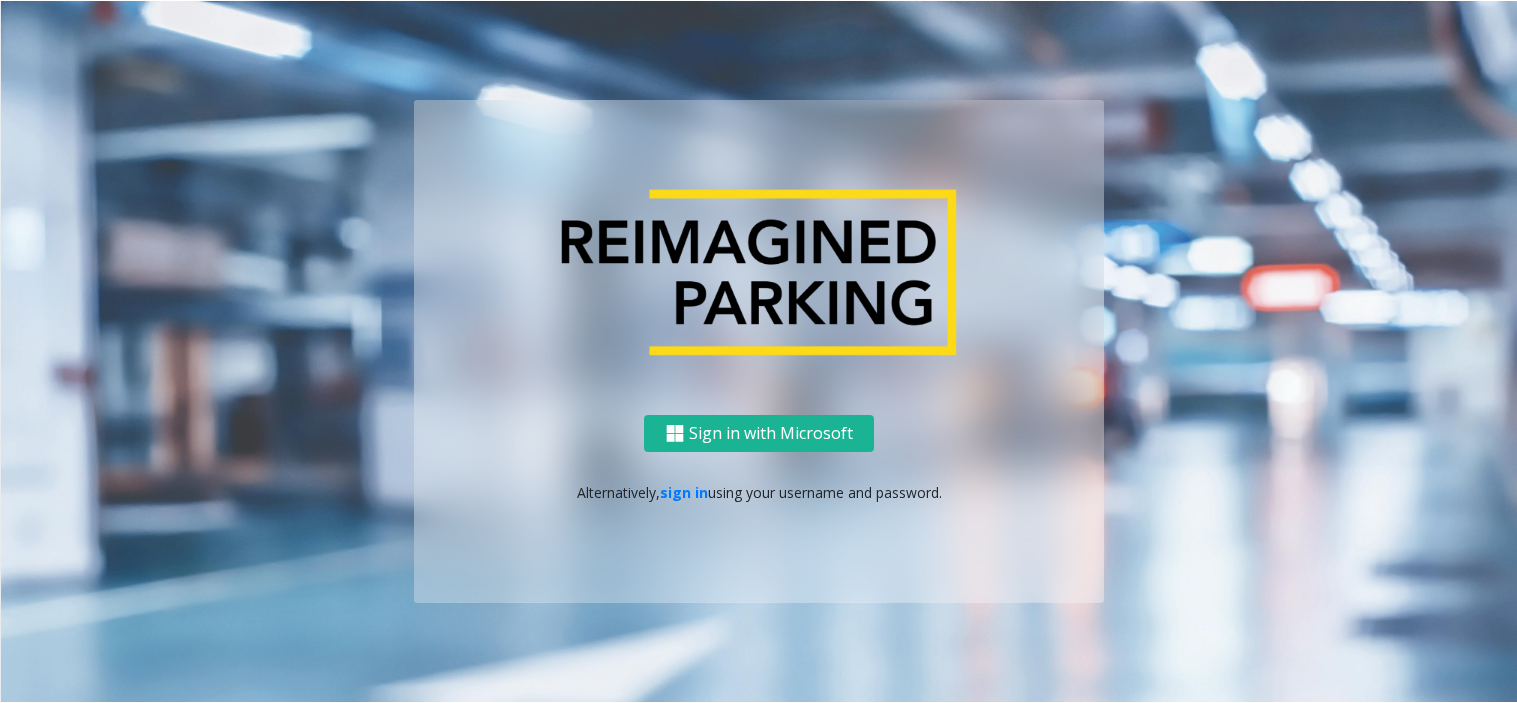 scroll, scrollTop: 0, scrollLeft: 0, axis: both 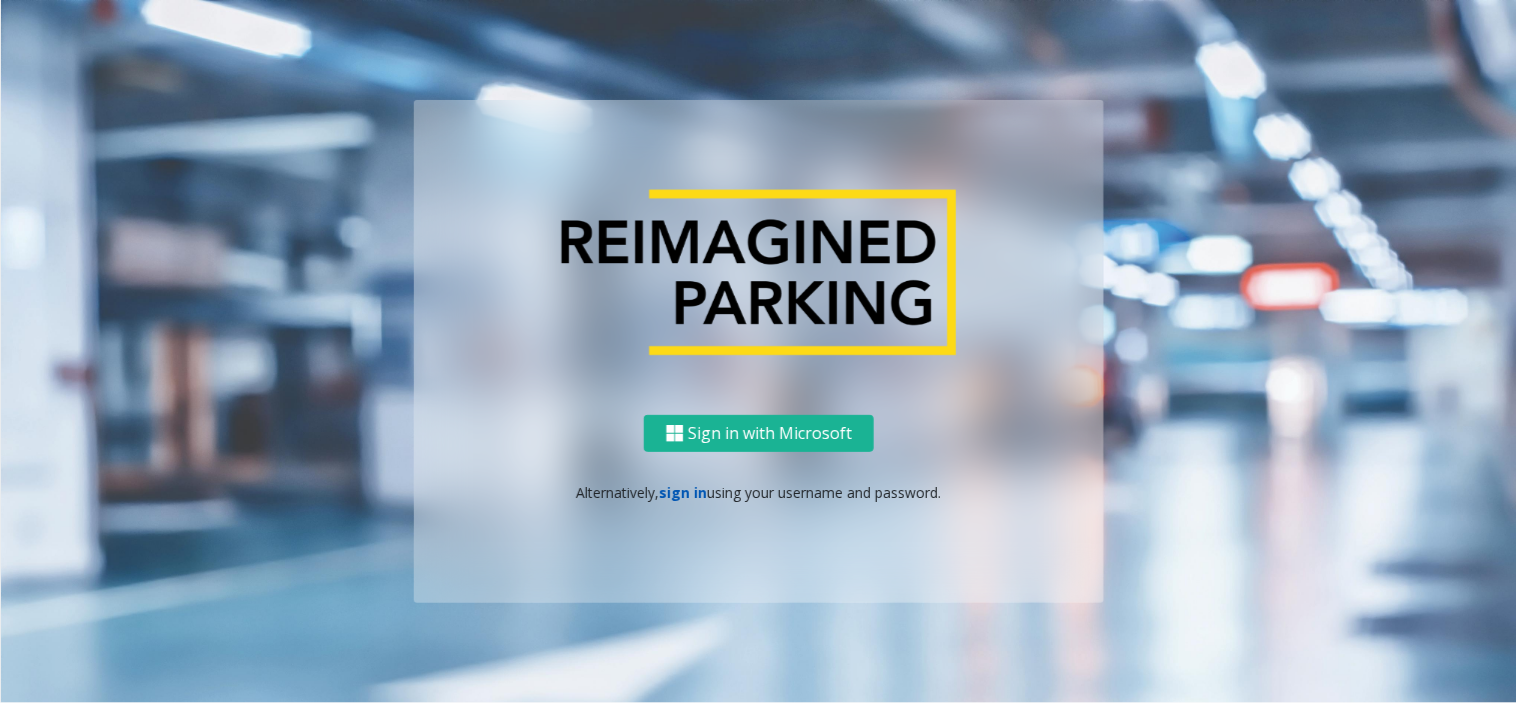 click on "sign in" 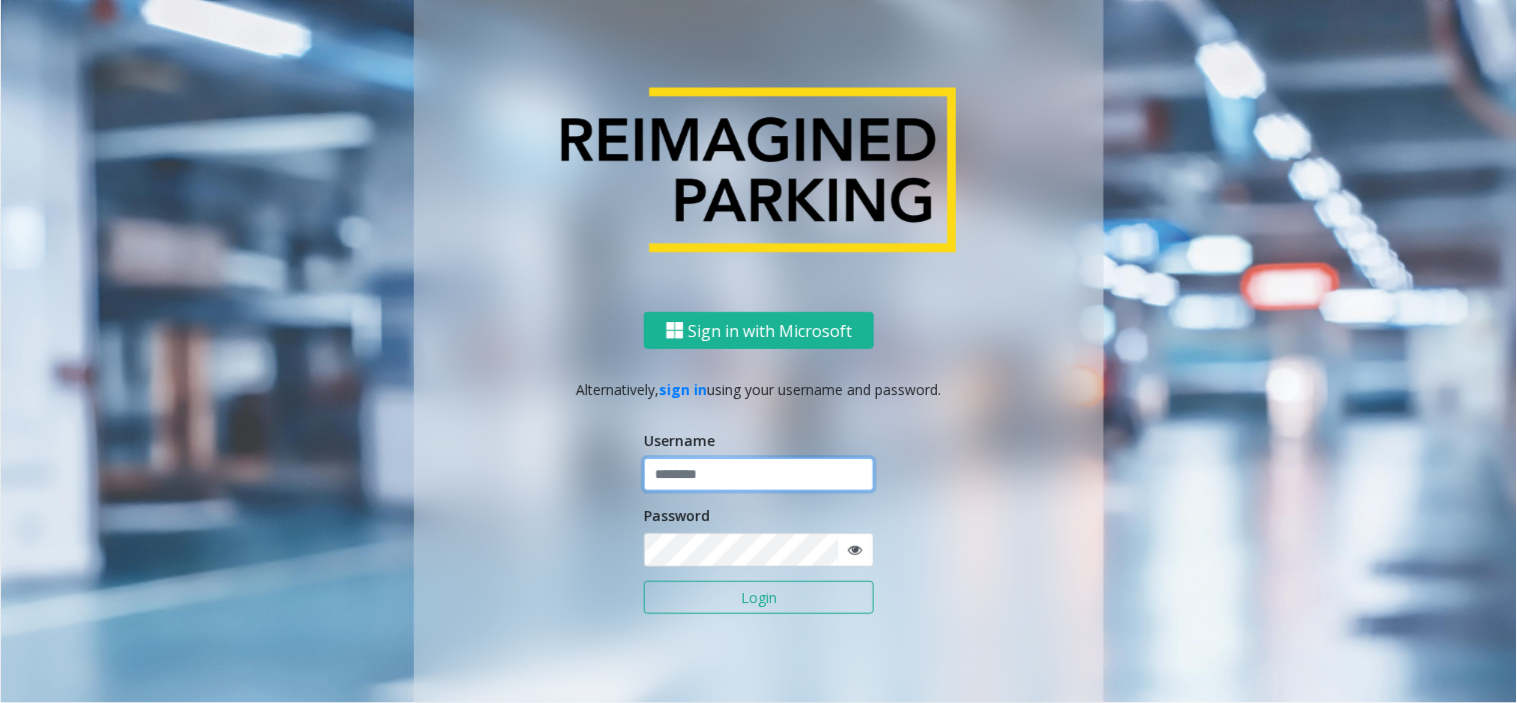click 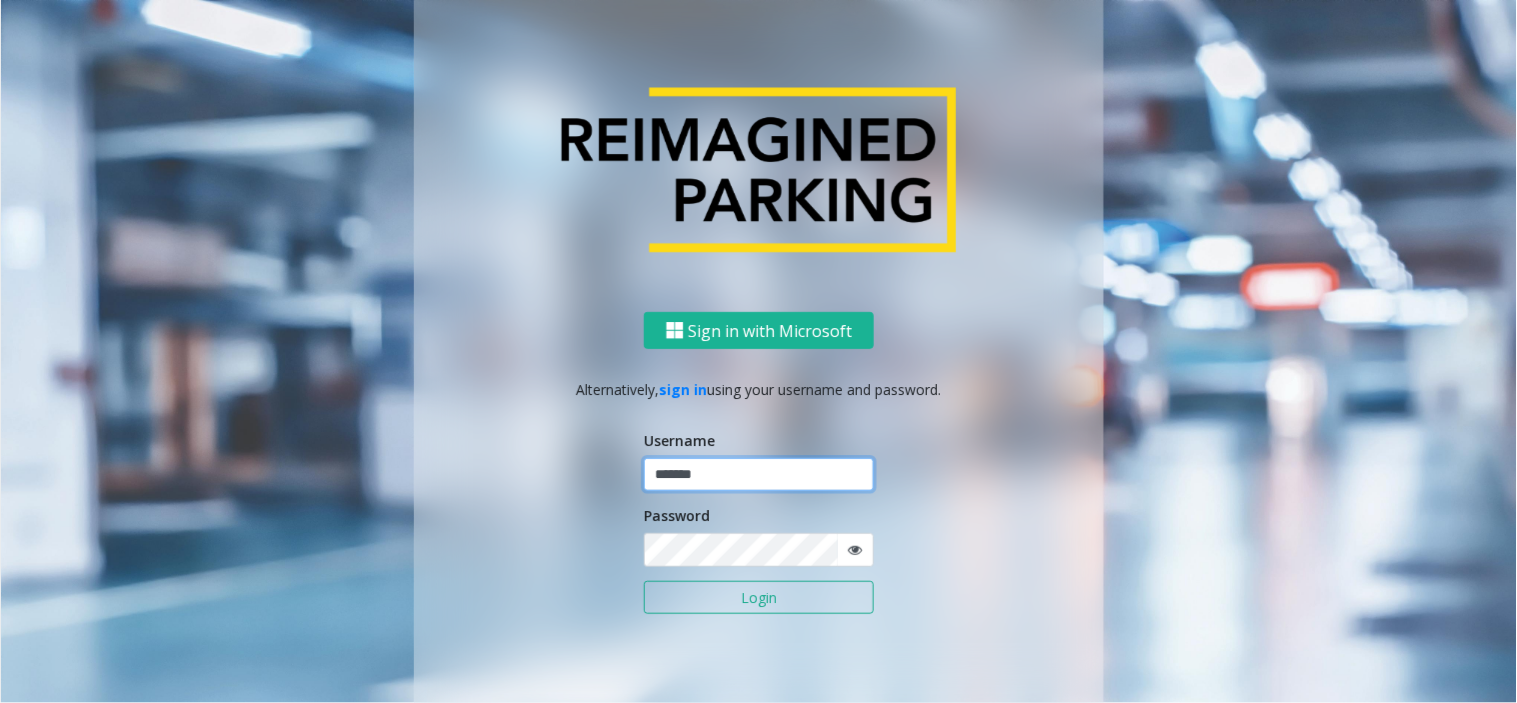 type on "*******" 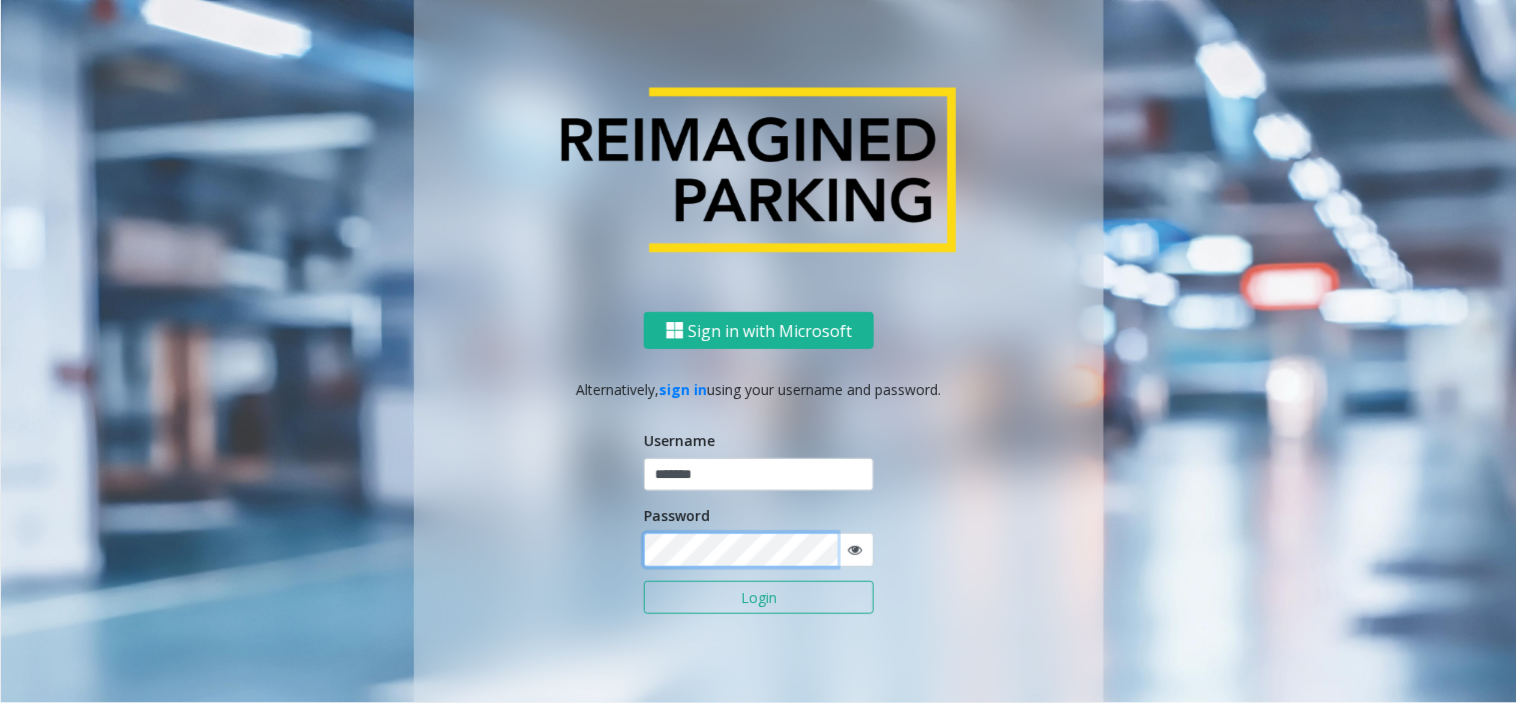 click on "Login" 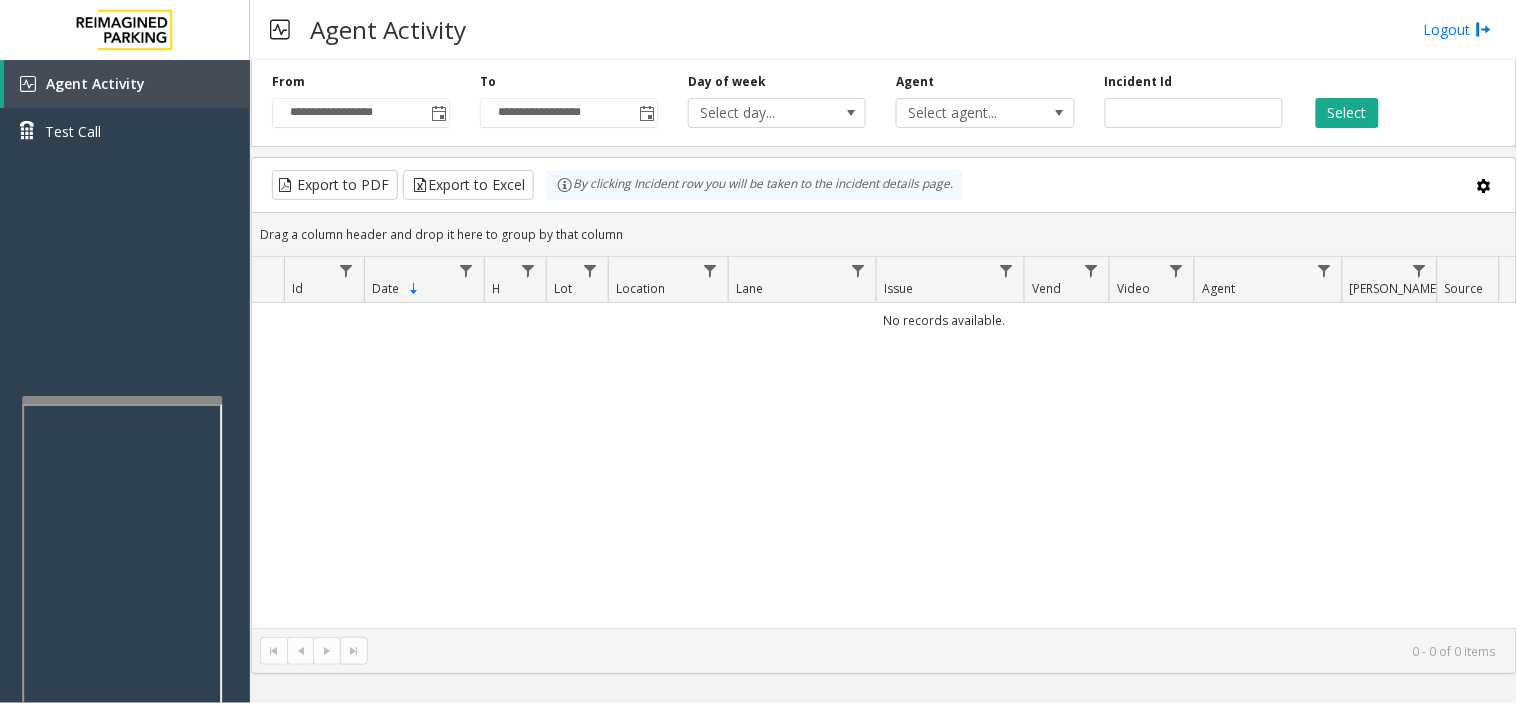 click at bounding box center [122, 400] 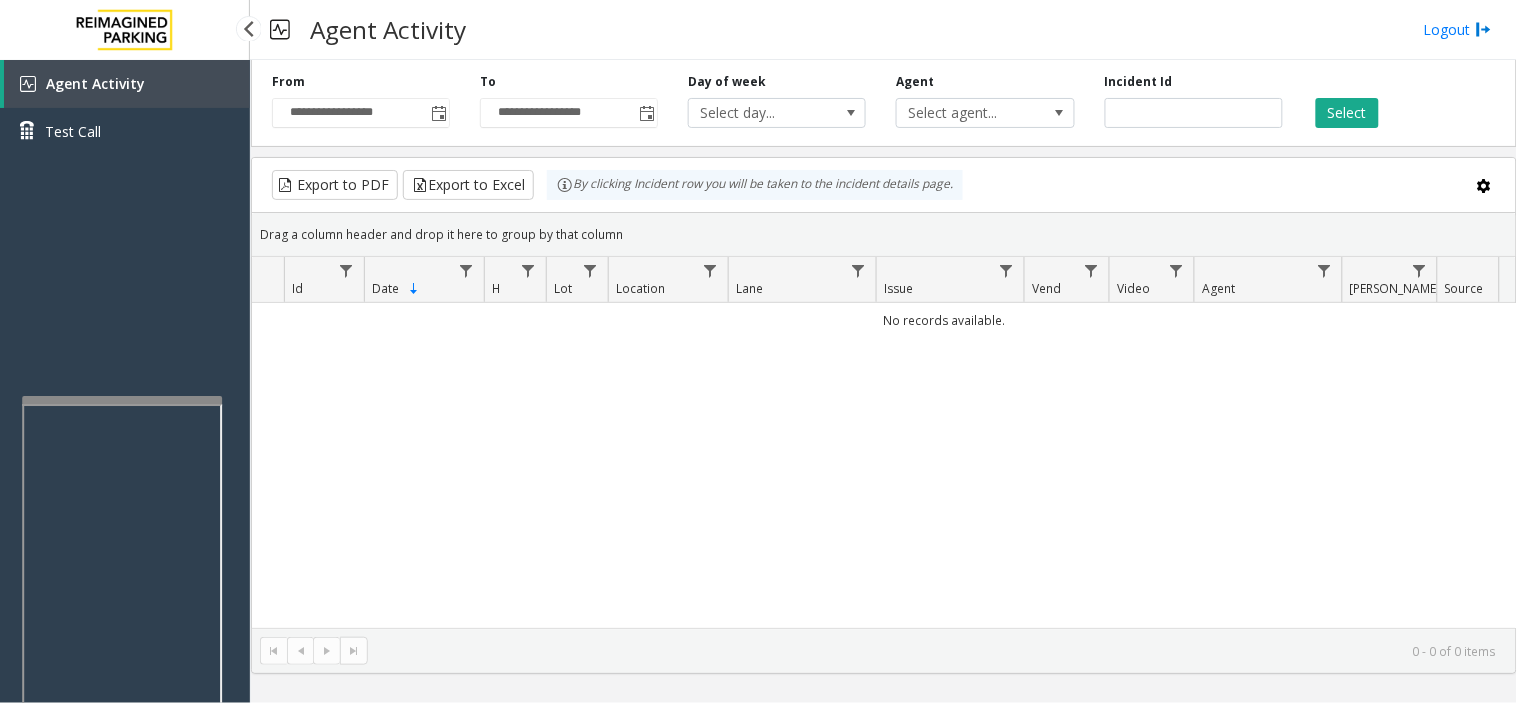 drag, startPoint x: 156, startPoint y: 317, endPoint x: 126, endPoint y: 321, distance: 30.265491 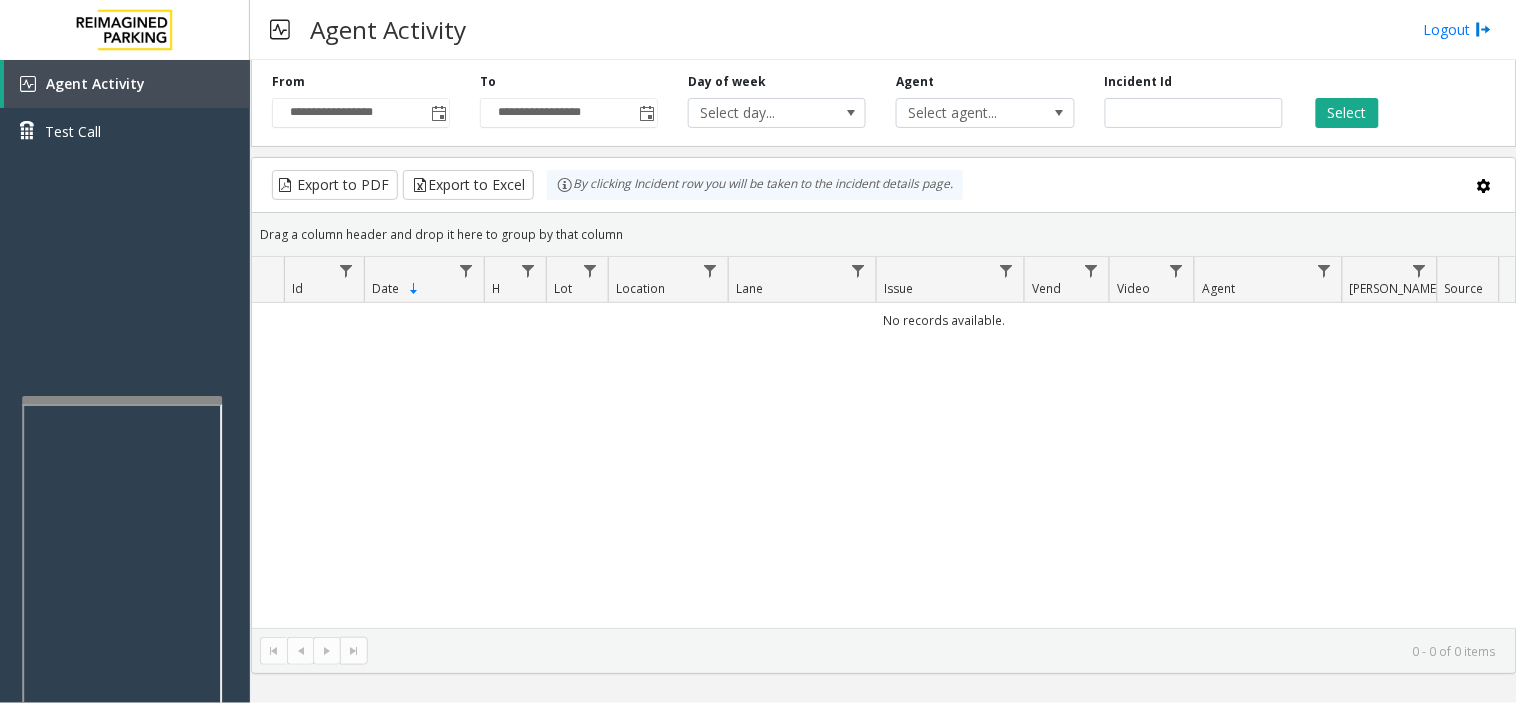 drag, startPoint x: 611, startPoint y: 481, endPoint x: 431, endPoint y: 64, distance: 454.1905 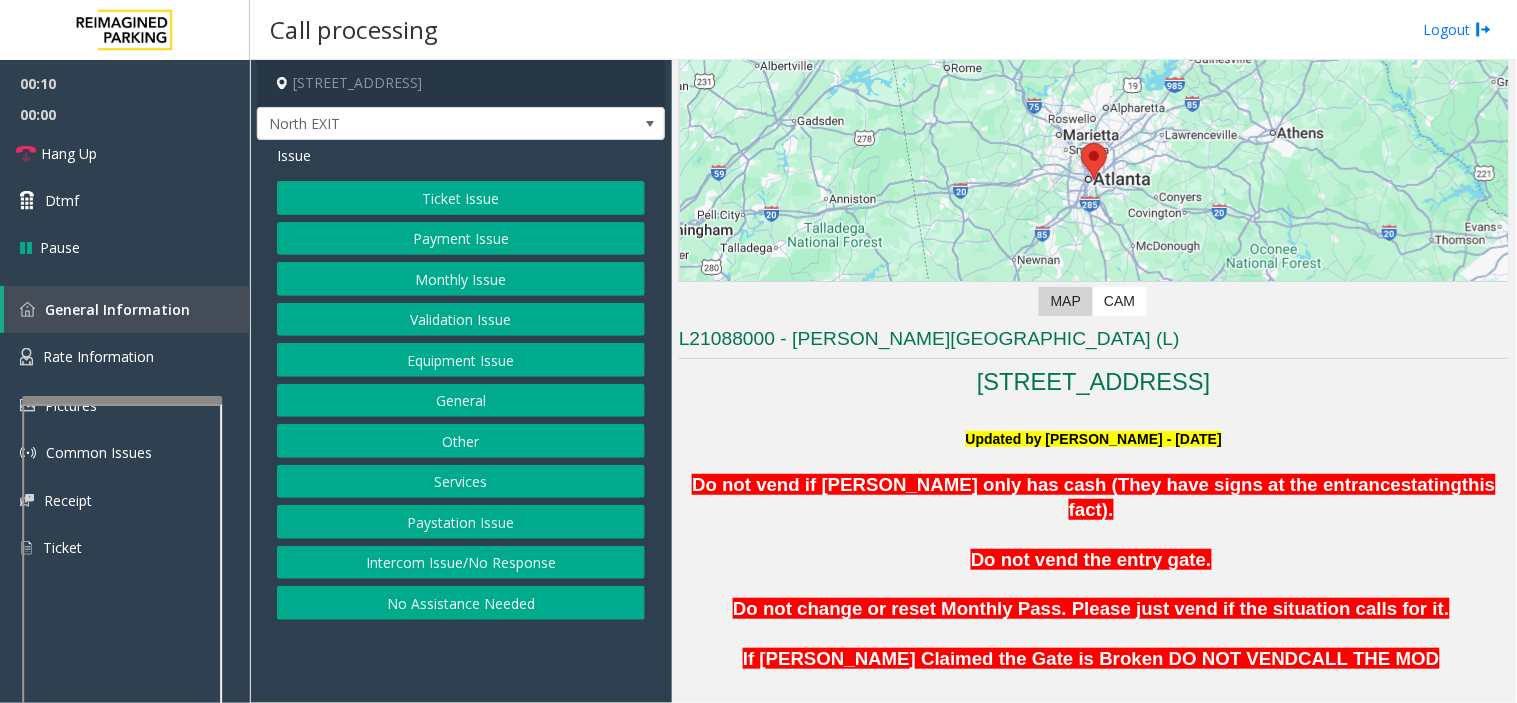 scroll, scrollTop: 444, scrollLeft: 0, axis: vertical 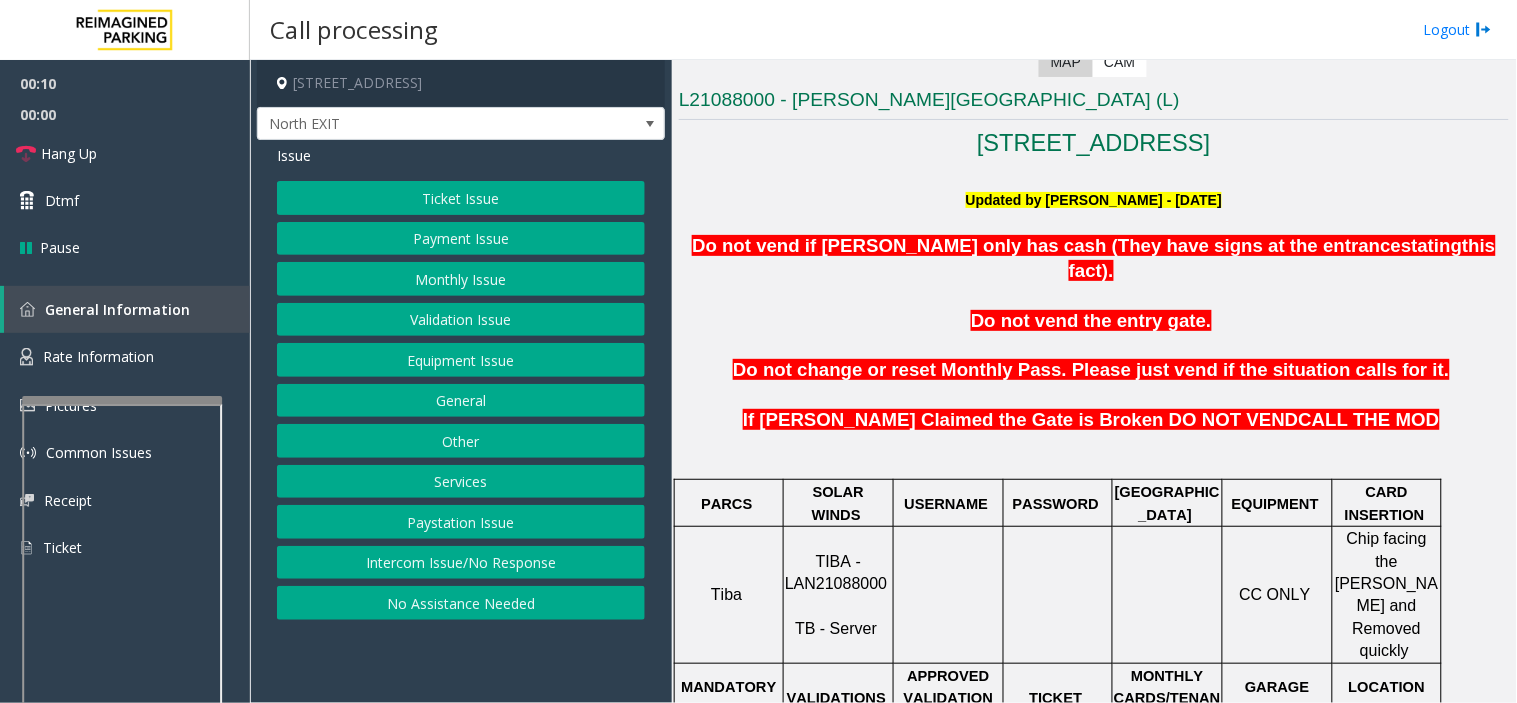 click on "Validation Issue" 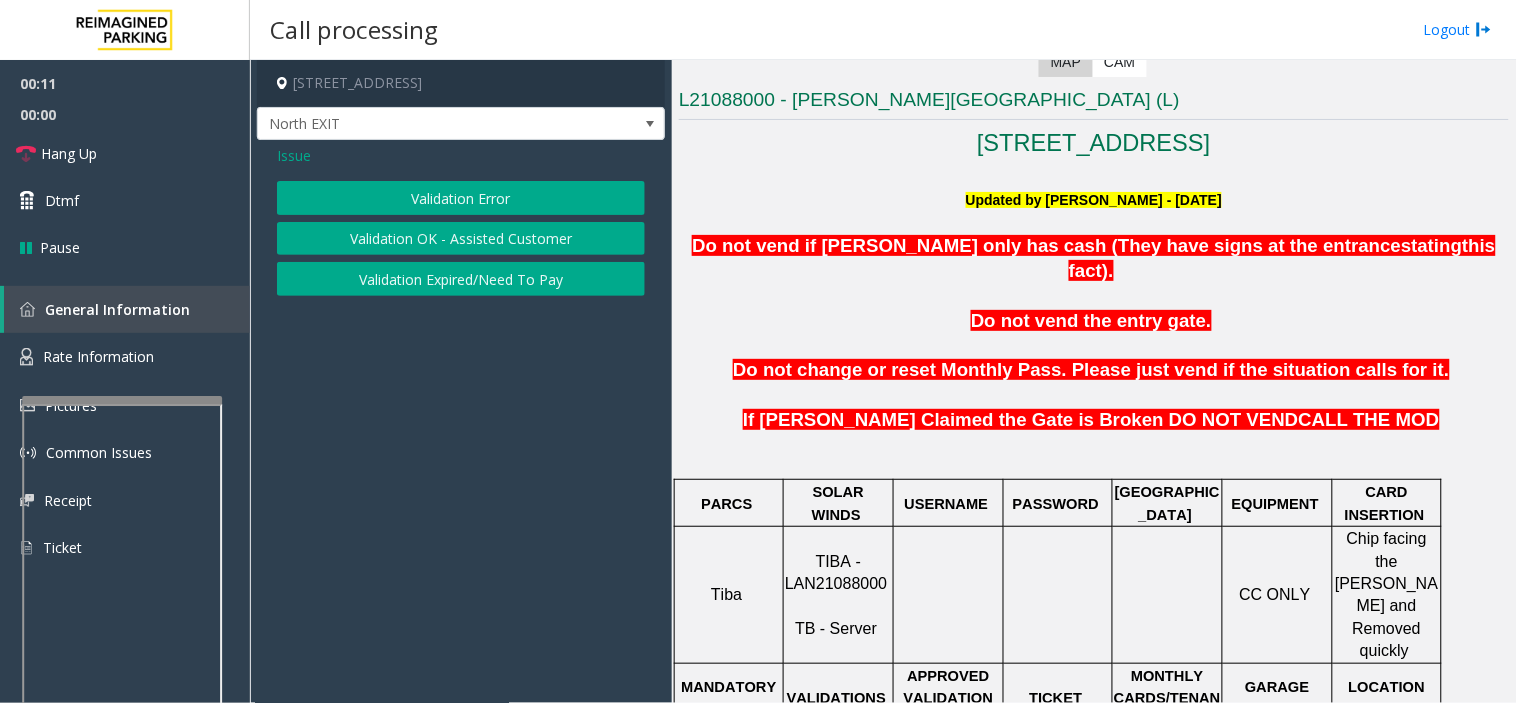 click on "Validation OK - Assisted Customer" 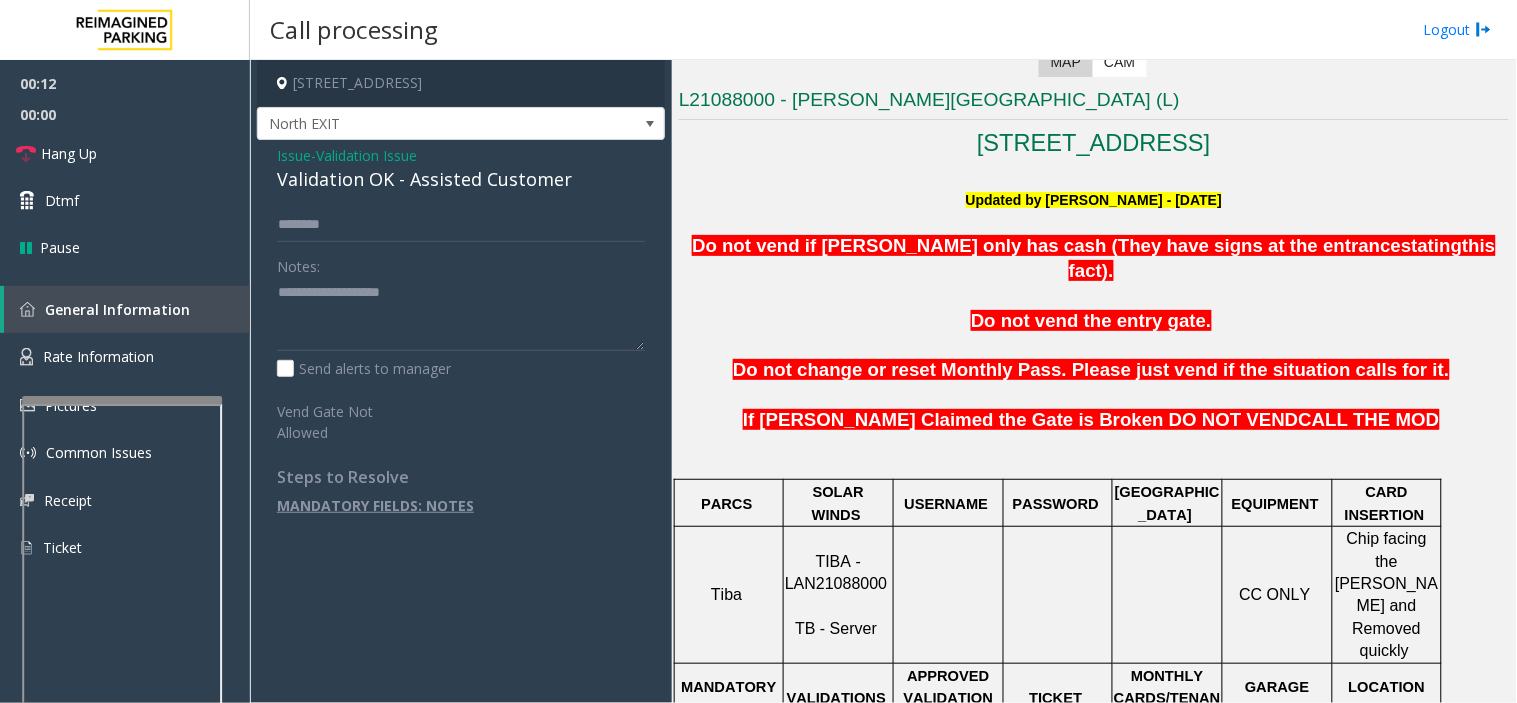 click on "Validation Issue" 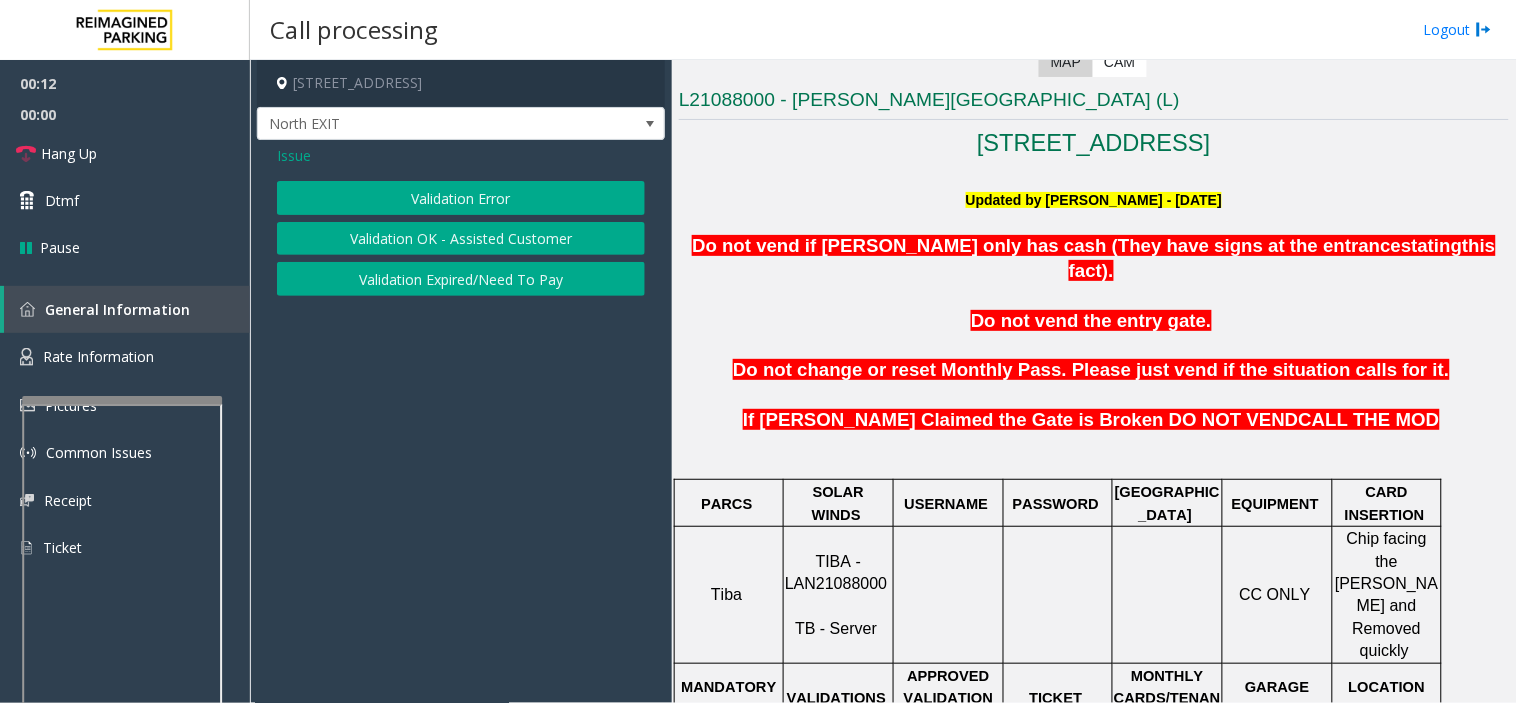 click on "Validation Error" 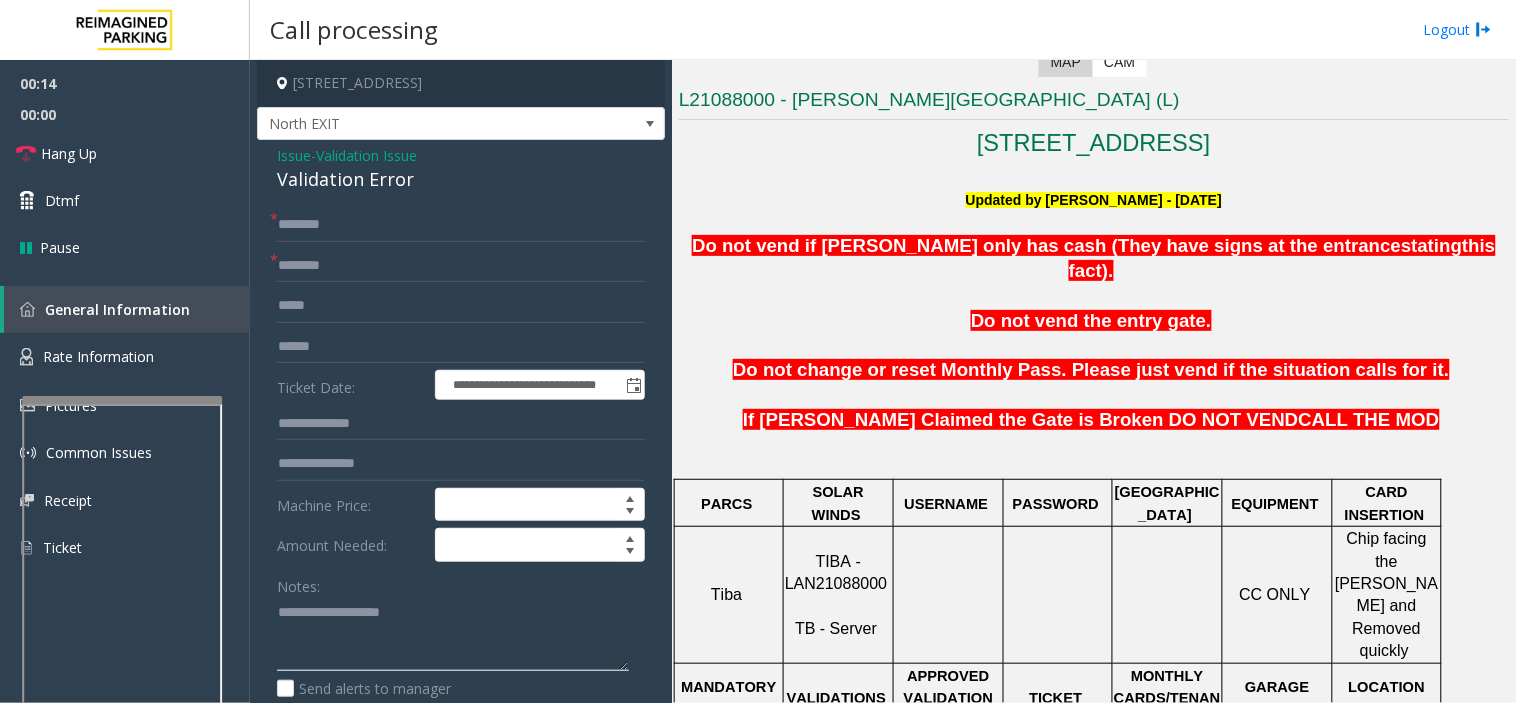 paste on "**********" 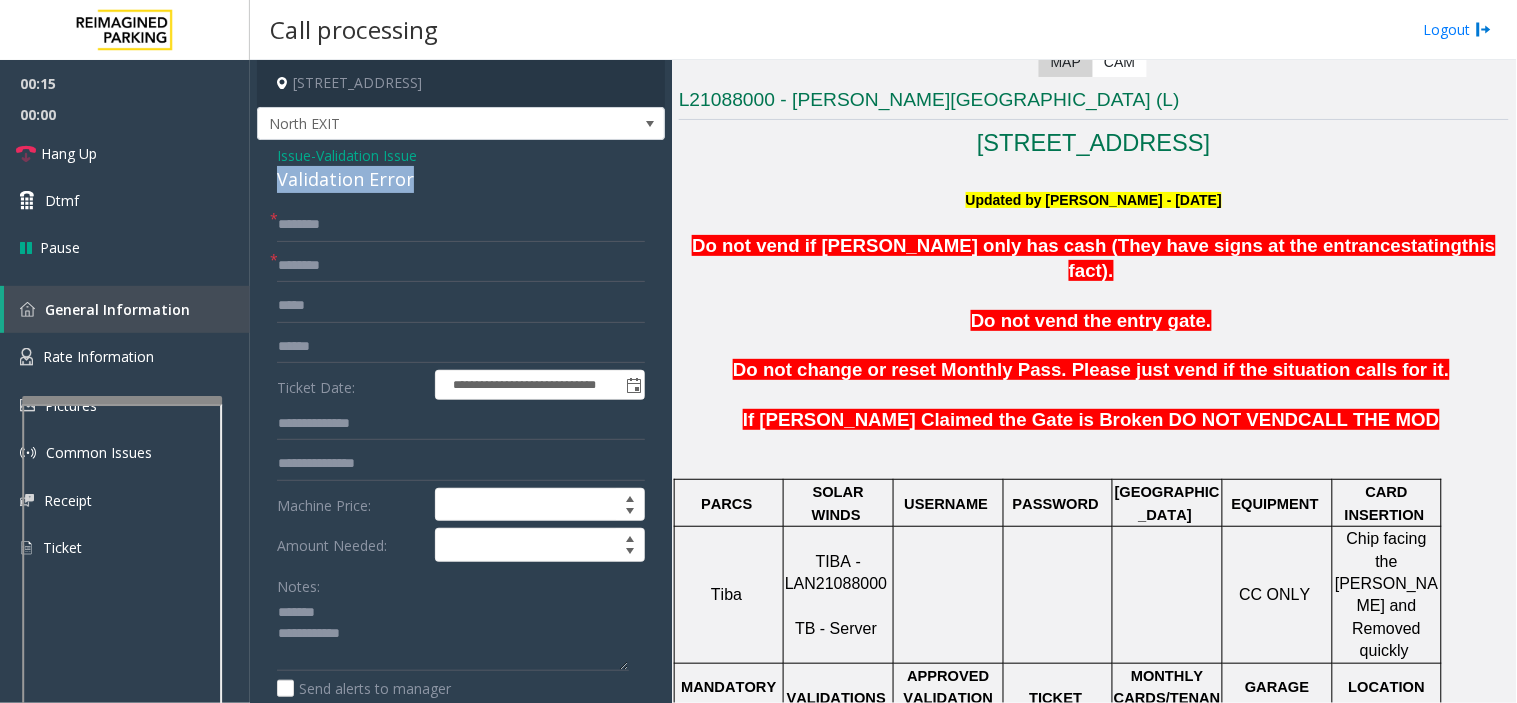 drag, startPoint x: 278, startPoint y: 183, endPoint x: 413, endPoint y: 191, distance: 135.23683 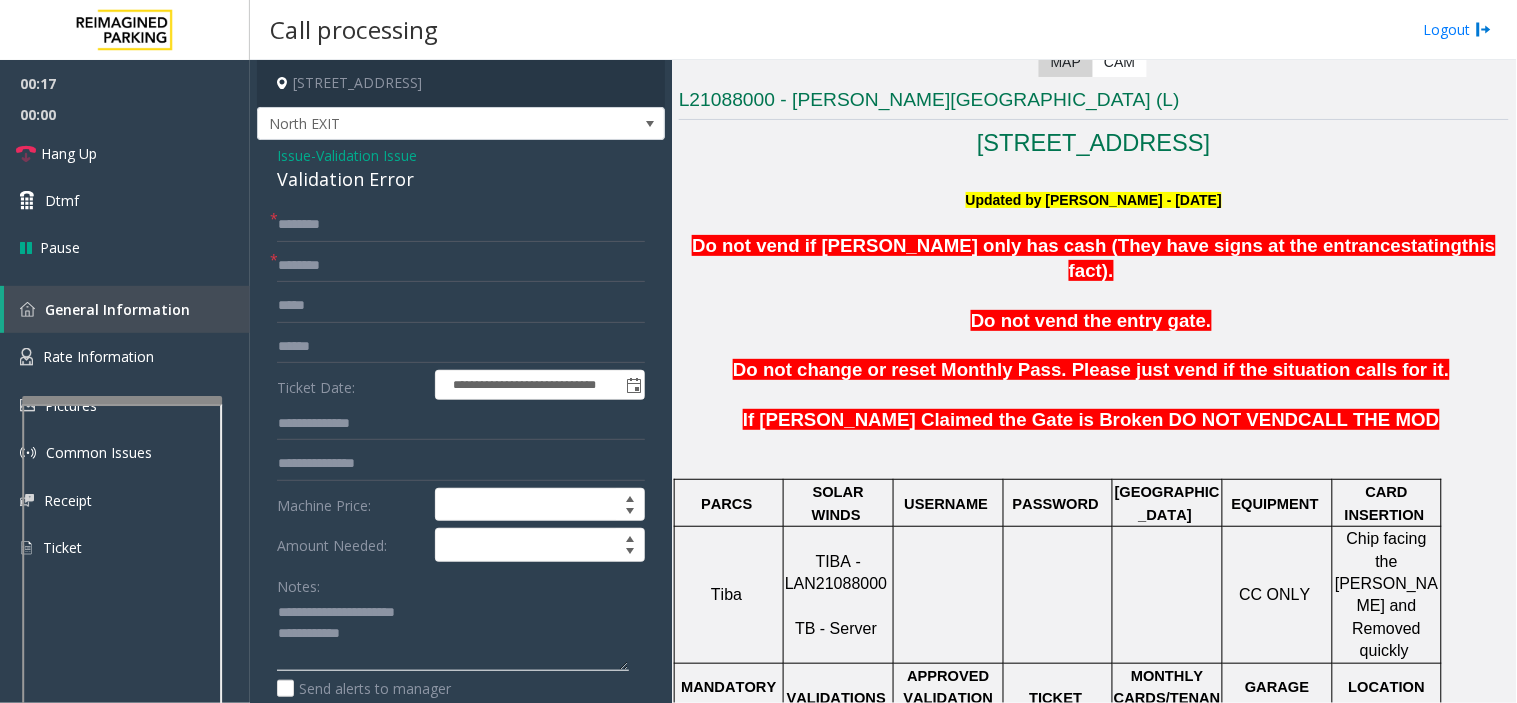 click 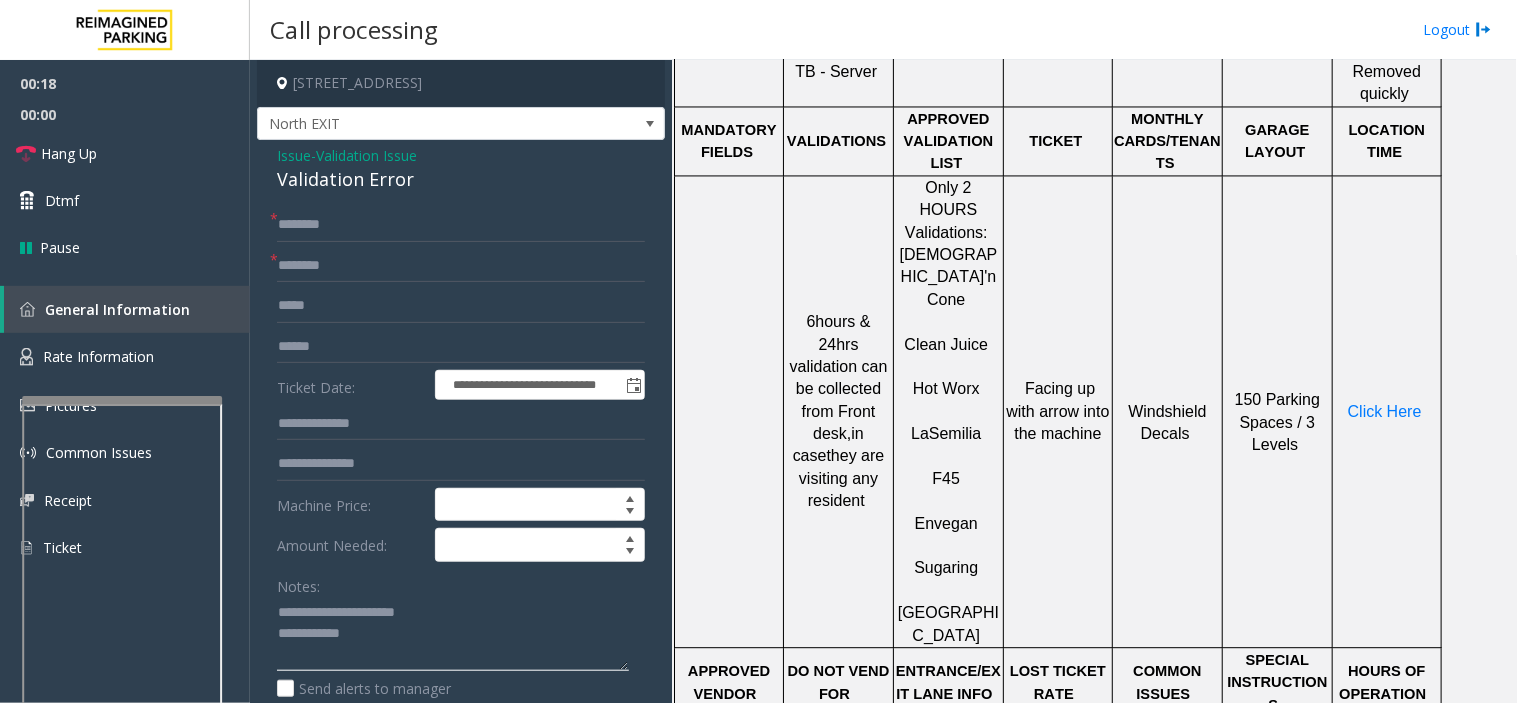 scroll, scrollTop: 666, scrollLeft: 0, axis: vertical 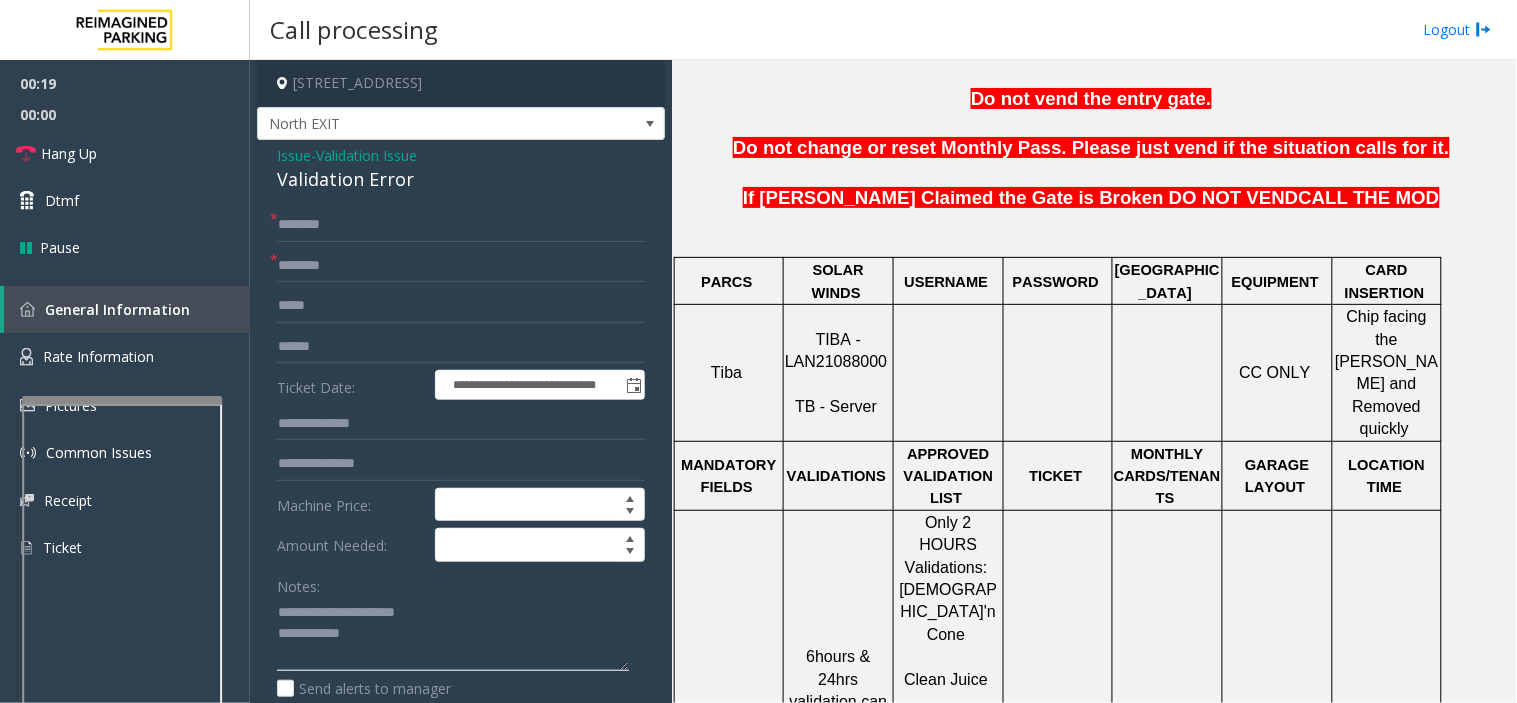 type on "**********" 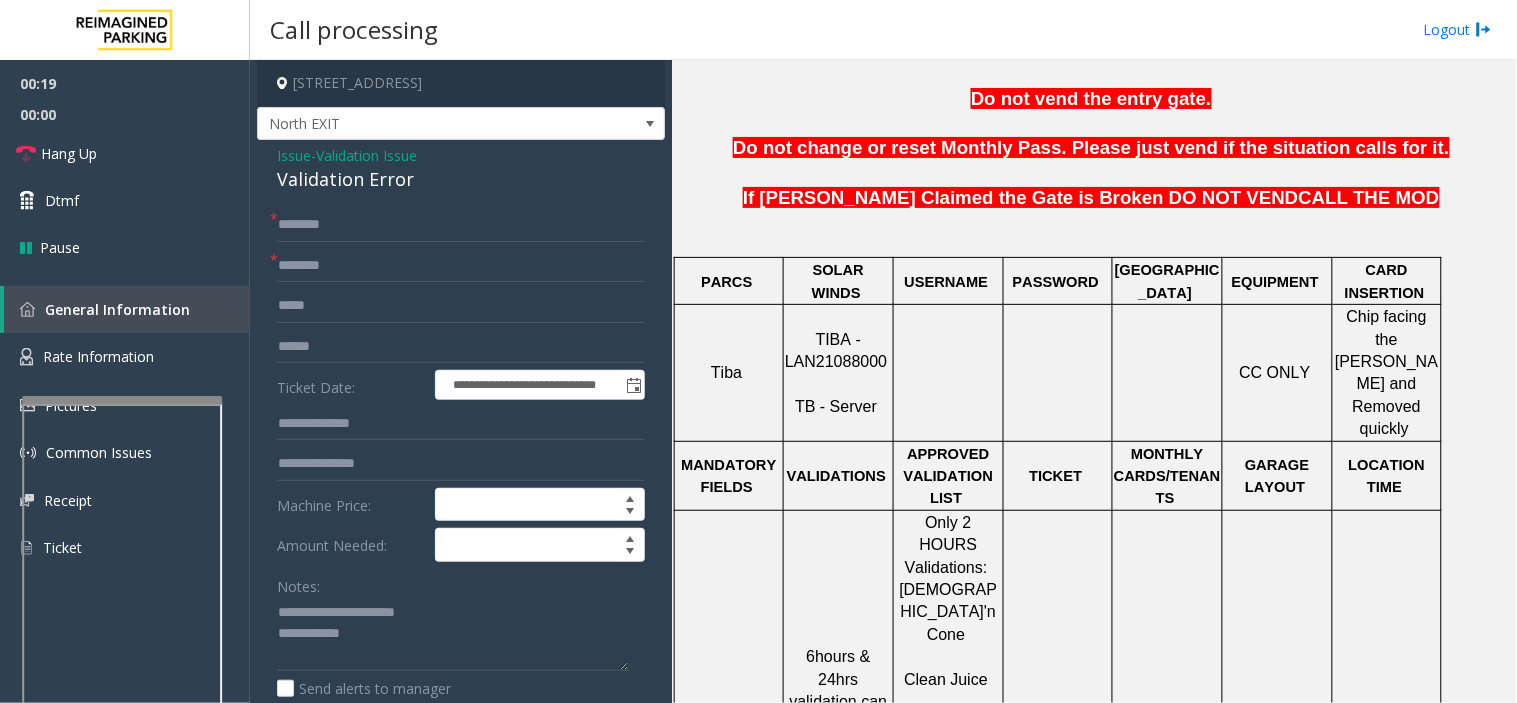 click on "TIBA - LAN21088000" 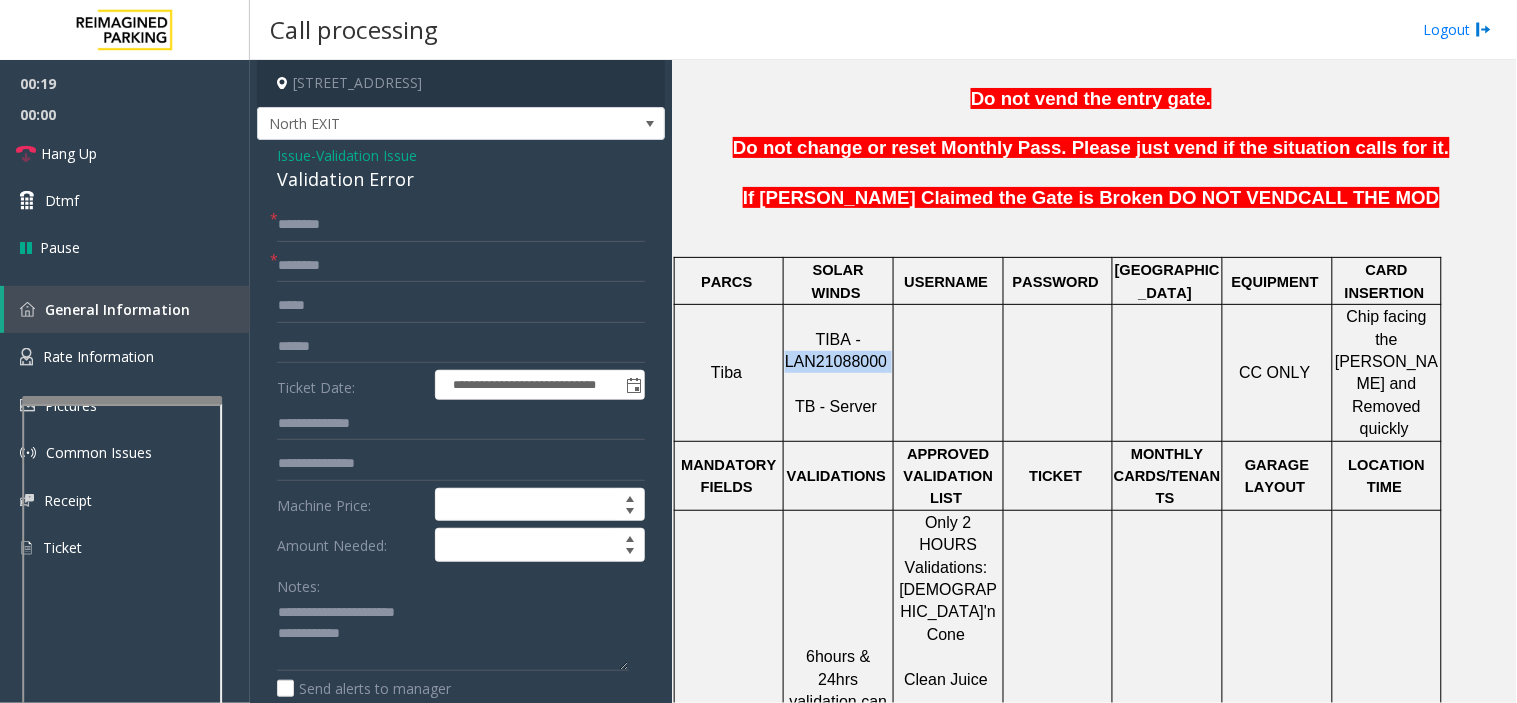 click on "TIBA - LAN21088000" 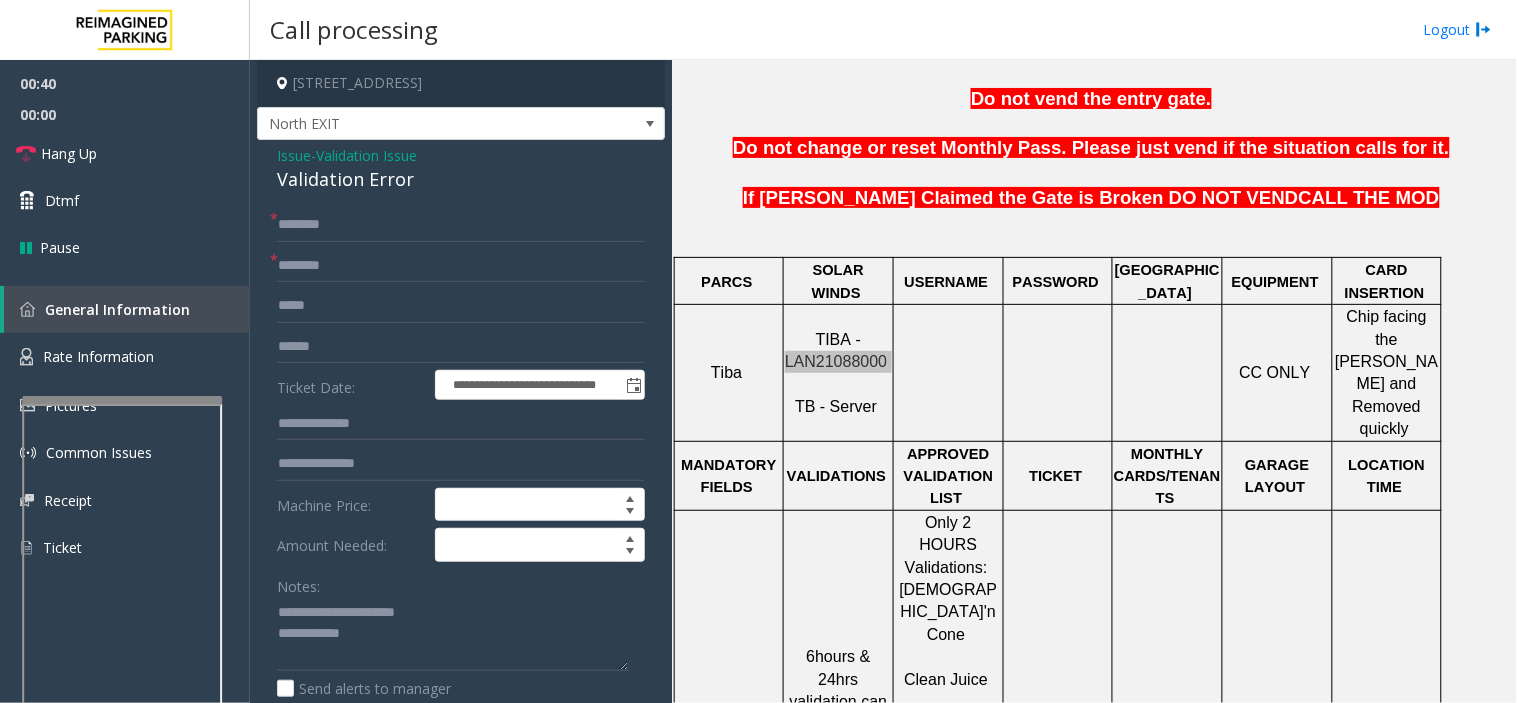 scroll, scrollTop: 1000, scrollLeft: 0, axis: vertical 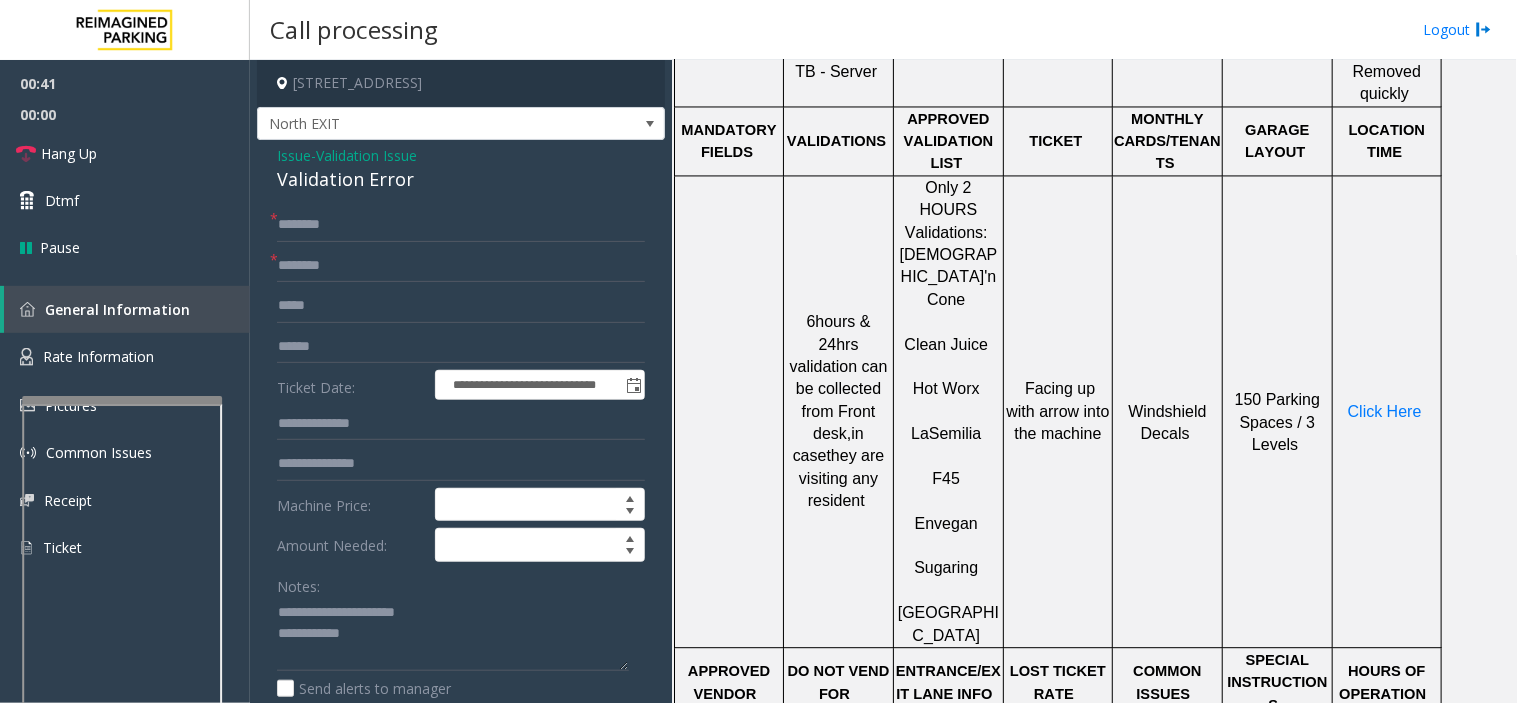 click on "Semilia" 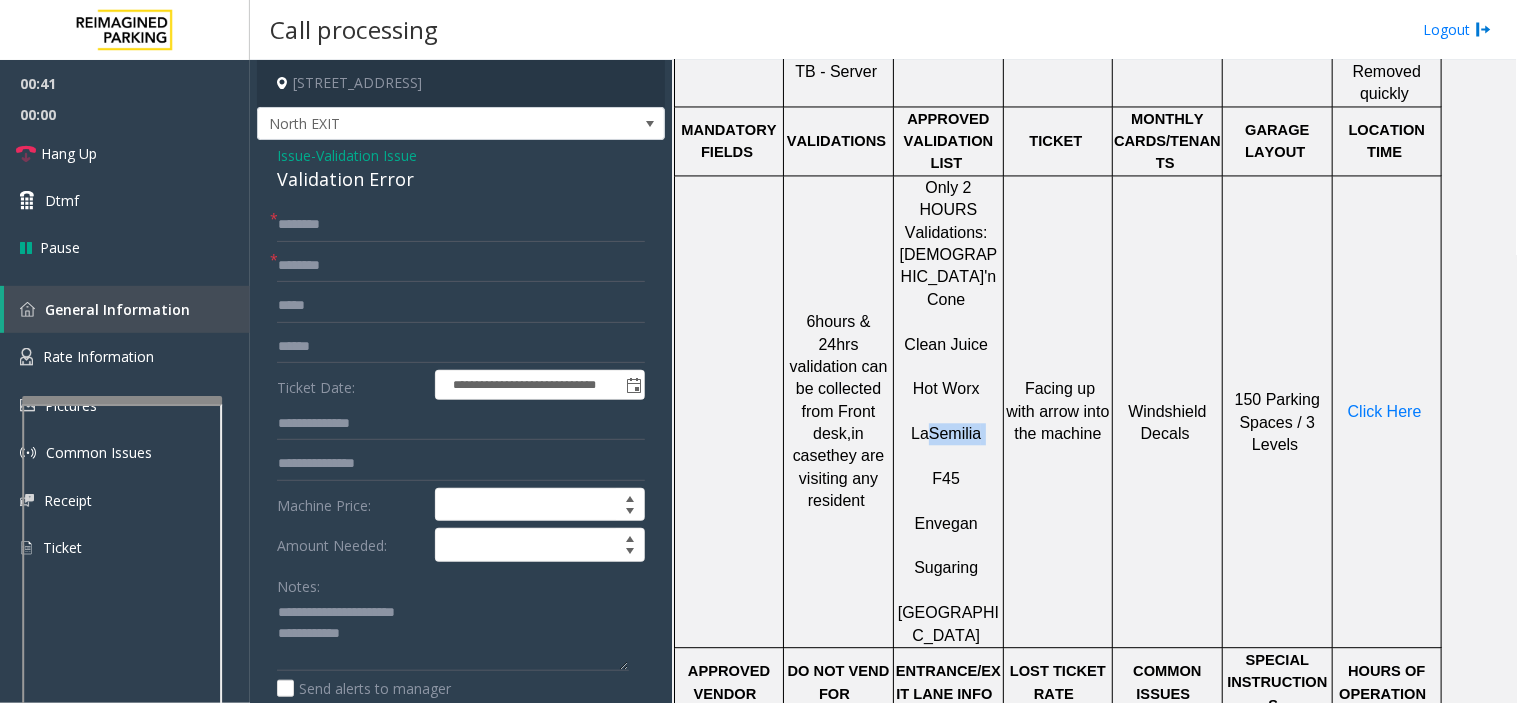 click on "Semilia" 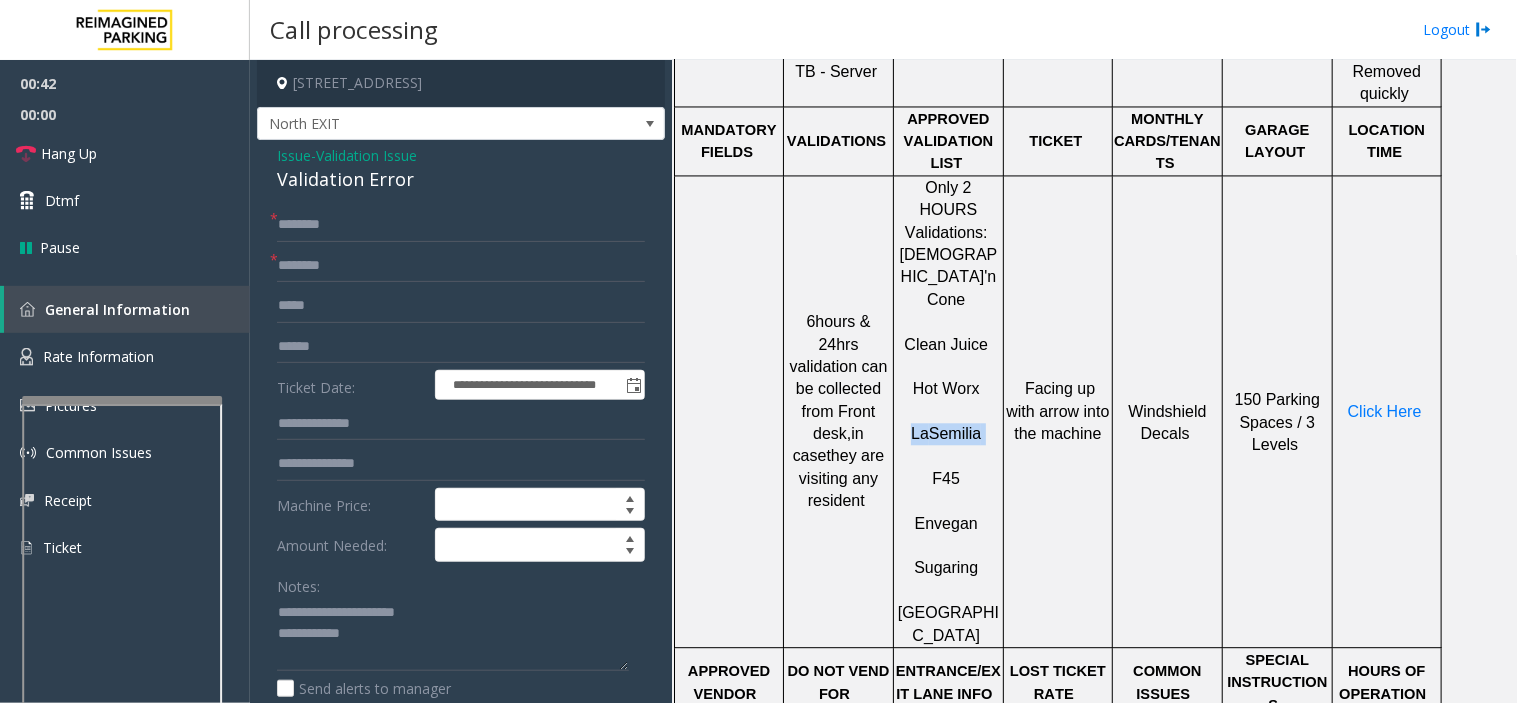 click on "Semilia" 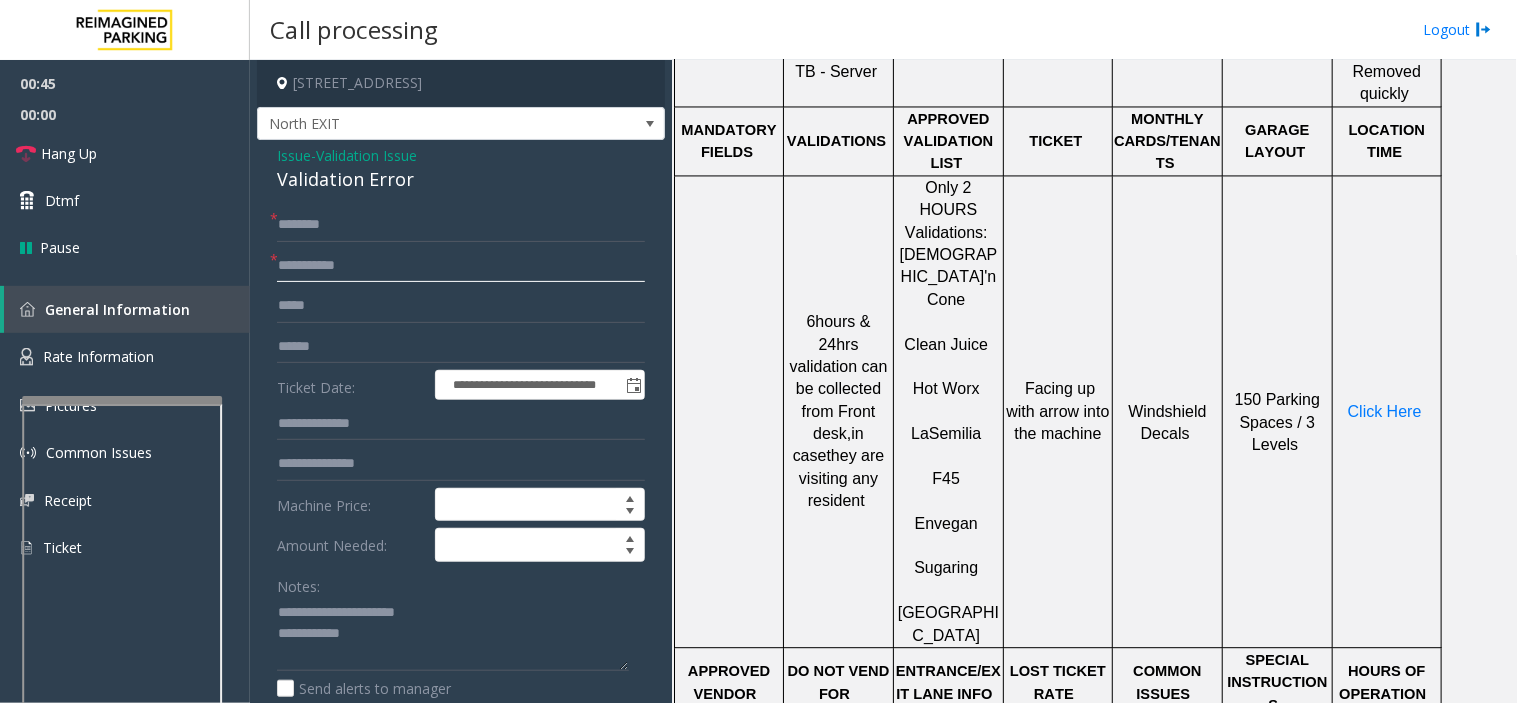 type on "**********" 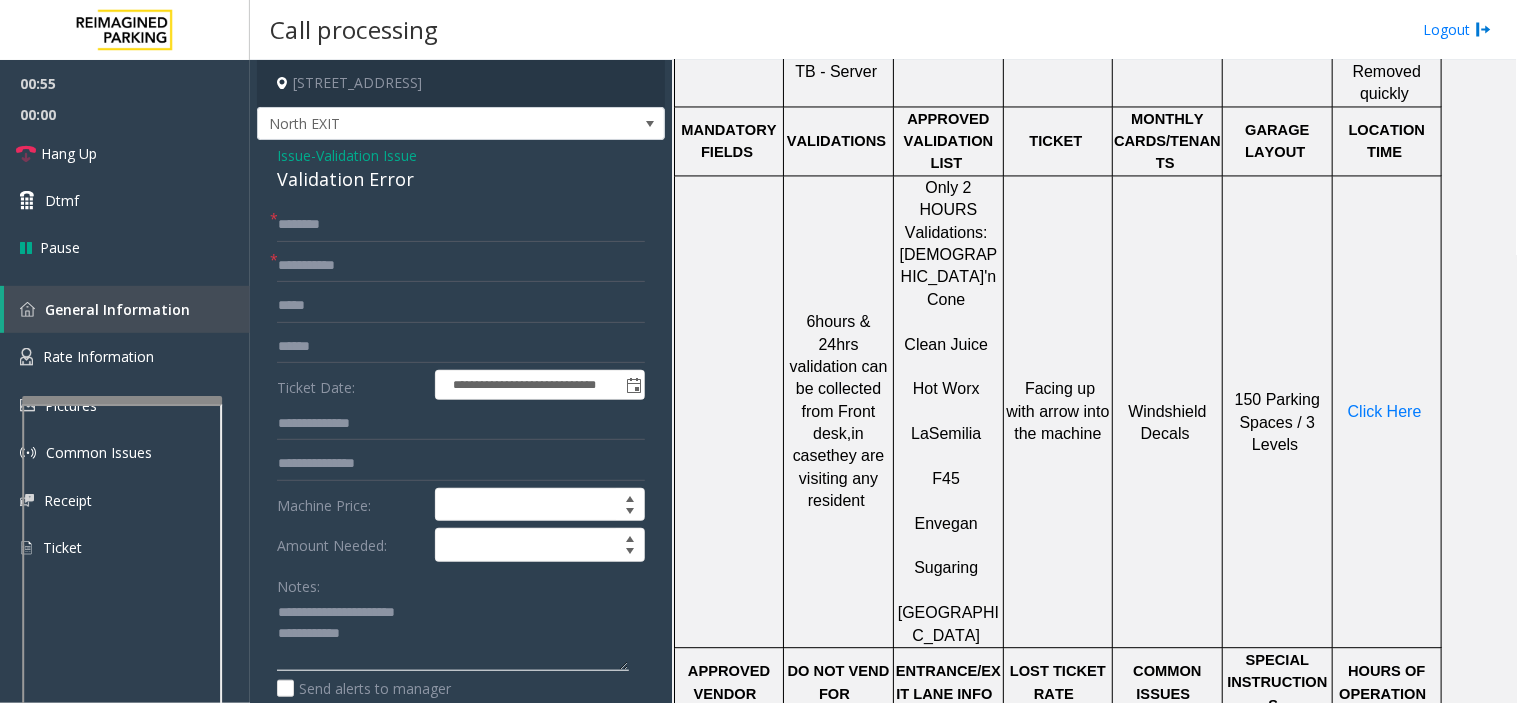 click 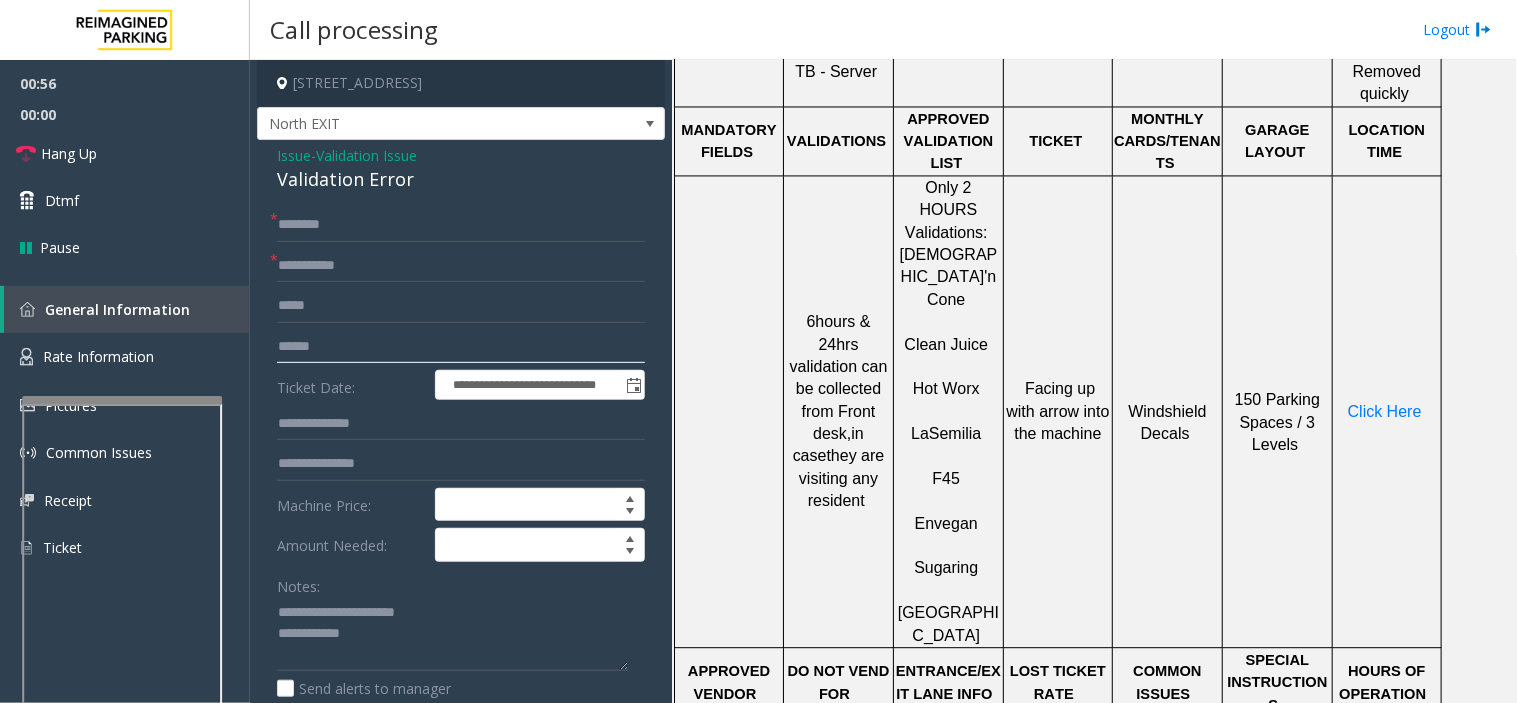click 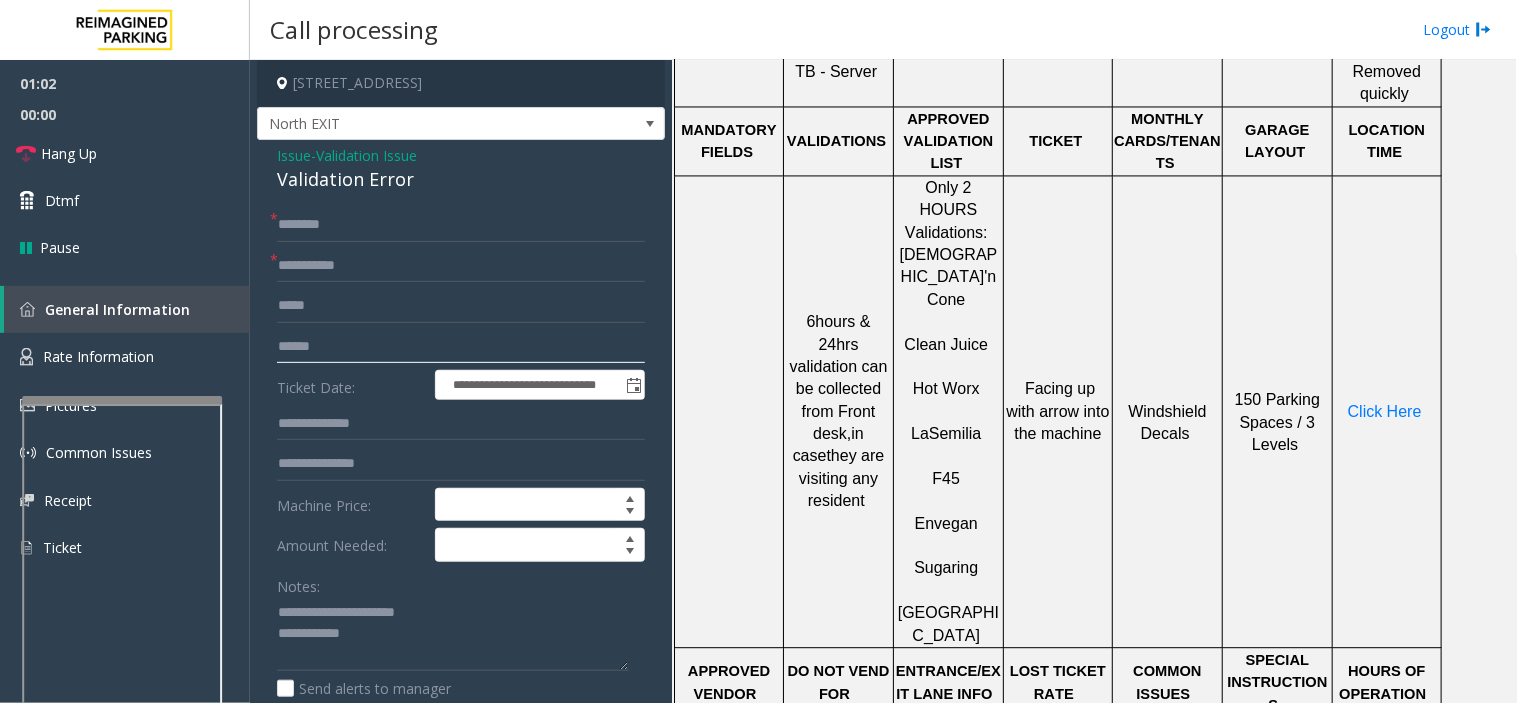 click 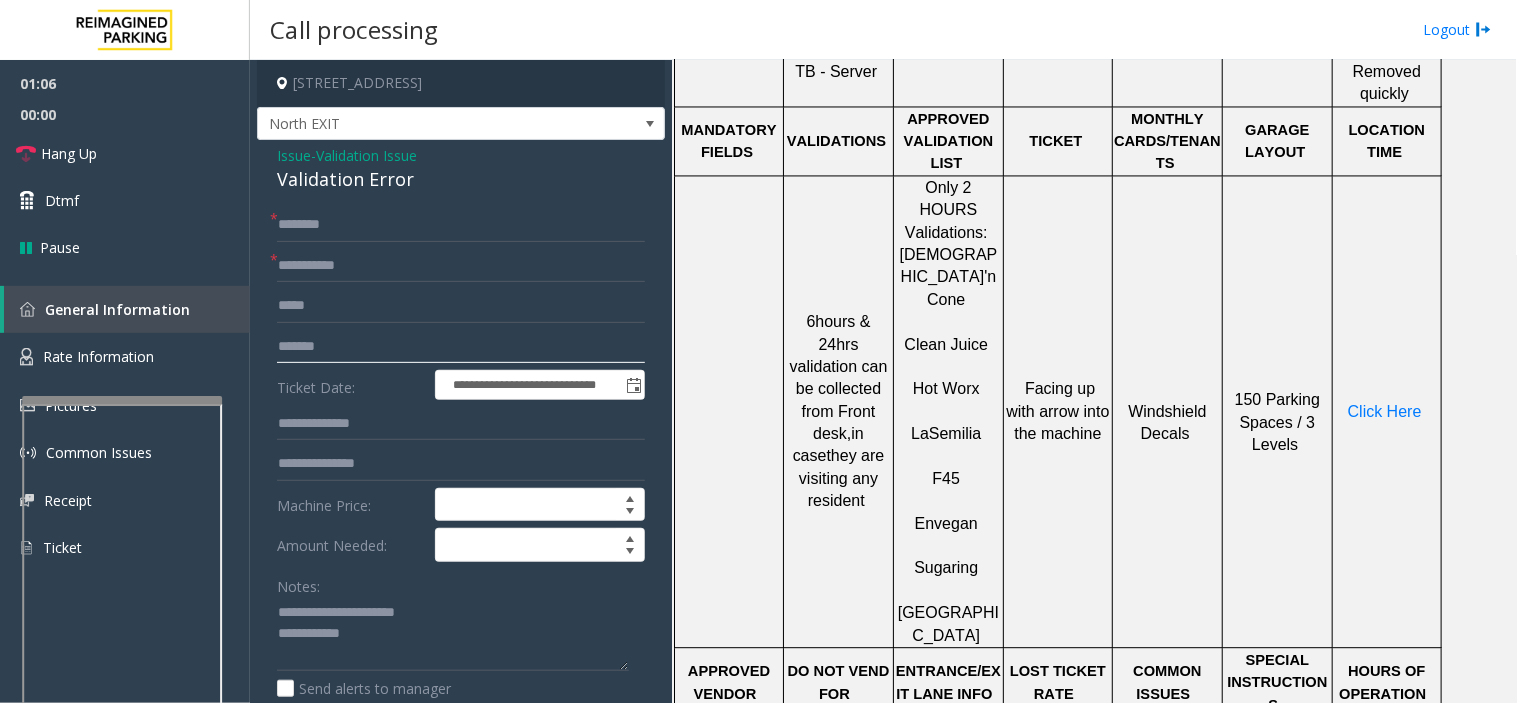type on "*******" 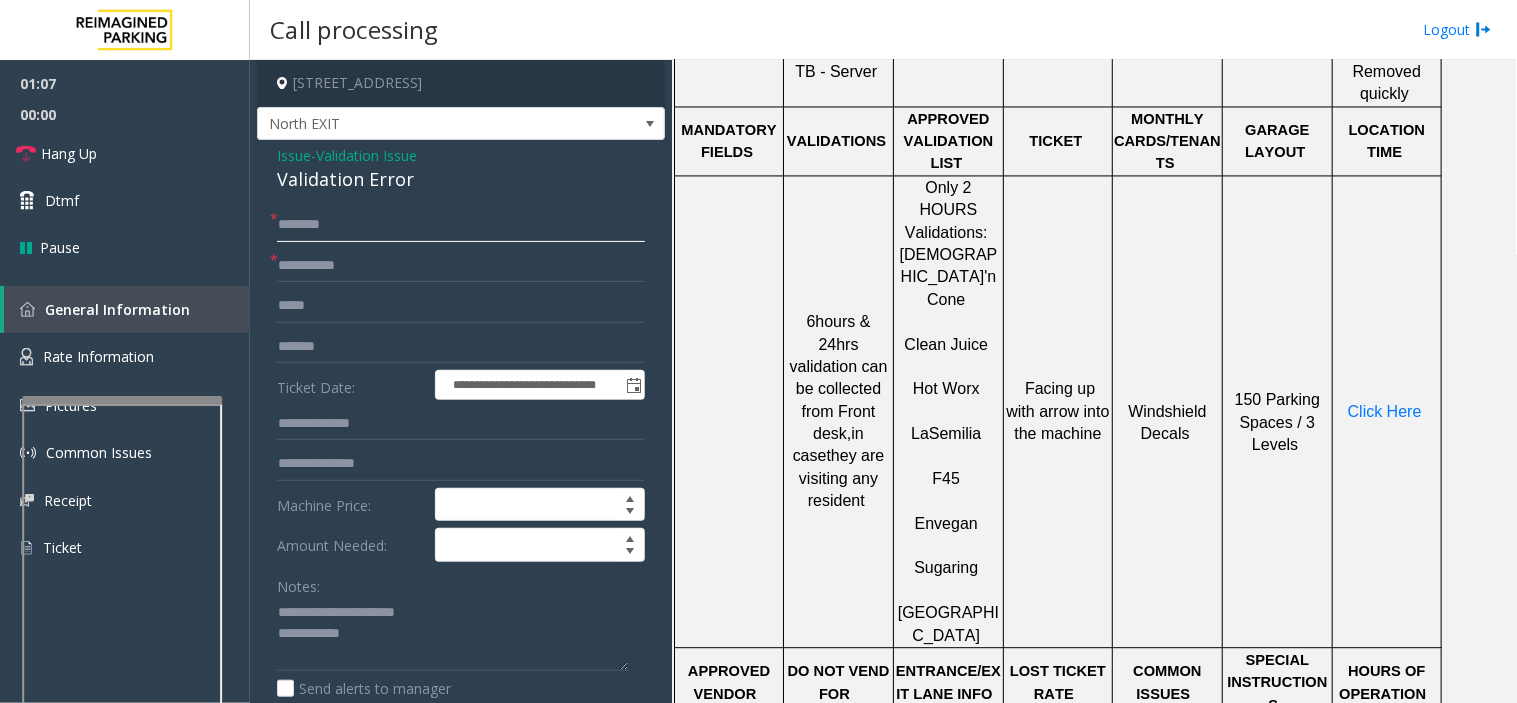 click 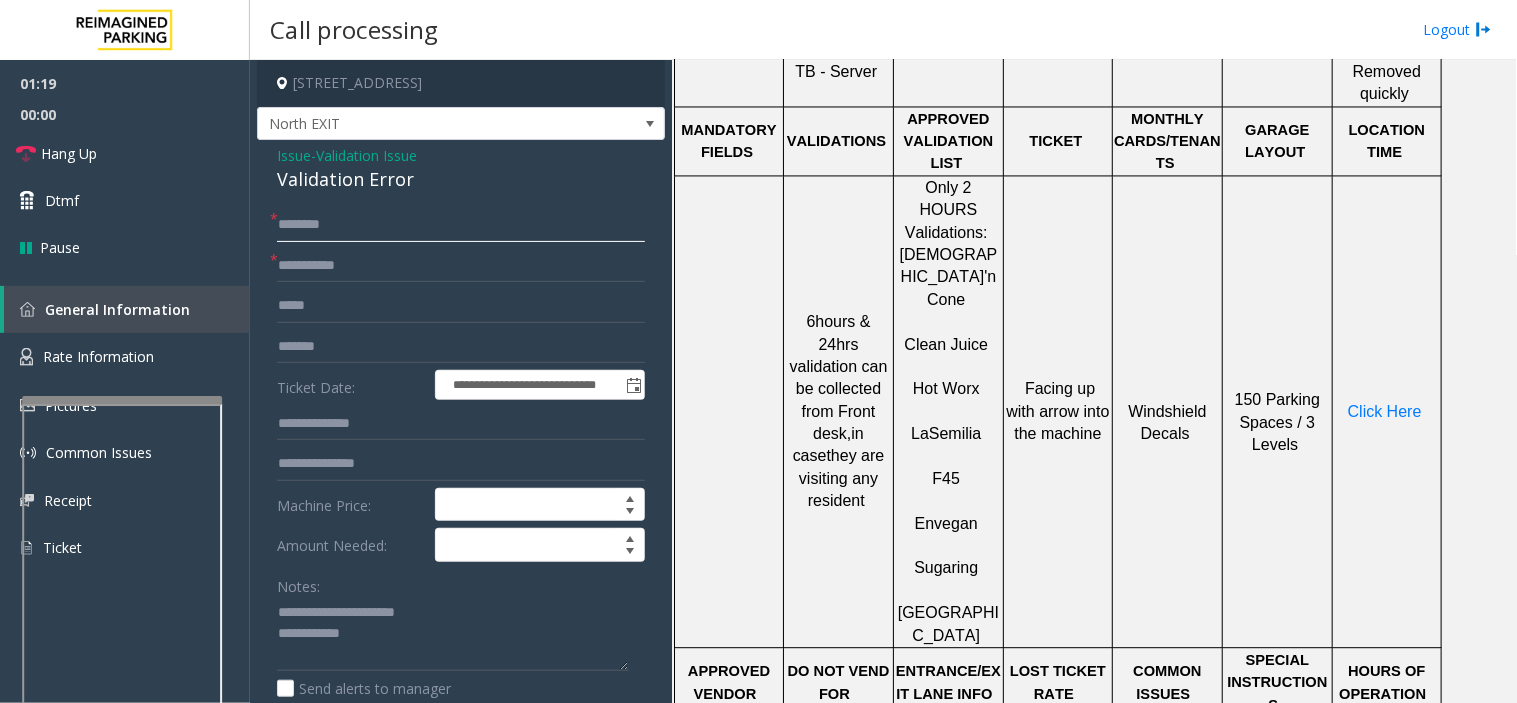 click 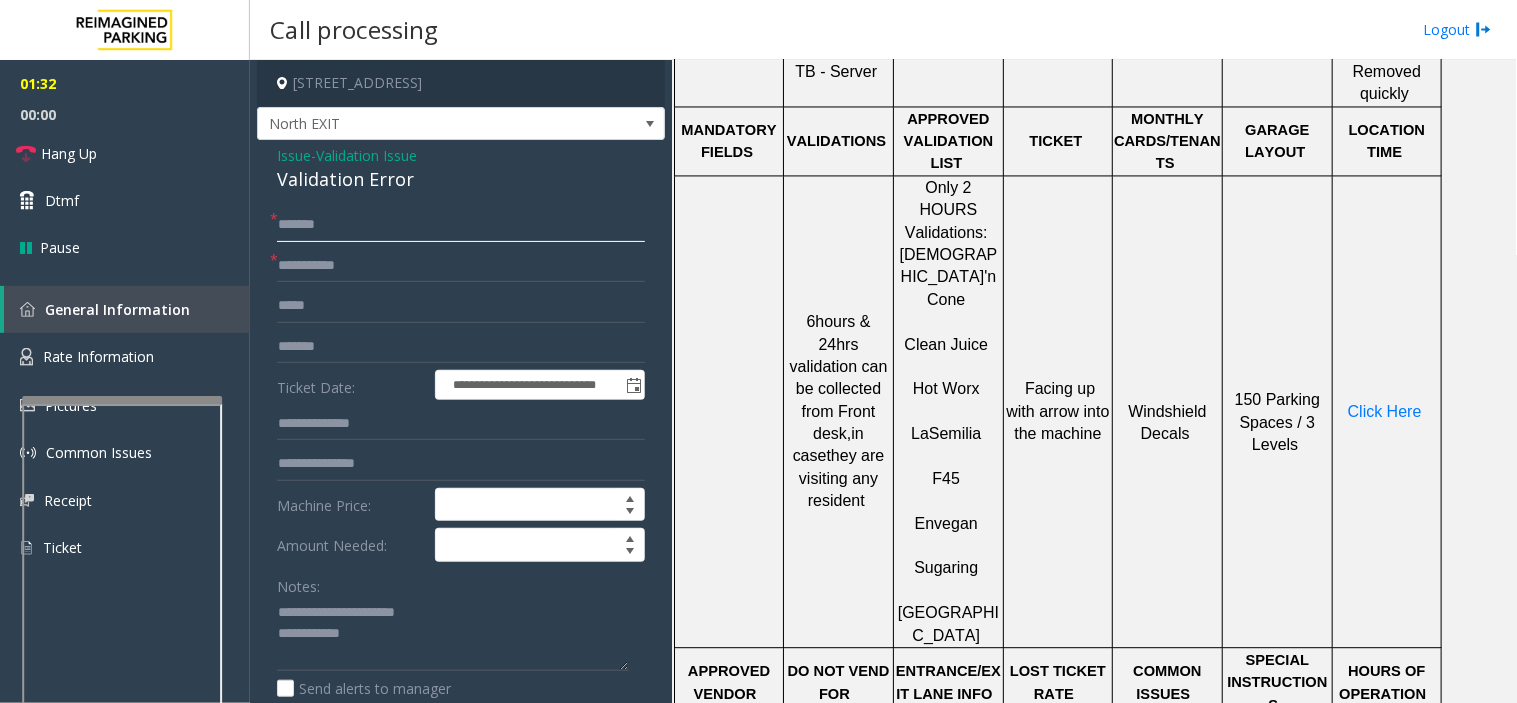 type on "*******" 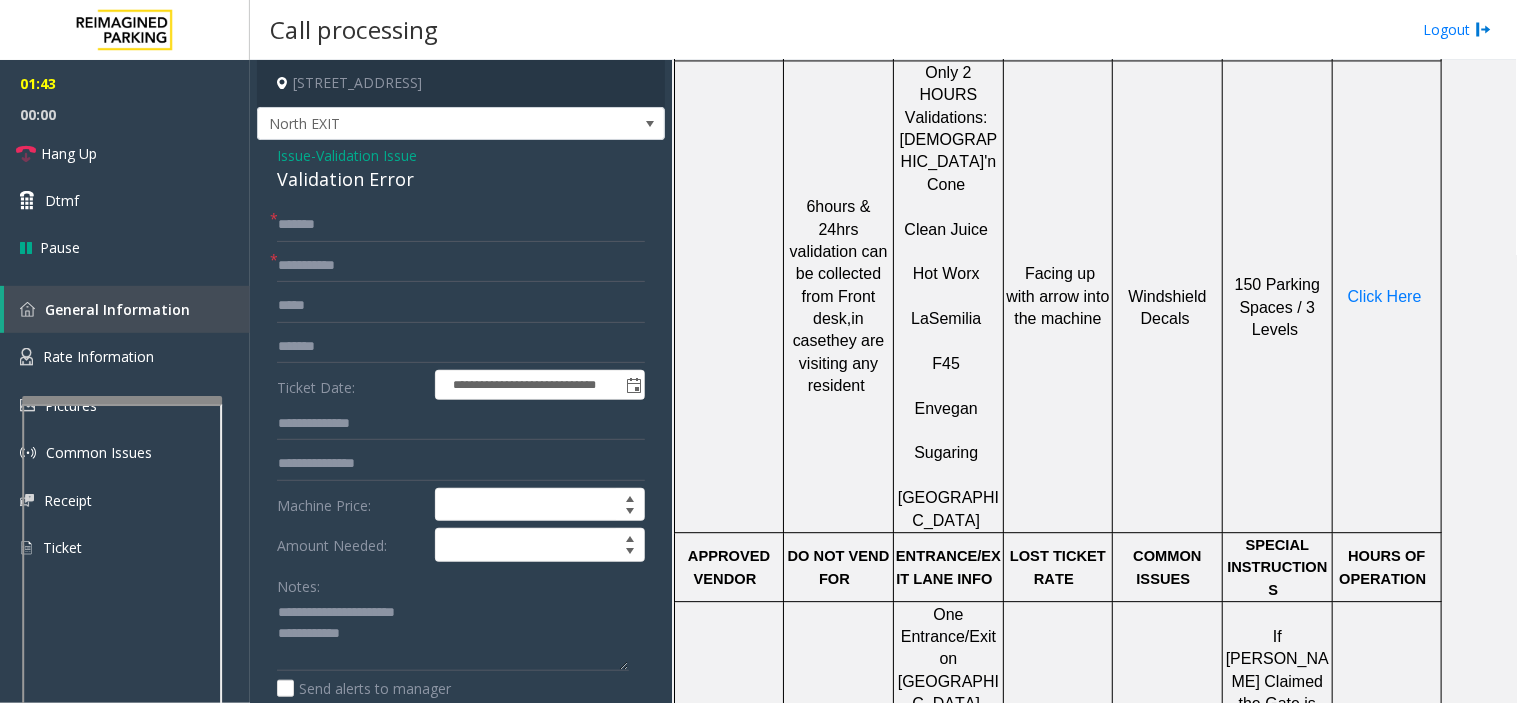 scroll, scrollTop: 777, scrollLeft: 0, axis: vertical 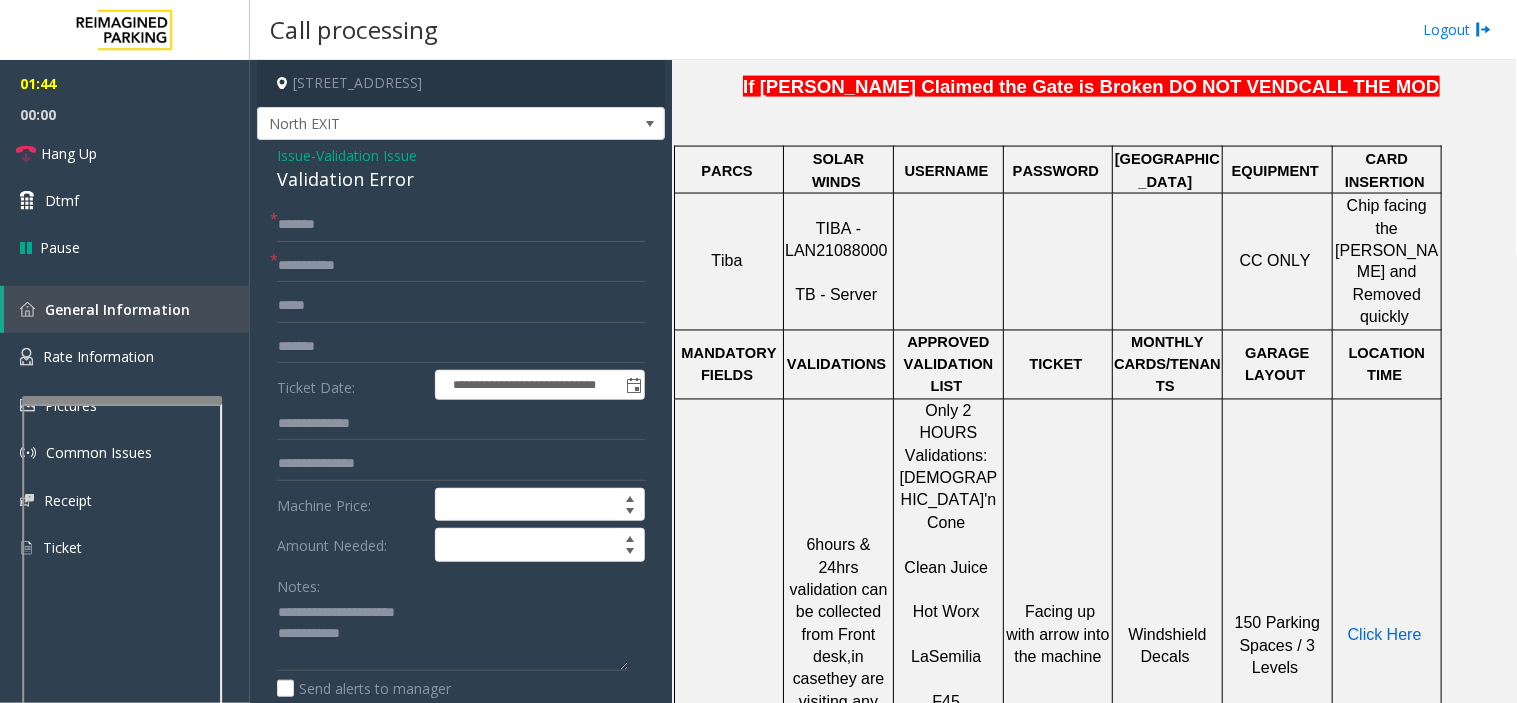 click on "Click Here" 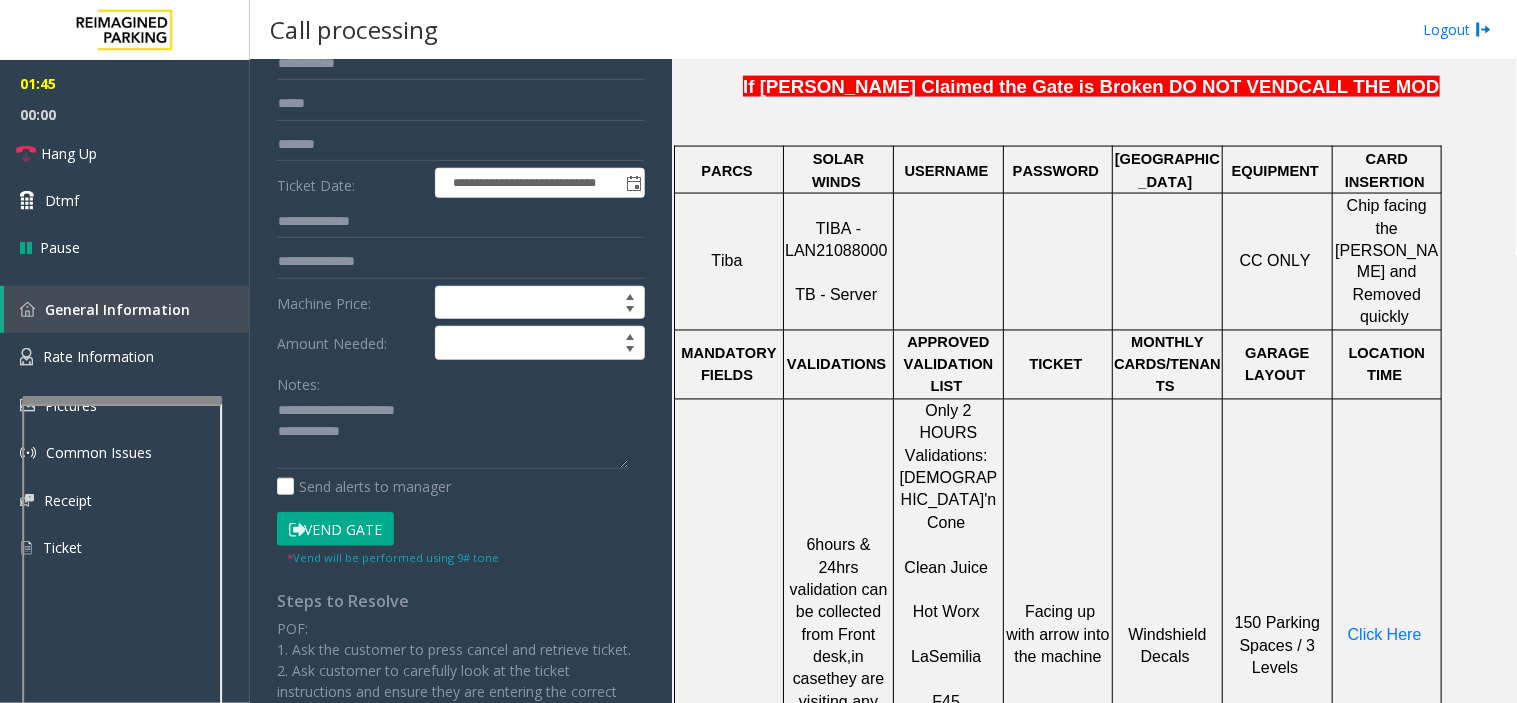 scroll, scrollTop: 333, scrollLeft: 0, axis: vertical 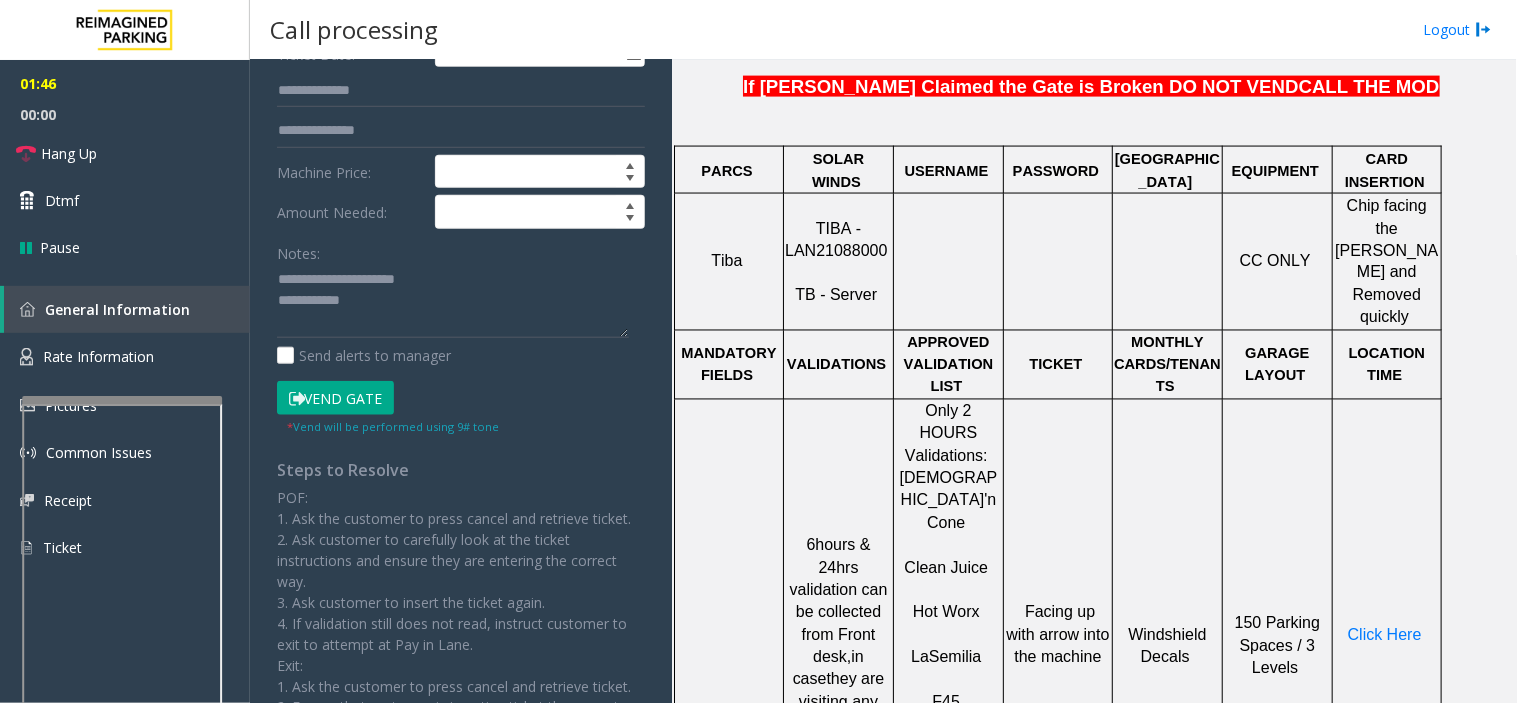 click on "Vend Gate" 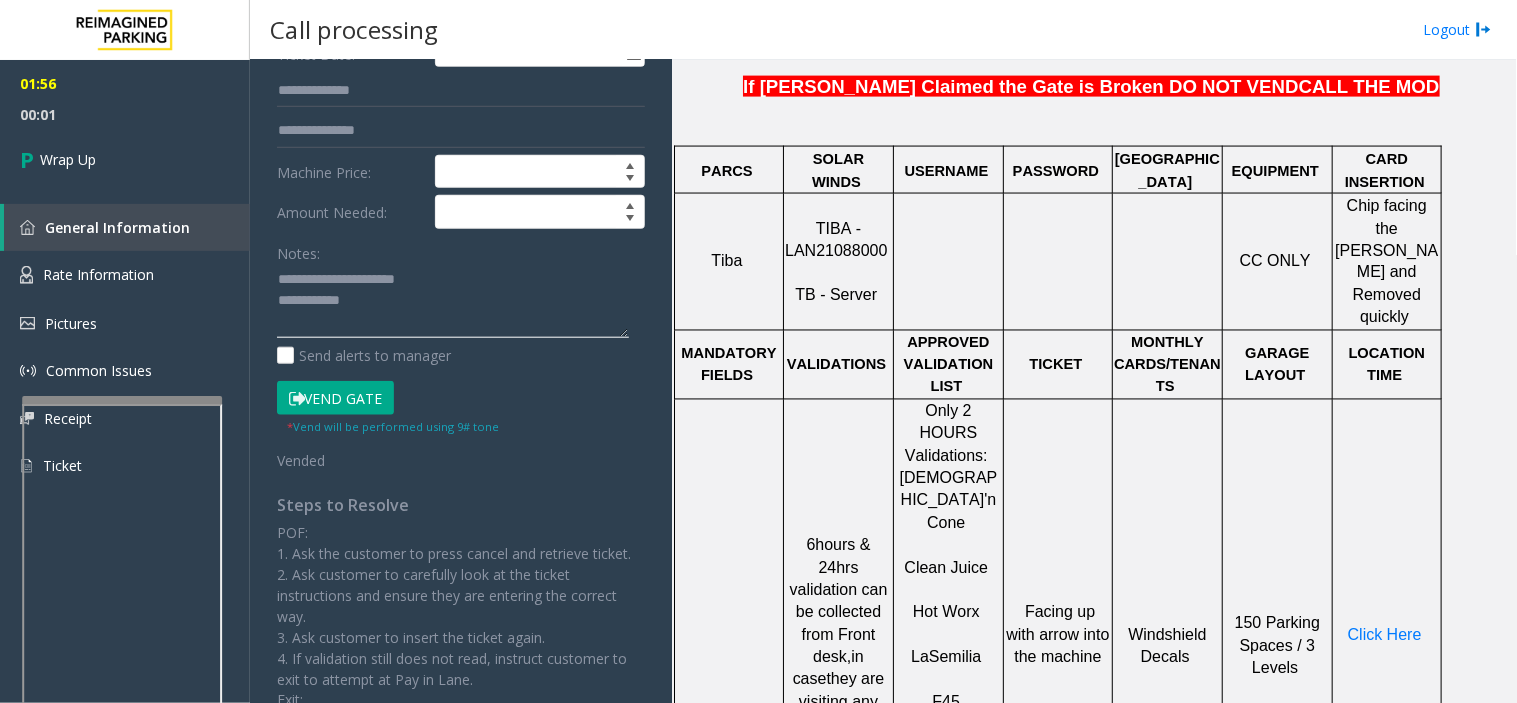 click 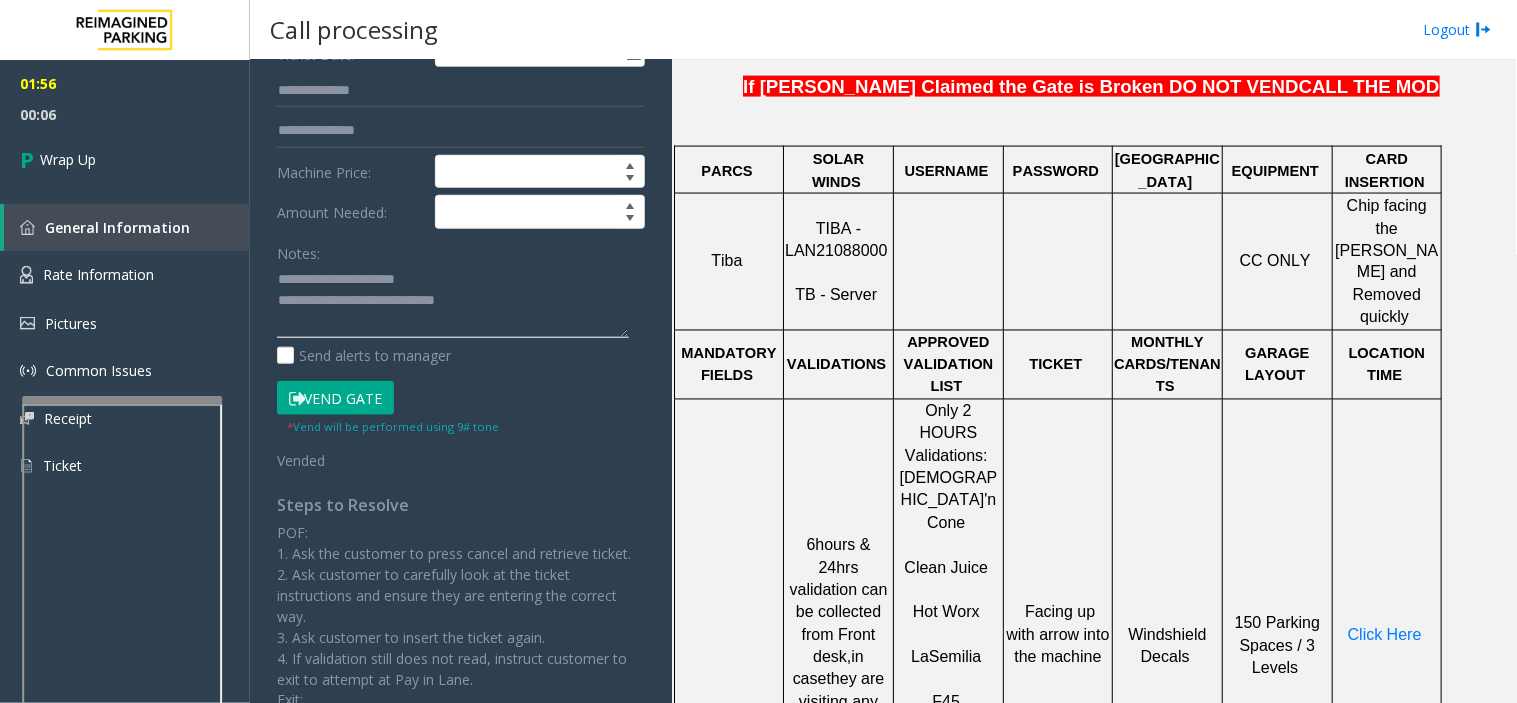 scroll, scrollTop: 0, scrollLeft: 0, axis: both 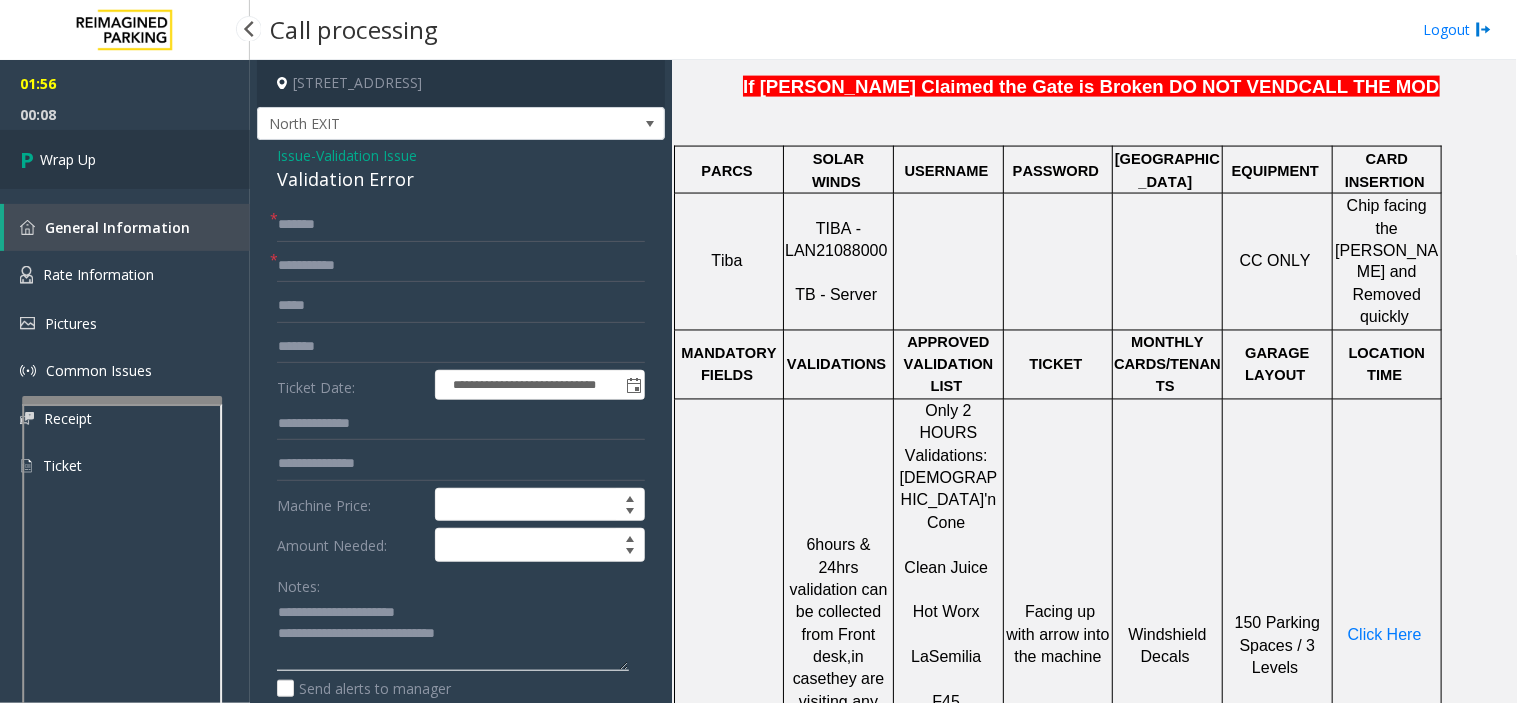 type on "**********" 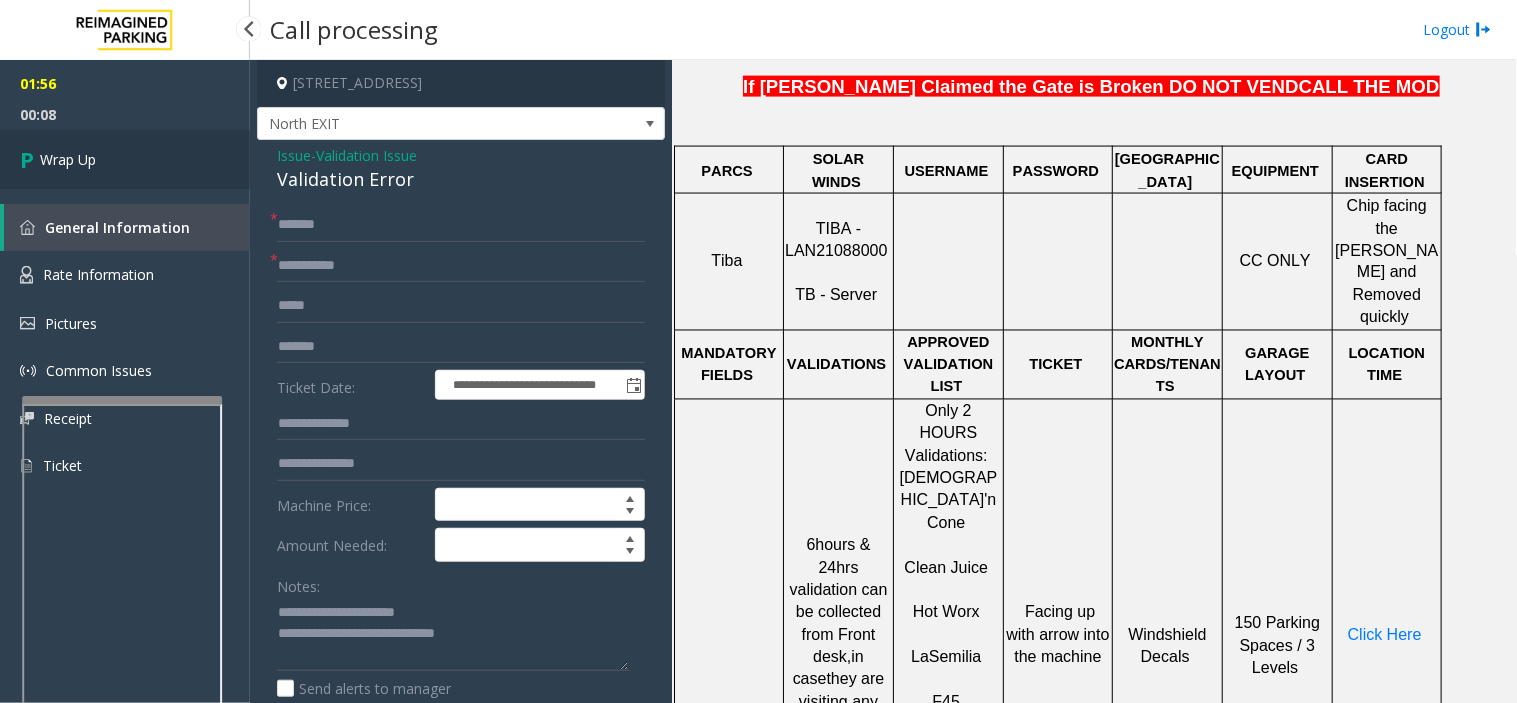 click on "Wrap Up" at bounding box center (125, 159) 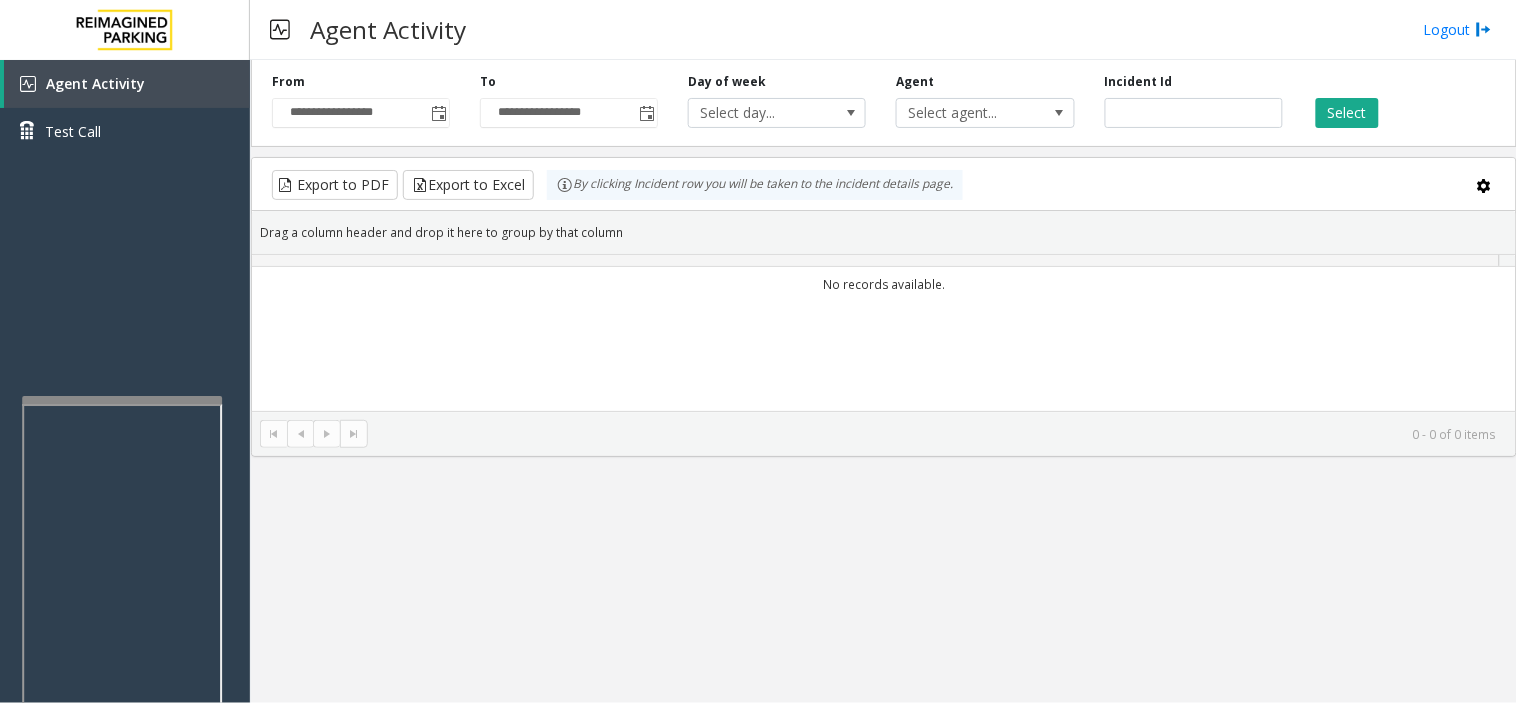drag, startPoint x: 810, startPoint y: 541, endPoint x: 676, endPoint y: 643, distance: 168.40428 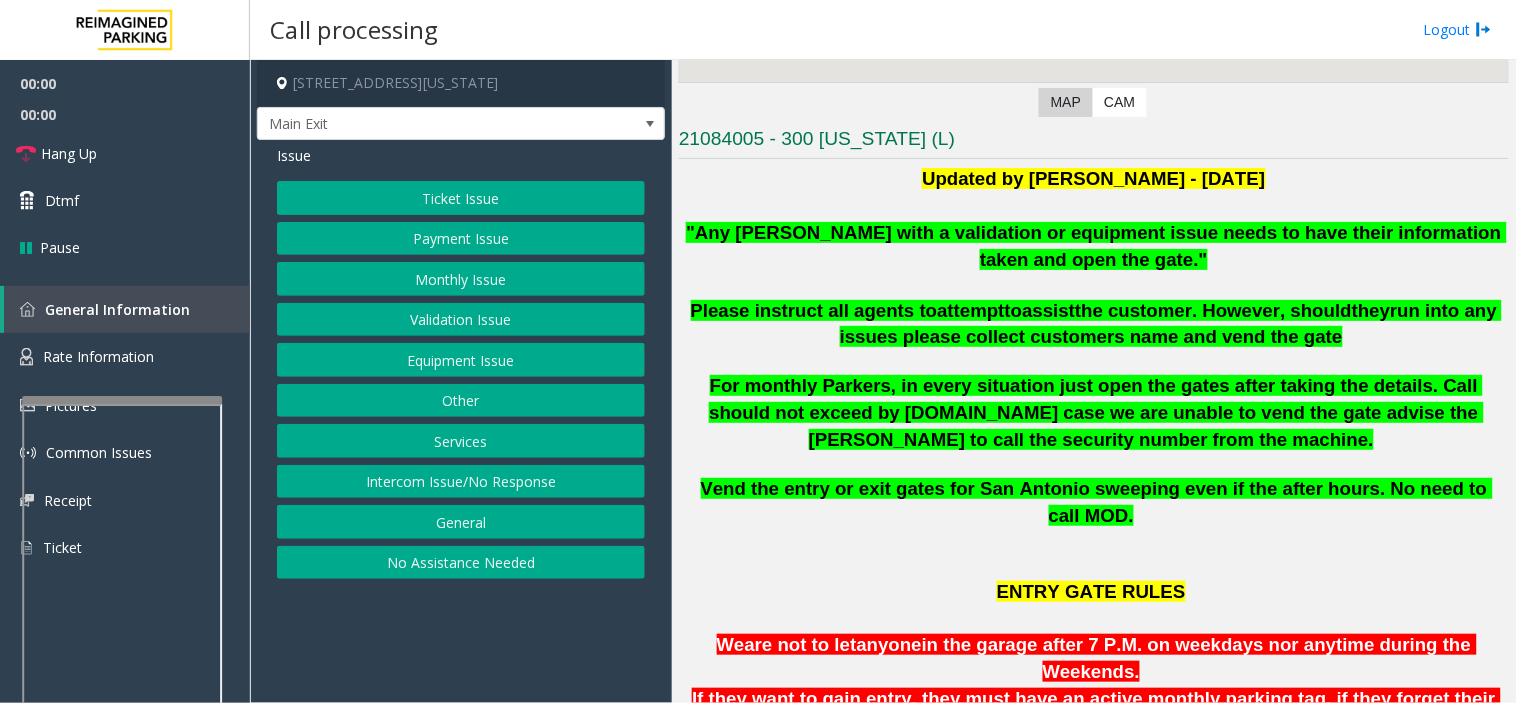 scroll, scrollTop: 444, scrollLeft: 0, axis: vertical 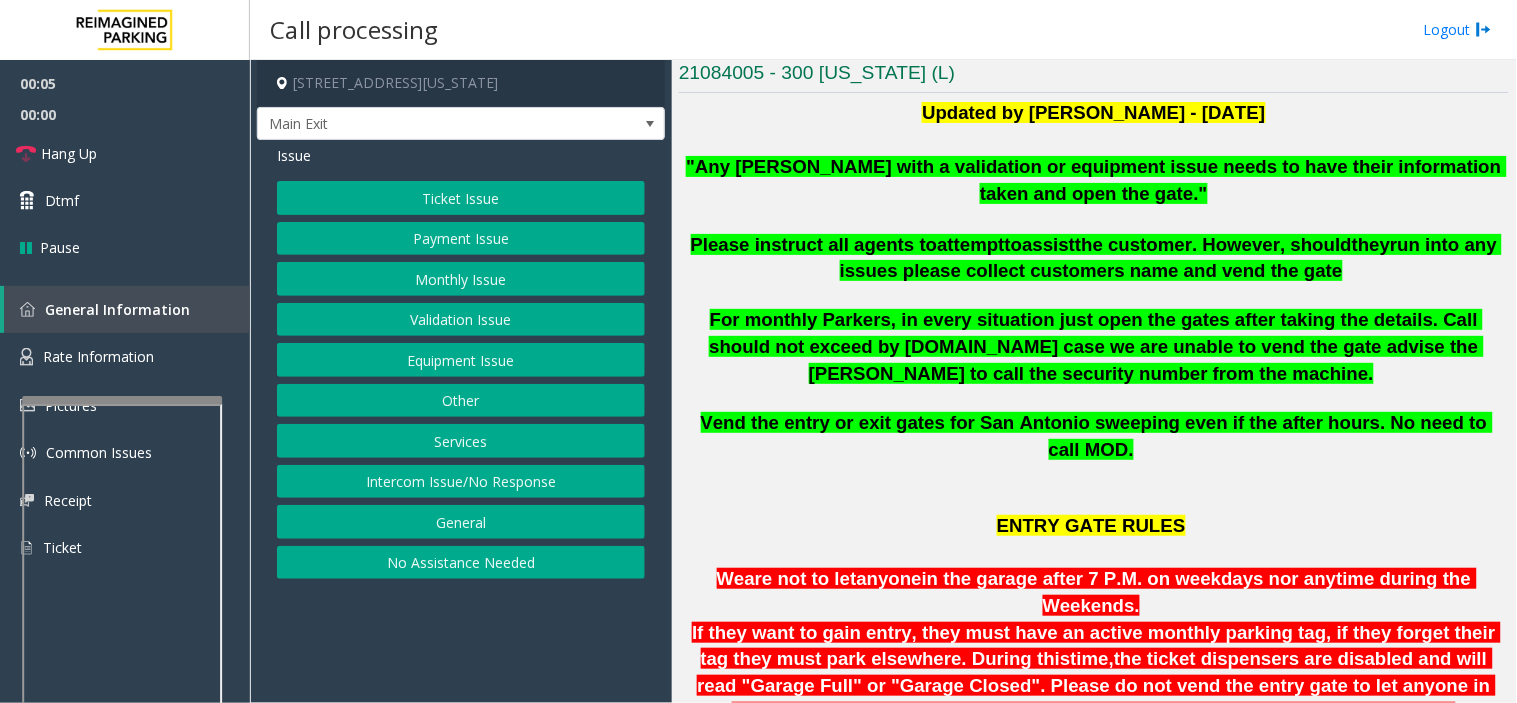 click on "Monthly Issue" 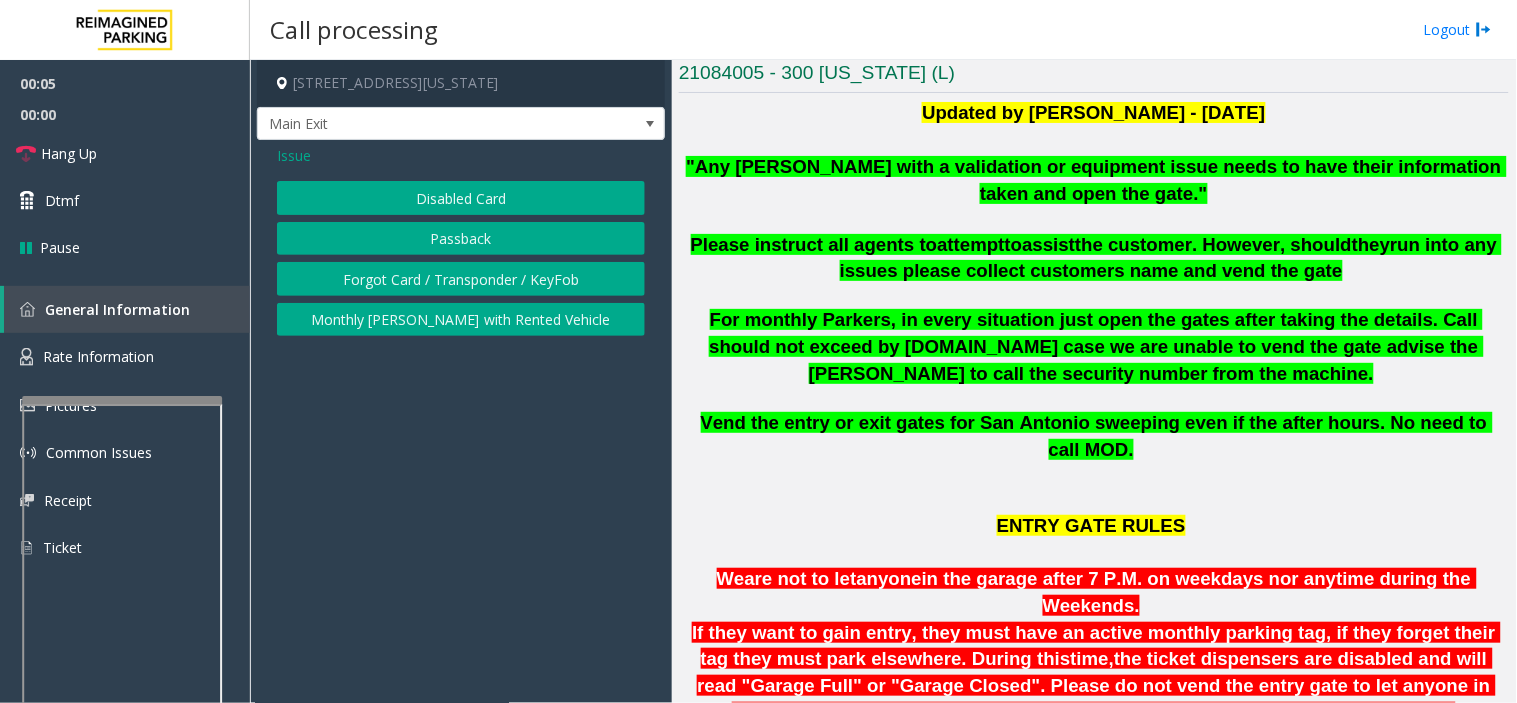 click on "Disabled Card" 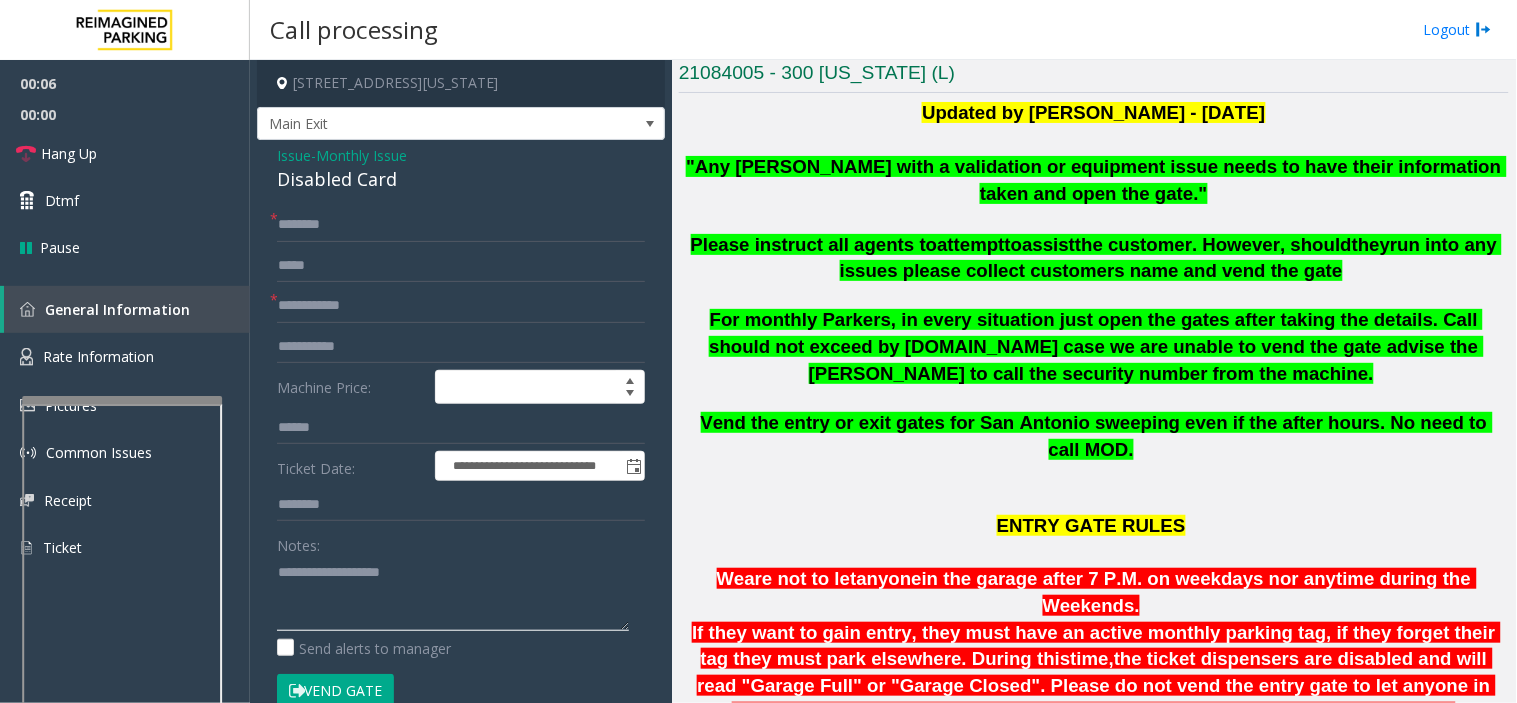 paste on "**********" 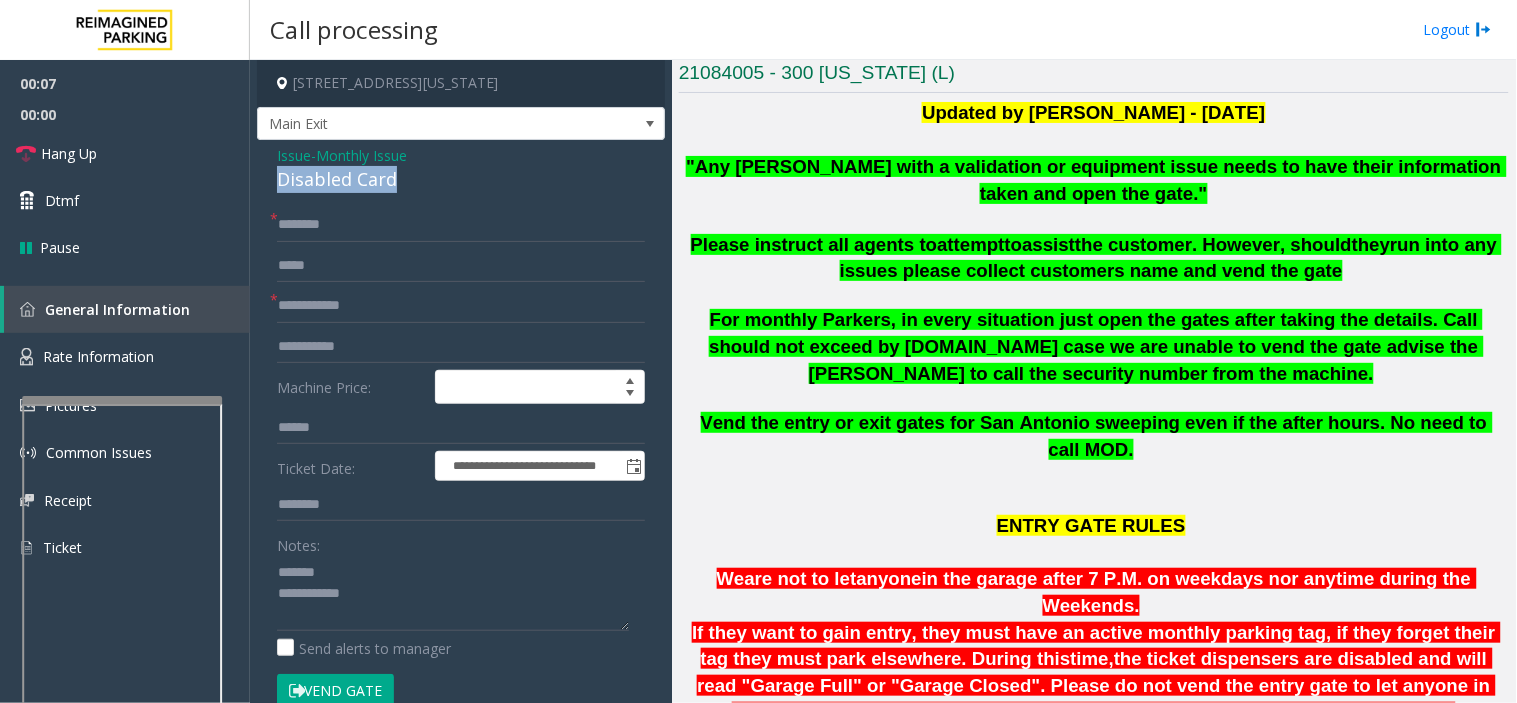 drag, startPoint x: 267, startPoint y: 183, endPoint x: 397, endPoint y: 183, distance: 130 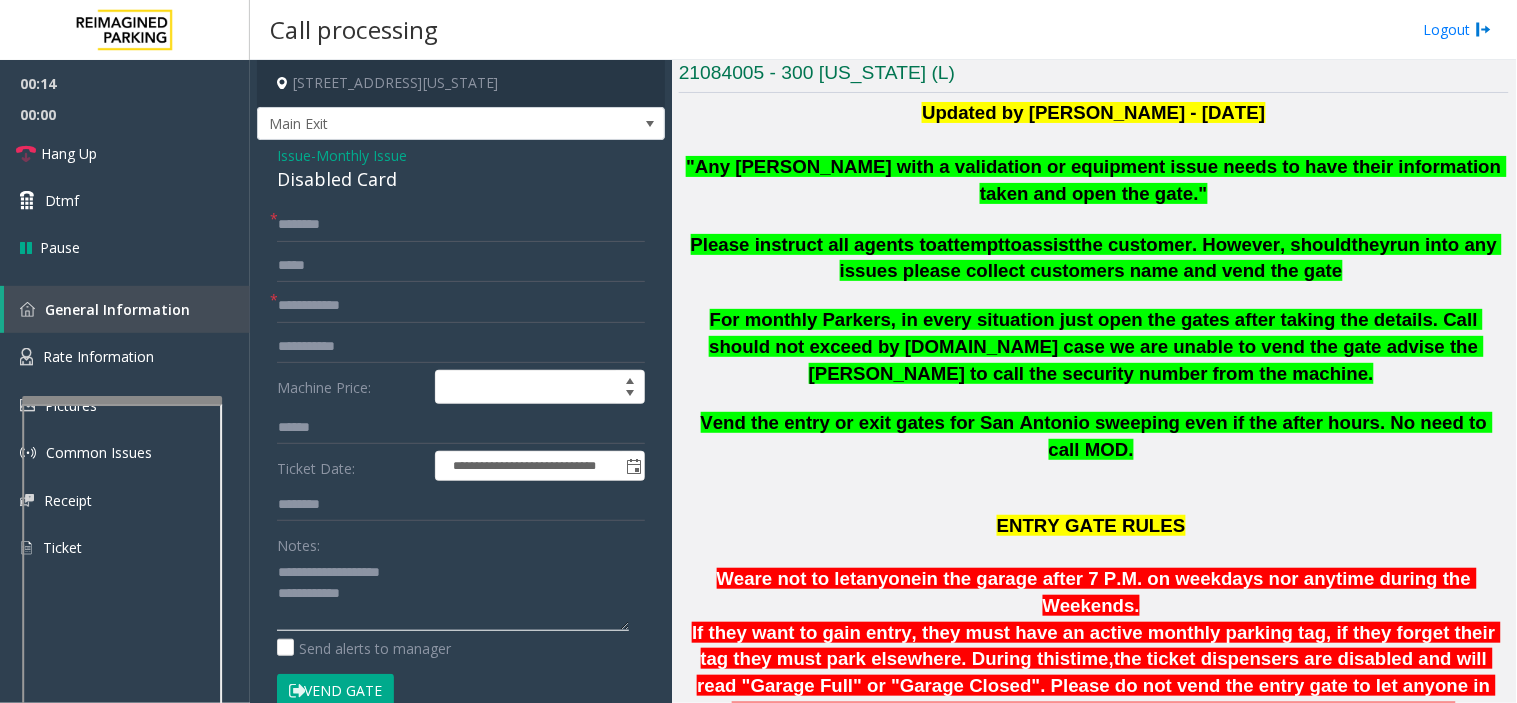 paste on "**********" 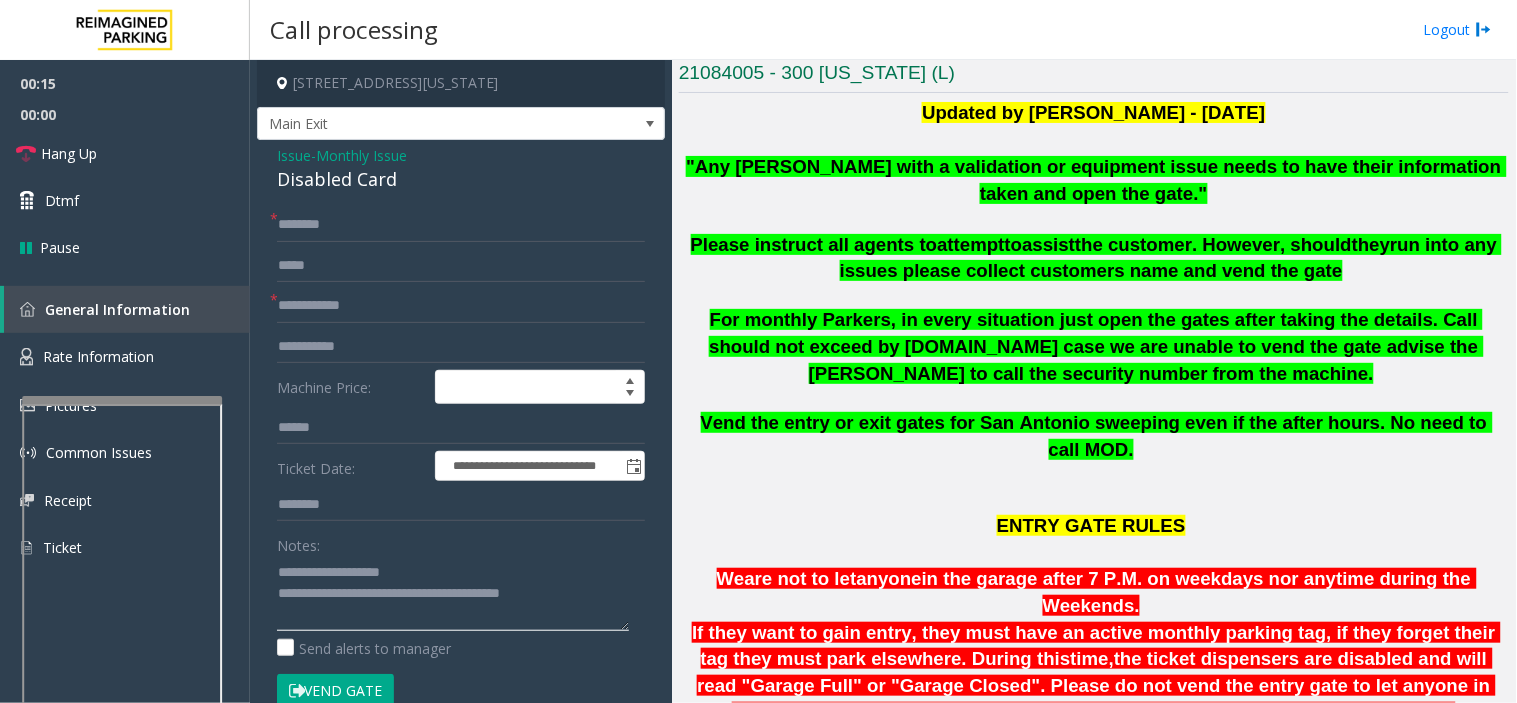 type on "**********" 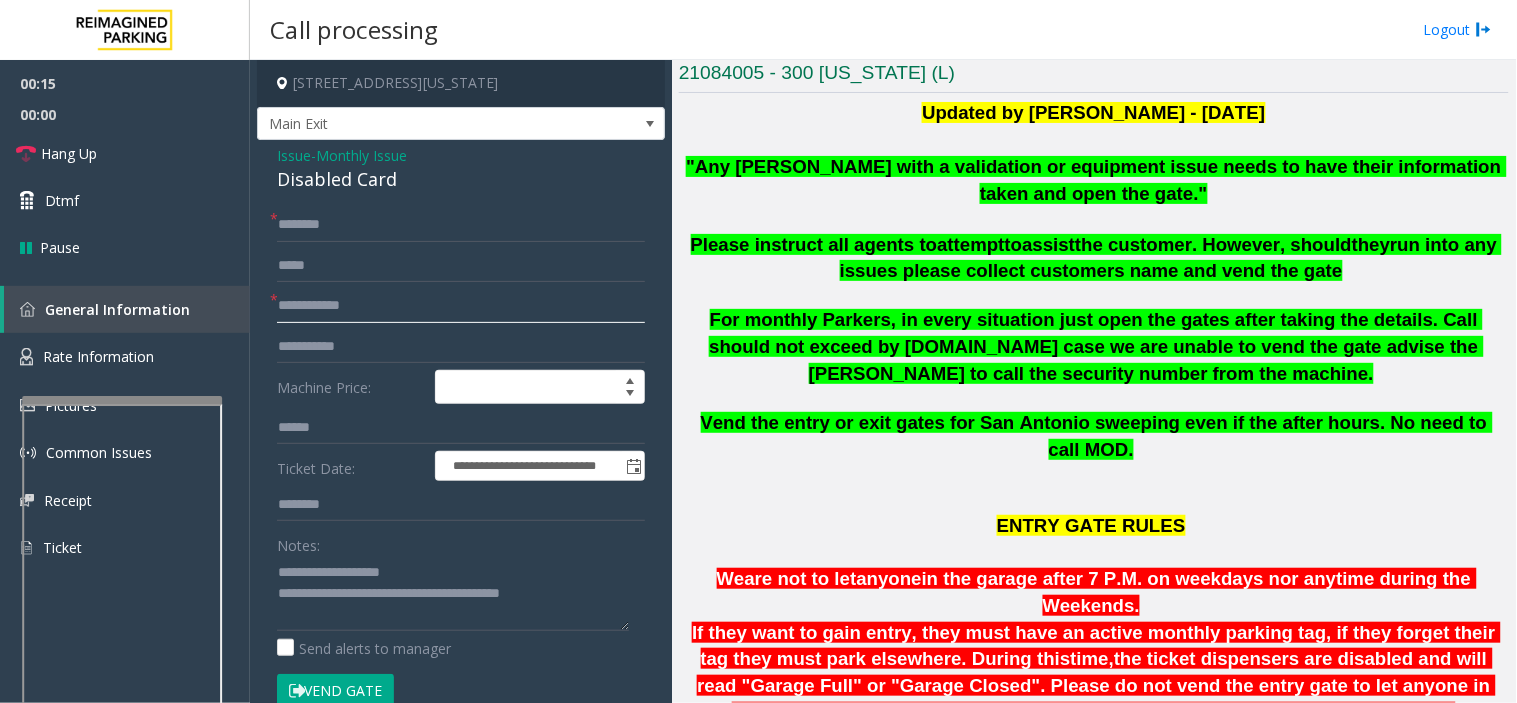 click 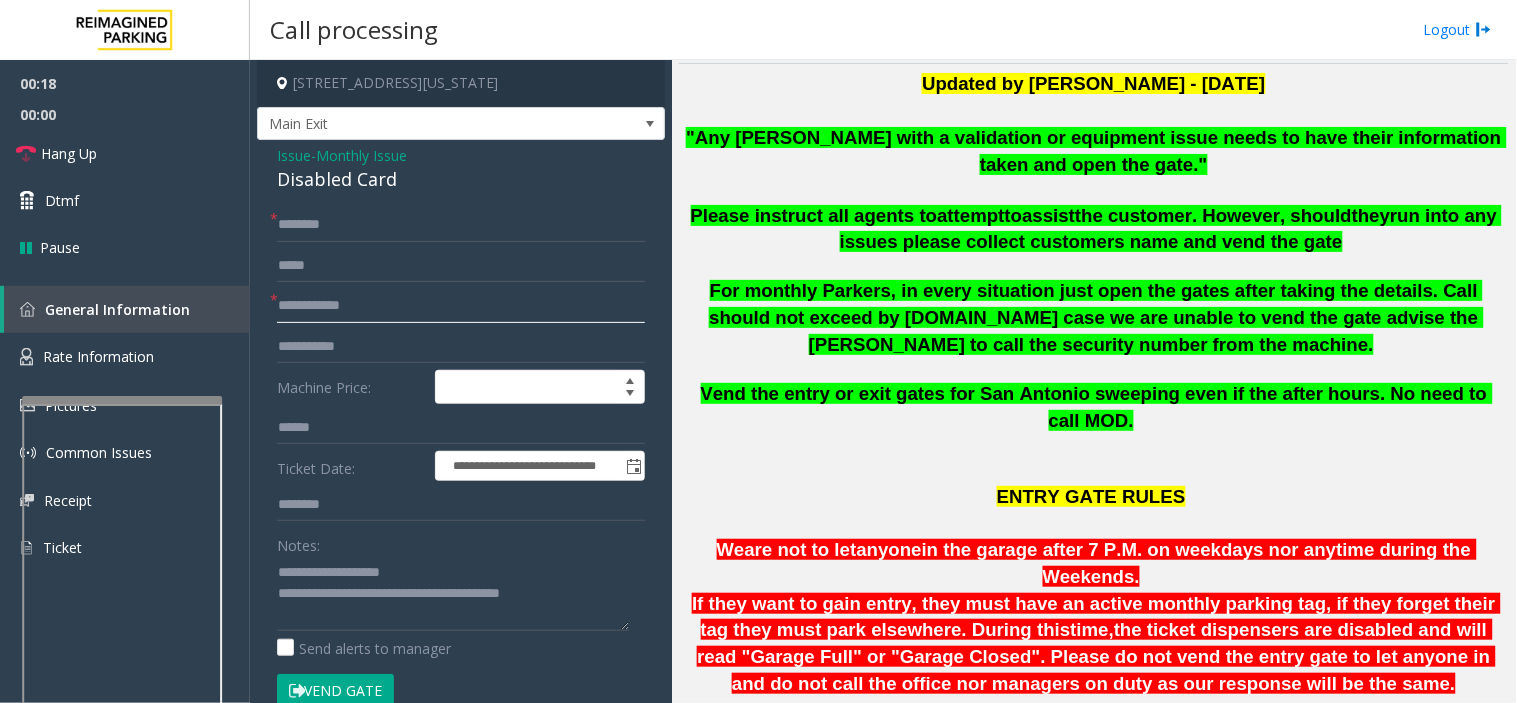 scroll, scrollTop: 333, scrollLeft: 0, axis: vertical 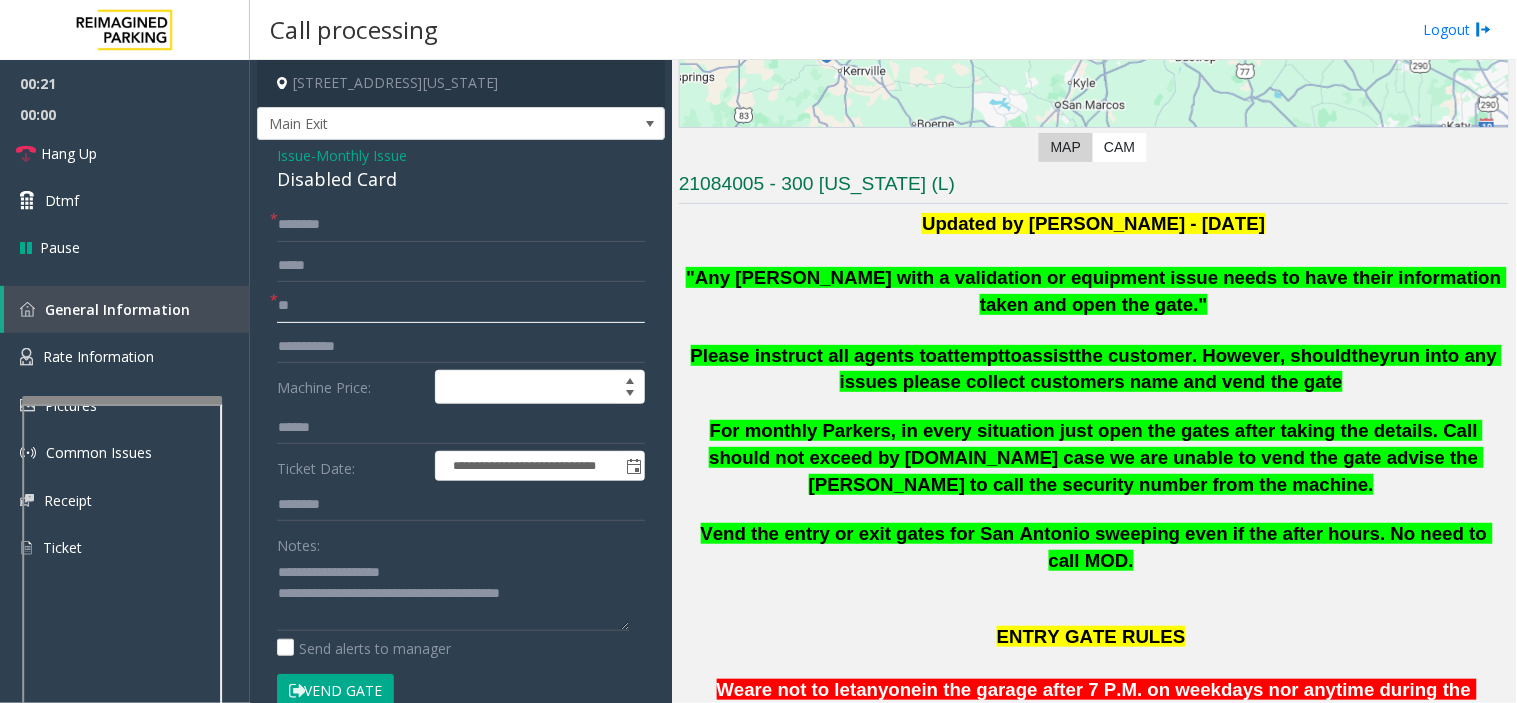 type on "**" 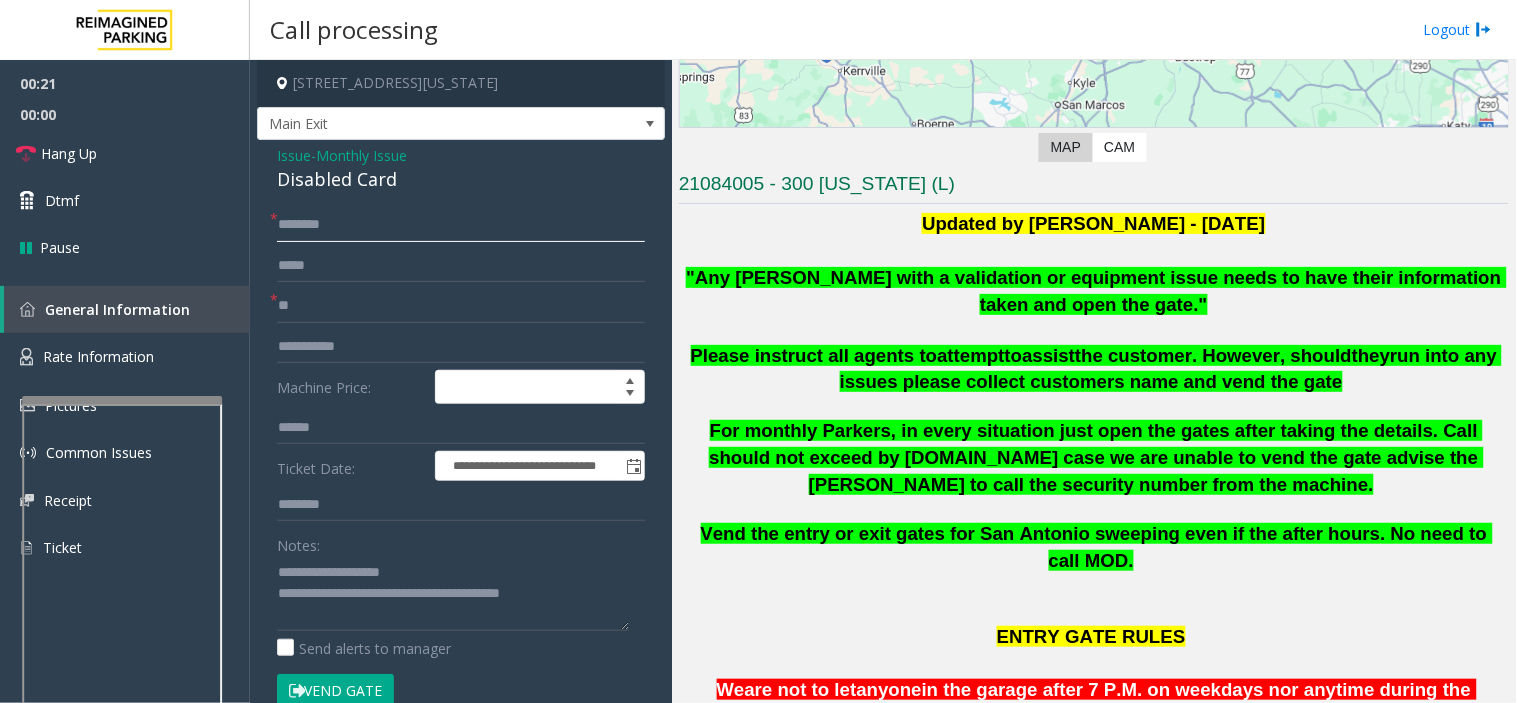 click 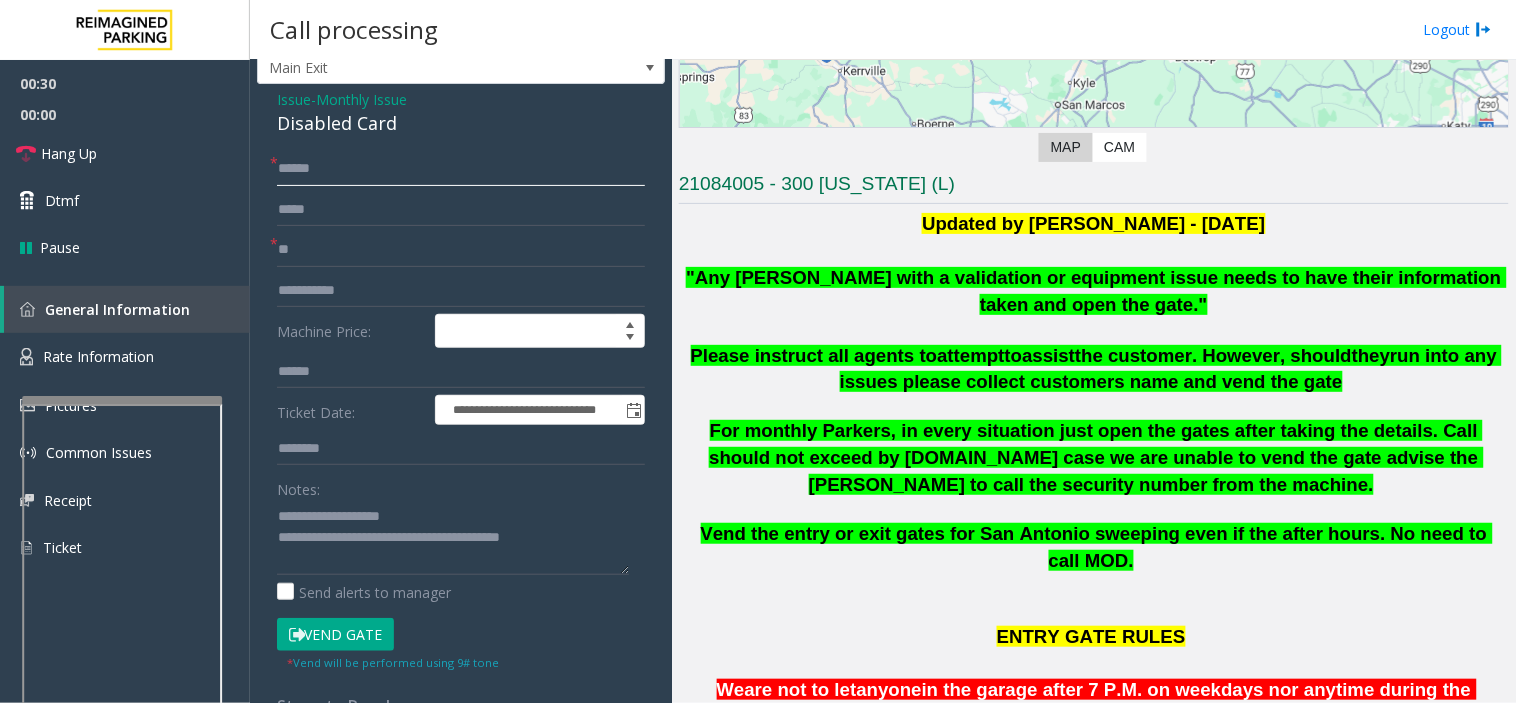 scroll, scrollTop: 111, scrollLeft: 0, axis: vertical 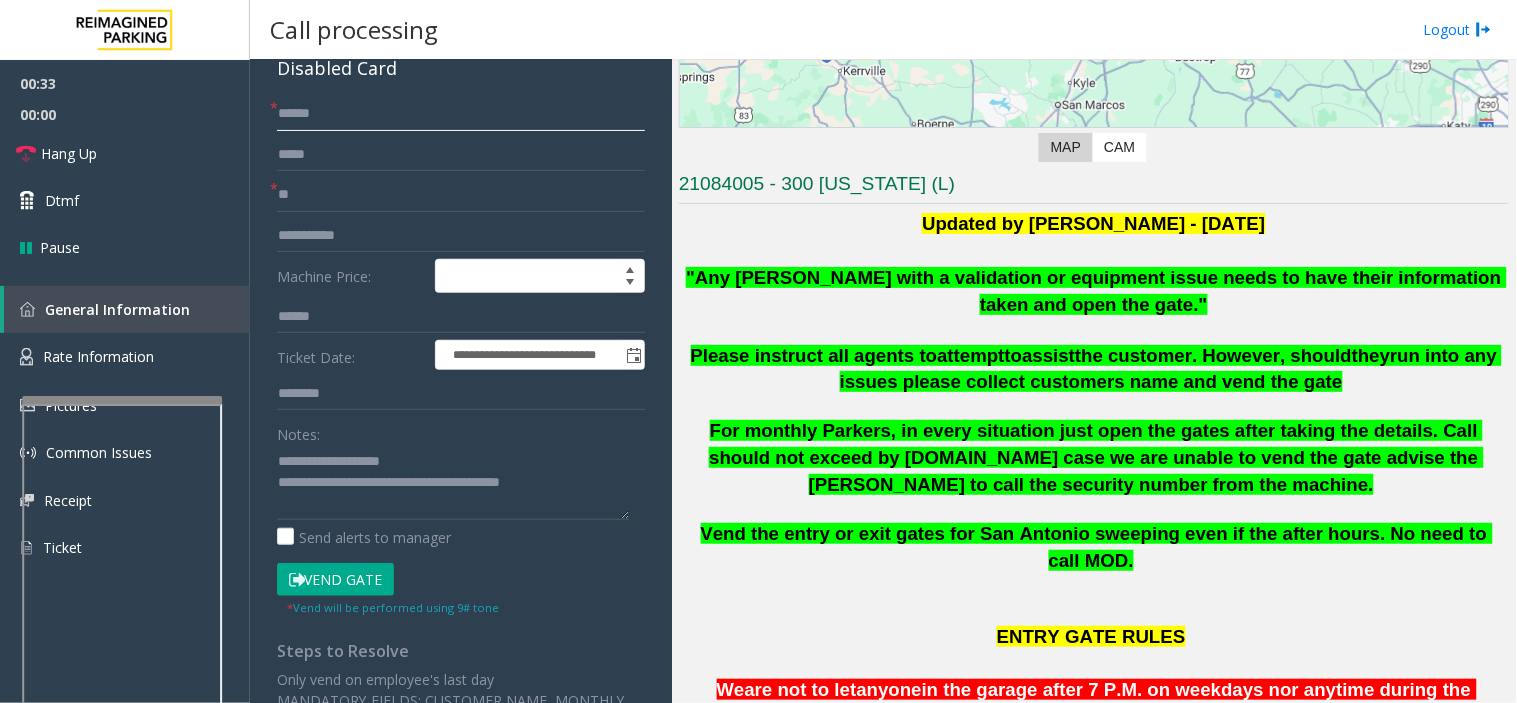 type on "******" 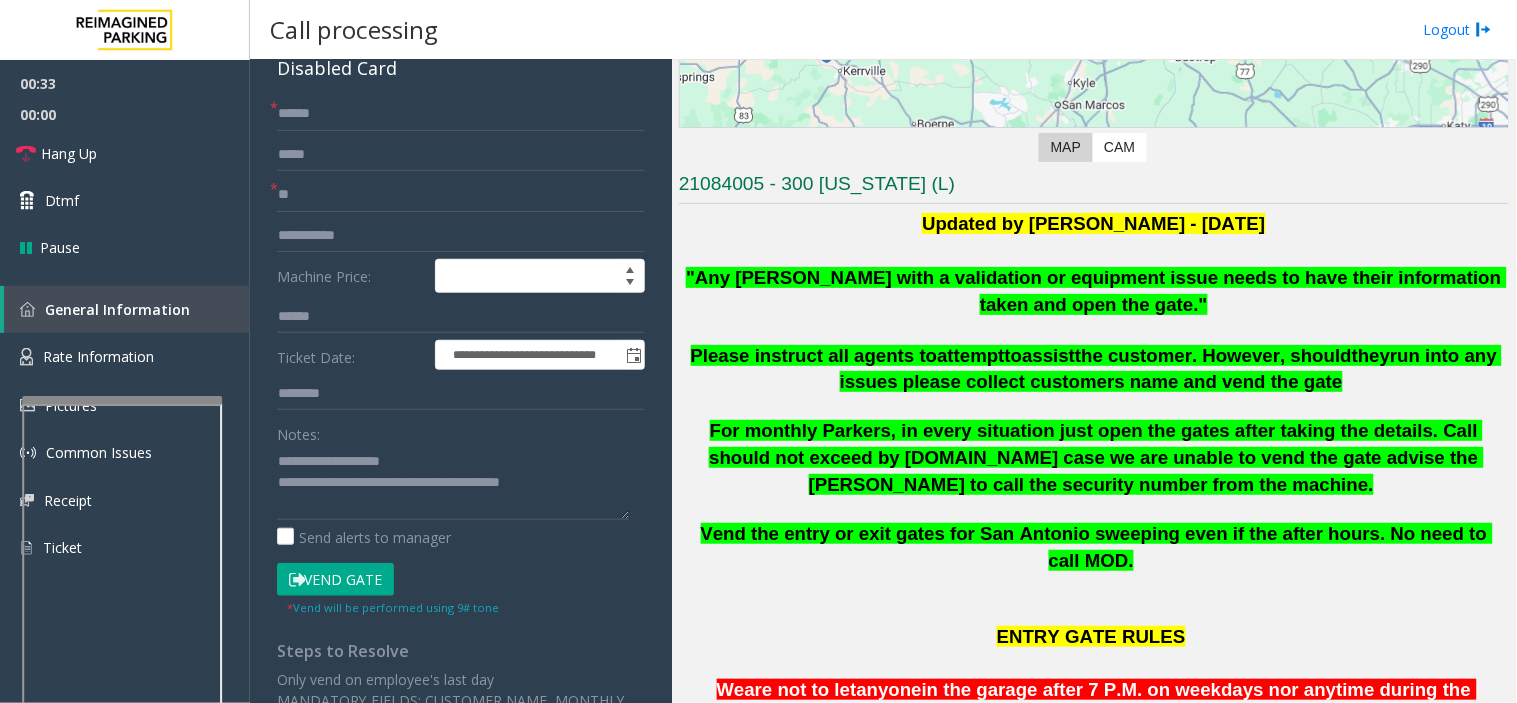 click on "Vend Gate" 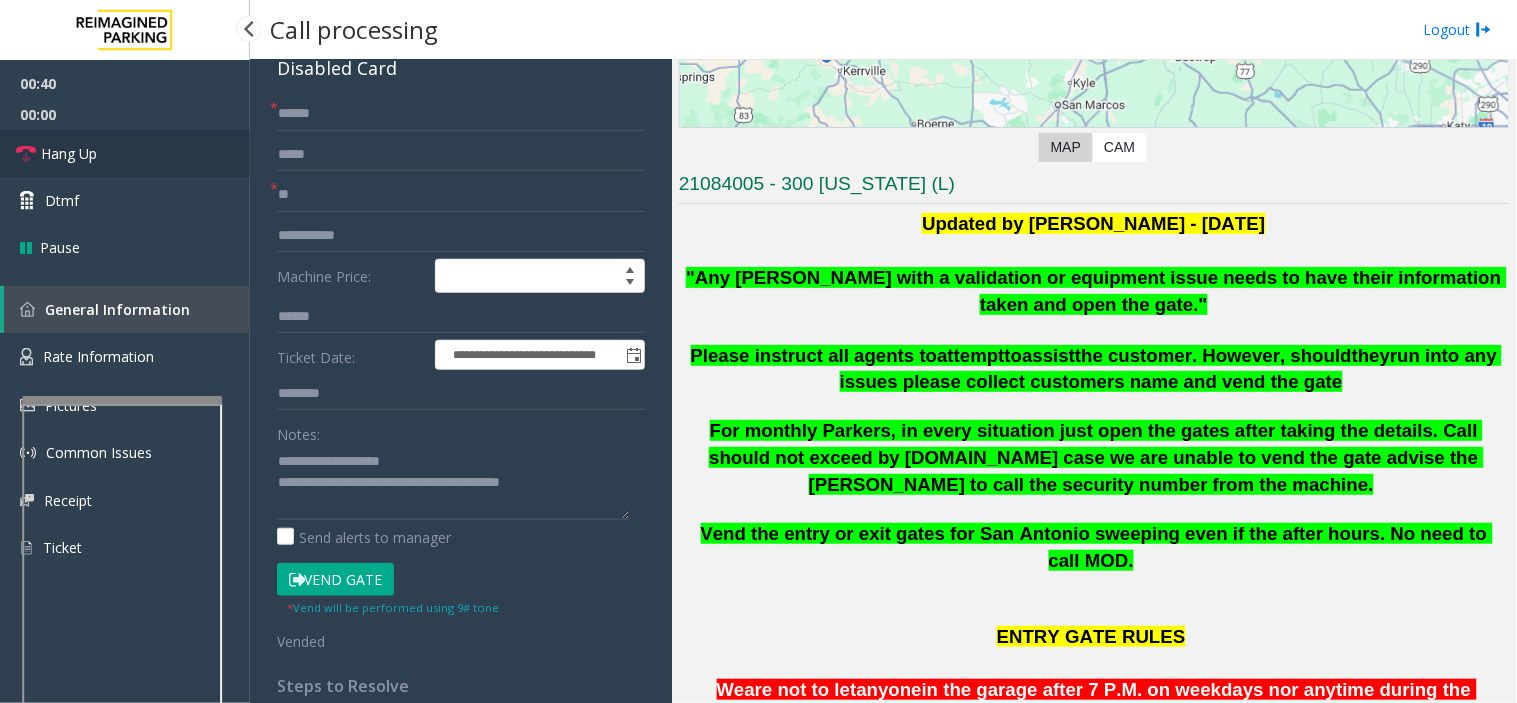 click on "Hang Up" at bounding box center (125, 153) 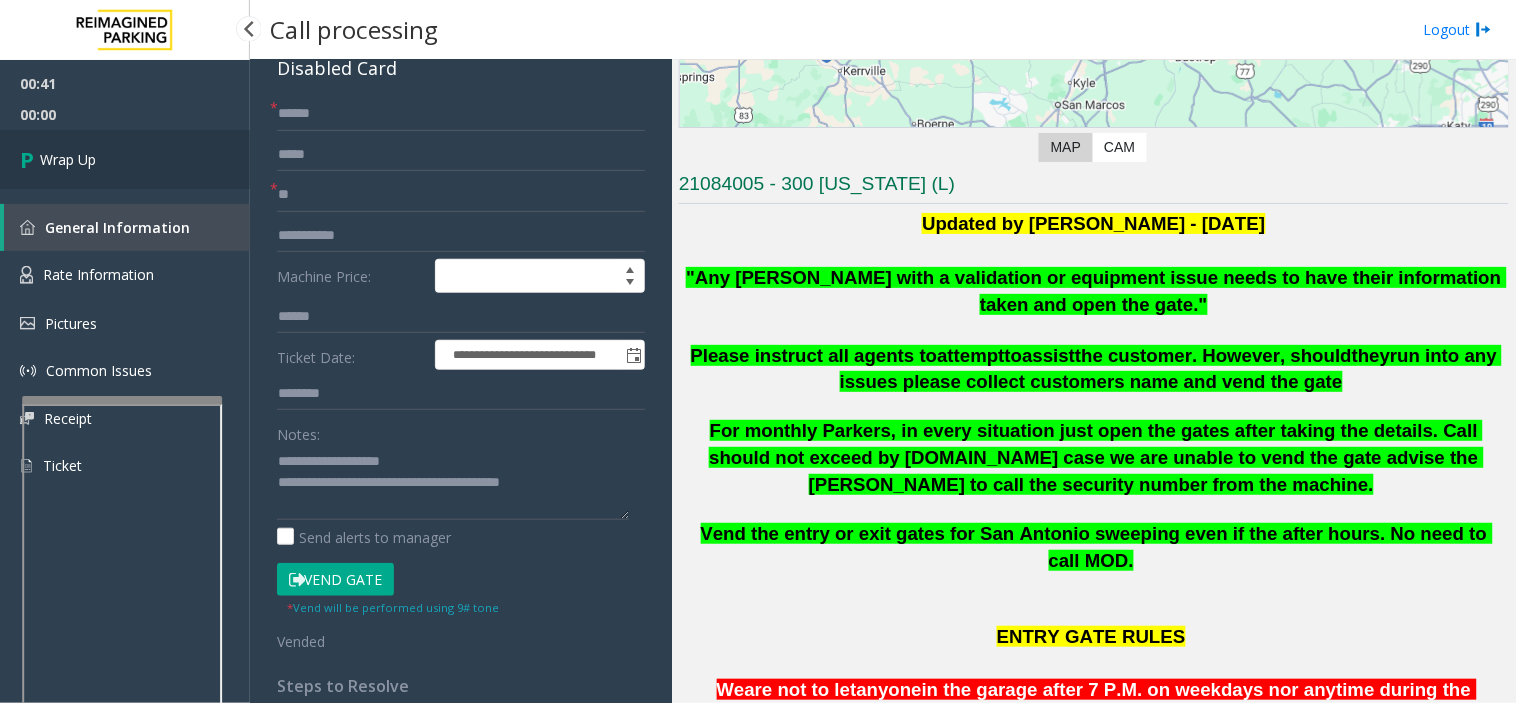 click on "Wrap Up" at bounding box center (125, 159) 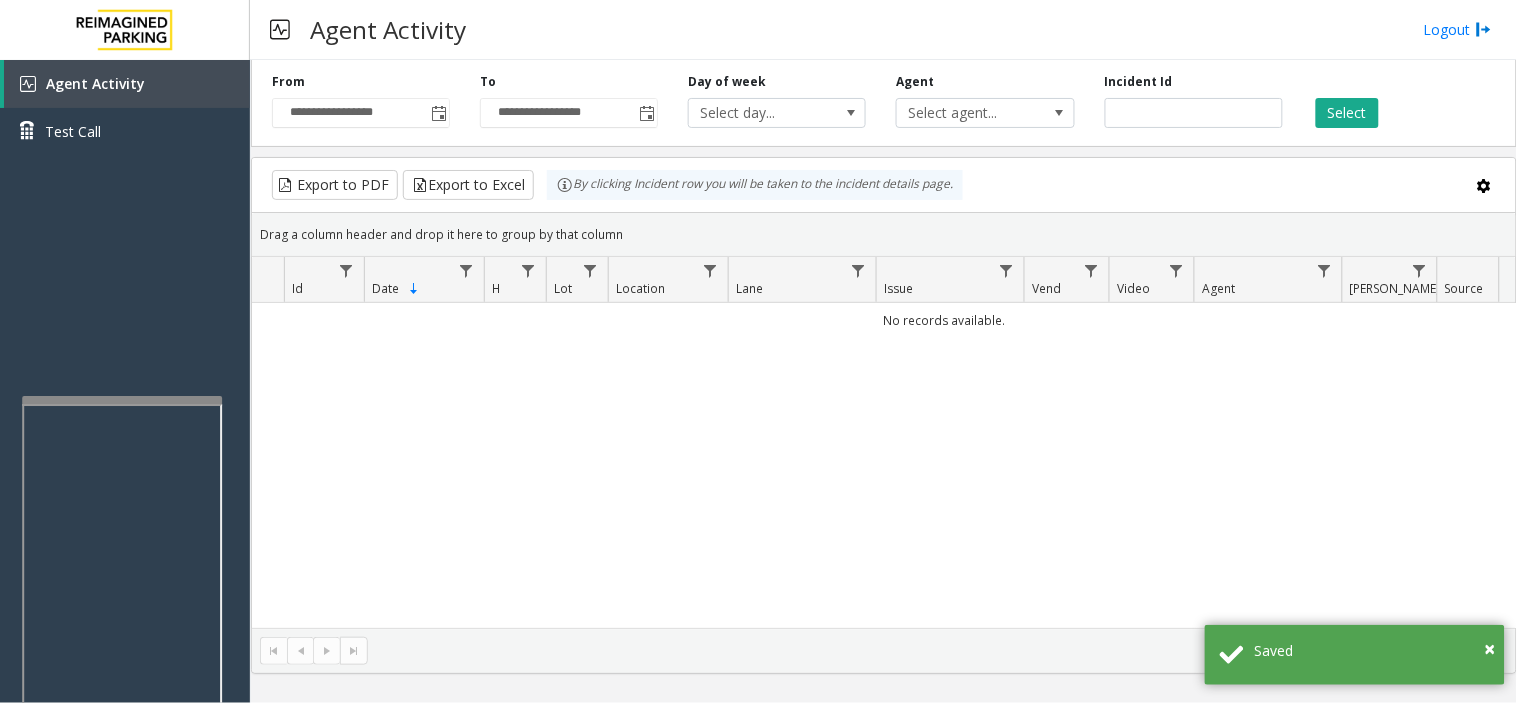 drag, startPoint x: 640, startPoint y: 396, endPoint x: 563, endPoint y: 380, distance: 78.64477 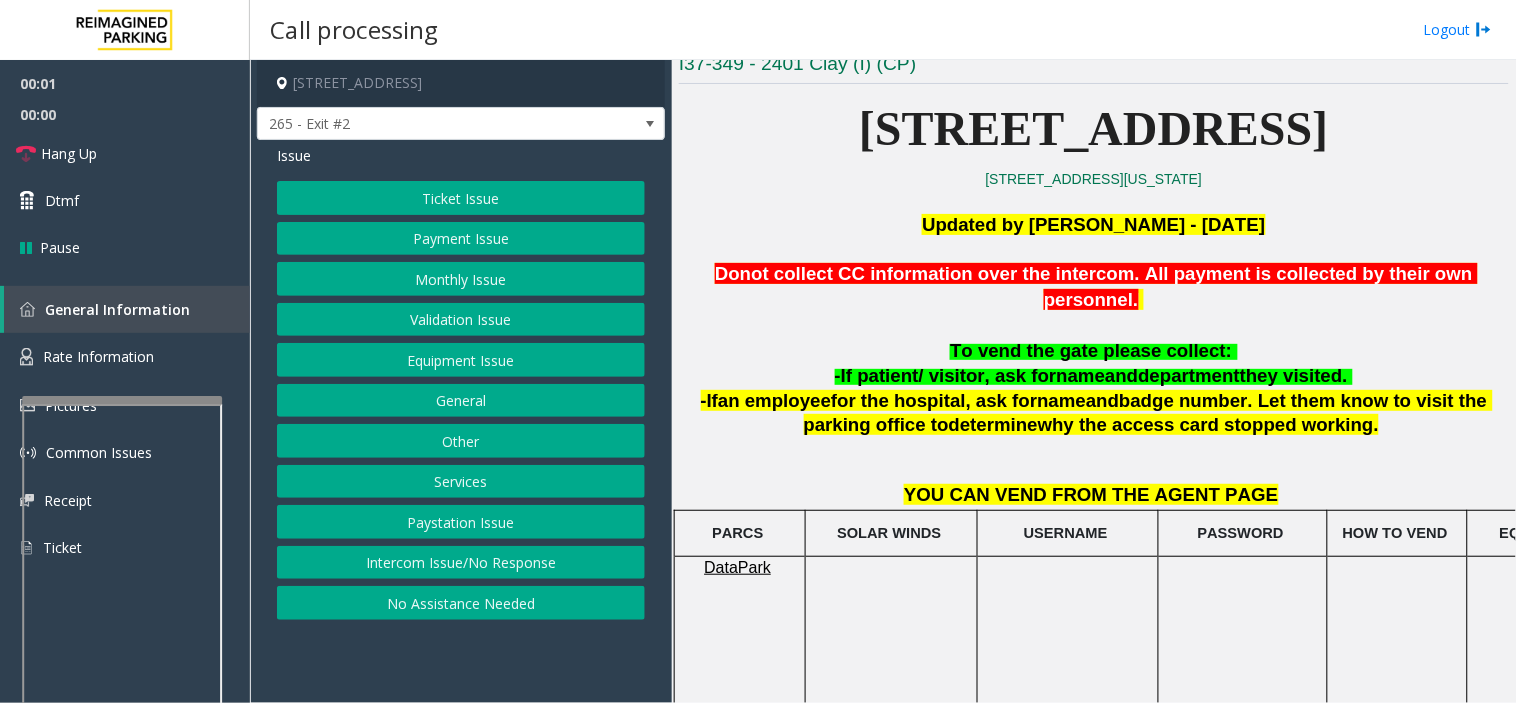 scroll, scrollTop: 666, scrollLeft: 0, axis: vertical 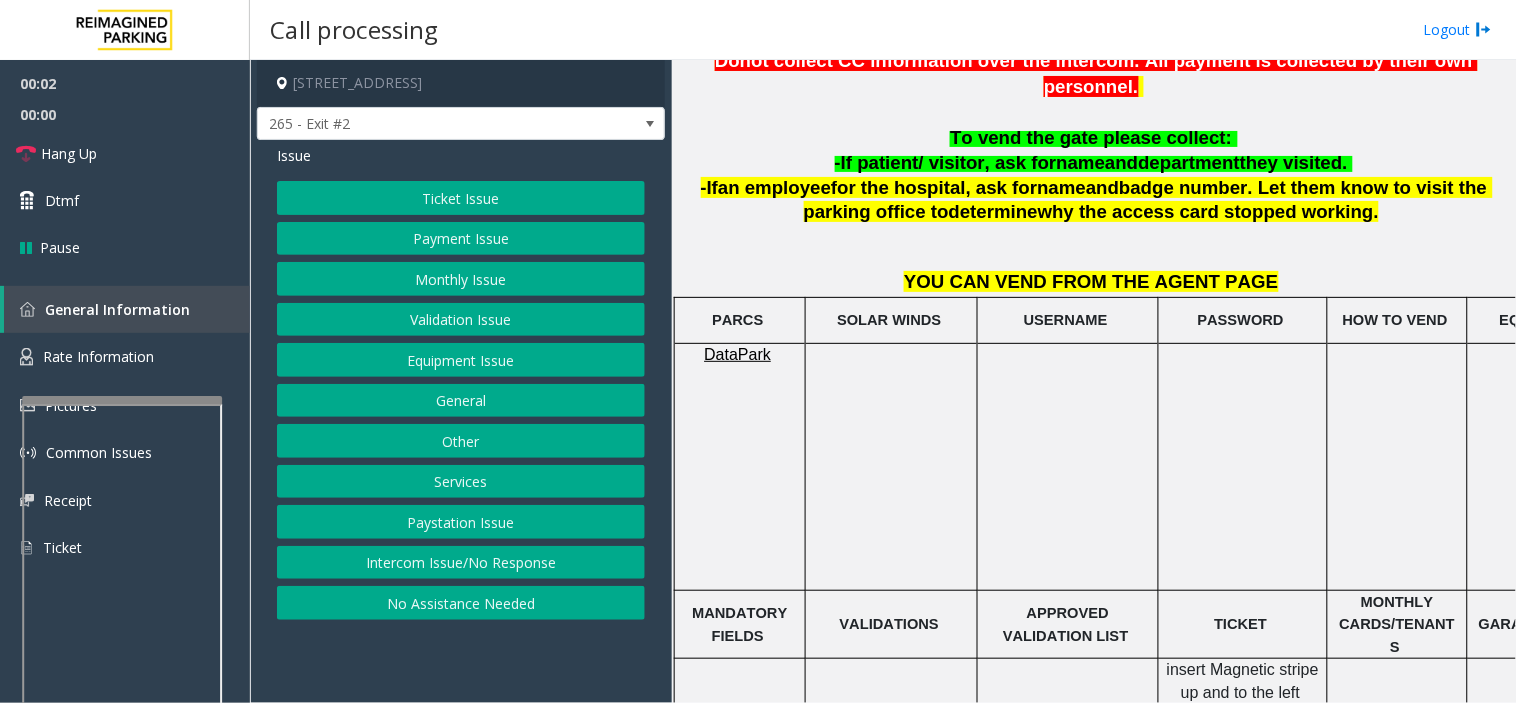 drag, startPoint x: 487, startPoint y: 682, endPoint x: 454, endPoint y: 682, distance: 33 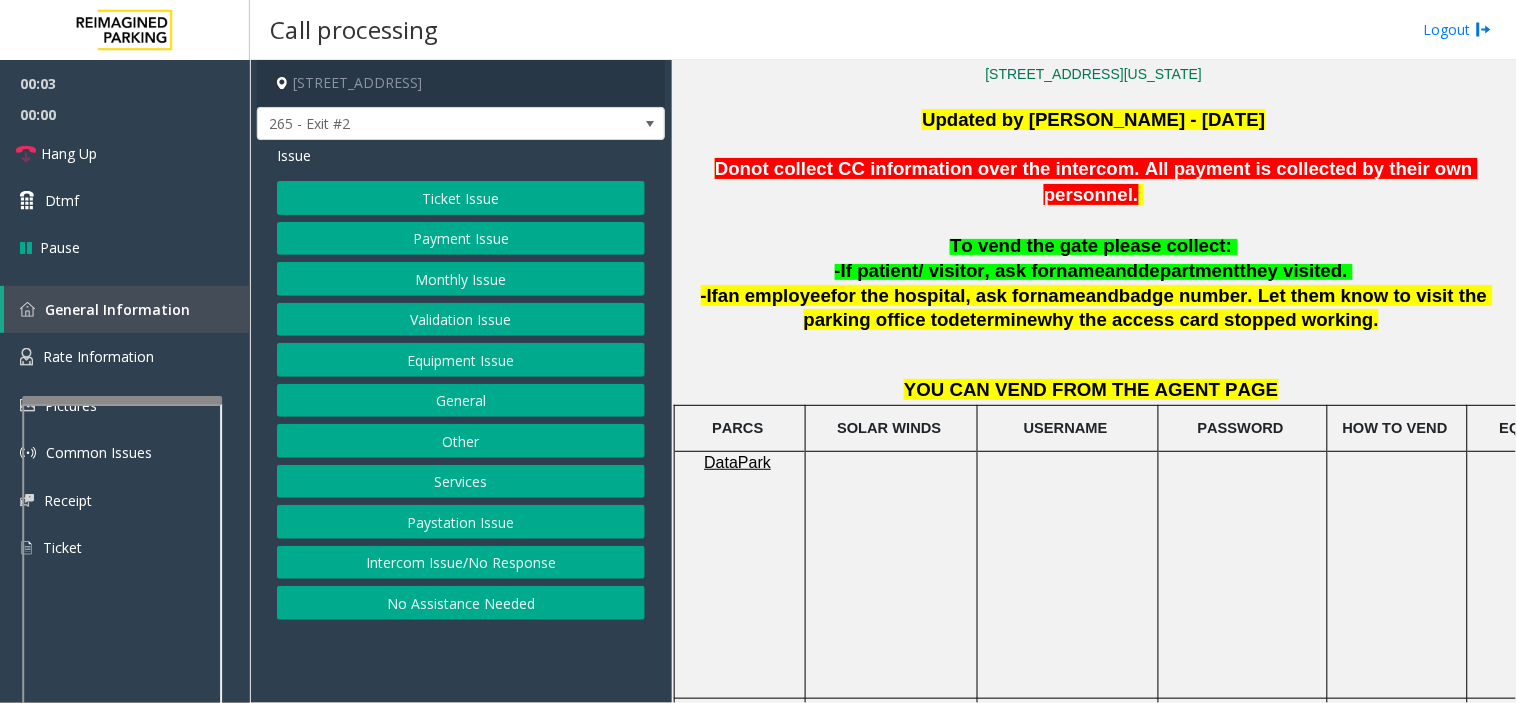 scroll, scrollTop: 555, scrollLeft: 0, axis: vertical 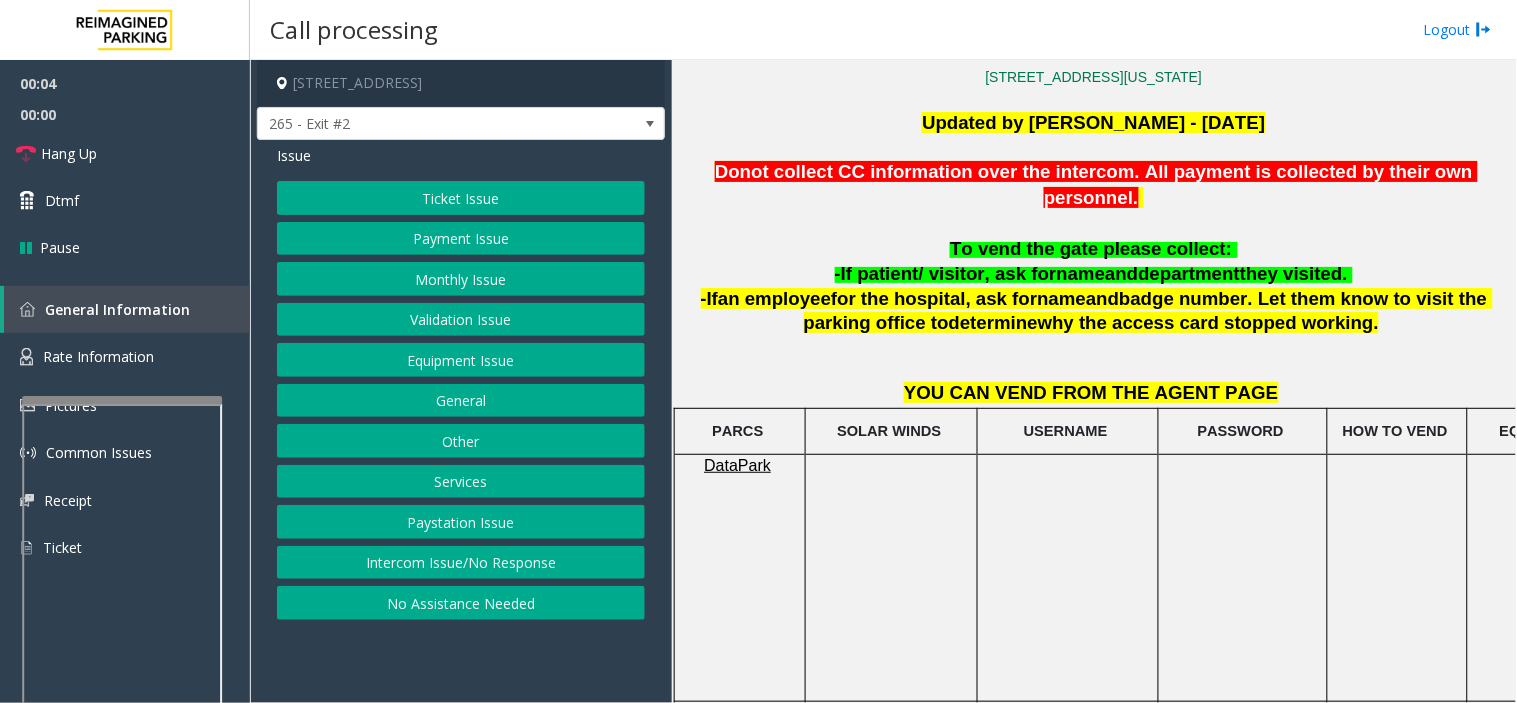 click on "Ticket Issue" 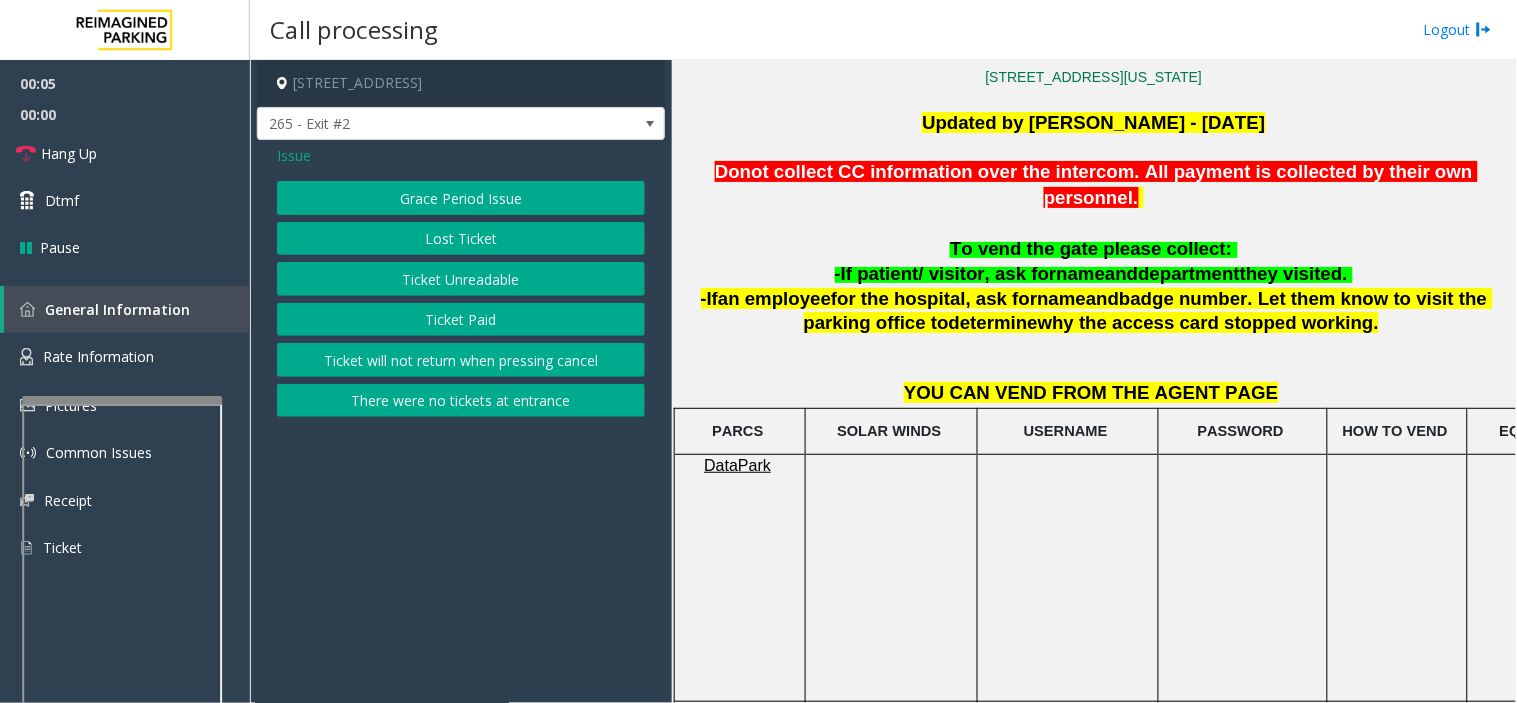 click on "Ticket Unreadable" 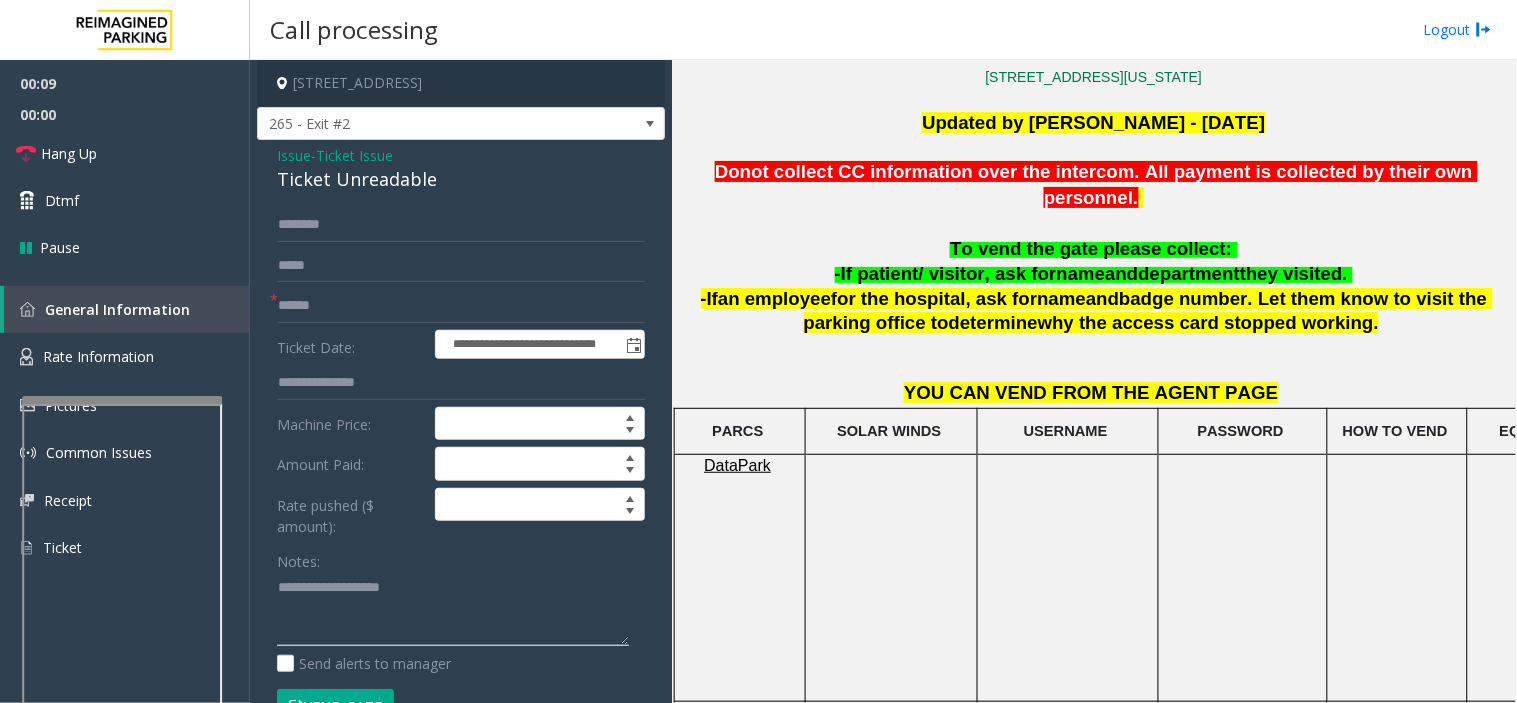 paste on "**********" 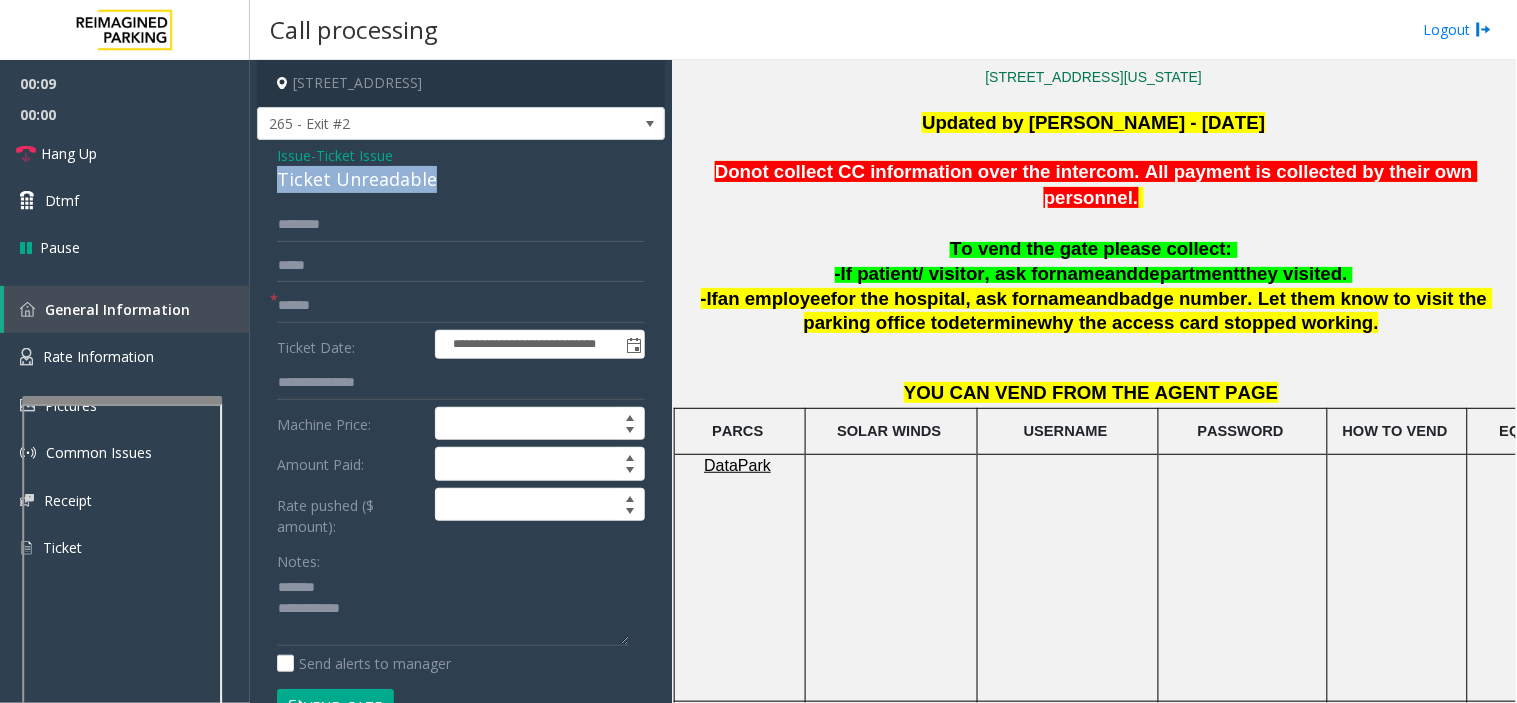drag, startPoint x: 302, startPoint y: 184, endPoint x: 450, endPoint y: 180, distance: 148.05405 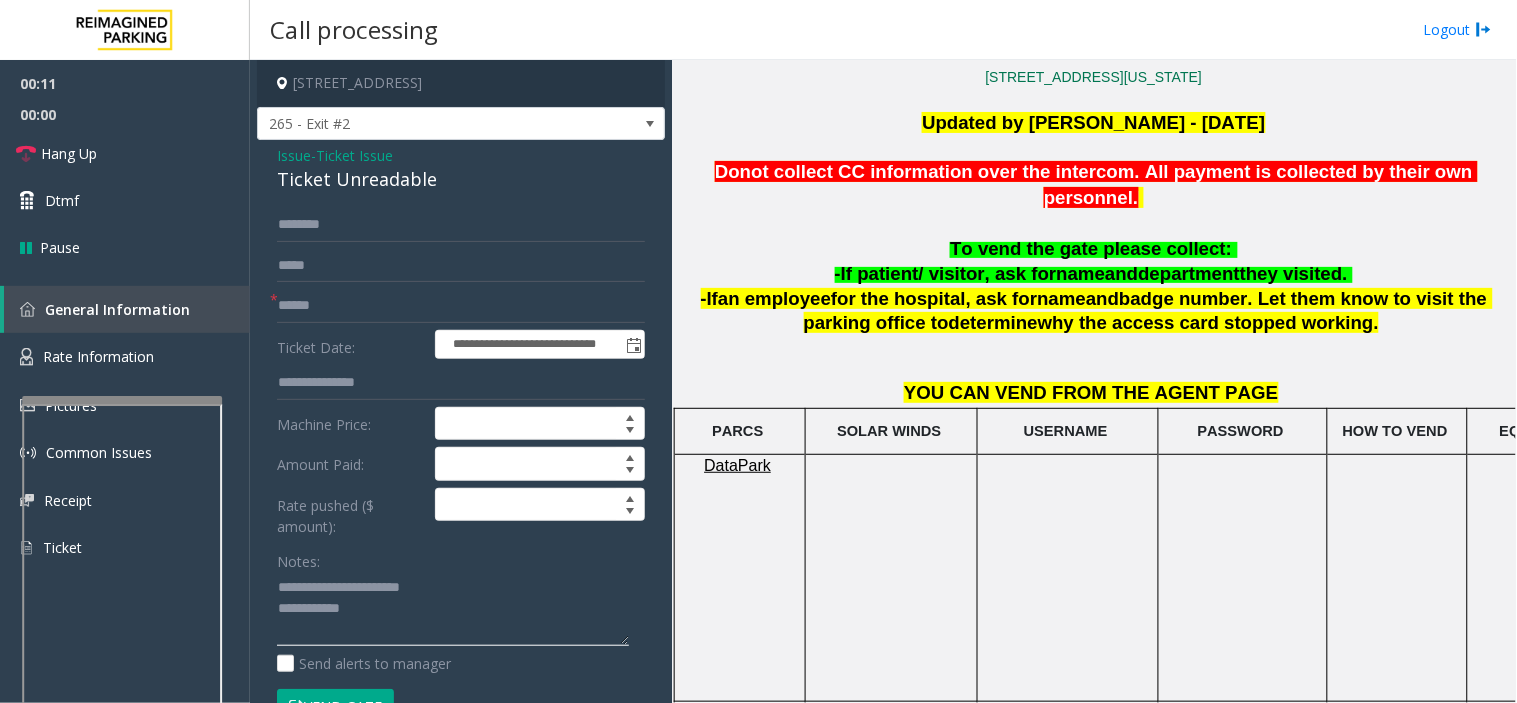 click 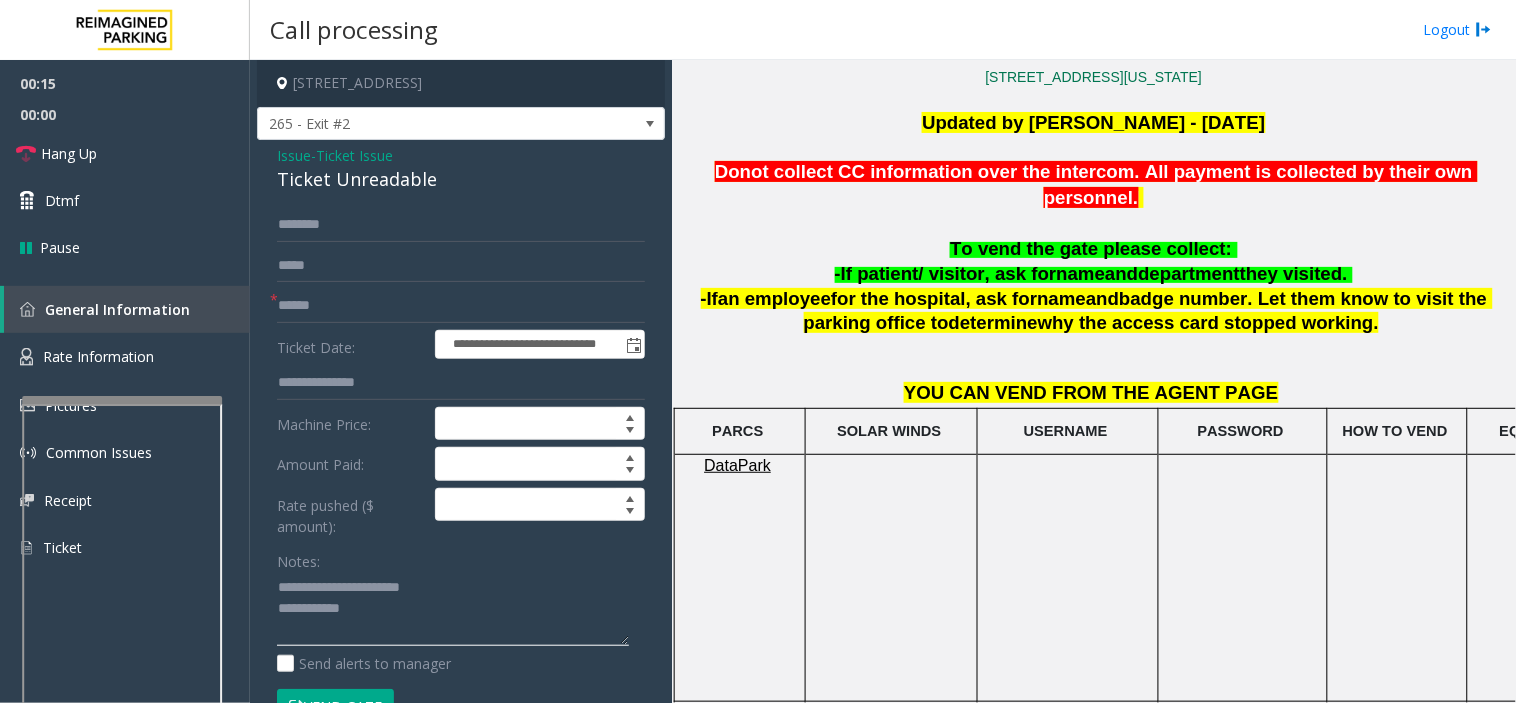 paste on "**********" 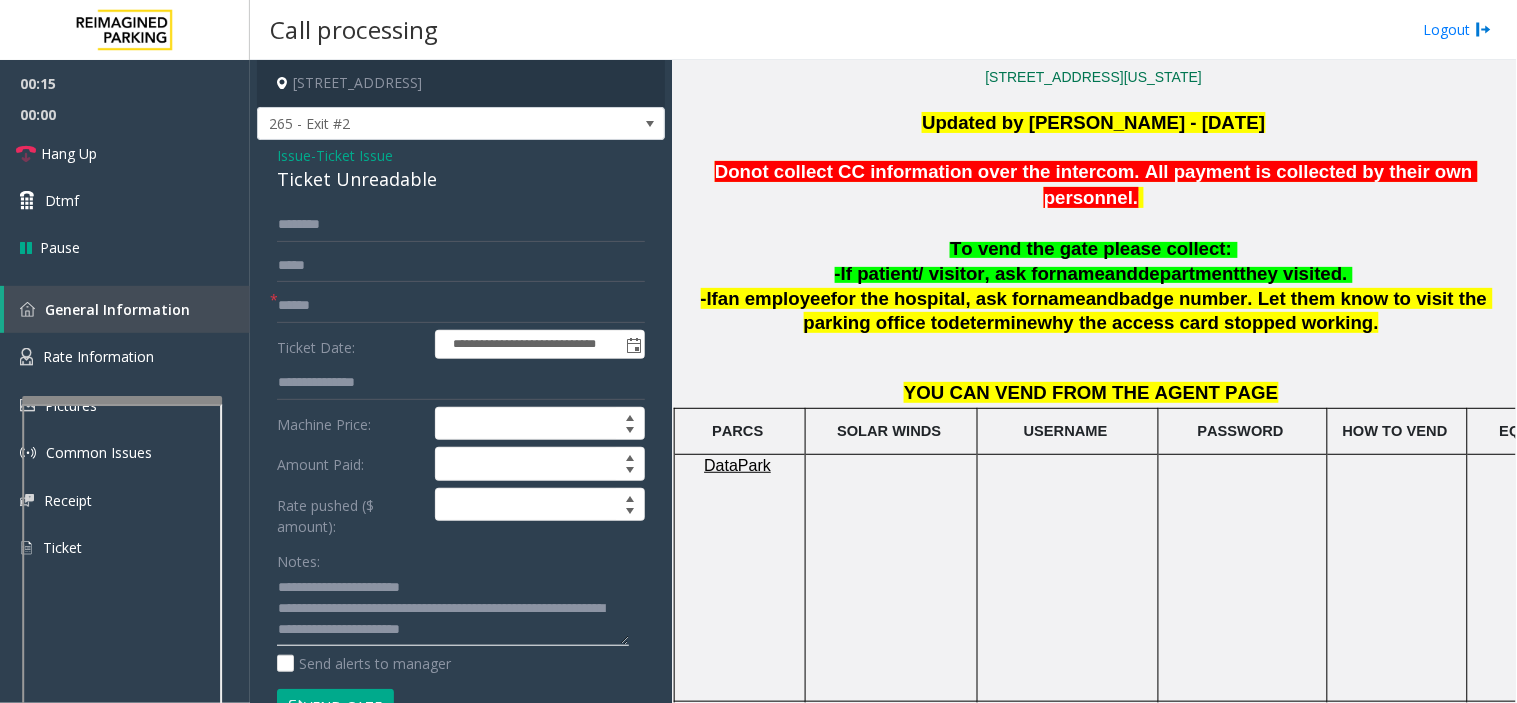 scroll, scrollTop: 14, scrollLeft: 0, axis: vertical 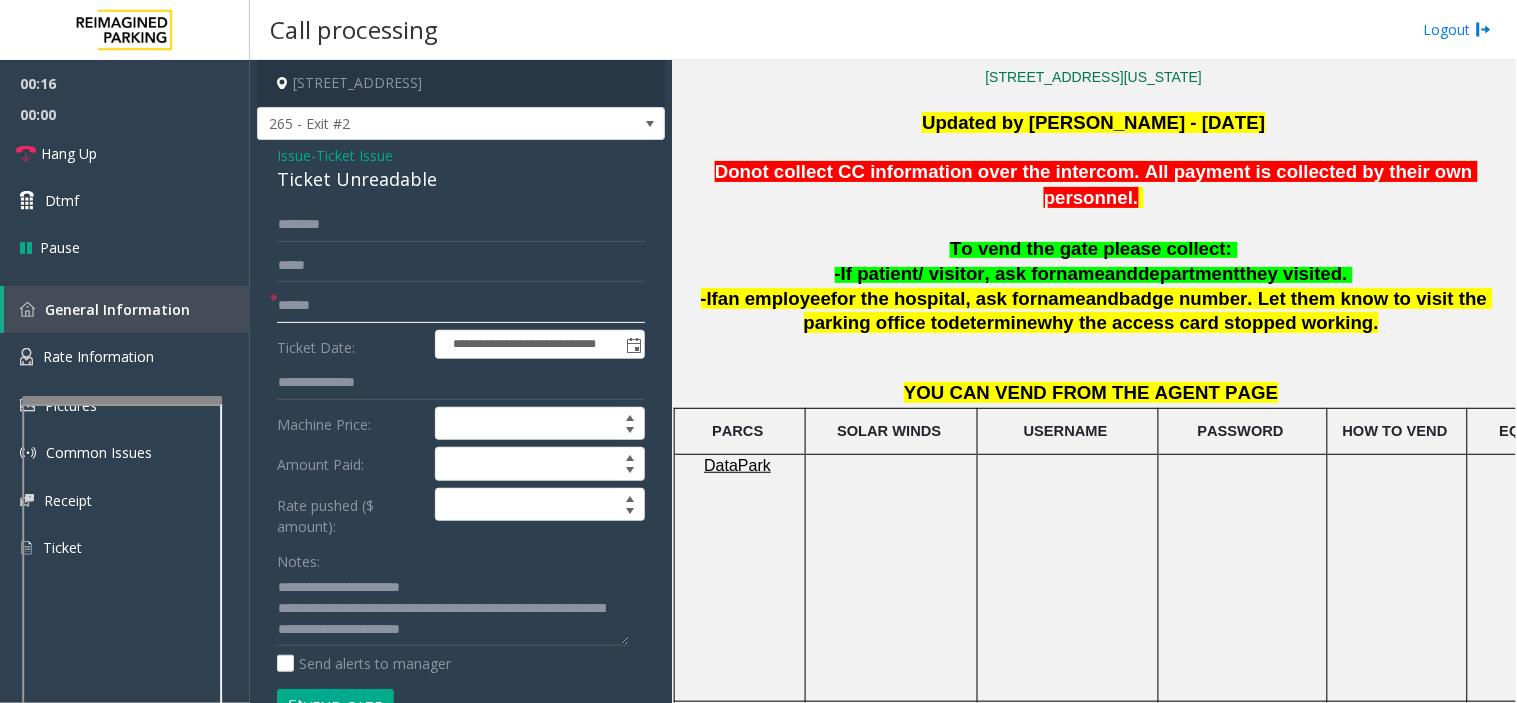 click 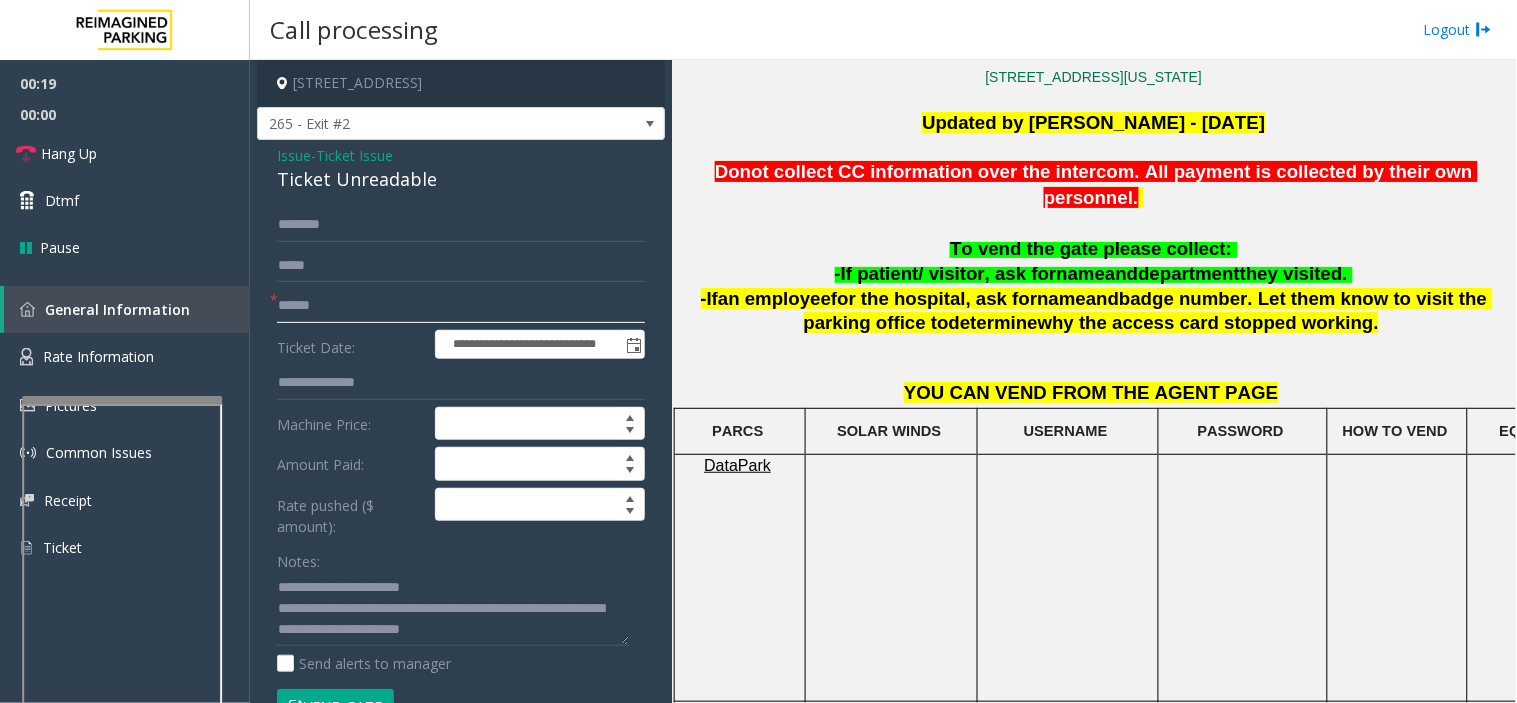 type on "******" 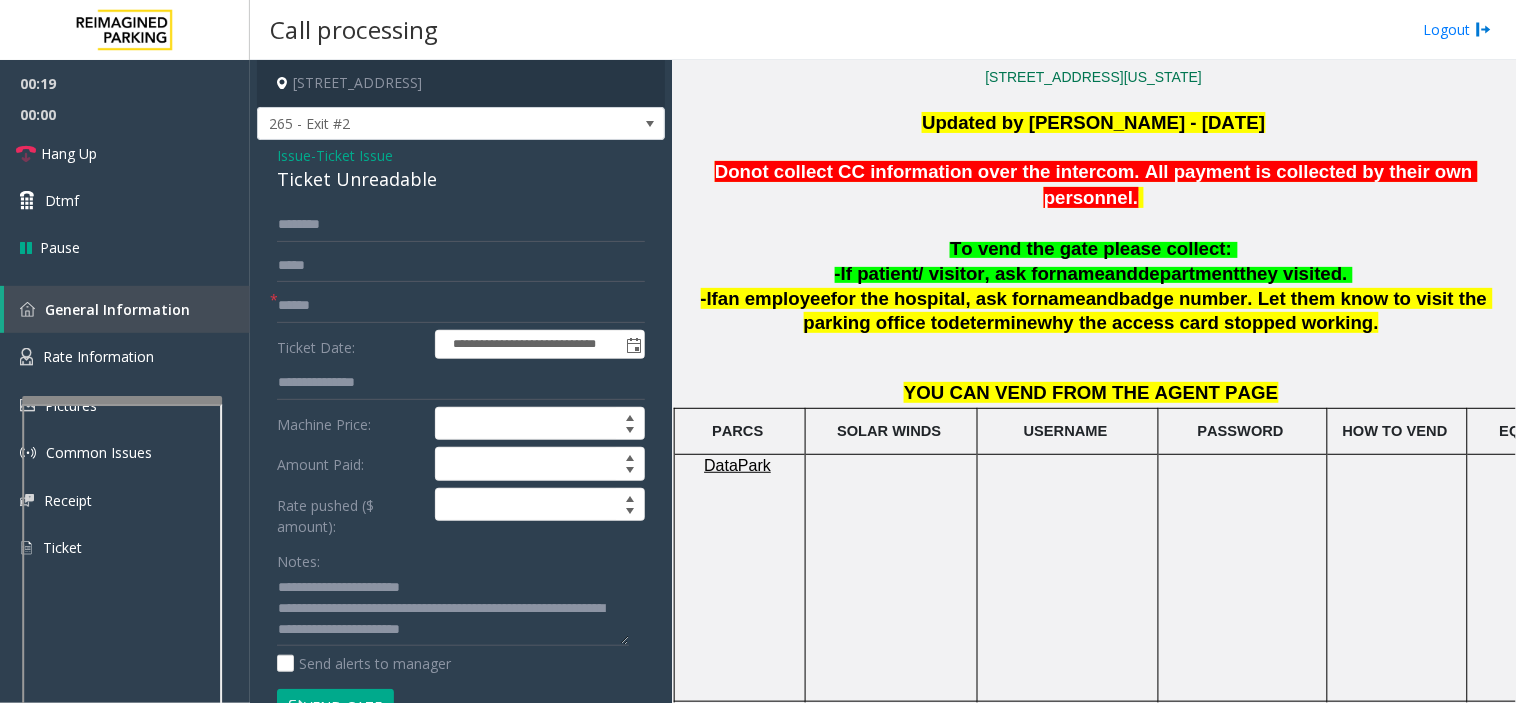 click on "Issue" 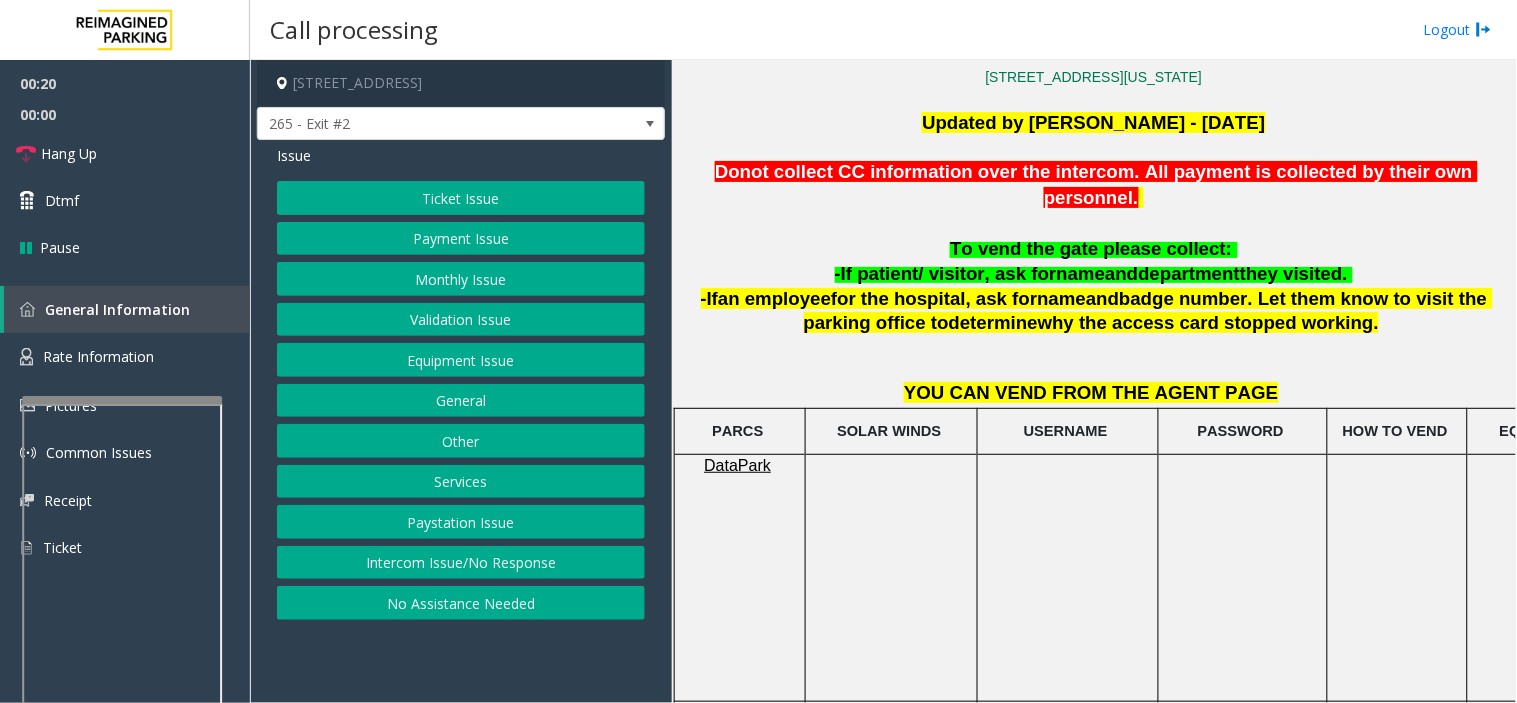 click on "Ticket Issue" 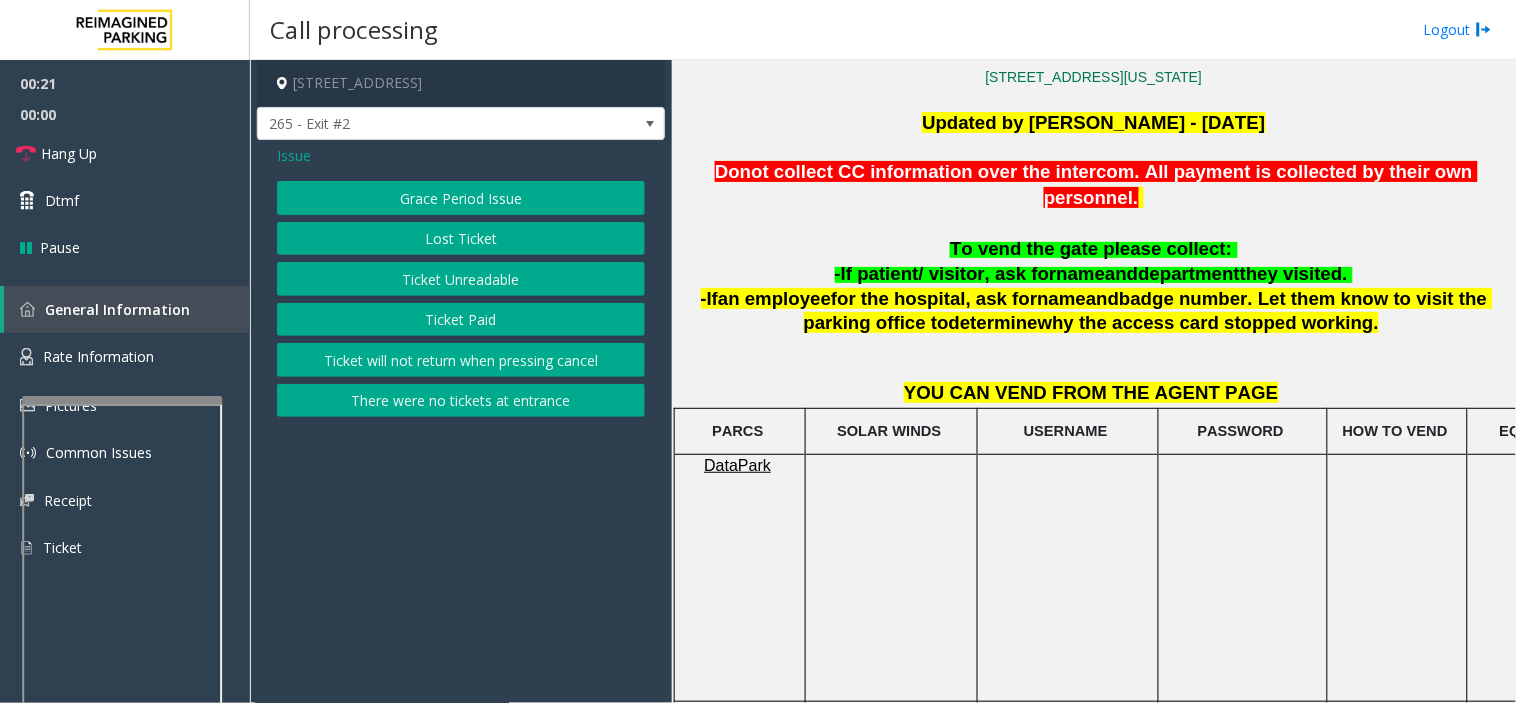 click on "Ticket Paid" 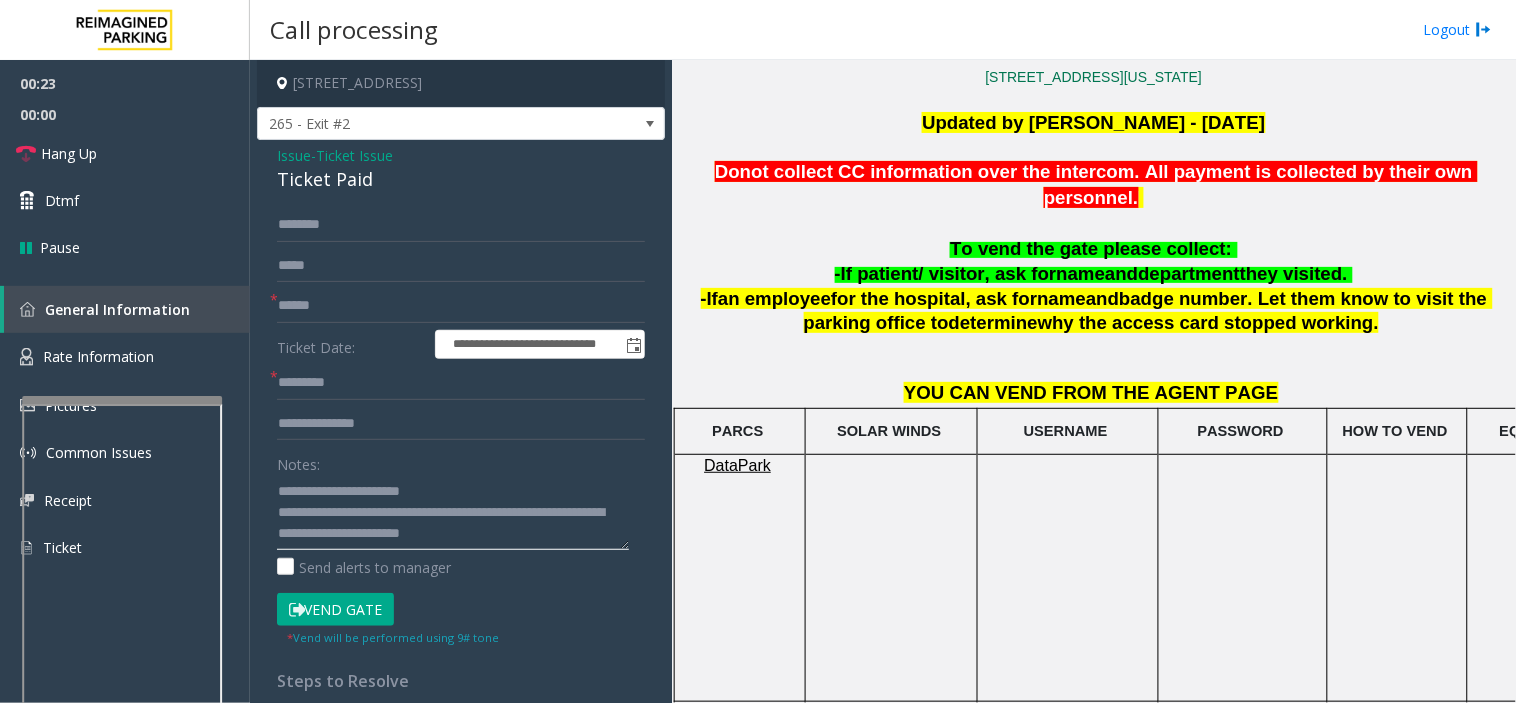 drag, startPoint x: 365, startPoint y: 494, endPoint x: 522, endPoint y: 494, distance: 157 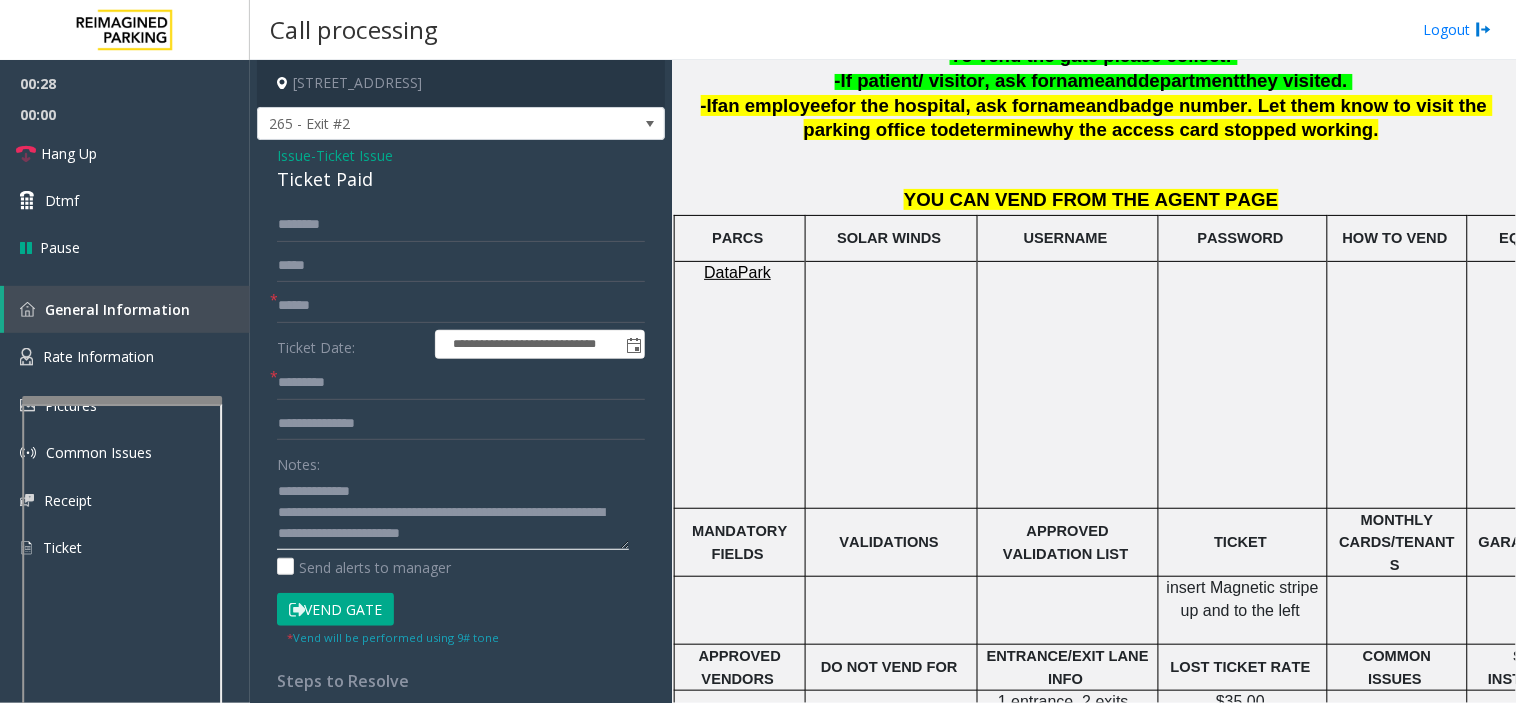 scroll, scrollTop: 1111, scrollLeft: 0, axis: vertical 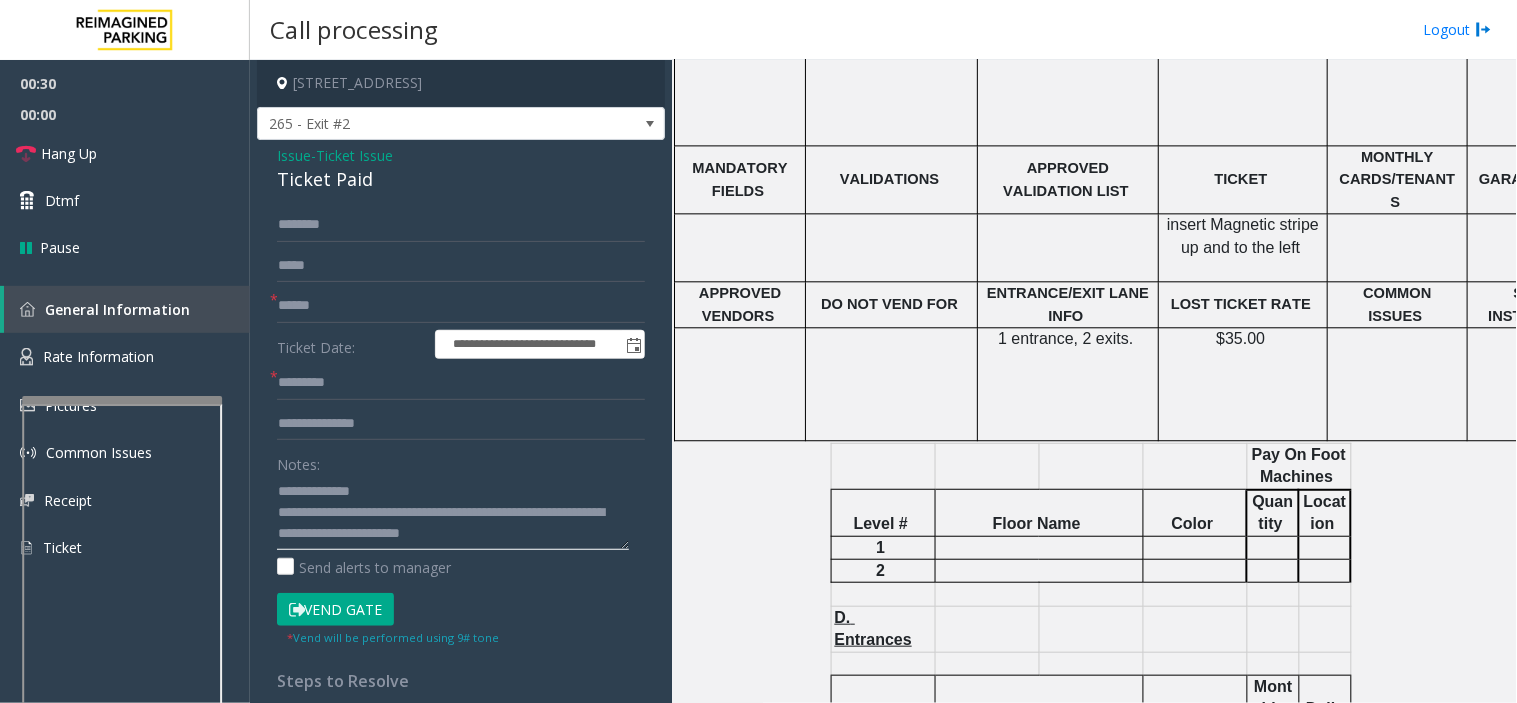 type on "**********" 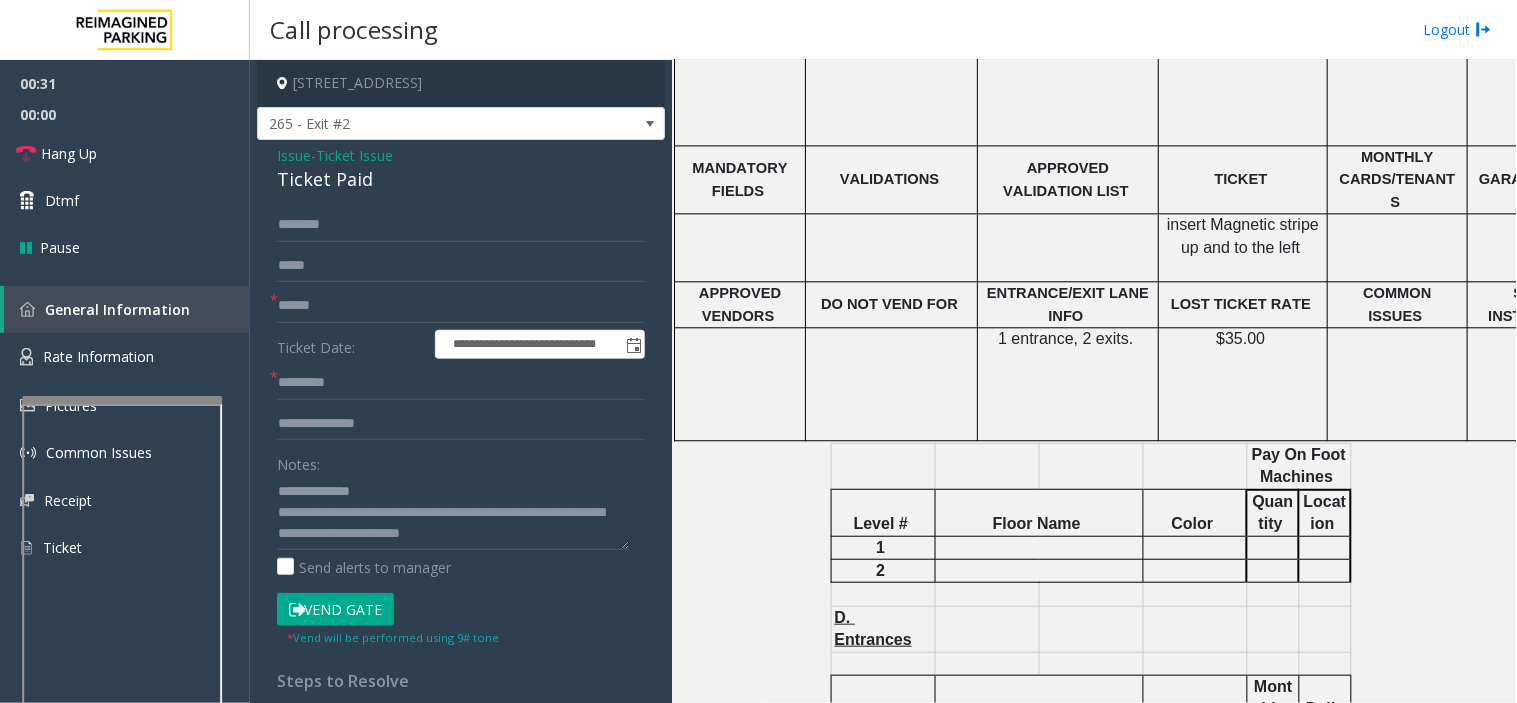 click on "Ticket Paid" 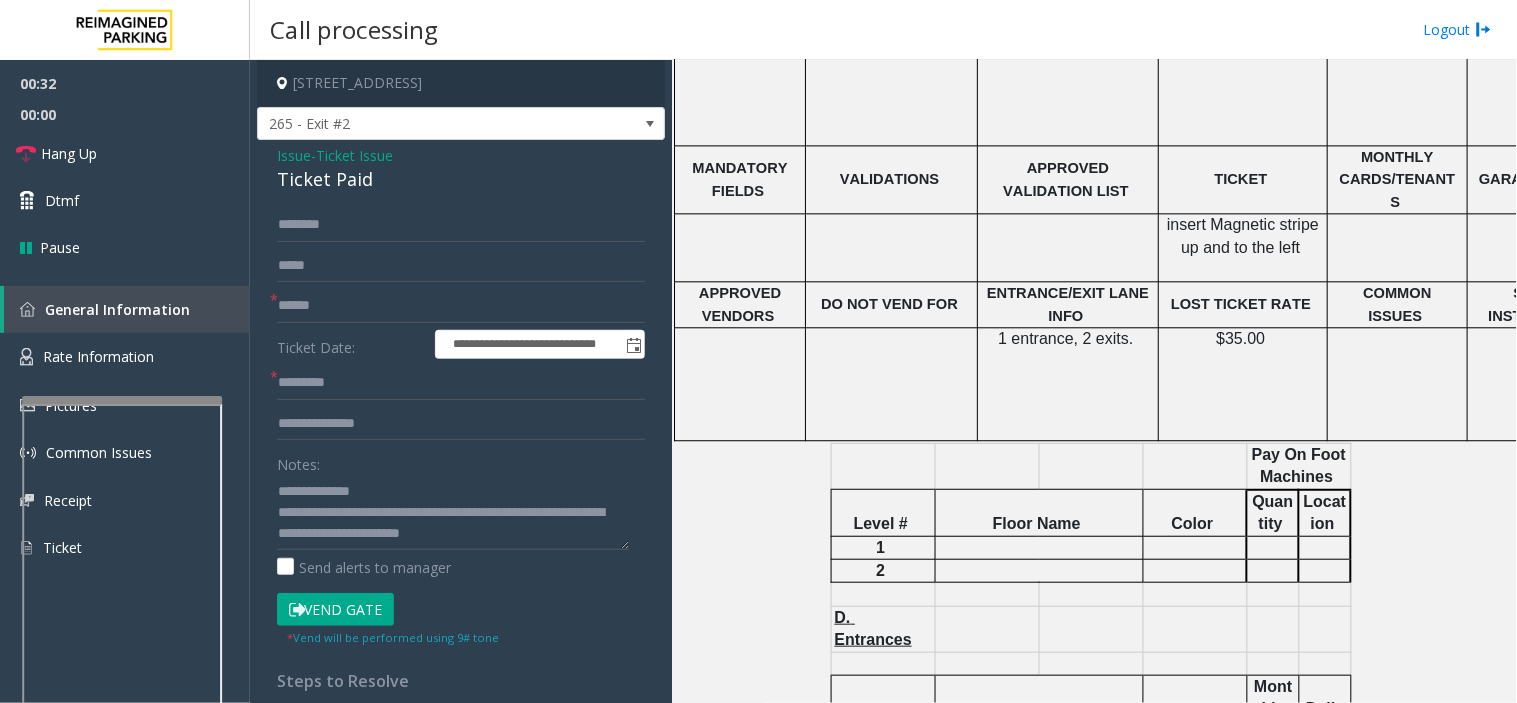 click on "Issue" 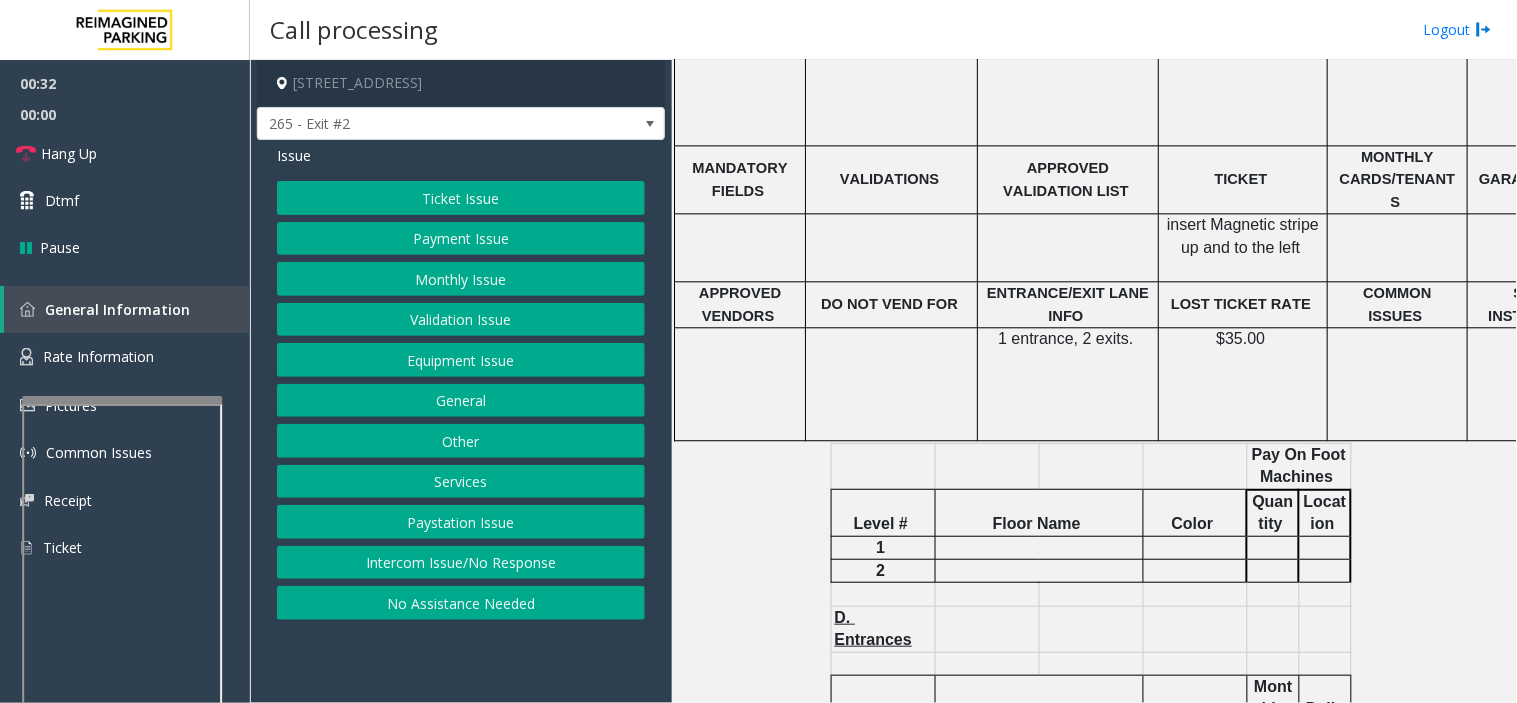 click on "Ticket Issue" 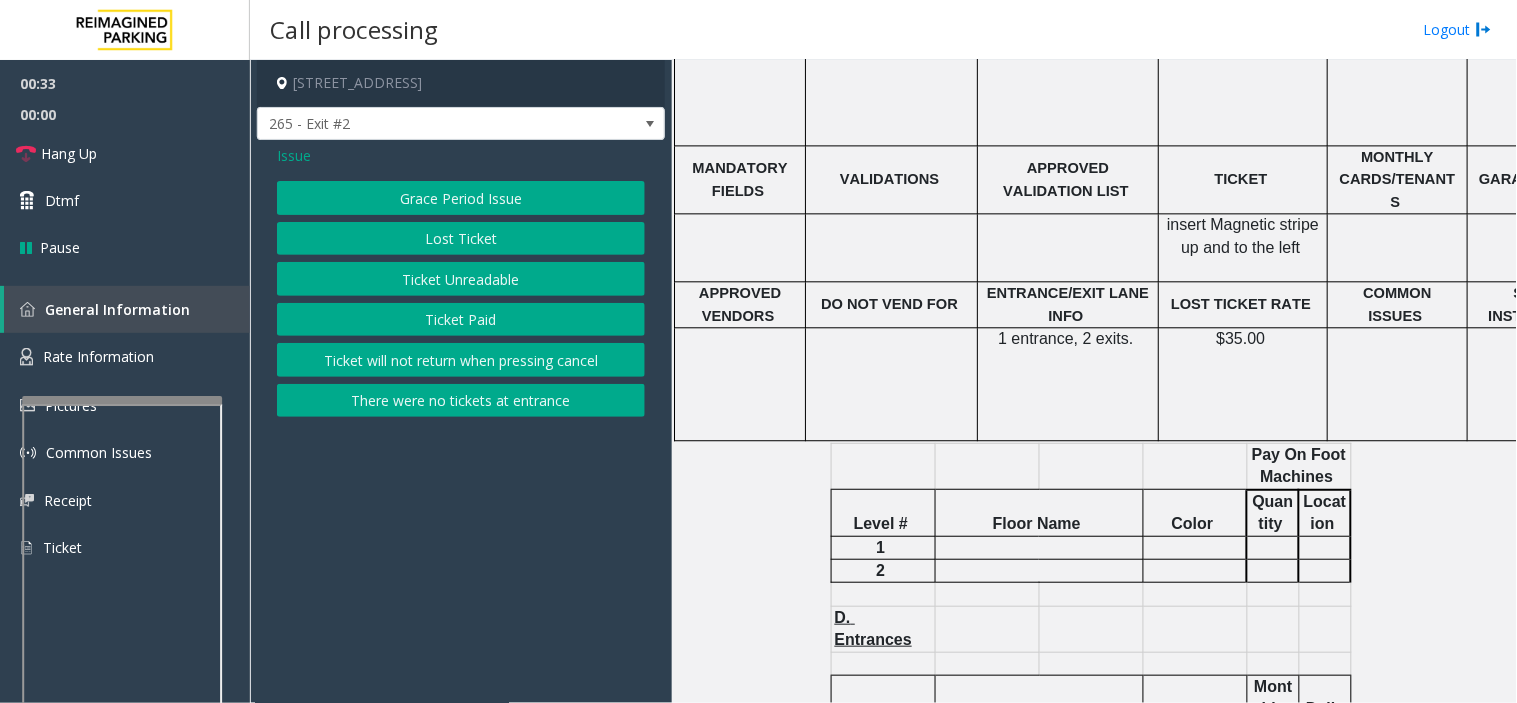 click on "Ticket Unreadable" 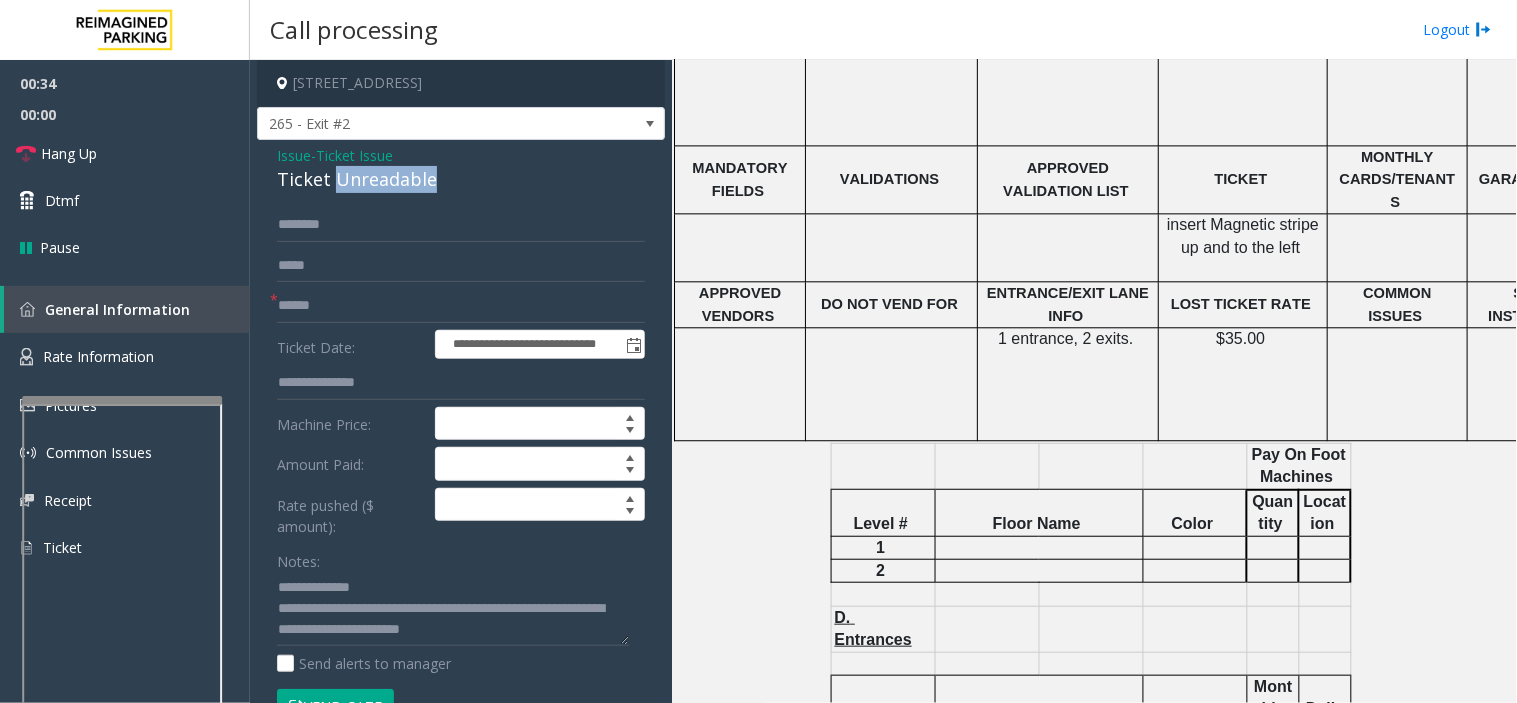 drag, startPoint x: 335, startPoint y: 180, endPoint x: 486, endPoint y: 178, distance: 151.01324 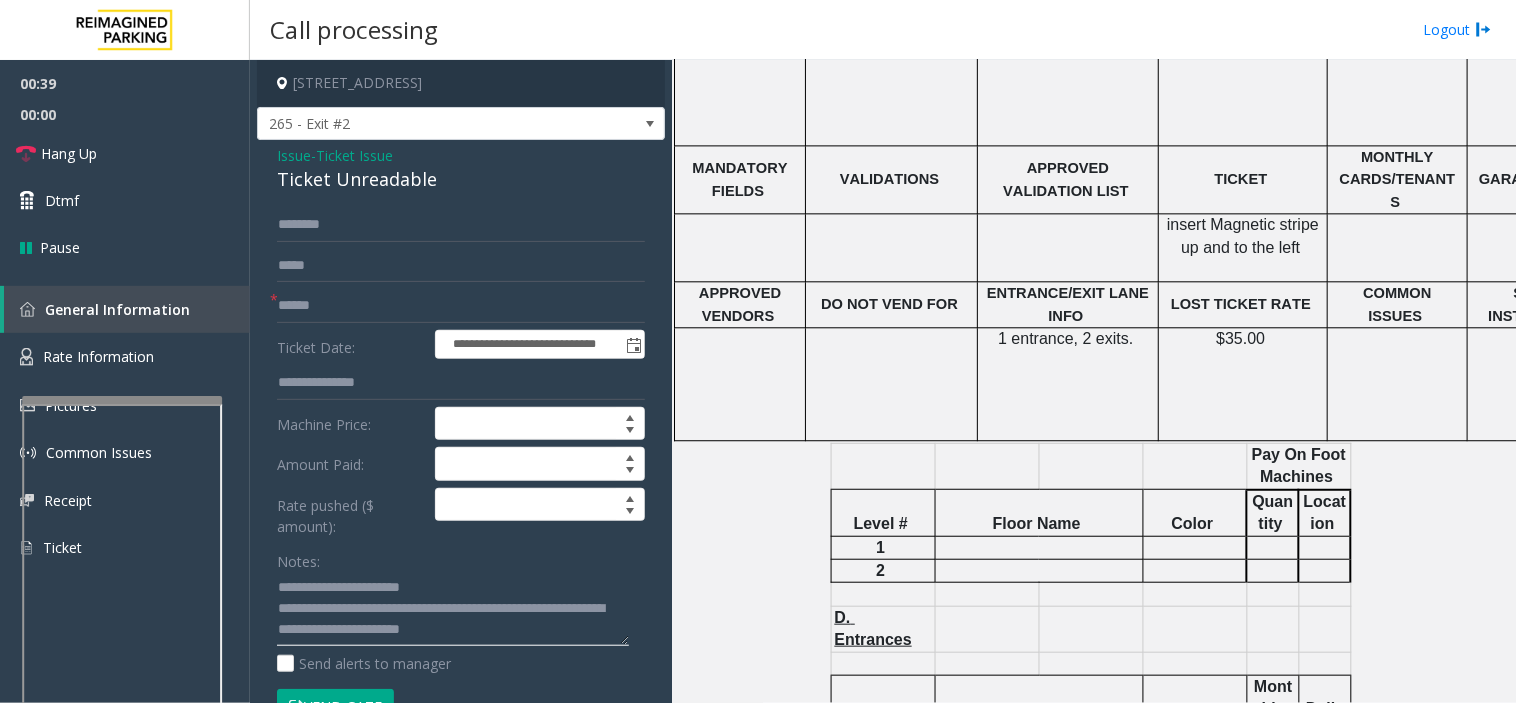 scroll, scrollTop: 21, scrollLeft: 0, axis: vertical 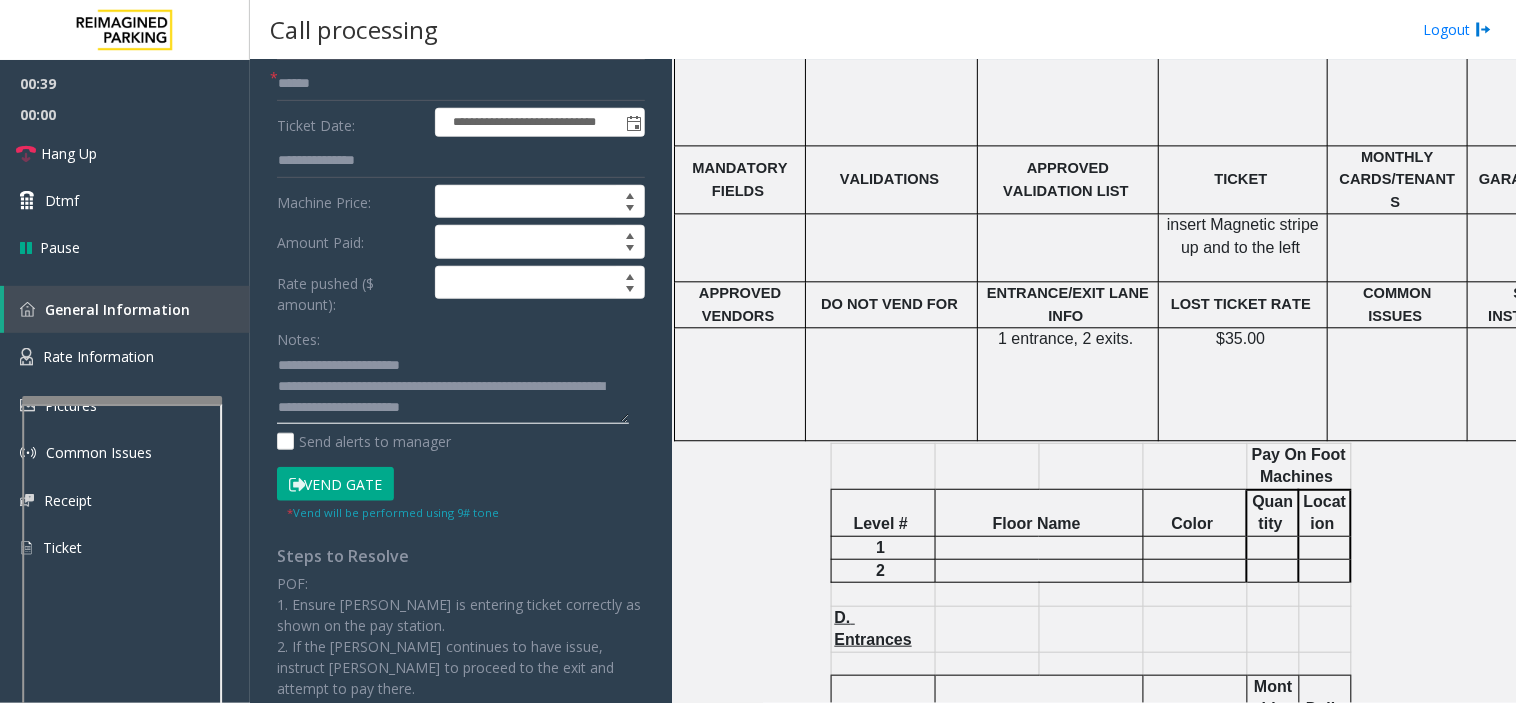 type on "**********" 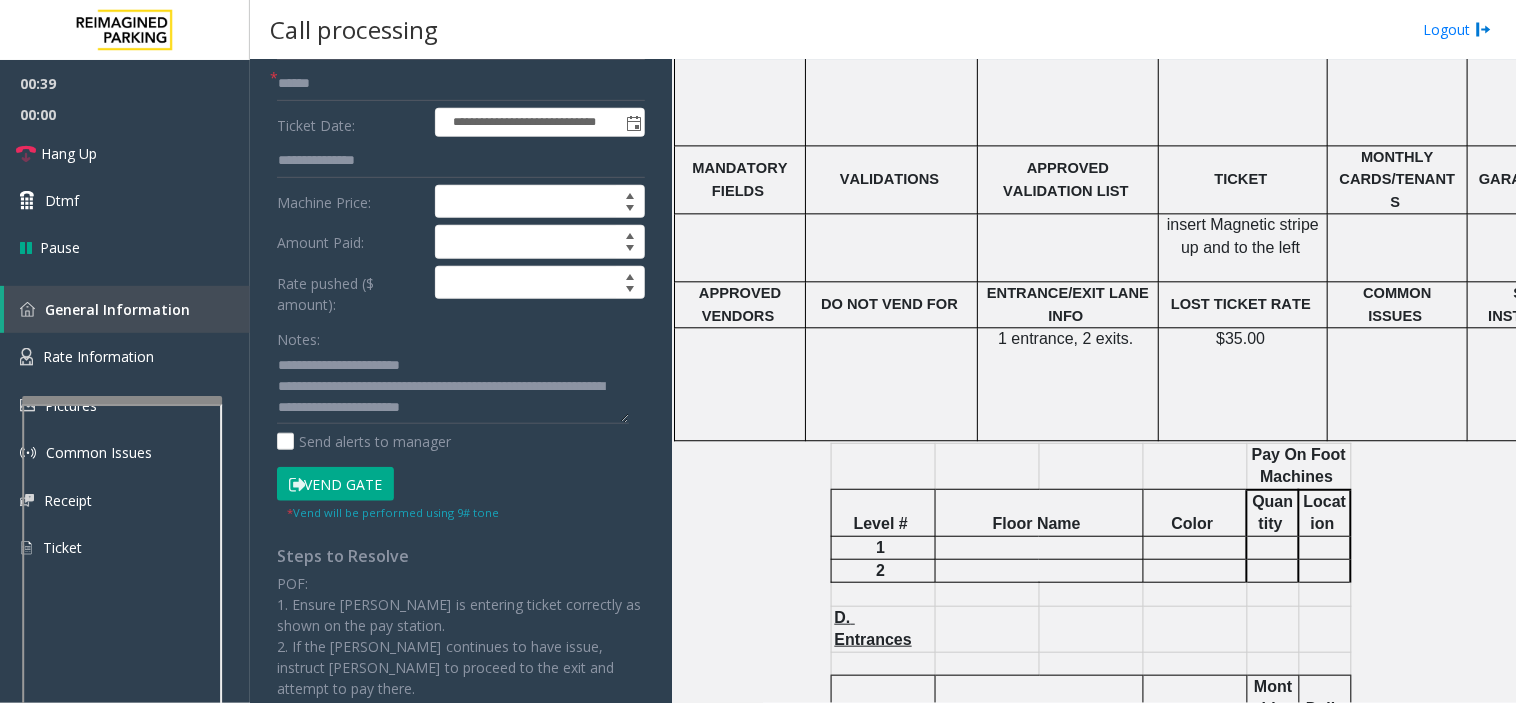 click on "Vend Gate" 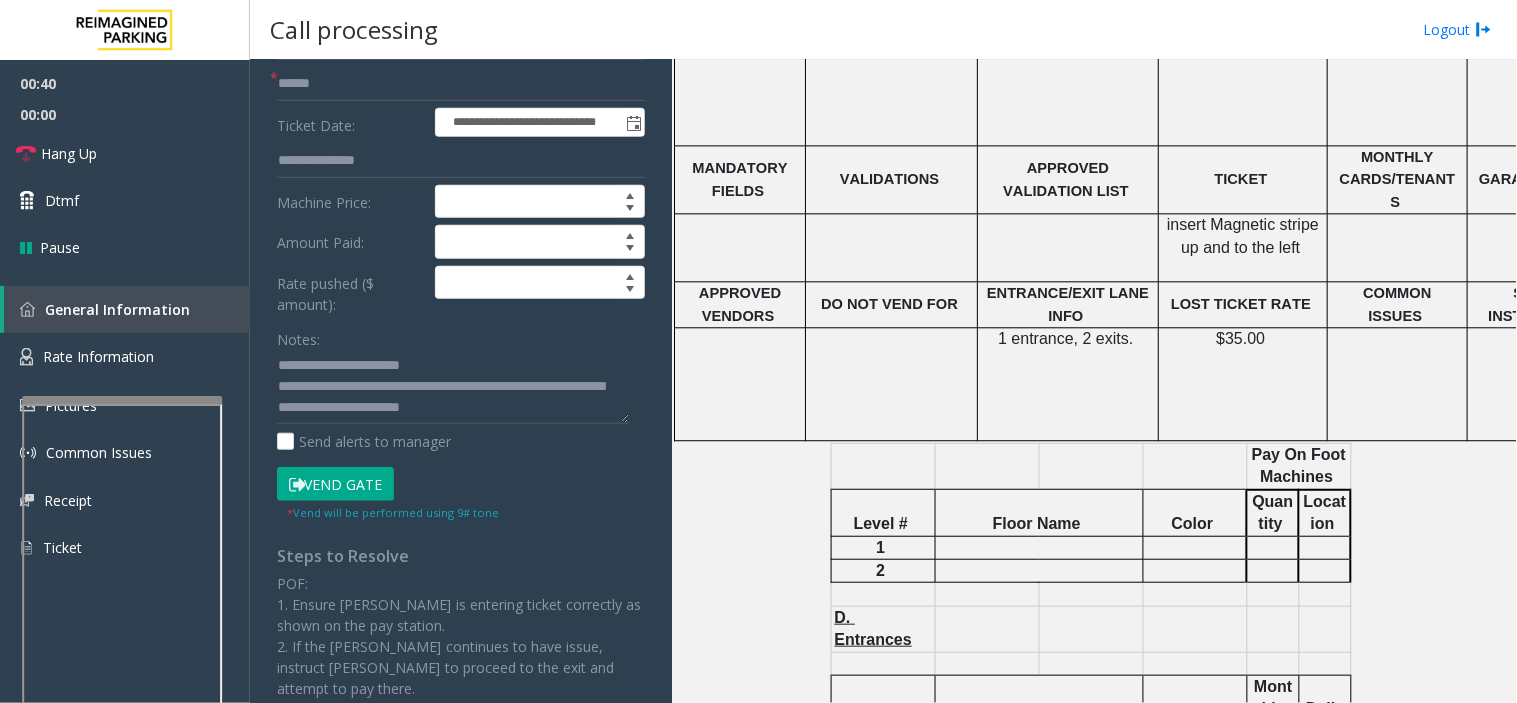scroll, scrollTop: 0, scrollLeft: 0, axis: both 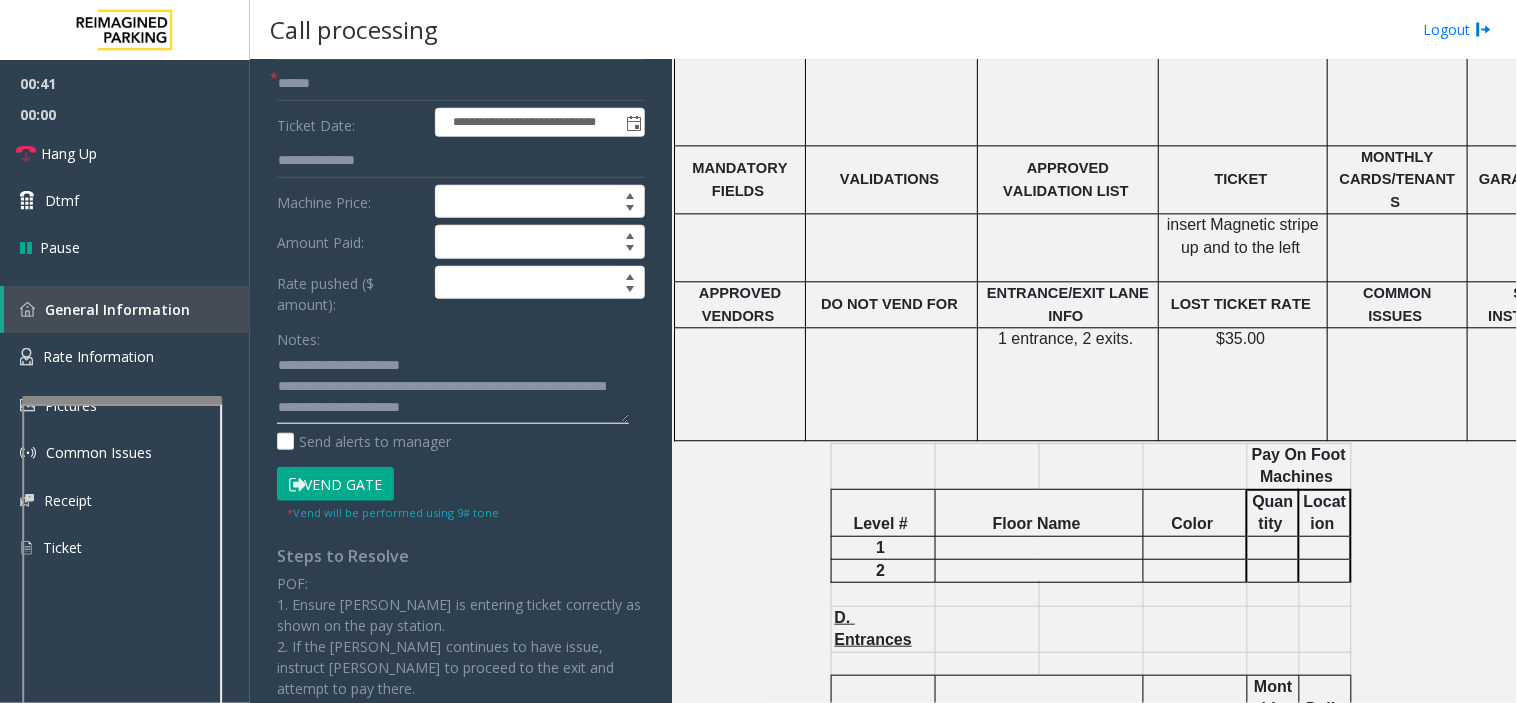 click 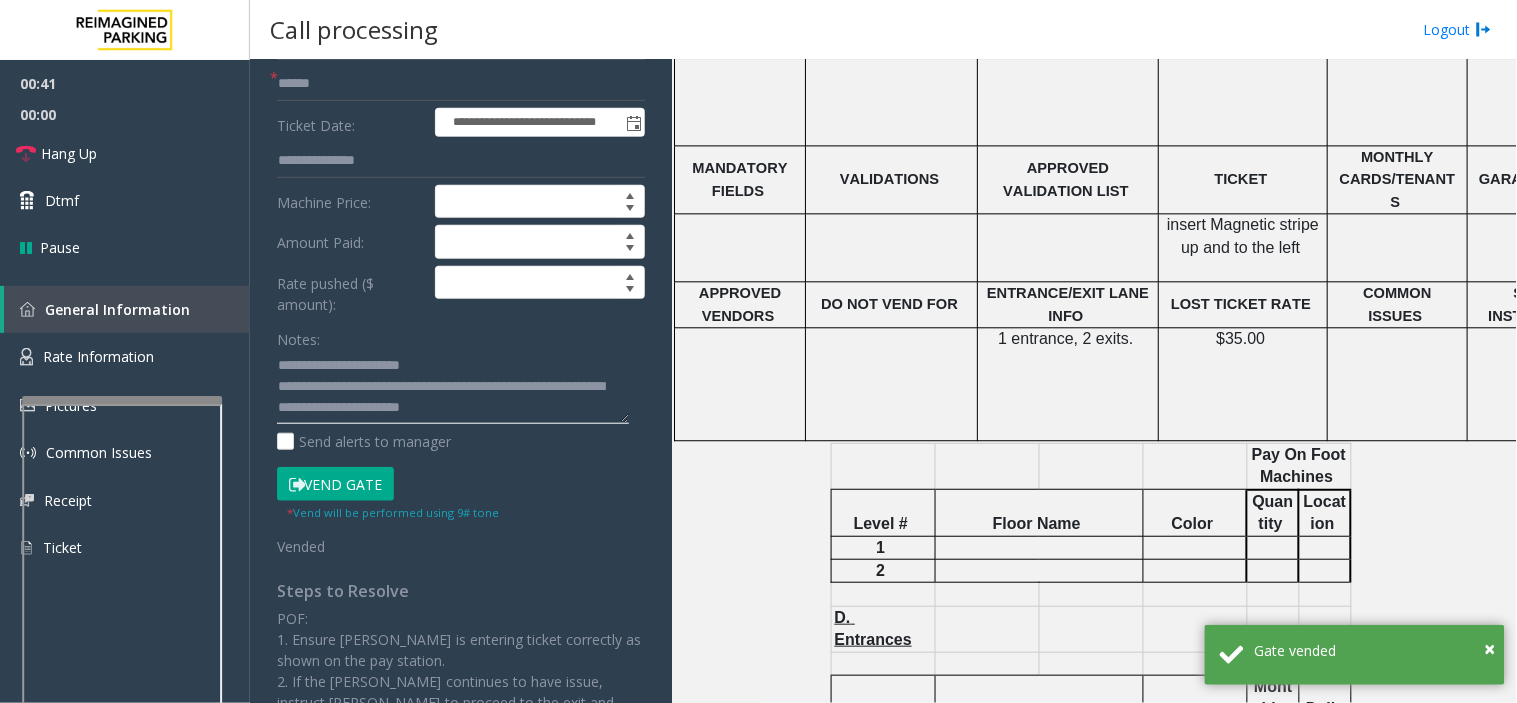 scroll, scrollTop: 0, scrollLeft: 0, axis: both 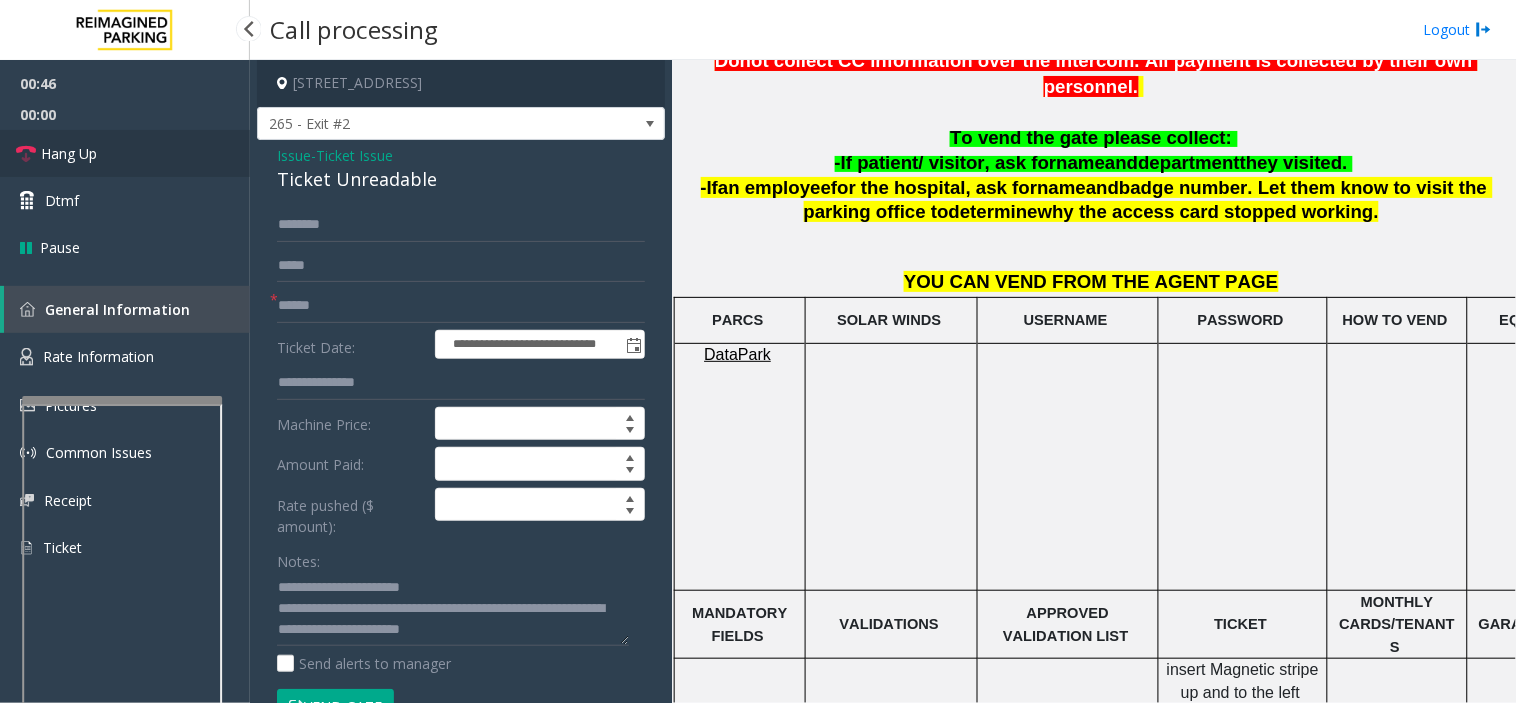 click on "Hang Up" at bounding box center (125, 153) 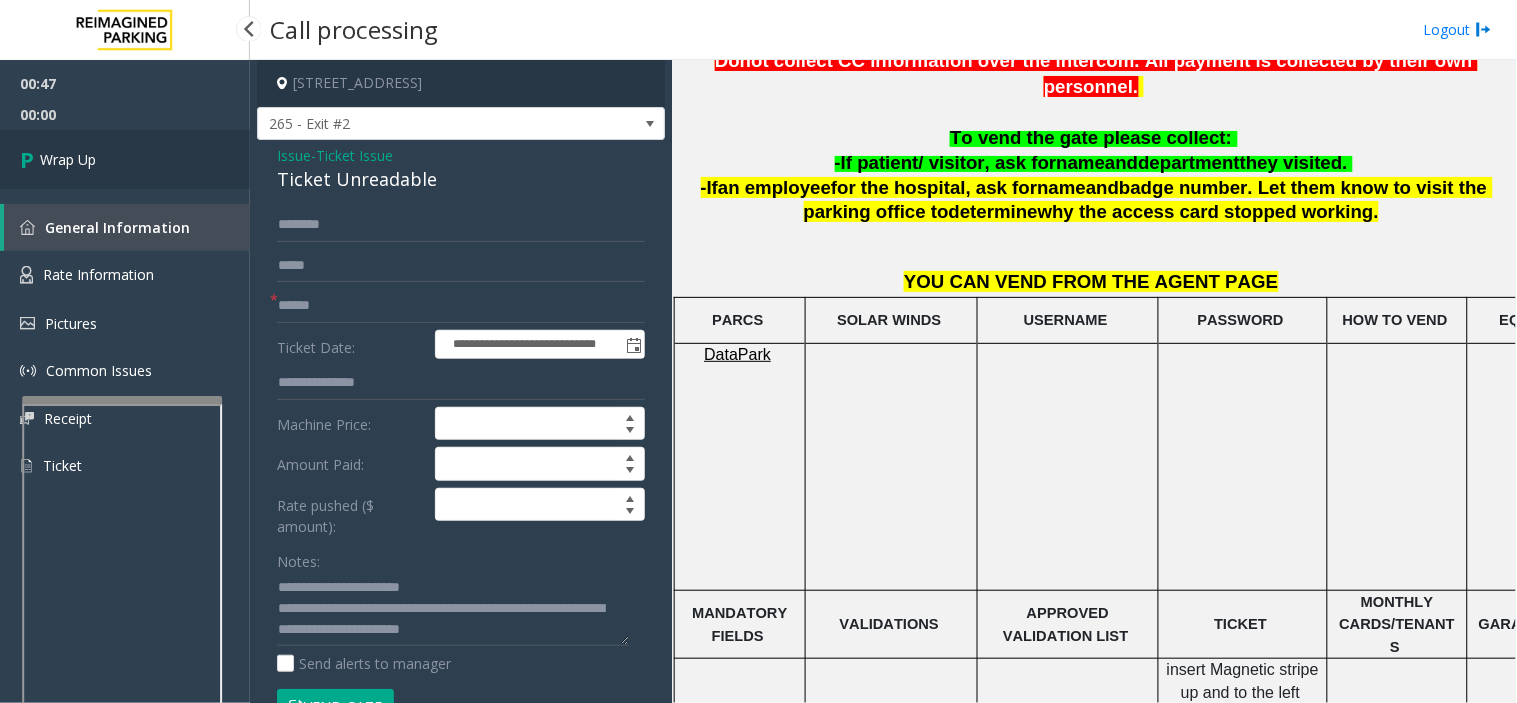 click on "Wrap Up" at bounding box center [125, 159] 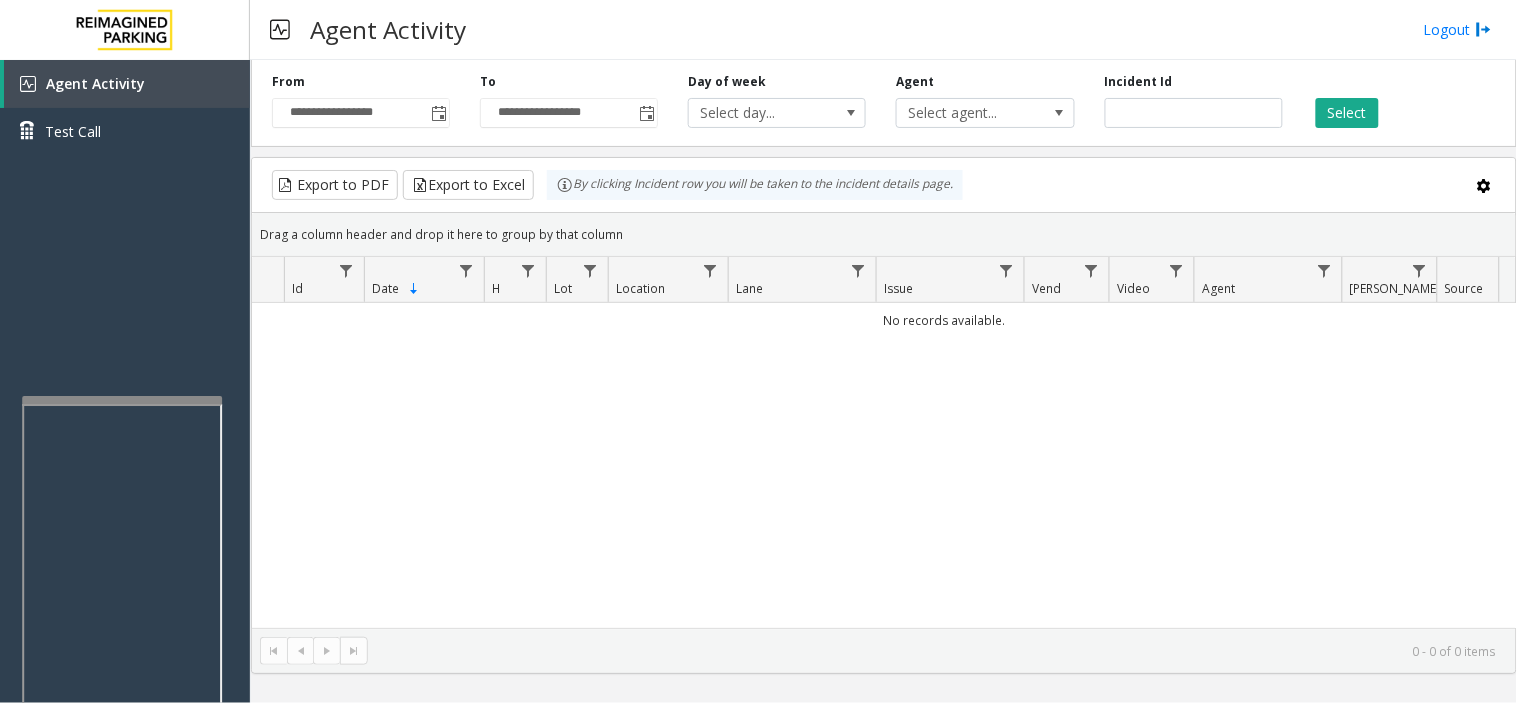 drag, startPoint x: 831, startPoint y: 548, endPoint x: 740, endPoint y: 581, distance: 96.79876 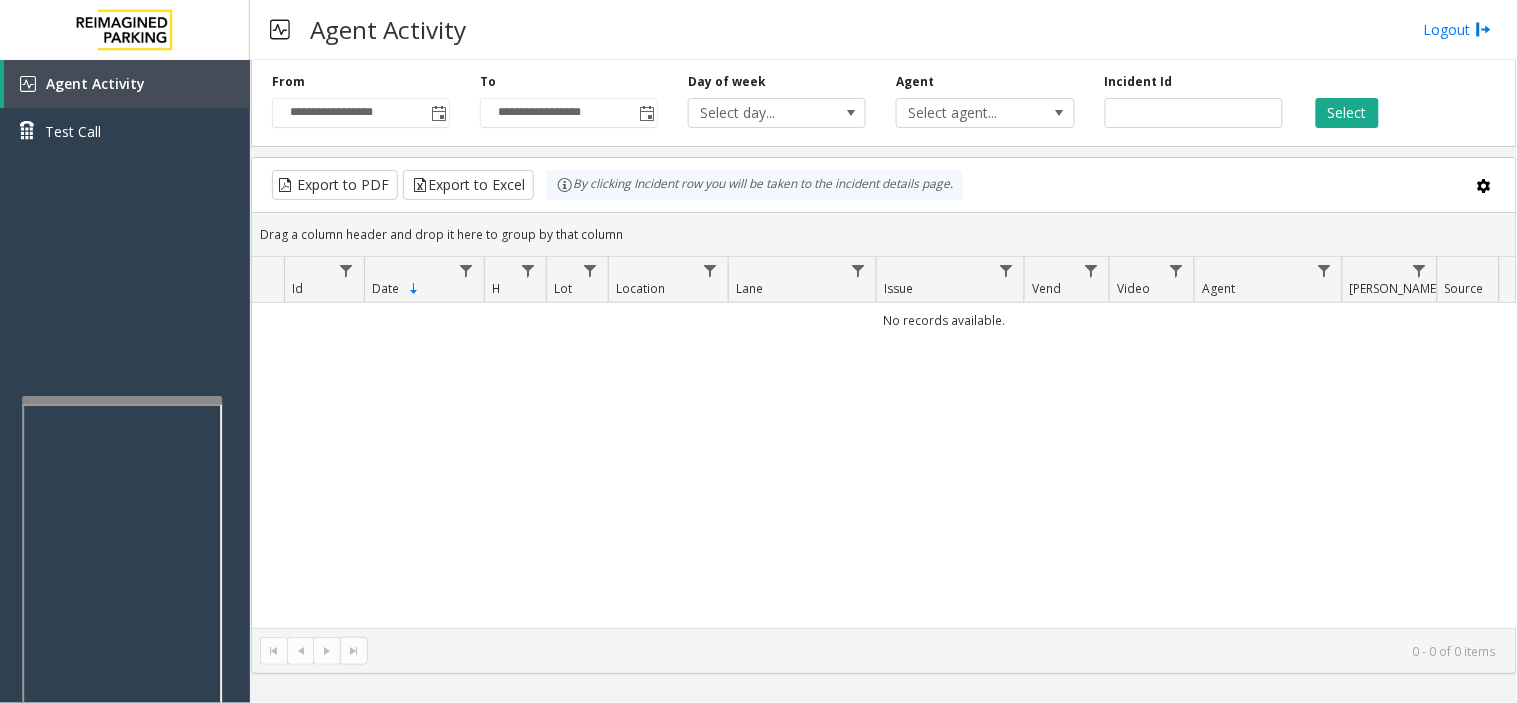drag, startPoint x: 592, startPoint y: 503, endPoint x: 516, endPoint y: 148, distance: 363.04407 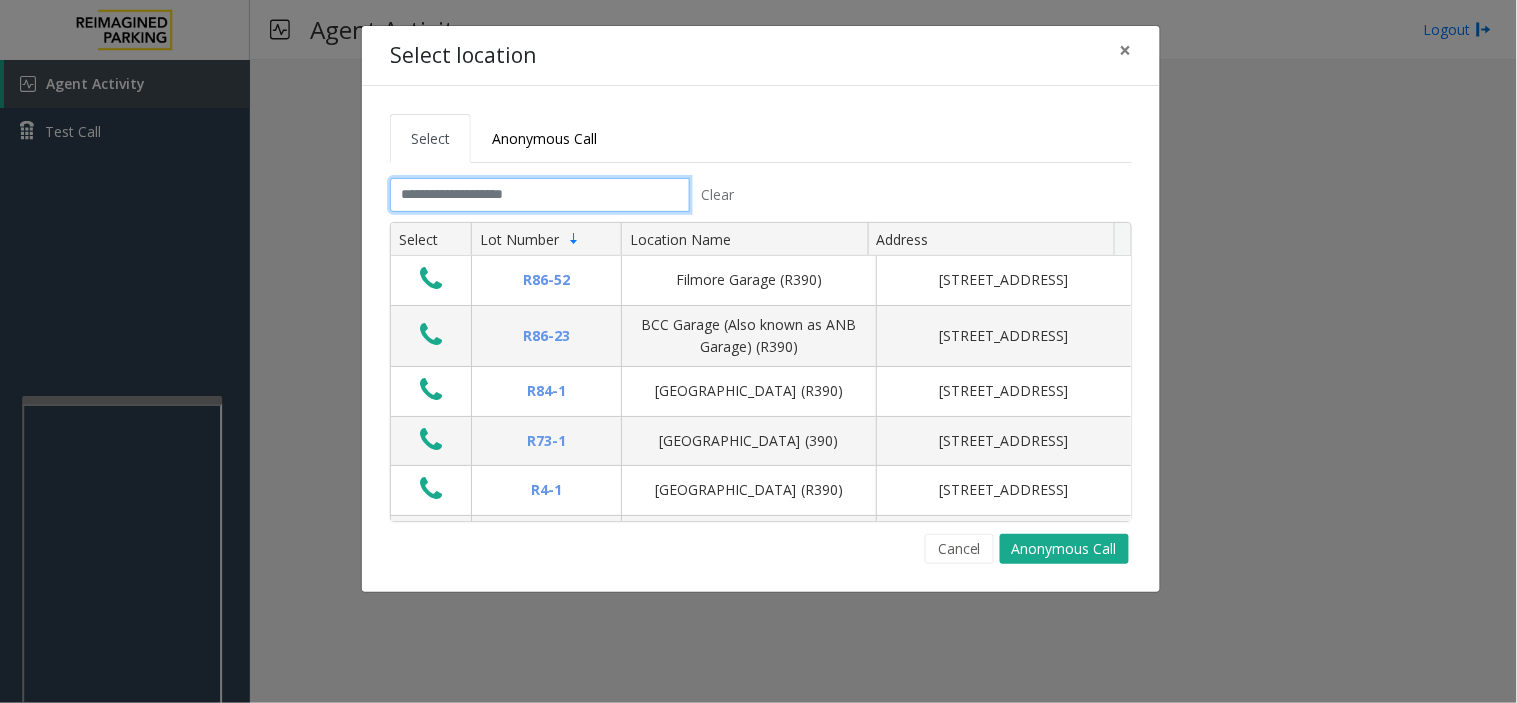 click 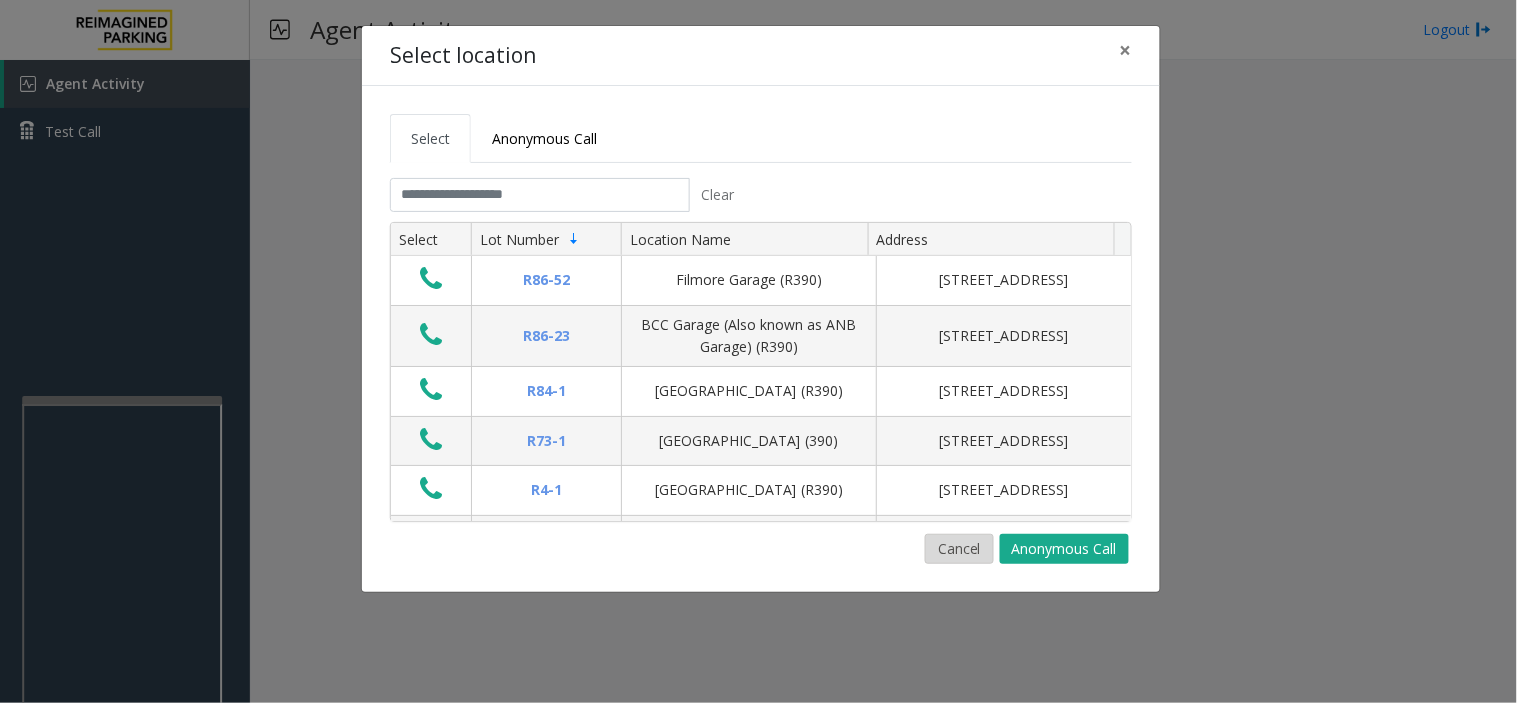 click on "Cancel" 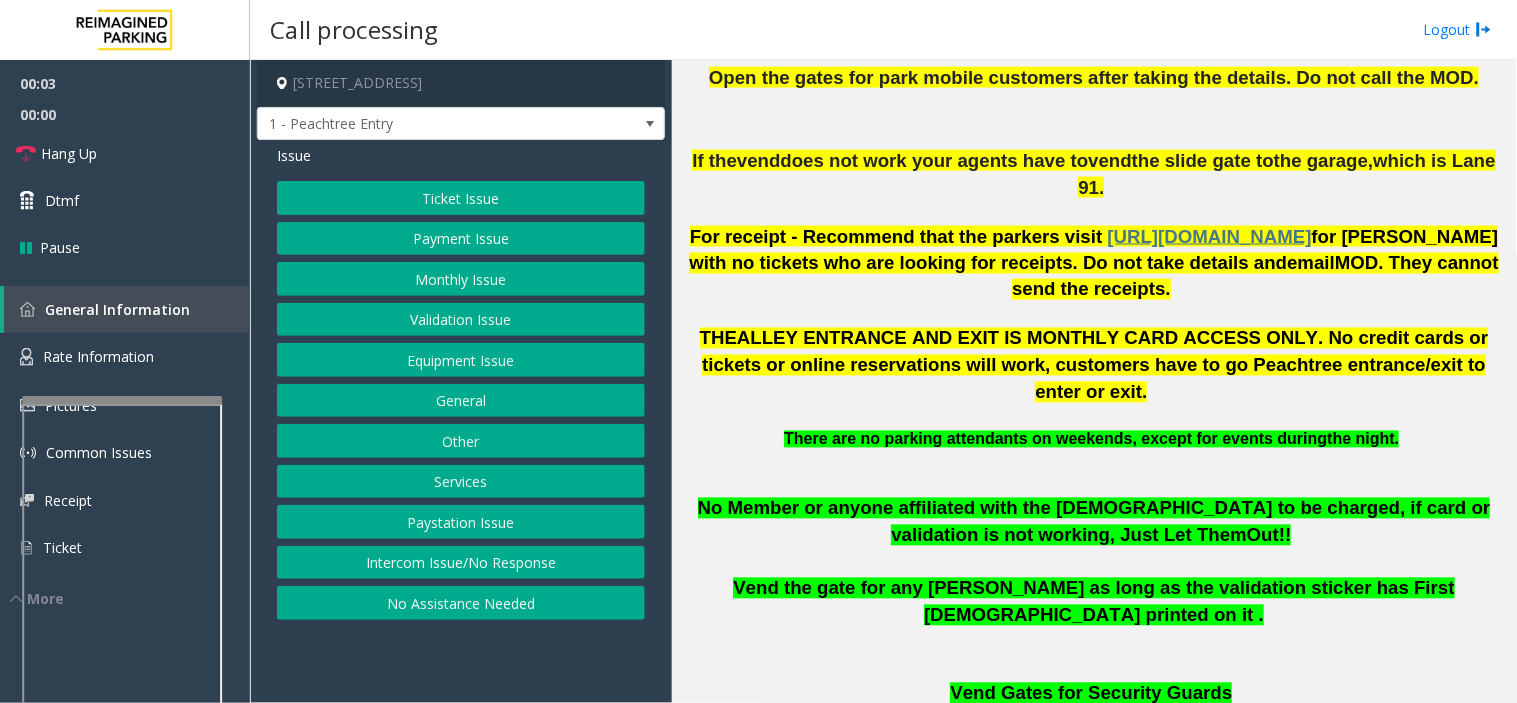 scroll, scrollTop: 1000, scrollLeft: 0, axis: vertical 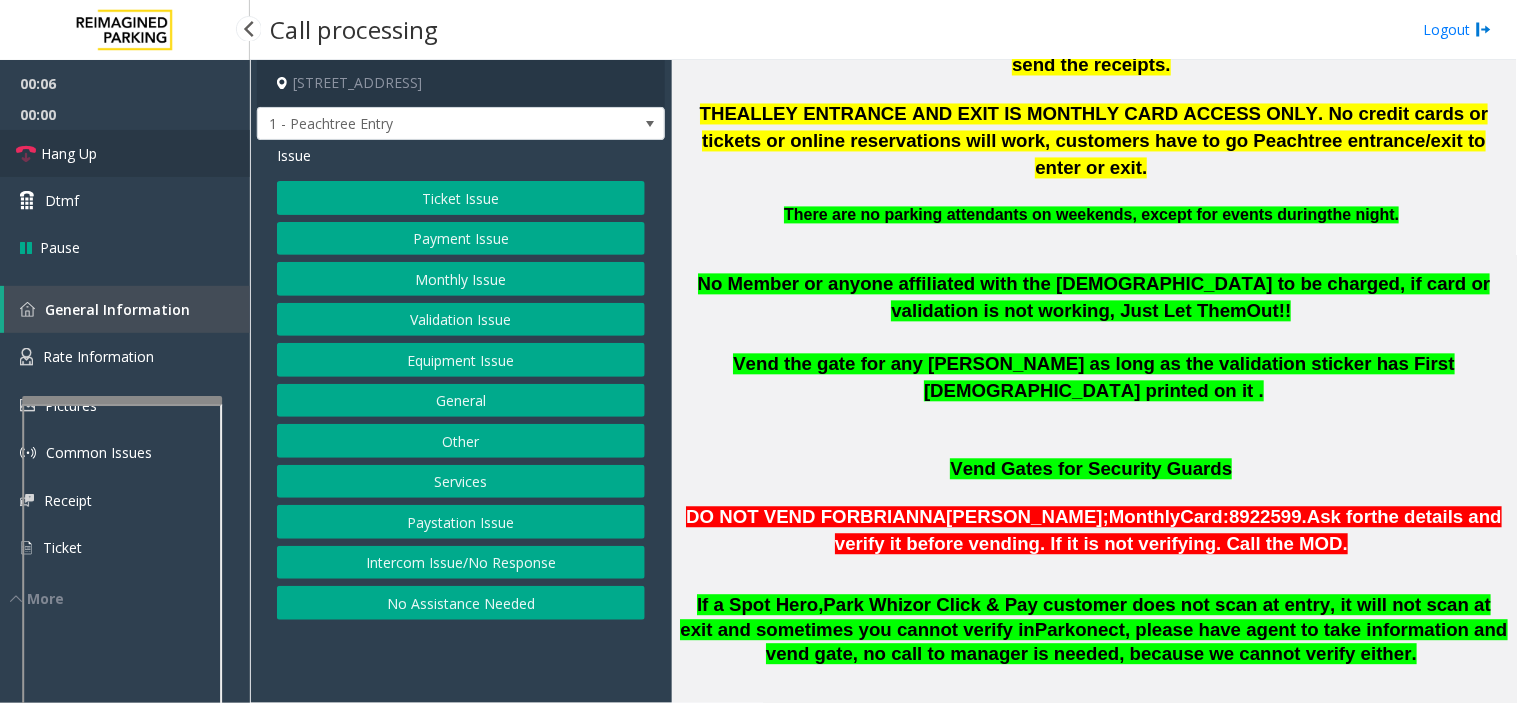 click on "Hang Up" at bounding box center [125, 153] 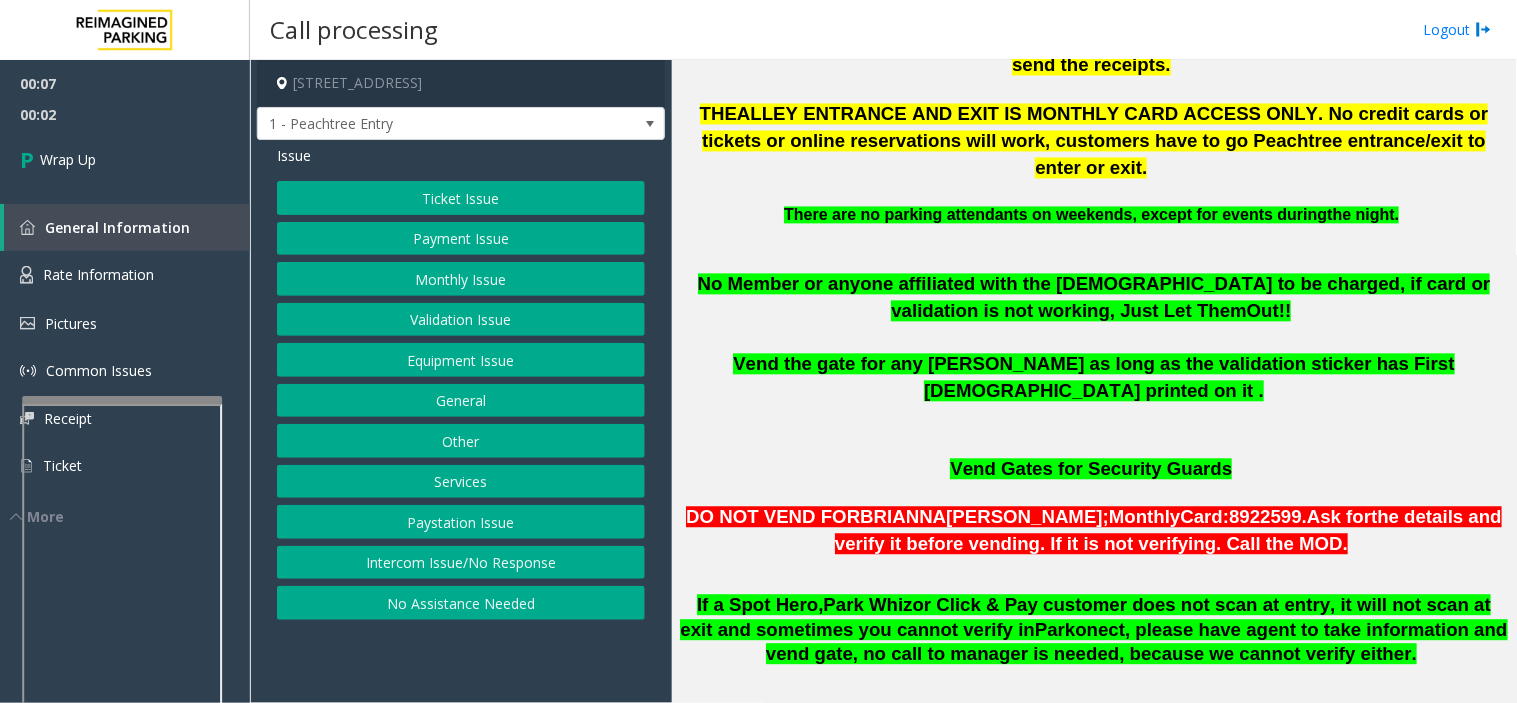 click on "Ticket Issue   Payment Issue   Monthly Issue   Validation Issue   Equipment Issue   General   Other   Services   Paystation Issue   Intercom Issue/No Response   No Assistance Needed" 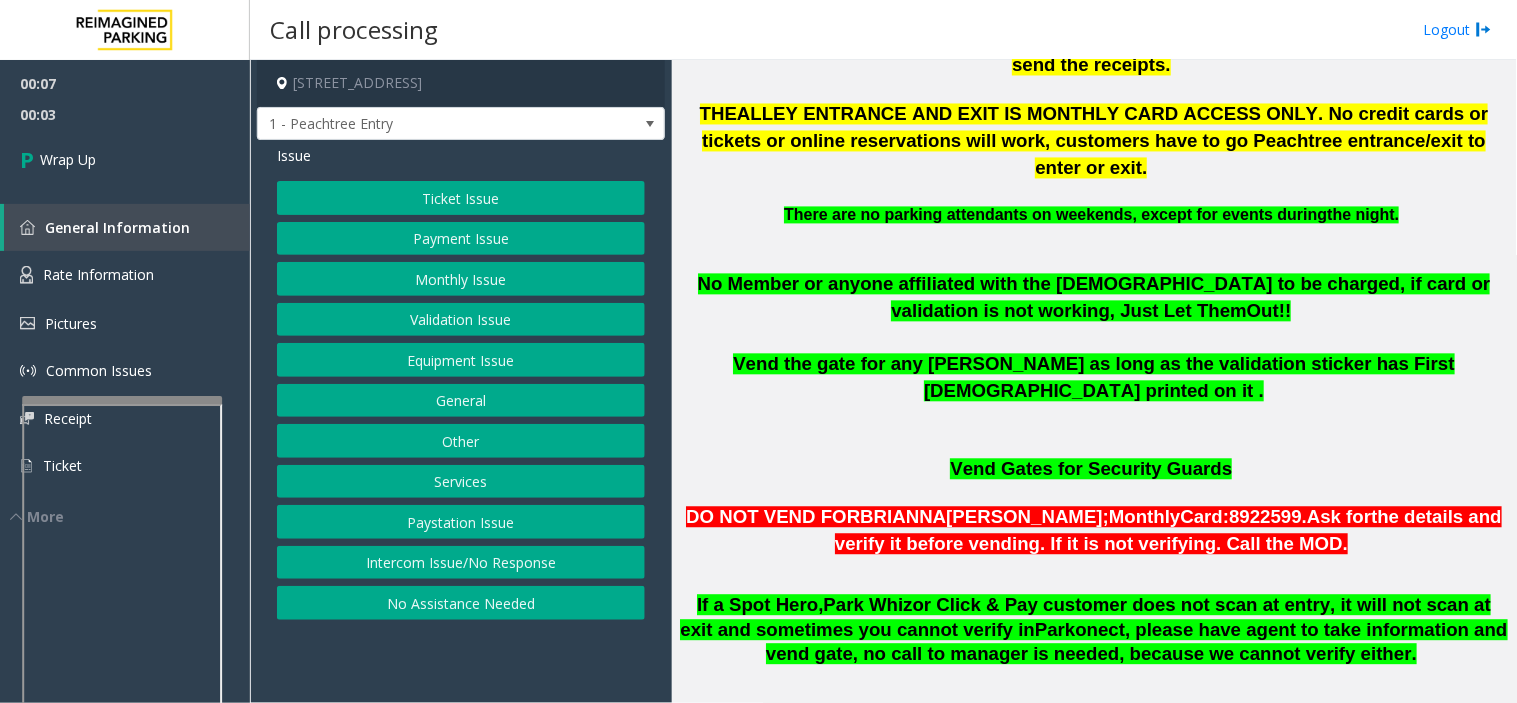 click on "No Assistance Needed" 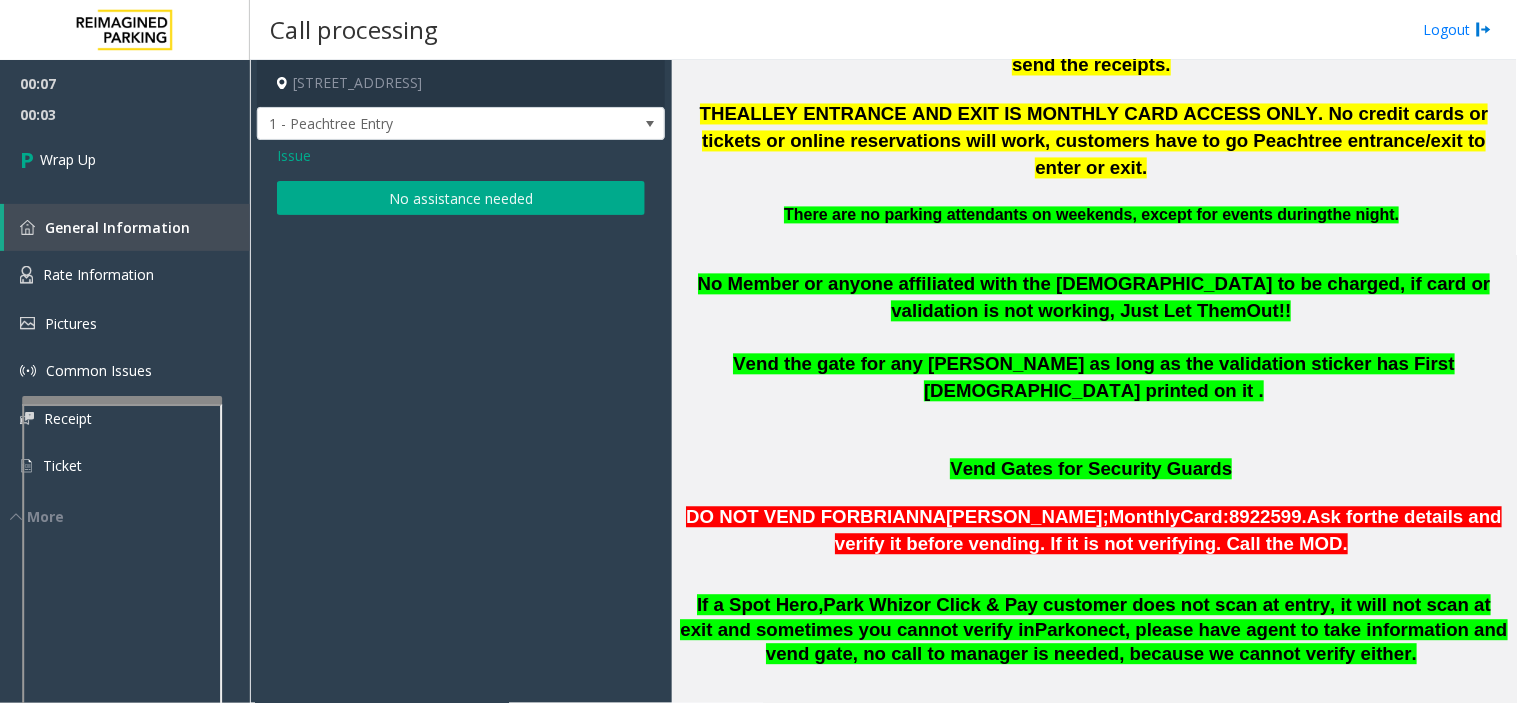 click on "No assistance needed" 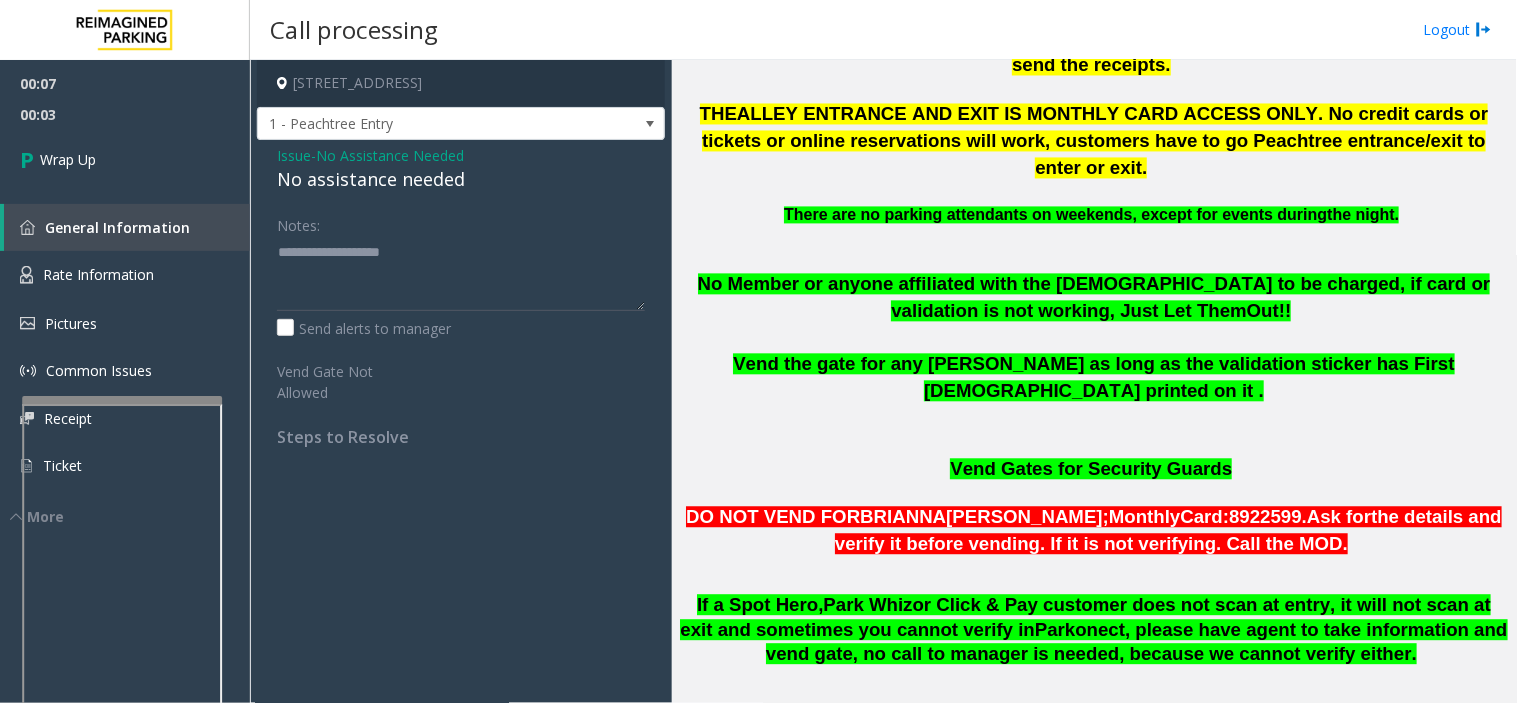 click on "No assistance needed" 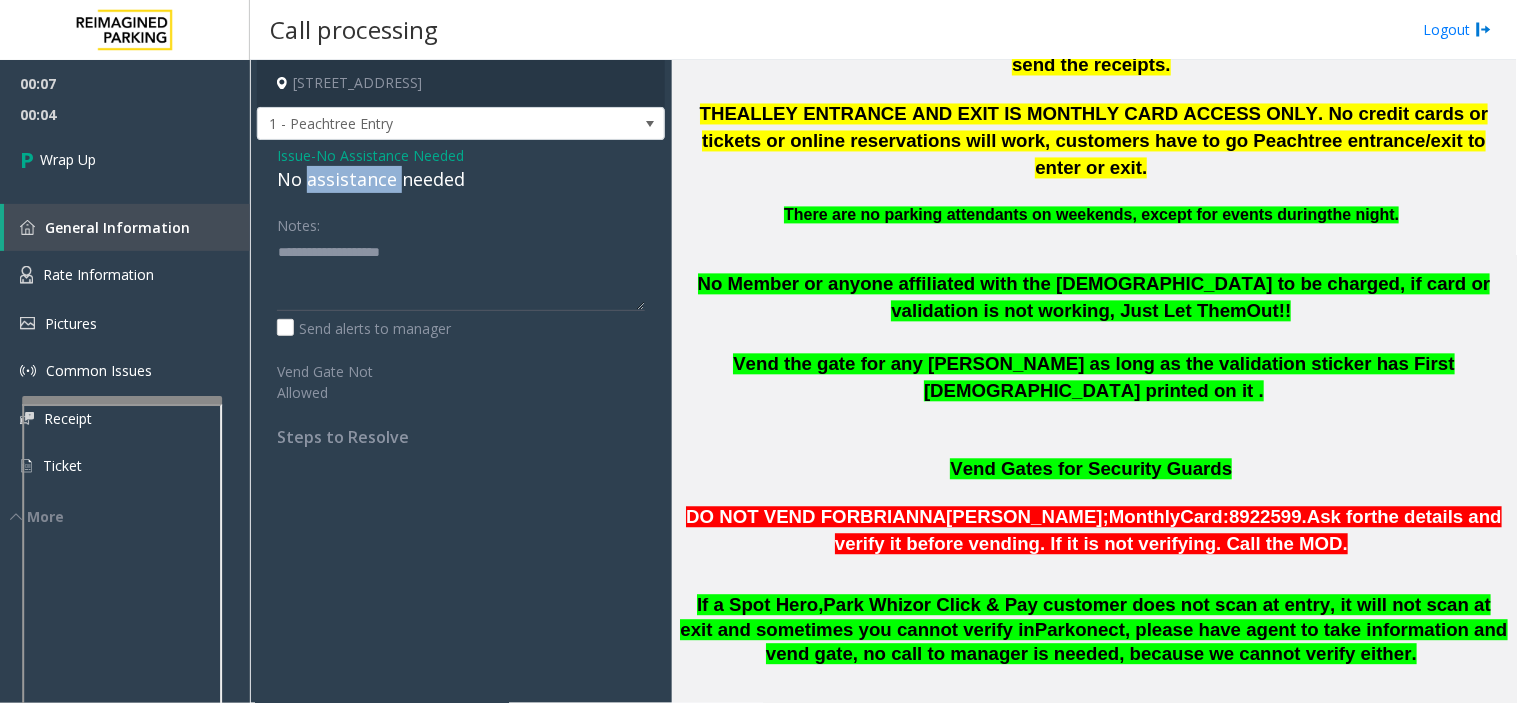 click on "No assistance needed" 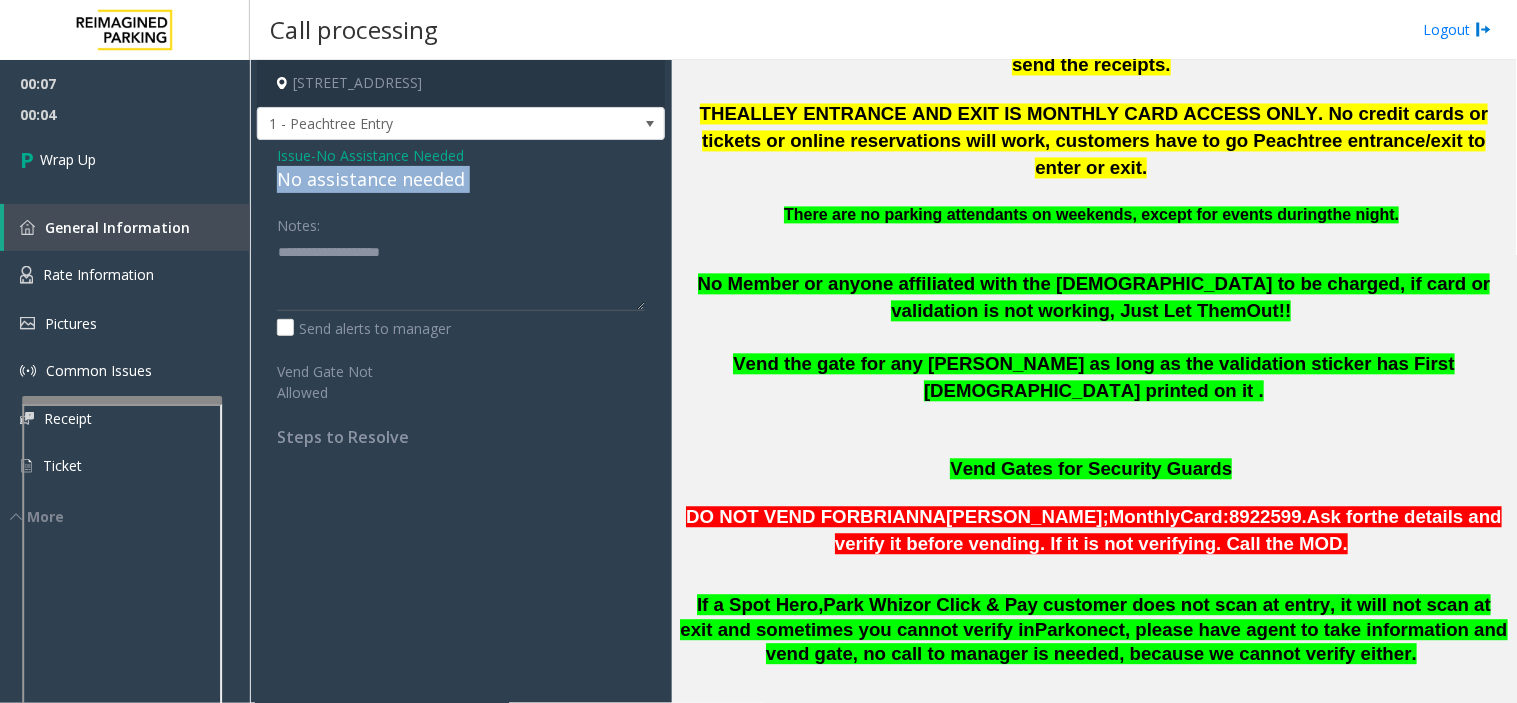 click on "No assistance needed" 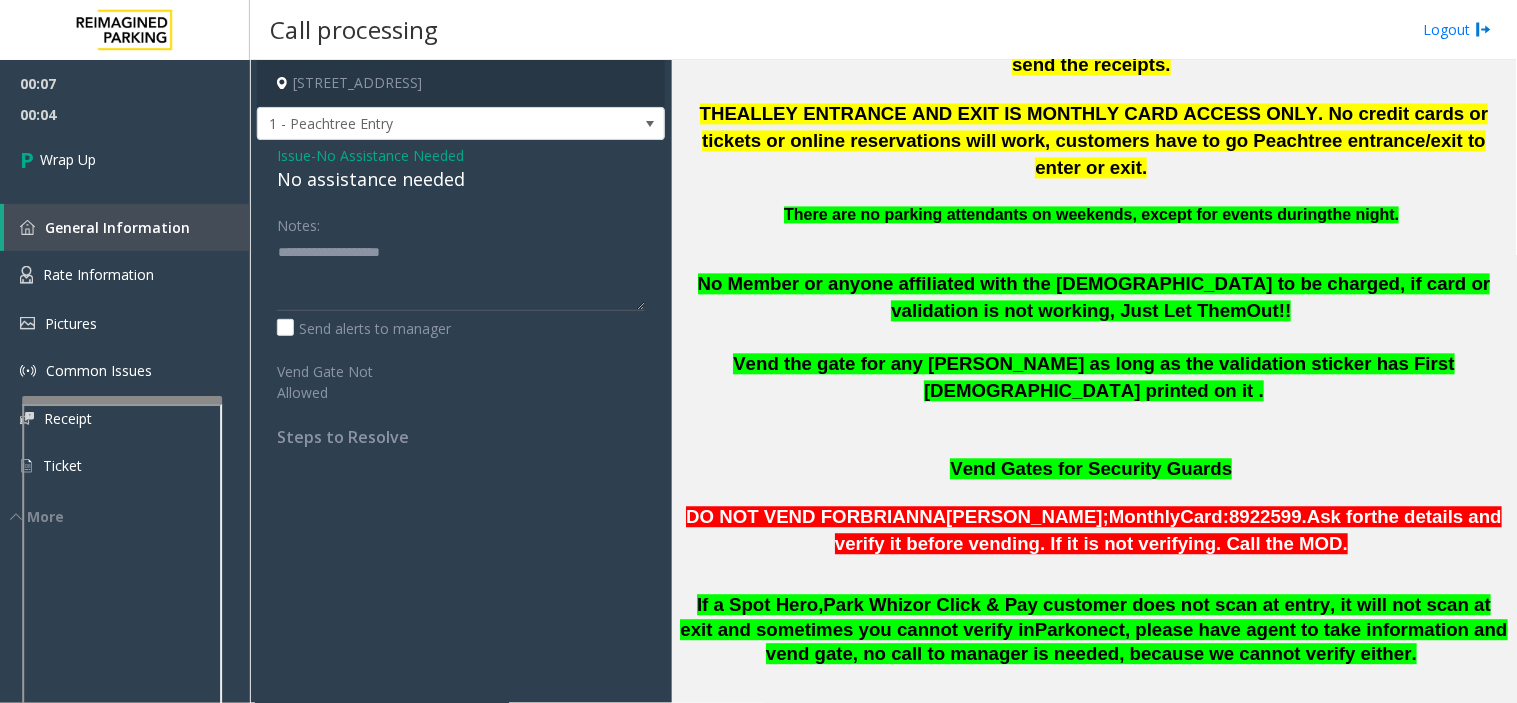 click on "Notes:" 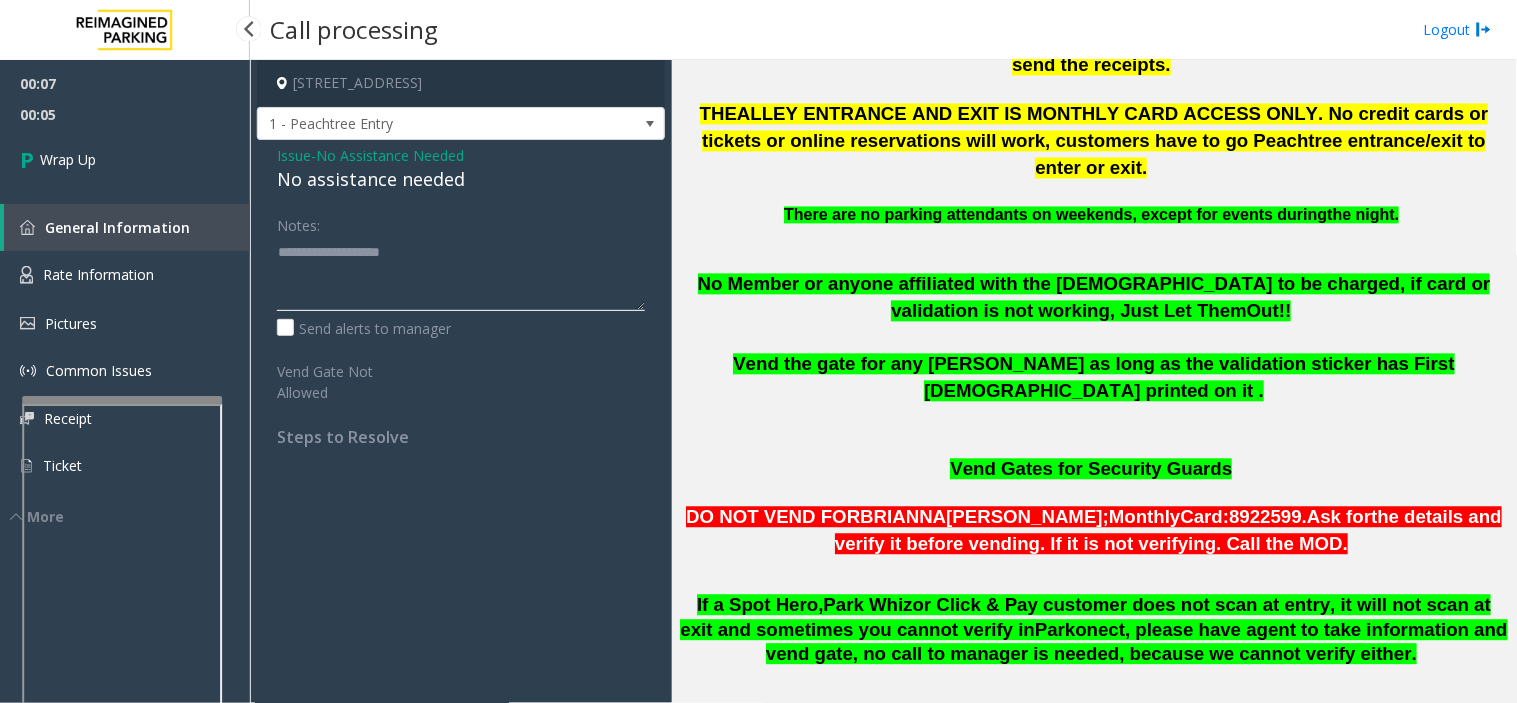 click 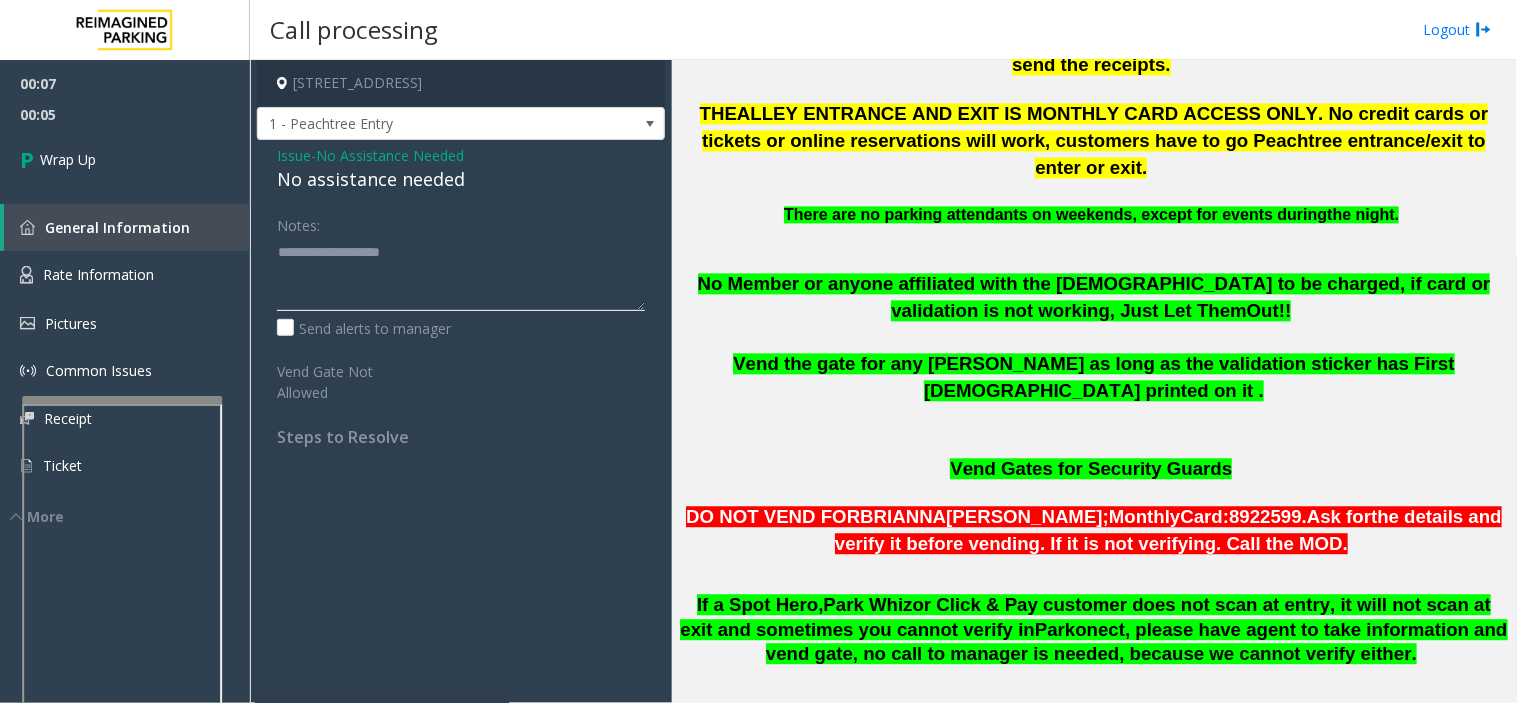 paste on "**********" 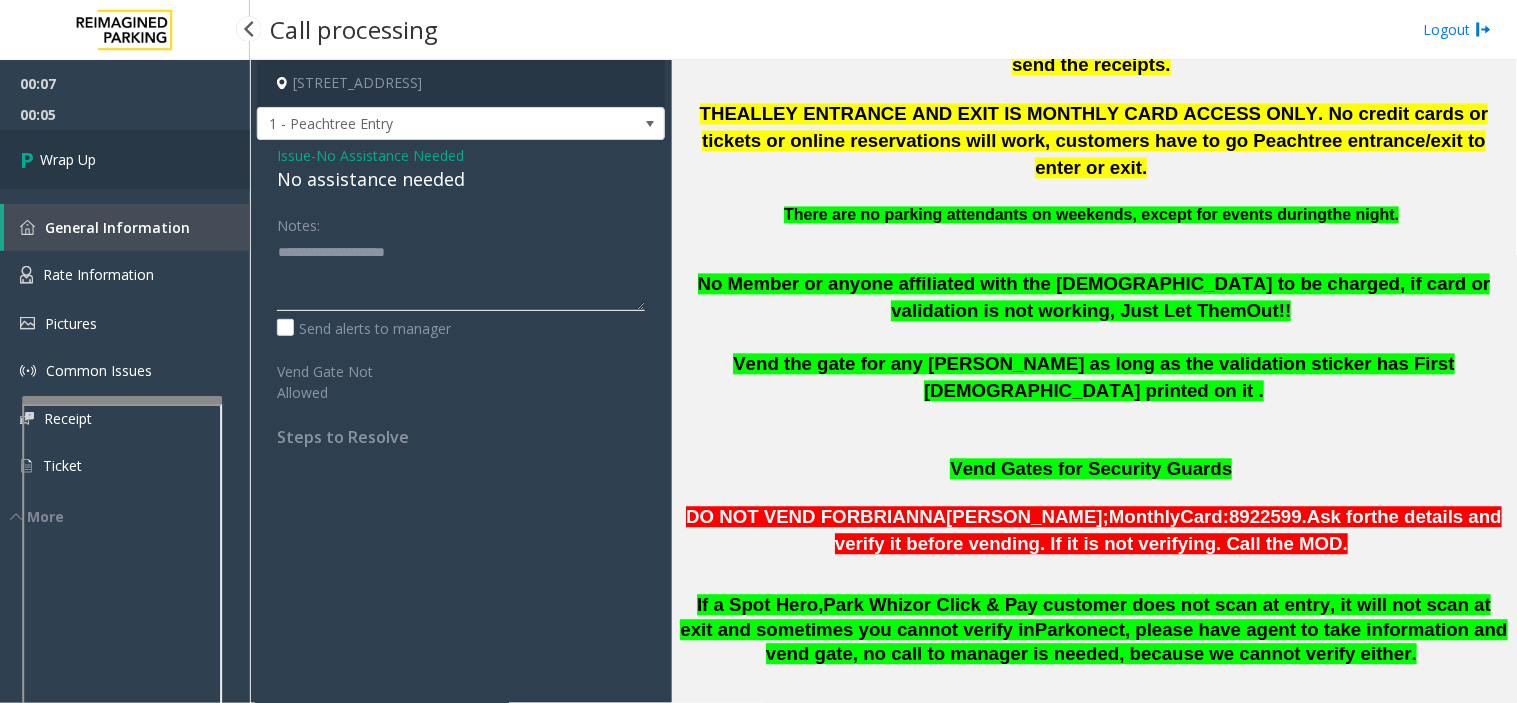 type on "**********" 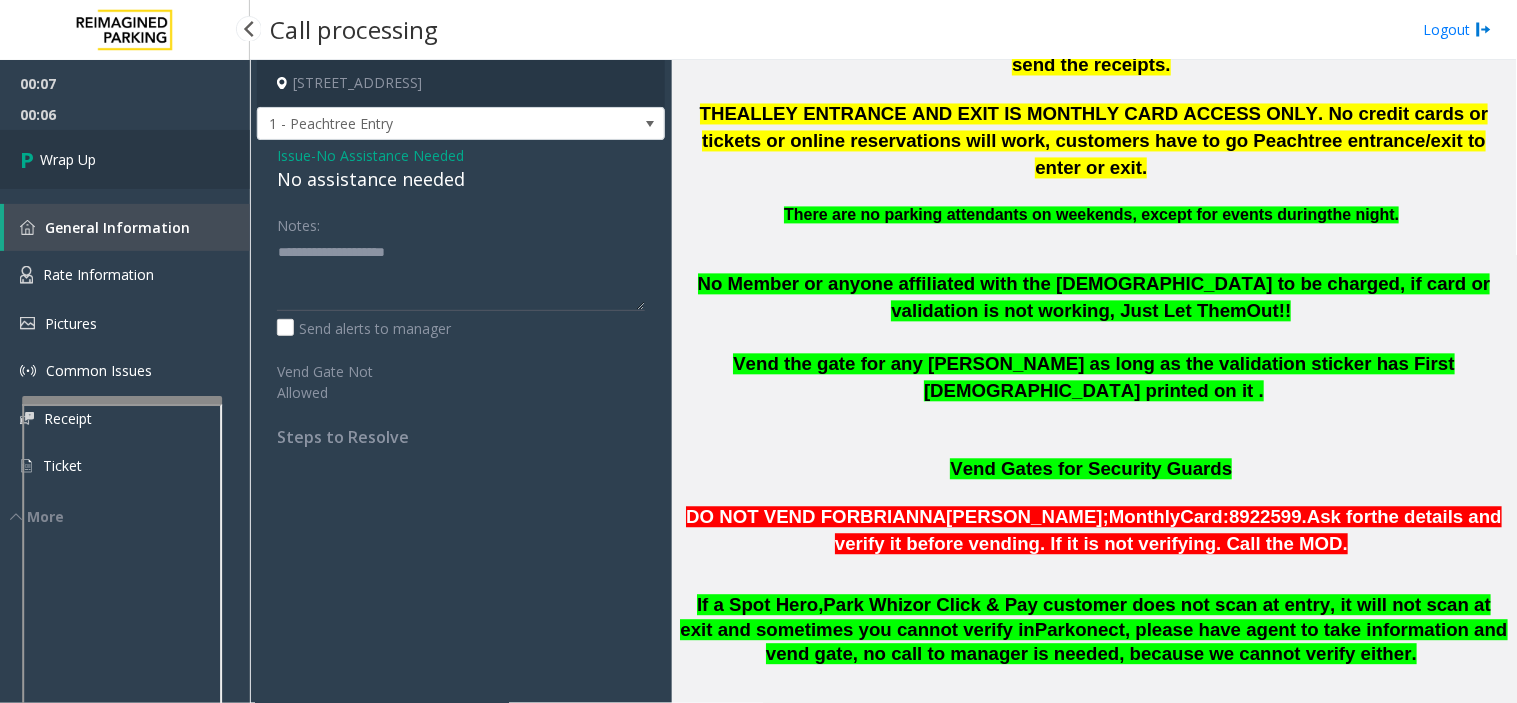 click on "Wrap Up" at bounding box center [125, 159] 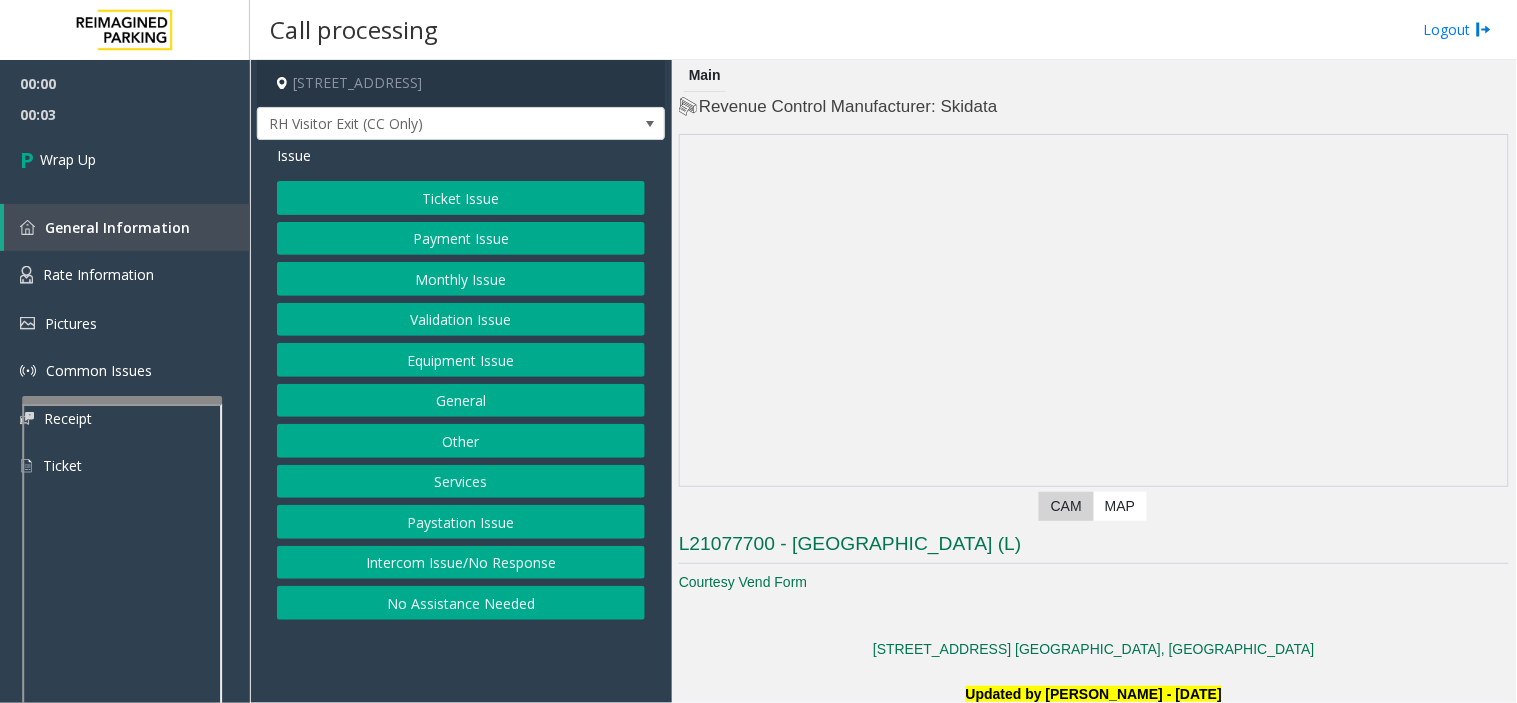 click on "Intercom Issue/No Response" 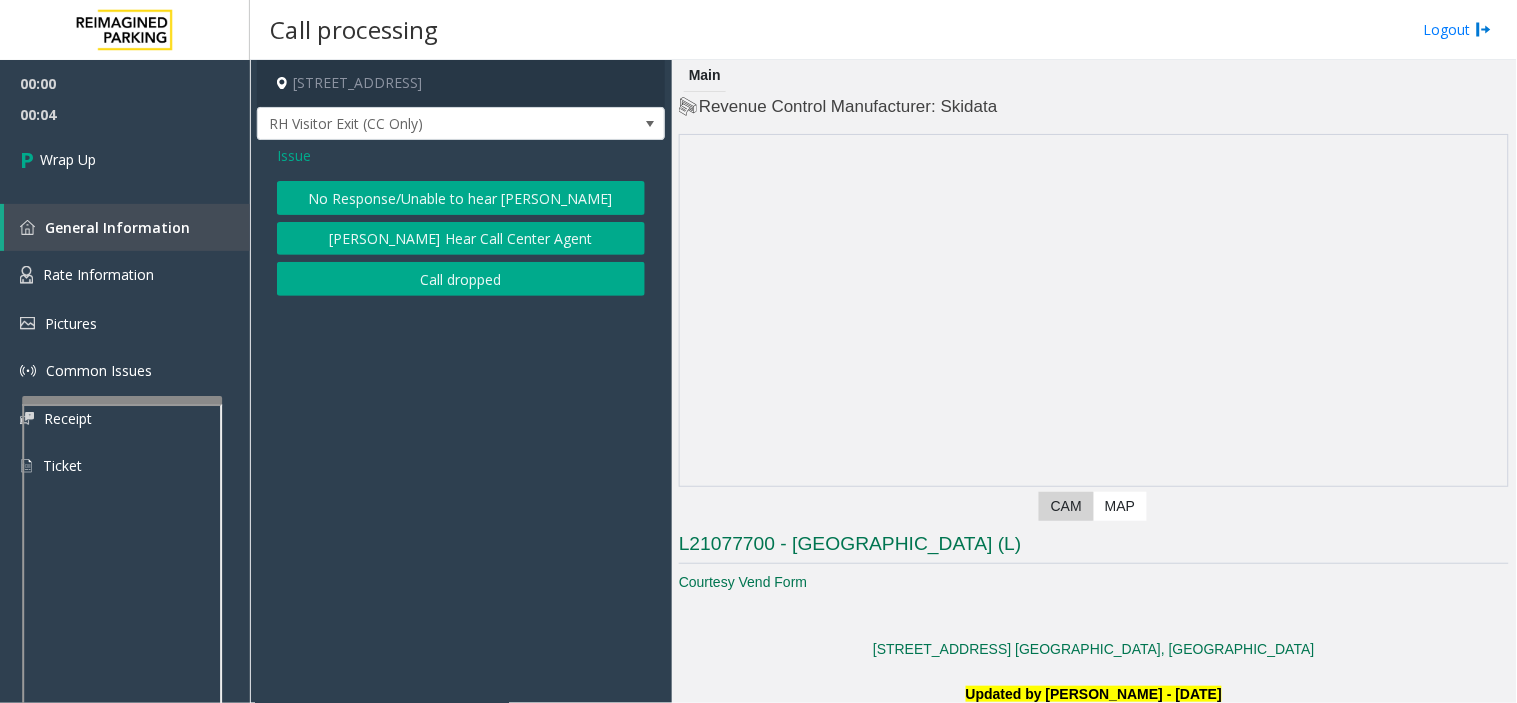 click on "Call dropped" 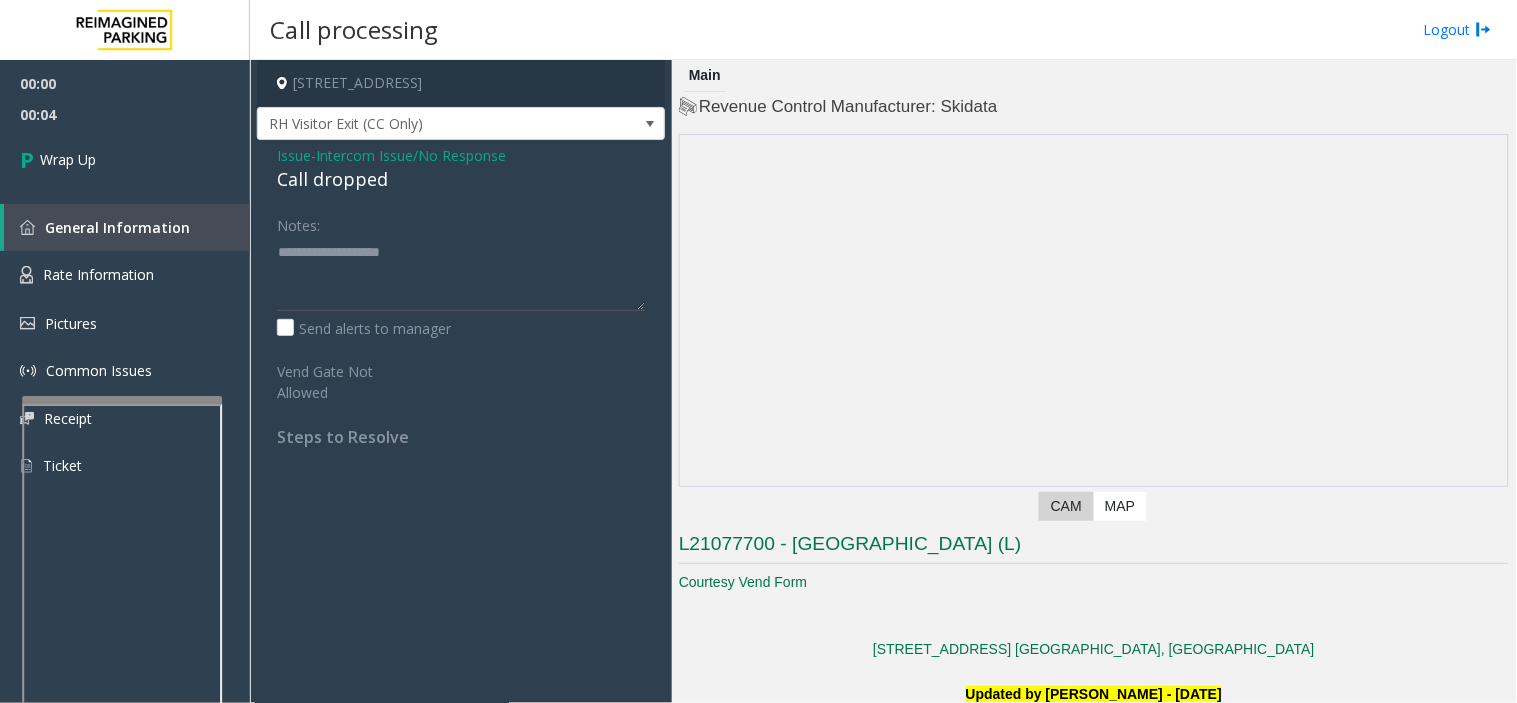 click on "Call dropped" 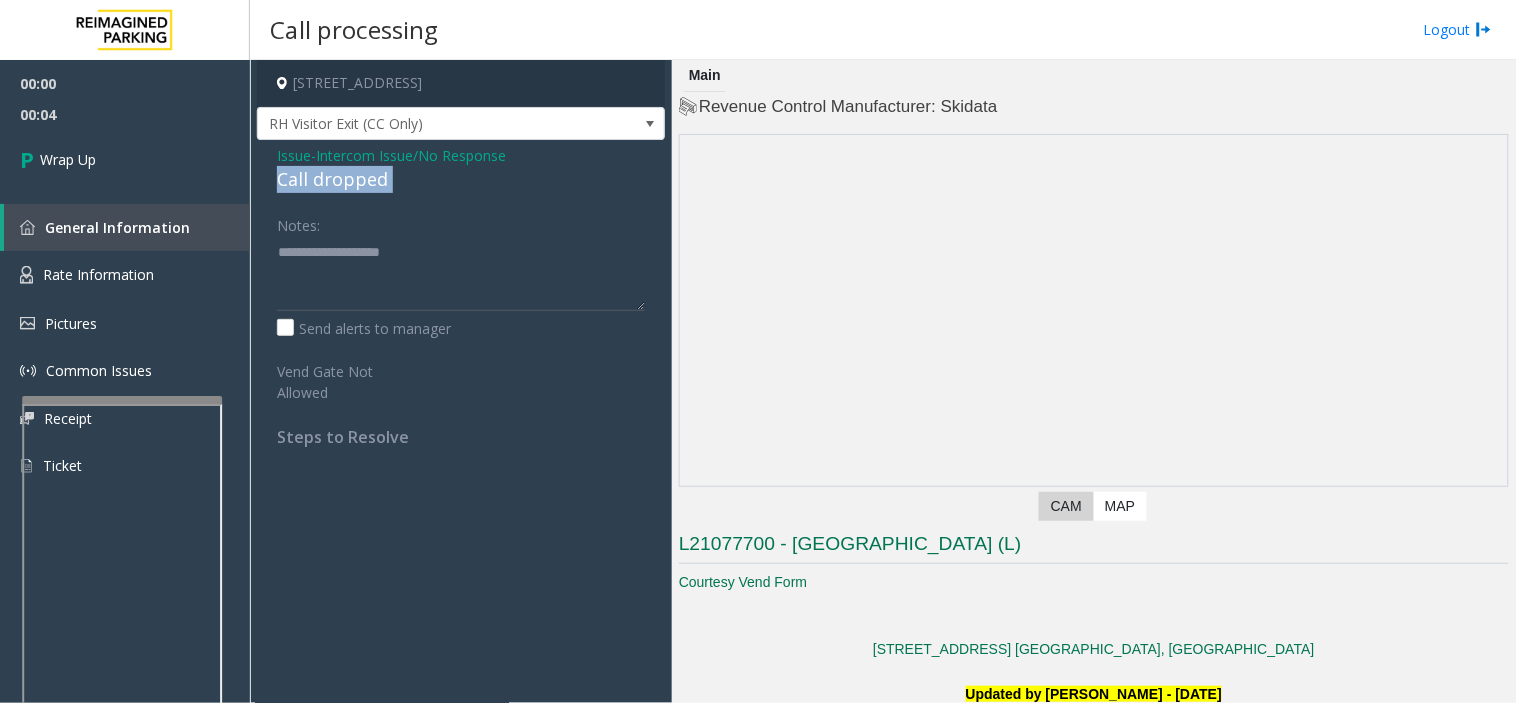click on "Call dropped" 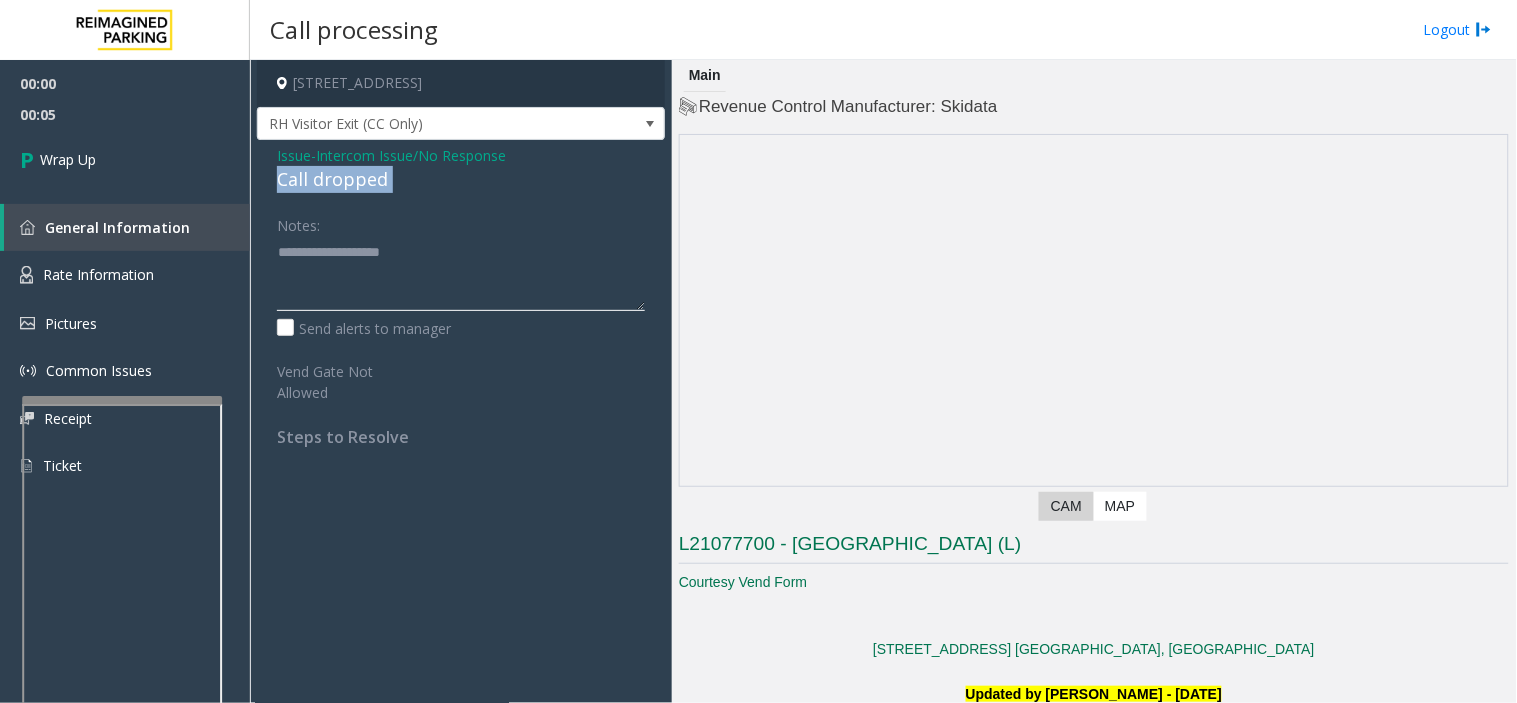 paste on "**********" 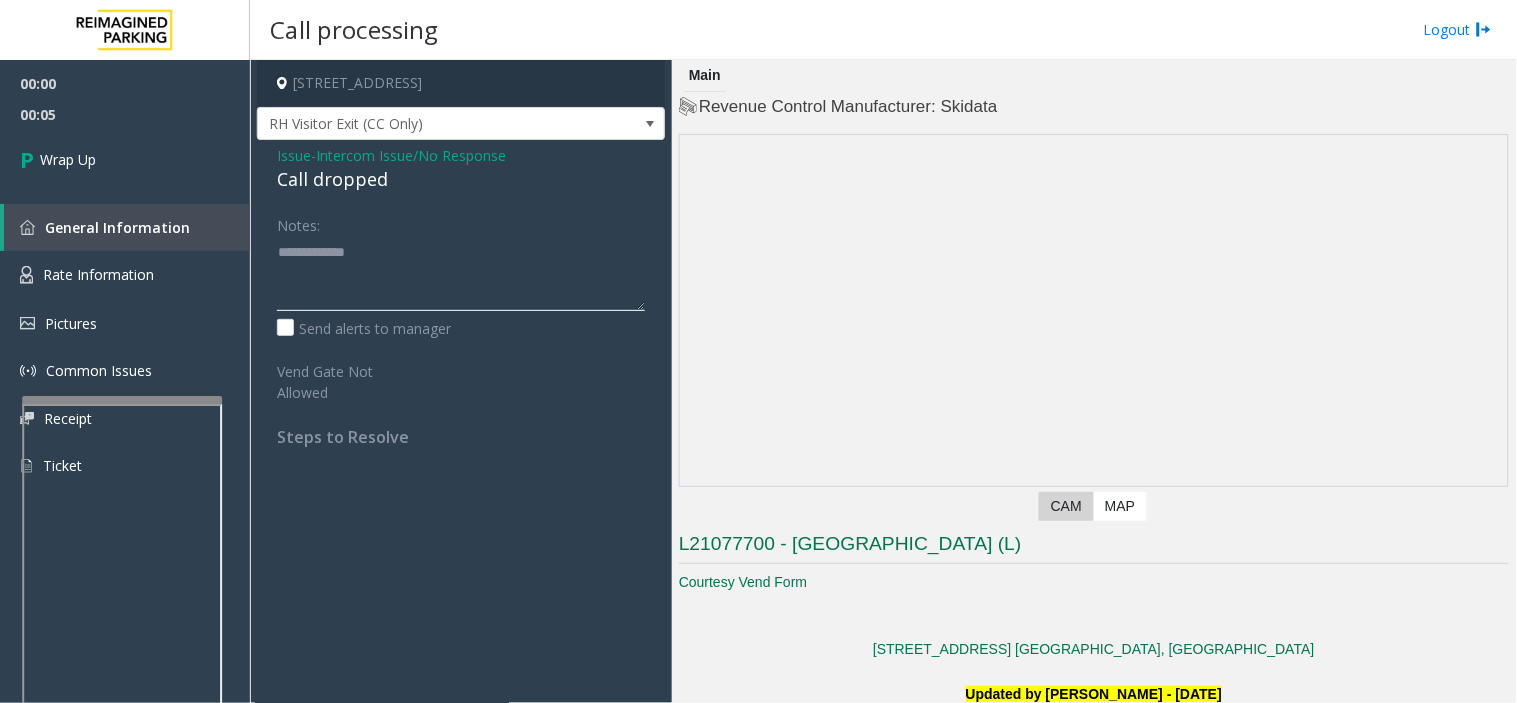 click 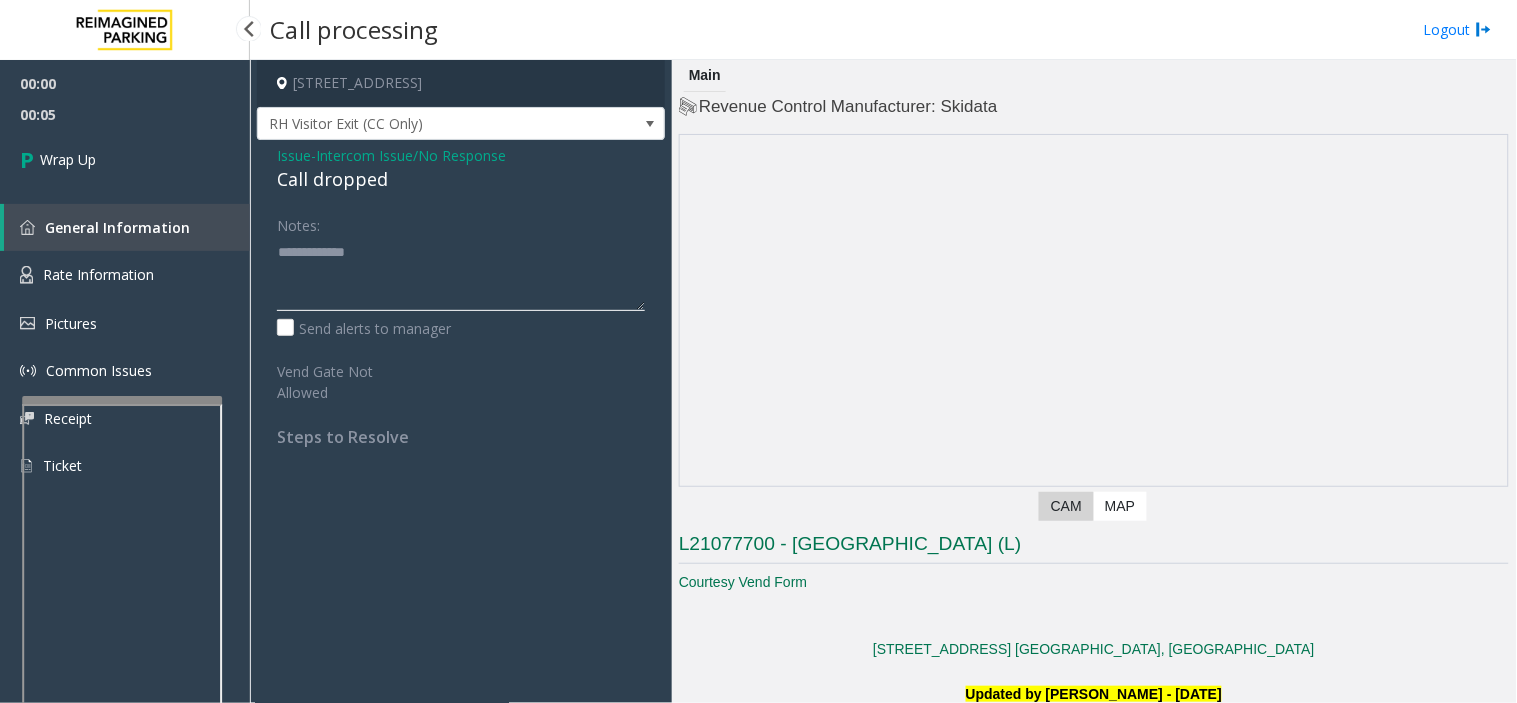 type on "**********" 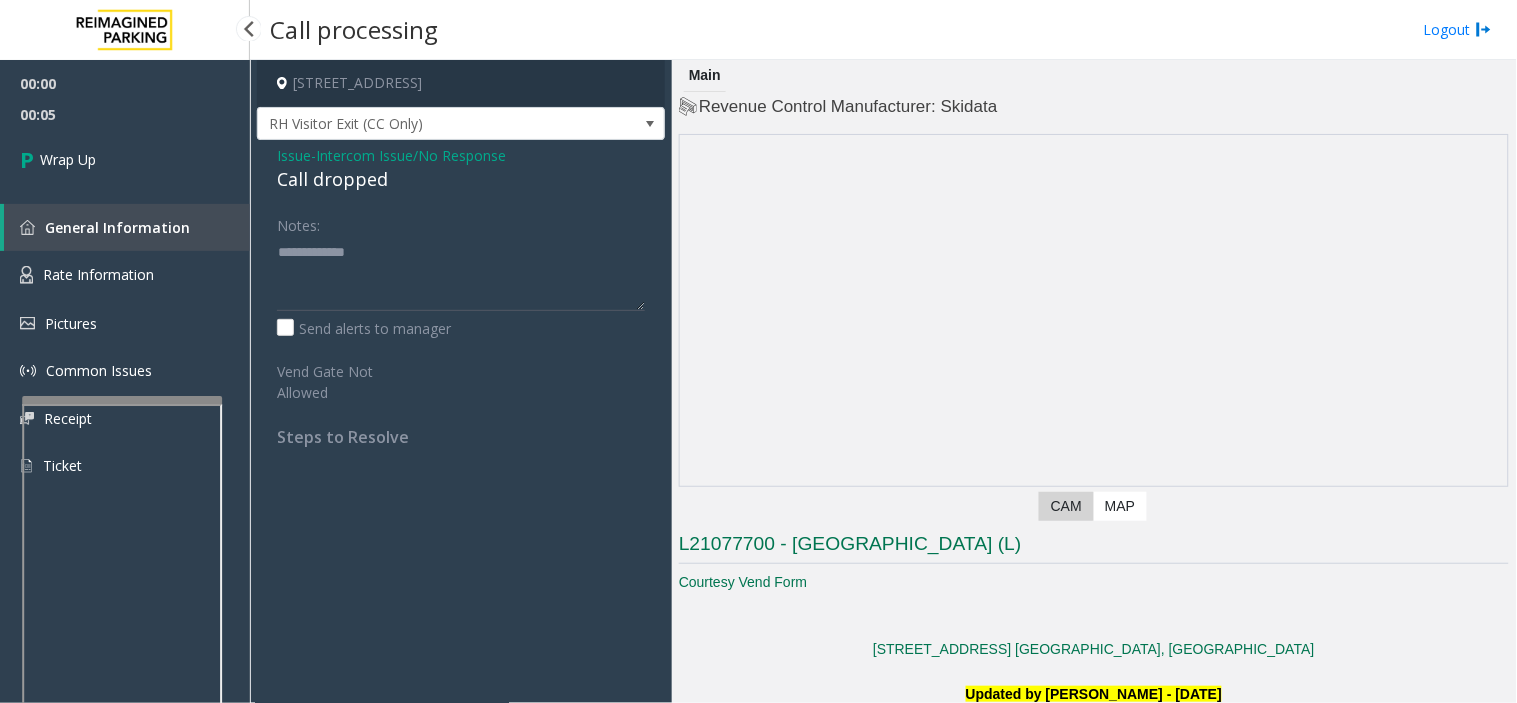 click on "00:00" at bounding box center [125, 83] 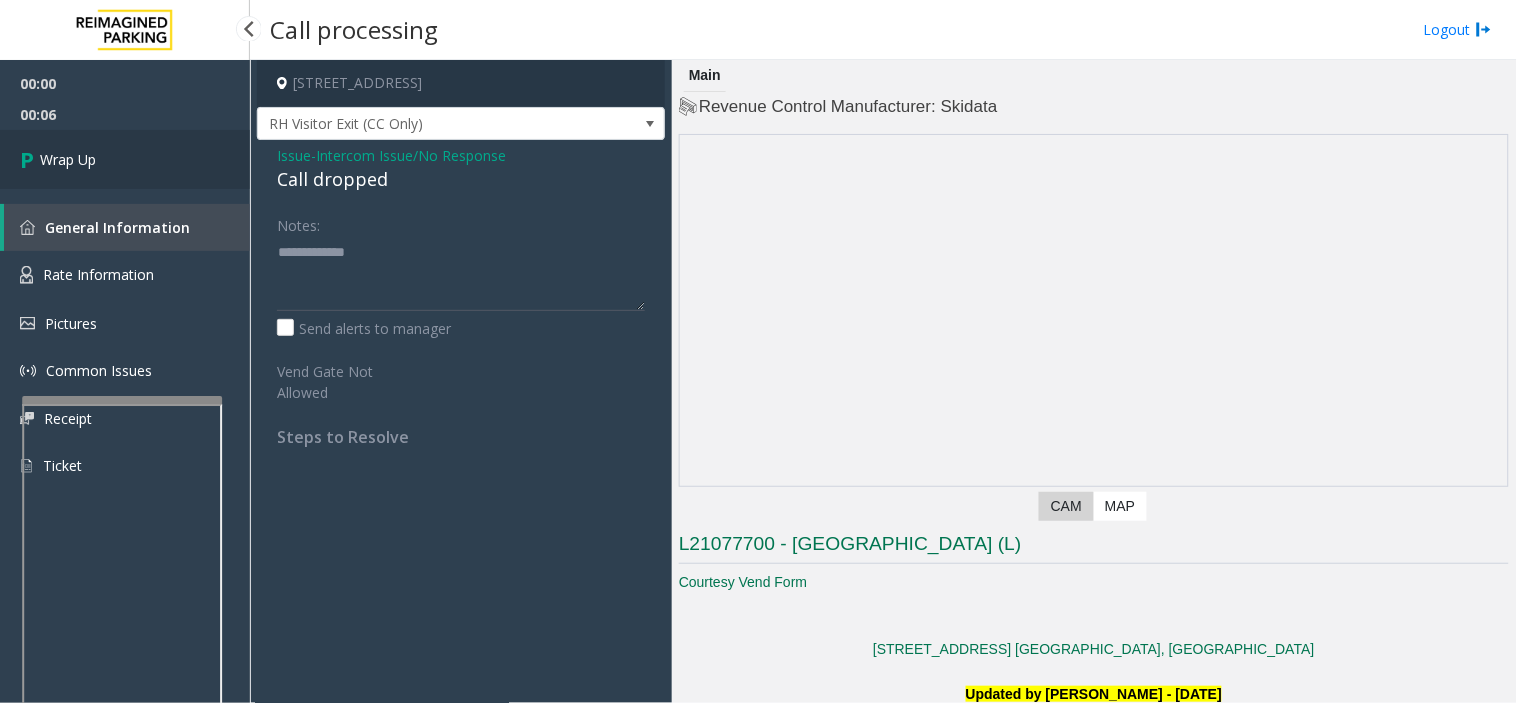 click on "Wrap Up" at bounding box center [125, 159] 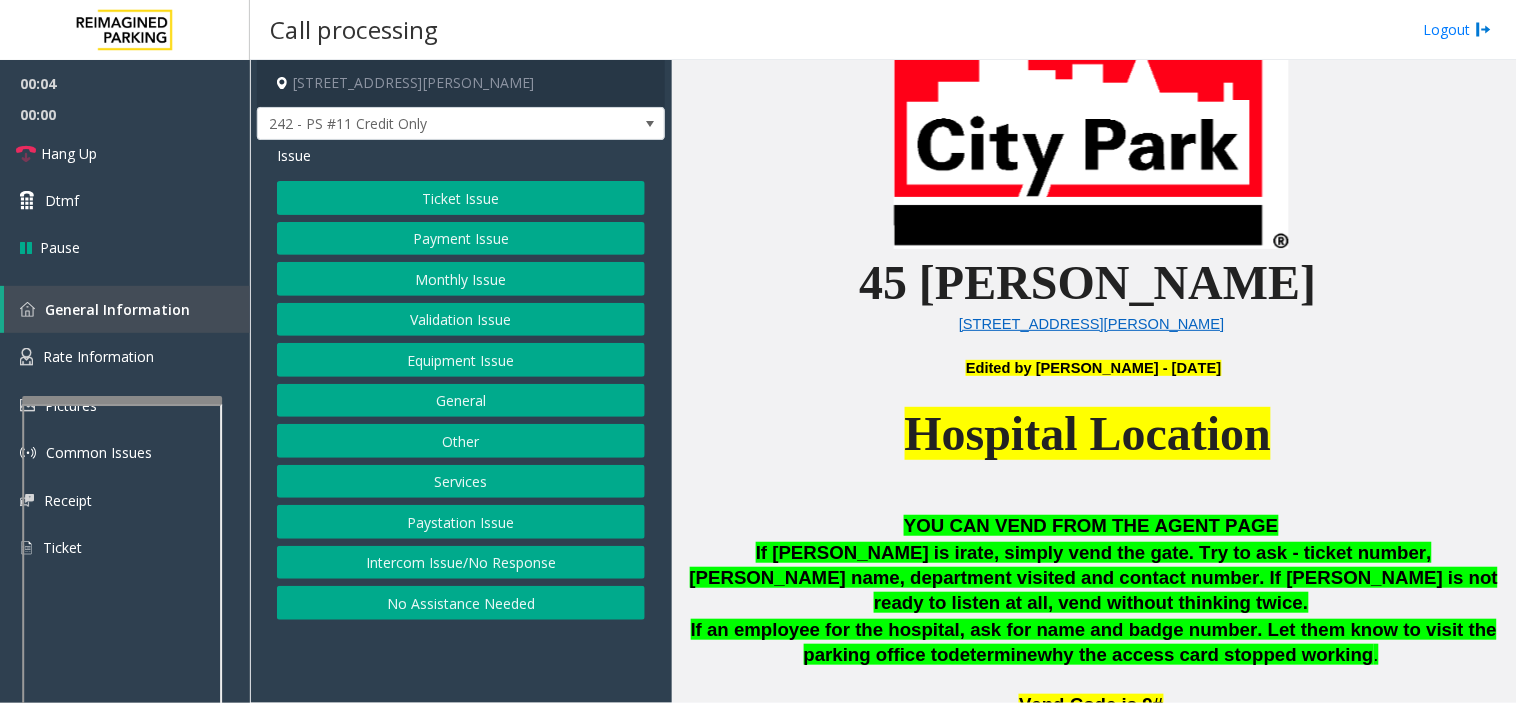 scroll, scrollTop: 777, scrollLeft: 0, axis: vertical 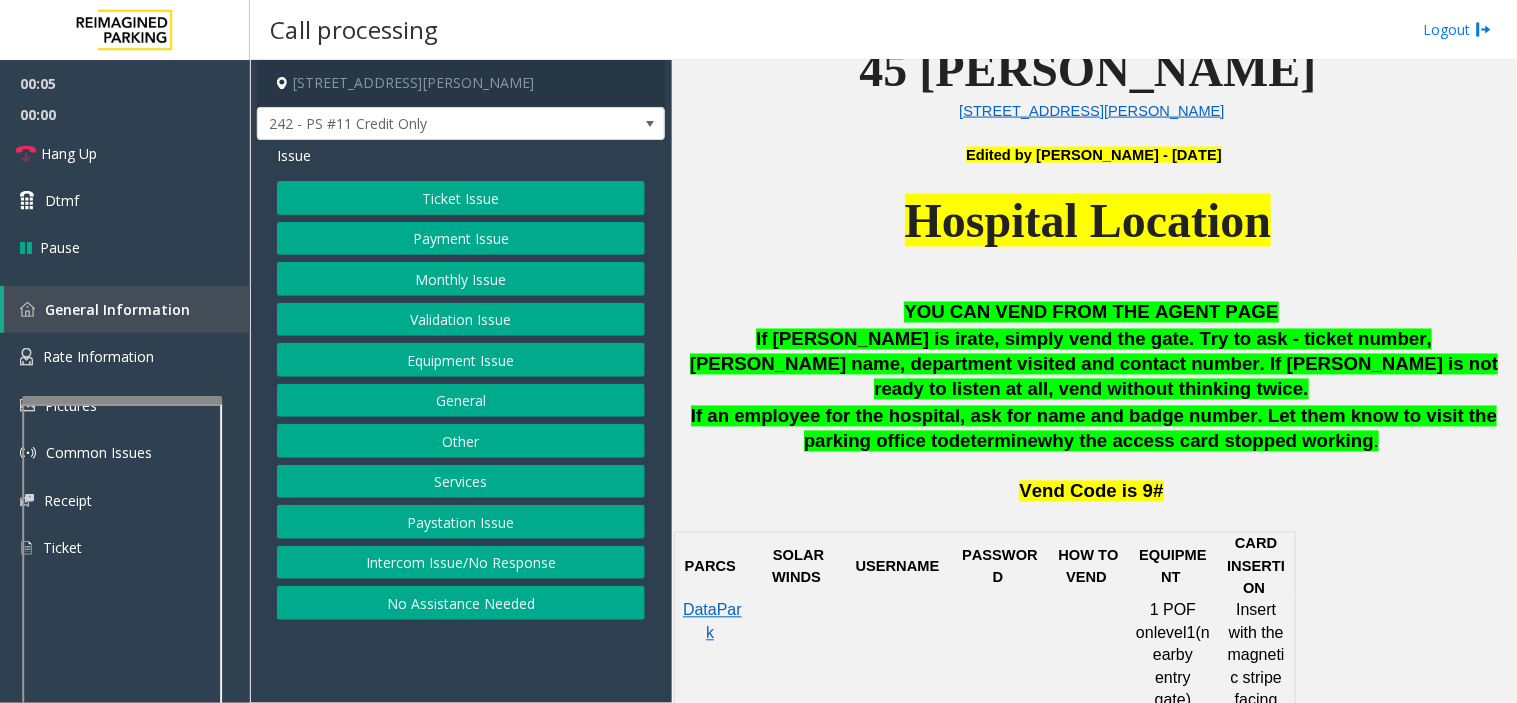 click on "Ticket Issue" 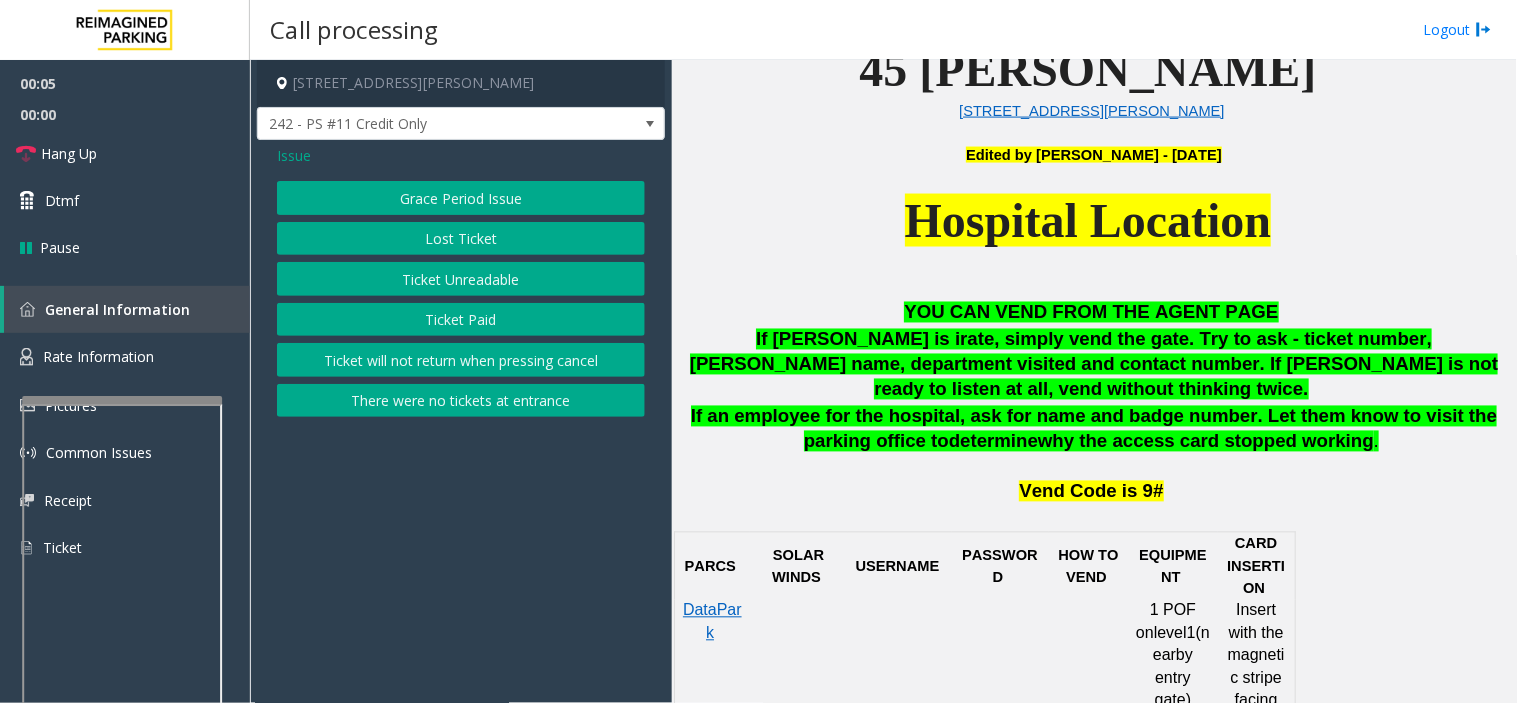 click on "Ticket Unreadable" 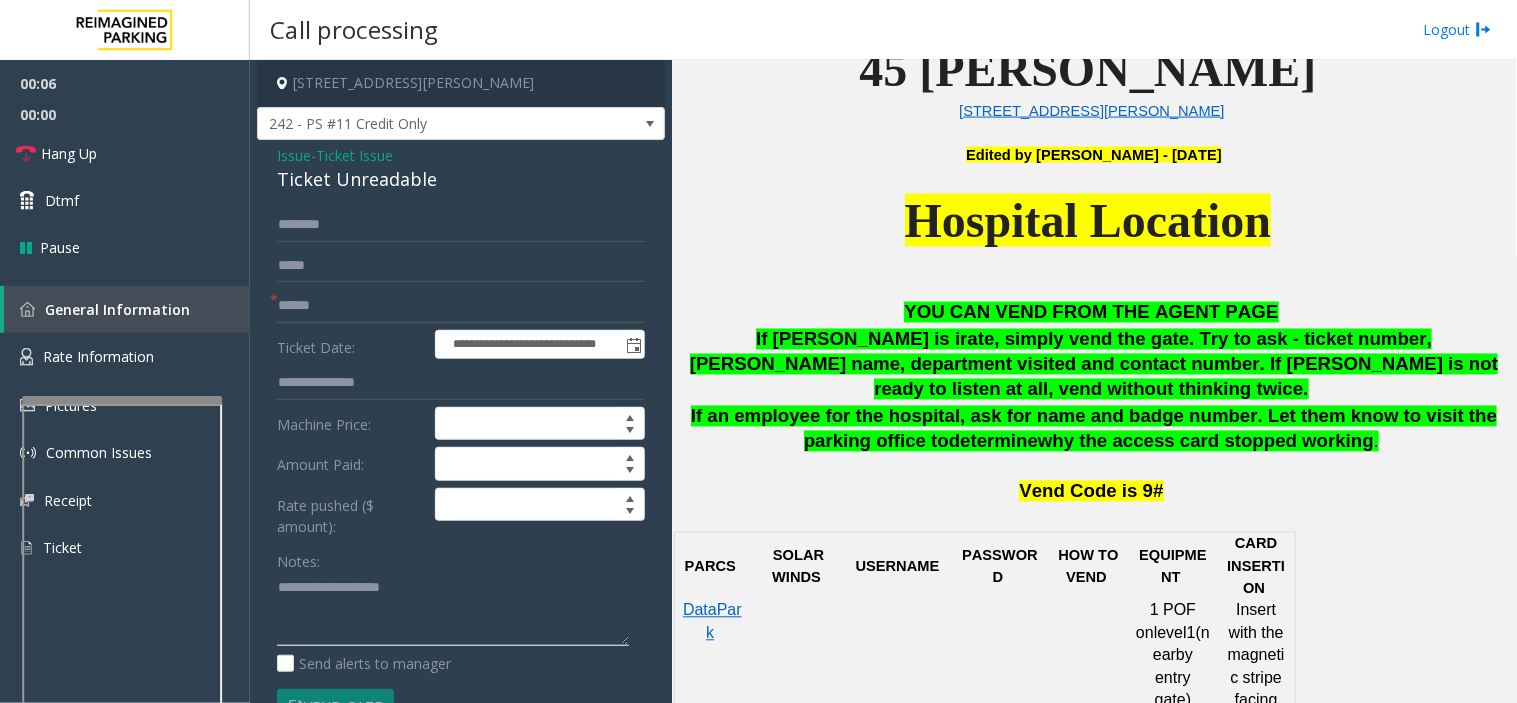 paste on "**********" 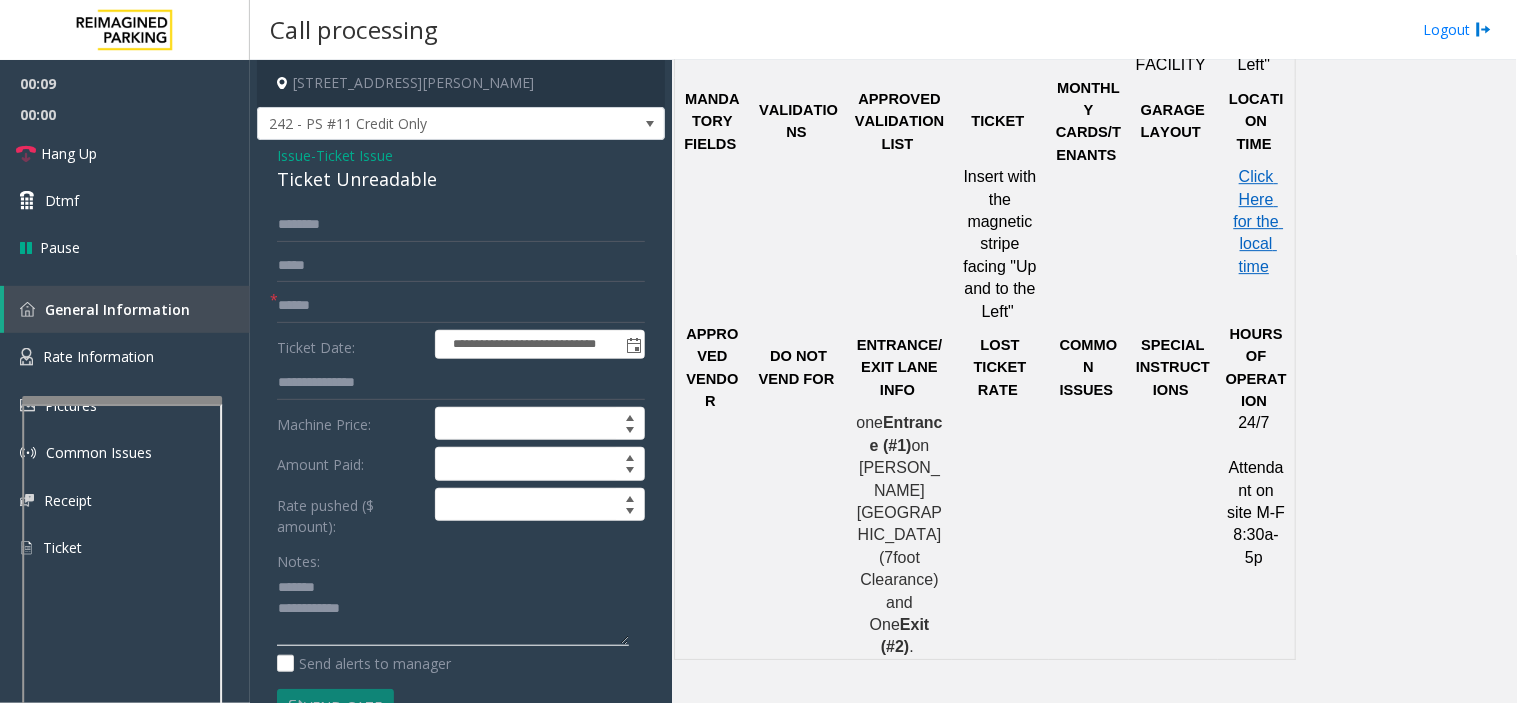 scroll, scrollTop: 1333, scrollLeft: 0, axis: vertical 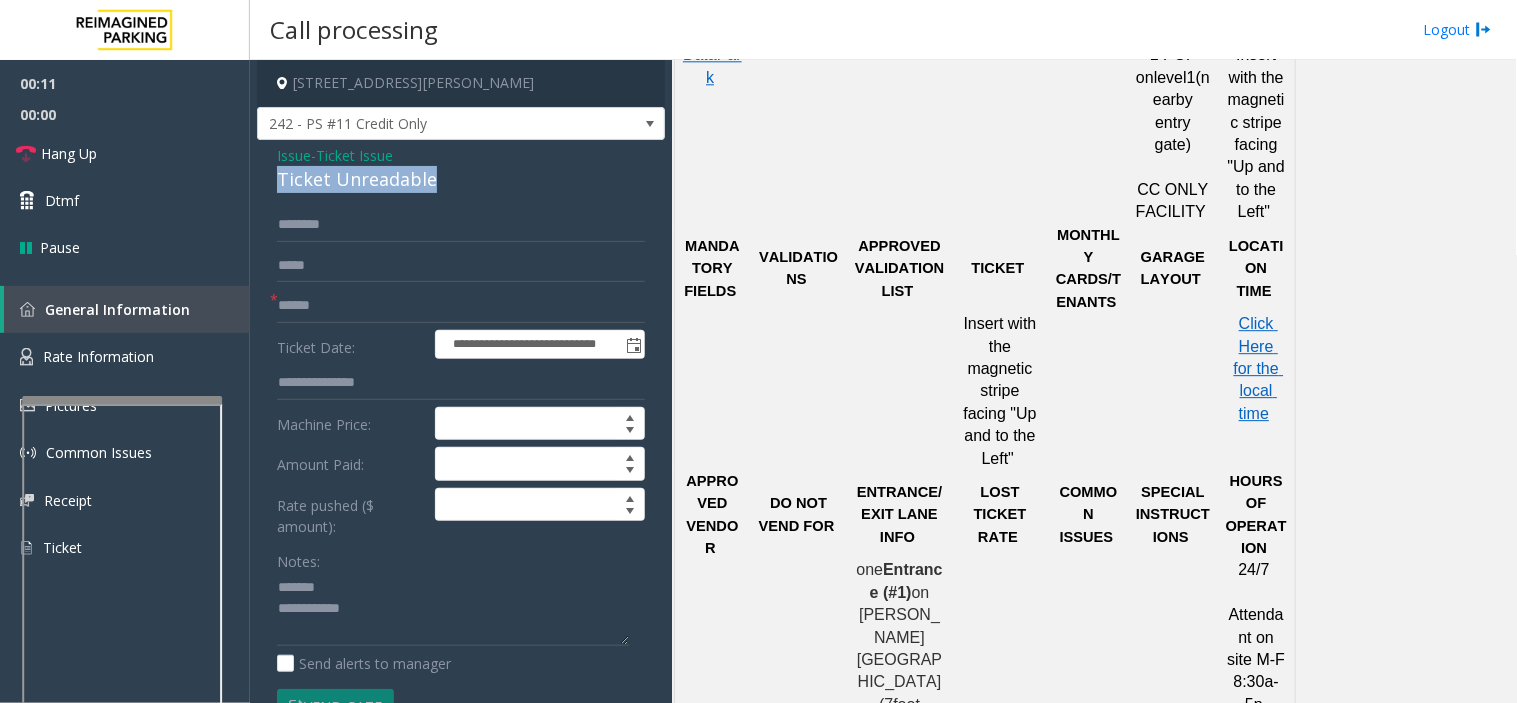 drag, startPoint x: 276, startPoint y: 185, endPoint x: 475, endPoint y: 194, distance: 199.20341 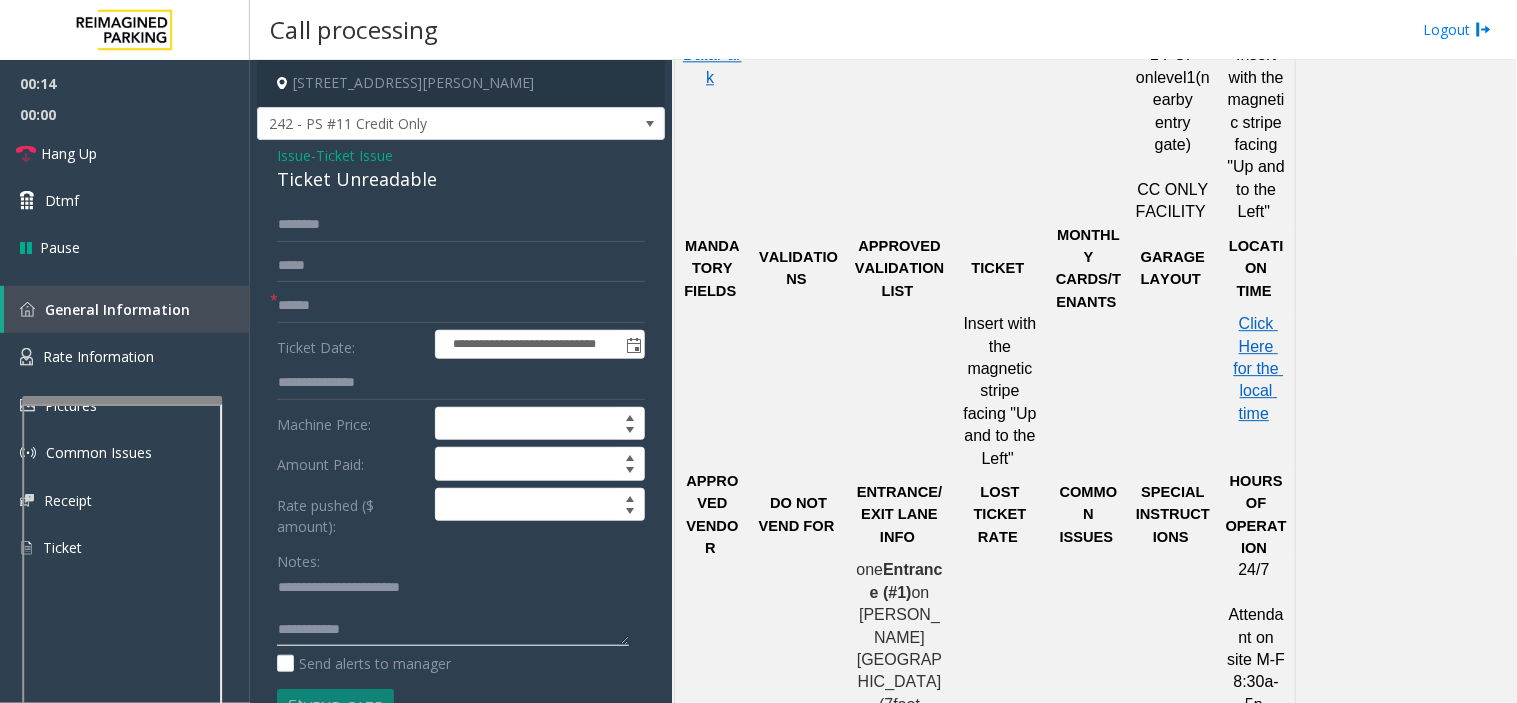 click 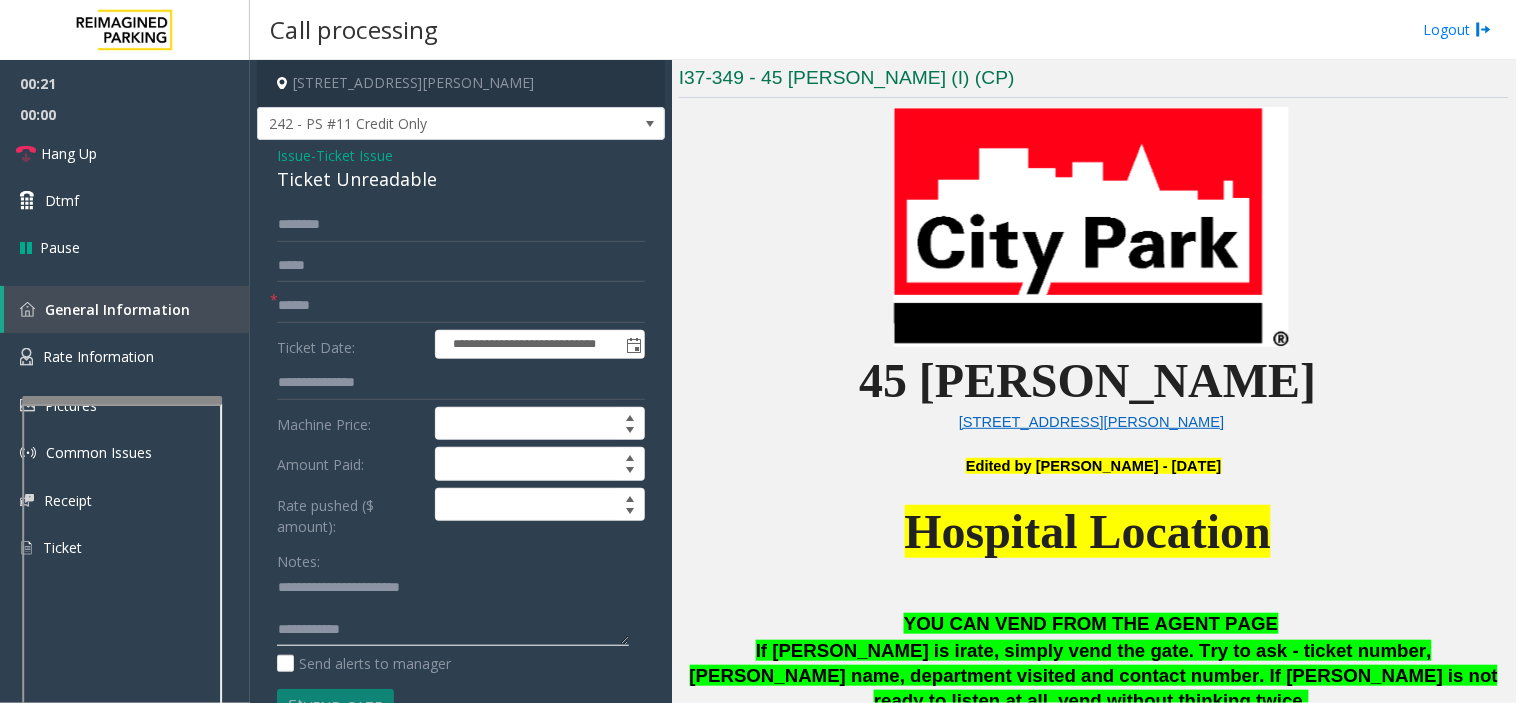 scroll, scrollTop: 777, scrollLeft: 0, axis: vertical 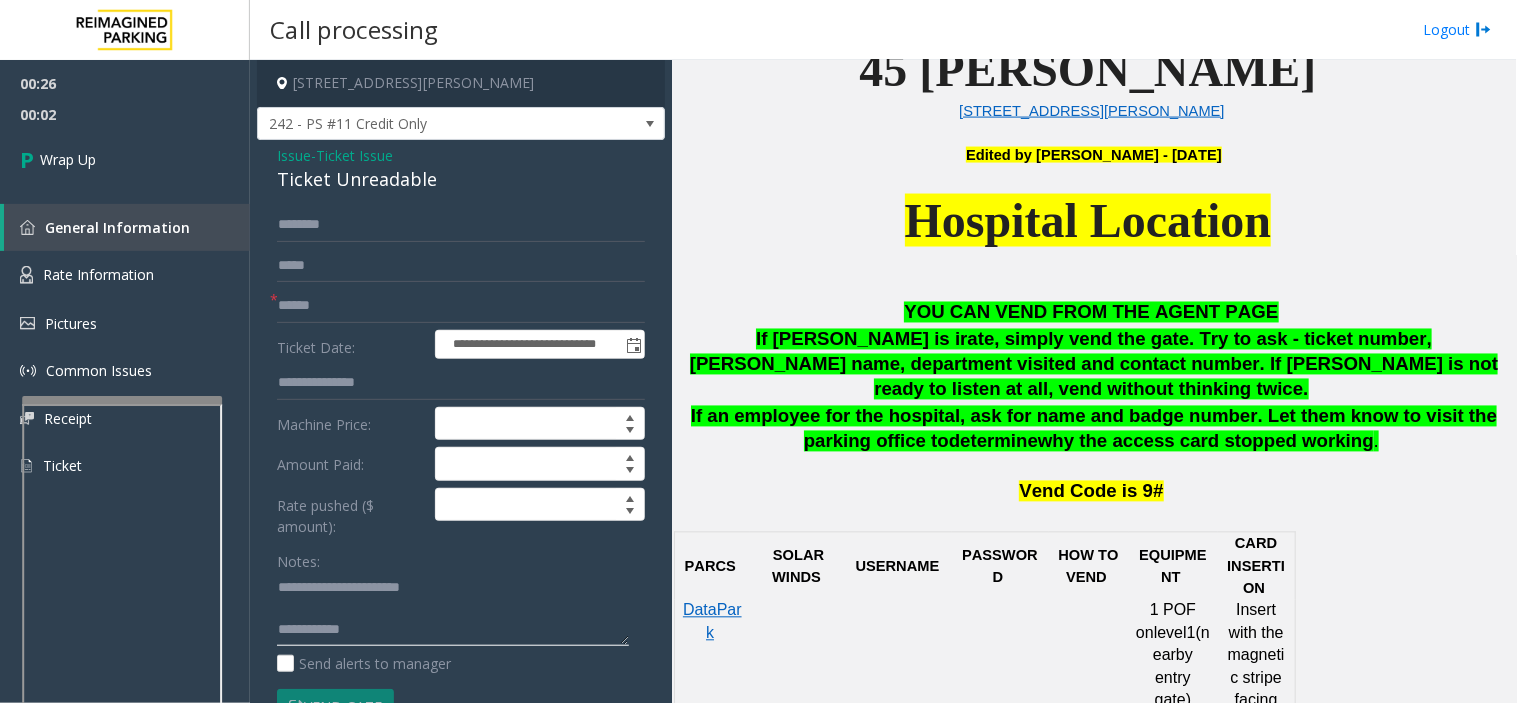 paste on "**********" 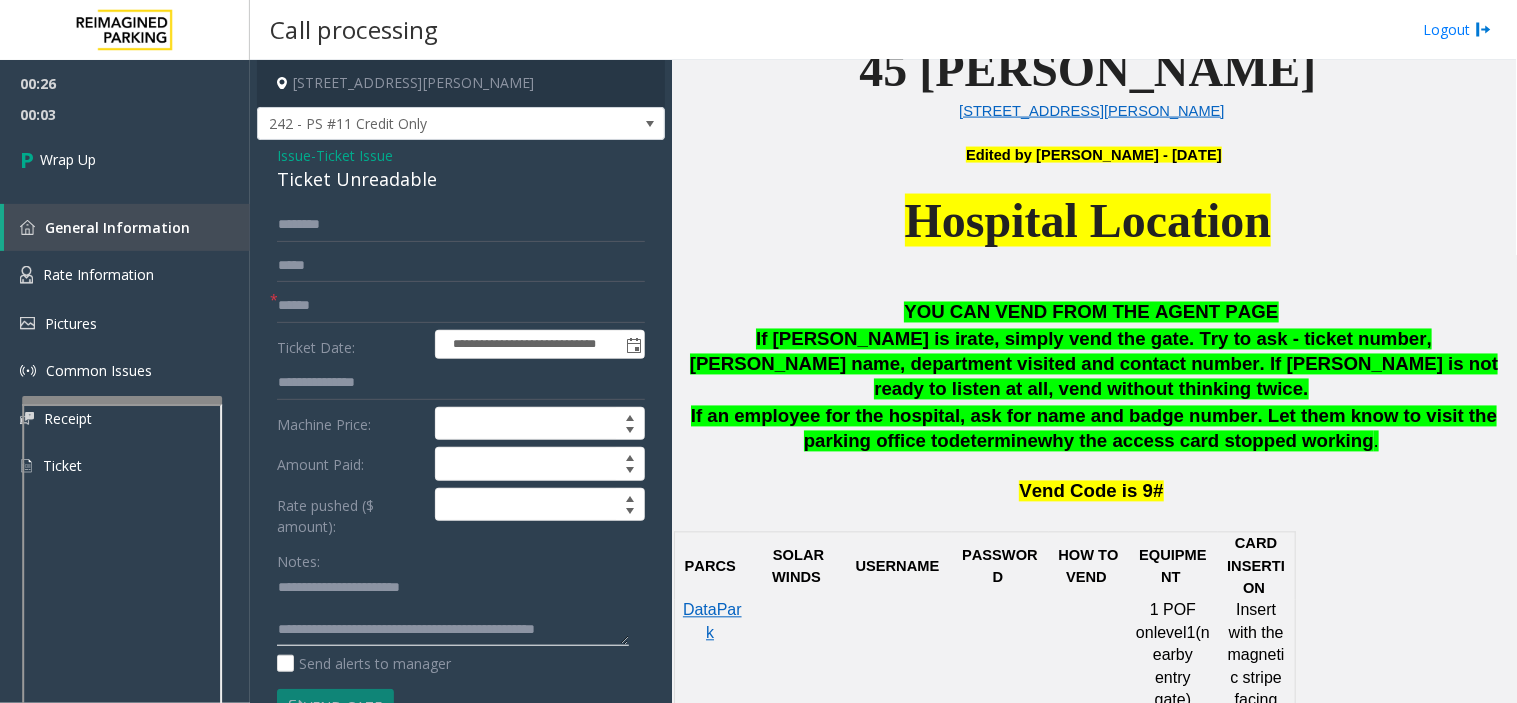 type on "**********" 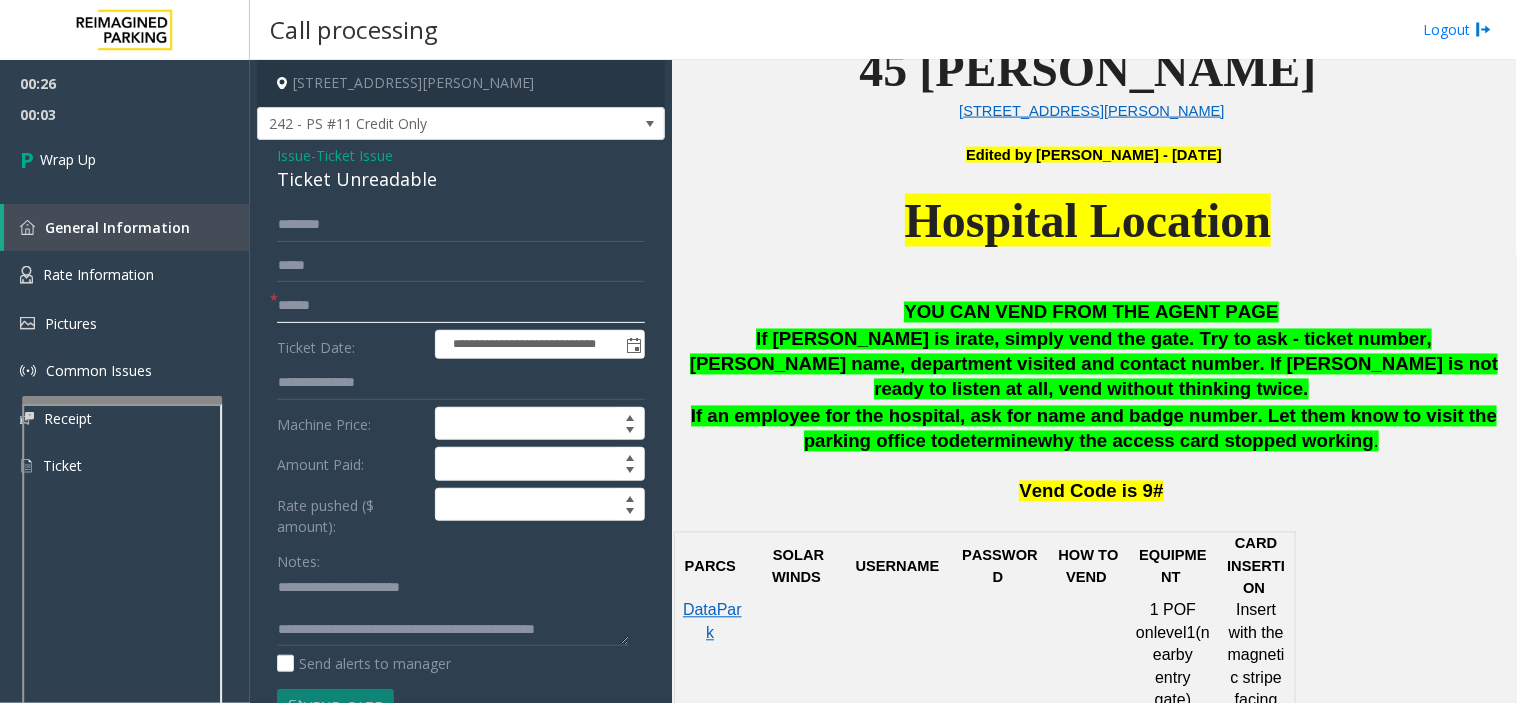 click 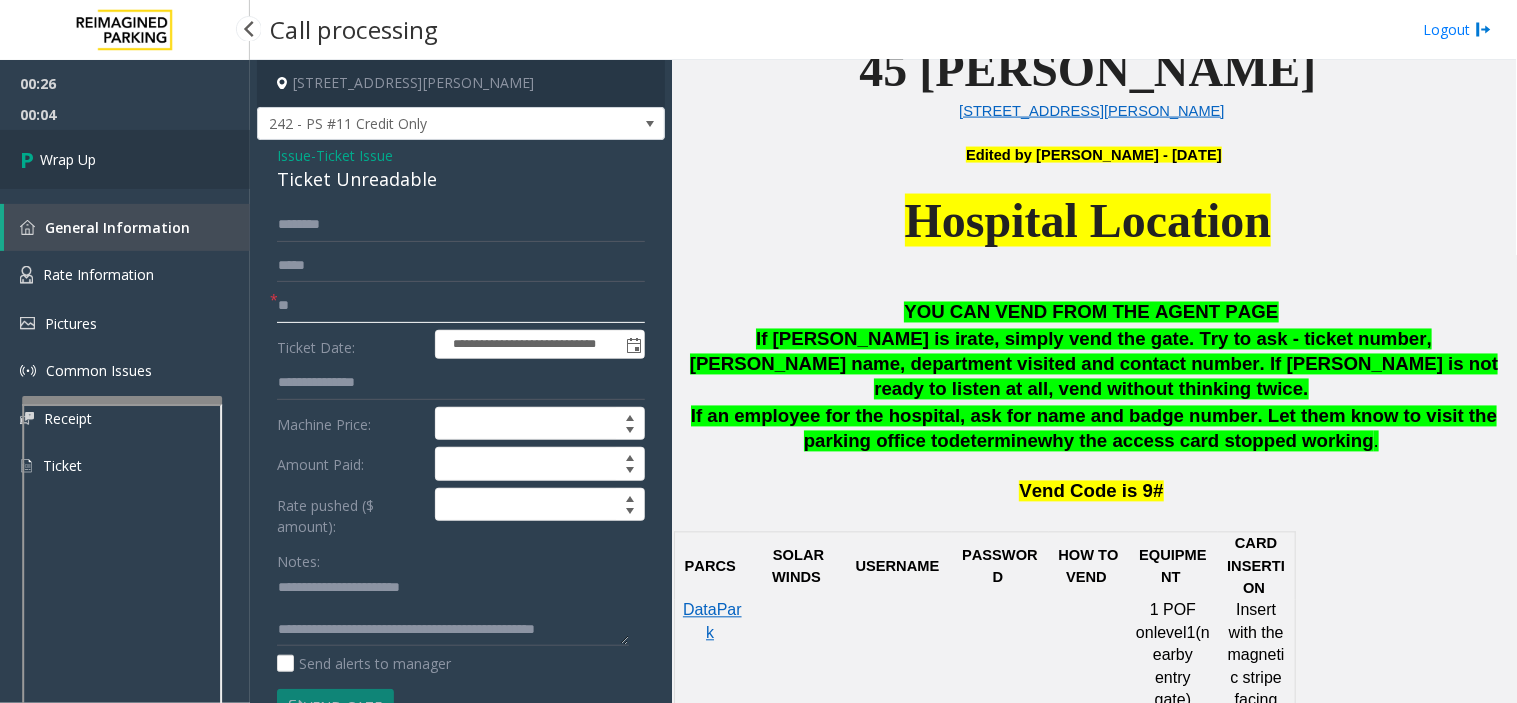 type on "**" 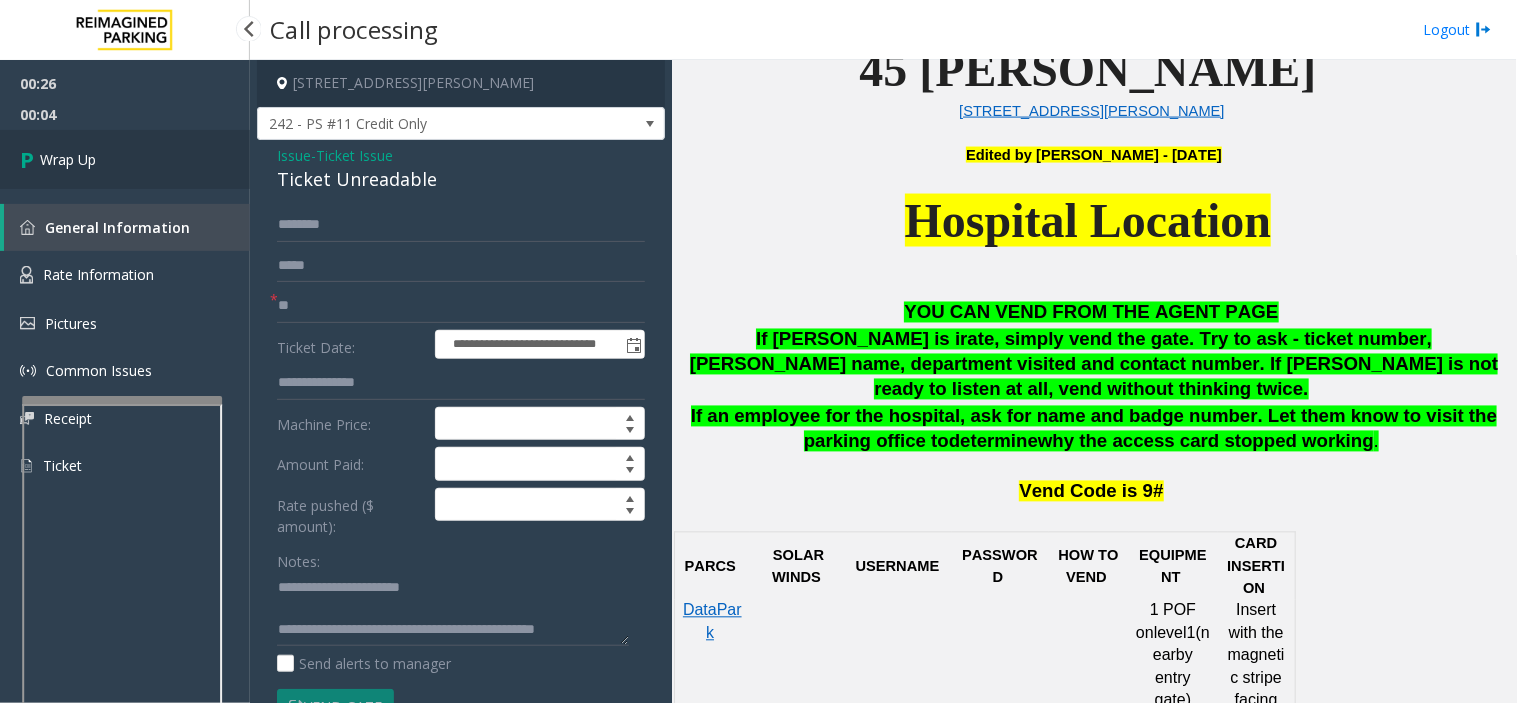 click on "Wrap Up" at bounding box center (125, 159) 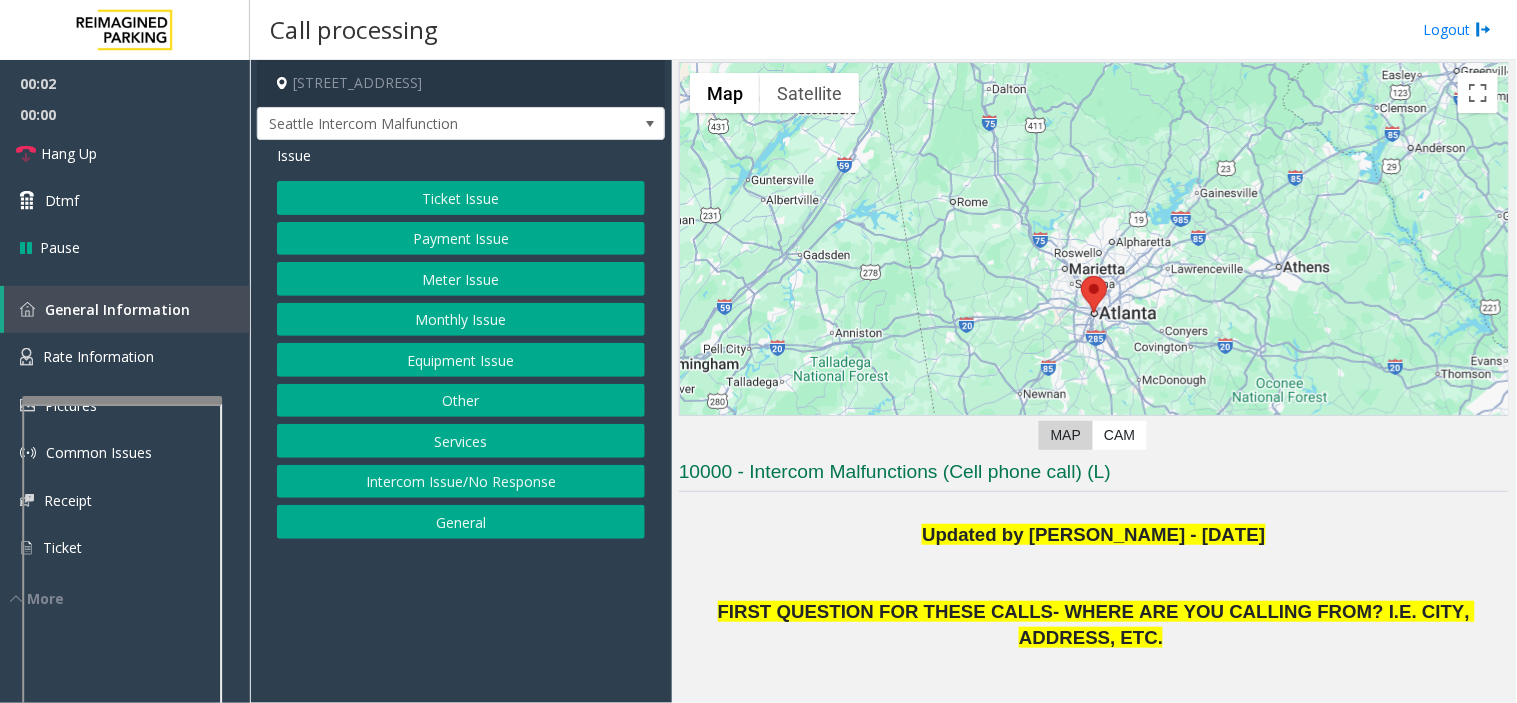 scroll, scrollTop: 555, scrollLeft: 0, axis: vertical 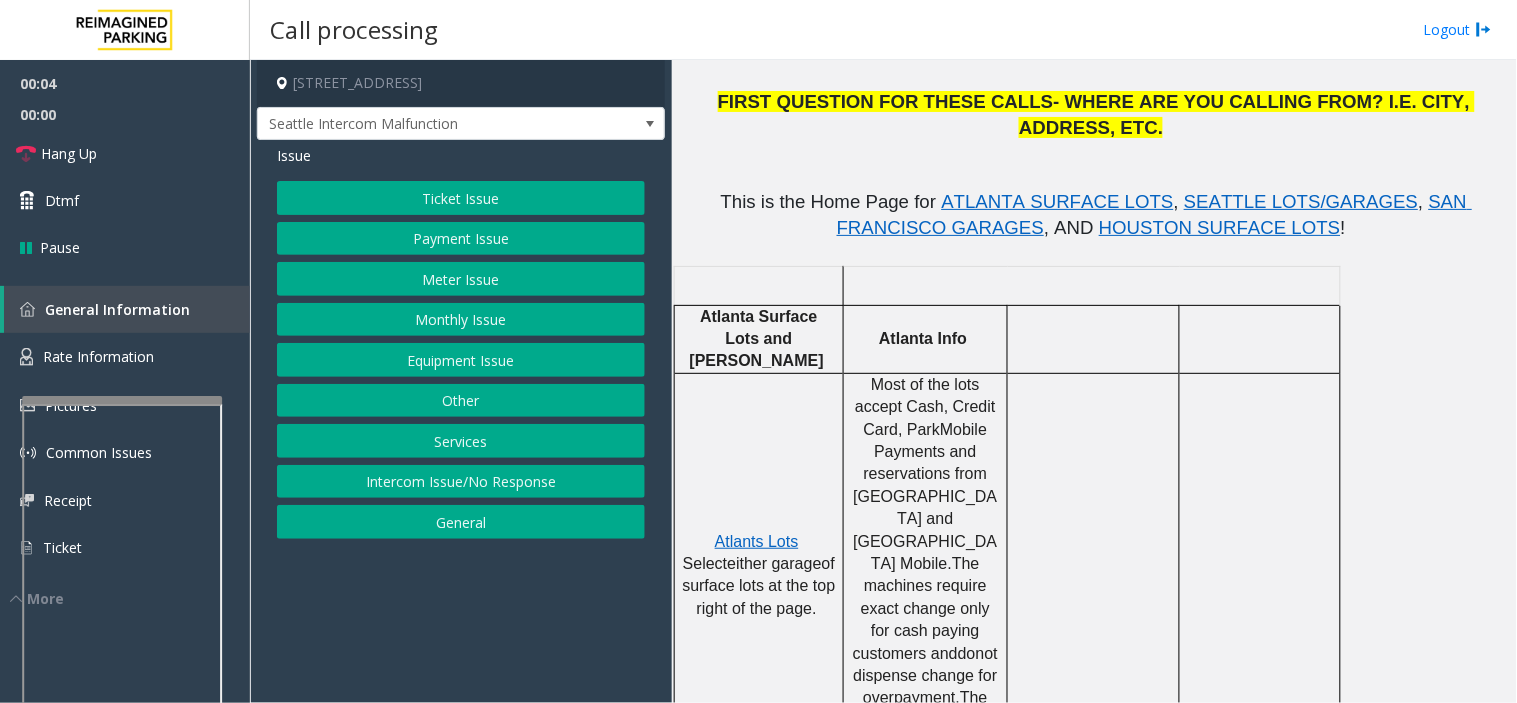 click on "Equipment Issue" 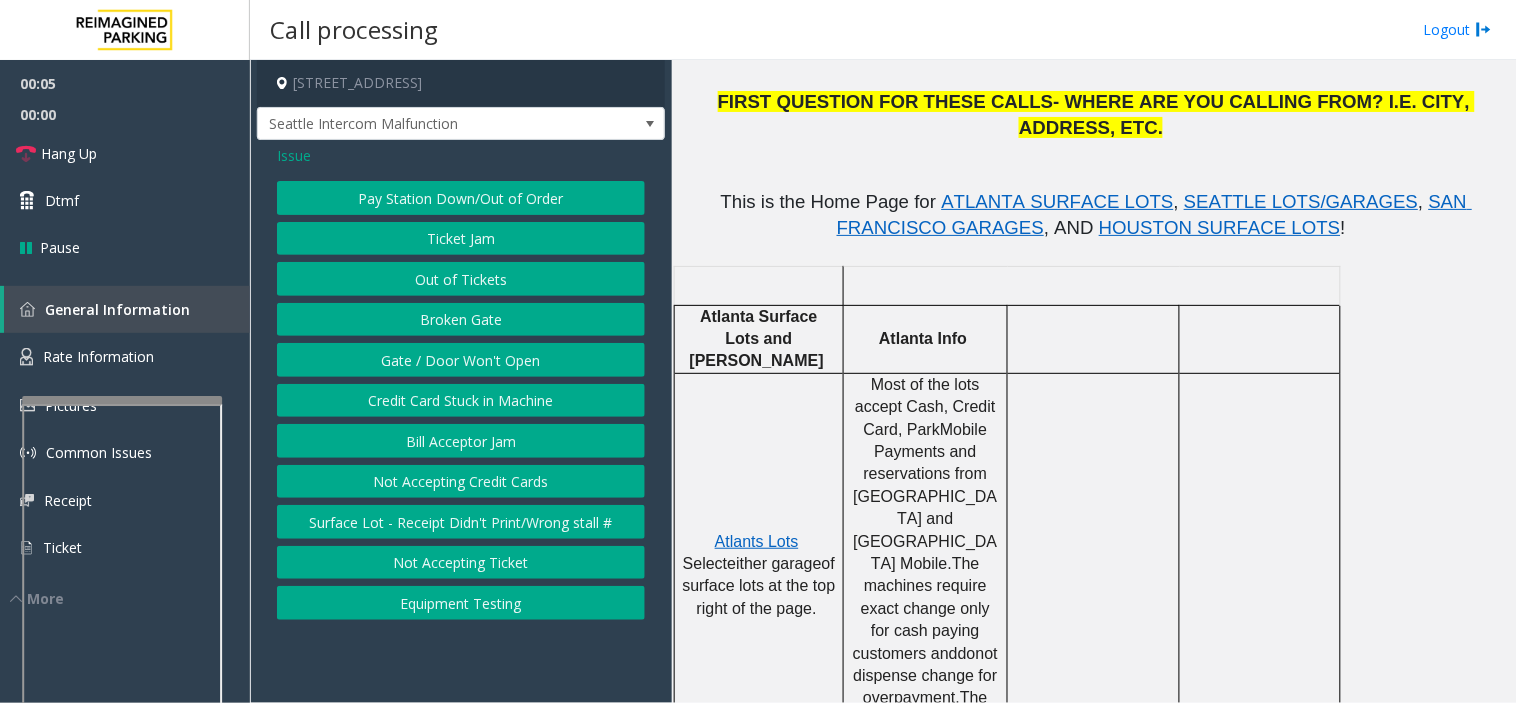 click on "Gate / Door Won't Open" 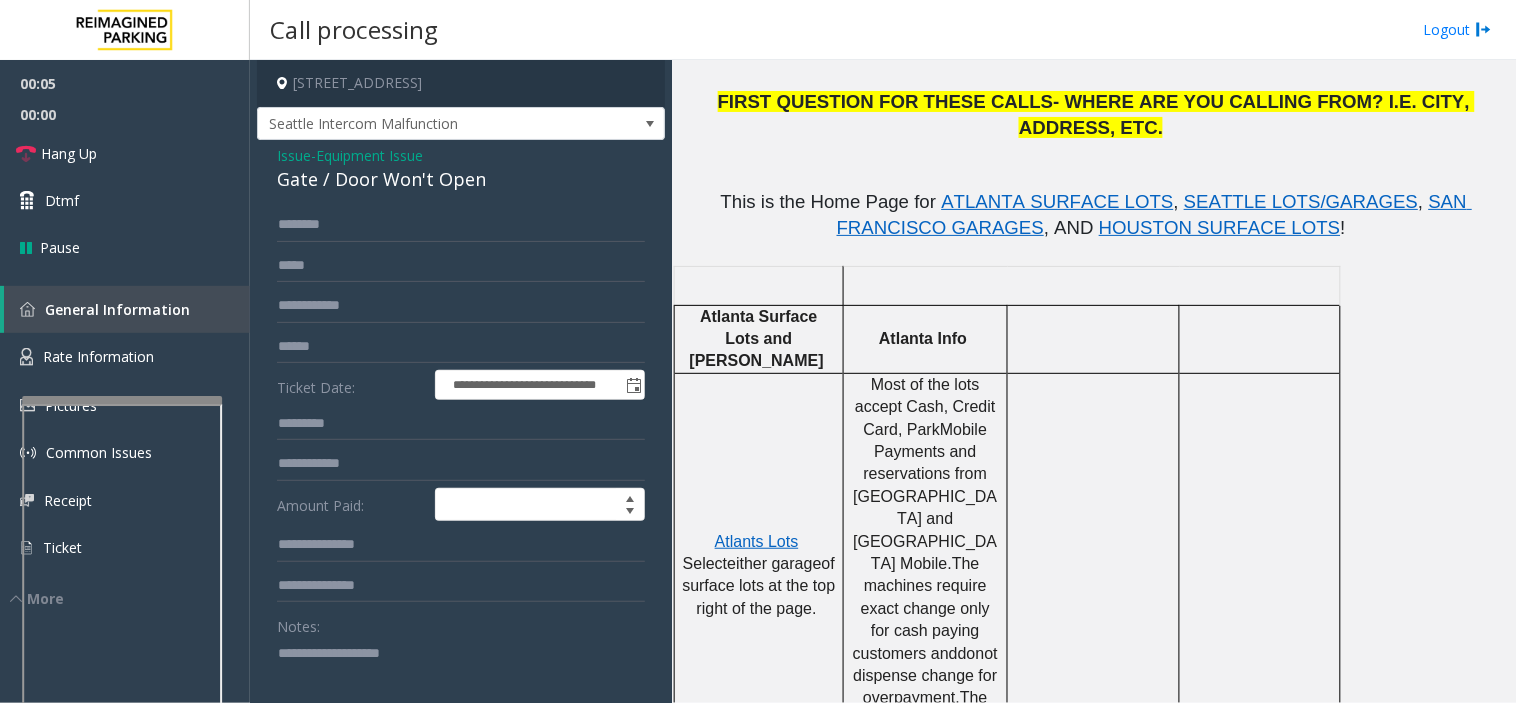 click 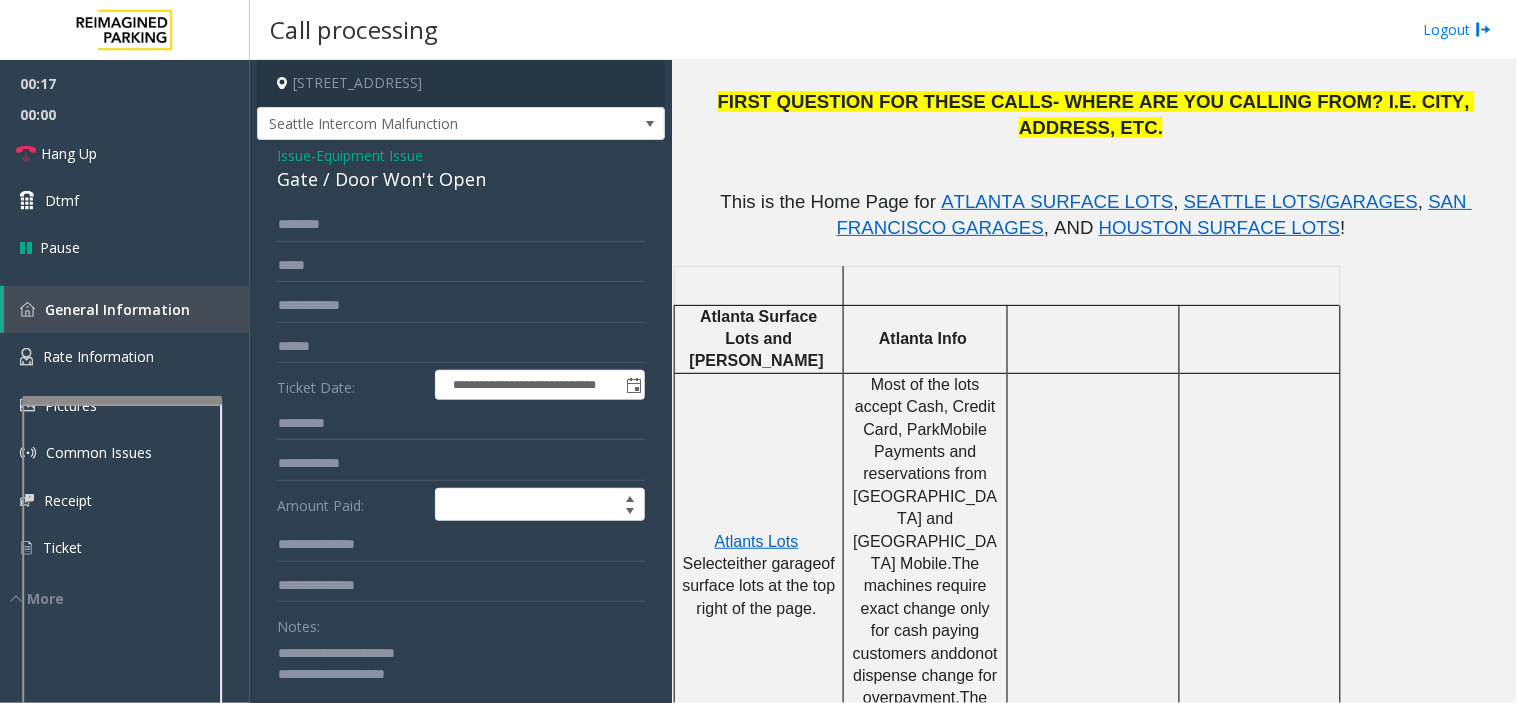 click 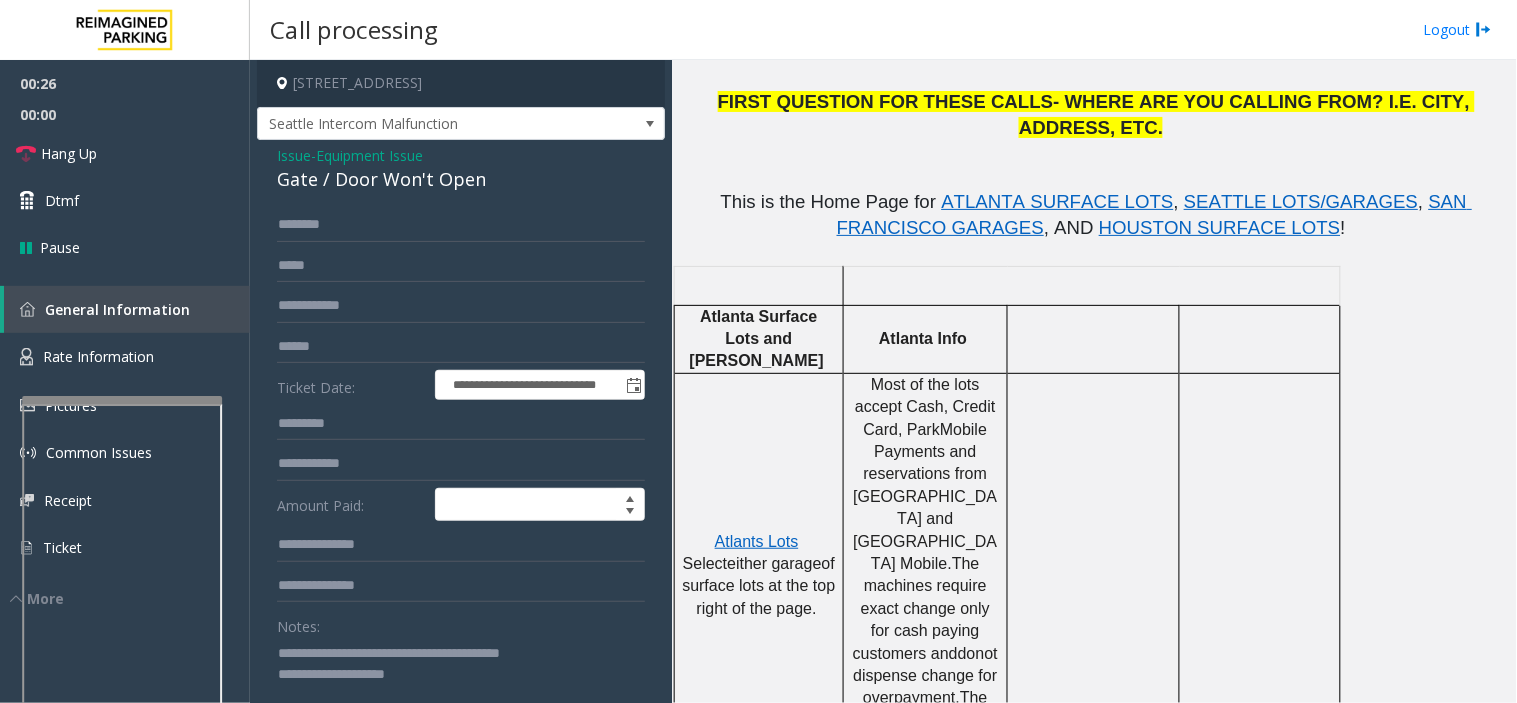 click 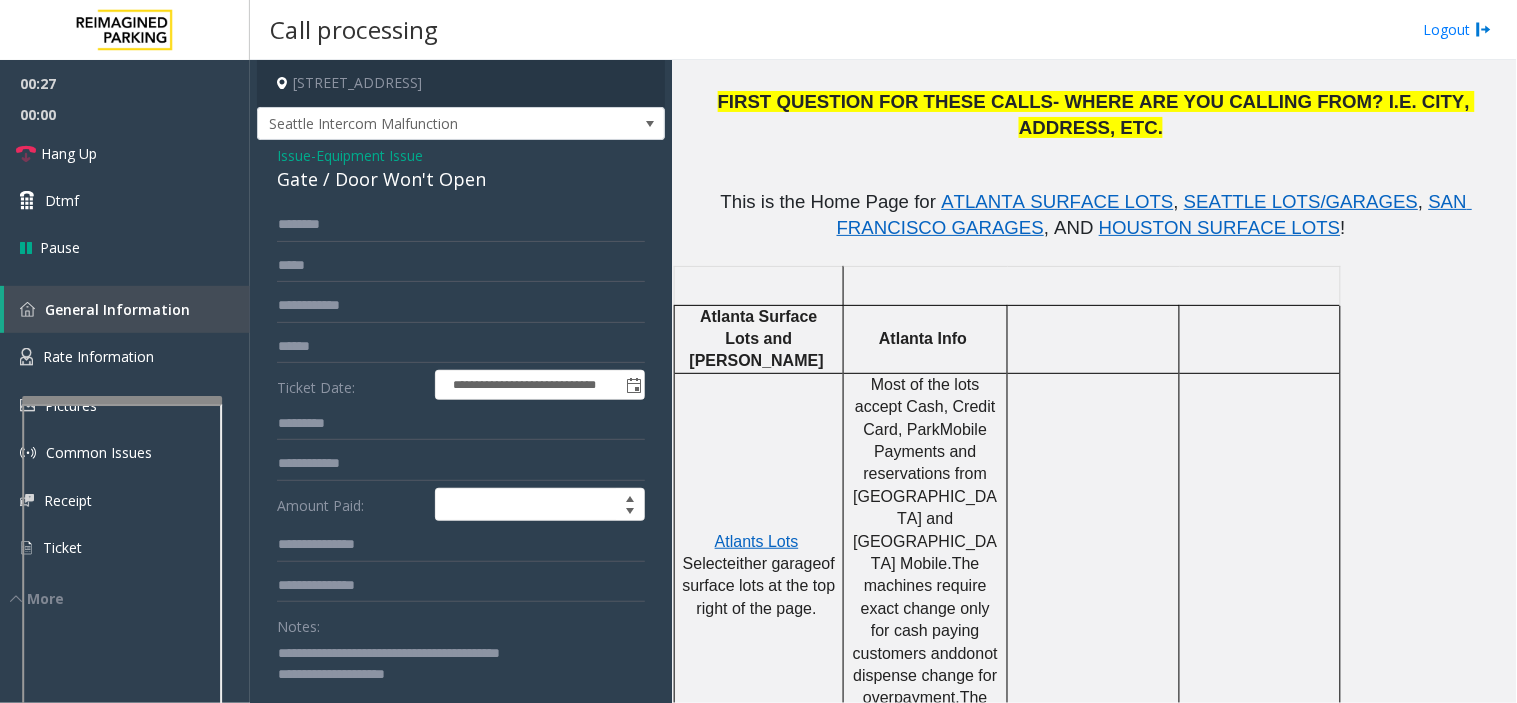click 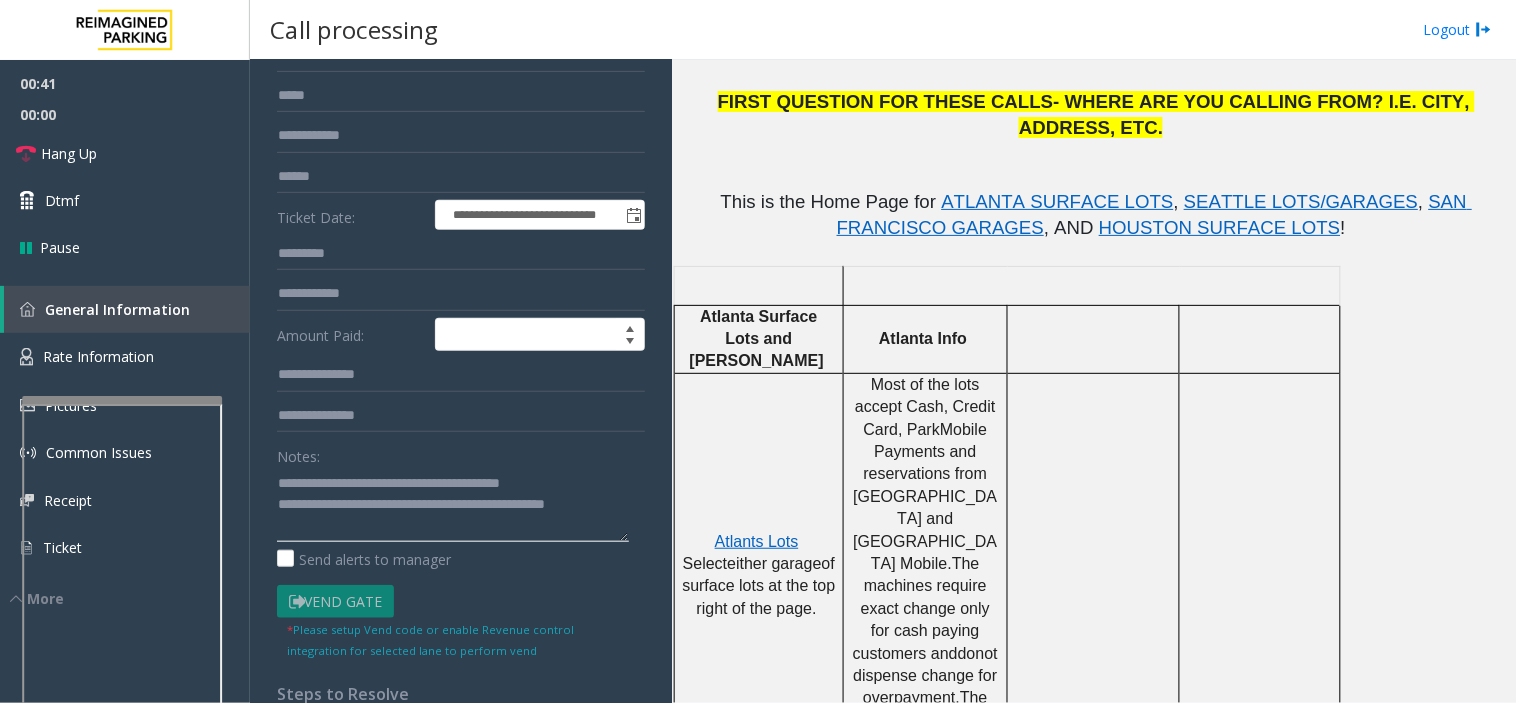 scroll, scrollTop: 304, scrollLeft: 0, axis: vertical 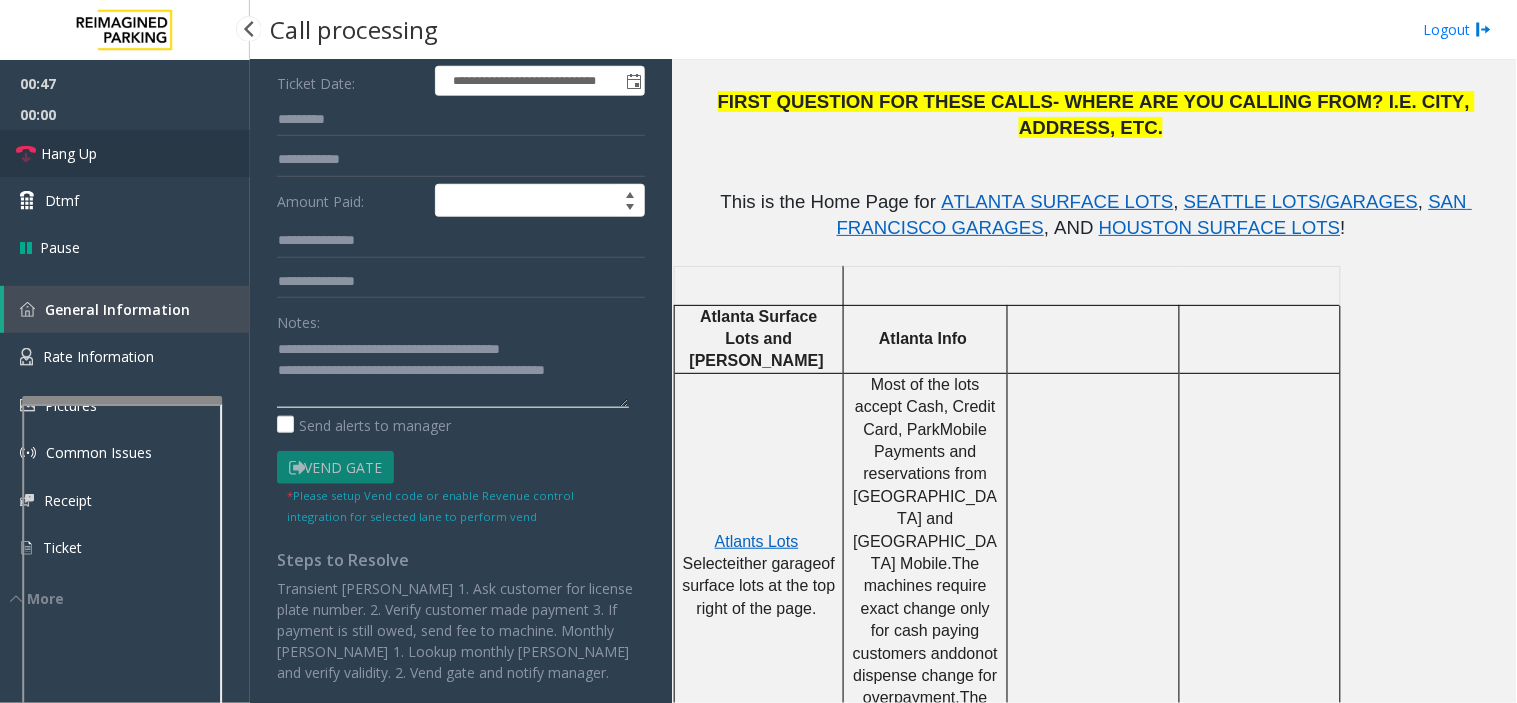 type on "**********" 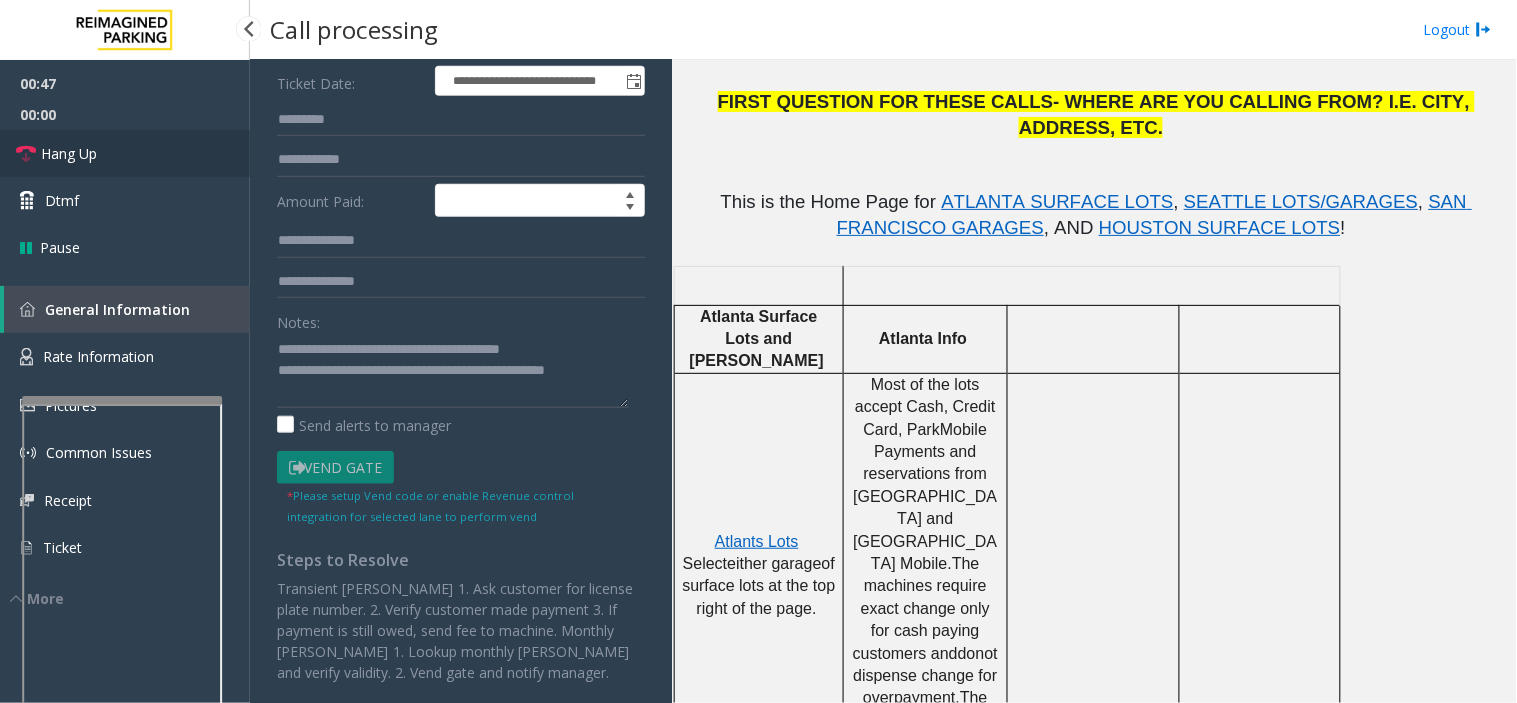 click on "Hang Up" at bounding box center [125, 153] 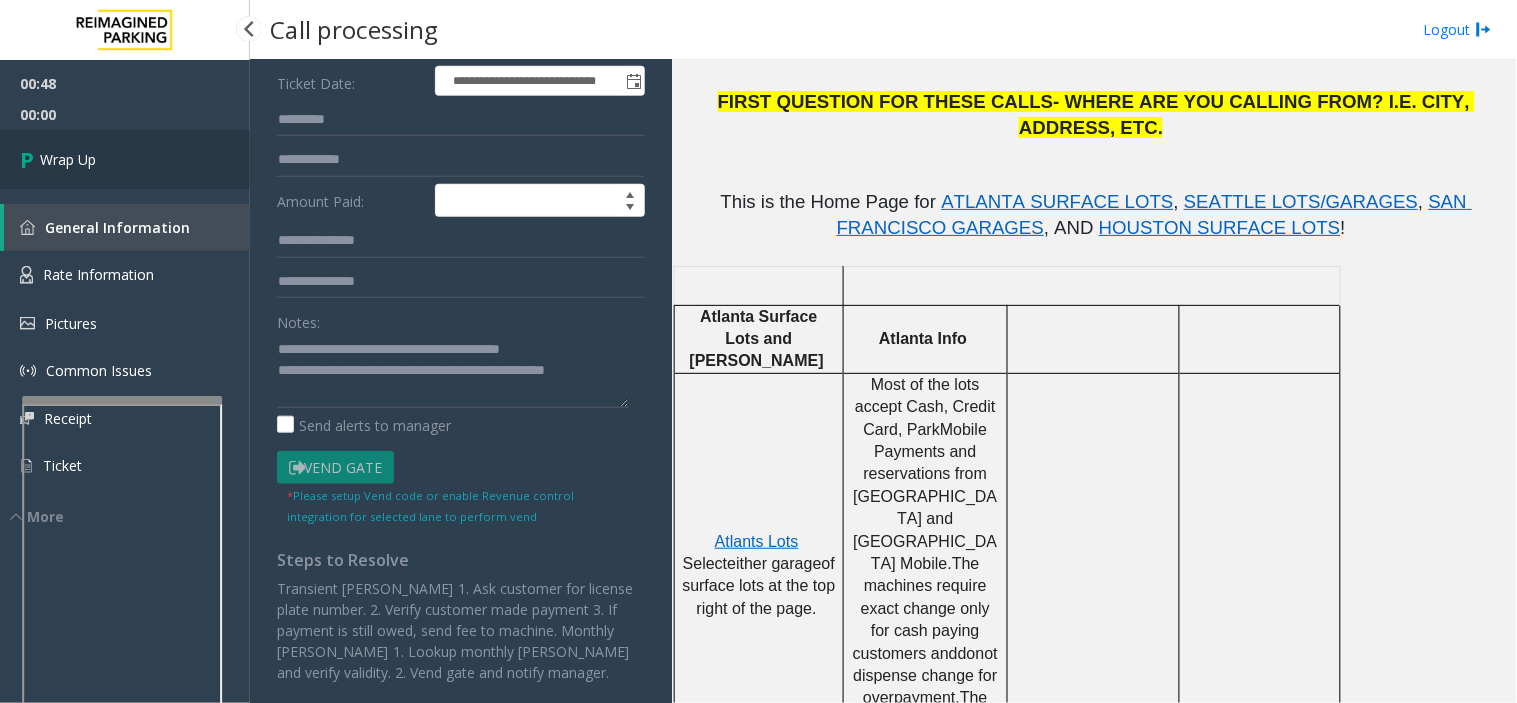 click on "Wrap Up" at bounding box center (125, 159) 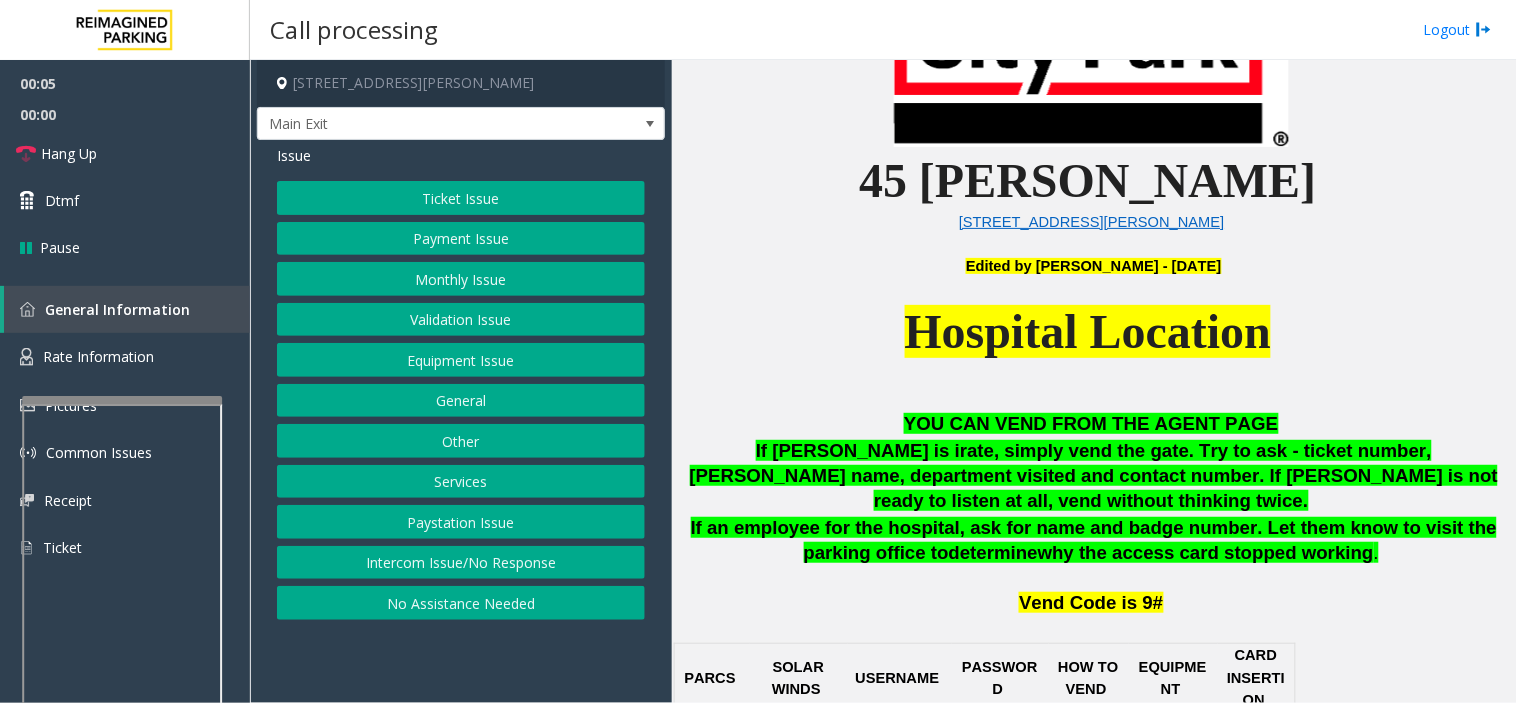 scroll, scrollTop: 888, scrollLeft: 0, axis: vertical 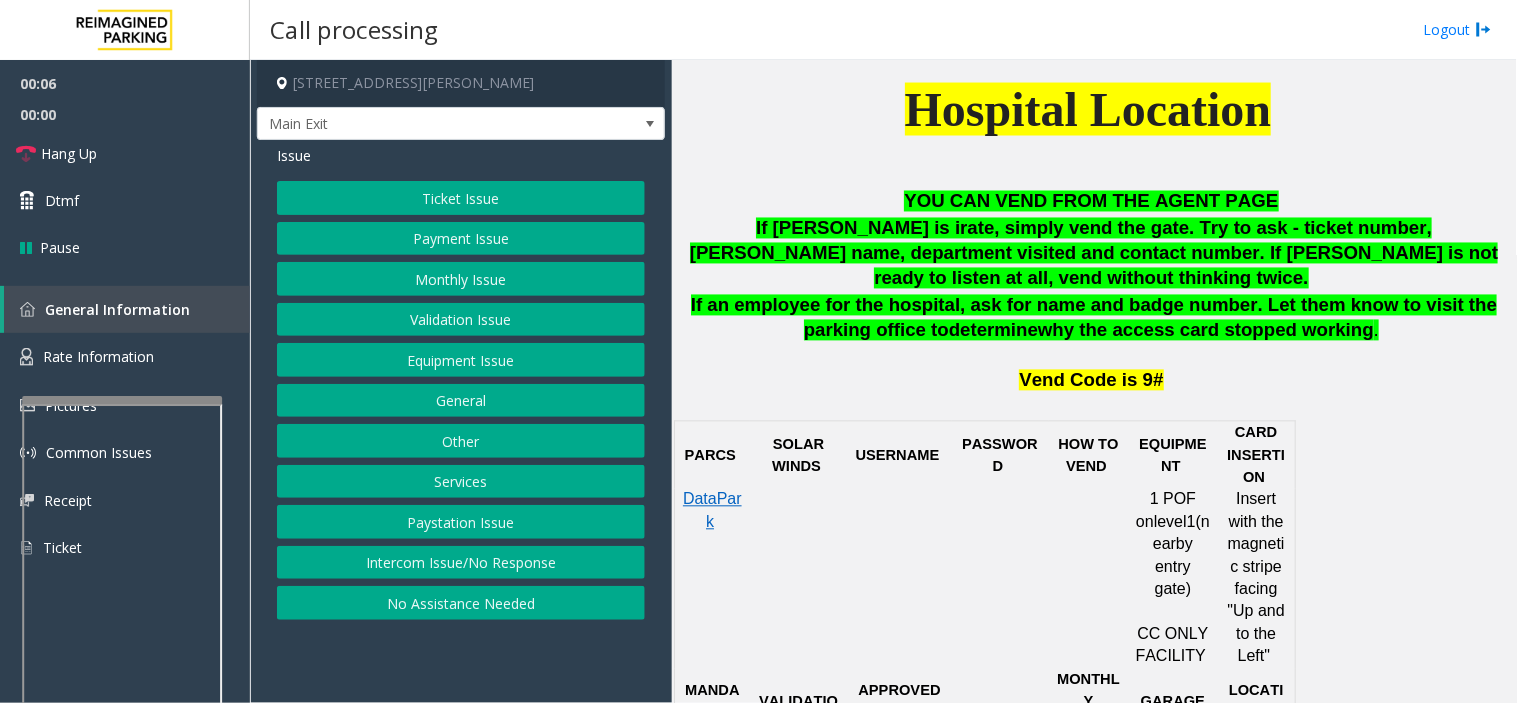 click on "Ticket Issue" 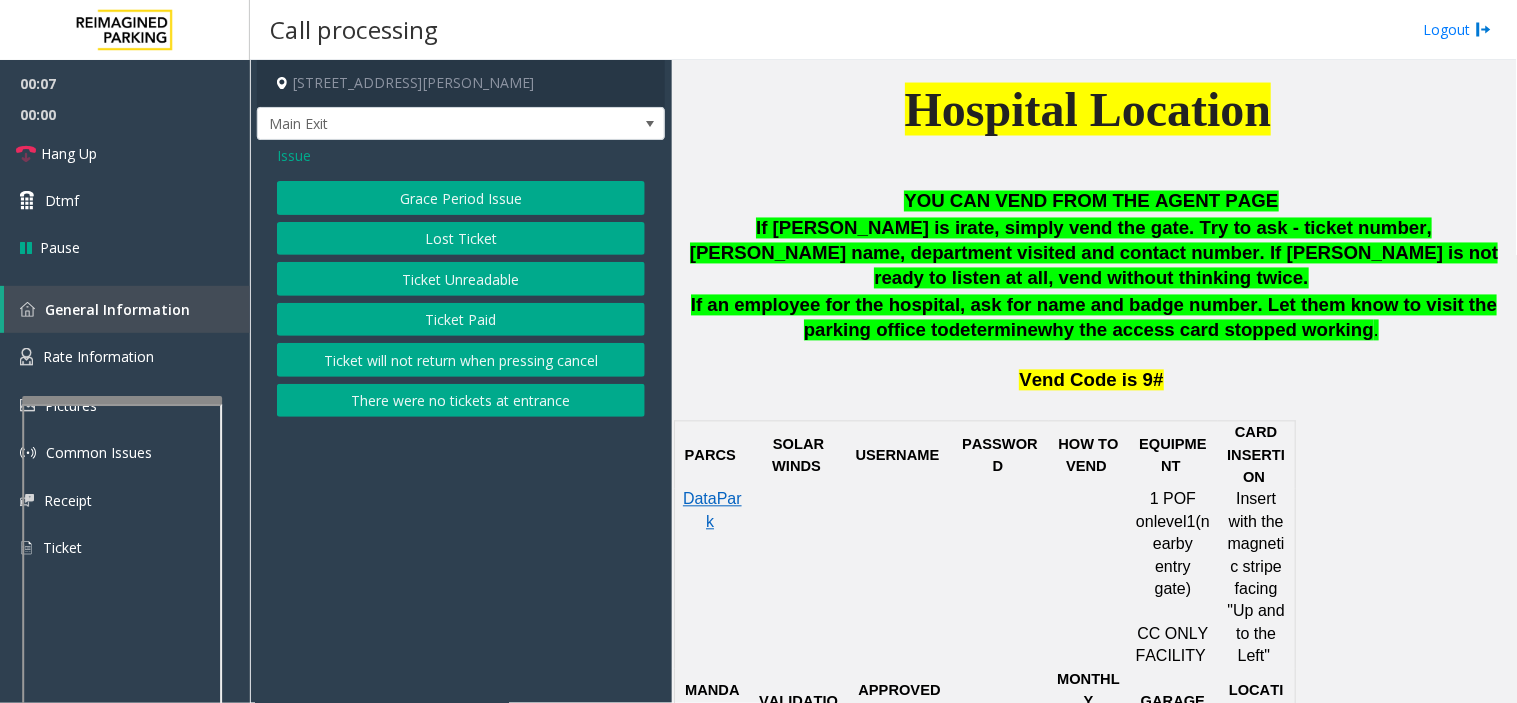 click on "Ticket Paid" 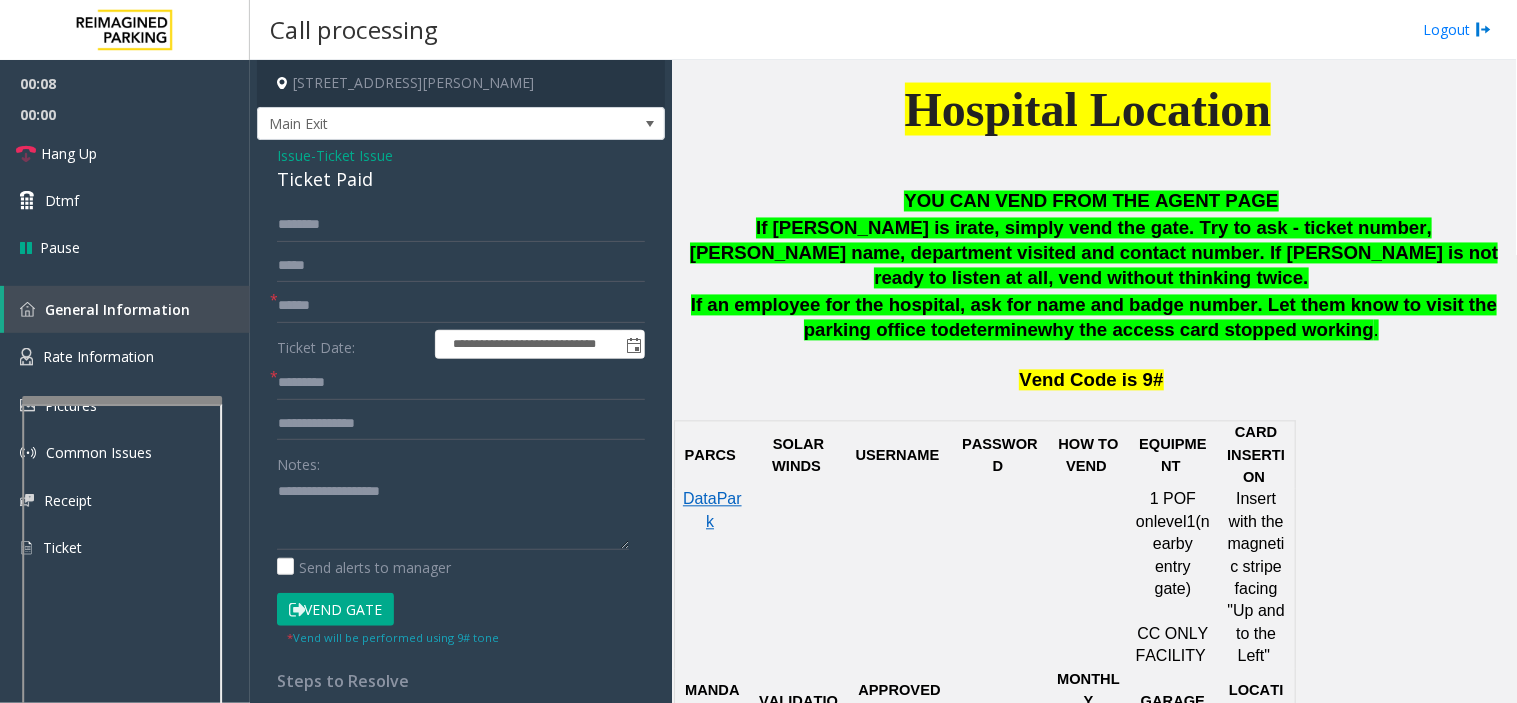 click on "Ticket Paid" 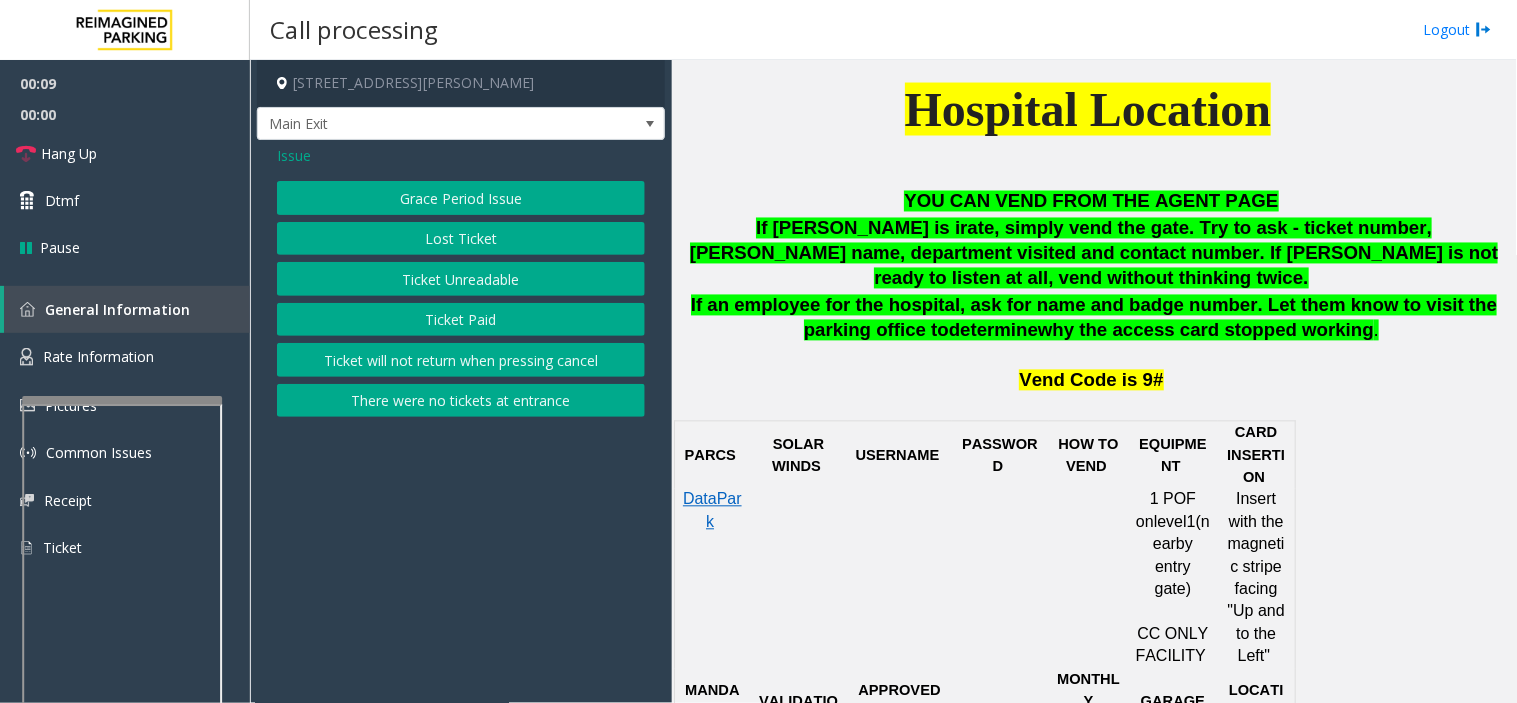 click on "Ticket Unreadable" 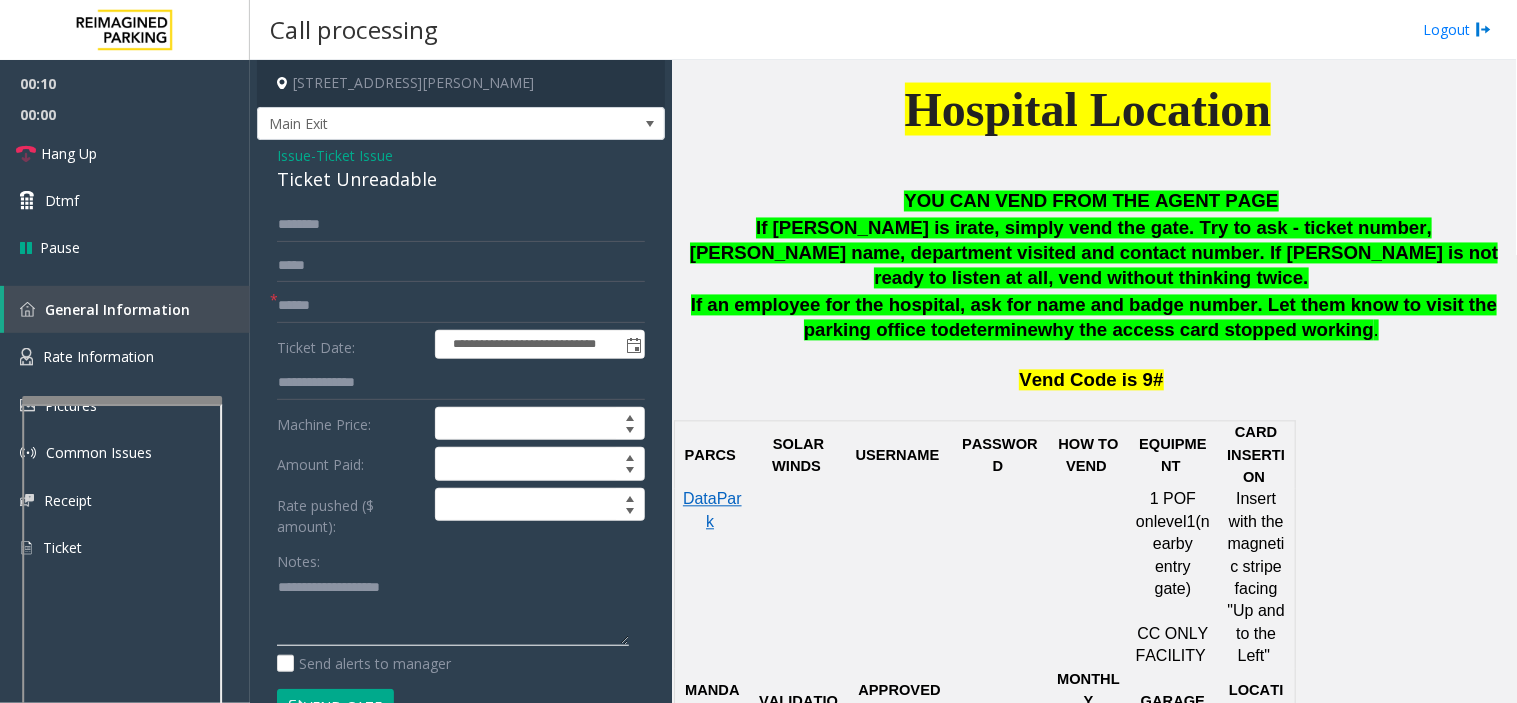 paste on "**********" 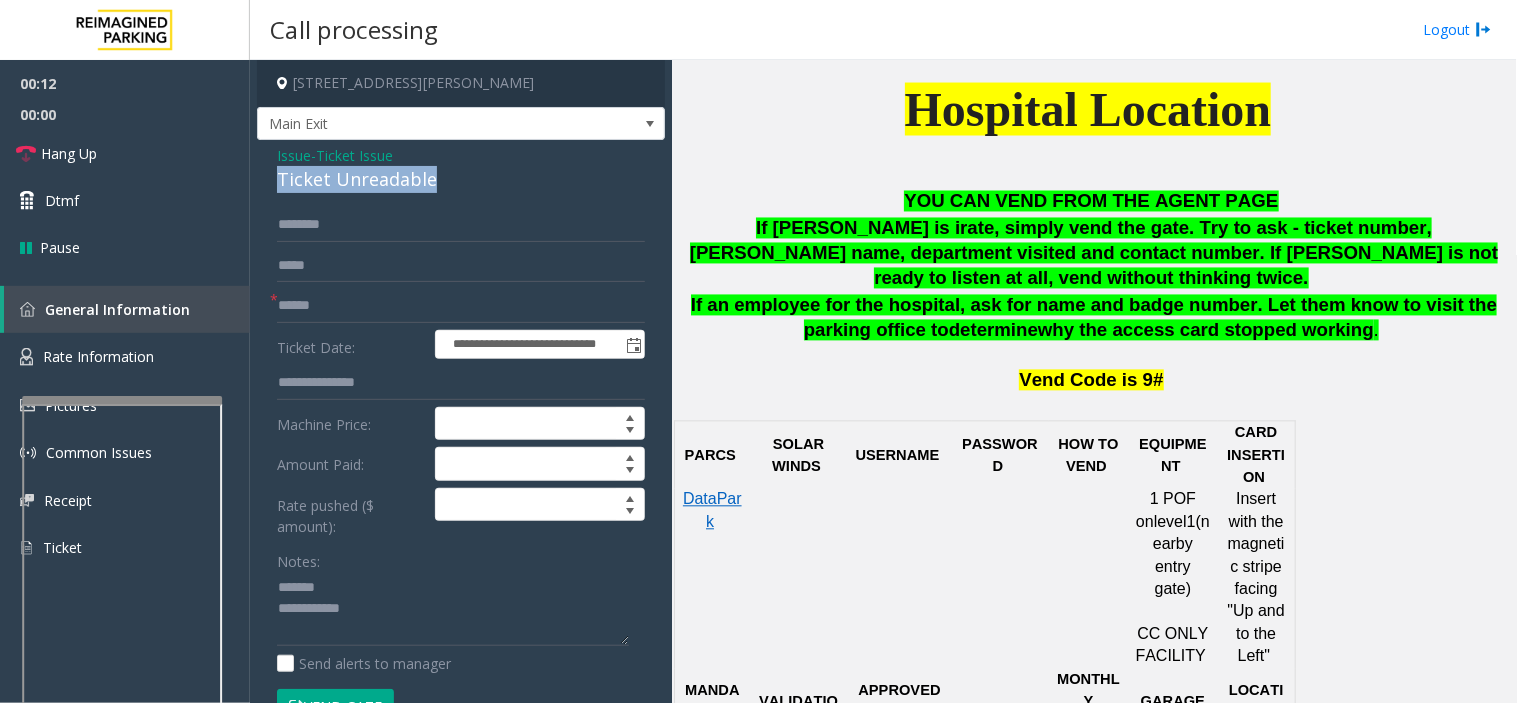drag, startPoint x: 281, startPoint y: 178, endPoint x: 430, endPoint y: 181, distance: 149.0302 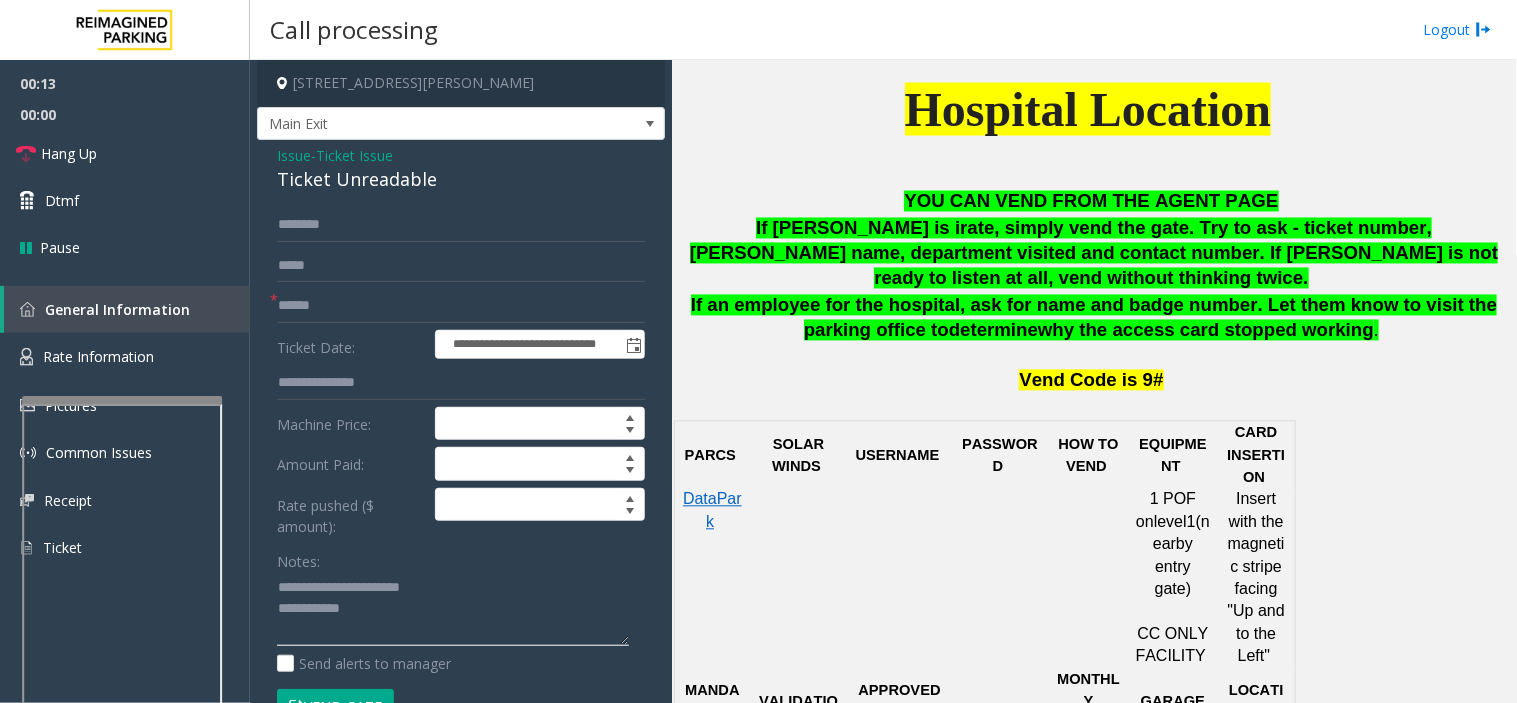 click 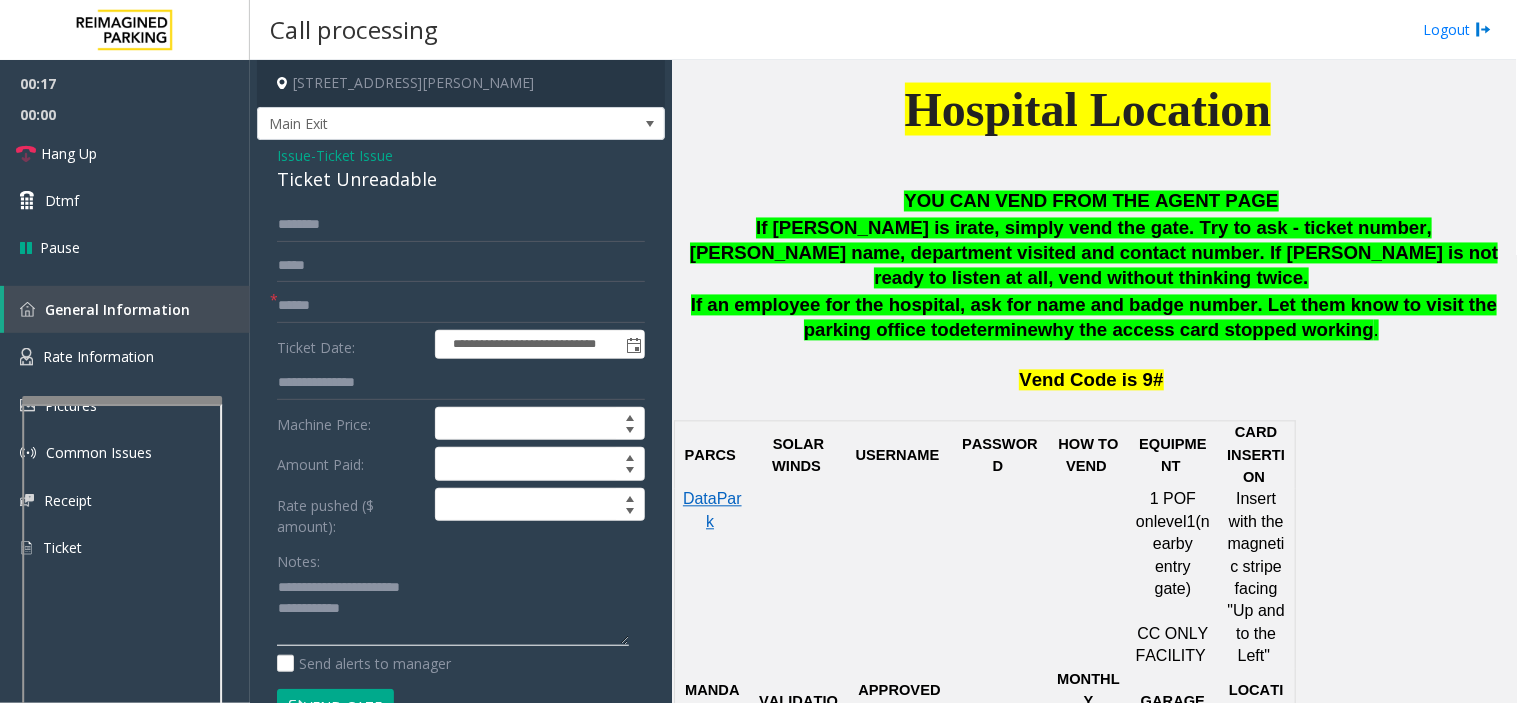 paste on "**********" 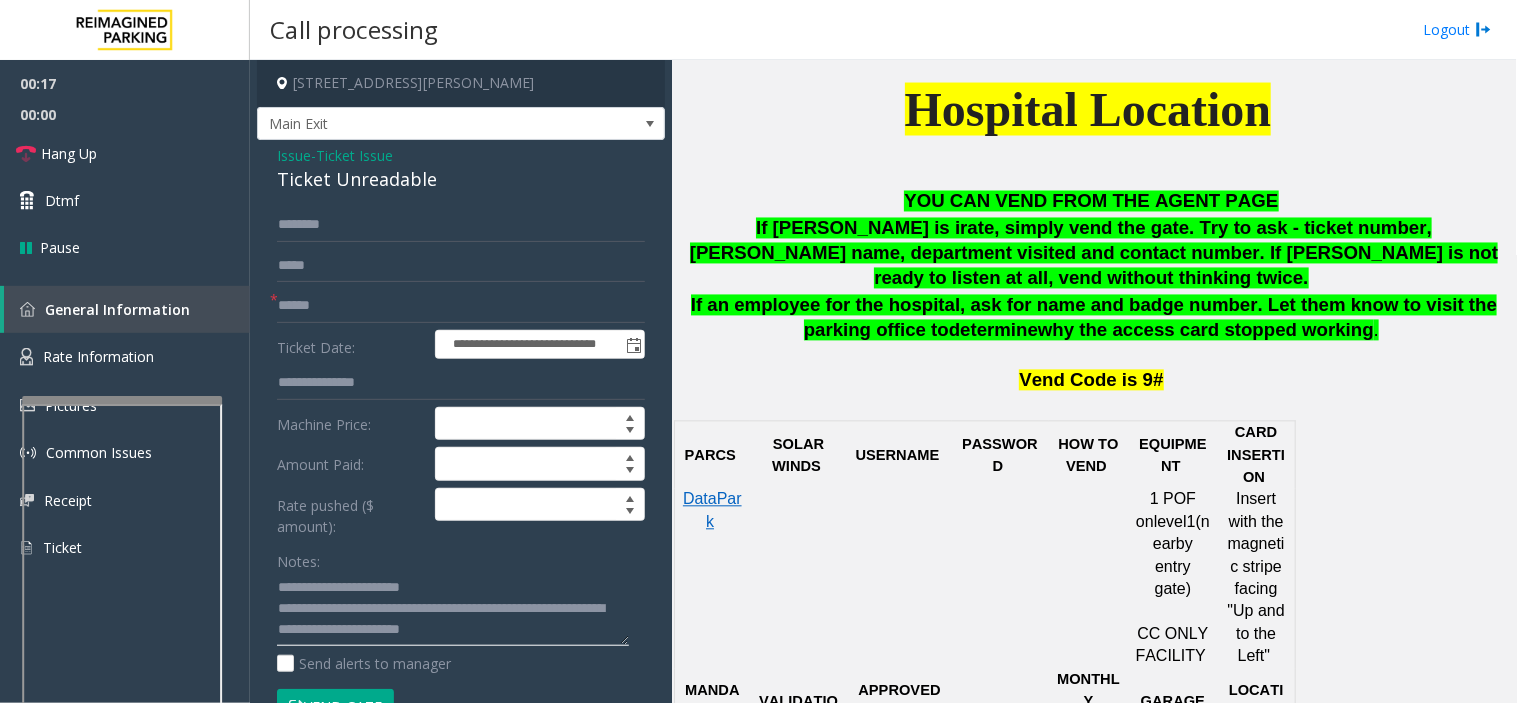scroll, scrollTop: 14, scrollLeft: 0, axis: vertical 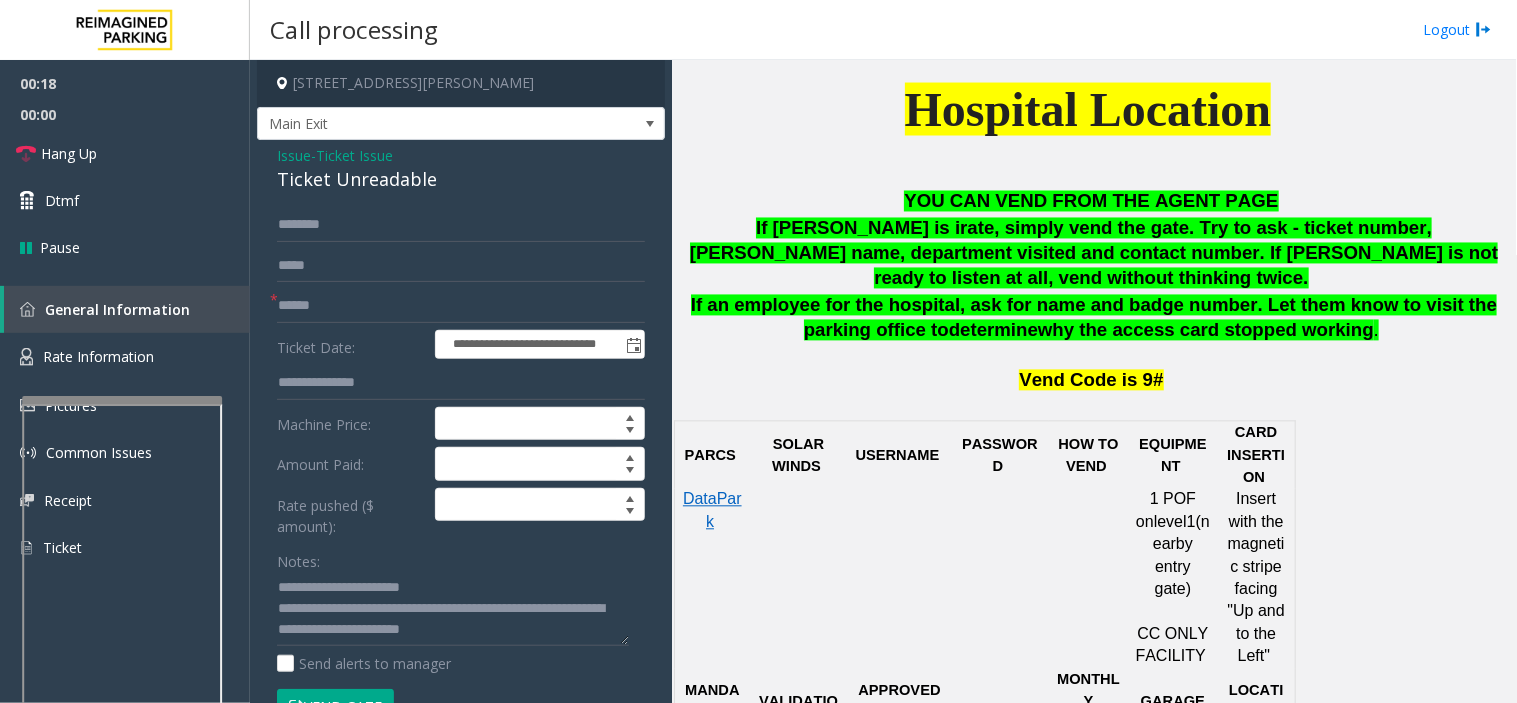 click on "Ticket Date:" 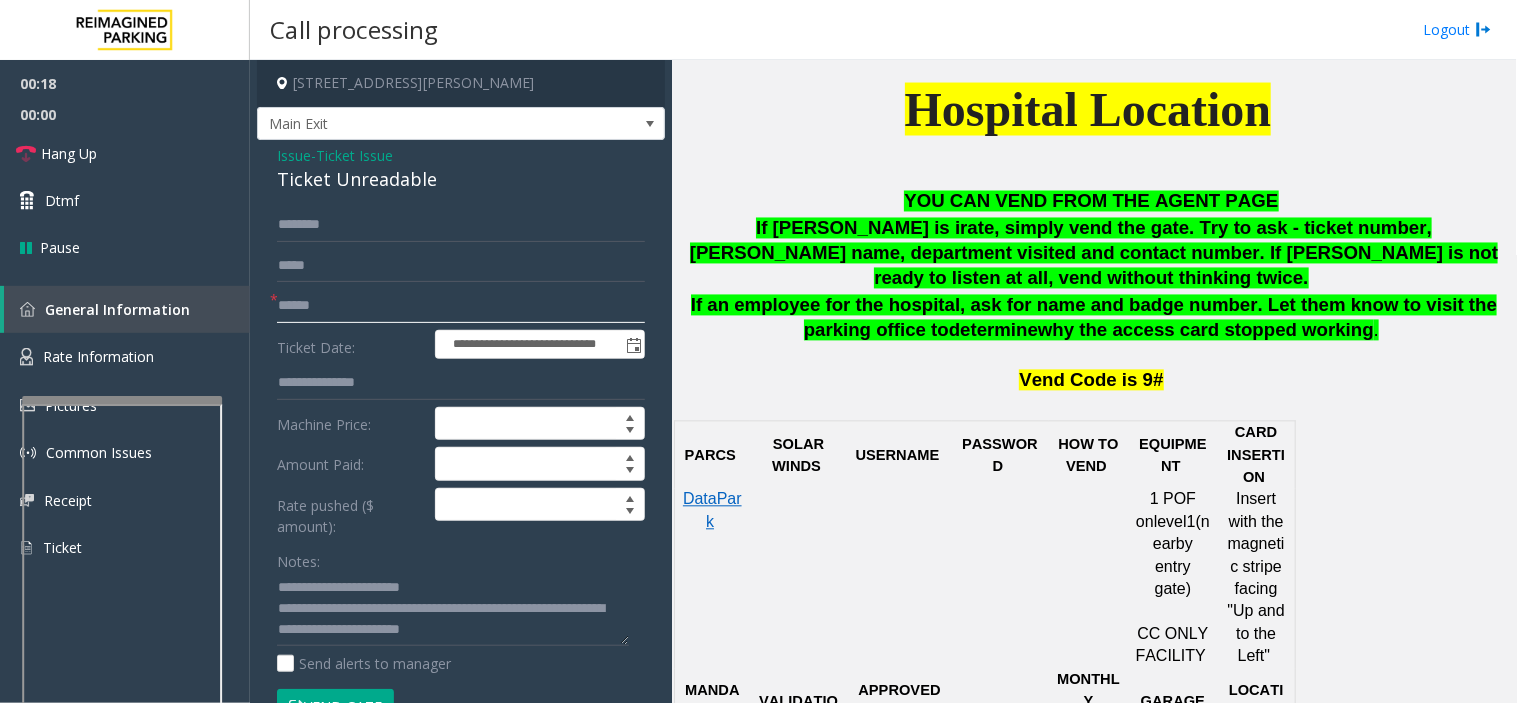 click 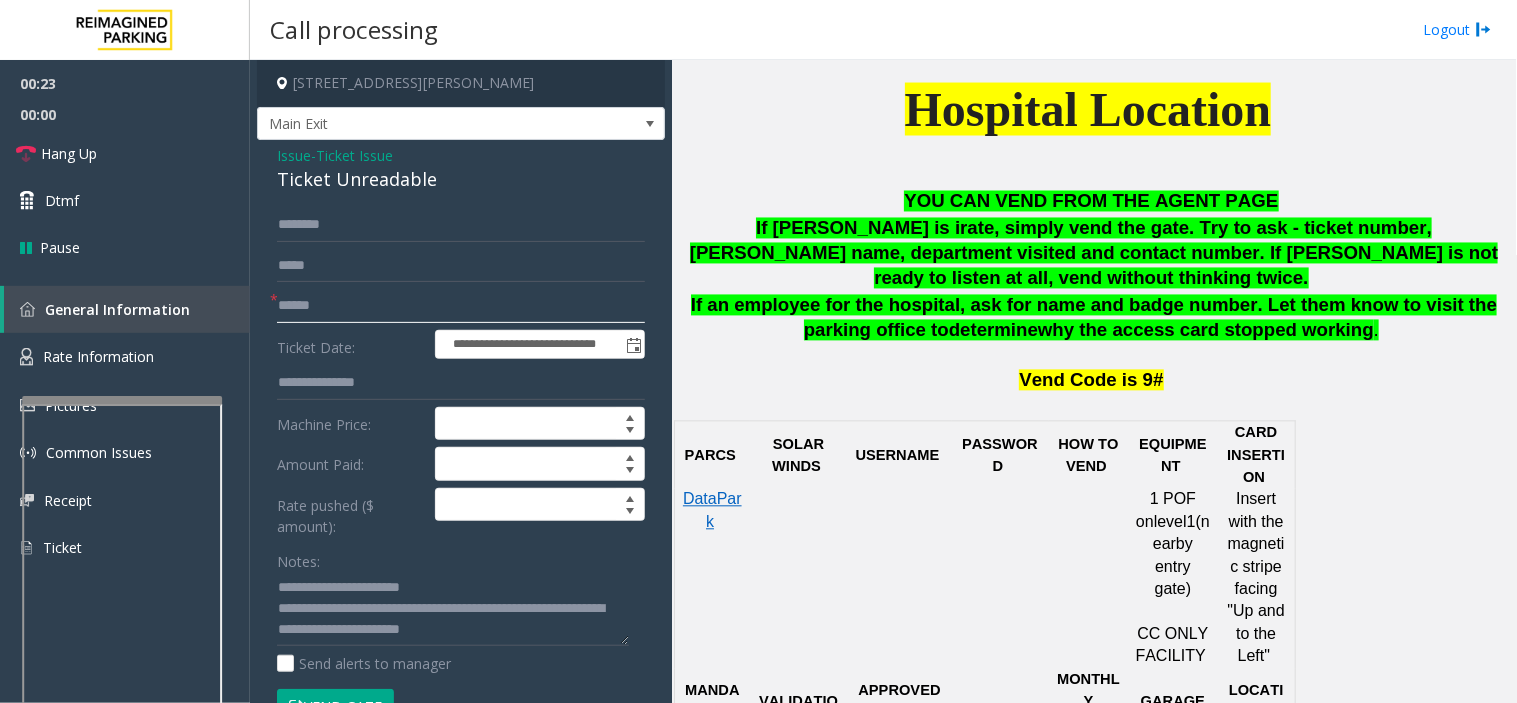 drag, startPoint x: 421, startPoint y: 302, endPoint x: 358, endPoint y: 303, distance: 63.007935 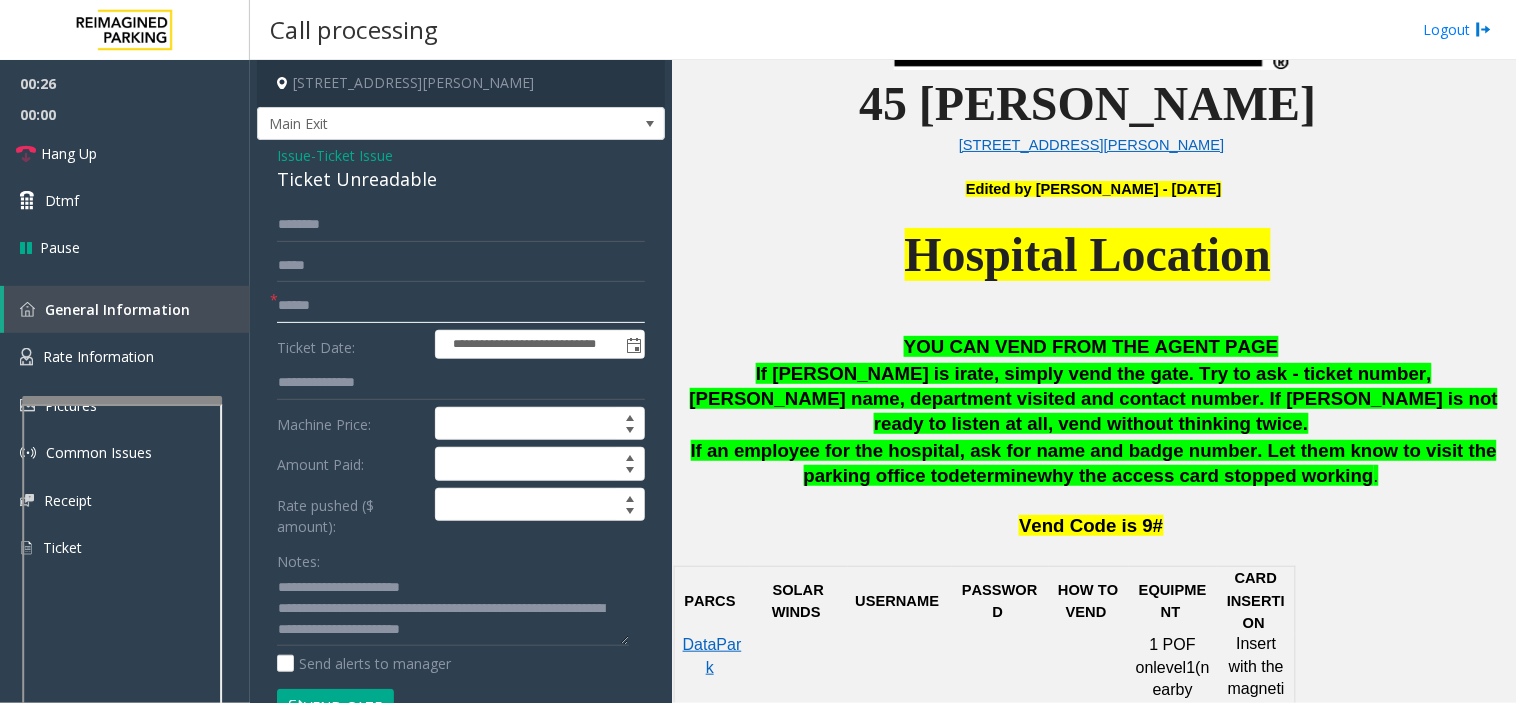 scroll, scrollTop: 444, scrollLeft: 0, axis: vertical 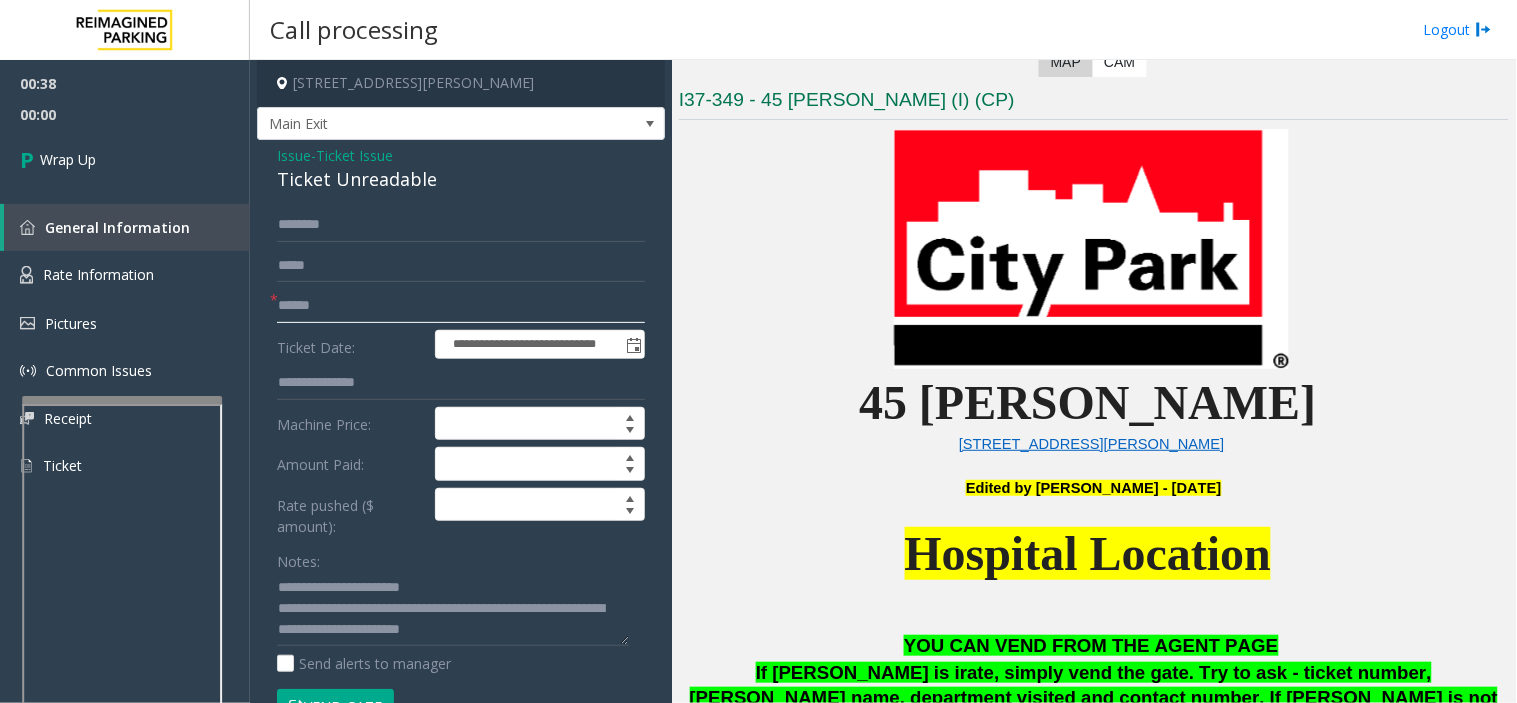 click 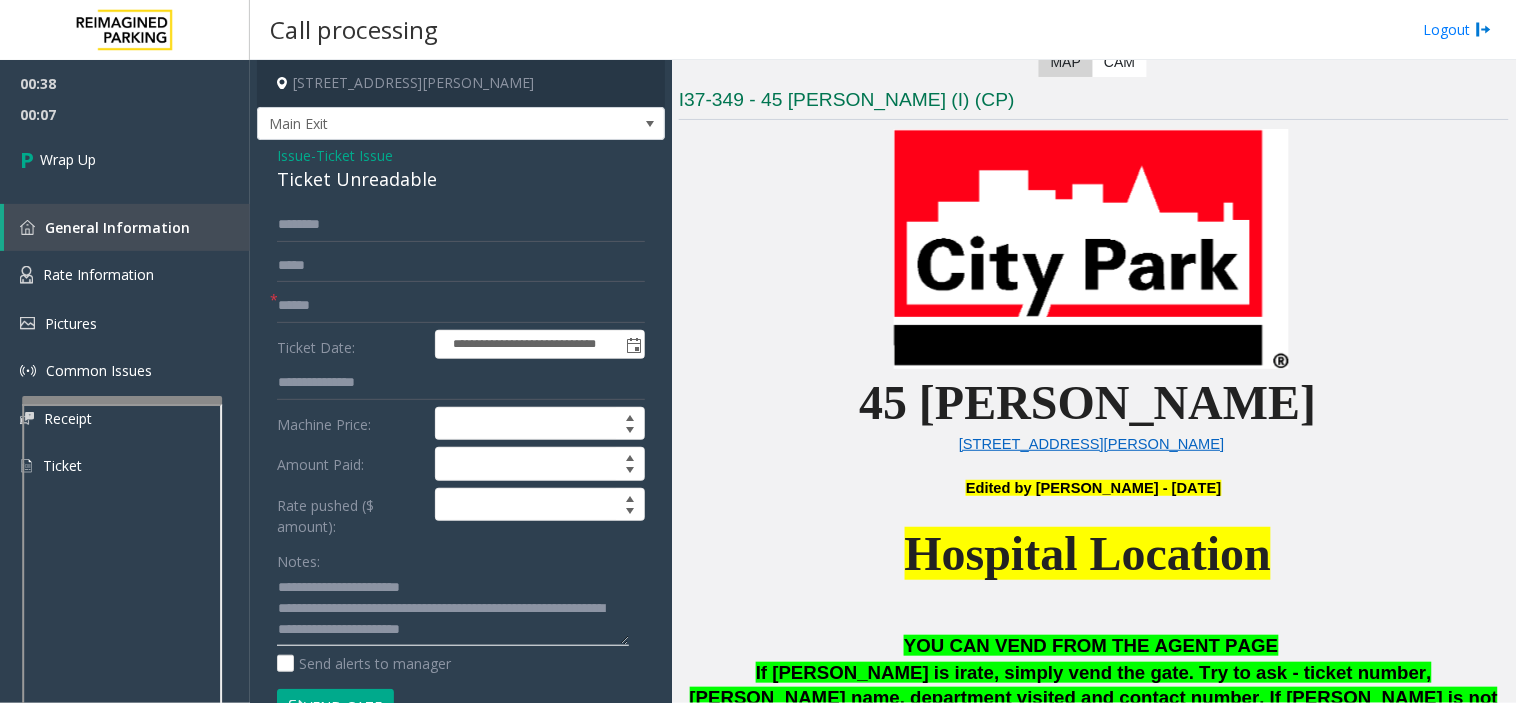 scroll, scrollTop: 21, scrollLeft: 0, axis: vertical 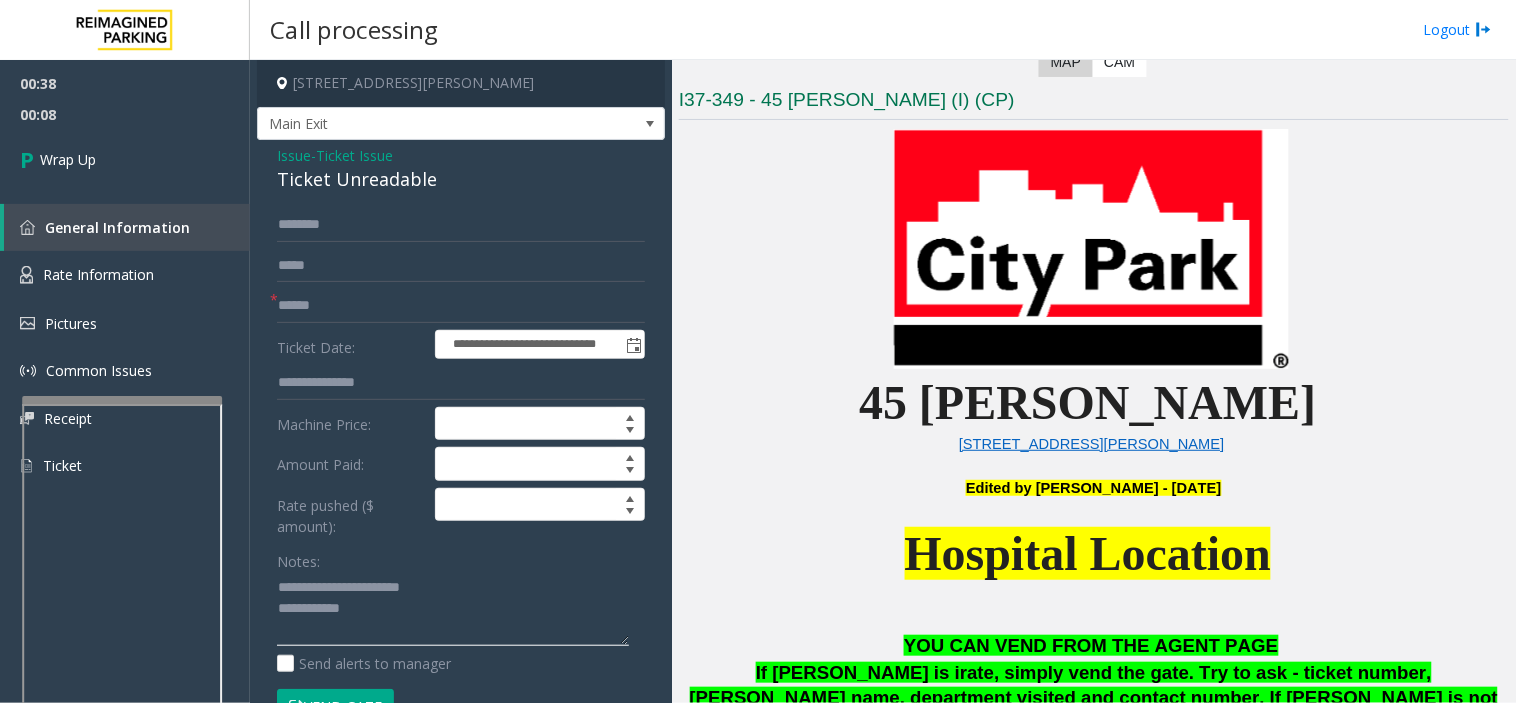 paste on "**********" 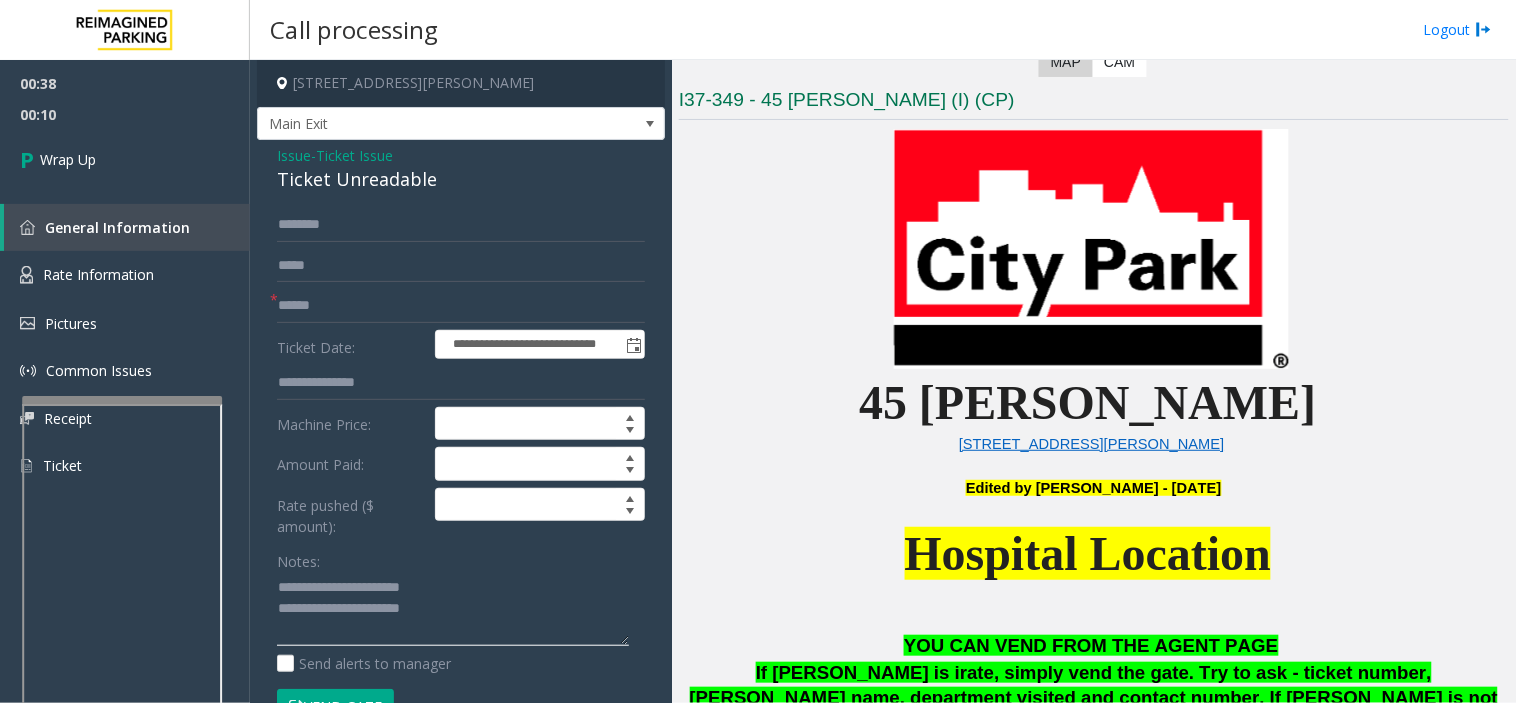 type on "**********" 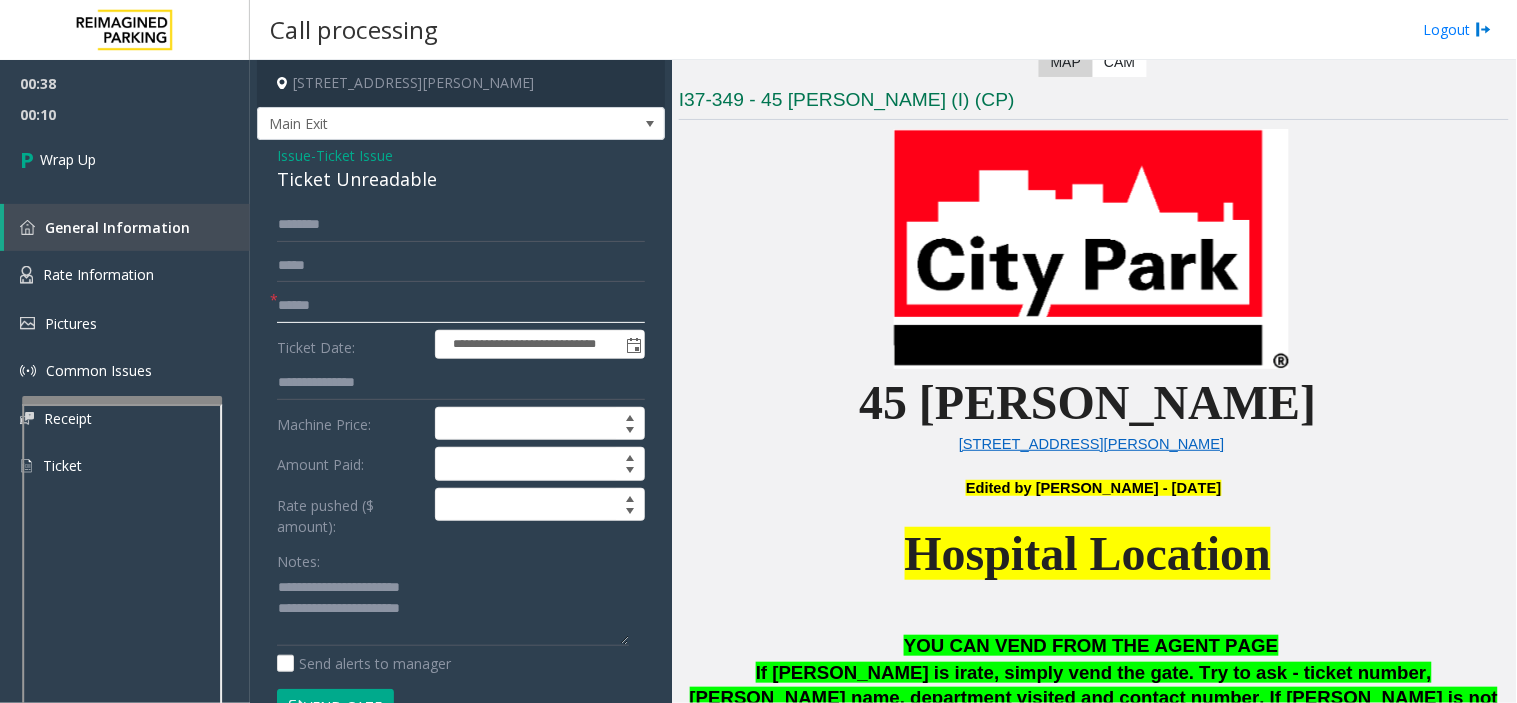 click 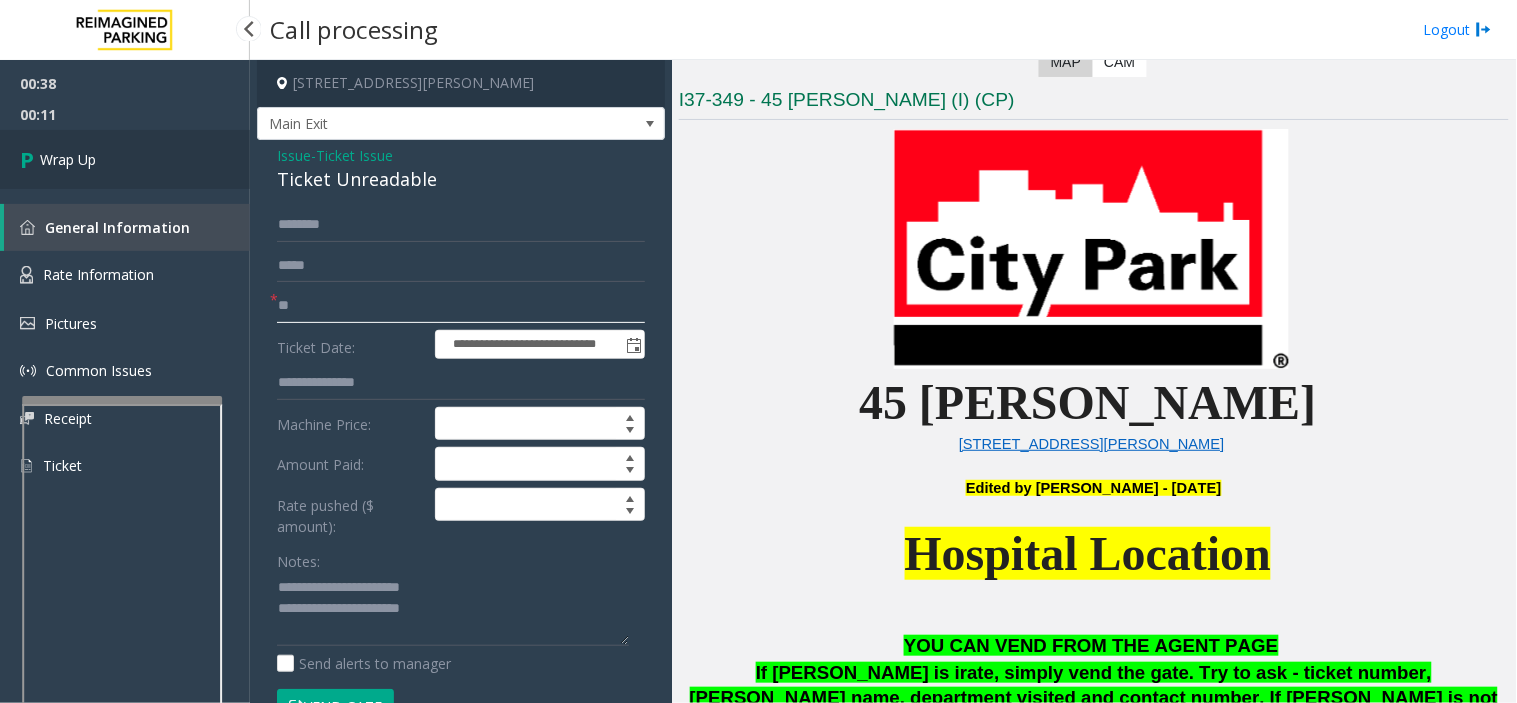 type on "**" 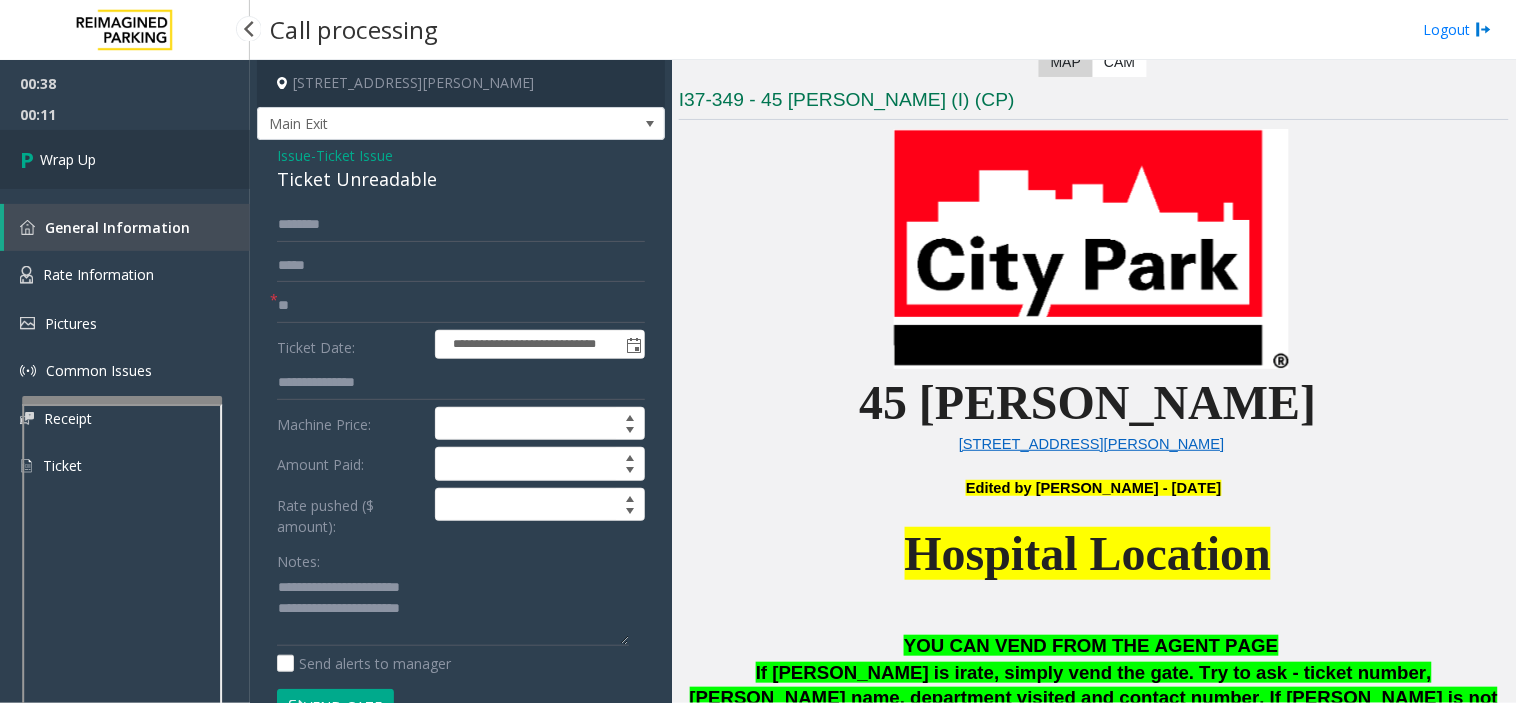 click on "Wrap Up" at bounding box center [125, 159] 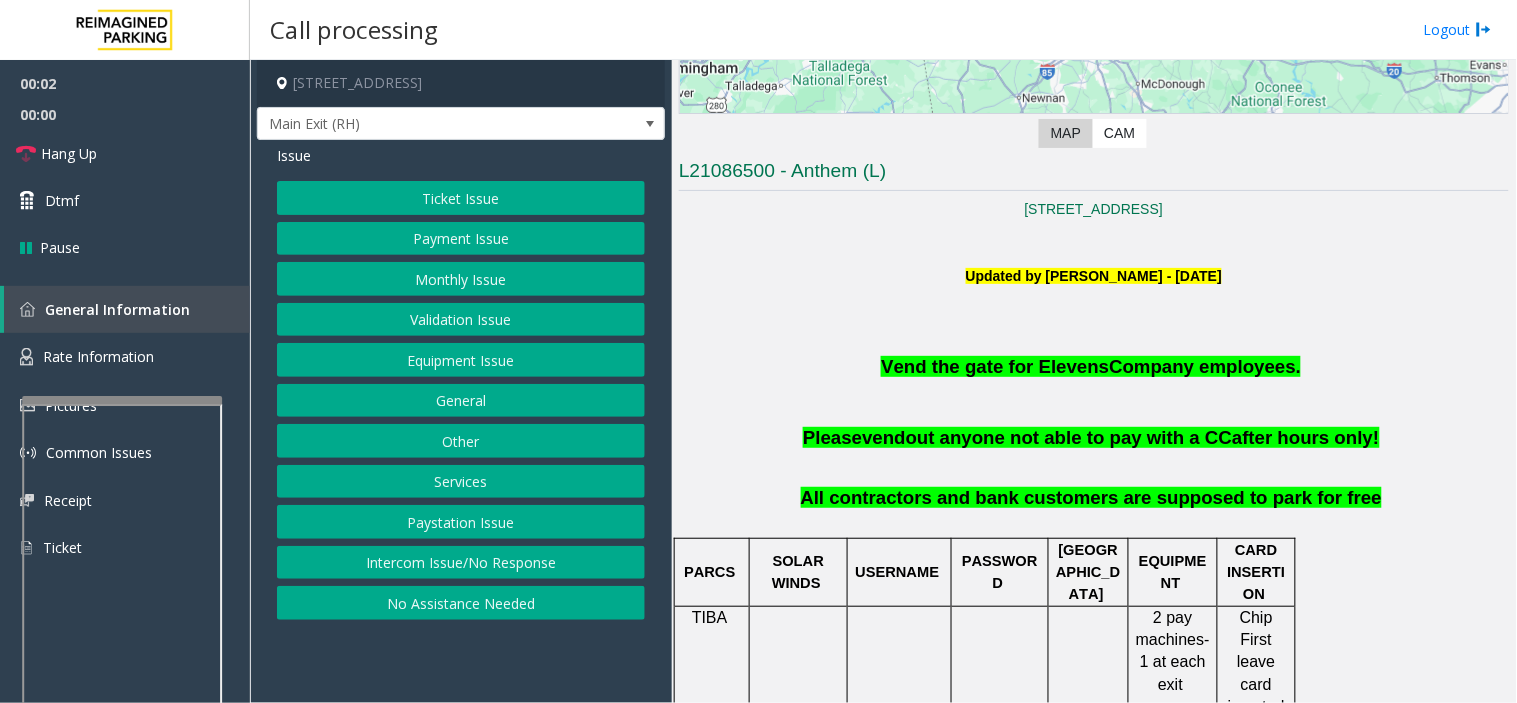 scroll, scrollTop: 555, scrollLeft: 0, axis: vertical 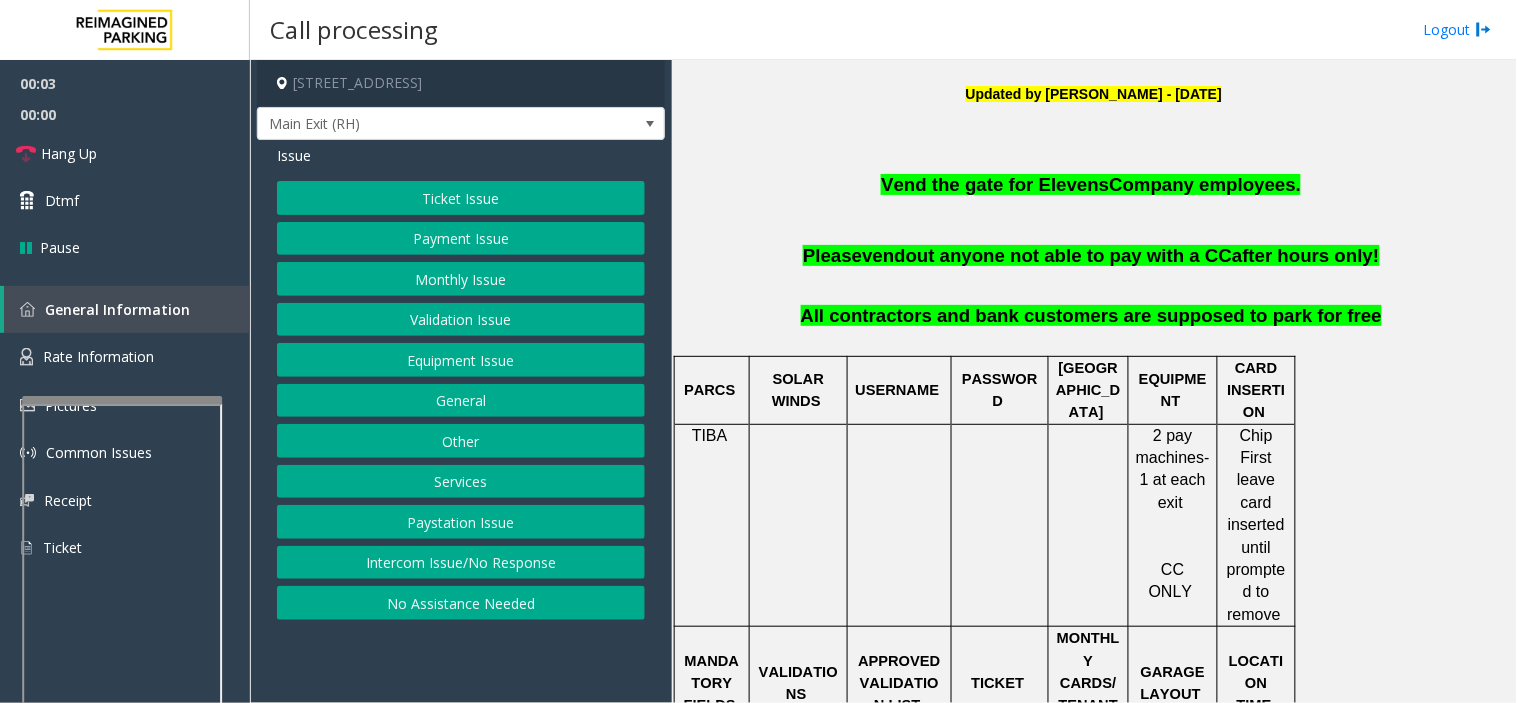 drag, startPoint x: 547, startPoint y: 676, endPoint x: 504, endPoint y: 693, distance: 46.238514 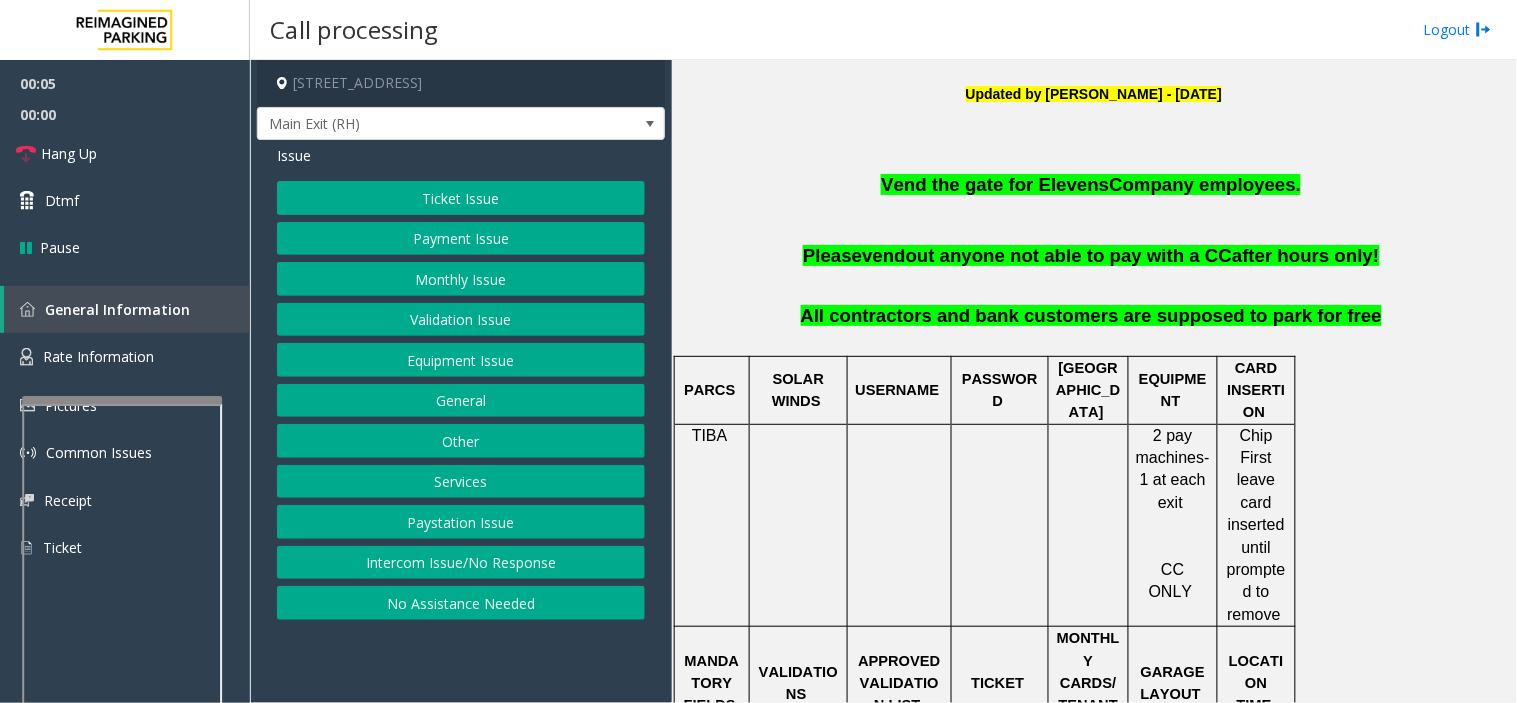 click on "Issue  Ticket Issue   Payment Issue   Monthly Issue   Validation Issue   Equipment Issue   General   Other   Services   Paystation Issue   Intercom Issue/No Response   No Assistance Needed" 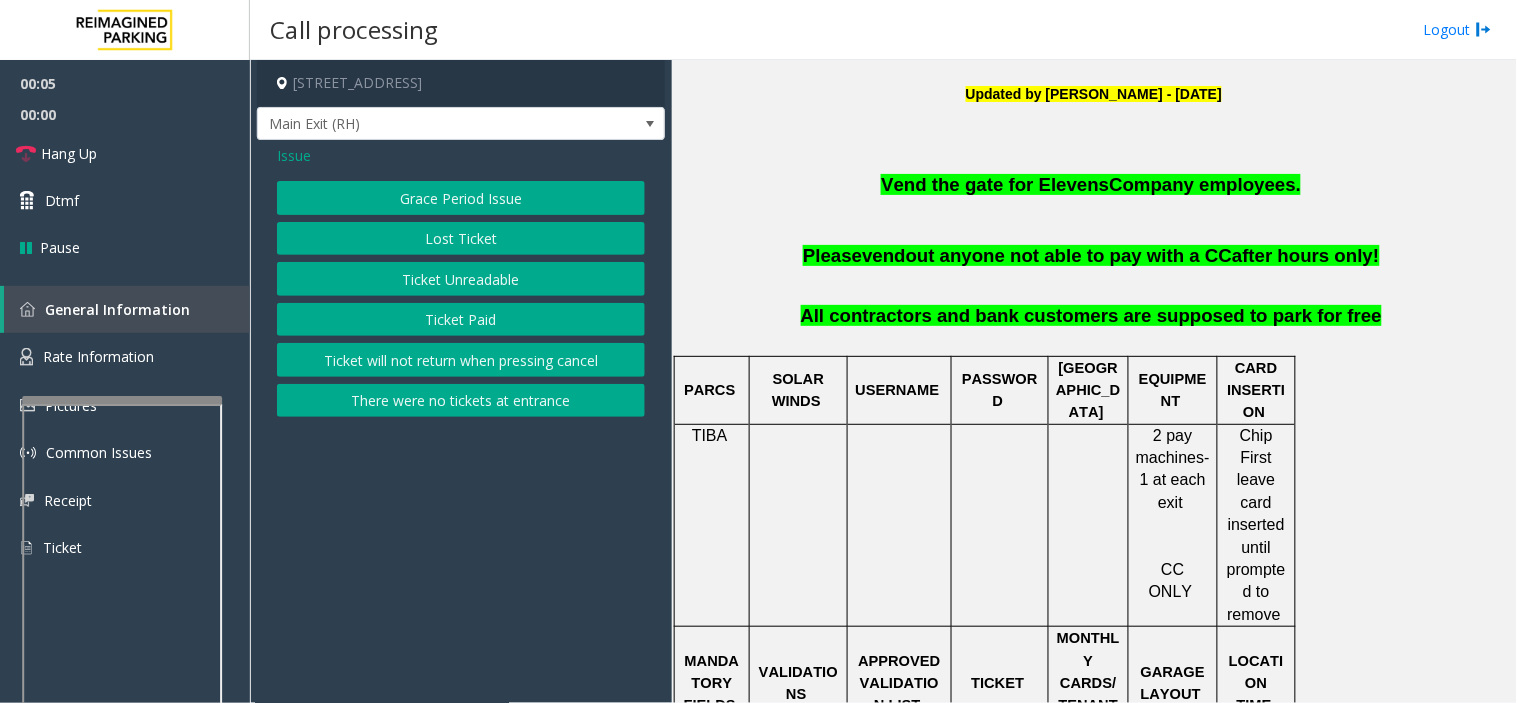 click on "Ticket Unreadable" 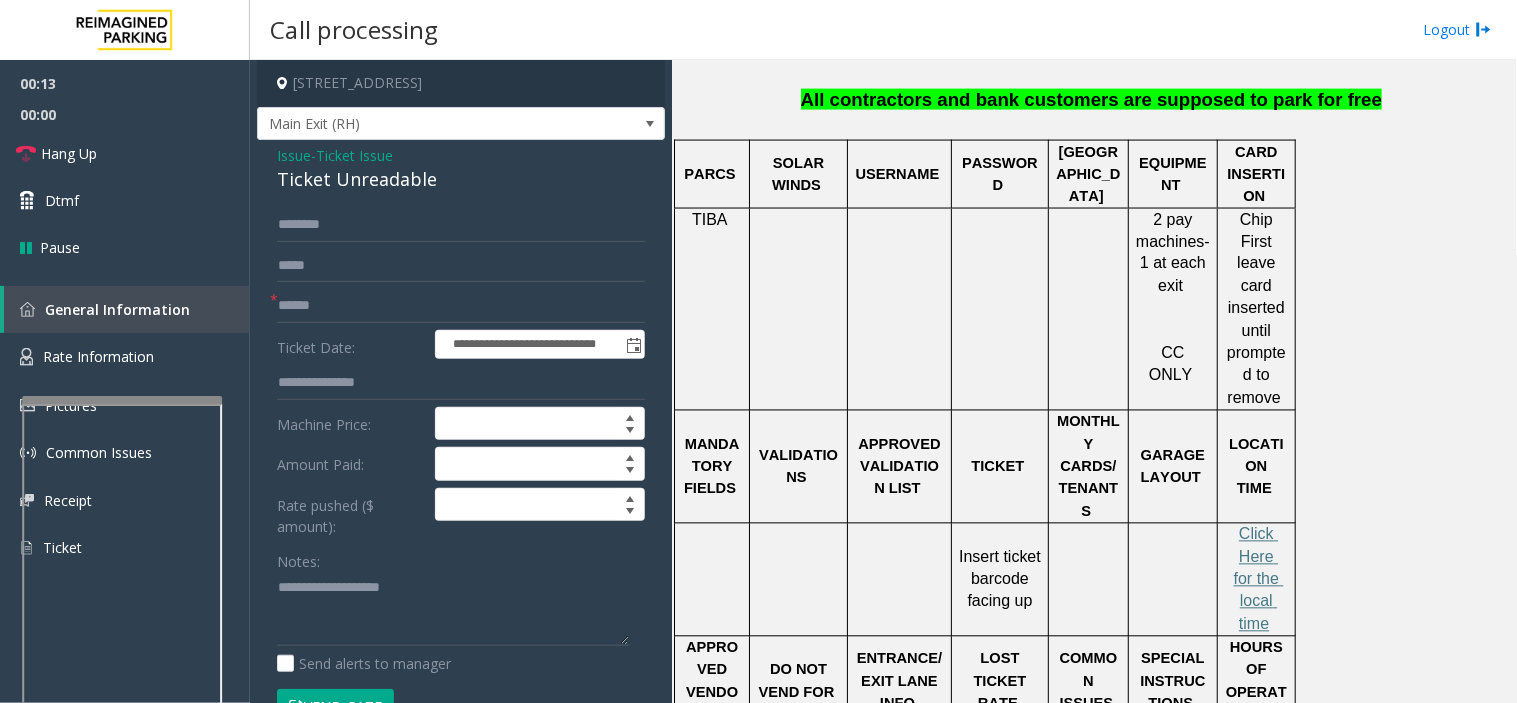 scroll, scrollTop: 1000, scrollLeft: 0, axis: vertical 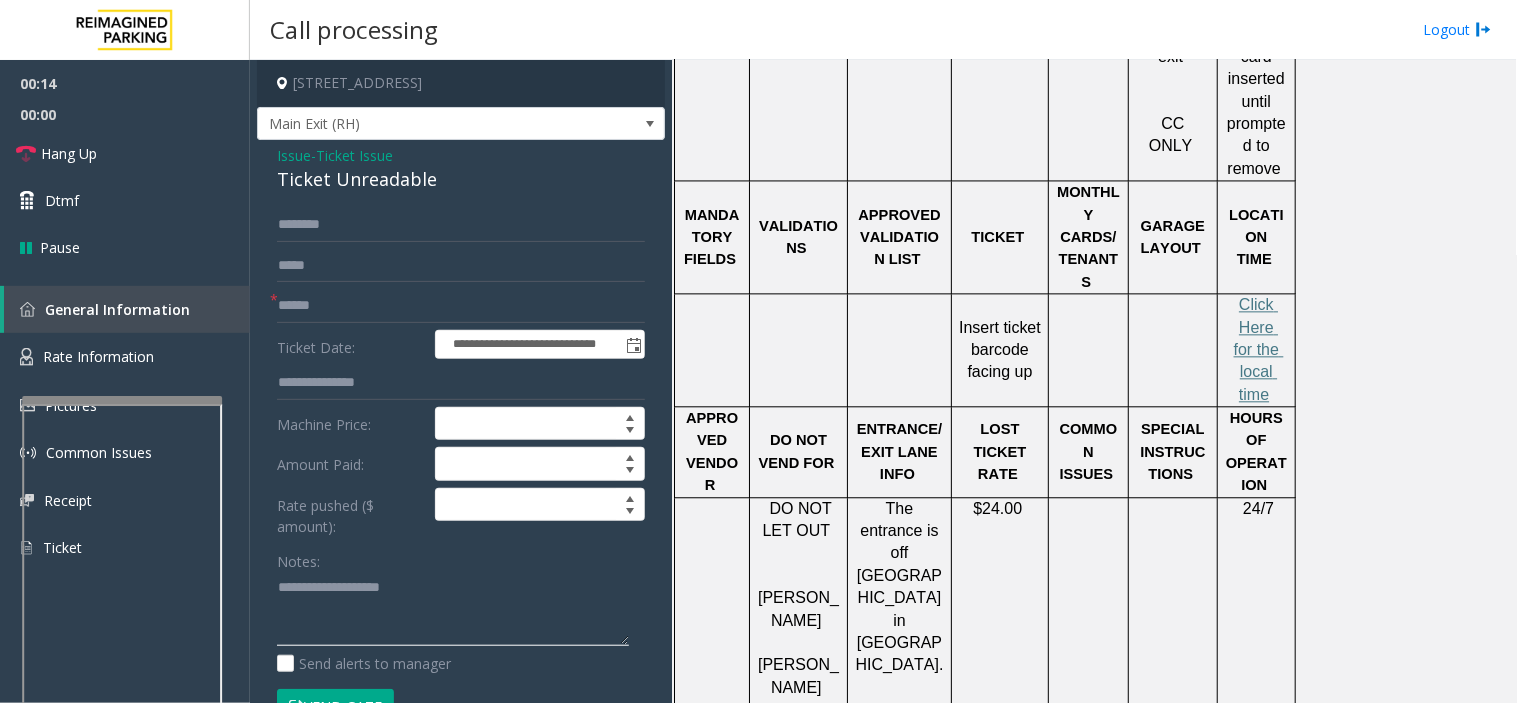 paste on "**********" 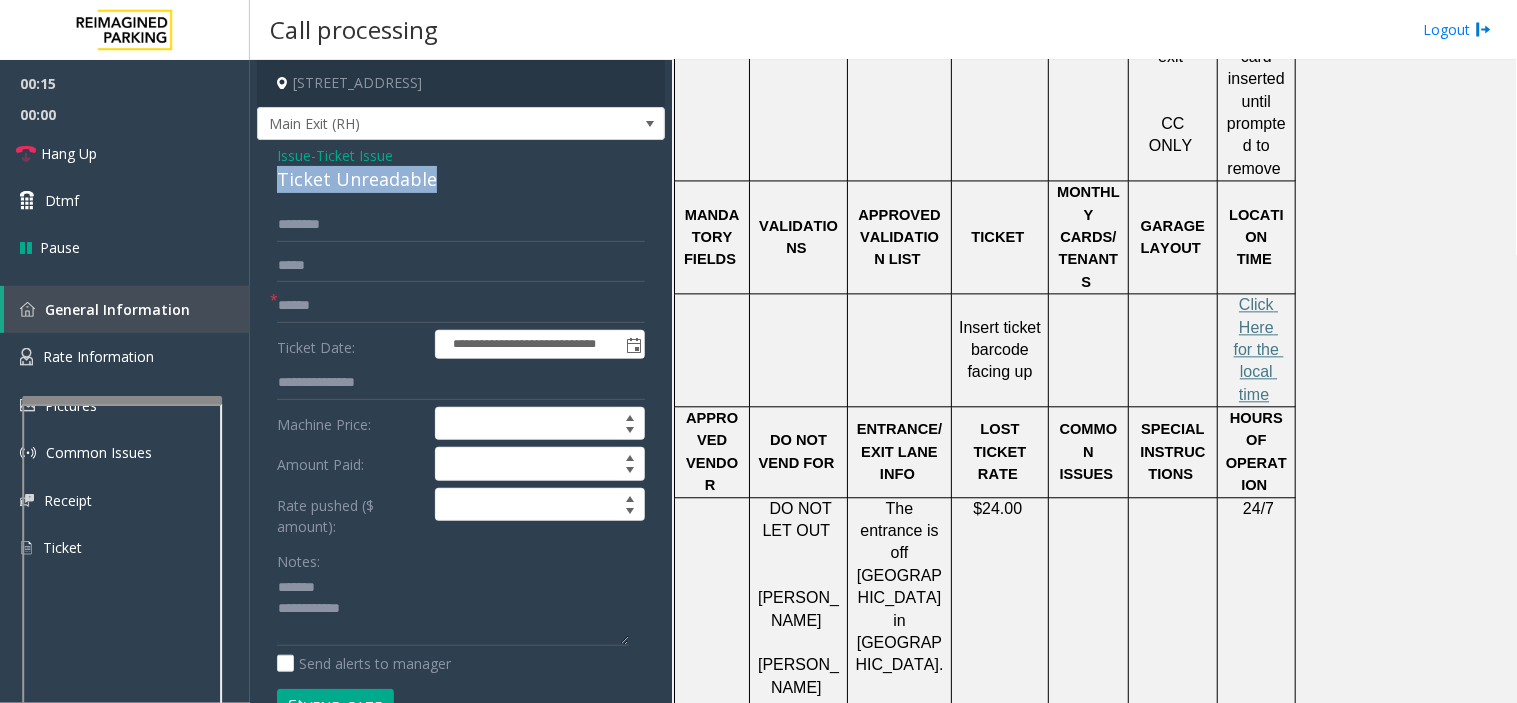 drag, startPoint x: 272, startPoint y: 175, endPoint x: 467, endPoint y: 200, distance: 196.59604 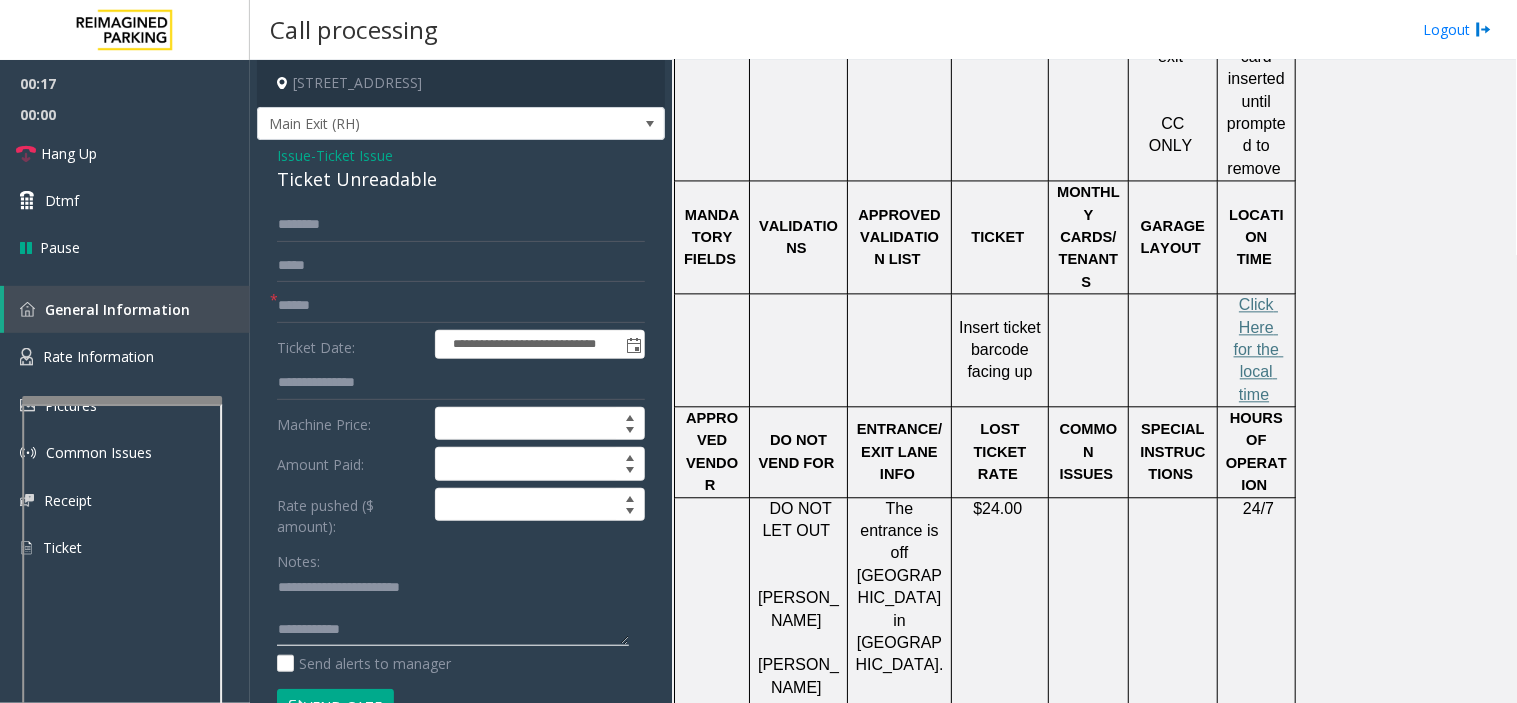 click 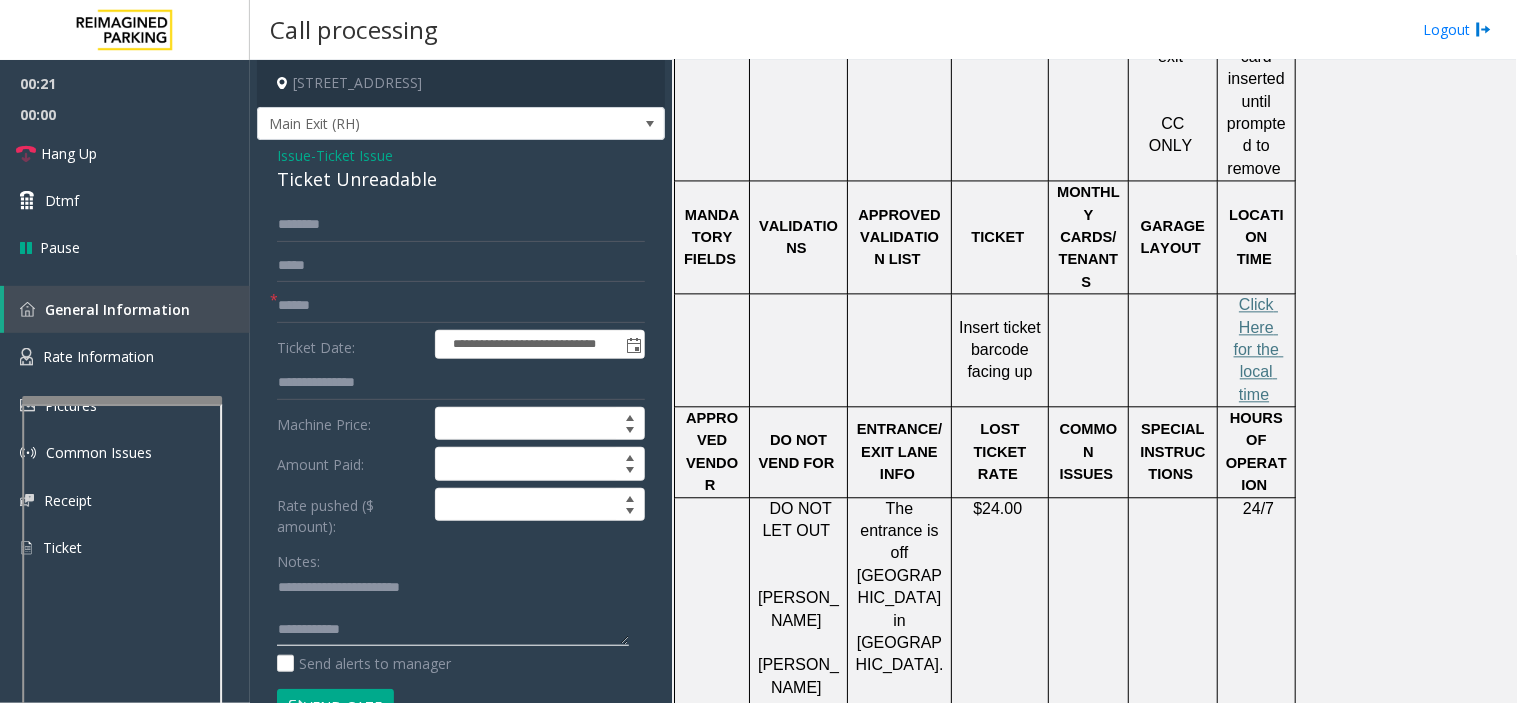 paste on "**********" 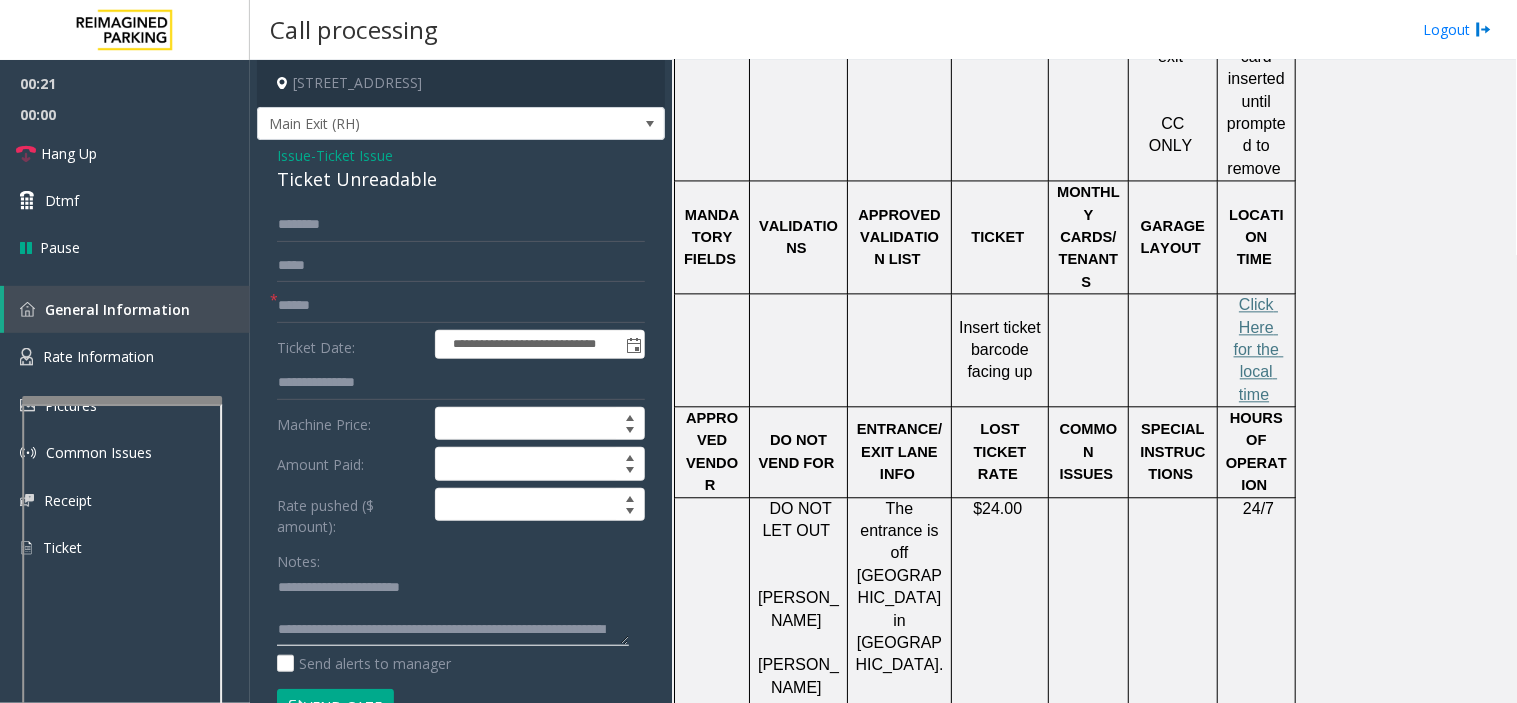 scroll, scrollTop: 35, scrollLeft: 0, axis: vertical 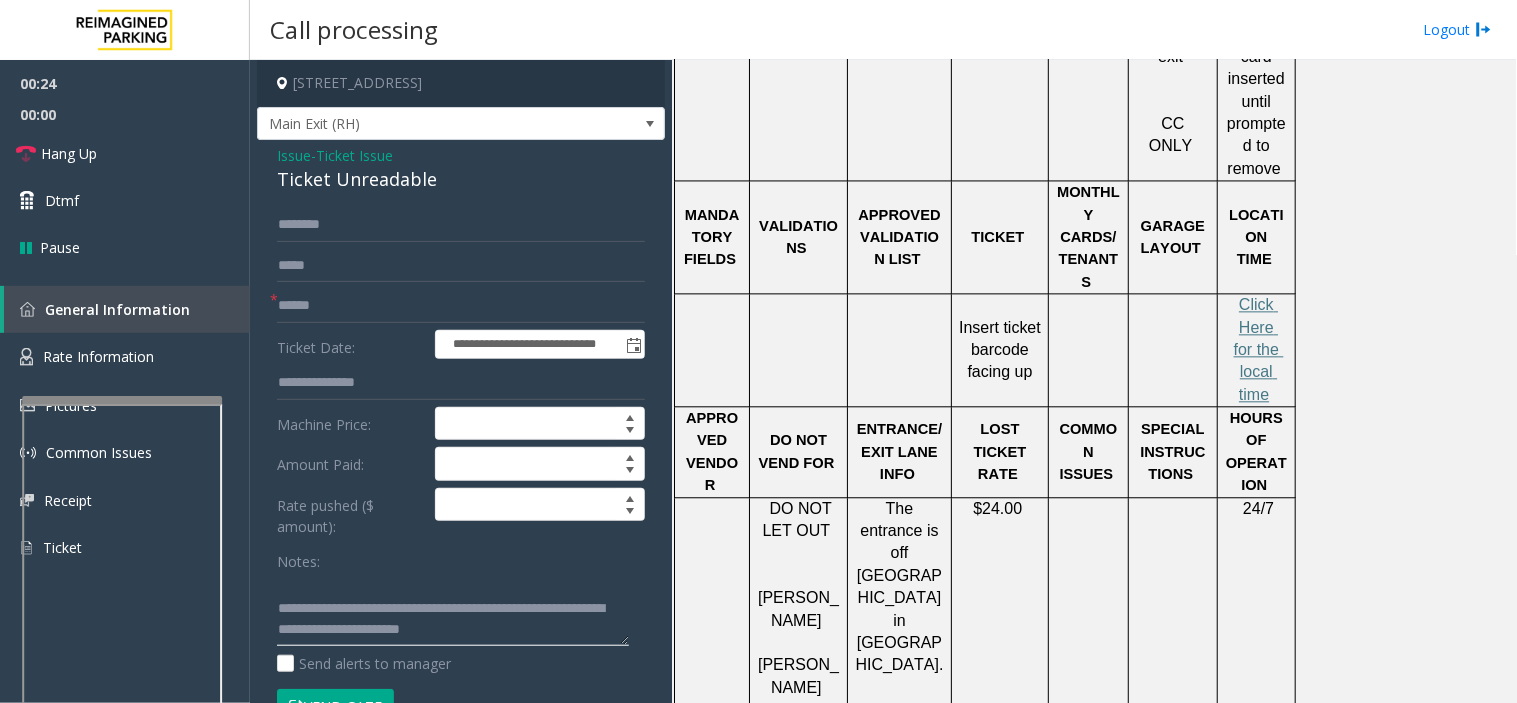 type on "**********" 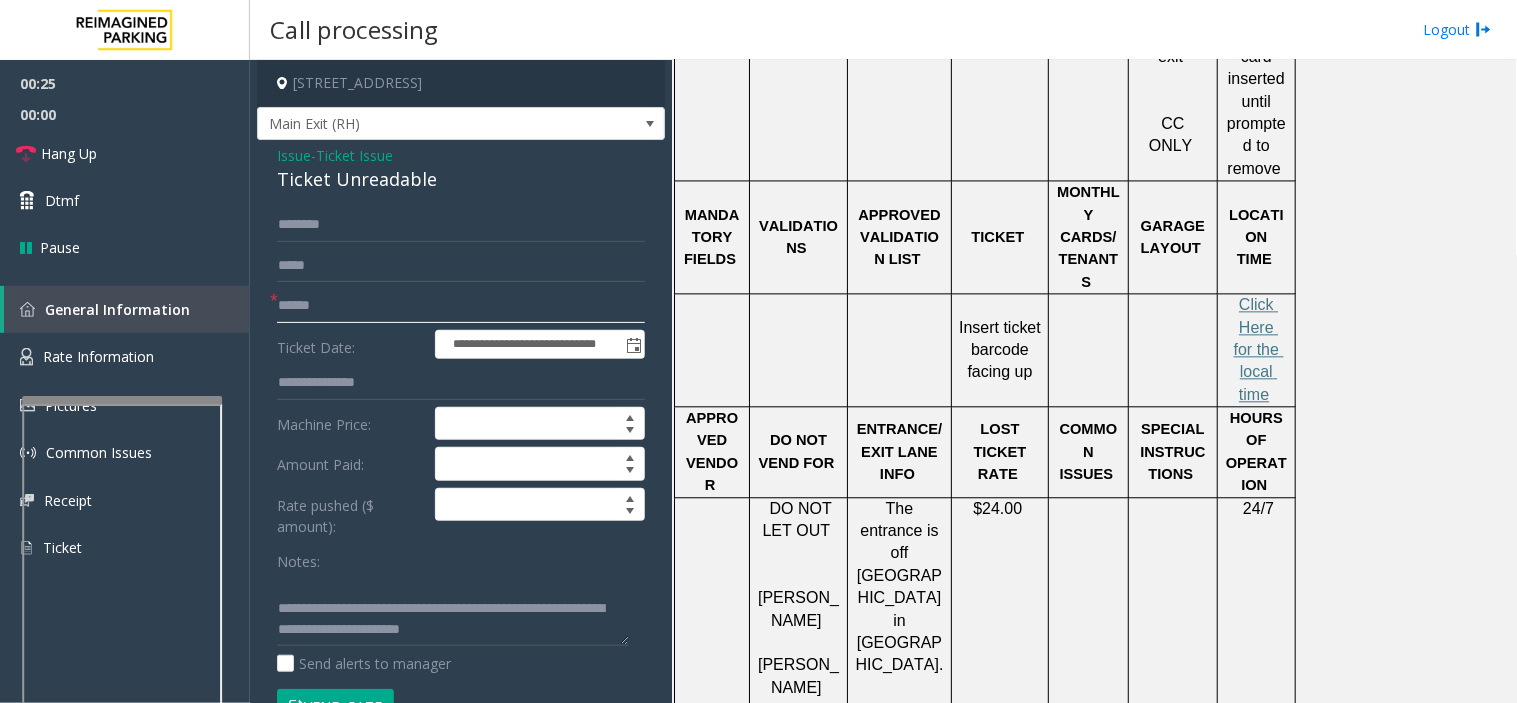 click 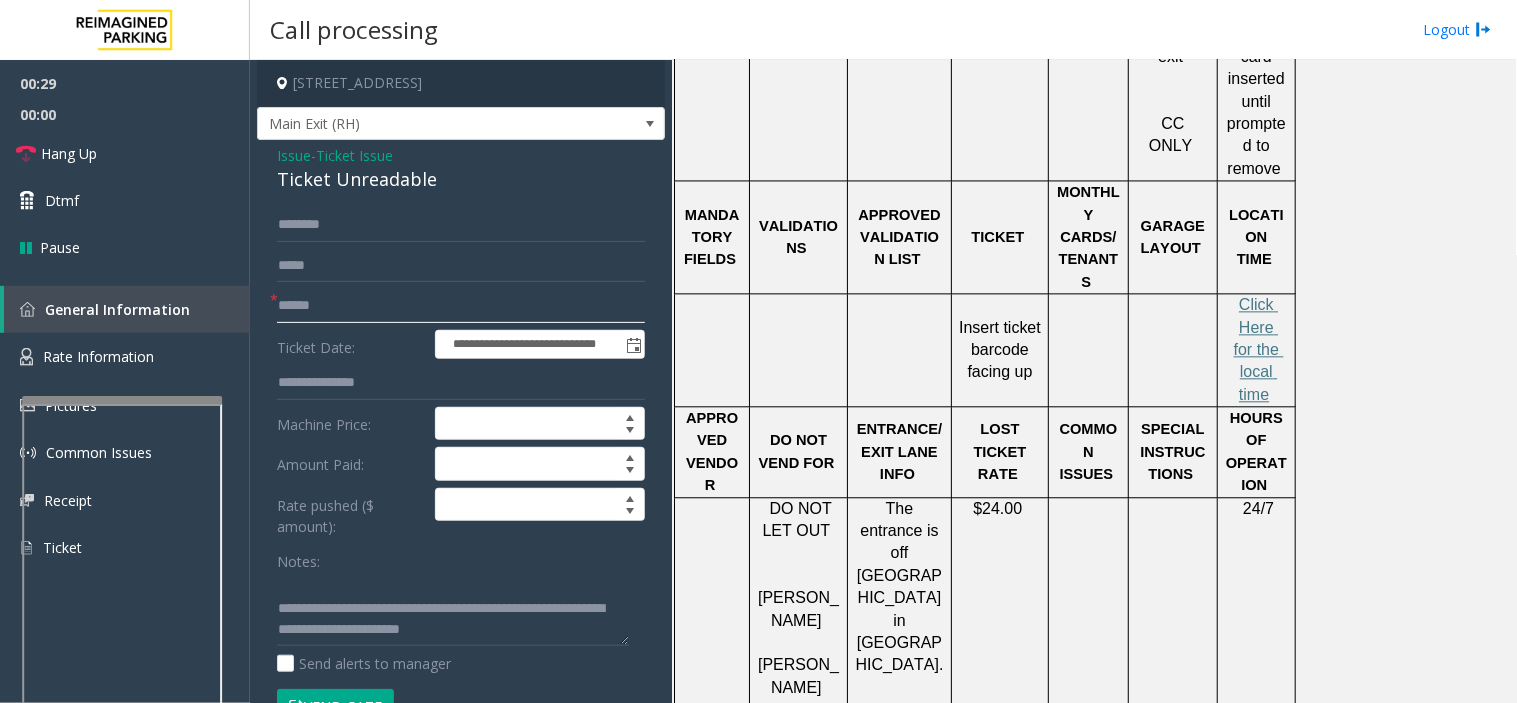 scroll, scrollTop: 444, scrollLeft: 0, axis: vertical 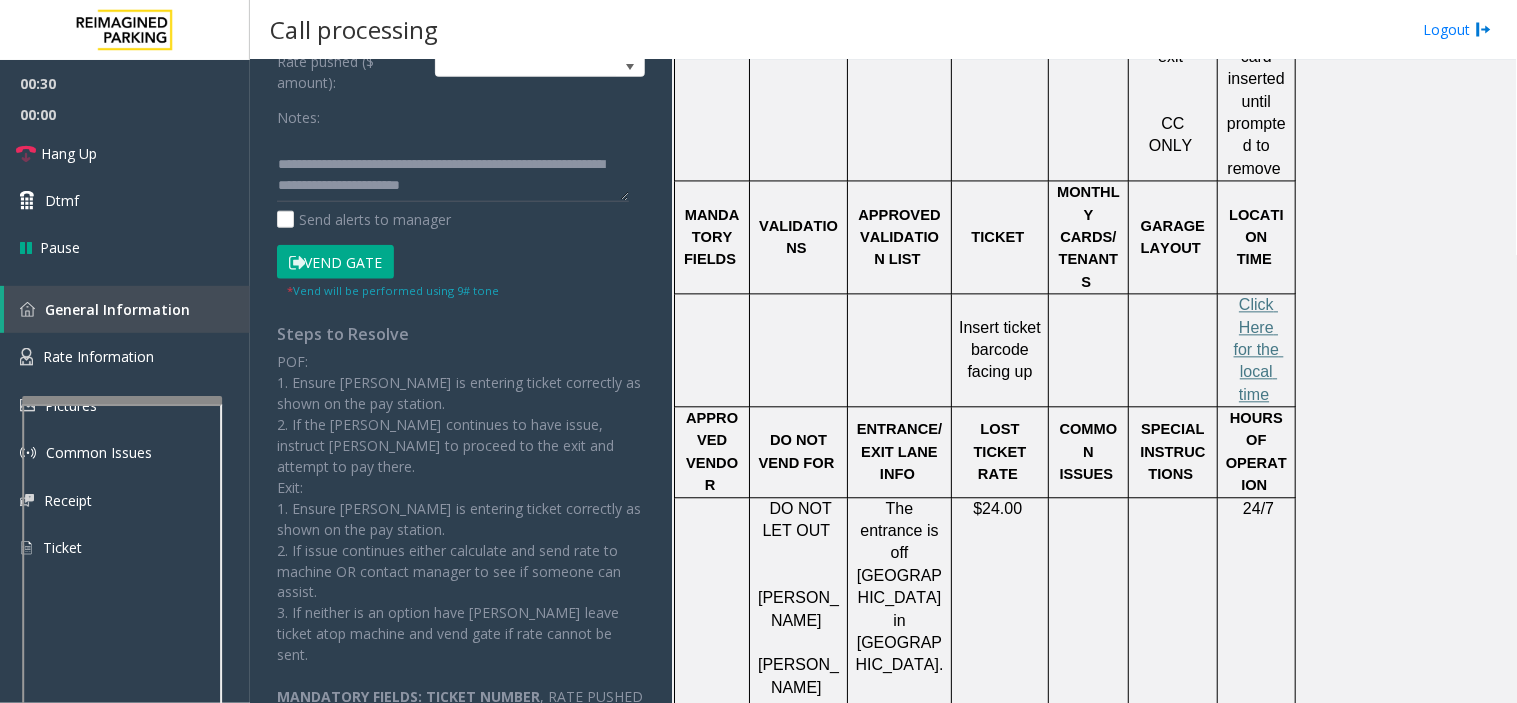 type on "******" 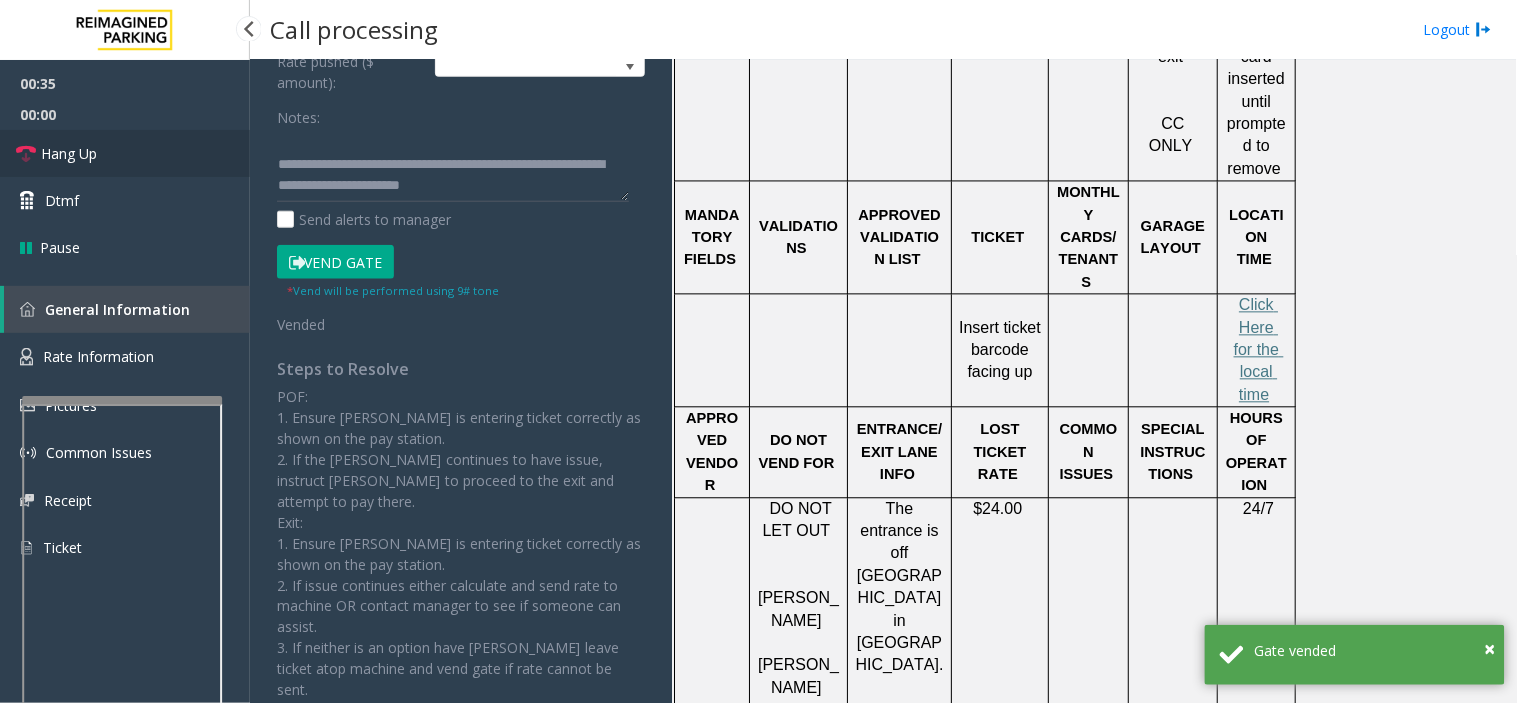 click on "Hang Up" at bounding box center [125, 153] 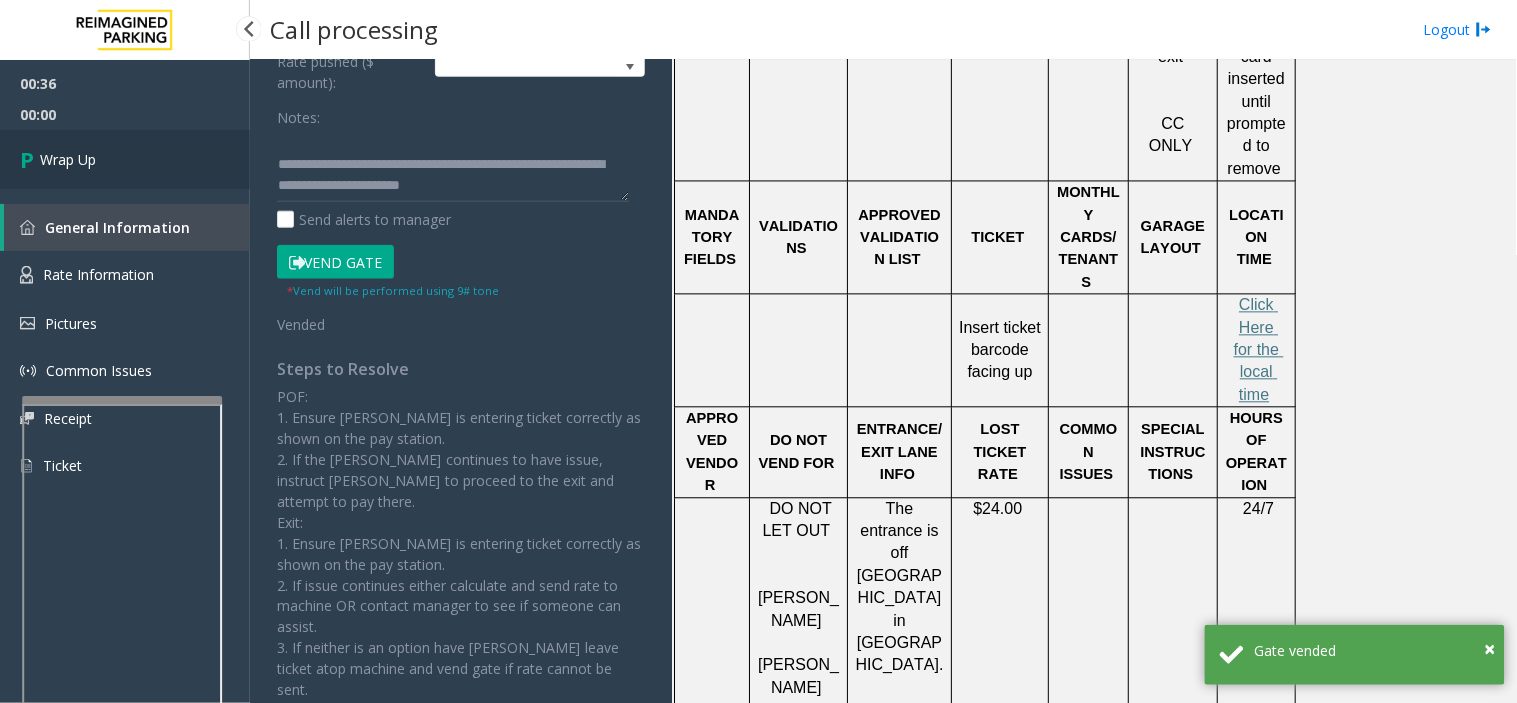 click on "Wrap Up" at bounding box center (125, 159) 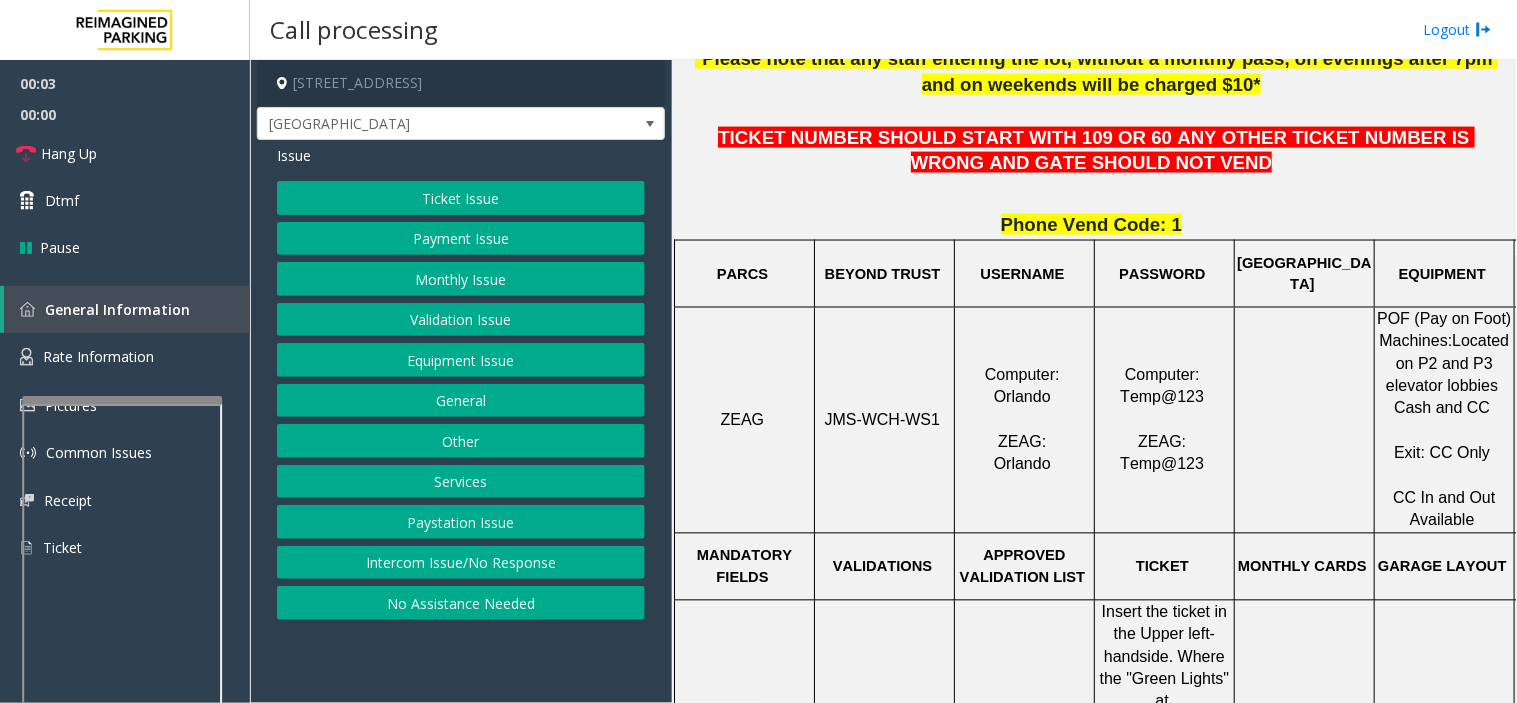scroll, scrollTop: 1111, scrollLeft: 0, axis: vertical 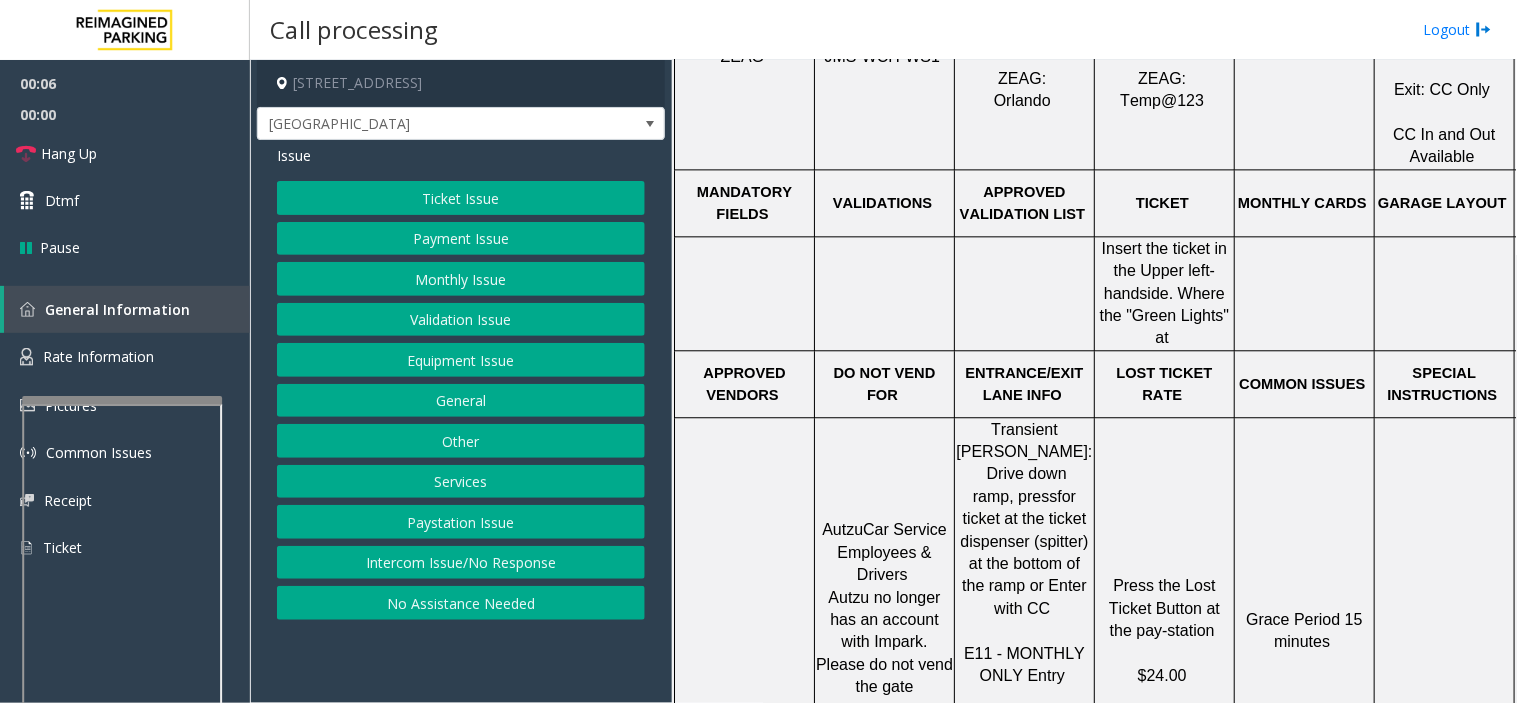 drag, startPoint x: 455, startPoint y: 688, endPoint x: 390, endPoint y: 672, distance: 66.94027 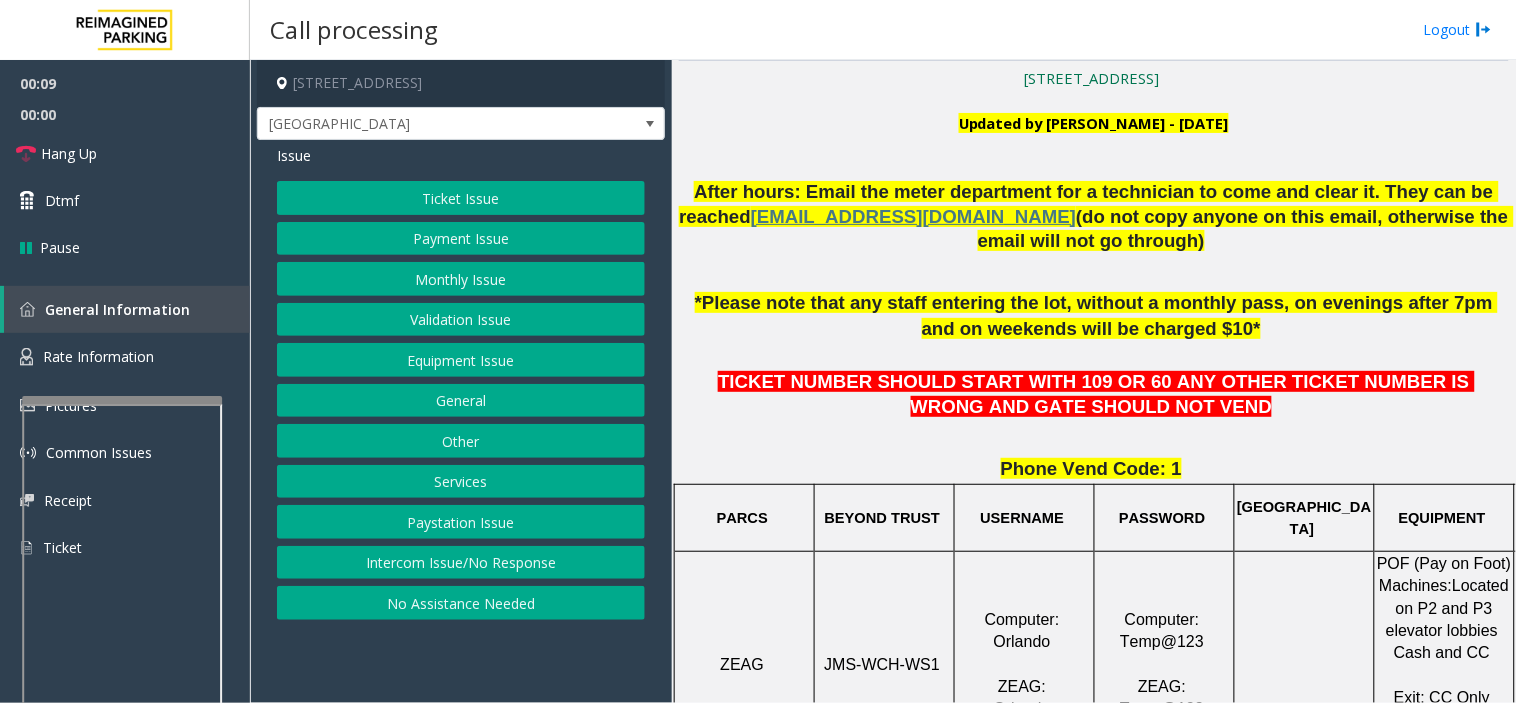 scroll, scrollTop: 444, scrollLeft: 0, axis: vertical 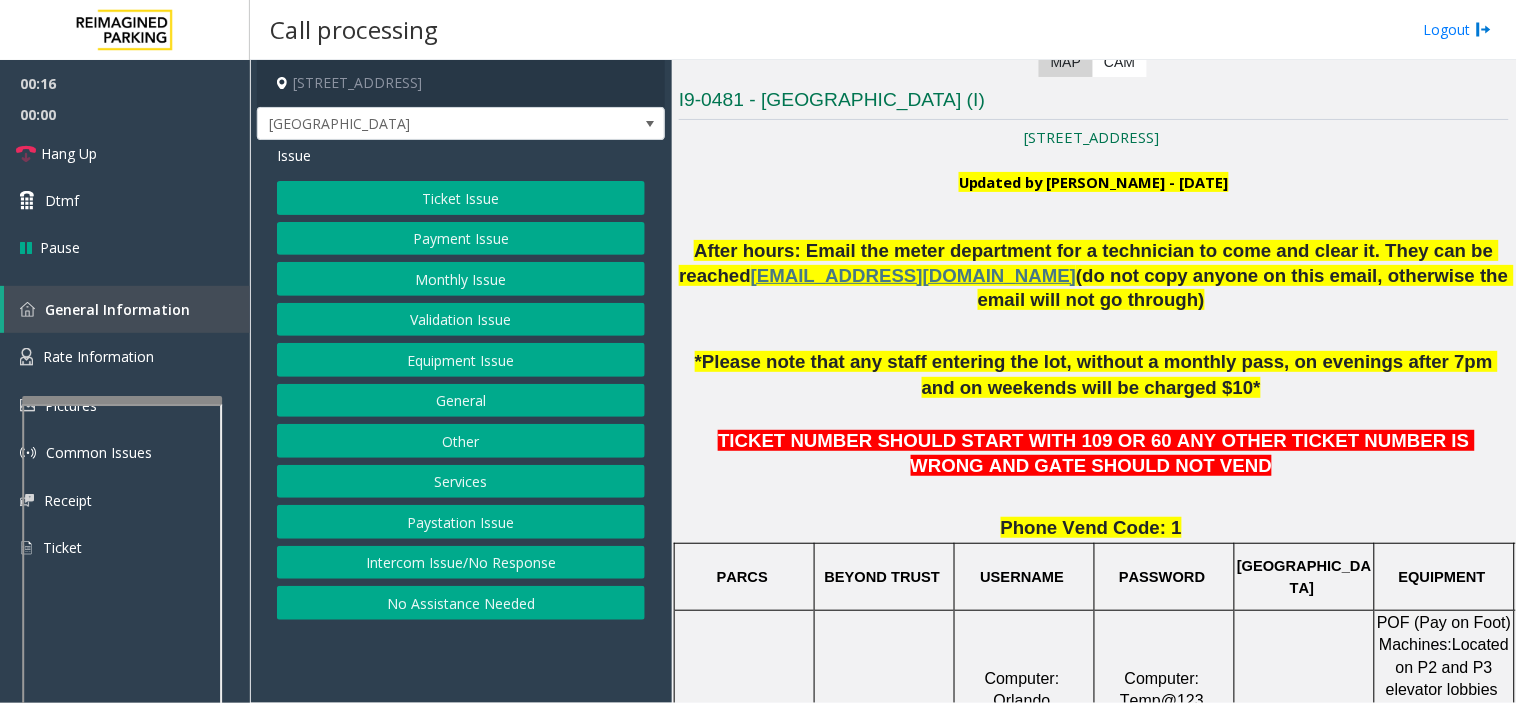 click on "Validation Issue" 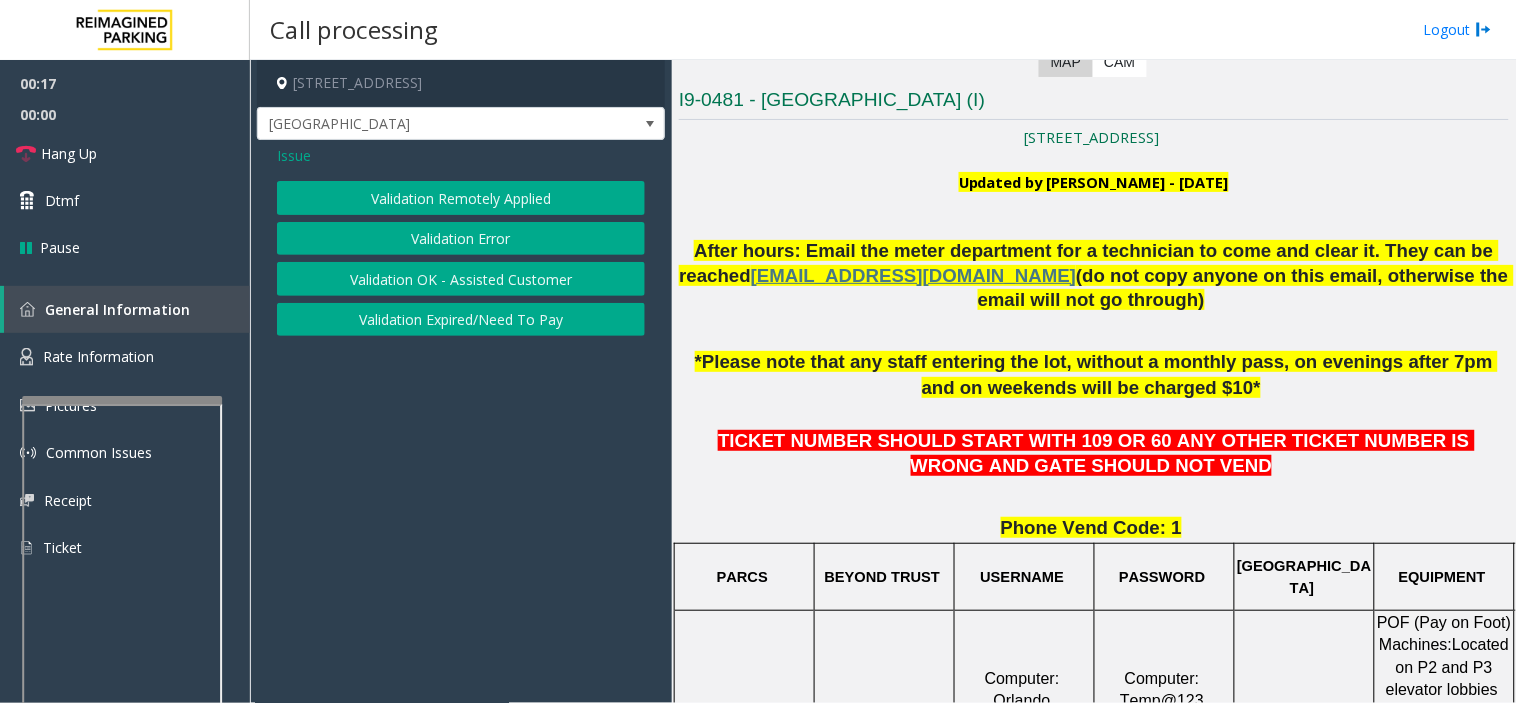 click on "Validation Error" 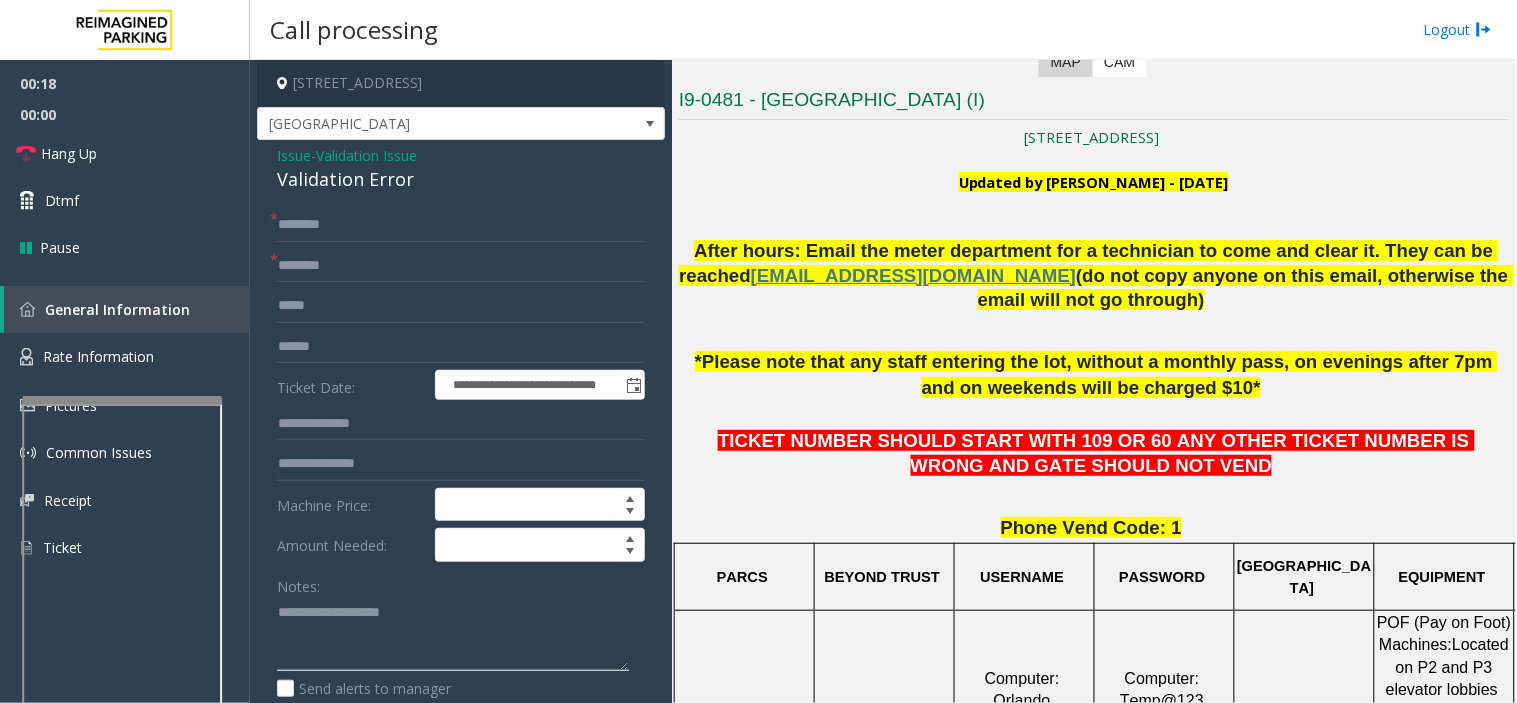click 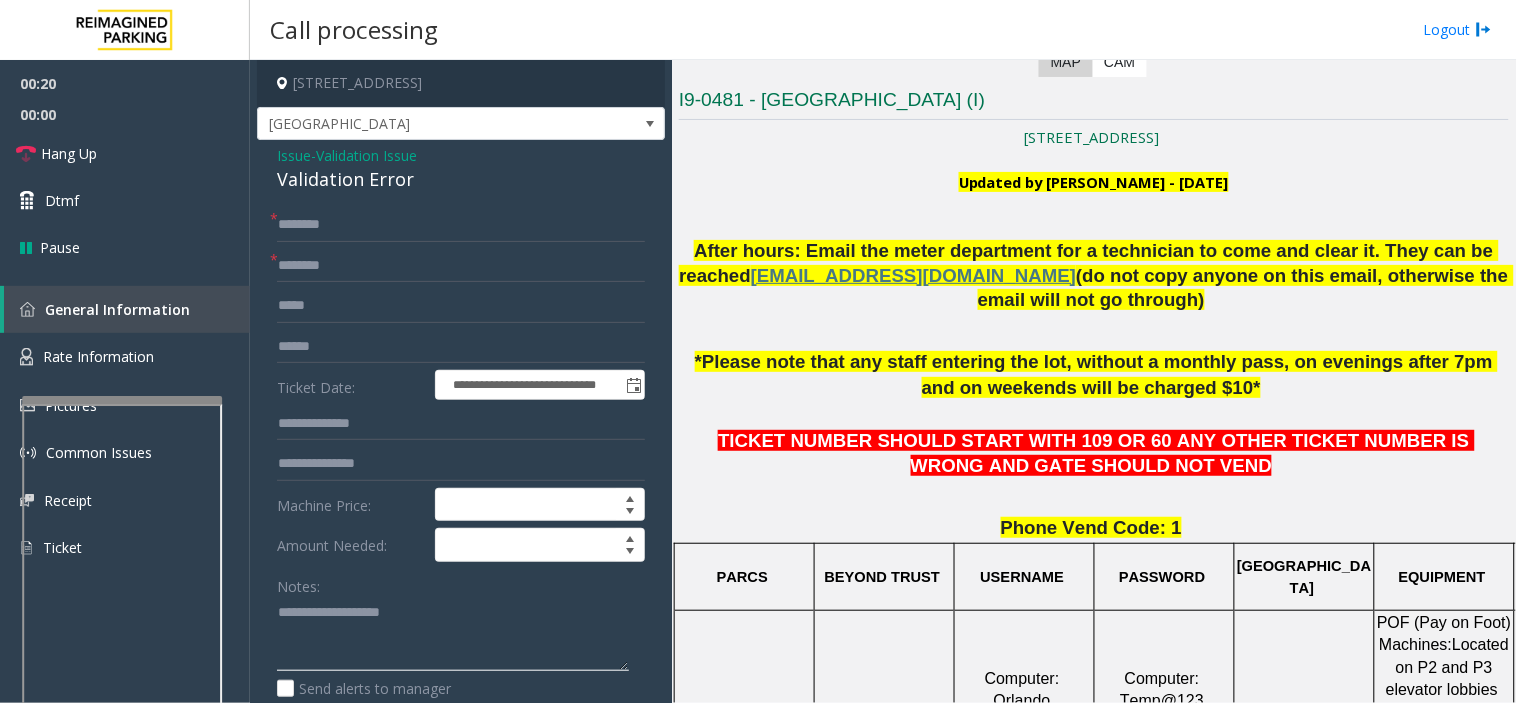 paste on "**********" 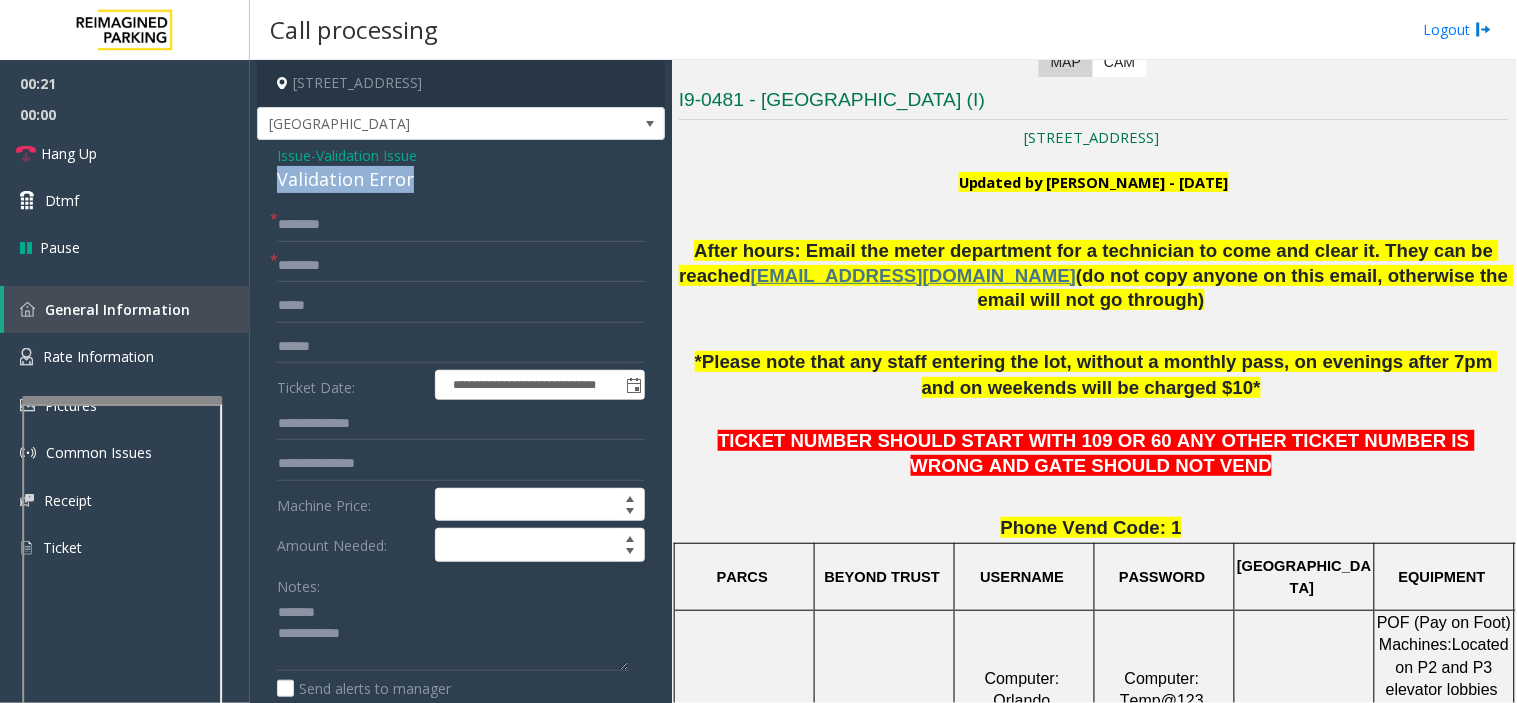 drag, startPoint x: 290, startPoint y: 192, endPoint x: 430, endPoint y: 190, distance: 140.01428 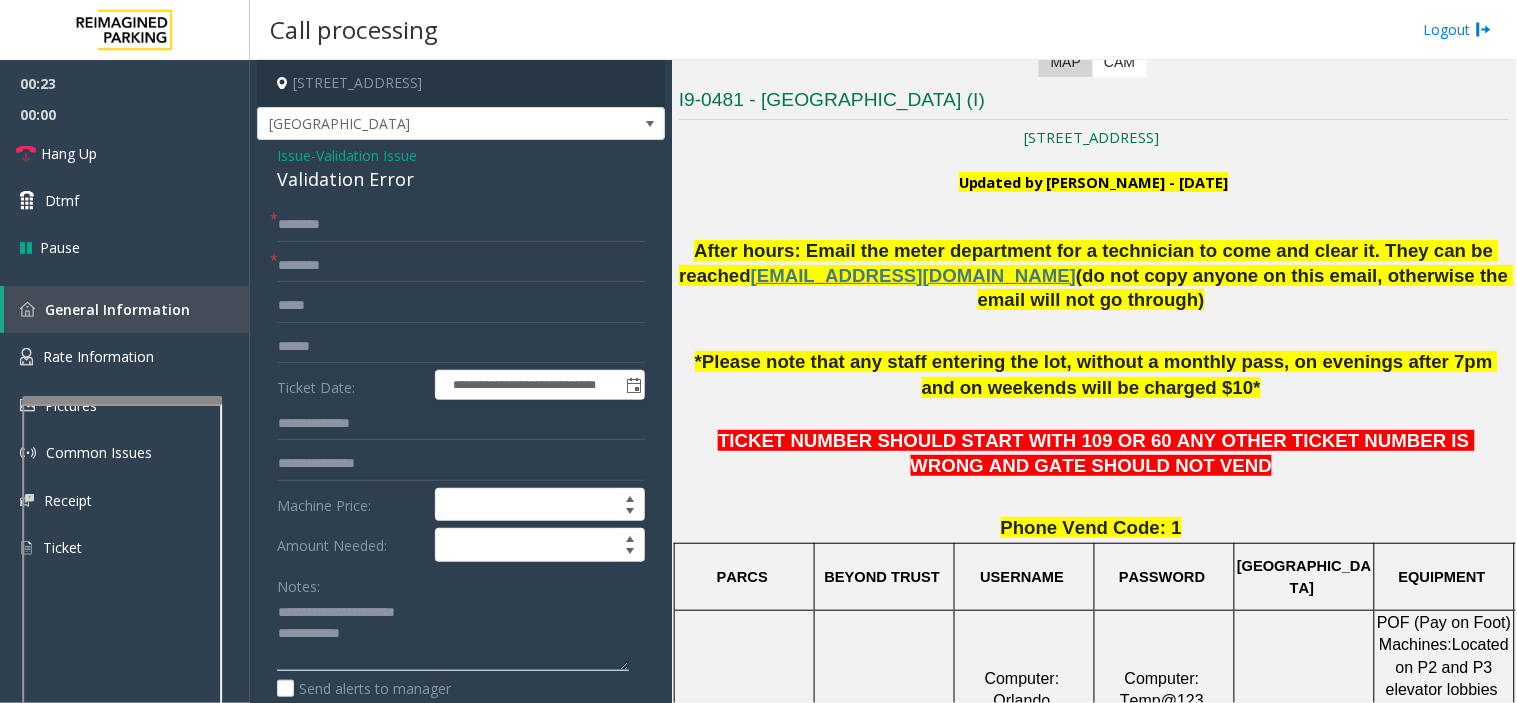click 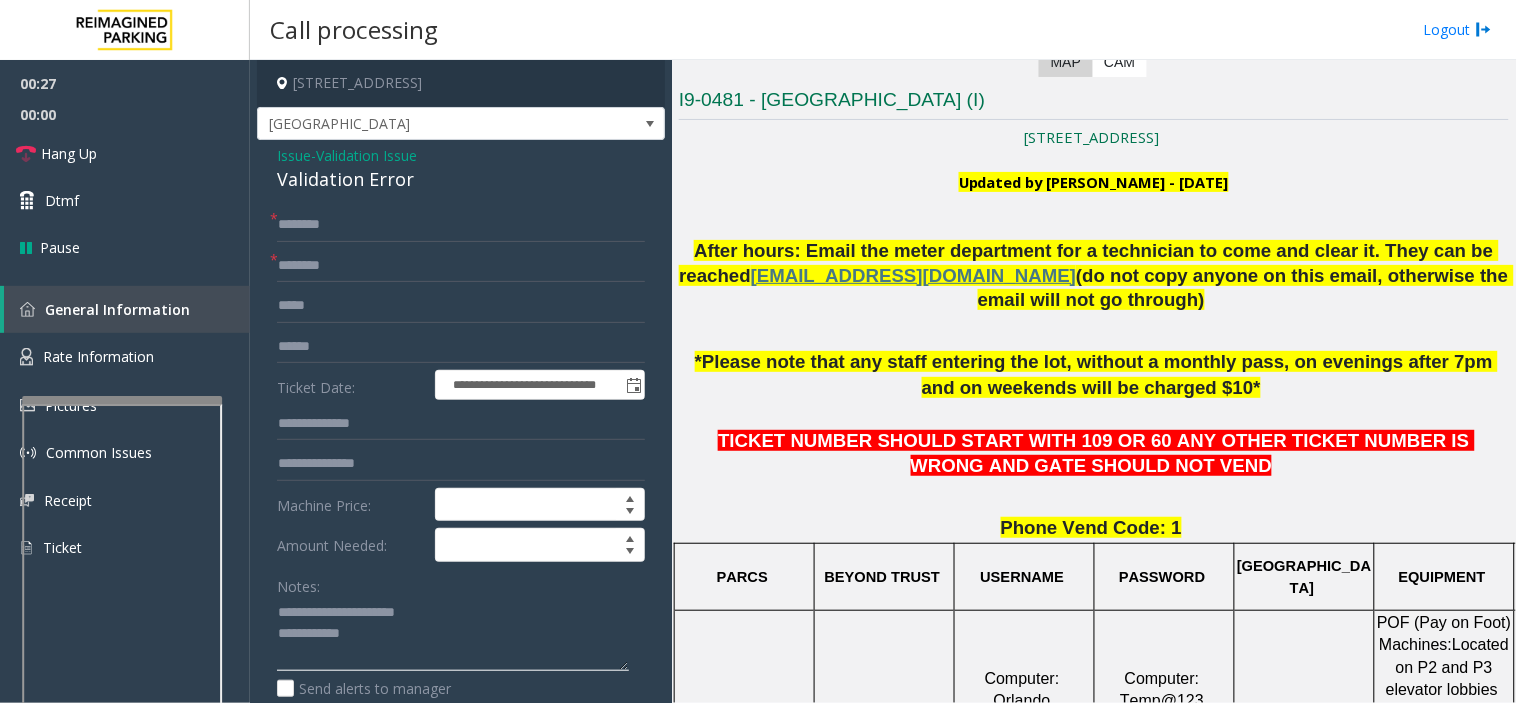 paste on "**********" 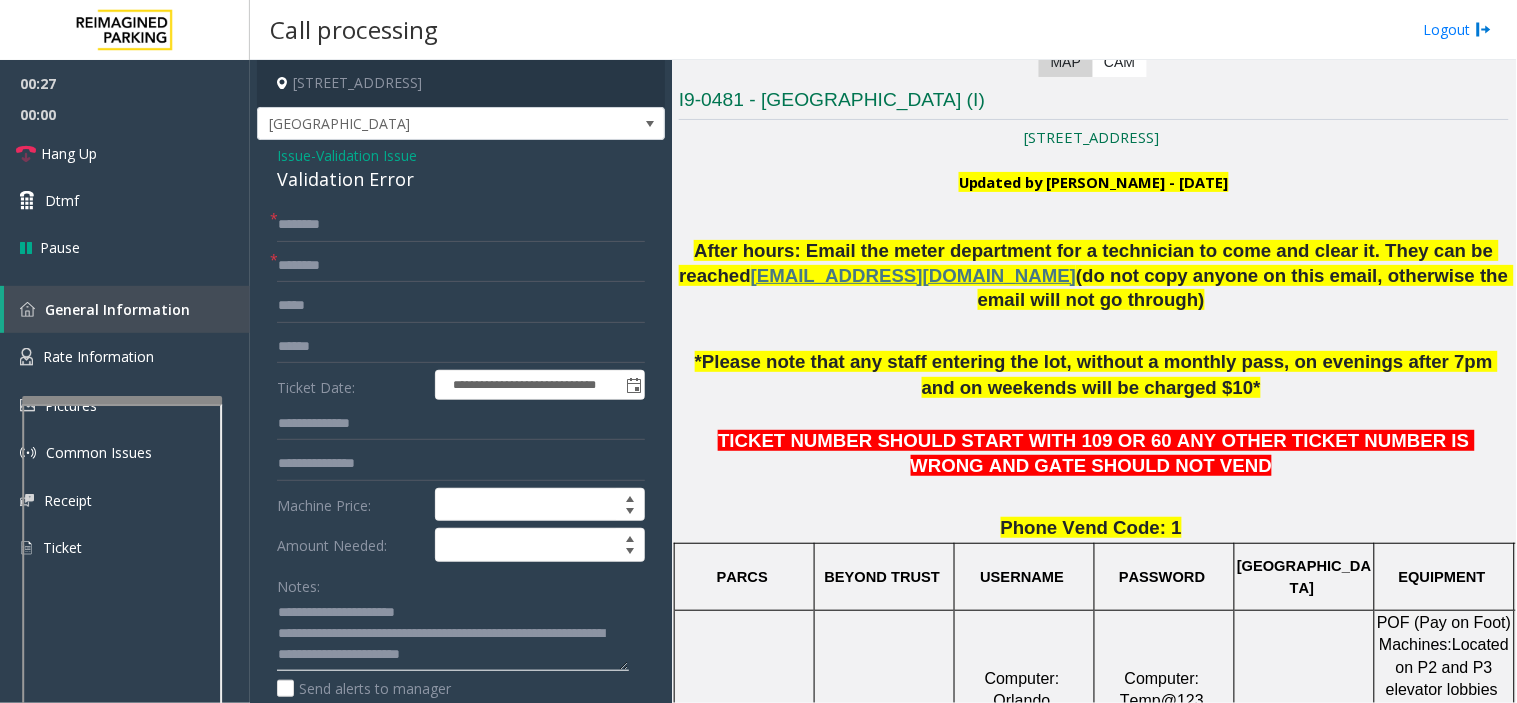 scroll, scrollTop: 14, scrollLeft: 0, axis: vertical 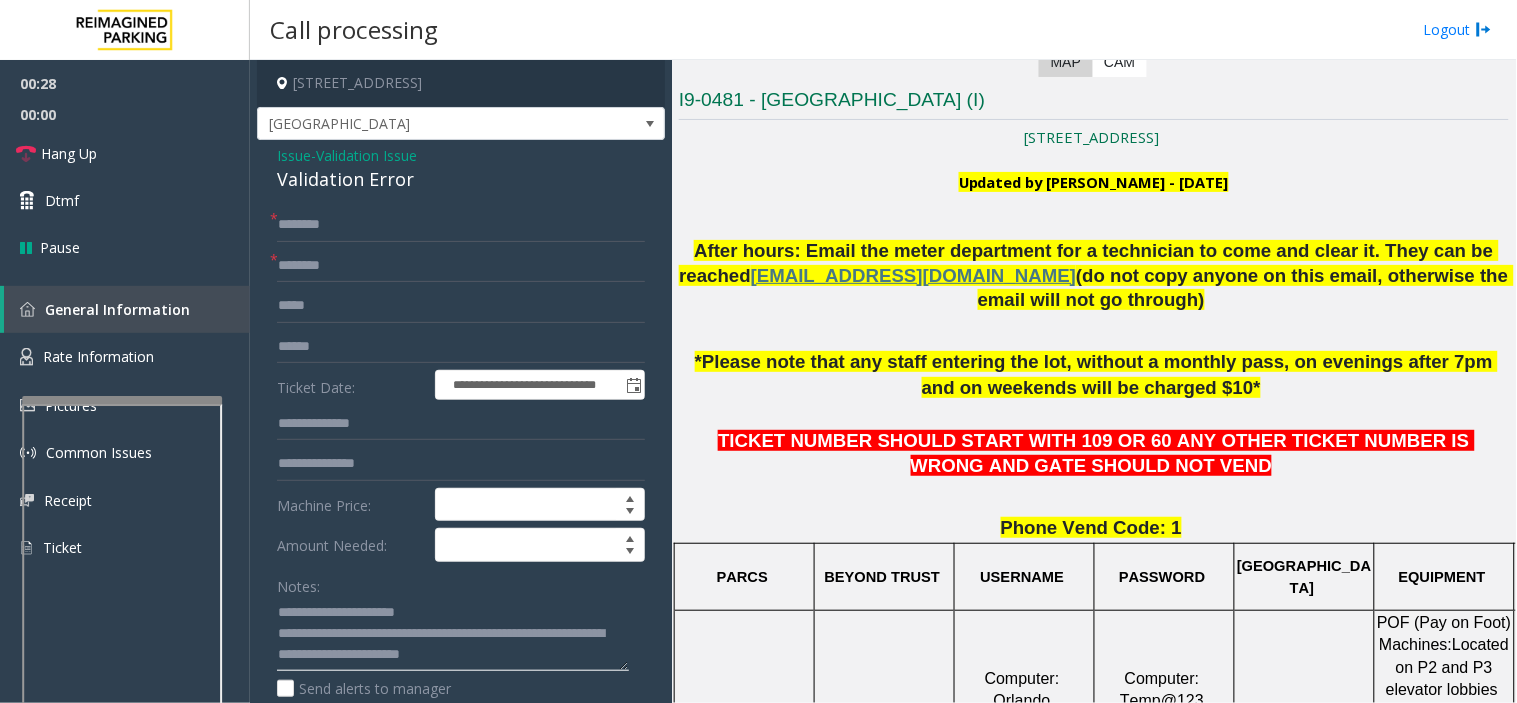 type on "**********" 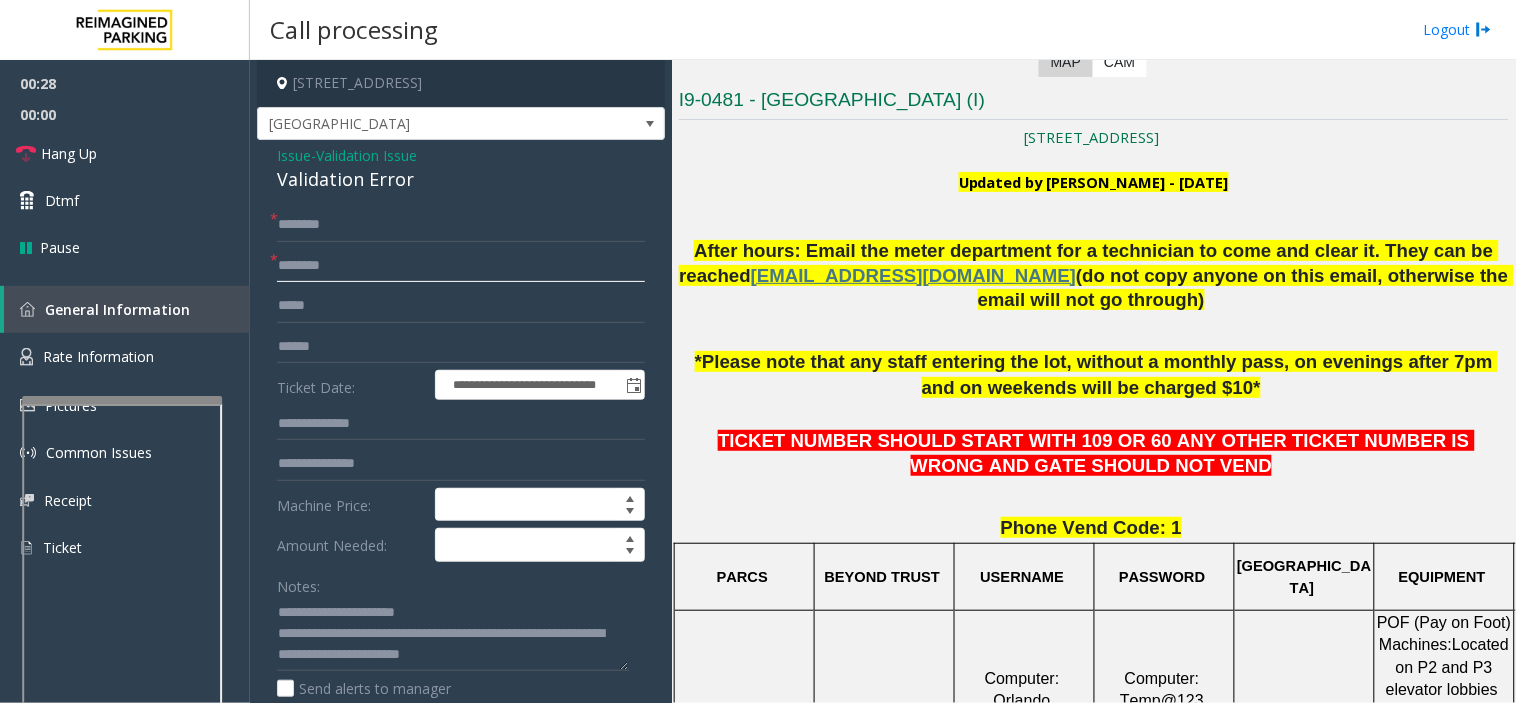 click 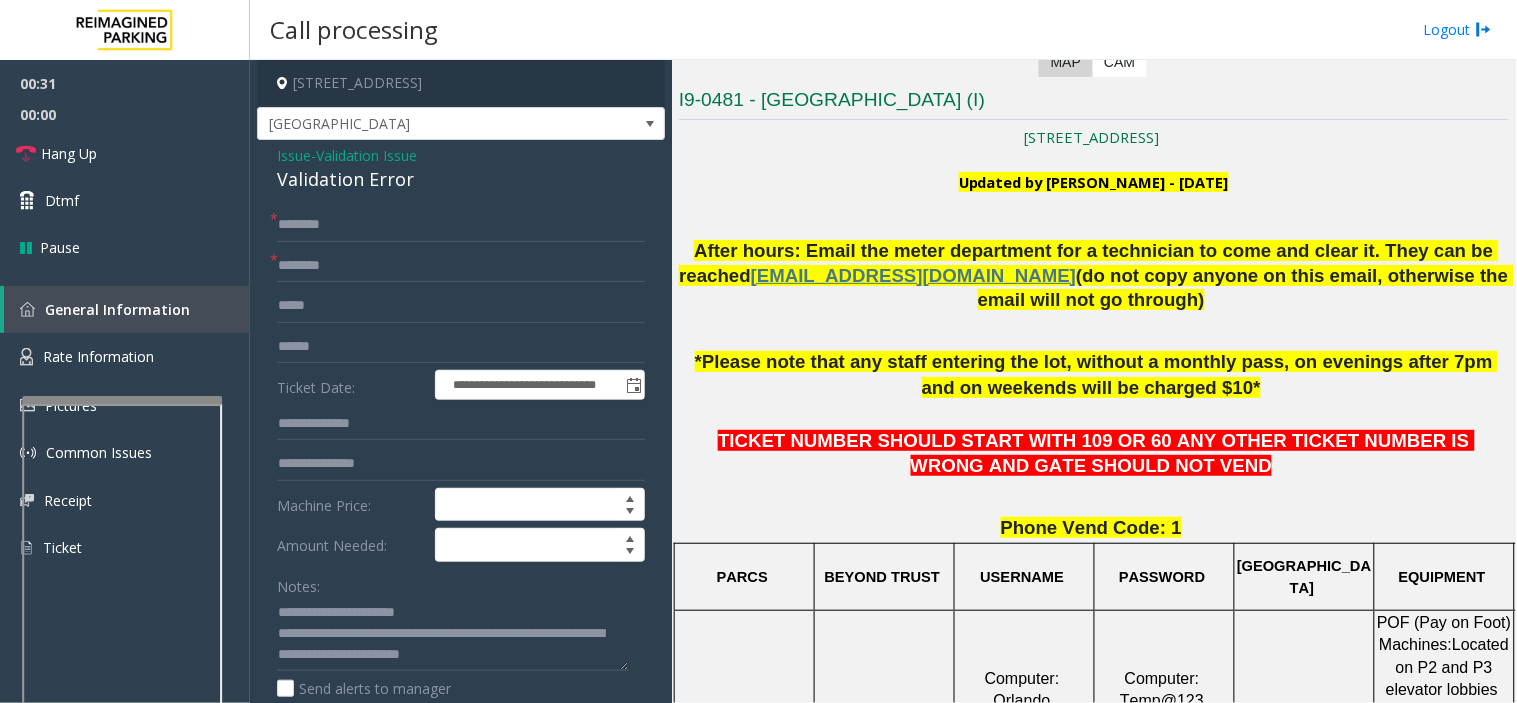 drag, startPoint x: 765, startPoint y: 98, endPoint x: 990, endPoint y: 100, distance: 225.0089 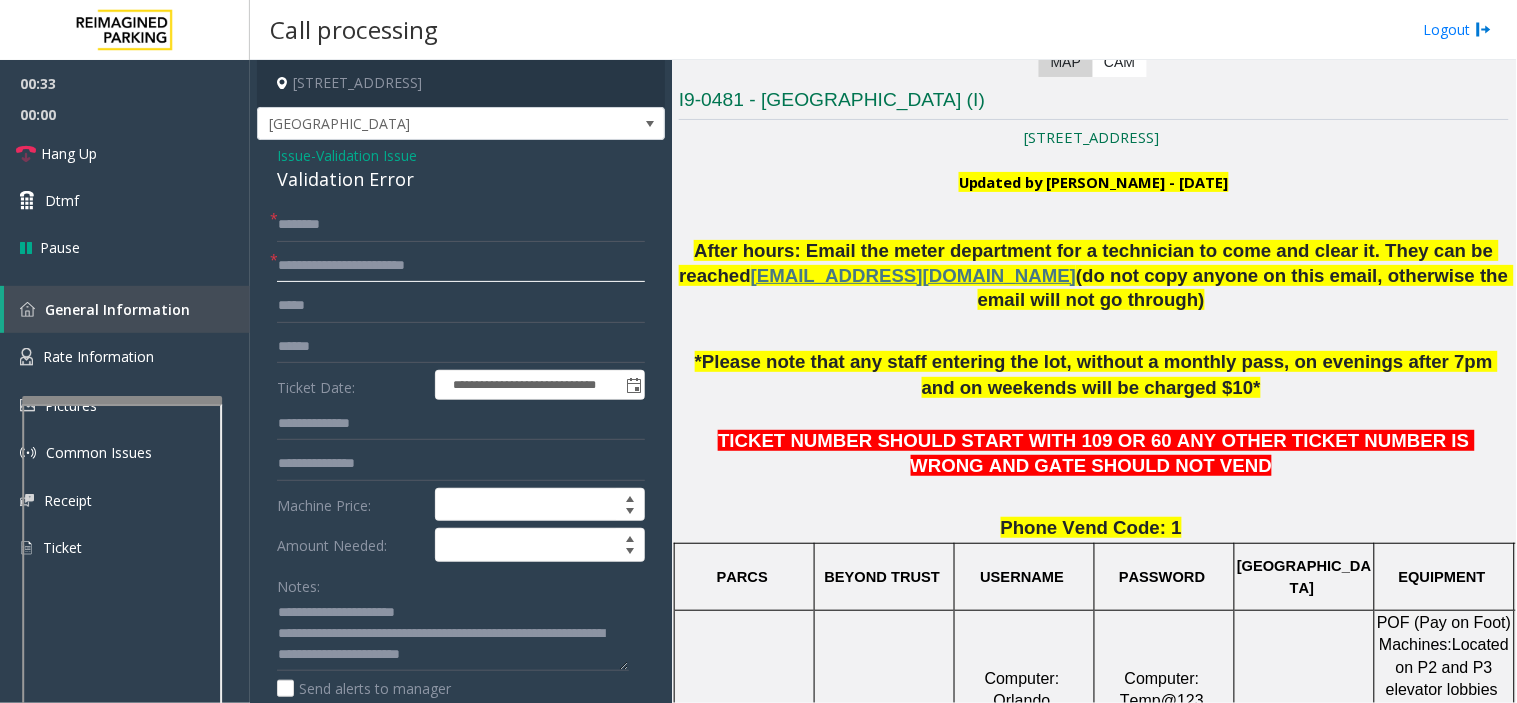 click on "**********" 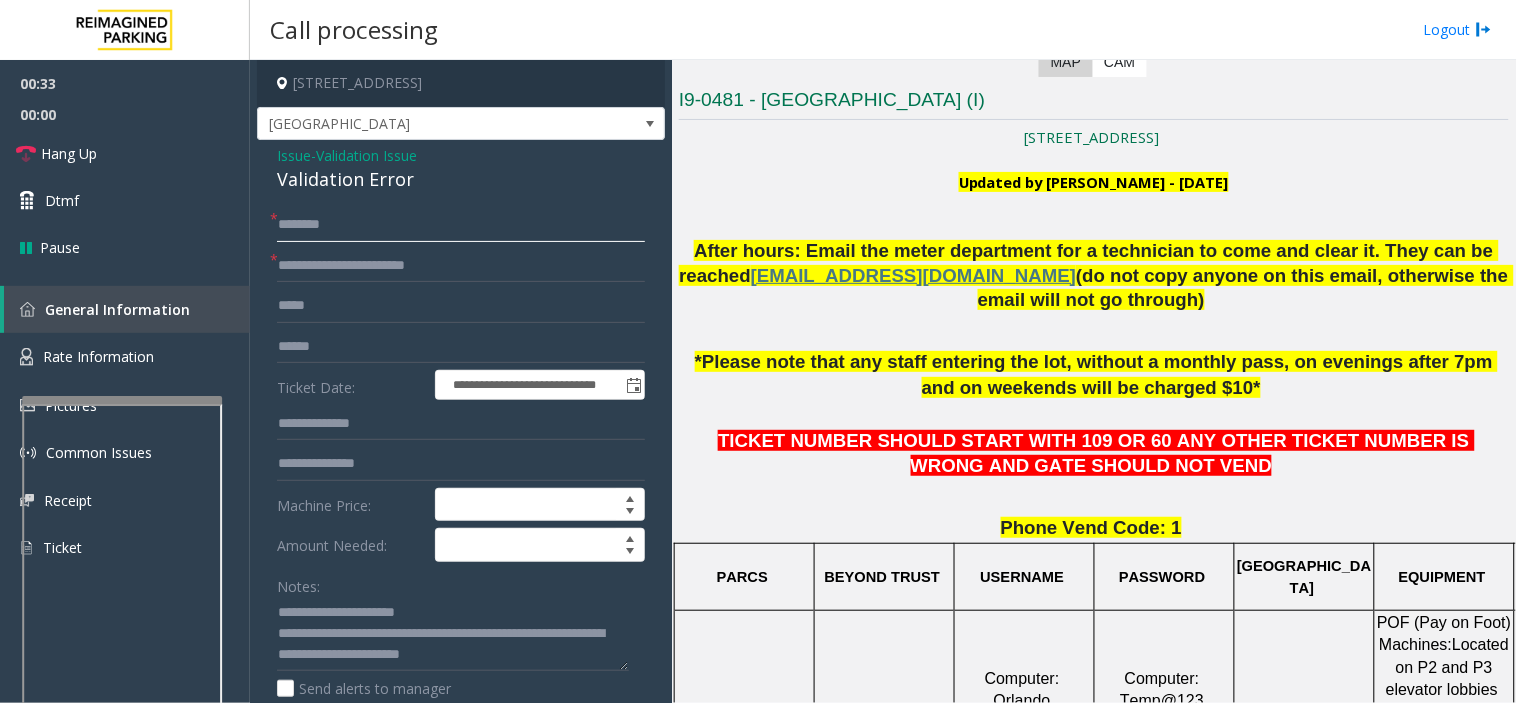 click 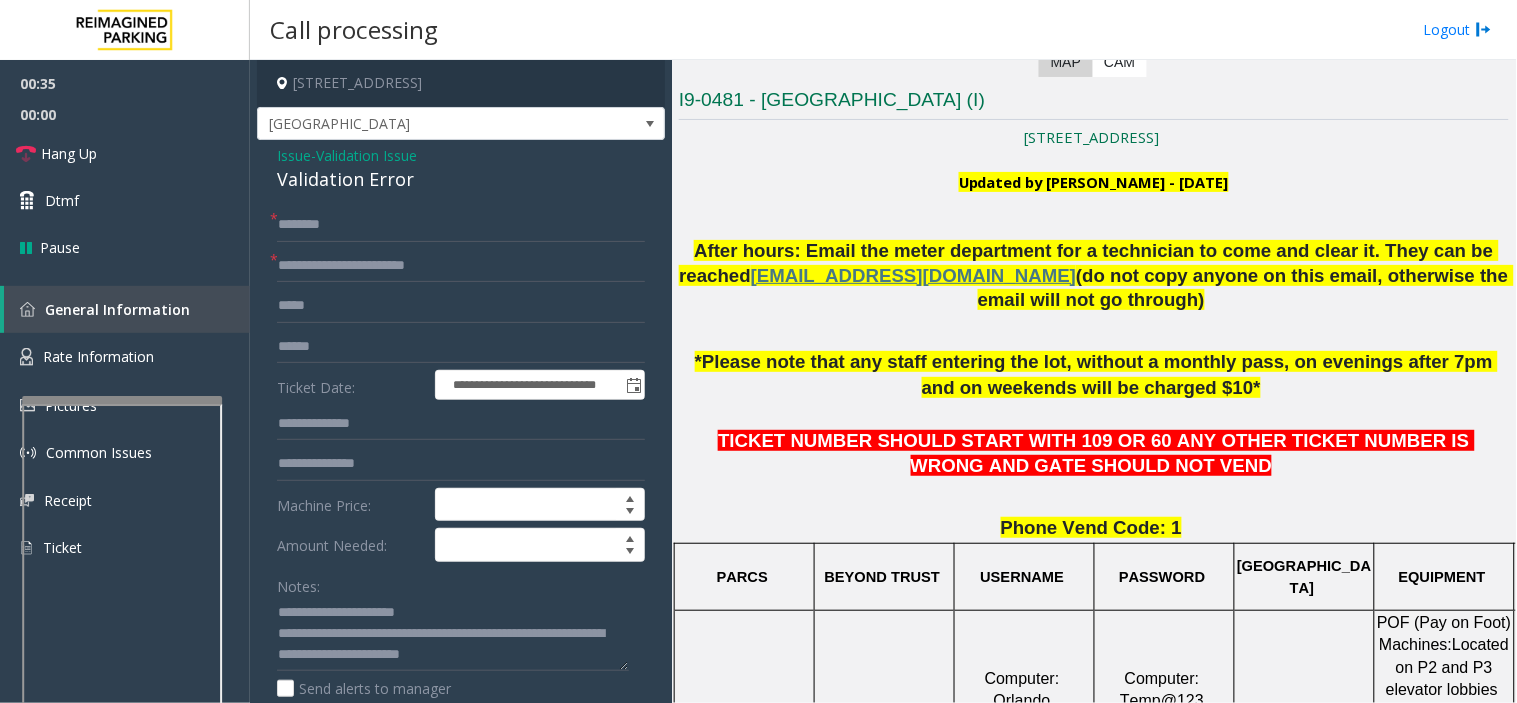 drag, startPoint x: 1083, startPoint y: 361, endPoint x: 1032, endPoint y: 375, distance: 52.886673 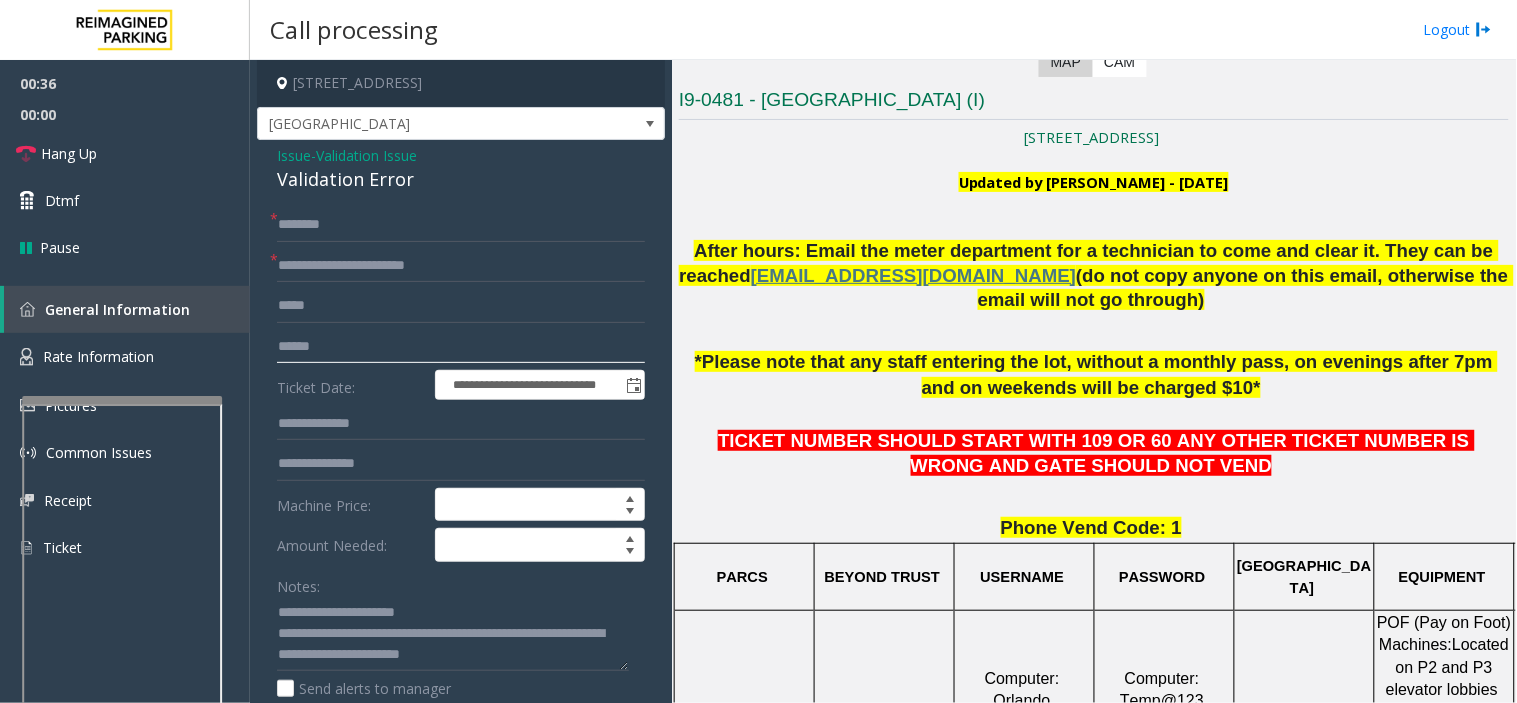 click 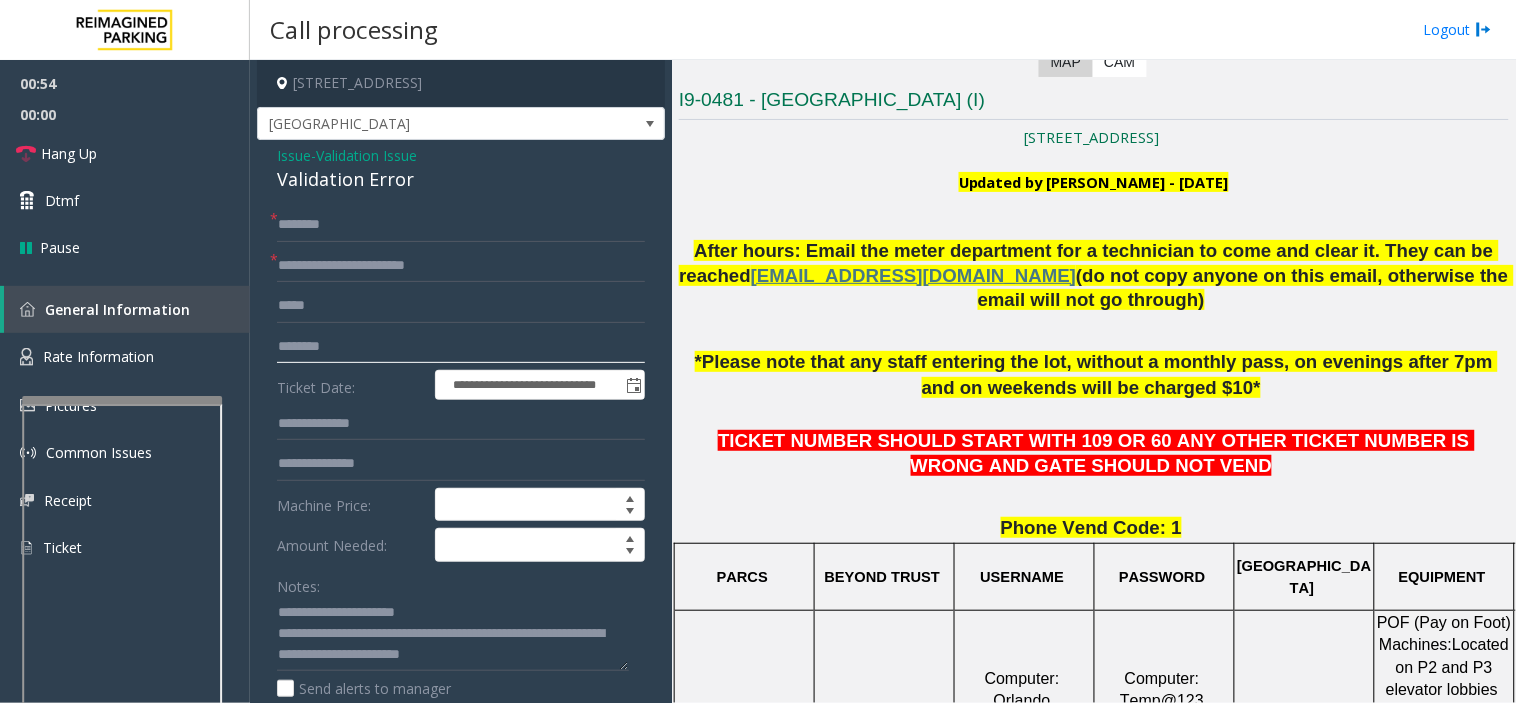 type on "********" 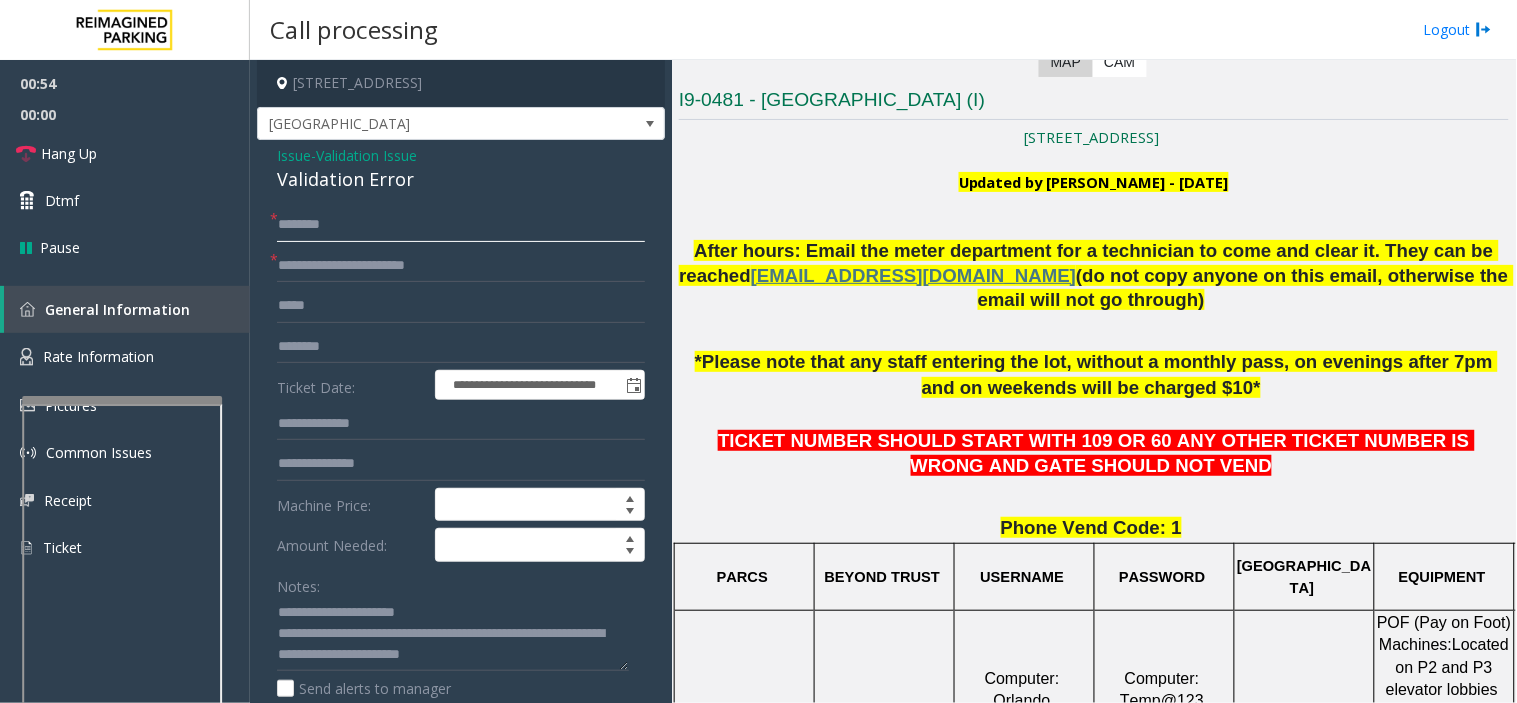 click 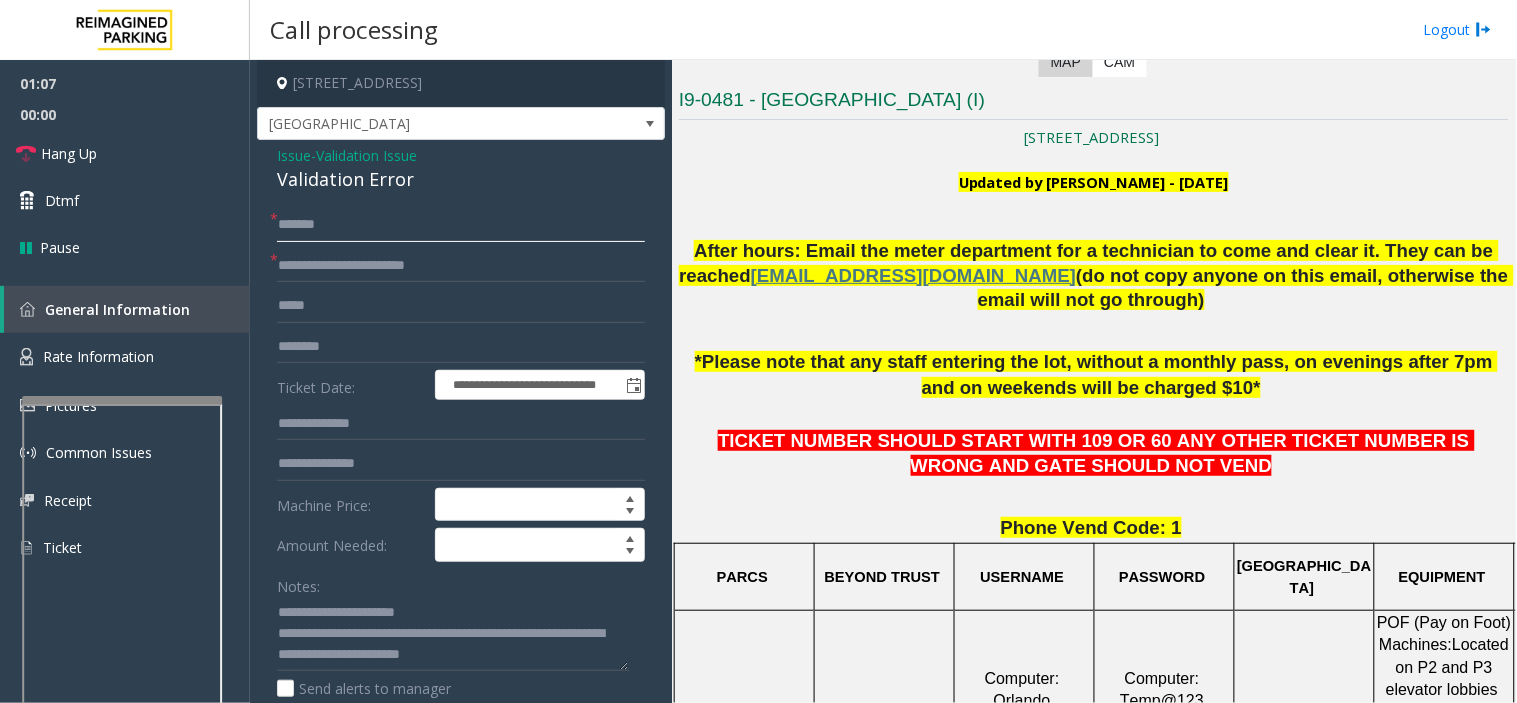 scroll, scrollTop: 21, scrollLeft: 0, axis: vertical 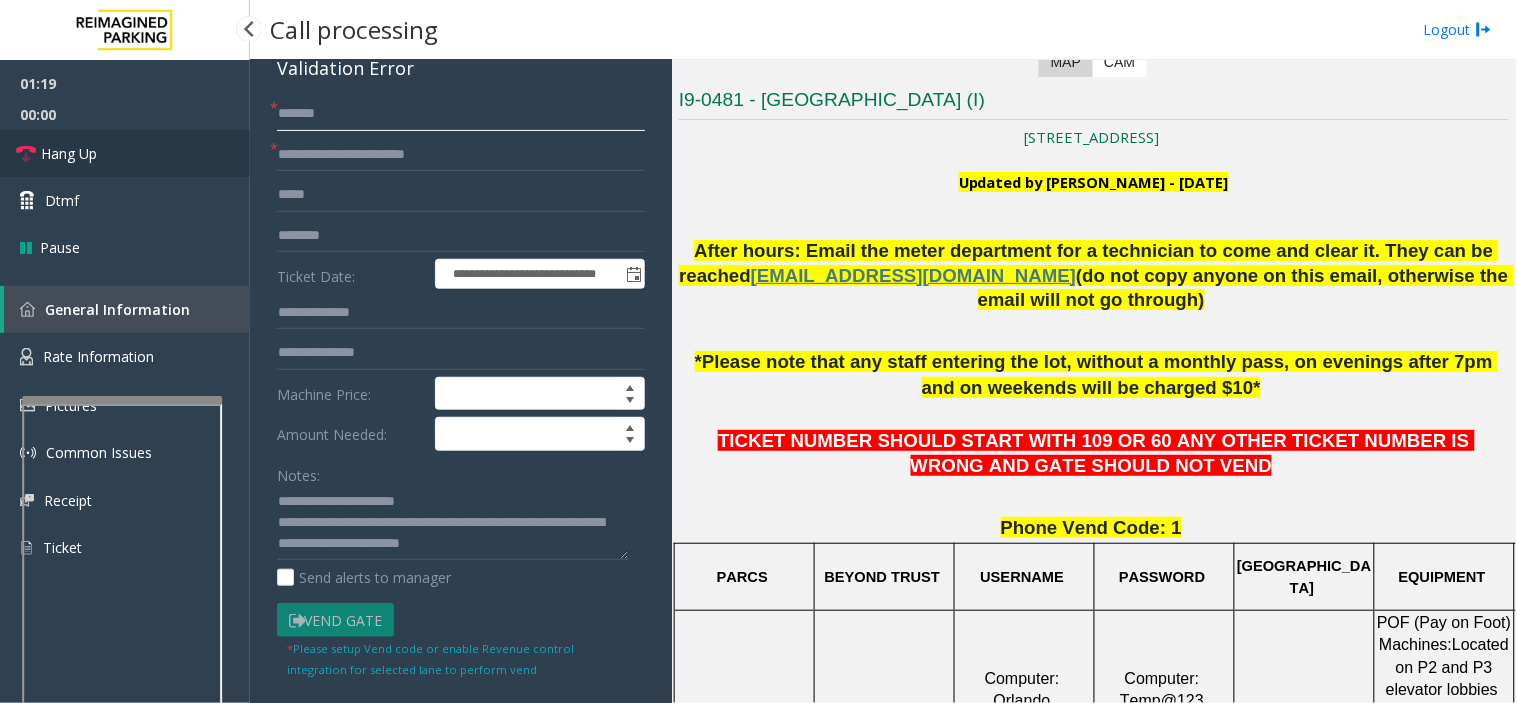 type on "*******" 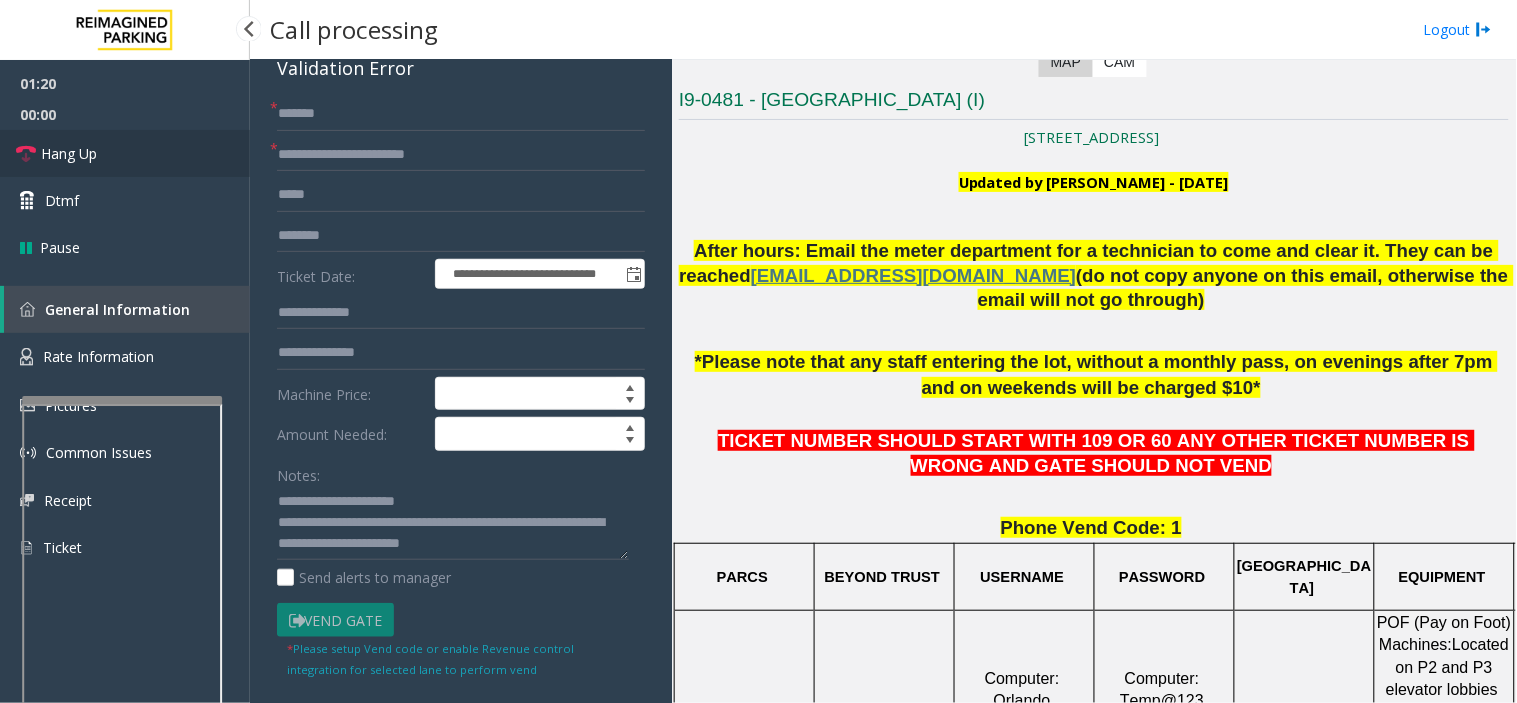click on "Hang Up" at bounding box center [125, 153] 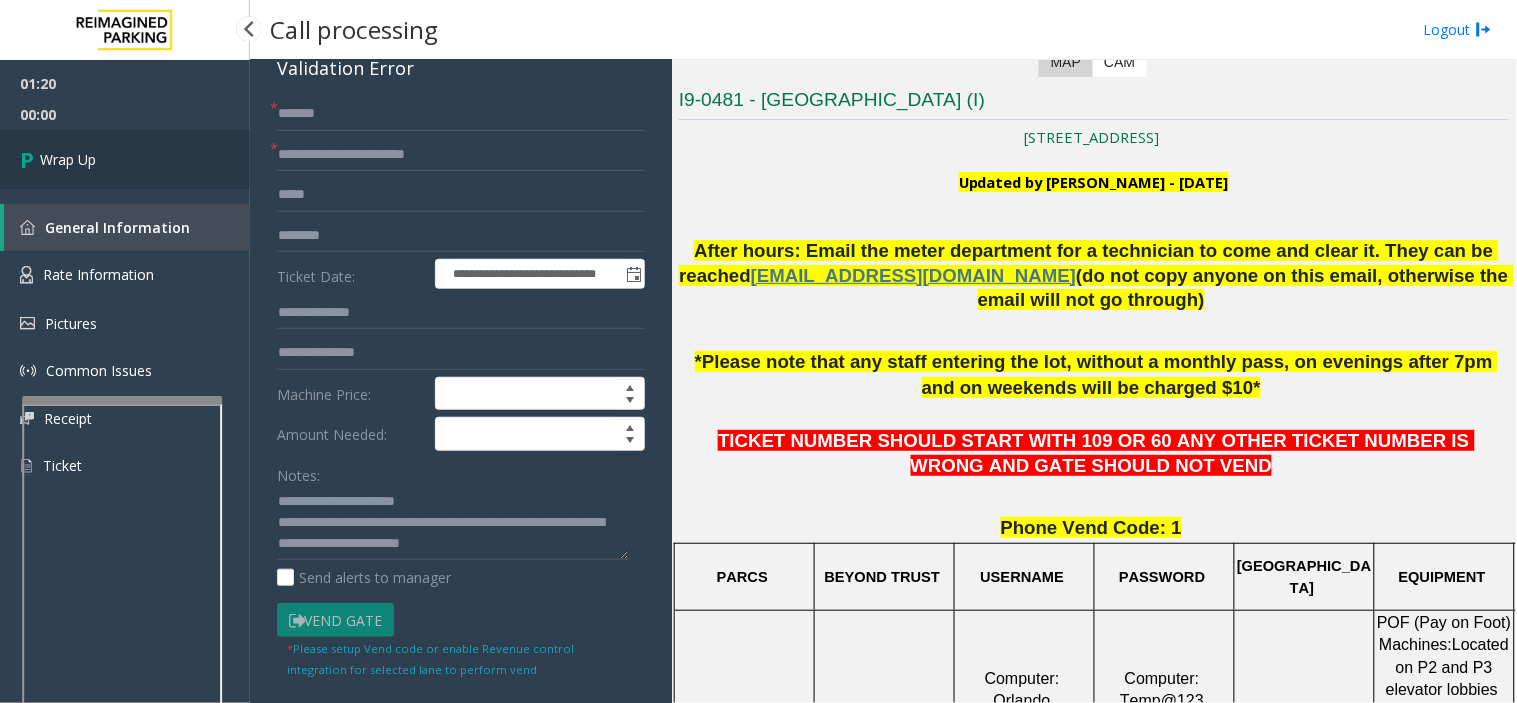 click on "Wrap Up" at bounding box center (125, 159) 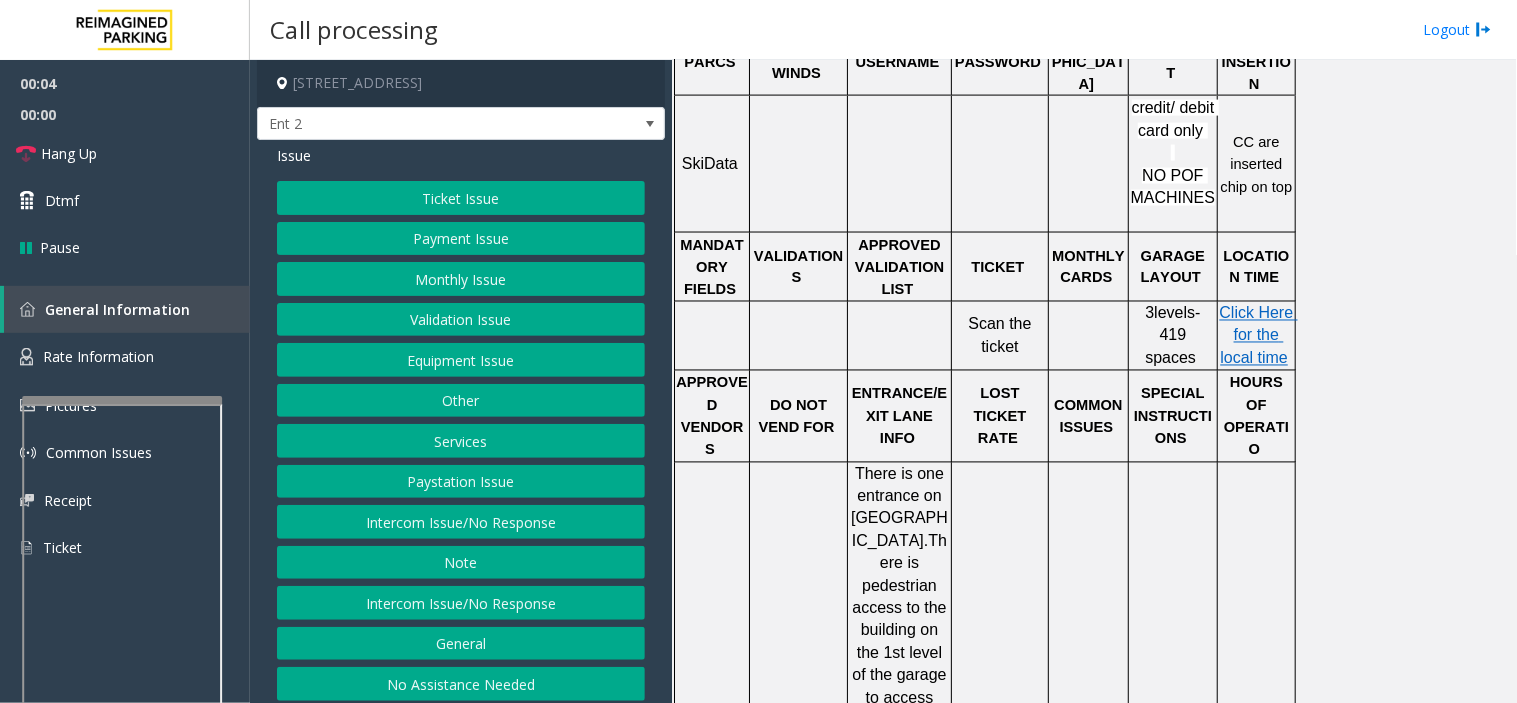 scroll, scrollTop: 555, scrollLeft: 0, axis: vertical 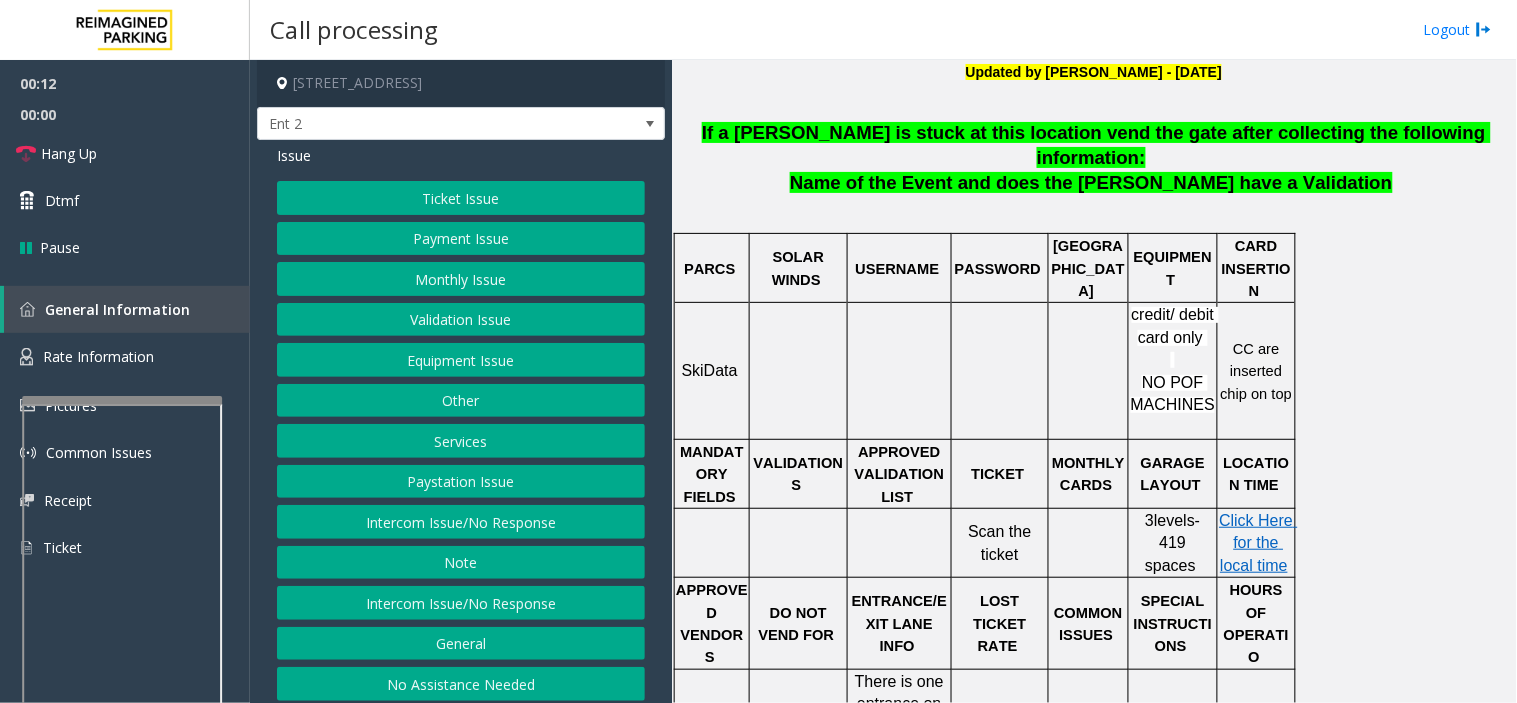 click on "Equipment Issue" 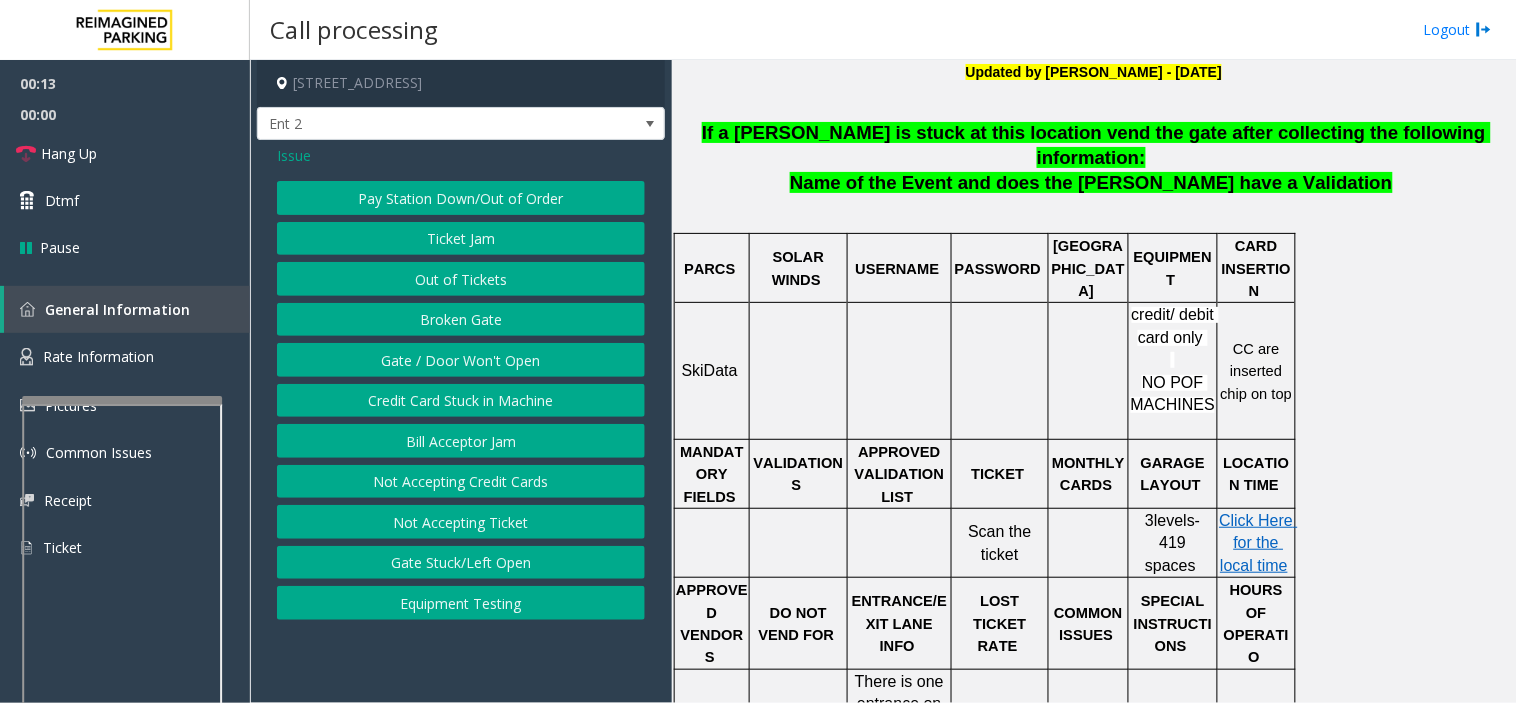 click on "Gate / Door Won't Open" 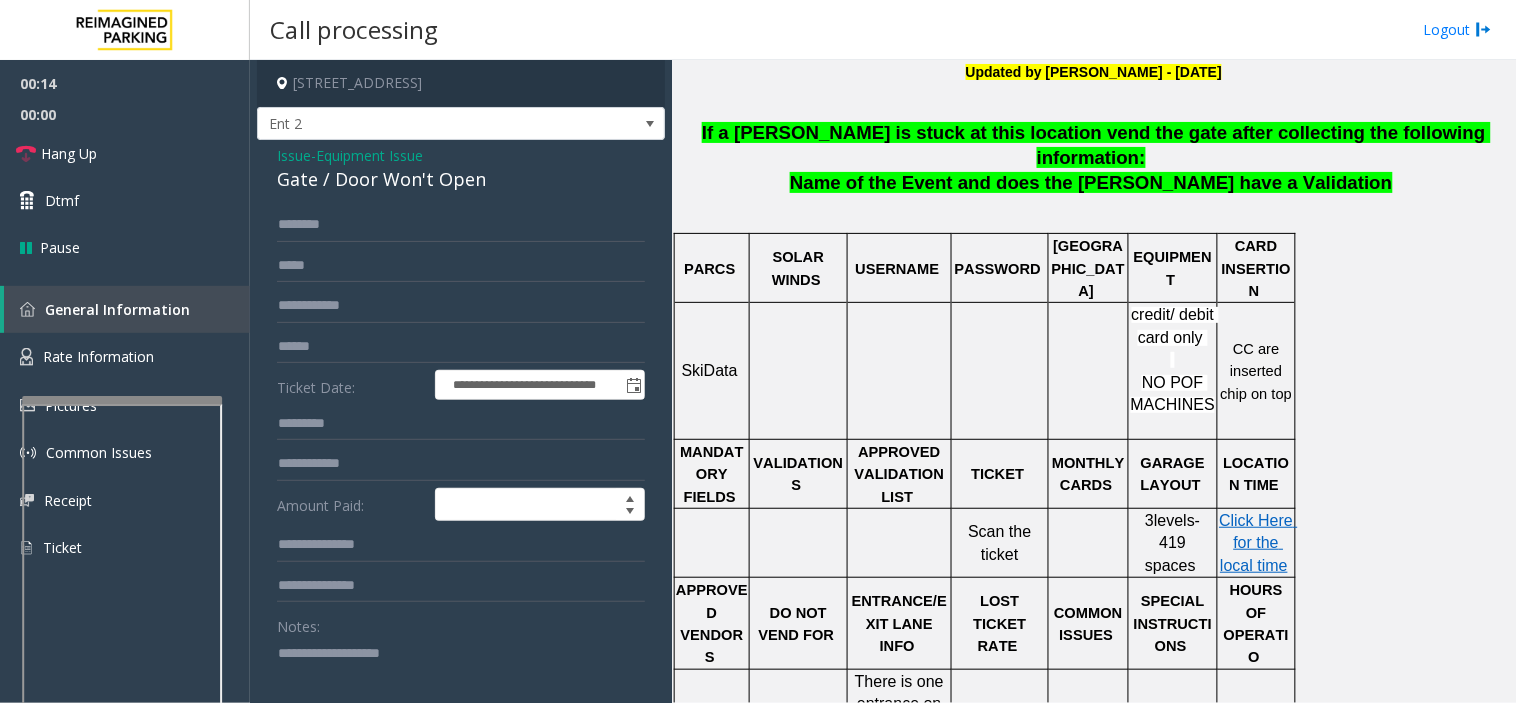 click 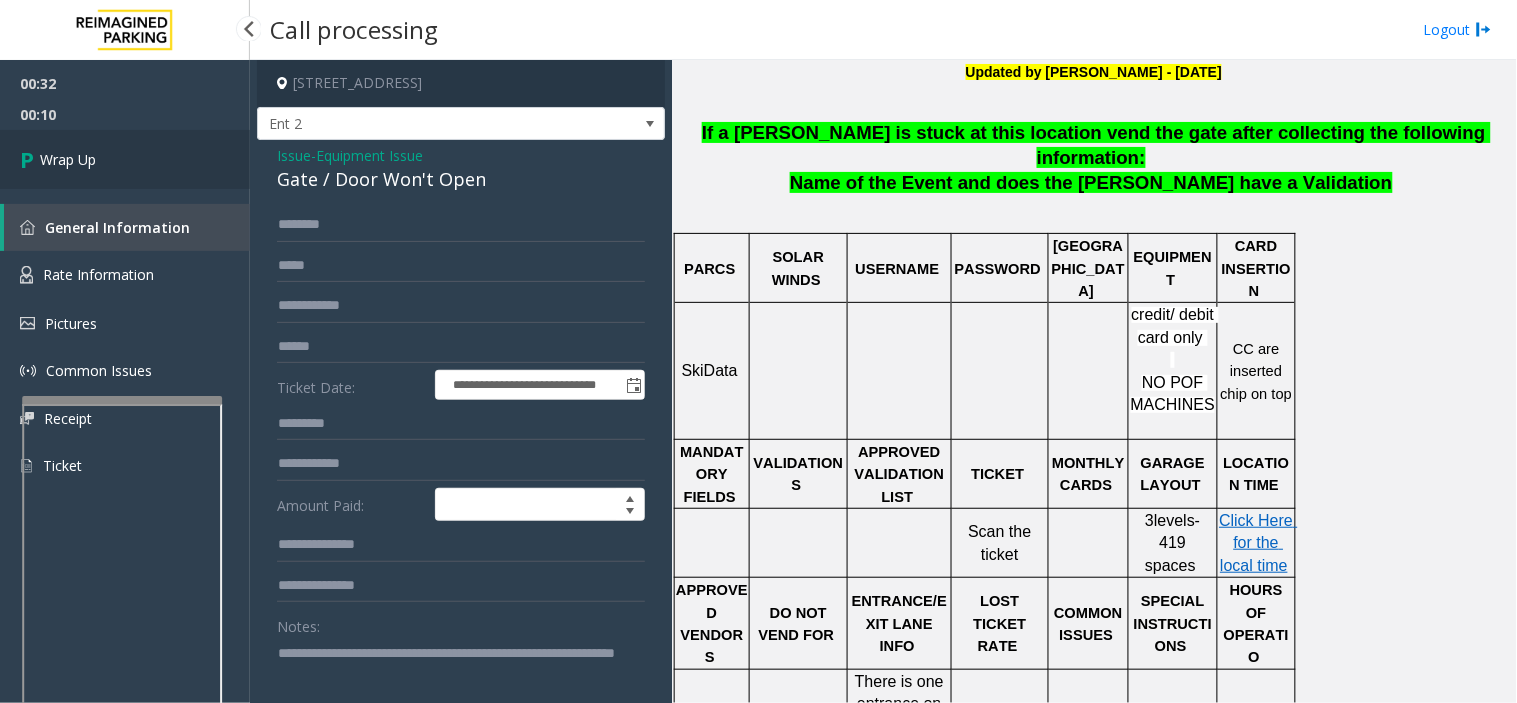 type on "**********" 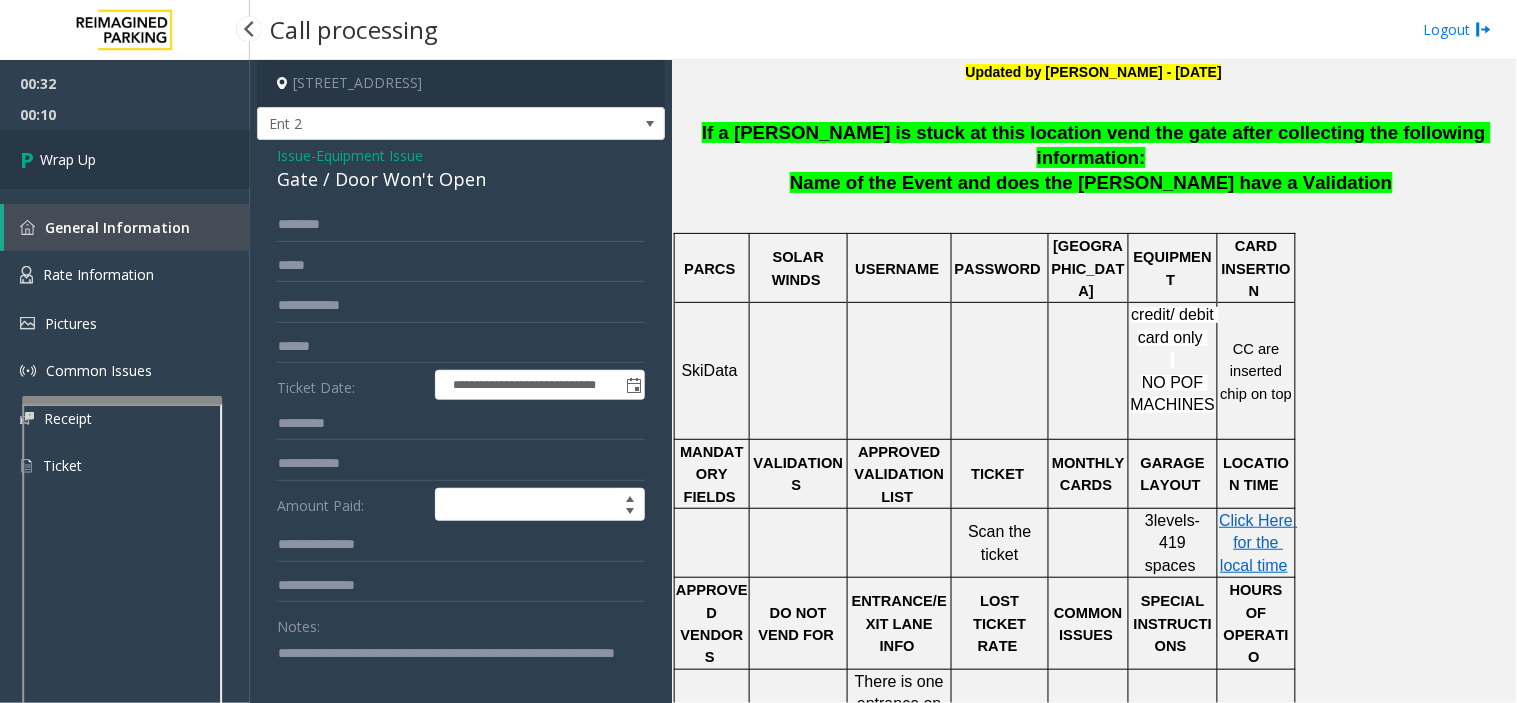 click on "Wrap Up" at bounding box center (125, 159) 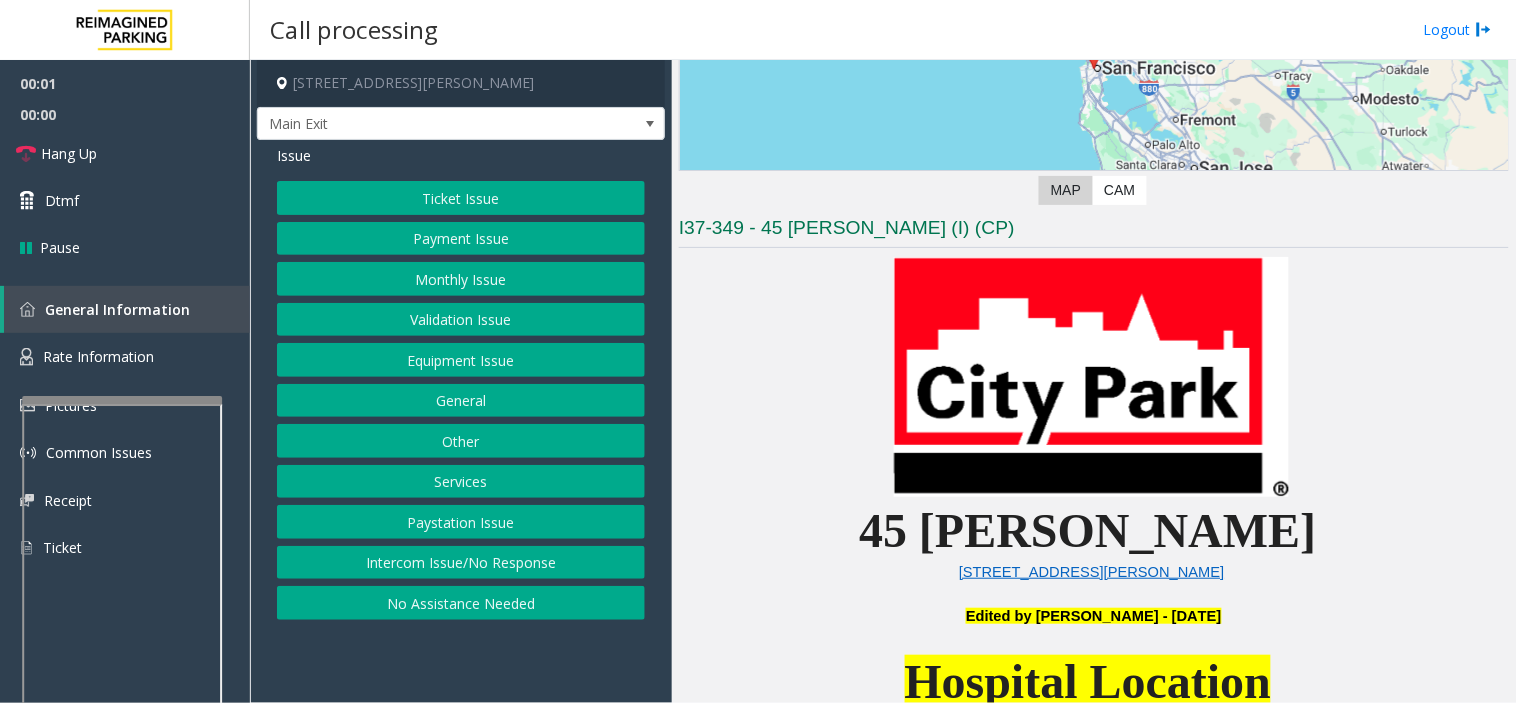 scroll, scrollTop: 555, scrollLeft: 0, axis: vertical 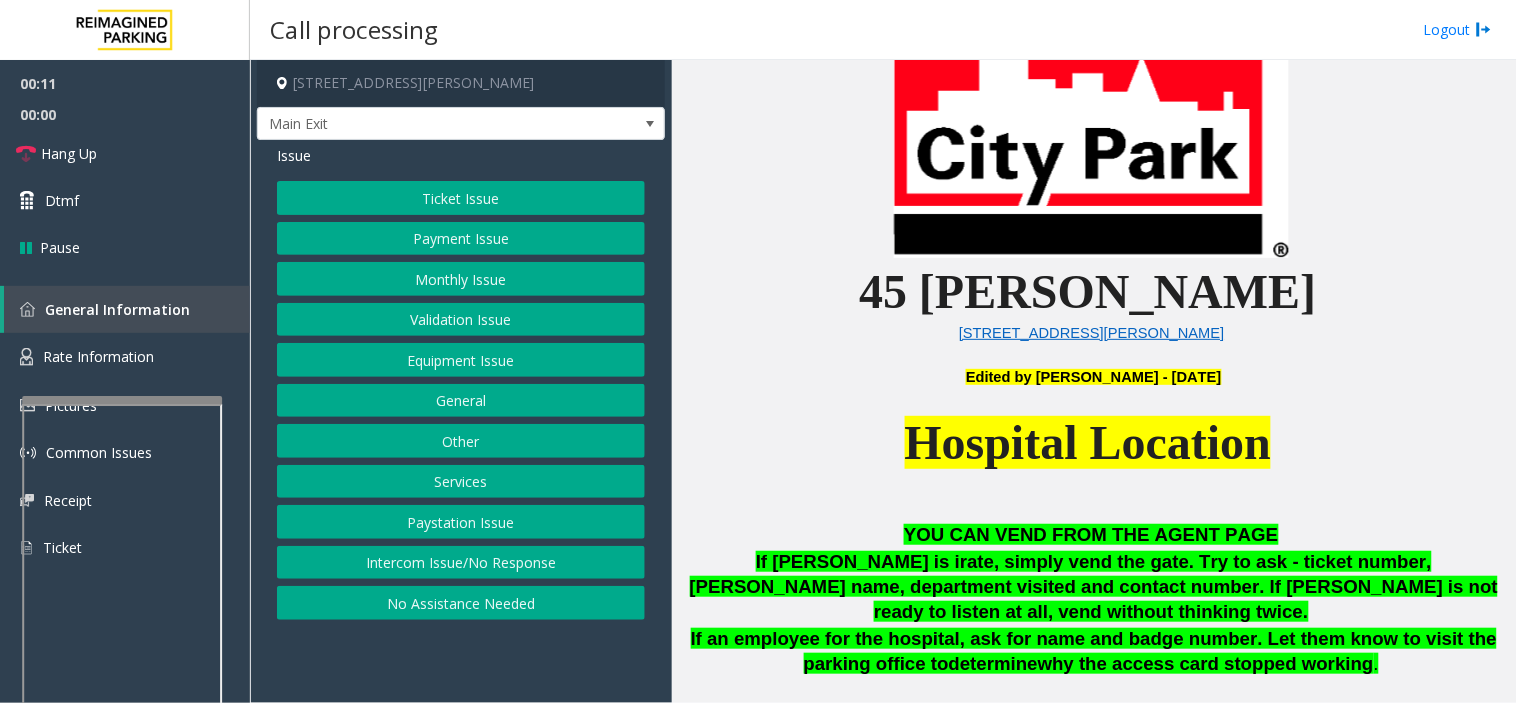drag, startPoint x: 423, startPoint y: 555, endPoint x: 423, endPoint y: 500, distance: 55 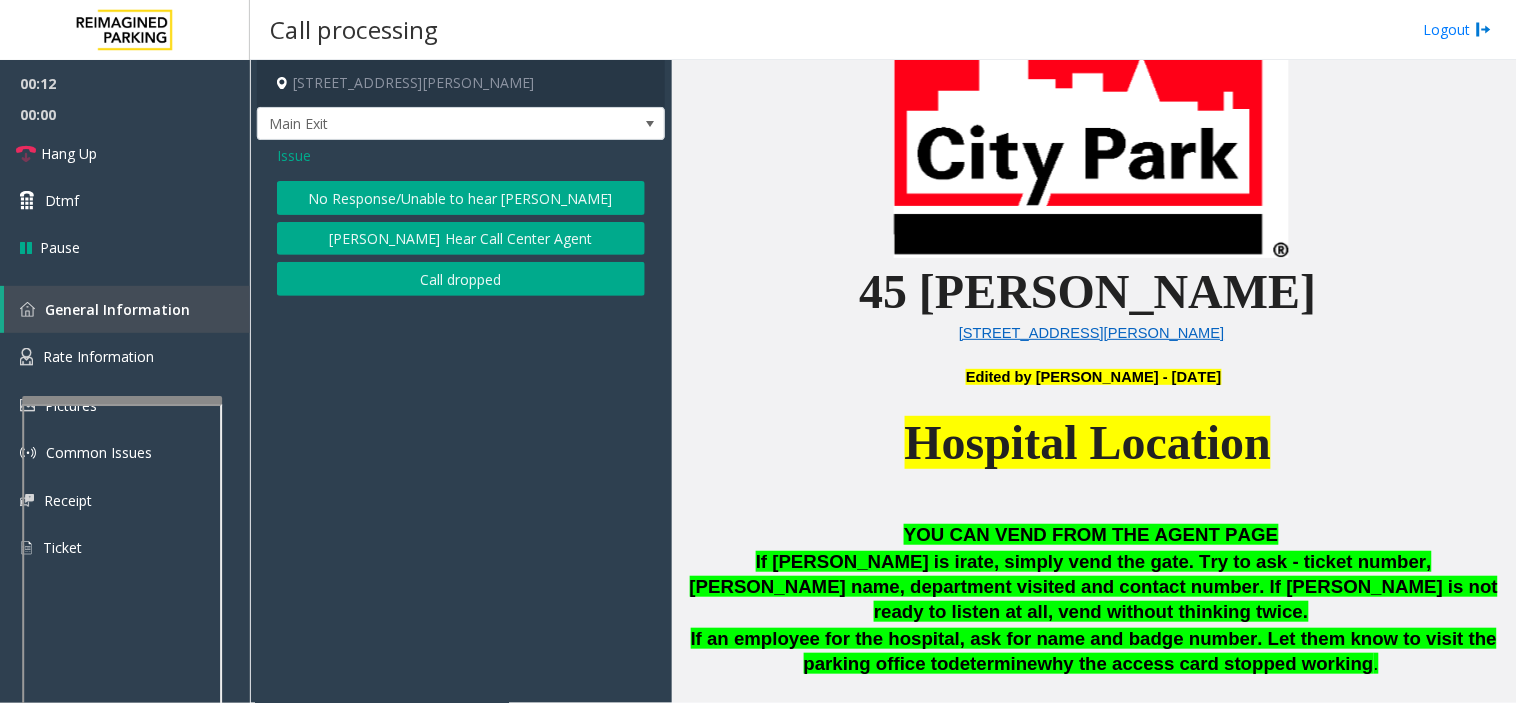 drag, startPoint x: 471, startPoint y: 208, endPoint x: 483, endPoint y: 194, distance: 18.439089 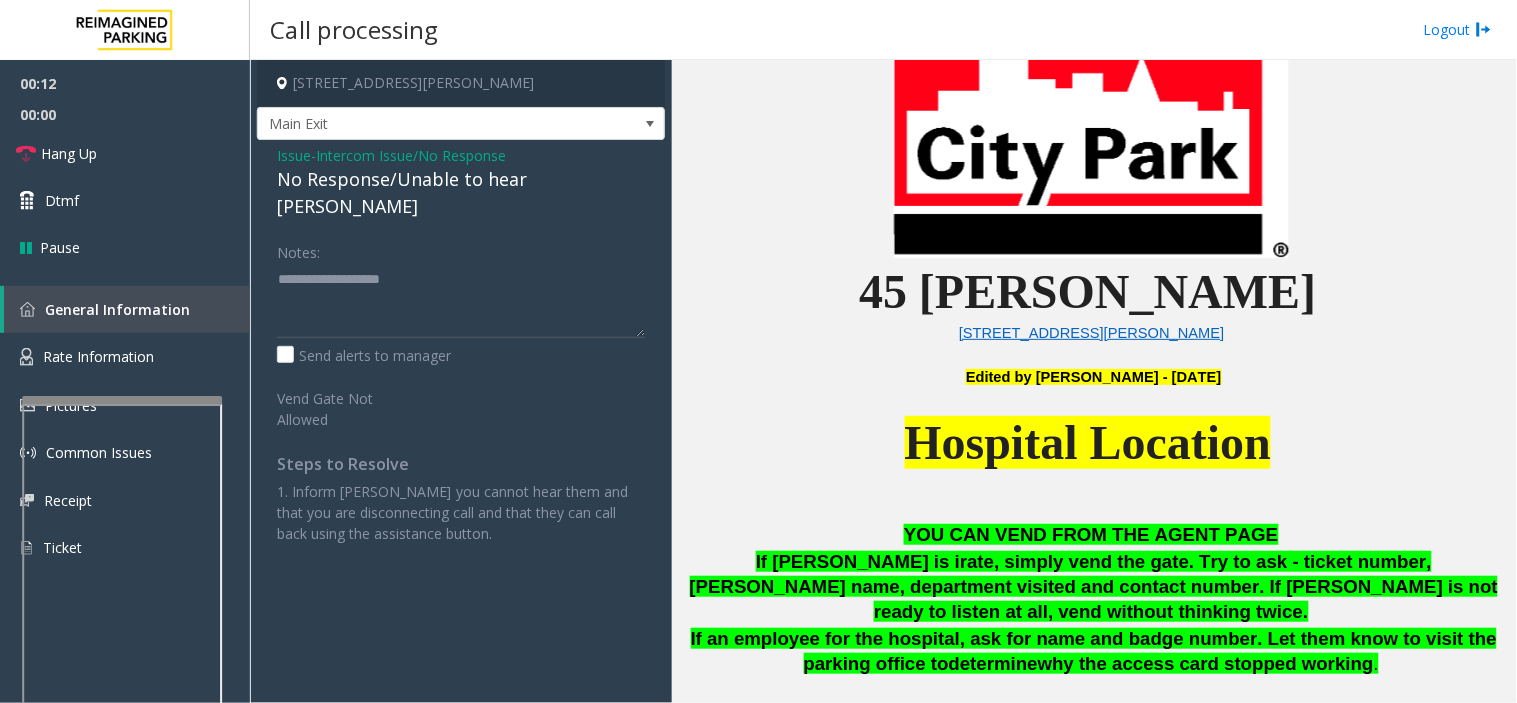 click on "No Response/Unable to hear [PERSON_NAME]" 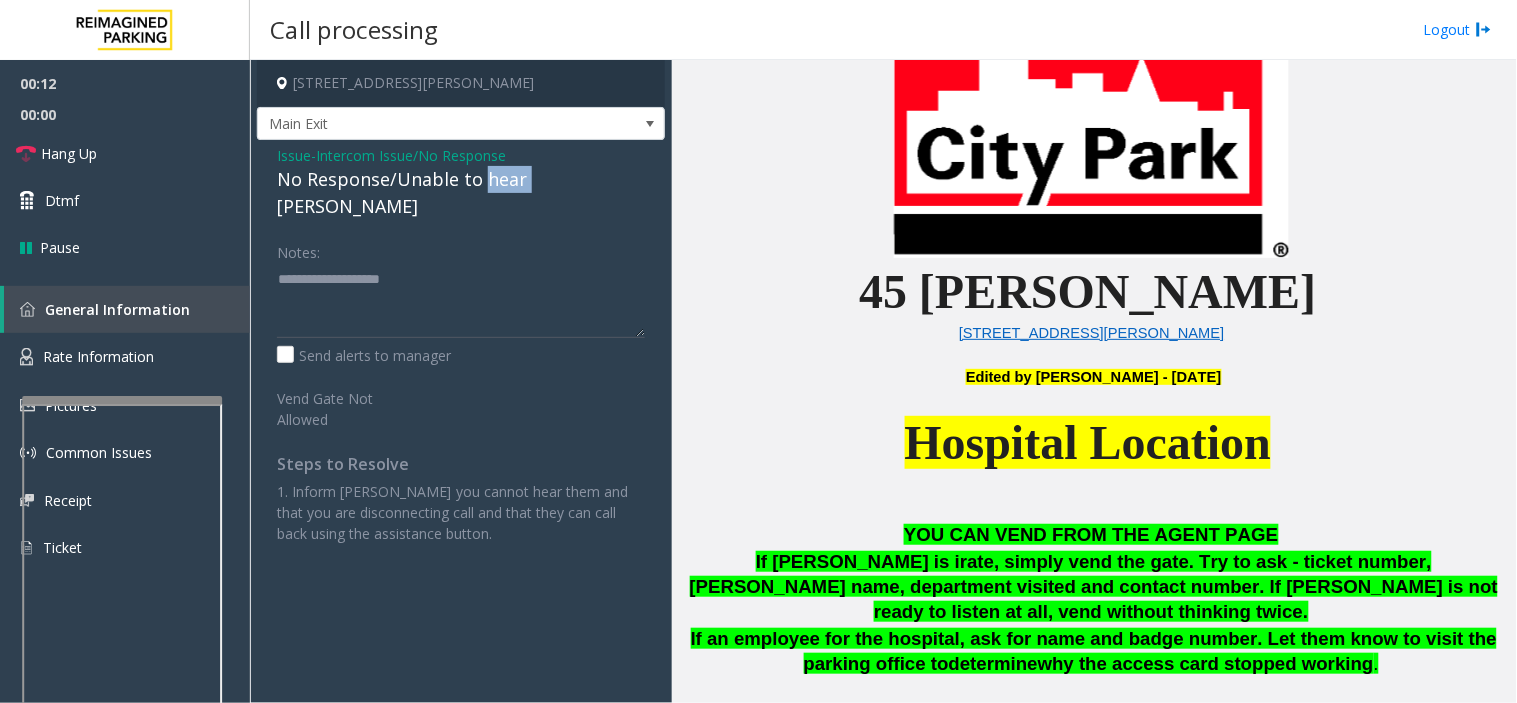 click on "No Response/Unable to hear [PERSON_NAME]" 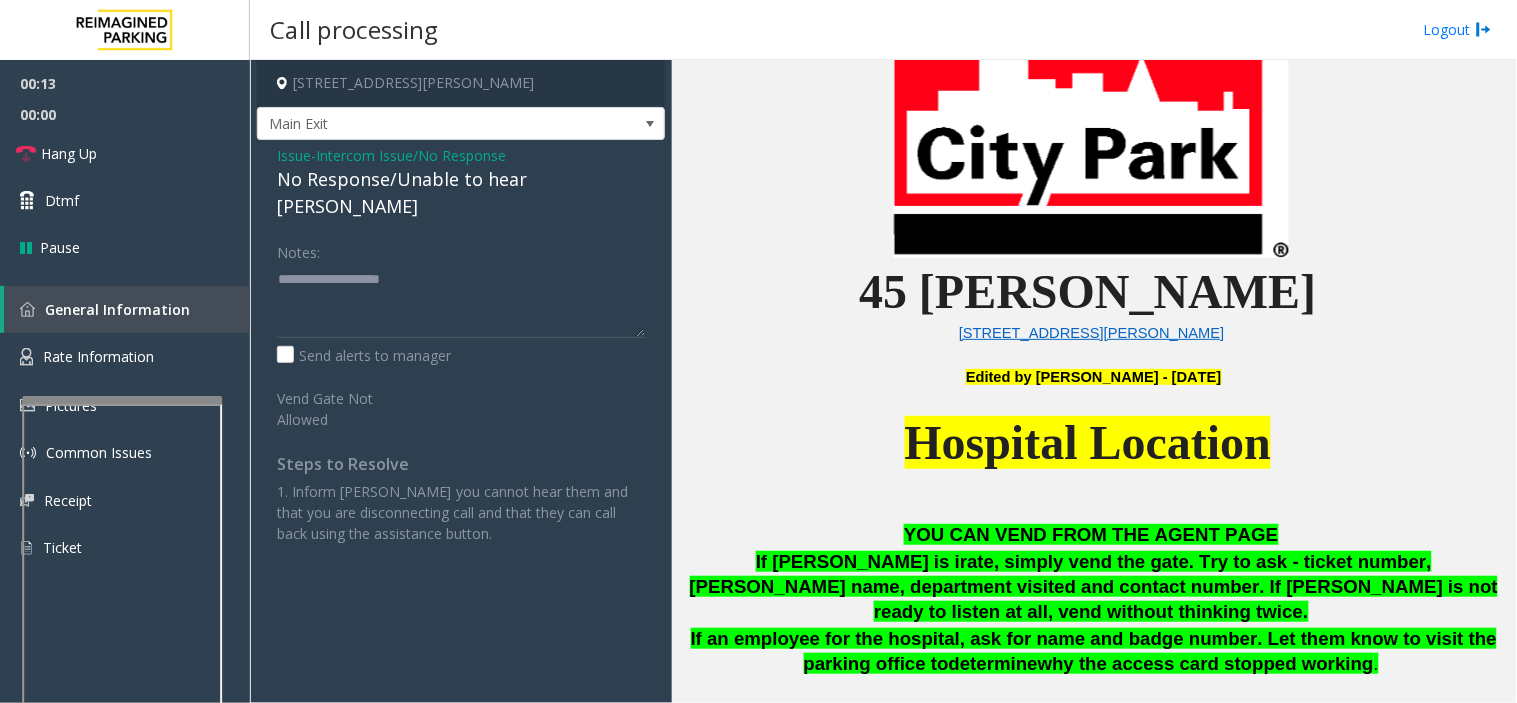 click on "Issue" 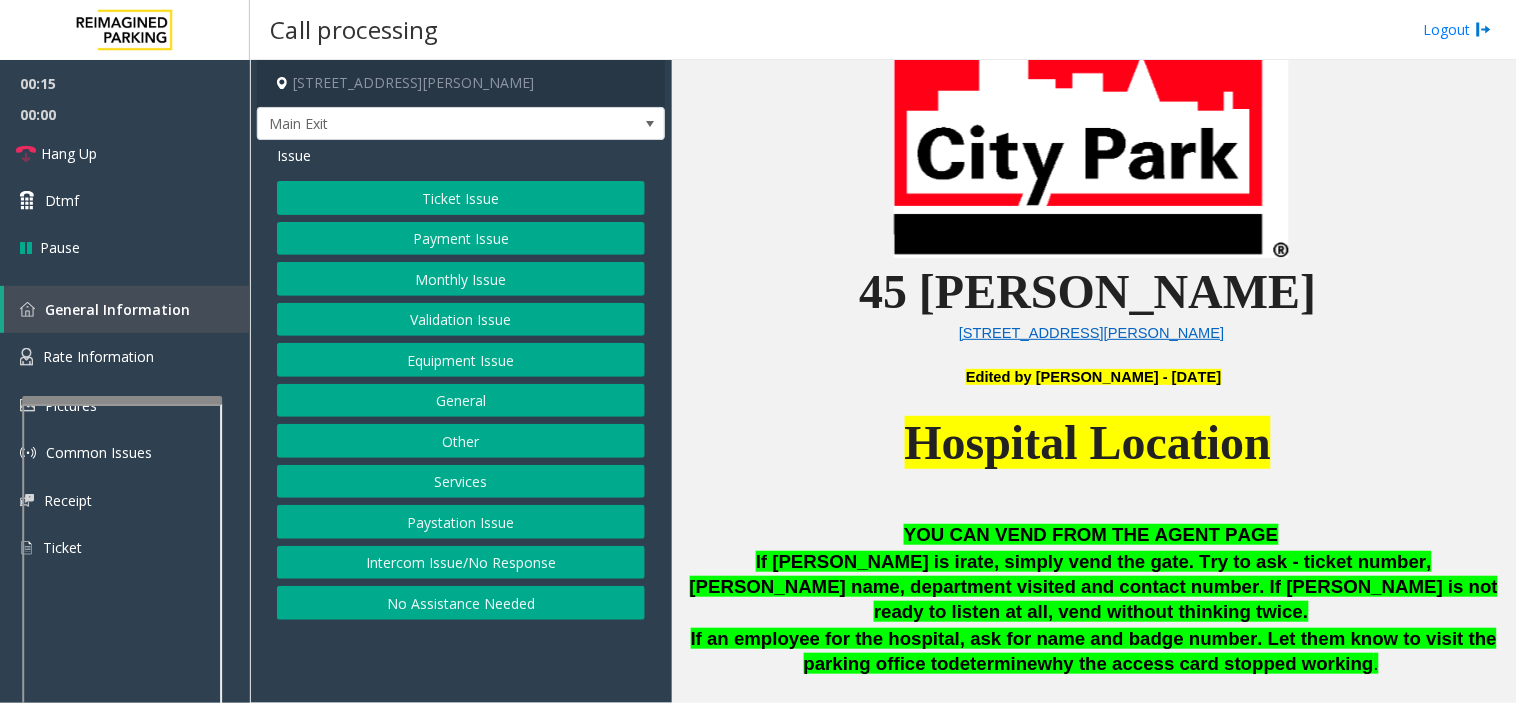 drag, startPoint x: 456, startPoint y: 567, endPoint x: 406, endPoint y: 318, distance: 253.97047 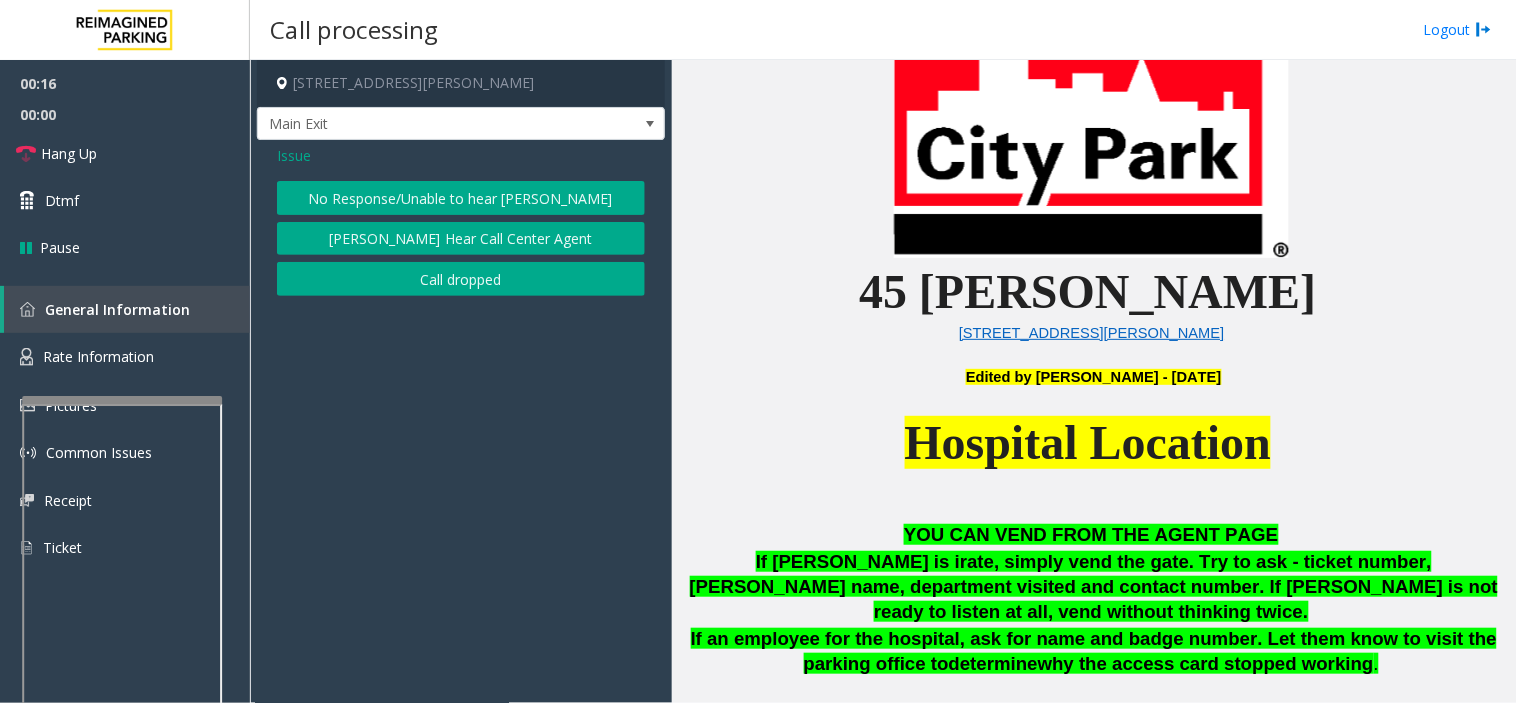 click on "No Response/Unable to hear [PERSON_NAME]" 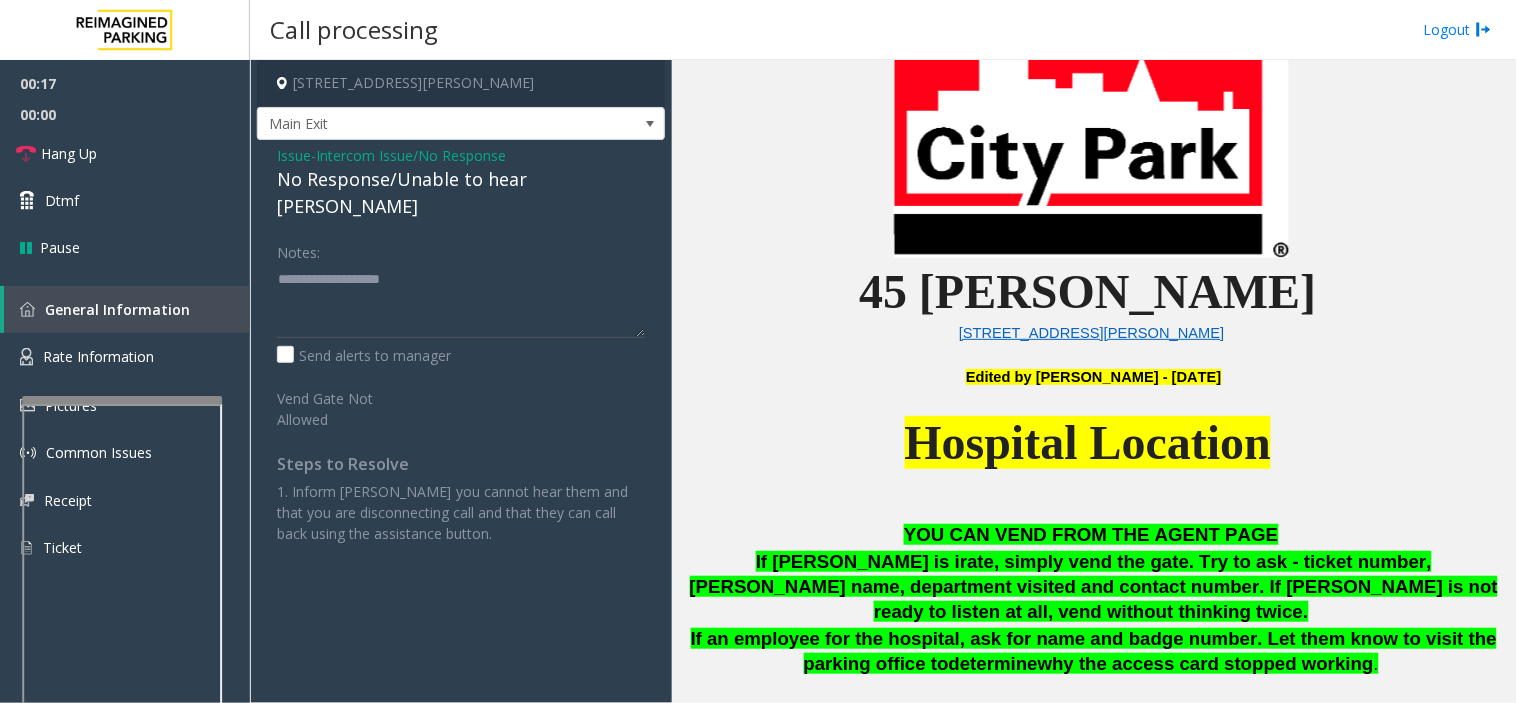 click on "No Response/Unable to hear [PERSON_NAME]" 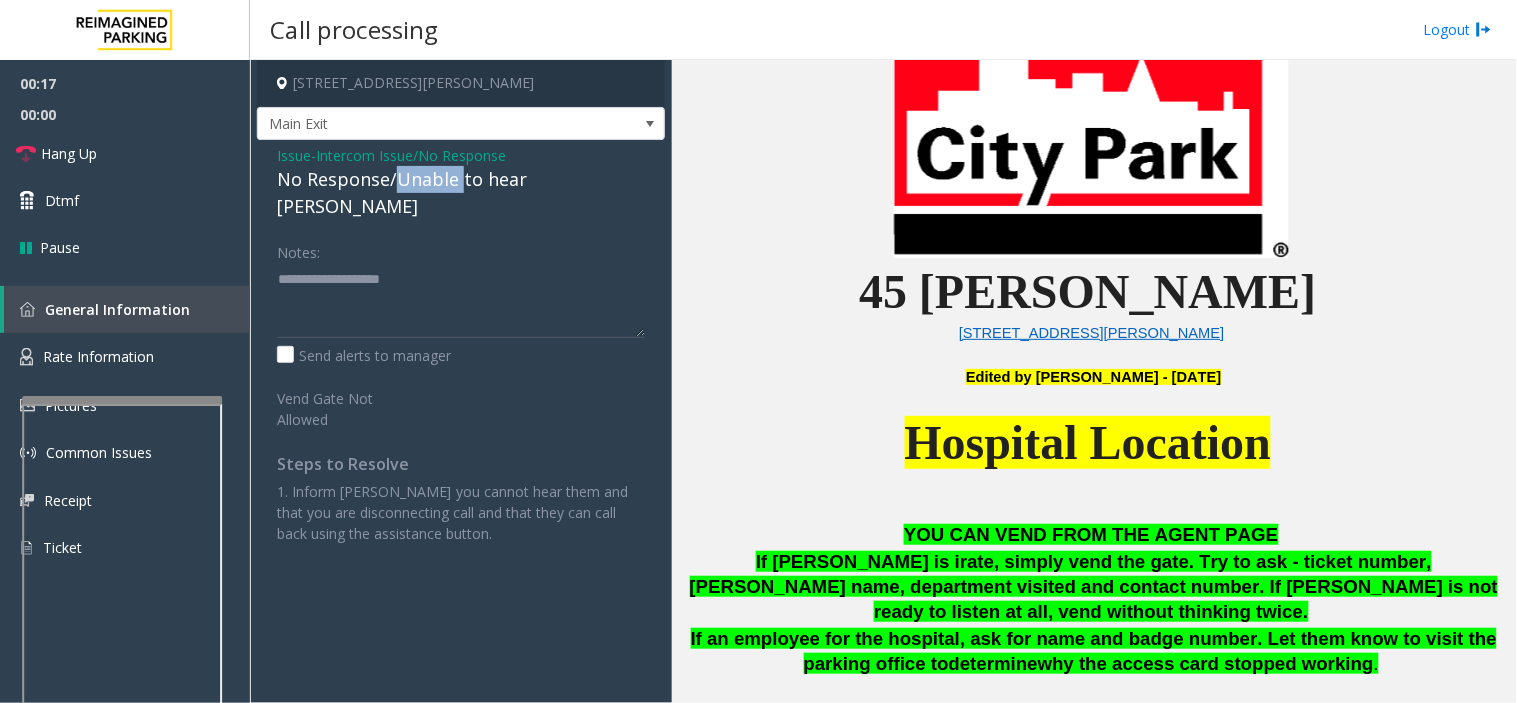 click on "No Response/Unable to hear [PERSON_NAME]" 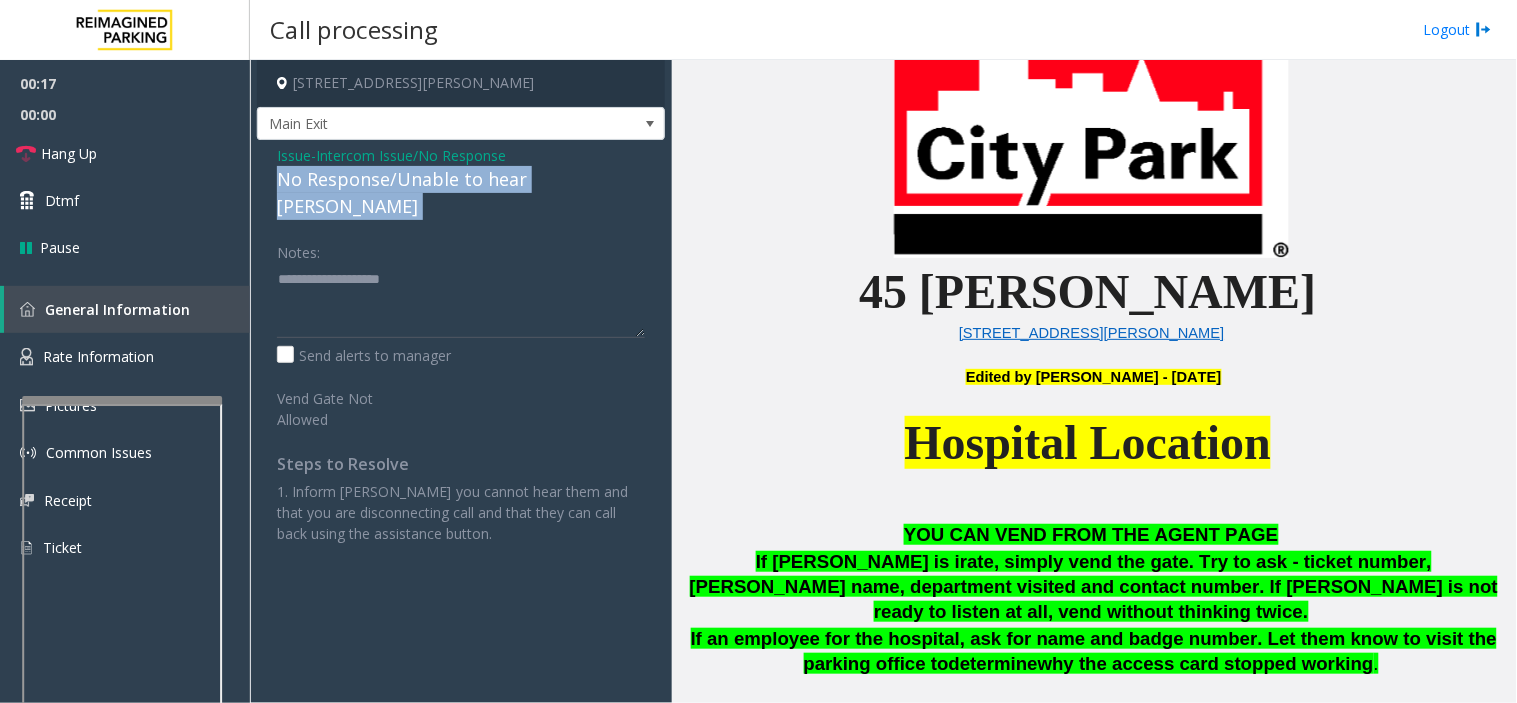 click on "No Response/Unable to hear [PERSON_NAME]" 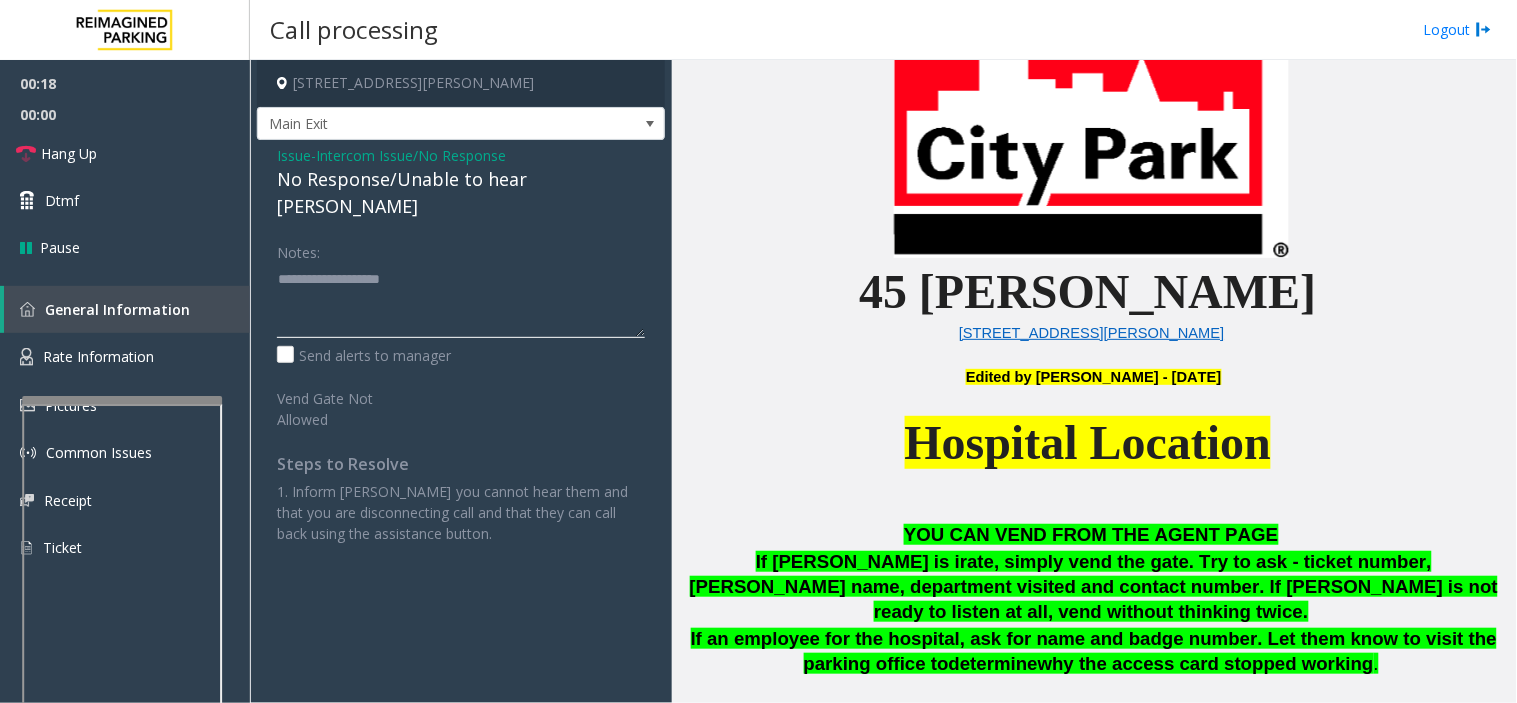 click 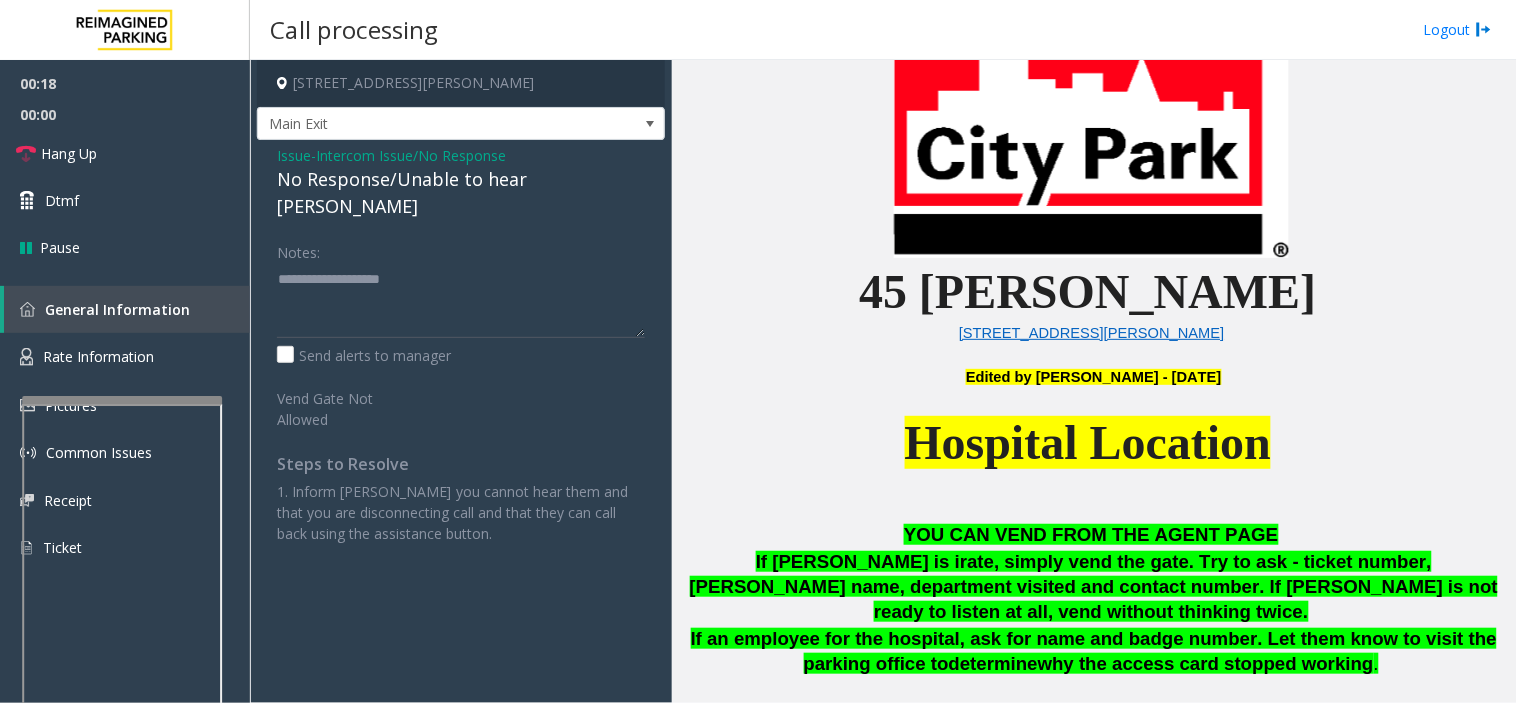 click on "No Response/Unable to hear [PERSON_NAME]" 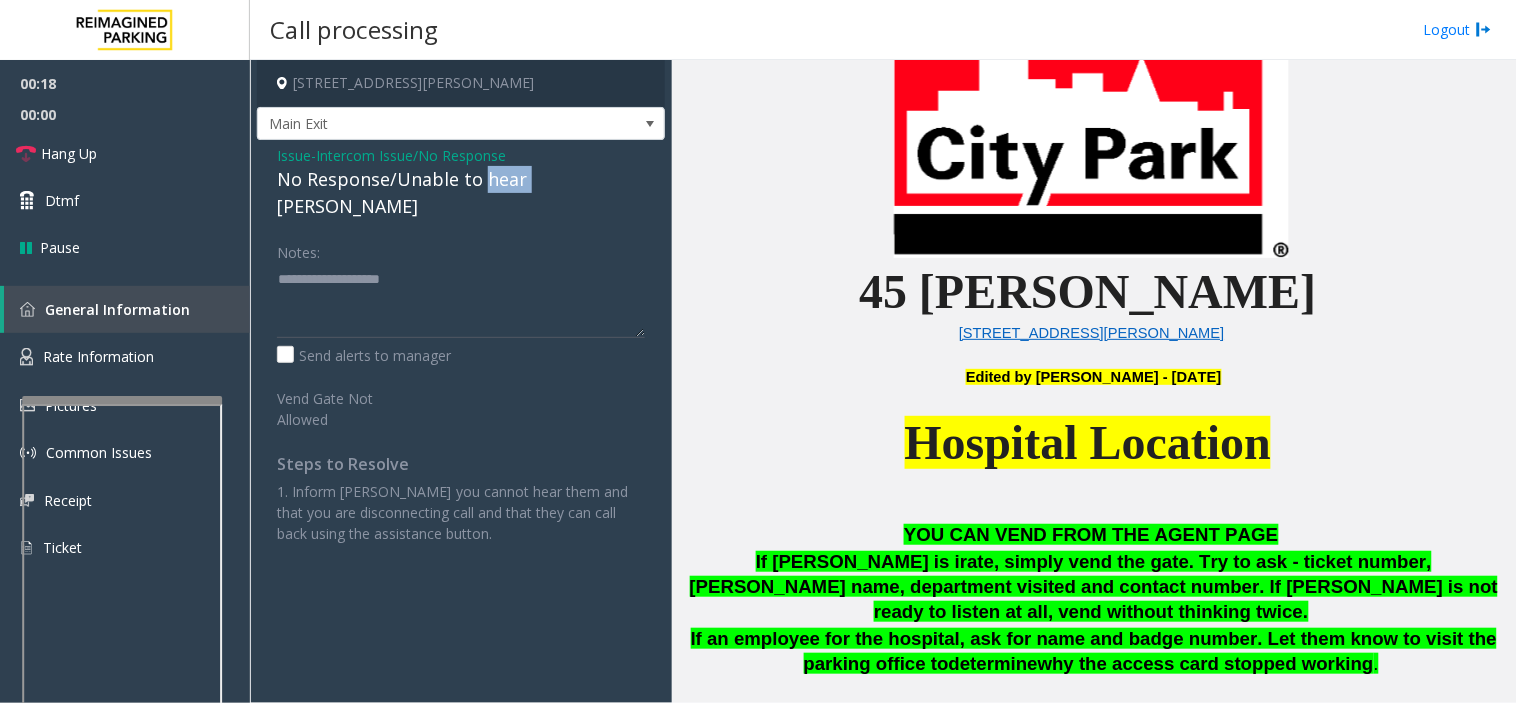 click on "No Response/Unable to hear [PERSON_NAME]" 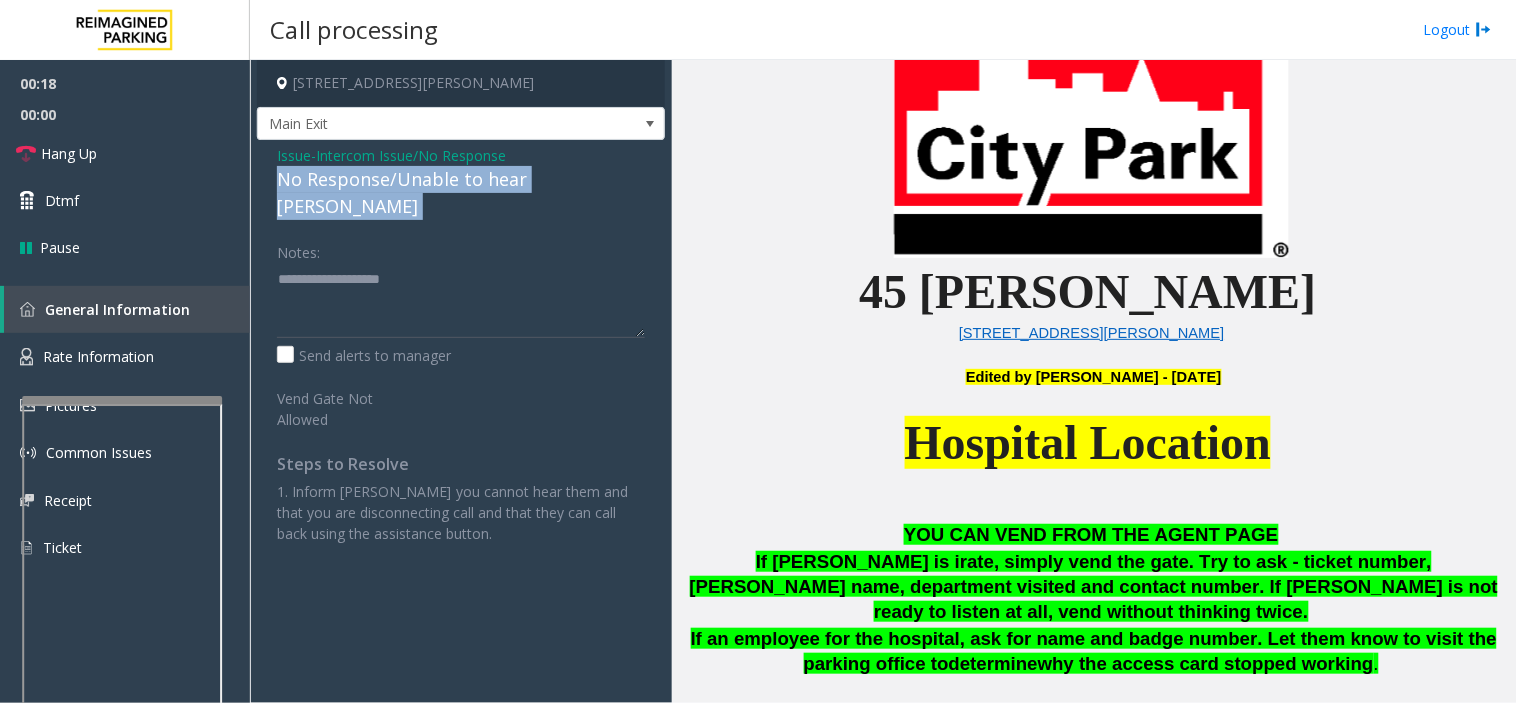 click on "No Response/Unable to hear [PERSON_NAME]" 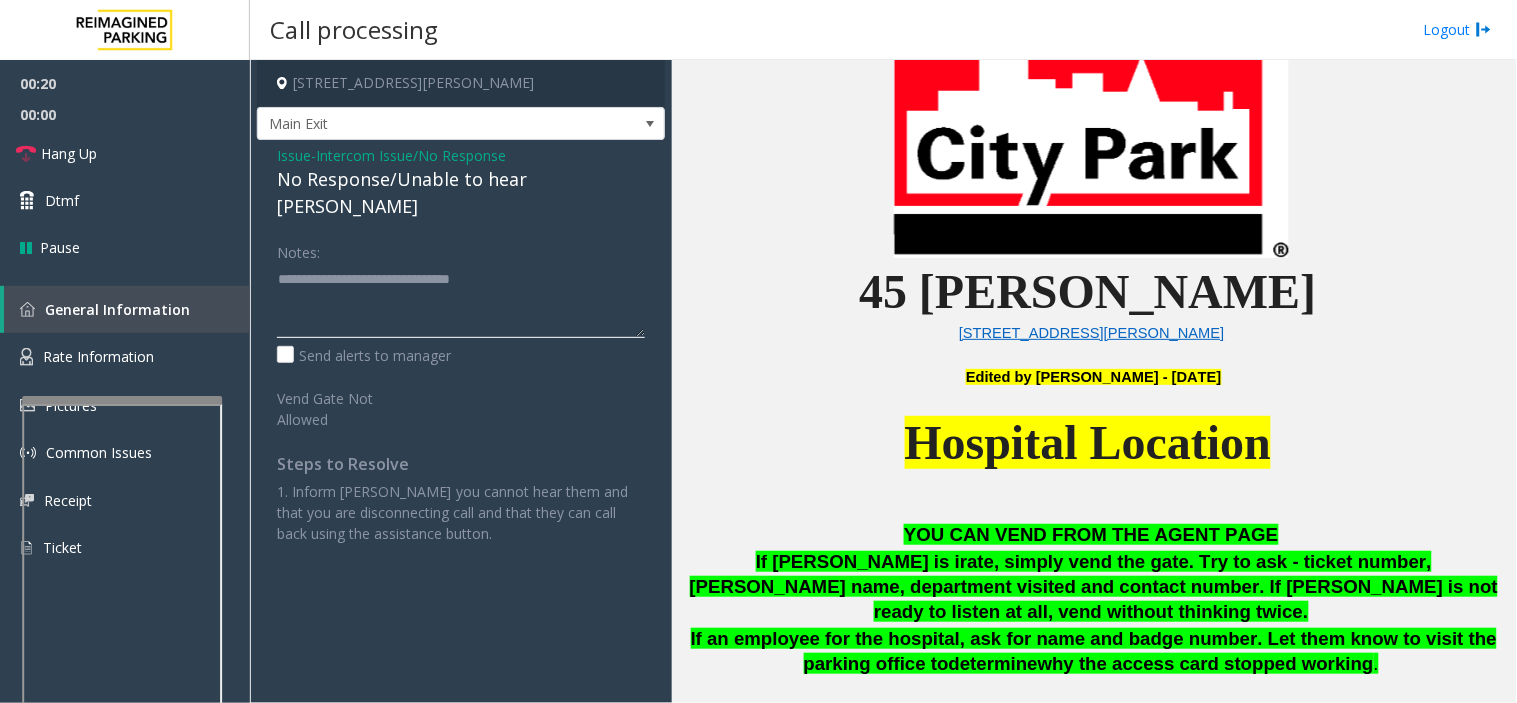 click 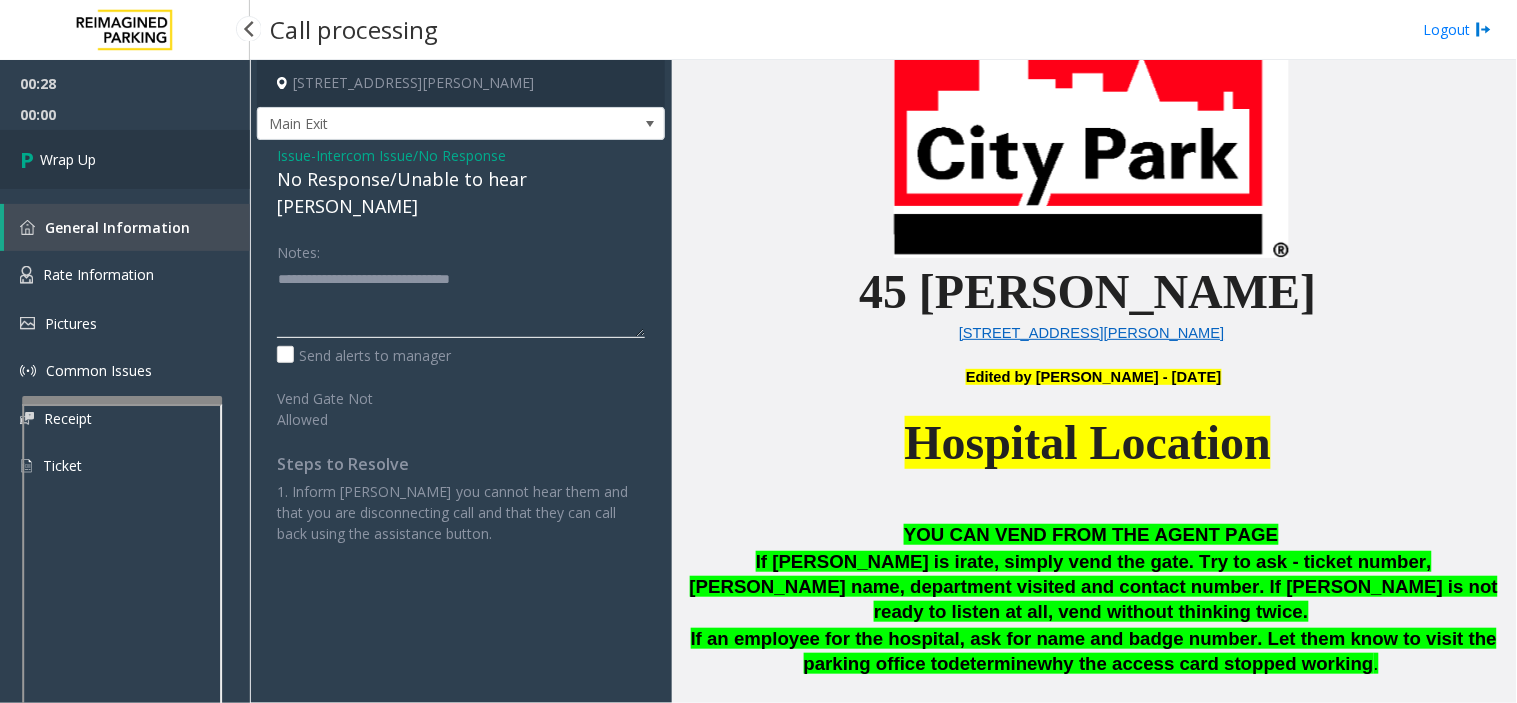 type on "**********" 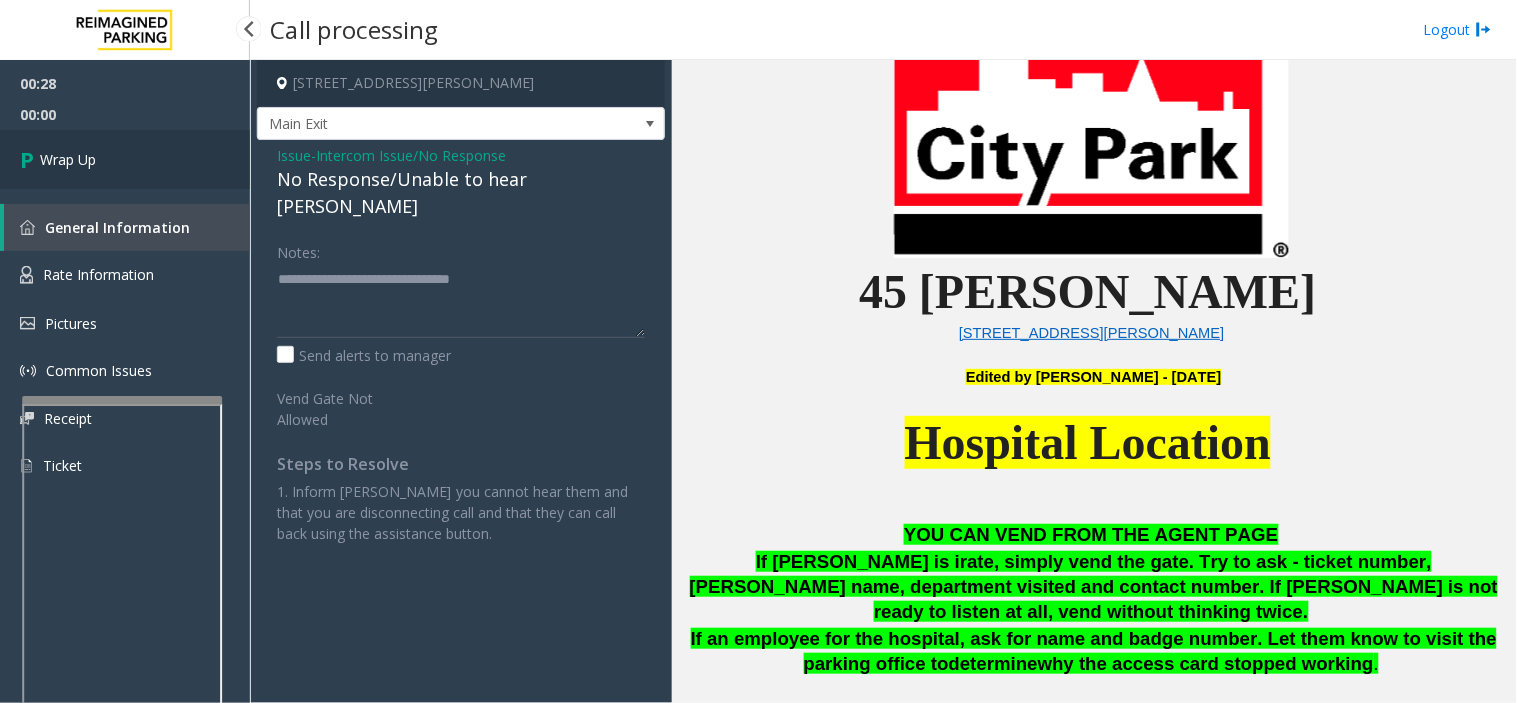 click on "Wrap Up" at bounding box center (125, 159) 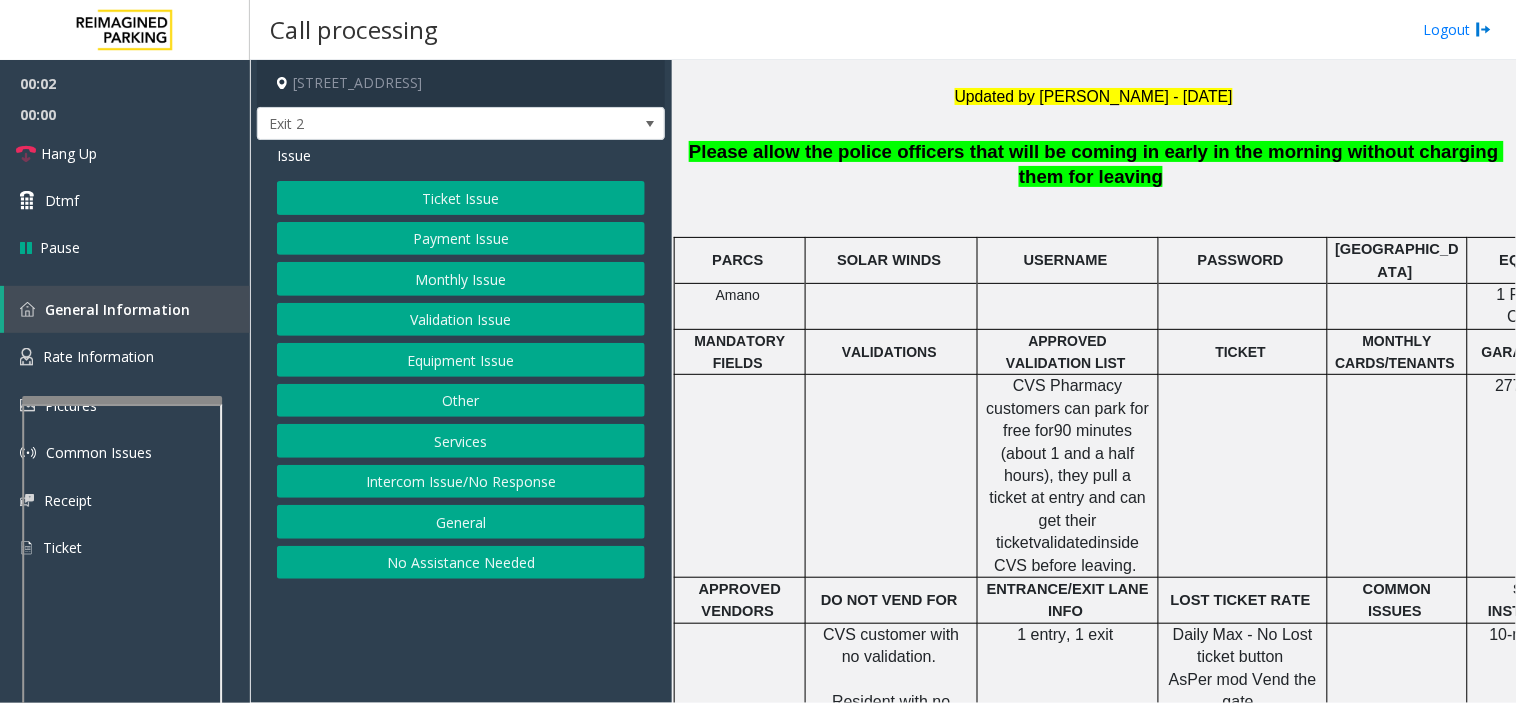 scroll, scrollTop: 555, scrollLeft: 0, axis: vertical 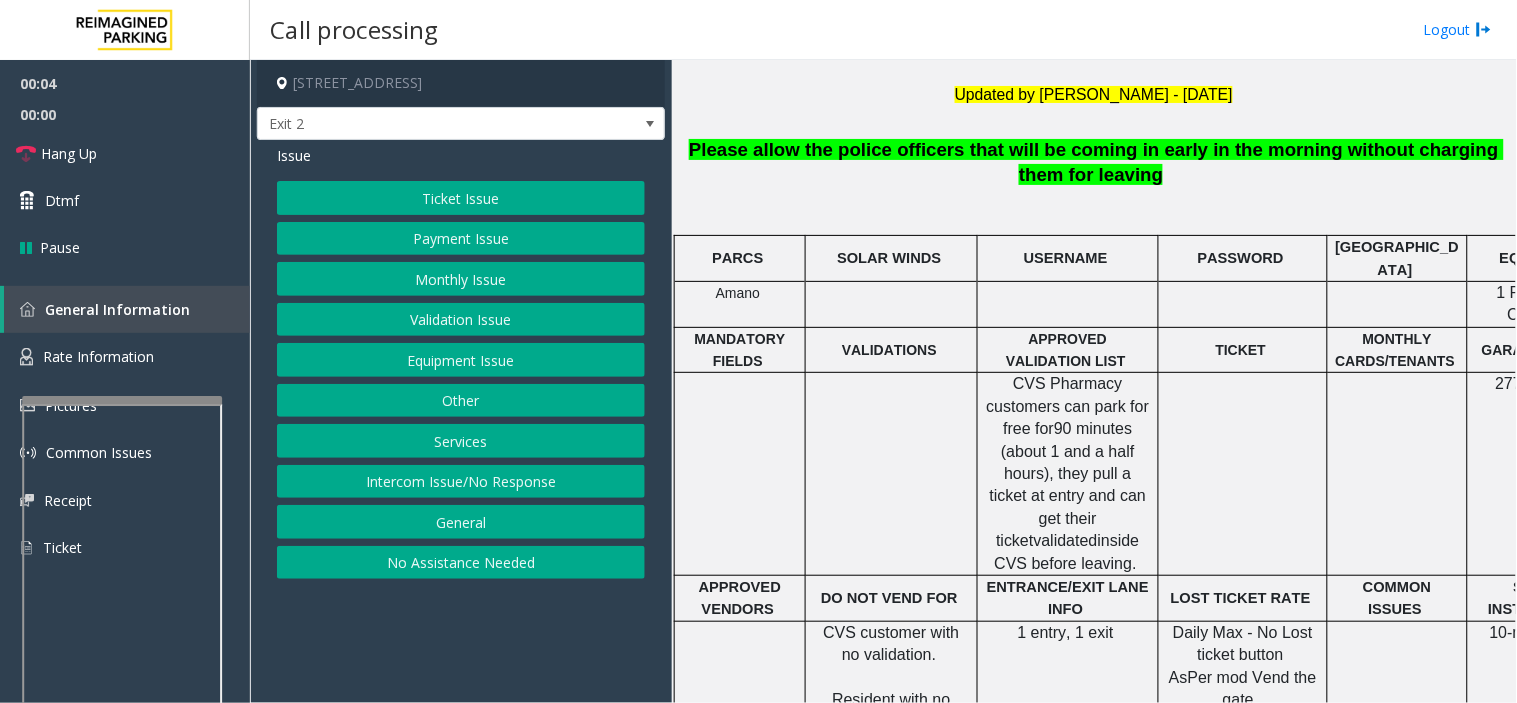 click on "Intercom Issue/No Response" 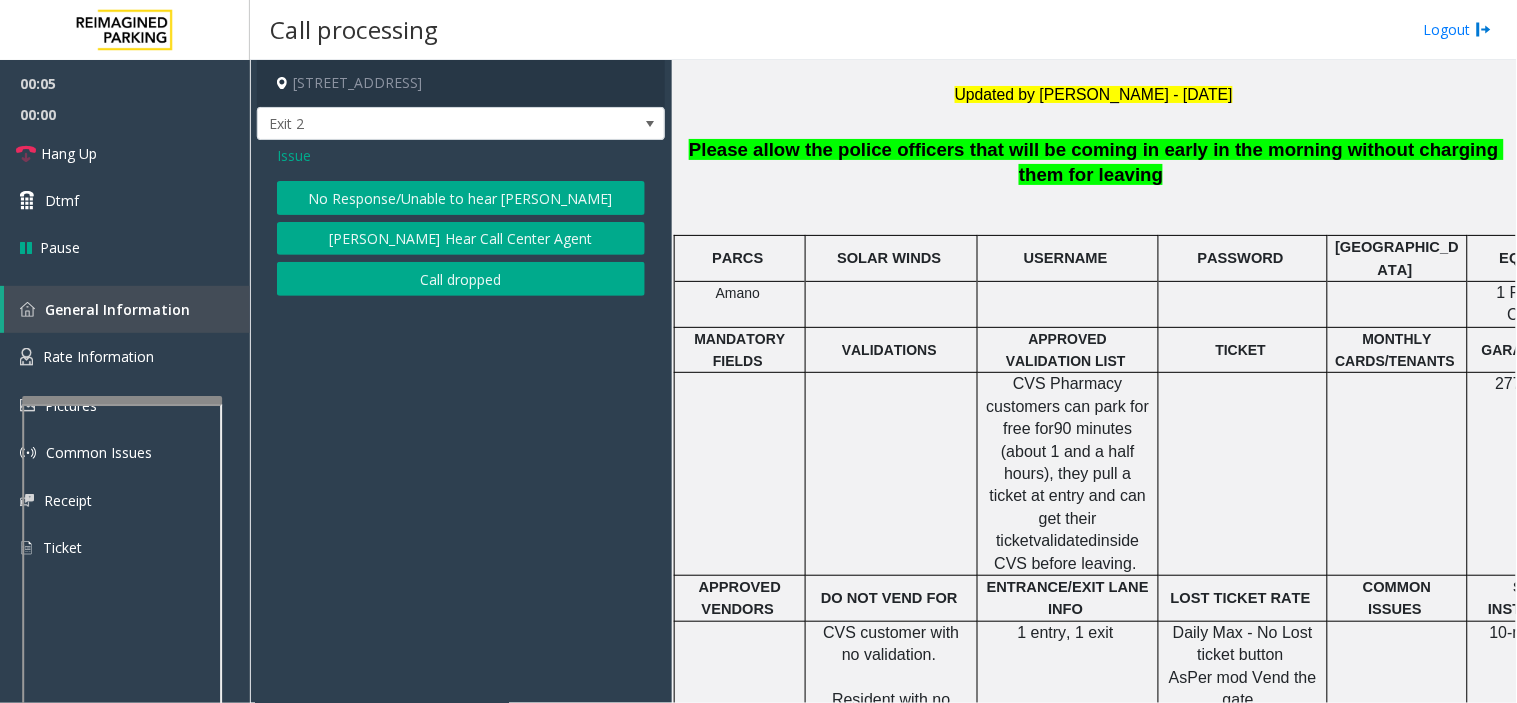 click on "No Response/Unable to hear [PERSON_NAME]" 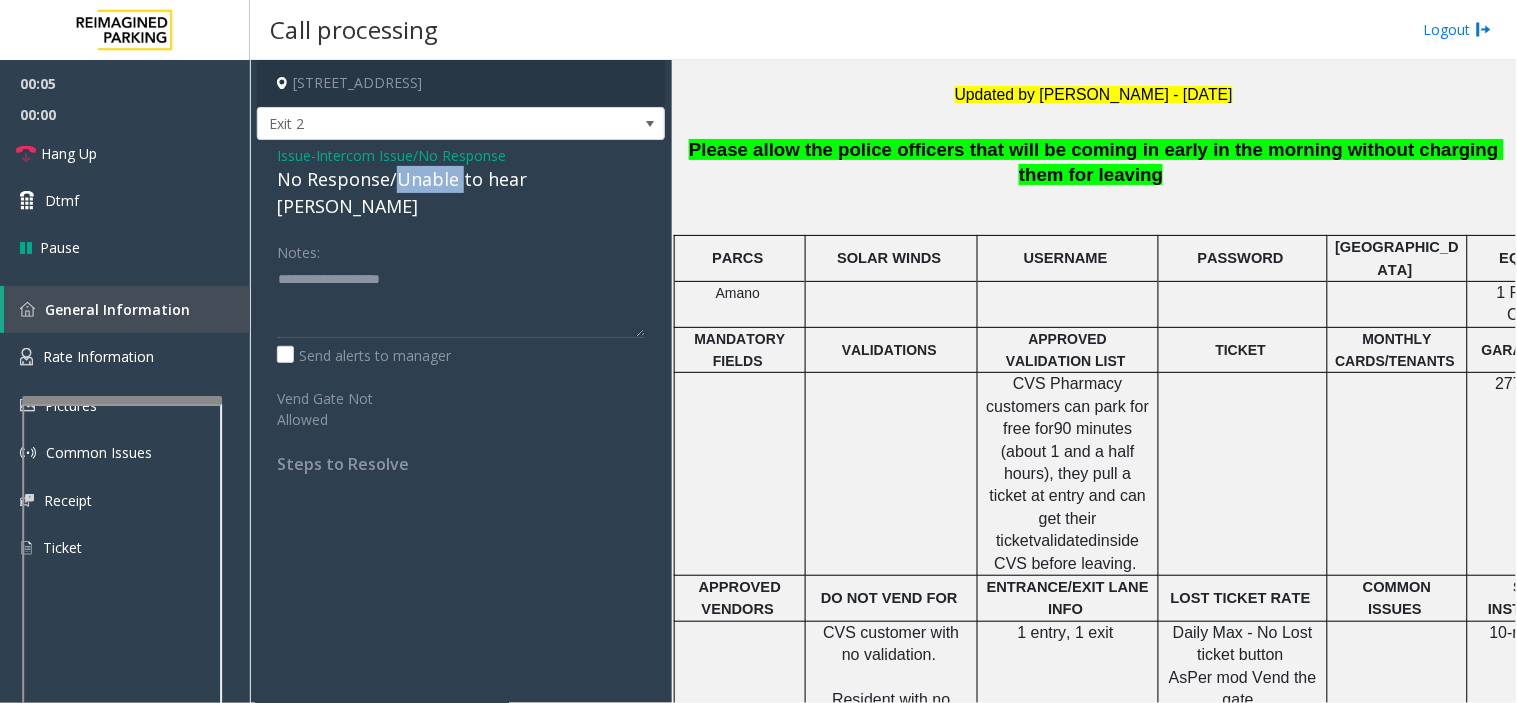 click on "No Response/Unable to hear [PERSON_NAME]" 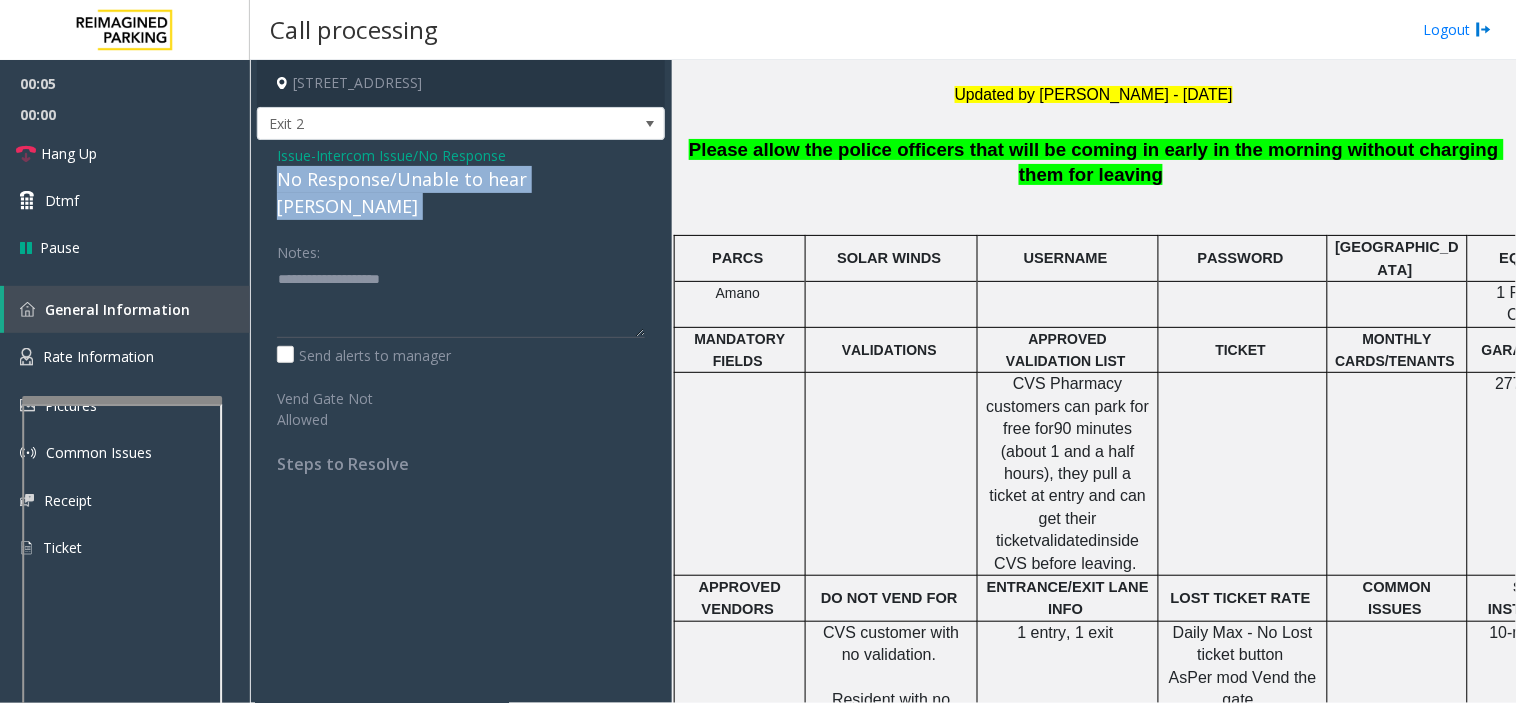 click on "No Response/Unable to hear [PERSON_NAME]" 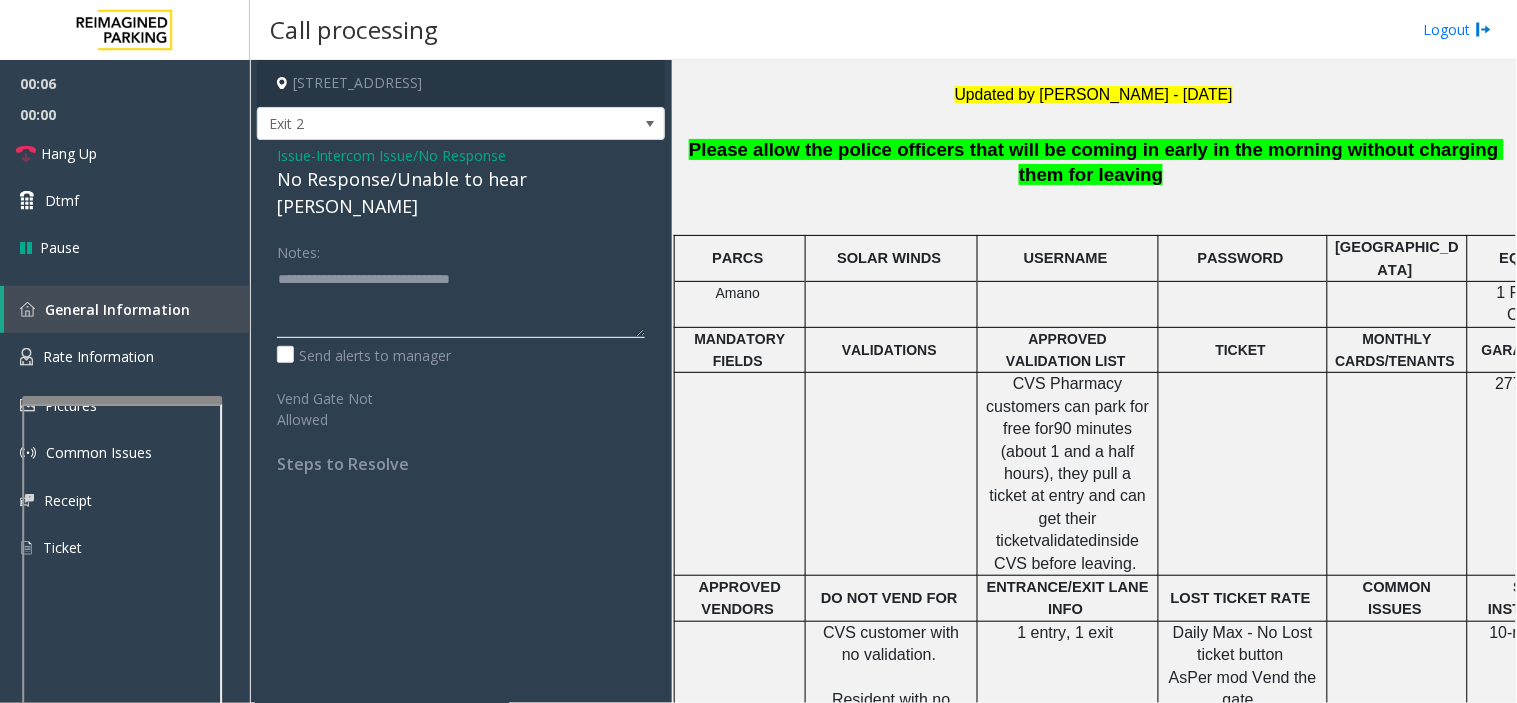 click 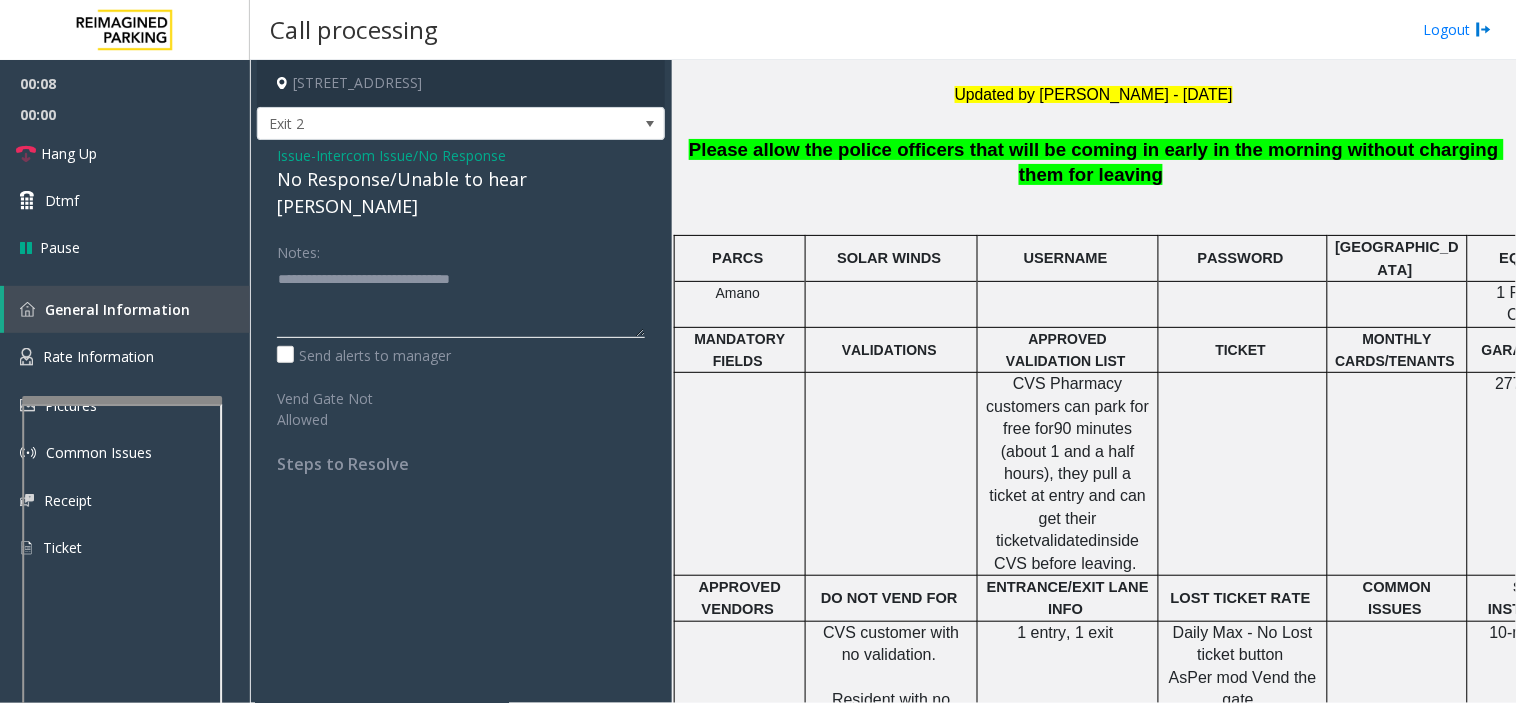 type on "**********" 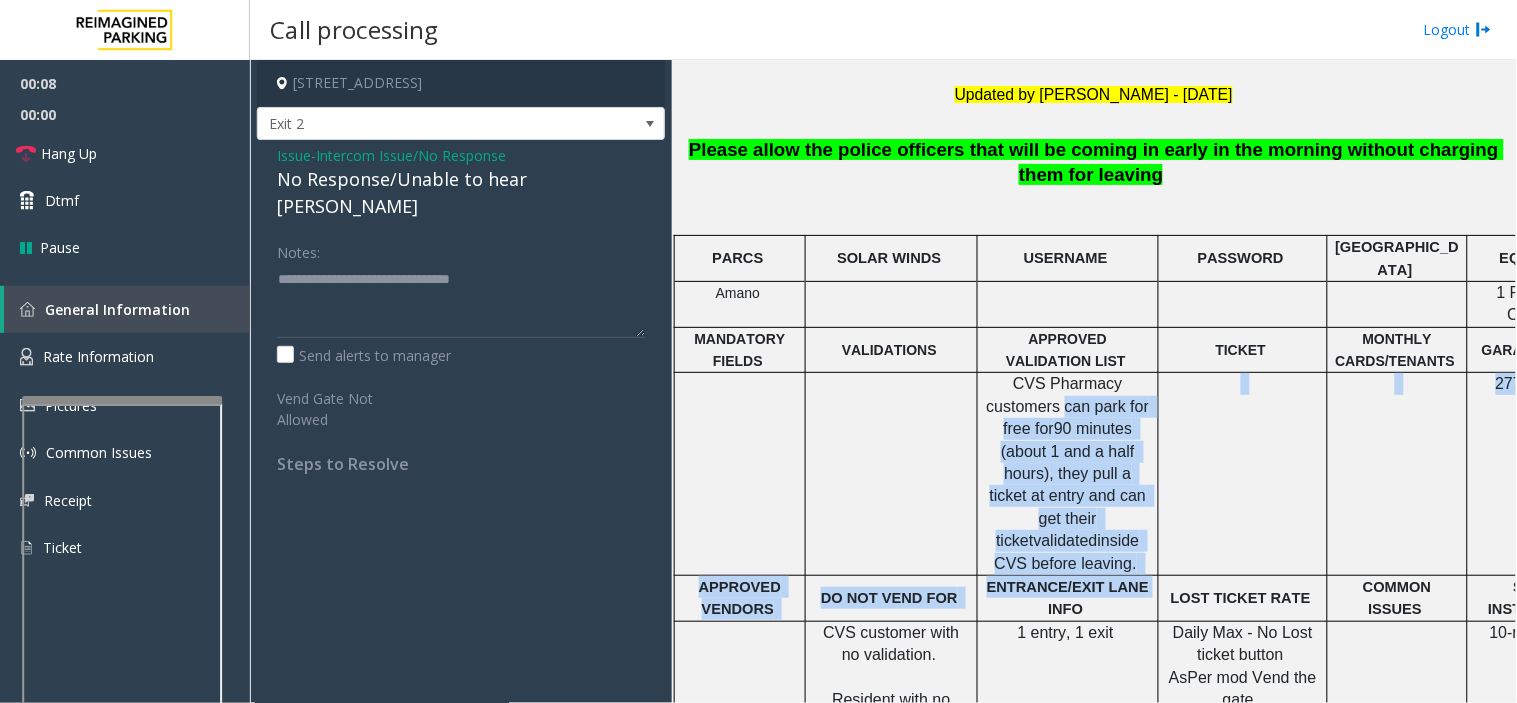 drag, startPoint x: 1001, startPoint y: 421, endPoint x: 1141, endPoint y: 544, distance: 186.35718 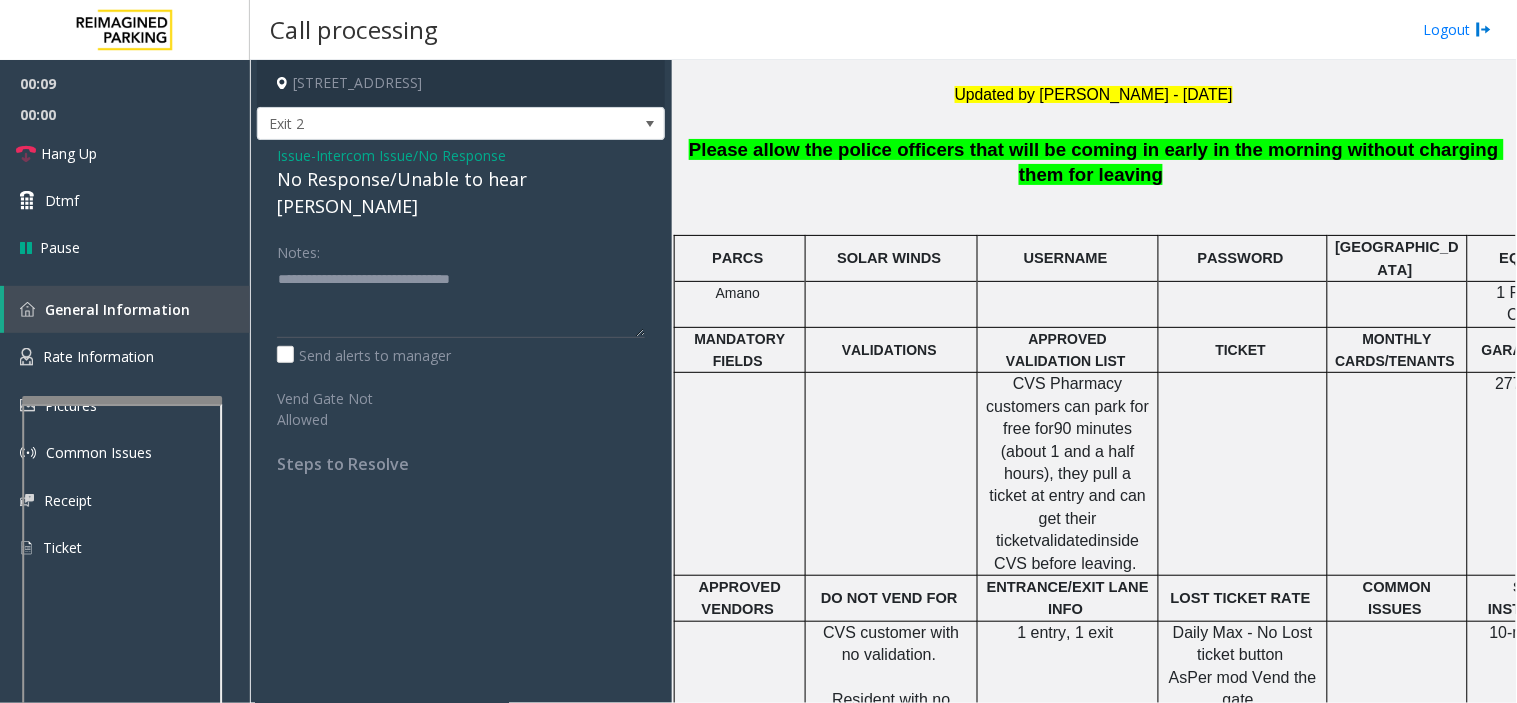 click 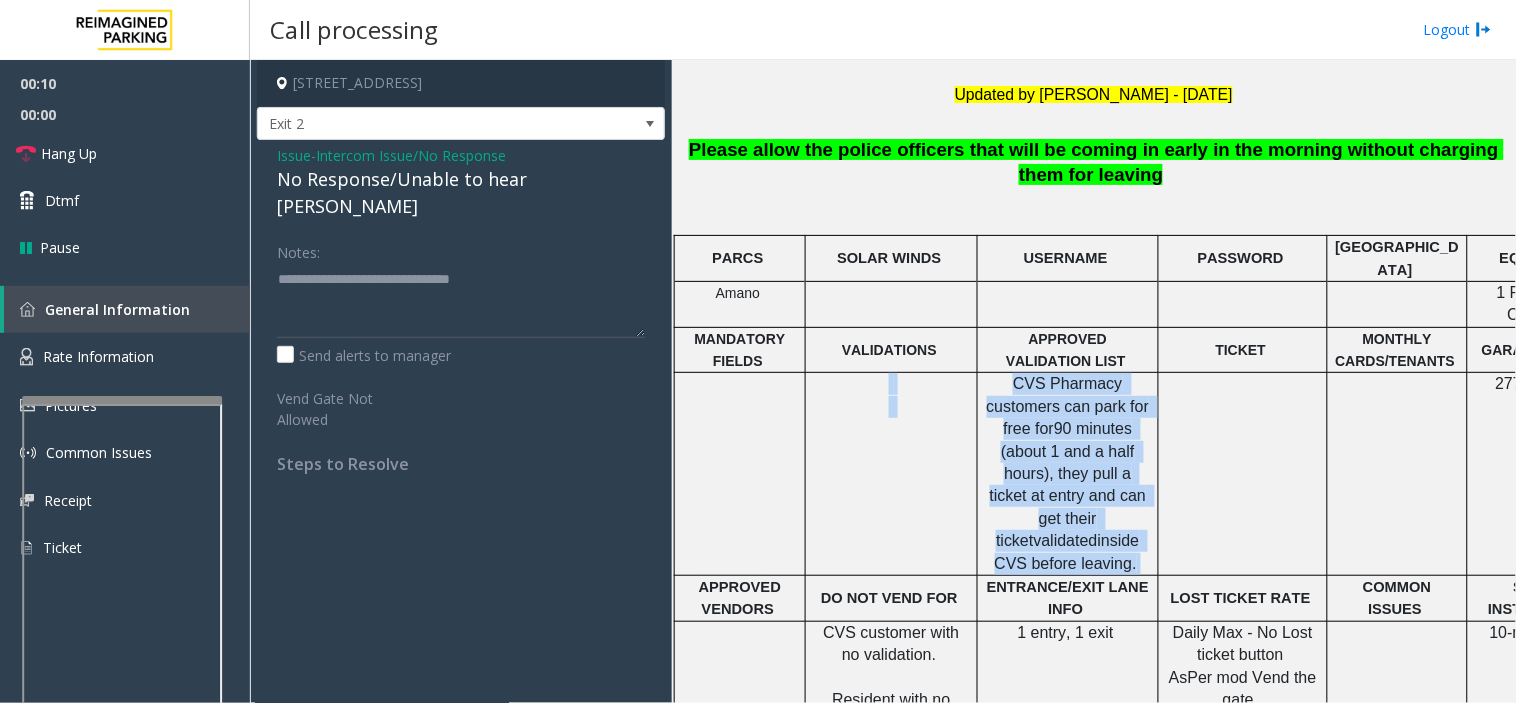 drag, startPoint x: 980, startPoint y: 375, endPoint x: 1097, endPoint y: 512, distance: 180.16104 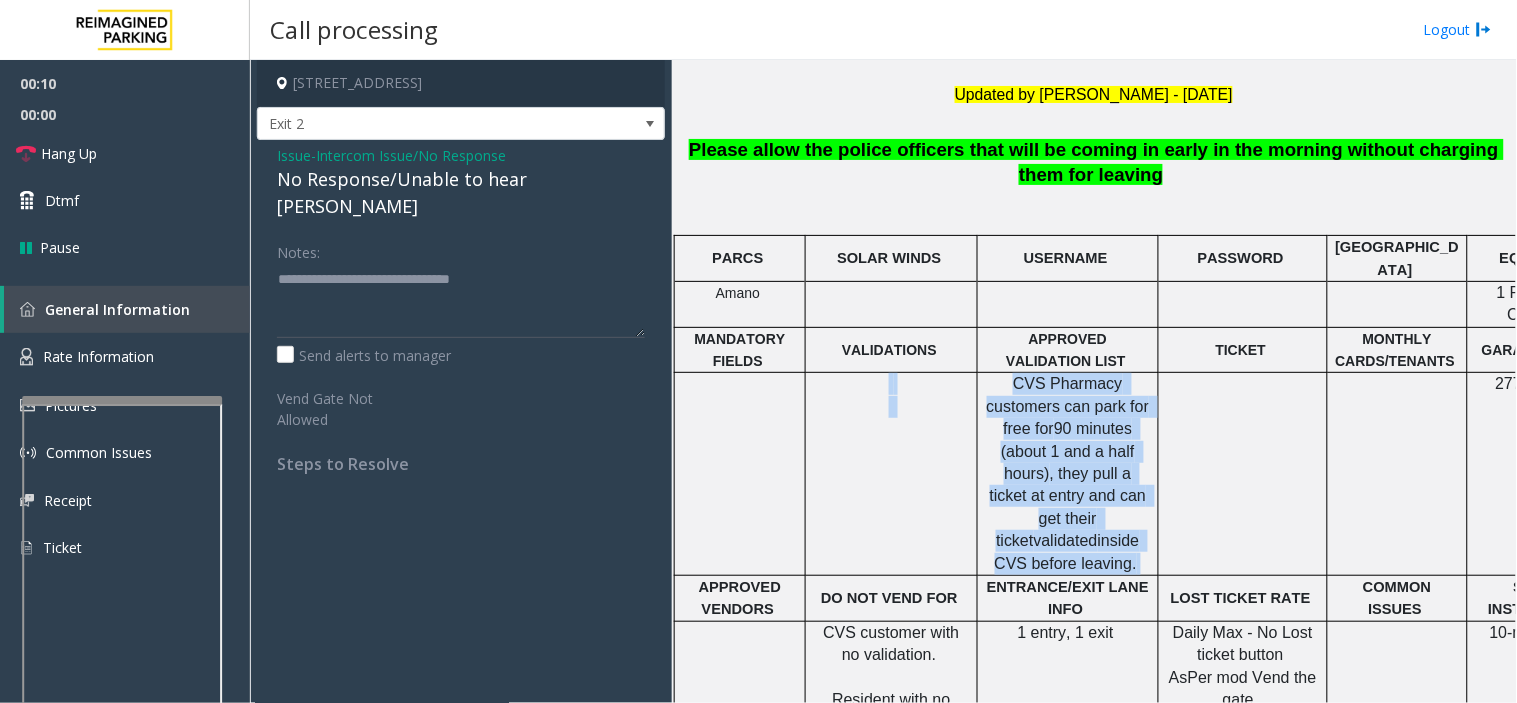 click on ", they pull a ticket at entry and can get their ticket" 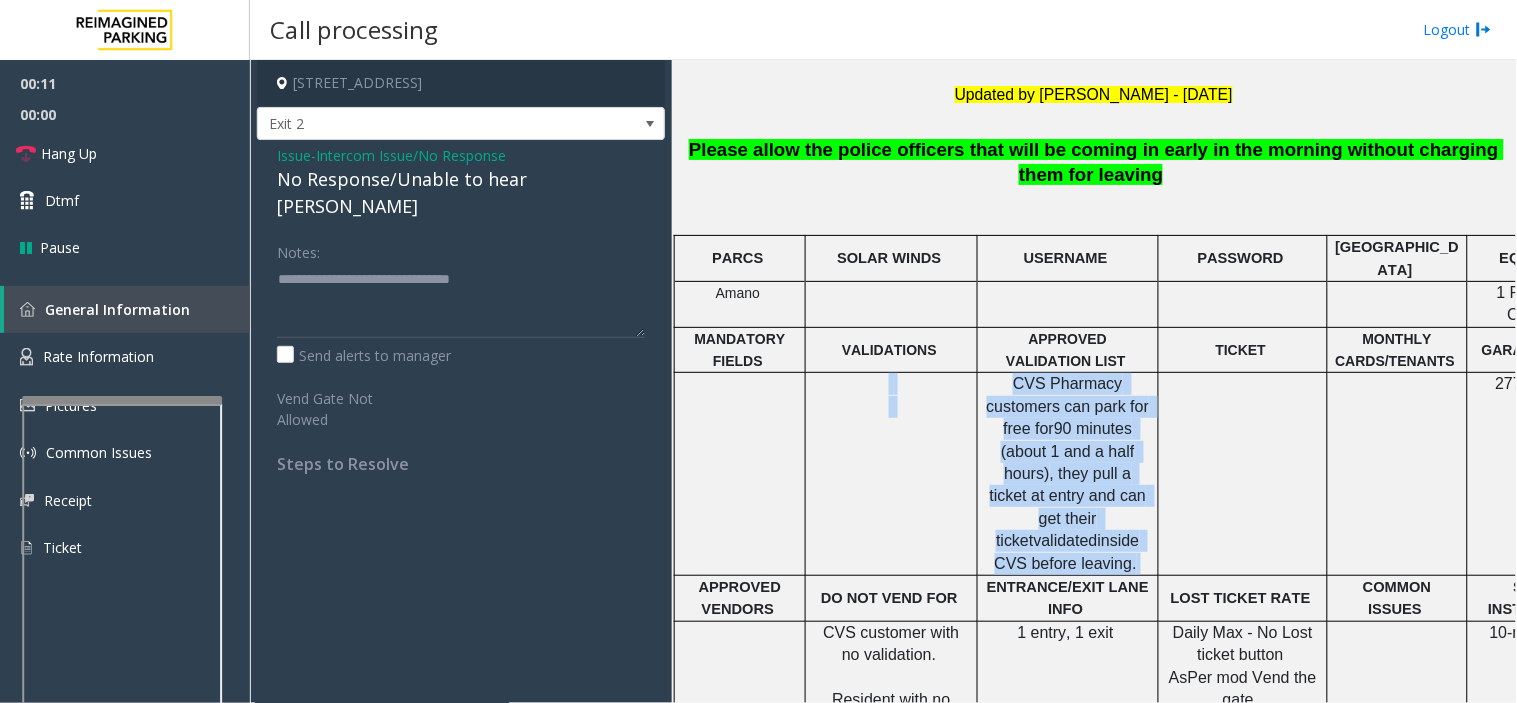 click on "CVS Pharmacy customers can park for free for" 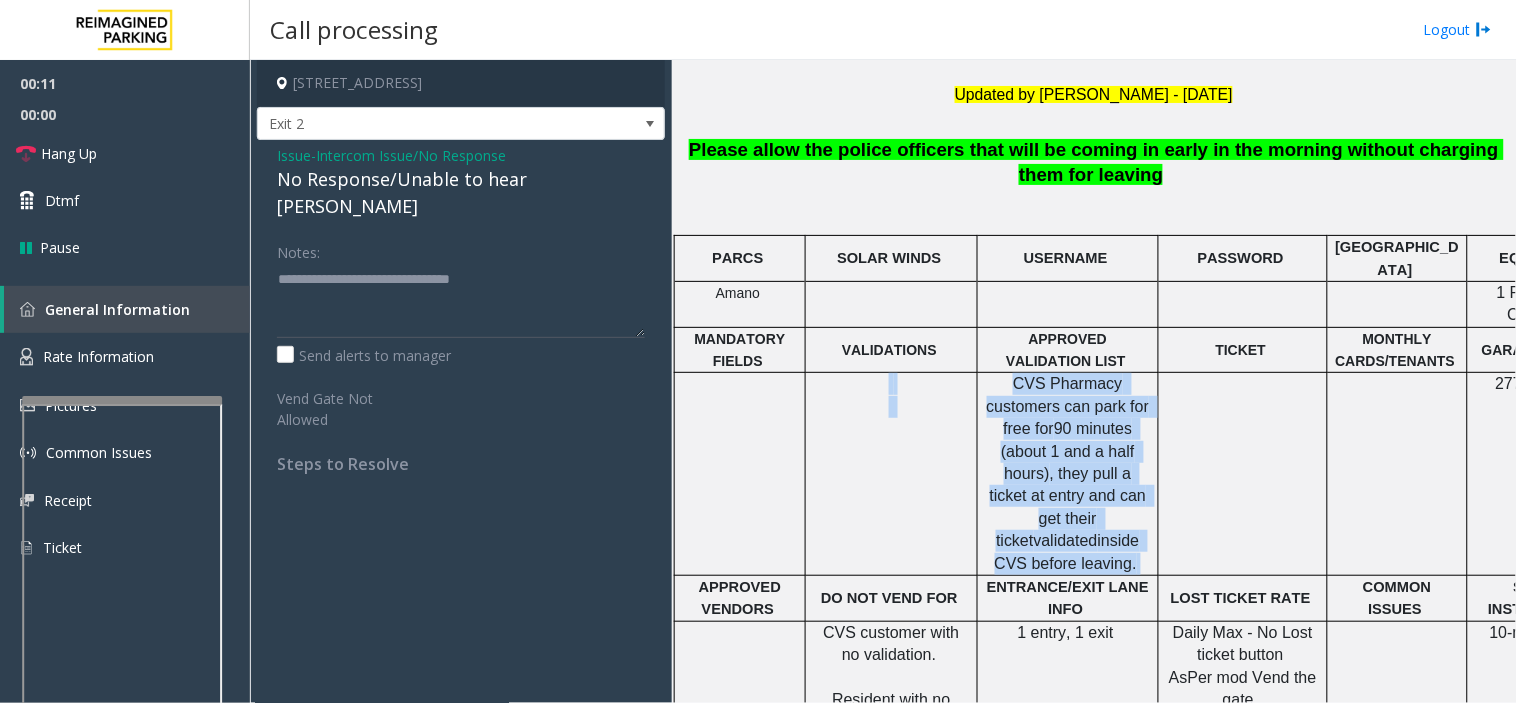 click 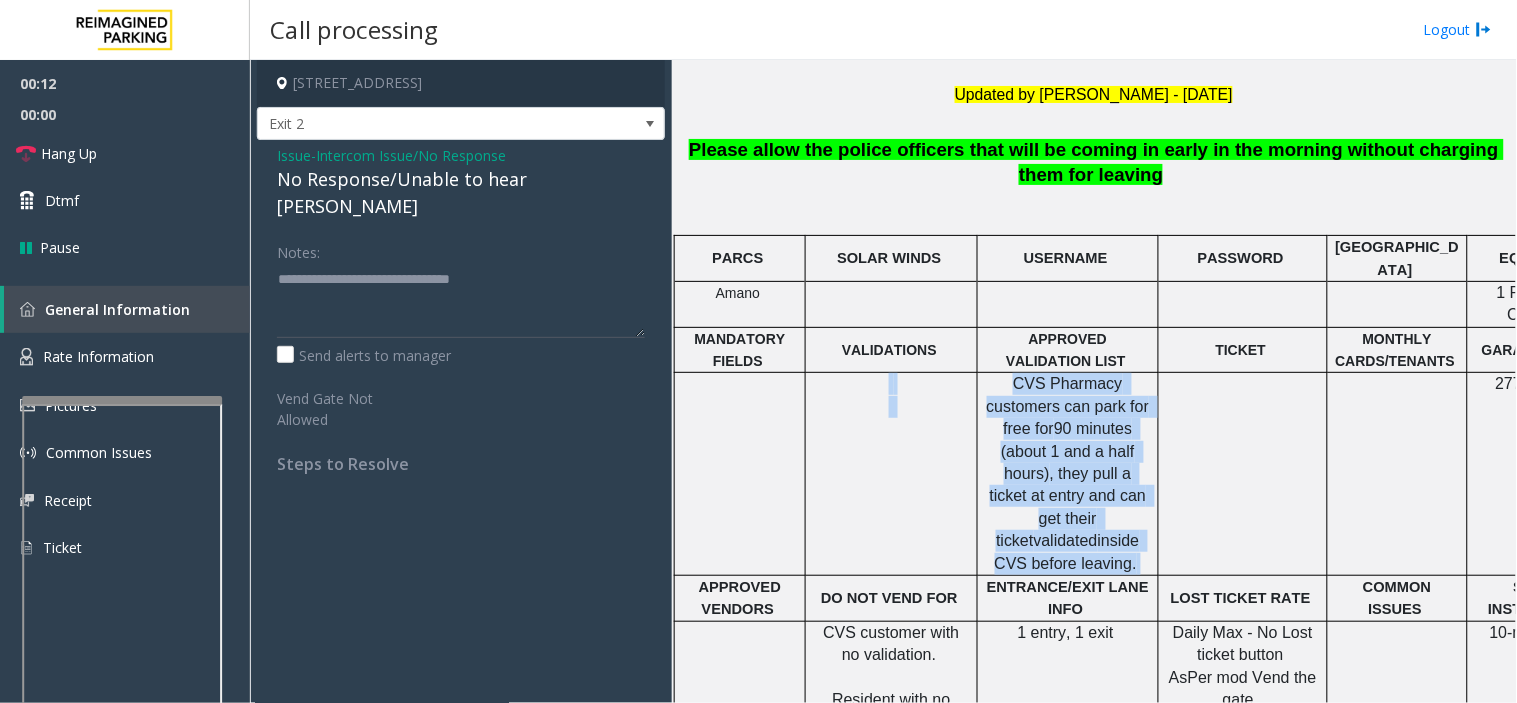 click on "CVS Pharmacy customers can park for free for" 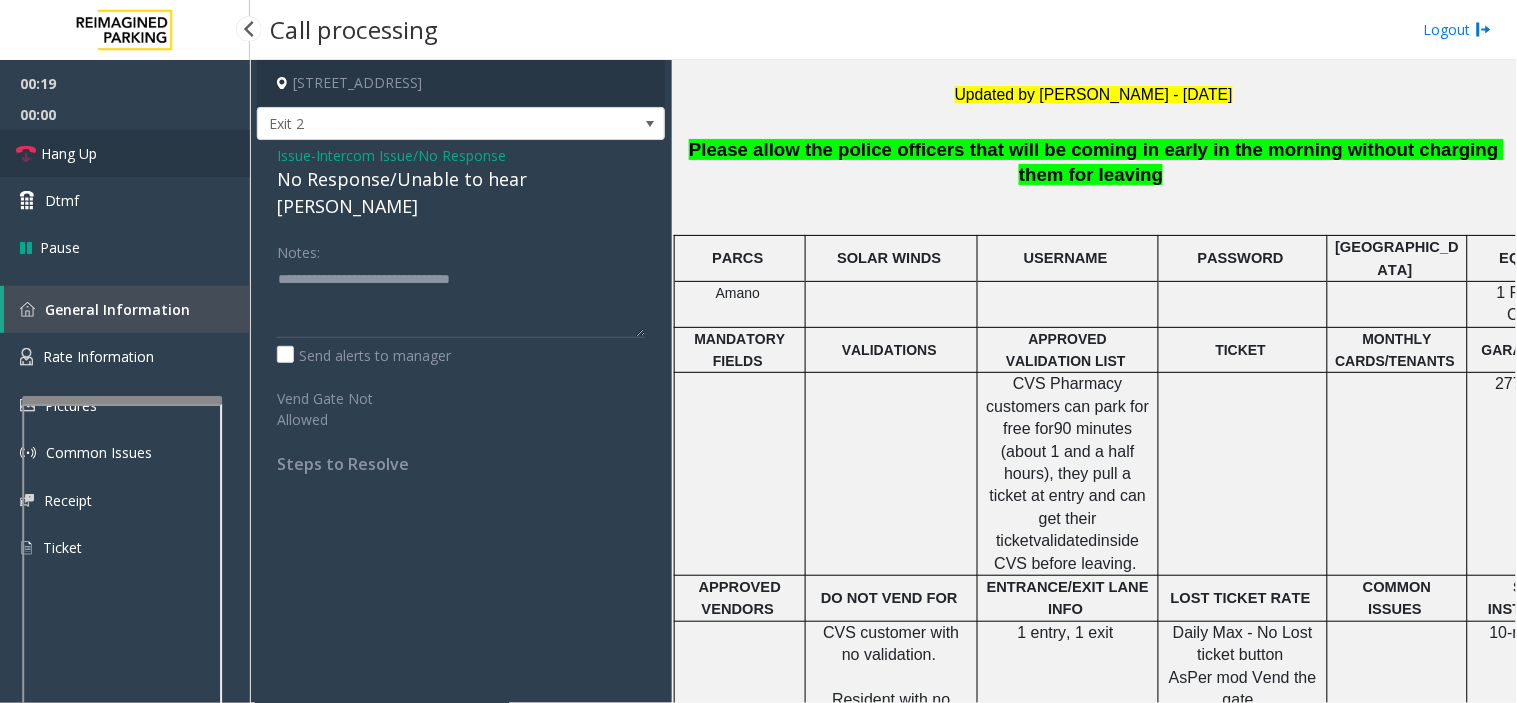 click on "Hang Up" at bounding box center (125, 153) 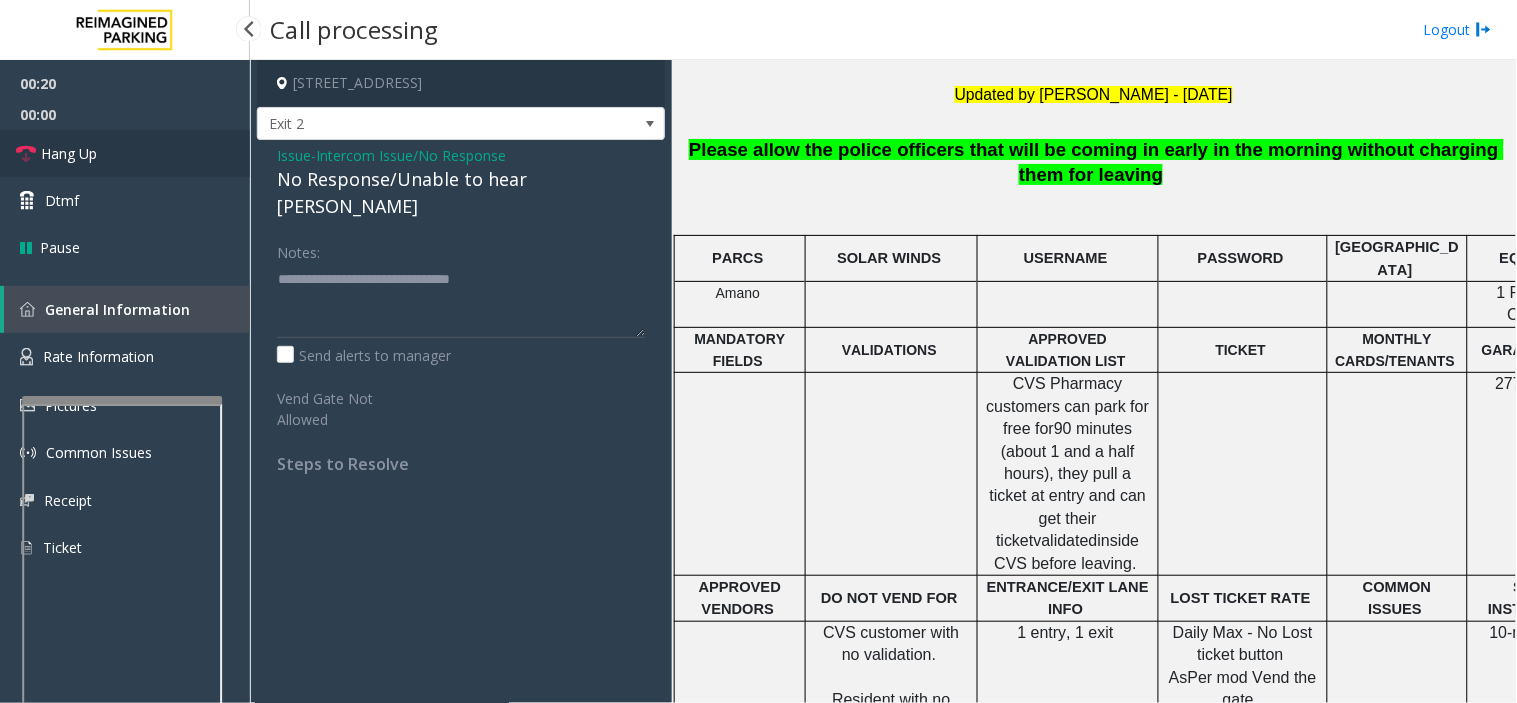 click on "Hang Up" at bounding box center (125, 153) 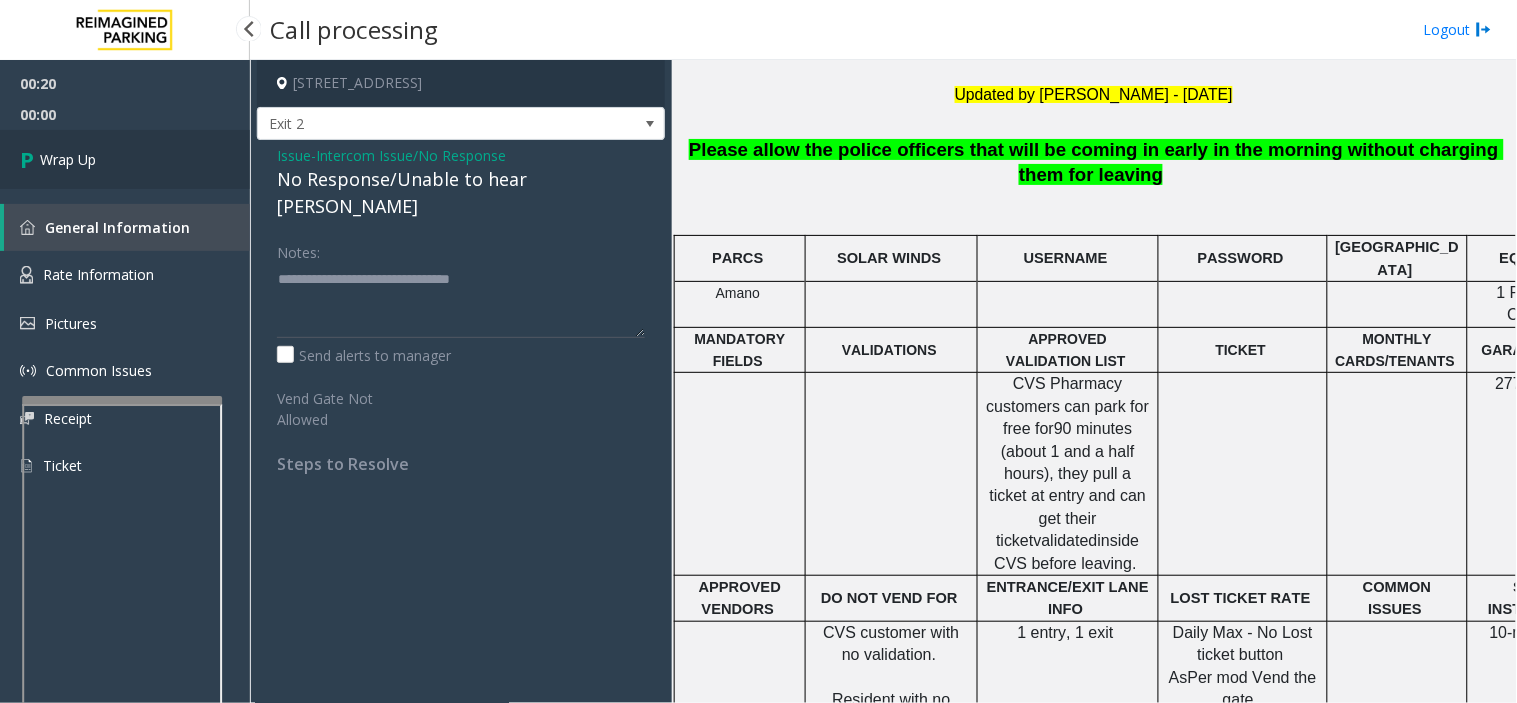 click on "Wrap Up" at bounding box center (125, 159) 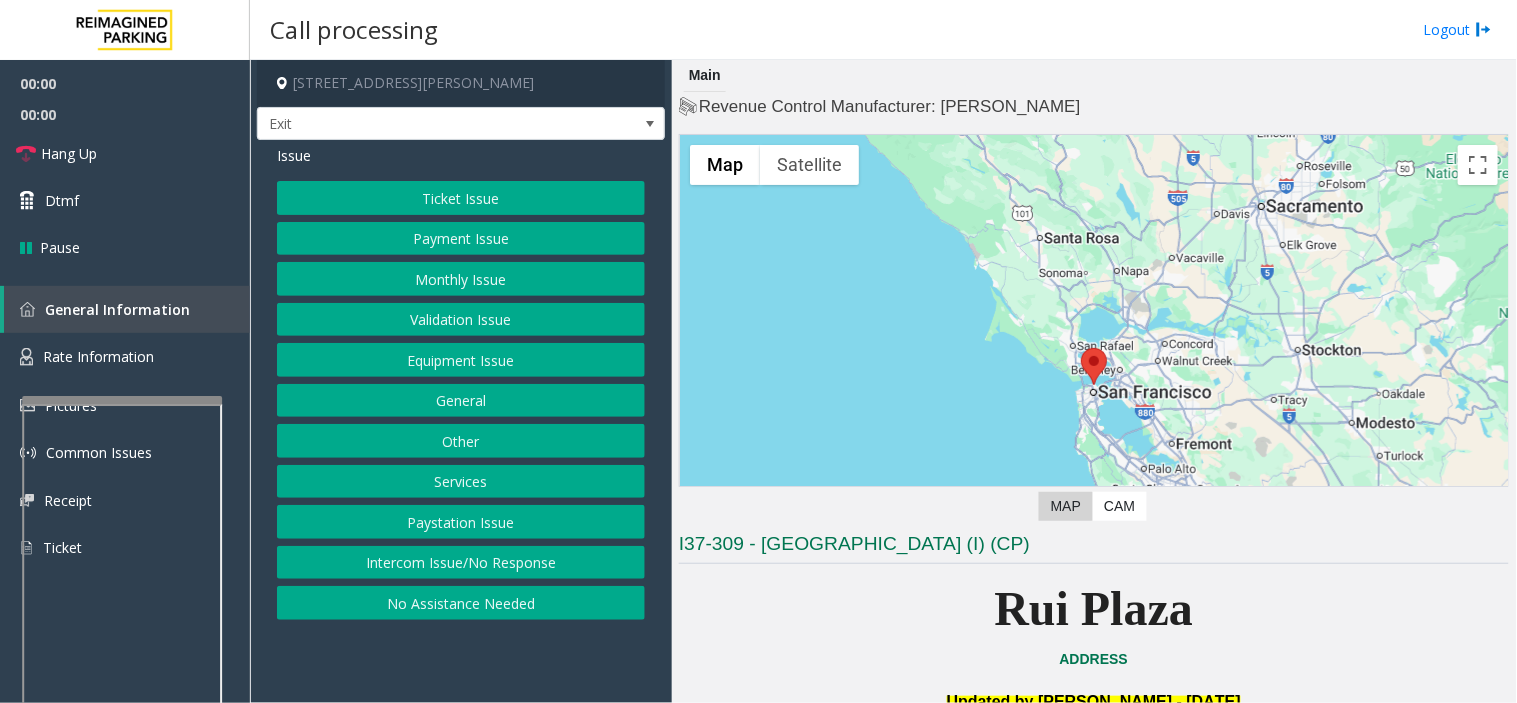 scroll, scrollTop: 555, scrollLeft: 0, axis: vertical 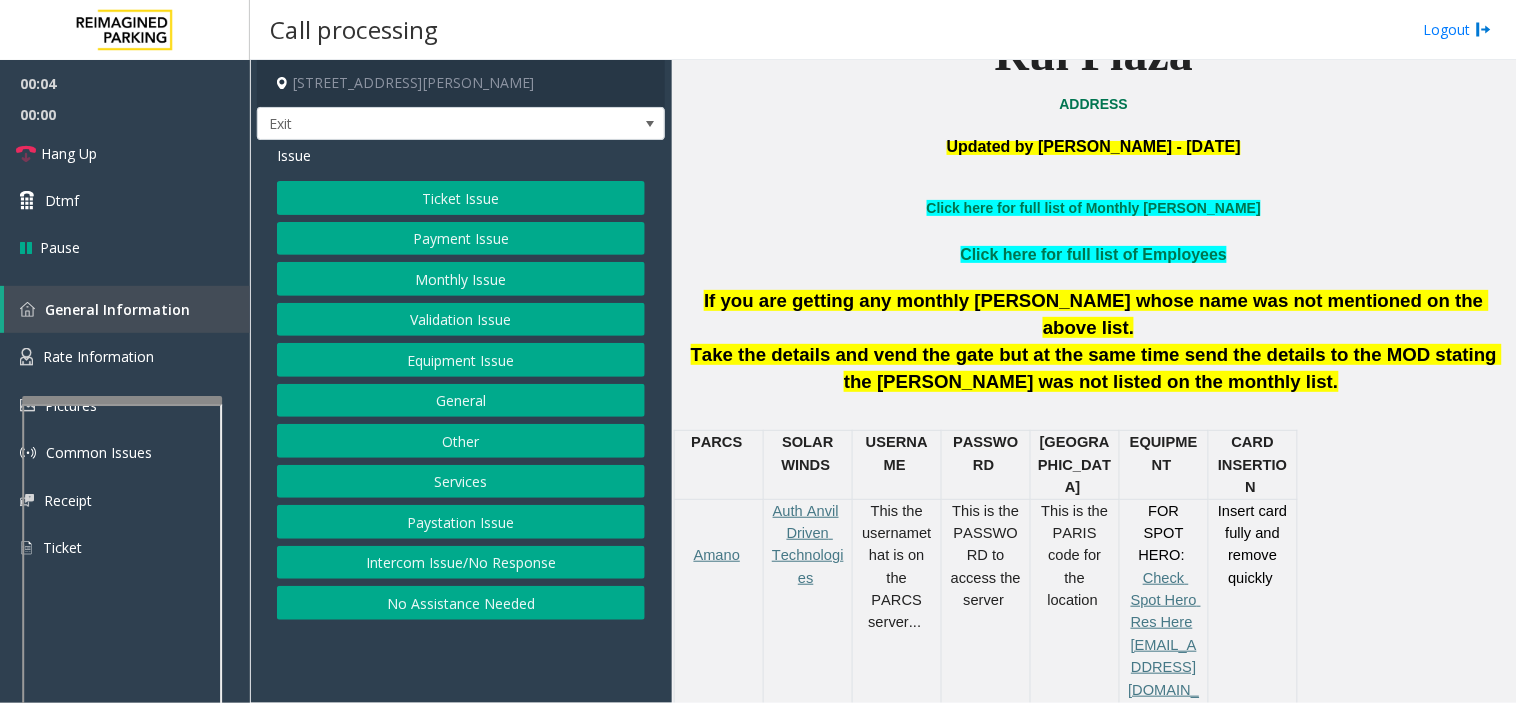 drag, startPoint x: 480, startPoint y: 481, endPoint x: 480, endPoint y: 466, distance: 15 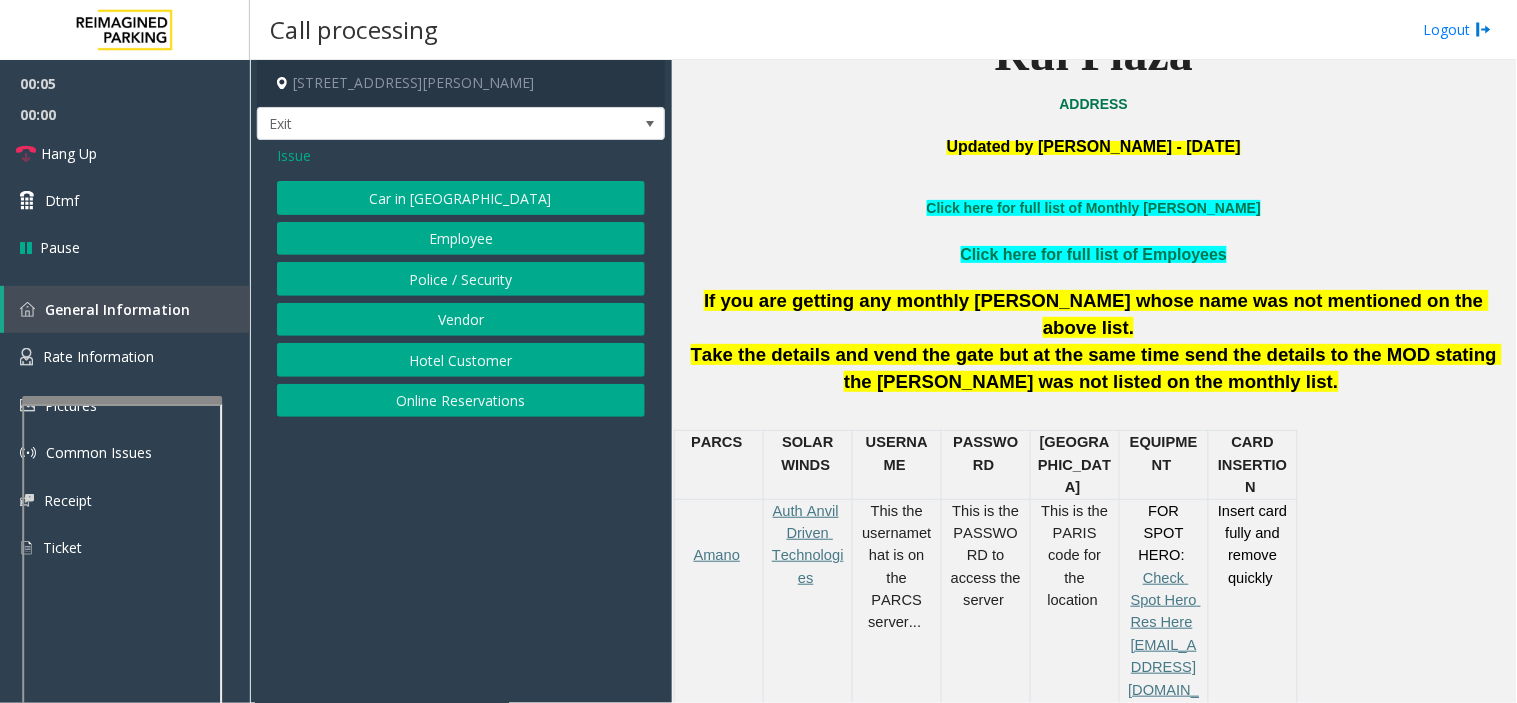click on "Online Reservations" 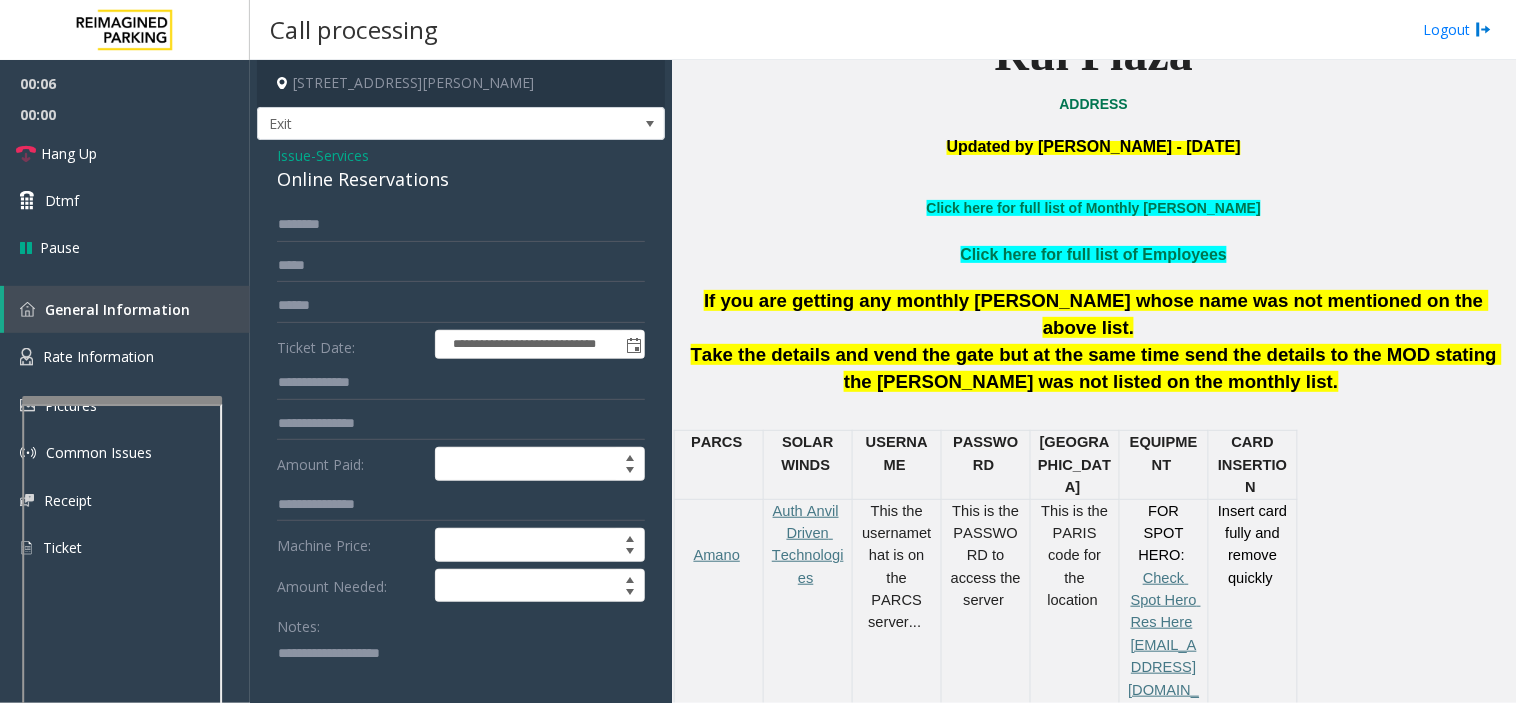 paste on "**********" 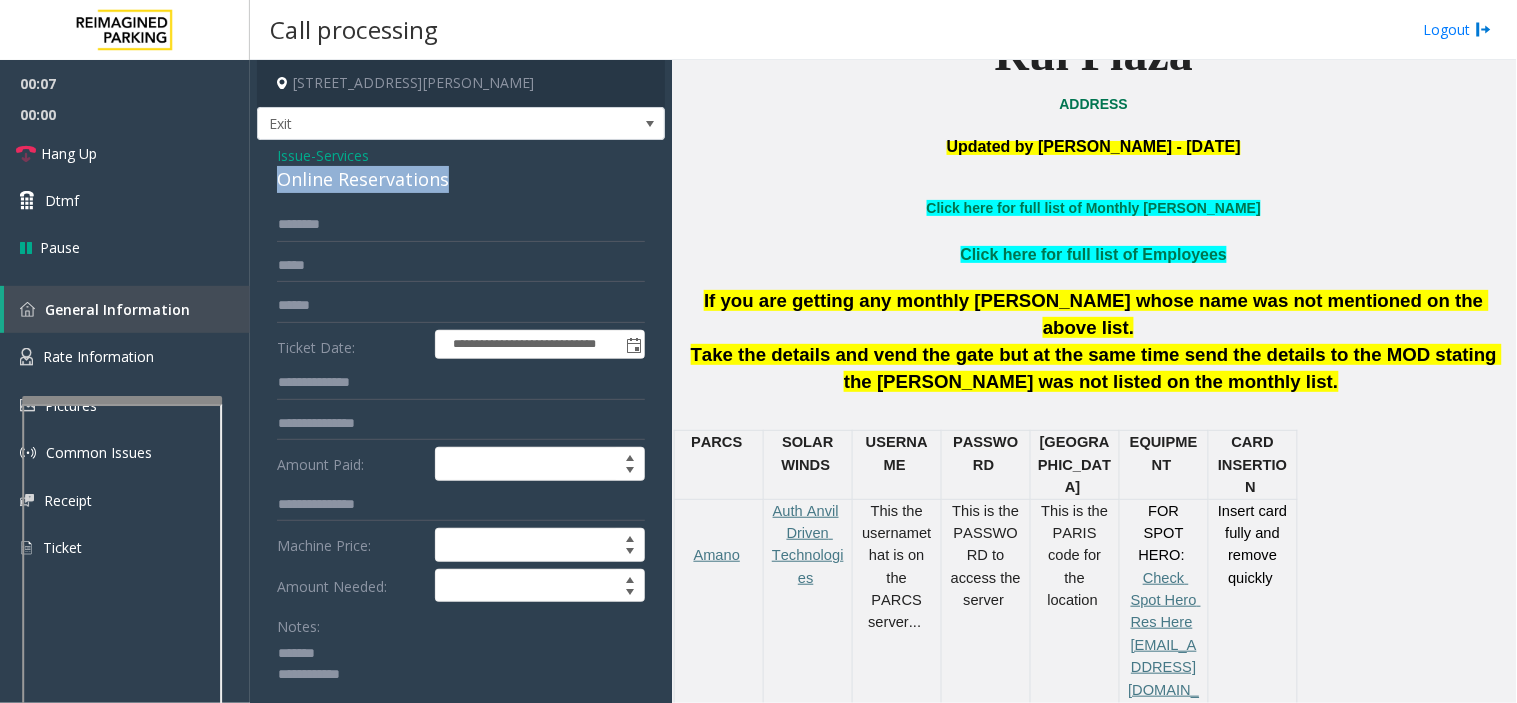 drag, startPoint x: 267, startPoint y: 181, endPoint x: 478, endPoint y: 182, distance: 211.00237 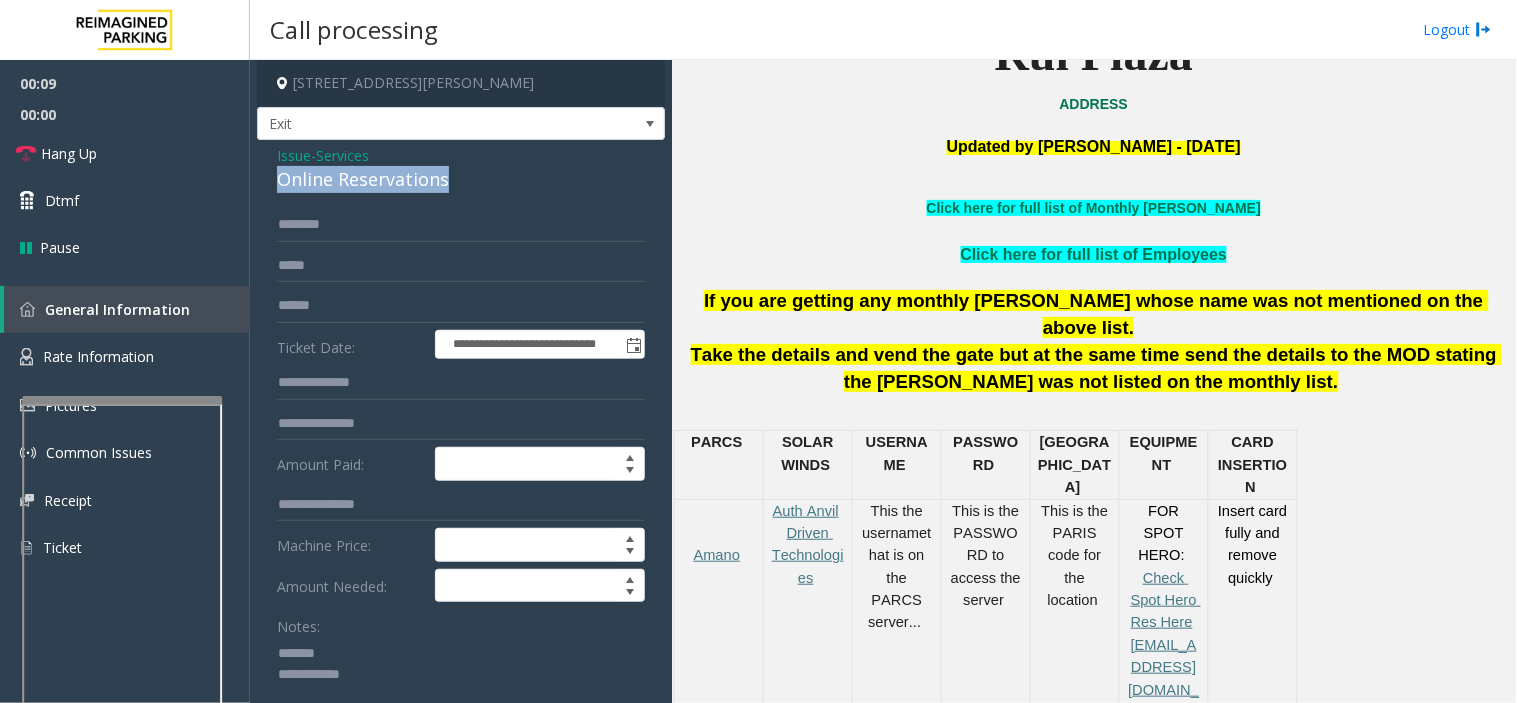 drag, startPoint x: 273, startPoint y: 180, endPoint x: 467, endPoint y: 181, distance: 194.00258 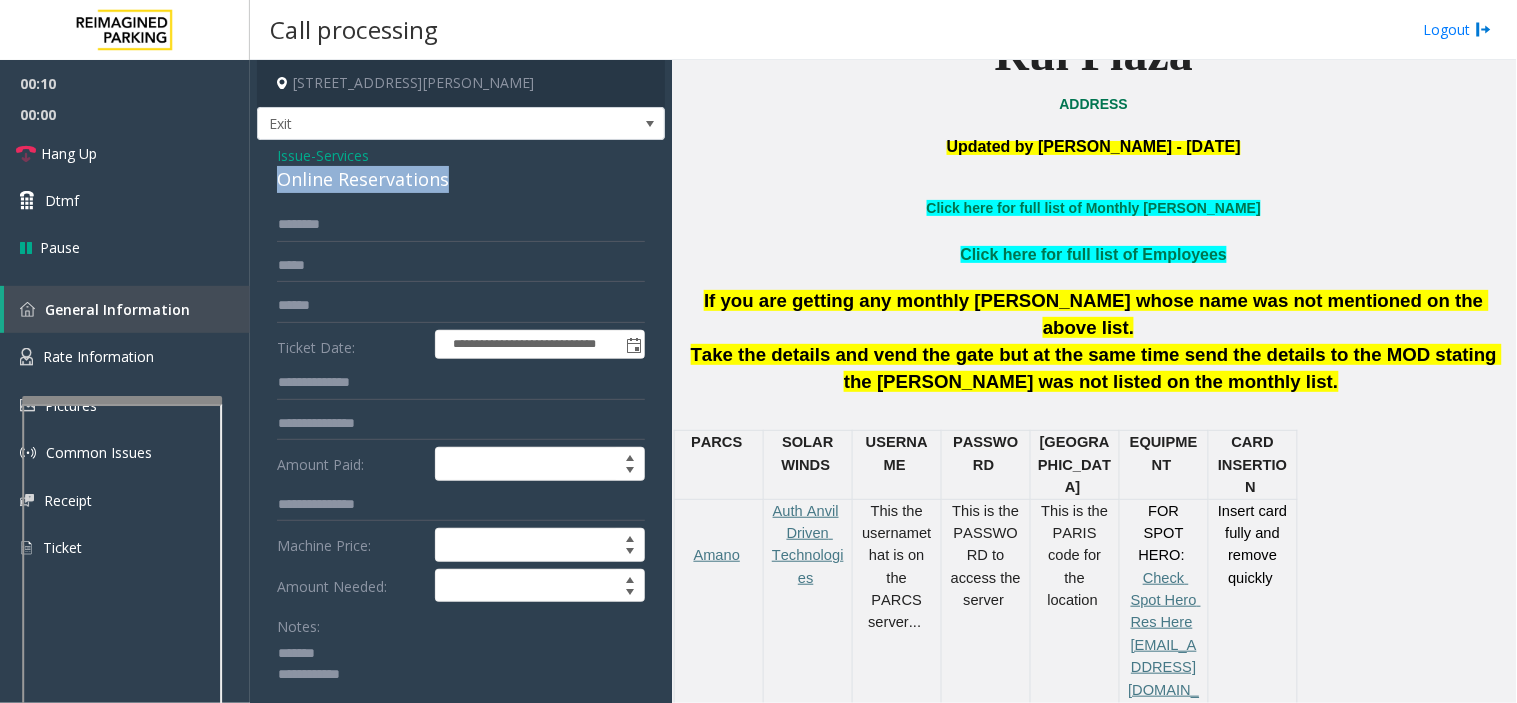 scroll, scrollTop: 253, scrollLeft: 0, axis: vertical 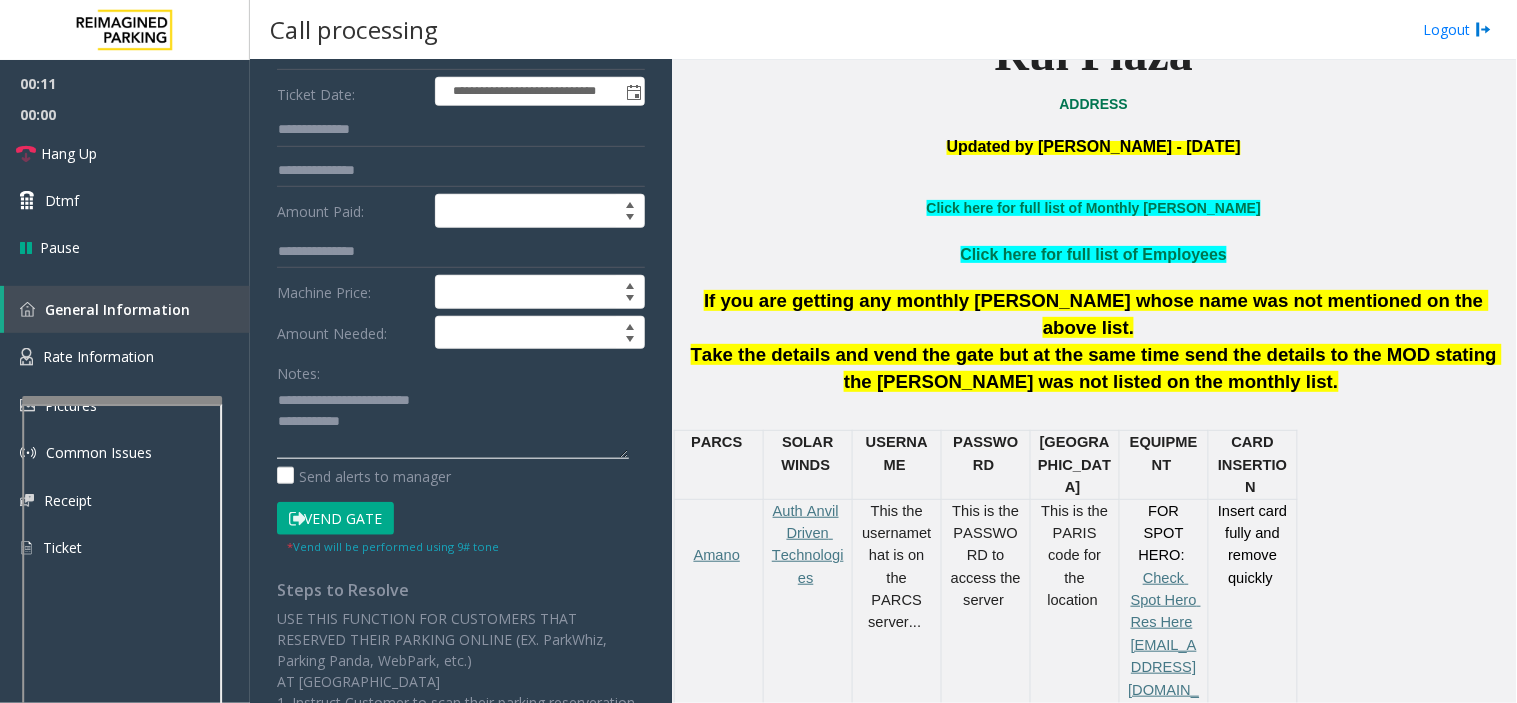 click 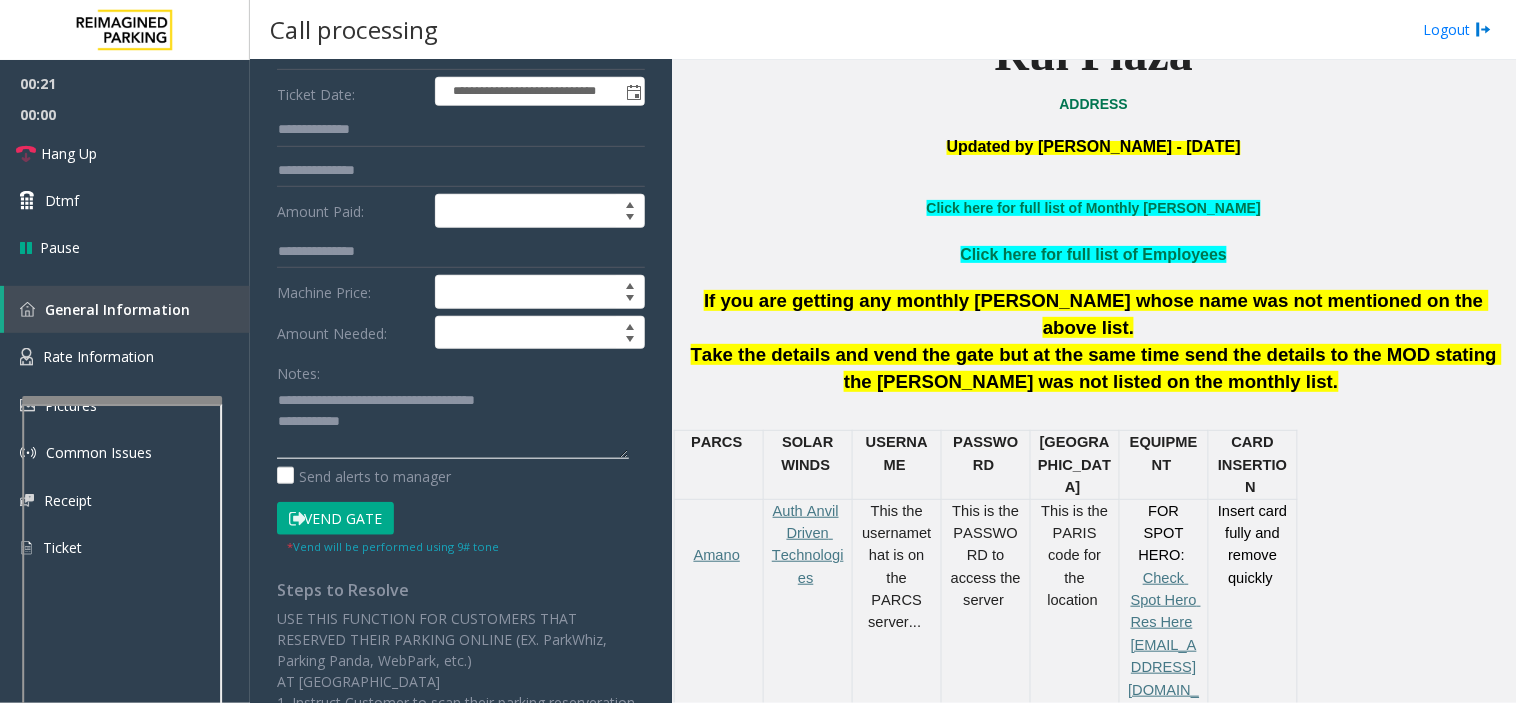 drag, startPoint x: 473, startPoint y: 398, endPoint x: 555, endPoint y: 561, distance: 182.4637 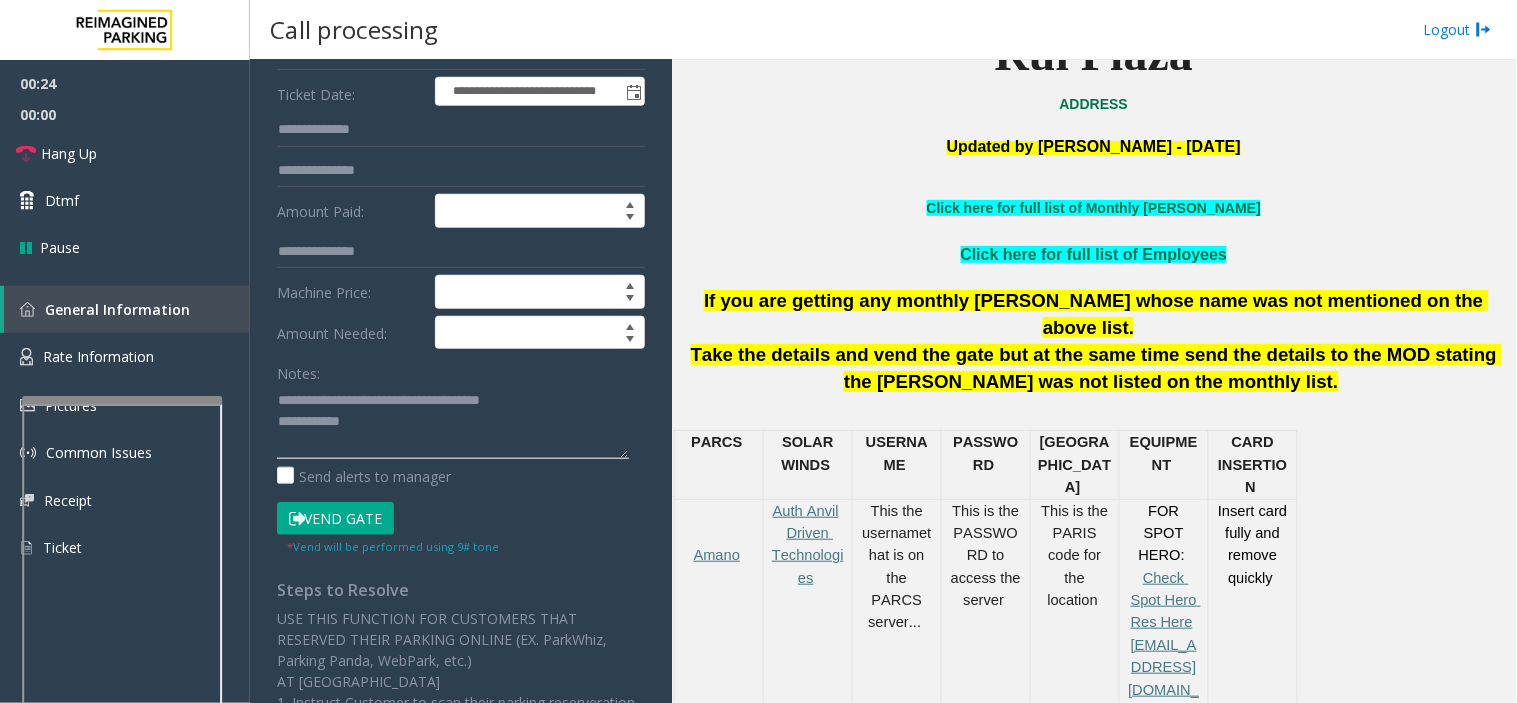 click 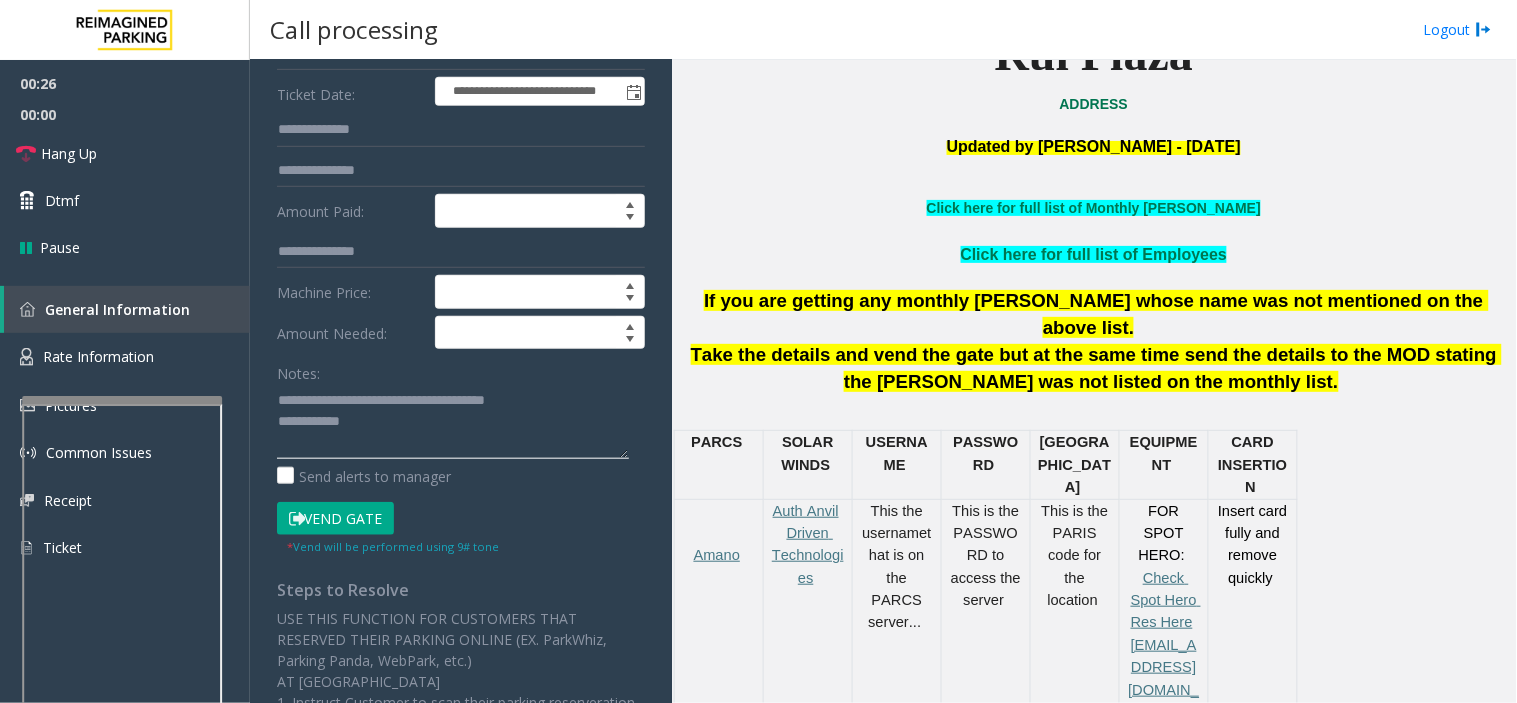 click 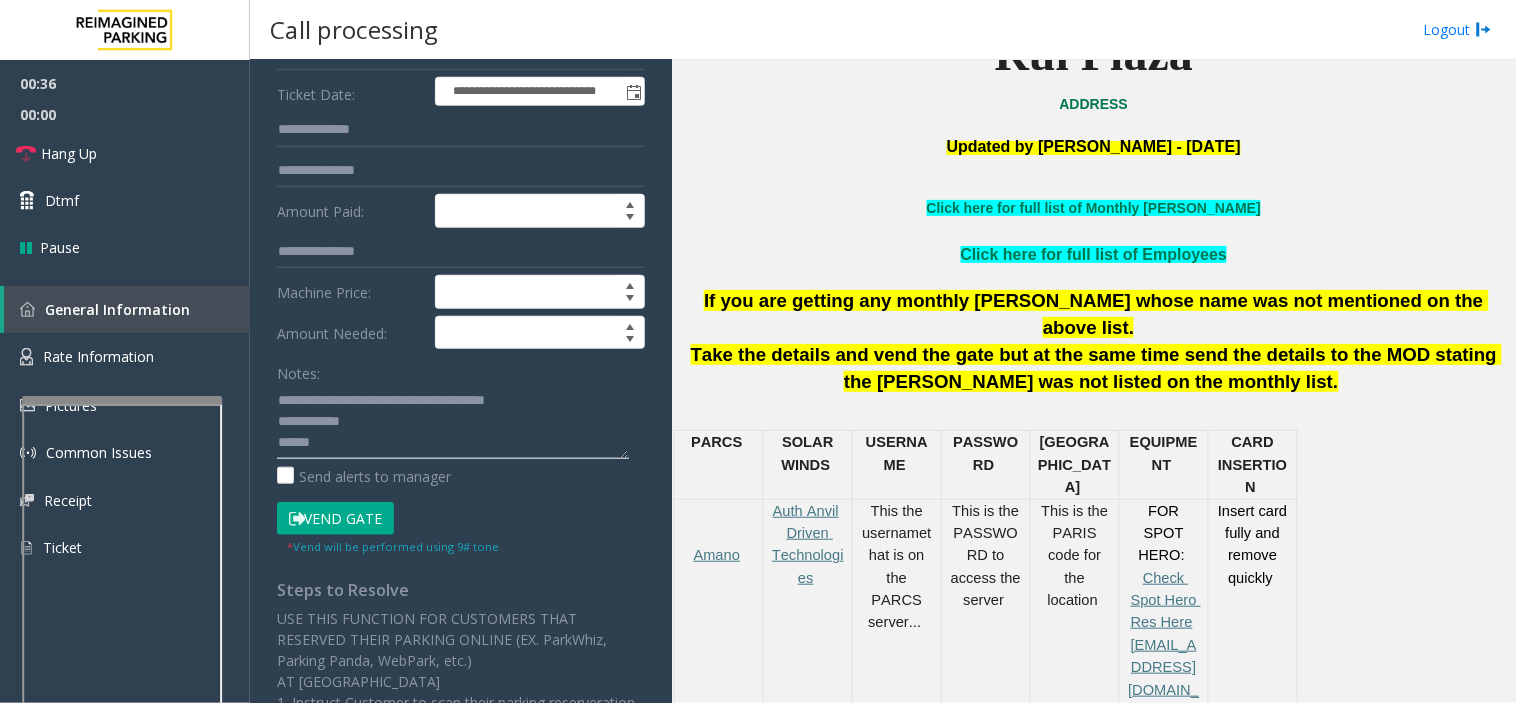 click 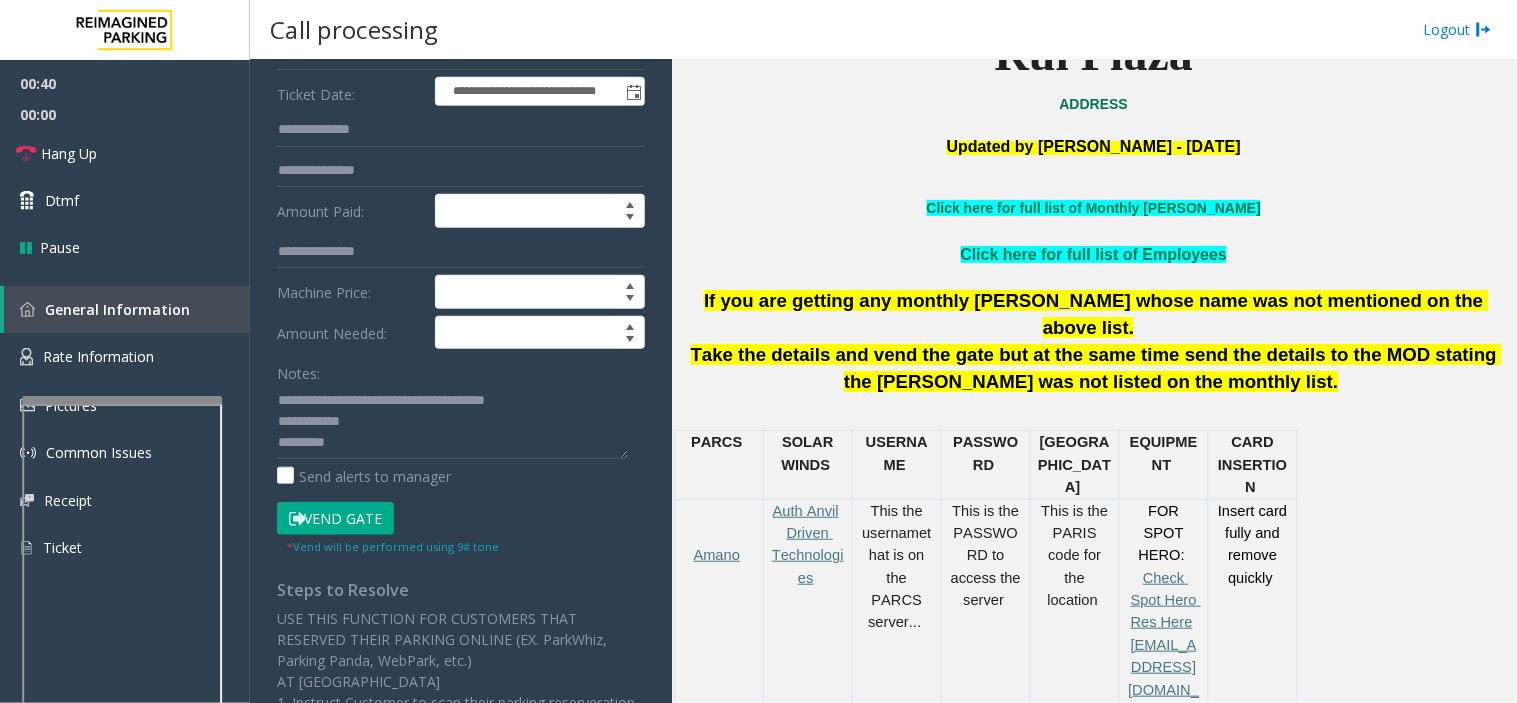 click on "Vend Gate" 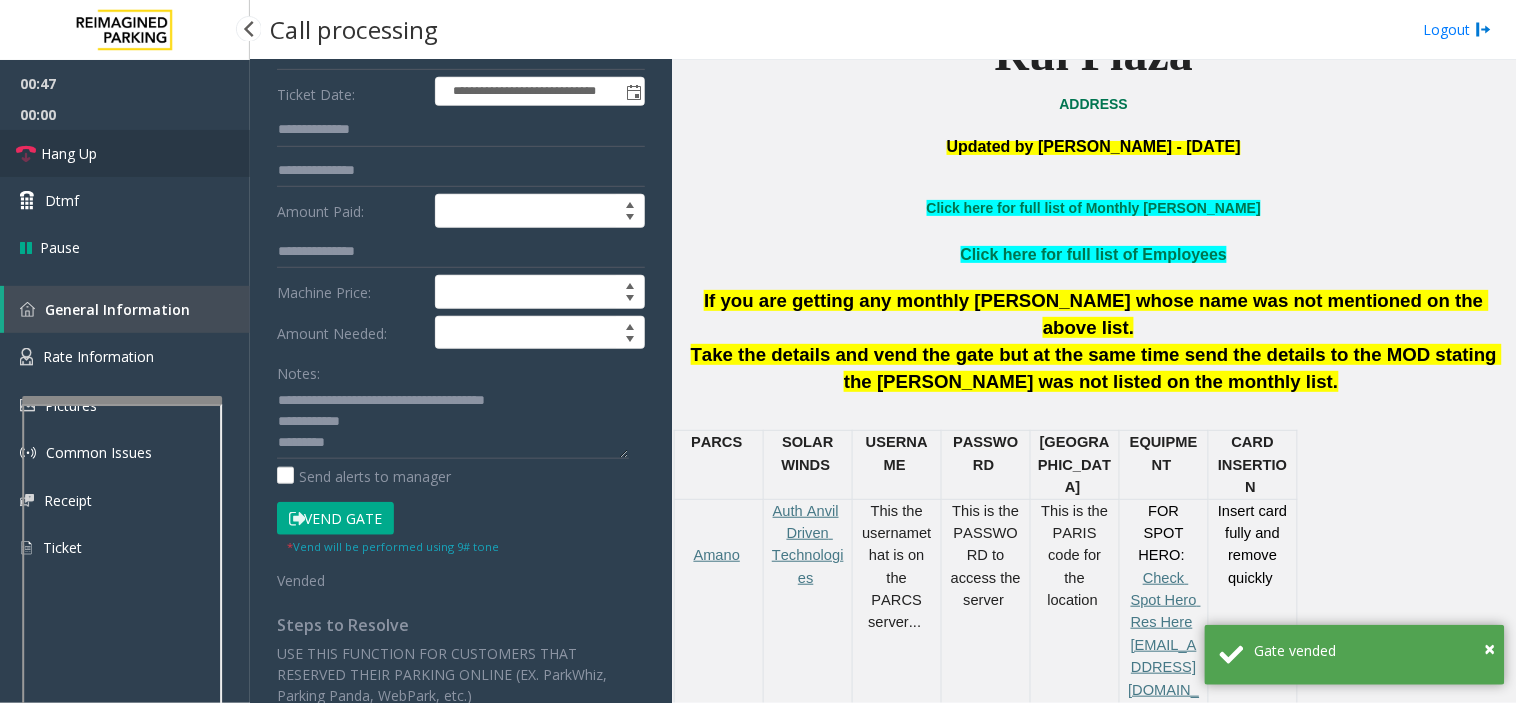 click on "Hang Up" at bounding box center (125, 153) 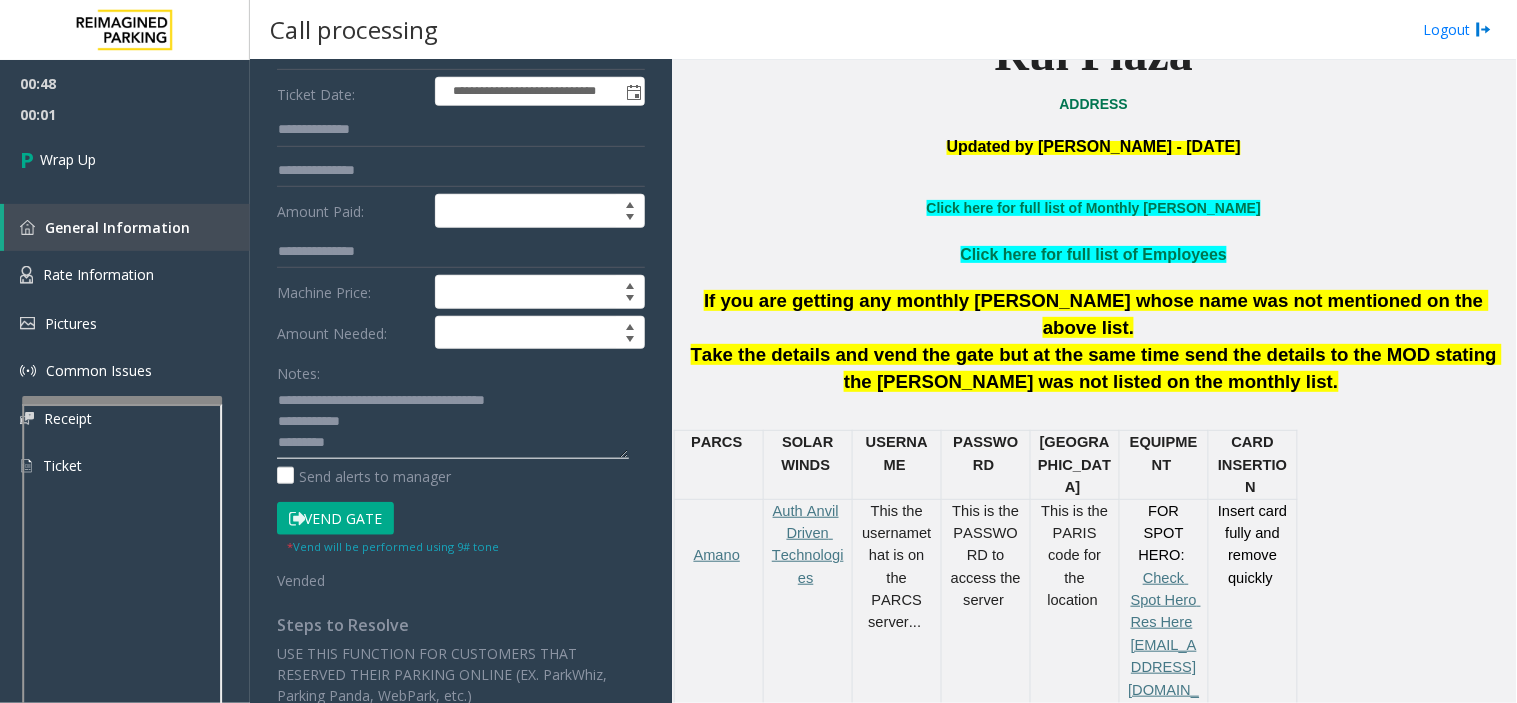 click 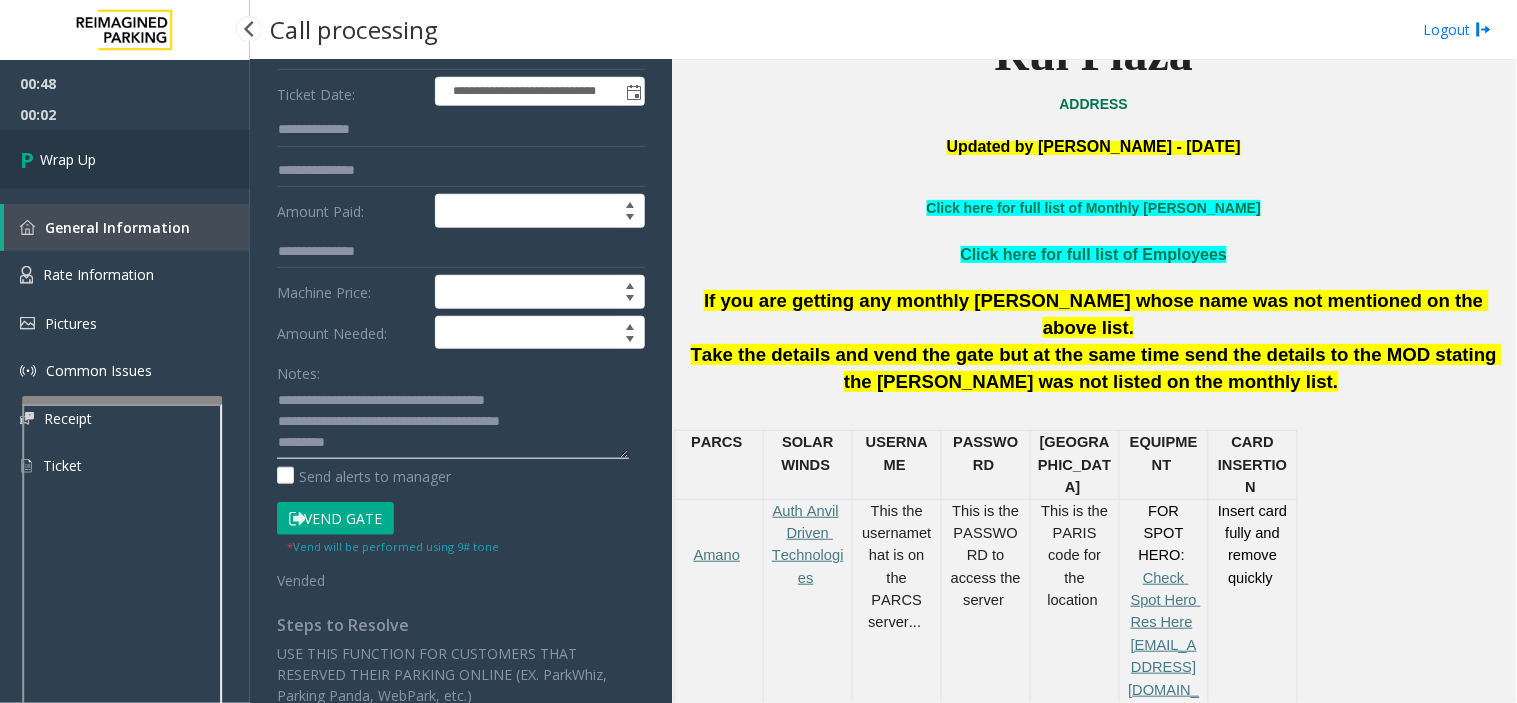 type on "**********" 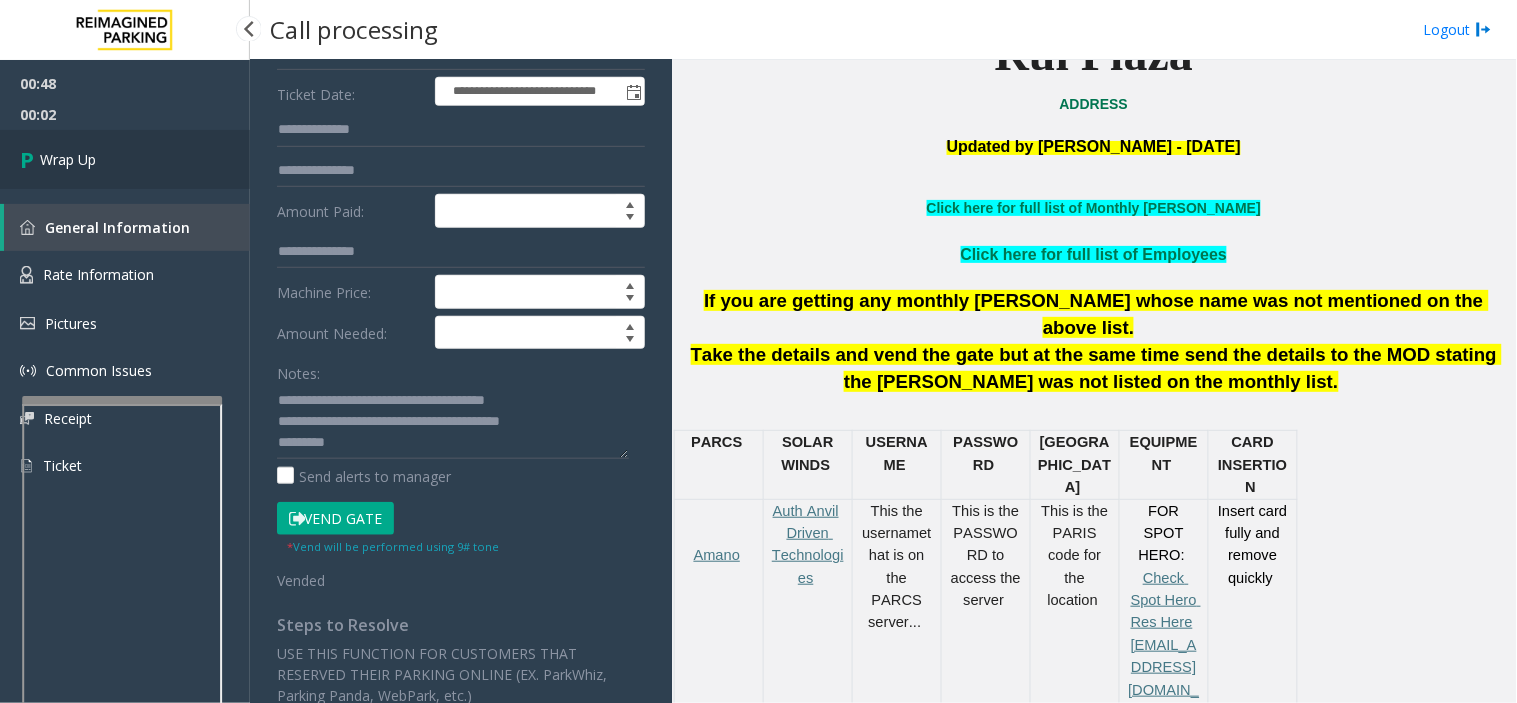 click on "Wrap Up" at bounding box center (125, 159) 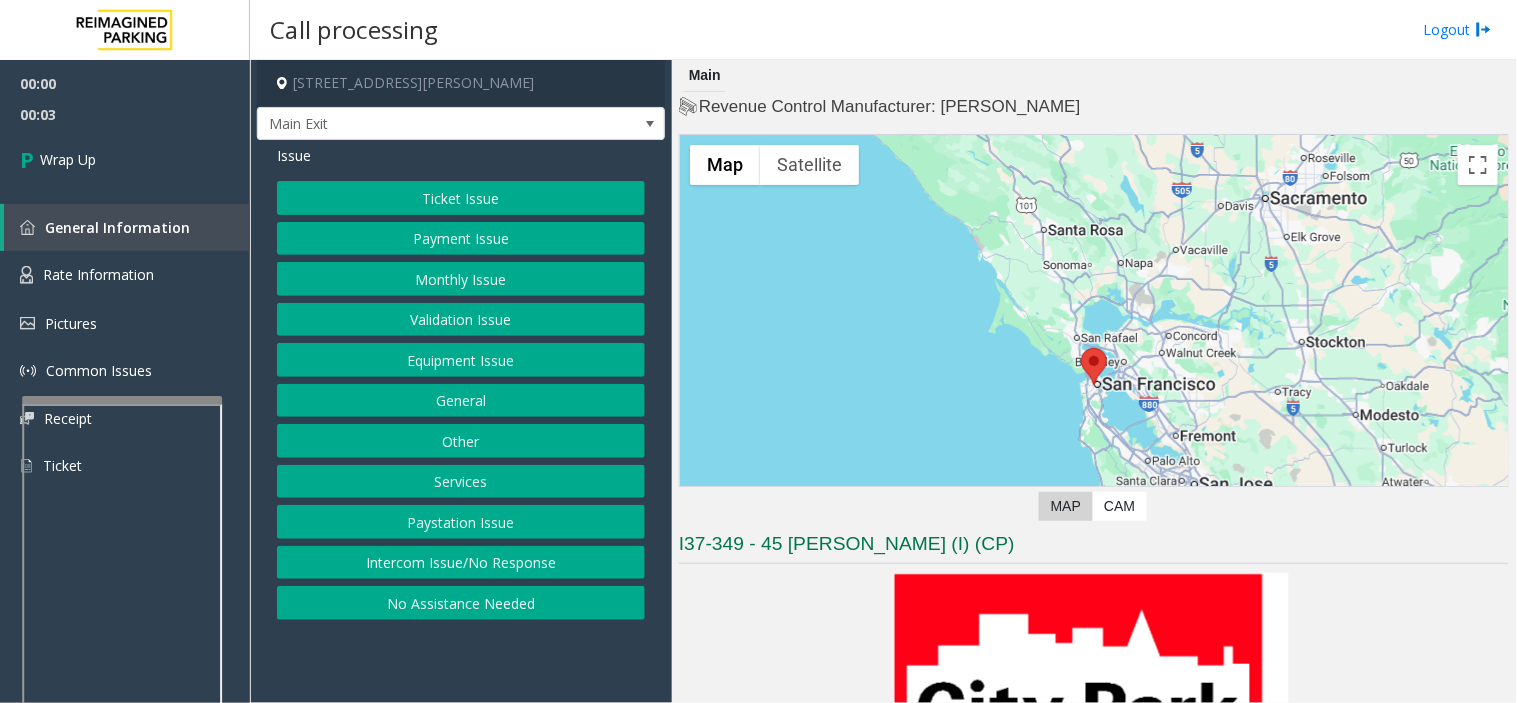click on "Intercom Issue/No Response" 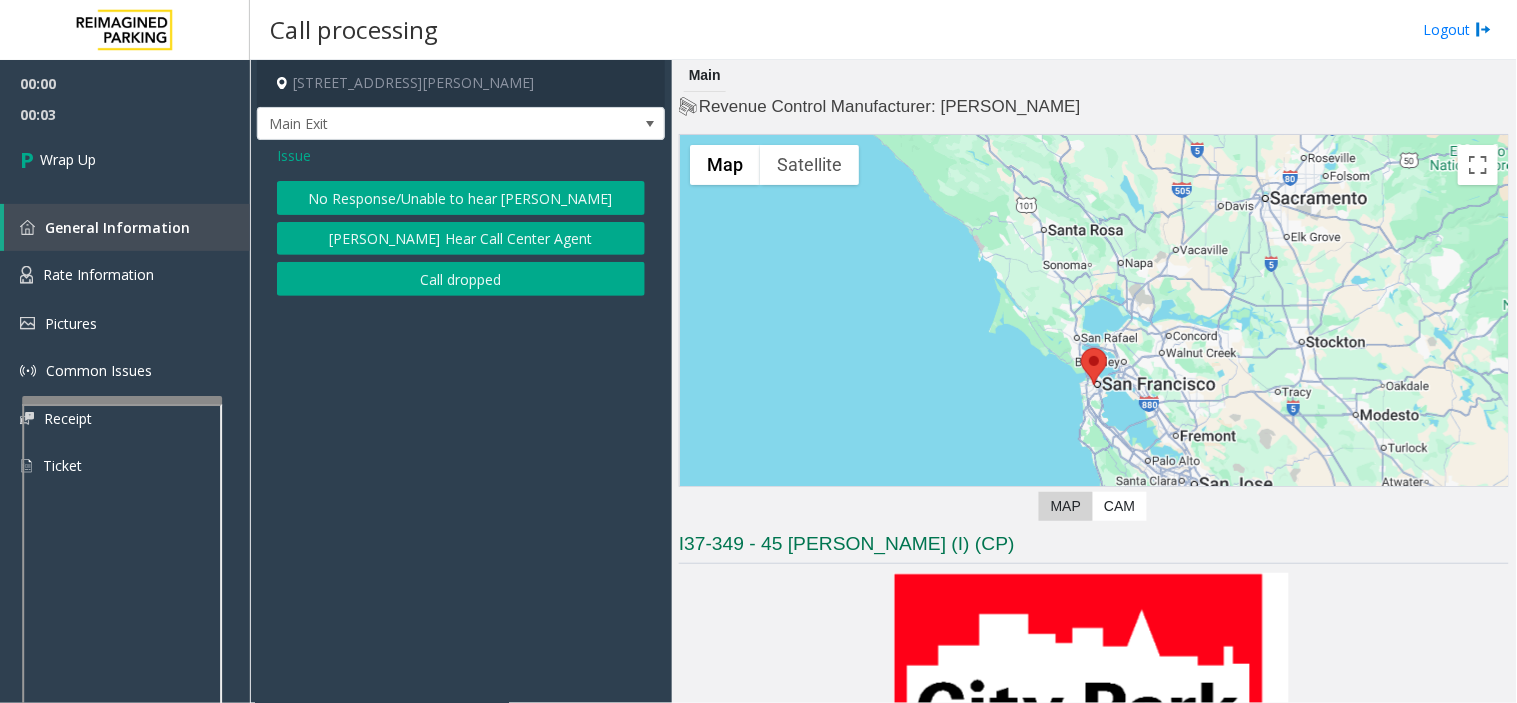 click on "Call dropped" 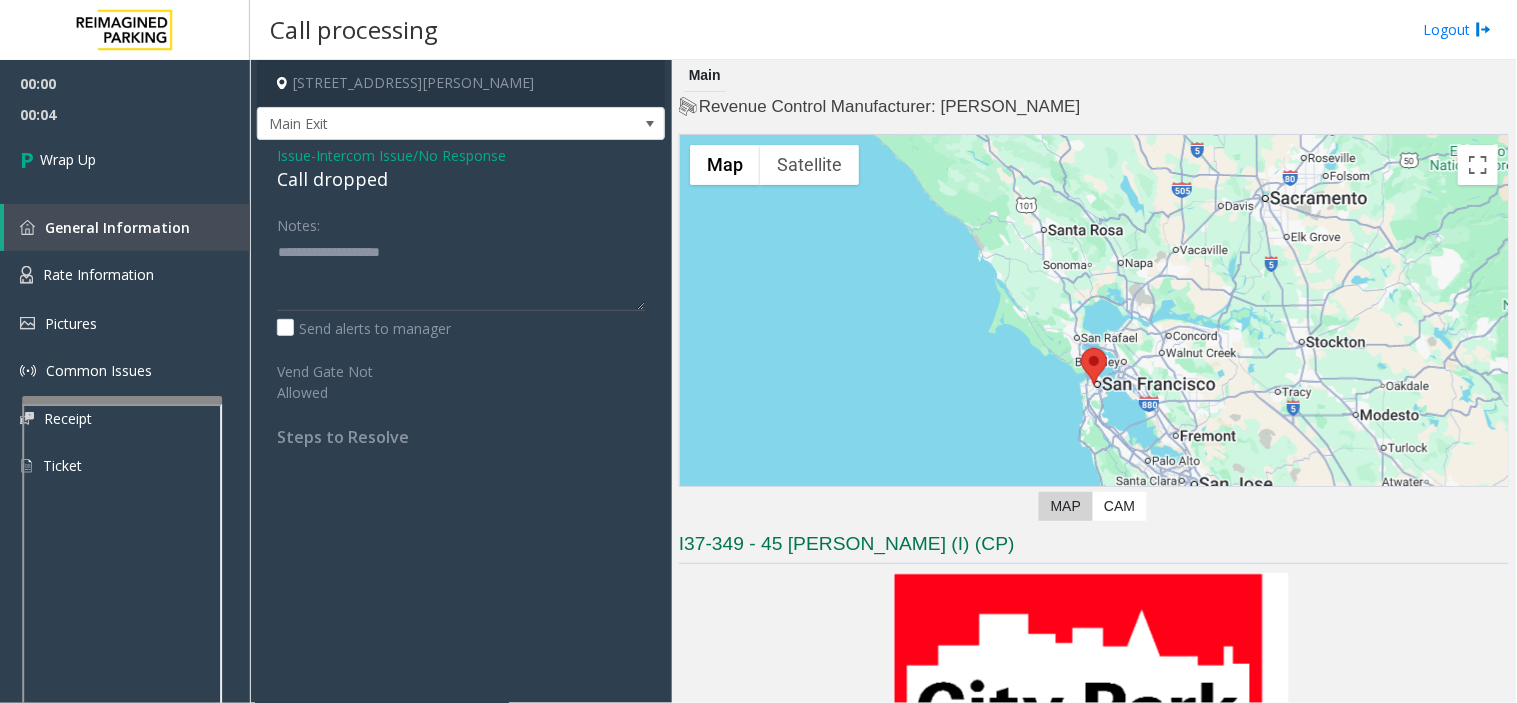 click on "Call dropped" 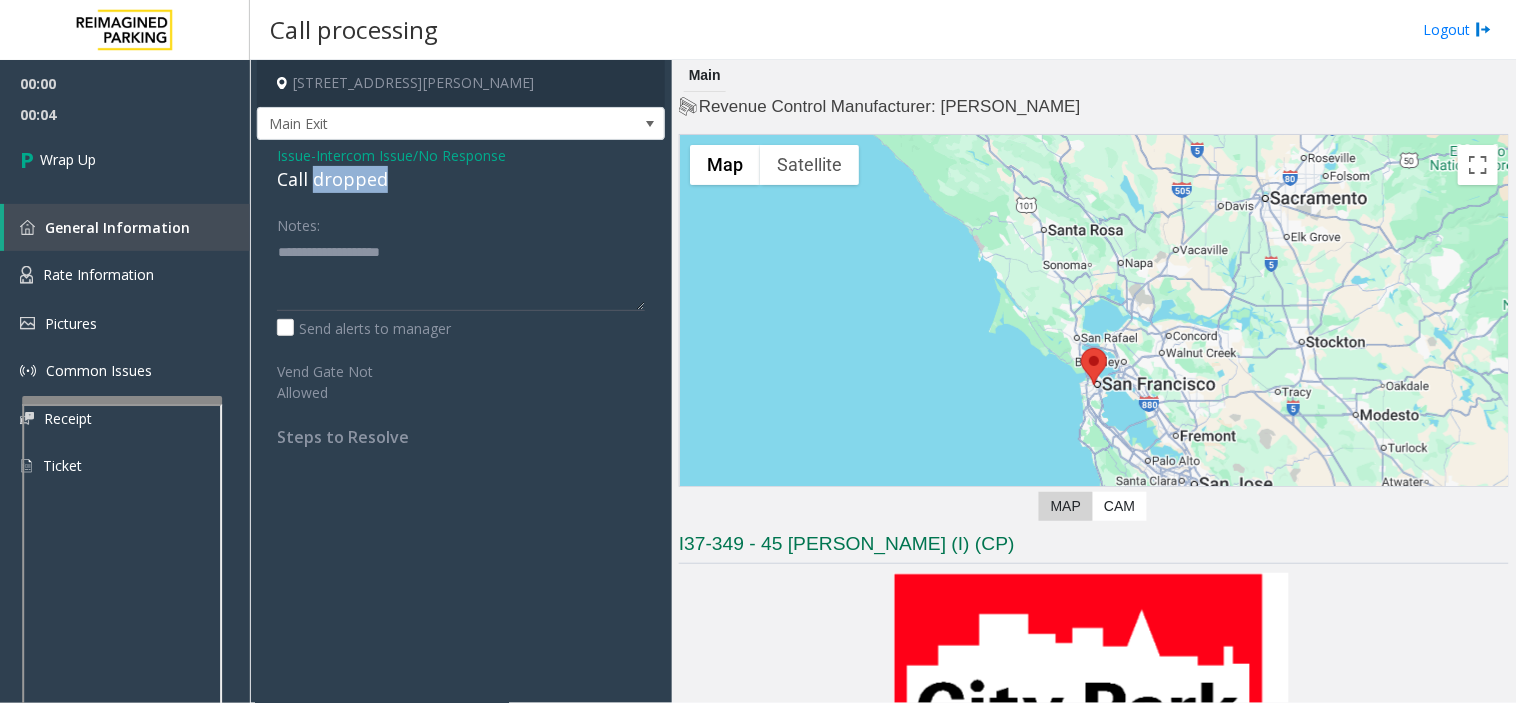 click on "Call dropped" 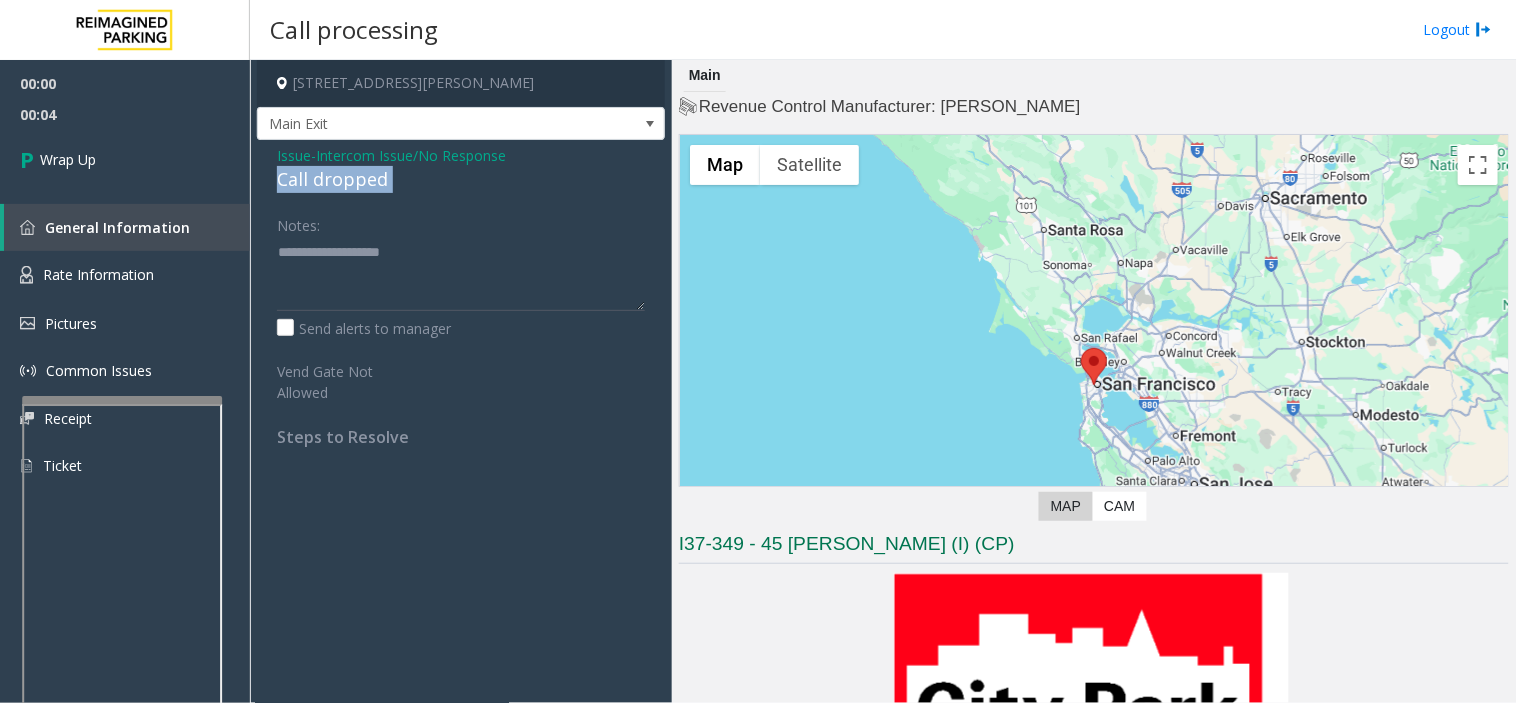 click on "Call dropped" 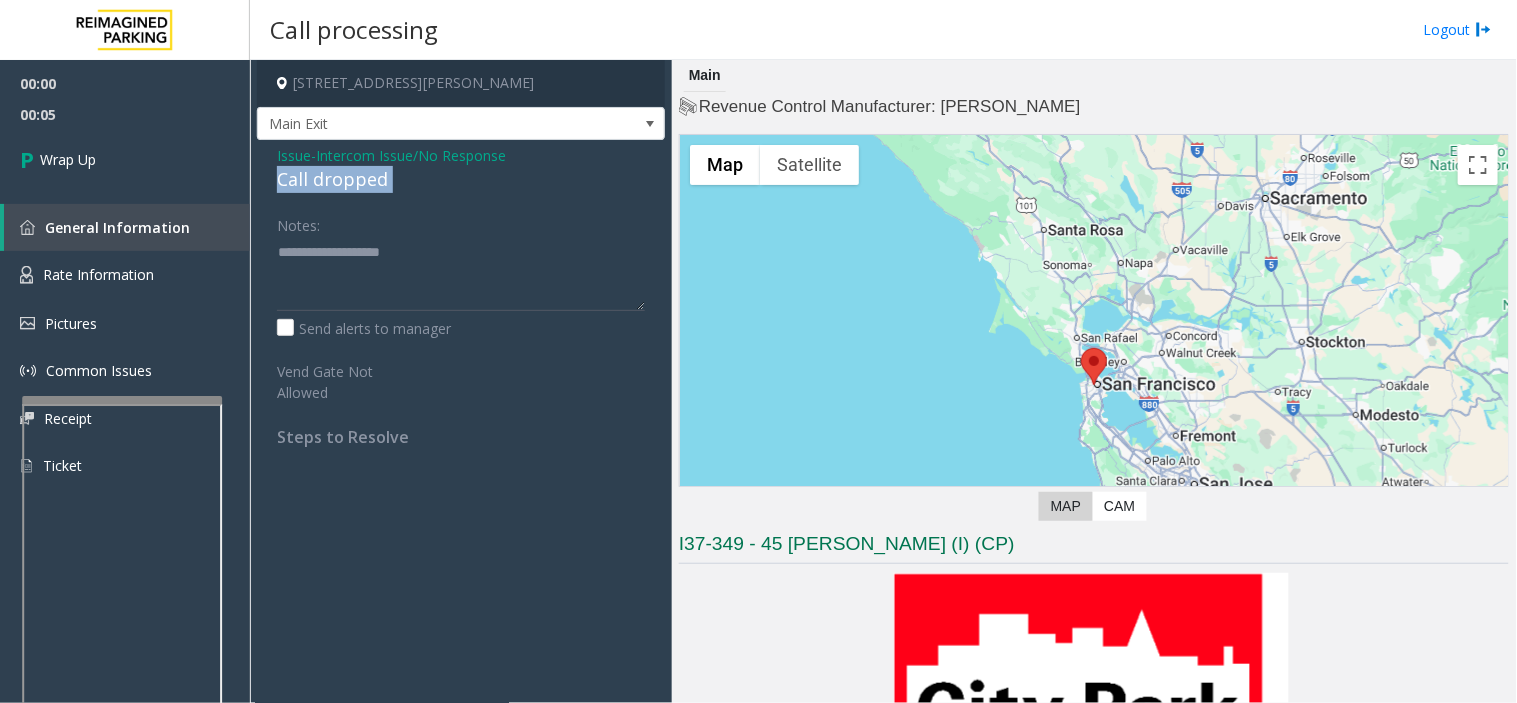 copy on "Call dropped" 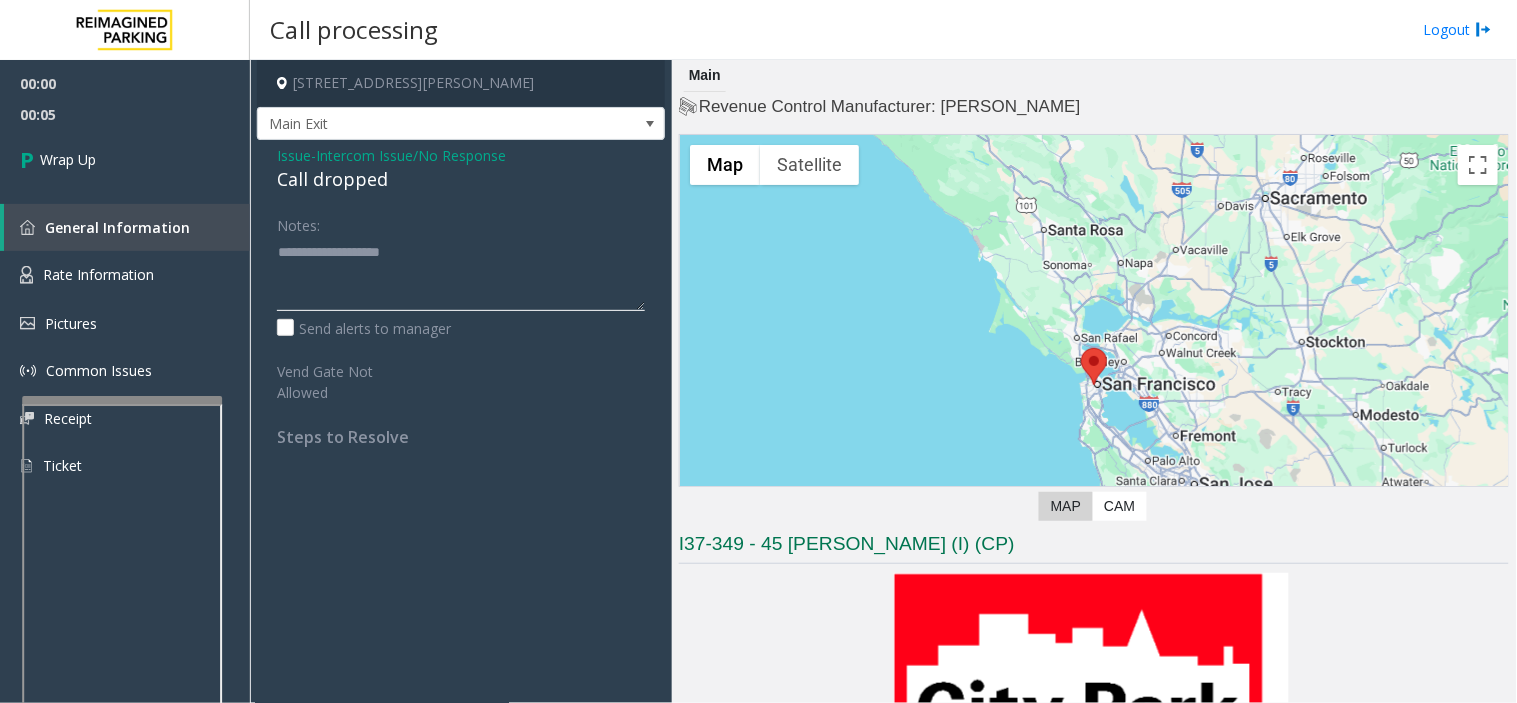 paste on "**********" 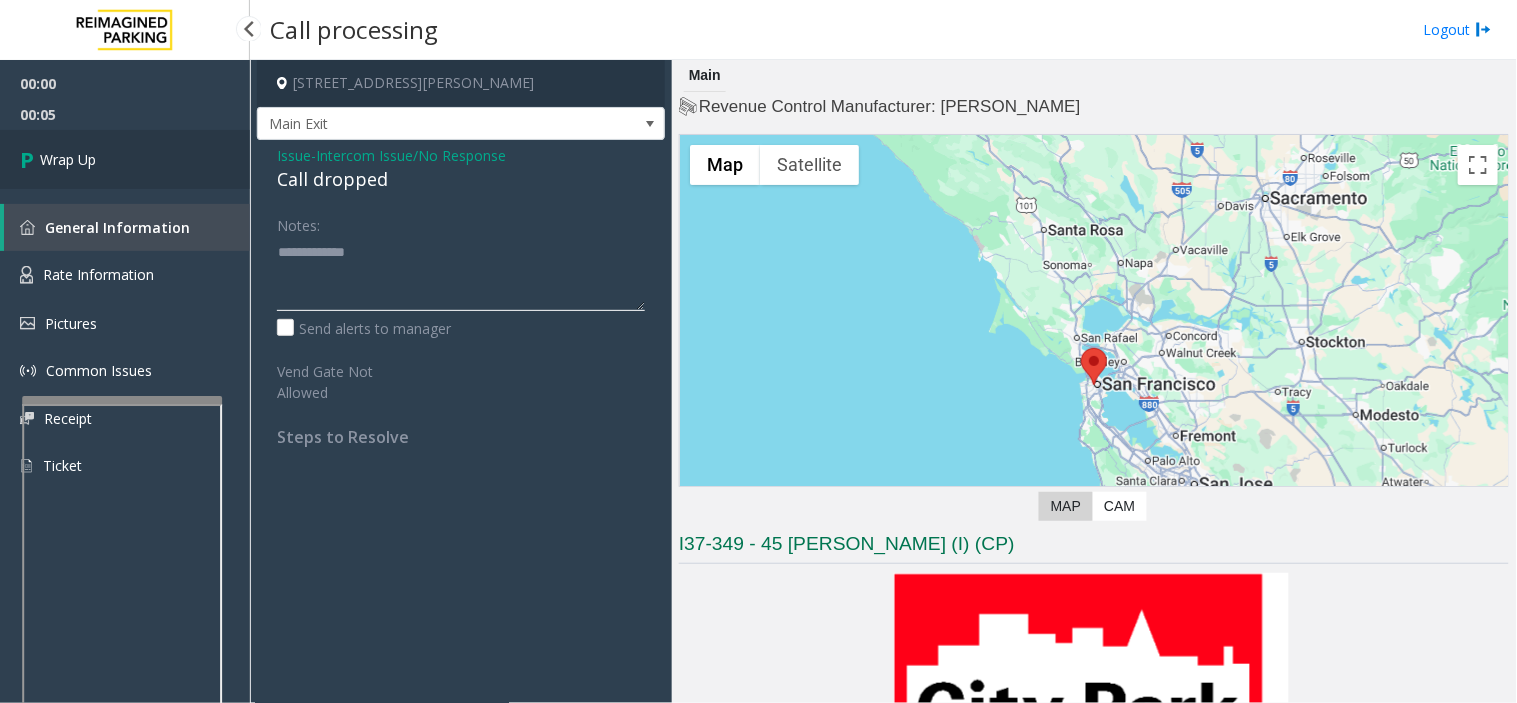 type on "**********" 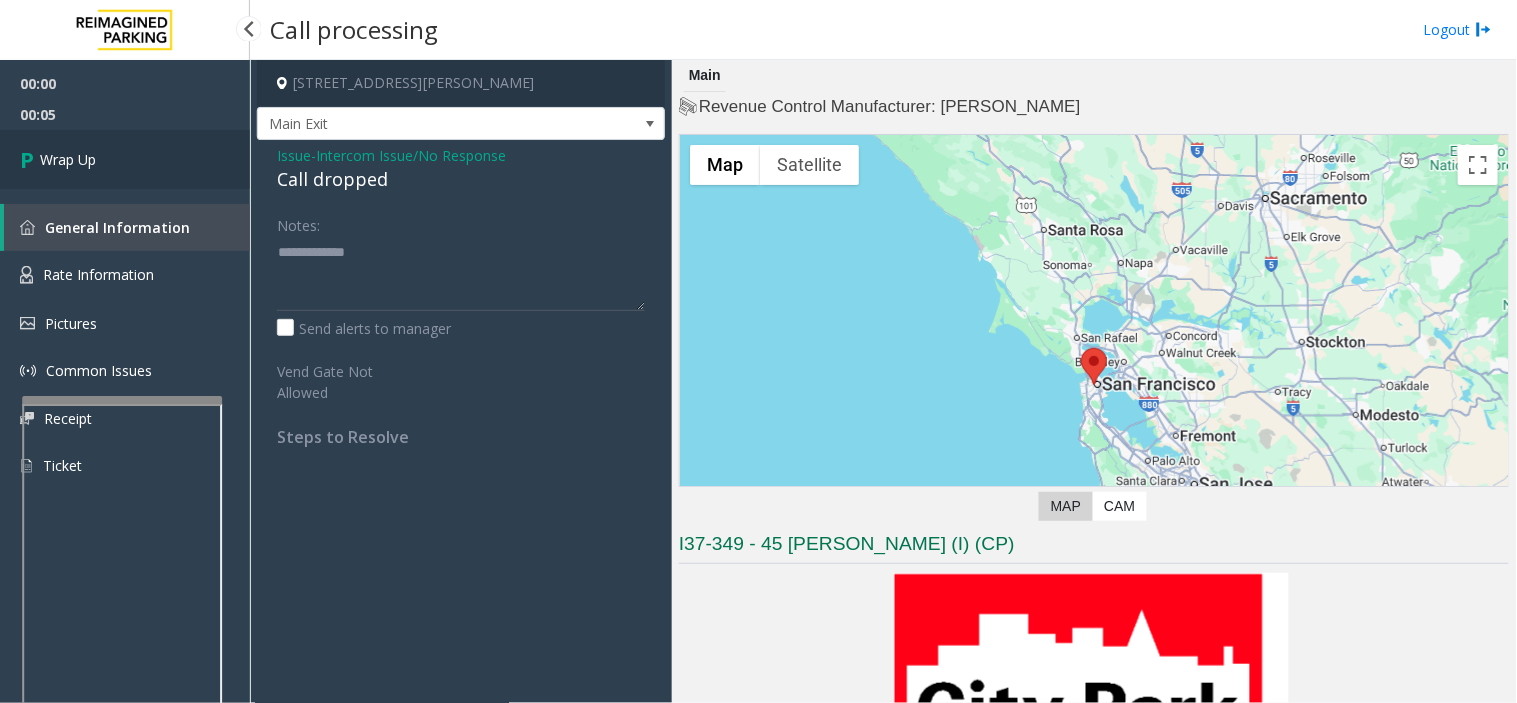 click on "Wrap Up" at bounding box center (125, 159) 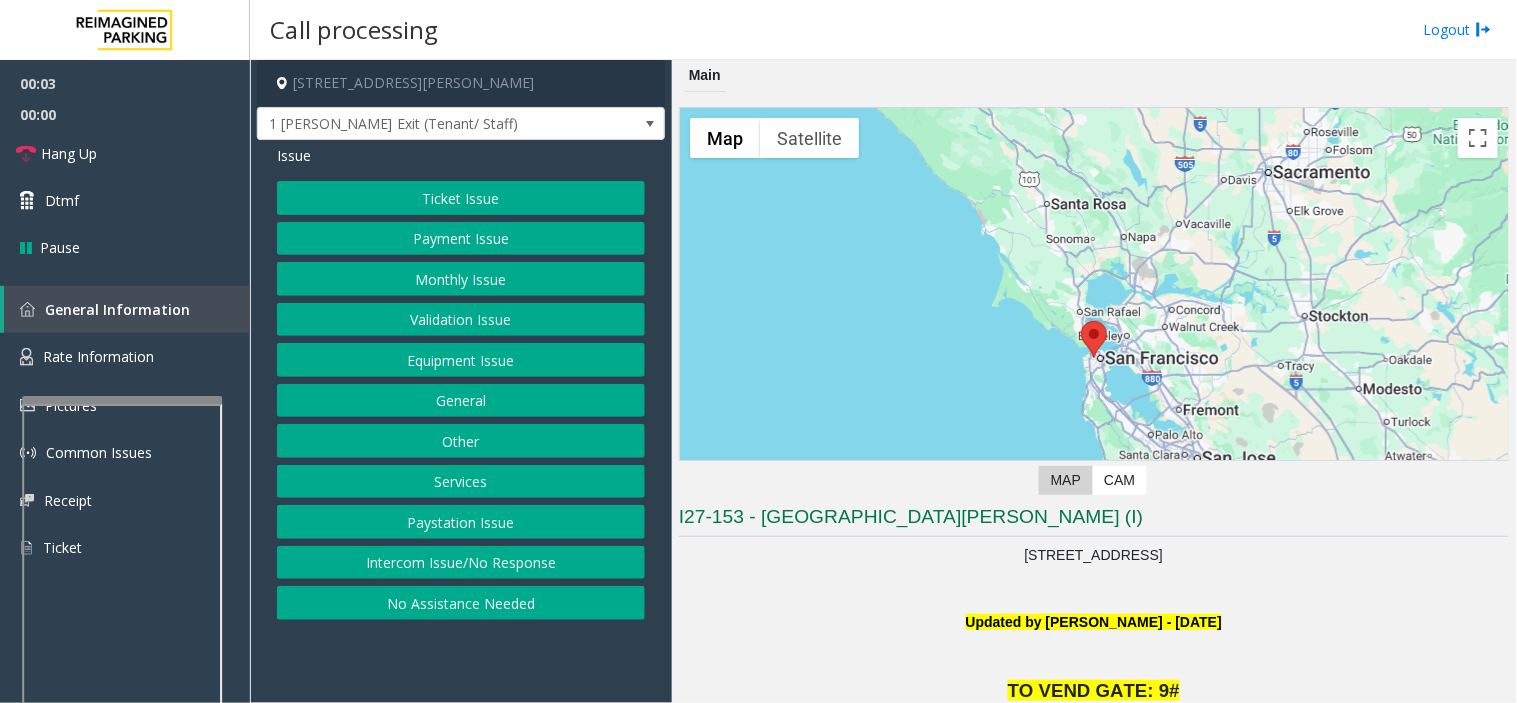 scroll, scrollTop: 444, scrollLeft: 0, axis: vertical 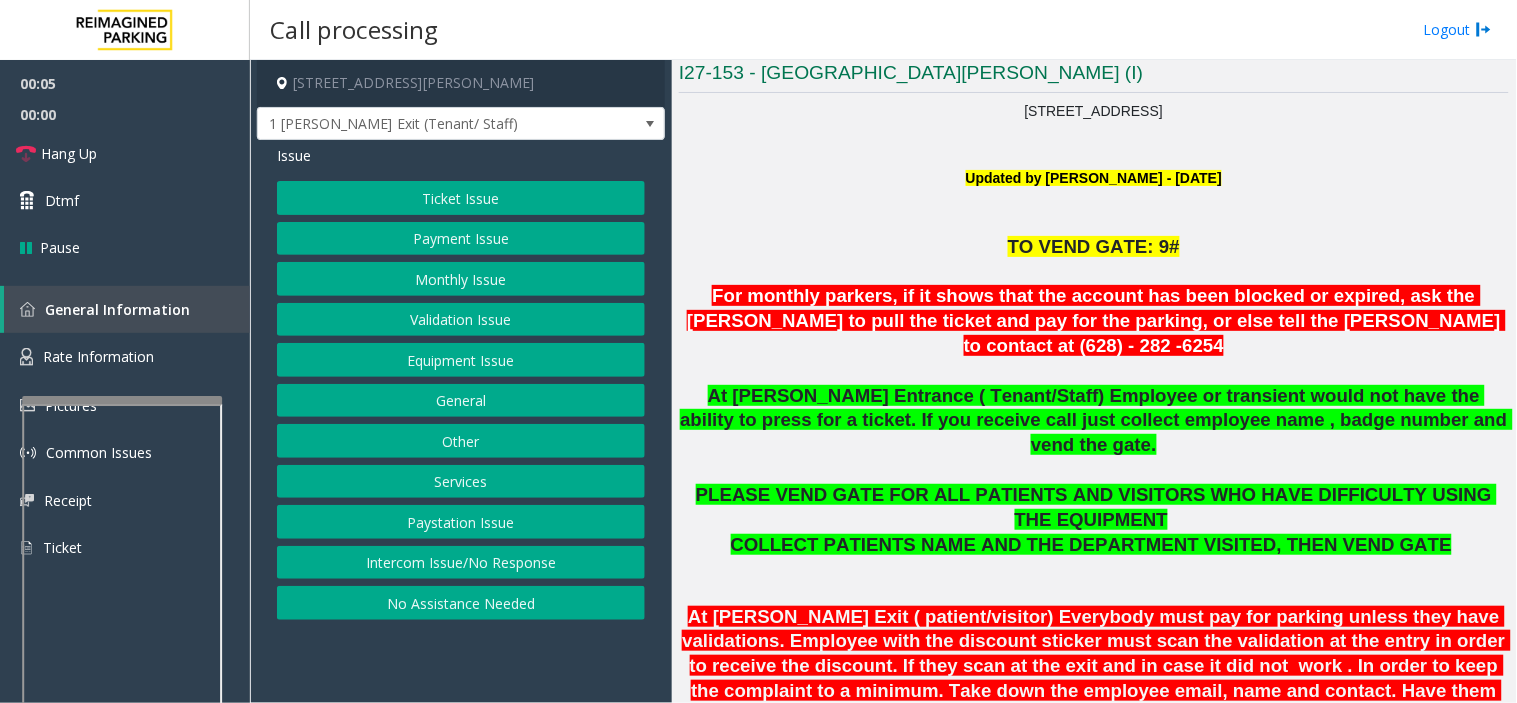 drag, startPoint x: 437, startPoint y: 637, endPoint x: 413, endPoint y: 650, distance: 27.294687 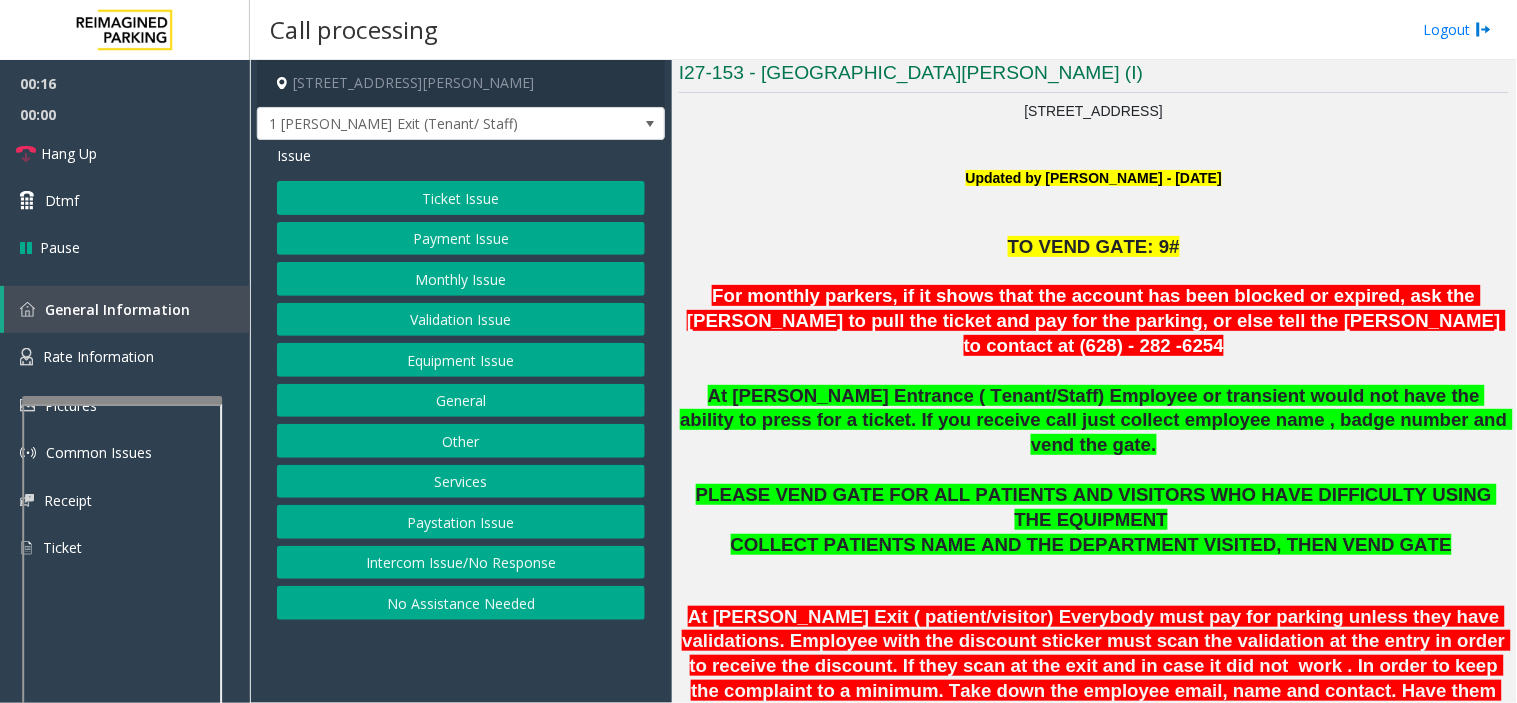 click on "Ticket Issue   Payment Issue   Monthly Issue   Validation Issue   Equipment Issue   General   Other   Services   Paystation Issue   Intercom Issue/No Response   No Assistance Needed" 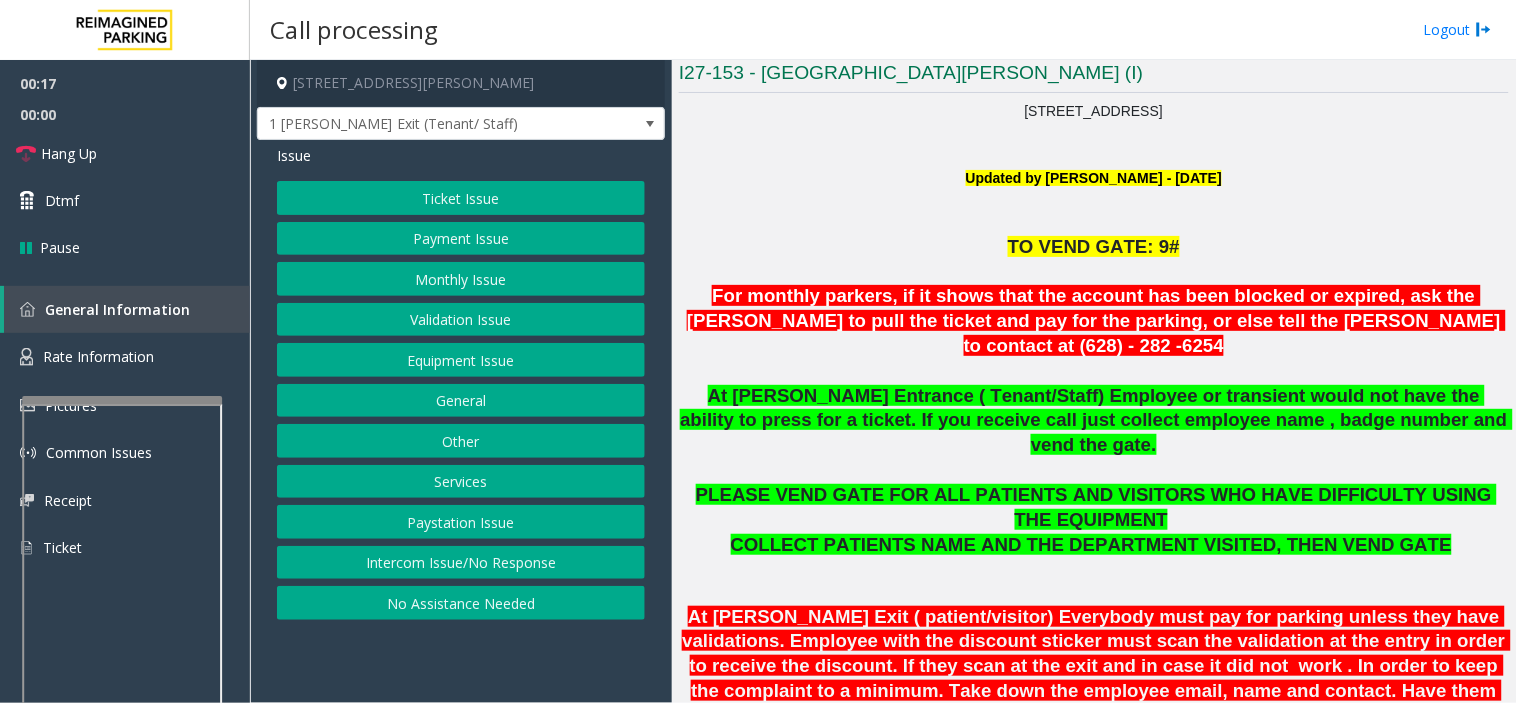 click on "Payment Issue" 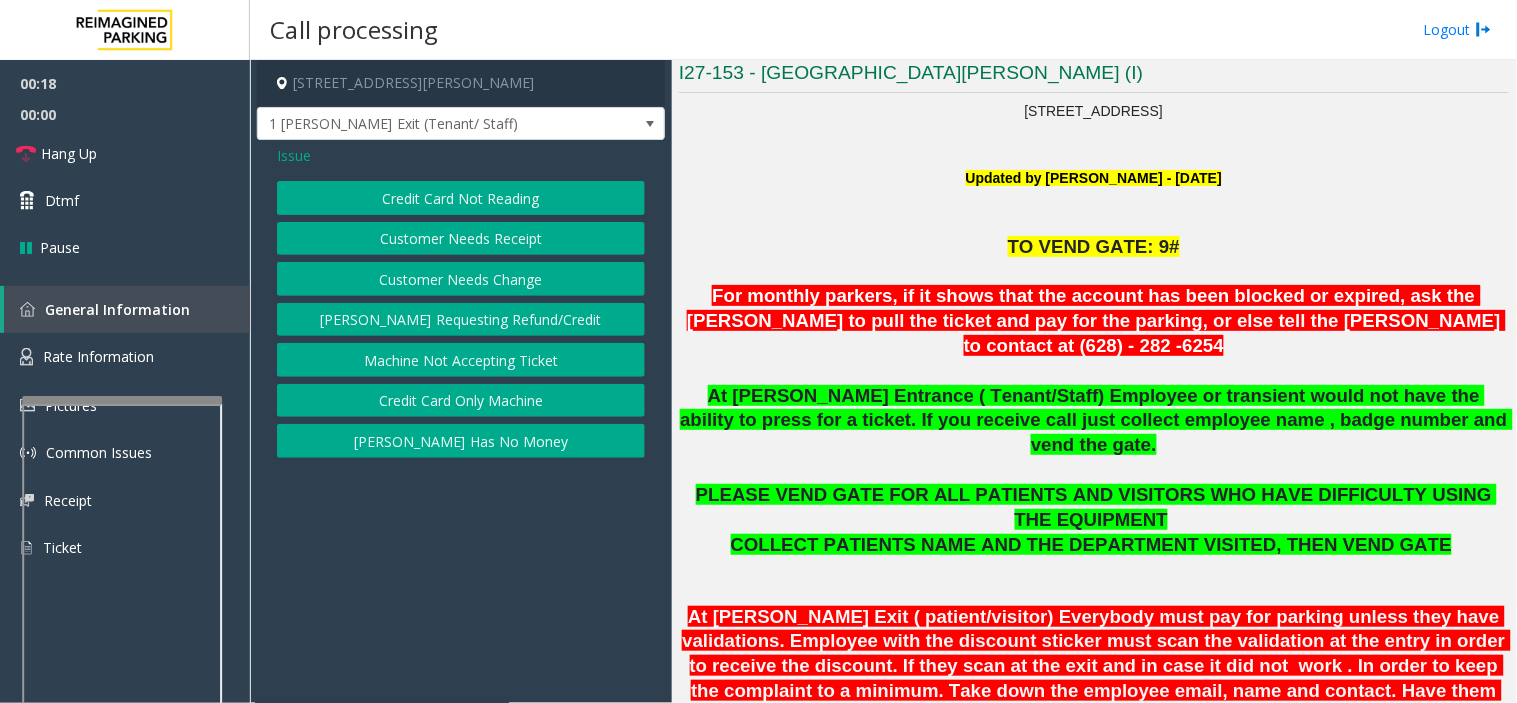 click on "Issue" 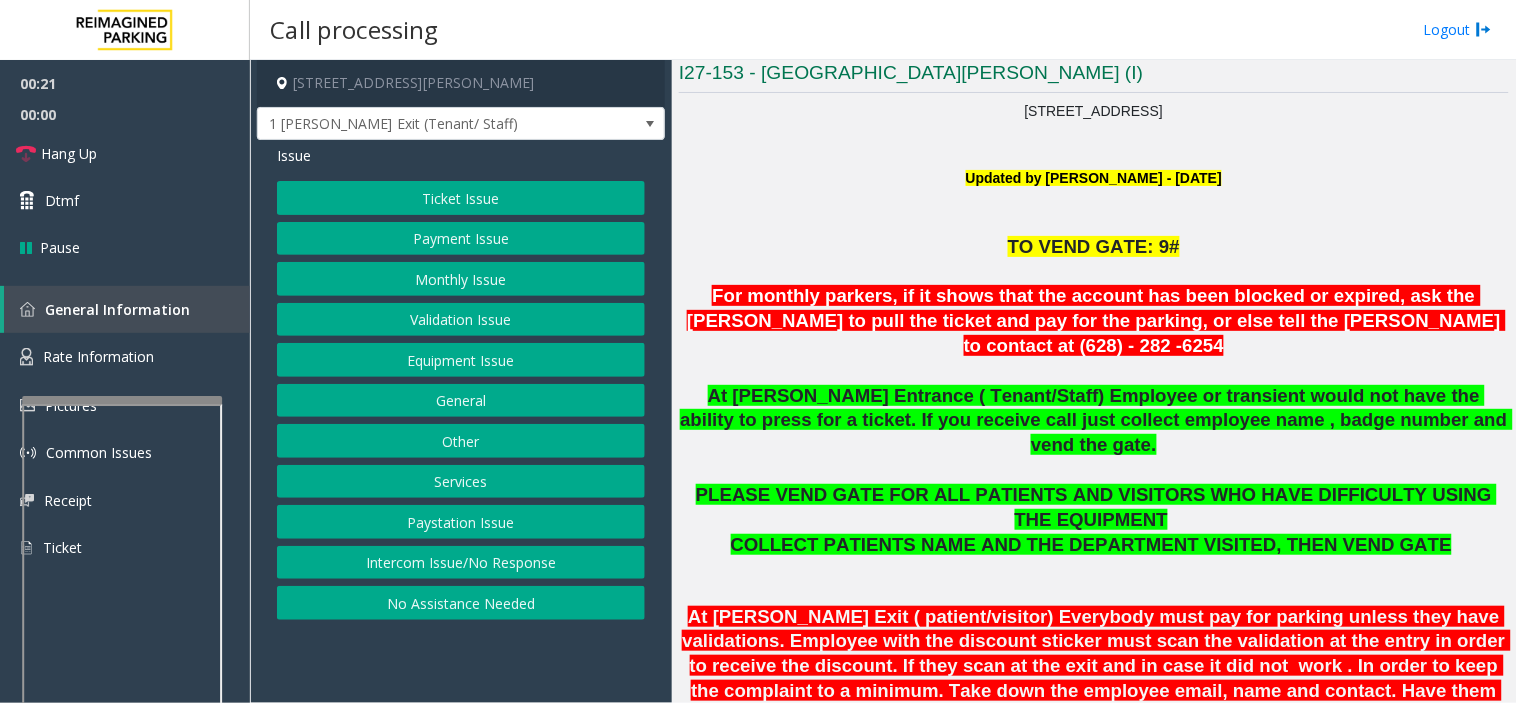 click on "Monthly Issue" 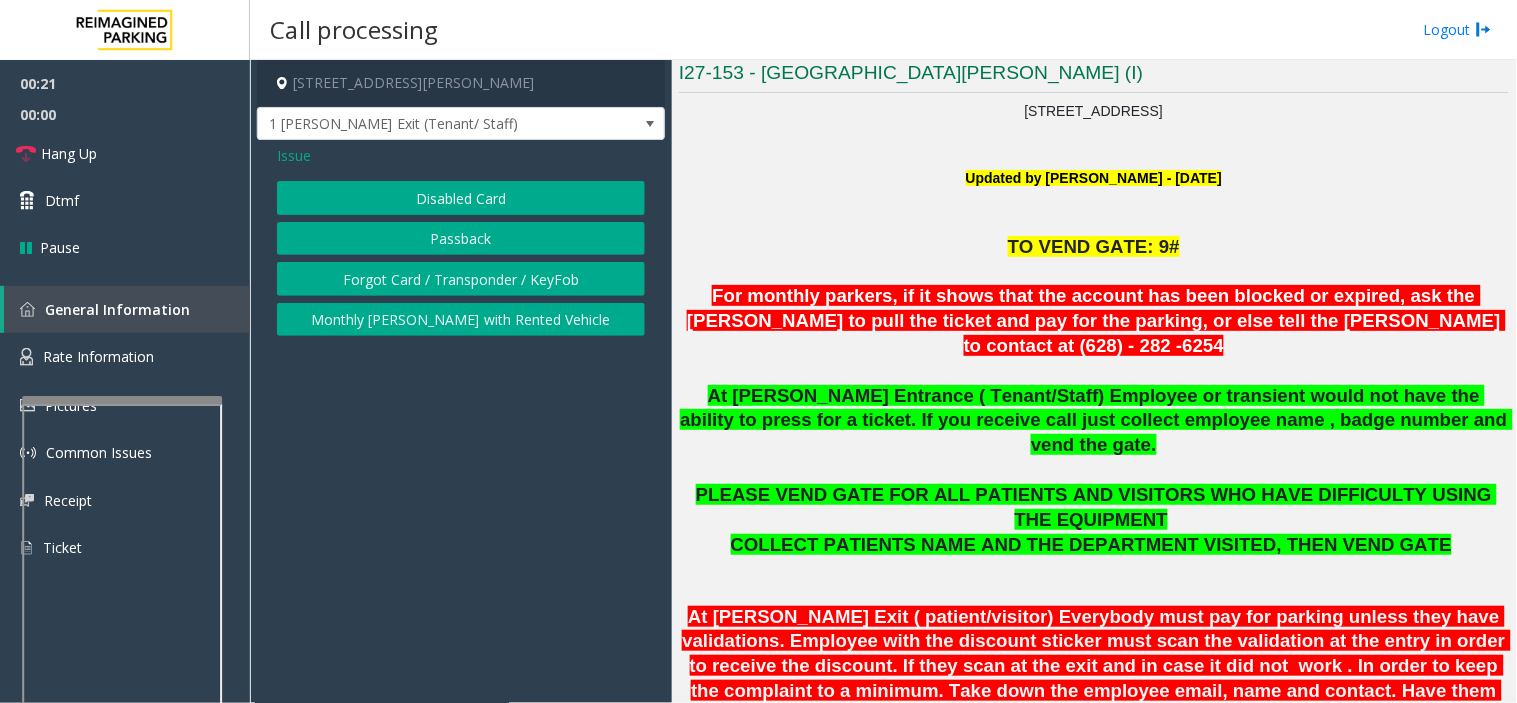 click on "Disabled Card" 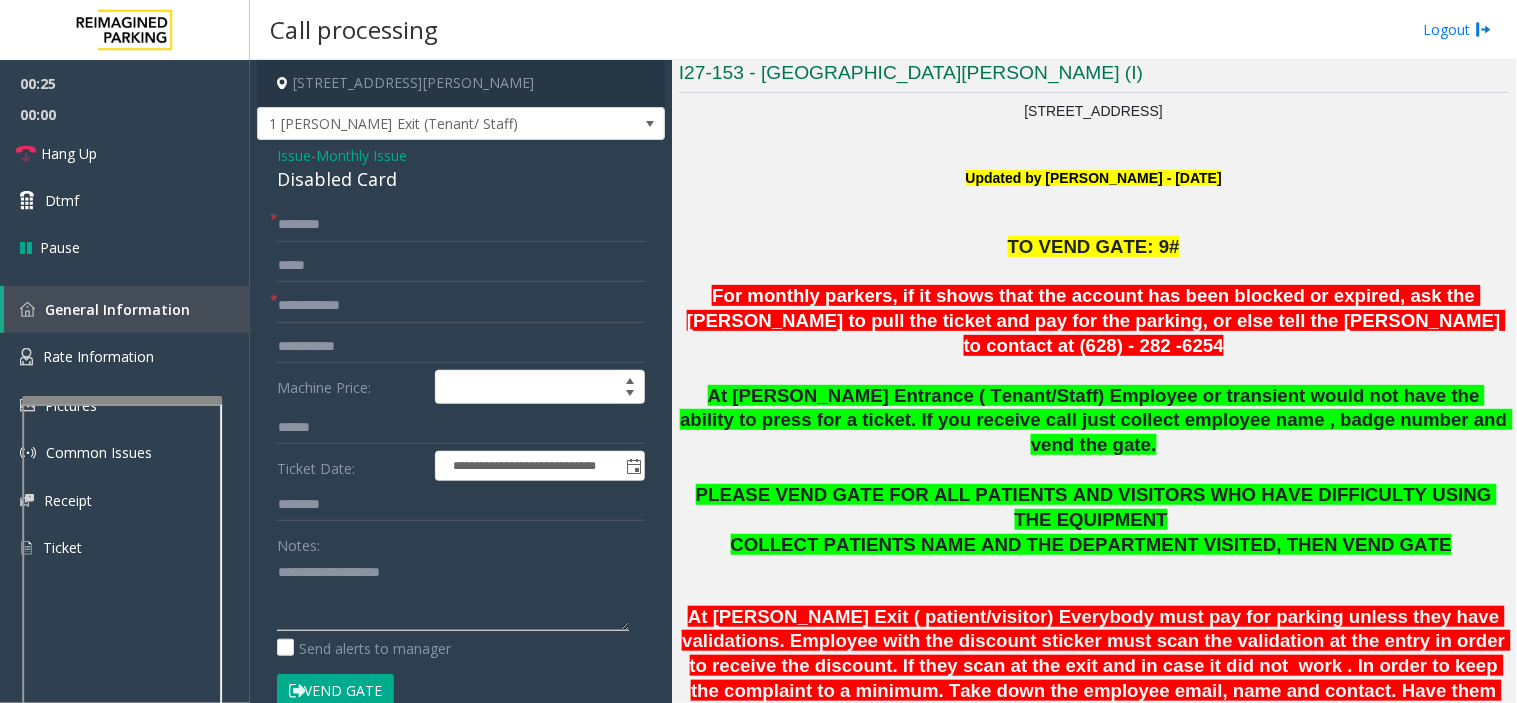 paste on "**********" 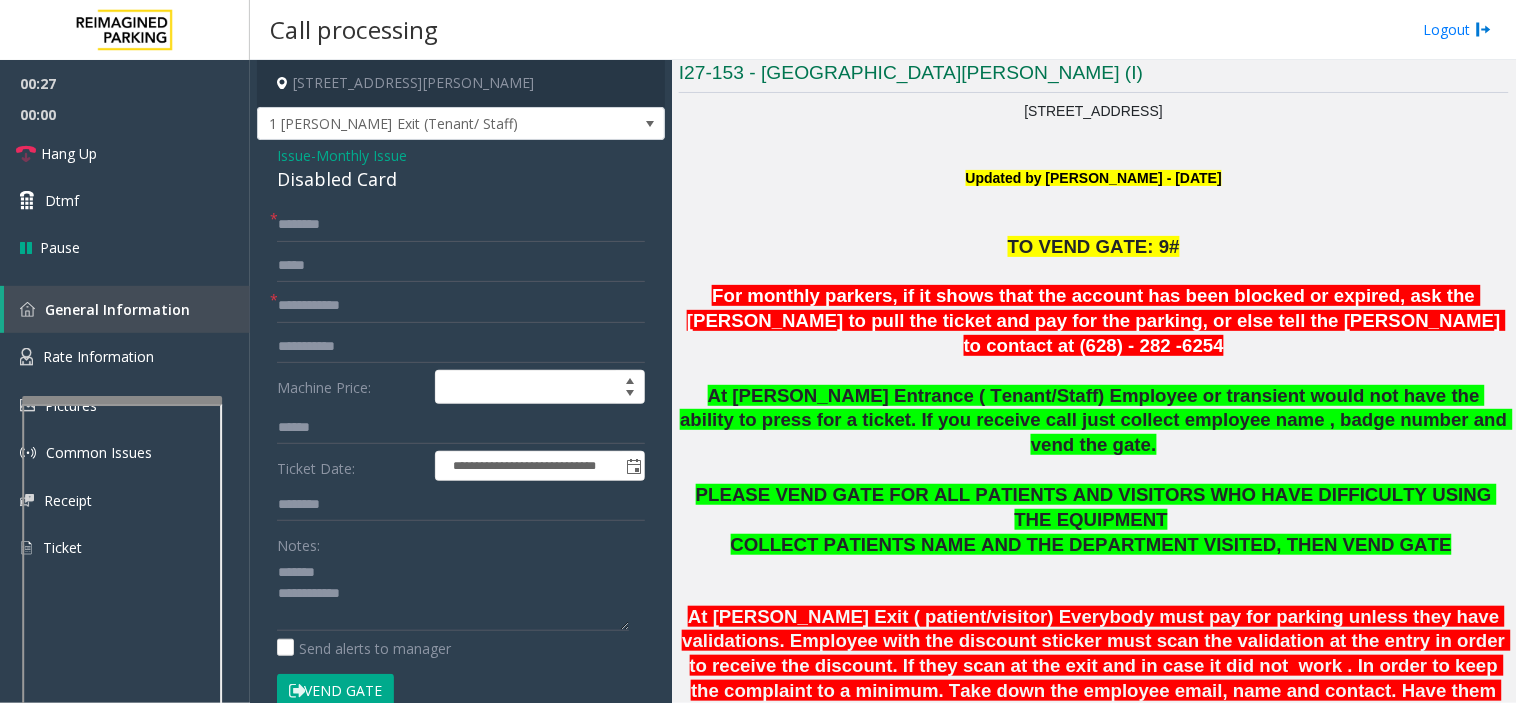 drag, startPoint x: 268, startPoint y: 194, endPoint x: 384, endPoint y: 172, distance: 118.06778 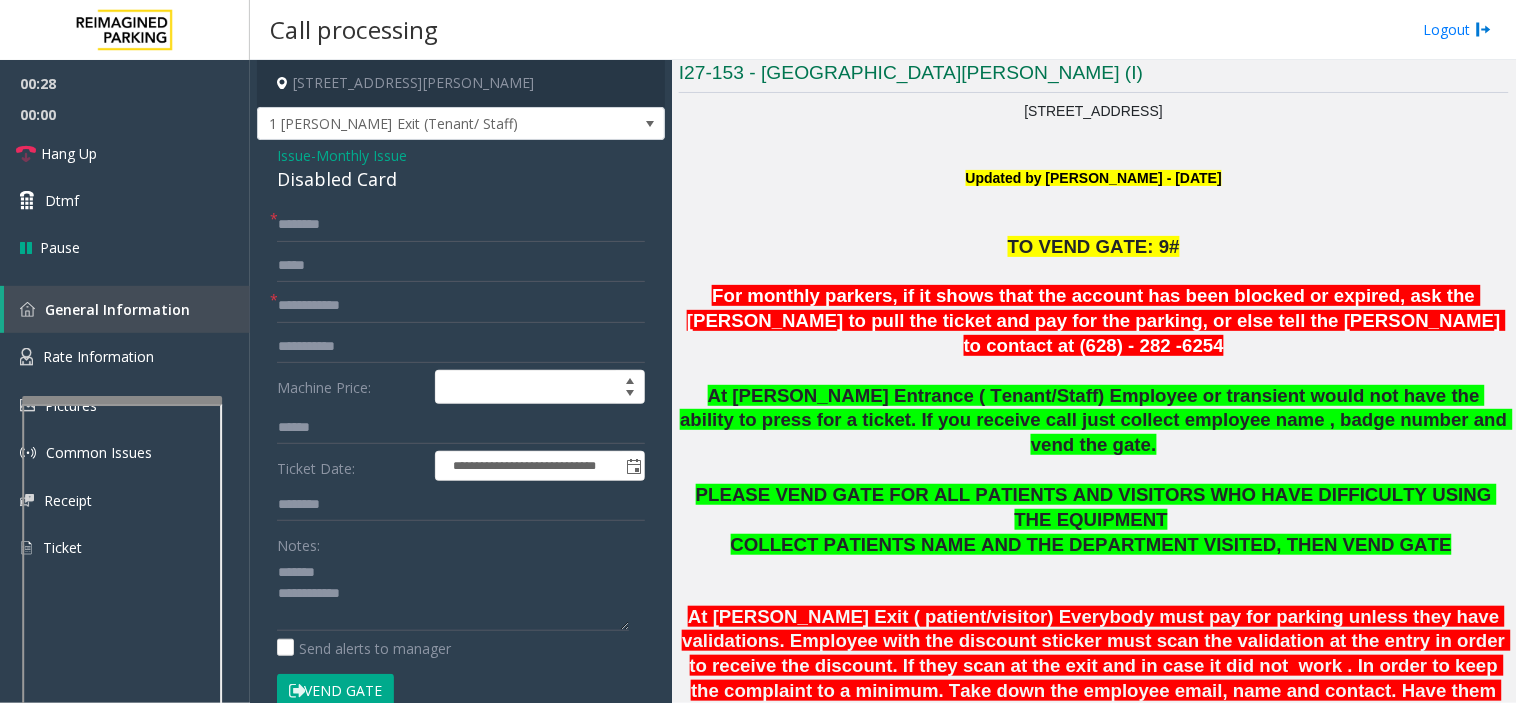 click on "Disabled Card" 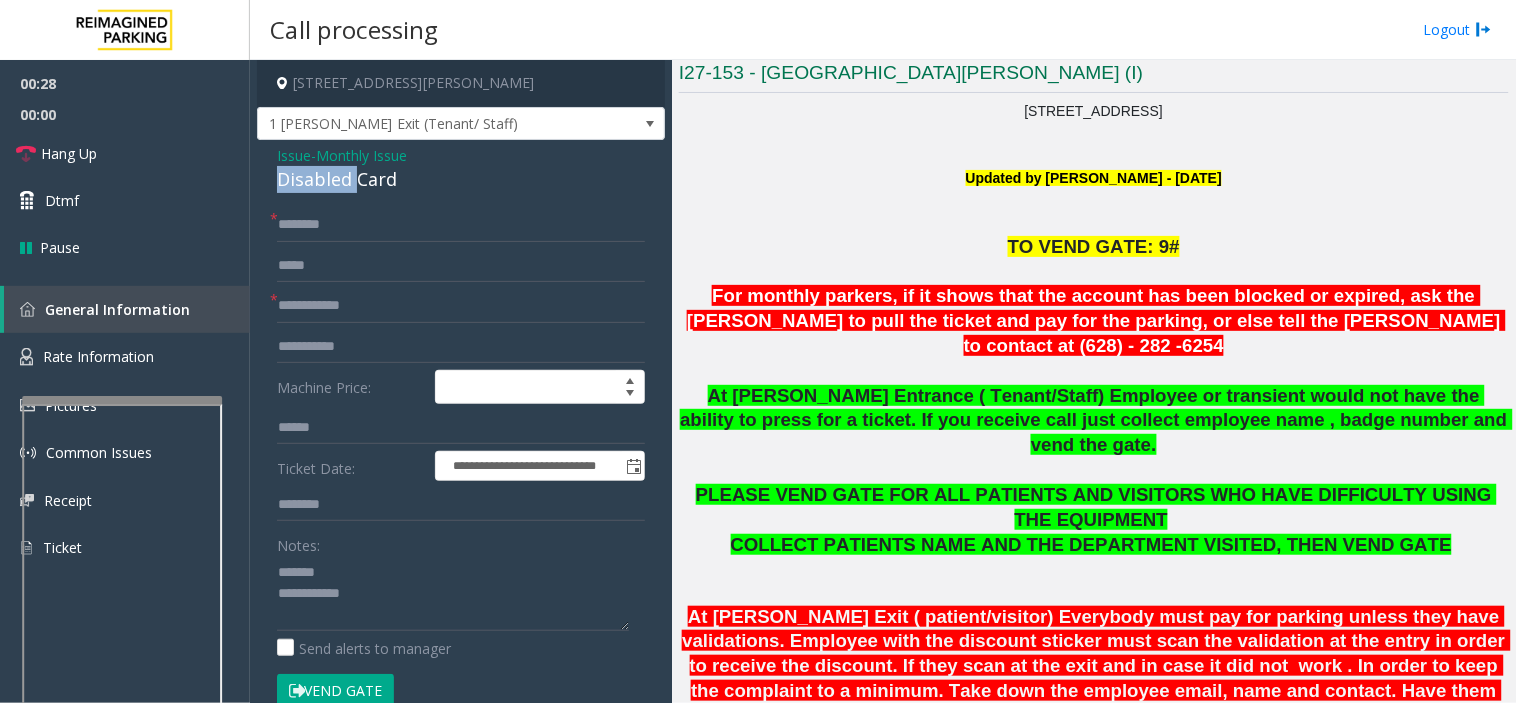 click on "Disabled Card" 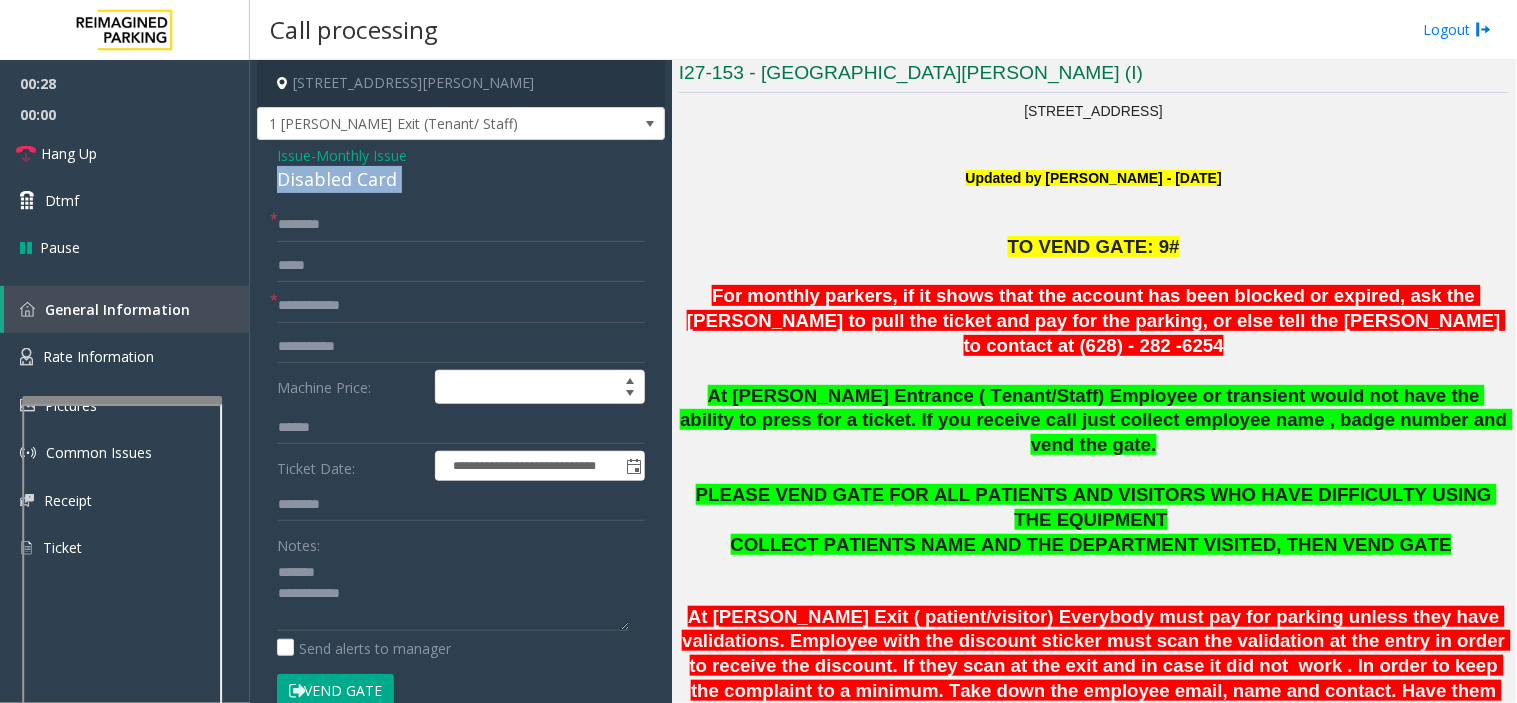 click on "Disabled Card" 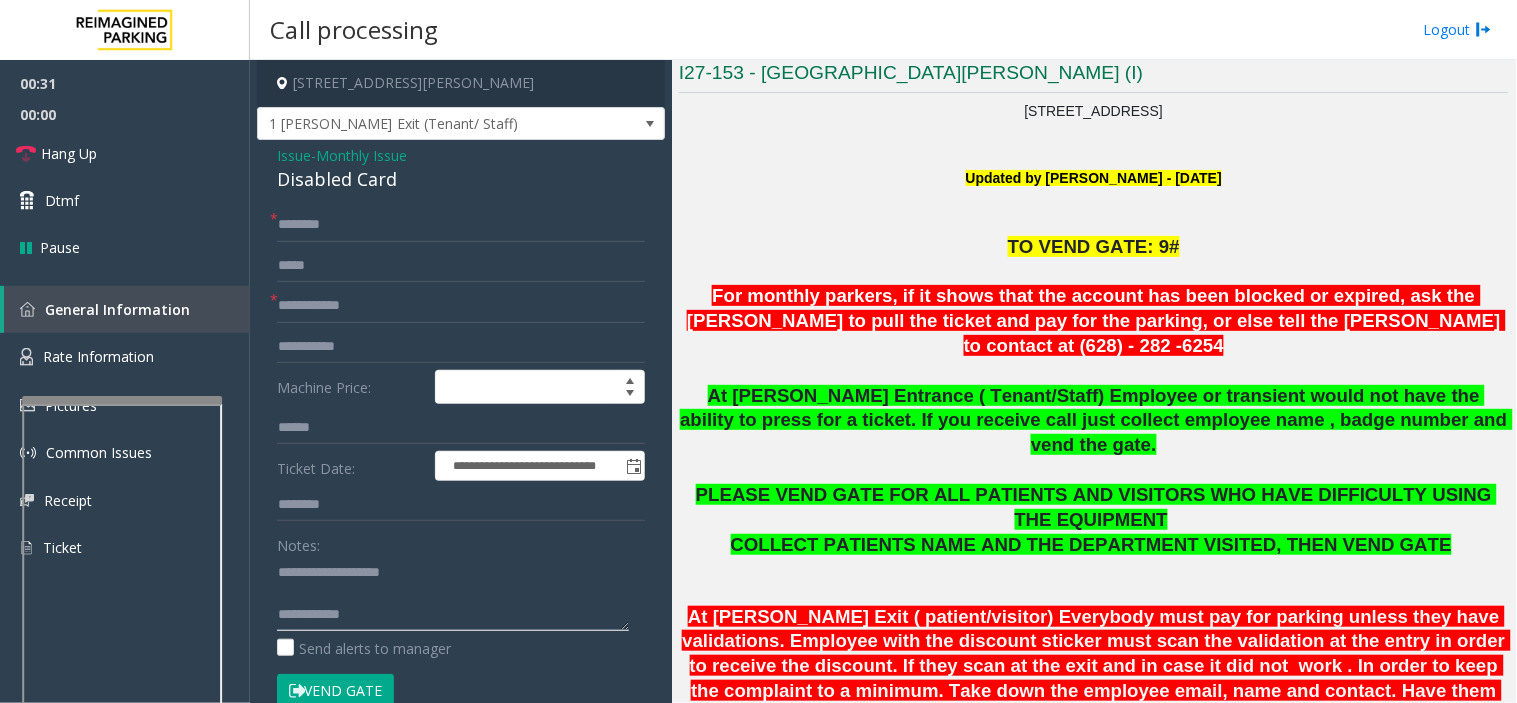 click 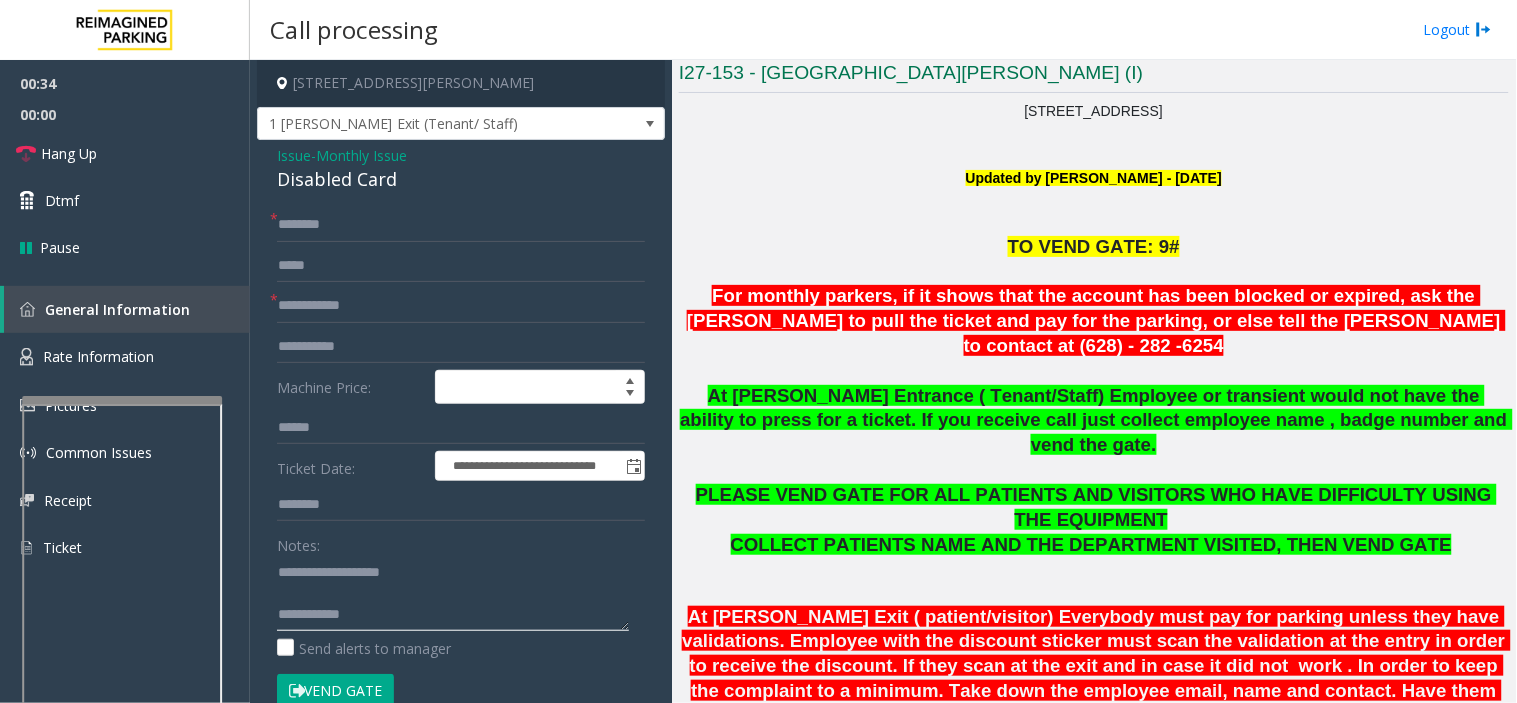 type on "**********" 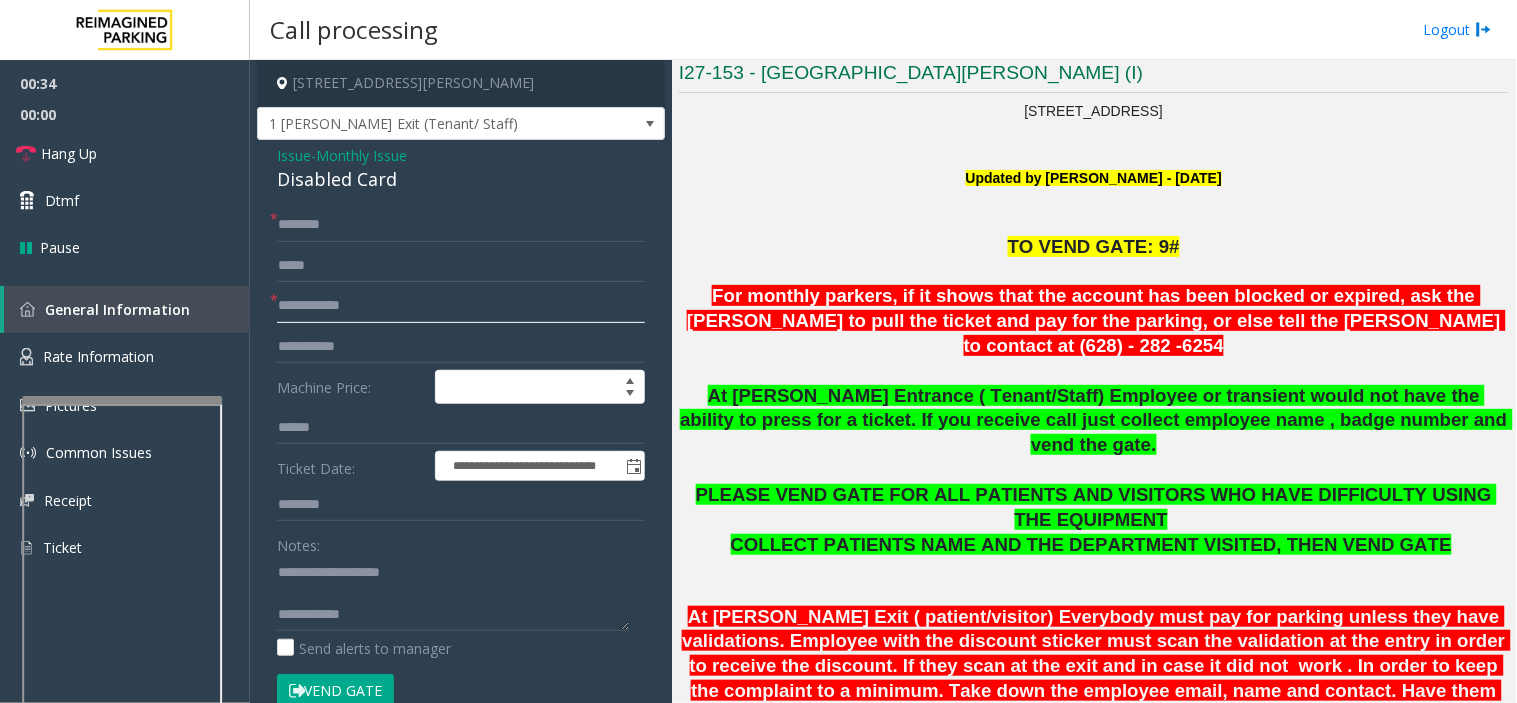 click 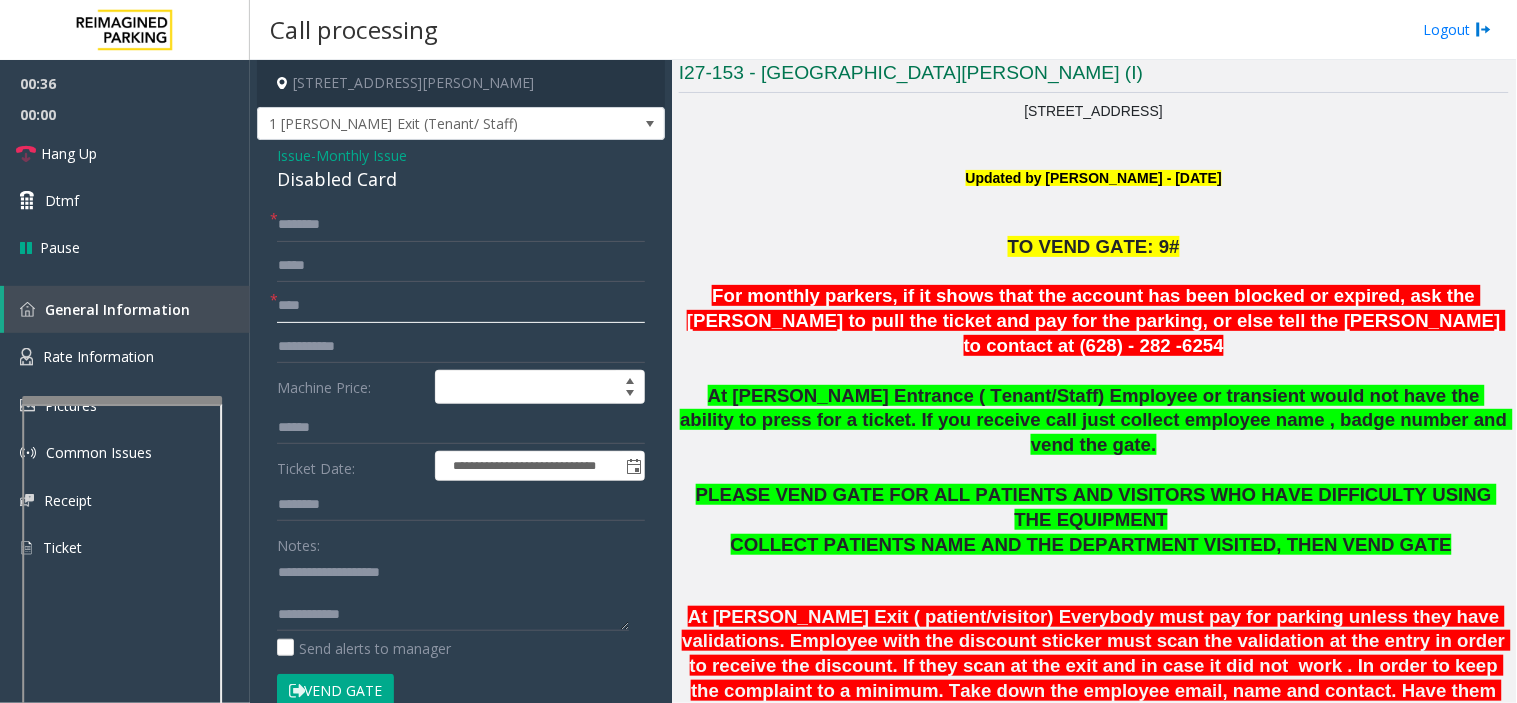 type on "*****" 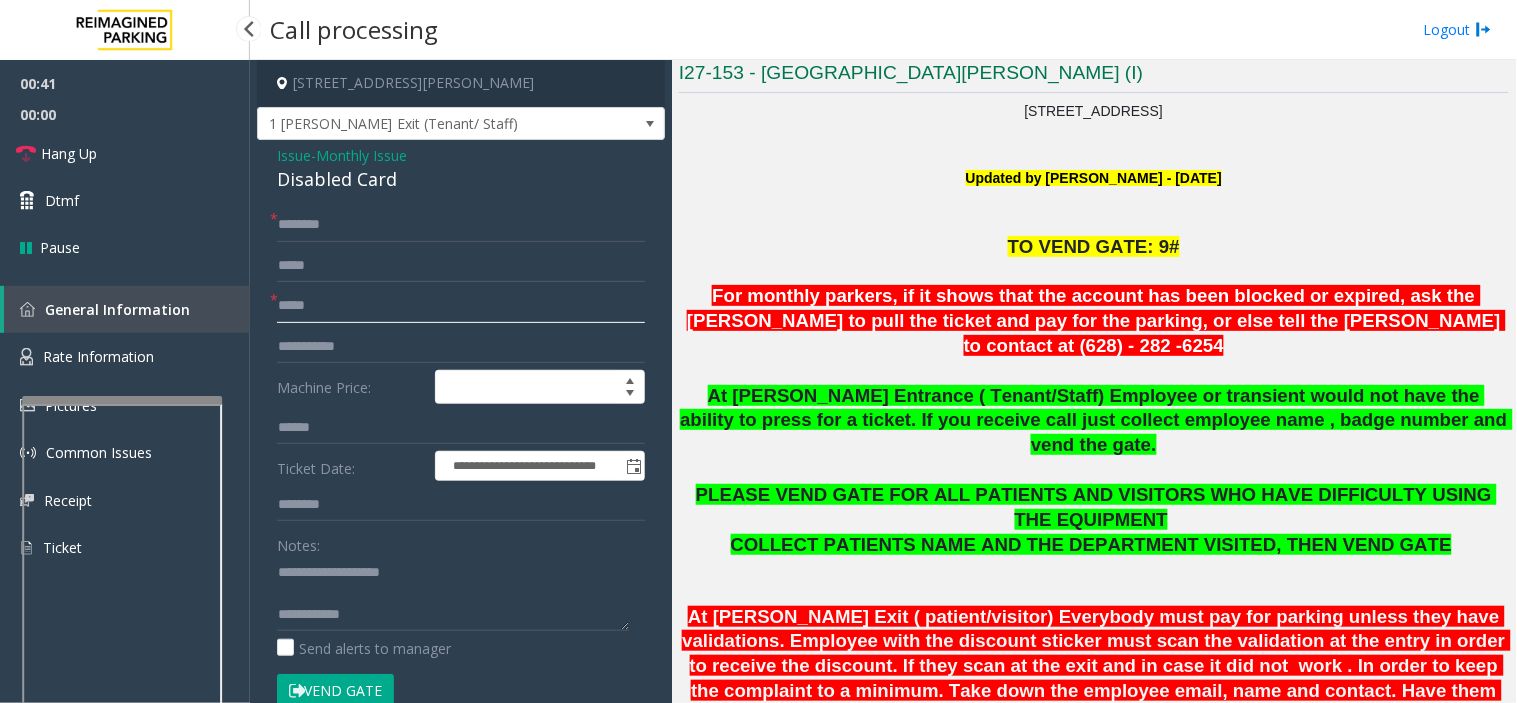 drag, startPoint x: 361, startPoint y: 301, endPoint x: 225, endPoint y: 307, distance: 136.1323 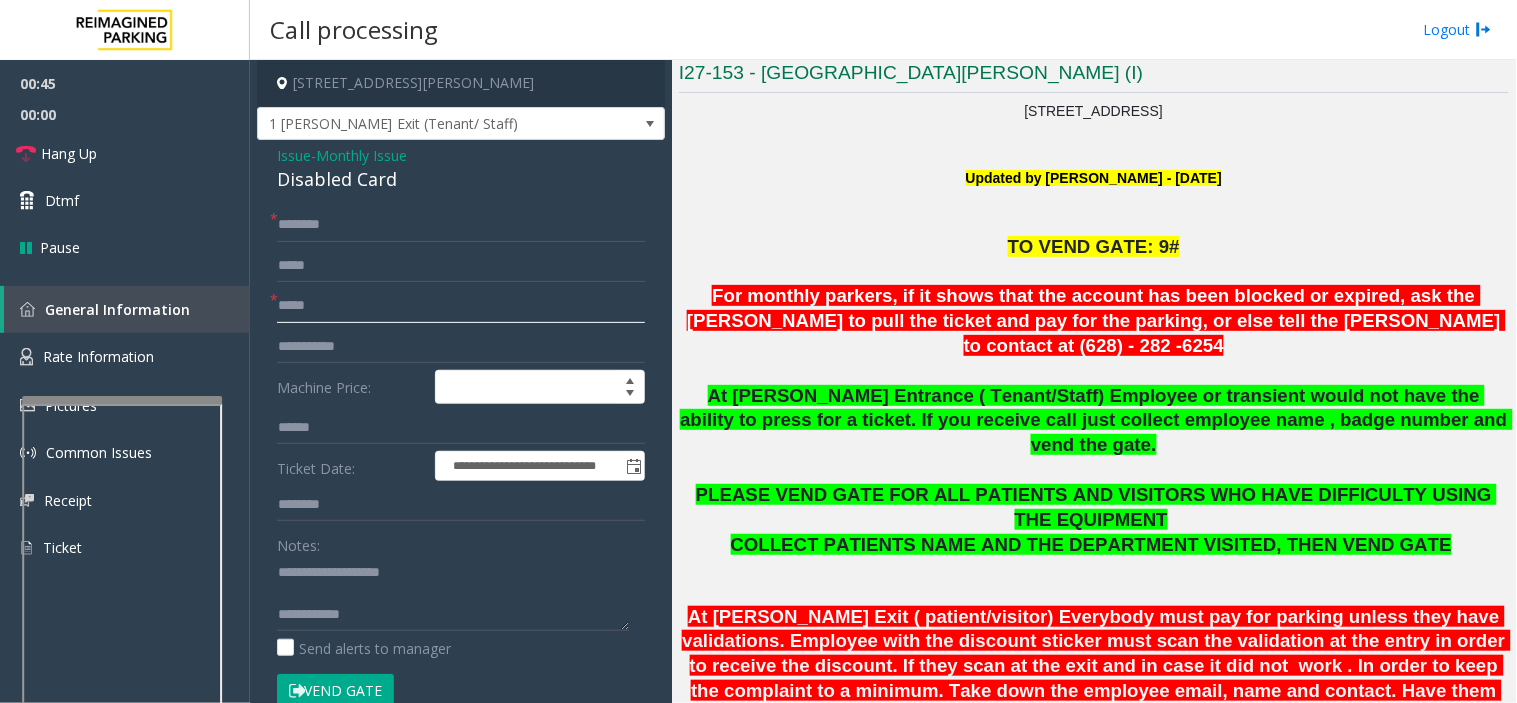 type on "*****" 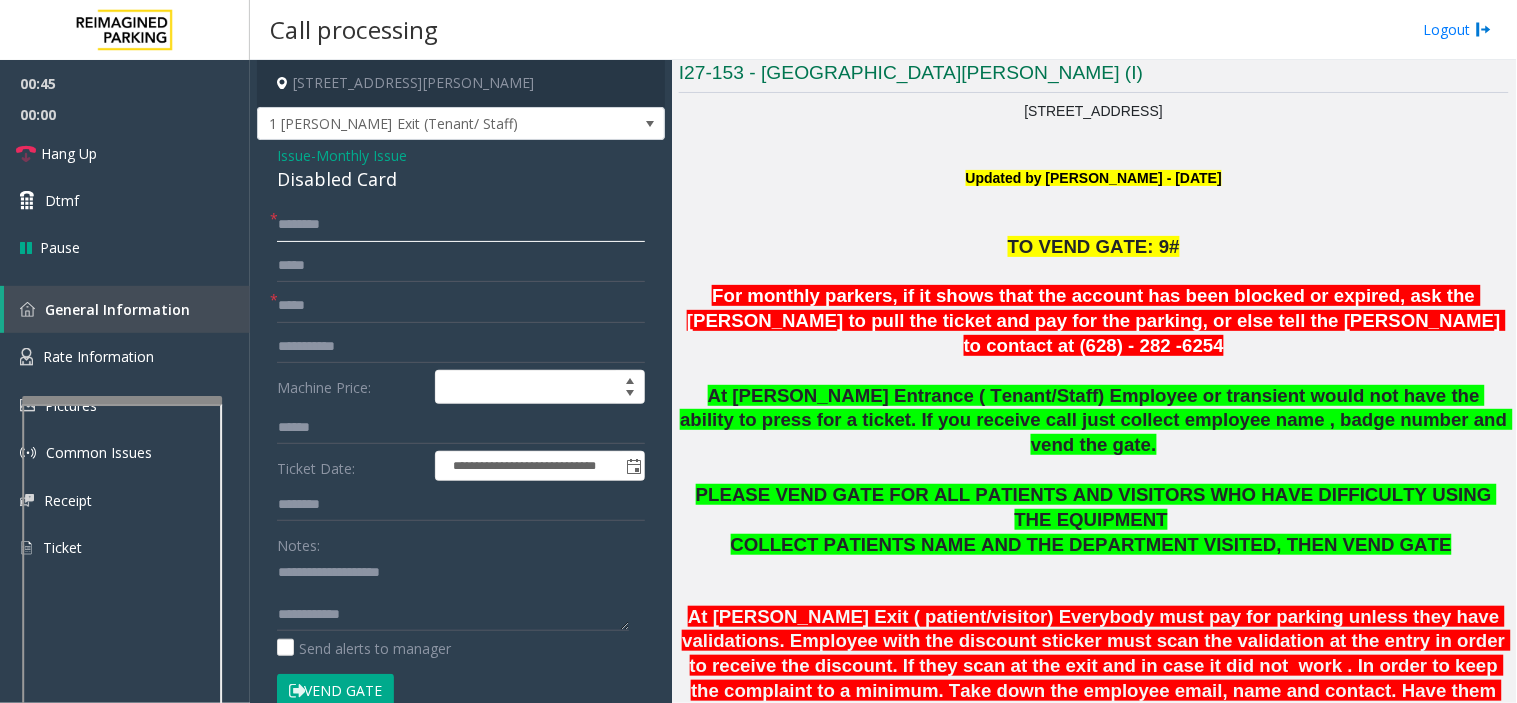 click 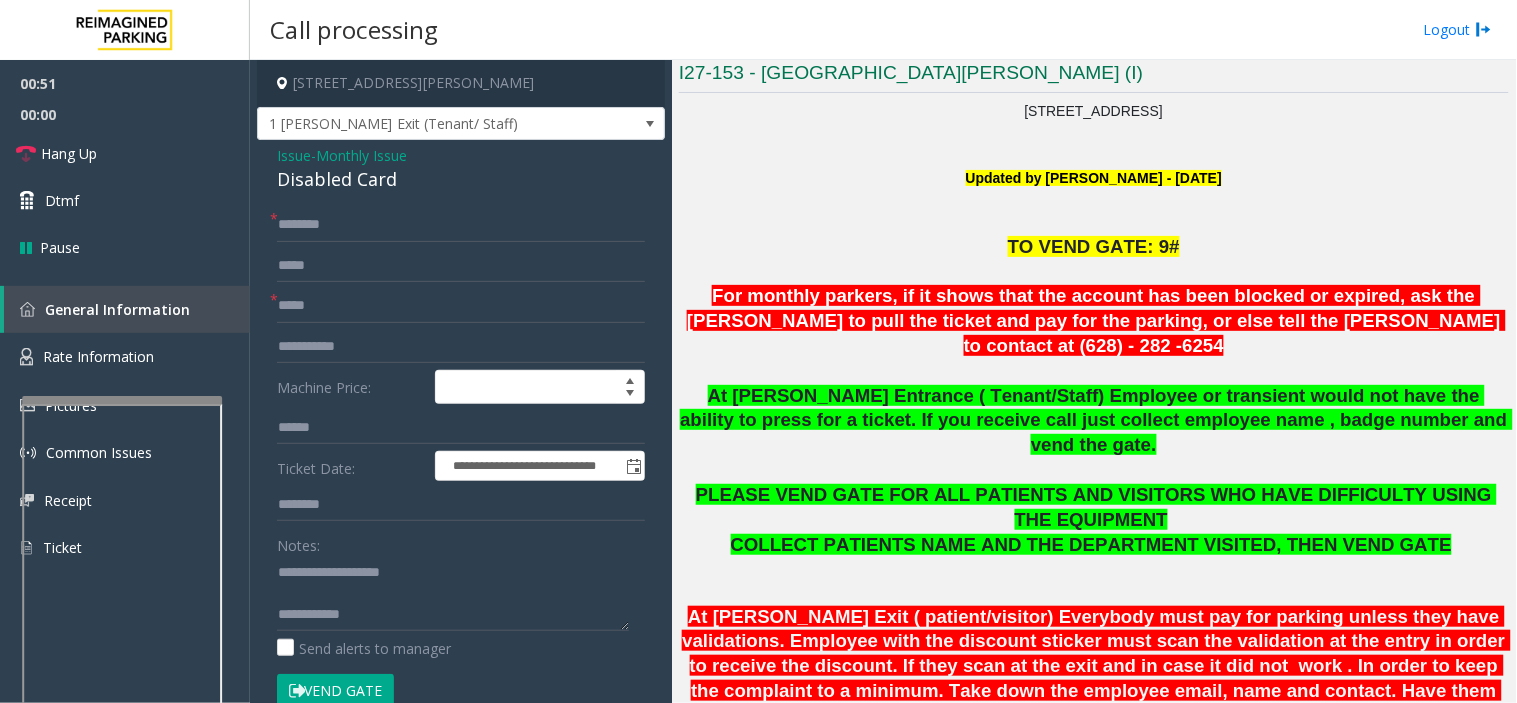 click on "Vend Gate" 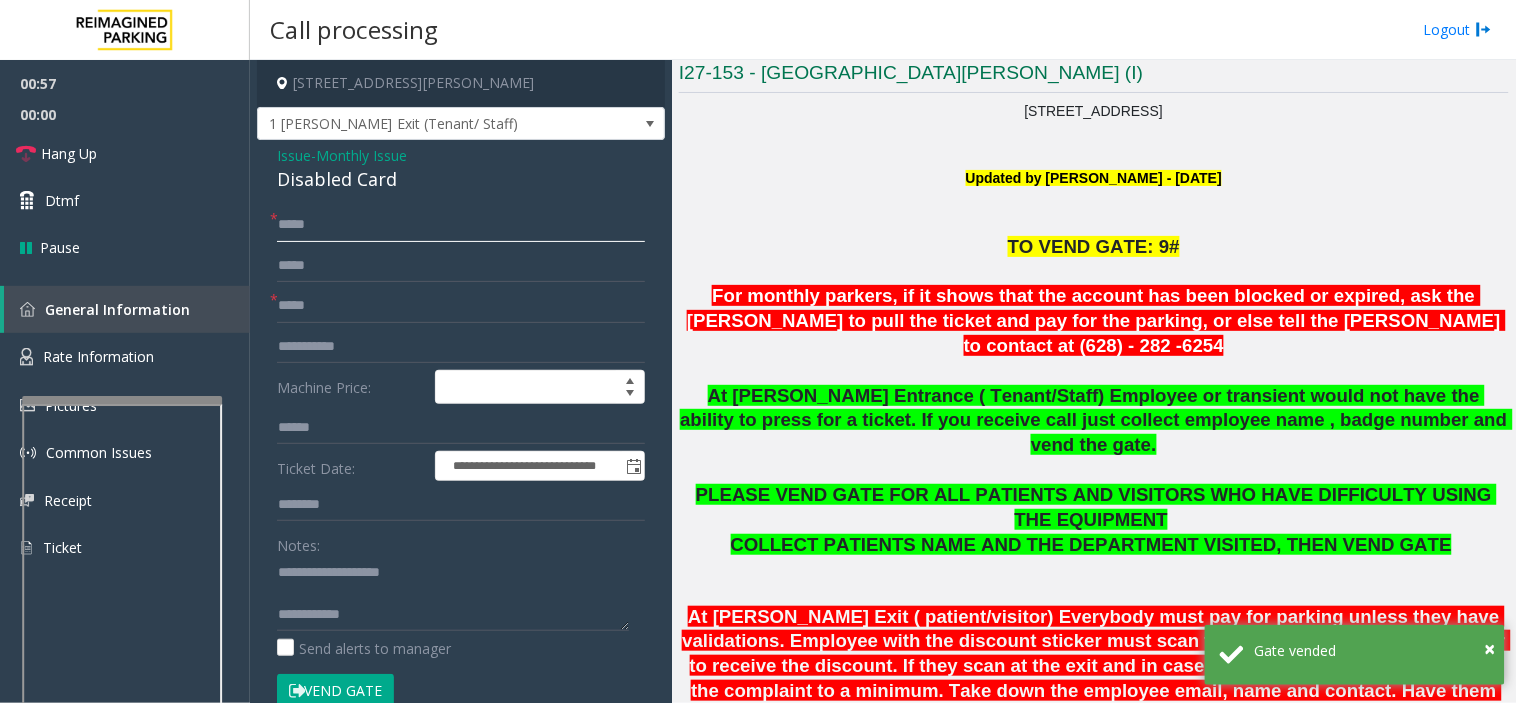 type on "*****" 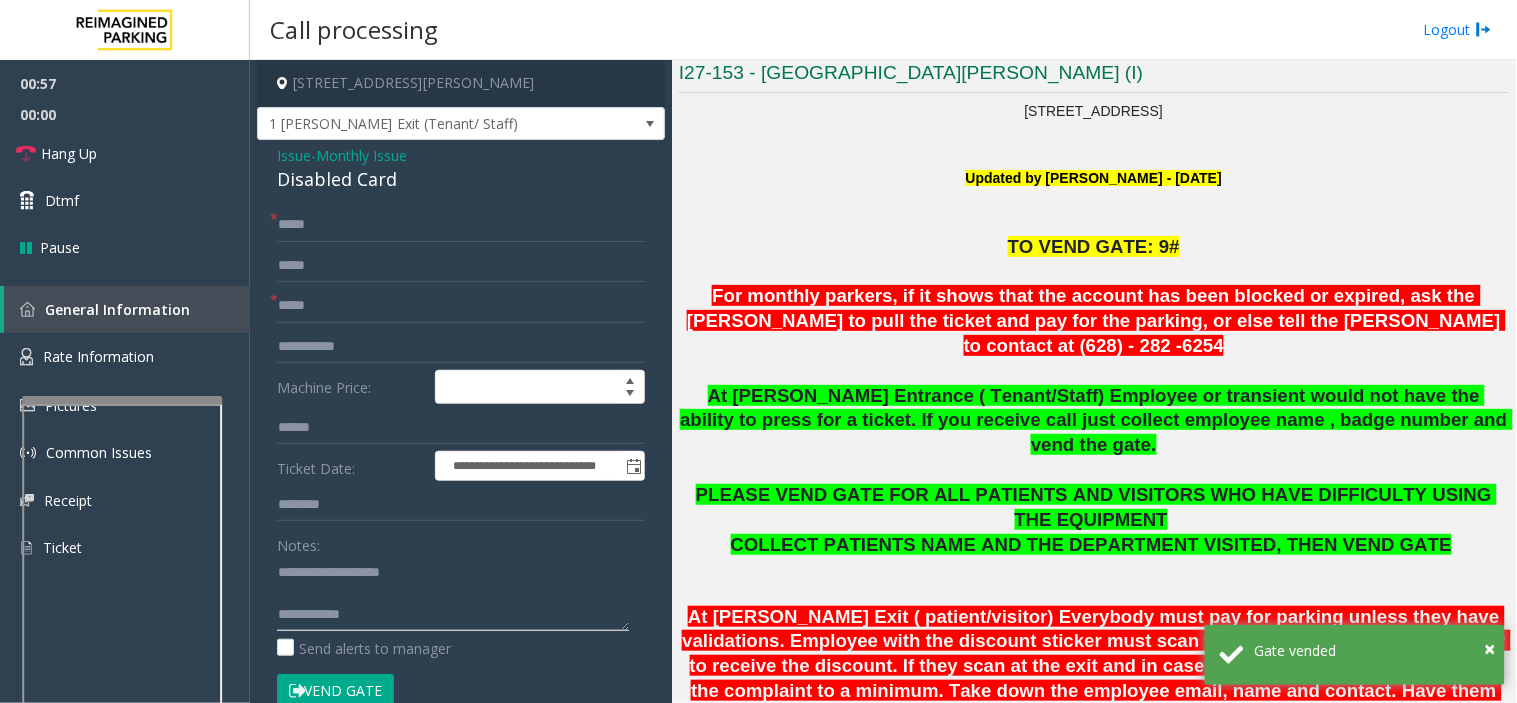 click 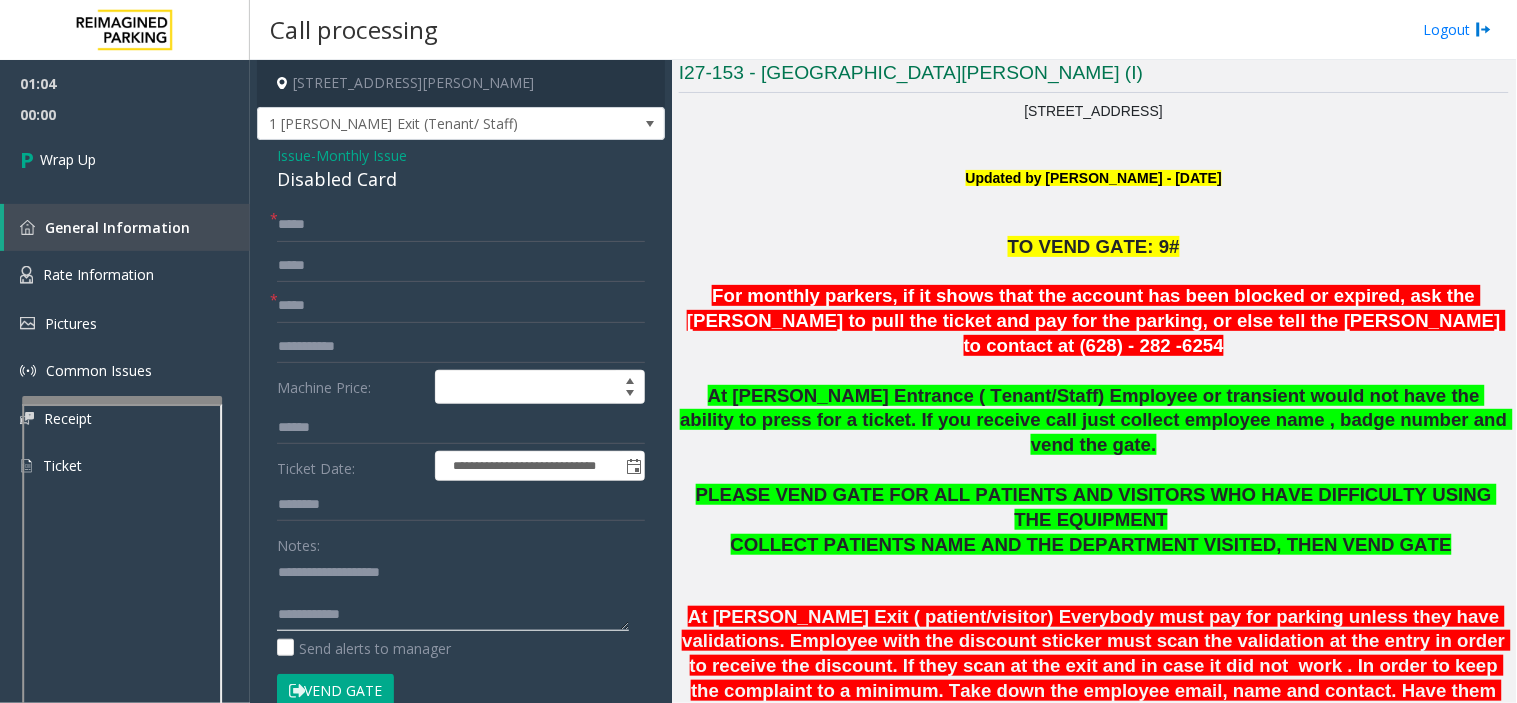 click 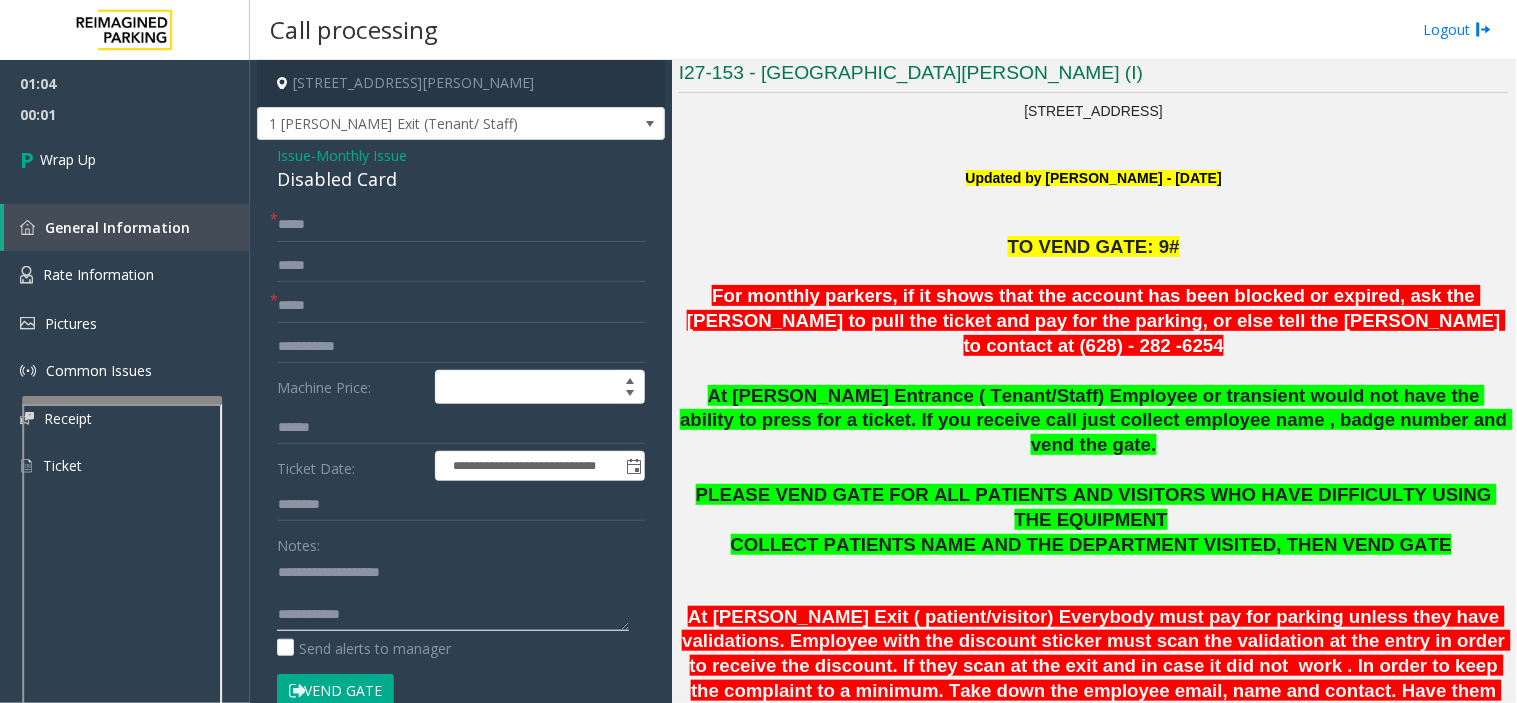 paste on "**********" 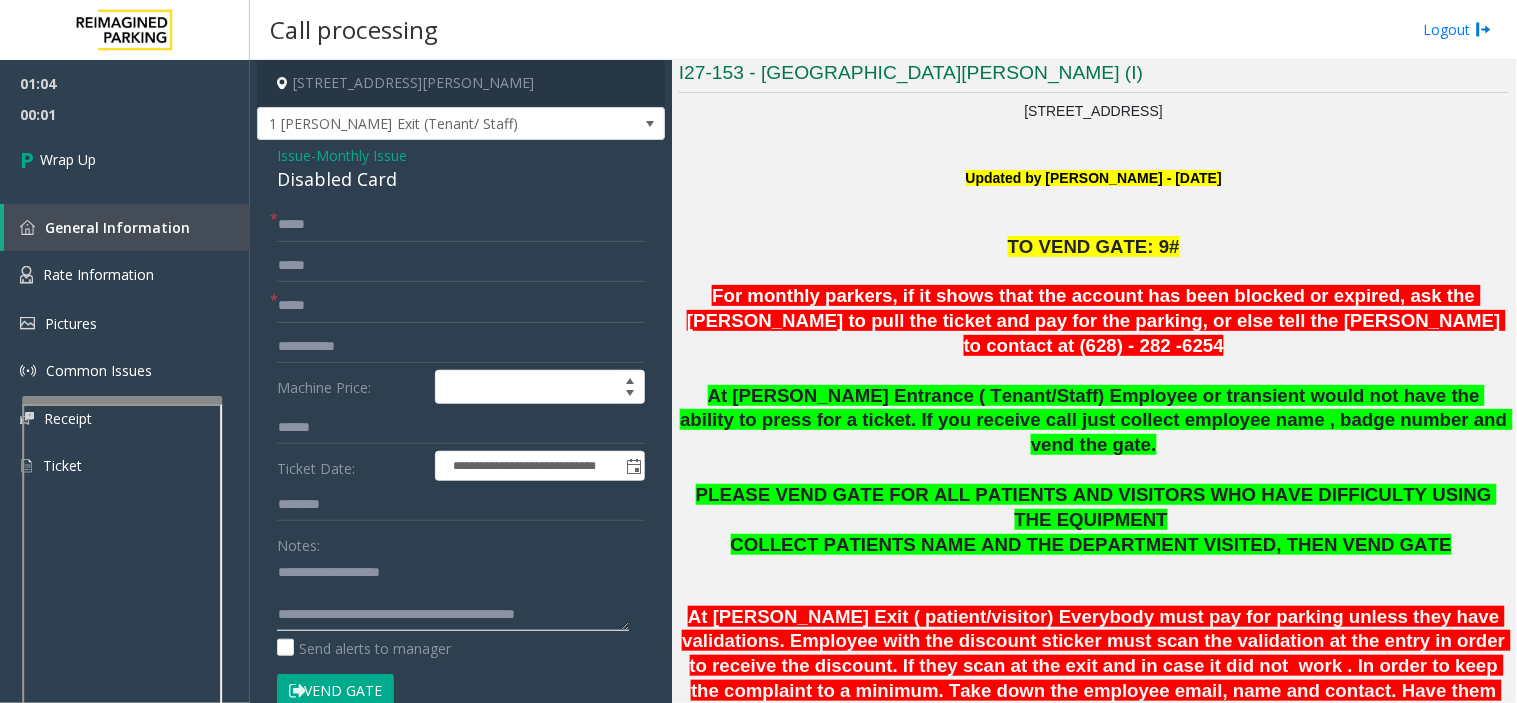 scroll, scrollTop: 35, scrollLeft: 0, axis: vertical 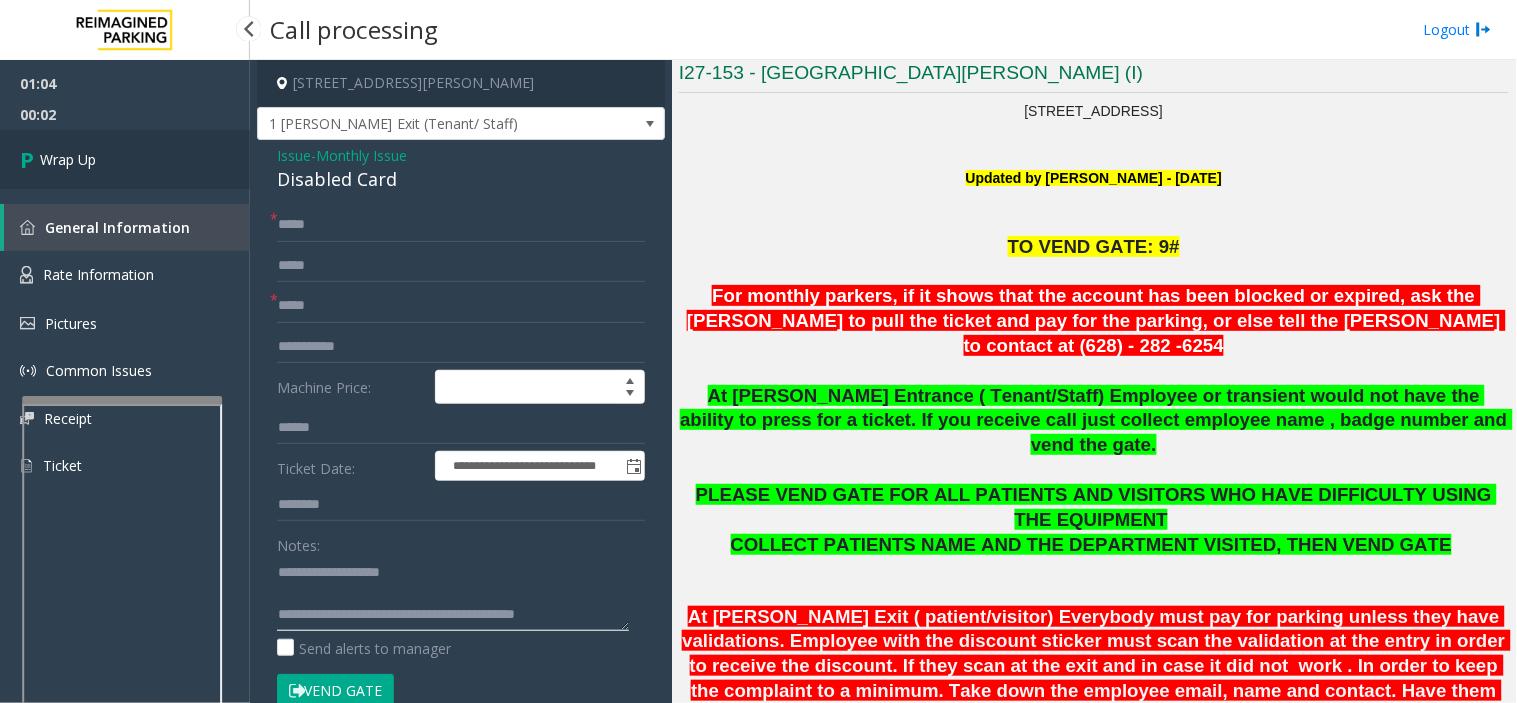type on "**********" 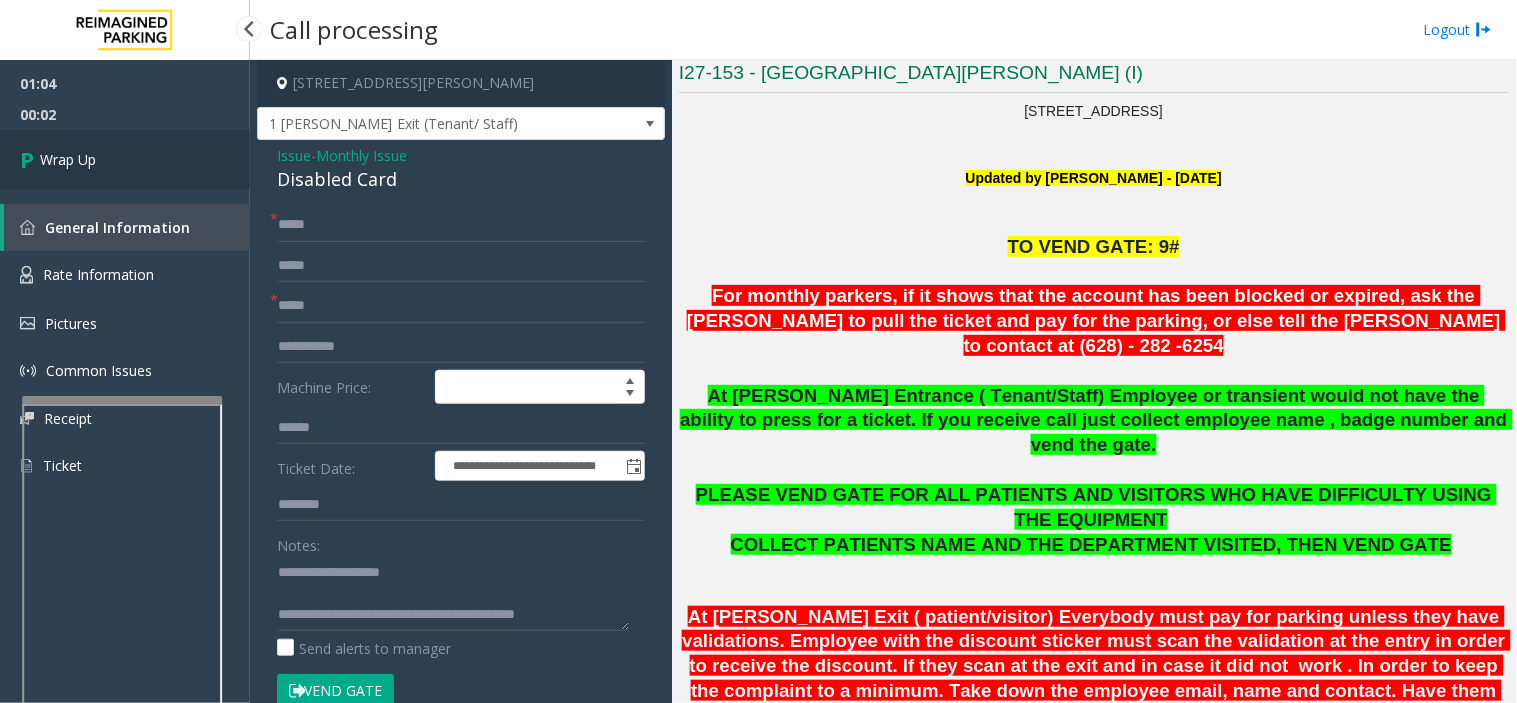 click on "Wrap Up" at bounding box center [125, 159] 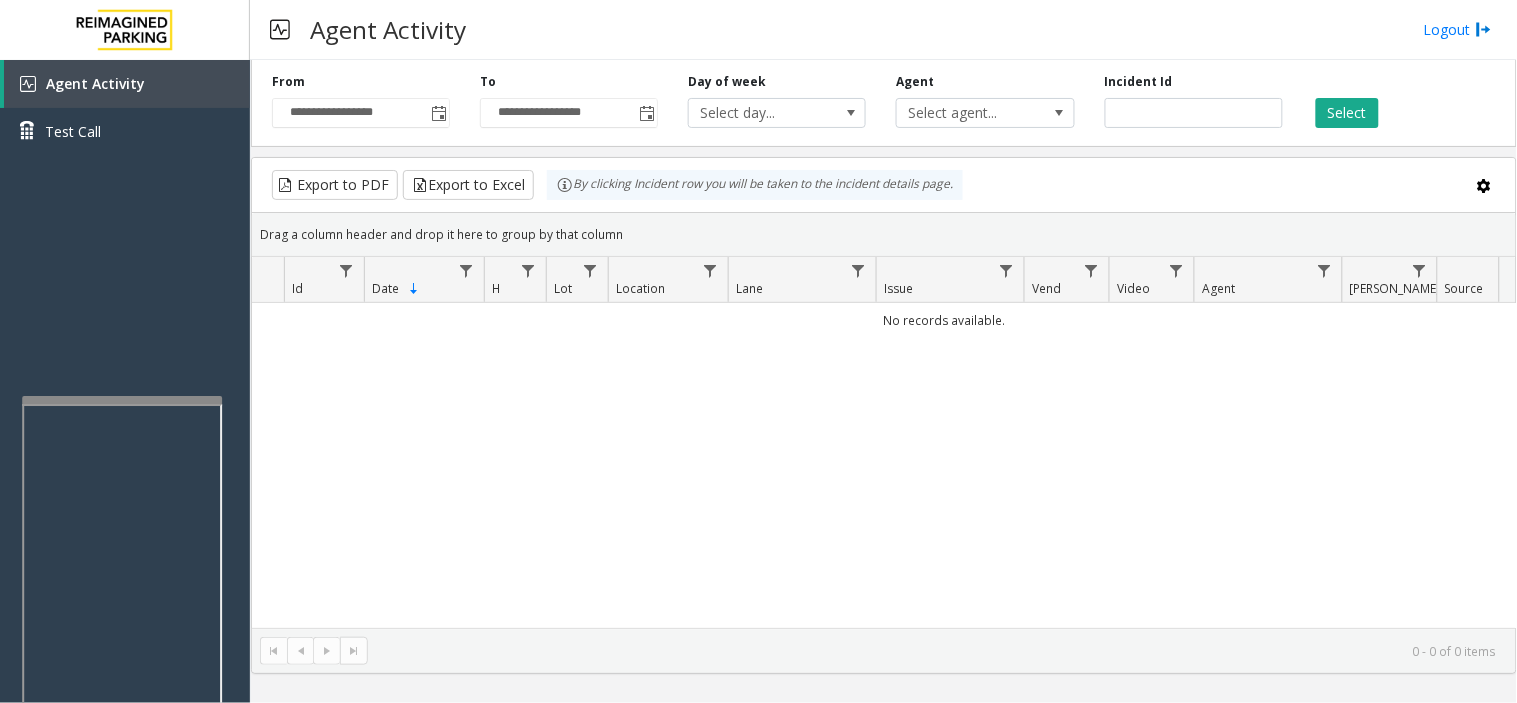 drag, startPoint x: 606, startPoint y: 382, endPoint x: 555, endPoint y: 462, distance: 94.873604 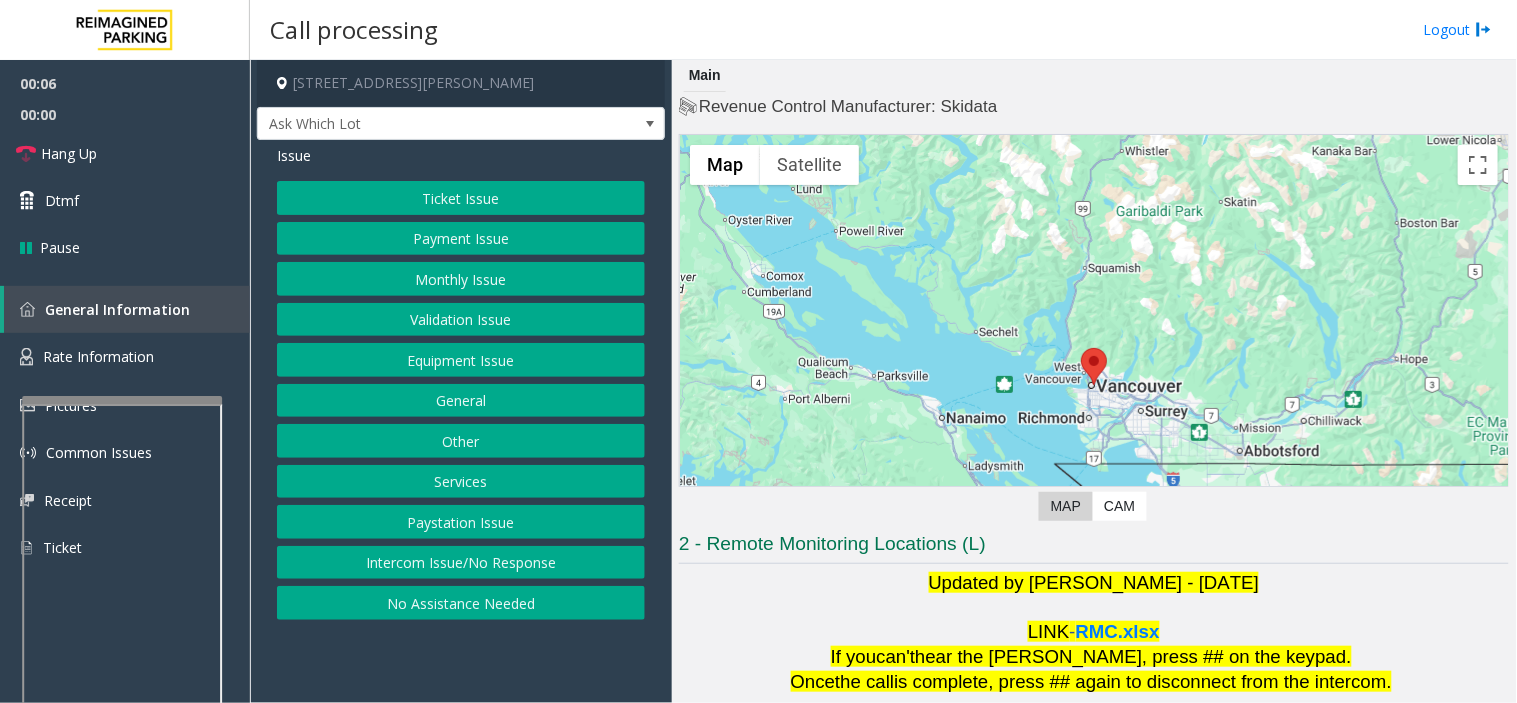 drag, startPoint x: 471, startPoint y: 583, endPoint x: 471, endPoint y: 571, distance: 12 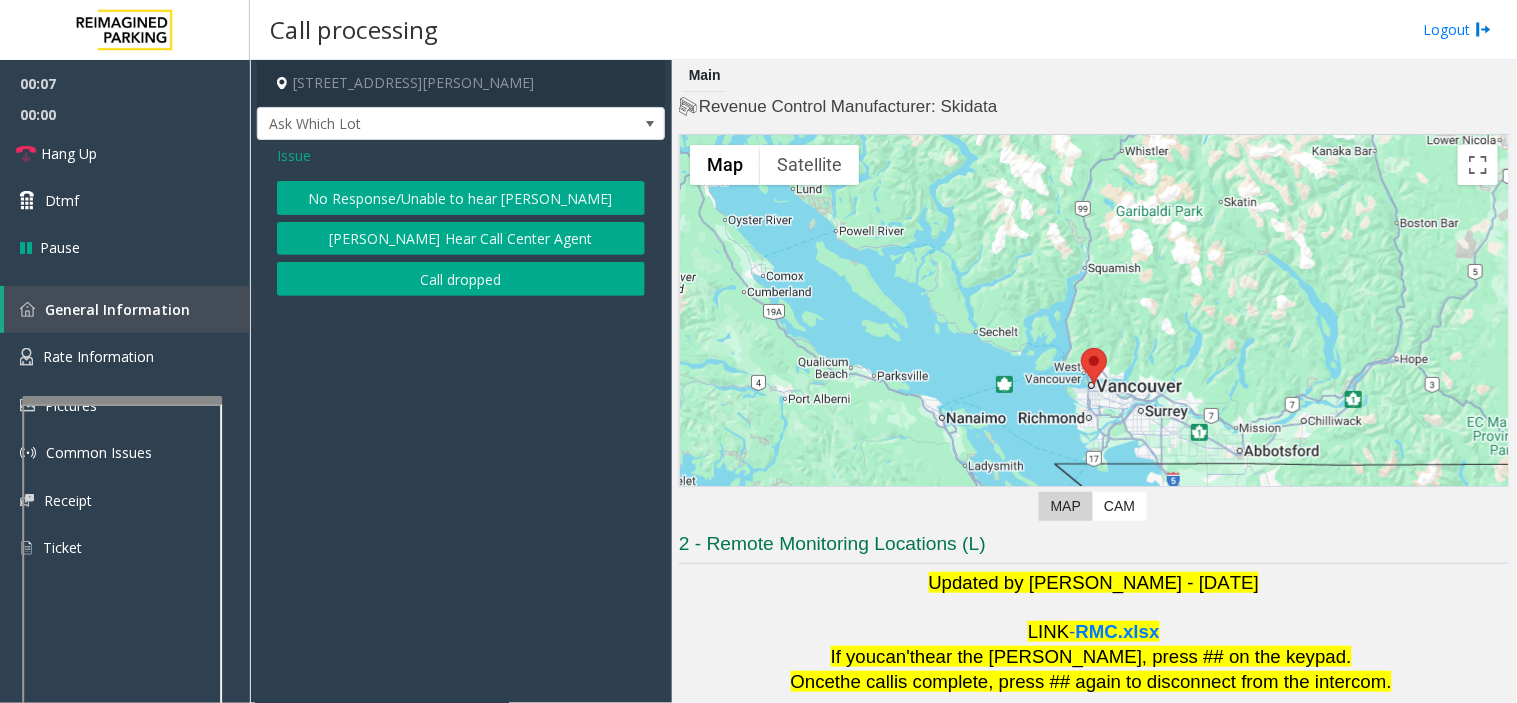 click on "Issue  No Response/Unable to hear [PERSON_NAME] Cannot Hear Call Center Agent   Call dropped" 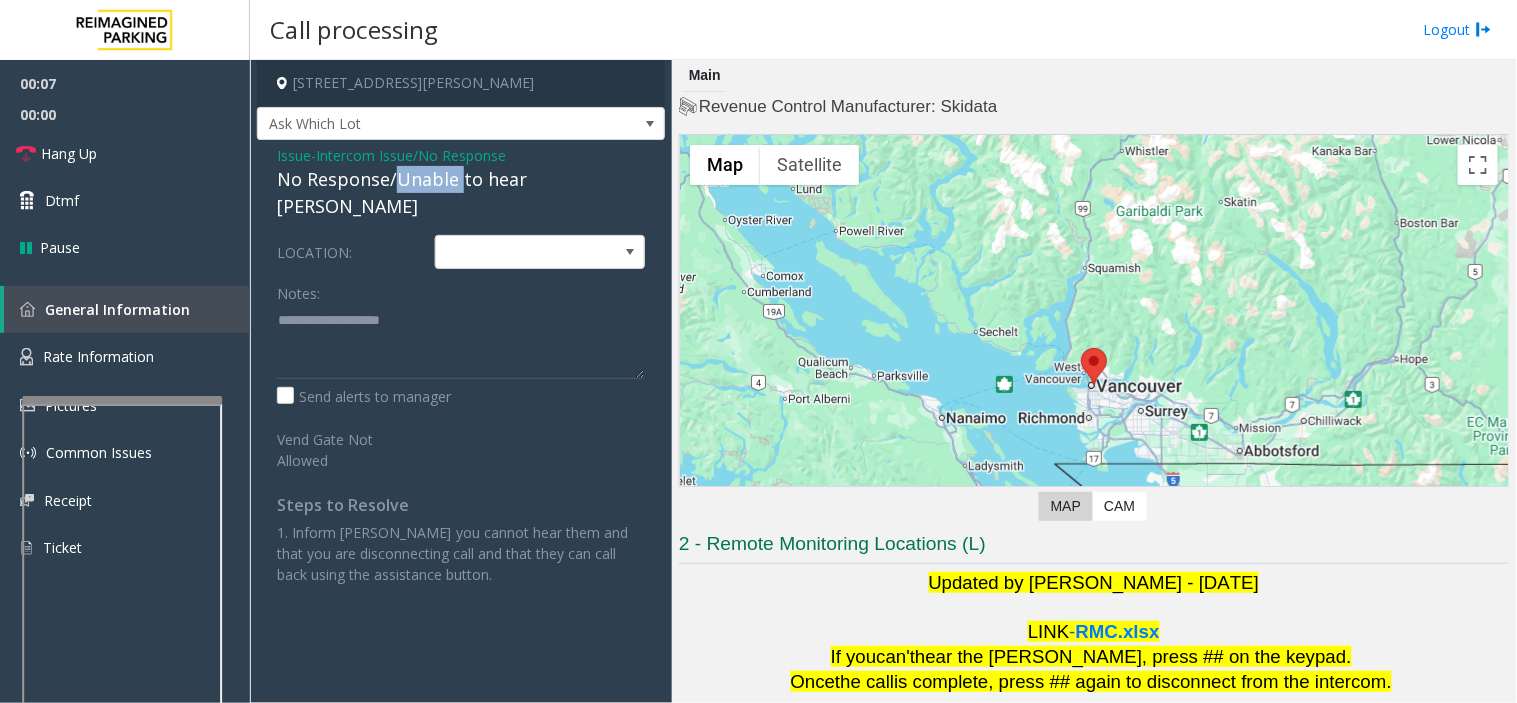 click on "No Response/Unable to hear [PERSON_NAME]" 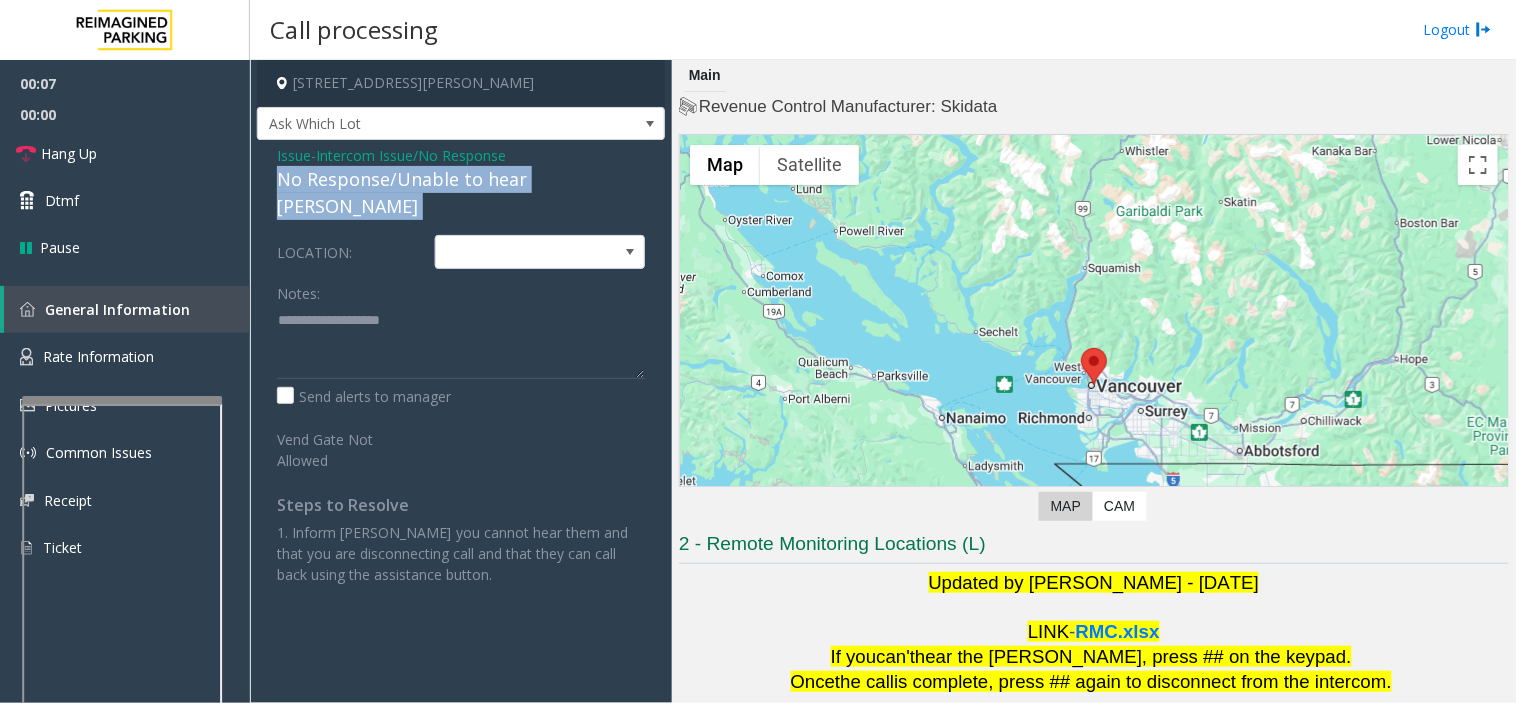 click on "No Response/Unable to hear [PERSON_NAME]" 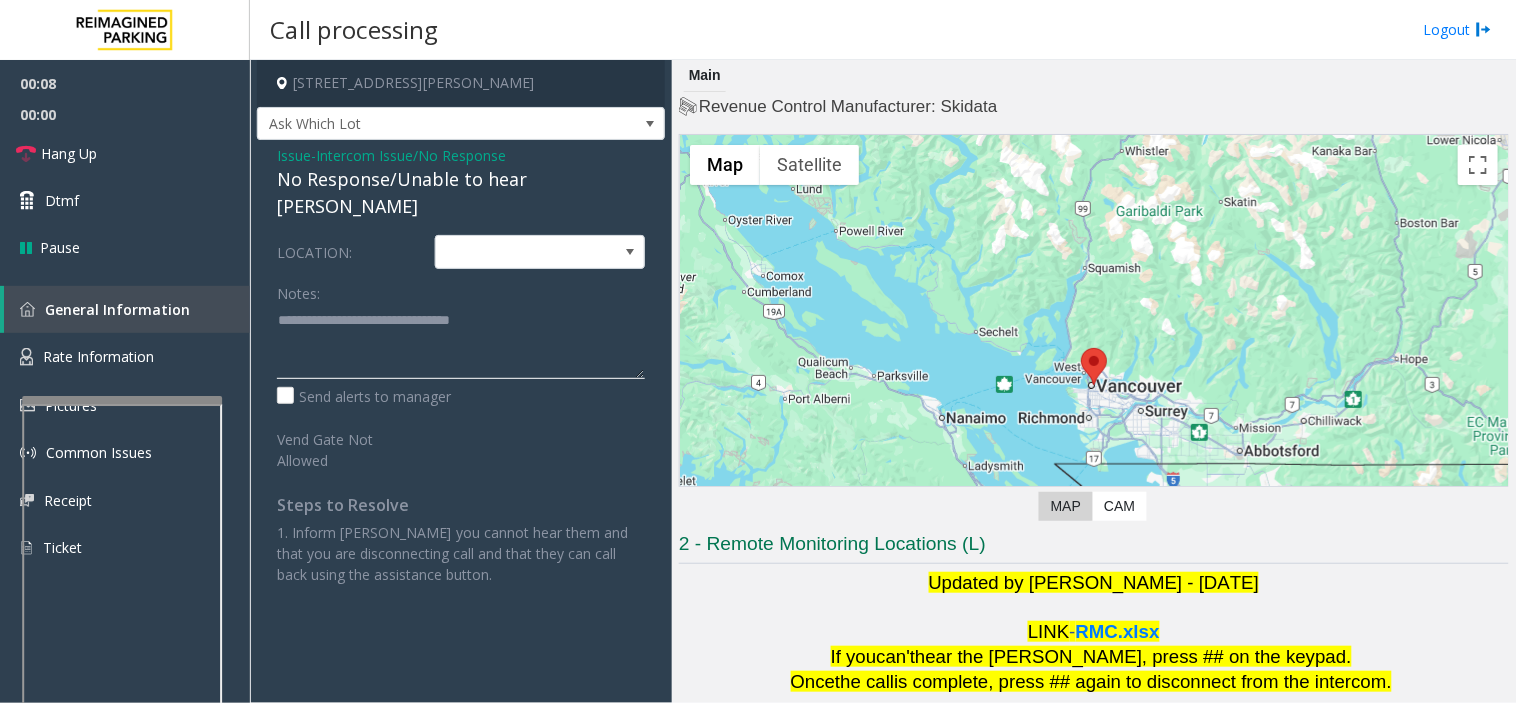 click 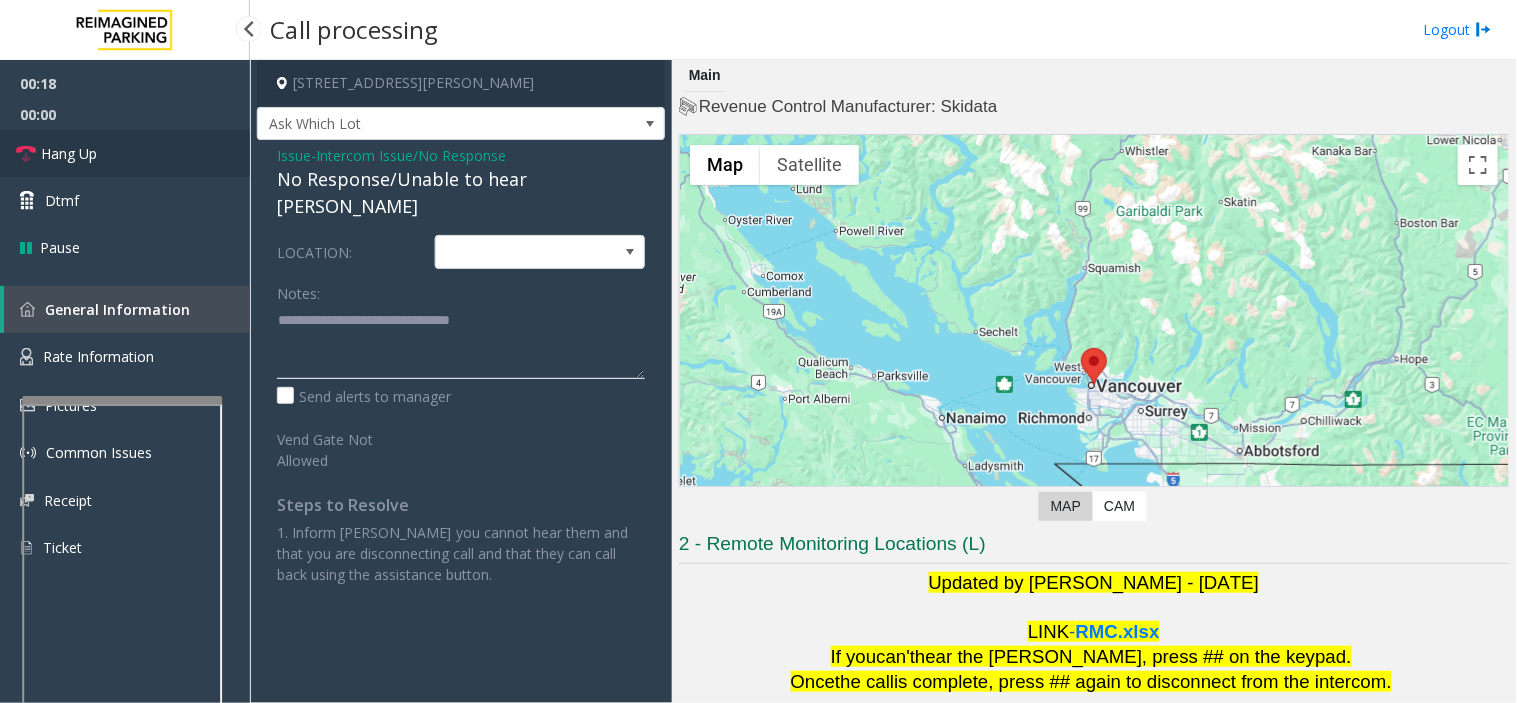 type on "**********" 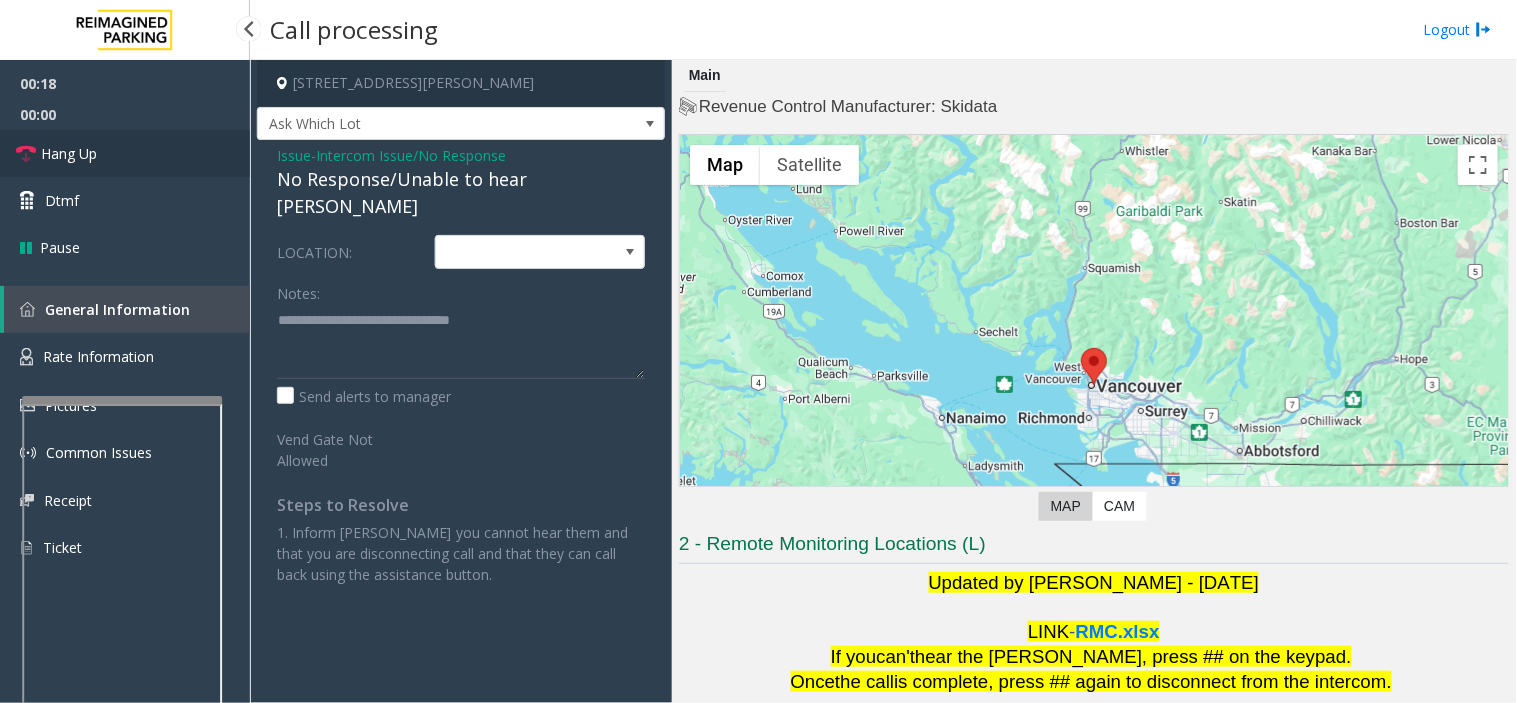 click on "Hang Up" at bounding box center (125, 153) 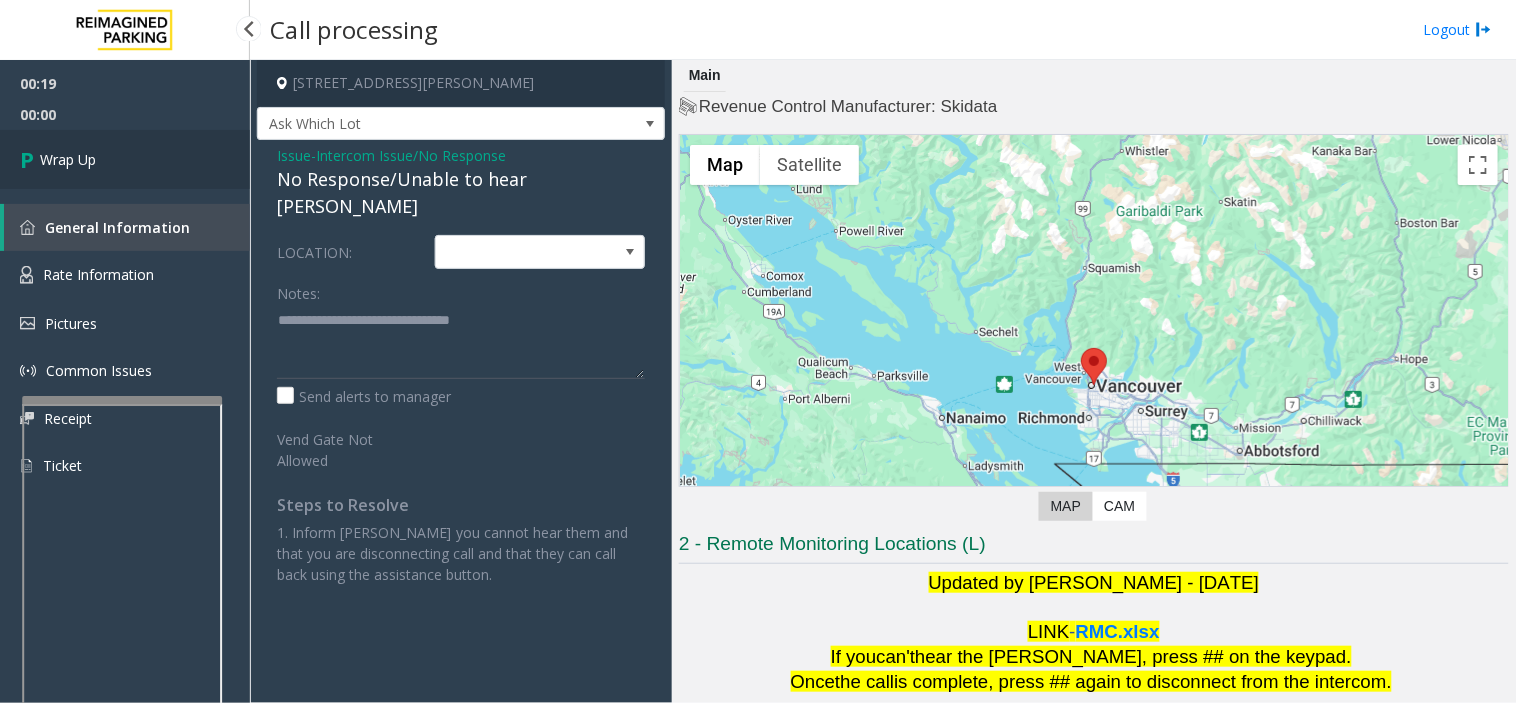 click on "Wrap Up" at bounding box center (125, 159) 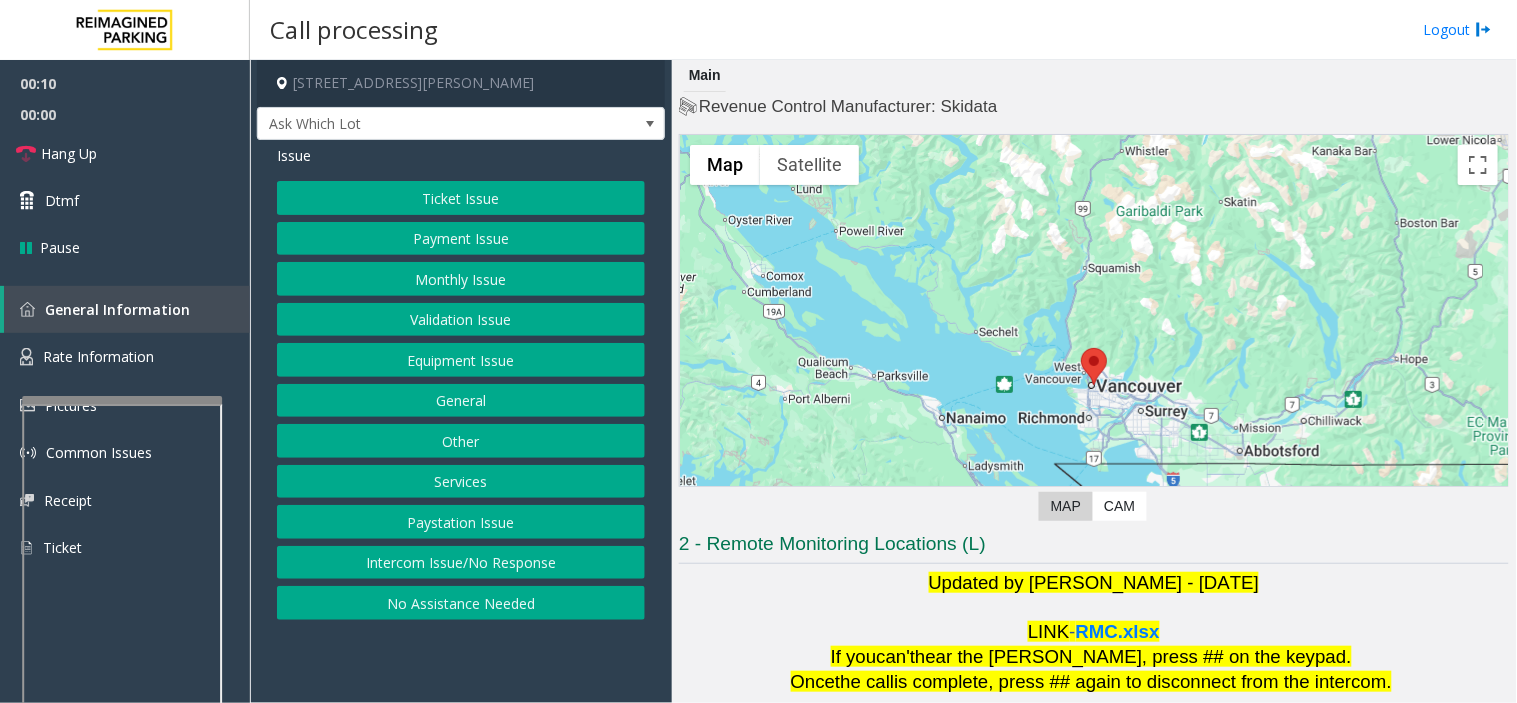 click on "Monthly Issue" 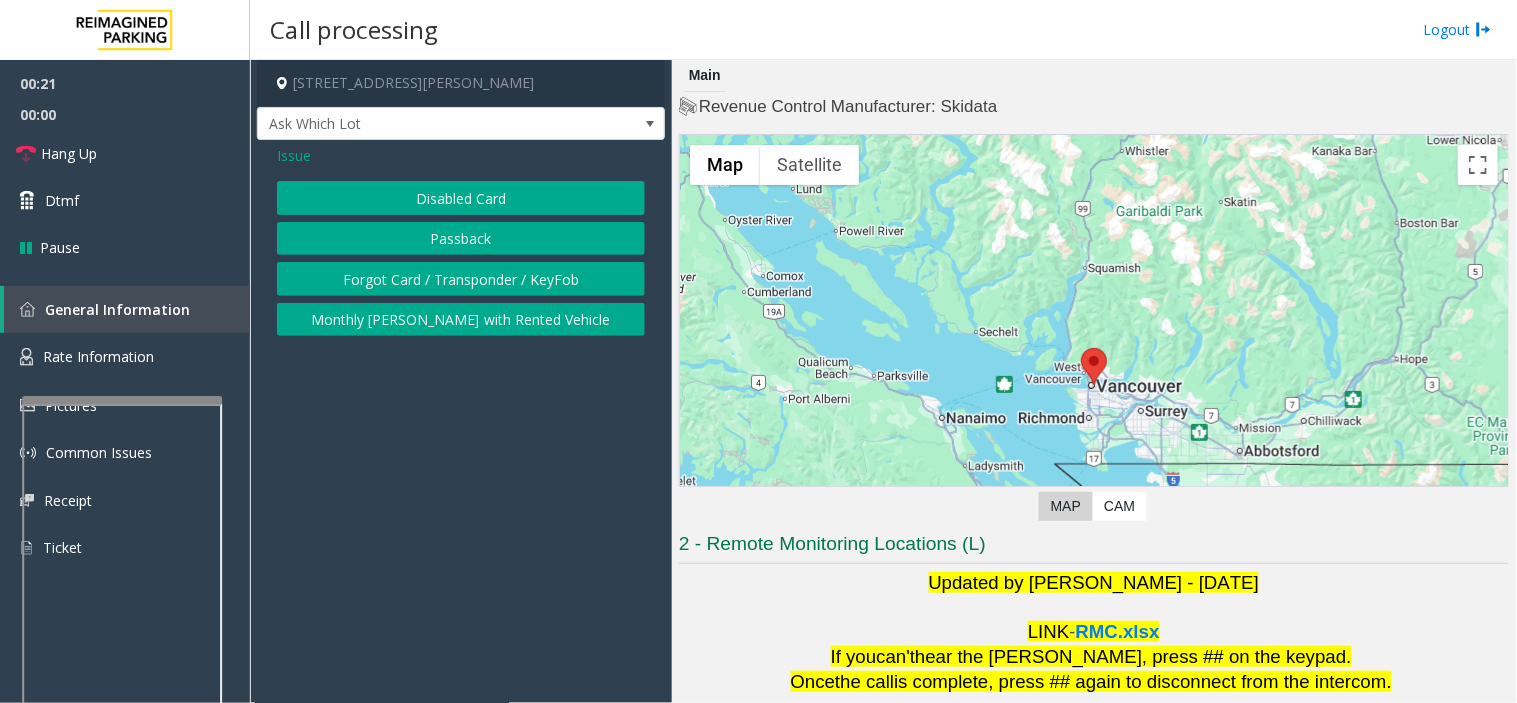 click on "Issue" 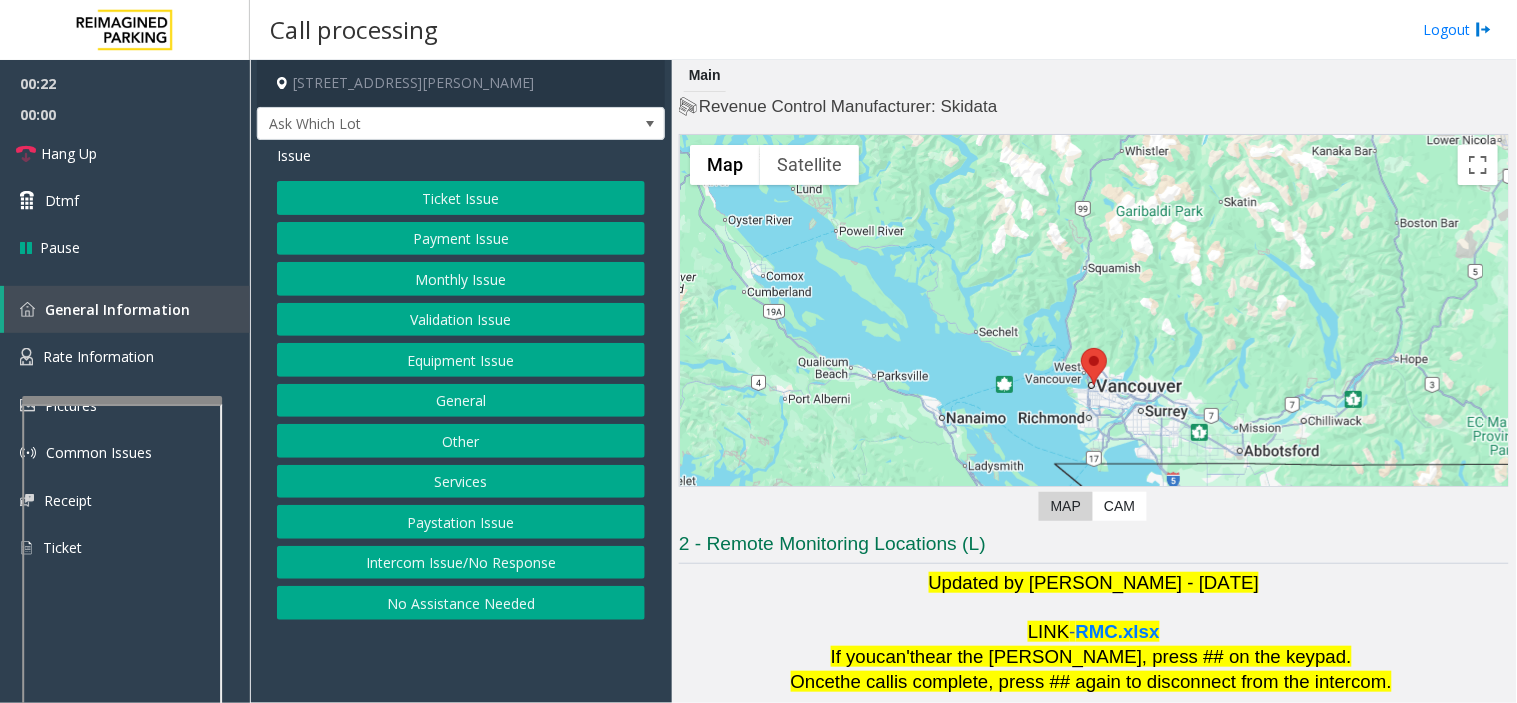 click on "Validation Issue" 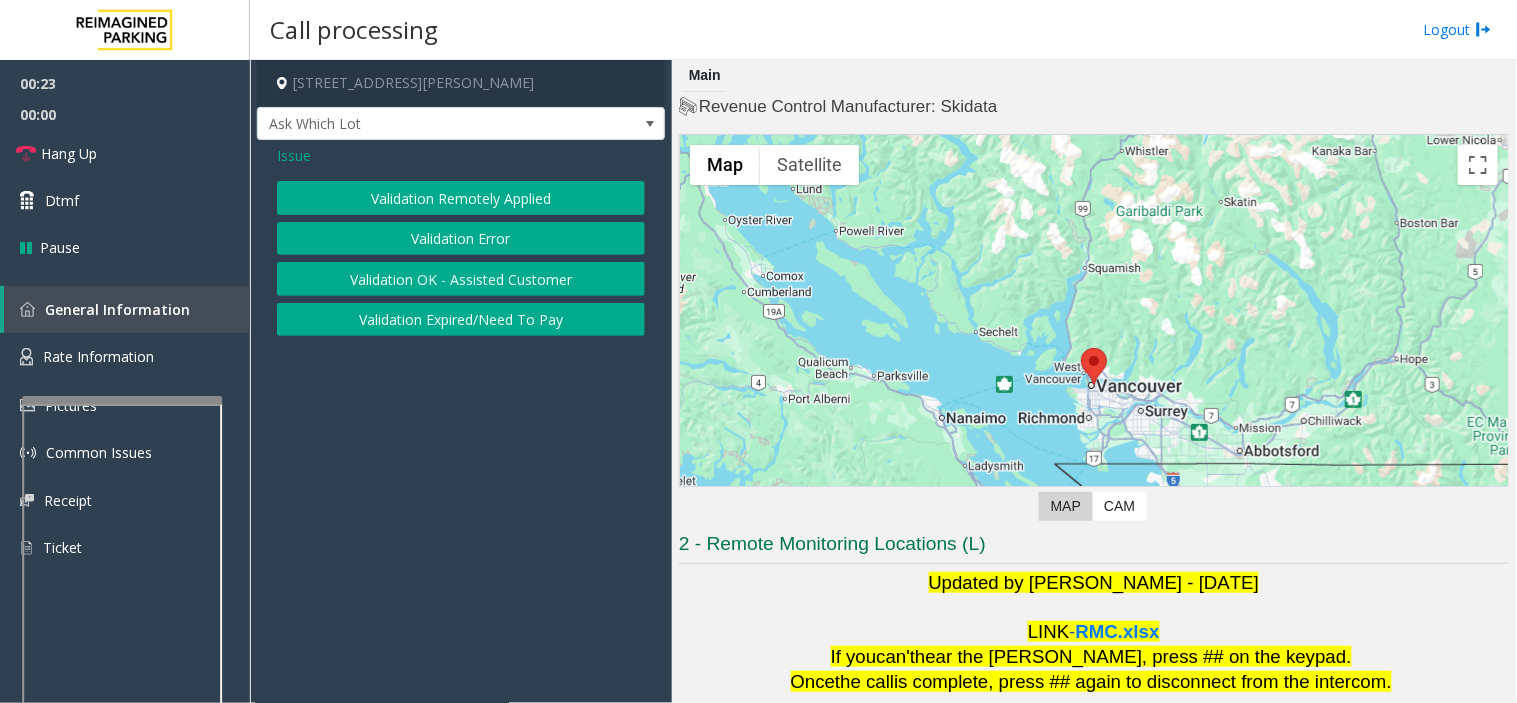 click on "Validation Error" 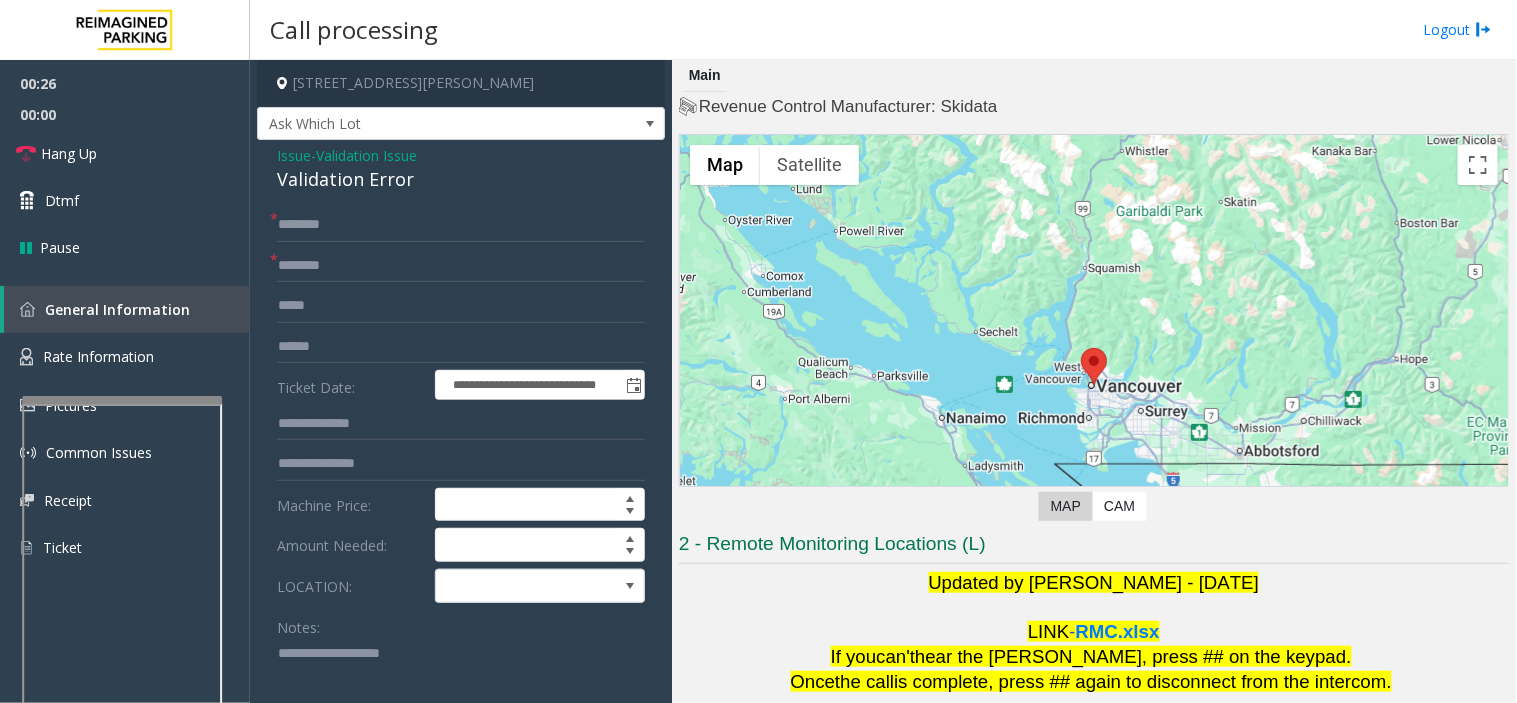 click 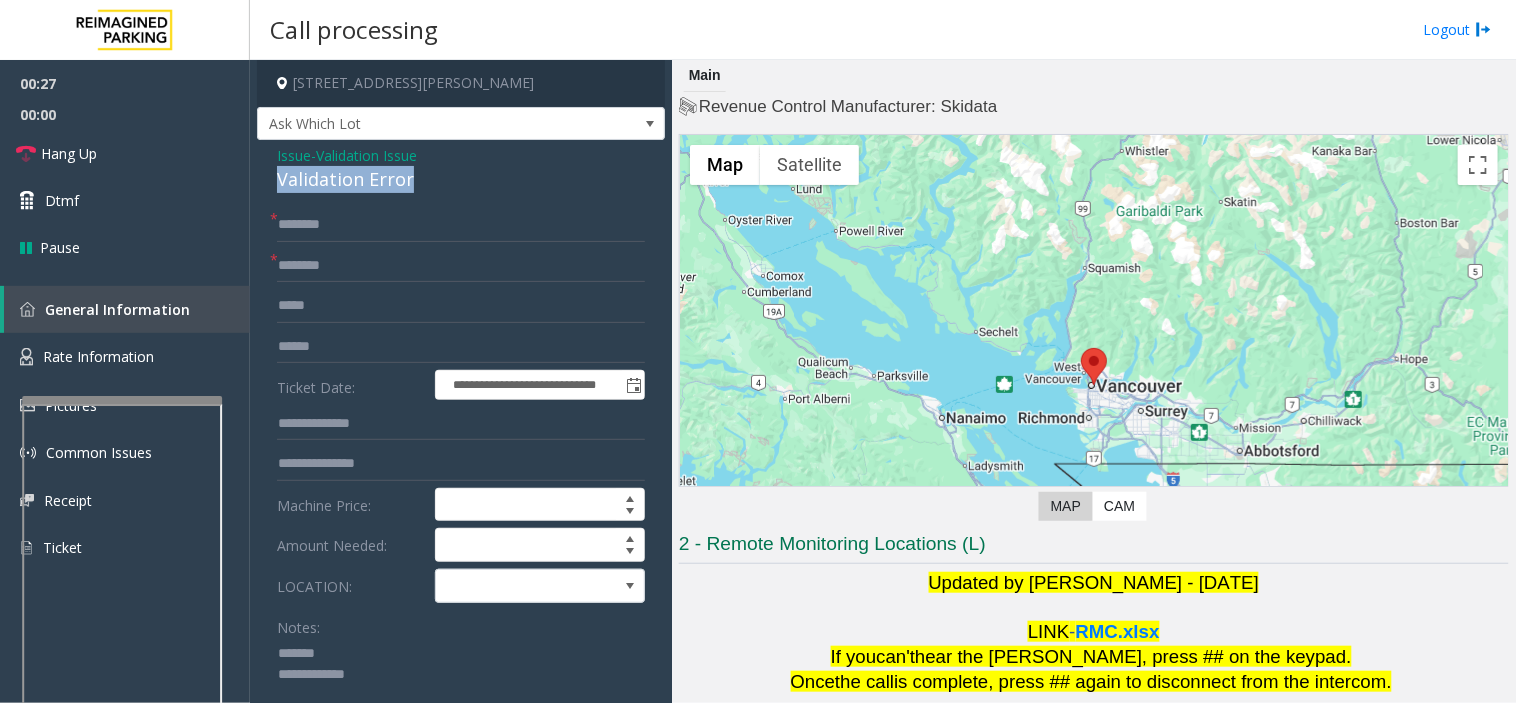 drag, startPoint x: 273, startPoint y: 174, endPoint x: 433, endPoint y: 187, distance: 160.52725 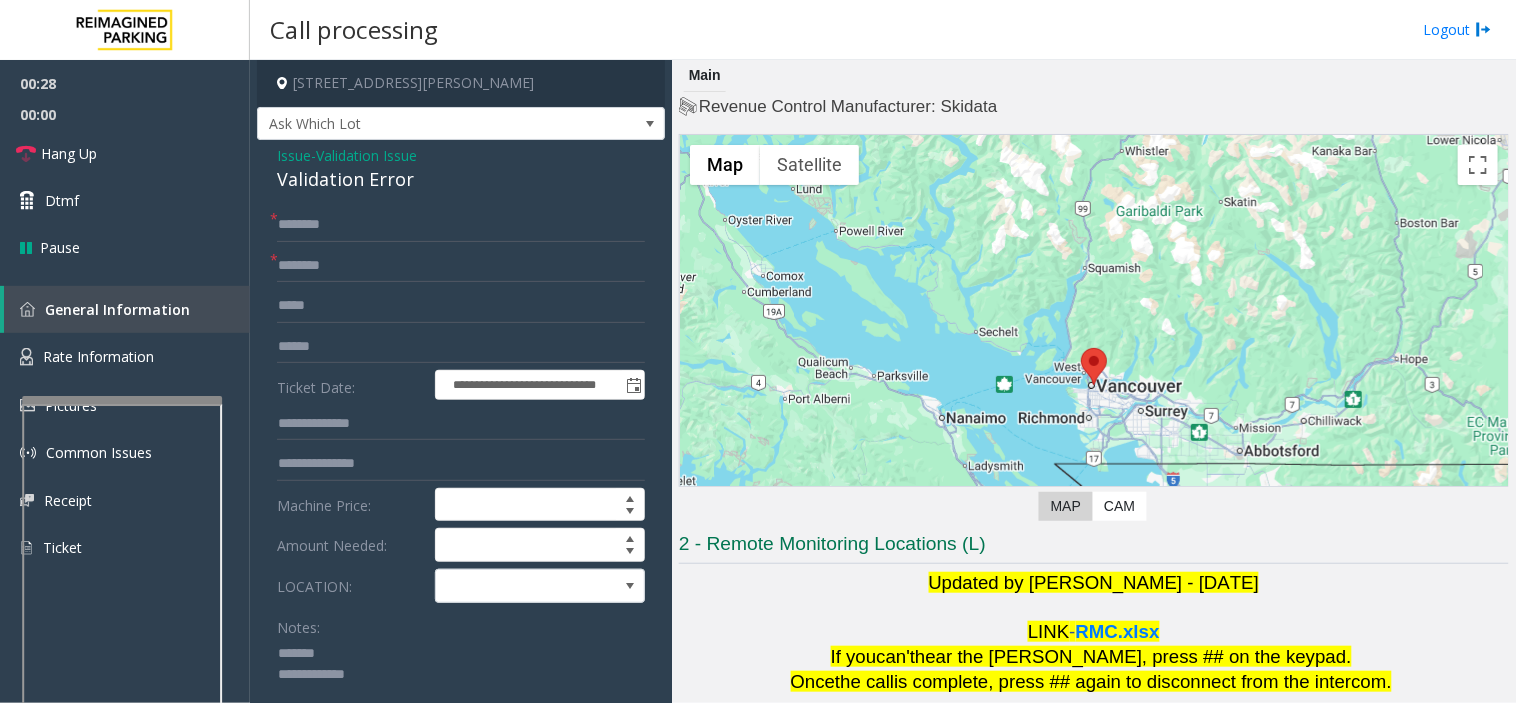 paste on "**********" 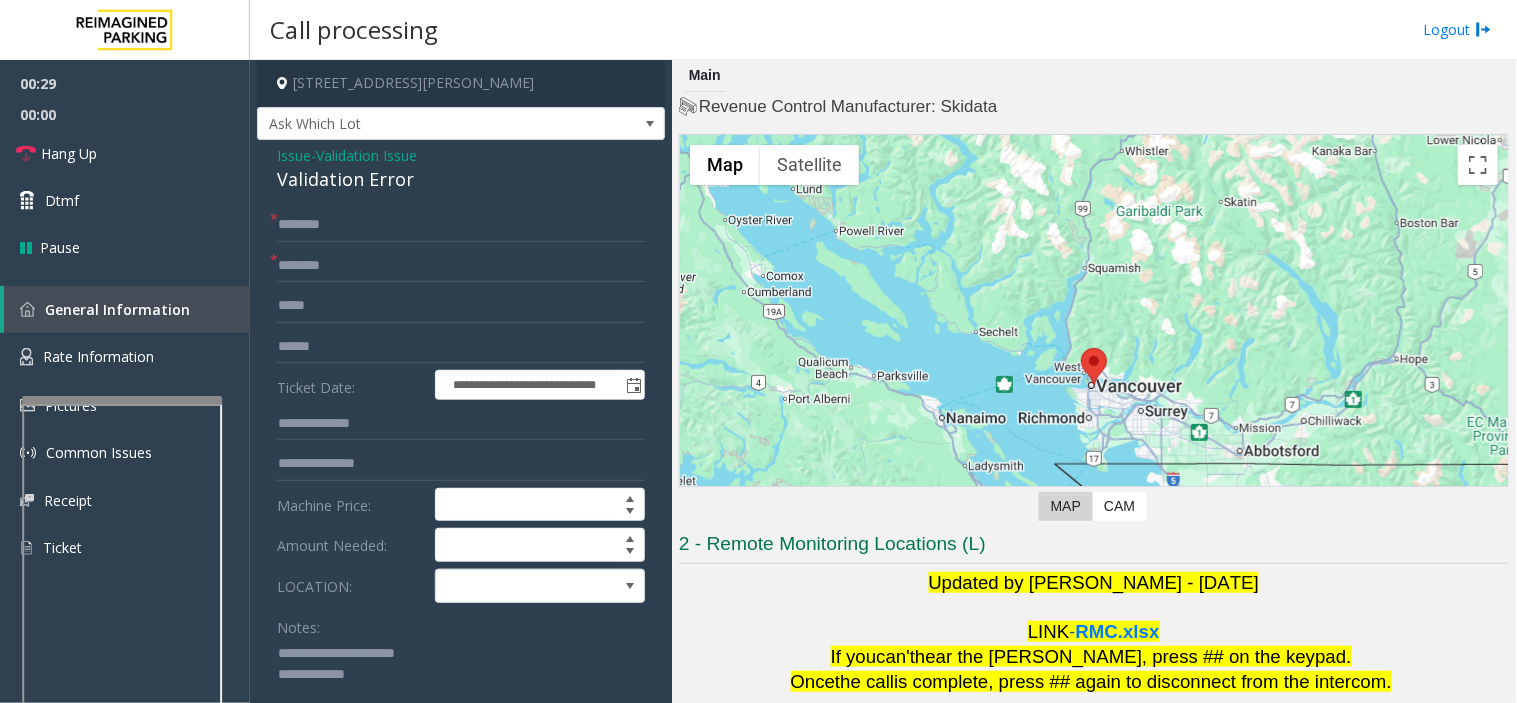 type on "**********" 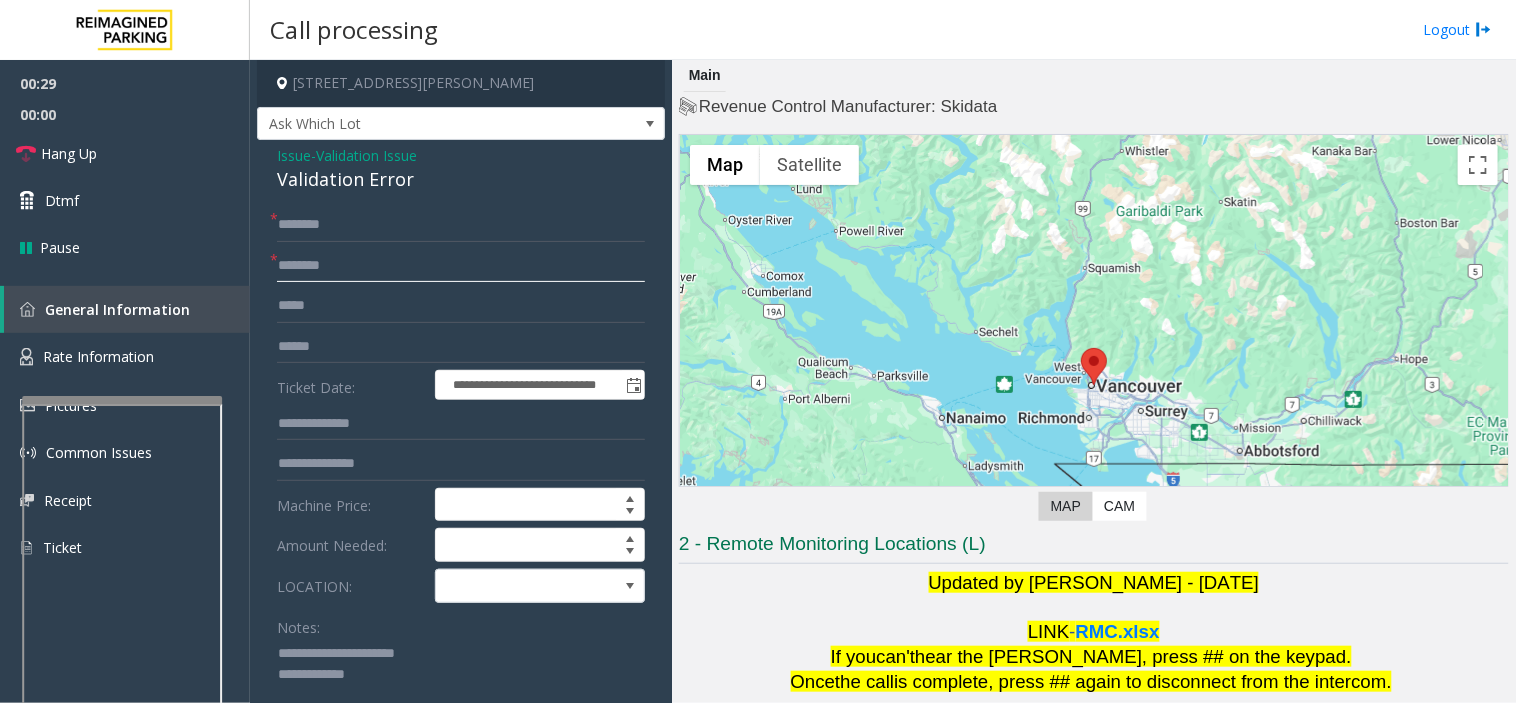 drag, startPoint x: 381, startPoint y: 271, endPoint x: 461, endPoint y: 301, distance: 85.44004 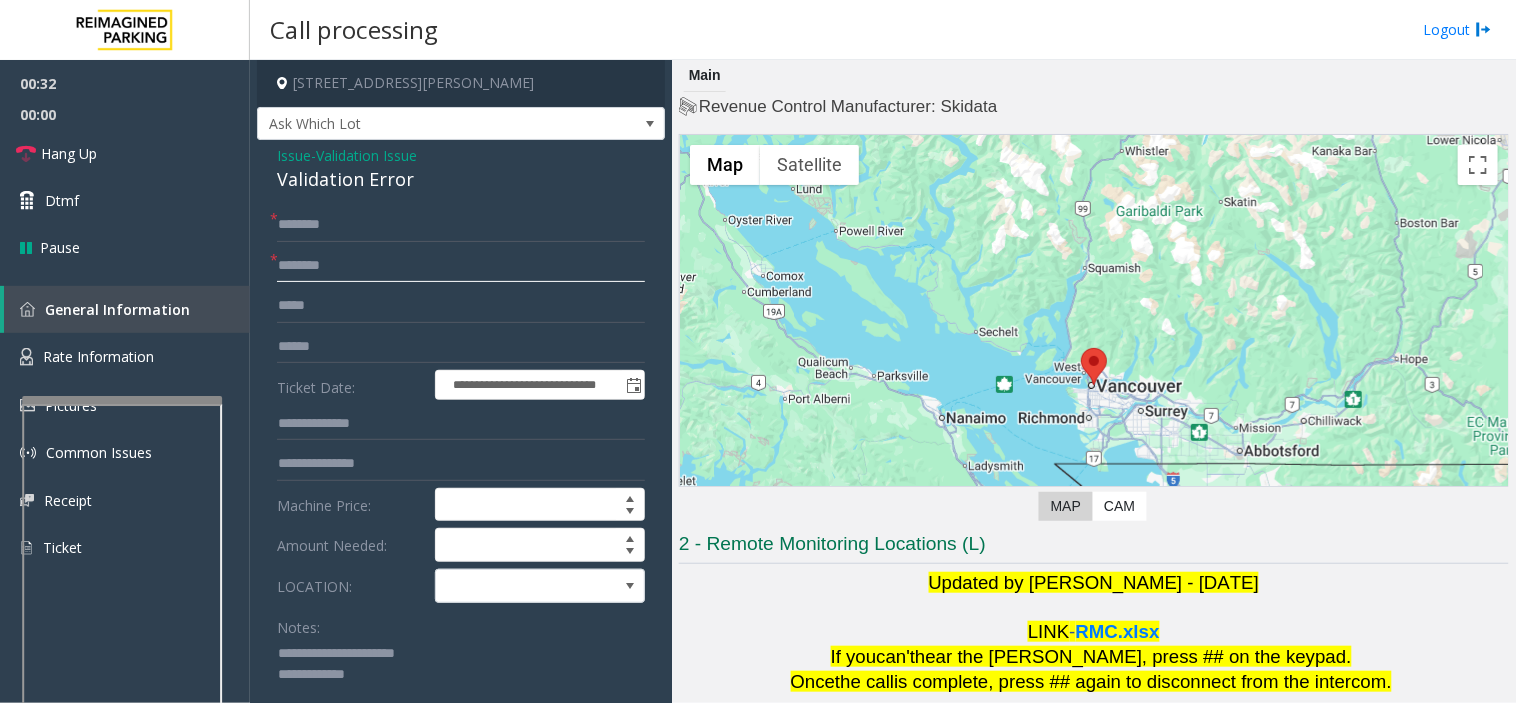 type on "********" 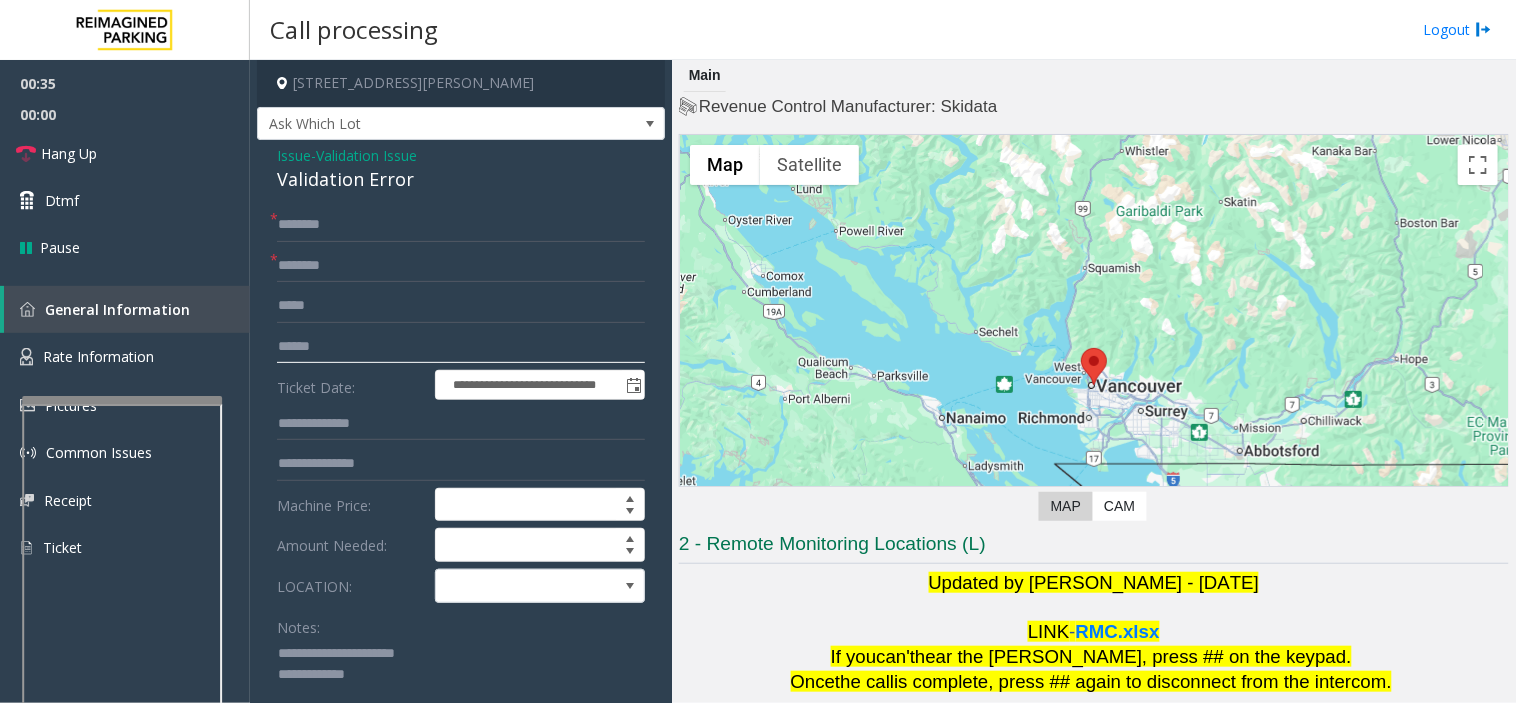 click 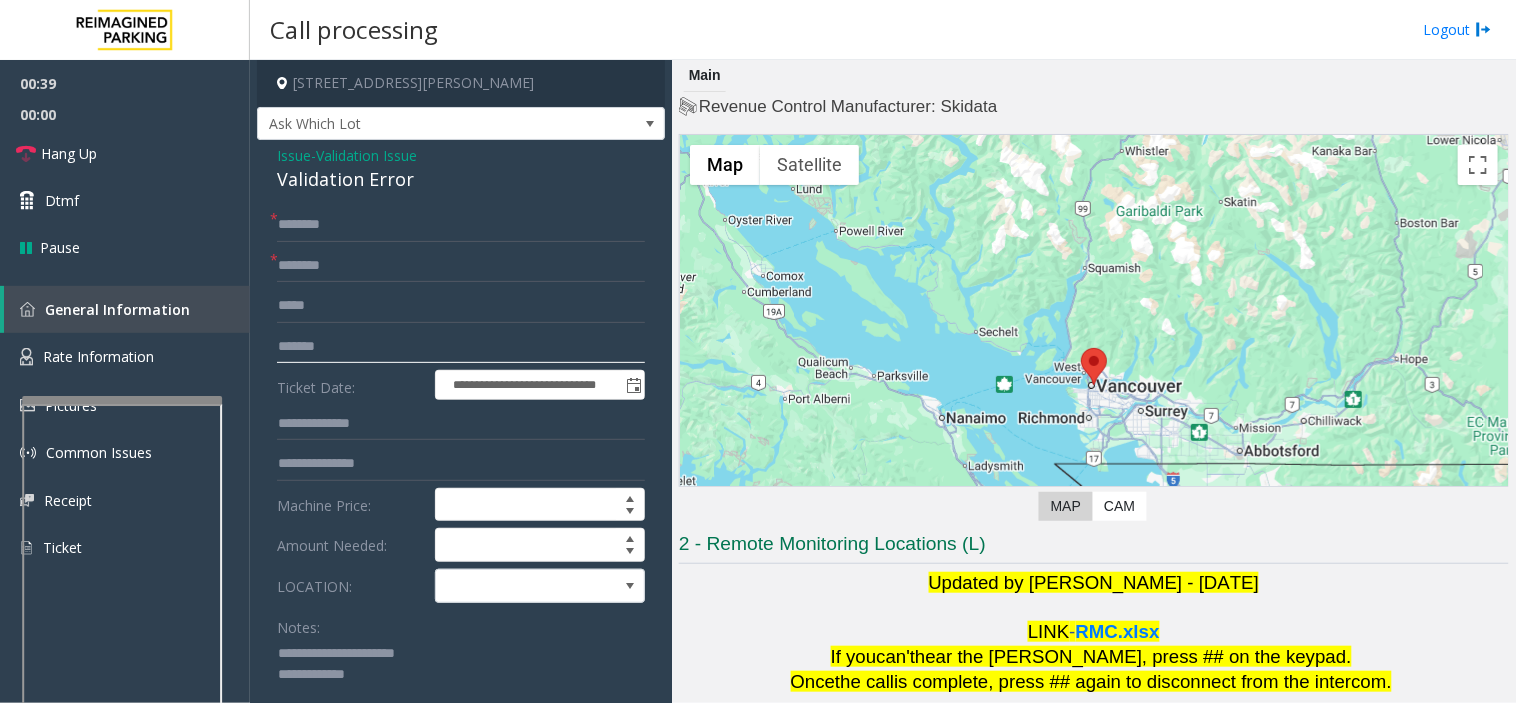 type on "*******" 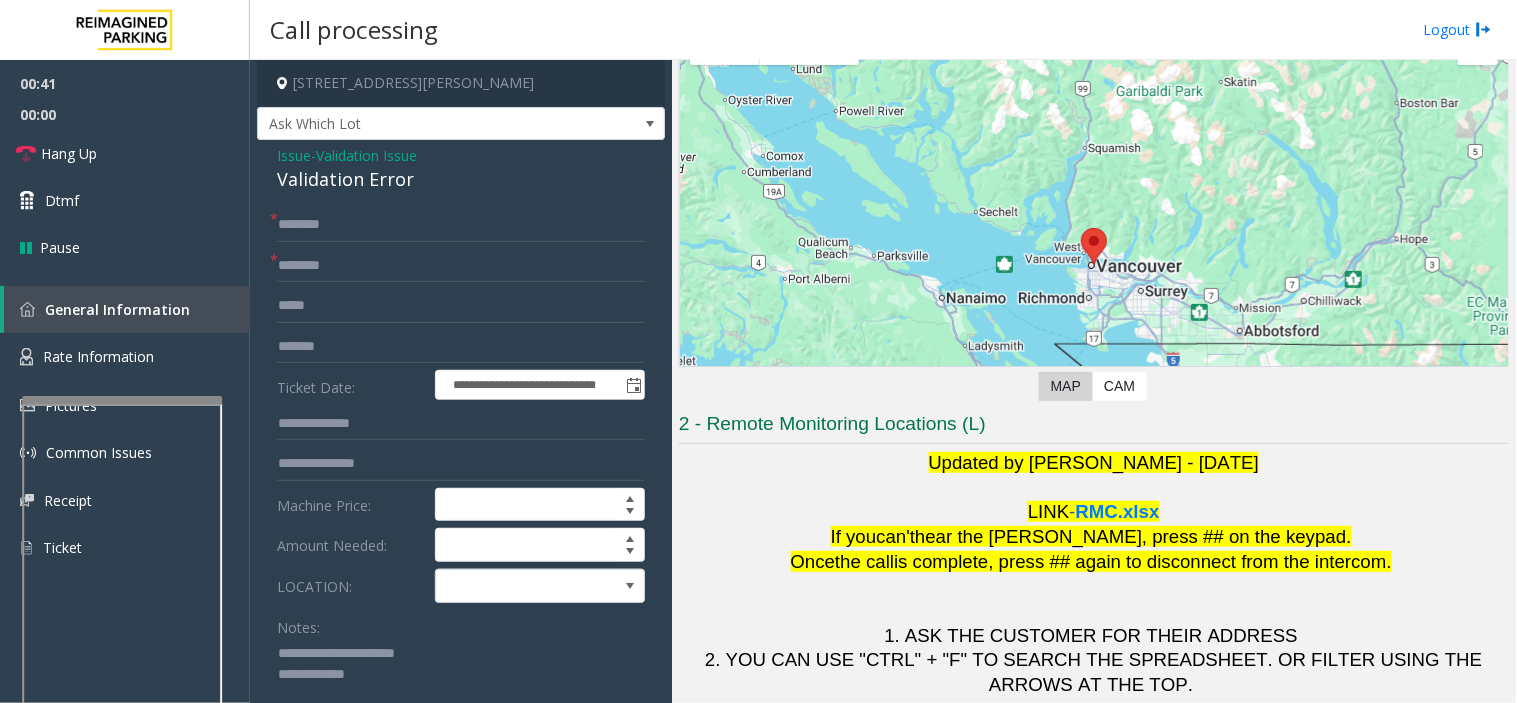 scroll, scrollTop: 210, scrollLeft: 0, axis: vertical 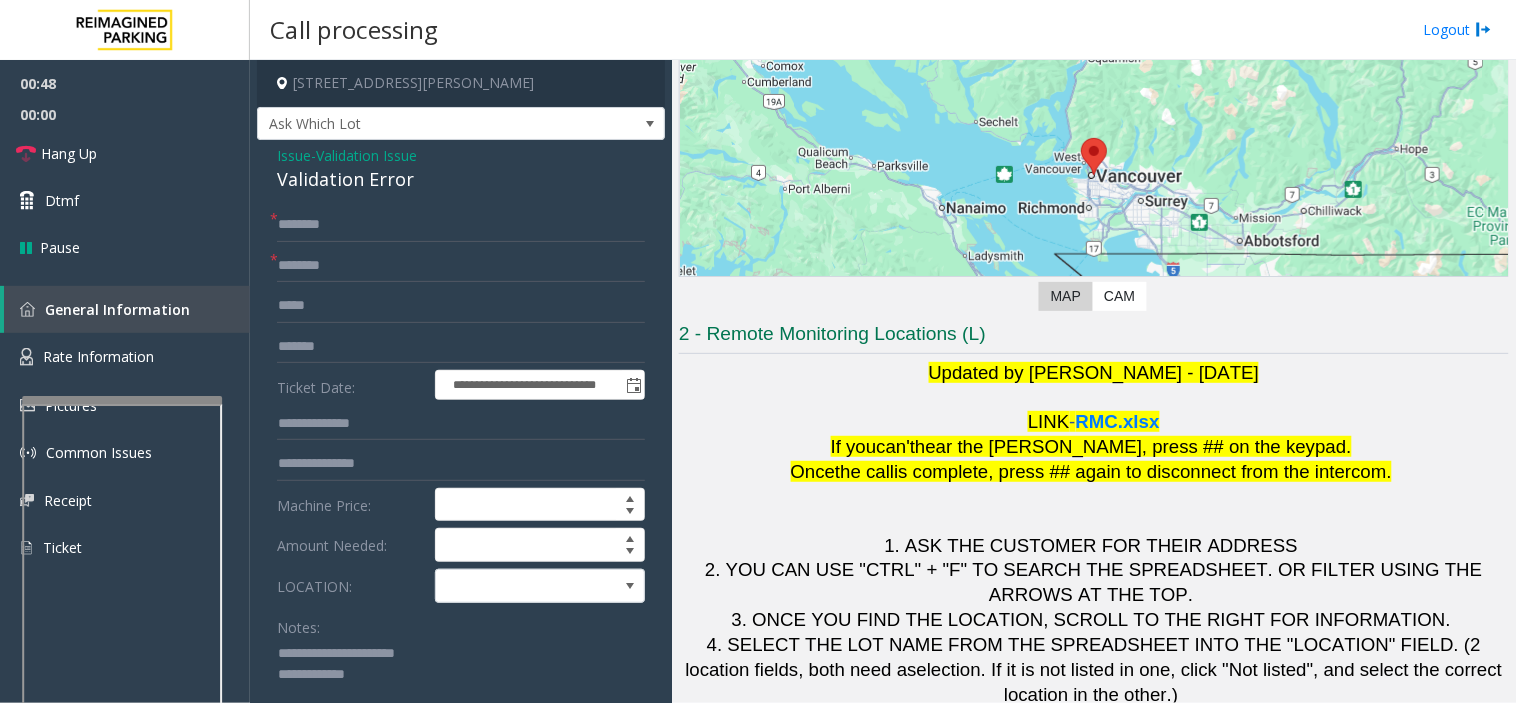 click 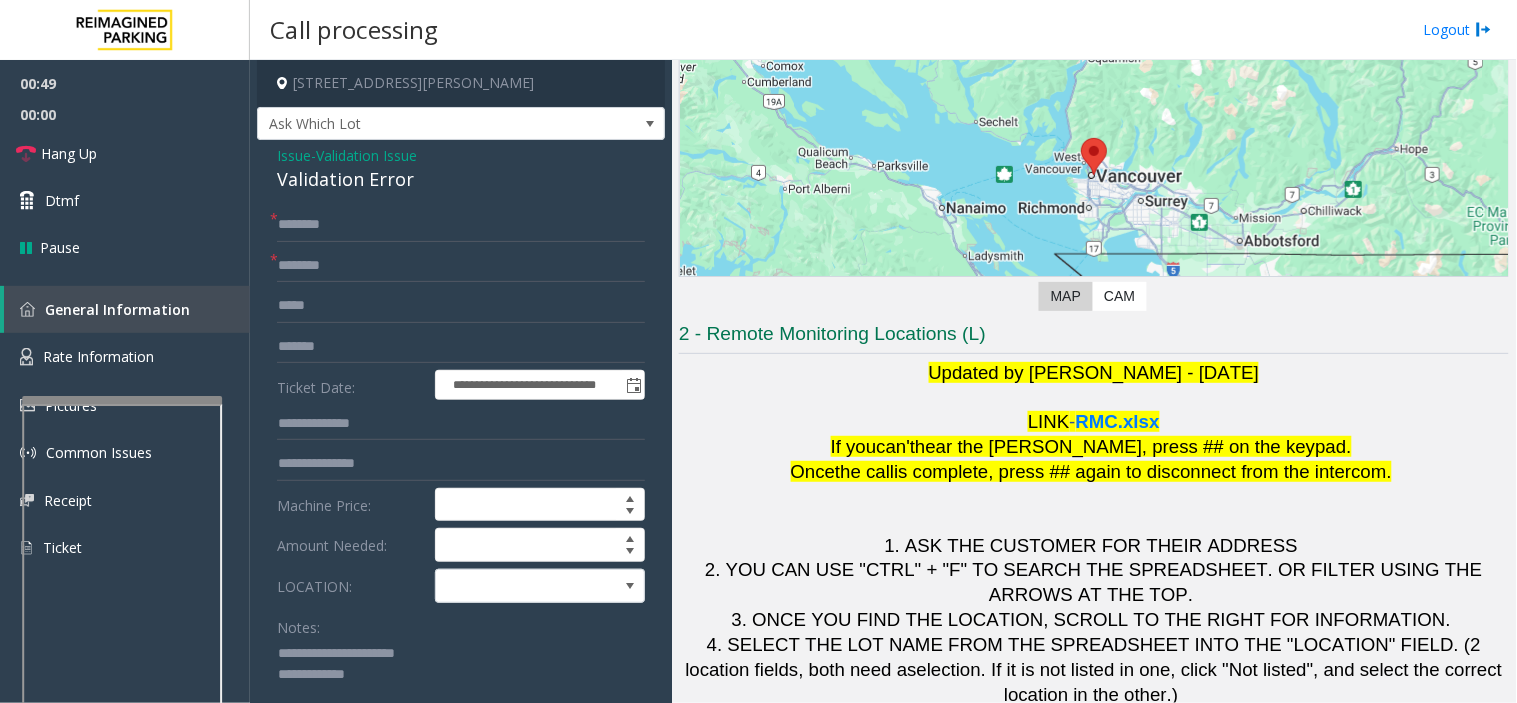 click 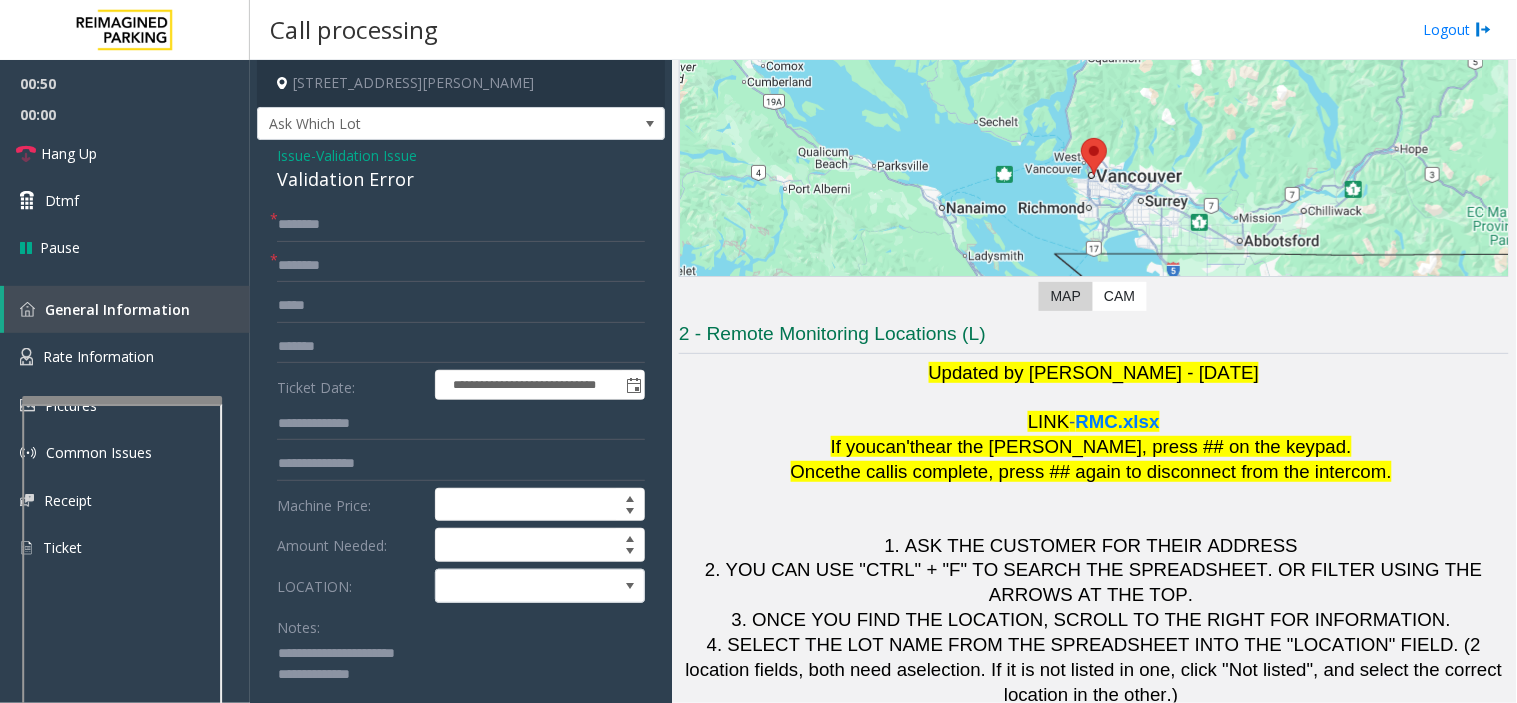 type on "**********" 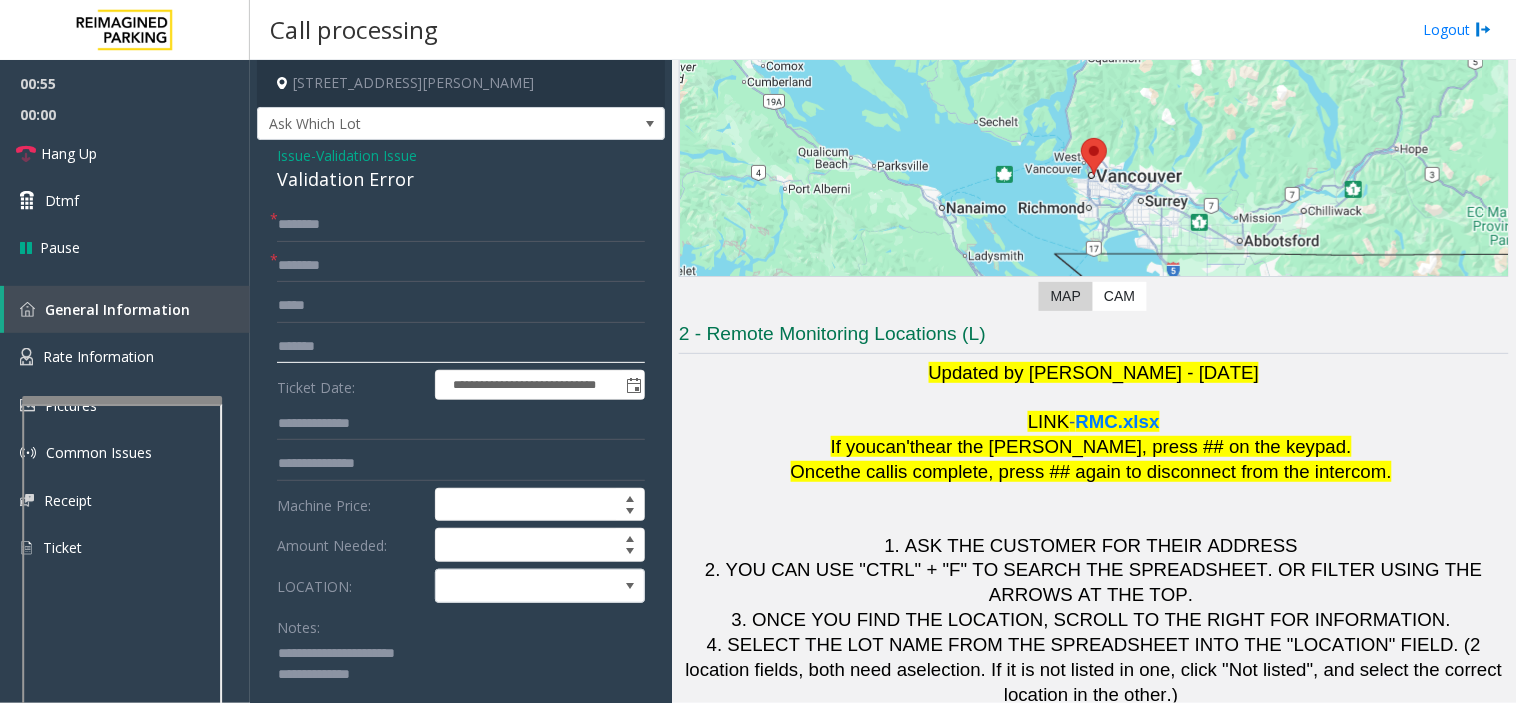 click on "*******" 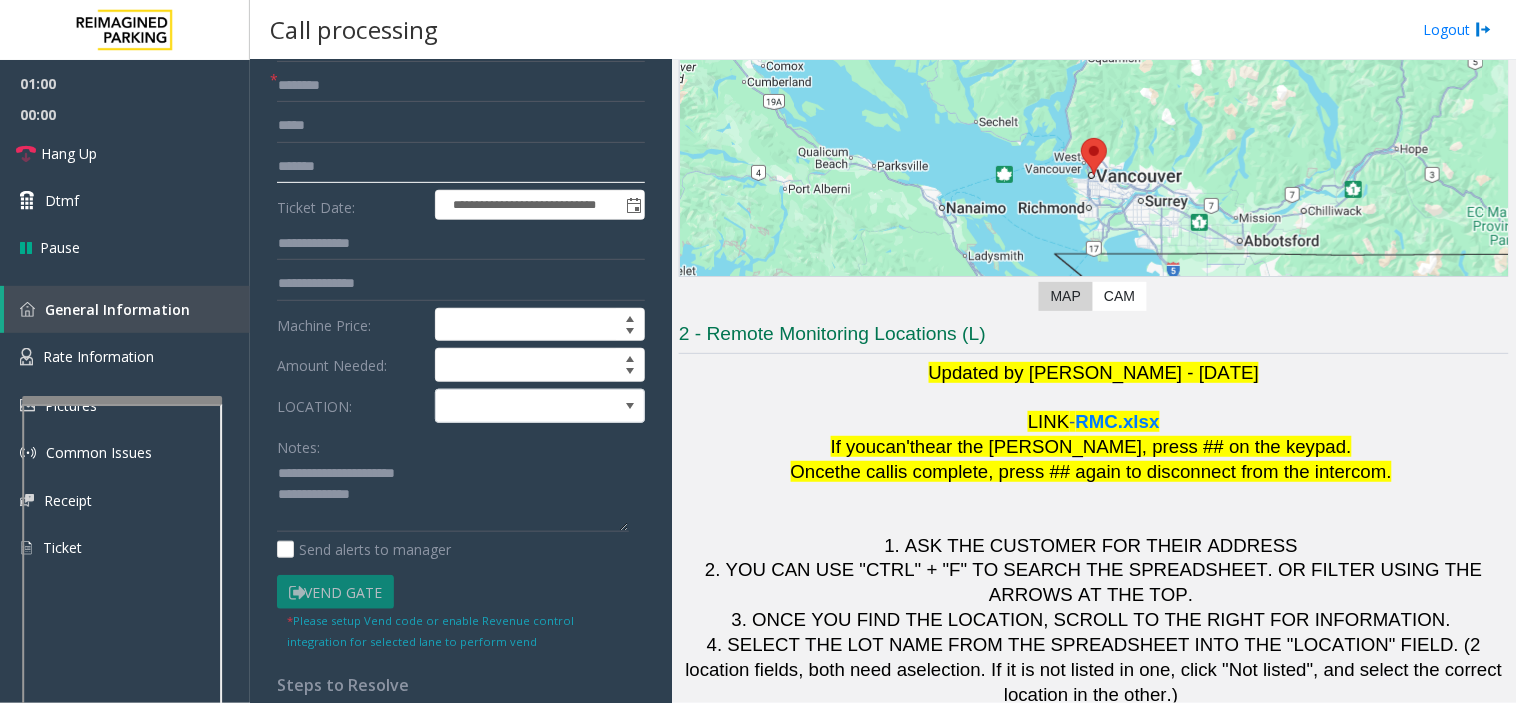 scroll, scrollTop: 333, scrollLeft: 0, axis: vertical 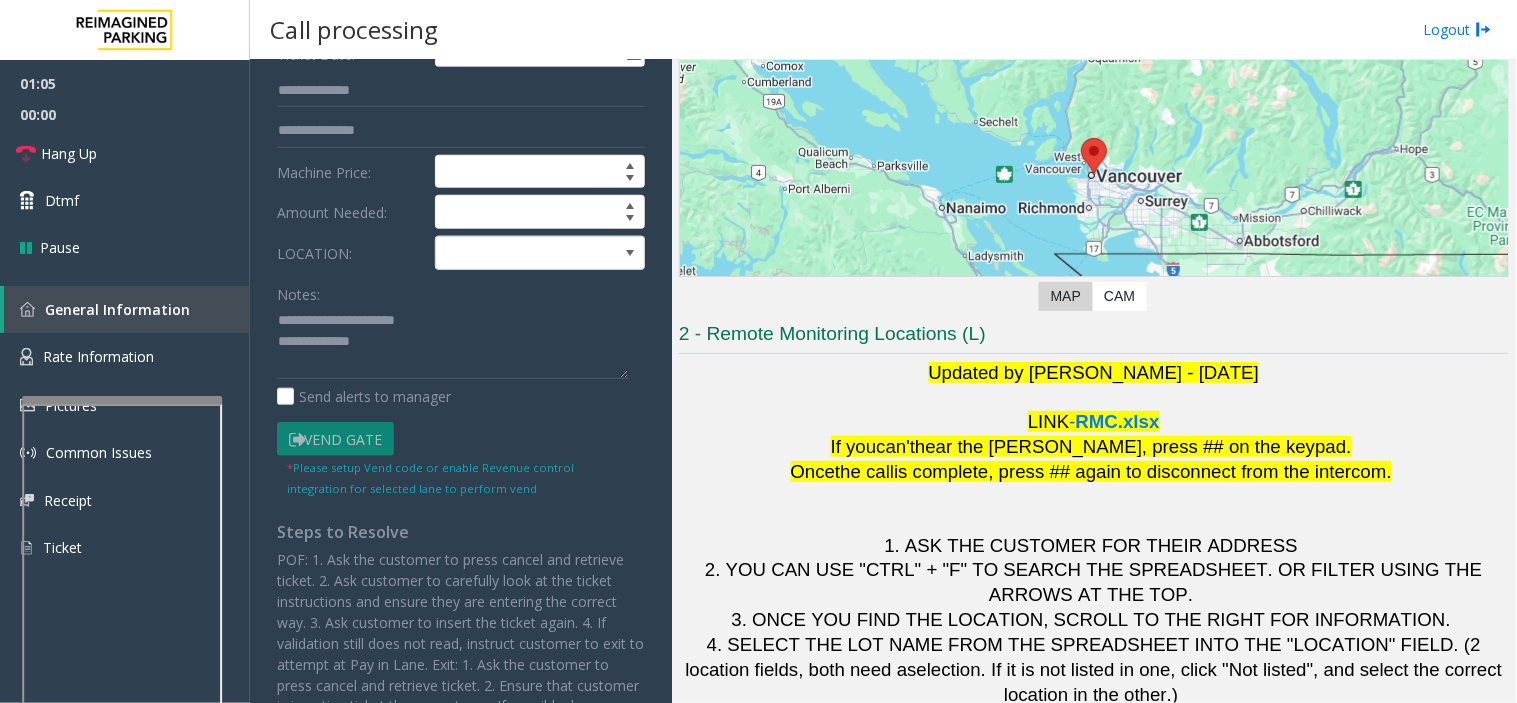 type on "*******" 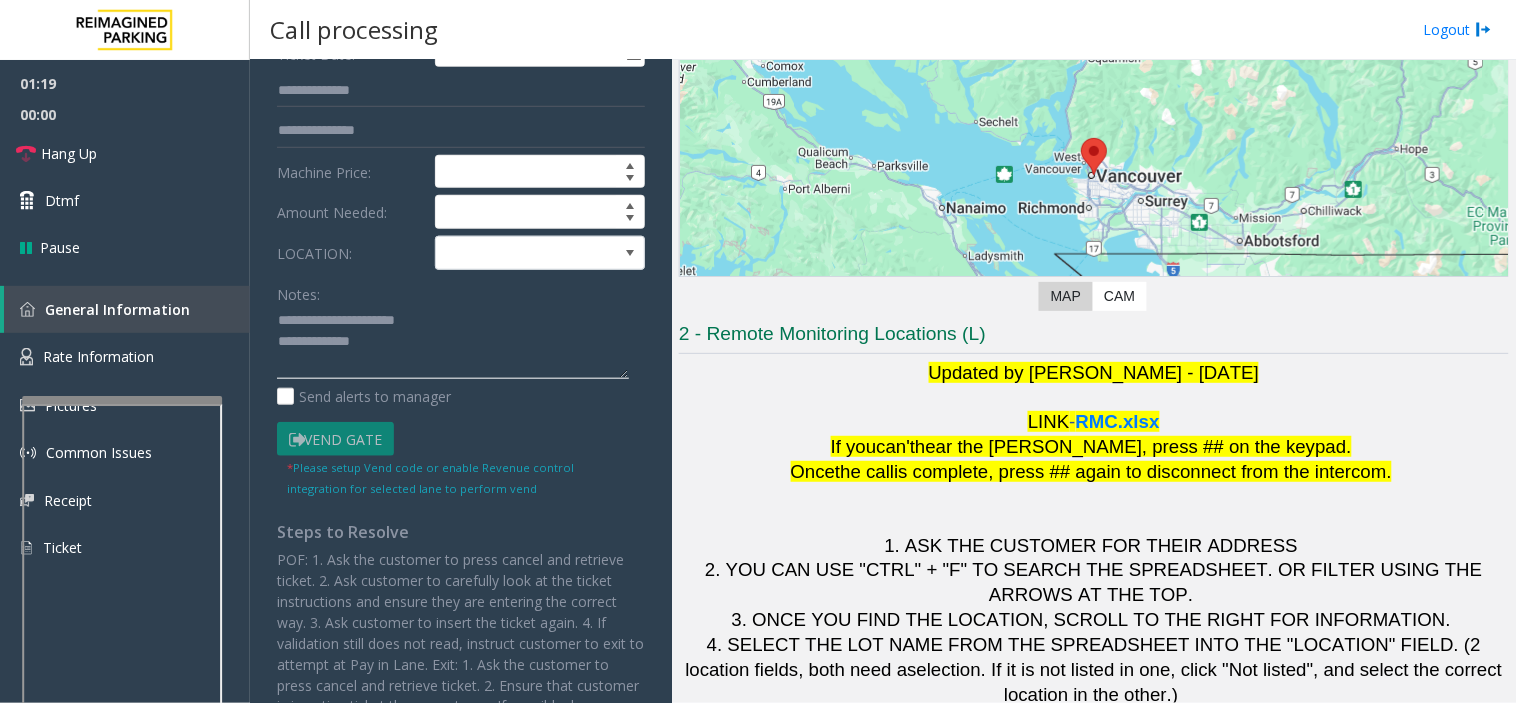 click 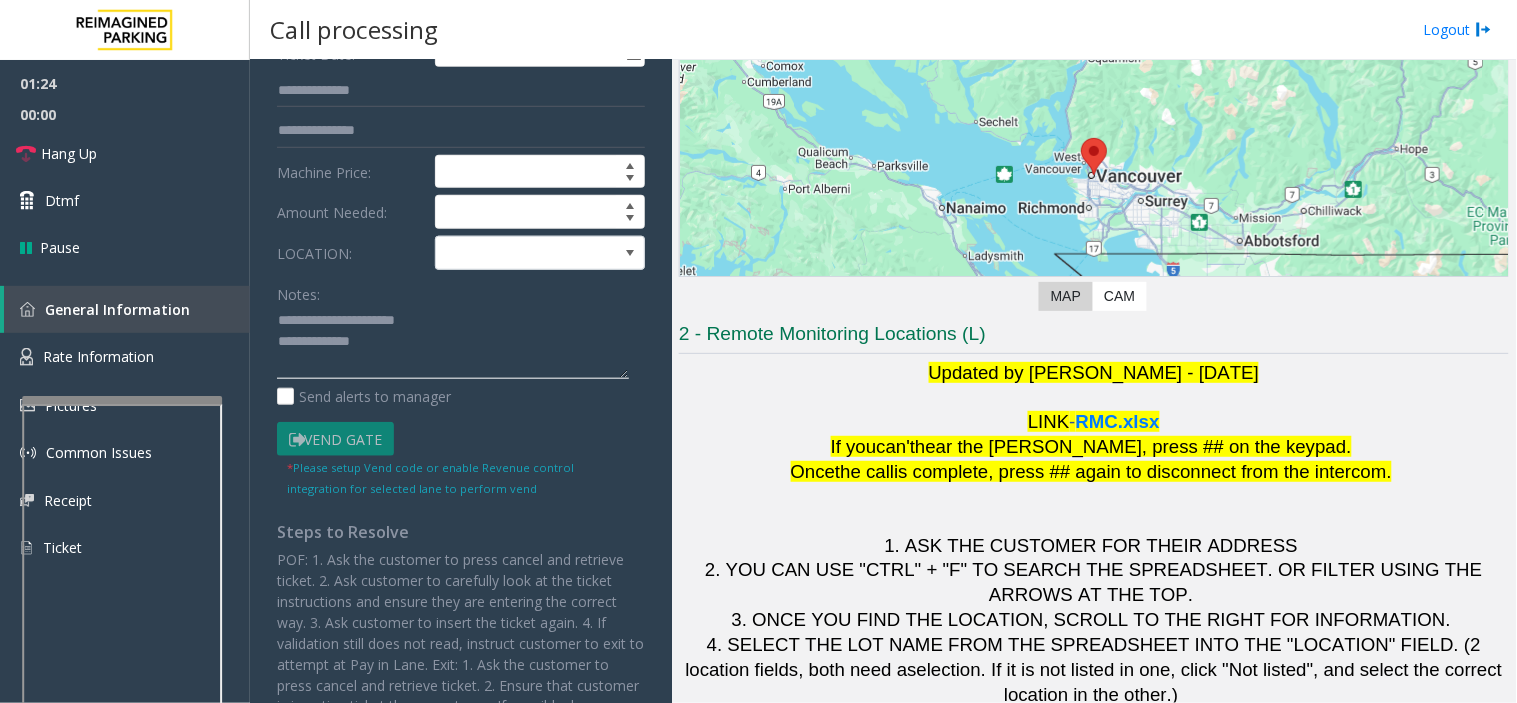 paste on "**********" 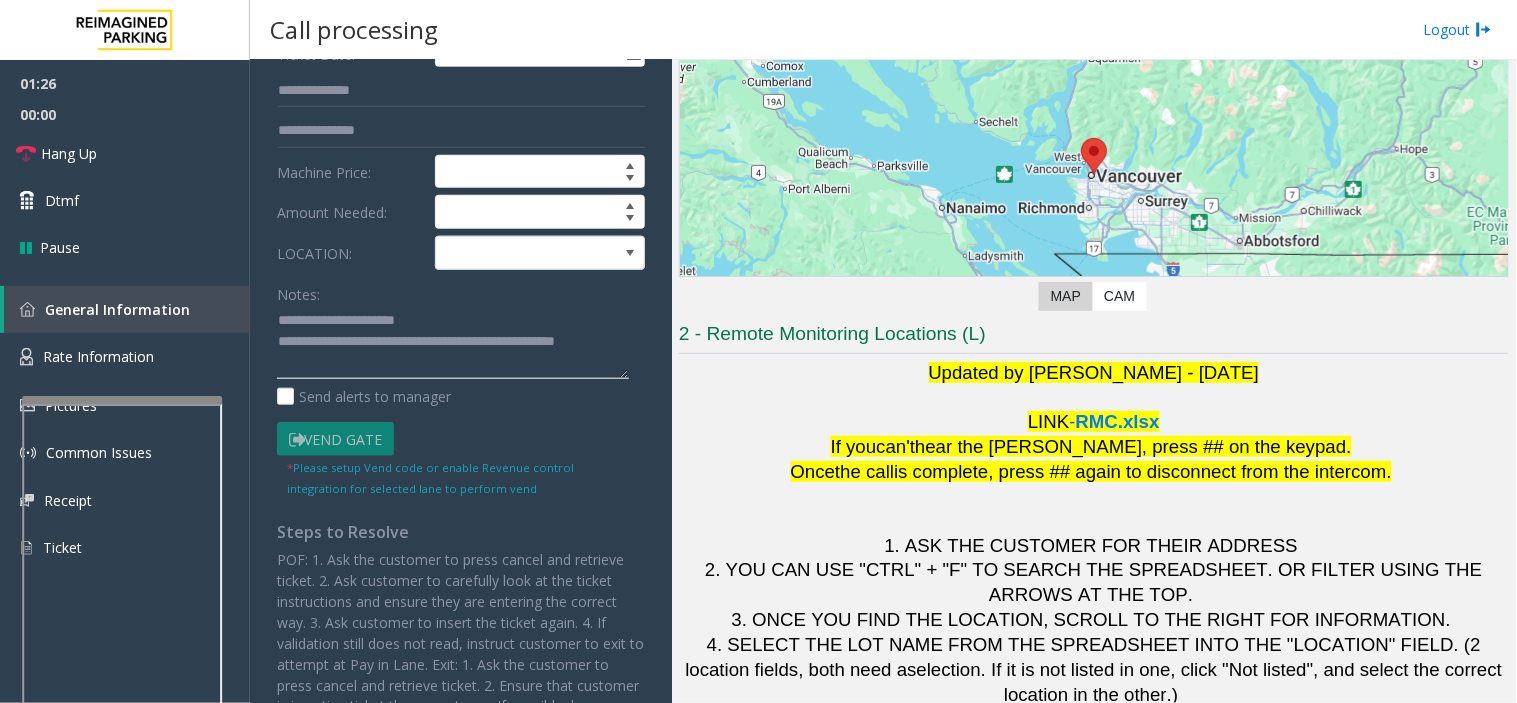 scroll, scrollTop: 0, scrollLeft: 0, axis: both 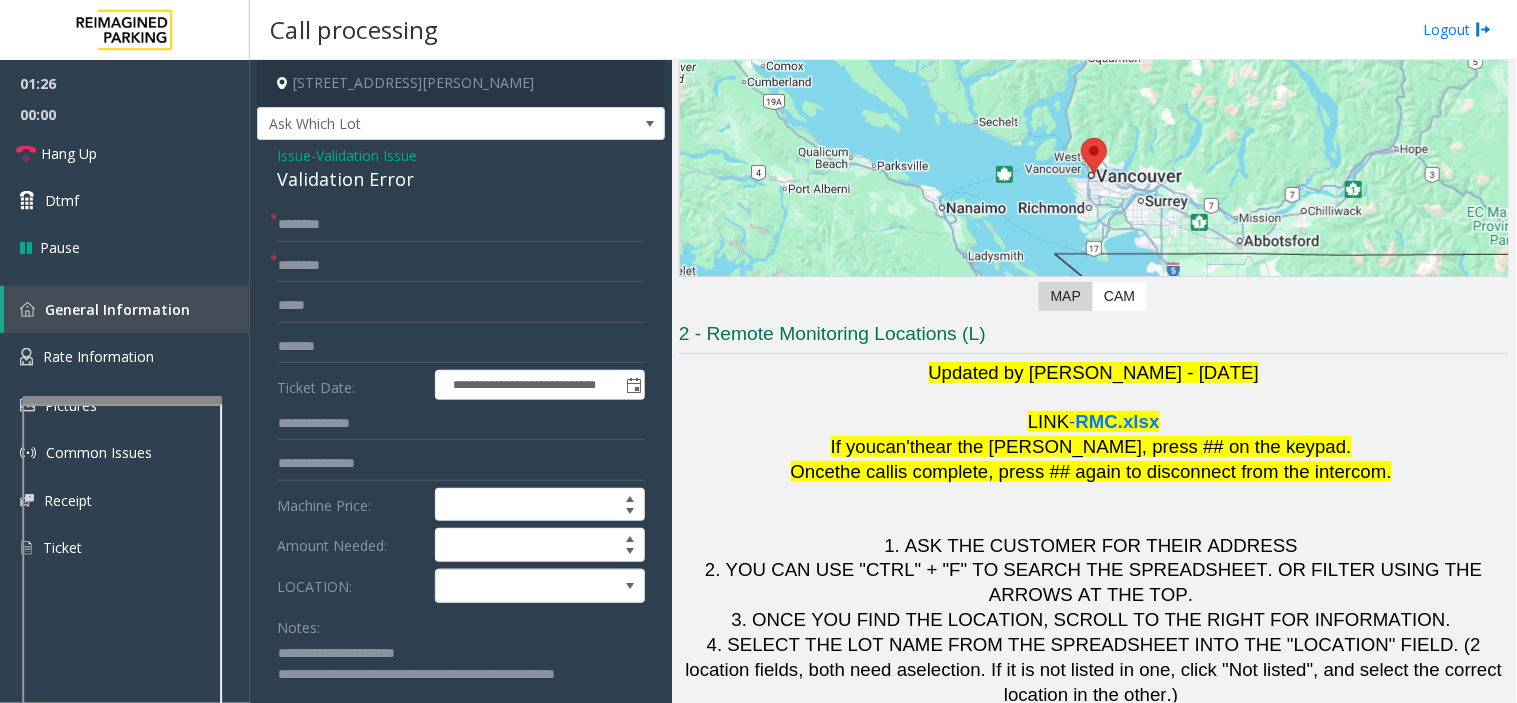 type on "**********" 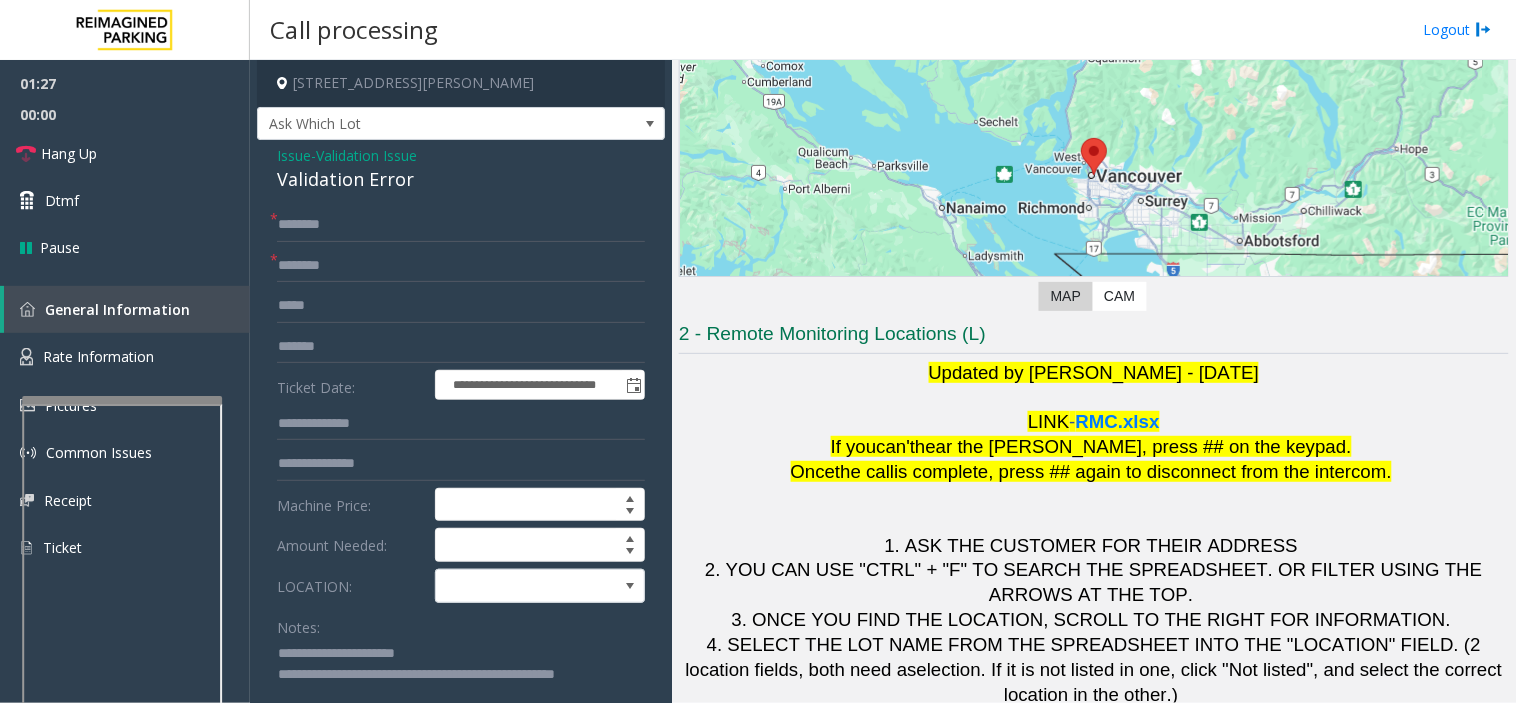 drag, startPoint x: 332, startPoint y: 197, endPoint x: 333, endPoint y: 211, distance: 14.035668 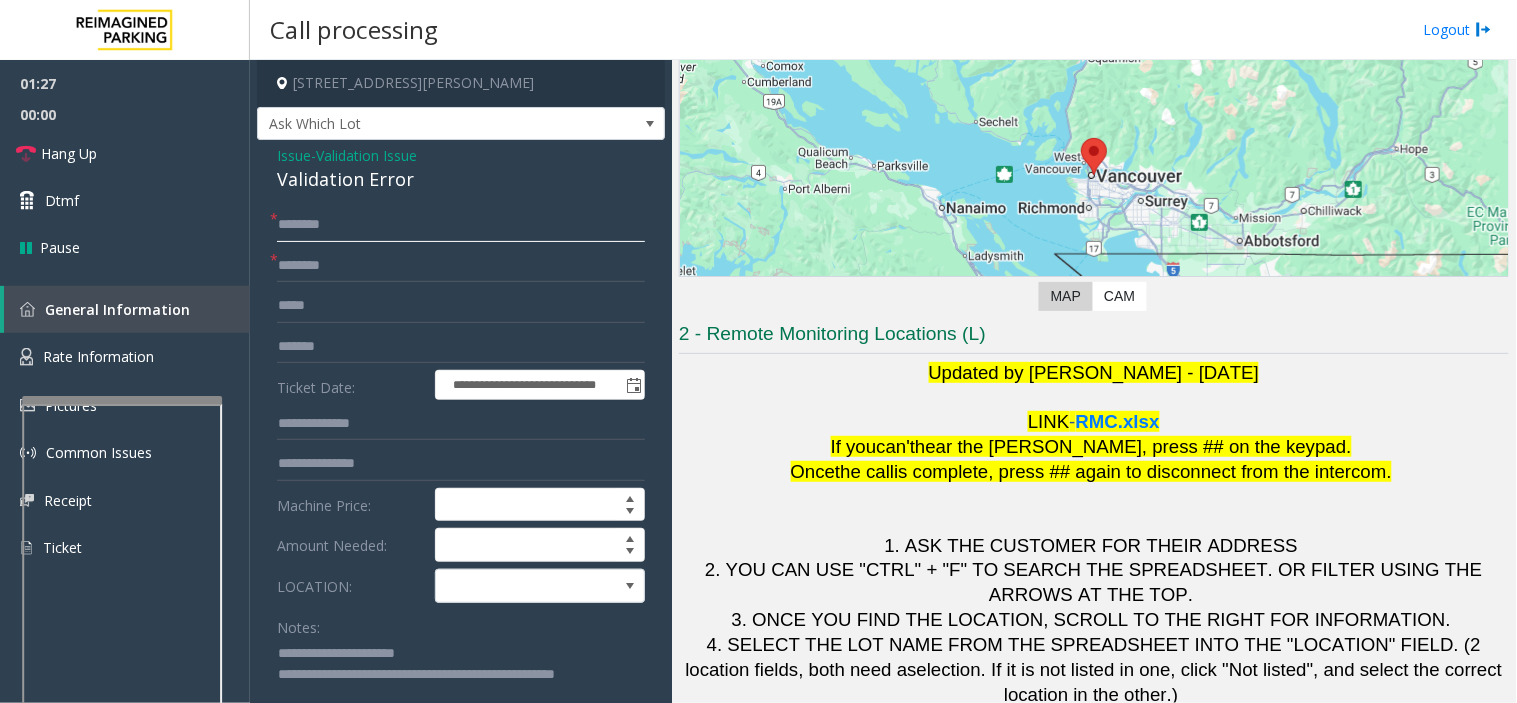 click 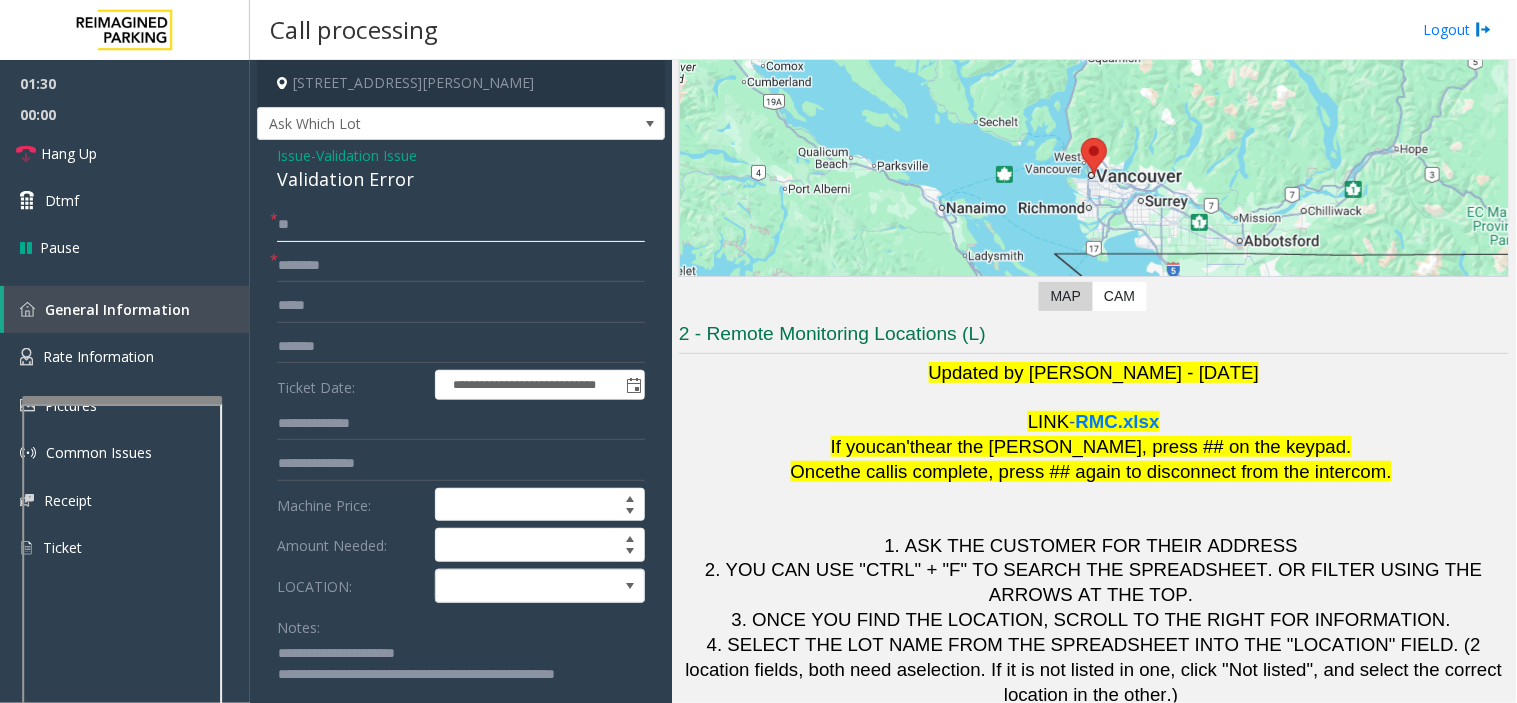 type on "**" 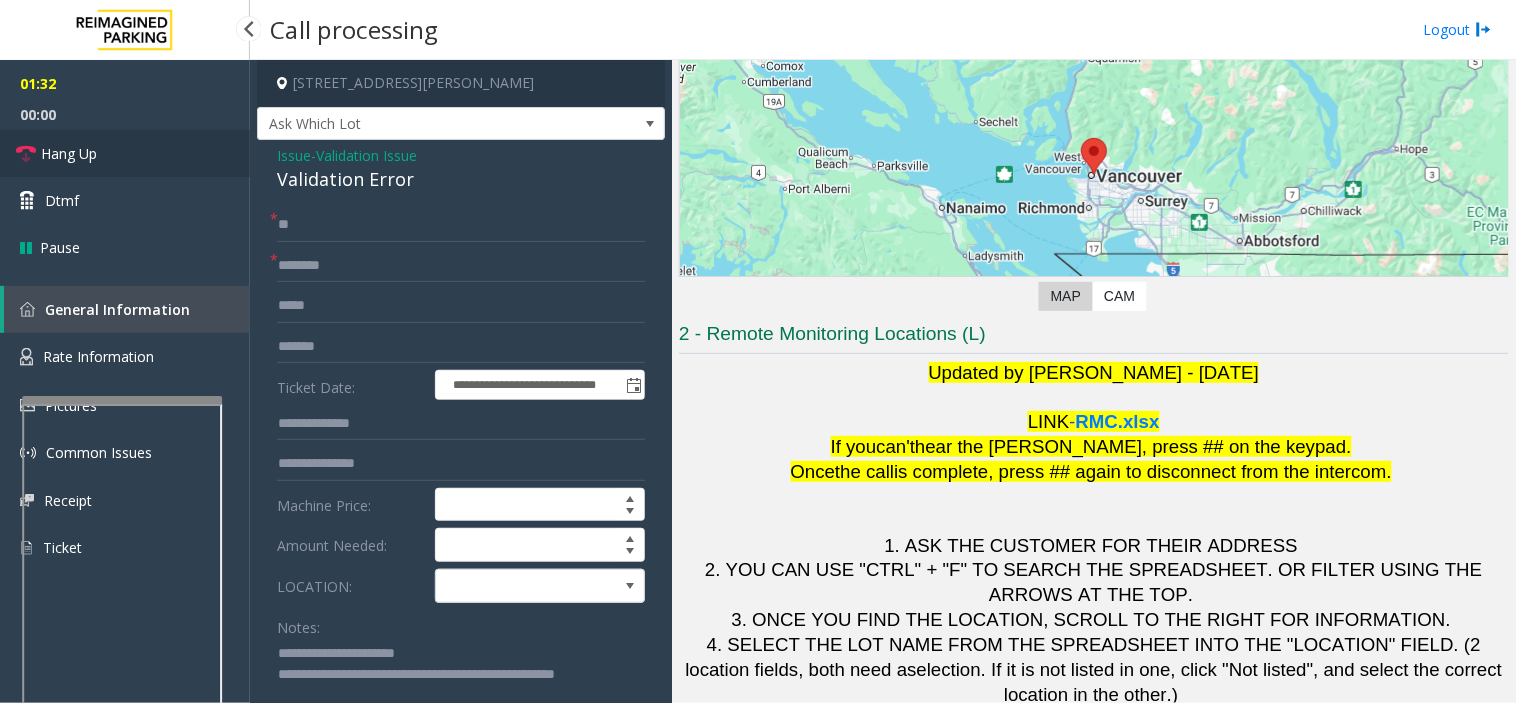 click on "Hang Up" at bounding box center (125, 153) 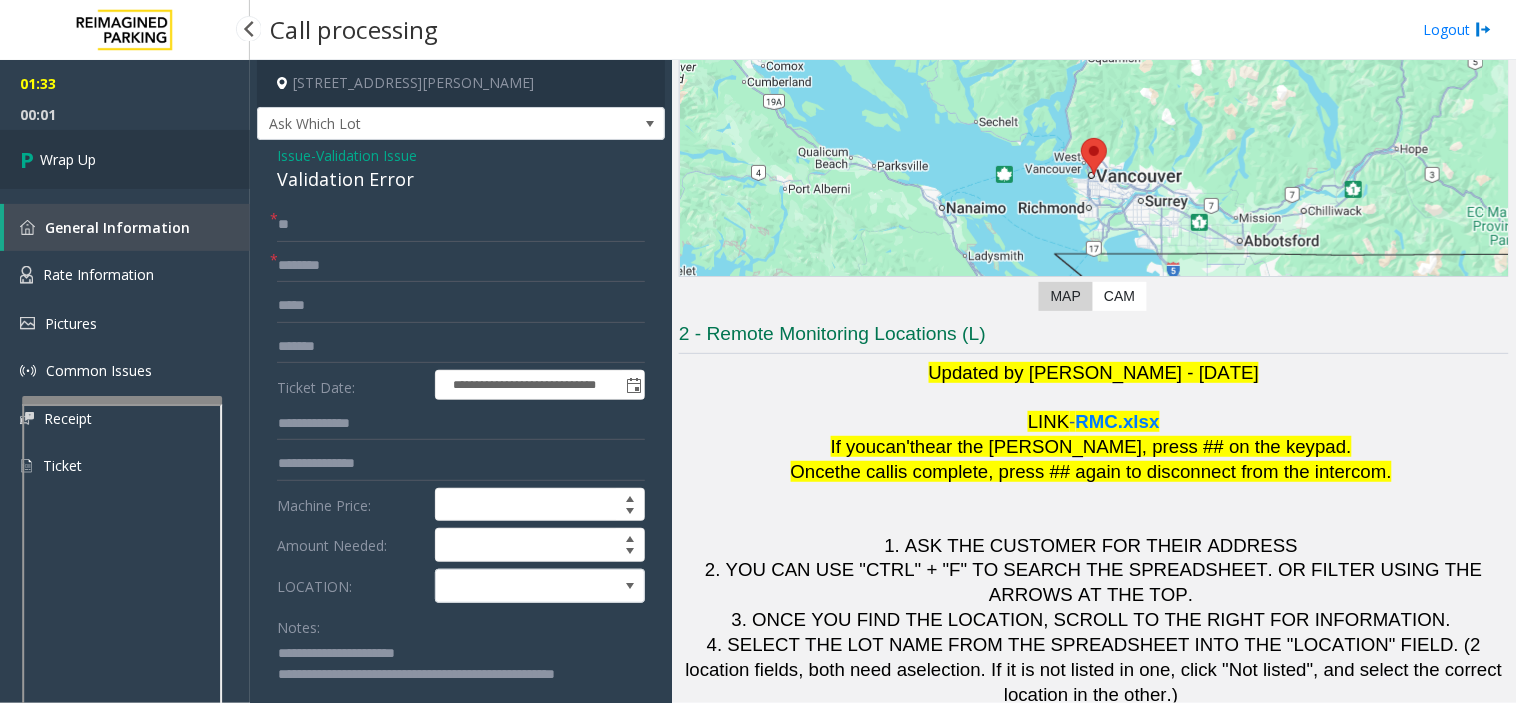 click on "Wrap Up" at bounding box center (125, 159) 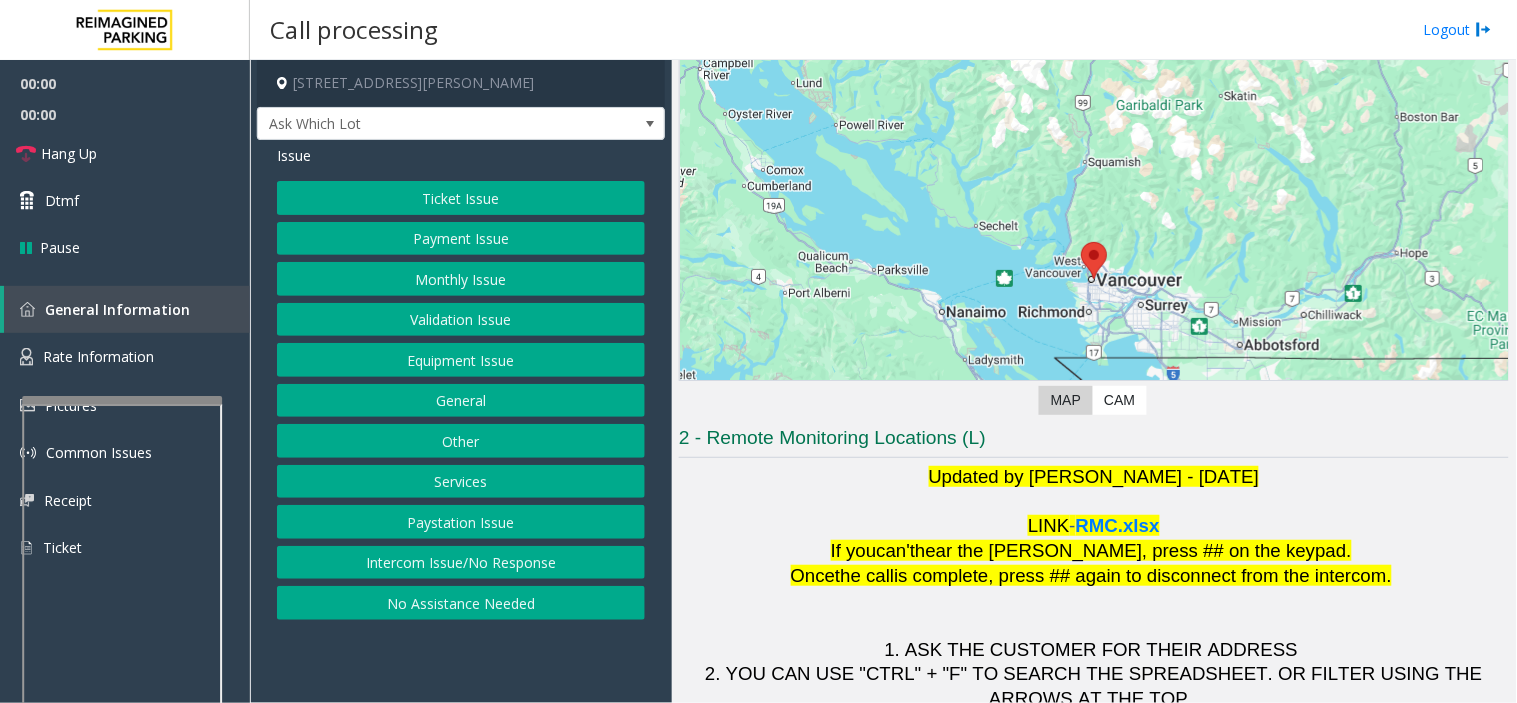 scroll, scrollTop: 210, scrollLeft: 0, axis: vertical 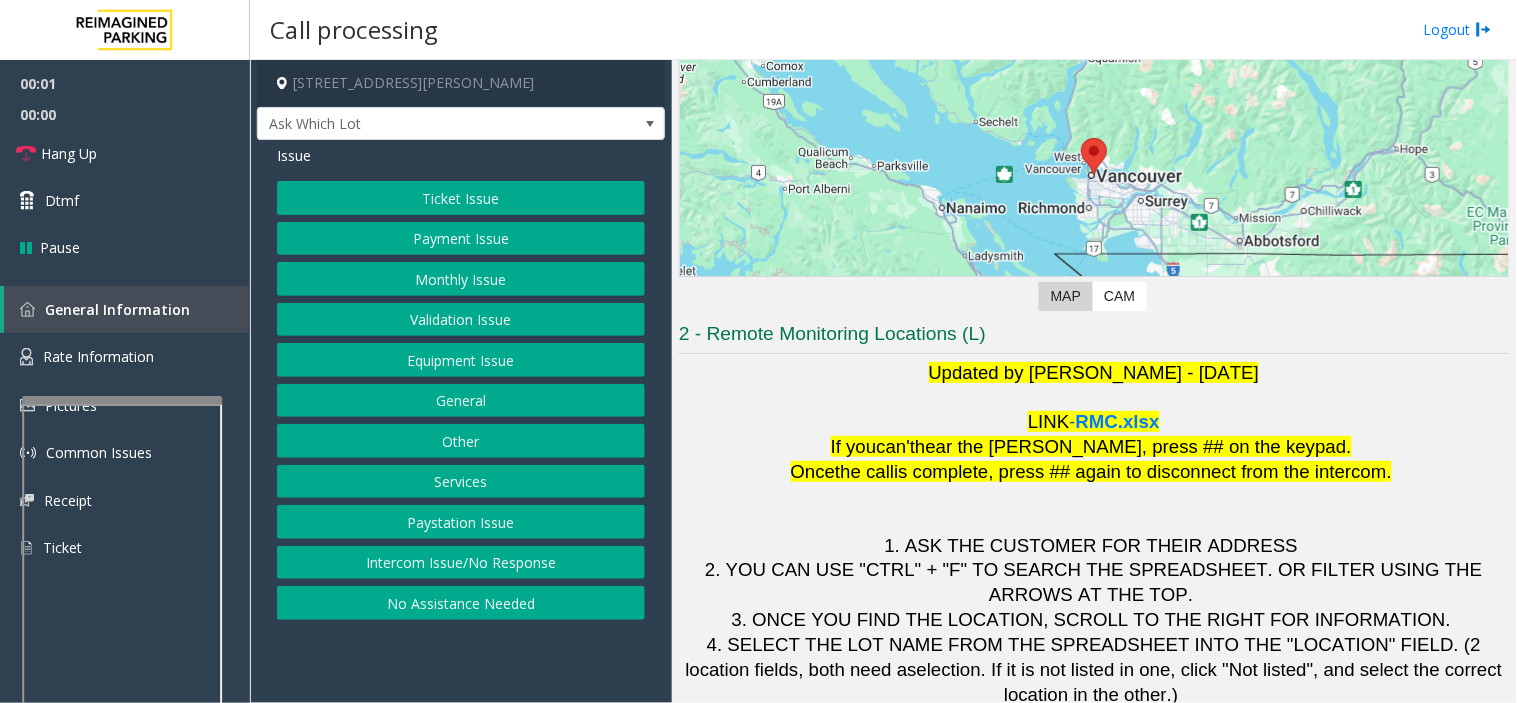 drag, startPoint x: 561, startPoint y: 650, endPoint x: 547, endPoint y: 656, distance: 15.231546 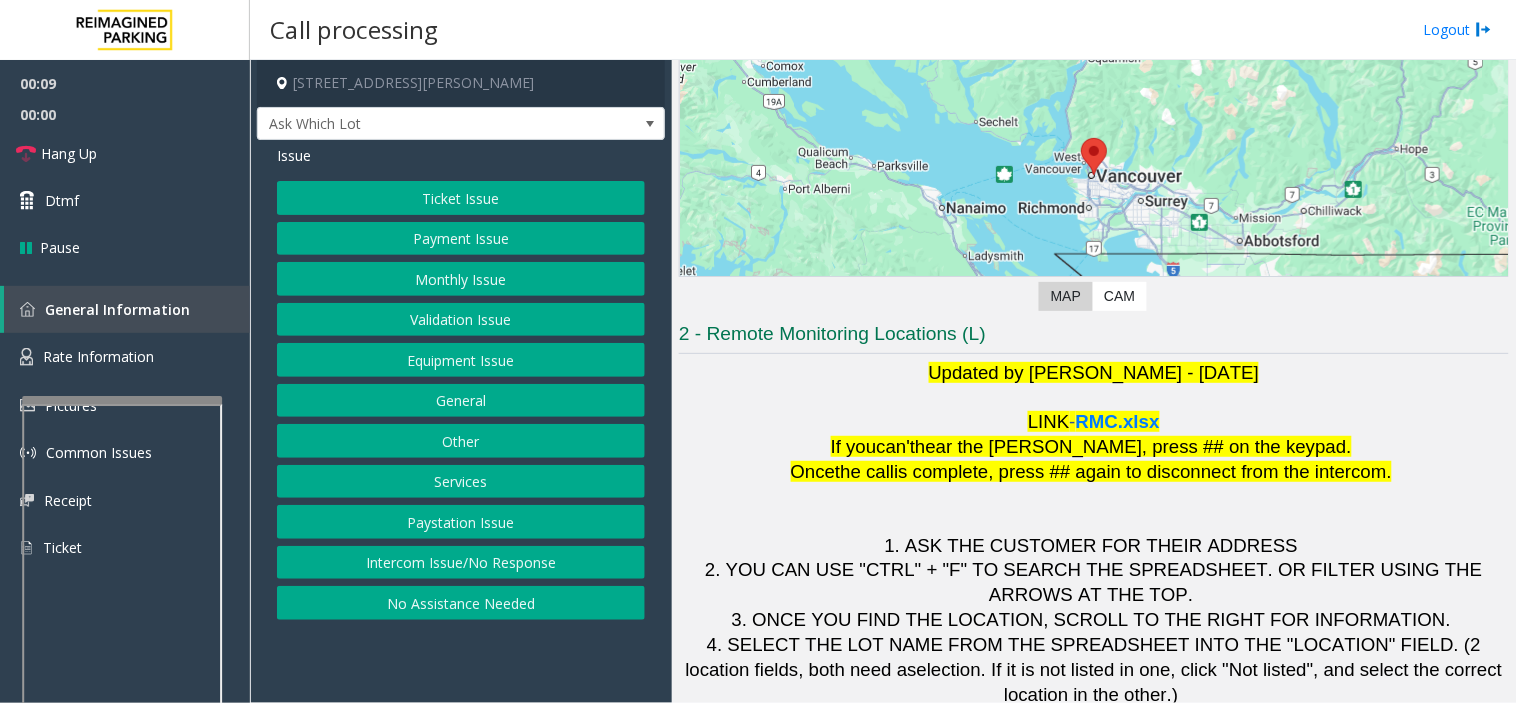 click on "Validation Issue" 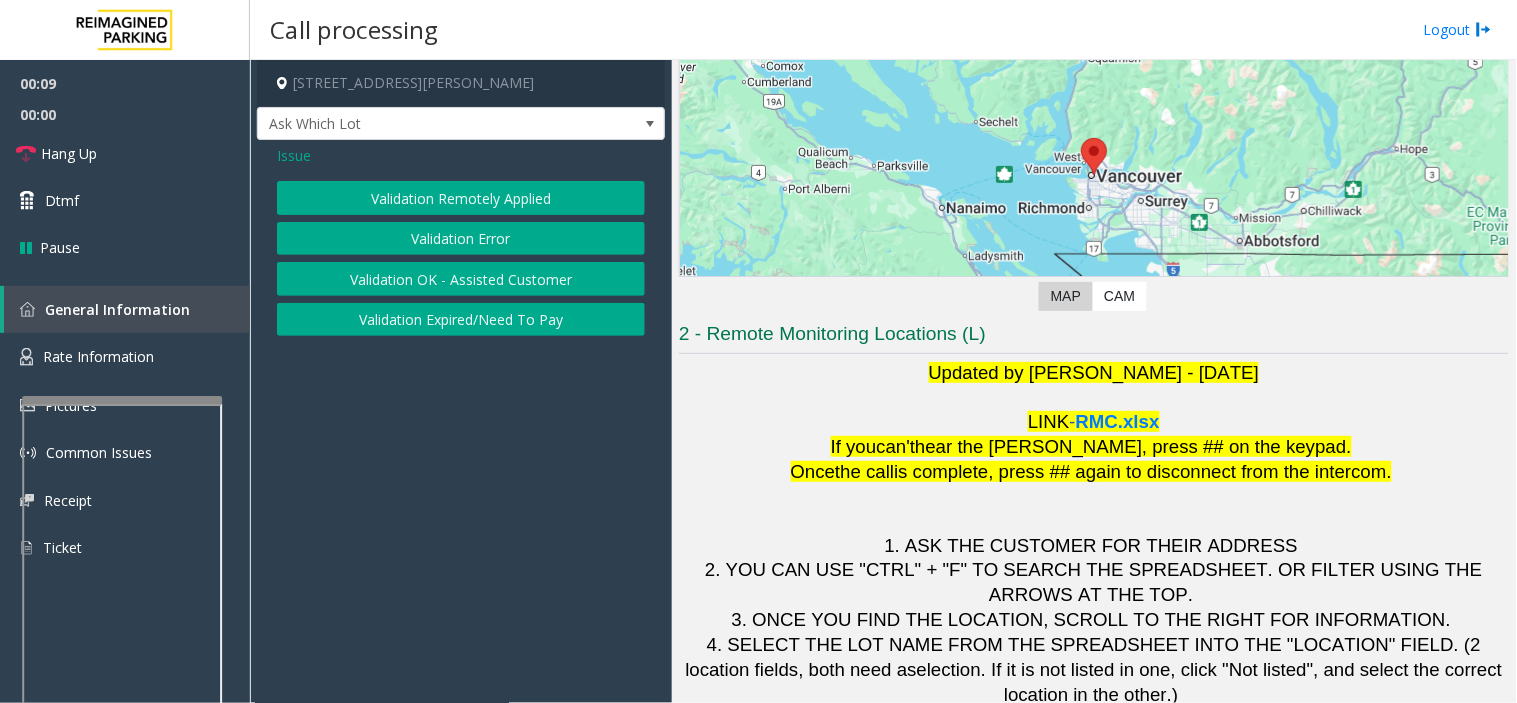 click on "Validation Error" 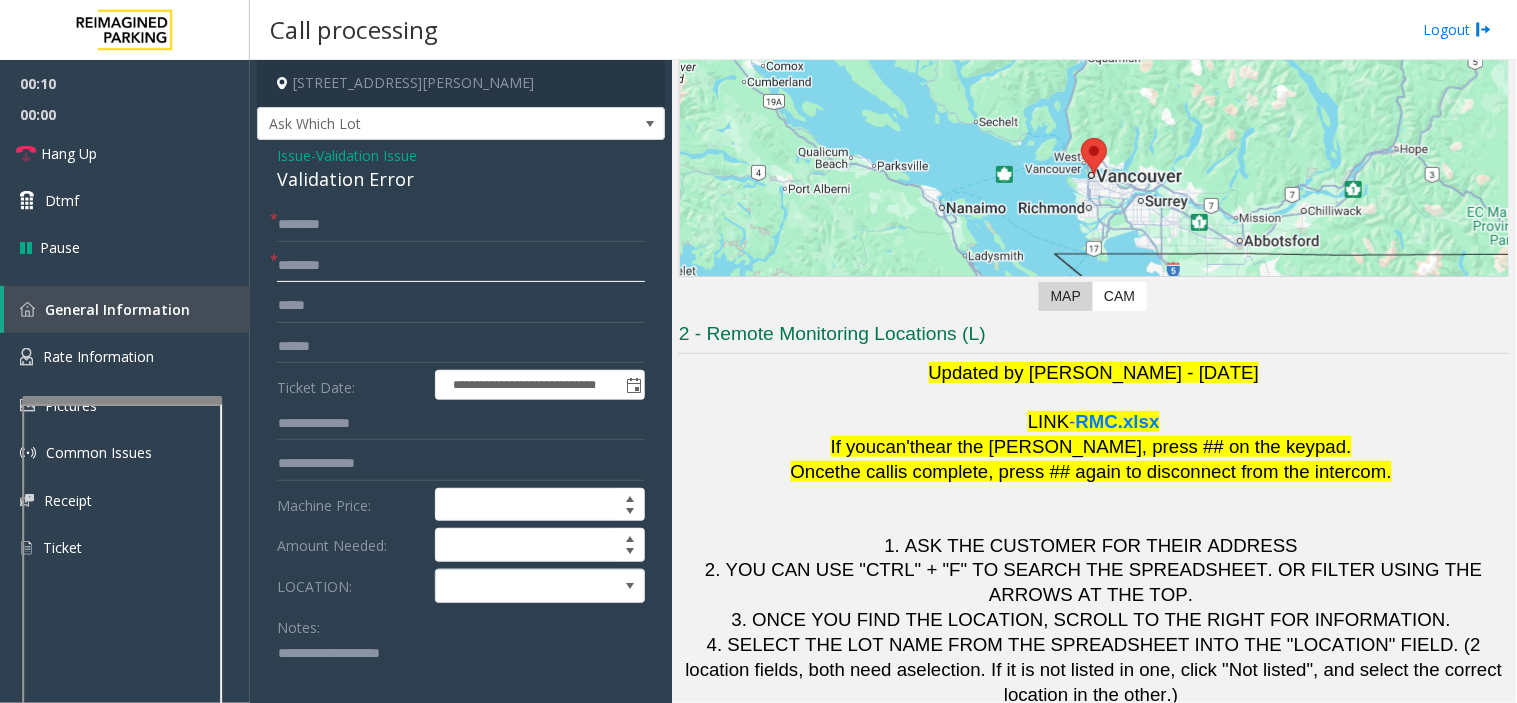 click 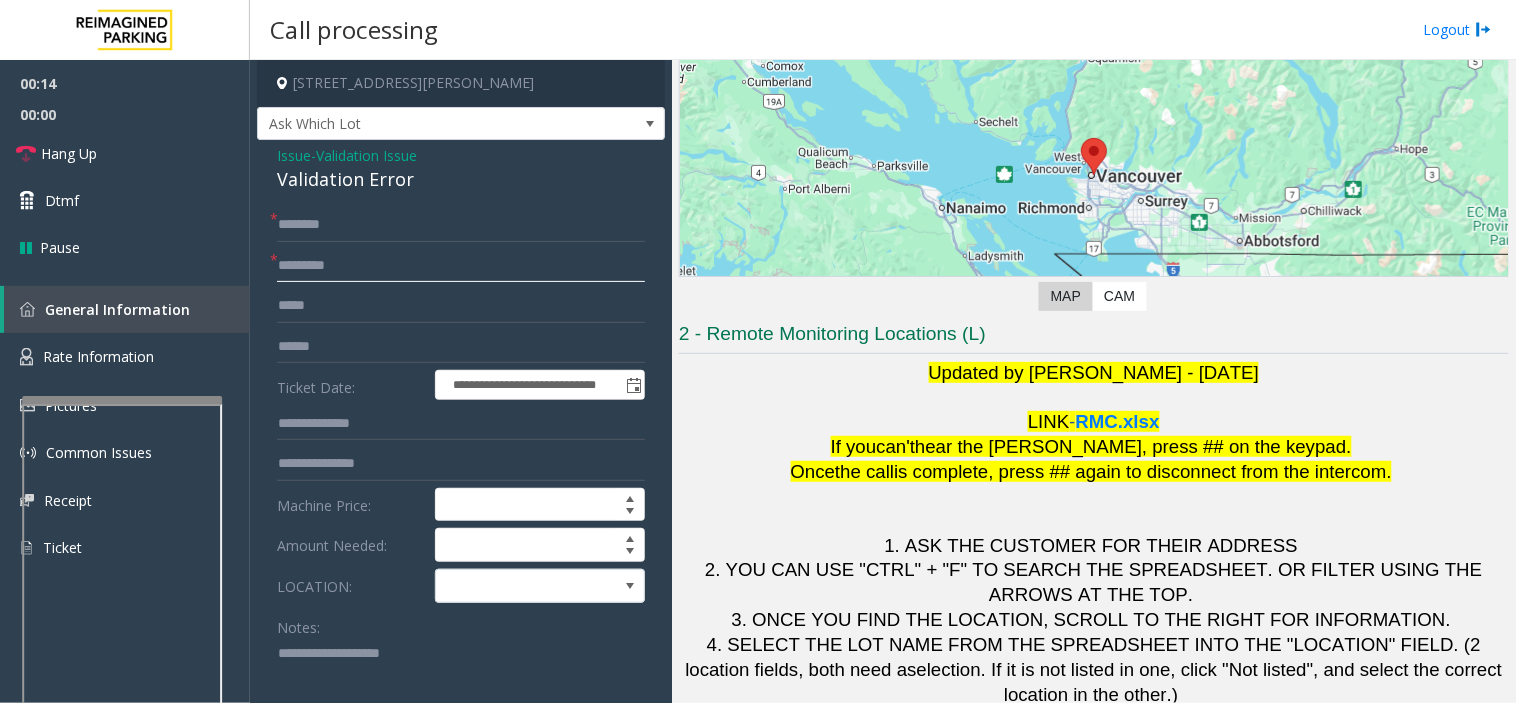 type on "********" 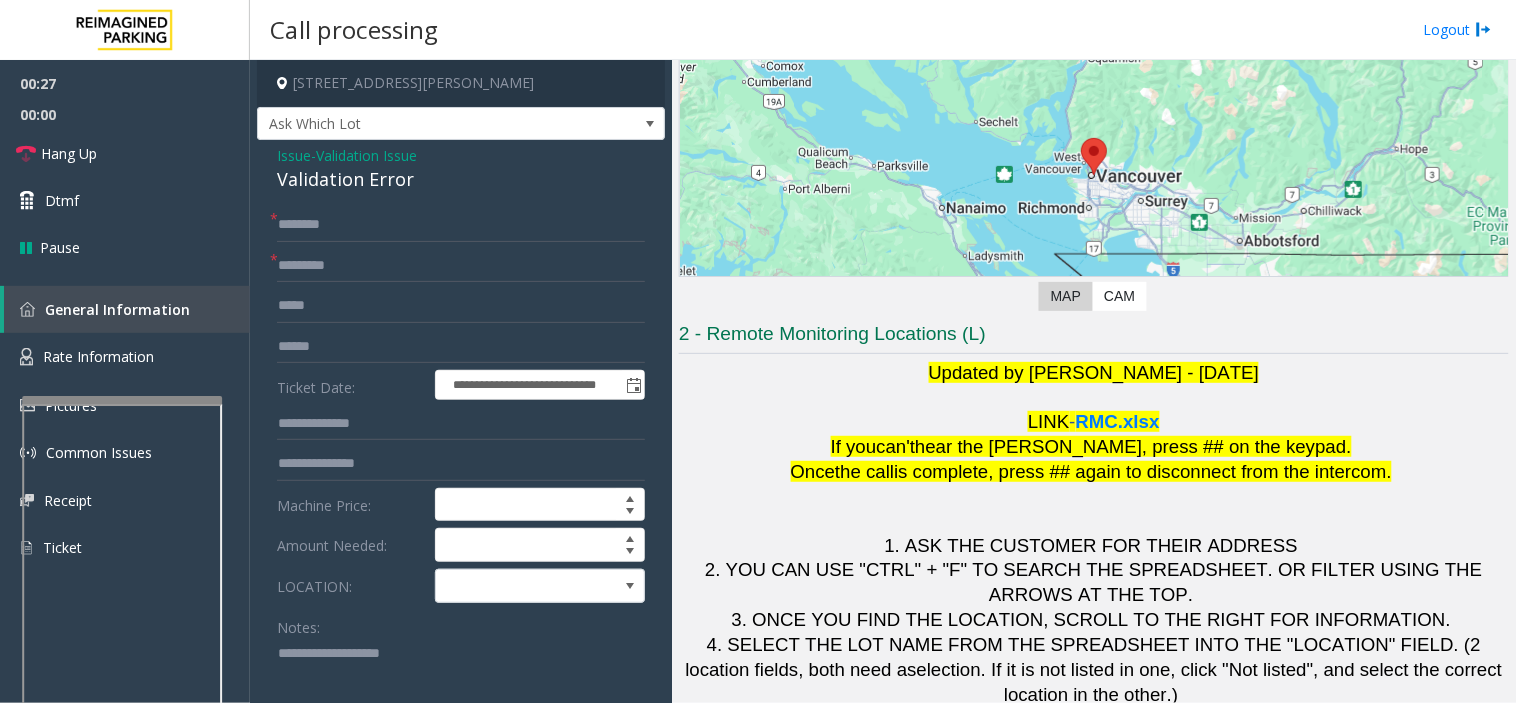 click 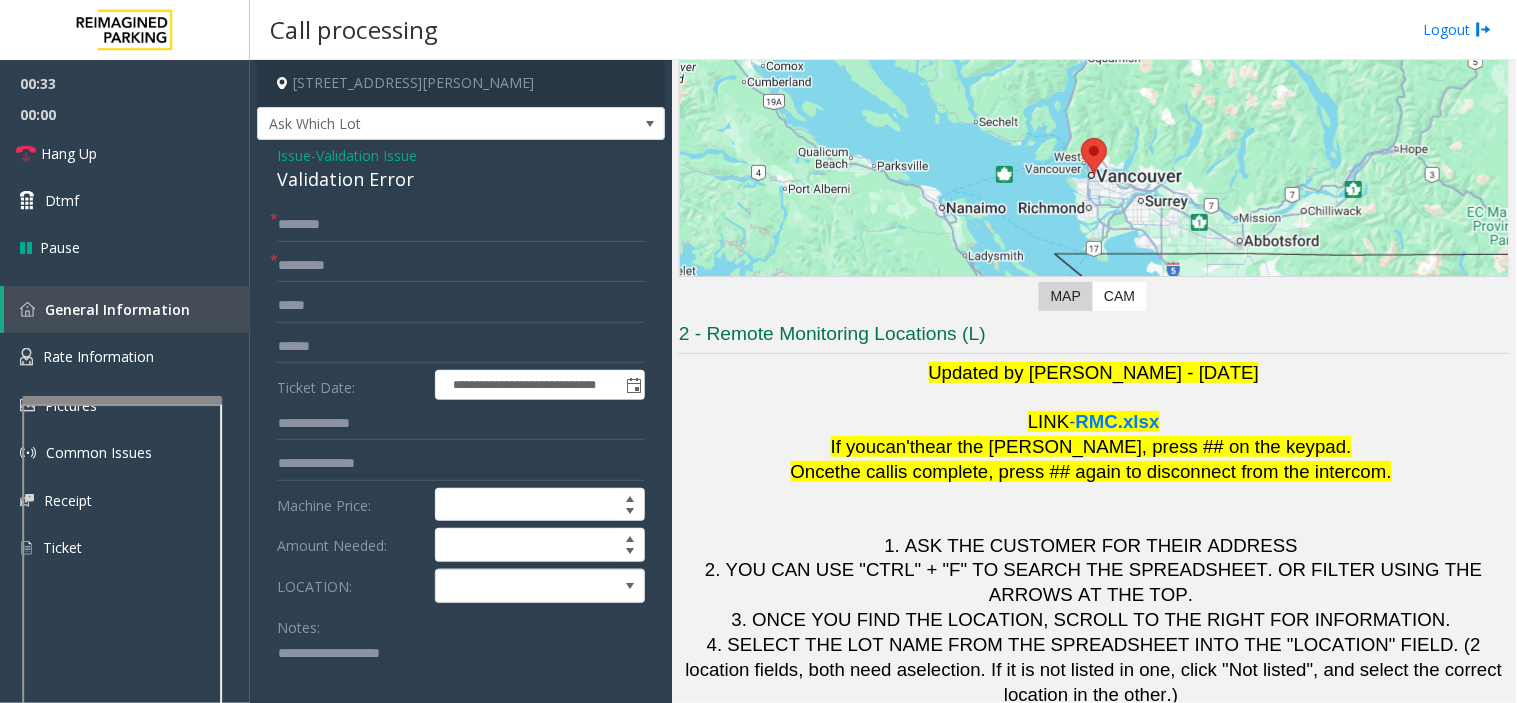 click 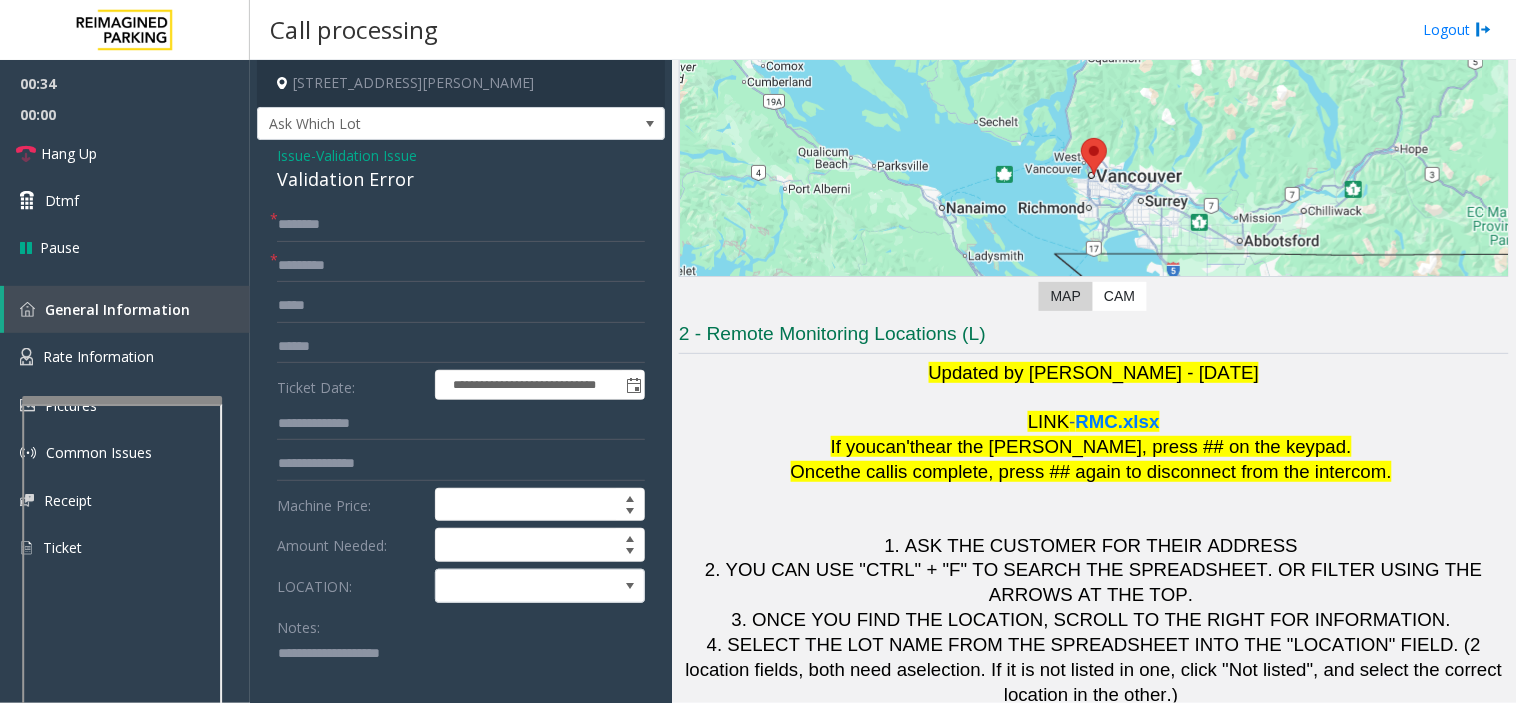 paste on "**********" 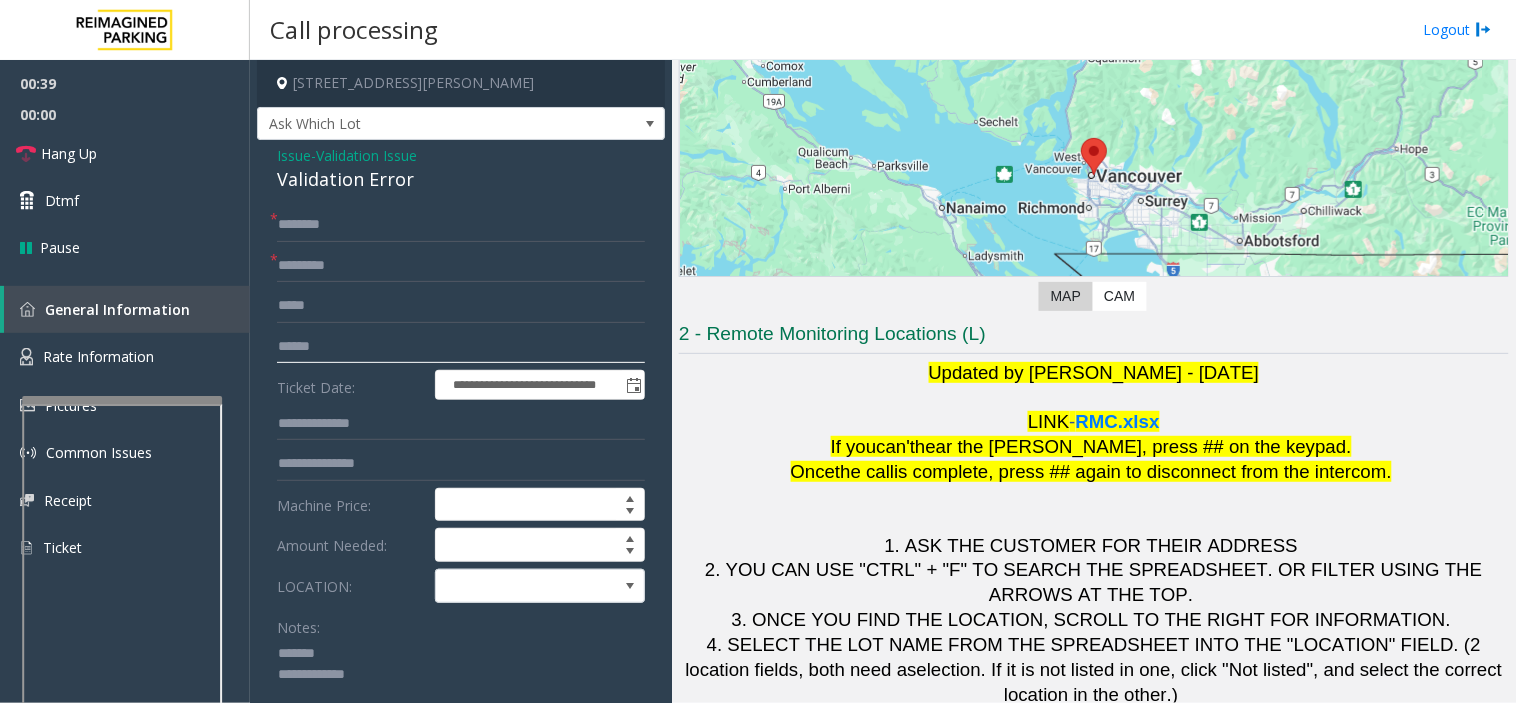 click 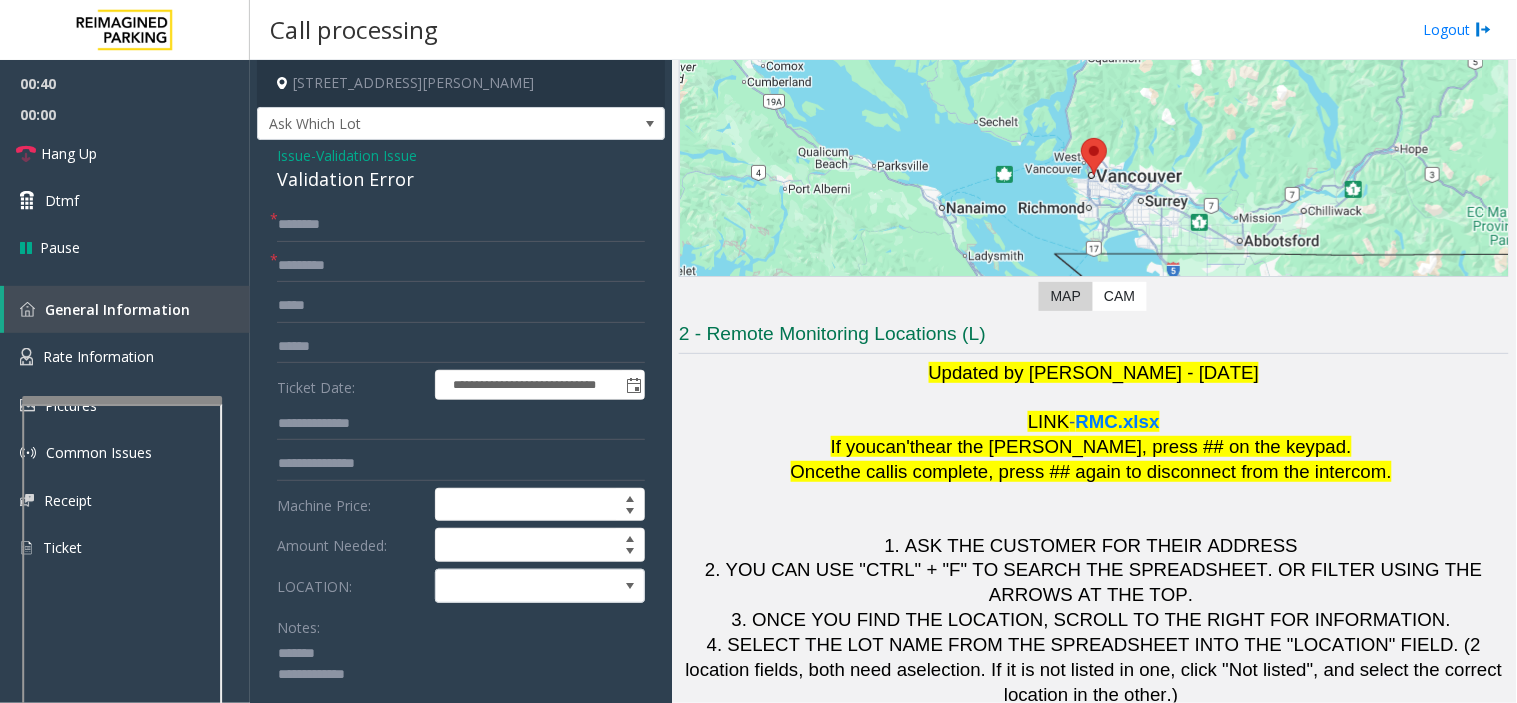 click on "Validation Error" 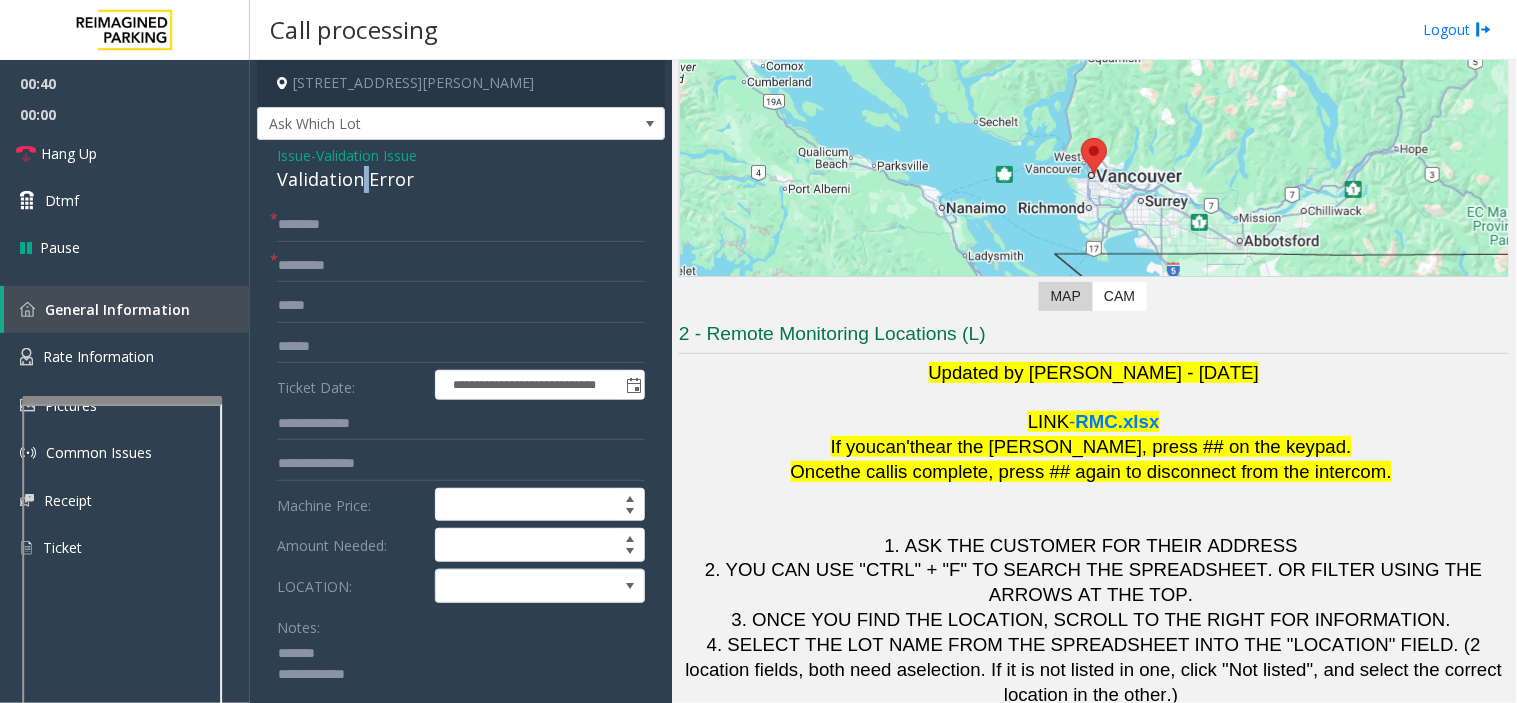click on "Validation Error" 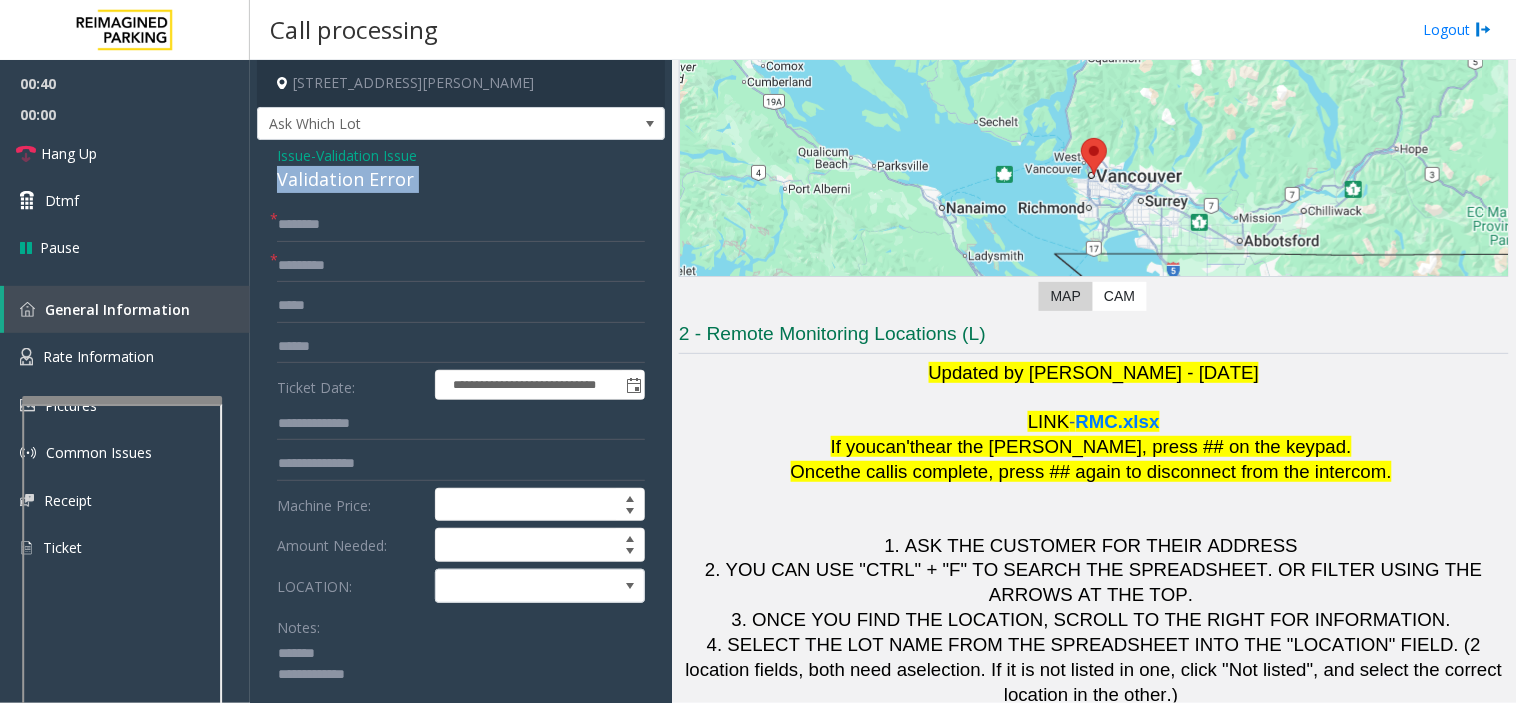 click on "Validation Error" 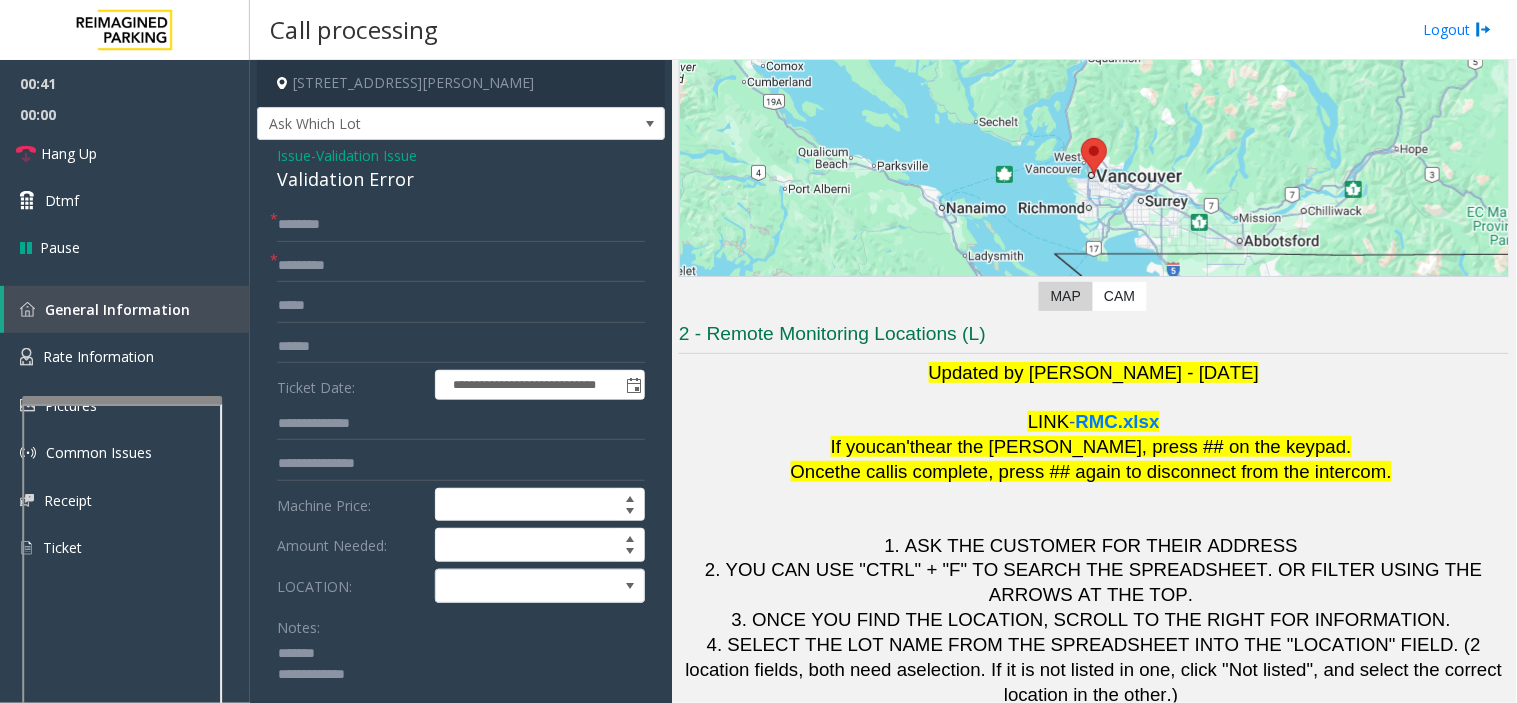 paste on "**********" 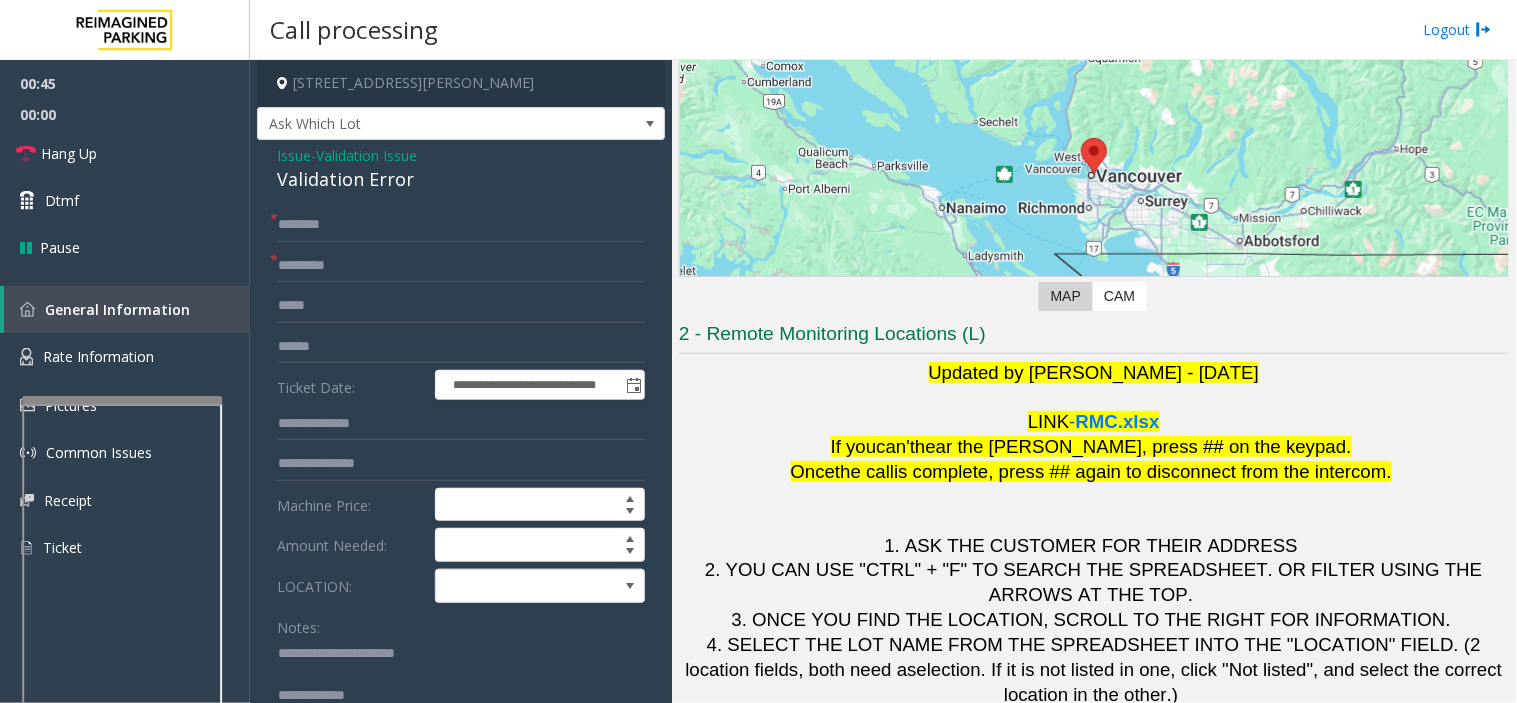 paste on "**********" 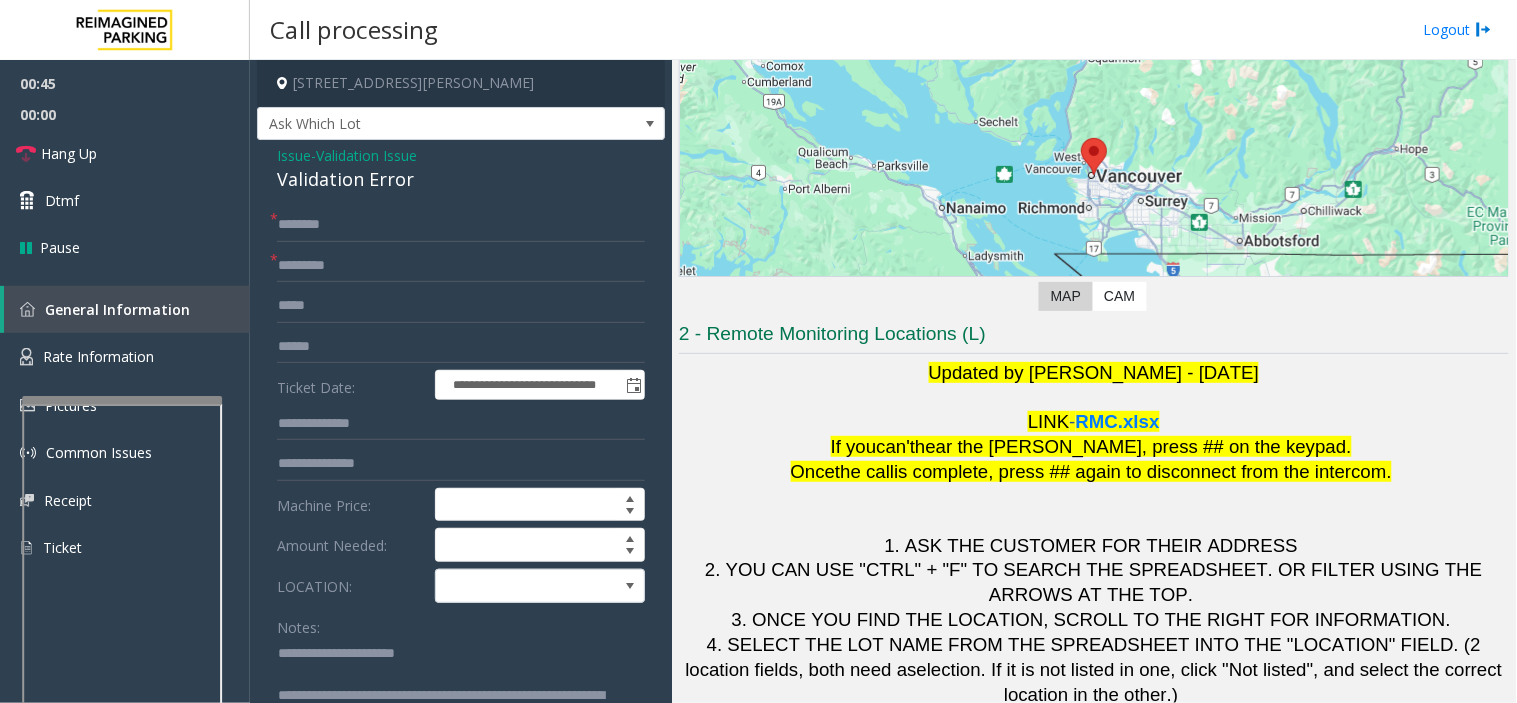 scroll, scrollTop: 35, scrollLeft: 0, axis: vertical 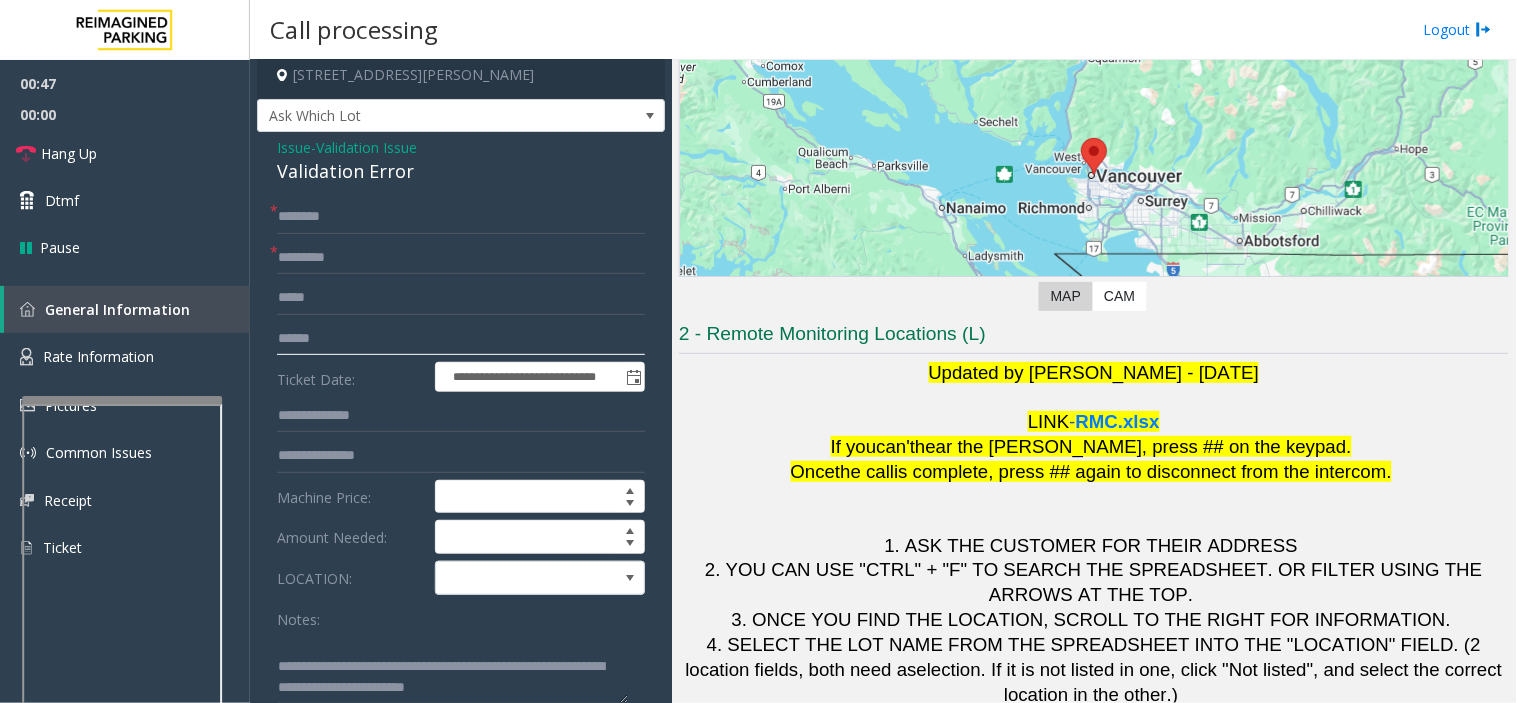 click 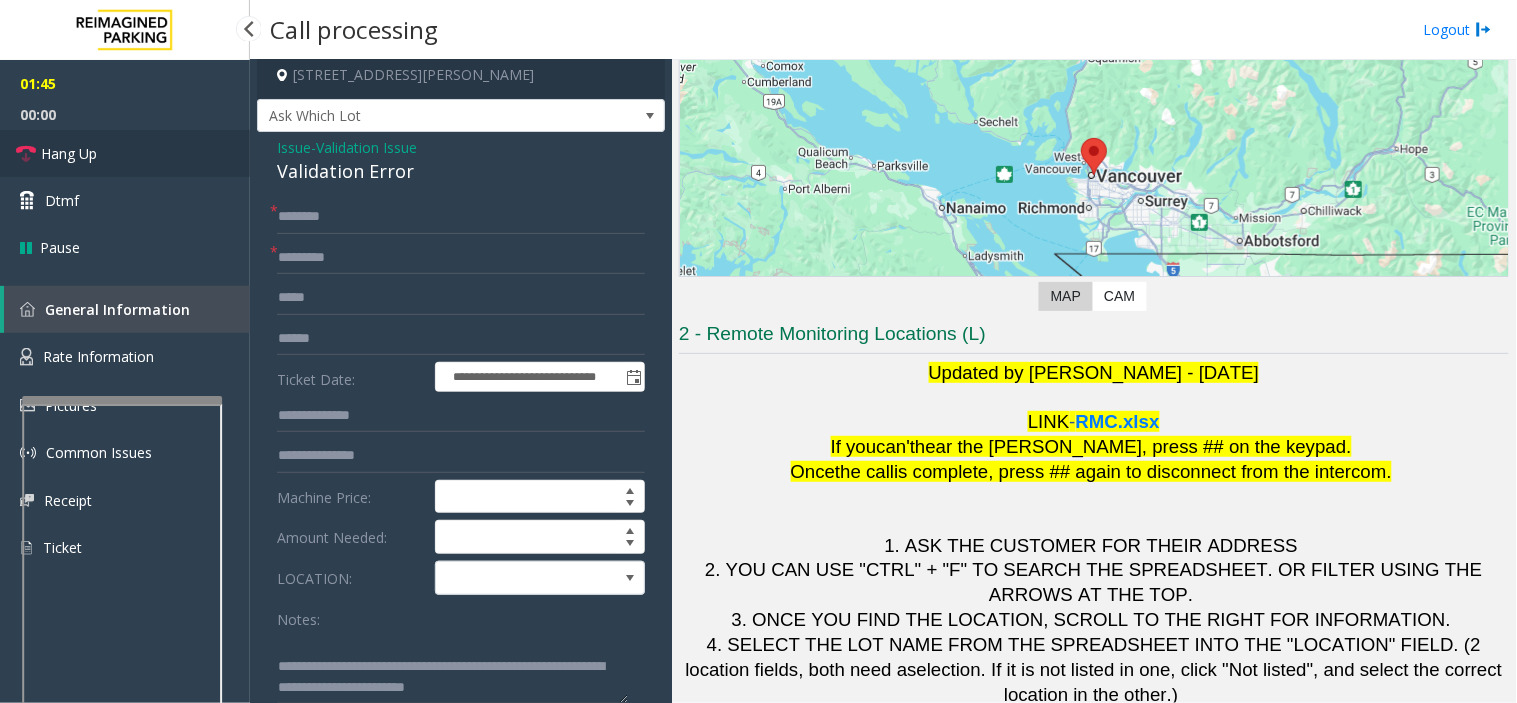click on "Hang Up" at bounding box center [125, 153] 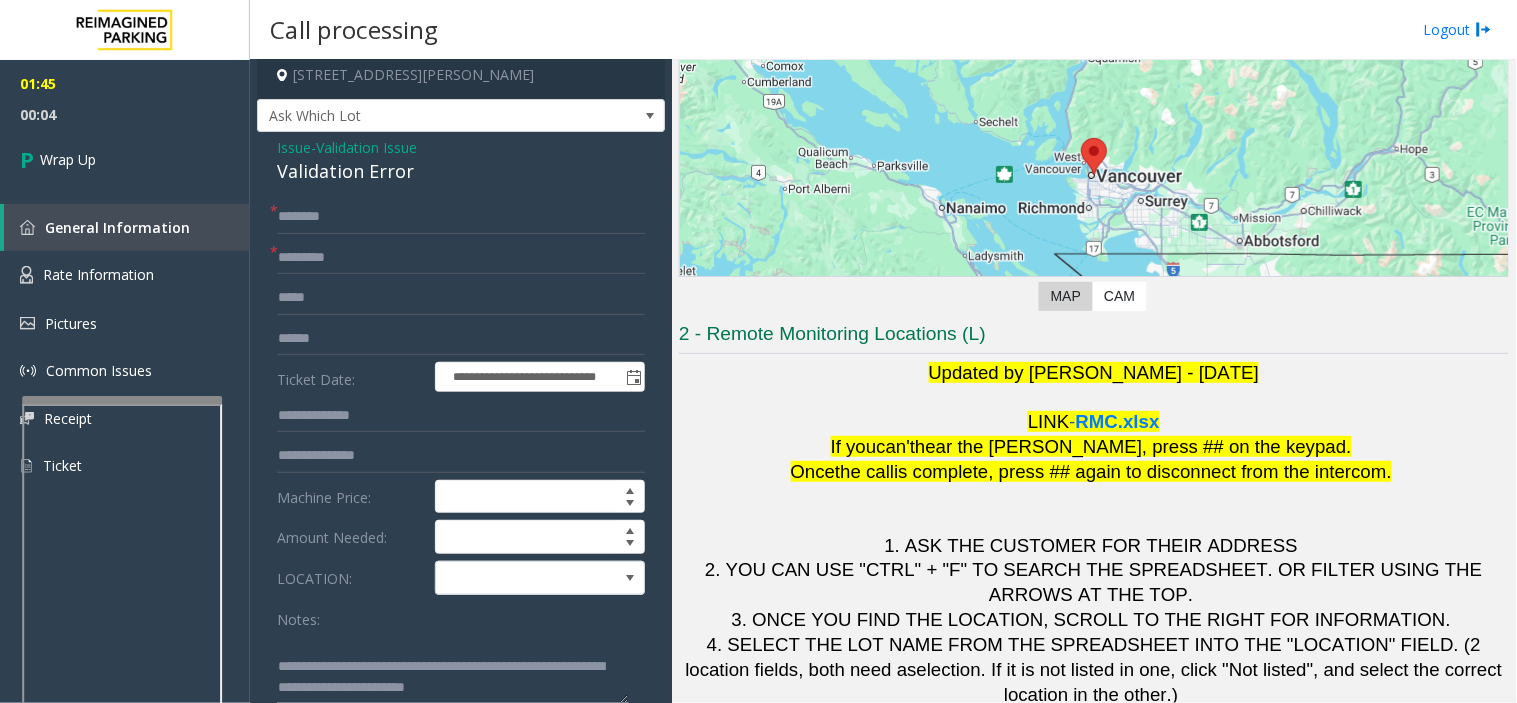 scroll, scrollTop: 42, scrollLeft: 0, axis: vertical 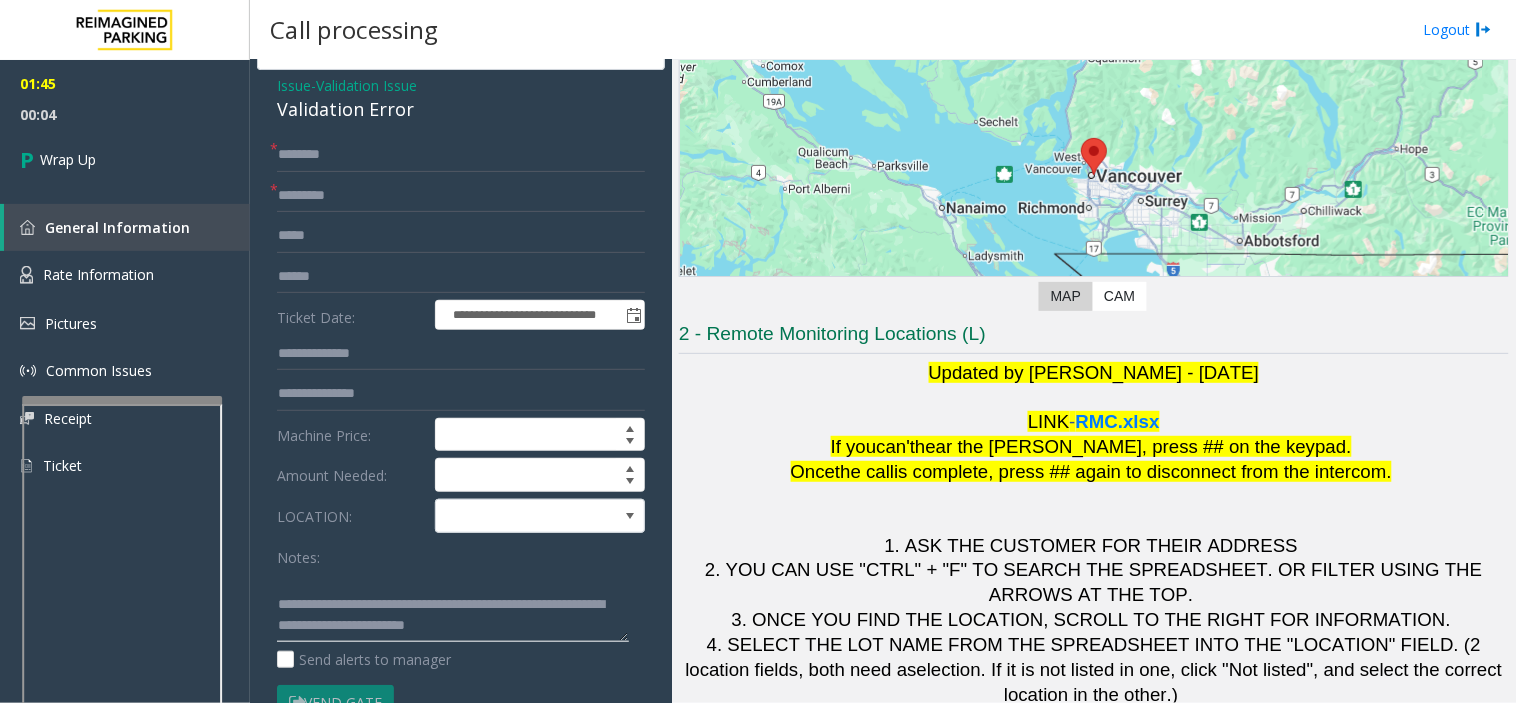 drag, startPoint x: 368, startPoint y: 650, endPoint x: 655, endPoint y: 690, distance: 289.77405 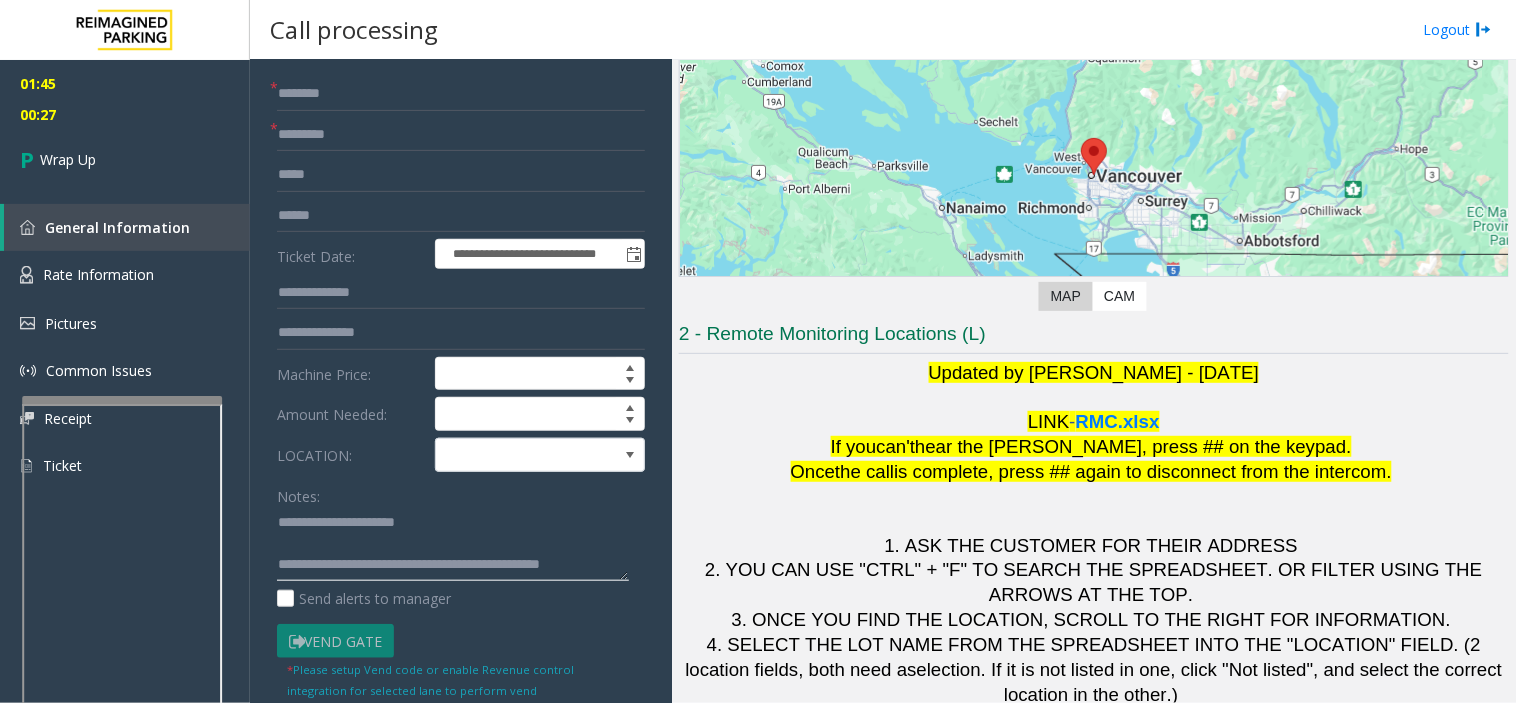 scroll, scrollTop: 14, scrollLeft: 0, axis: vertical 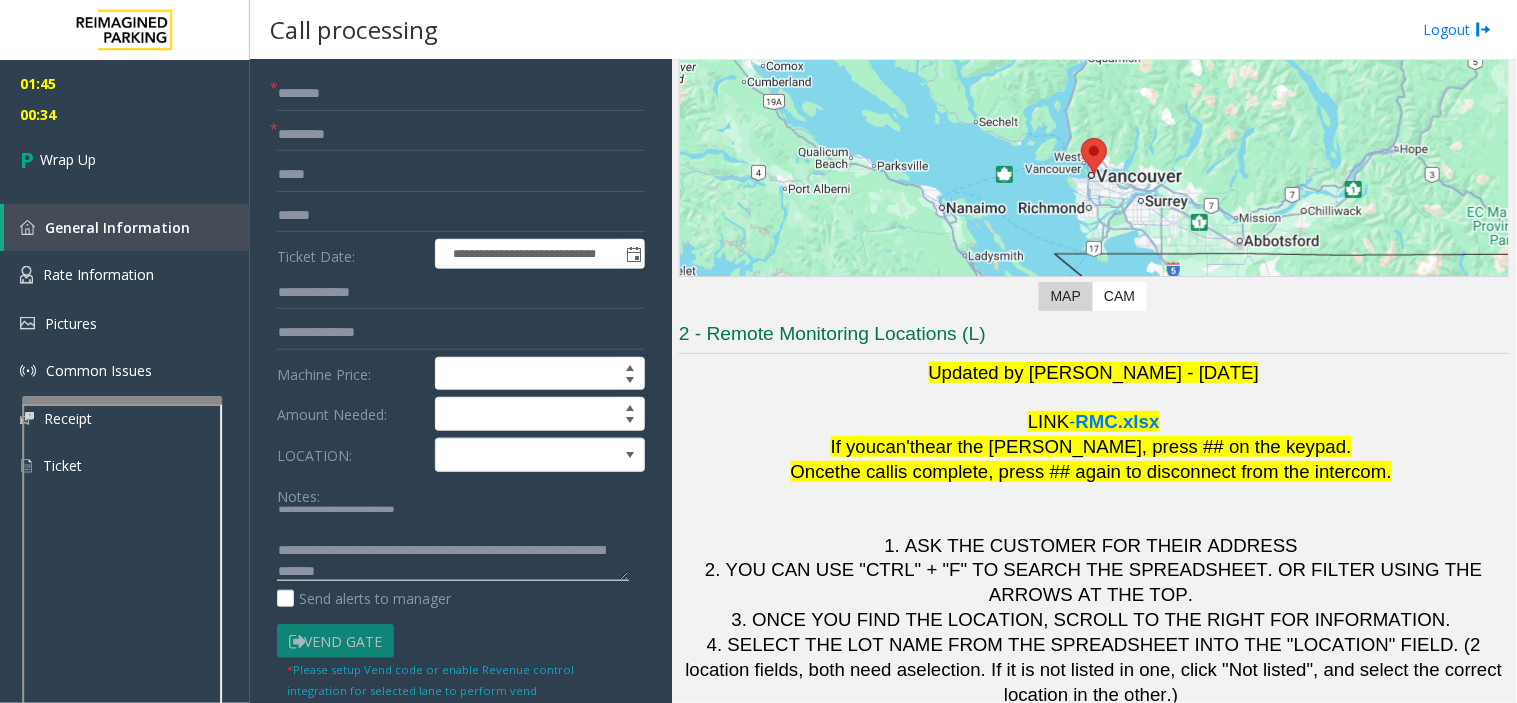 type on "**********" 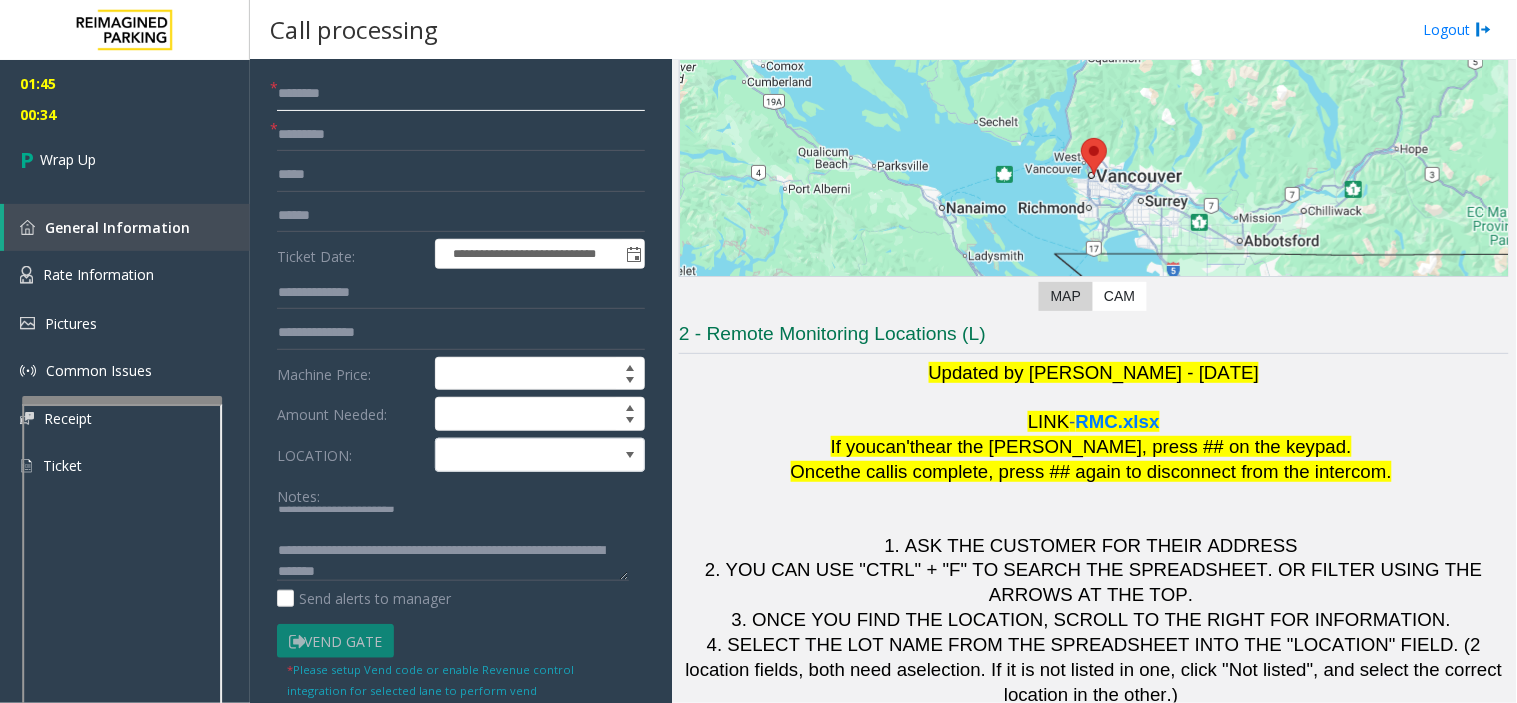 click 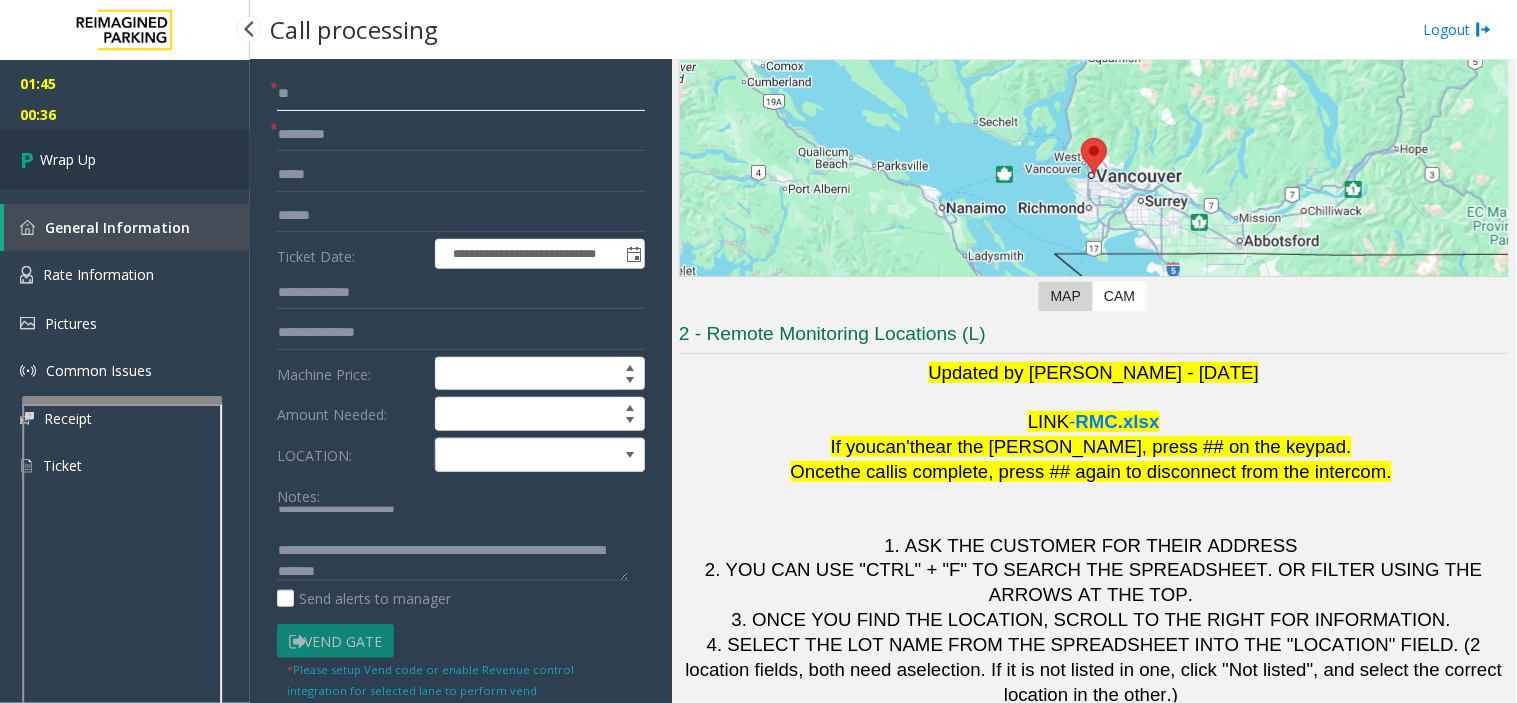 type on "**" 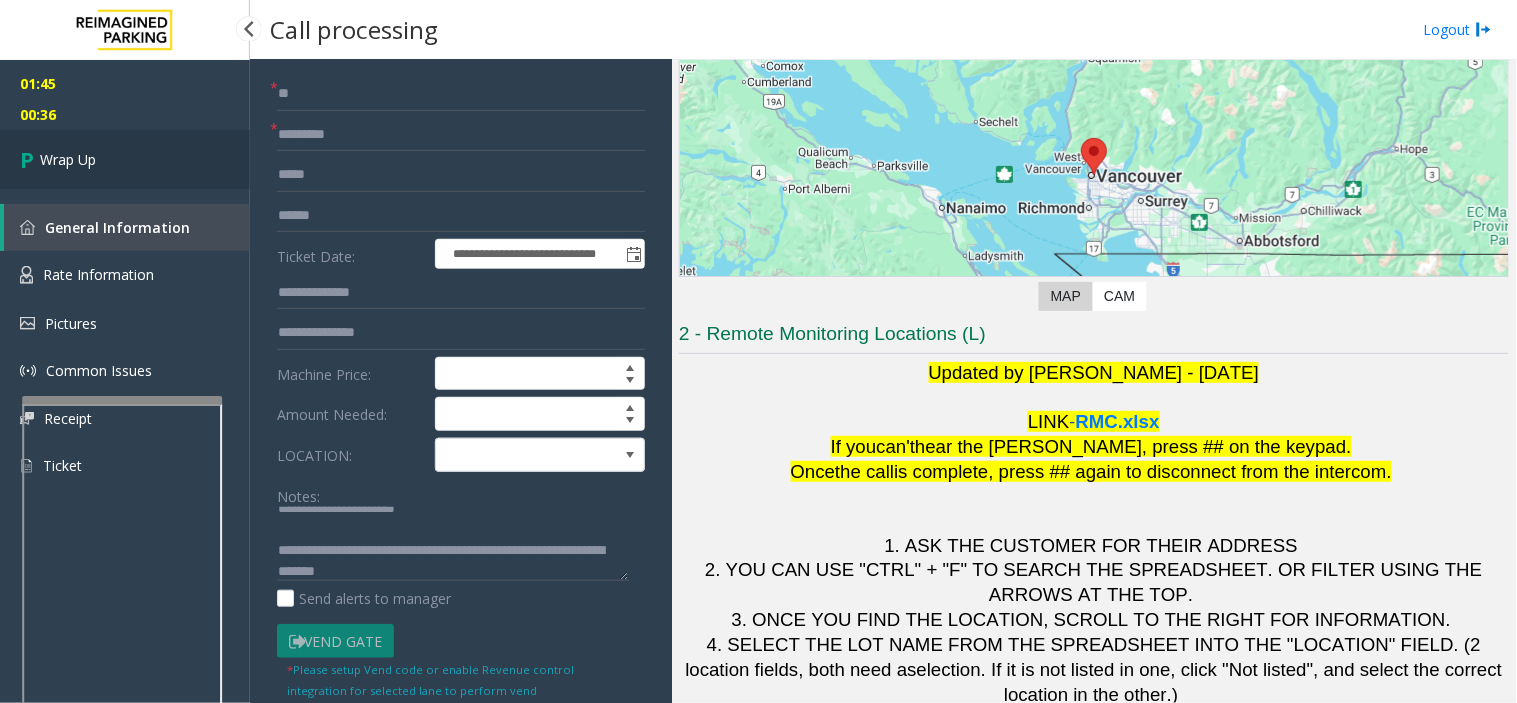 click on "Wrap Up" at bounding box center [125, 159] 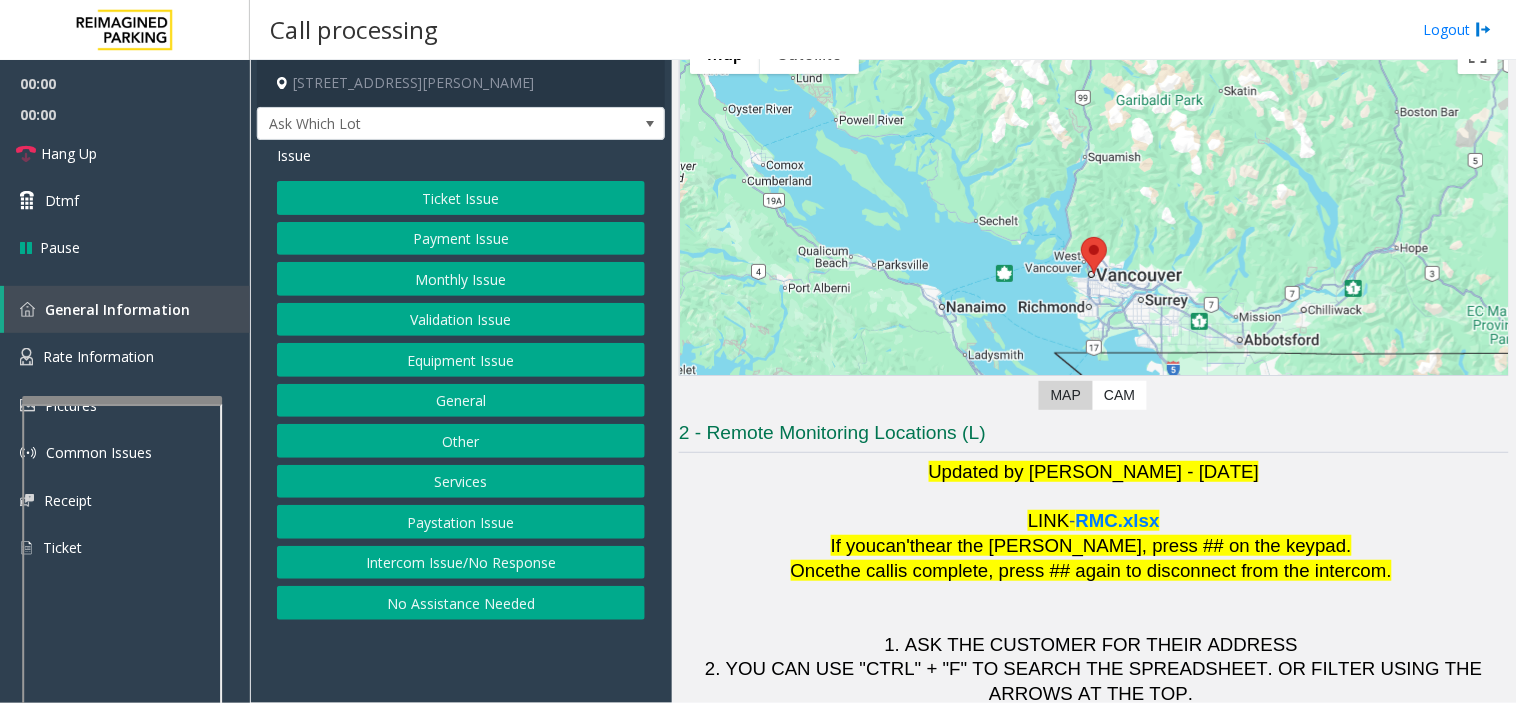 scroll, scrollTop: 210, scrollLeft: 0, axis: vertical 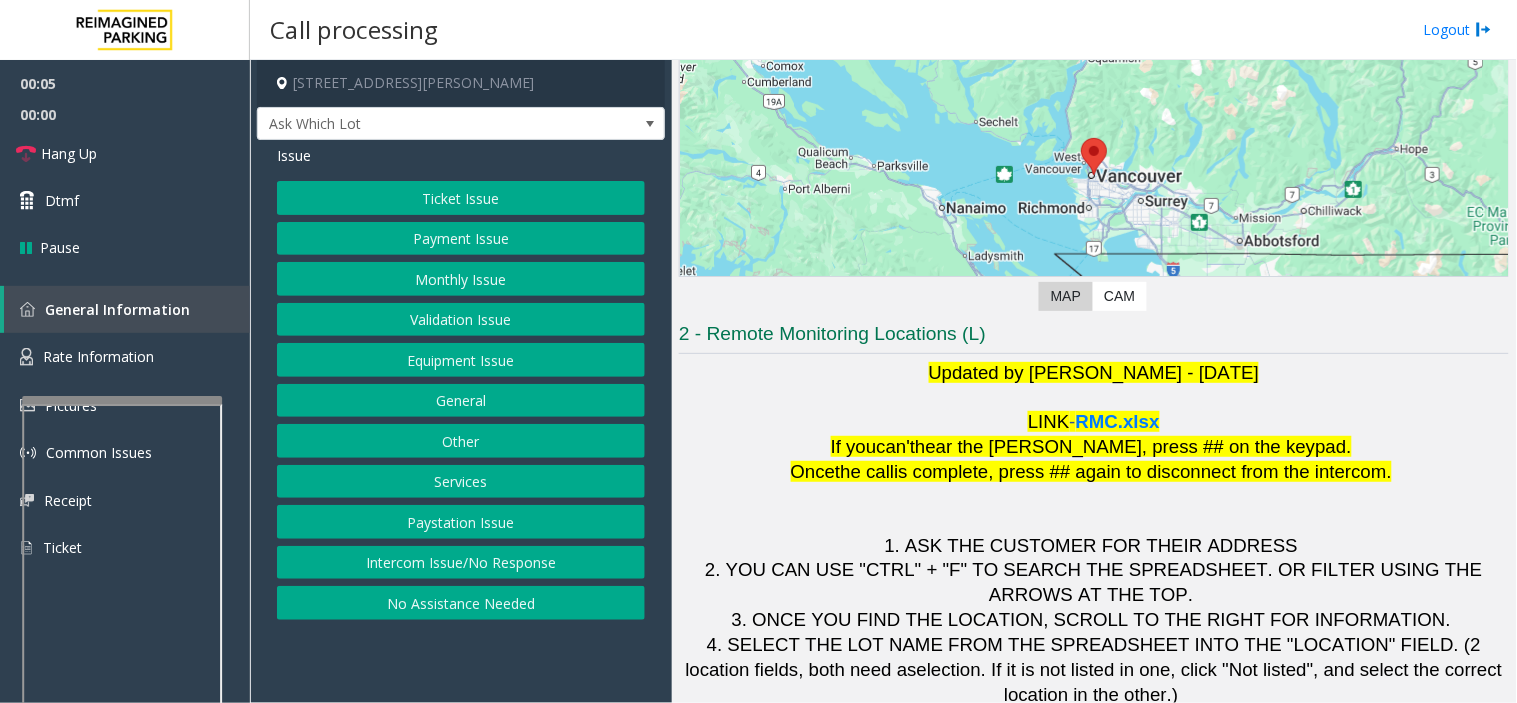 click on "Intercom Issue/No Response" 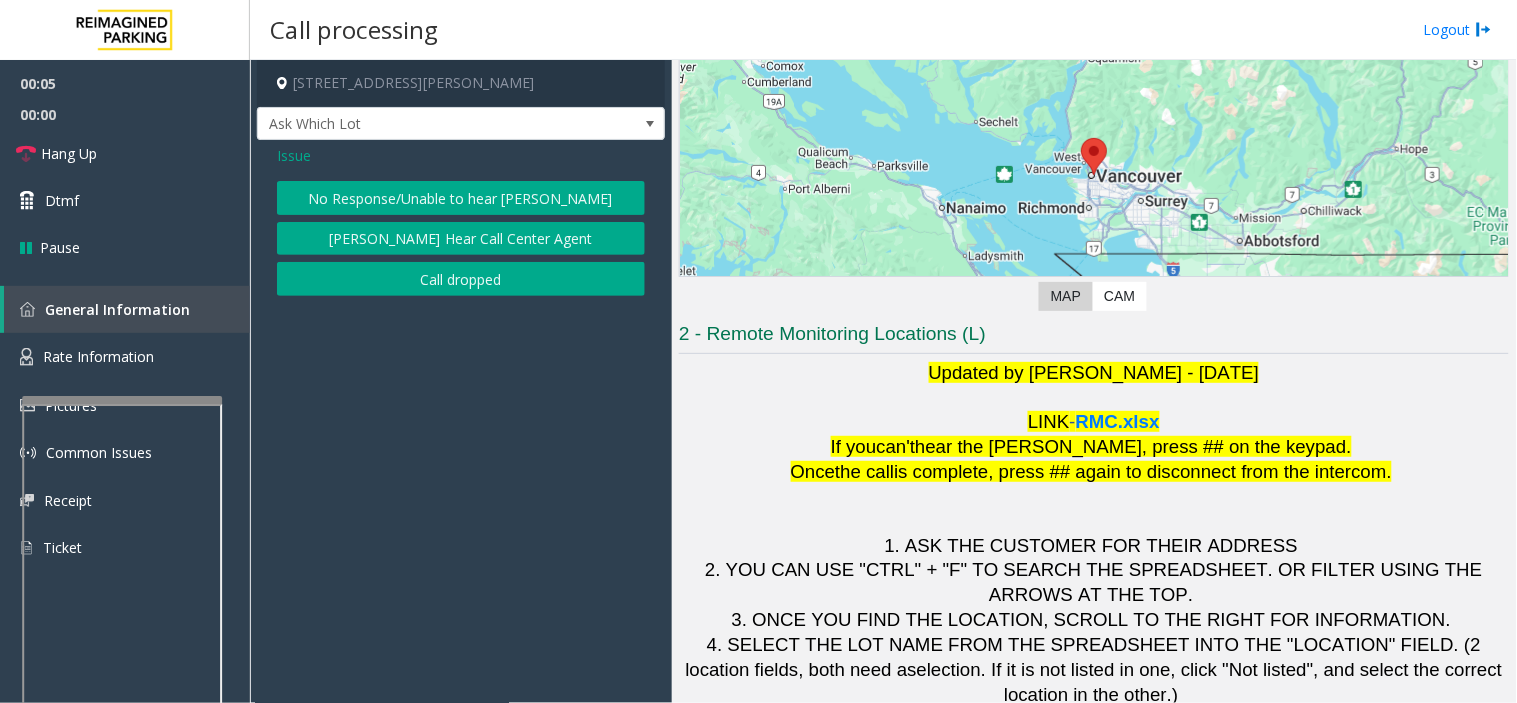 click on "No Response/Unable to hear [PERSON_NAME]" 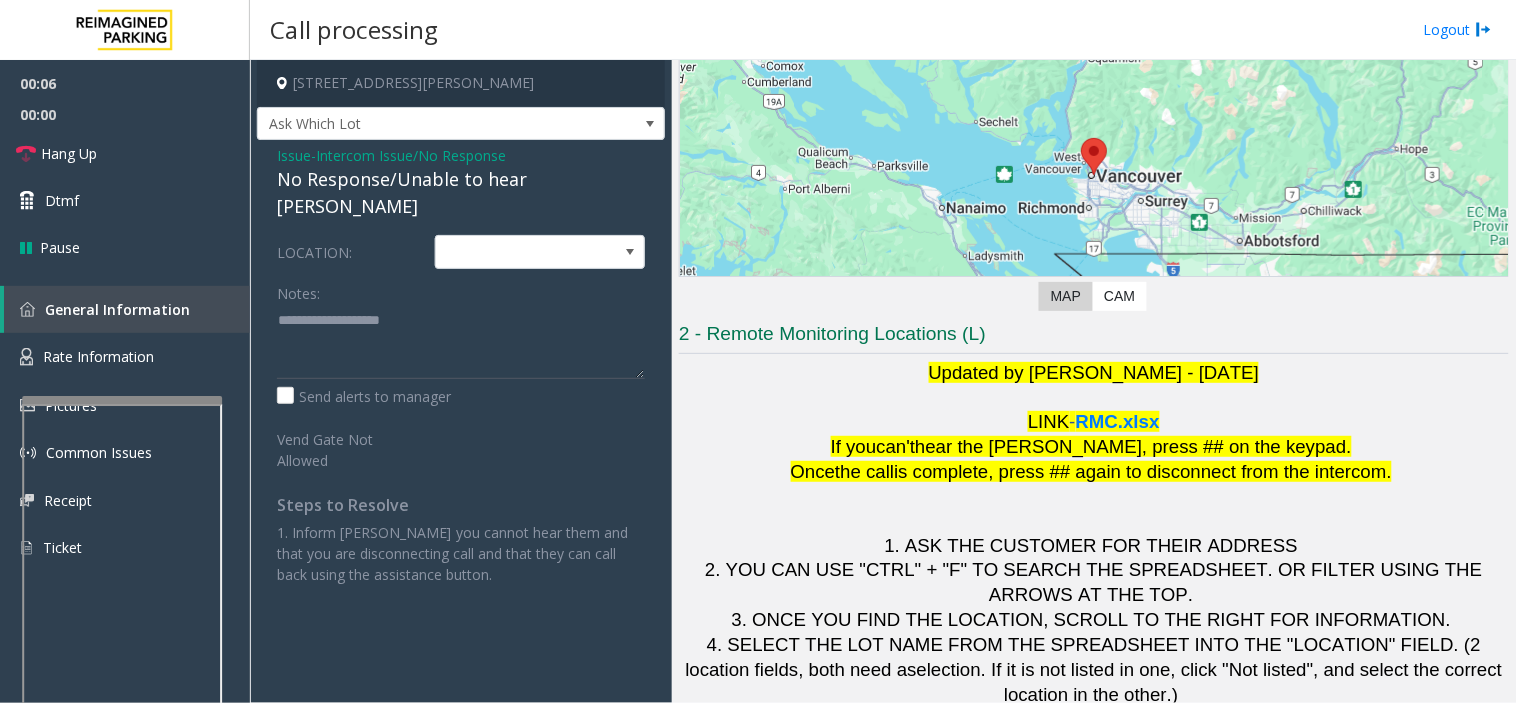 click on "Issue  -  Intercom Issue/No Response No Response/Unable to hear parker LOCATION: Notes:                      Send alerts to manager  Vend Gate Not Allowed  Steps to Resolve 1. Inform parker you cannot hear them and that you are disconnecting call and that they can call back using the assistance button." 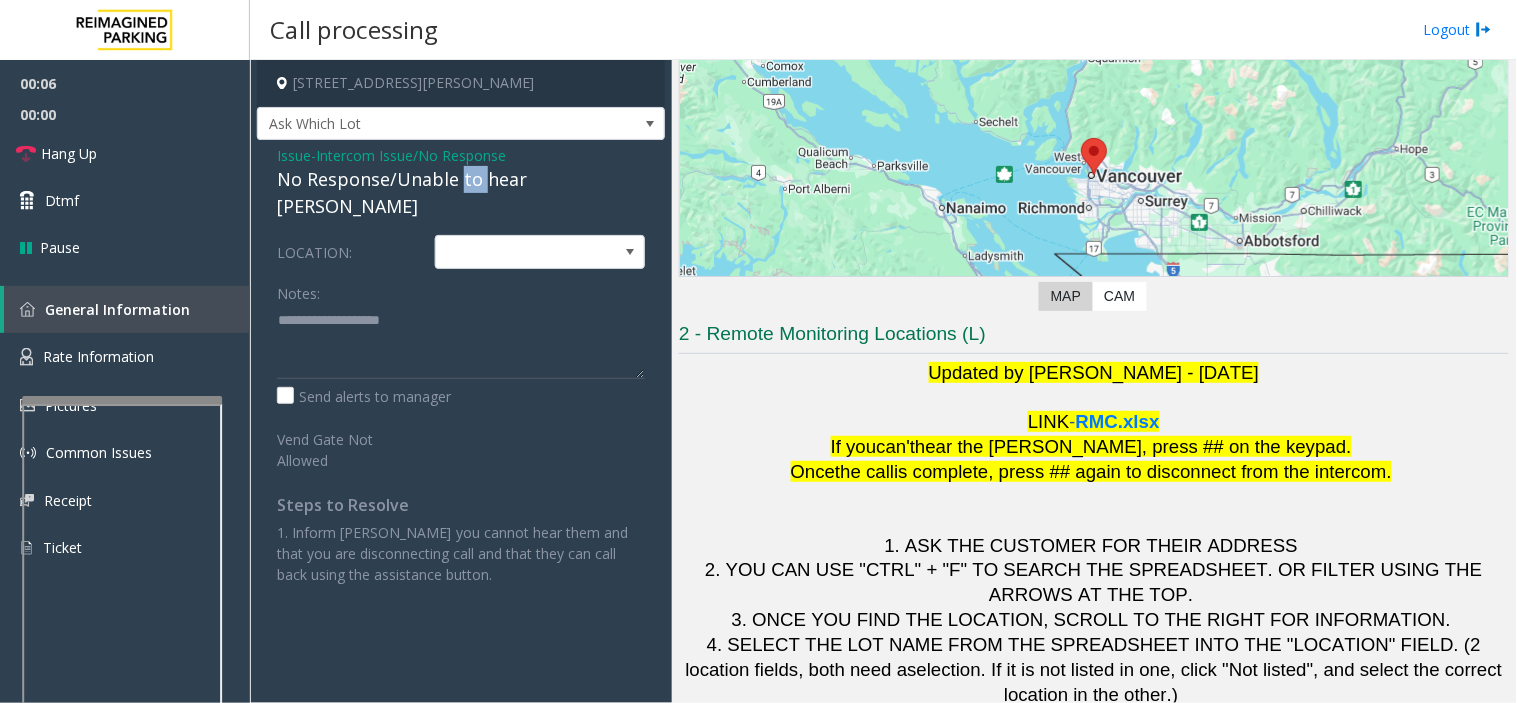 click on "No Response/Unable to hear [PERSON_NAME]" 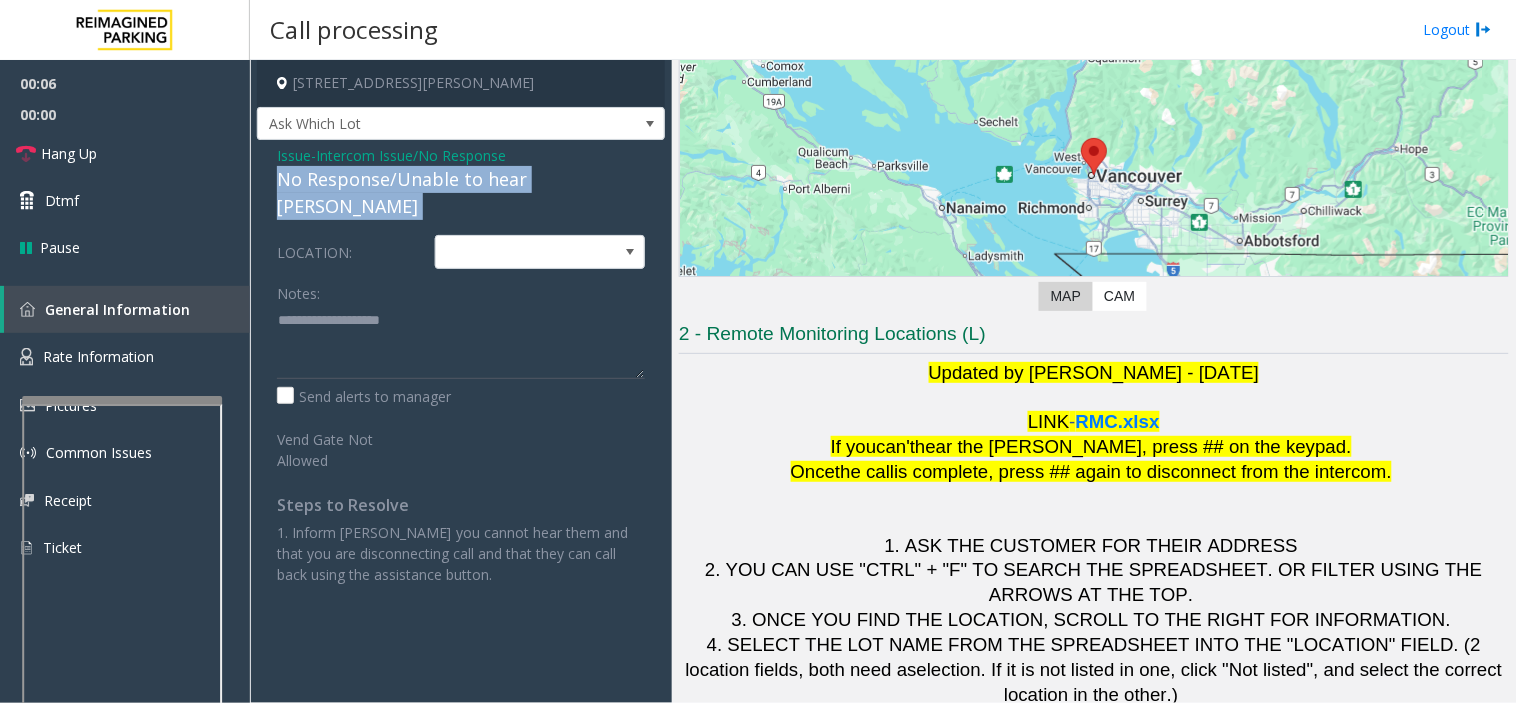 click on "No Response/Unable to hear [PERSON_NAME]" 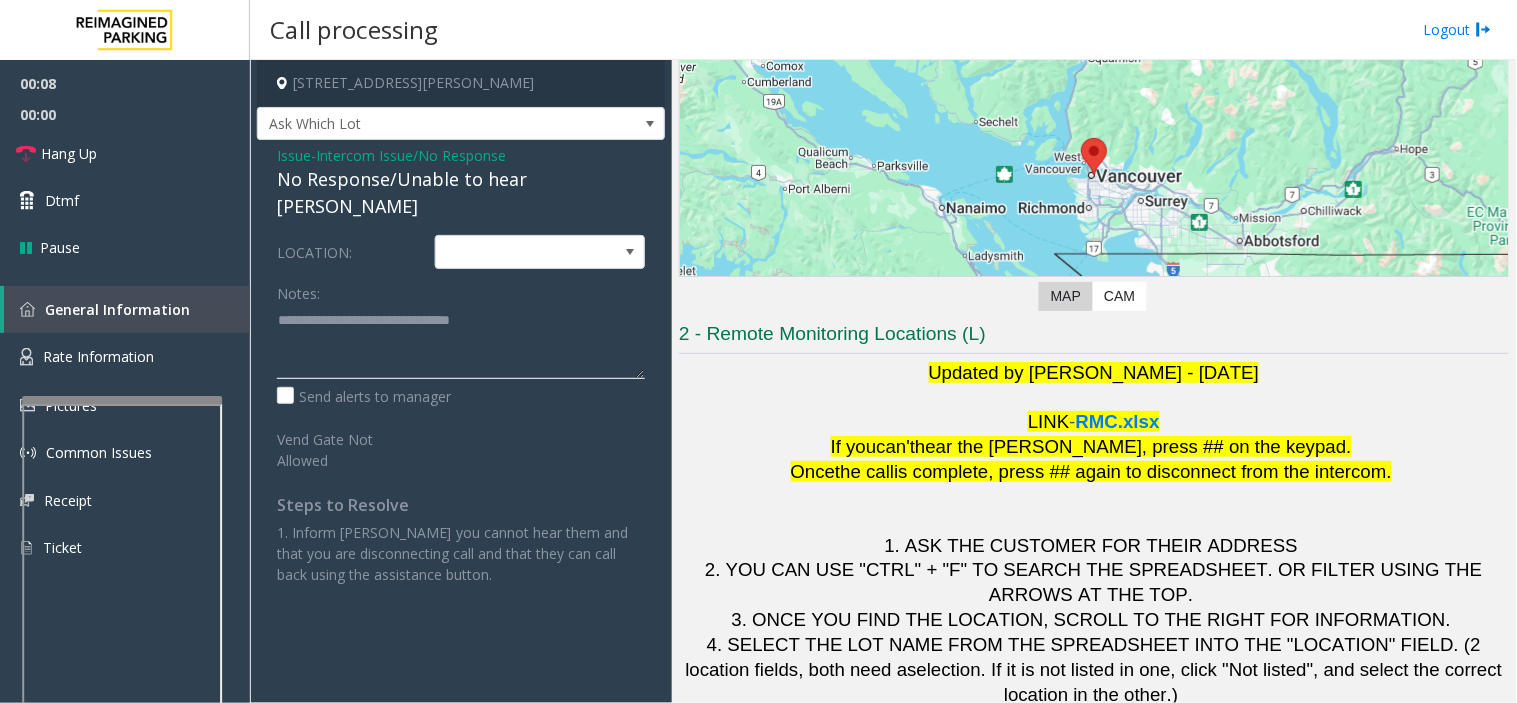 click 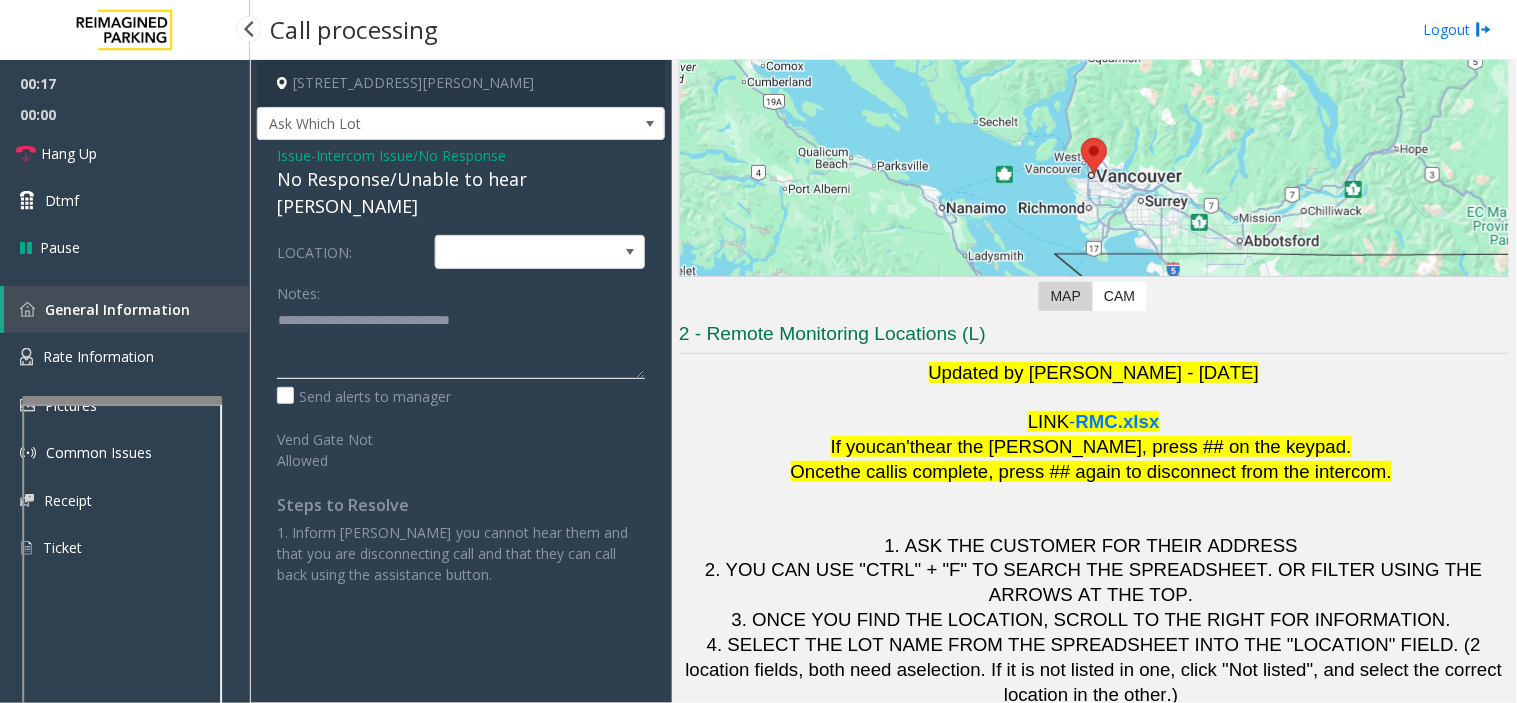 type on "**********" 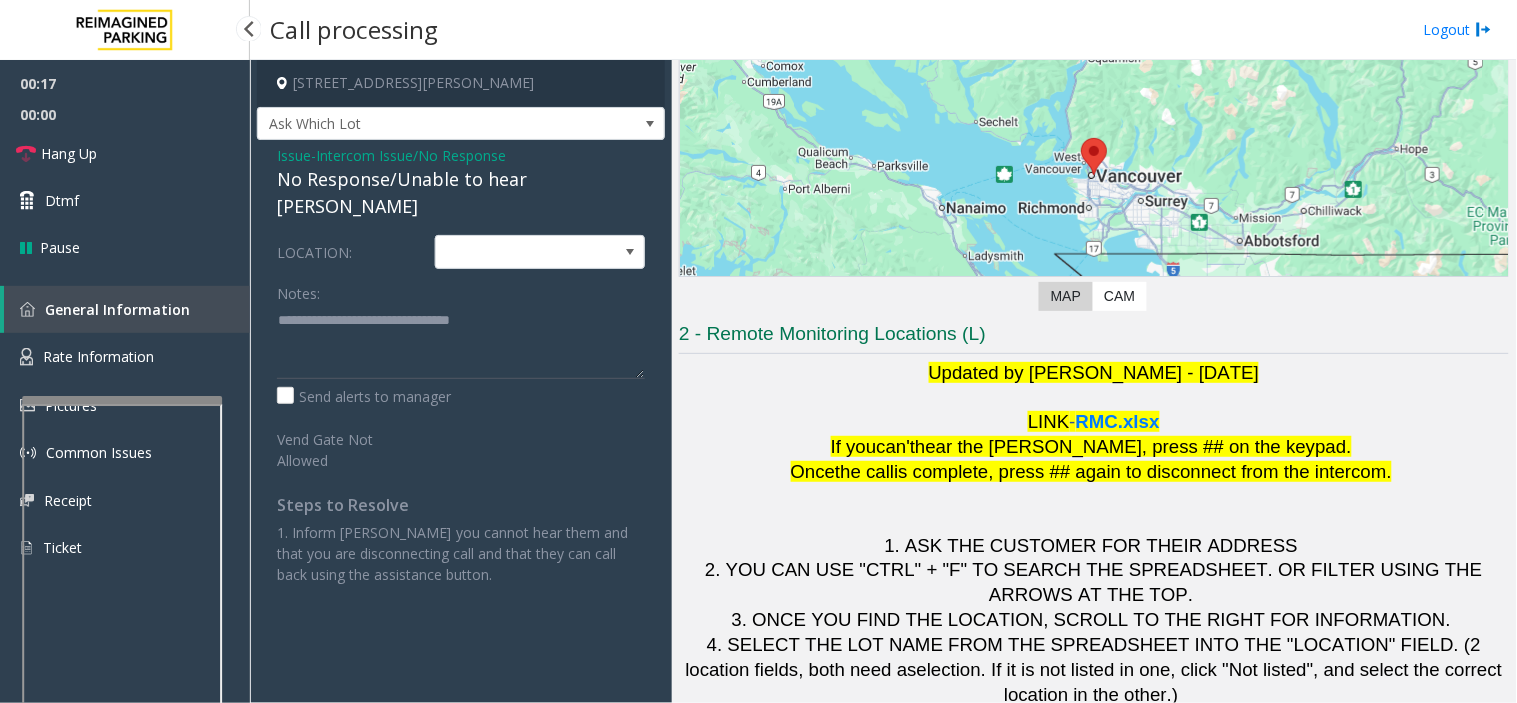 click on "00:00" at bounding box center (125, 114) 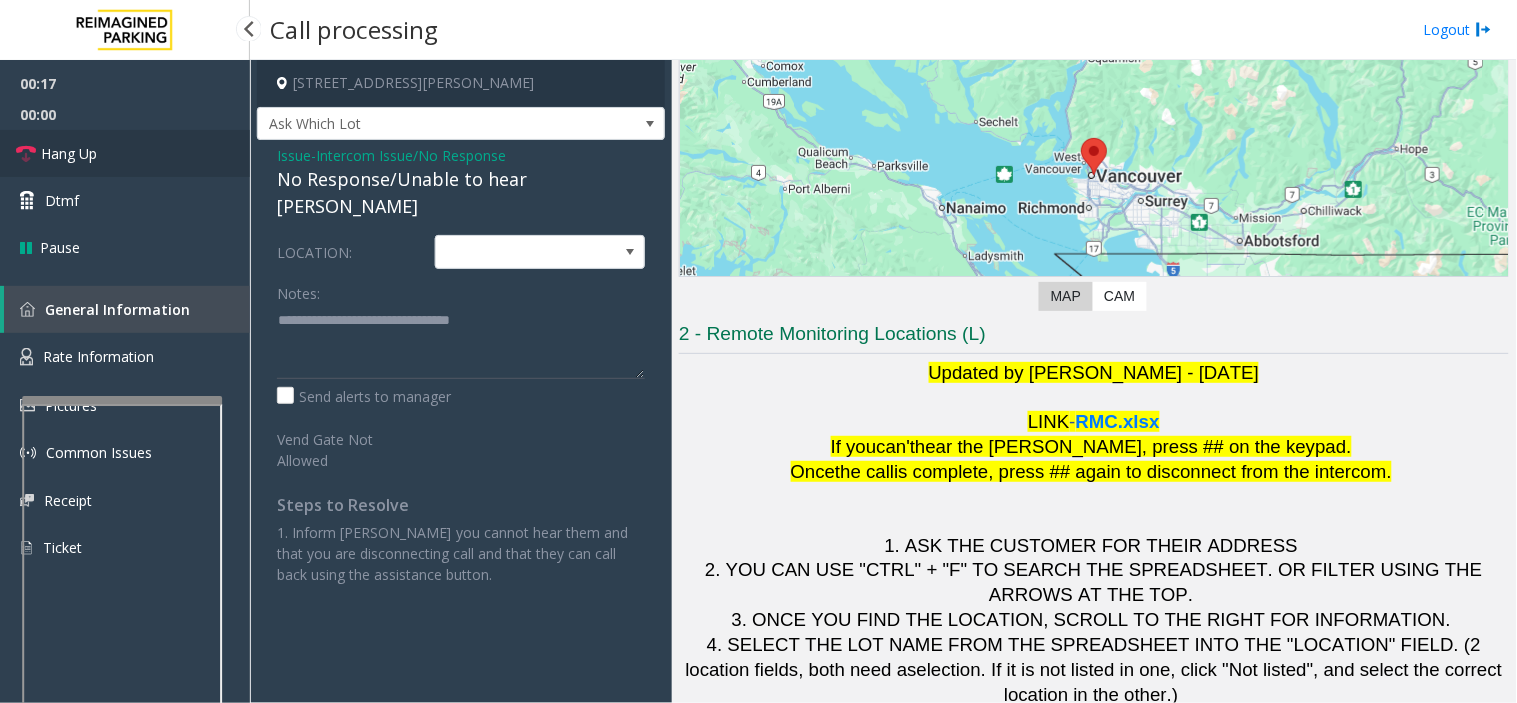 click on "Hang Up" at bounding box center [125, 153] 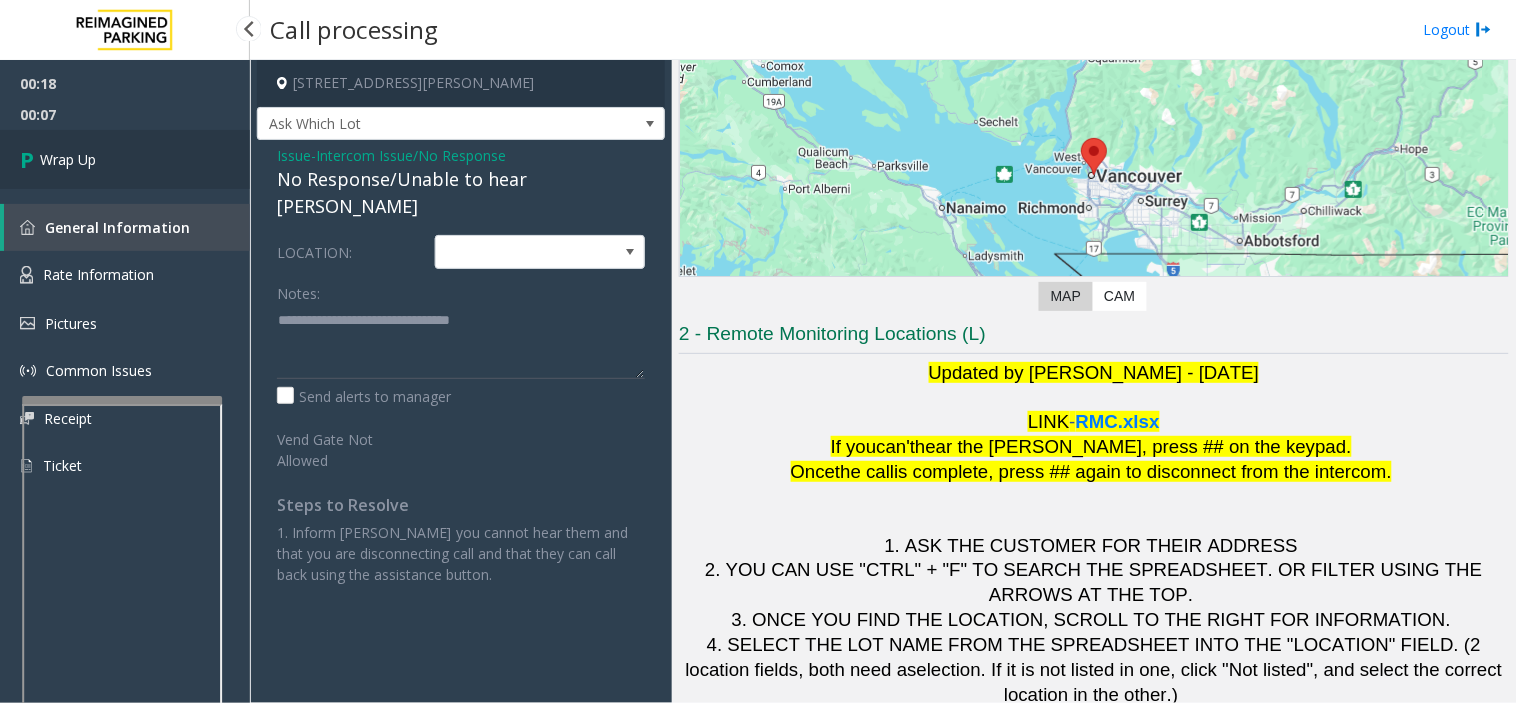 click on "Wrap Up" at bounding box center [125, 159] 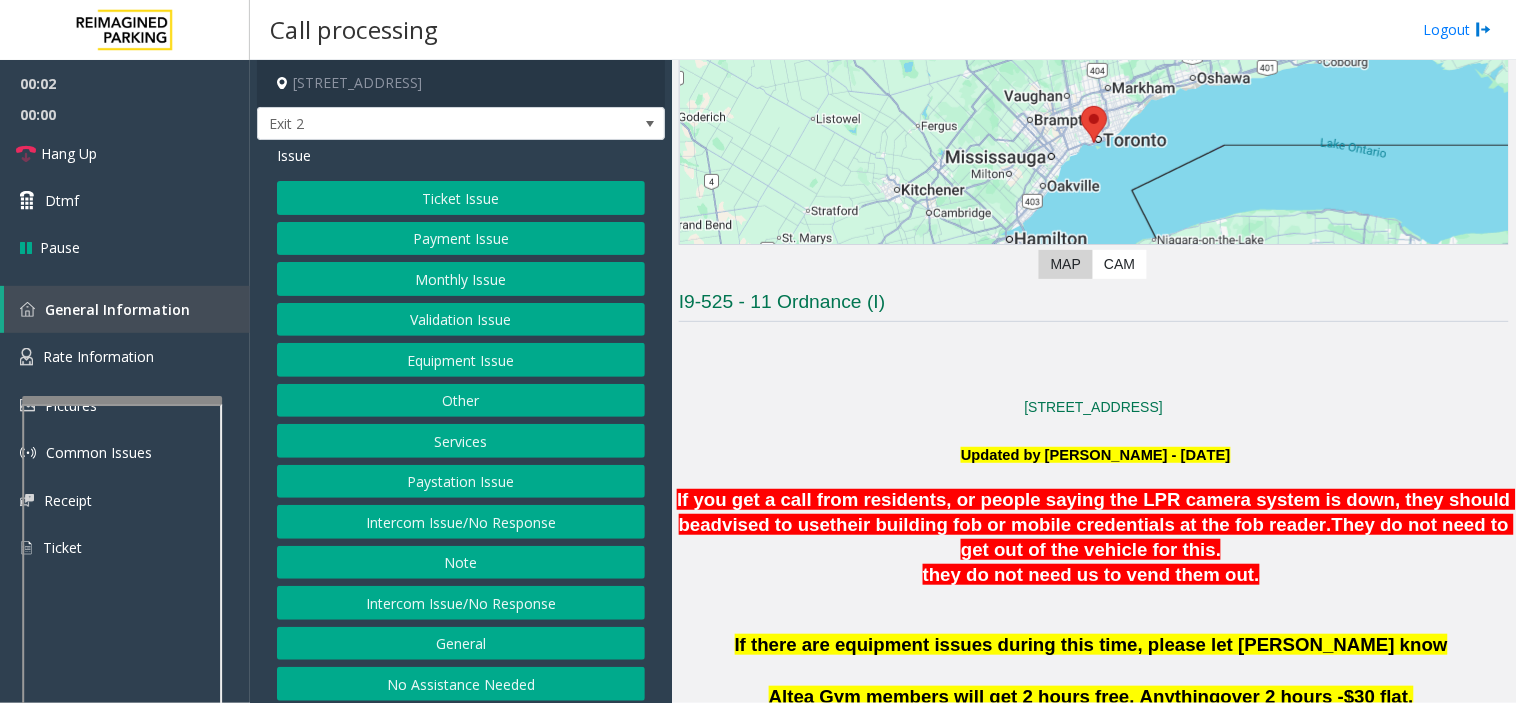 scroll, scrollTop: 555, scrollLeft: 0, axis: vertical 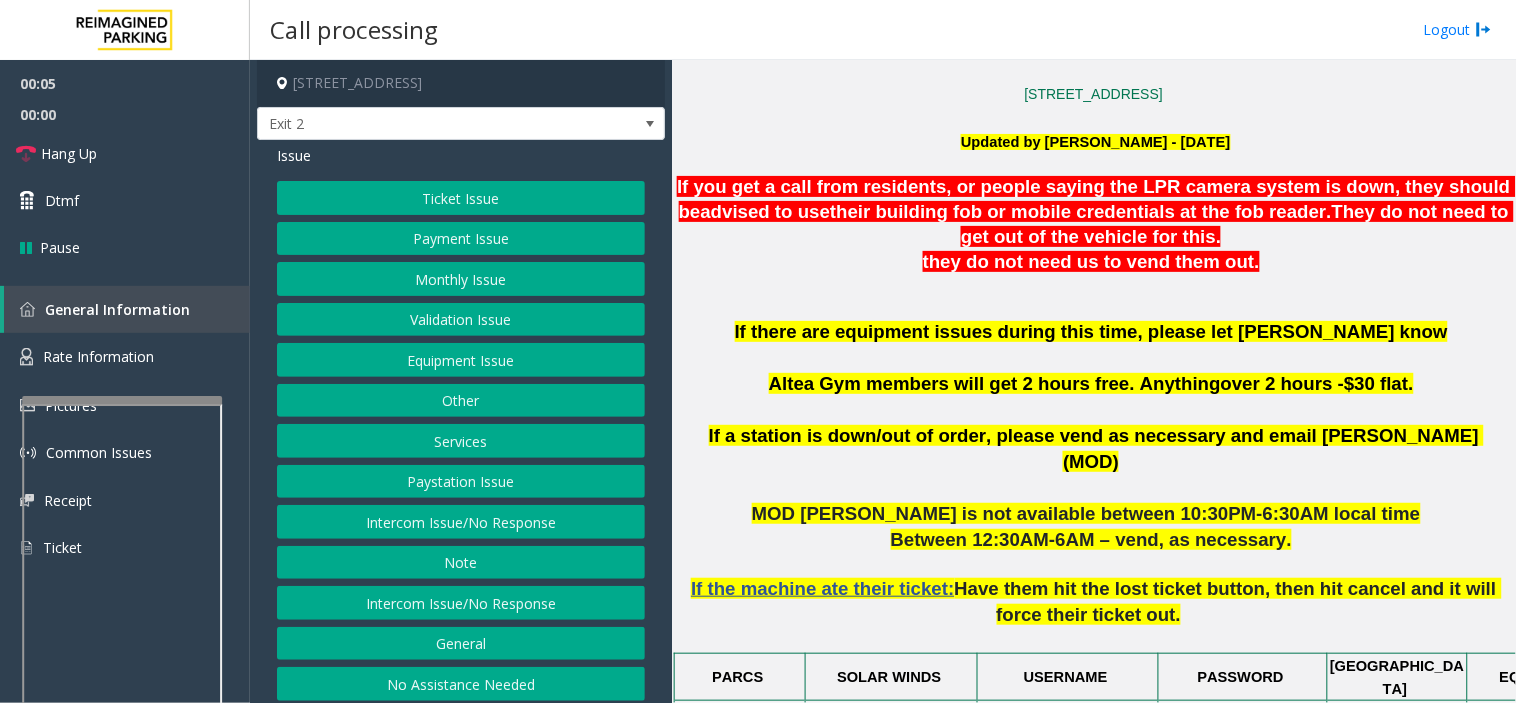 click on "Ticket Issue" 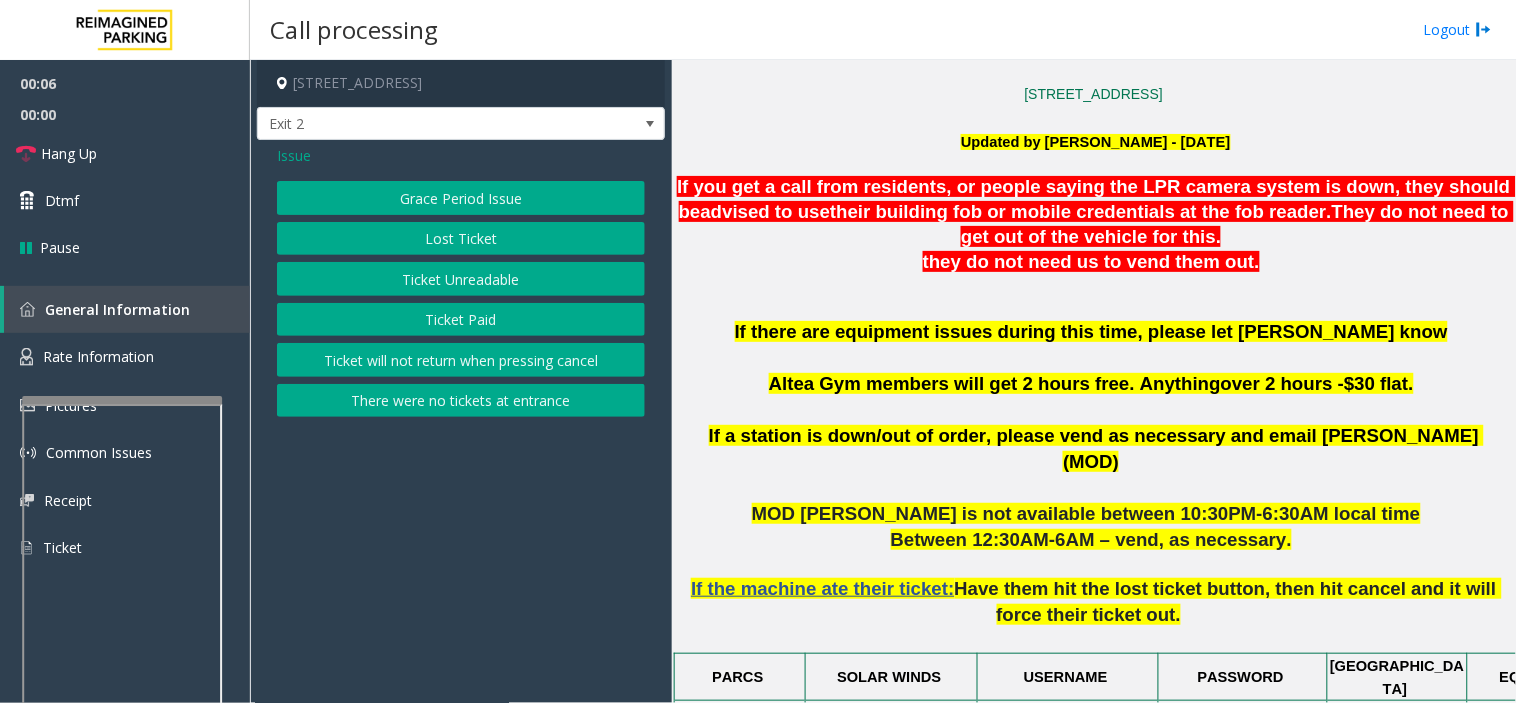 click on "There were no tickets at entrance" 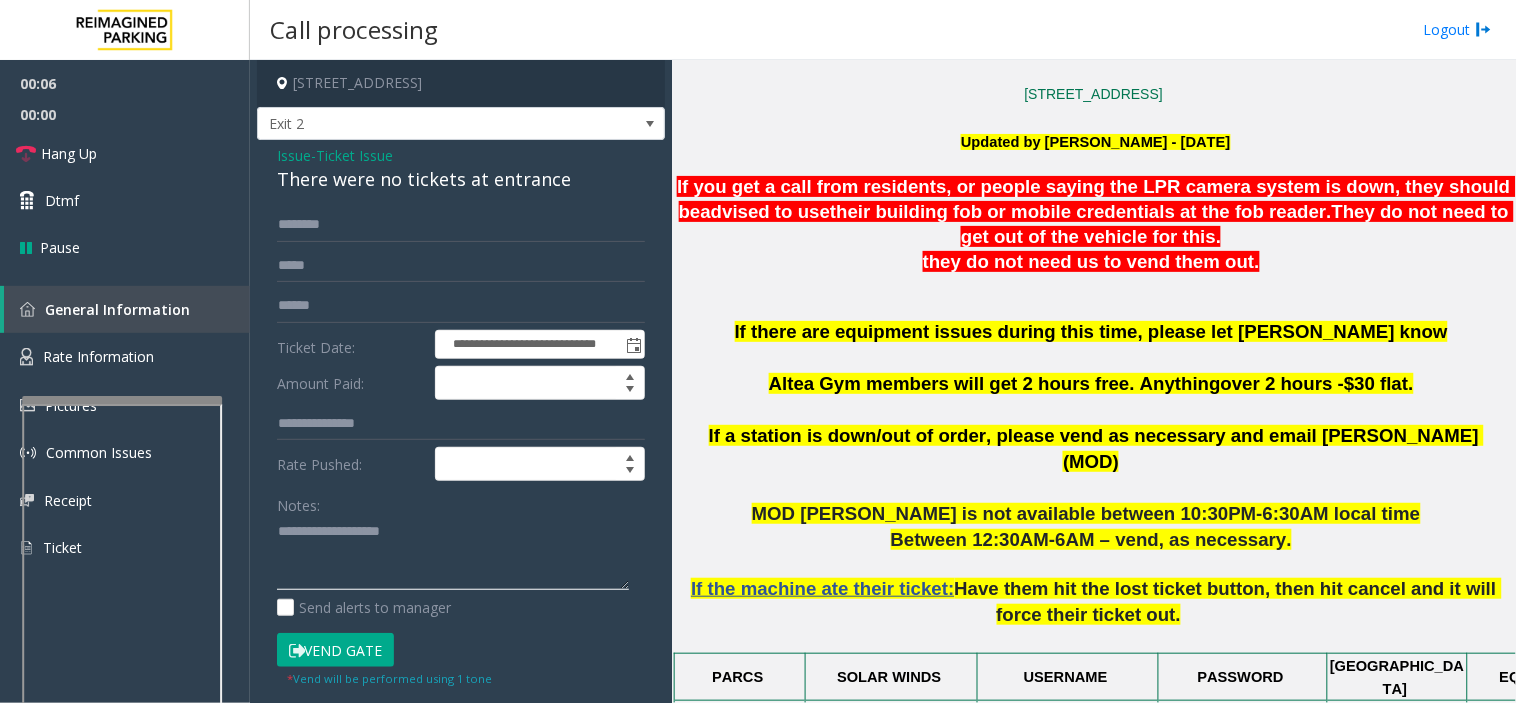click 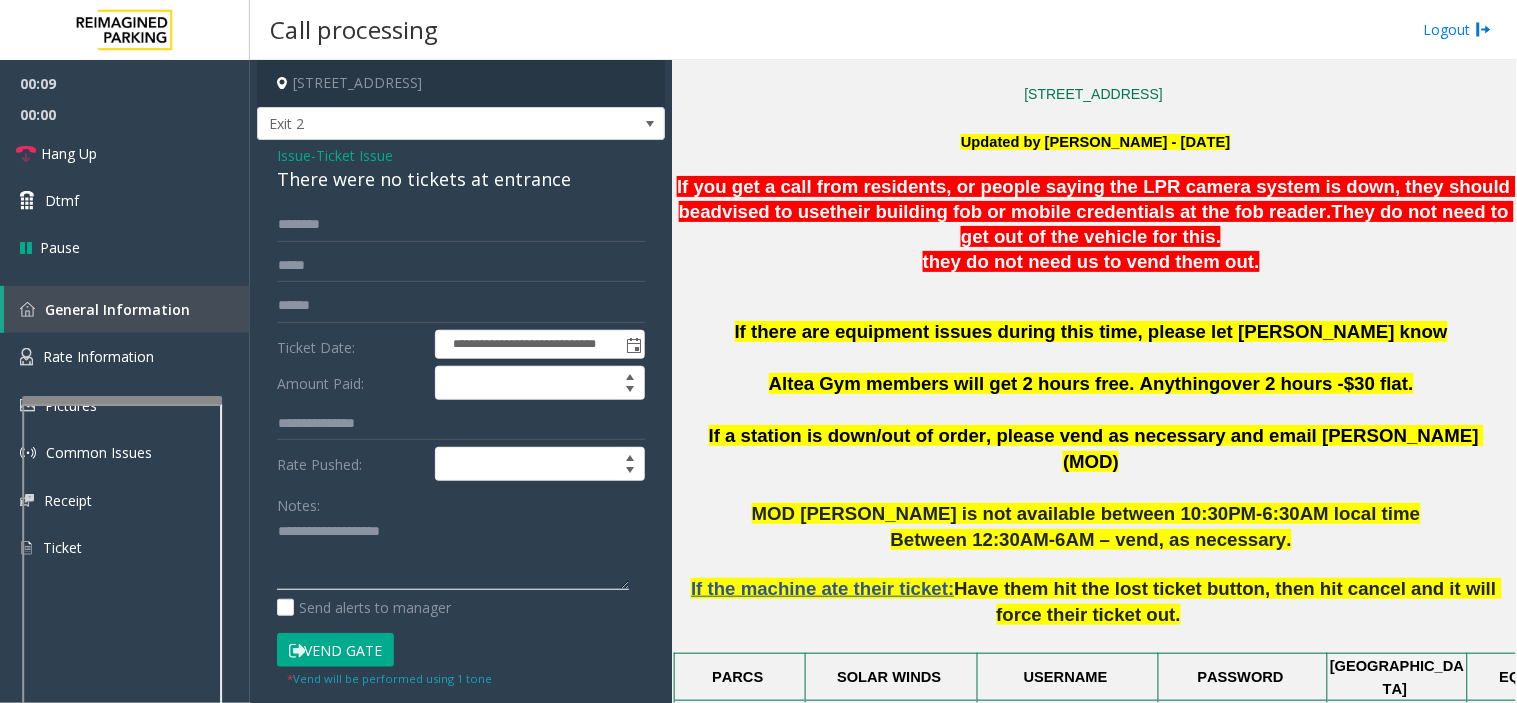 paste on "**********" 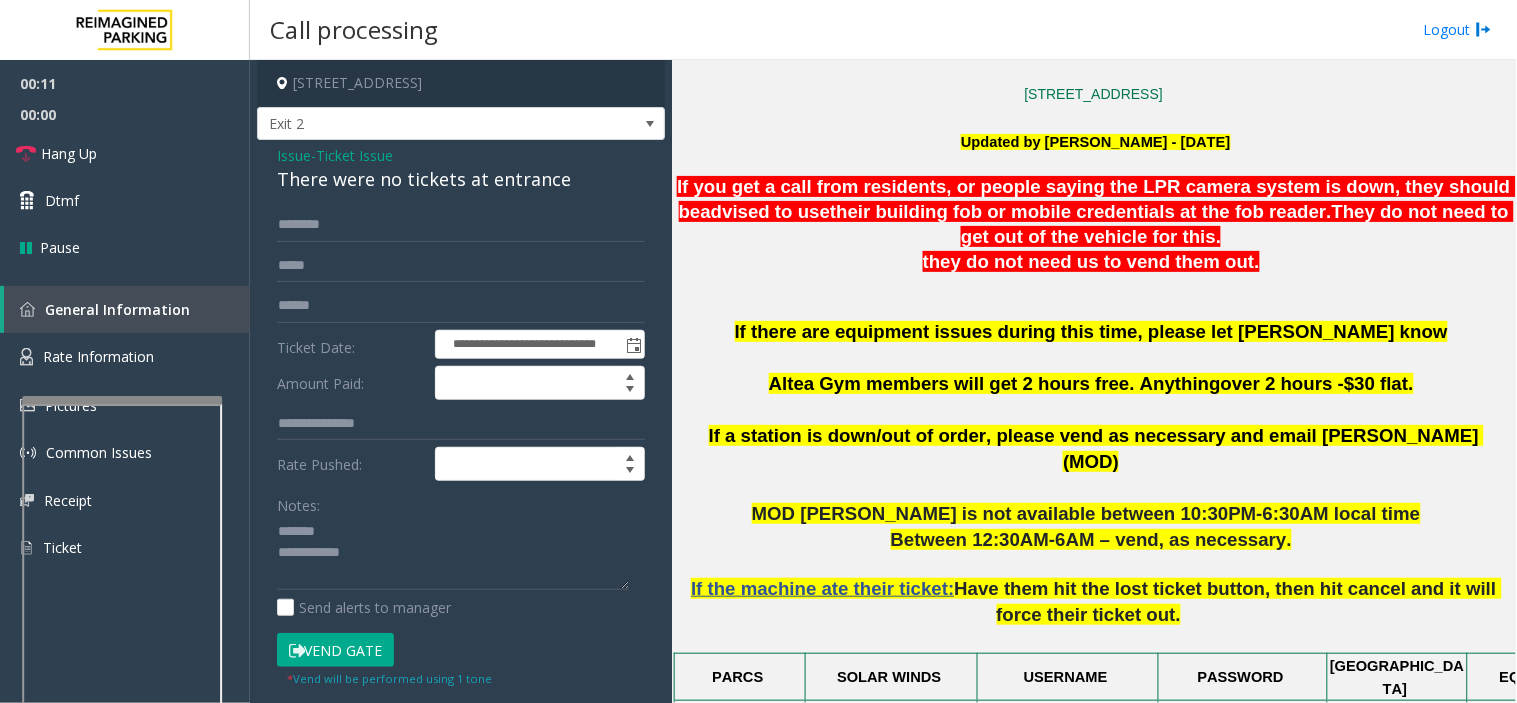 click on "There were no tickets at entrance" 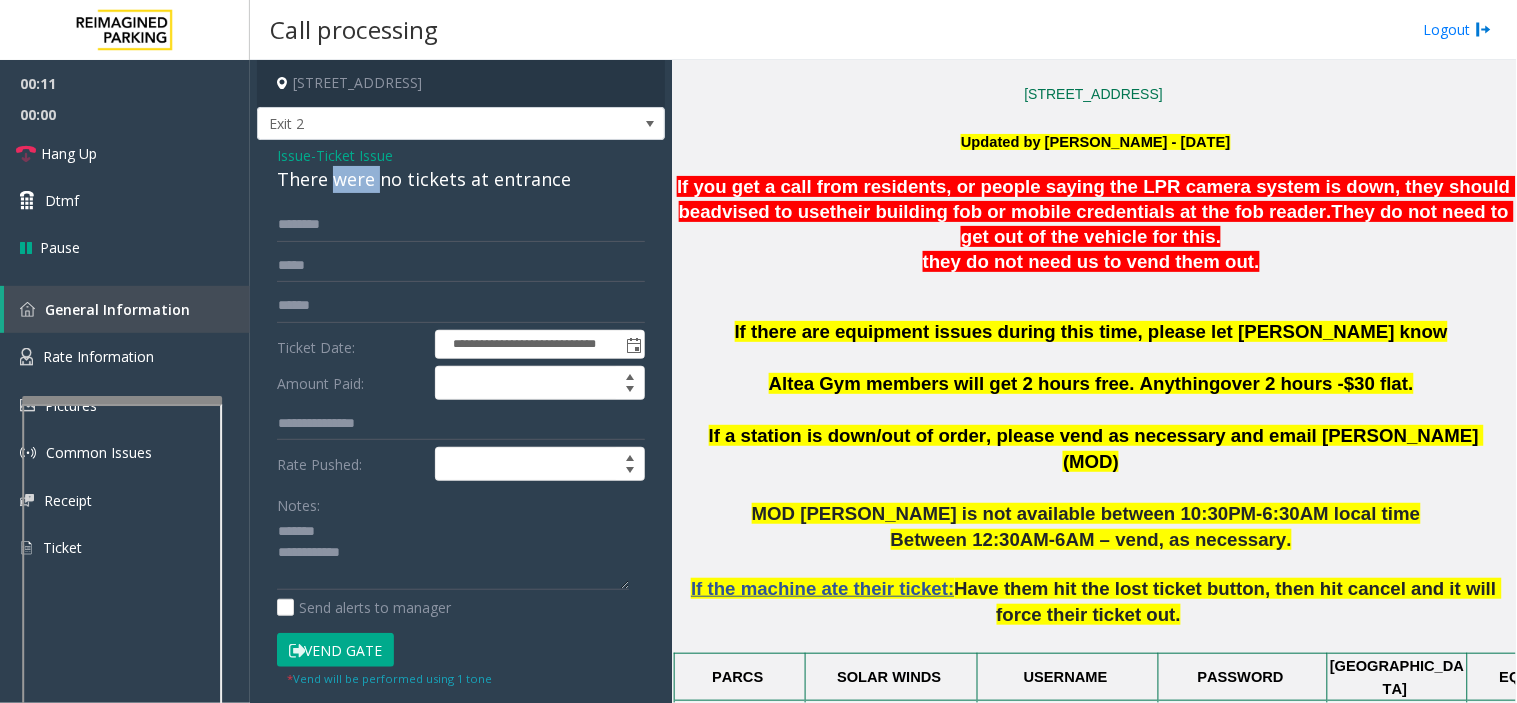 click on "There were no tickets at entrance" 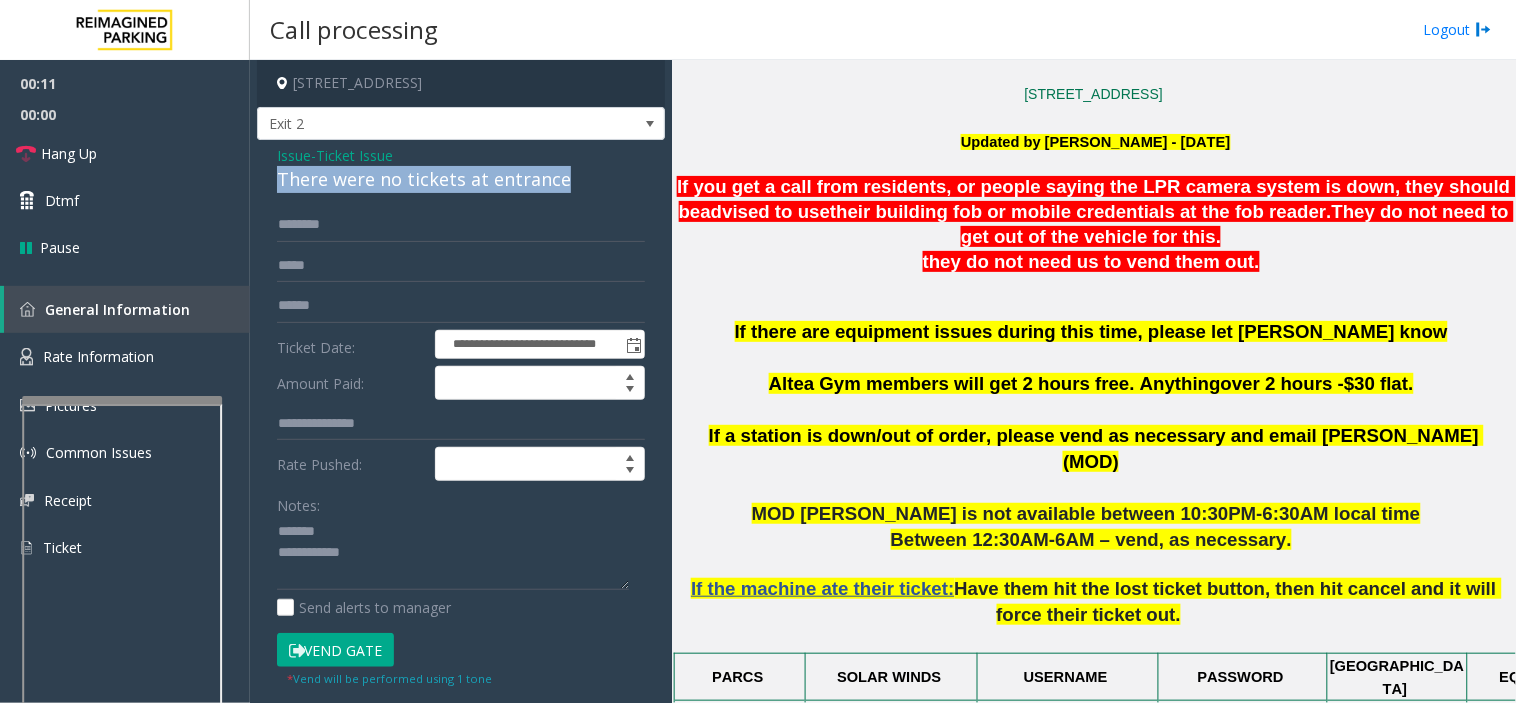 click on "There were no tickets at entrance" 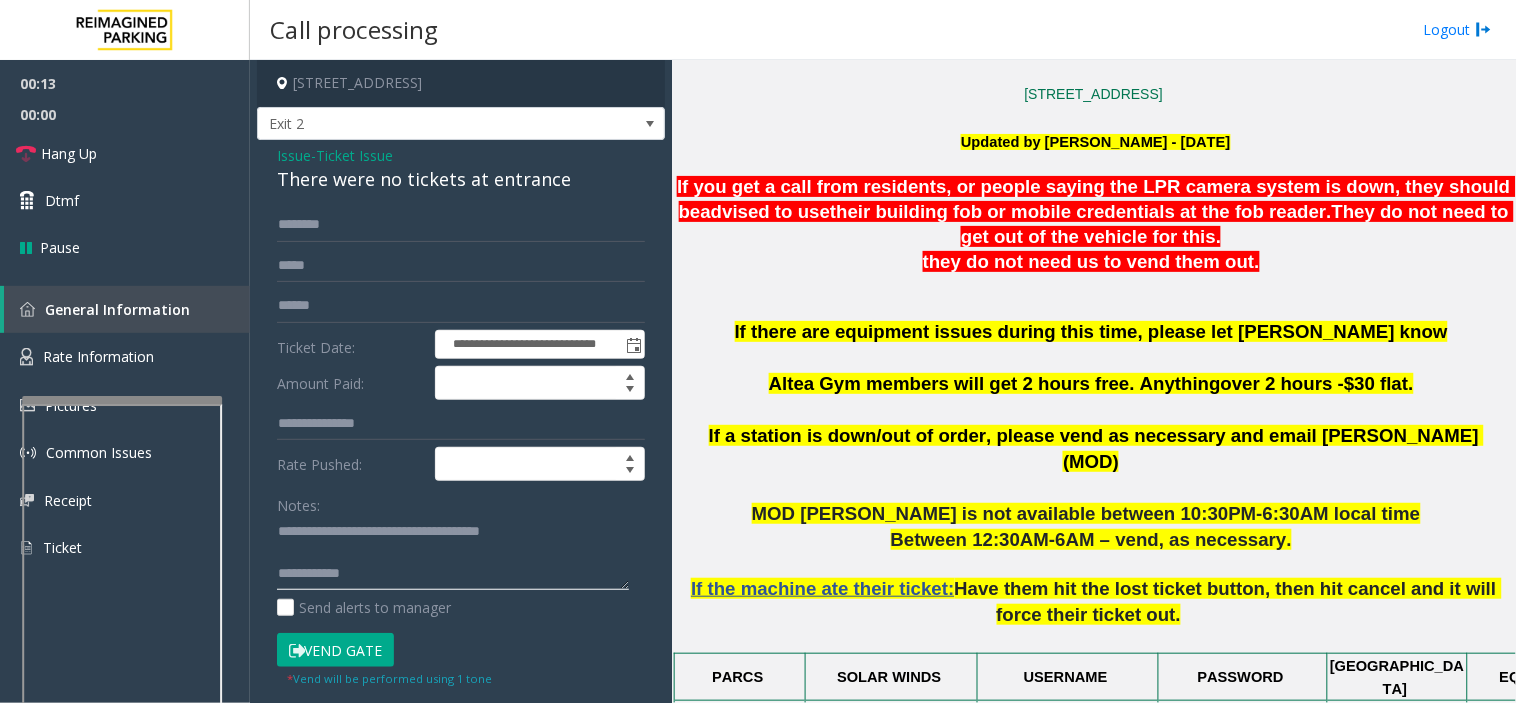 click 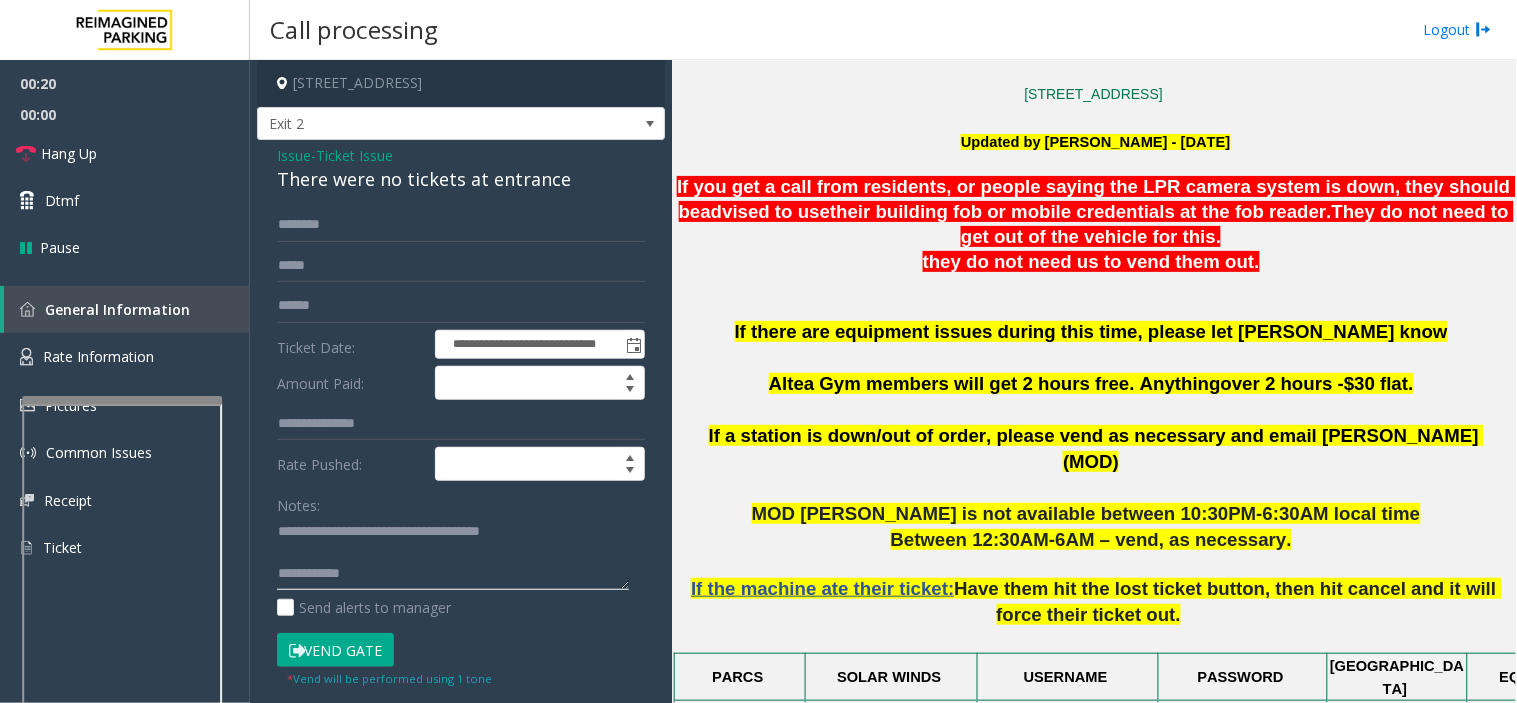 click 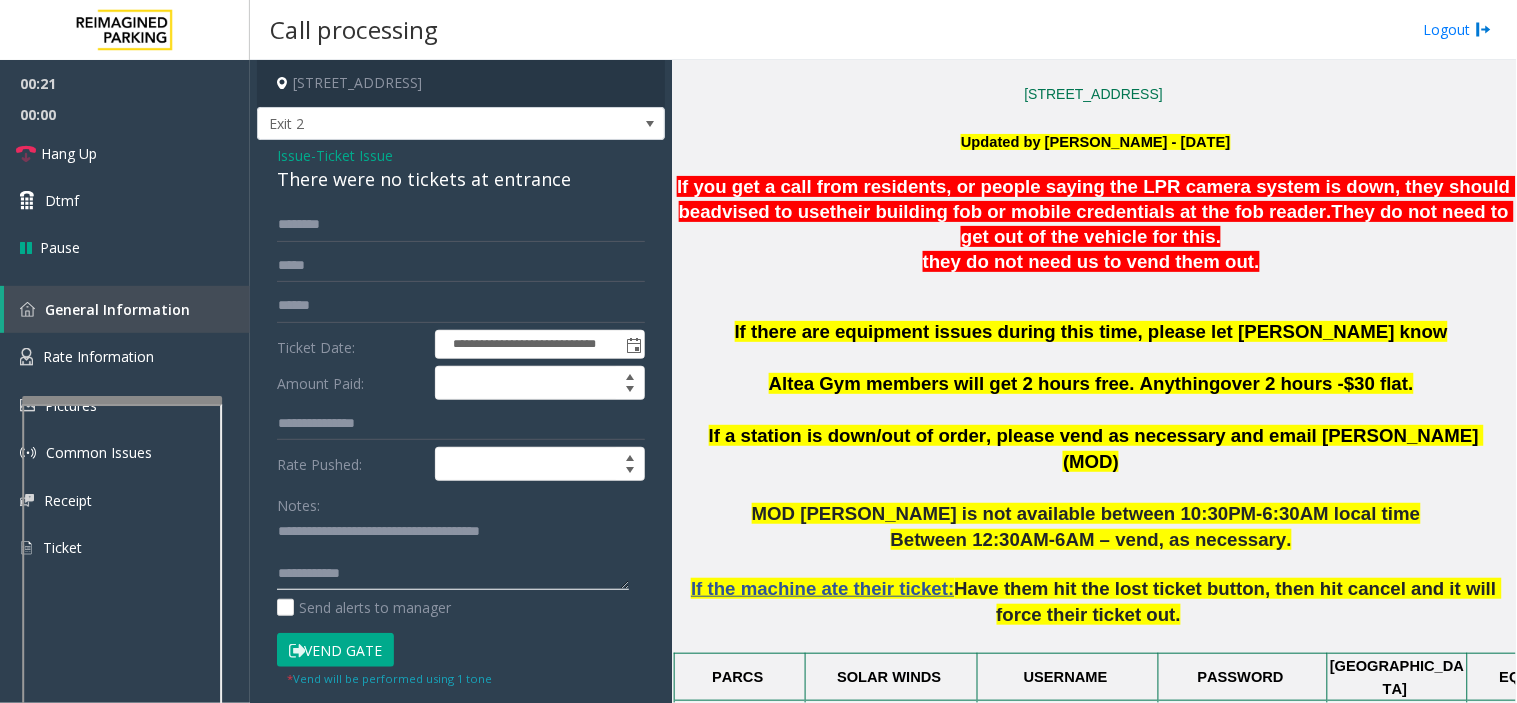click 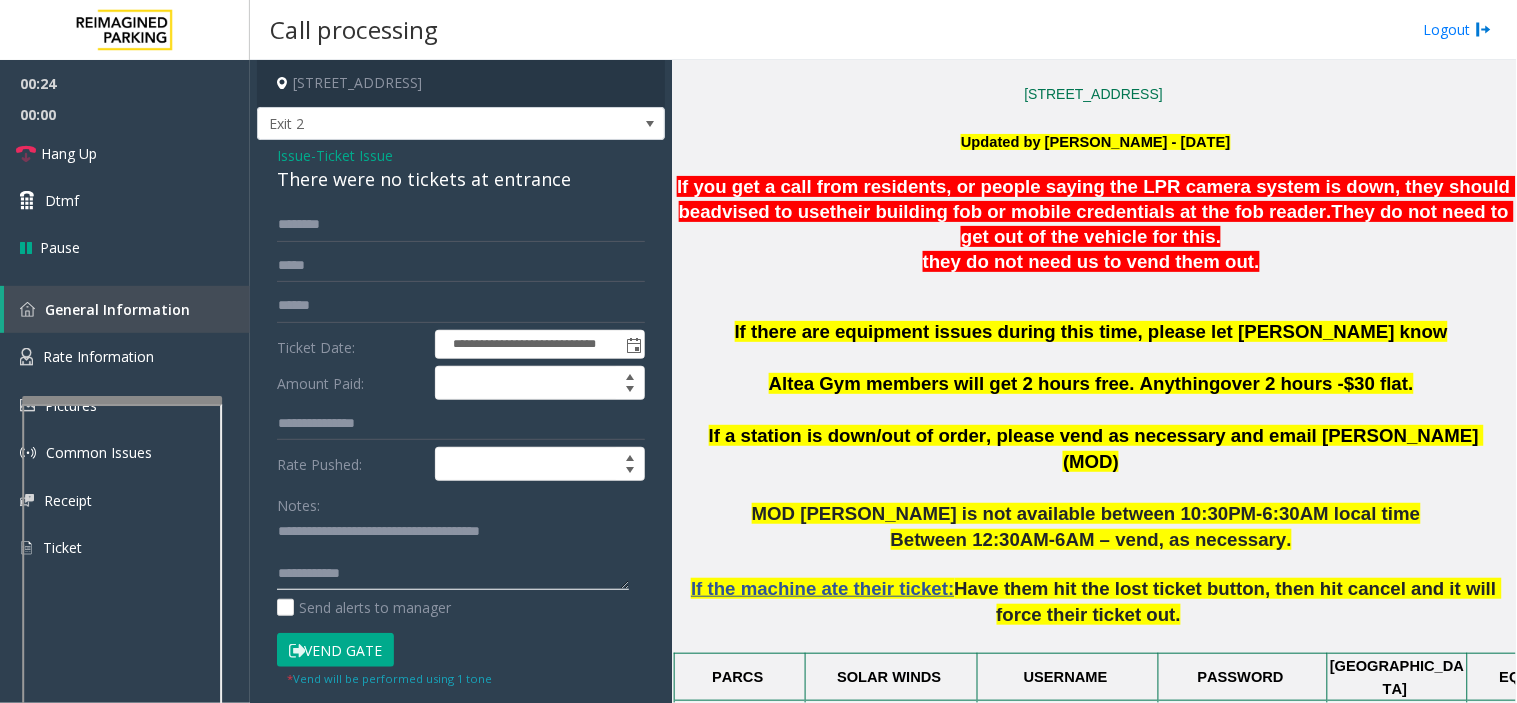 paste on "**********" 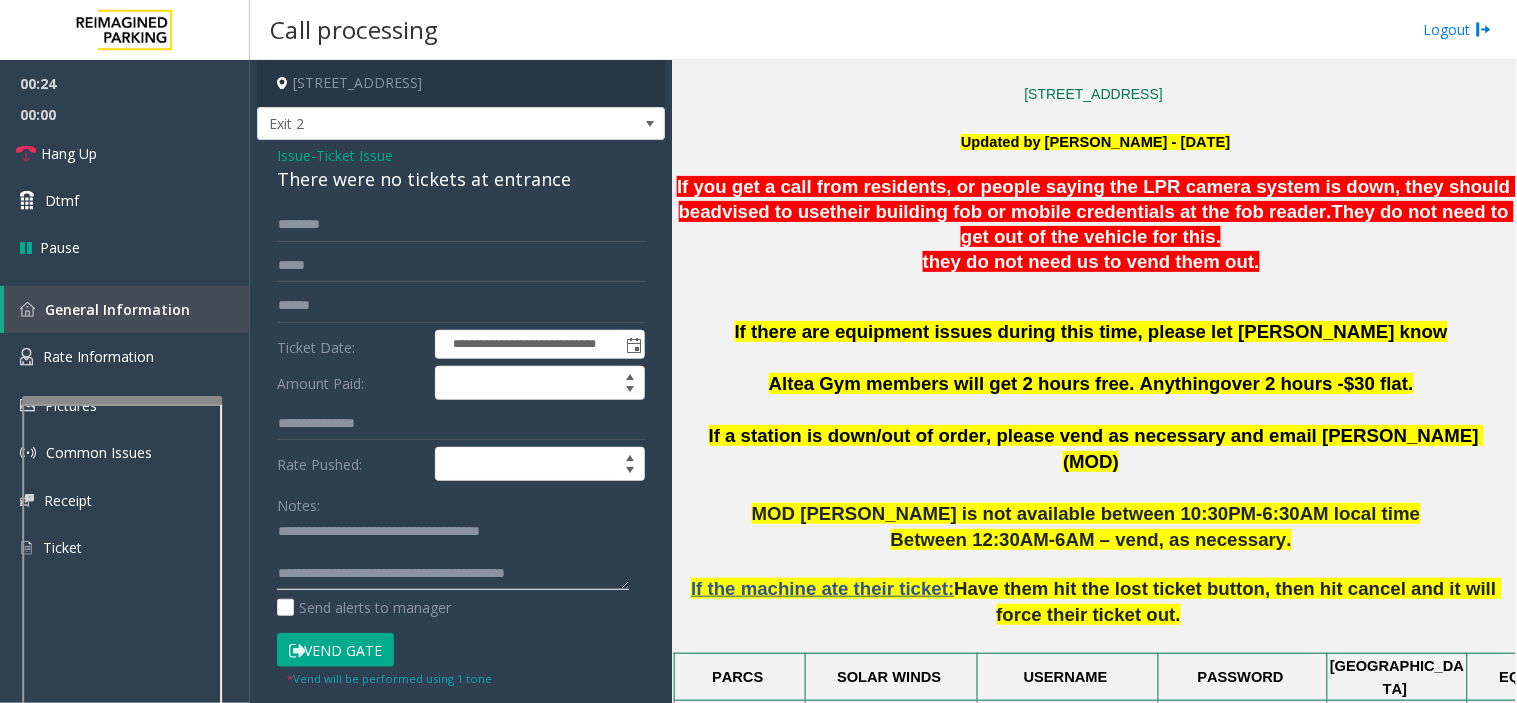 scroll, scrollTop: 14, scrollLeft: 0, axis: vertical 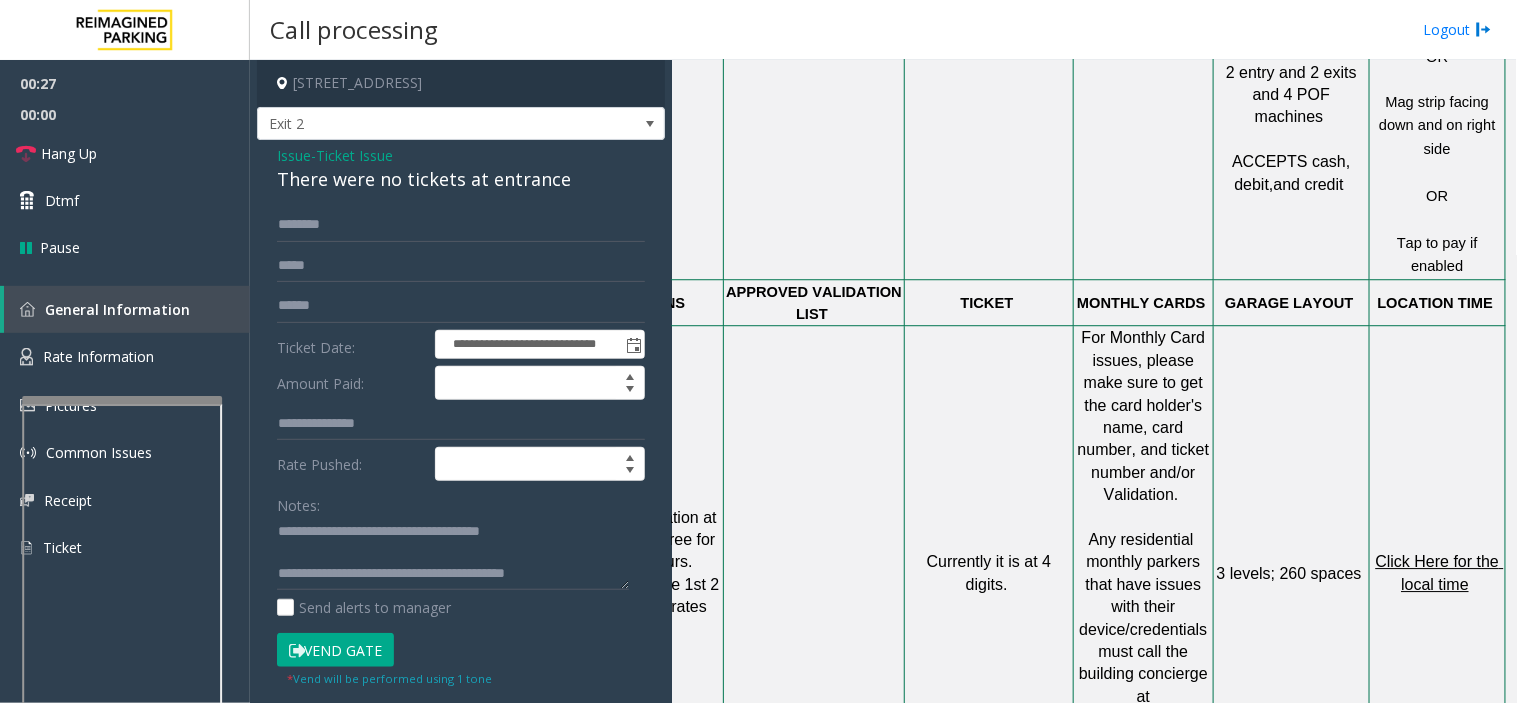 click on "Click Here for the local time" 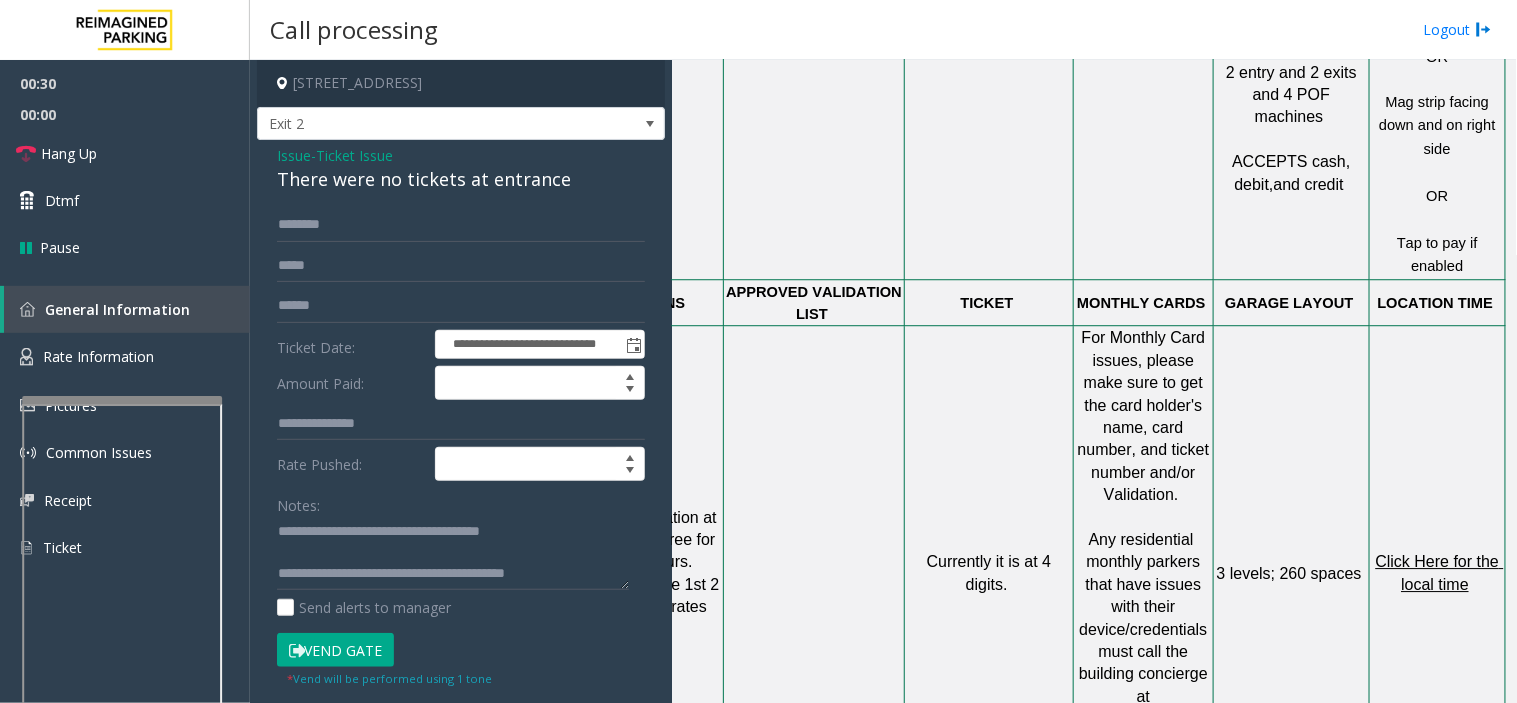 scroll, scrollTop: 0, scrollLeft: 0, axis: both 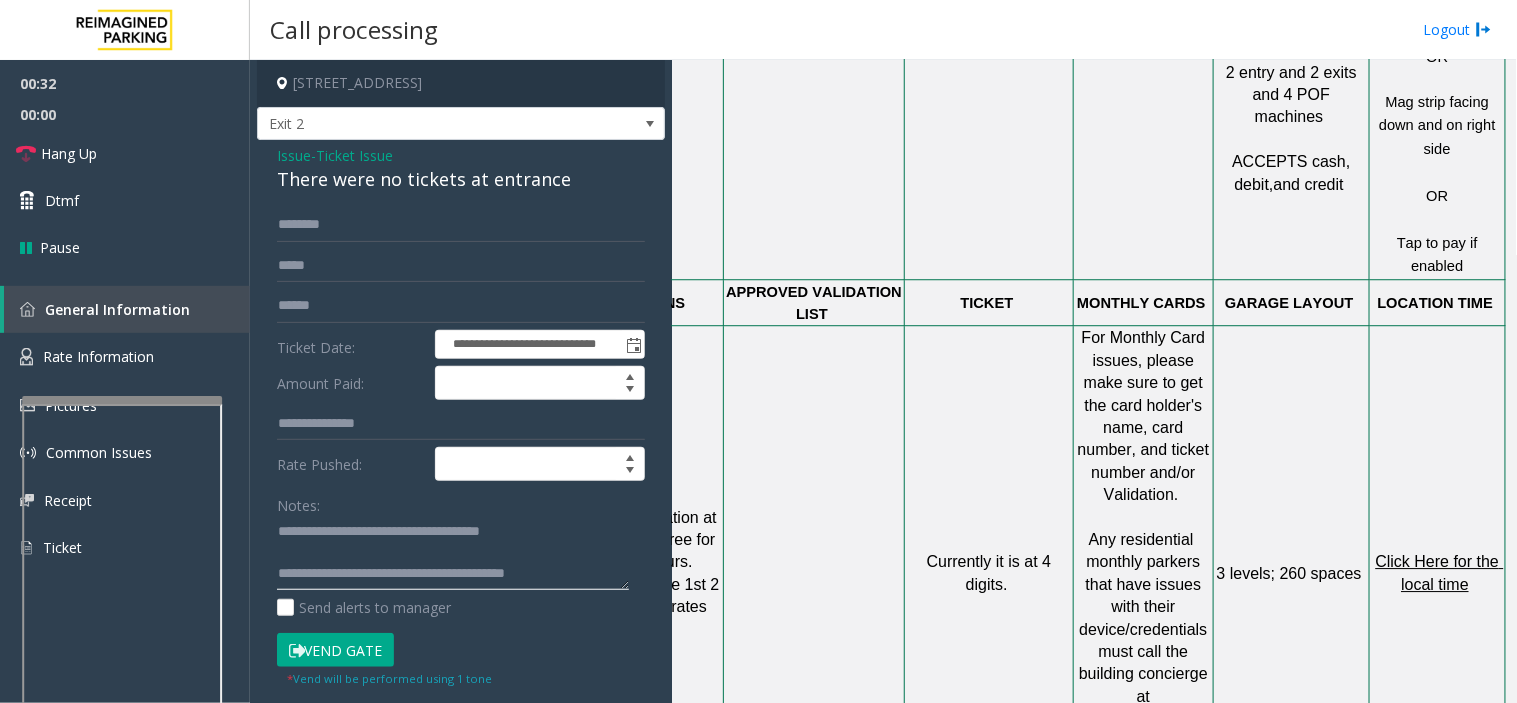 drag, startPoint x: 363, startPoint y: 552, endPoint x: 372, endPoint y: 547, distance: 10.29563 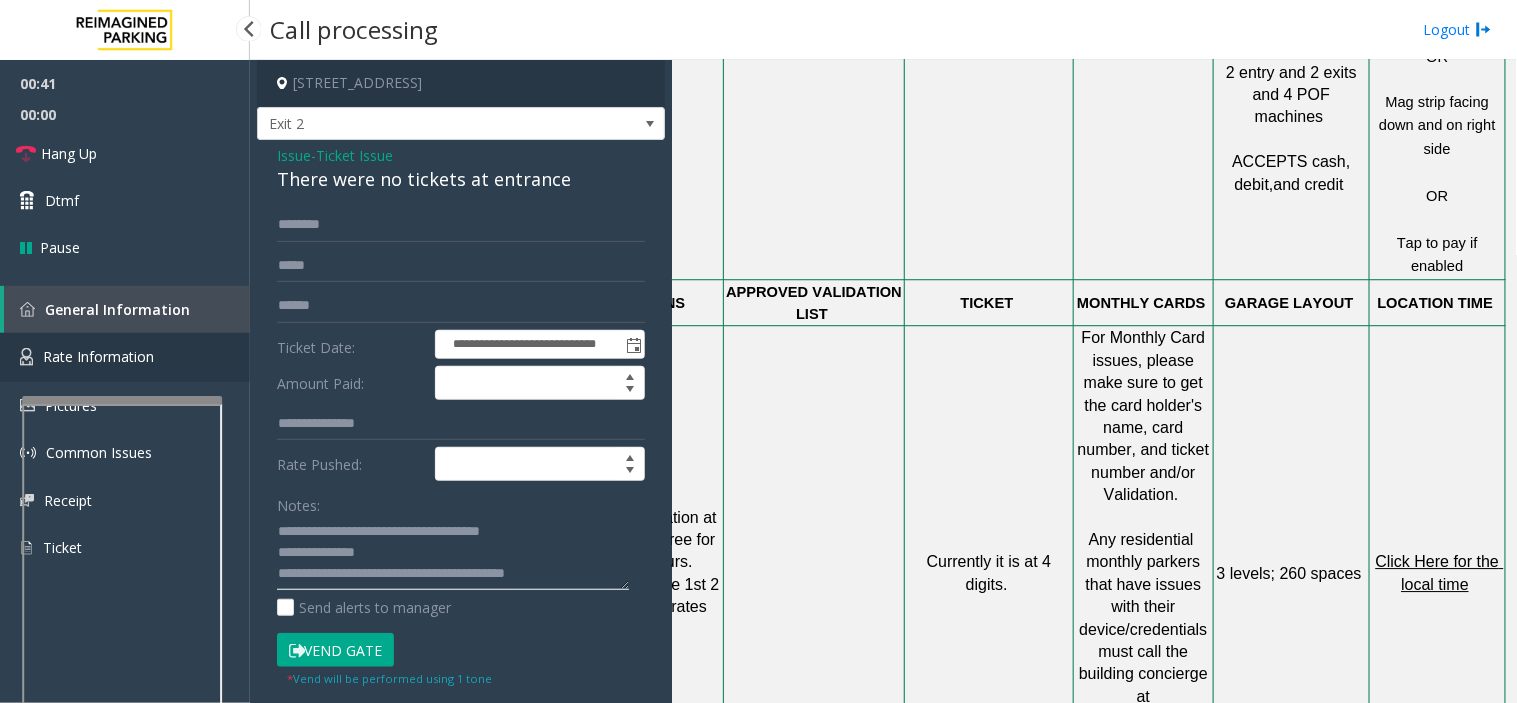 type on "**********" 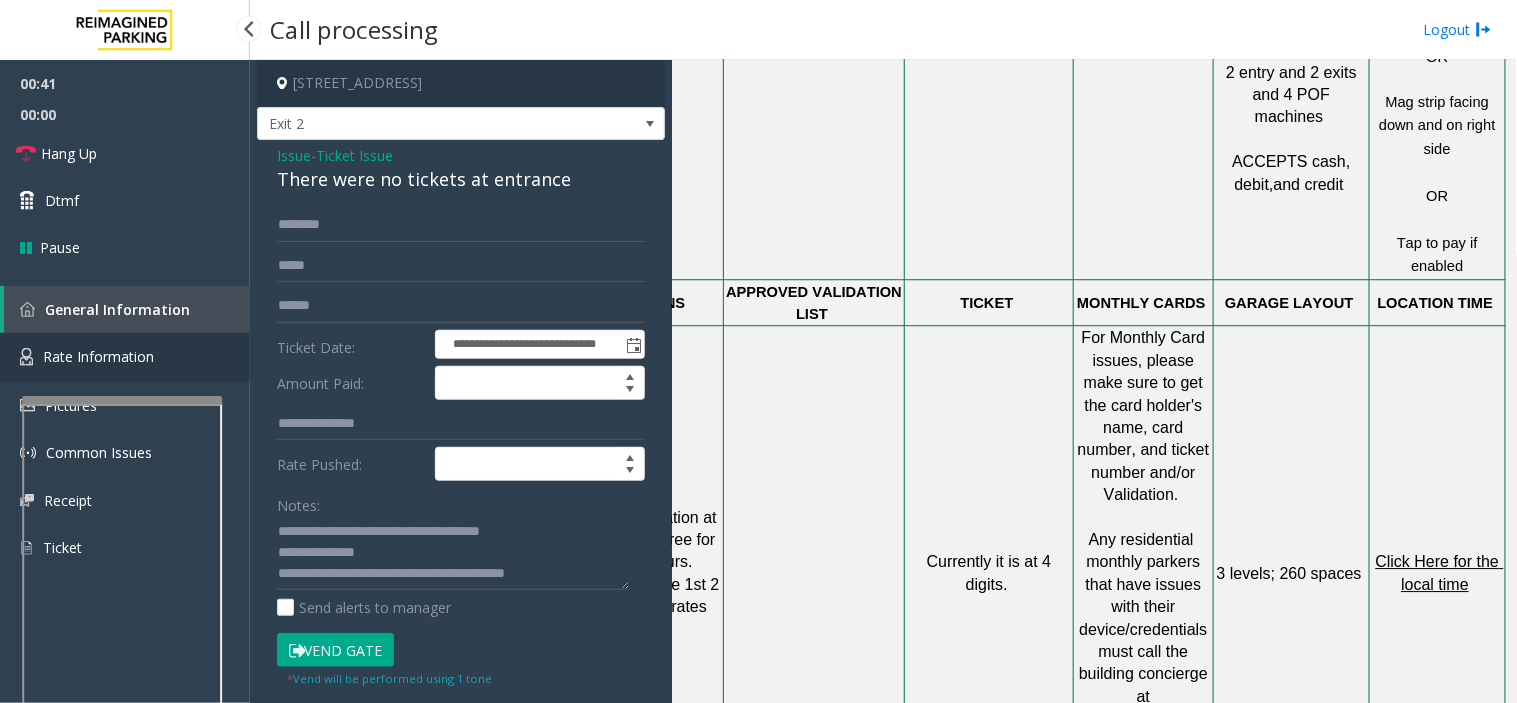 drag, startPoint x: 161, startPoint y: 346, endPoint x: 225, endPoint y: 353, distance: 64.381676 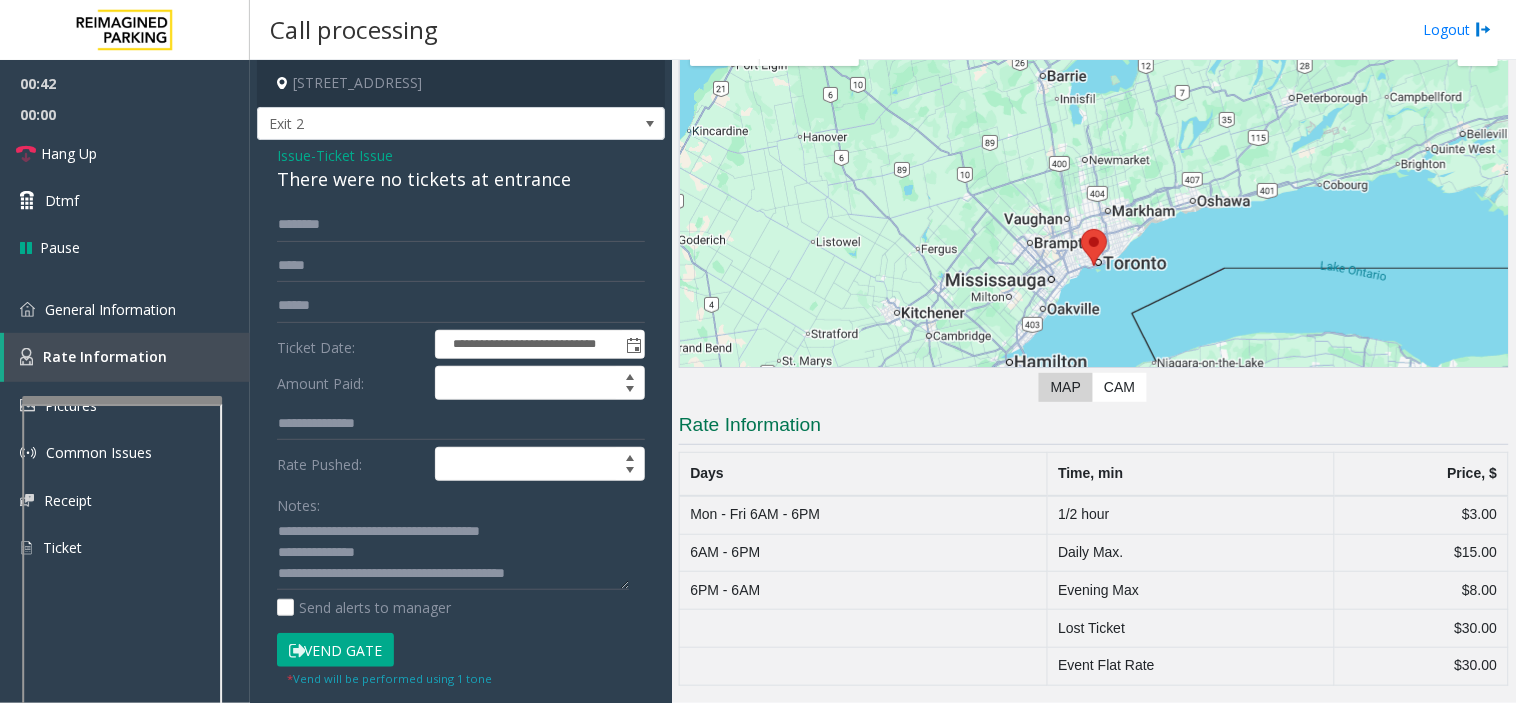scroll, scrollTop: 118, scrollLeft: 0, axis: vertical 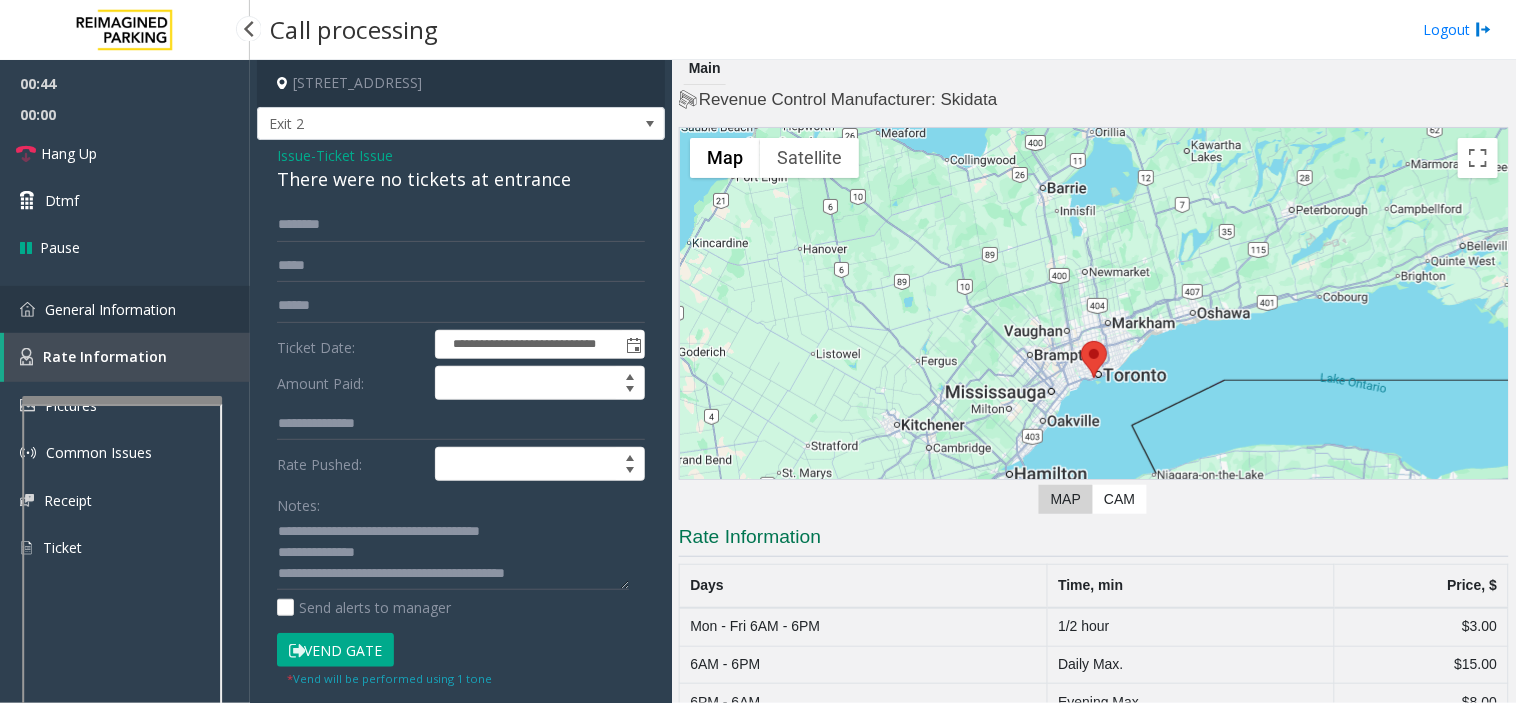 click on "General Information" at bounding box center (125, 309) 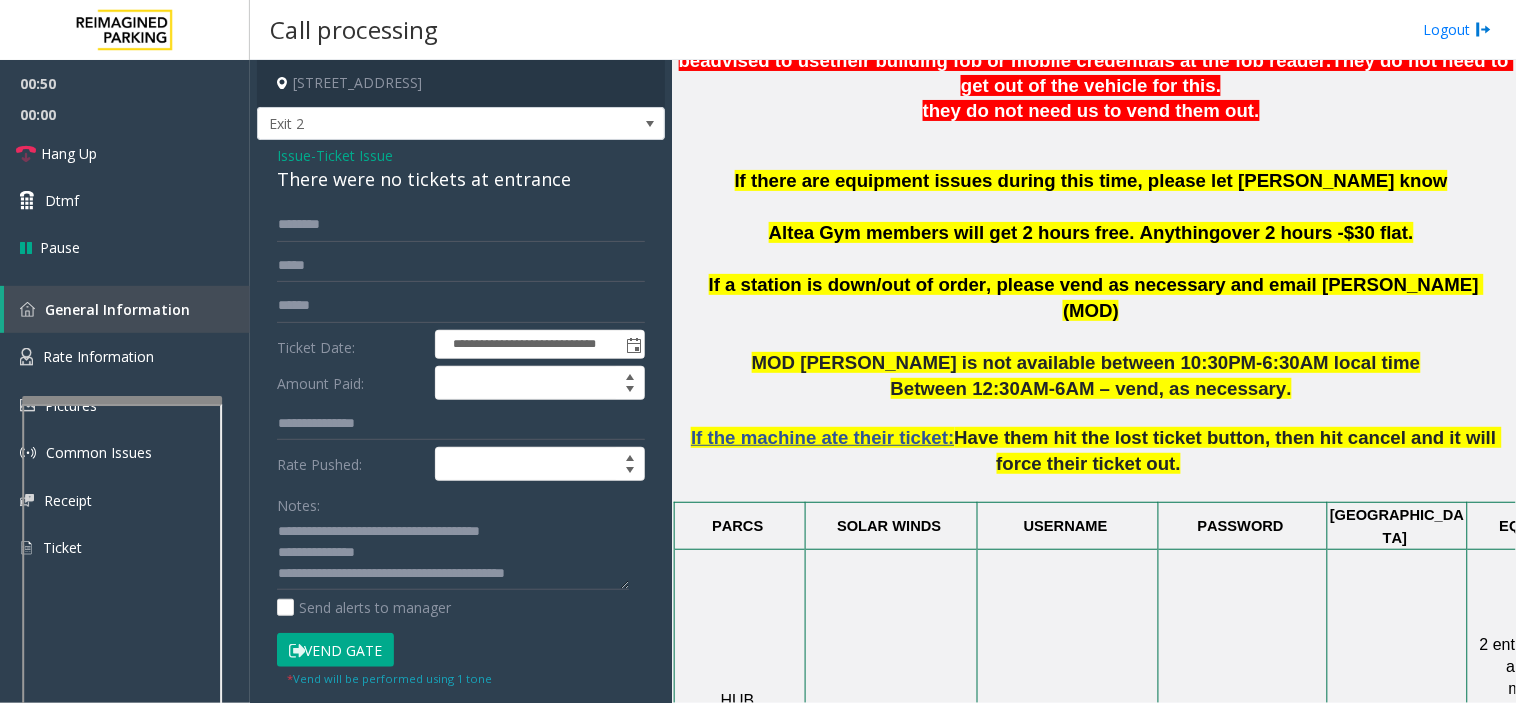 scroll, scrollTop: 595, scrollLeft: 0, axis: vertical 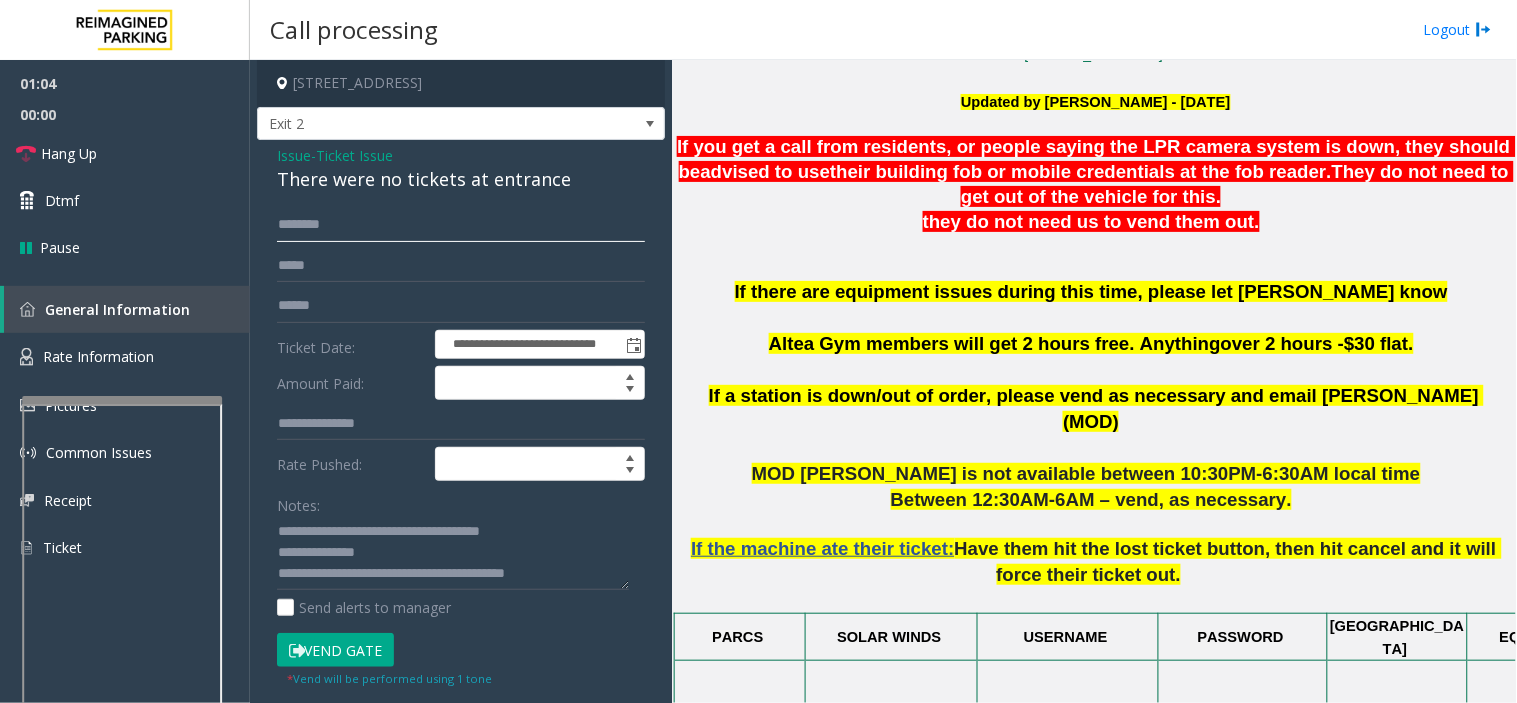 click 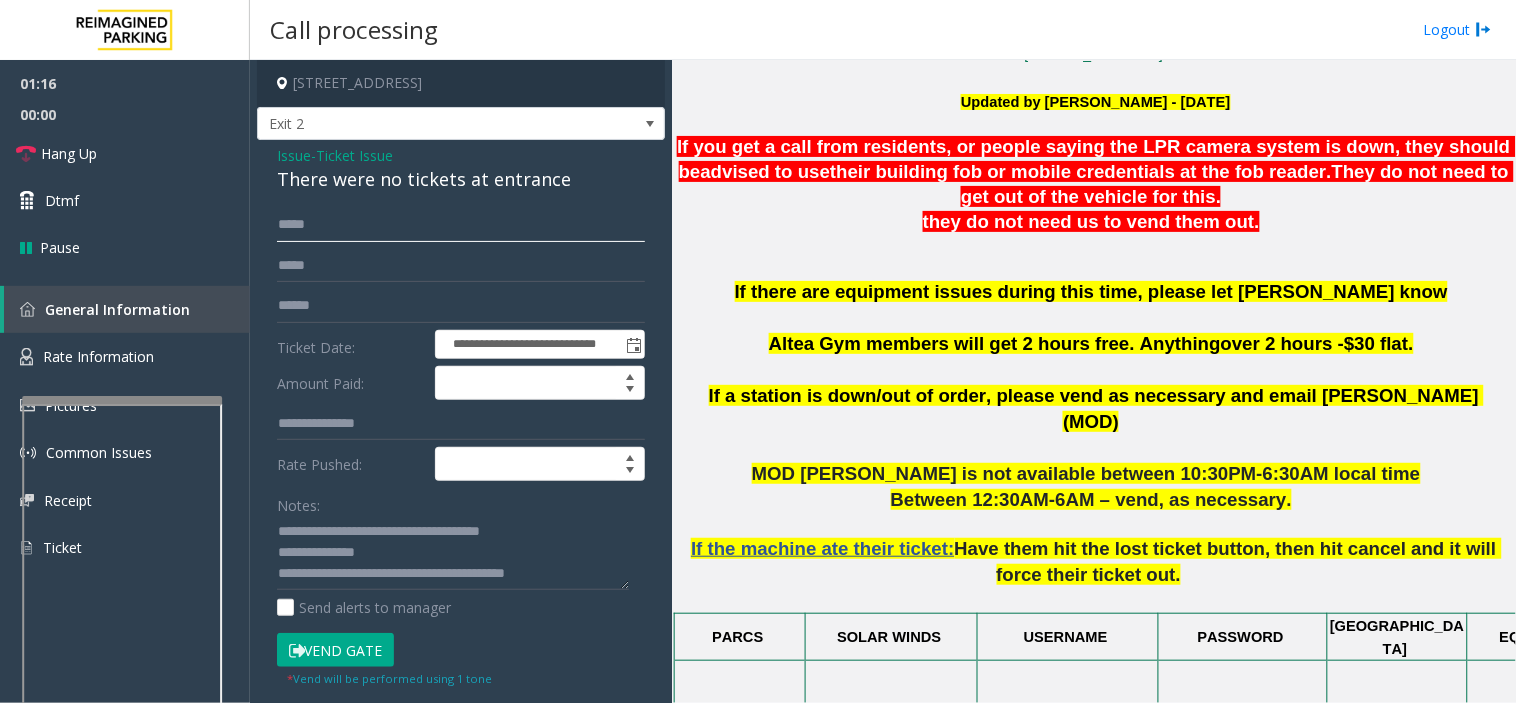 type on "*****" 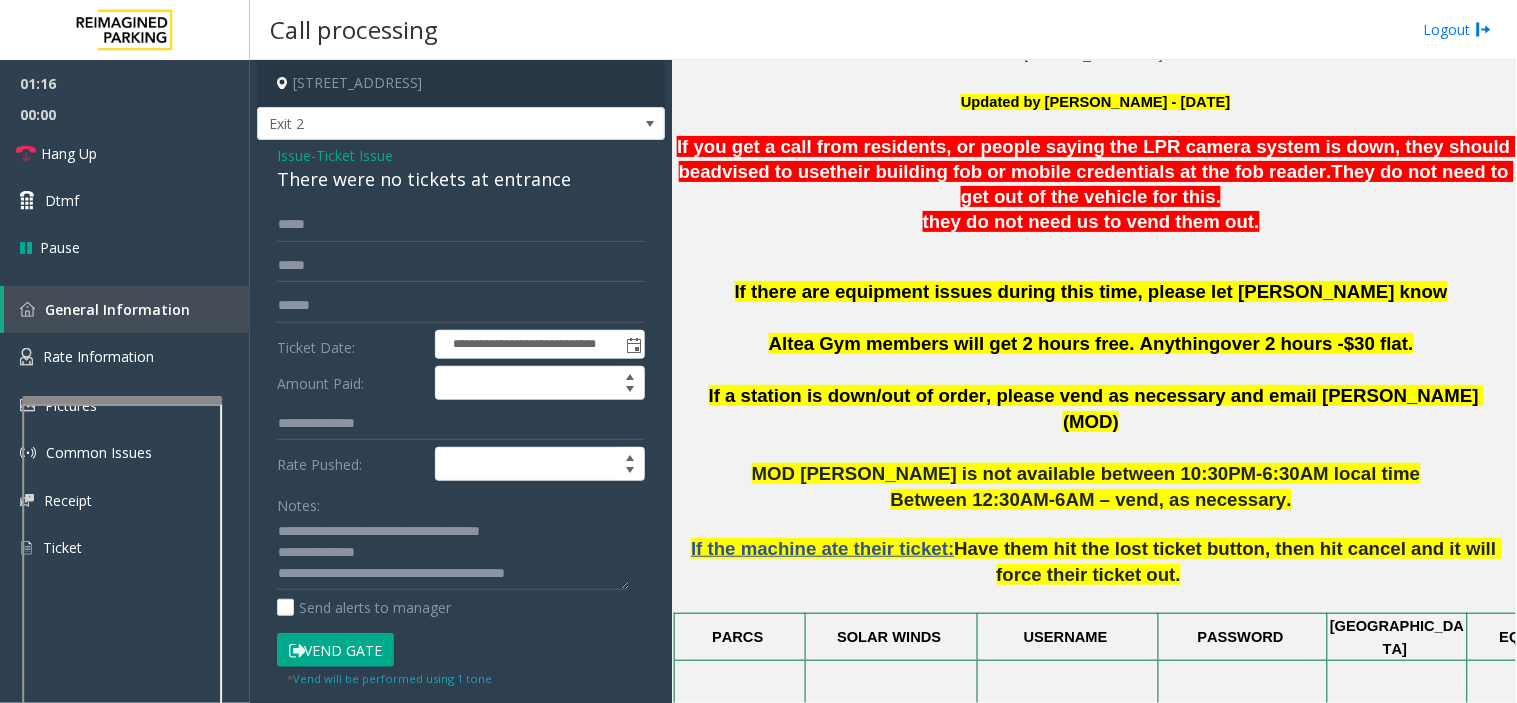 click on "Vend Gate" 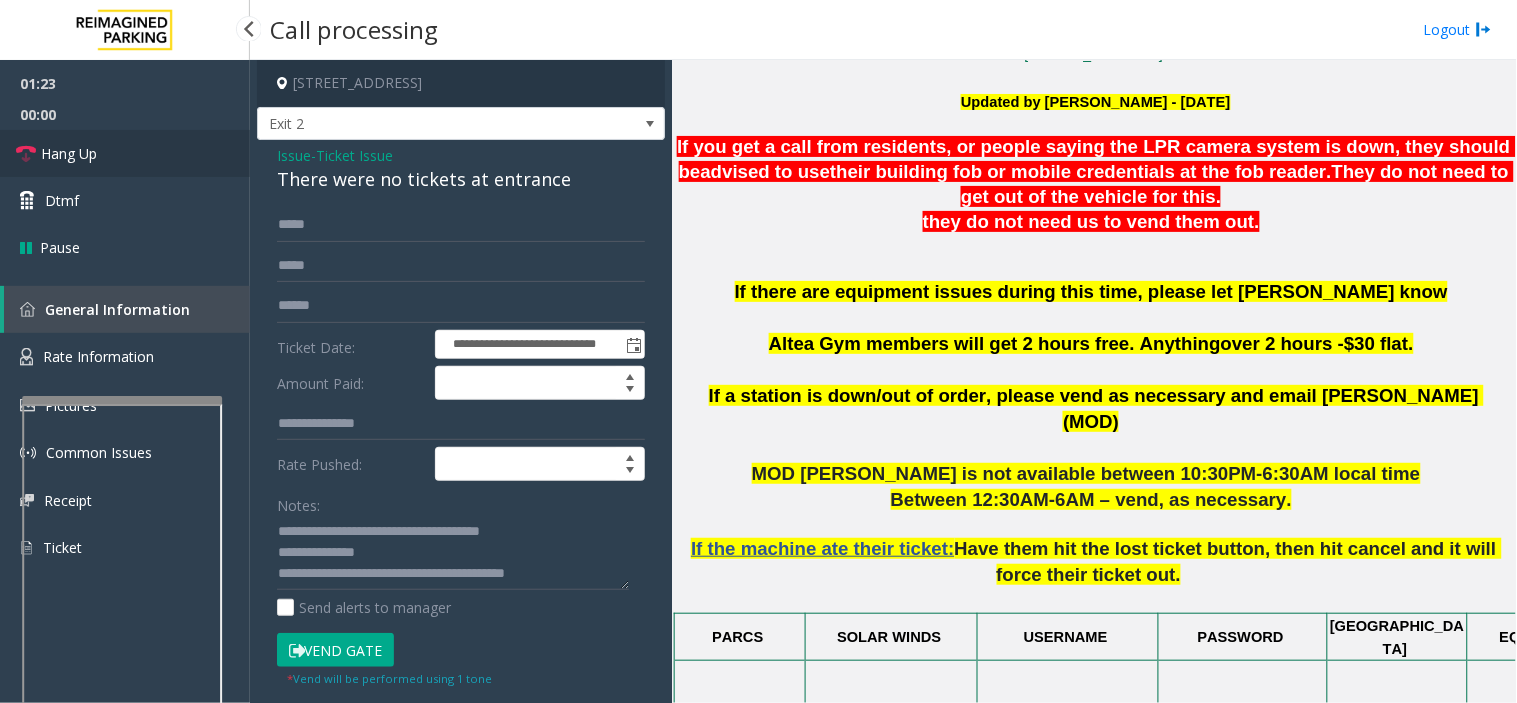 click on "Hang Up" at bounding box center (125, 153) 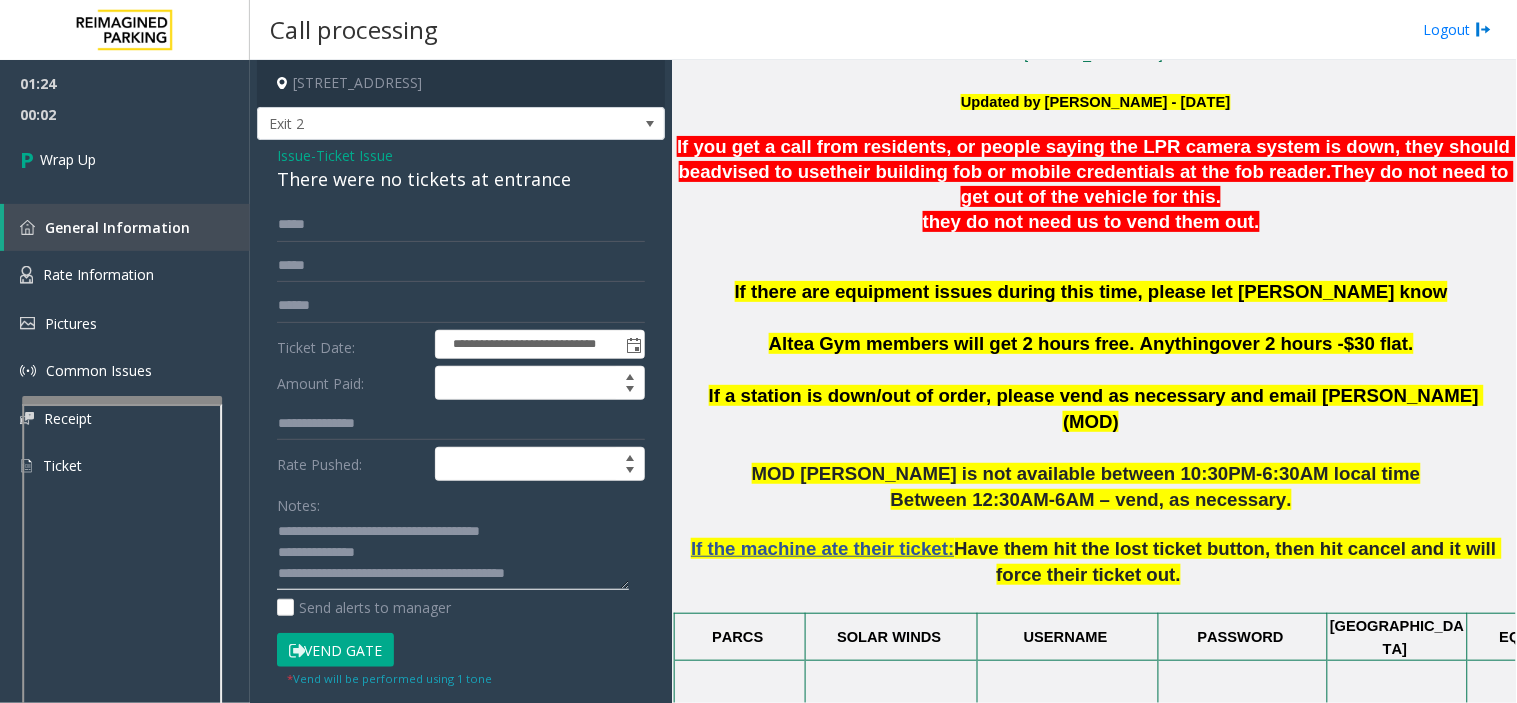 click 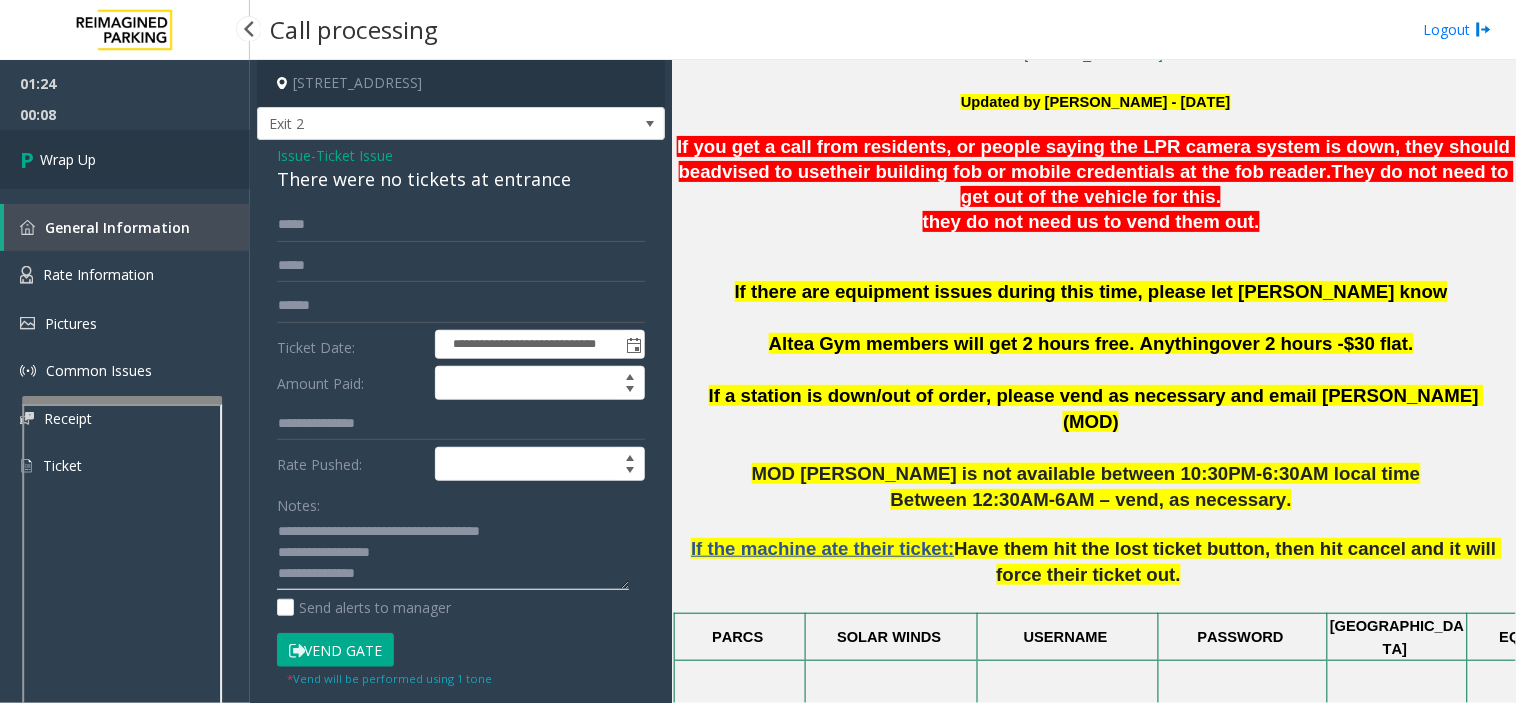 type on "**********" 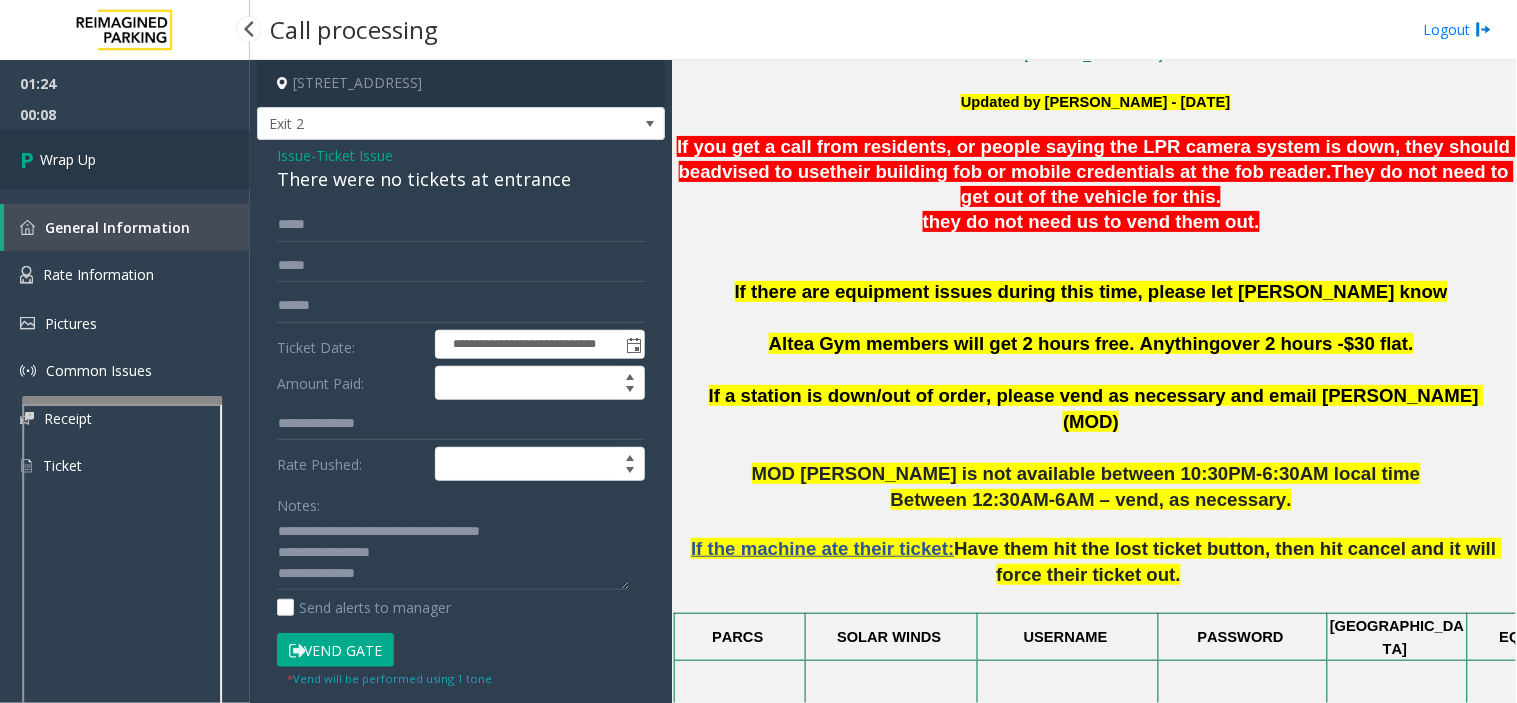 click on "Wrap Up" at bounding box center [125, 159] 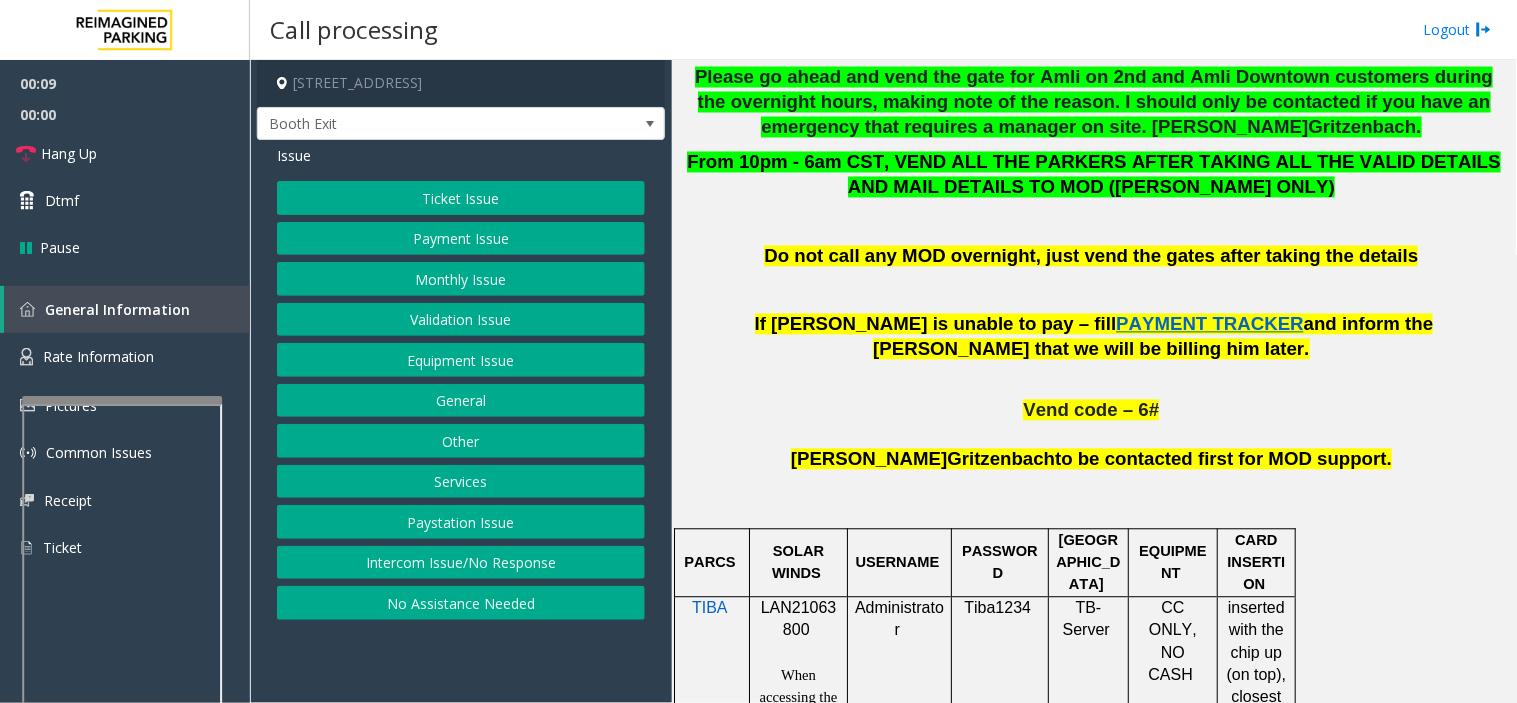 scroll, scrollTop: 1000, scrollLeft: 0, axis: vertical 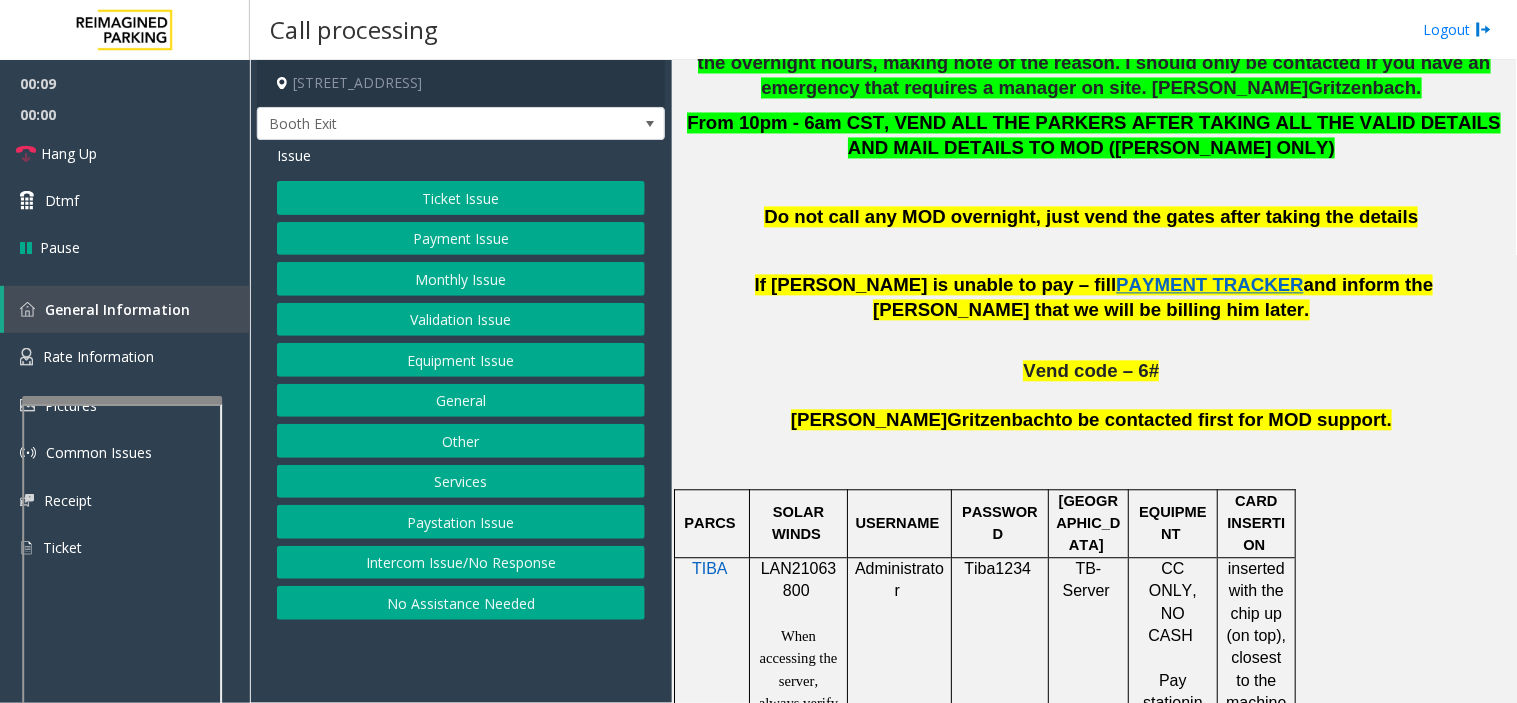 click on "LAN21063800" 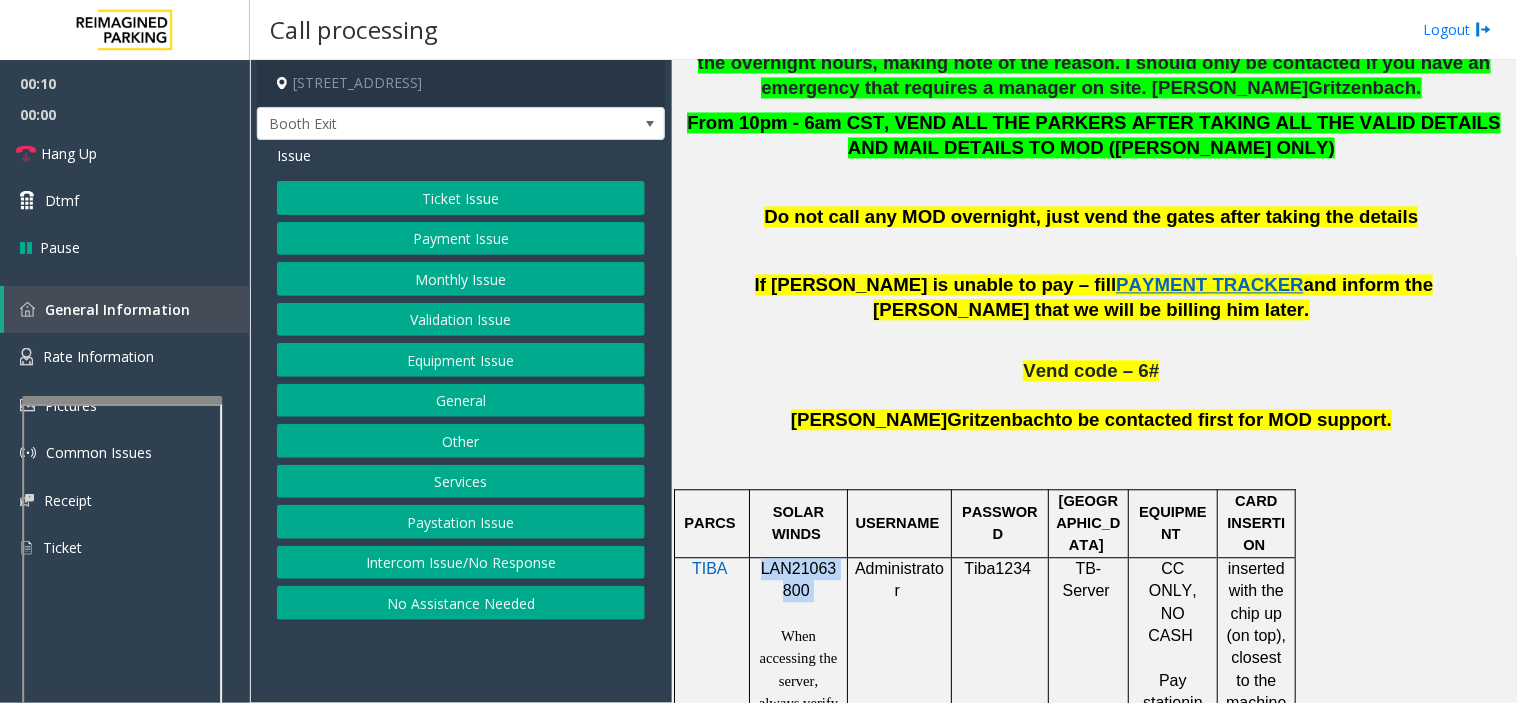 click on "LAN21063800" 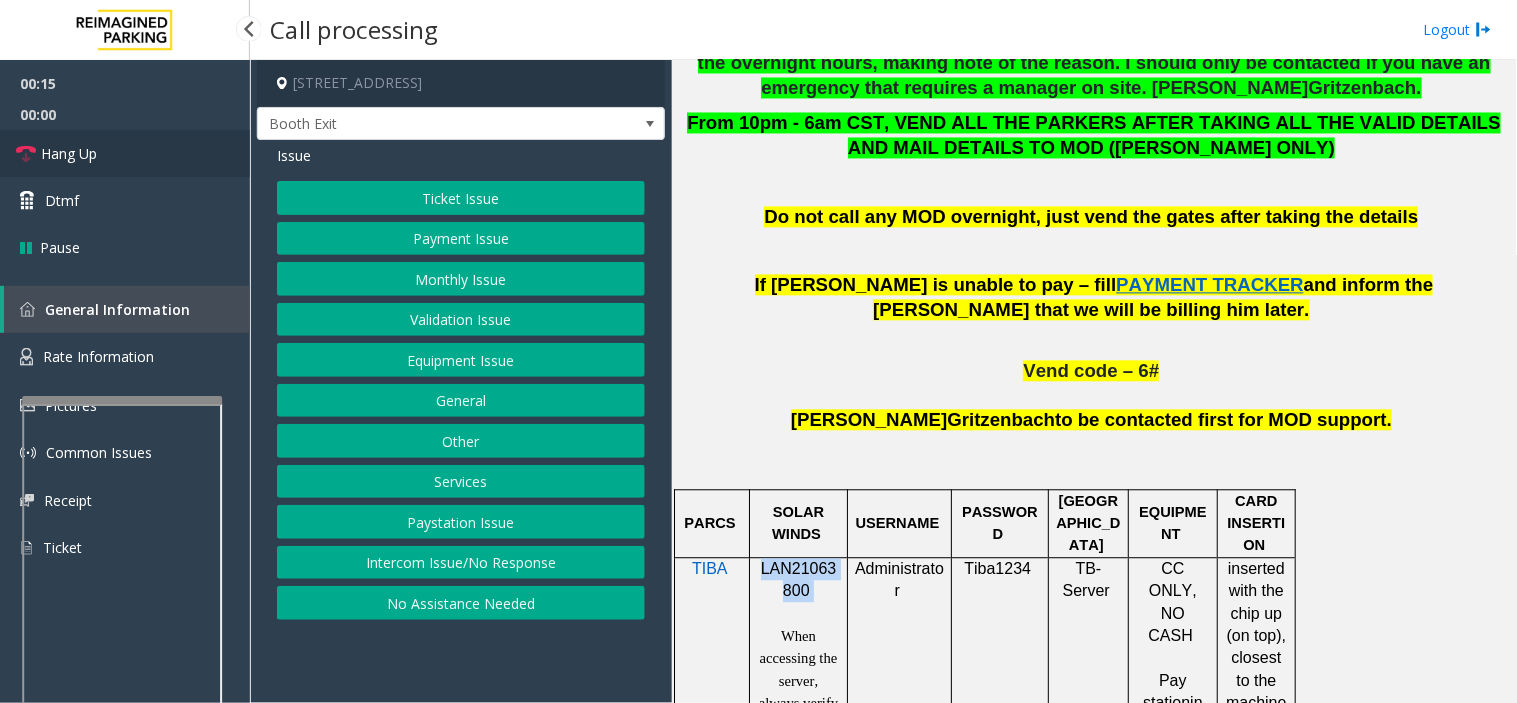 click on "Hang Up" at bounding box center [125, 153] 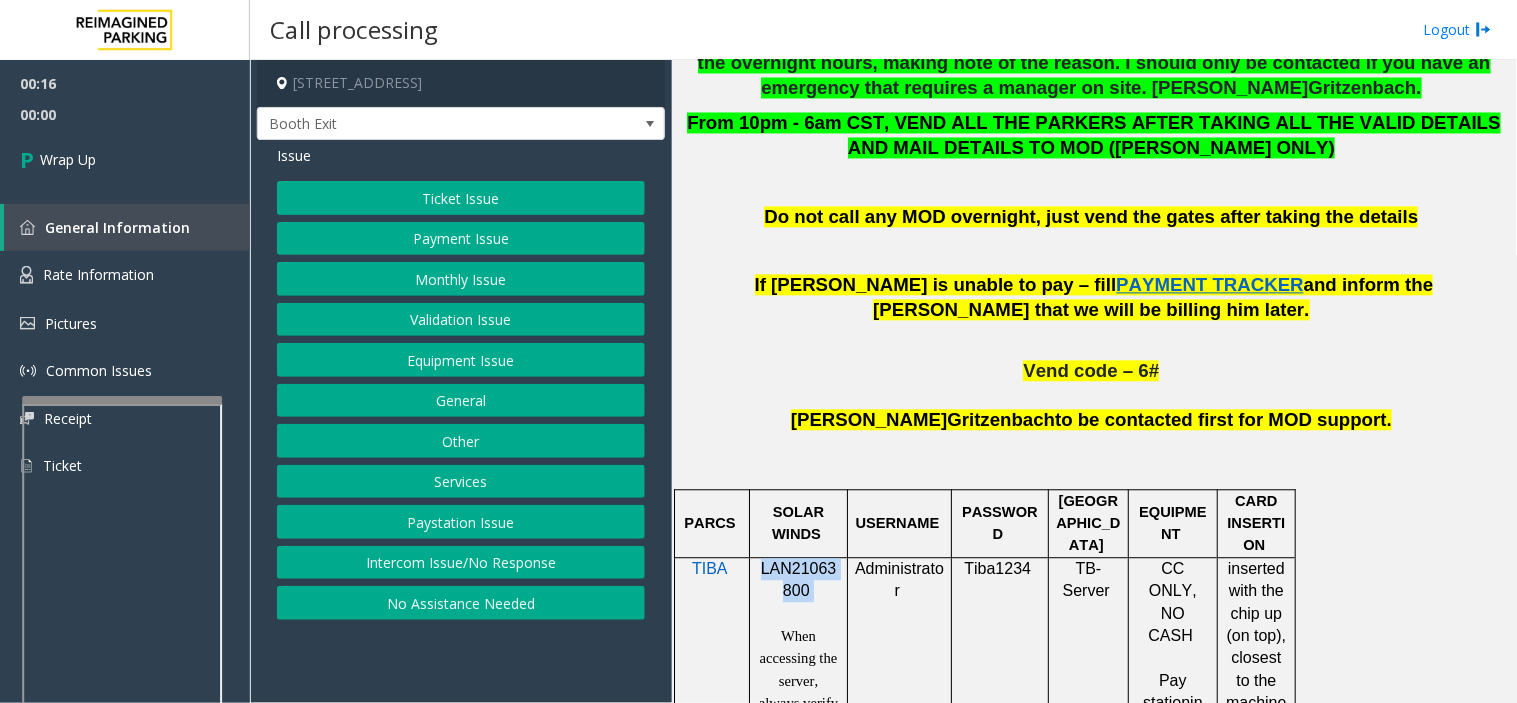 click on "No Assistance Needed" 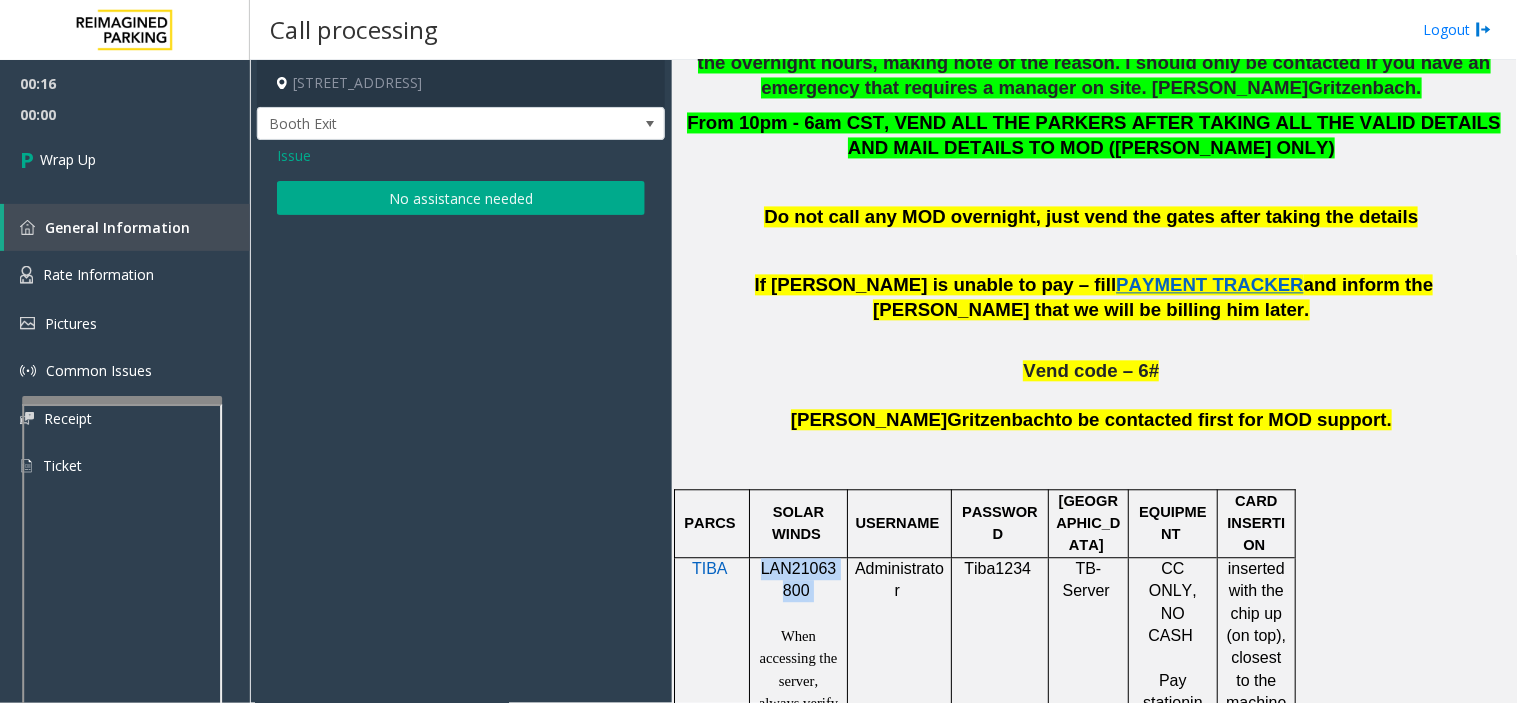 click on "No assistance needed" 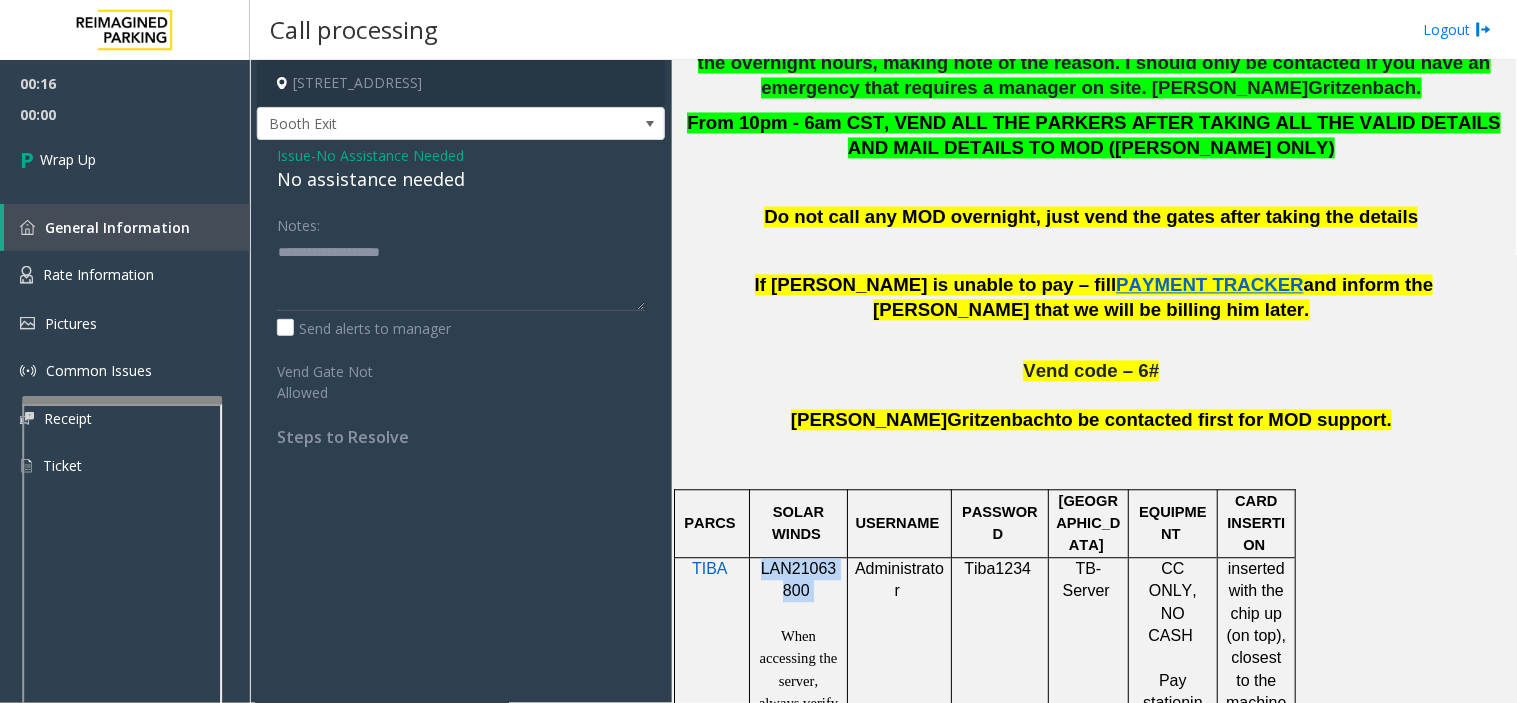 click on "No assistance needed" 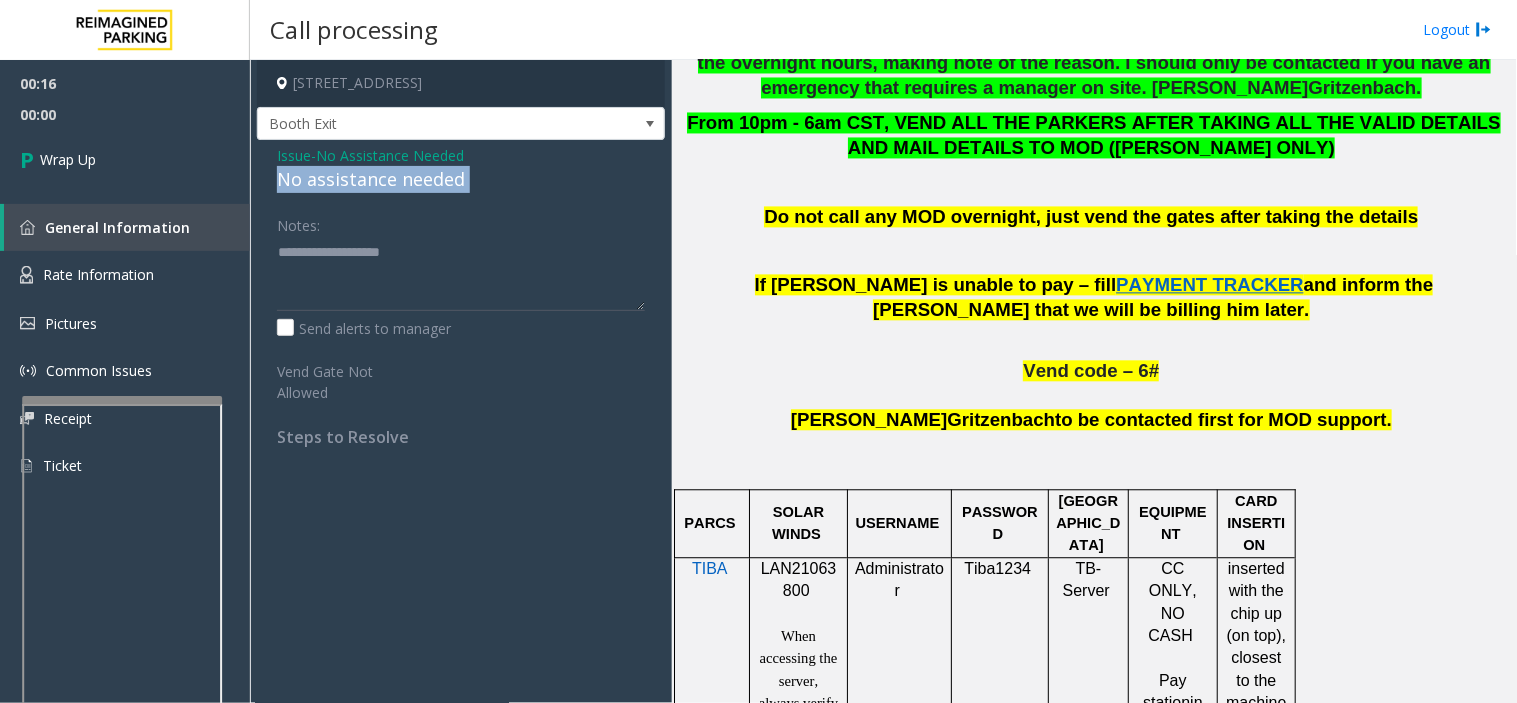 click on "No assistance needed" 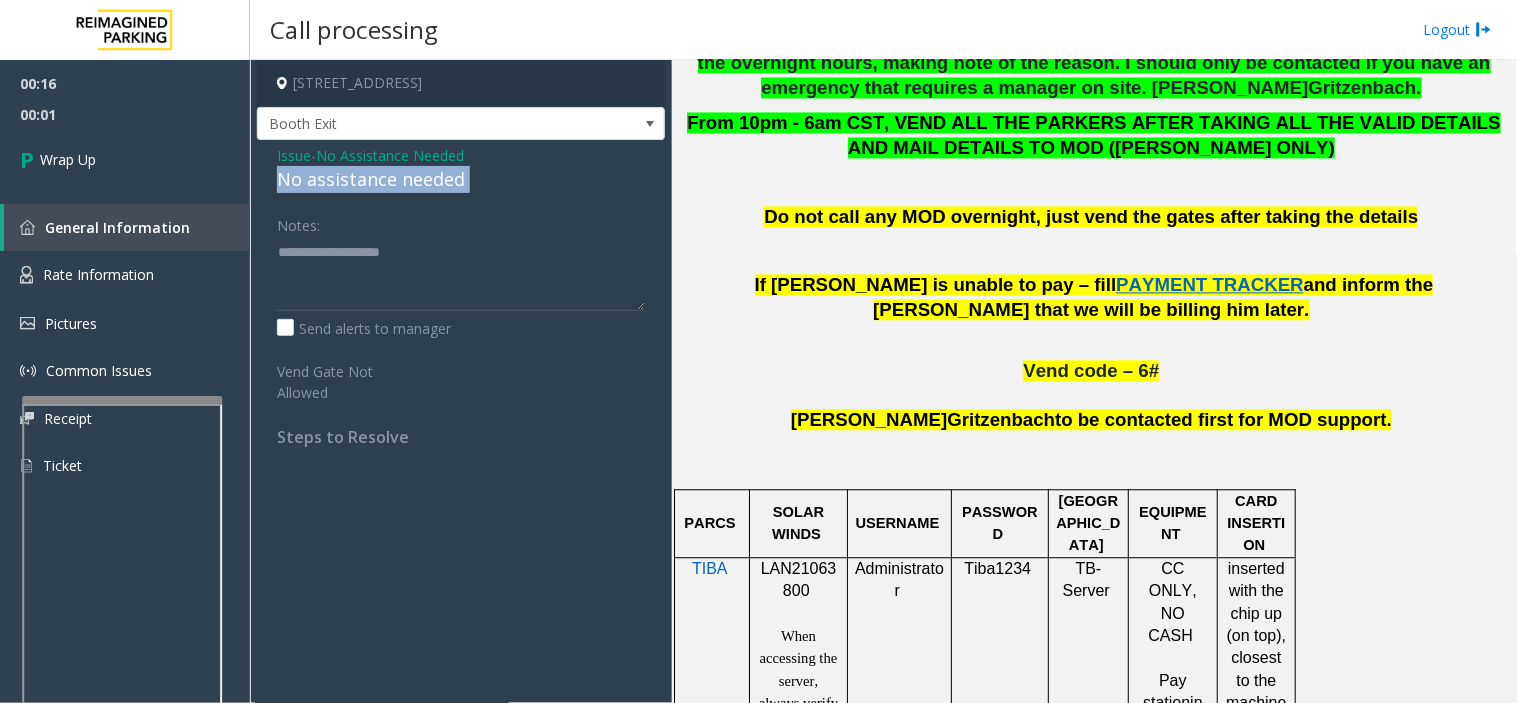 click on "No assistance needed" 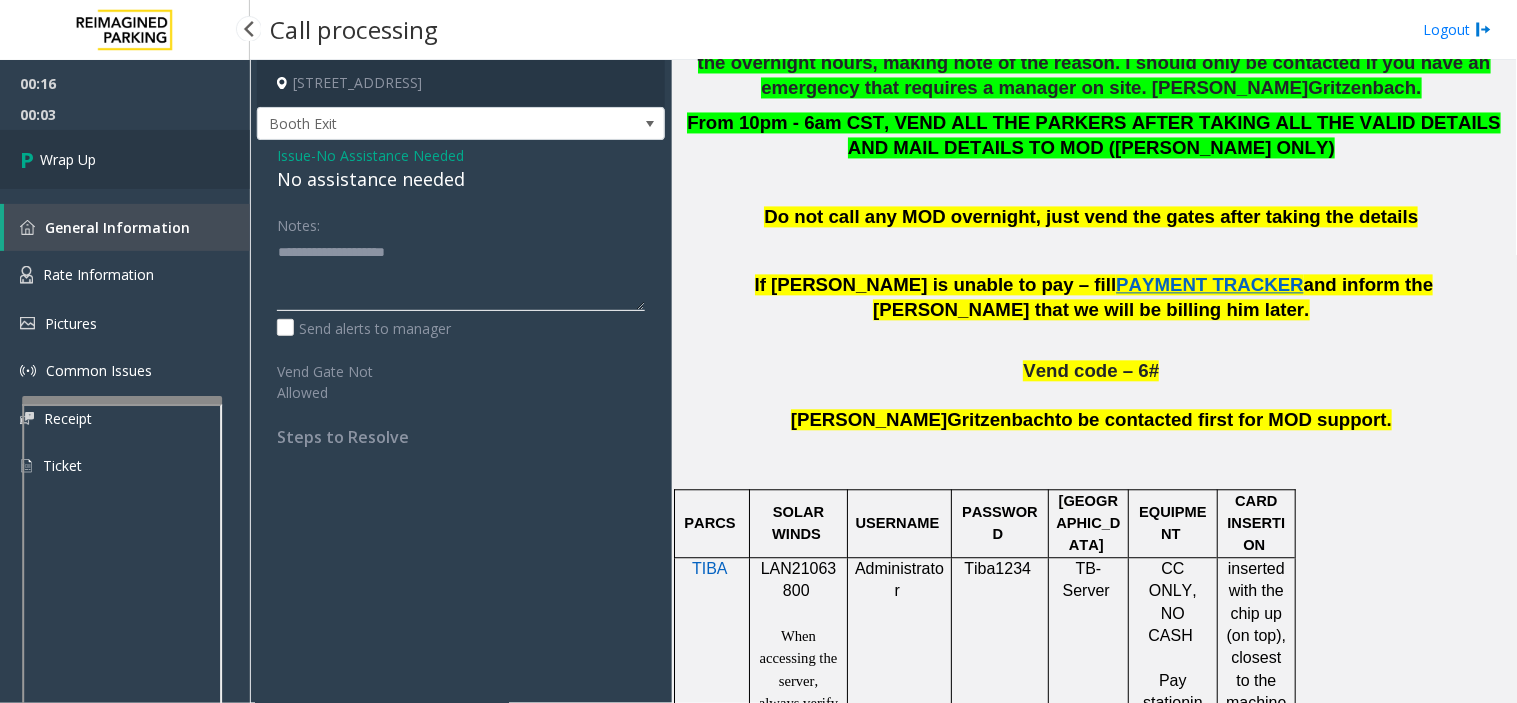 type on "**********" 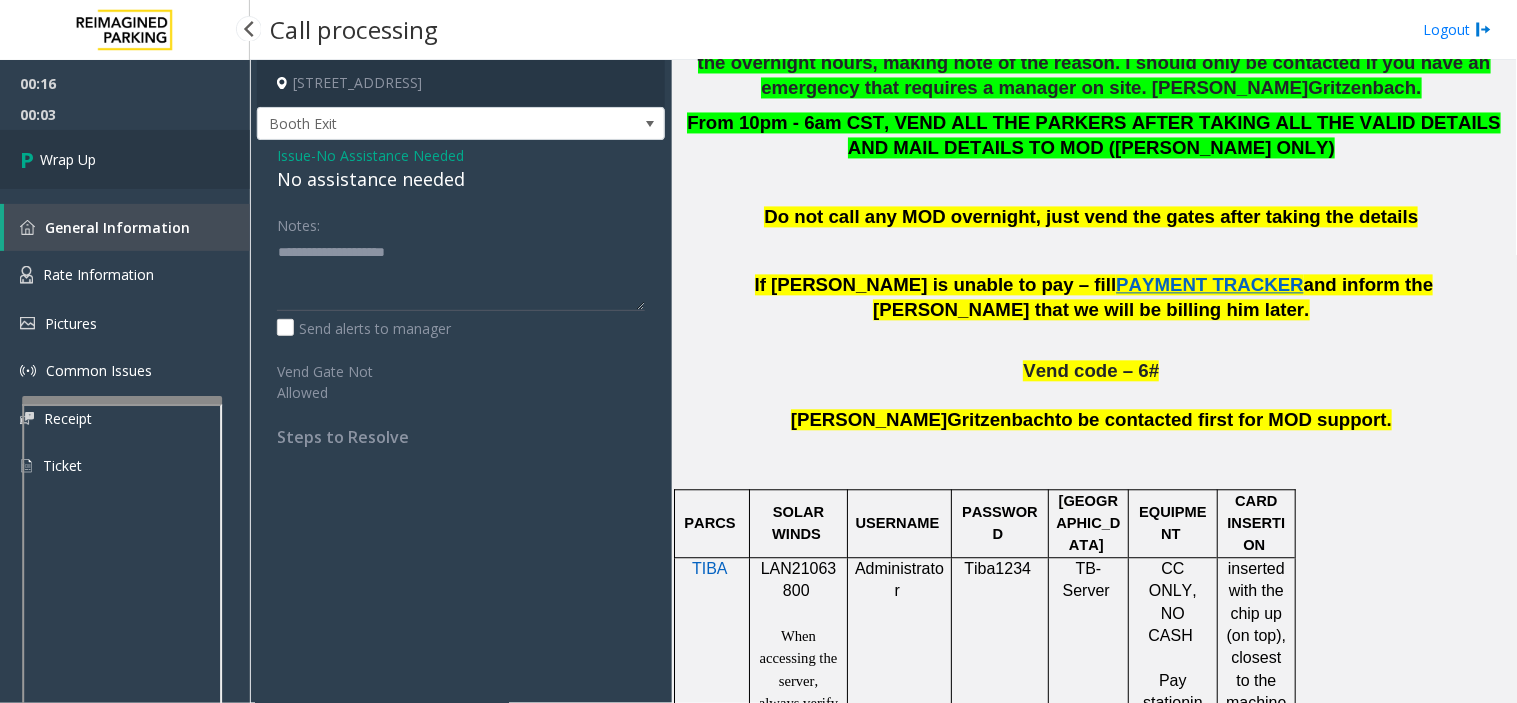 click on "Wrap Up" at bounding box center (125, 159) 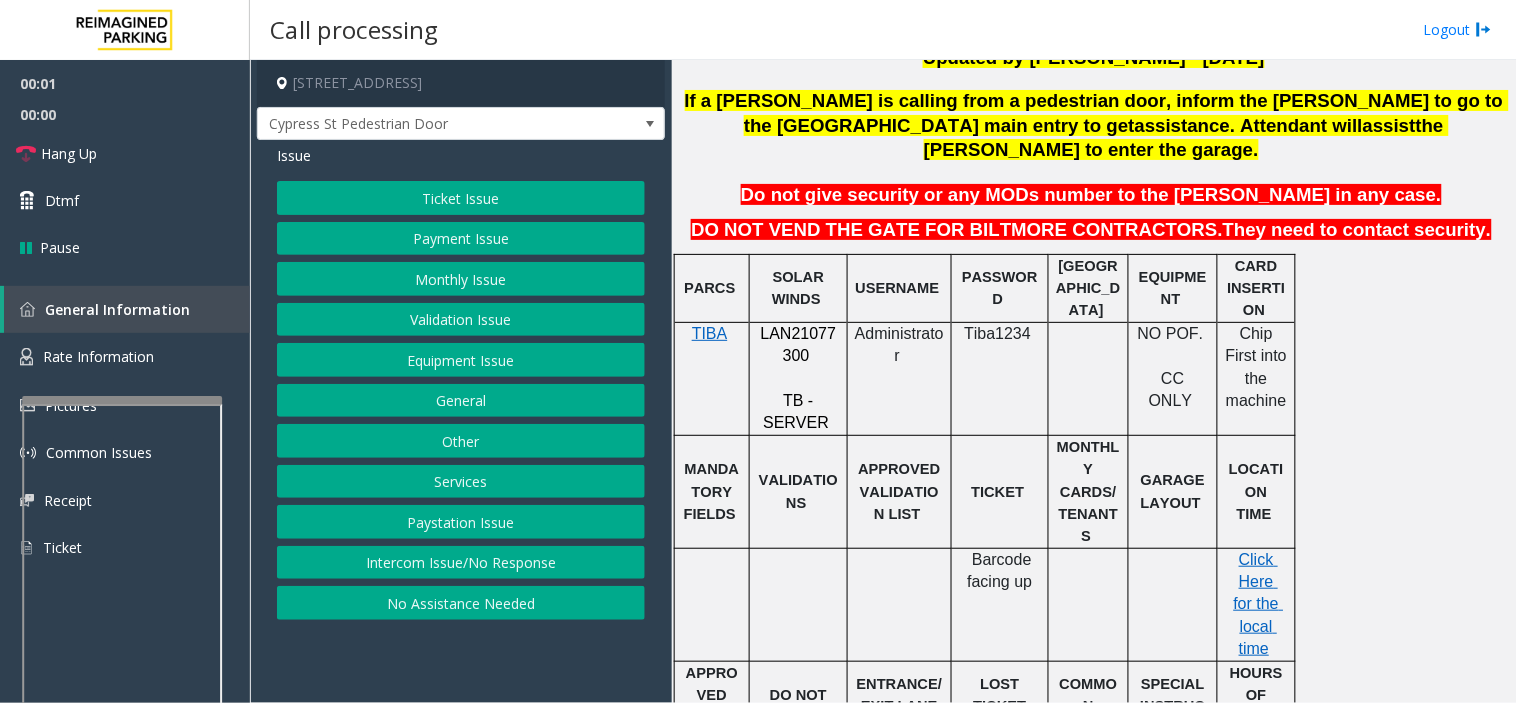 scroll, scrollTop: 444, scrollLeft: 0, axis: vertical 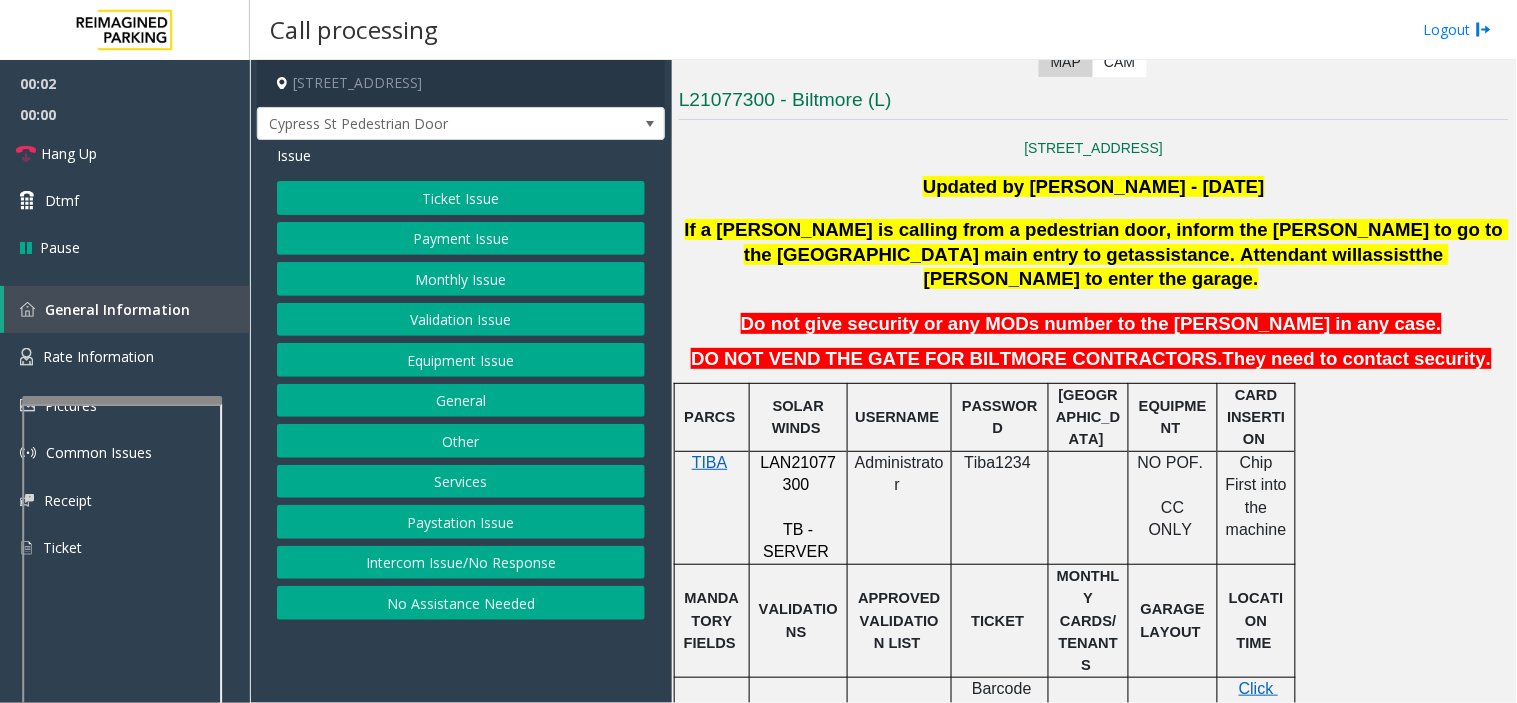 click on "LAN21077300" 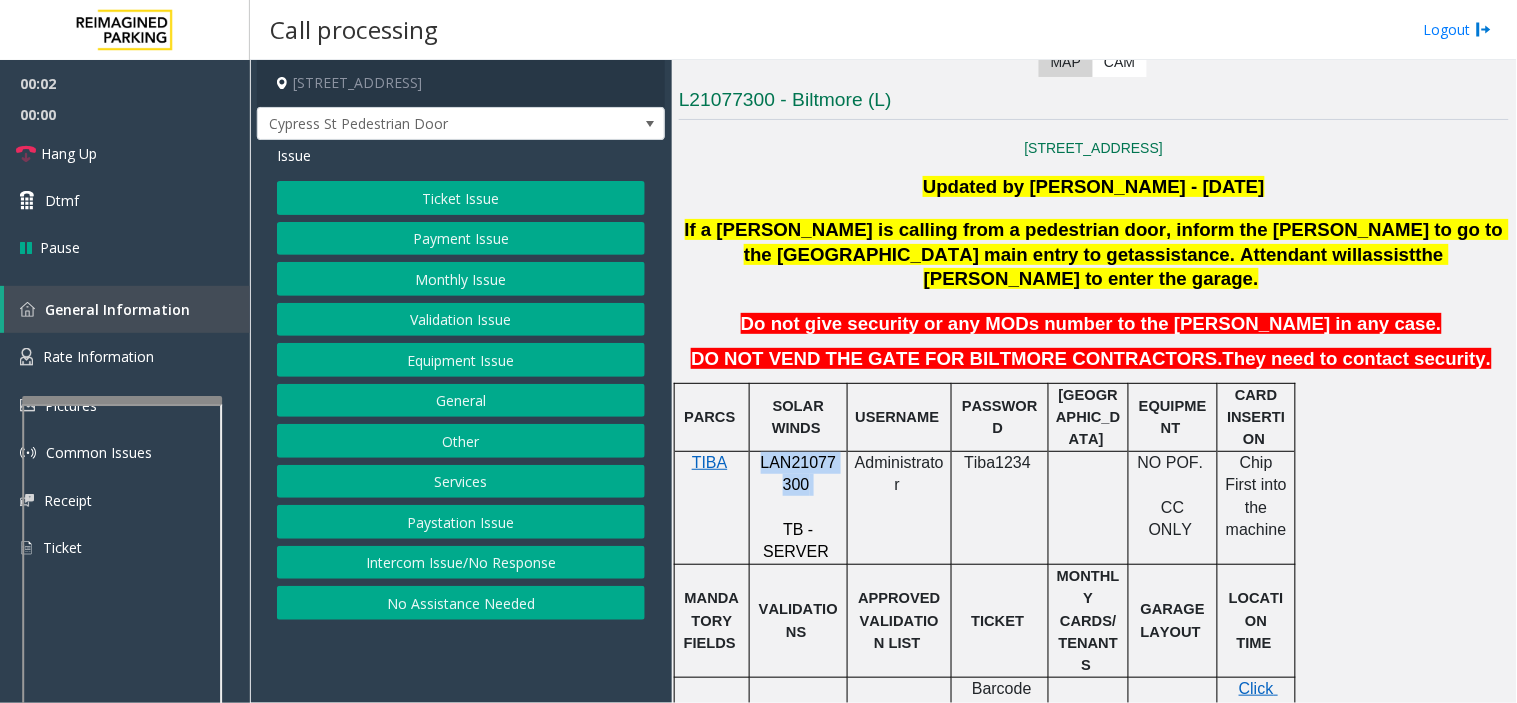 click on "LAN21077300" 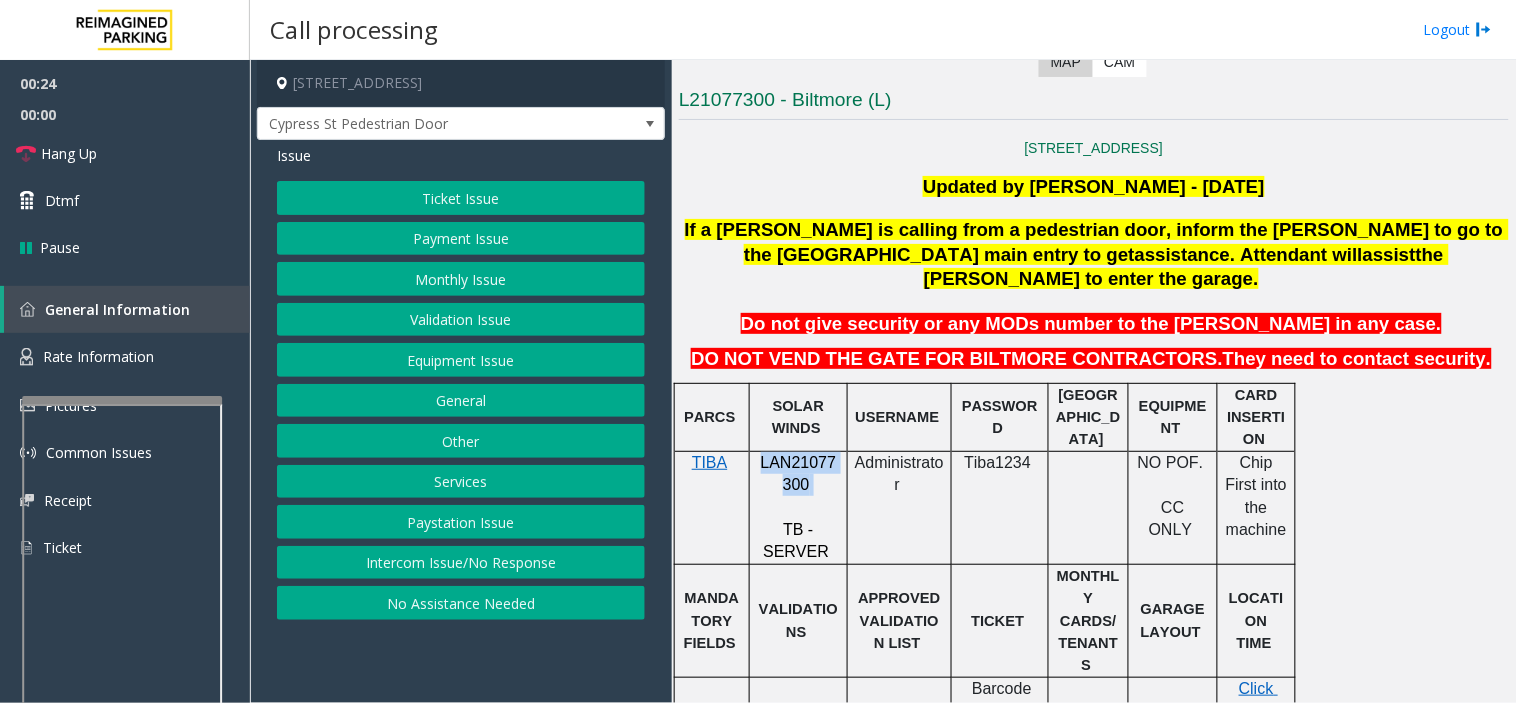 click on "Equipment Issue" 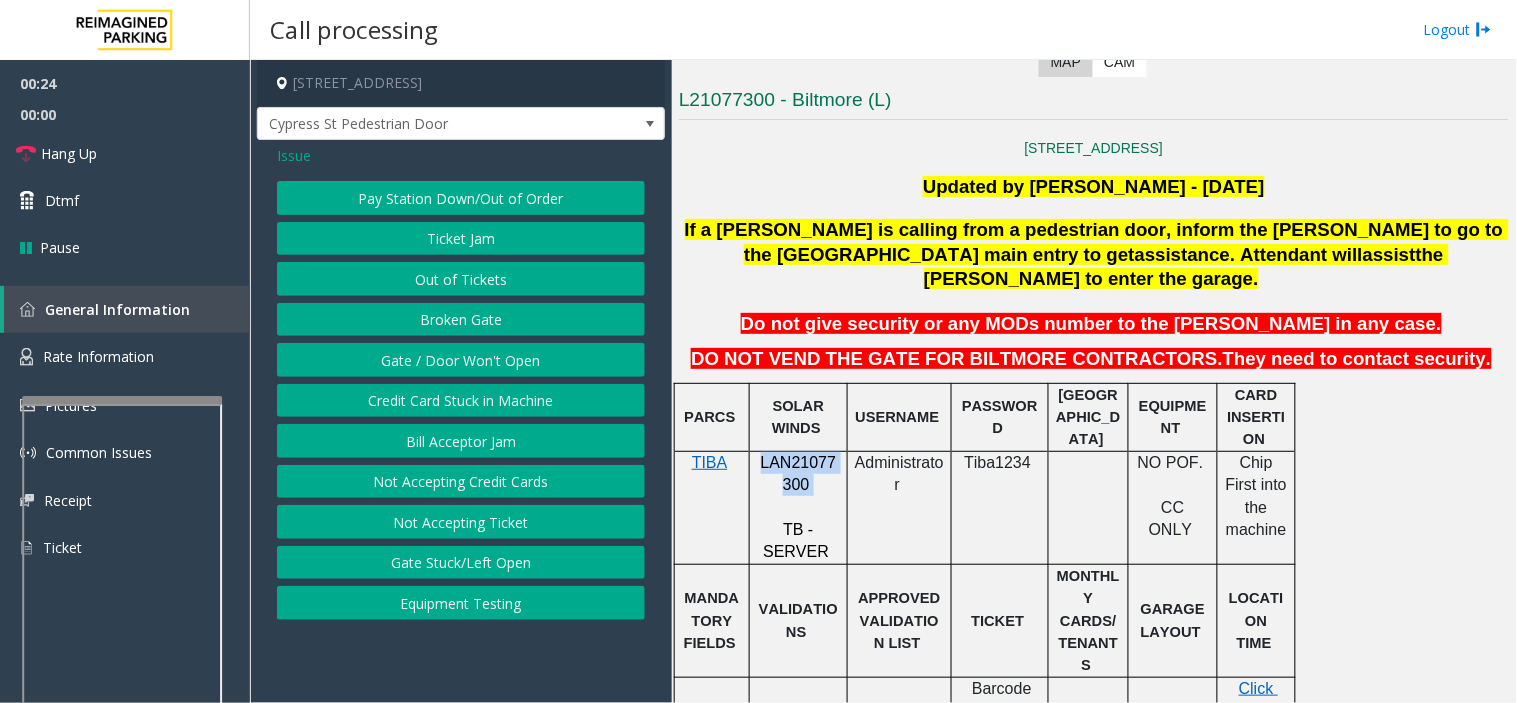 click on "Gate / Door Won't Open" 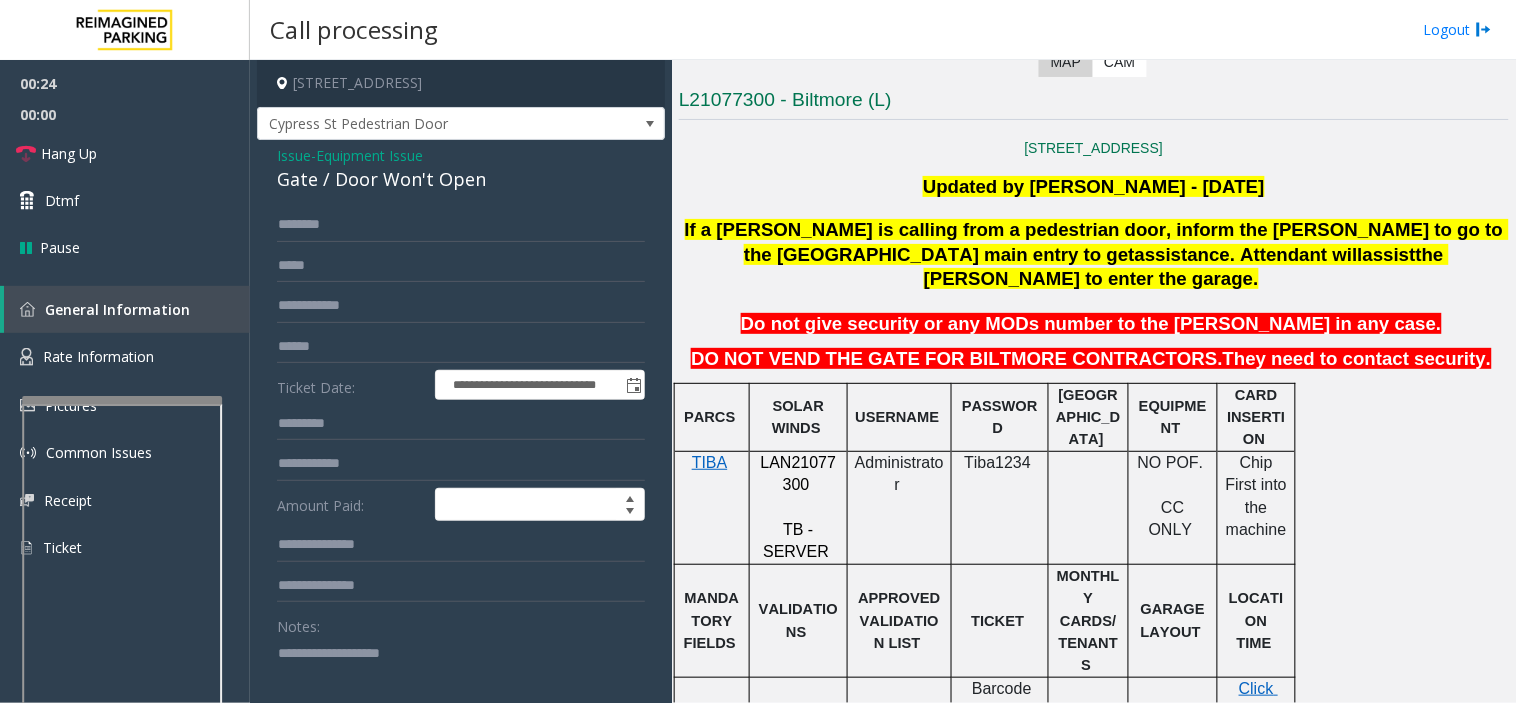 click 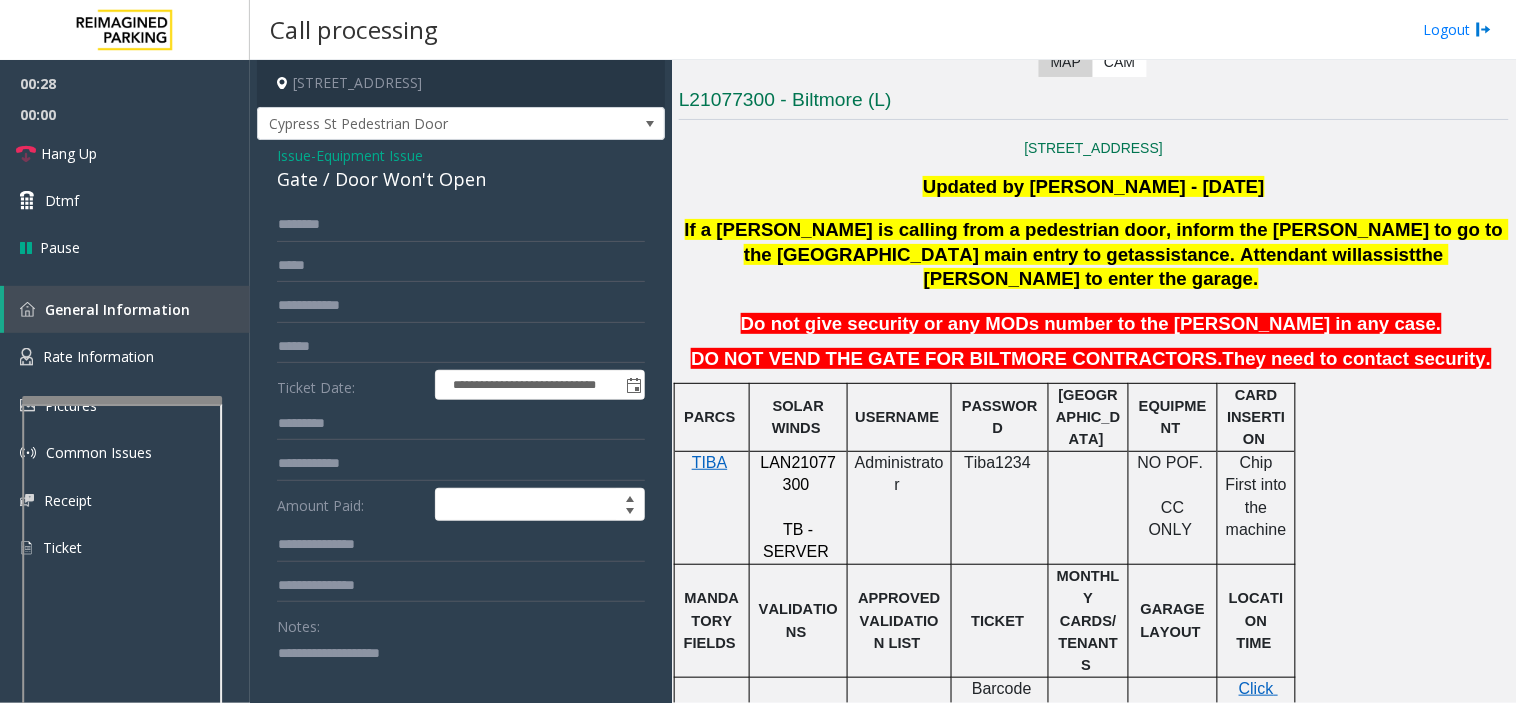 paste on "**********" 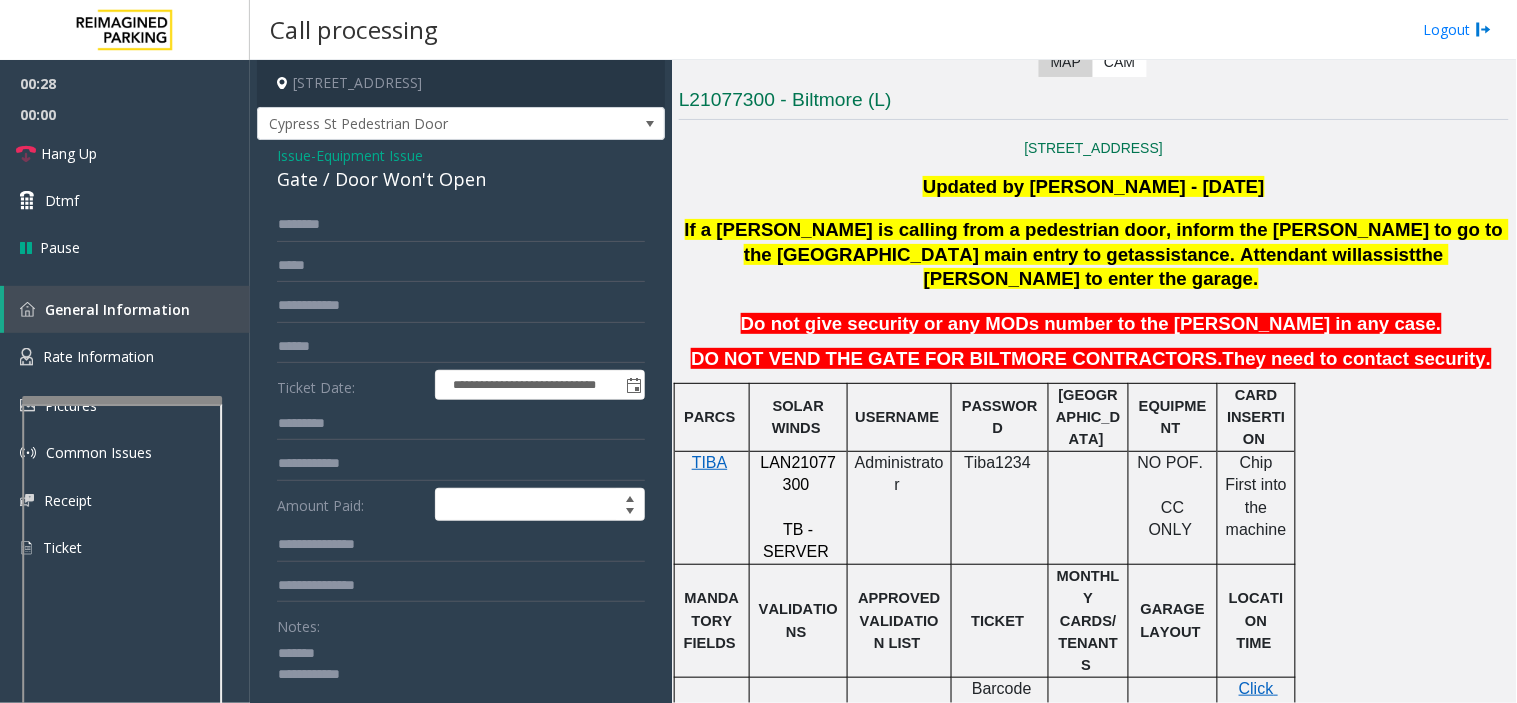 drag, startPoint x: 486, startPoint y: 641, endPoint x: 475, endPoint y: 660, distance: 21.954498 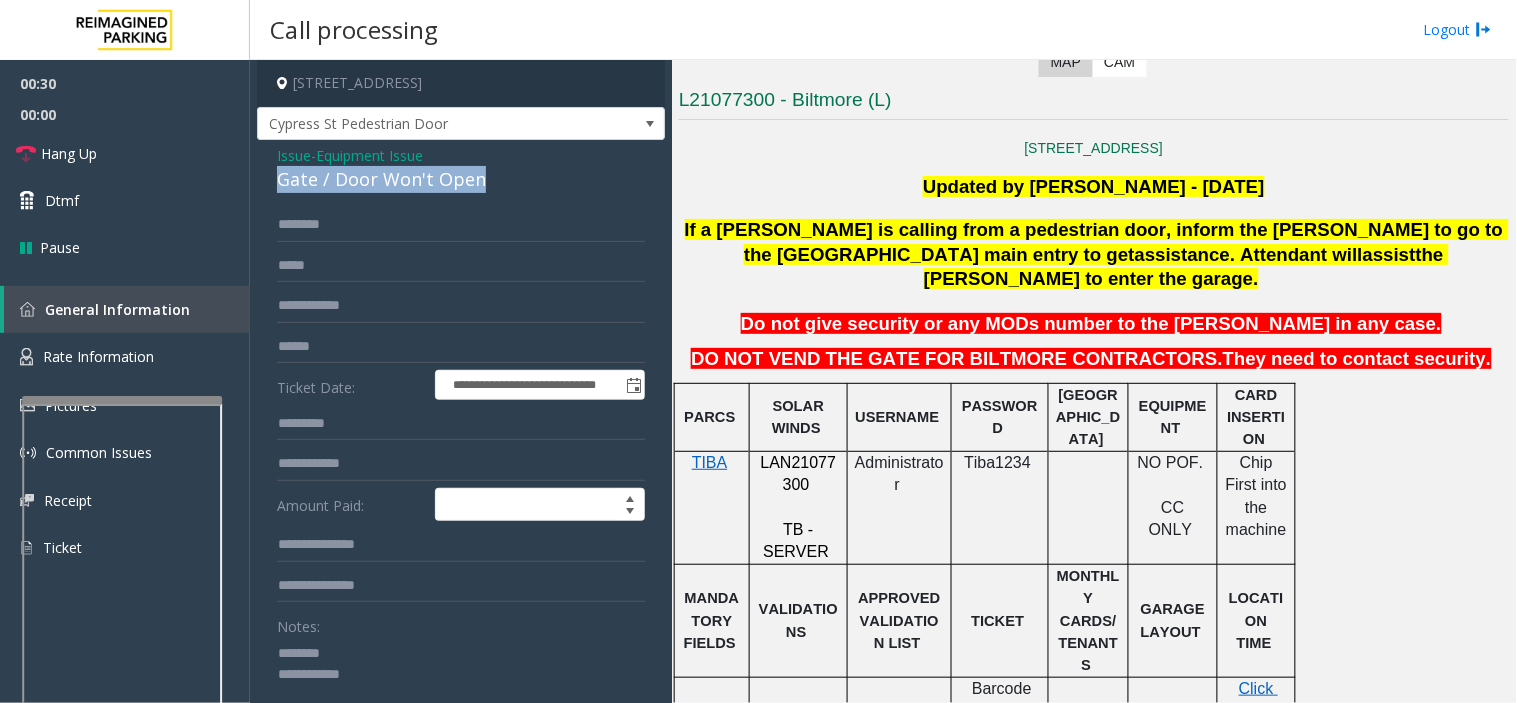 drag, startPoint x: 282, startPoint y: 184, endPoint x: 493, endPoint y: 192, distance: 211.15161 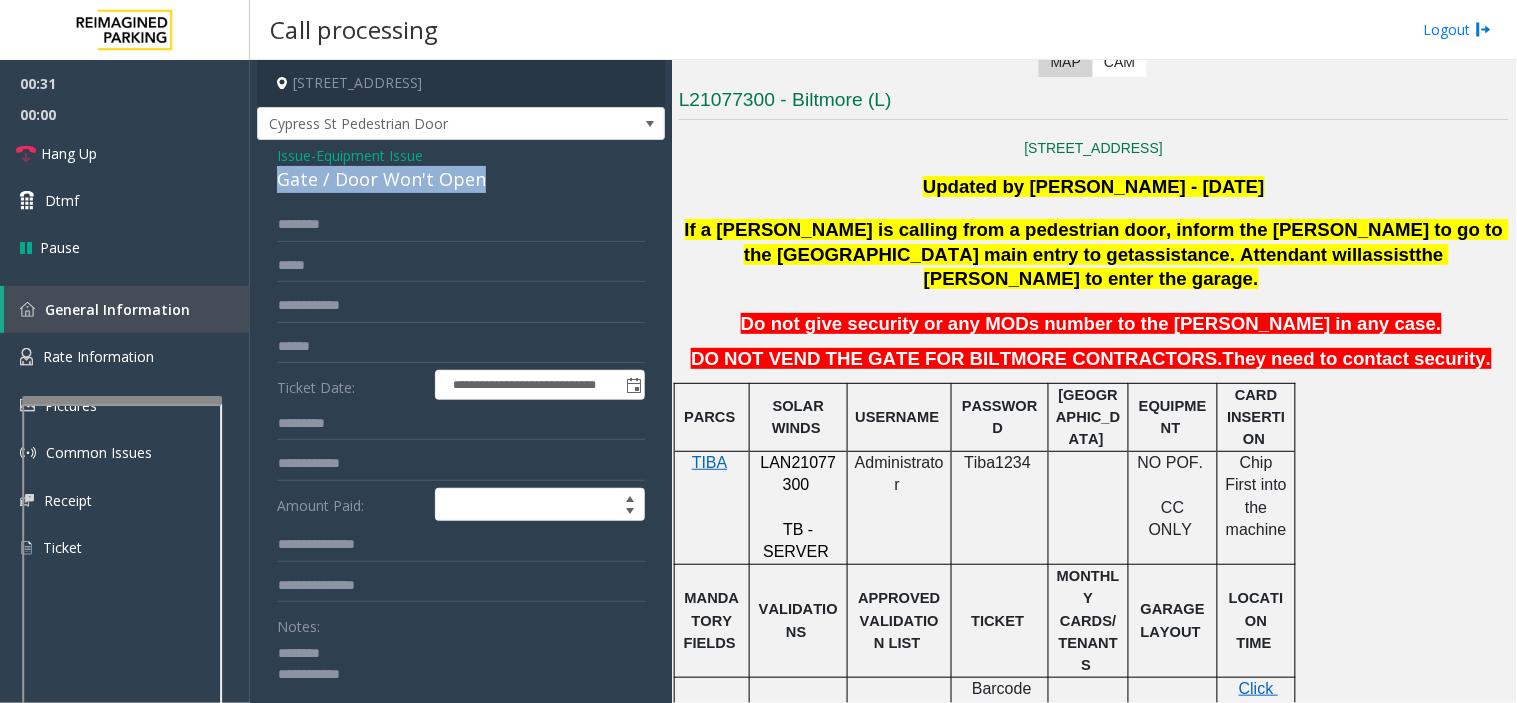 copy on "Gate / Door Won't Open" 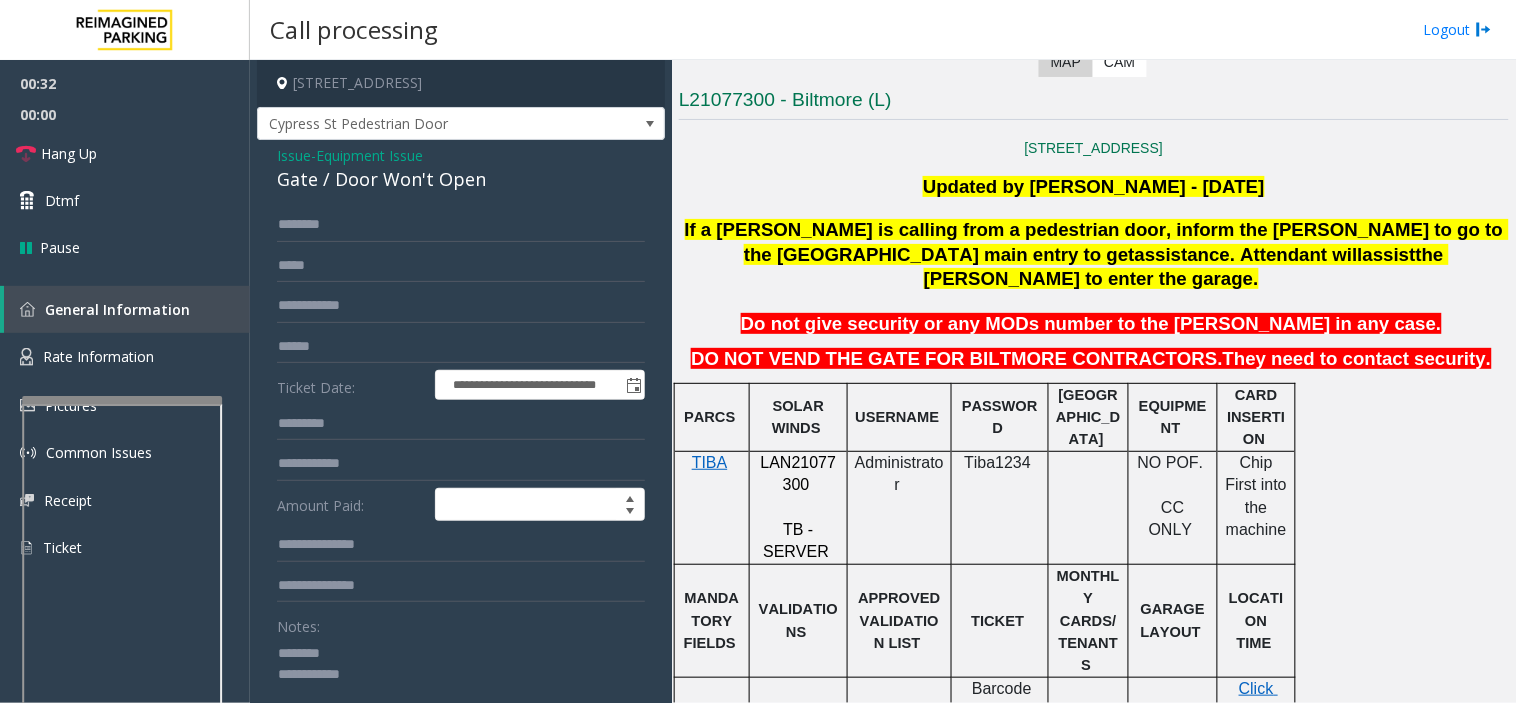 click 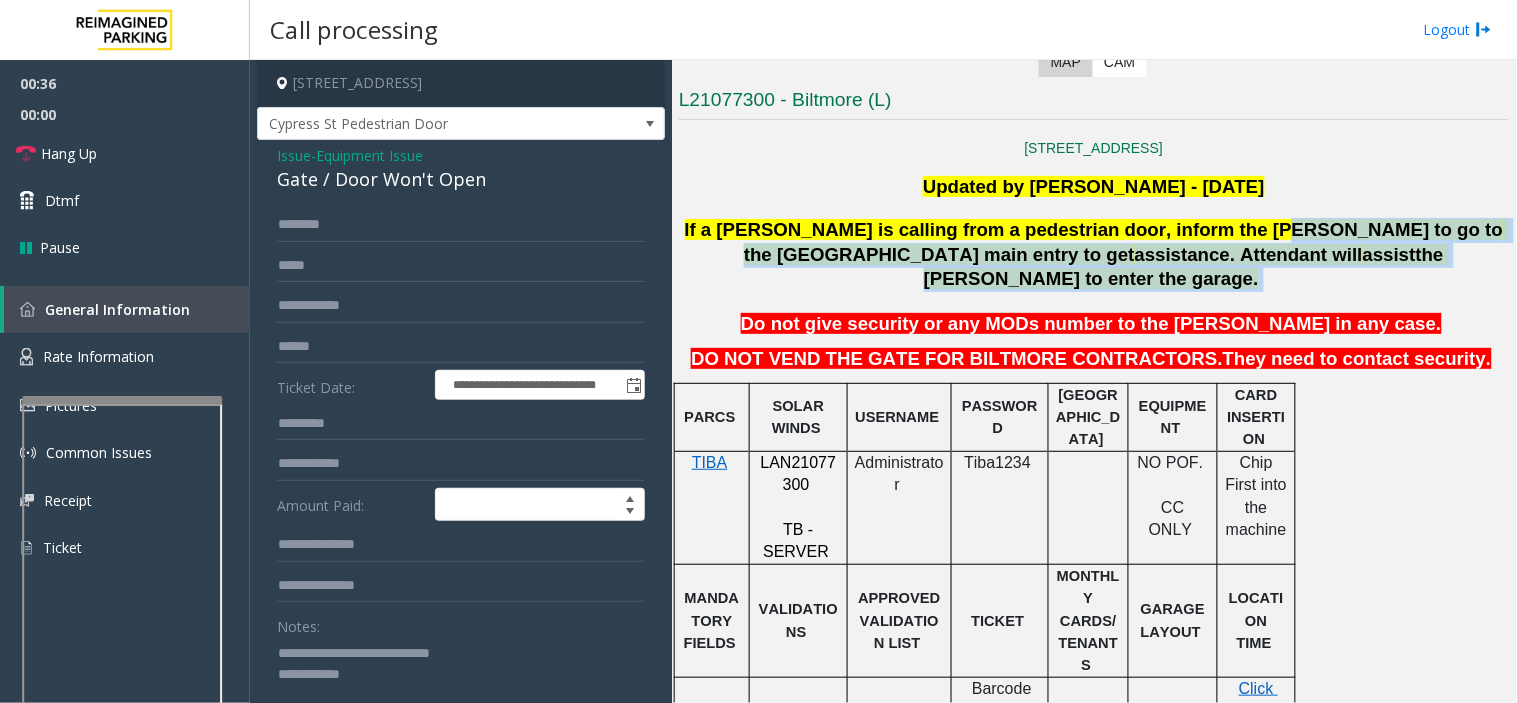 drag, startPoint x: 1188, startPoint y: 227, endPoint x: 1370, endPoint y: 254, distance: 183.99185 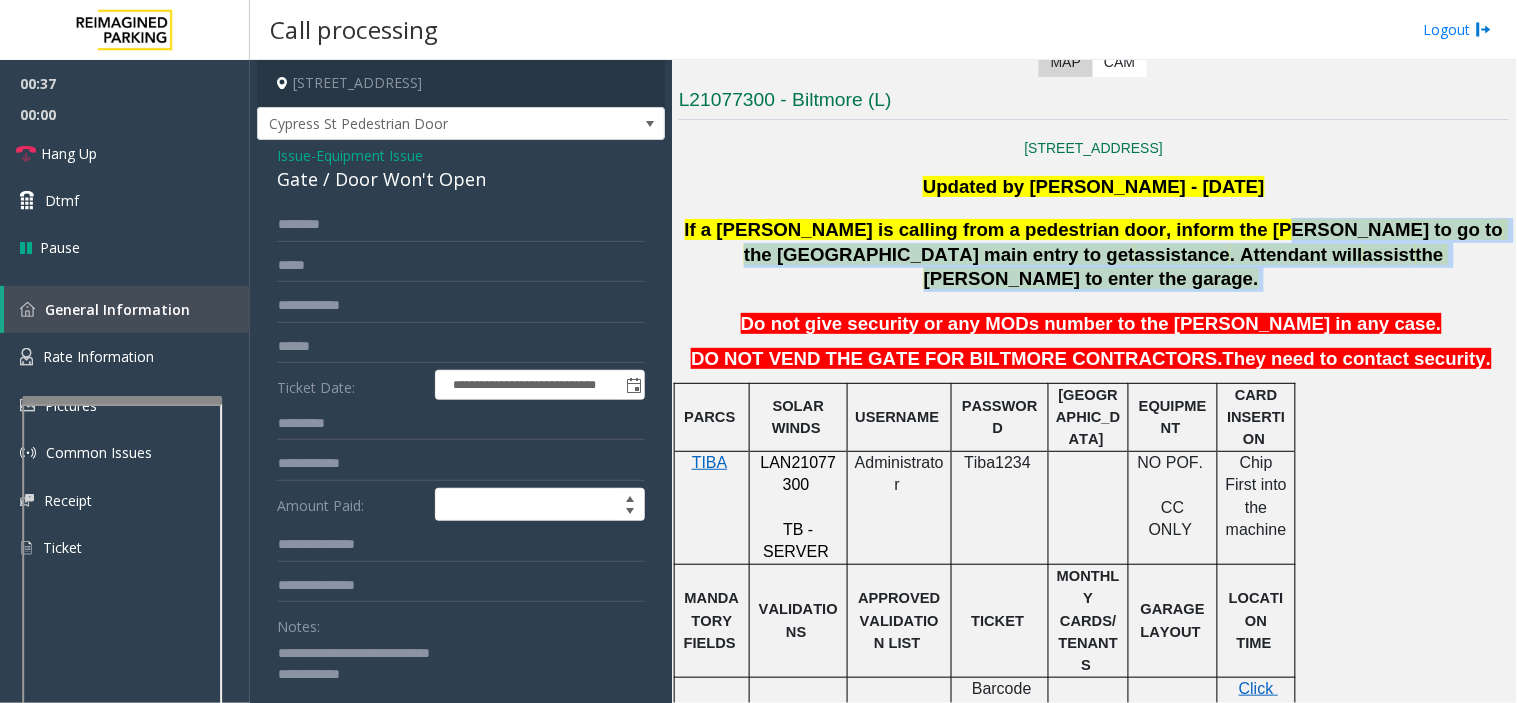 copy on "go to the 5th street main entry to get  assistance . Attendant will  assist  the parker to enter the garage." 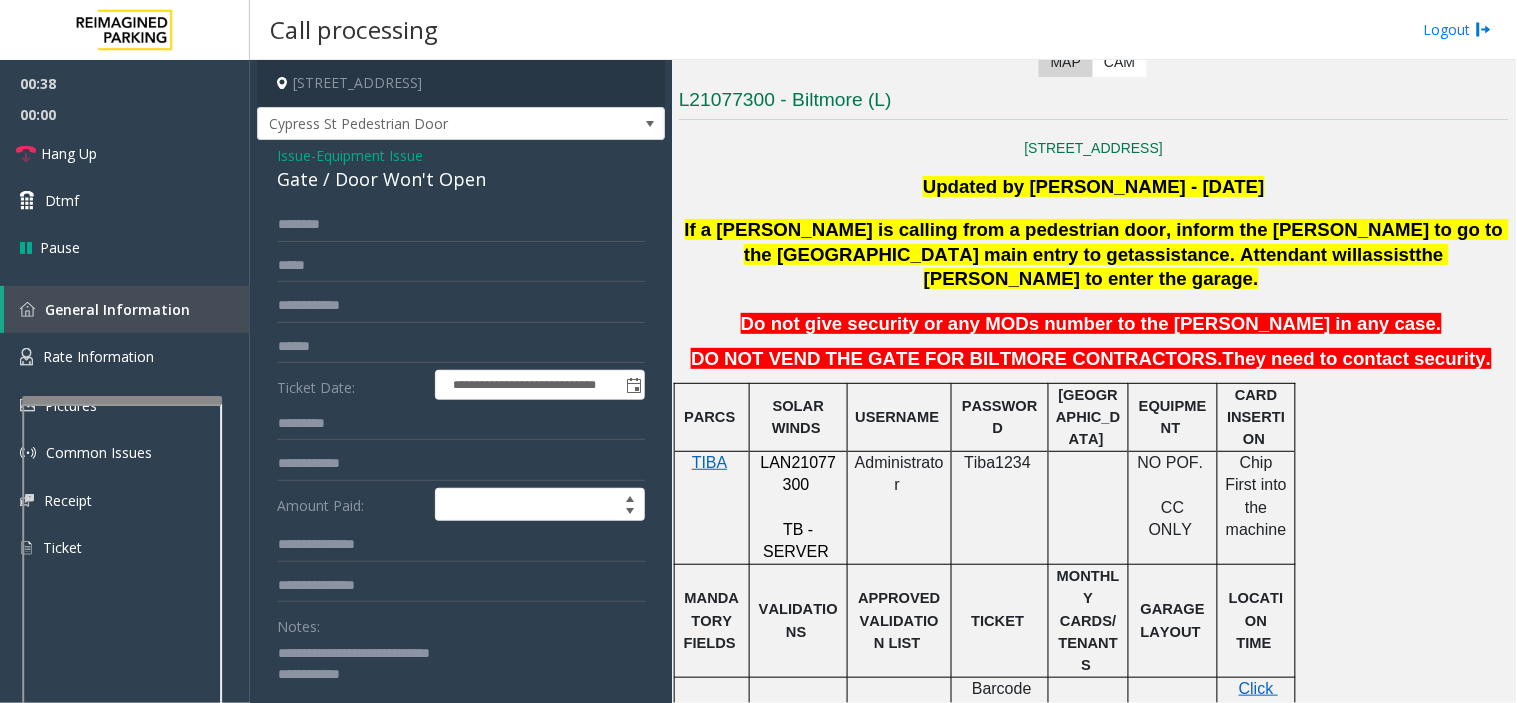 paste on "**********" 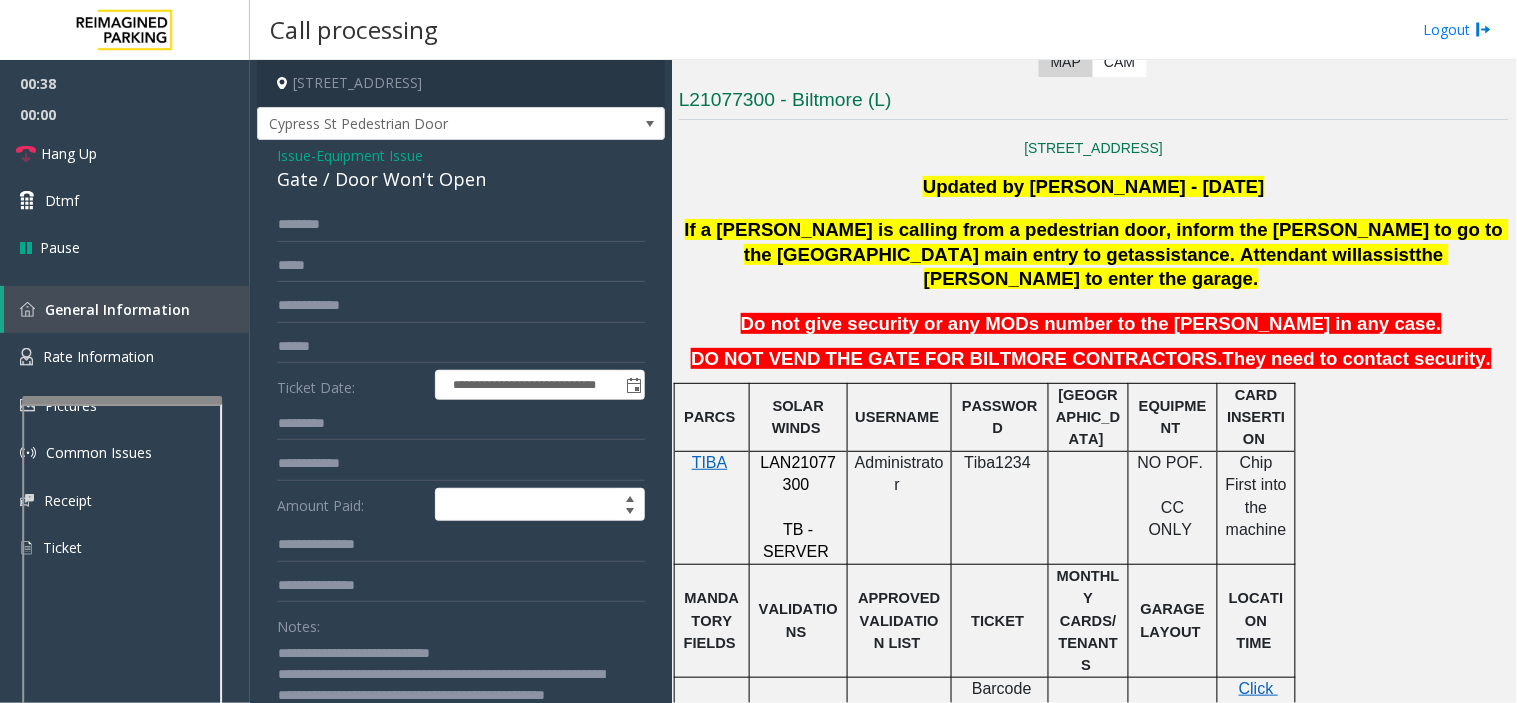 click 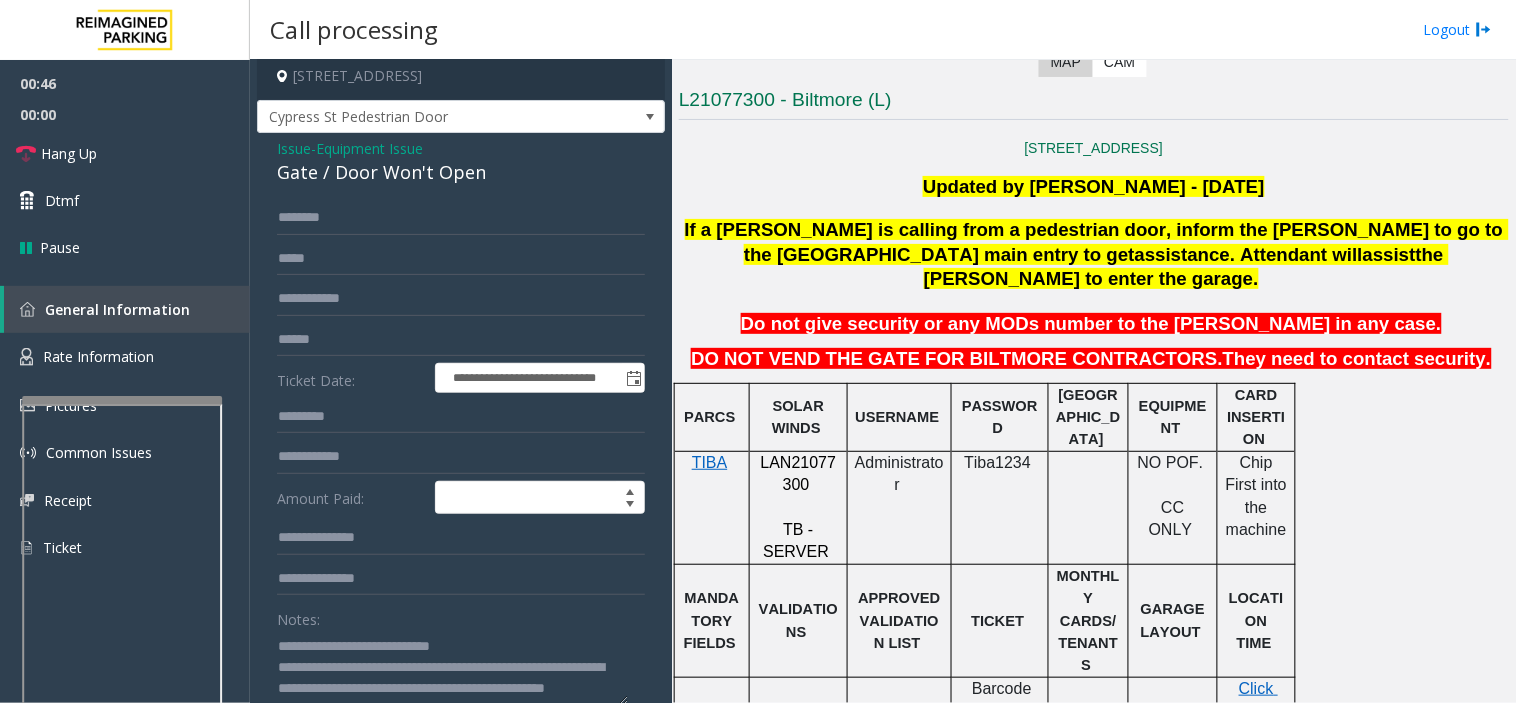 type on "**********" 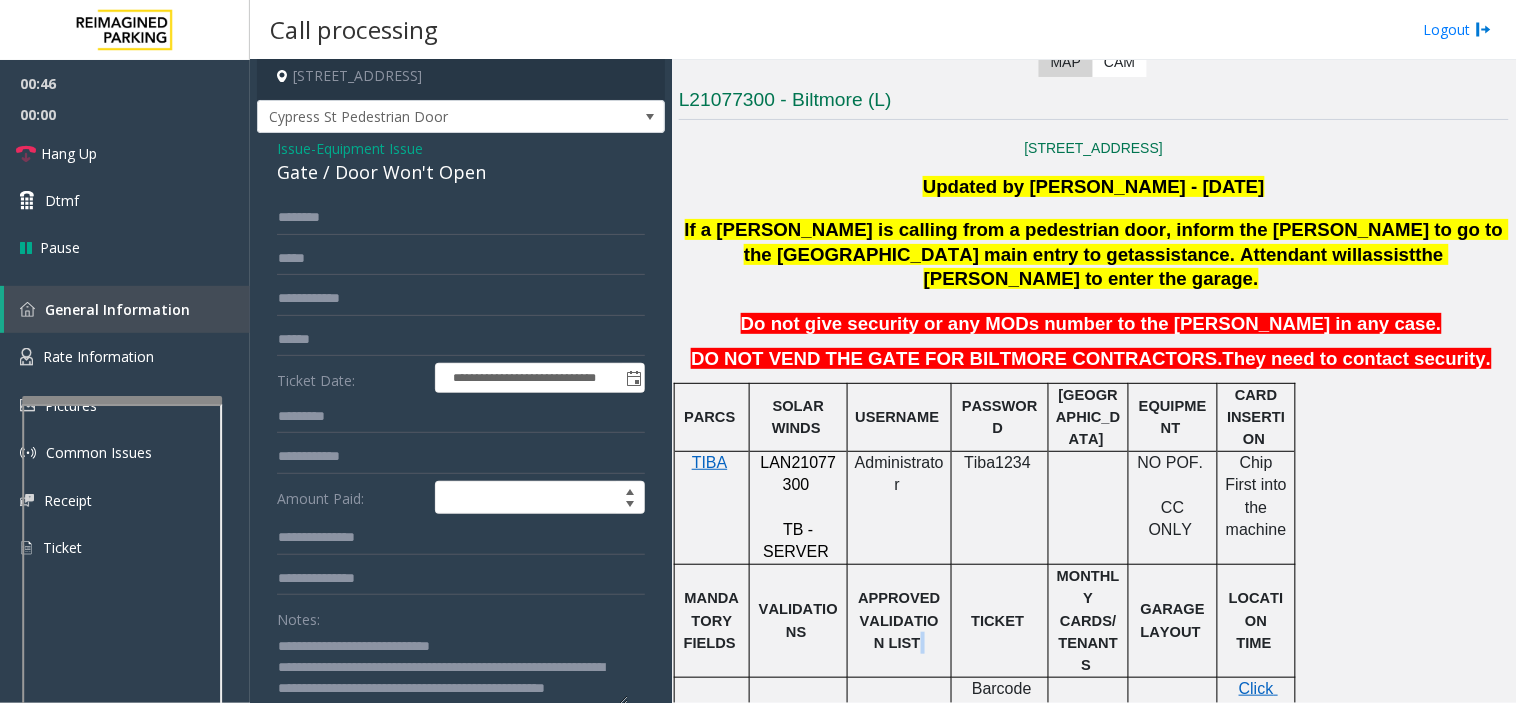 click 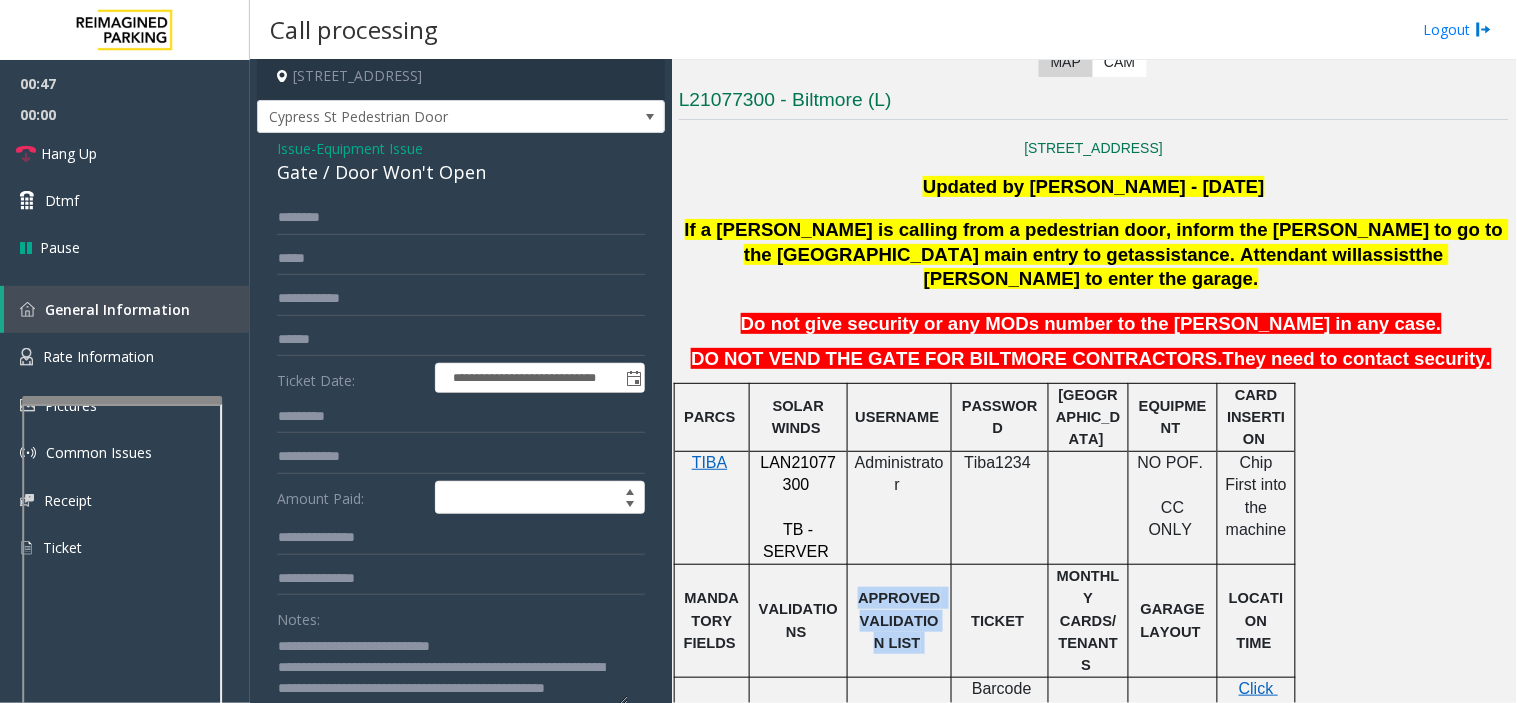 click 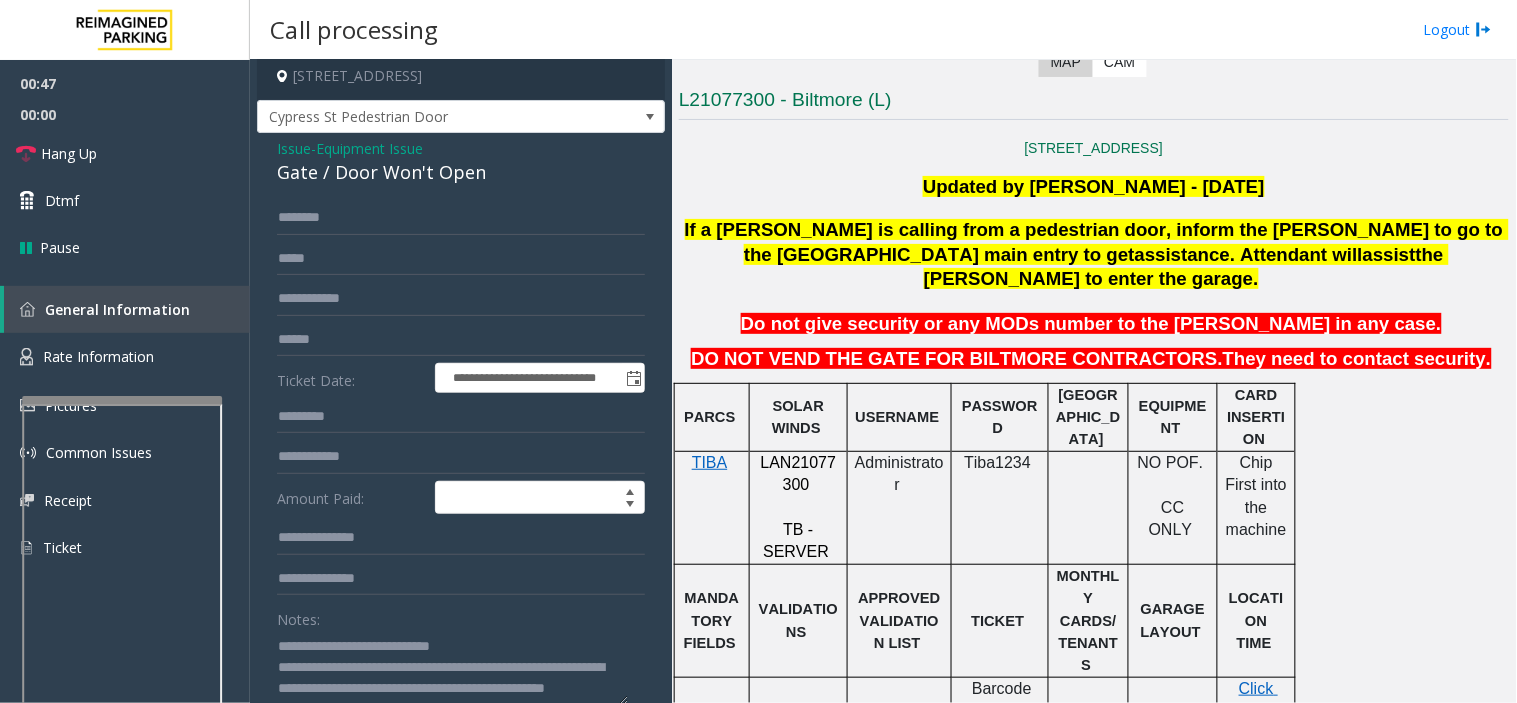 click on "VALIDATIONS" 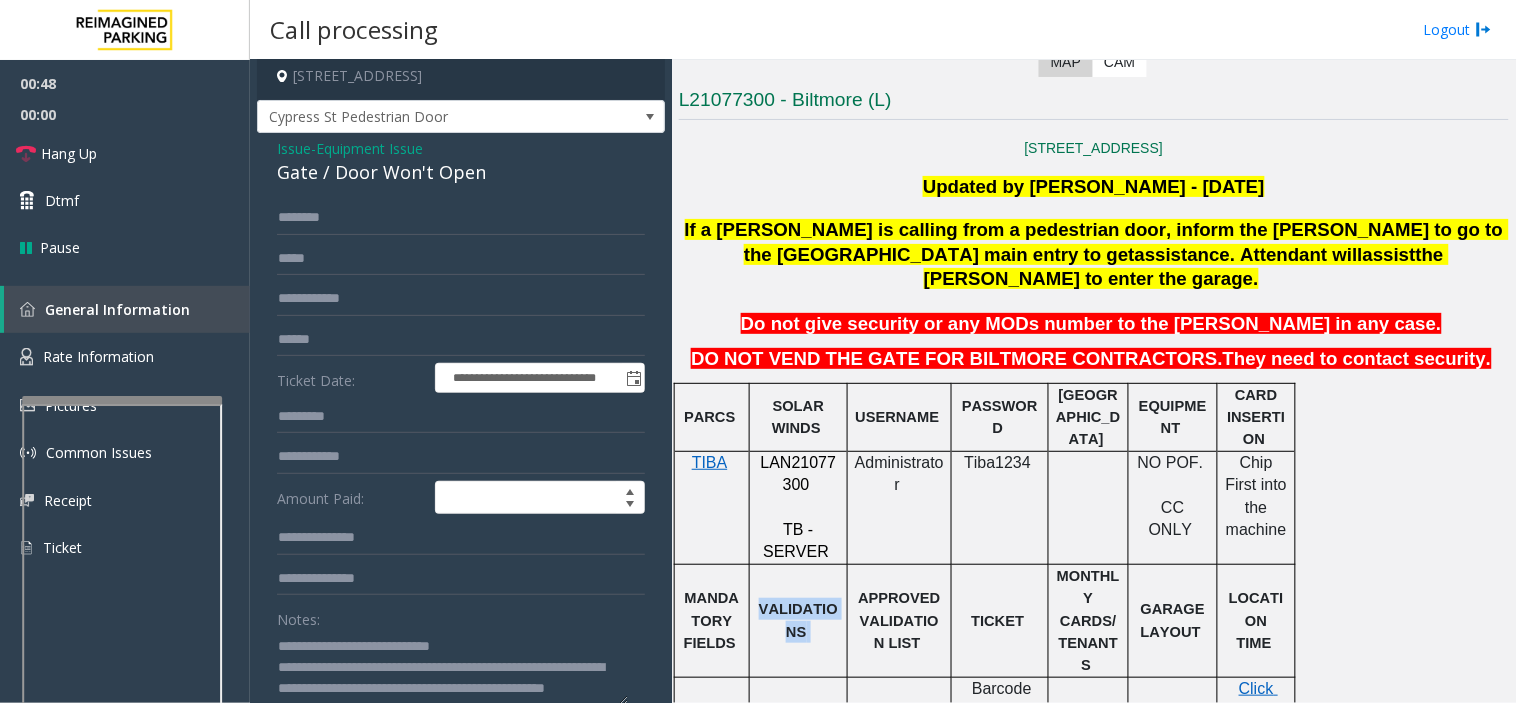 click on "VALIDATIONS" 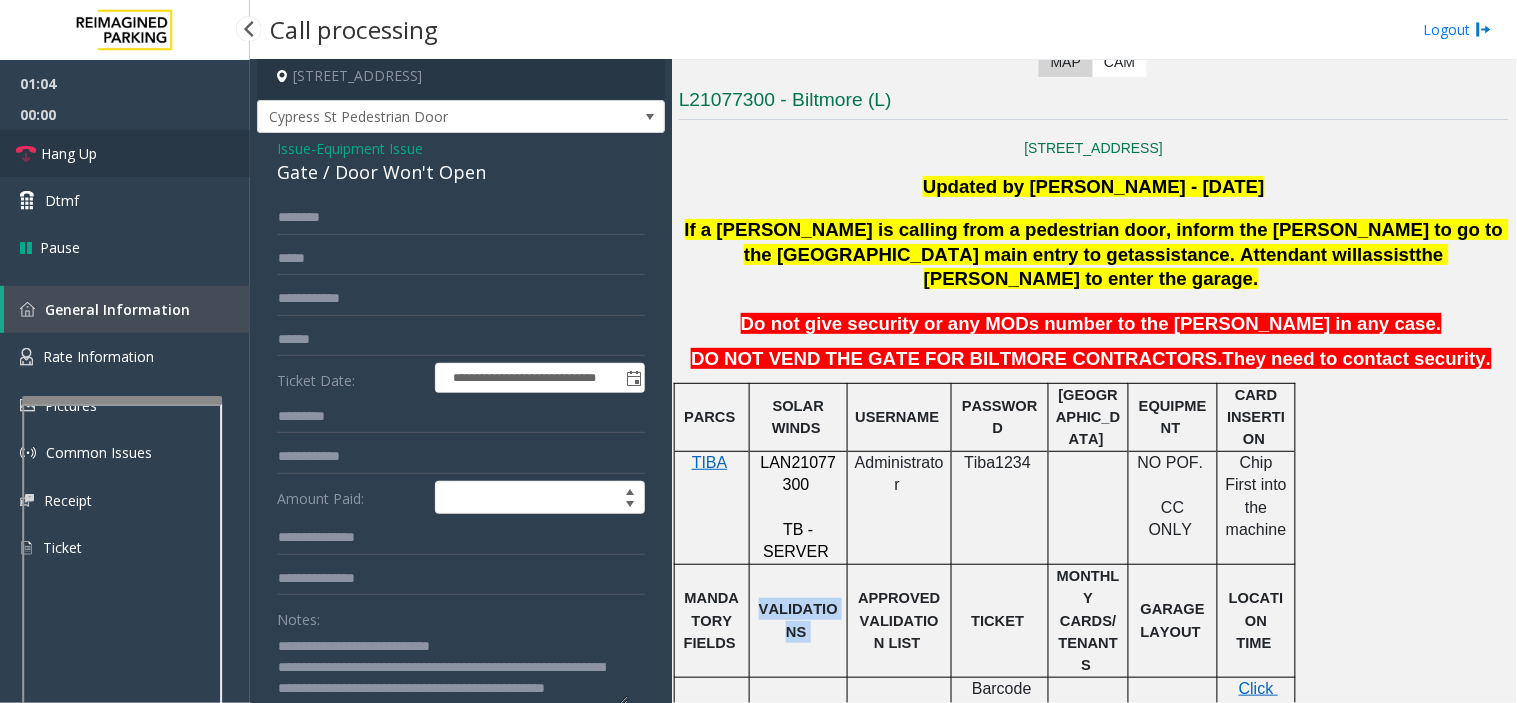 click on "Hang Up" at bounding box center [125, 153] 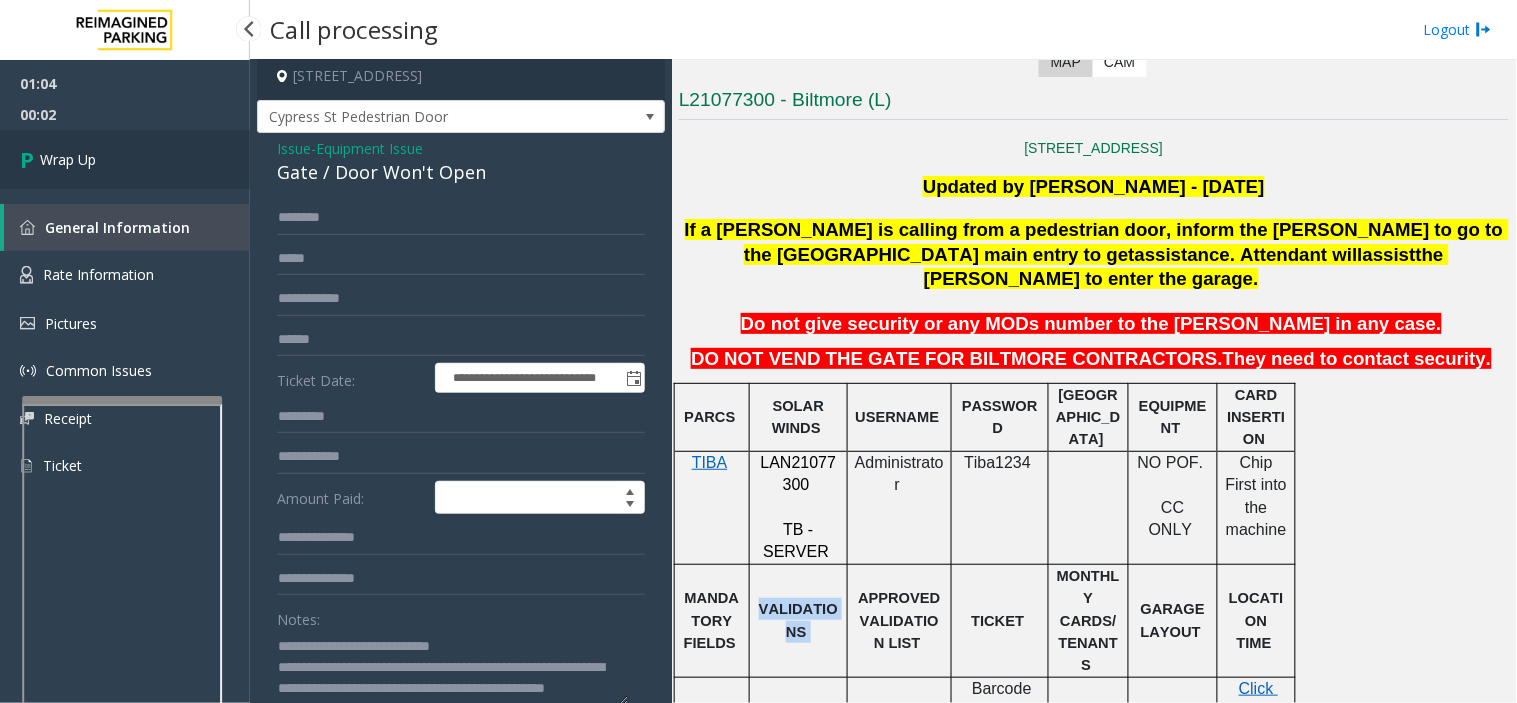 click on "Wrap Up" at bounding box center [68, 159] 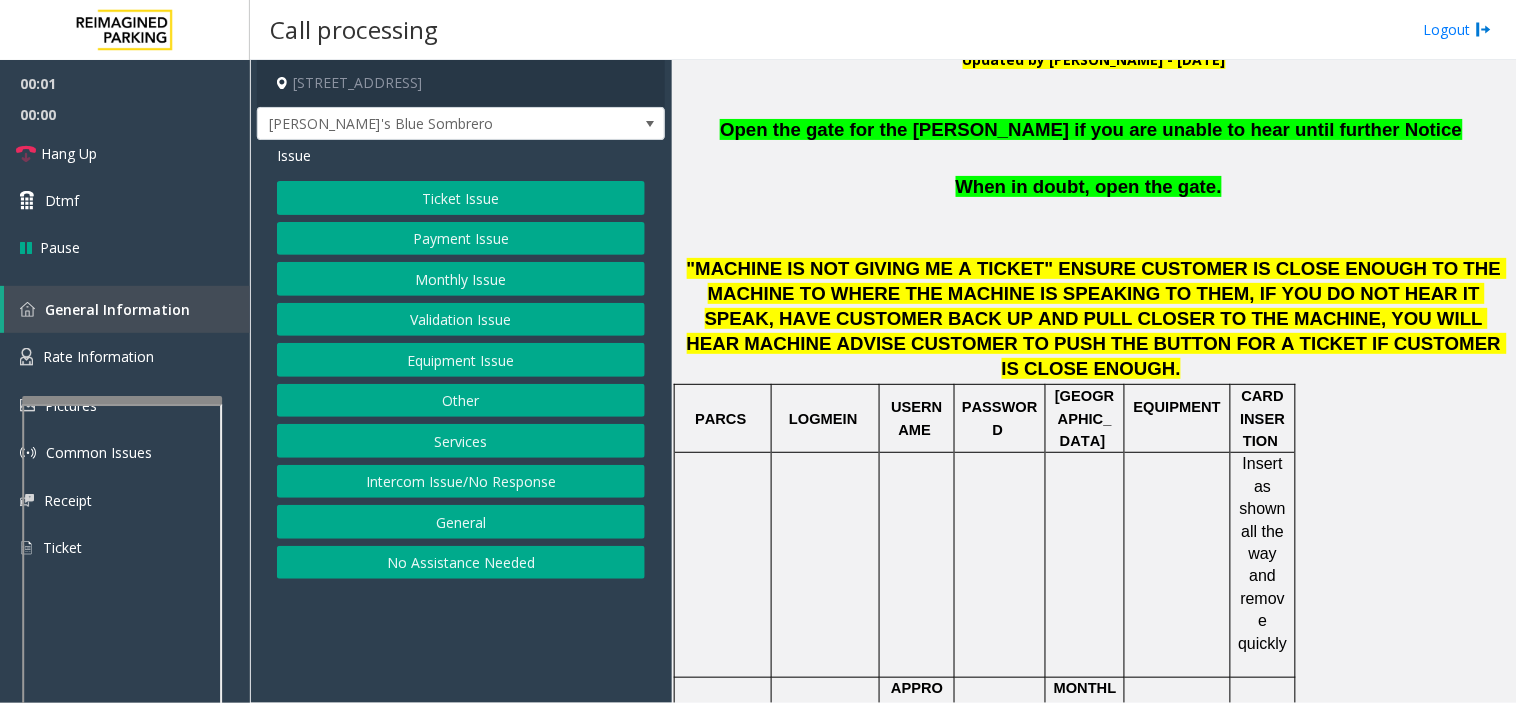 scroll, scrollTop: 444, scrollLeft: 0, axis: vertical 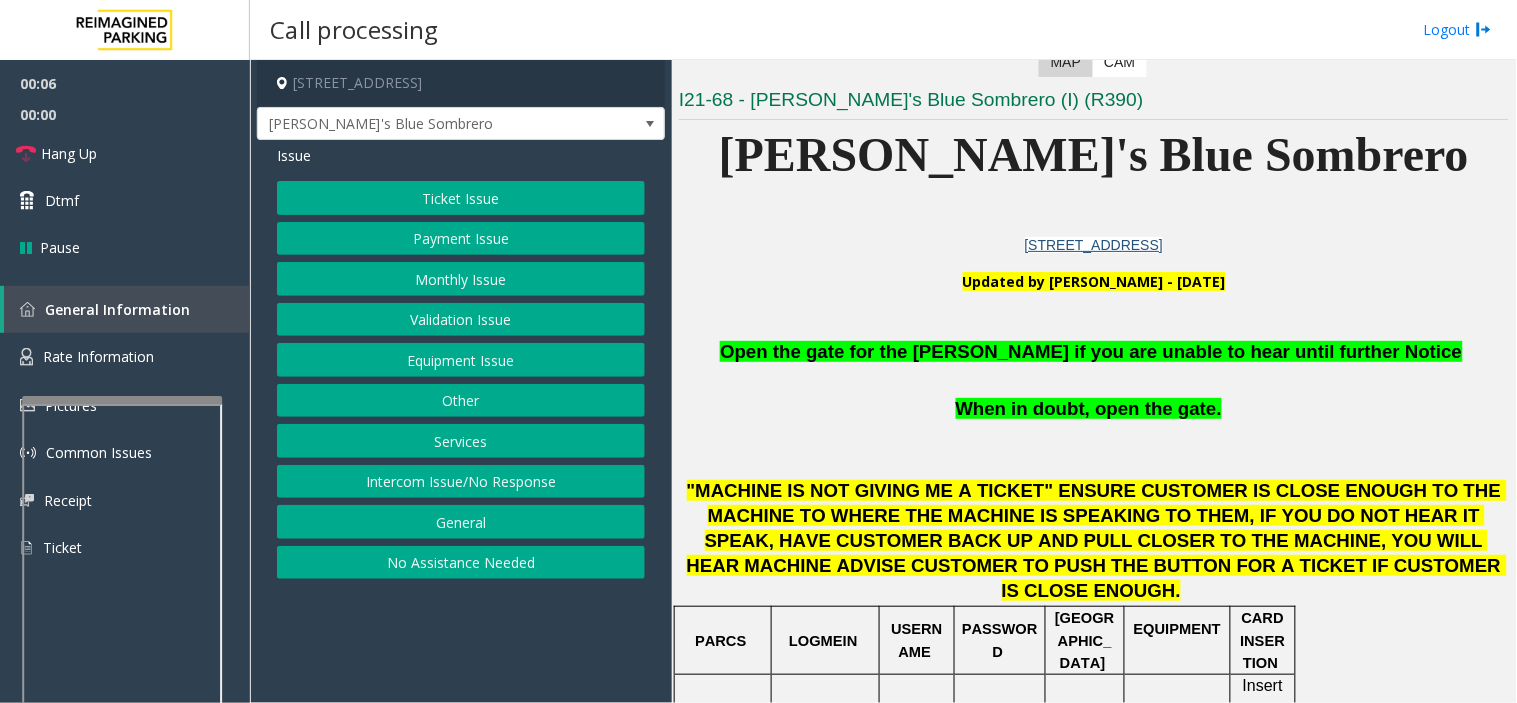 click on "Equipment Issue" 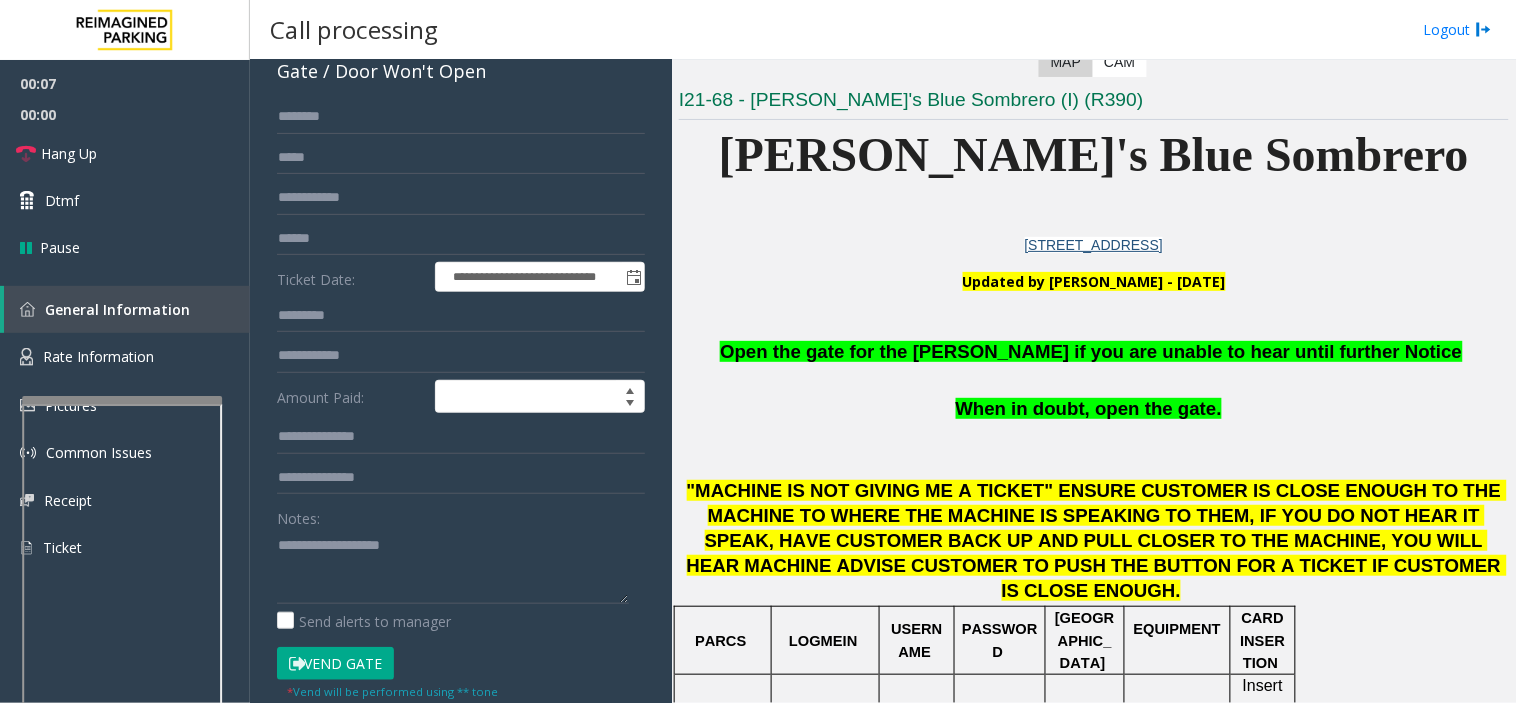 scroll, scrollTop: 333, scrollLeft: 0, axis: vertical 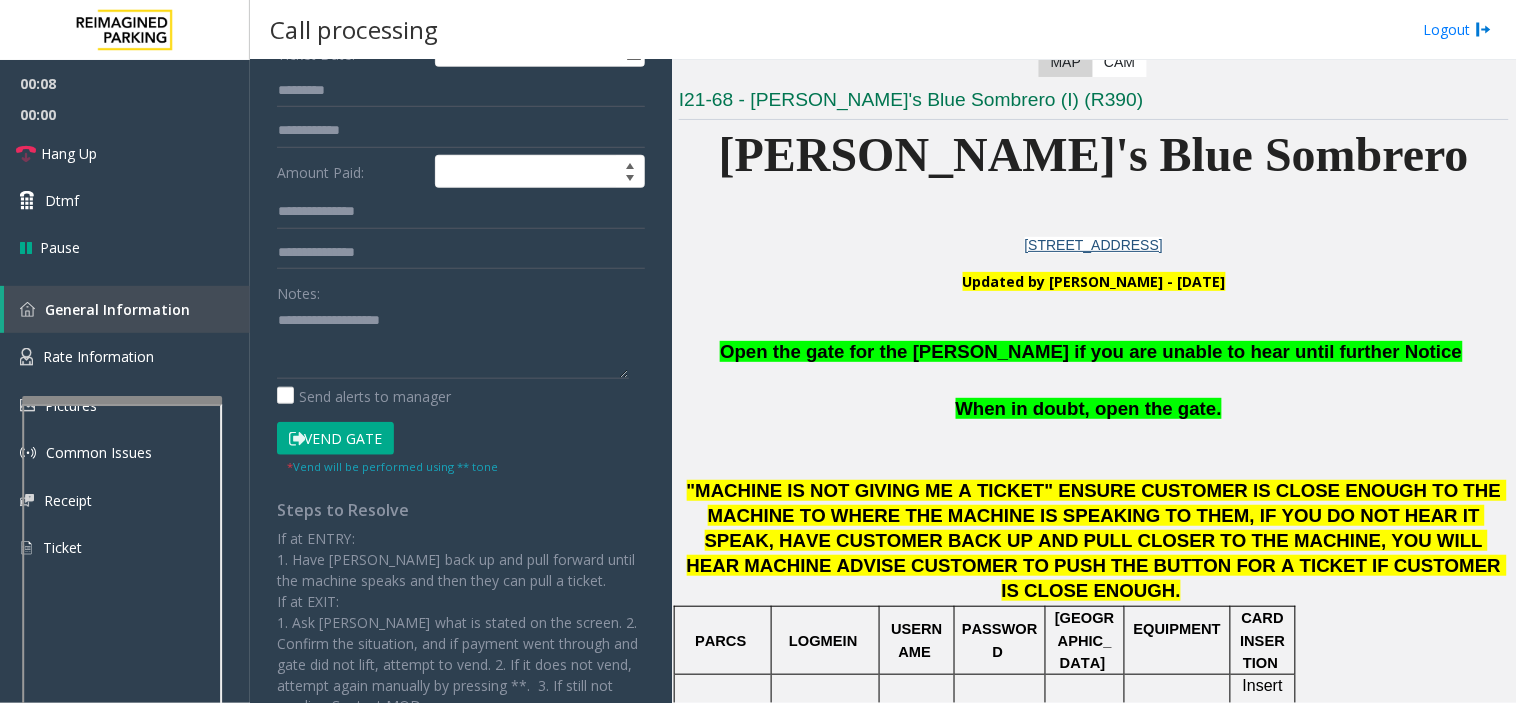 click on "Vend Gate" 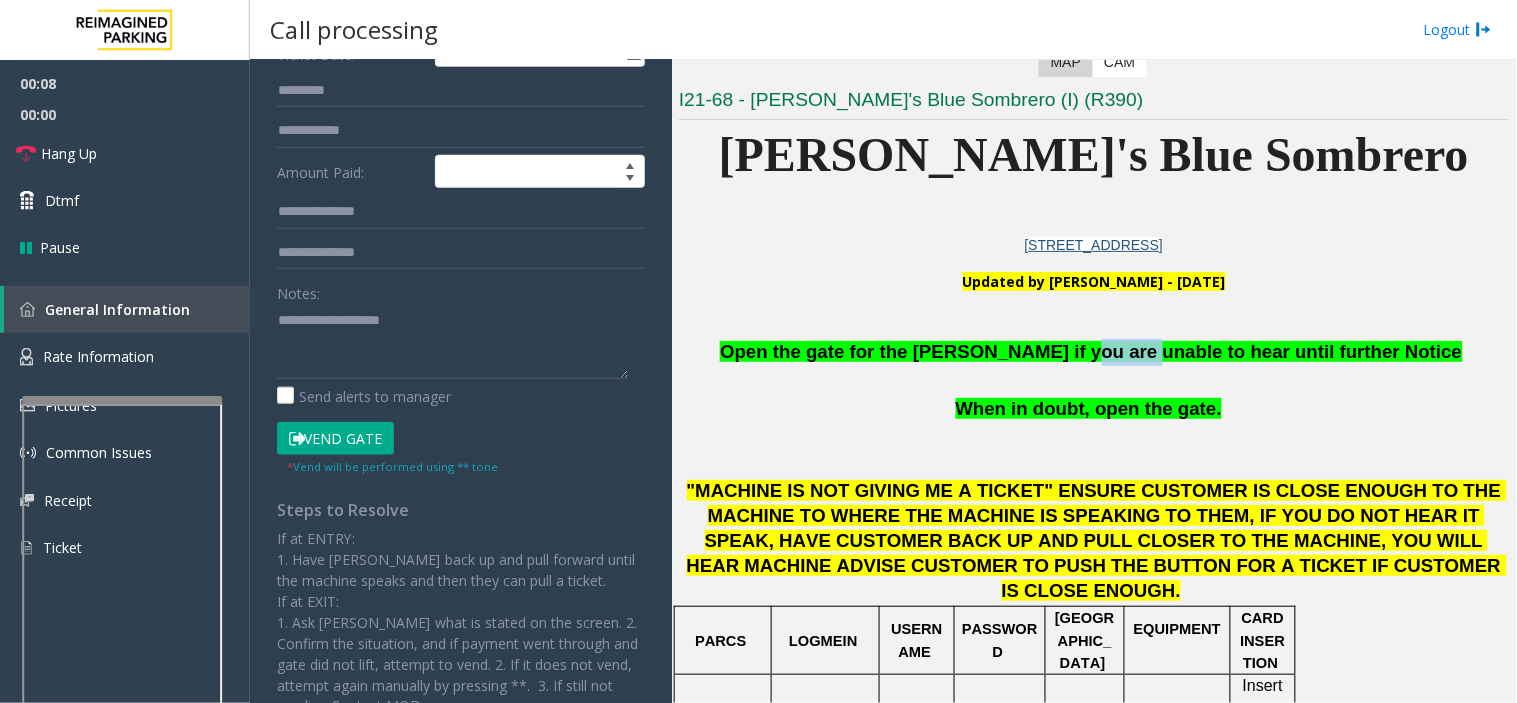 click on "Open the gate for the parker if you are unable to hear until further Notice" 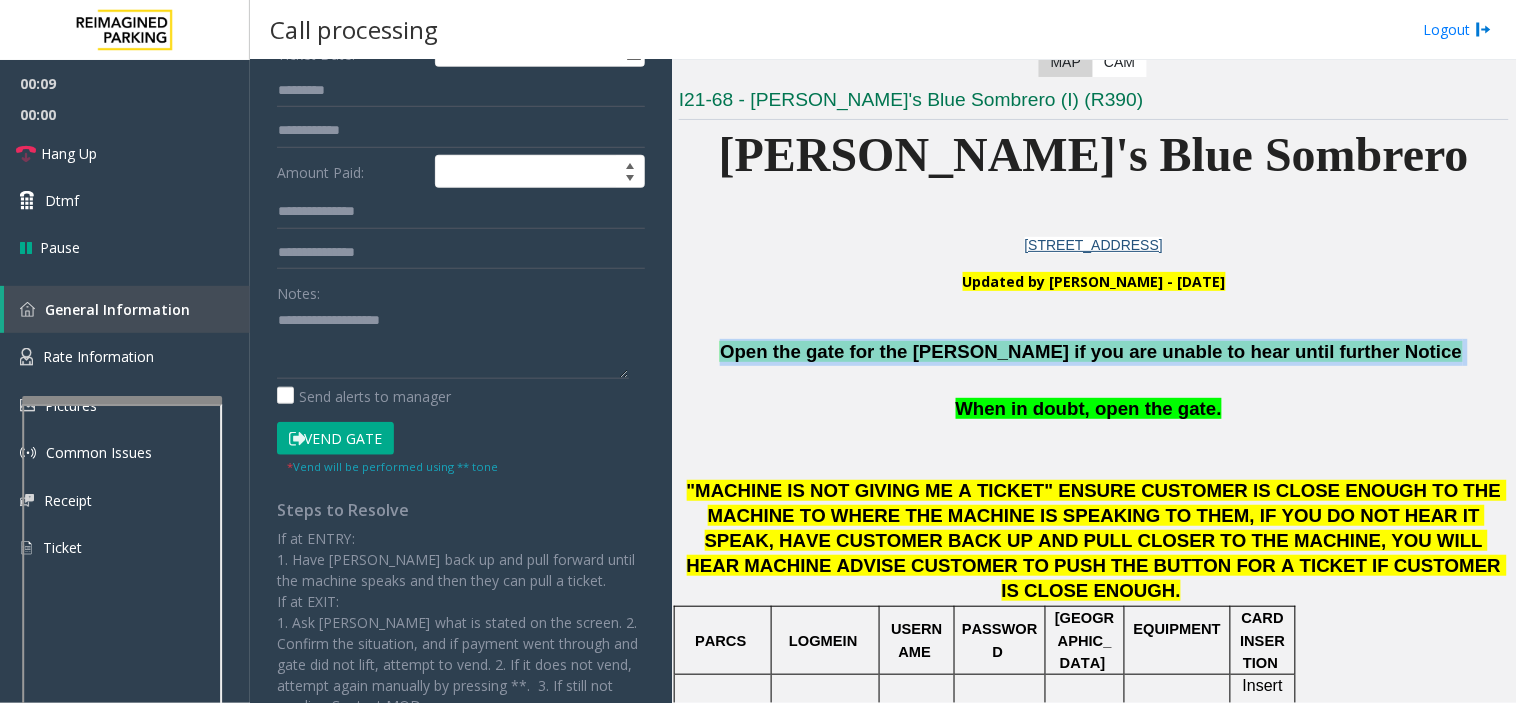 drag, startPoint x: 1105, startPoint y: 355, endPoint x: 1144, endPoint y: 360, distance: 39.319206 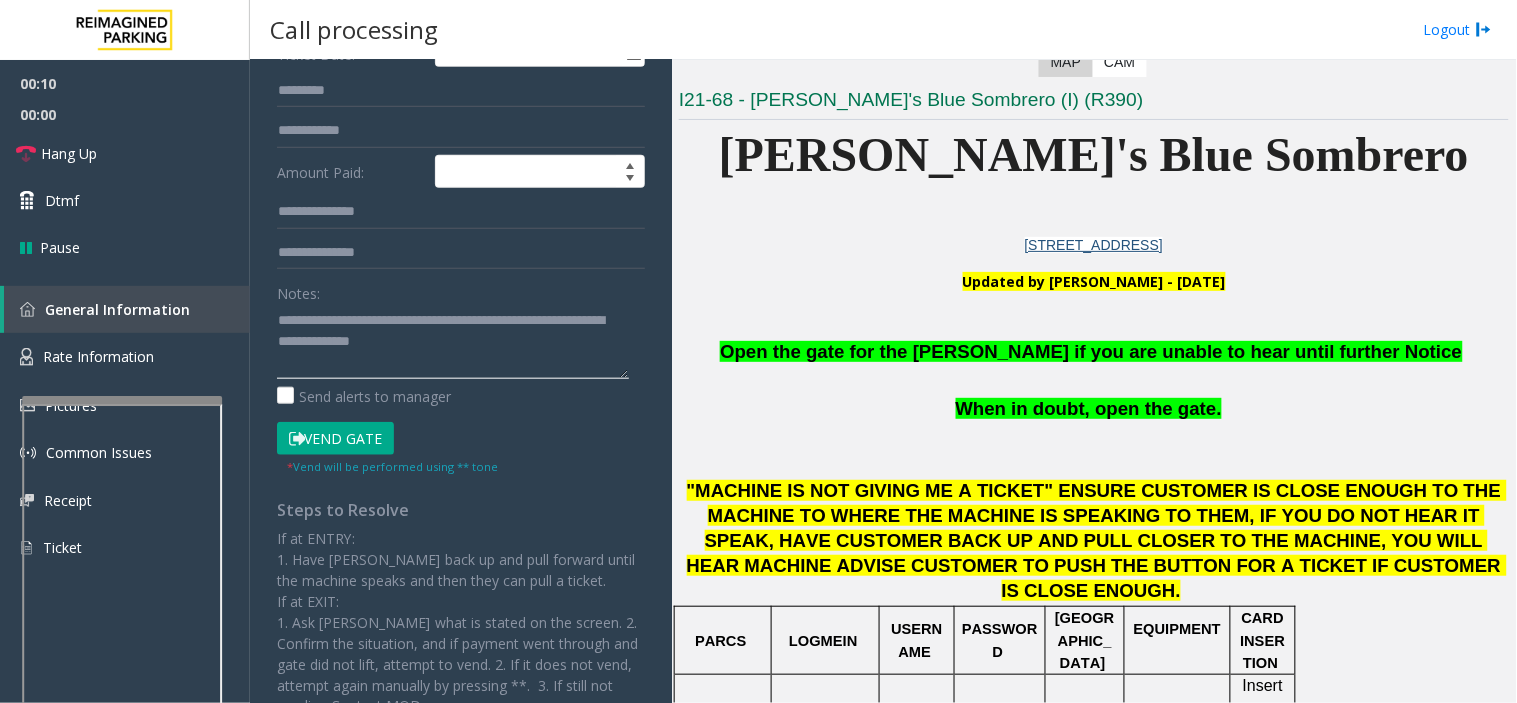 click 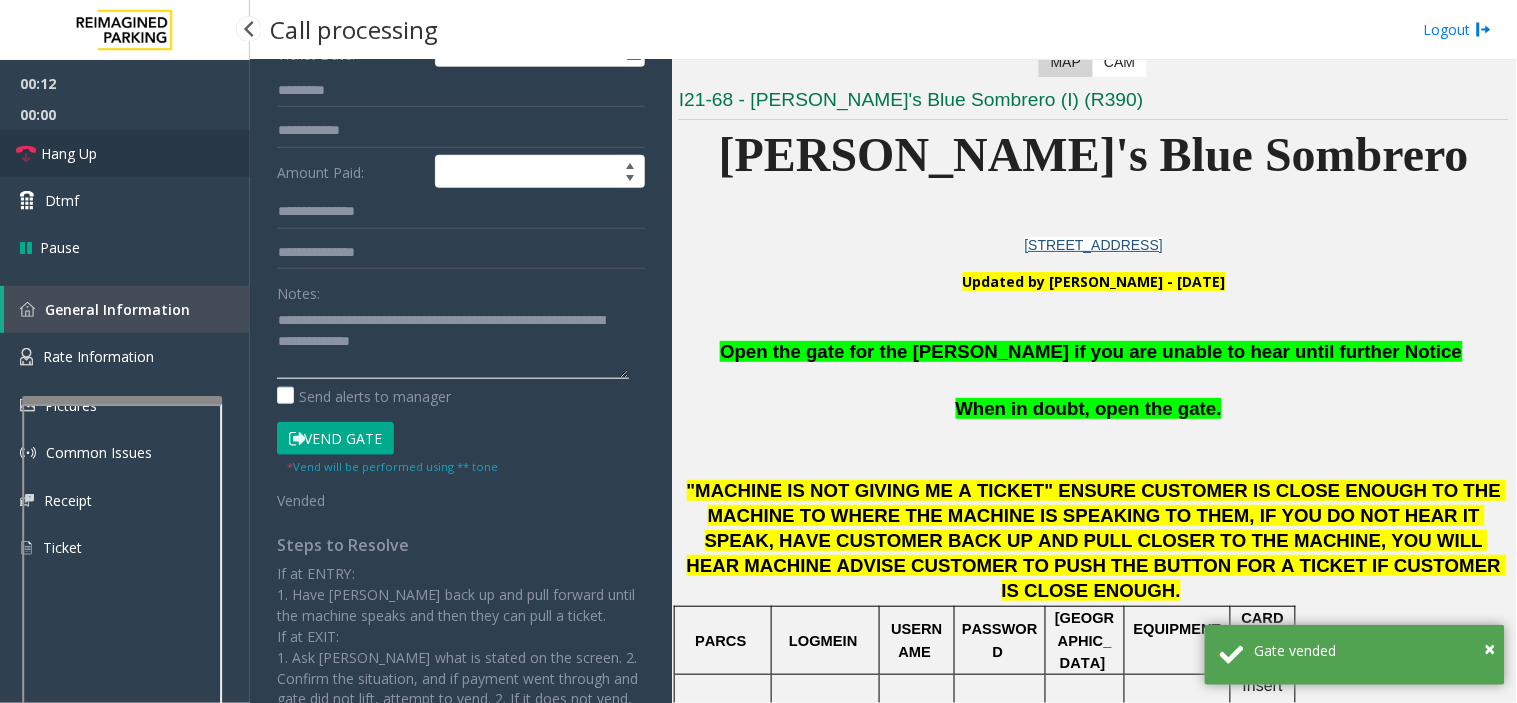 type on "**********" 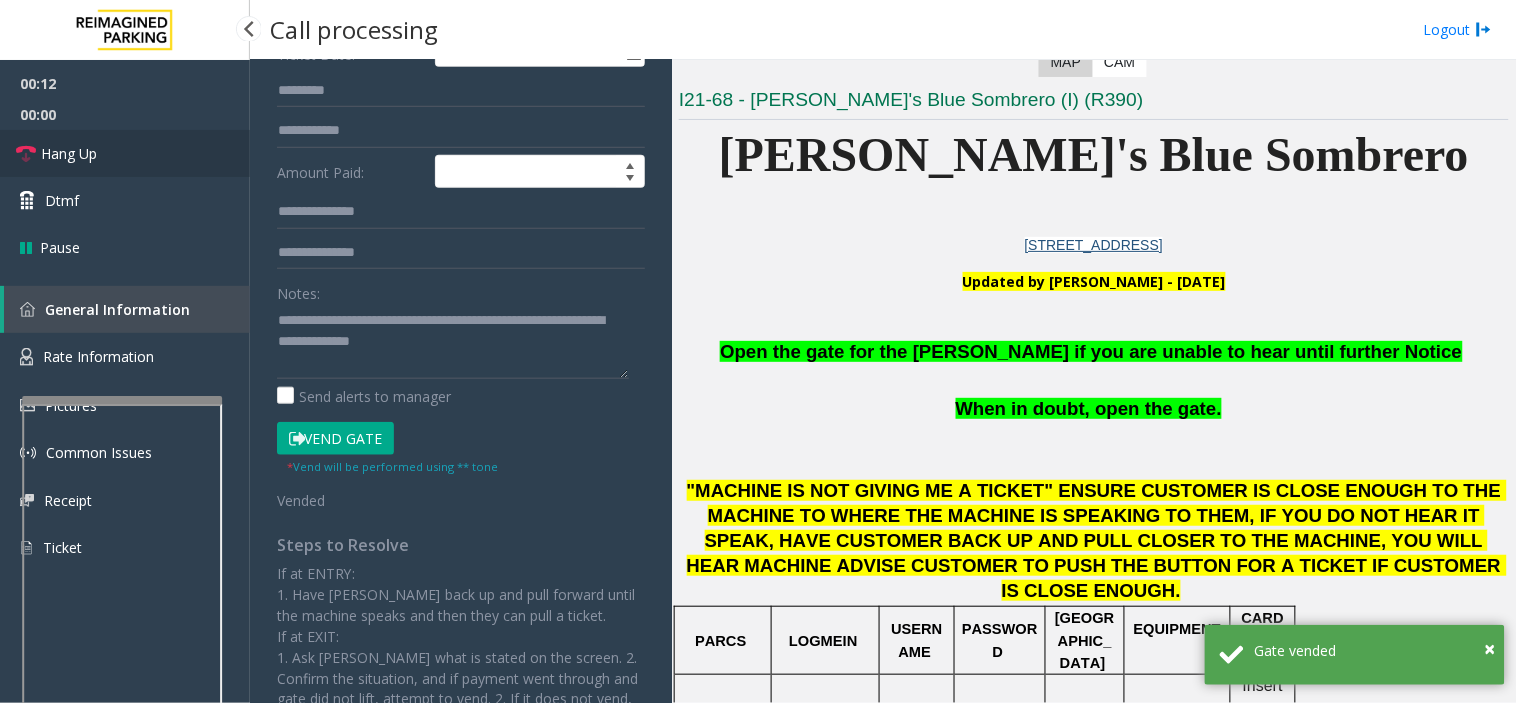 click on "Hang Up" at bounding box center (125, 153) 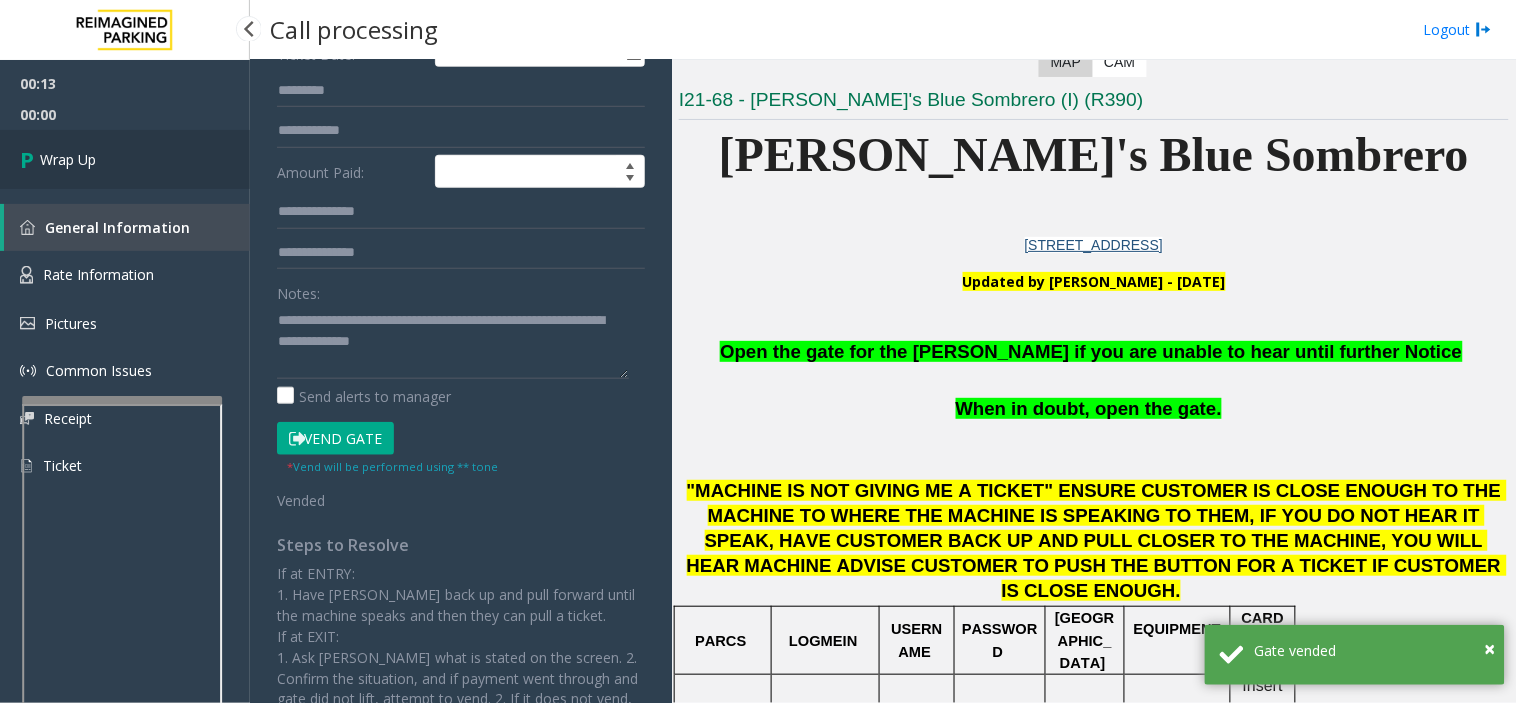 click on "Wrap Up" at bounding box center [125, 159] 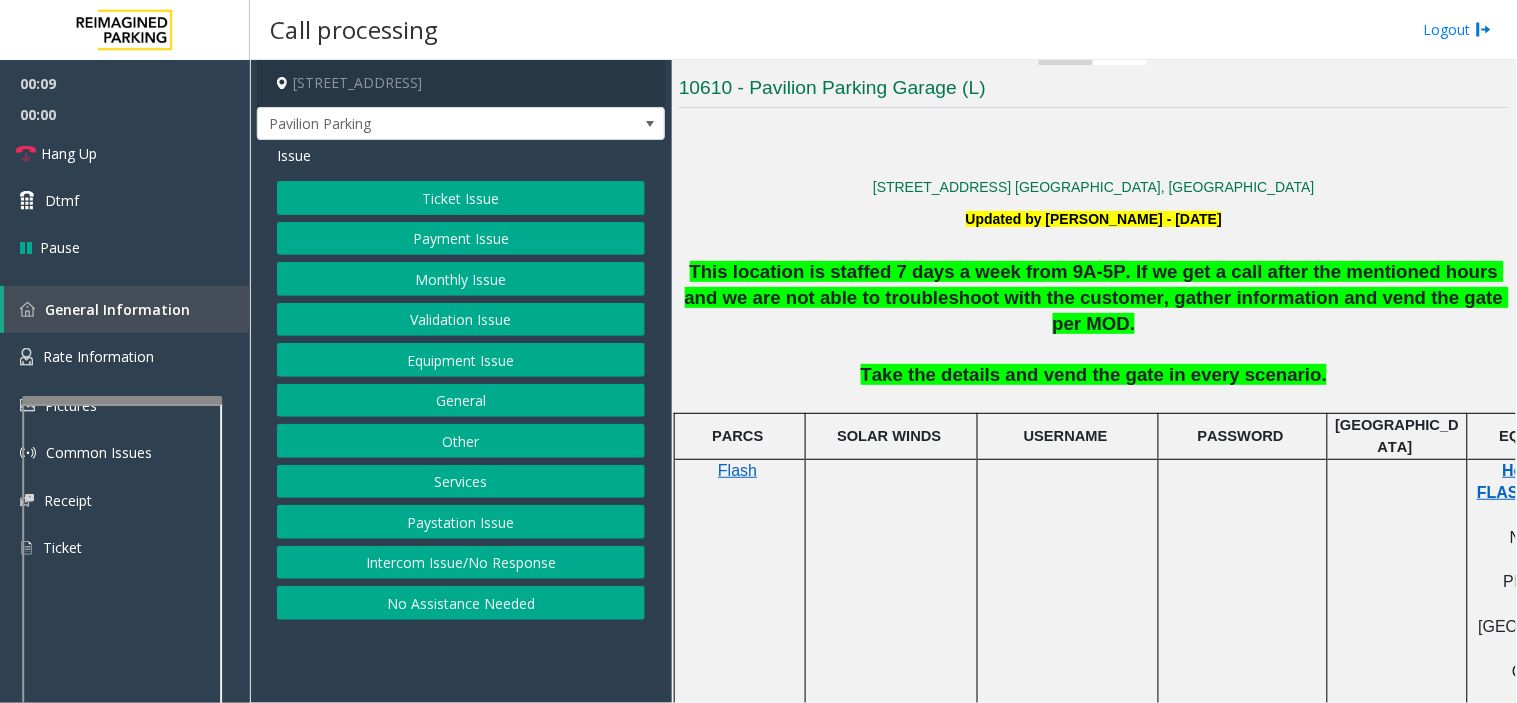 scroll, scrollTop: 666, scrollLeft: 0, axis: vertical 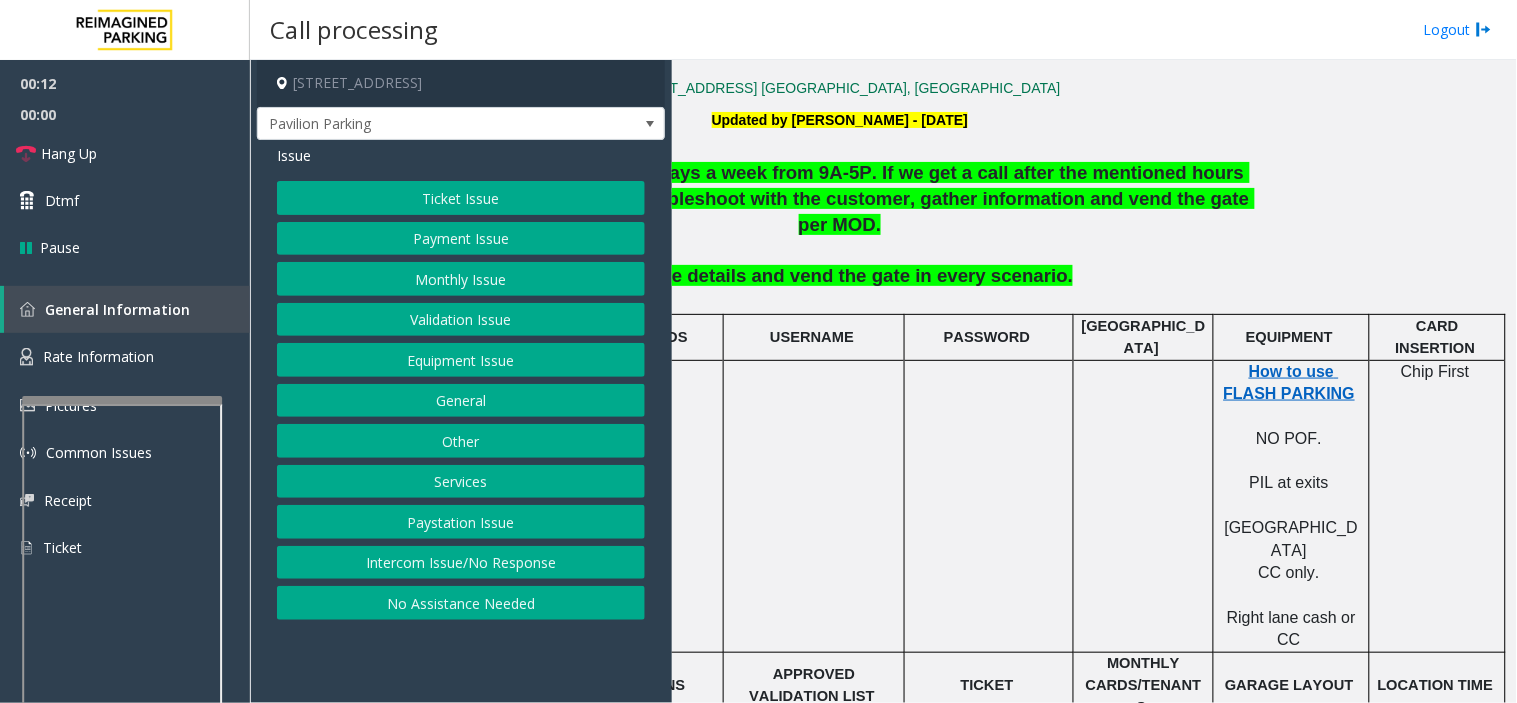 click on "Payment Issue" 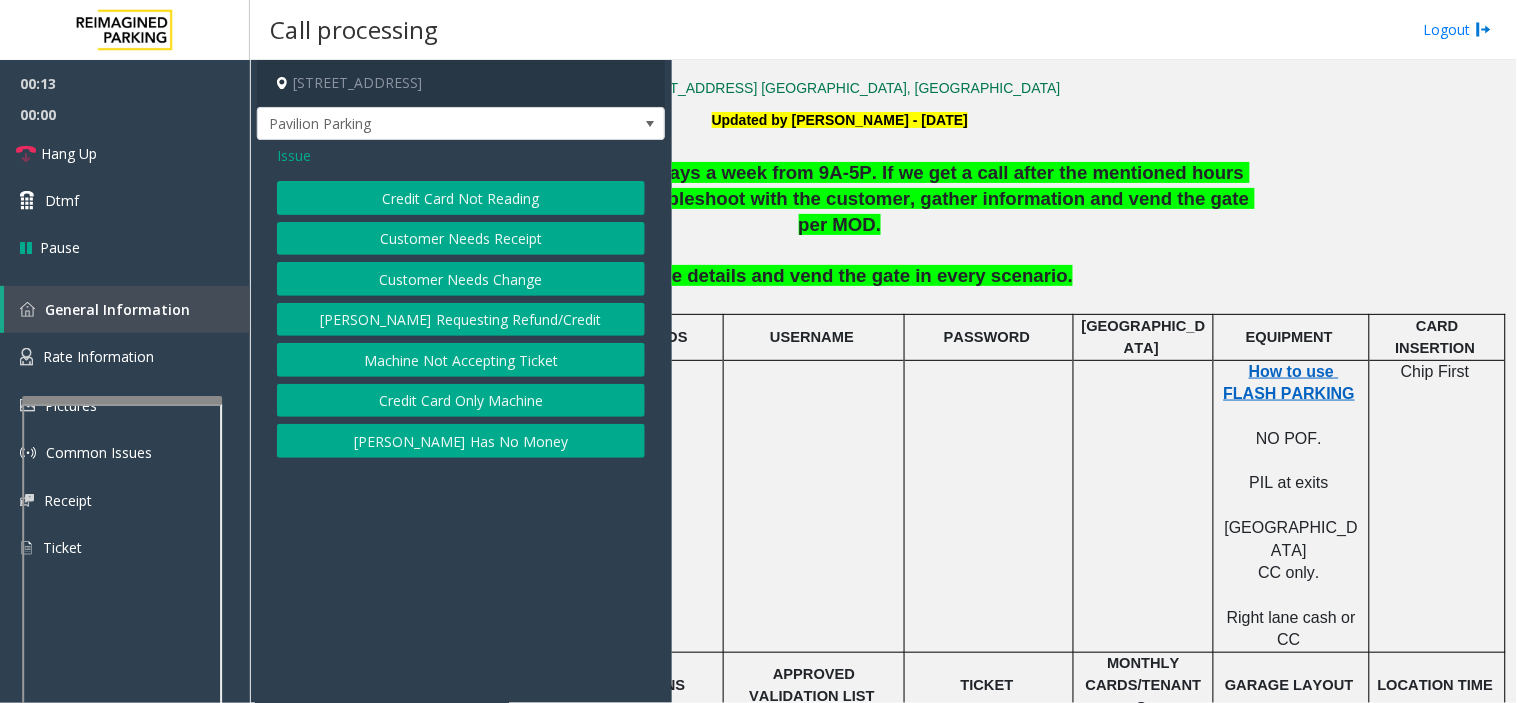 click on "Credit Card Not Reading" 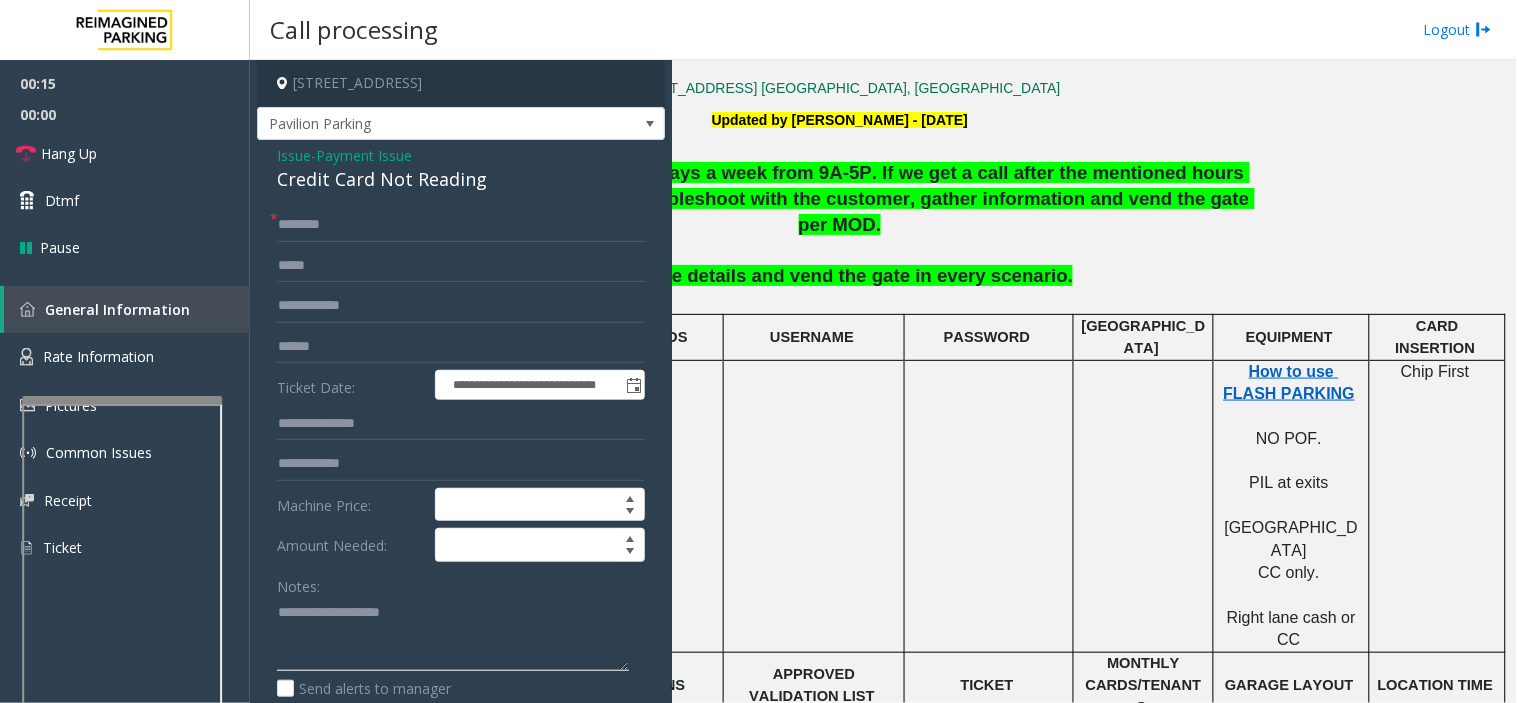 paste on "**********" 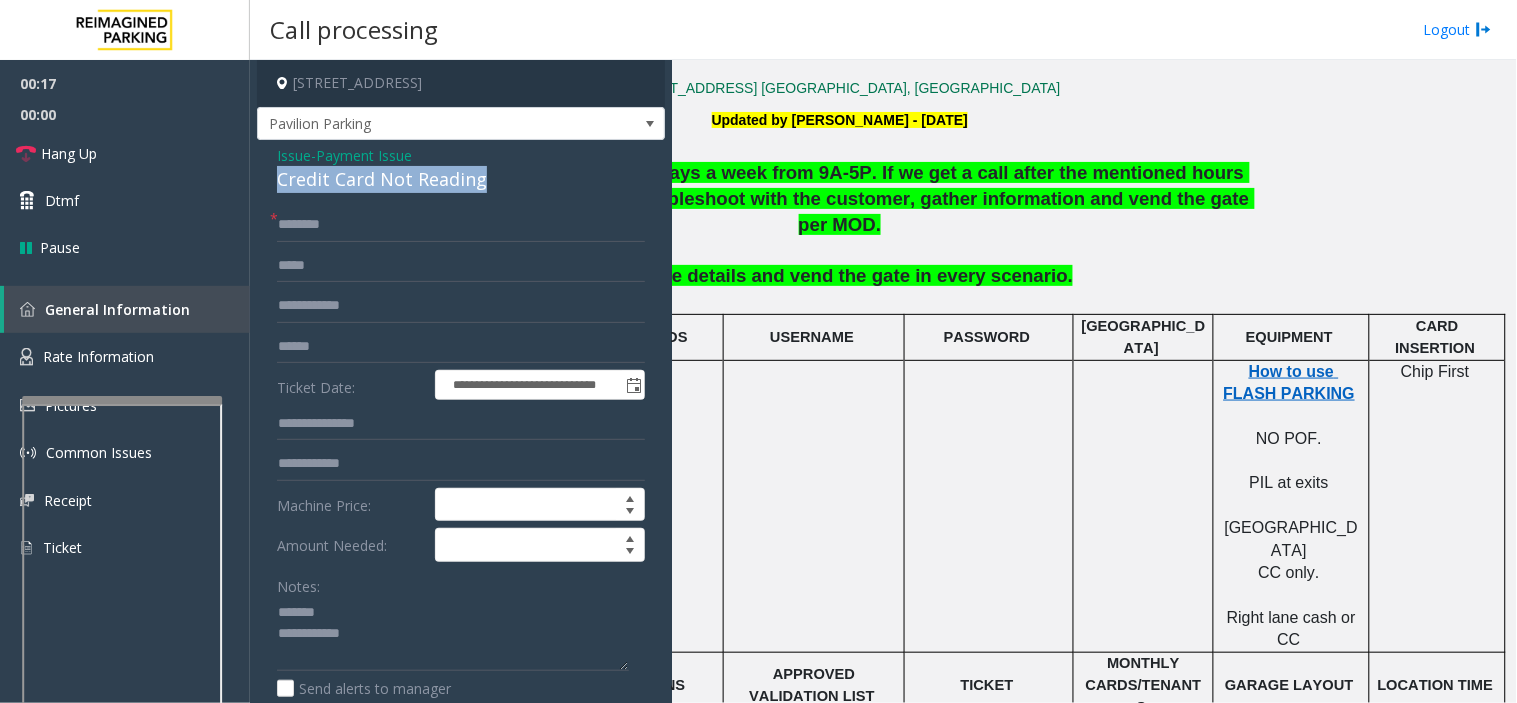 drag, startPoint x: 271, startPoint y: 184, endPoint x: 503, endPoint y: 174, distance: 232.21542 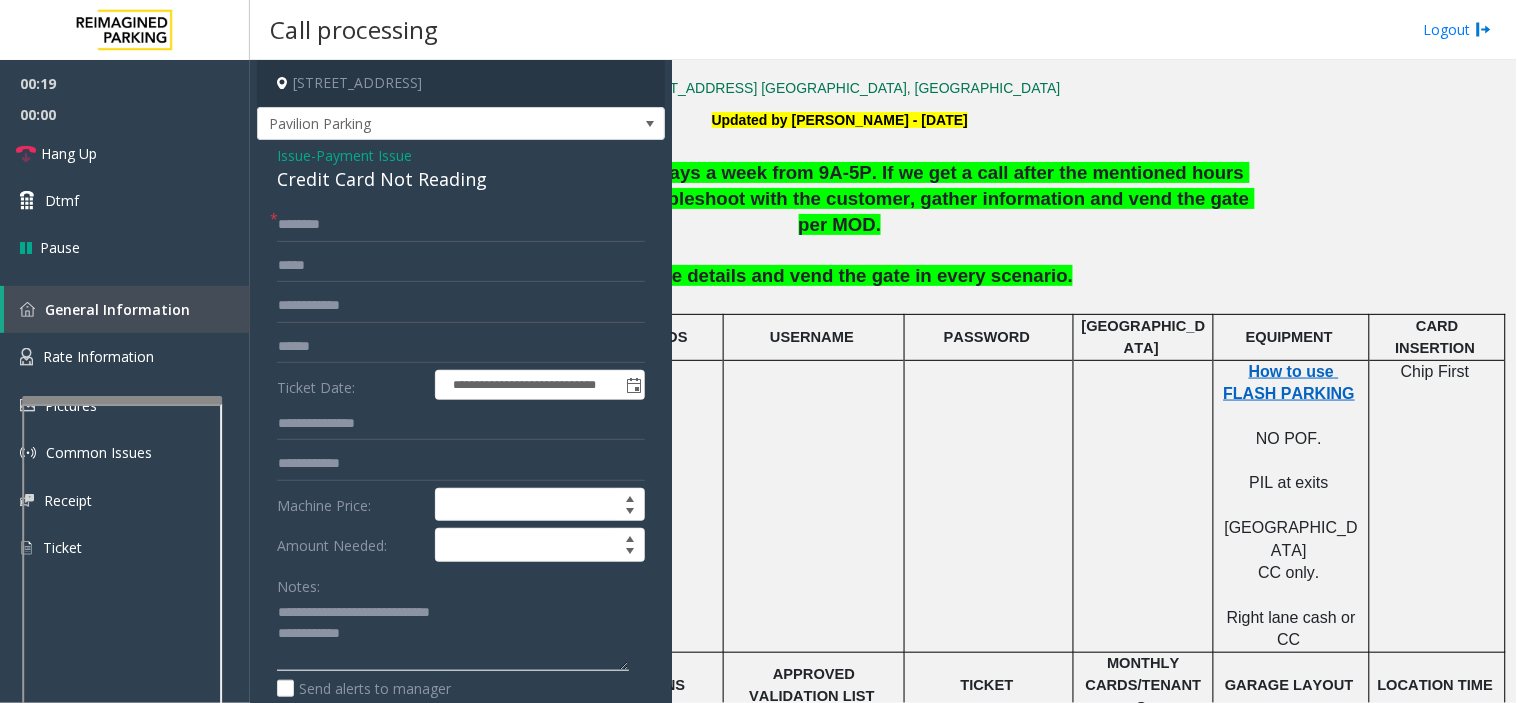 click 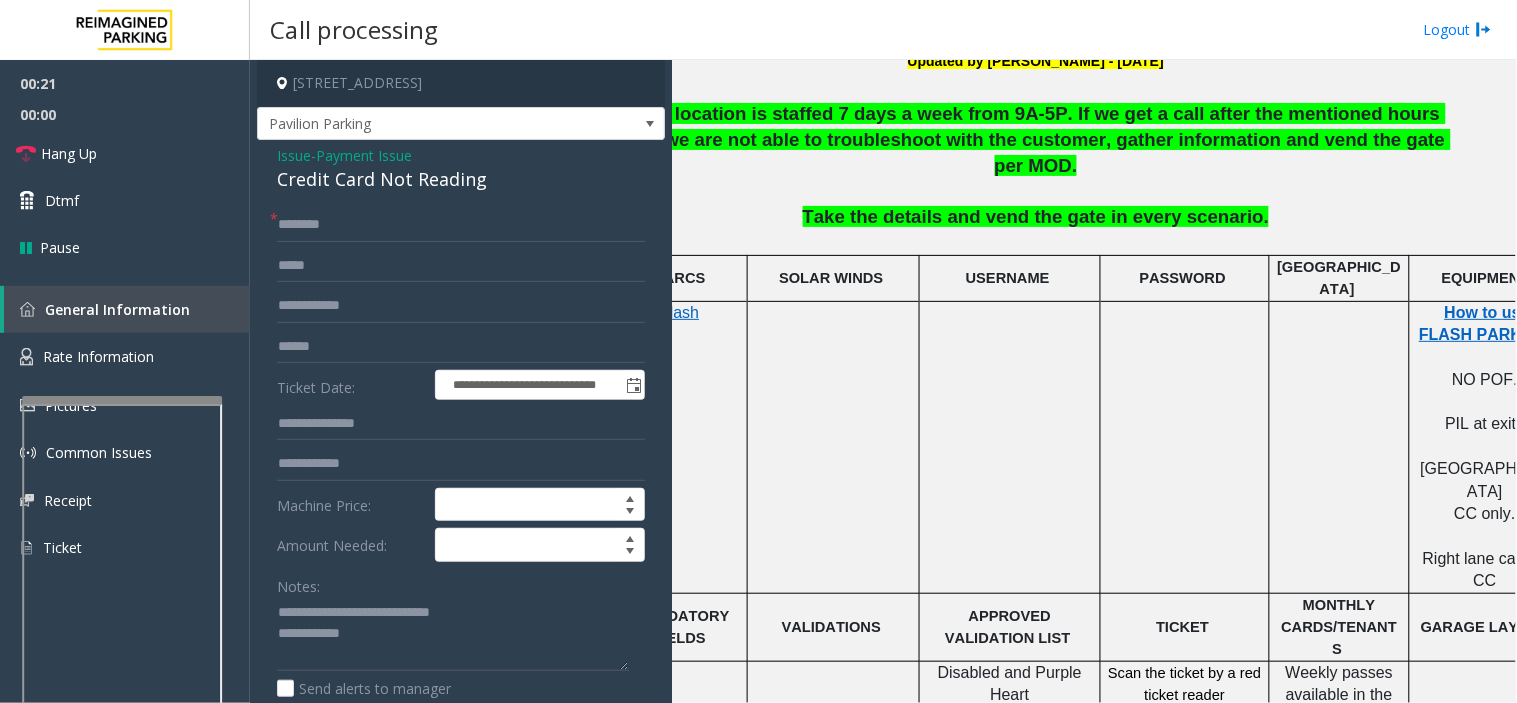 scroll, scrollTop: 650, scrollLeft: 0, axis: vertical 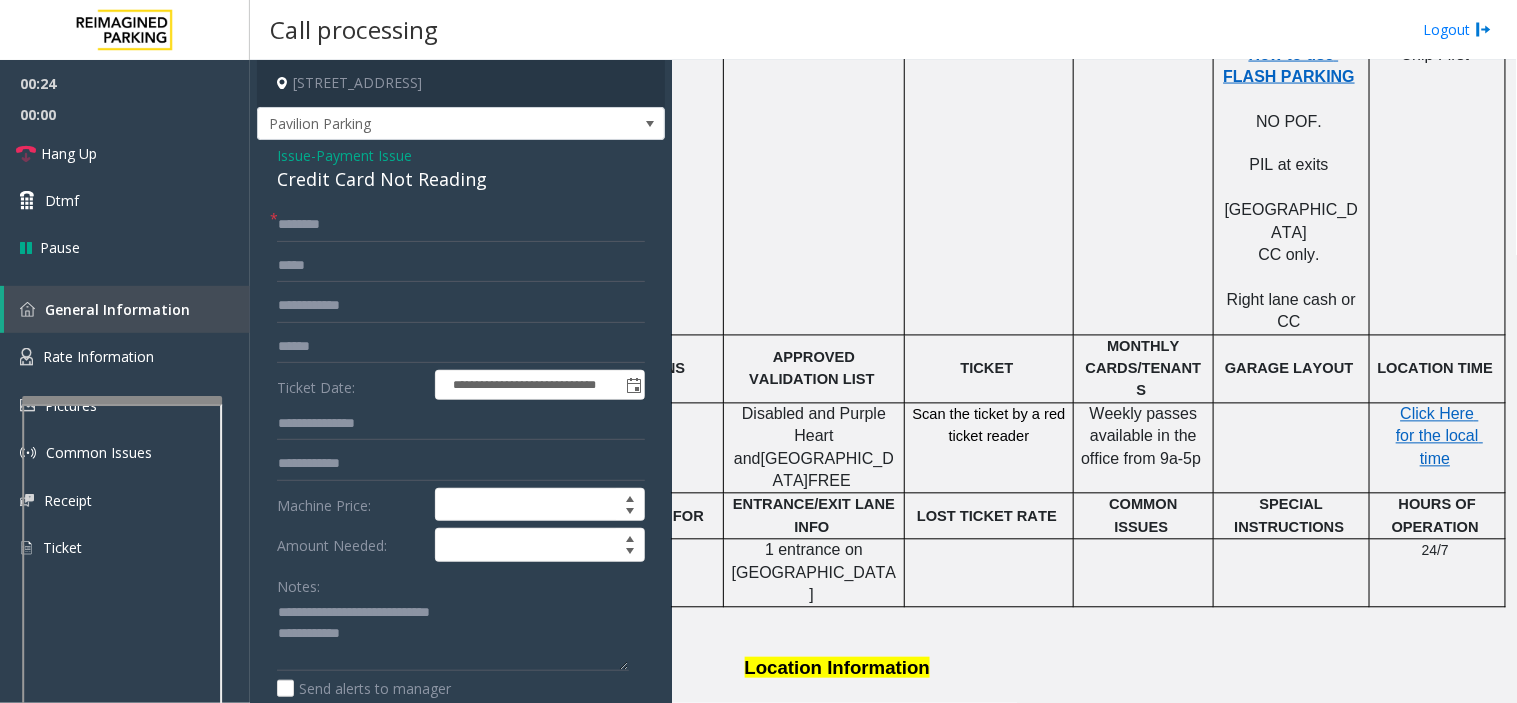 click on "Click Here for the local time" 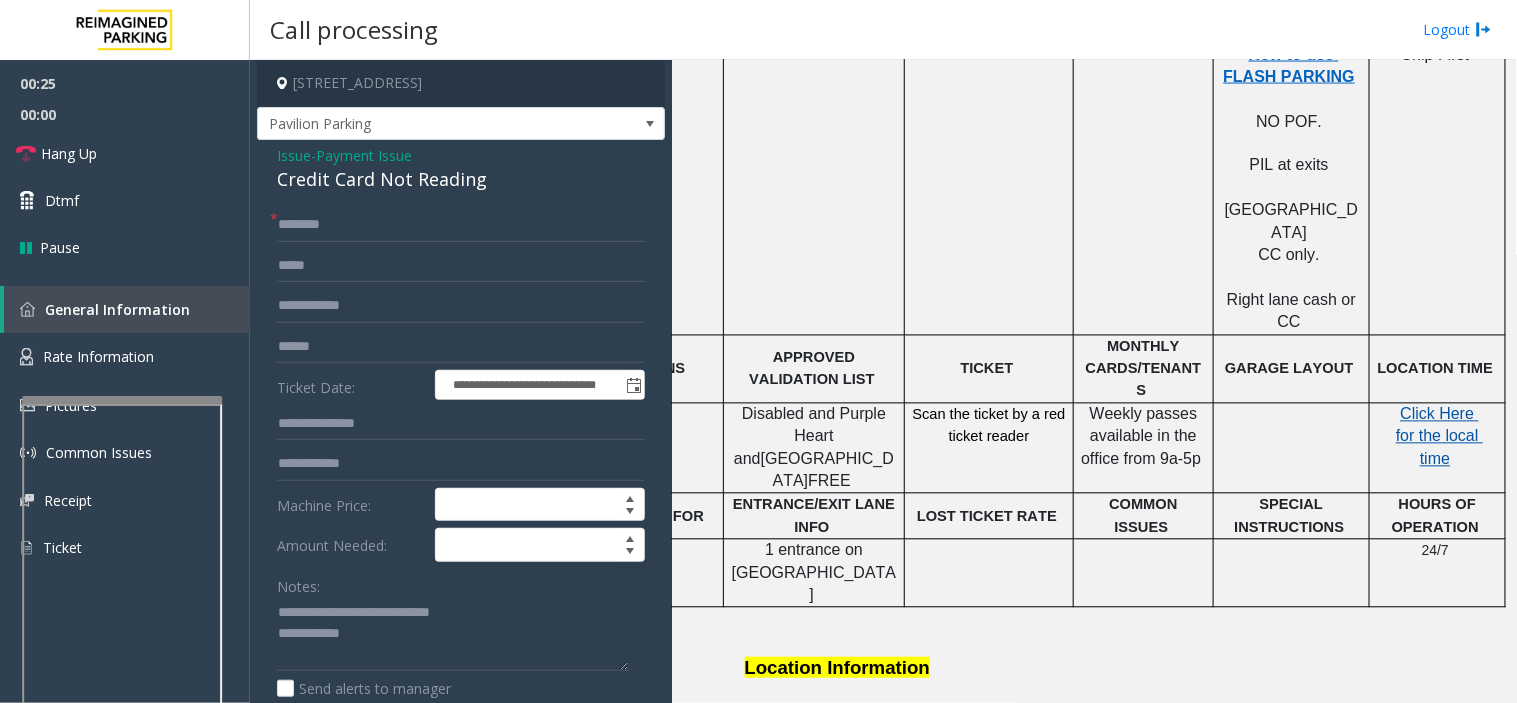 click on "Click Here for the local time" 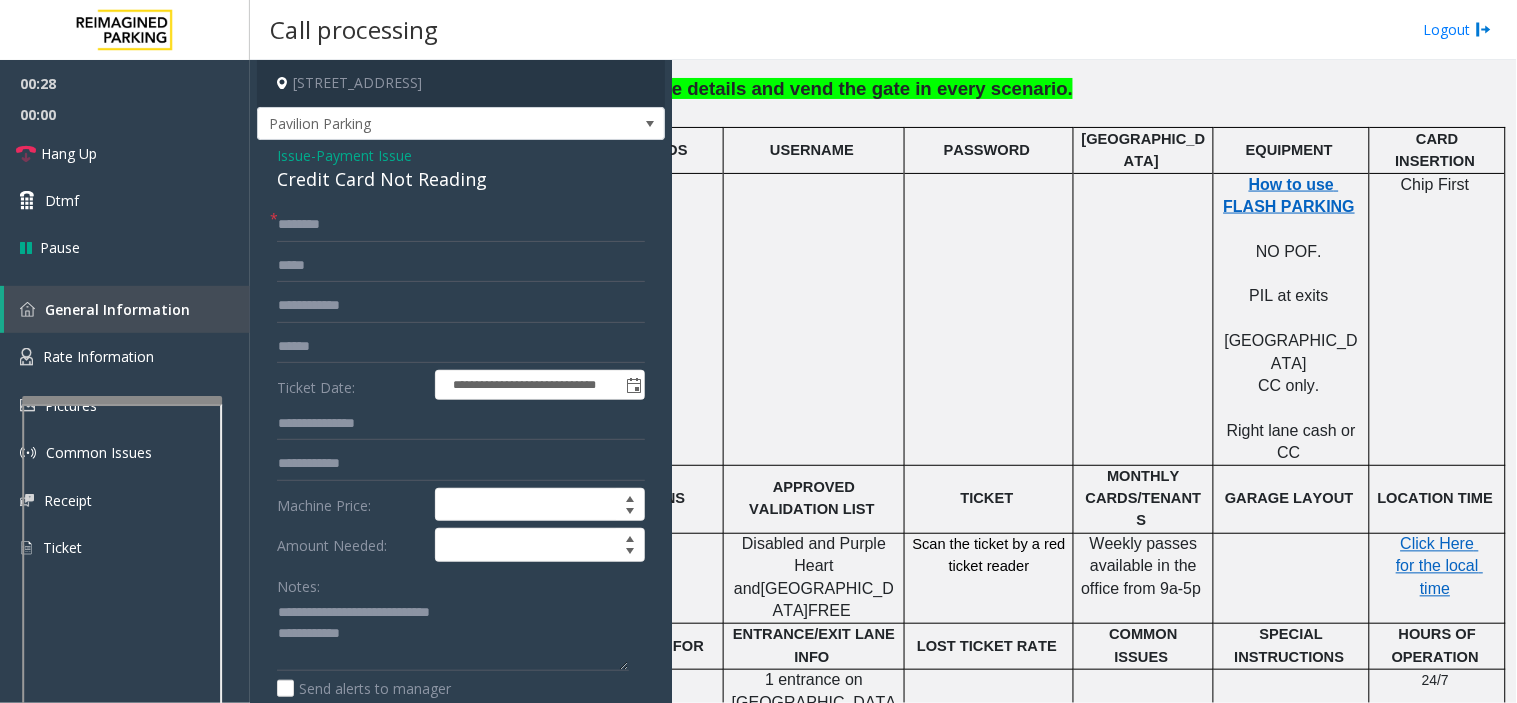 scroll, scrollTop: 538, scrollLeft: 270, axis: both 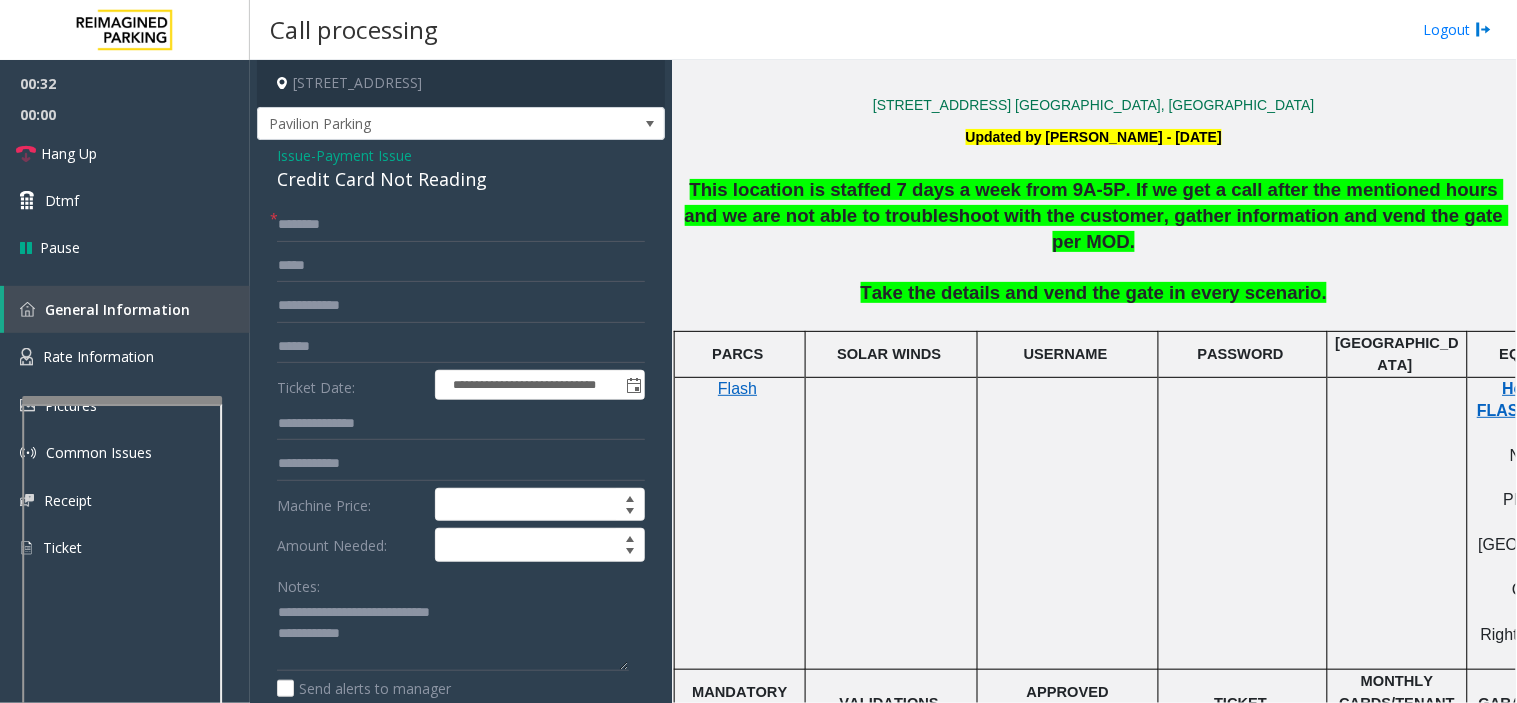 click 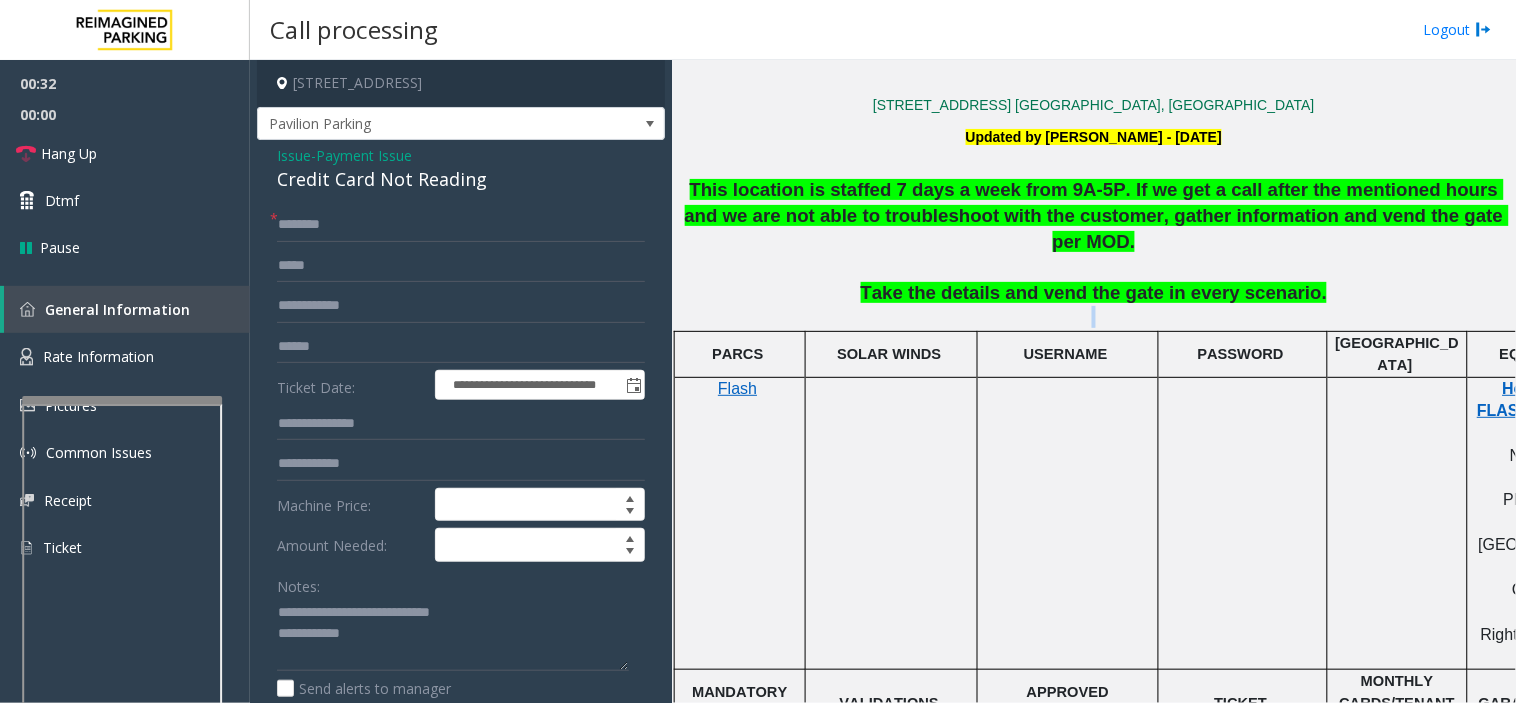 click 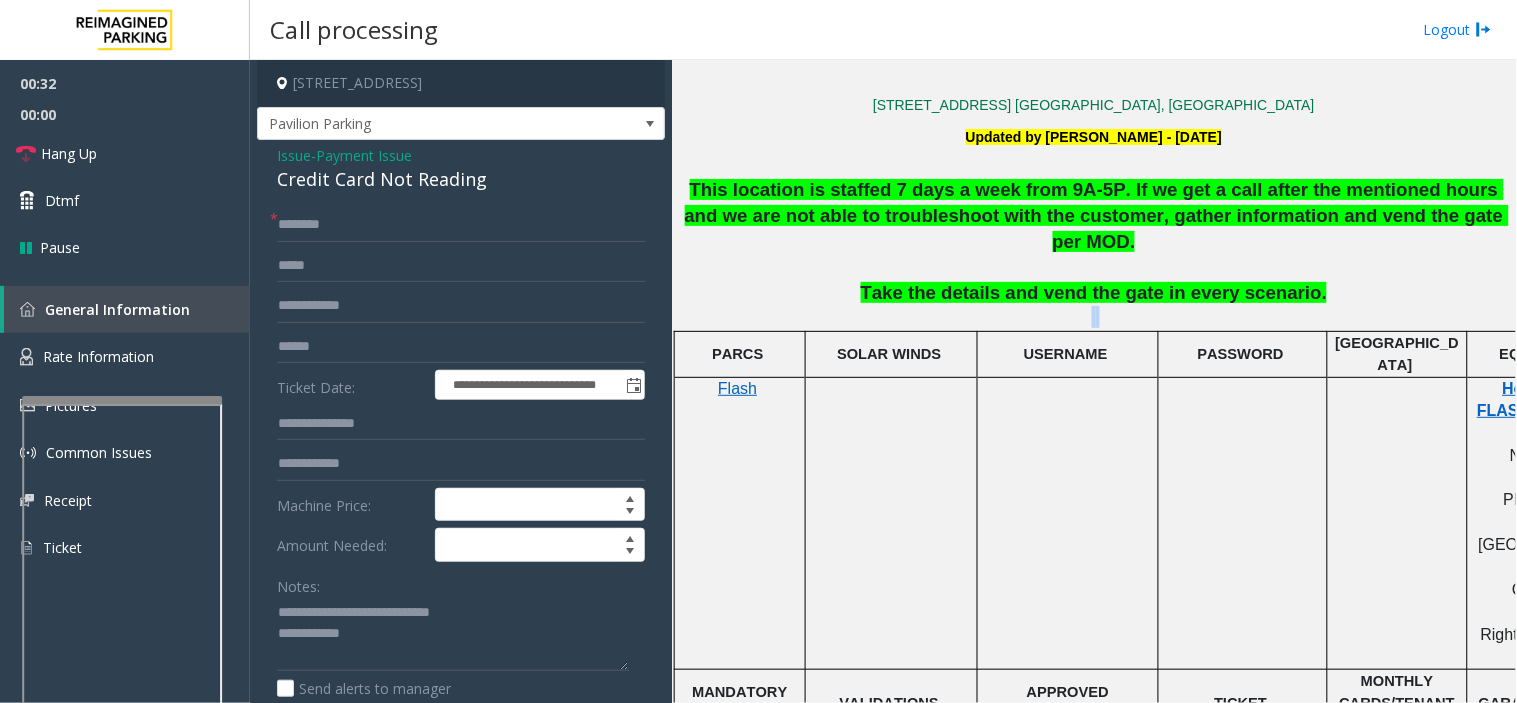 drag, startPoint x: 1012, startPoint y: 277, endPoint x: 994, endPoint y: 402, distance: 126.28935 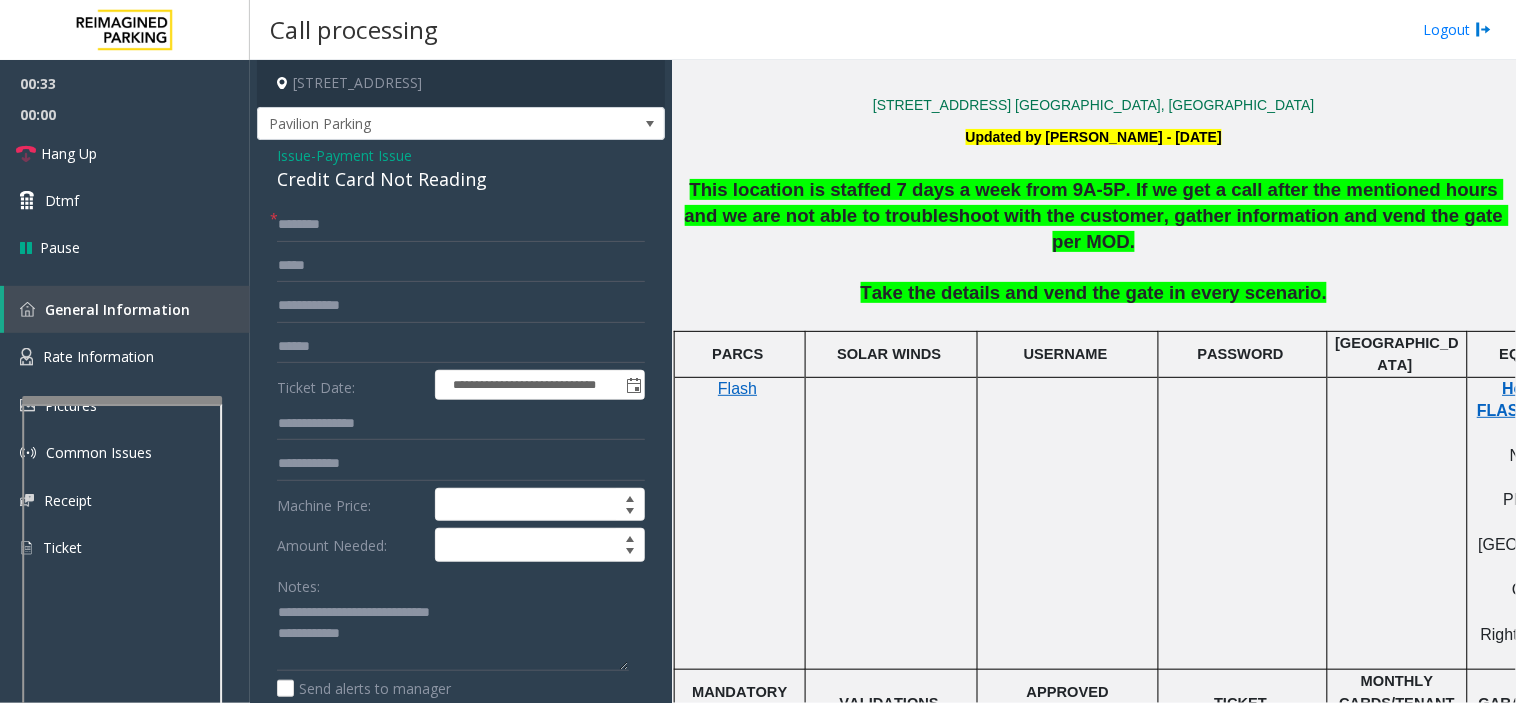 click 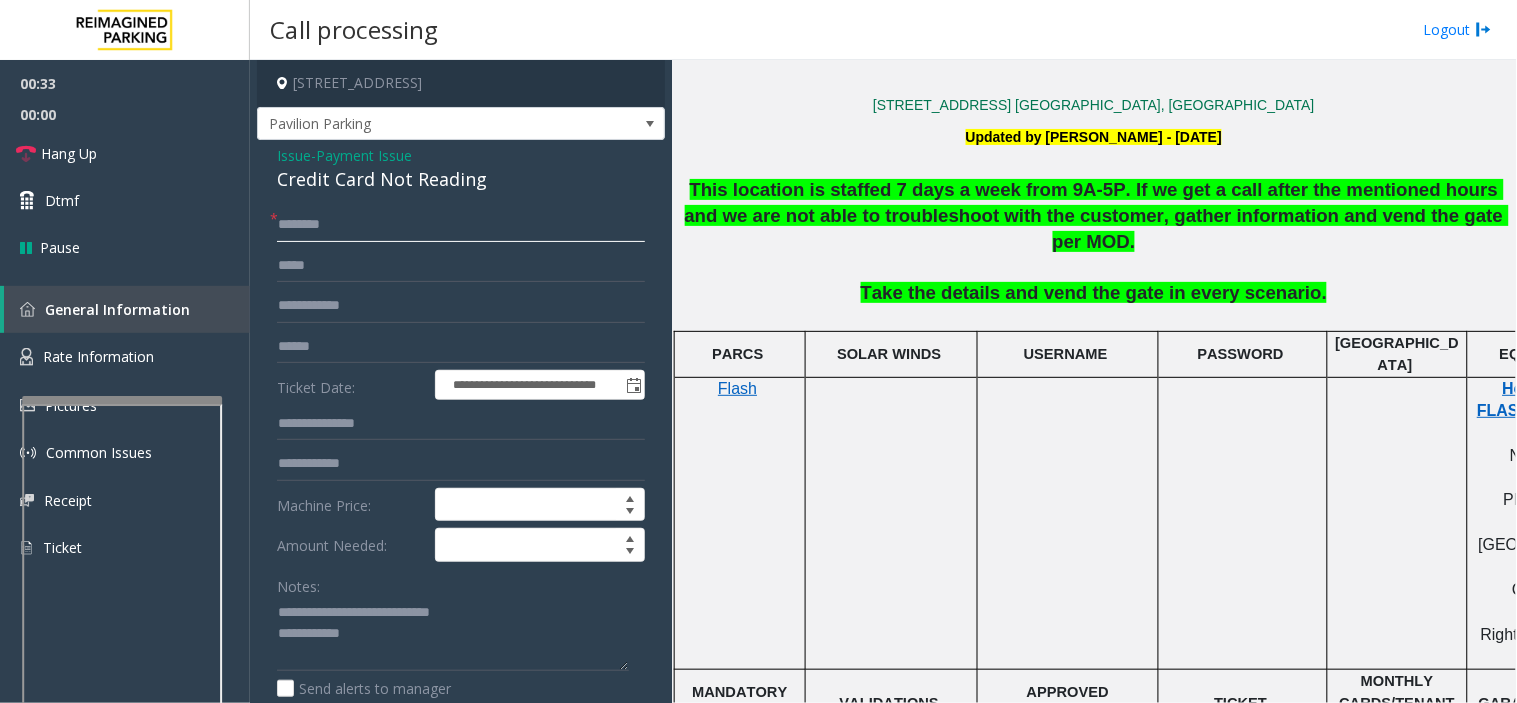 click 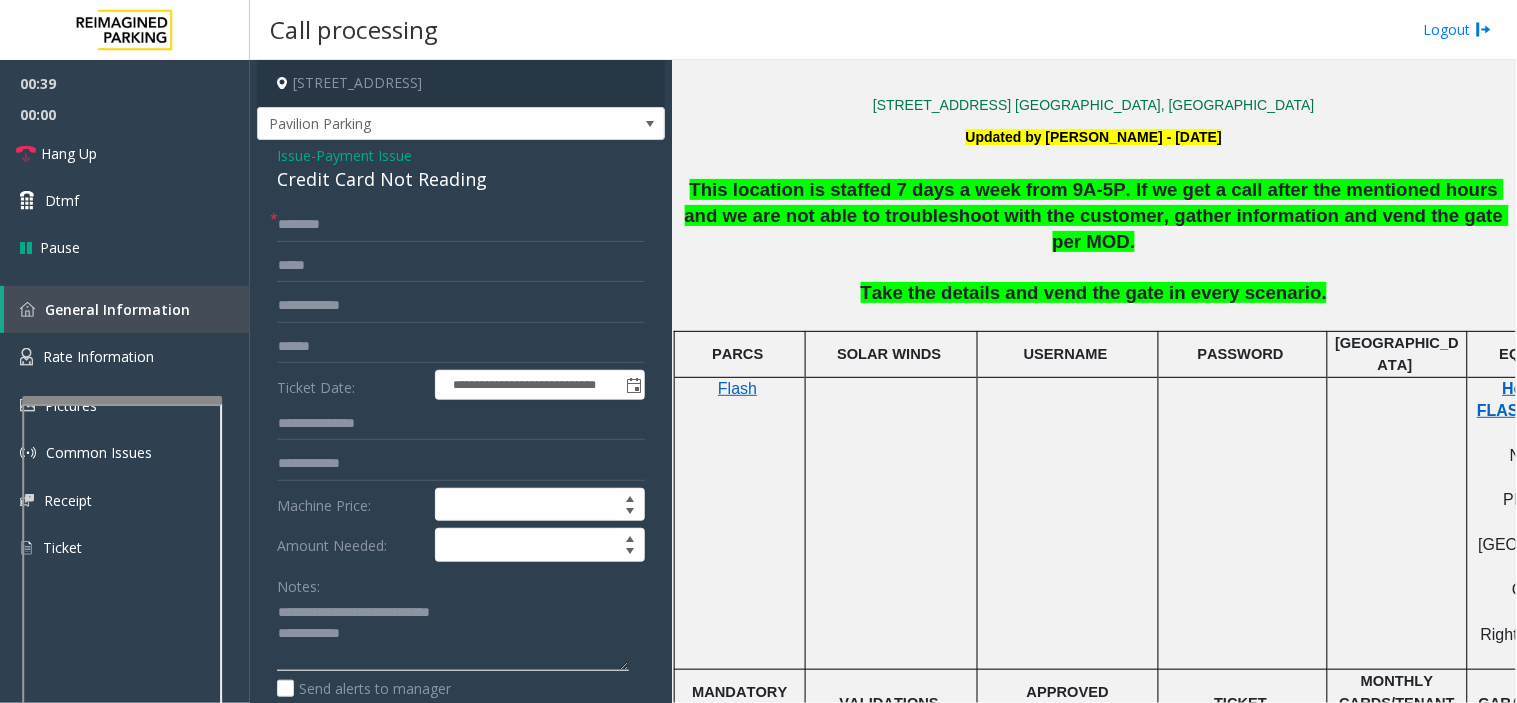click 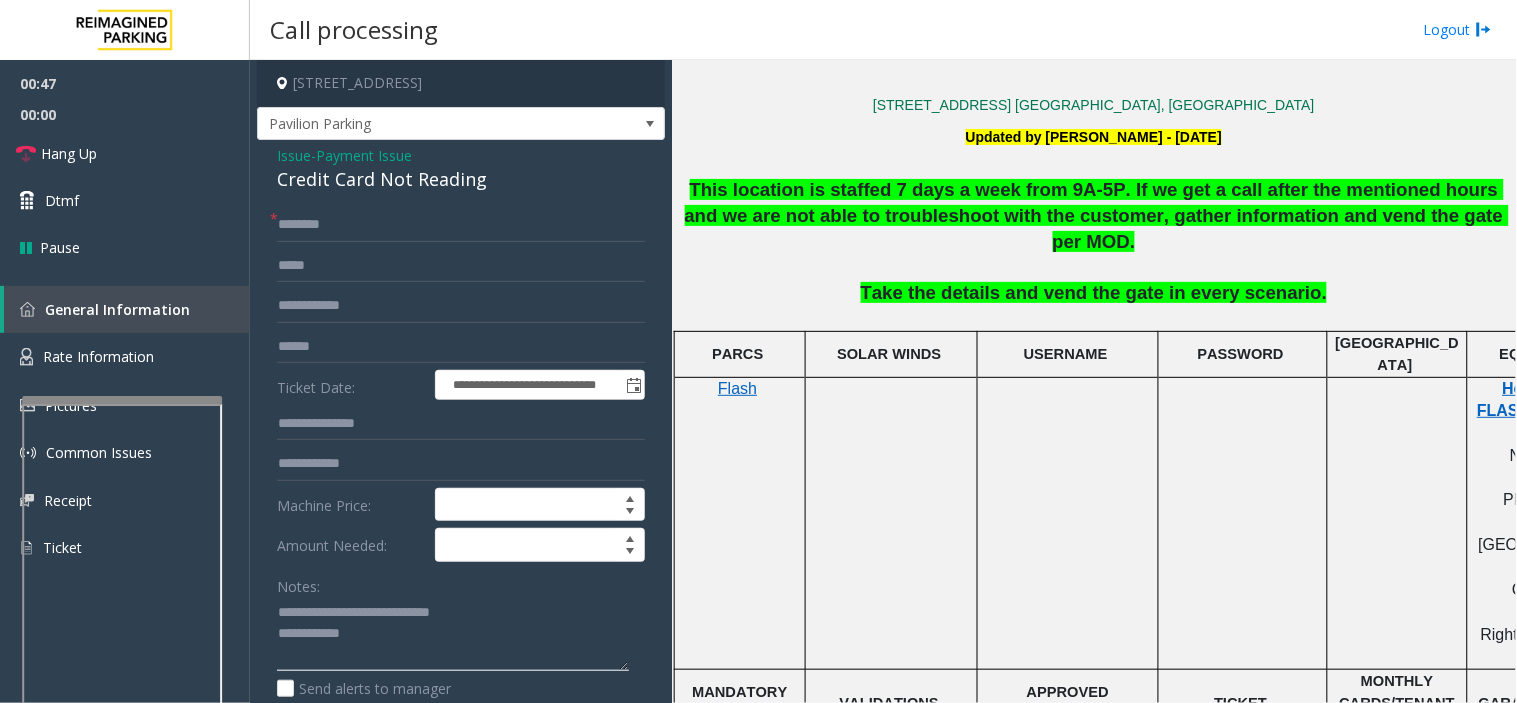 paste on "**********" 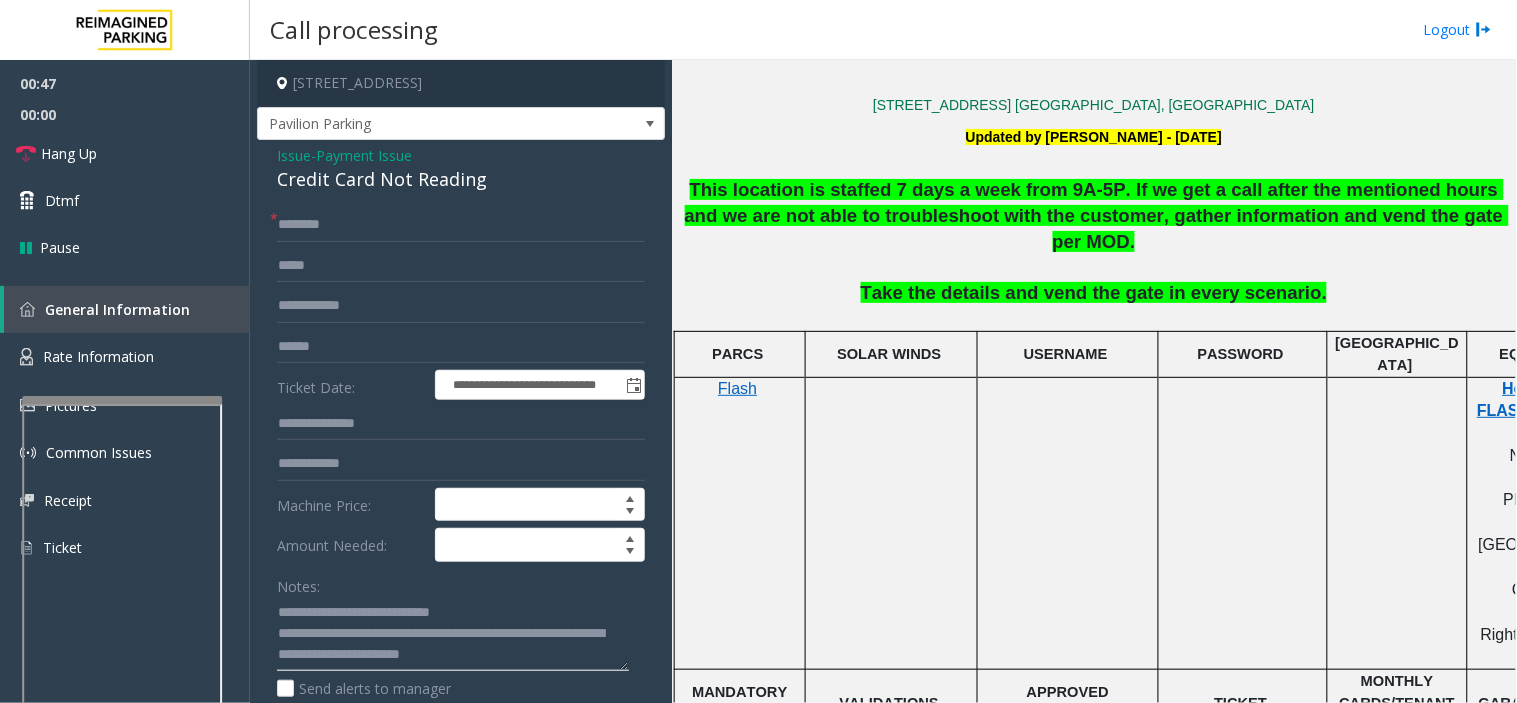 scroll, scrollTop: 14, scrollLeft: 0, axis: vertical 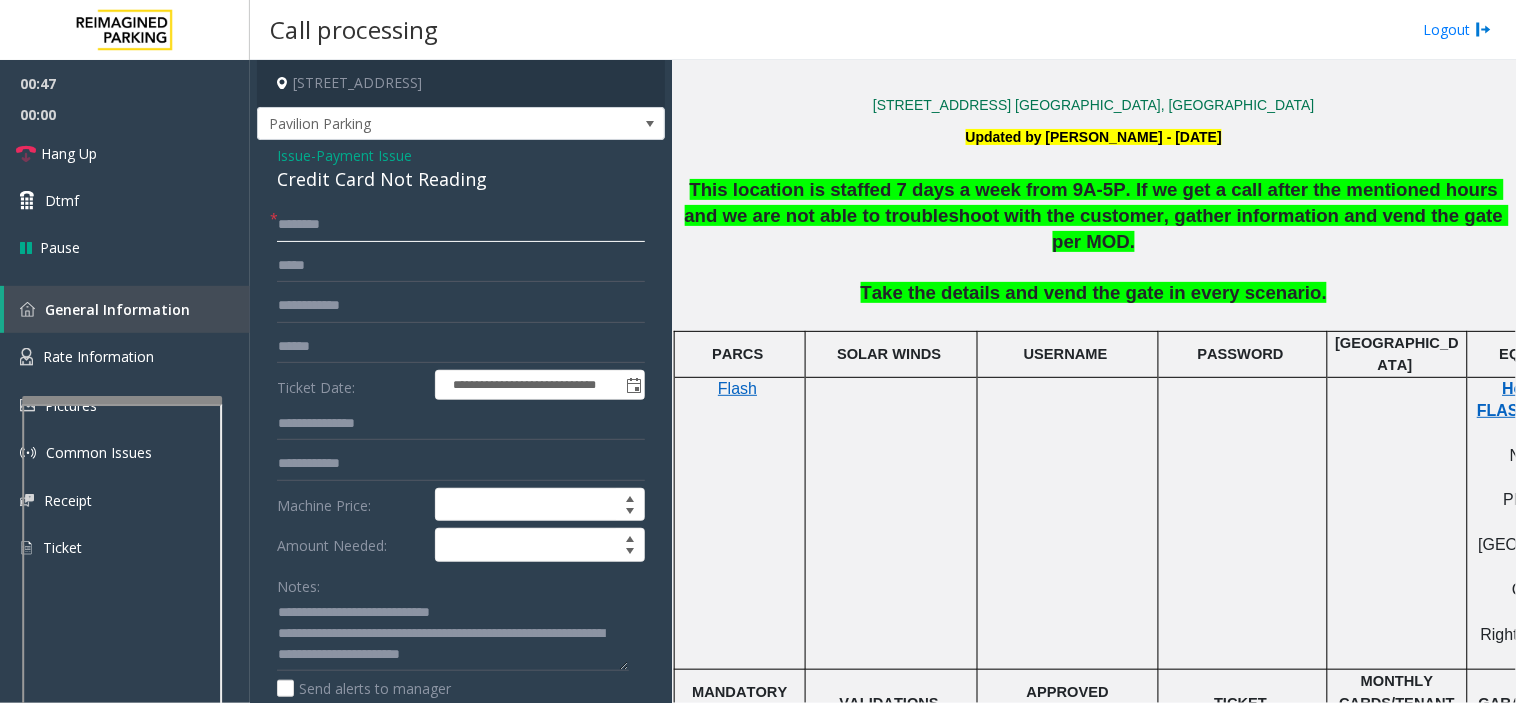 click 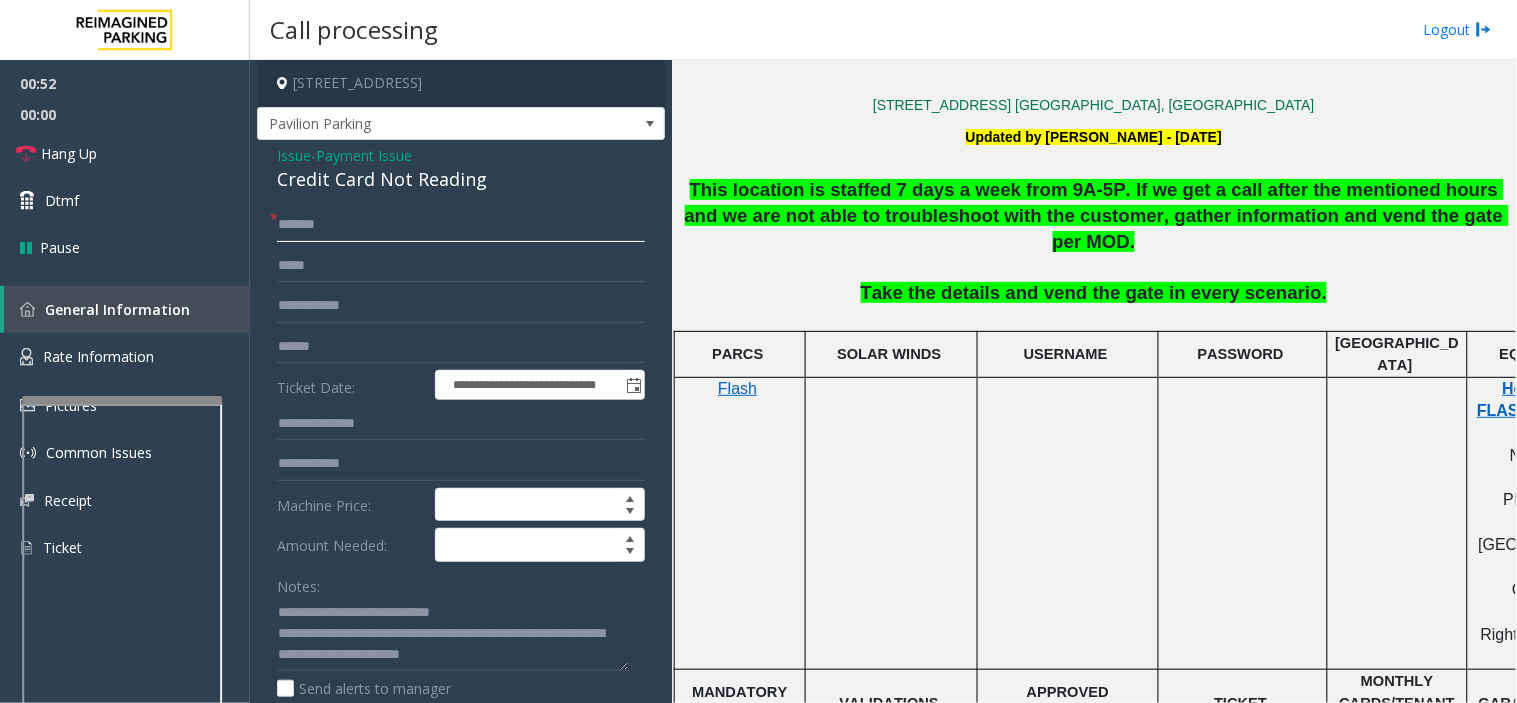 type on "*******" 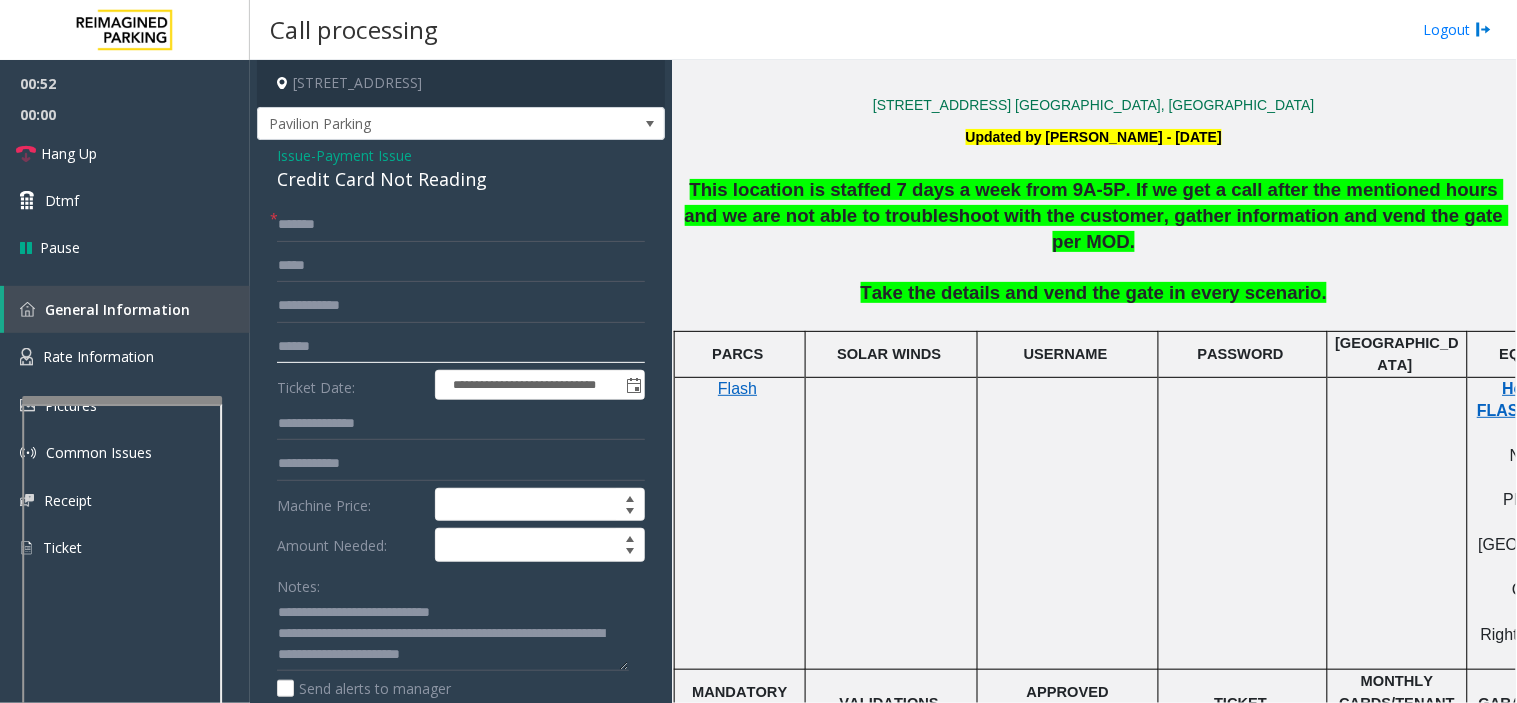 click 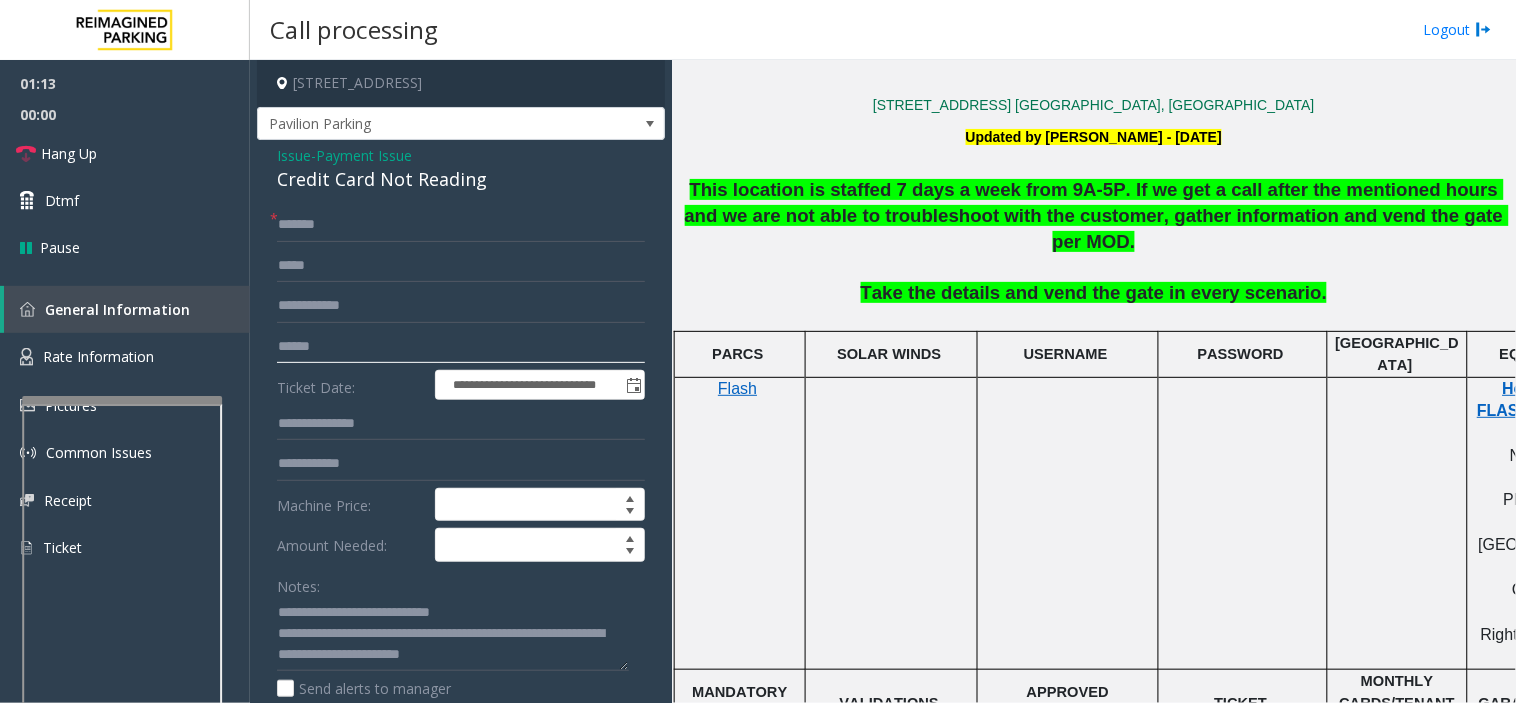 click 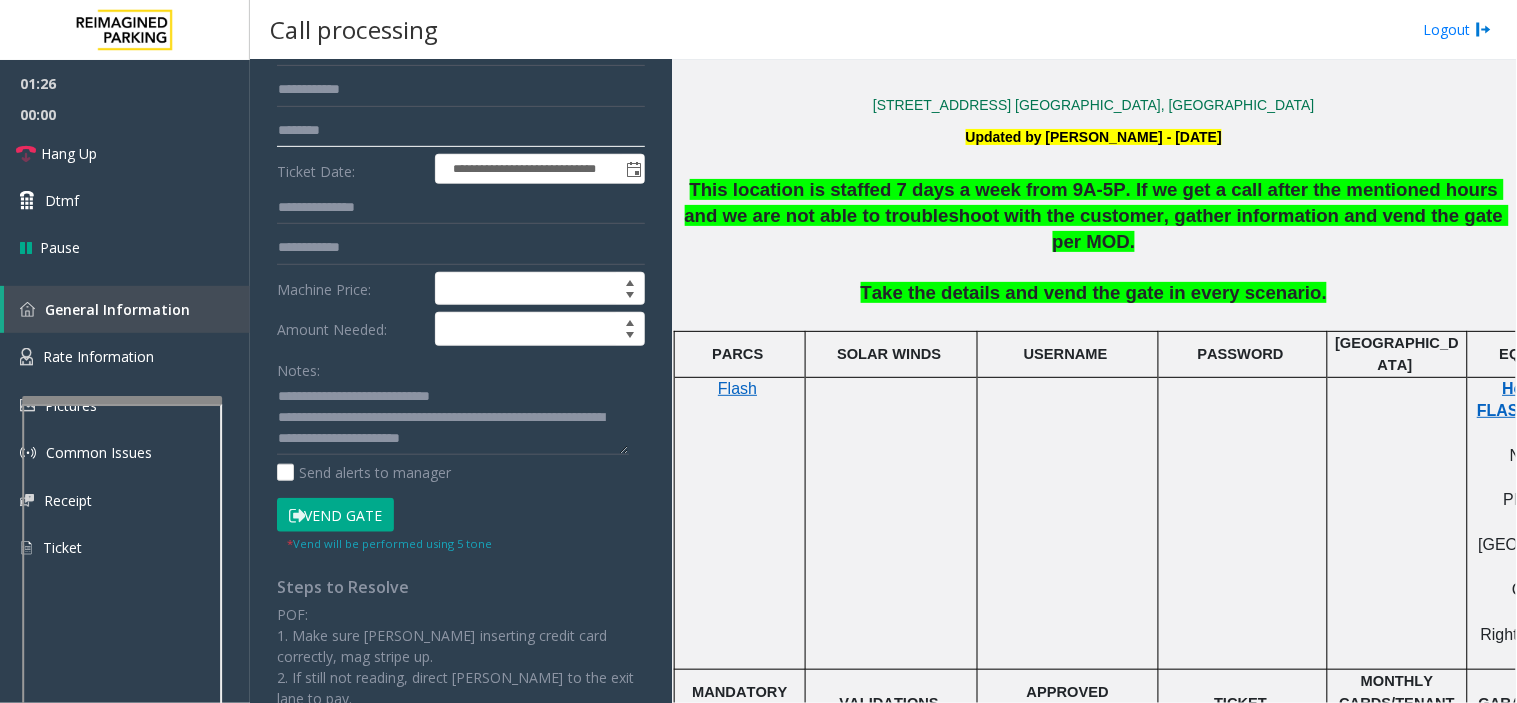 scroll, scrollTop: 444, scrollLeft: 0, axis: vertical 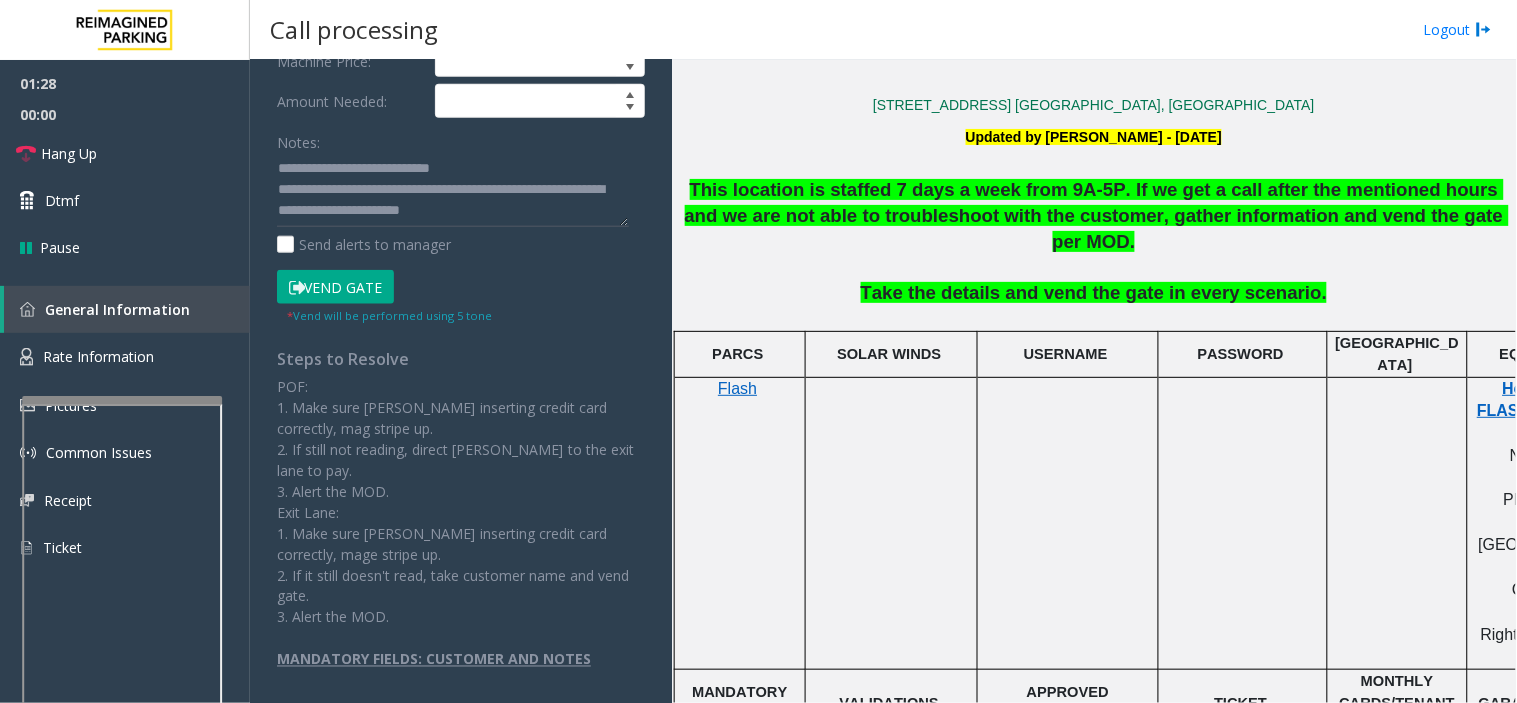type on "********" 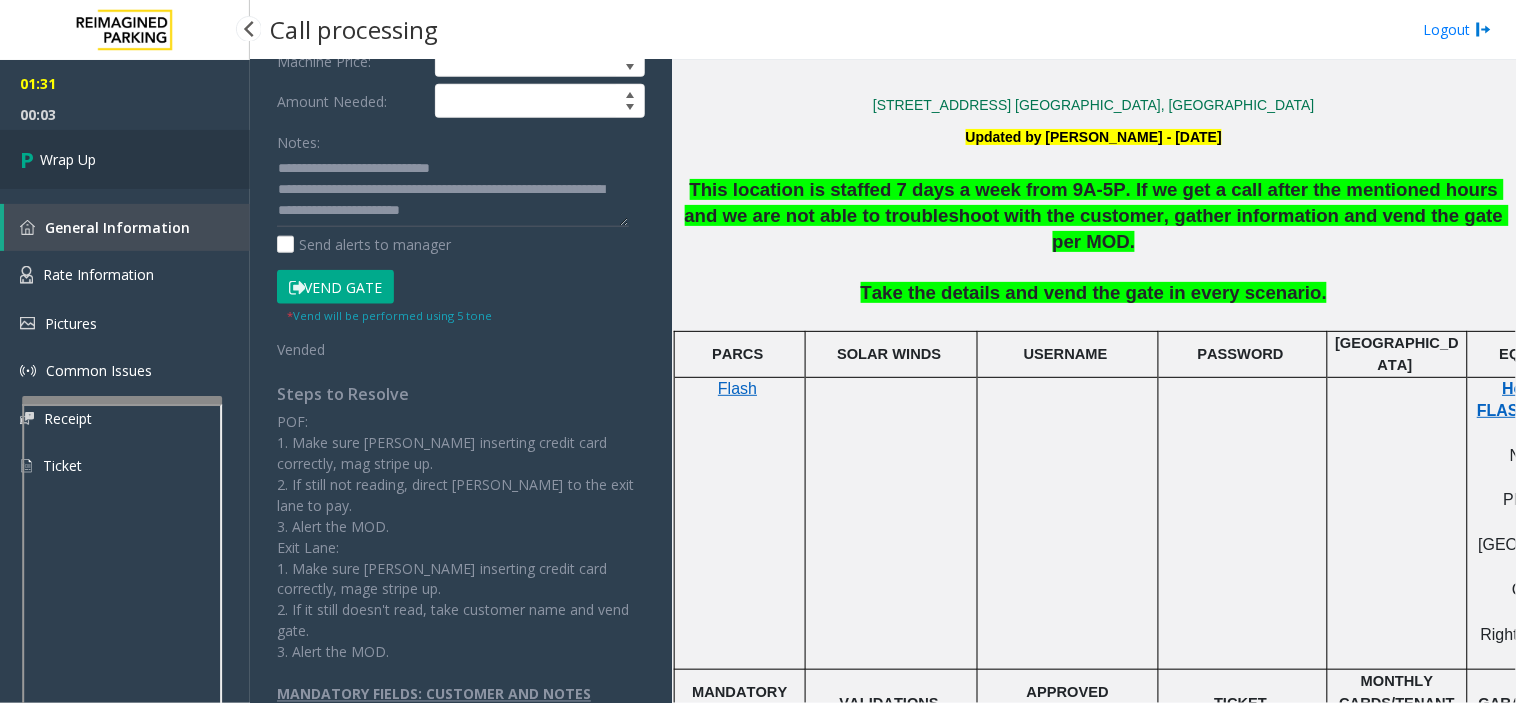 click on "Wrap Up" at bounding box center (125, 159) 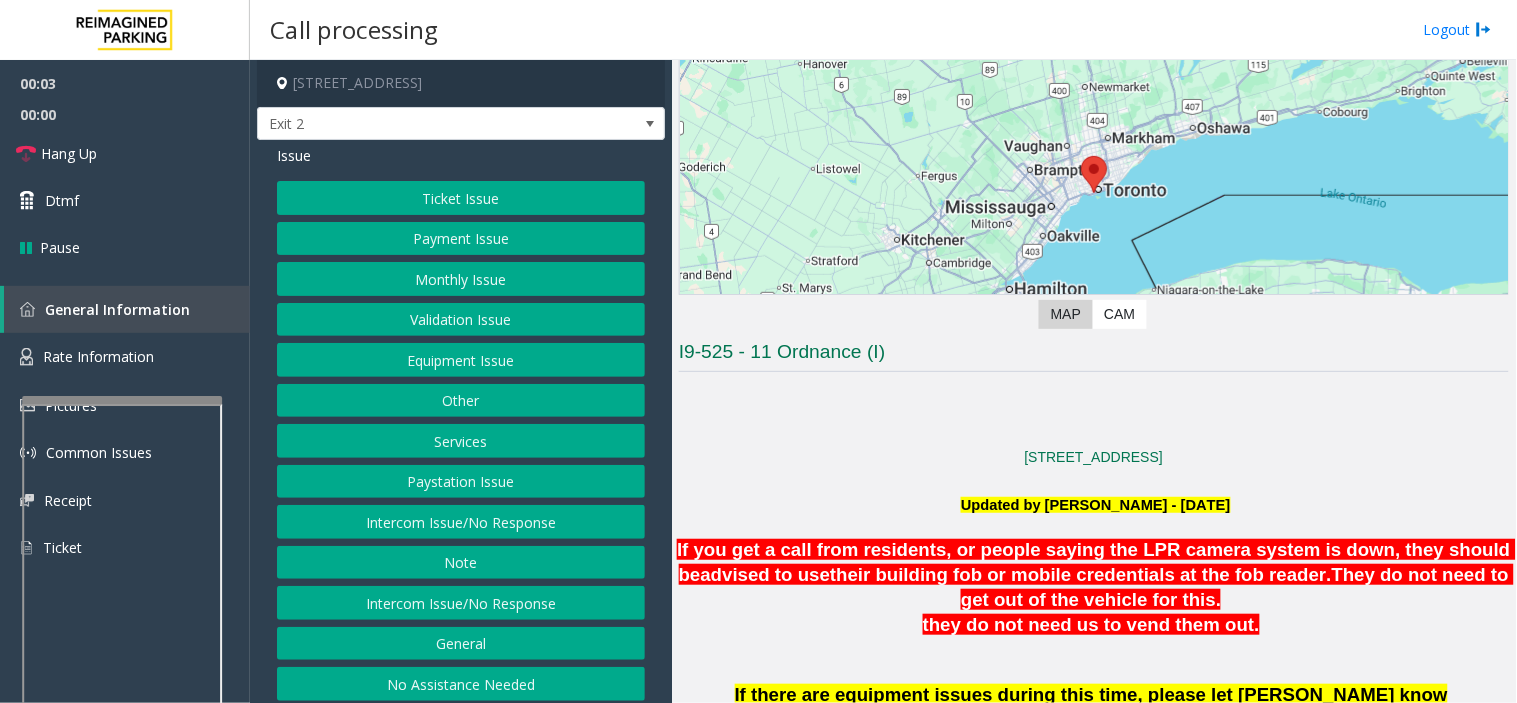 scroll, scrollTop: 555, scrollLeft: 0, axis: vertical 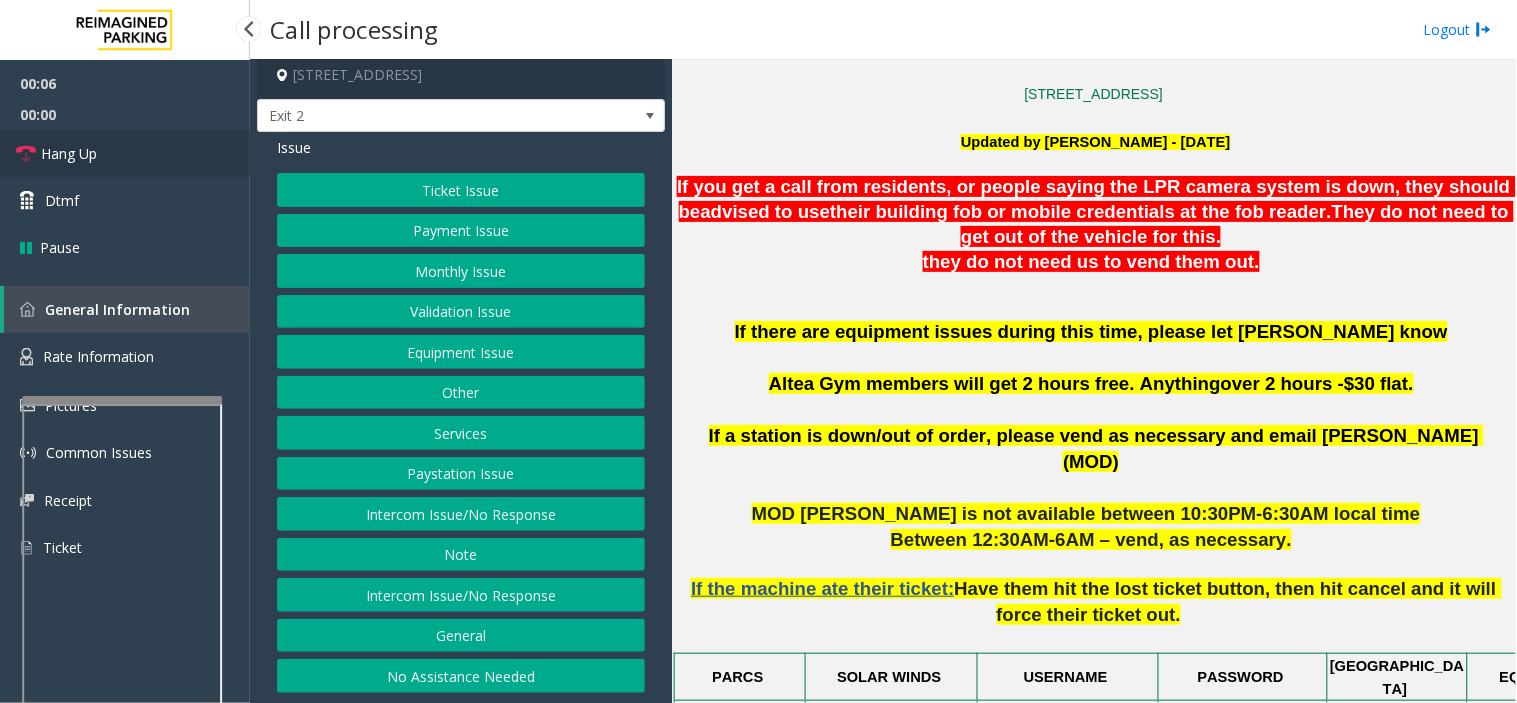 drag, startPoint x: 185, startPoint y: 148, endPoint x: 276, endPoint y: 446, distance: 311.58466 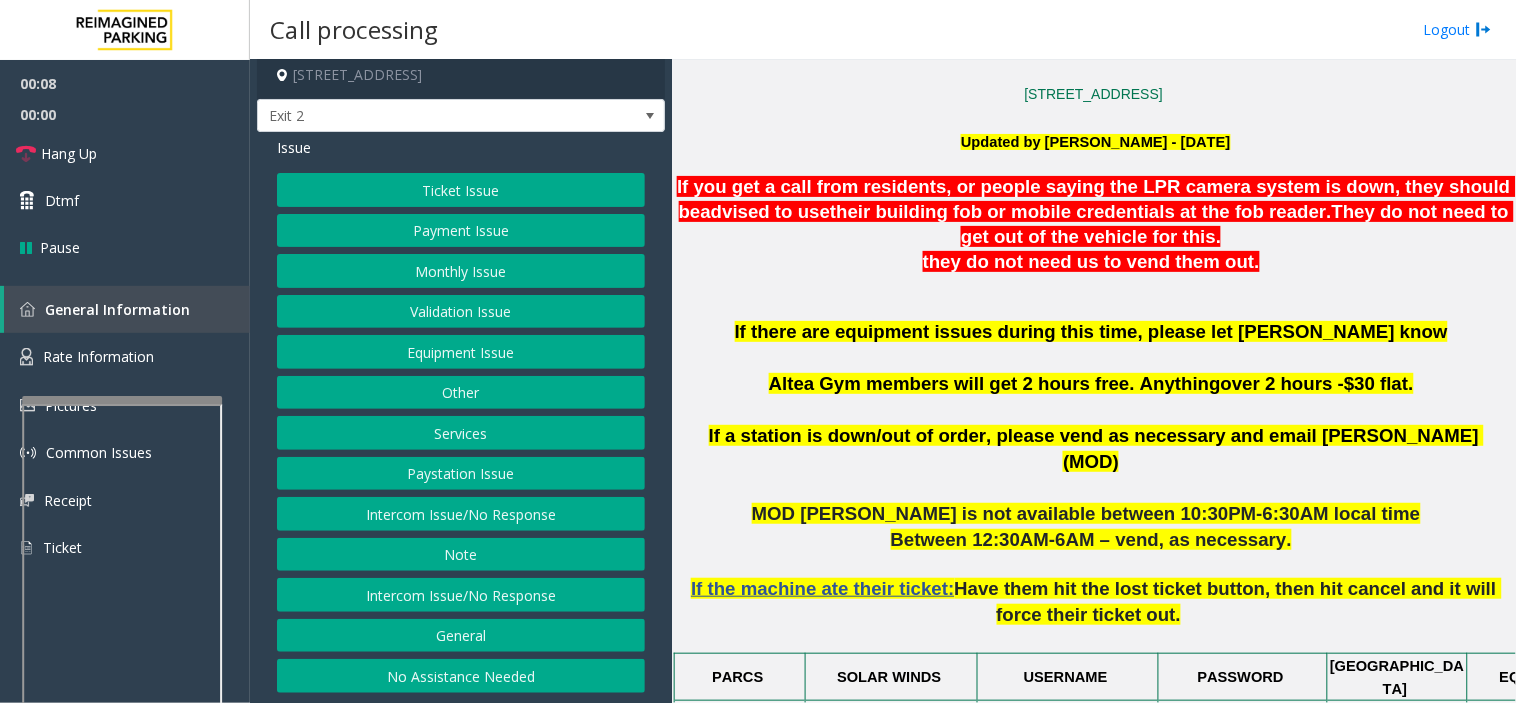 click on "No Assistance Needed" 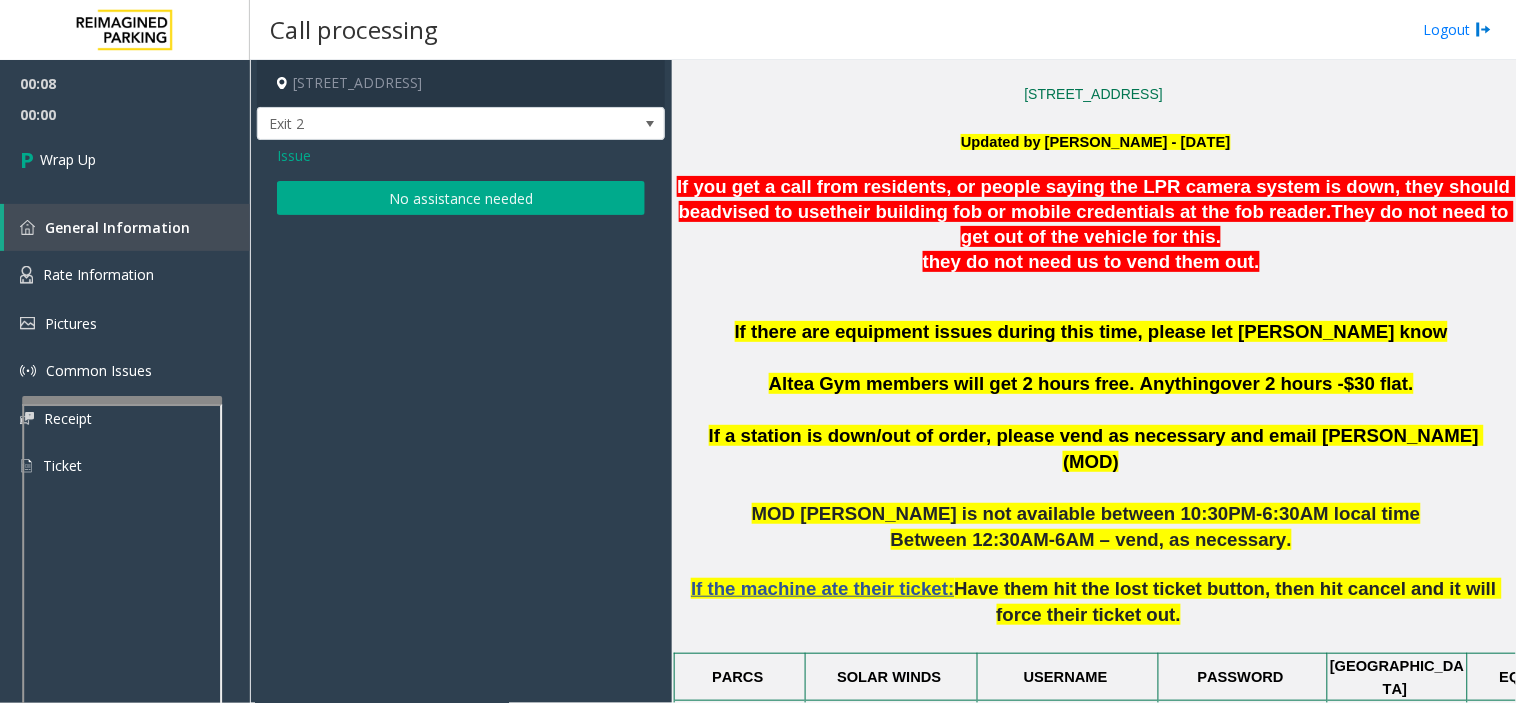 click on "No assistance needed" 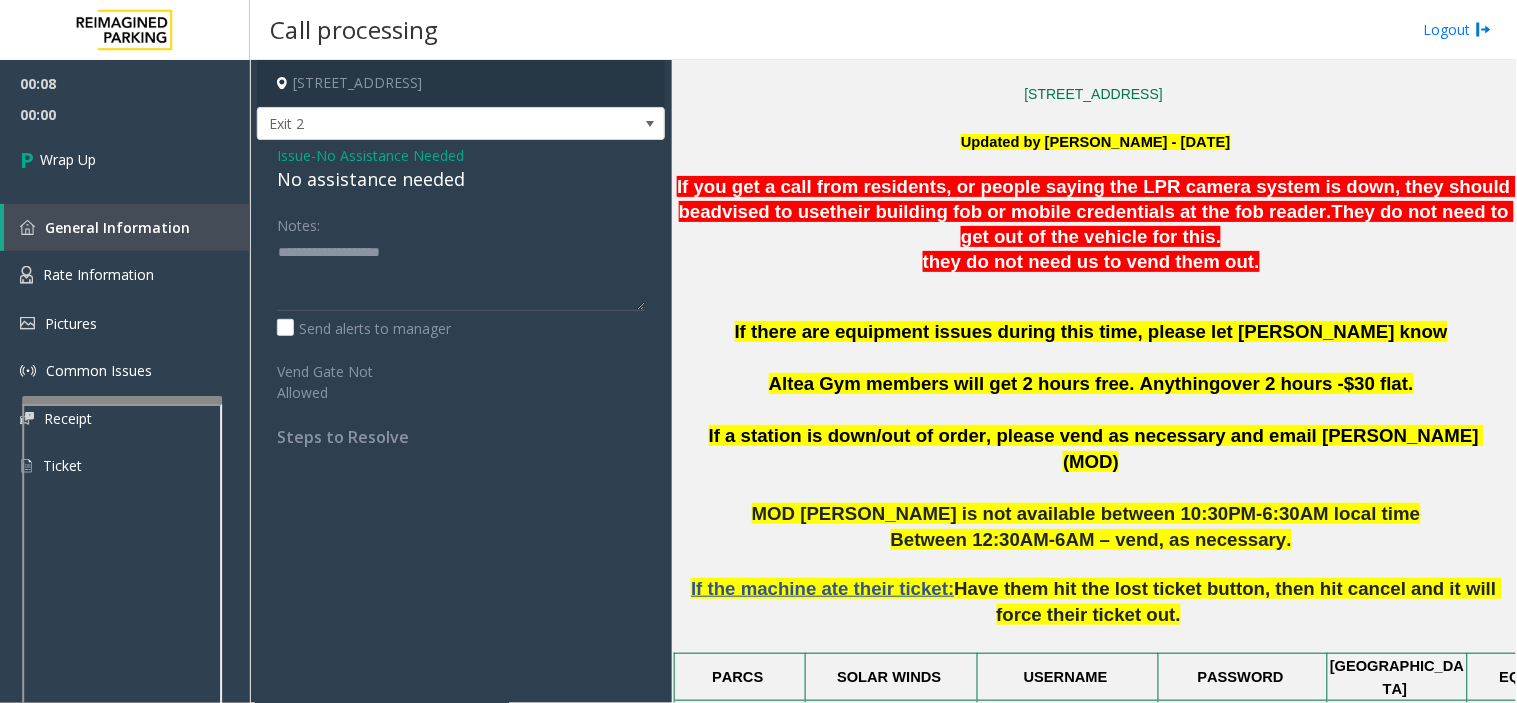 drag, startPoint x: 390, startPoint y: 194, endPoint x: 386, endPoint y: 182, distance: 12.649111 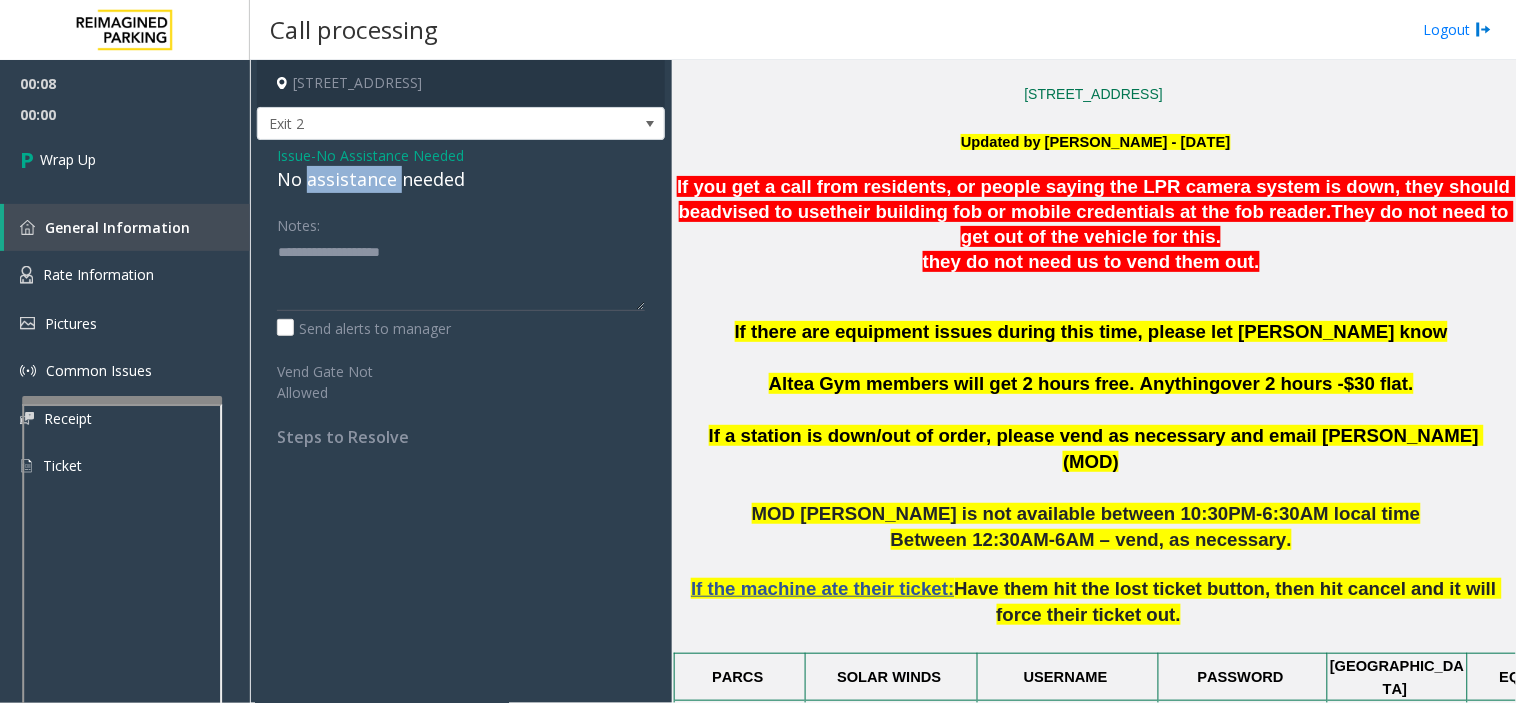 click on "No assistance needed" 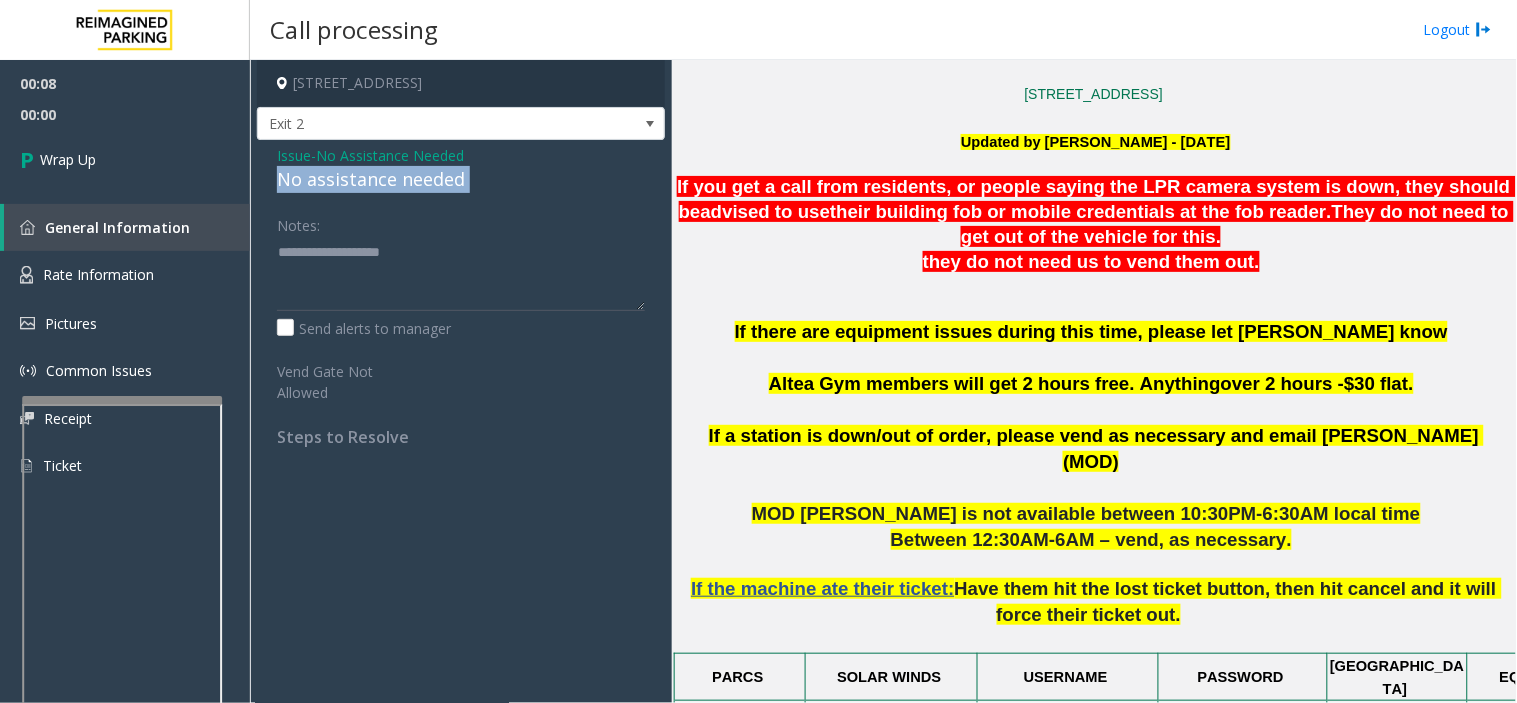 click on "No assistance needed" 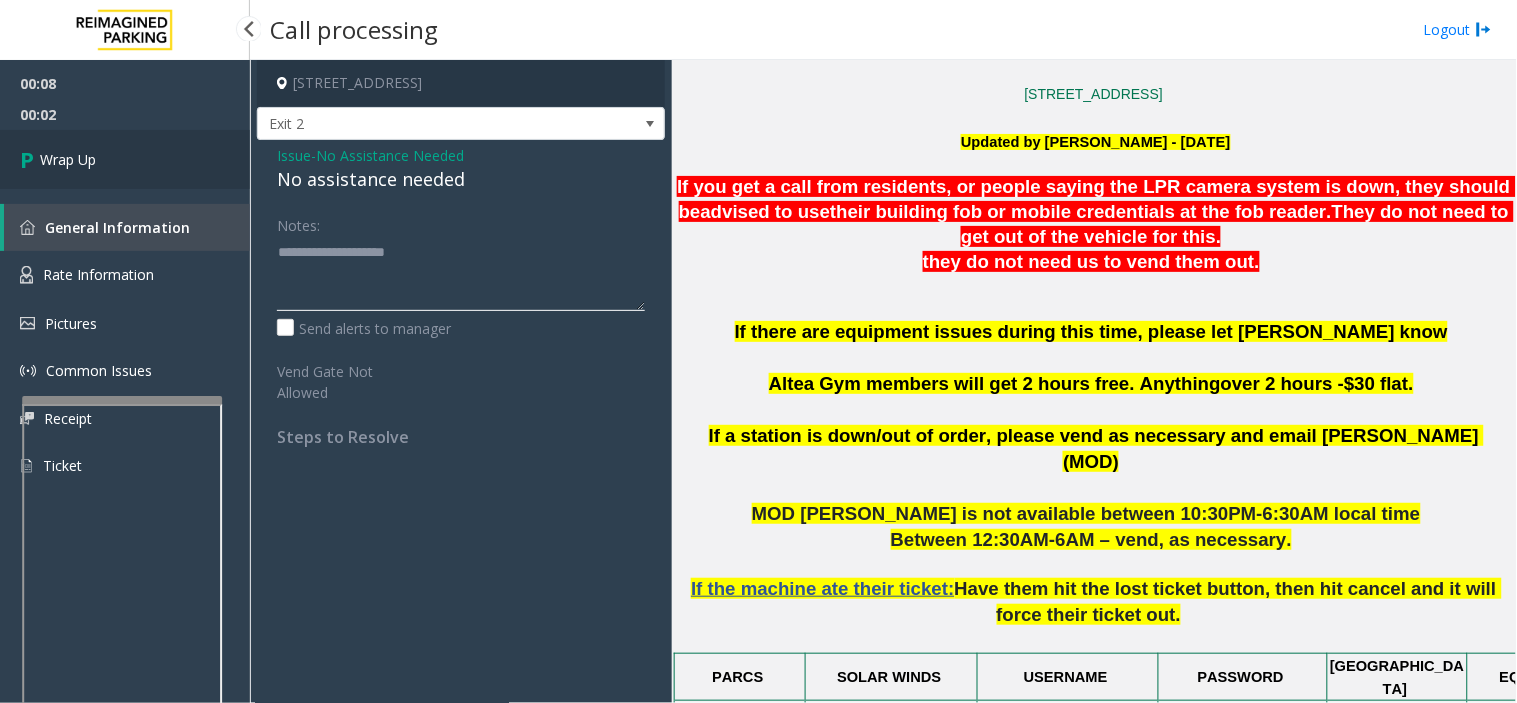 type on "**********" 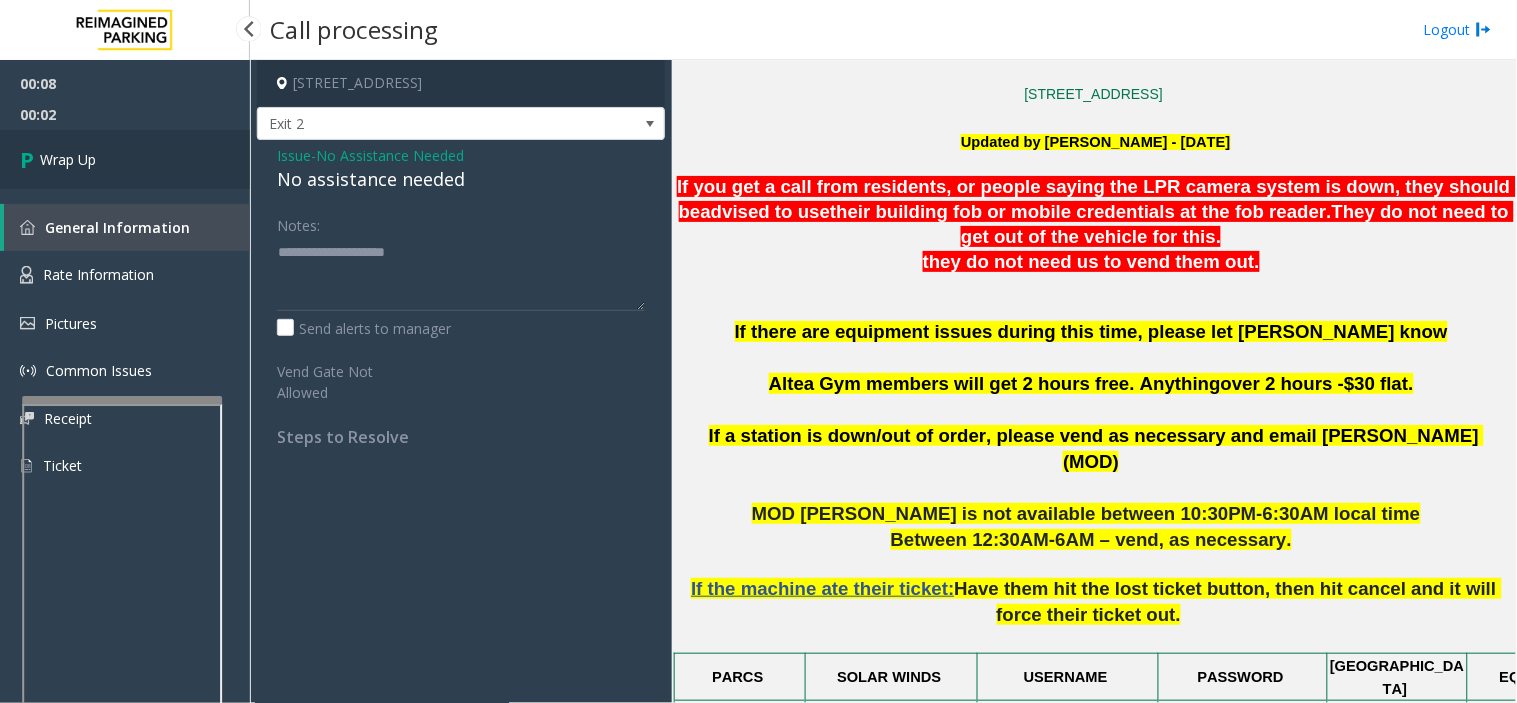 click on "Wrap Up" at bounding box center [125, 159] 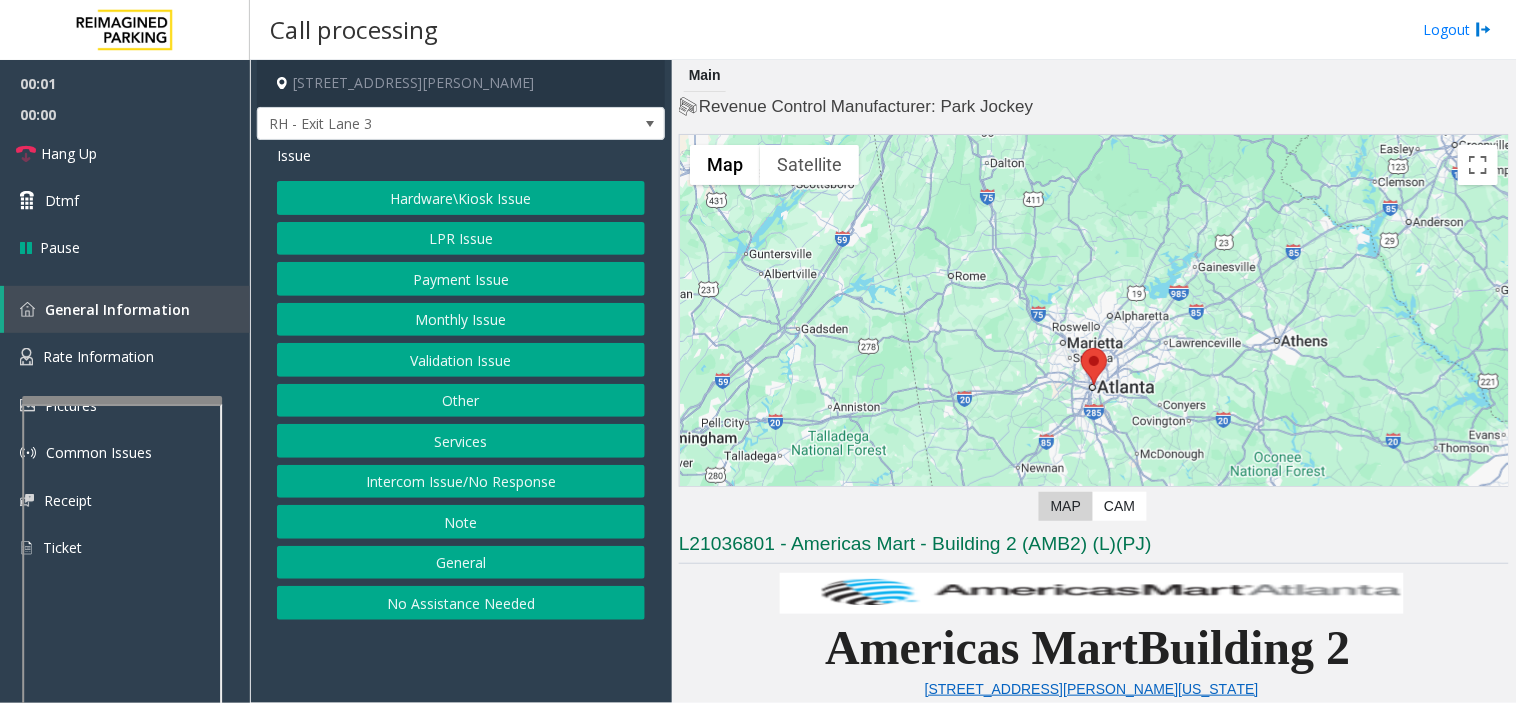 drag, startPoint x: 545, startPoint y: 678, endPoint x: 553, endPoint y: 671, distance: 10.630146 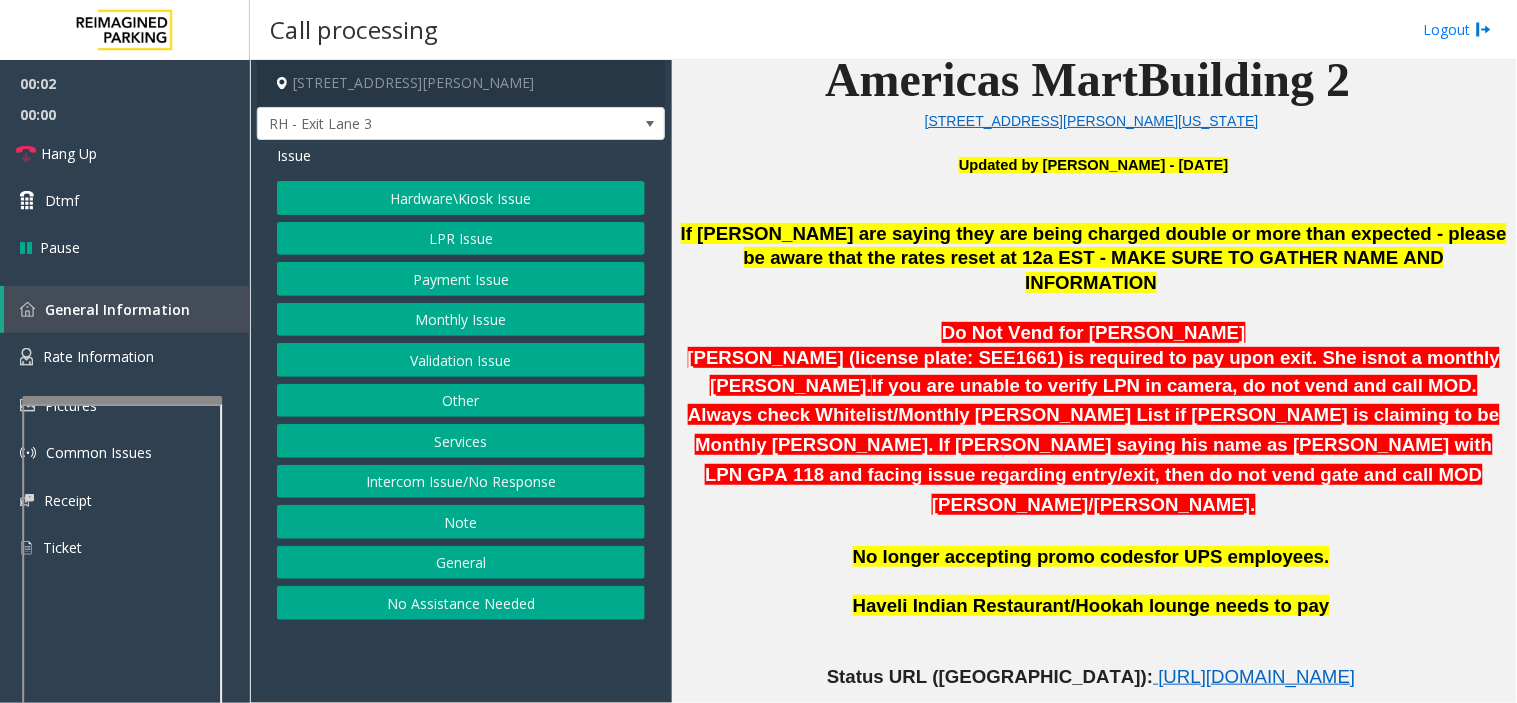 scroll, scrollTop: 666, scrollLeft: 0, axis: vertical 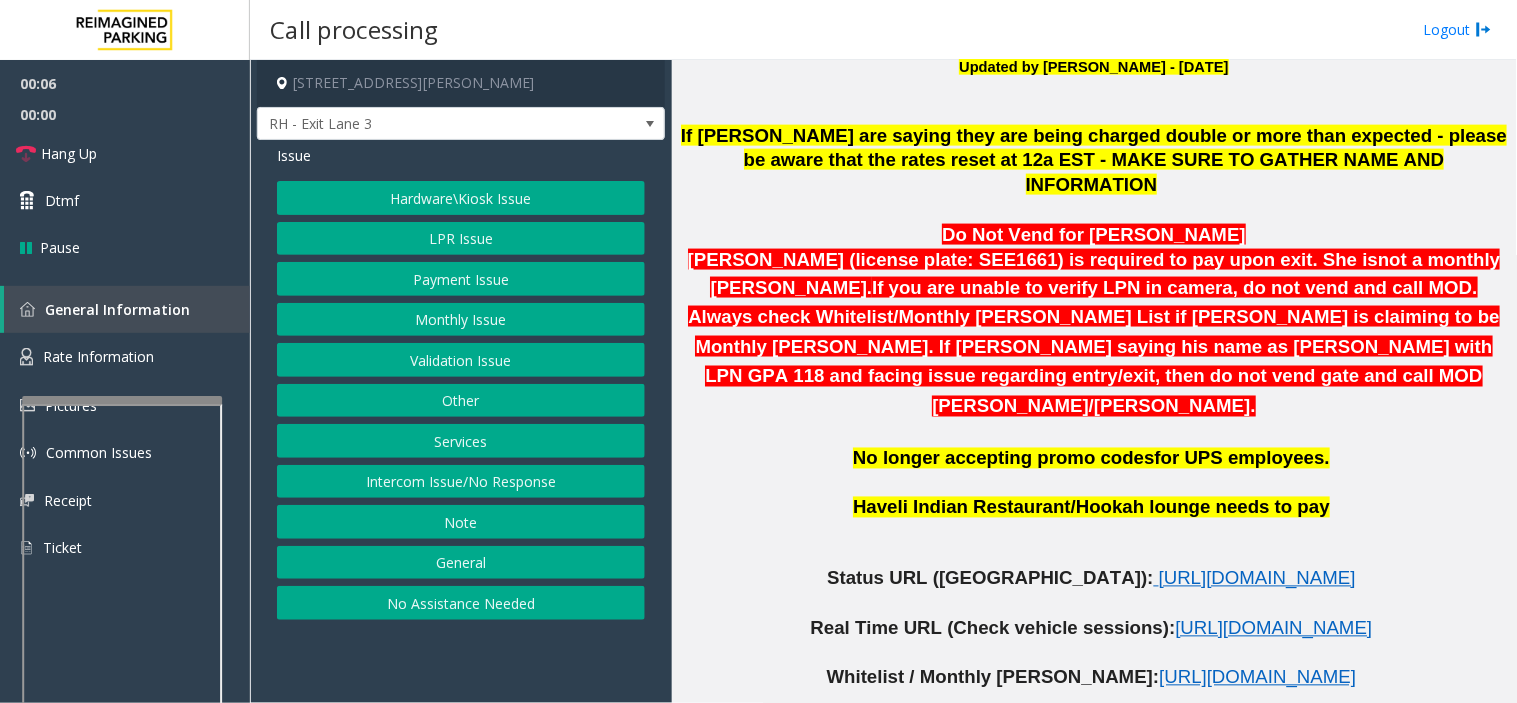 click on "Monthly Issue" 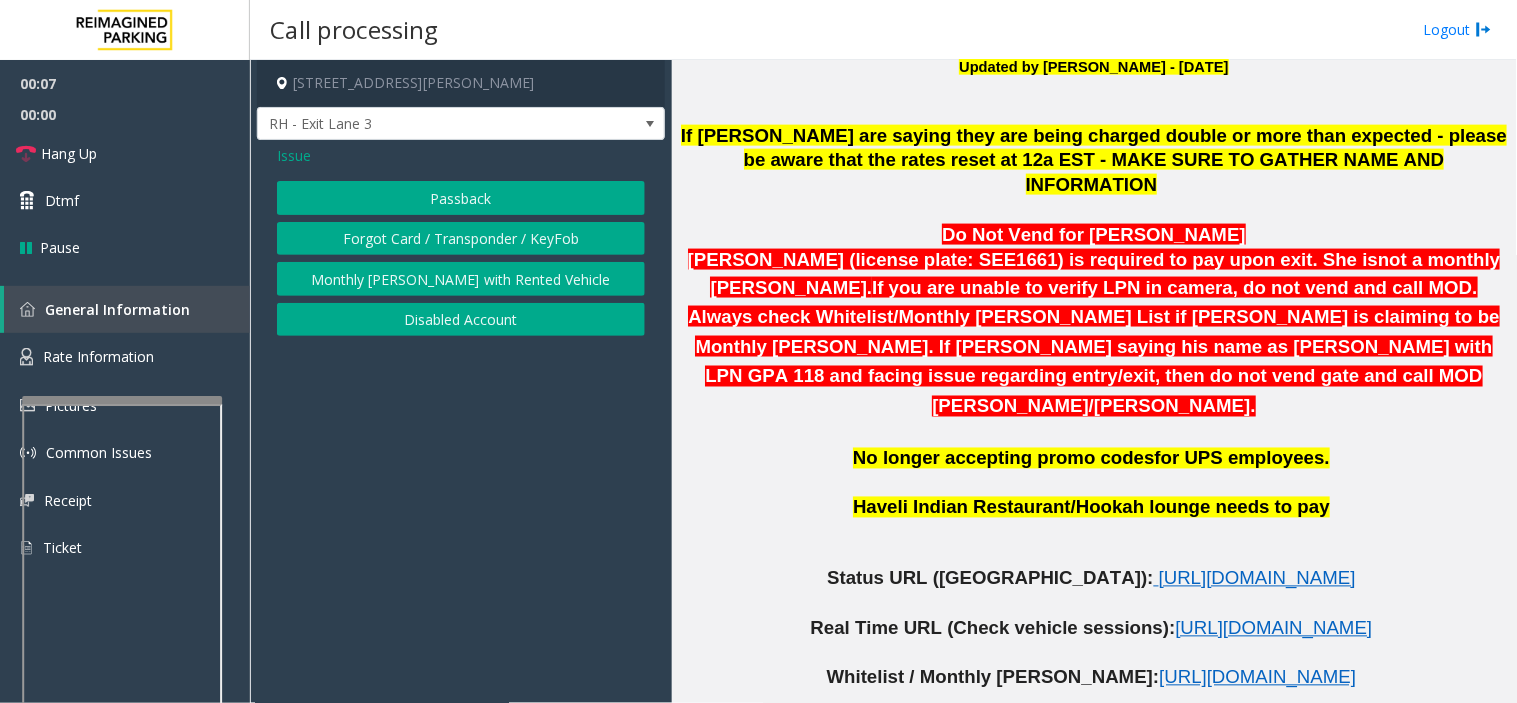 click on "Passback" 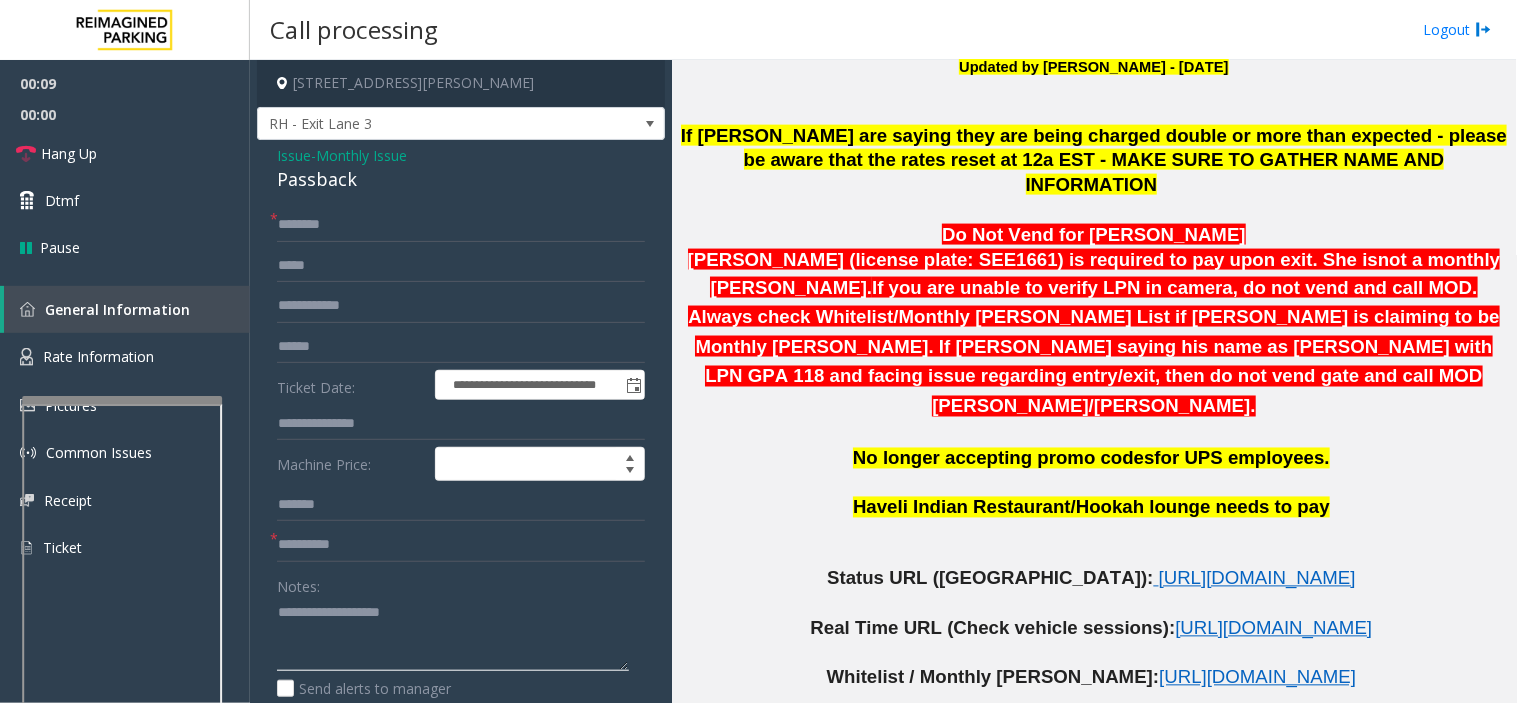 paste on "**********" 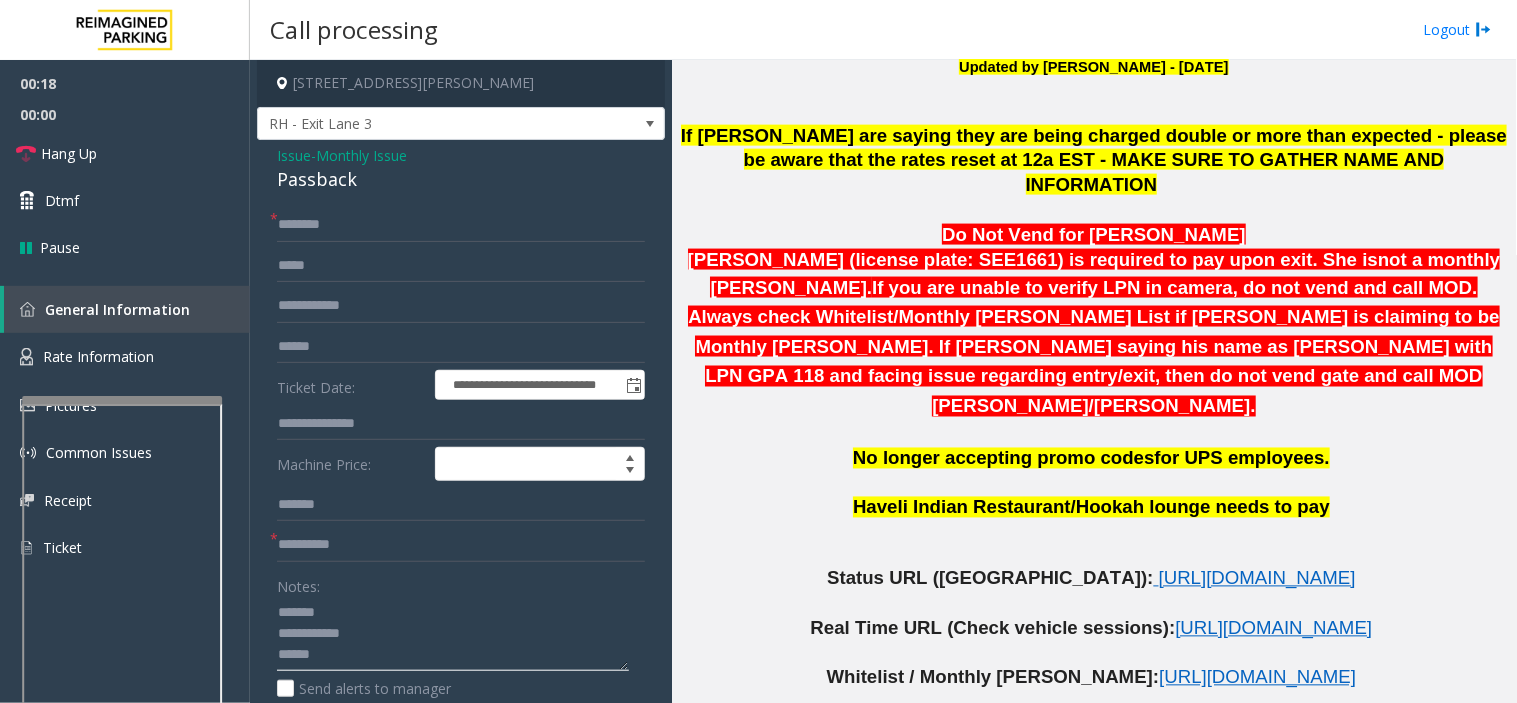 type on "**********" 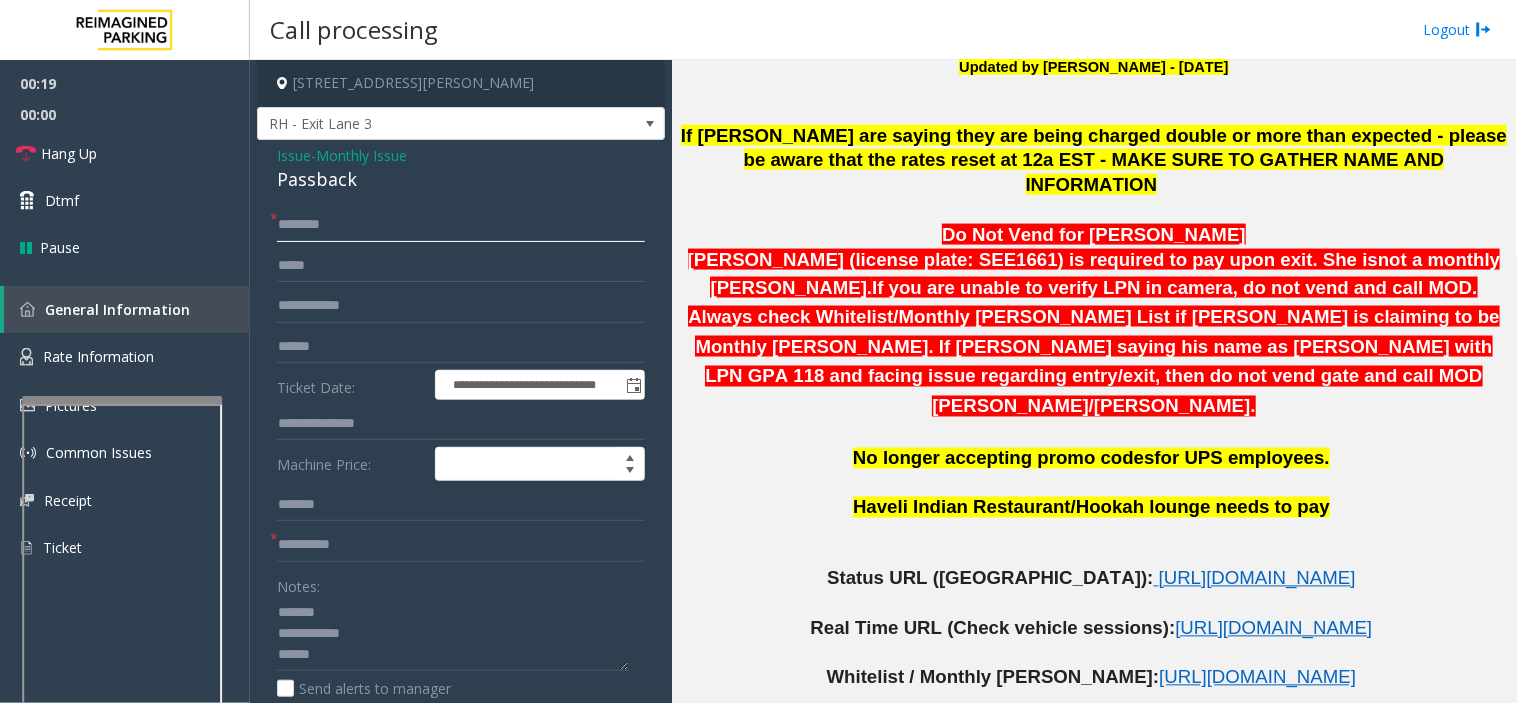 click 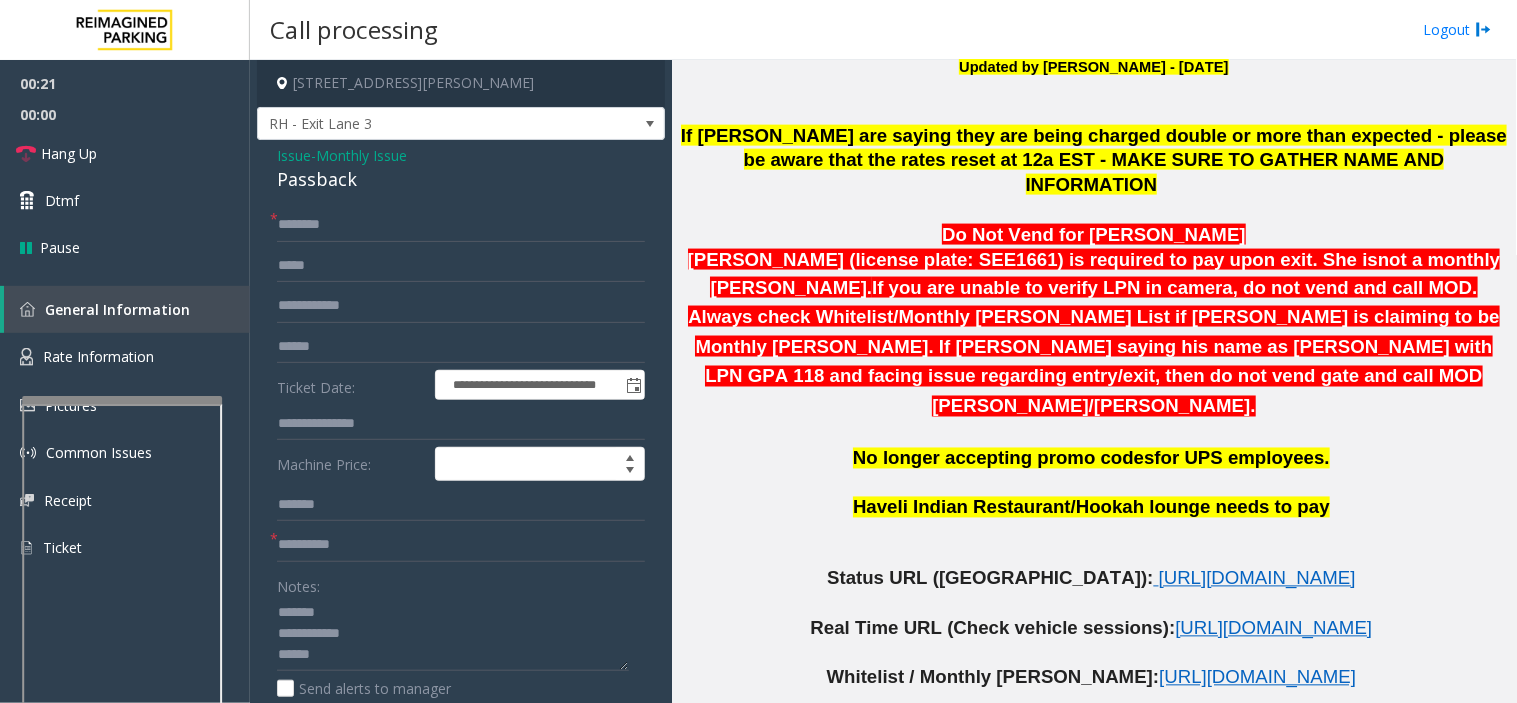 click on "Monthly Issue" 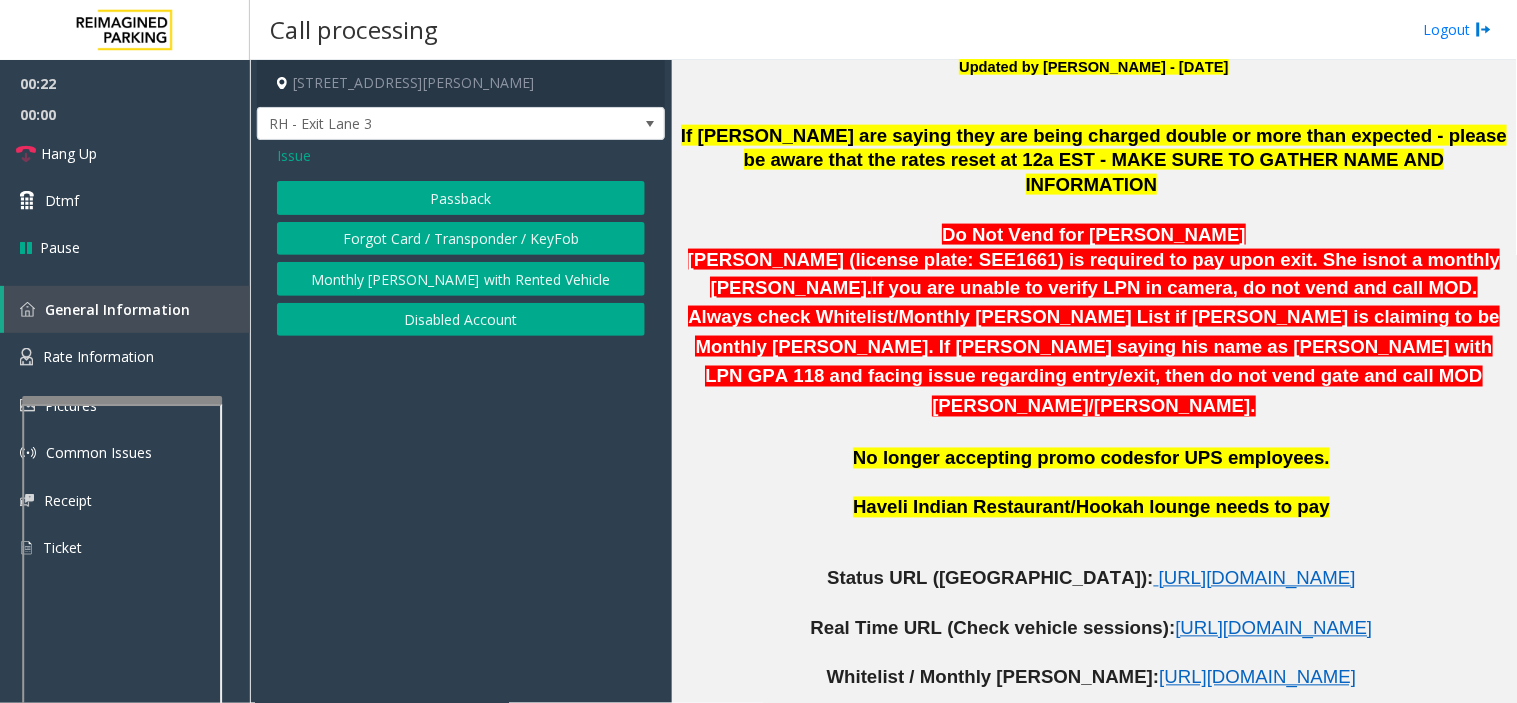 click on "Disabled Account" 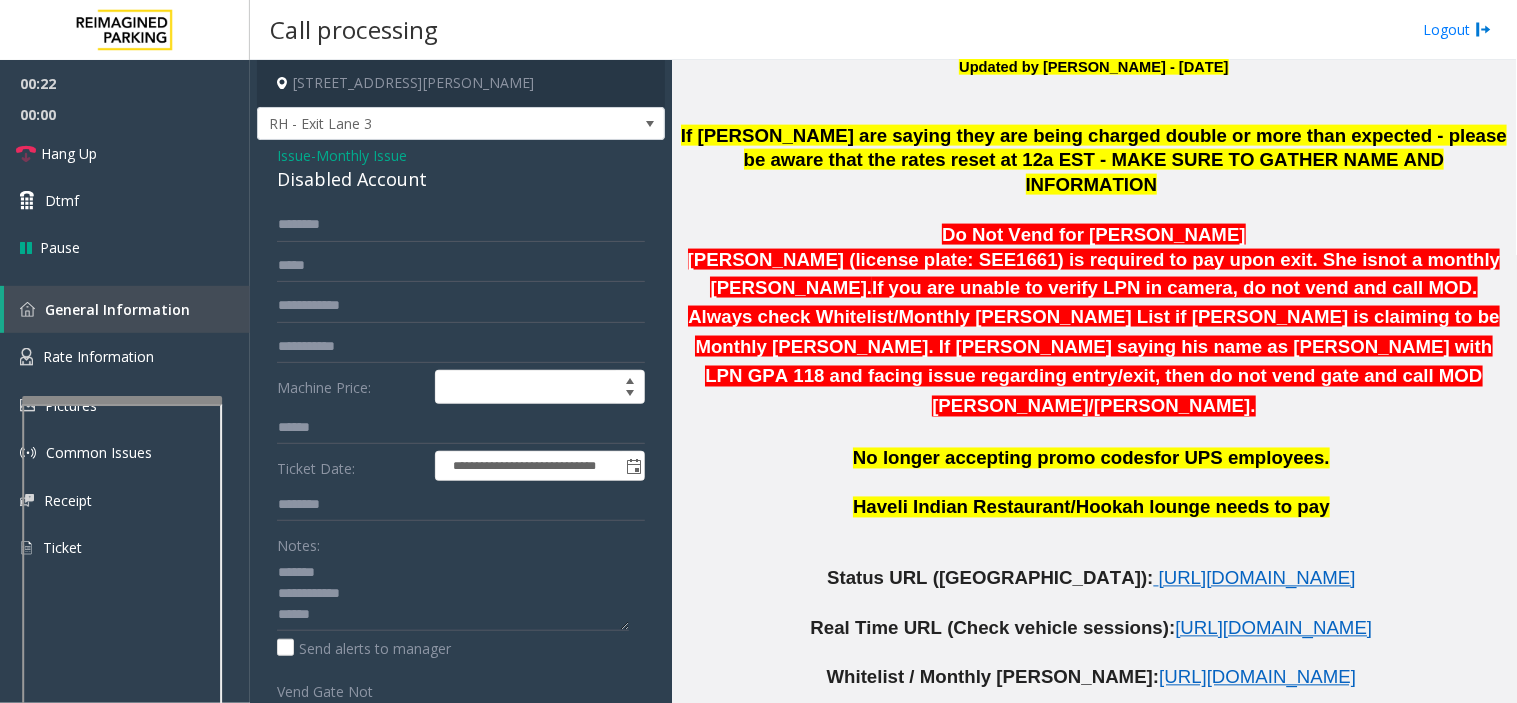 click on "Disabled Account" 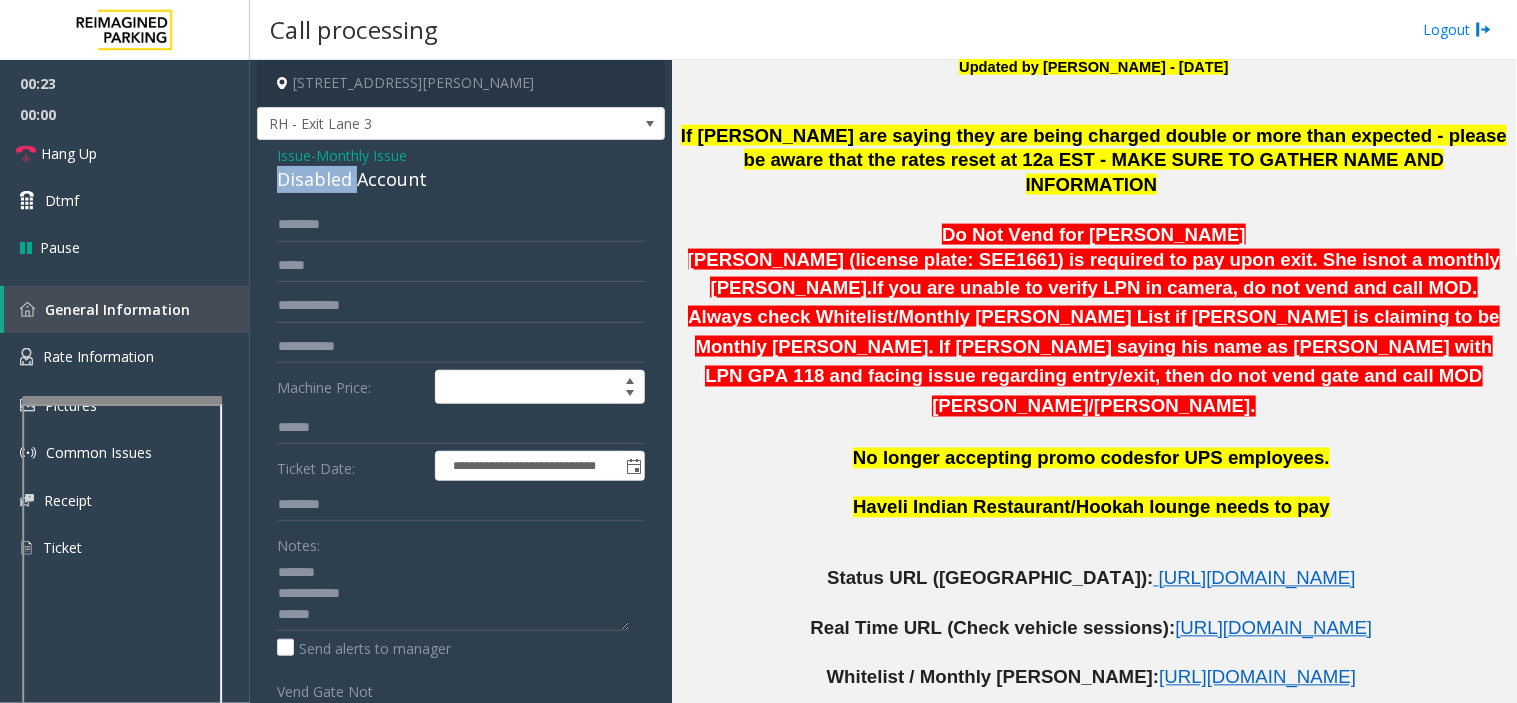 click on "Disabled Account" 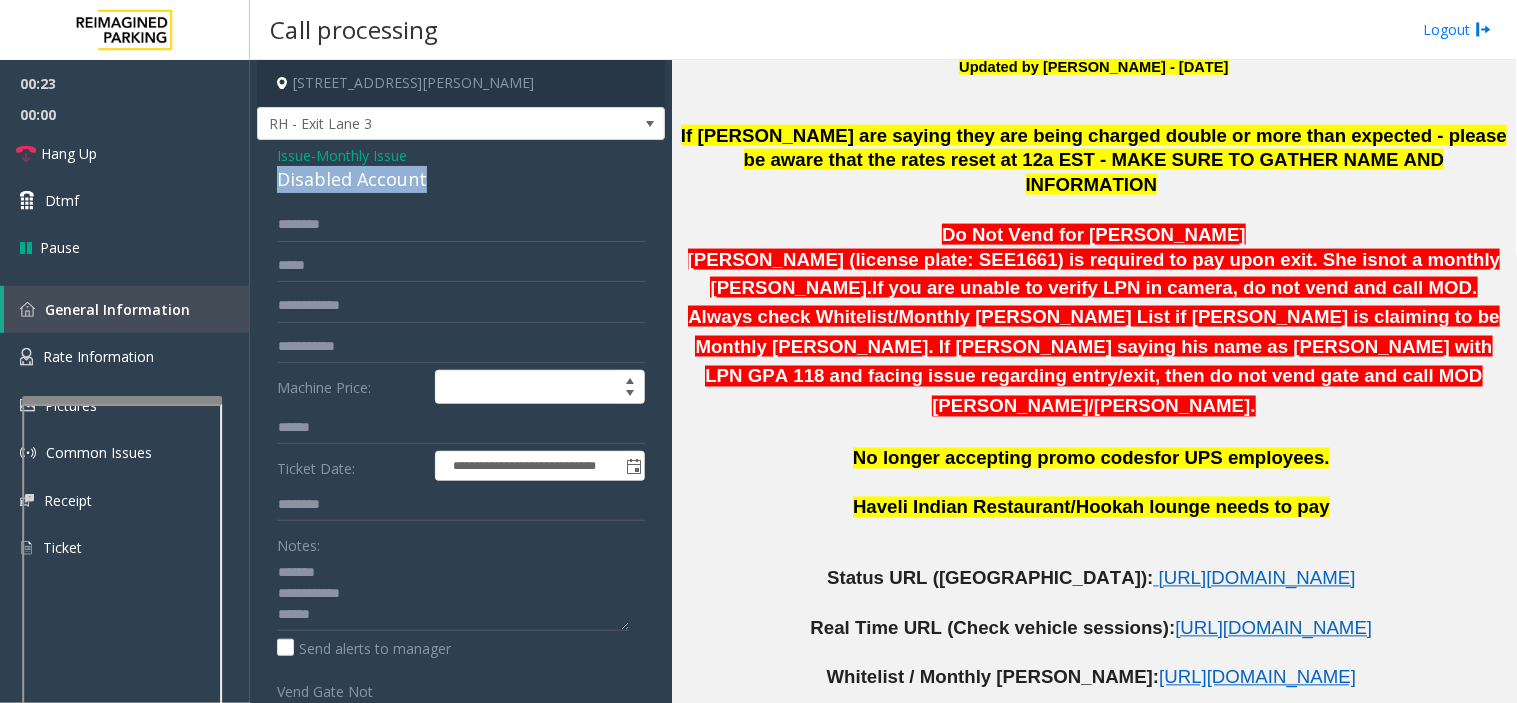 click on "Disabled Account" 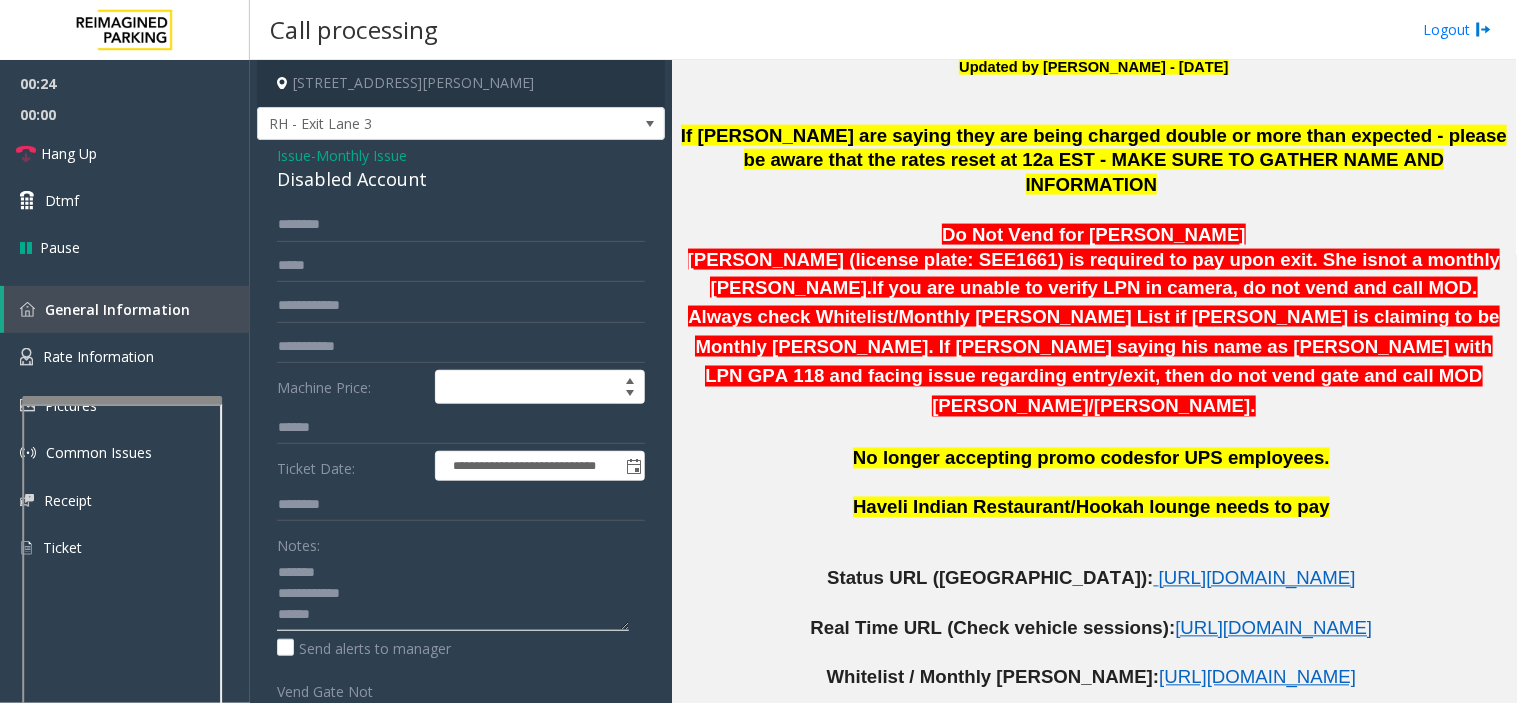click 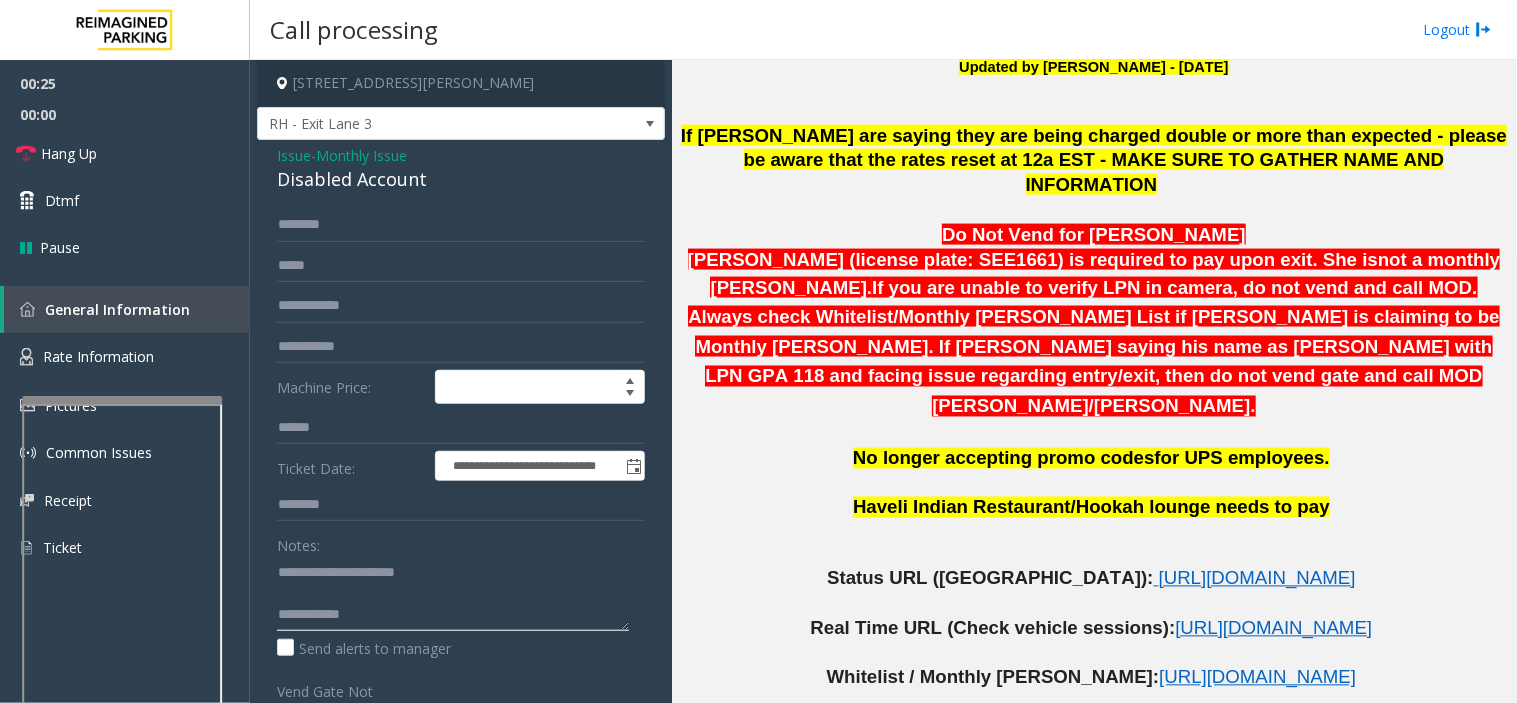 type on "**********" 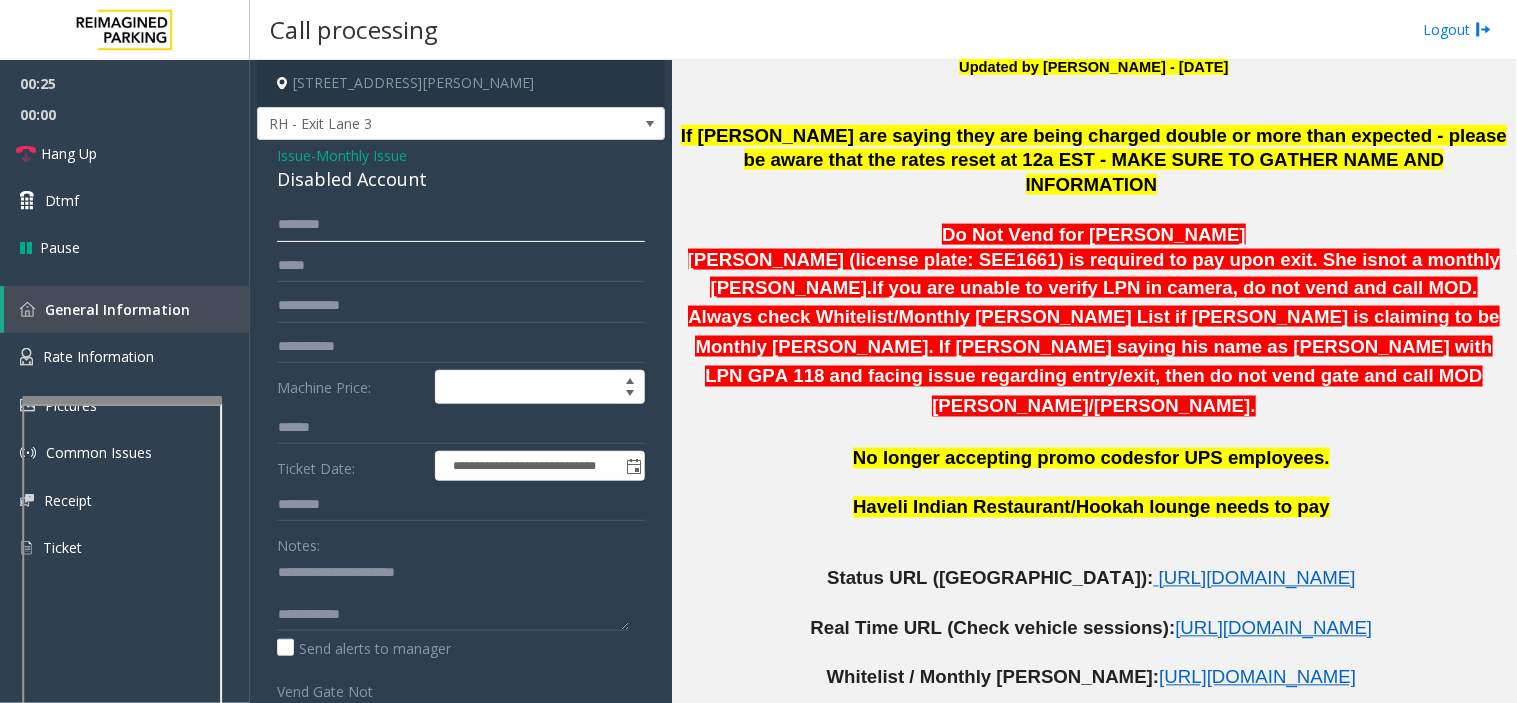 click 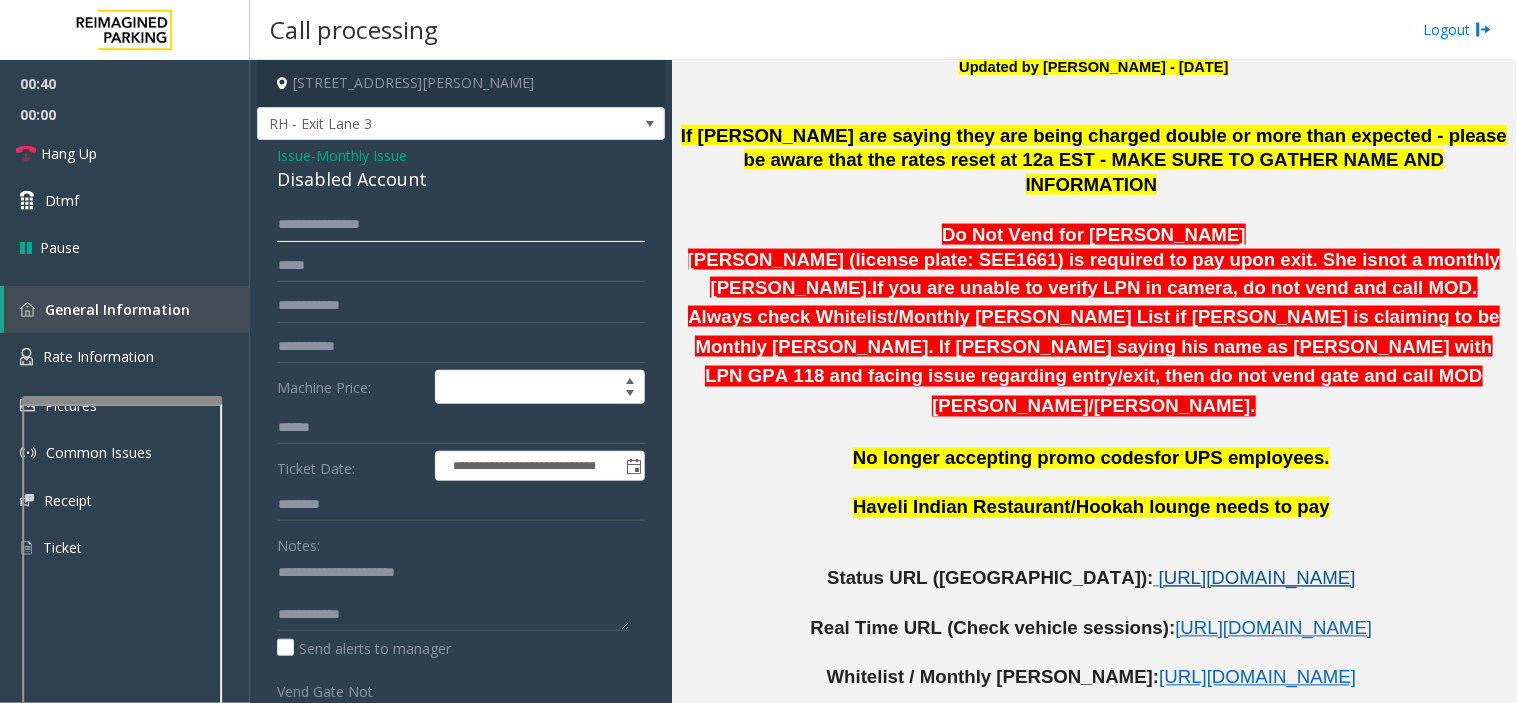 type on "**********" 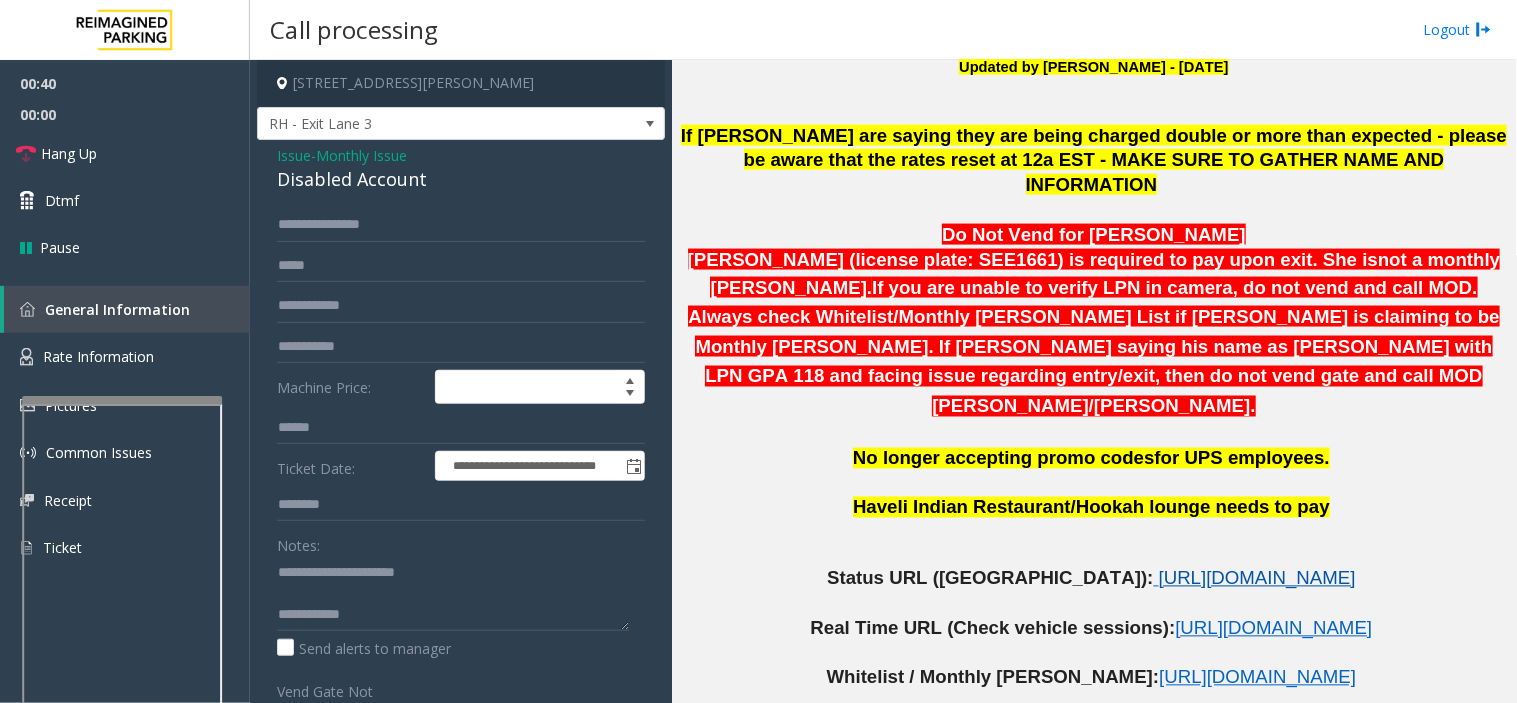 click on "https://www.parkjockey.com/en-us/manage/1633/status" 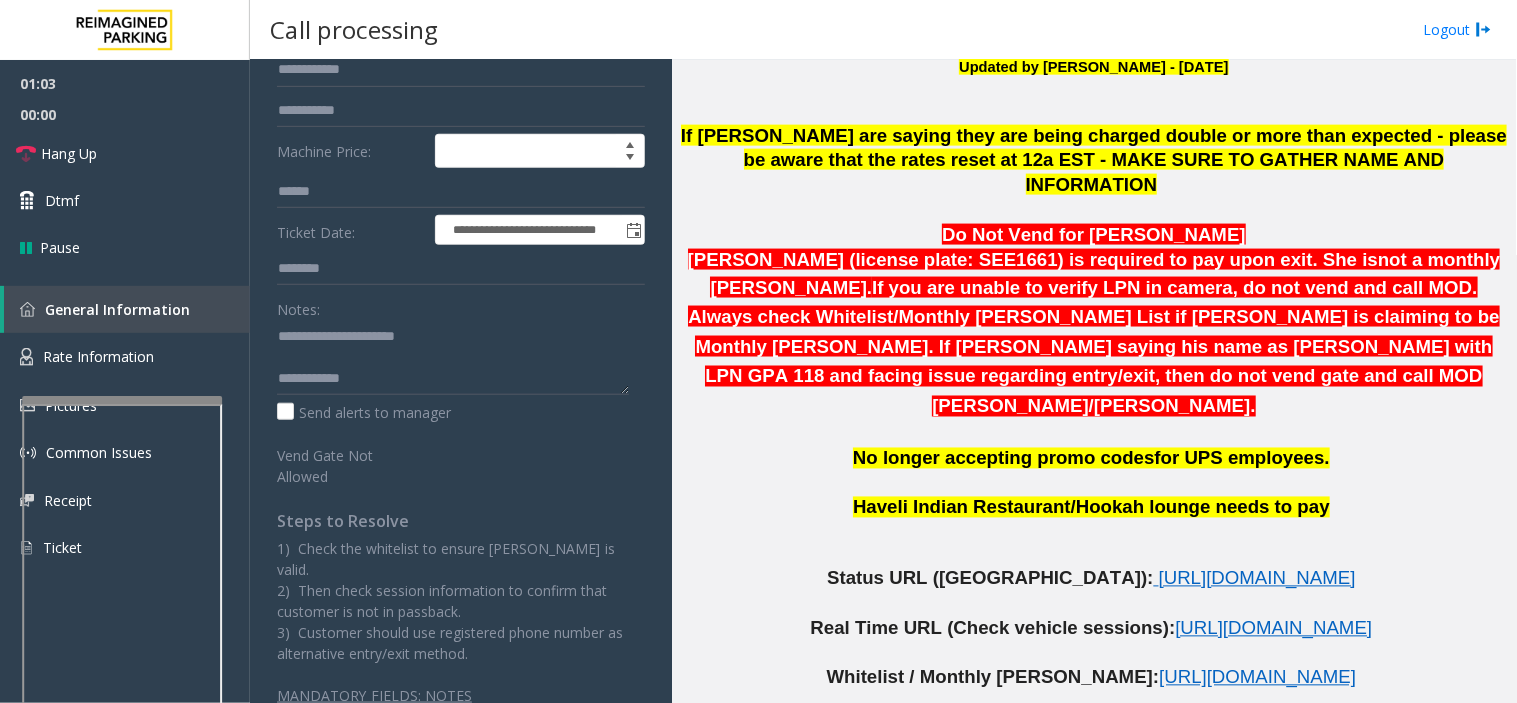 scroll, scrollTop: 237, scrollLeft: 0, axis: vertical 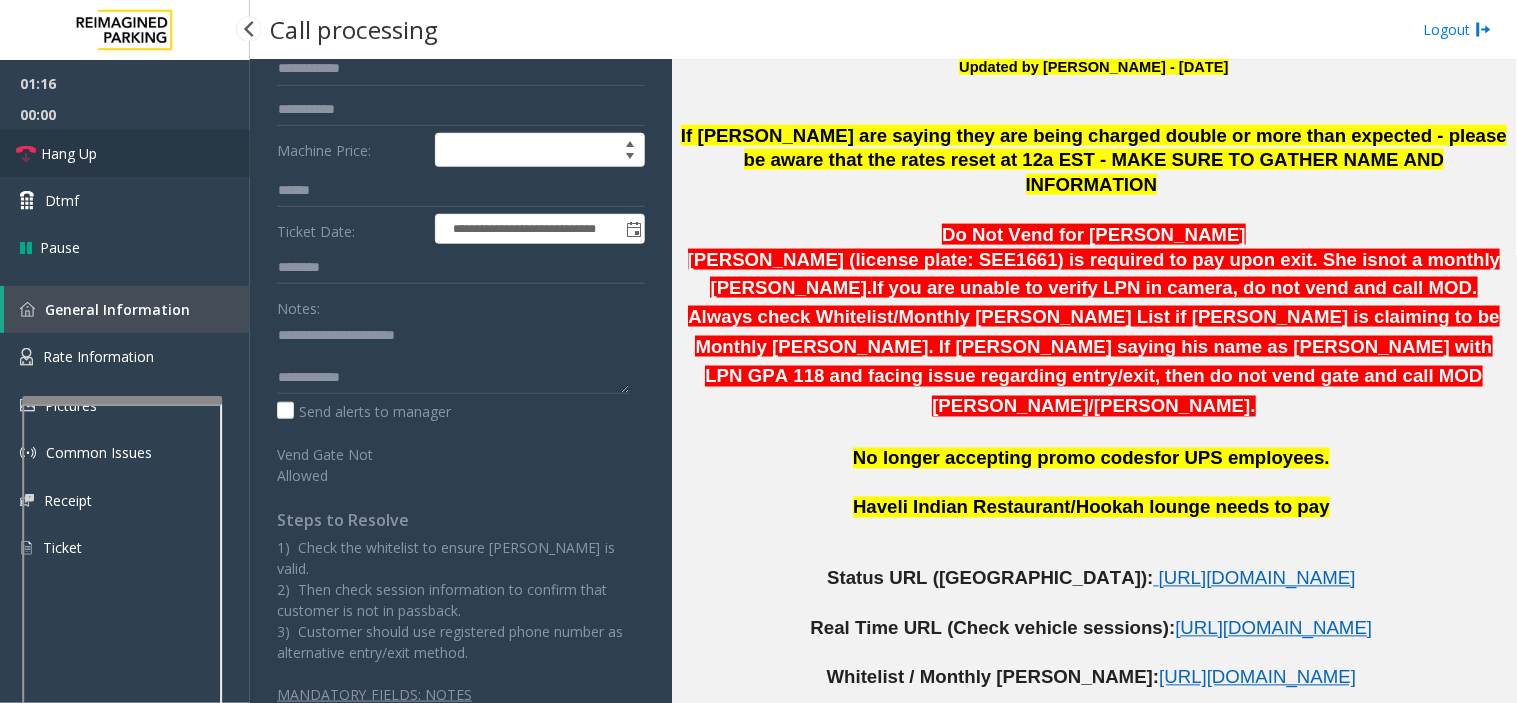 click on "Hang Up" at bounding box center [125, 153] 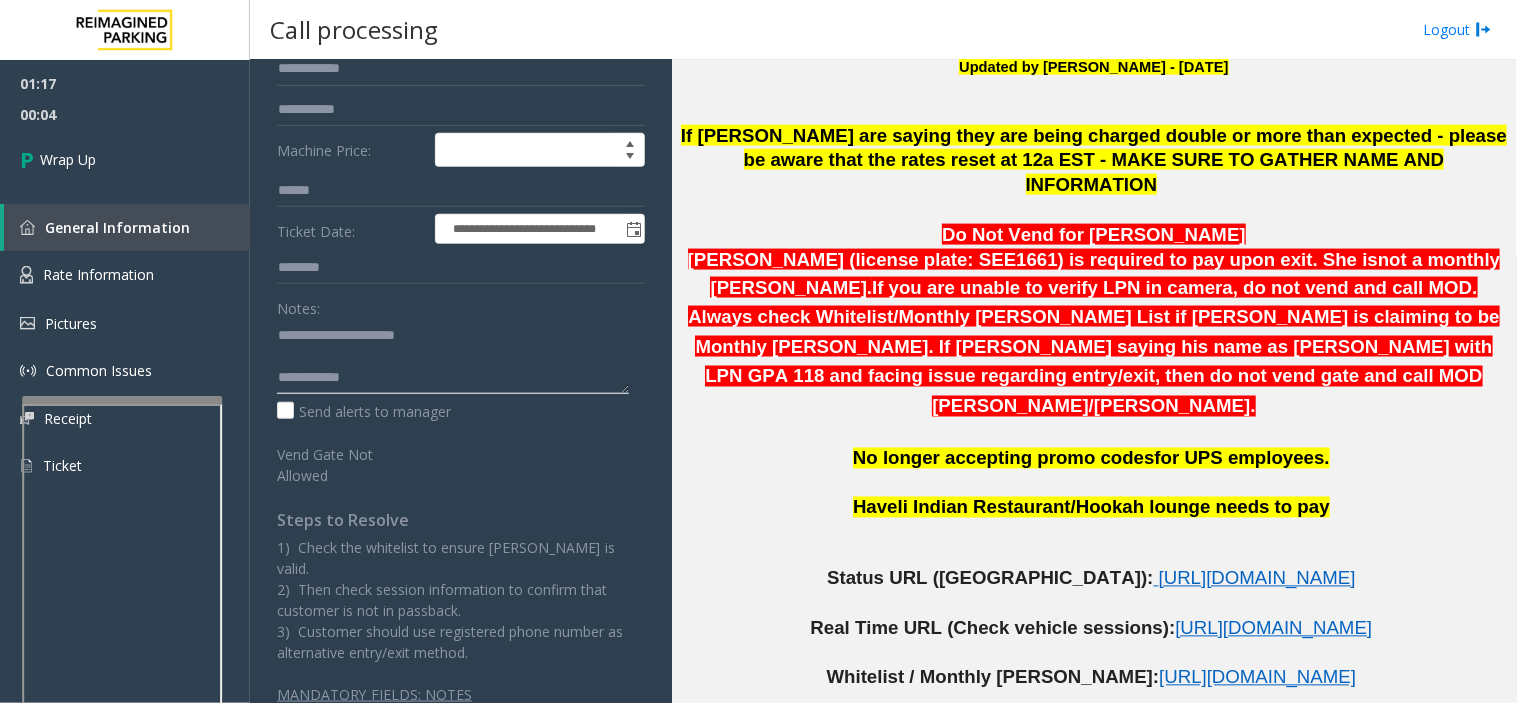 click 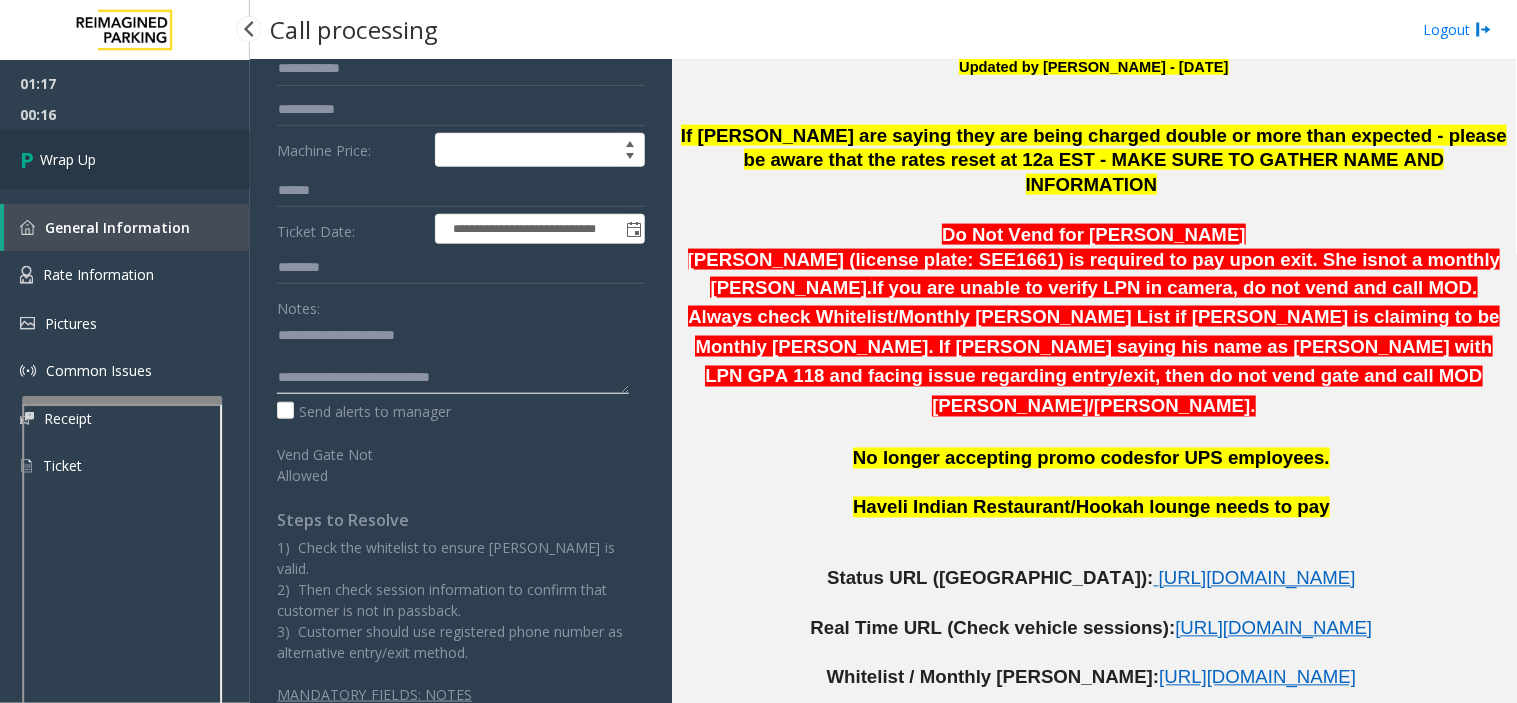 type on "**********" 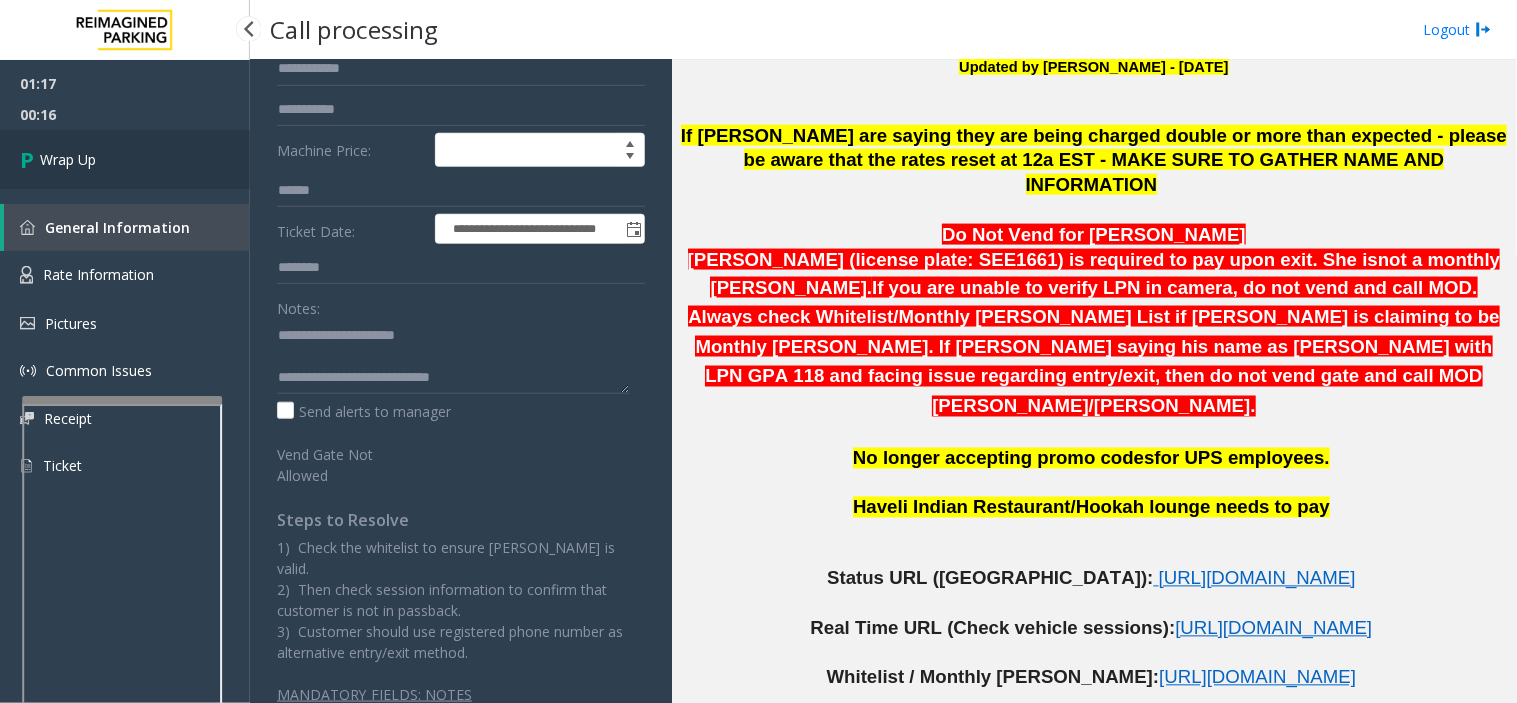click on "Wrap Up" at bounding box center [125, 159] 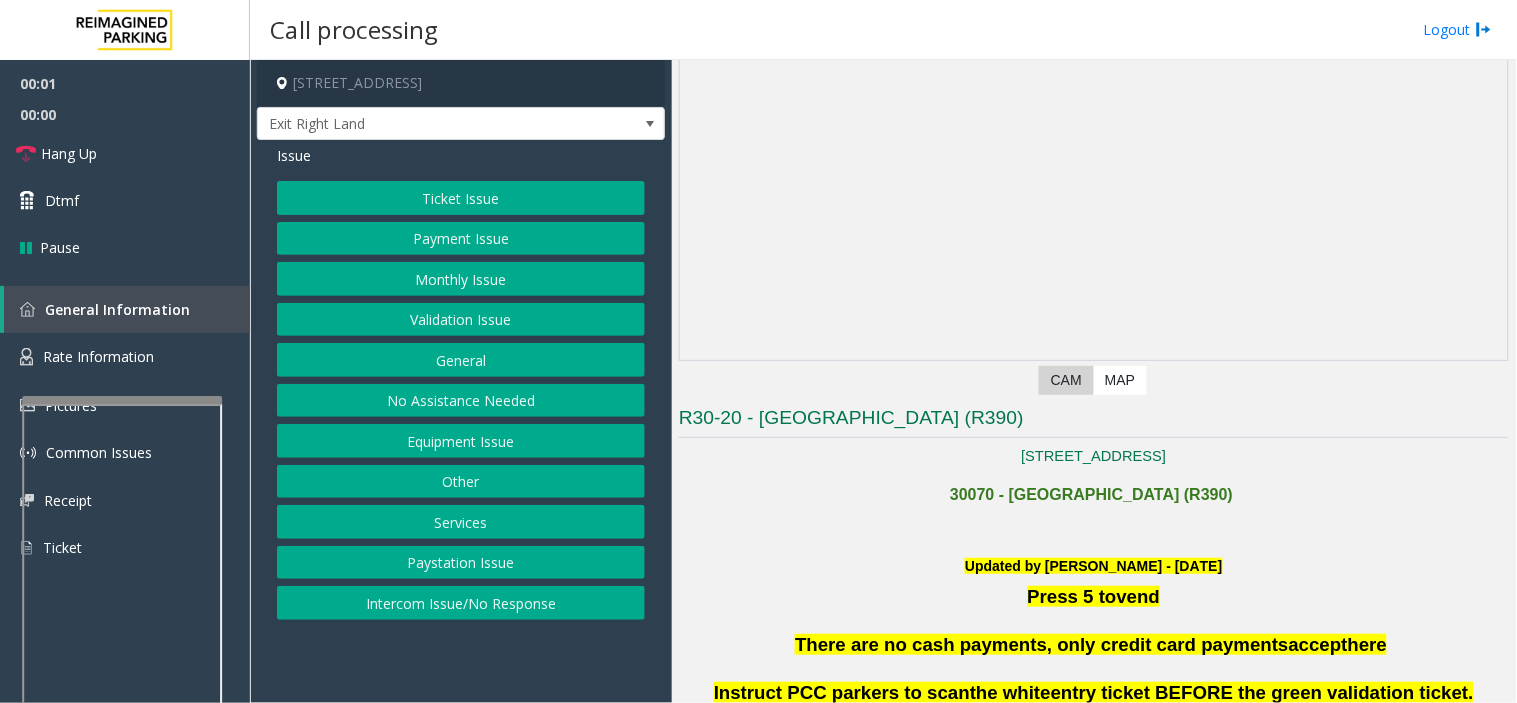scroll, scrollTop: 777, scrollLeft: 0, axis: vertical 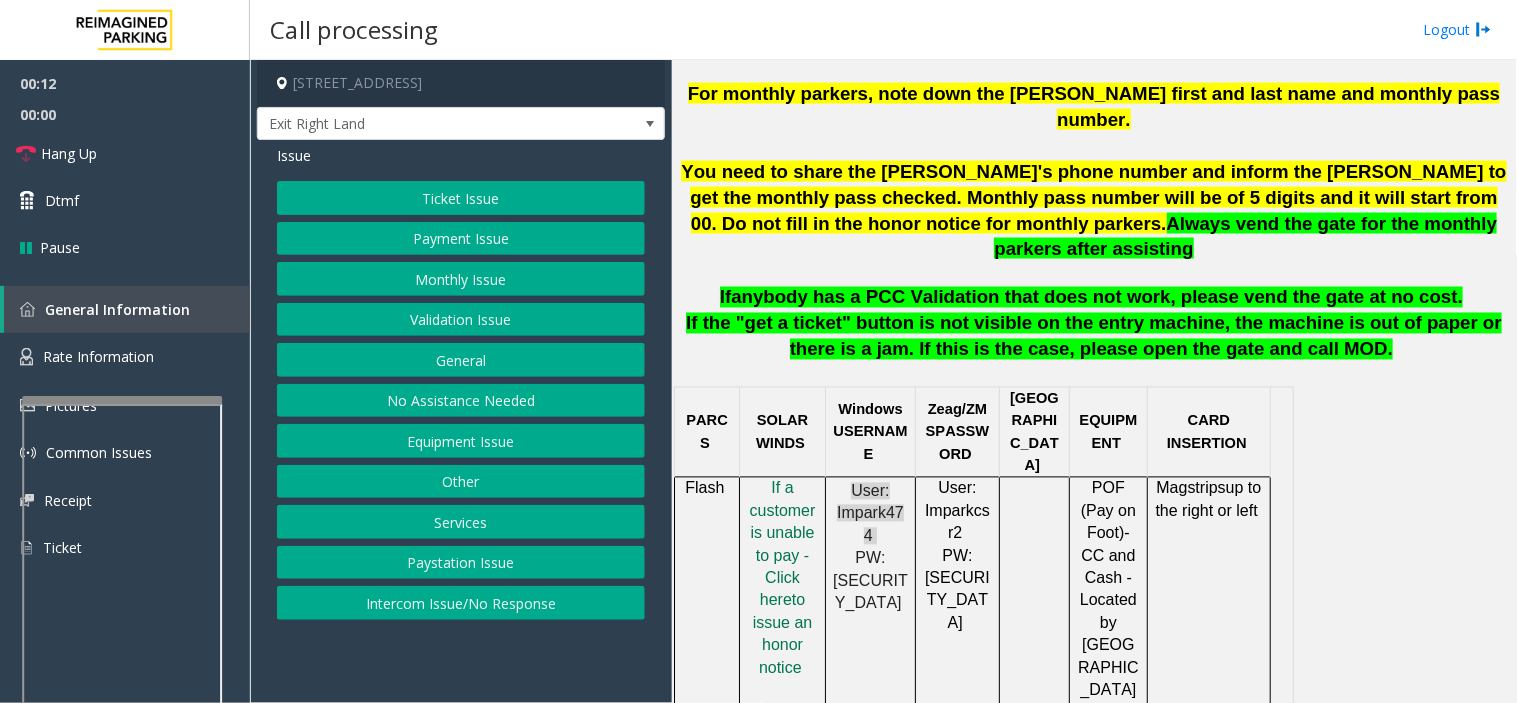 click on "Validation Issue" 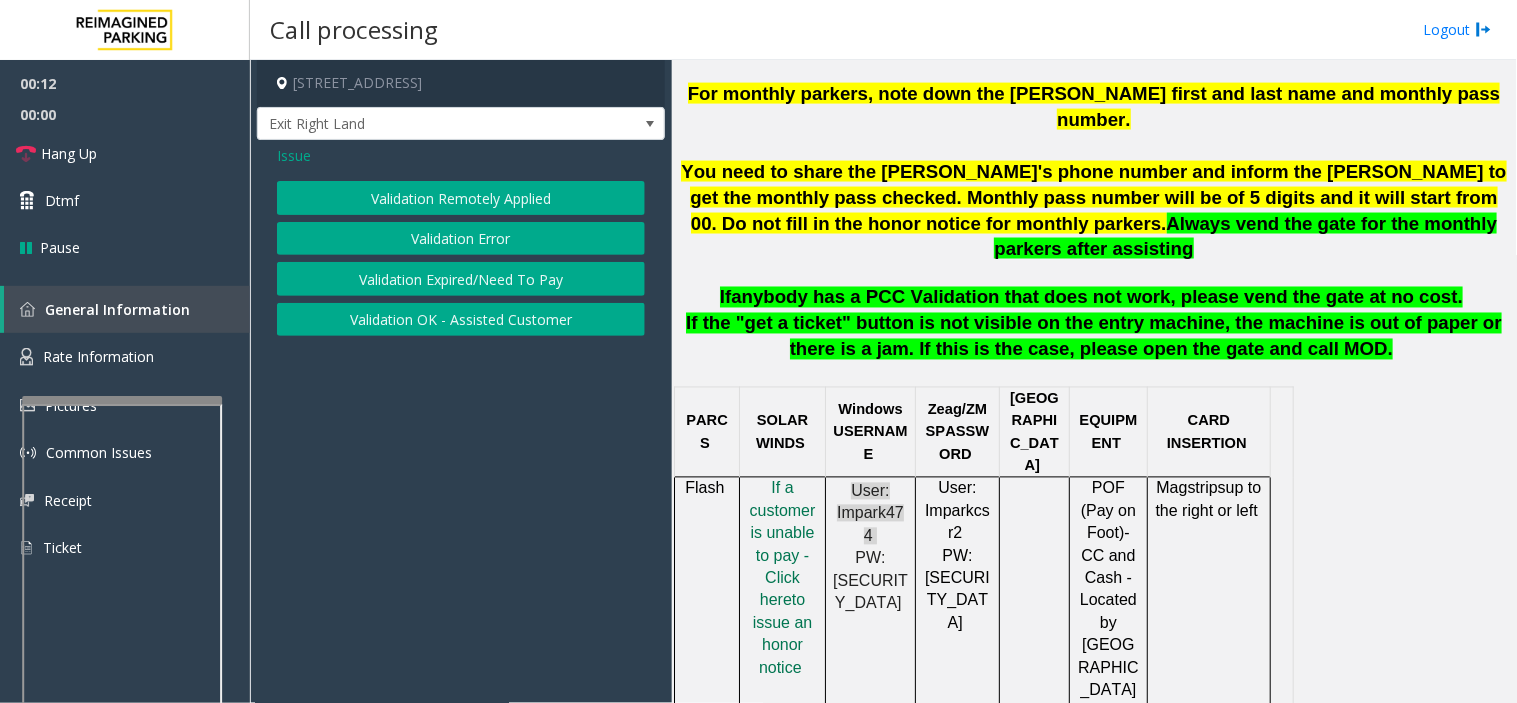 click on "Validation Error" 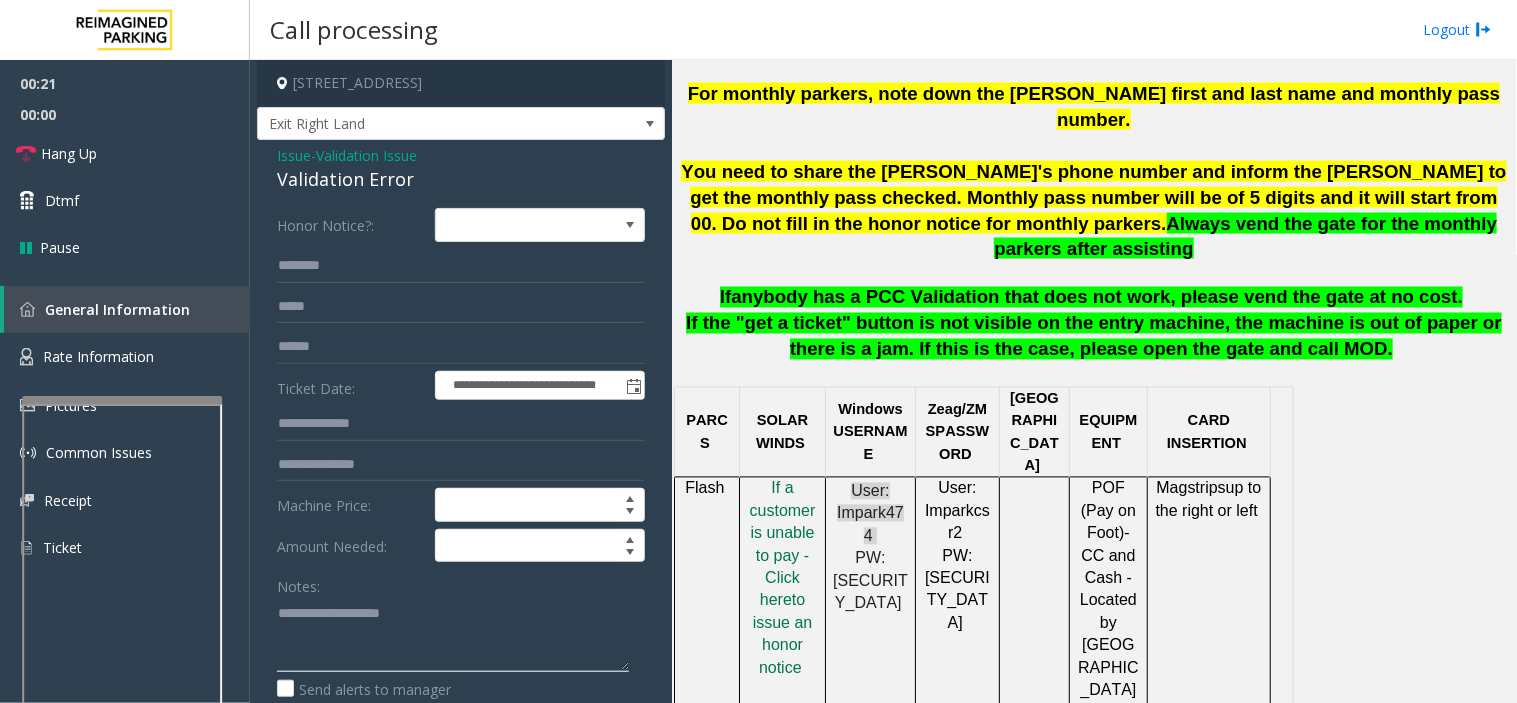 paste on "**********" 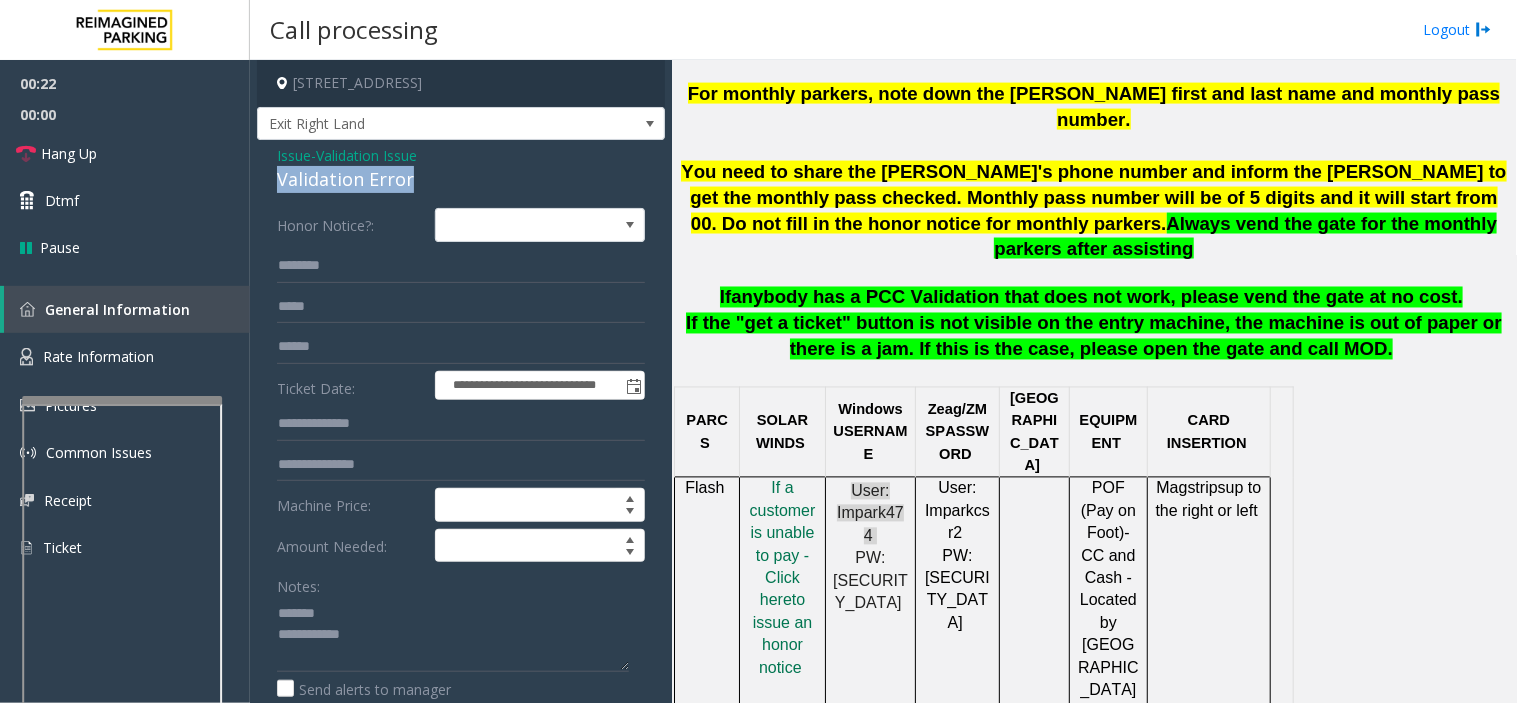 drag, startPoint x: 273, startPoint y: 182, endPoint x: 431, endPoint y: 192, distance: 158.31615 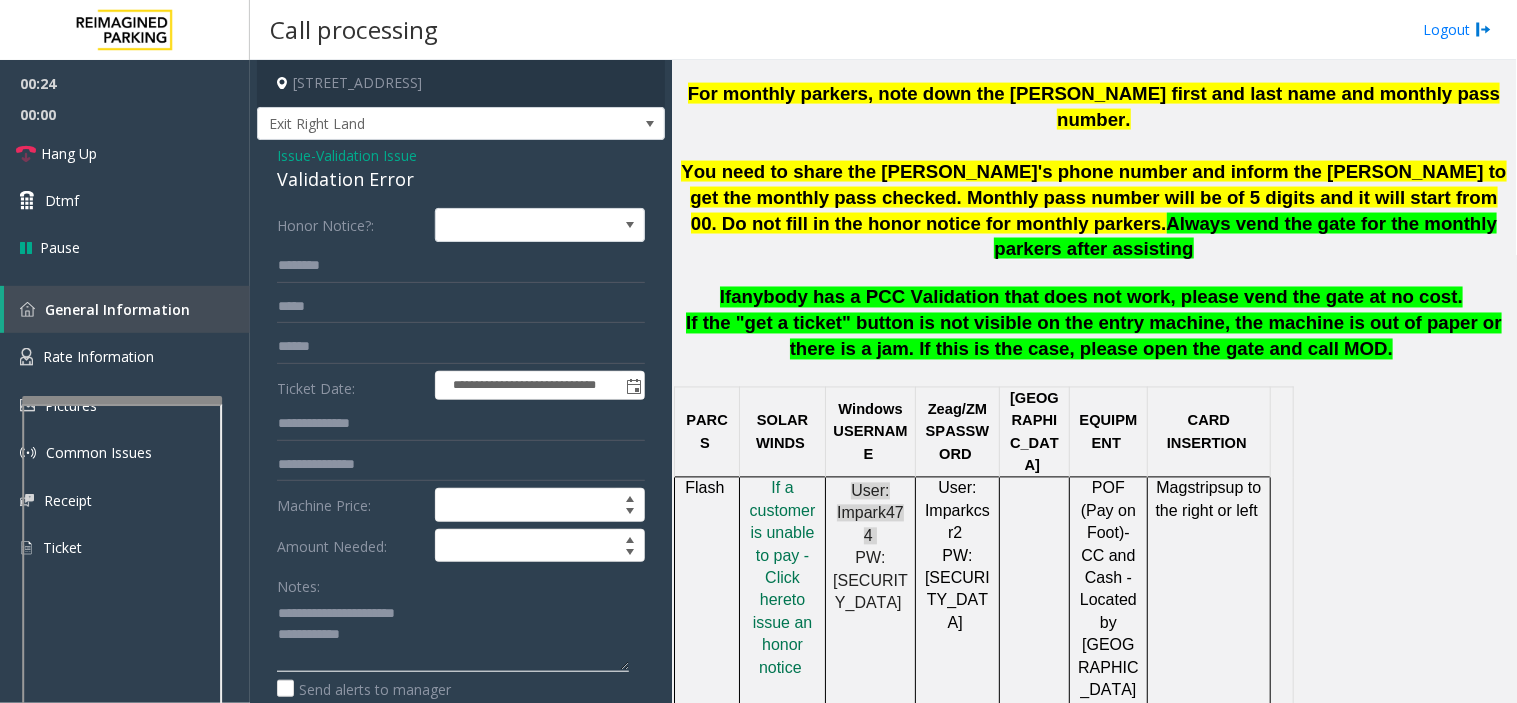 click 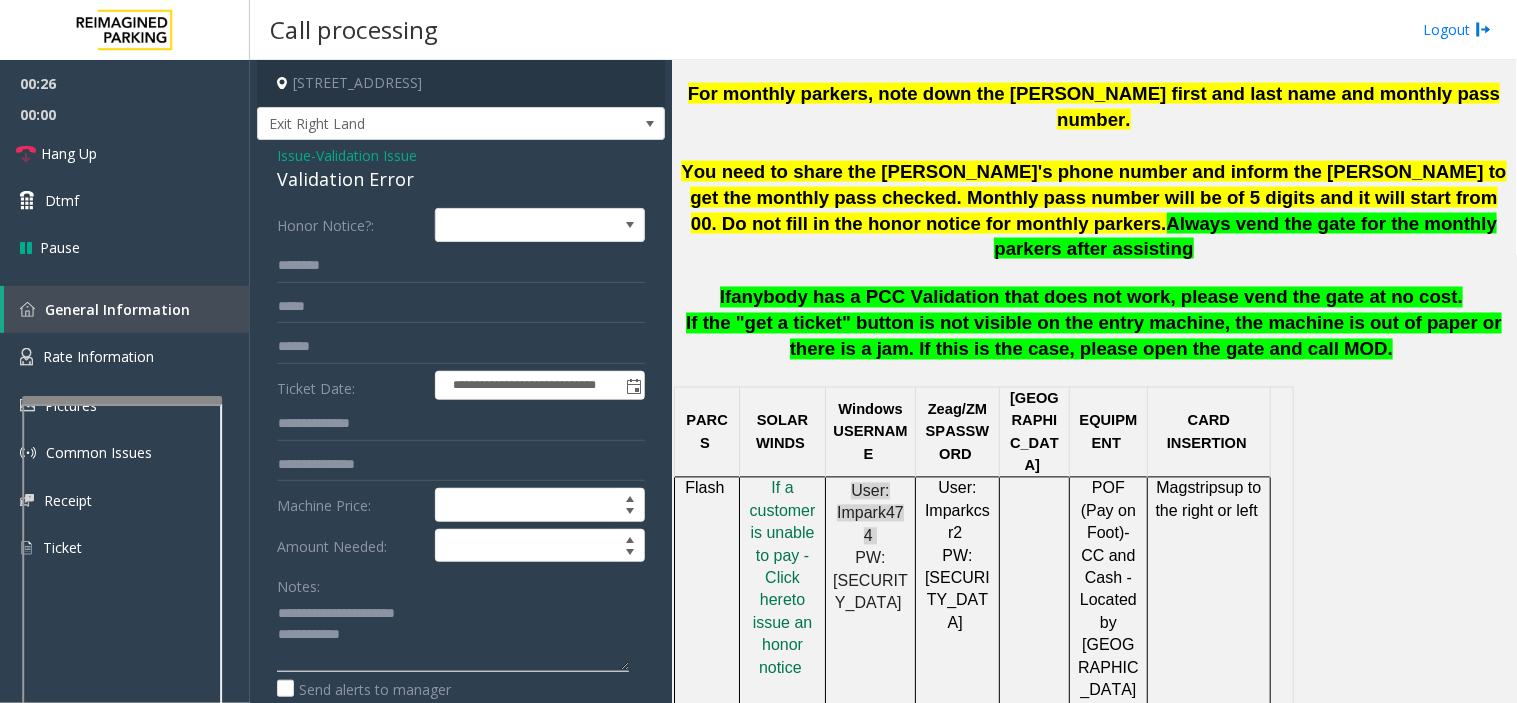 click 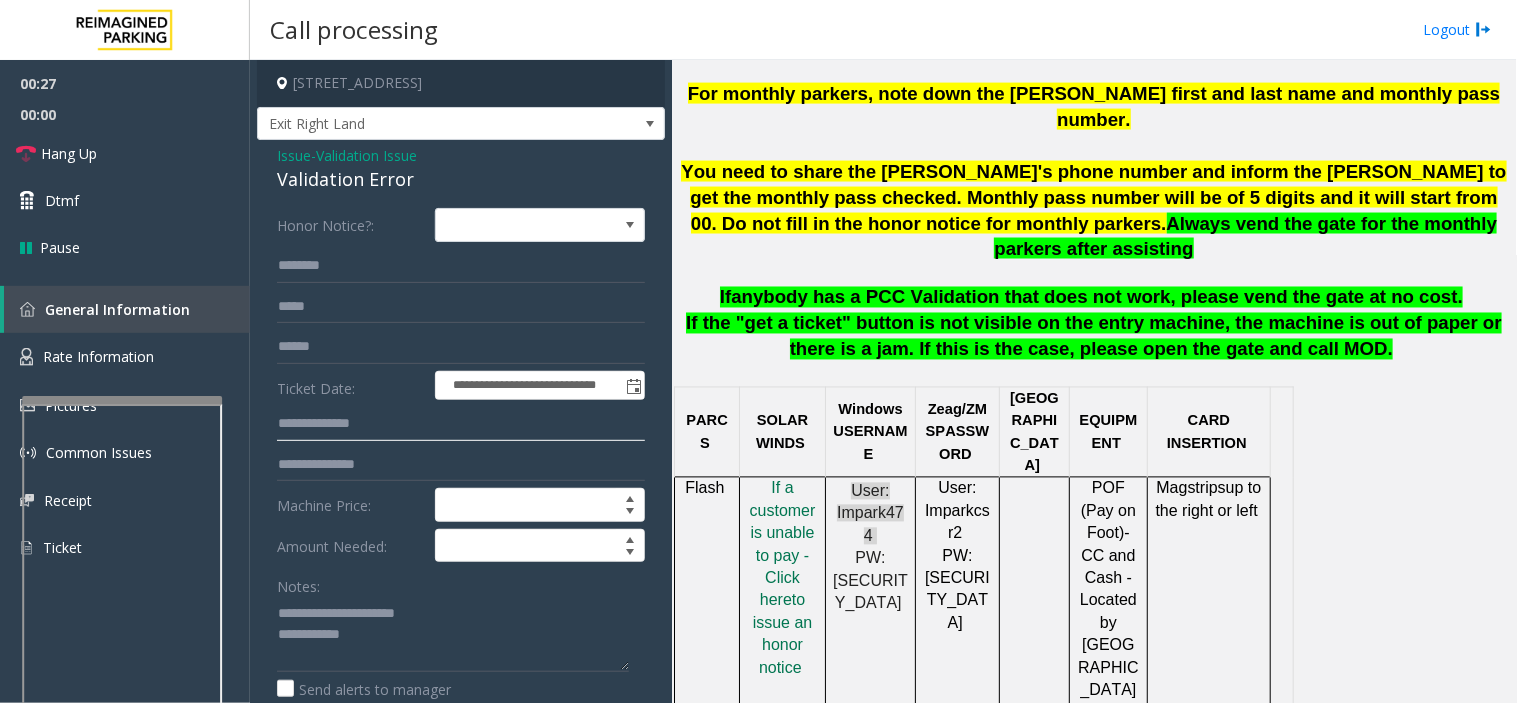 click 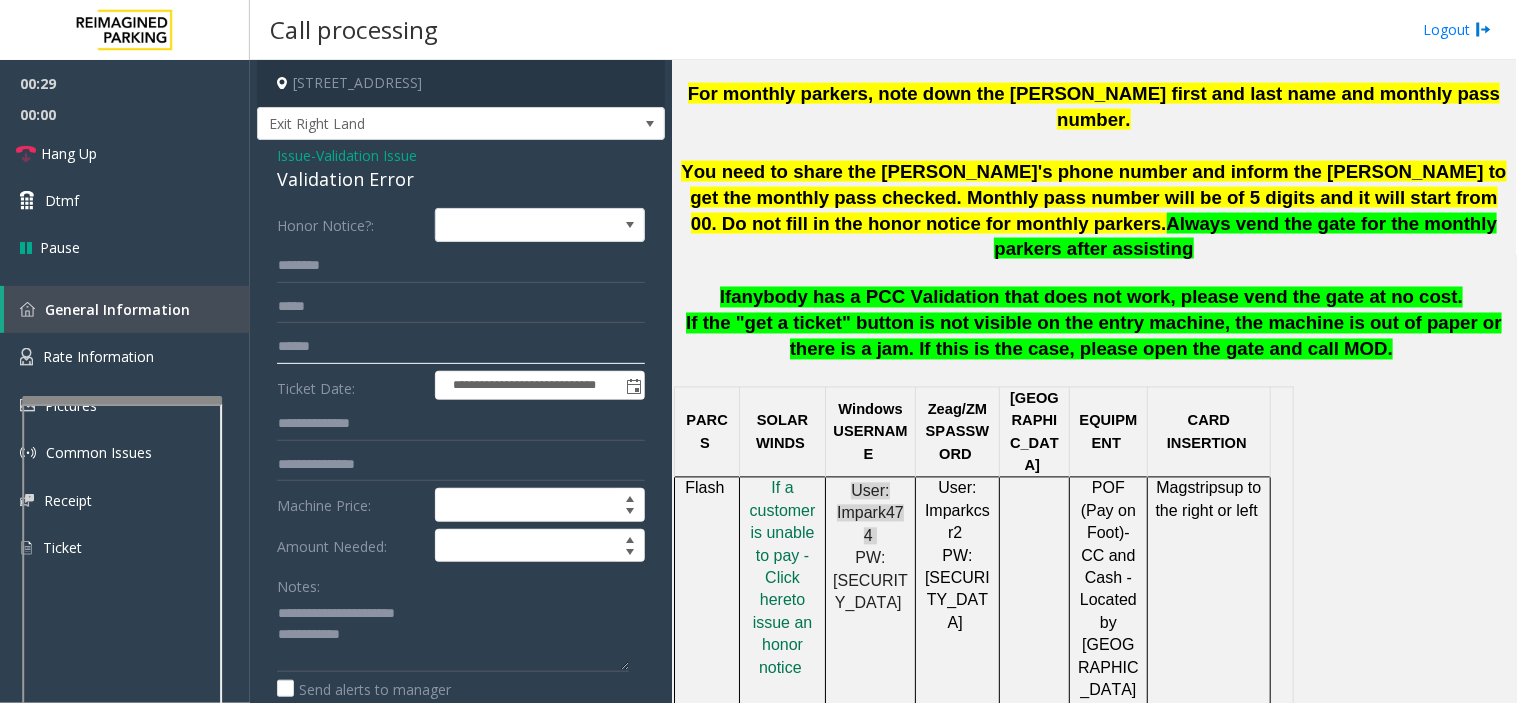 click 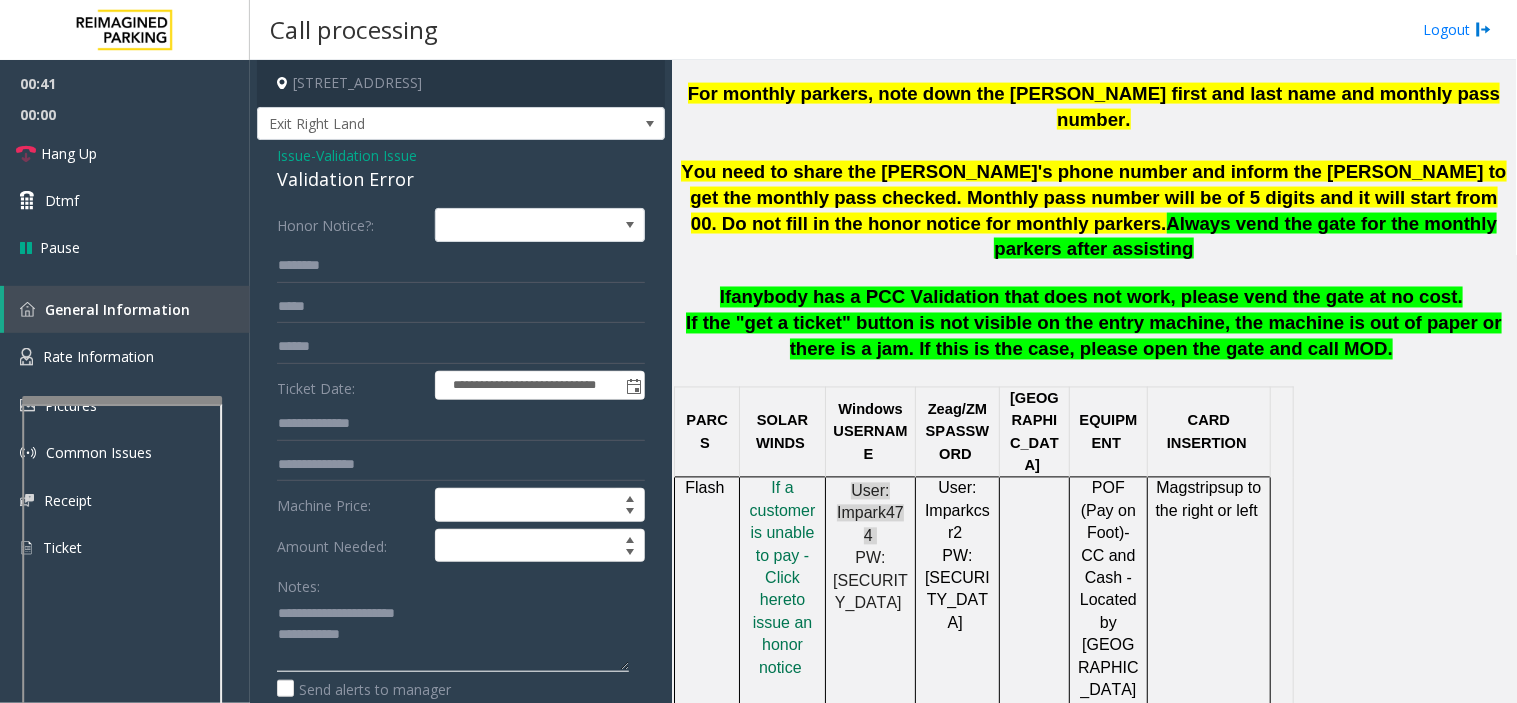 paste on "**********" 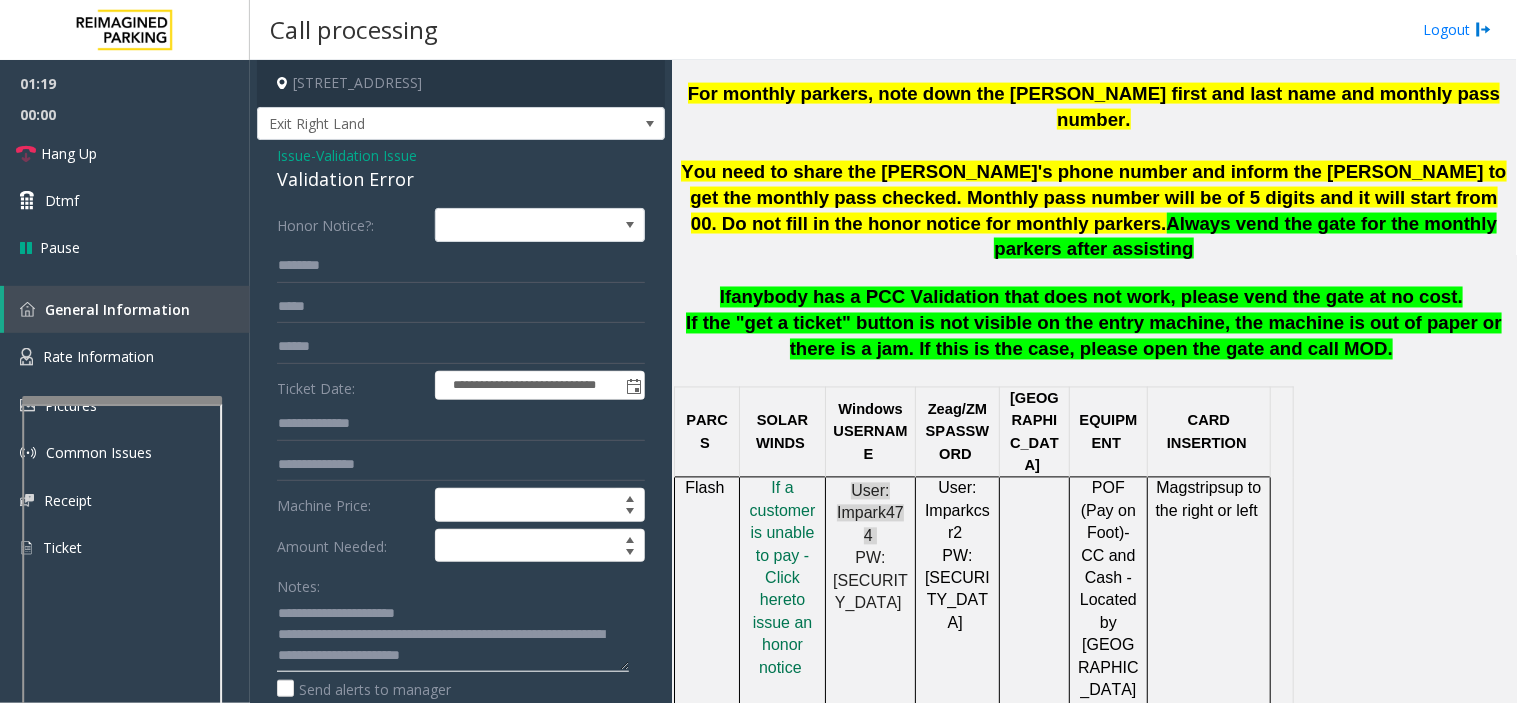 scroll, scrollTop: 0, scrollLeft: 0, axis: both 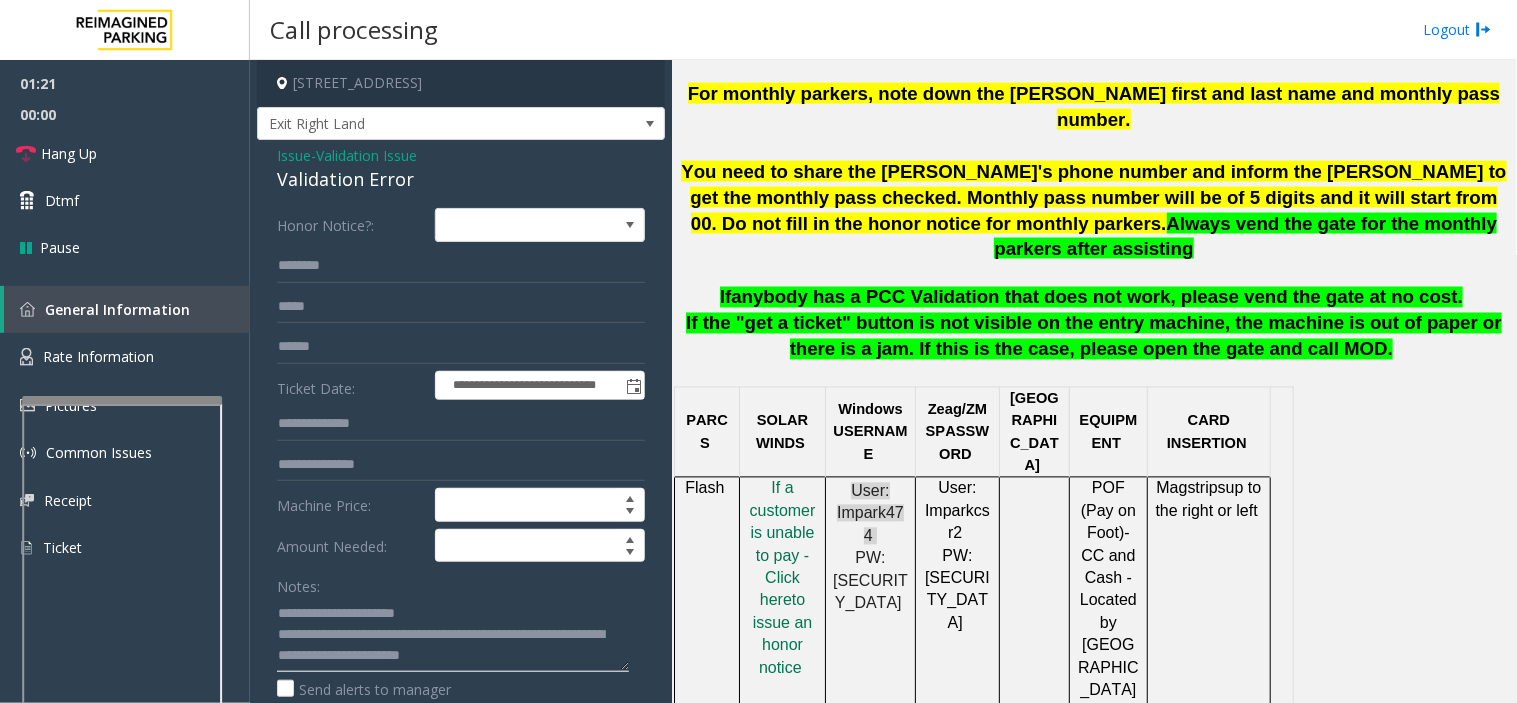 type on "**********" 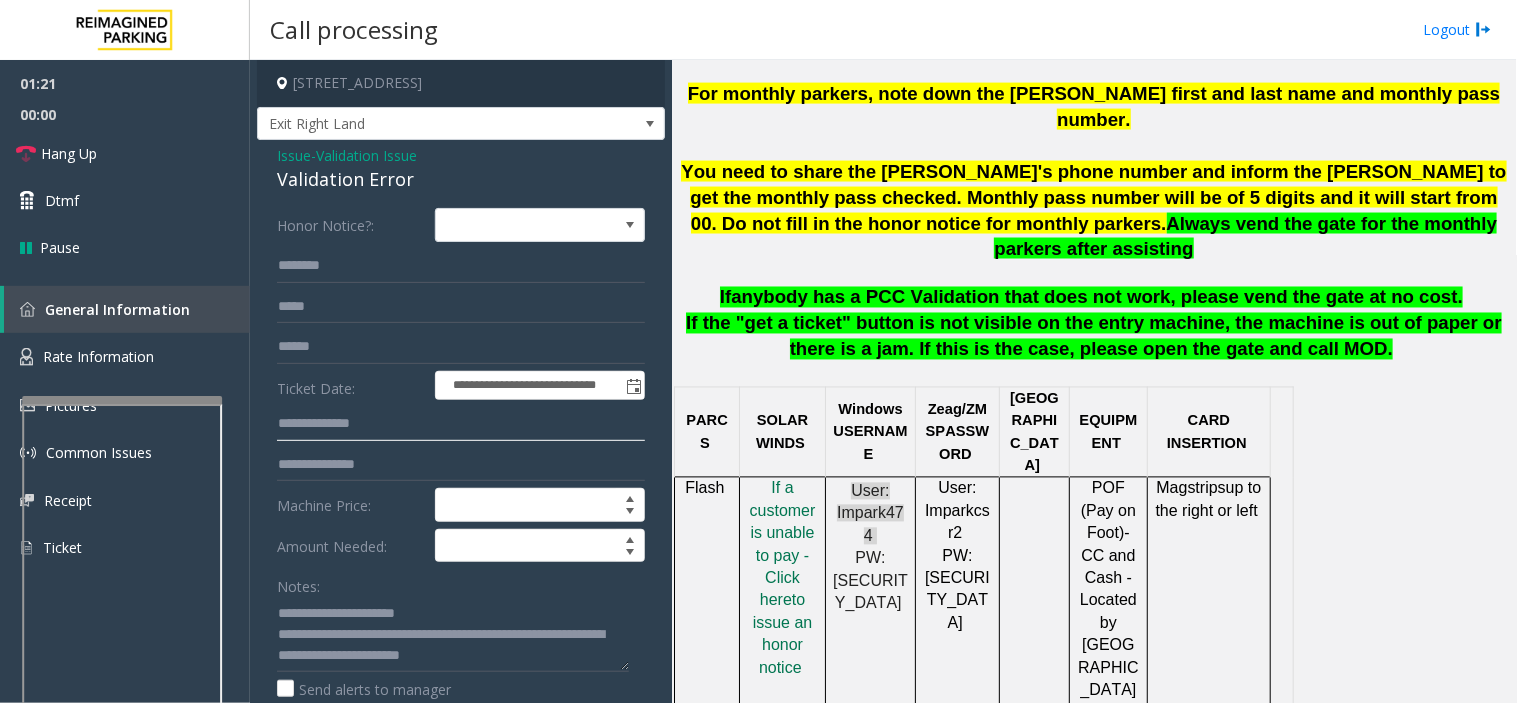 click 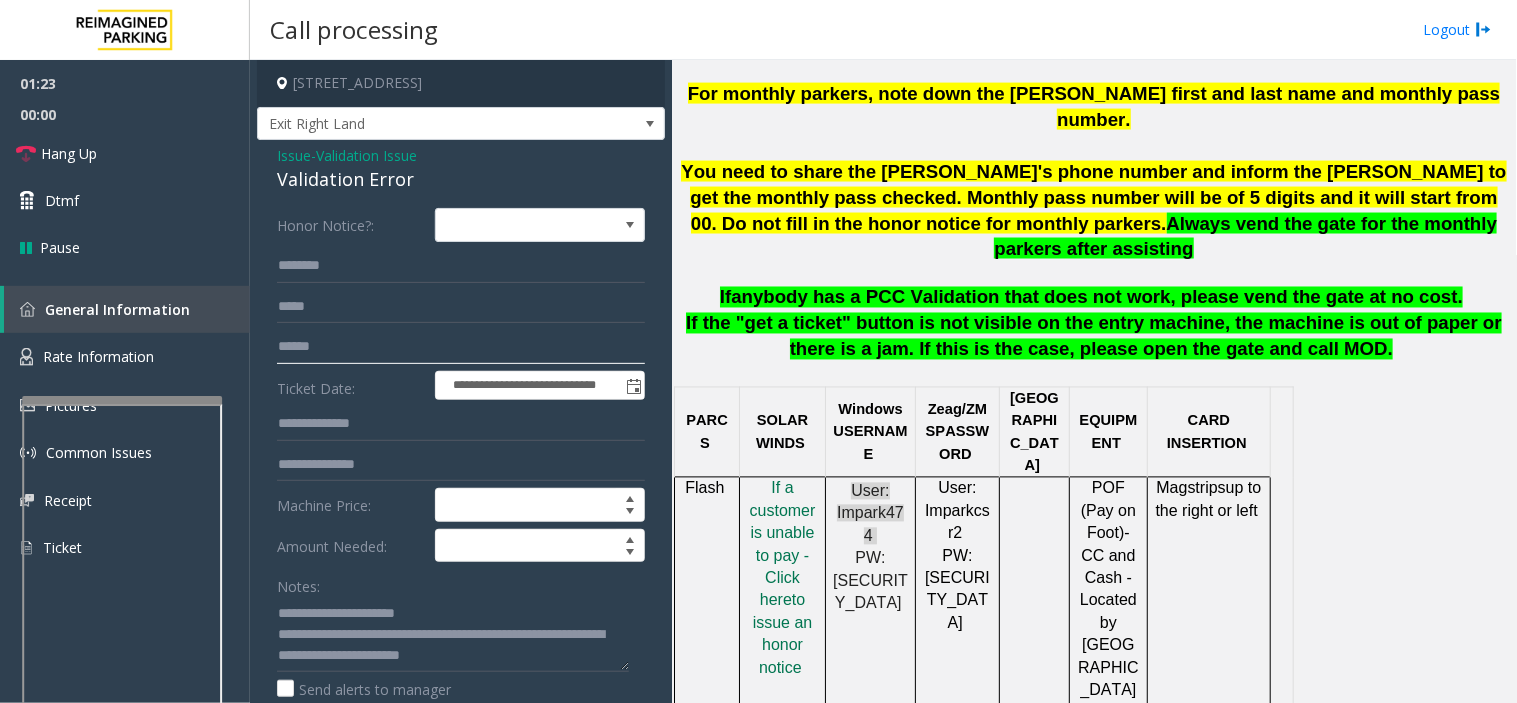 click 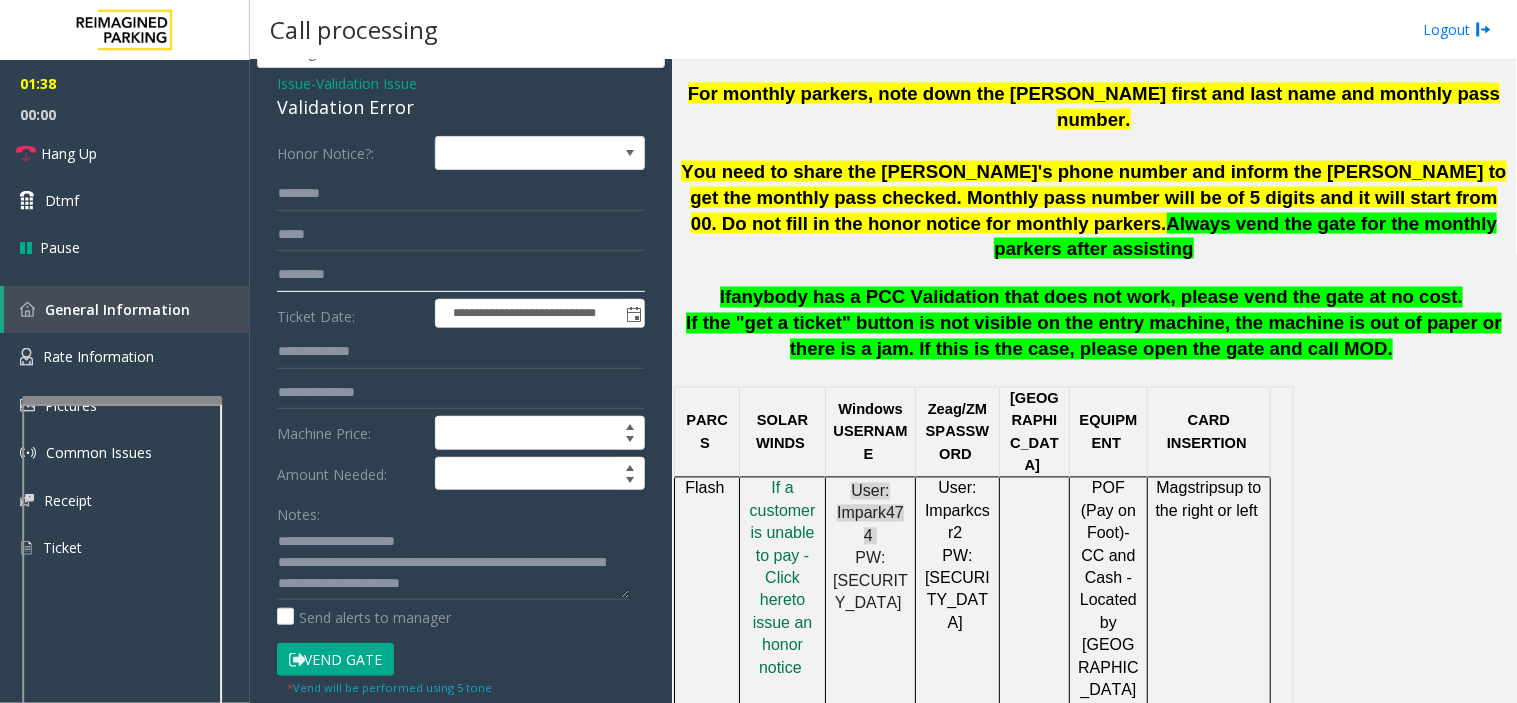 scroll, scrollTop: 111, scrollLeft: 0, axis: vertical 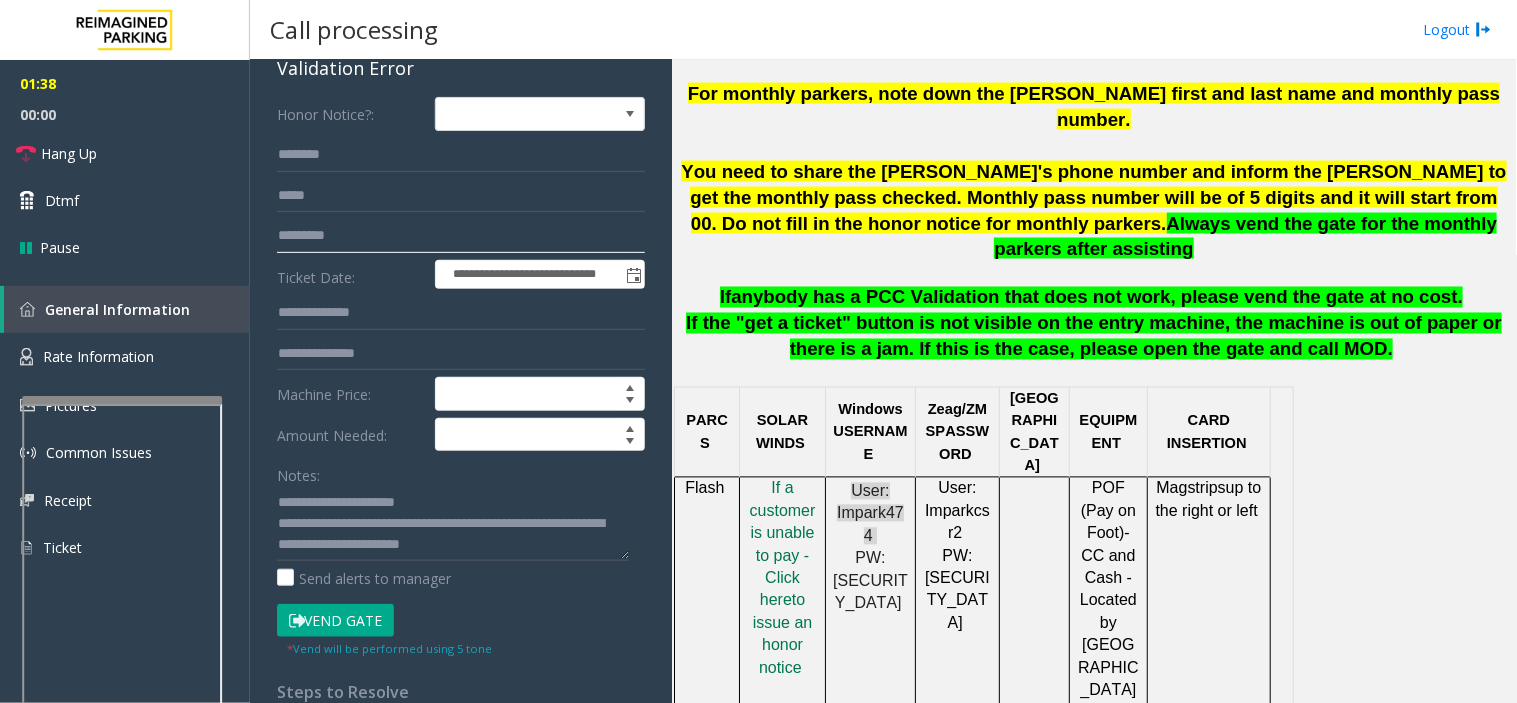 type on "*********" 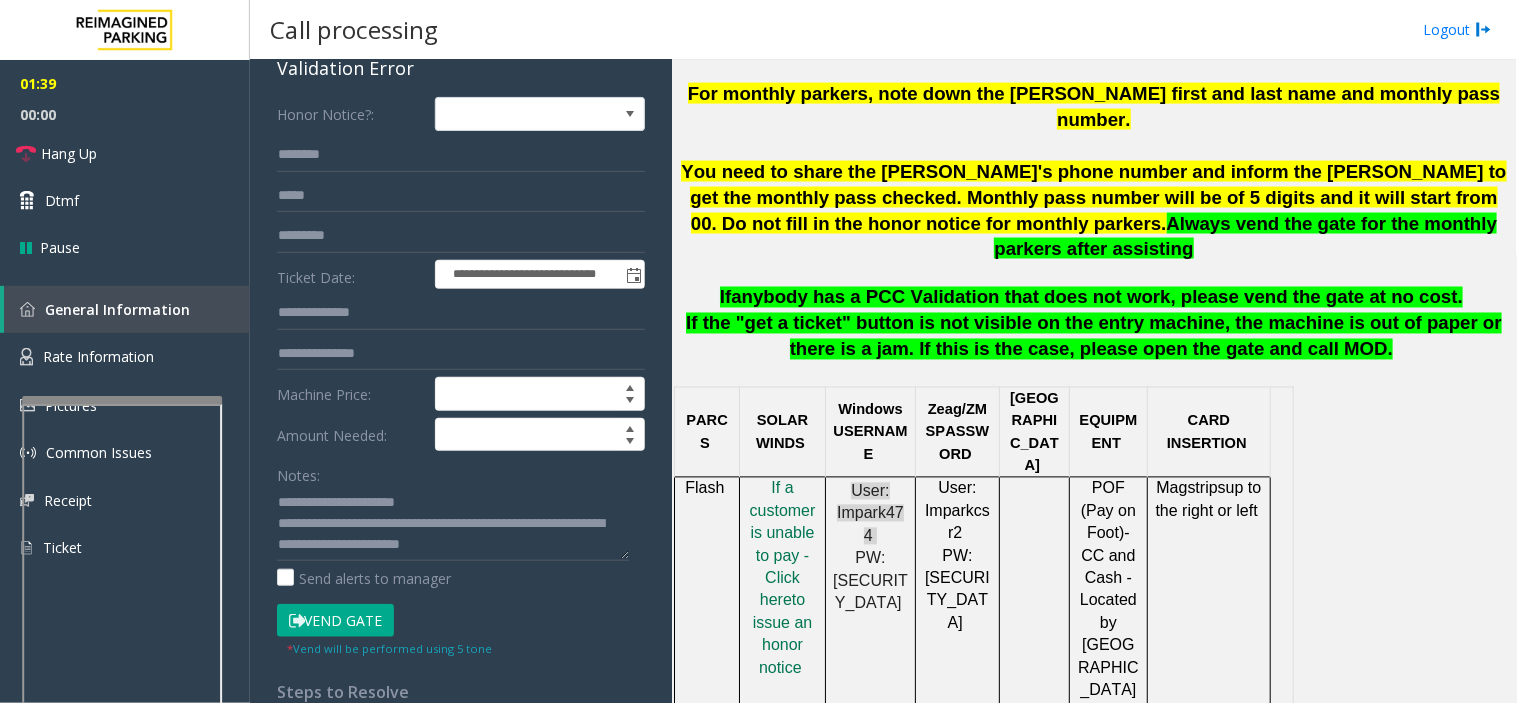 click on "Vend Gate" 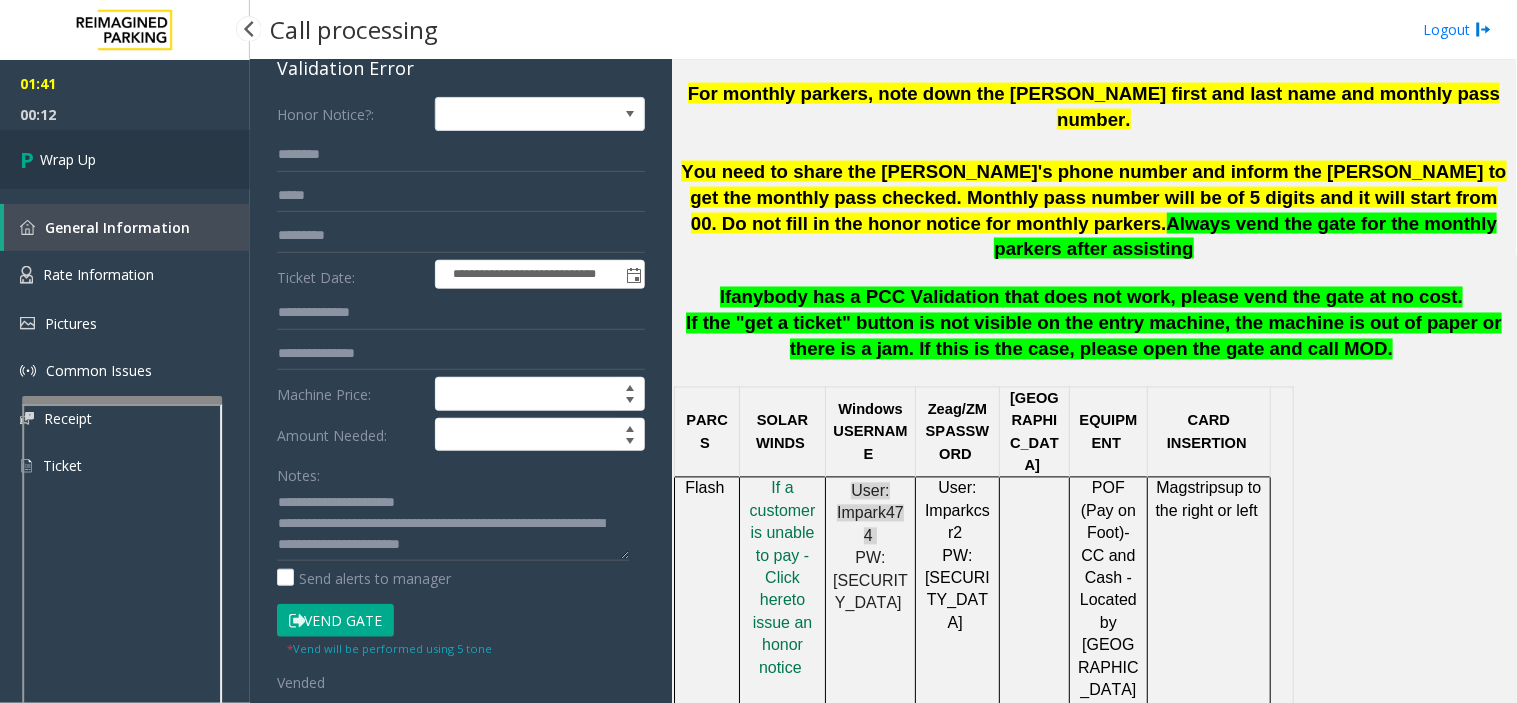 click on "Wrap Up" at bounding box center [125, 159] 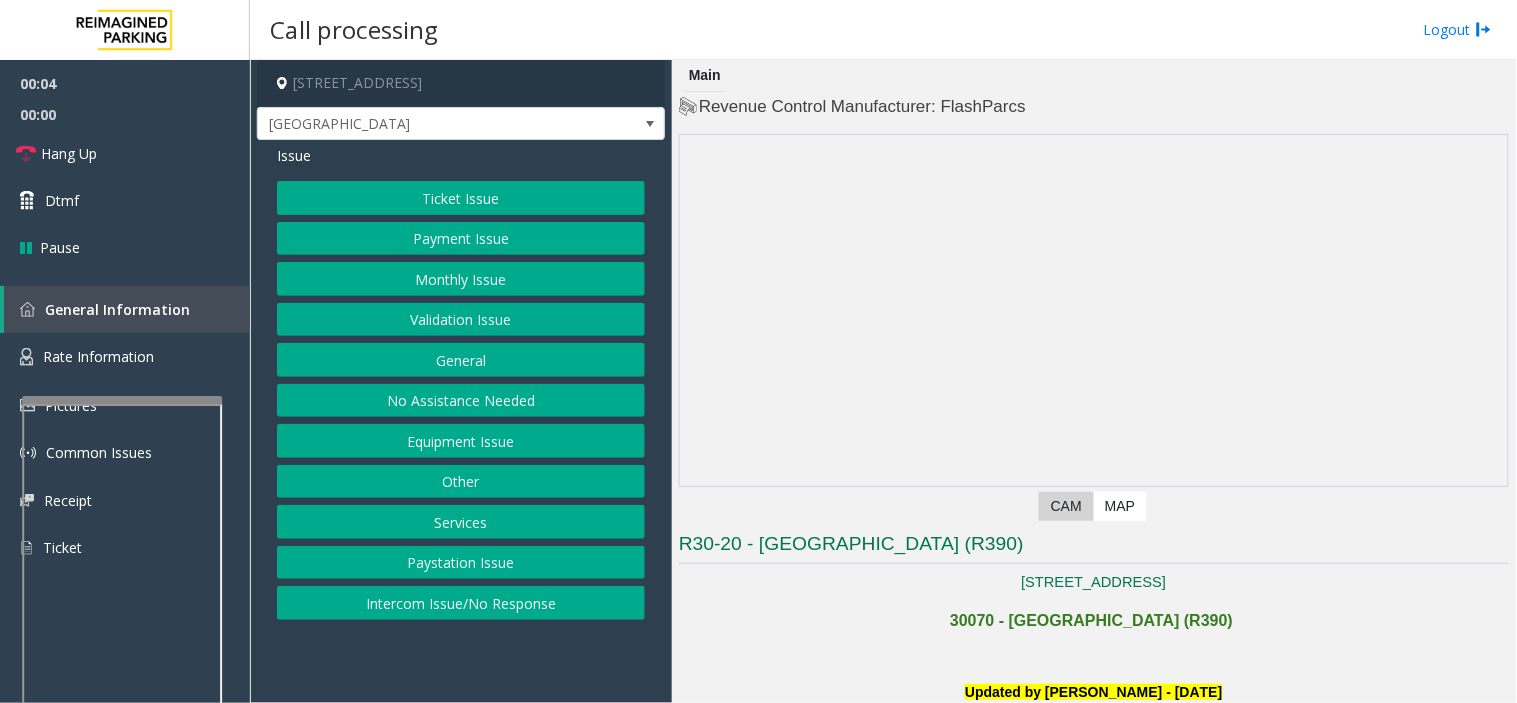 click on "Paystation Issue" 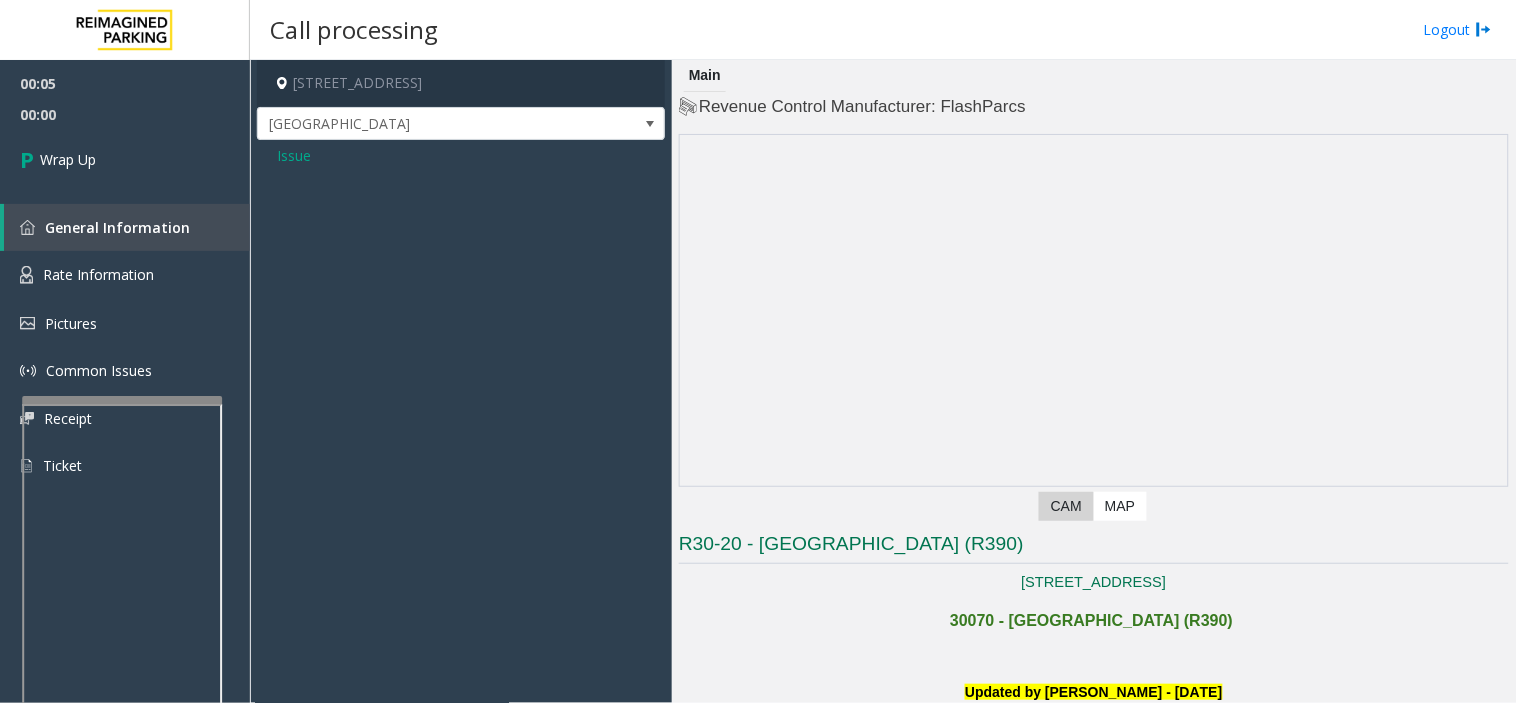 click on "Issue" 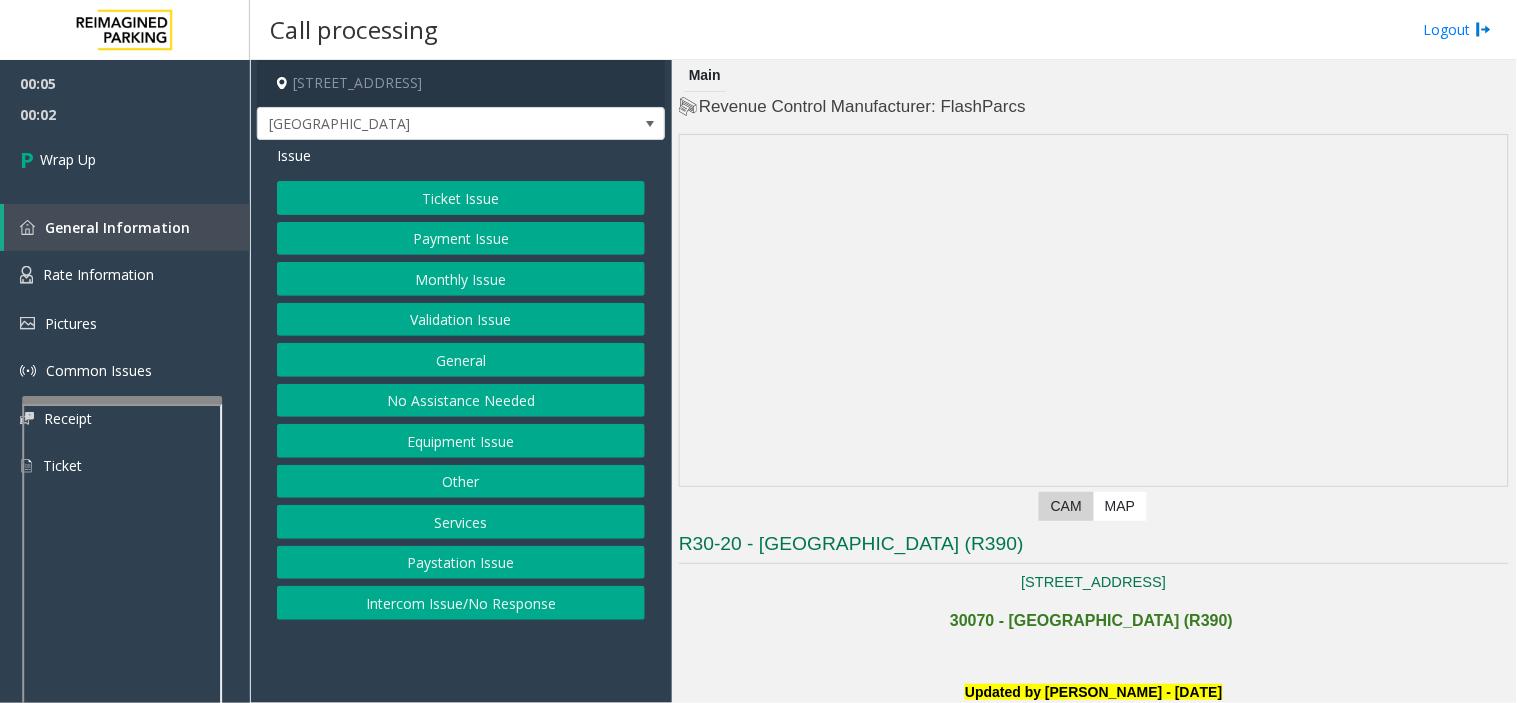 click on "Intercom Issue/No Response" 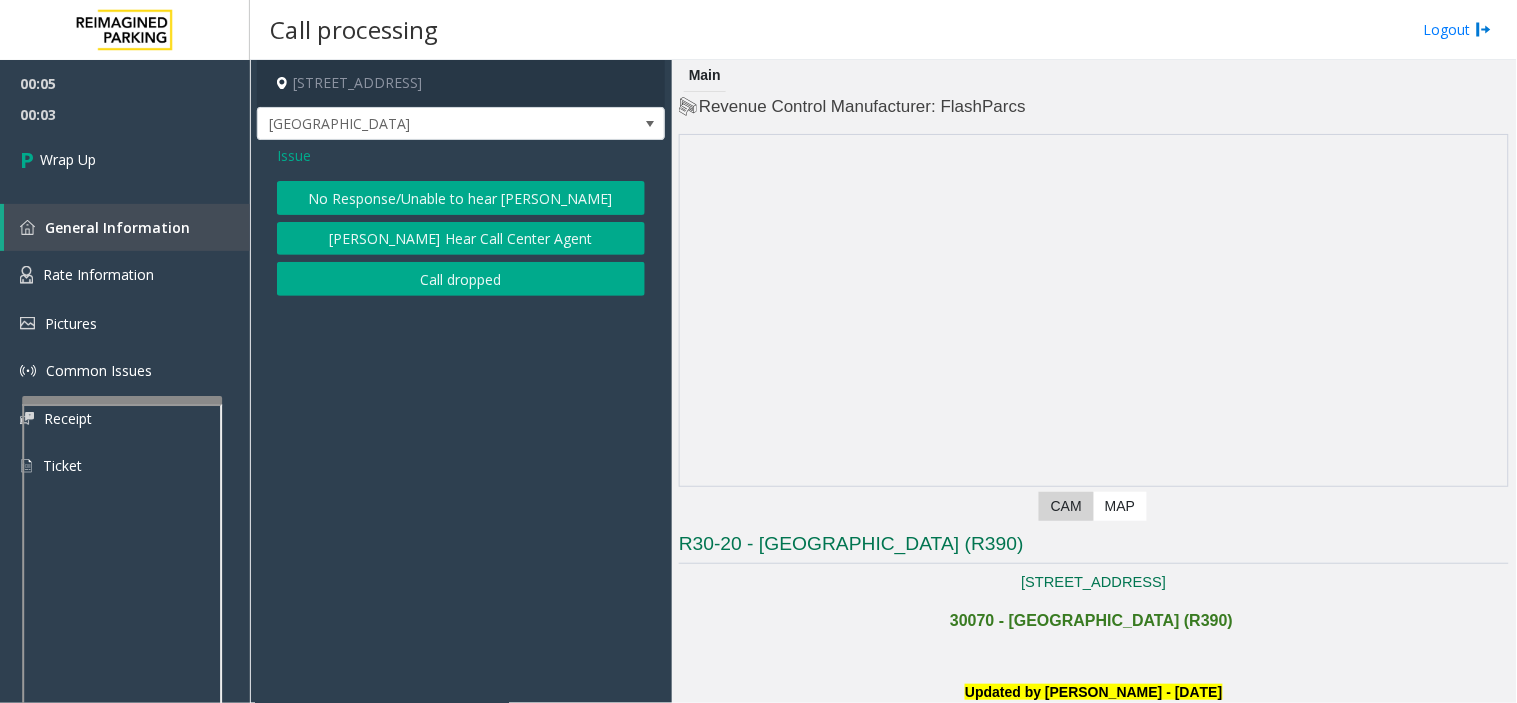 click on "Call dropped" 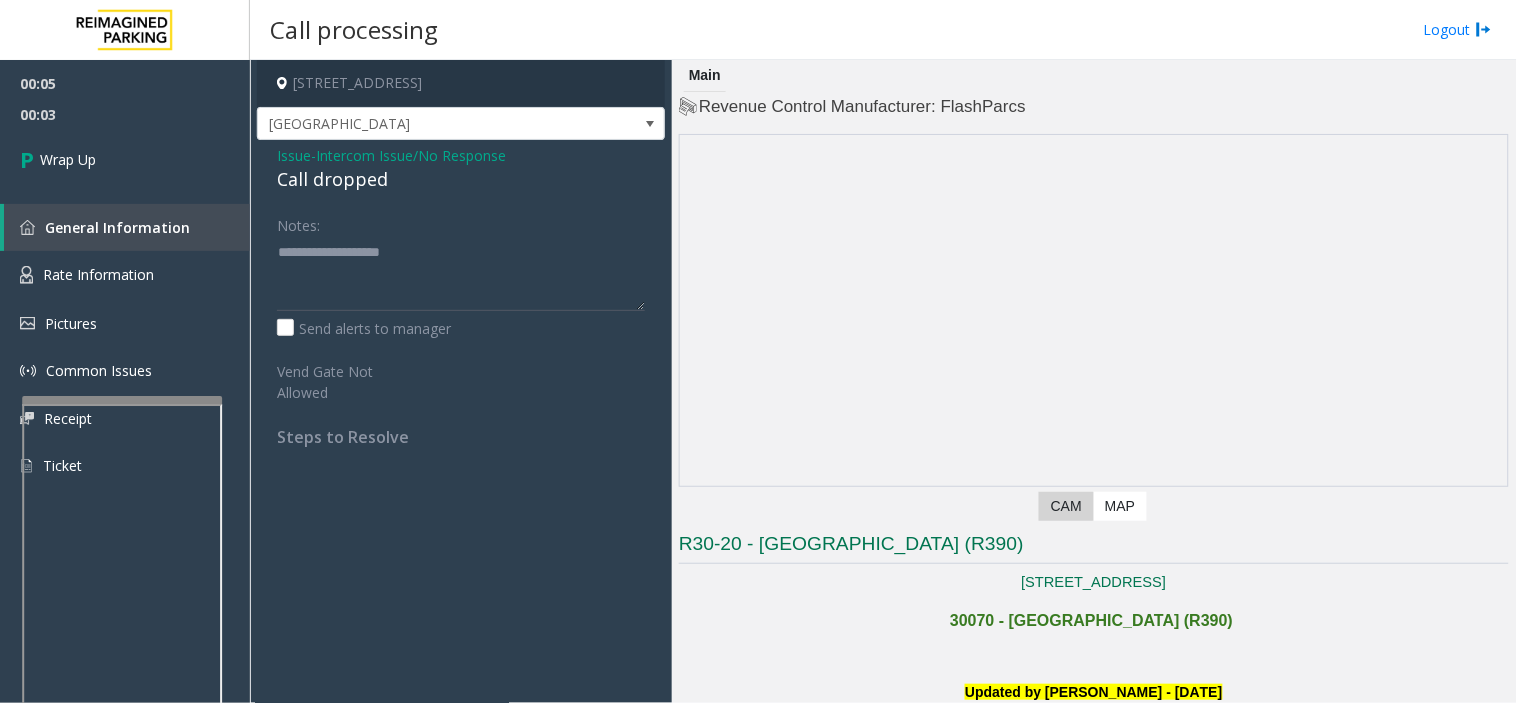 click on "Call dropped" 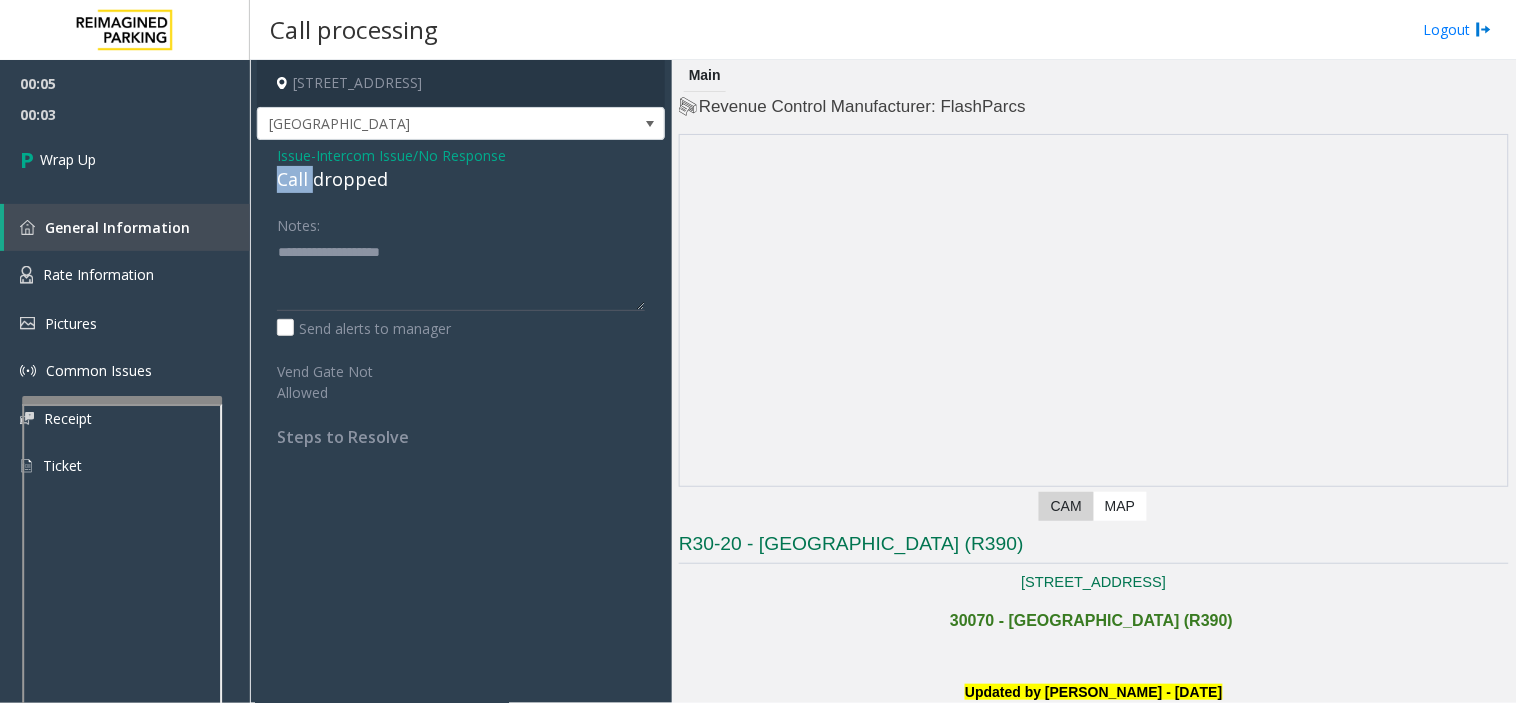 click on "Call dropped" 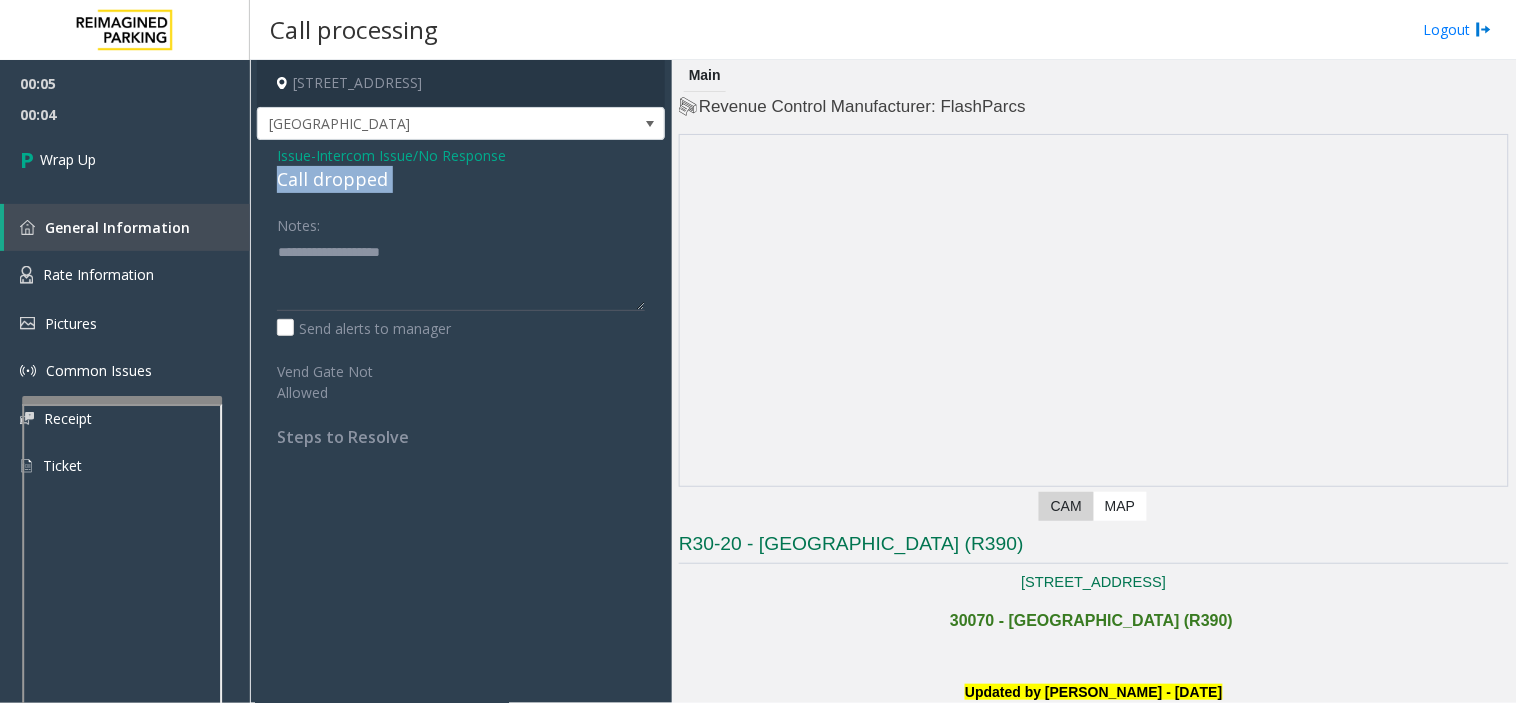 drag, startPoint x: 304, startPoint y: 180, endPoint x: 356, endPoint y: 181, distance: 52.009613 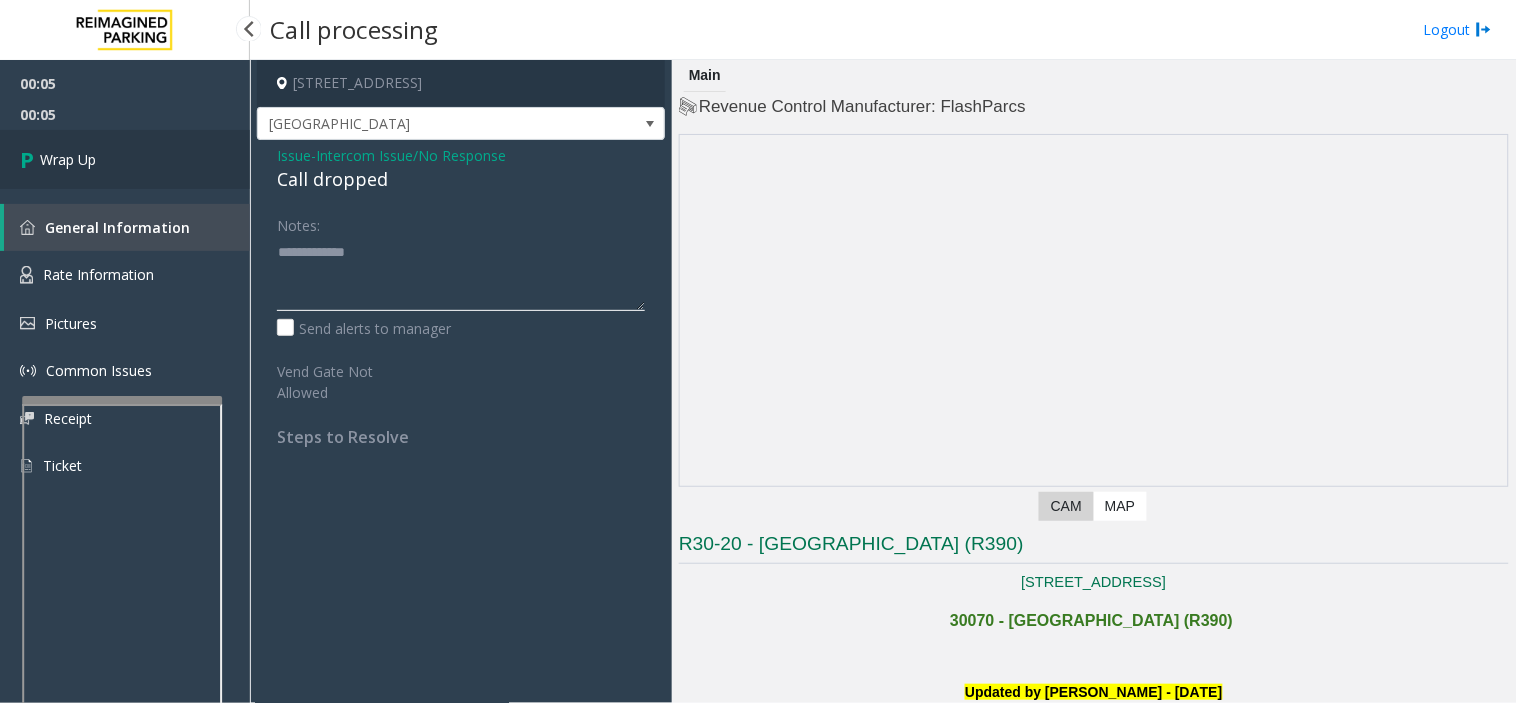 type on "**********" 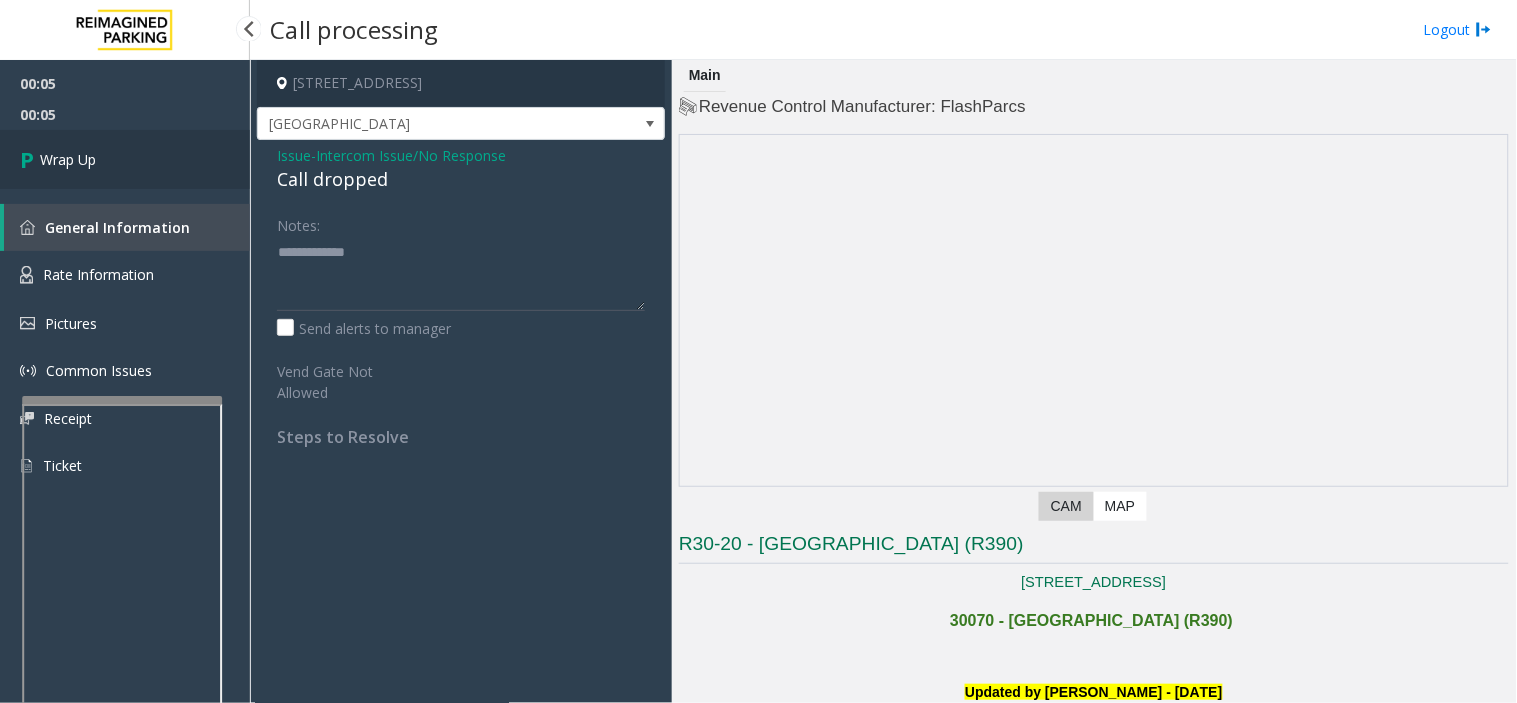 click on "Wrap Up" at bounding box center (125, 159) 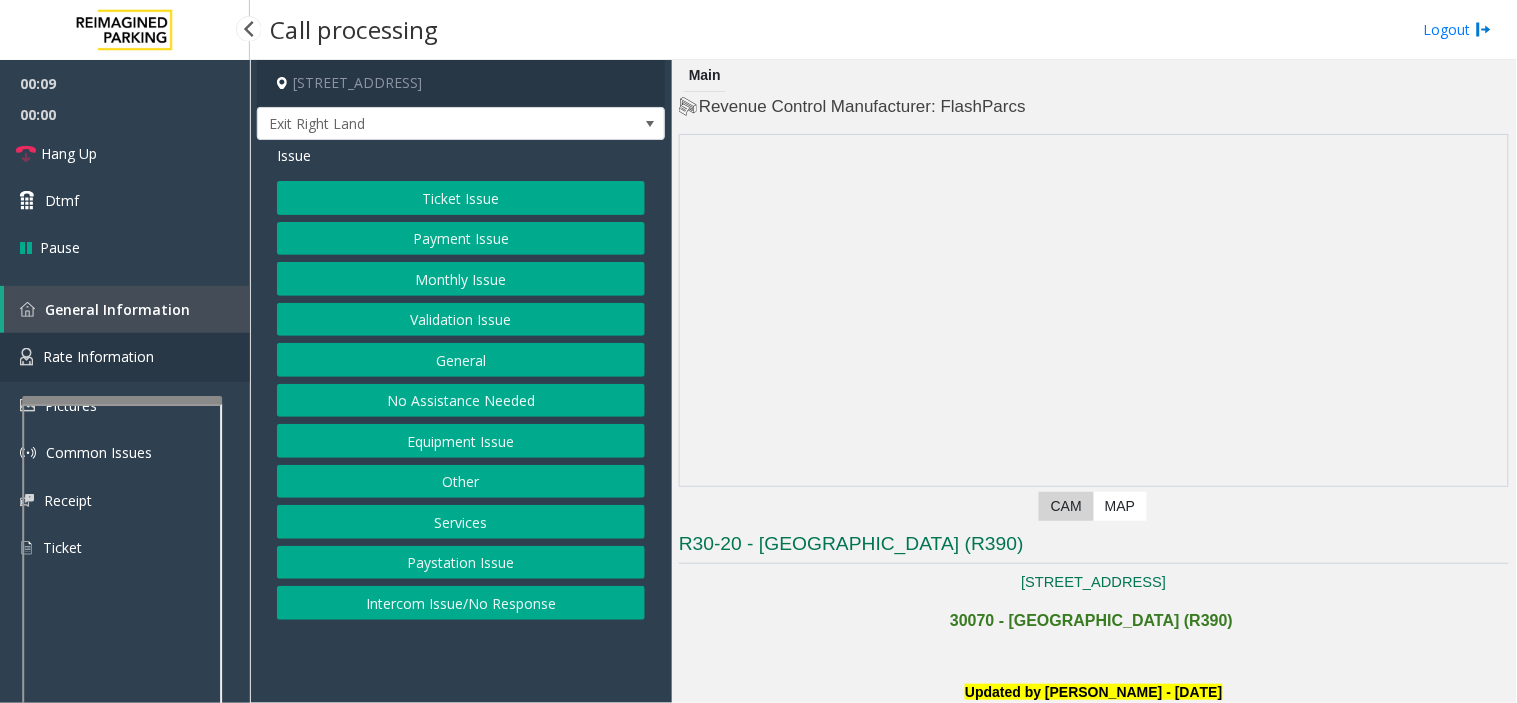click on "Rate Information" at bounding box center [125, 357] 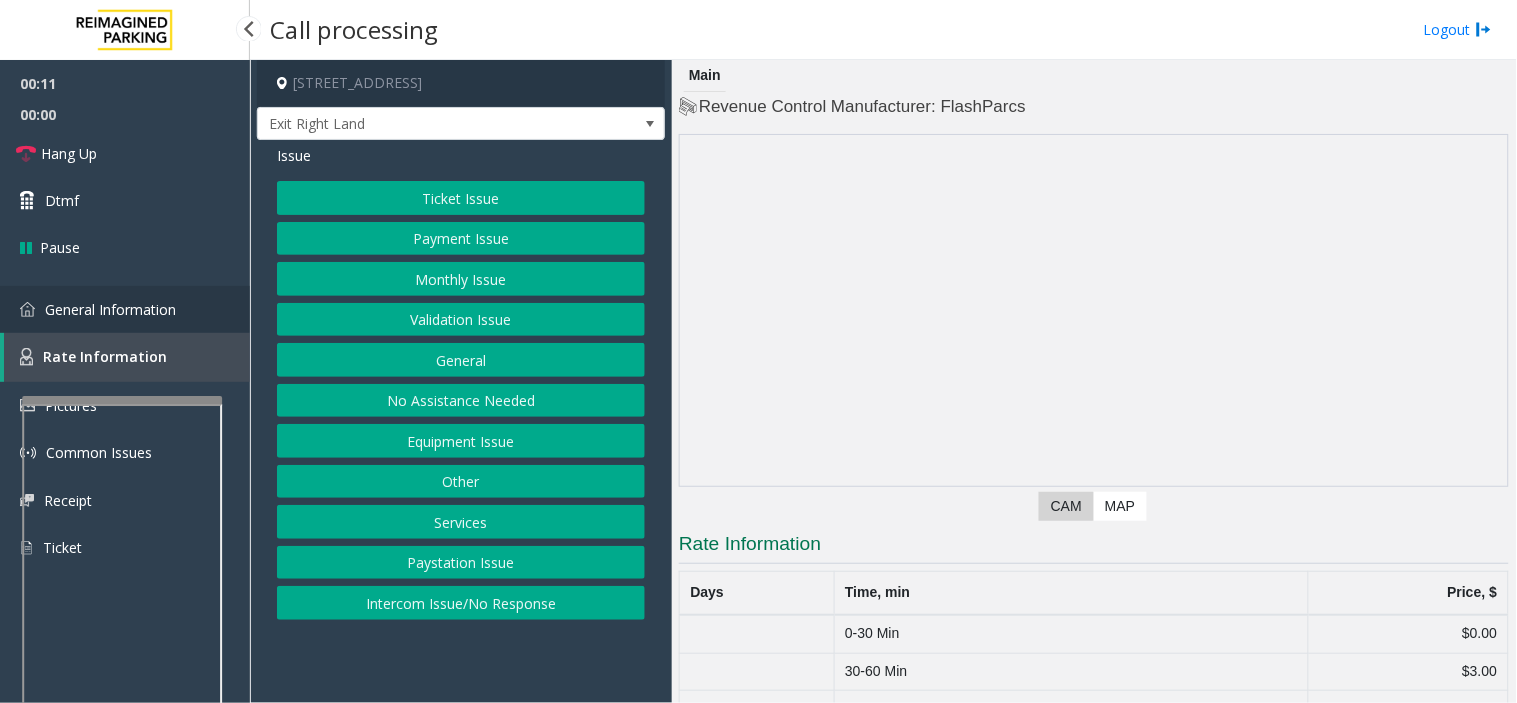 click on "General Information" at bounding box center [125, 309] 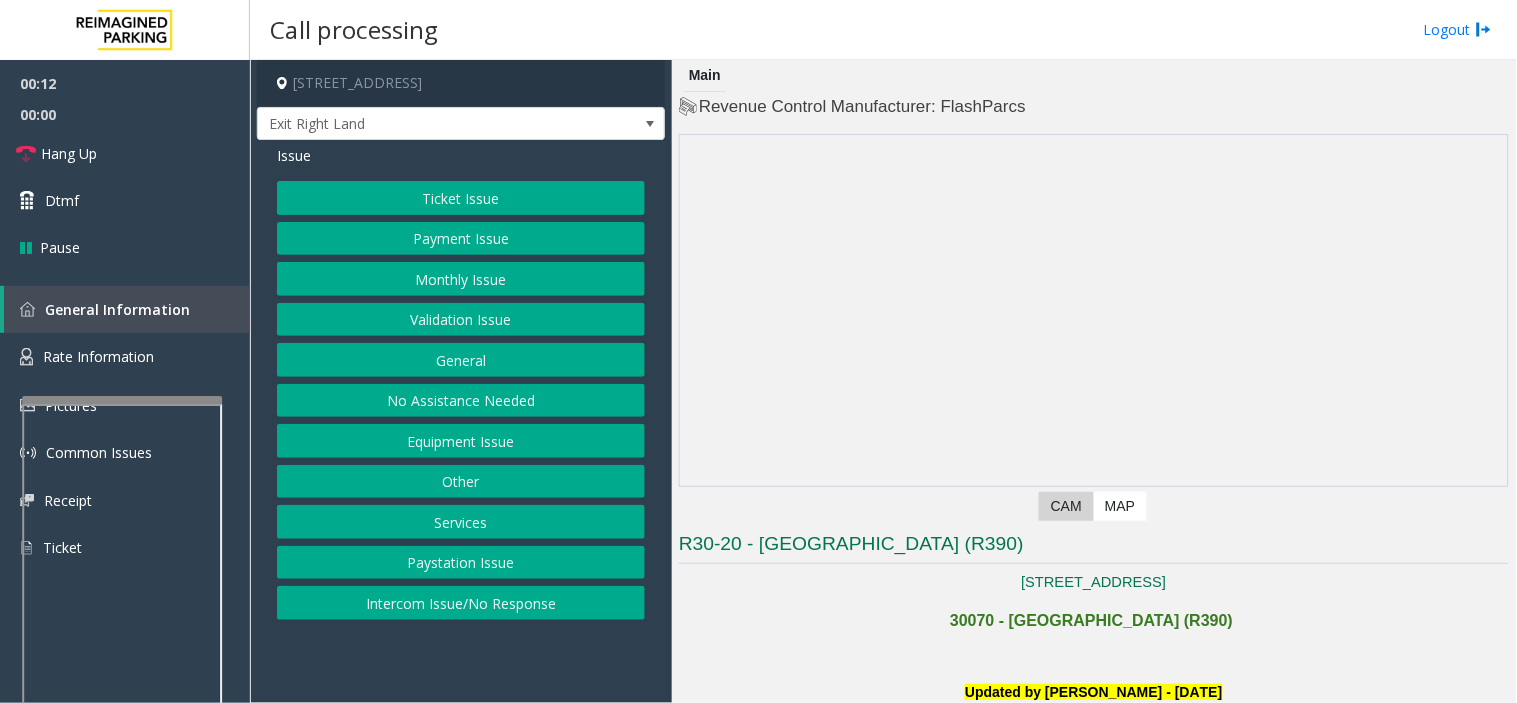 click on "Ticket Issue" 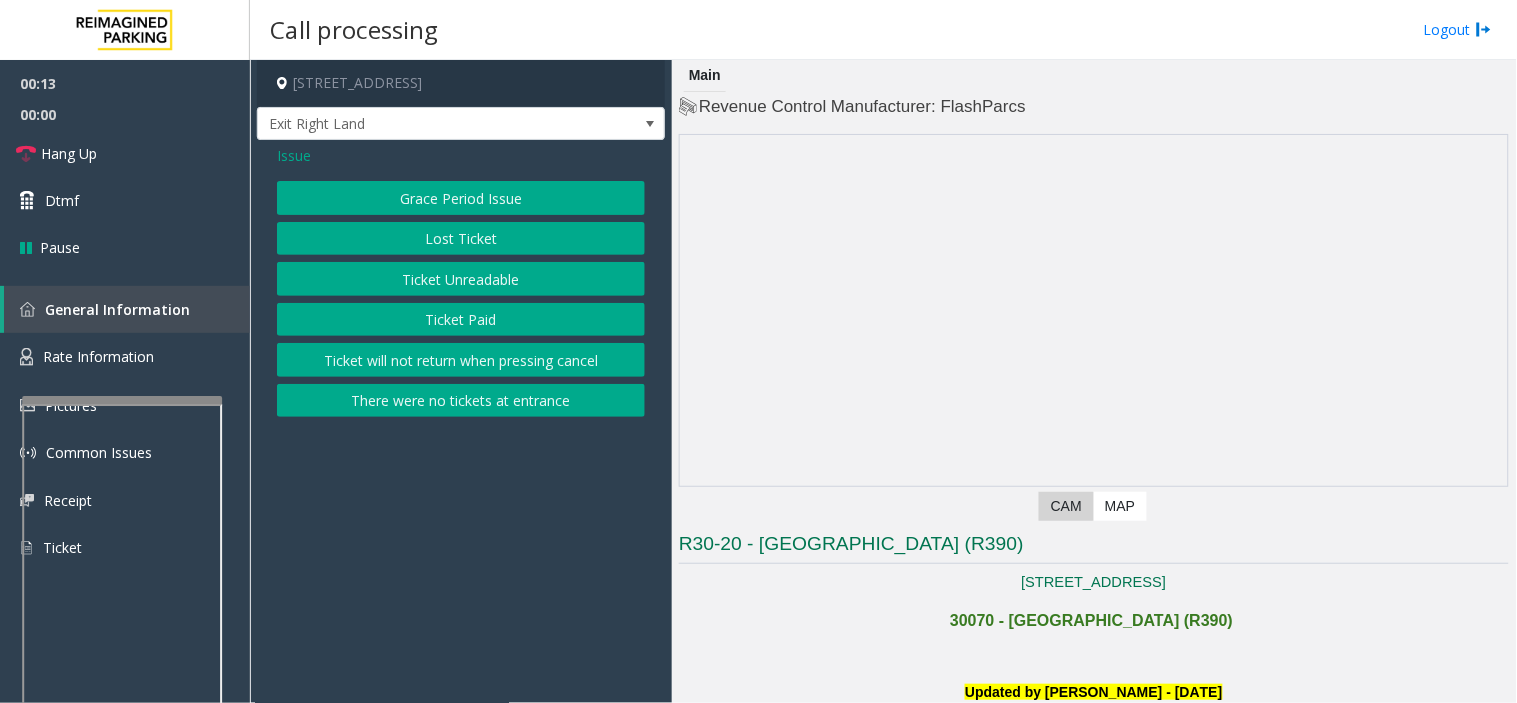 click on "Grace Period Issue" 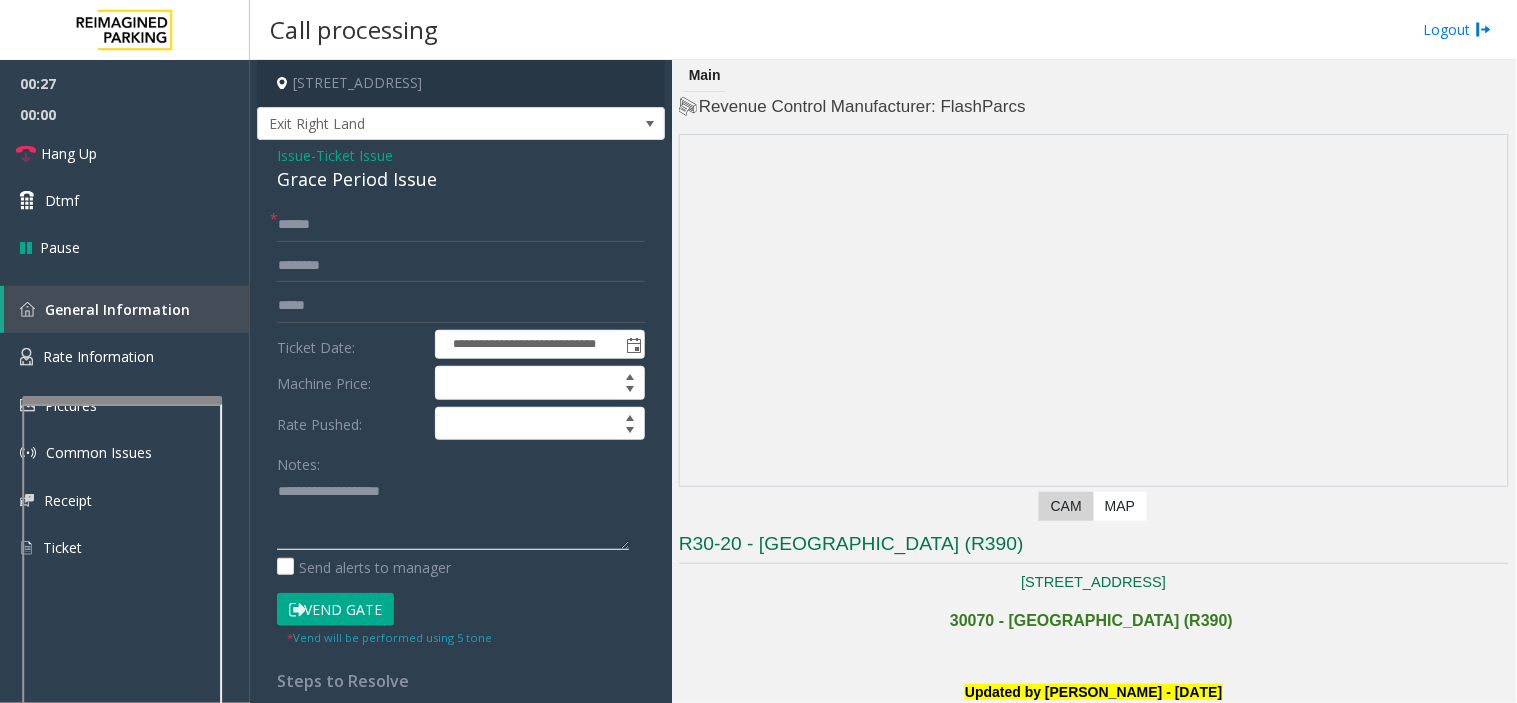paste on "**********" 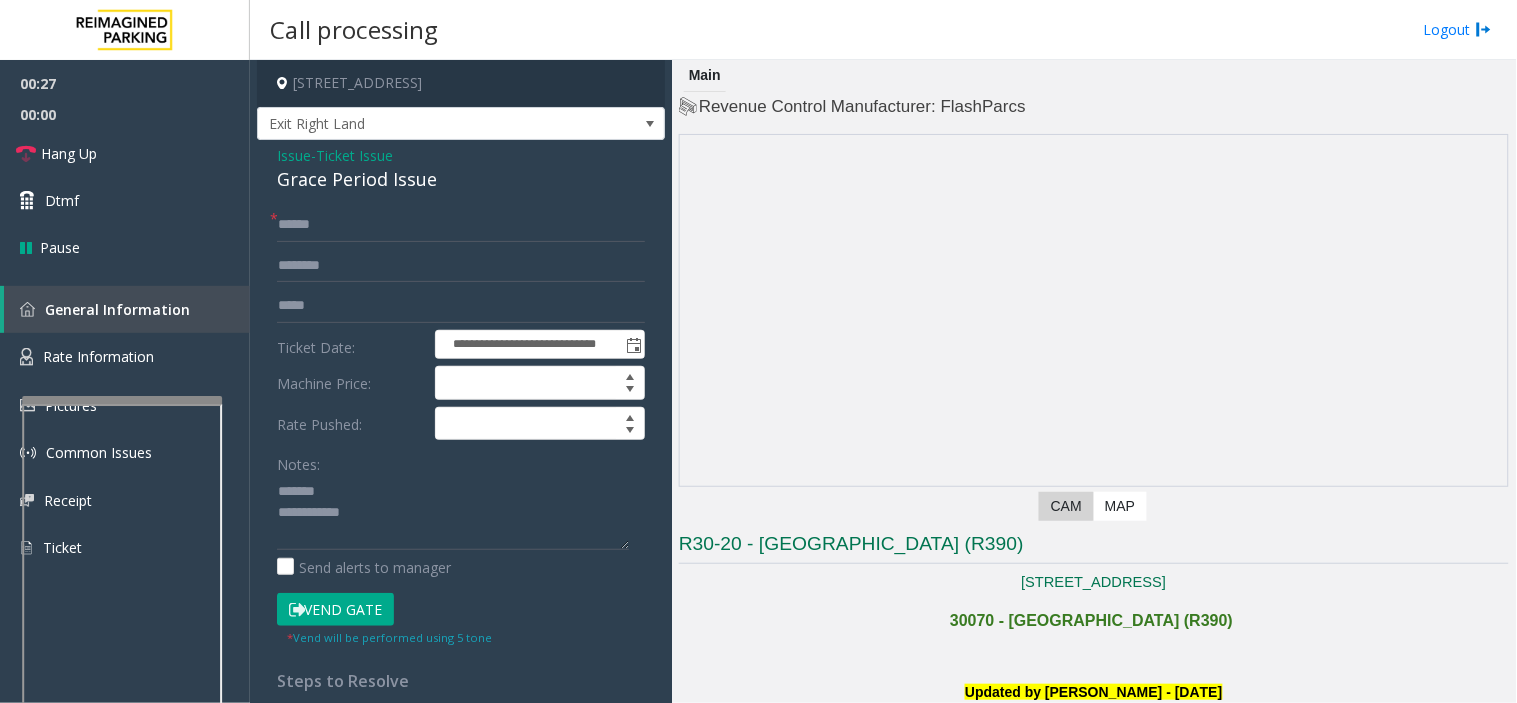click on "Grace Period Issue" 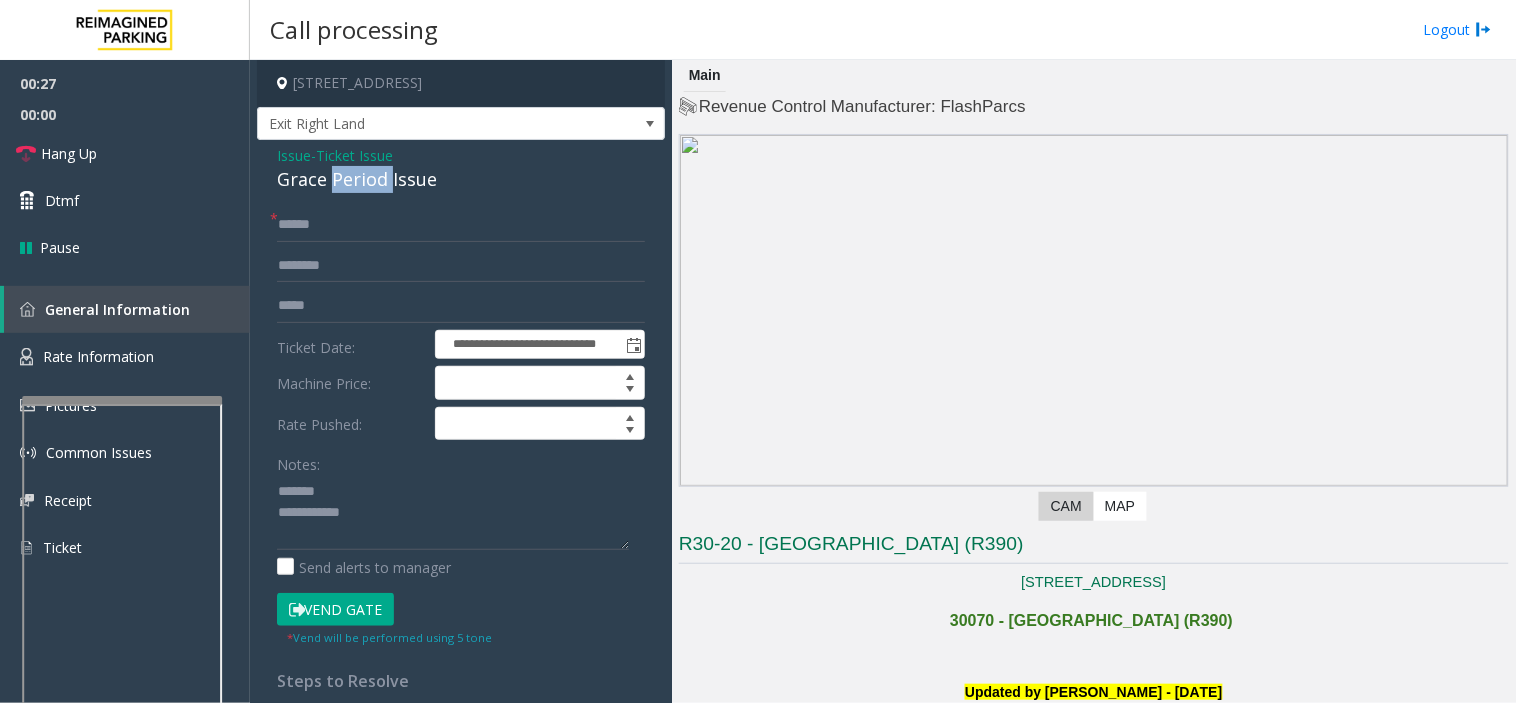 click on "Grace Period Issue" 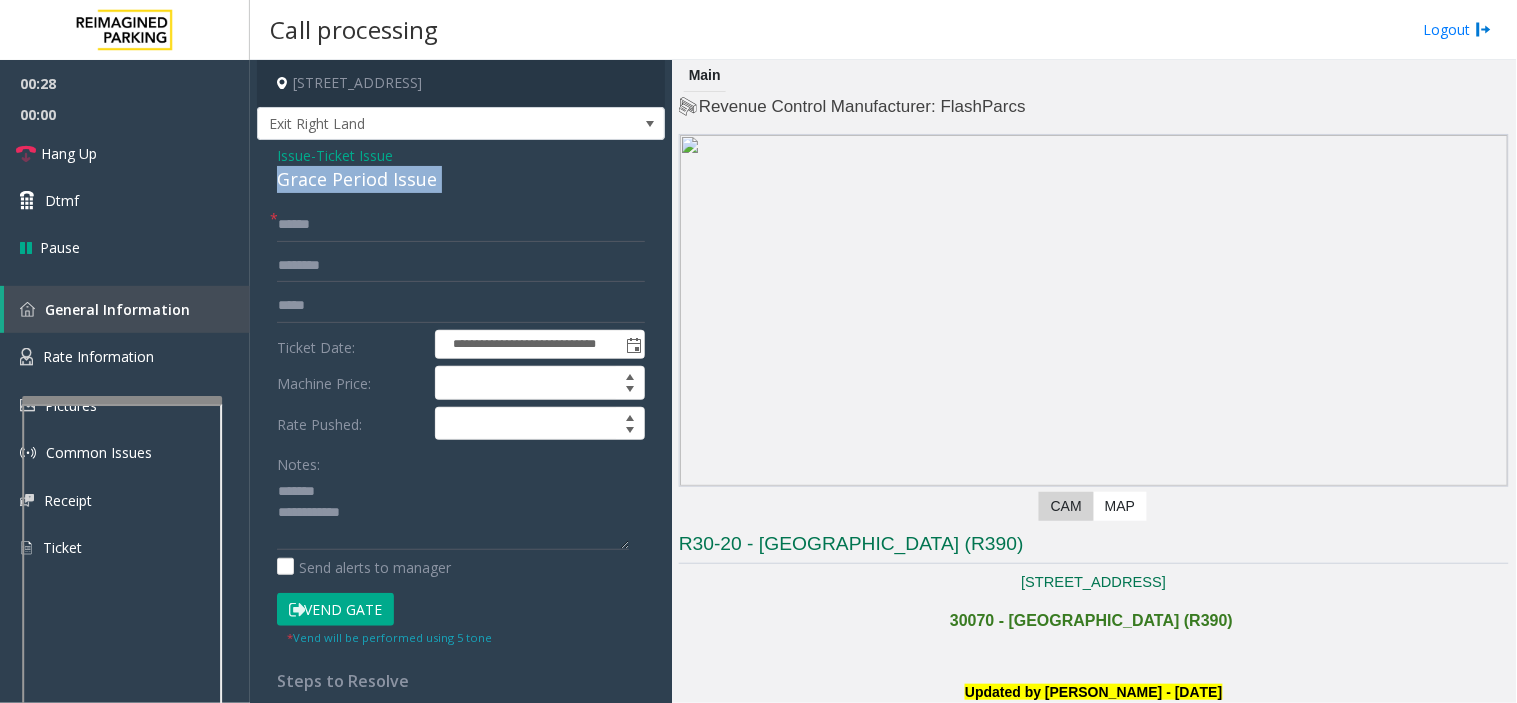 click on "Grace Period Issue" 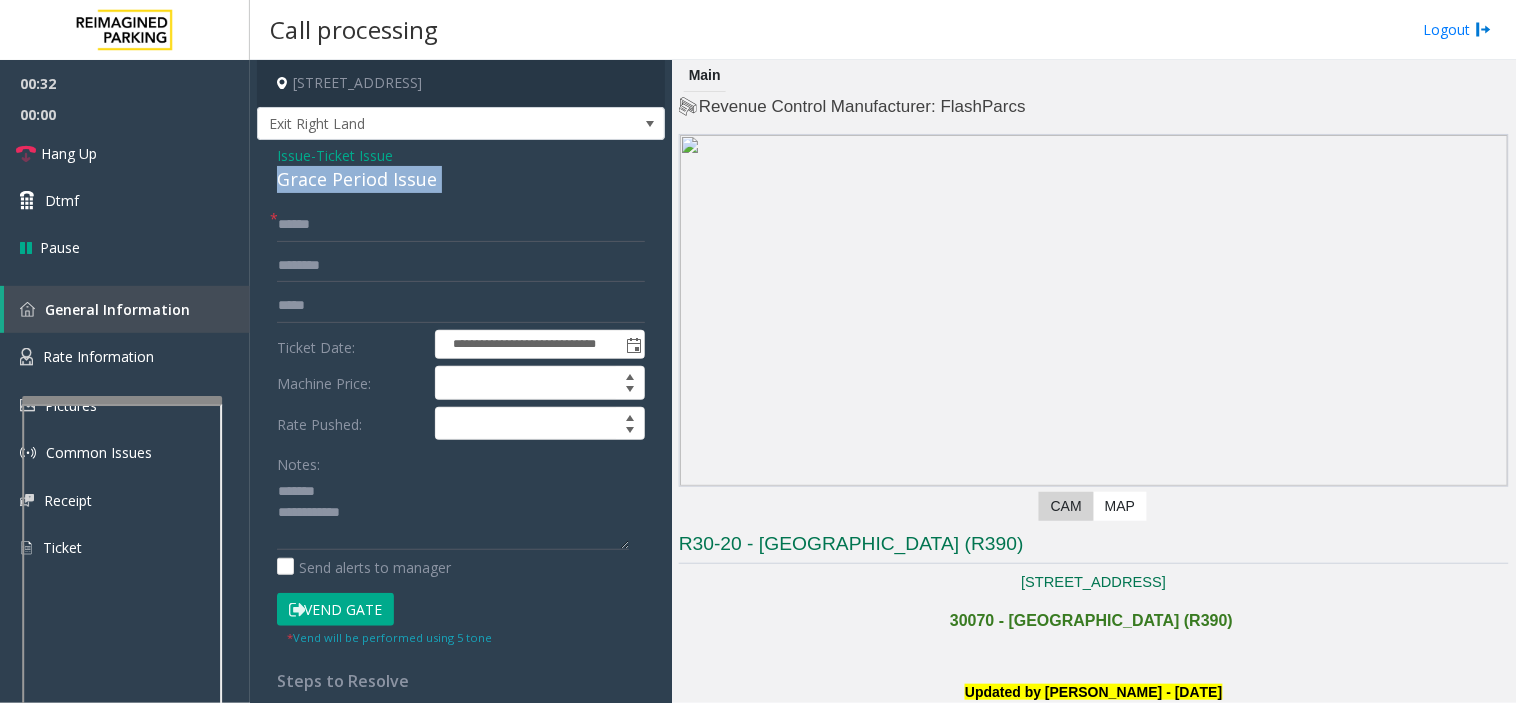 click on "Vend Gate" 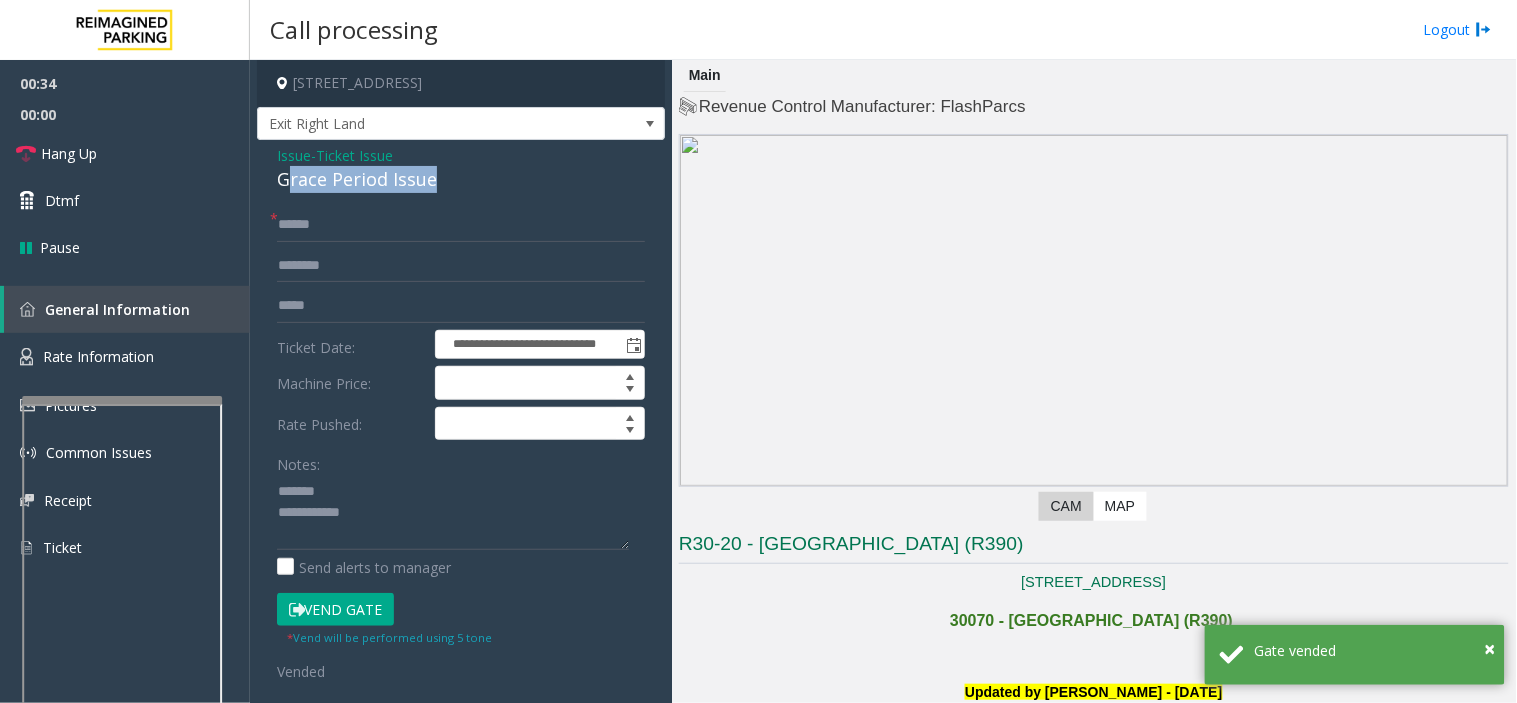 drag, startPoint x: 284, startPoint y: 177, endPoint x: 442, endPoint y: 181, distance: 158.05063 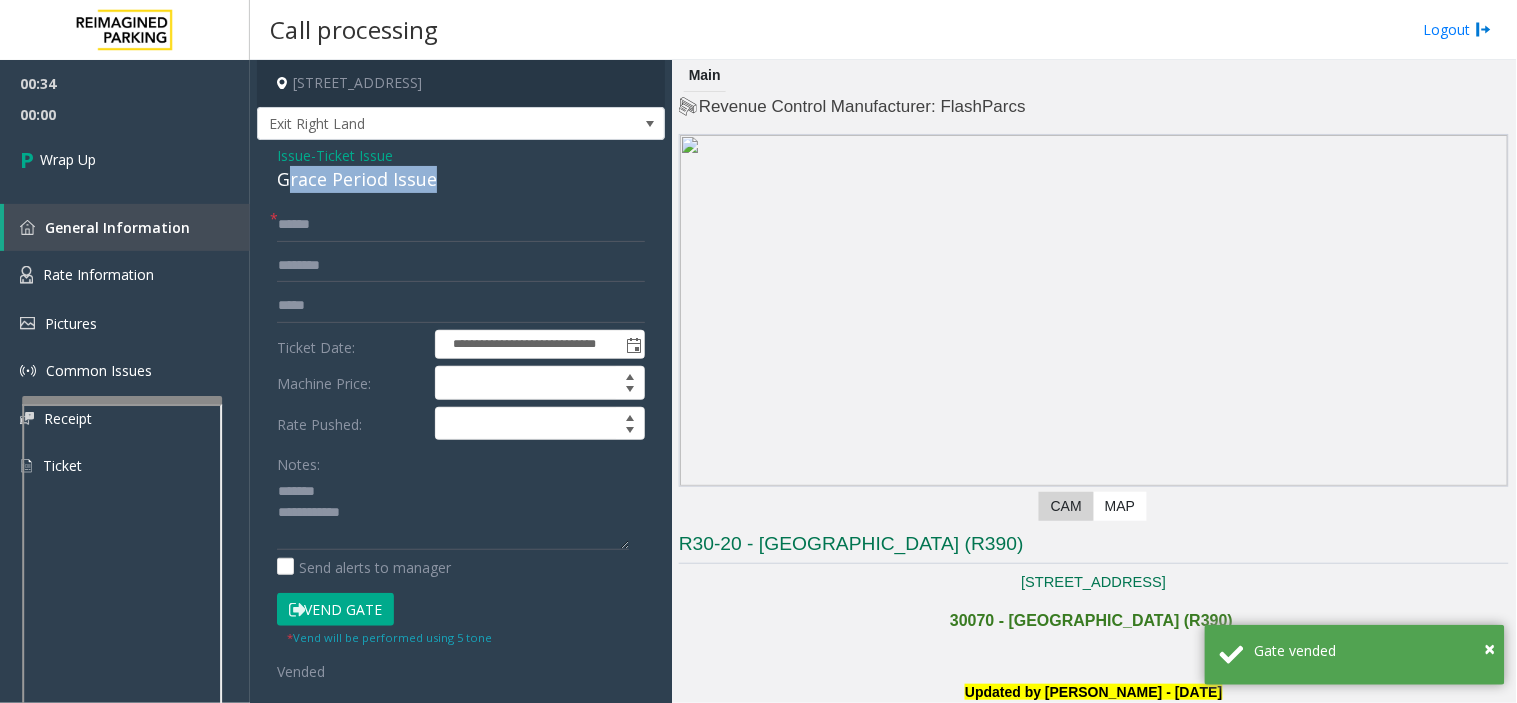 click on "Grace Period Issue" 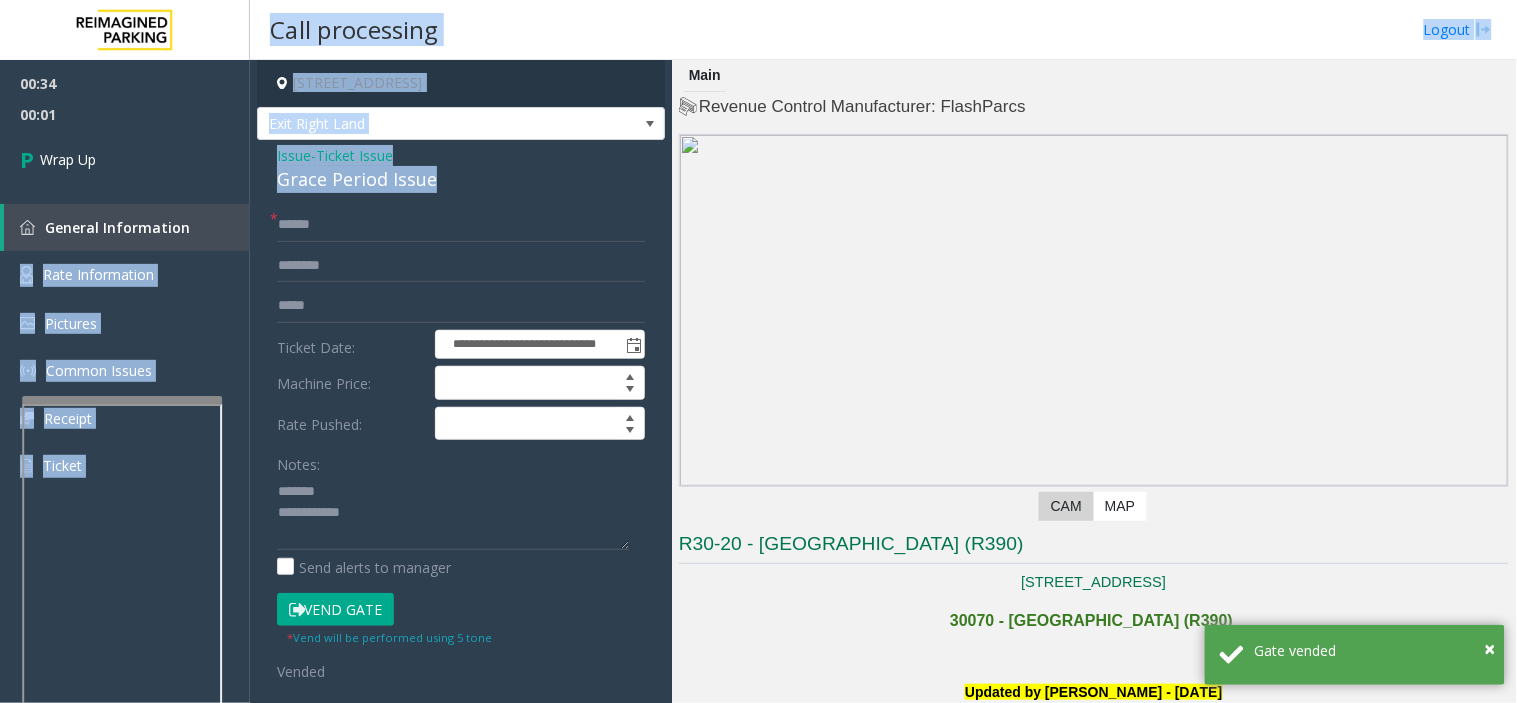 drag, startPoint x: 236, startPoint y: 190, endPoint x: 456, endPoint y: 181, distance: 220.18402 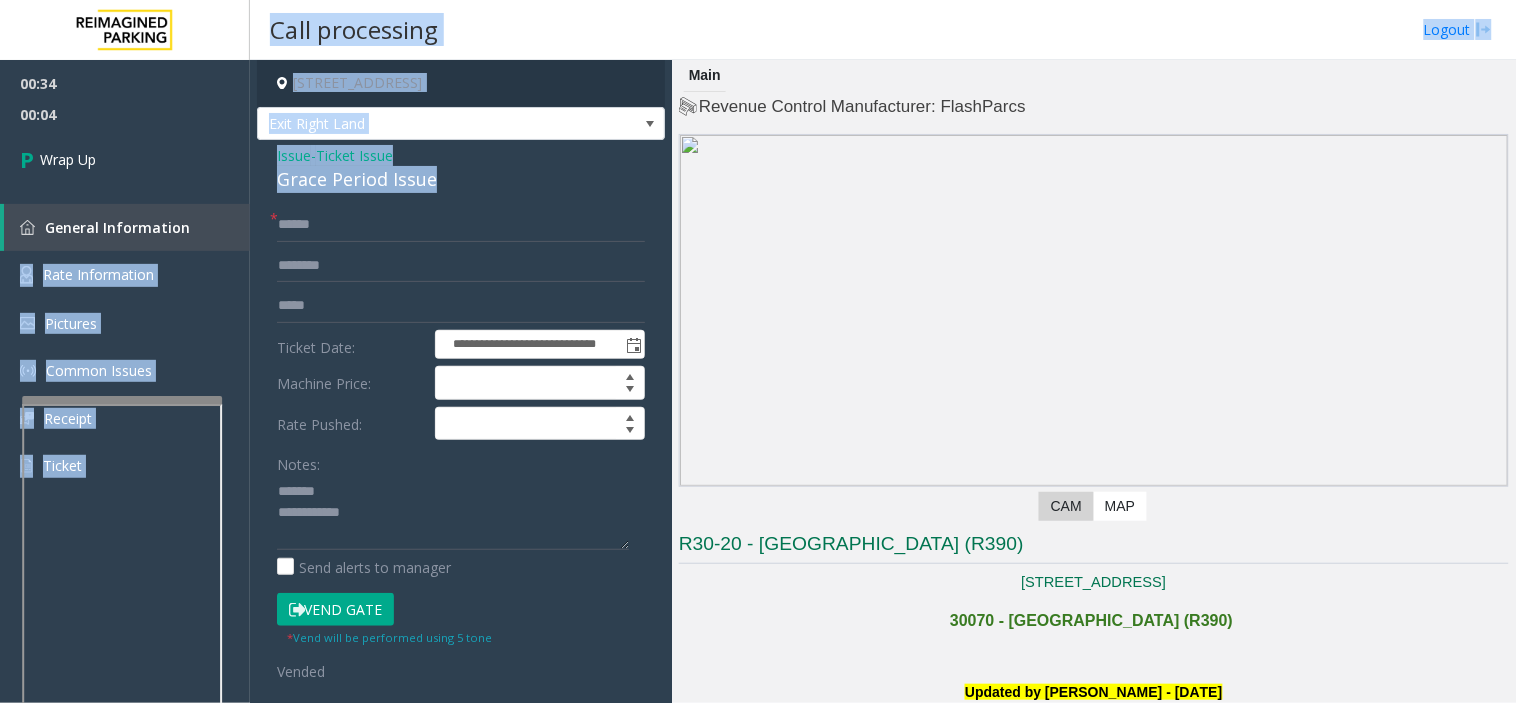 click on "Grace Period Issue" 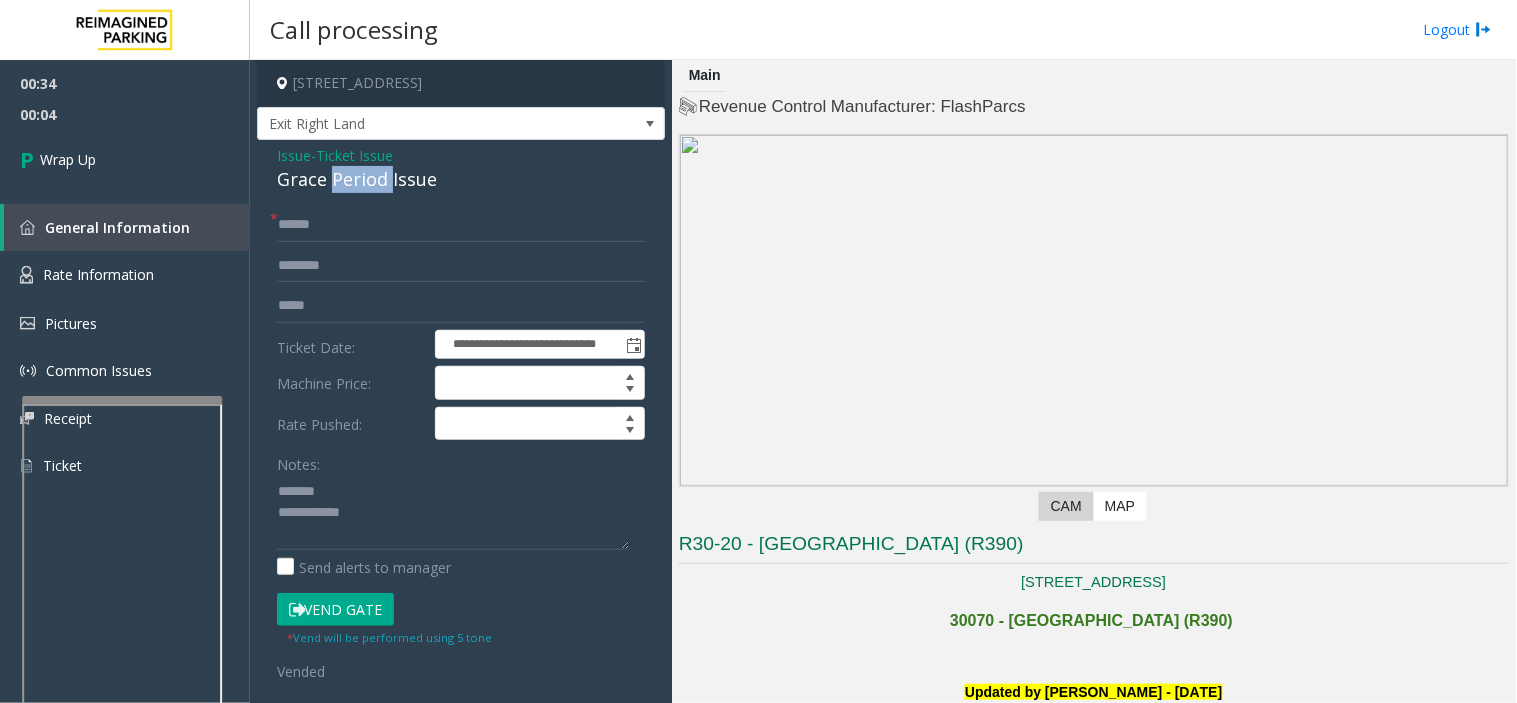 click on "Grace Period Issue" 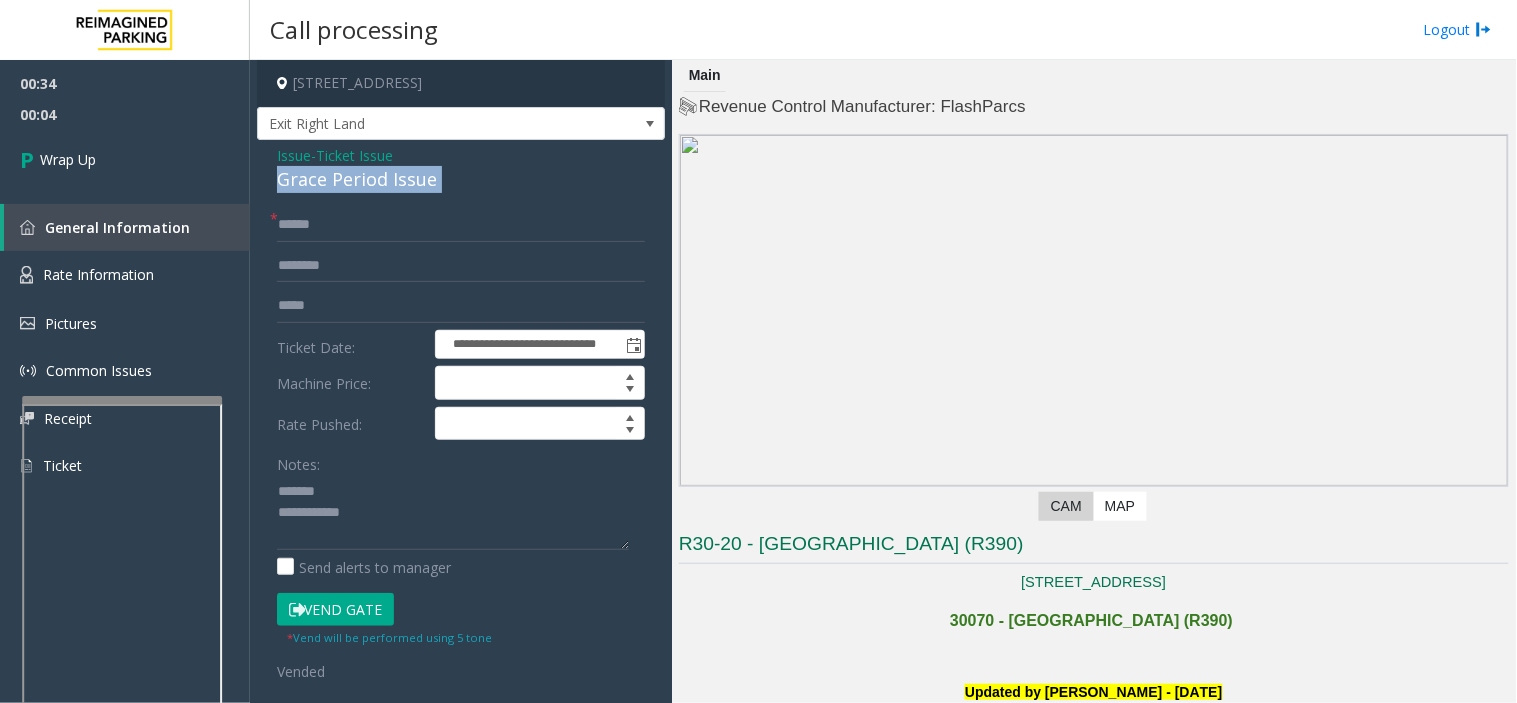 click on "Grace Period Issue" 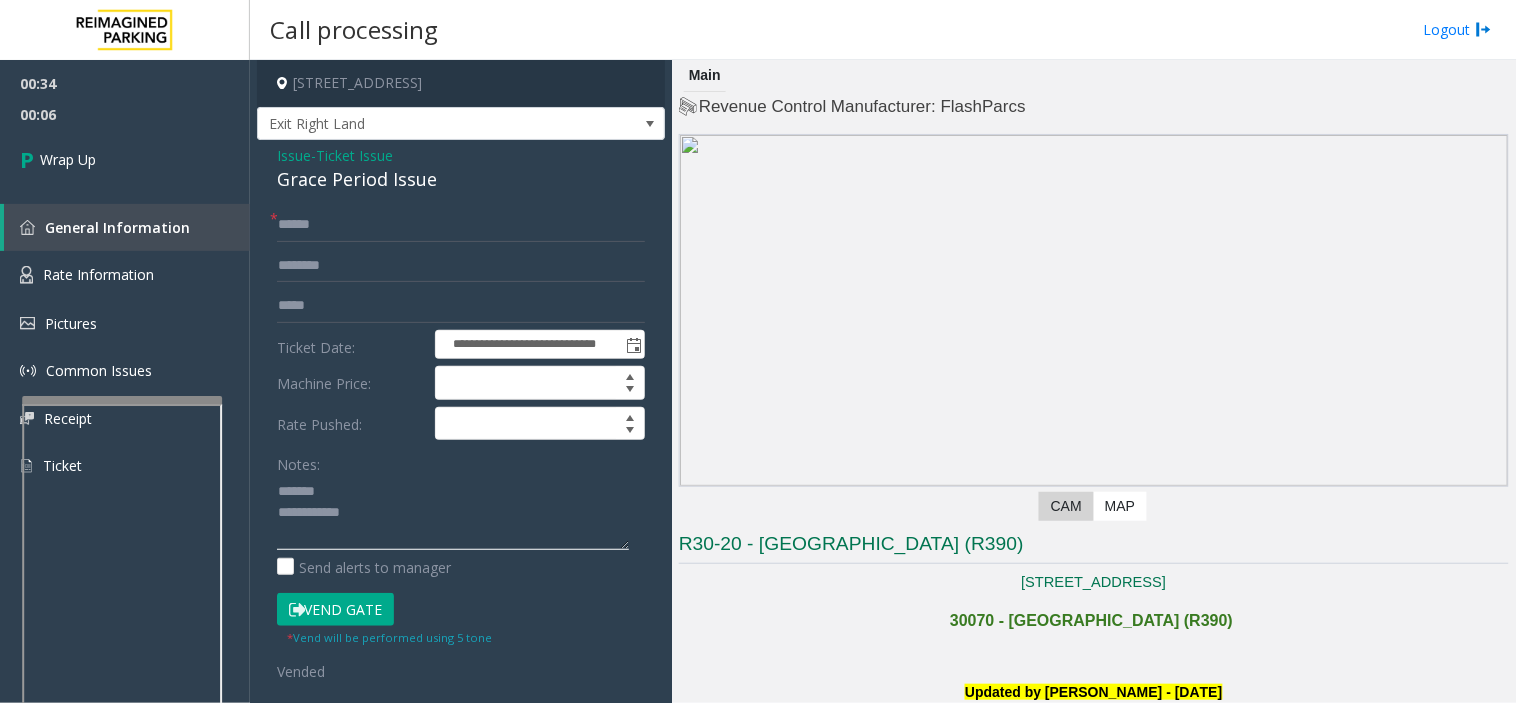 paste on "**********" 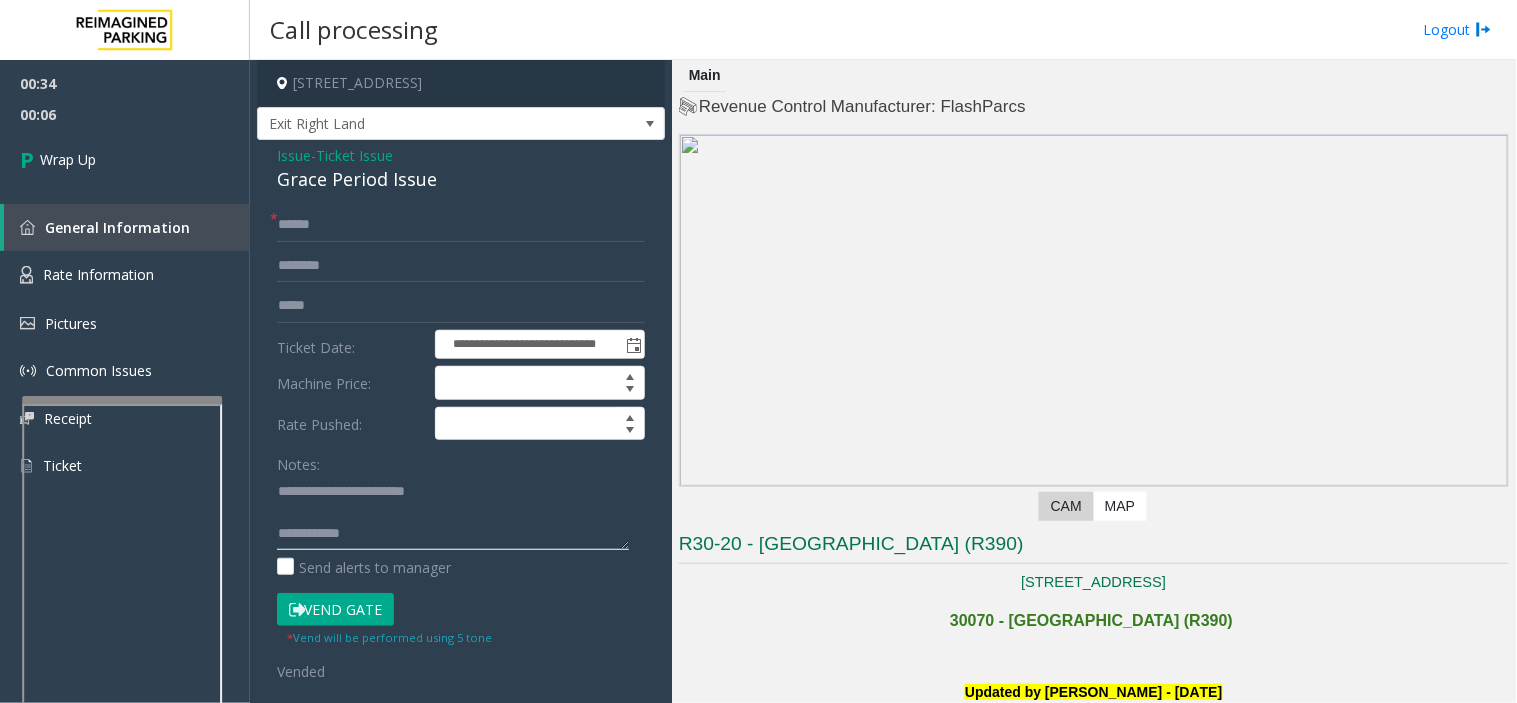 click 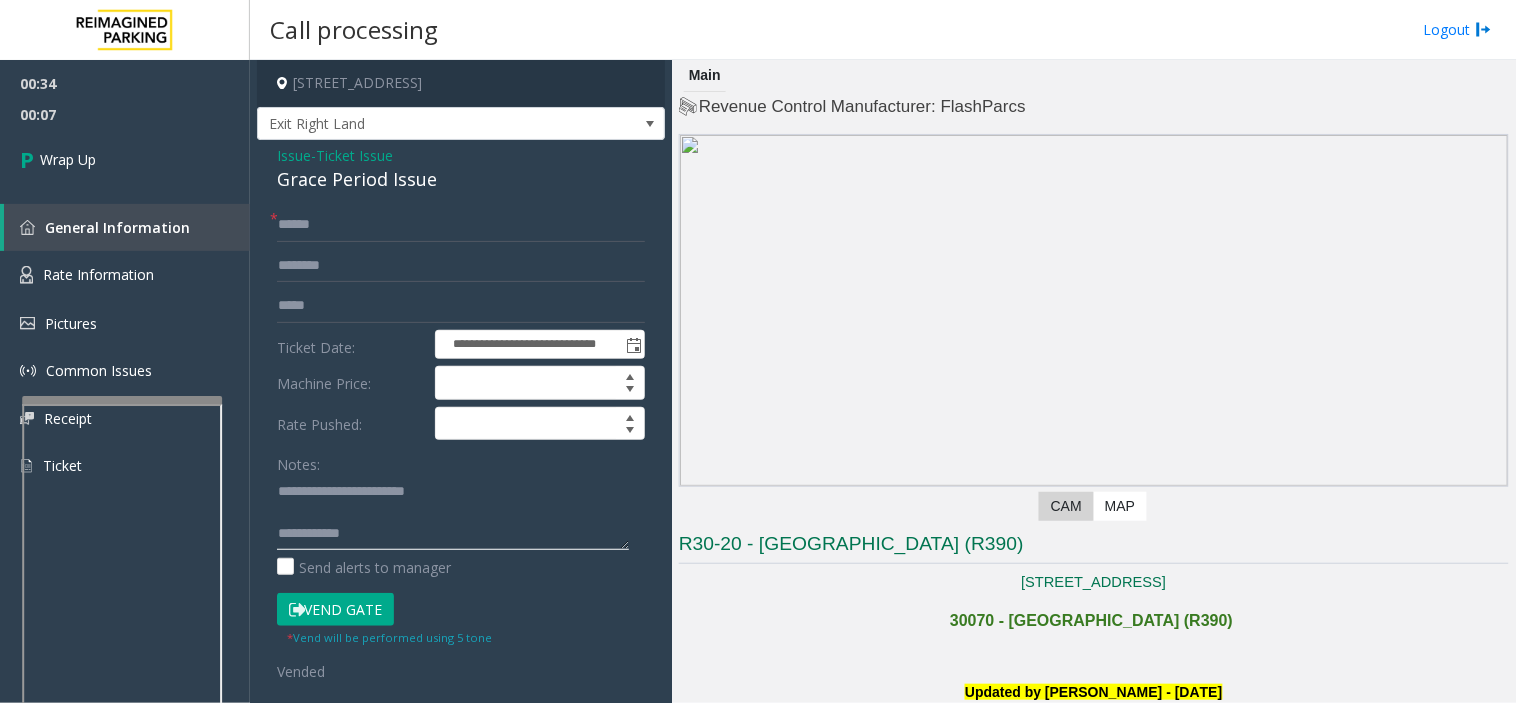 click 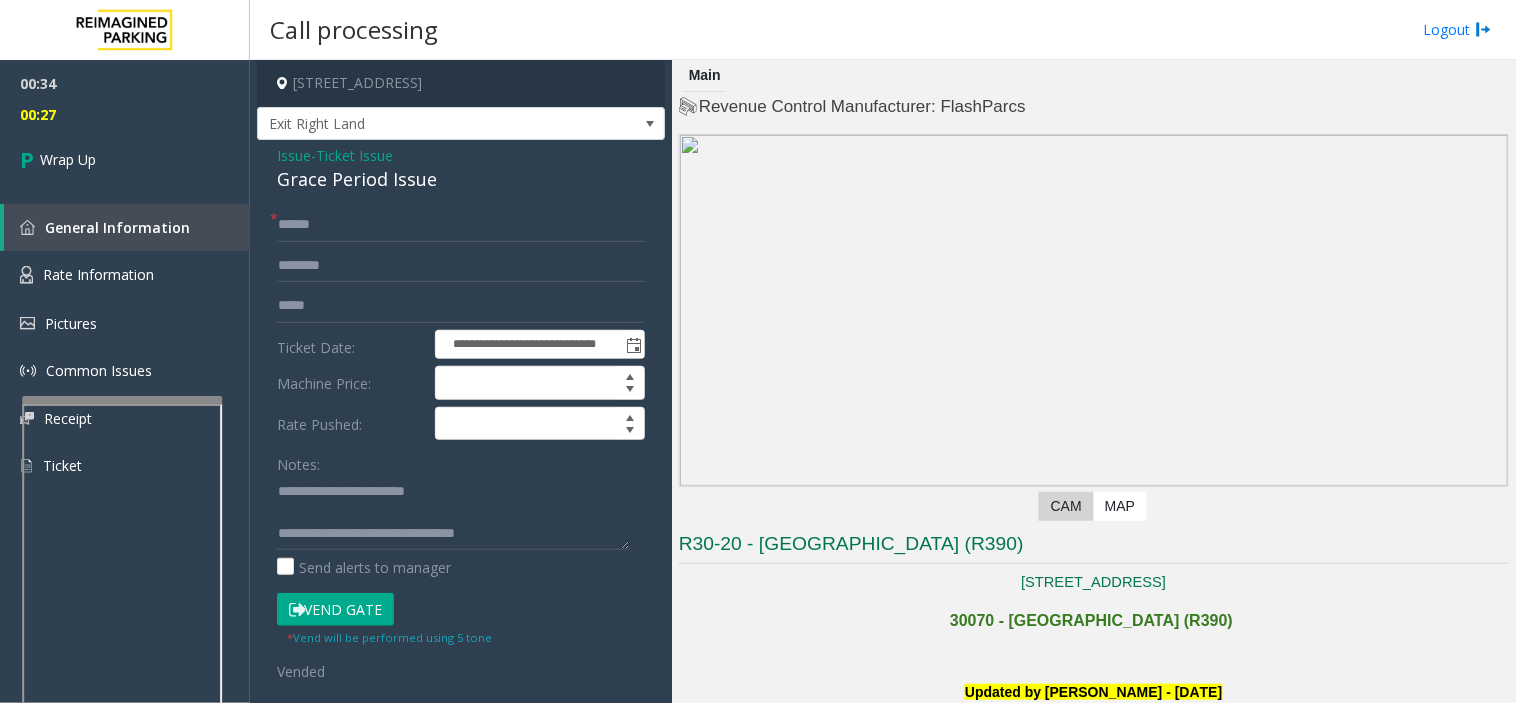 drag, startPoint x: 508, startPoint y: 526, endPoint x: 905, endPoint y: 188, distance: 521.39526 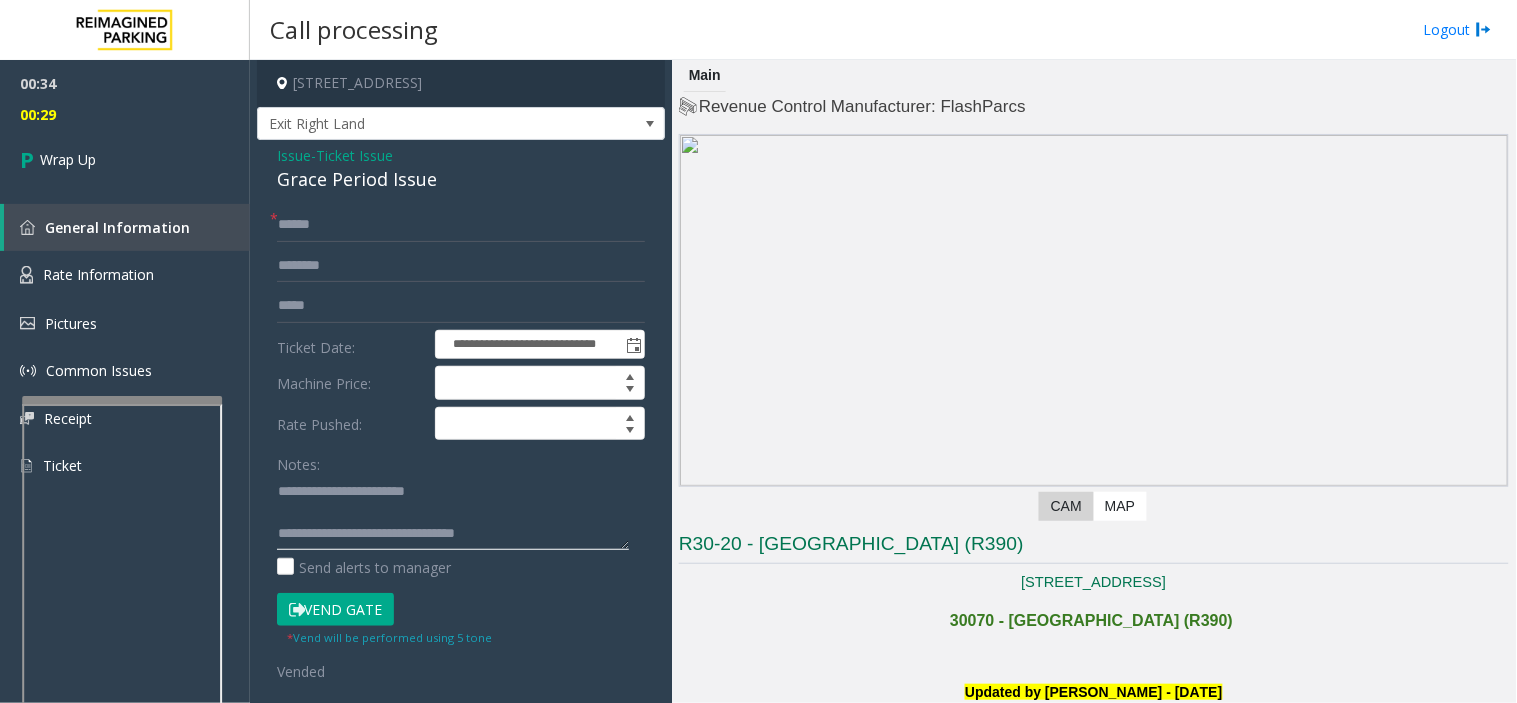 click 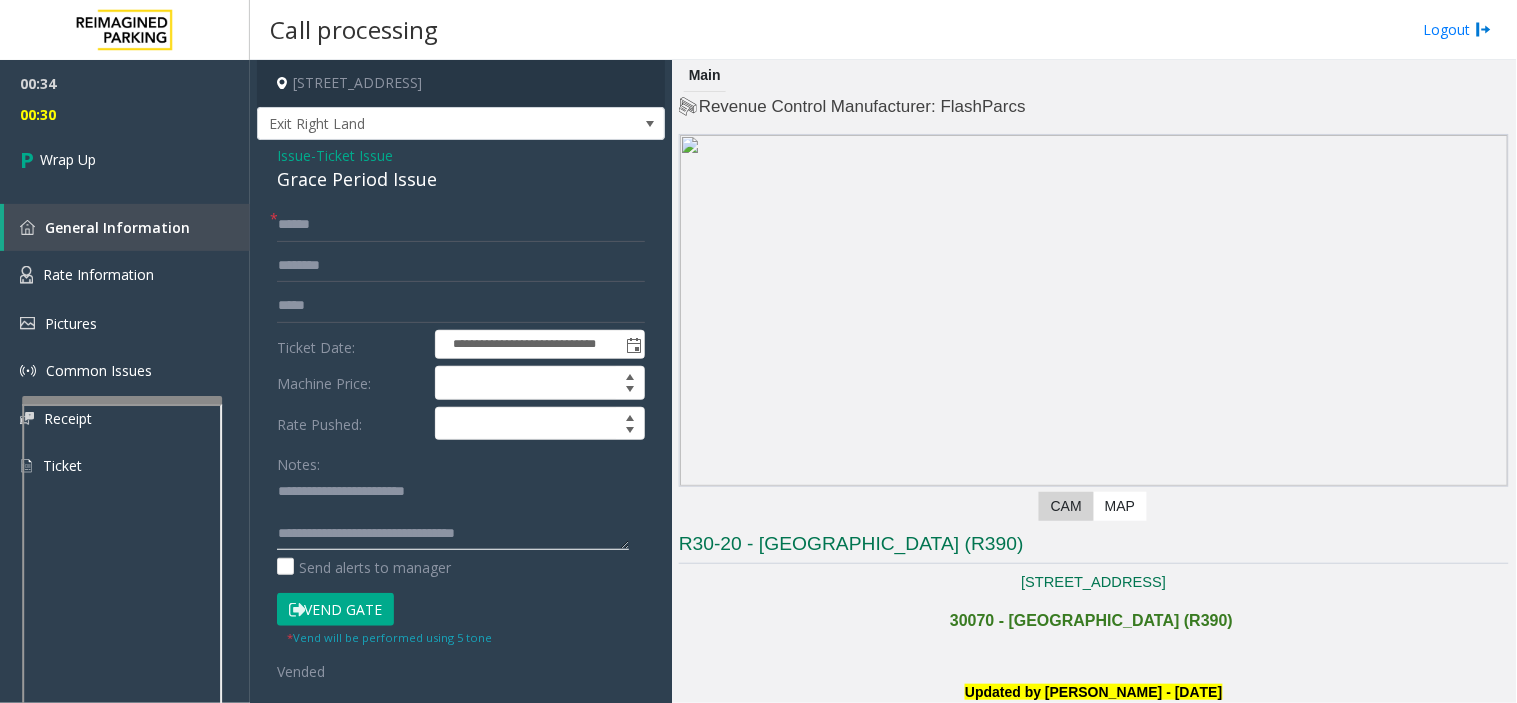 click 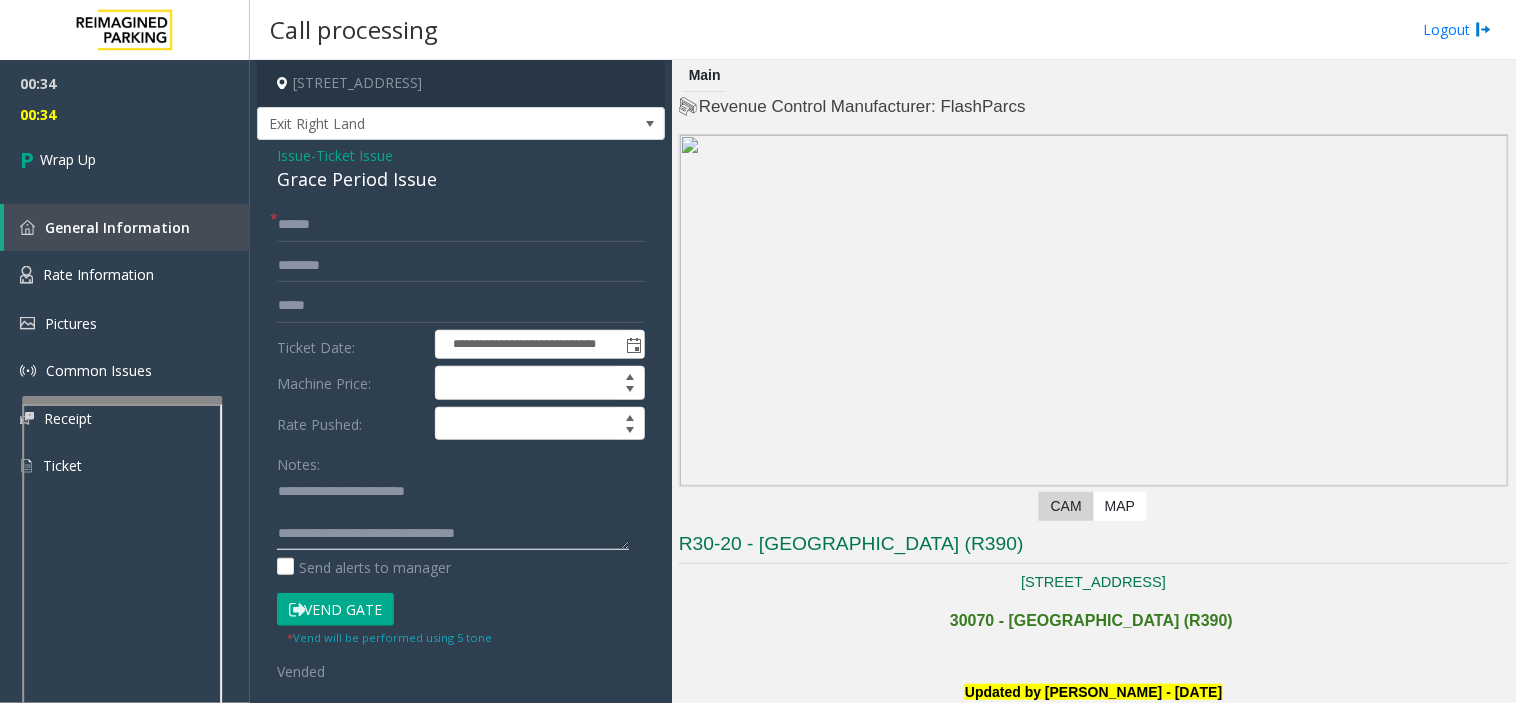 drag, startPoint x: 545, startPoint y: 532, endPoint x: 475, endPoint y: 535, distance: 70.064255 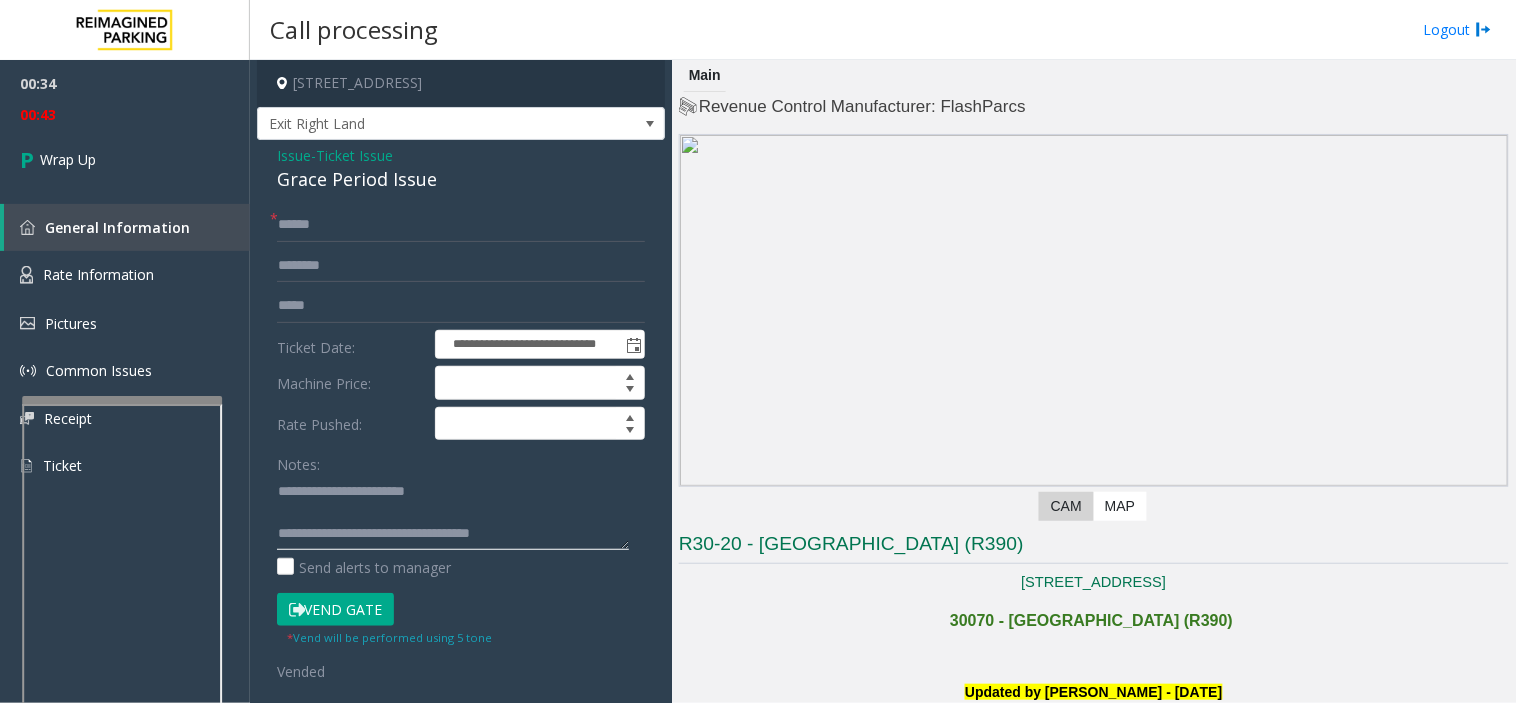 click 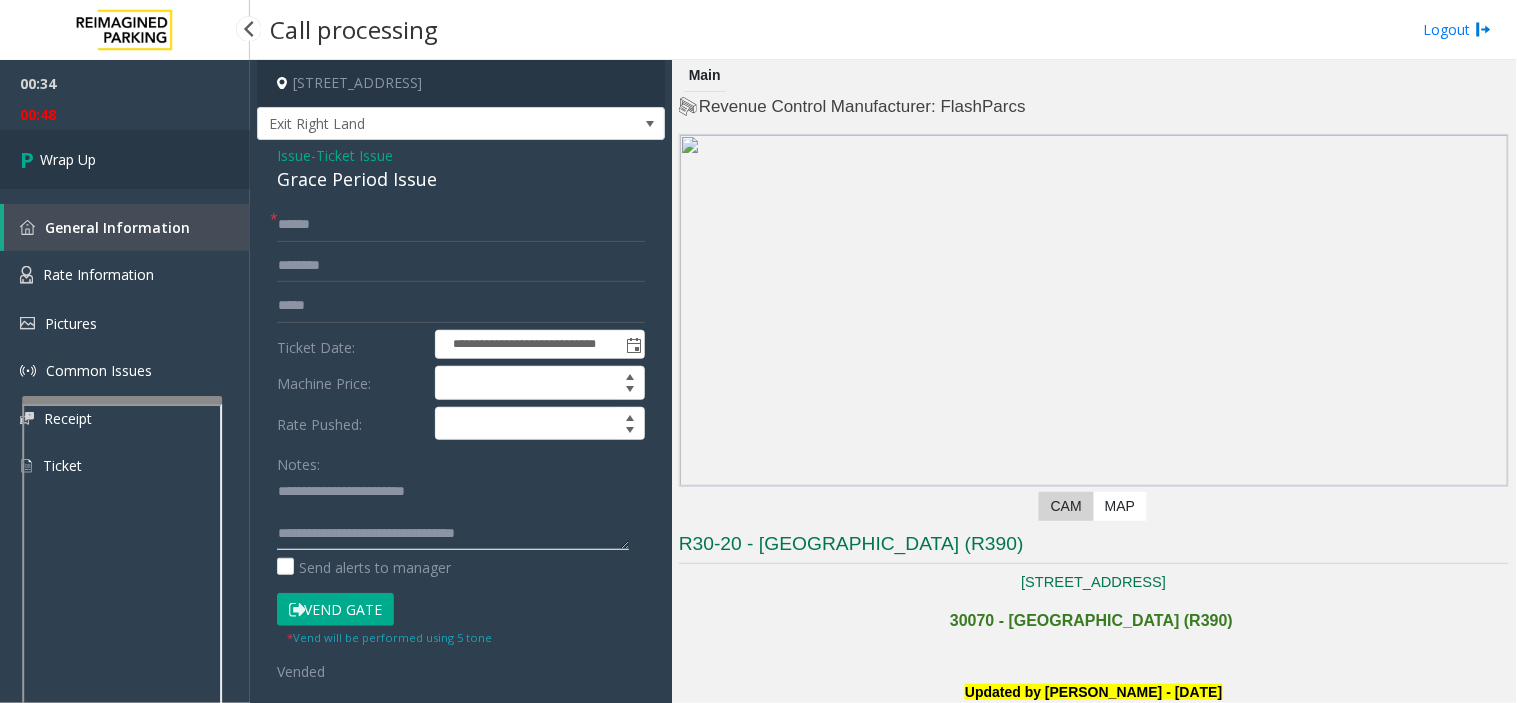 type on "**********" 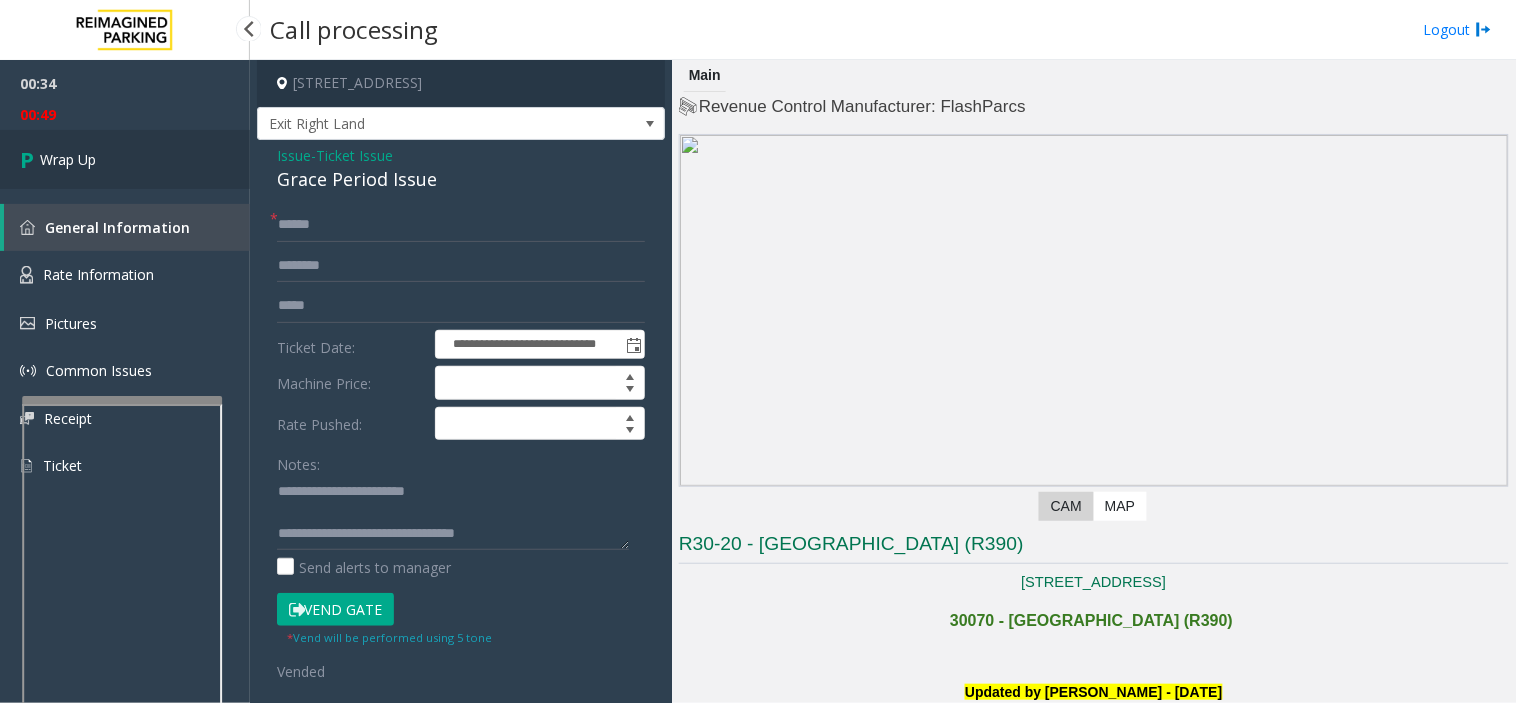 click on "Wrap Up" at bounding box center [125, 159] 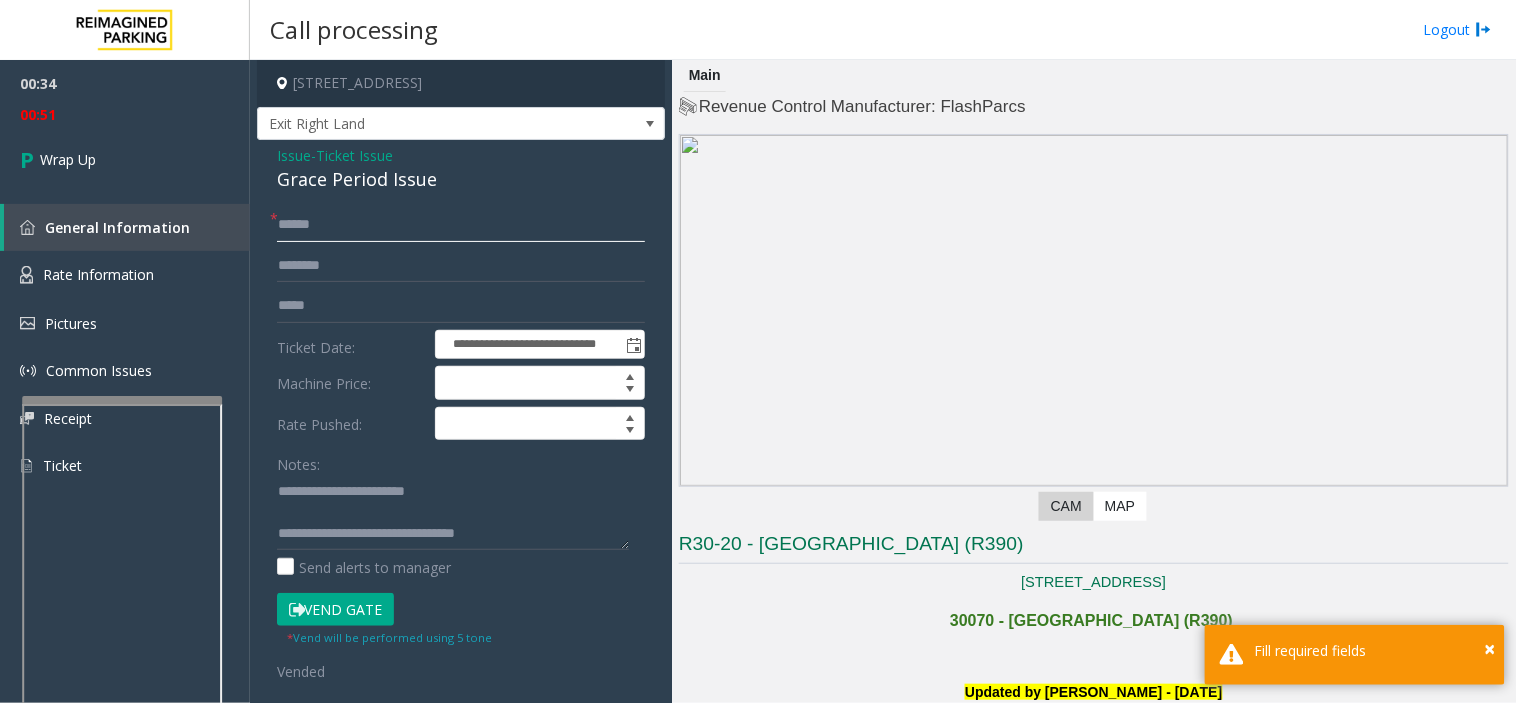 click 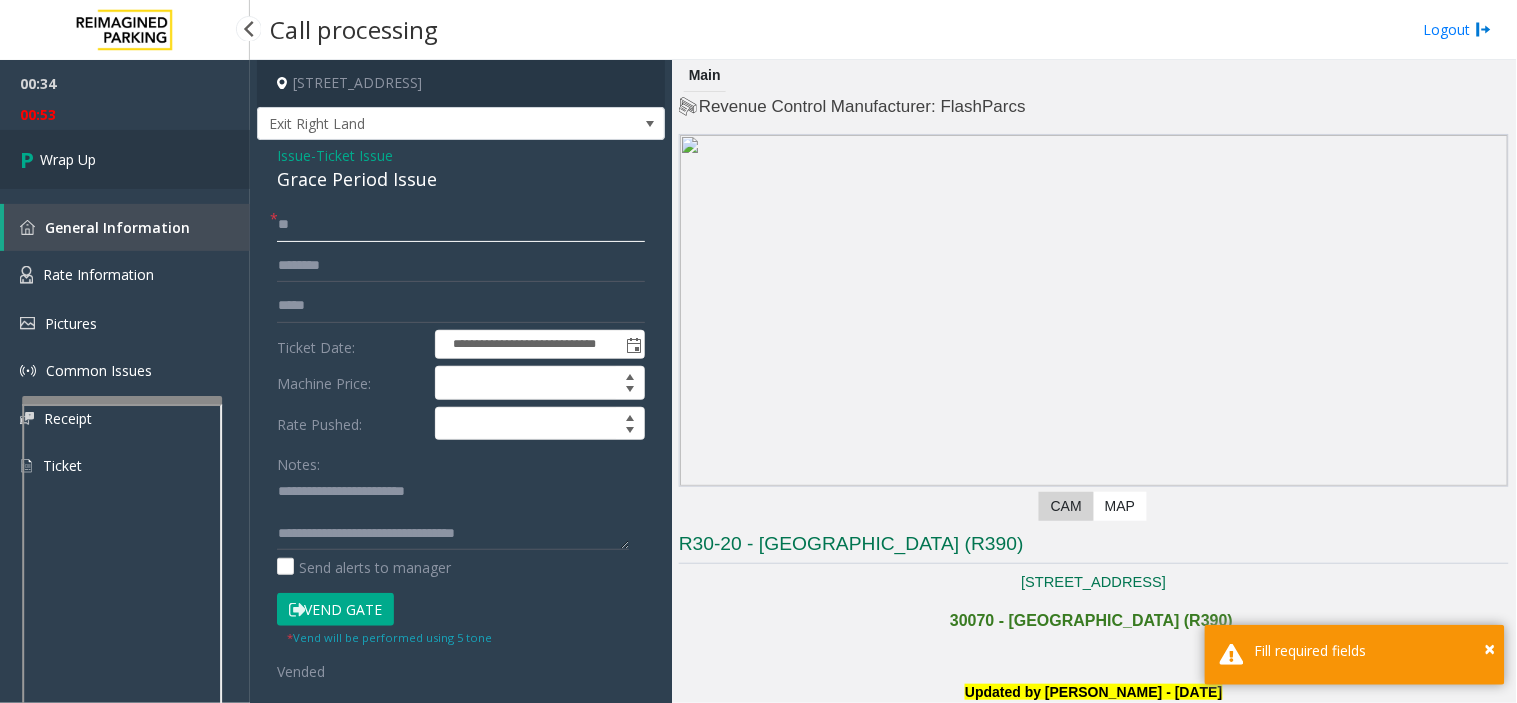 type on "**" 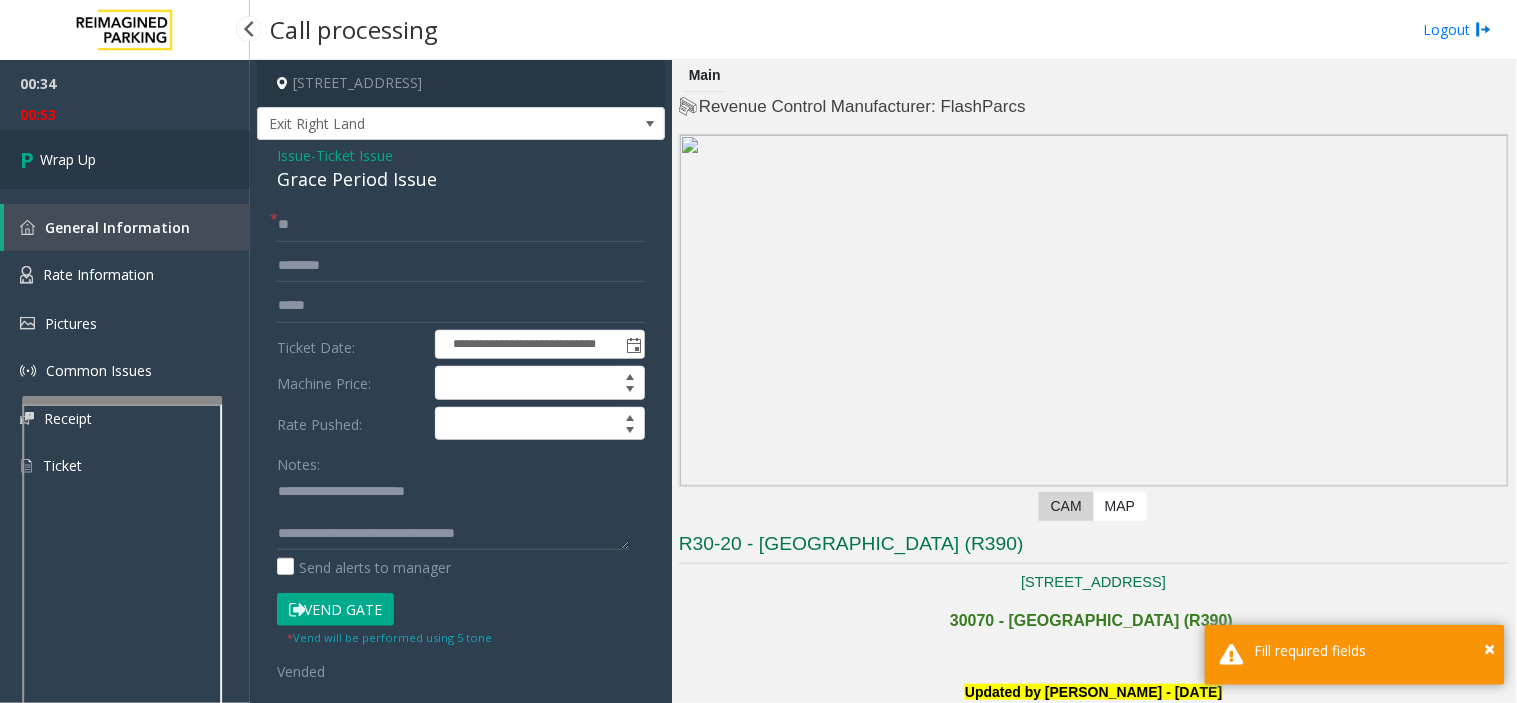 click on "Wrap Up" at bounding box center [125, 159] 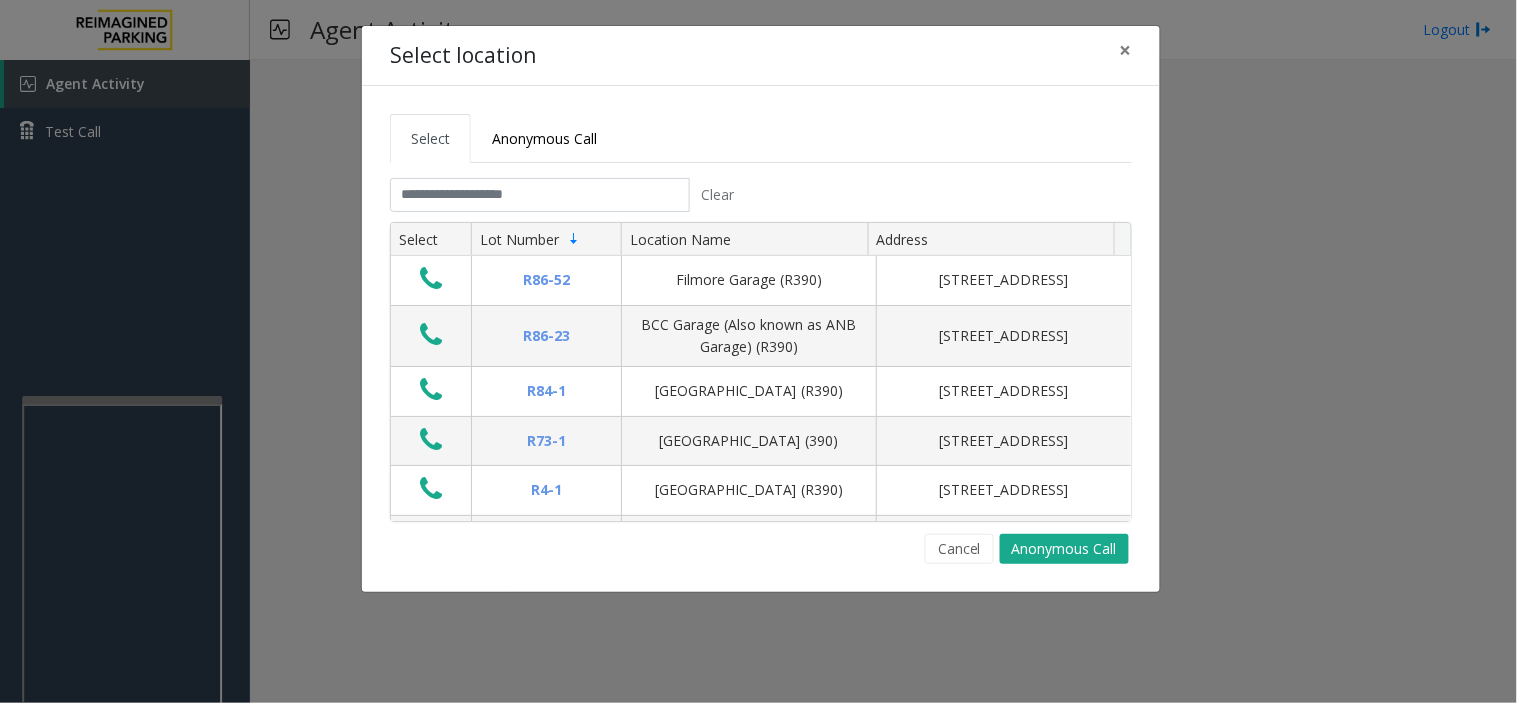 drag, startPoint x: 983, startPoint y: 544, endPoint x: 48, endPoint y: 614, distance: 937.61664 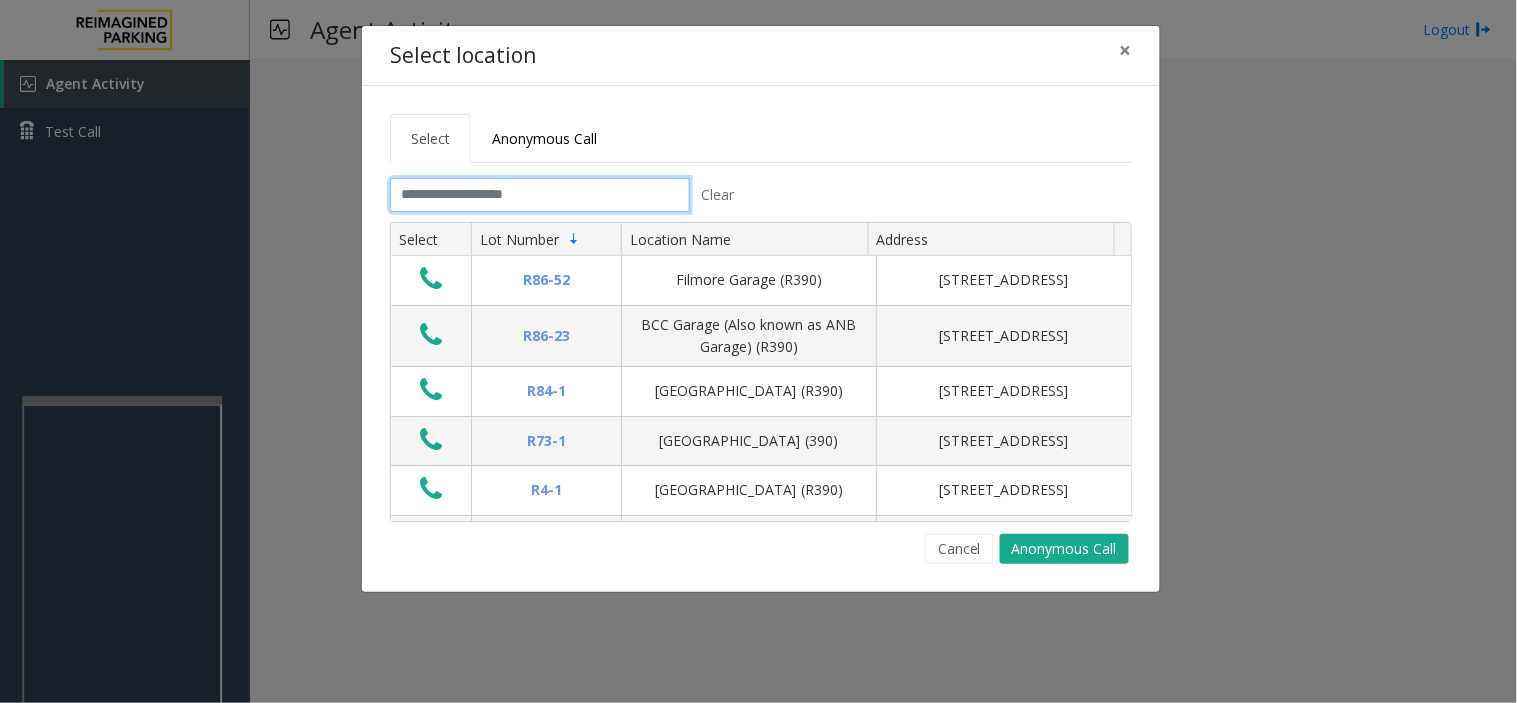 click 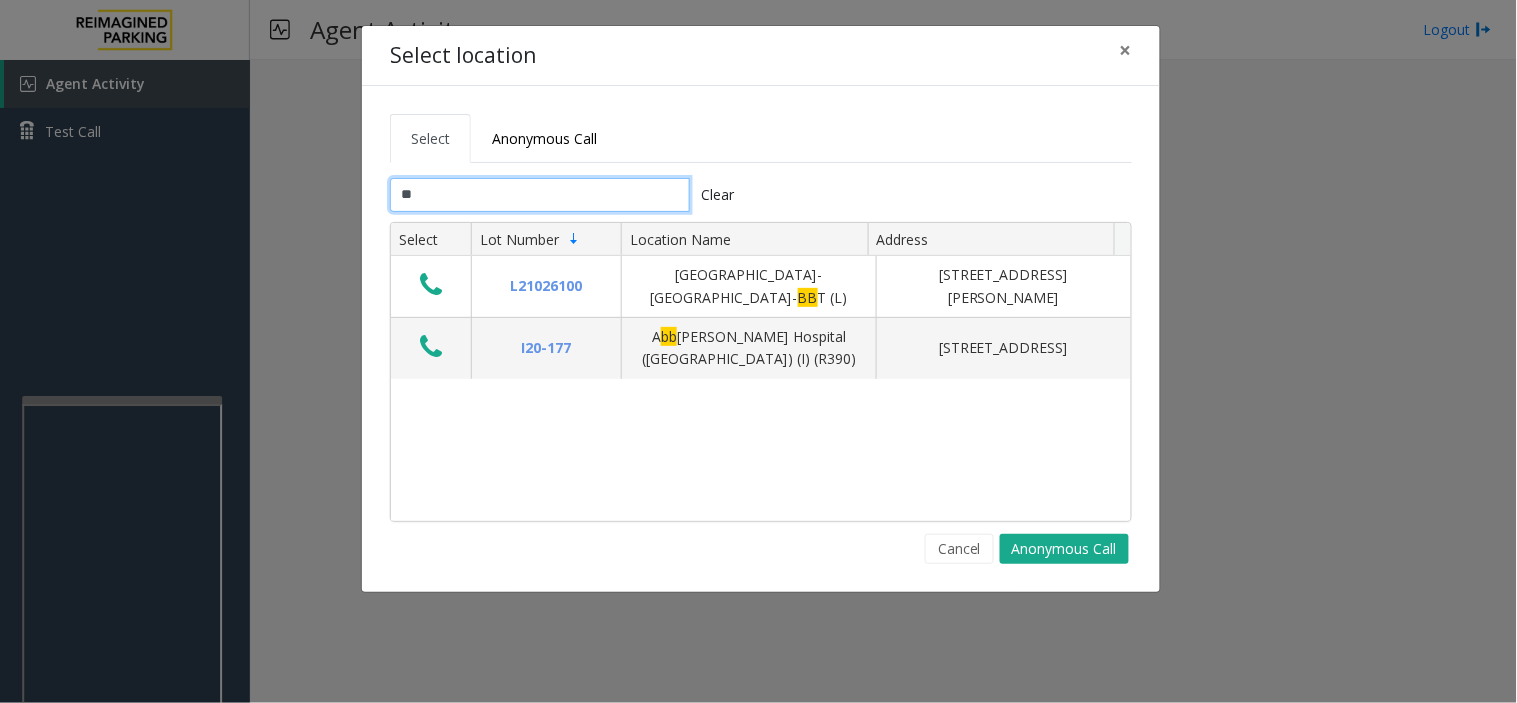 type on "*" 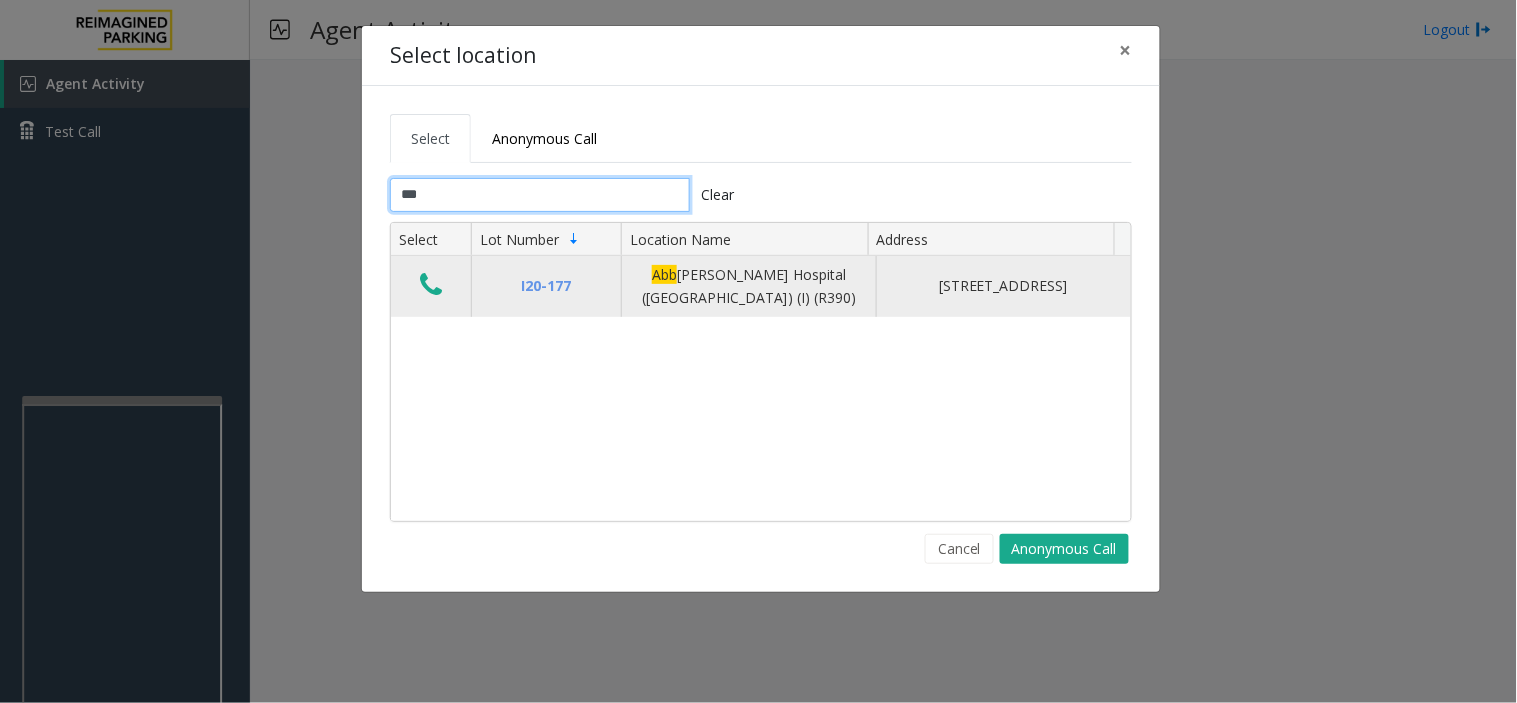 type on "***" 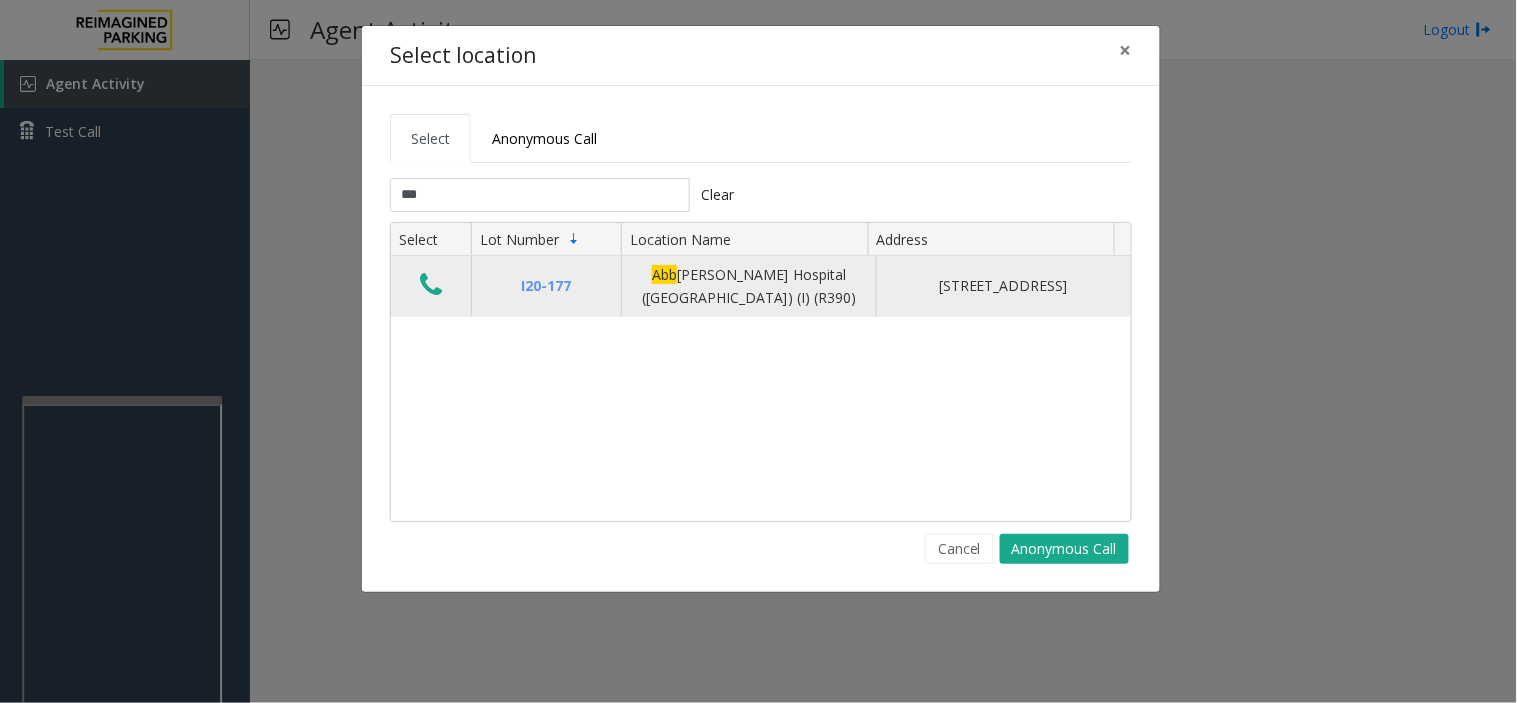 drag, startPoint x: 451, startPoint y: 274, endPoint x: 441, endPoint y: 284, distance: 14.142136 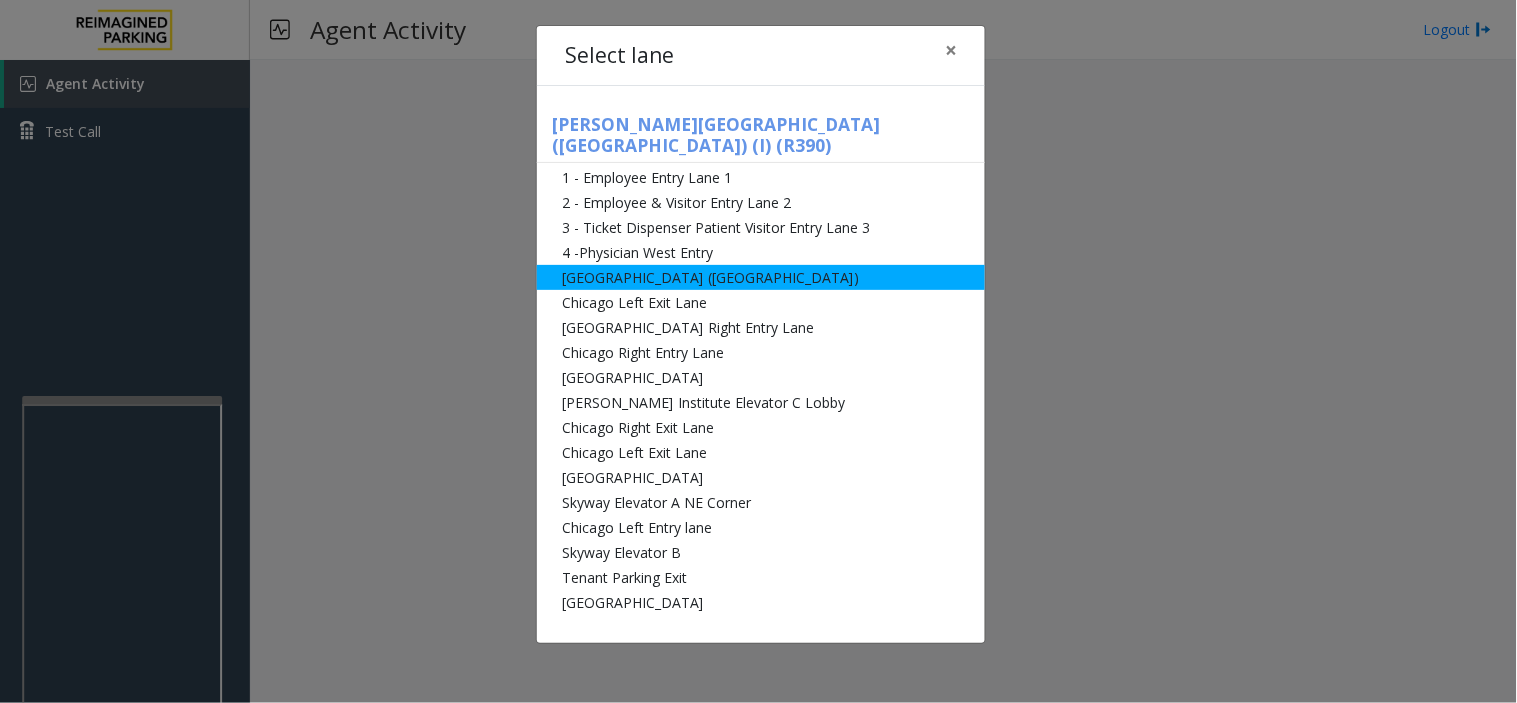 click on "[GEOGRAPHIC_DATA] ([GEOGRAPHIC_DATA])" 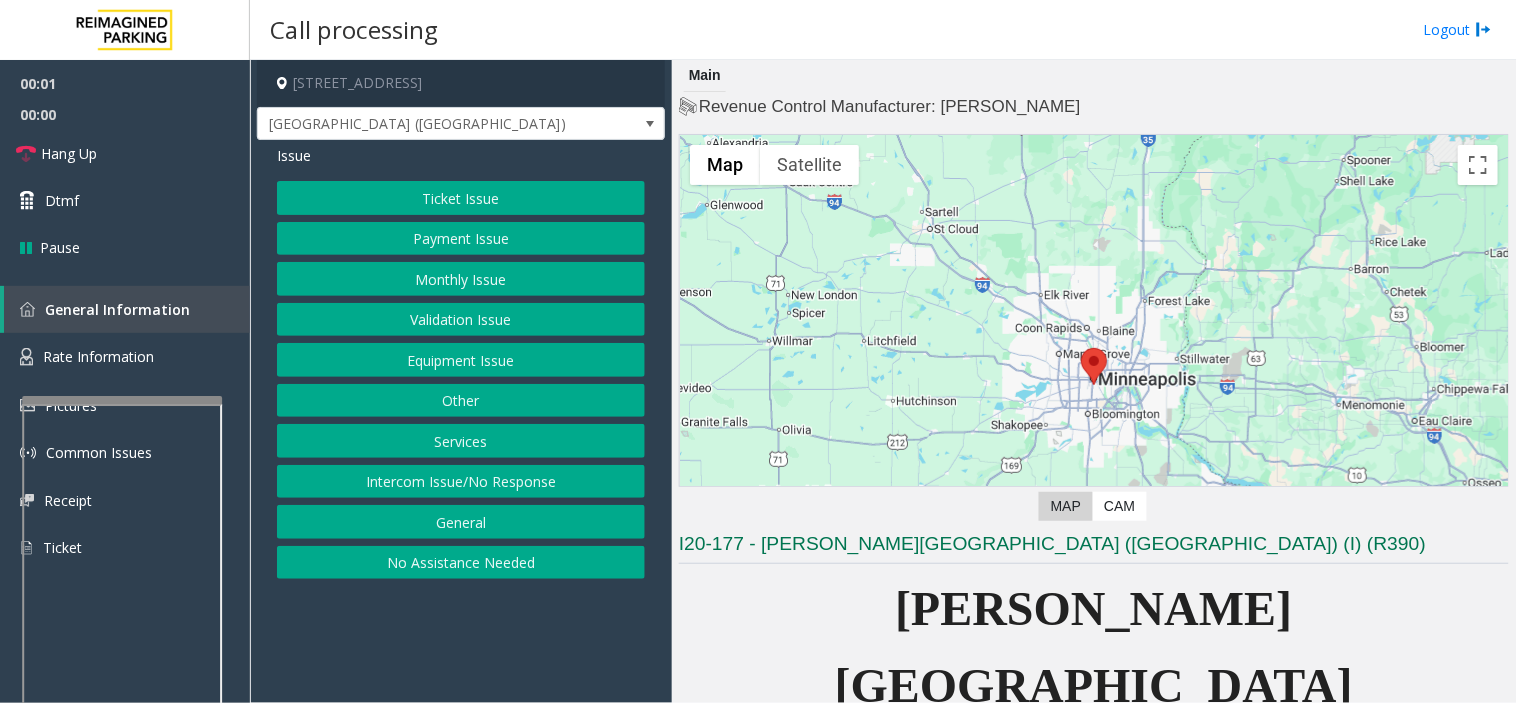 click on "Monthly Issue" 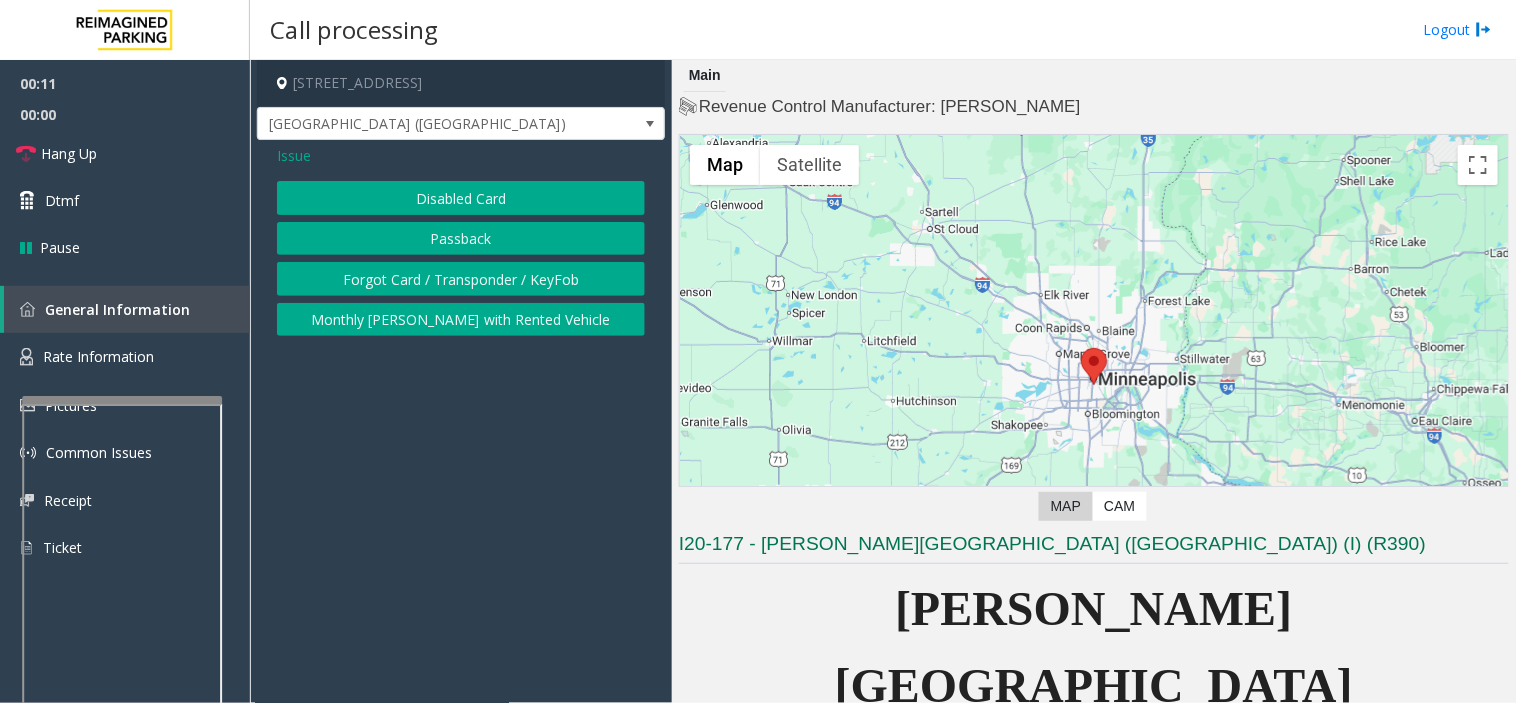 click on "Passback" 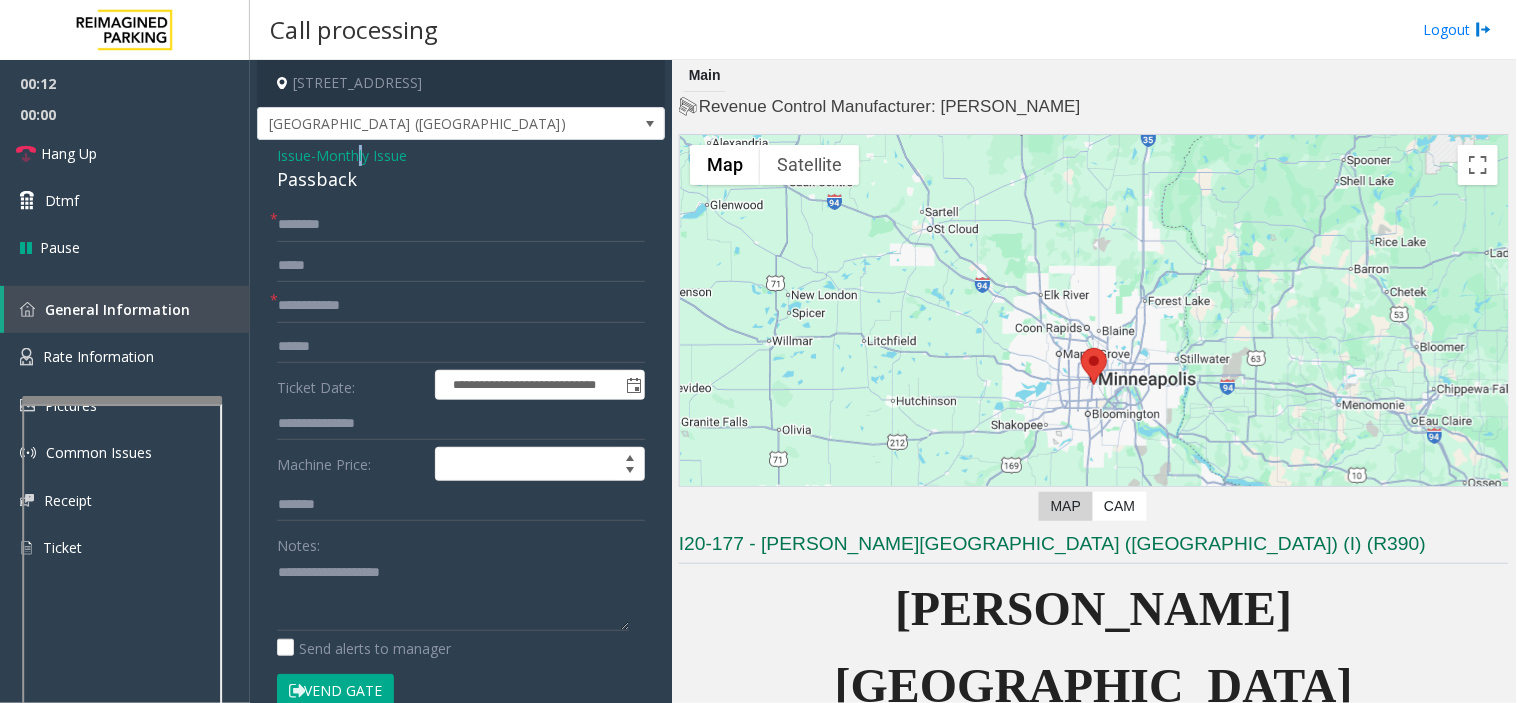 click on "Monthly Issue" 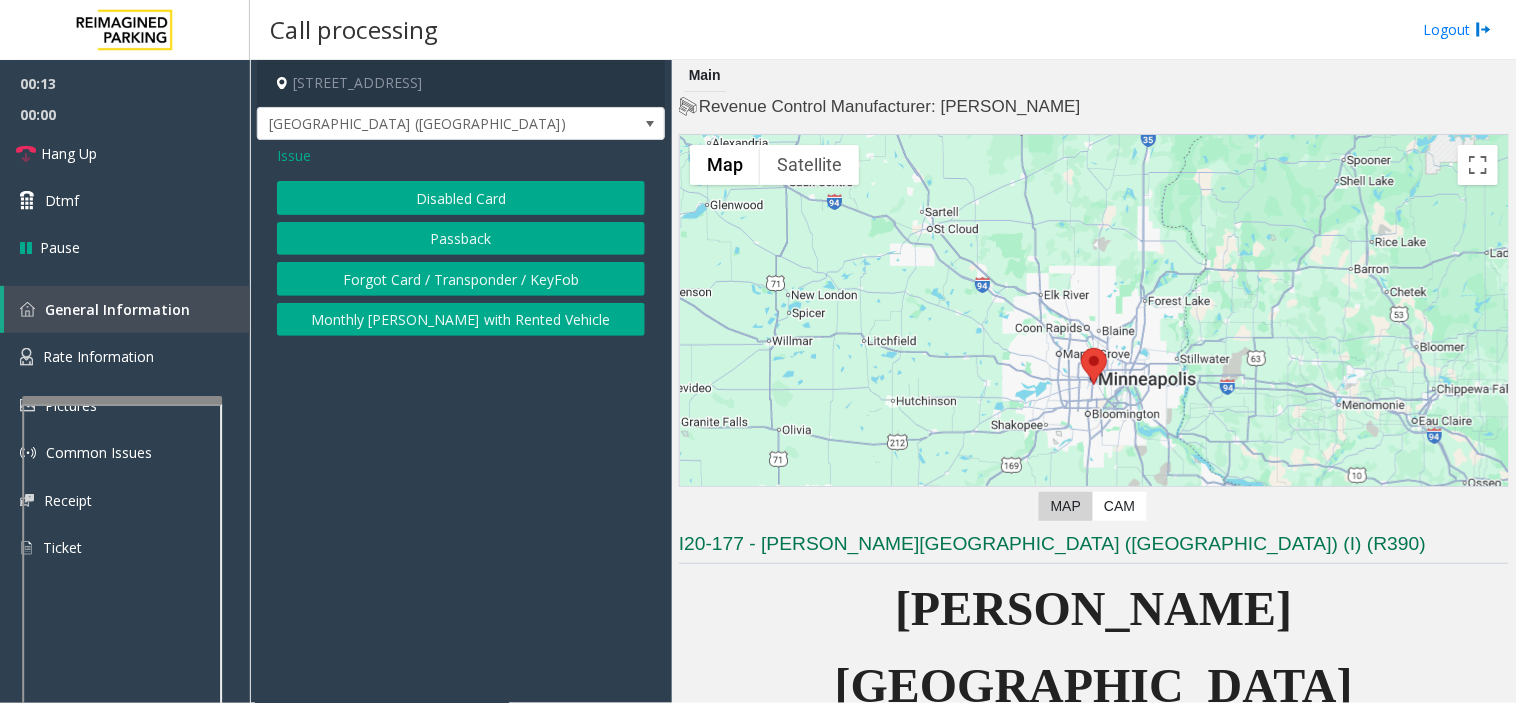 click on "Passback" 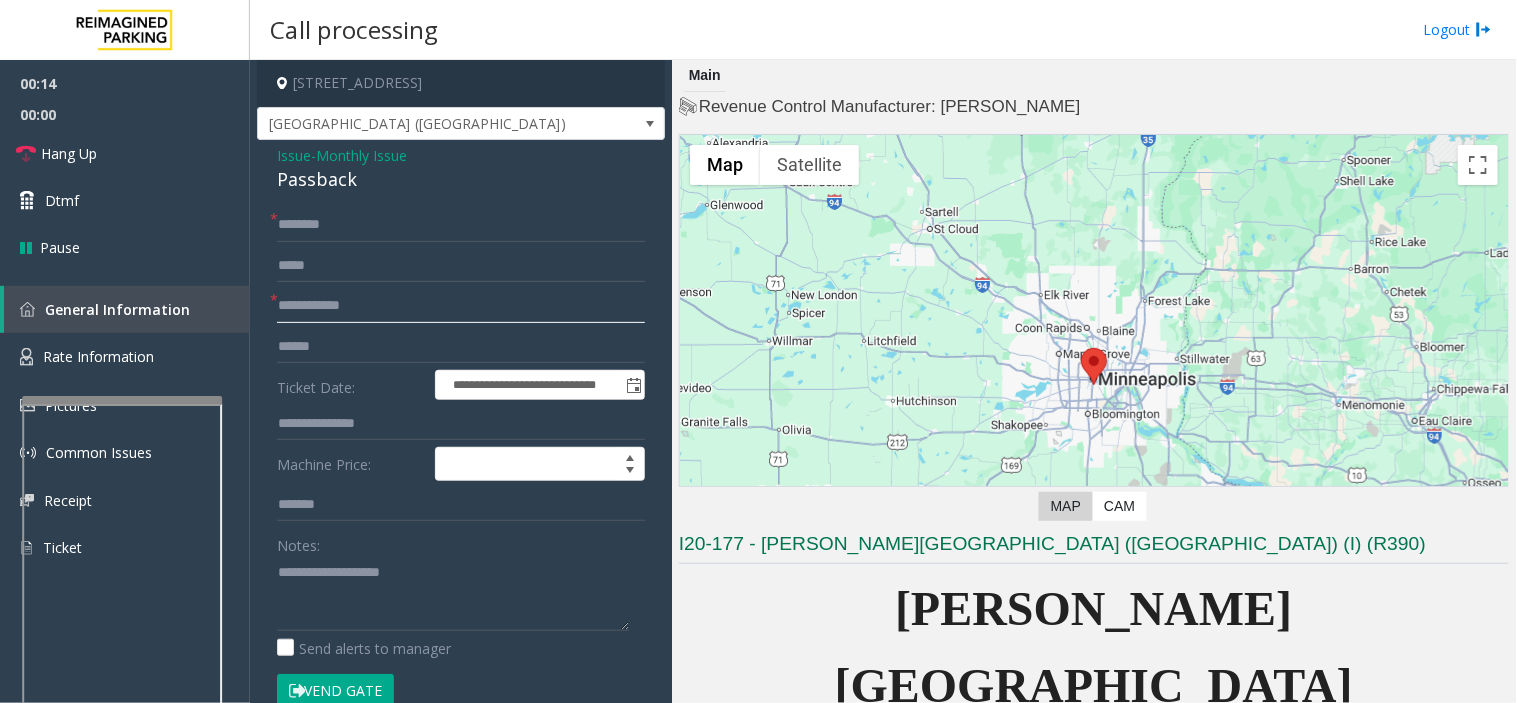 click 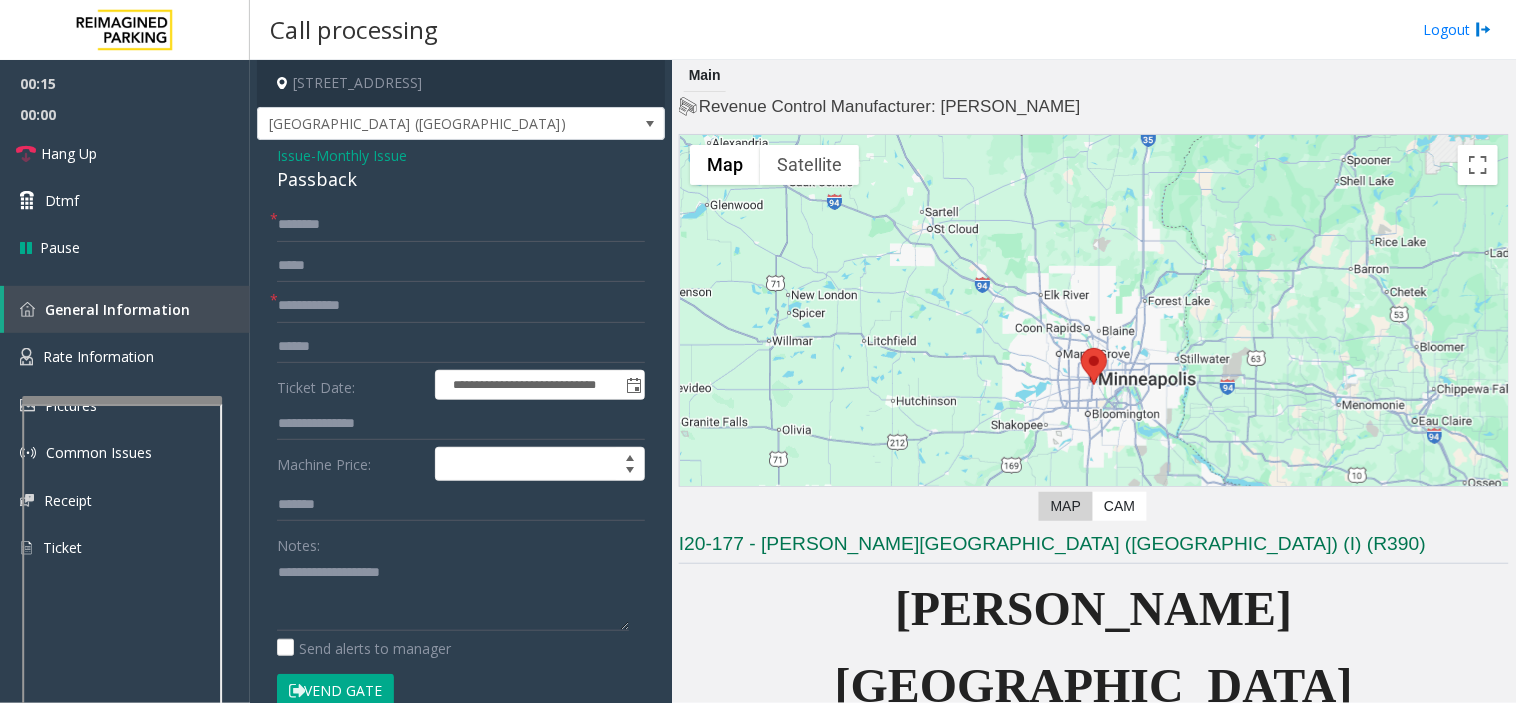 click on "Passback" 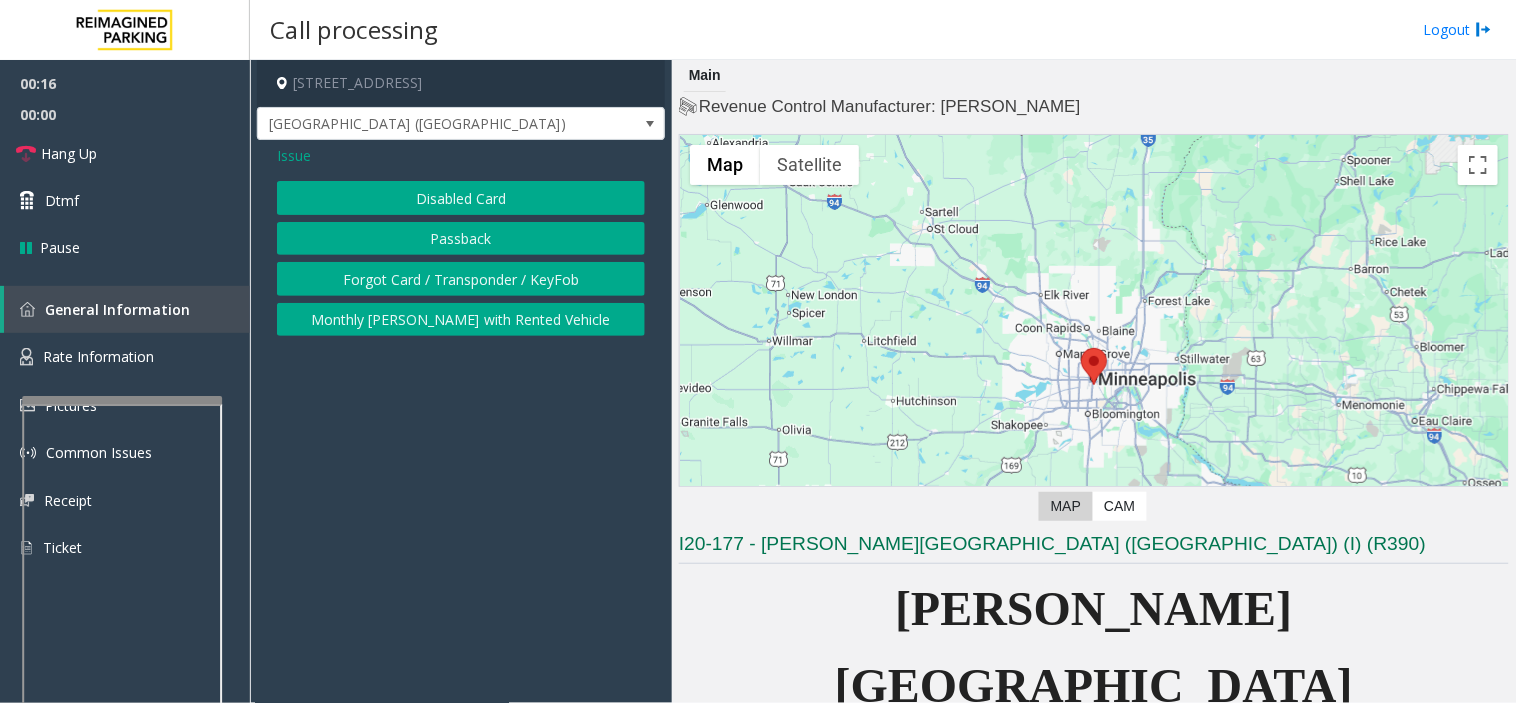 click on "Issue" 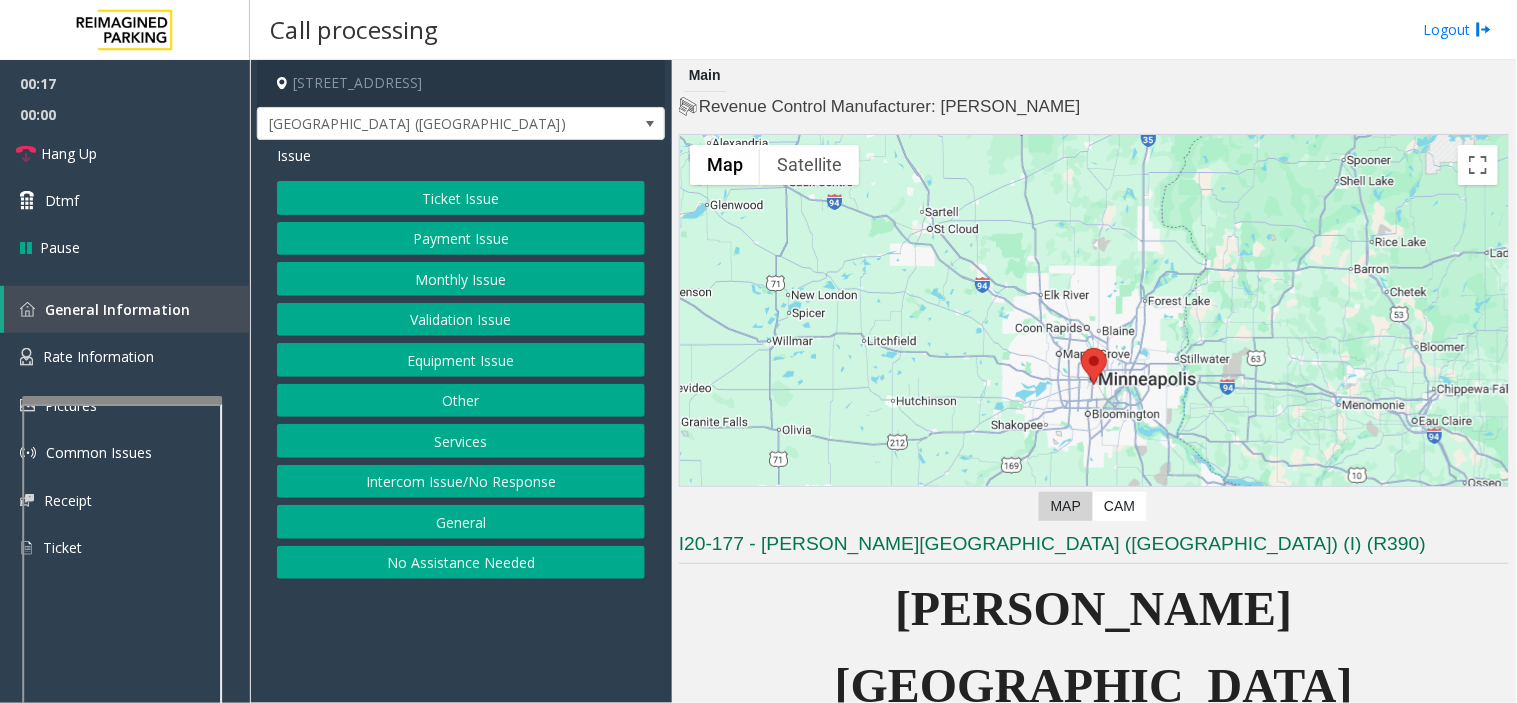 click on "Ticket Issue" 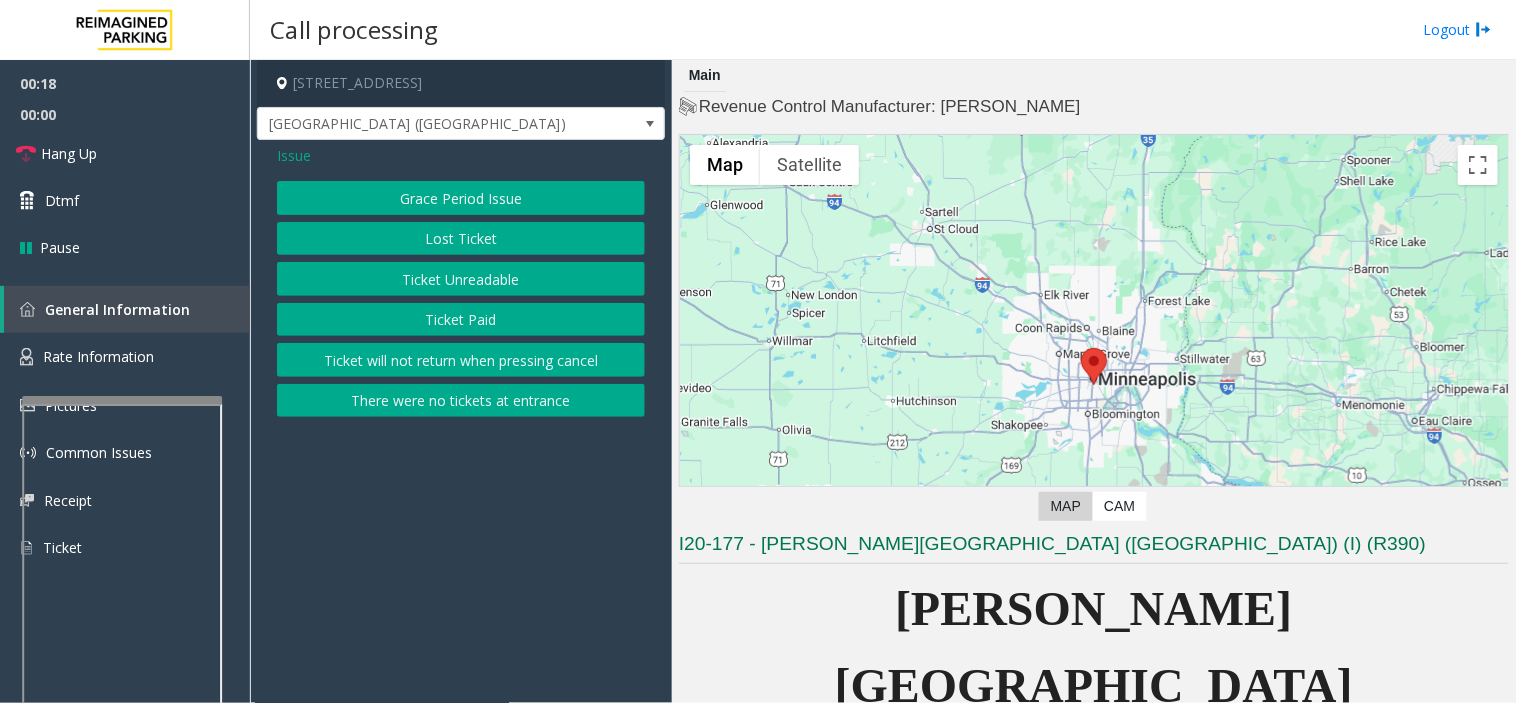 click on "Ticket Unreadable" 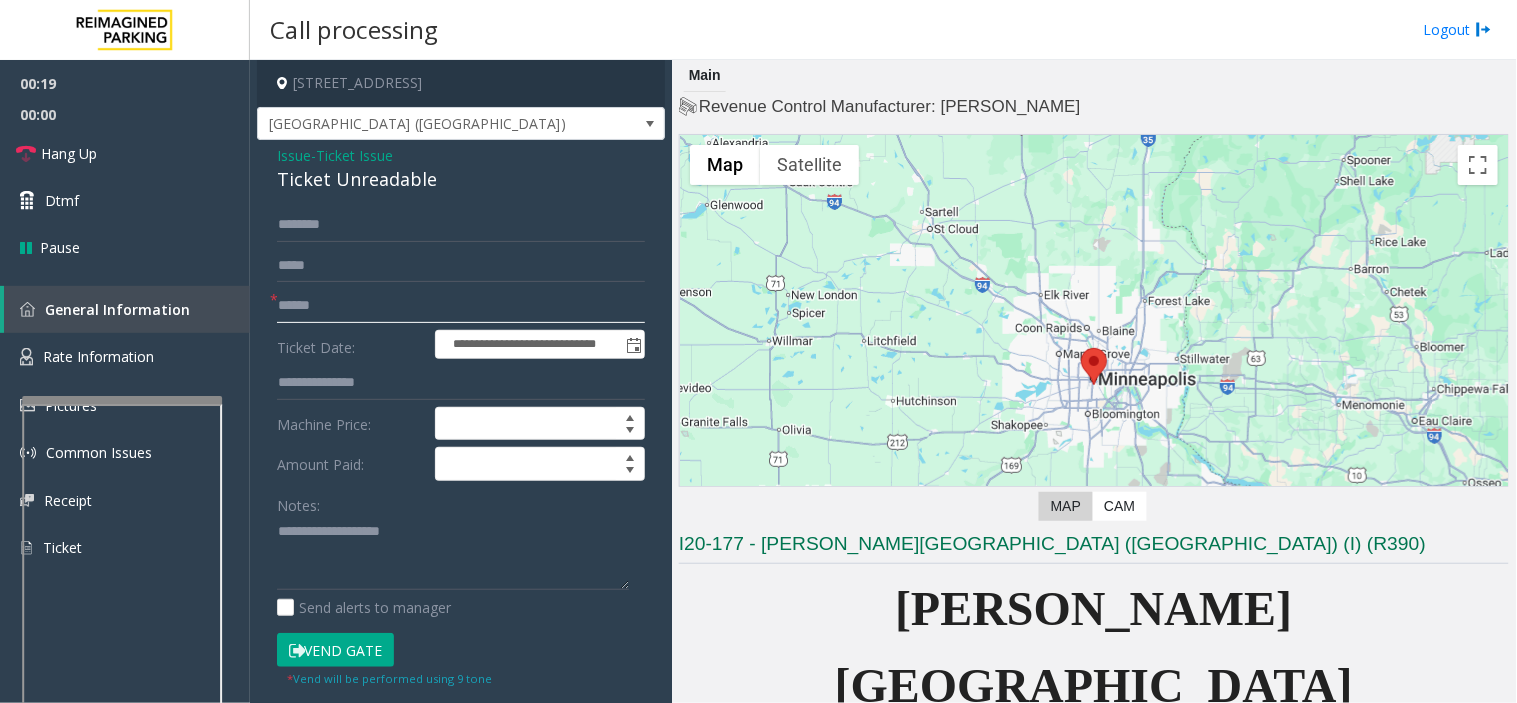 click 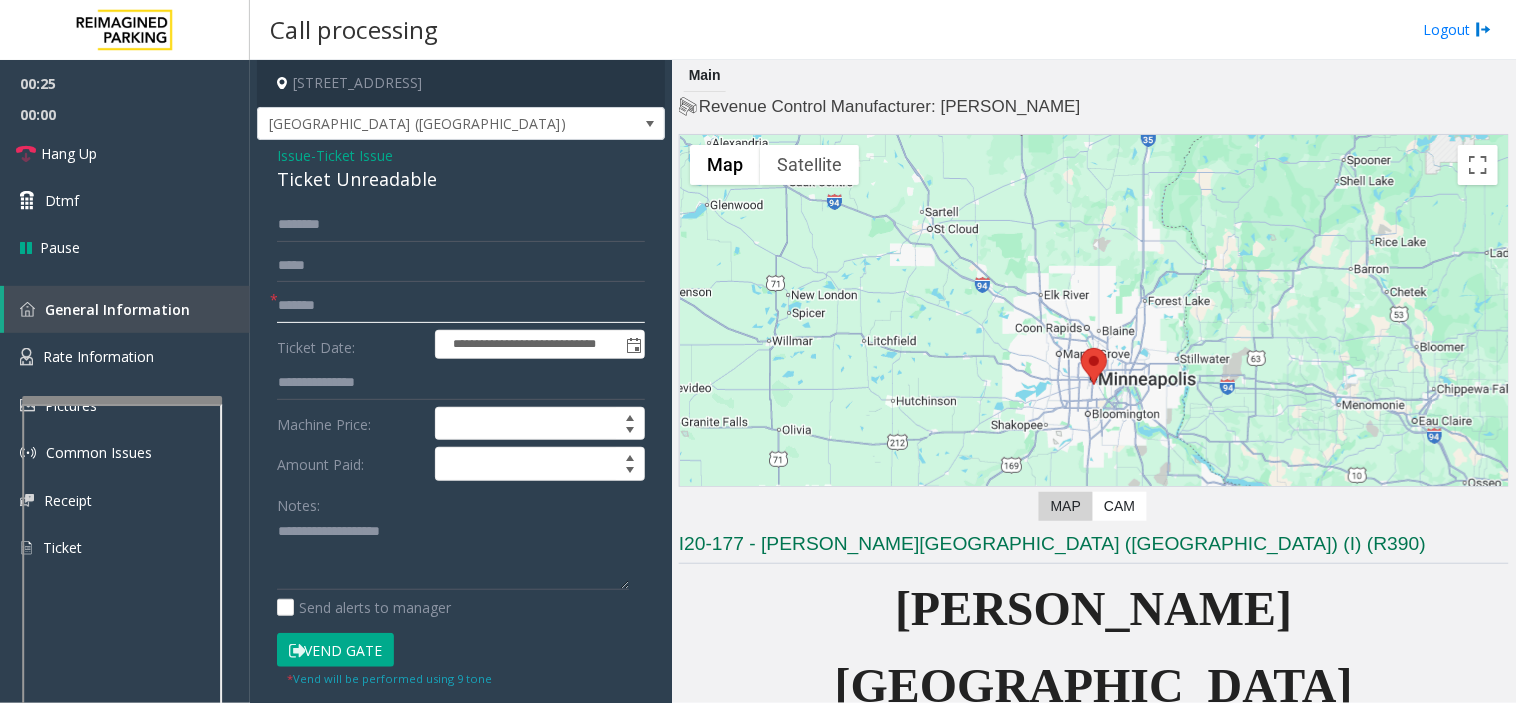 type on "********" 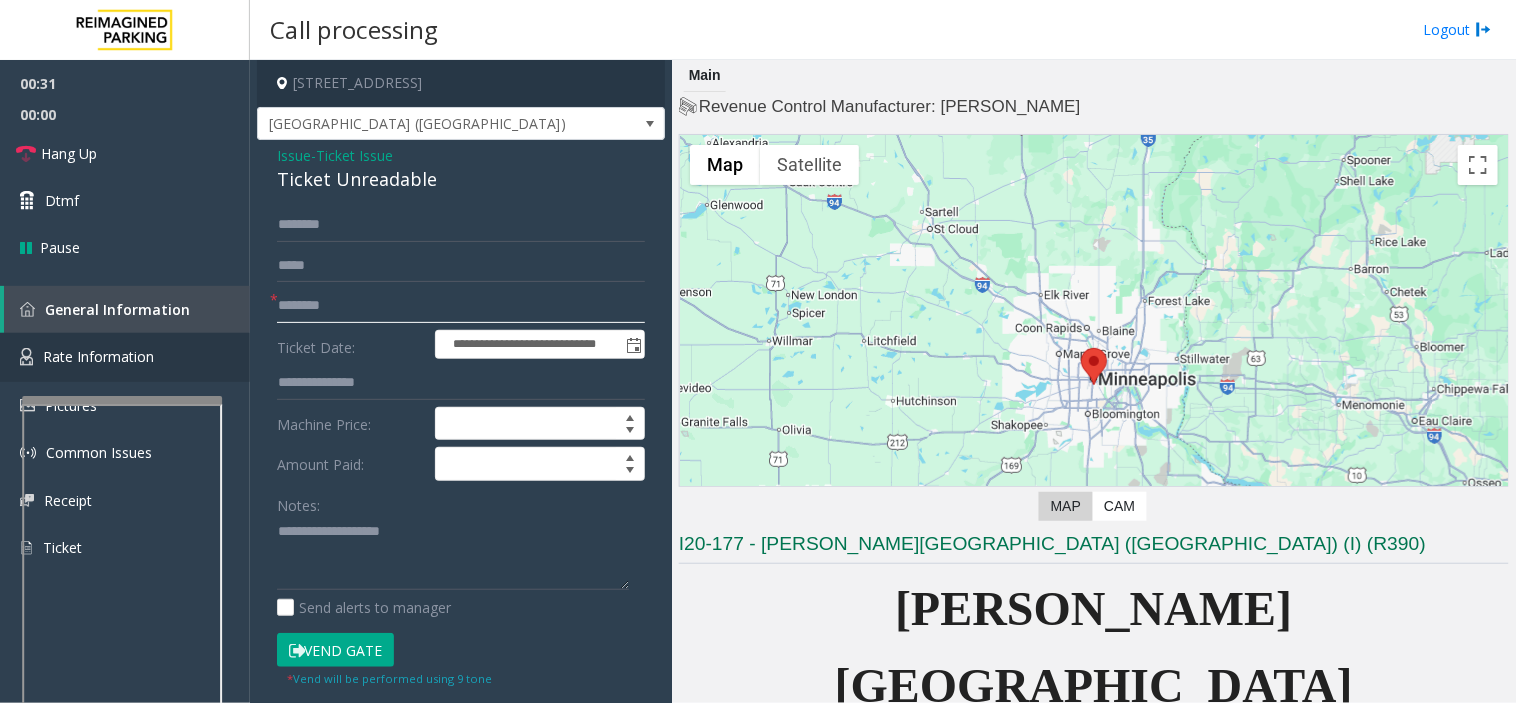 drag, startPoint x: 402, startPoint y: 288, endPoint x: 121, endPoint y: 346, distance: 286.92334 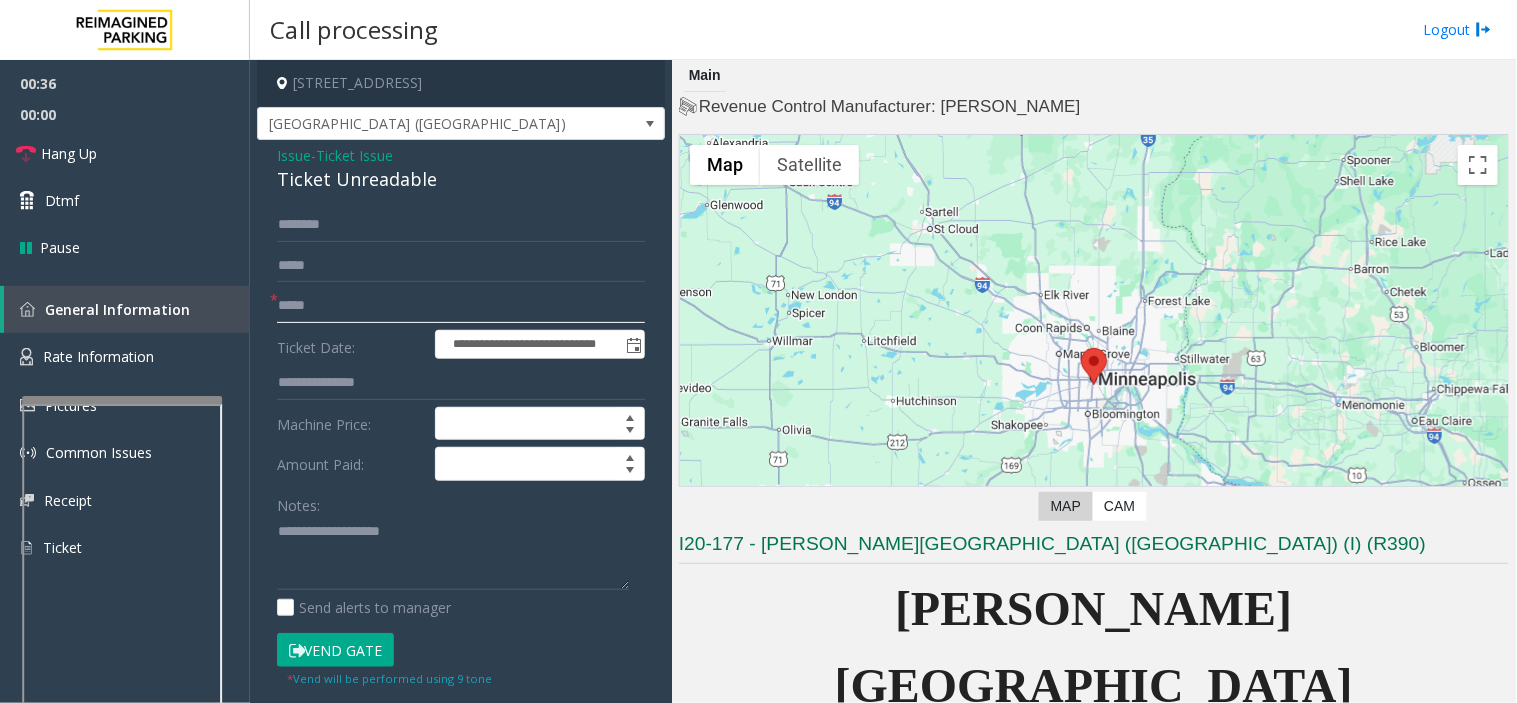 click on "Vend Gate" 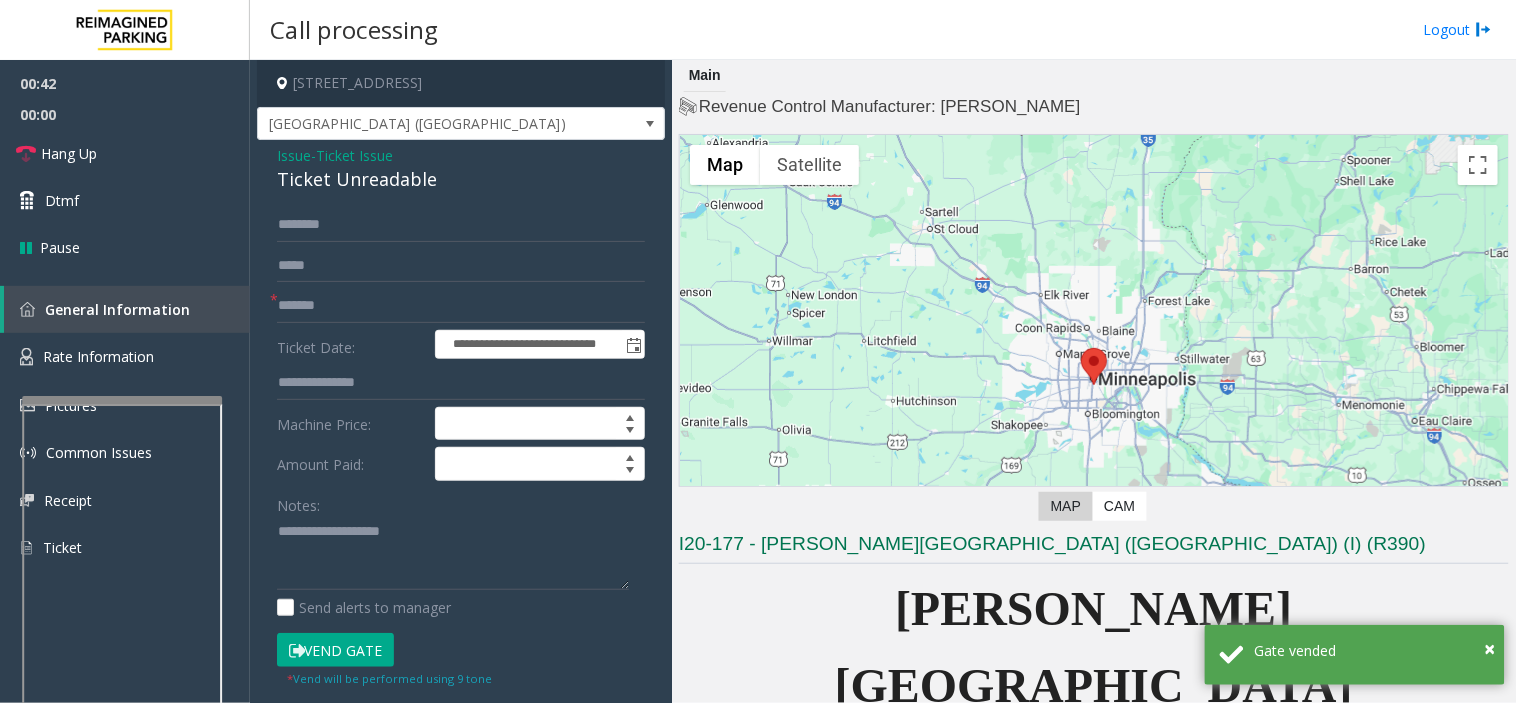 click on "**********" 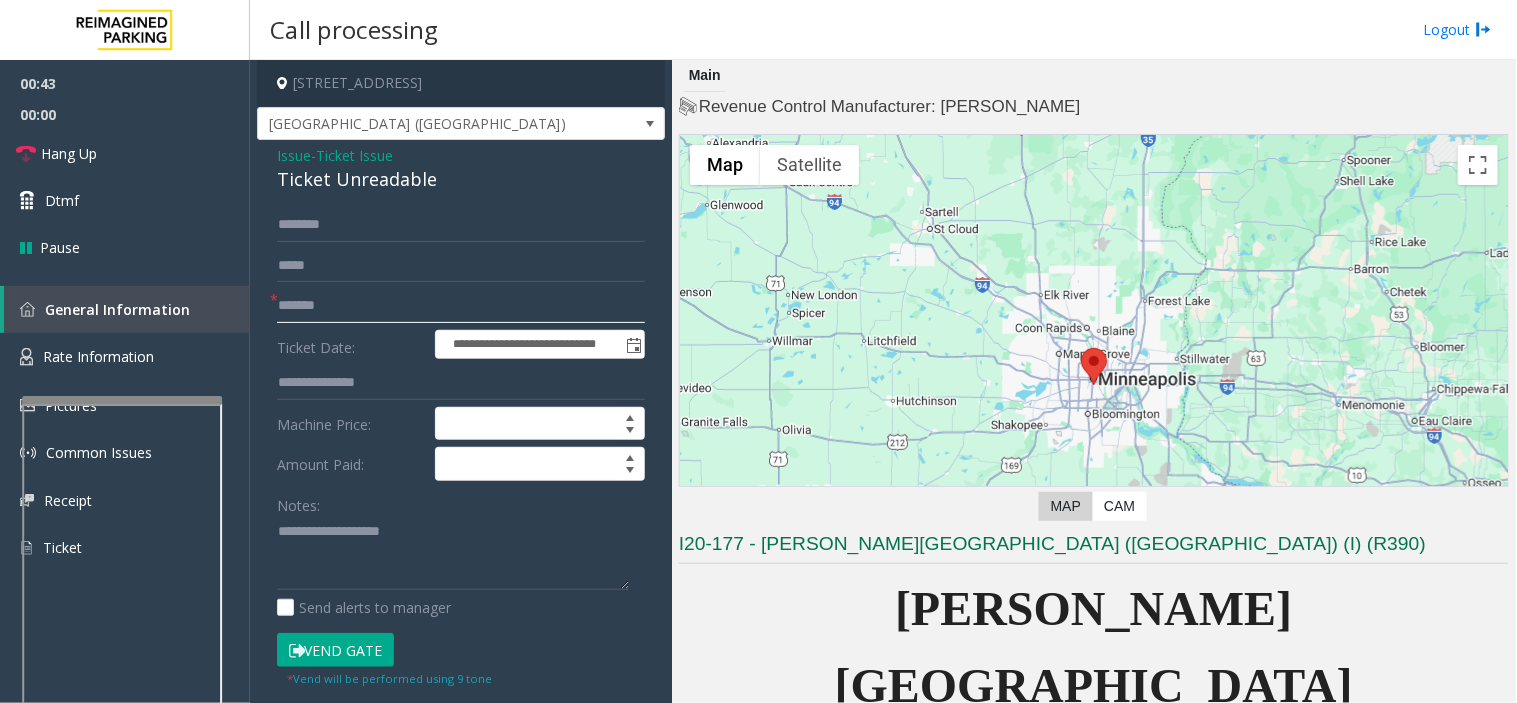 click on "*******" 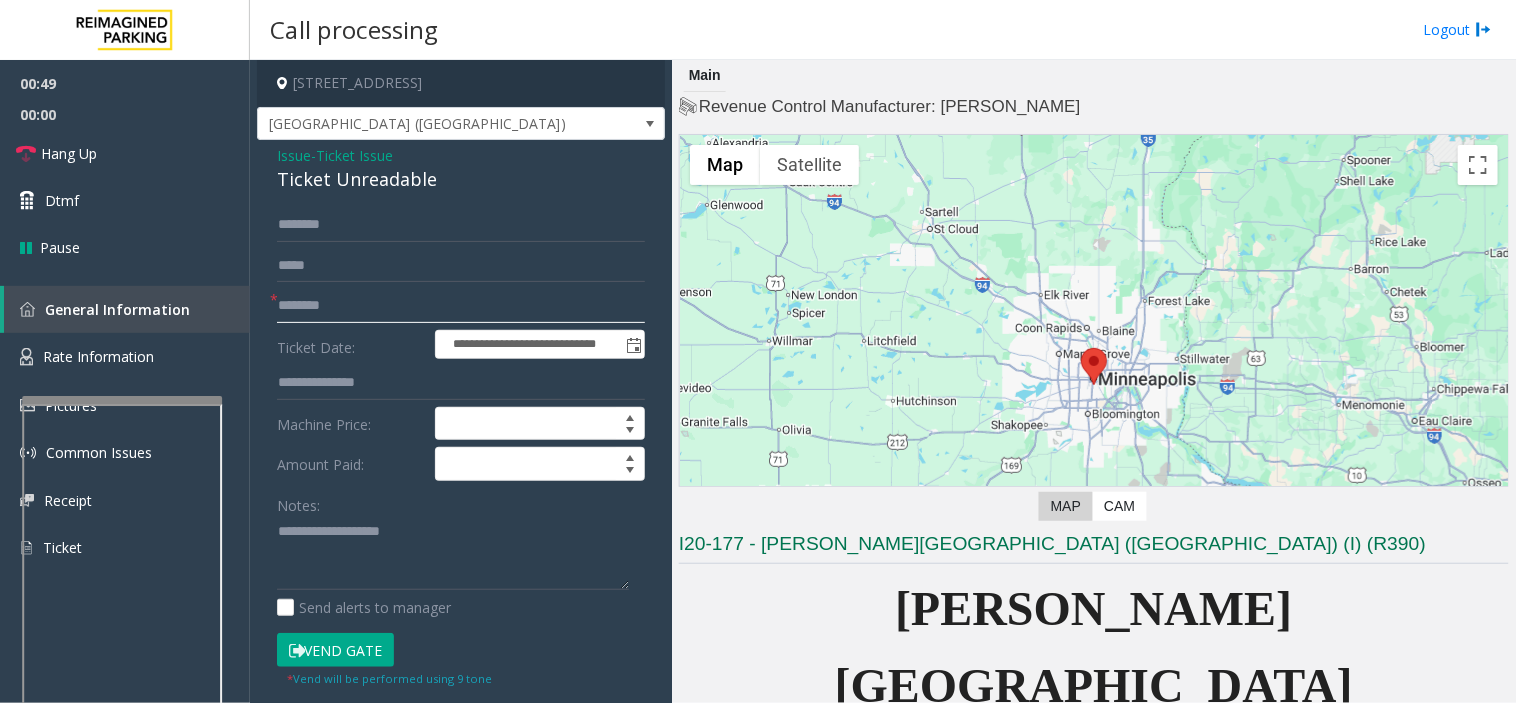 type on "********" 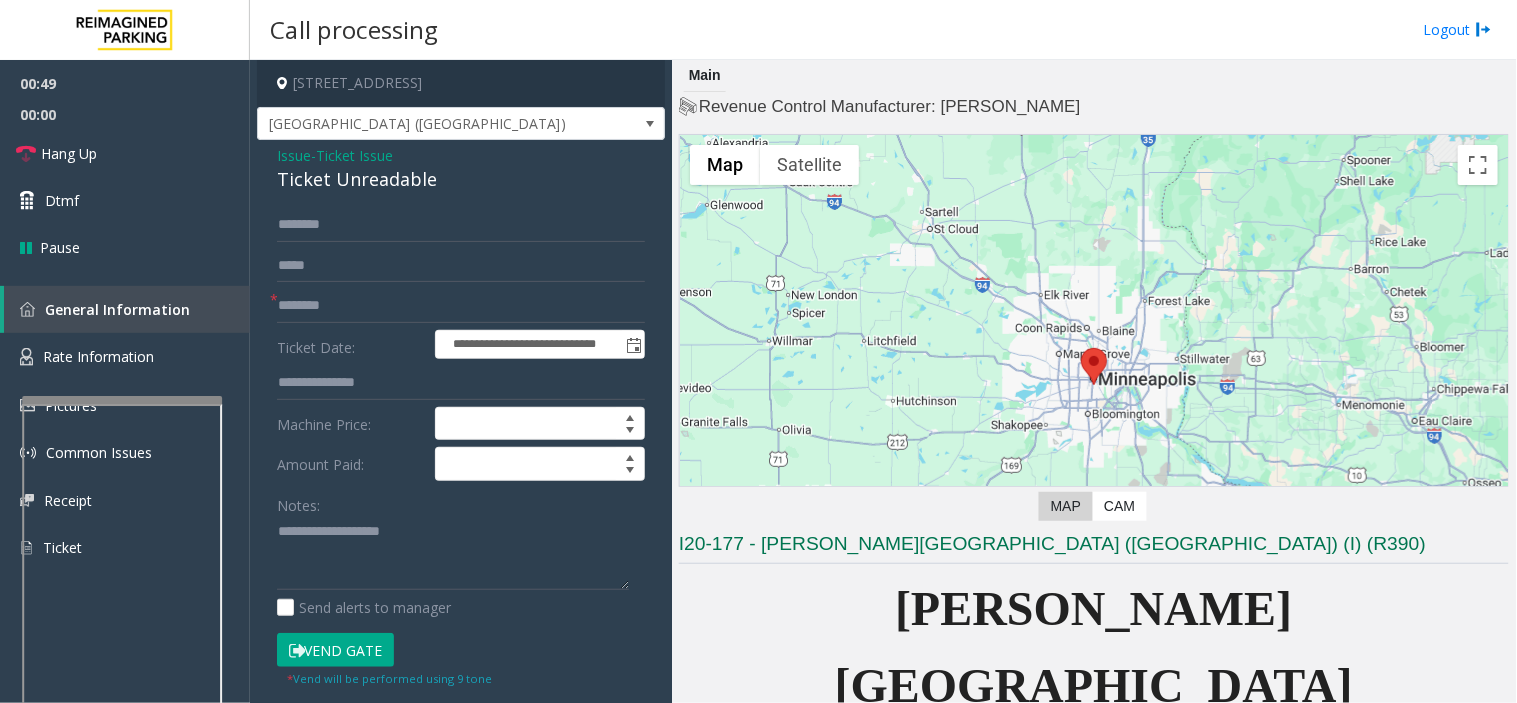 click on "Vend Gate" 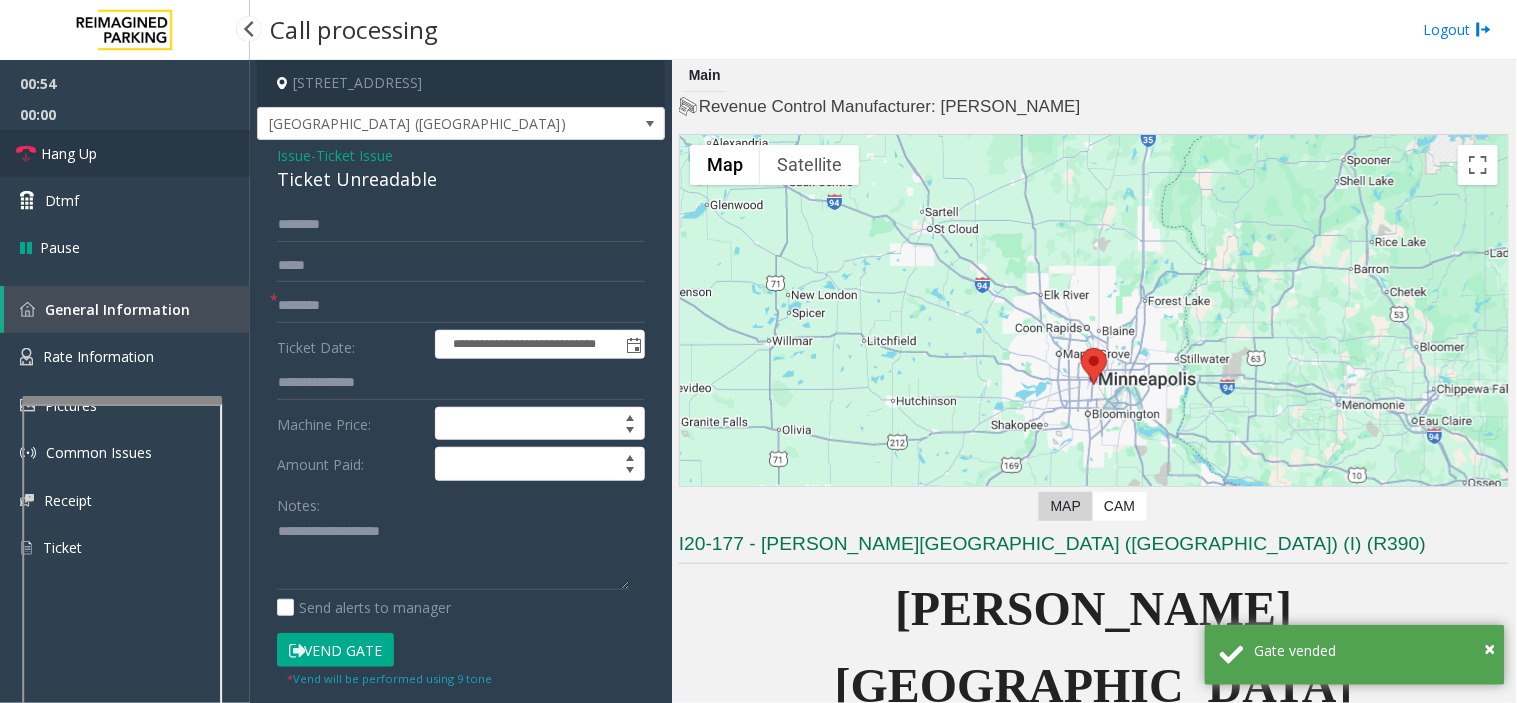 click on "Hang Up" at bounding box center [125, 153] 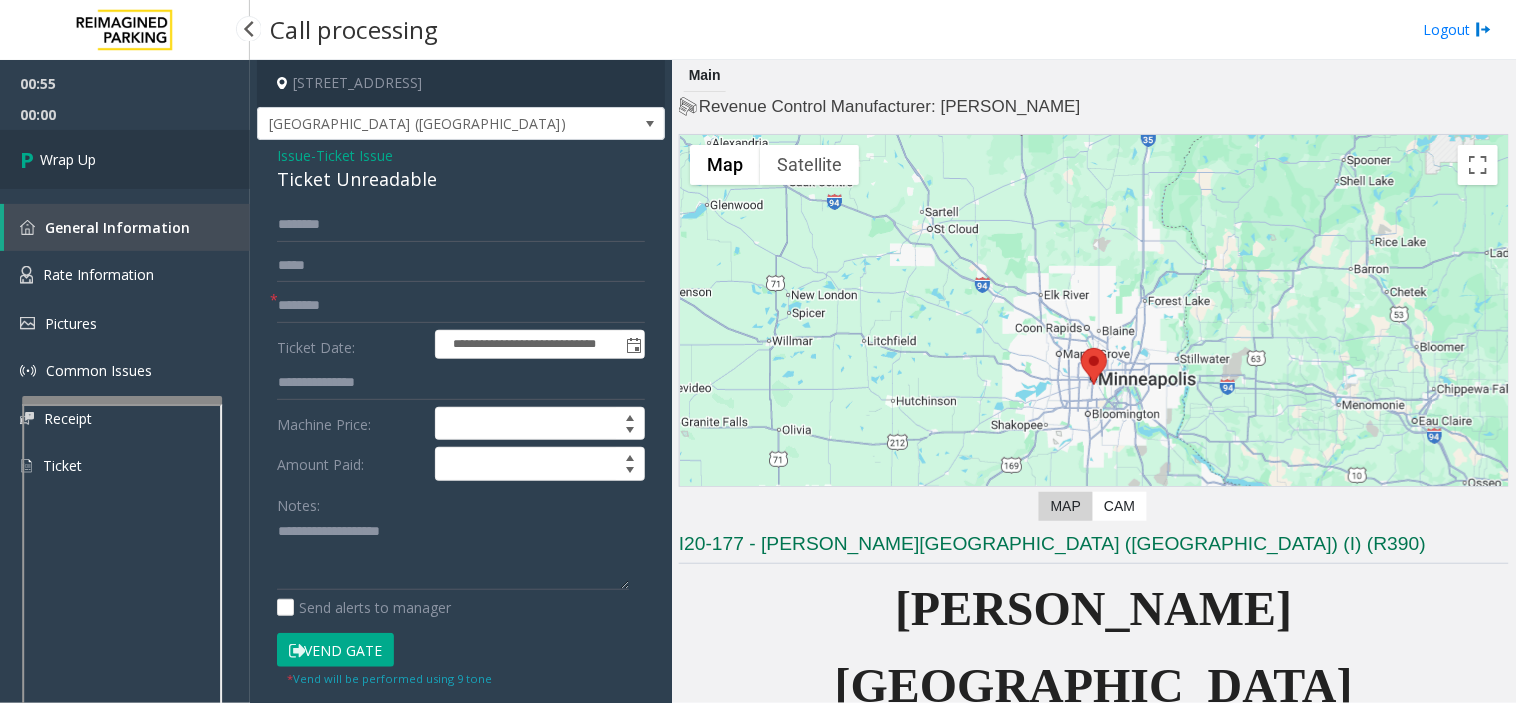 click on "Wrap Up" at bounding box center (125, 159) 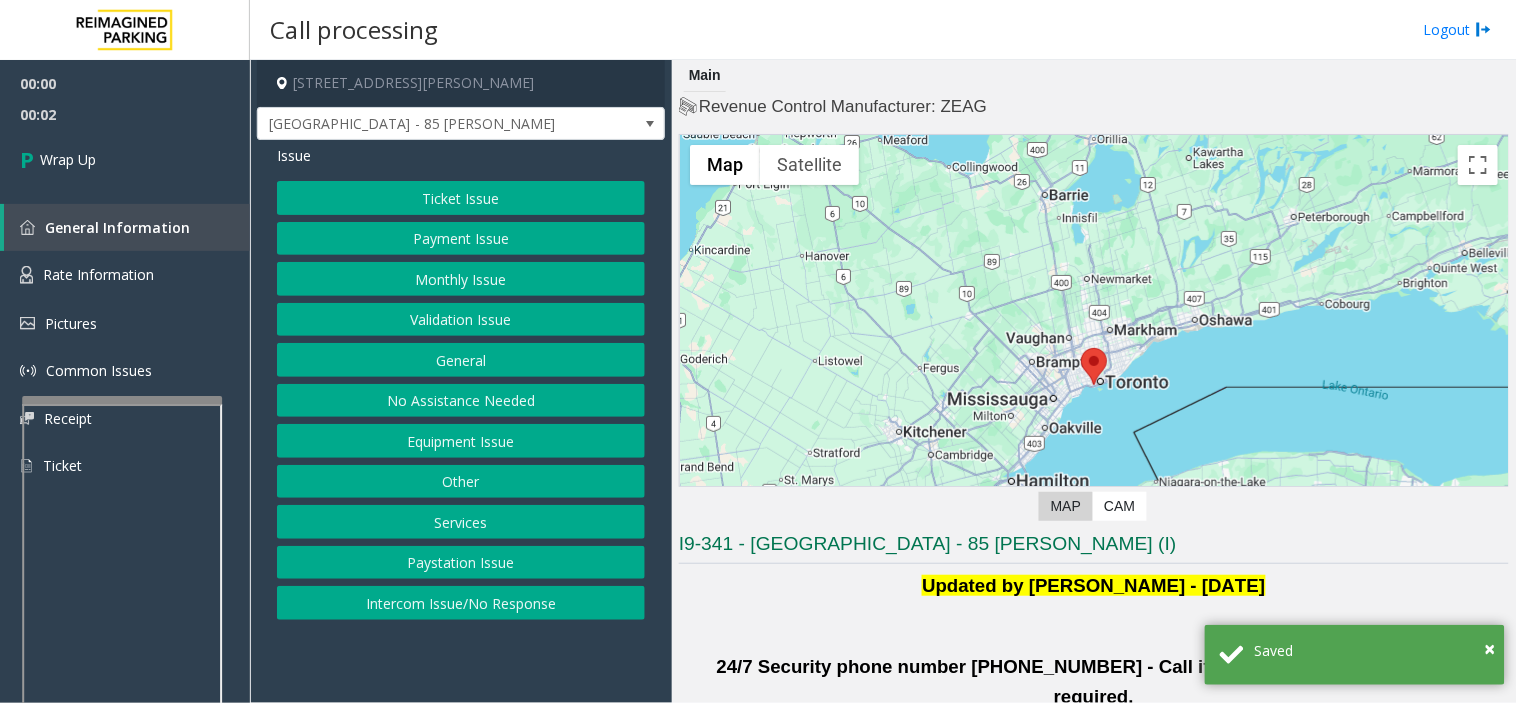 click on "Intercom Issue/No Response" 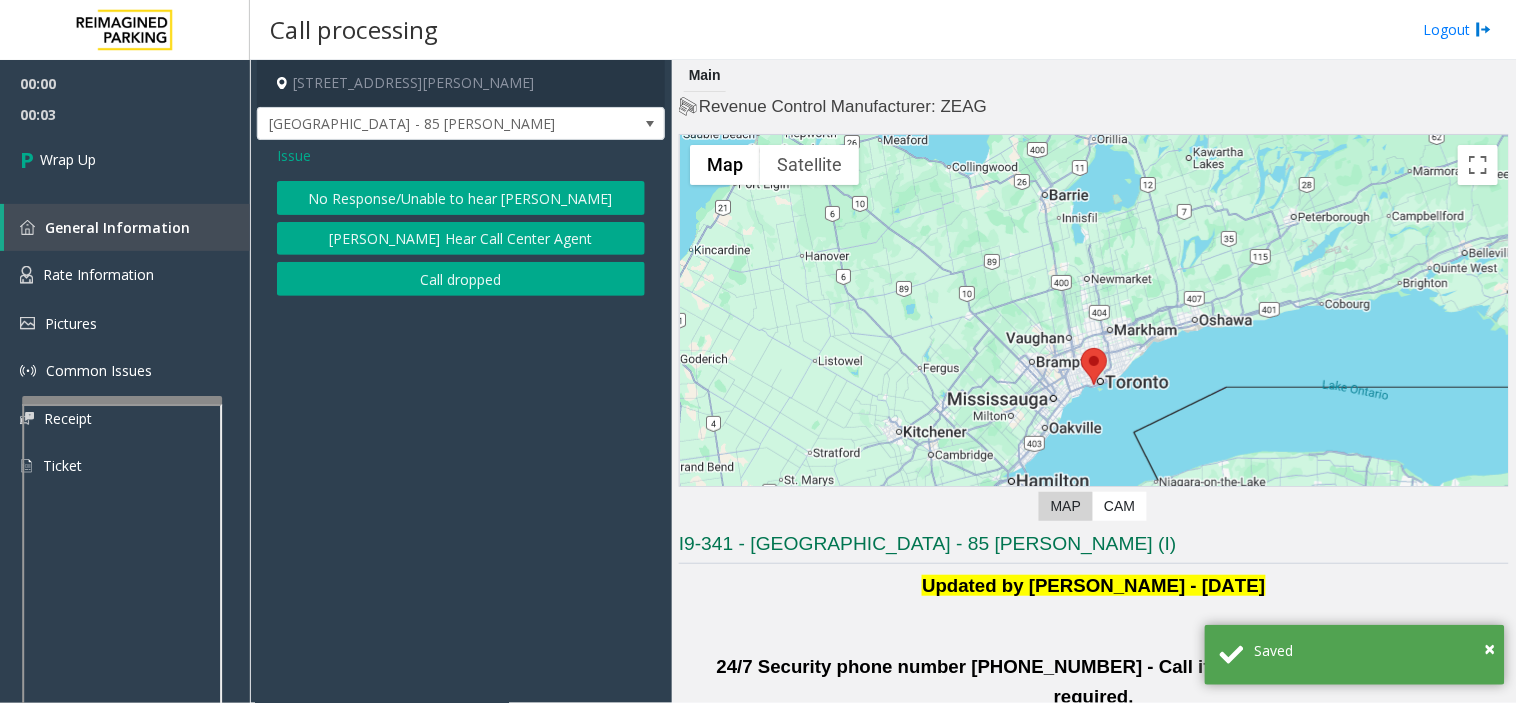 click on "No Response/Unable to hear [PERSON_NAME]" 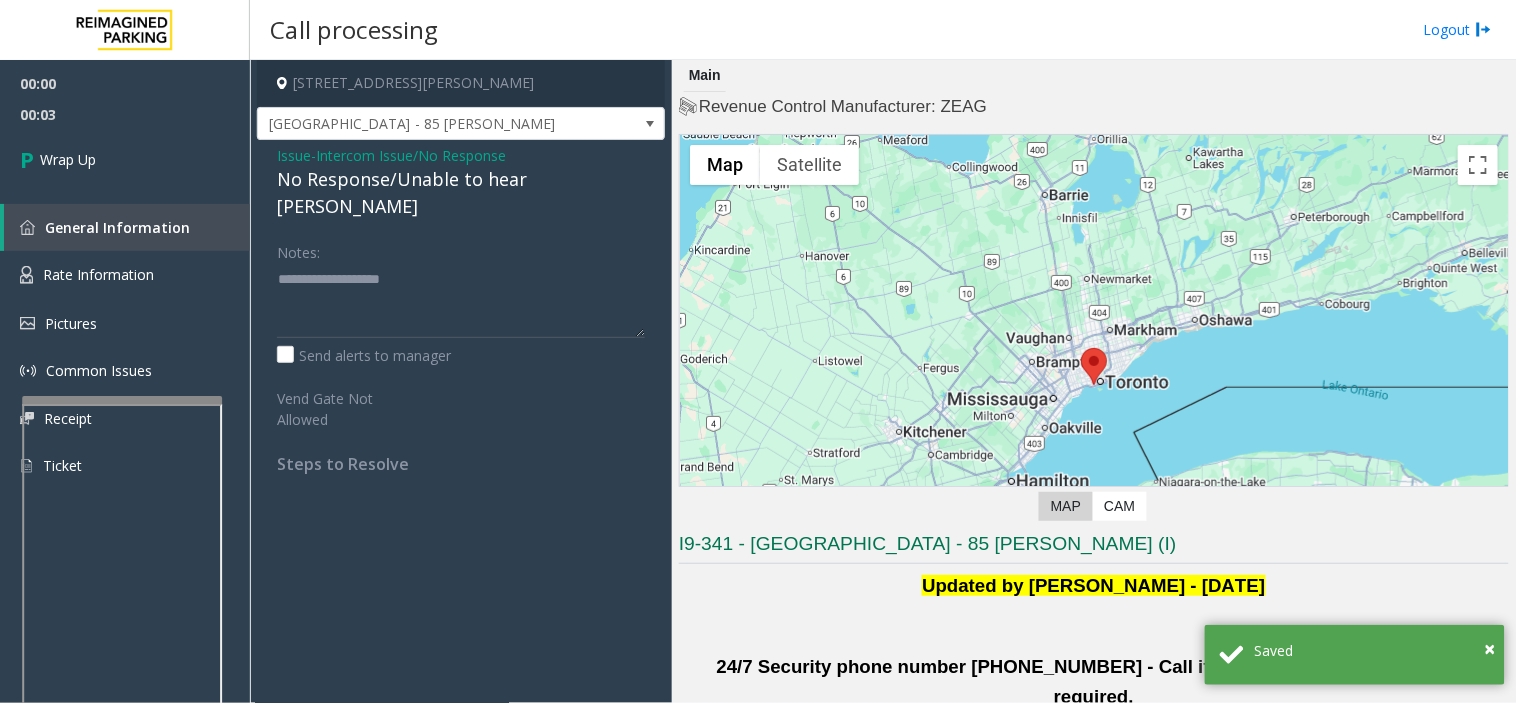 click on "No Response/Unable to hear [PERSON_NAME]" 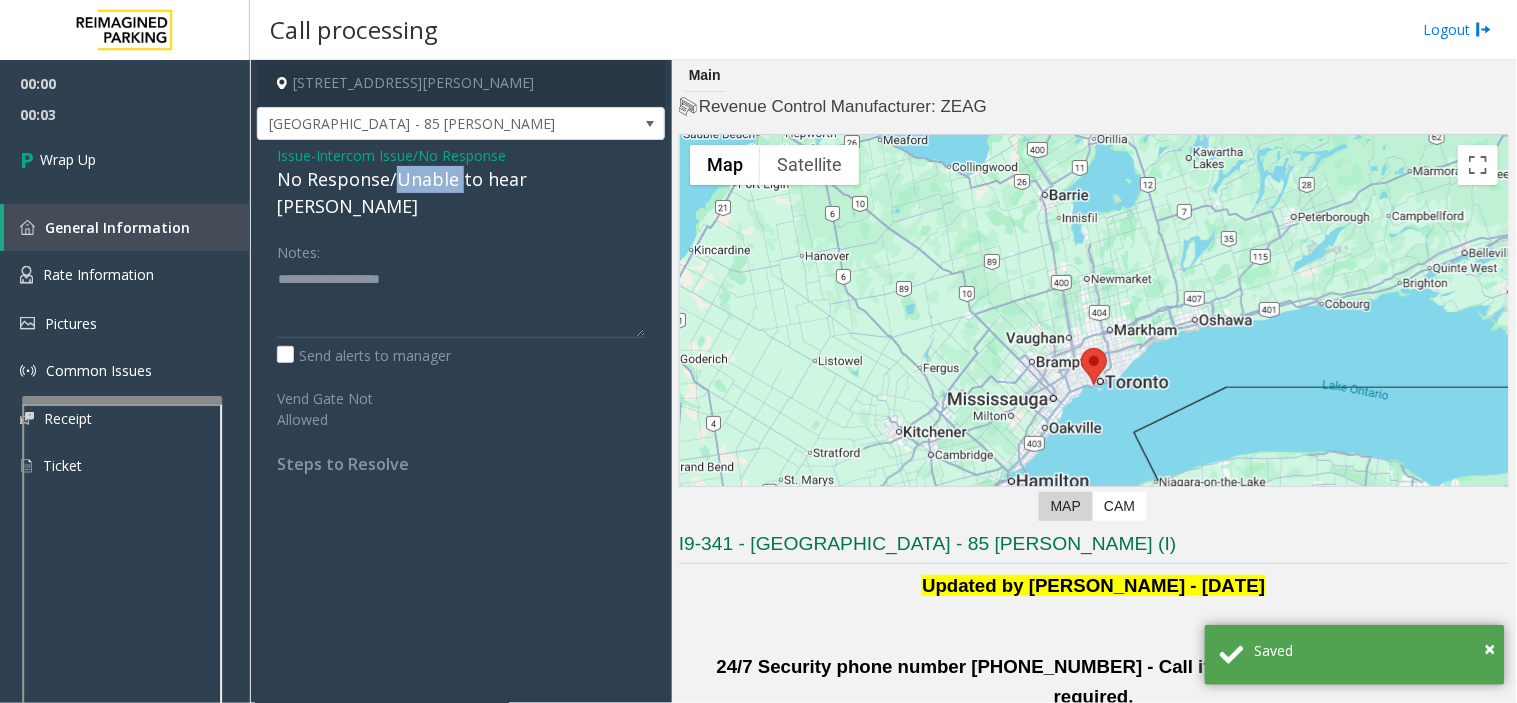 click on "No Response/Unable to hear [PERSON_NAME]" 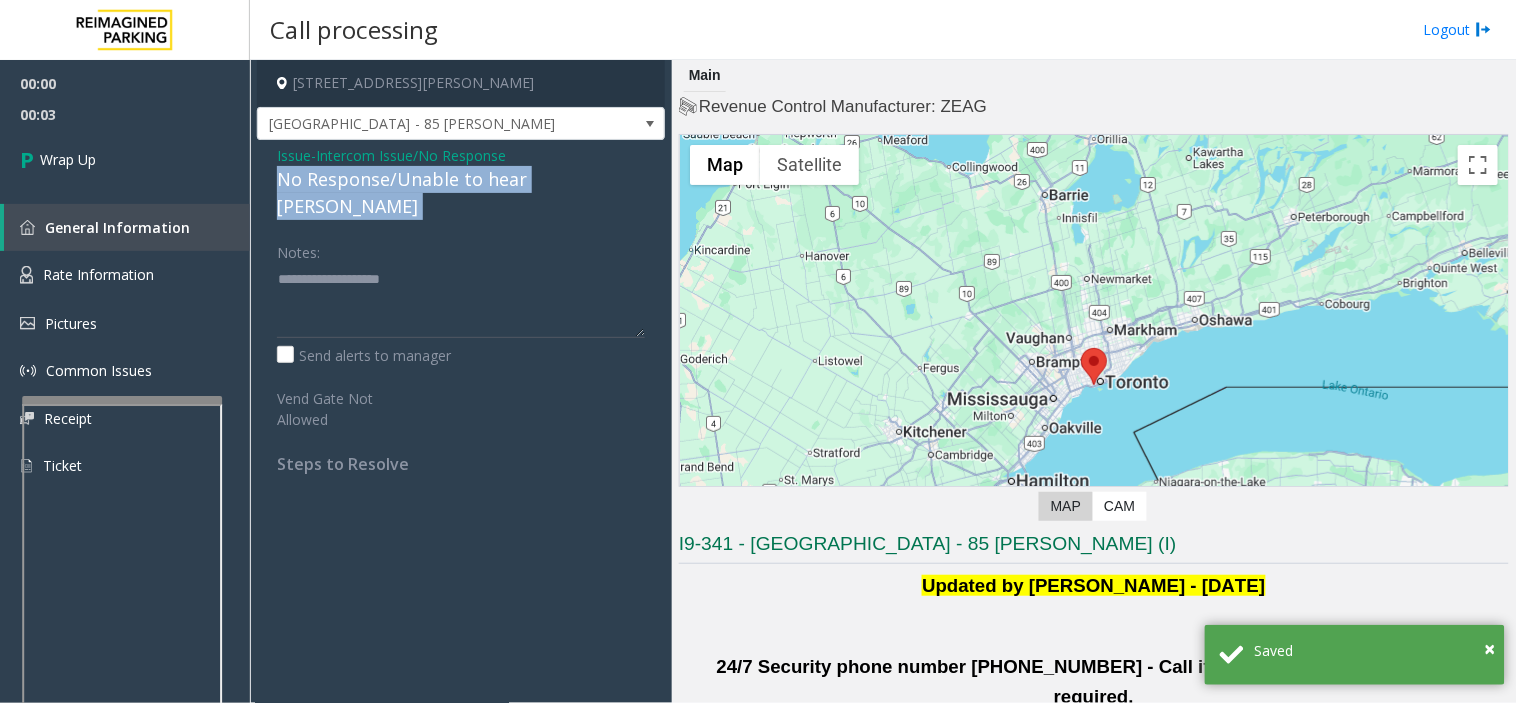 click on "No Response/Unable to hear [PERSON_NAME]" 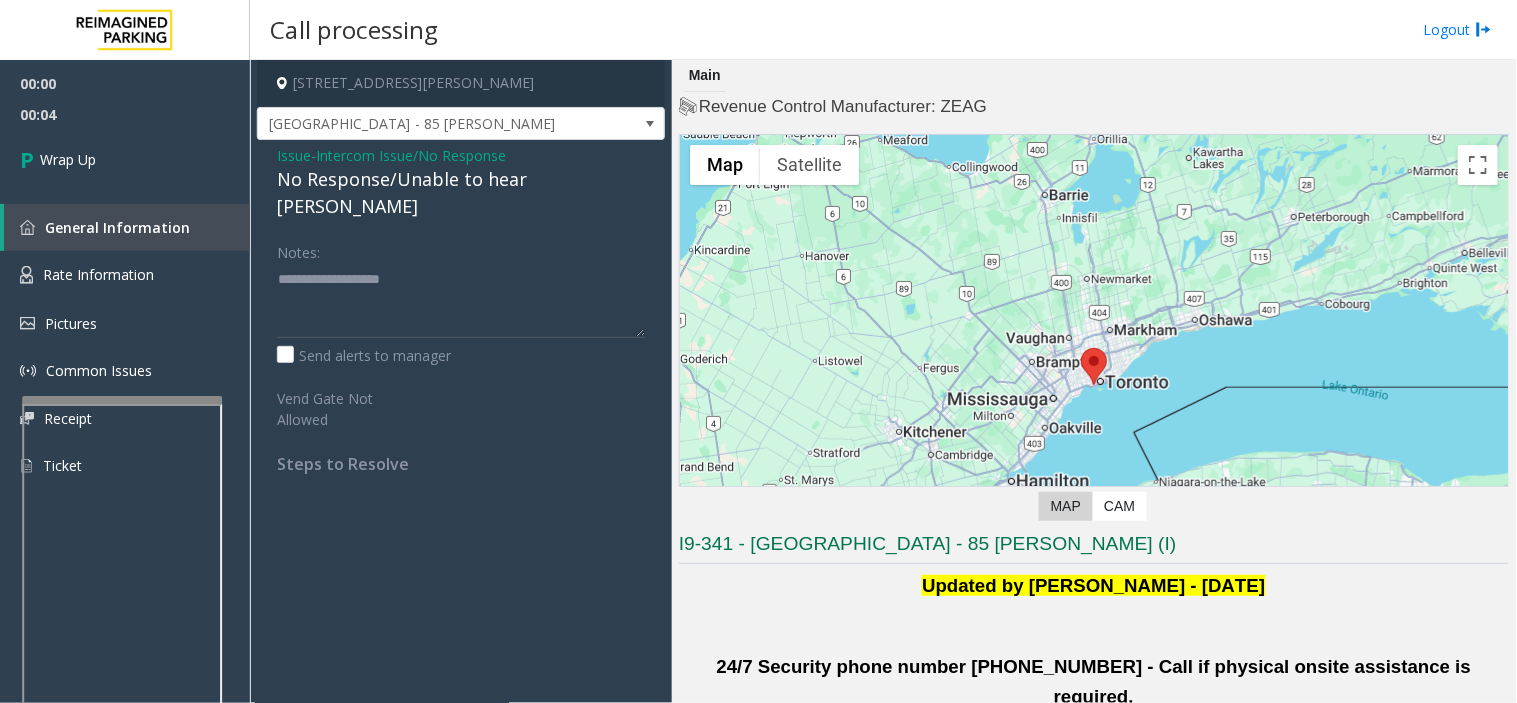 click on "Intercom Issue/No Response" 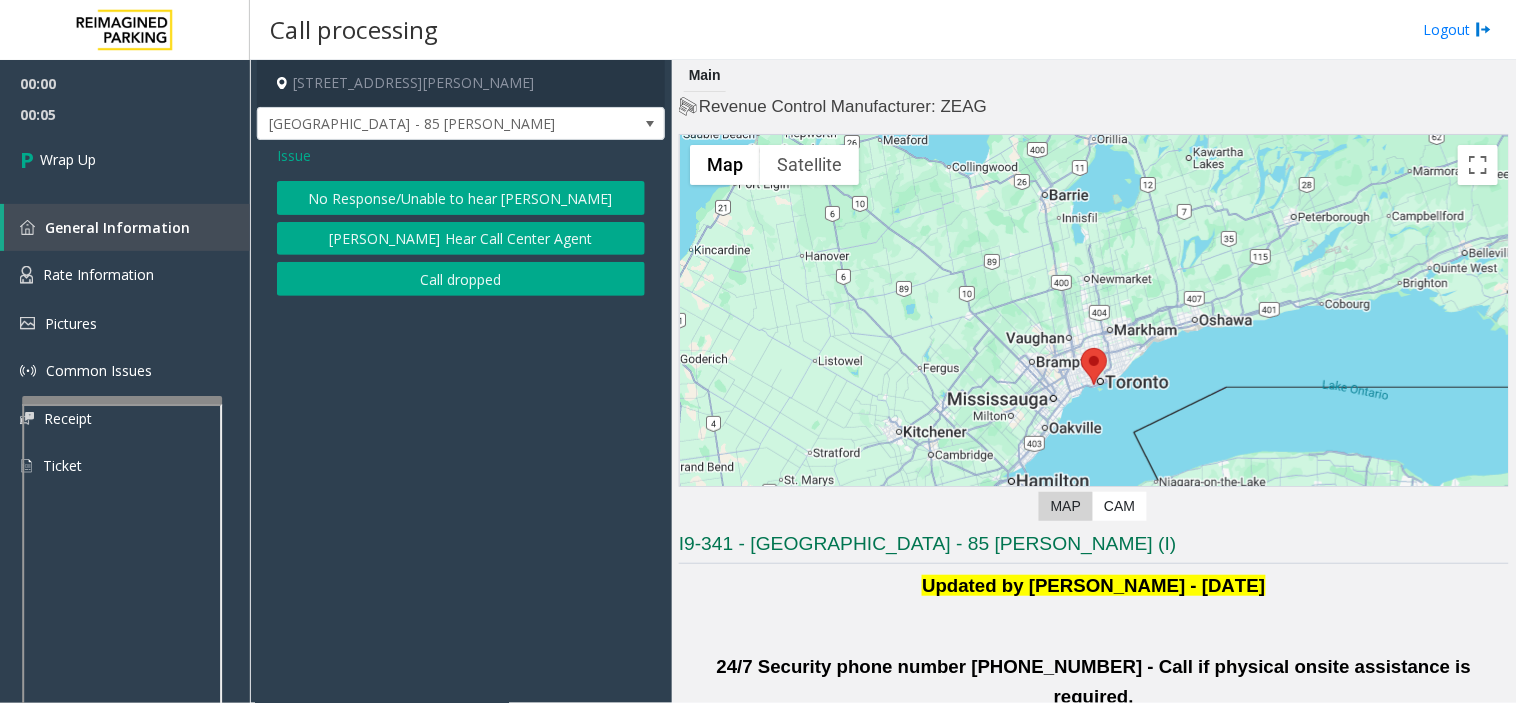 click on "Issue  No Response/Unable to hear [PERSON_NAME] Cannot Hear Call Center Agent   Call dropped" 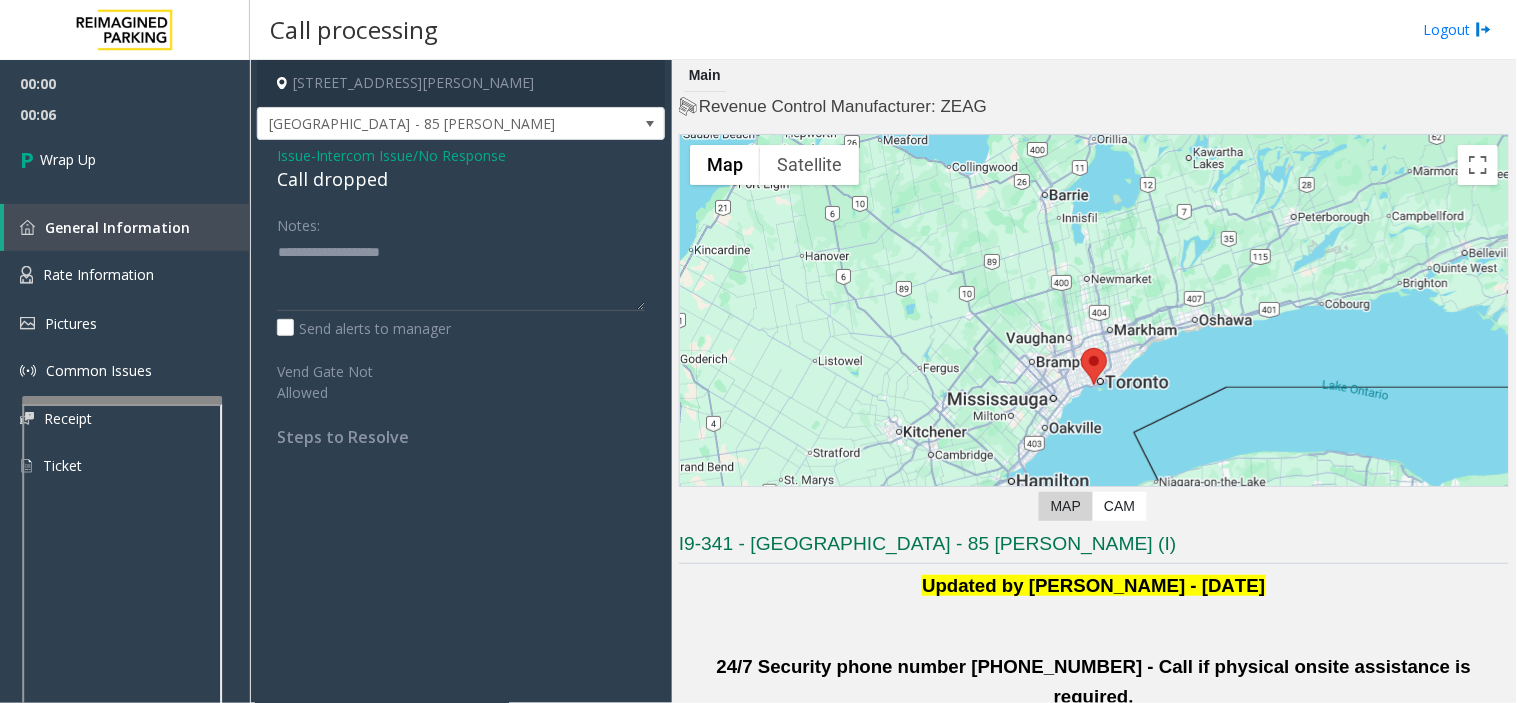 click on "Call dropped" 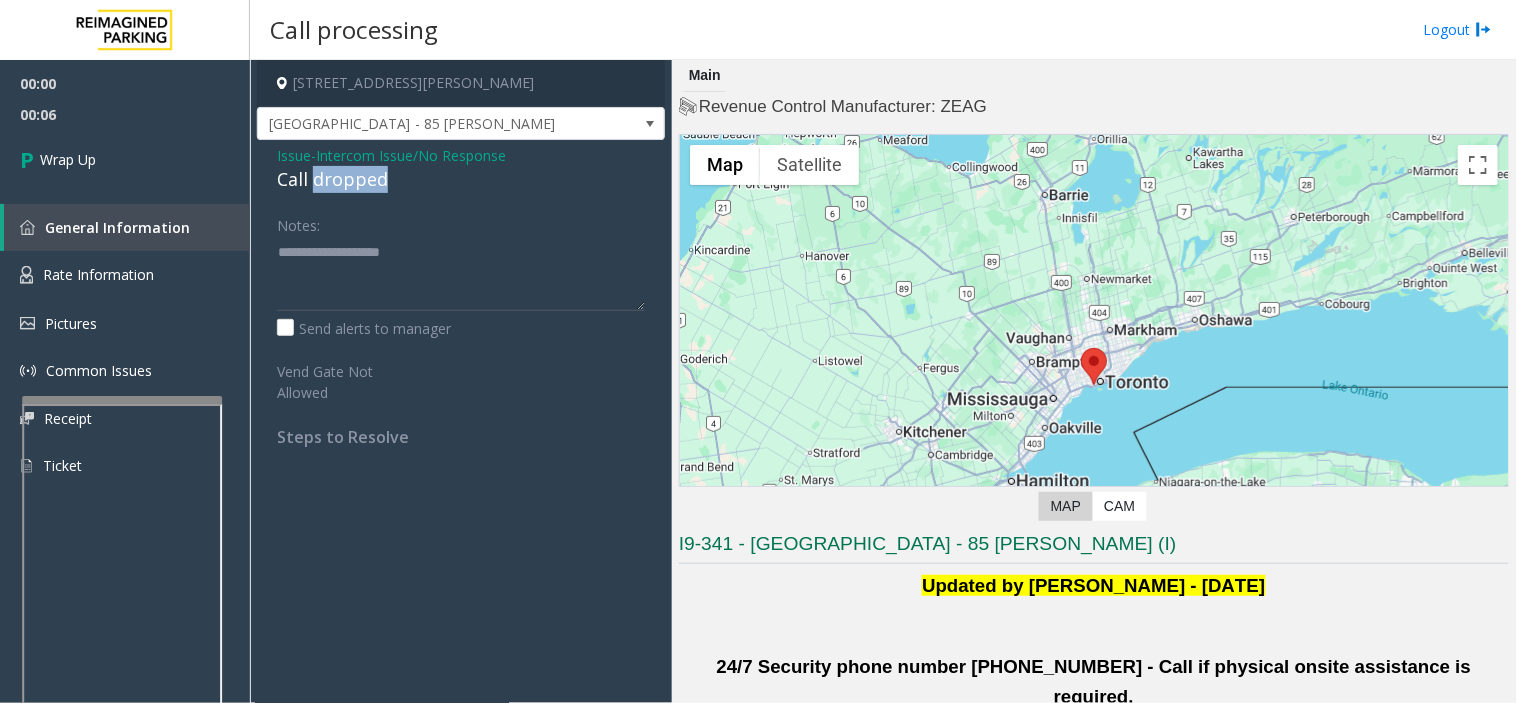 click on "Call dropped" 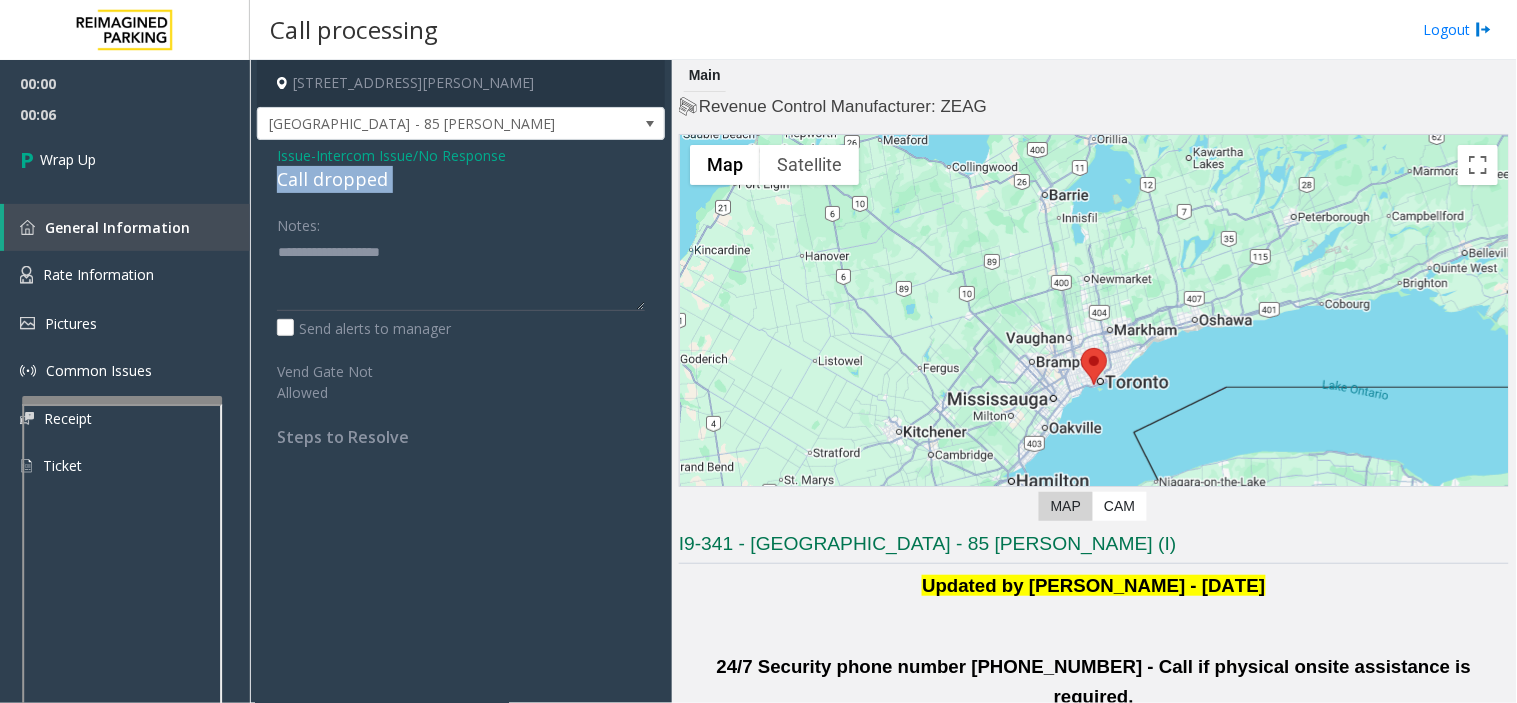 click on "Call dropped" 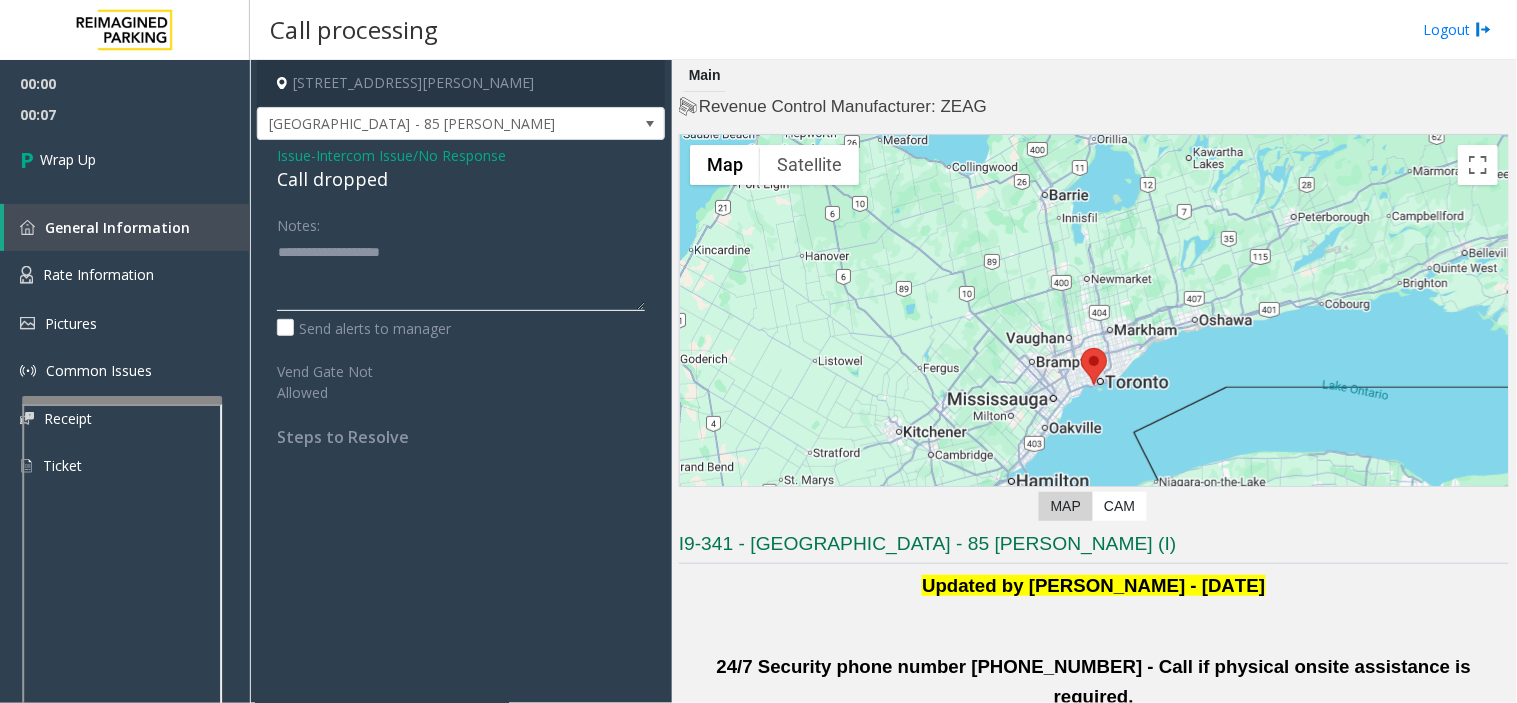 paste on "**********" 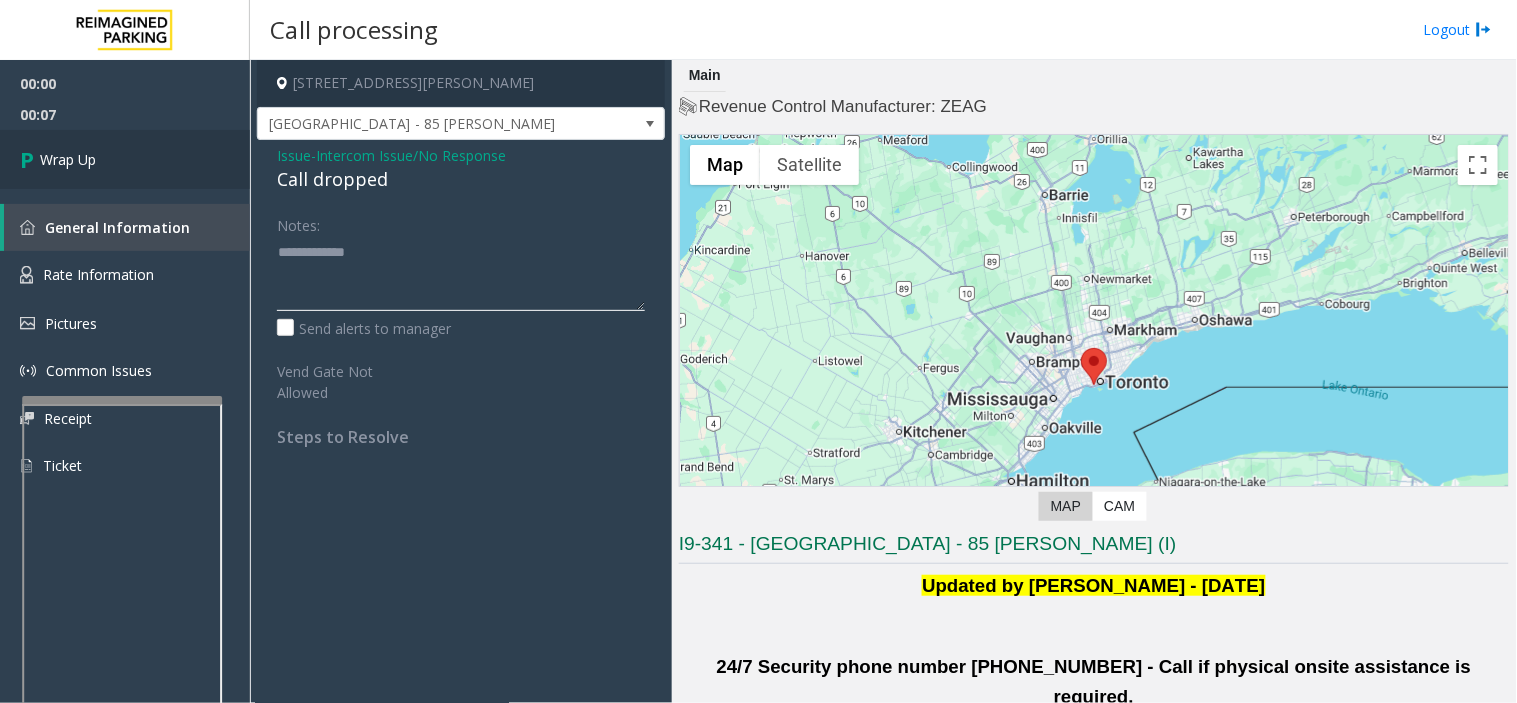 drag, startPoint x: 360, startPoint y: 298, endPoint x: 78, endPoint y: 172, distance: 308.8689 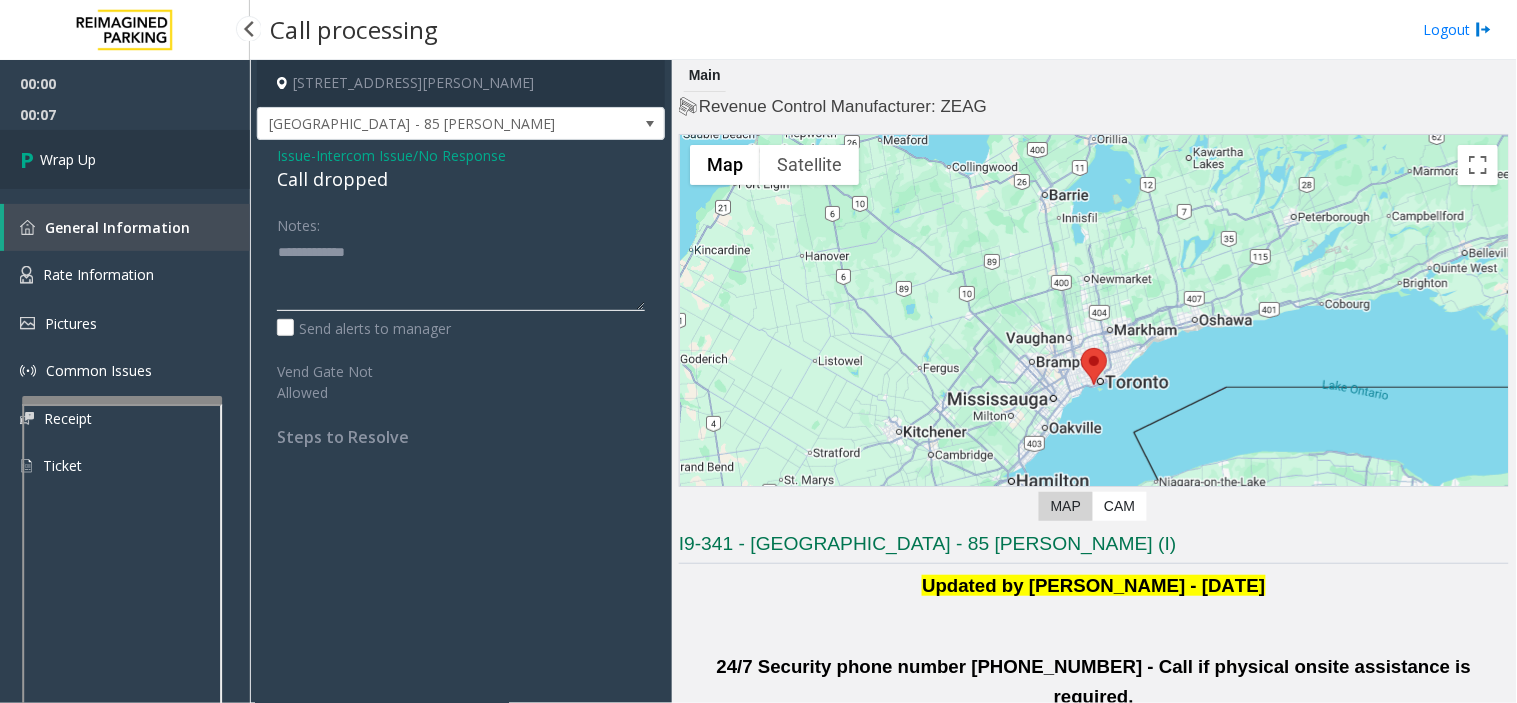 type on "**********" 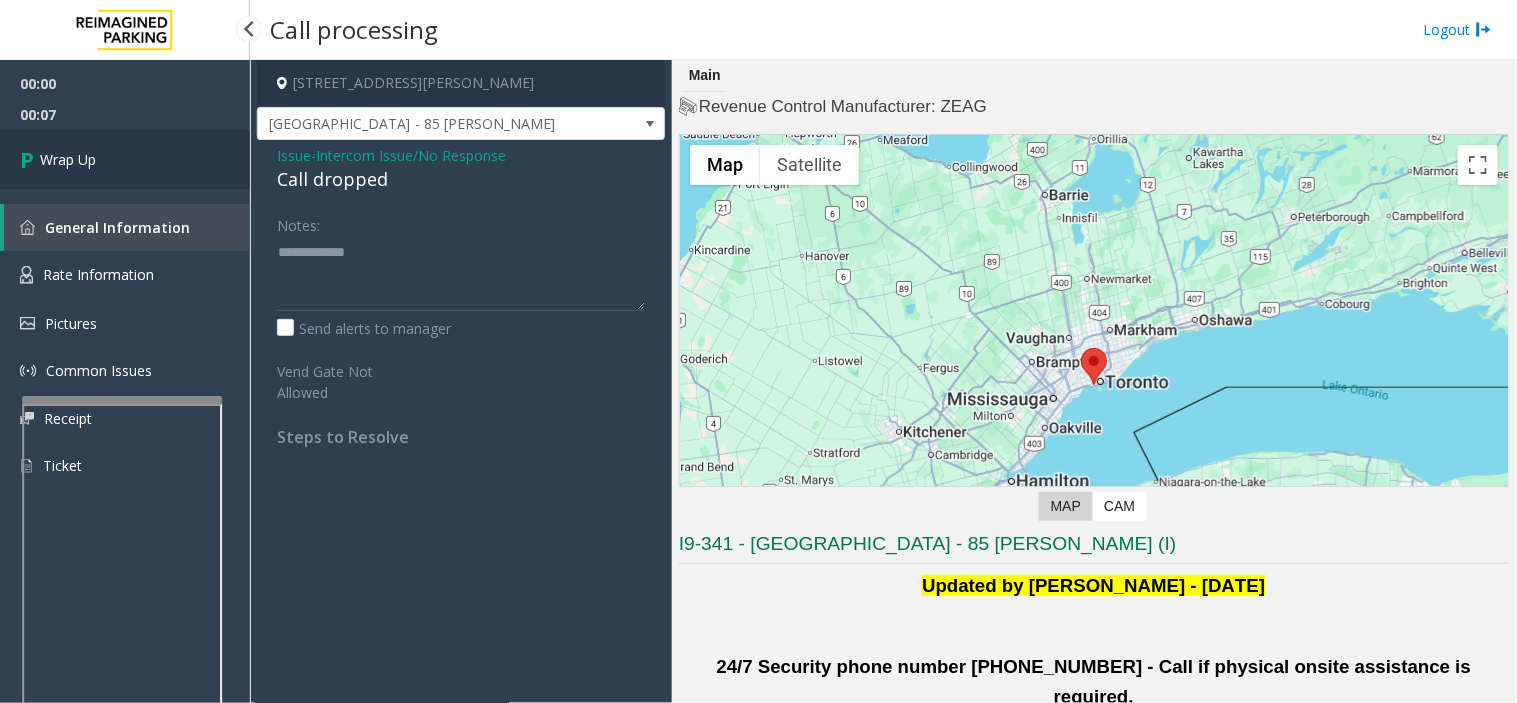 click on "Wrap Up" at bounding box center [125, 159] 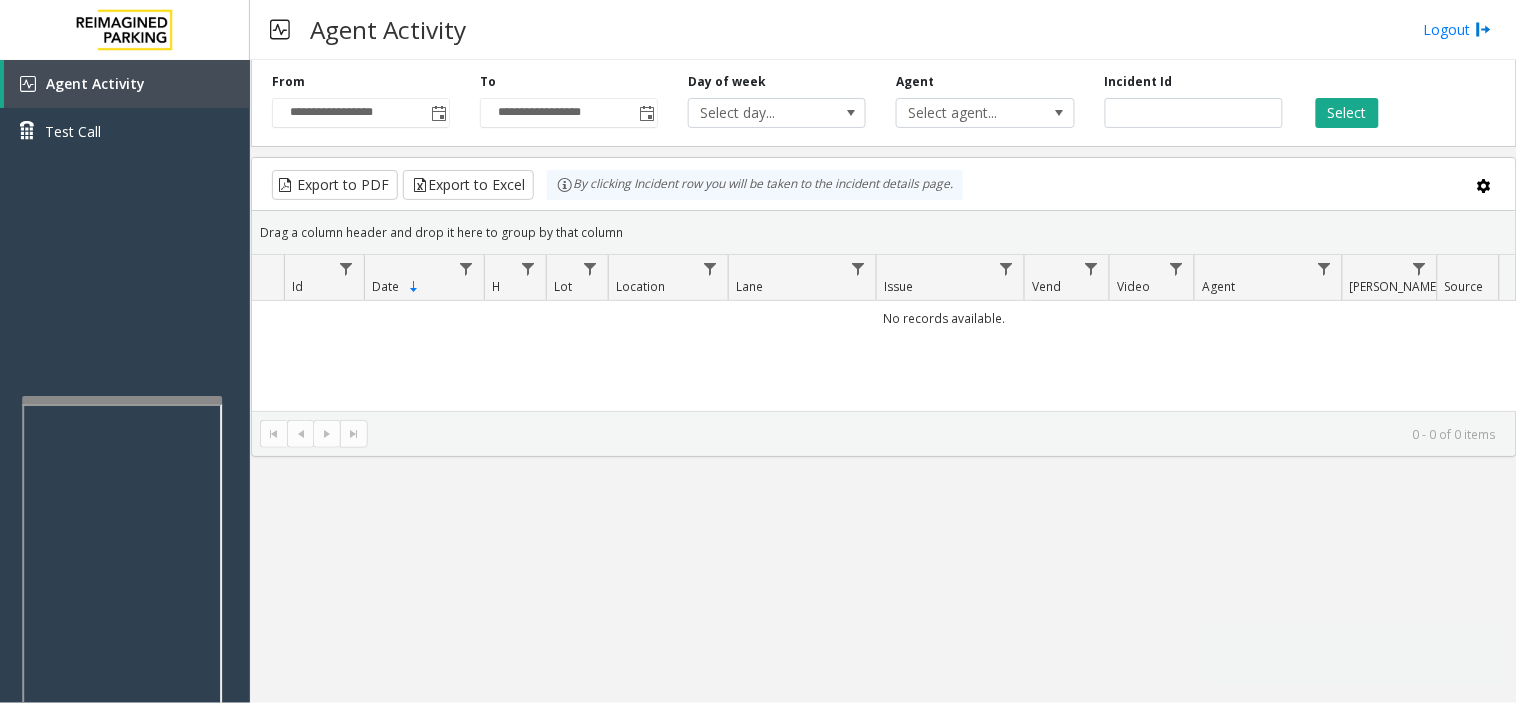 click on "**********" 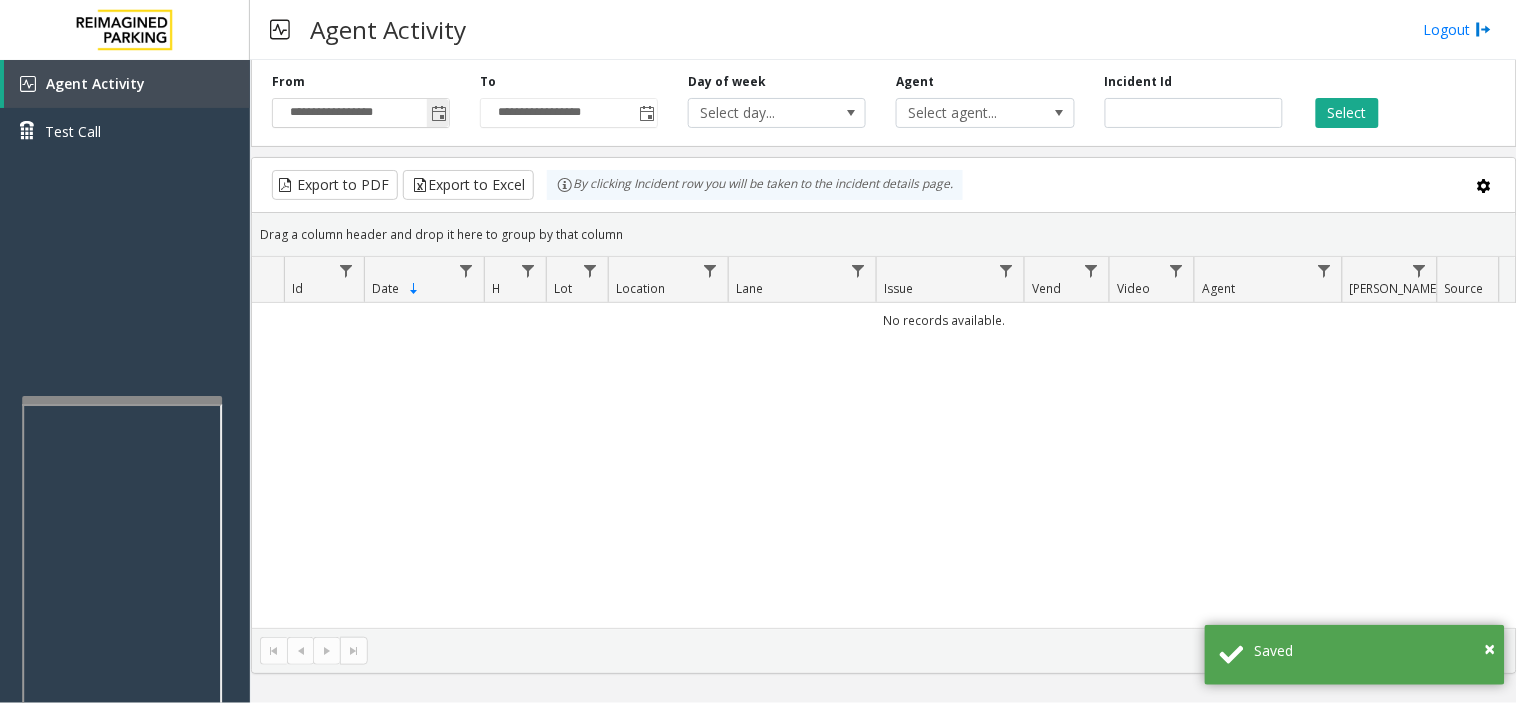 click 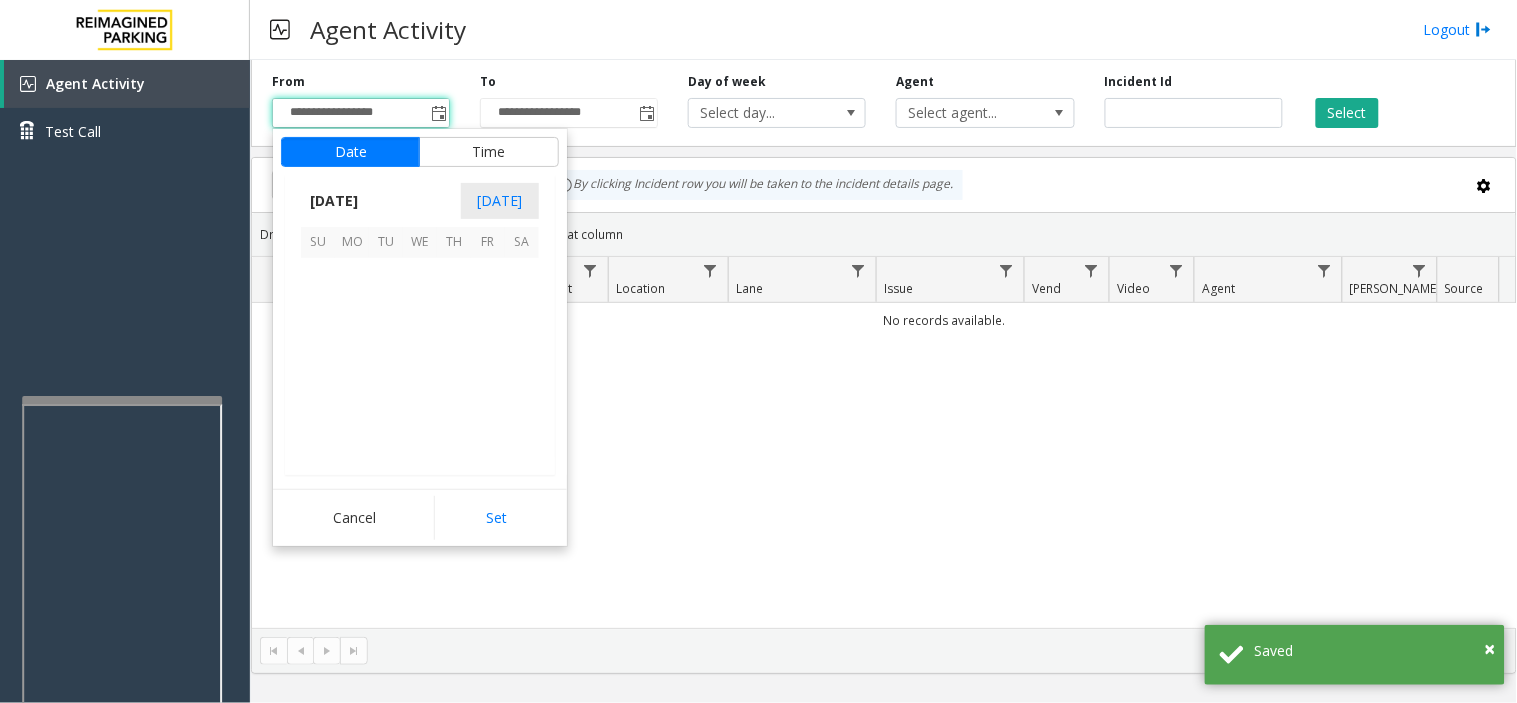 scroll, scrollTop: 358354, scrollLeft: 0, axis: vertical 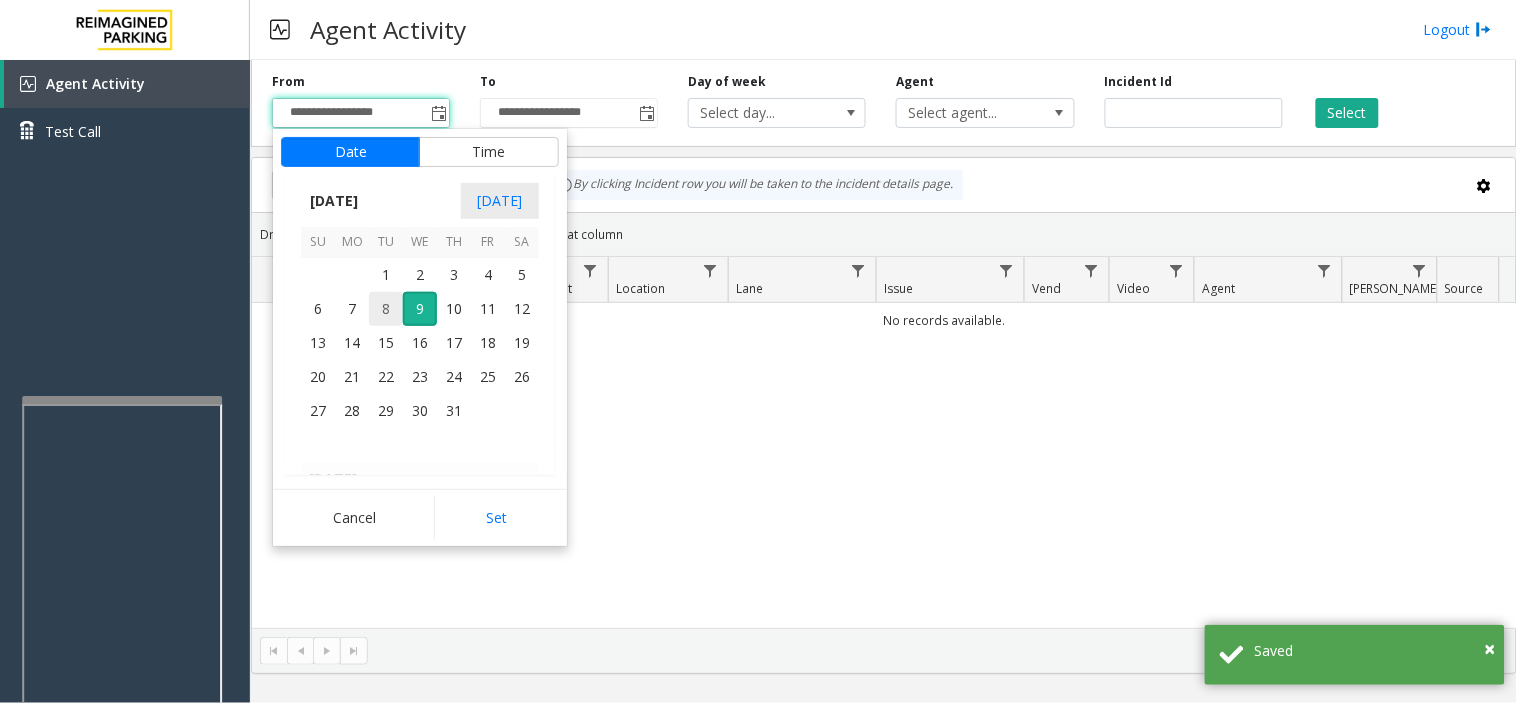 click on "8" at bounding box center (386, 309) 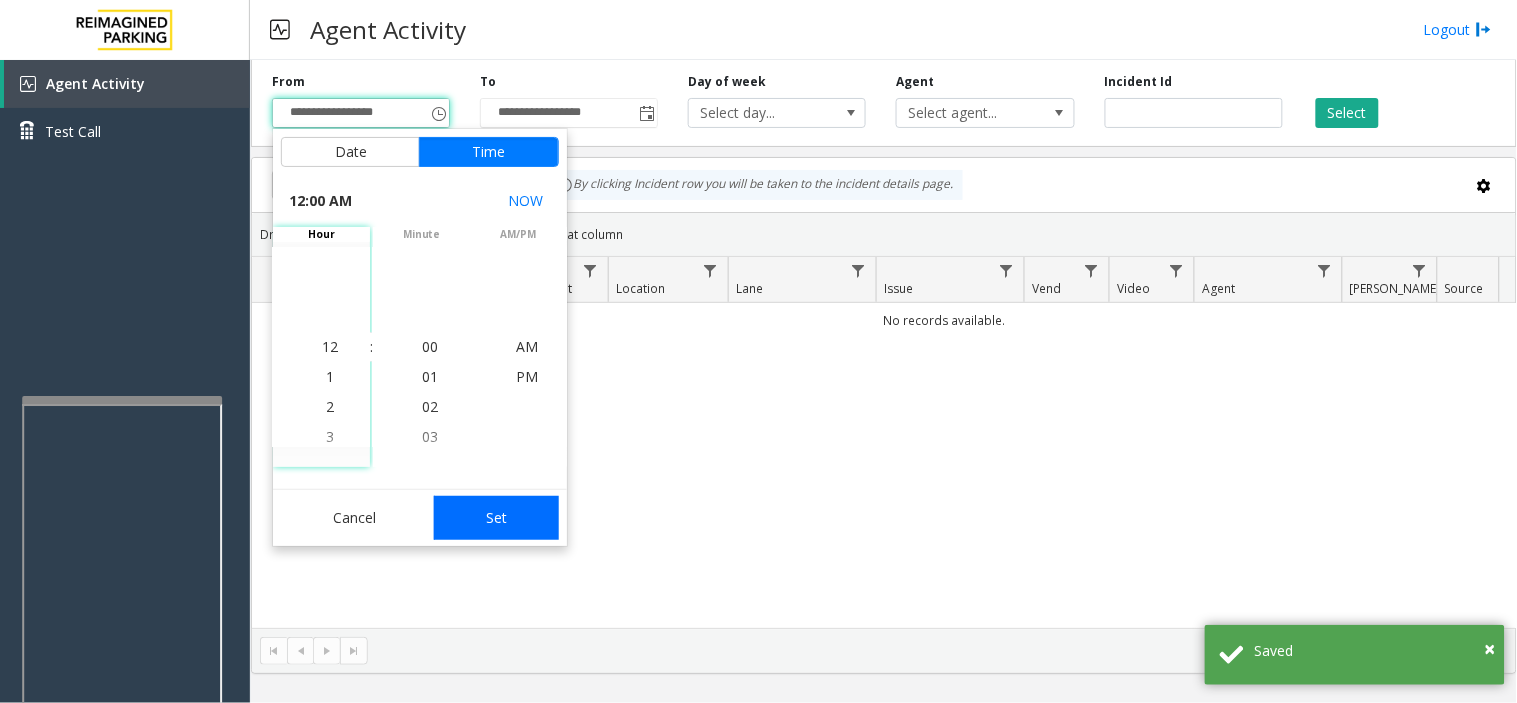 click on "Set" 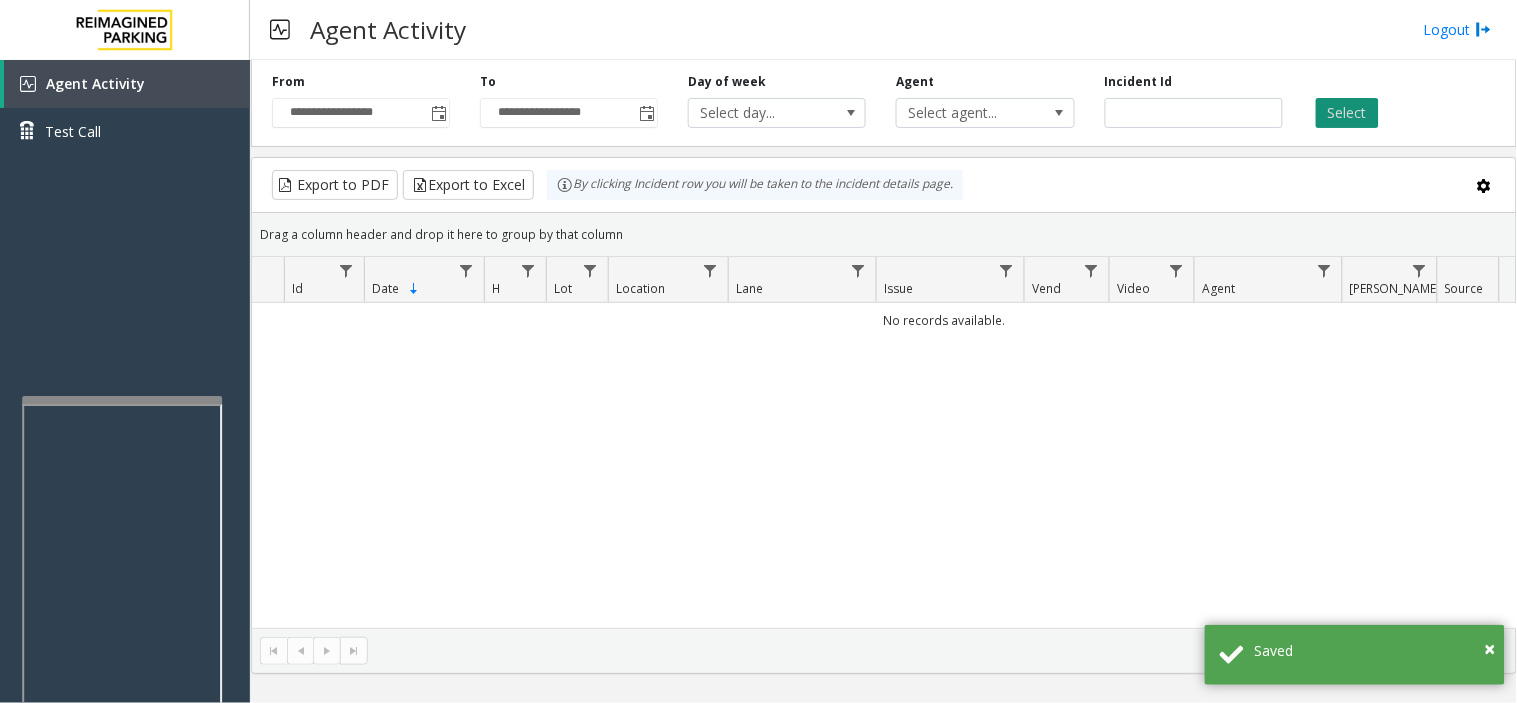click on "Select" 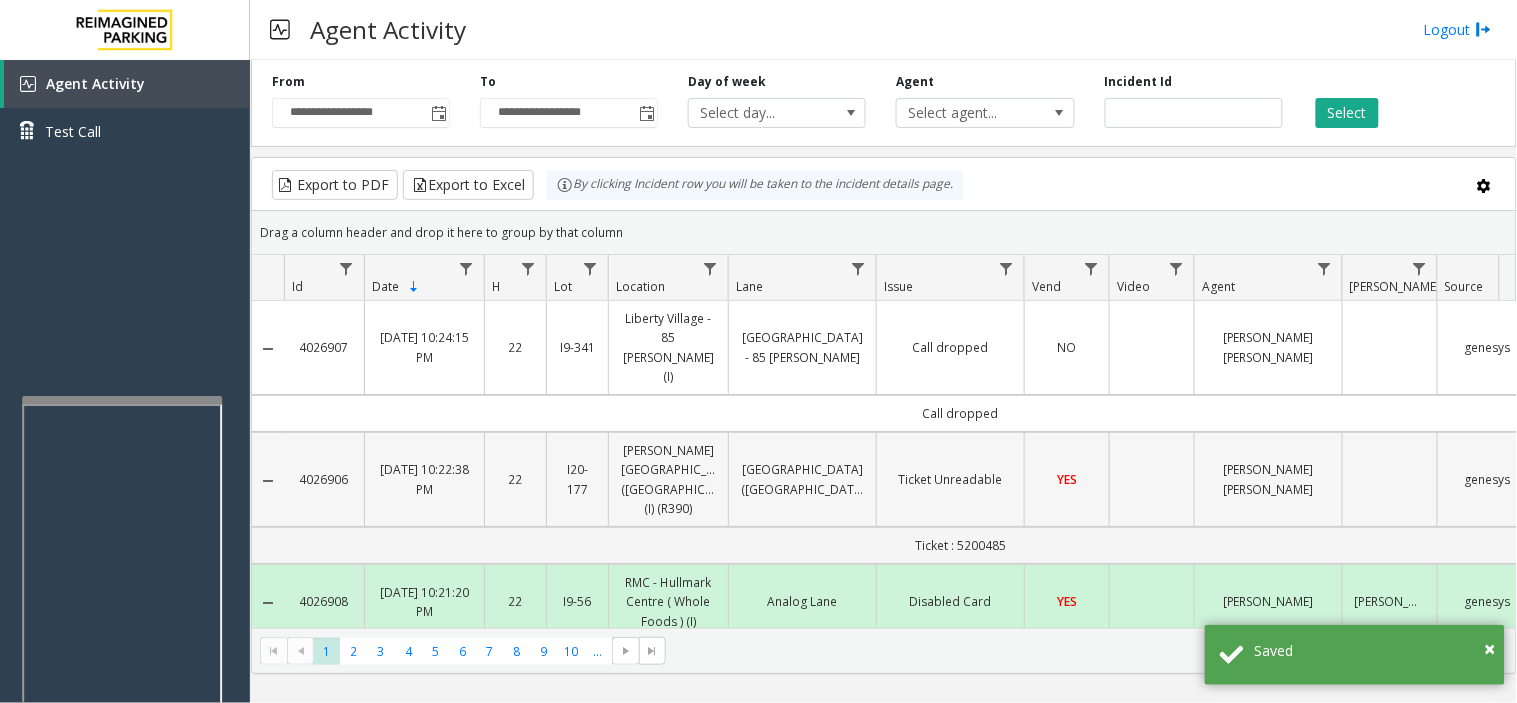 click on "YES" 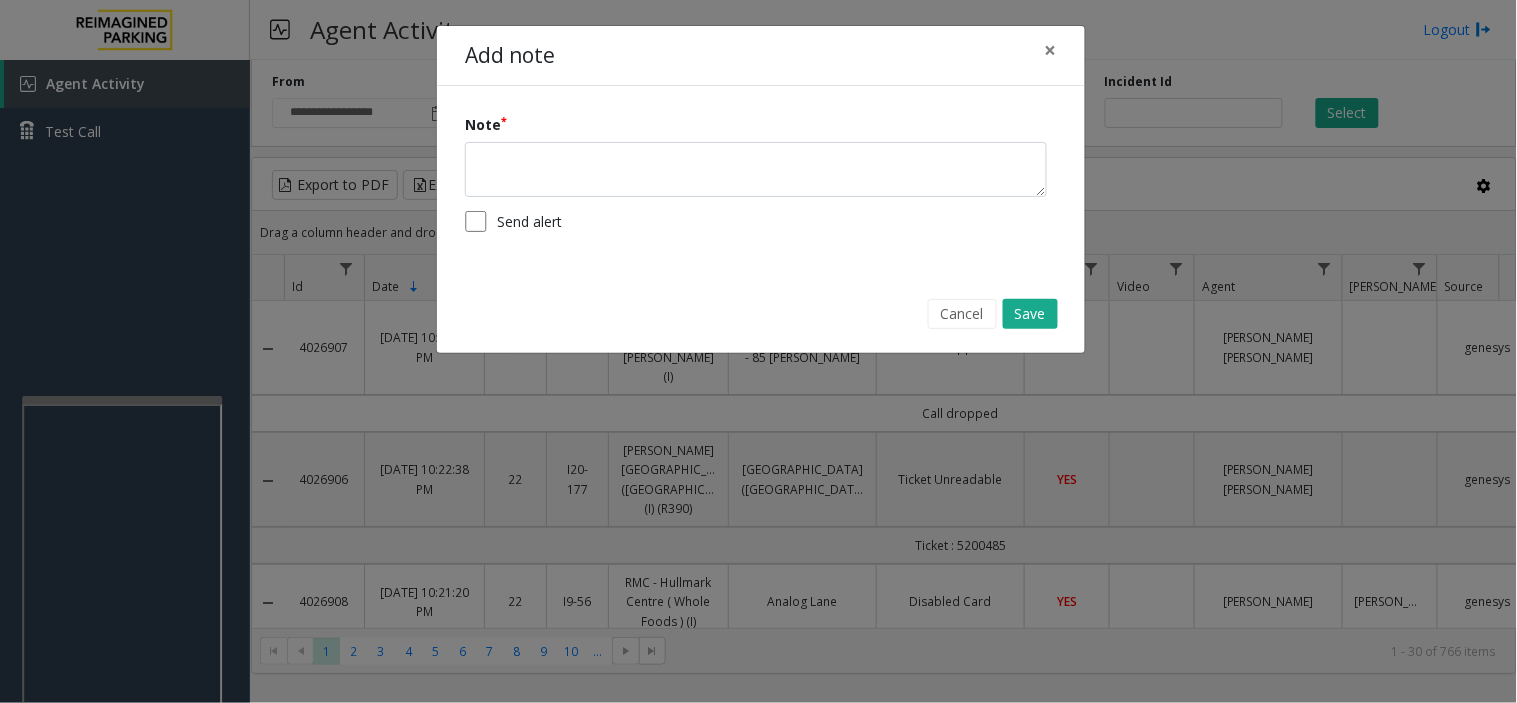 click on "Note Send alert" 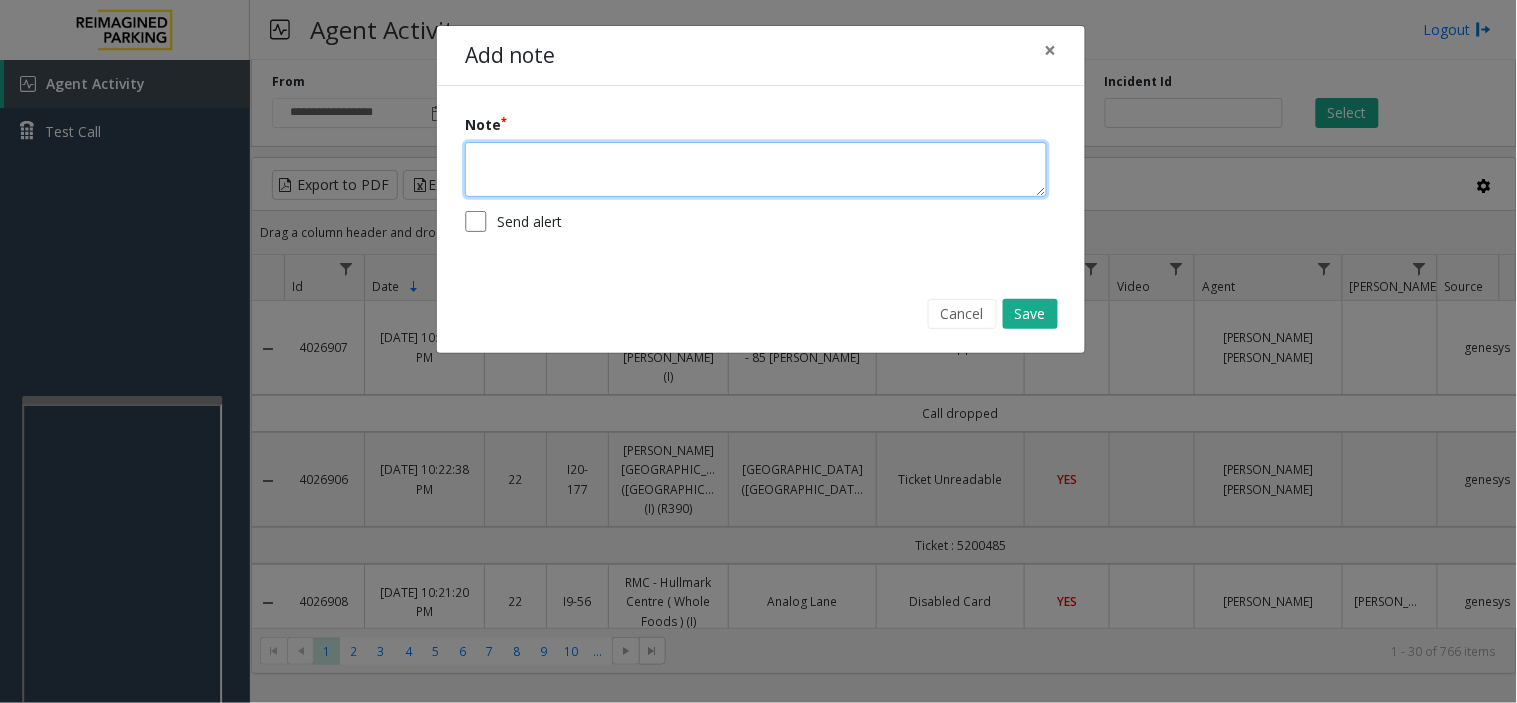 click 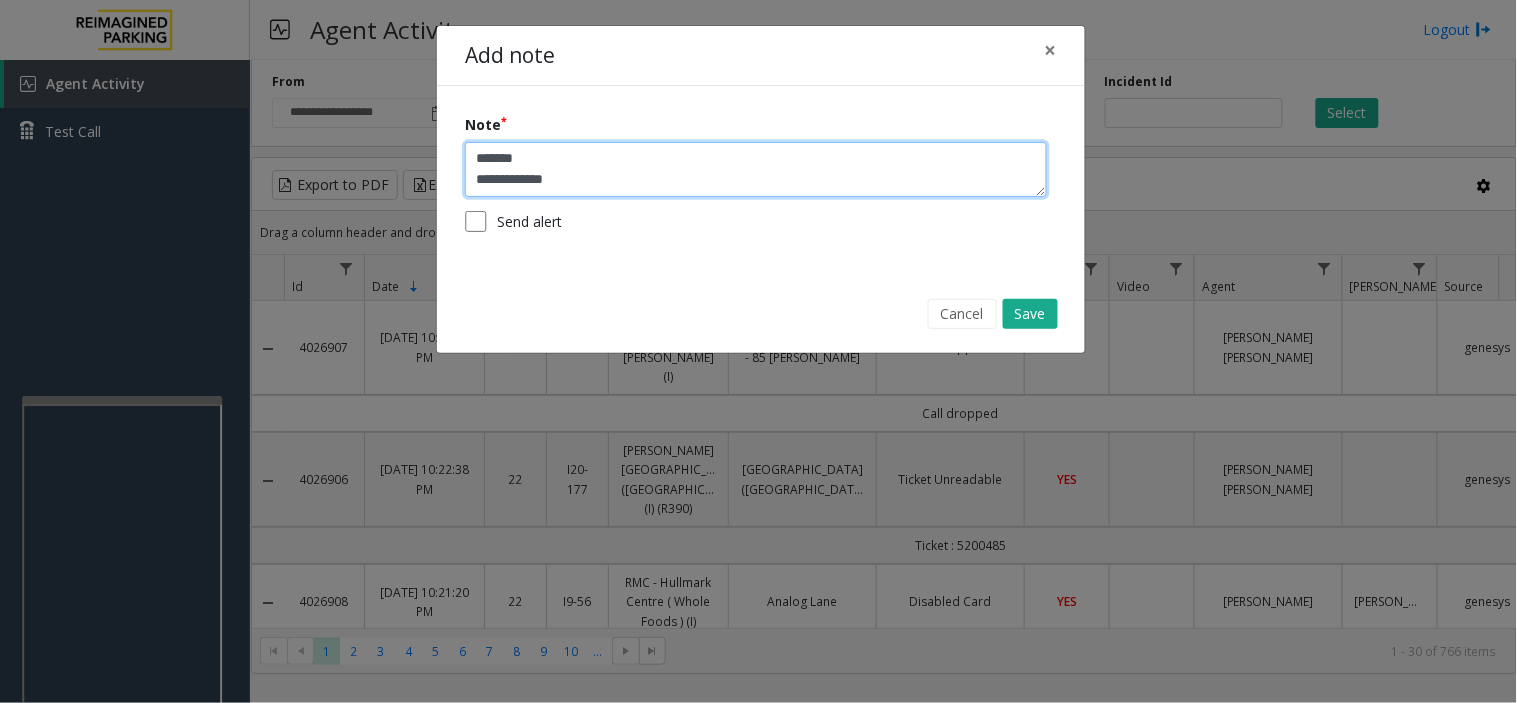 click on "**********" 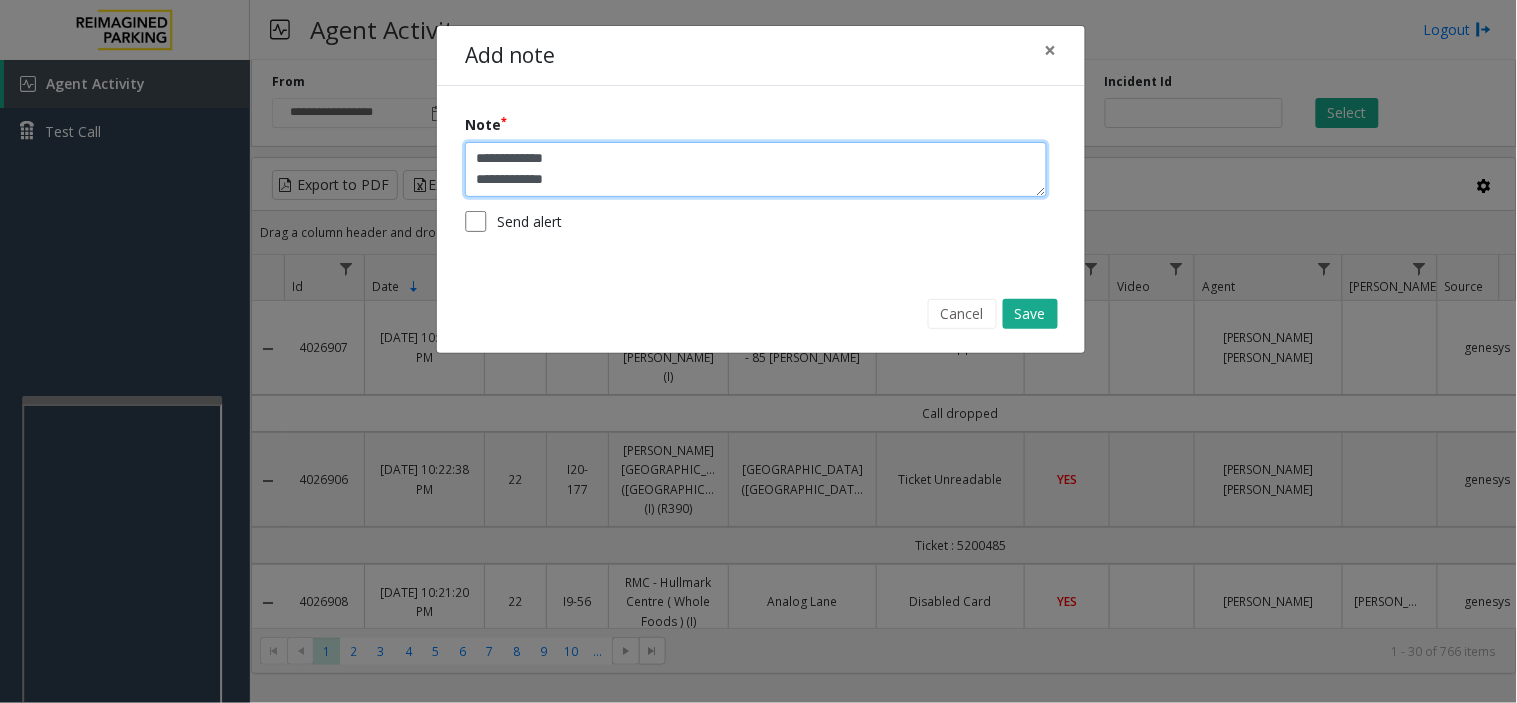 paste on "**********" 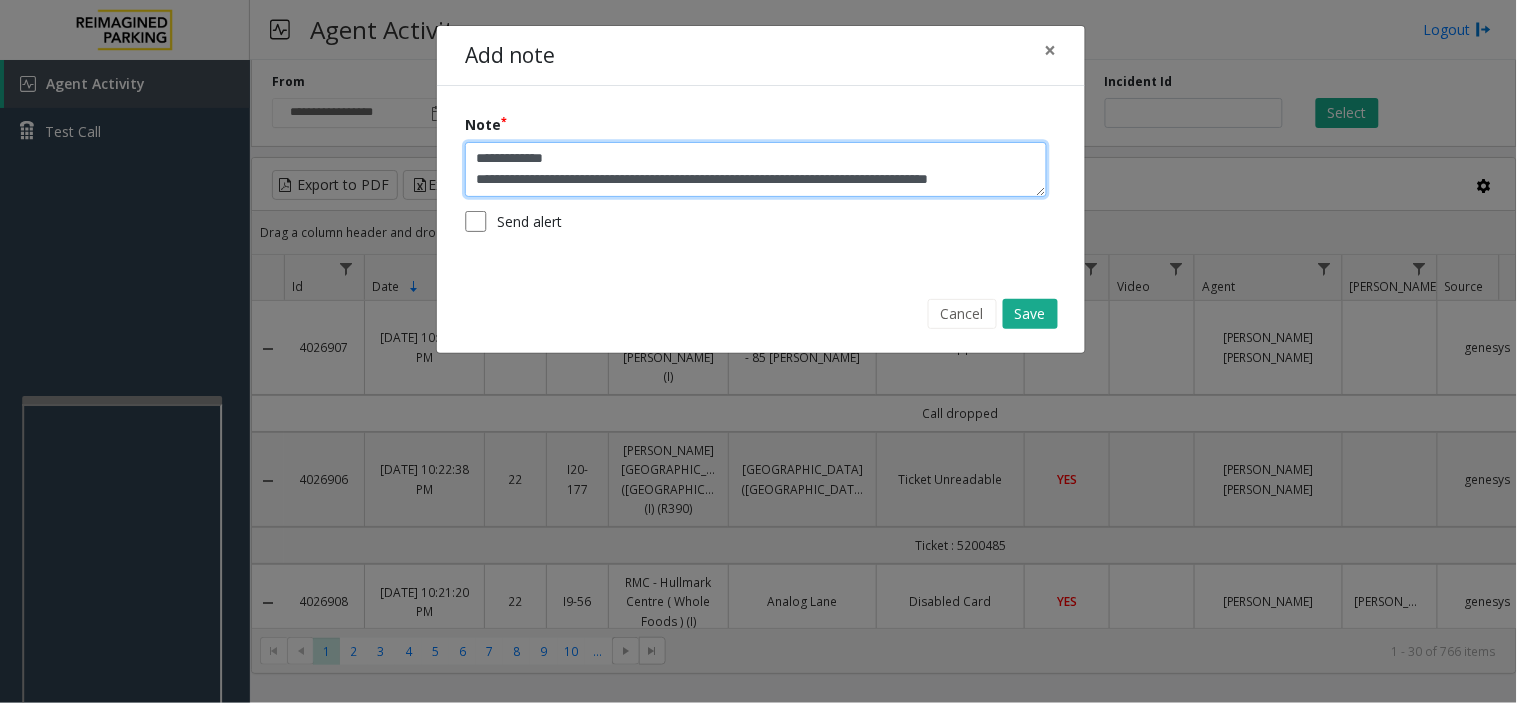 click on "**********" 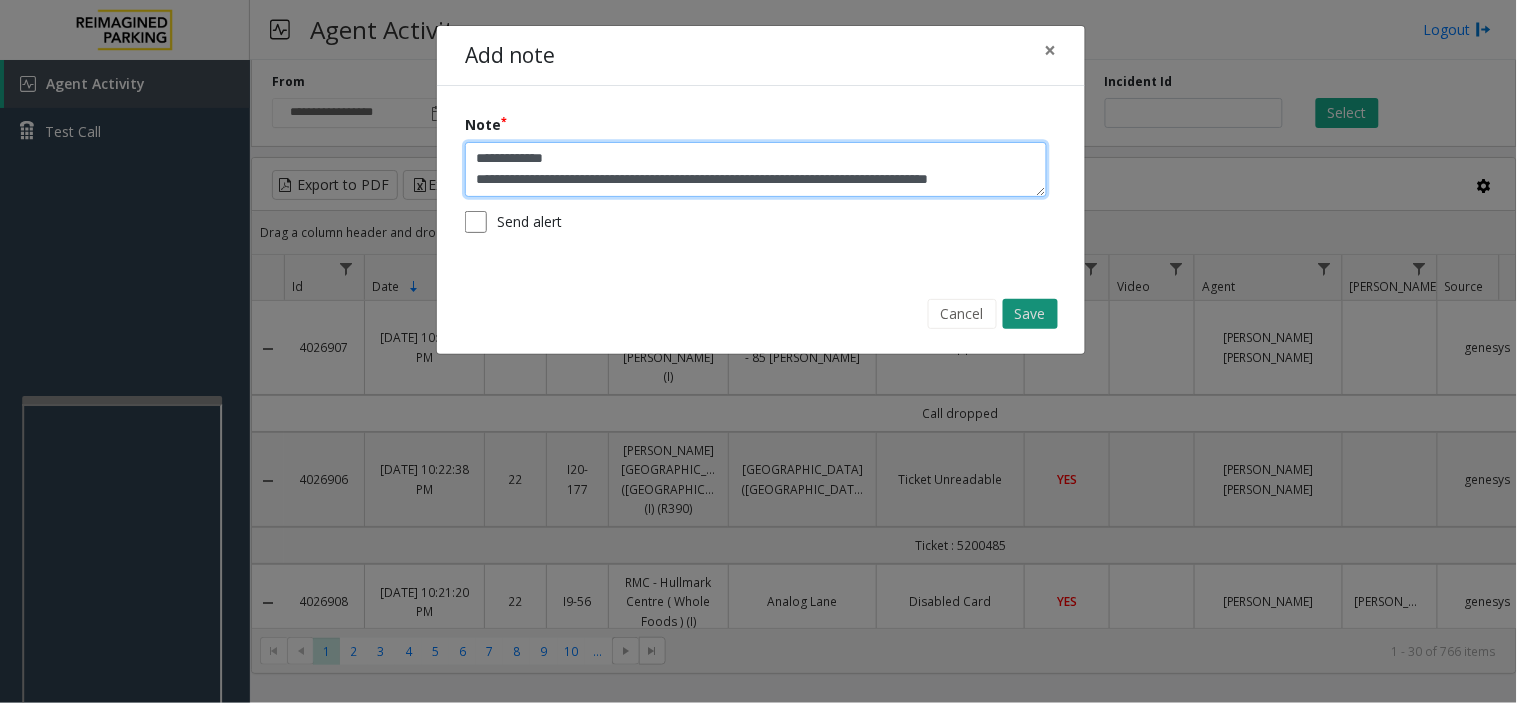 type on "**********" 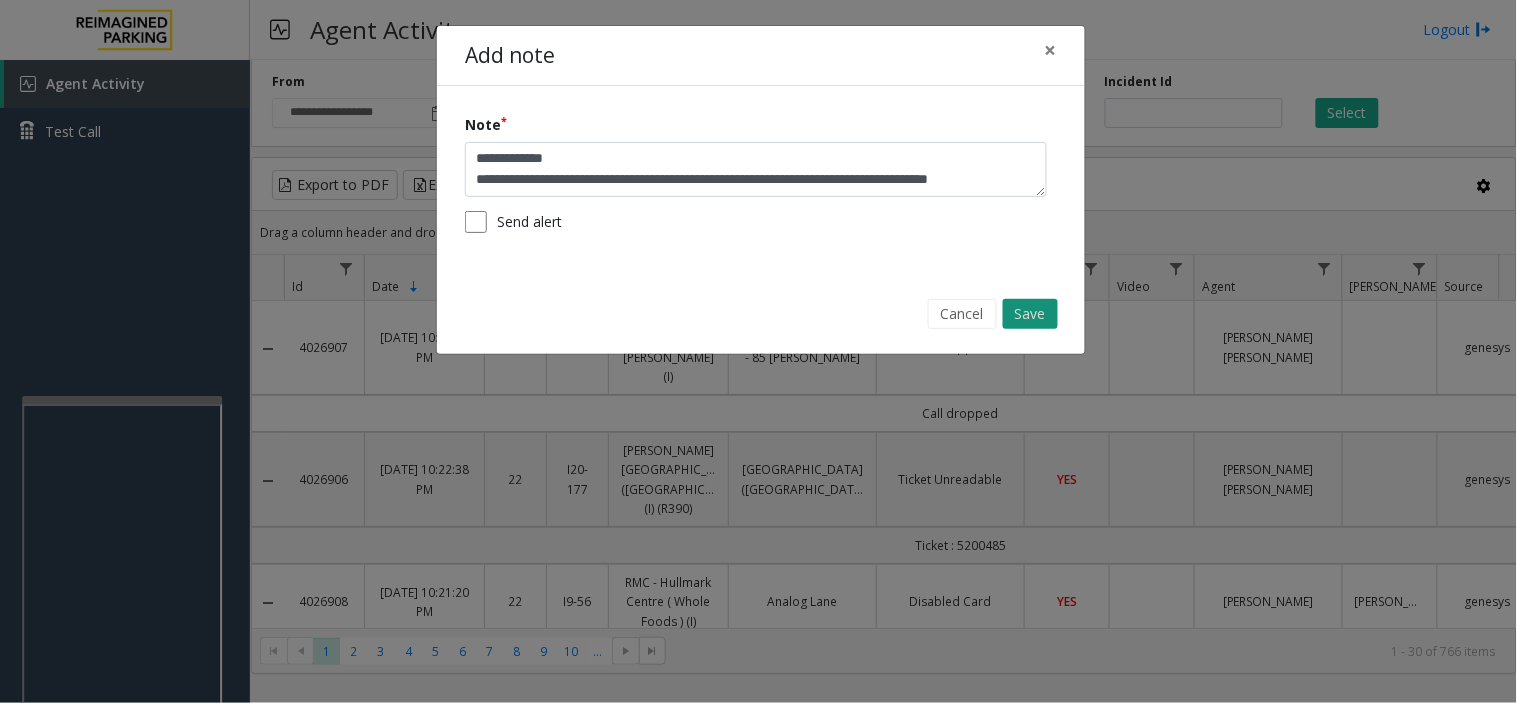 click on "Save" 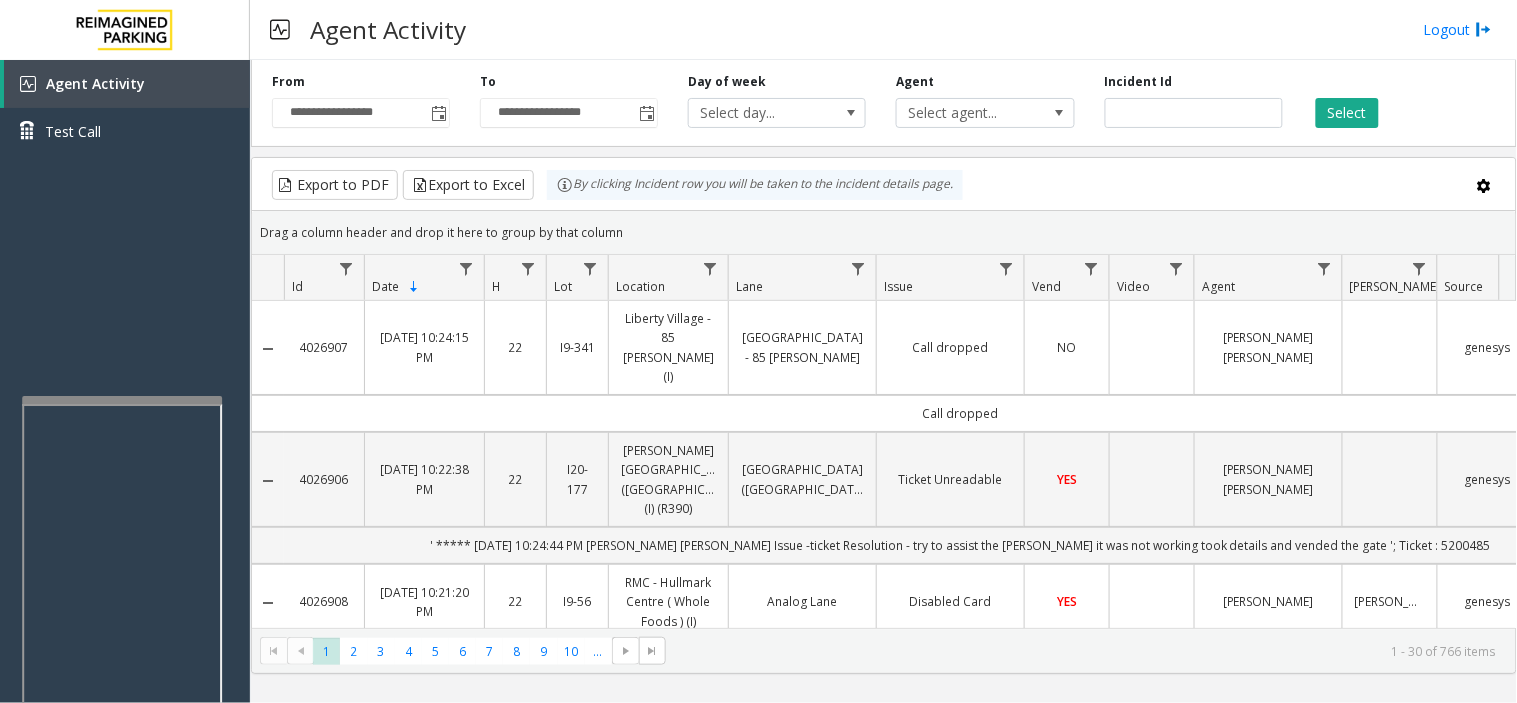 type 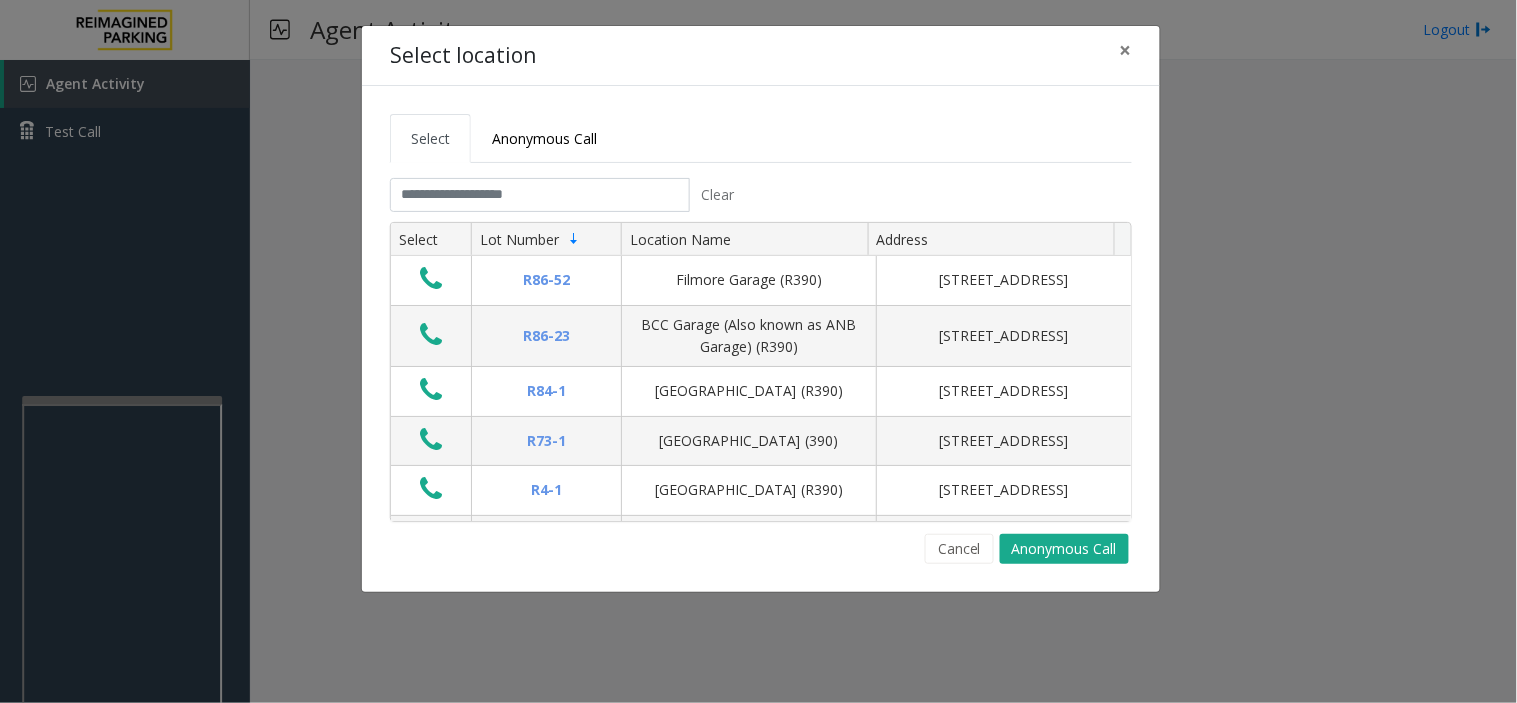 drag, startPoint x: 961, startPoint y: 540, endPoint x: 638, endPoint y: 11, distance: 619.8145 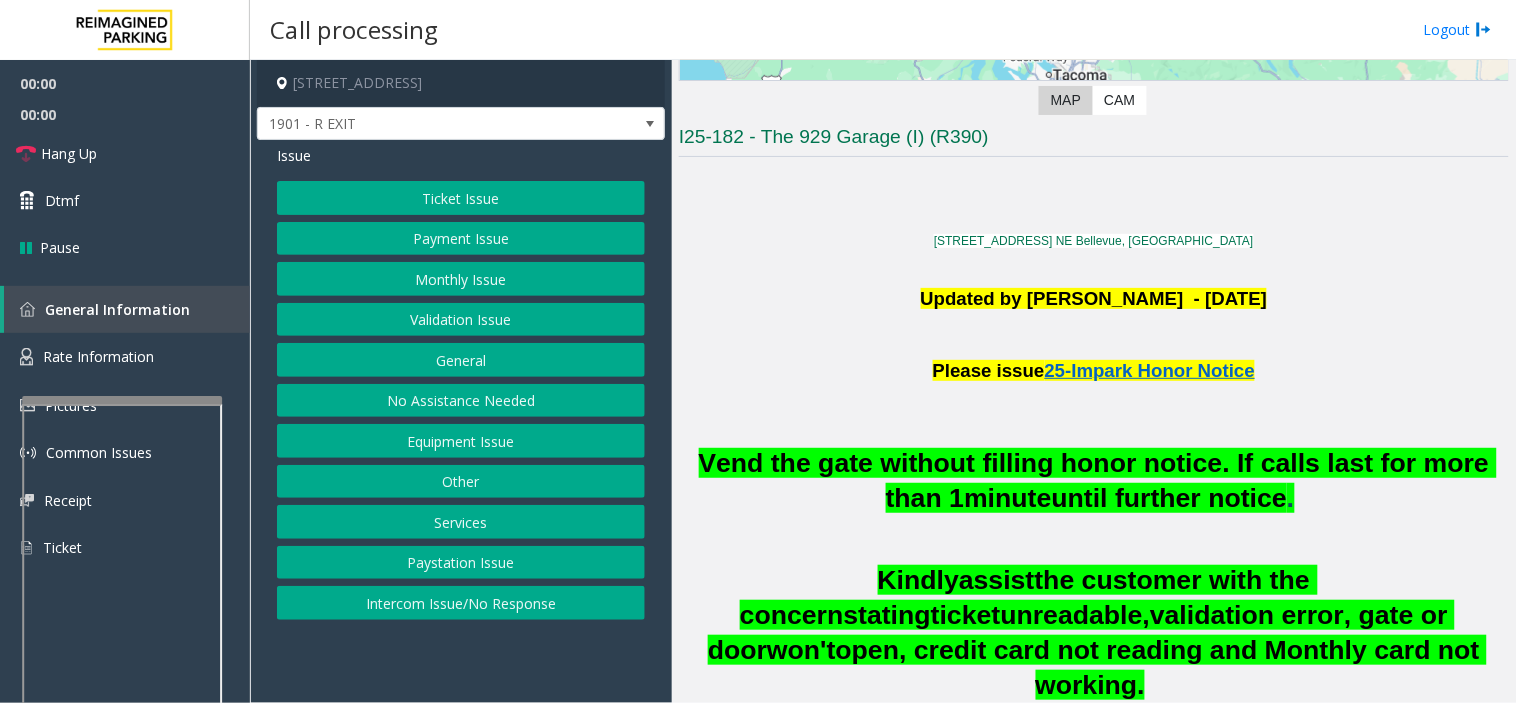 scroll, scrollTop: 444, scrollLeft: 0, axis: vertical 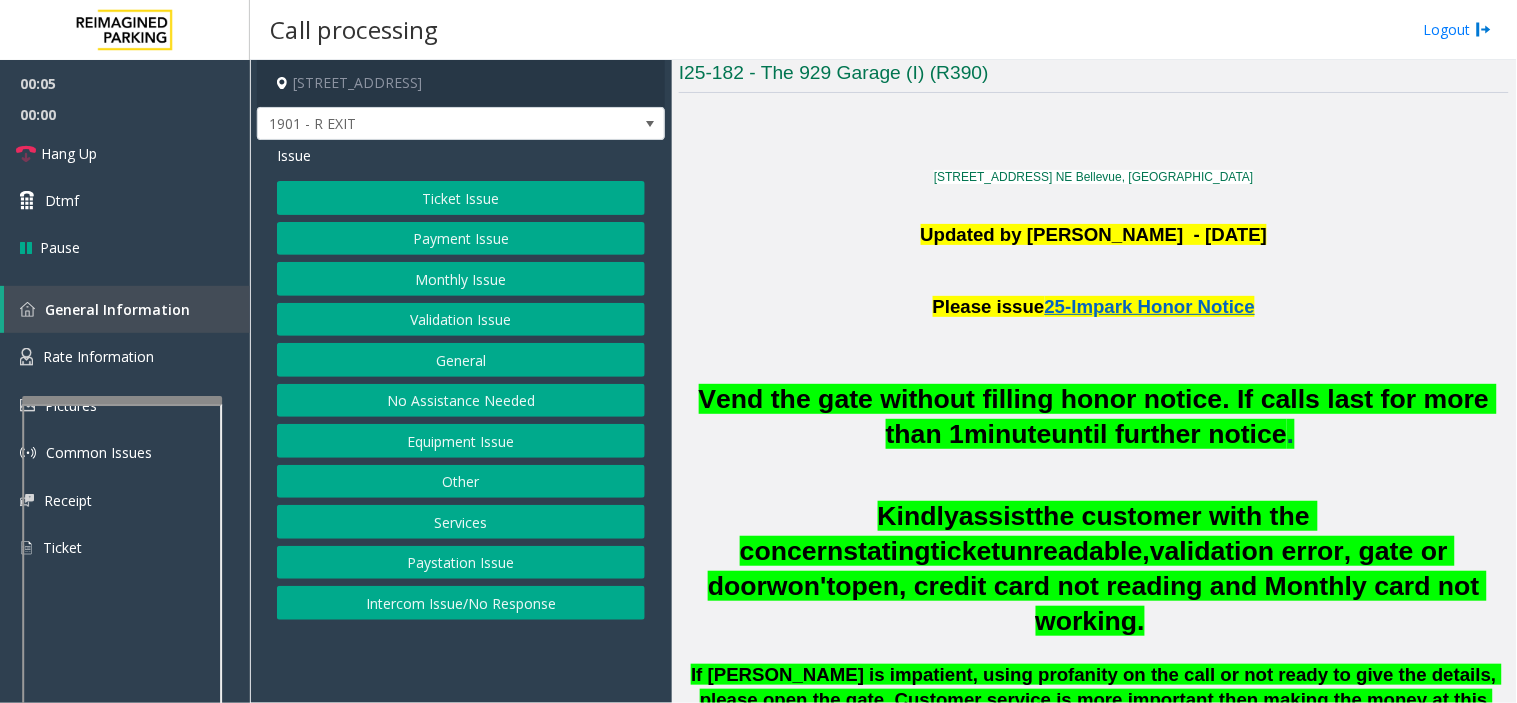 click on "Ticket Issue" 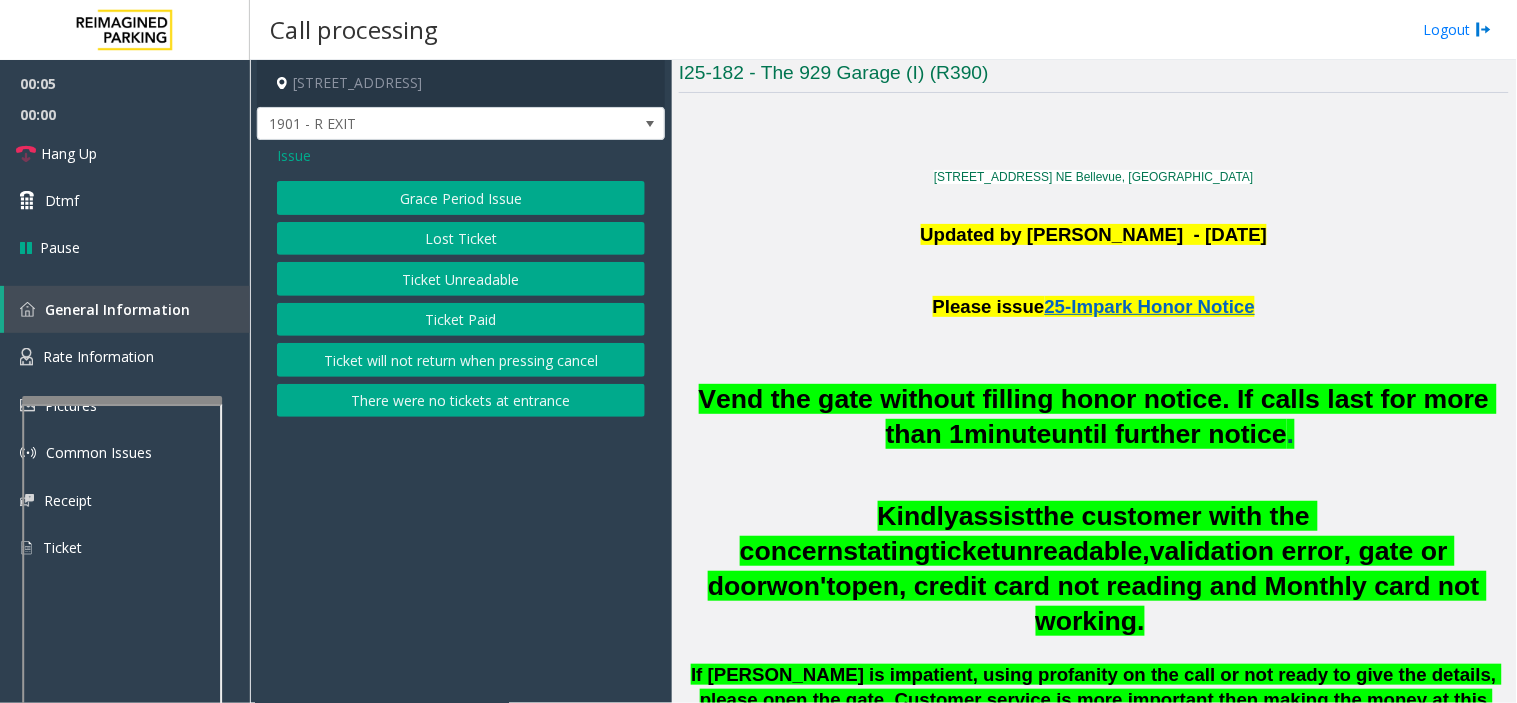 drag, startPoint x: 487, startPoint y: 262, endPoint x: 485, endPoint y: 273, distance: 11.18034 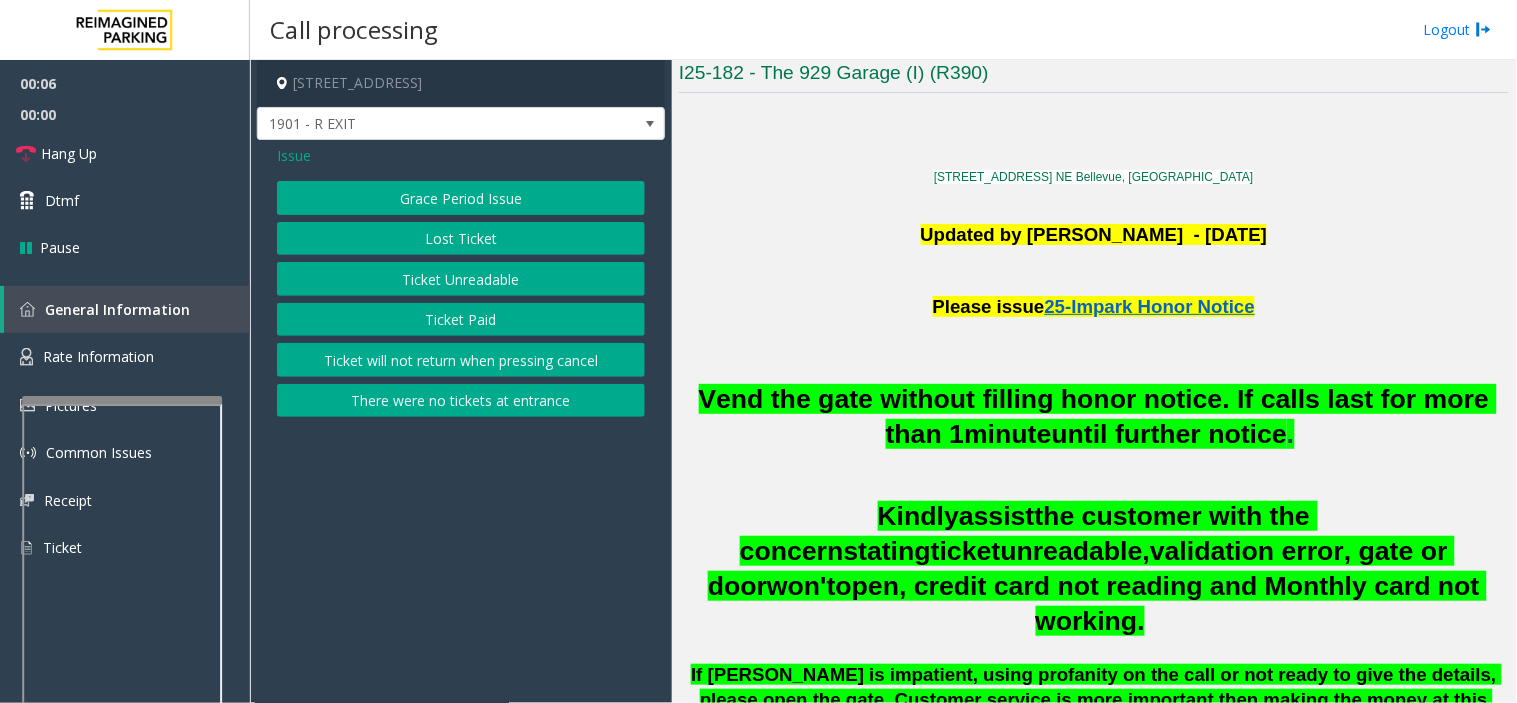 click on "Lost Ticket" 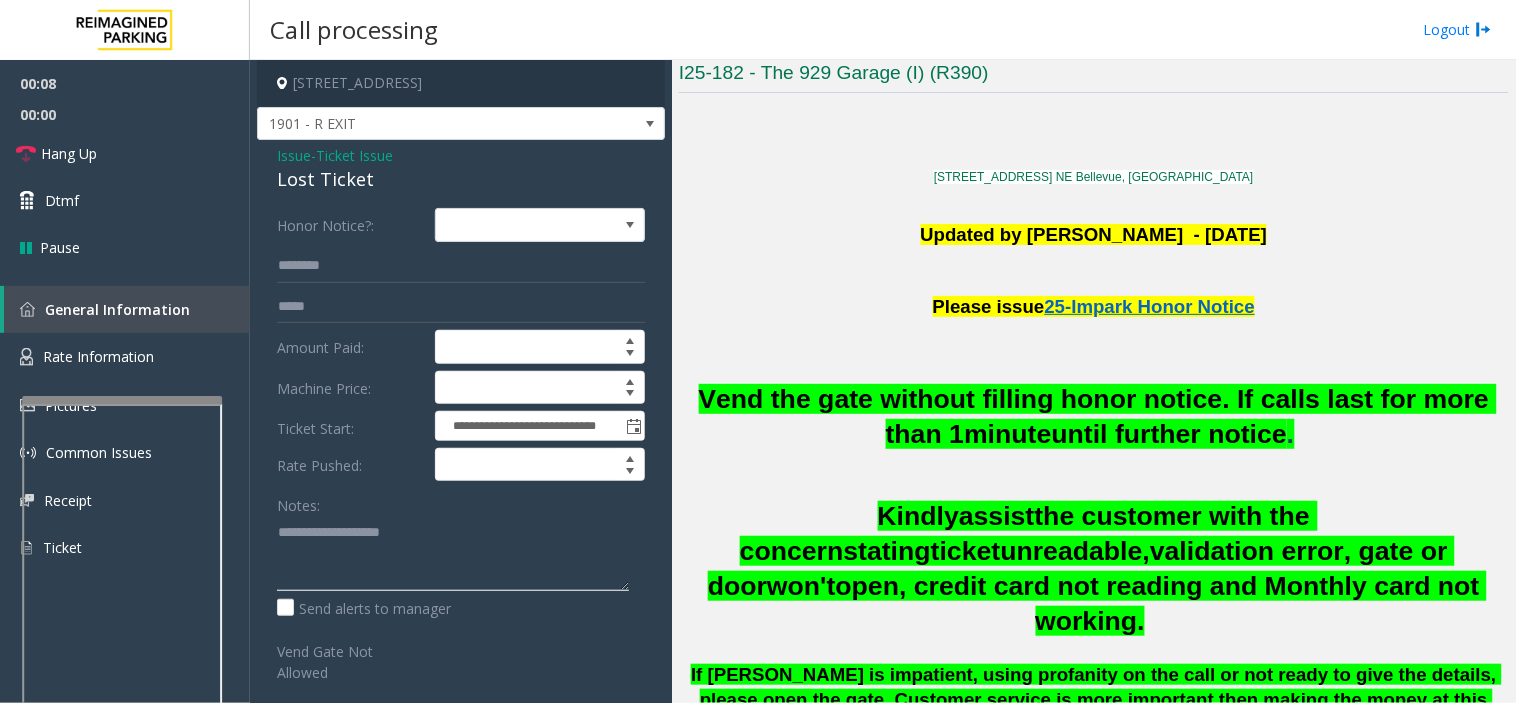 paste on "**********" 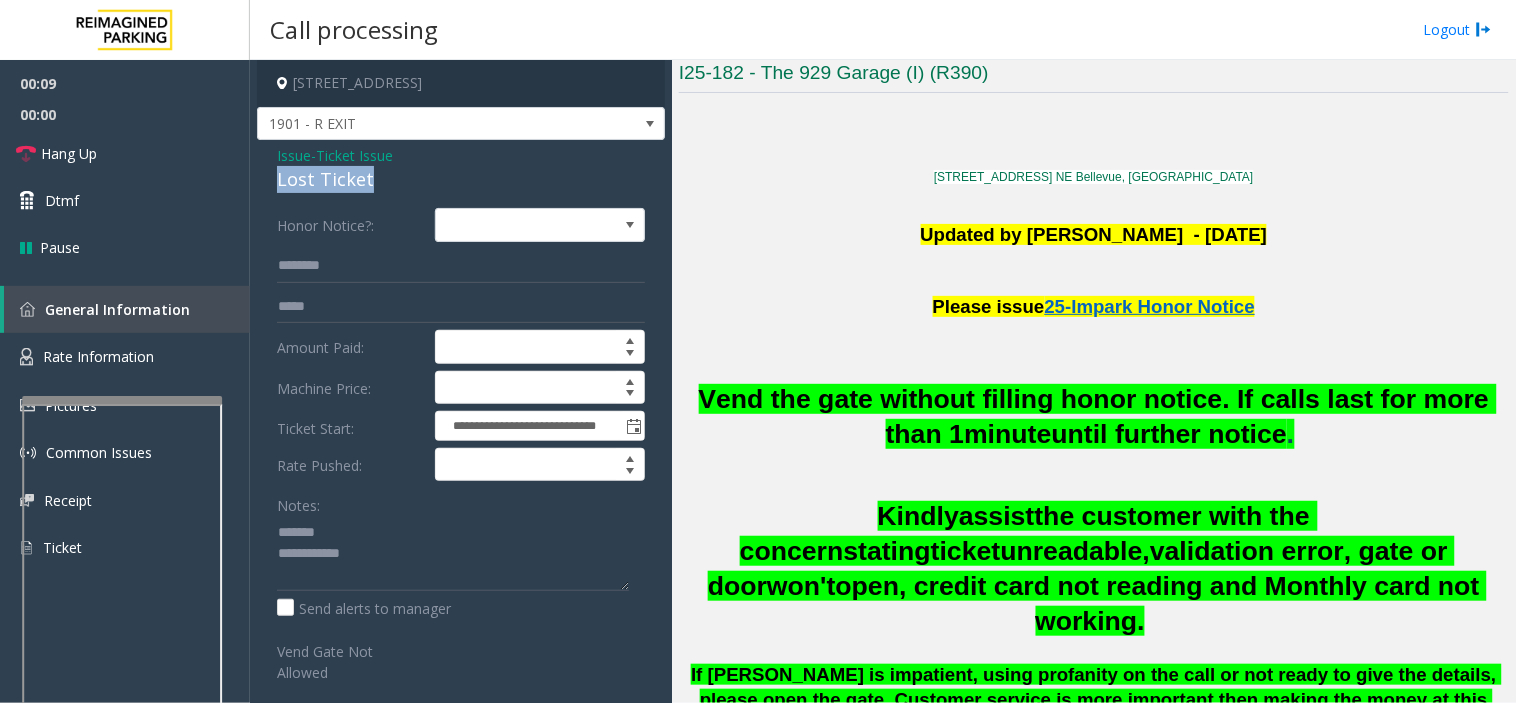 drag, startPoint x: 267, startPoint y: 177, endPoint x: 350, endPoint y: 181, distance: 83.09633 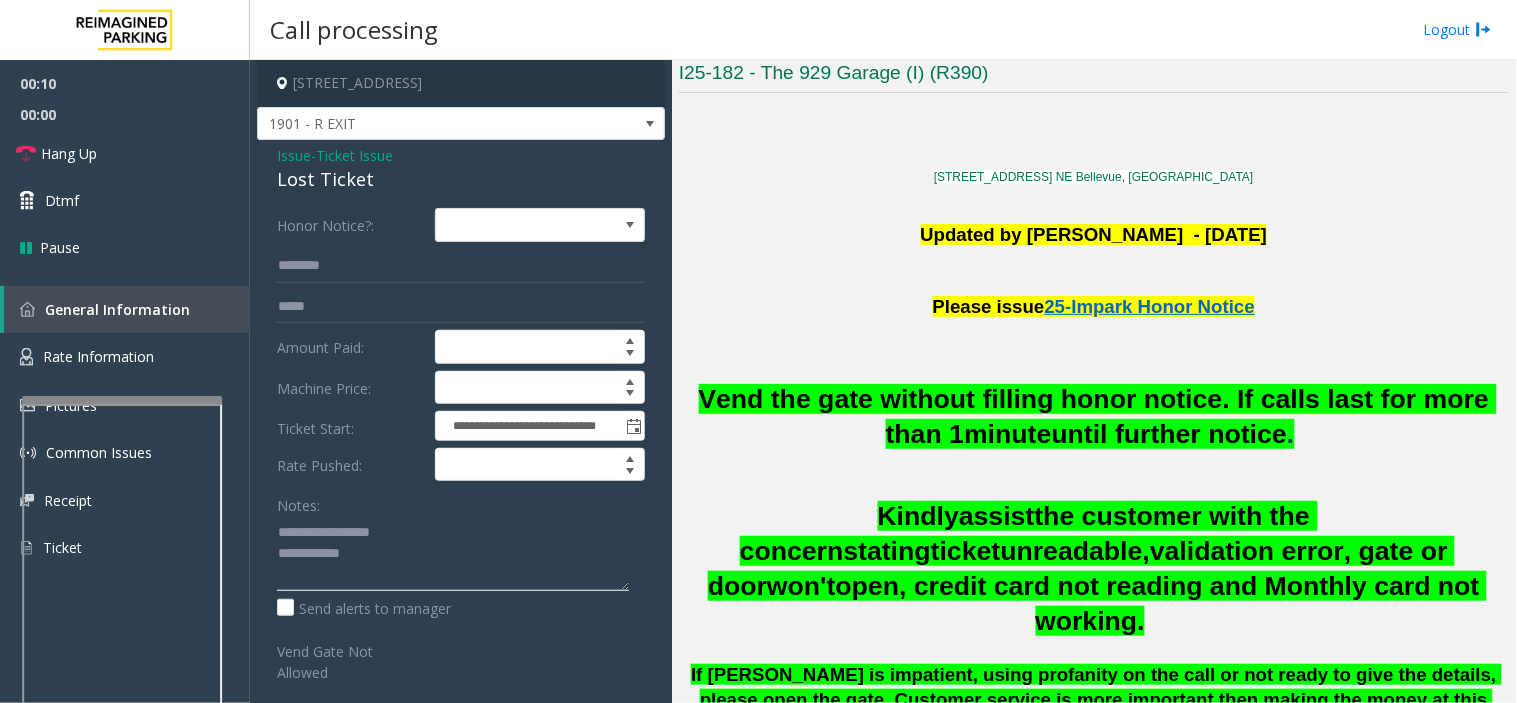 click 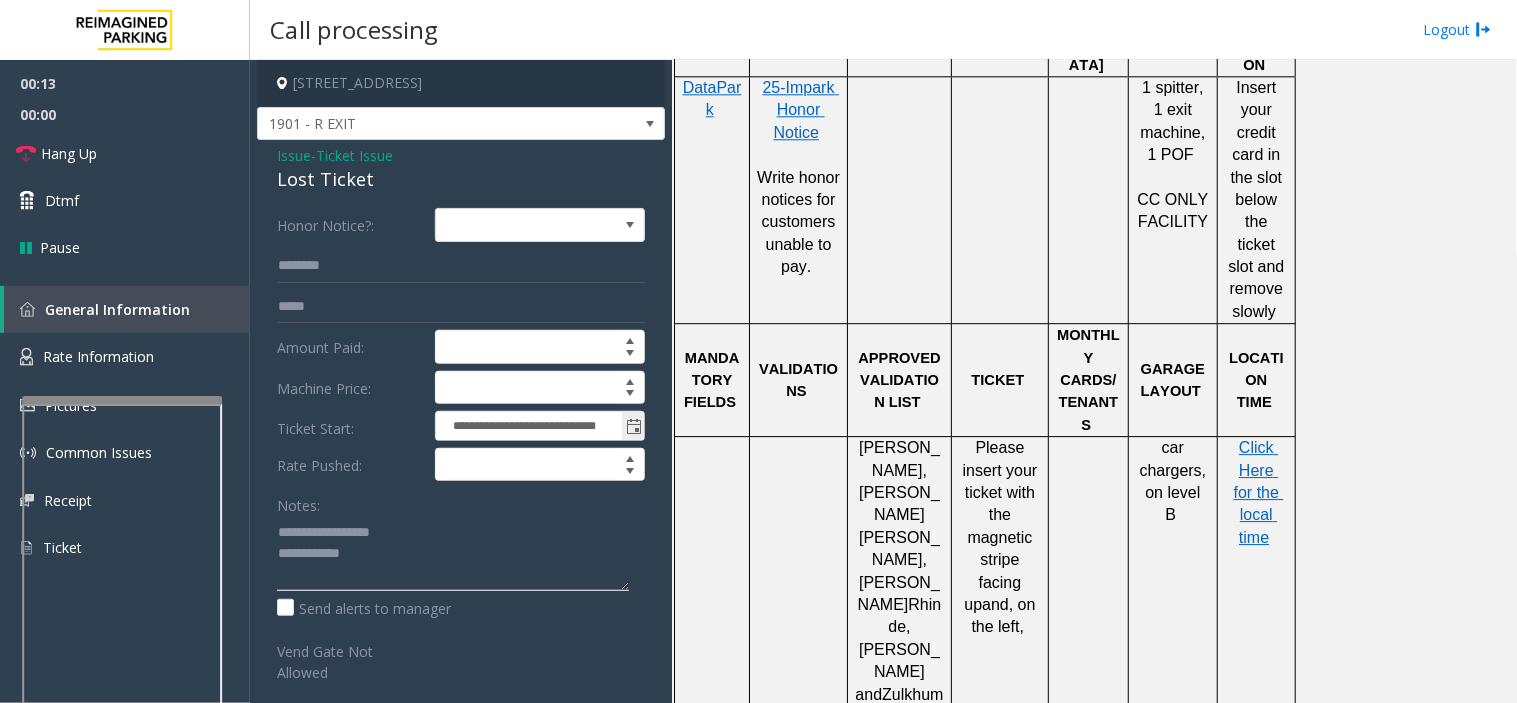 scroll, scrollTop: 1111, scrollLeft: 0, axis: vertical 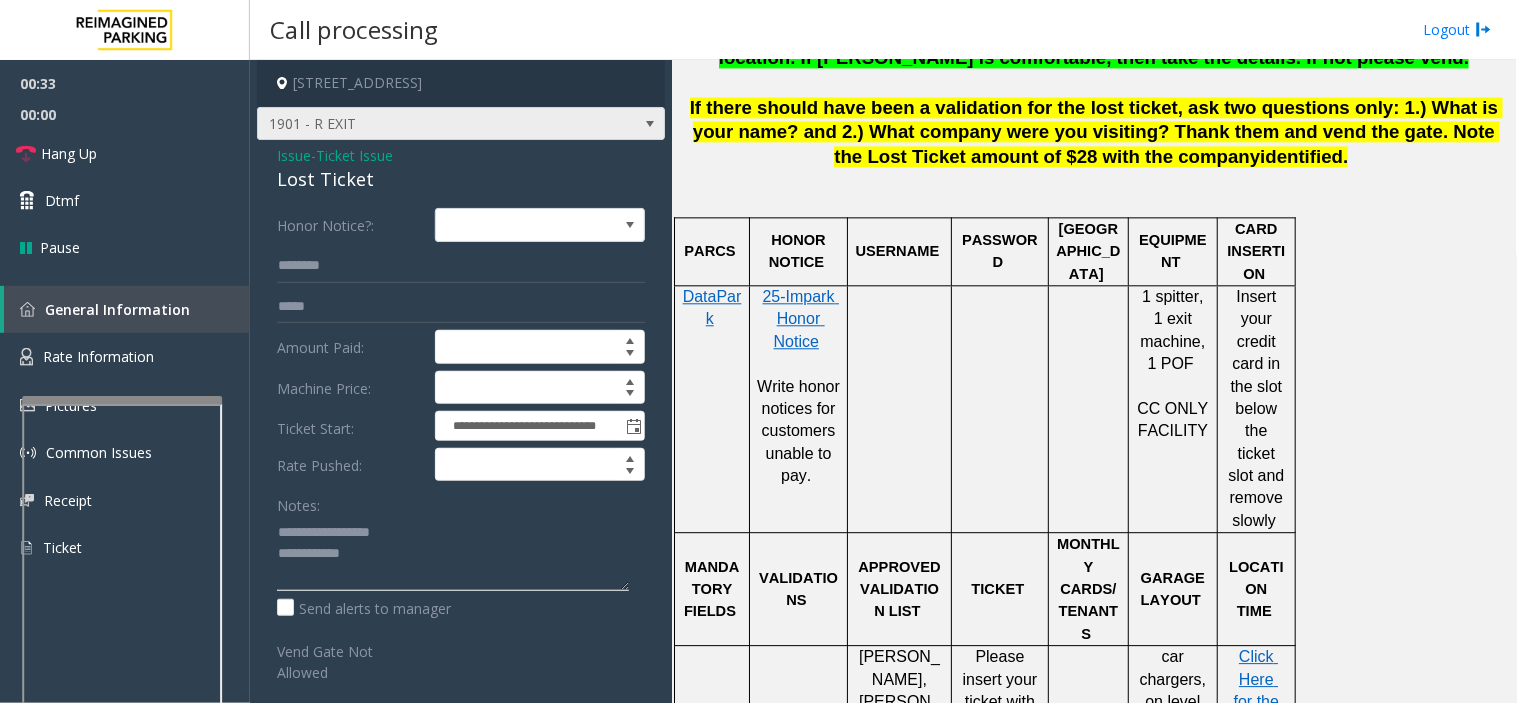 type on "**********" 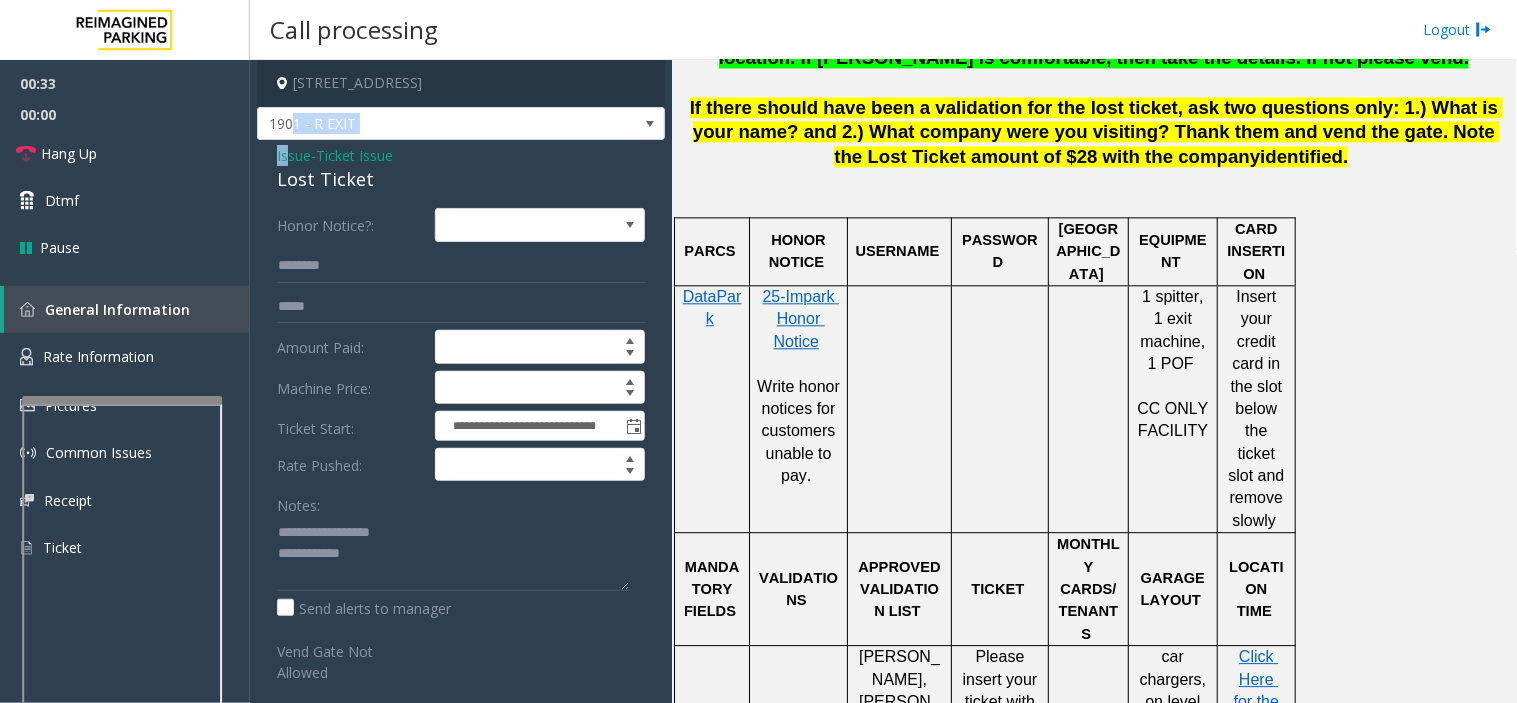 drag, startPoint x: 288, startPoint y: 137, endPoint x: 293, endPoint y: 156, distance: 19.646883 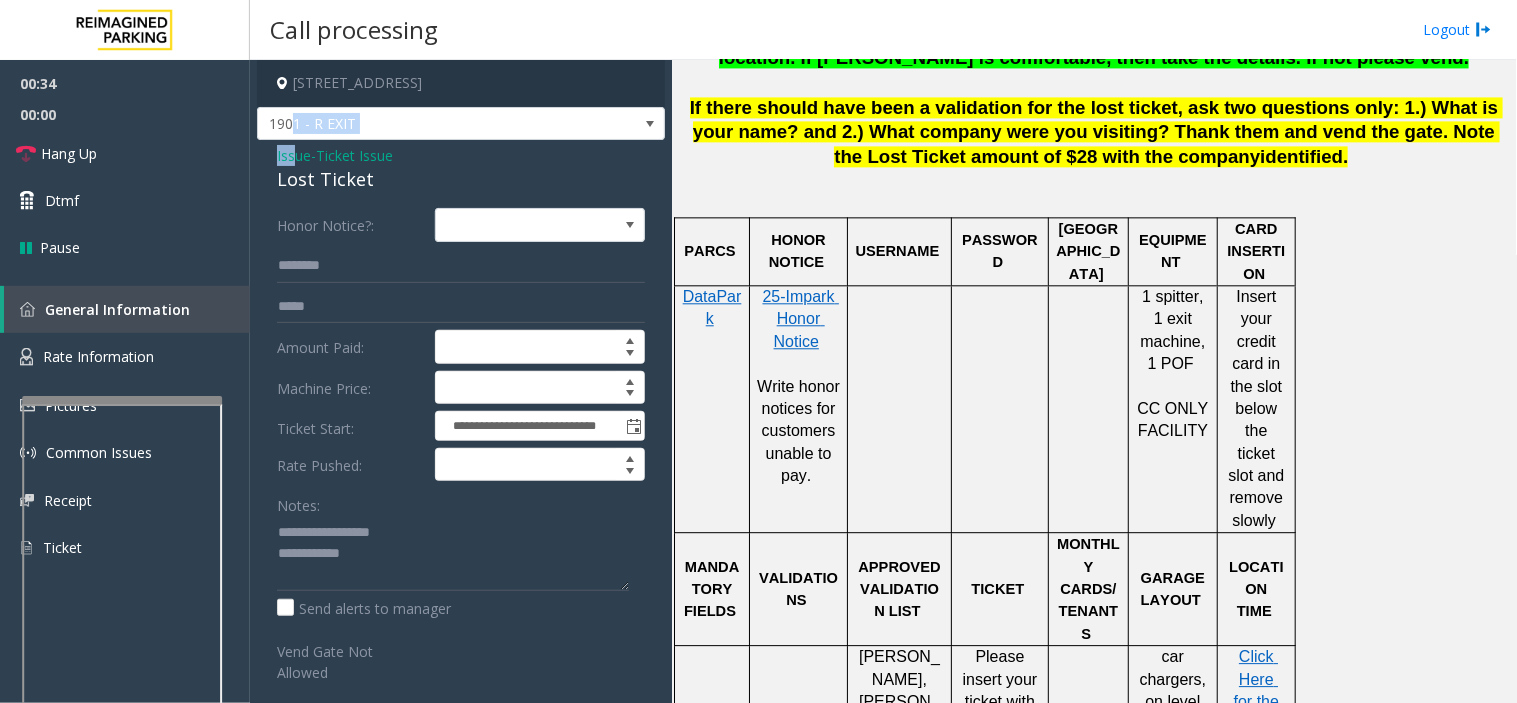 click on "Issue" 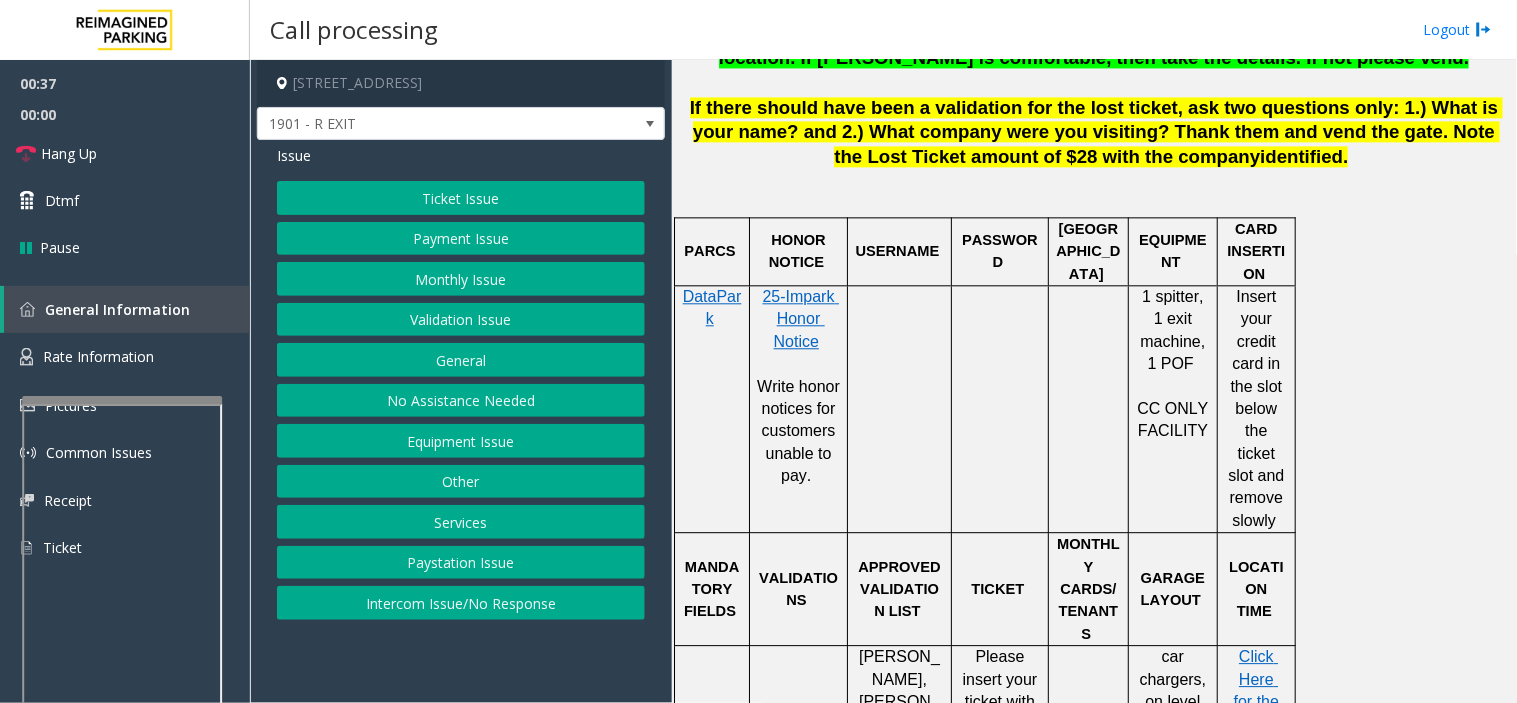 click on "Monthly Issue" 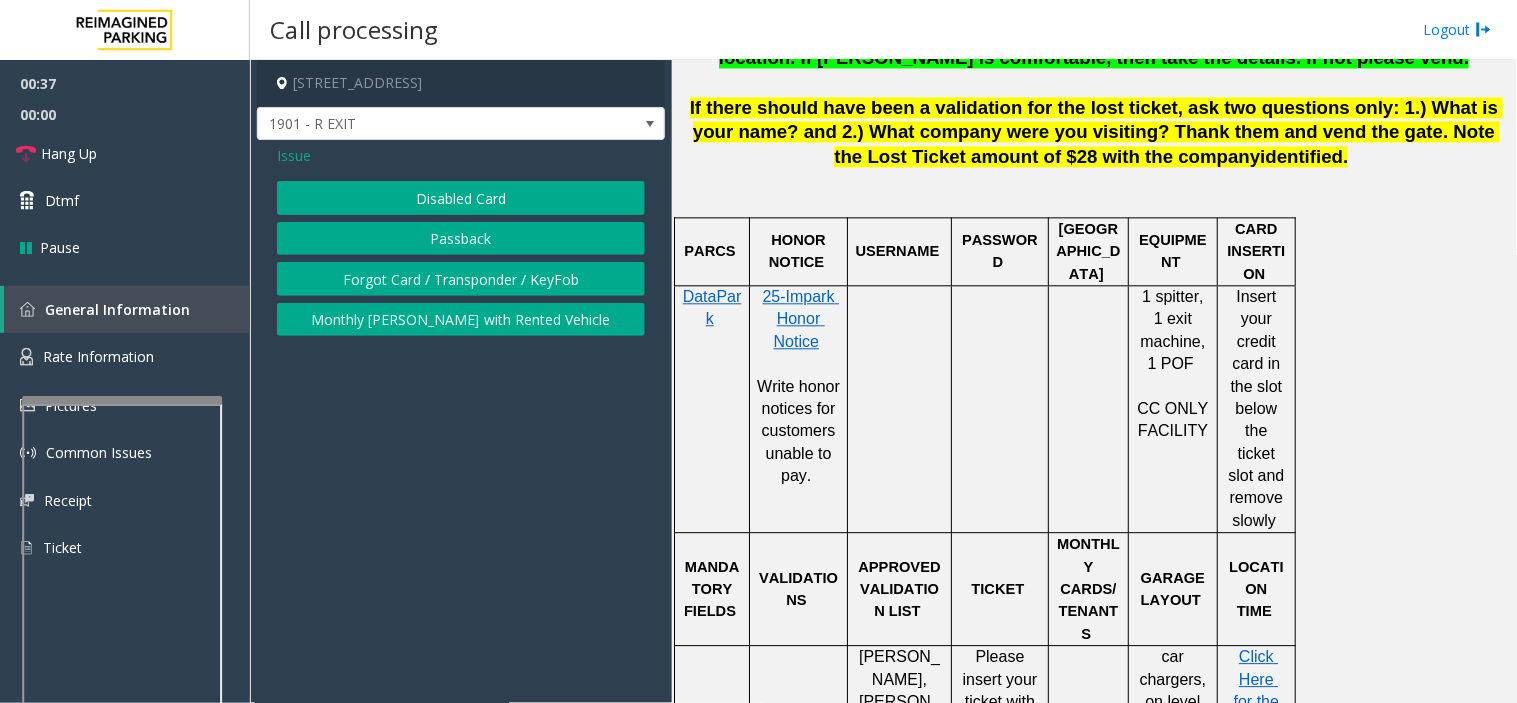 click on "Disabled Card" 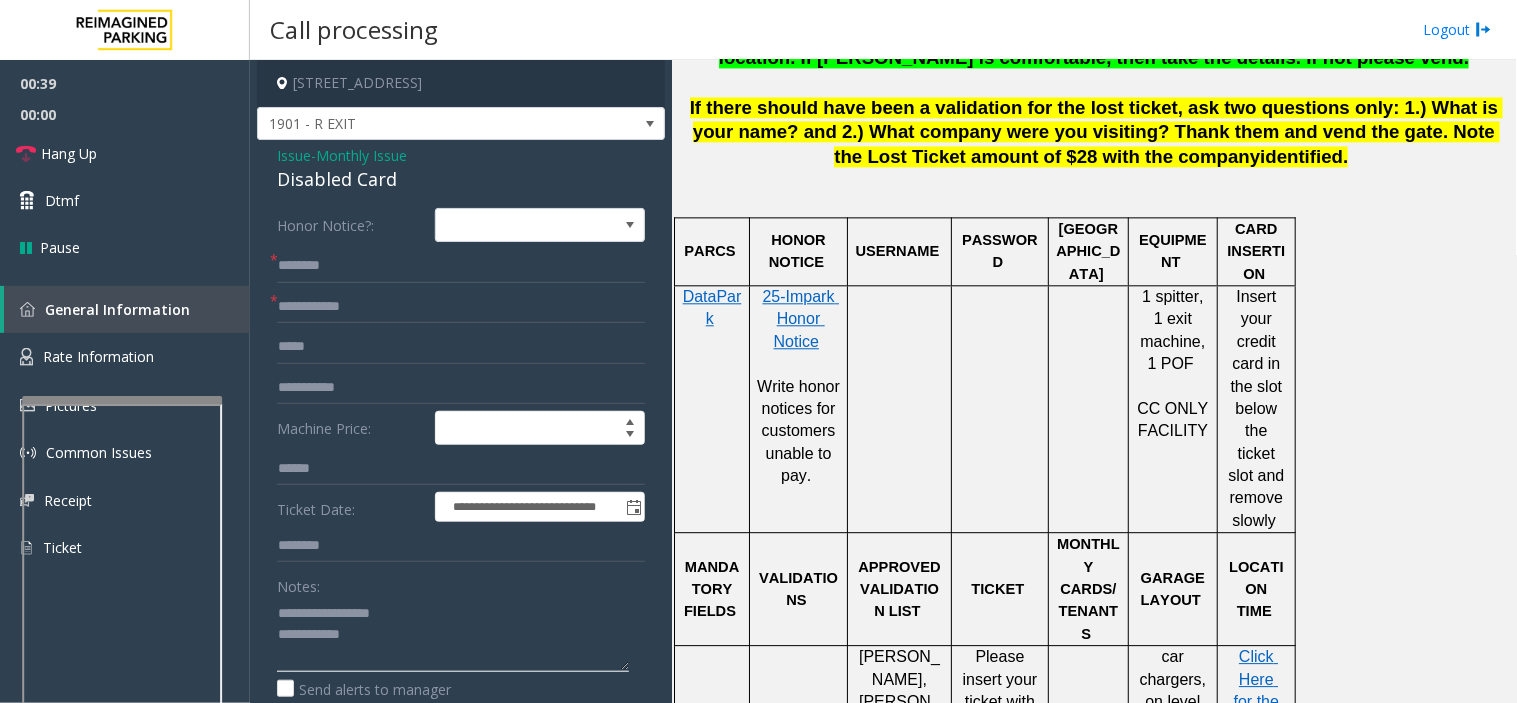 drag, startPoint x: 326, startPoint y: 614, endPoint x: 463, endPoint y: 614, distance: 137 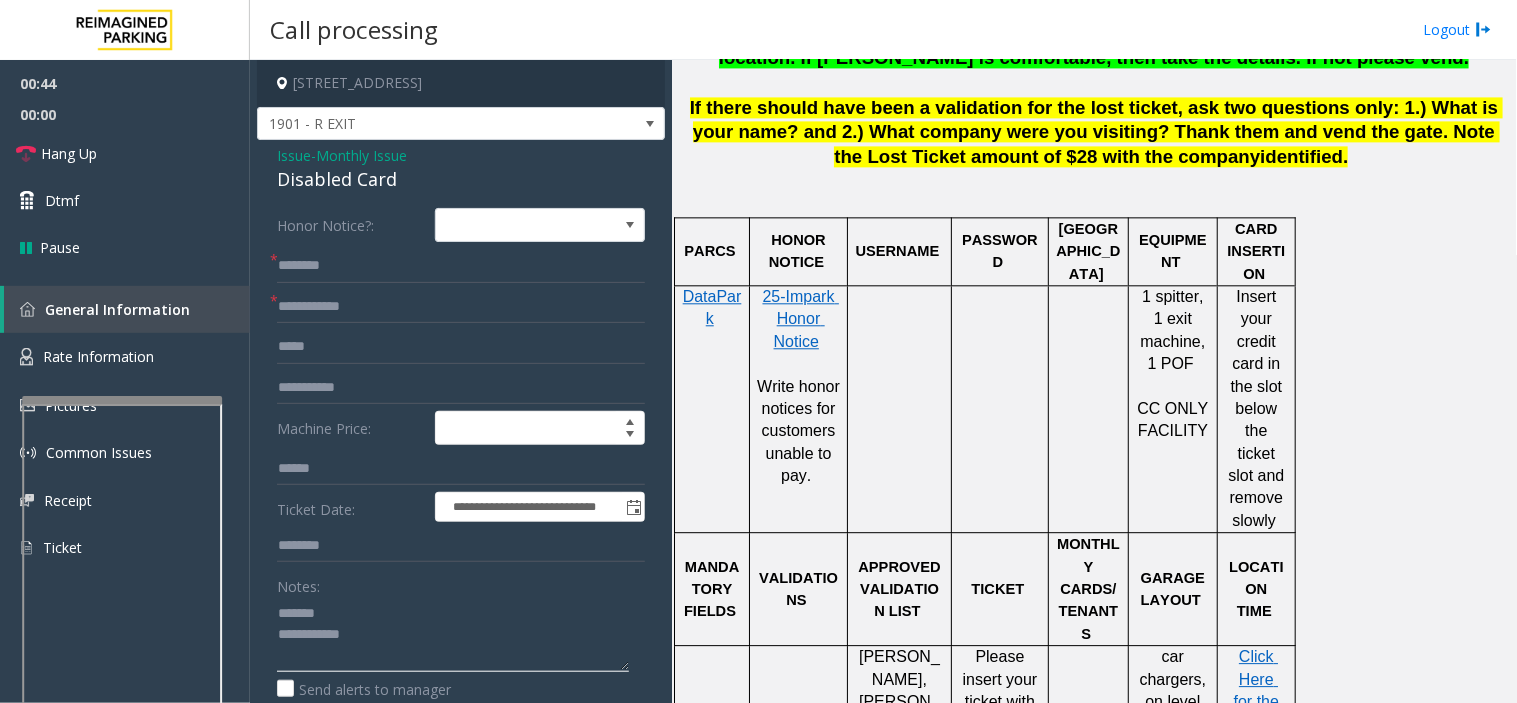 type on "**********" 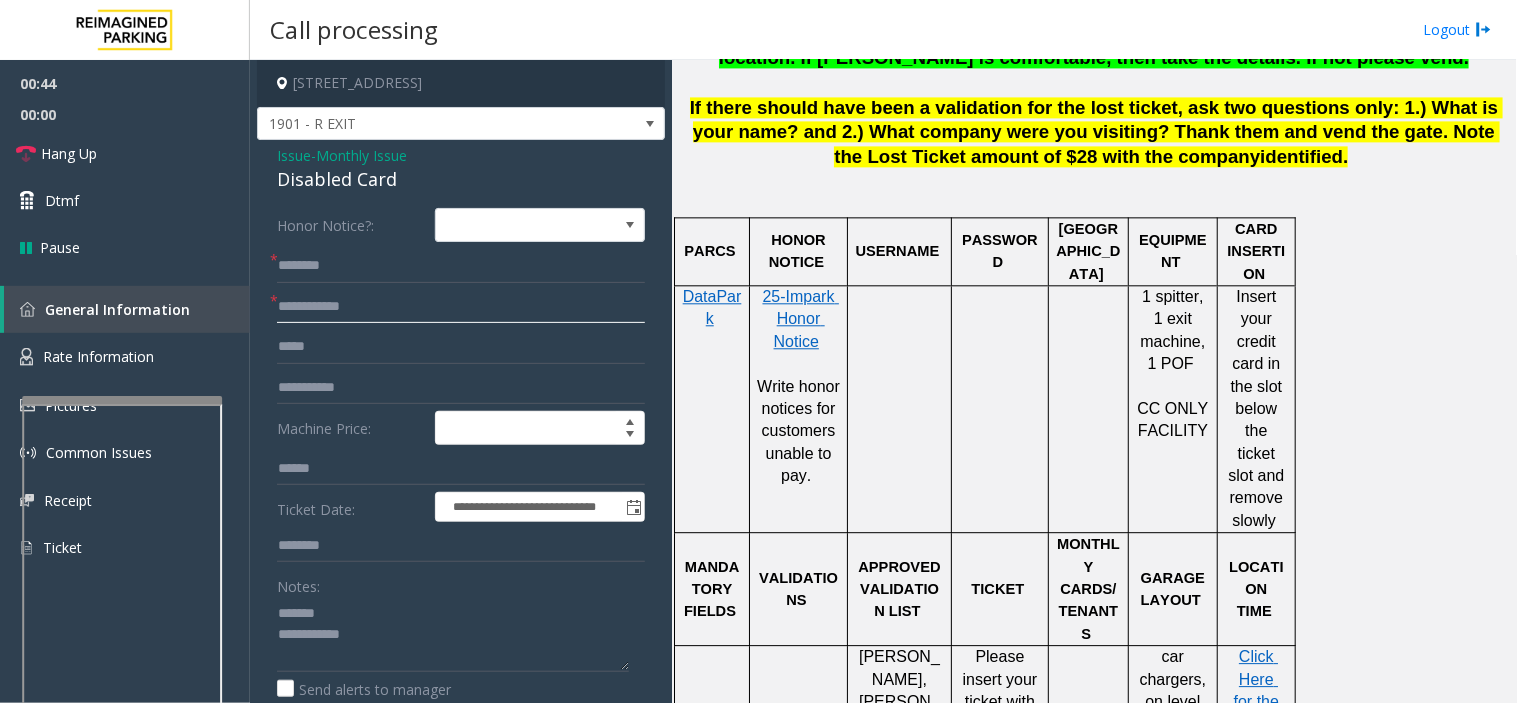 click 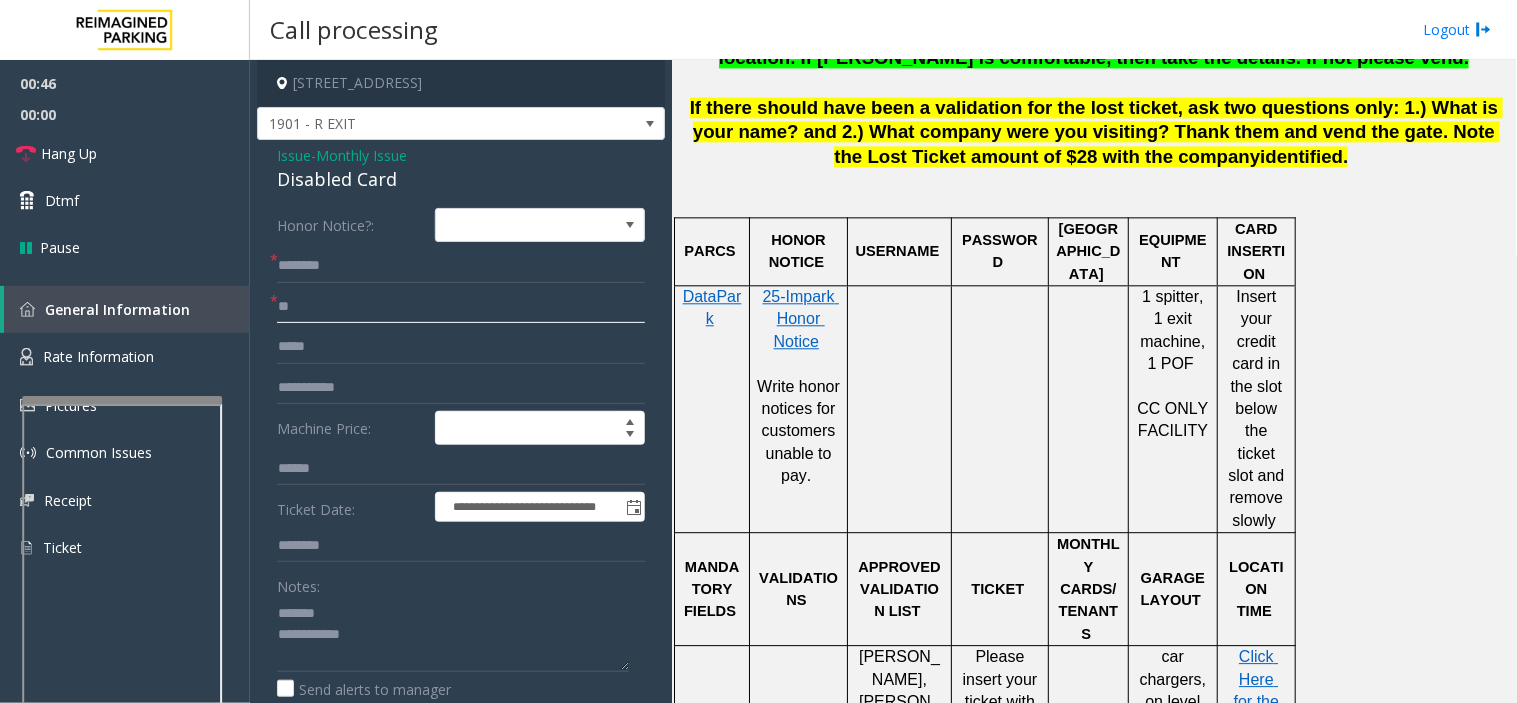 type on "***" 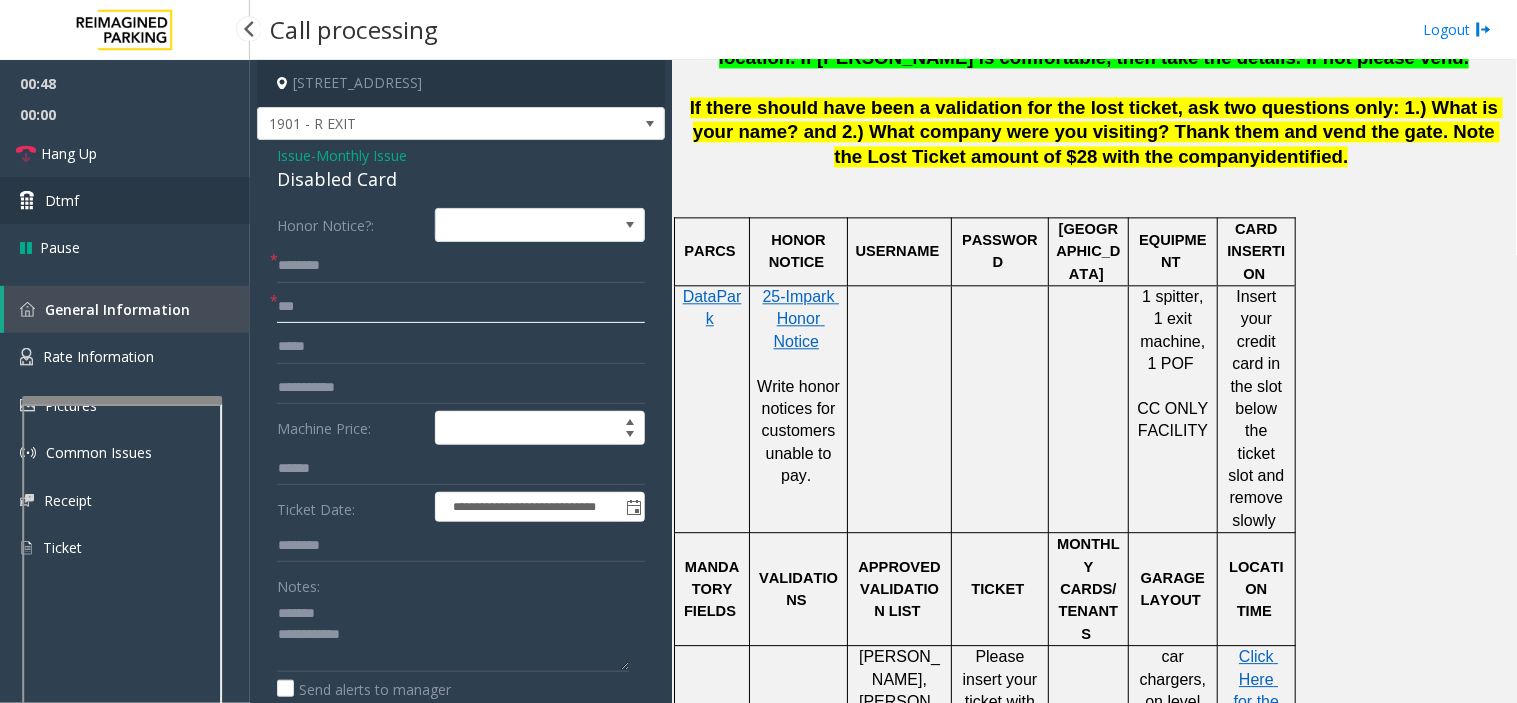 drag, startPoint x: 321, startPoint y: 305, endPoint x: 0, endPoint y: 200, distance: 337.73657 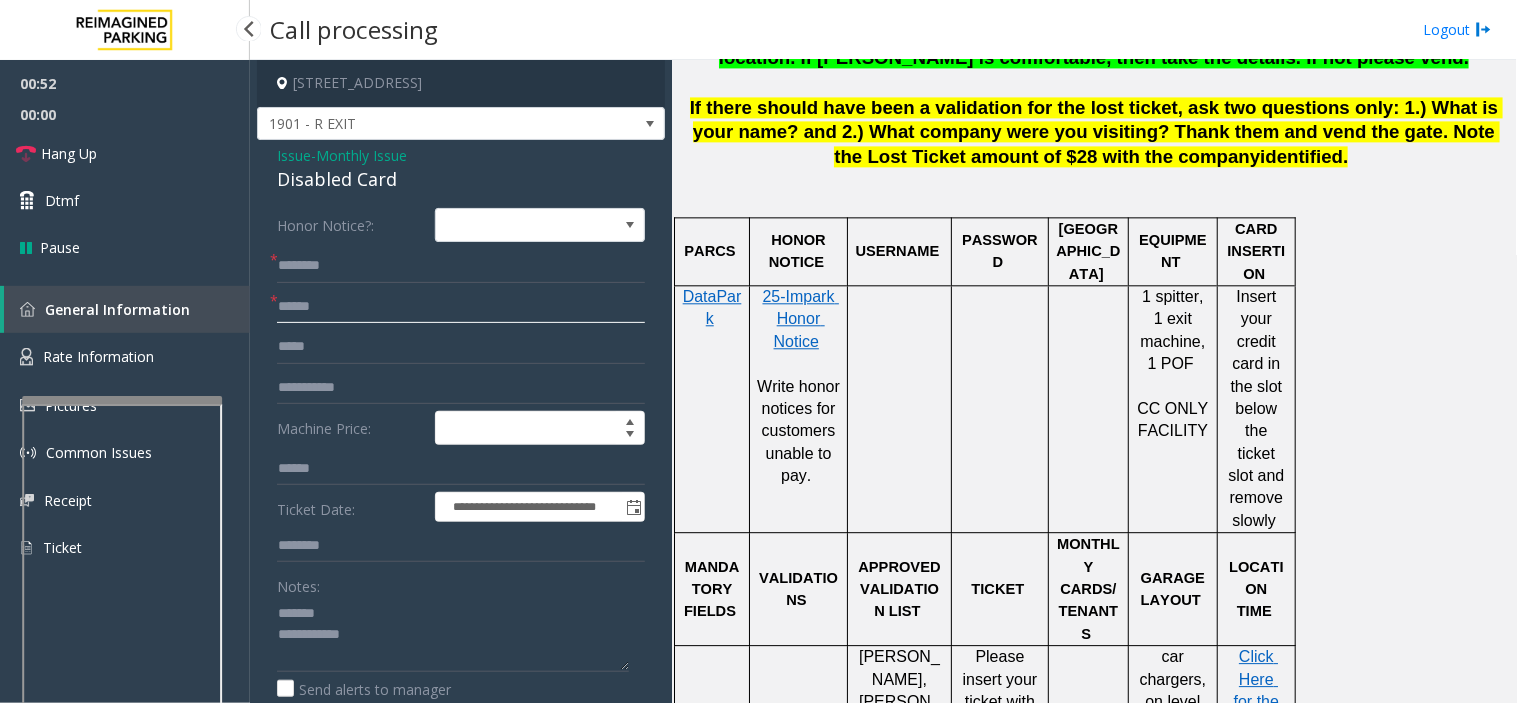 type on "******" 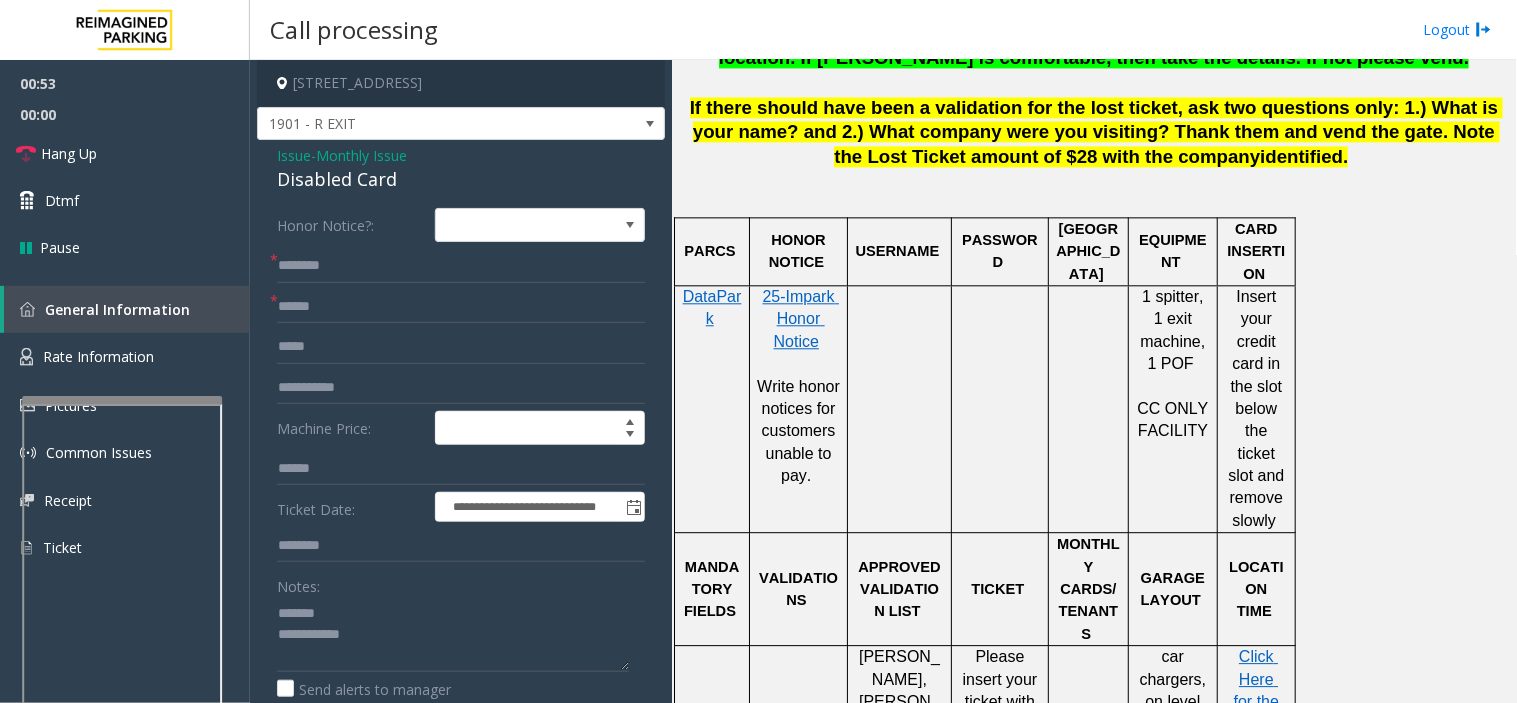 click on "**********" 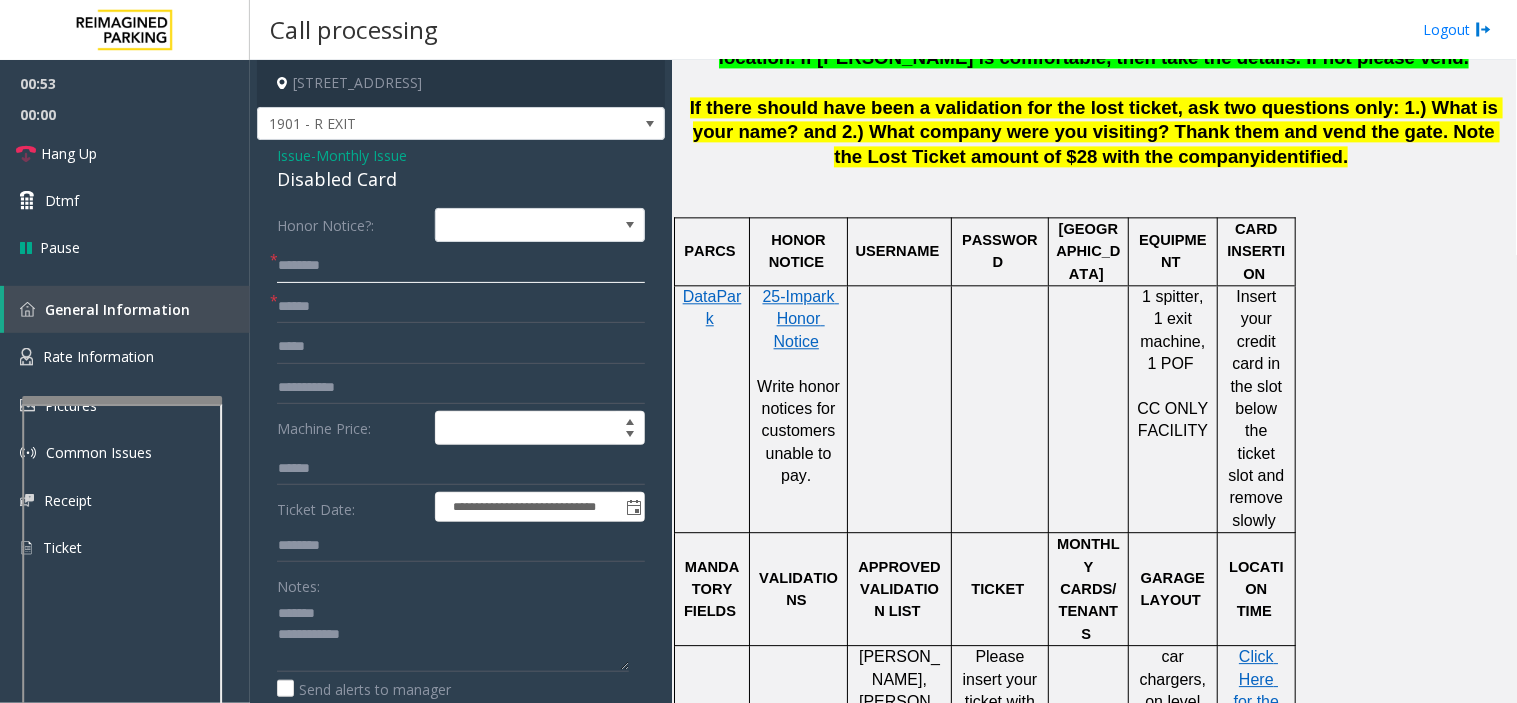 click 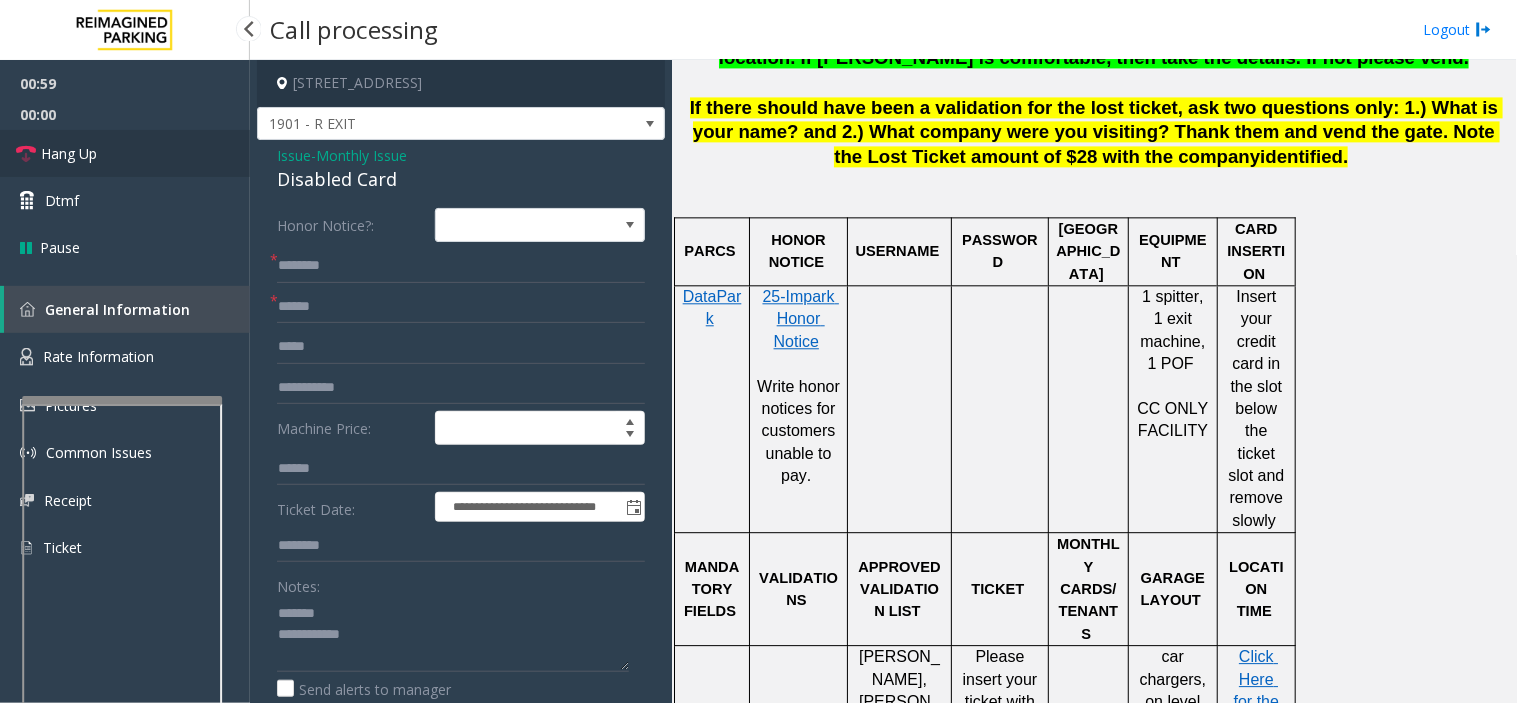 click on "Hang Up" at bounding box center (125, 153) 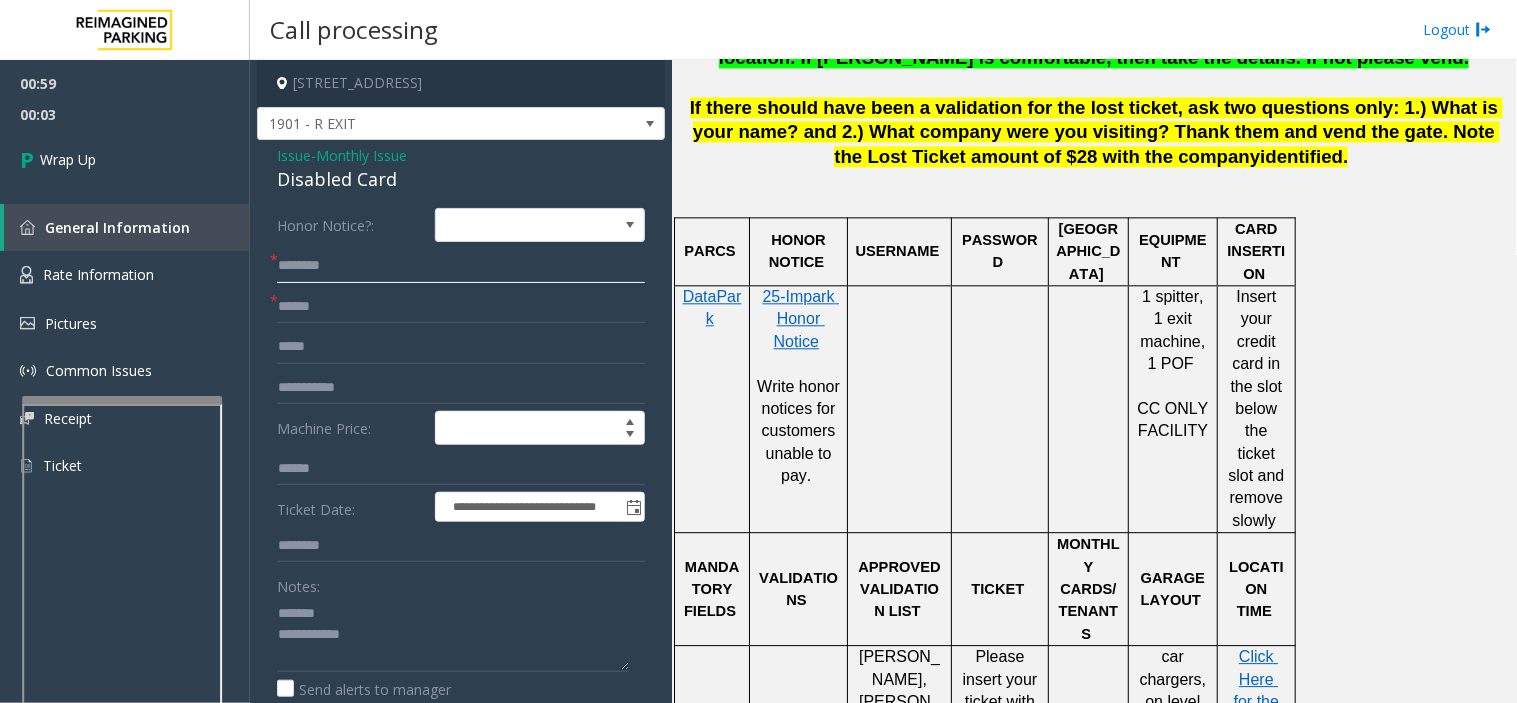 click 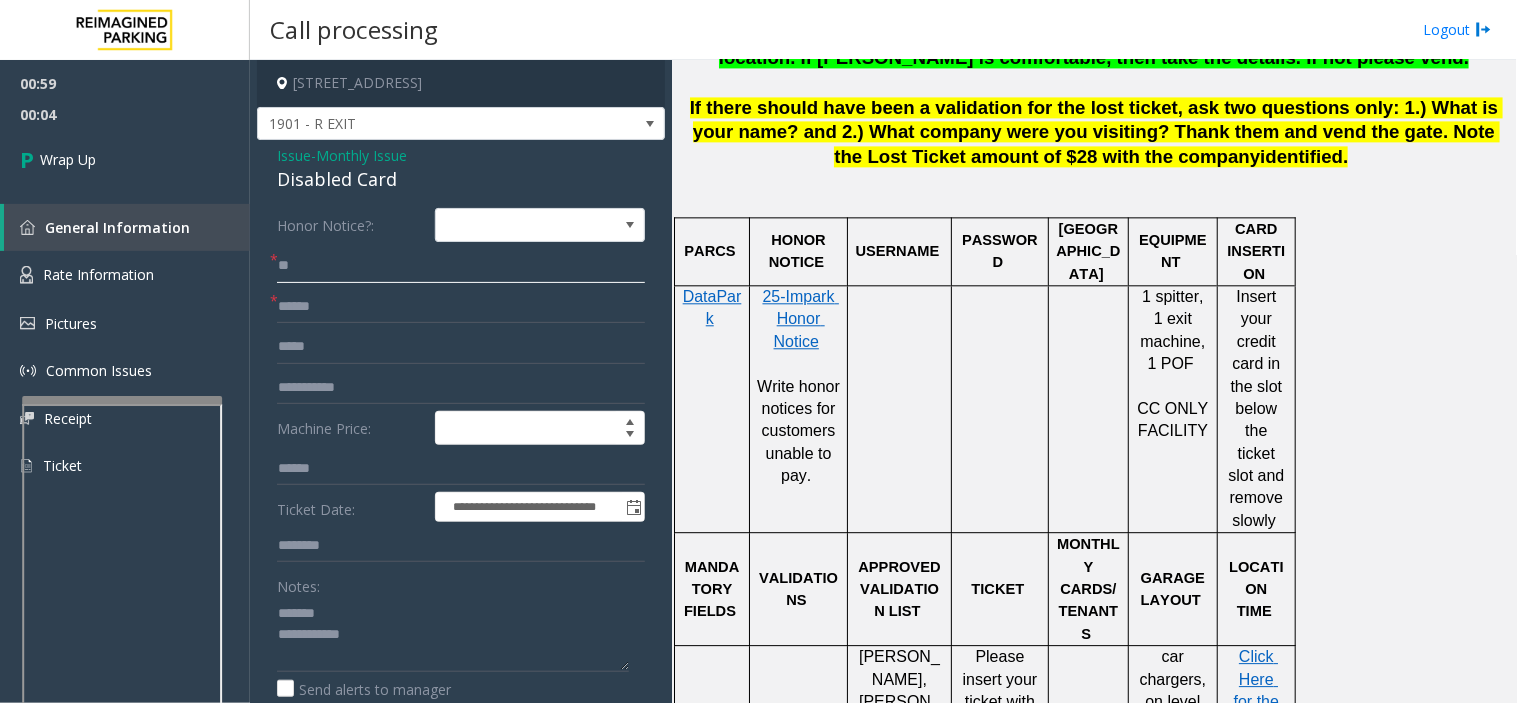 type on "**" 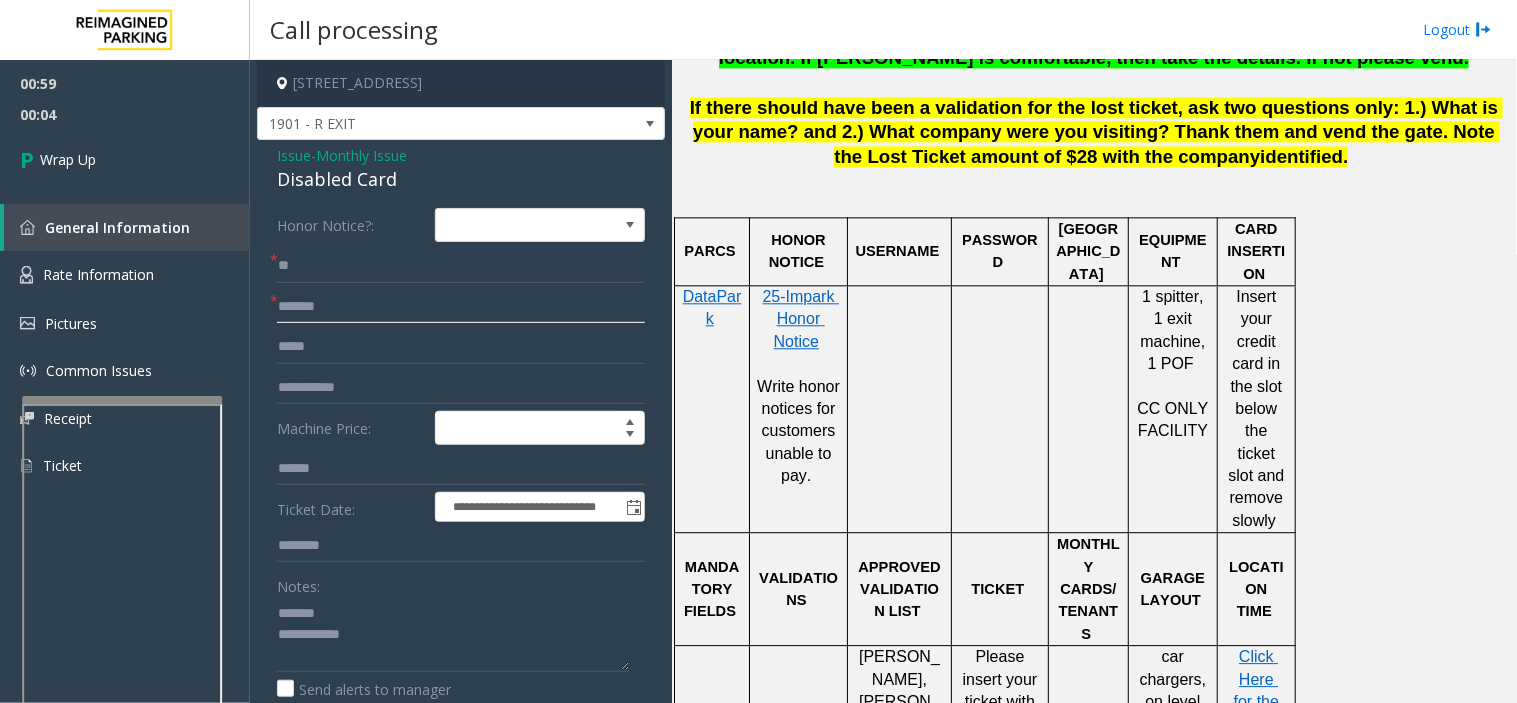 click on "*******" 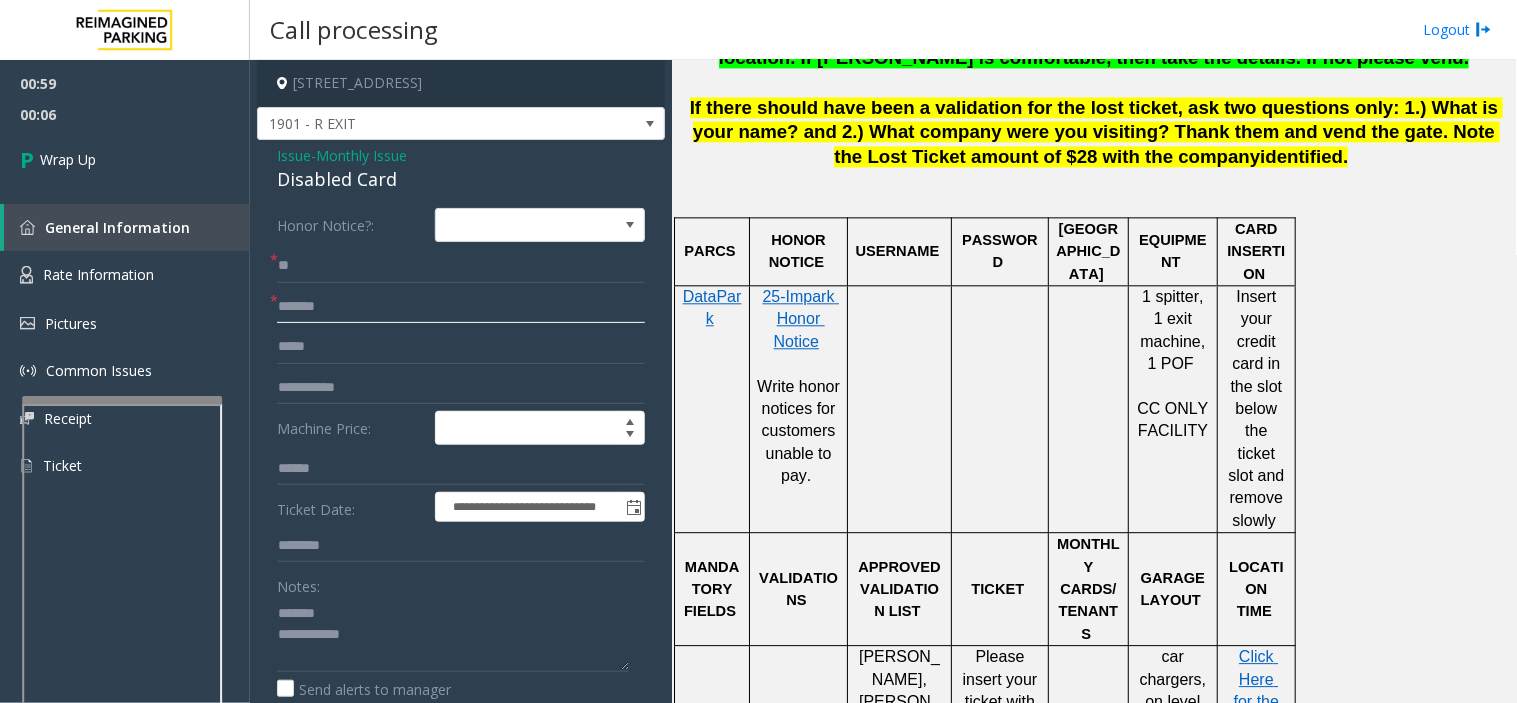 type on "******" 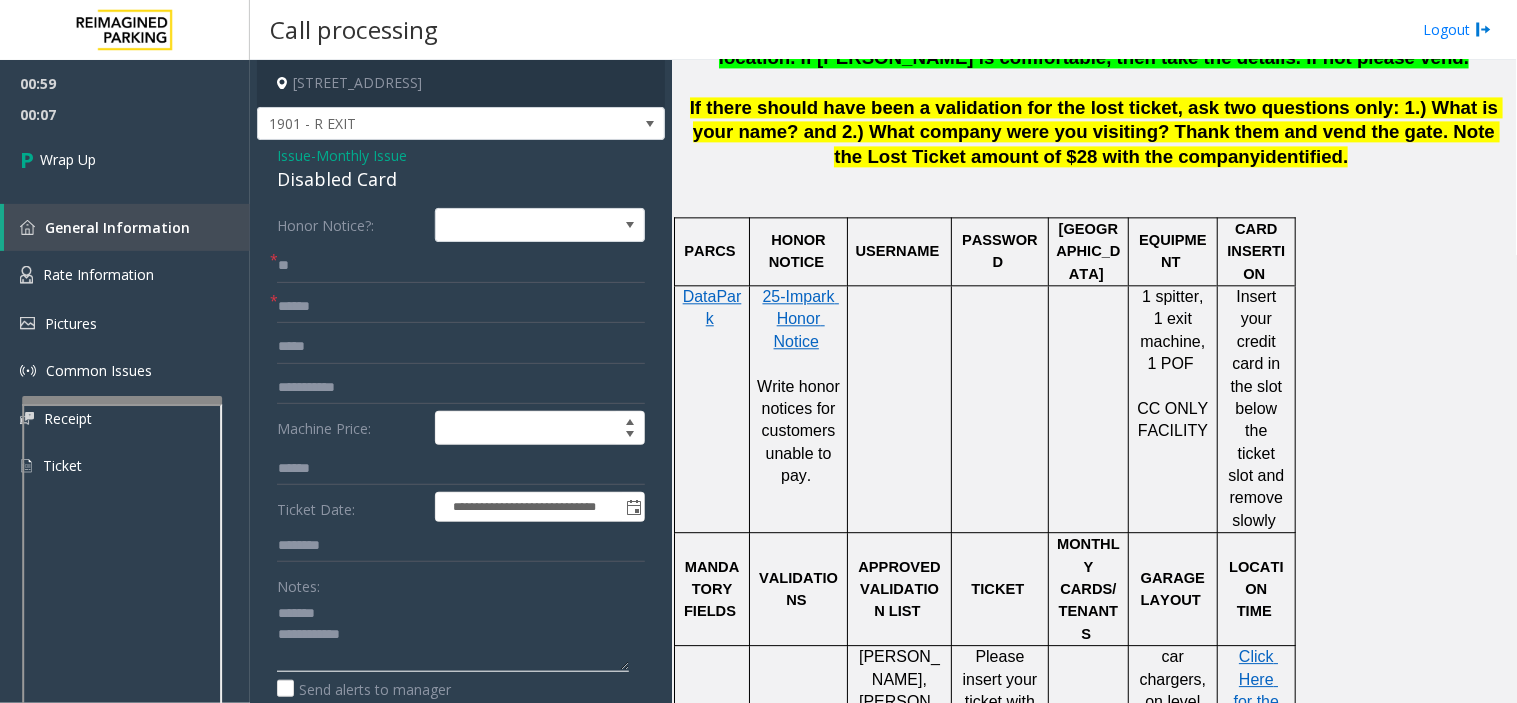 click 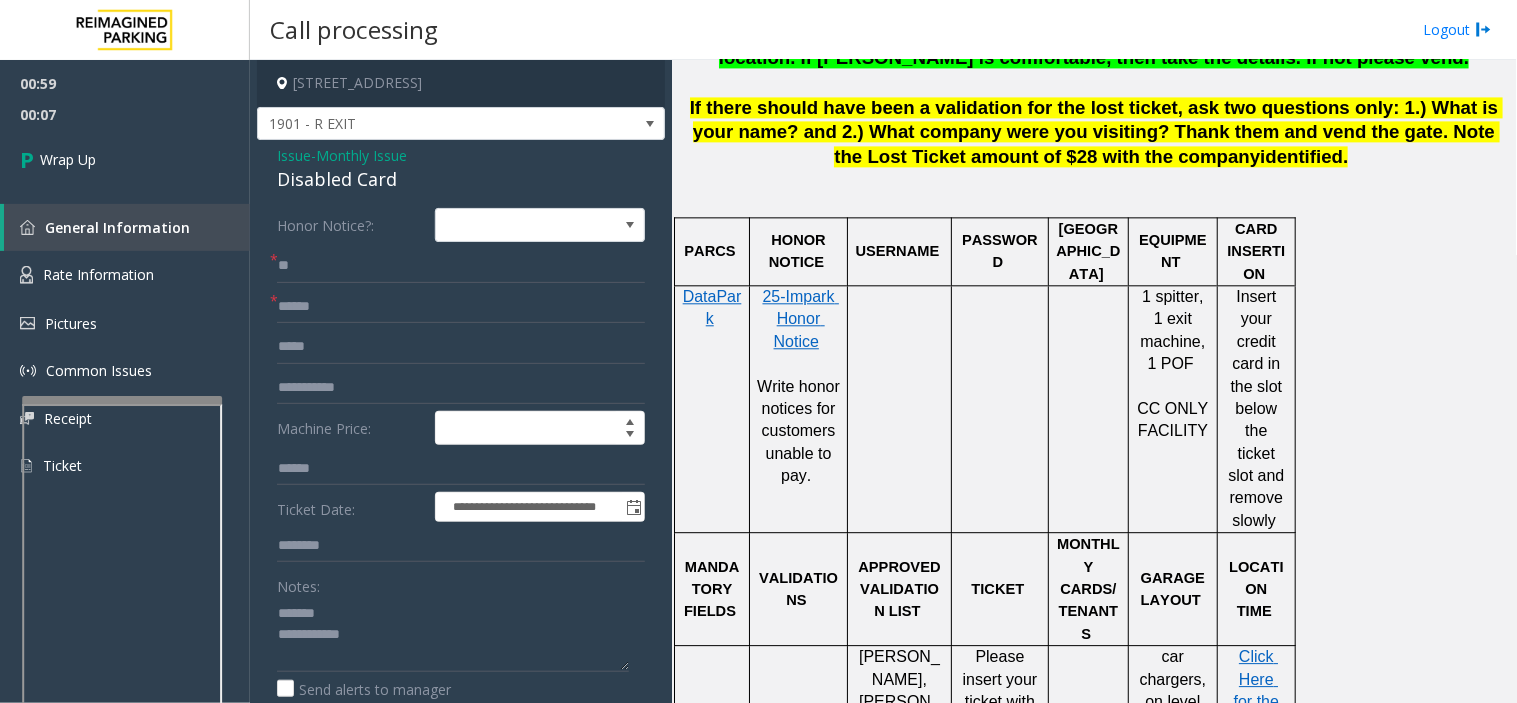 click on "Disabled Card" 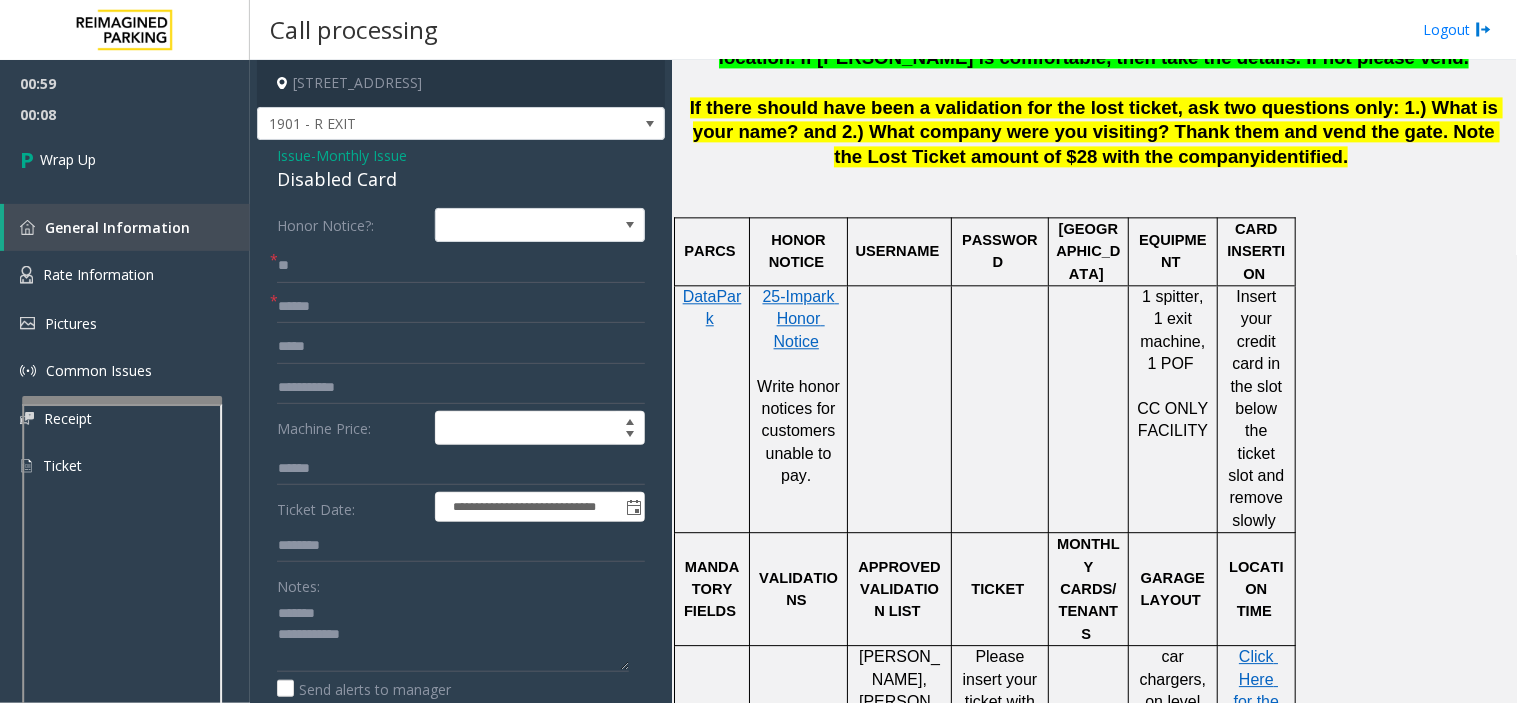 click on "Disabled Card" 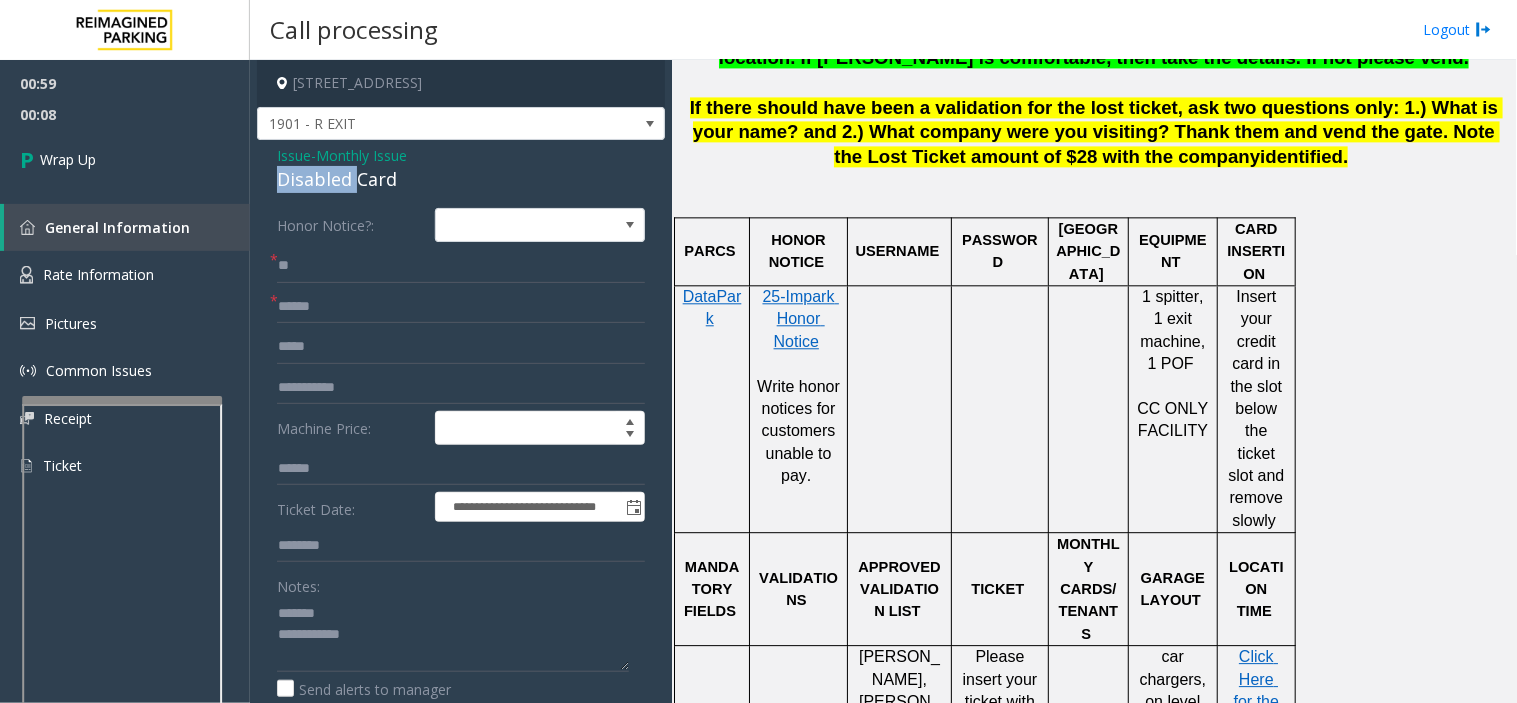 click on "Disabled Card" 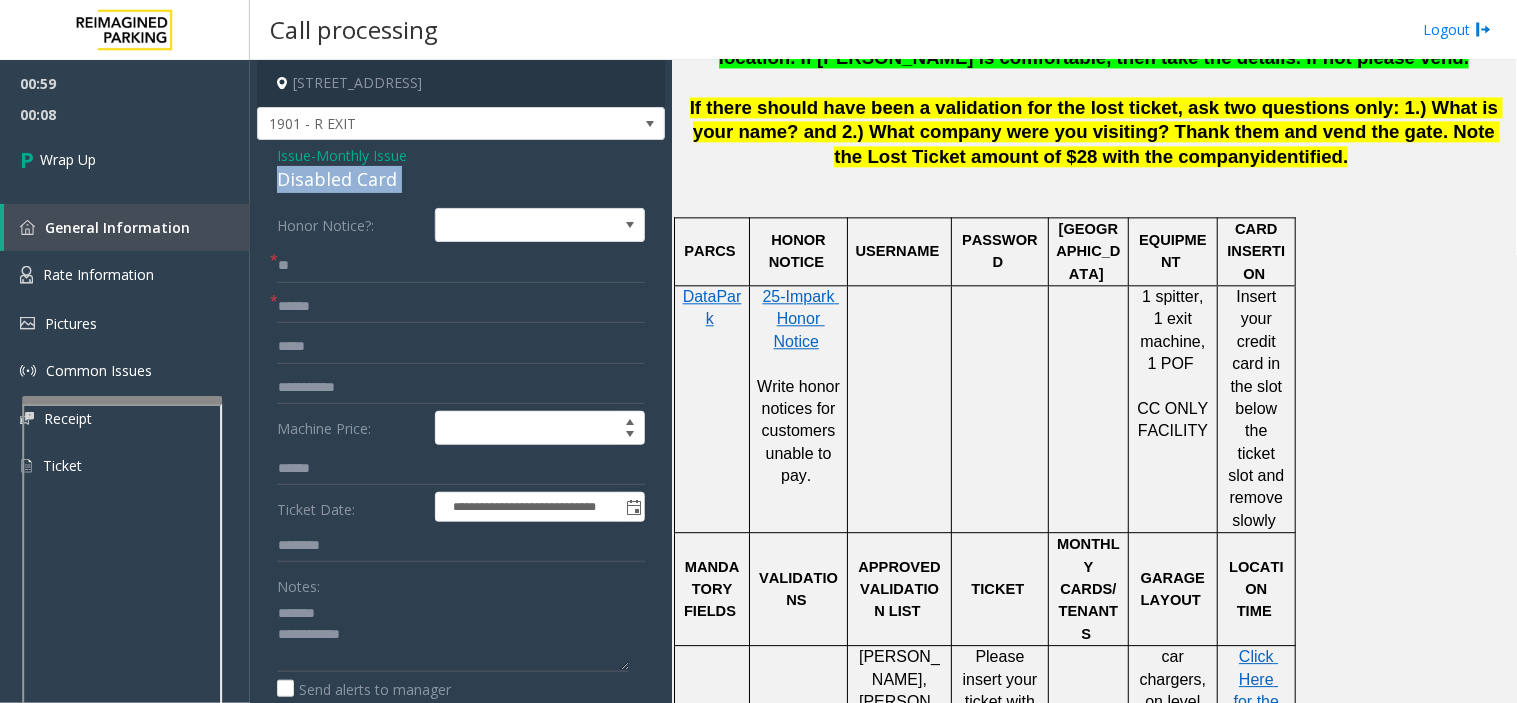 click on "Disabled Card" 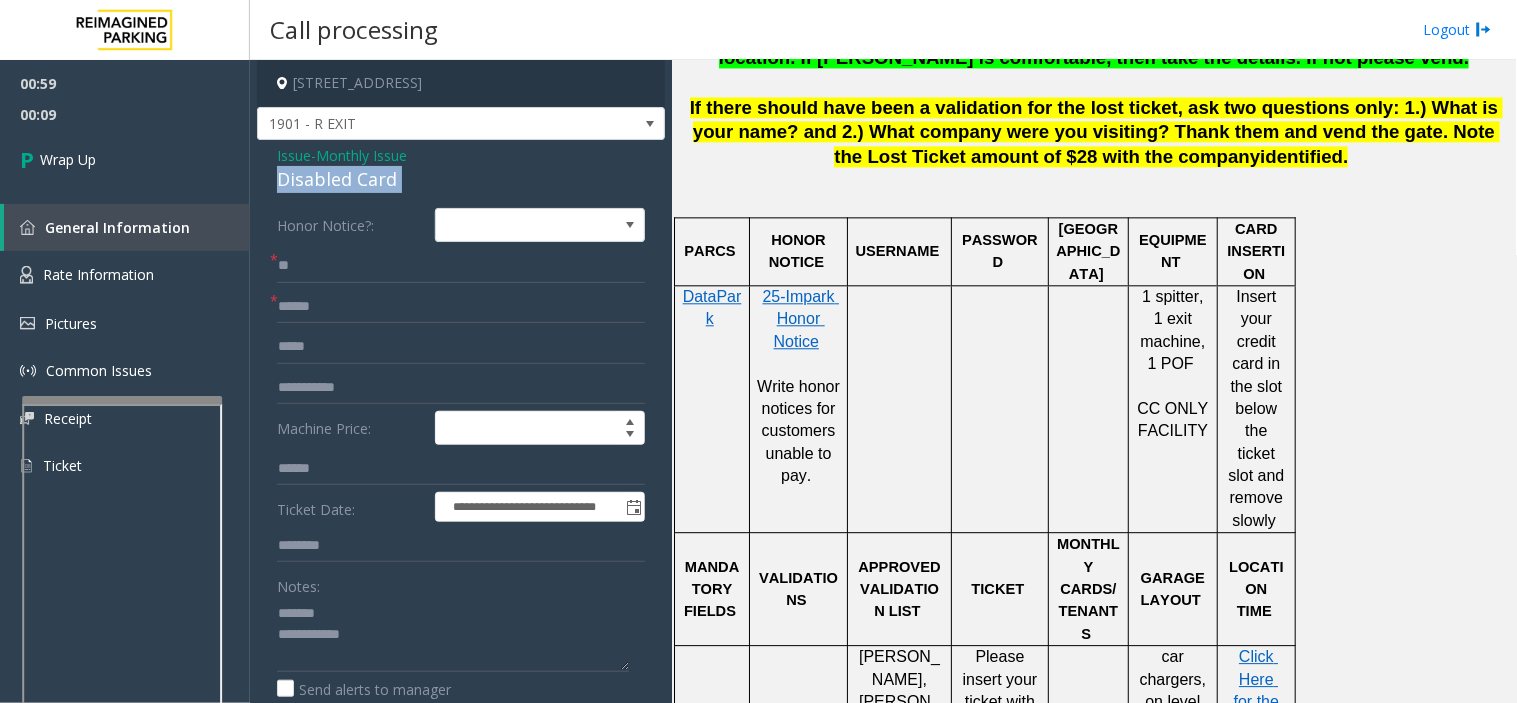 copy on "Disabled Card" 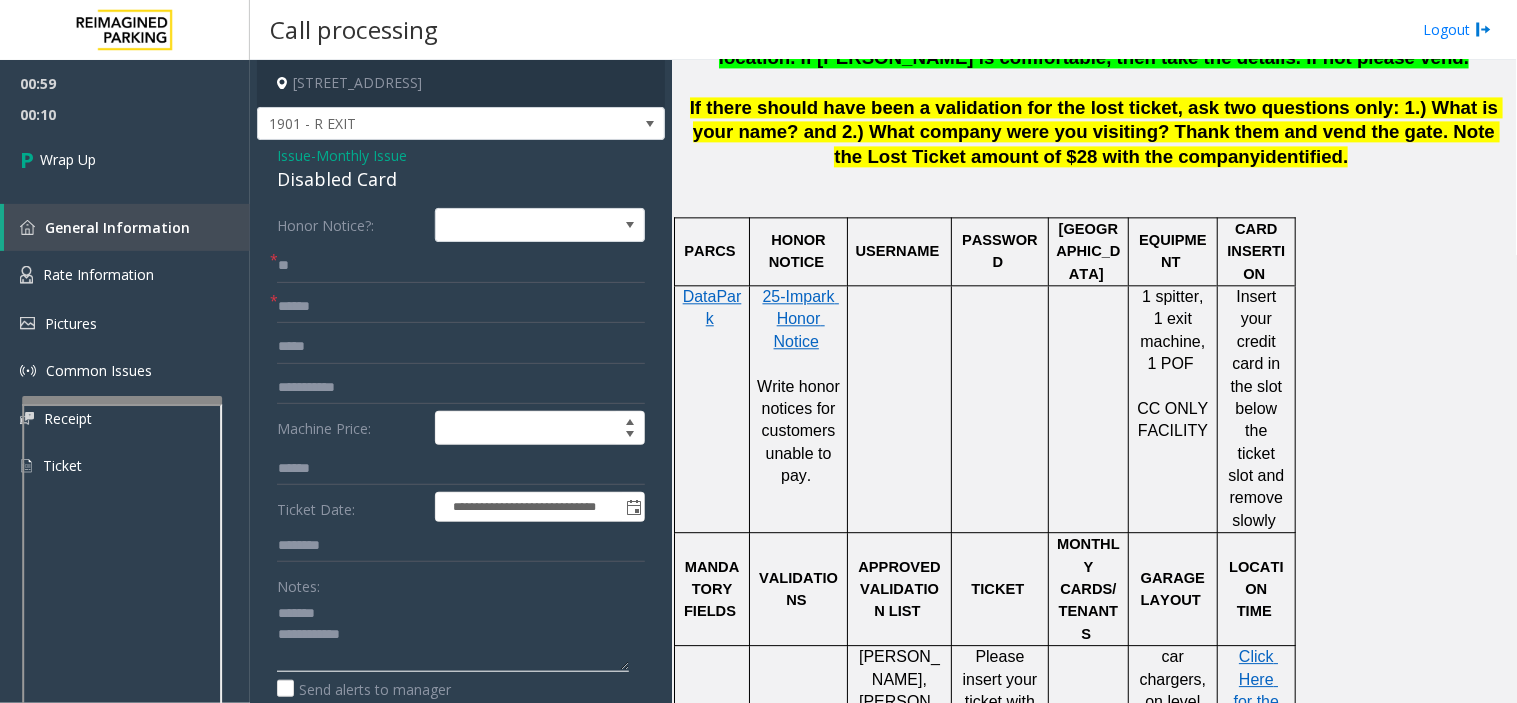 click 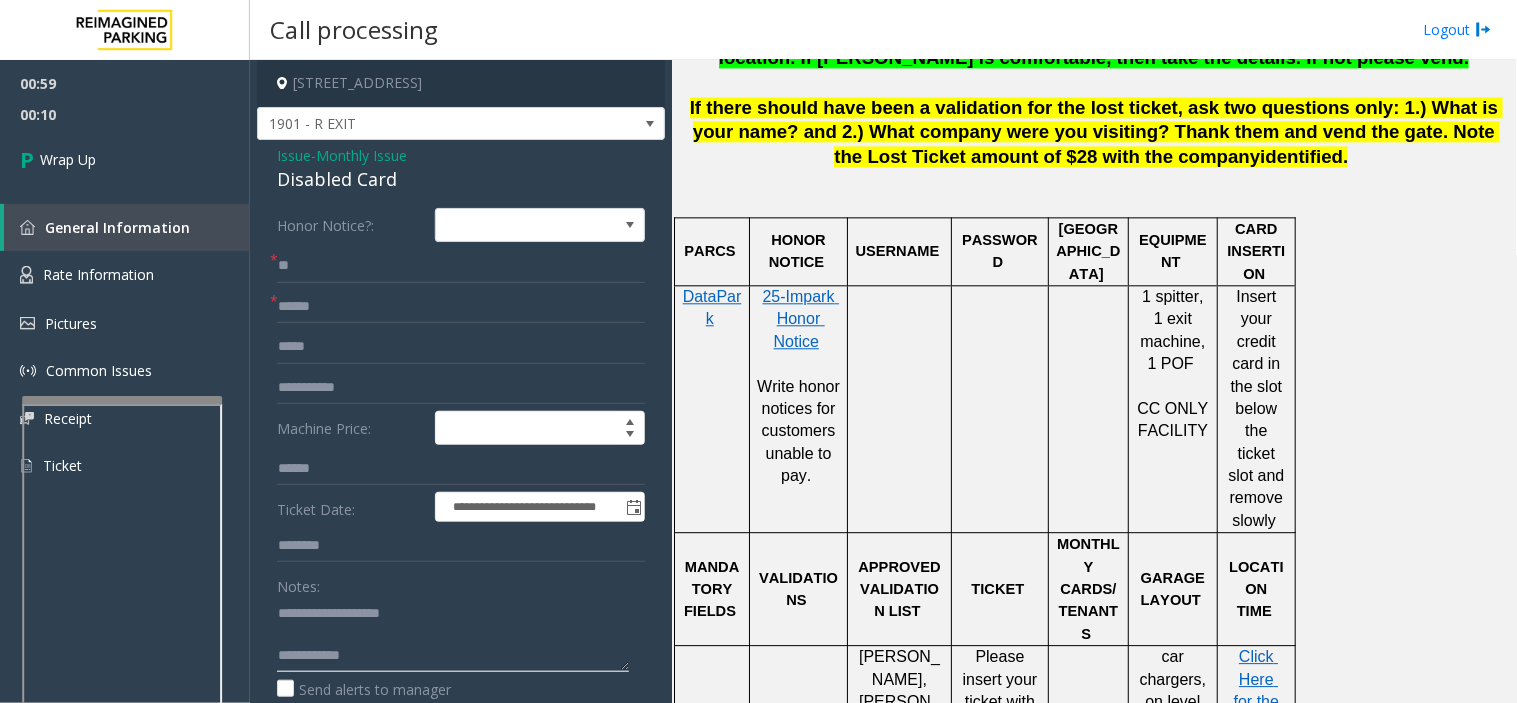 click 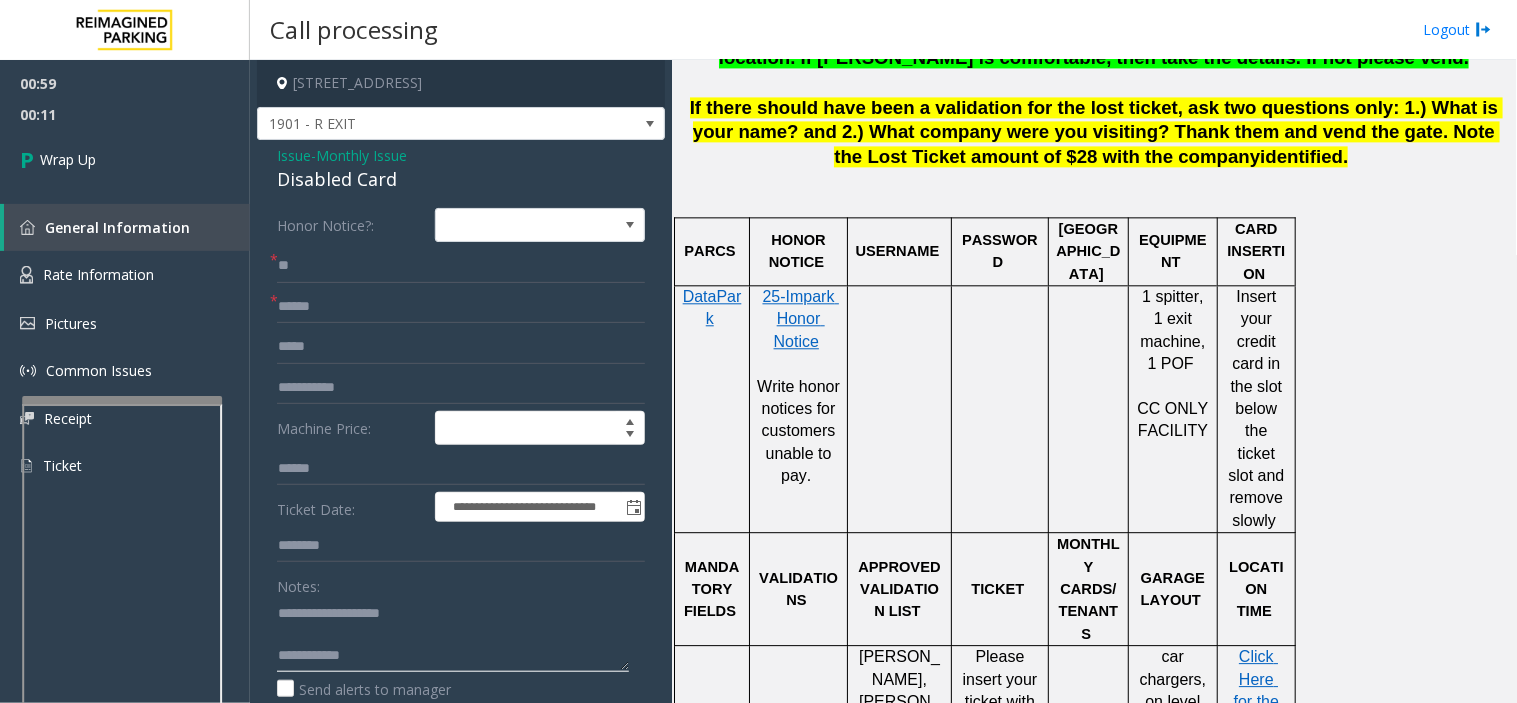 click 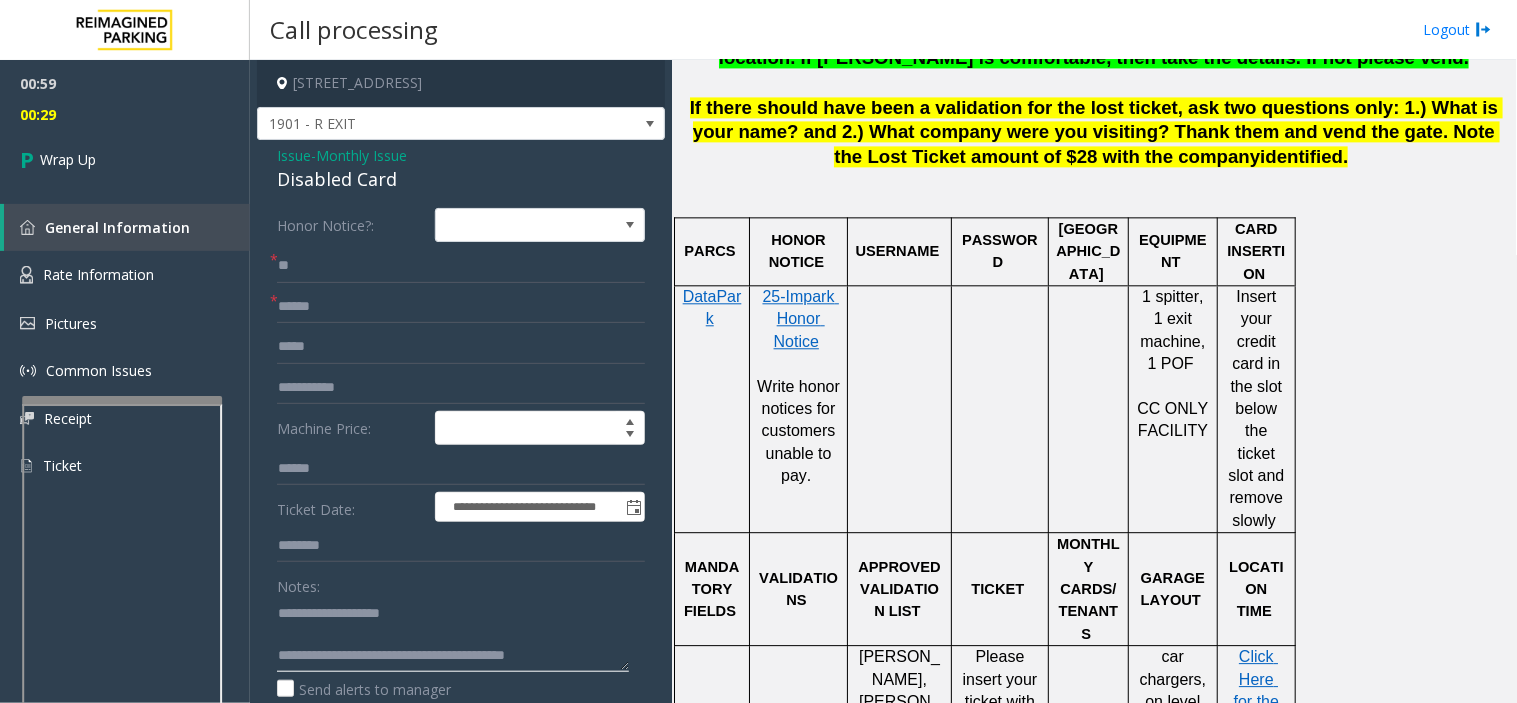click 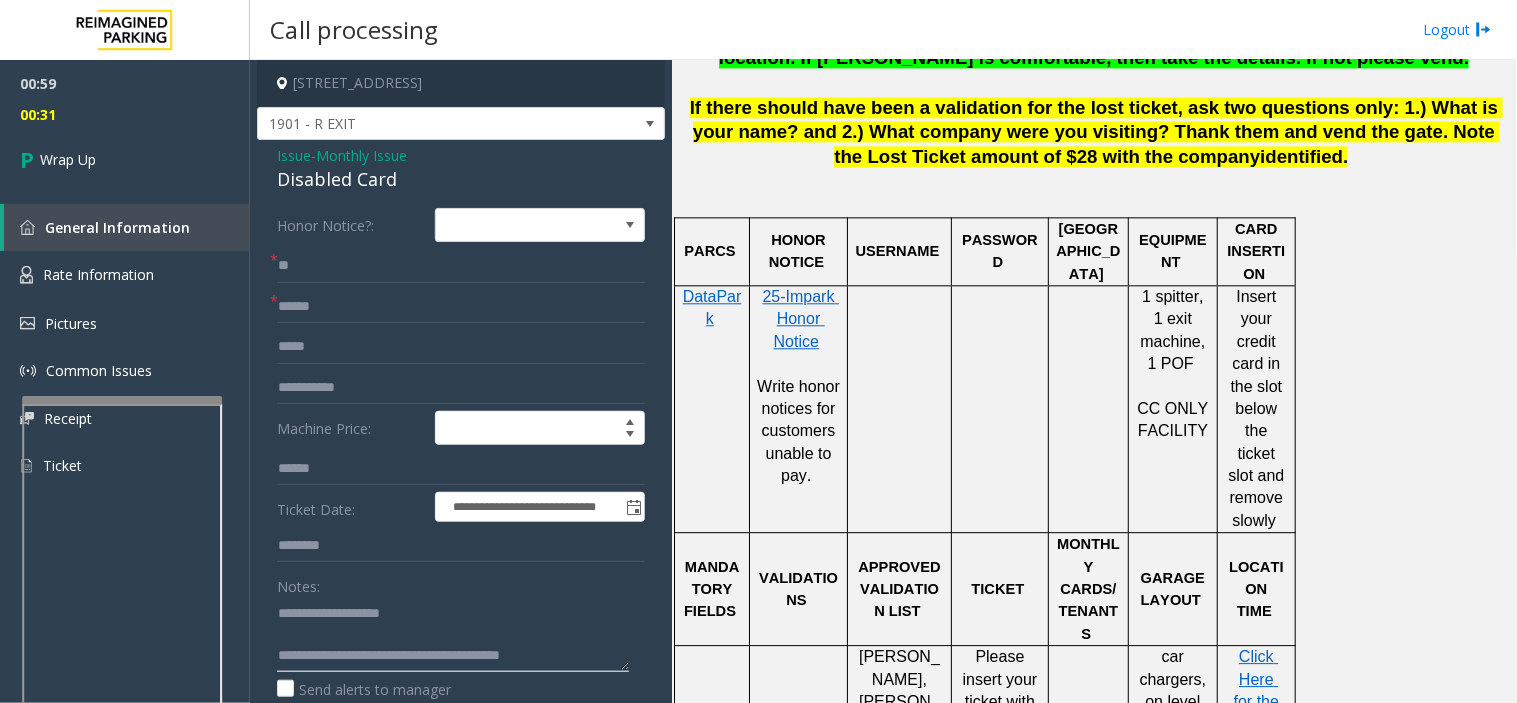 click 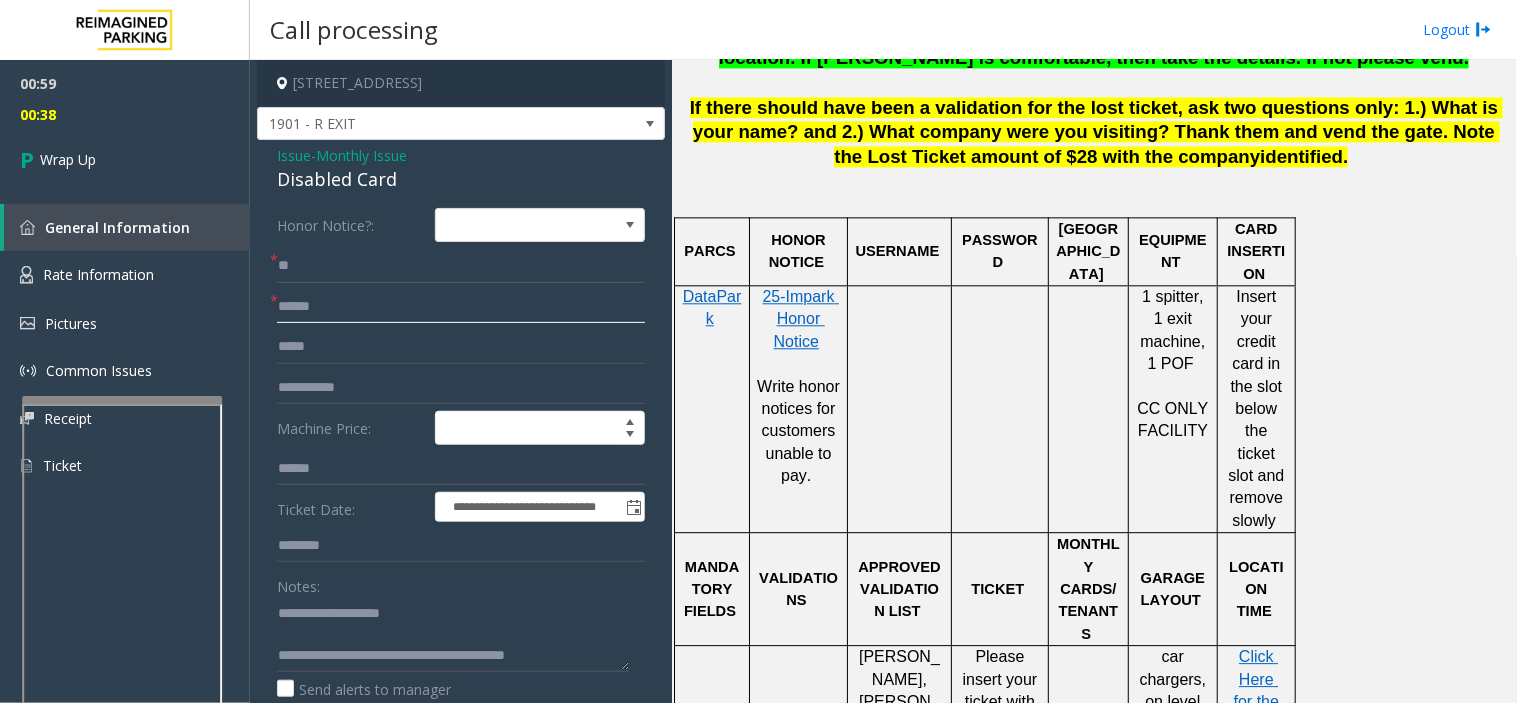 drag, startPoint x: 535, startPoint y: 660, endPoint x: 505, endPoint y: 384, distance: 277.62564 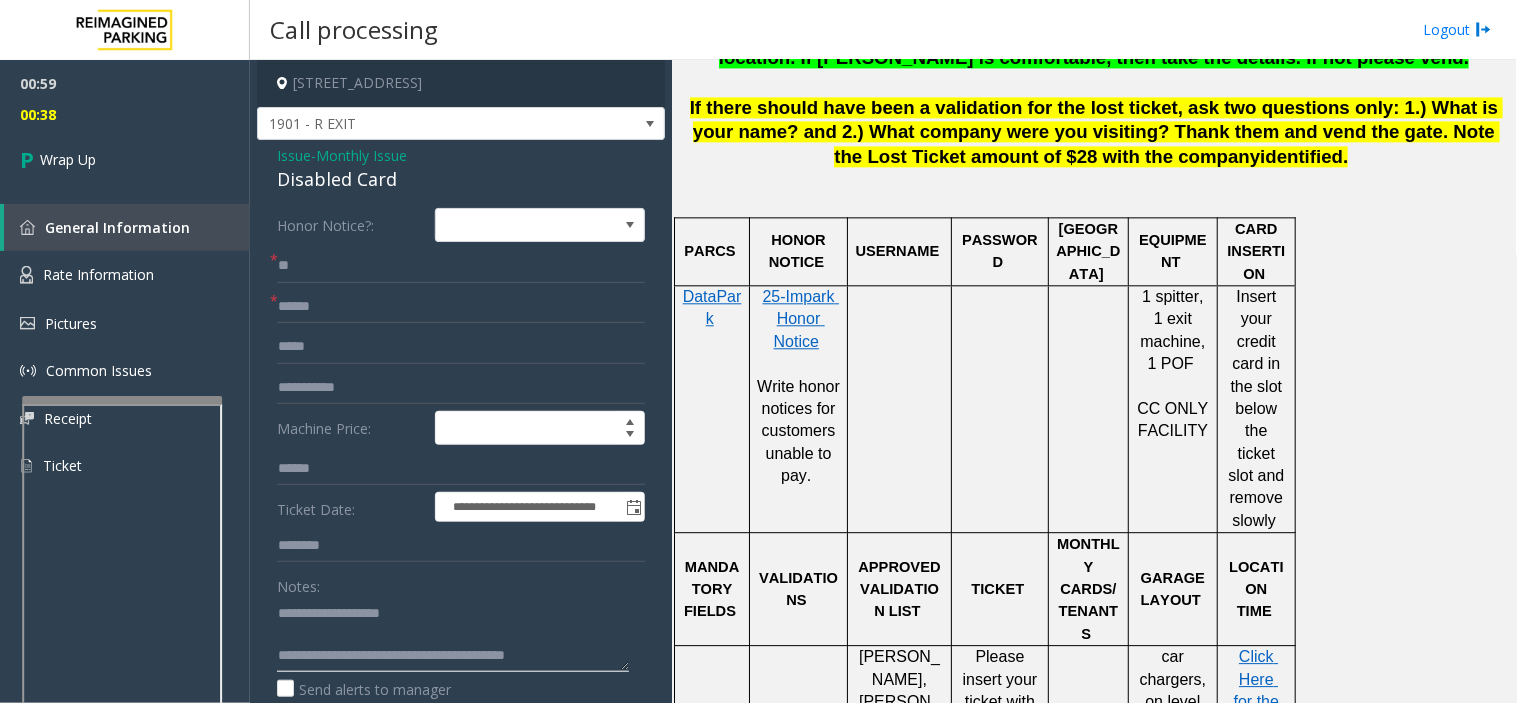 click 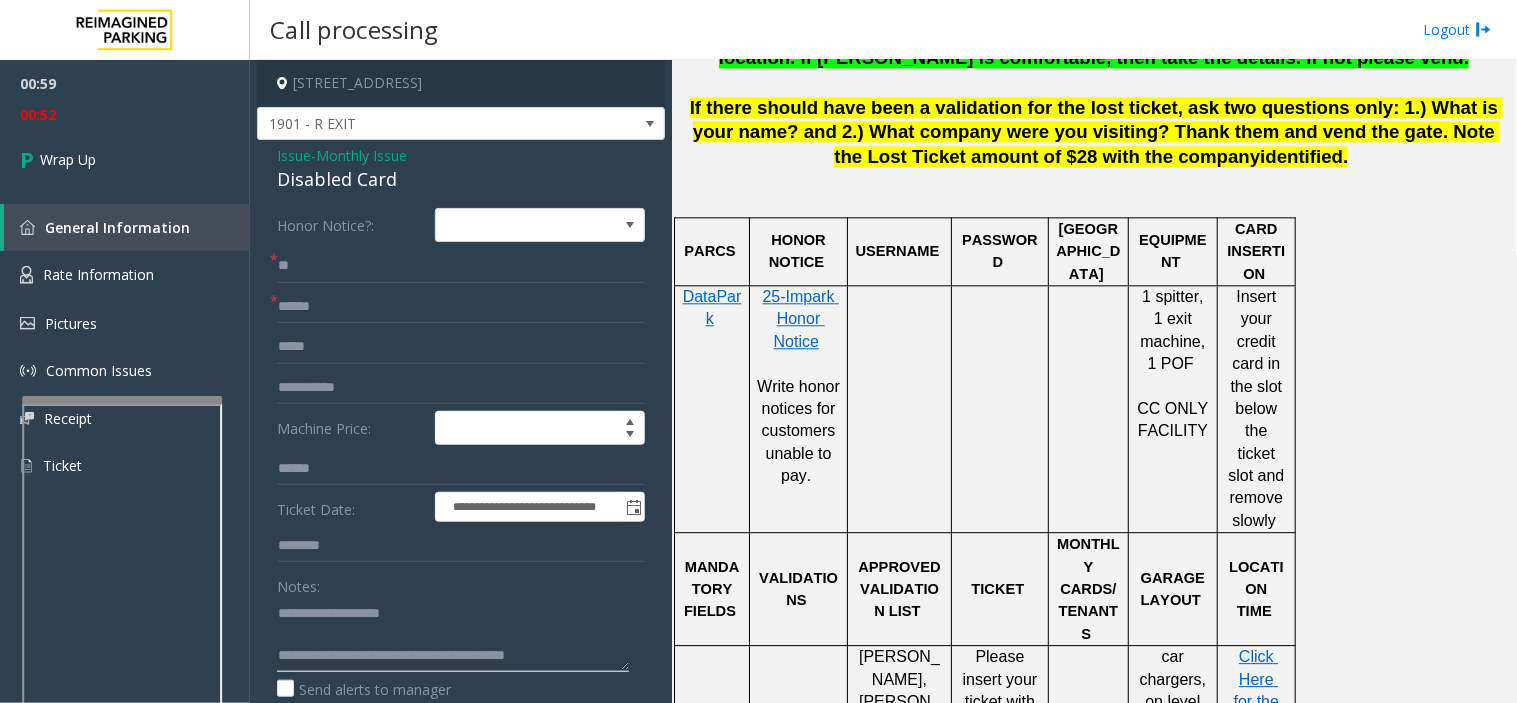 click 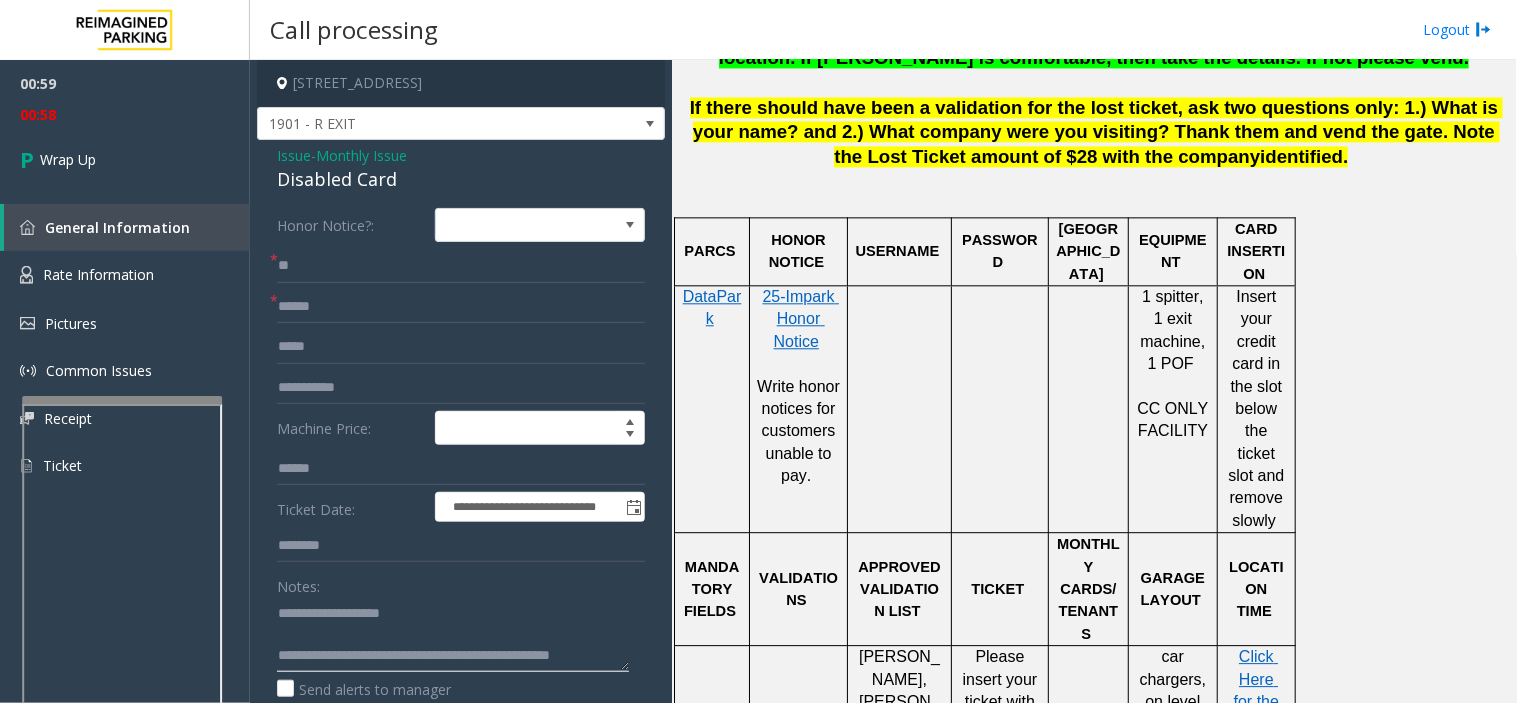 scroll, scrollTop: 14, scrollLeft: 0, axis: vertical 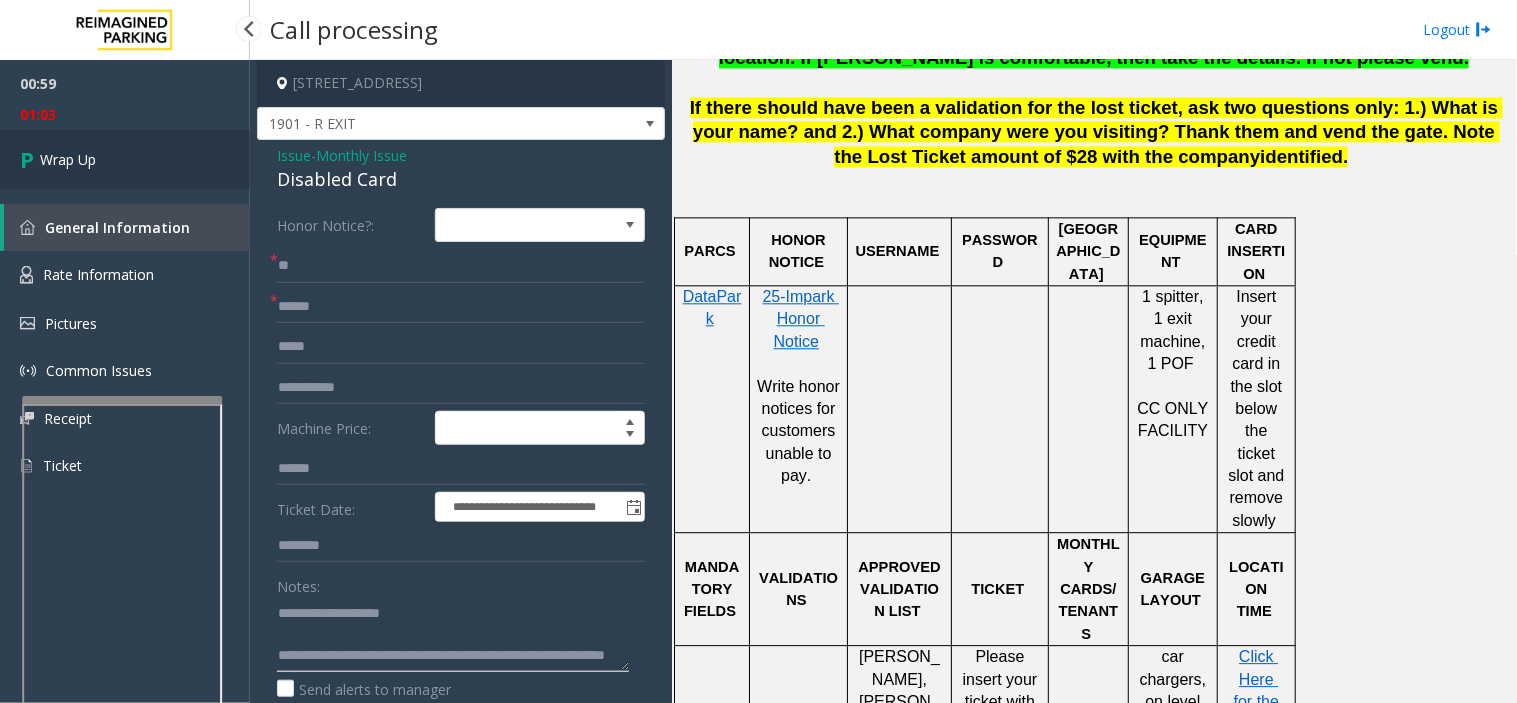 type on "**********" 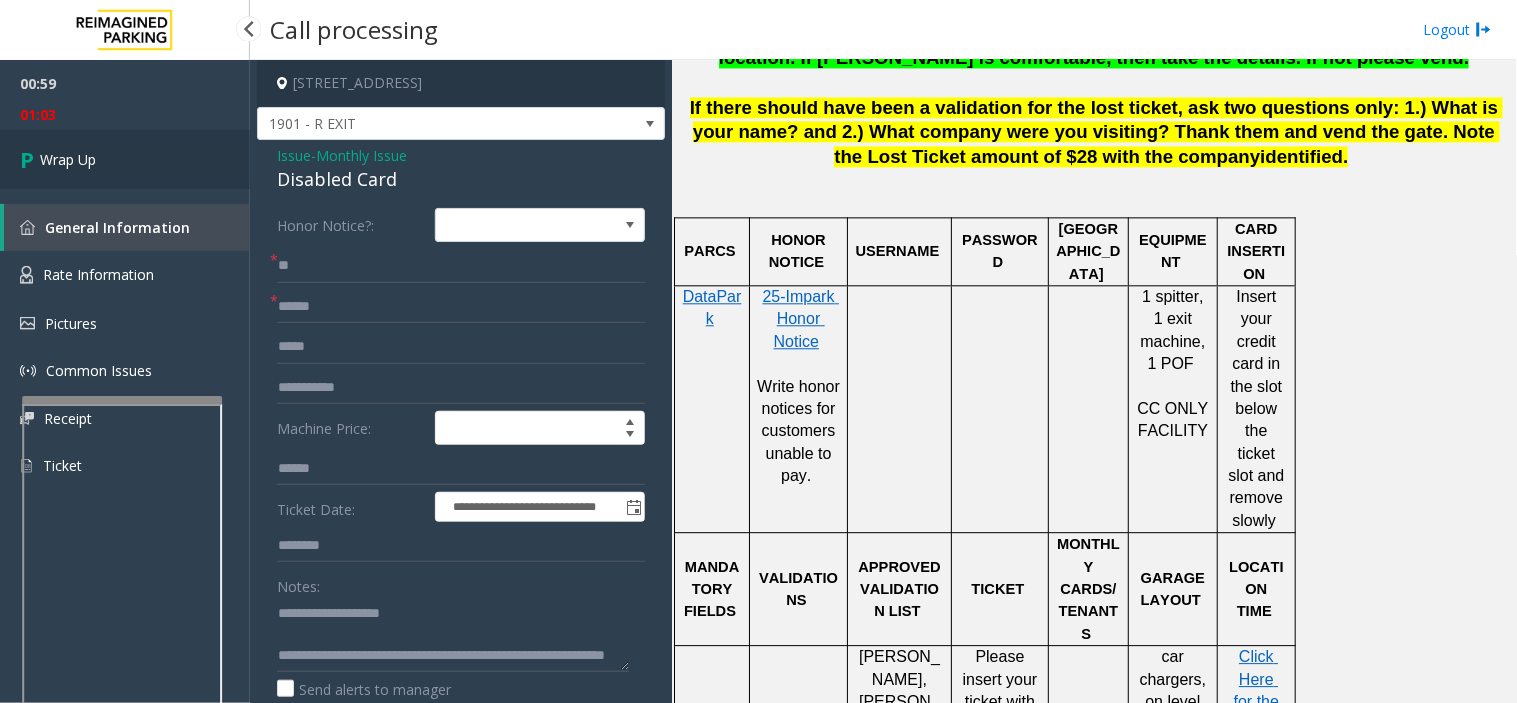 click on "Wrap Up" at bounding box center (125, 159) 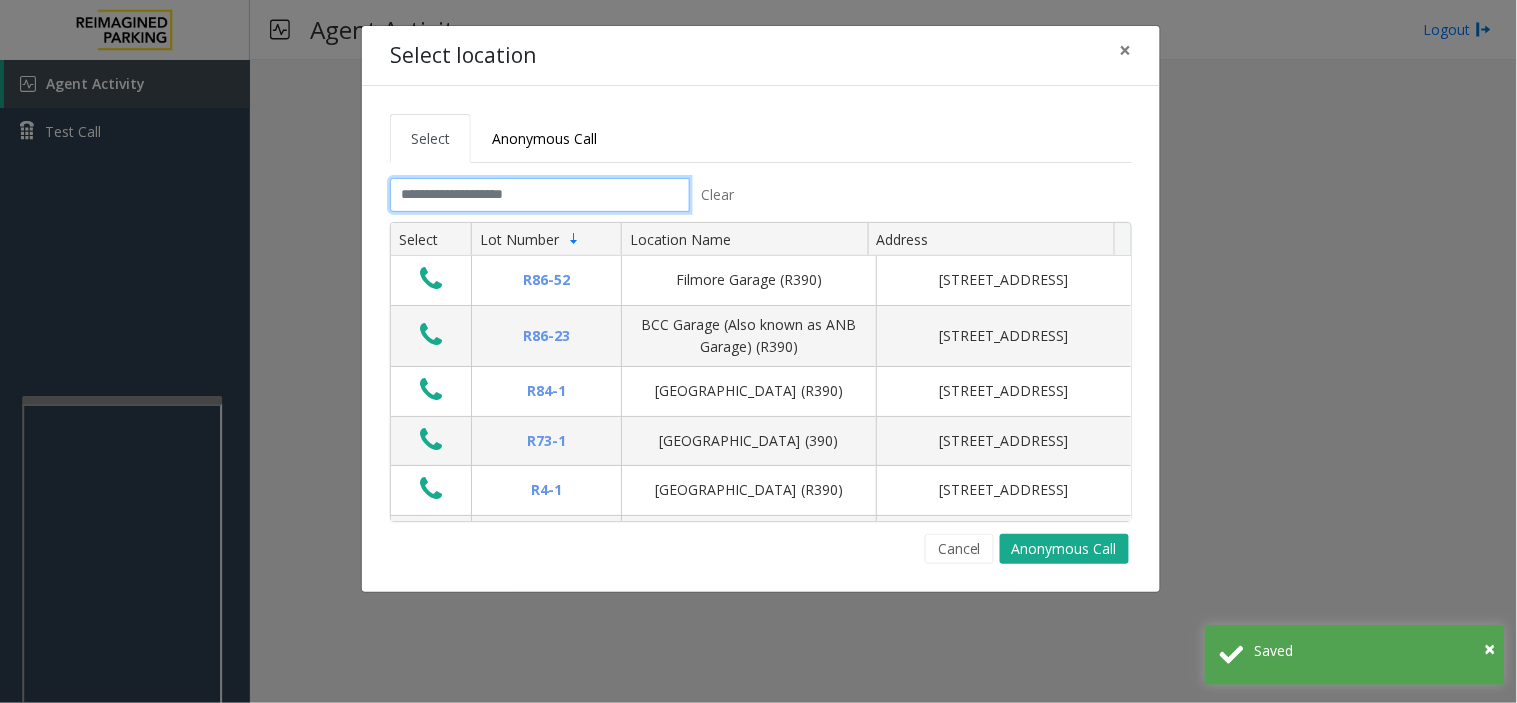 click 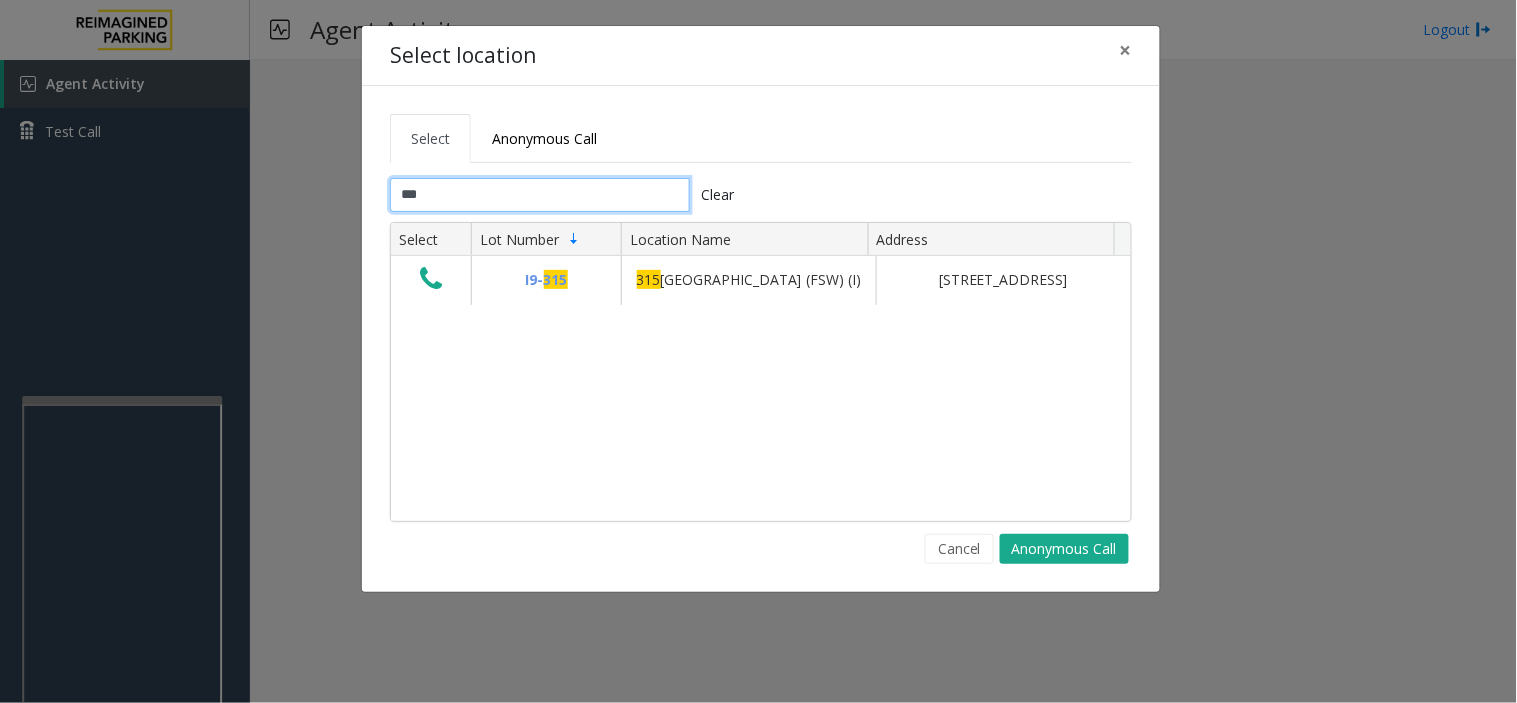 click on "***" 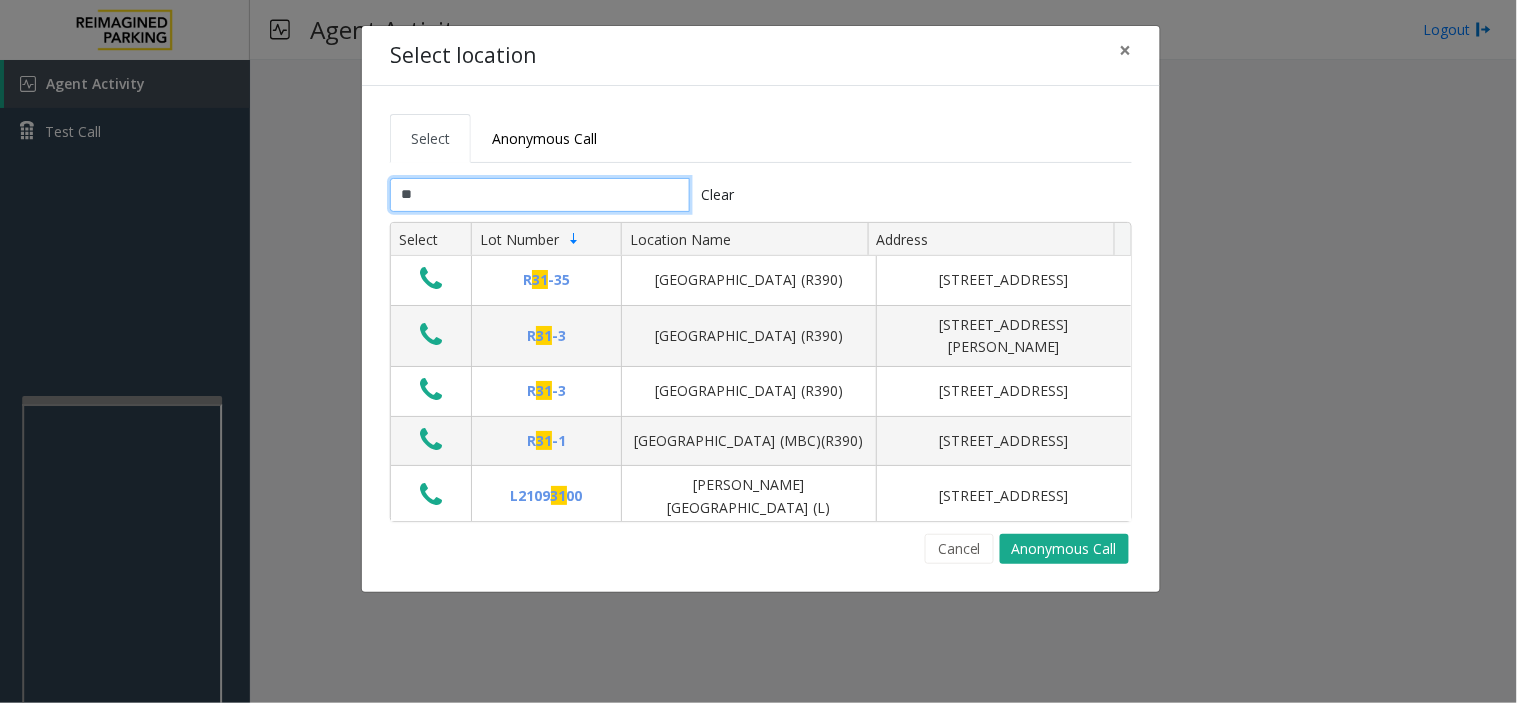 type on "*" 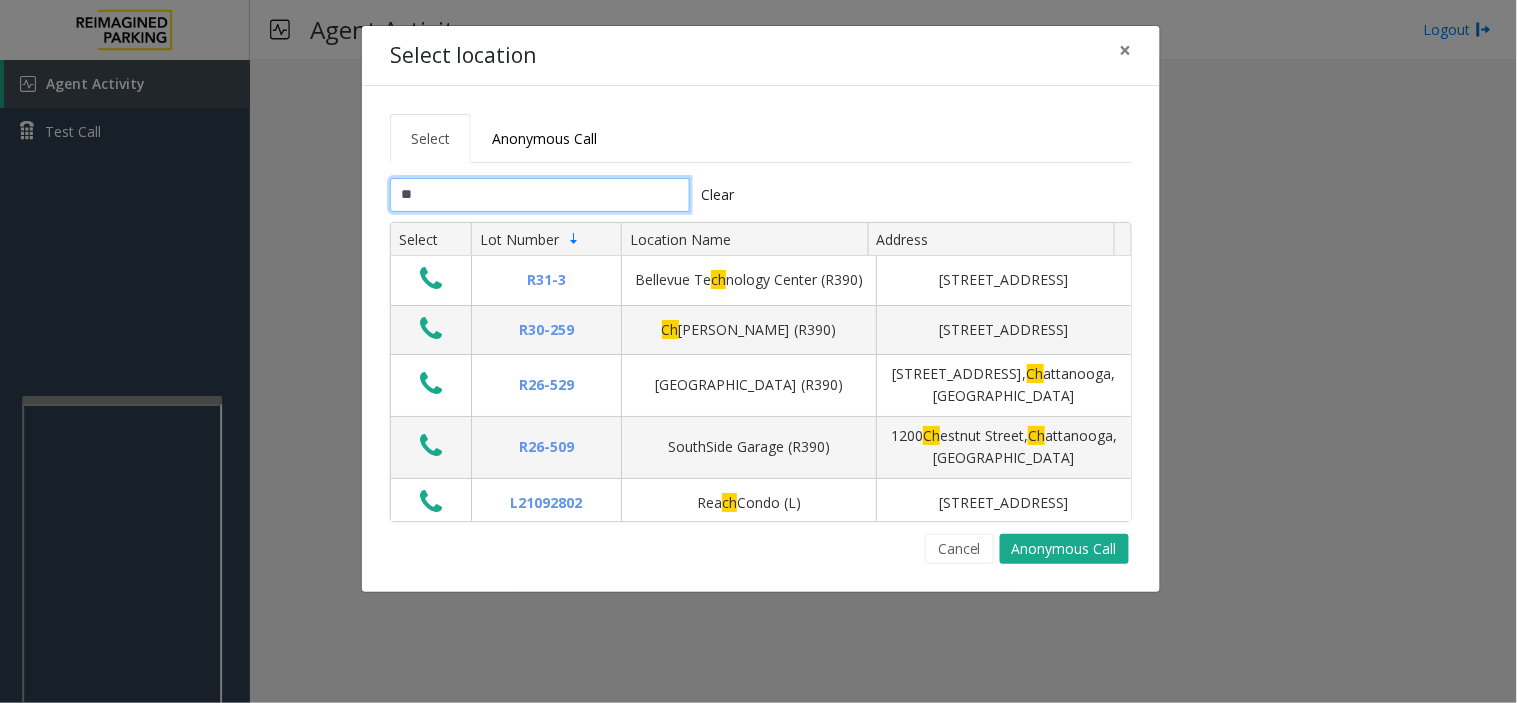 type on "*" 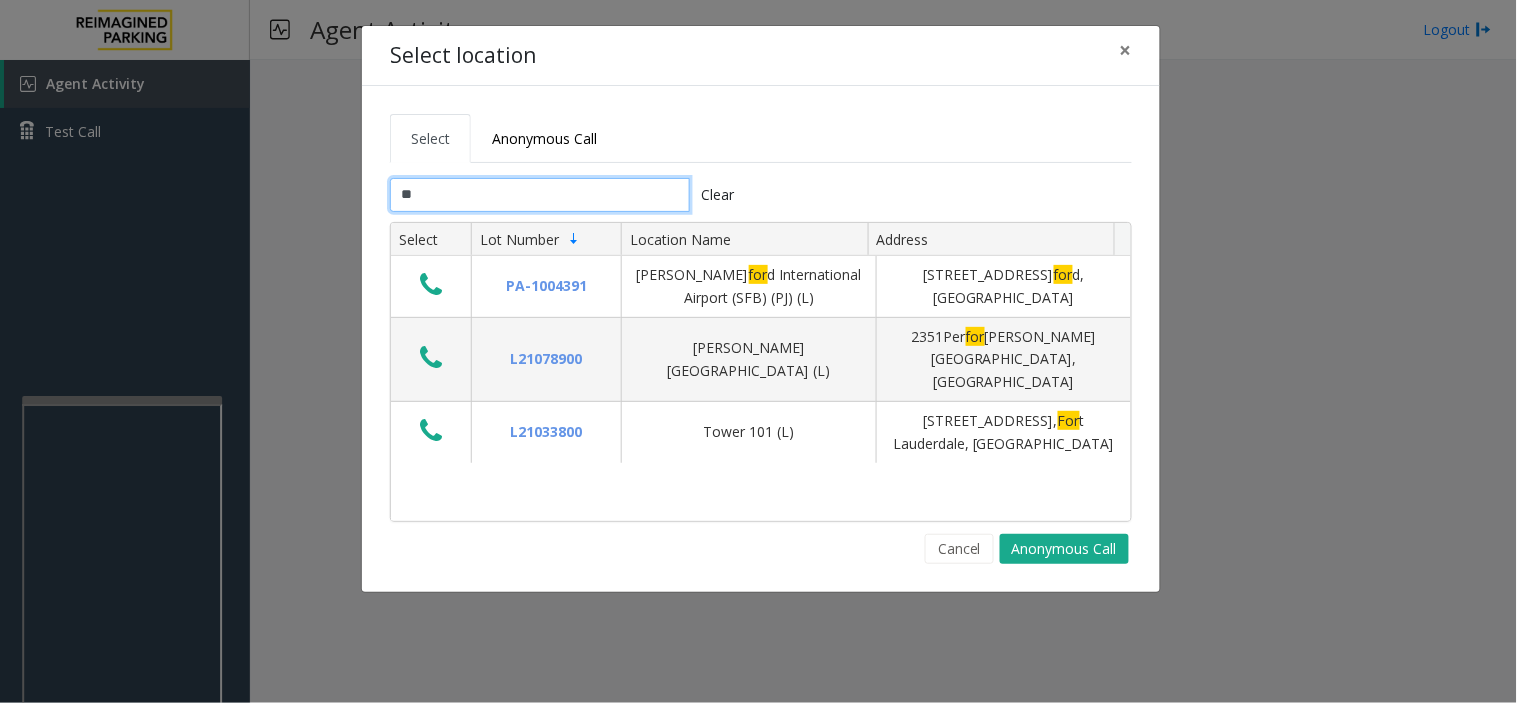 type on "*" 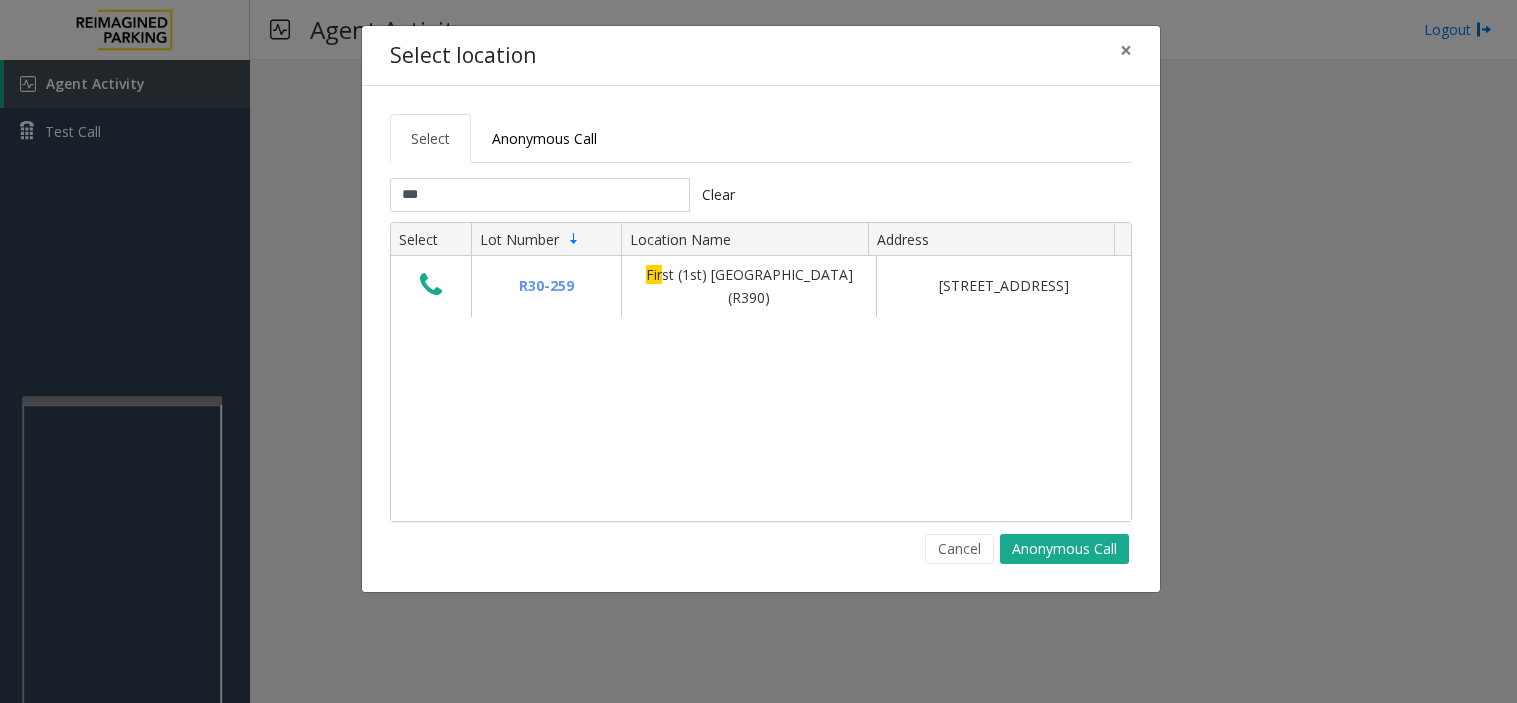scroll, scrollTop: 0, scrollLeft: 0, axis: both 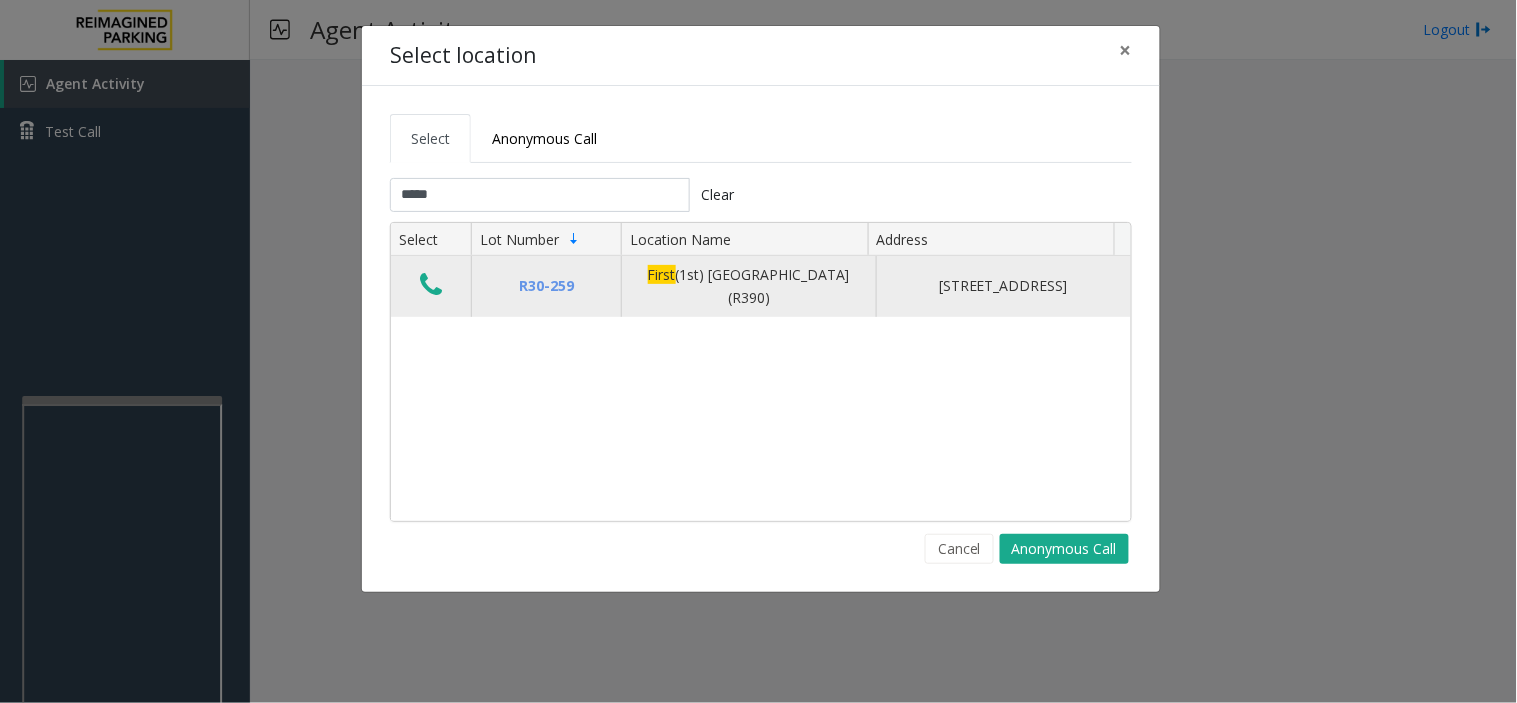 type on "*****" 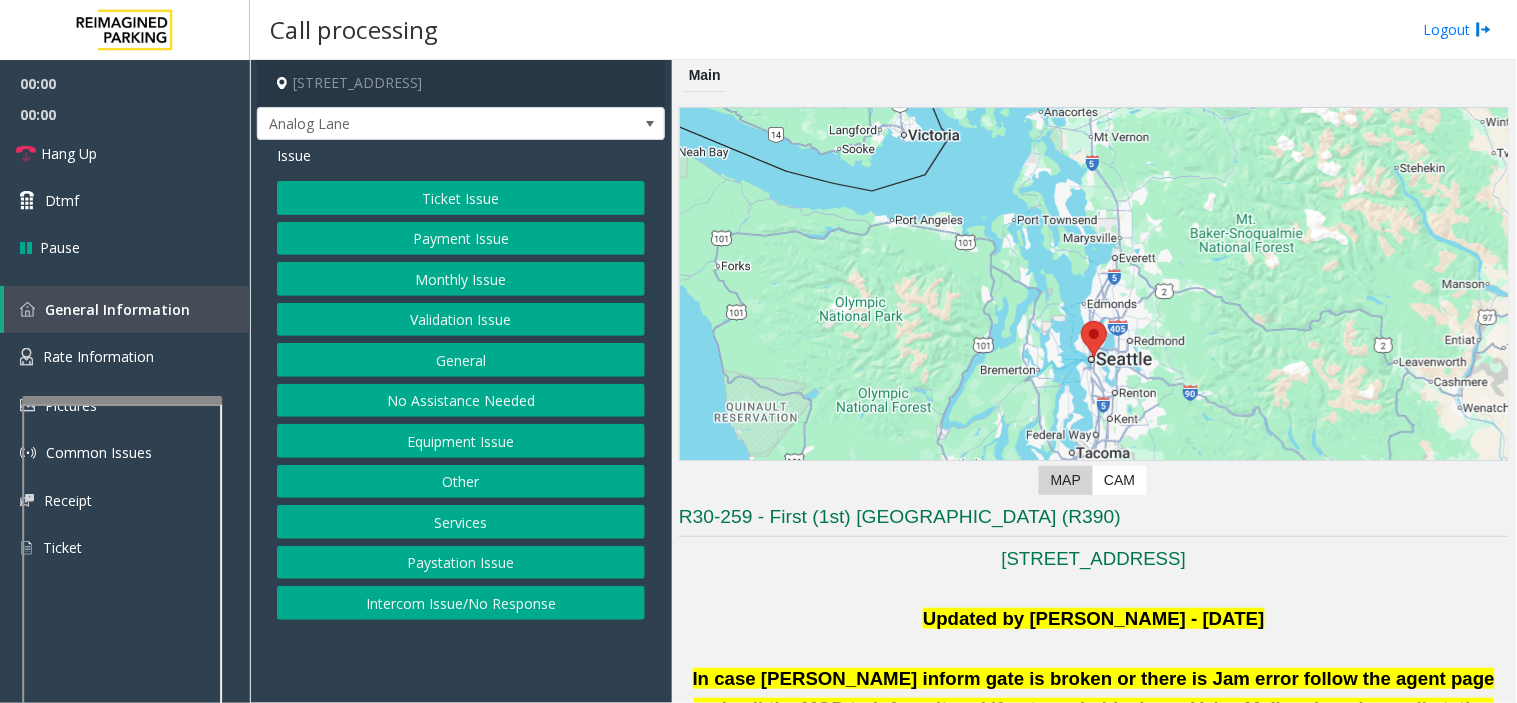 click on "Monthly Issue" 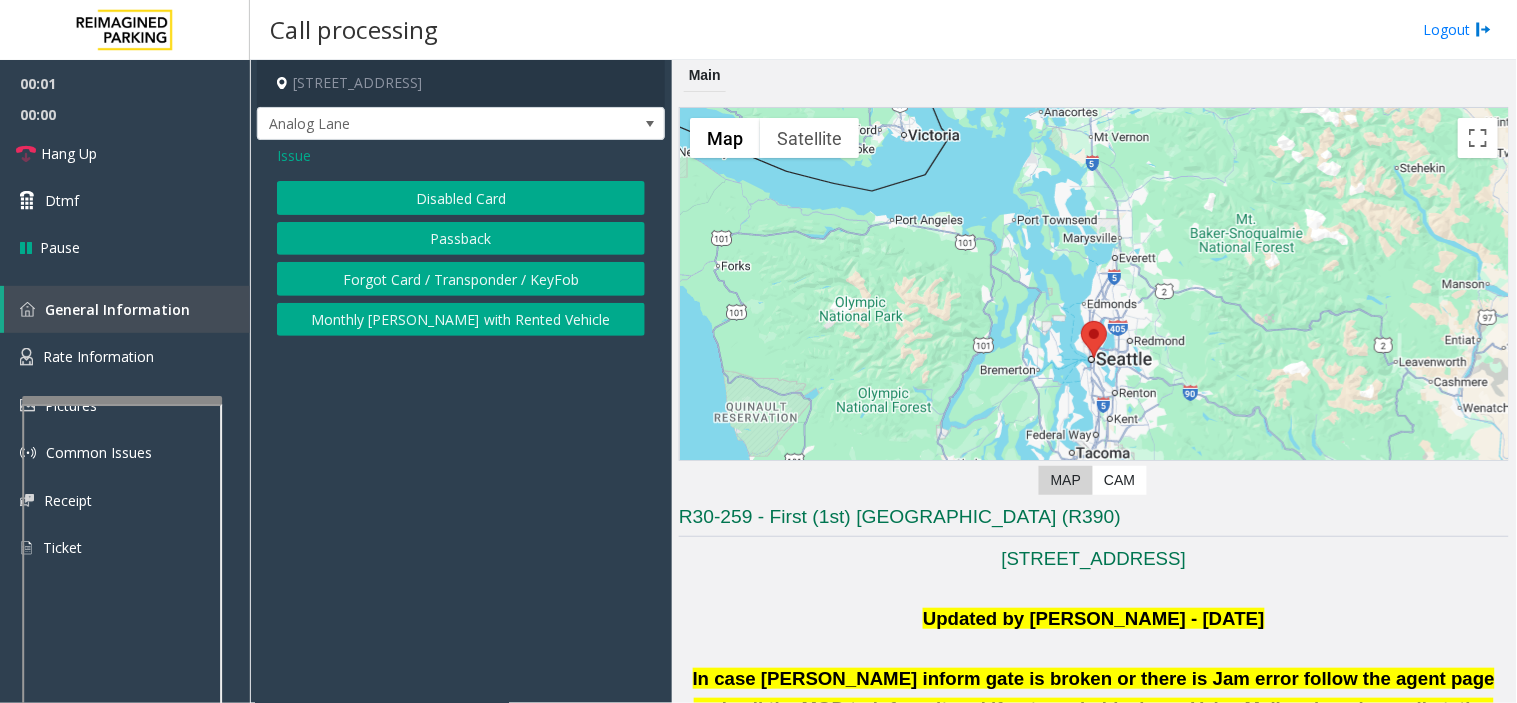 click on "Disabled Card" 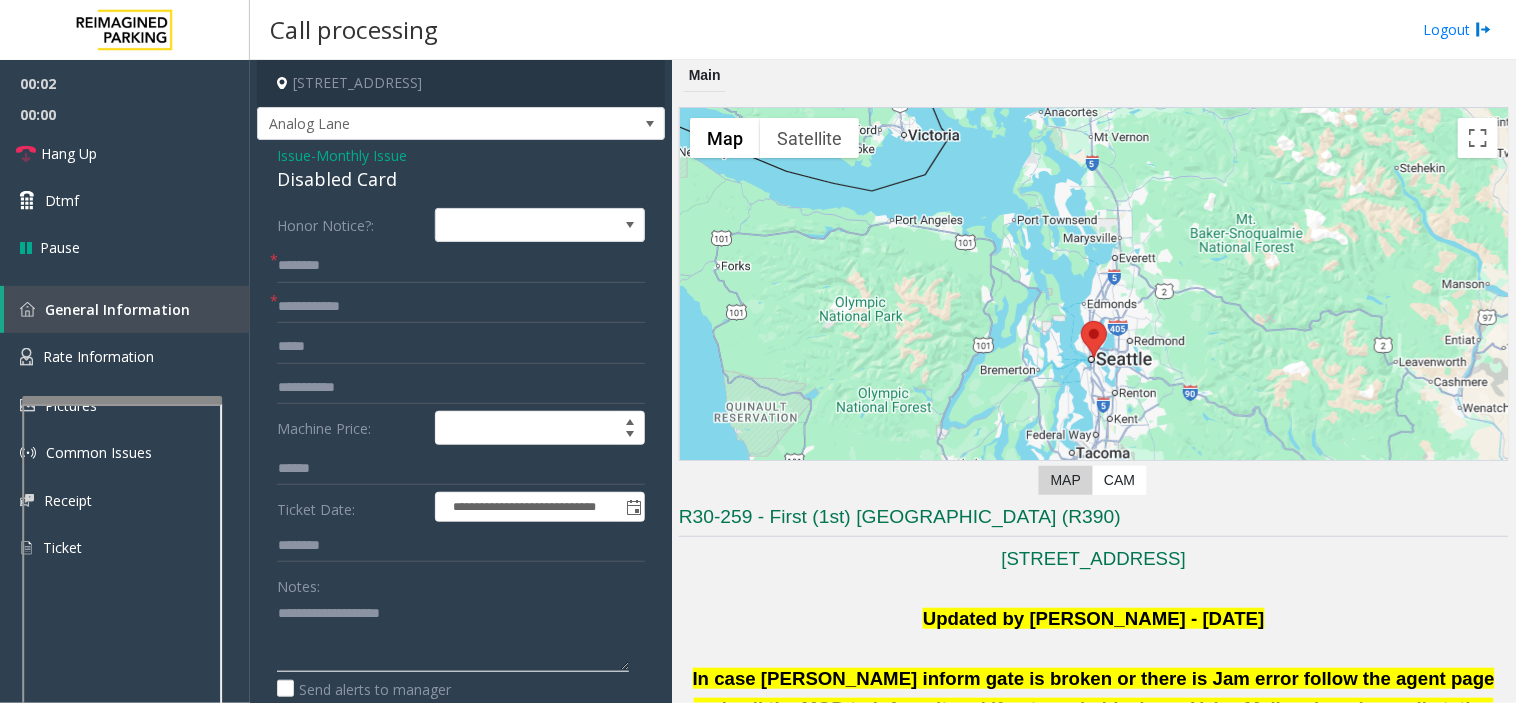 paste on "**********" 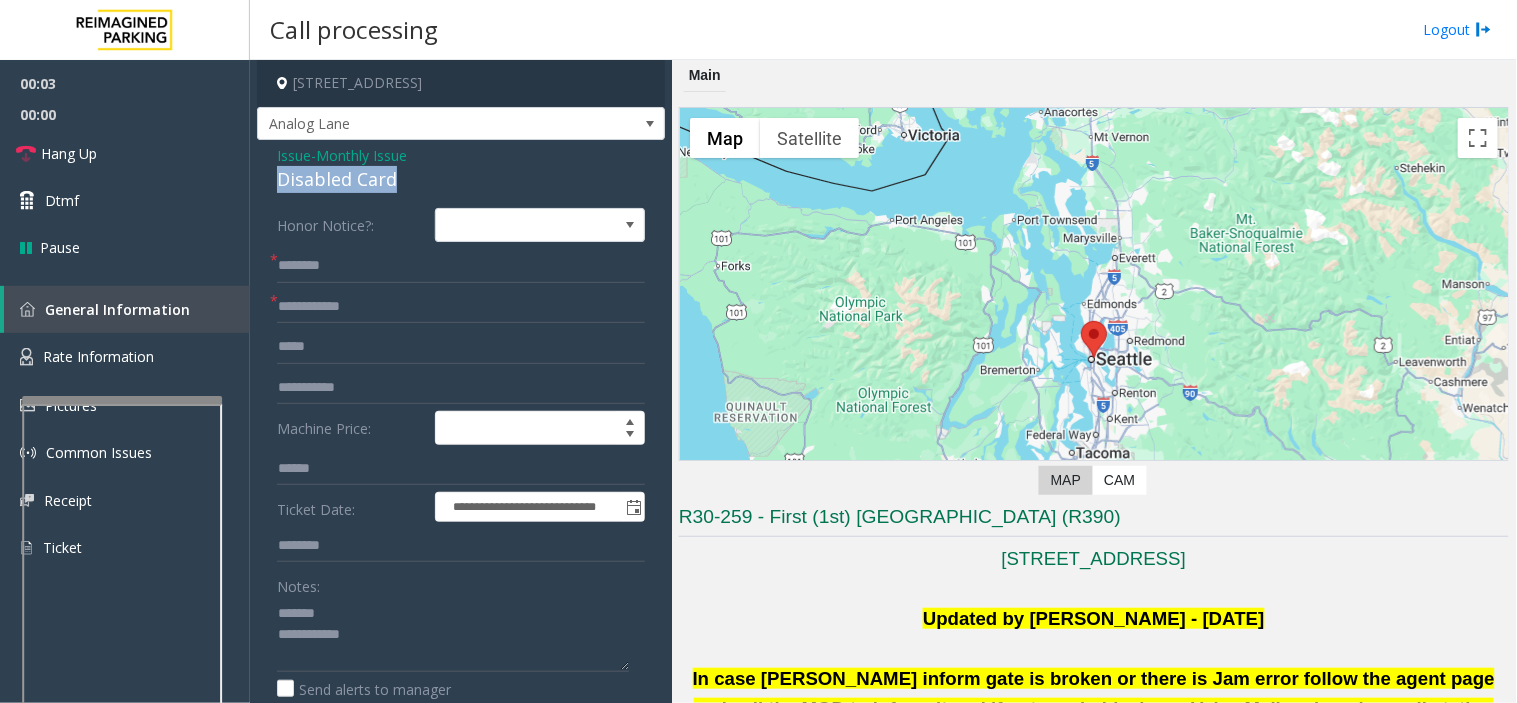 drag, startPoint x: 375, startPoint y: 185, endPoint x: 342, endPoint y: 184, distance: 33.01515 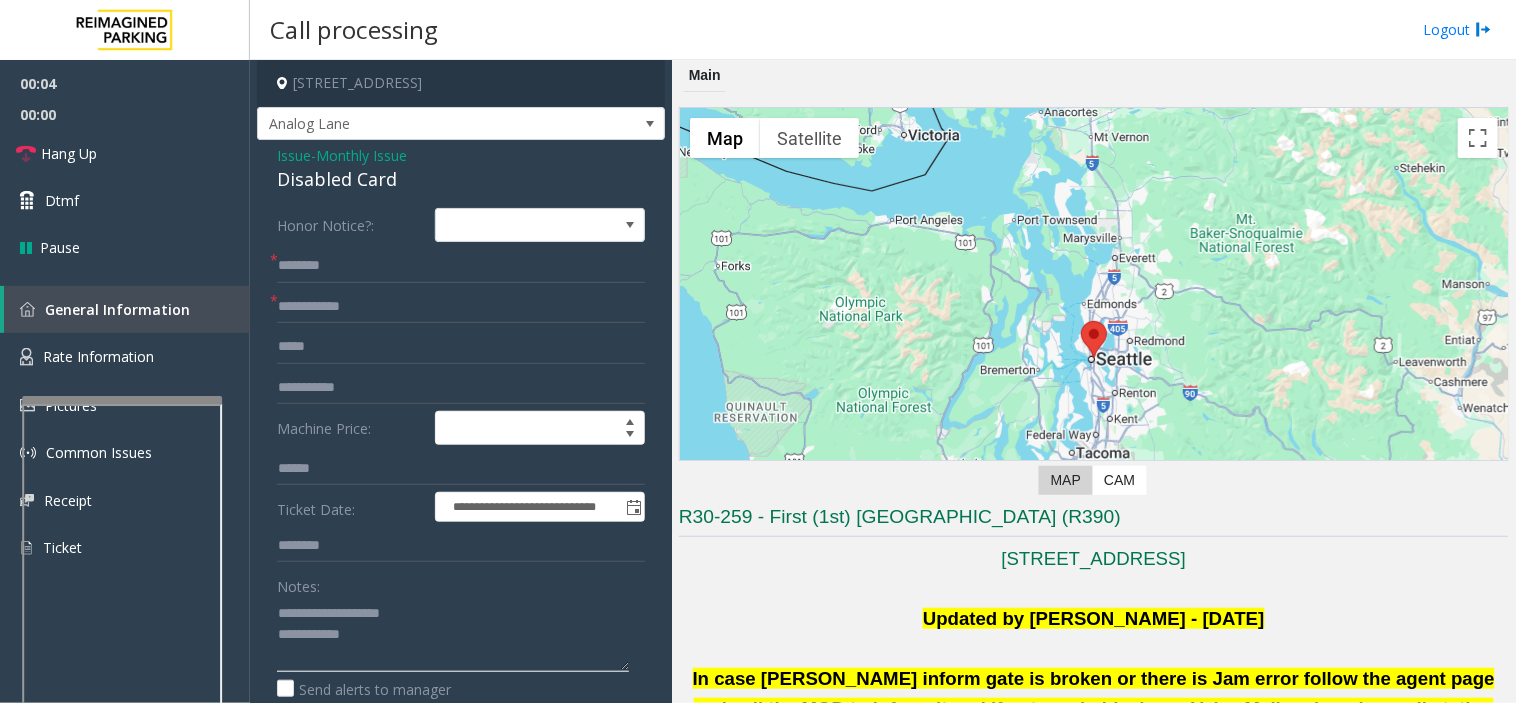click 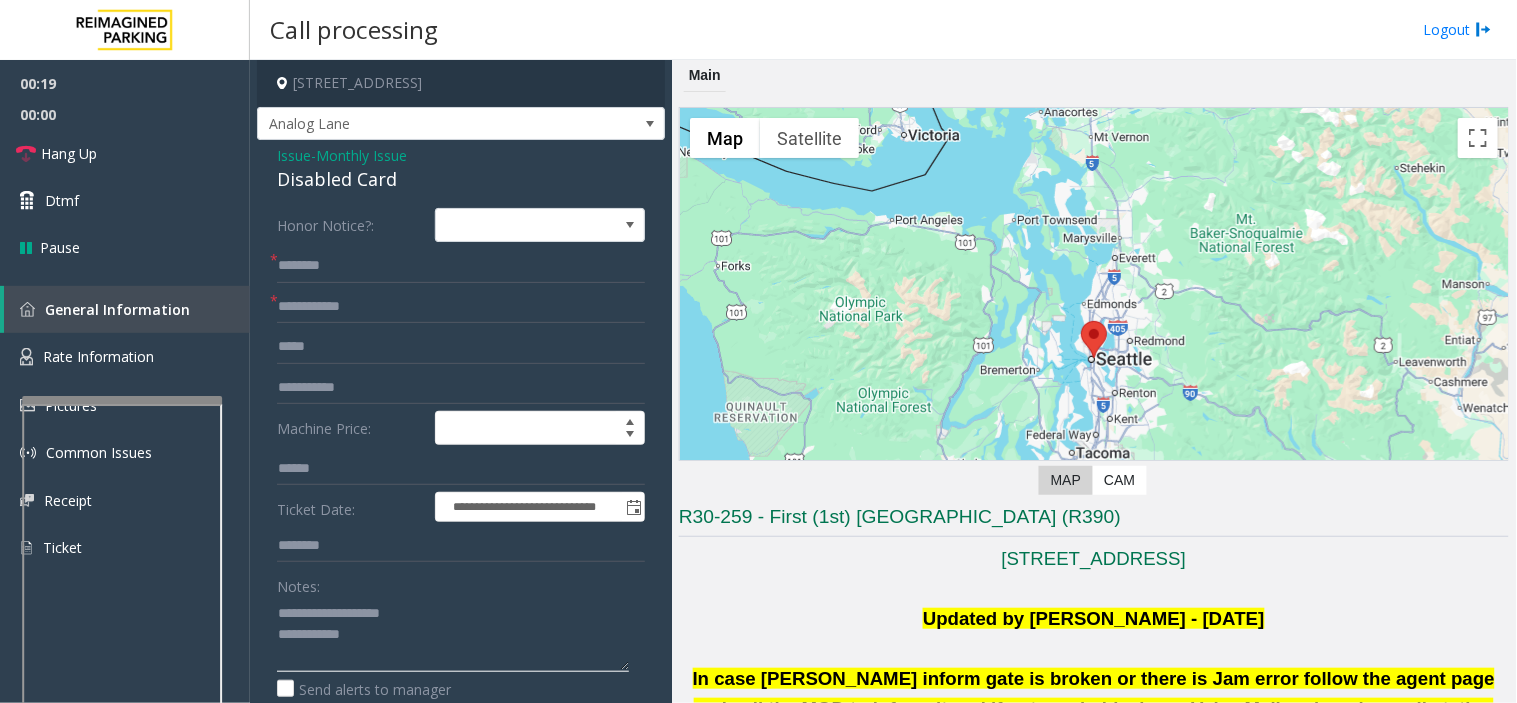 drag, startPoint x: 330, startPoint y: 610, endPoint x: 537, endPoint y: 587, distance: 208.27386 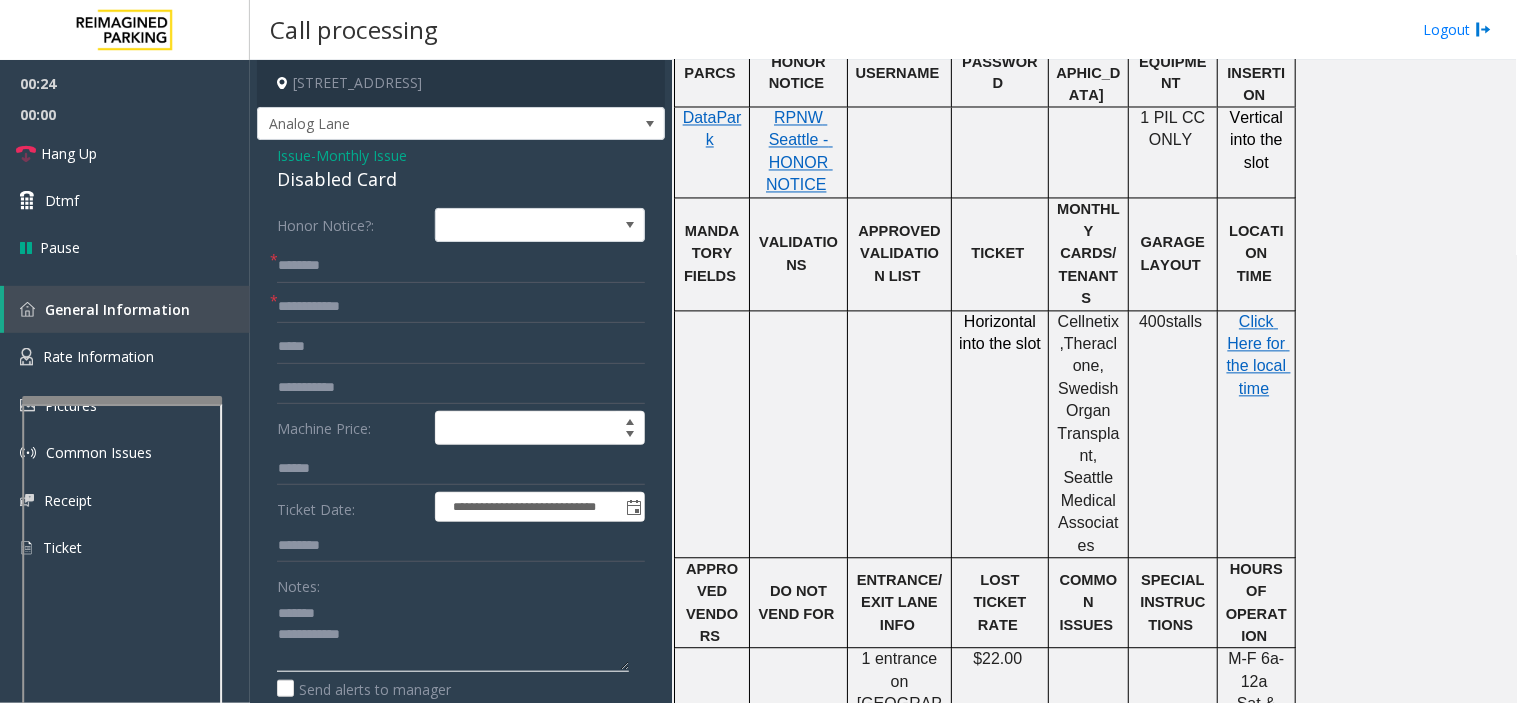 scroll, scrollTop: 777, scrollLeft: 0, axis: vertical 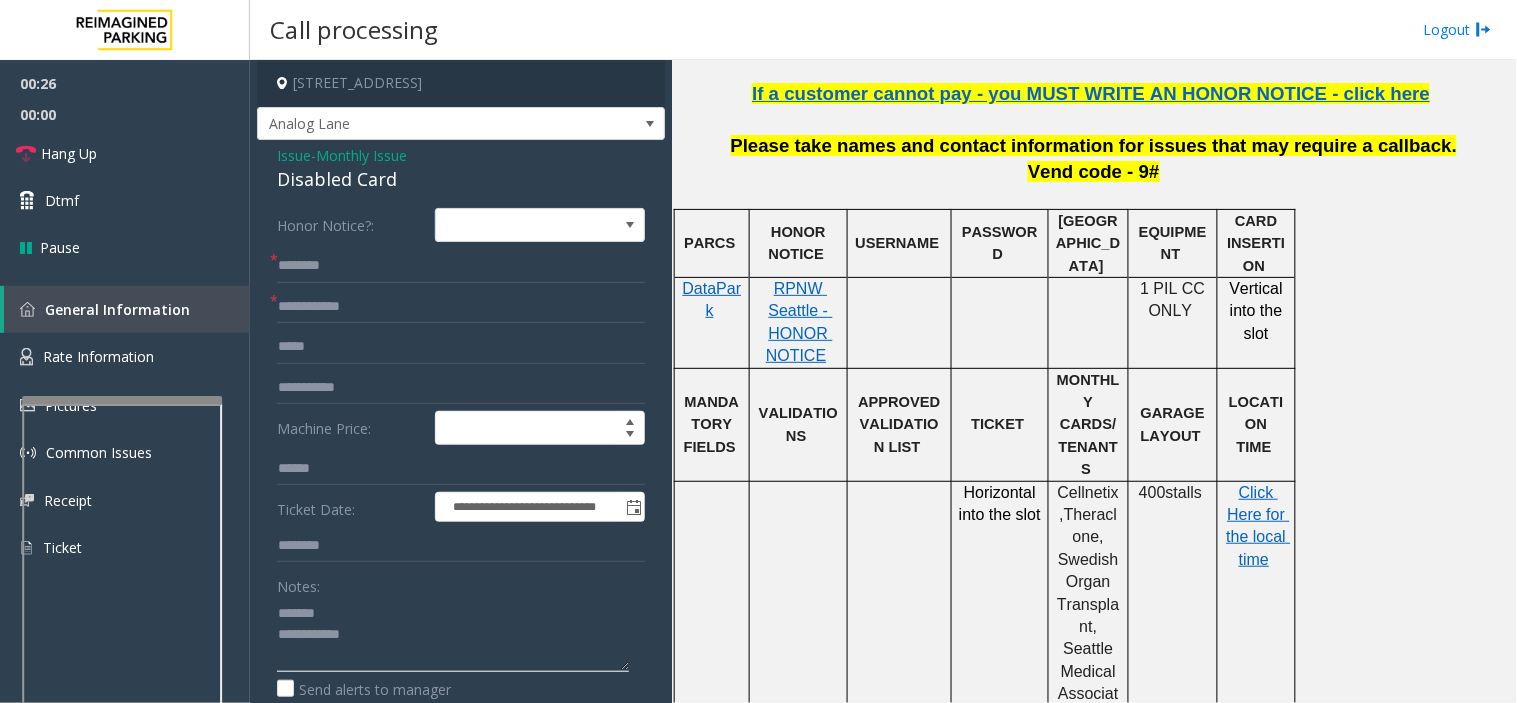 type on "**********" 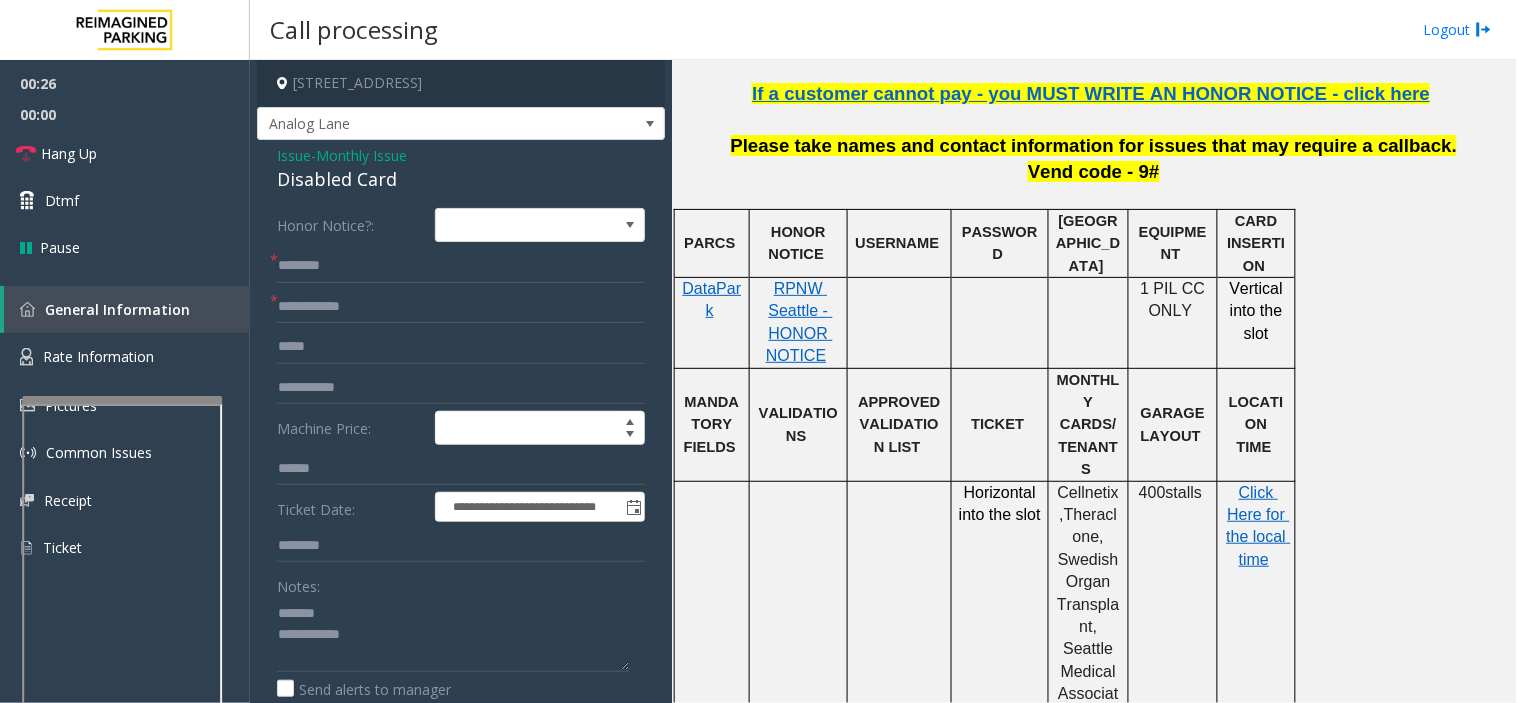 drag, startPoint x: 353, startPoint y: 155, endPoint x: 350, endPoint y: 172, distance: 17.262676 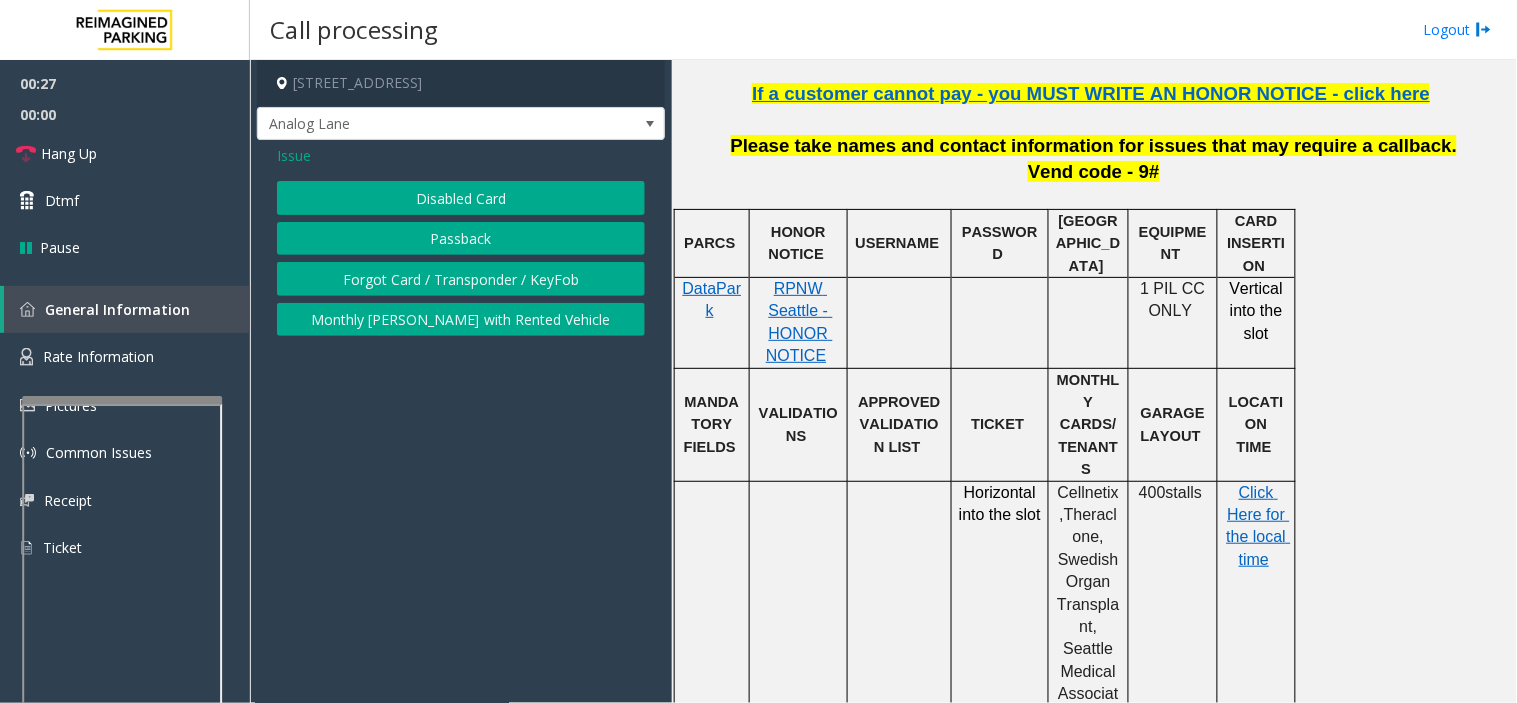 drag, startPoint x: 292, startPoint y: 151, endPoint x: 325, endPoint y: 180, distance: 43.931767 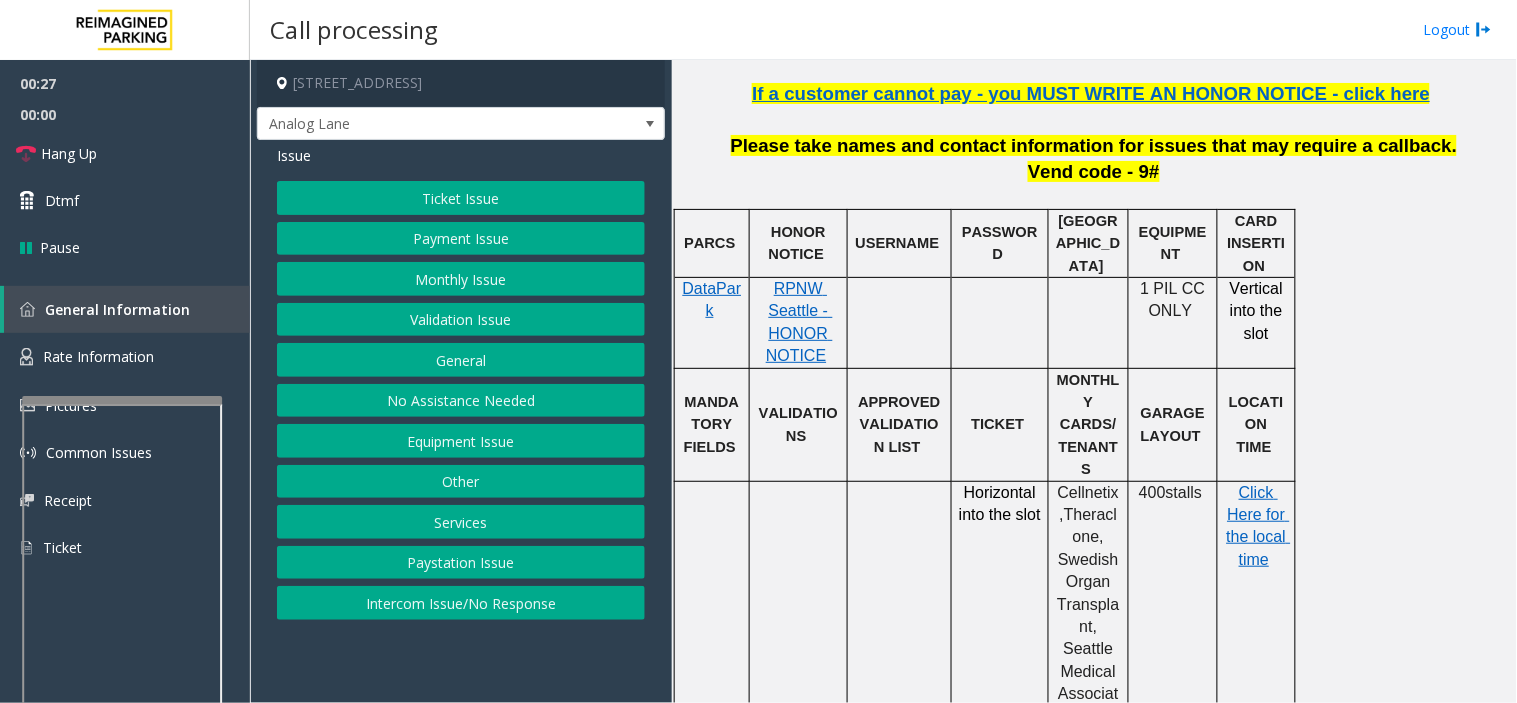click on "Ticket Issue   Payment Issue   Monthly Issue   Validation Issue   General   No Assistance Needed   Equipment Issue   Other   Services   Paystation Issue   Intercom Issue/No Response" 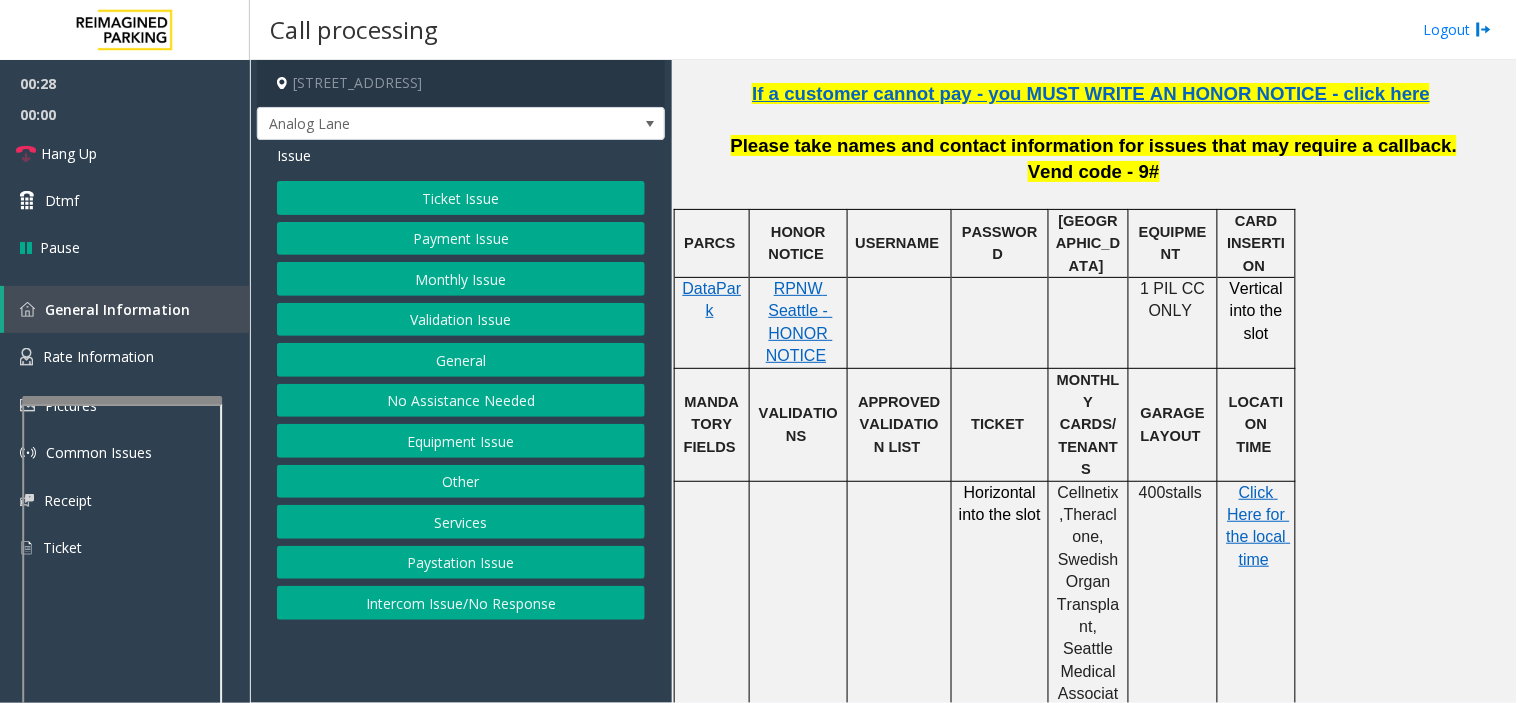click on "Ticket Issue" 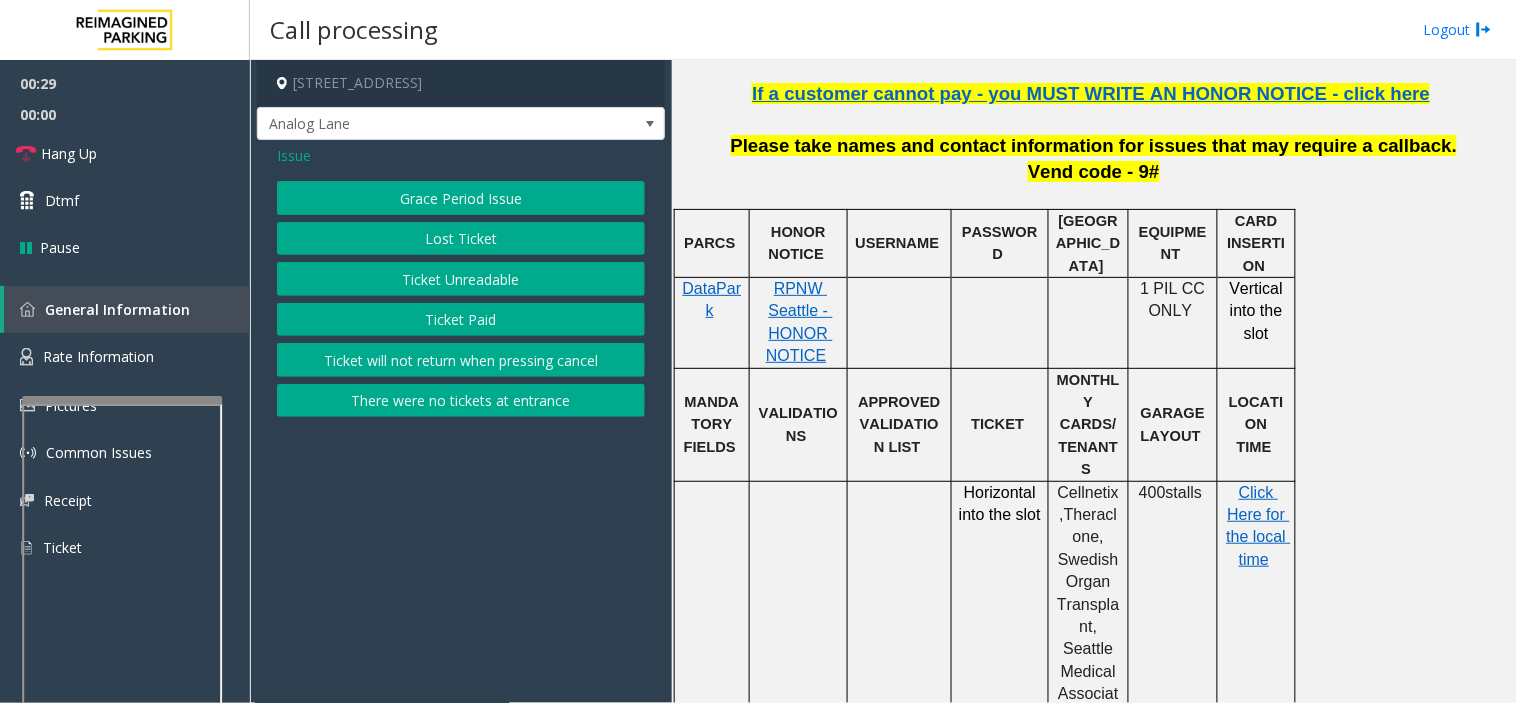 click on "Ticket Unreadable" 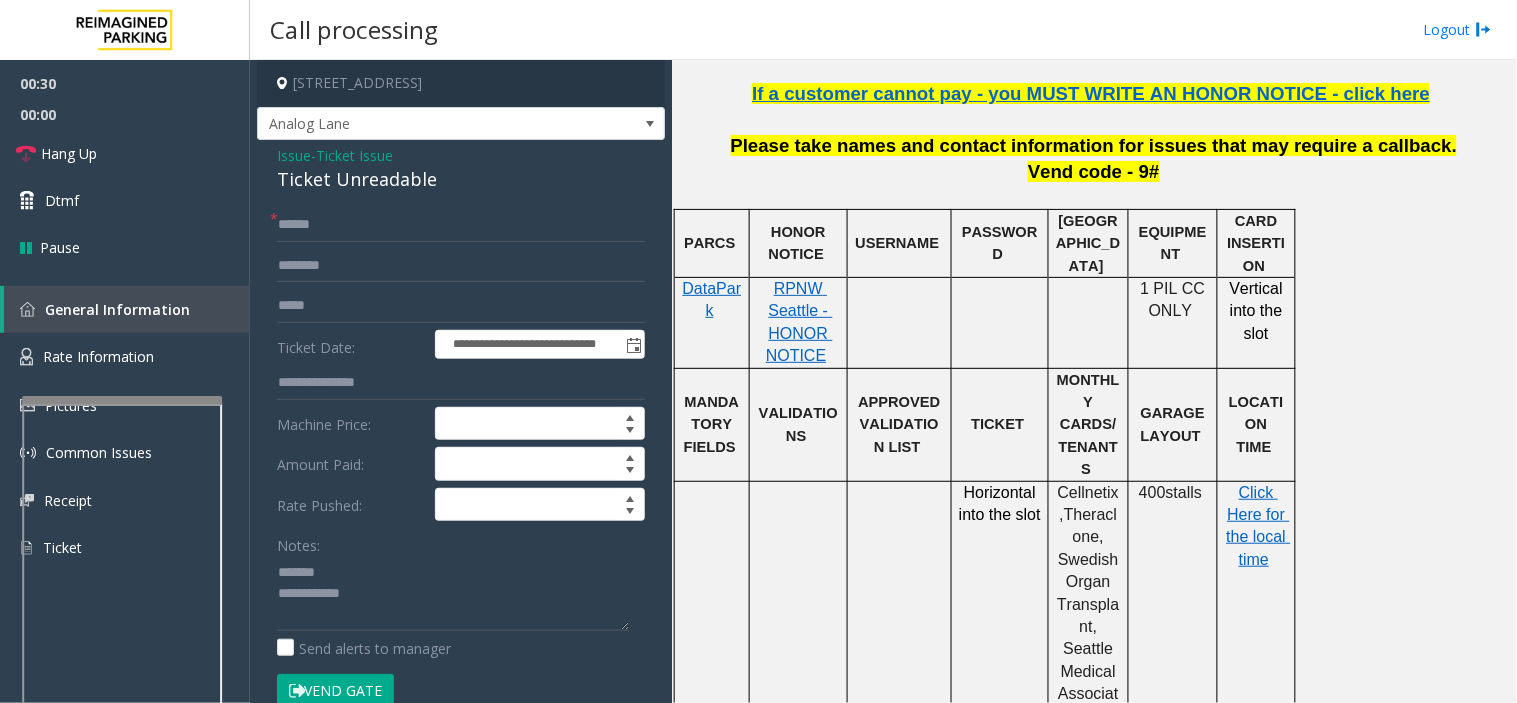 click on "**********" 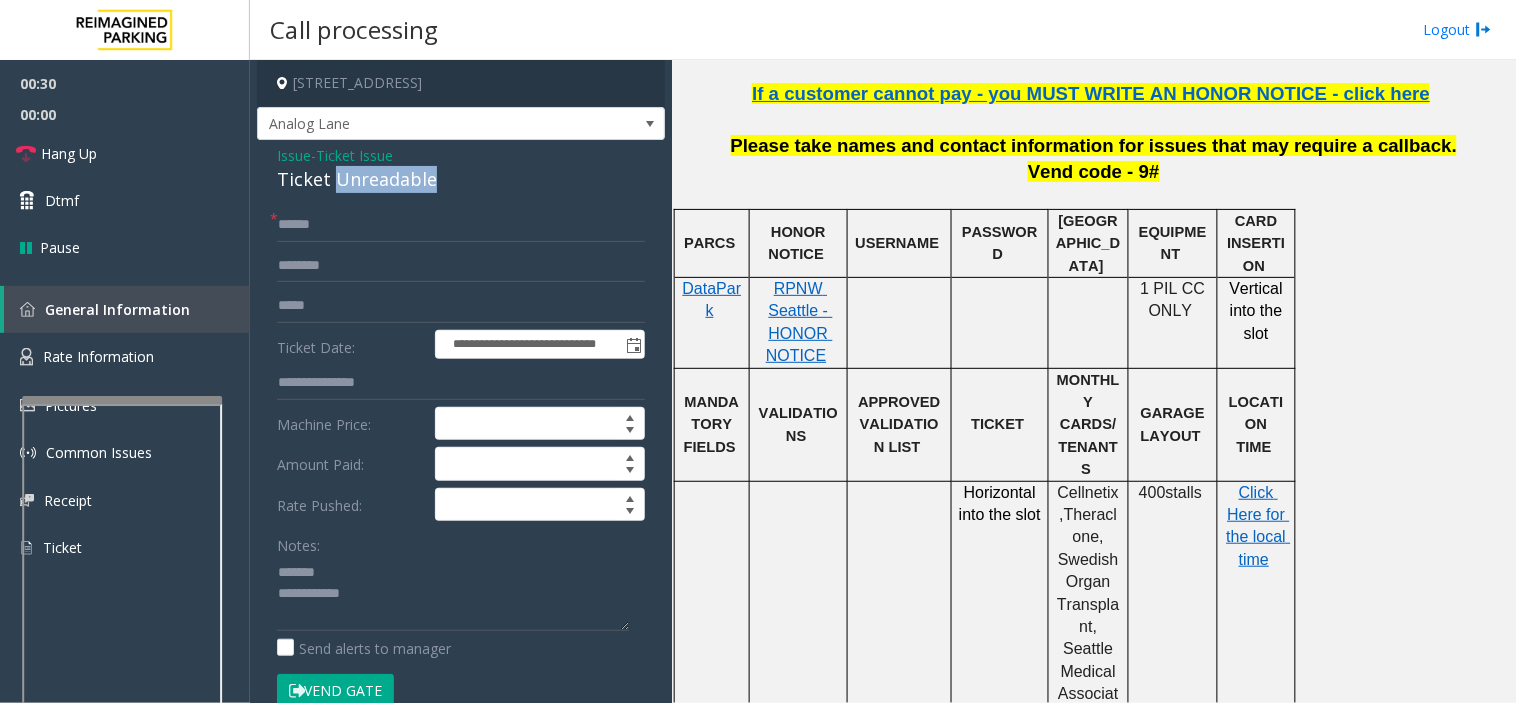 click on "Ticket Unreadable" 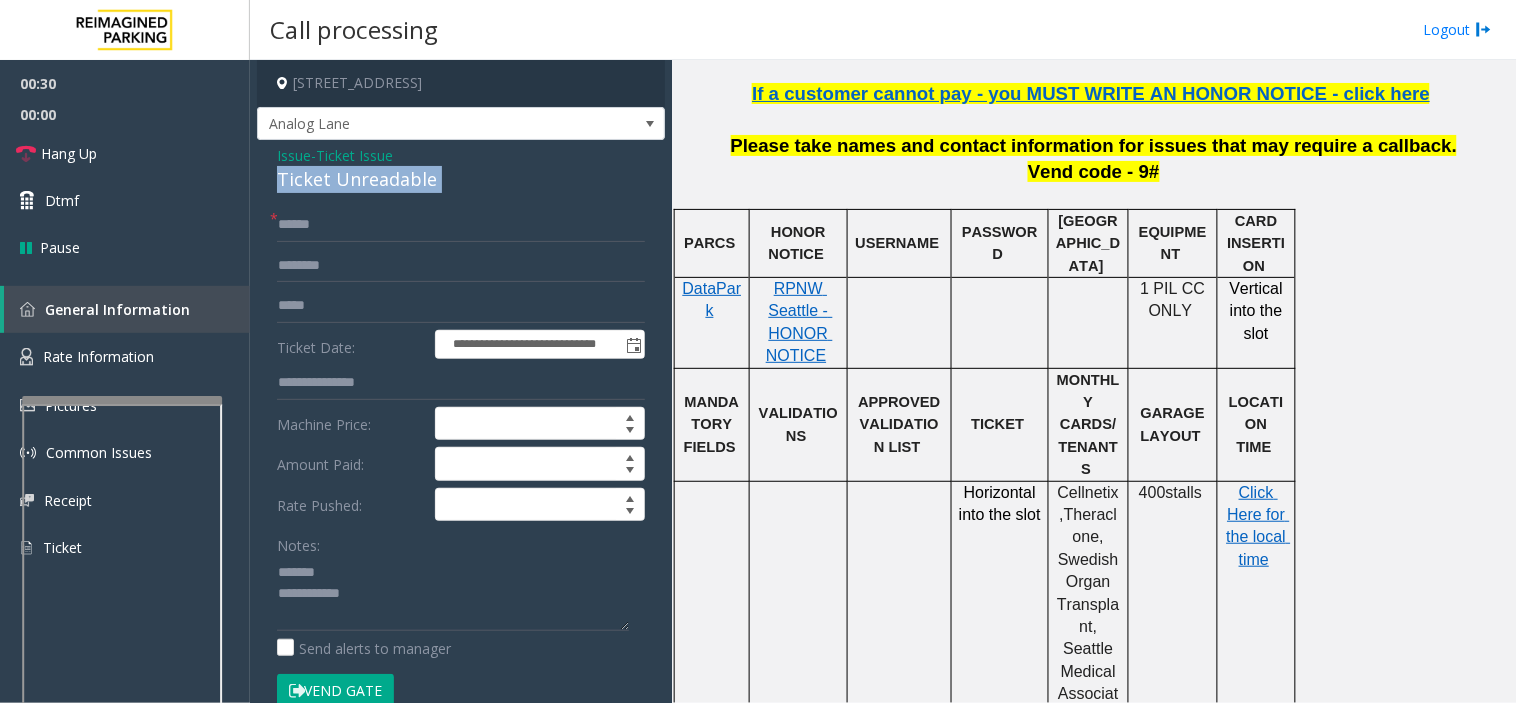 click on "Ticket Unreadable" 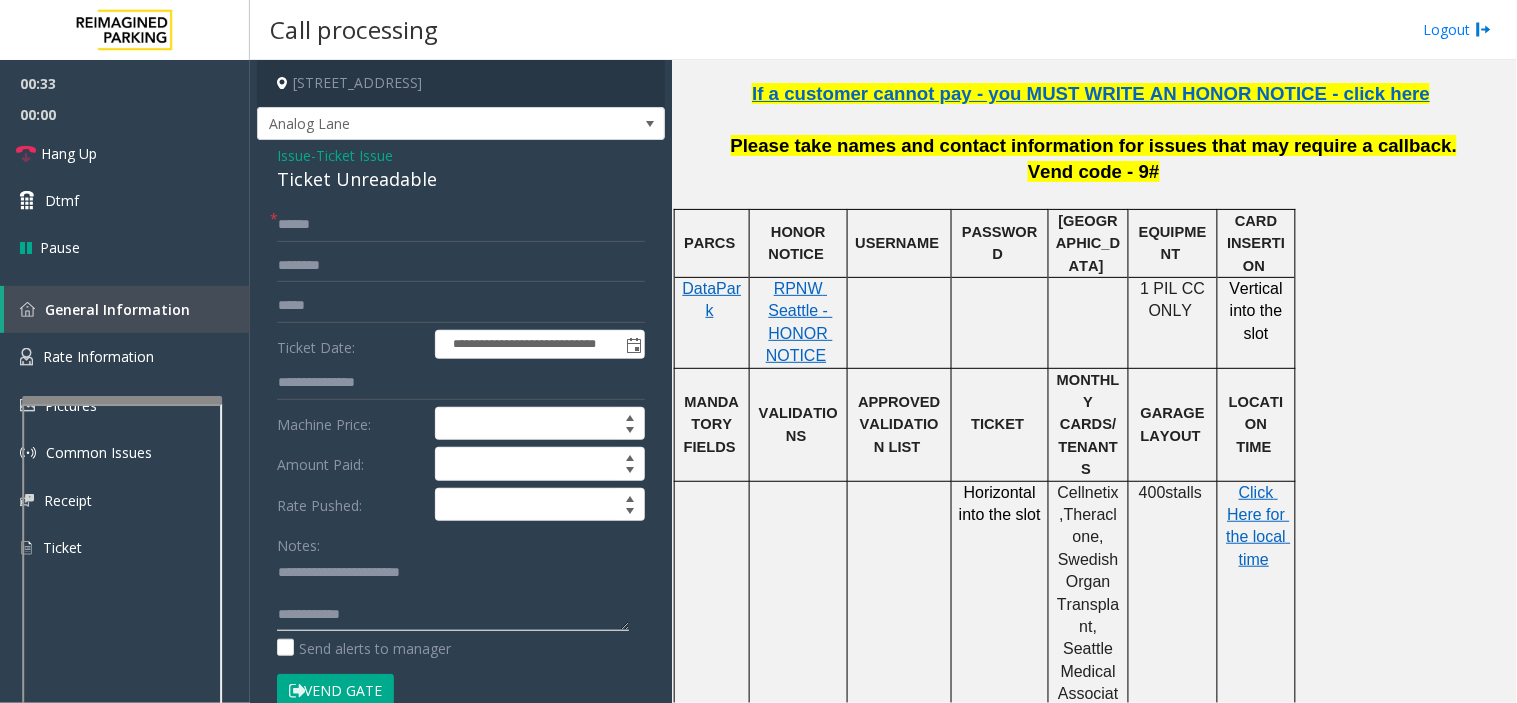 click 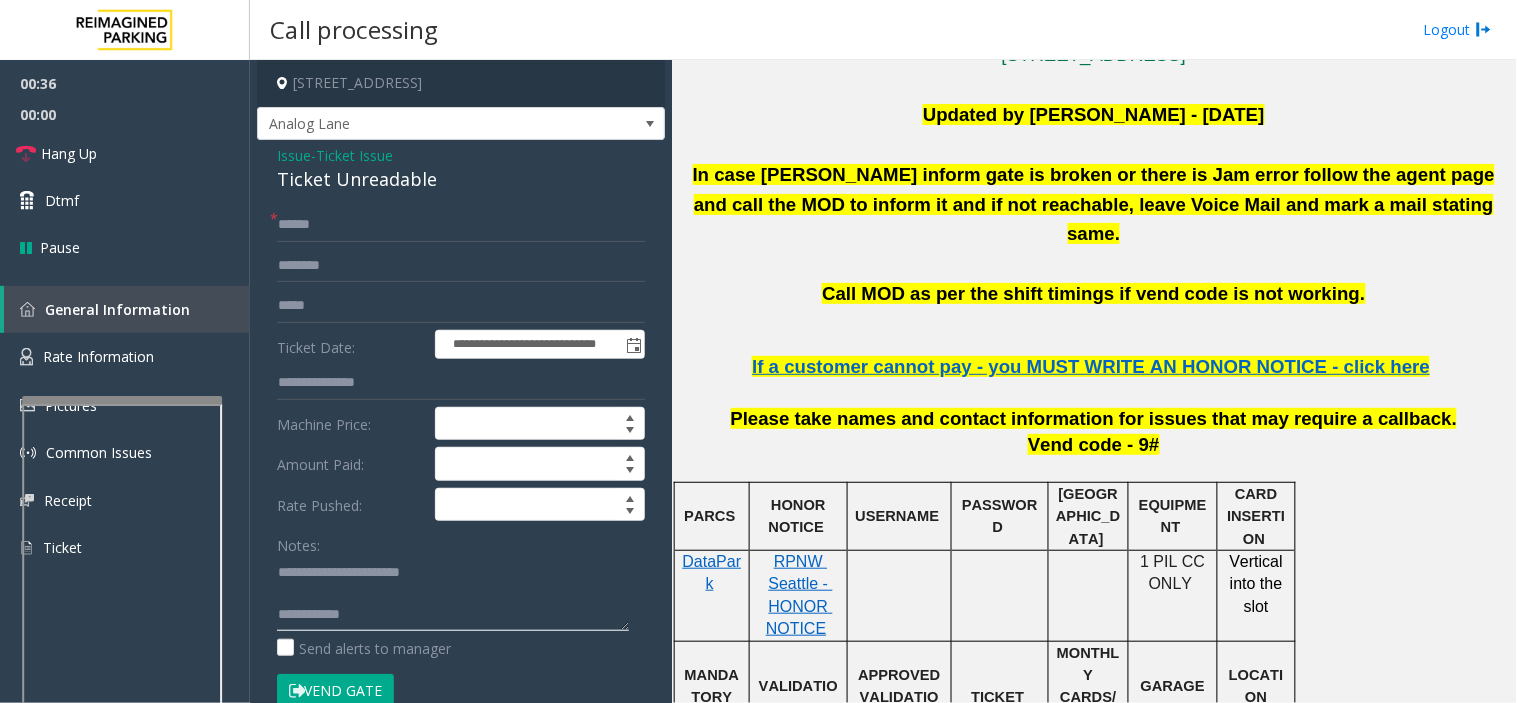 scroll, scrollTop: 333, scrollLeft: 0, axis: vertical 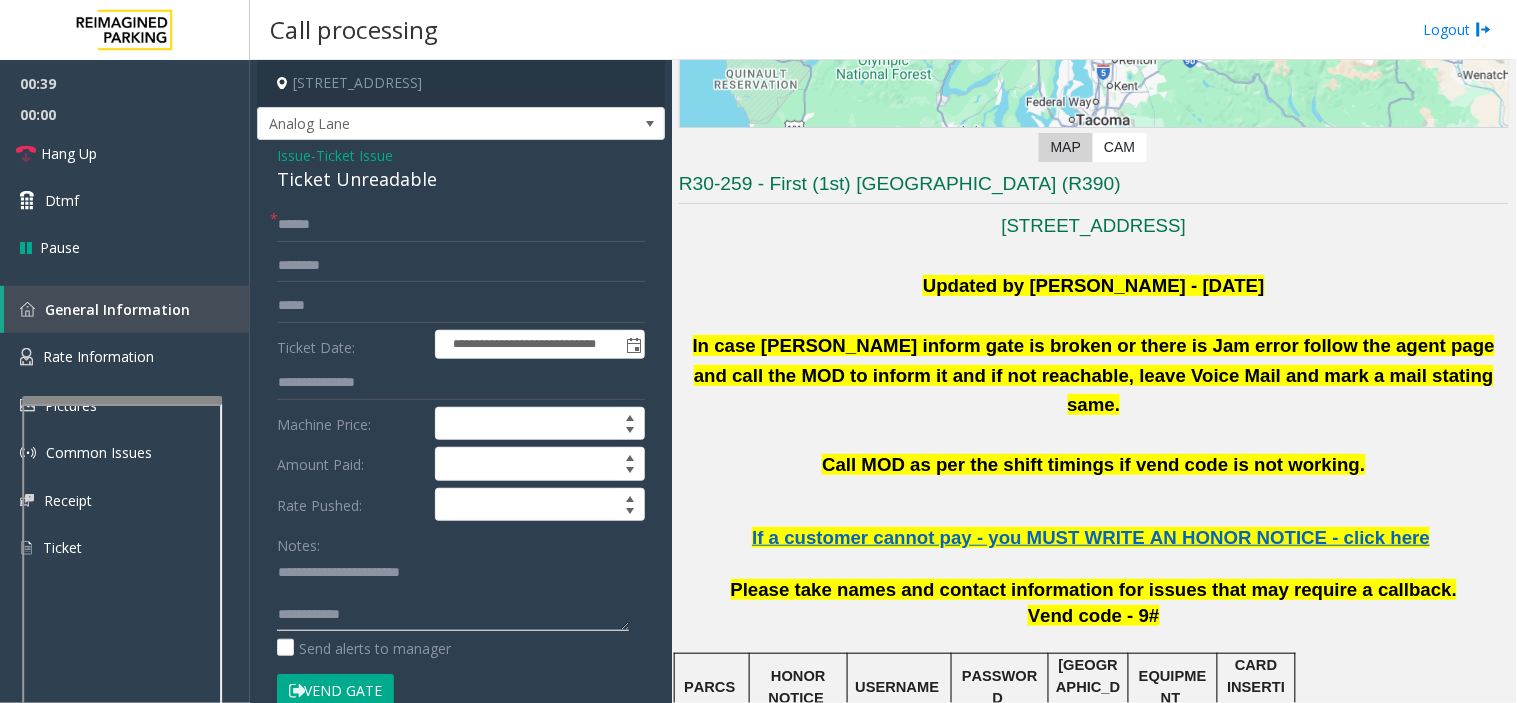 type on "**********" 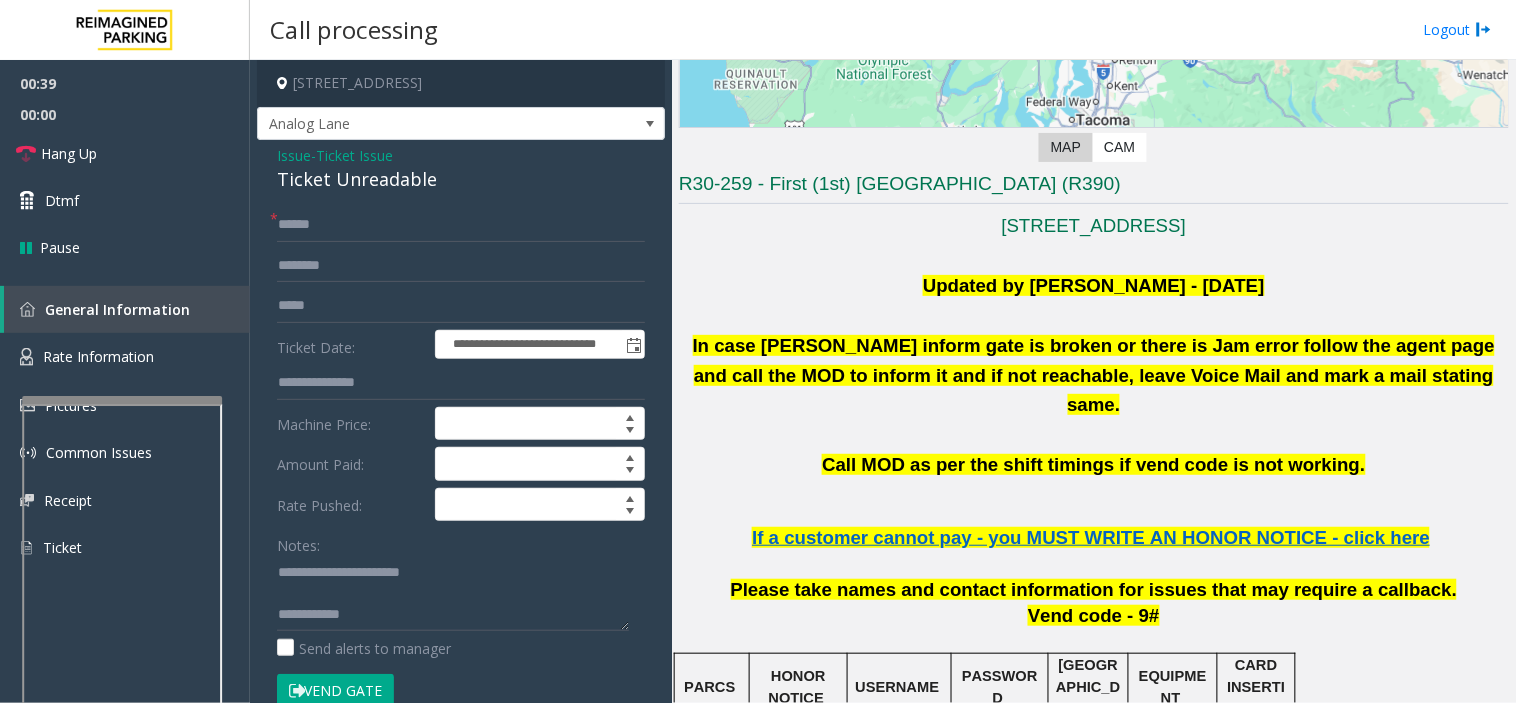 click on "Notes:" 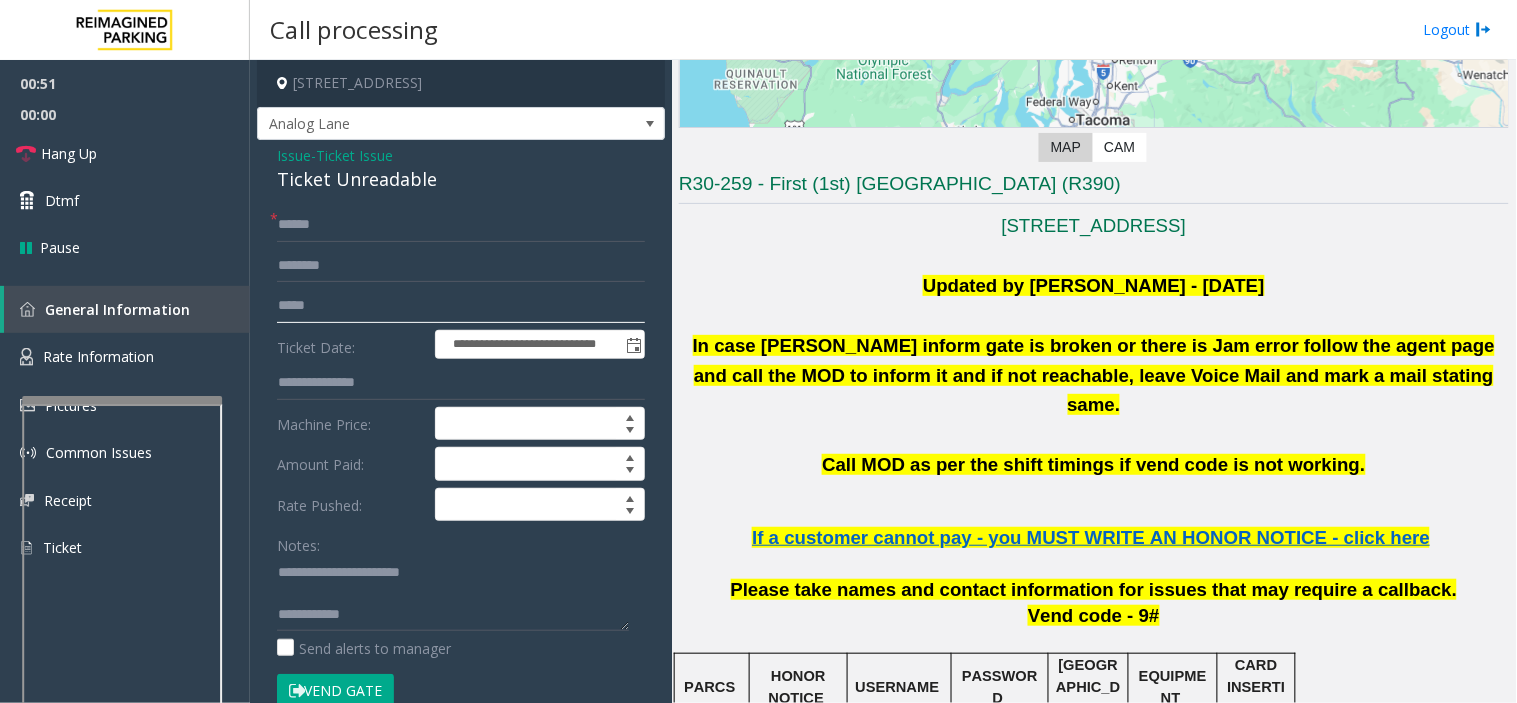 click 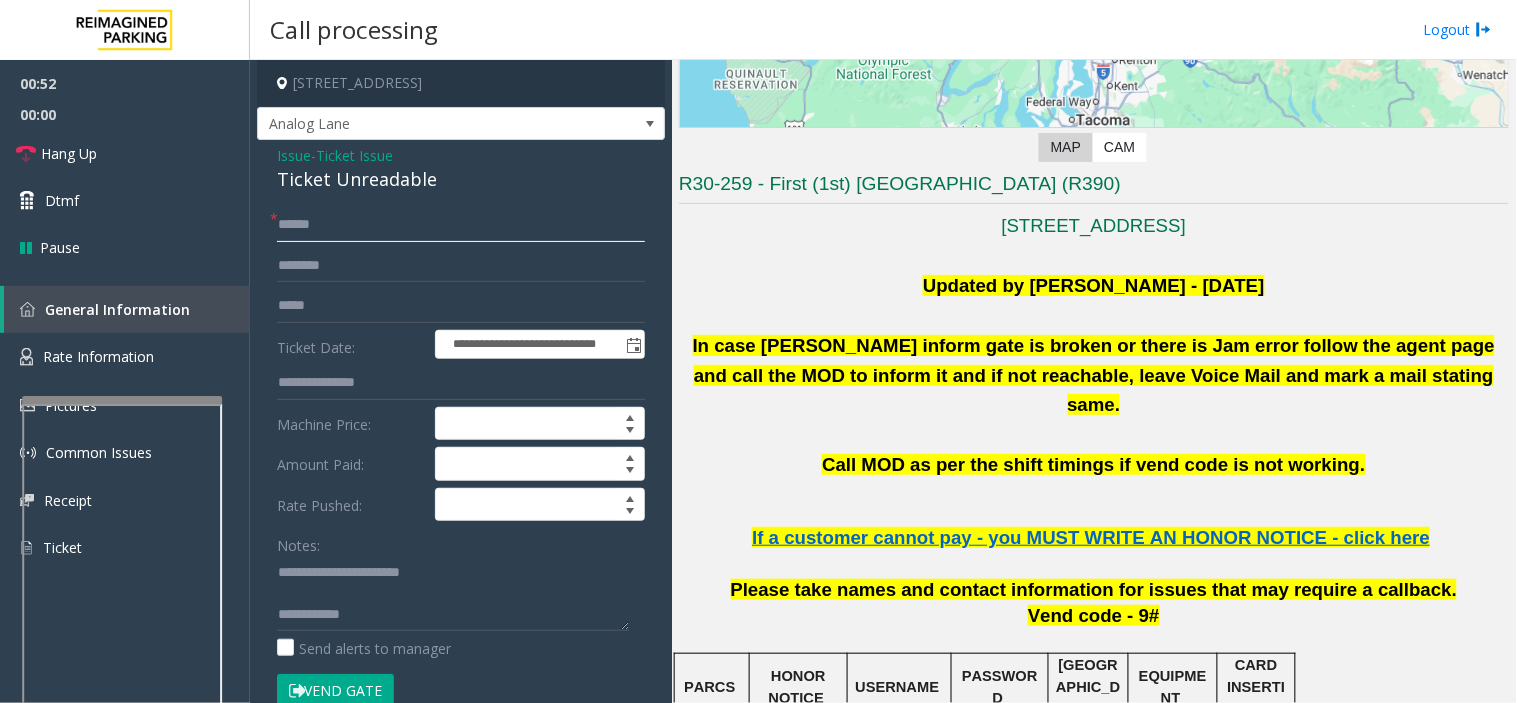 drag, startPoint x: 355, startPoint y: 223, endPoint x: 1341, endPoint y: 363, distance: 995.8895 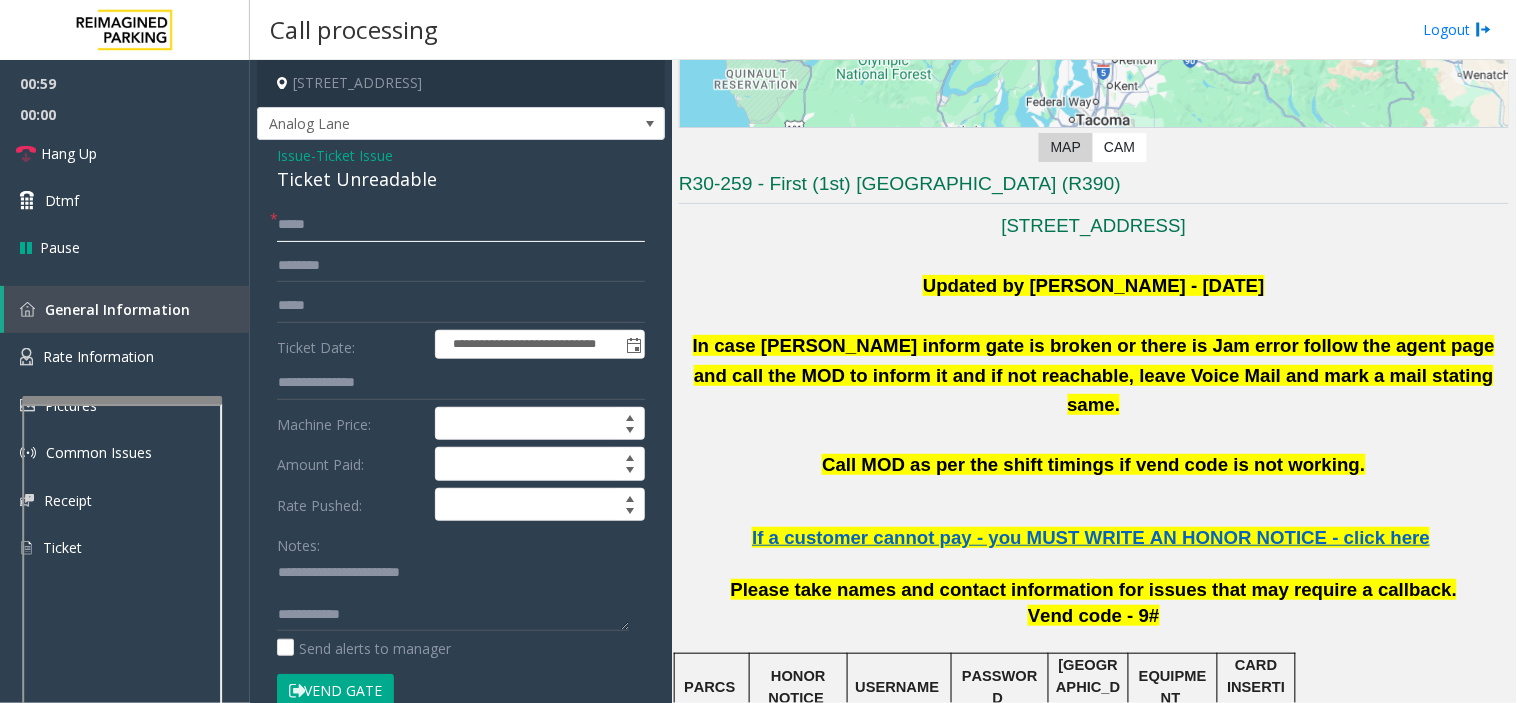type on "*****" 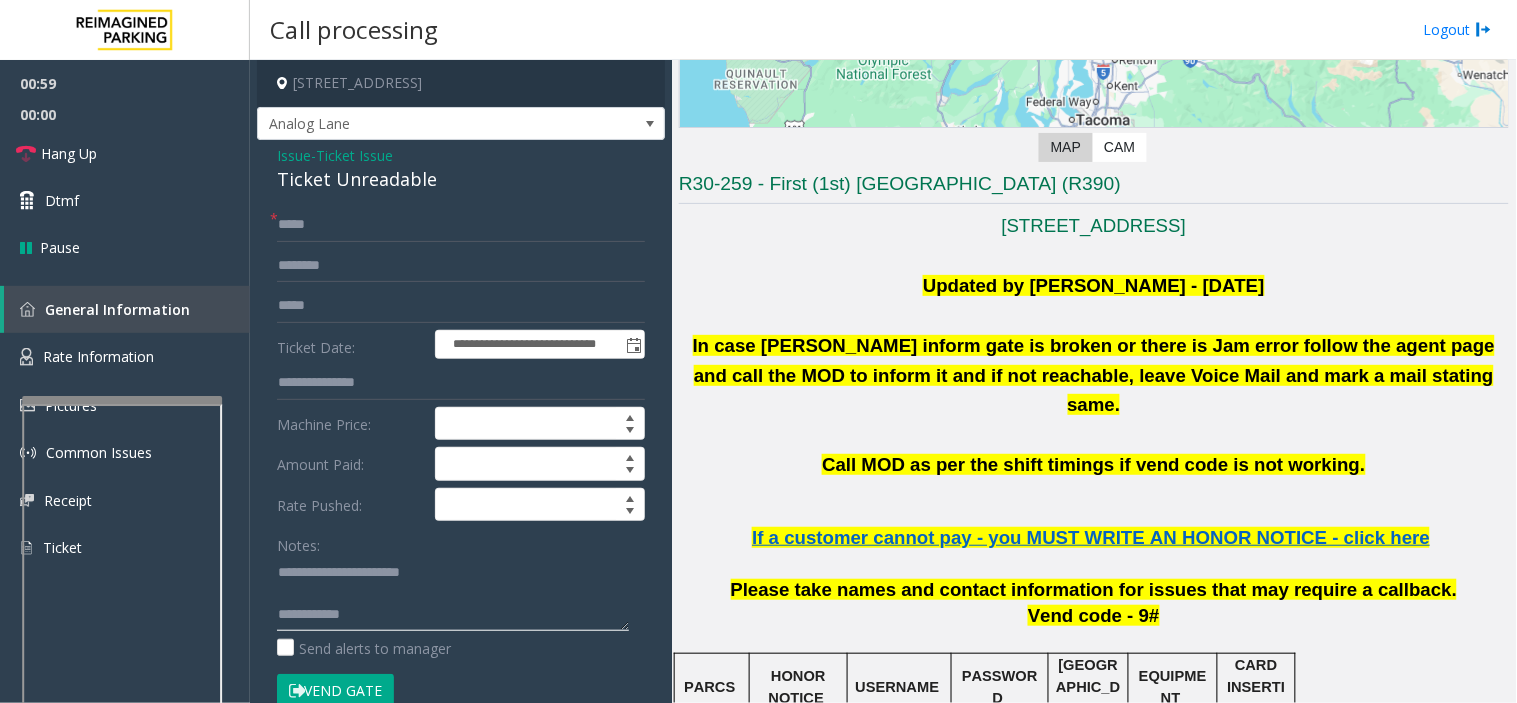 click 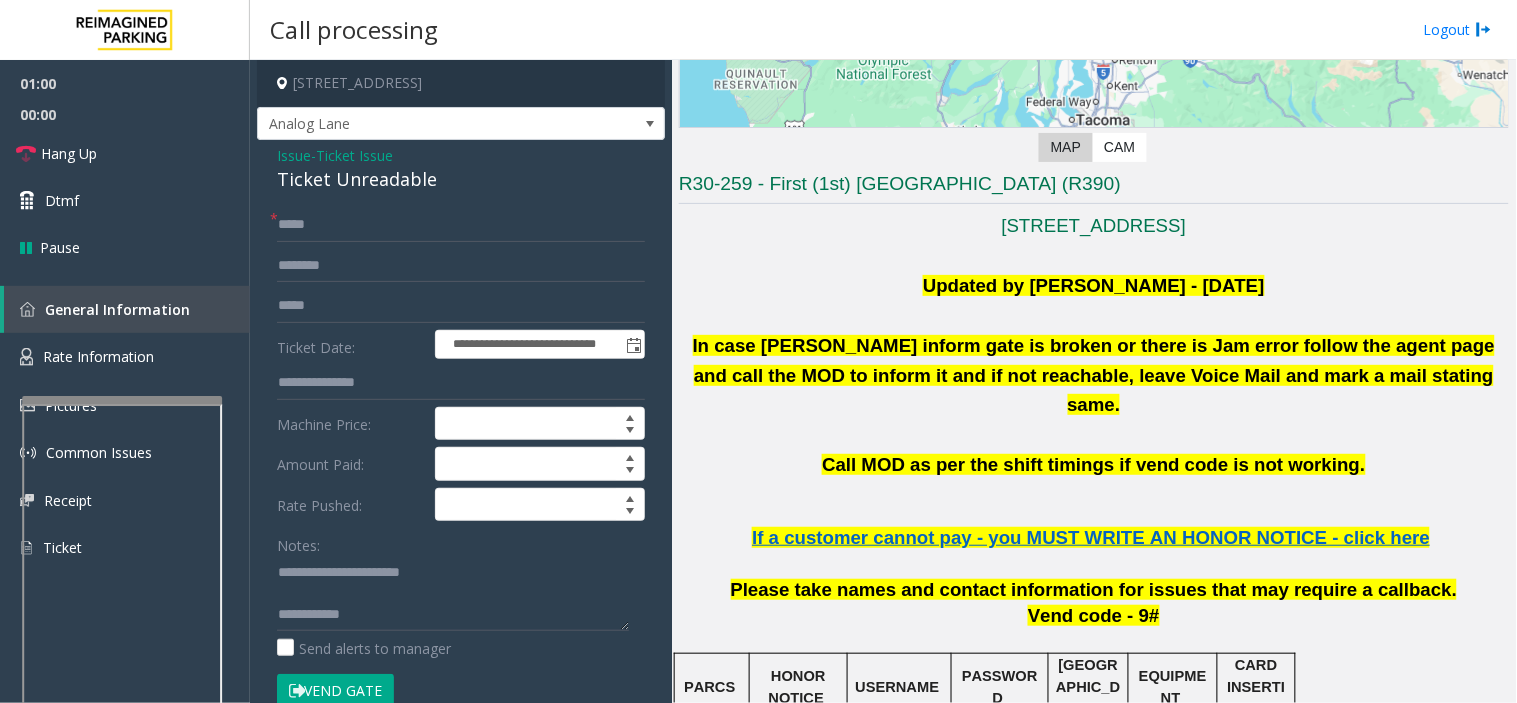 click on "Vend Gate" 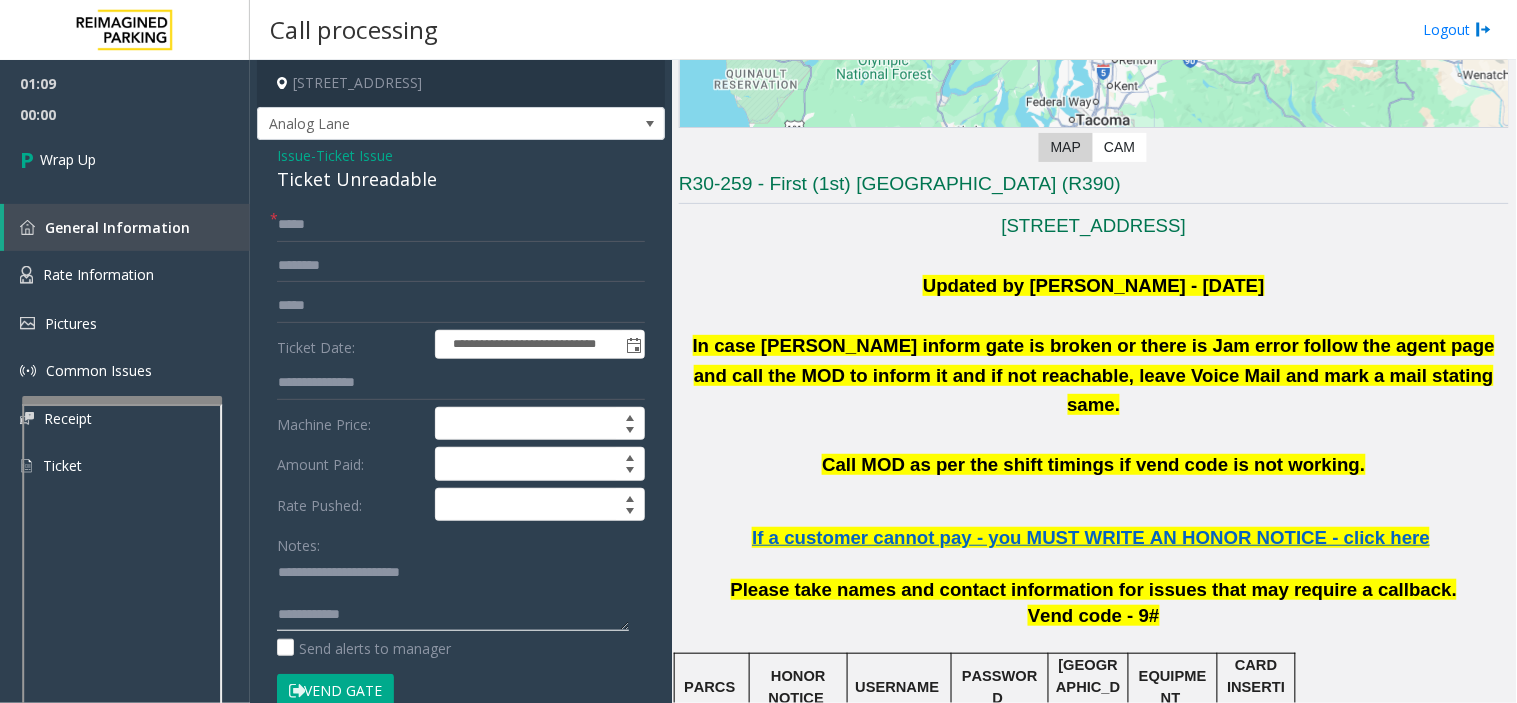click 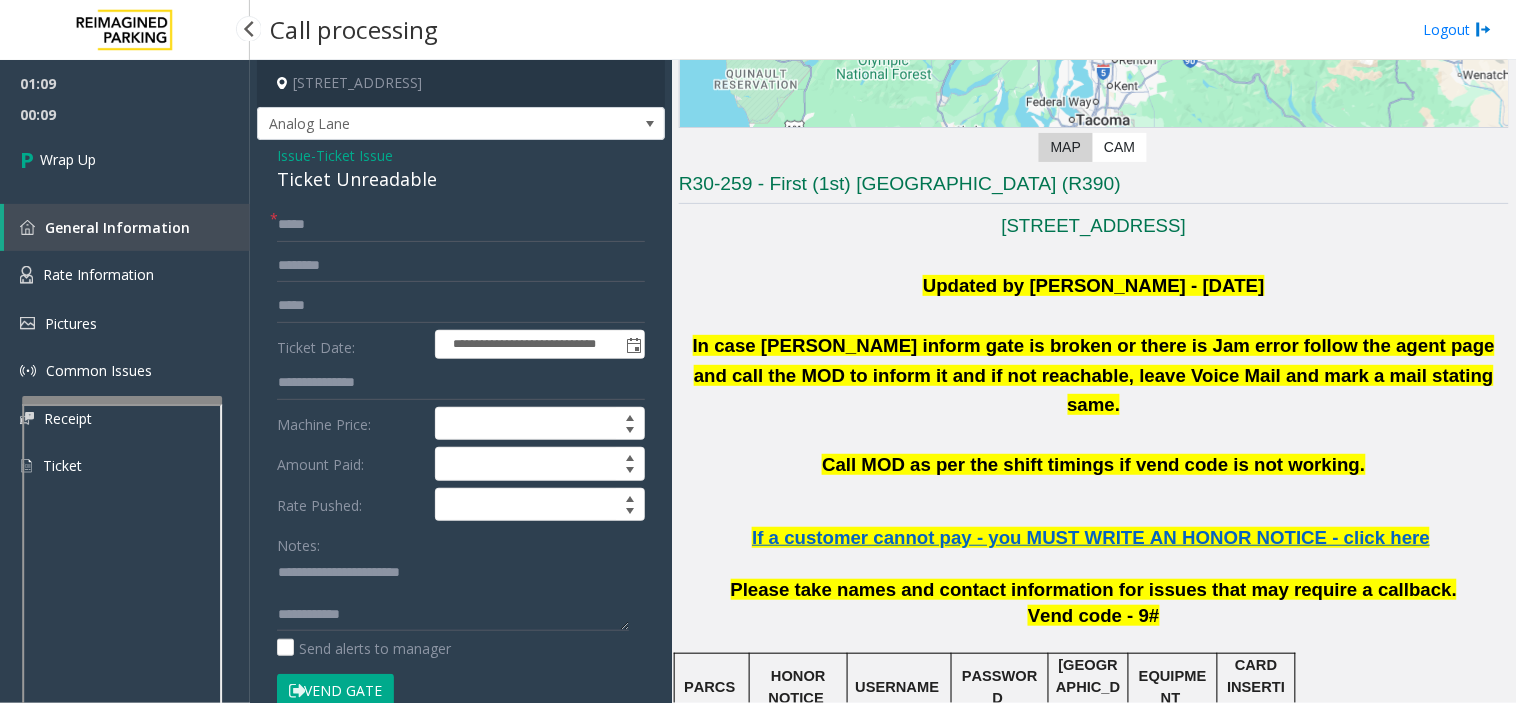 click on "General Information" at bounding box center (127, 227) 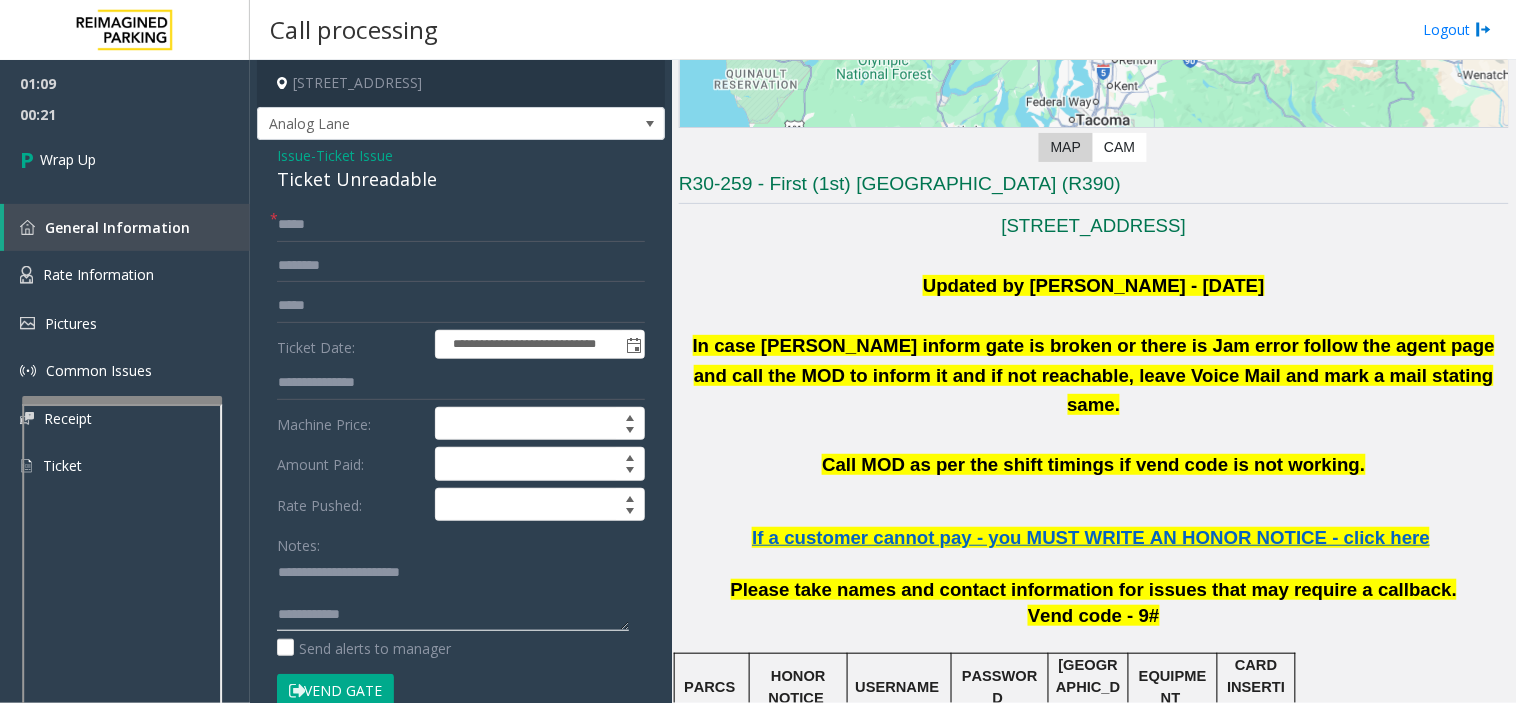 click 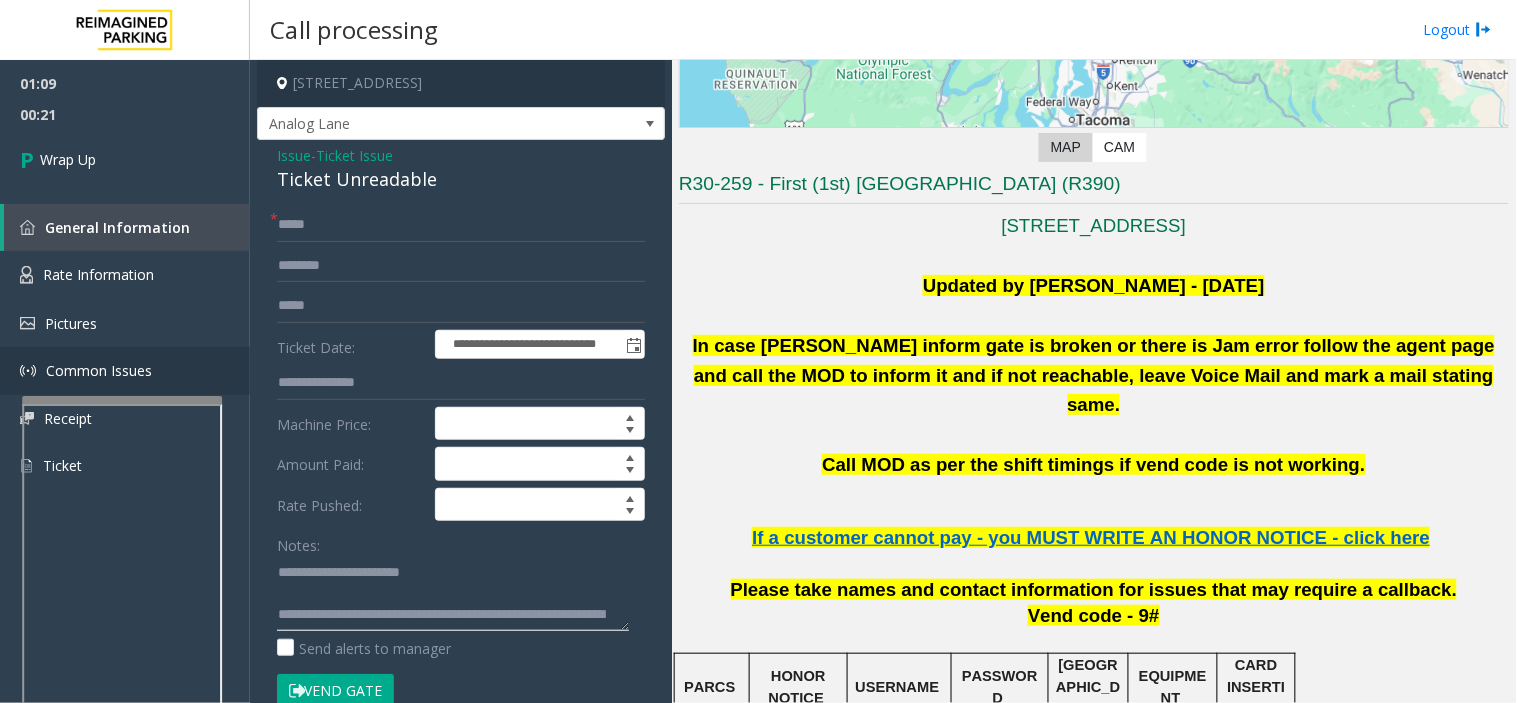 scroll, scrollTop: 34, scrollLeft: 0, axis: vertical 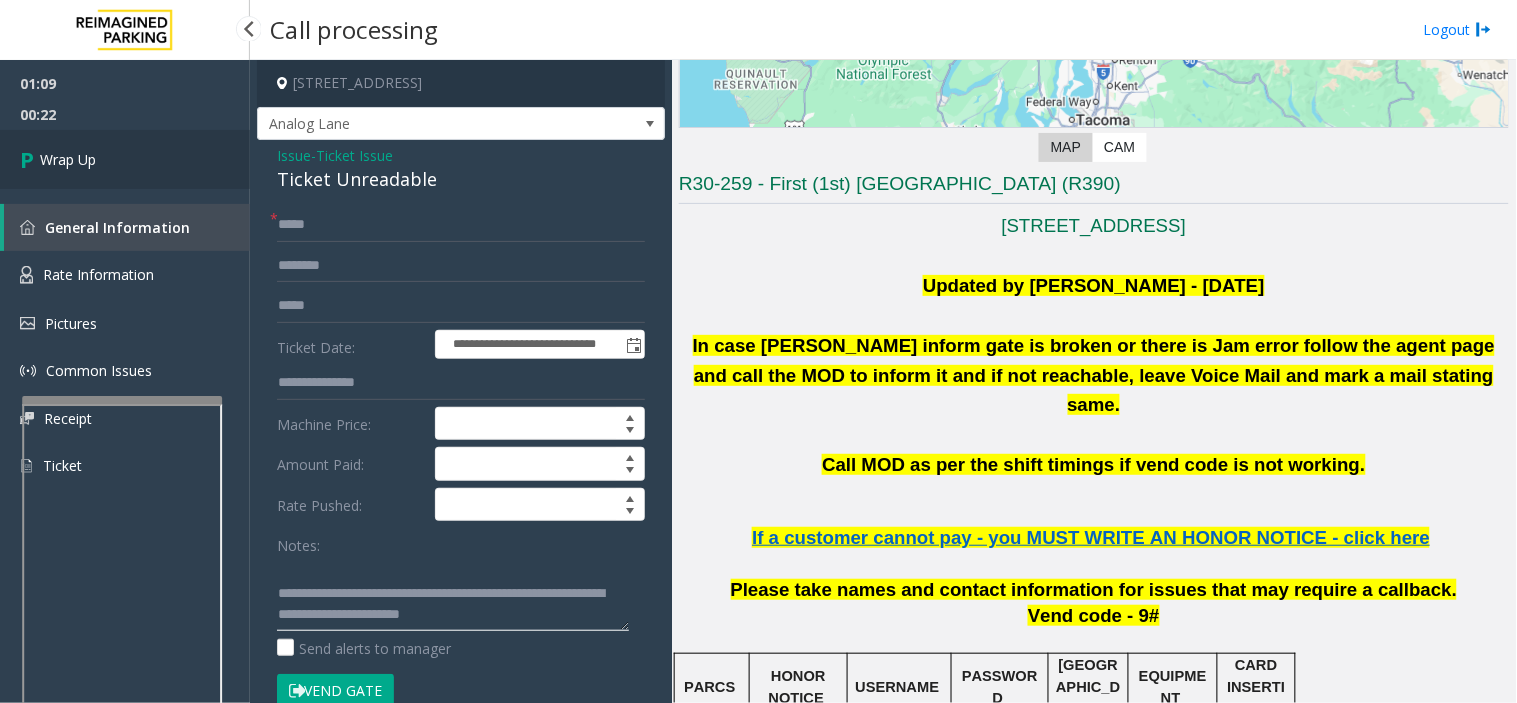 type on "**********" 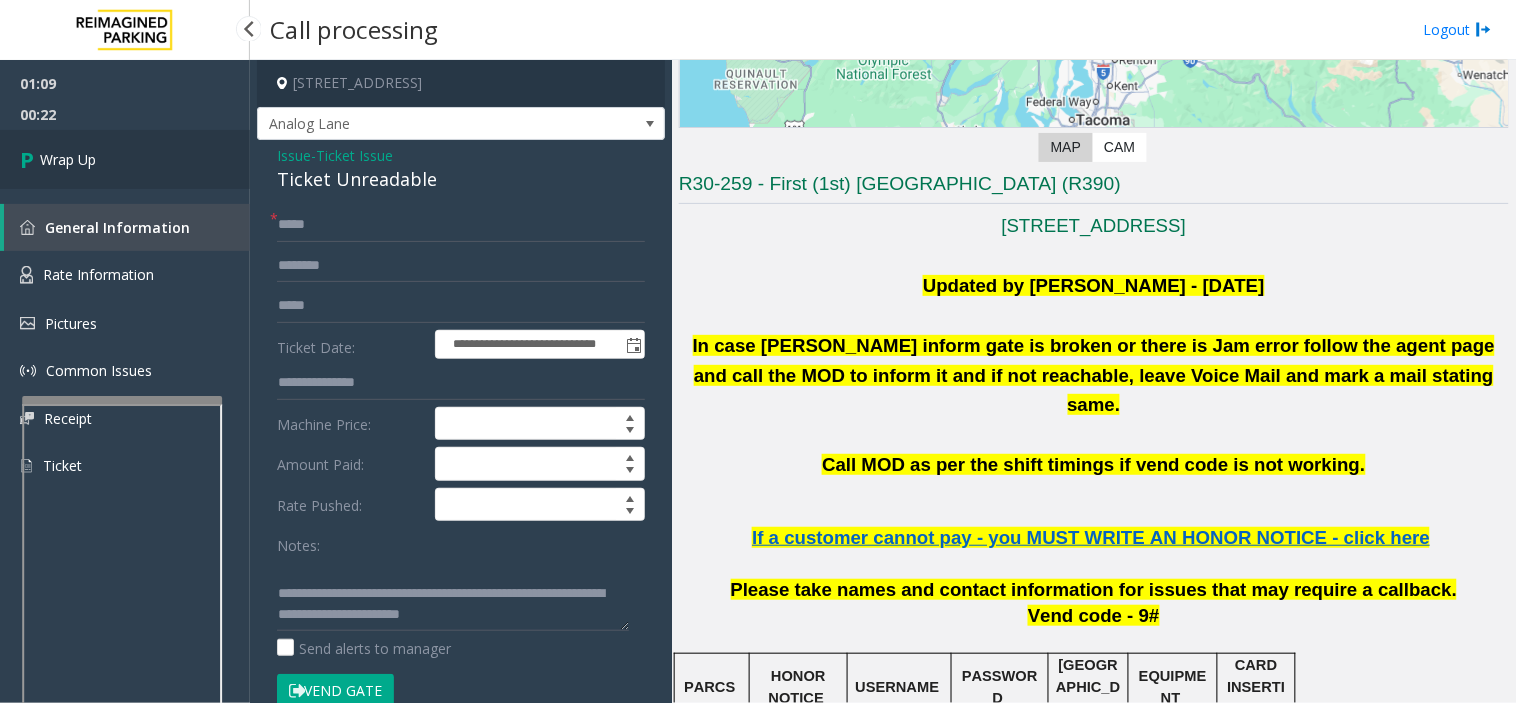 click on "Wrap Up" at bounding box center [125, 159] 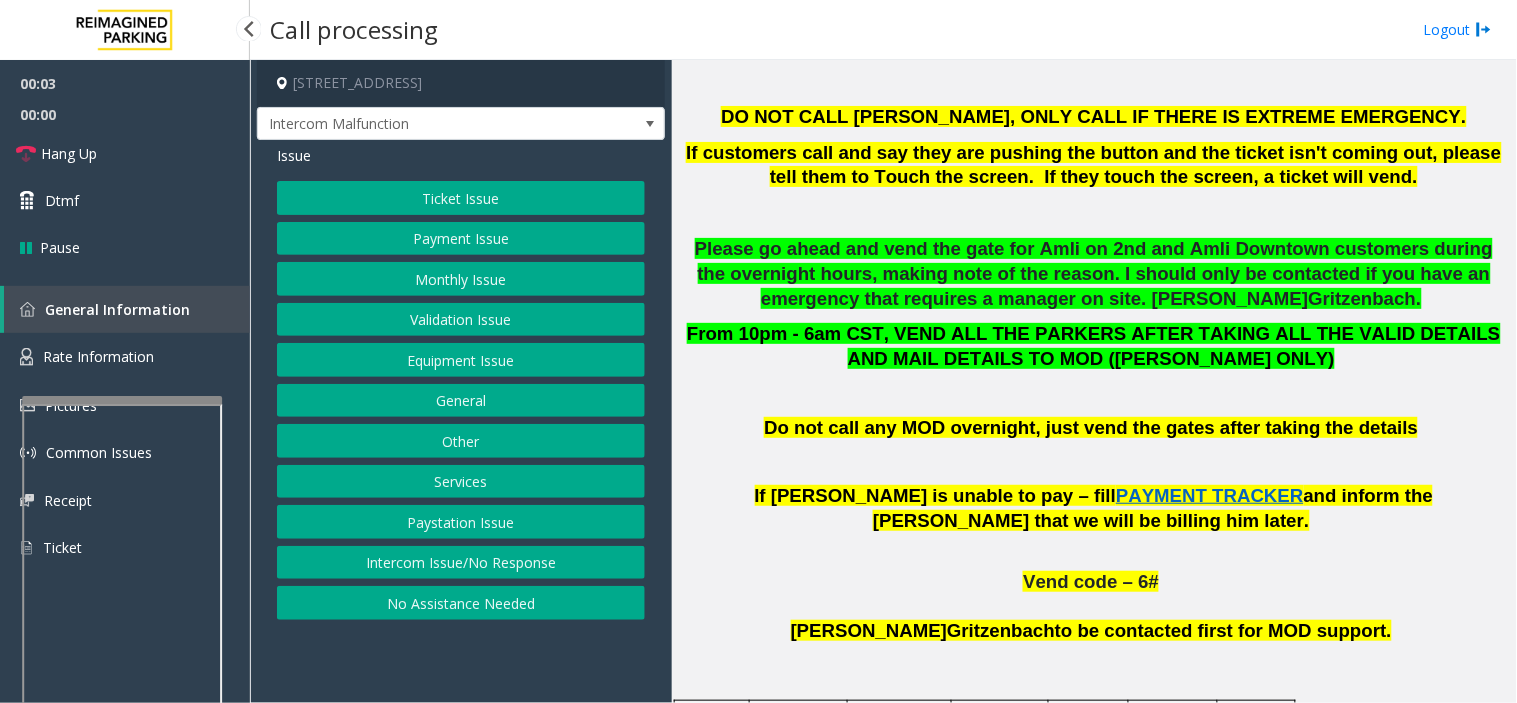 scroll, scrollTop: 1000, scrollLeft: 0, axis: vertical 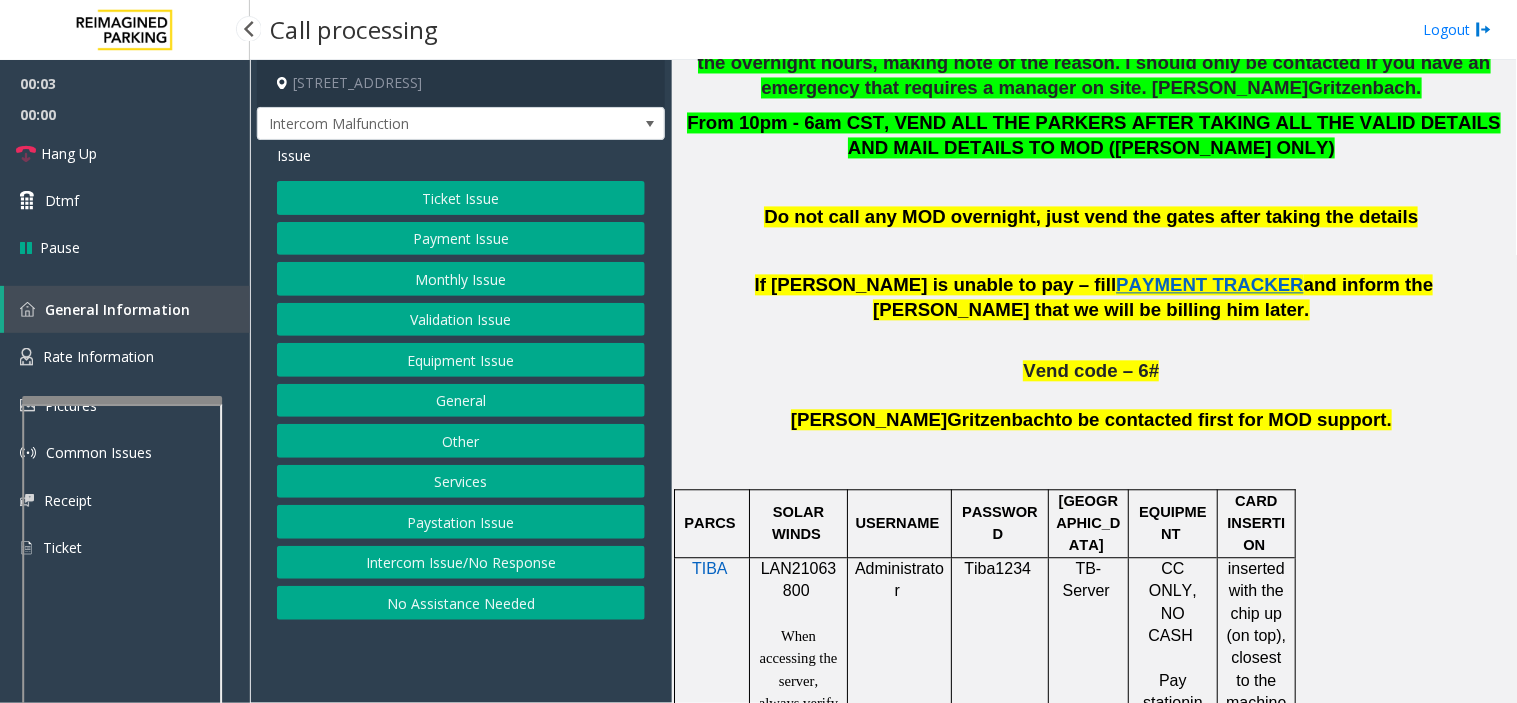 click on "LAN21063800" 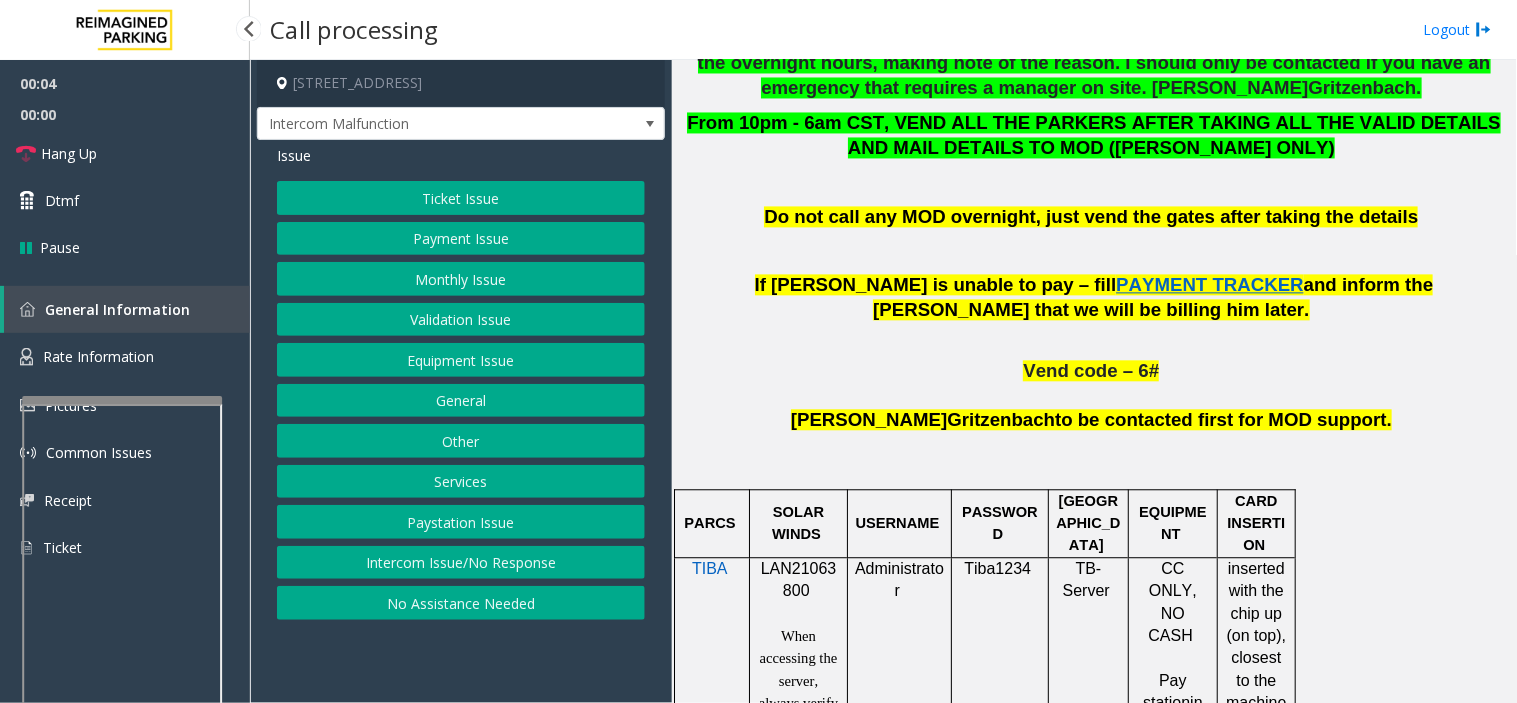 click on "LAN21063800" 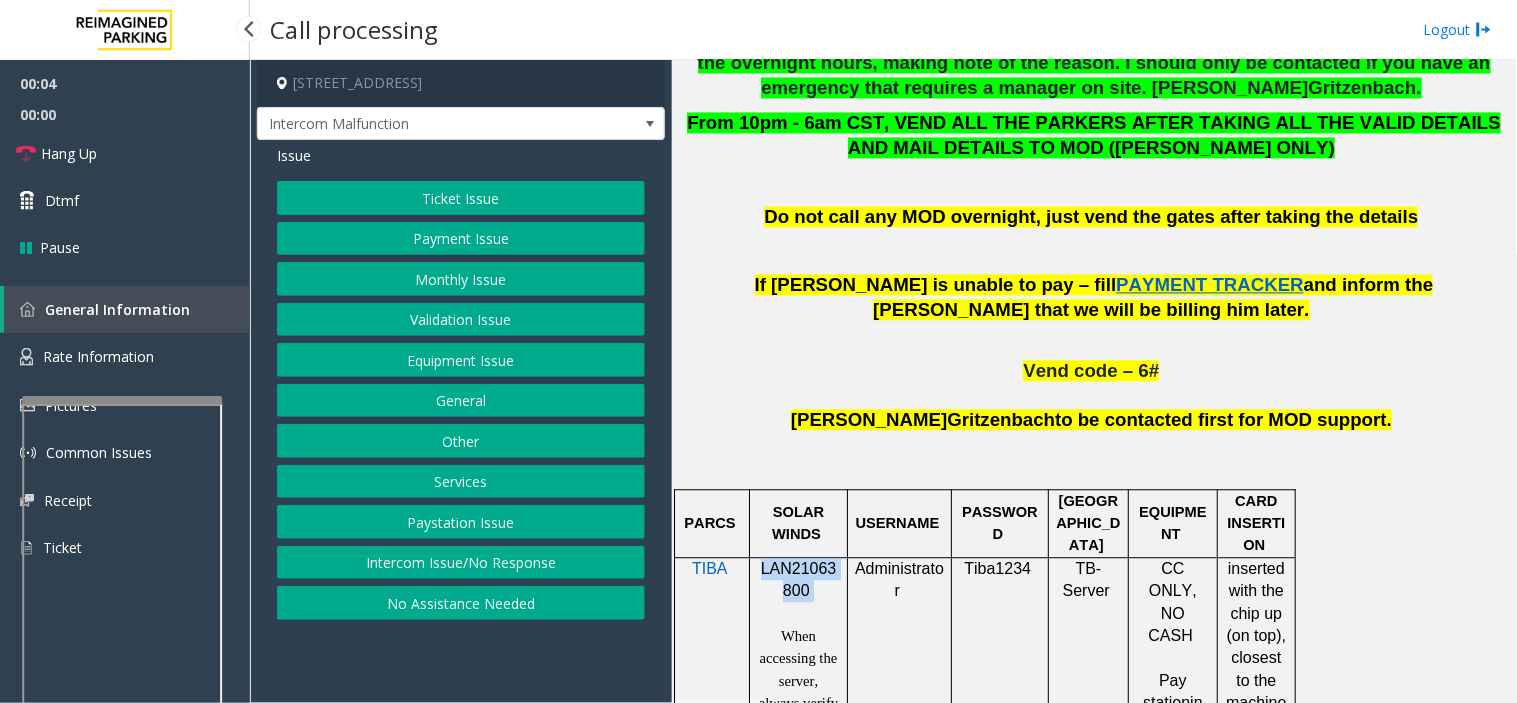 click on "LAN21063800" 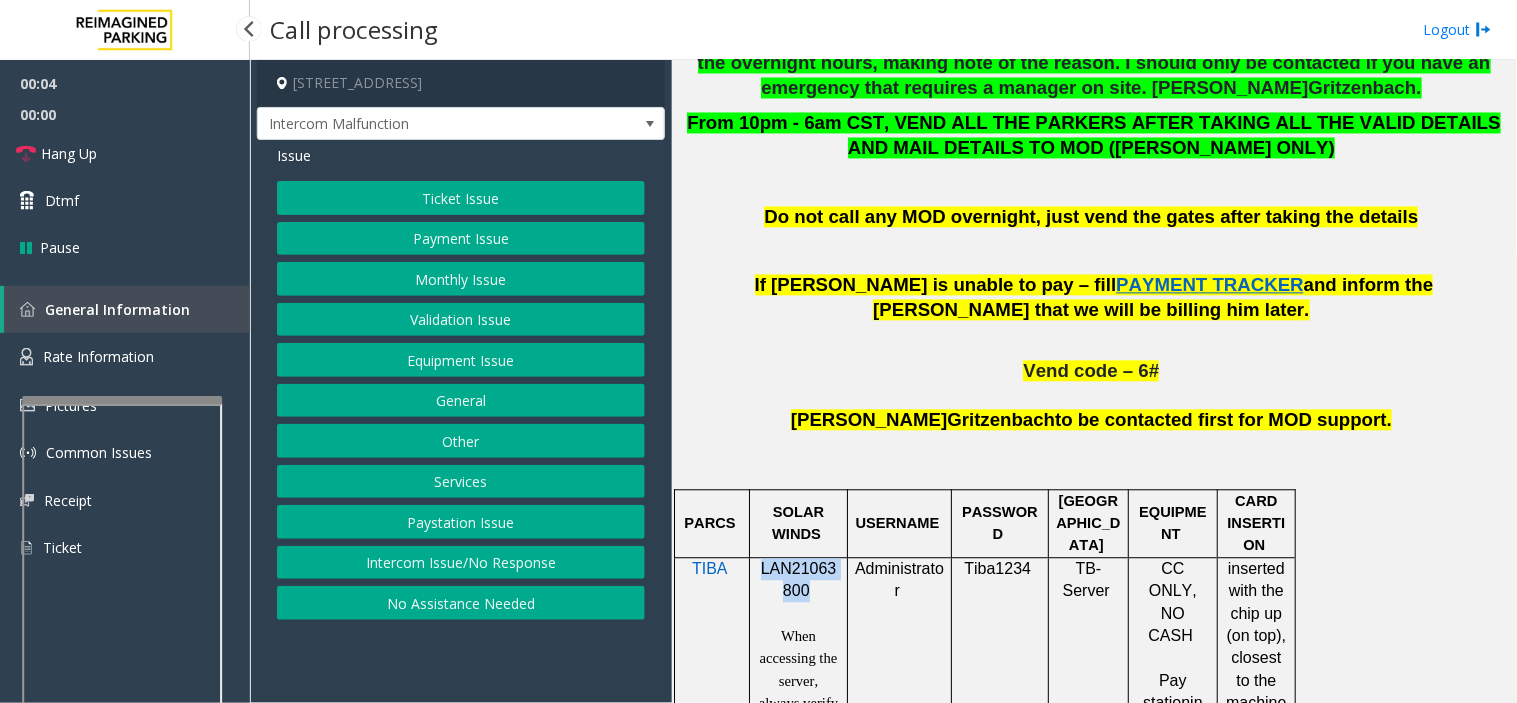 copy on "LAN21063800" 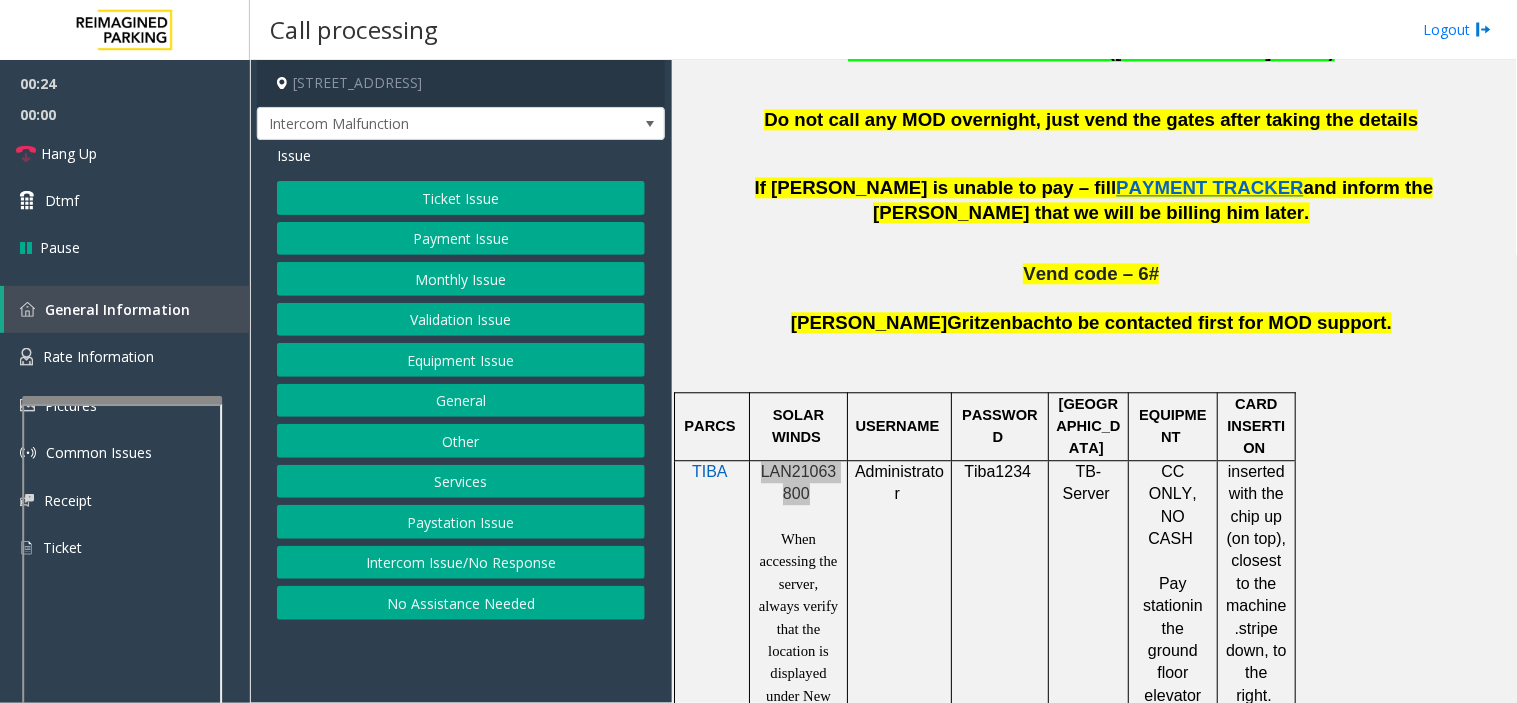 scroll, scrollTop: 1222, scrollLeft: 0, axis: vertical 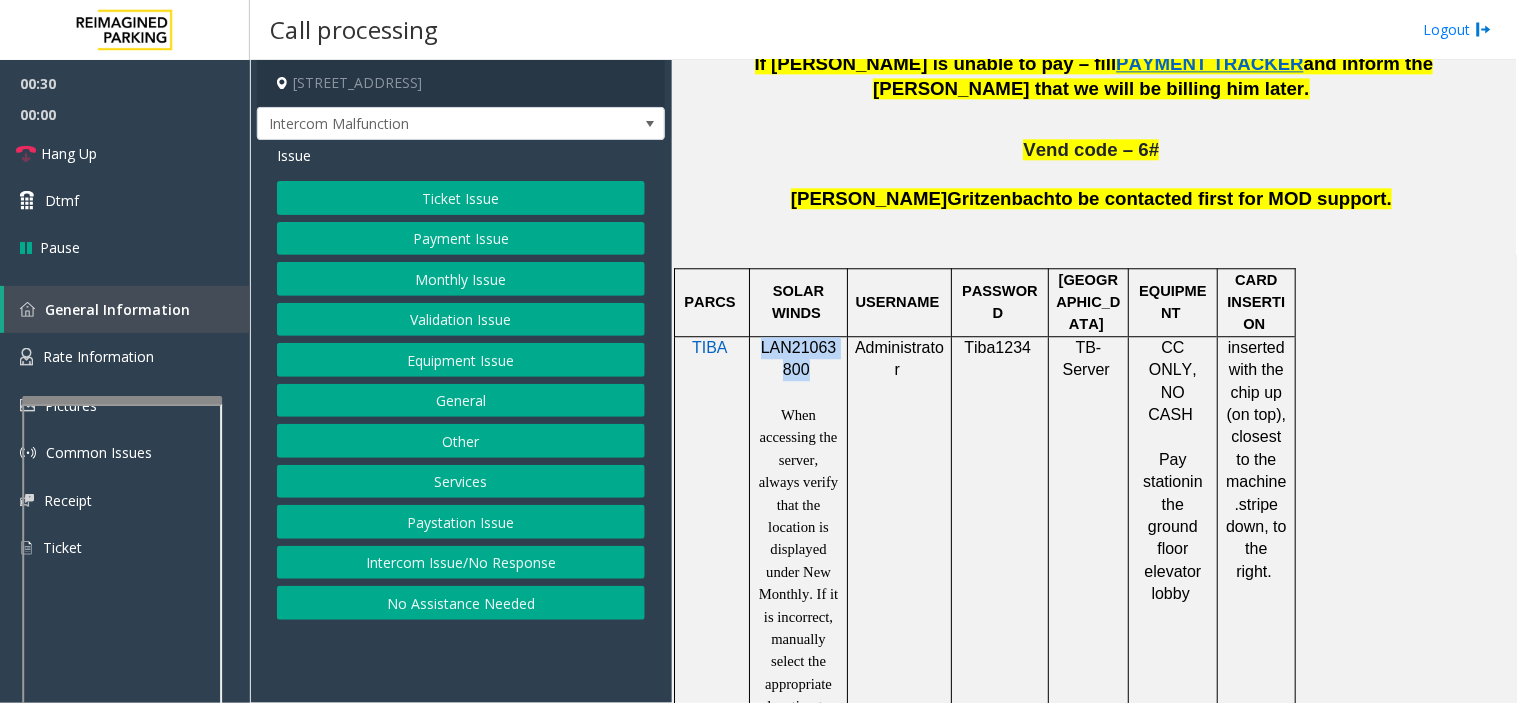 click on "Payment Issue" 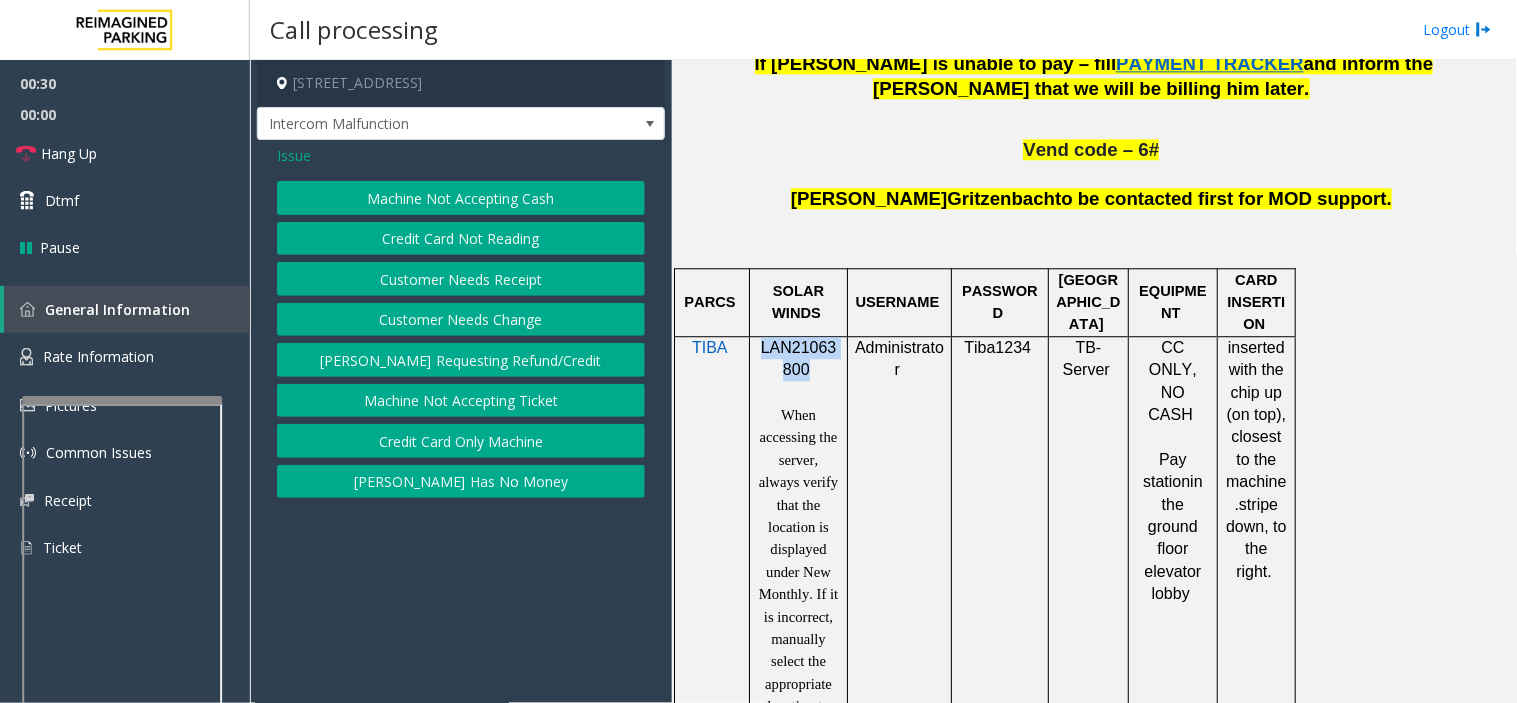 click on "Machine Not Accepting Cash" 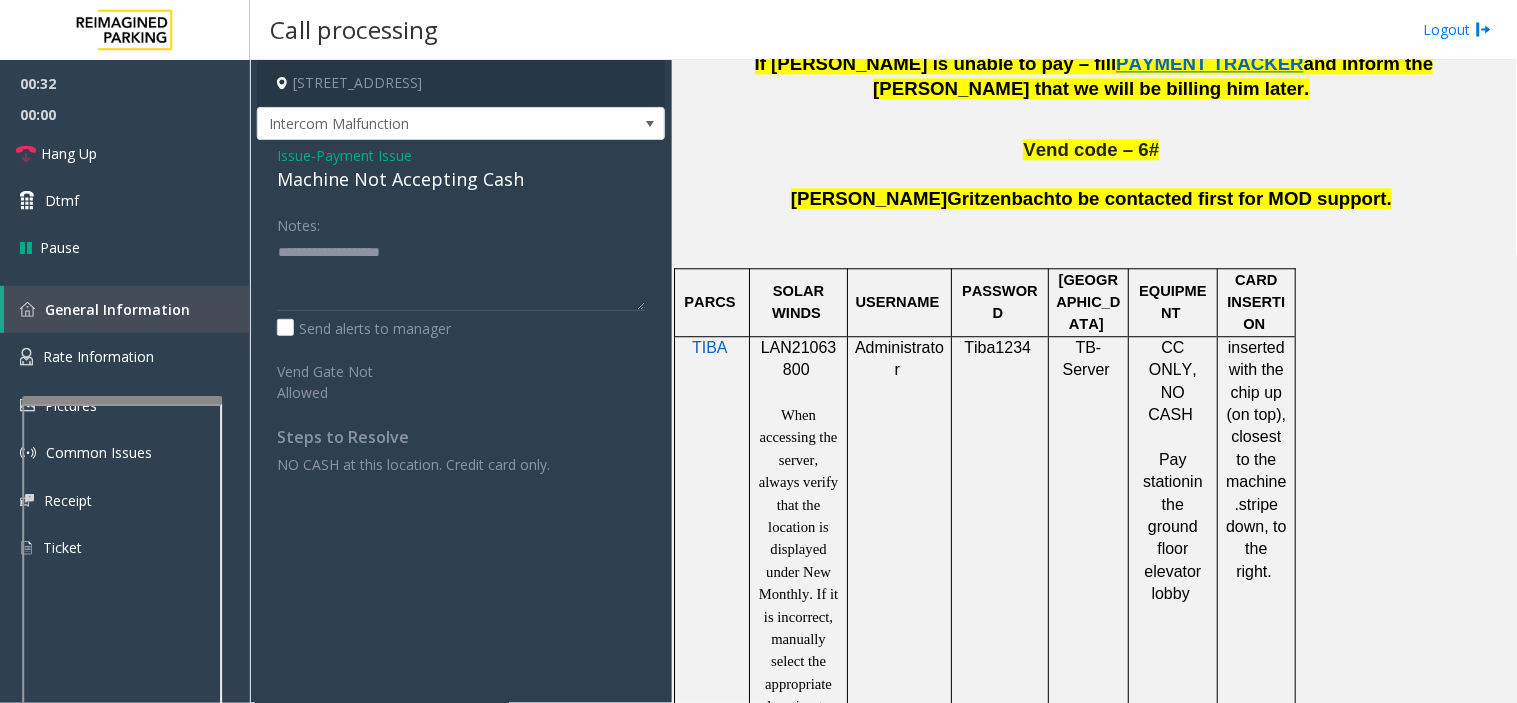 click on "Payment Issue" 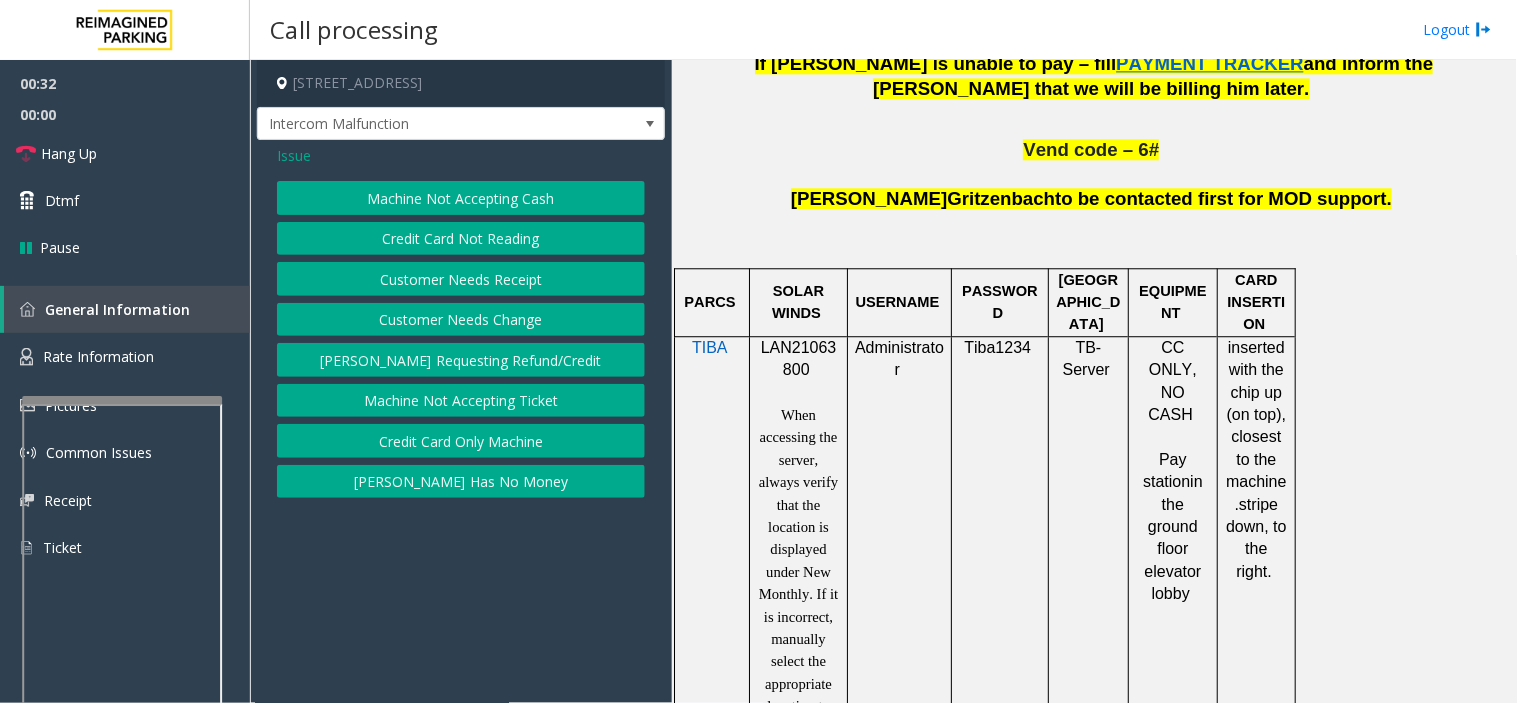 click on "Credit Card Not Reading" 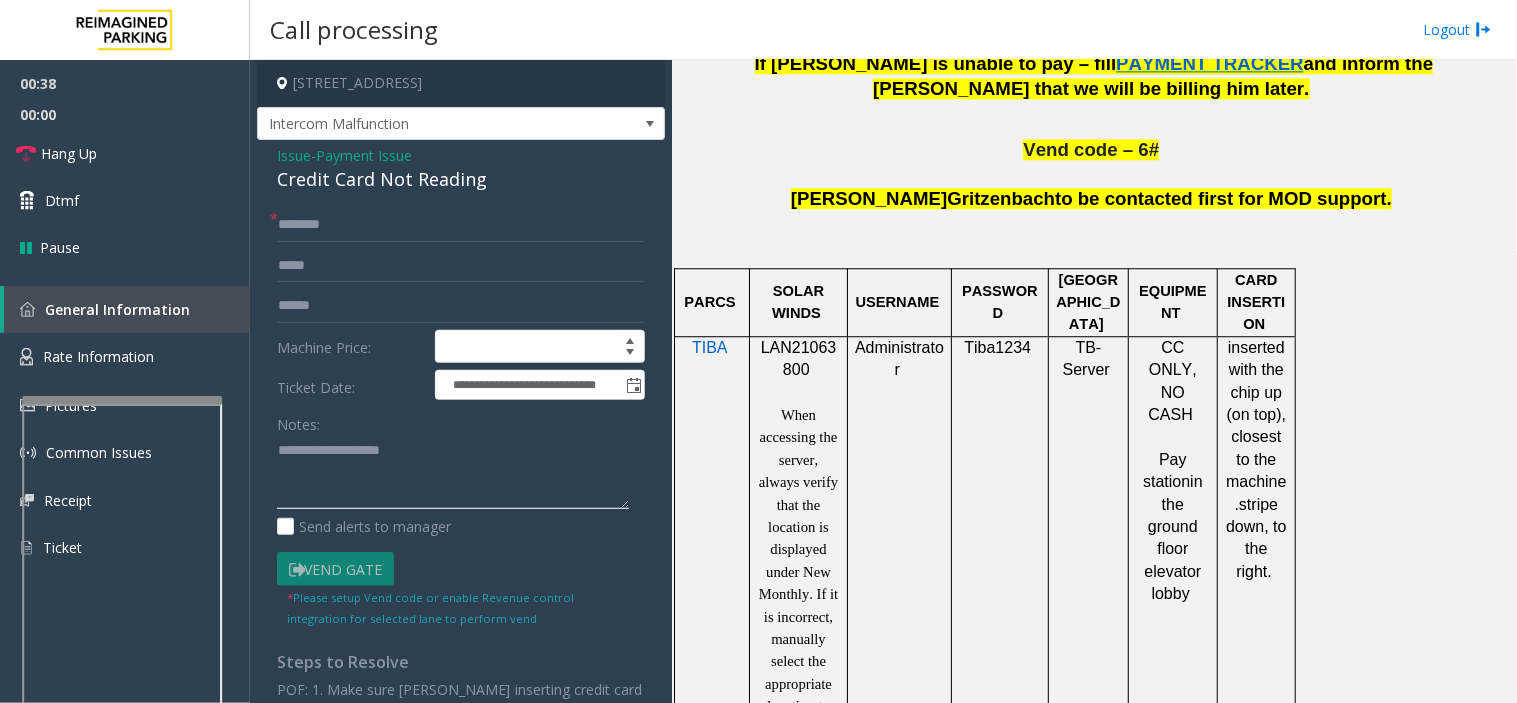 click 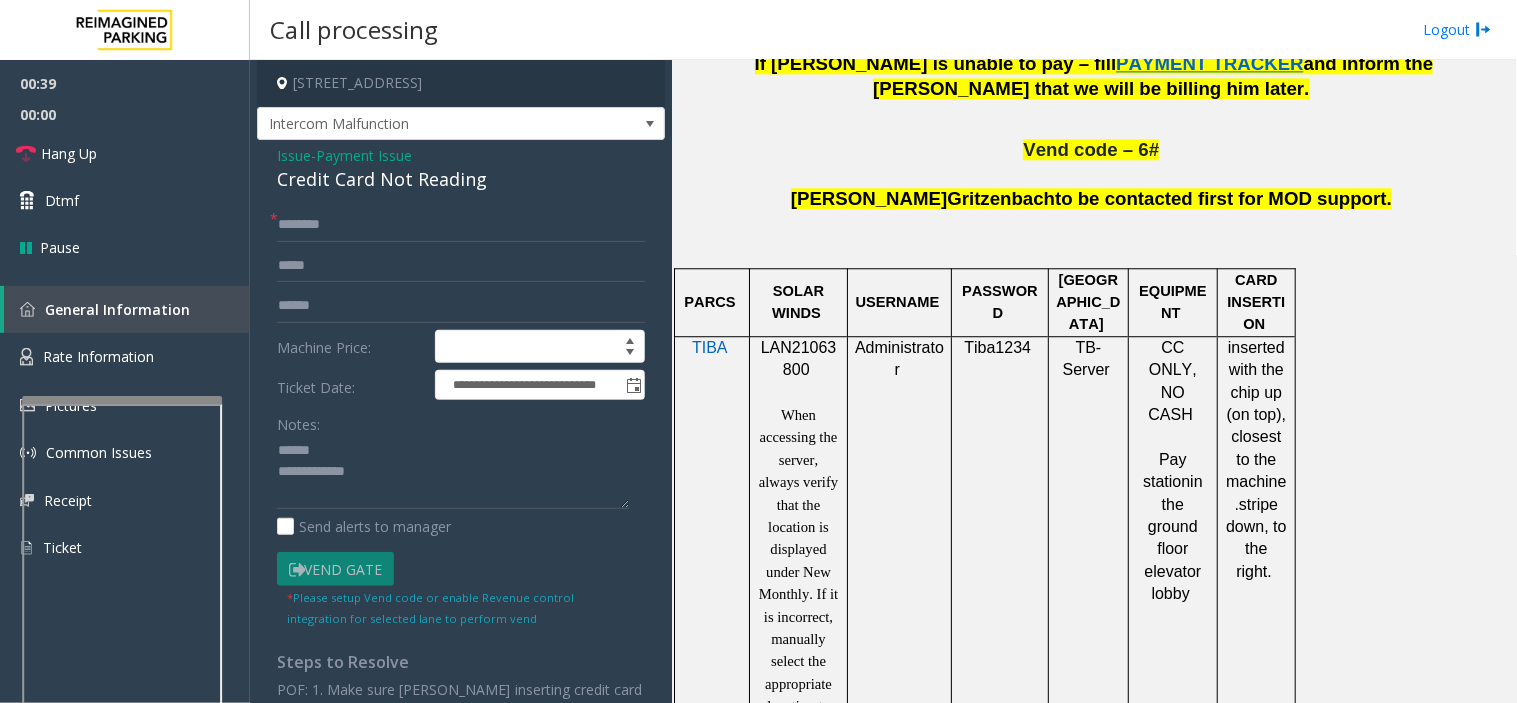 drag, startPoint x: 385, startPoint y: 202, endPoint x: 395, endPoint y: 177, distance: 26.925823 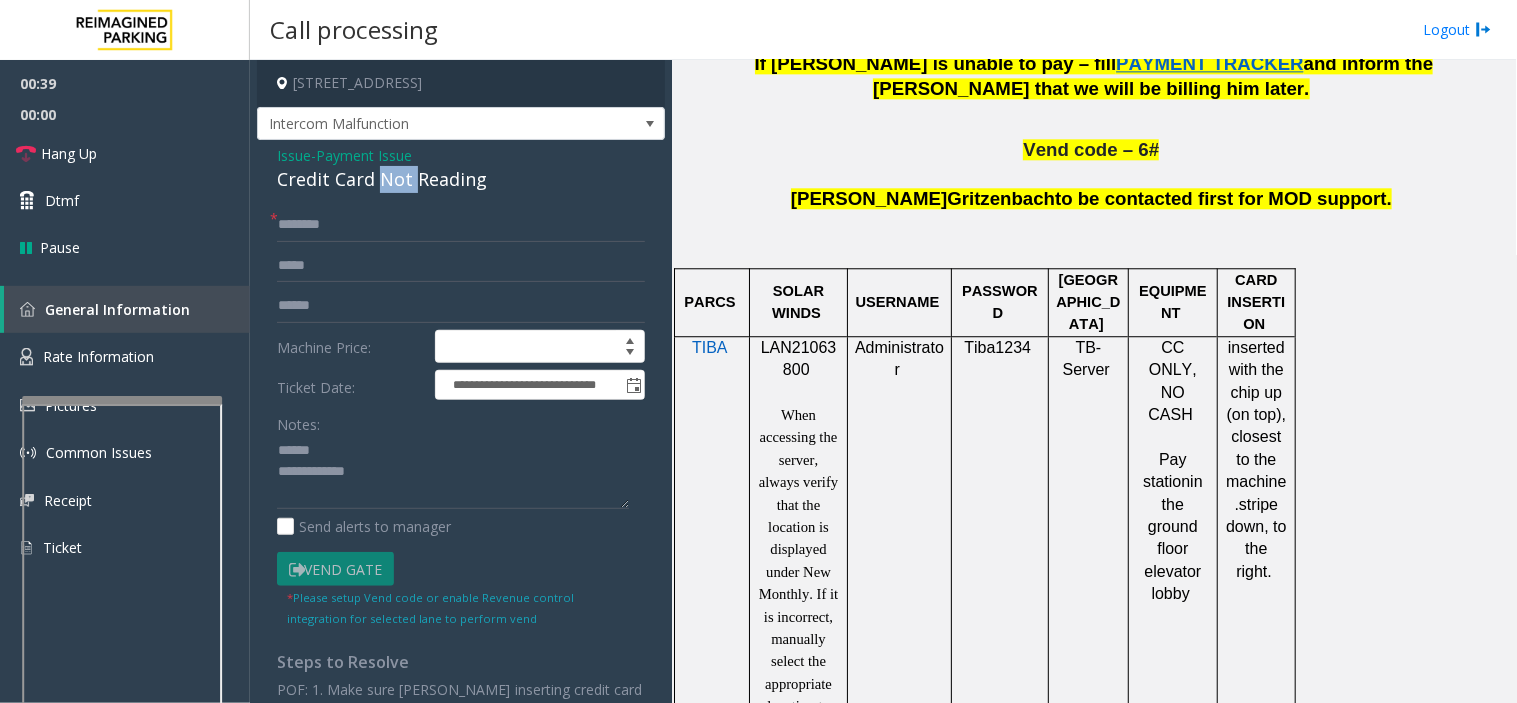 click on "Credit Card Not Reading" 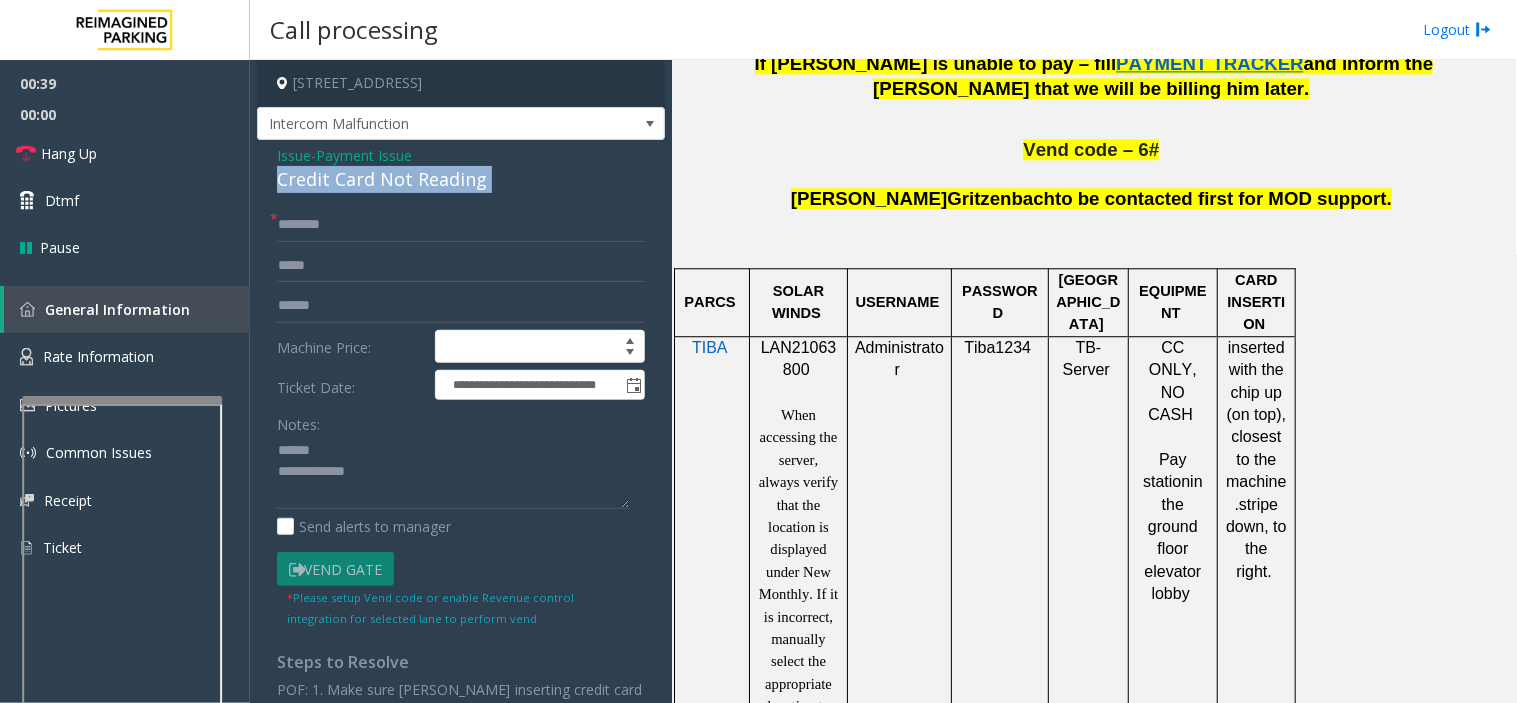 click on "Credit Card Not Reading" 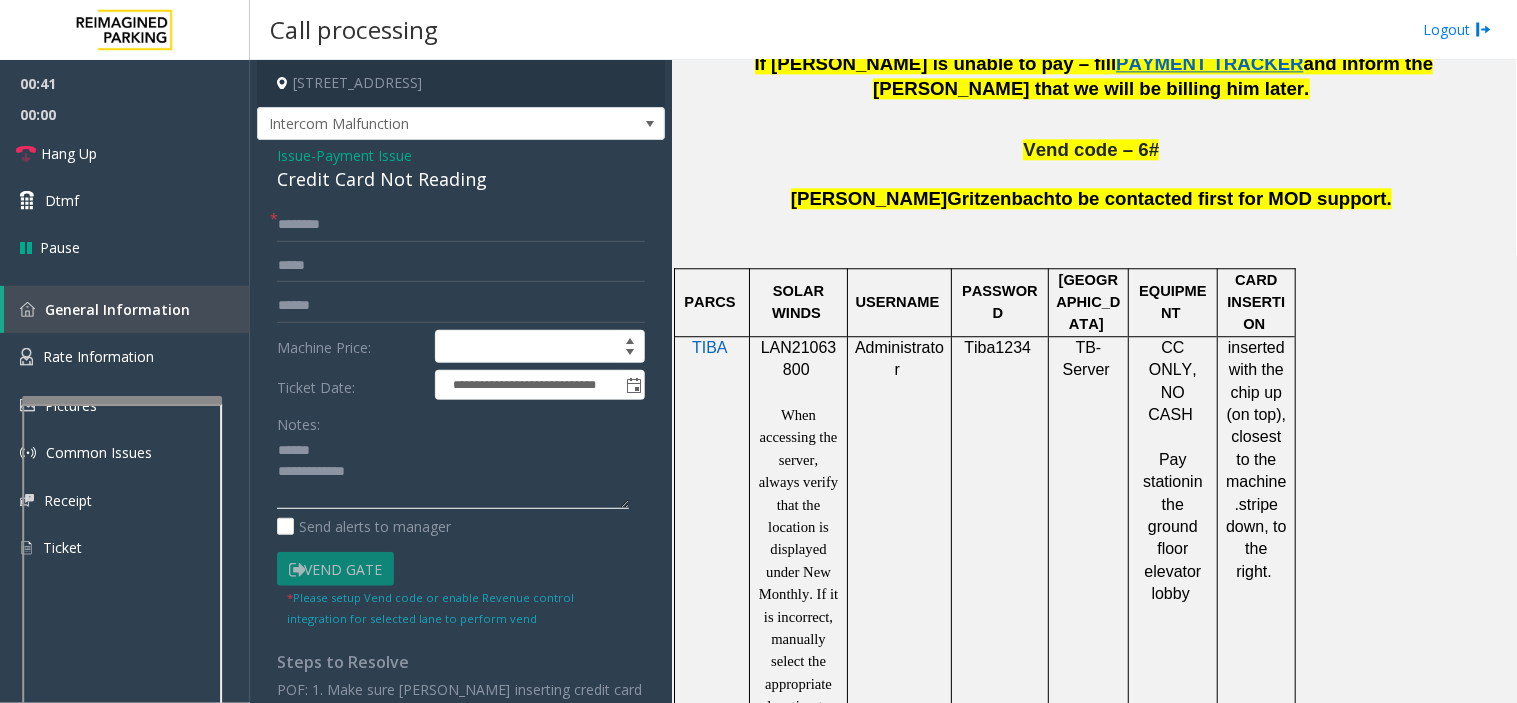 click 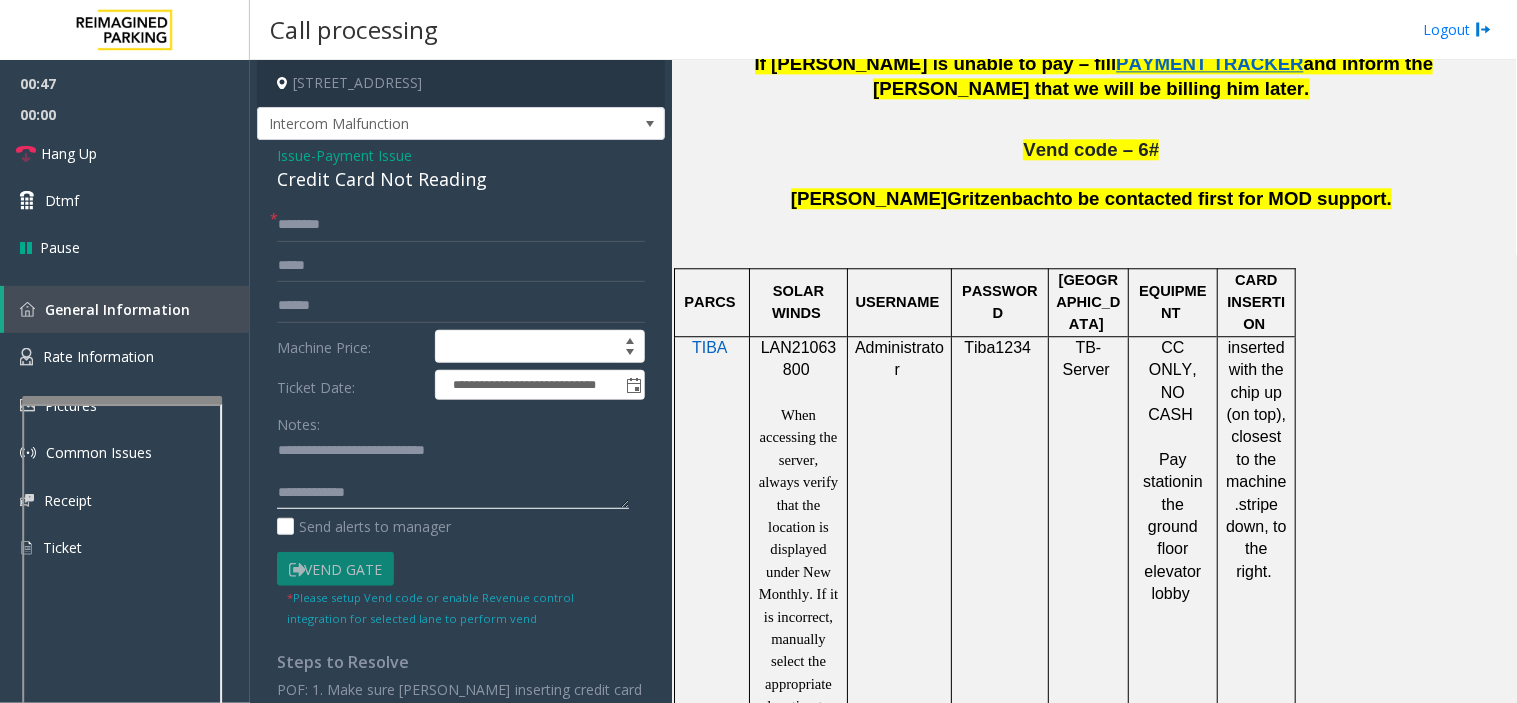 drag, startPoint x: 310, startPoint y: 457, endPoint x: 344, endPoint y: 497, distance: 52.49762 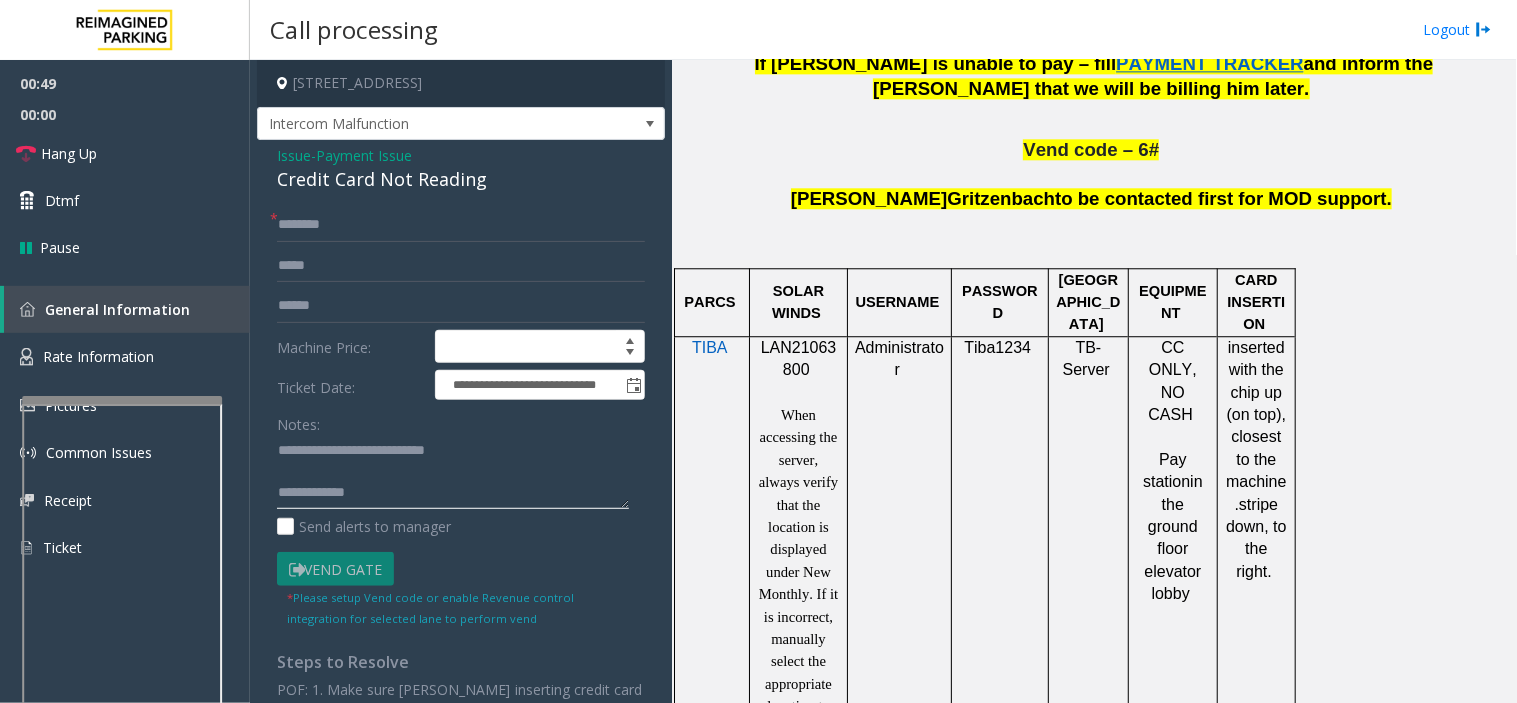 click 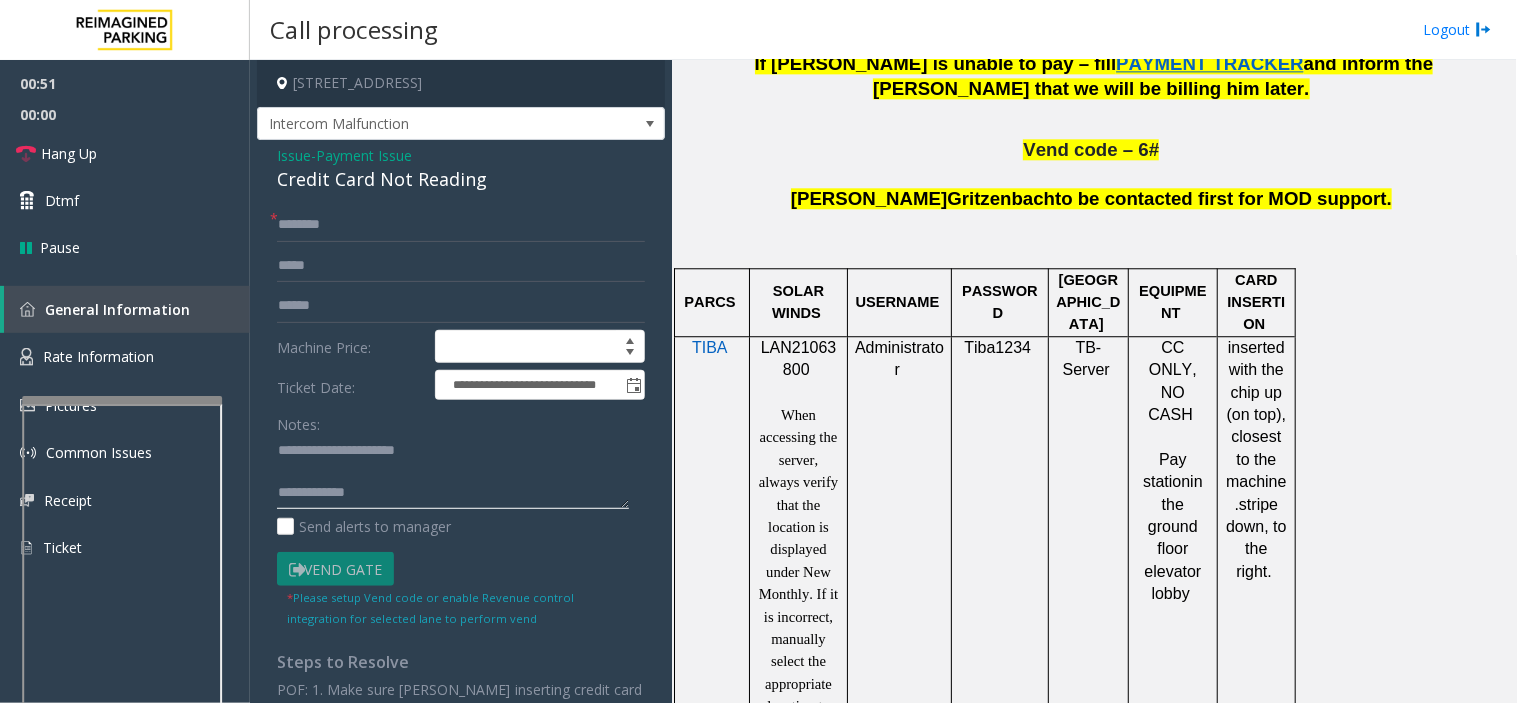 paste on "*******" 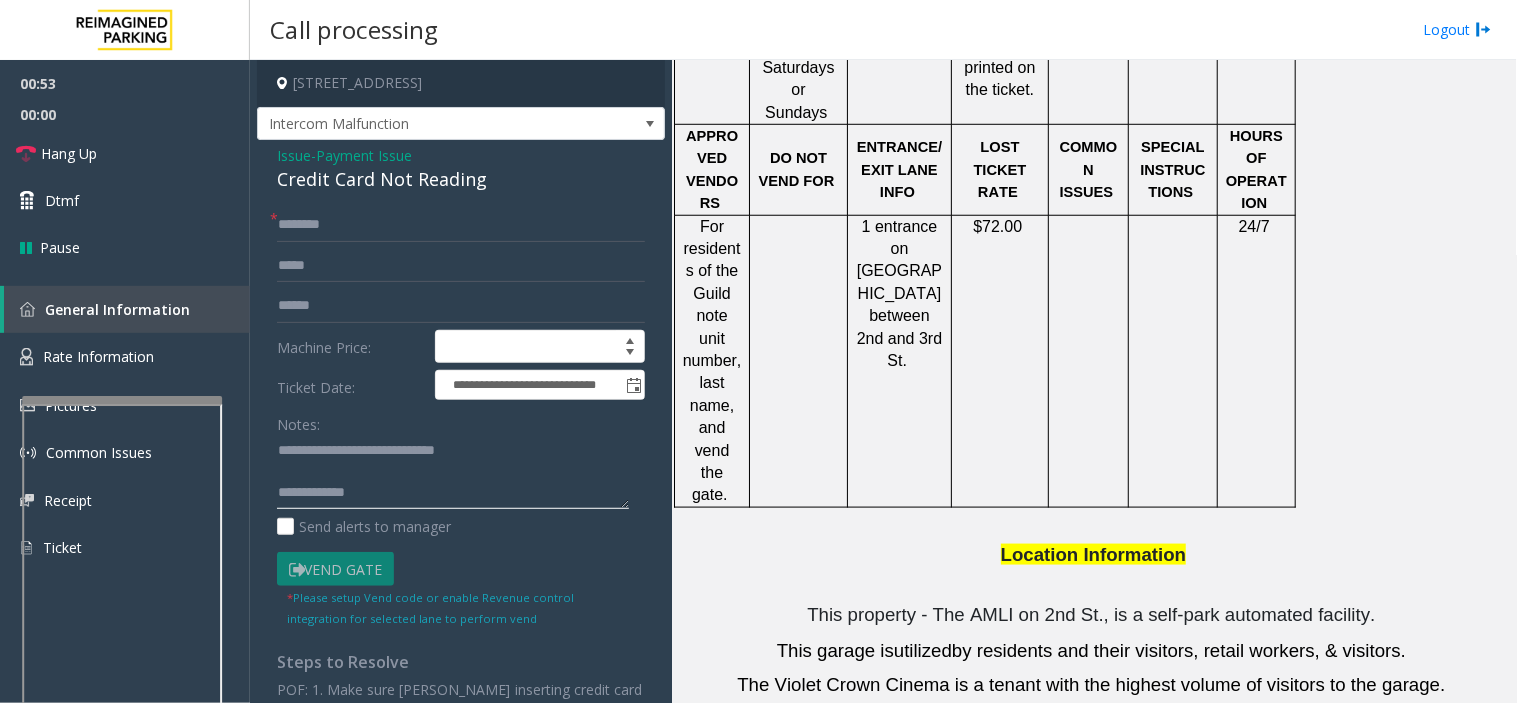 scroll, scrollTop: 2333, scrollLeft: 0, axis: vertical 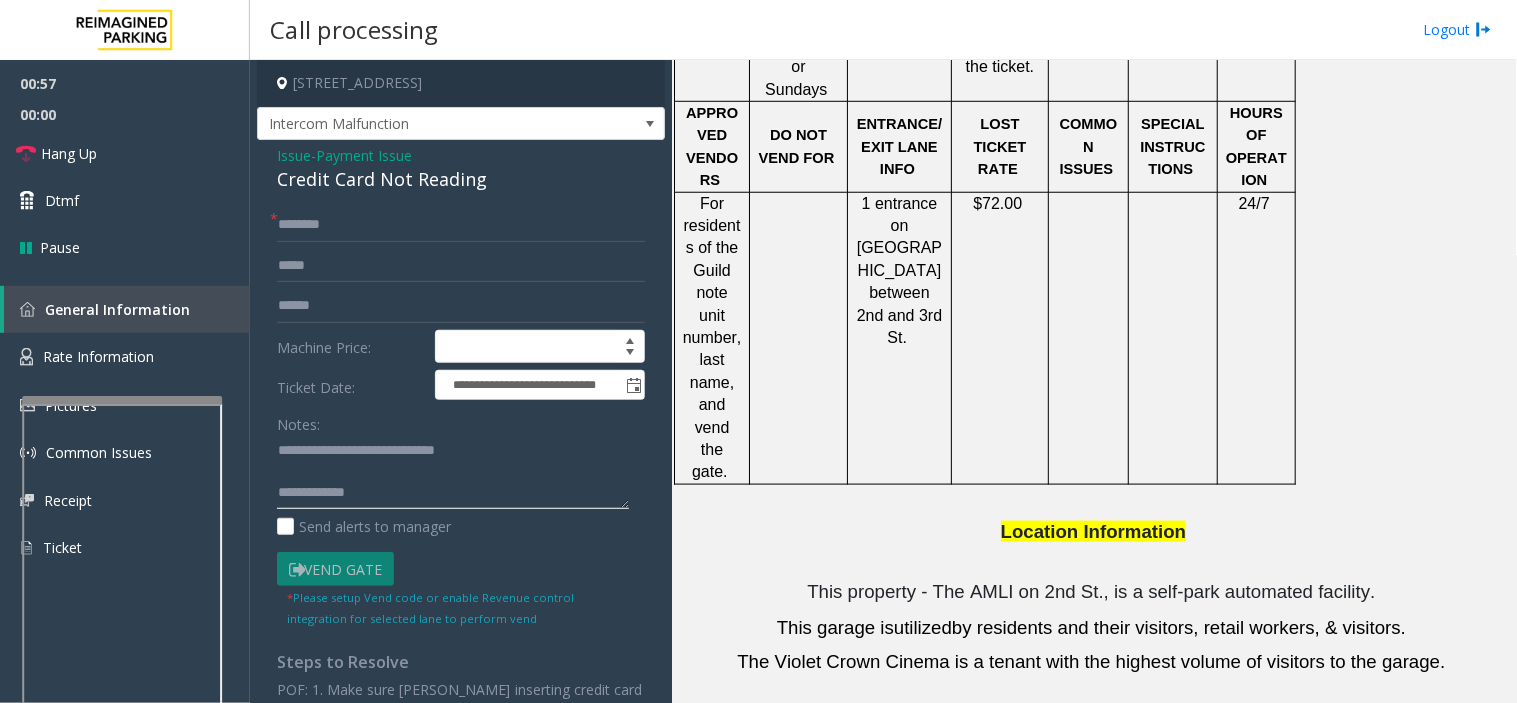 click 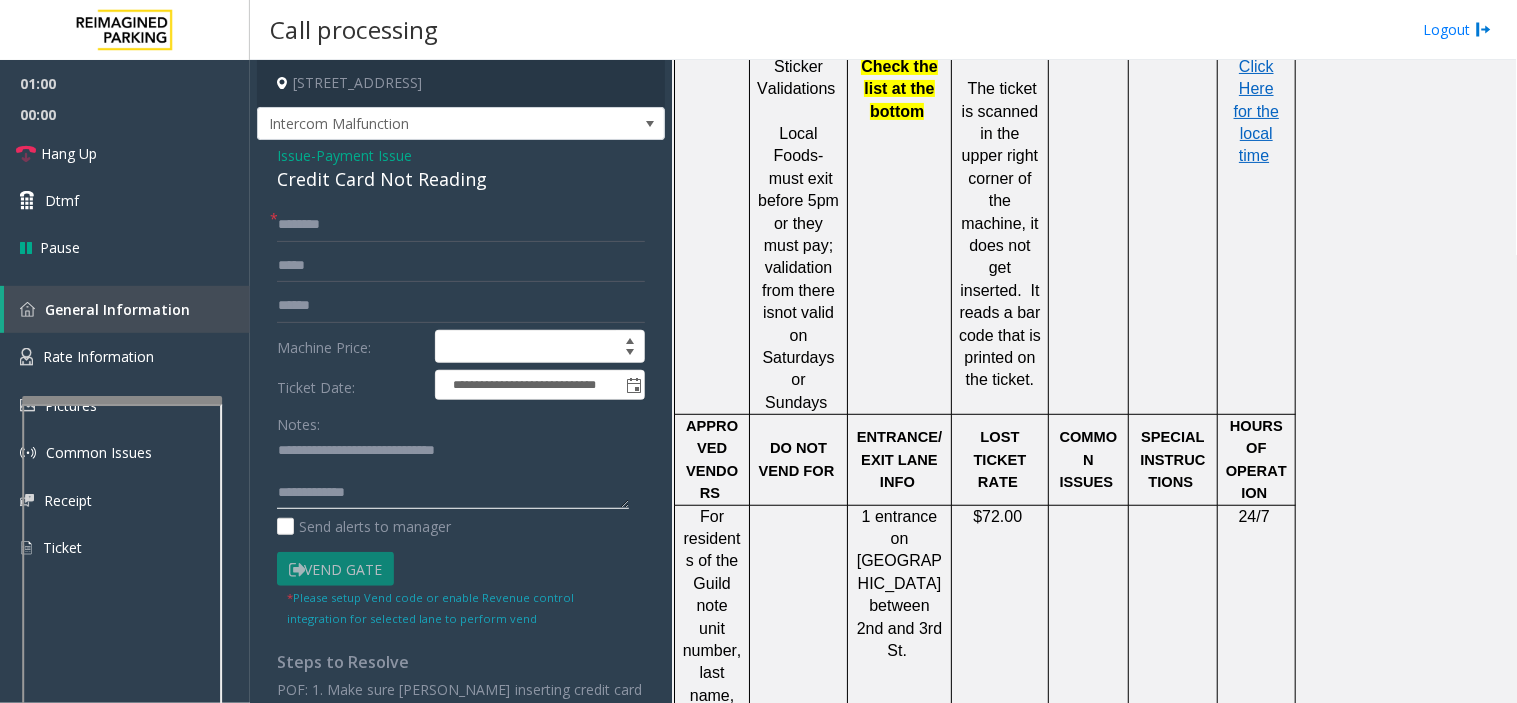 scroll, scrollTop: 1666, scrollLeft: 0, axis: vertical 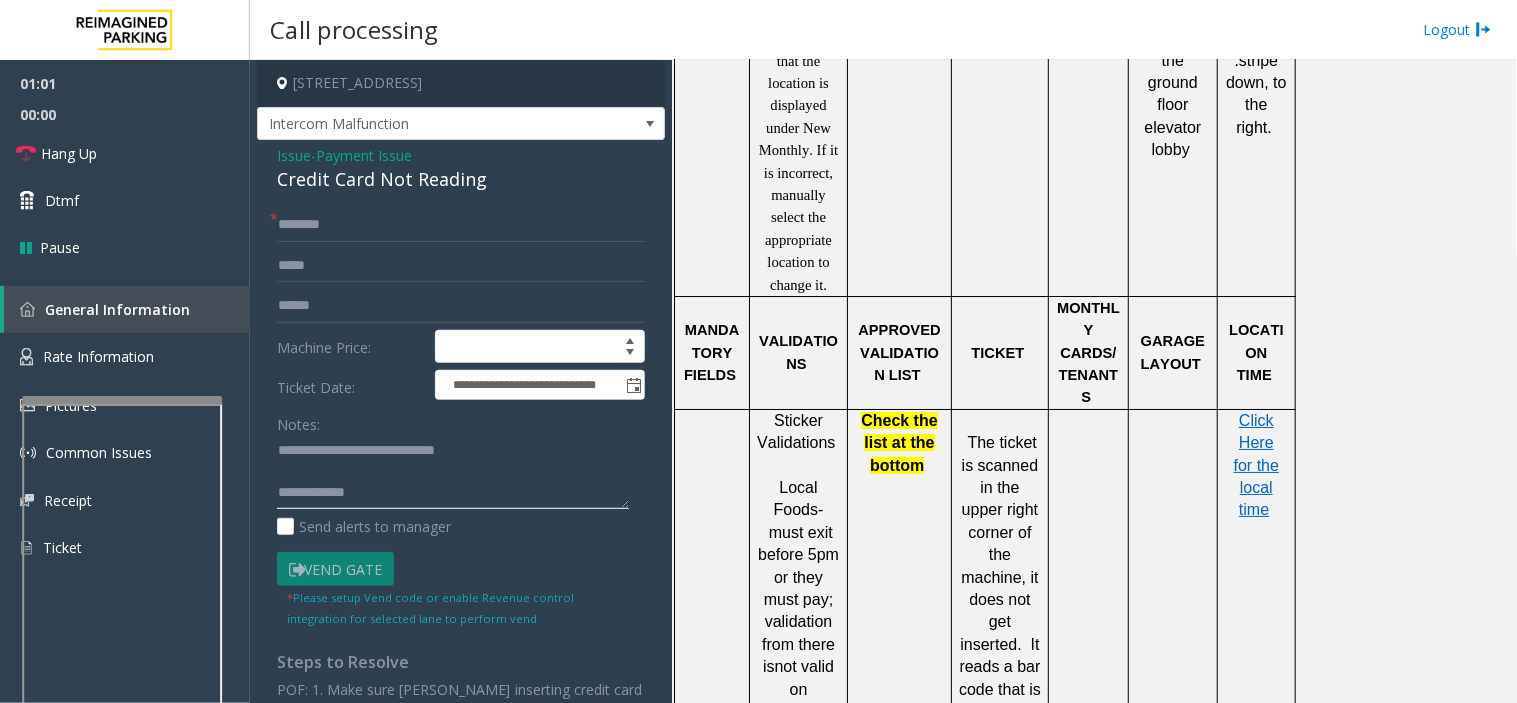 type on "**********" 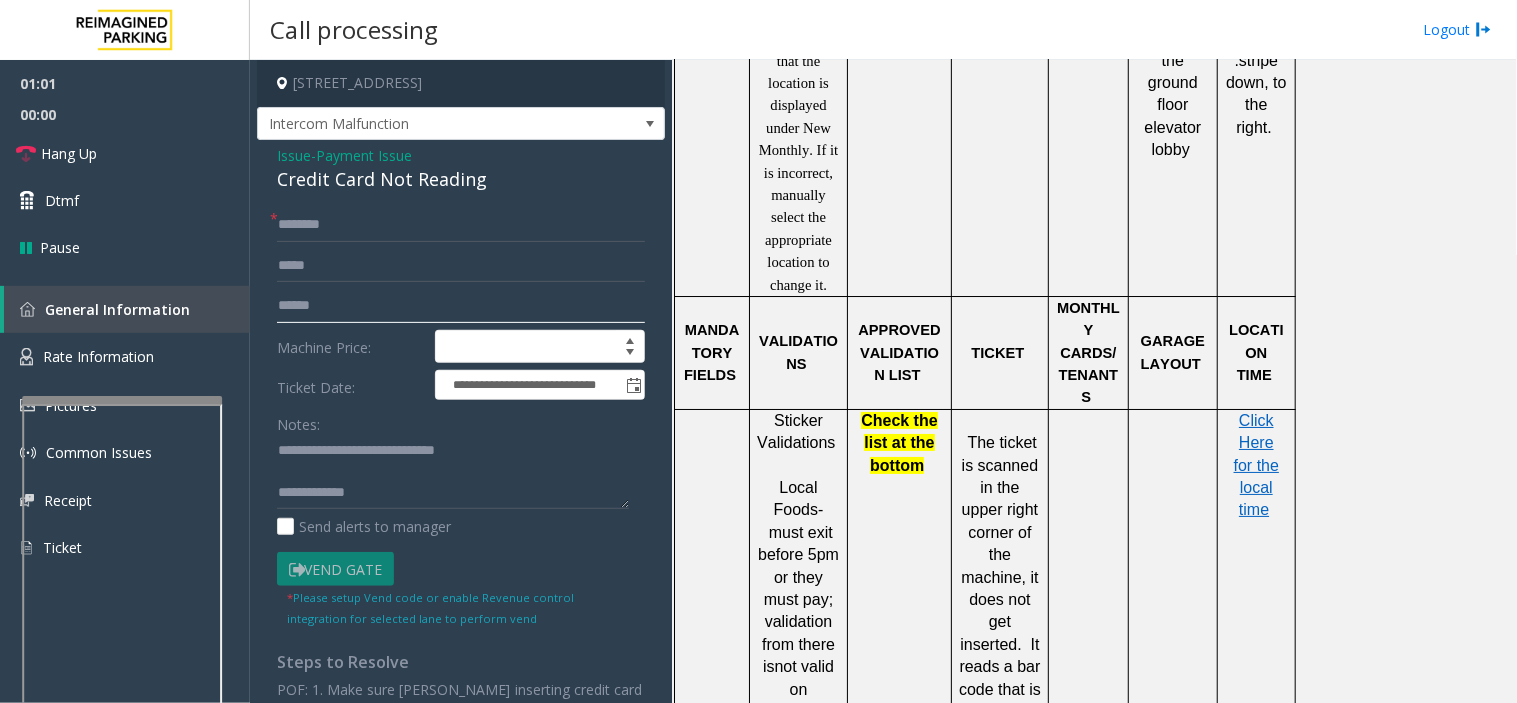 drag, startPoint x: 326, startPoint y: 304, endPoint x: 1291, endPoint y: 307, distance: 965.00464 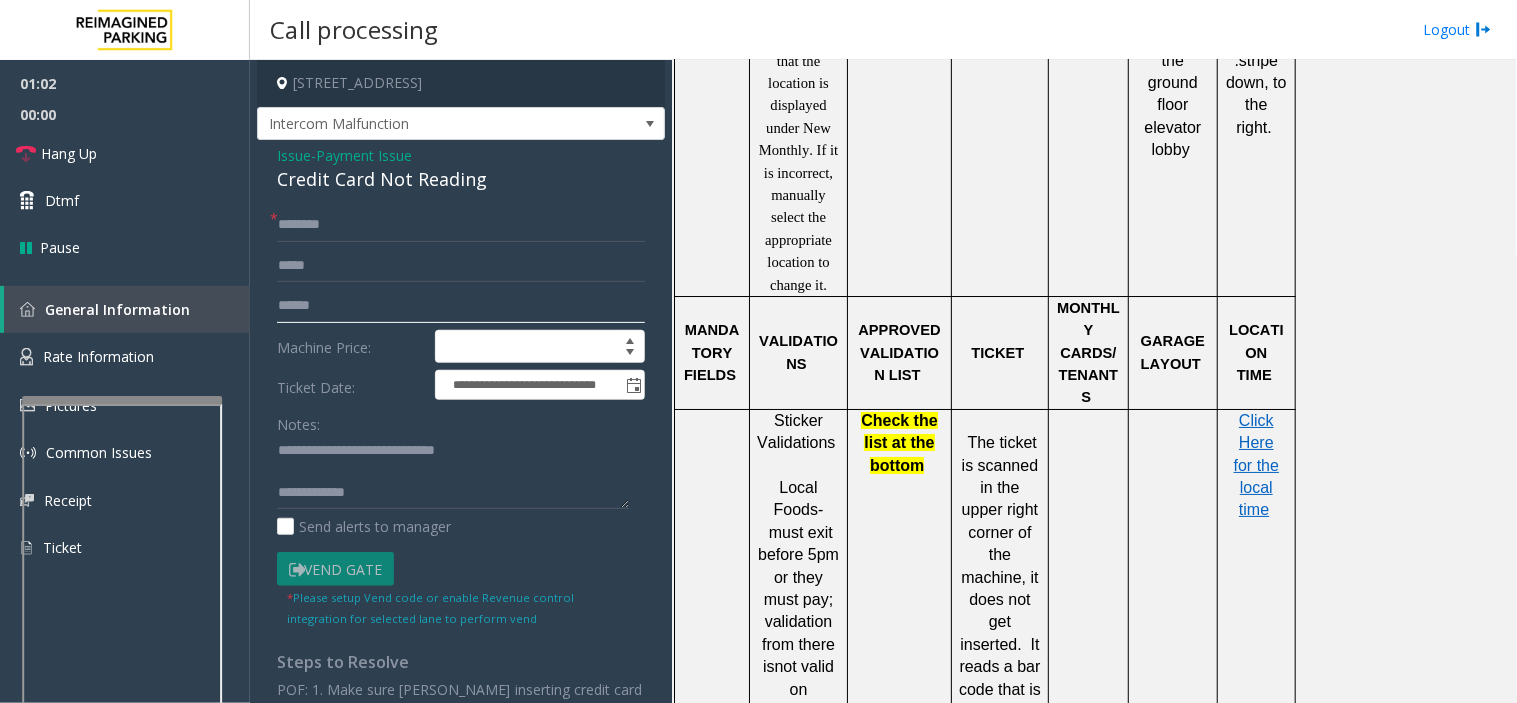 type on "*" 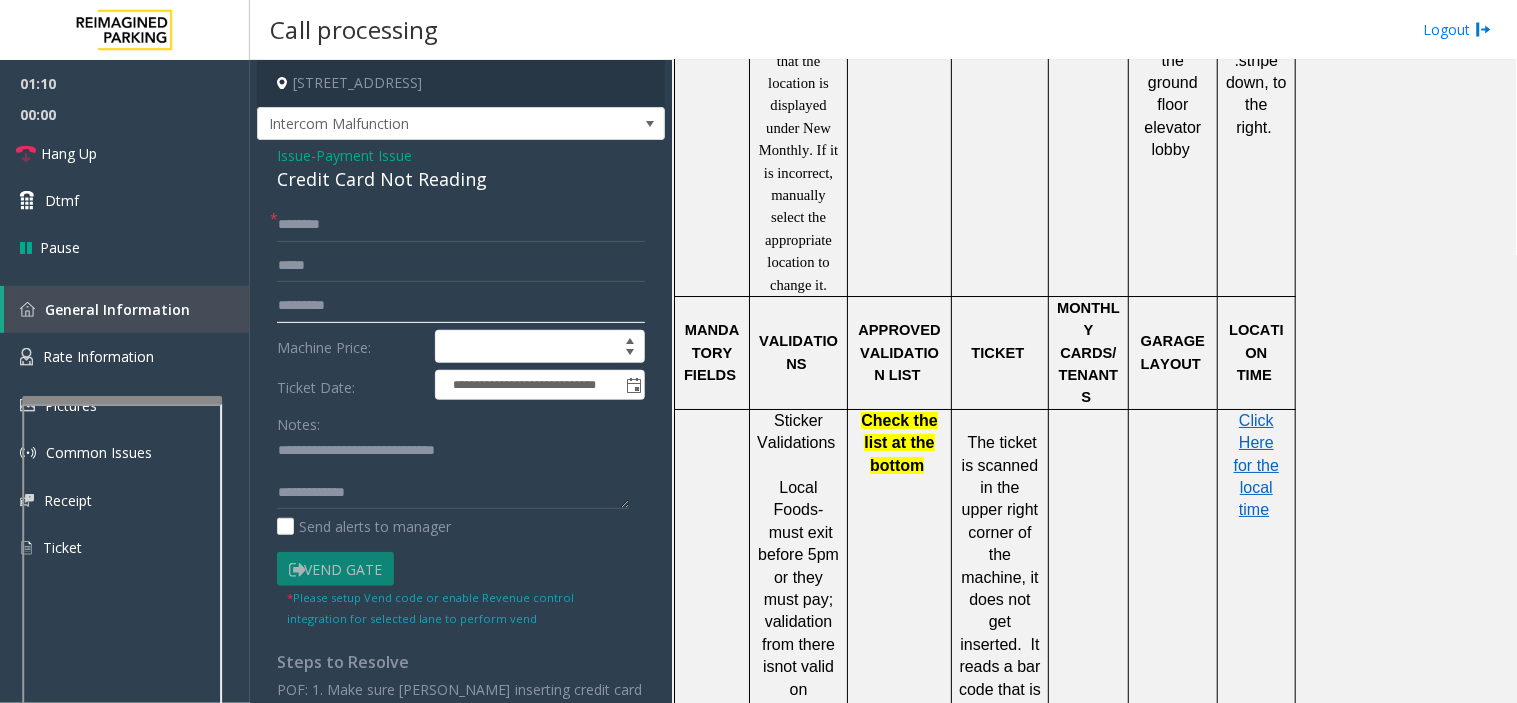 type on "*********" 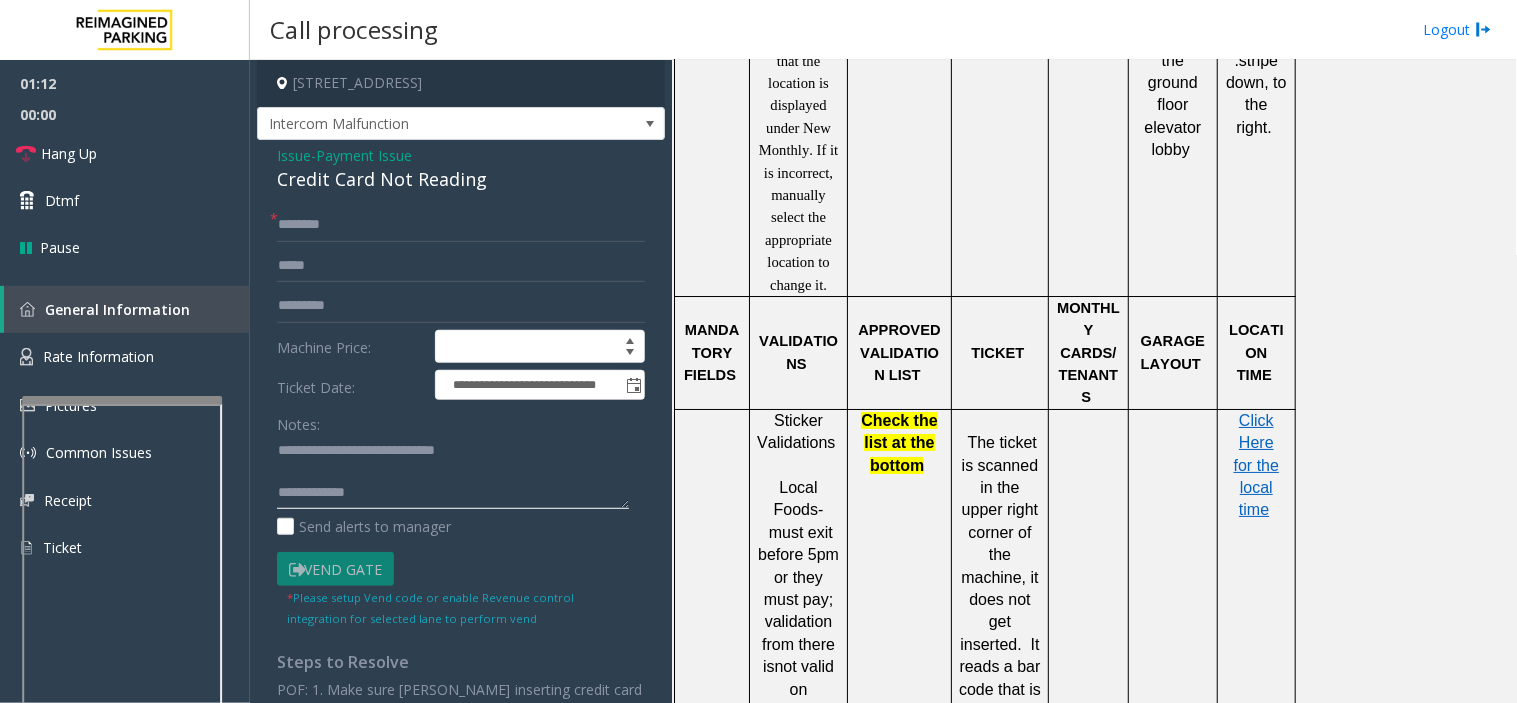 click 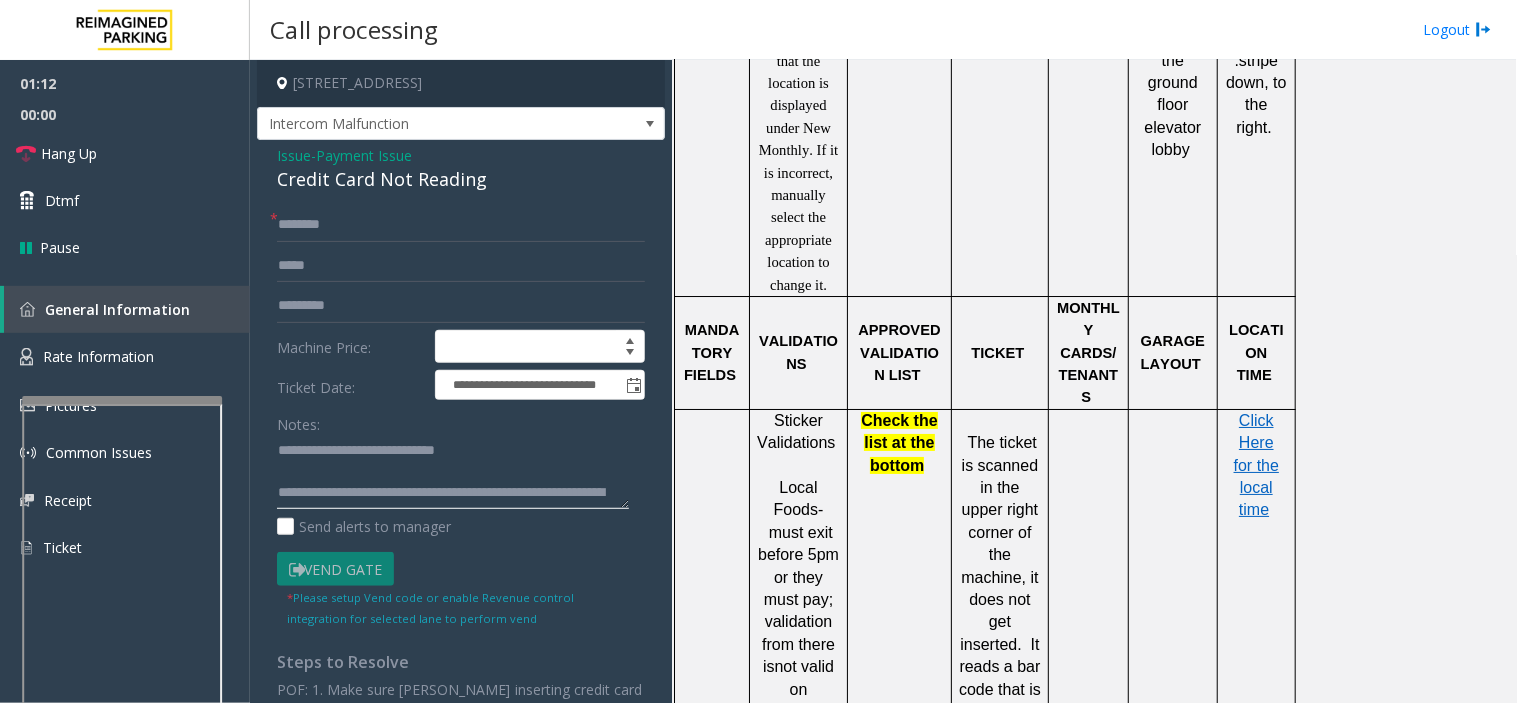 scroll, scrollTop: 35, scrollLeft: 0, axis: vertical 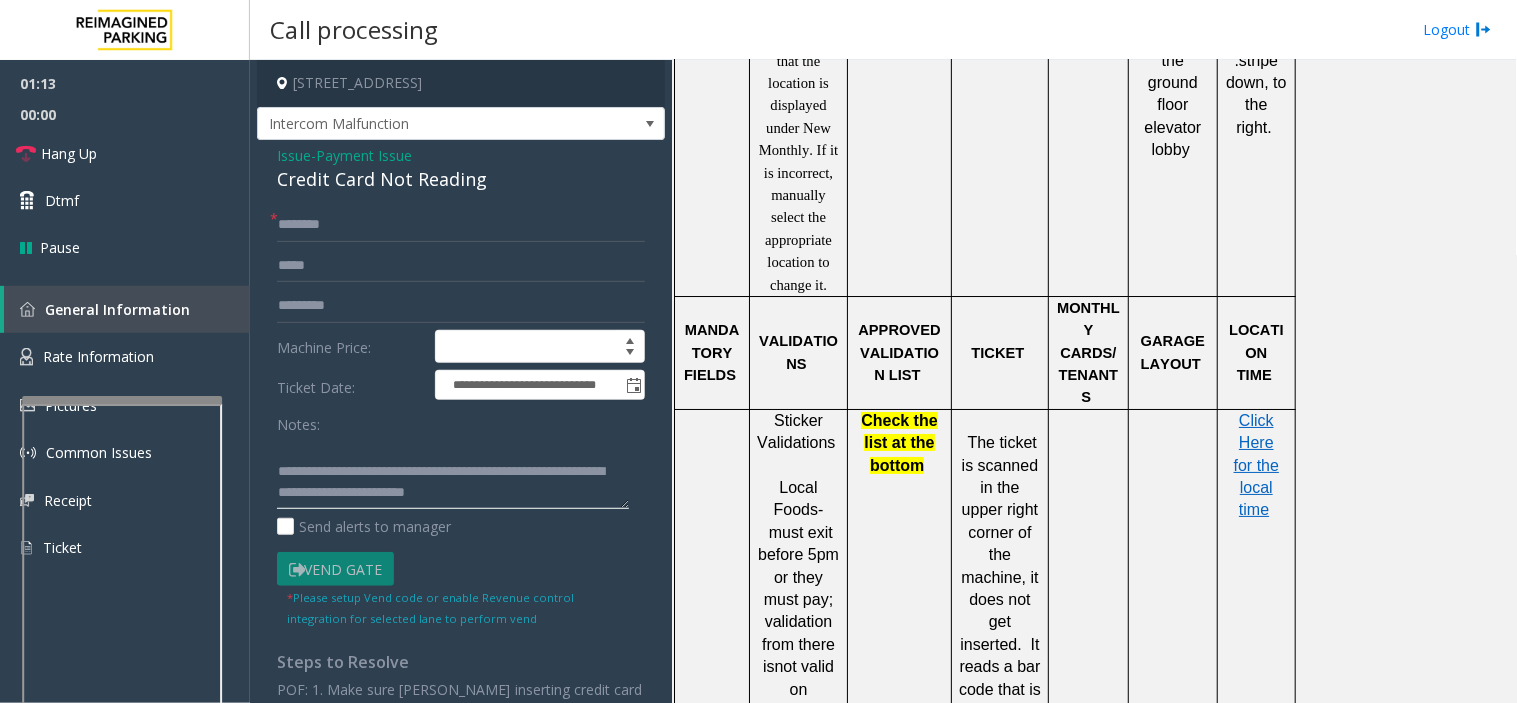 type on "**********" 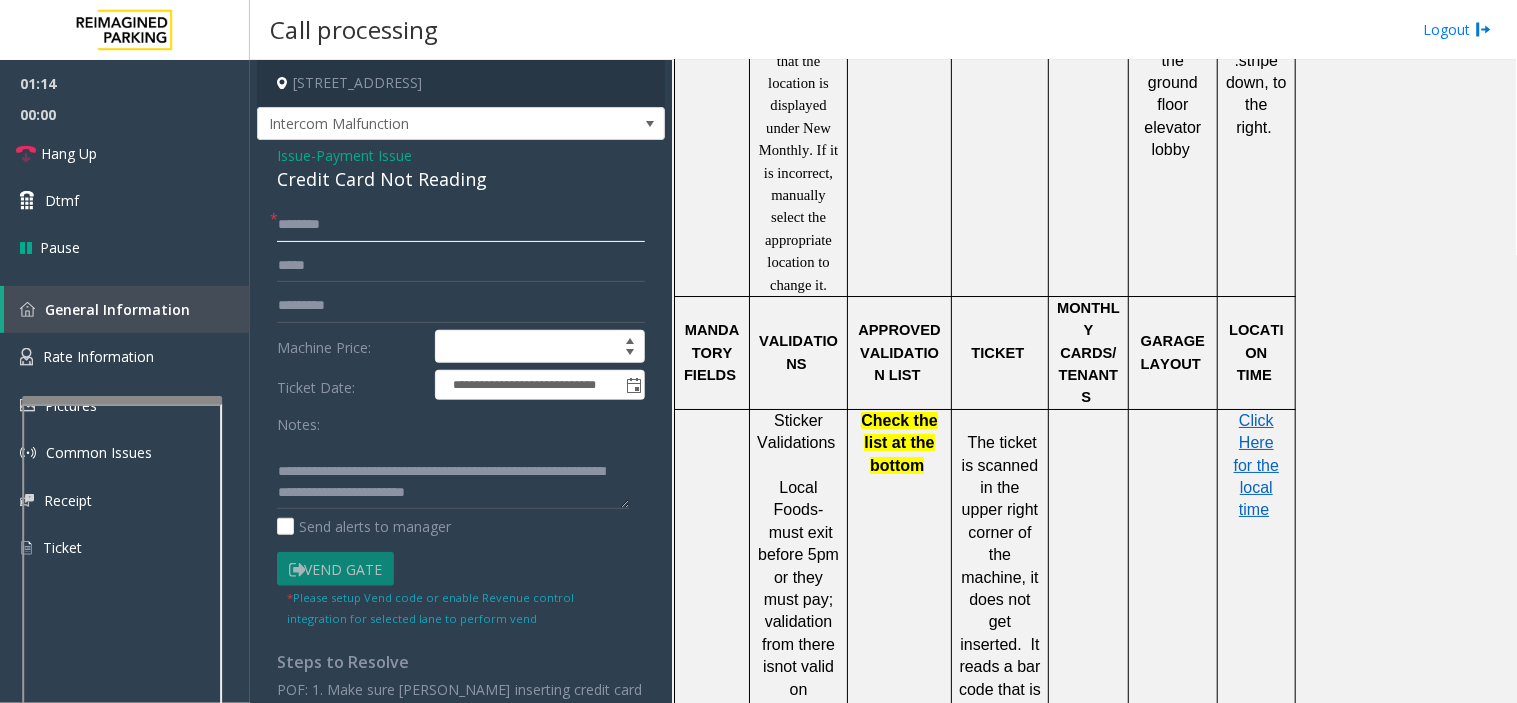 click 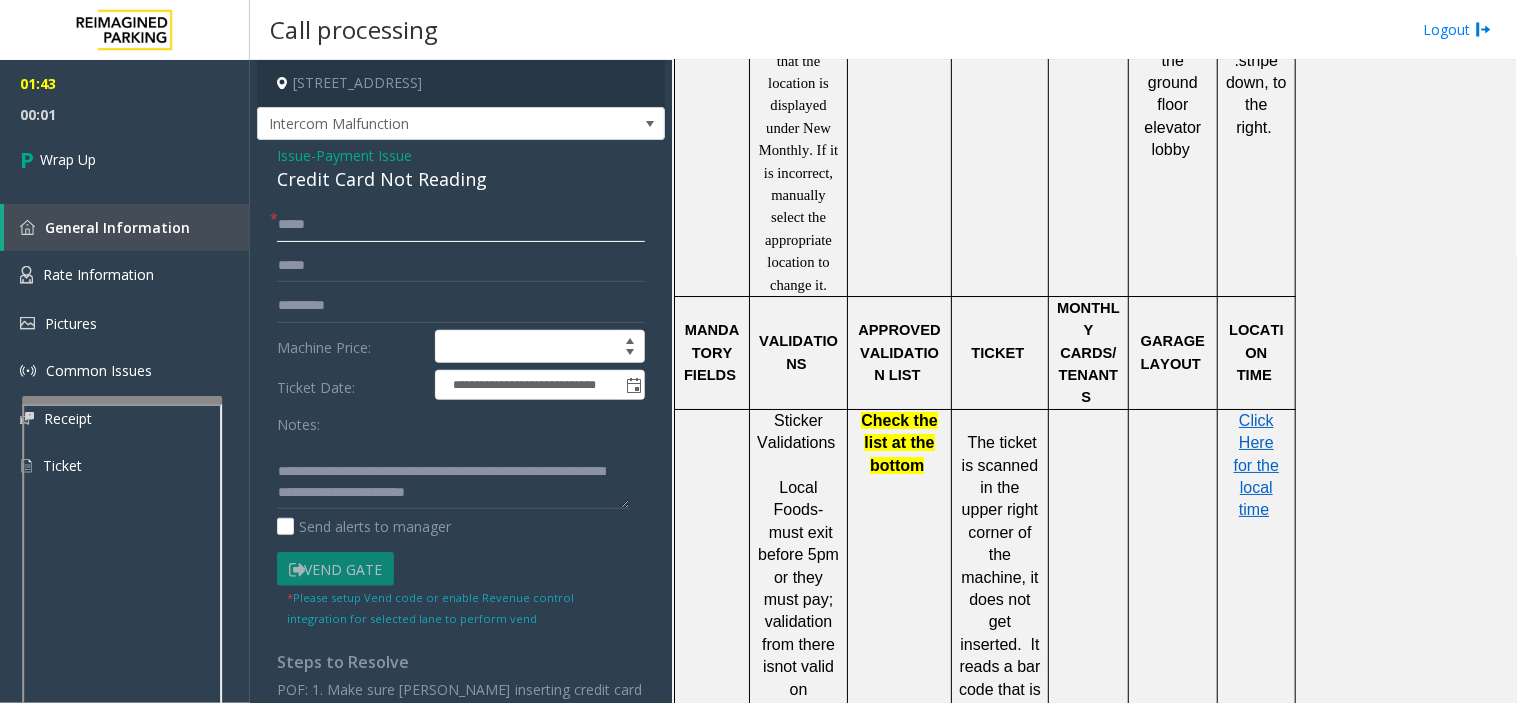 type on "*****" 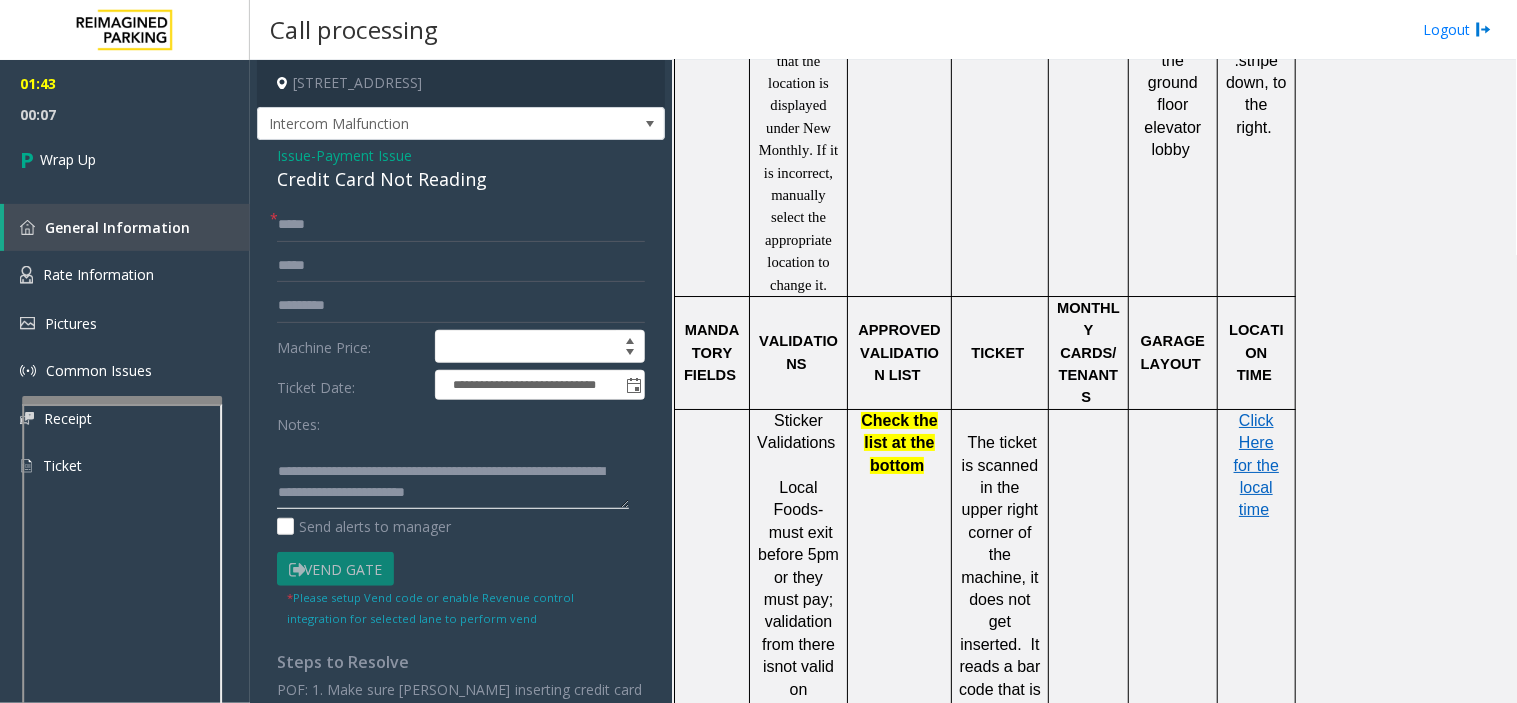 scroll, scrollTop: 42, scrollLeft: 0, axis: vertical 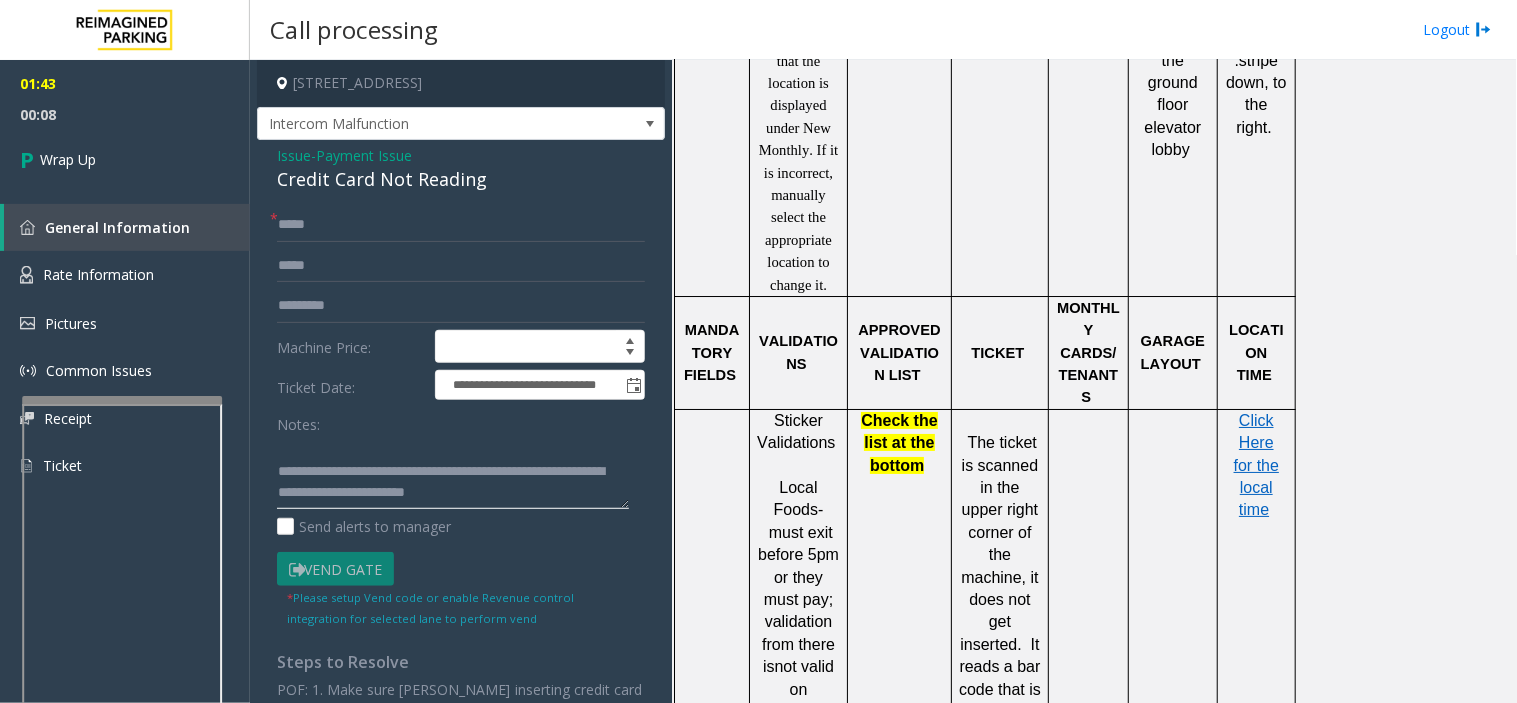 drag, startPoint x: 356, startPoint y: 455, endPoint x: 612, endPoint y: 501, distance: 260.09998 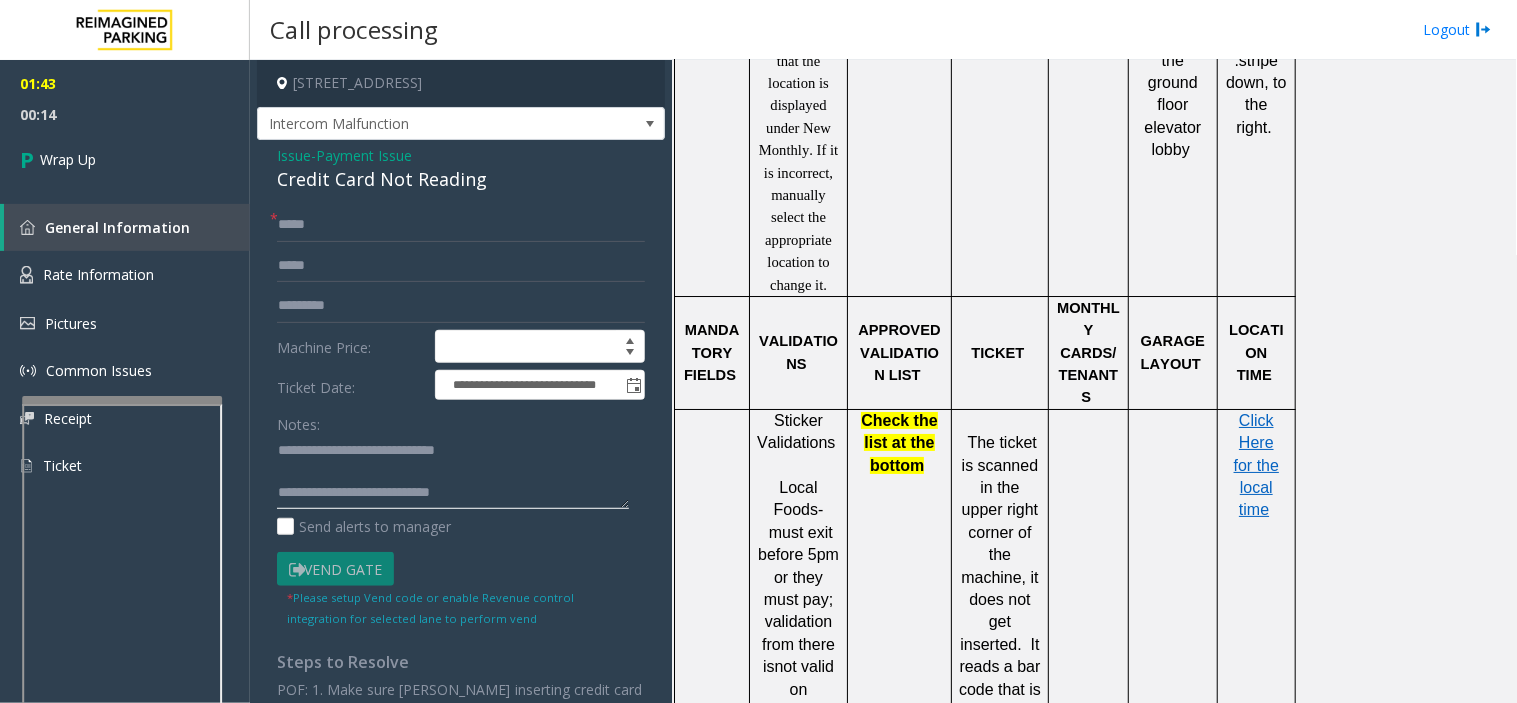 scroll, scrollTop: 14, scrollLeft: 0, axis: vertical 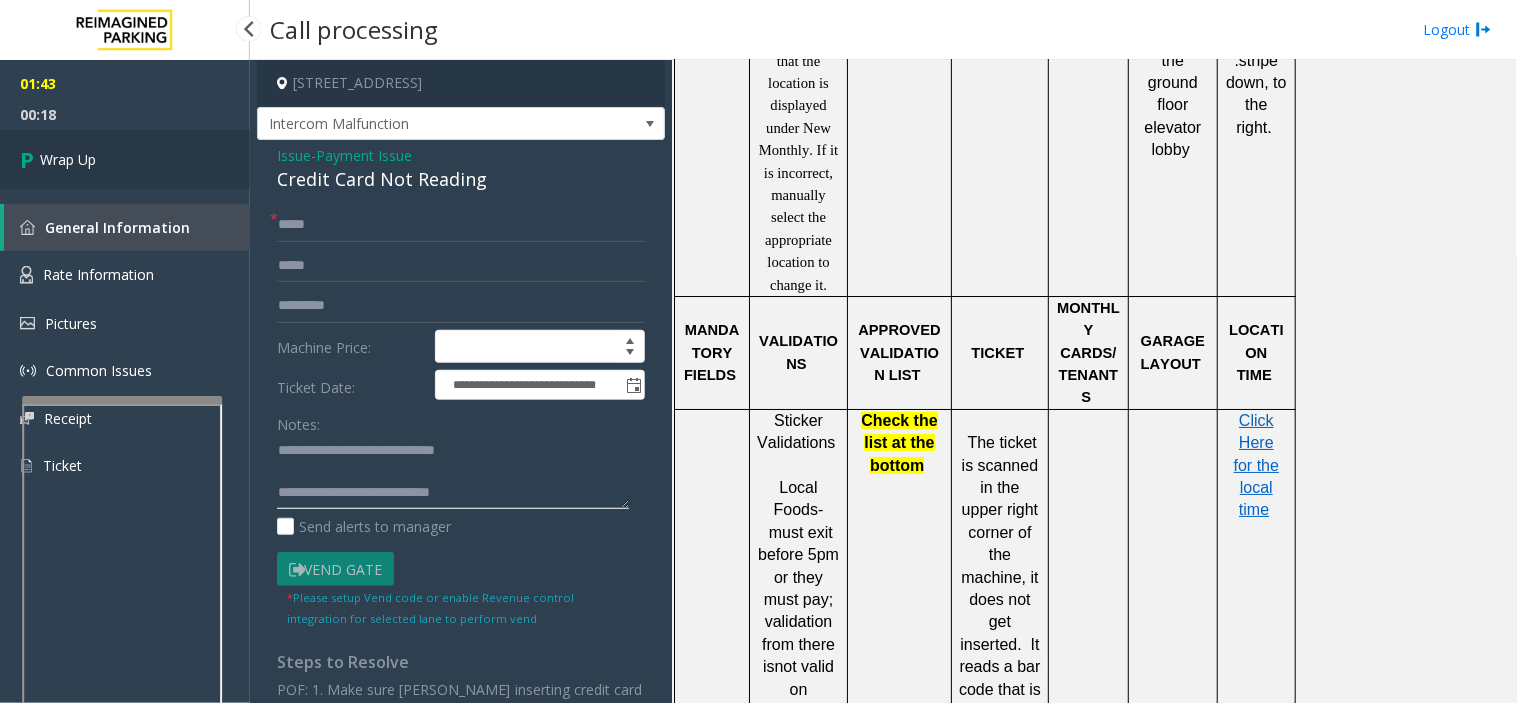 type on "**********" 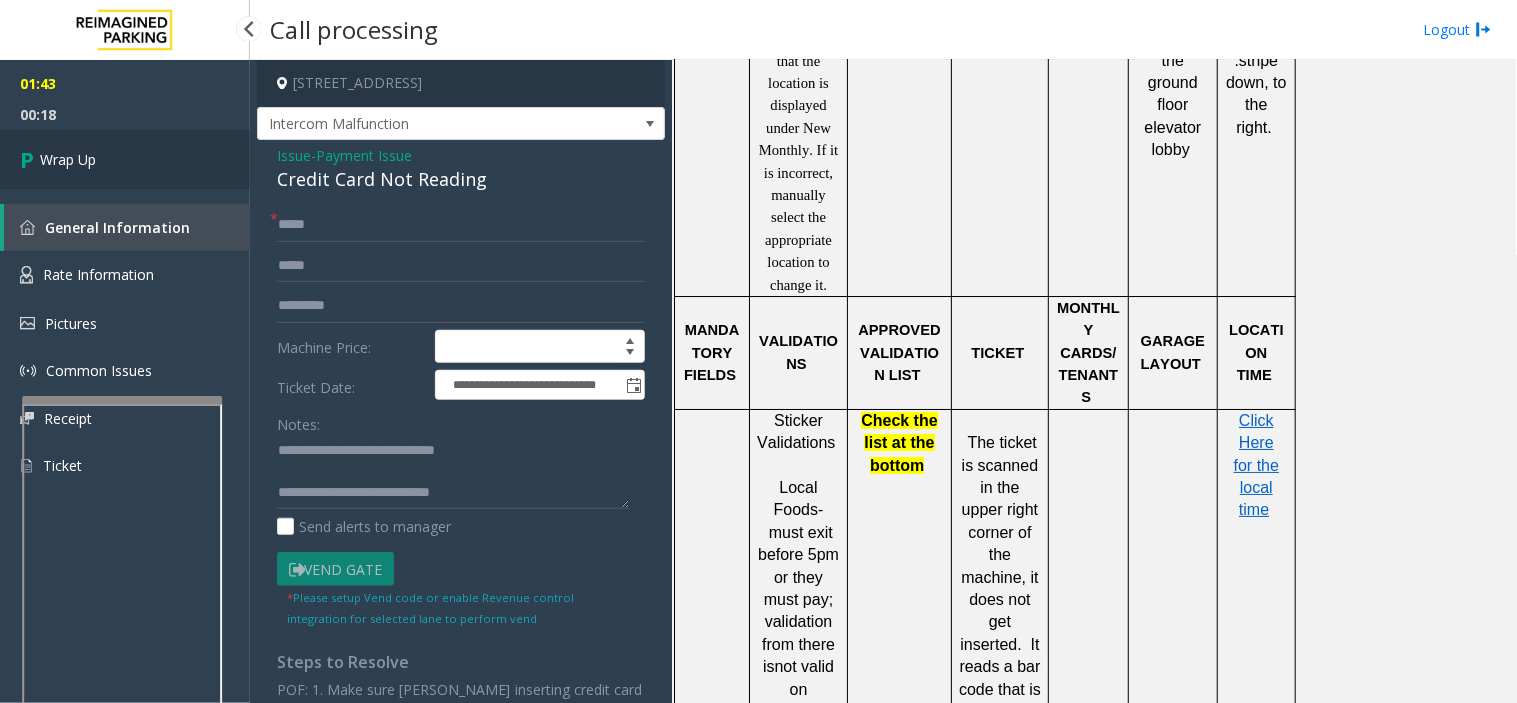 click on "Wrap Up" at bounding box center (125, 159) 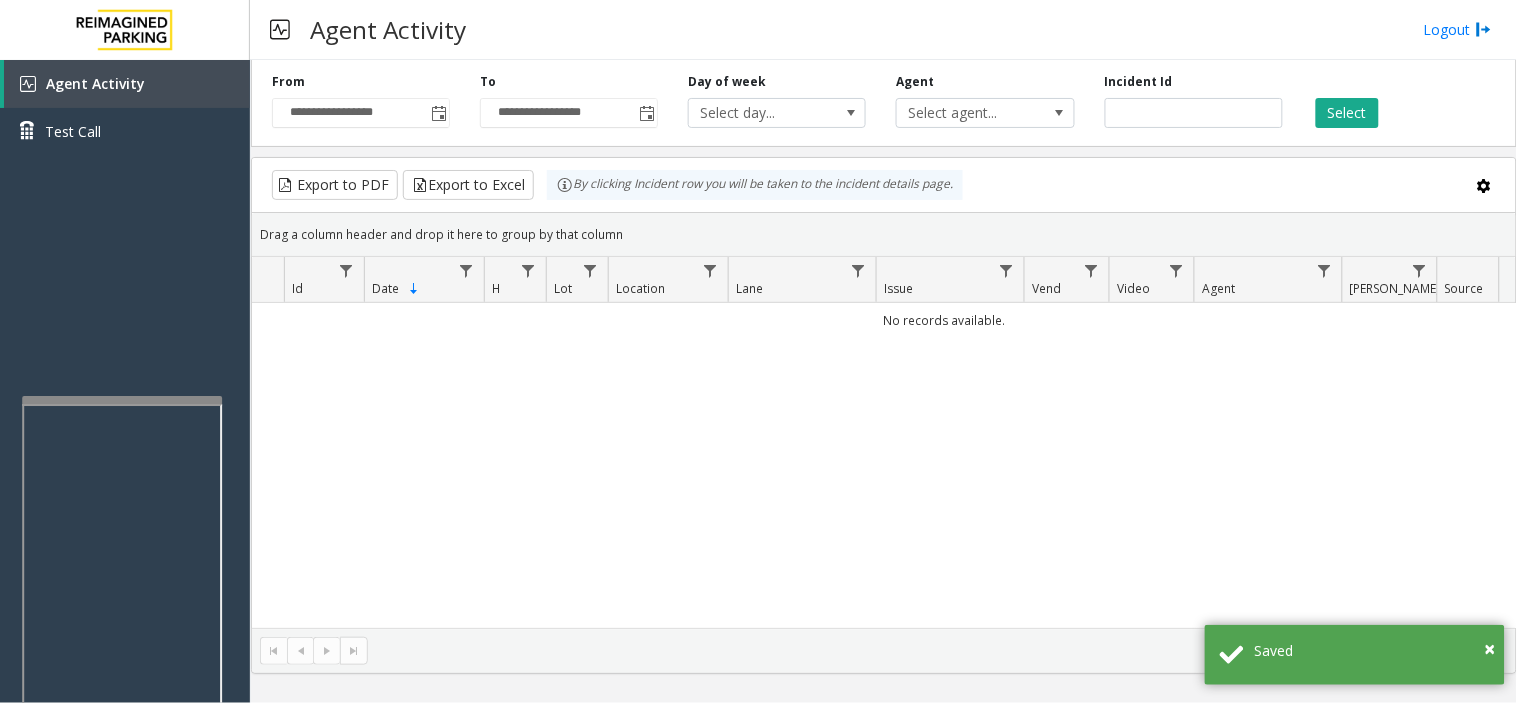 drag, startPoint x: 494, startPoint y: 488, endPoint x: 476, endPoint y: 508, distance: 26.907248 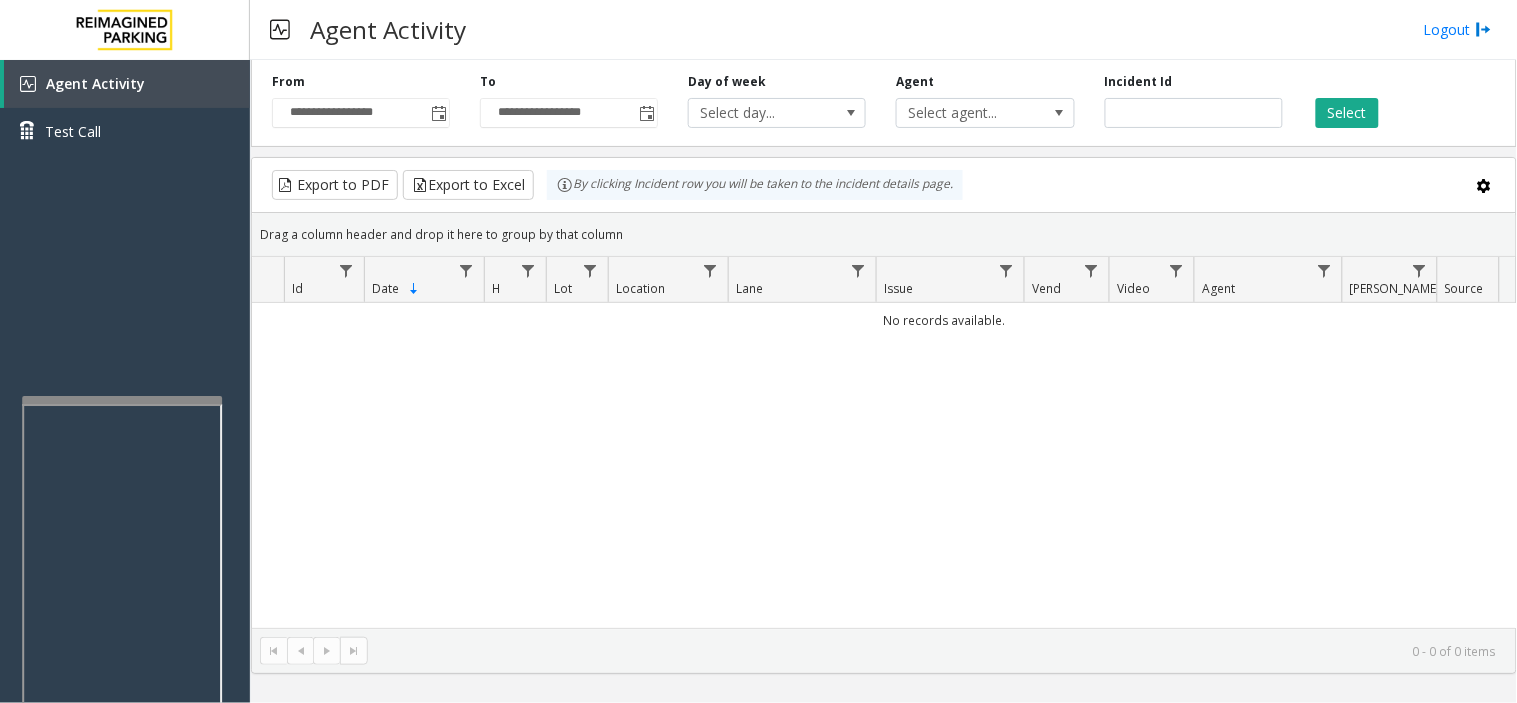 drag, startPoint x: 643, startPoint y: 426, endPoint x: 610, endPoint y: 441, distance: 36.249138 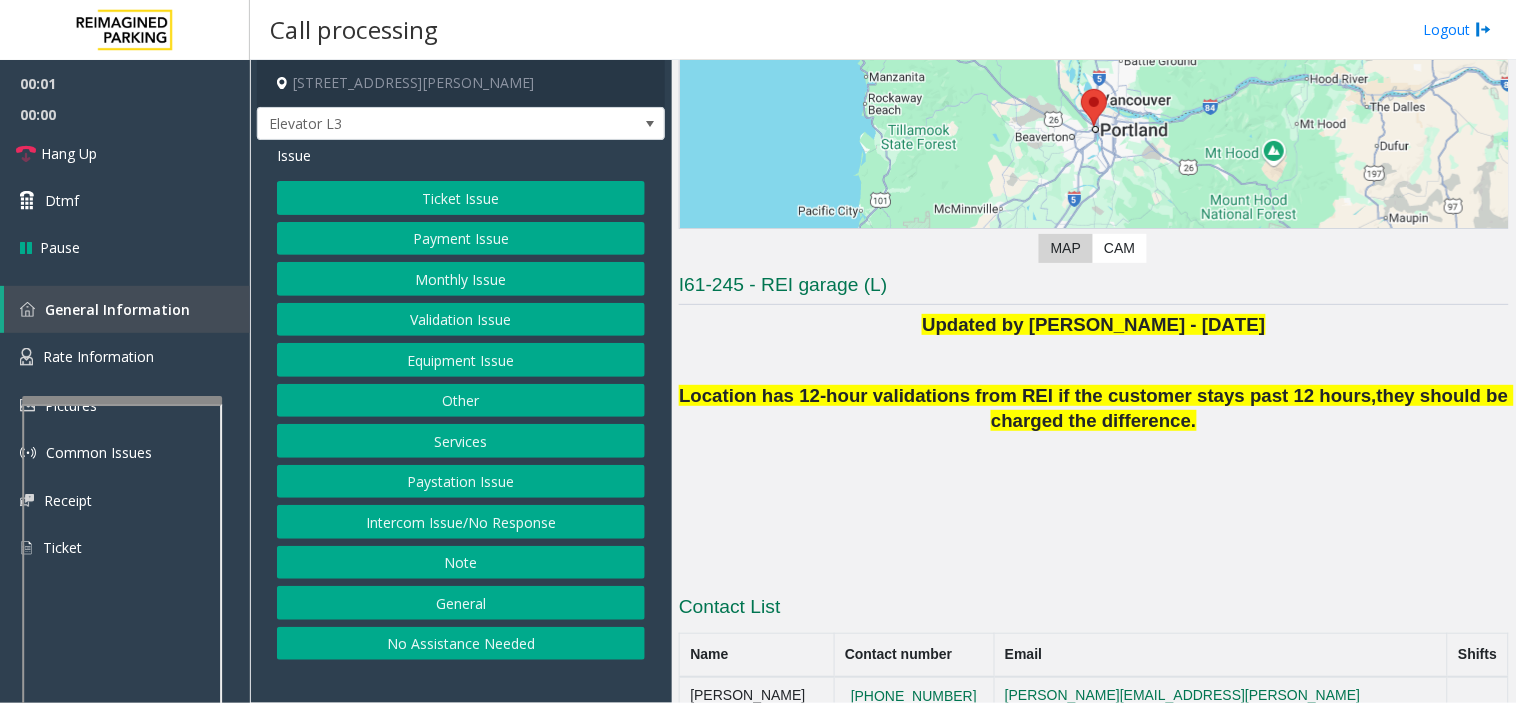 scroll, scrollTop: 306, scrollLeft: 0, axis: vertical 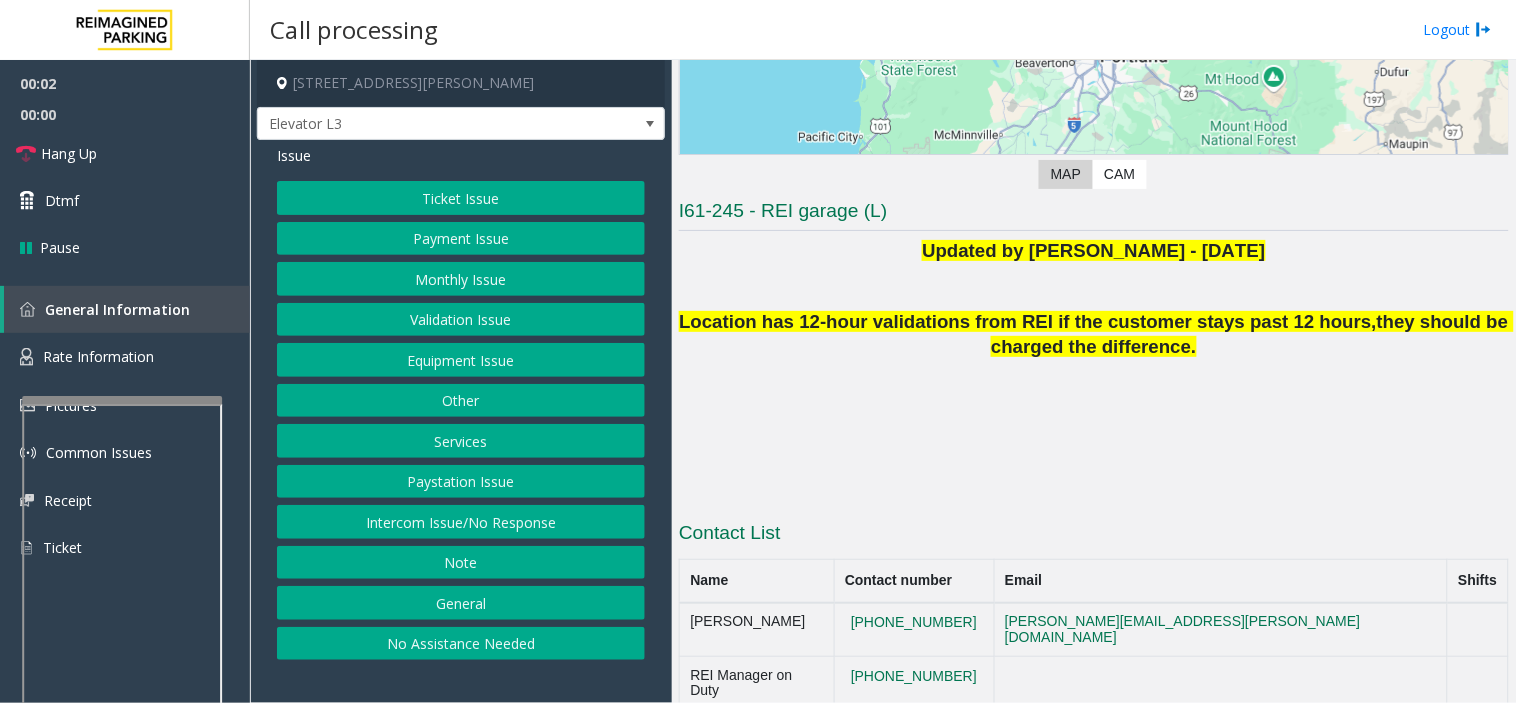 drag, startPoint x: 810, startPoint y: 515, endPoint x: 794, endPoint y: 515, distance: 16 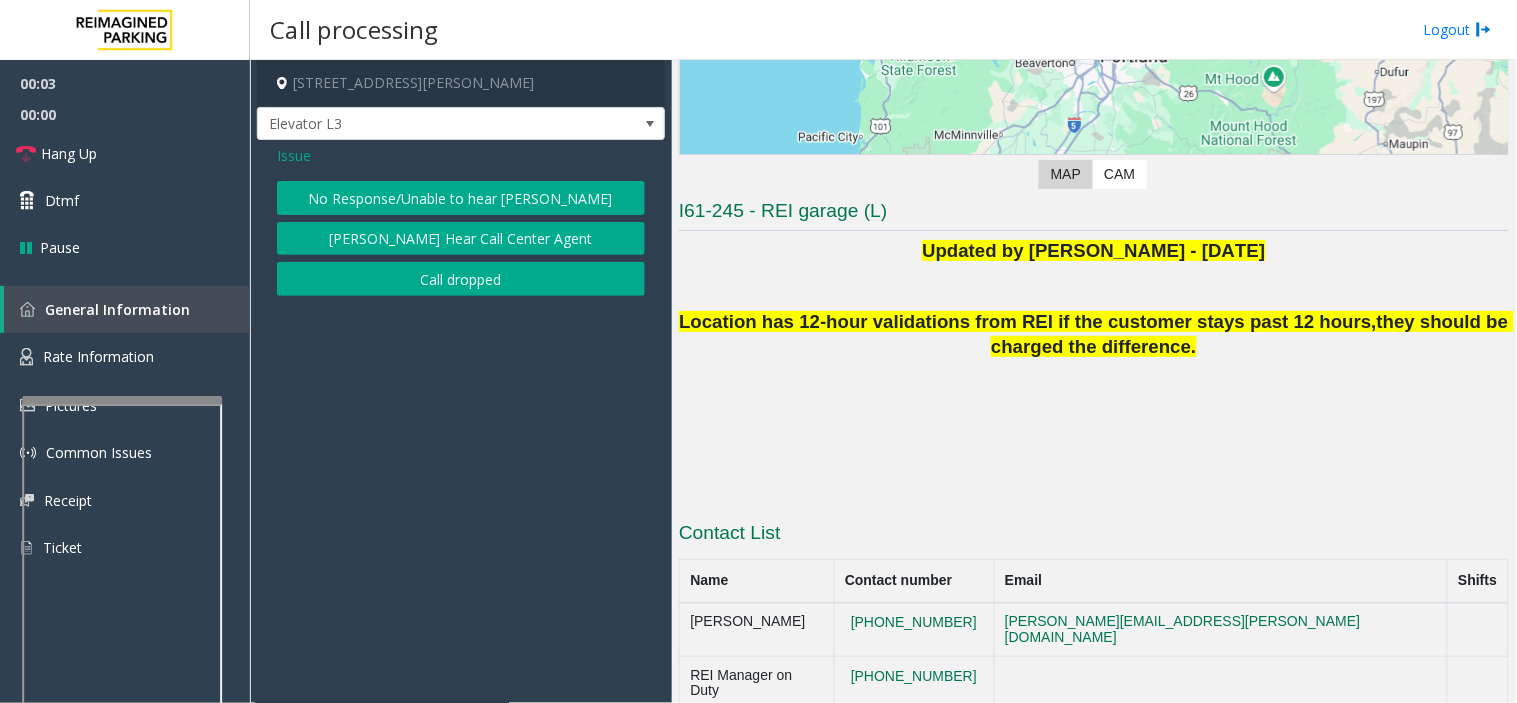 click on "Issue  No Response/Unable to hear [PERSON_NAME] Cannot Hear Call Center Agent   Call dropped" 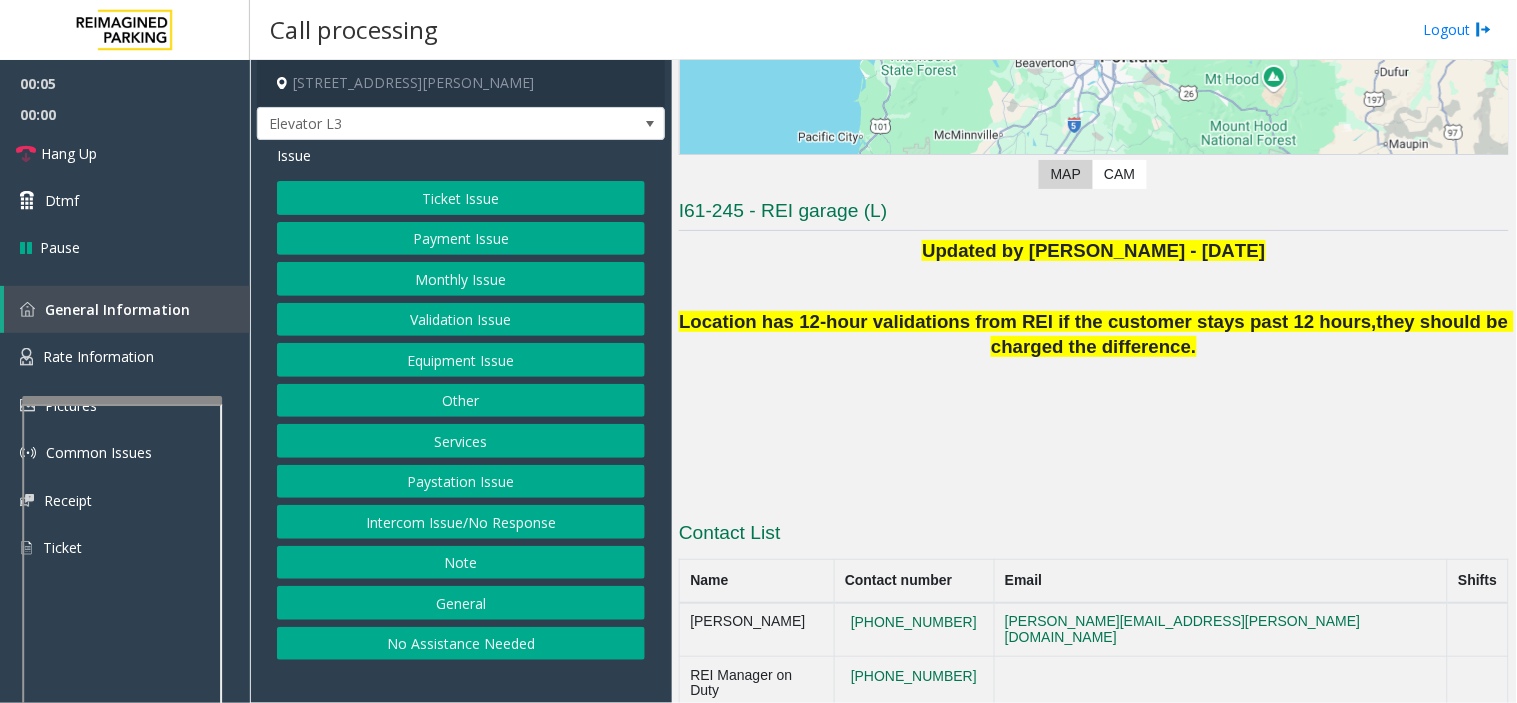 drag, startPoint x: 938, startPoint y: 382, endPoint x: 910, endPoint y: 398, distance: 32.24903 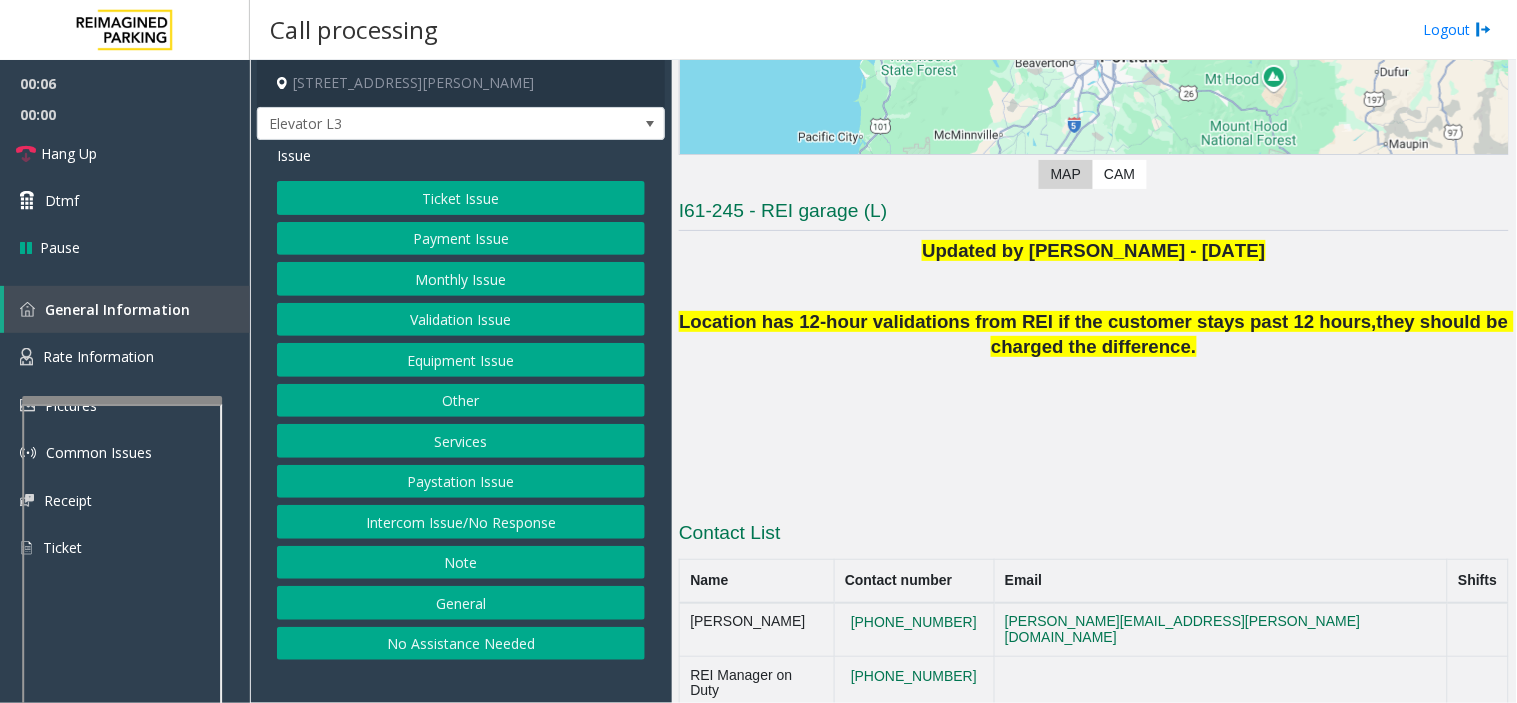 click on "Equipment Issue" 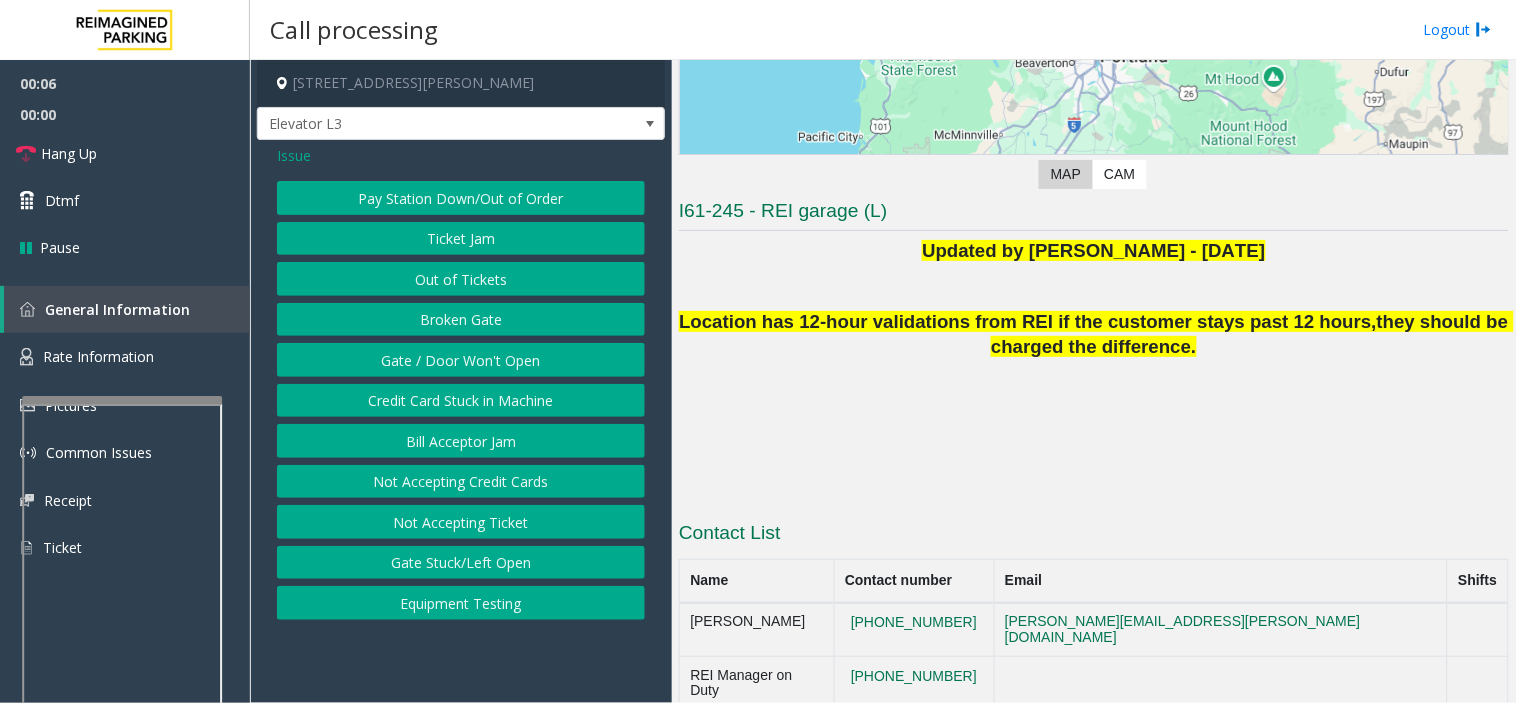 click on "Gate / Door Won't Open" 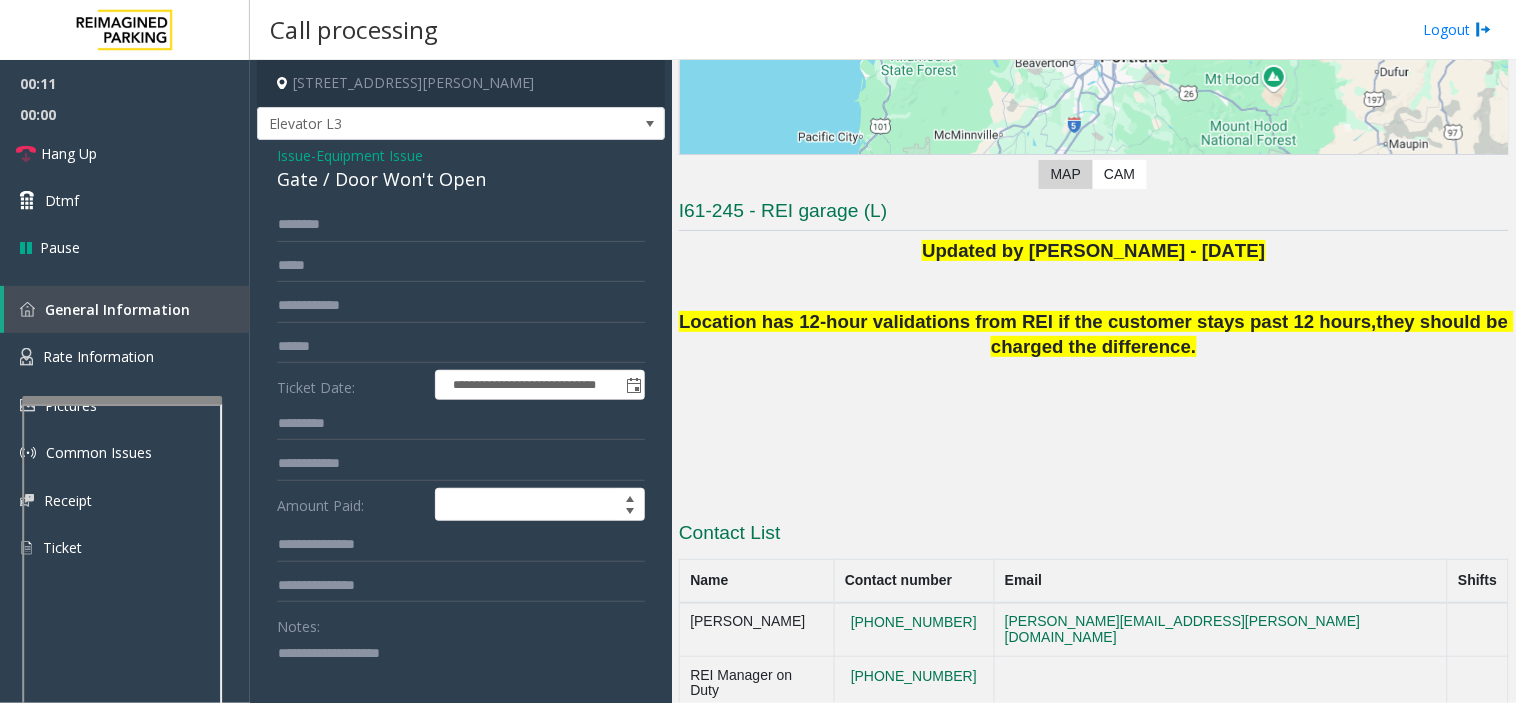 paste on "**********" 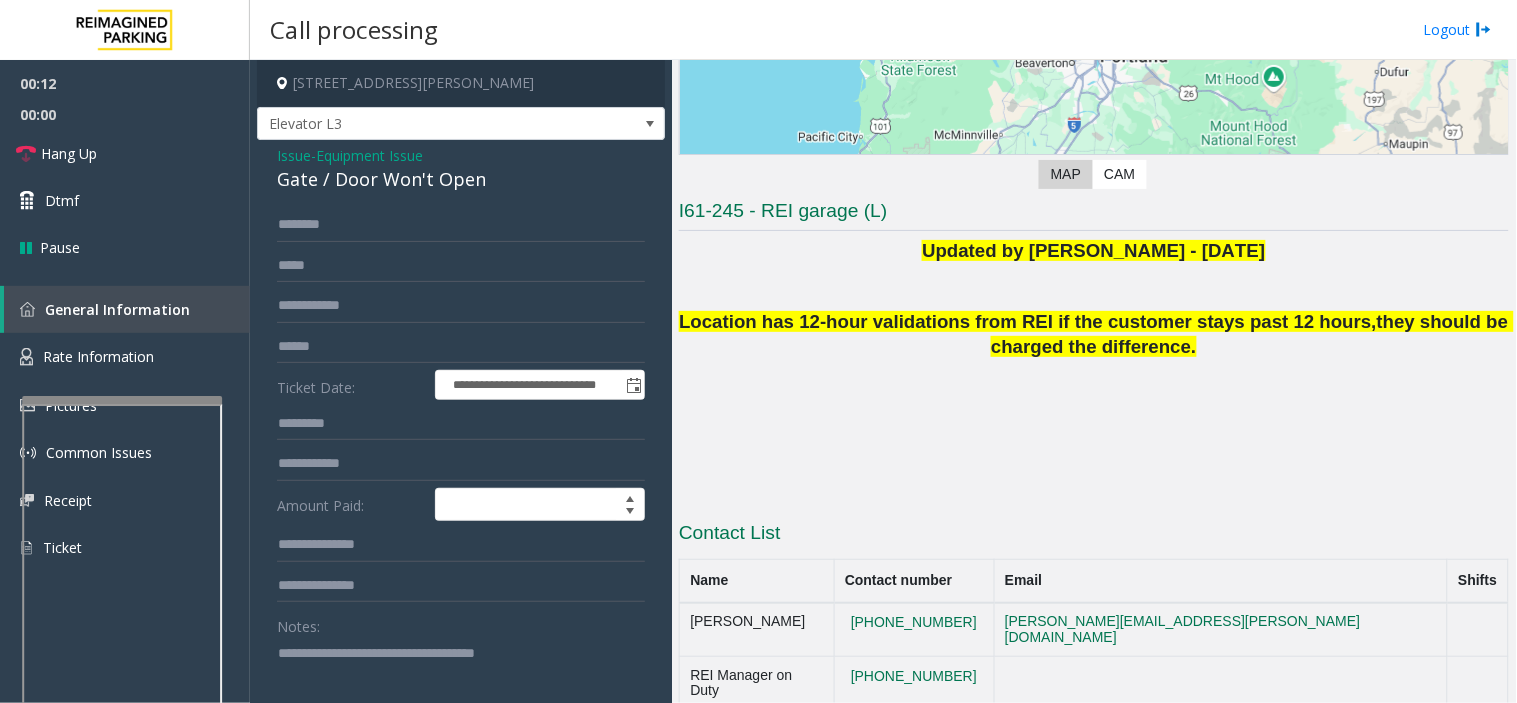 click 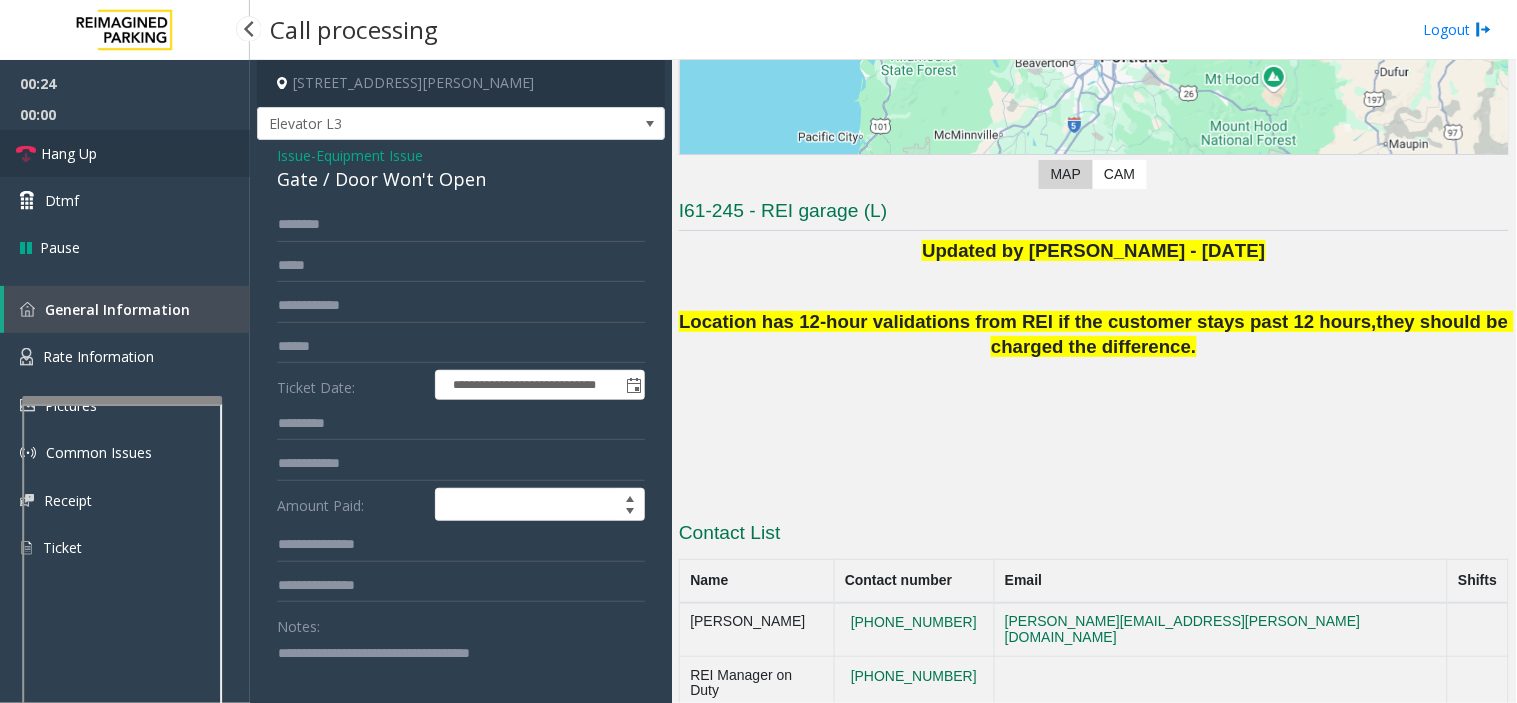 type on "**********" 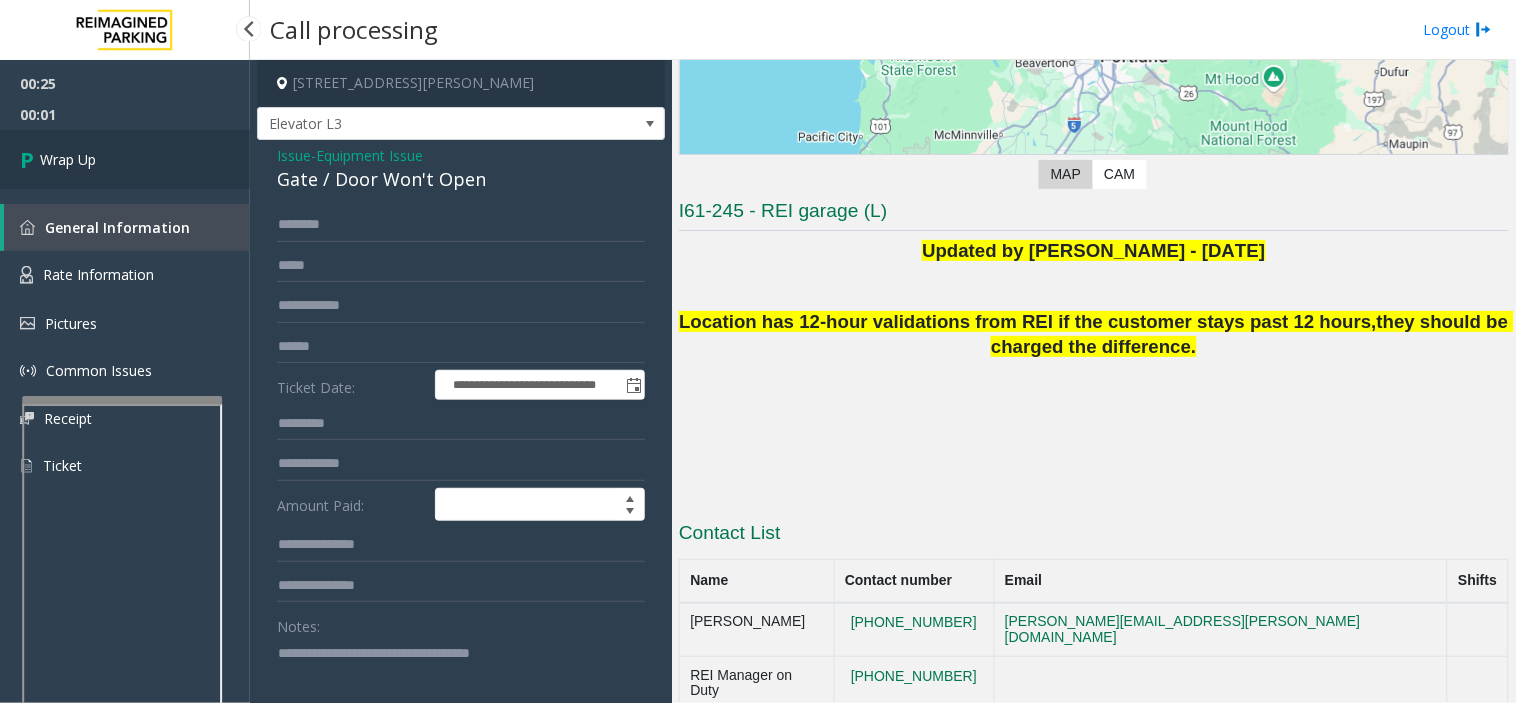 click on "Wrap Up" at bounding box center [125, 159] 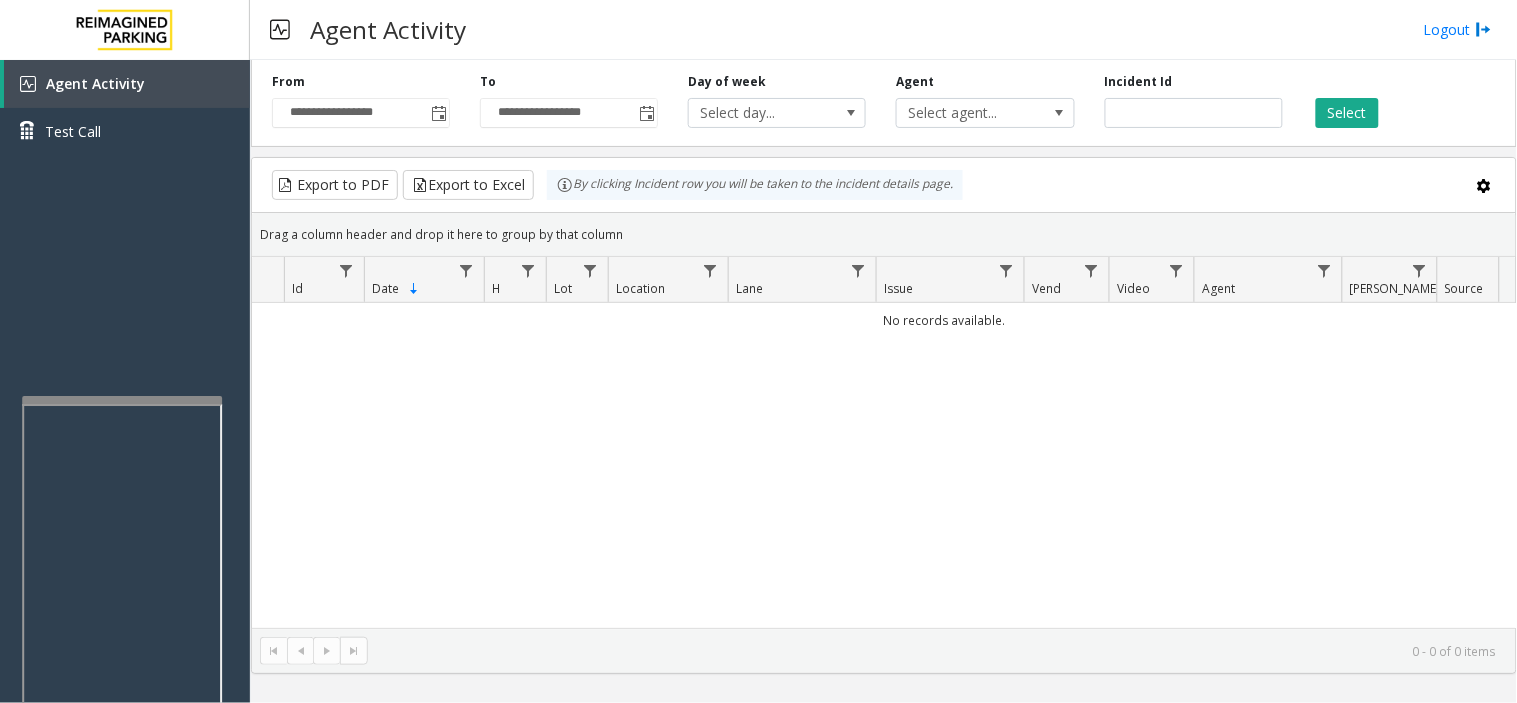 type 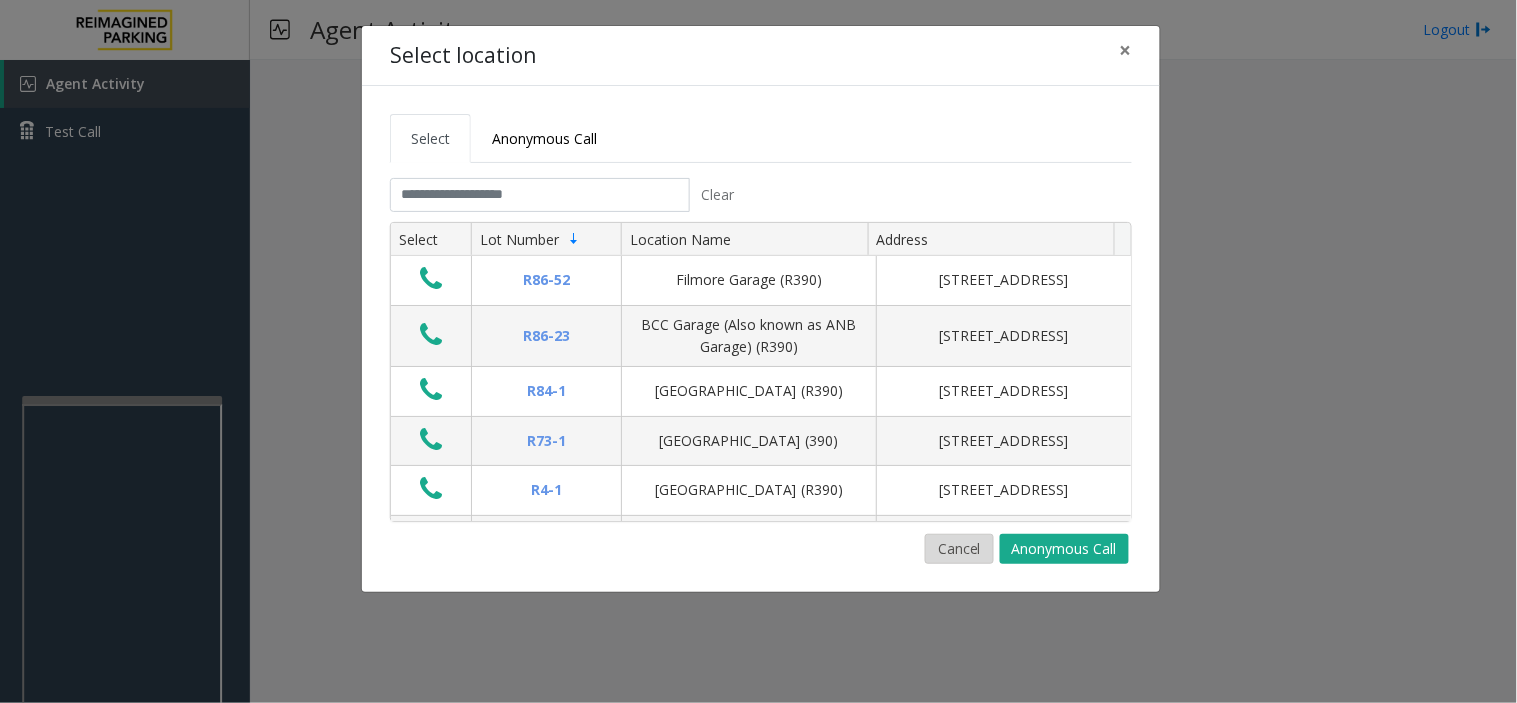 click on "Cancel" 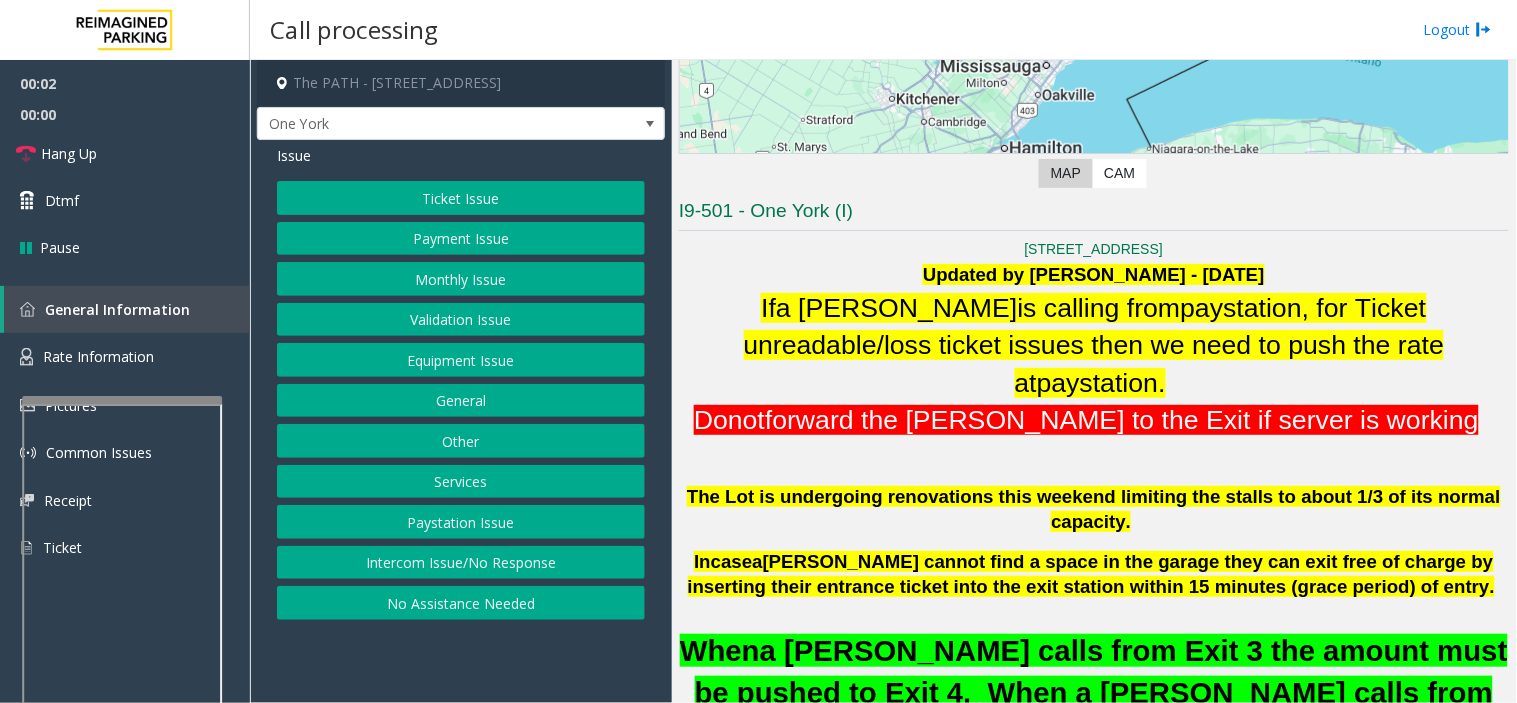 scroll, scrollTop: 888, scrollLeft: 0, axis: vertical 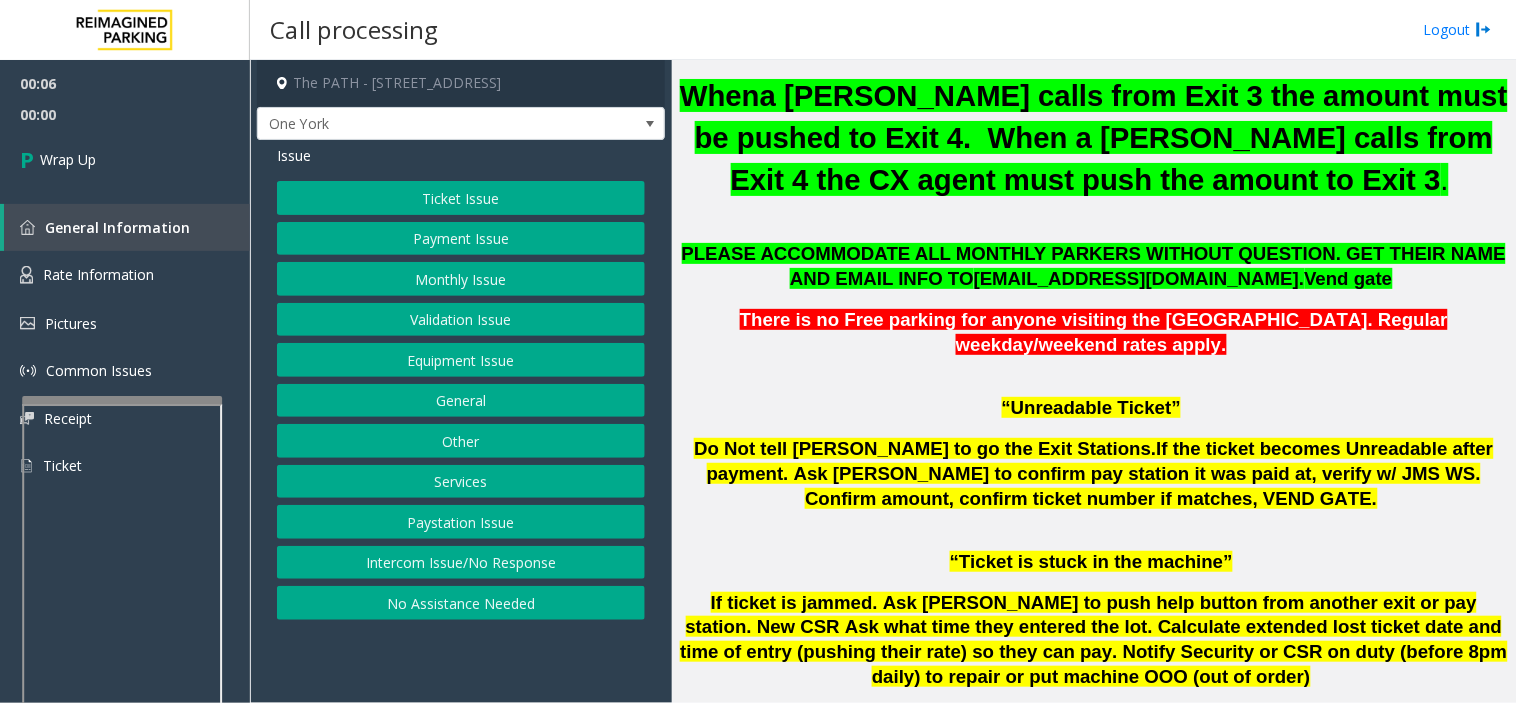 drag, startPoint x: 510, startPoint y: 554, endPoint x: 374, endPoint y: 351, distance: 244.34607 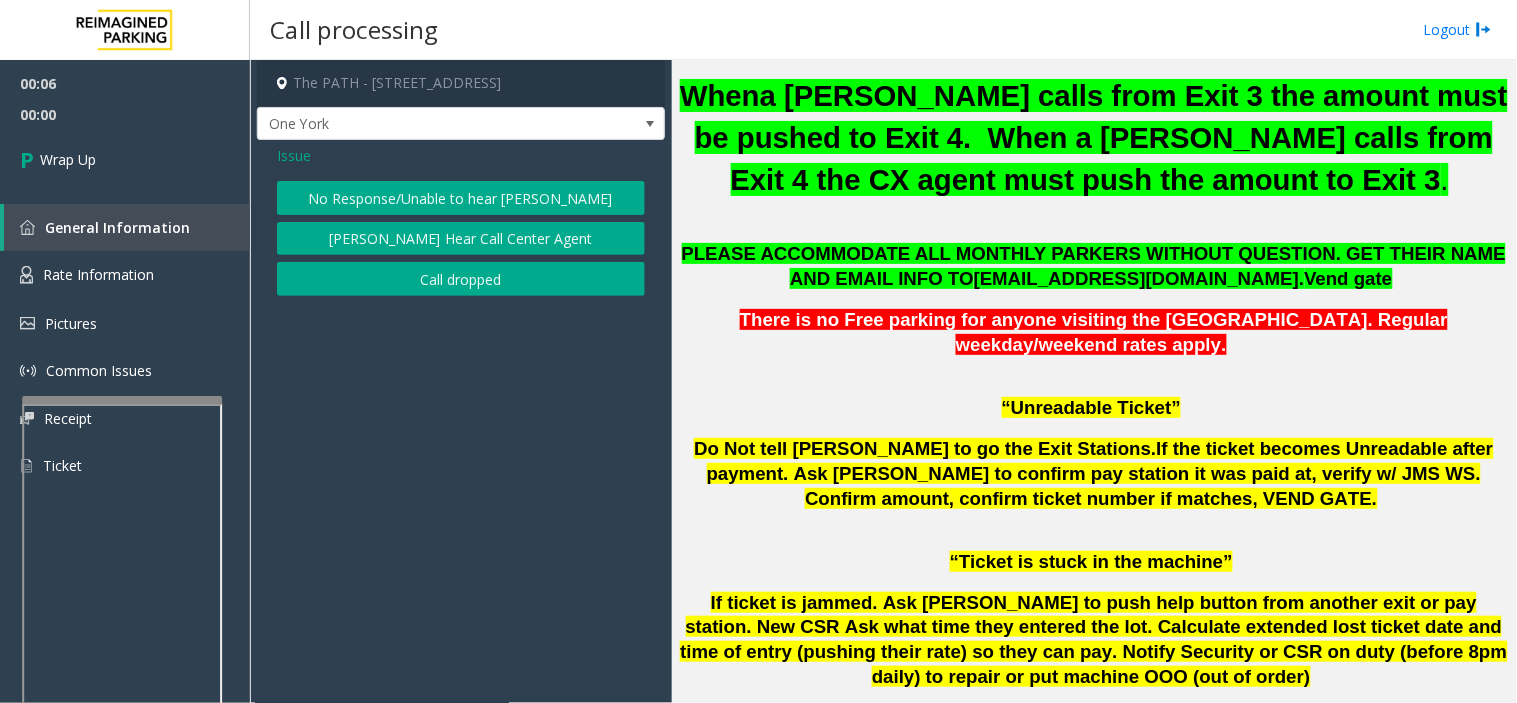 click on "Call dropped" 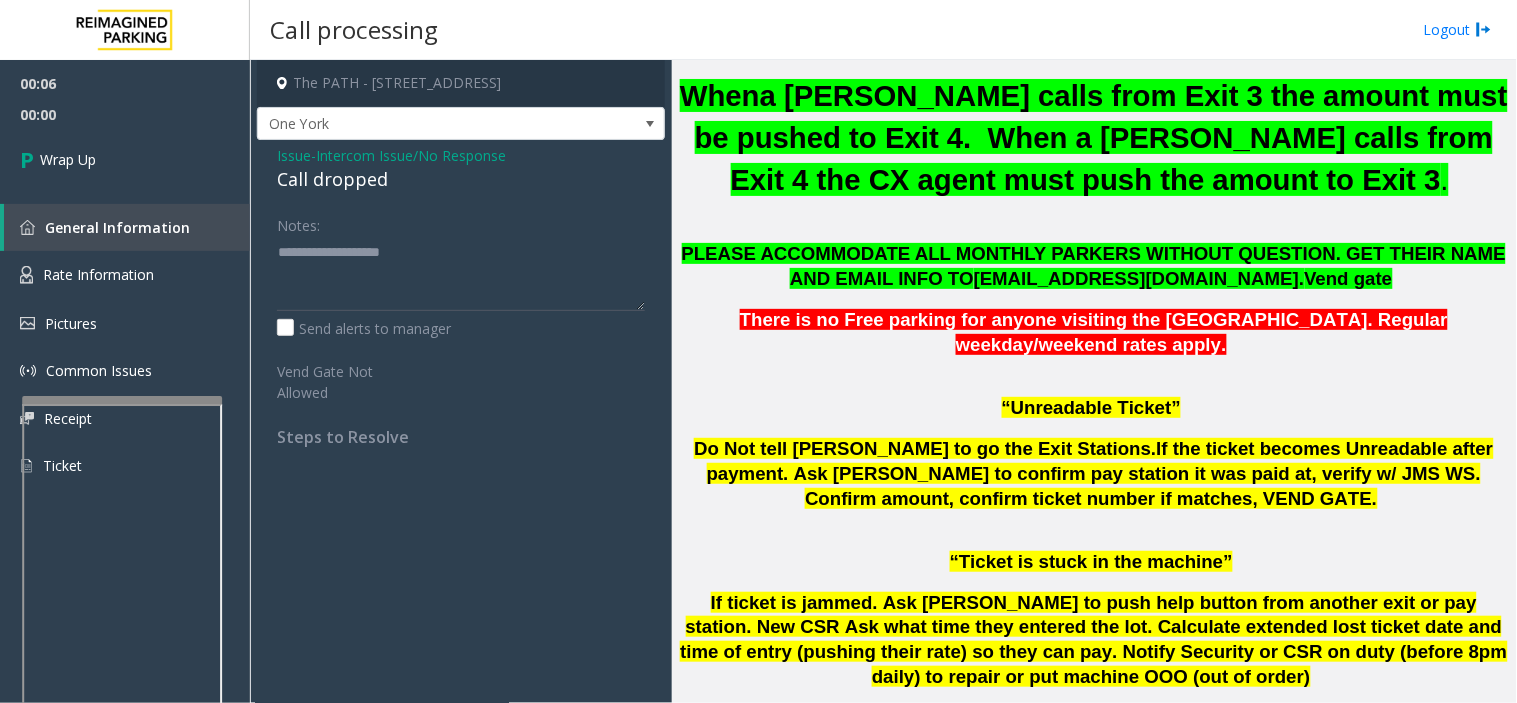 click on "Call dropped" 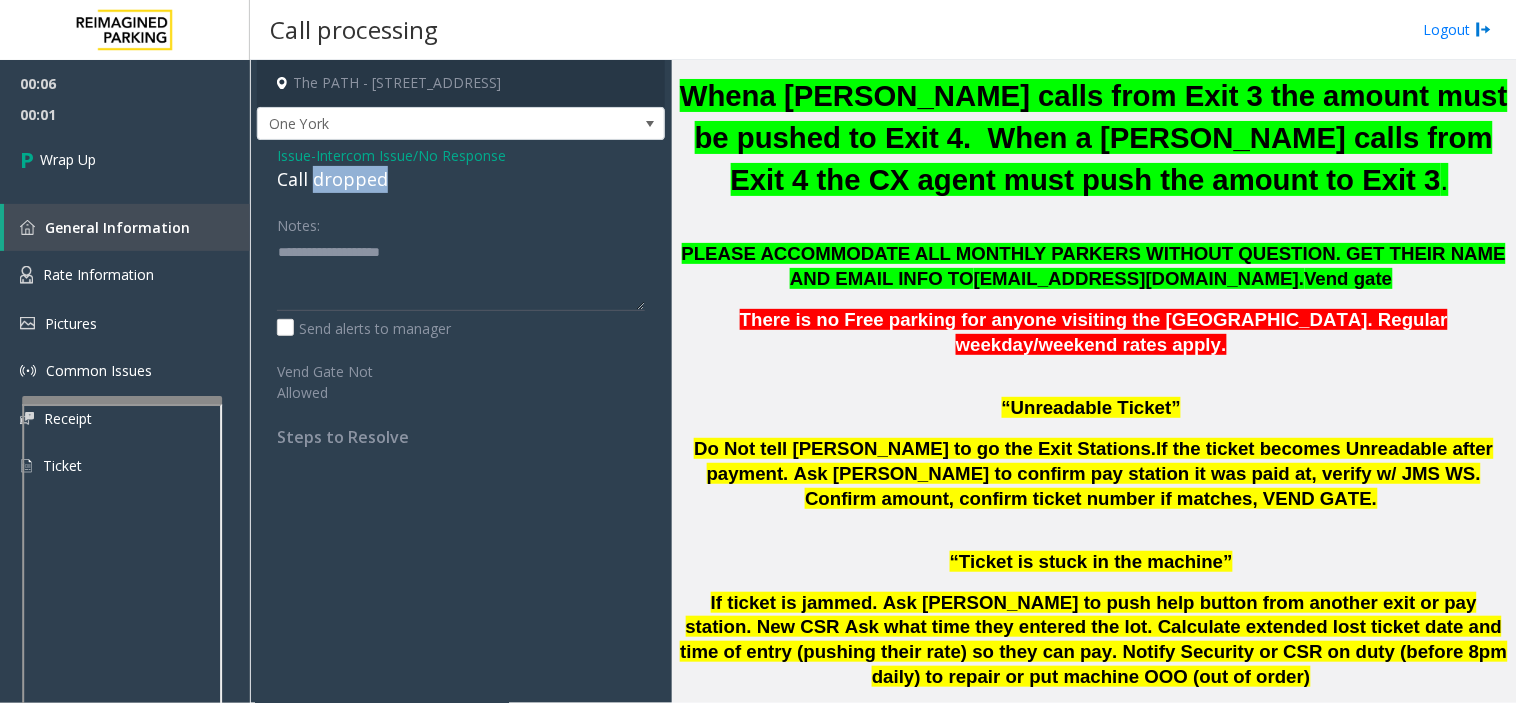 click on "Call dropped" 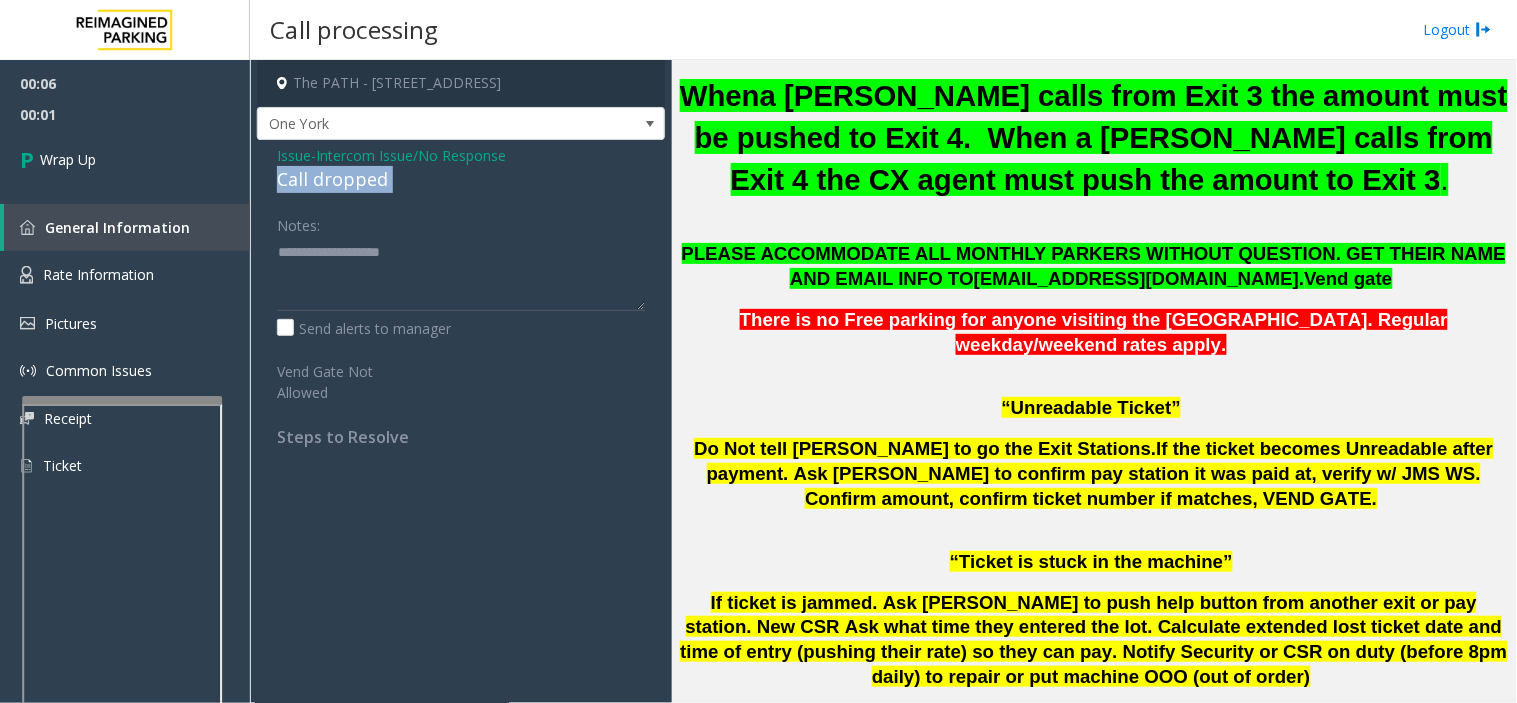 click on "Call dropped" 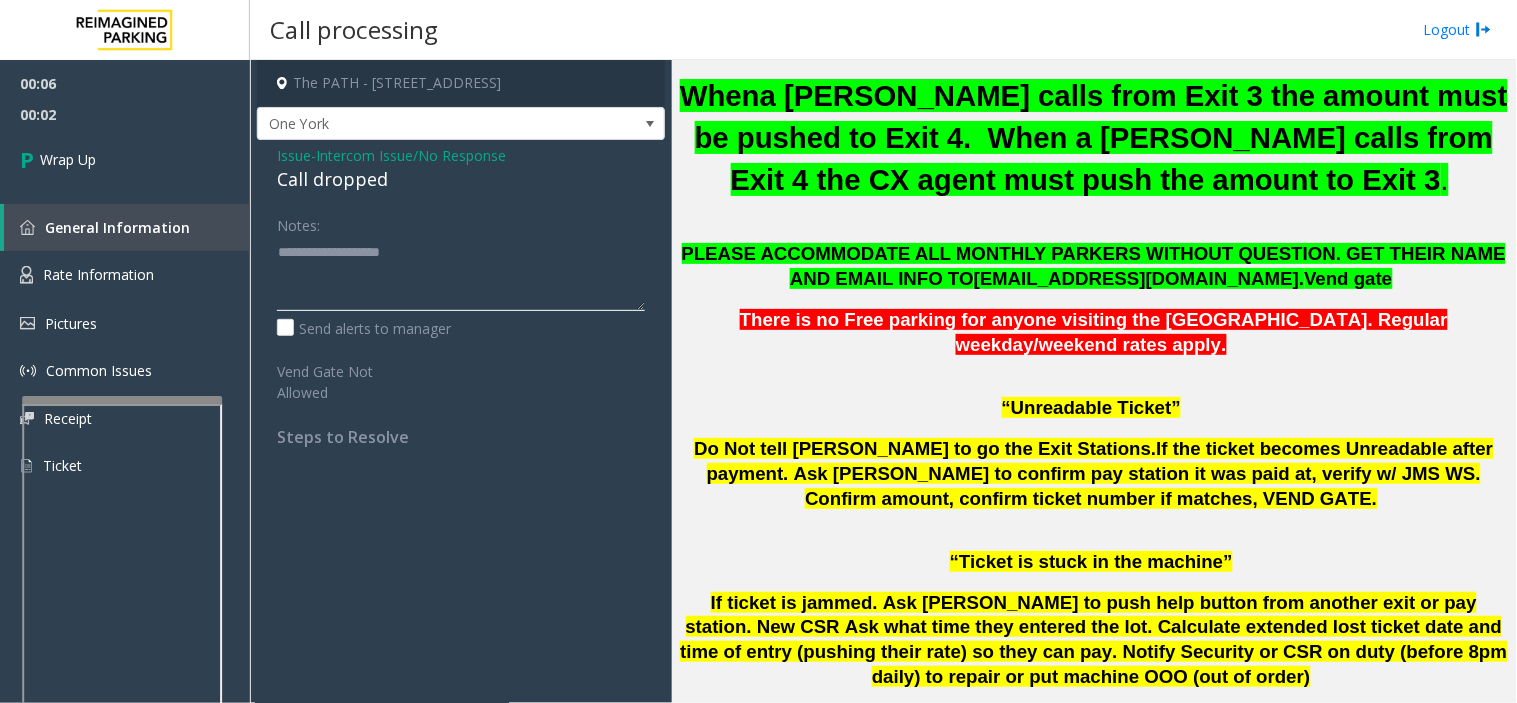 click 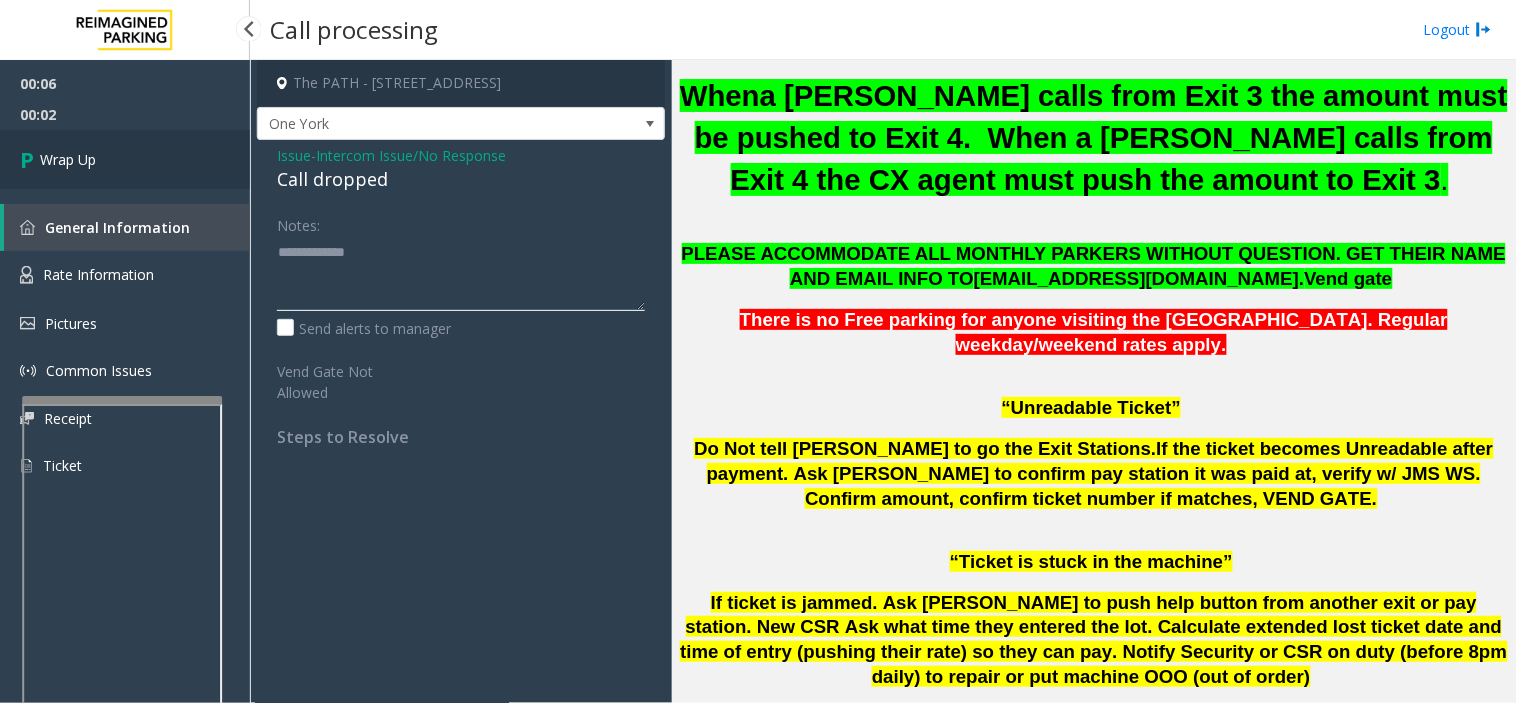 type on "**********" 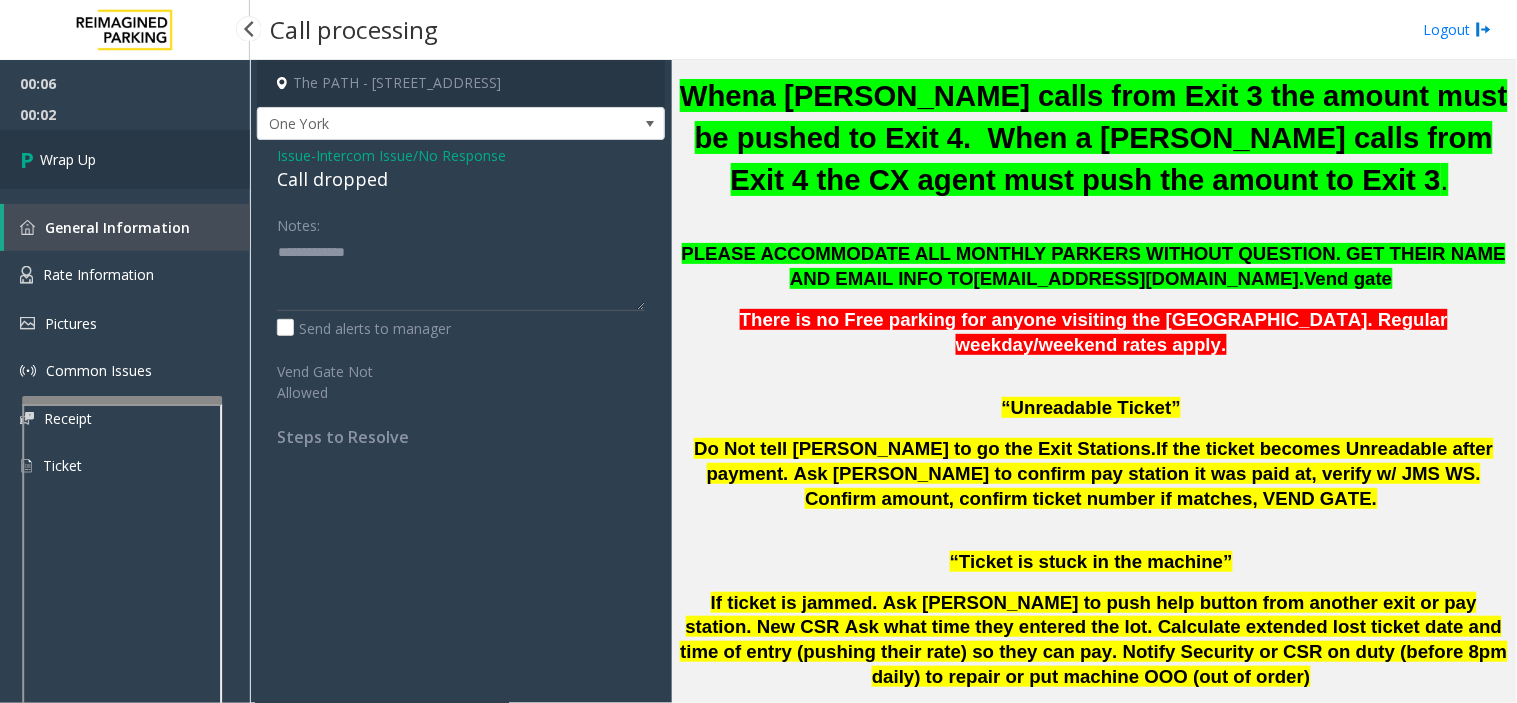 click on "Wrap Up" at bounding box center (125, 159) 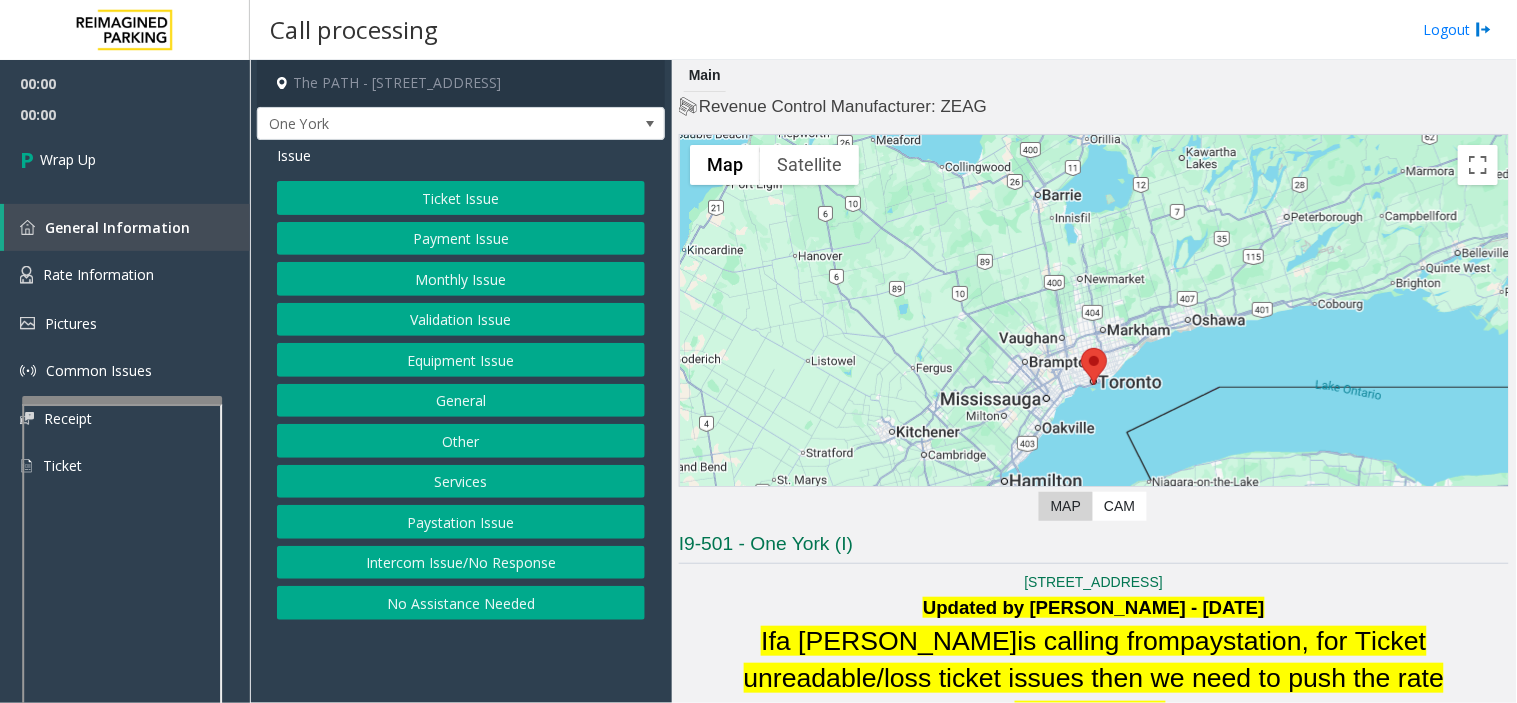 drag, startPoint x: 387, startPoint y: 548, endPoint x: 388, endPoint y: 463, distance: 85.00588 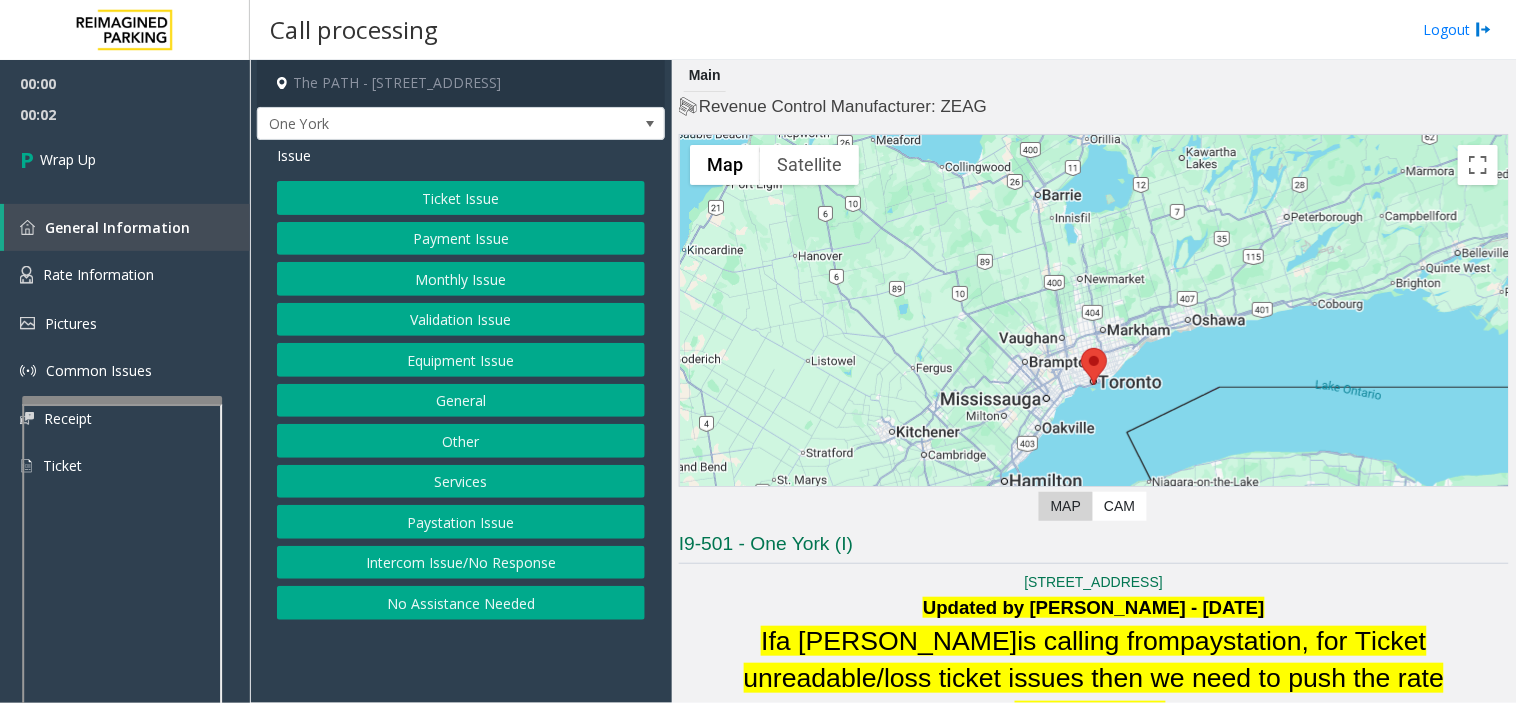 drag, startPoint x: 394, startPoint y: 556, endPoint x: 290, endPoint y: 236, distance: 336.47586 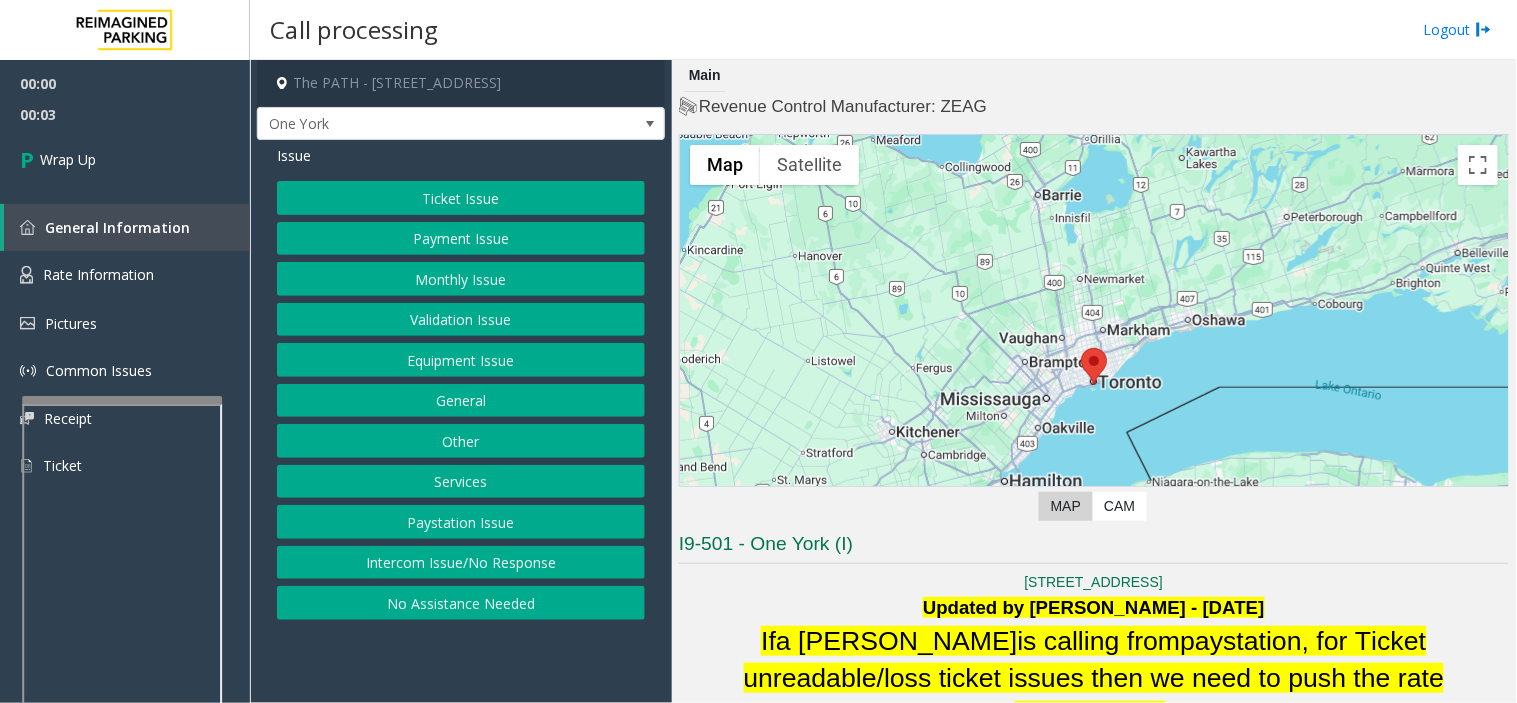 click on "Ticket Issue   Payment Issue   Monthly Issue   Validation Issue   Equipment Issue   General   Other   Services   Paystation Issue   Intercom Issue/No Response   No Assistance Needed" 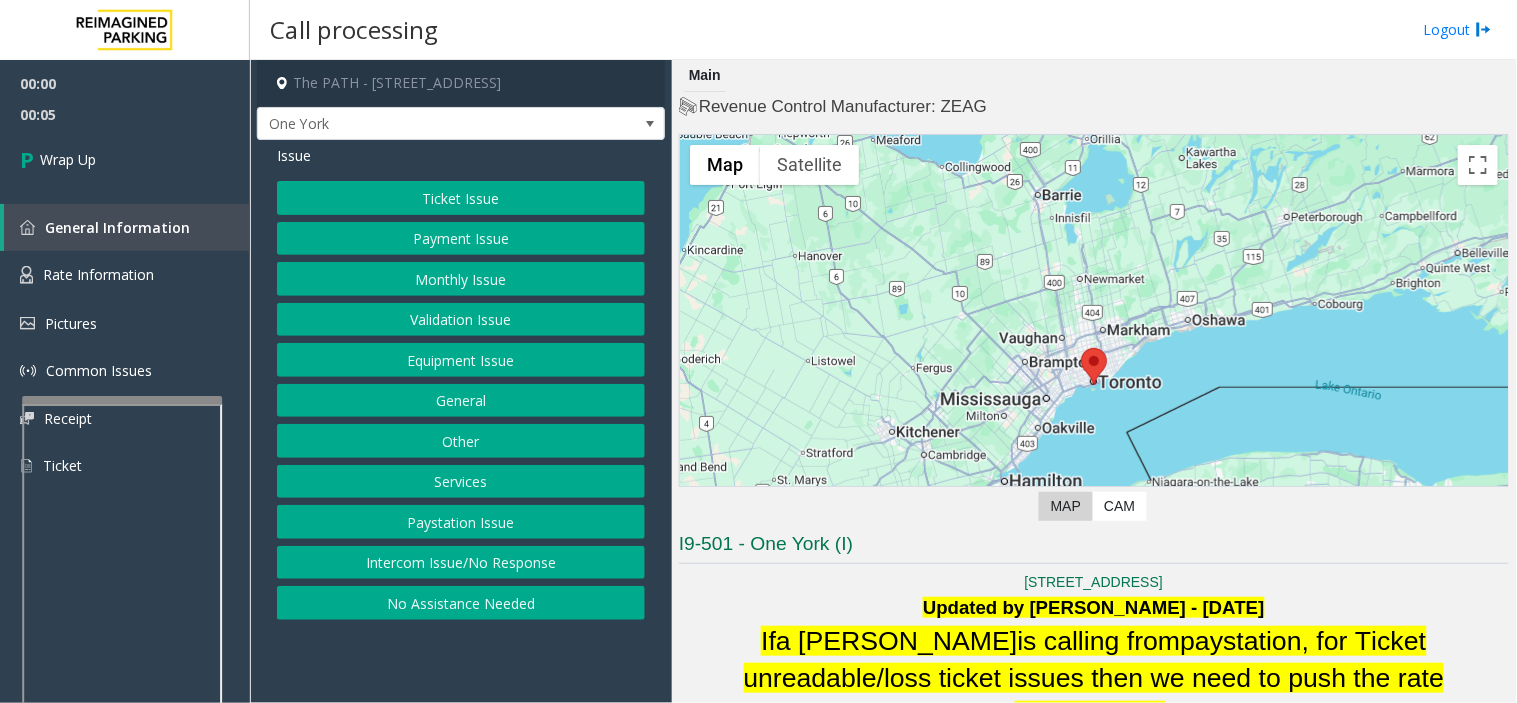 drag, startPoint x: 382, startPoint y: 555, endPoint x: 383, endPoint y: 541, distance: 14.035668 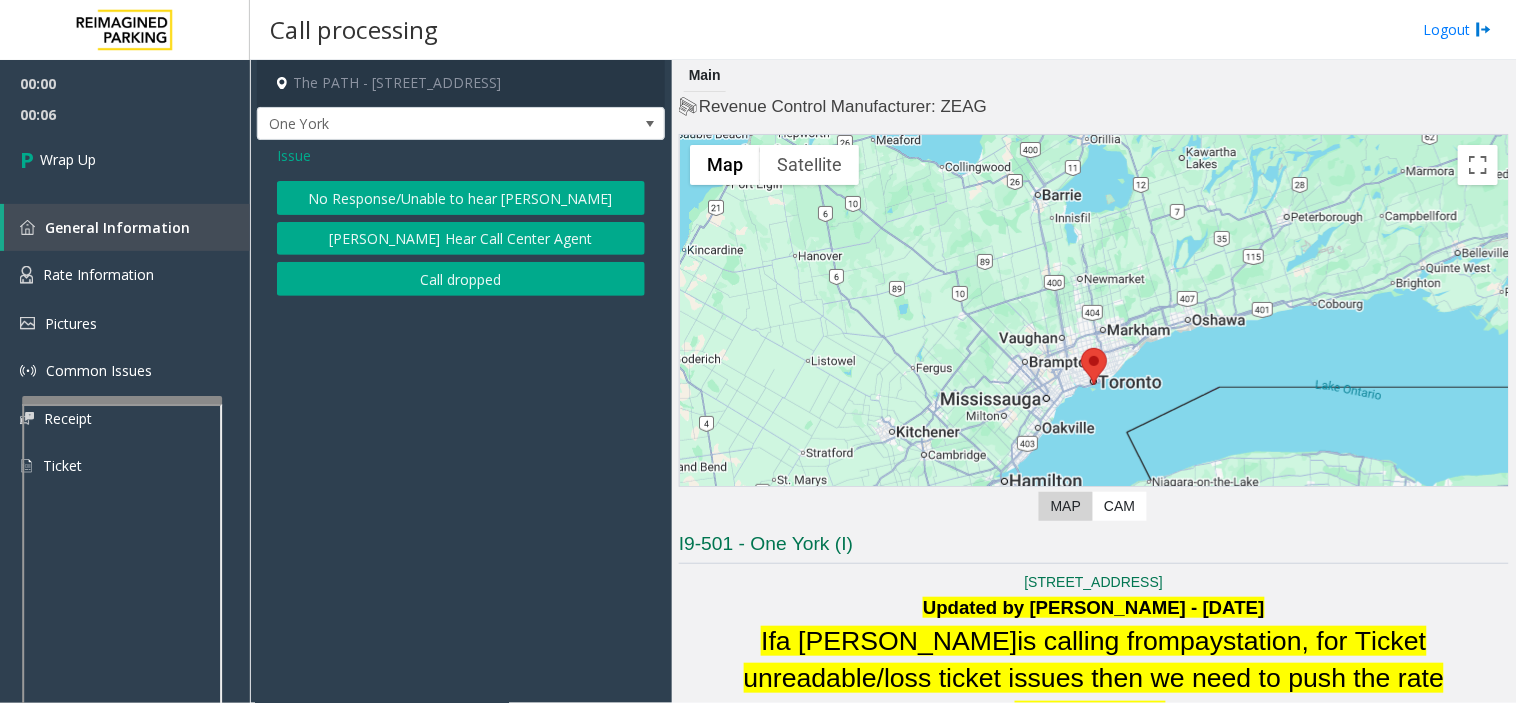 drag, startPoint x: 352, startPoint y: 263, endPoint x: 324, endPoint y: 187, distance: 80.99383 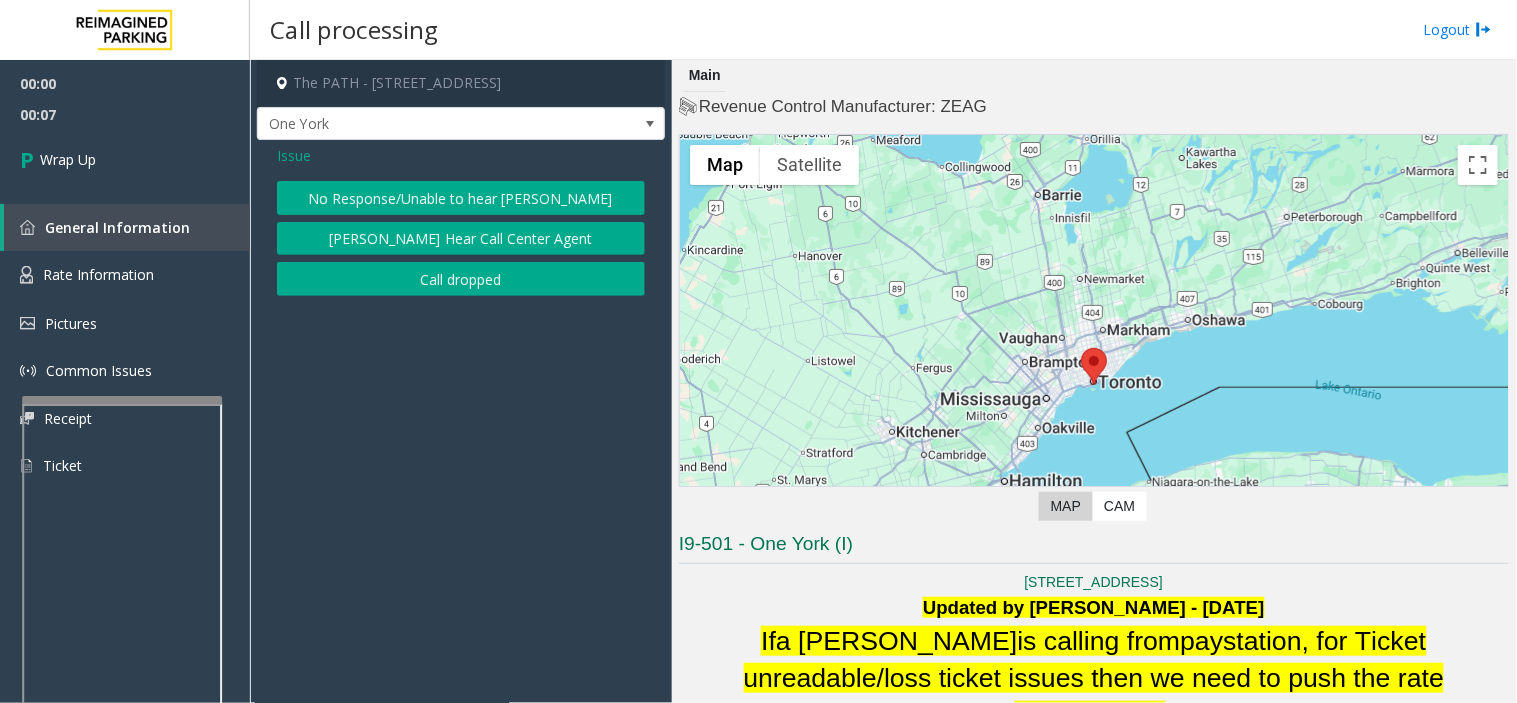 click on "Call dropped" 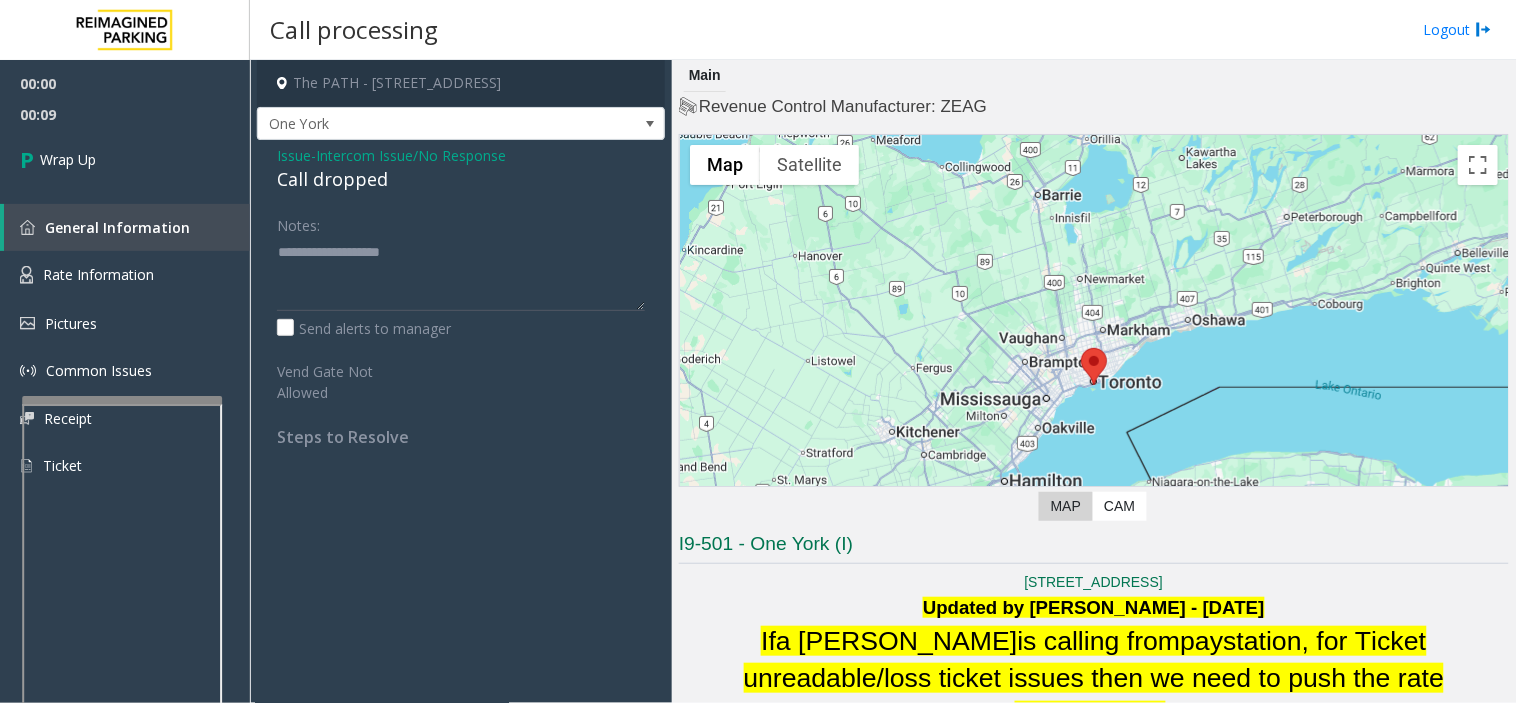 click on "Call dropped" 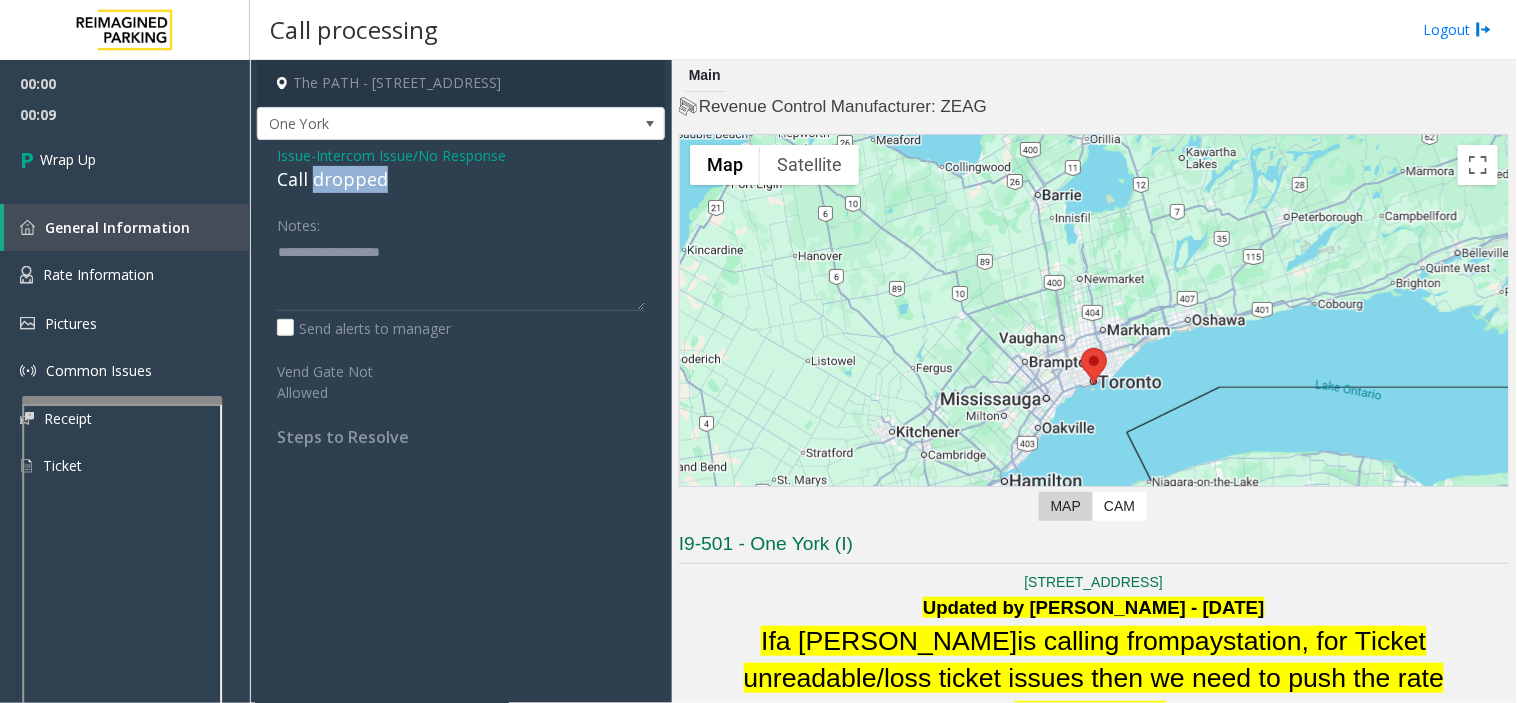 click on "Call dropped" 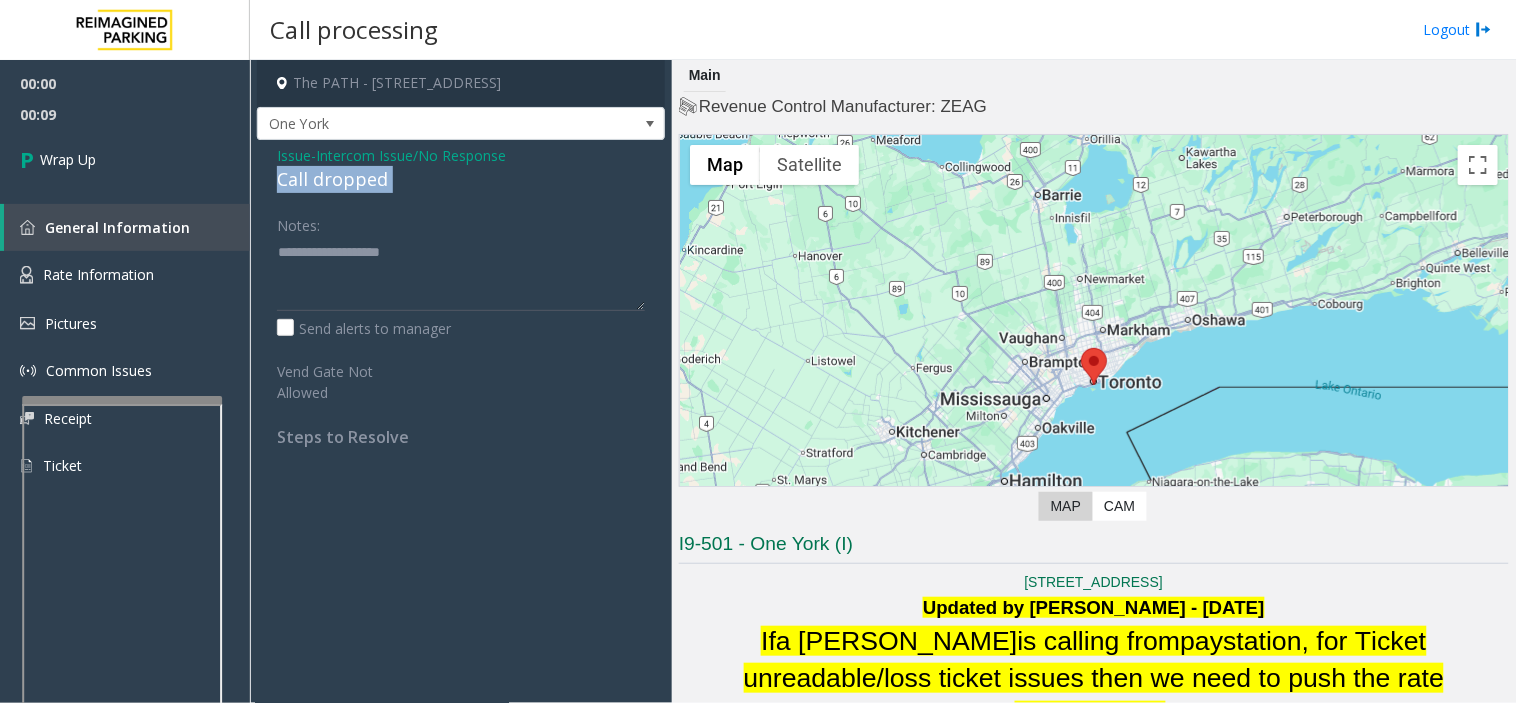click on "Call dropped" 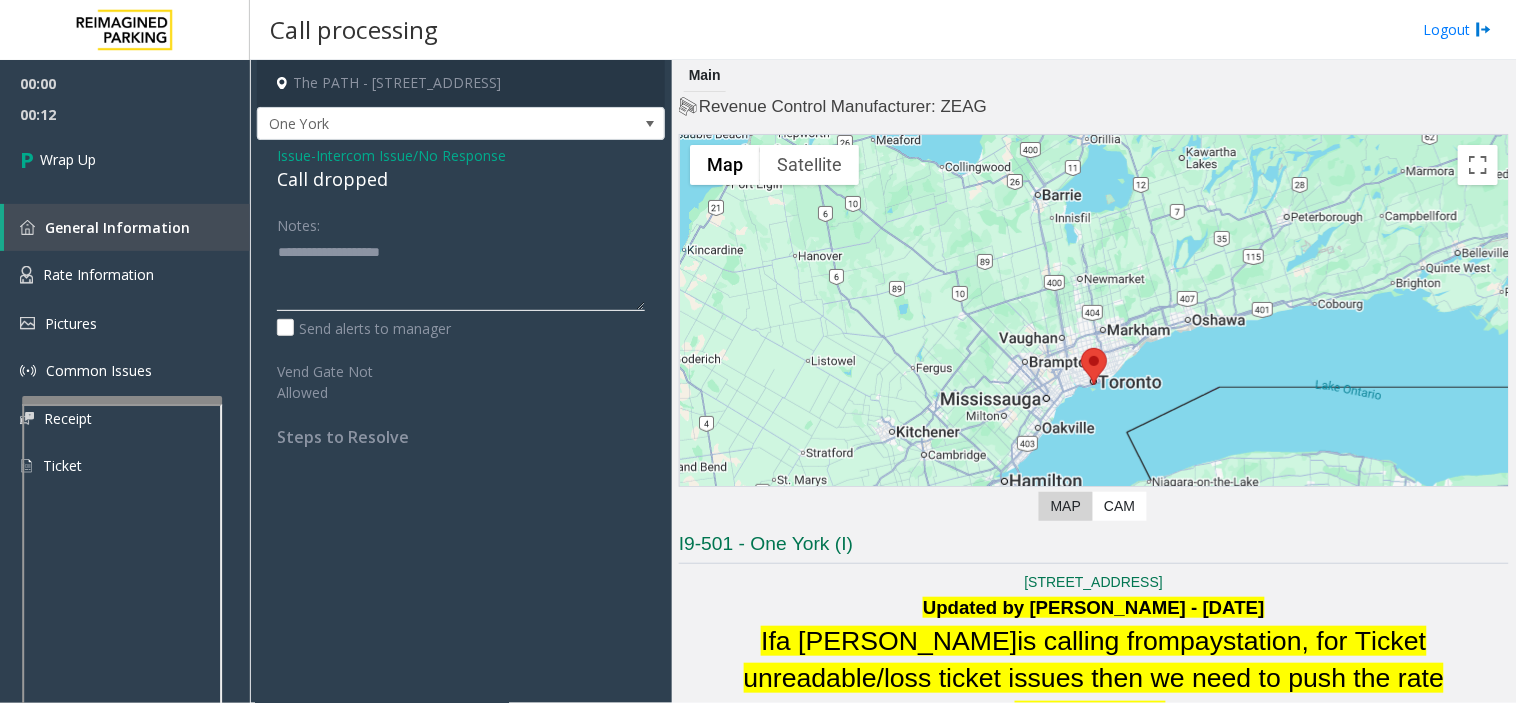 drag, startPoint x: 367, startPoint y: 278, endPoint x: 21, endPoint y: 131, distance: 375.9322 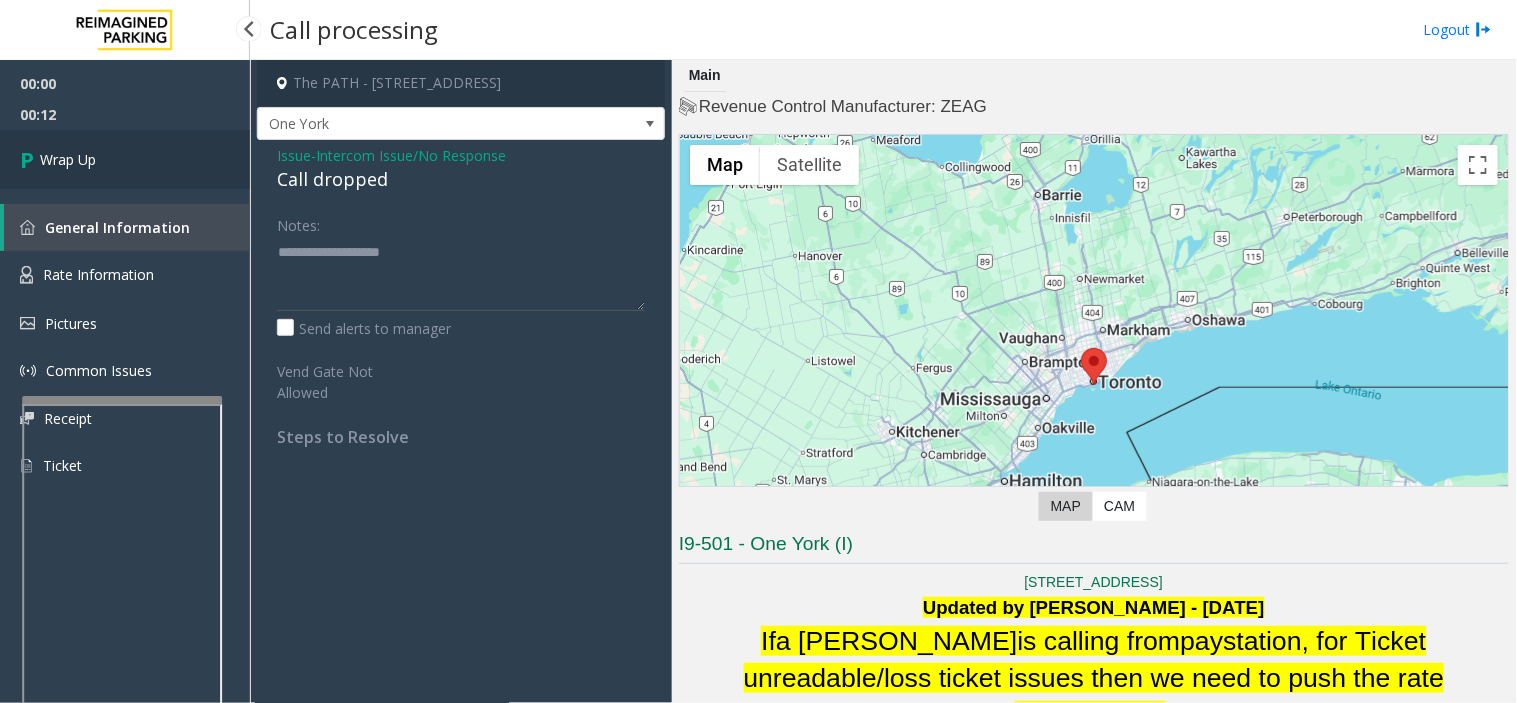 click on "Wrap Up" at bounding box center (125, 159) 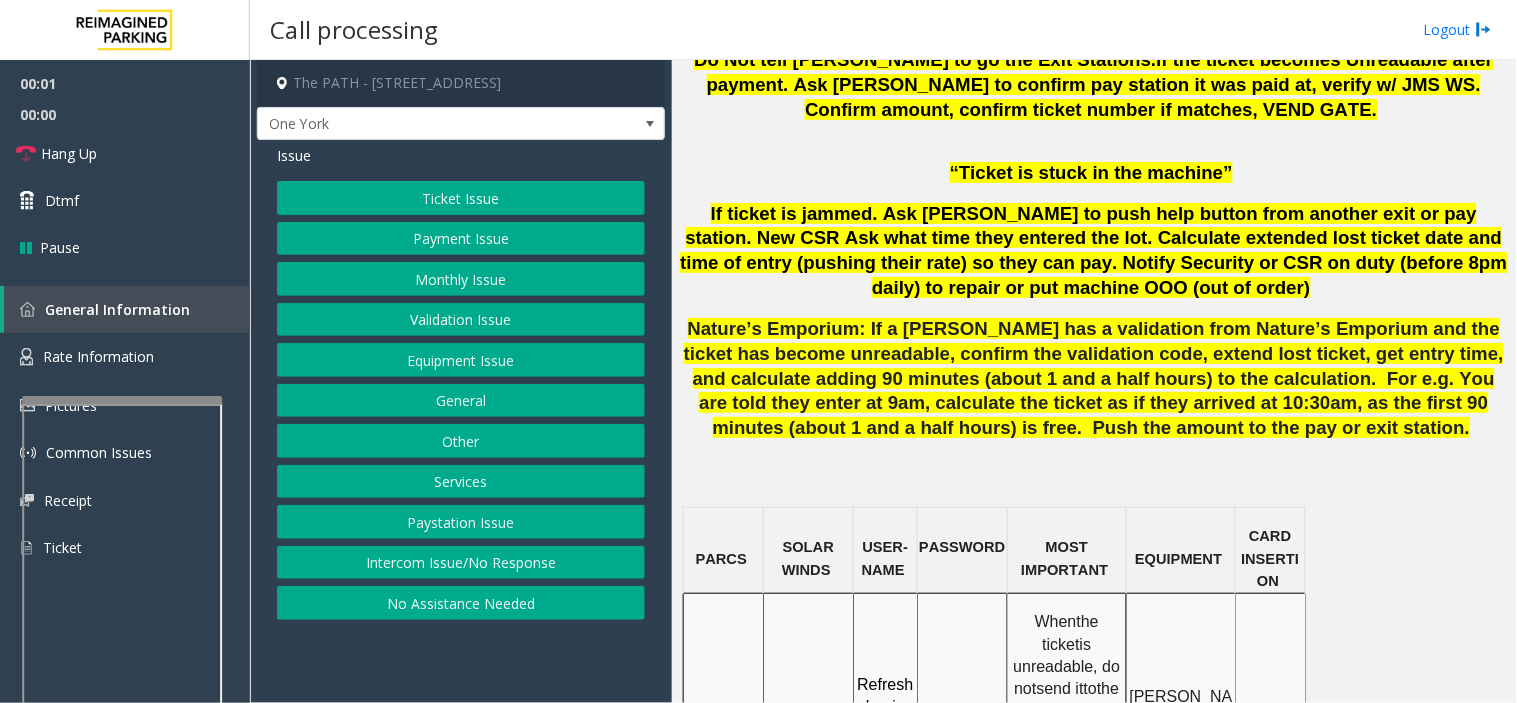 scroll, scrollTop: 1666, scrollLeft: 0, axis: vertical 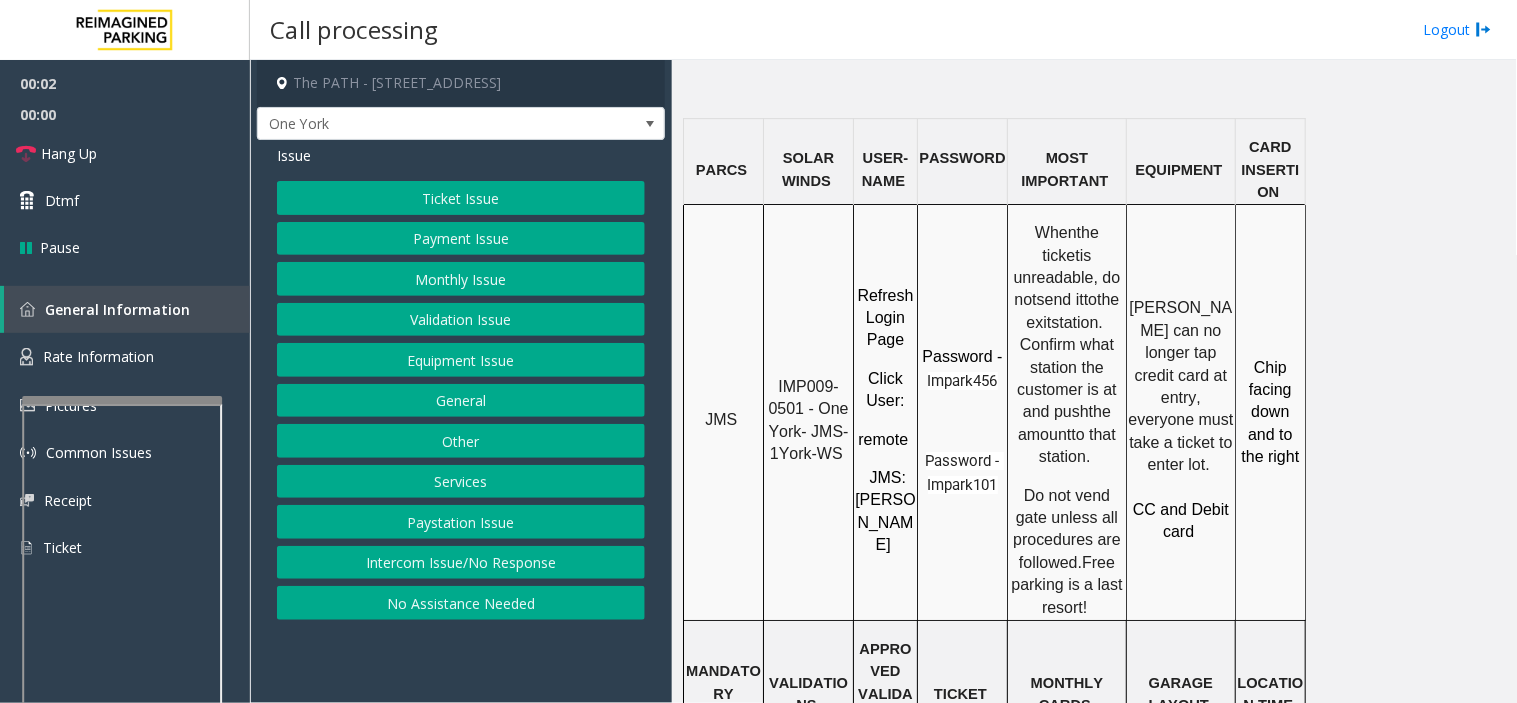 click on "IMP009-0501 - One York- JMS-1York-WS" 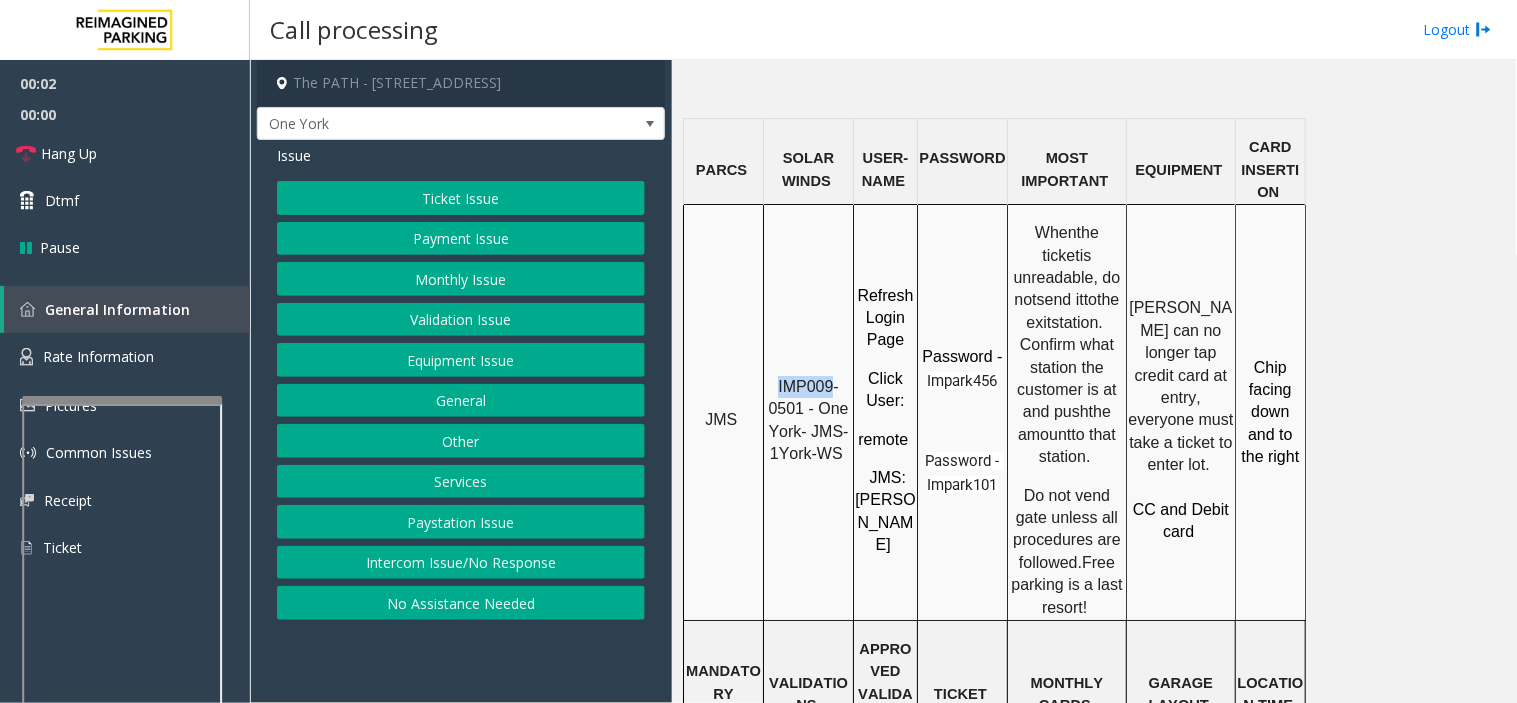 click on "IMP009-0501 - One York- JMS-1York-WS" 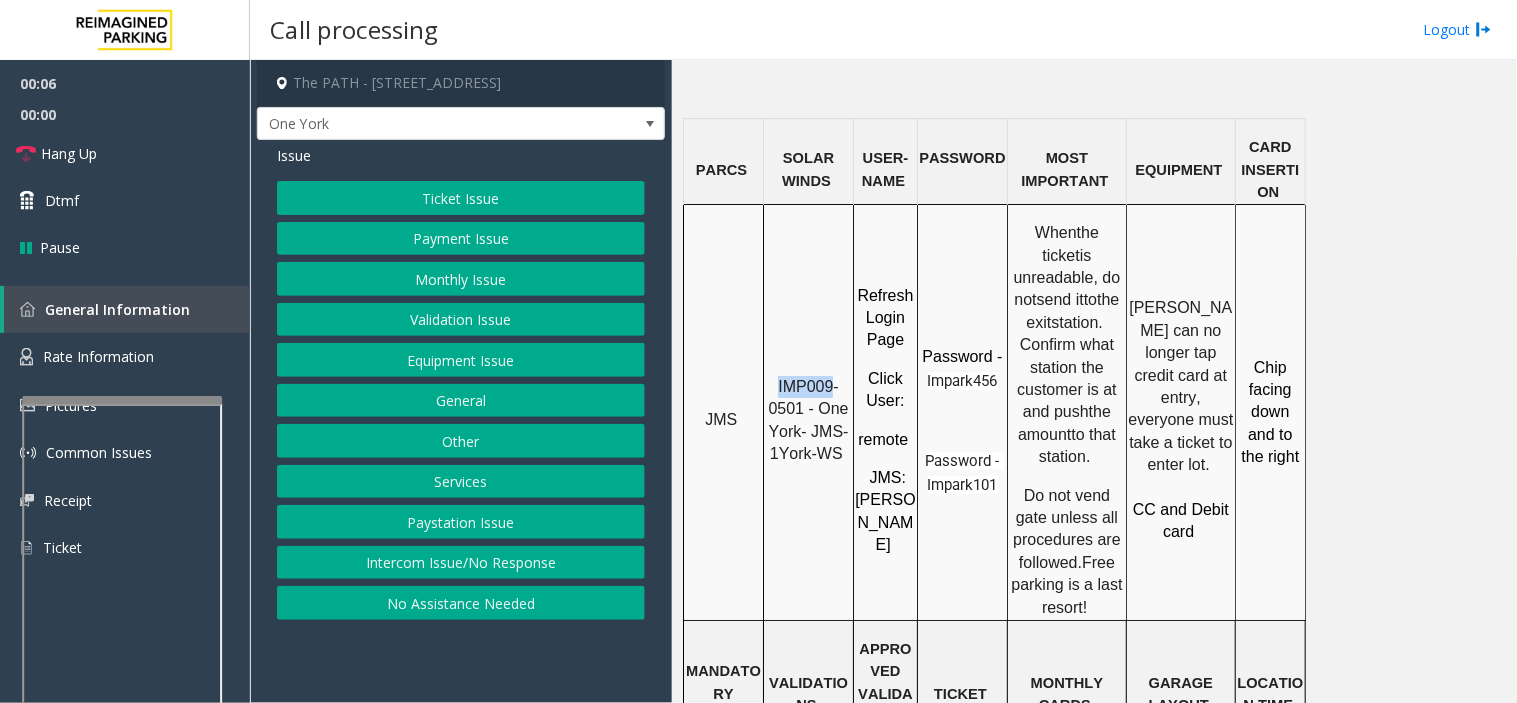 click on "IMP009-0501 - One York- JMS-1York-WS" 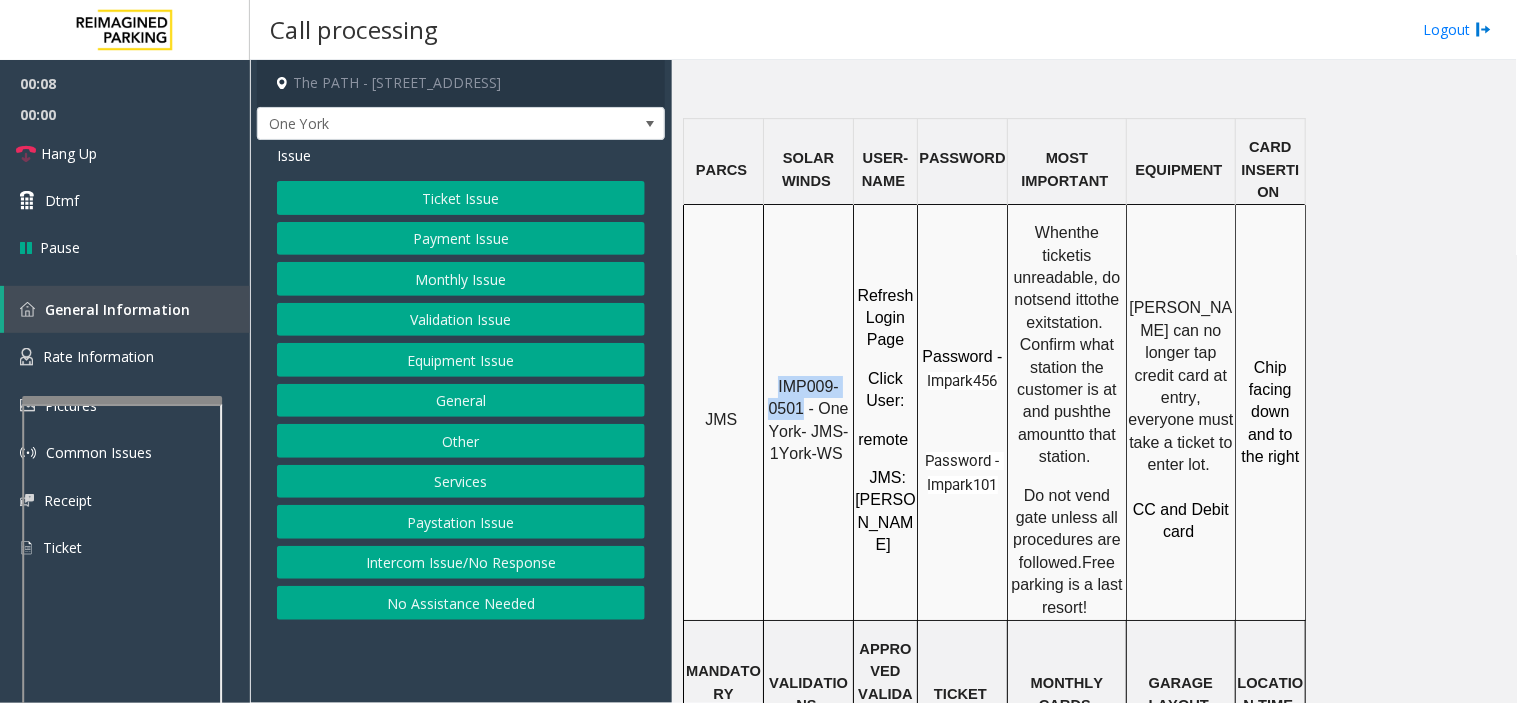 drag, startPoint x: 782, startPoint y: 302, endPoint x: 795, endPoint y: 333, distance: 33.61547 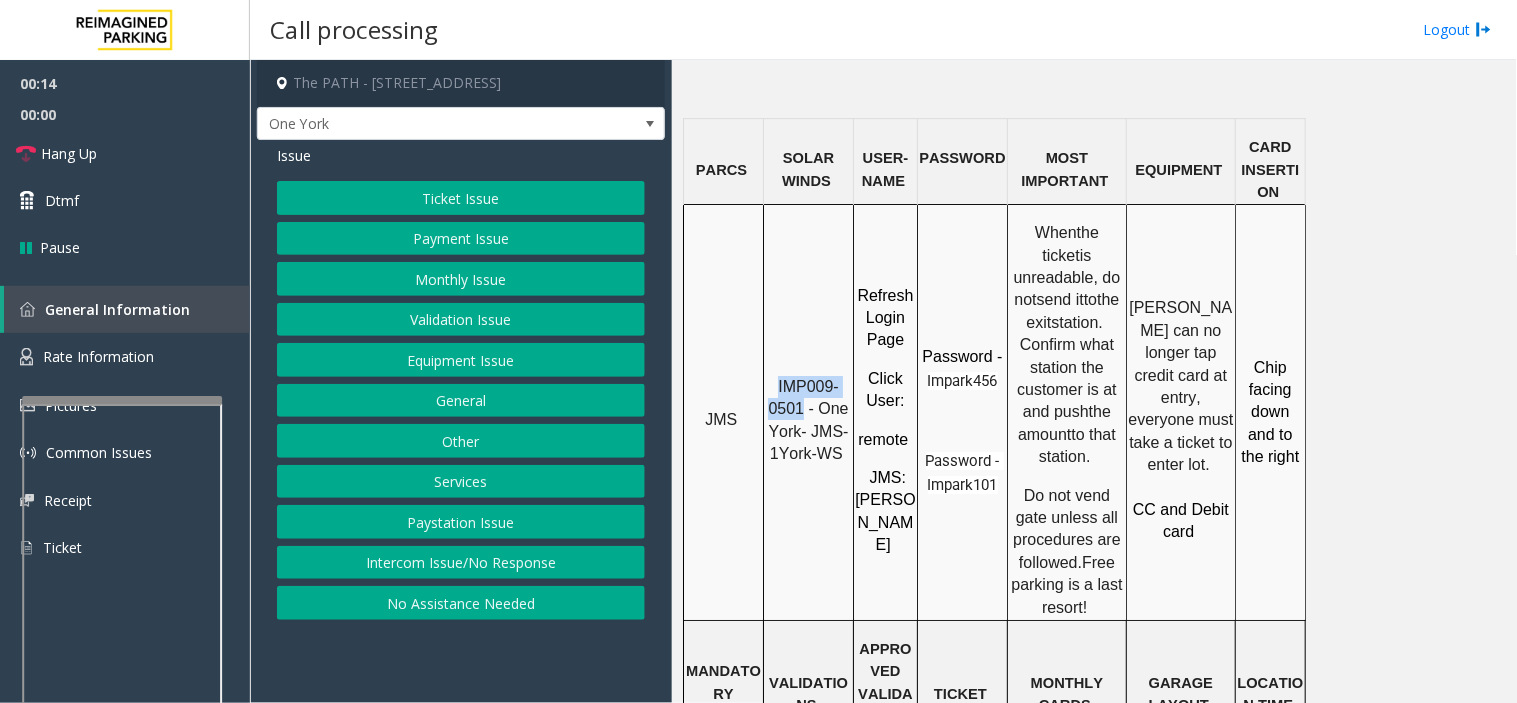 drag, startPoint x: 424, startPoint y: 198, endPoint x: 458, endPoint y: 270, distance: 79.624115 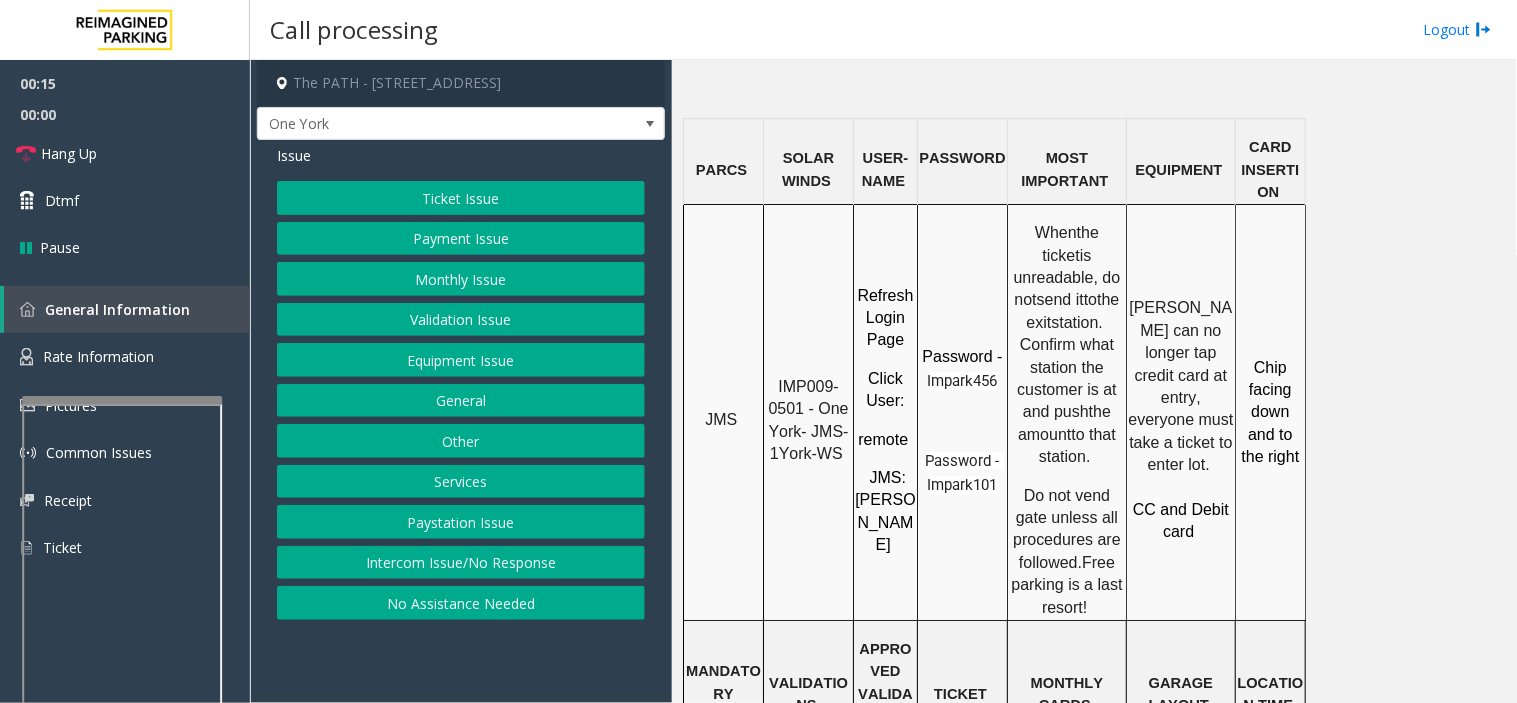 click on "Issue  Ticket Issue   Payment Issue   Monthly Issue   Validation Issue   Equipment Issue   General   Other   Services   Paystation Issue   Intercom Issue/No Response   No Assistance Needed" 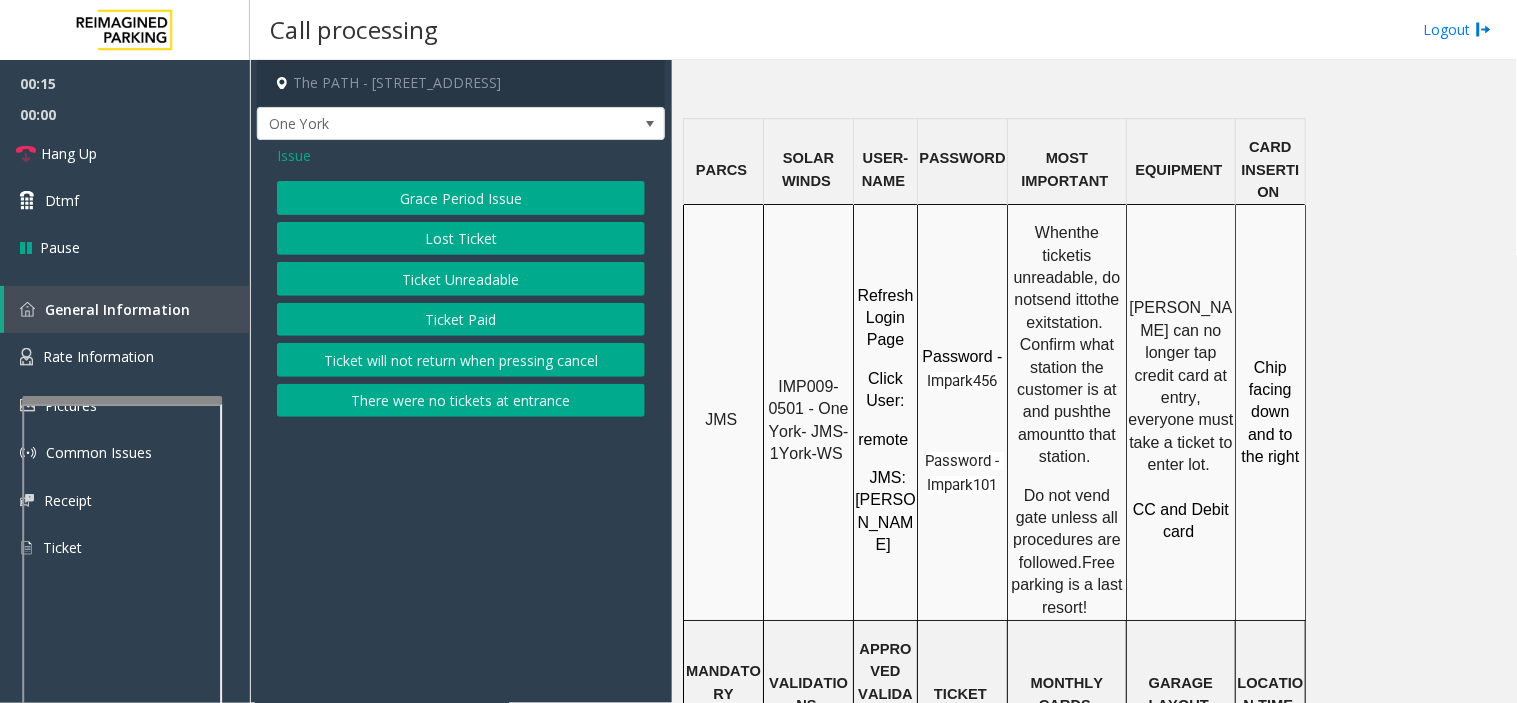 click on "Ticket Unreadable" 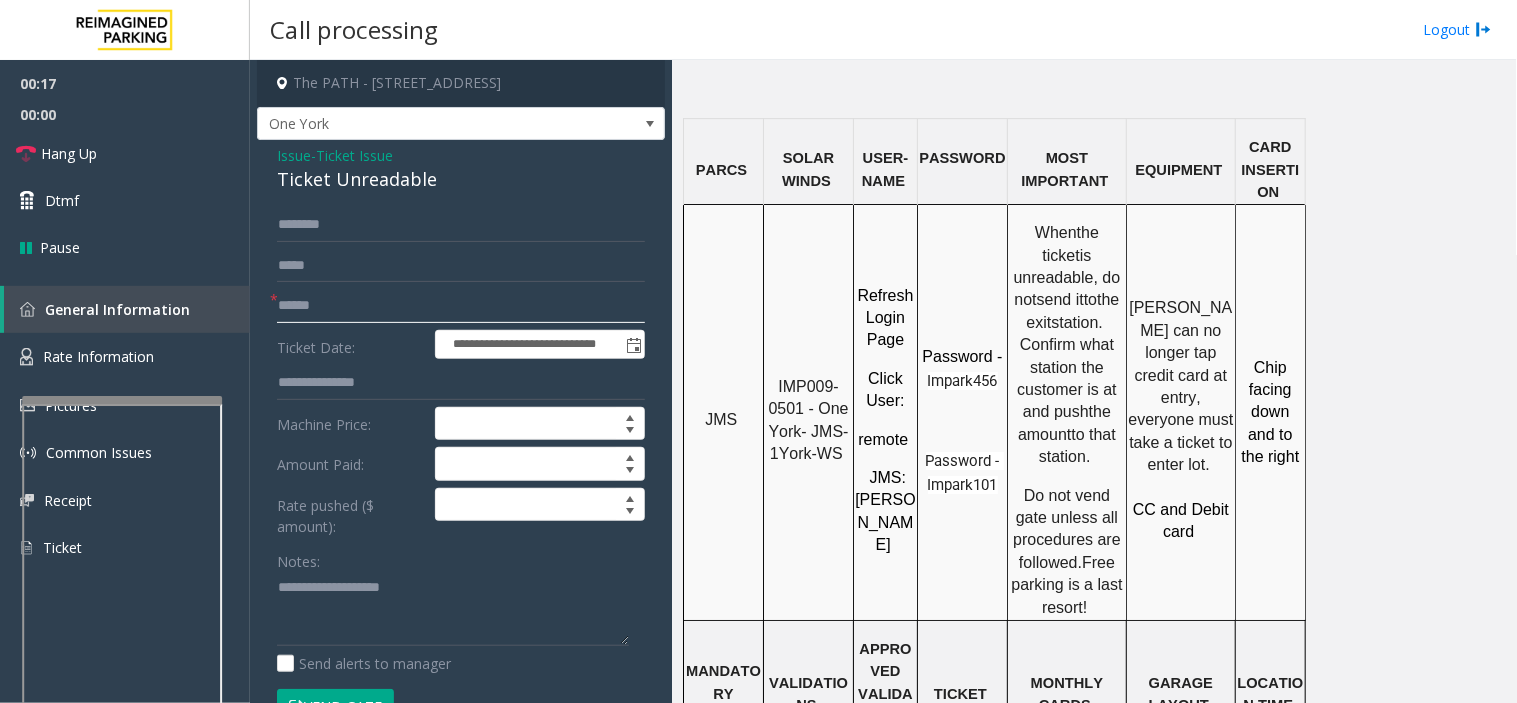 drag, startPoint x: 433, startPoint y: 302, endPoint x: 1302, endPoint y: 238, distance: 871.3535 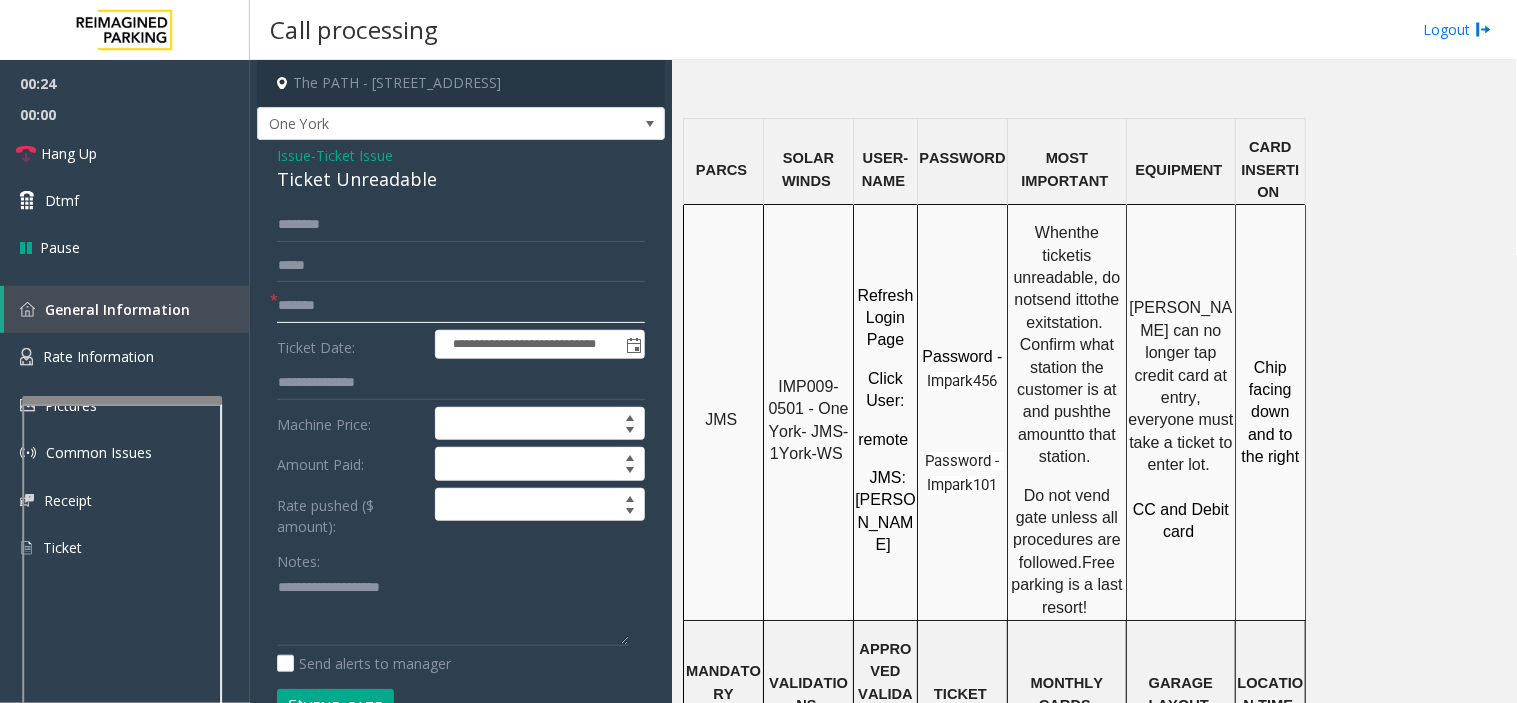 type on "*******" 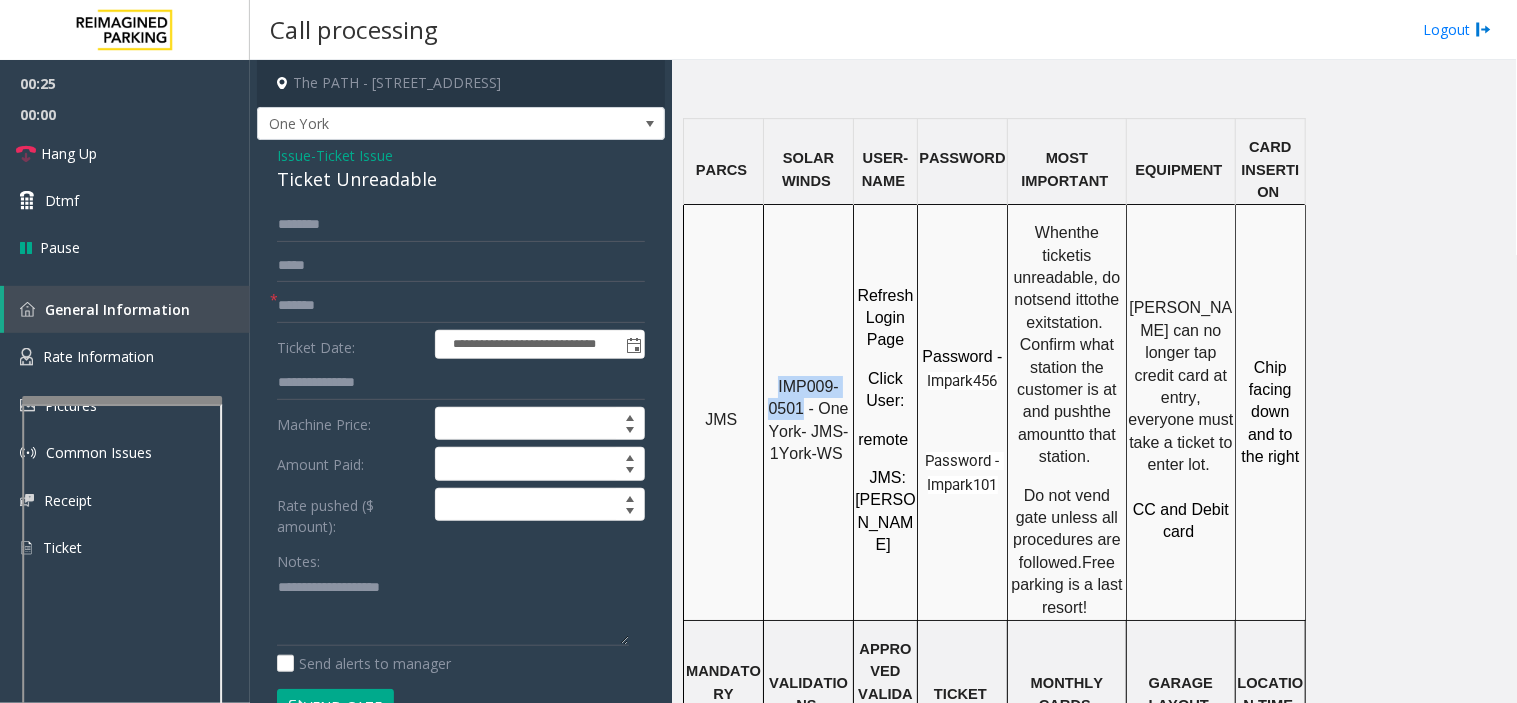 drag, startPoint x: 774, startPoint y: 320, endPoint x: 806, endPoint y: 335, distance: 35.341194 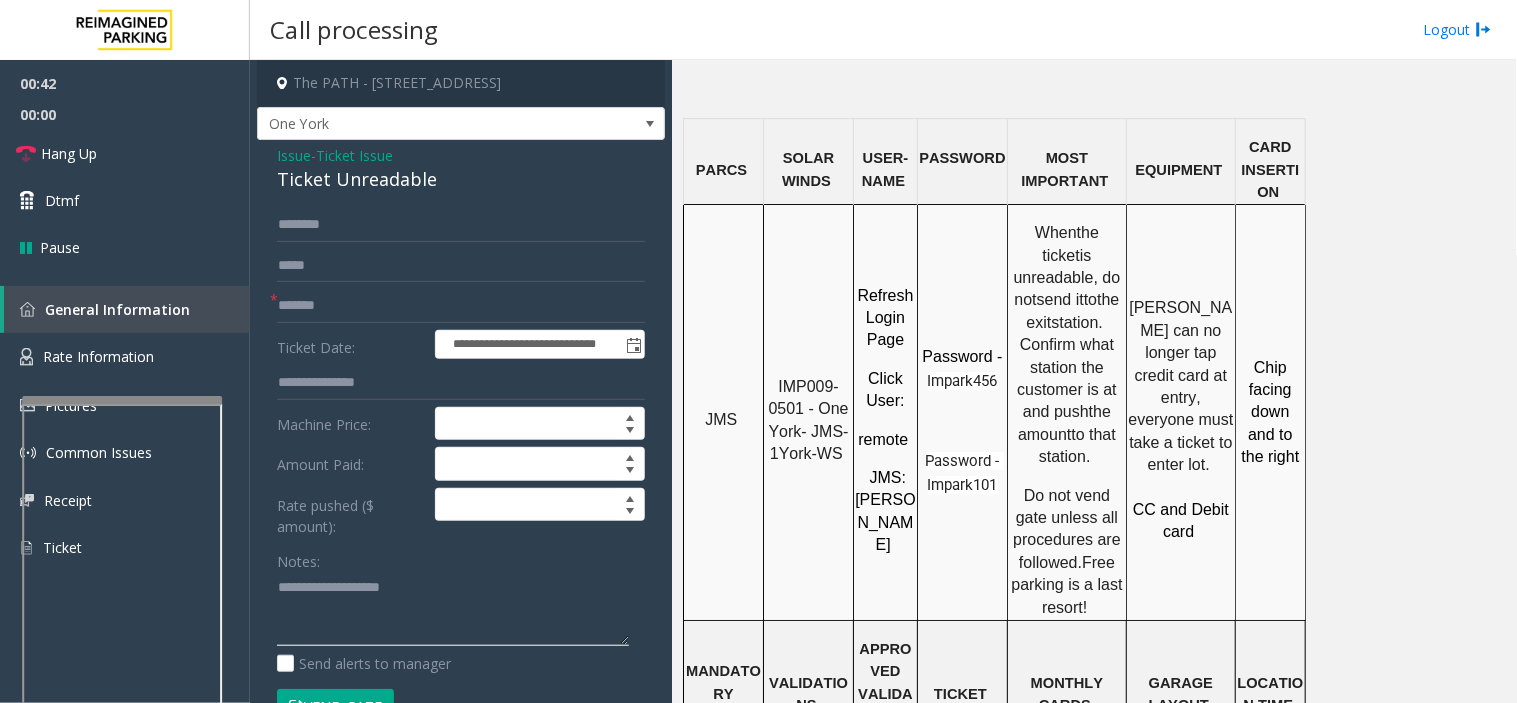 paste on "**********" 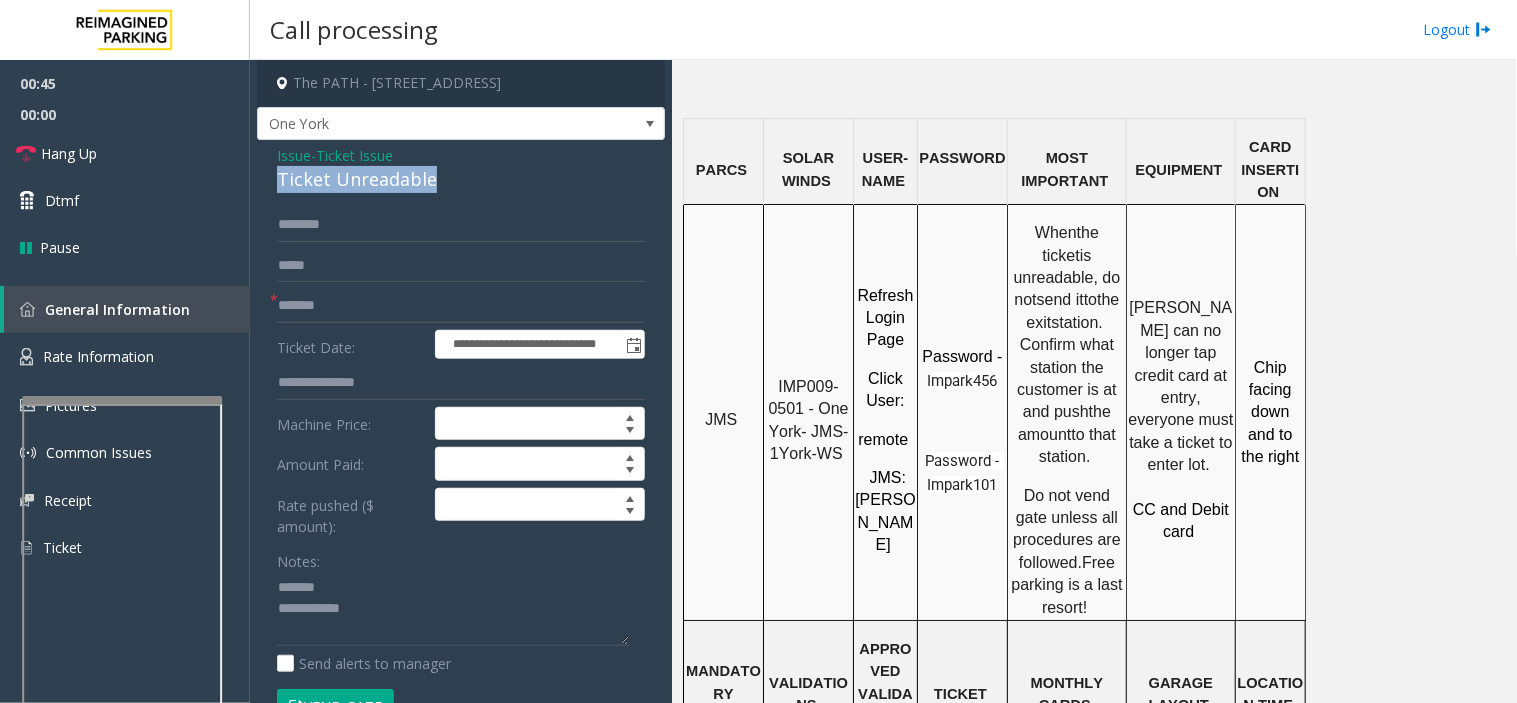 drag, startPoint x: 271, startPoint y: 184, endPoint x: 453, endPoint y: 191, distance: 182.13457 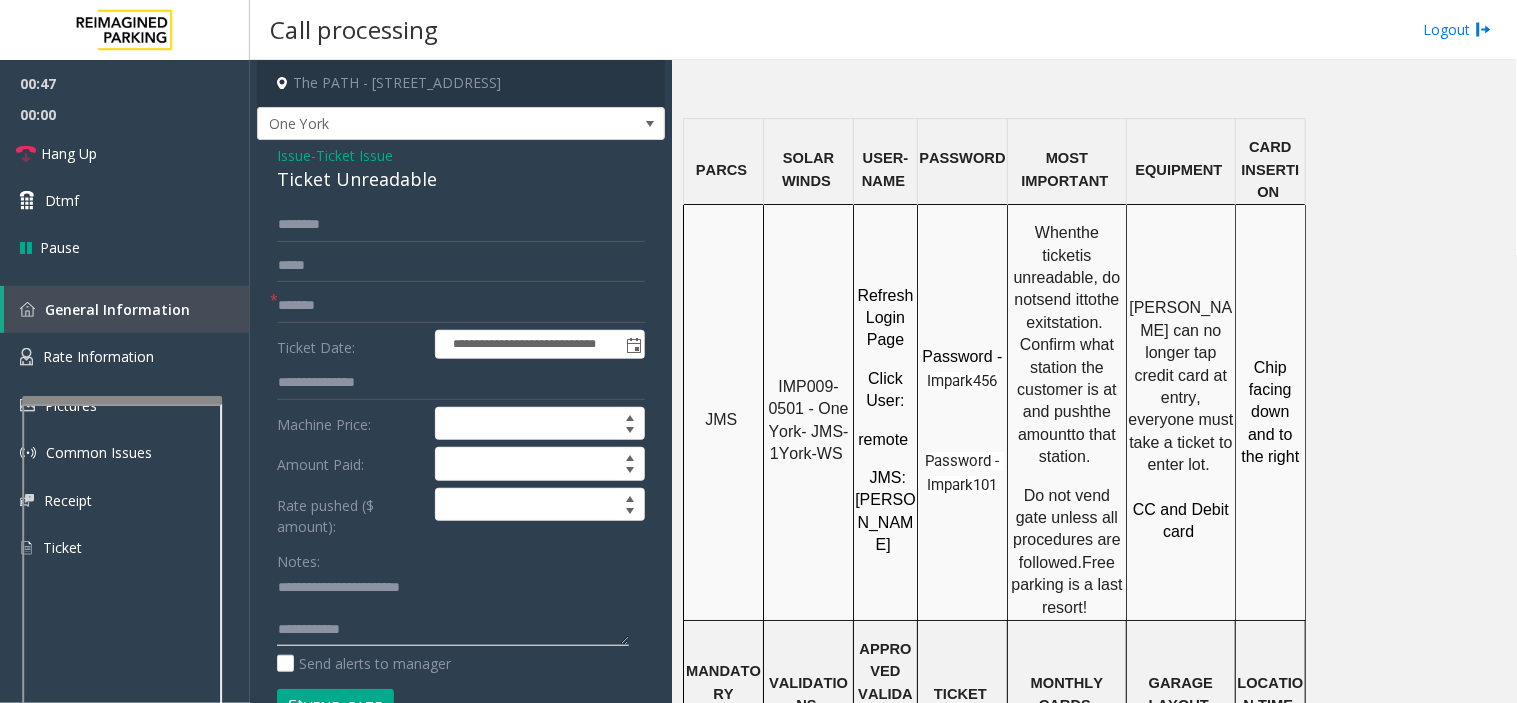 drag, startPoint x: 446, startPoint y: 642, endPoint x: 1126, endPoint y: 573, distance: 683.49176 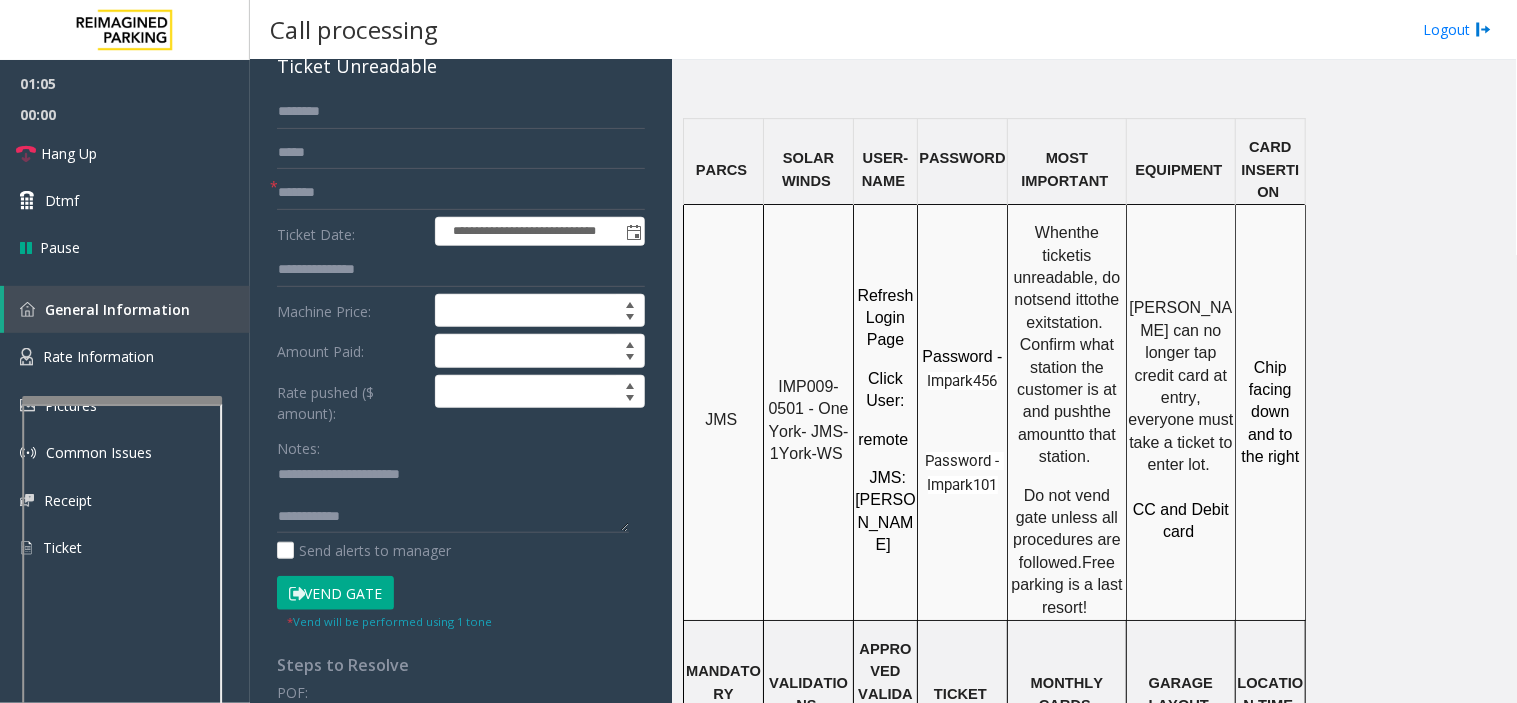 scroll, scrollTop: 222, scrollLeft: 0, axis: vertical 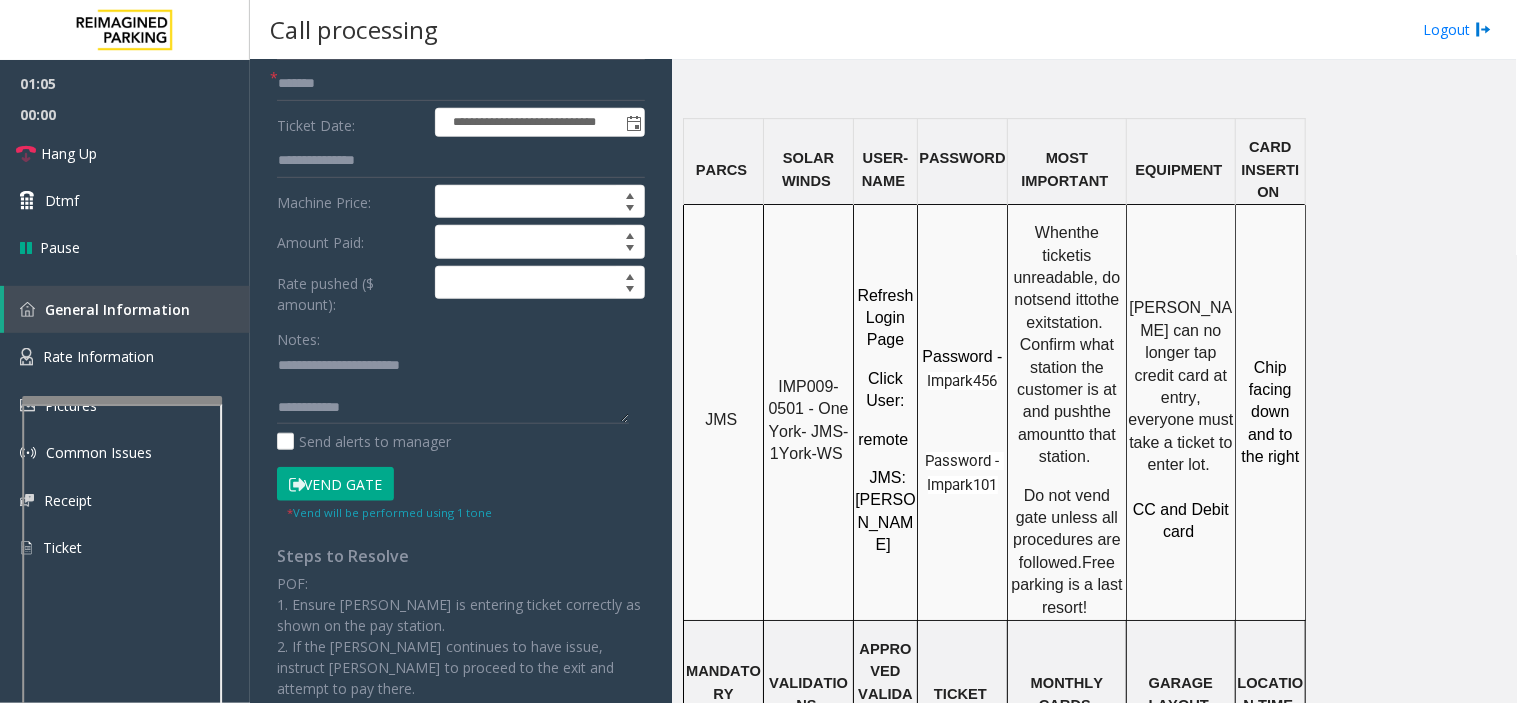 click on "Vend Gate" 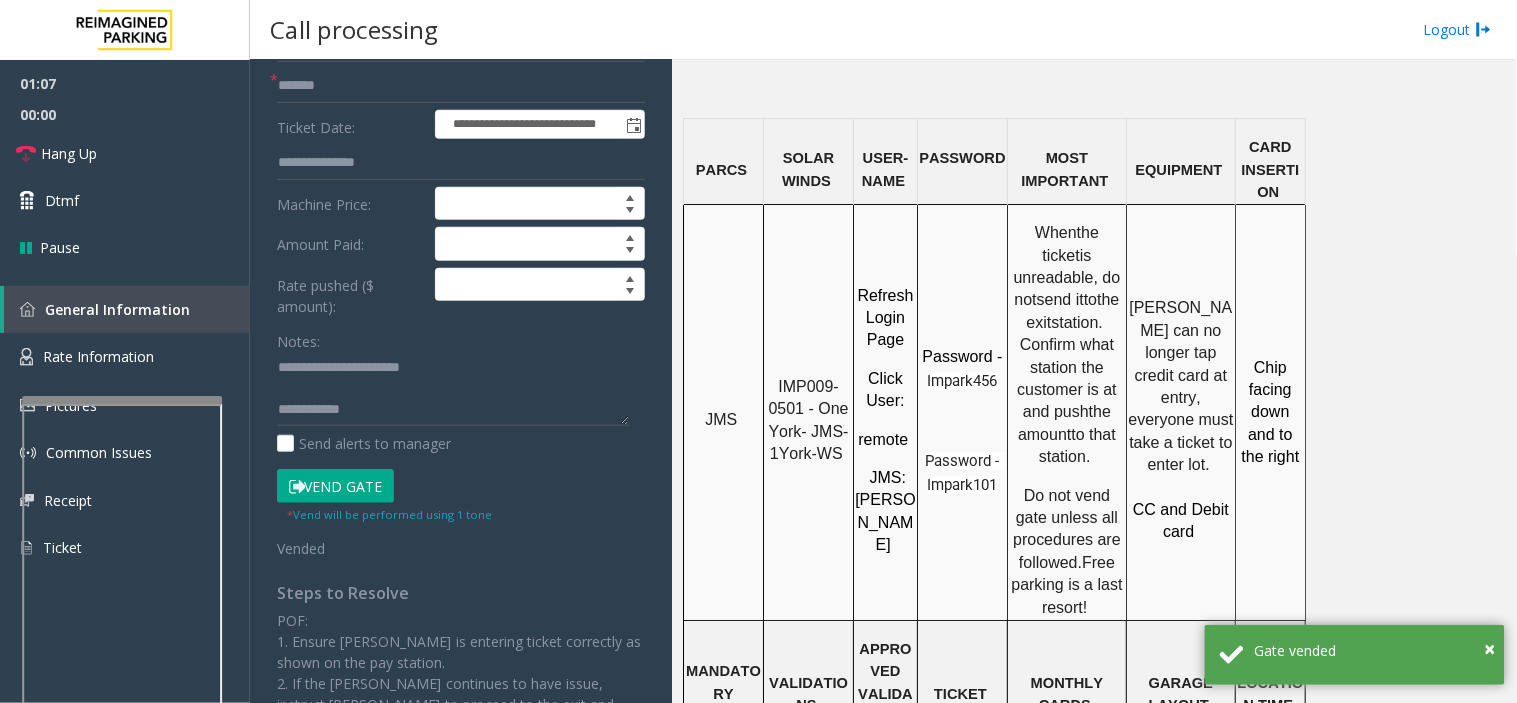 scroll, scrollTop: 222, scrollLeft: 0, axis: vertical 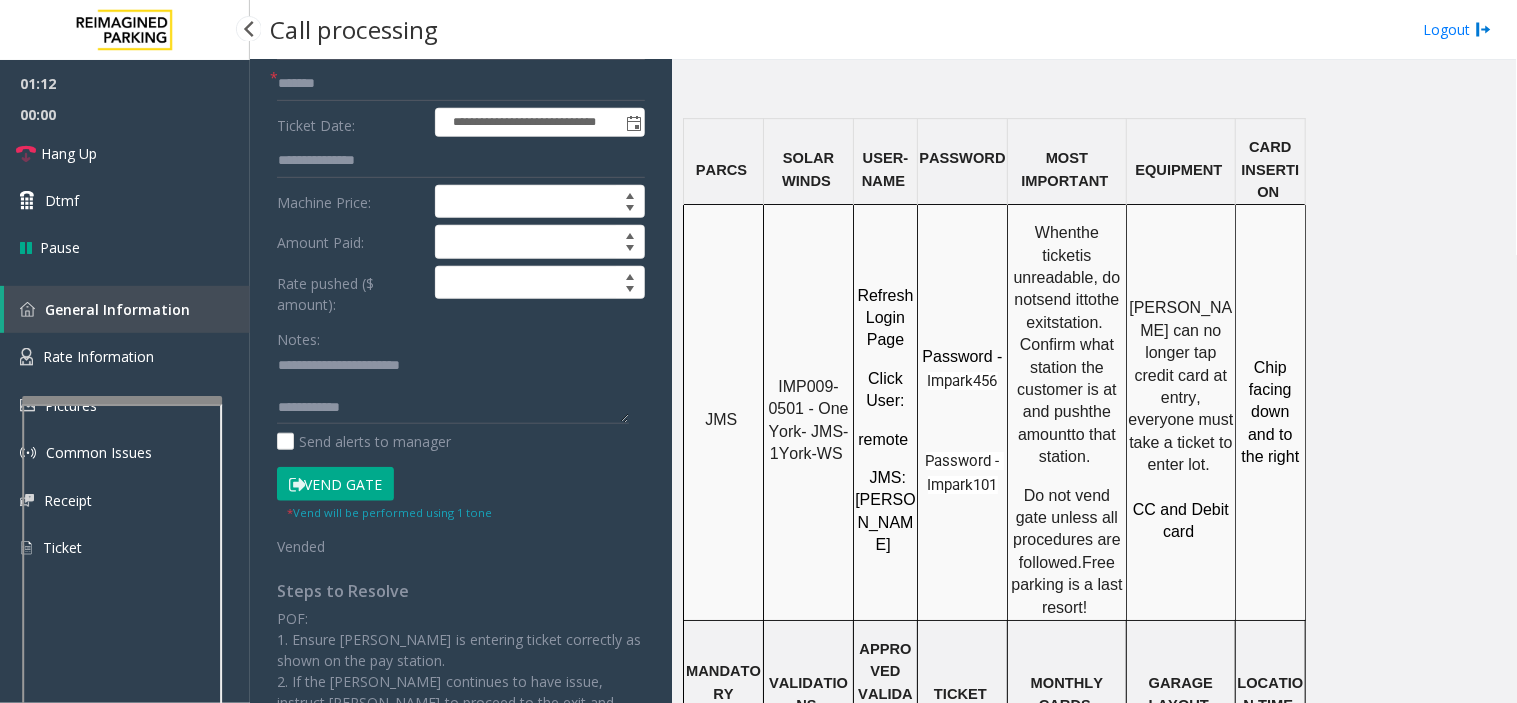 click on "00:00" at bounding box center [125, 114] 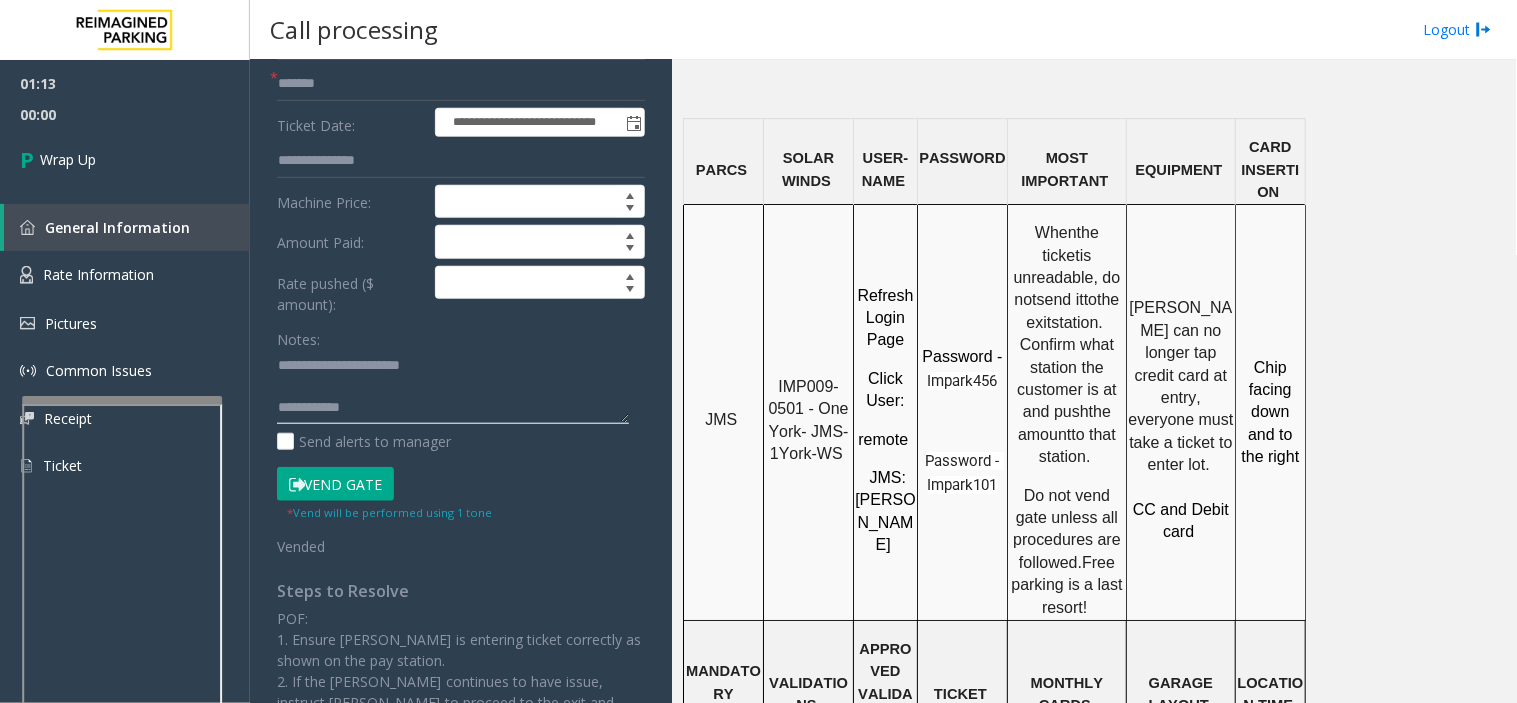 click 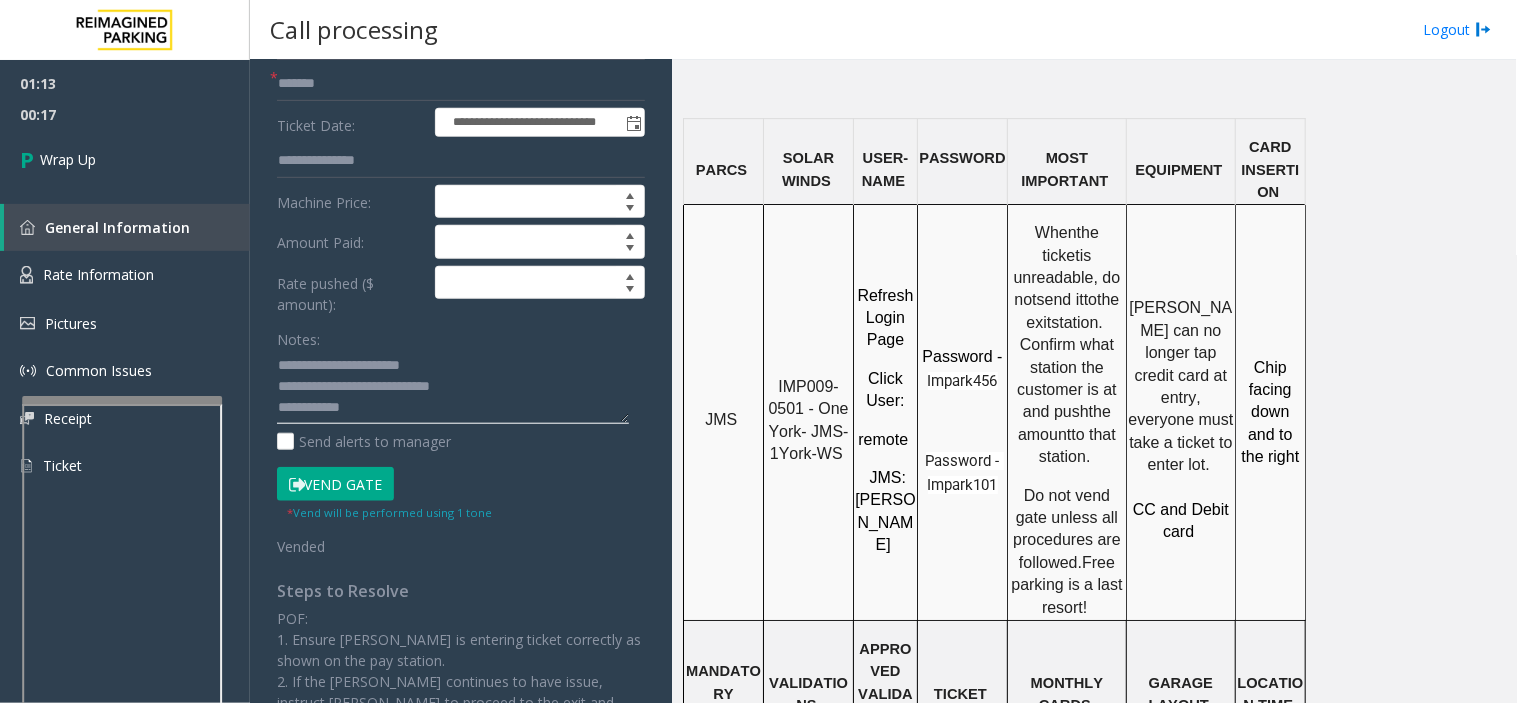 click 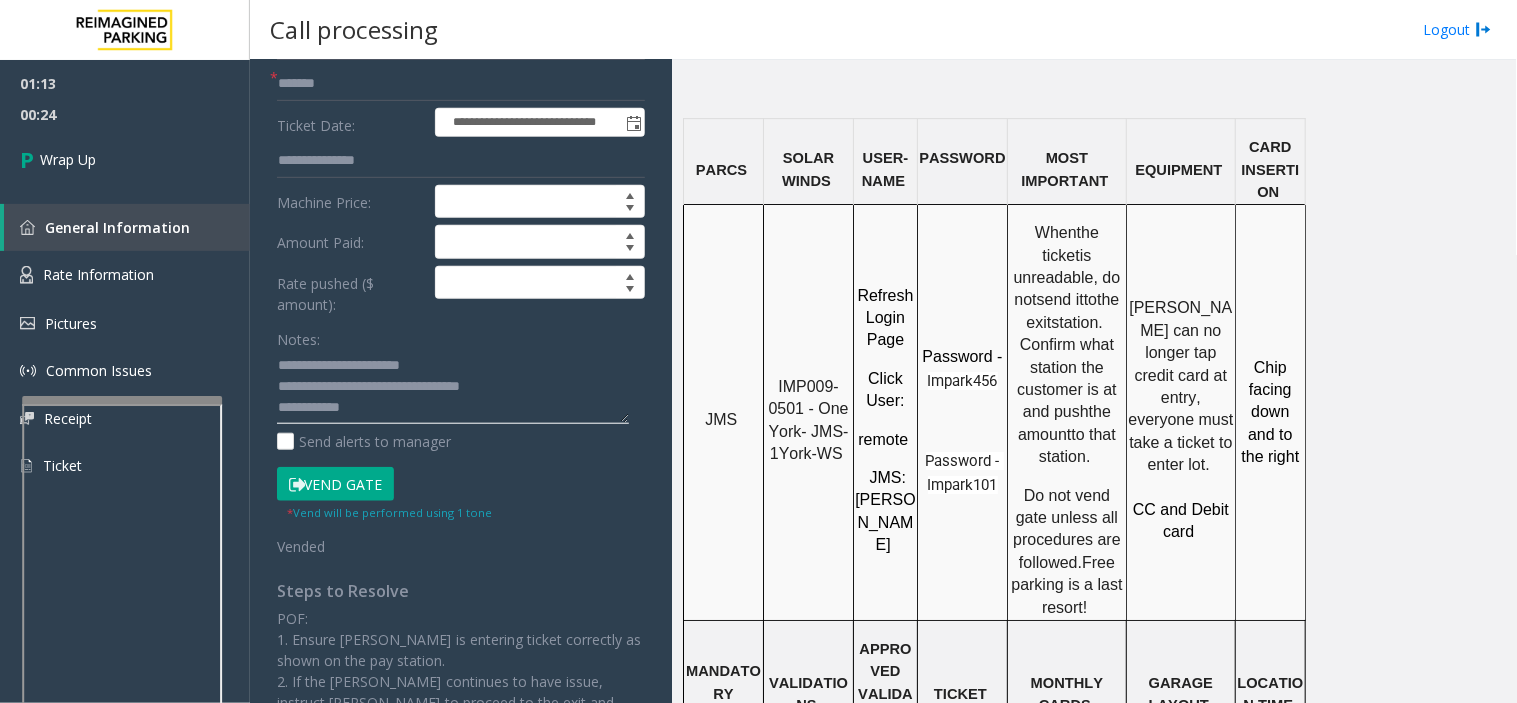 click 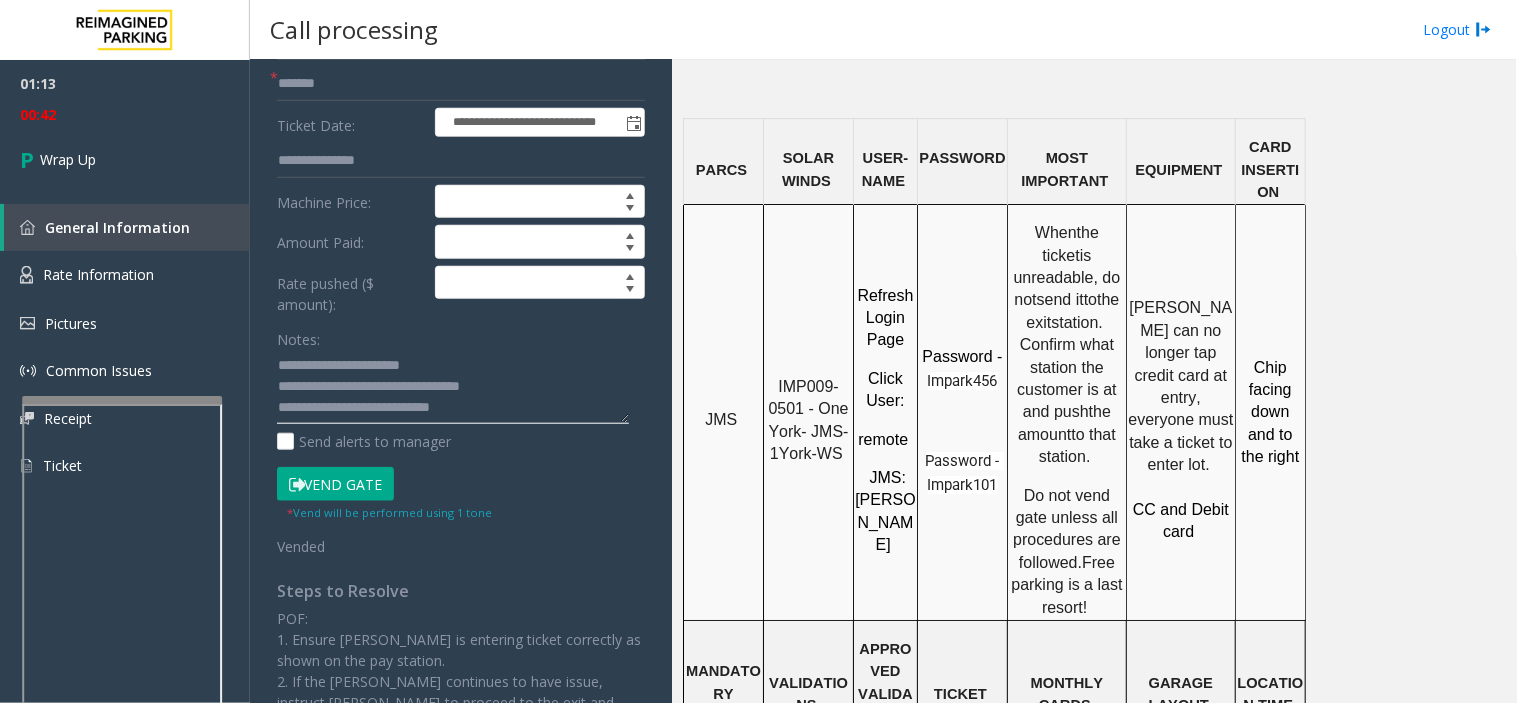 click 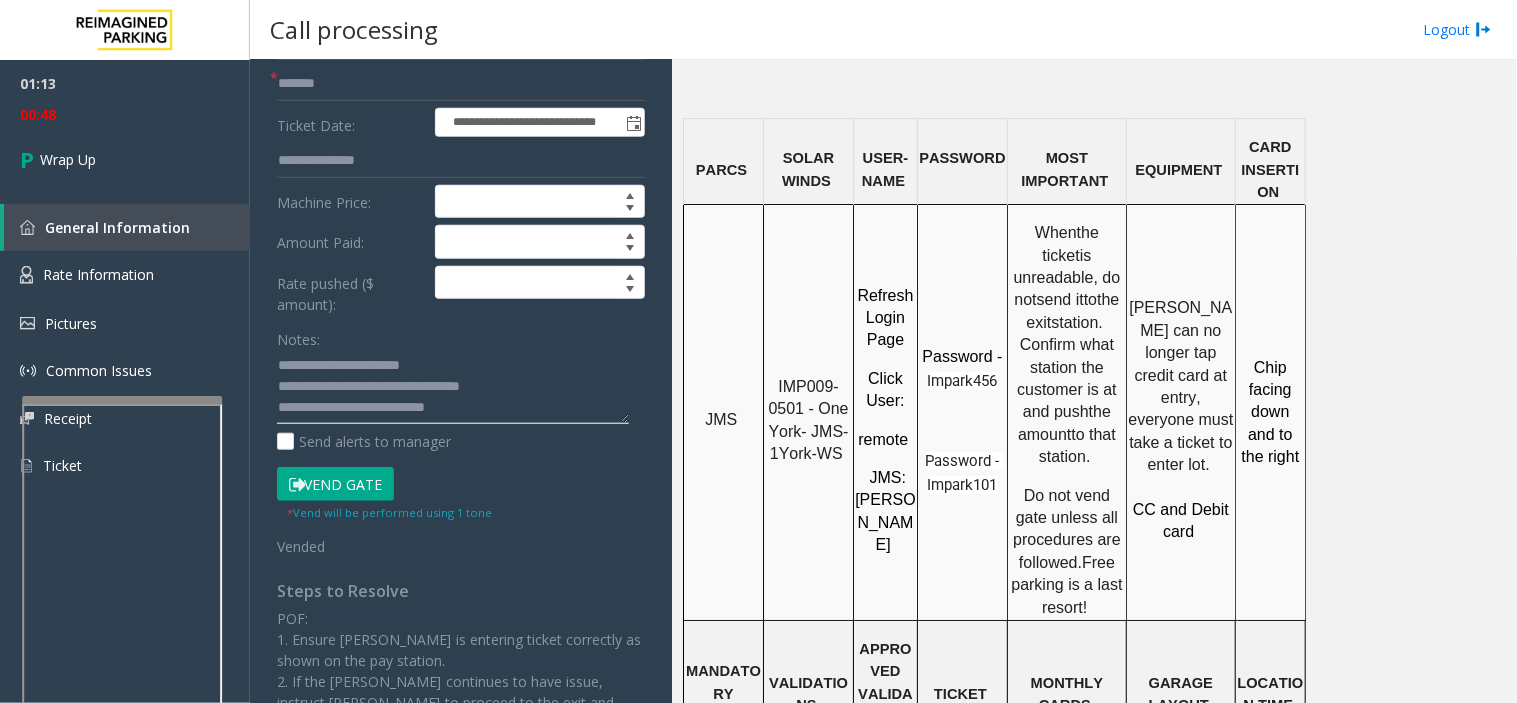click 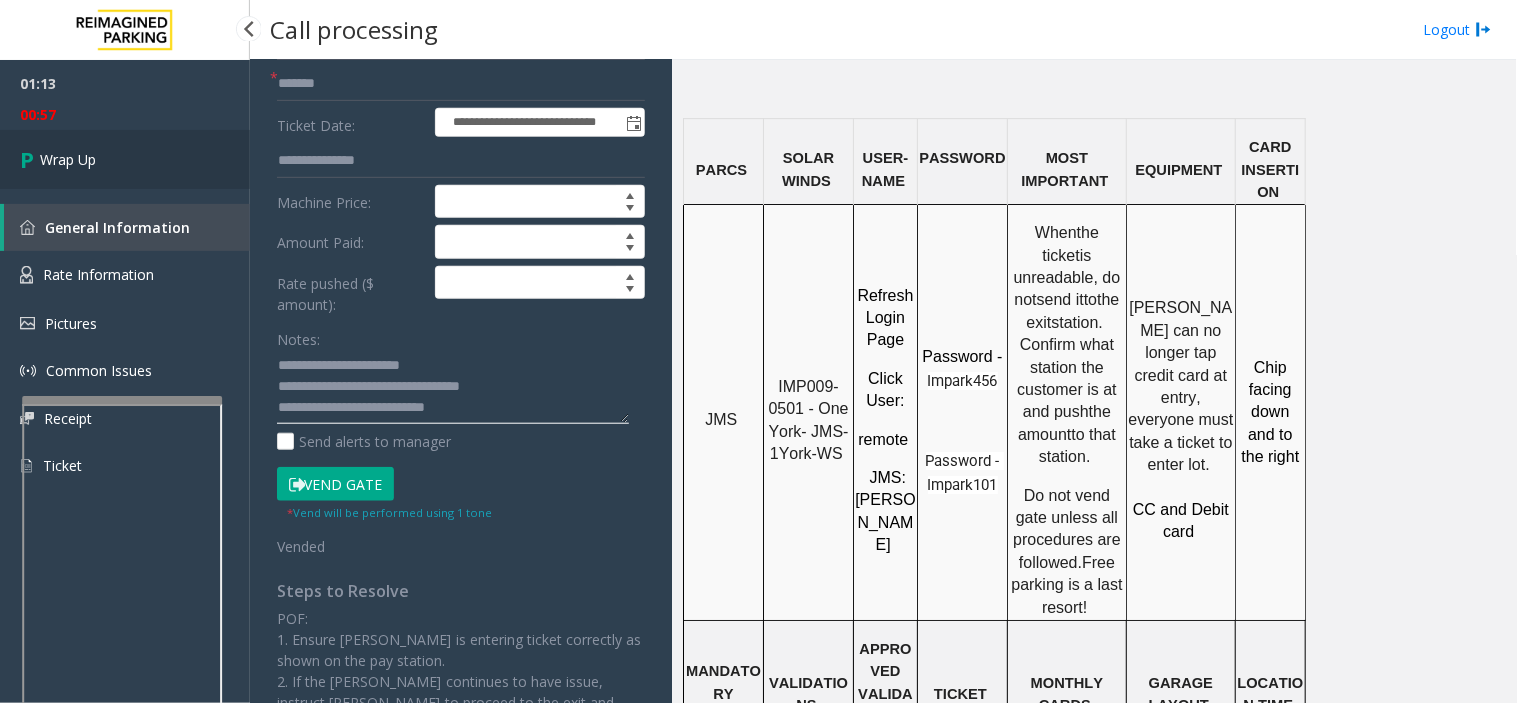 type on "**********" 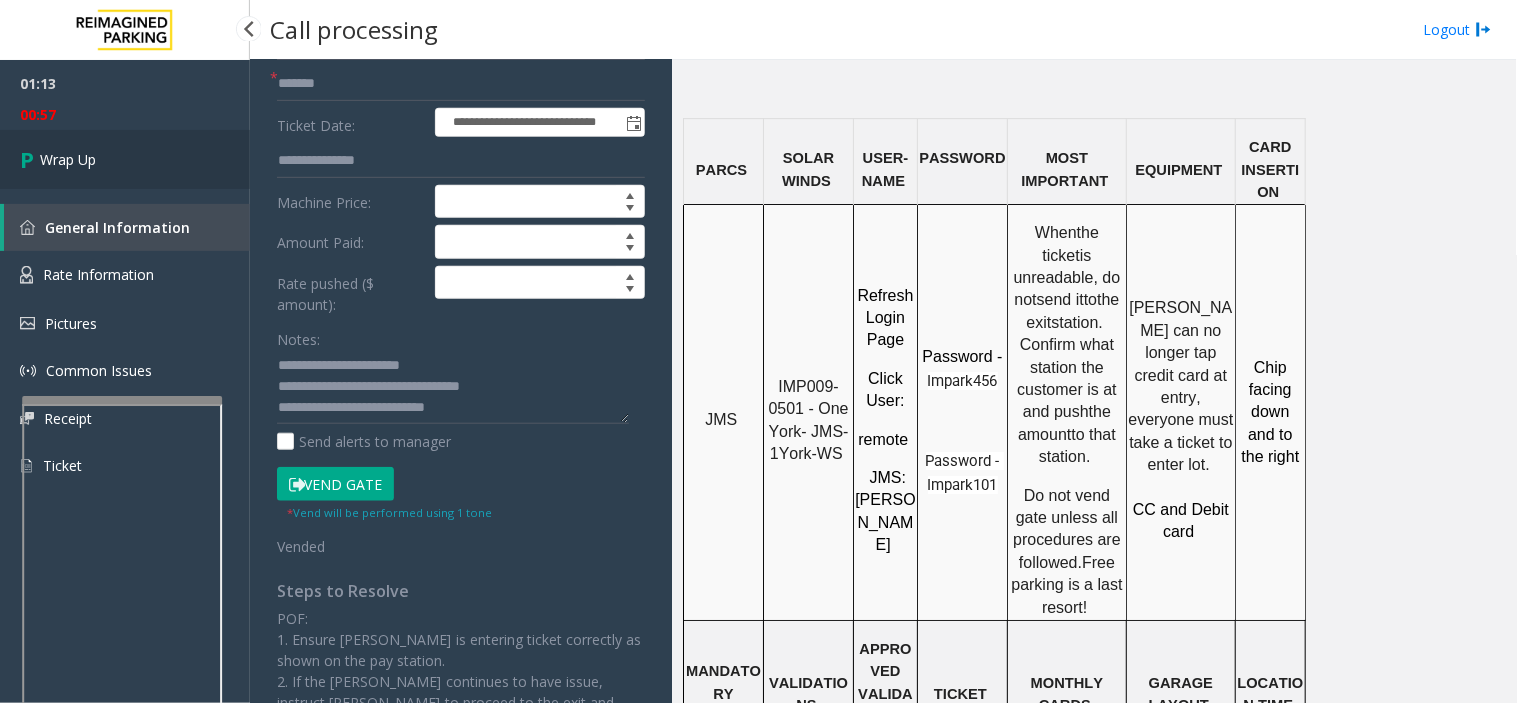click on "Wrap Up" at bounding box center [125, 159] 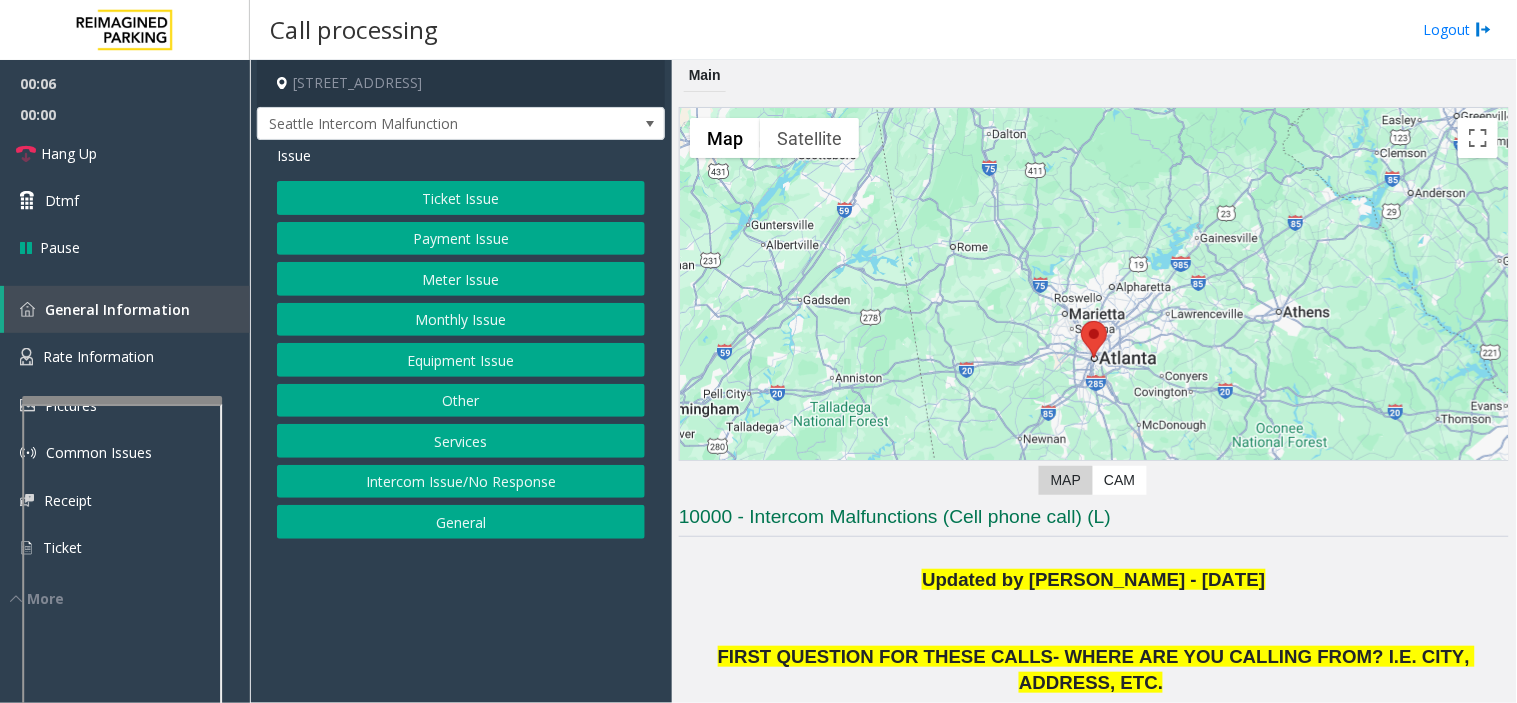 drag, startPoint x: 437, startPoint y: 575, endPoint x: 411, endPoint y: 622, distance: 53.712196 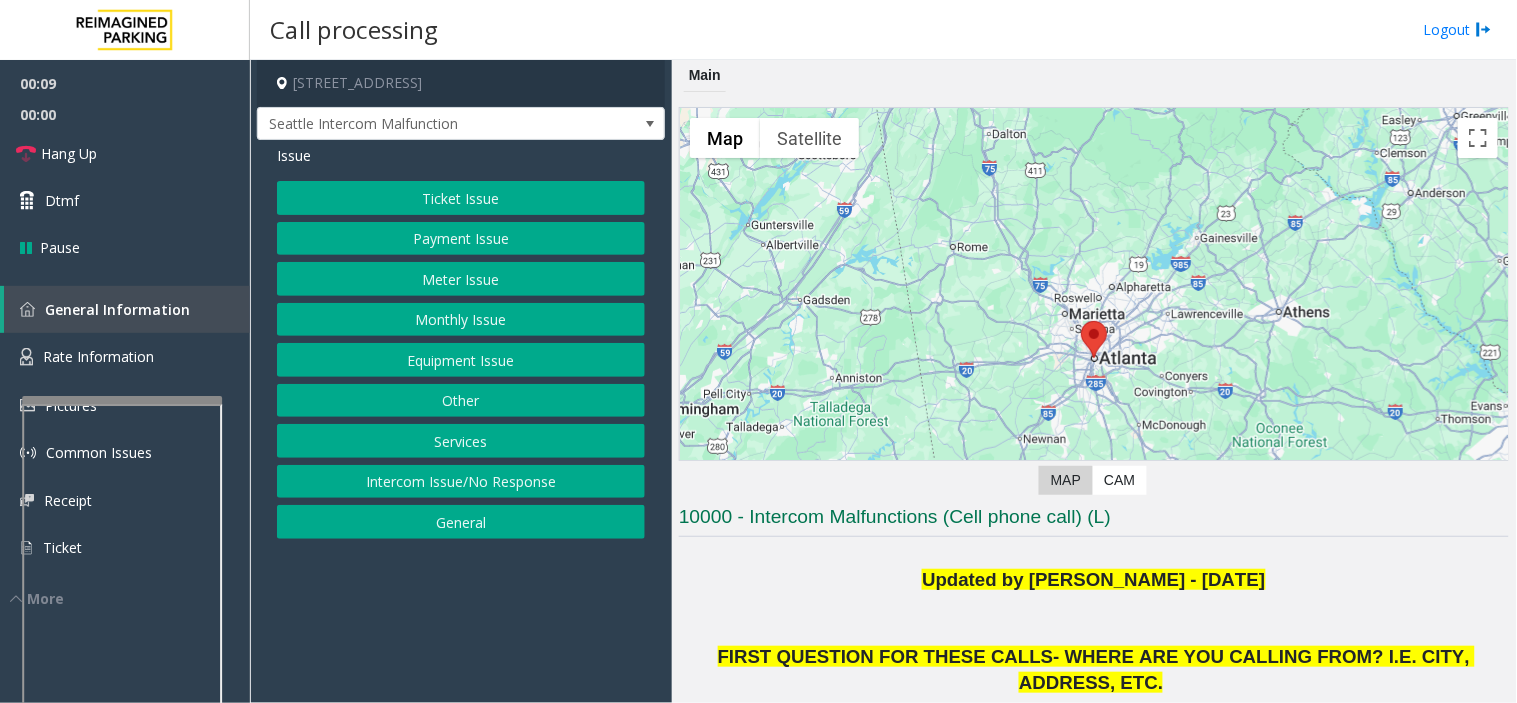 drag, startPoint x: 375, startPoint y: 351, endPoint x: 385, endPoint y: 356, distance: 11.18034 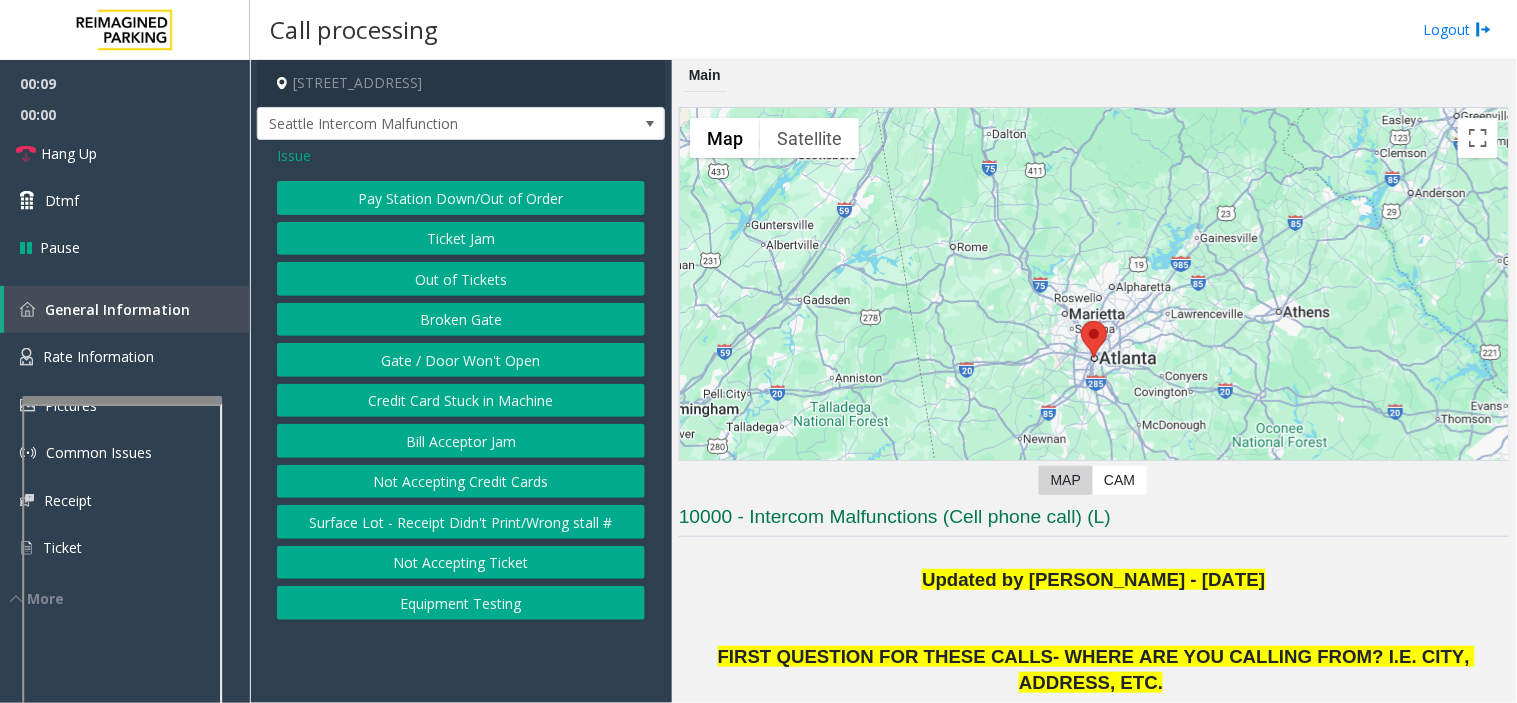 click on "[STREET_ADDRESS] [GEOGRAPHIC_DATA] Intercom Malfunction Issue  Pay Station Down/Out of Order   Ticket Jam   Out of Tickets   [GEOGRAPHIC_DATA] / Door Won't Open   Credit Card Stuck in Machine   Bill Acceptor Jam   Not Accepting Credit Cards   Surface Lot -  Receipt Didn't Print/Wrong stall #   Not Accepting Ticket   Equipment Testing" 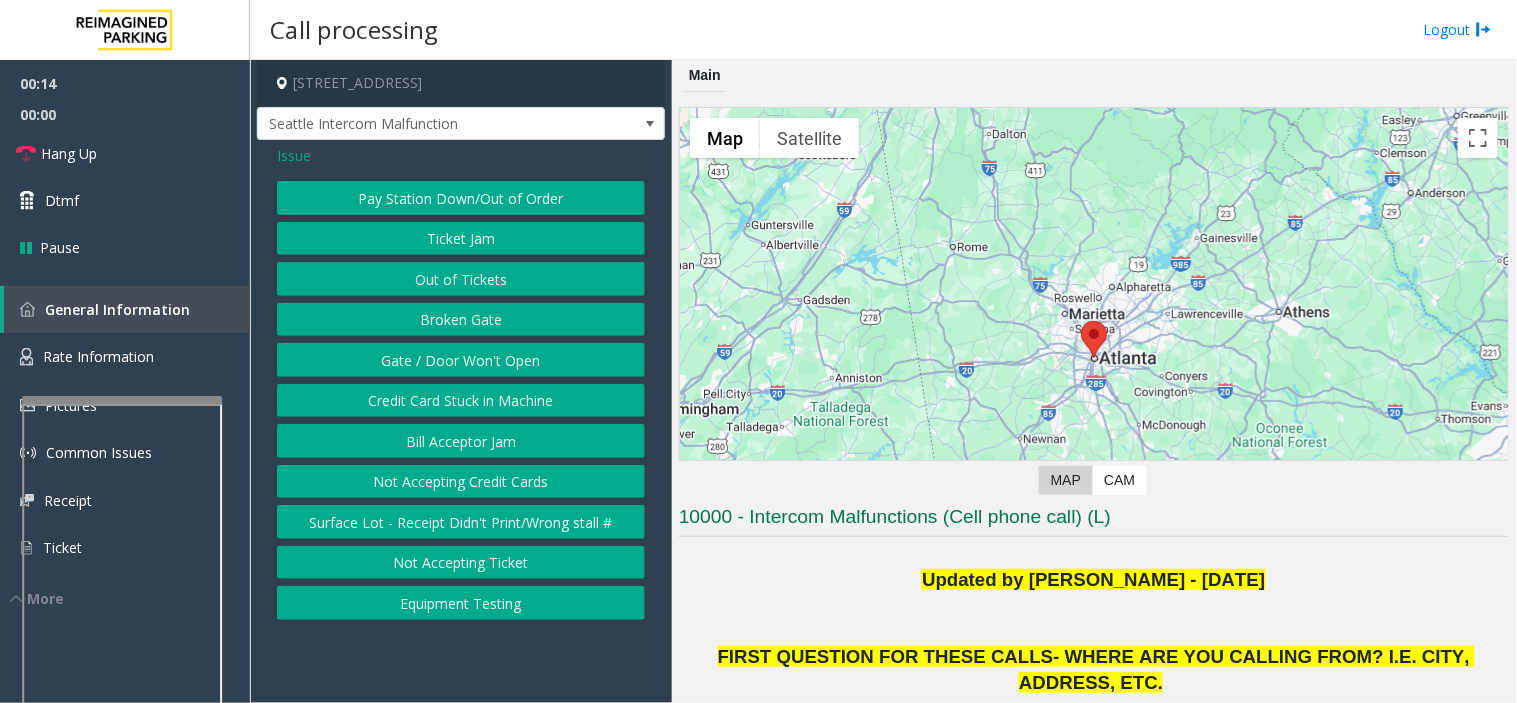 click on "Gate / Door Won't Open" 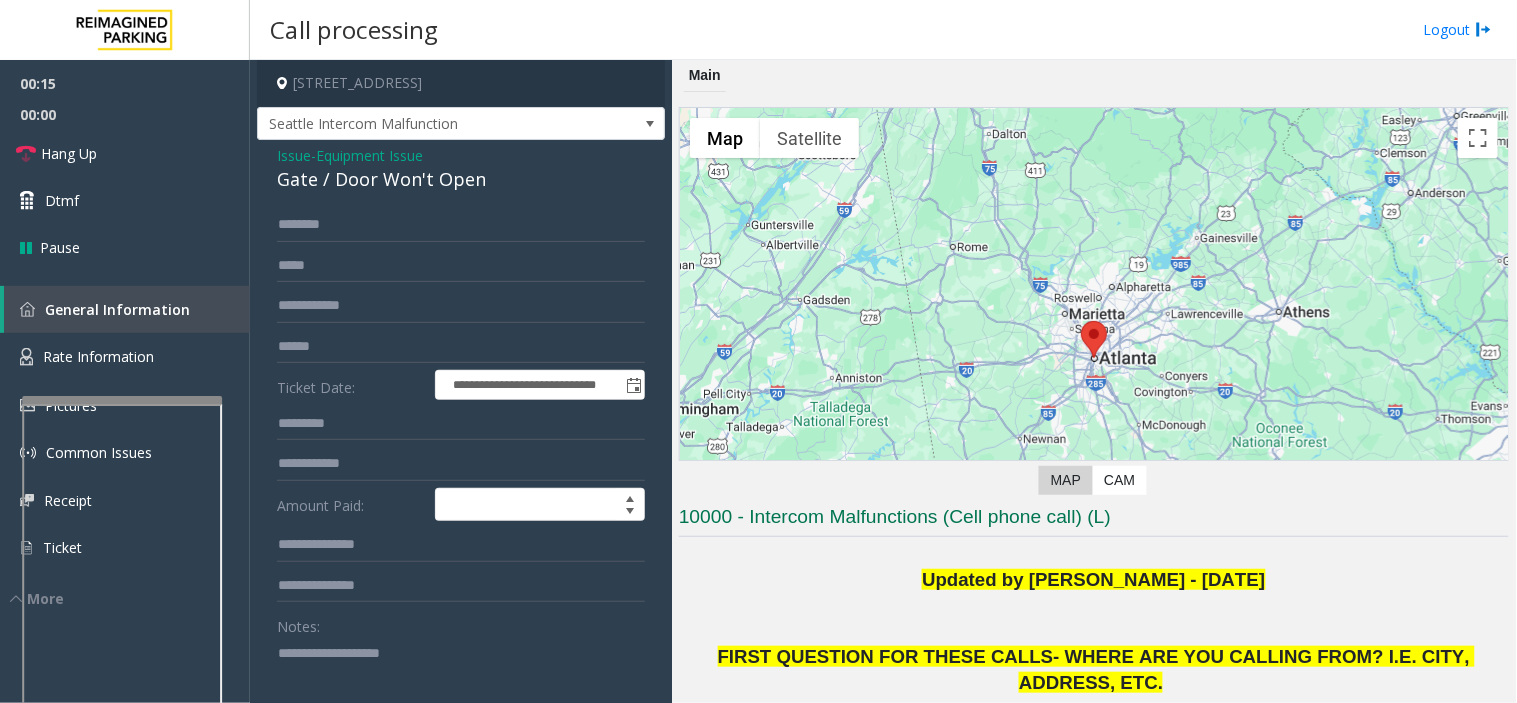 click 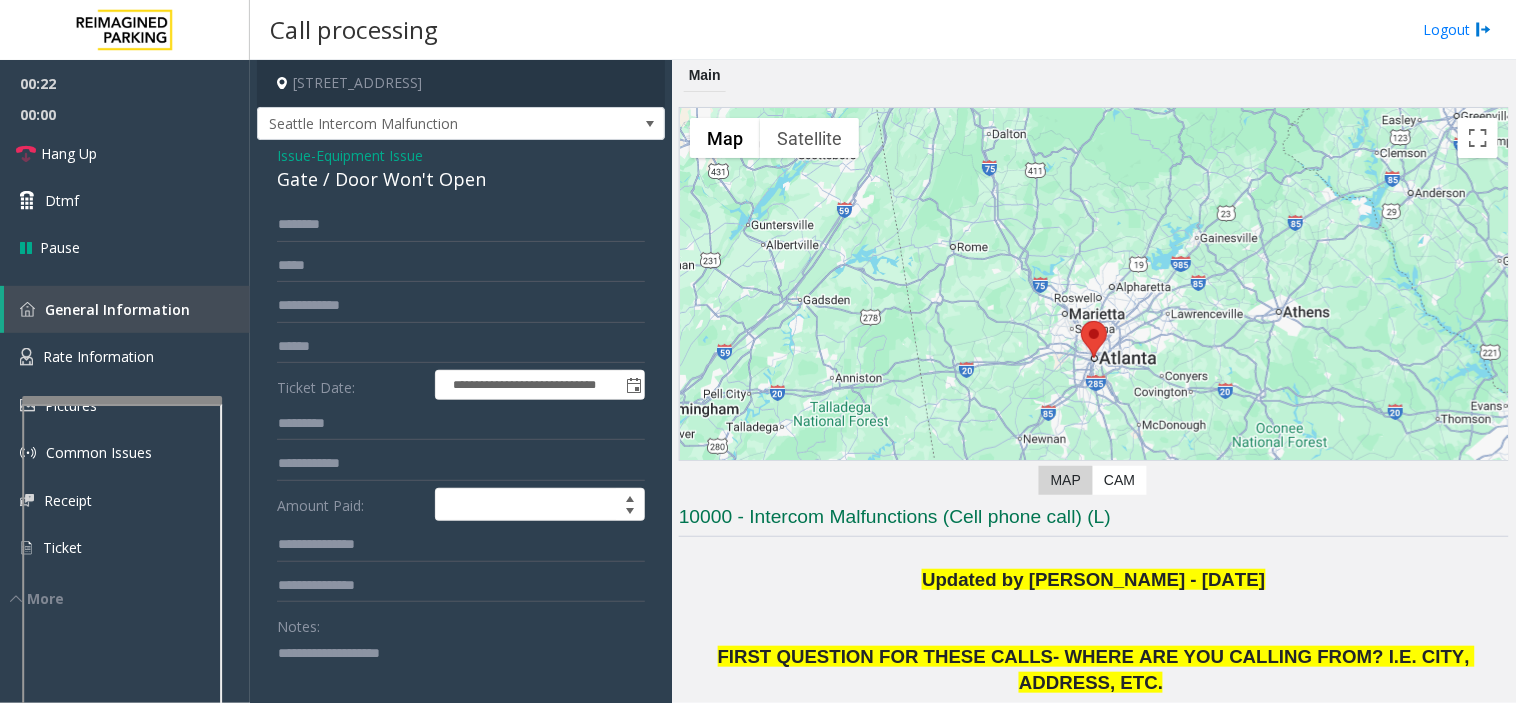drag, startPoint x: 380, startPoint y: 684, endPoint x: 213, endPoint y: 361, distance: 363.61792 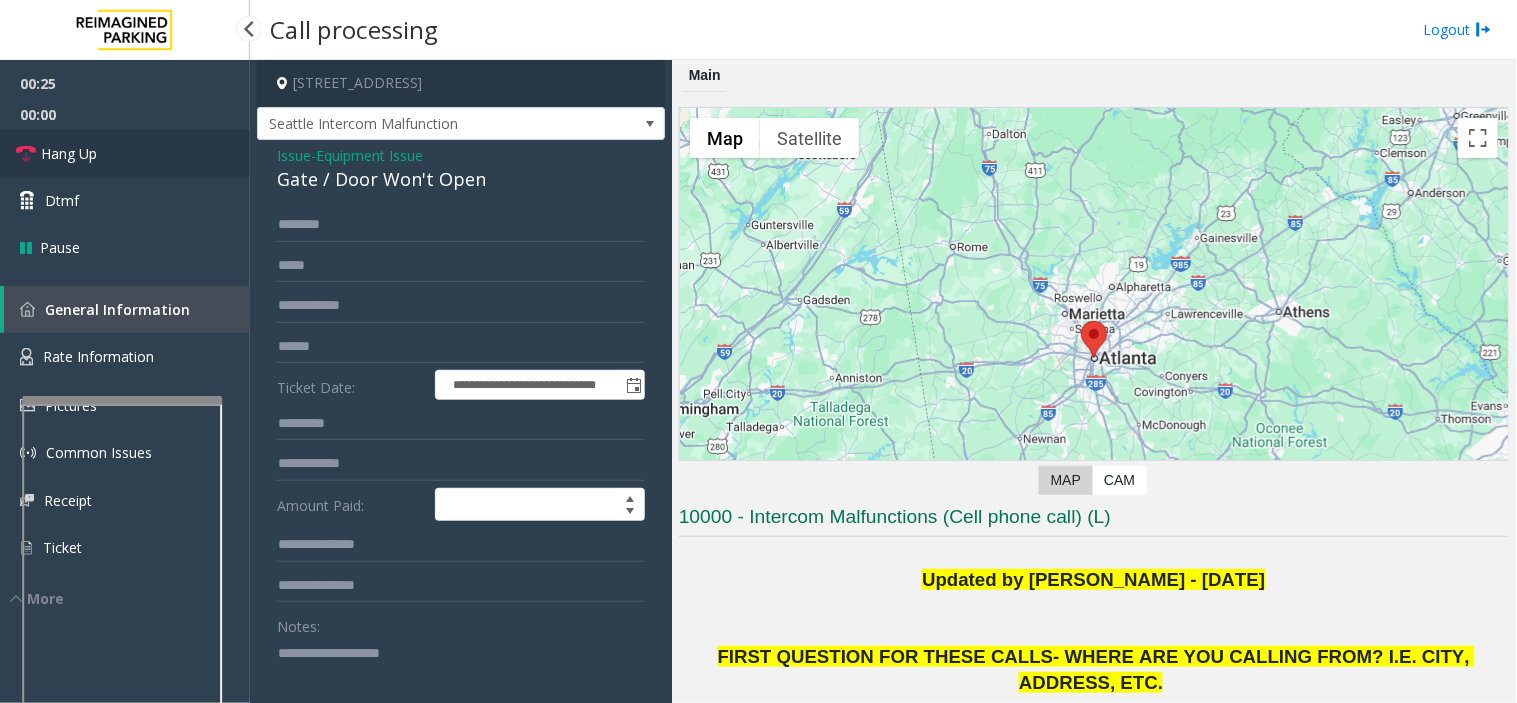 click on "Hang Up" at bounding box center (125, 153) 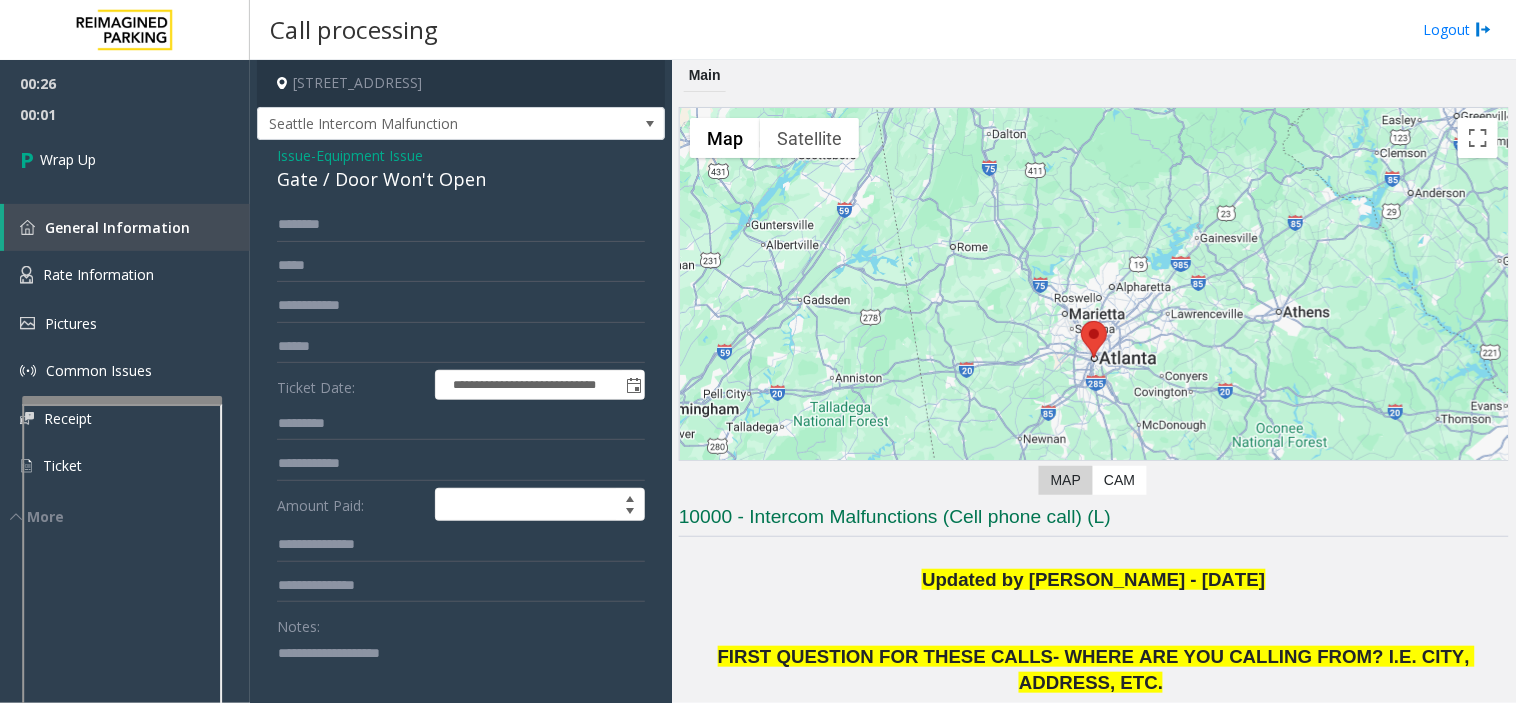 drag, startPoint x: 441, startPoint y: 666, endPoint x: 406, endPoint y: 694, distance: 44.82187 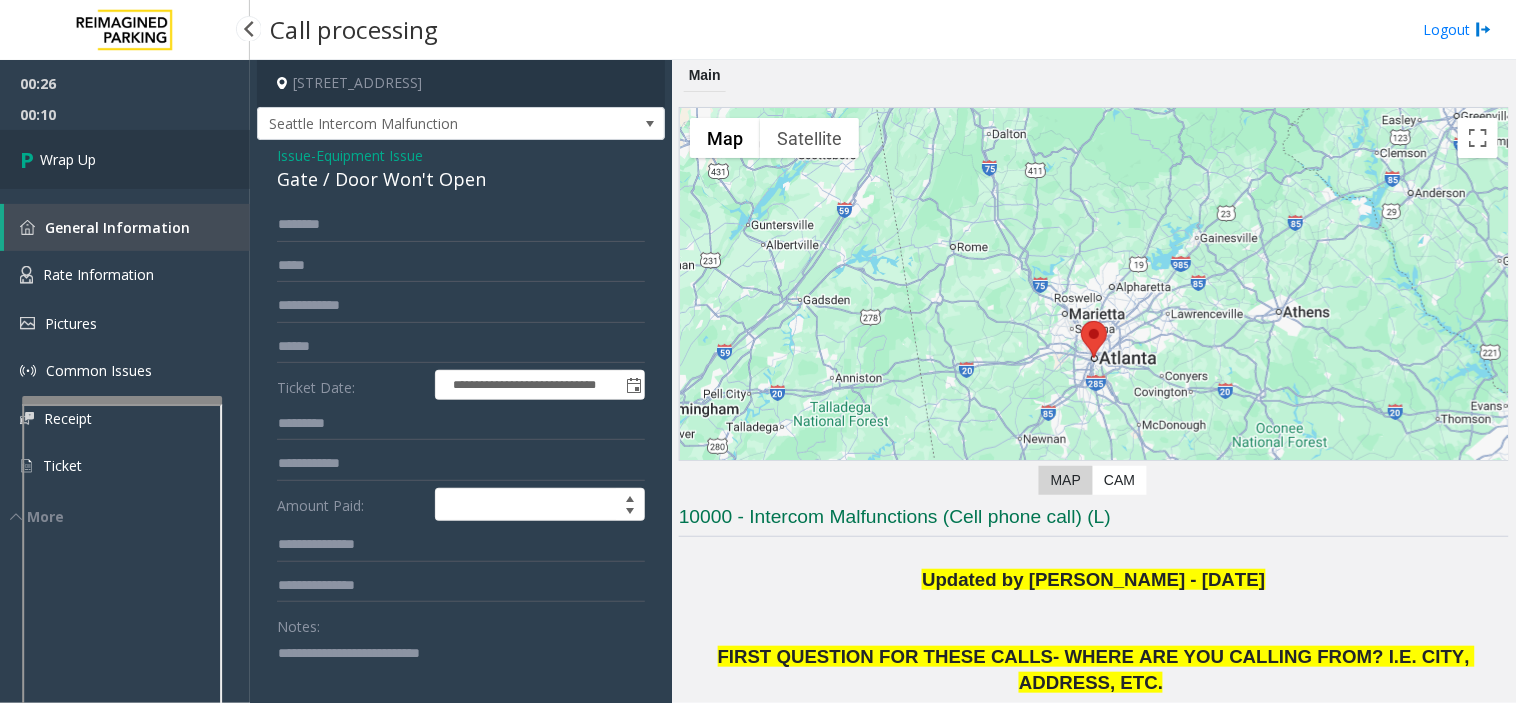 type on "**********" 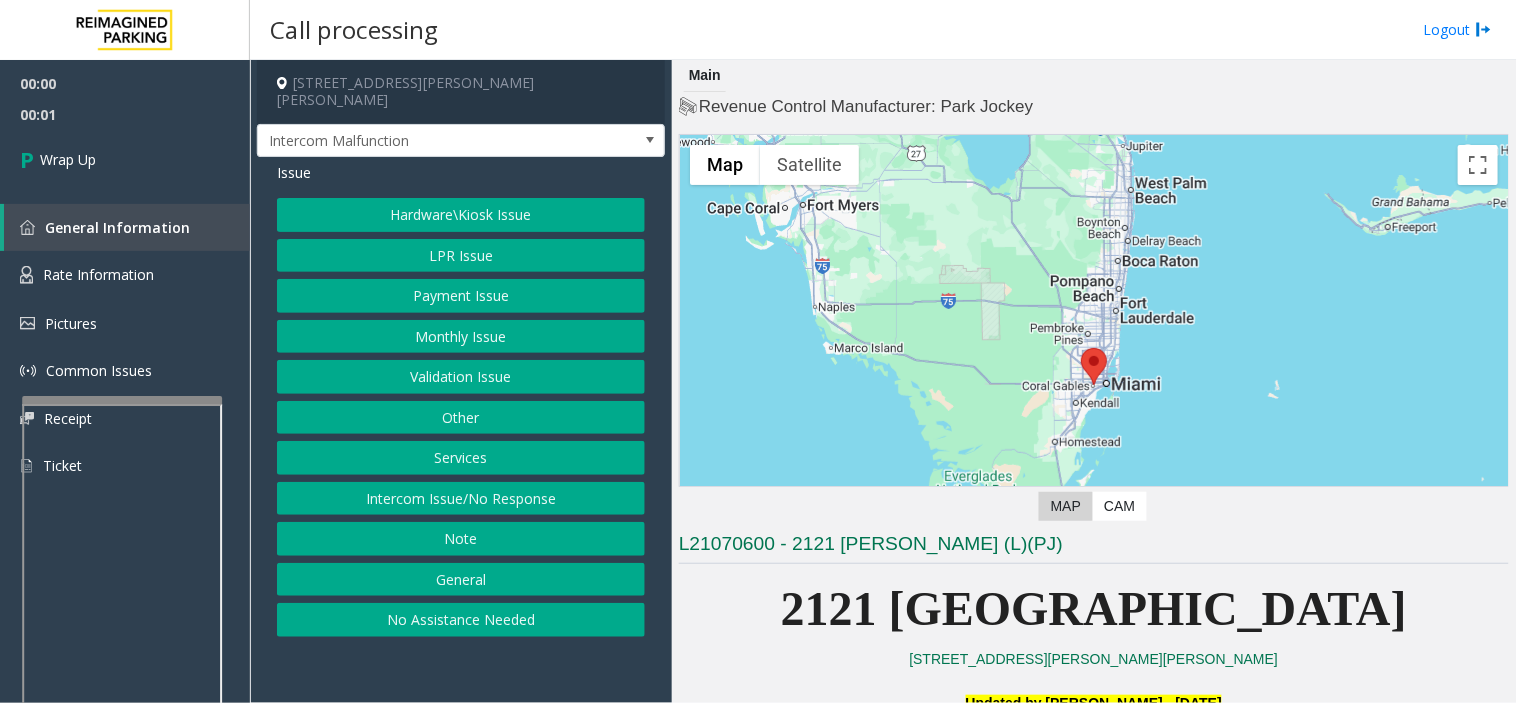 click on "Intercom Issue/No Response" 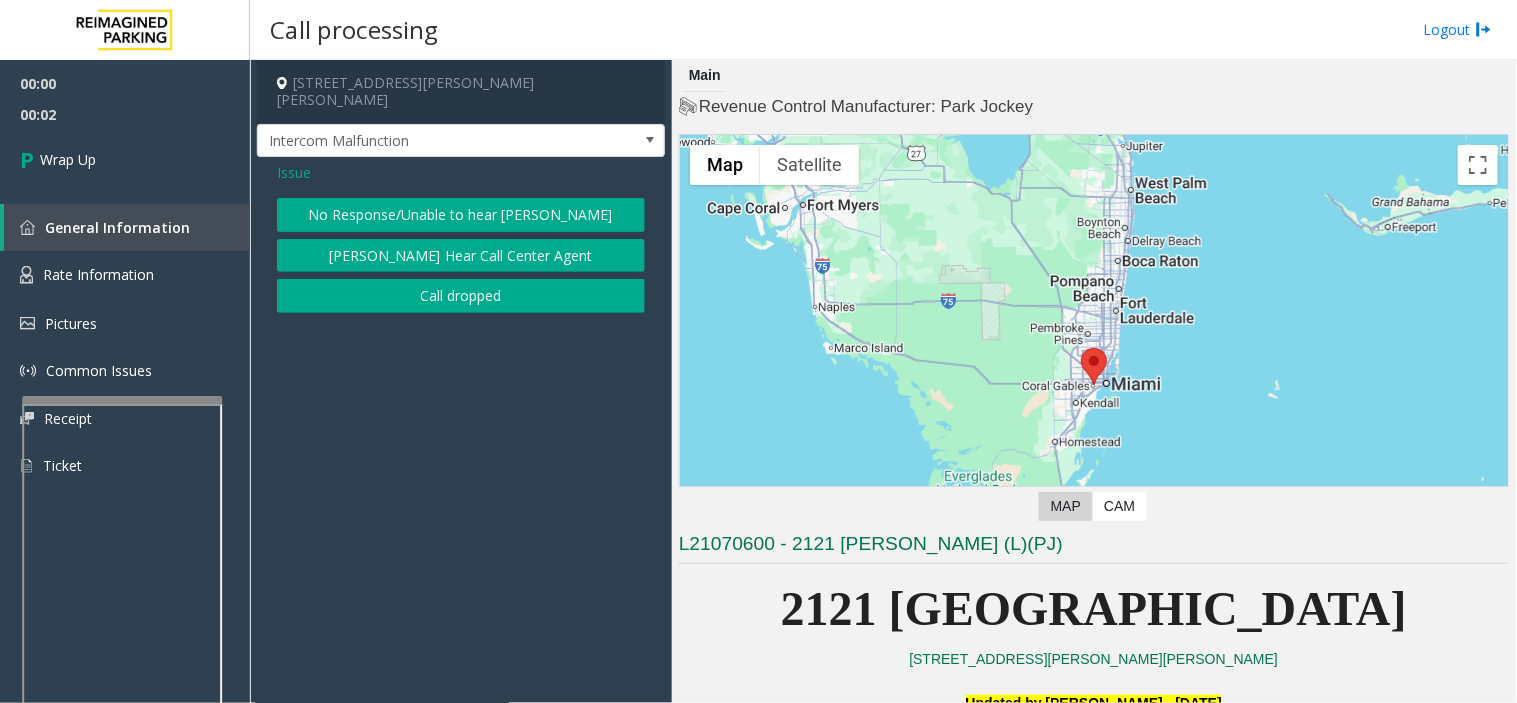 drag, startPoint x: 408, startPoint y: 287, endPoint x: 368, endPoint y: 205, distance: 91.235954 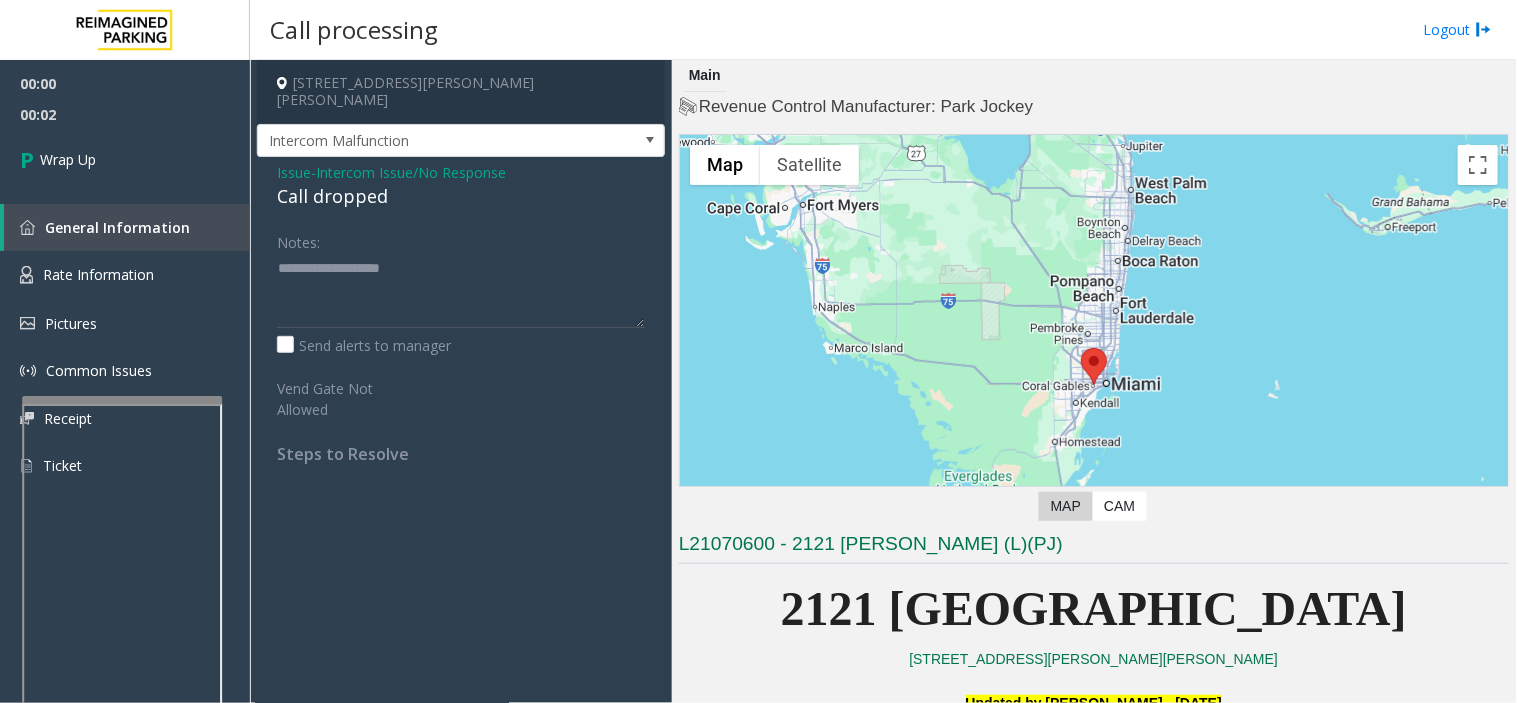 click on "Call dropped" 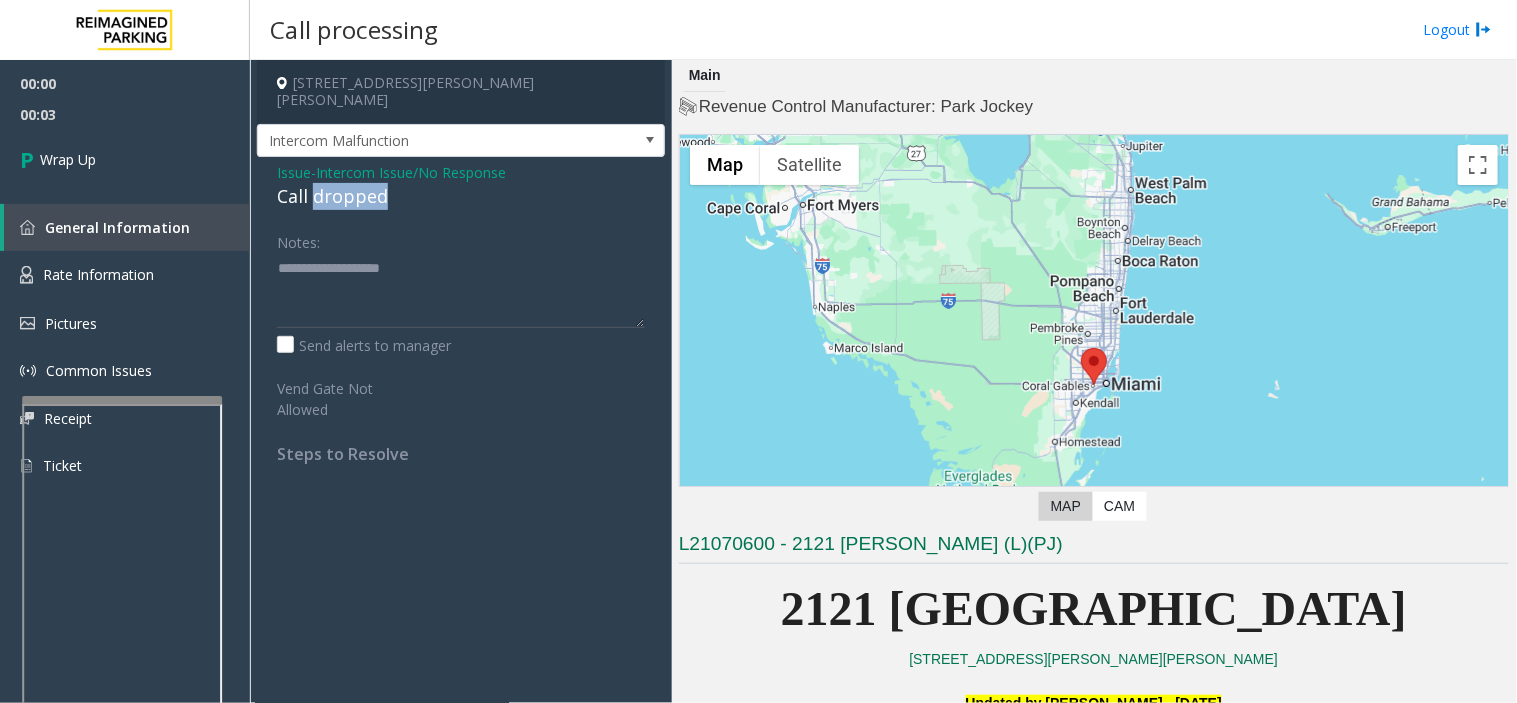 click on "Call dropped" 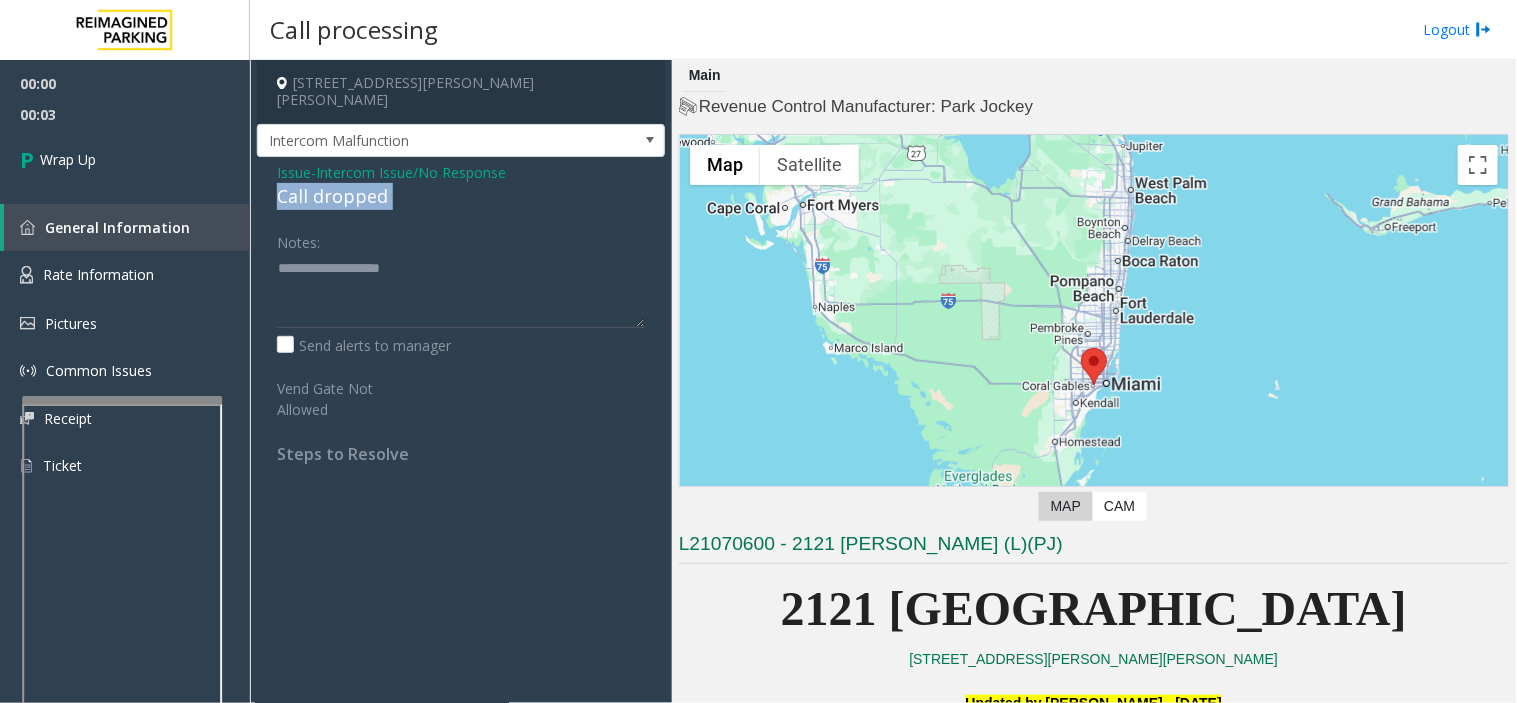 click on "Call dropped" 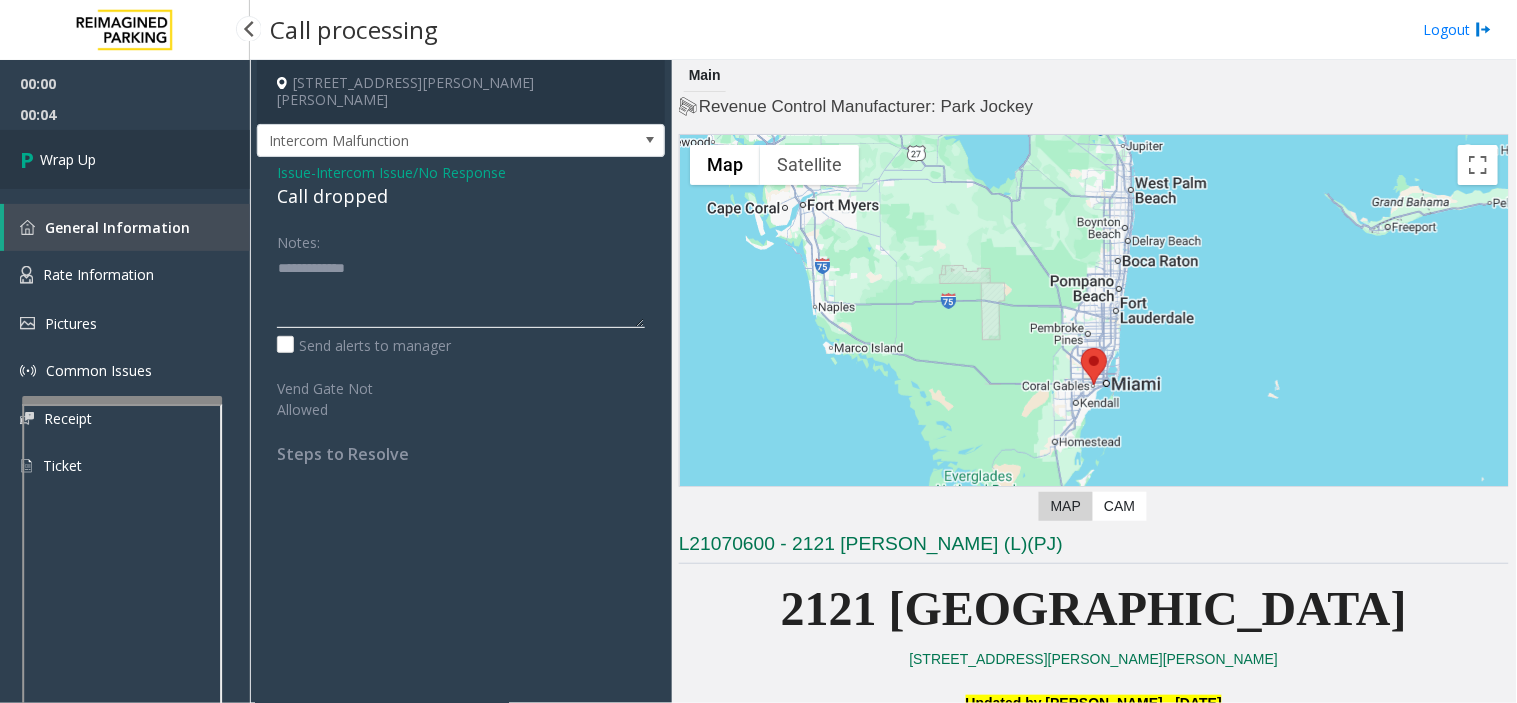 type on "**********" 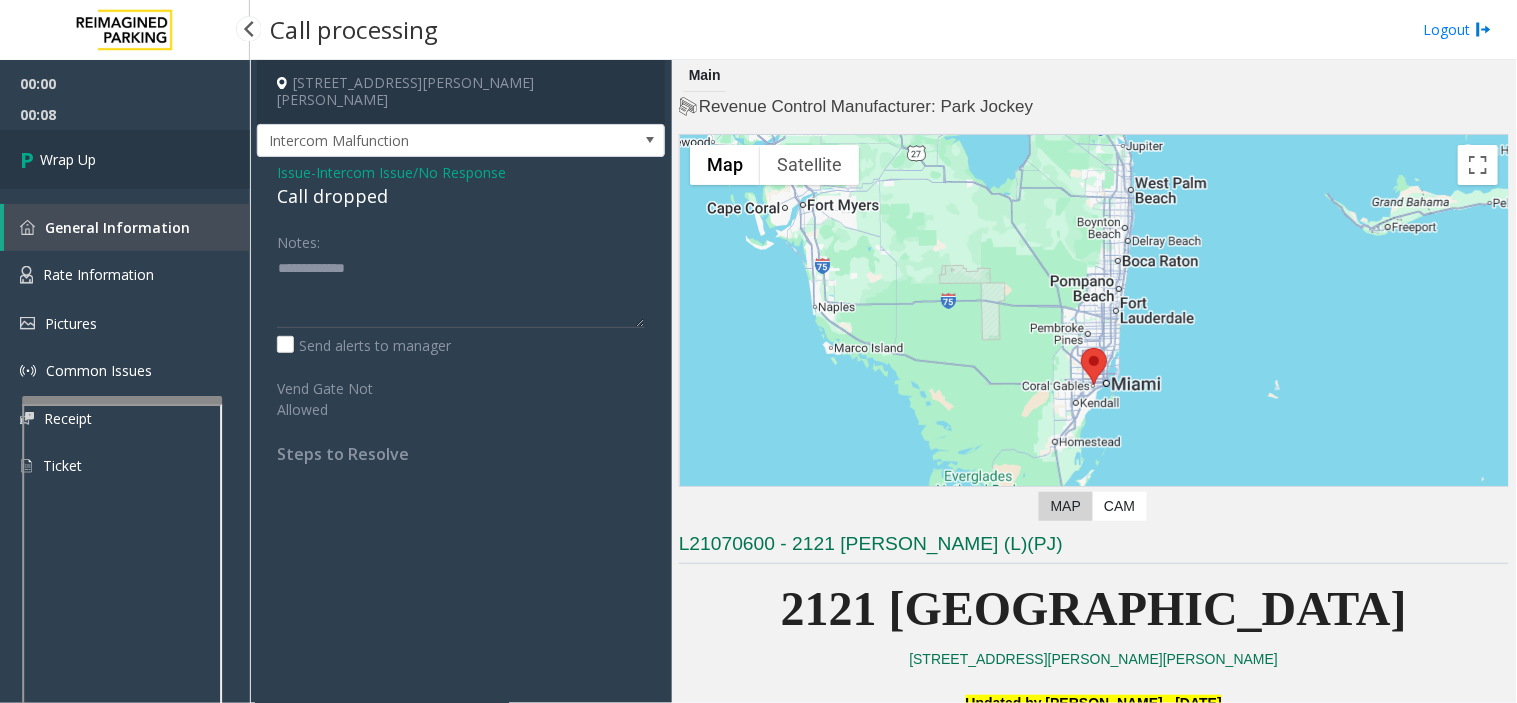 click on "Wrap Up" at bounding box center (125, 159) 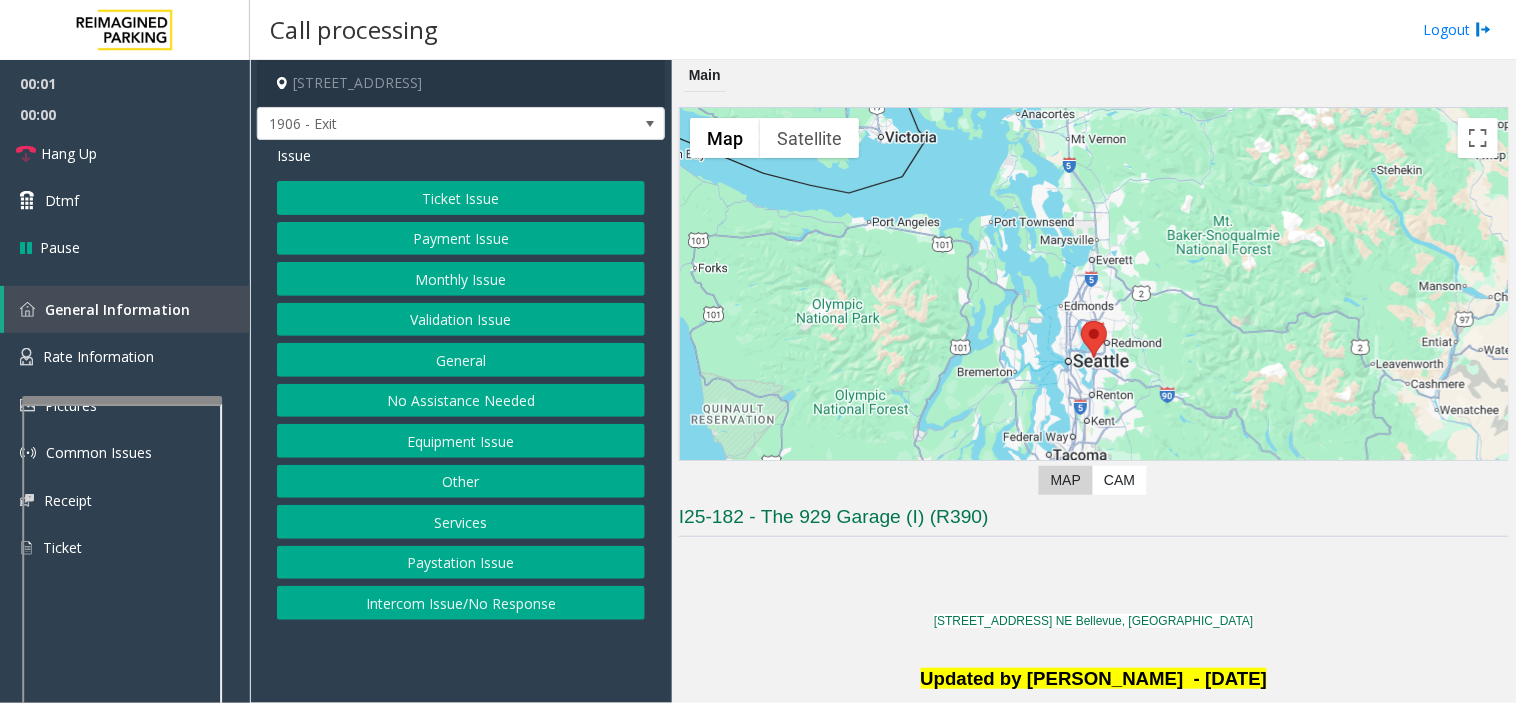 click on "Validation Issue" 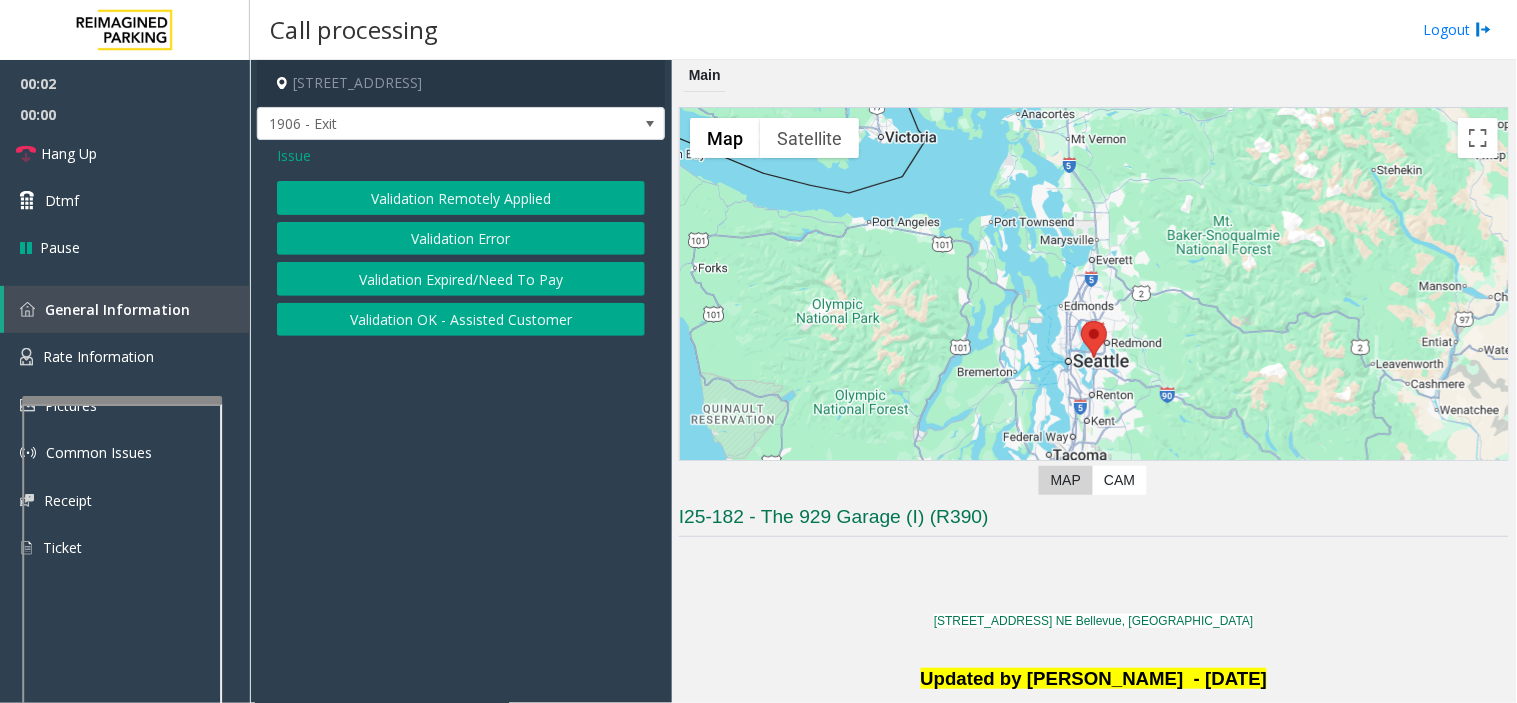 click on "Validation Error" 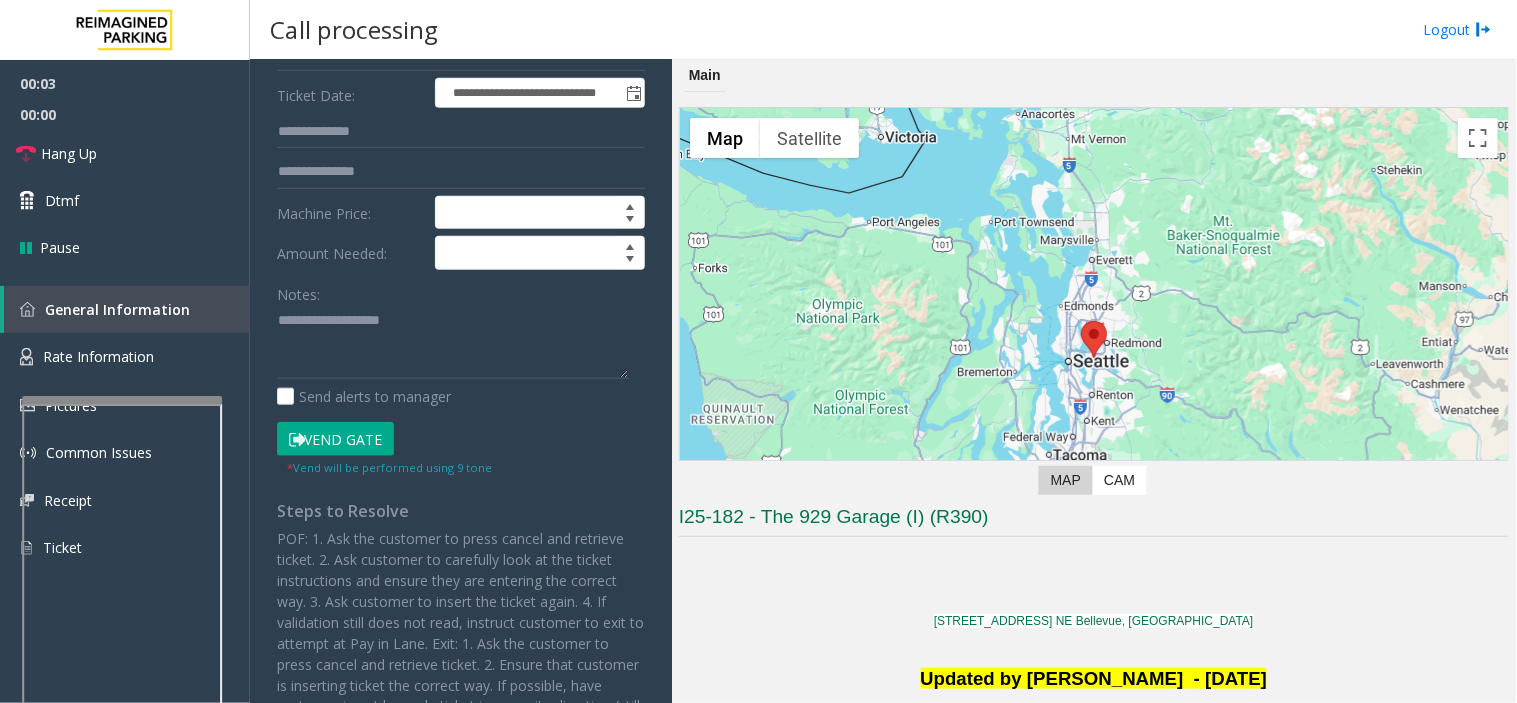 click on "Vend Gate" 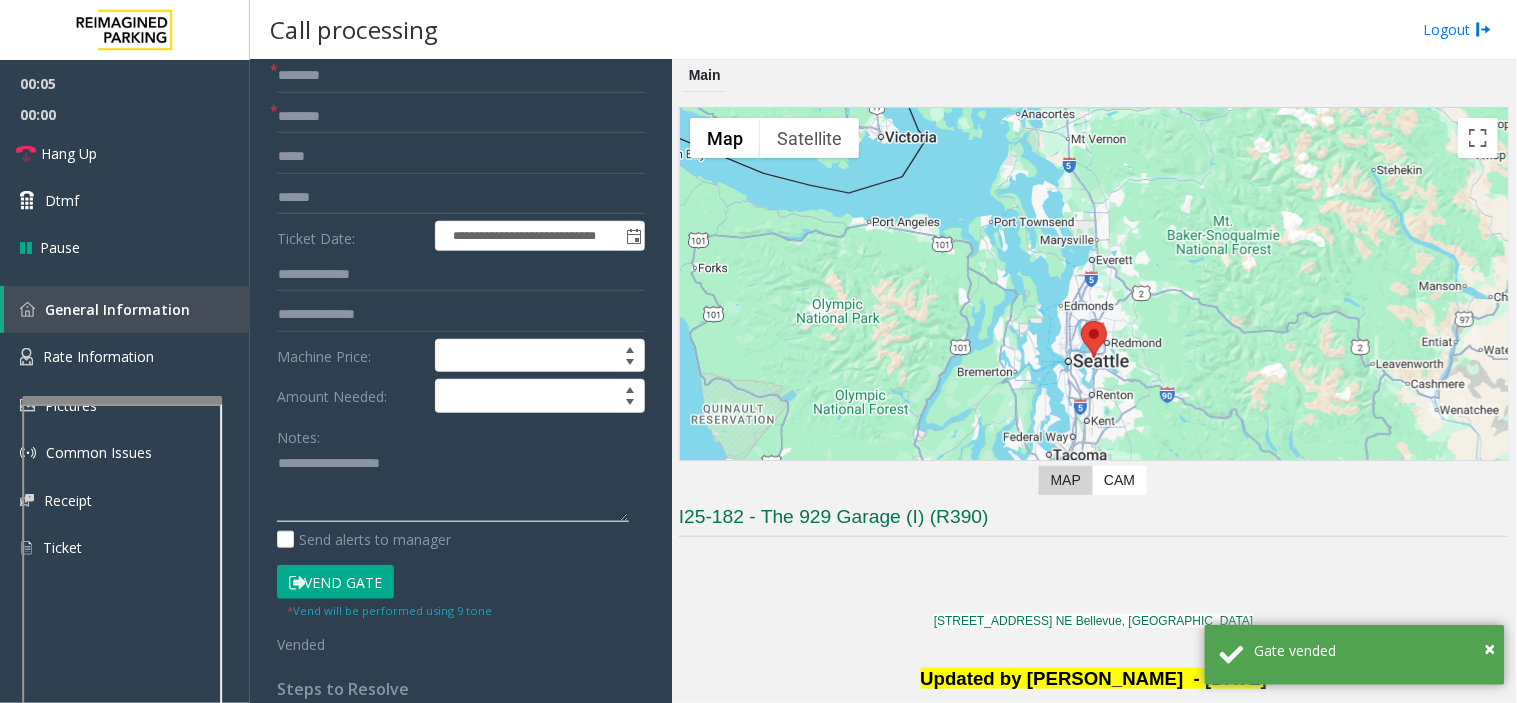 drag, startPoint x: 441, startPoint y: 478, endPoint x: 364, endPoint y: 481, distance: 77.05842 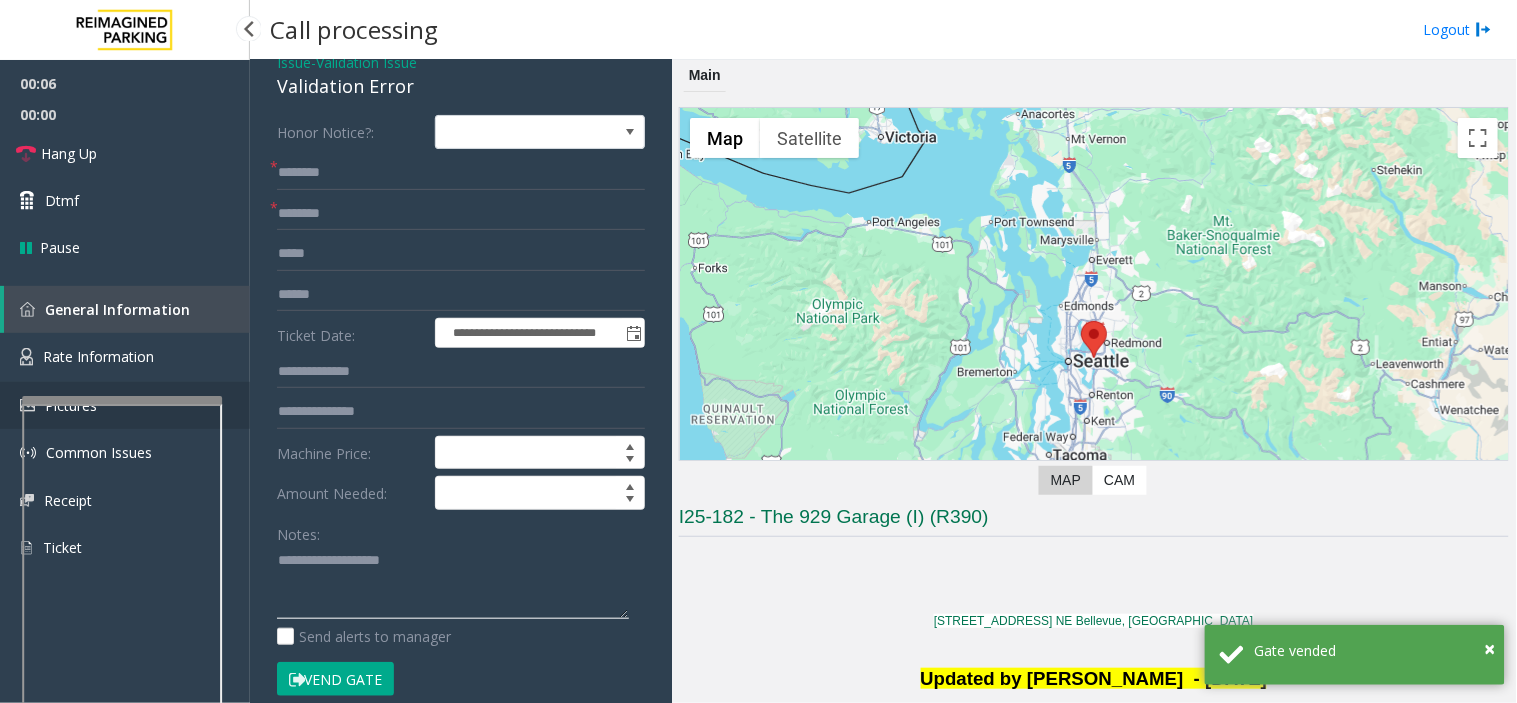 scroll, scrollTop: 0, scrollLeft: 0, axis: both 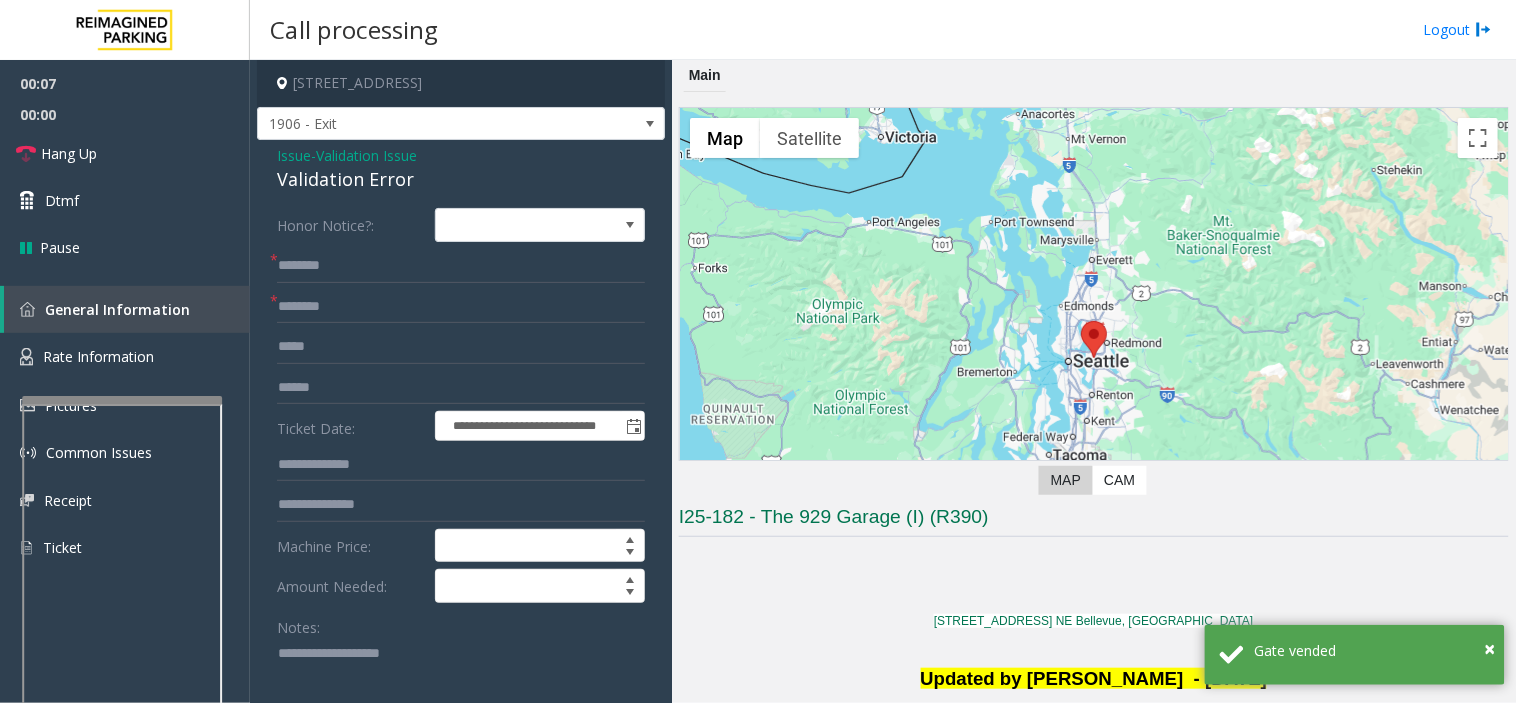 click on "Issue" 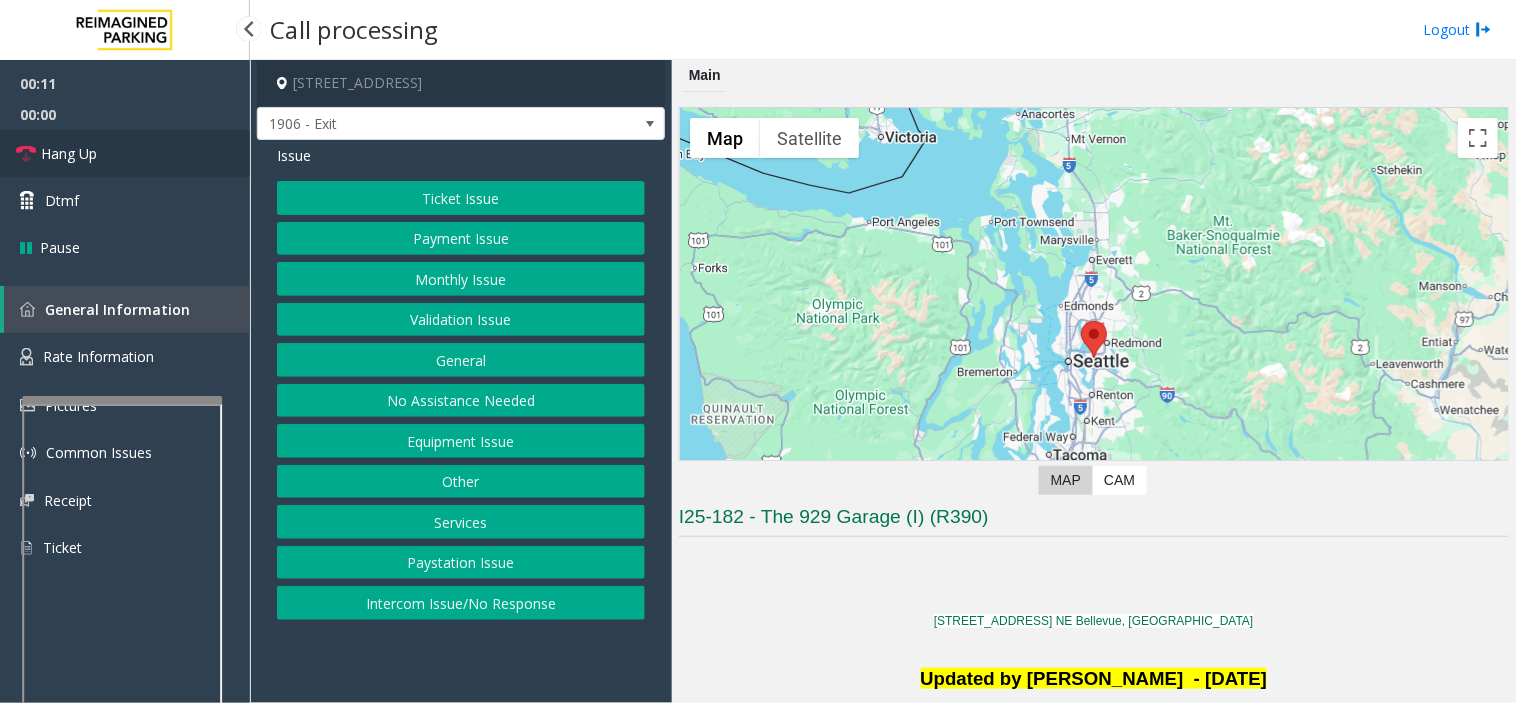click on "Hang Up" at bounding box center [125, 153] 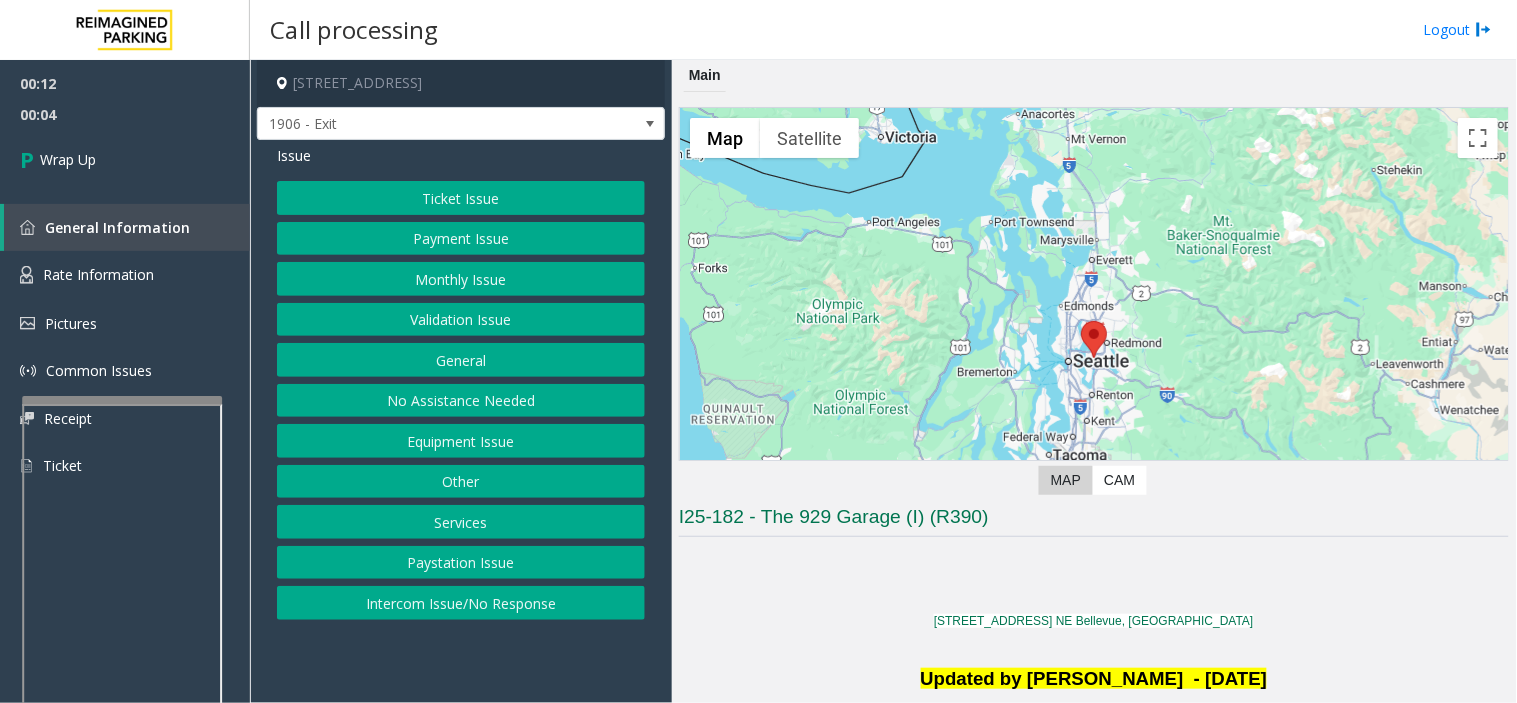 click on "Equipment Issue" 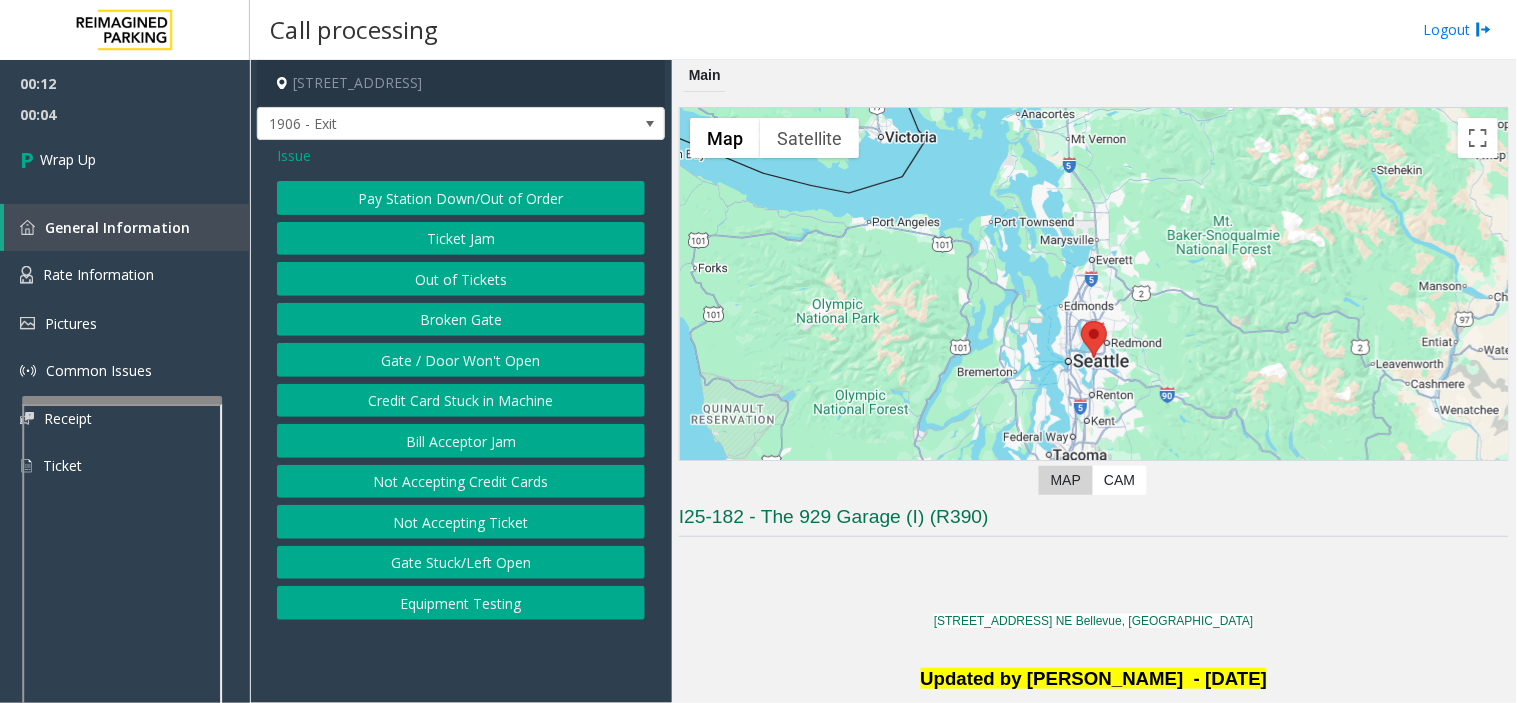 click on "Gate / Door Won't Open" 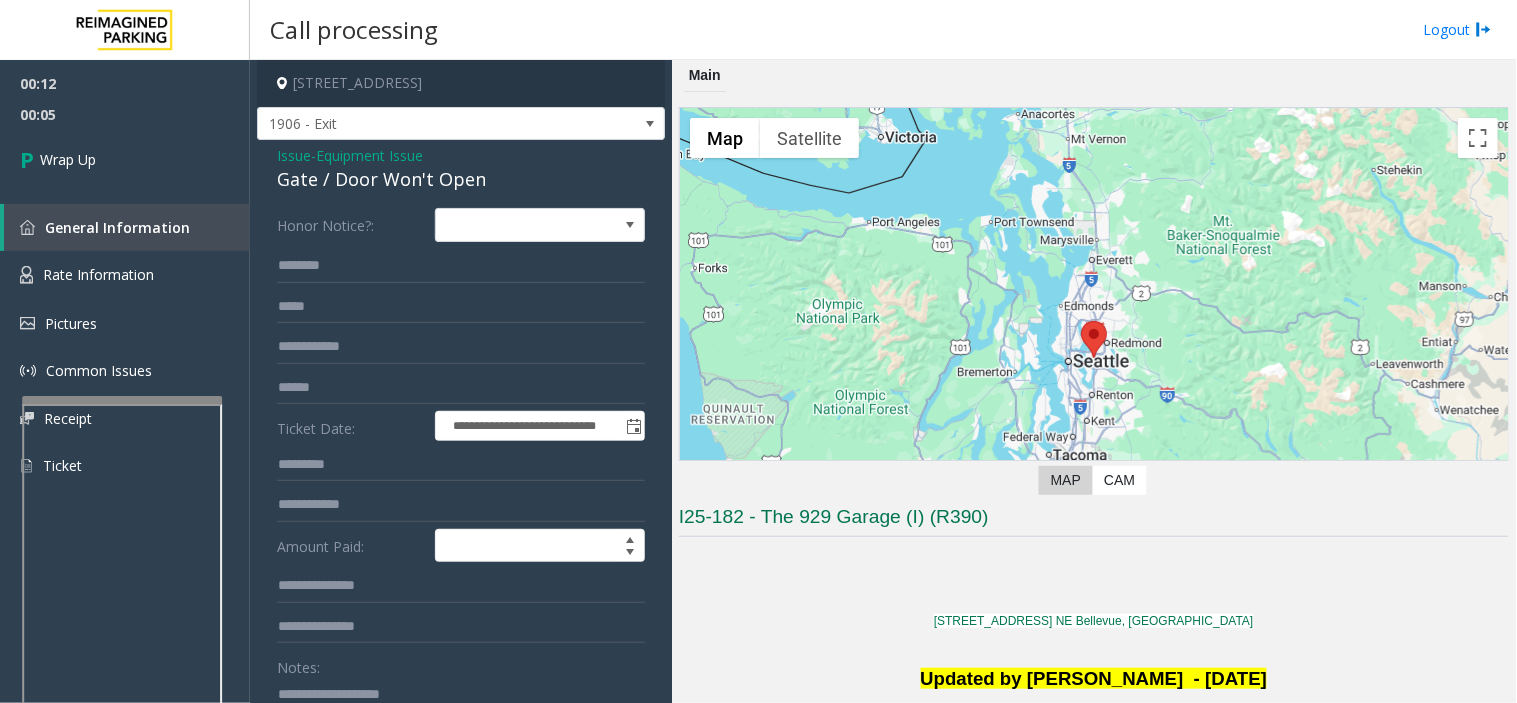 click 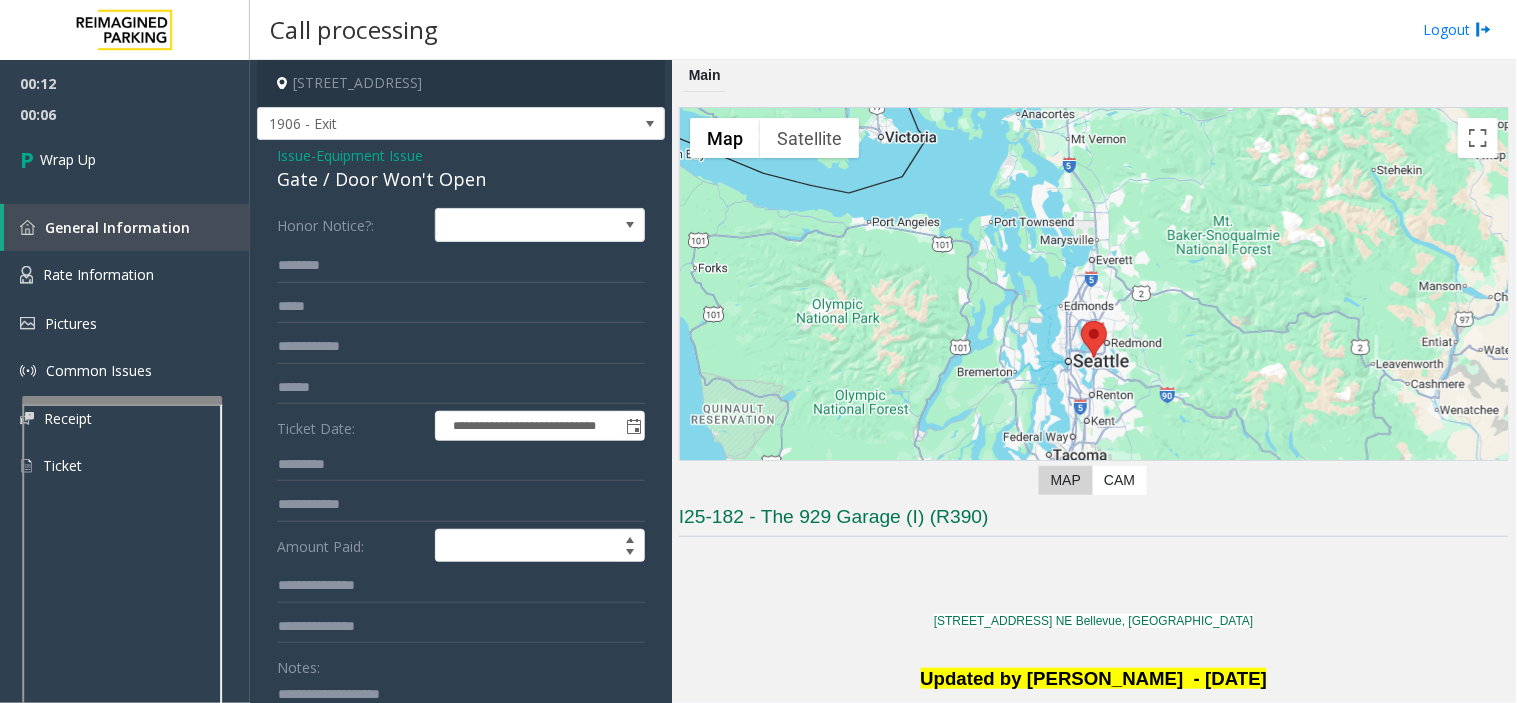 type on "*" 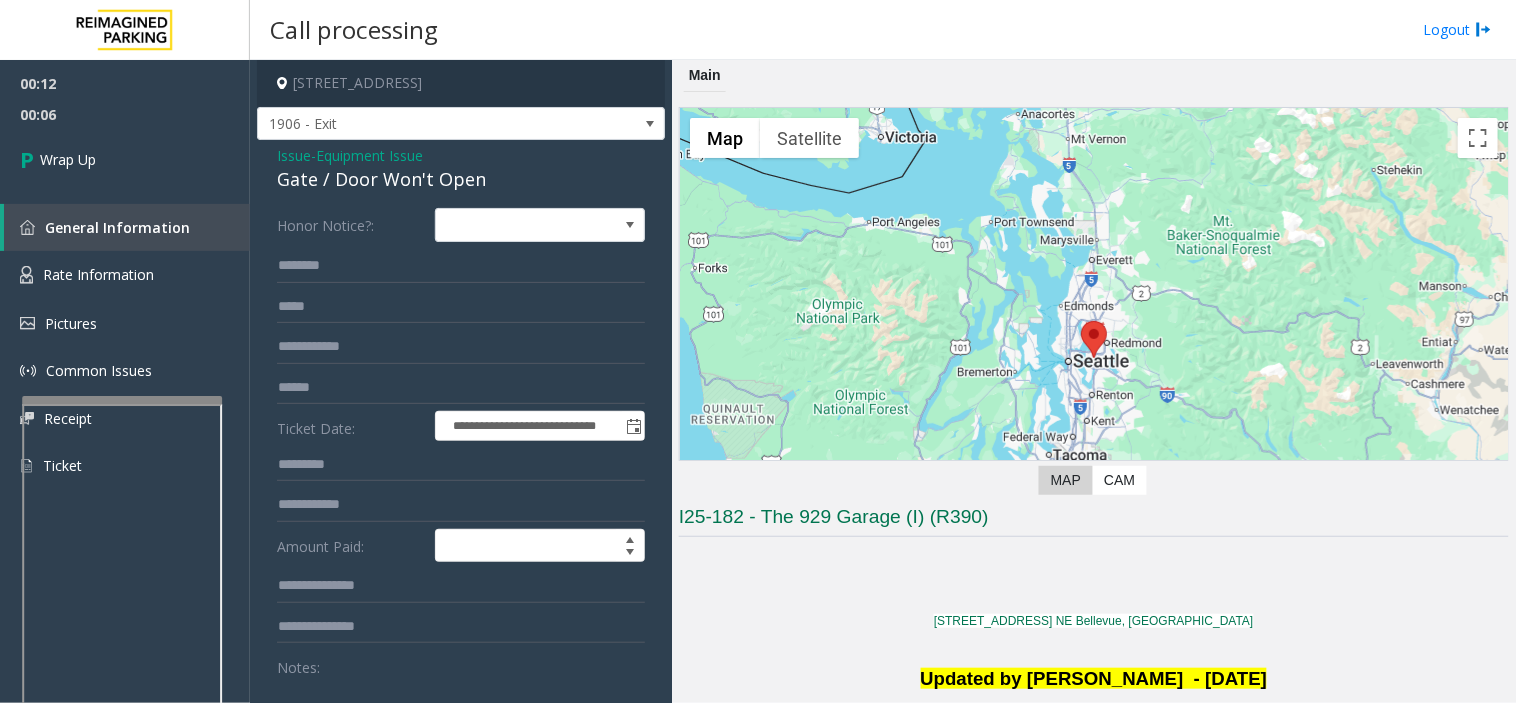scroll, scrollTop: 1, scrollLeft: 0, axis: vertical 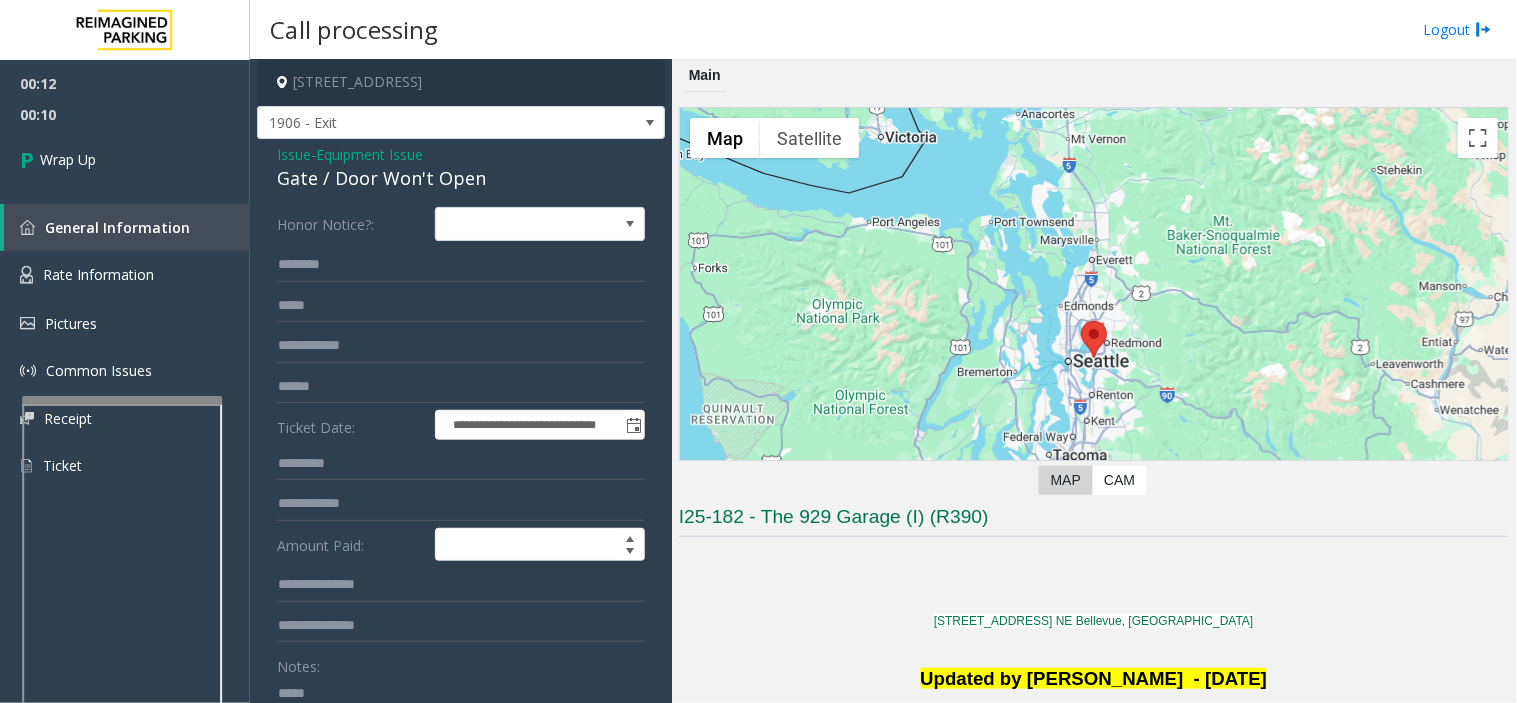 type on "*****" 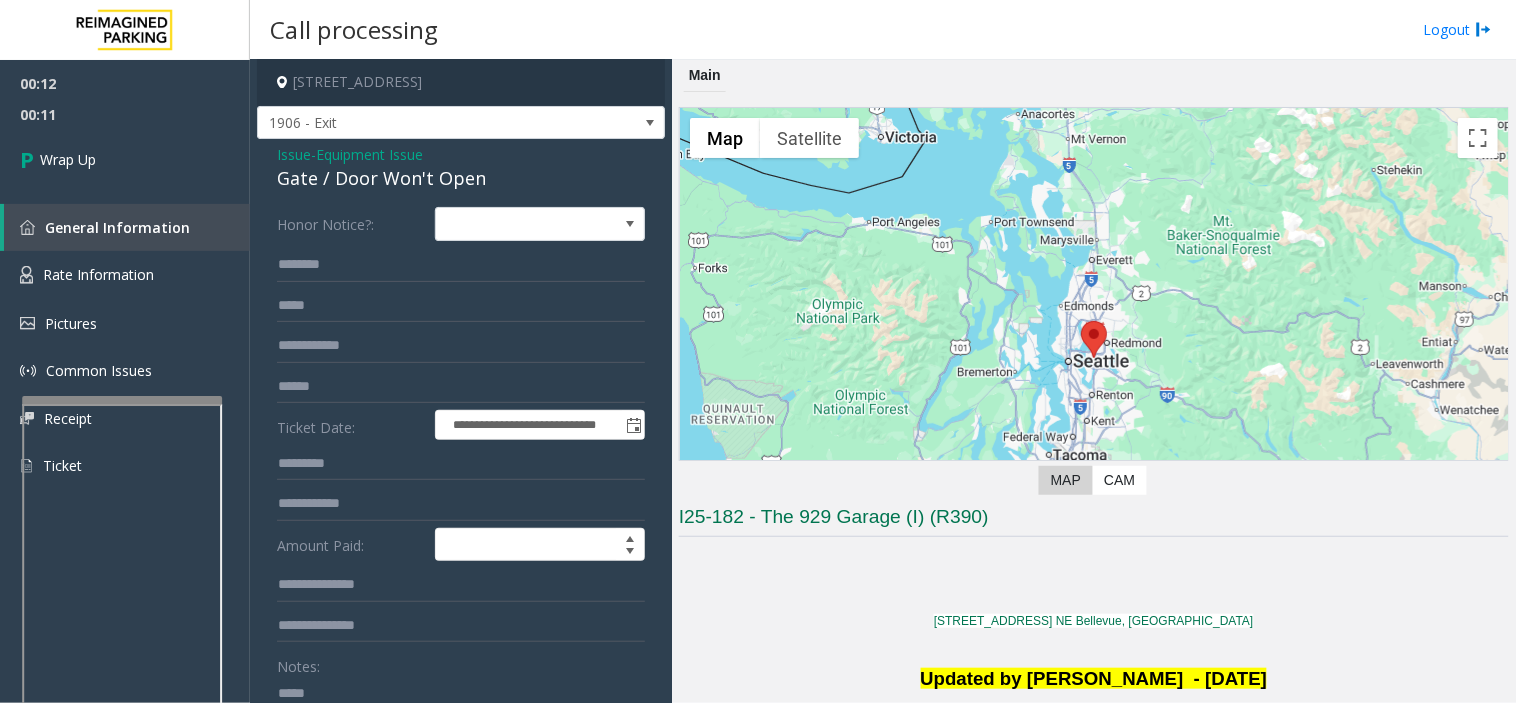 click on "Issue" 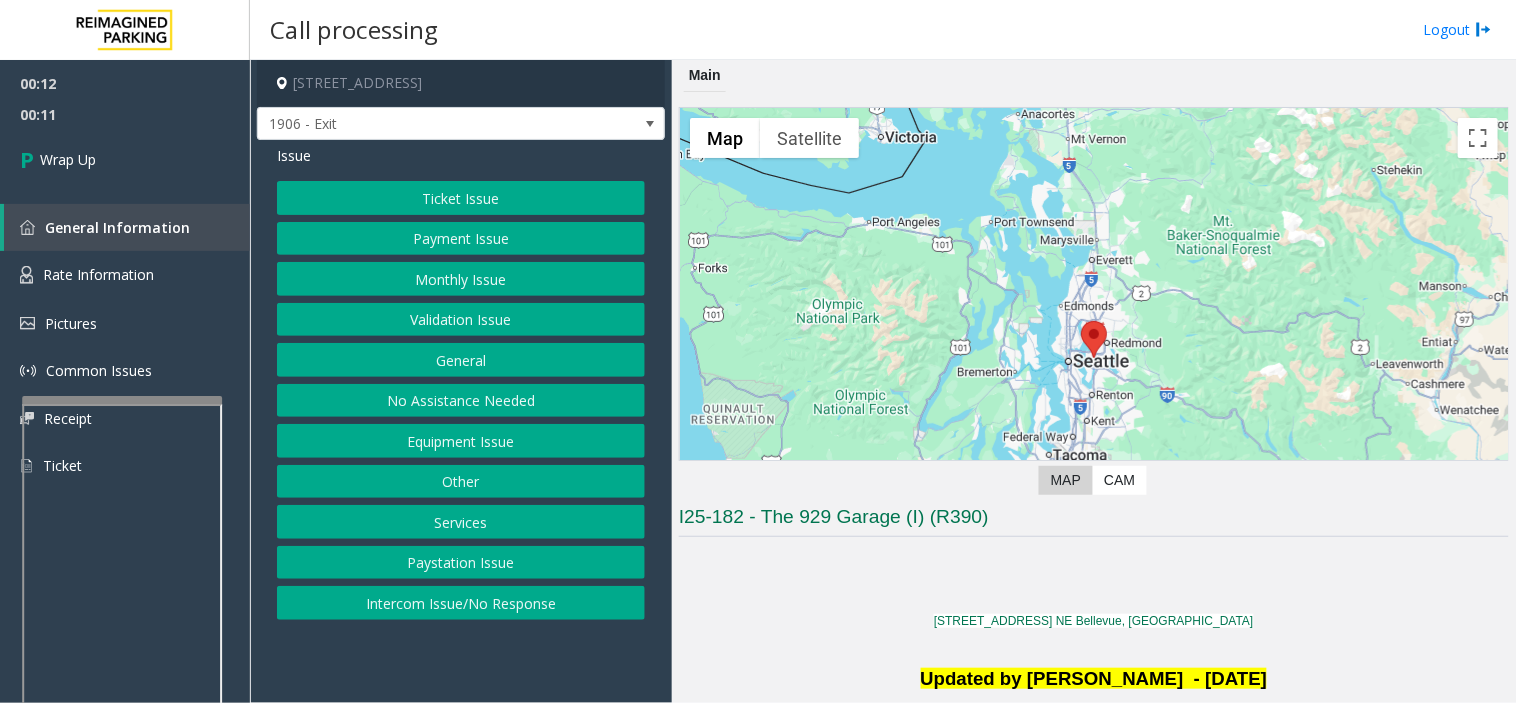 click on "Monthly Issue" 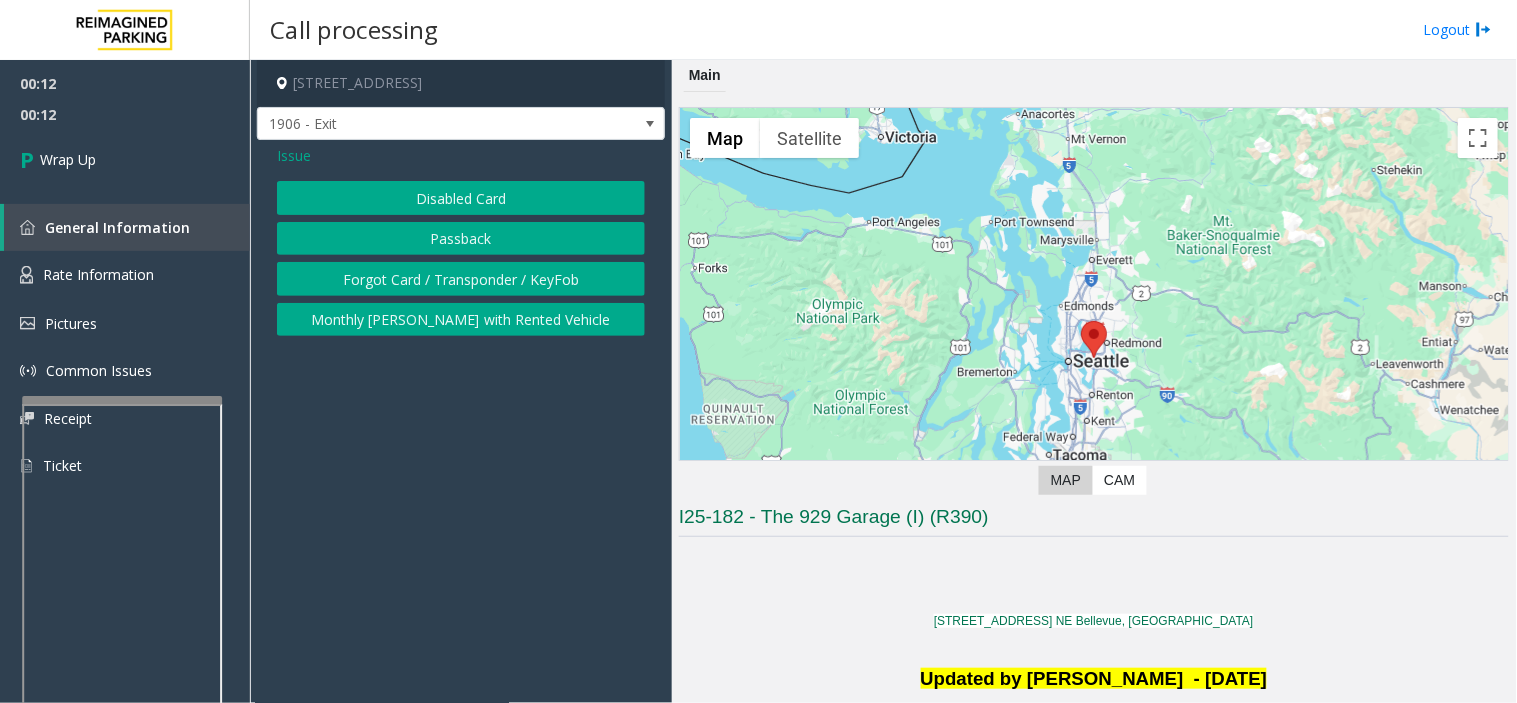 click on "Issue  Disabled Card   Passback   Forgot Card / Transponder / KeyFob   Monthly [PERSON_NAME] with Rented Vehicle" 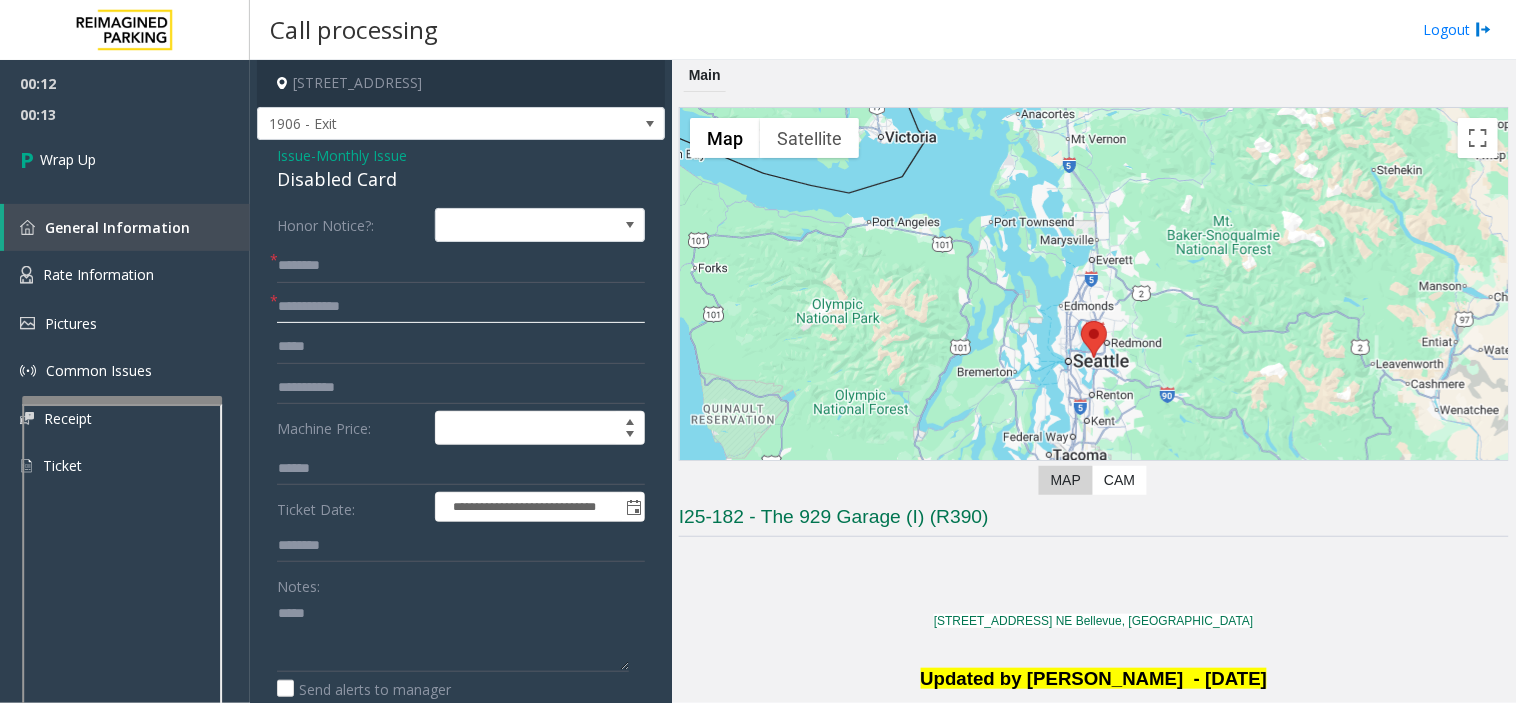 click 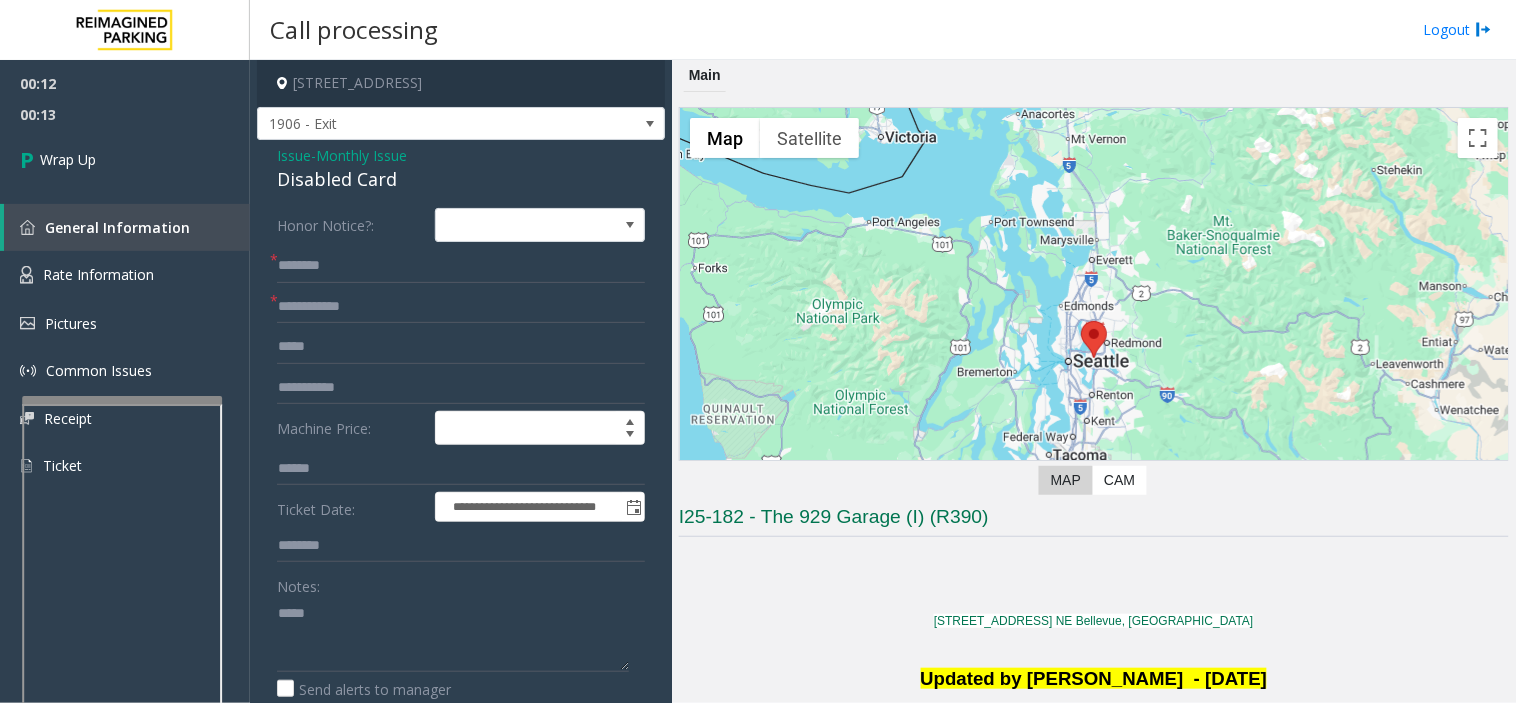 click on "**********" 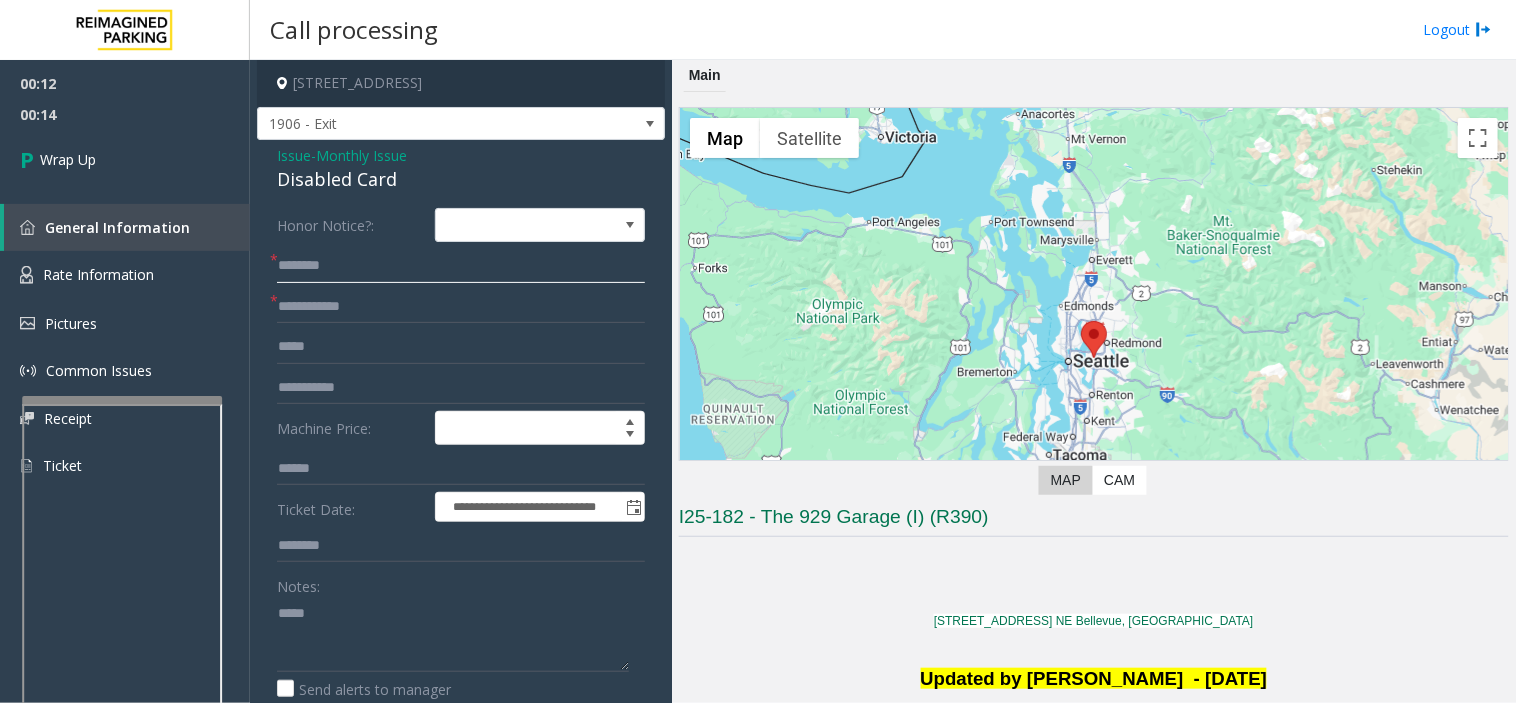 click 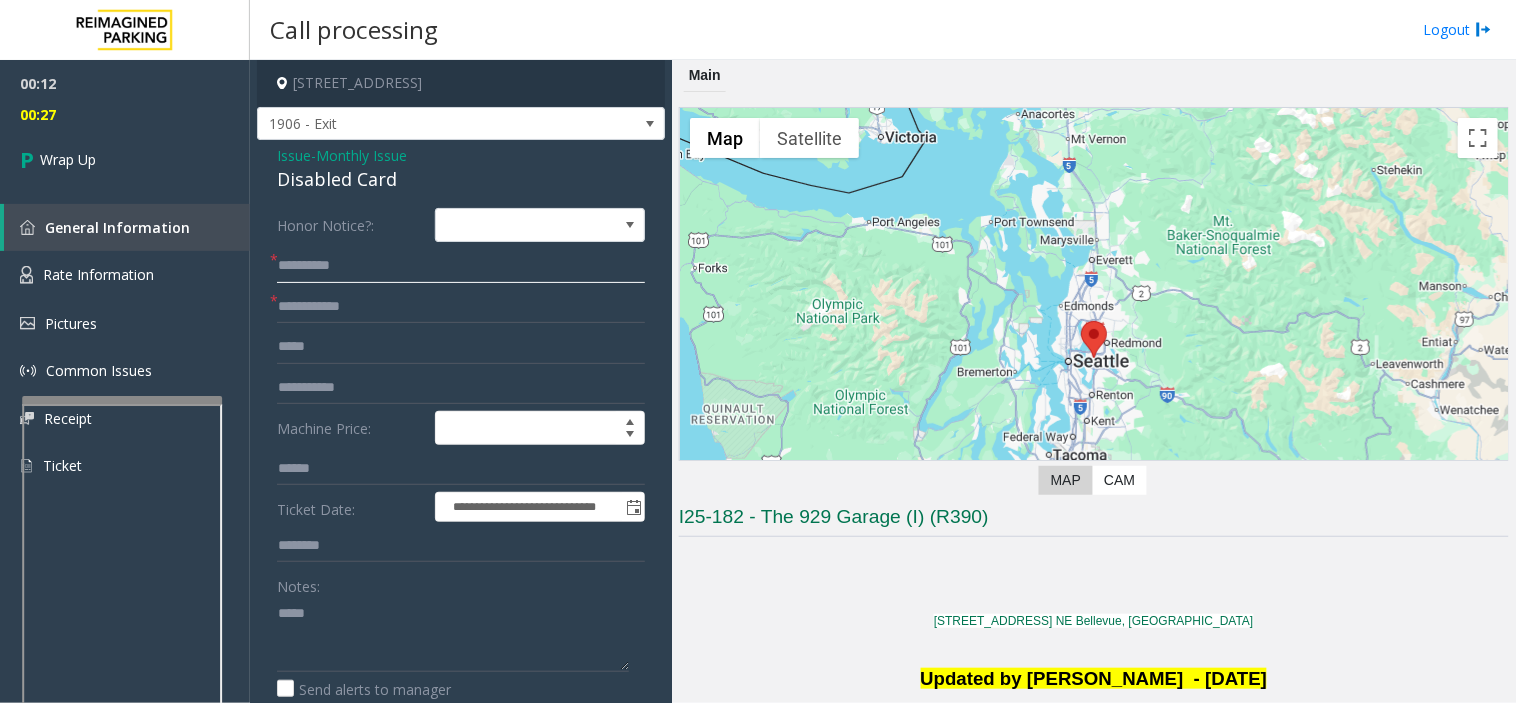 type on "**********" 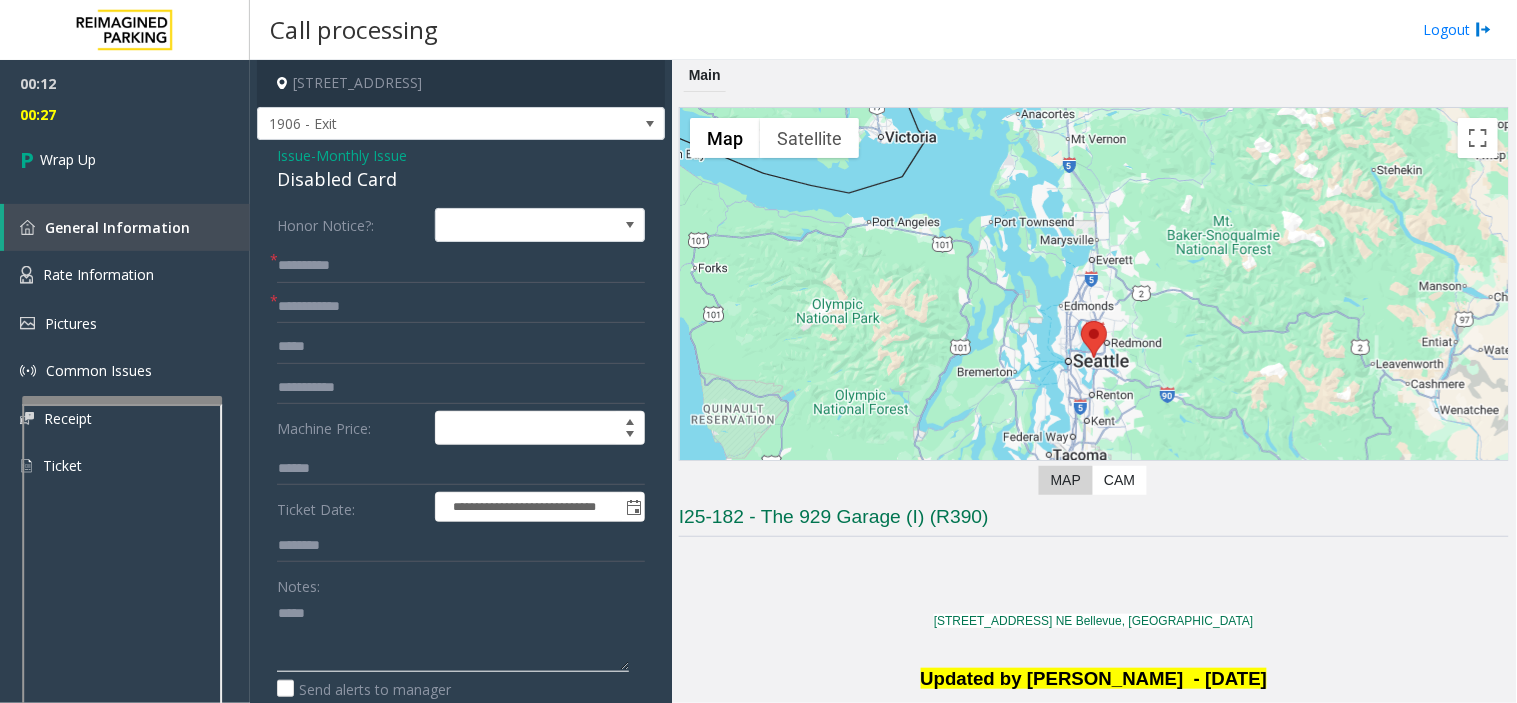 click 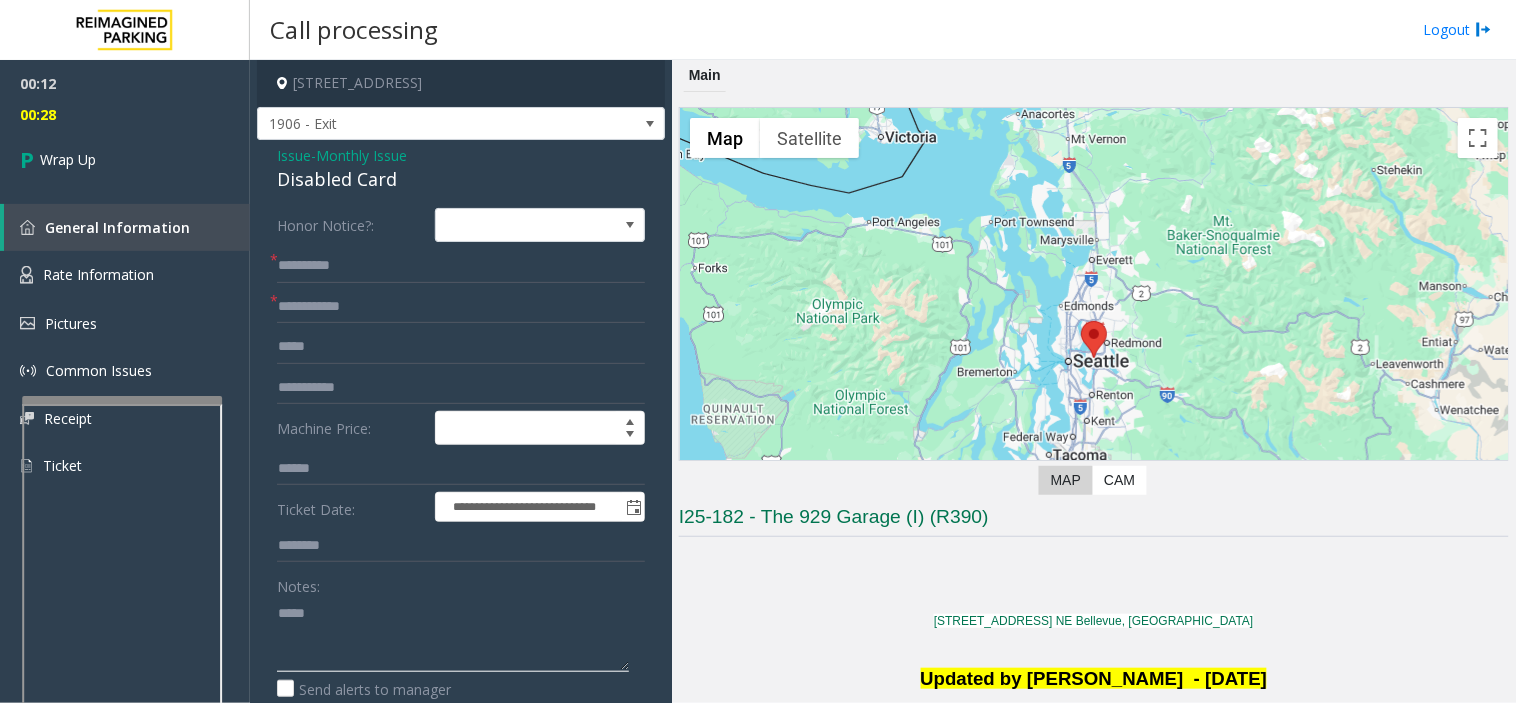 click 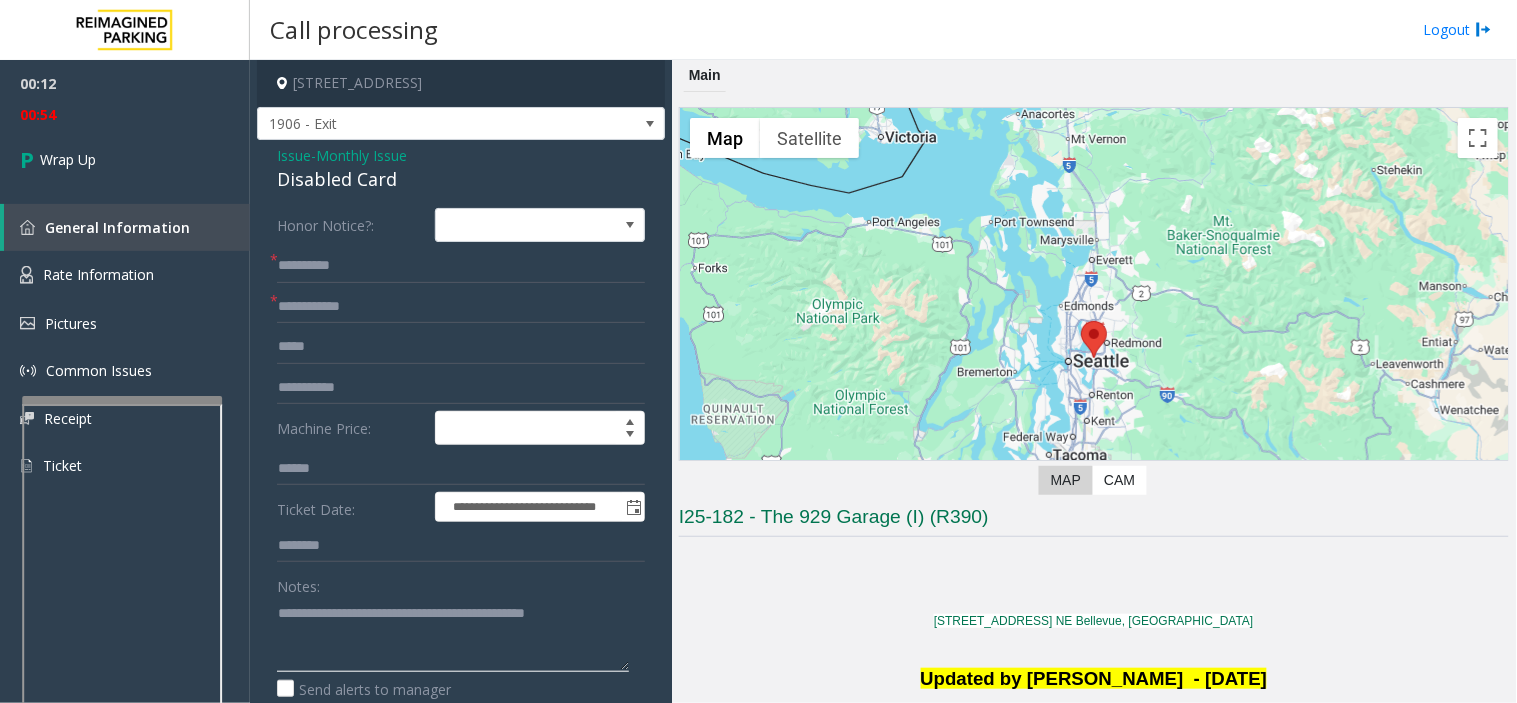 type on "**********" 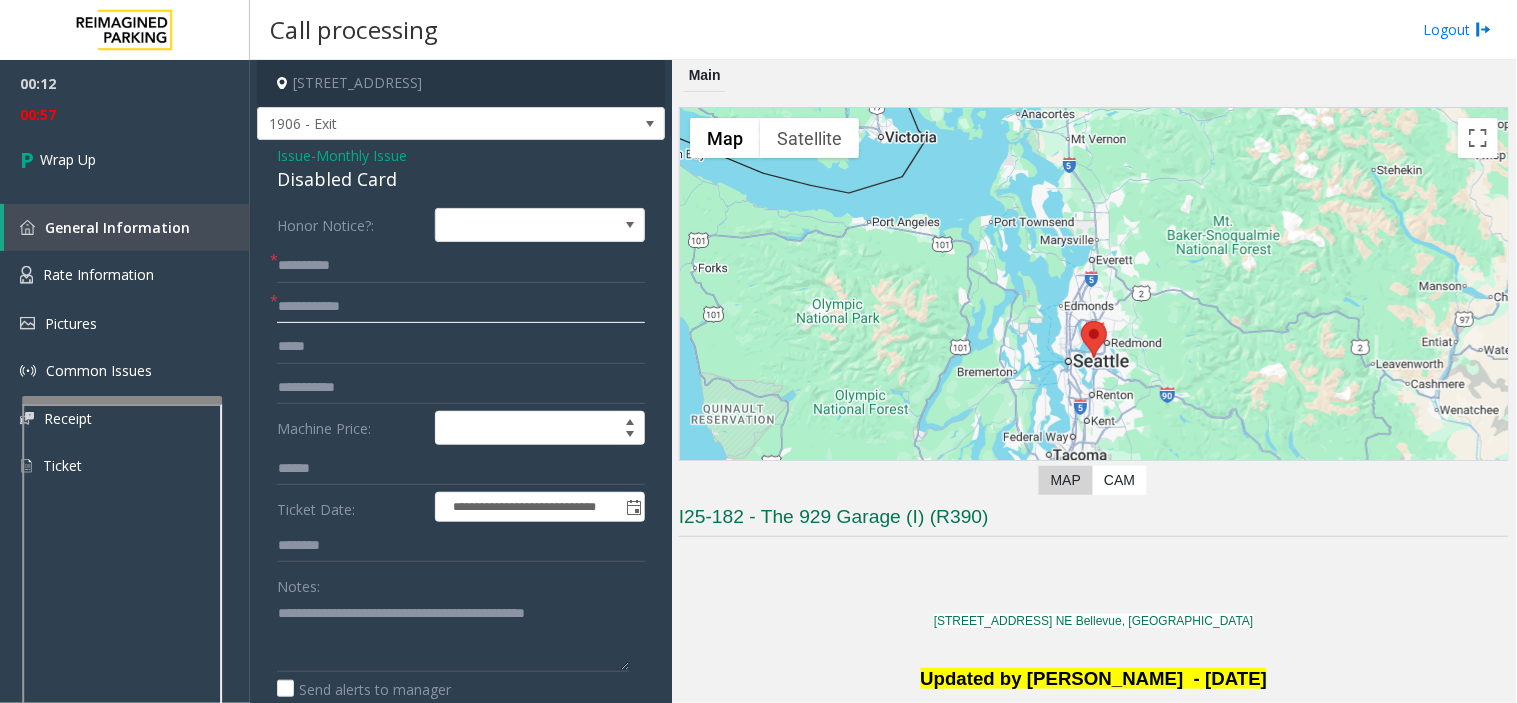 paste on "**********" 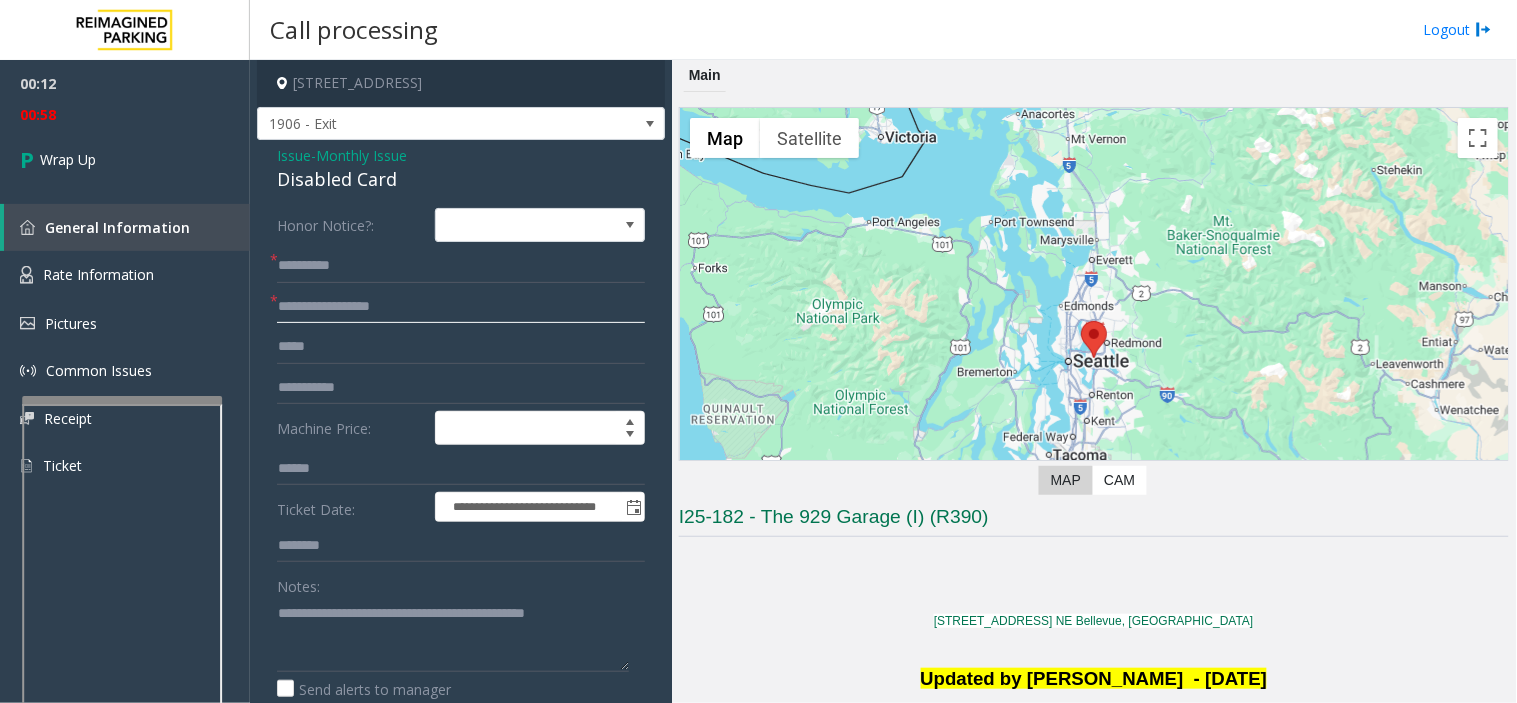 type on "**********" 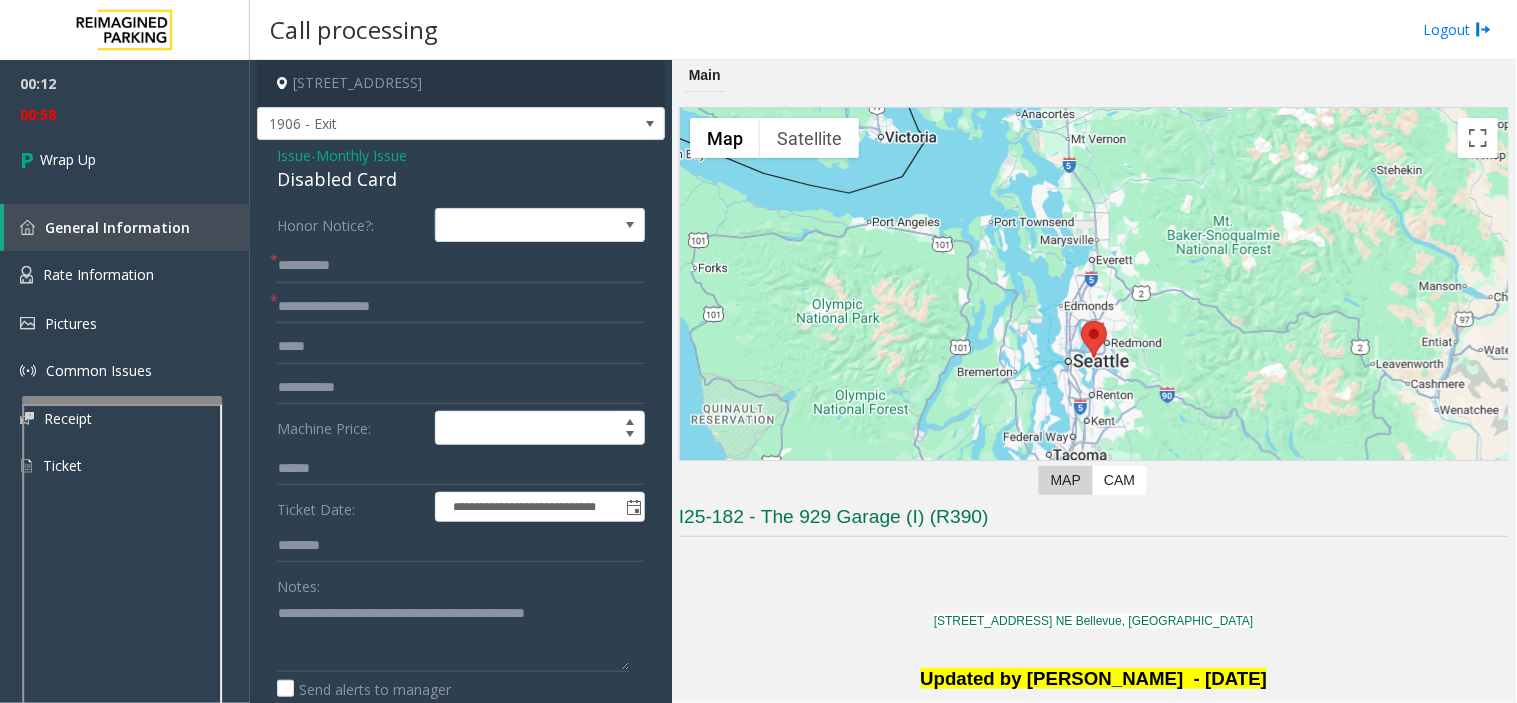 drag, startPoint x: 632, startPoint y: 623, endPoint x: 633, endPoint y: 611, distance: 12.0415945 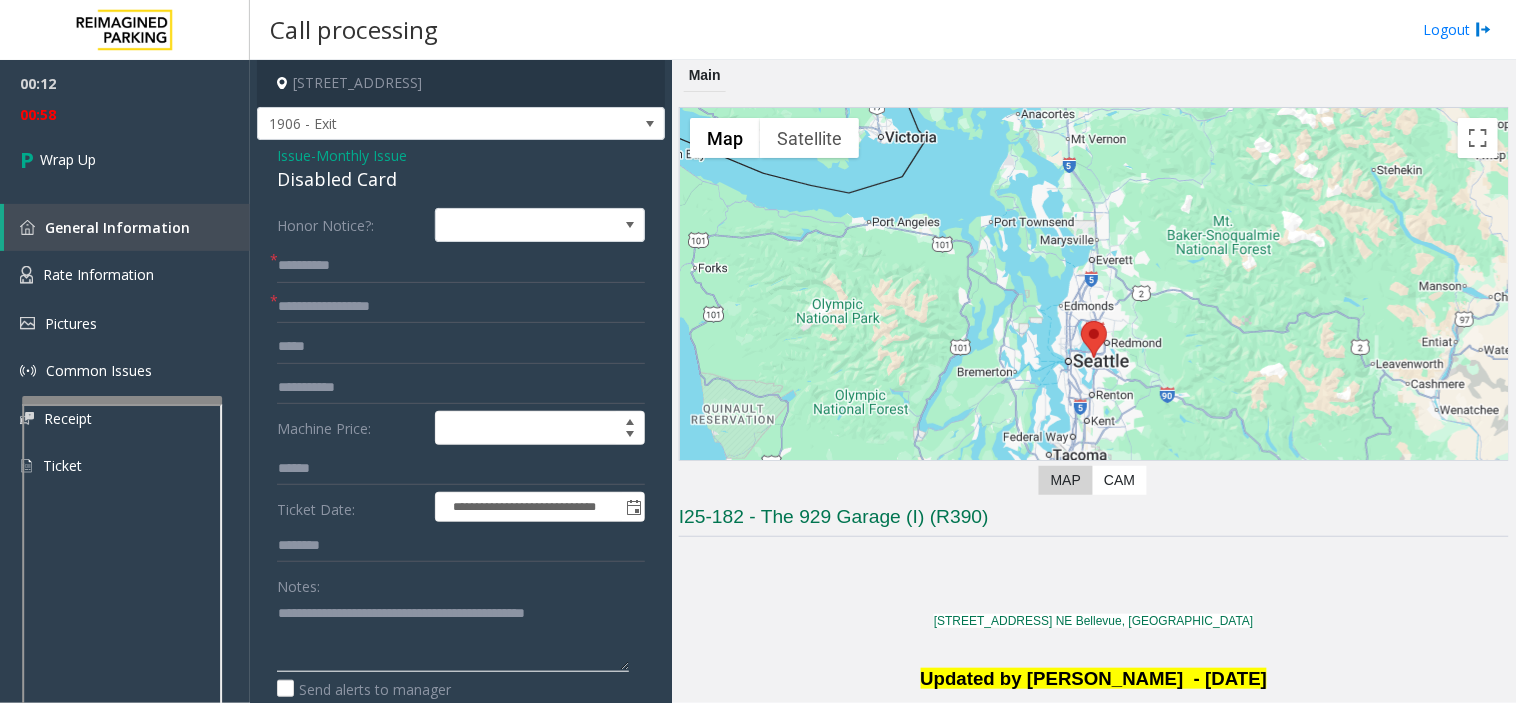 click 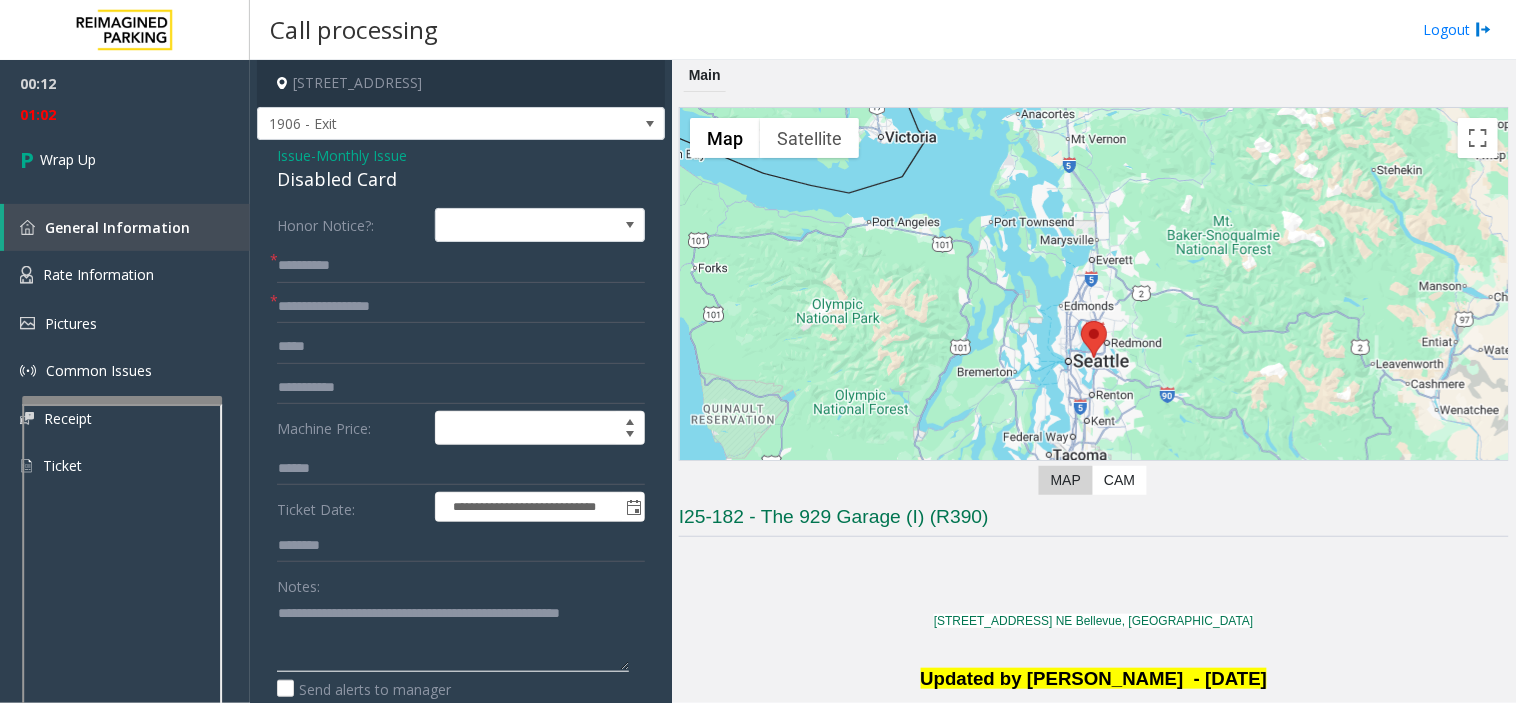 type on "**********" 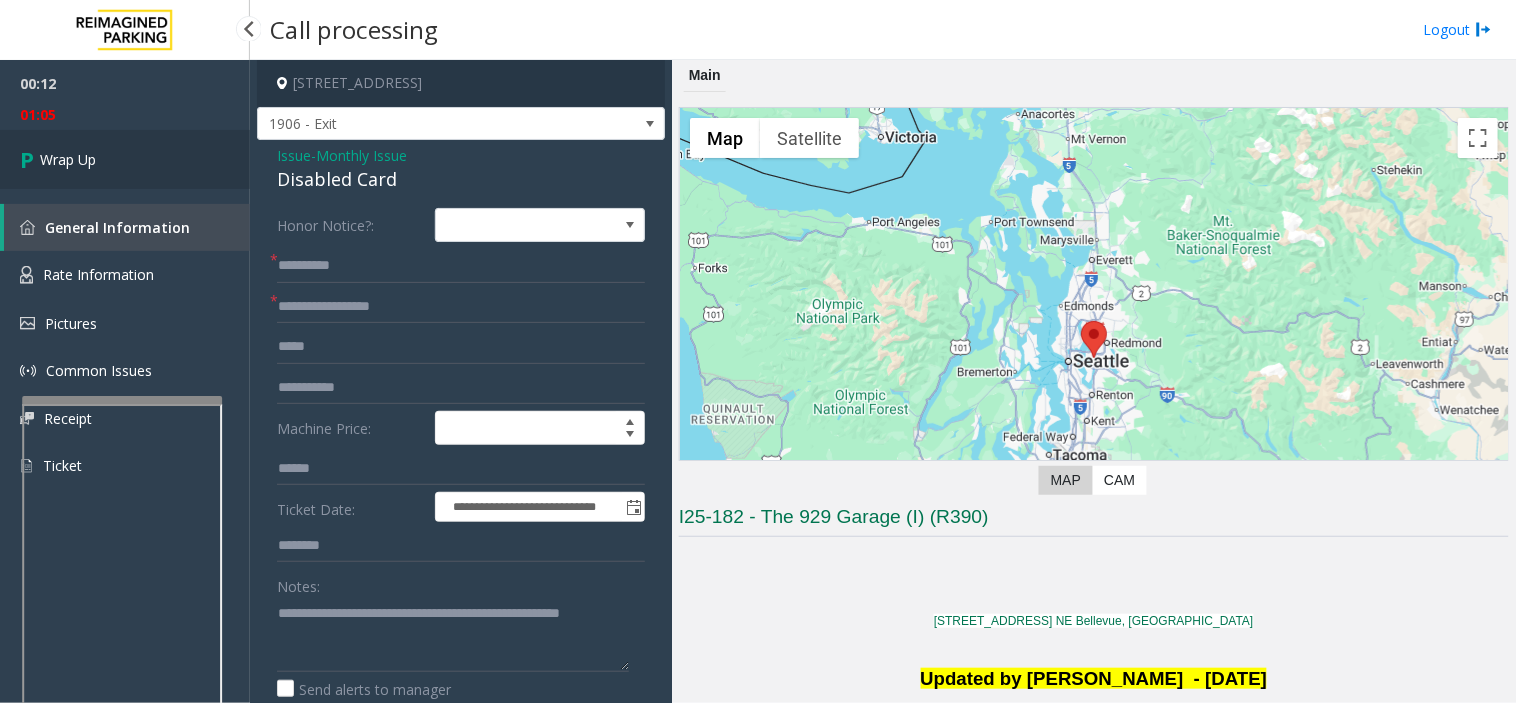 click on "Wrap Up" at bounding box center [125, 159] 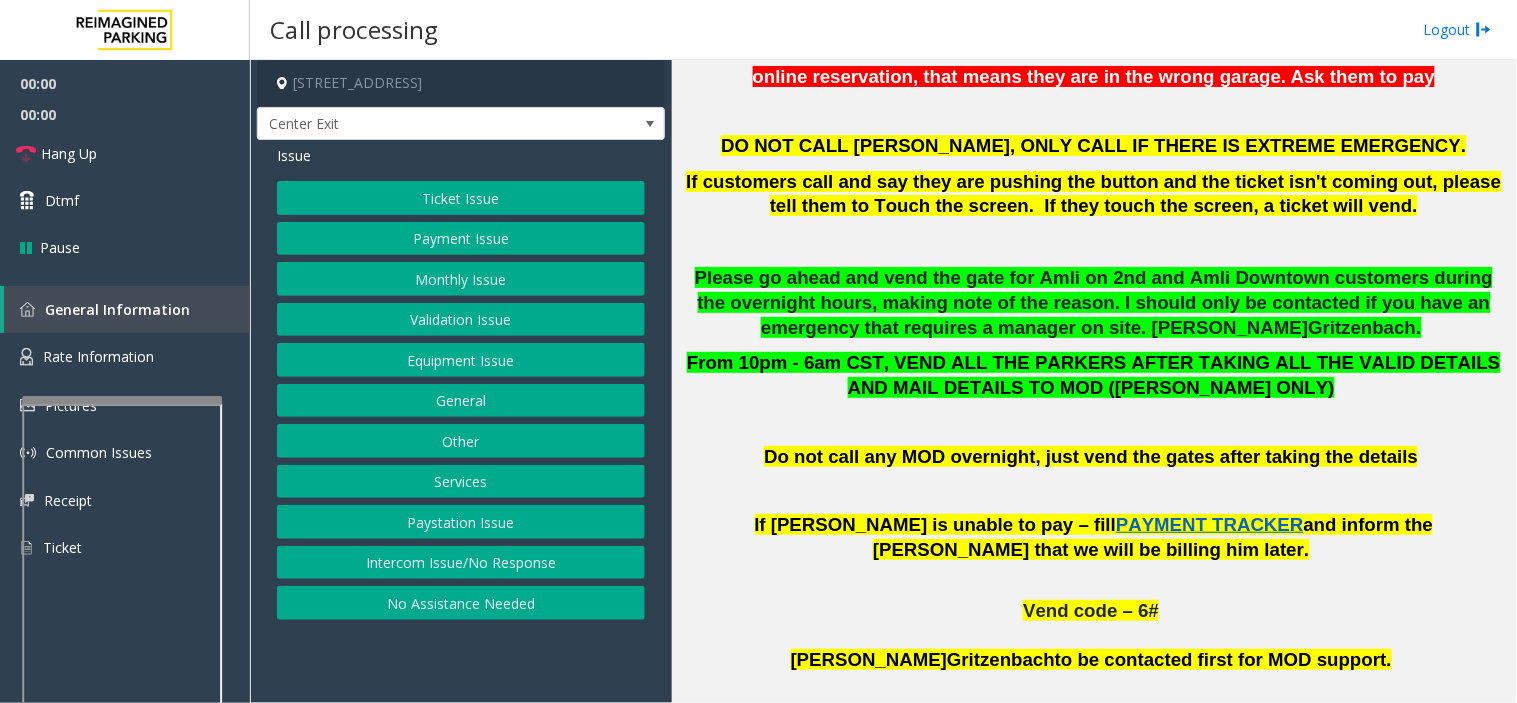 scroll, scrollTop: 1111, scrollLeft: 0, axis: vertical 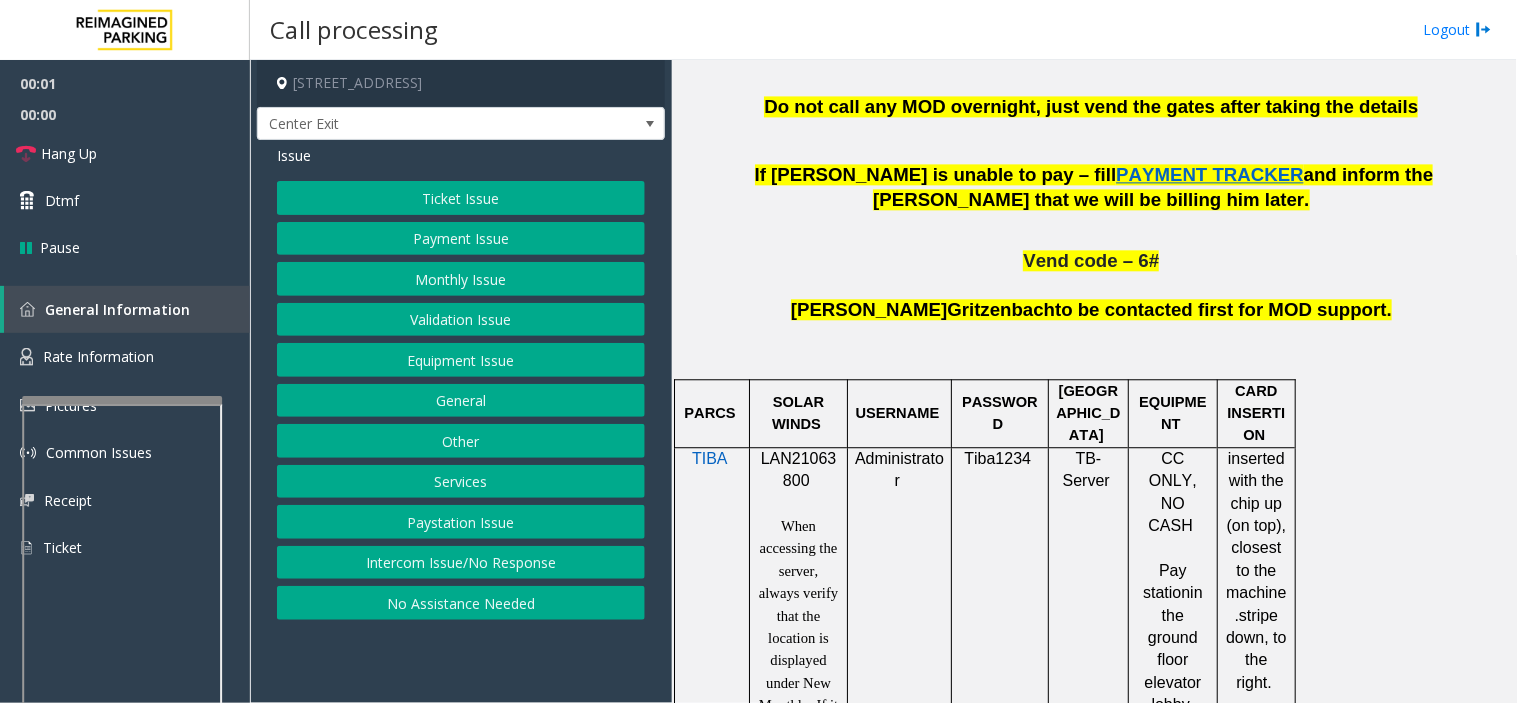 click on "LAN21063800" 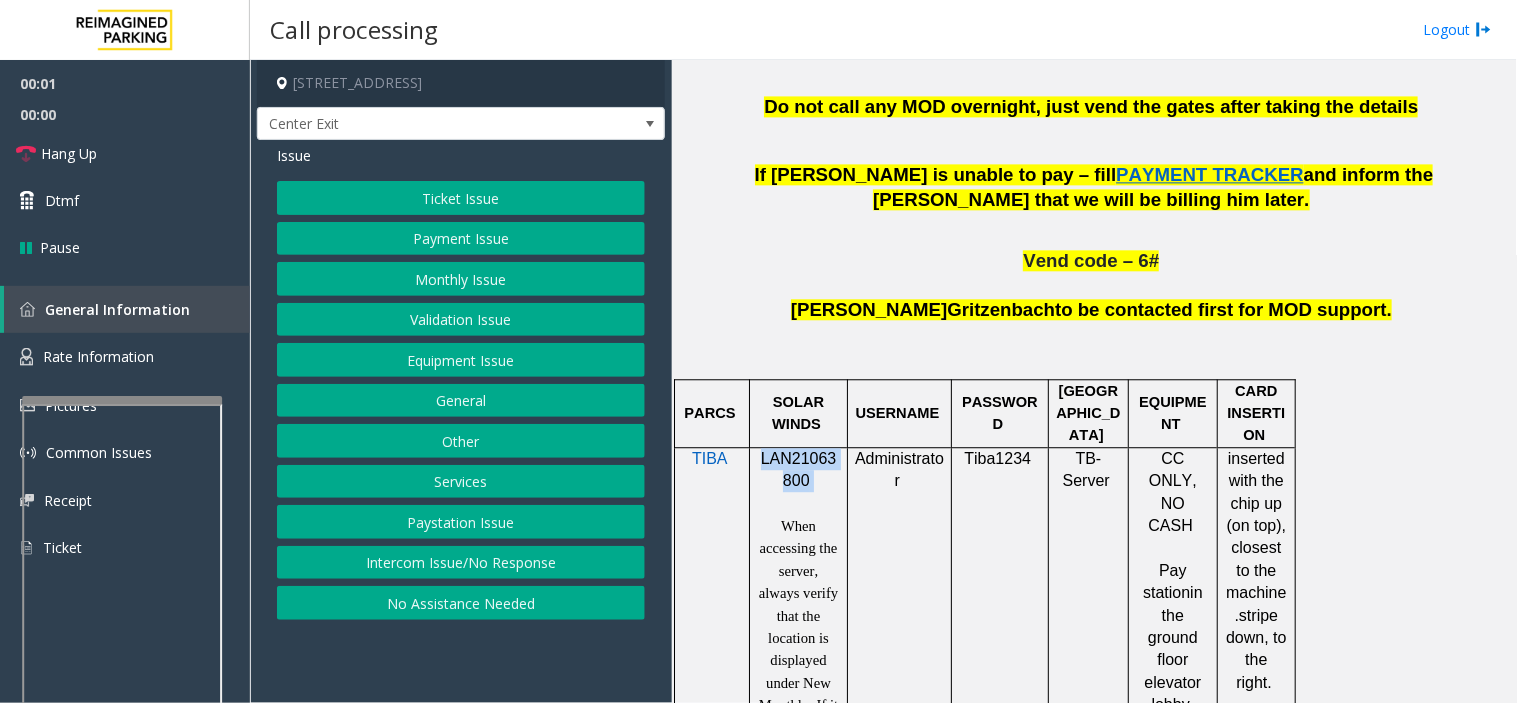 click on "LAN21063800" 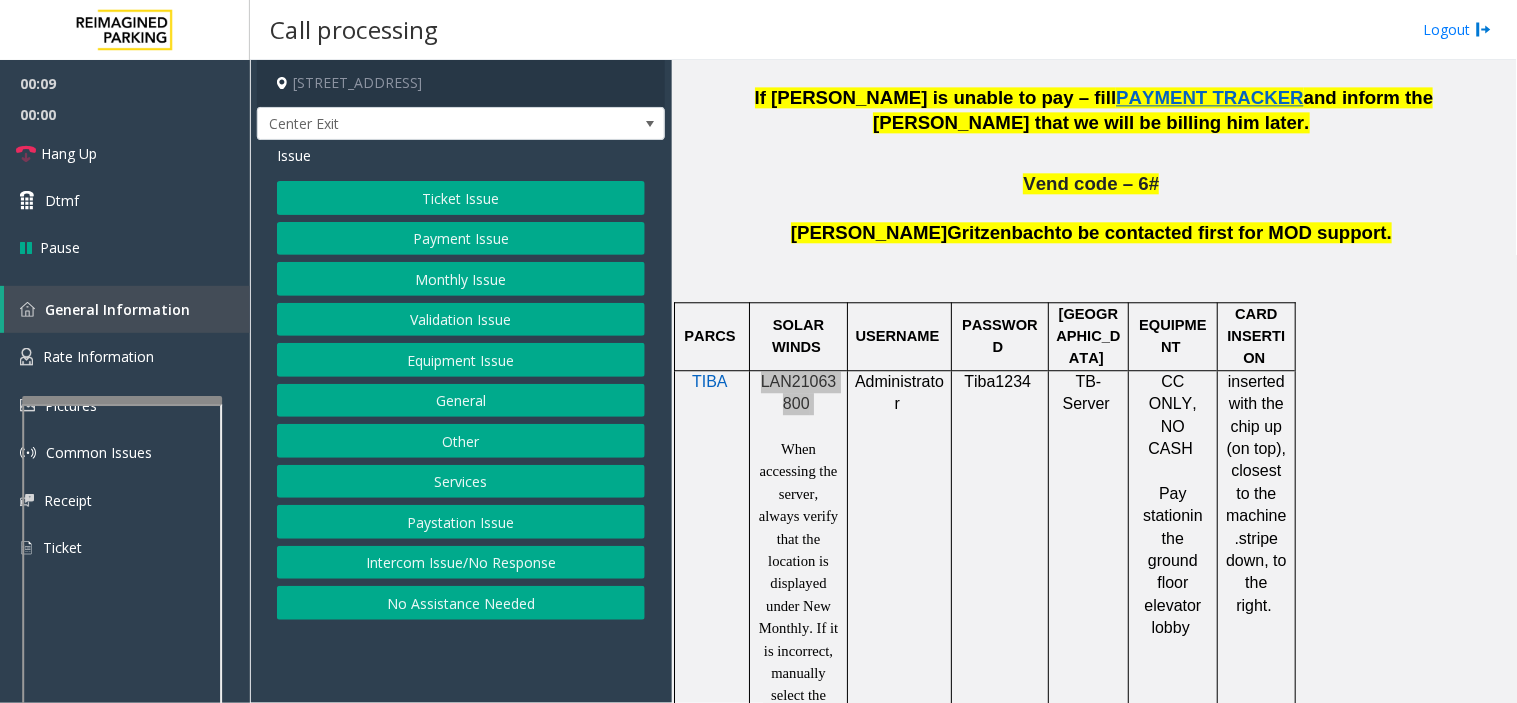 scroll, scrollTop: 1222, scrollLeft: 0, axis: vertical 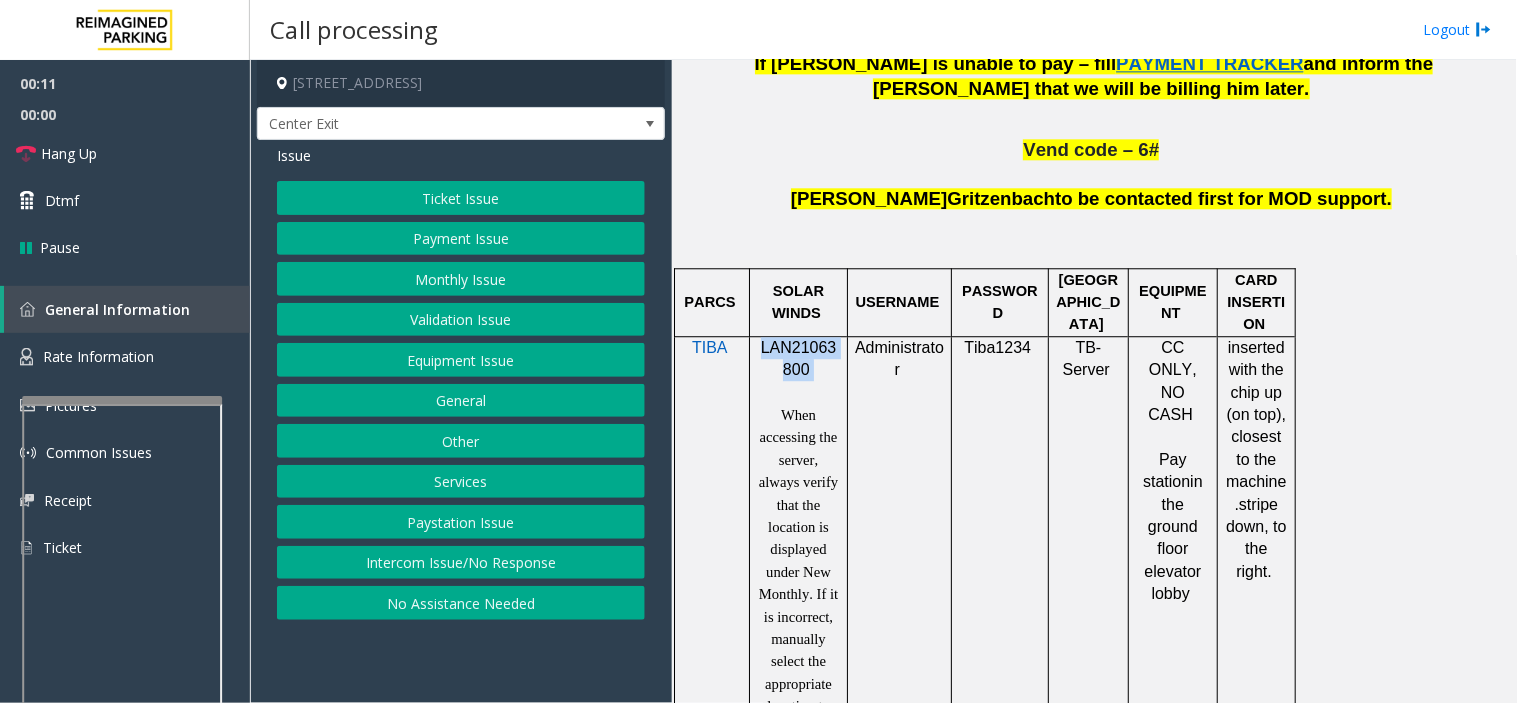 click on "LAN21063800" 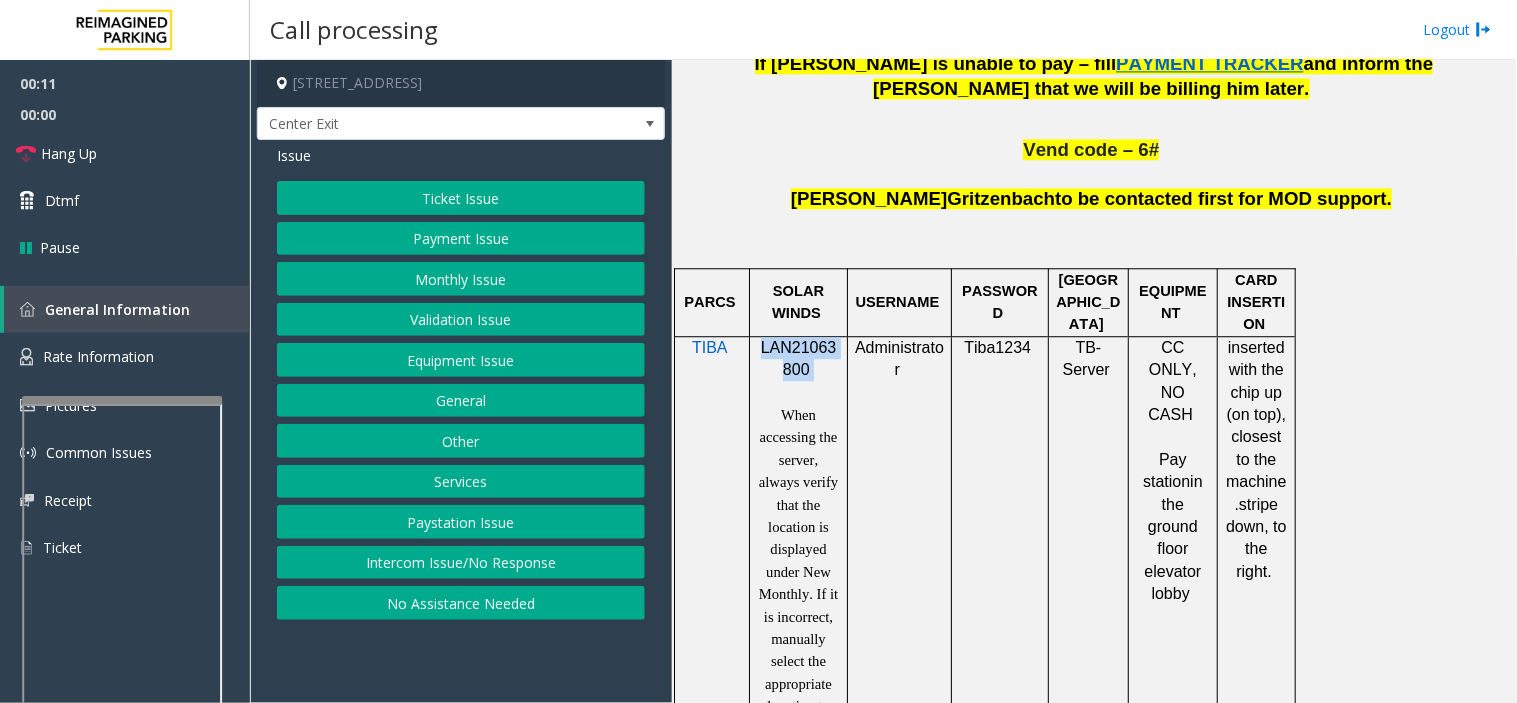 click on "LAN21063800" 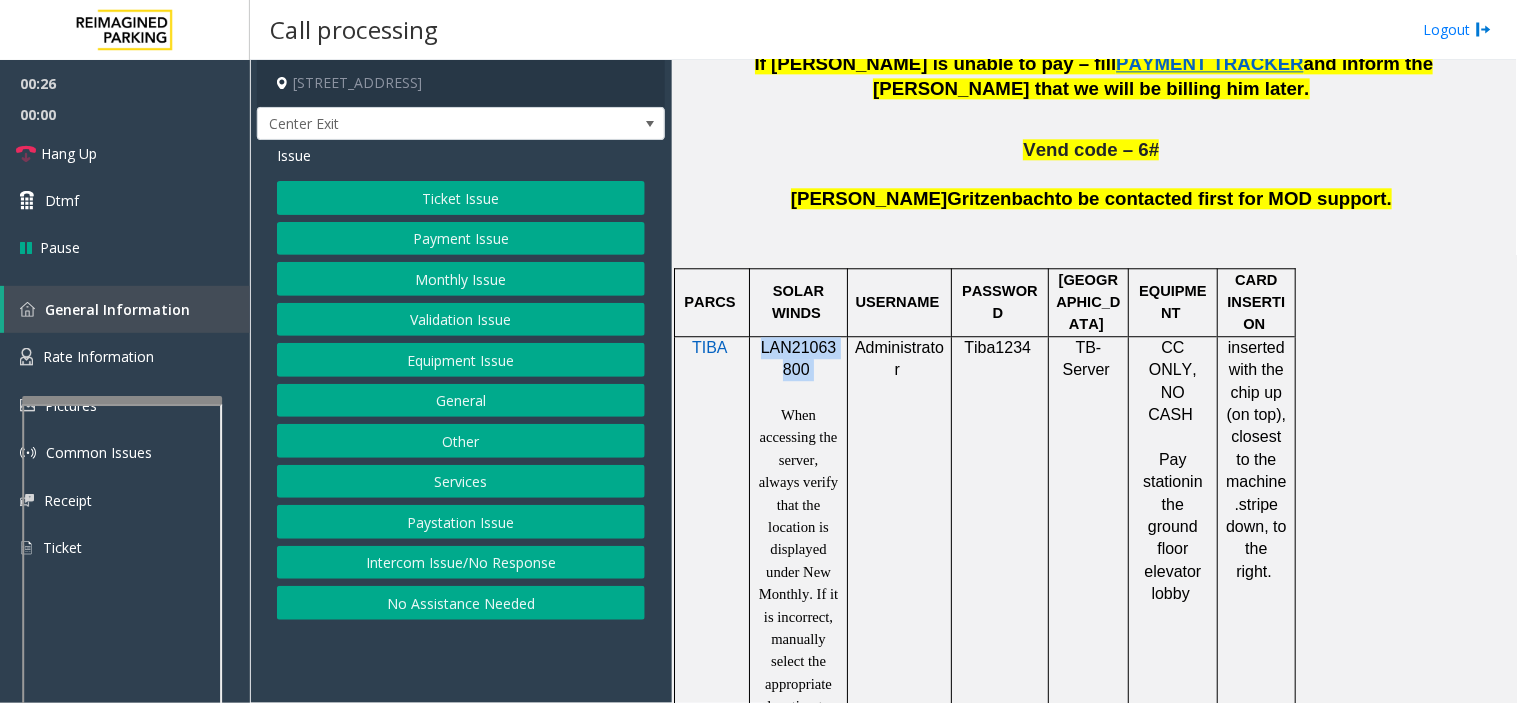 click on "Payment Issue" 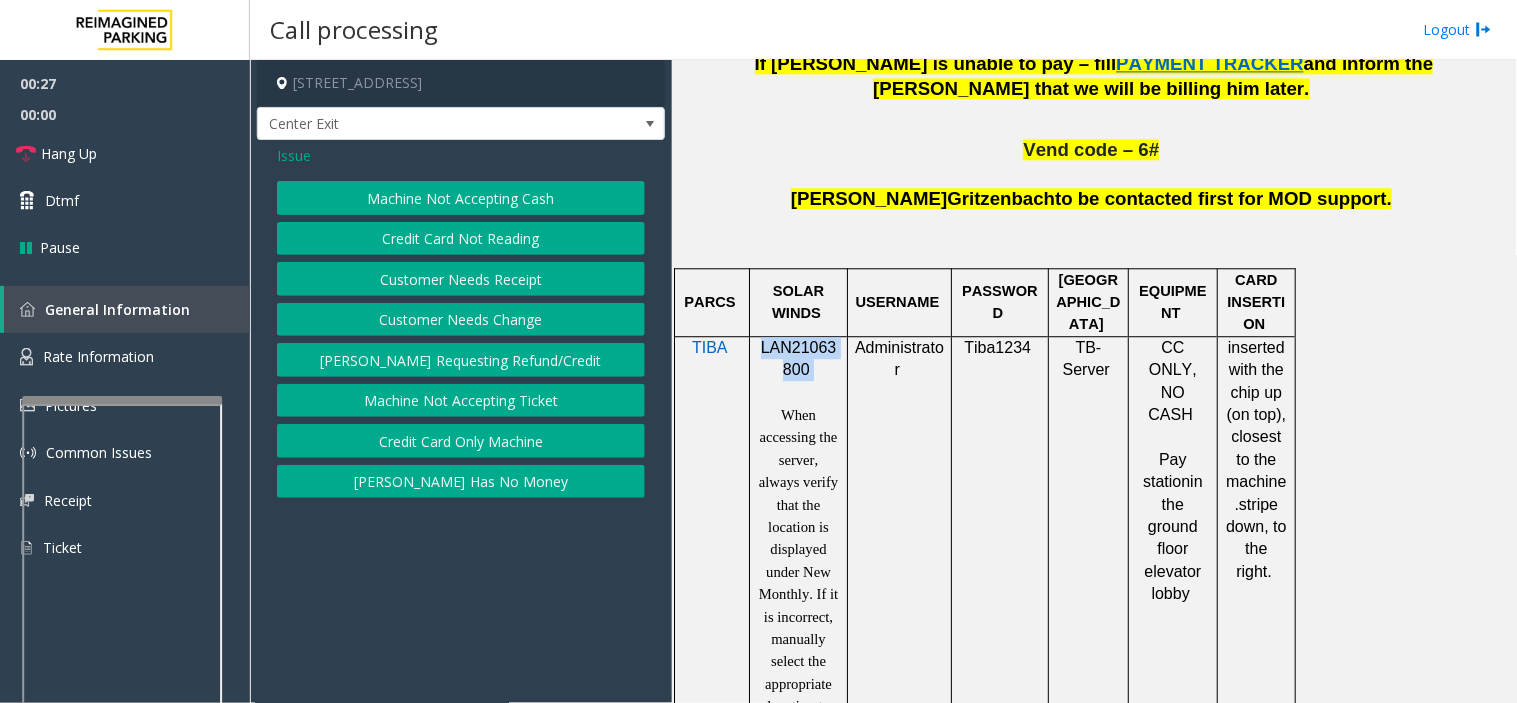 click on "Credit Card Not Reading" 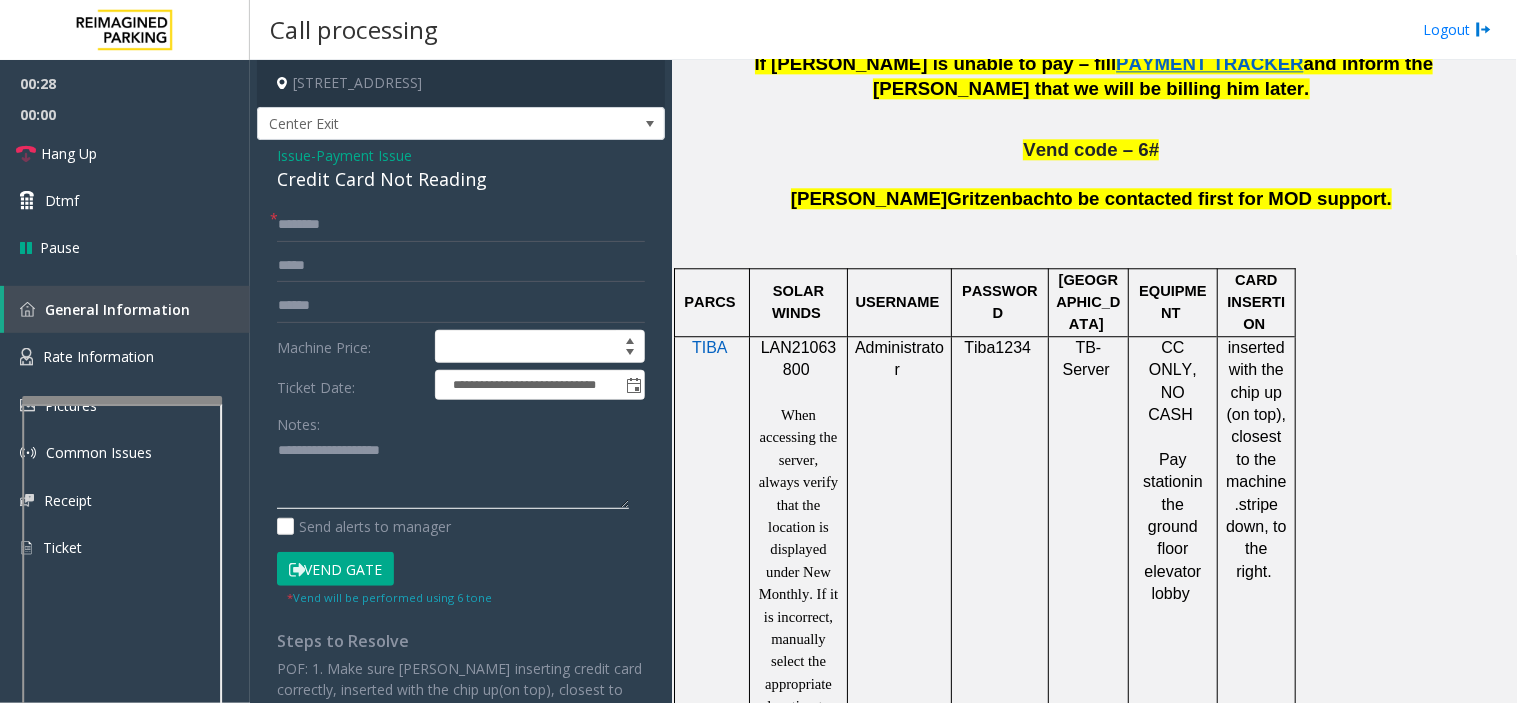 click 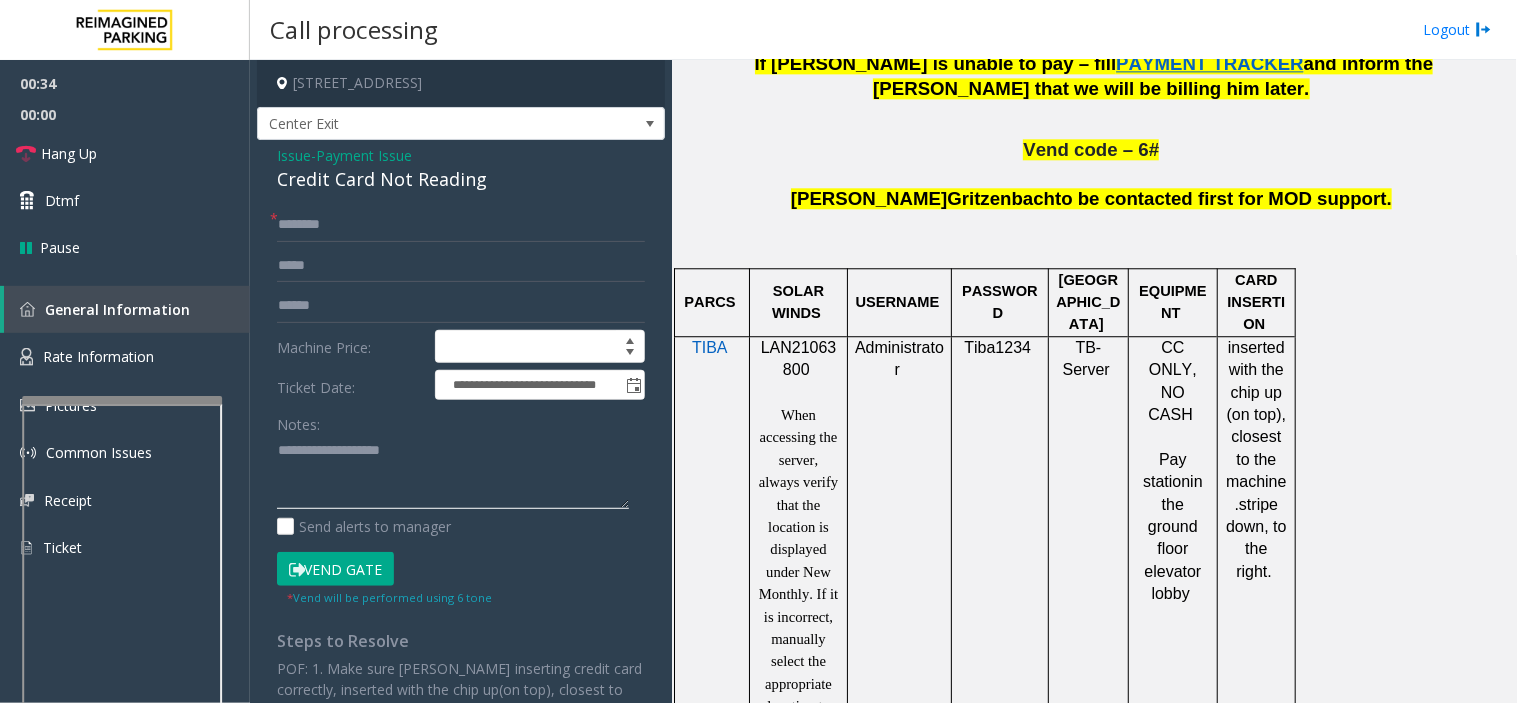 drag, startPoint x: 324, startPoint y: 527, endPoint x: 307, endPoint y: 495, distance: 36.23534 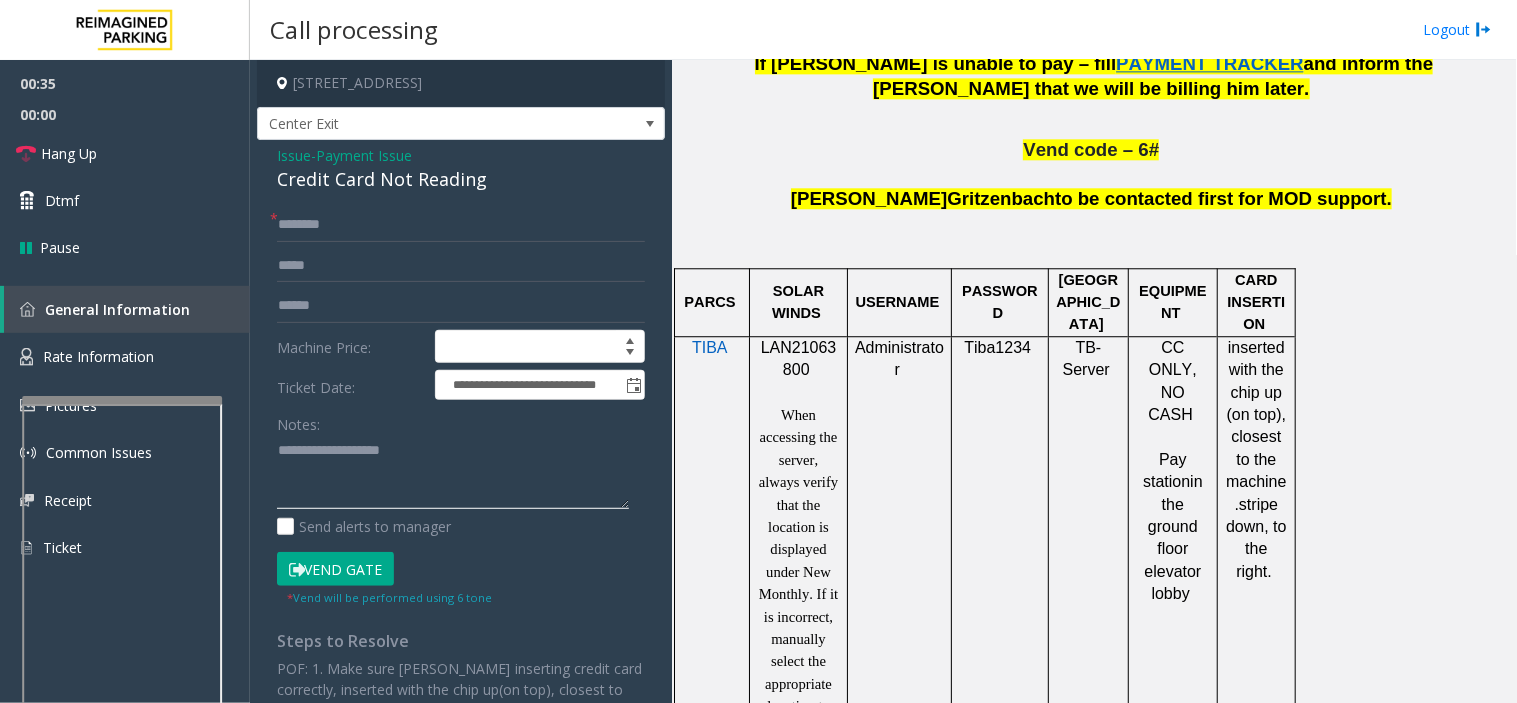 paste on "**********" 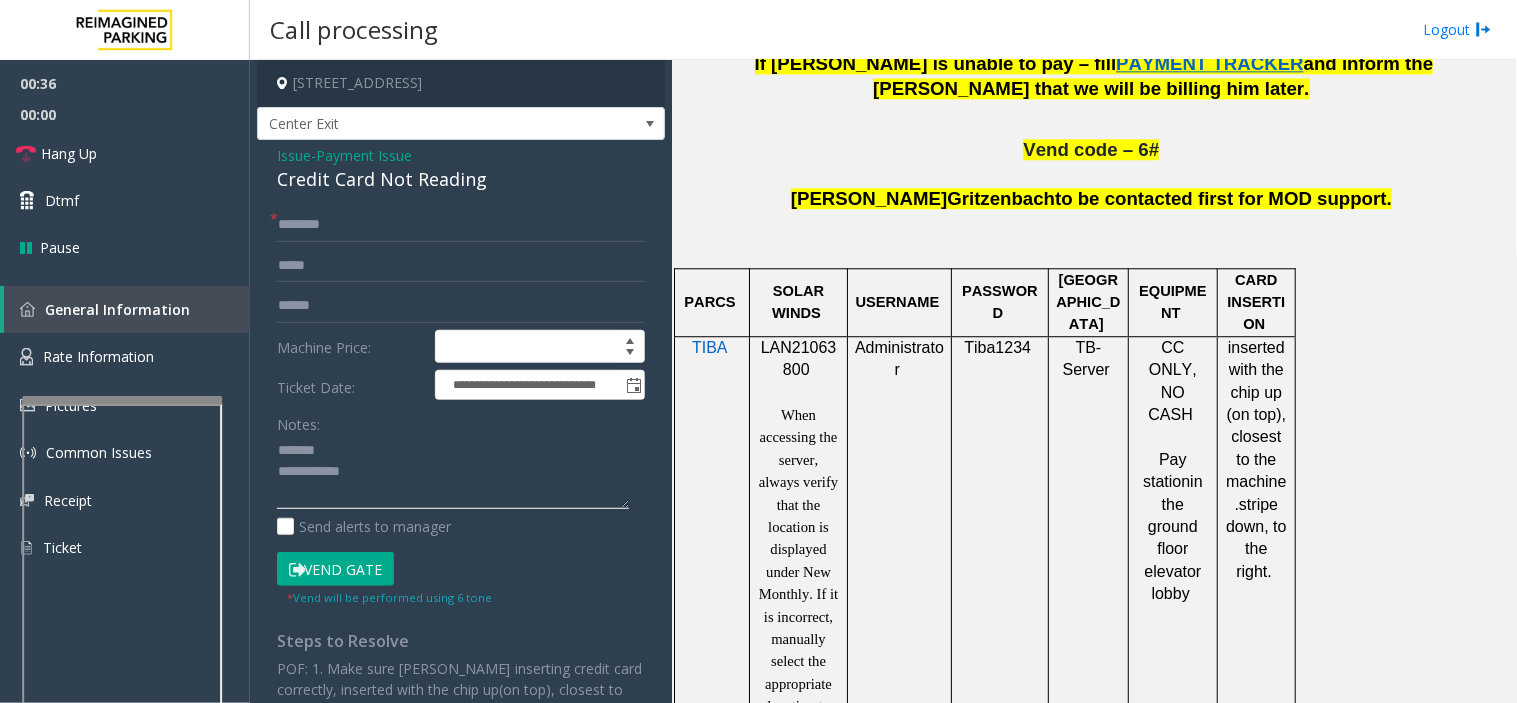type on "**********" 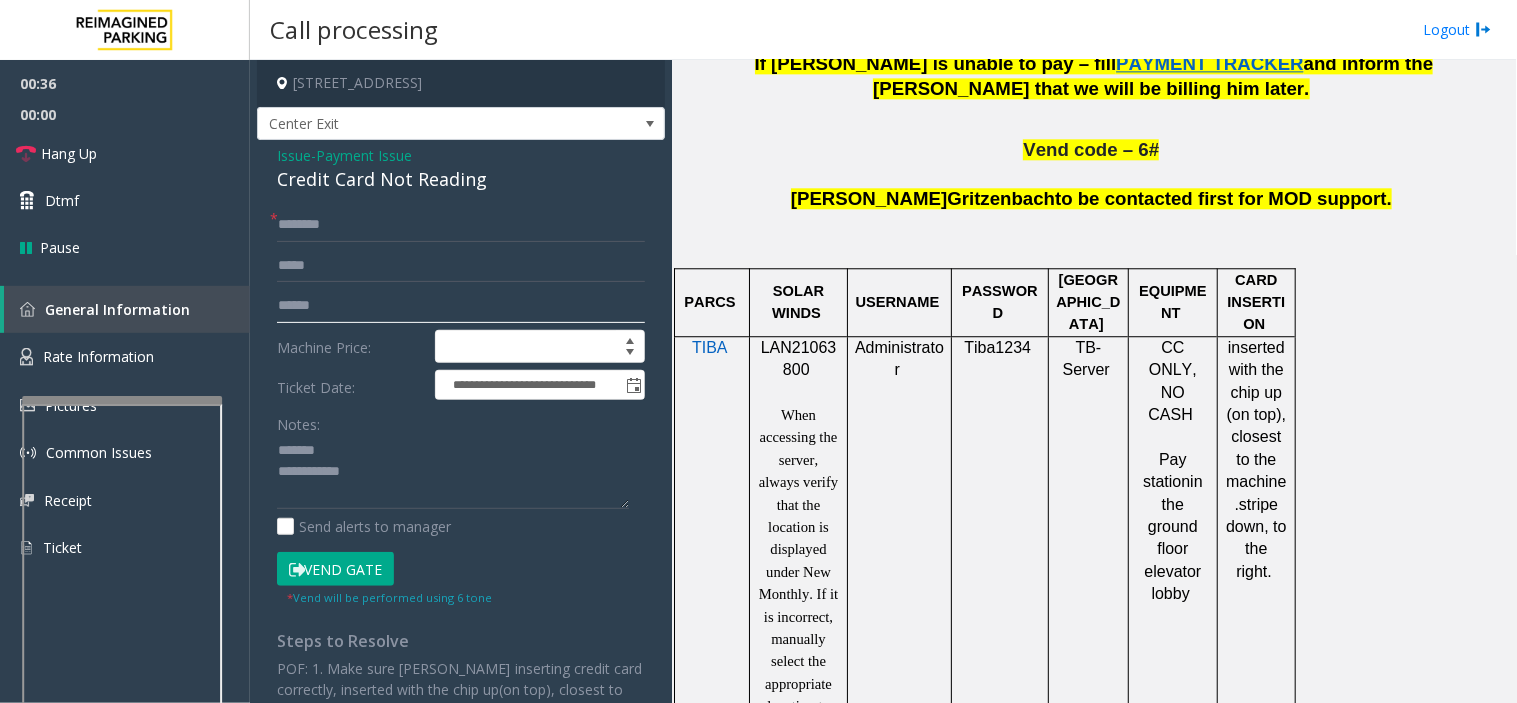 click 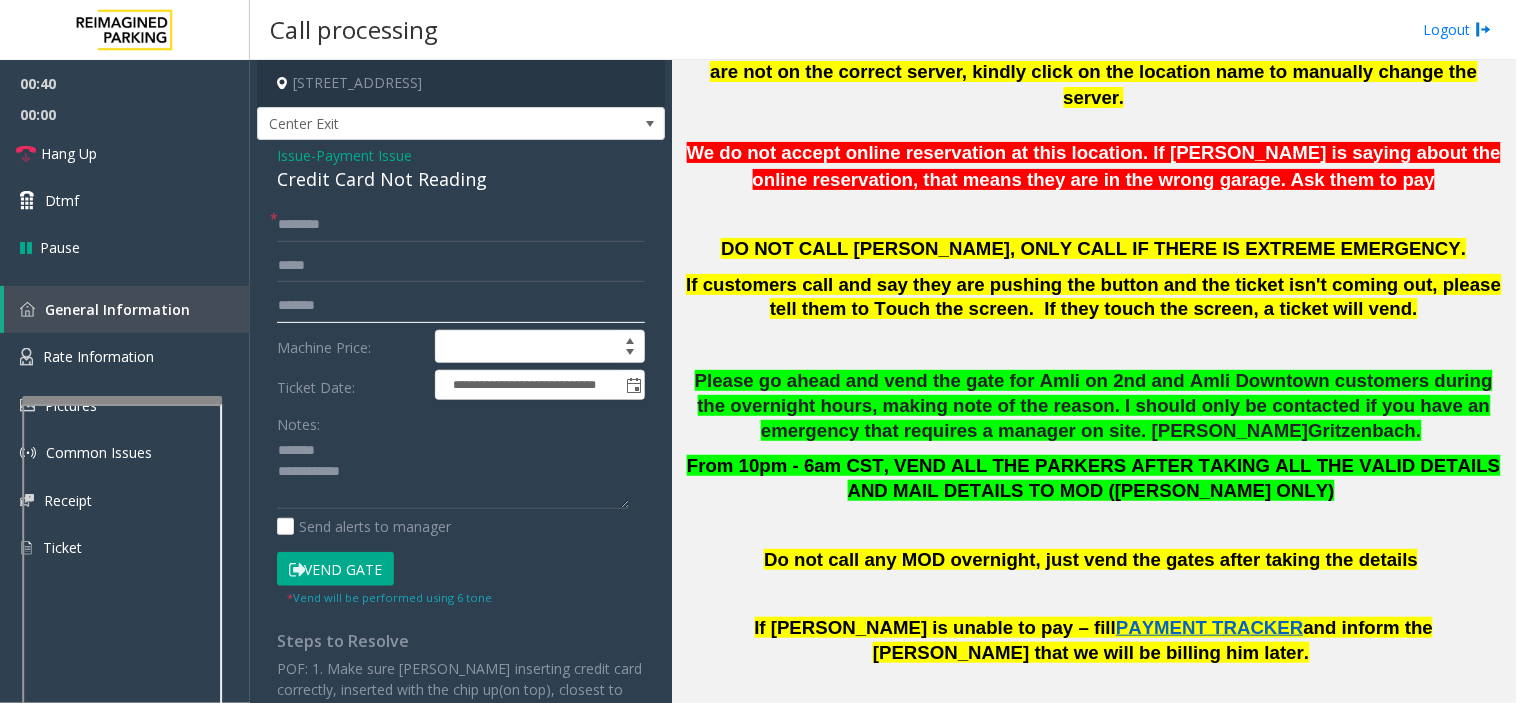 scroll, scrollTop: 333, scrollLeft: 0, axis: vertical 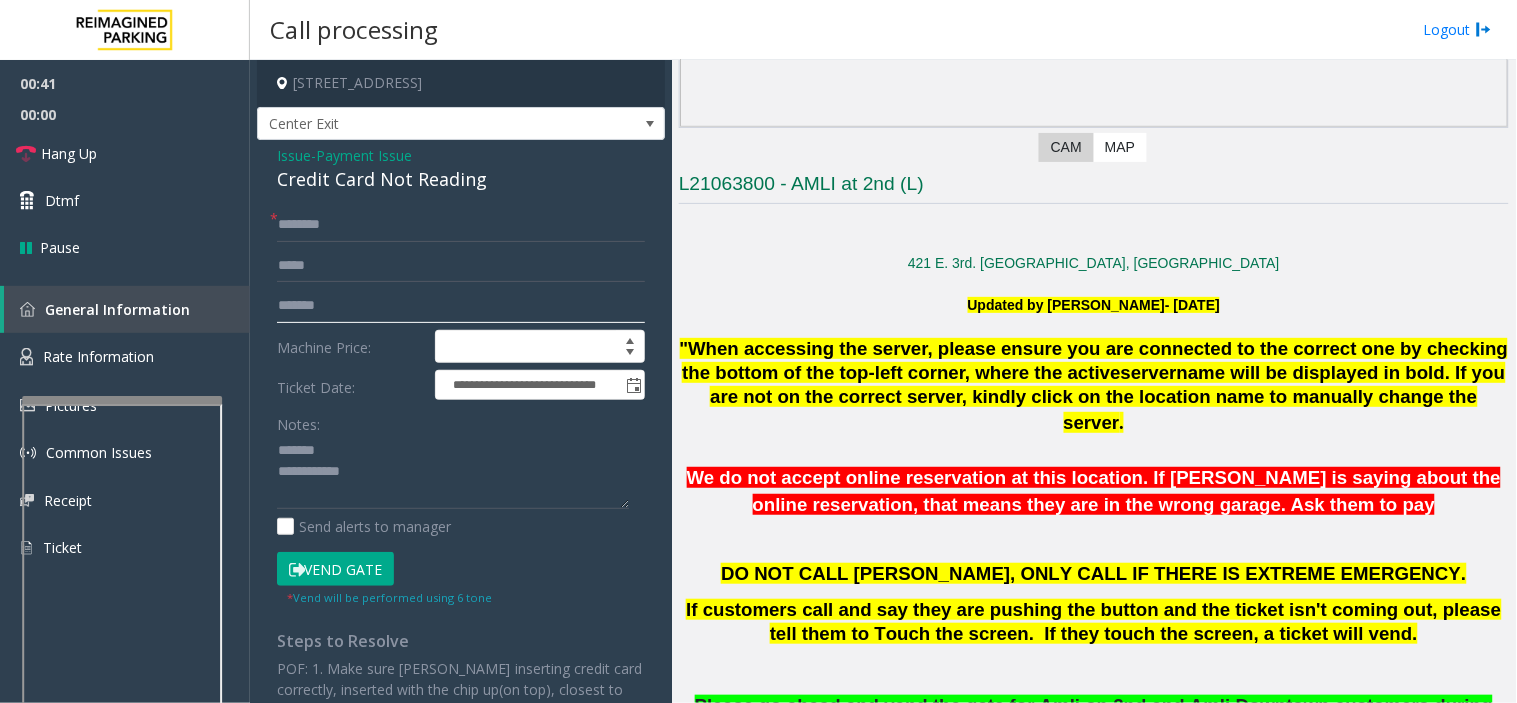 type on "*******" 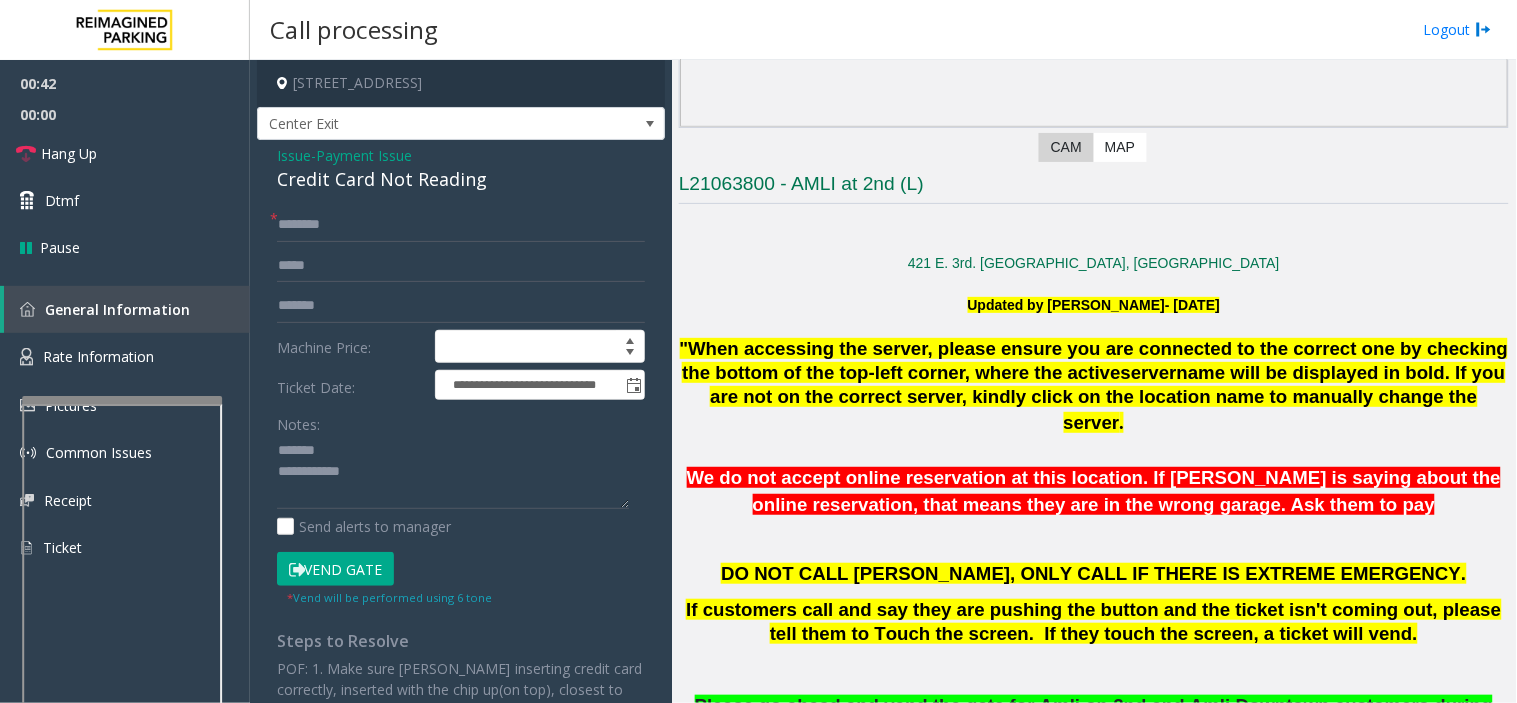 click on "**********" 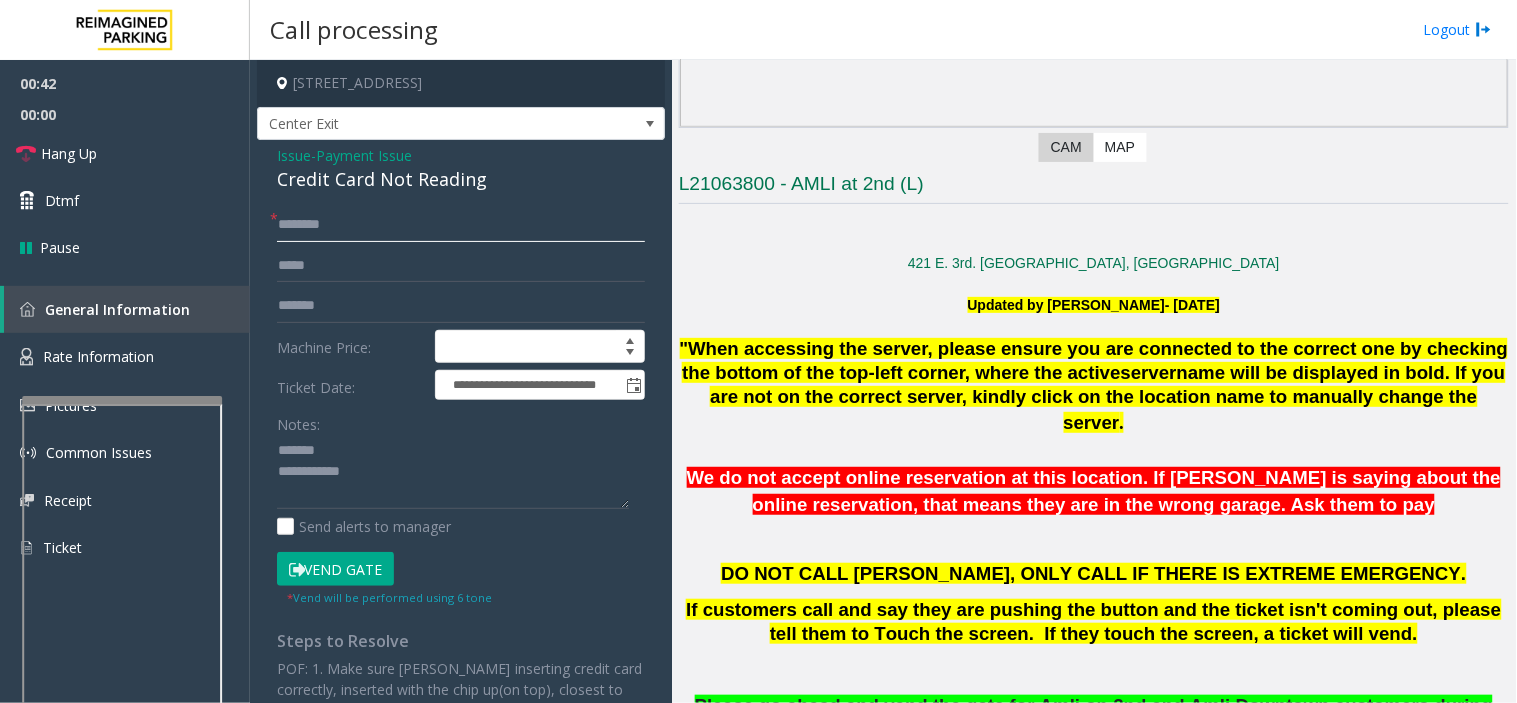 click 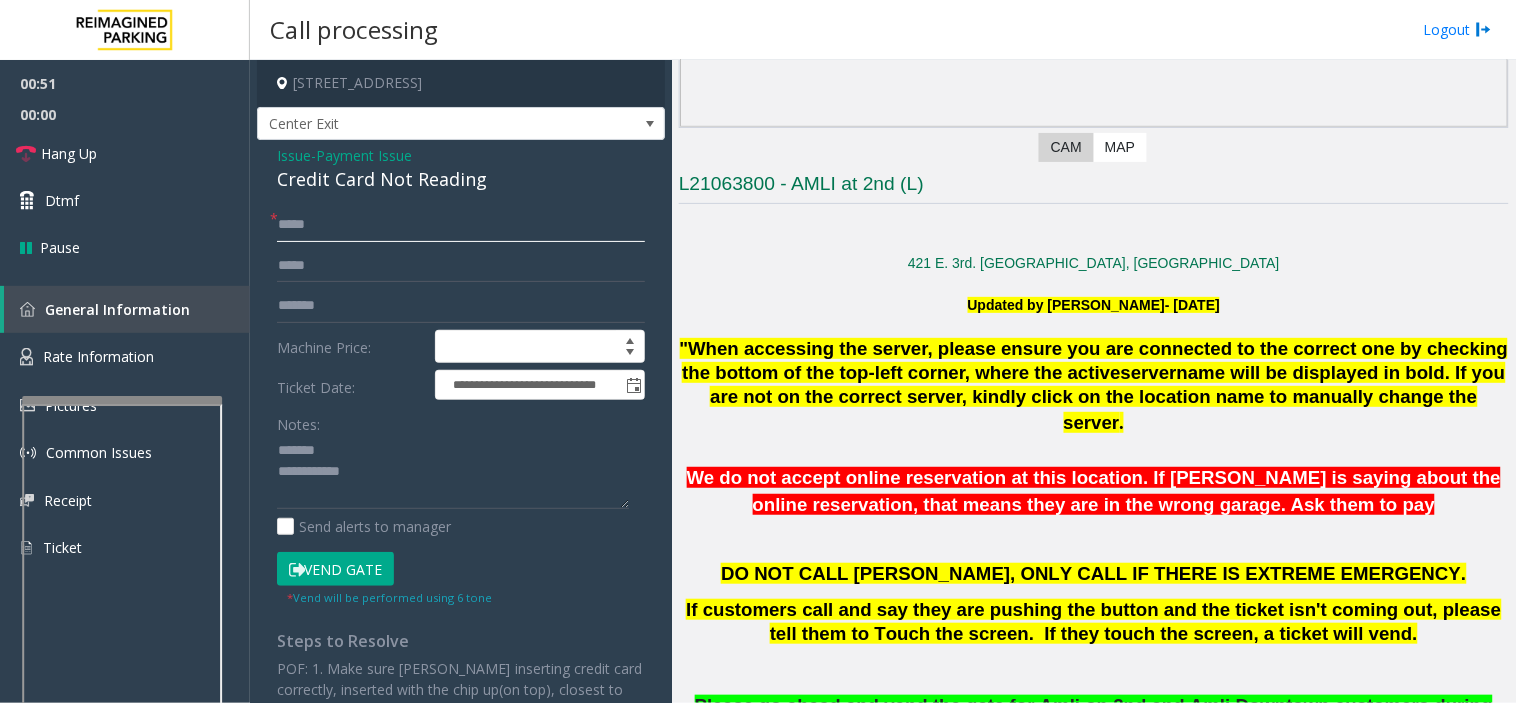 type on "*****" 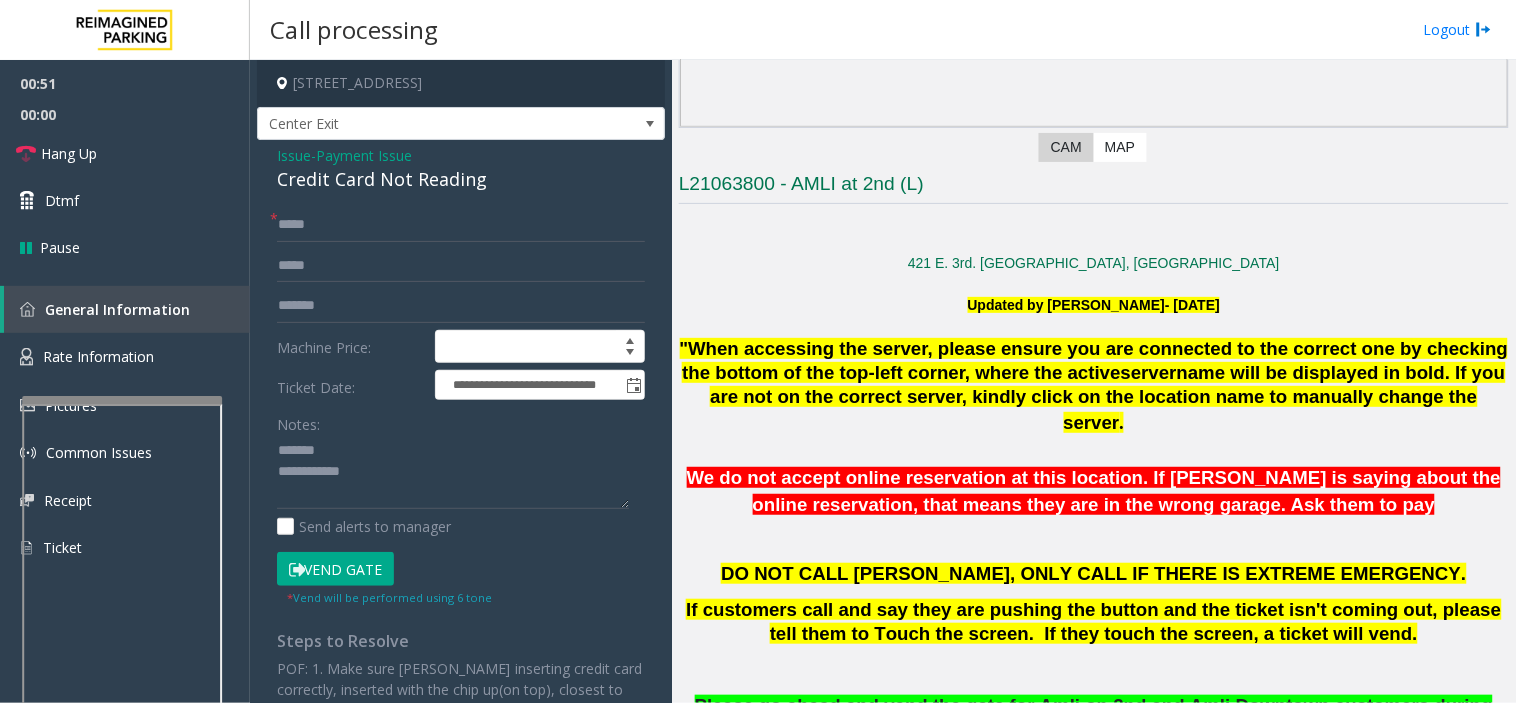 click on "Vend Gate" 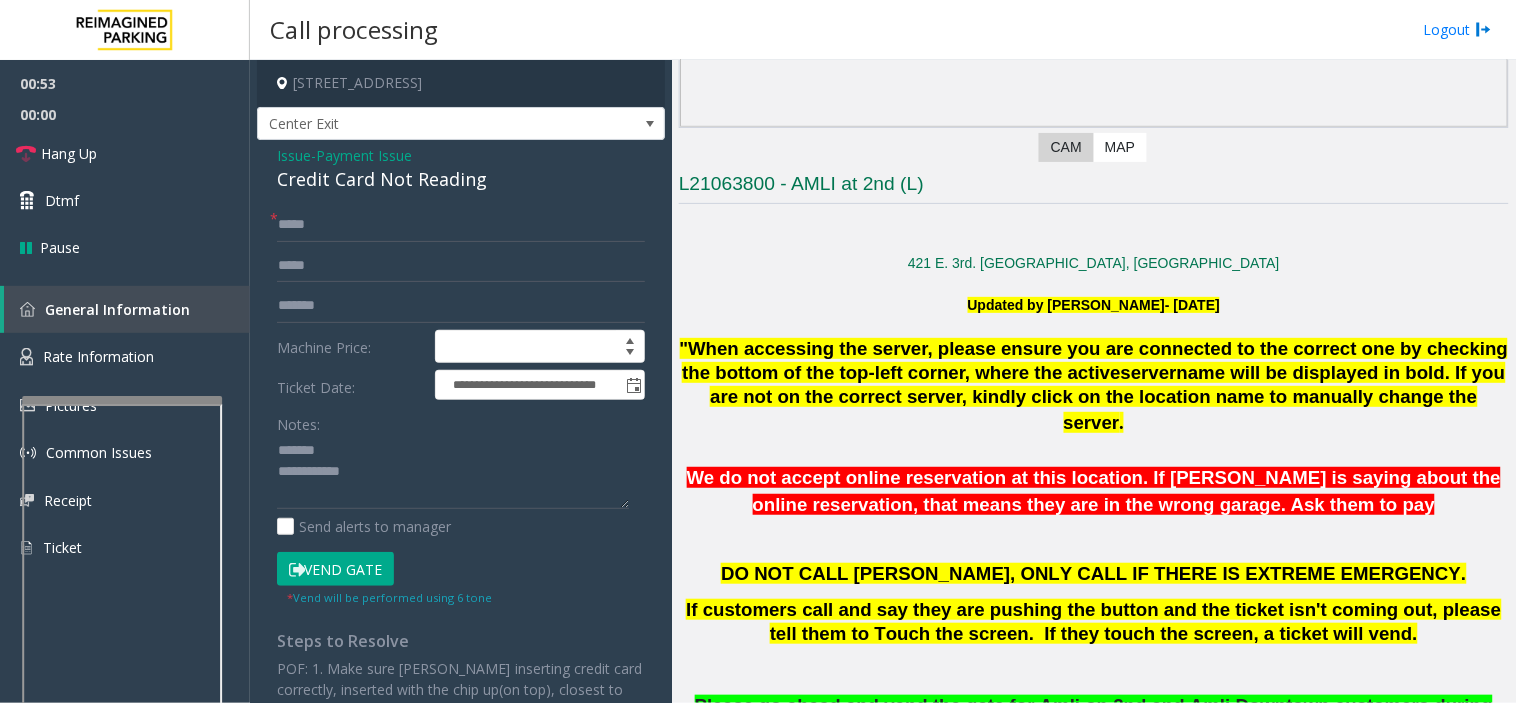 click on "Credit Card Not Reading" 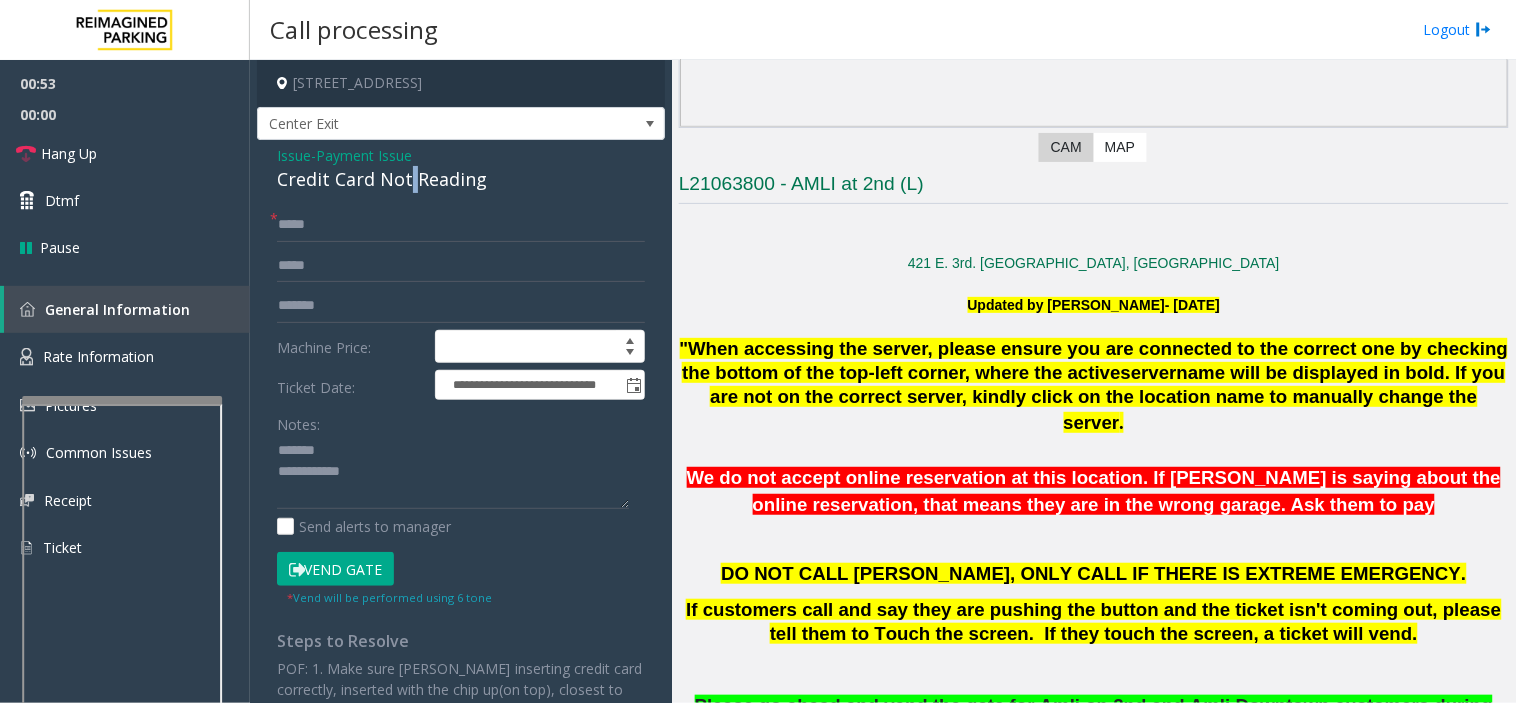 click on "Credit Card Not Reading" 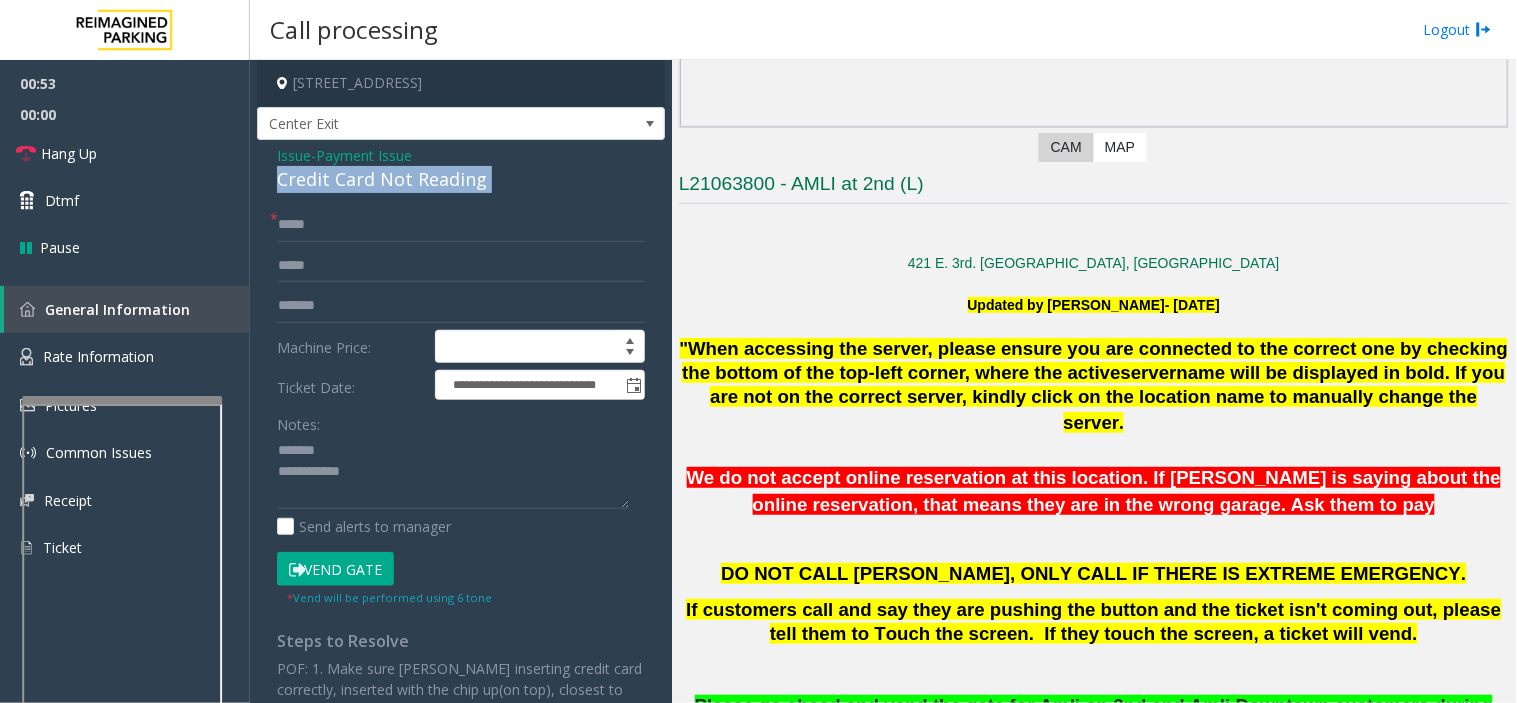 click on "Credit Card Not Reading" 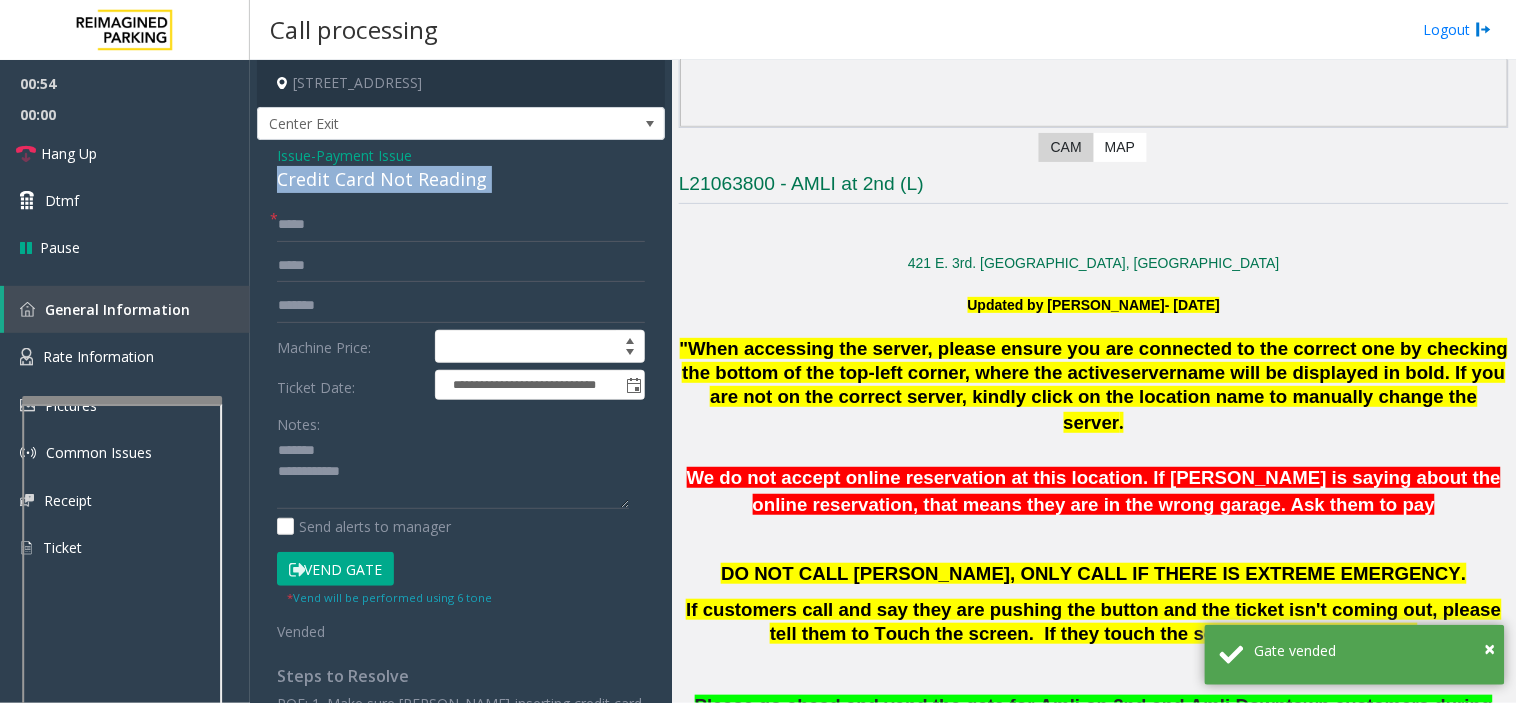 copy on "Credit Card Not Reading" 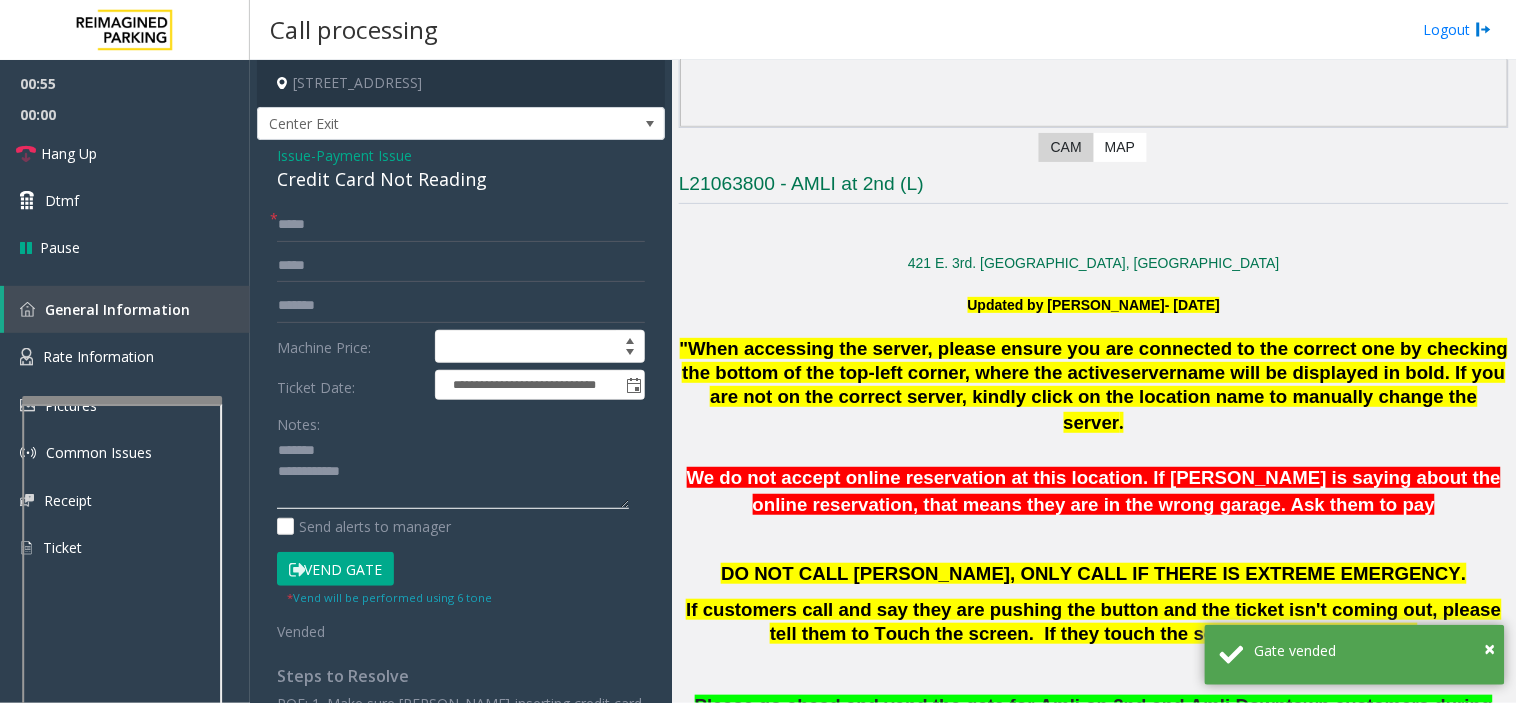 paste on "**********" 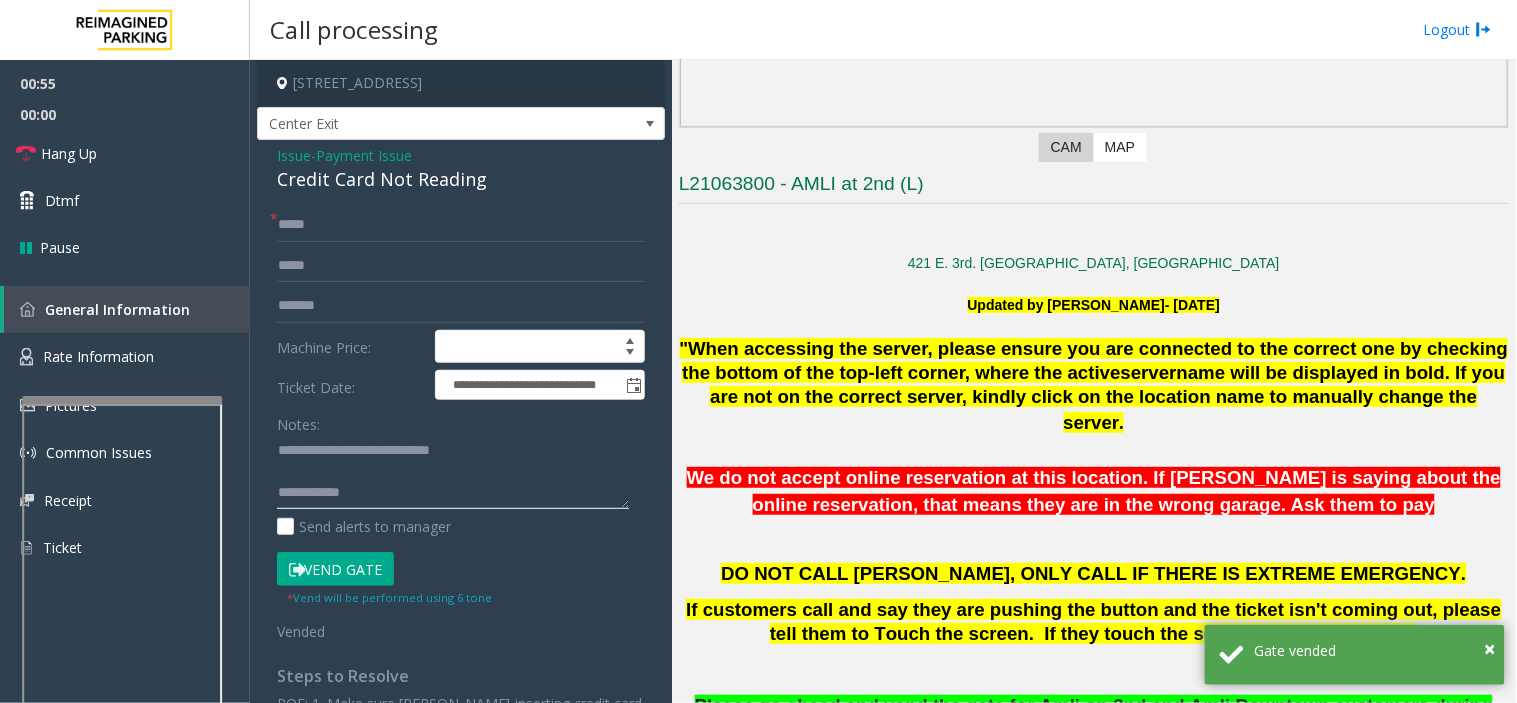 click 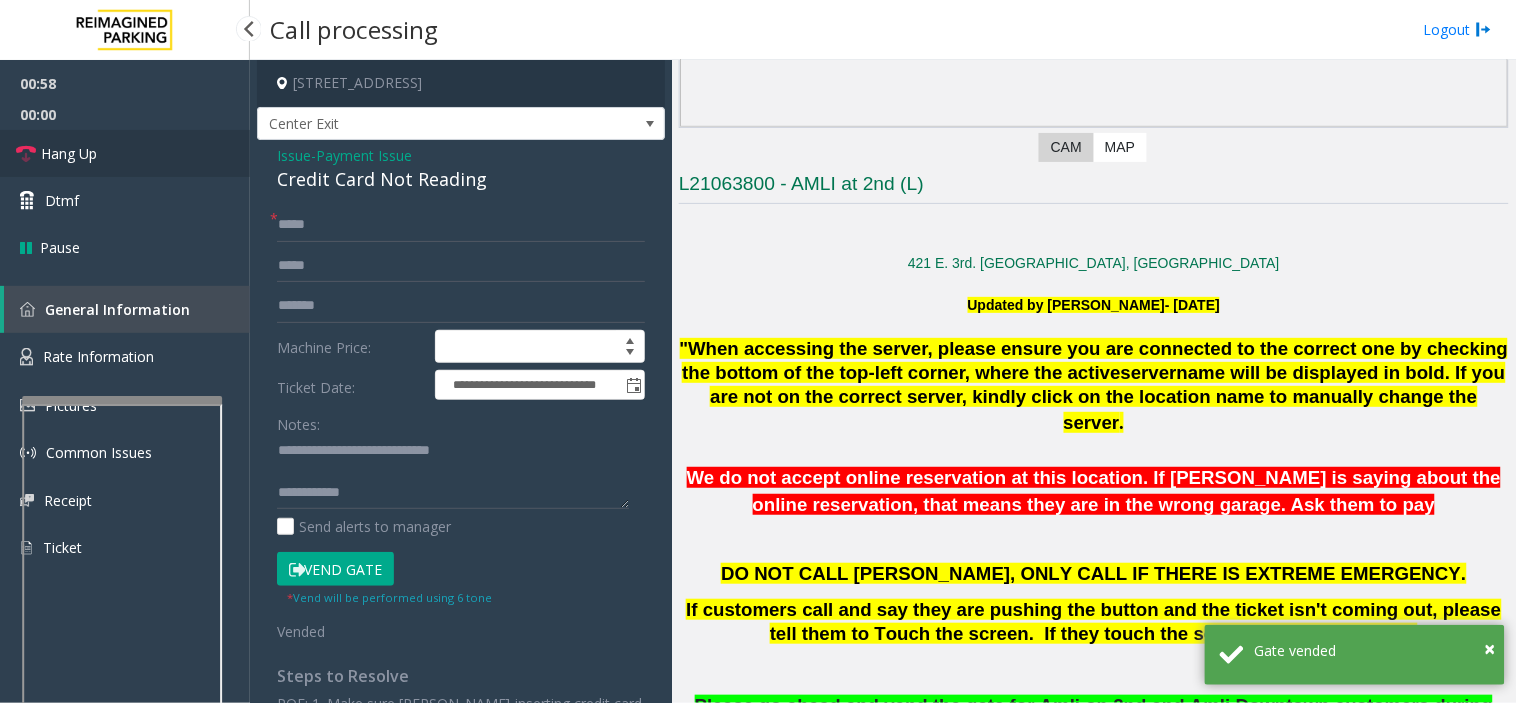 click on "Hang Up" at bounding box center [125, 153] 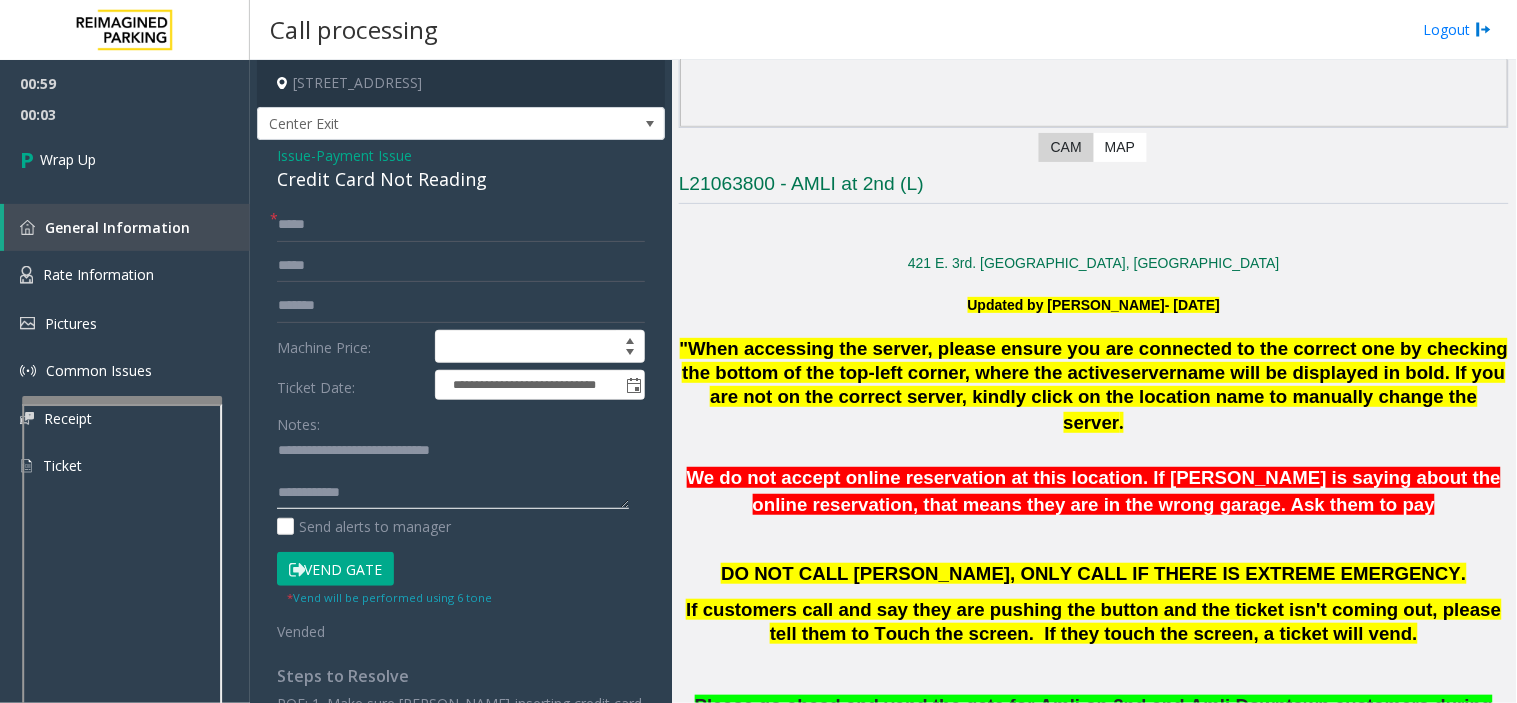 paste on "**********" 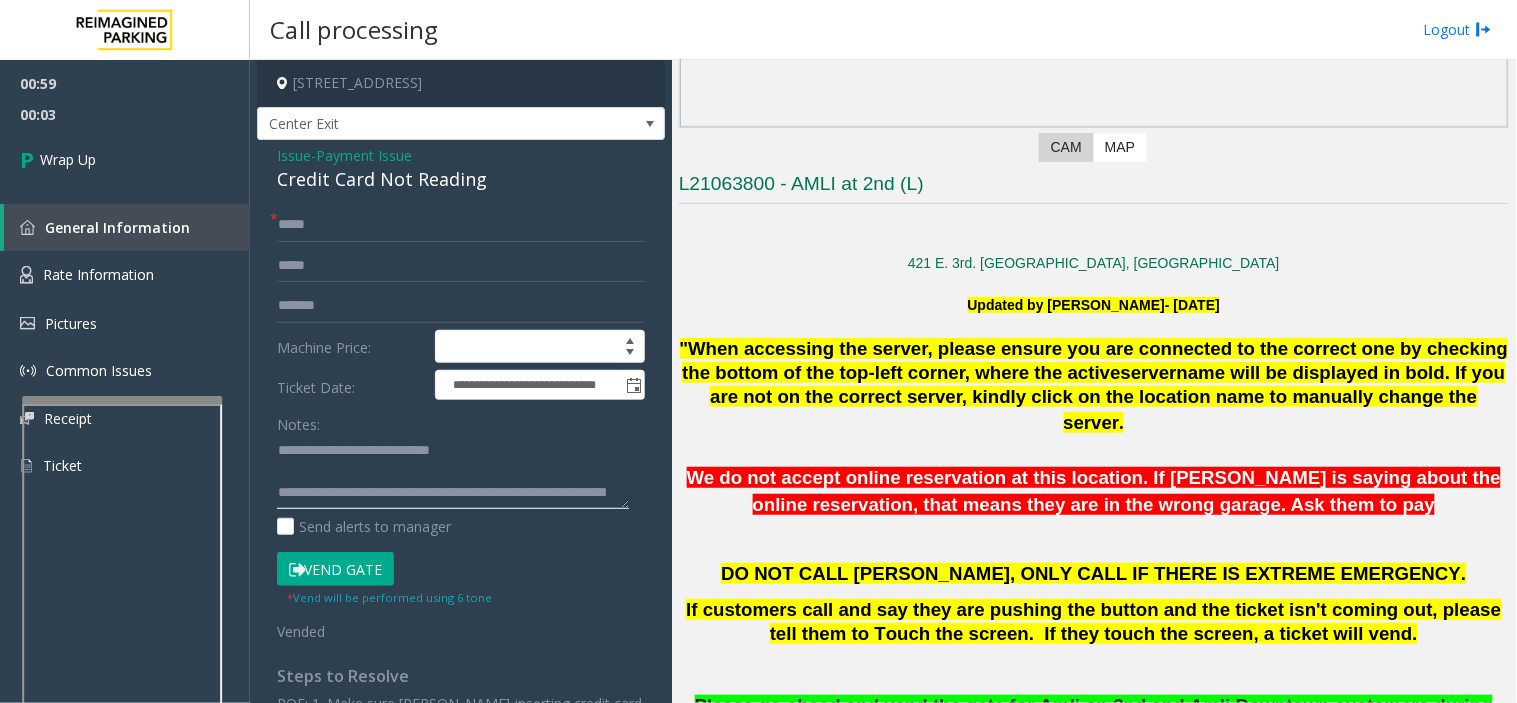 click 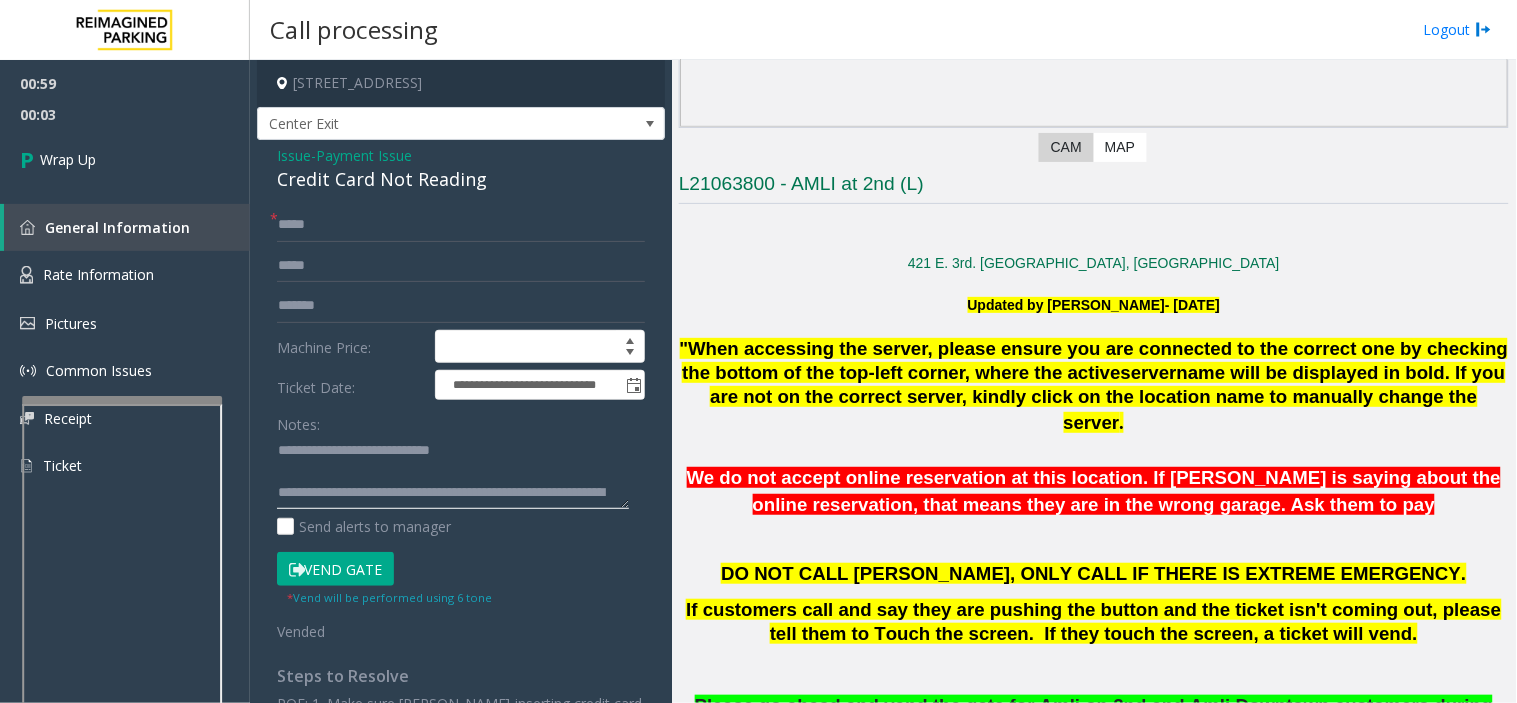 scroll, scrollTop: 35, scrollLeft: 0, axis: vertical 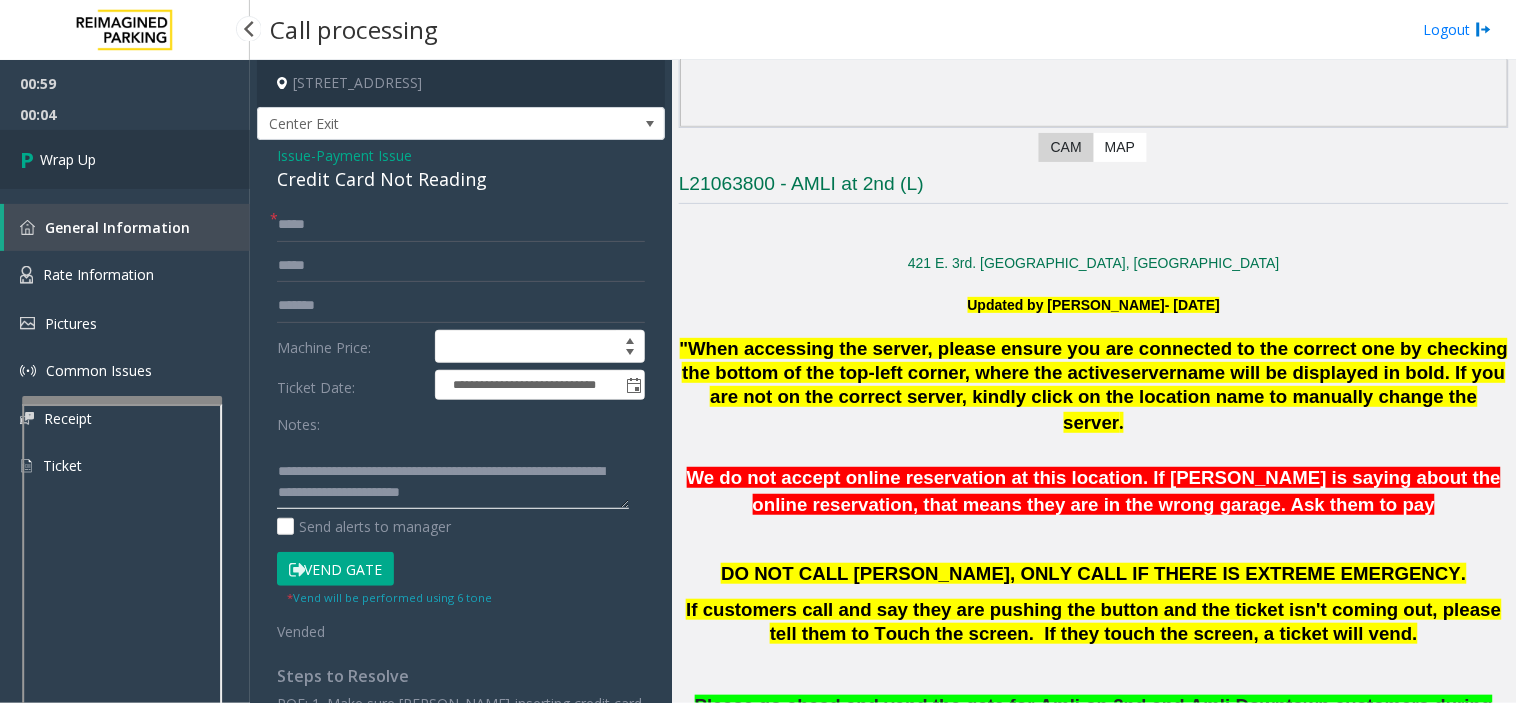 type on "**********" 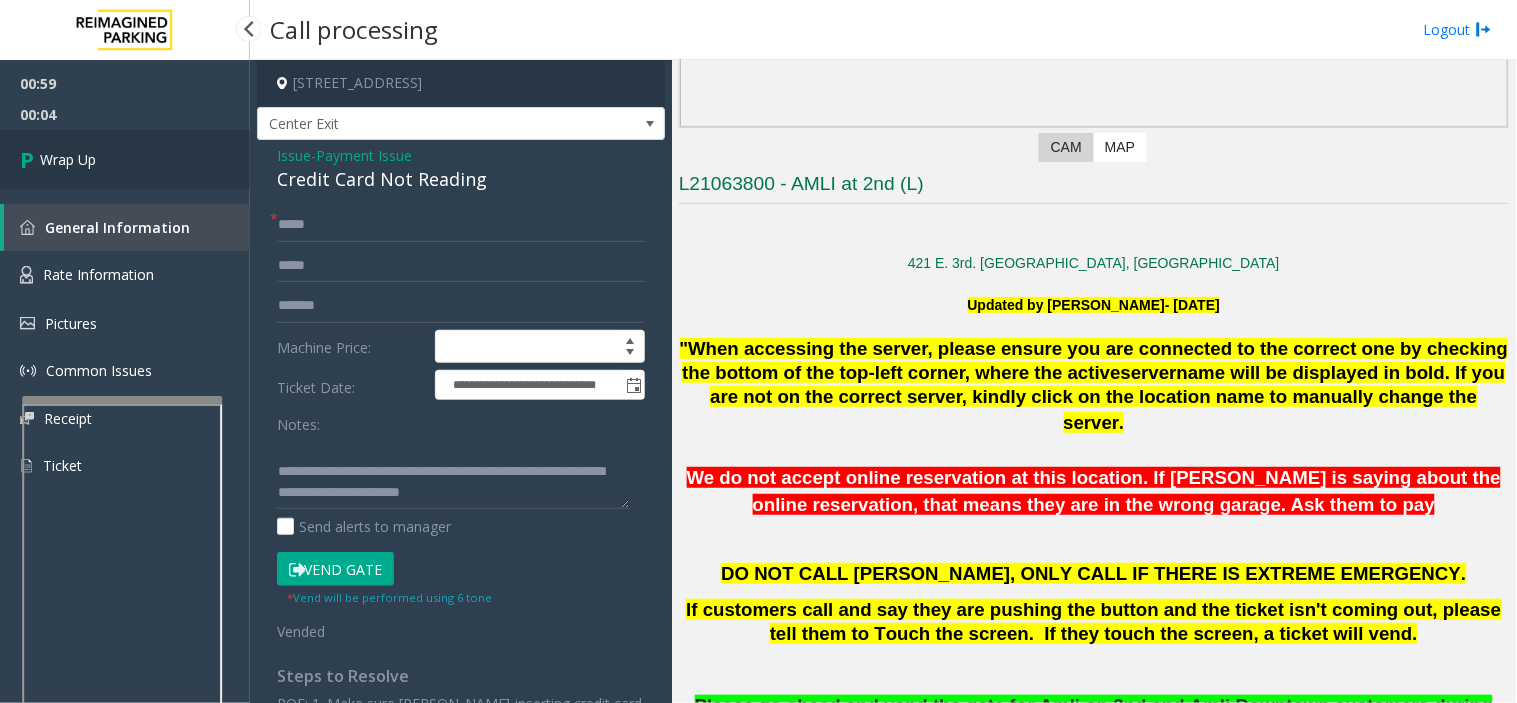 click on "Wrap Up" at bounding box center (125, 159) 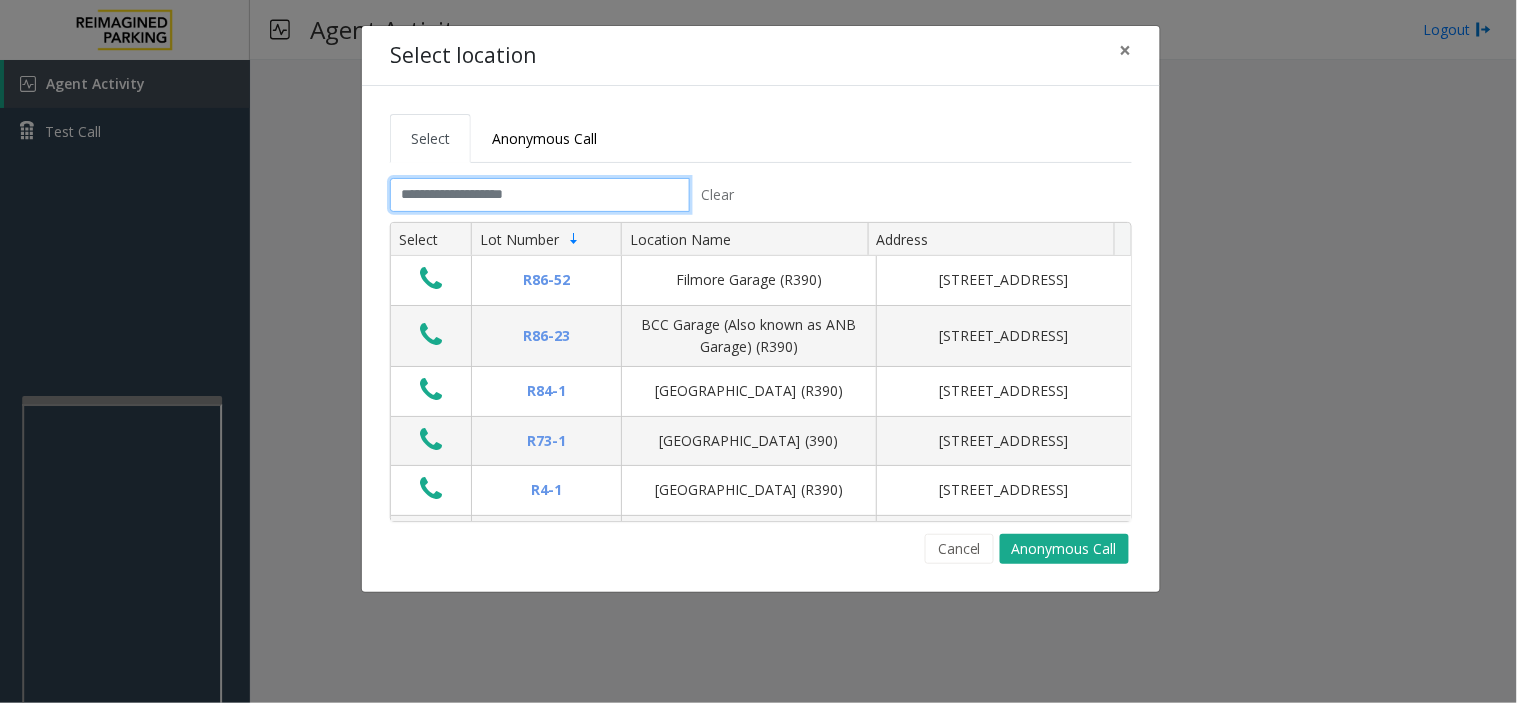 click 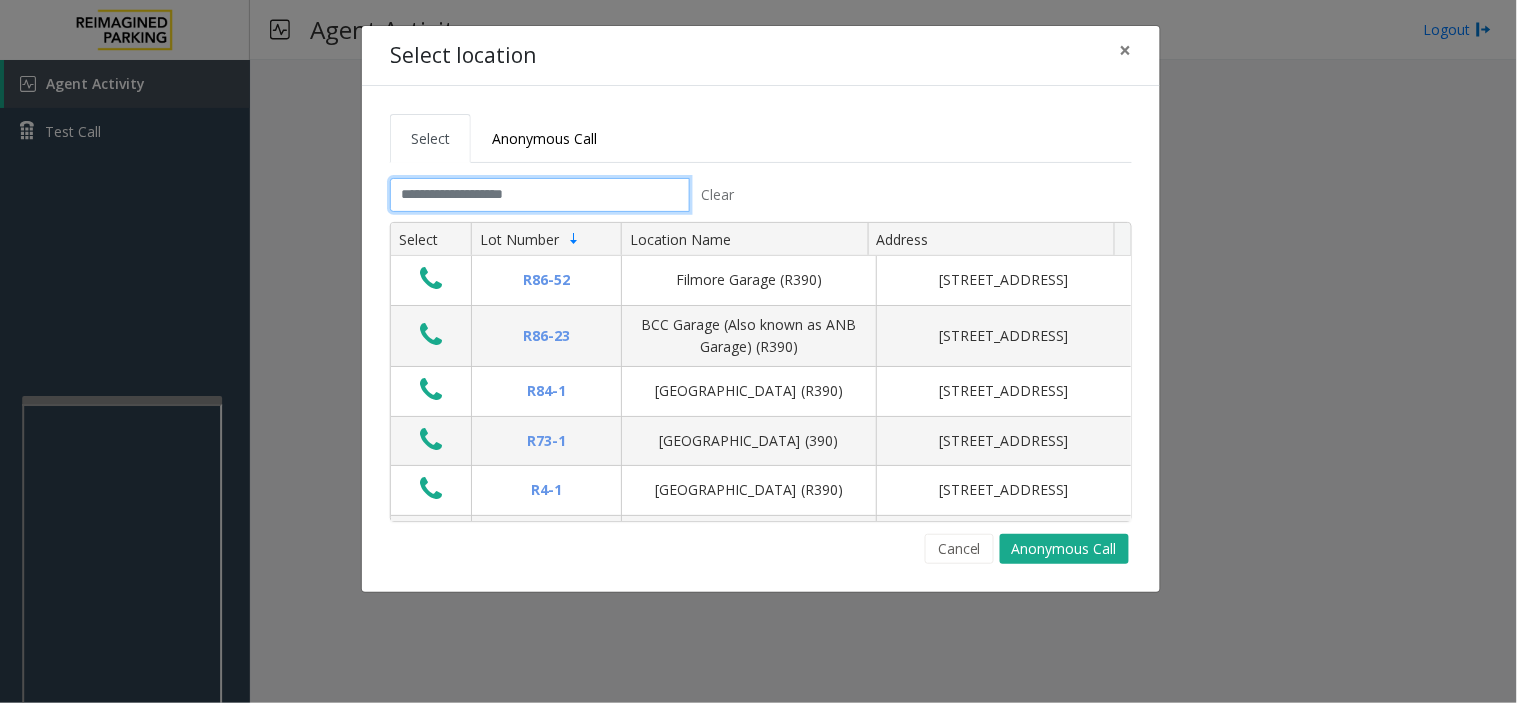 click 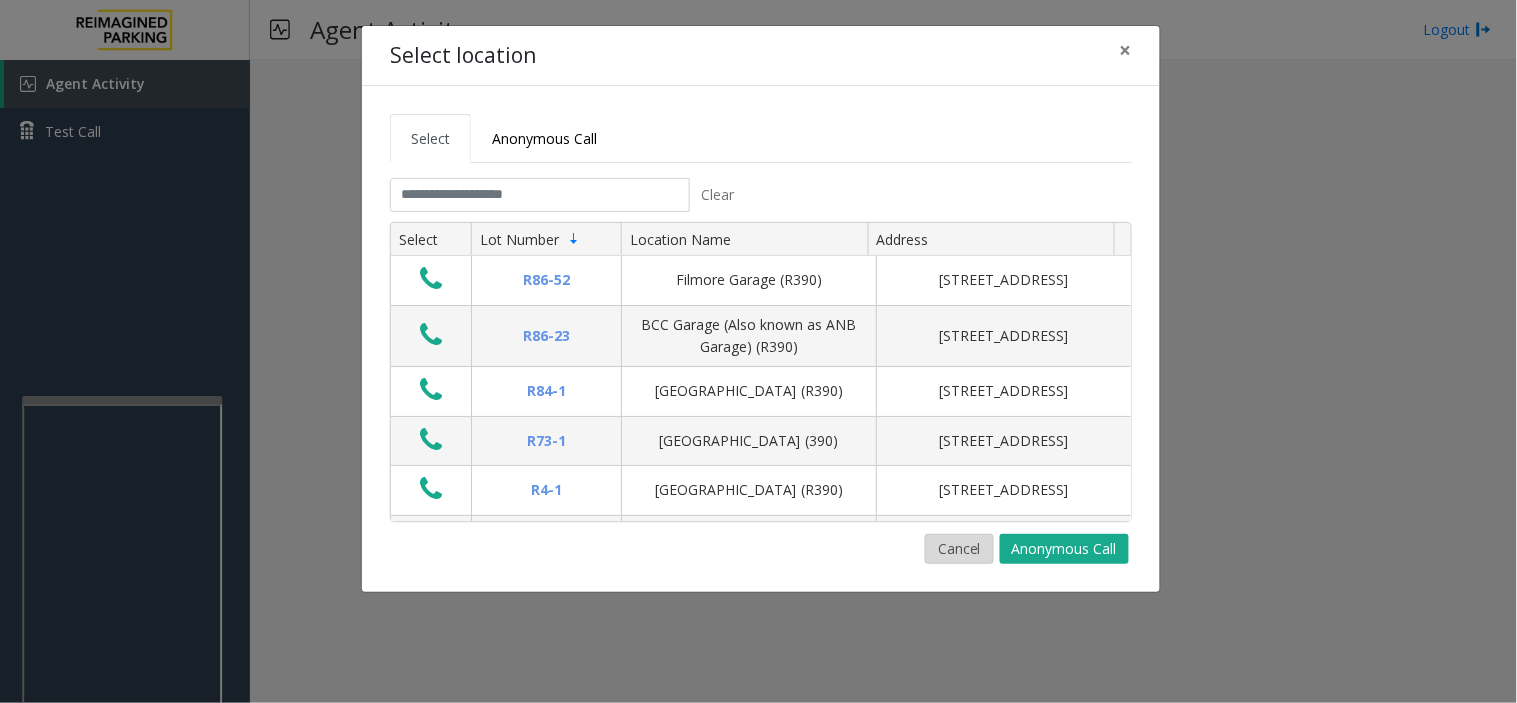 click on "Cancel" 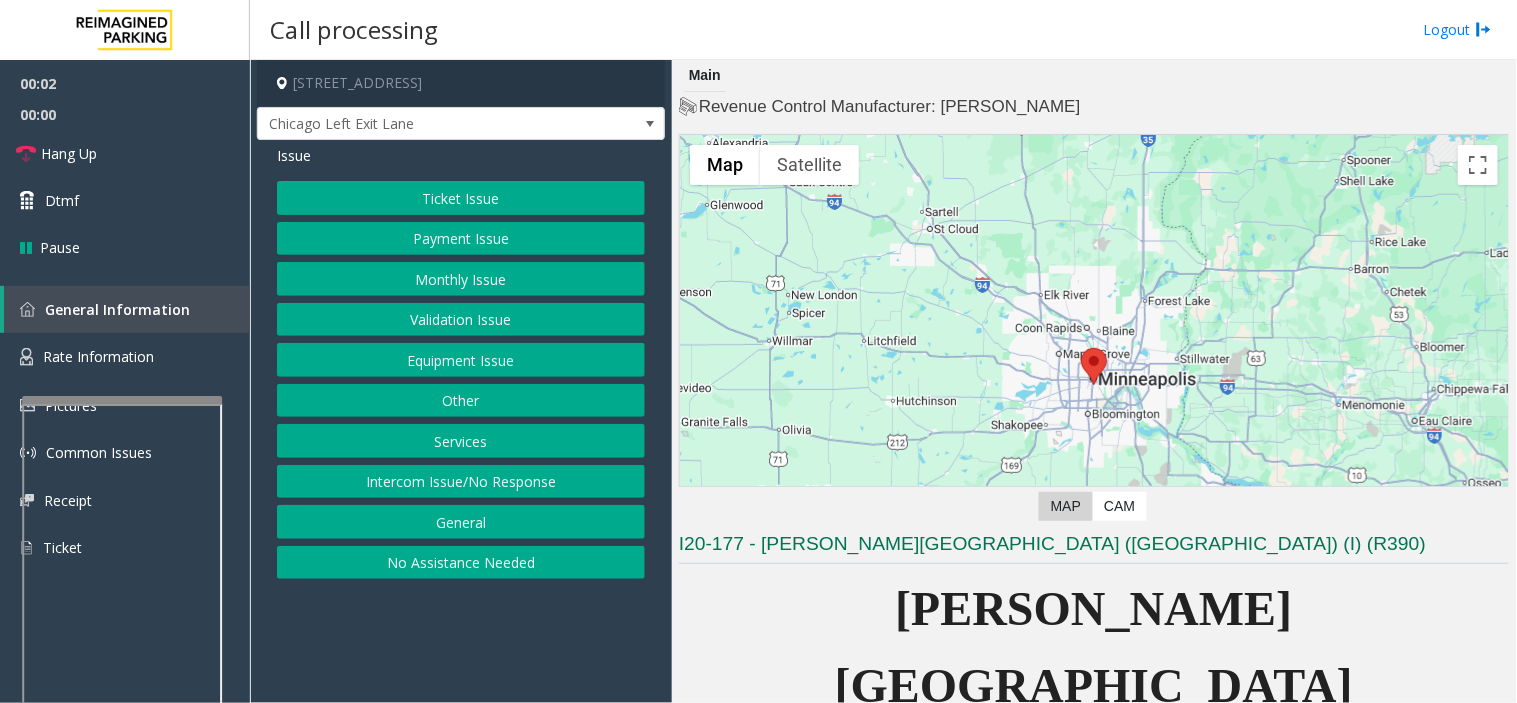 click on "Ticket Issue" 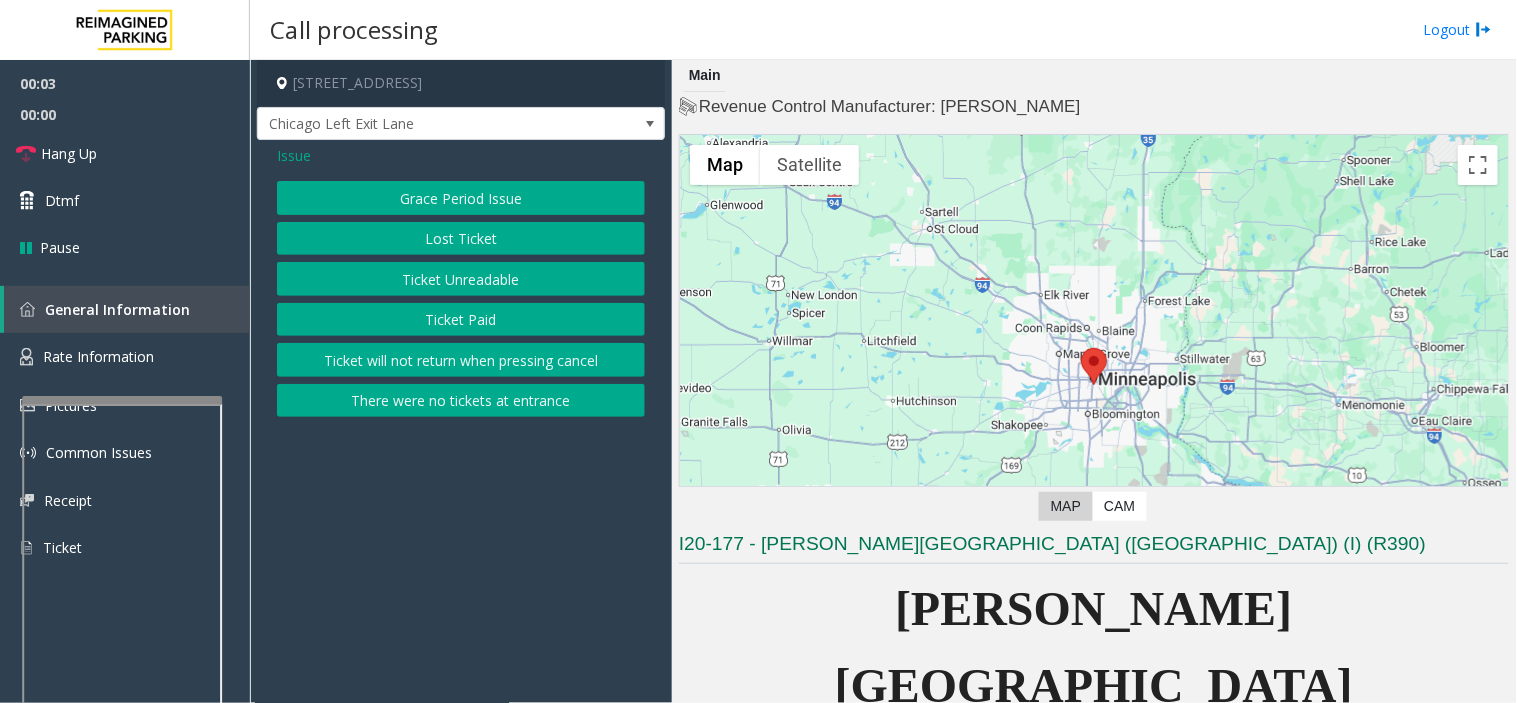 click on "Grace Period Issue   Lost Ticket   Ticket Unreadable   Ticket Paid   Ticket will not return when pressing cancel   There were no tickets at entrance" 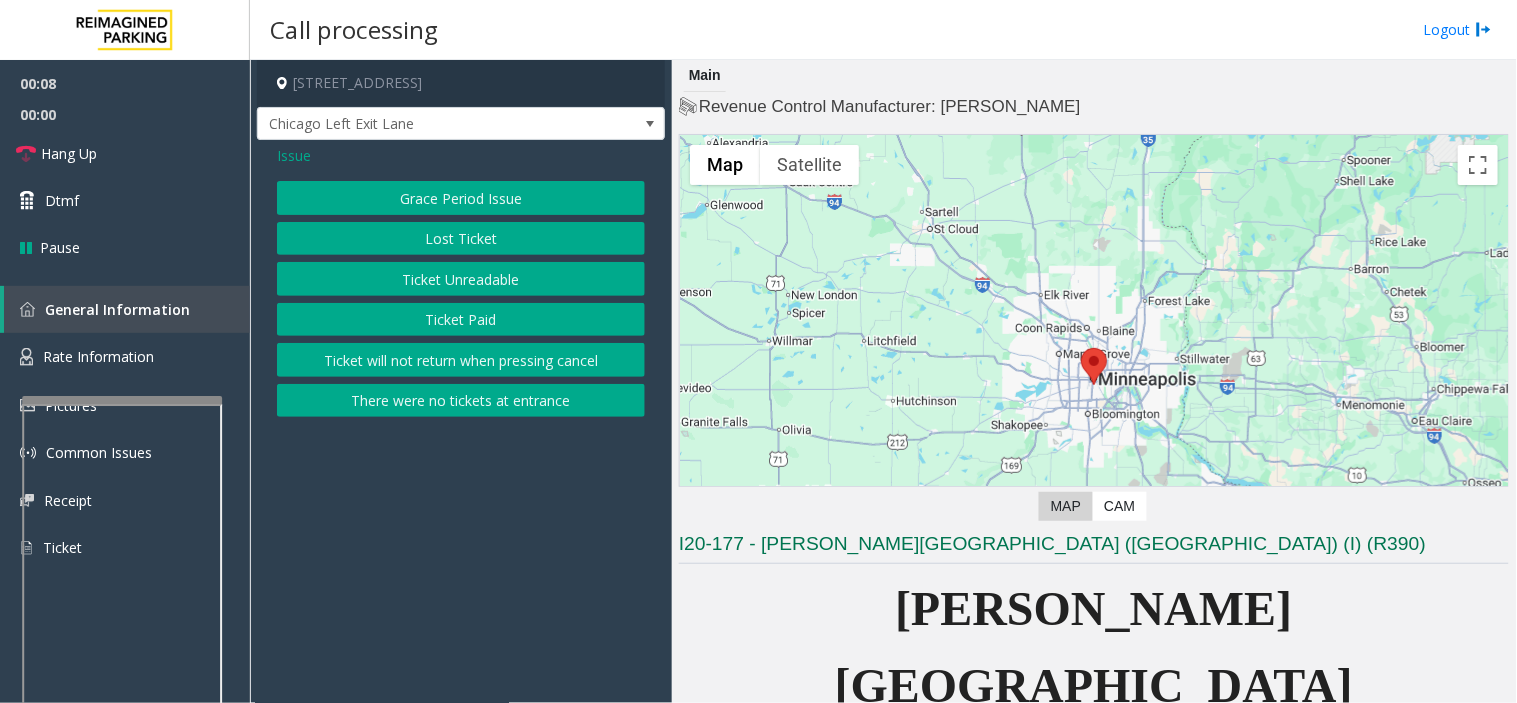 click on "Issue" 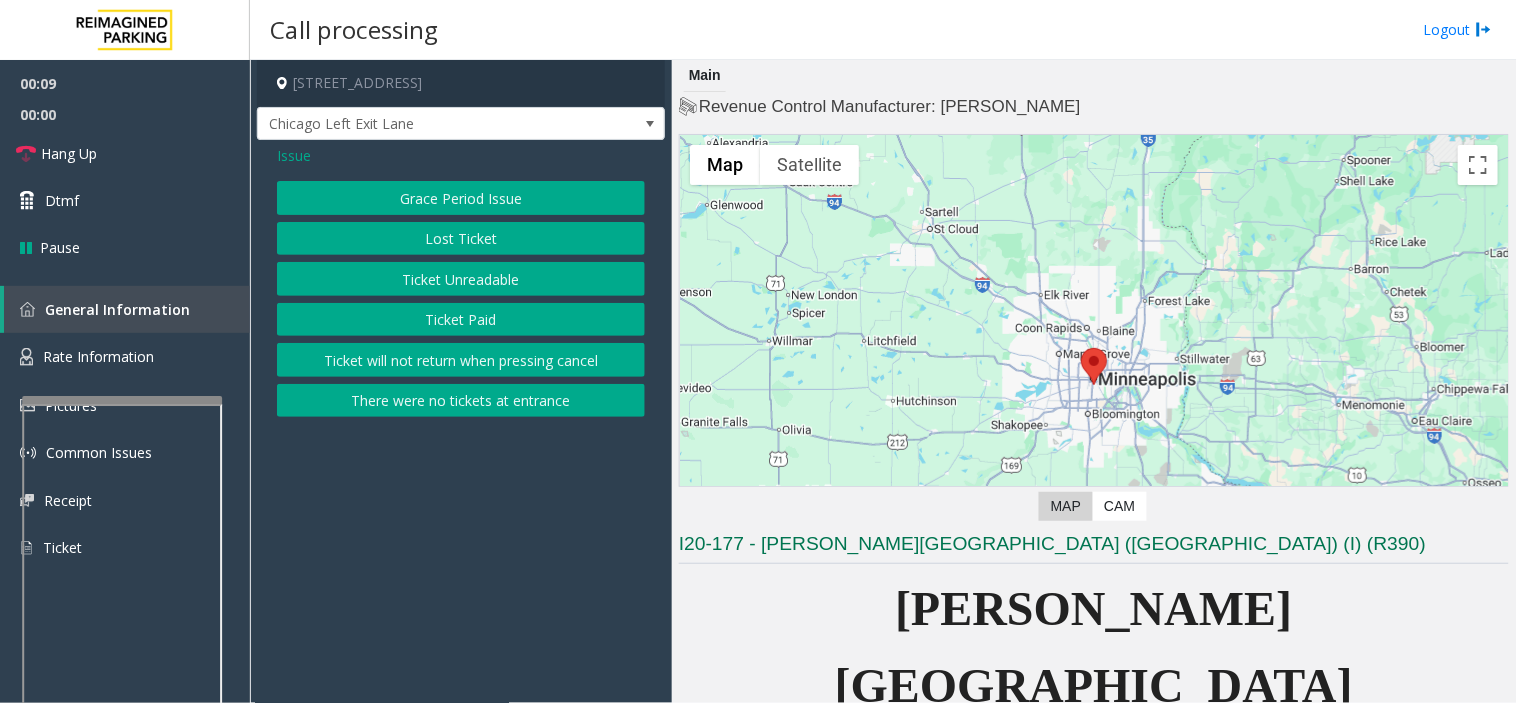 click on "Issue" 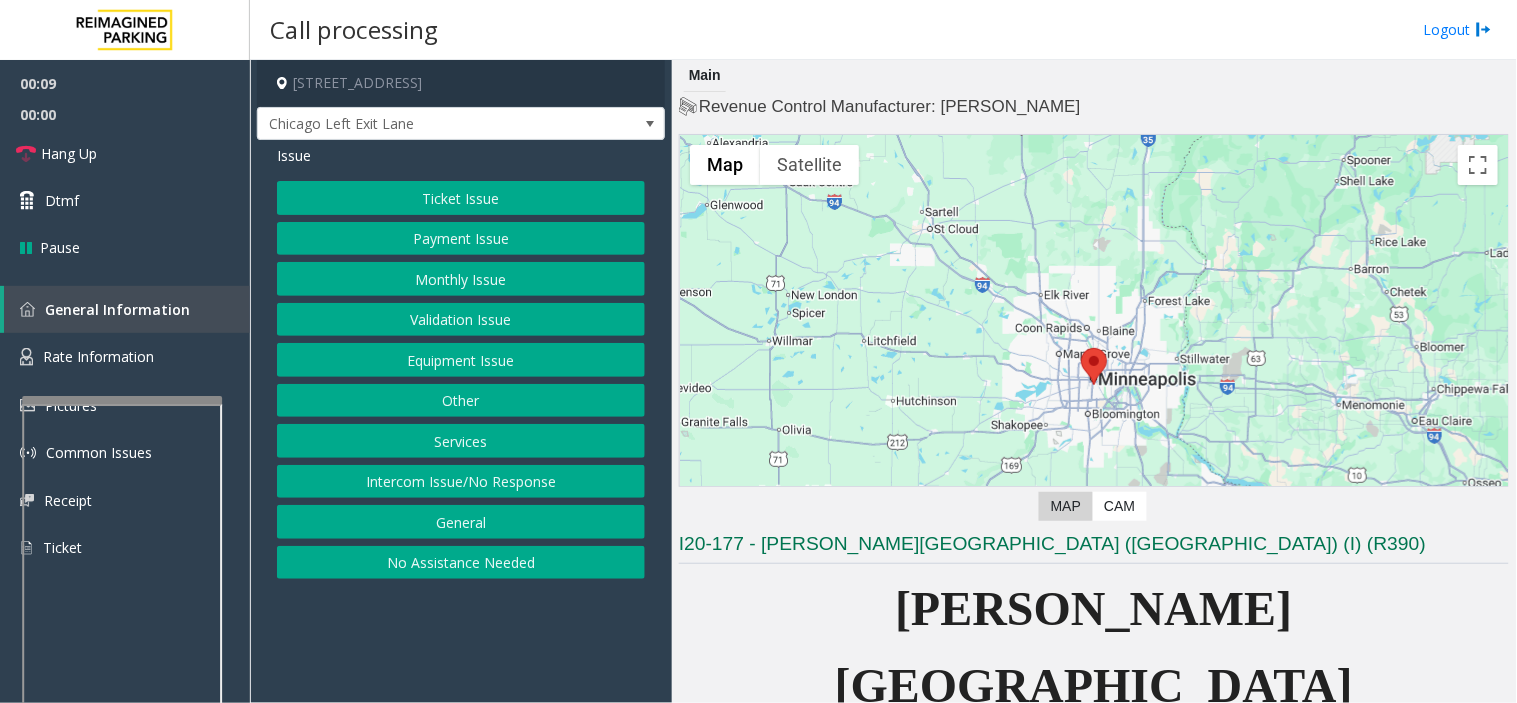 click on "Payment Issue" 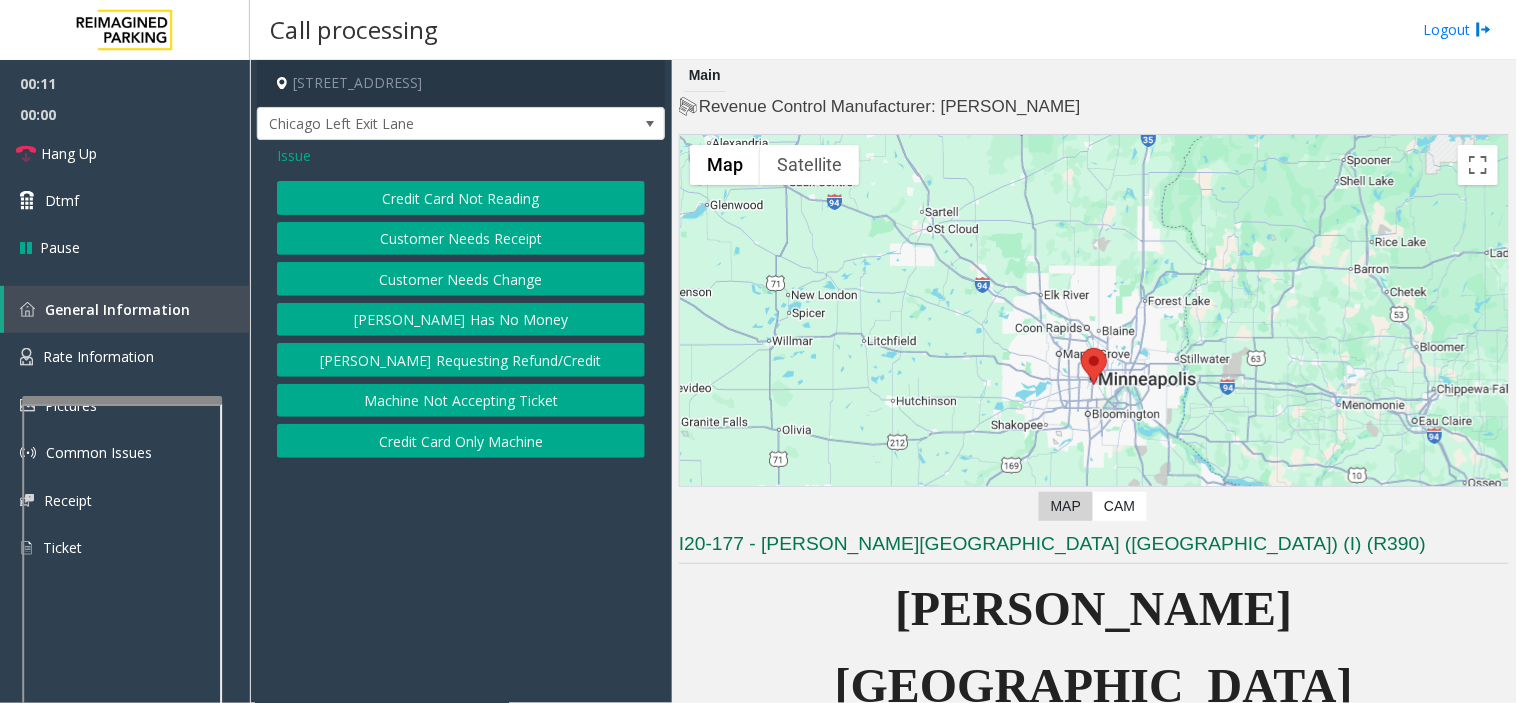 click on "Credit Card Only Machine" 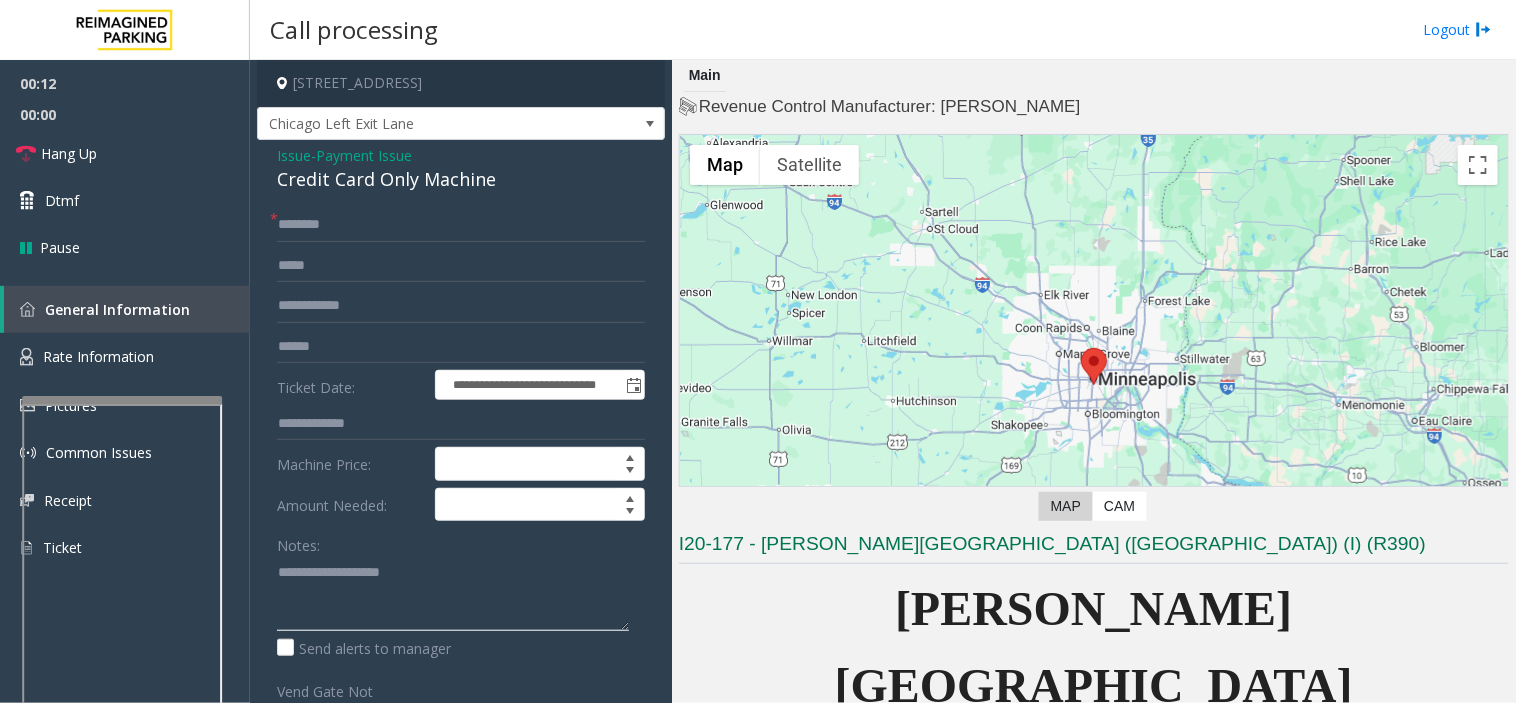paste on "*******" 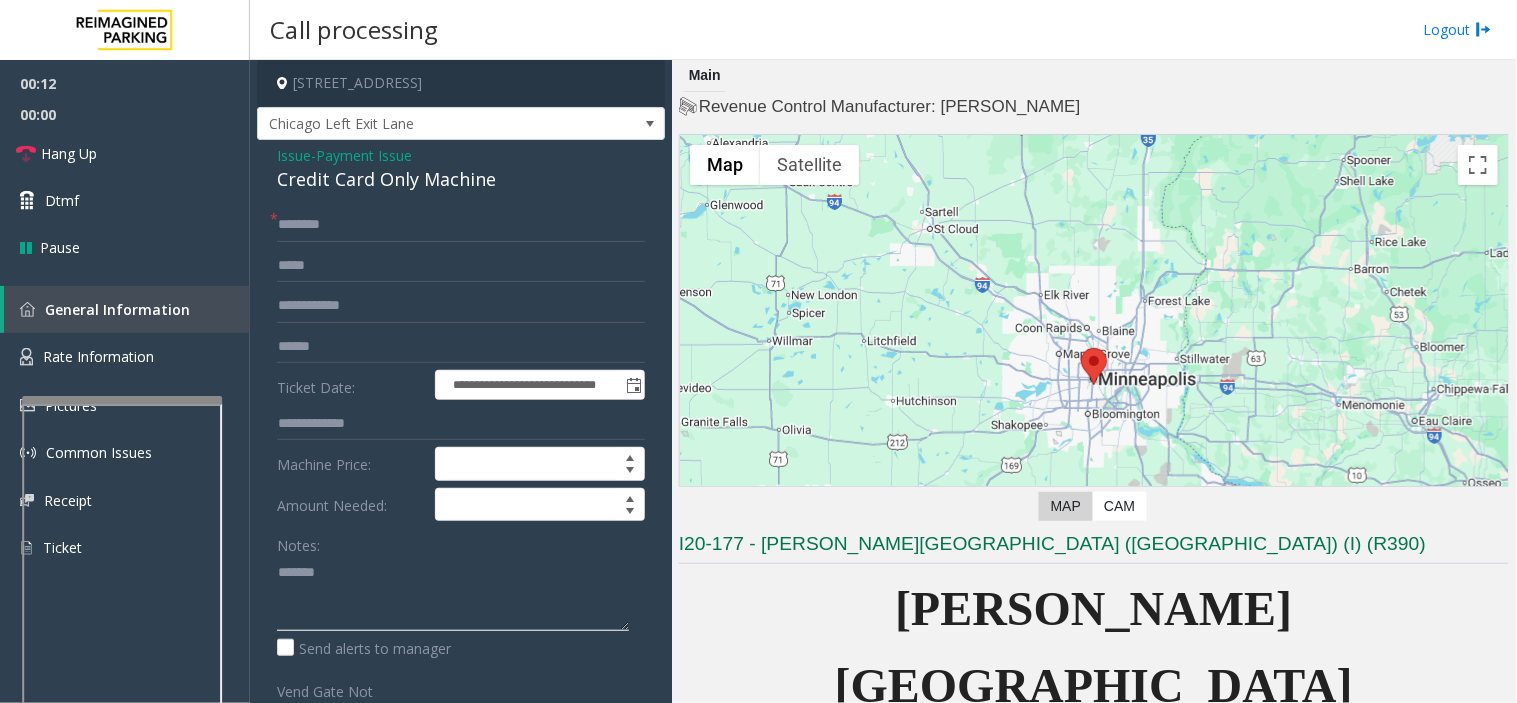 drag, startPoint x: 463, startPoint y: 593, endPoint x: 464, endPoint y: 578, distance: 15.033297 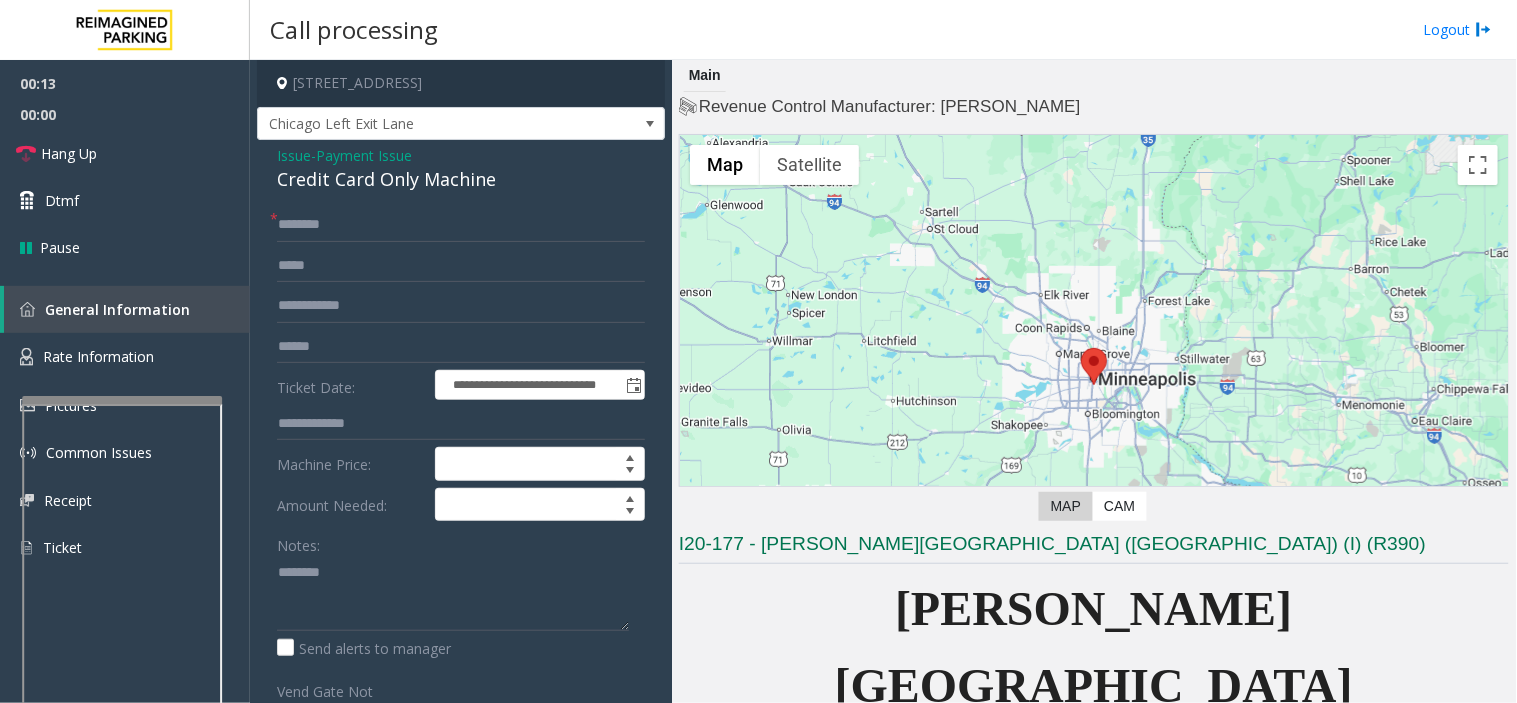 click on "Credit Card Only Machine" 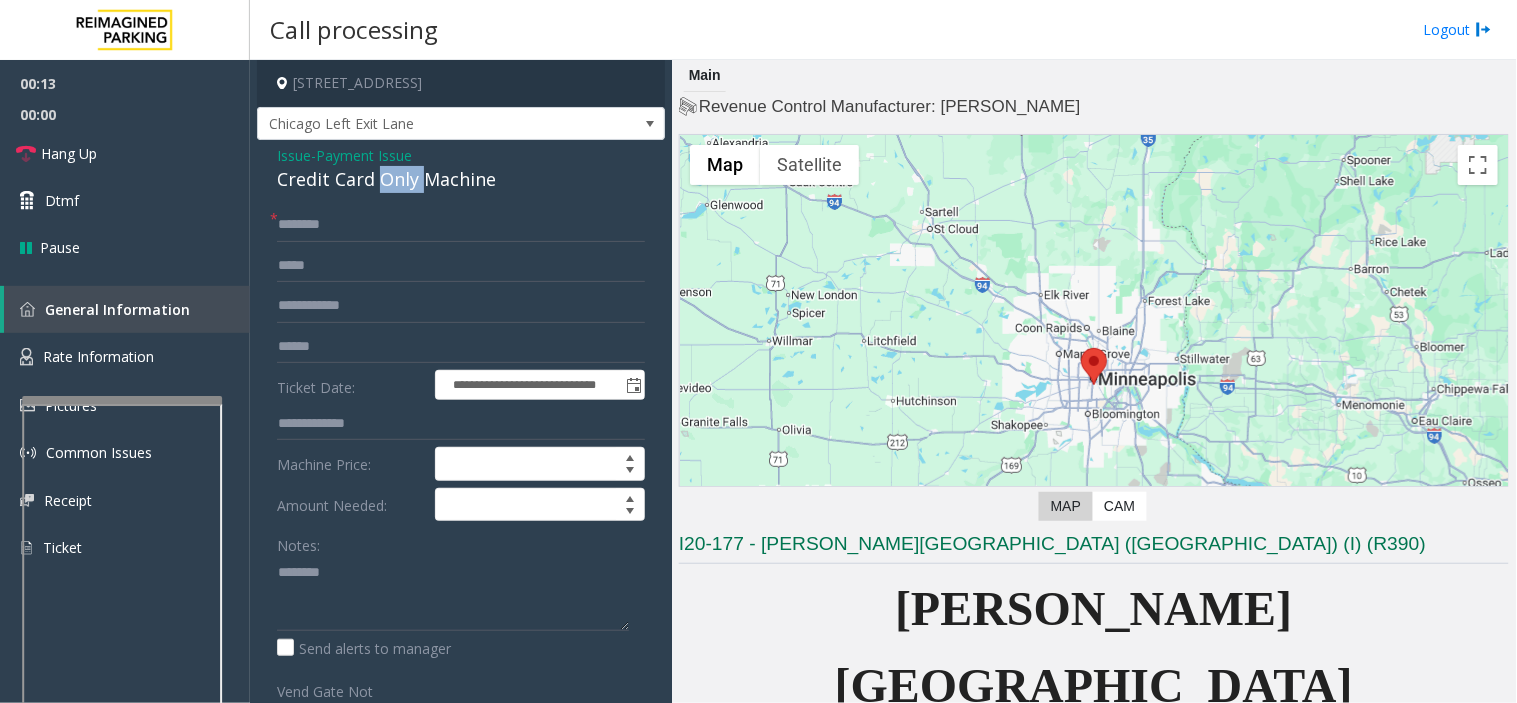click on "Credit Card Only Machine" 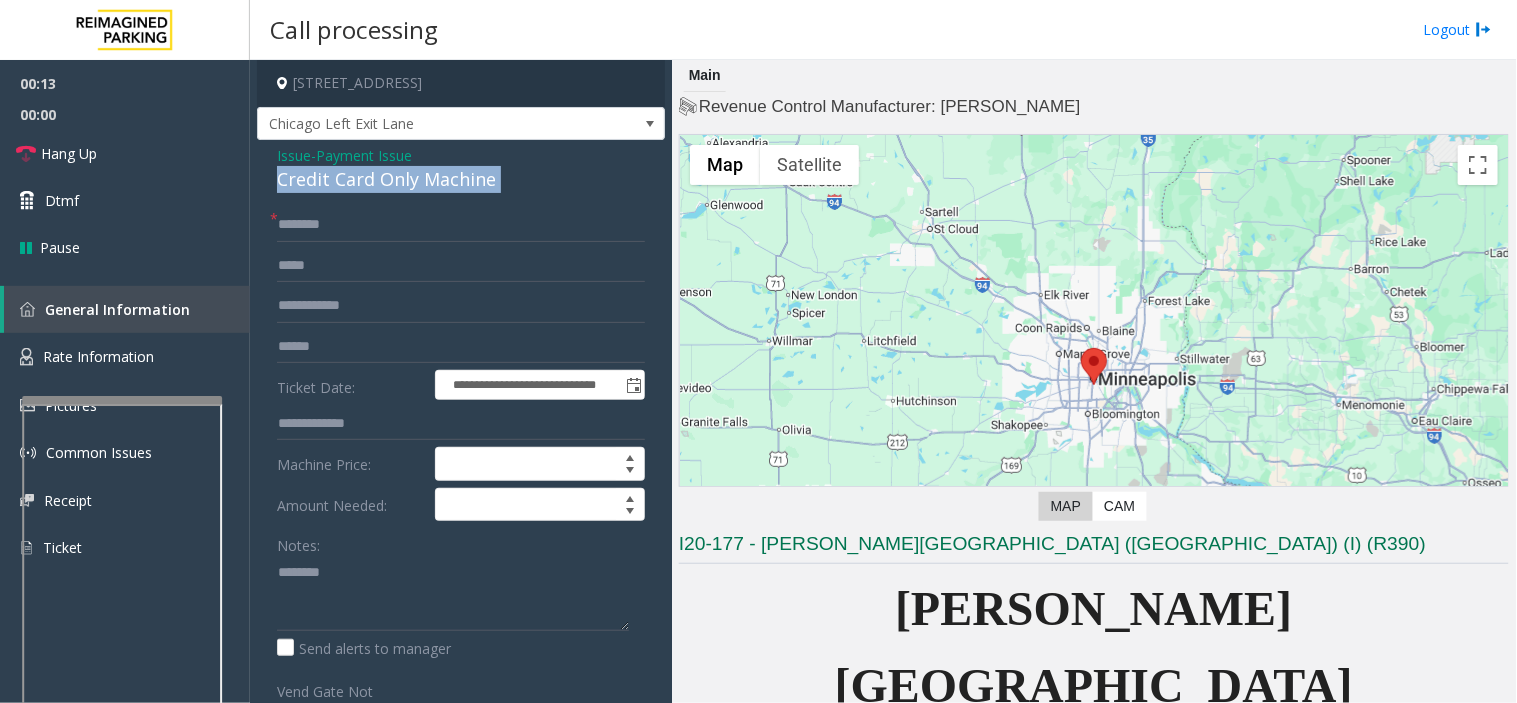click on "Credit Card Only Machine" 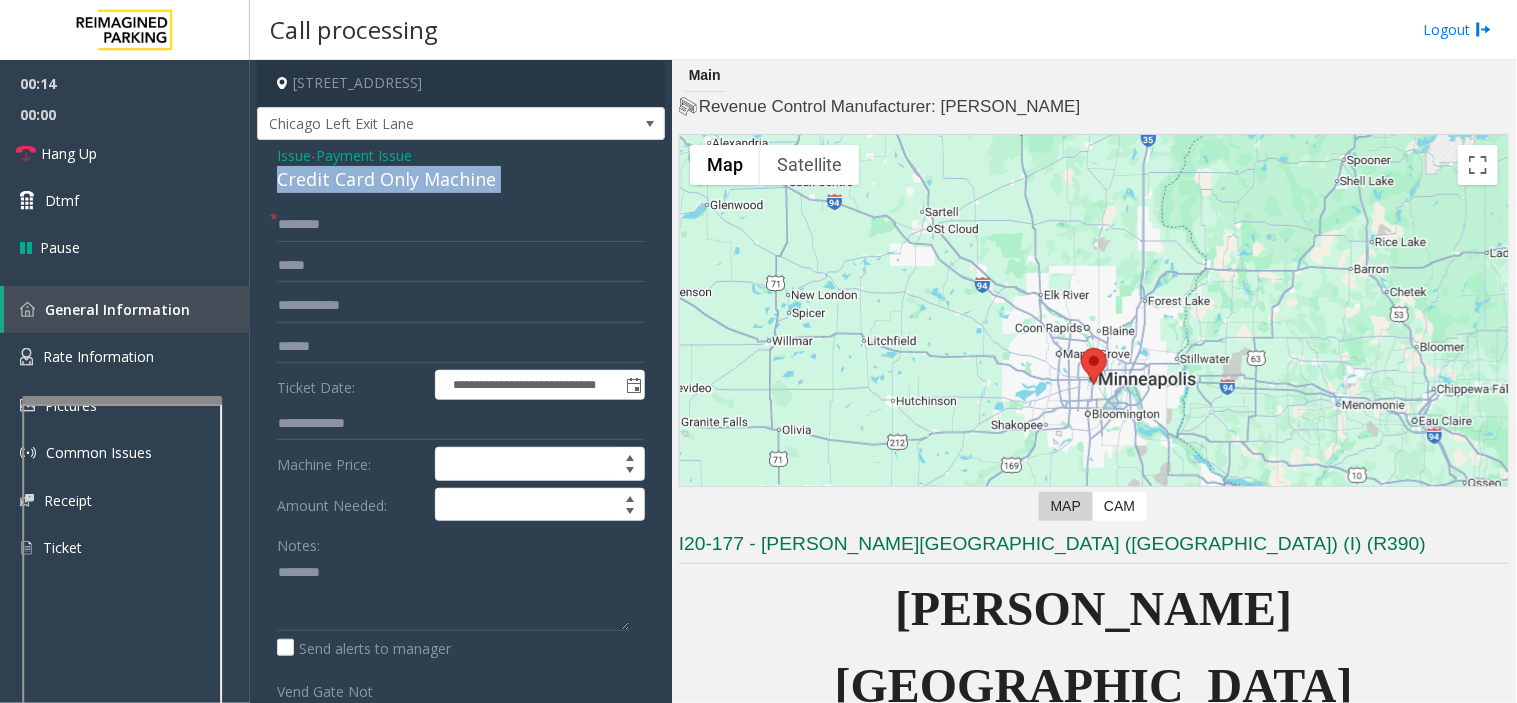 copy on "Credit Card Only Machine" 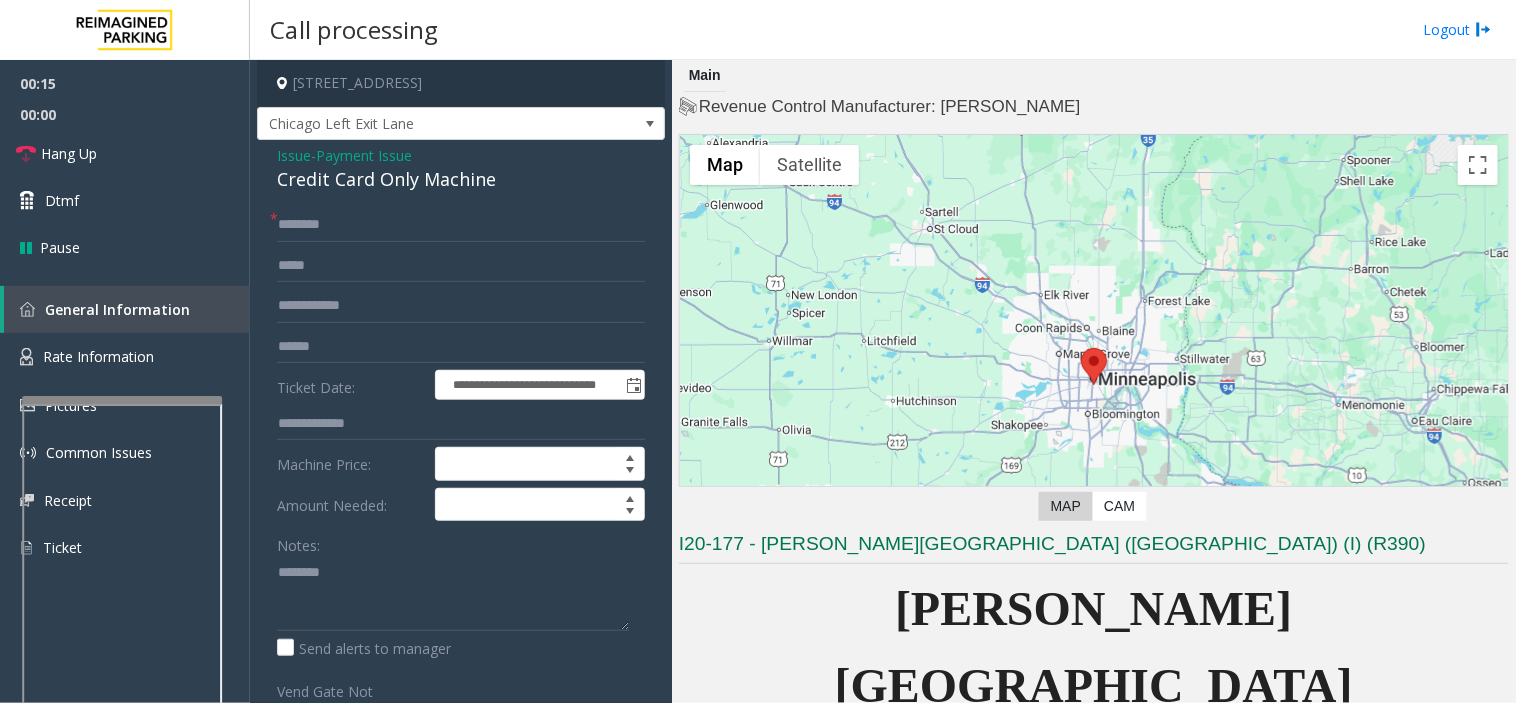 click on "Notes:" 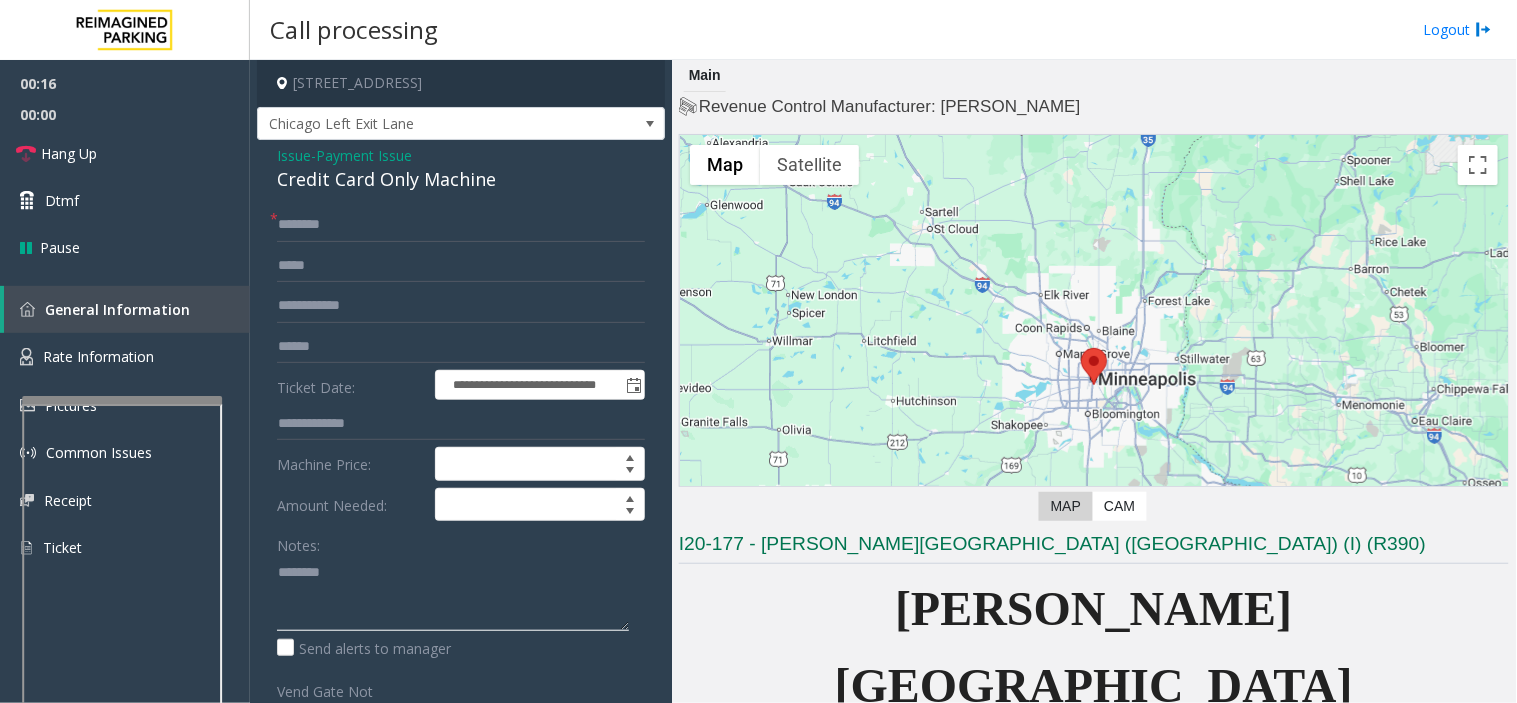 click 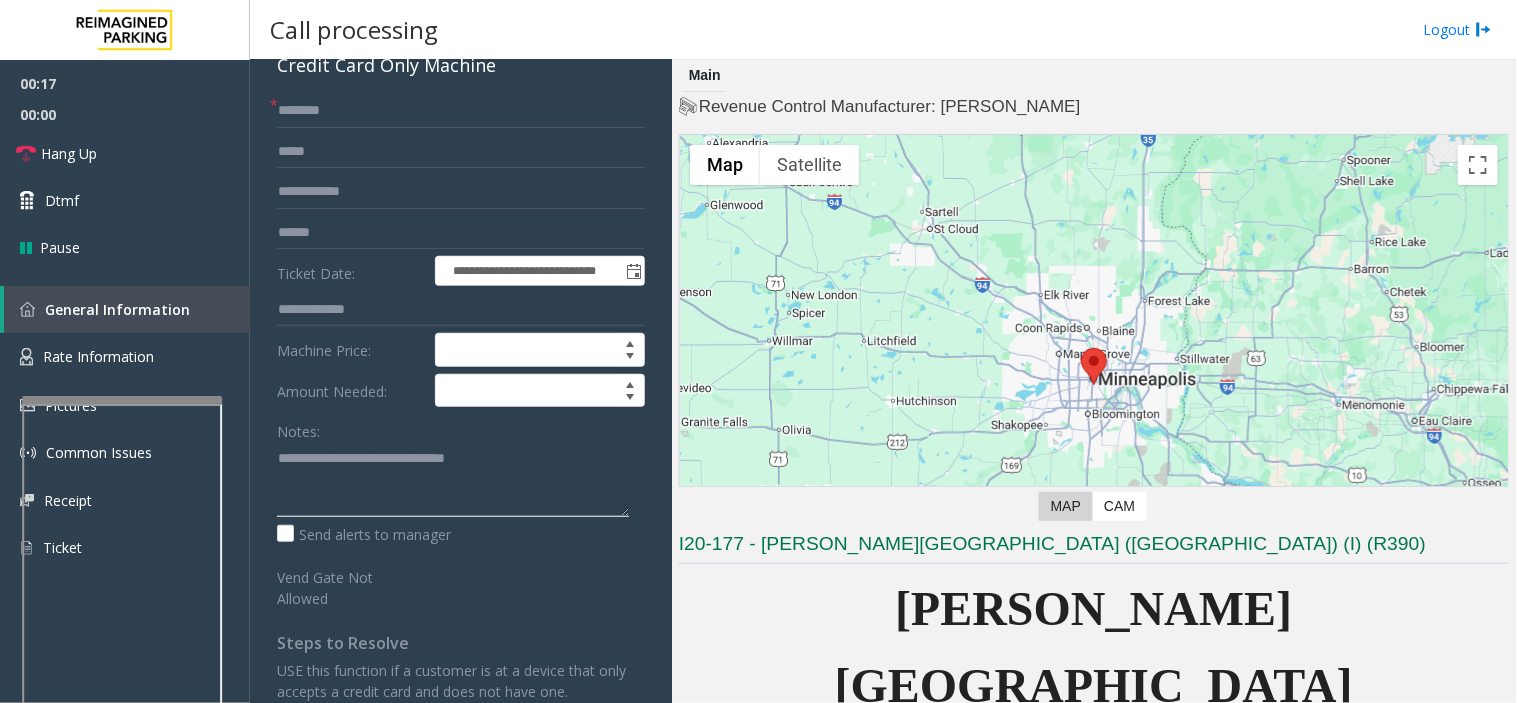 scroll, scrollTop: 333, scrollLeft: 0, axis: vertical 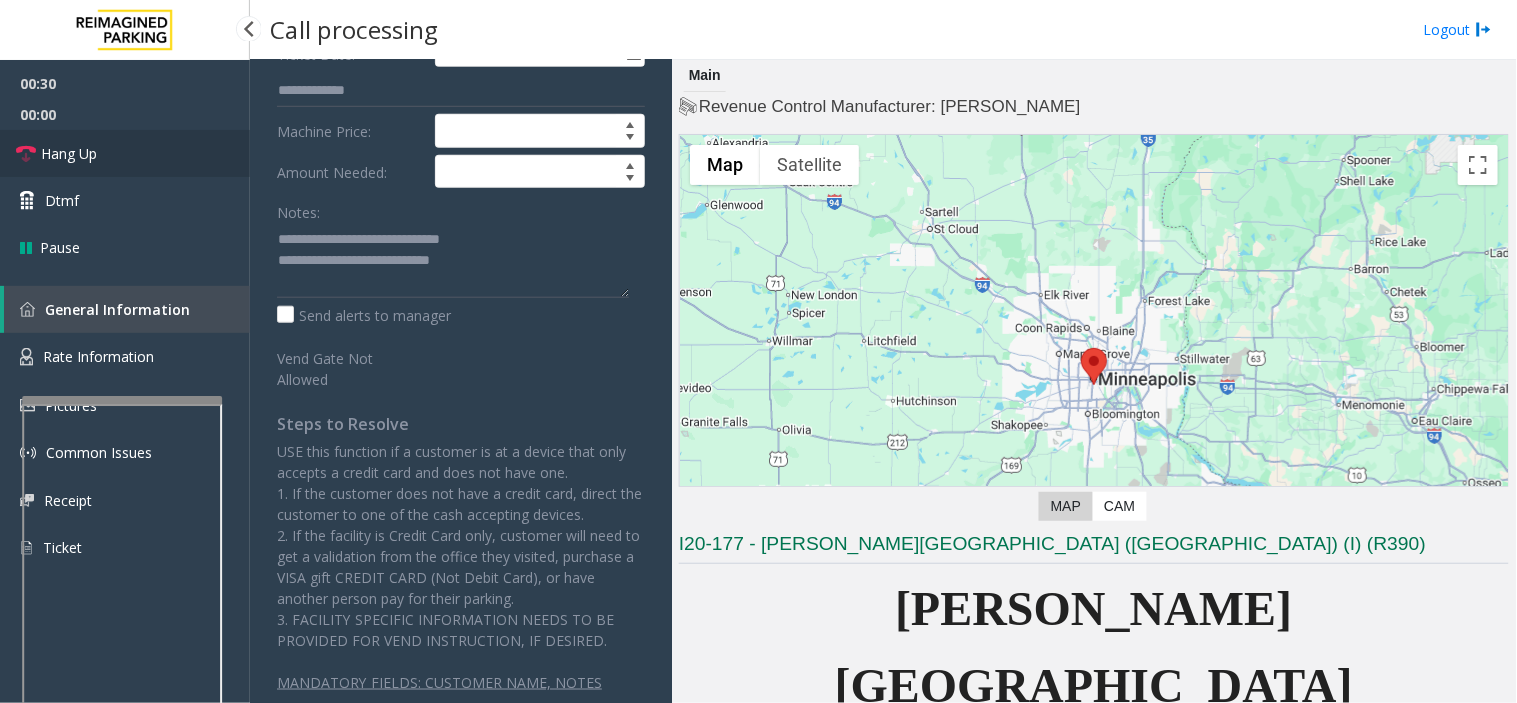 click on "Hang Up" at bounding box center (125, 153) 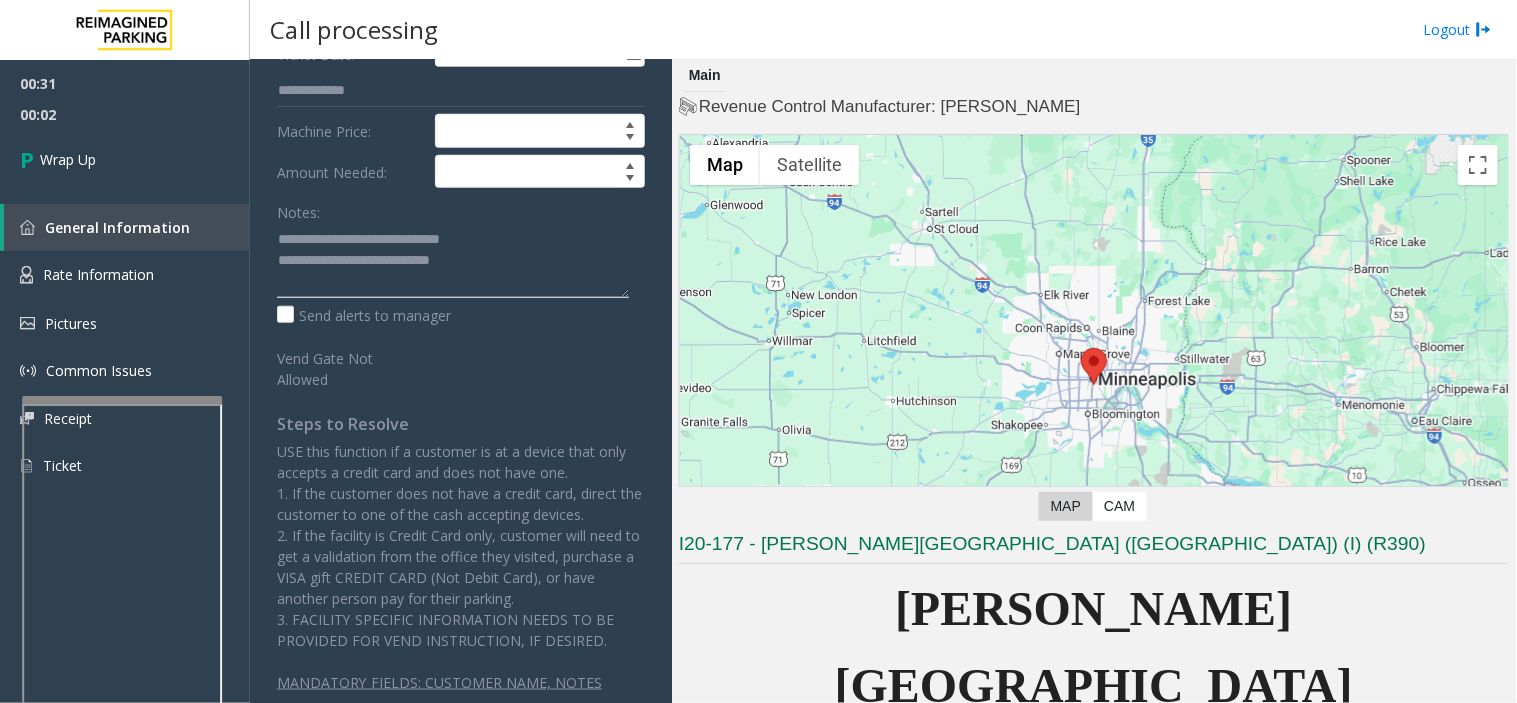 click 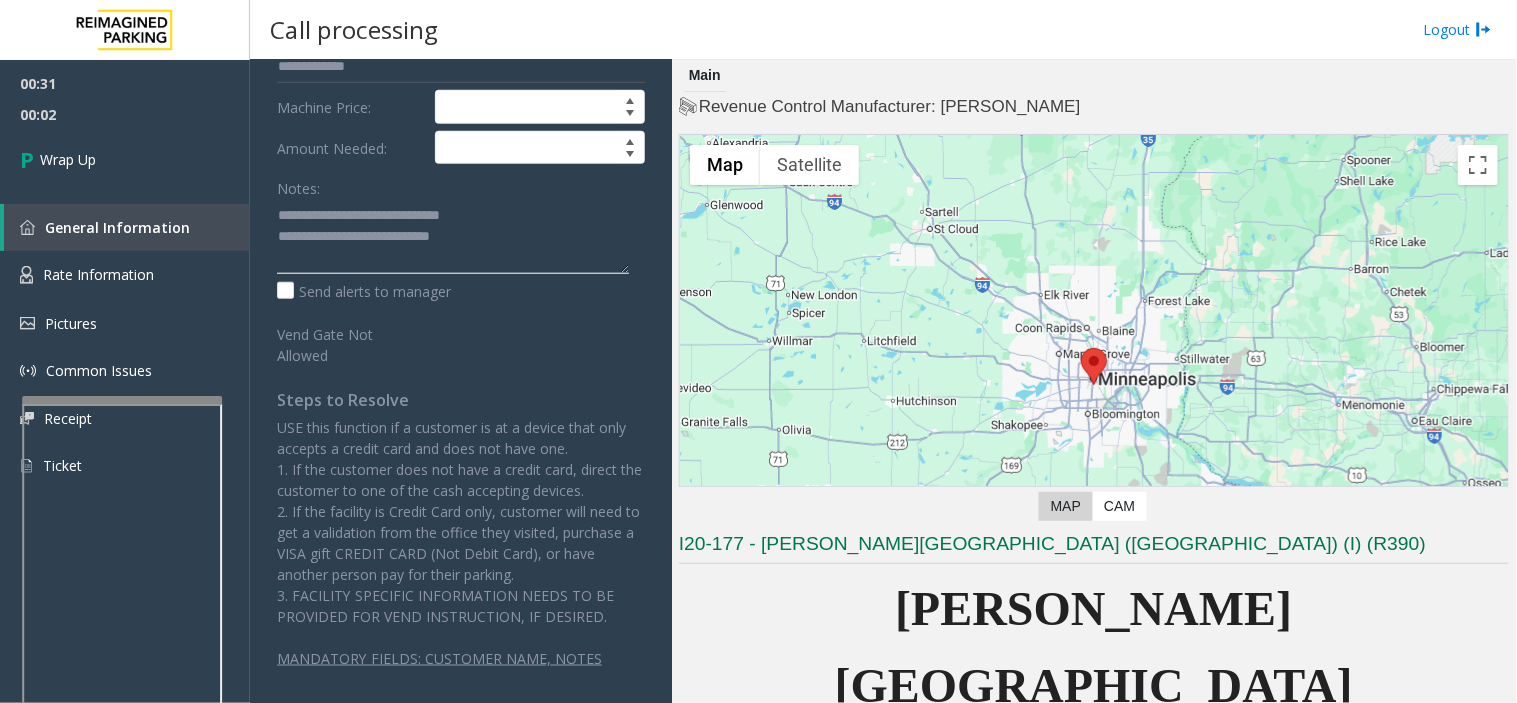 scroll, scrollTop: 364, scrollLeft: 0, axis: vertical 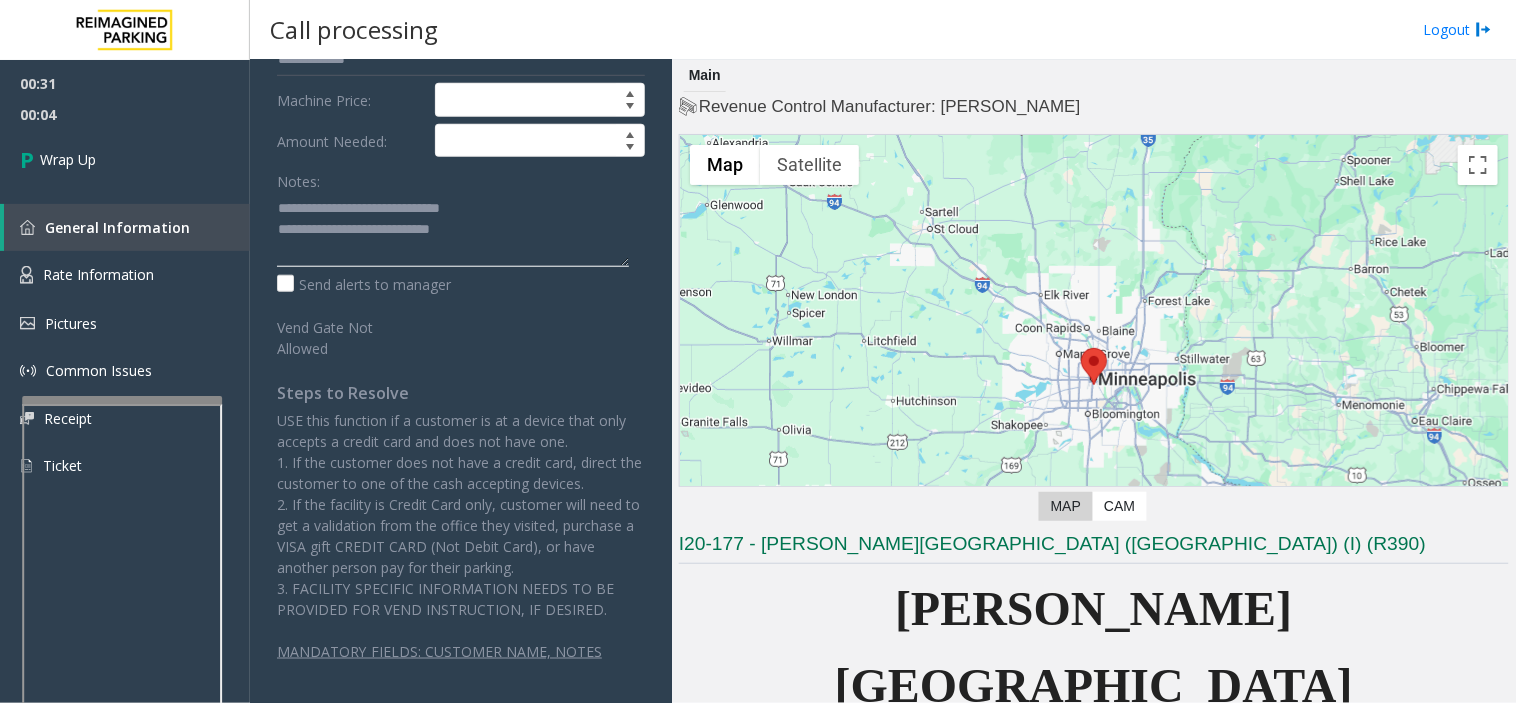 click 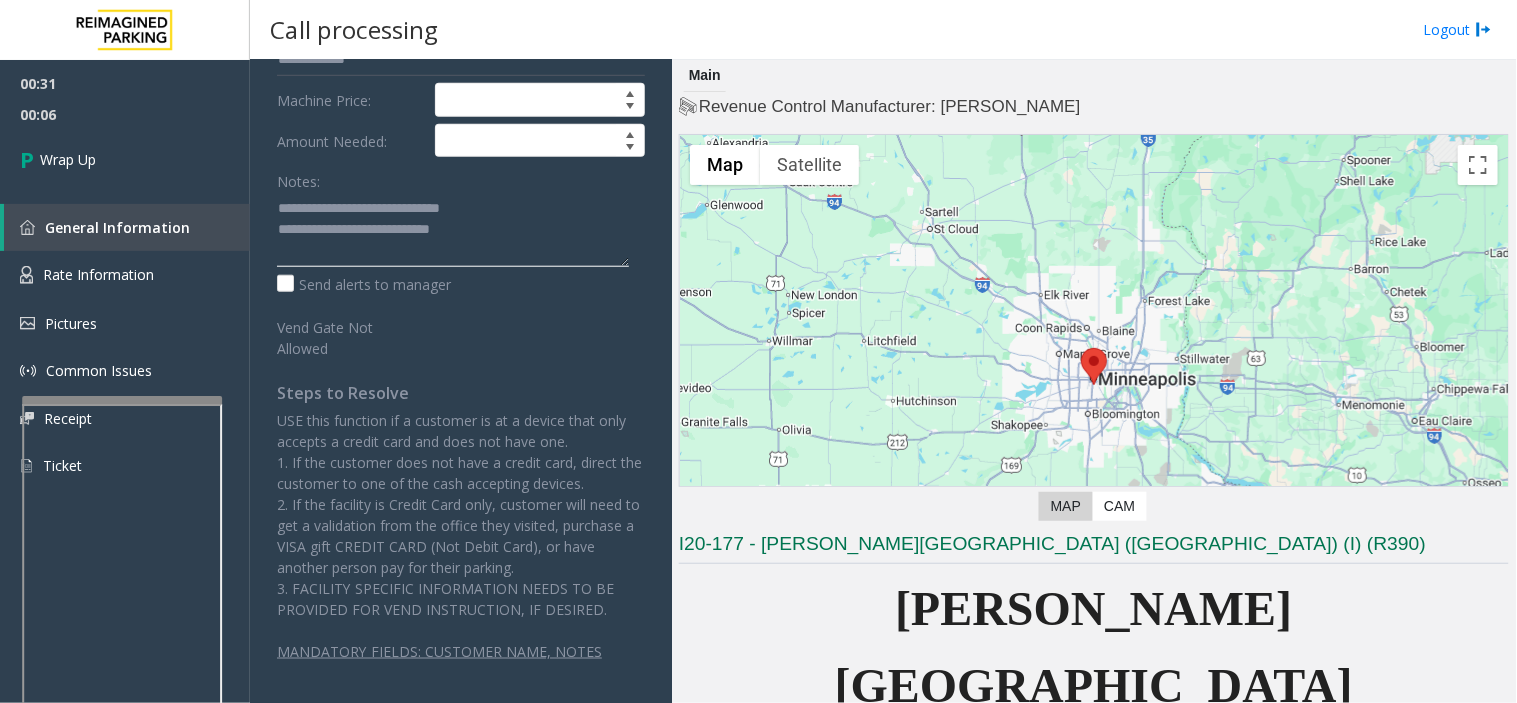 click 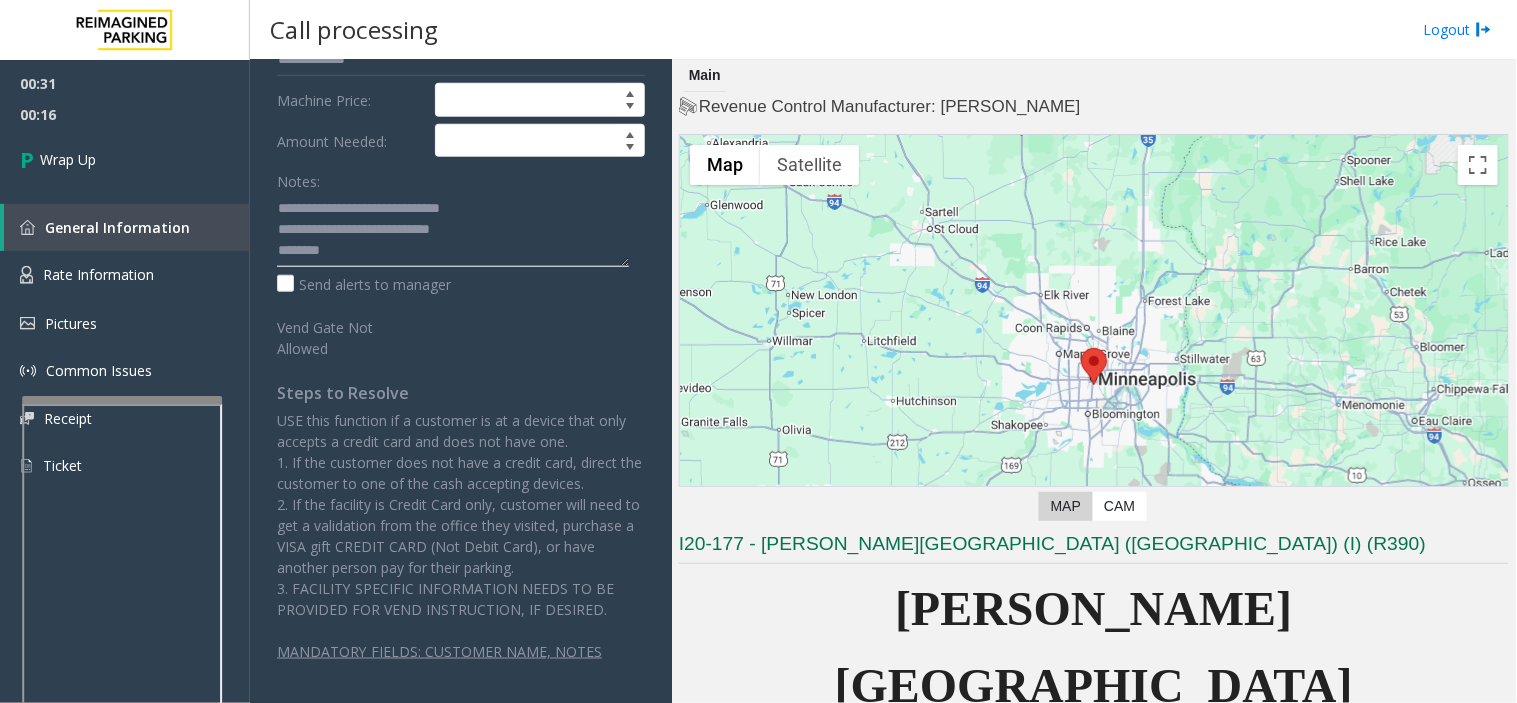 click 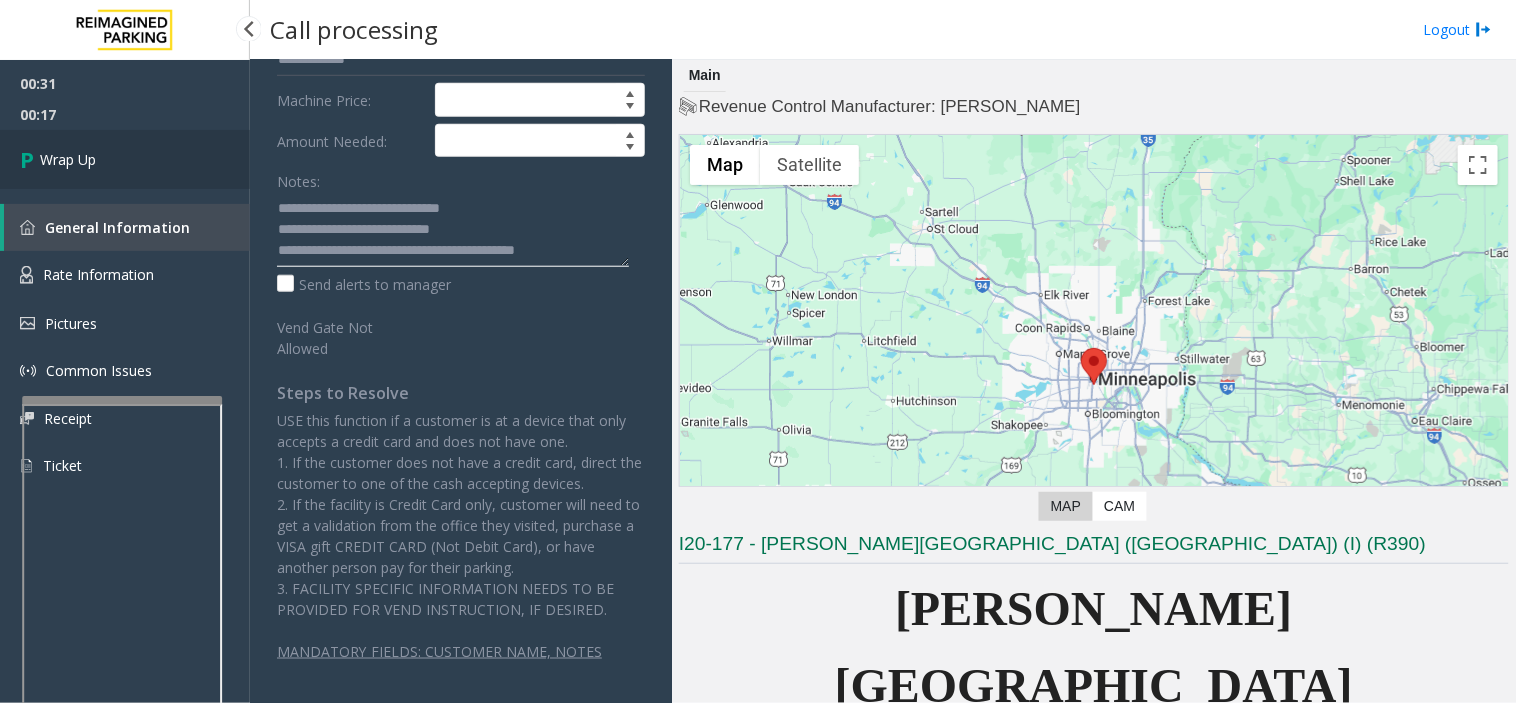 type on "**********" 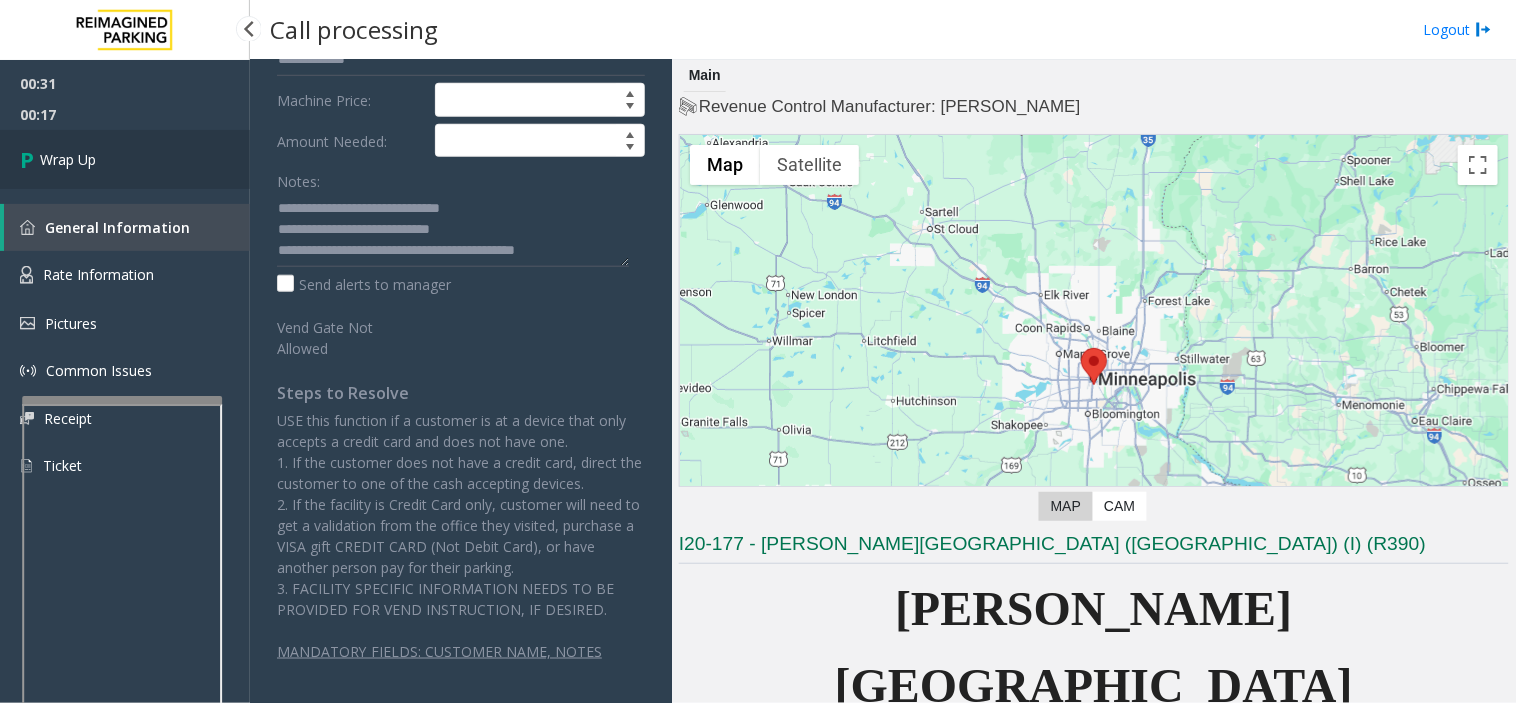 click on "Wrap Up" at bounding box center (125, 159) 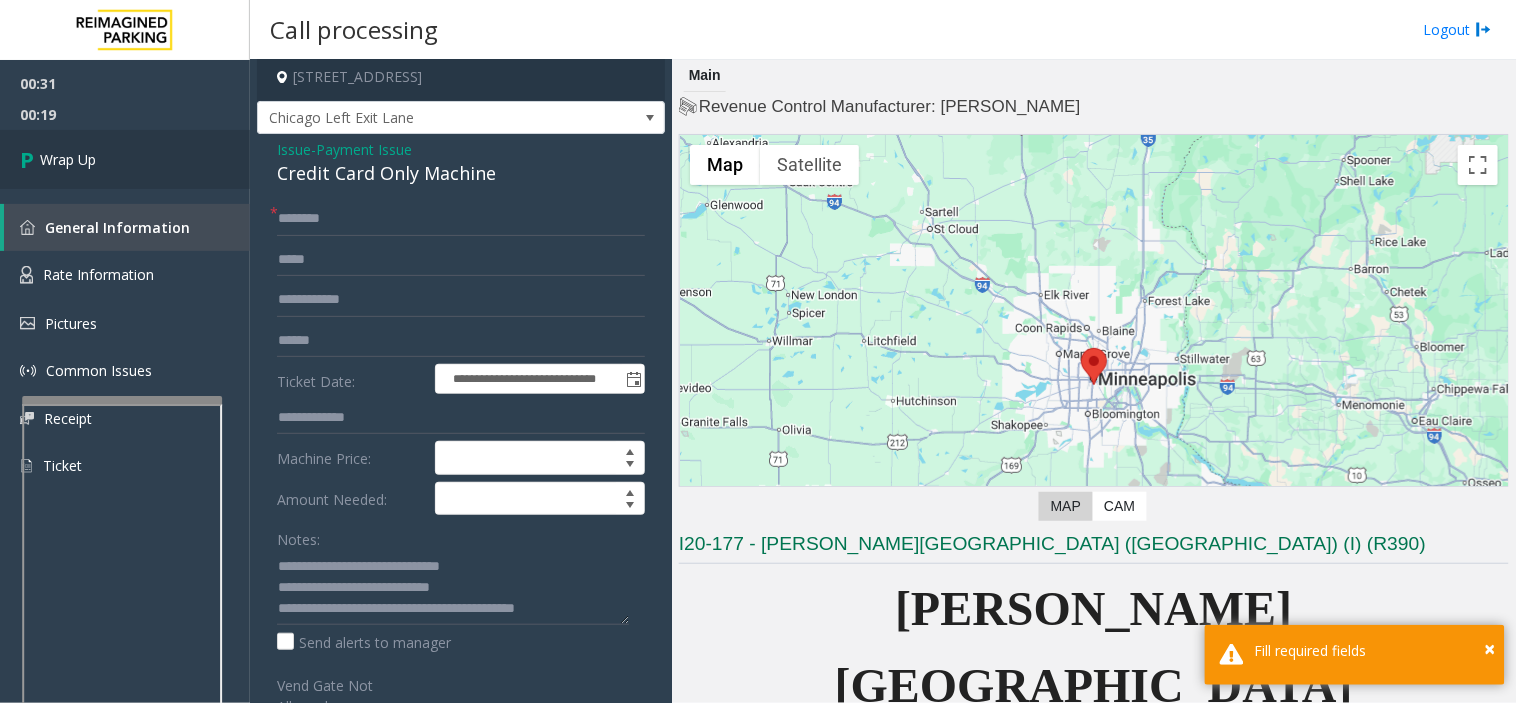 scroll, scrollTop: 0, scrollLeft: 0, axis: both 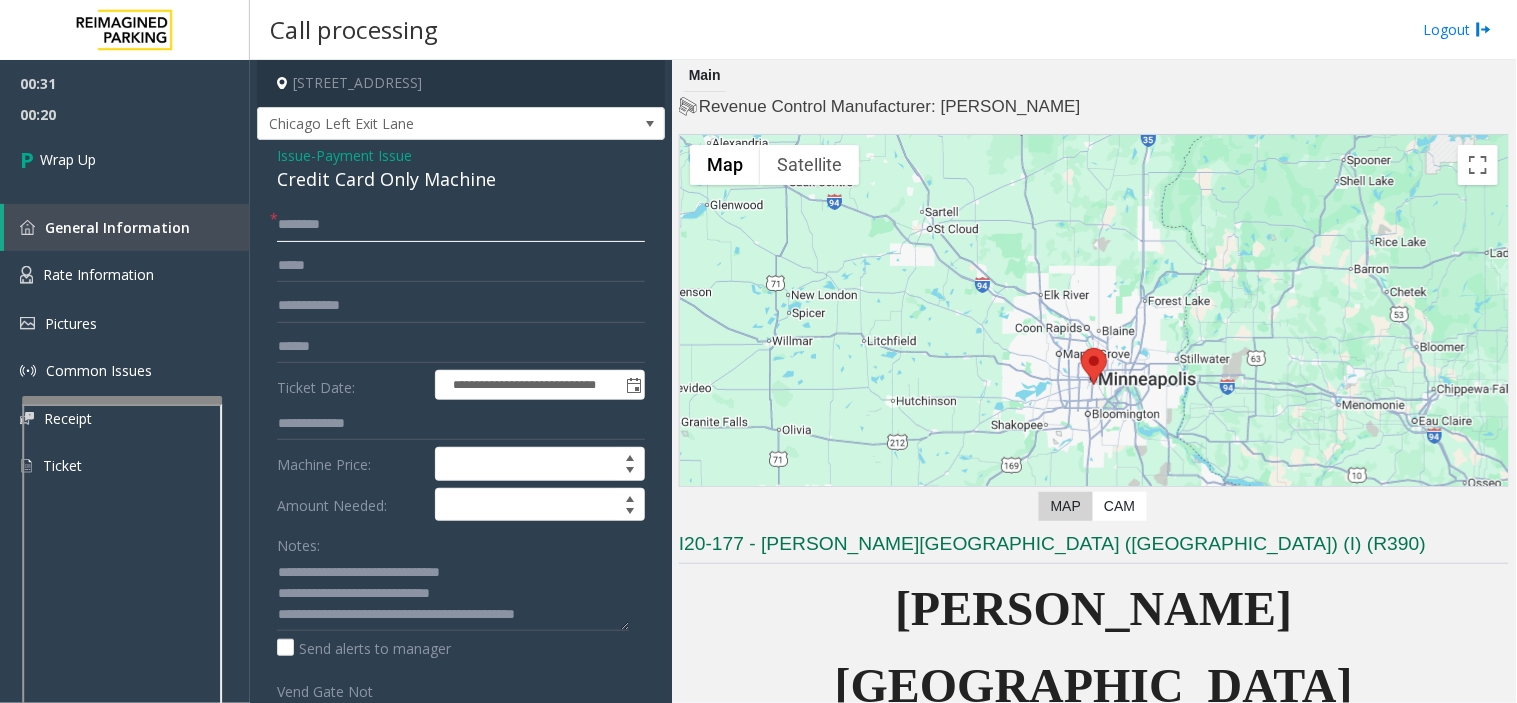 click 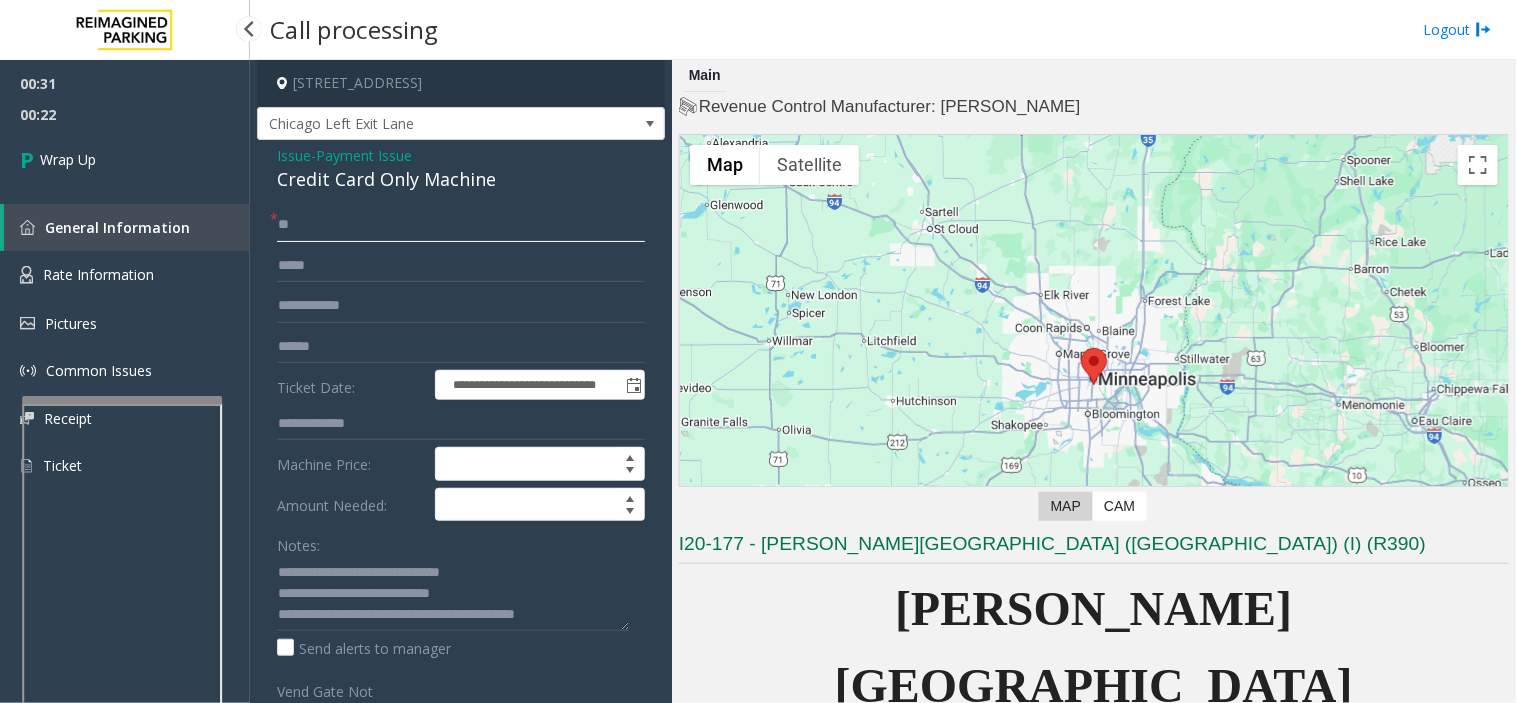 type on "**" 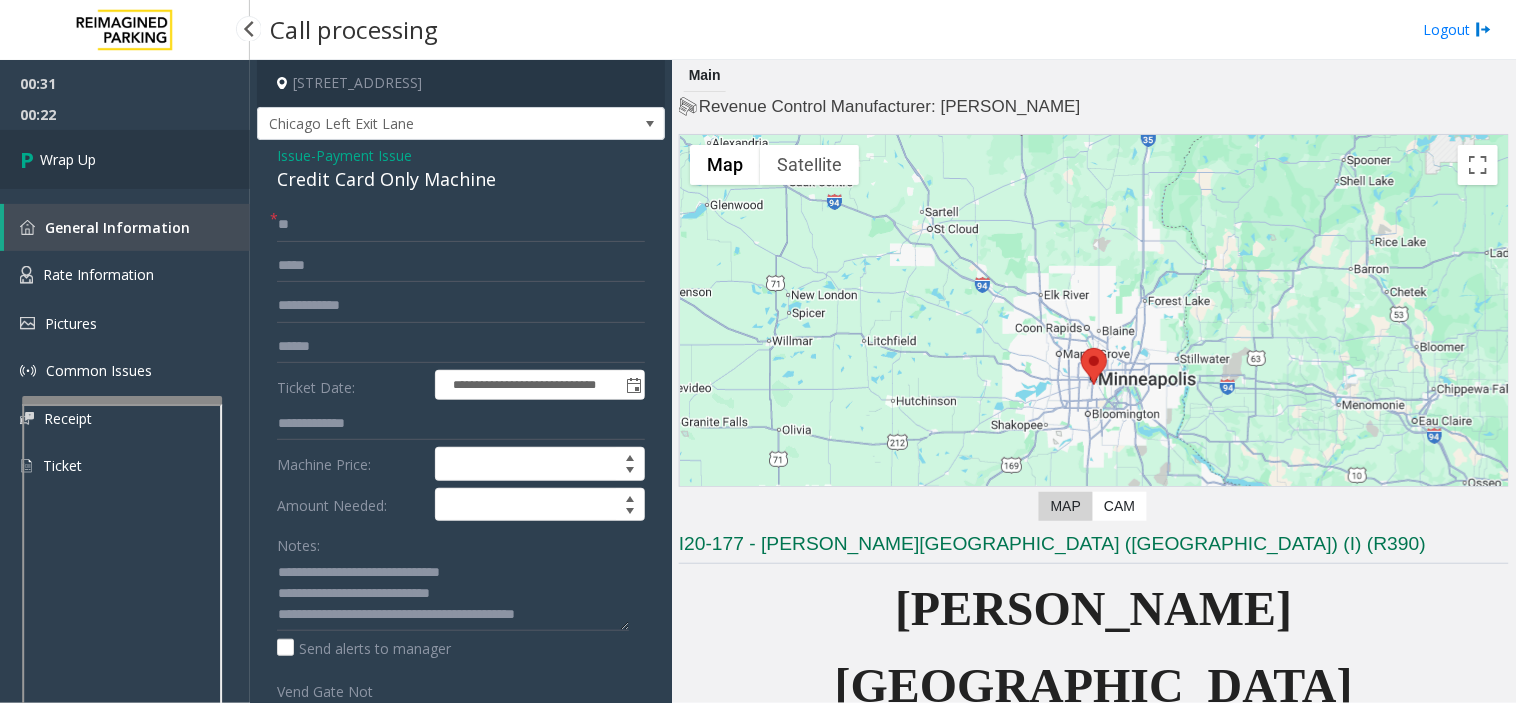drag, startPoint x: 120, startPoint y: 126, endPoint x: 118, endPoint y: 151, distance: 25.079872 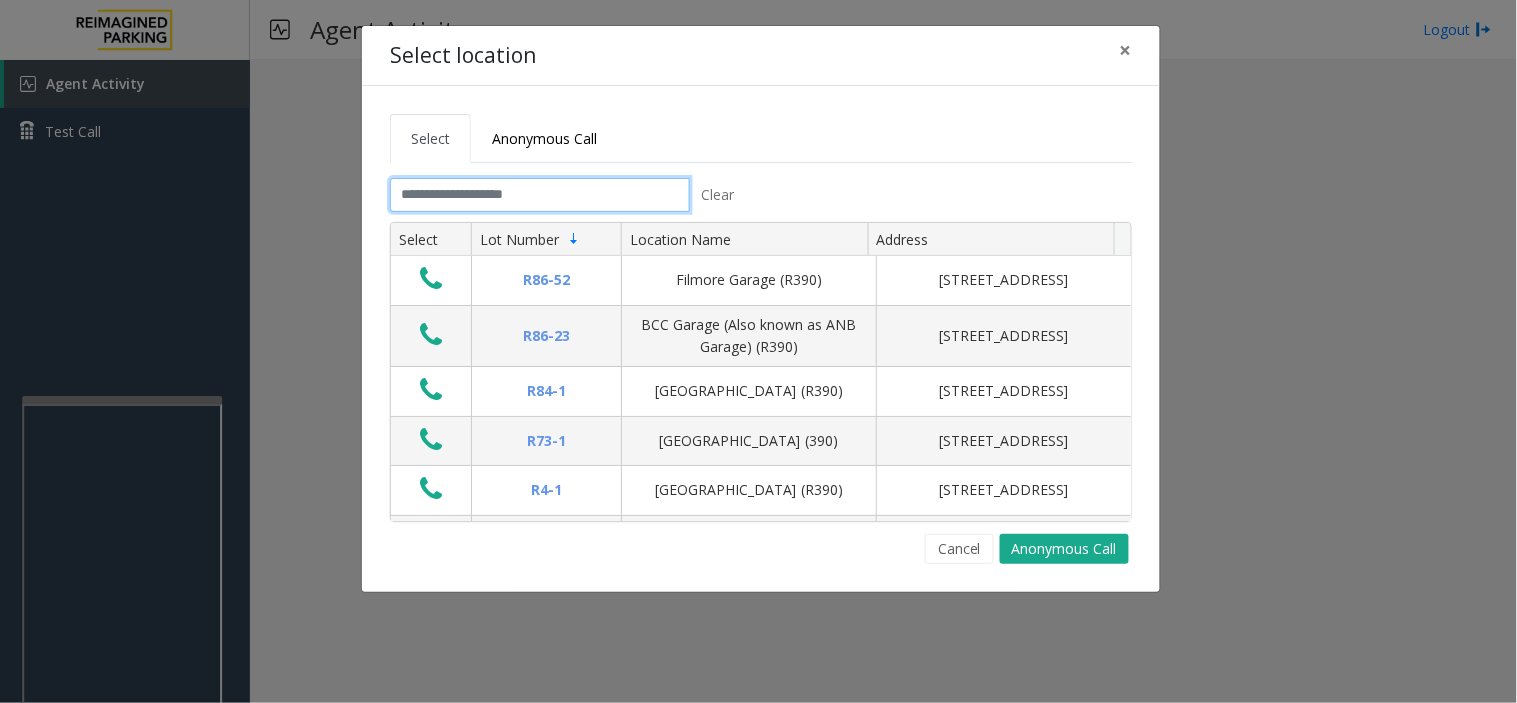 click 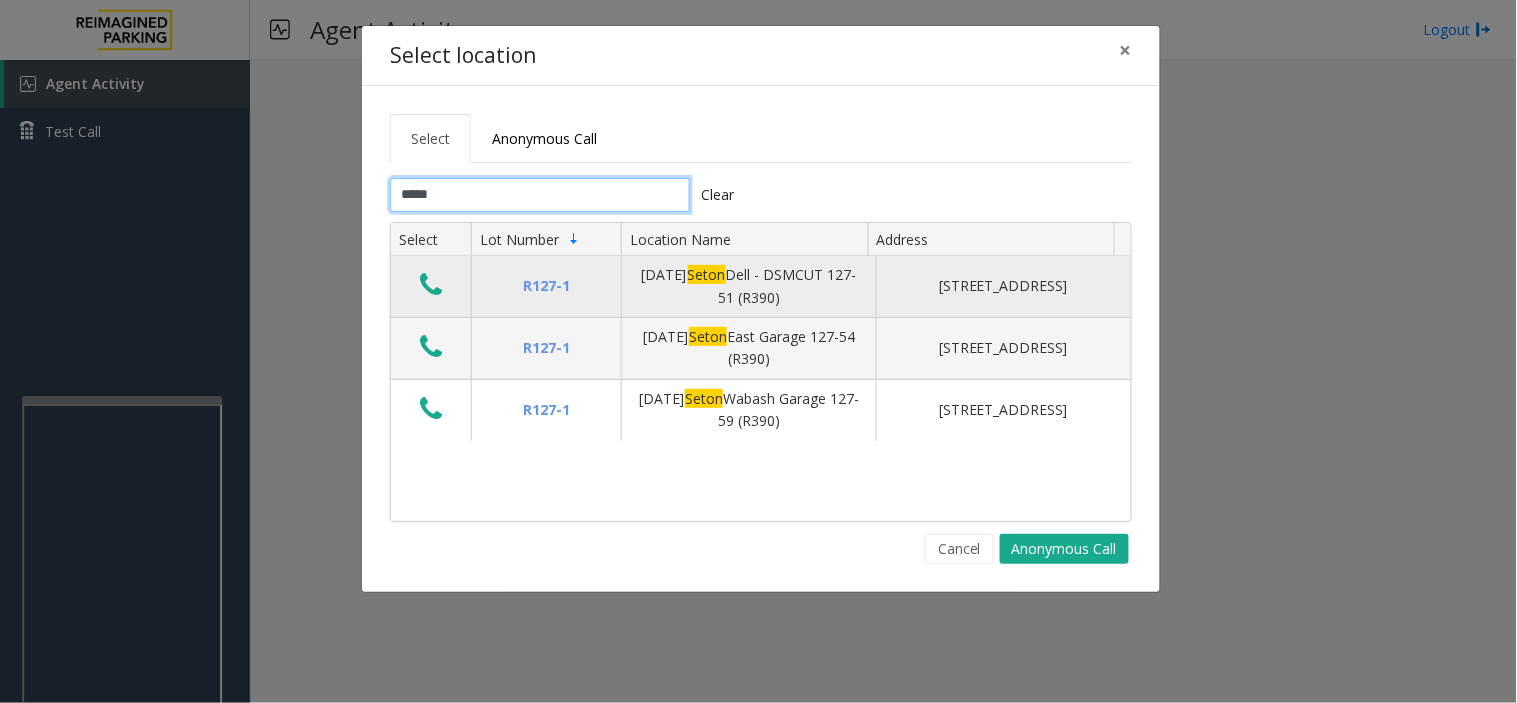 type on "*****" 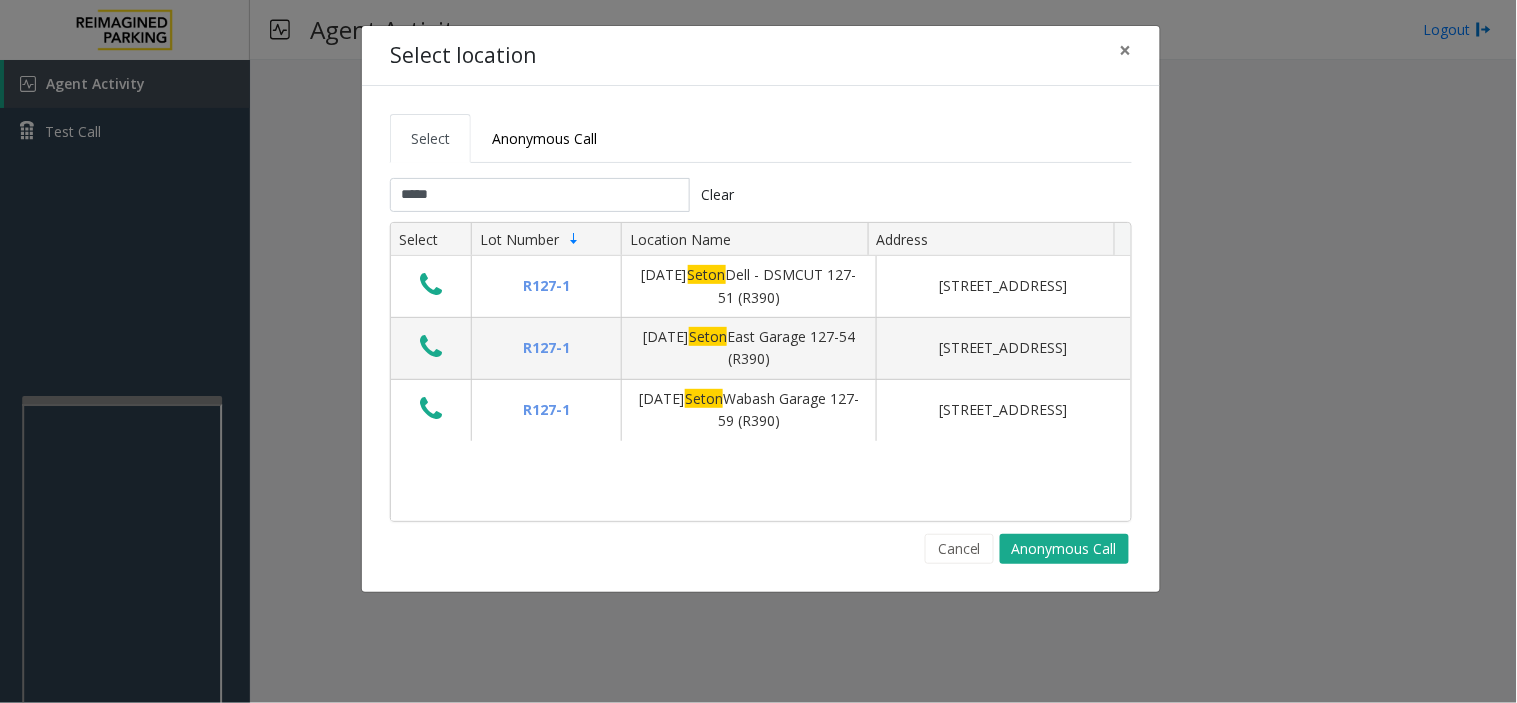 drag, startPoint x: 423, startPoint y: 283, endPoint x: 1406, endPoint y: 242, distance: 983.8547 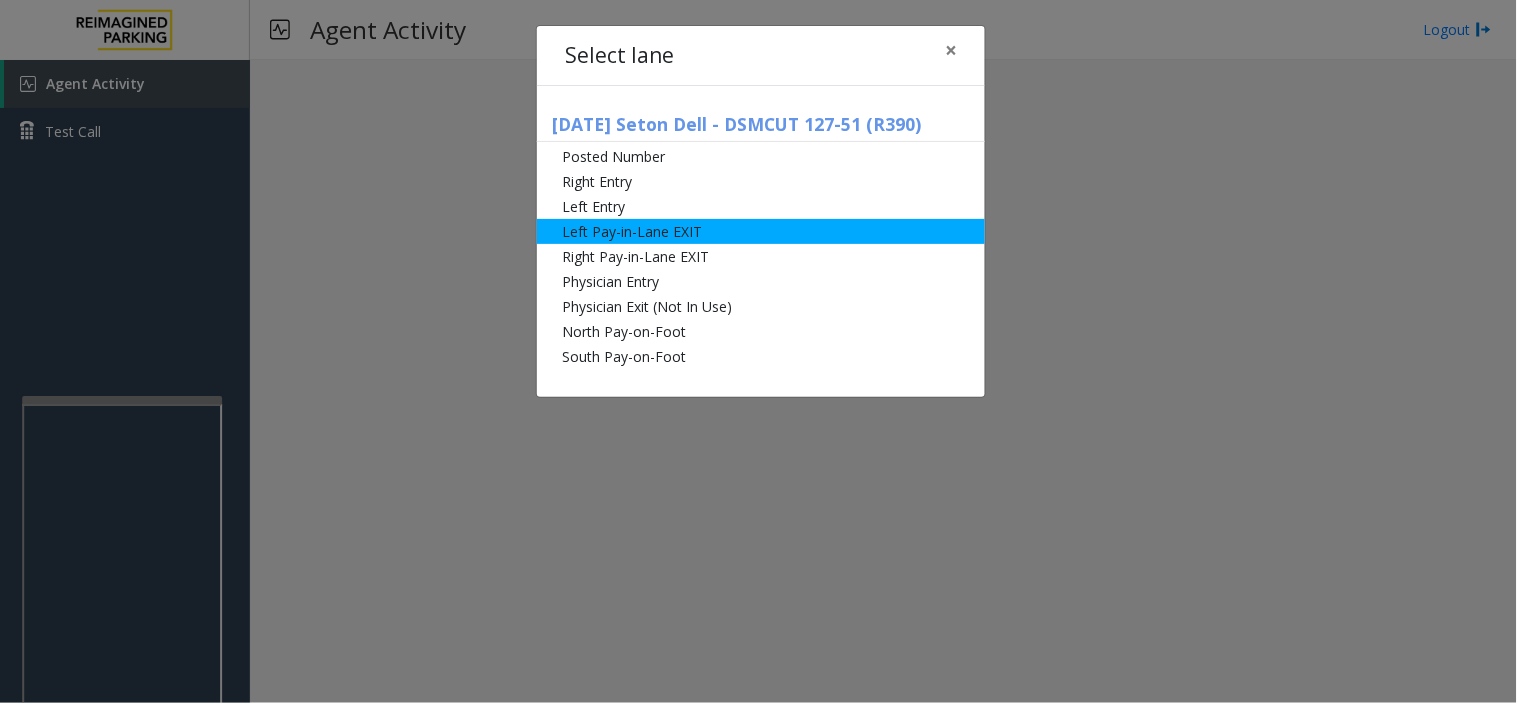 click on "Left Pay-in-Lane EXIT" 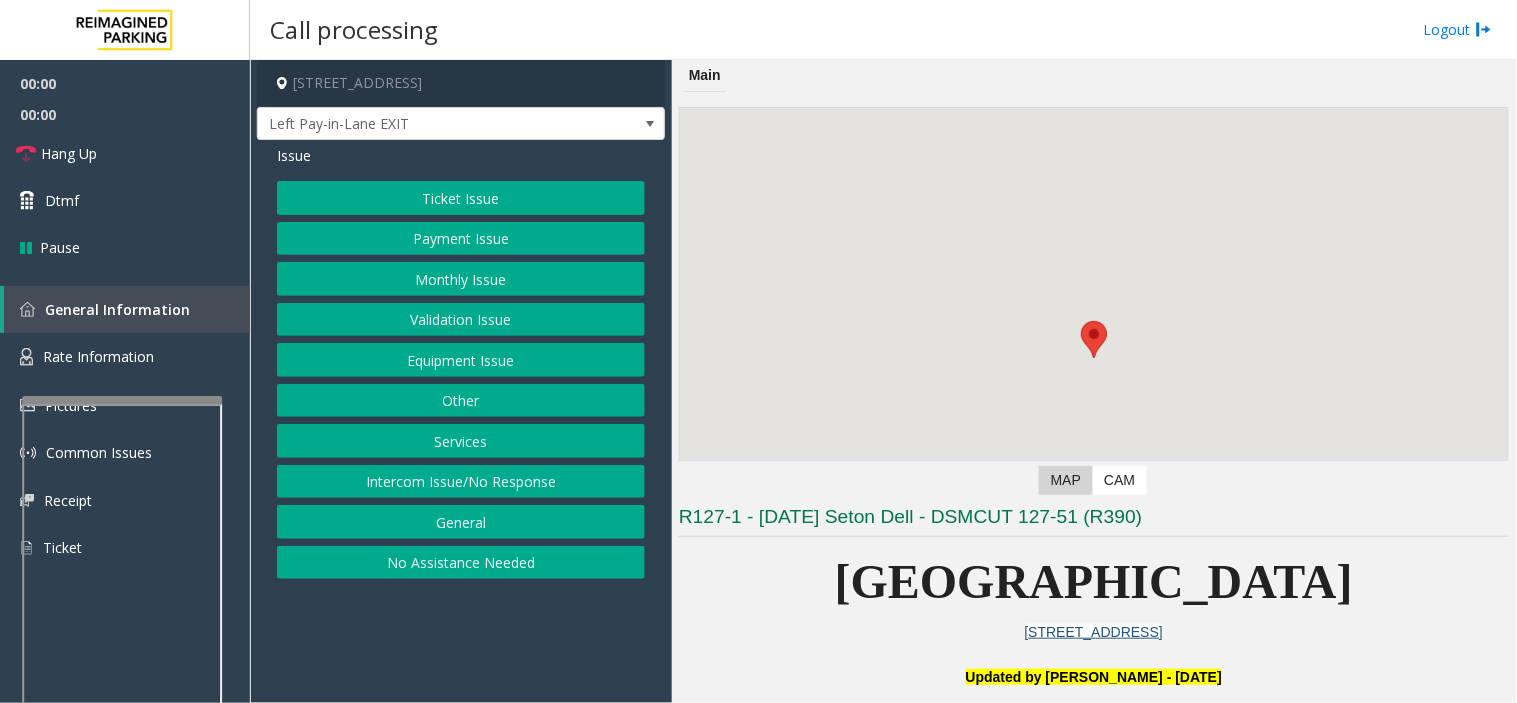 click on "Issue" 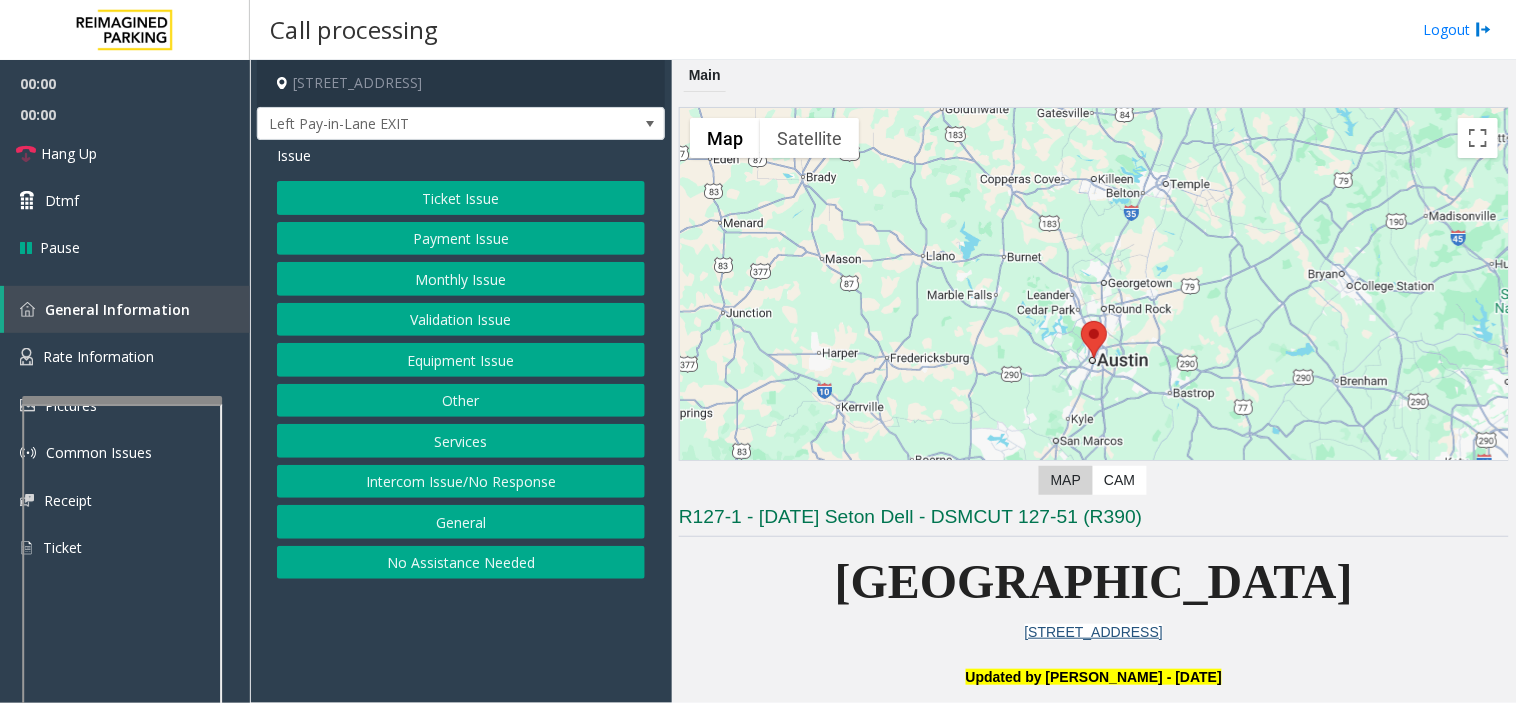 click on "Ticket Issue" 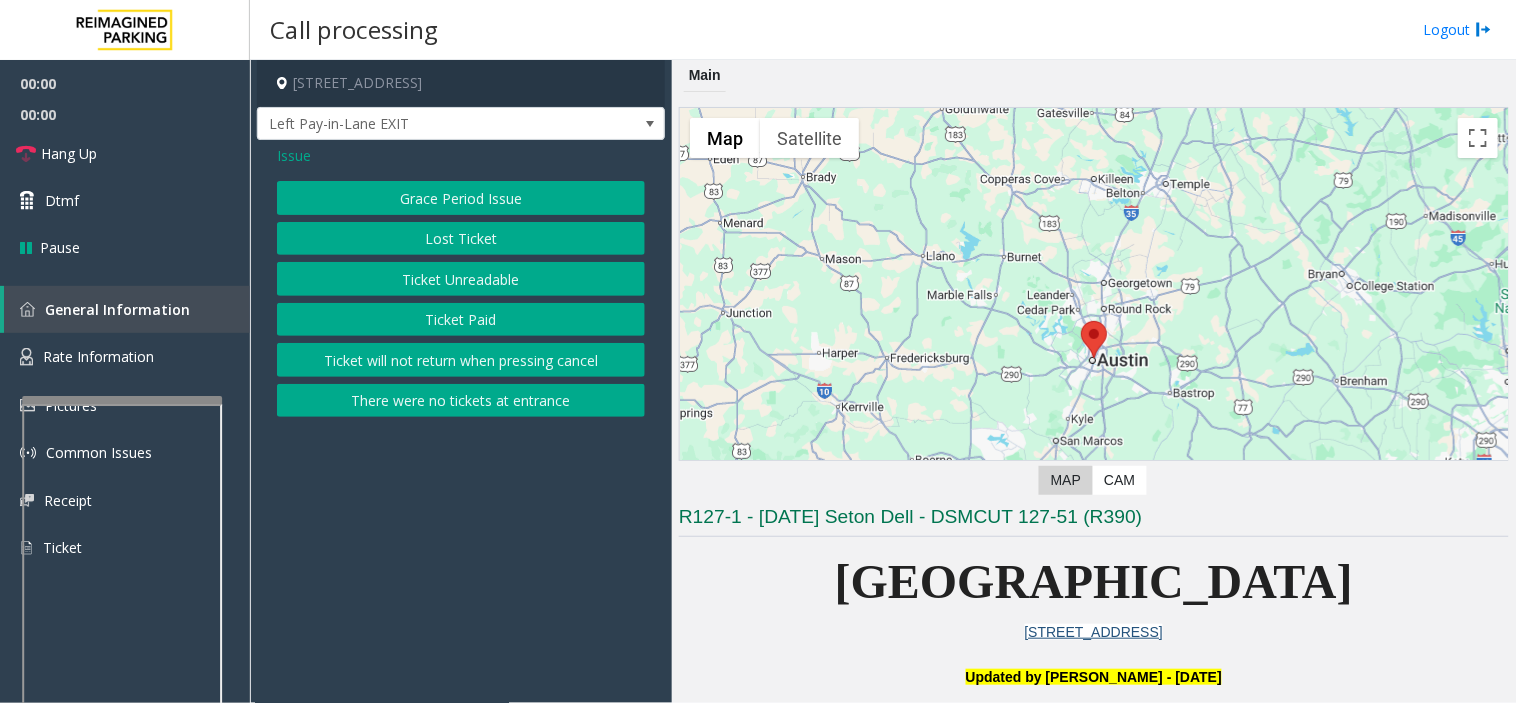 click on "Grace Period Issue" 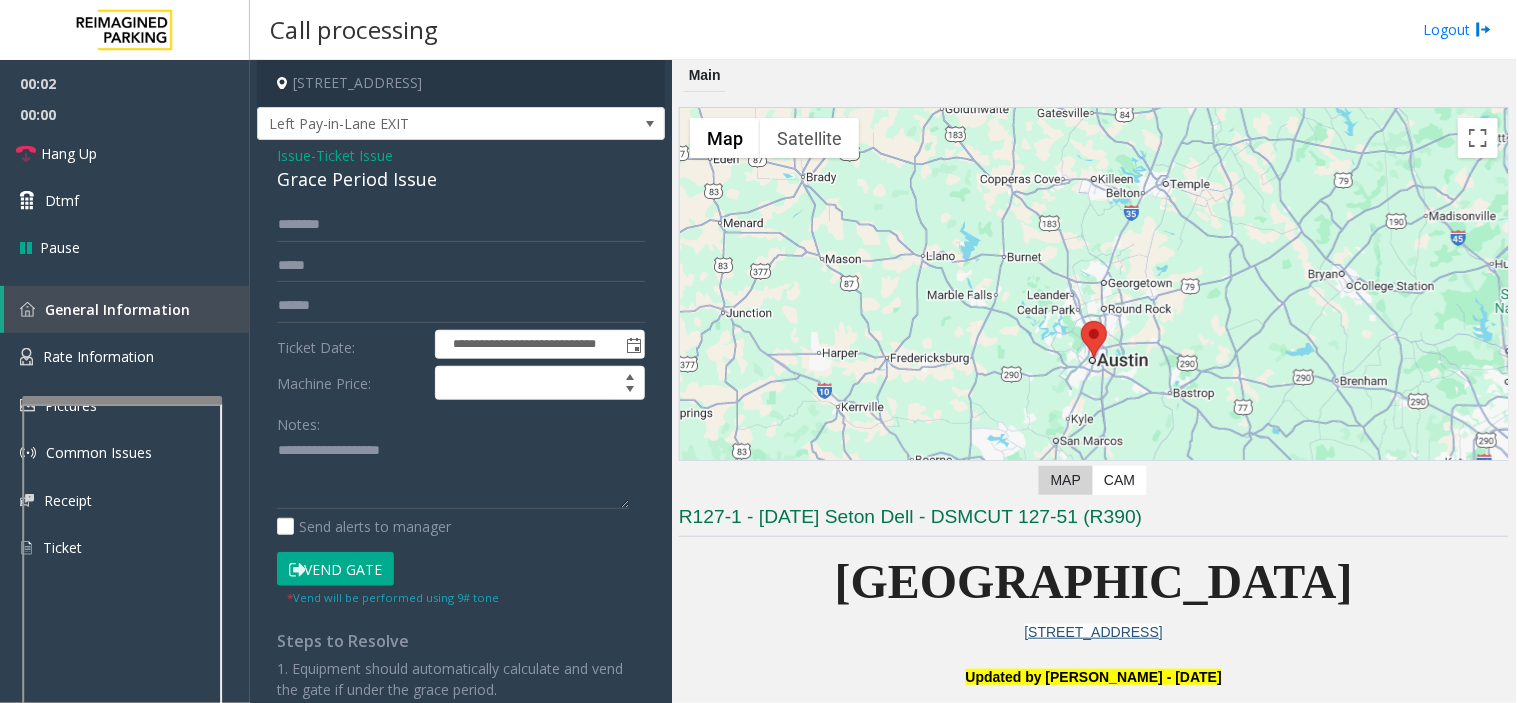 click on "Issue" 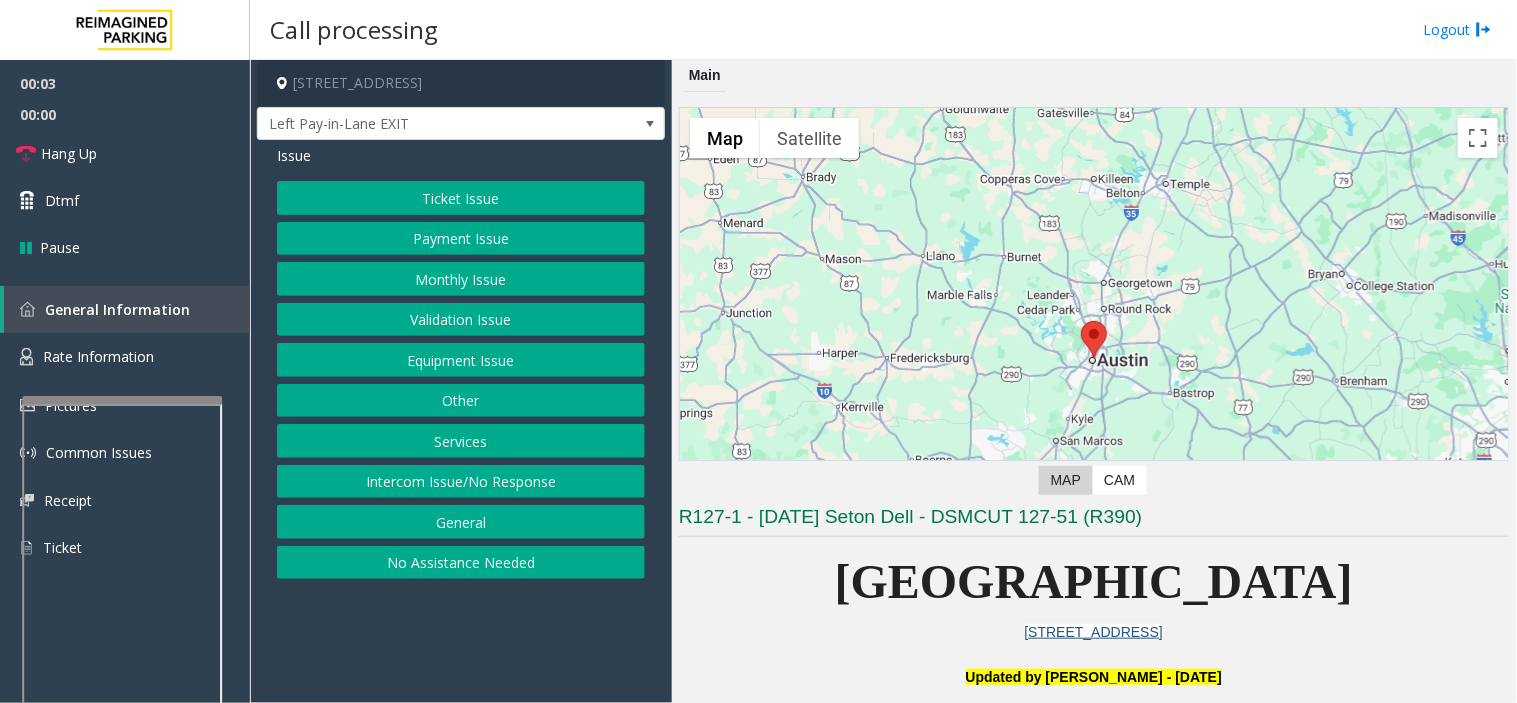 click on "Ticket Issue" 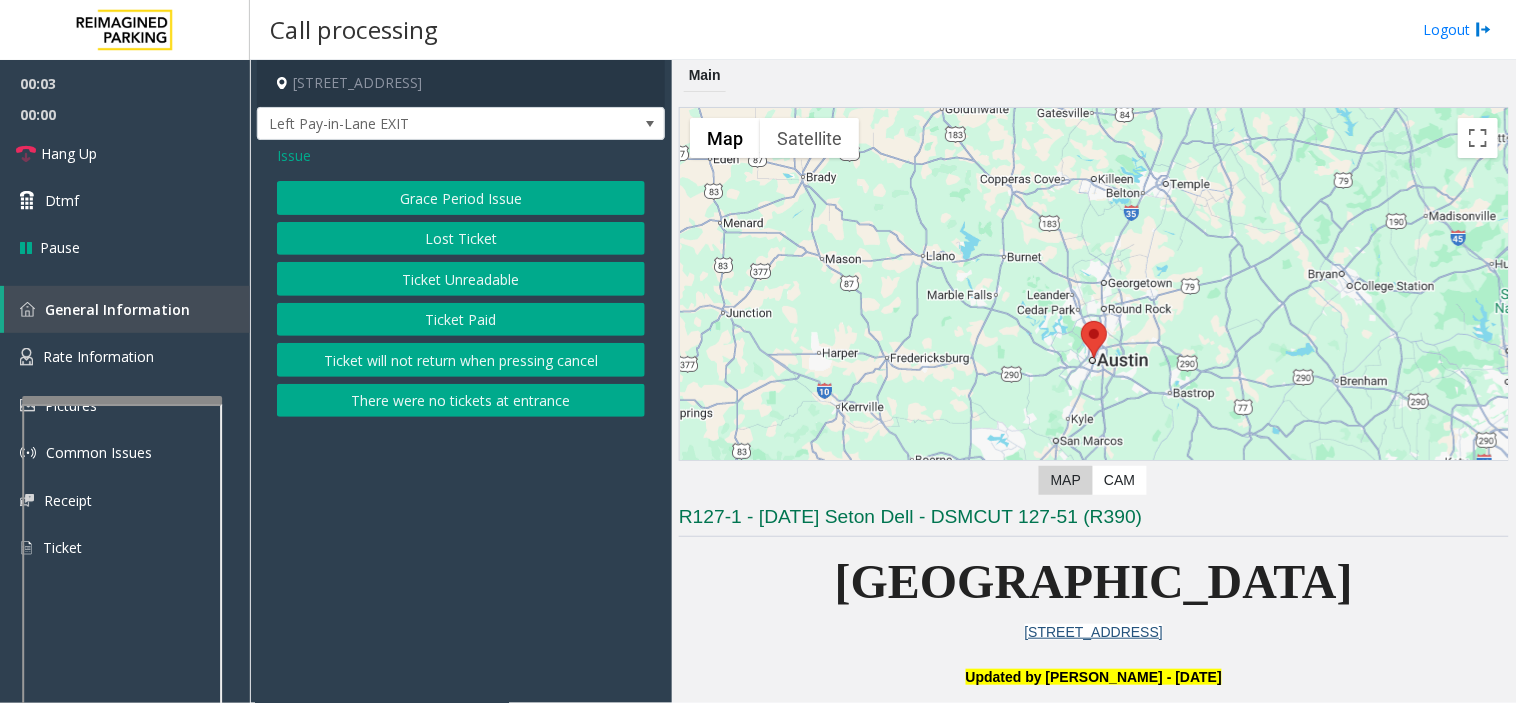 click on "Ticket Unreadable" 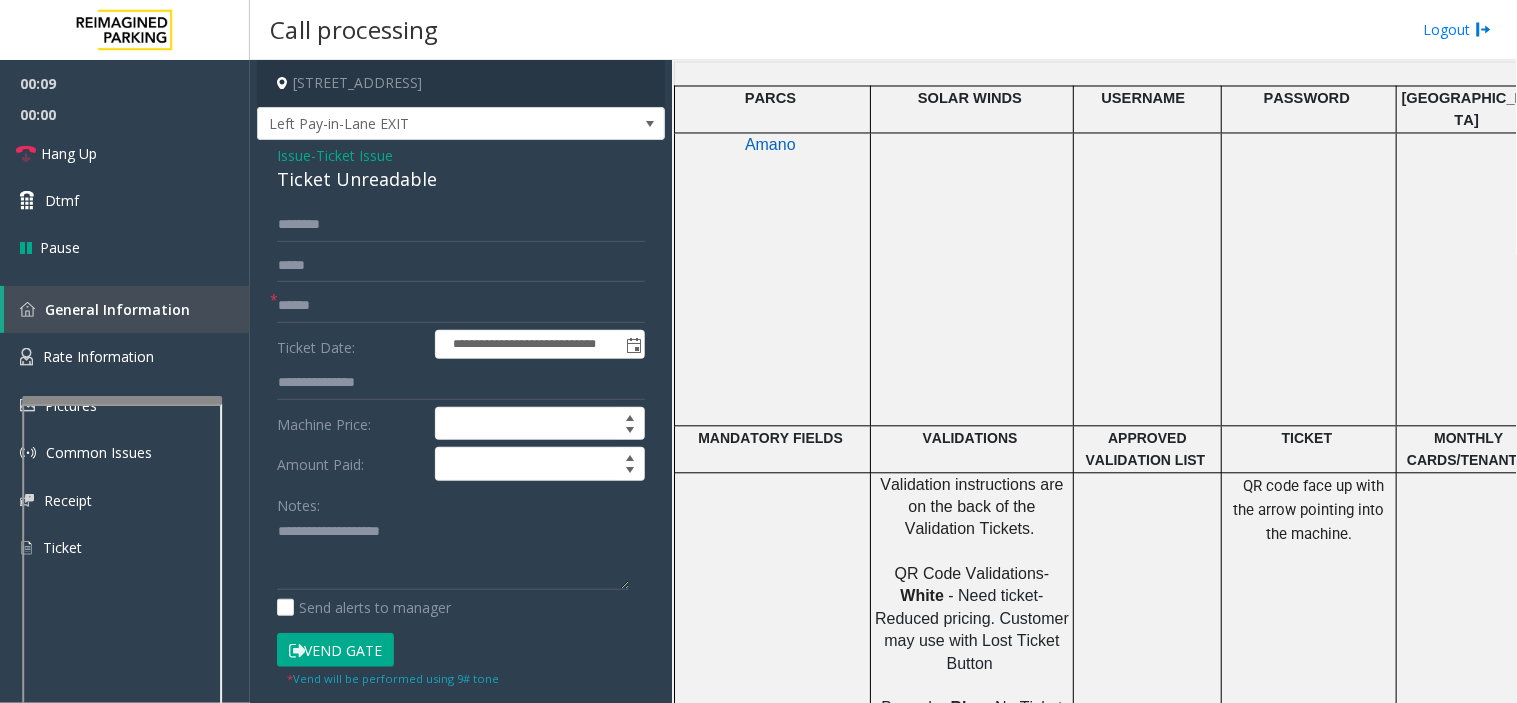 scroll, scrollTop: 1222, scrollLeft: 0, axis: vertical 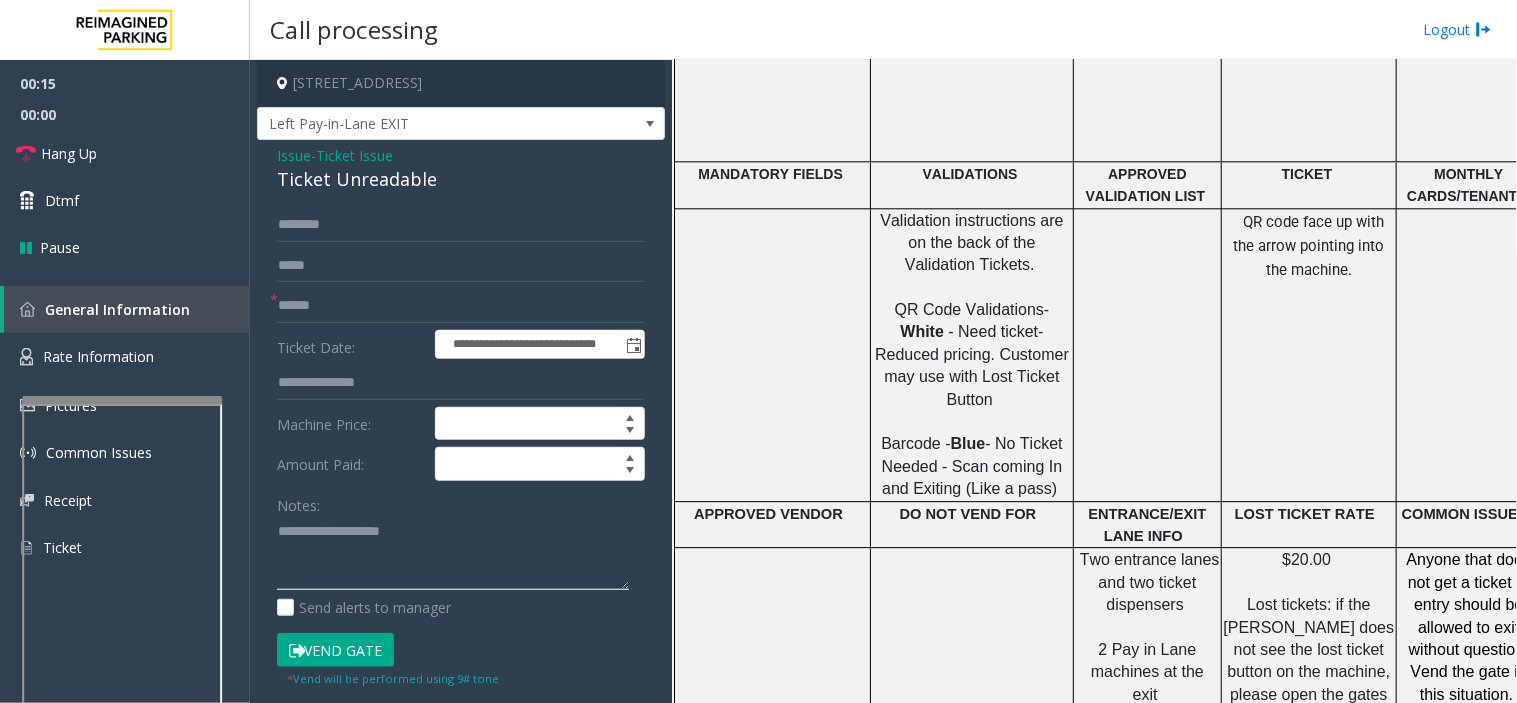 paste on "**********" 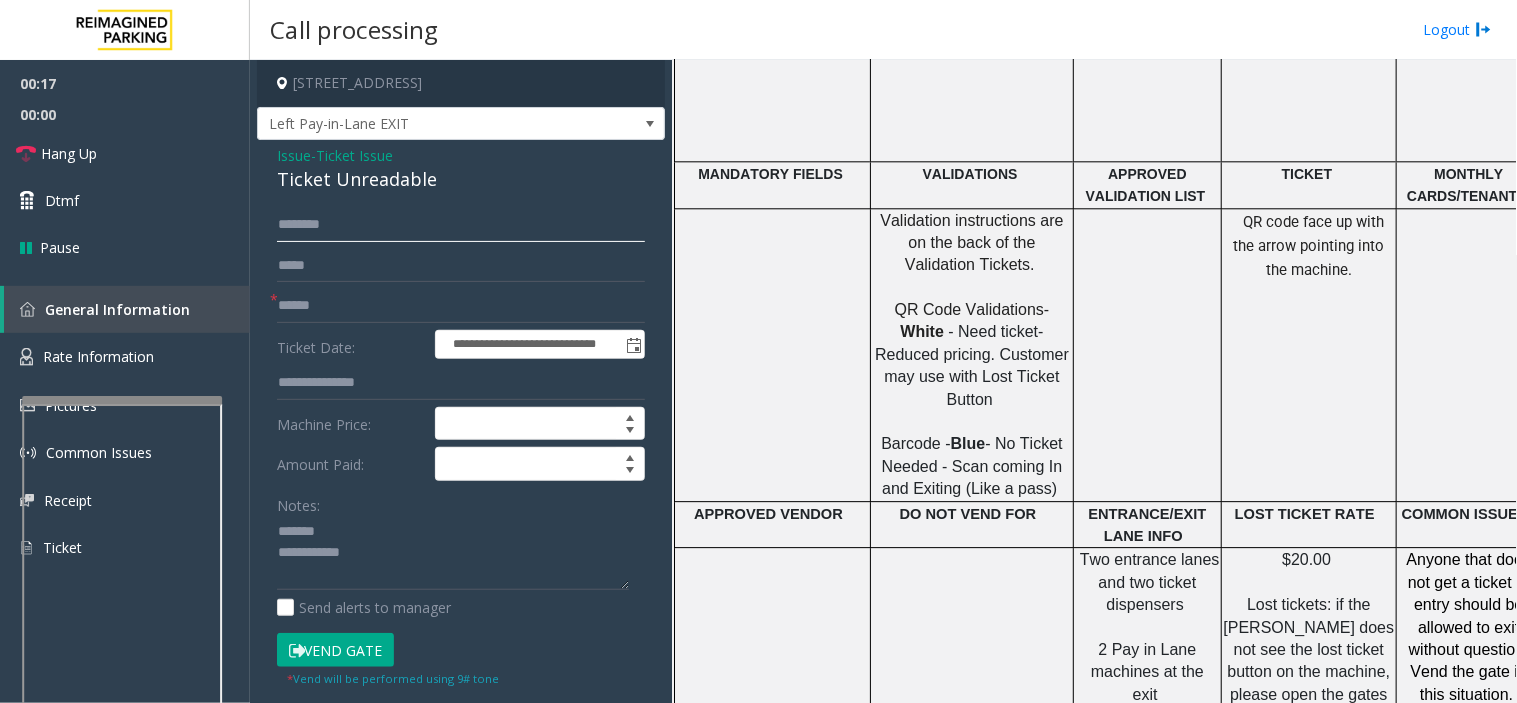 drag, startPoint x: 276, startPoint y: 218, endPoint x: 515, endPoint y: 220, distance: 239.00836 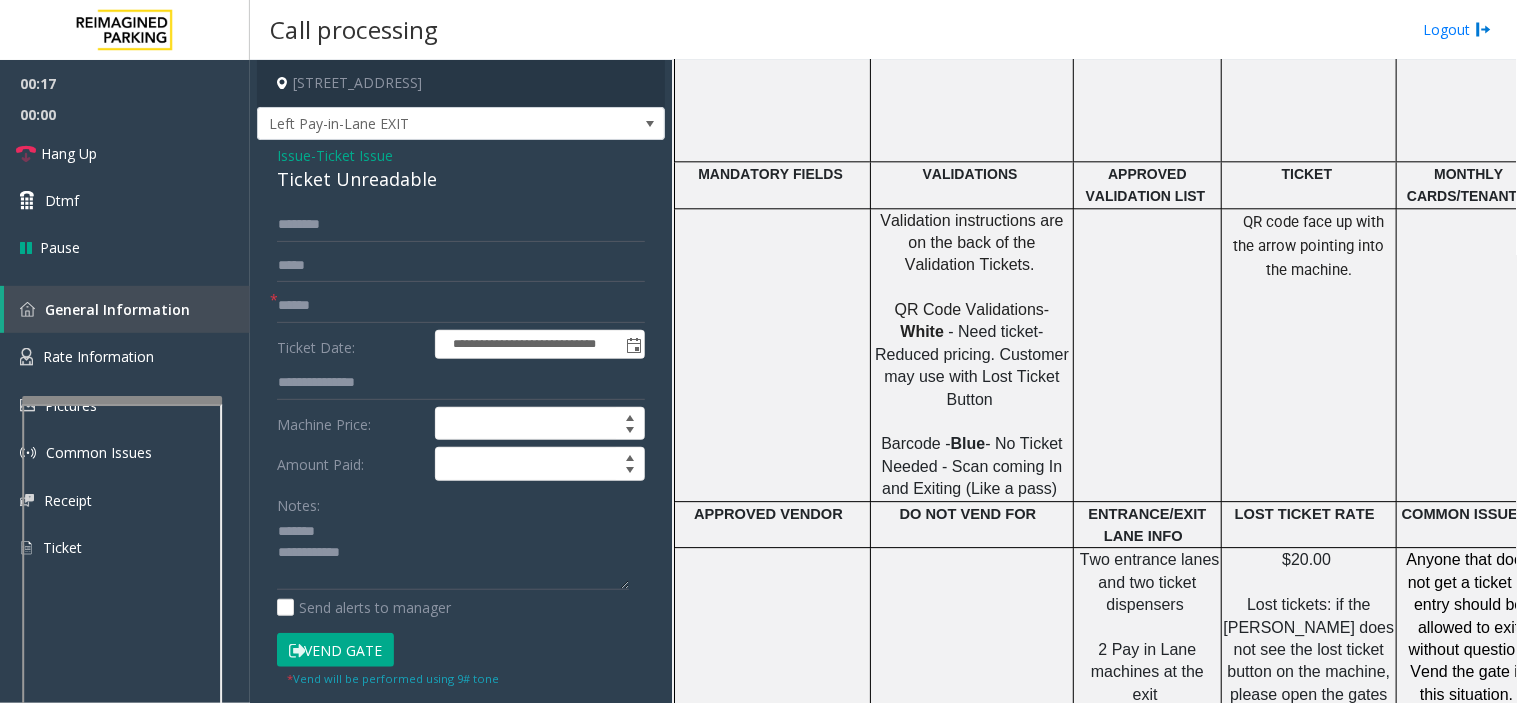 click on "**********" 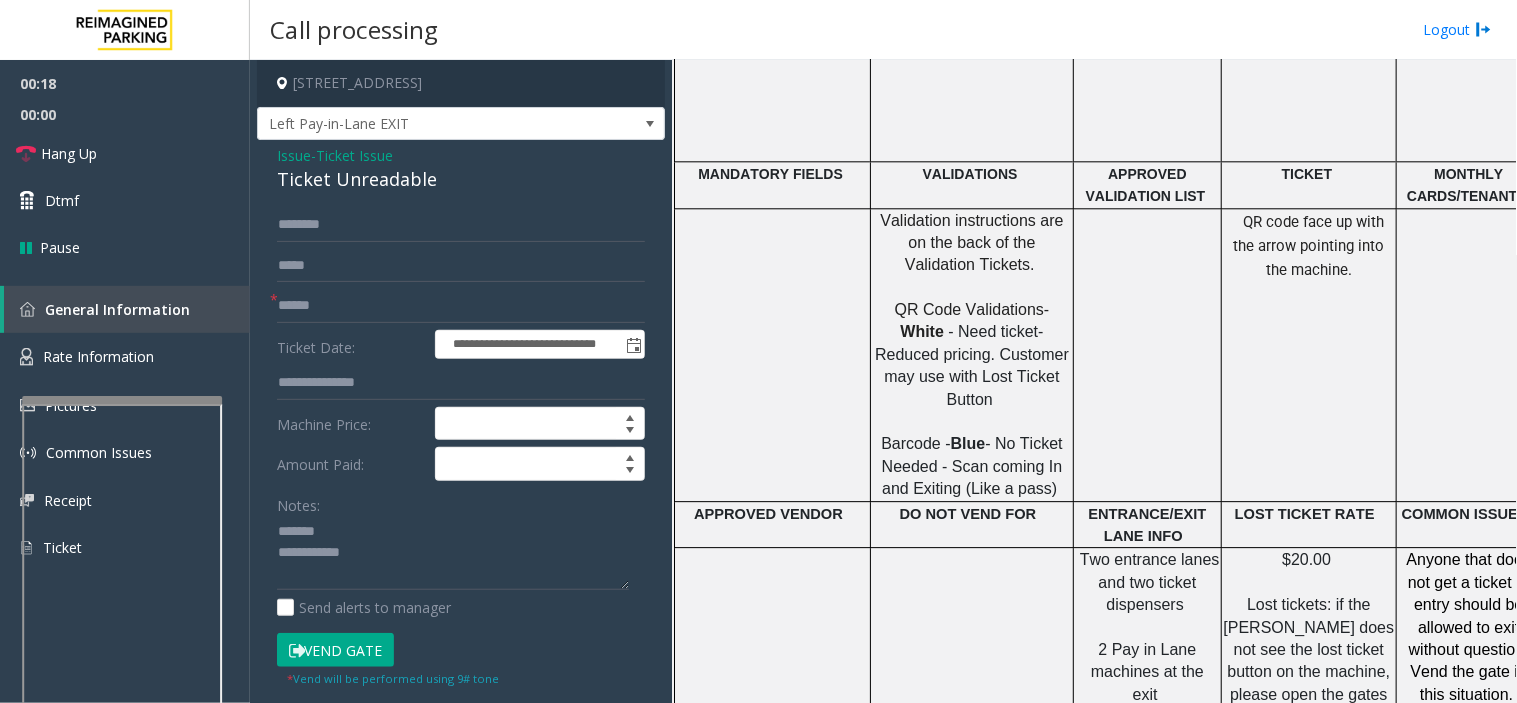 click on "Ticket Unreadable" 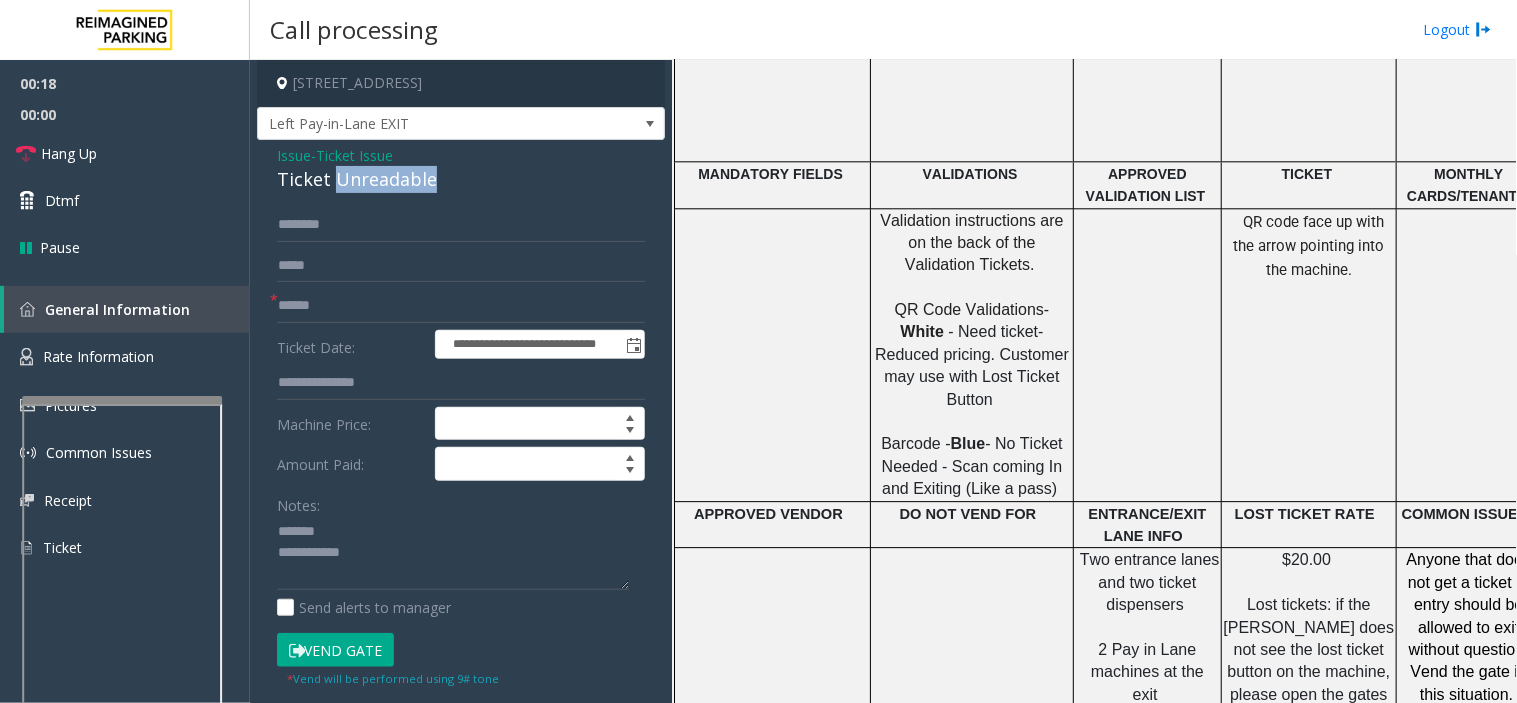 click on "Ticket Unreadable" 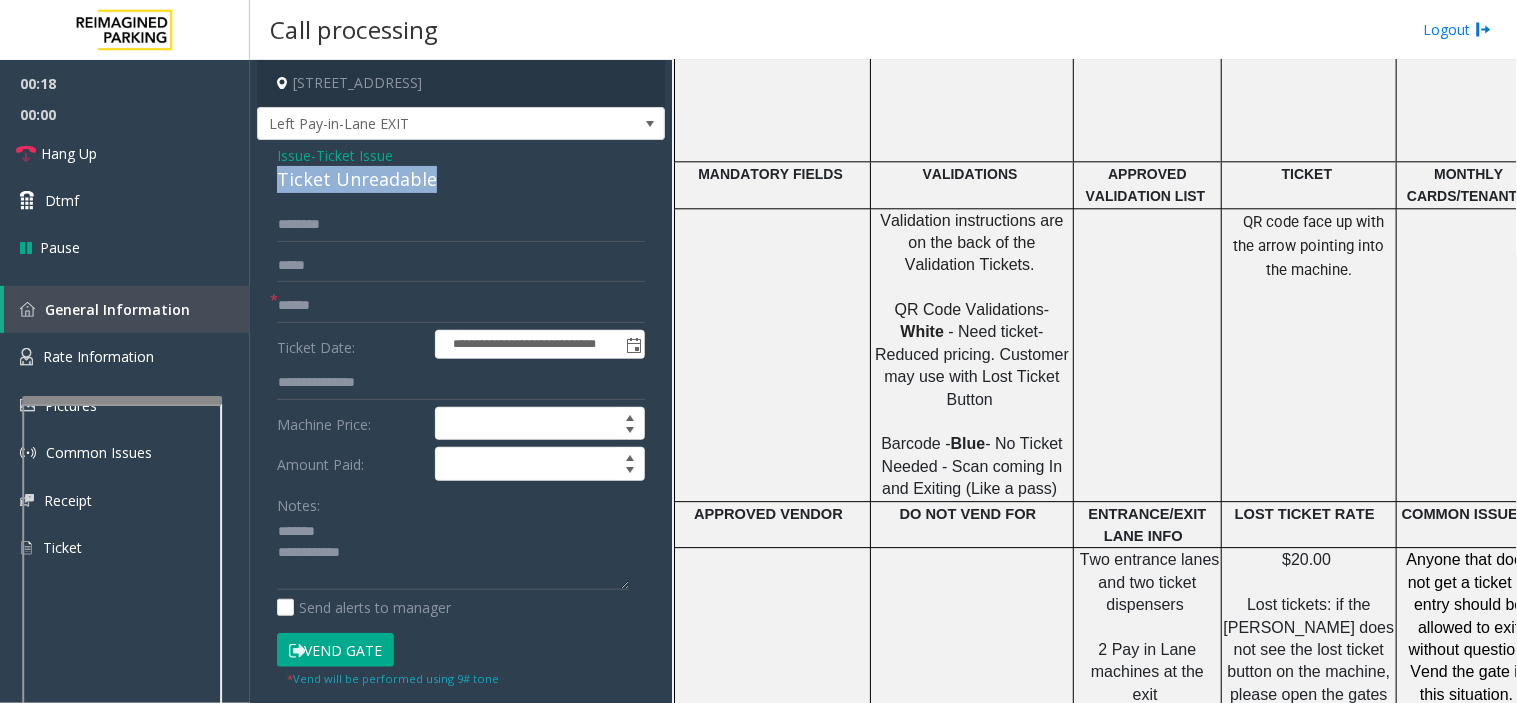 click on "Ticket Unreadable" 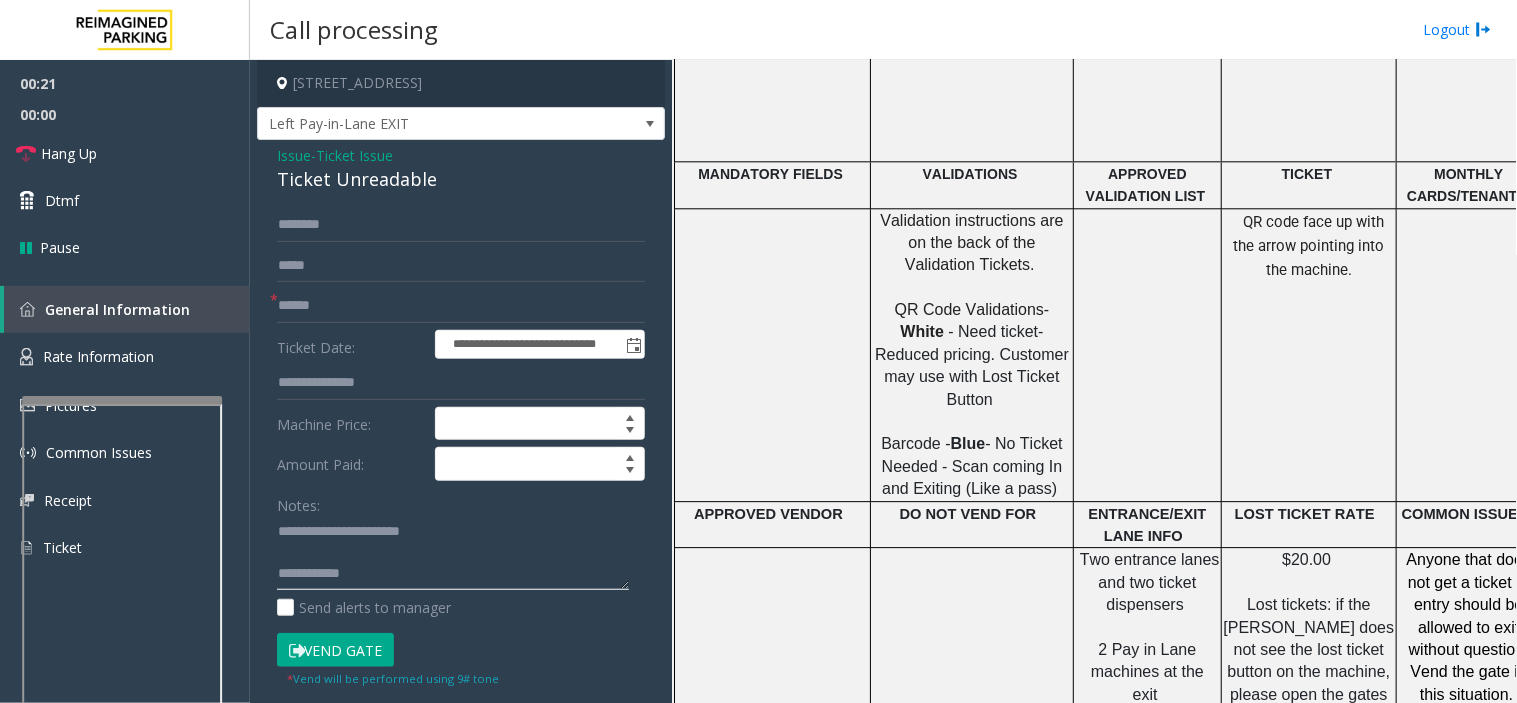 click 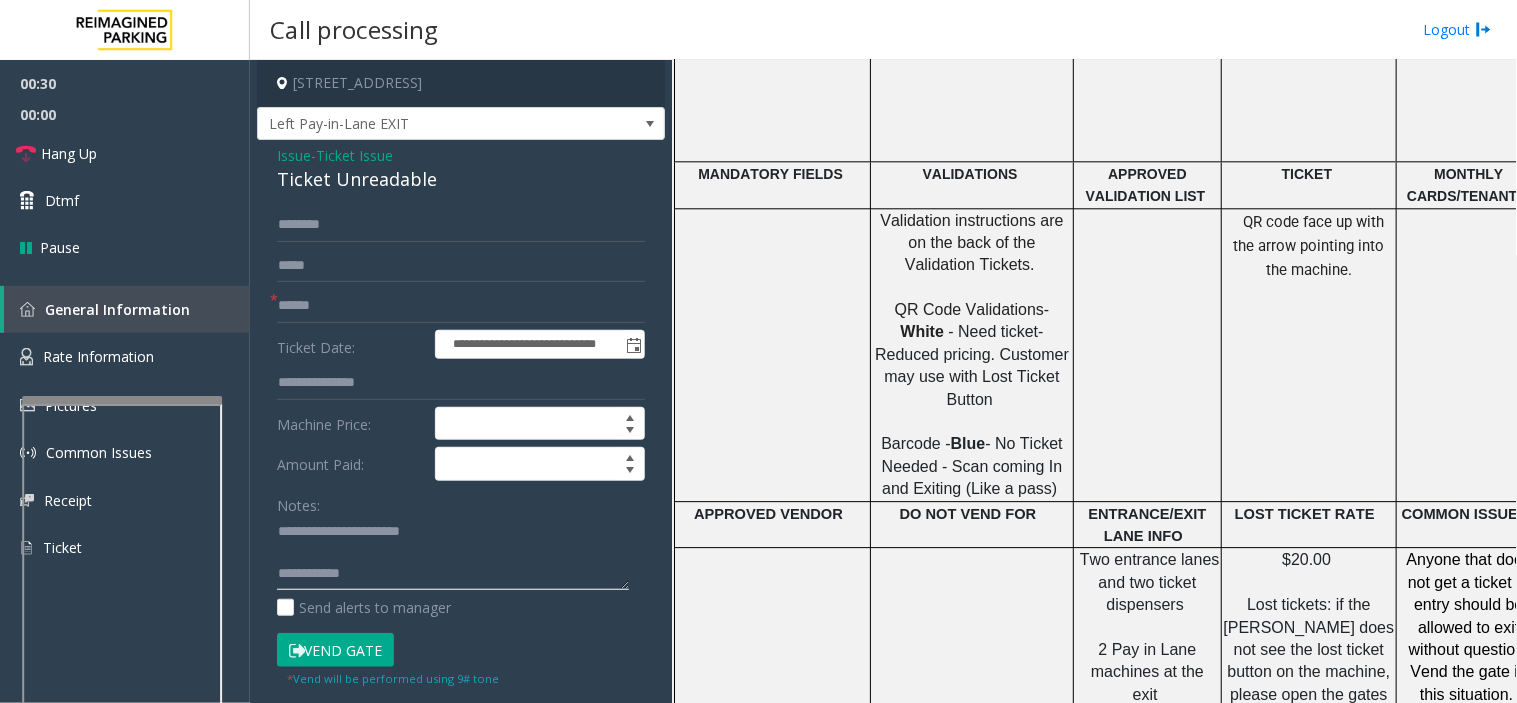 click 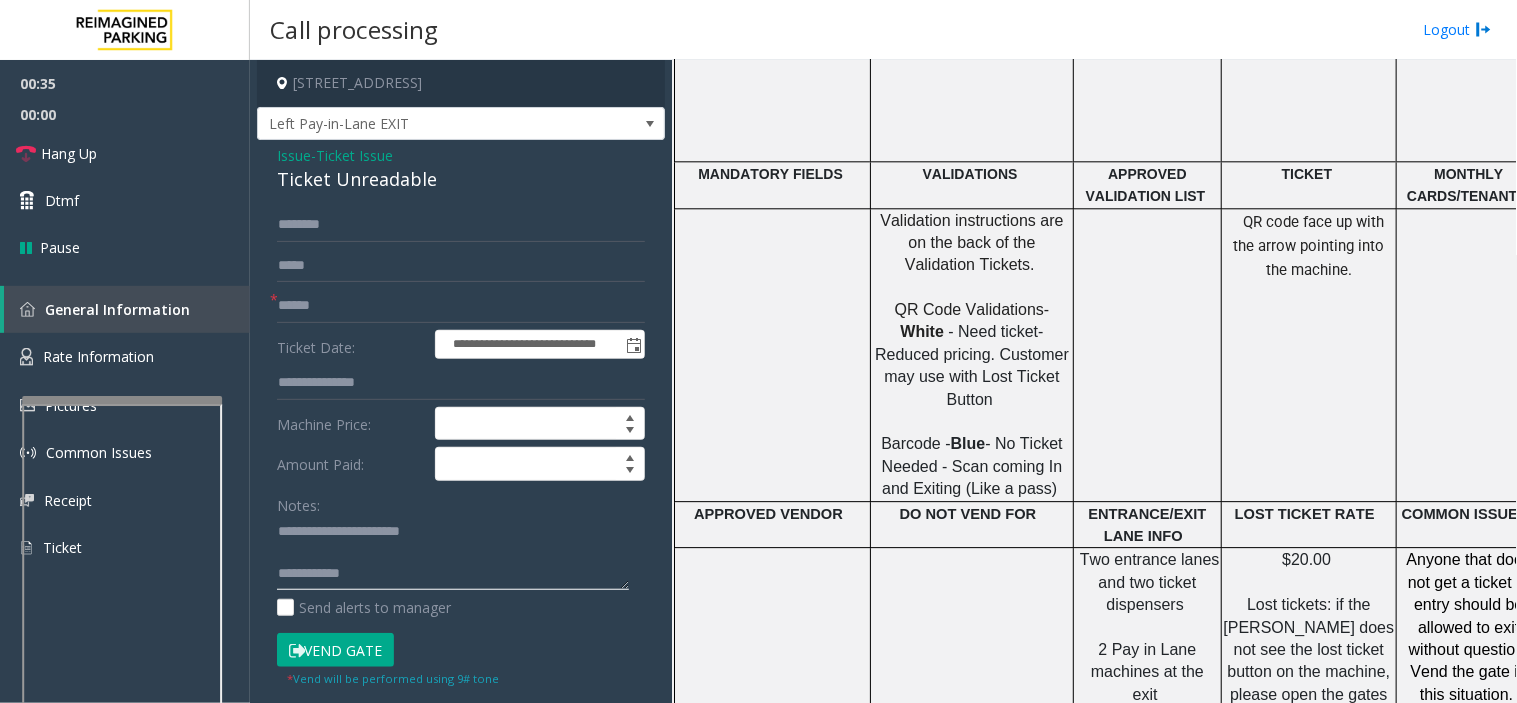 drag, startPoint x: 417, startPoint y: 538, endPoint x: 407, endPoint y: 560, distance: 24.166092 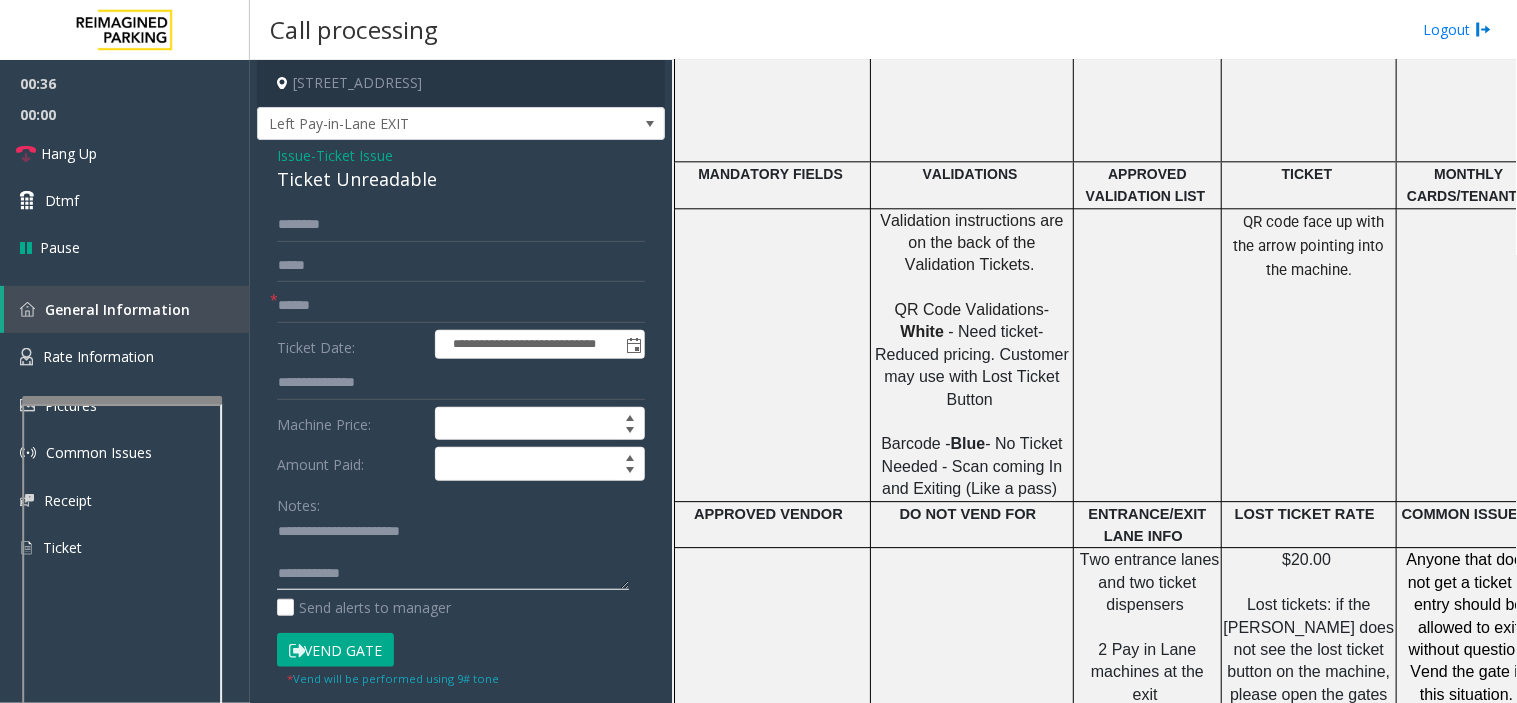 paste on "**********" 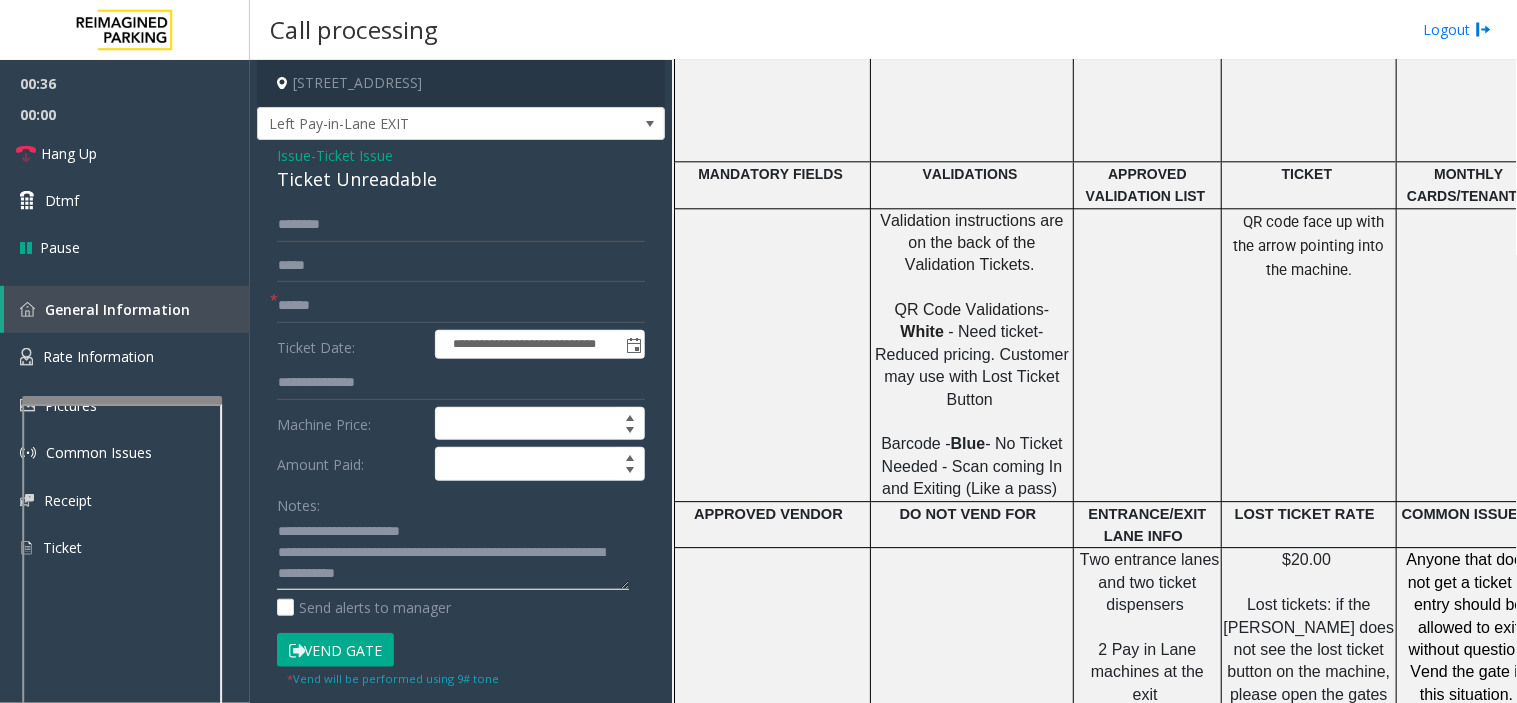 scroll, scrollTop: 14, scrollLeft: 0, axis: vertical 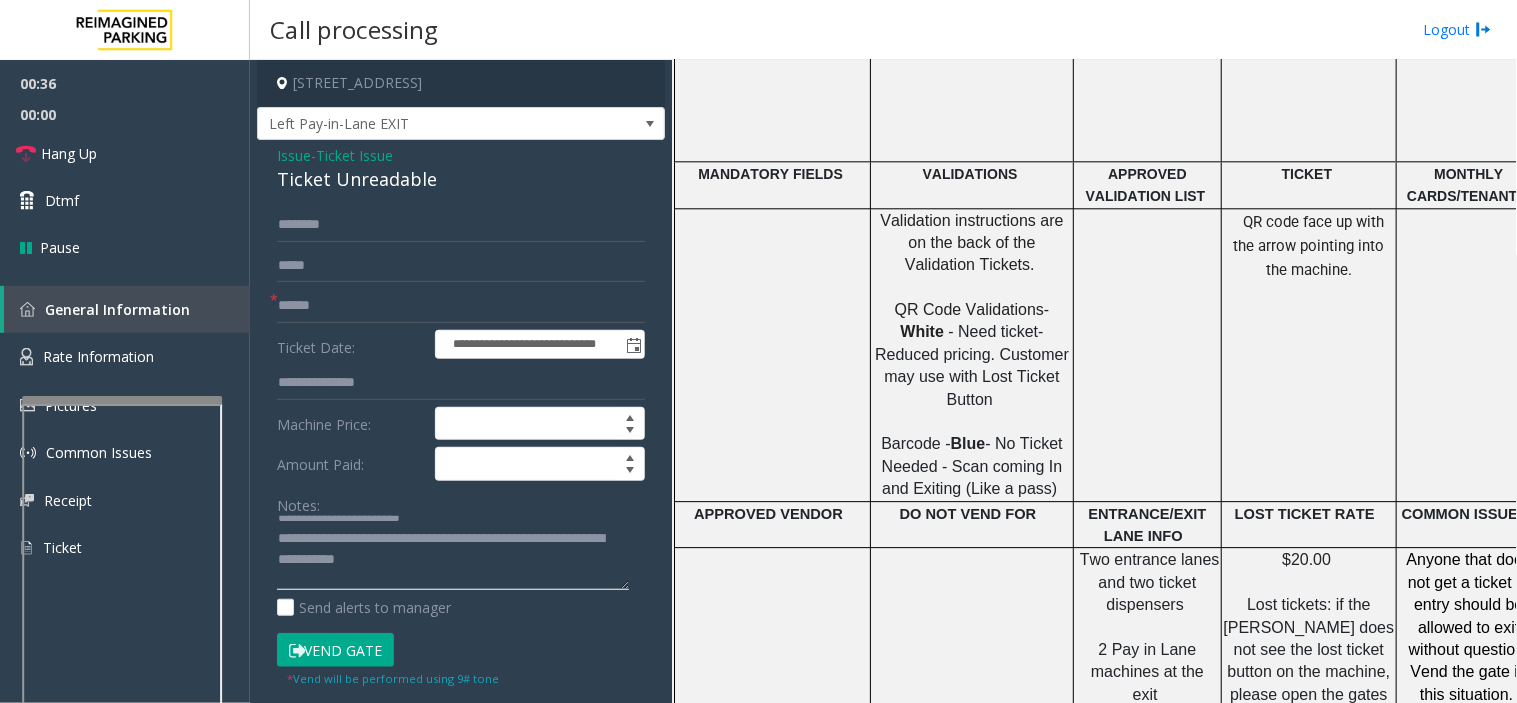 type on "**********" 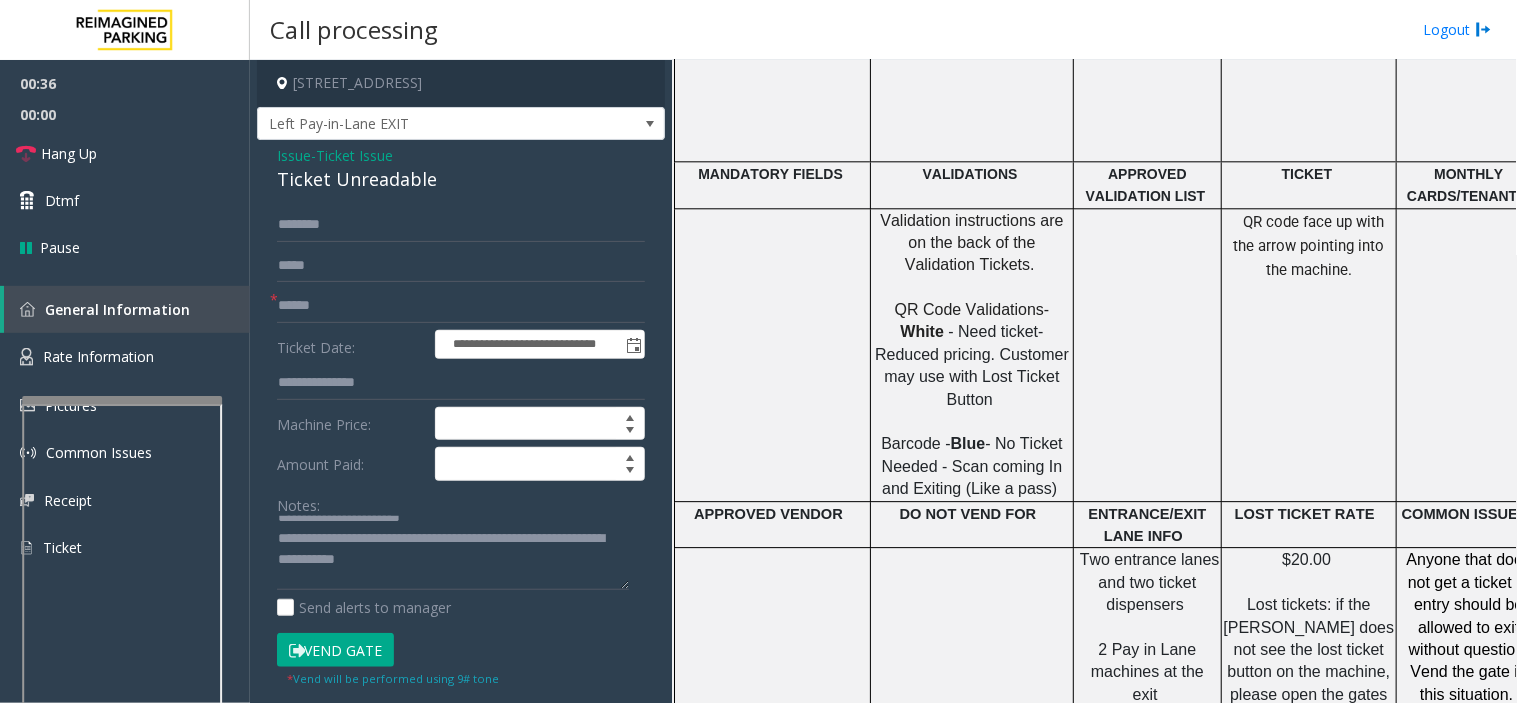 drag, startPoint x: 331, startPoint y: 657, endPoint x: 432, endPoint y: 330, distance: 342.2426 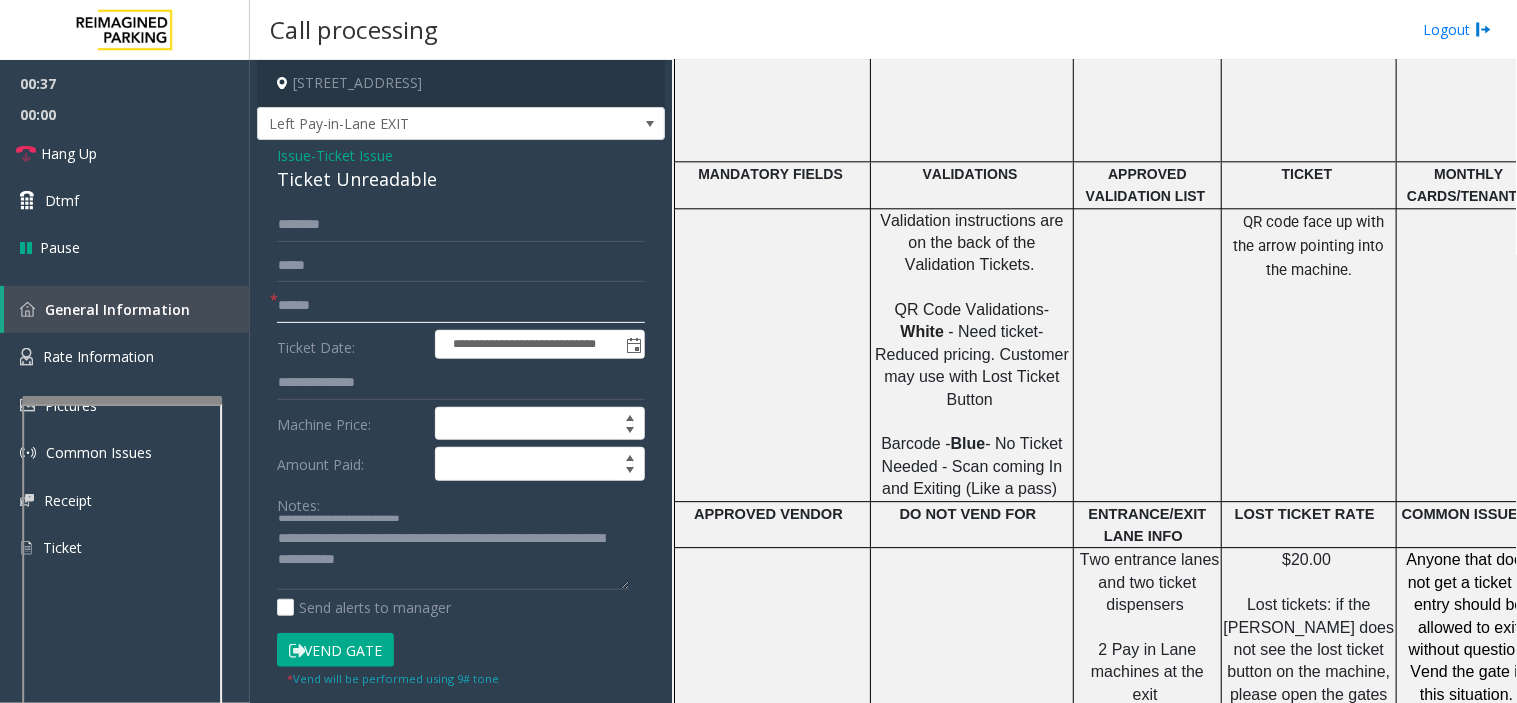 click 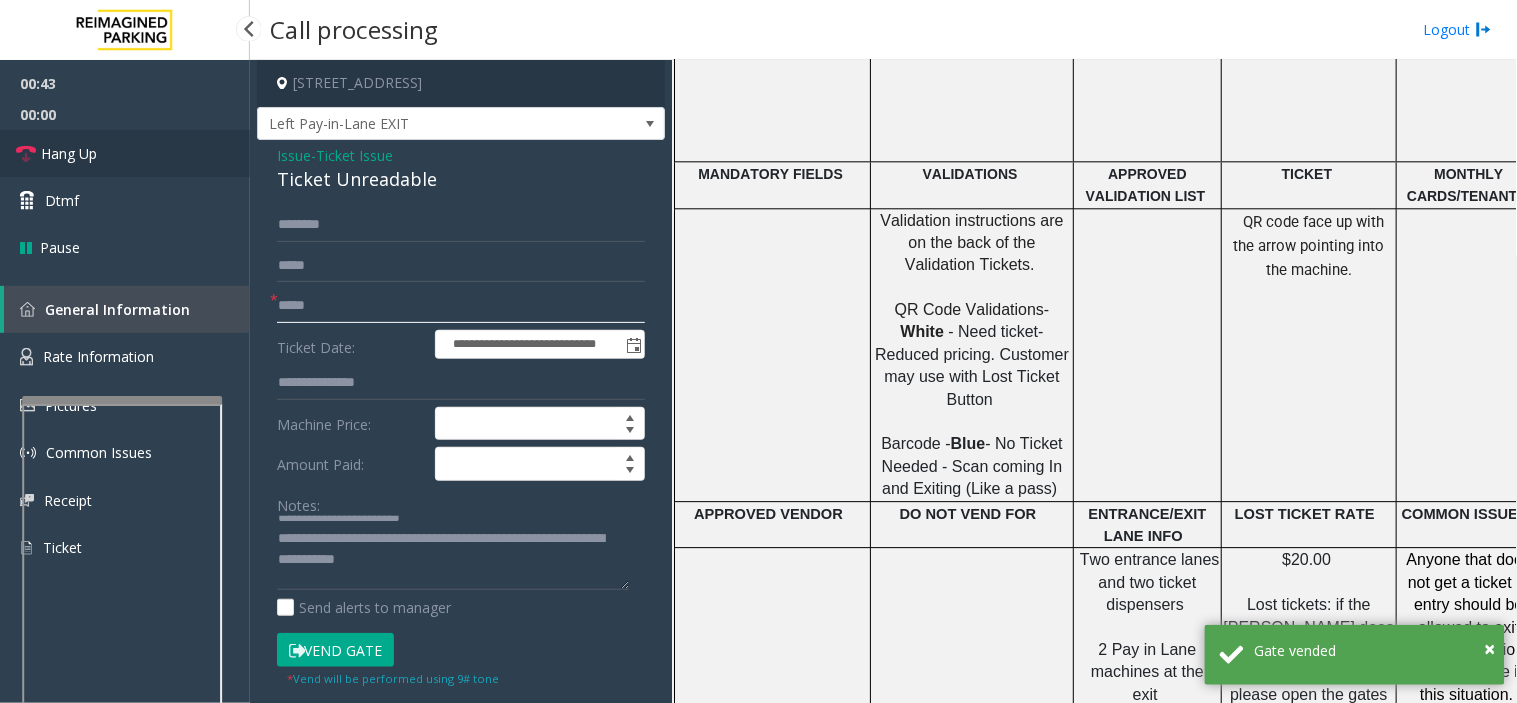 type on "*****" 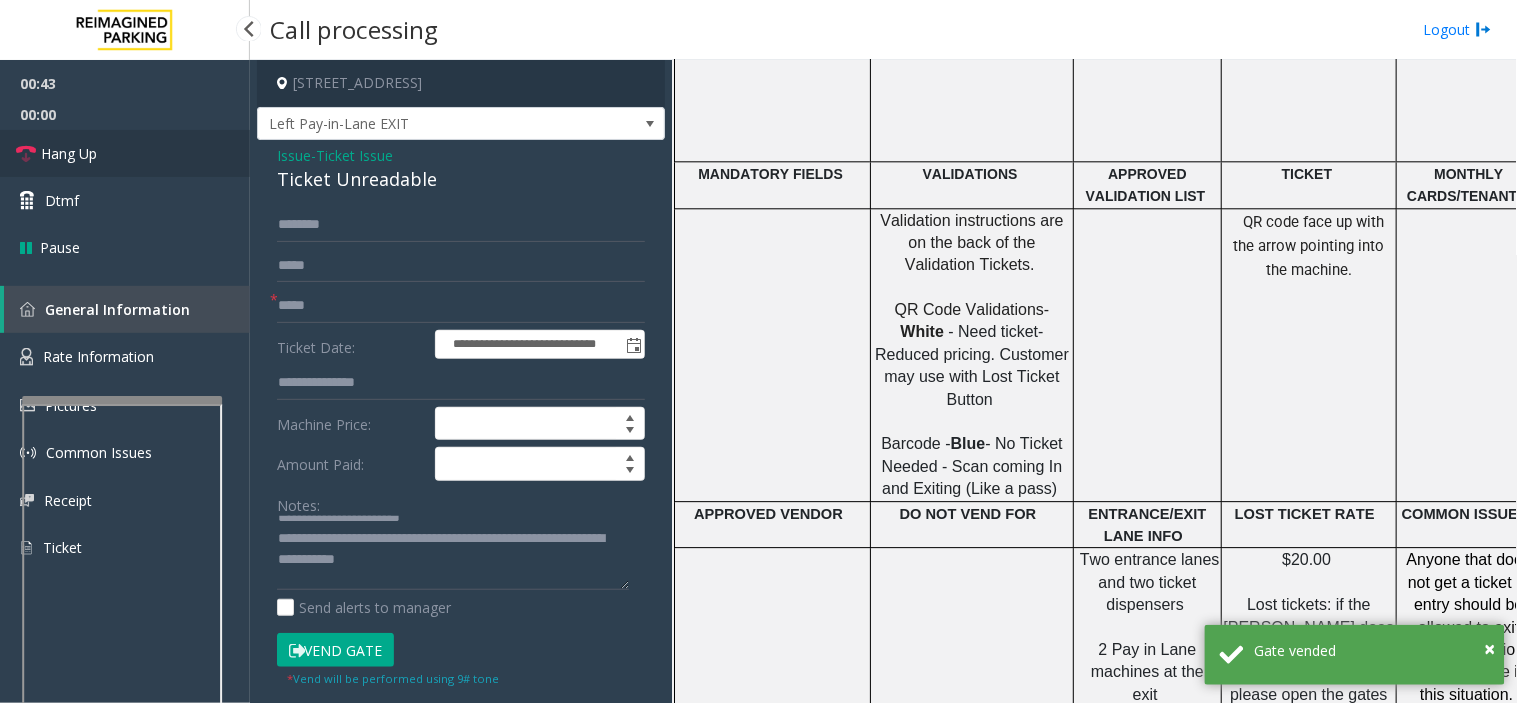 click on "Hang Up" at bounding box center (125, 153) 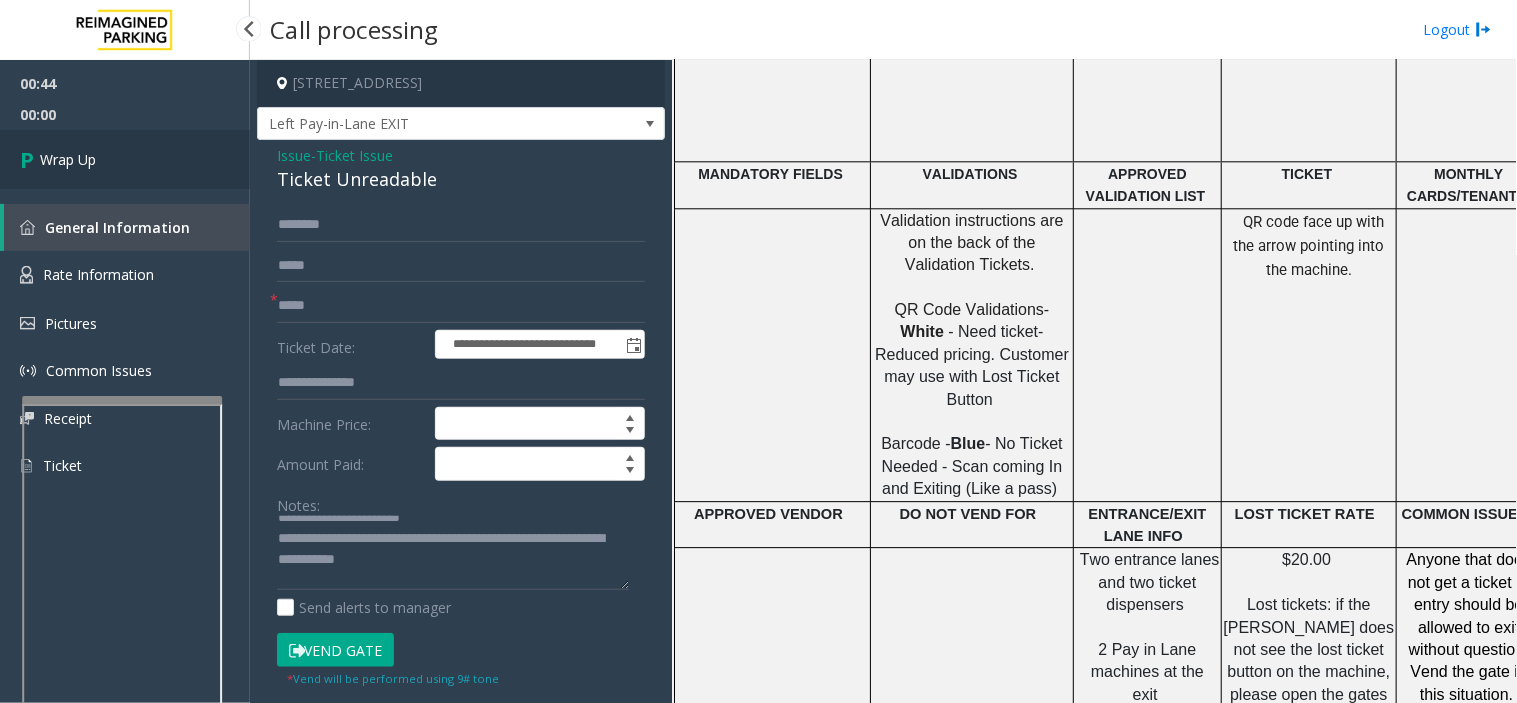 click on "Wrap Up" at bounding box center [125, 159] 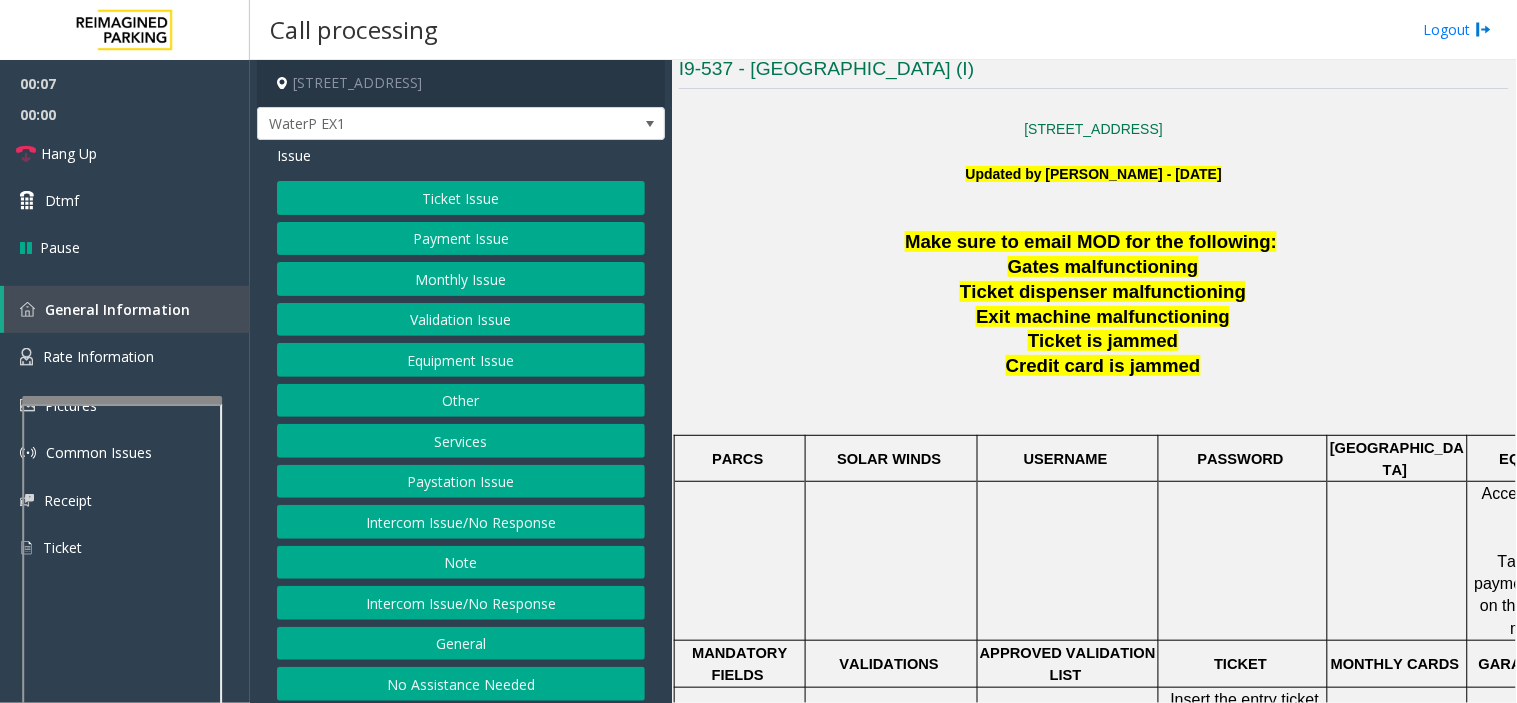 scroll, scrollTop: 444, scrollLeft: 0, axis: vertical 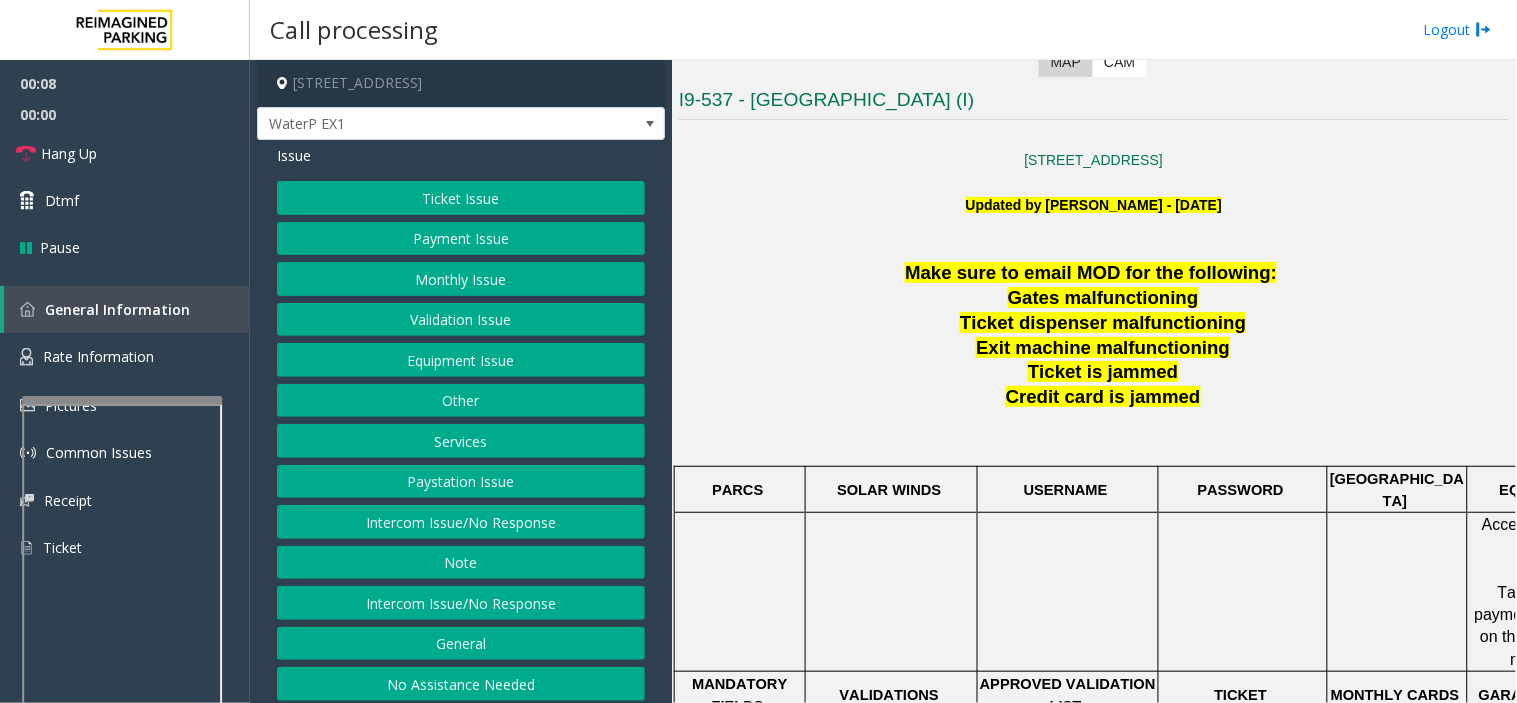 click on "Ticket Issue" 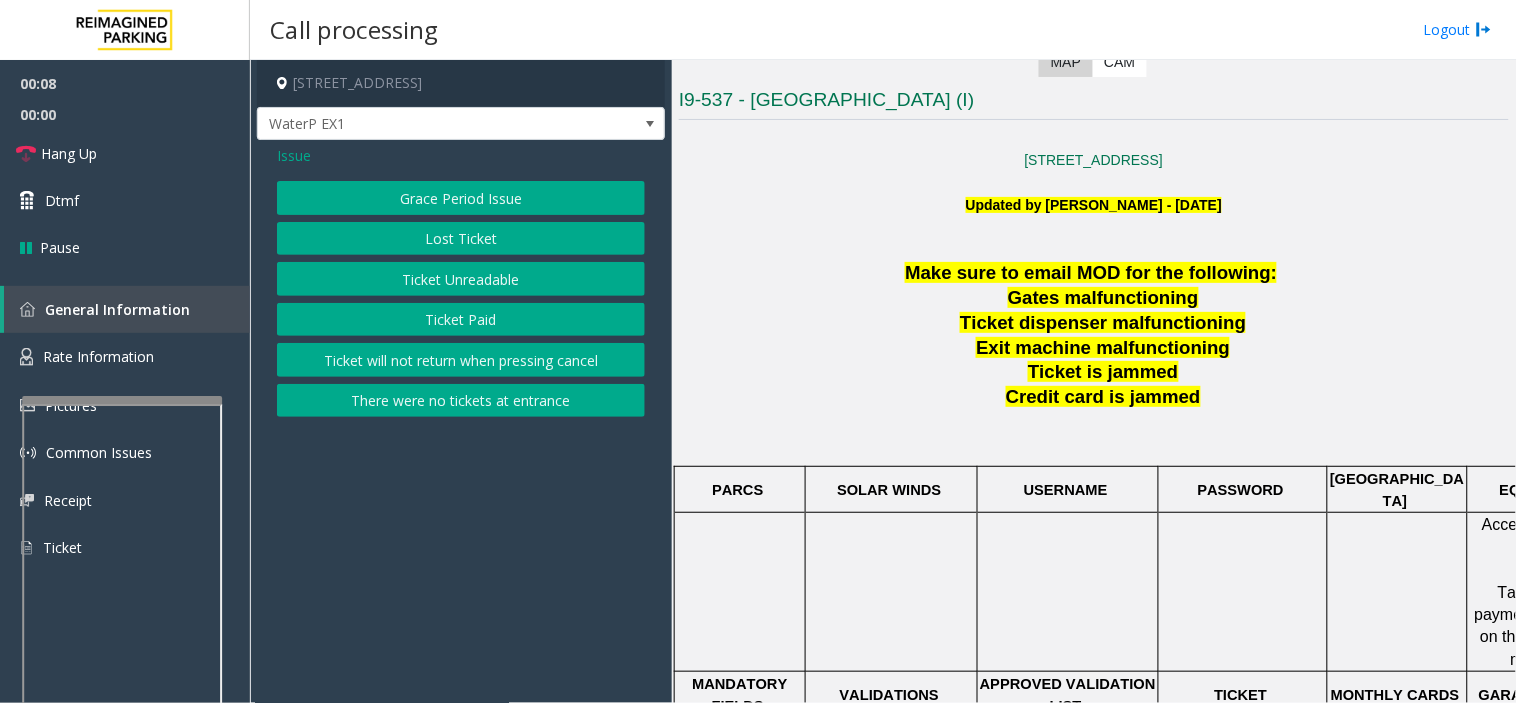 click on "Ticket Unreadable" 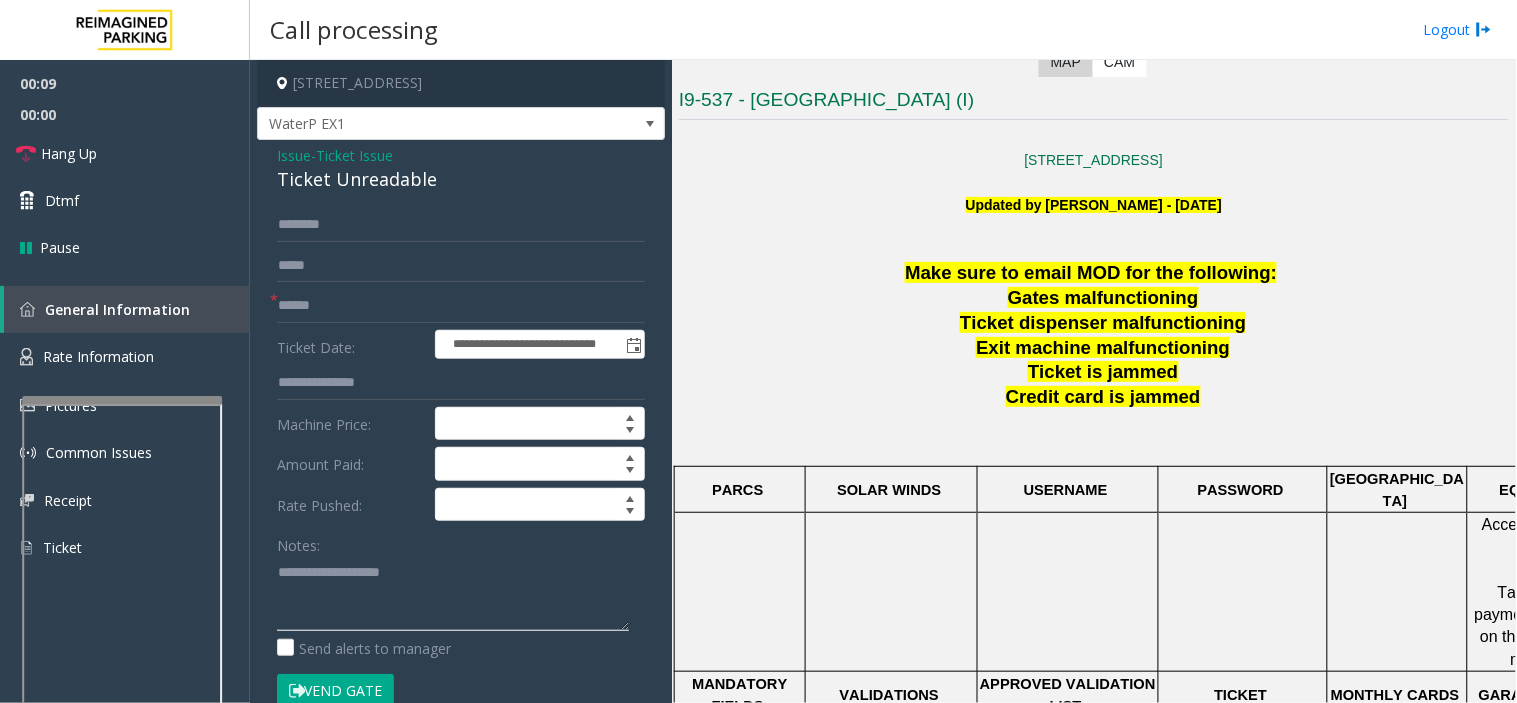 paste on "**********" 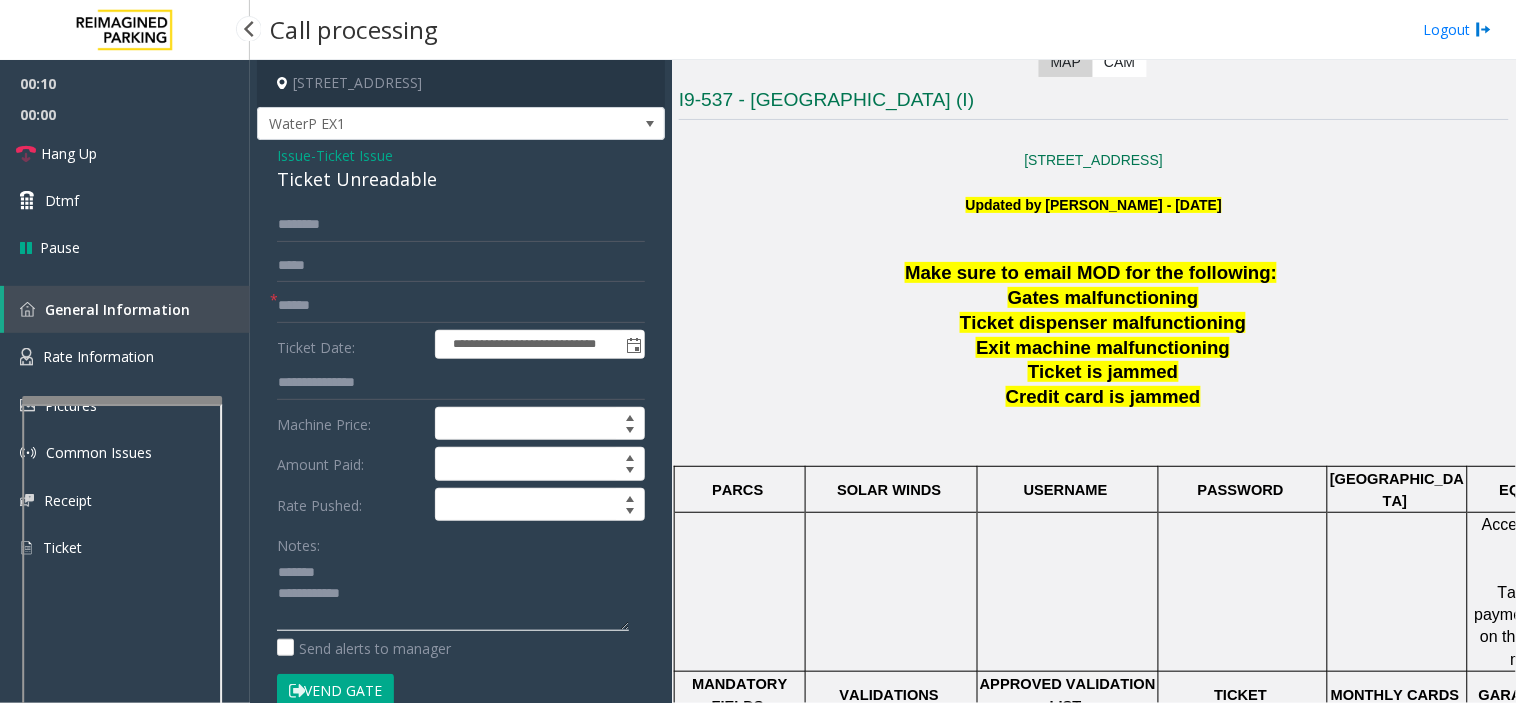 type on "**********" 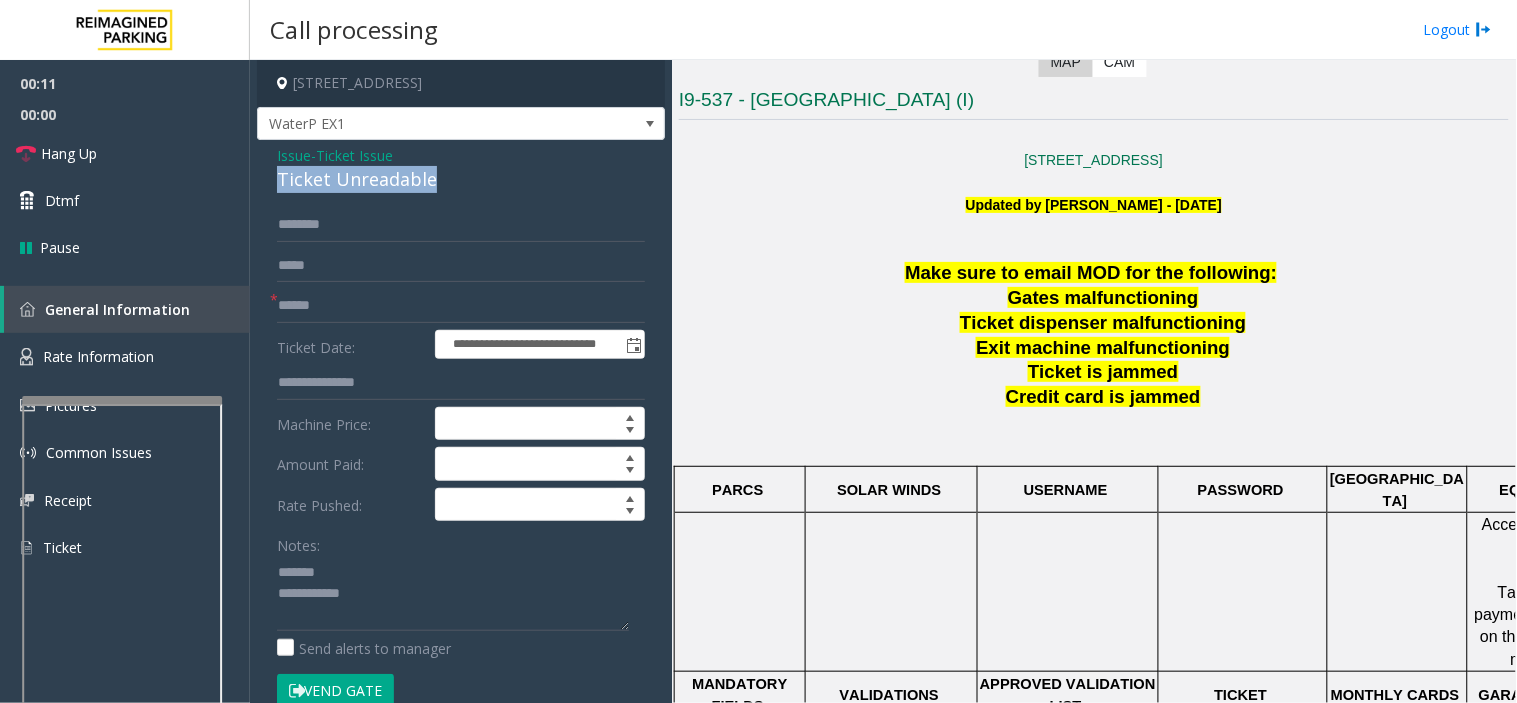 drag, startPoint x: 266, startPoint y: 176, endPoint x: 434, endPoint y: 195, distance: 169.07098 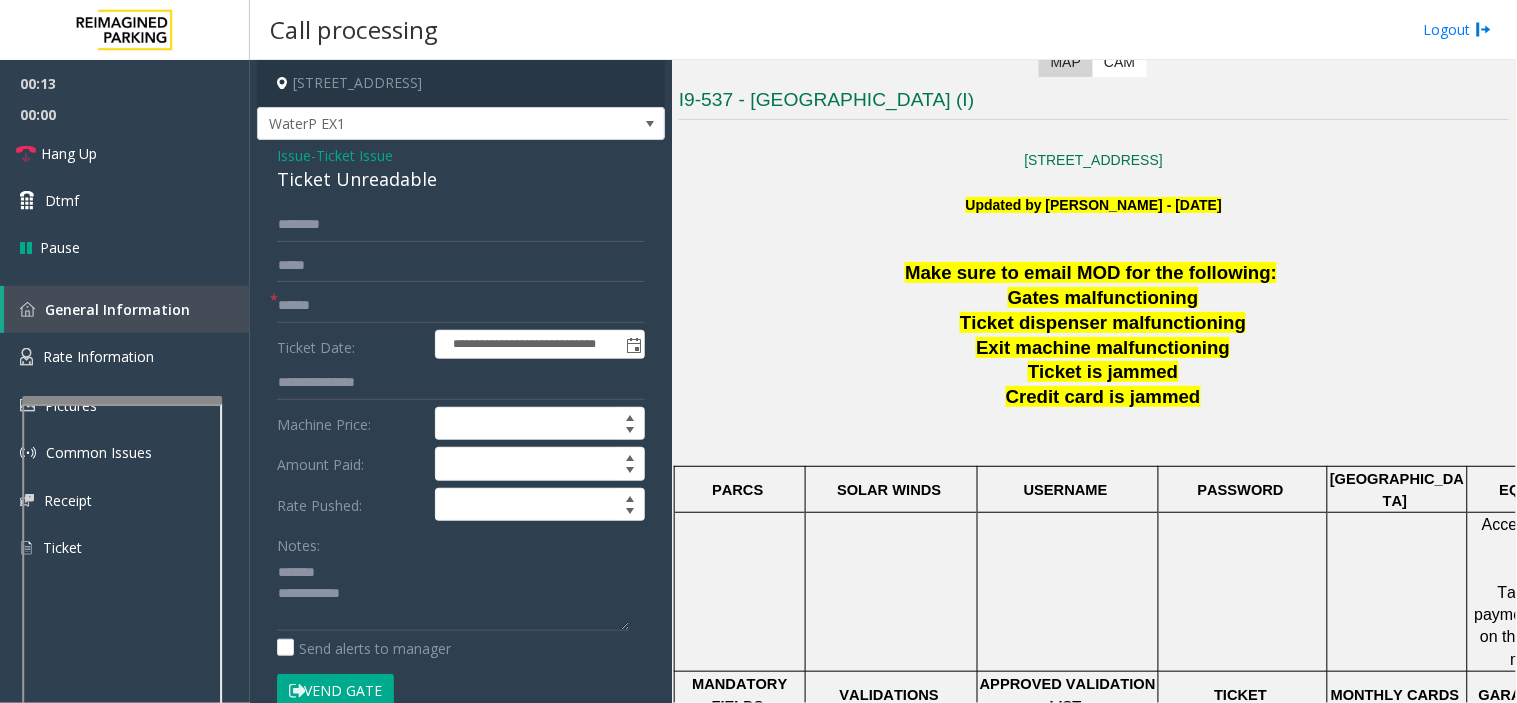 drag, startPoint x: 485, startPoint y: 538, endPoint x: 480, endPoint y: 560, distance: 22.561028 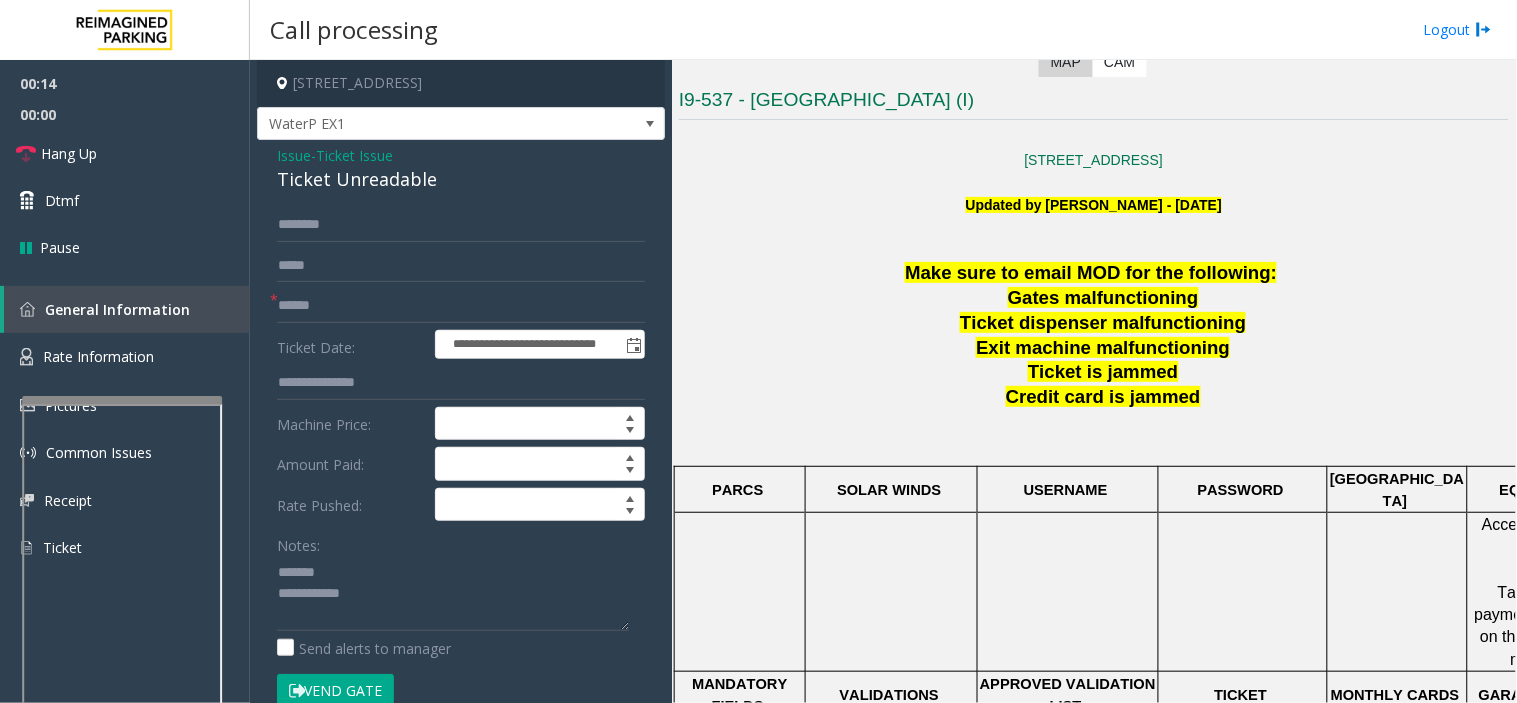 click on "**********" 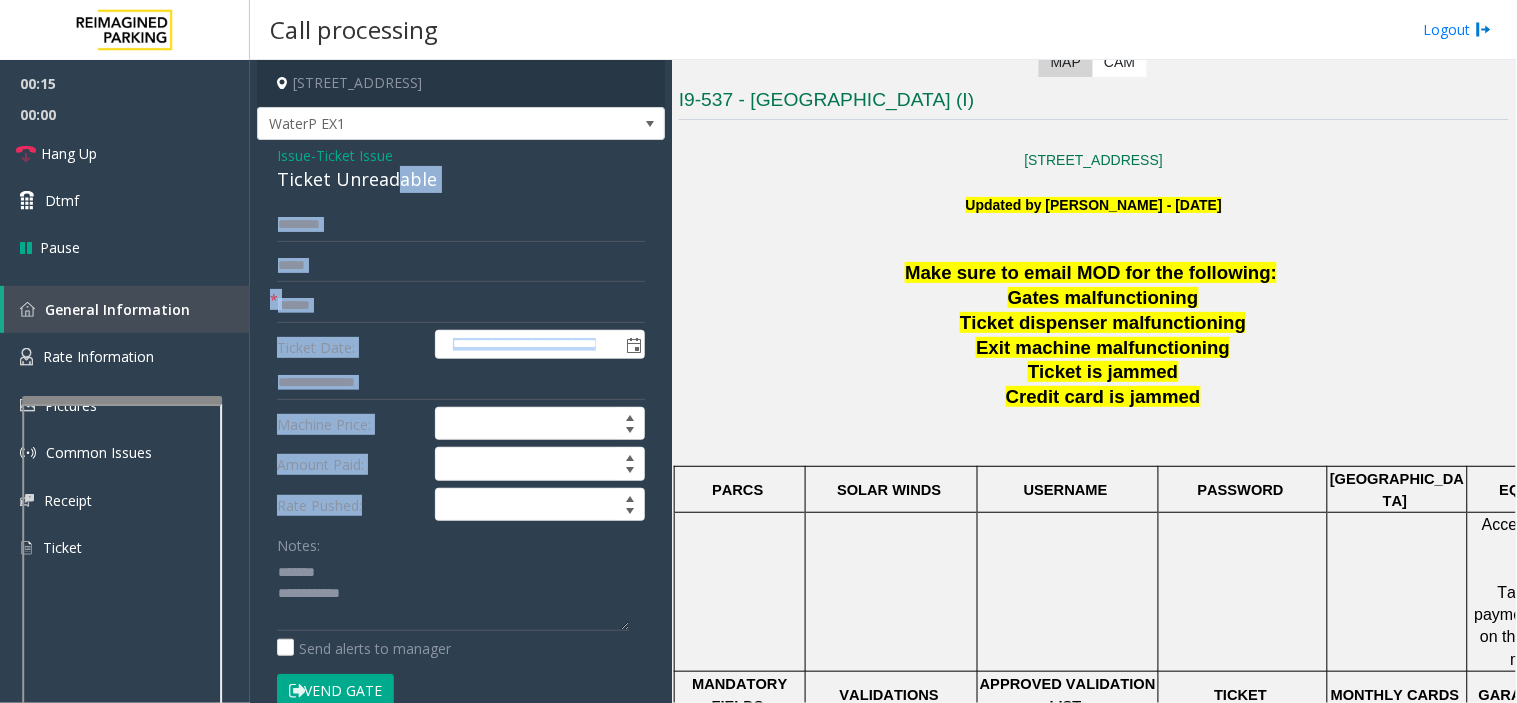 drag, startPoint x: 390, startPoint y: 177, endPoint x: 392, endPoint y: 222, distance: 45.044422 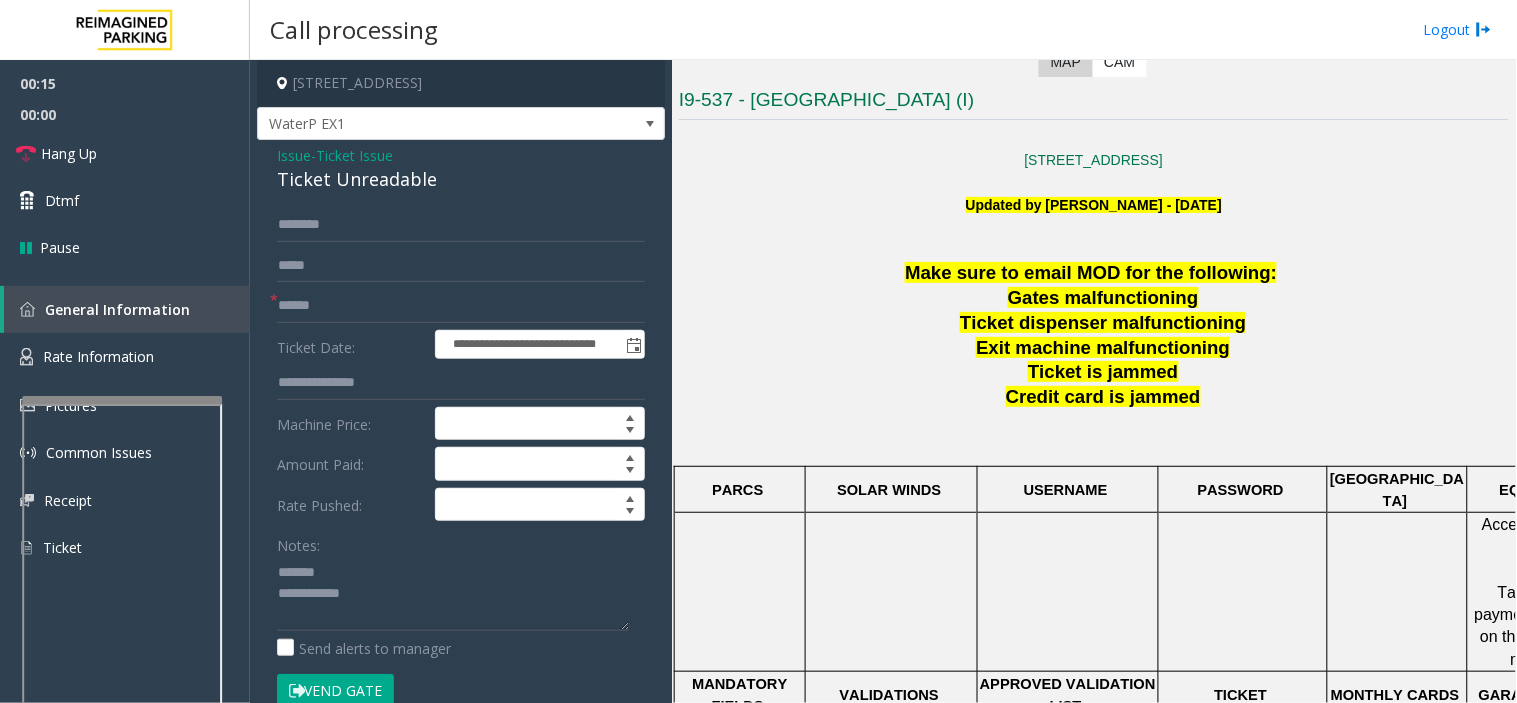 click on "Ticket Issue" 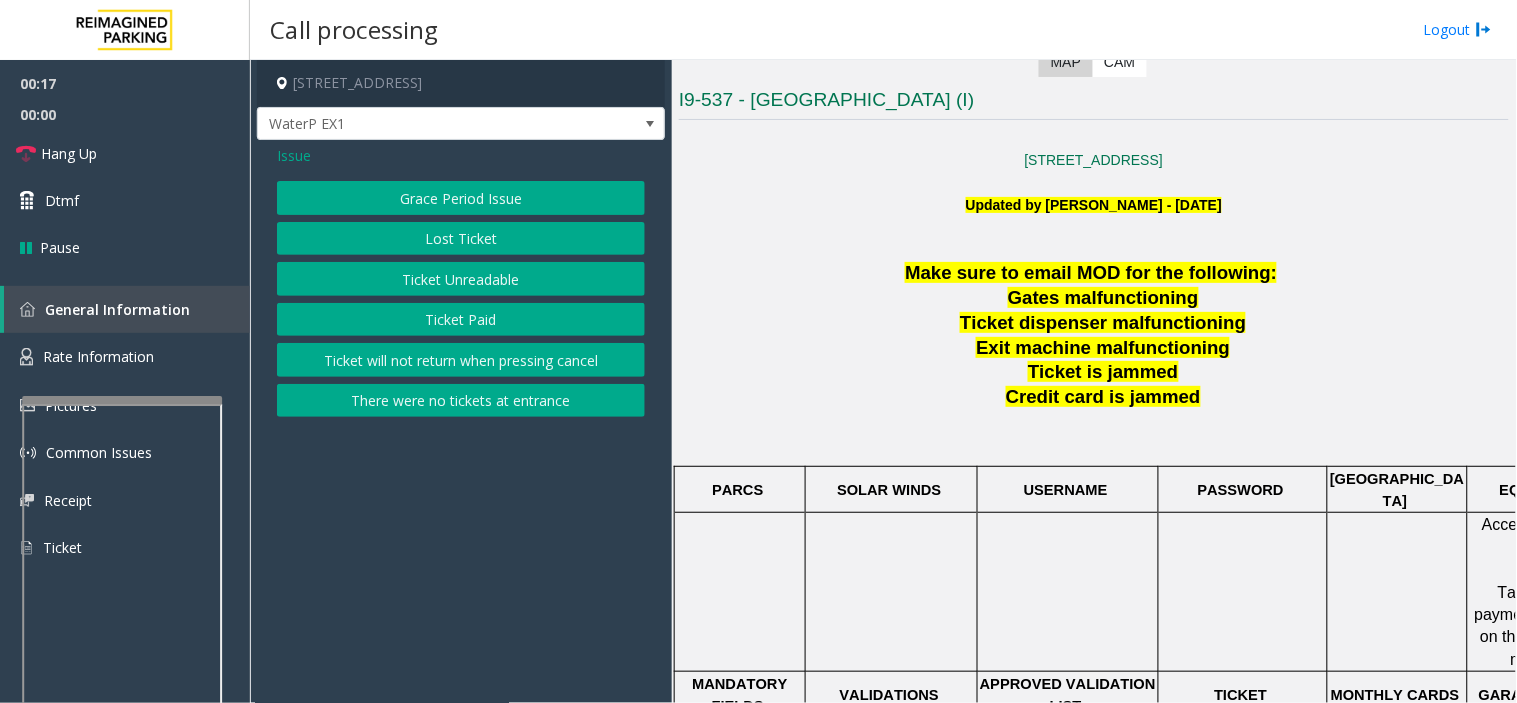 click on "Ticket Unreadable" 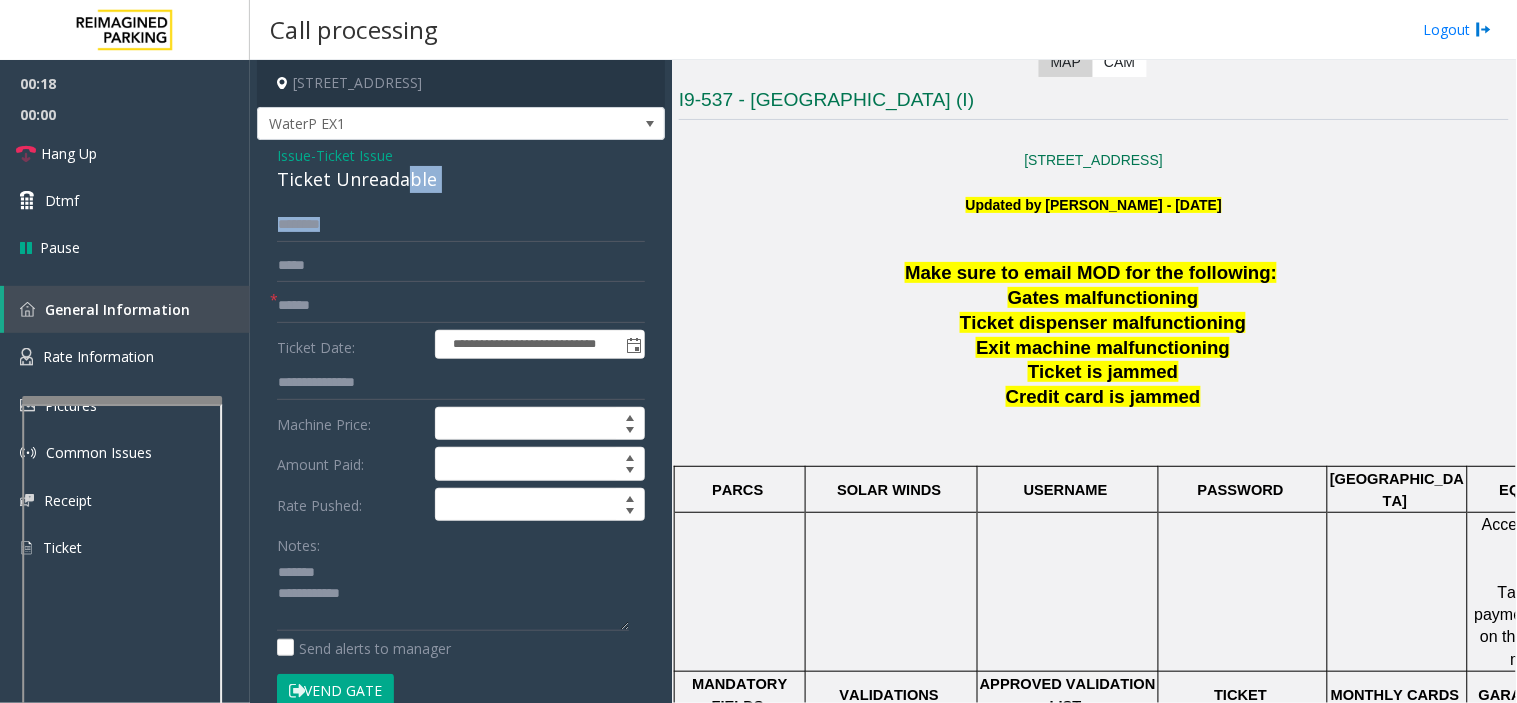 drag, startPoint x: 403, startPoint y: 178, endPoint x: 407, endPoint y: 191, distance: 13.601471 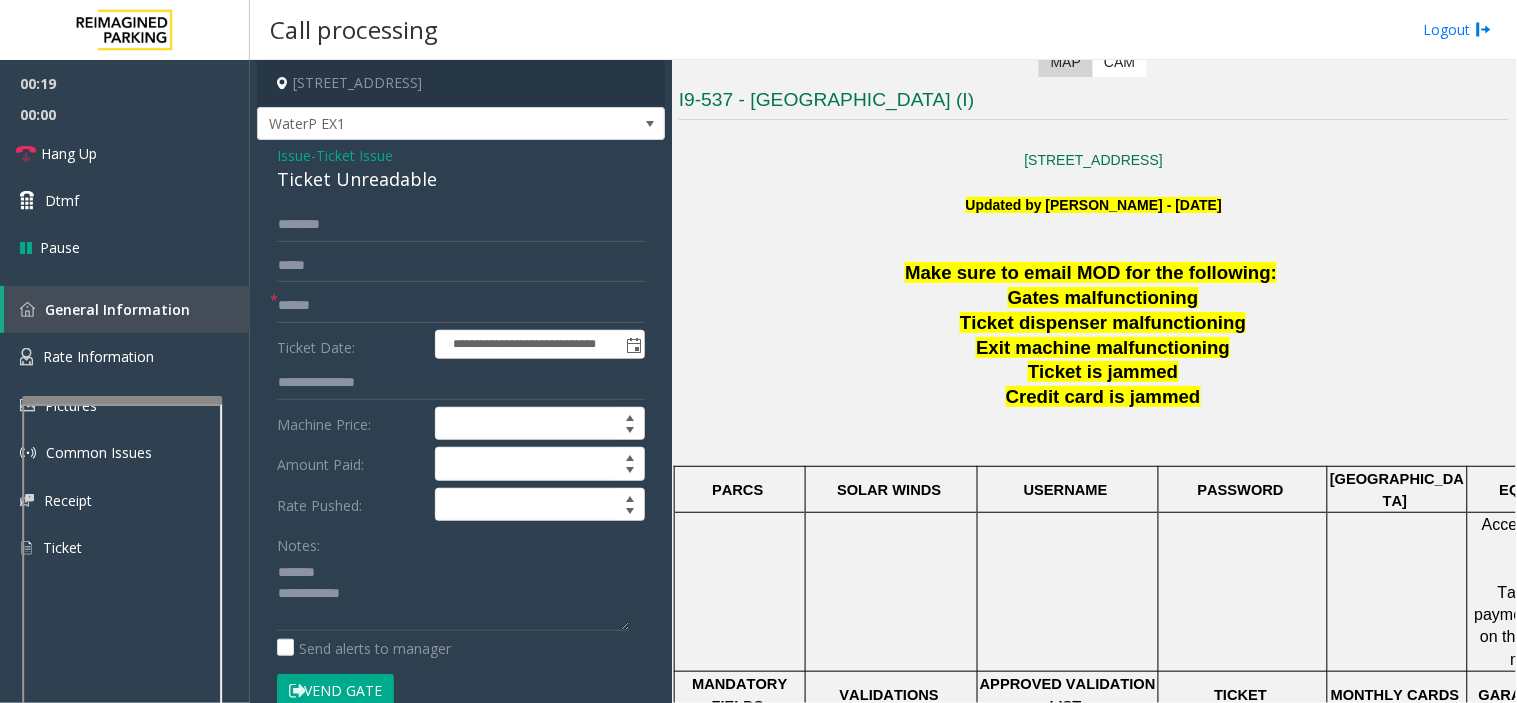 click on "Ticket Unreadable" 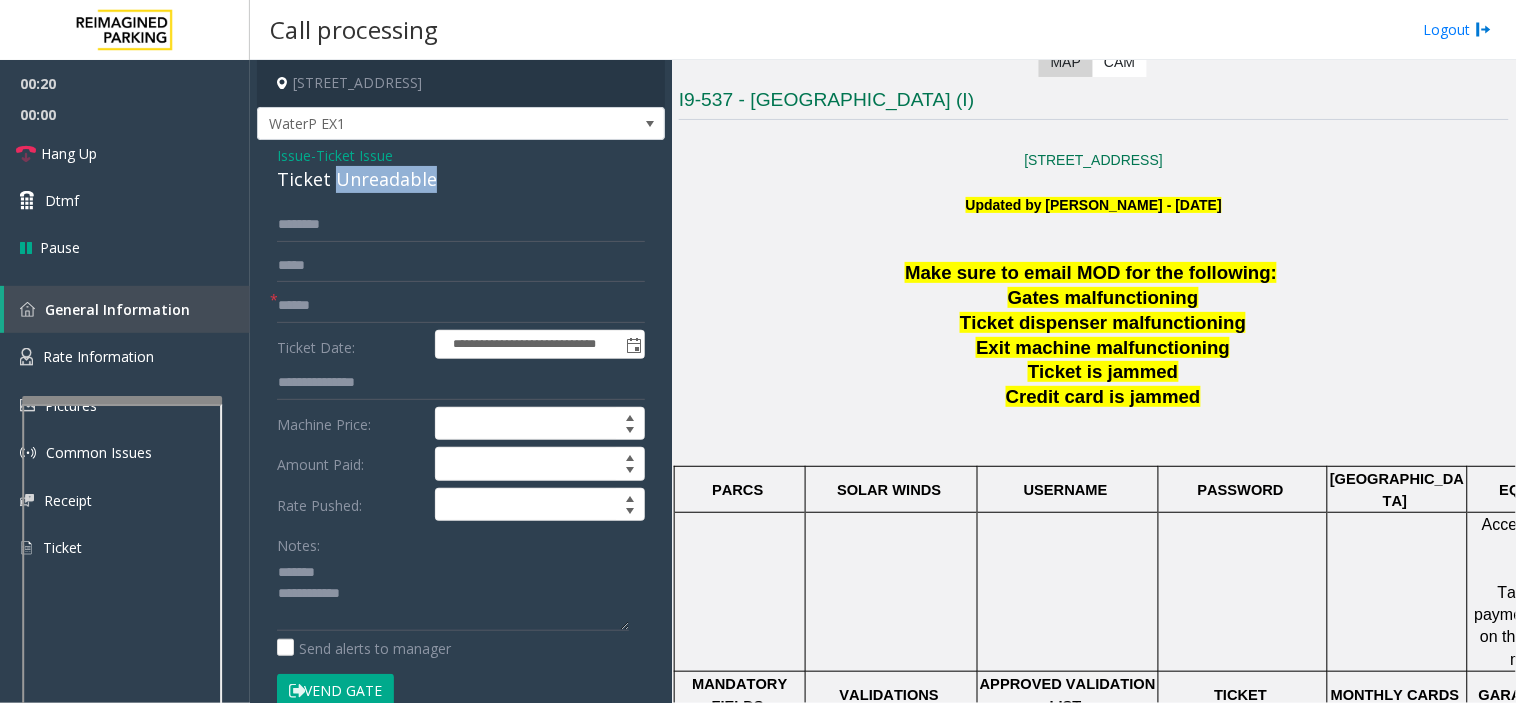 click on "Ticket Unreadable" 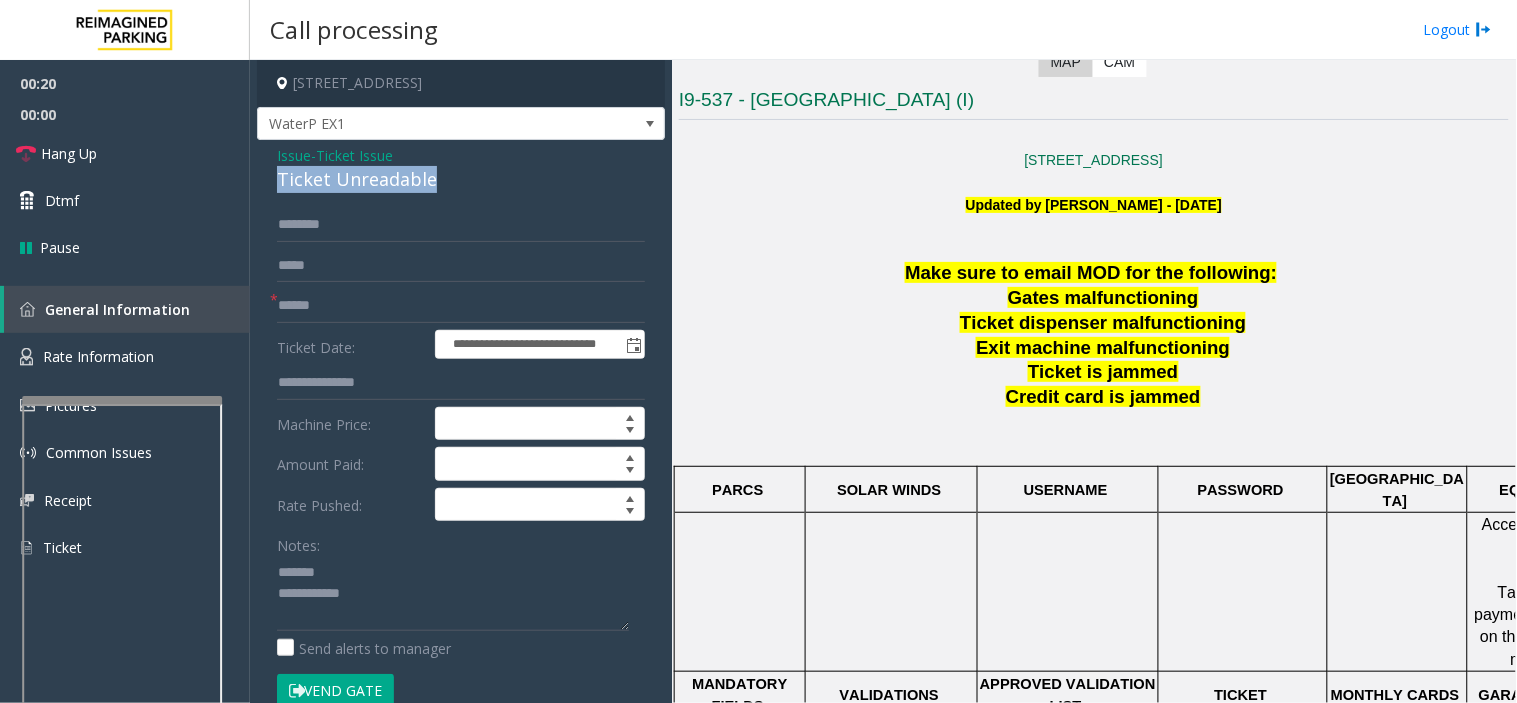 click on "Ticket Unreadable" 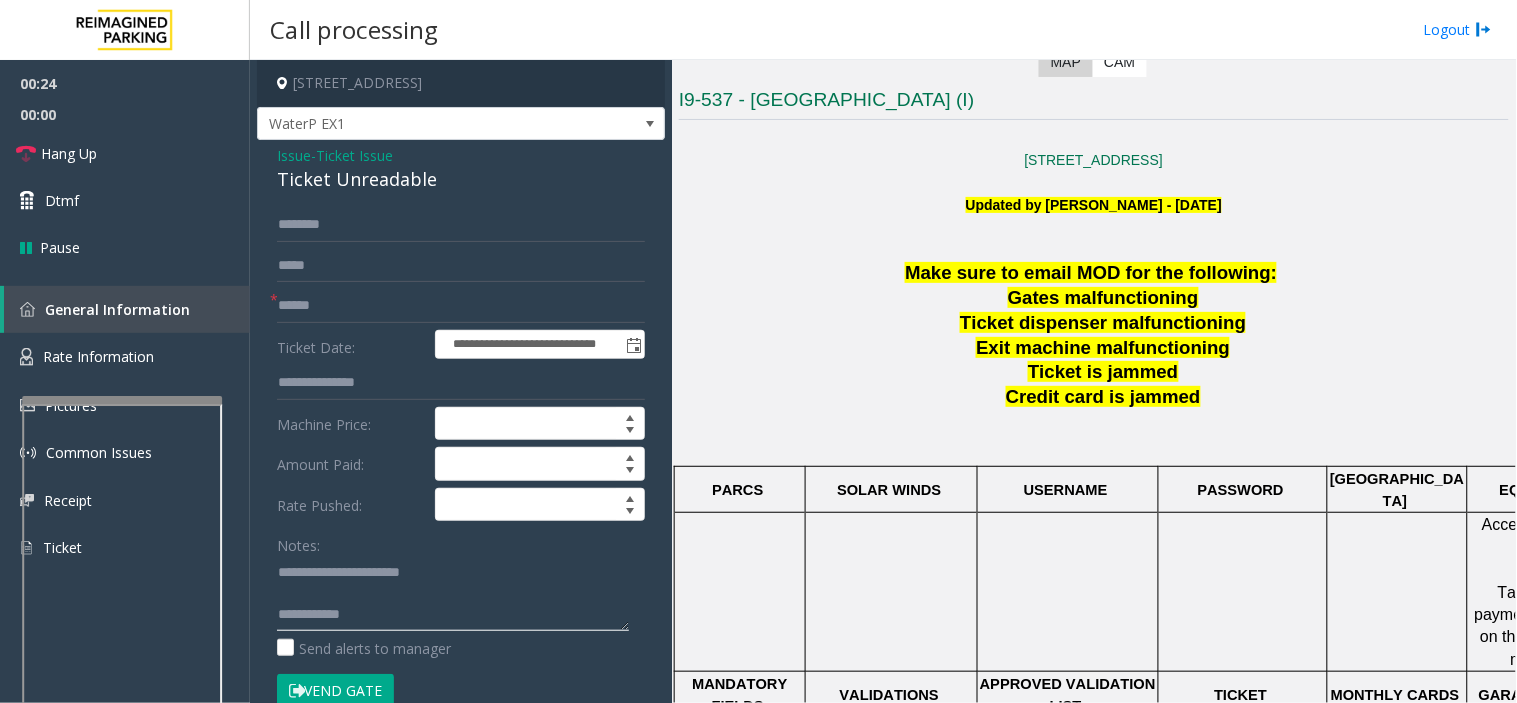 click 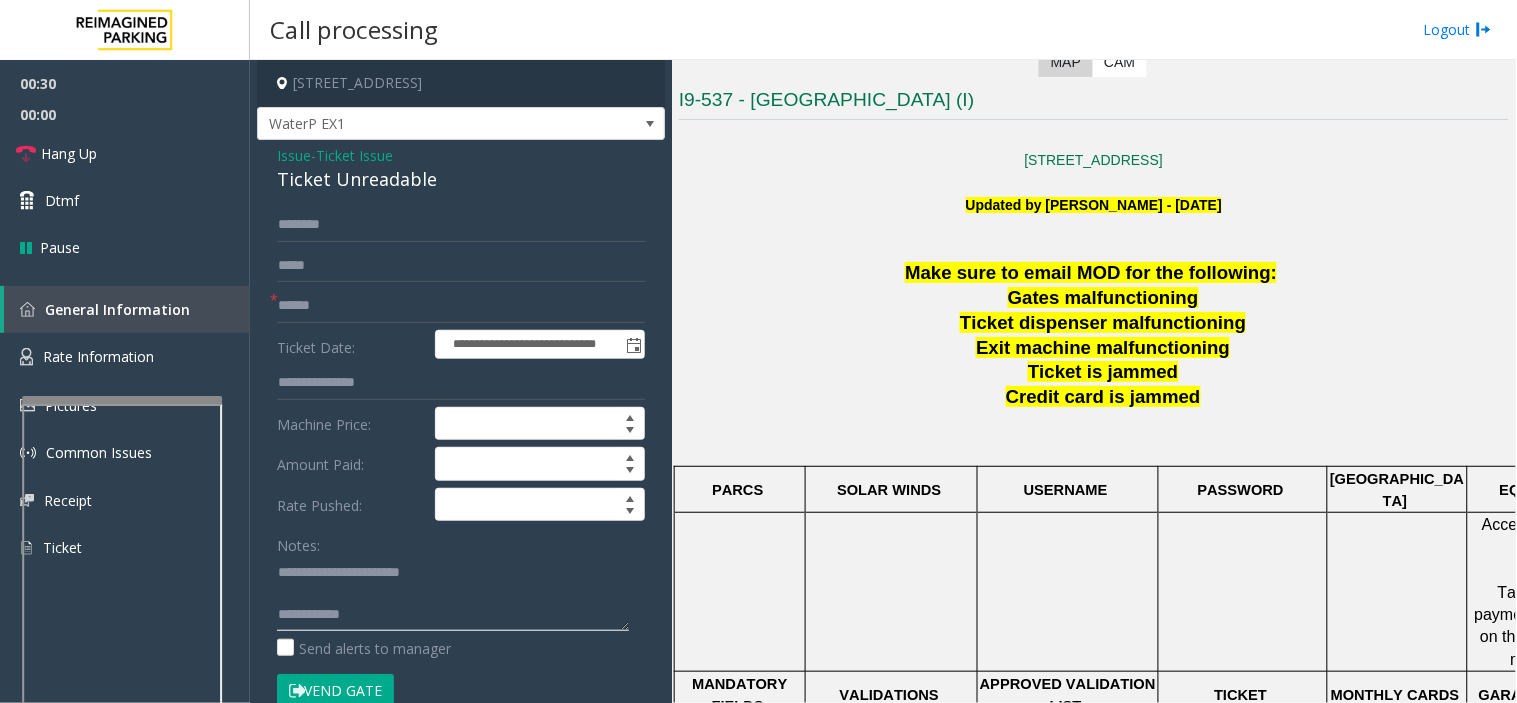 paste on "**********" 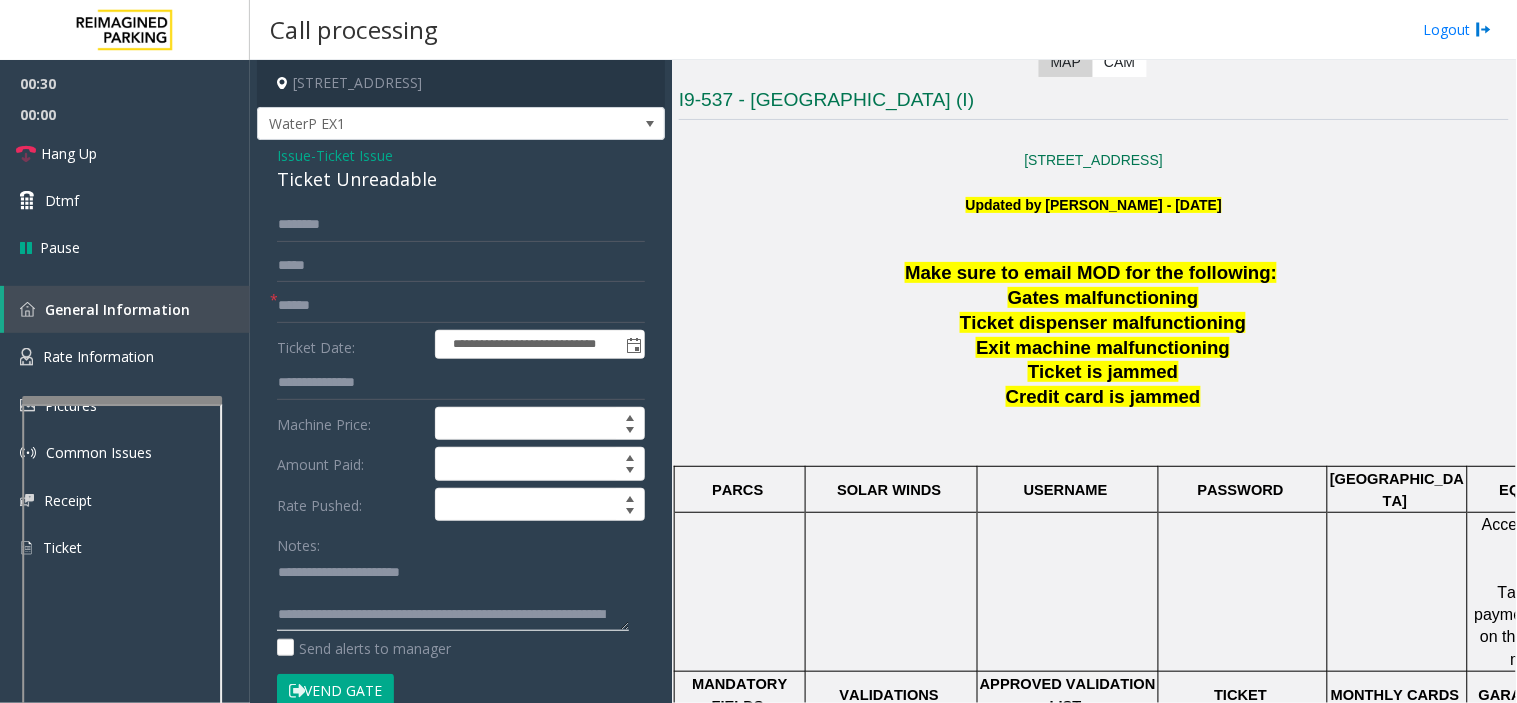 scroll, scrollTop: 34, scrollLeft: 0, axis: vertical 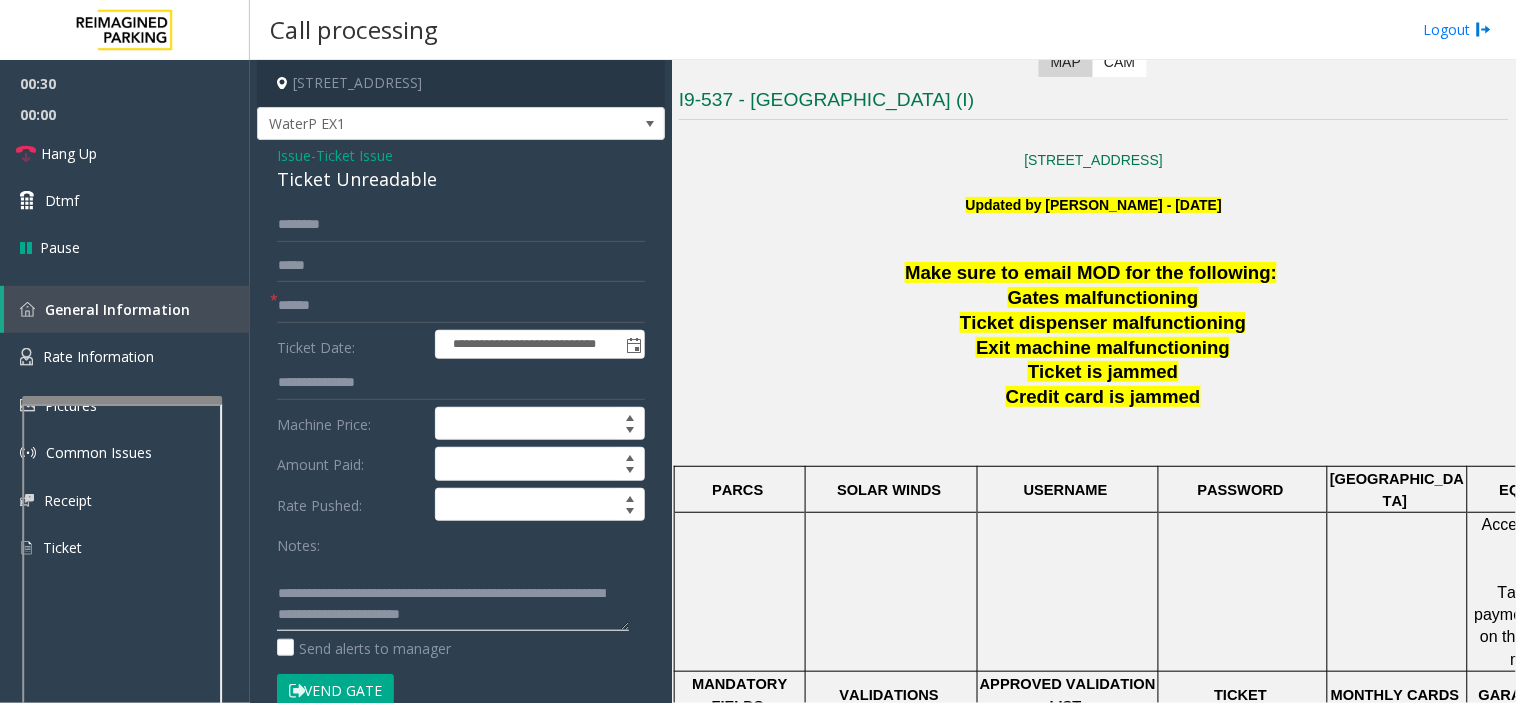 type on "**********" 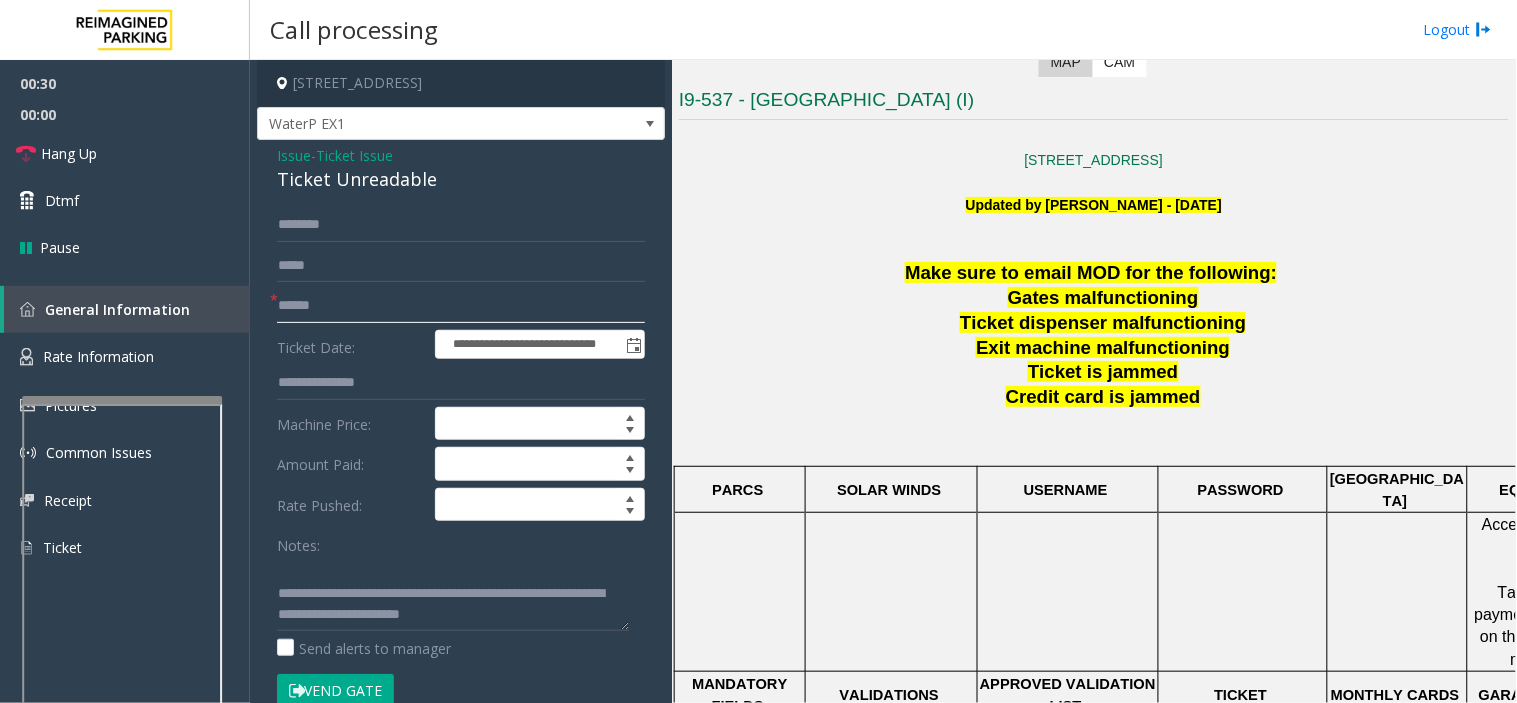 click 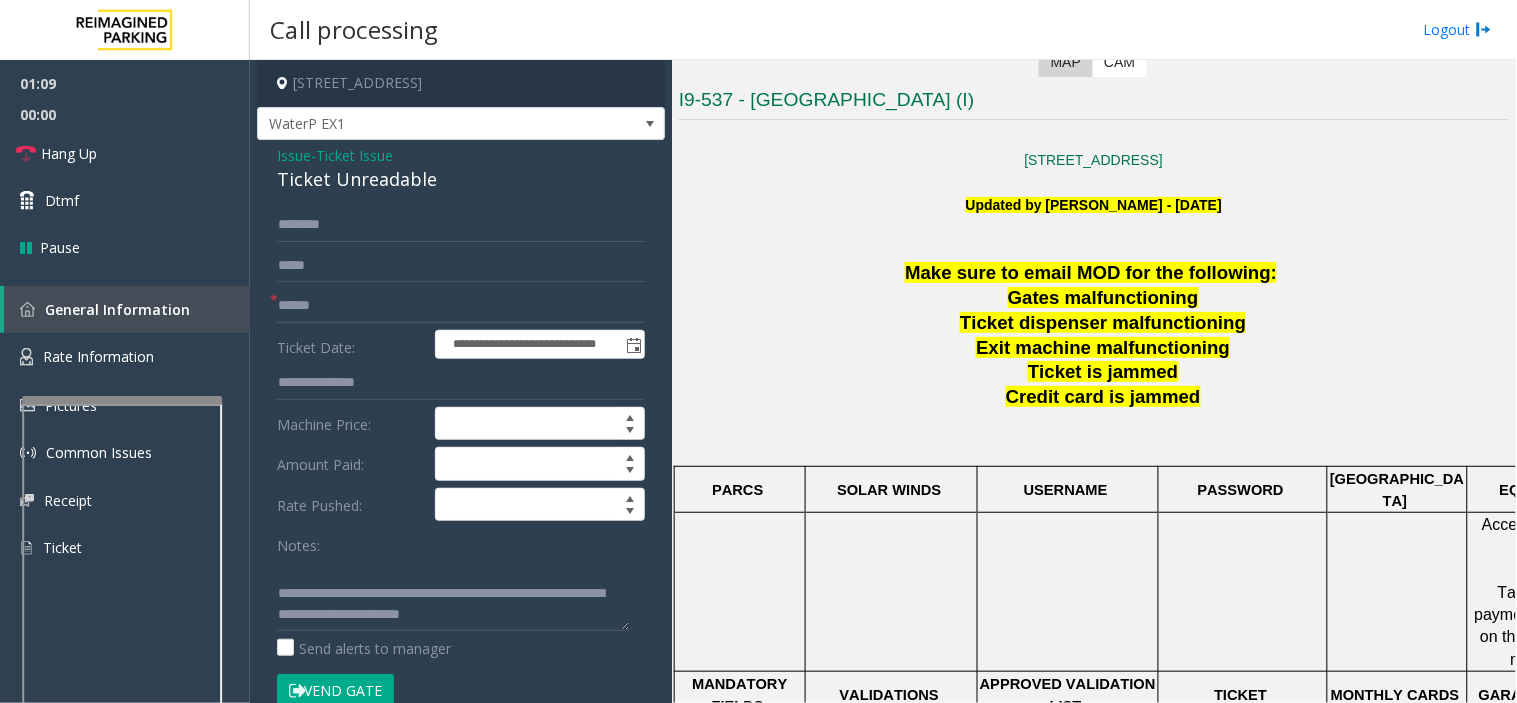 drag, startPoint x: 823, startPoint y: 375, endPoint x: 743, endPoint y: 425, distance: 94.33981 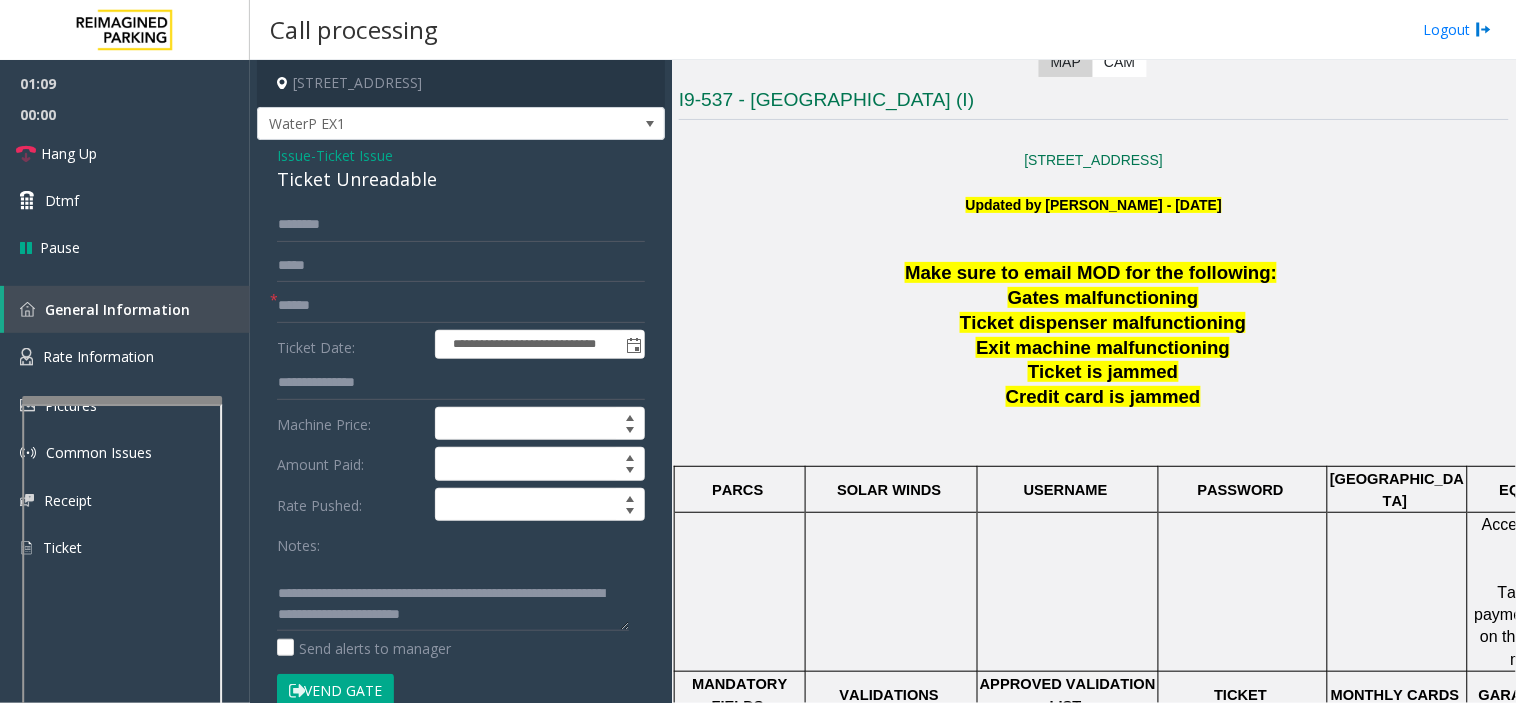 click 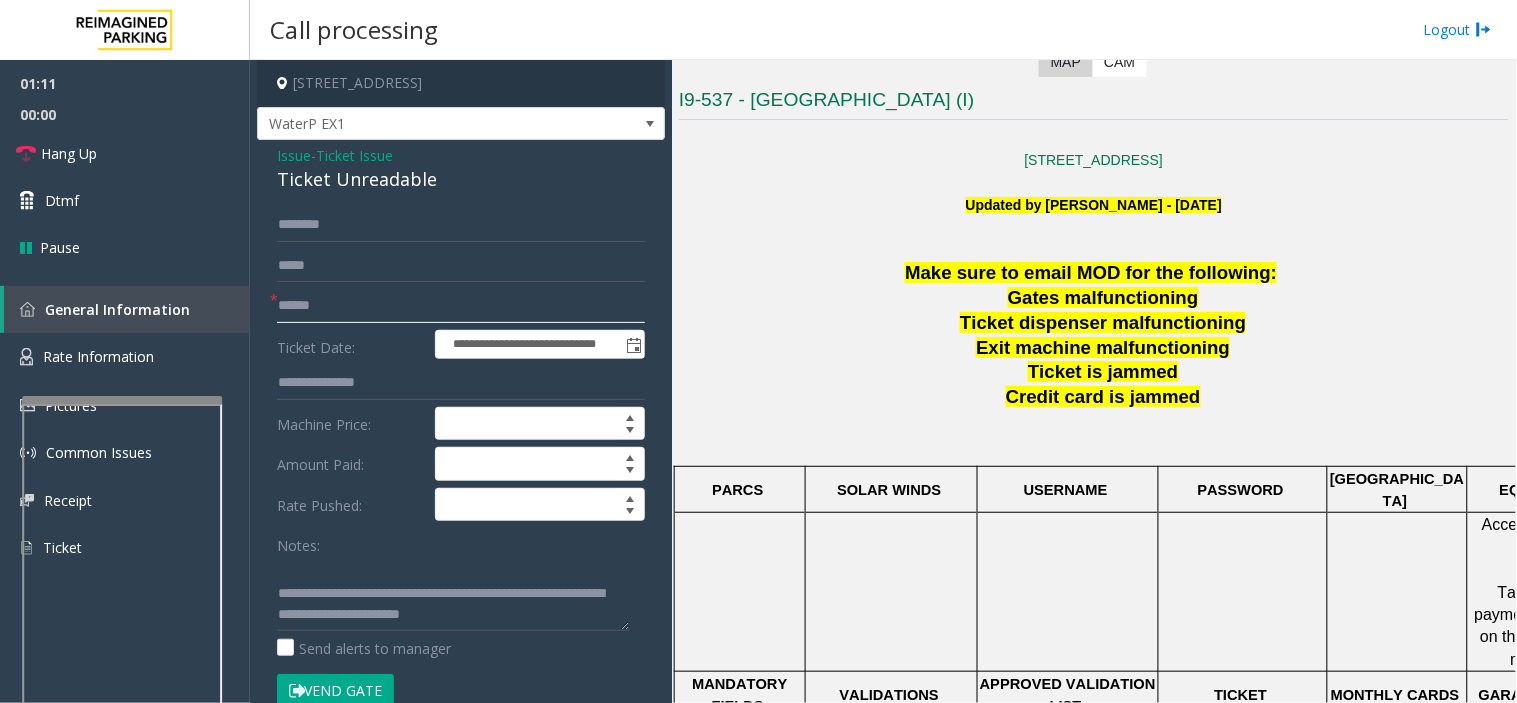 click 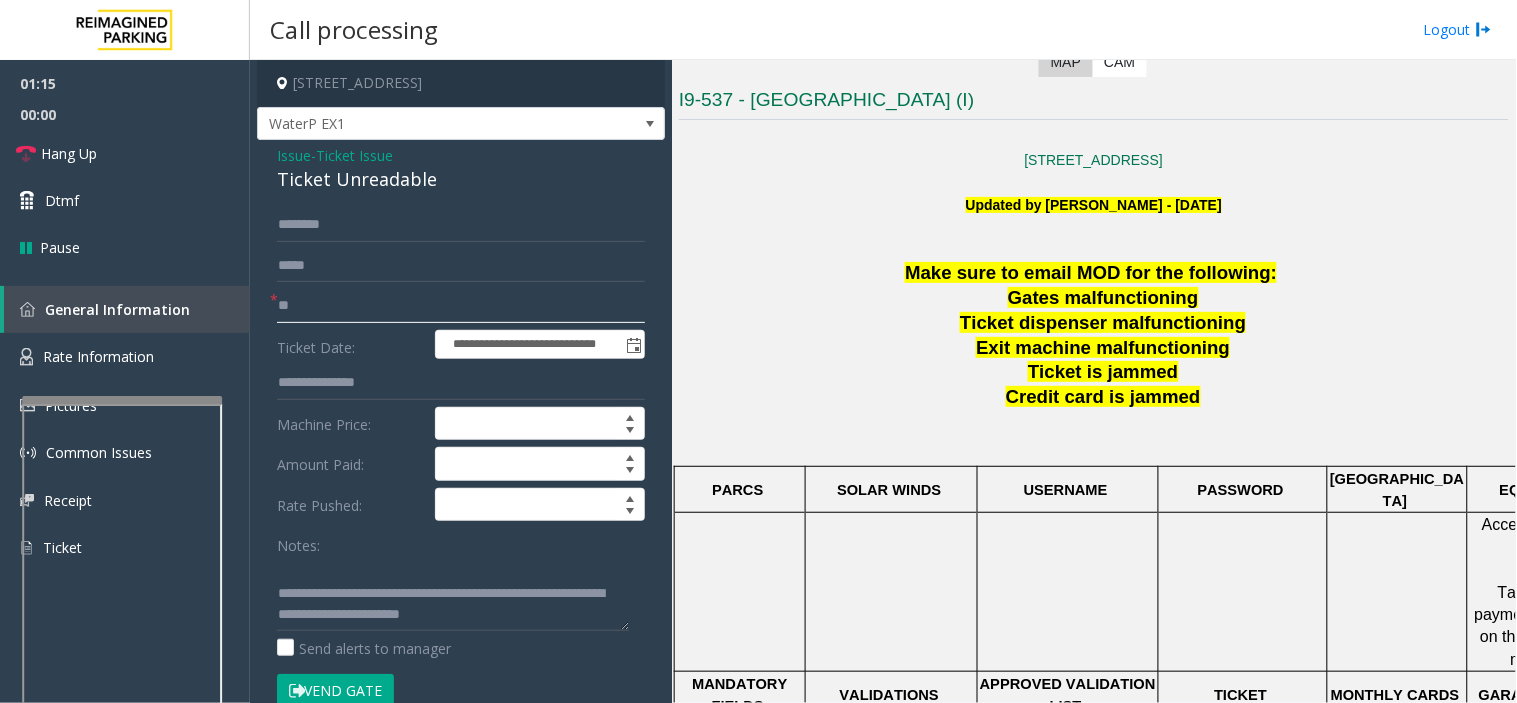 type on "*" 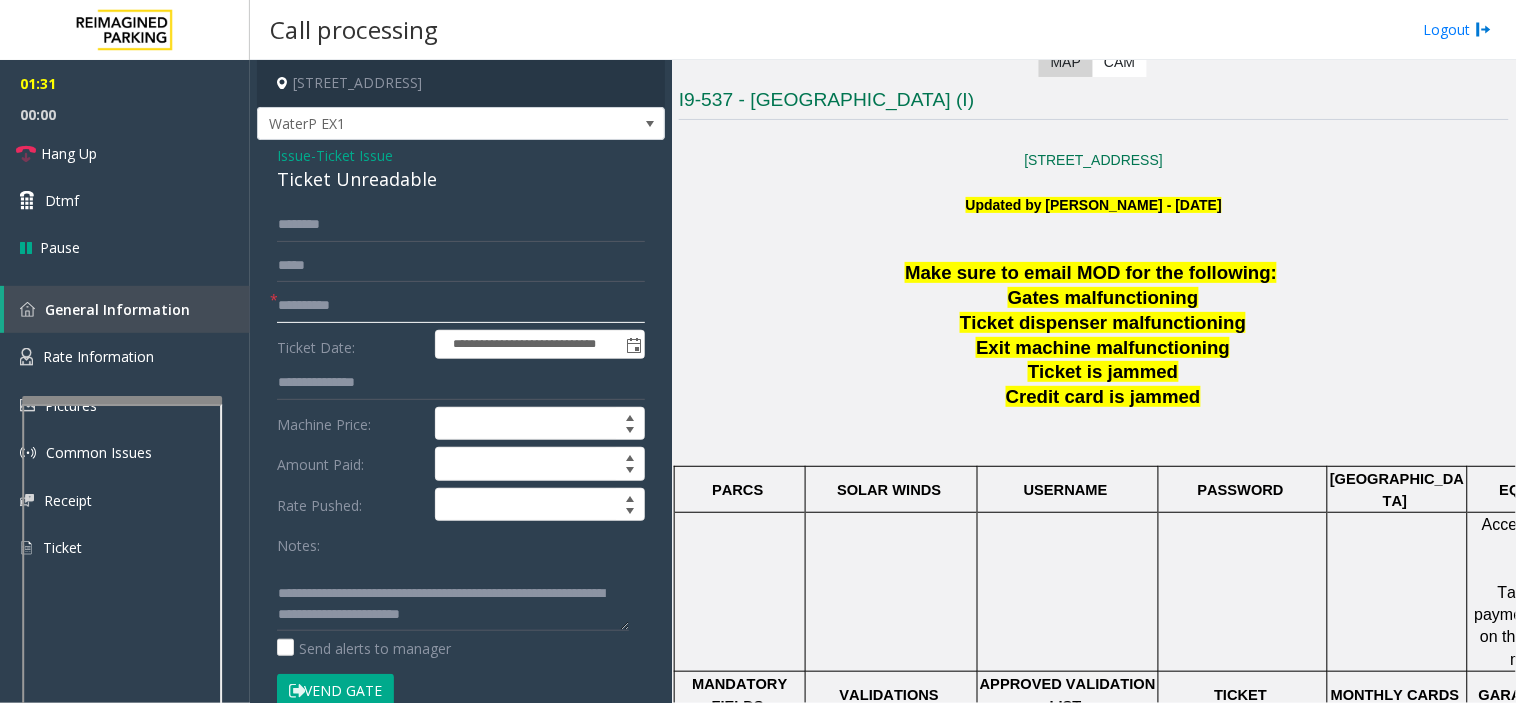 scroll, scrollTop: 42, scrollLeft: 0, axis: vertical 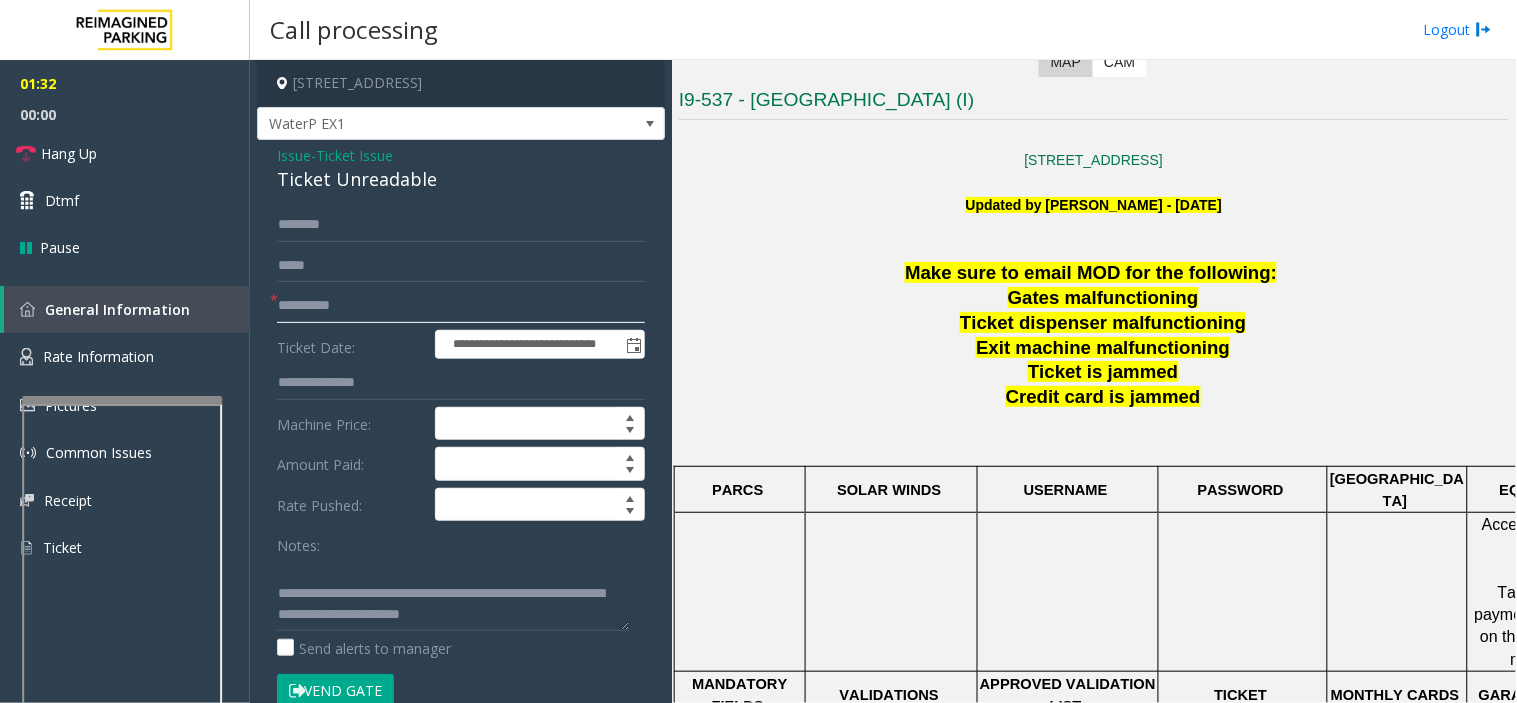 type on "**********" 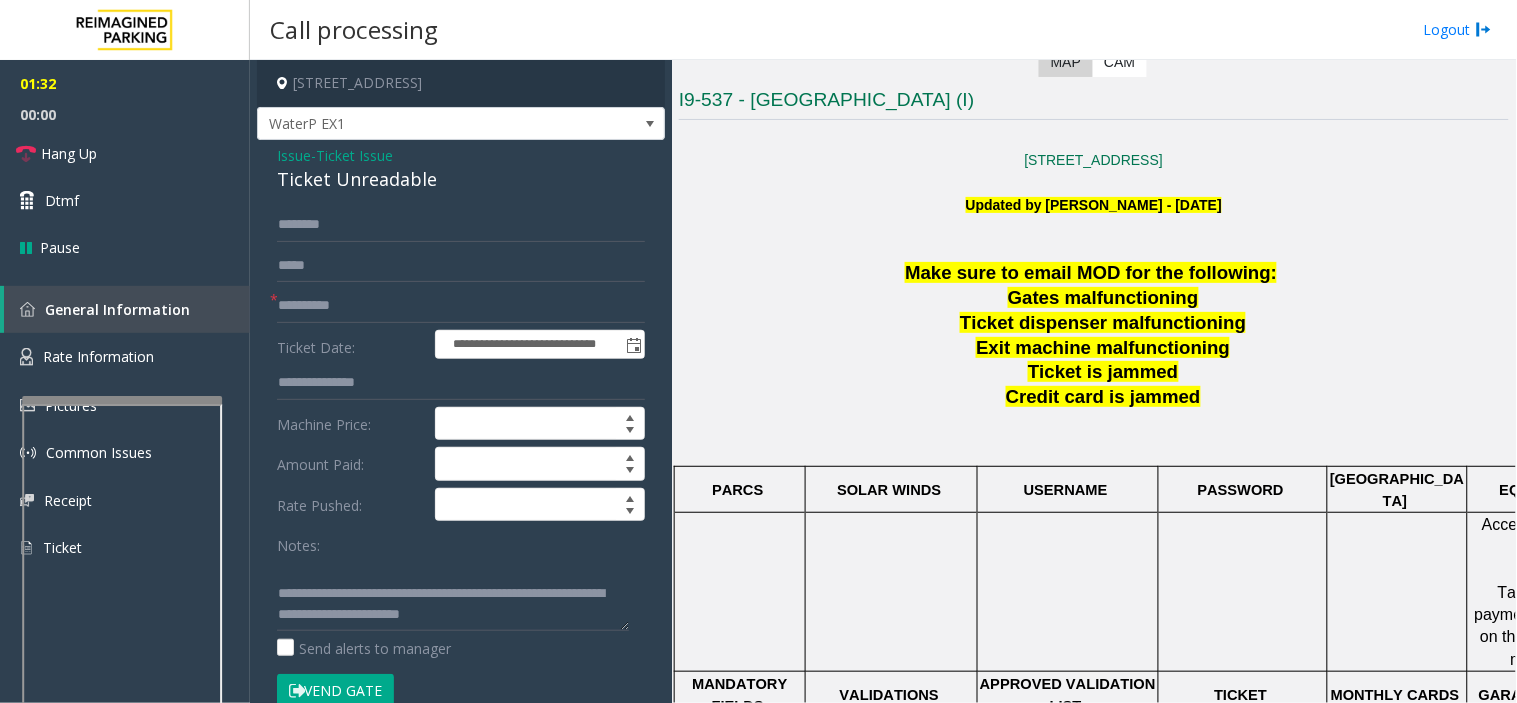 click on "Vend Gate" 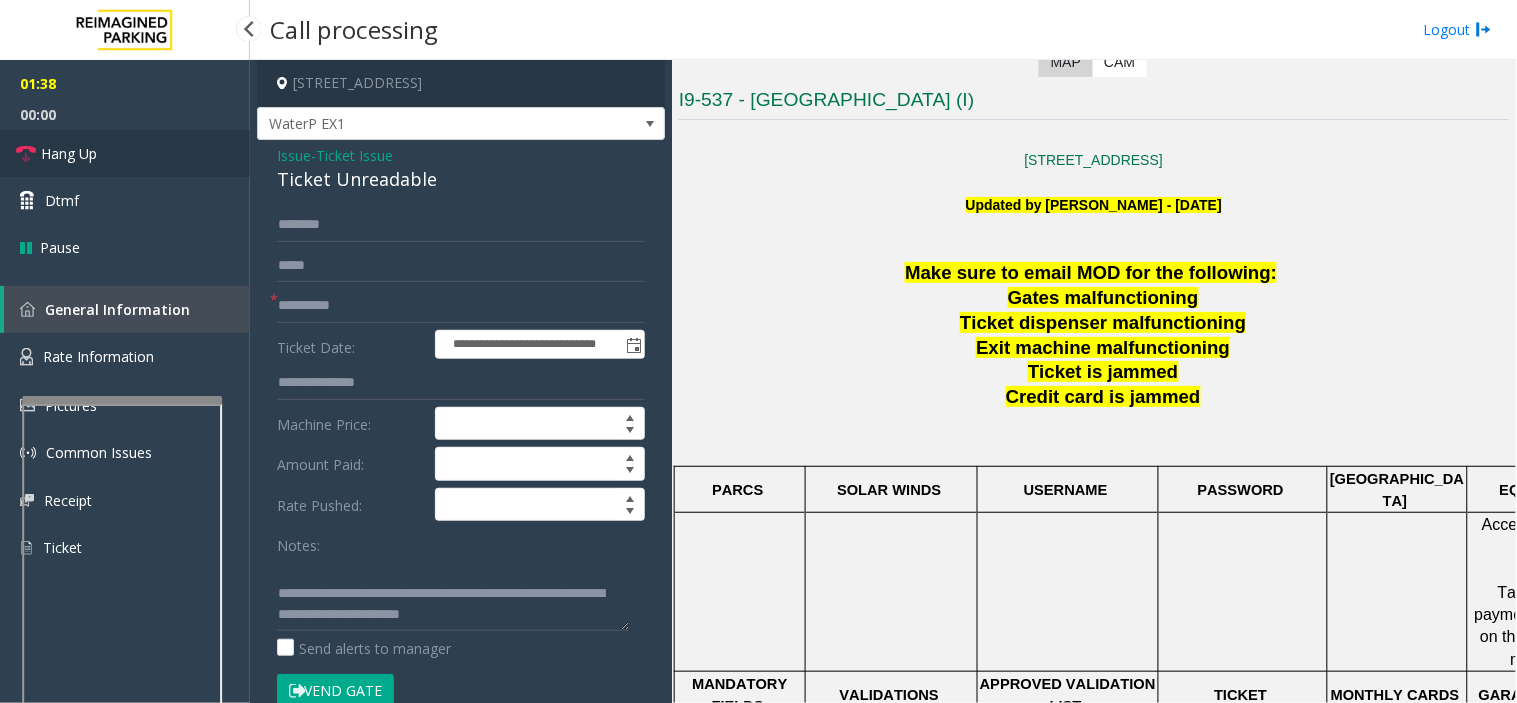 click on "Hang Up" at bounding box center [125, 153] 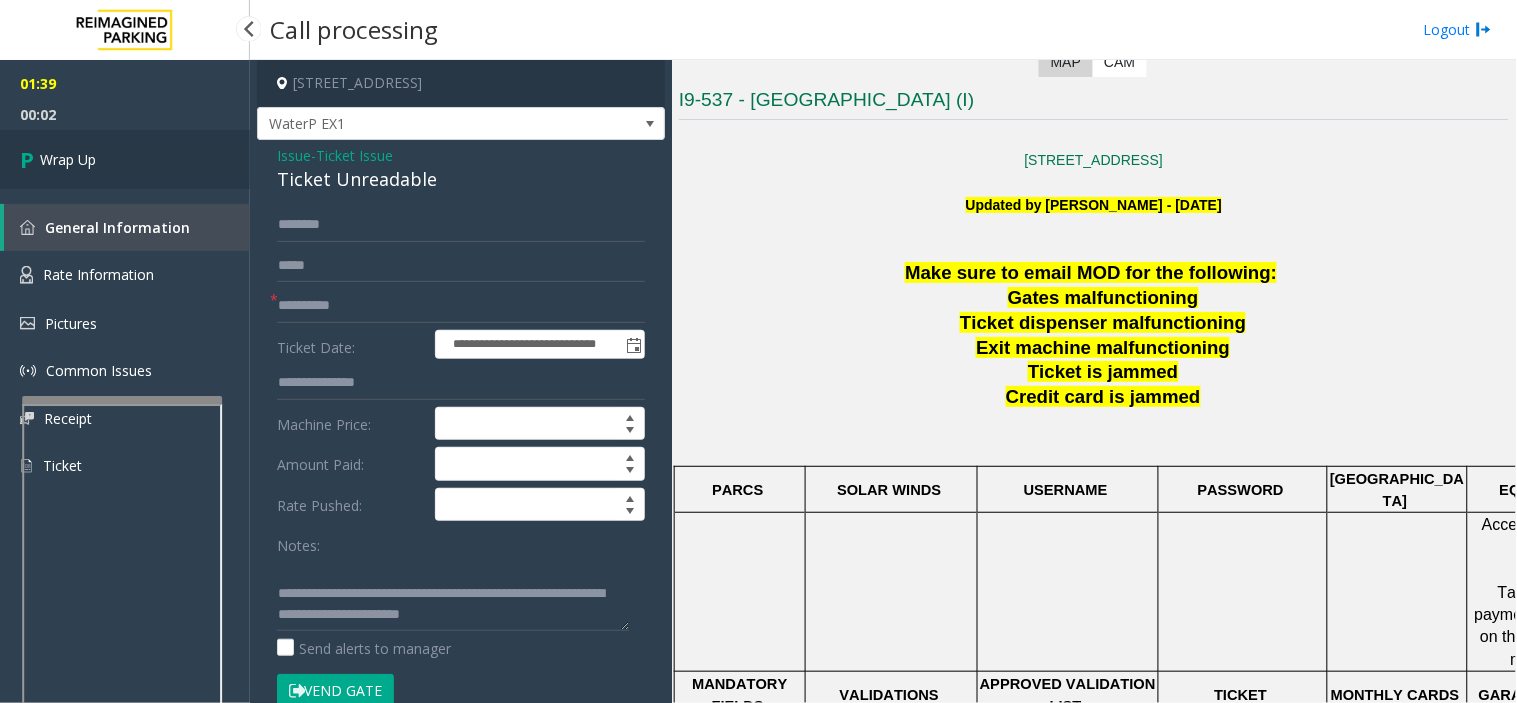 click on "Wrap Up" at bounding box center [125, 159] 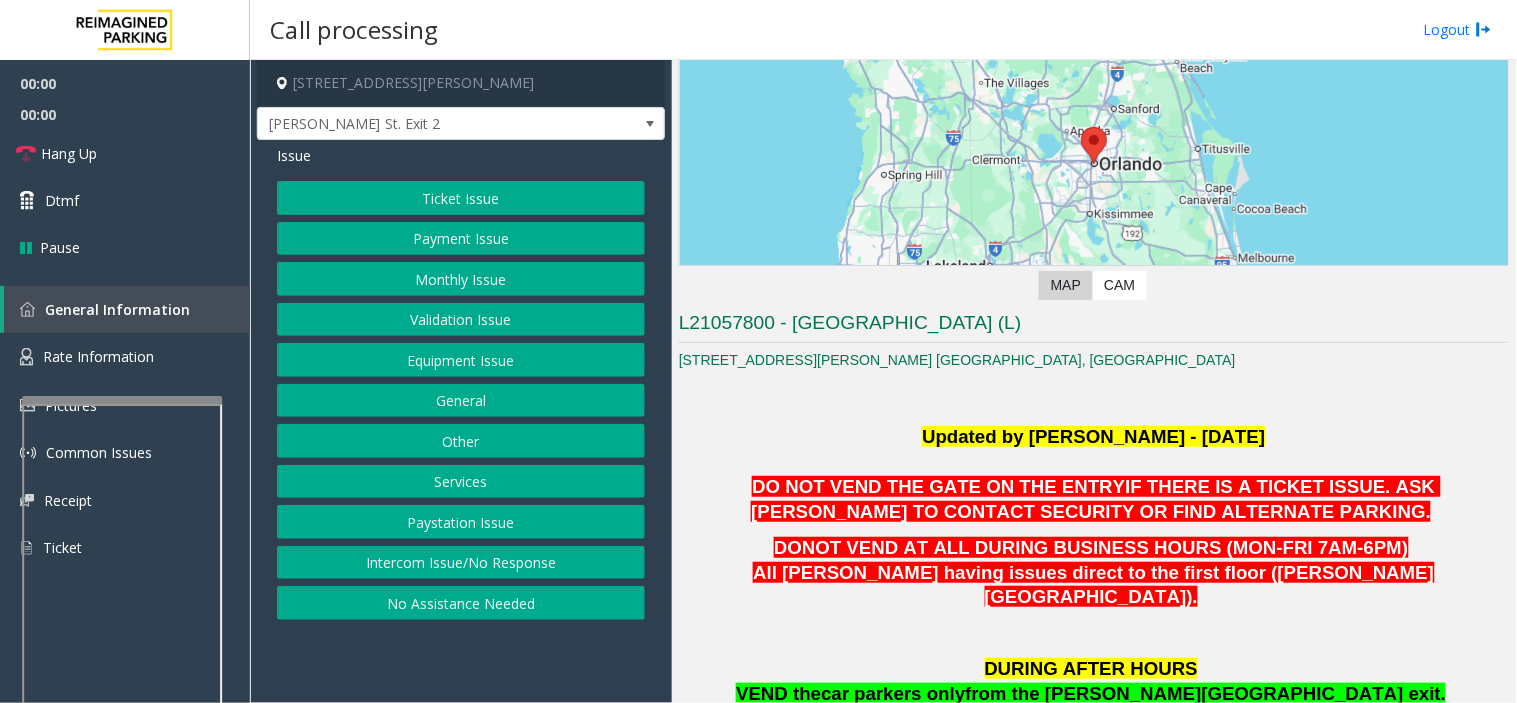 scroll, scrollTop: 222, scrollLeft: 0, axis: vertical 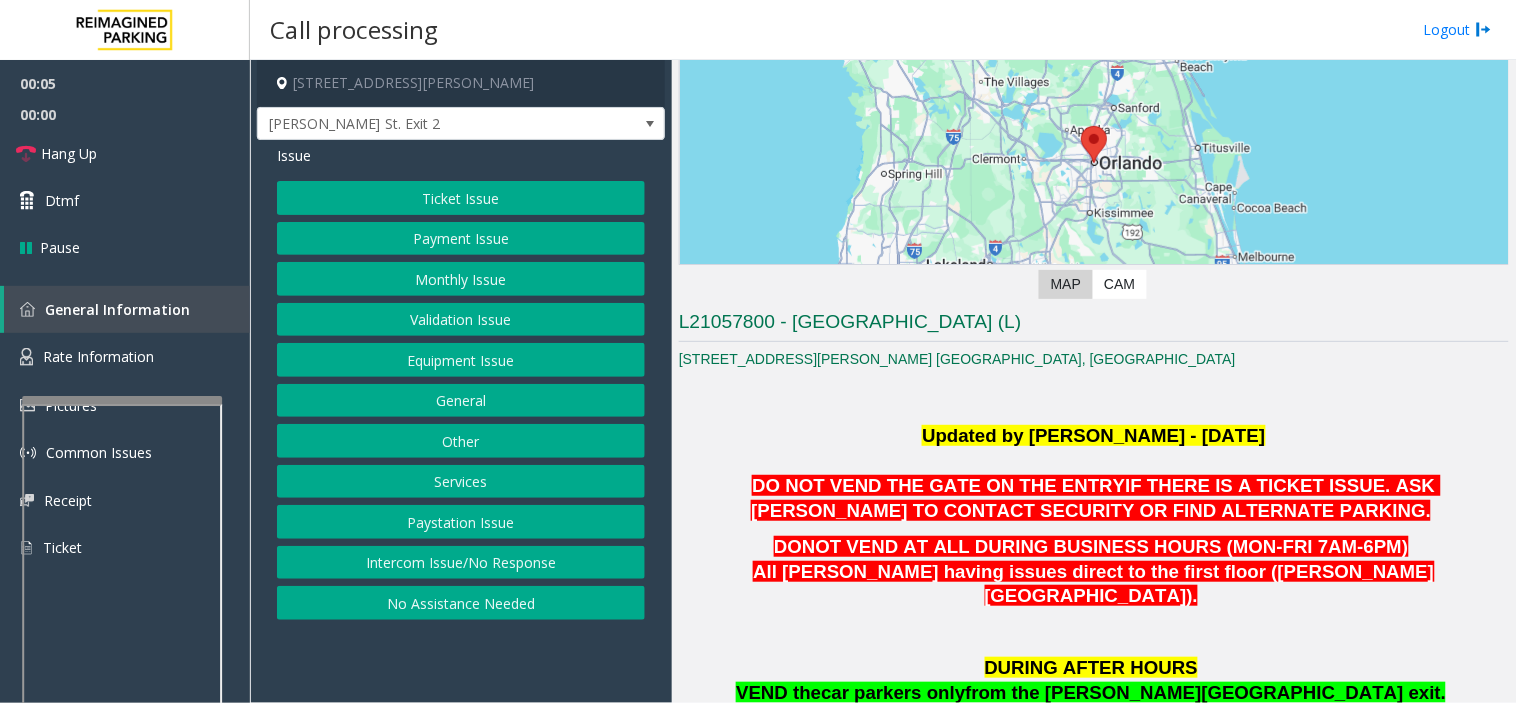 click on "Ticket Issue" 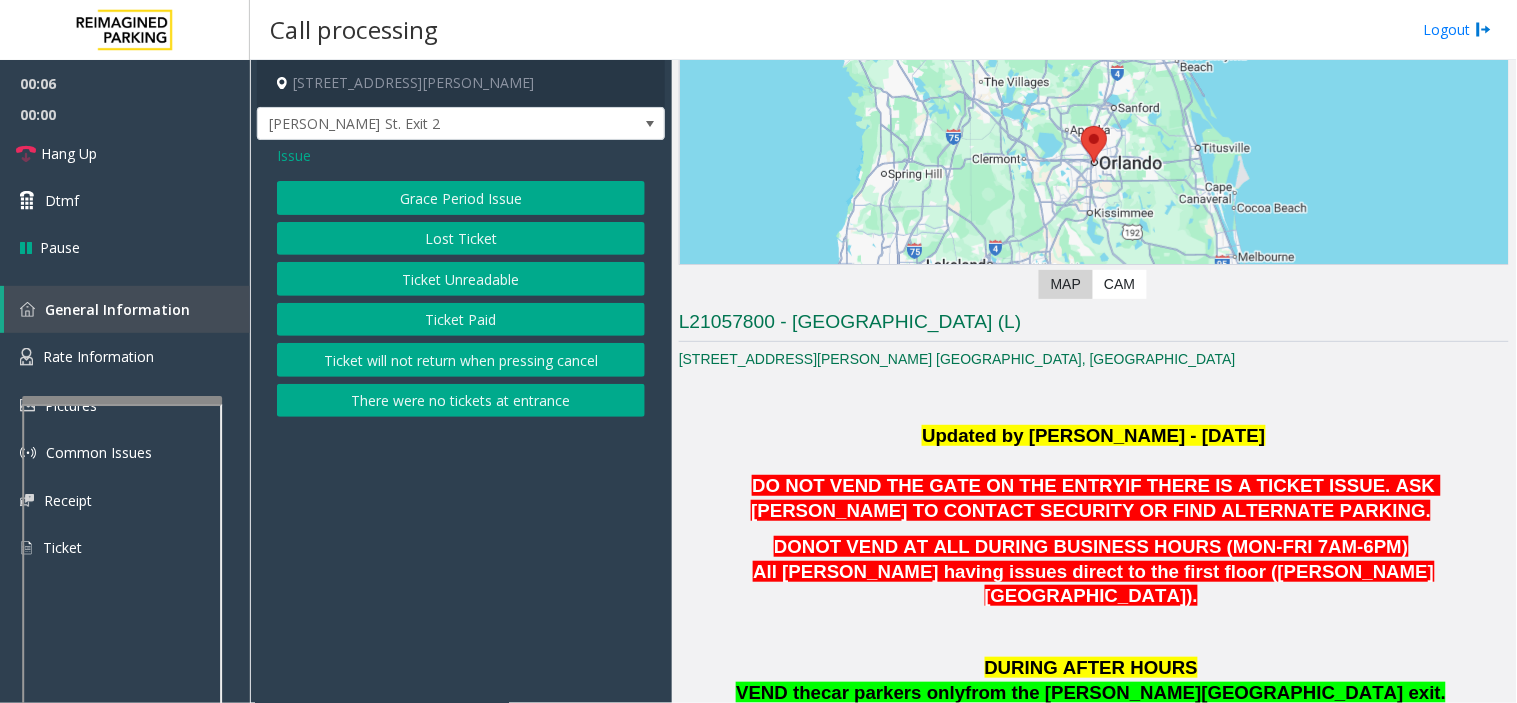 drag, startPoint x: 506, startPoint y: 238, endPoint x: 1264, endPoint y: 541, distance: 816.3167 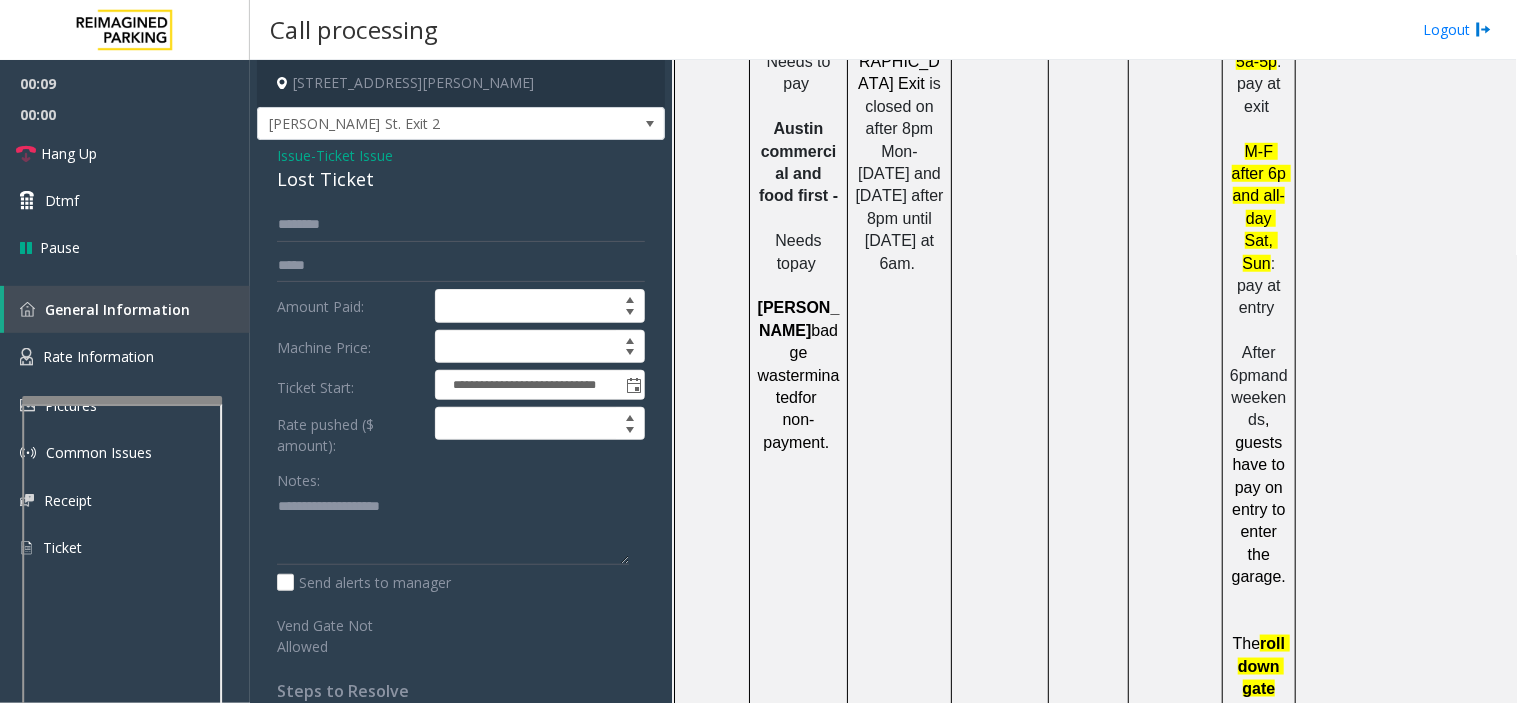 scroll, scrollTop: 2666, scrollLeft: 0, axis: vertical 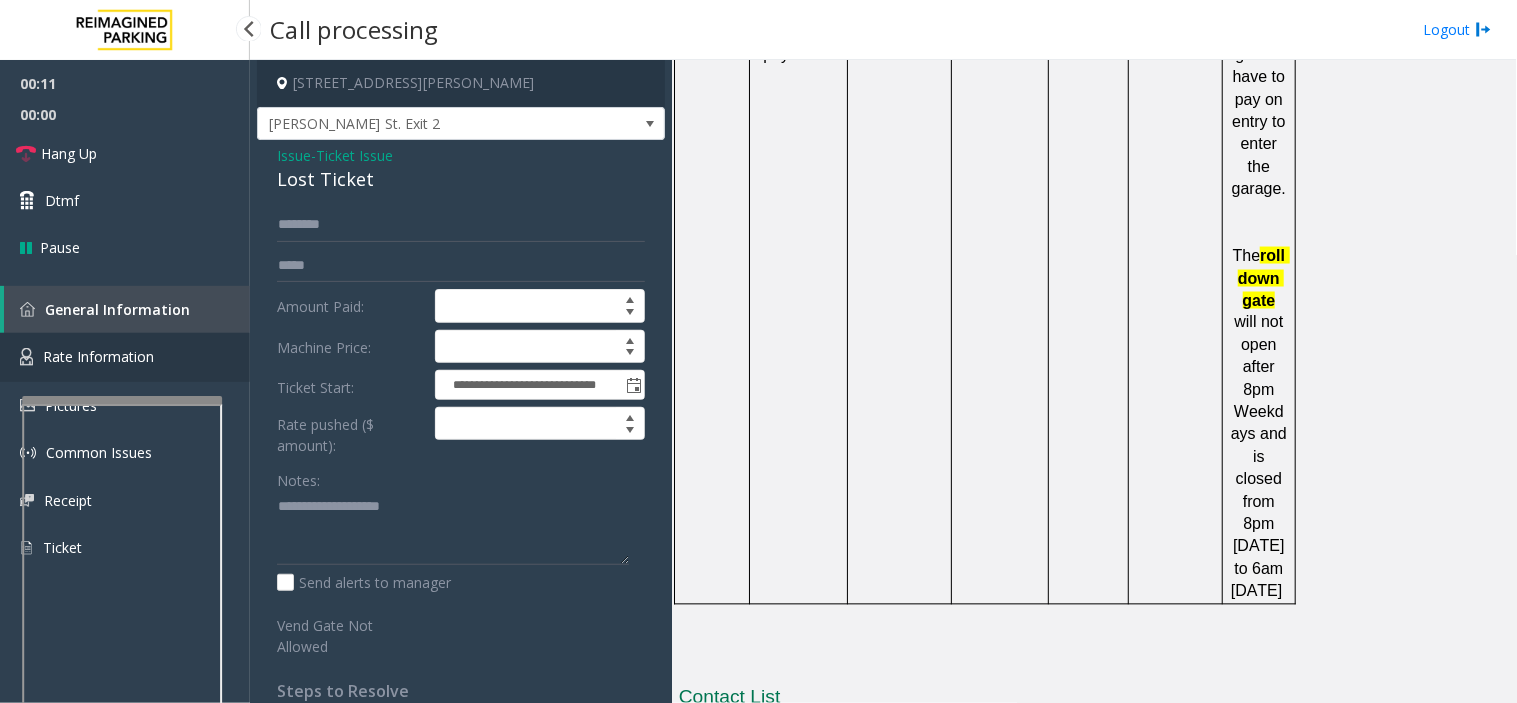 click on "Rate Information" at bounding box center (125, 357) 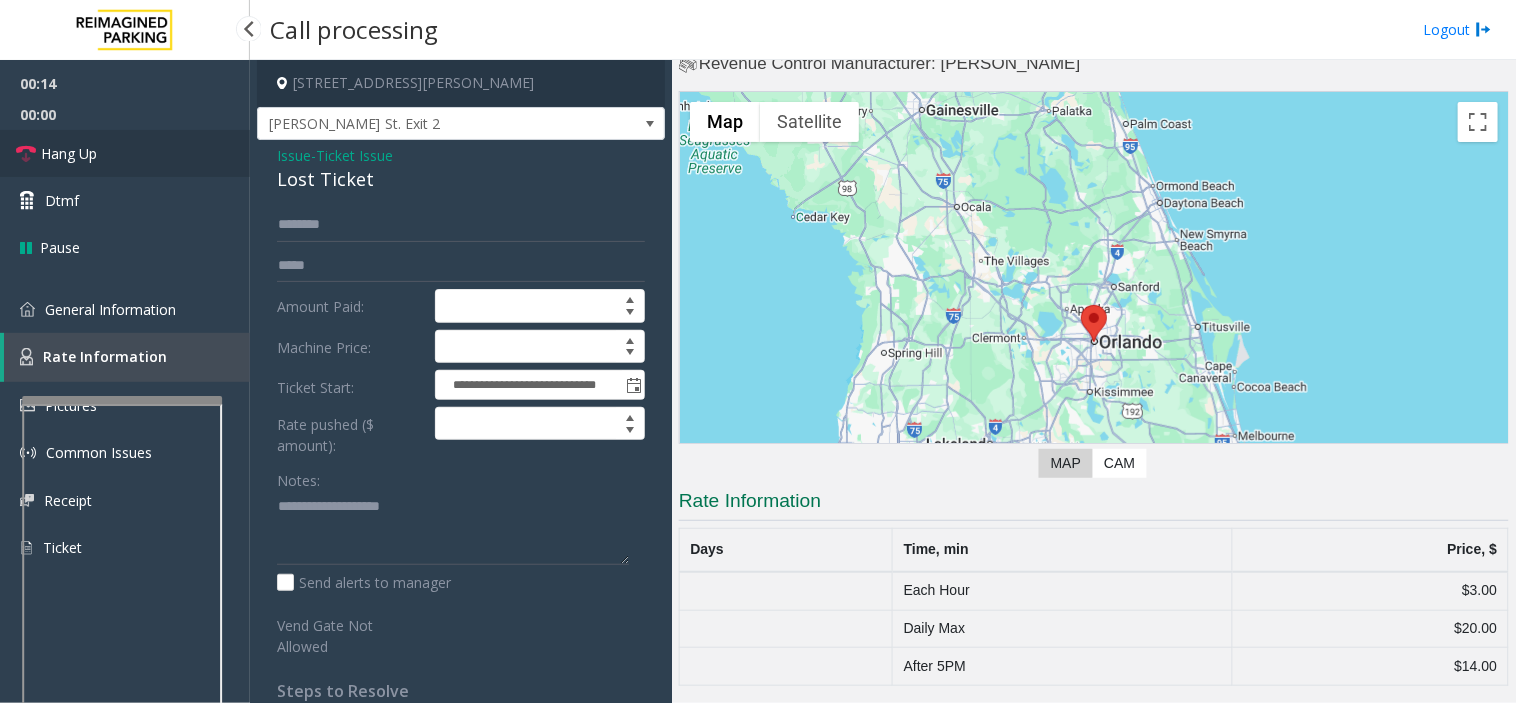 click on "Hang Up" at bounding box center [125, 153] 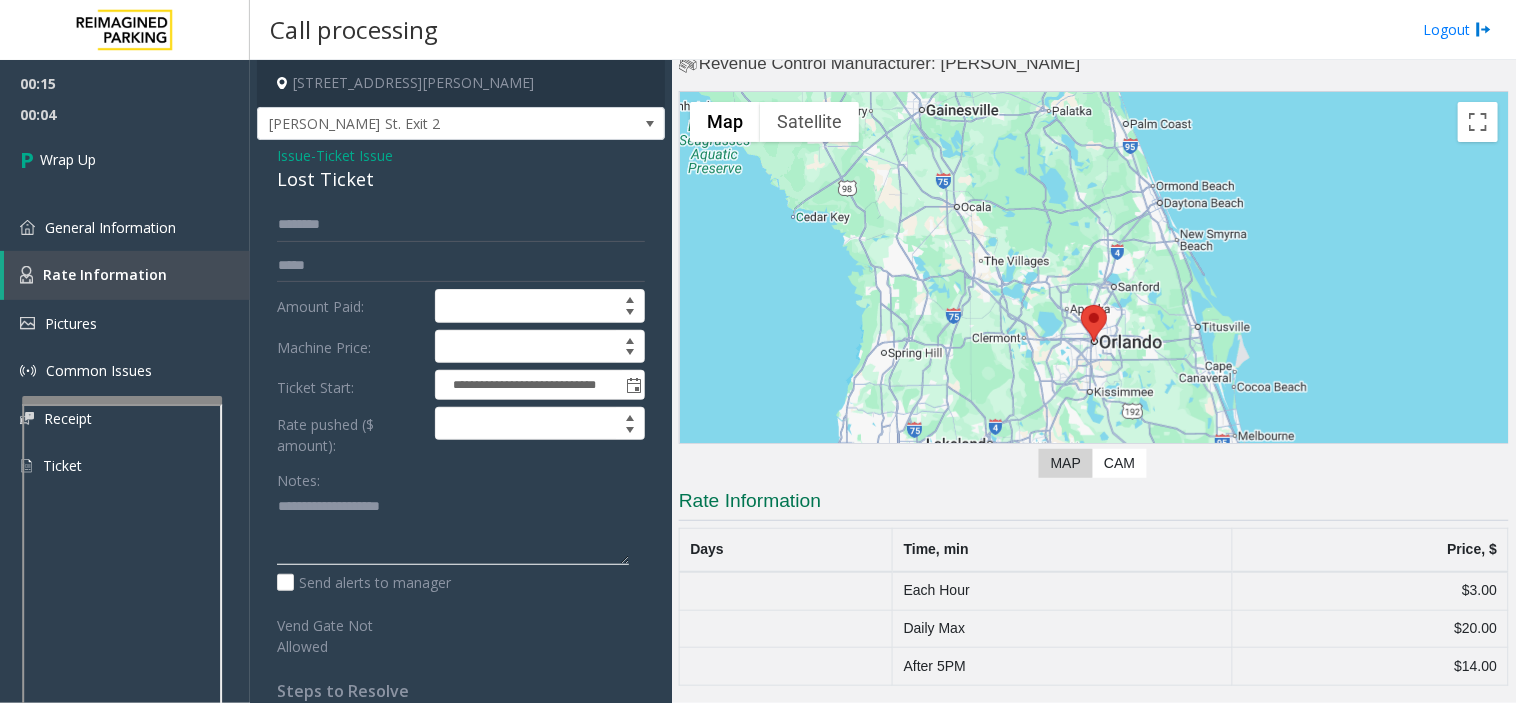 click 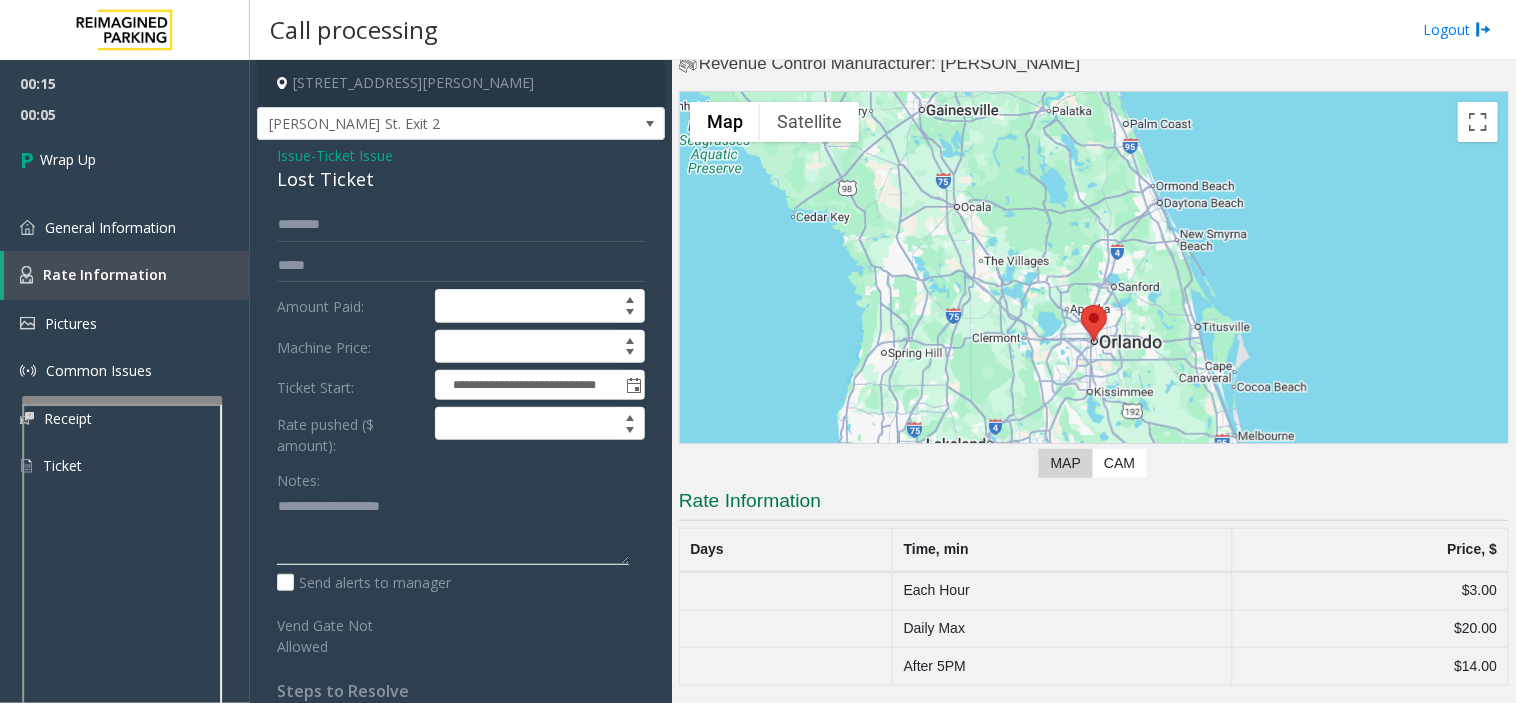 paste on "**********" 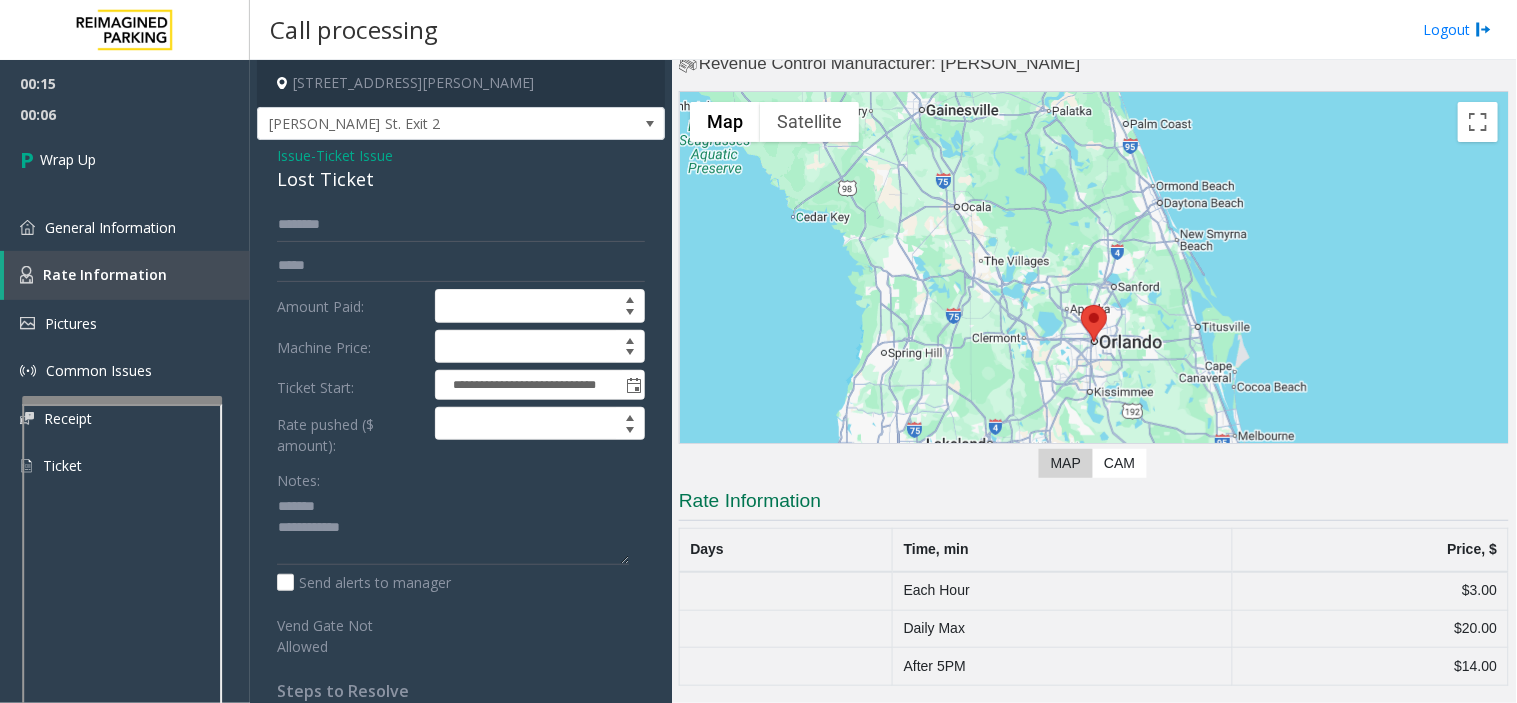 drag, startPoint x: 285, startPoint y: 183, endPoint x: 274, endPoint y: 183, distance: 11 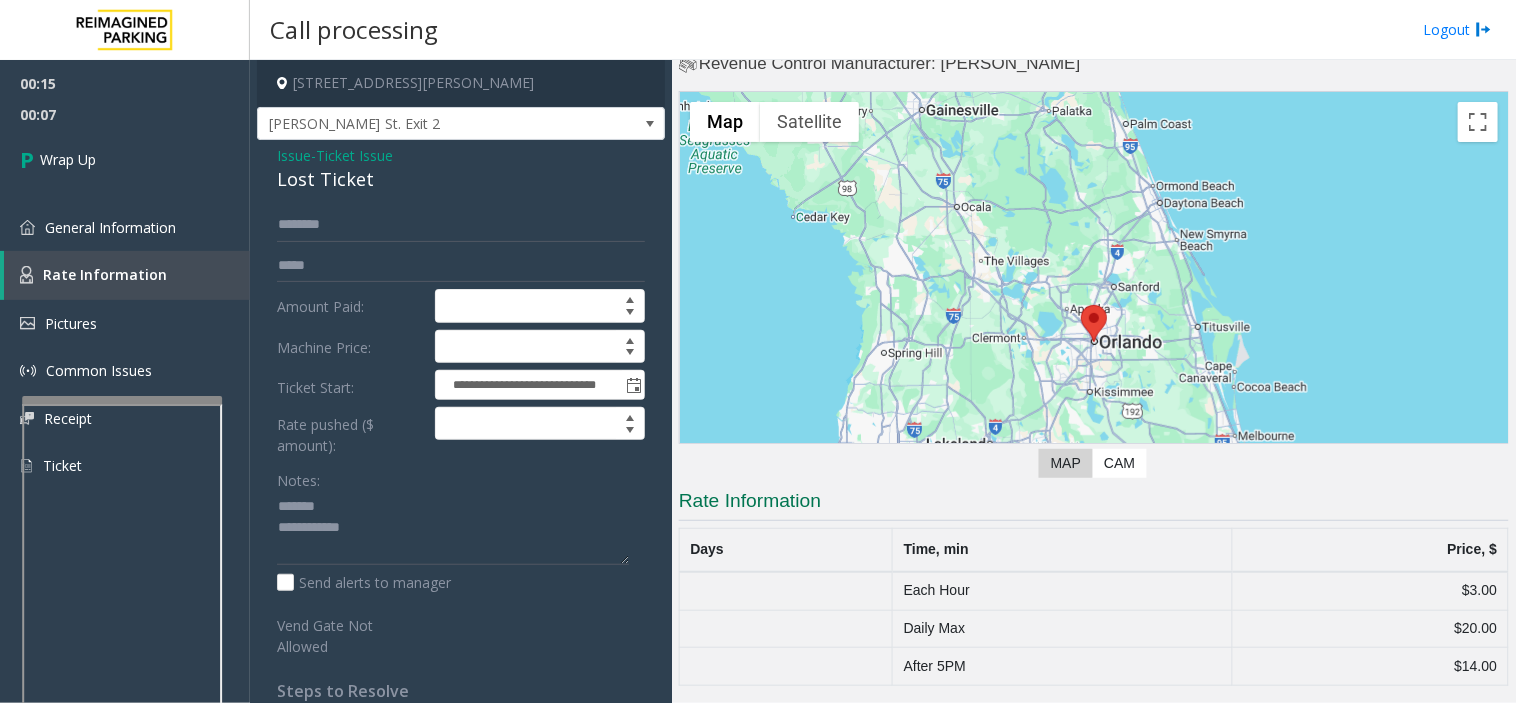 click on "Lost Ticket" 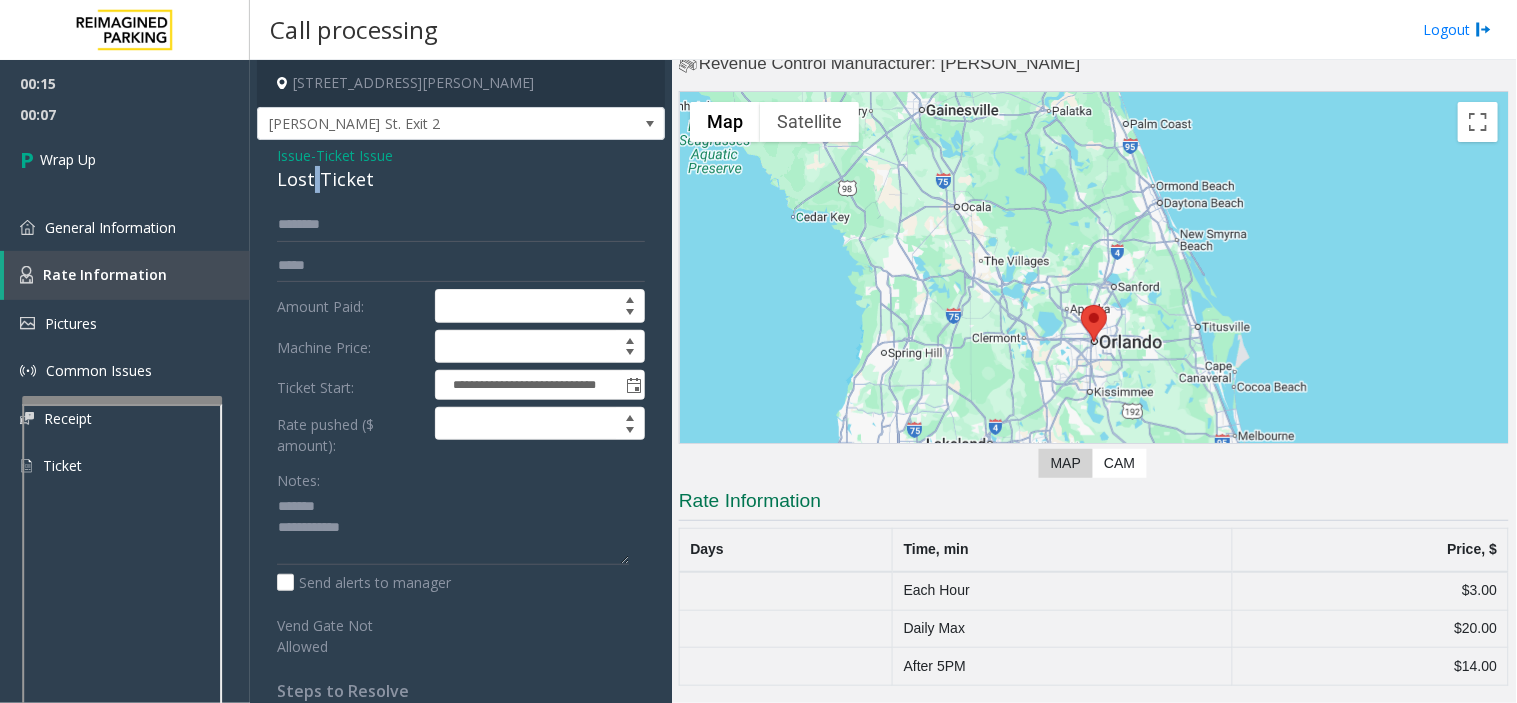 click on "Lost Ticket" 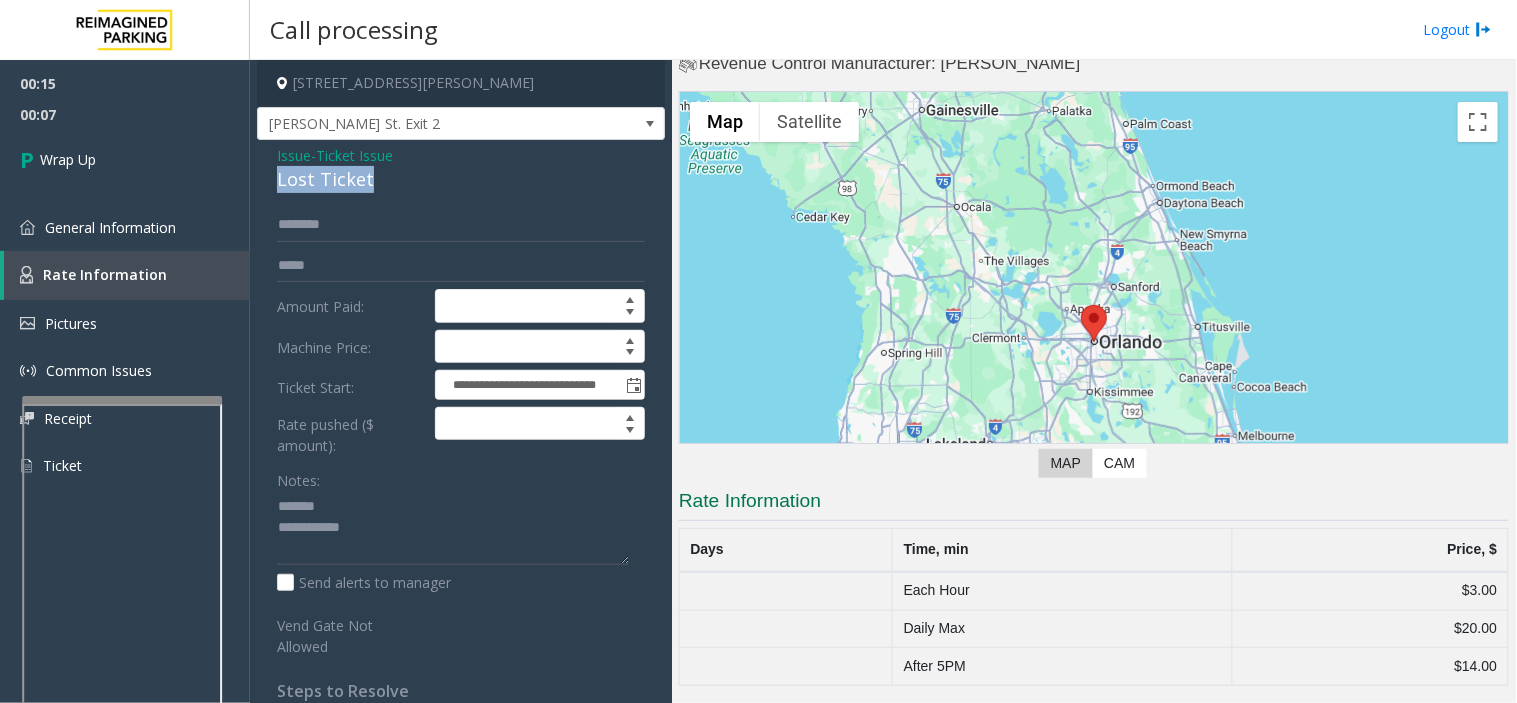 click on "Lost Ticket" 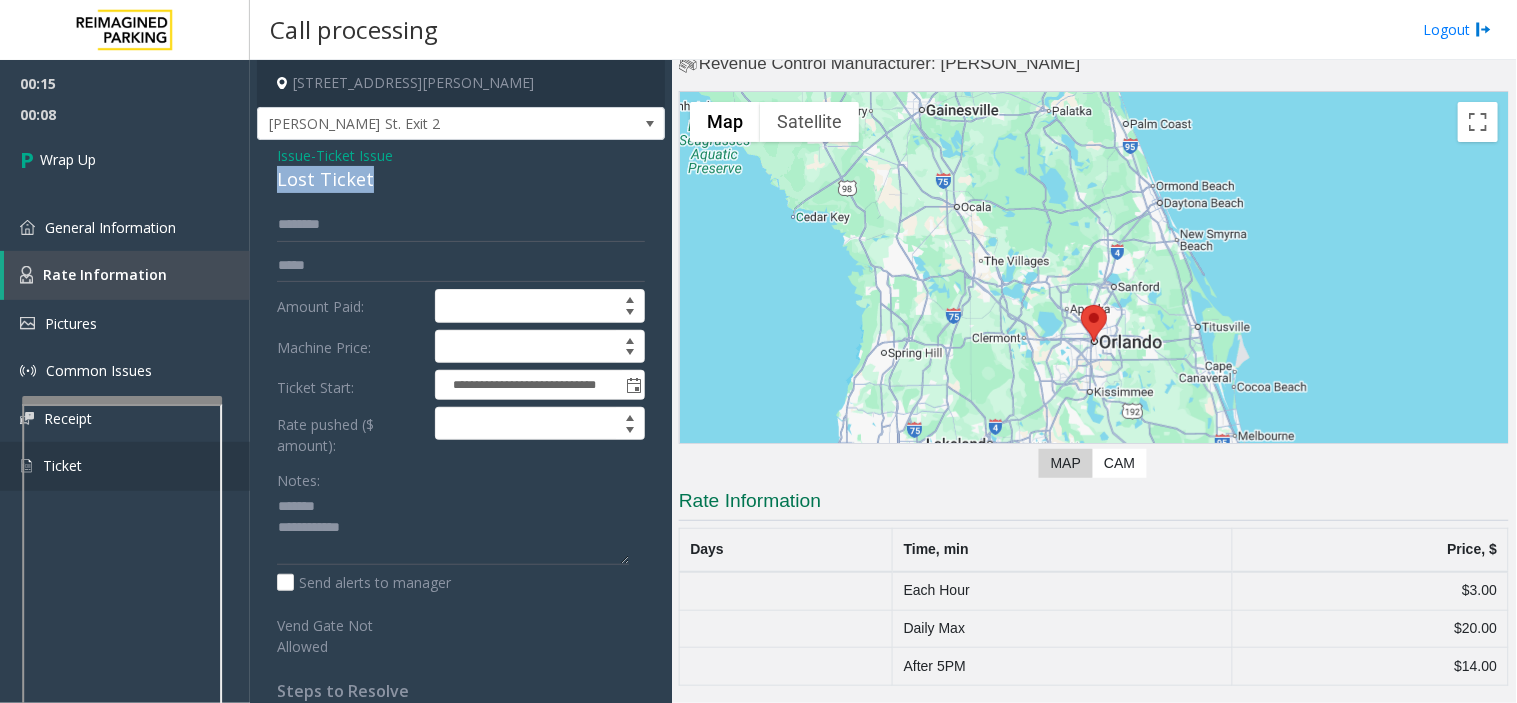 copy on "Lost Ticket" 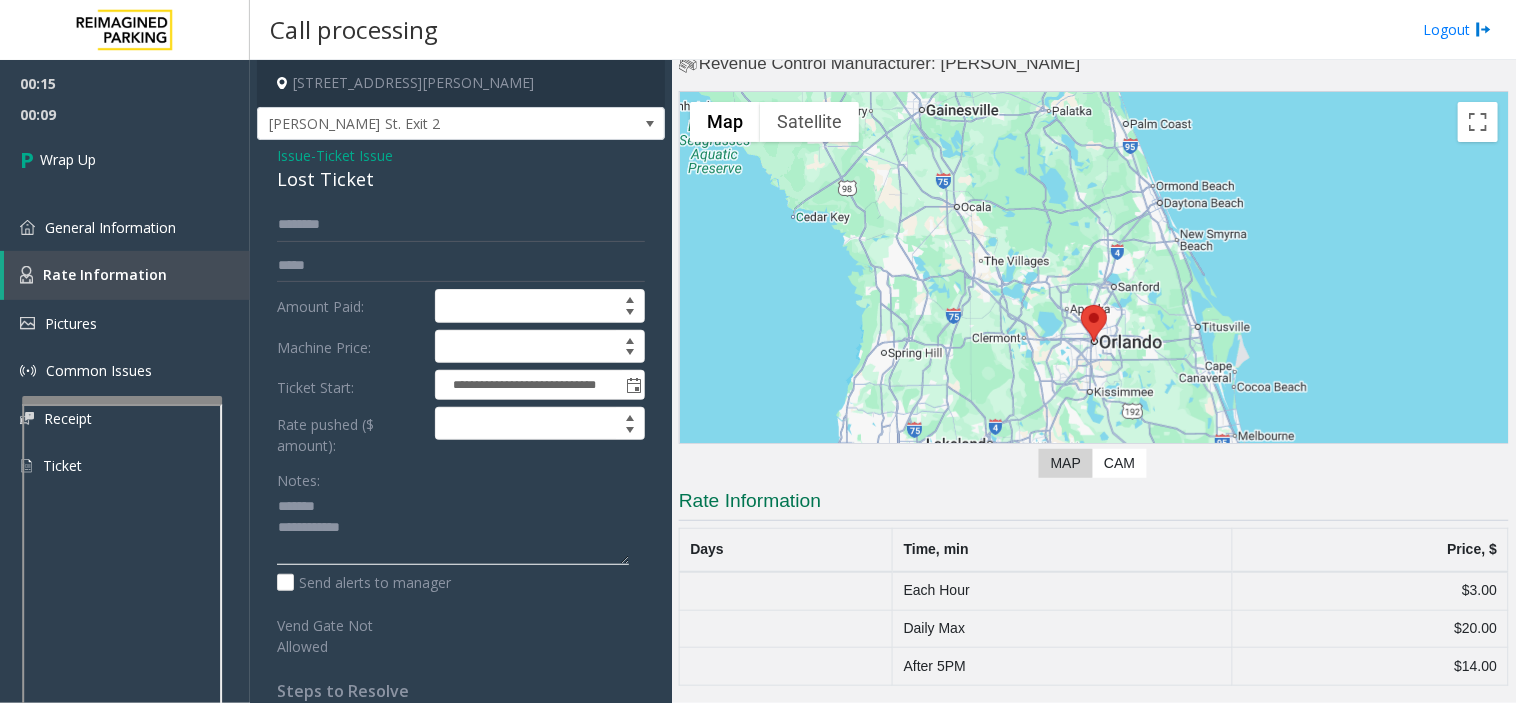 click 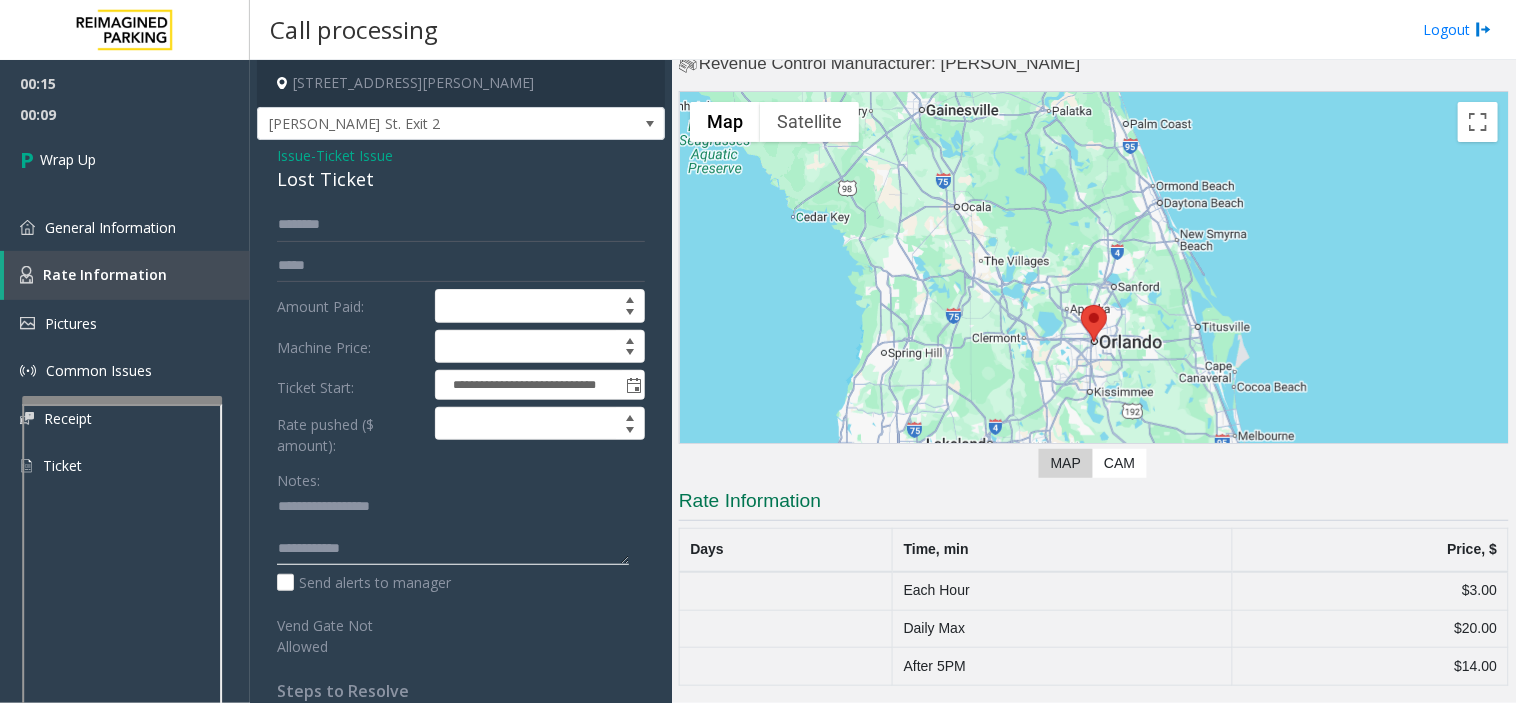 click 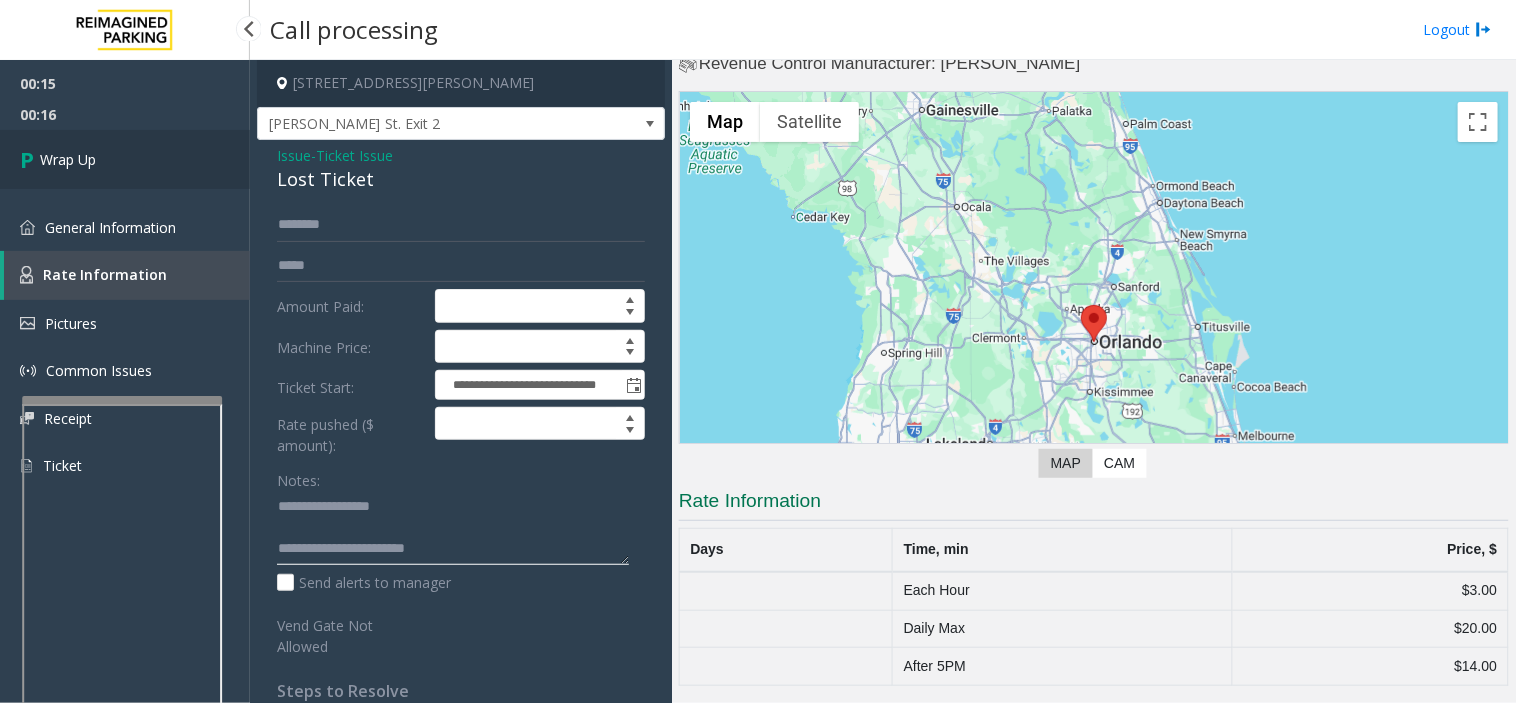 type on "**********" 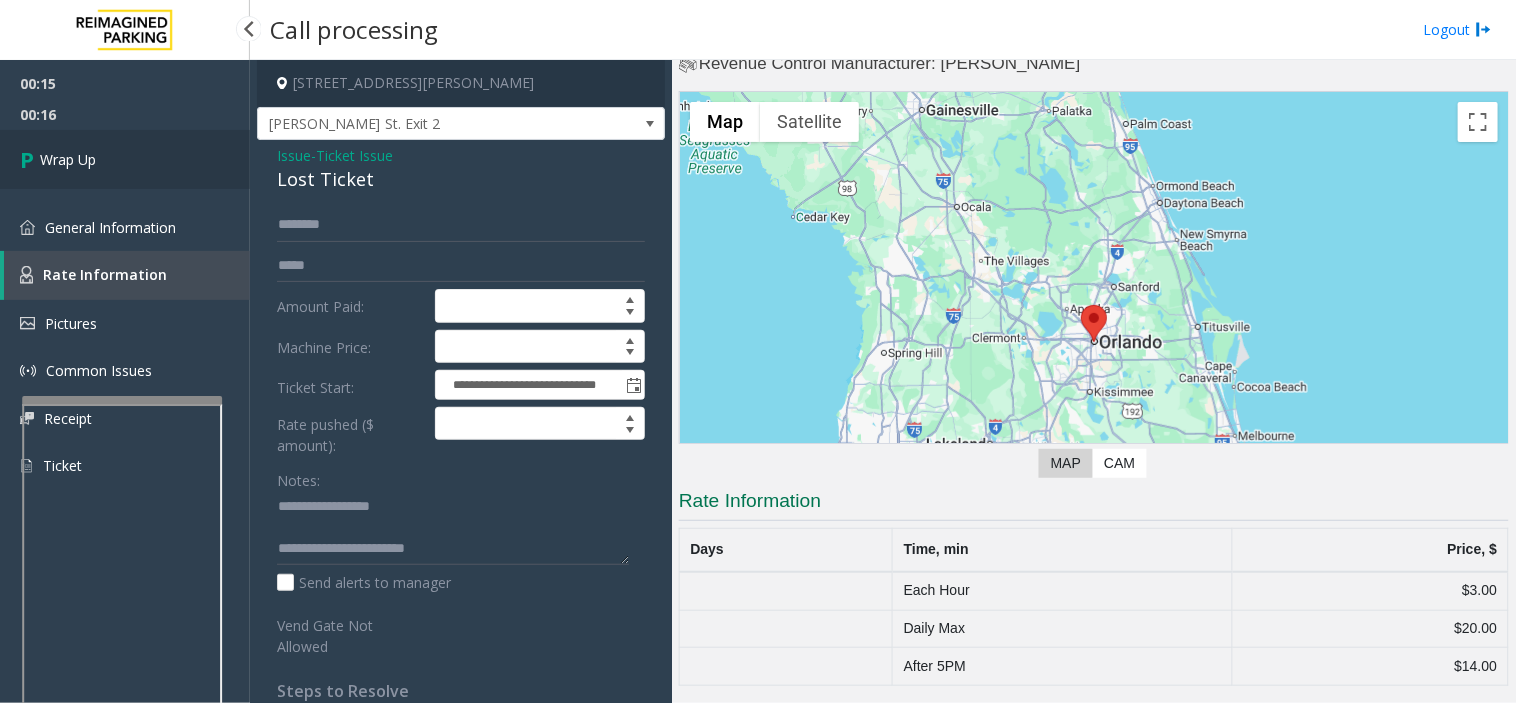 click on "Wrap Up" at bounding box center [125, 159] 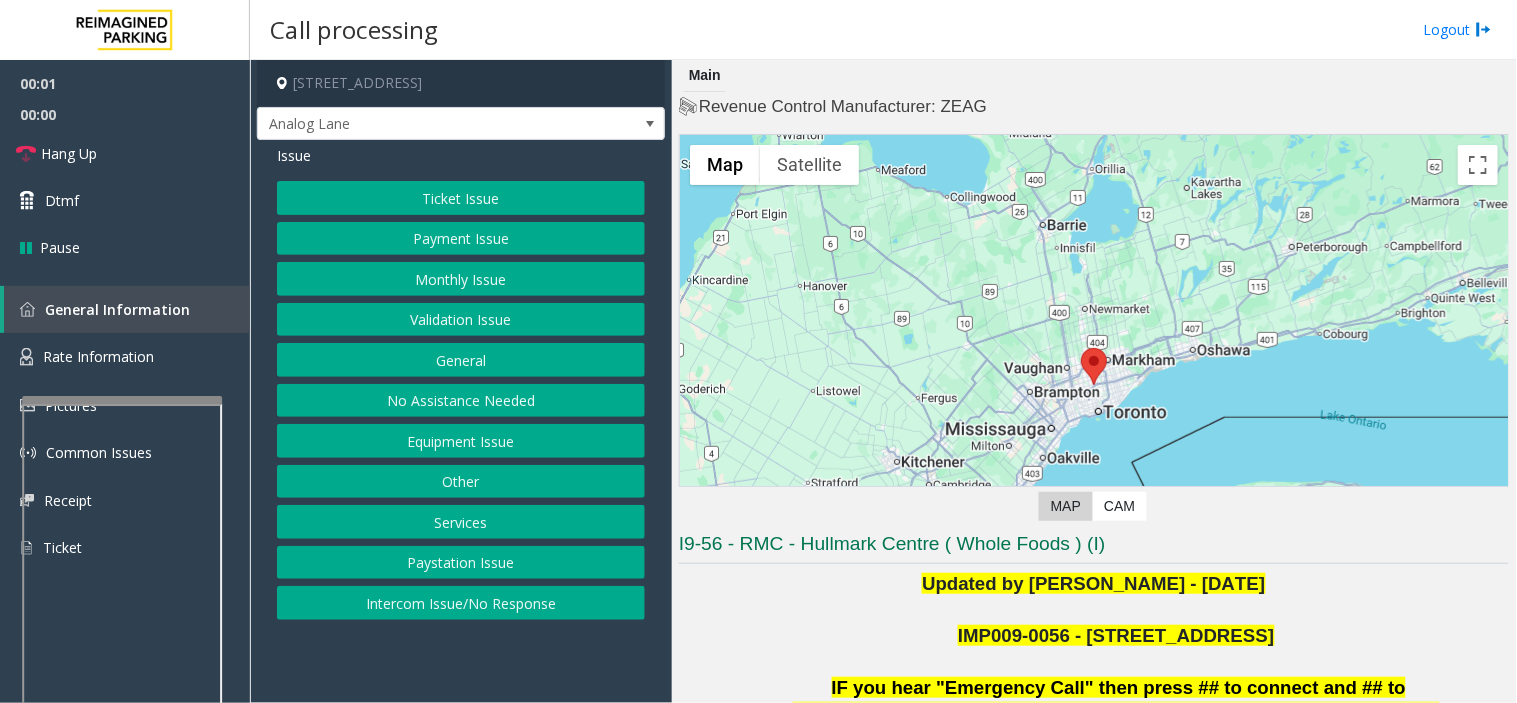 scroll, scrollTop: 555, scrollLeft: 0, axis: vertical 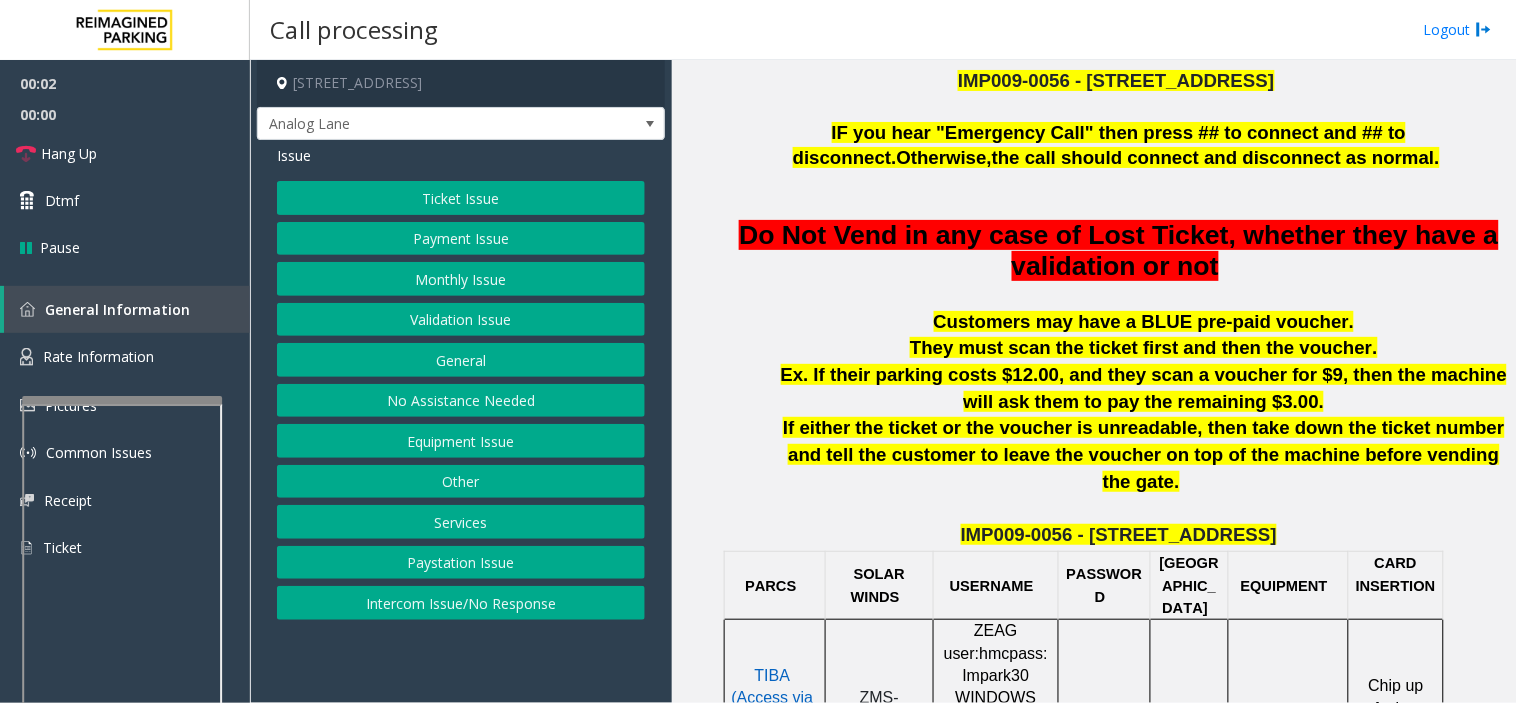 drag, startPoint x: 934, startPoint y: 572, endPoint x: 872, endPoint y: 568, distance: 62.1289 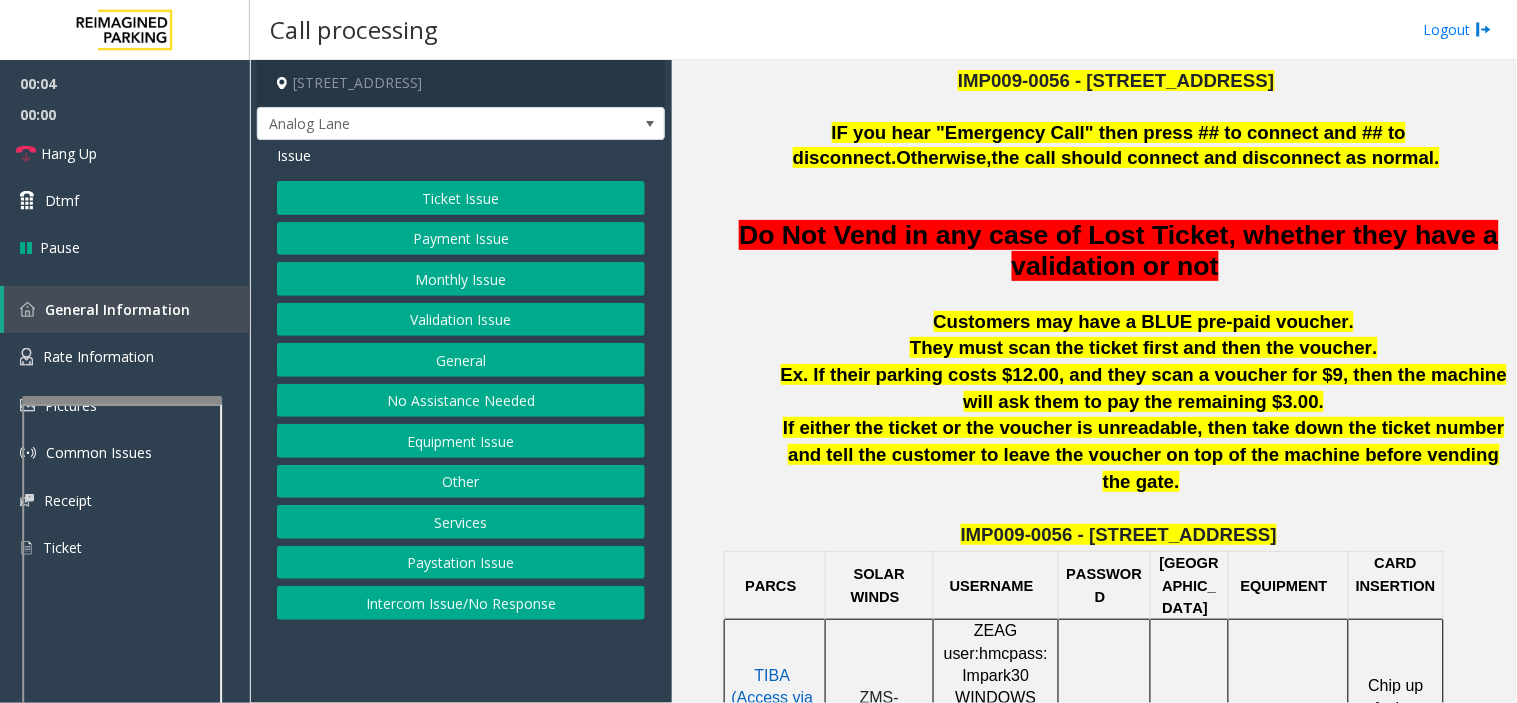 click on "Ticket Issue" 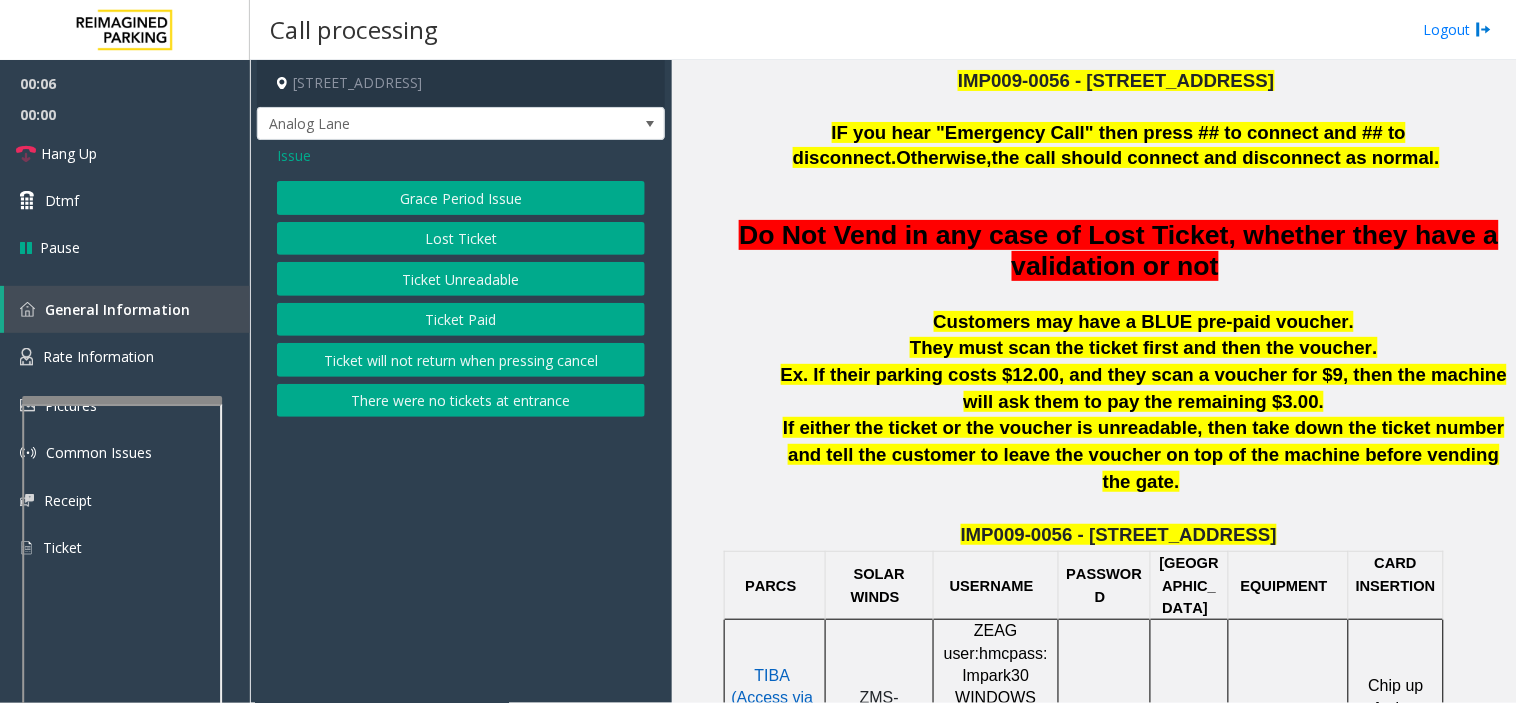 click on "Issue" 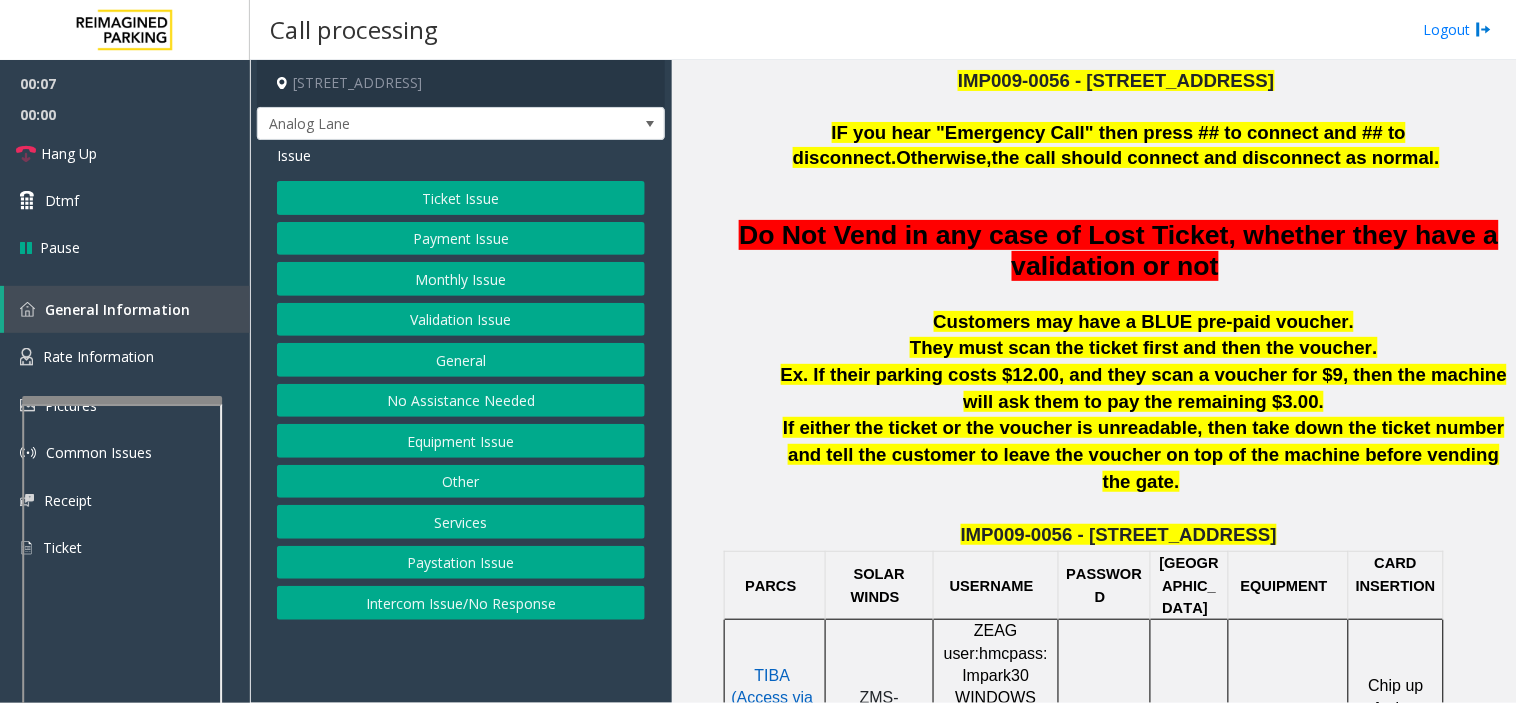 click on "Validation Issue" 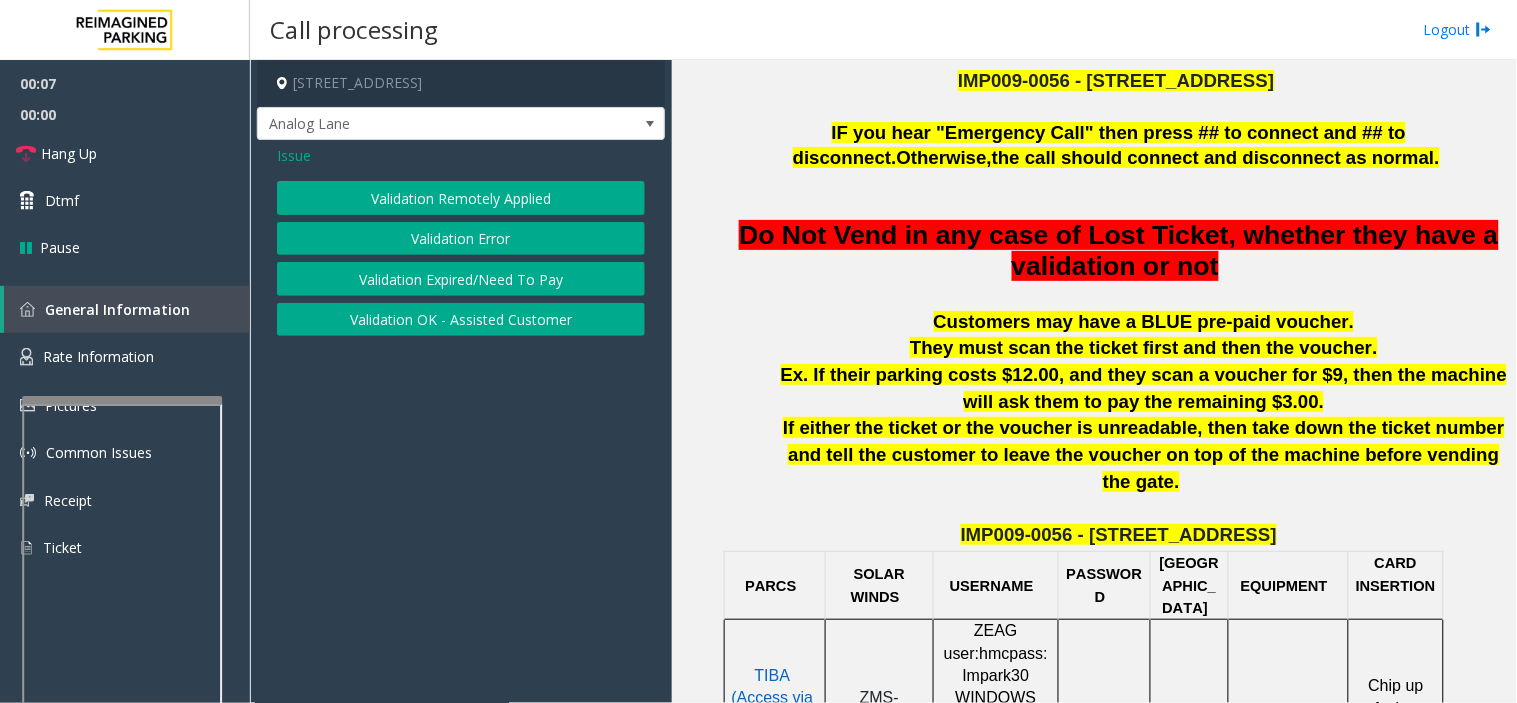click on "Validation Remotely Applied" 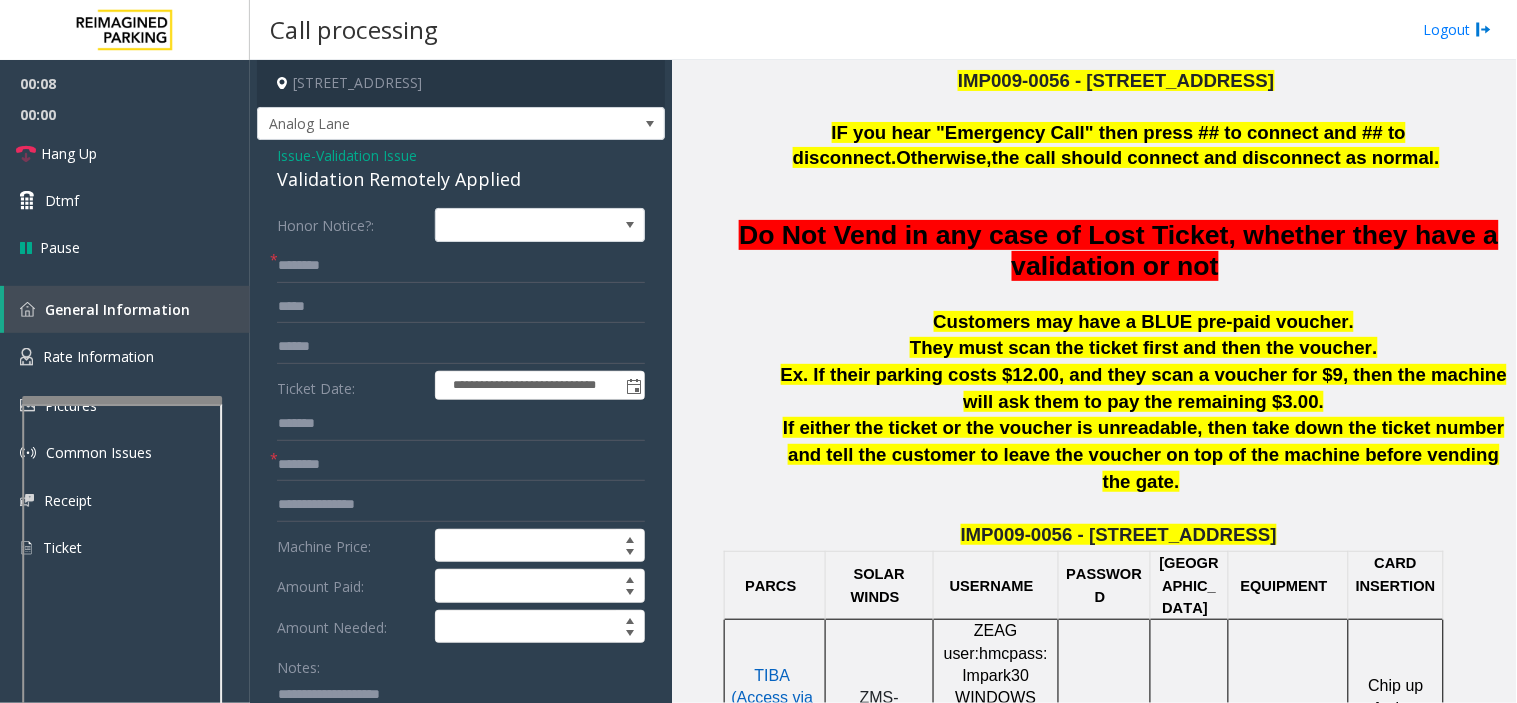 click on "Validation Issue" 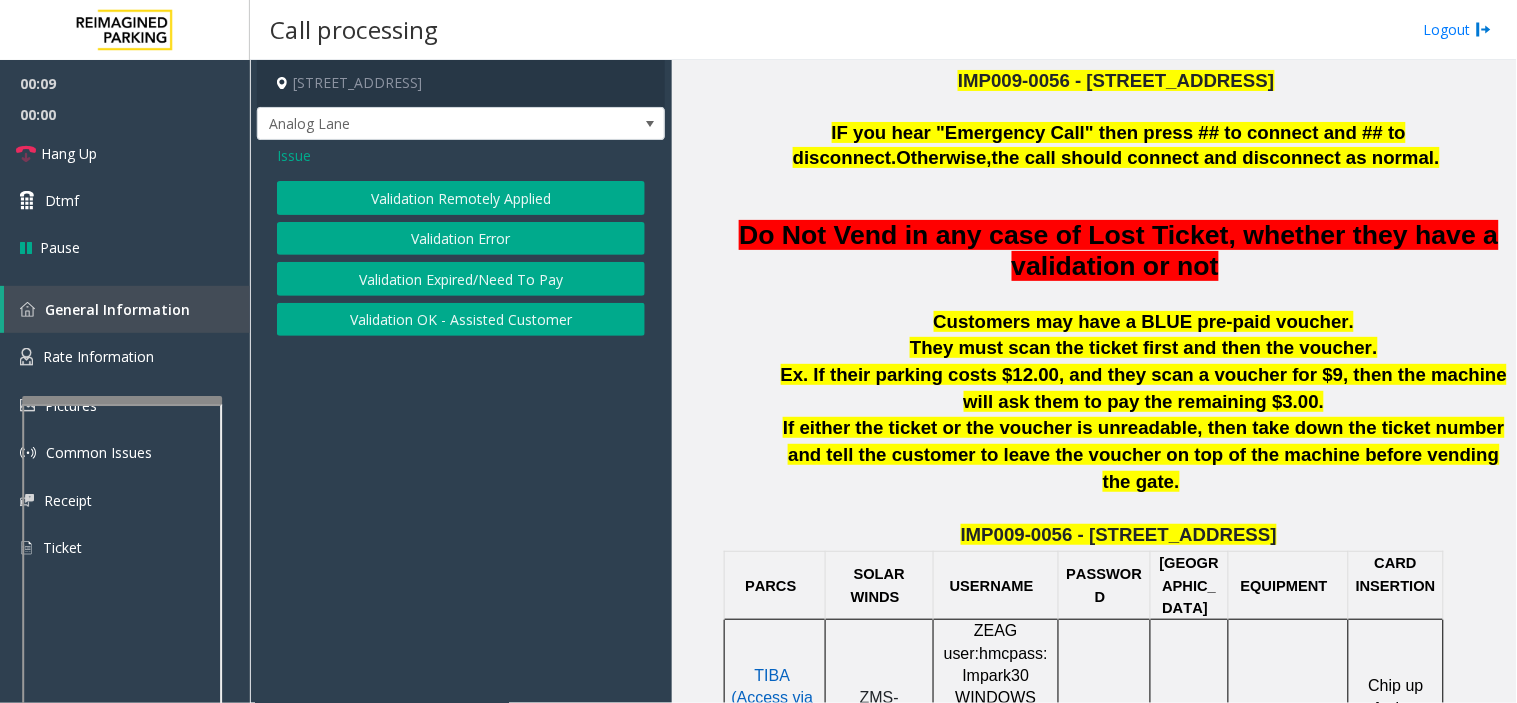 click on "Validation Error" 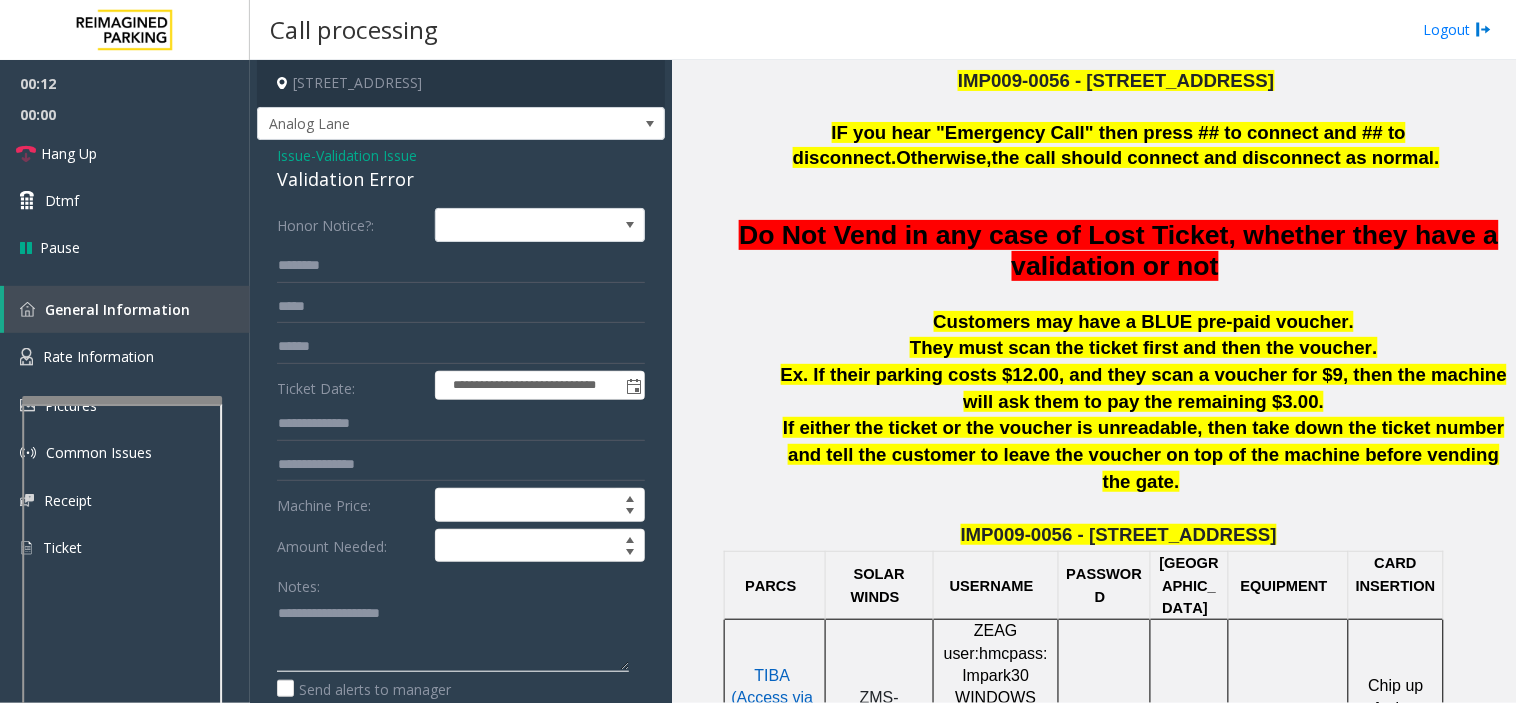click 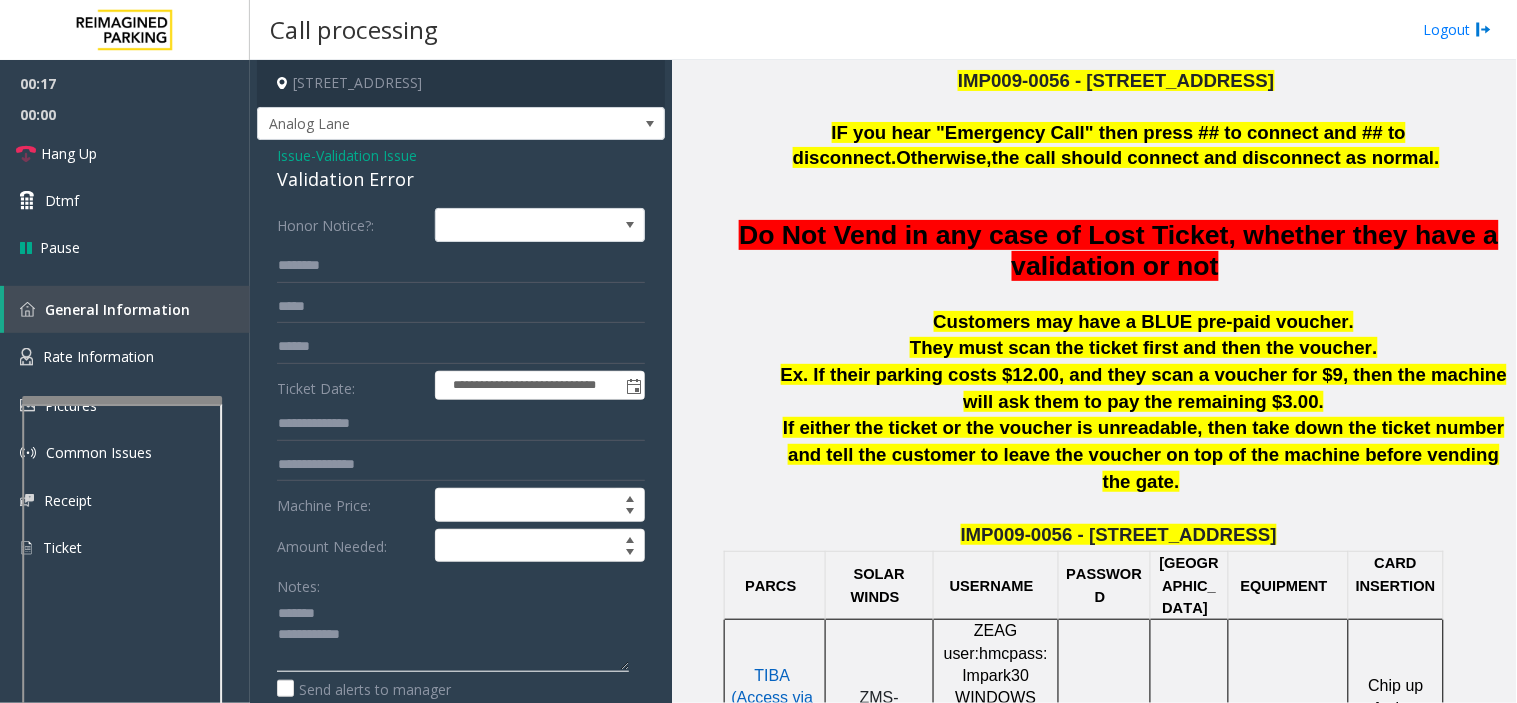 paste on "**********" 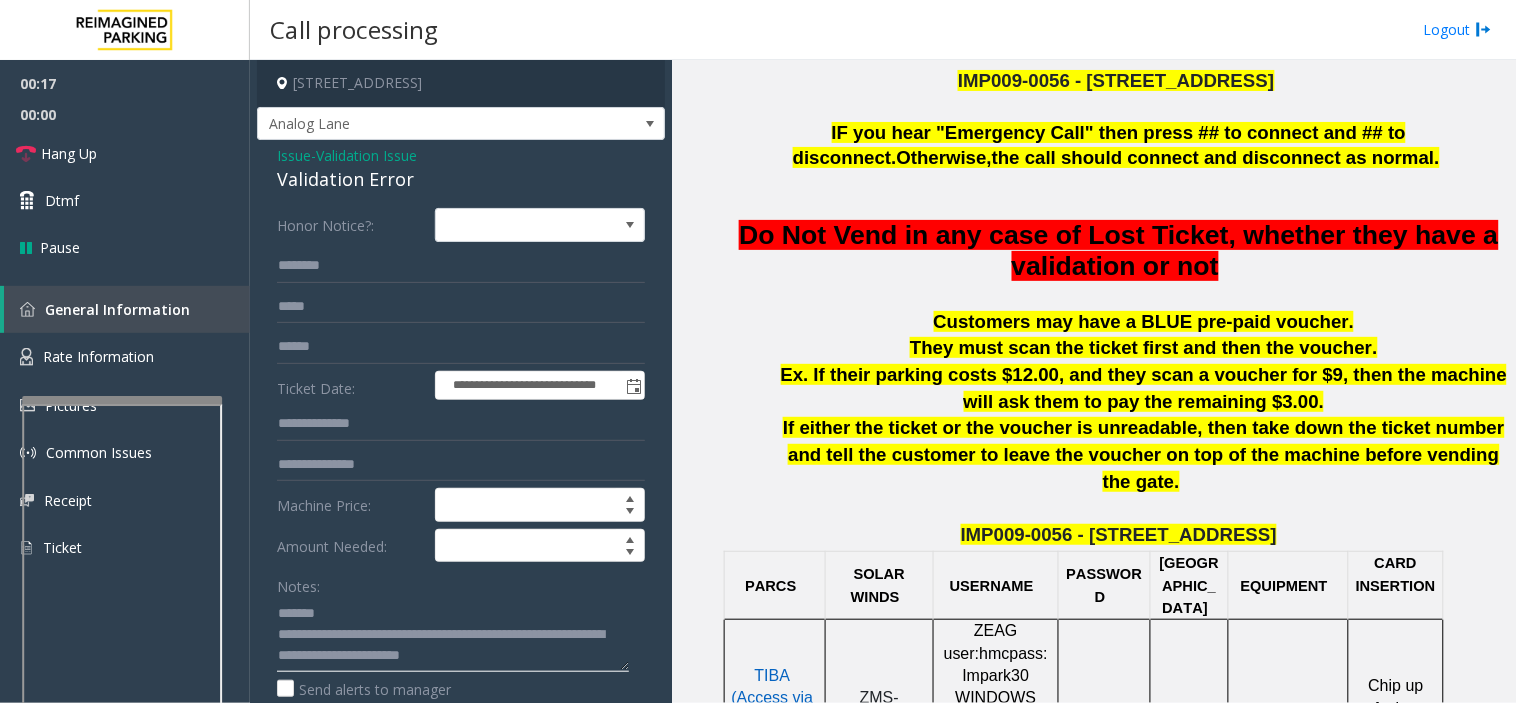 click 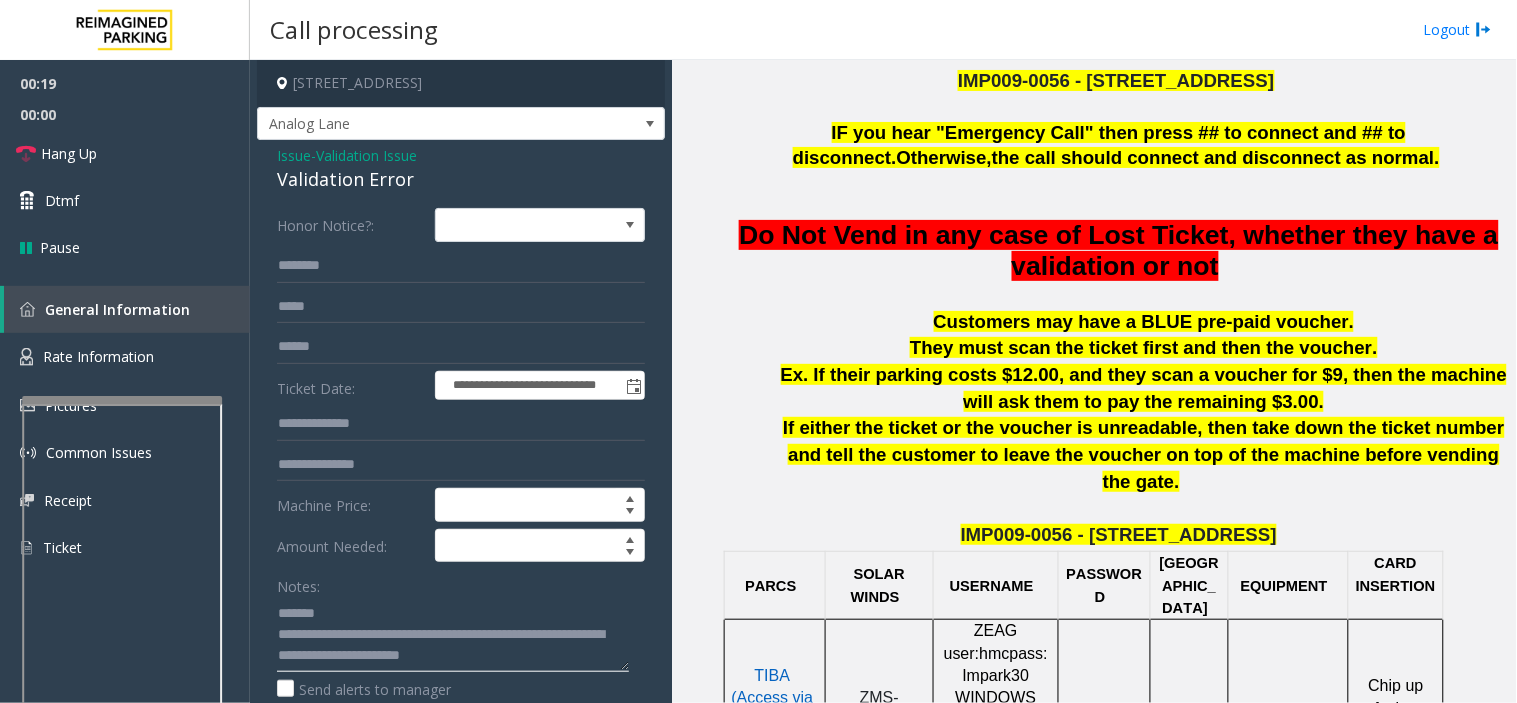 click 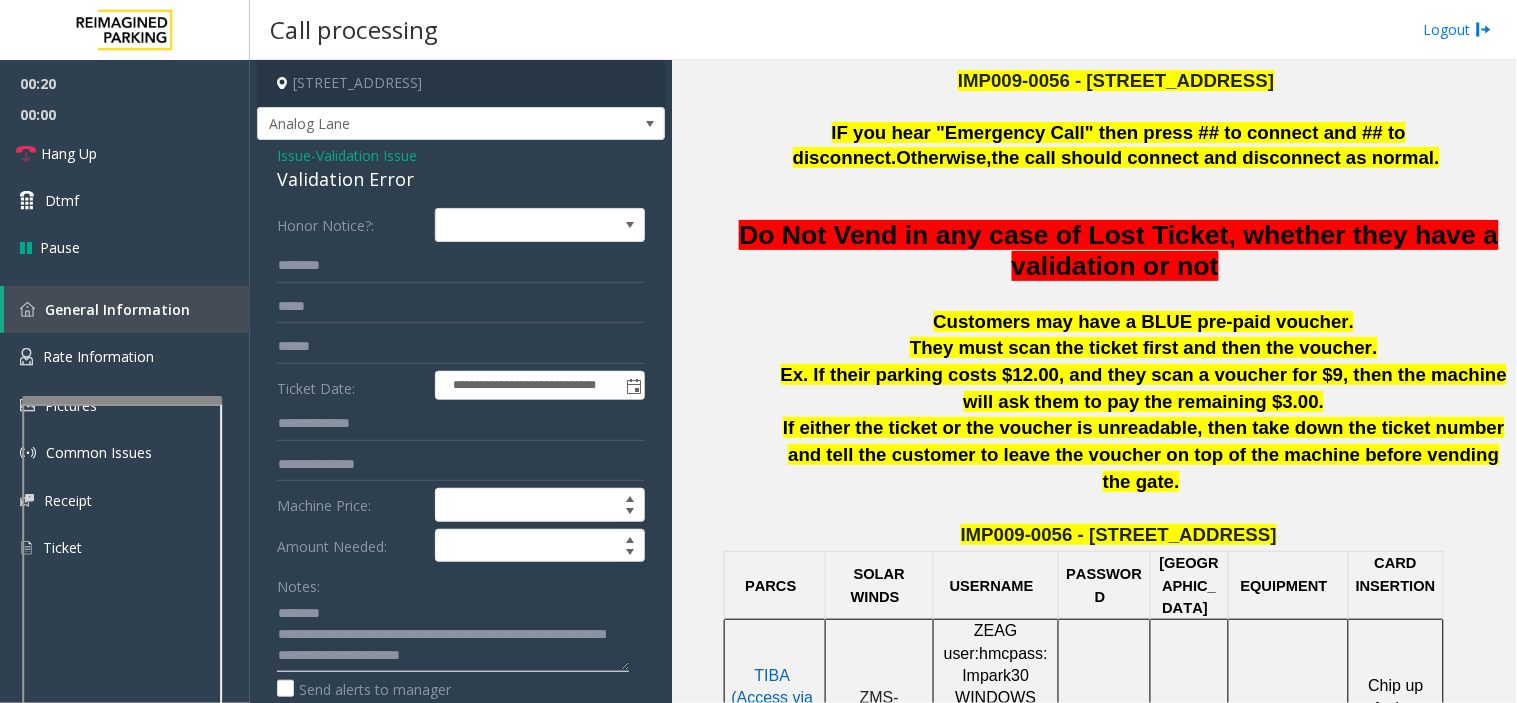 scroll, scrollTop: 5, scrollLeft: 0, axis: vertical 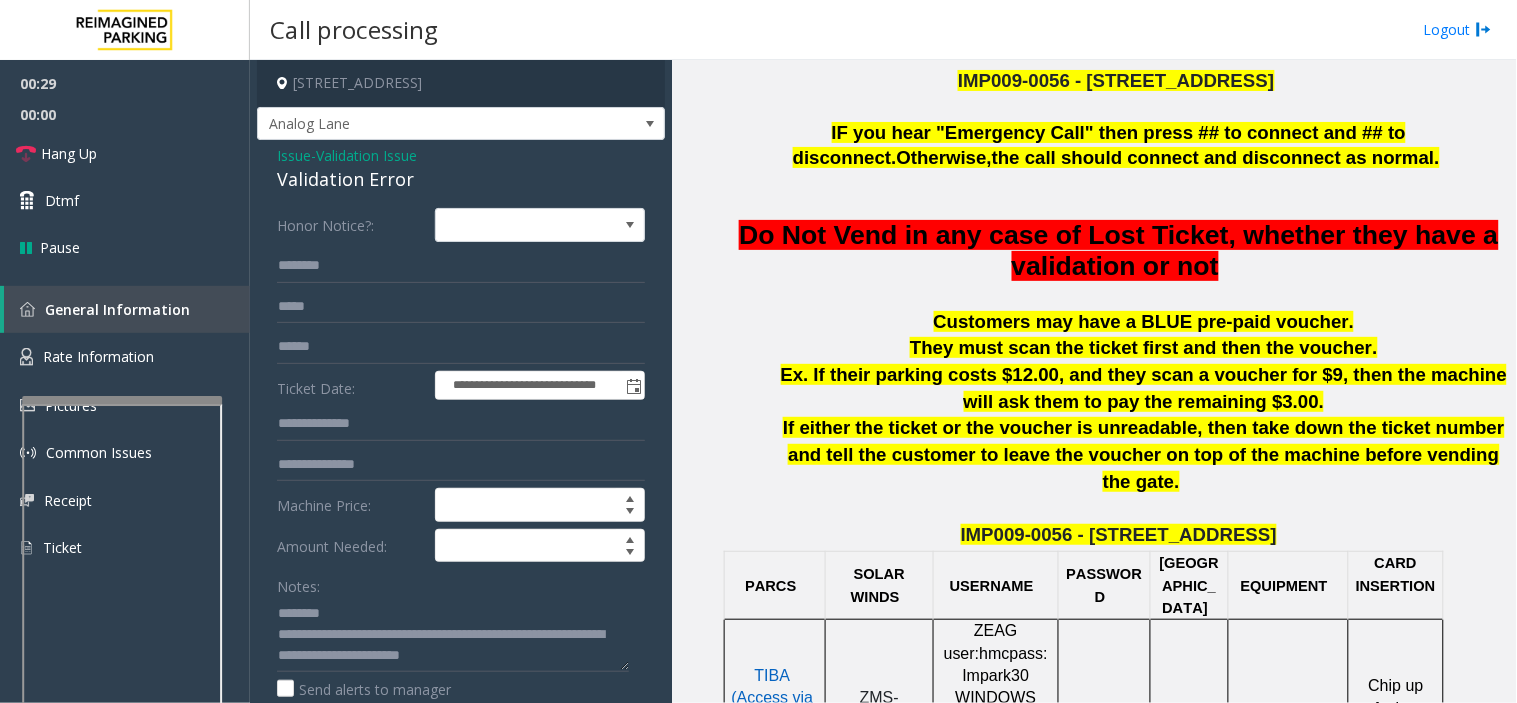 click on "Validation Error" 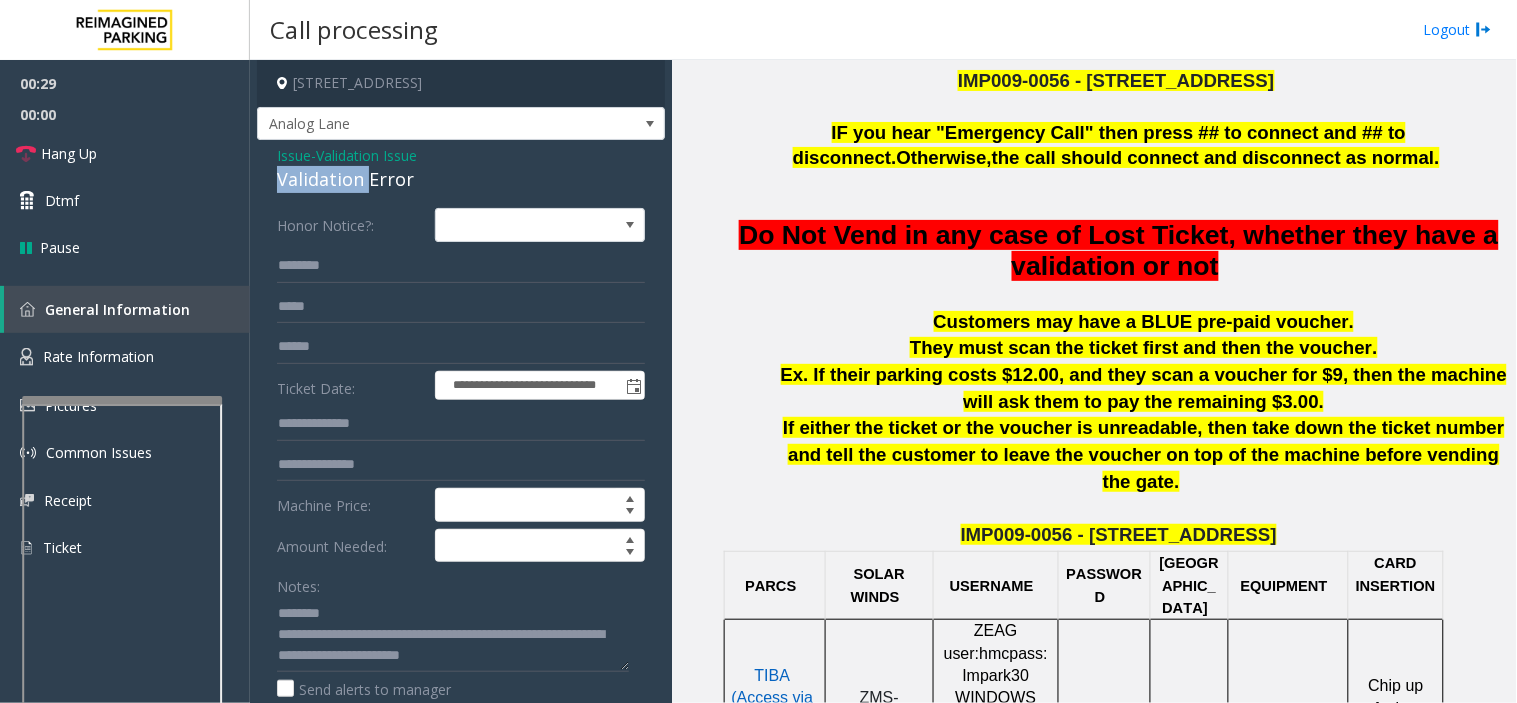 click on "Validation Error" 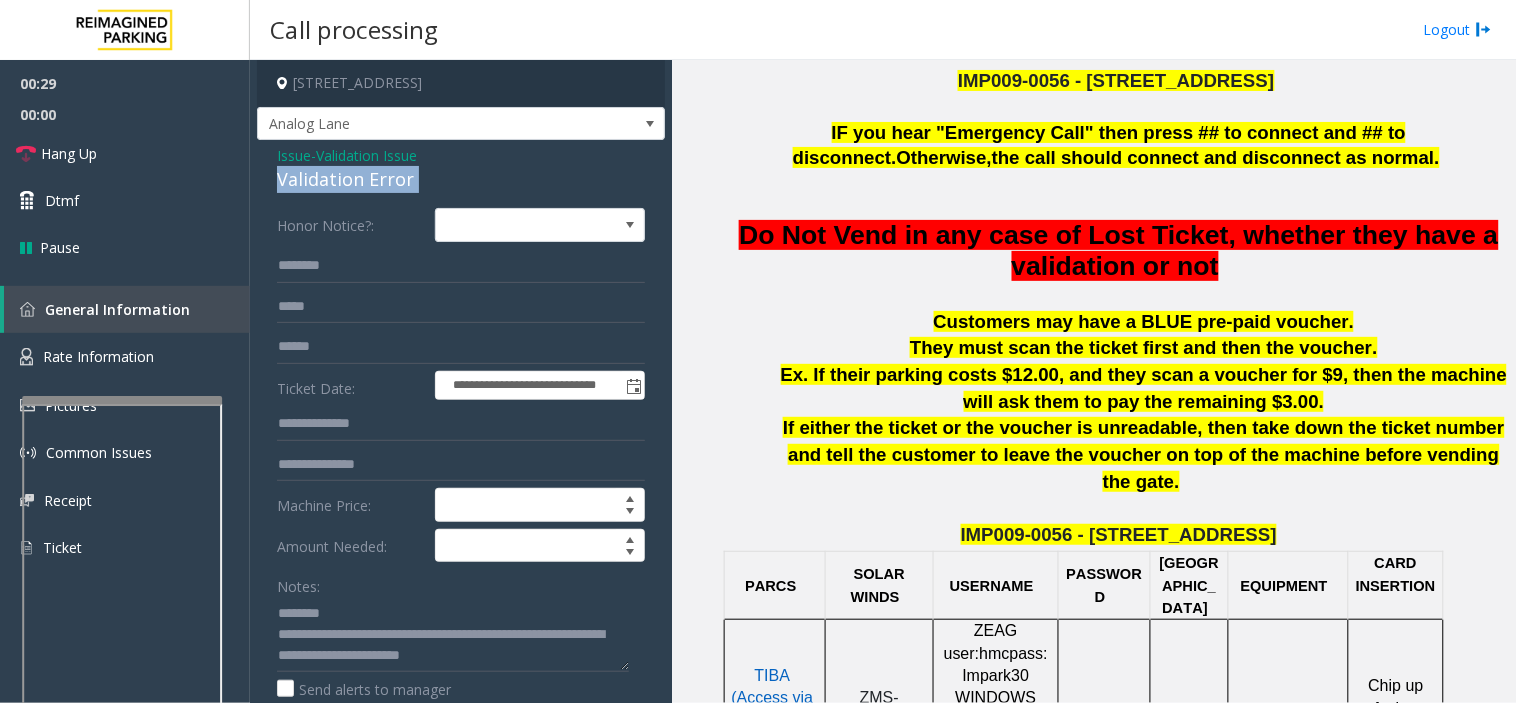 click on "Validation Error" 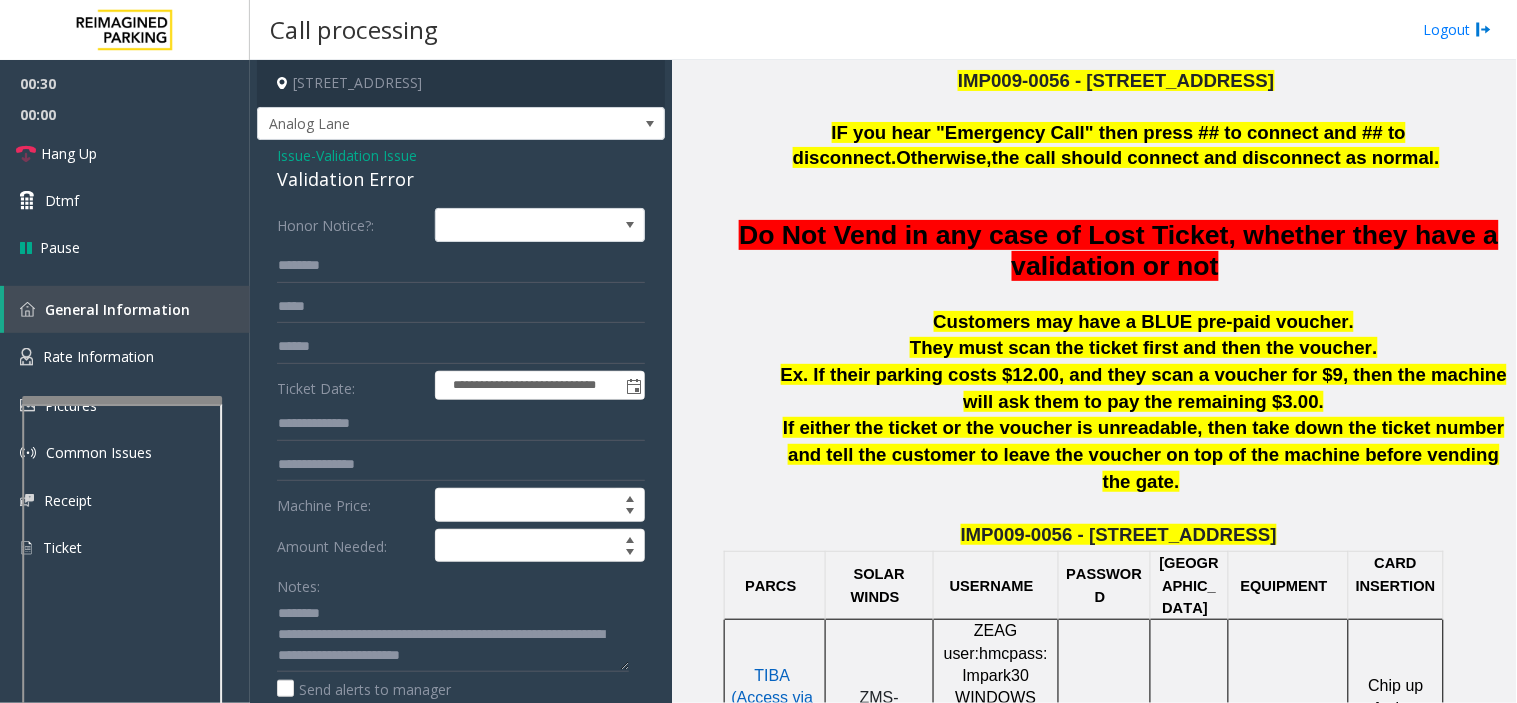 click on "Notes:" 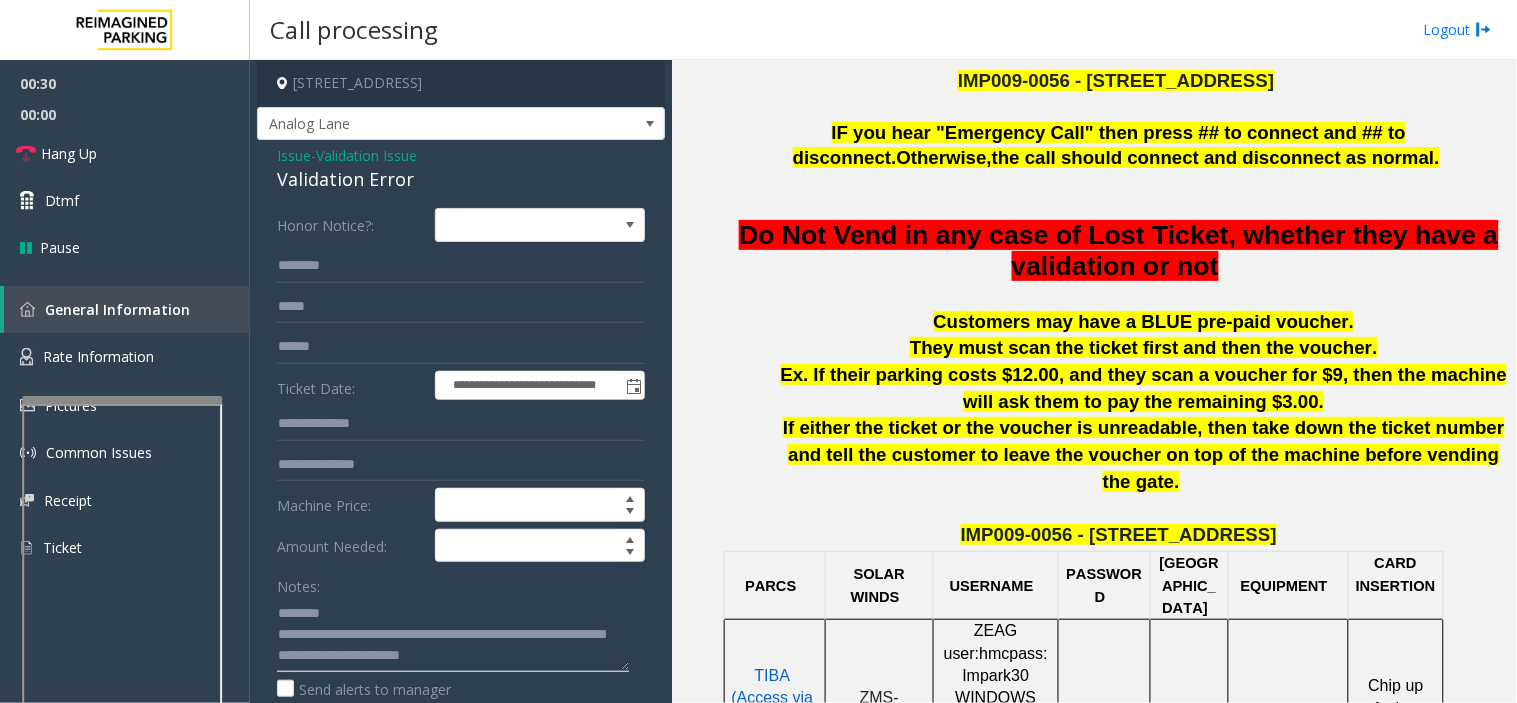 click 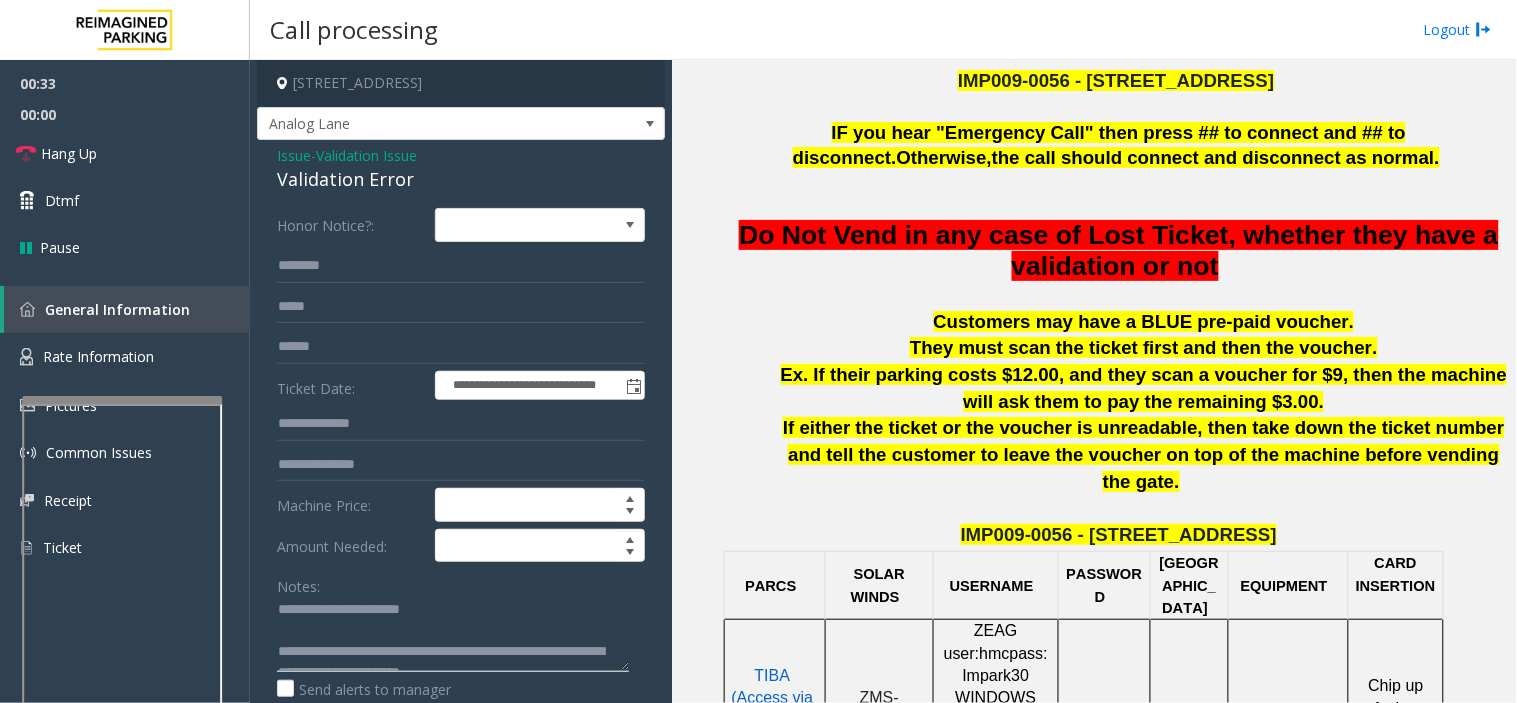 scroll, scrollTop: 0, scrollLeft: 0, axis: both 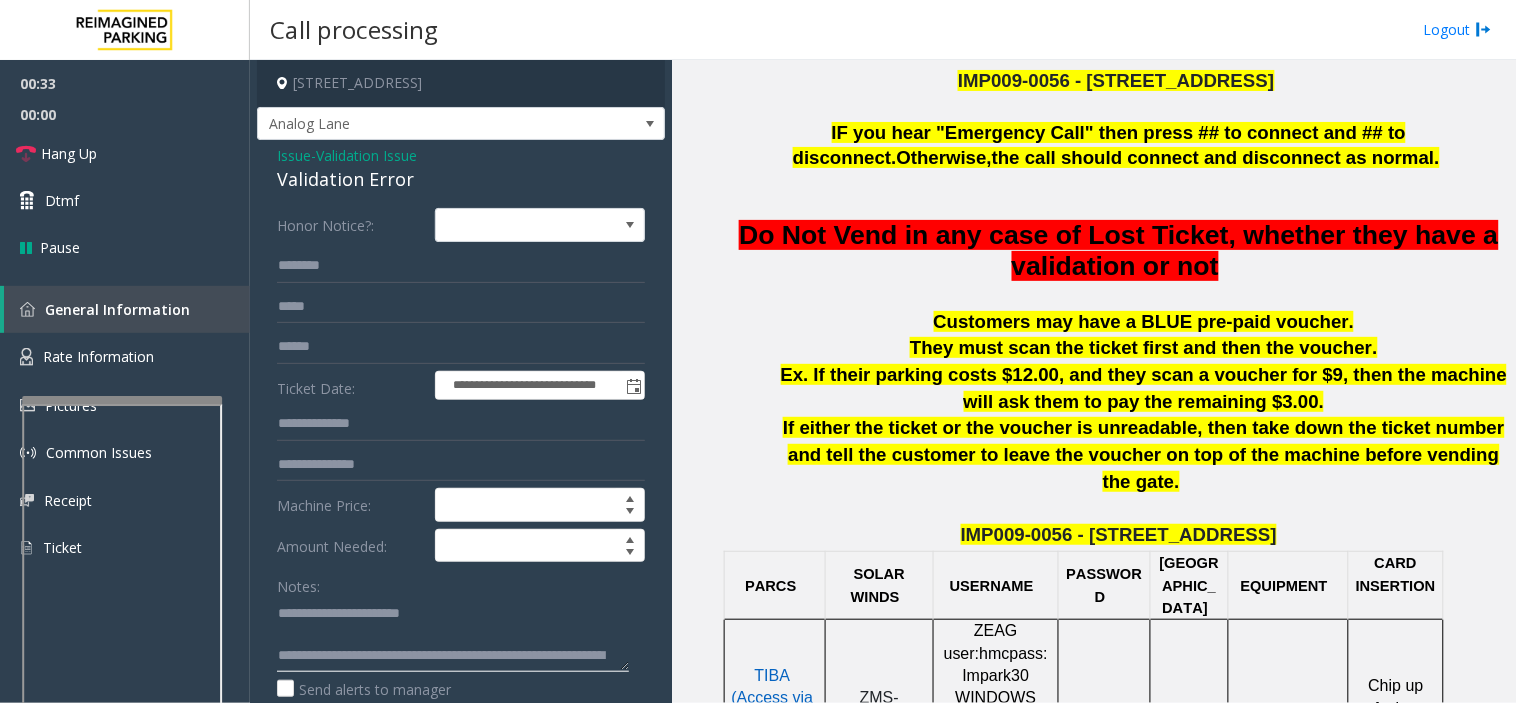 click 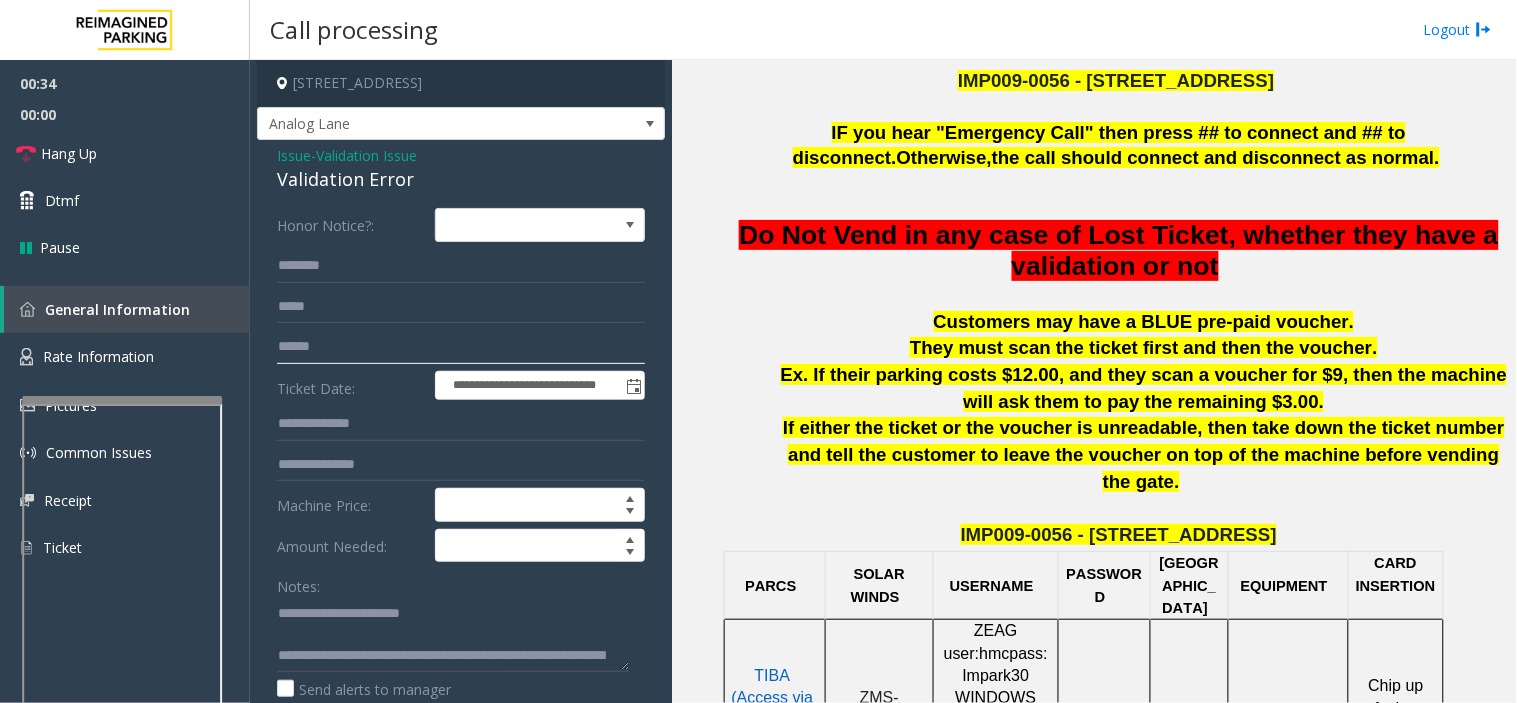 click 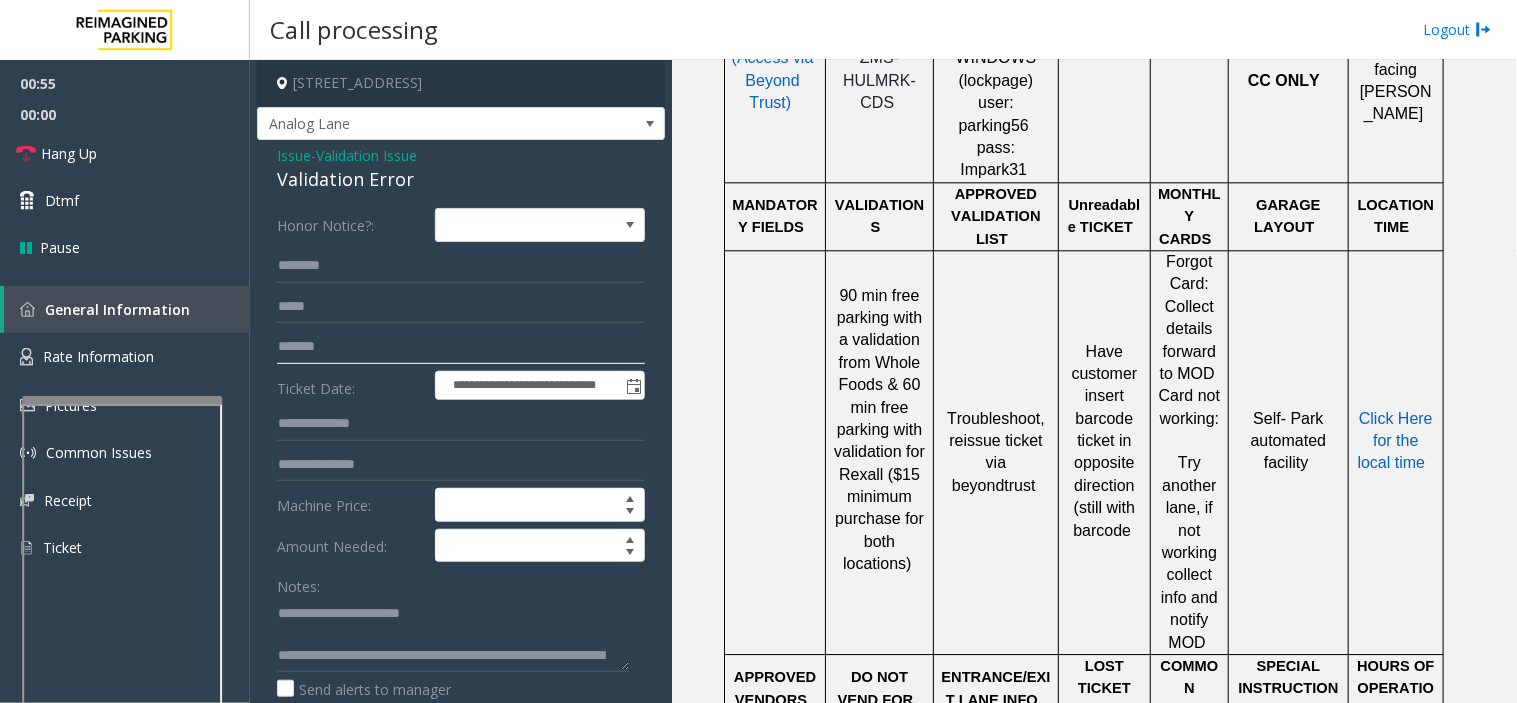 scroll, scrollTop: 1333, scrollLeft: 0, axis: vertical 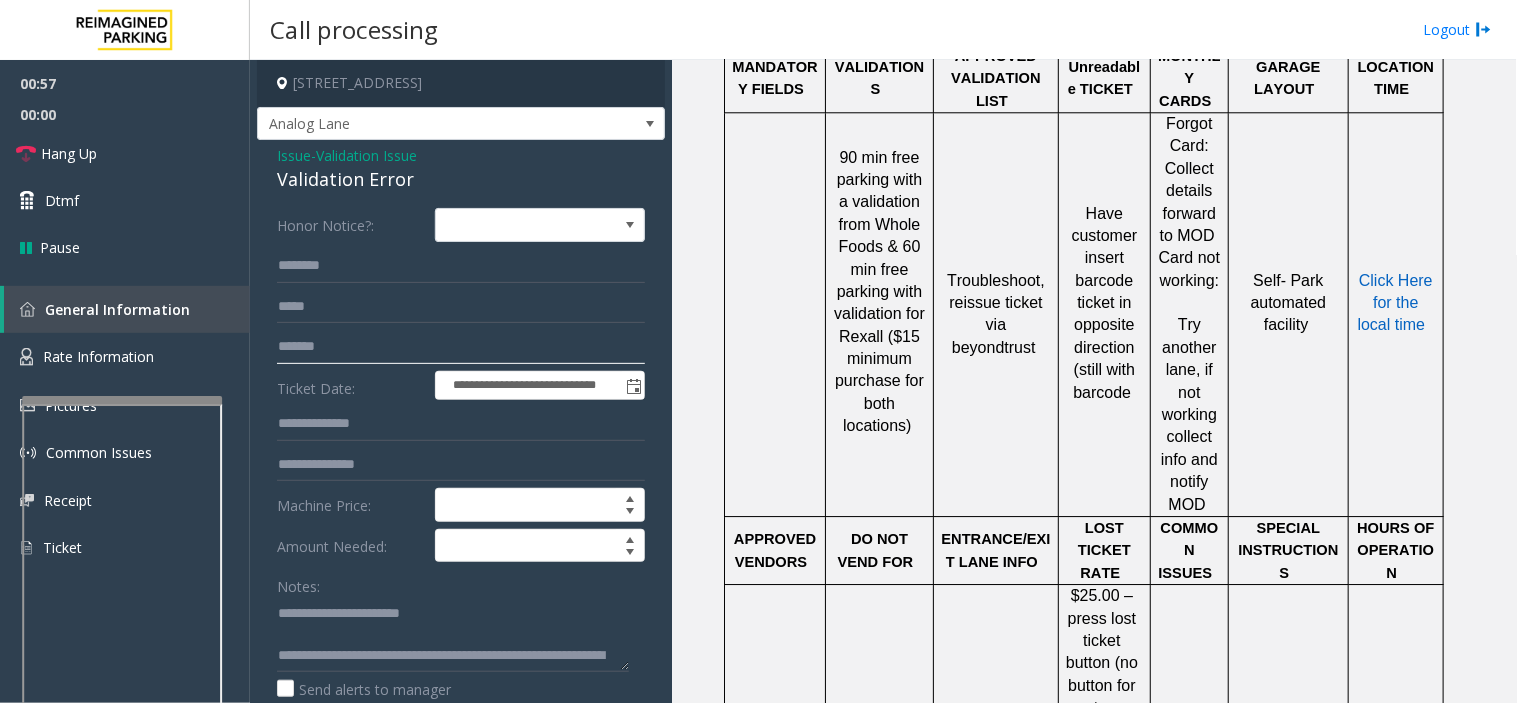 click on "*******" 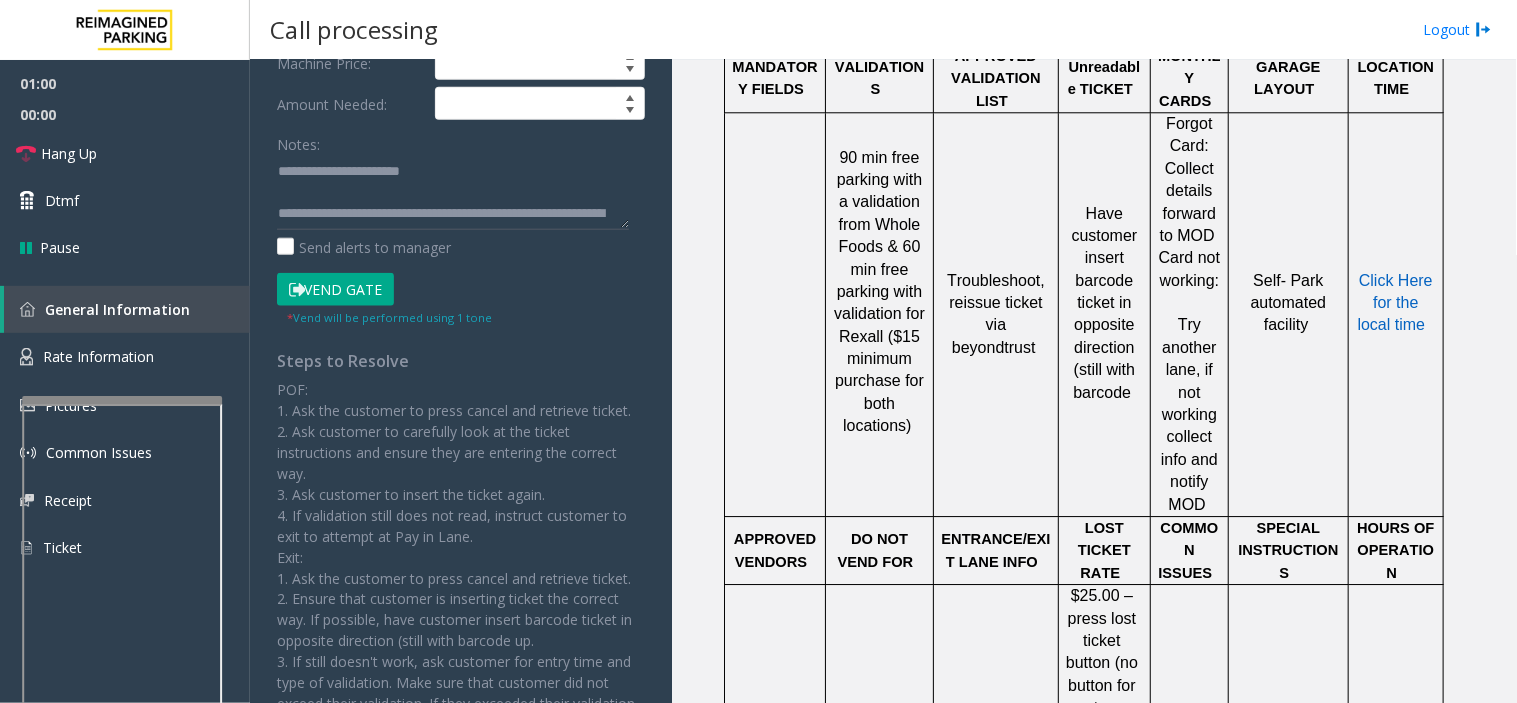 scroll, scrollTop: 444, scrollLeft: 0, axis: vertical 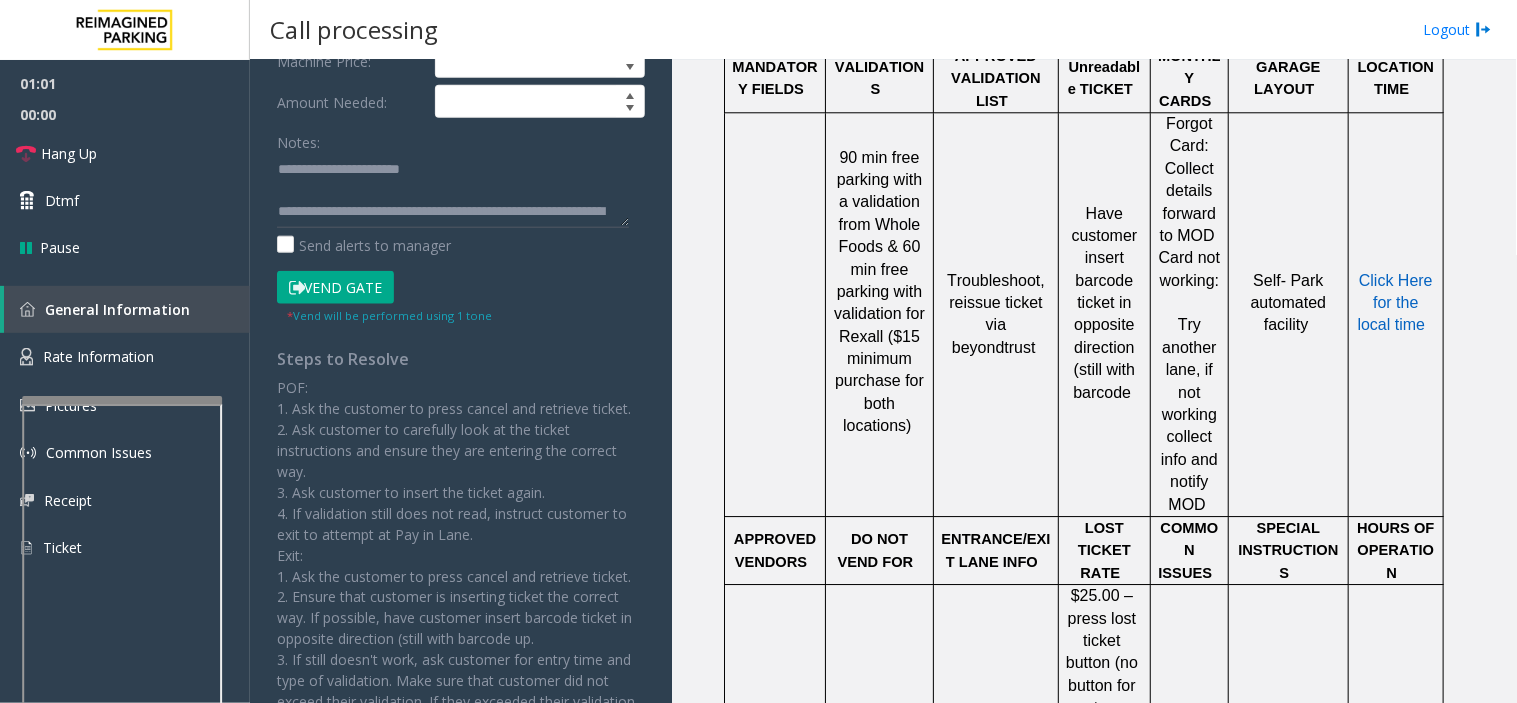 type on "********" 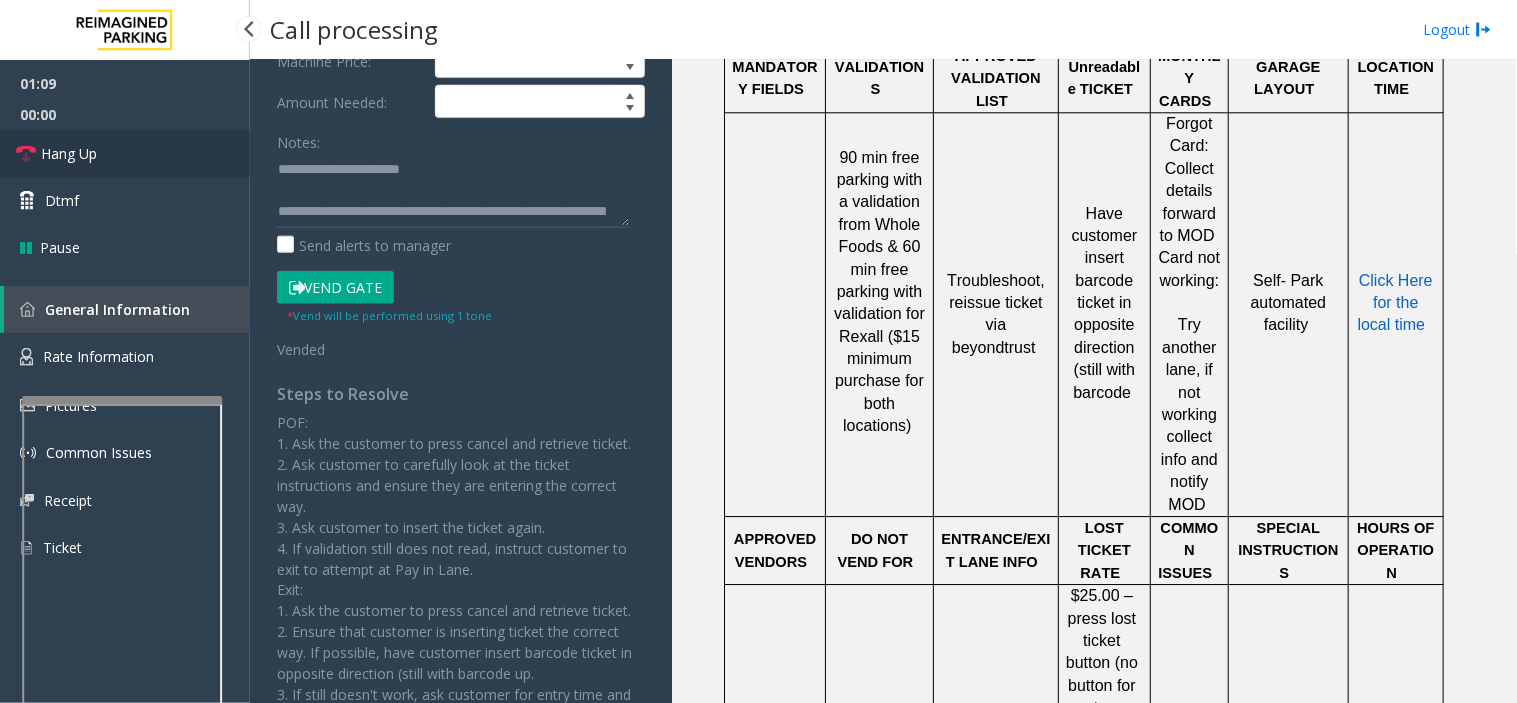 click on "Hang Up" at bounding box center [125, 153] 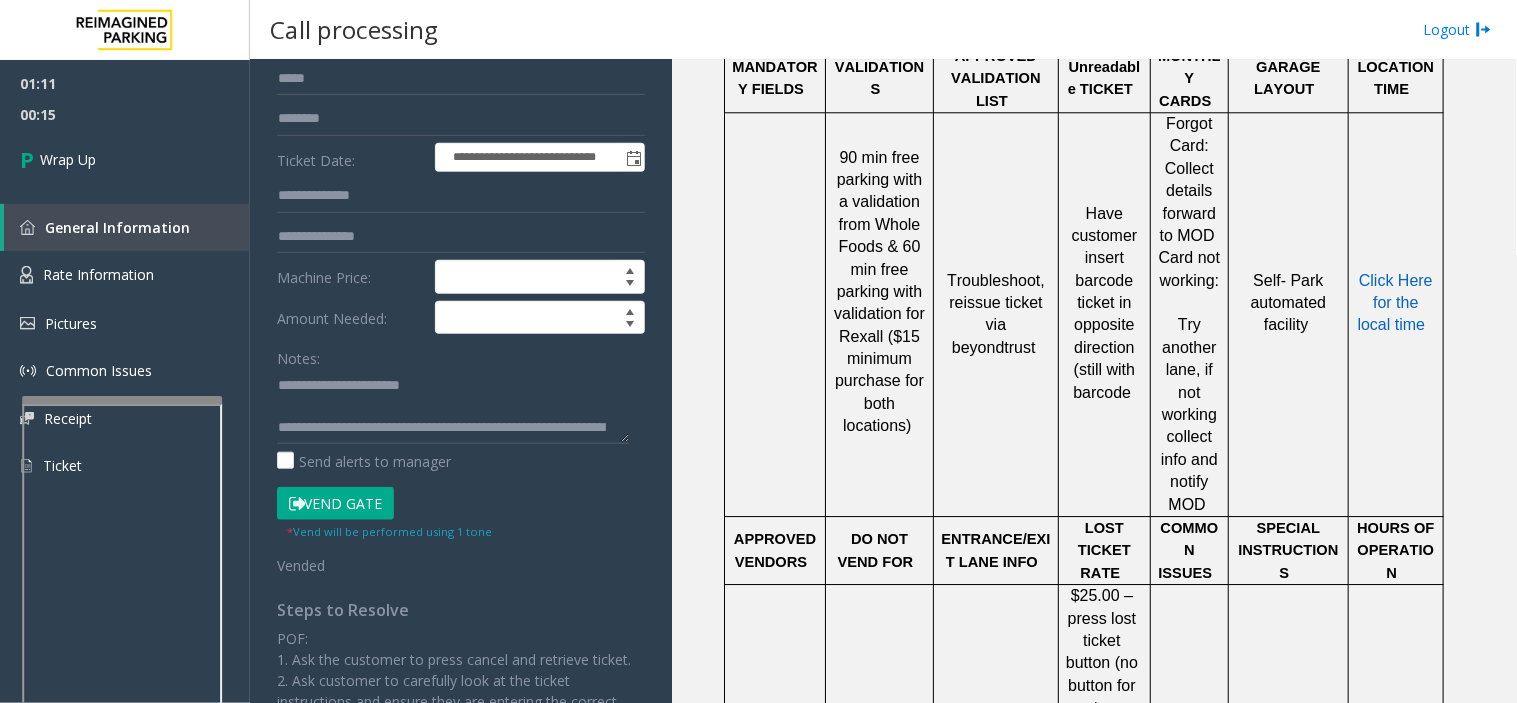 scroll, scrollTop: 111, scrollLeft: 0, axis: vertical 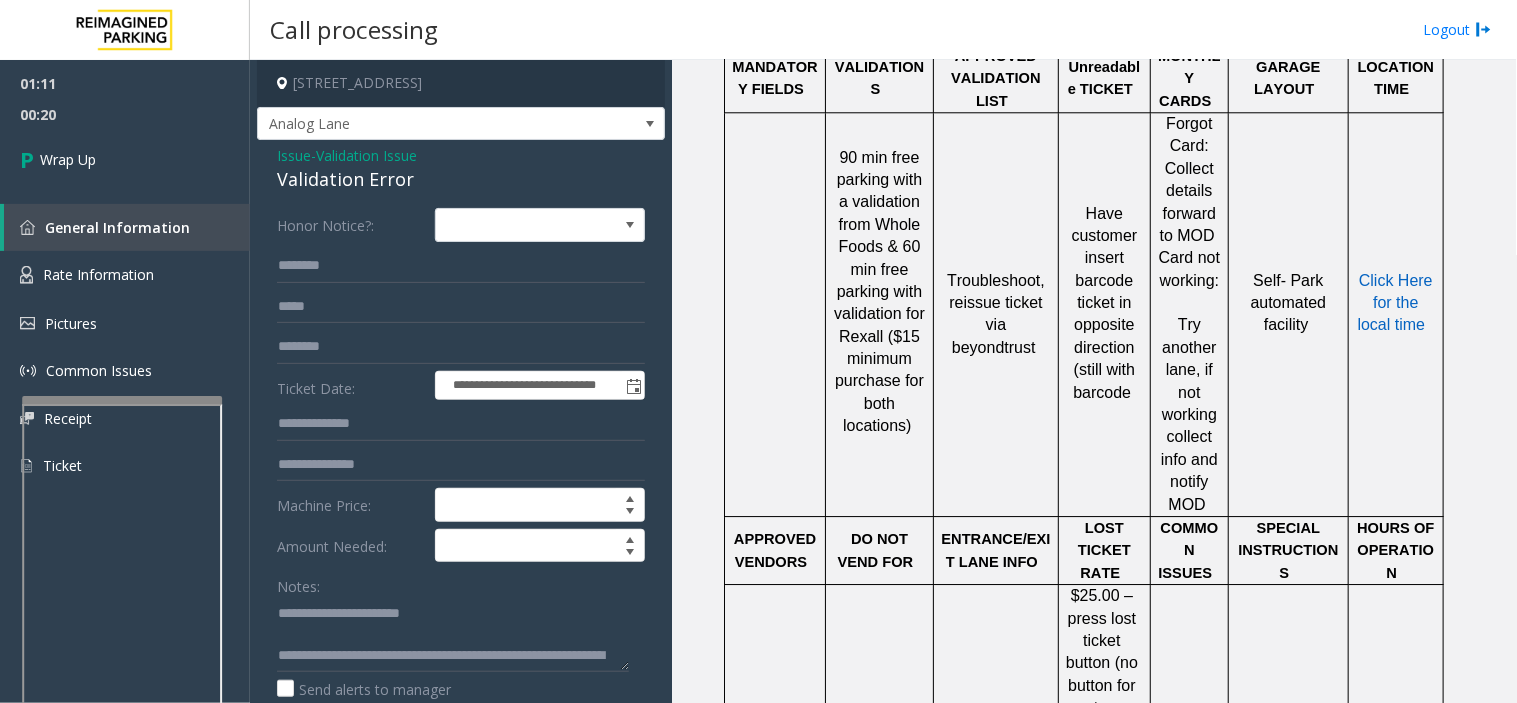 click on "Issue" 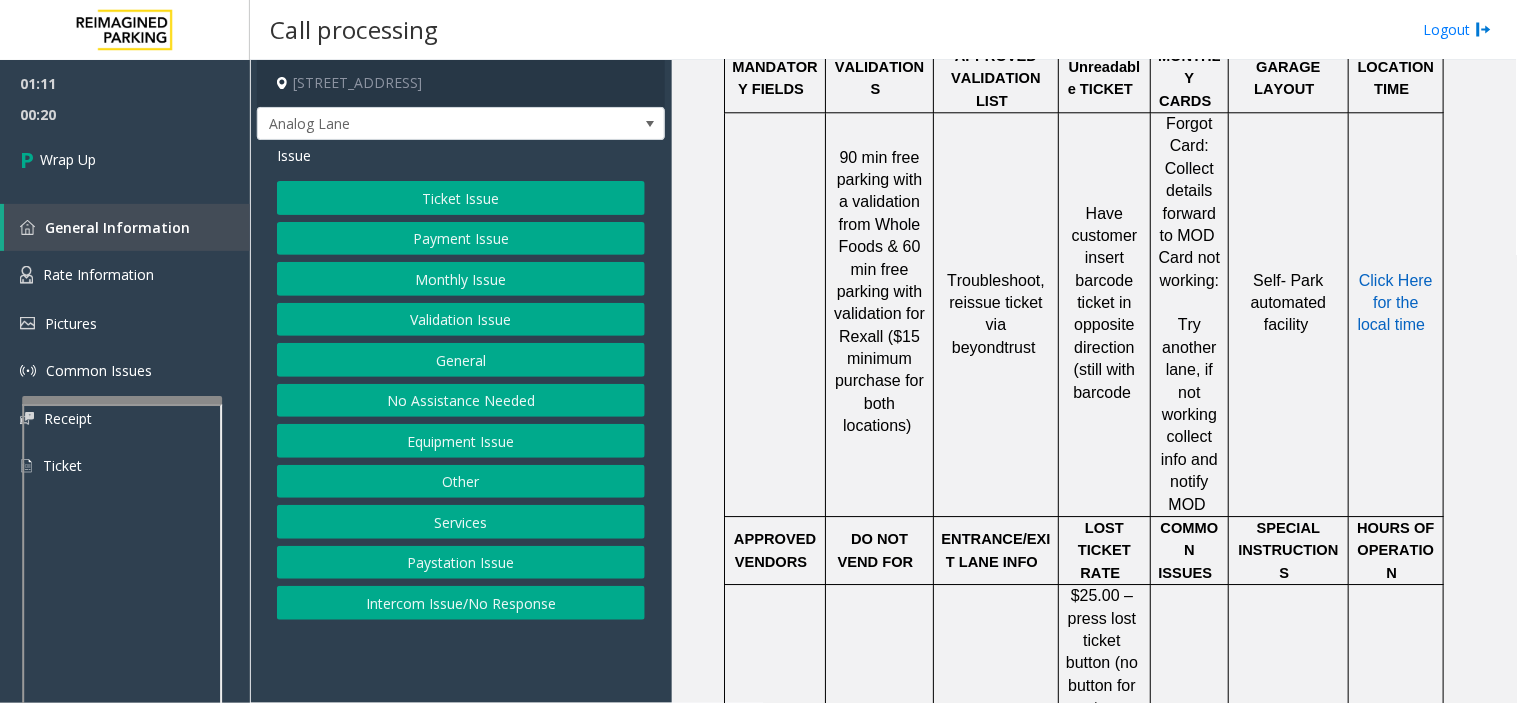 click on "Issue  Ticket Issue   Payment Issue   Monthly Issue   Validation Issue   General   No Assistance Needed   Equipment Issue   Other   Services   Paystation Issue   Intercom Issue/No Response" 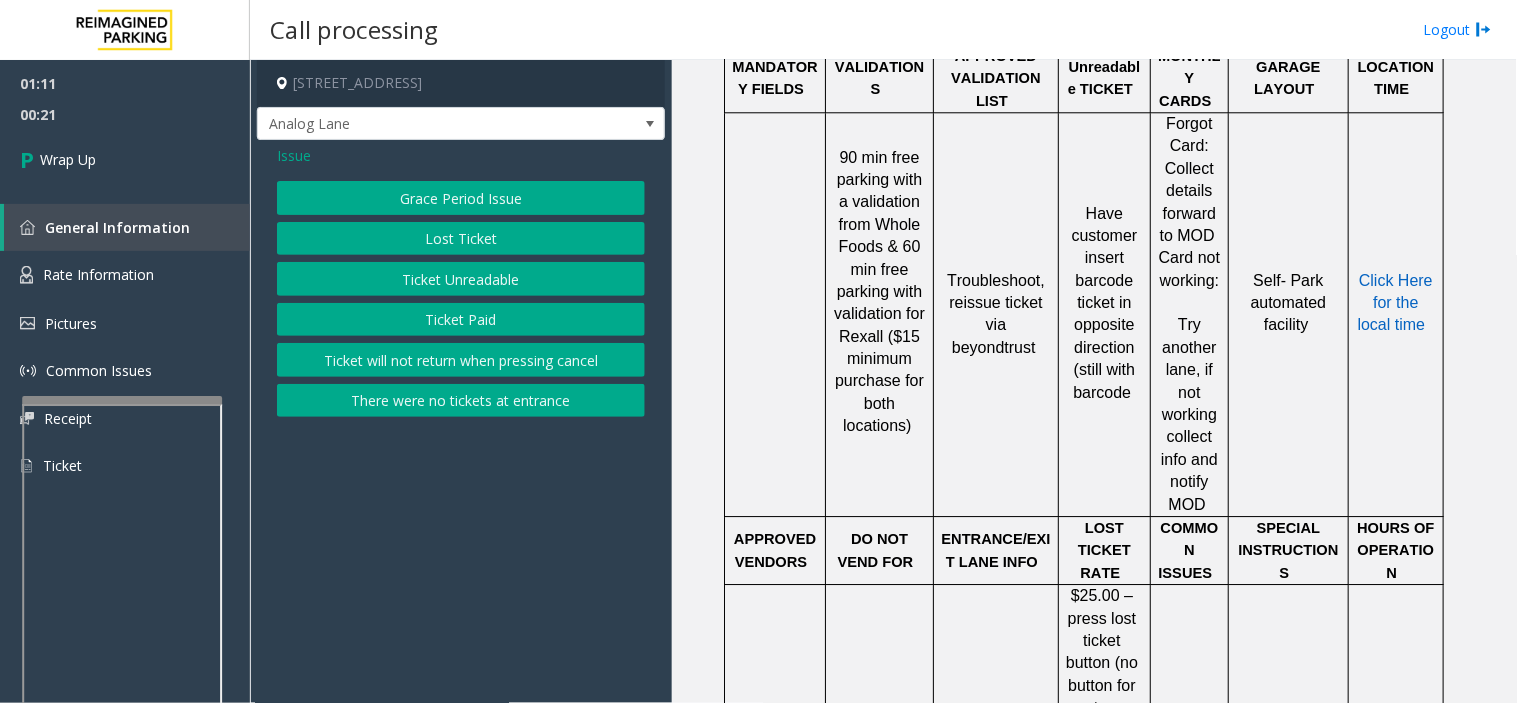 click on "Ticket Unreadable" 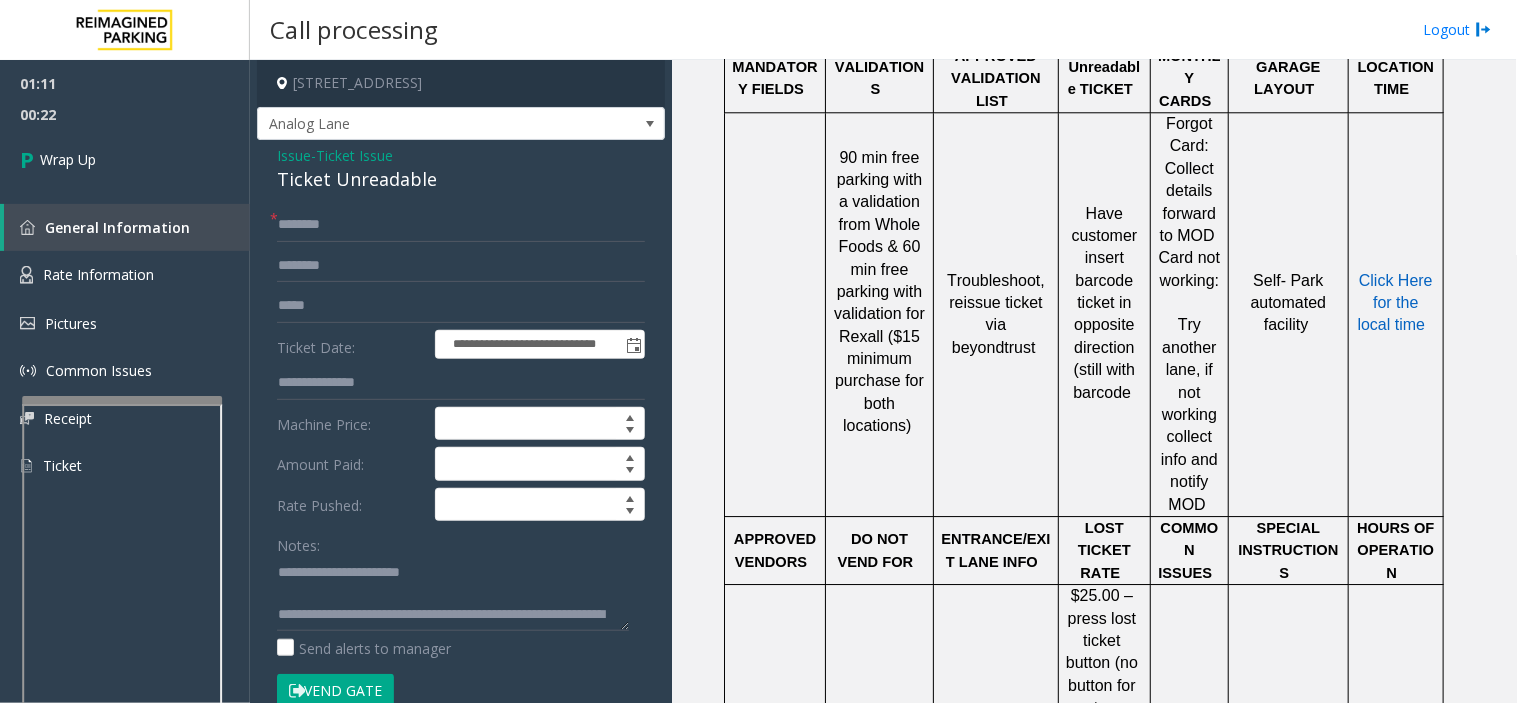 click on "Ticket Issue" 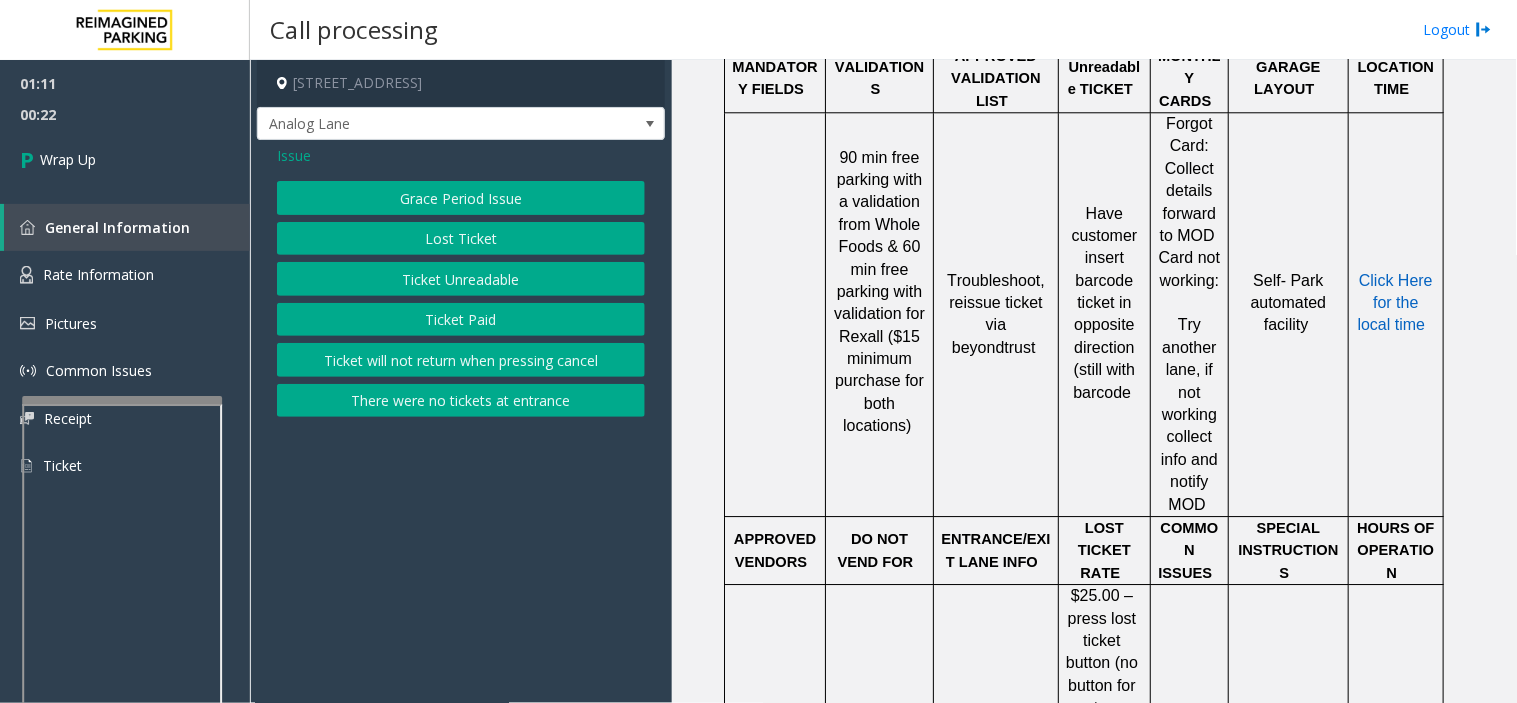 click on "Ticket Unreadable" 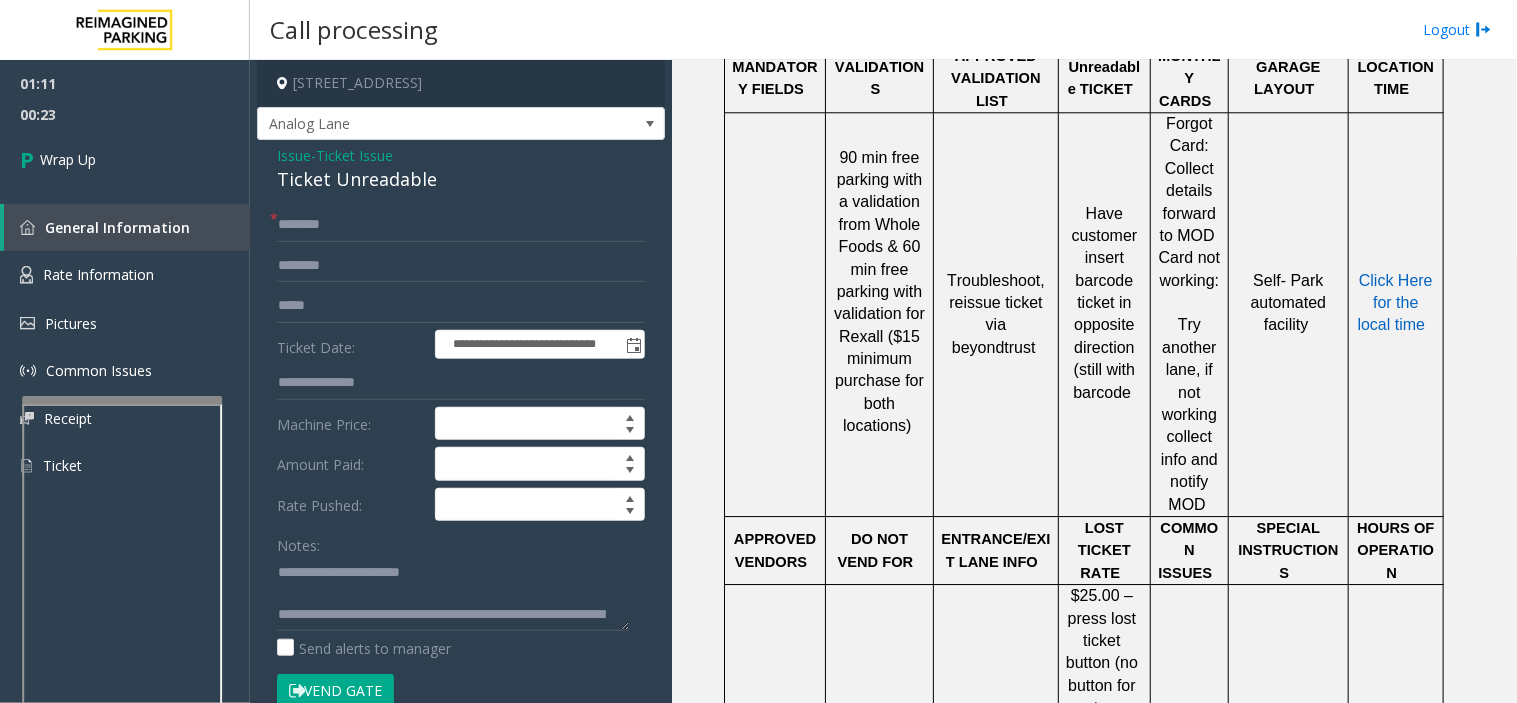 click on "Ticket Unreadable" 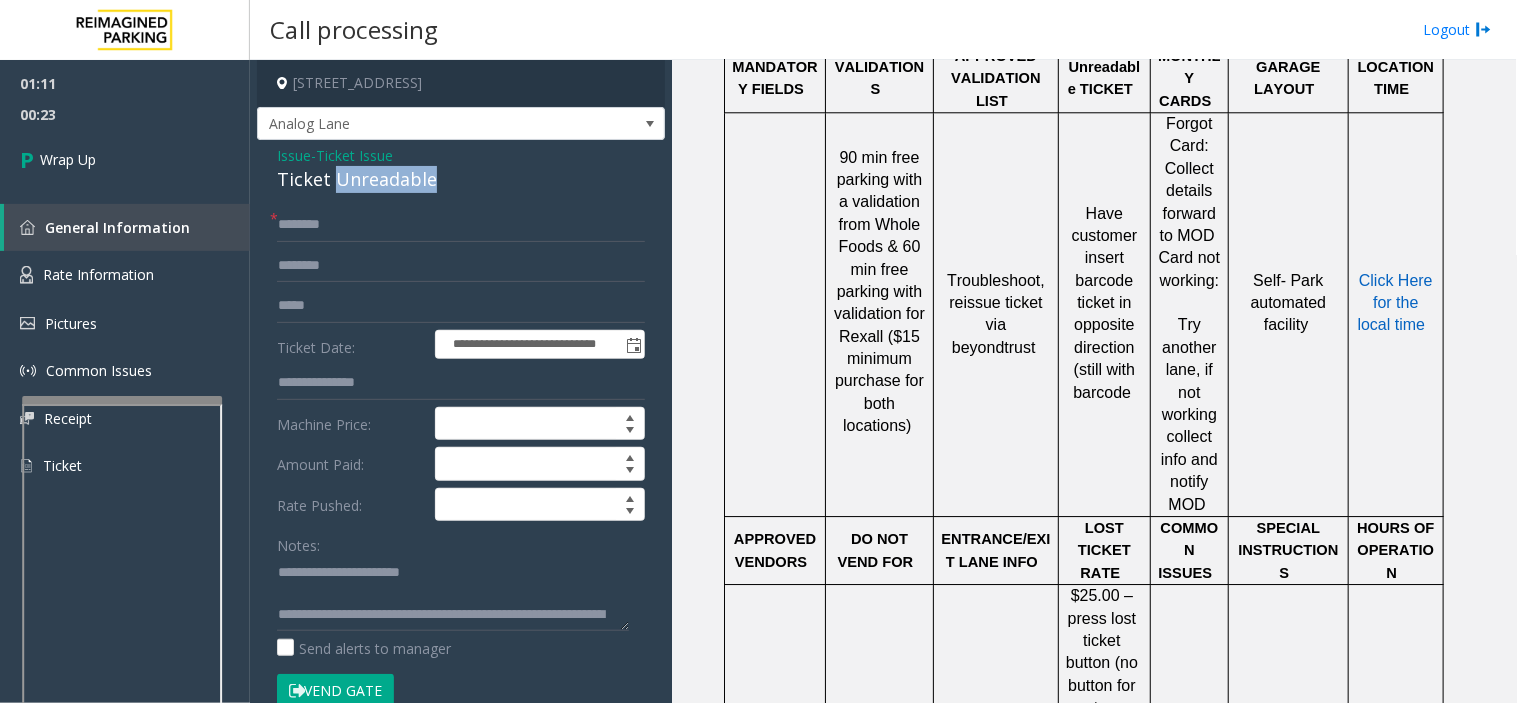 click on "Ticket Unreadable" 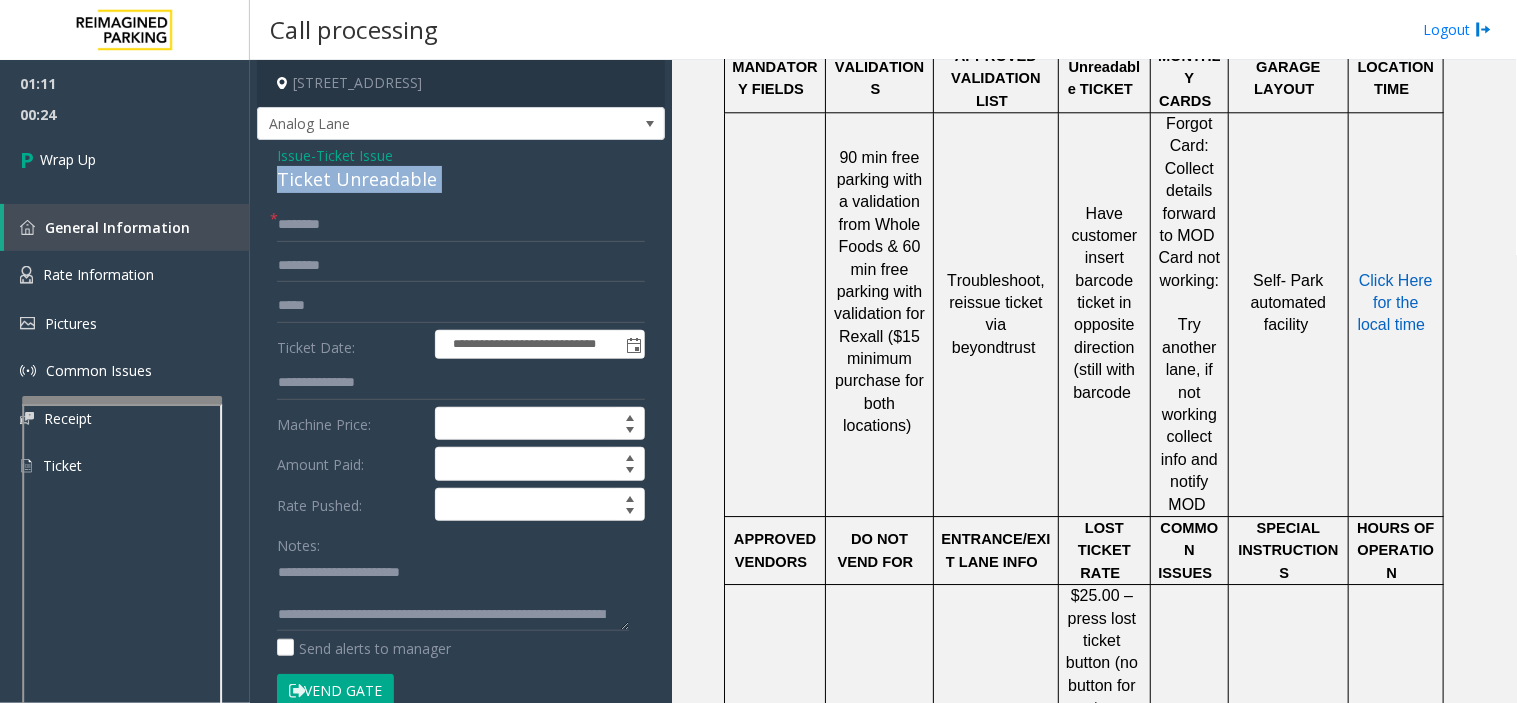 click on "Ticket Unreadable" 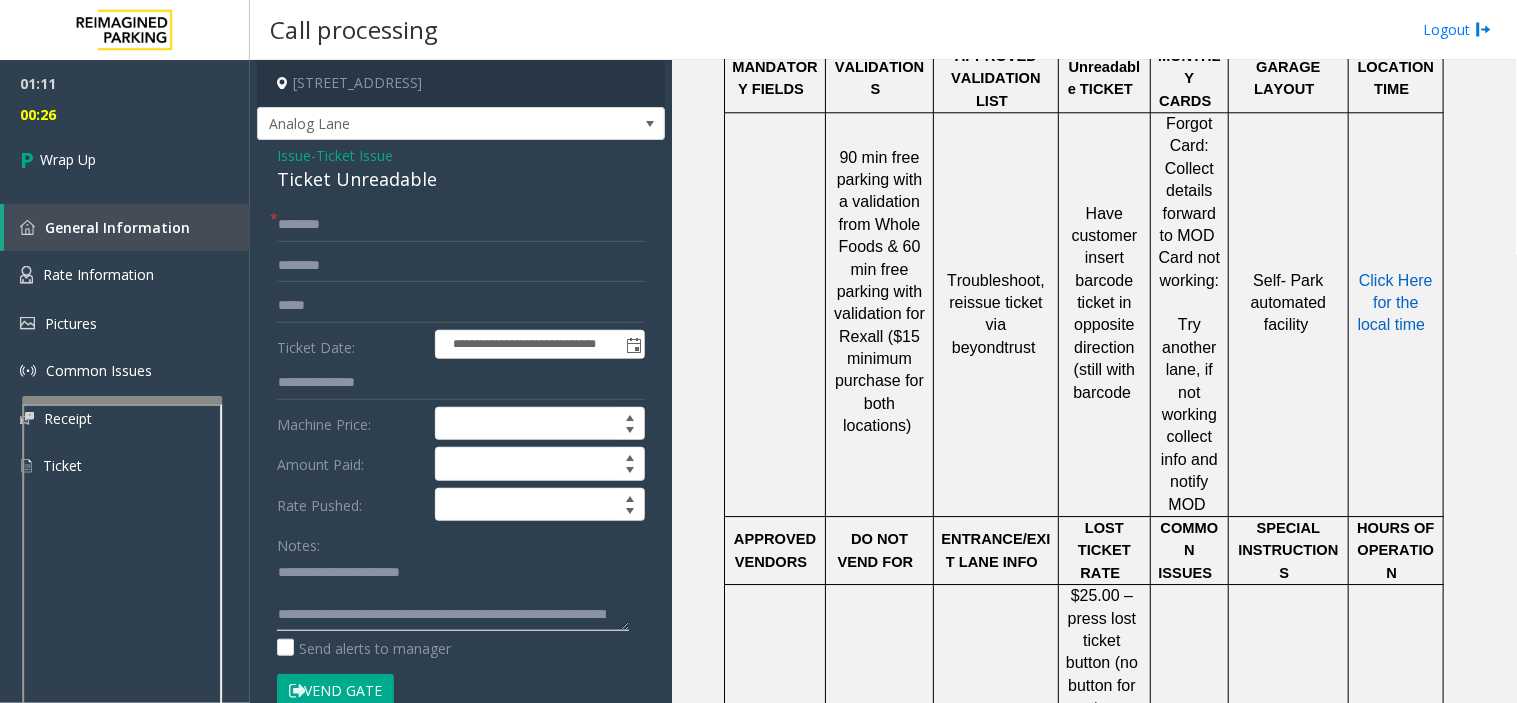 drag, startPoint x: 325, startPoint y: 567, endPoint x: 542, endPoint y: 571, distance: 217.03687 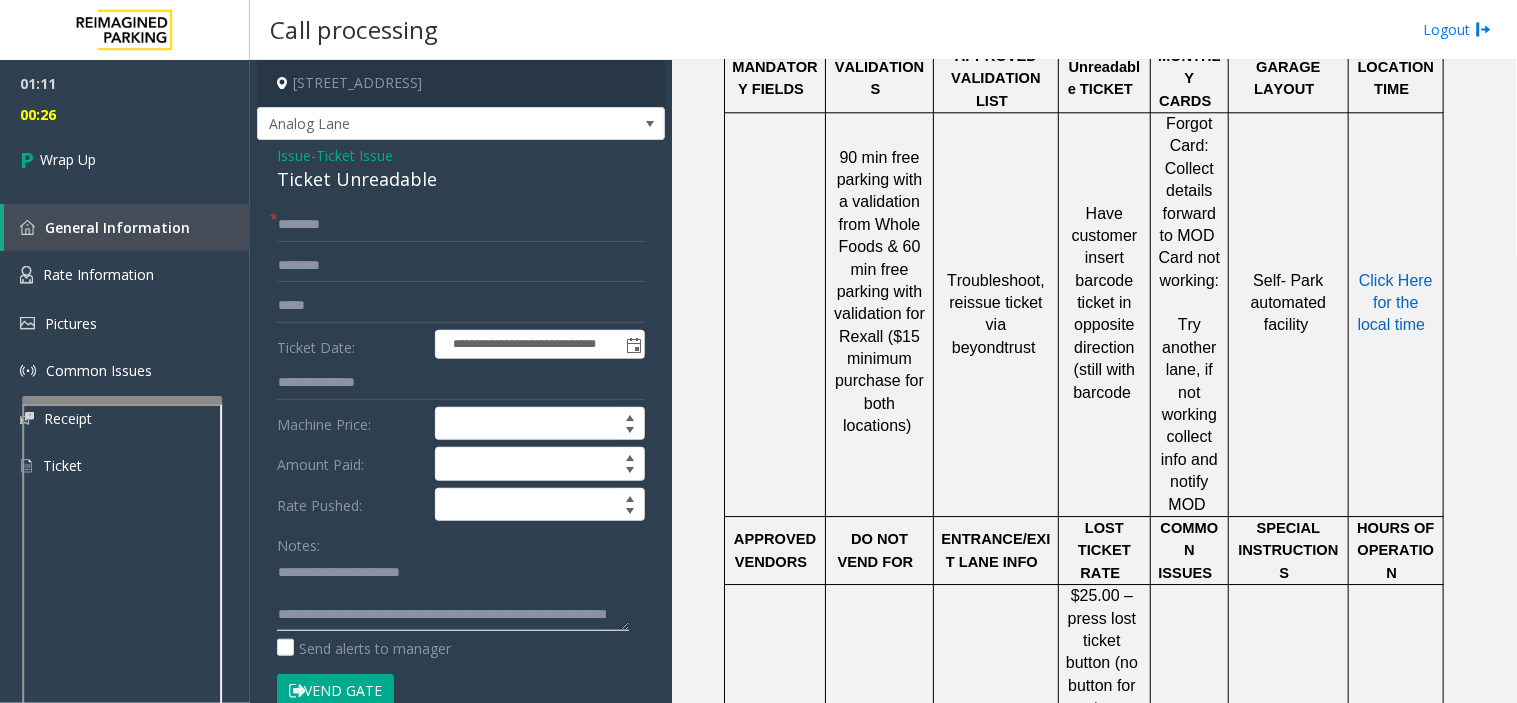 click 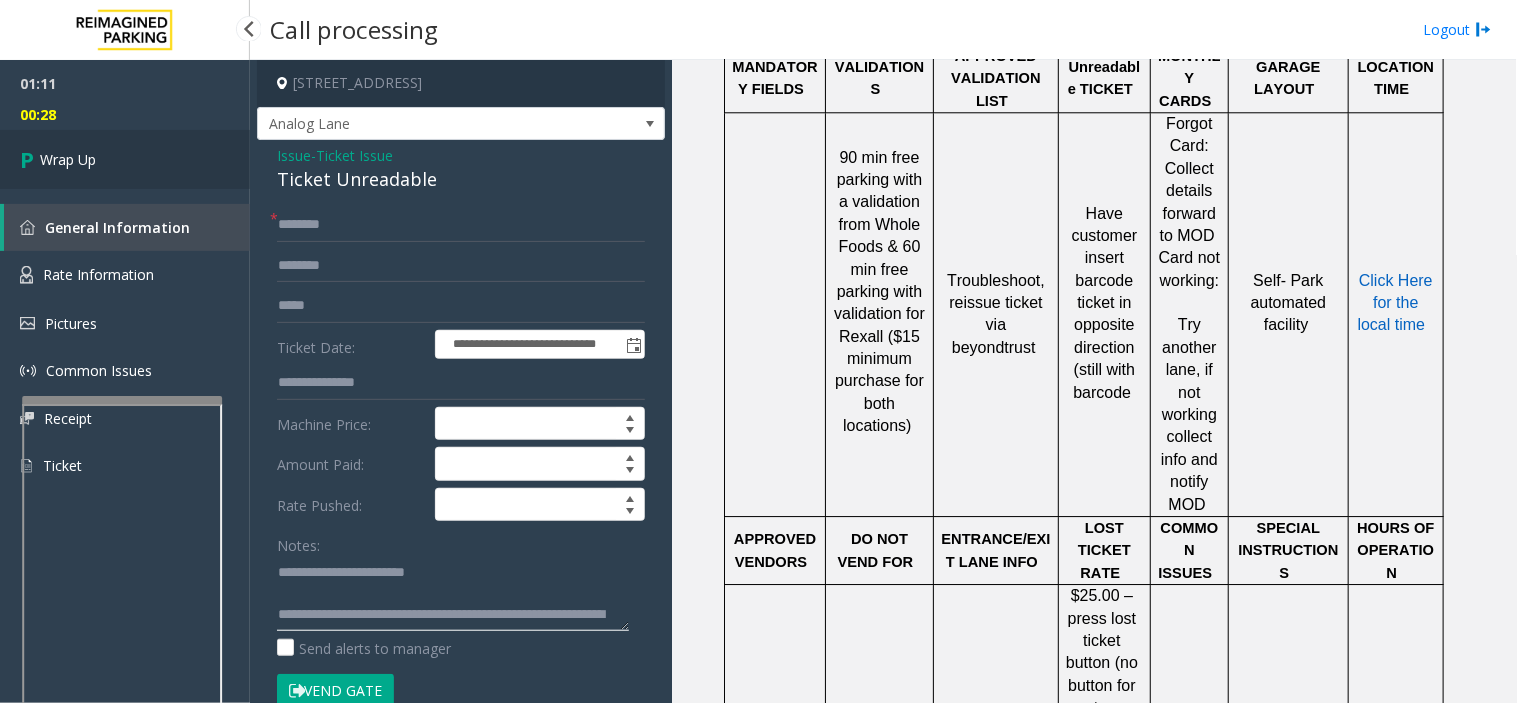 type on "**********" 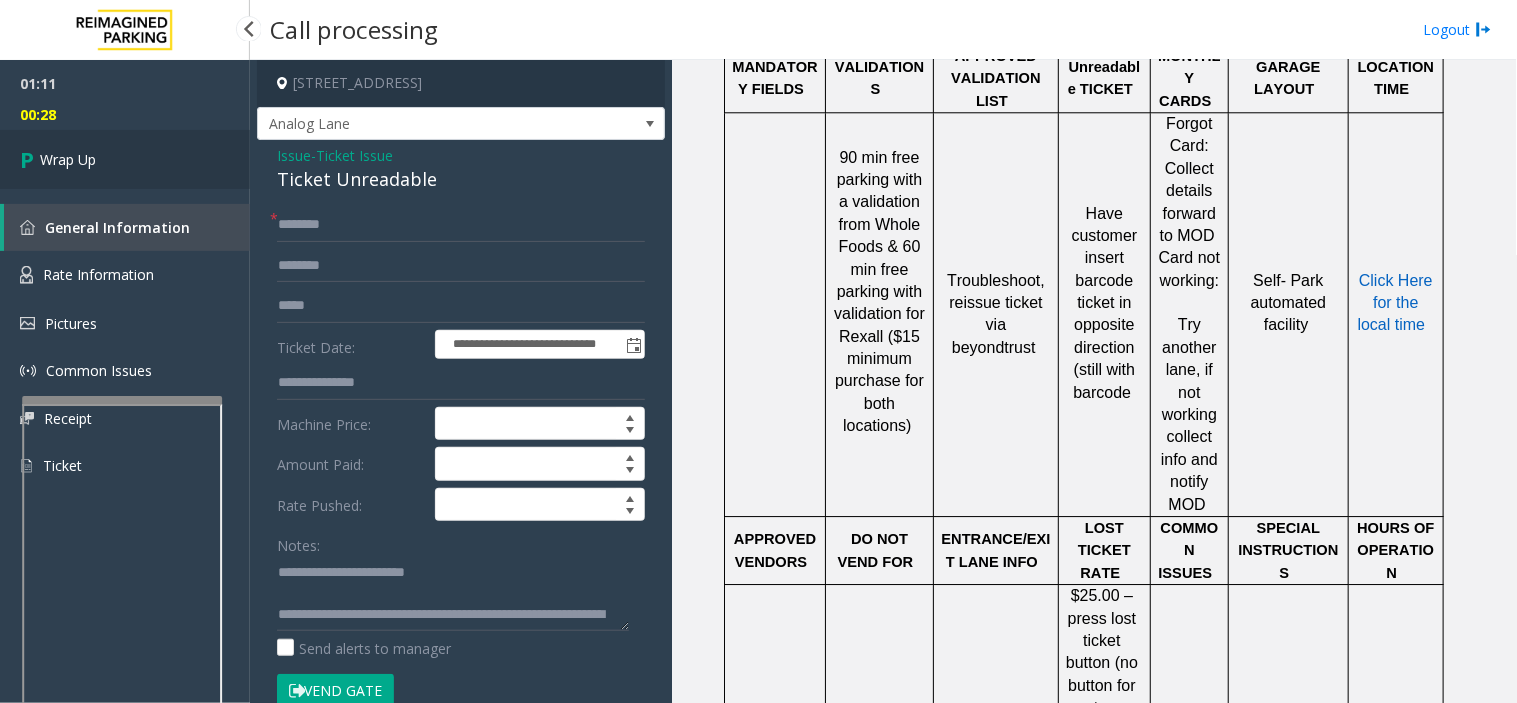 click on "Wrap Up" at bounding box center [125, 159] 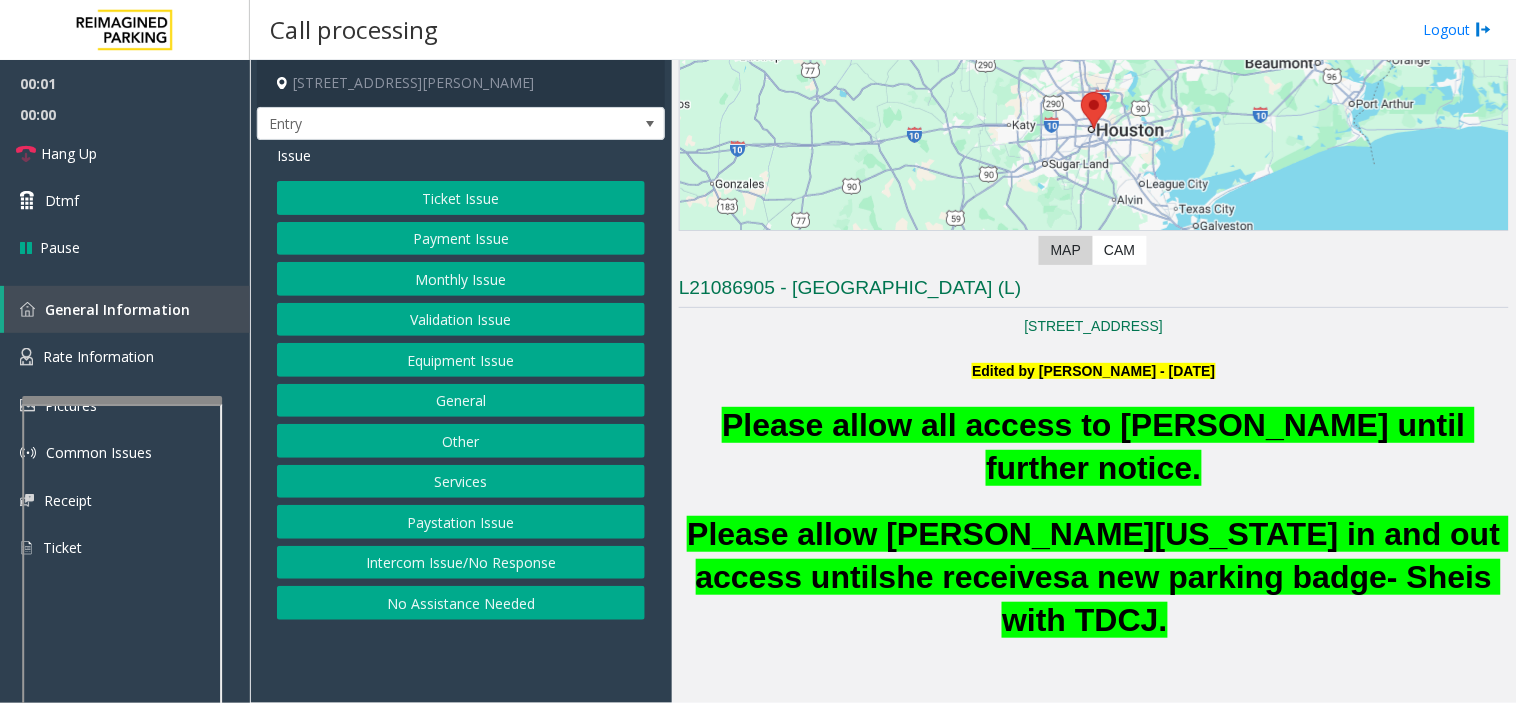 scroll, scrollTop: 555, scrollLeft: 0, axis: vertical 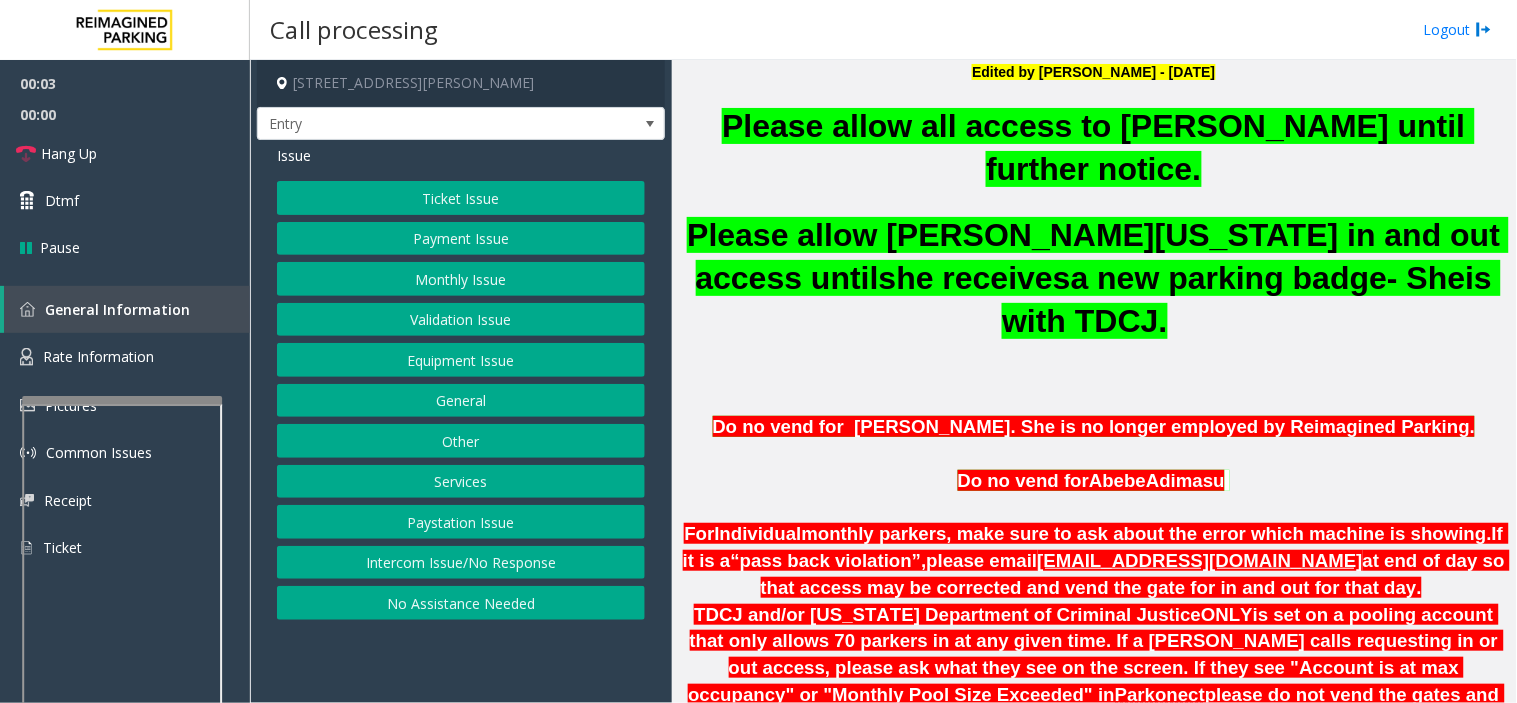 drag, startPoint x: 623, startPoint y: 638, endPoint x: 612, endPoint y: 651, distance: 17.029387 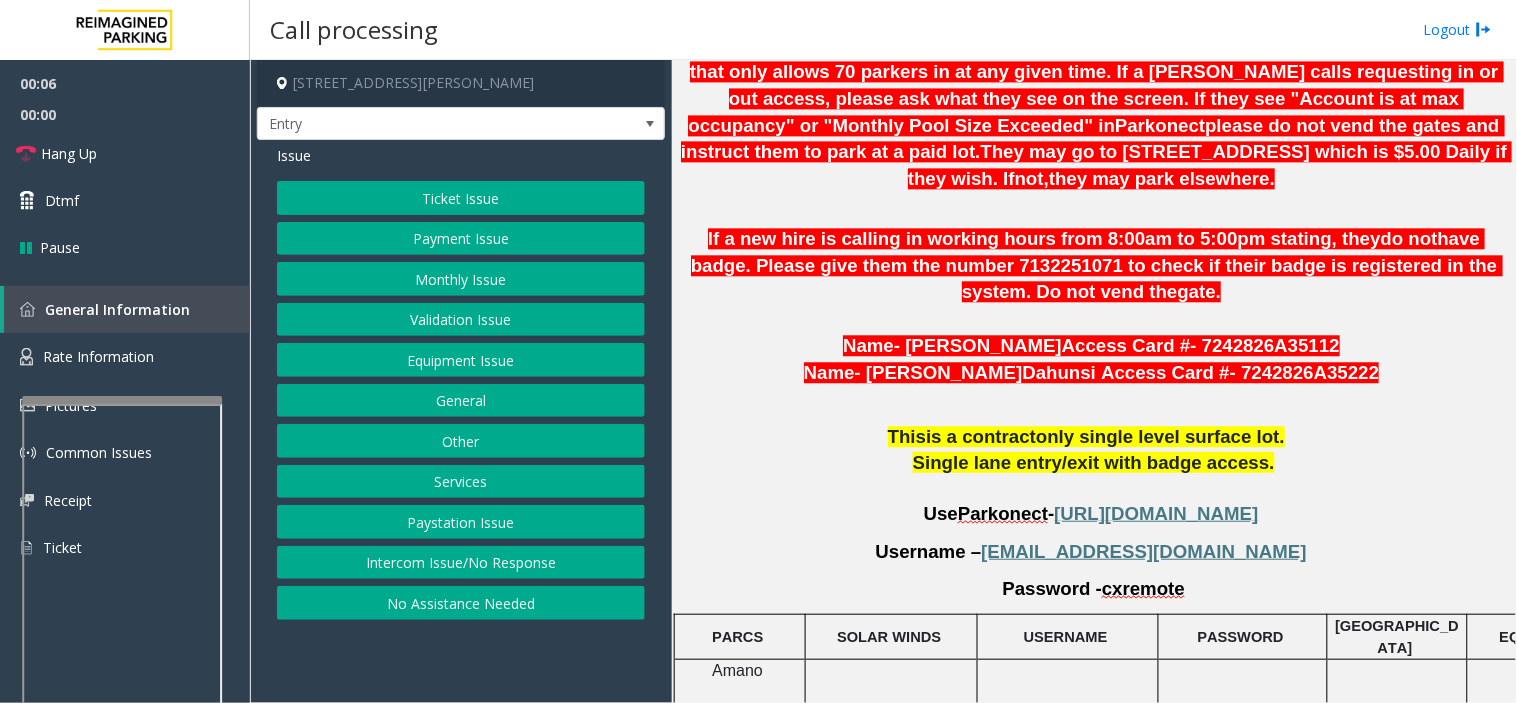 scroll, scrollTop: 1333, scrollLeft: 0, axis: vertical 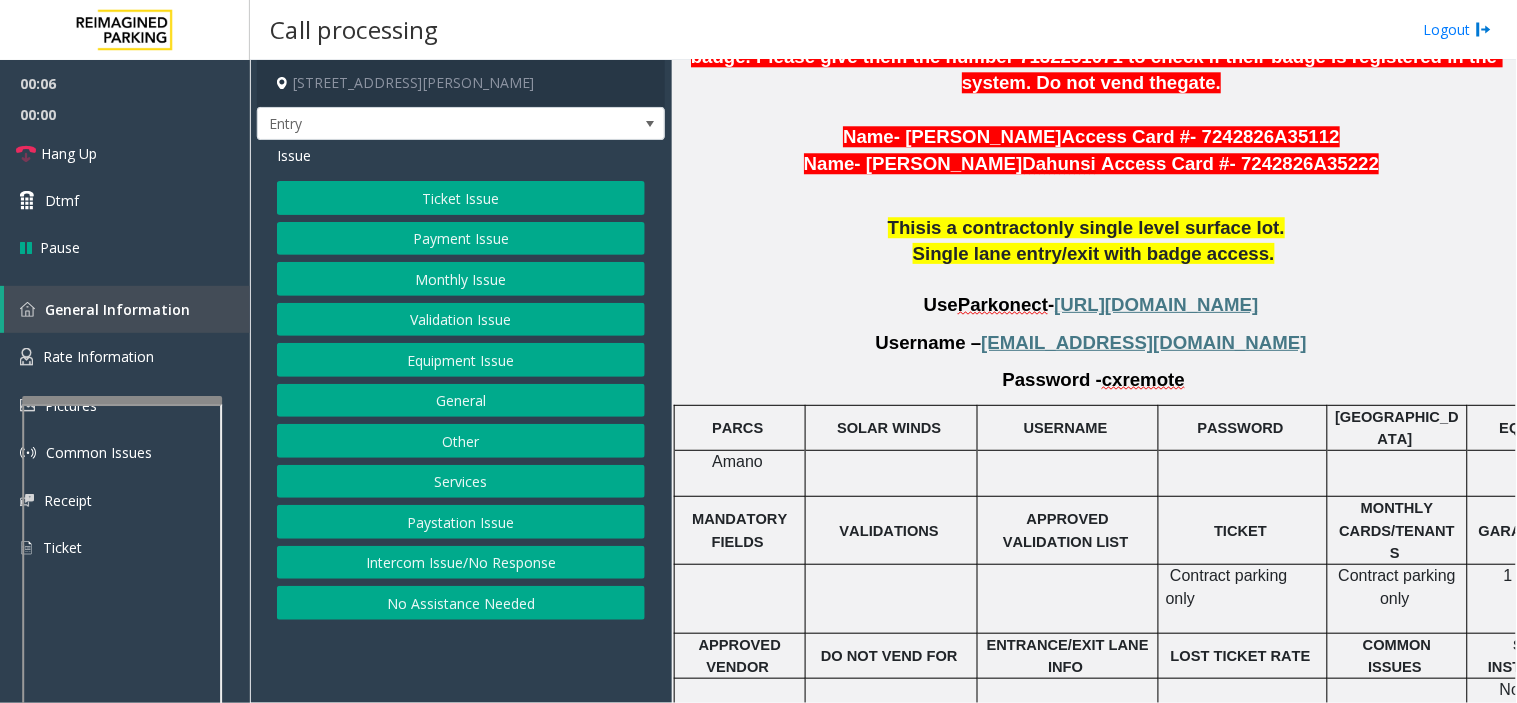 drag, startPoint x: 905, startPoint y: 523, endPoint x: 905, endPoint y: 560, distance: 37 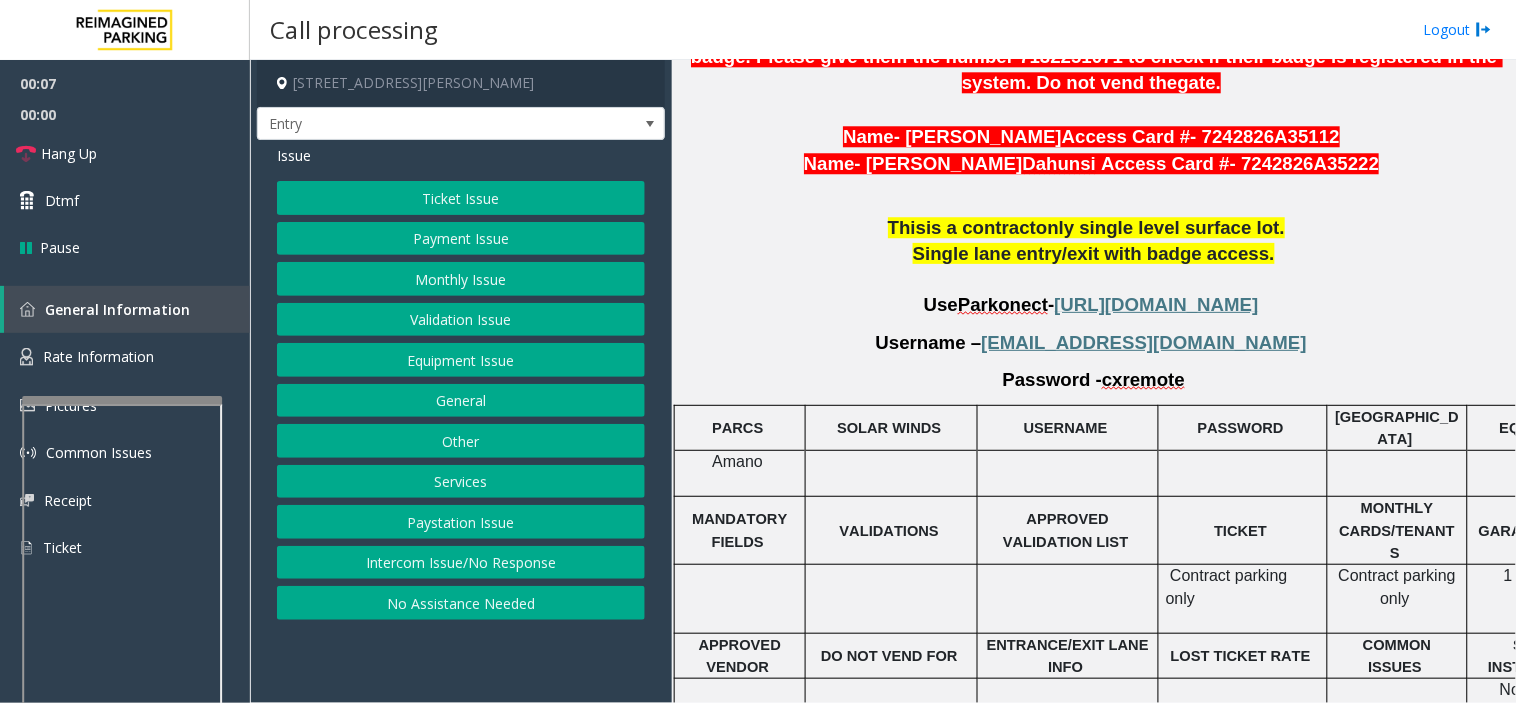 drag, startPoint x: 904, startPoint y: 574, endPoint x: 801, endPoint y: 550, distance: 105.75916 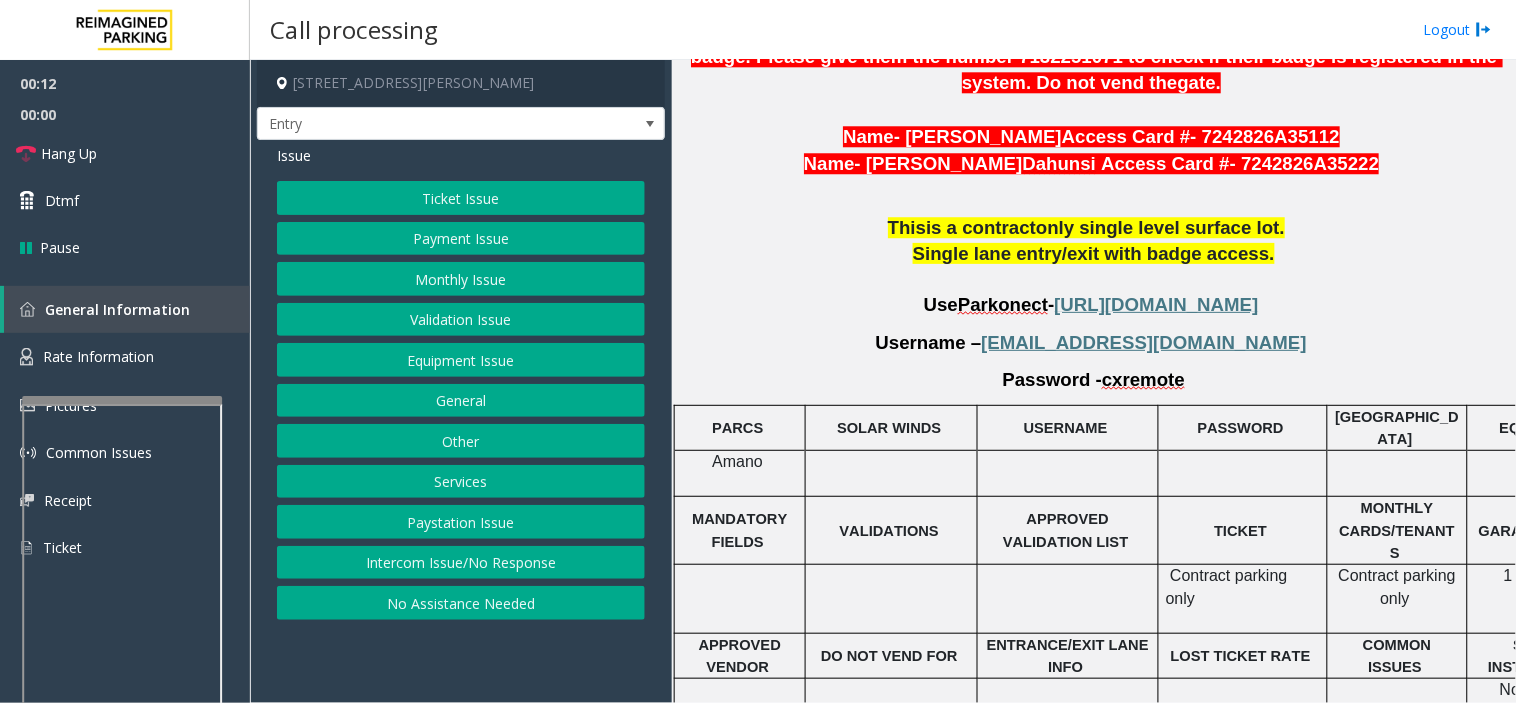 drag, startPoint x: 972, startPoint y: 550, endPoint x: 773, endPoint y: 530, distance: 200.0025 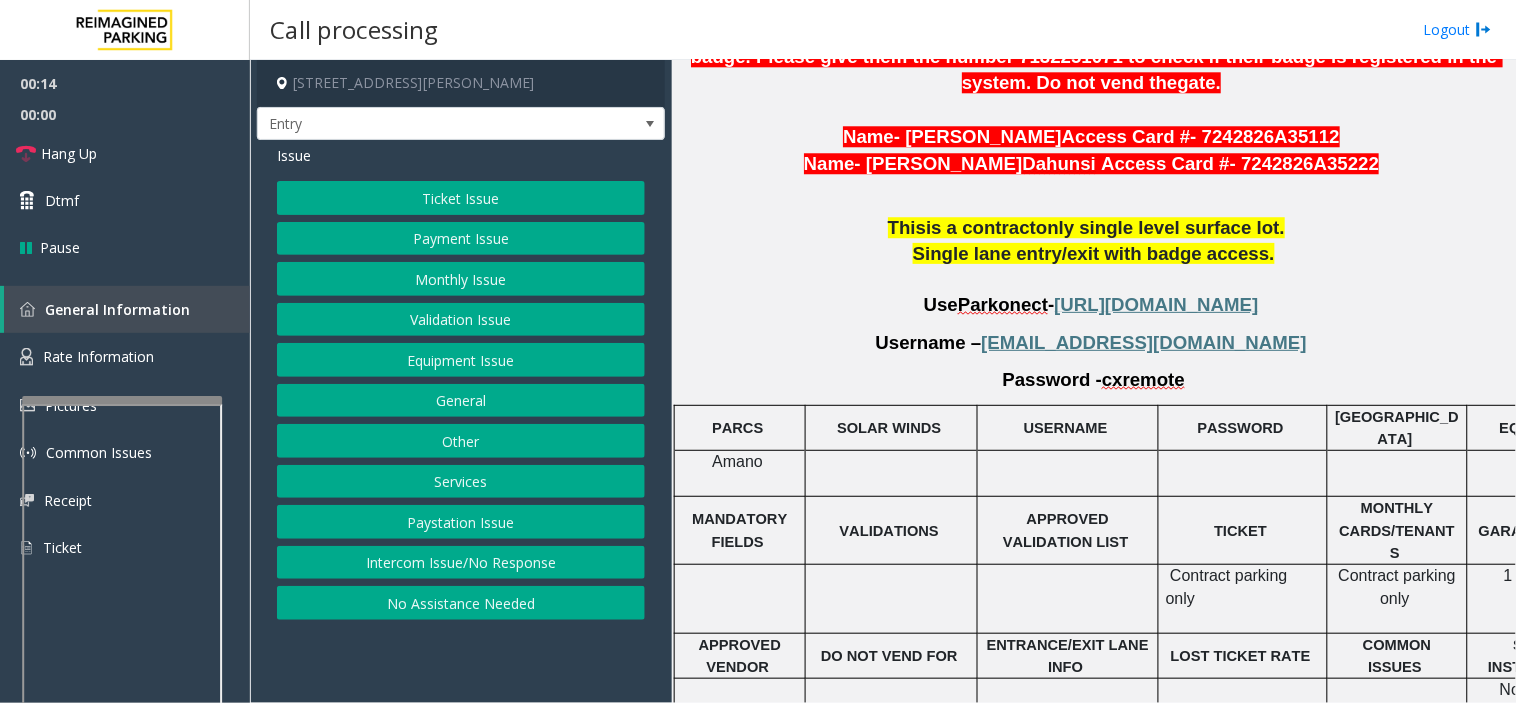 click on "General" 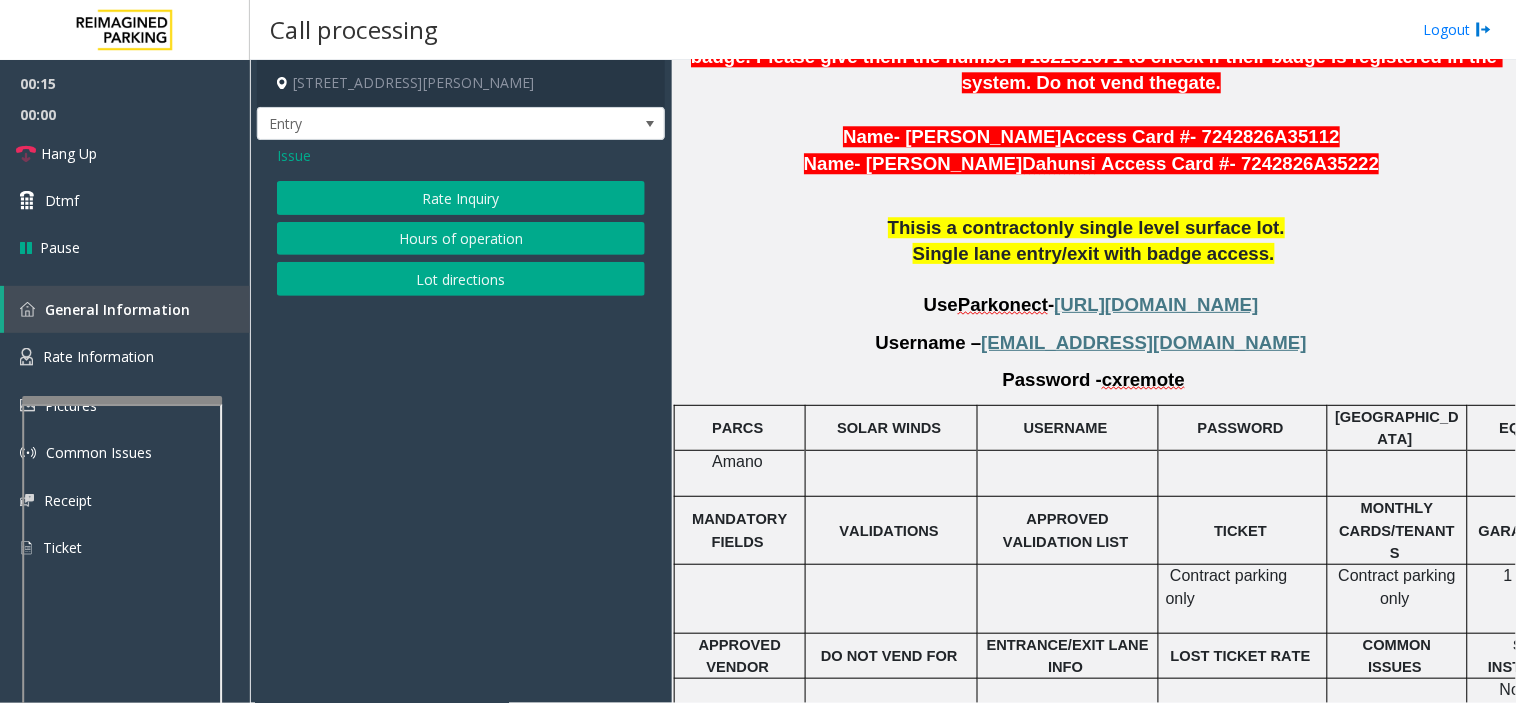 click on "Issue" 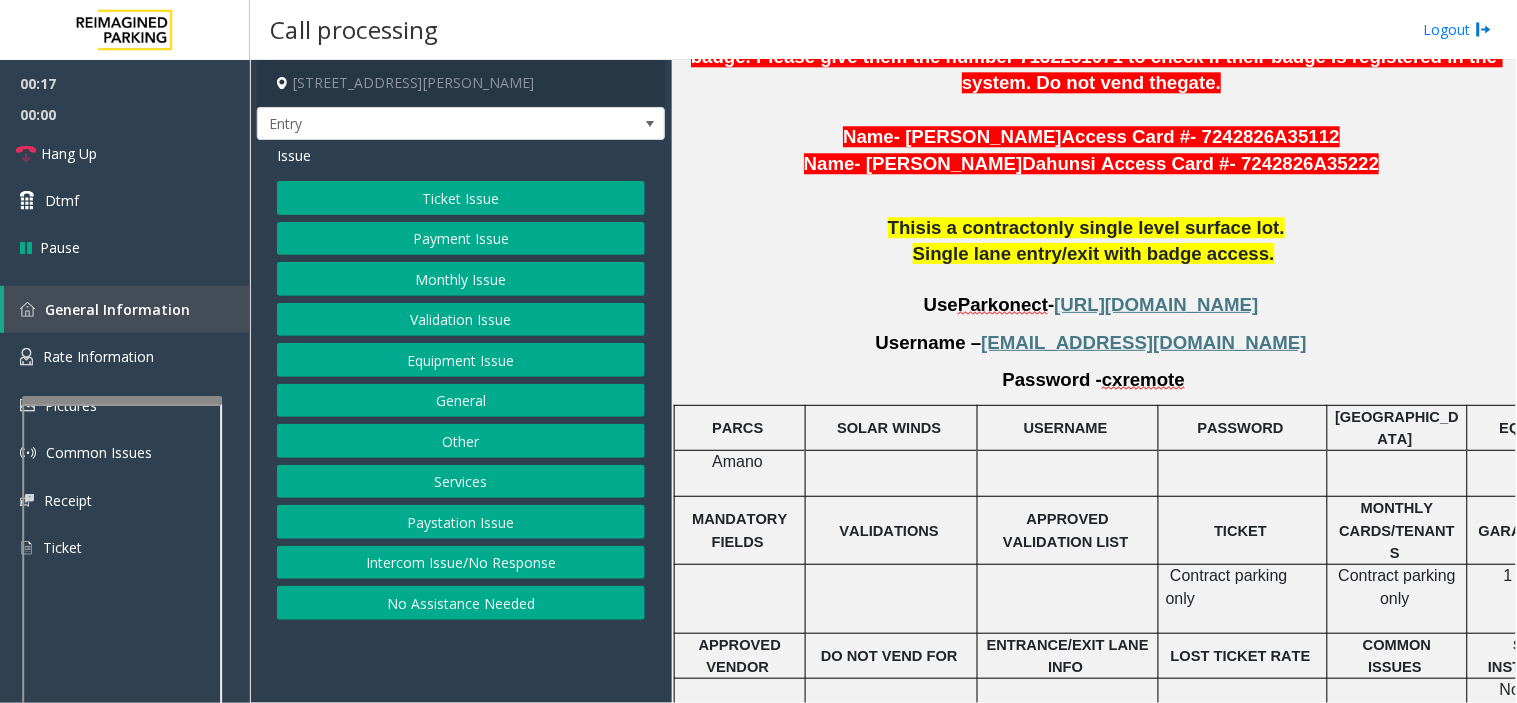 click on "Monthly Issue" 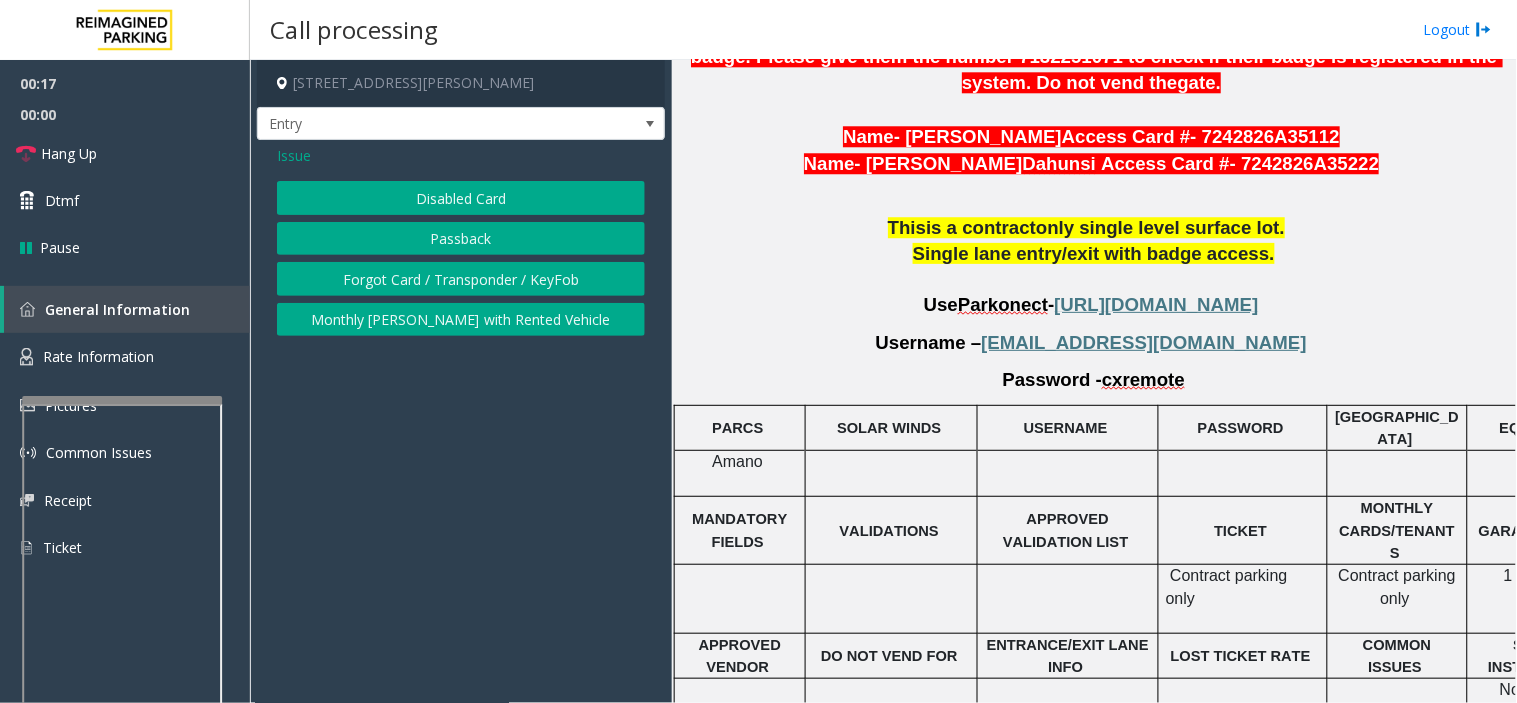 click on "Disabled Card" 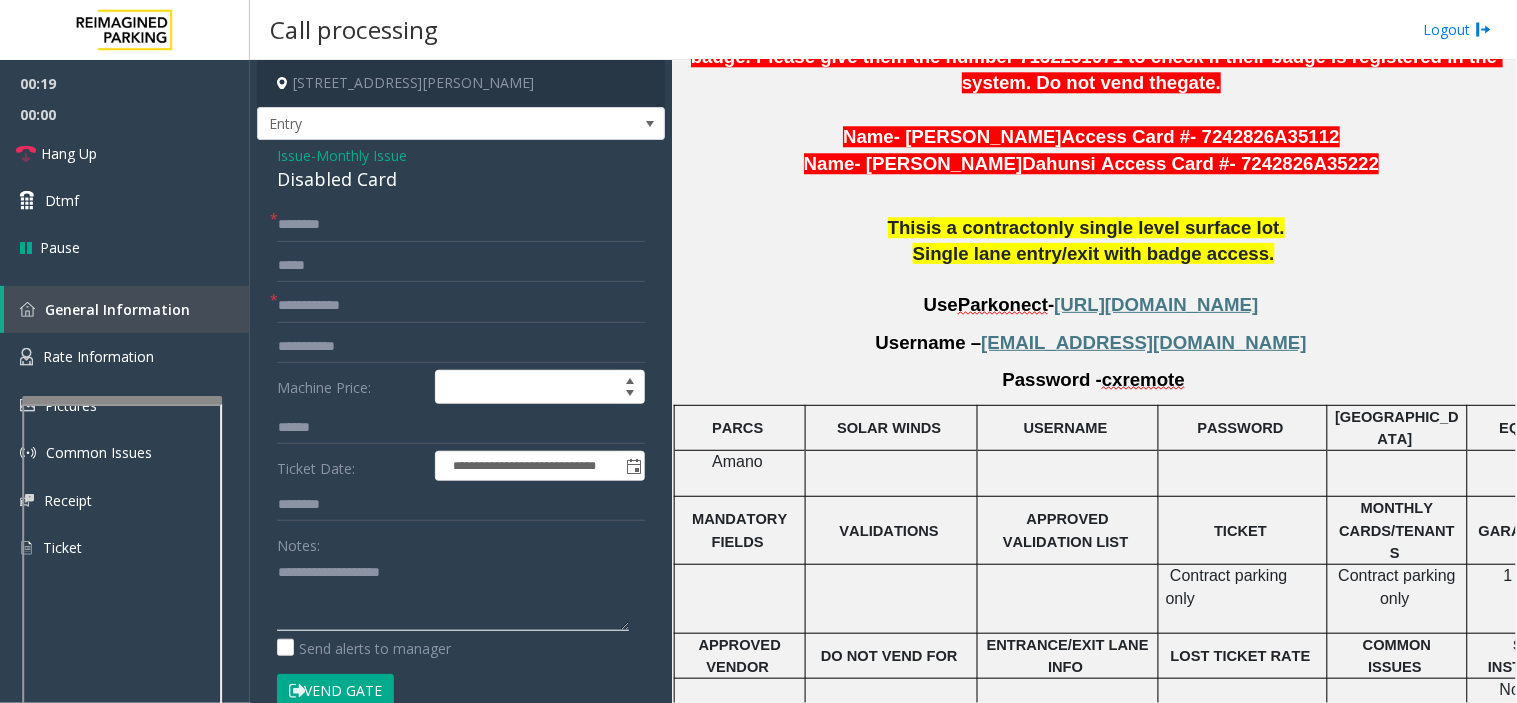 drag, startPoint x: 351, startPoint y: 577, endPoint x: 364, endPoint y: 605, distance: 30.870699 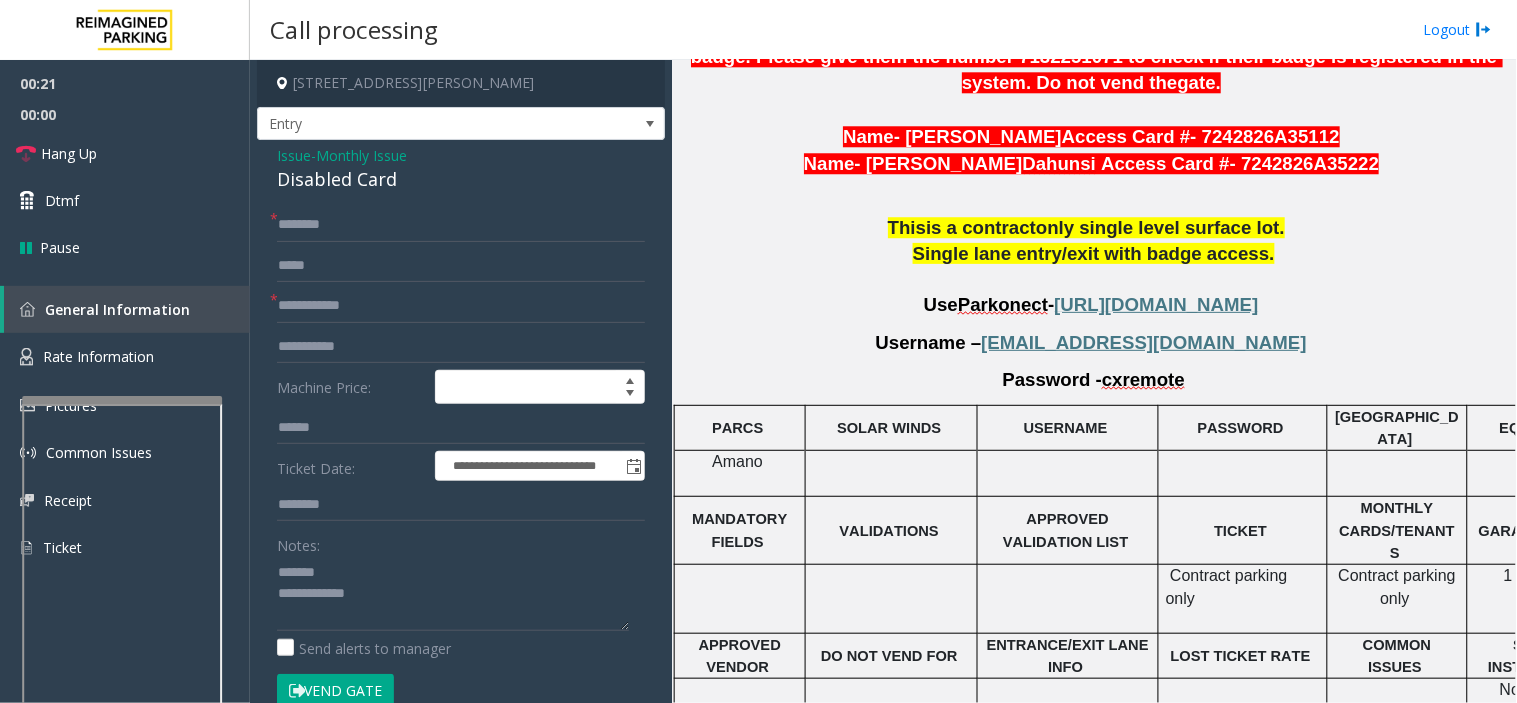 click on "Disabled Card" 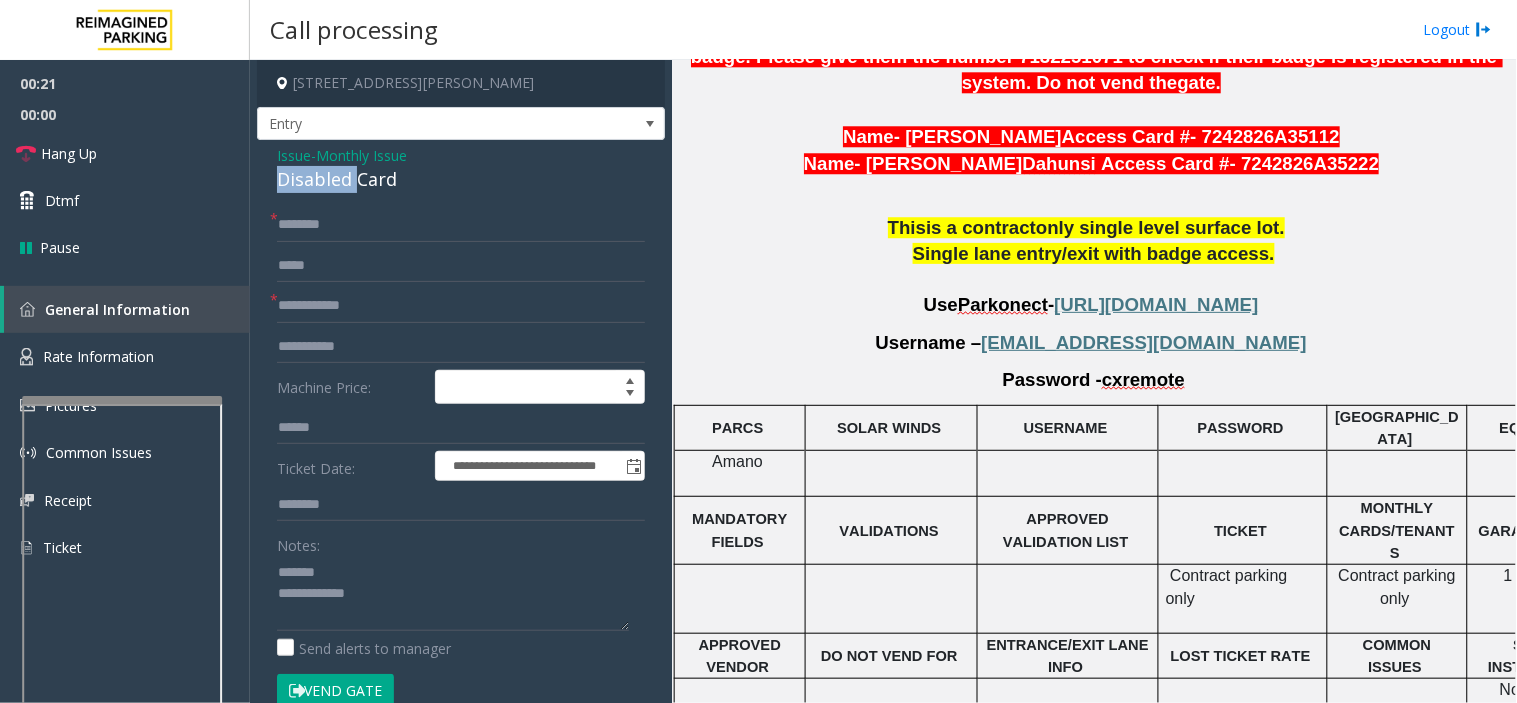 click on "Disabled Card" 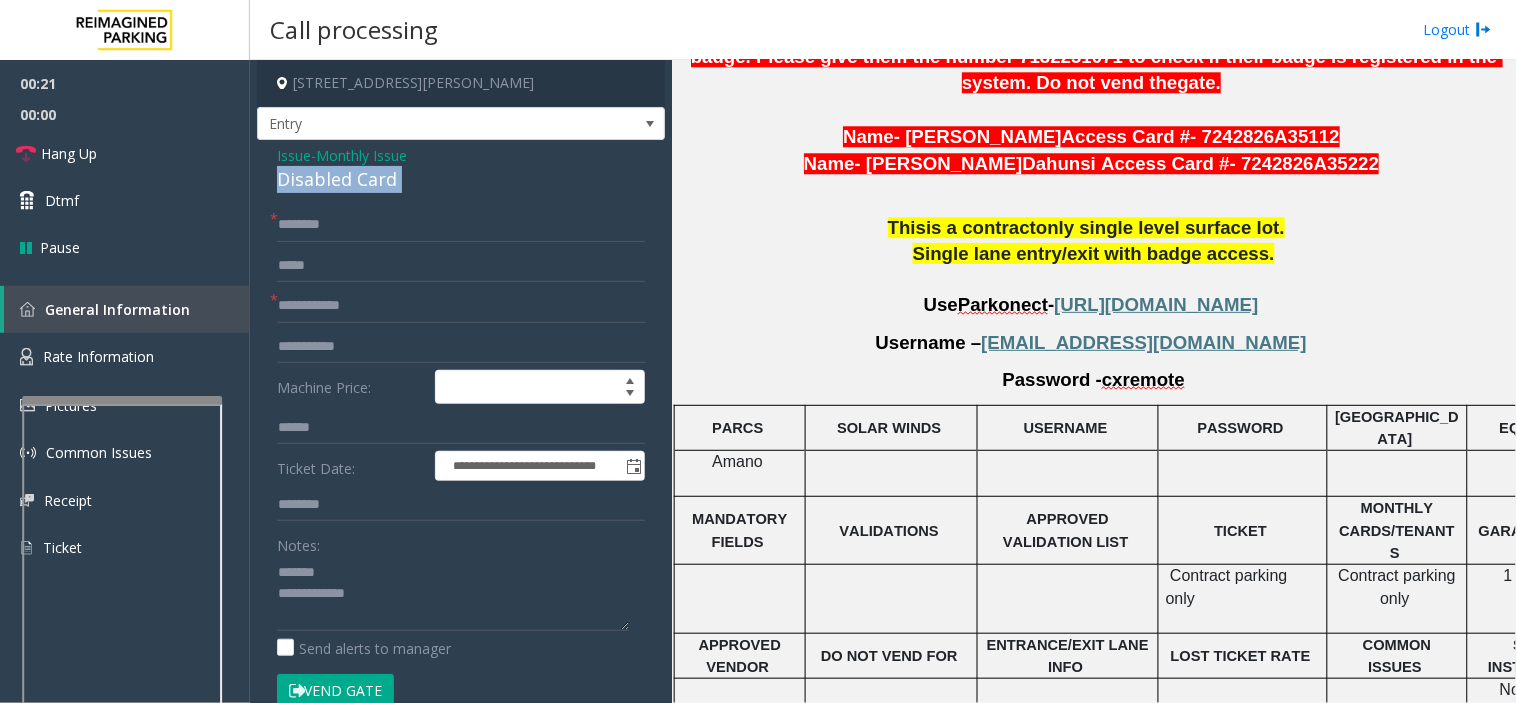 click on "Disabled Card" 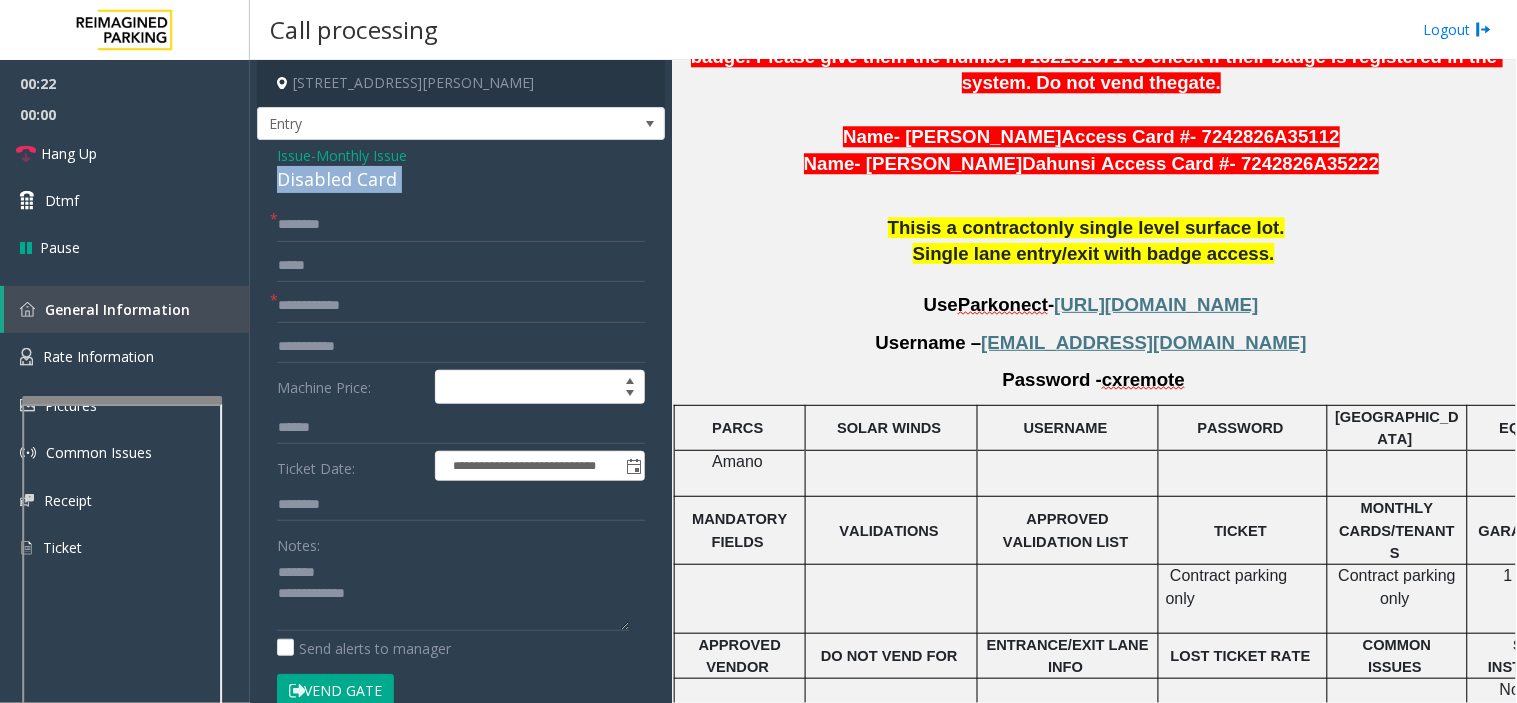 copy on "Disabled Card" 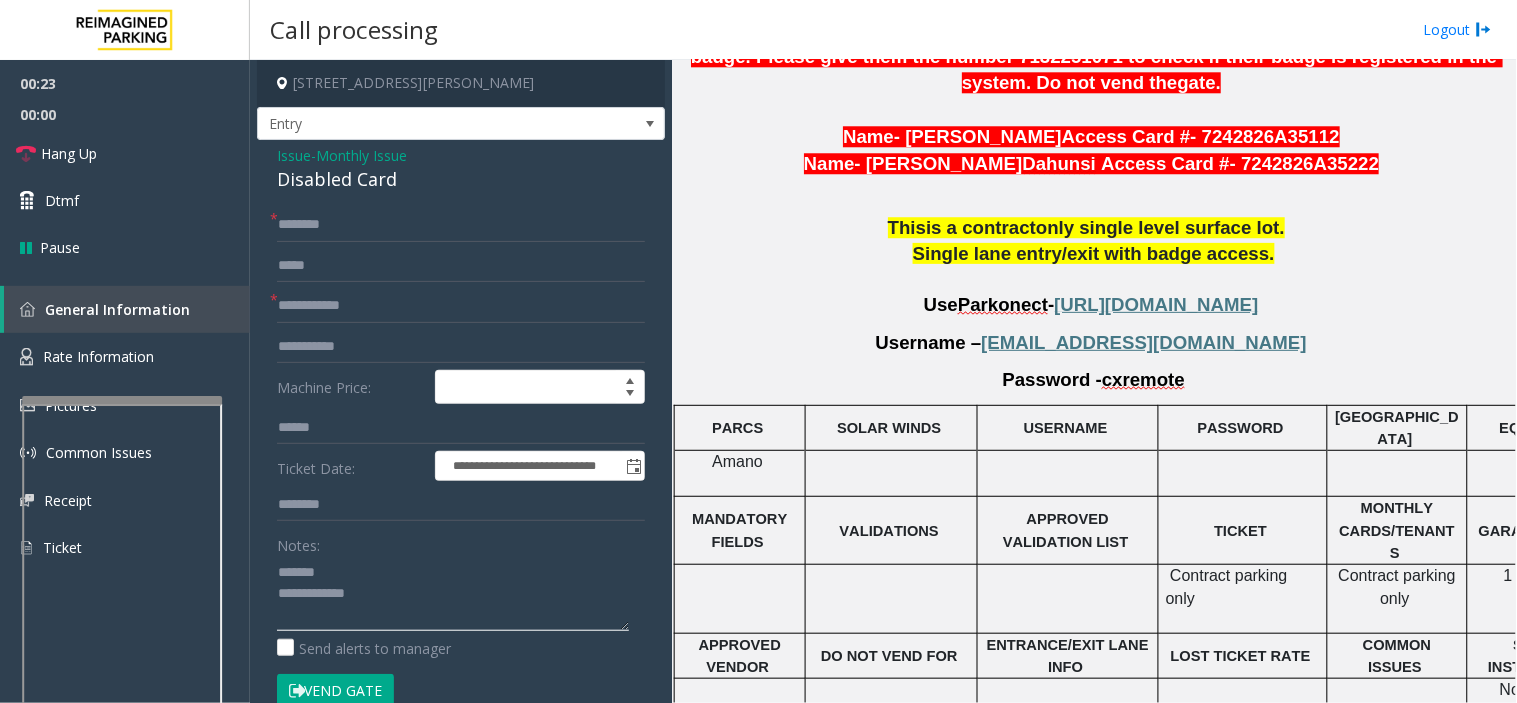 click 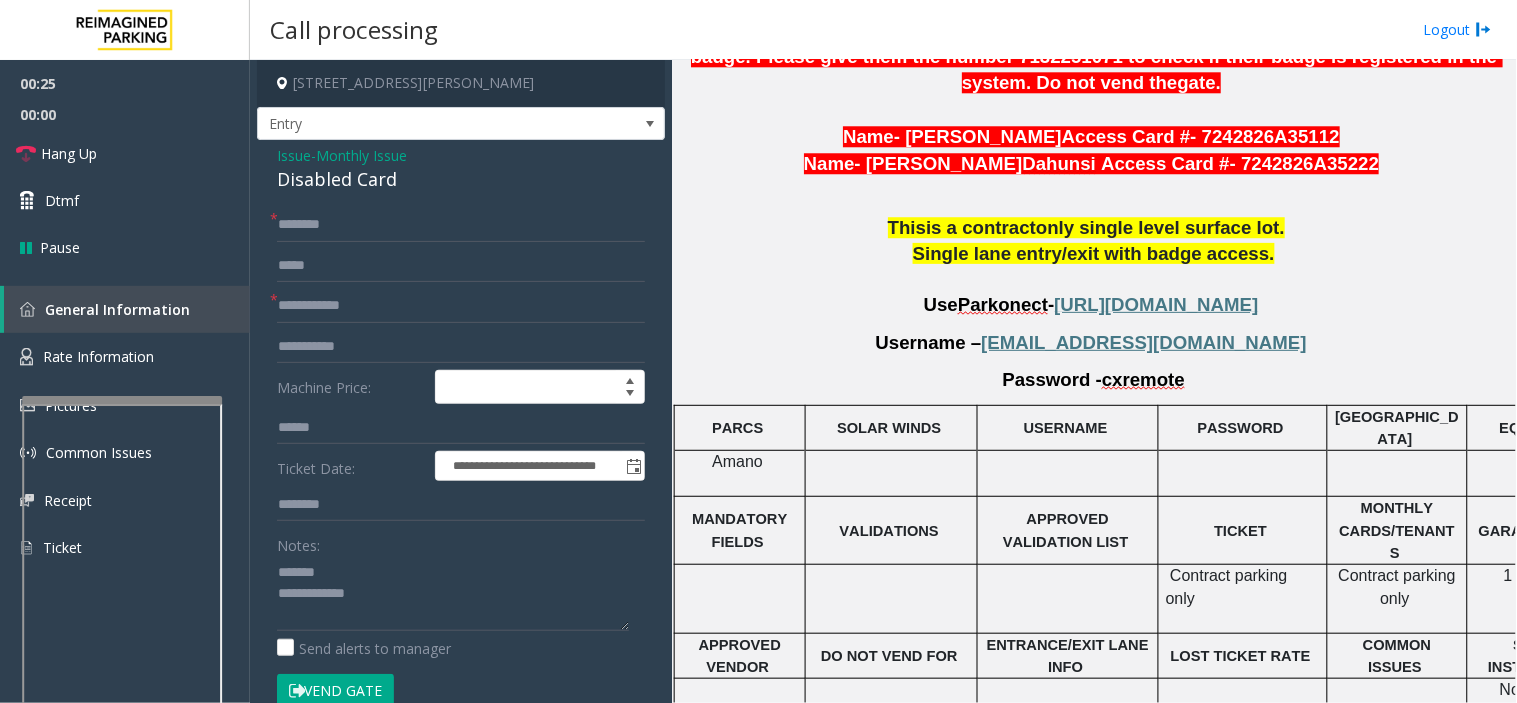 drag, startPoint x: 360, startPoint y: 555, endPoint x: 366, endPoint y: 577, distance: 22.803509 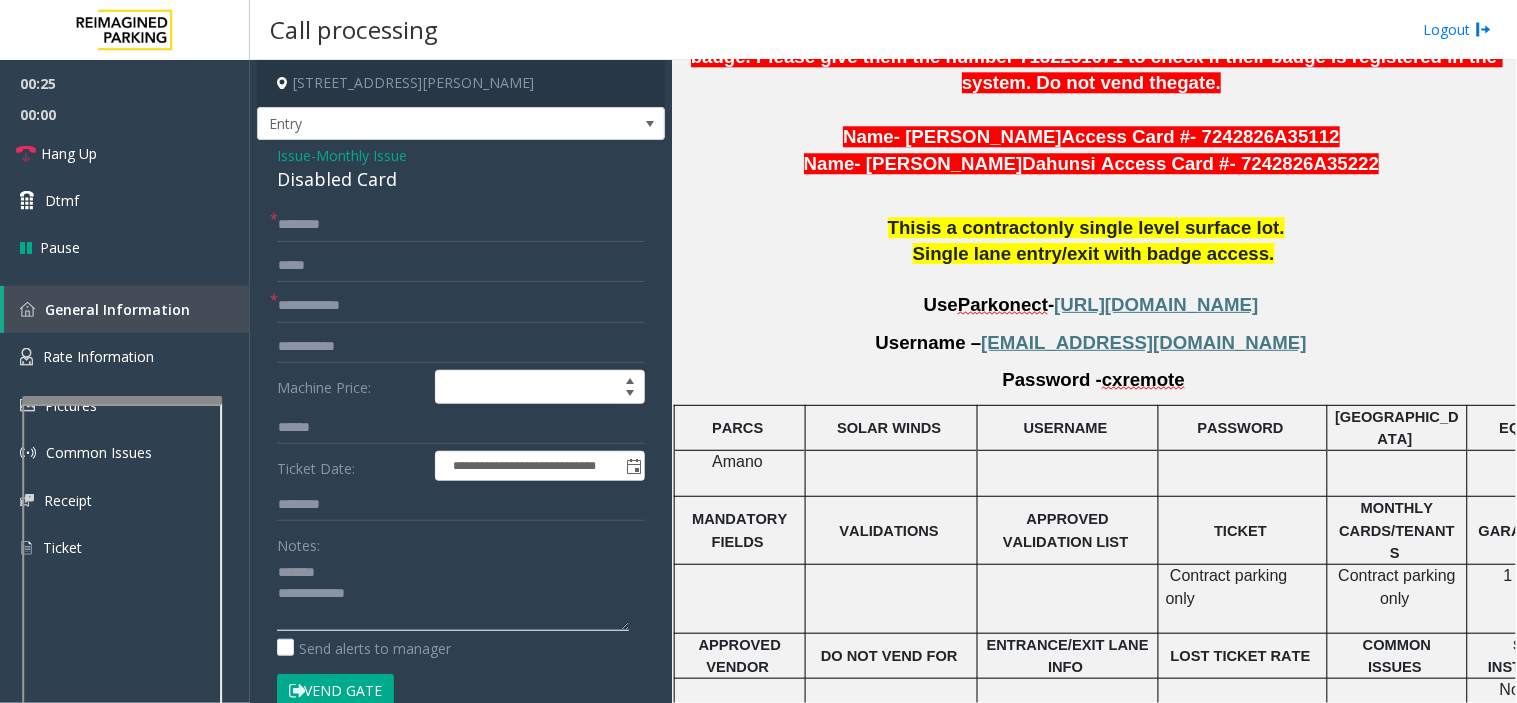 click 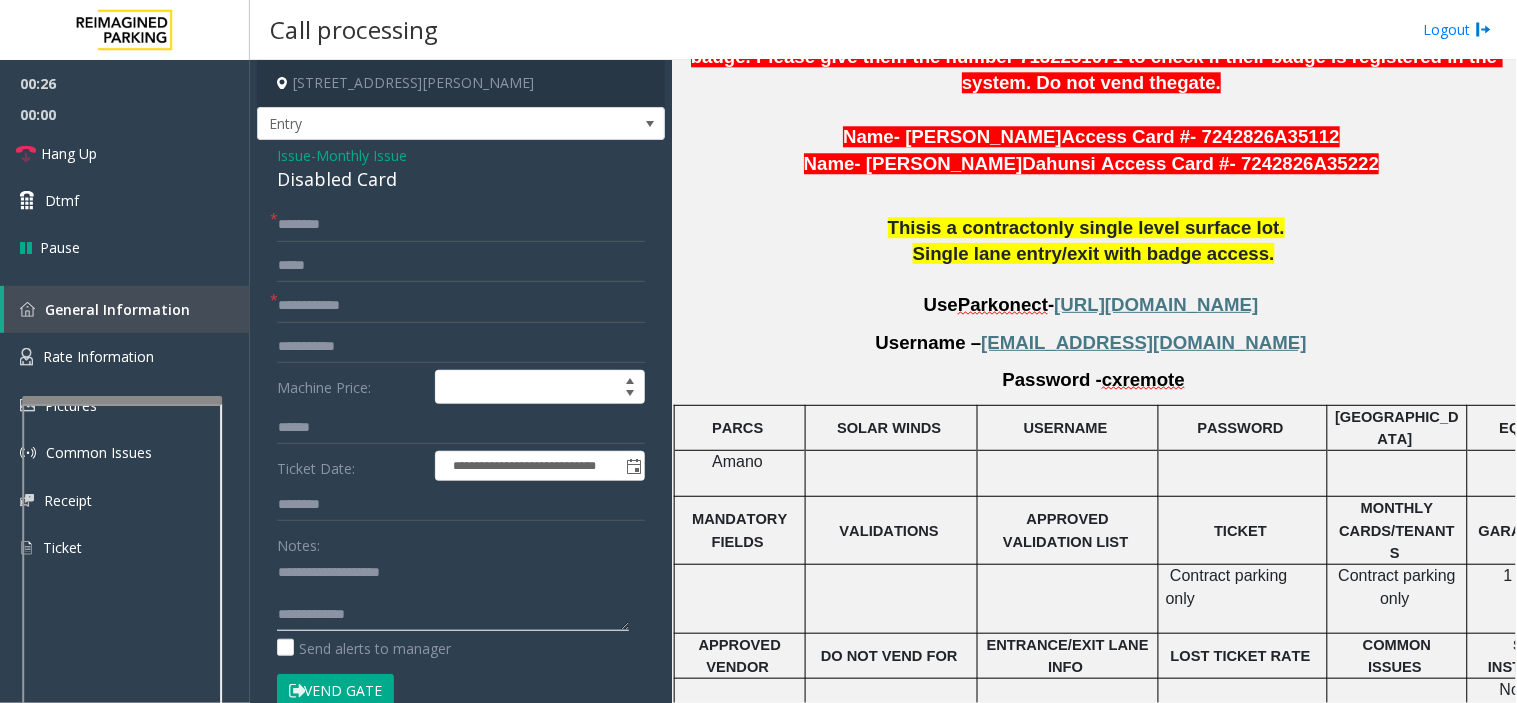 type on "**********" 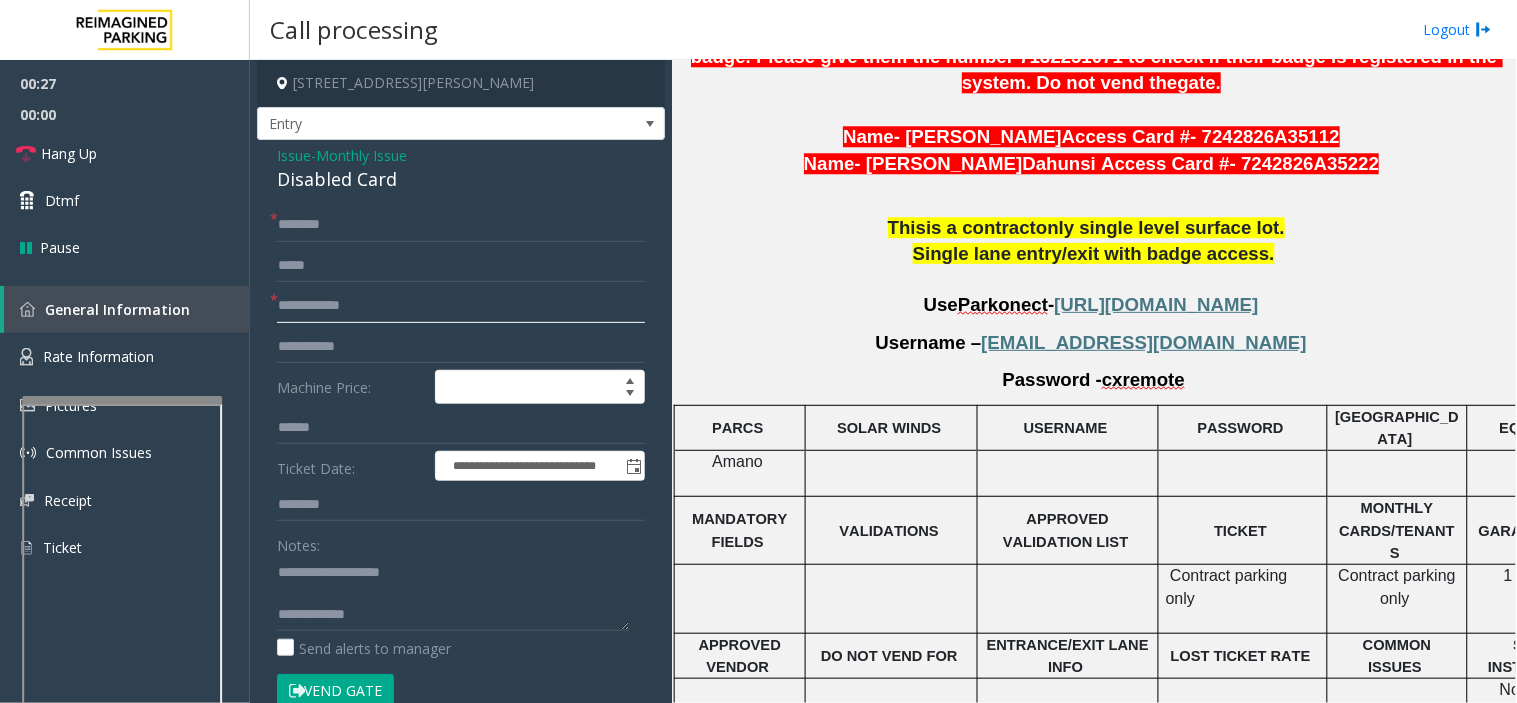 click 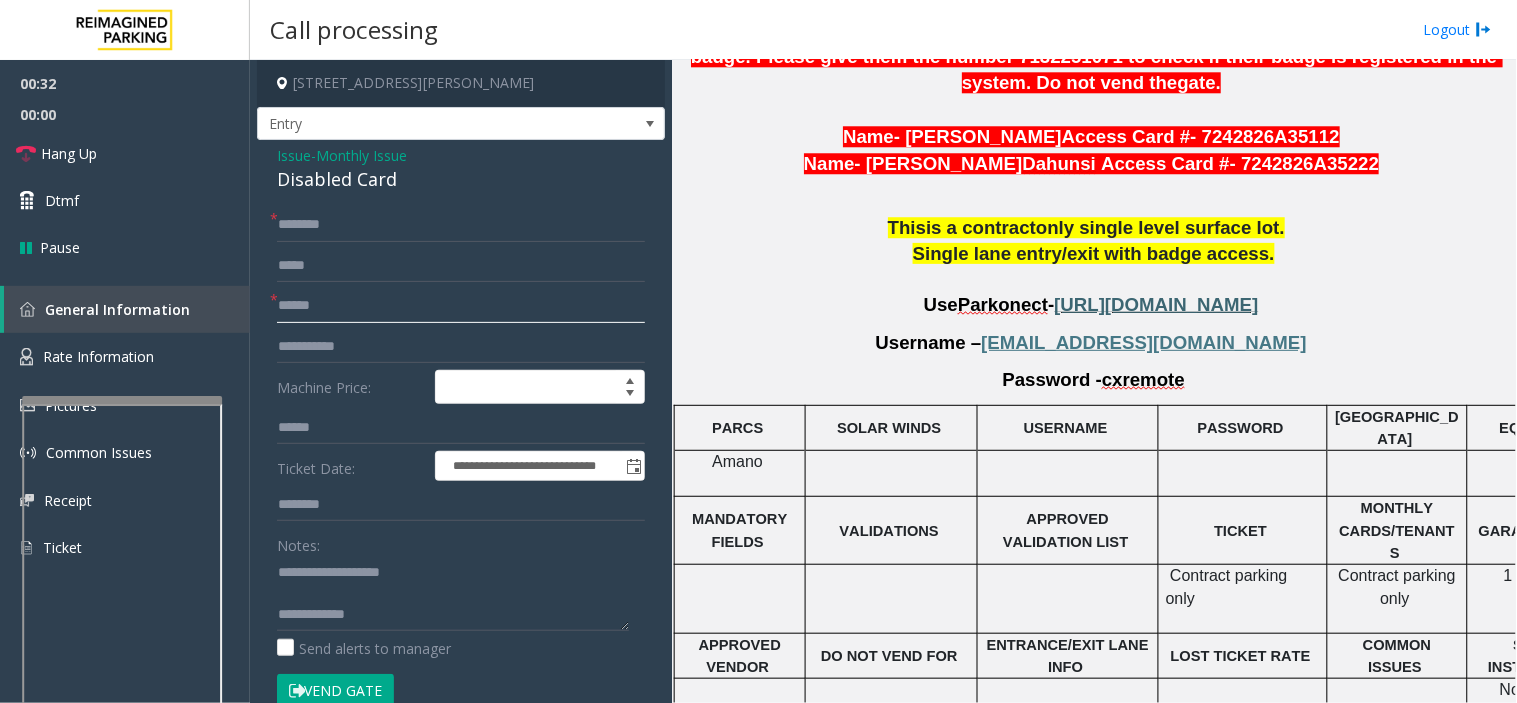 type on "******" 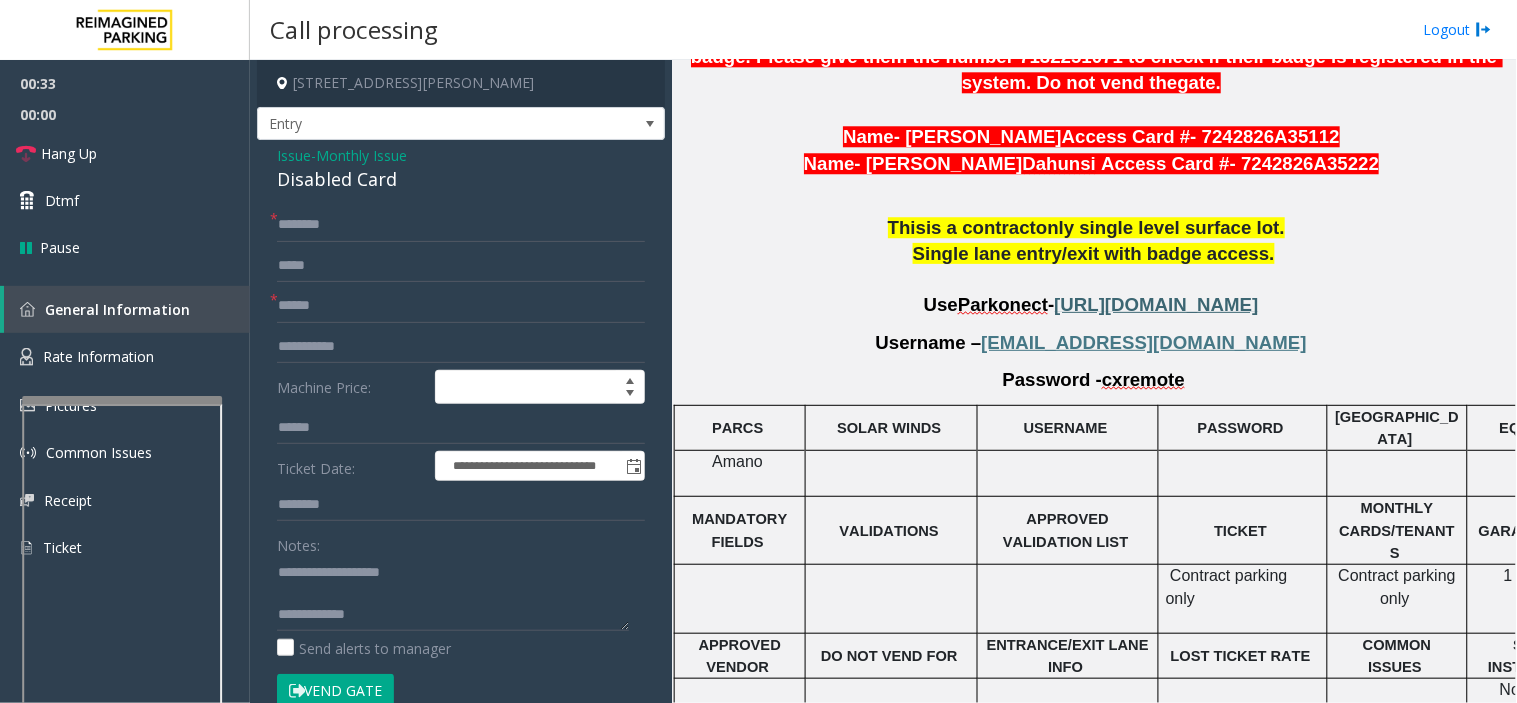 click on "[URL][DOMAIN_NAME]" 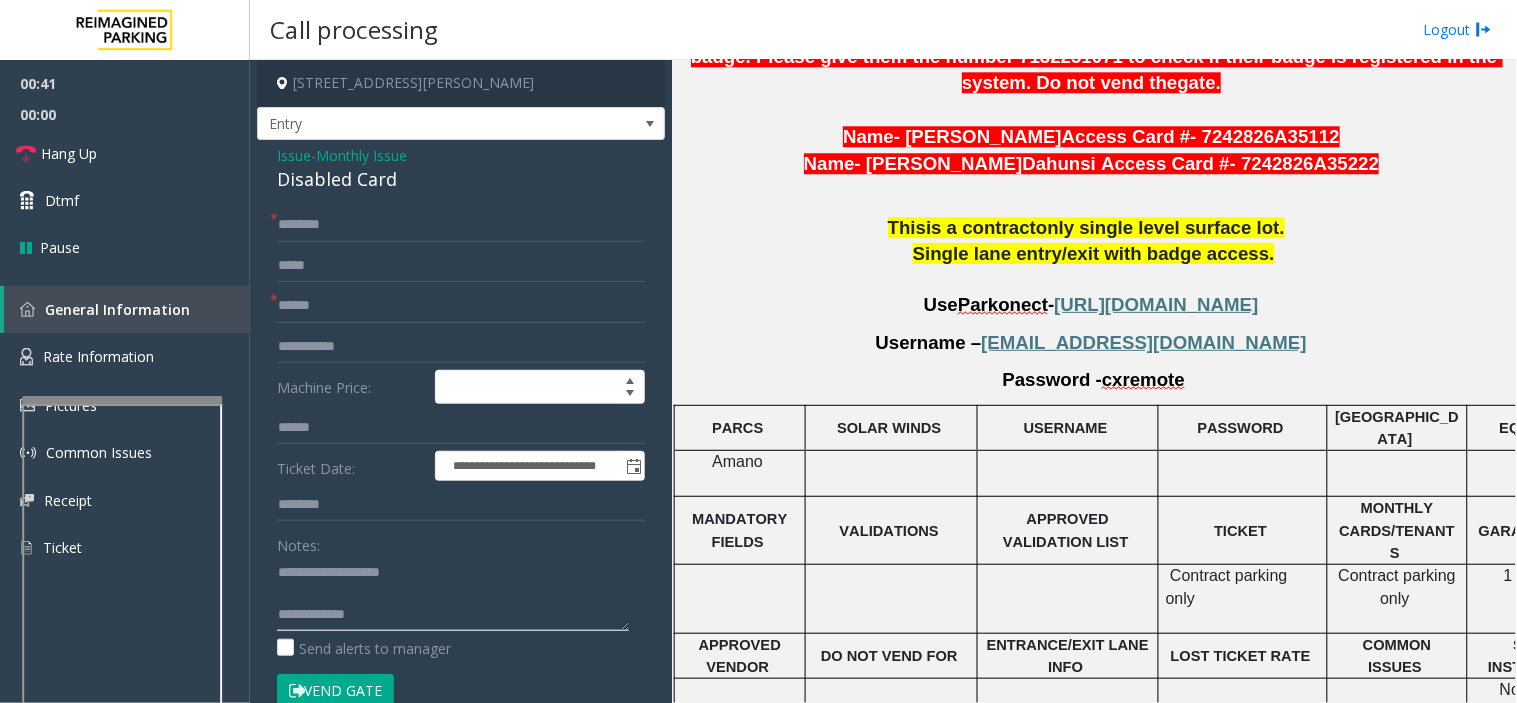 click 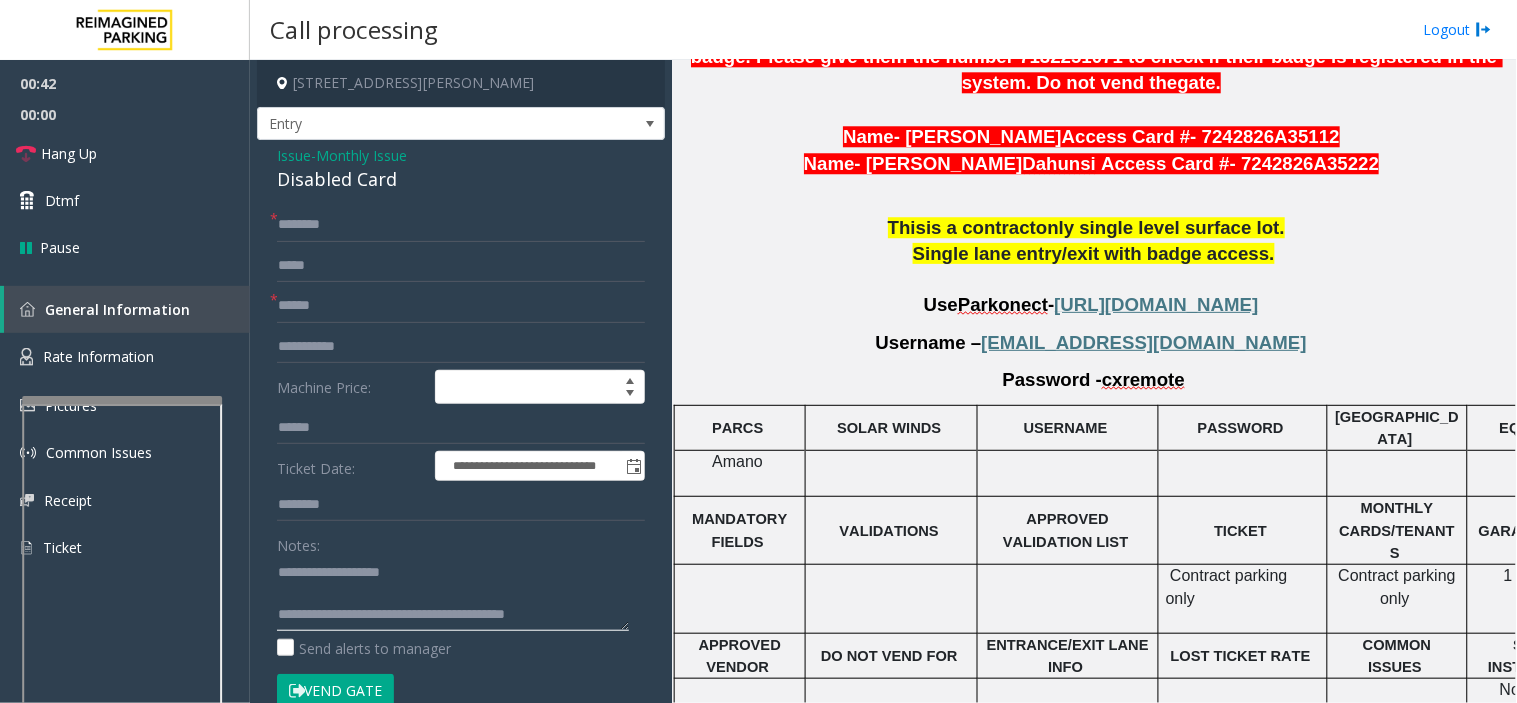 type on "**********" 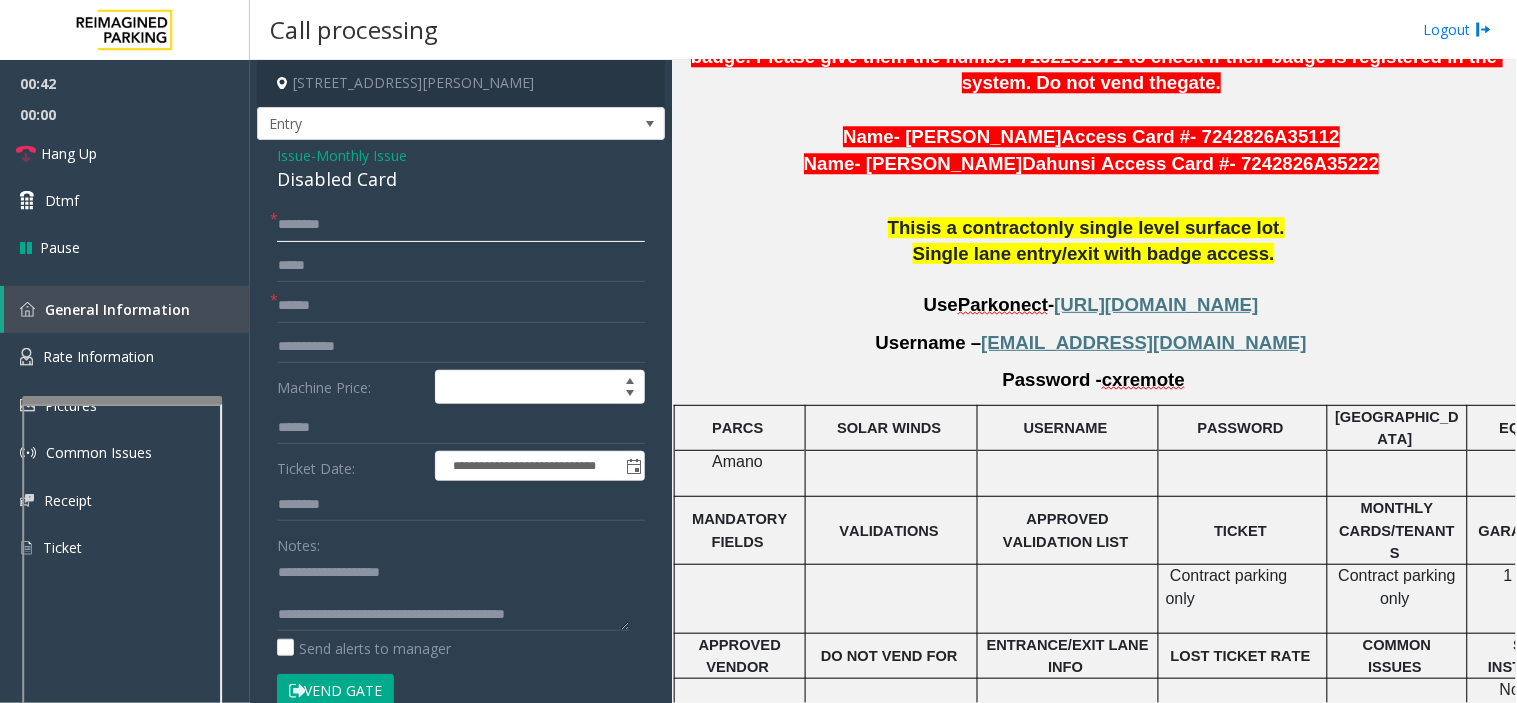 click 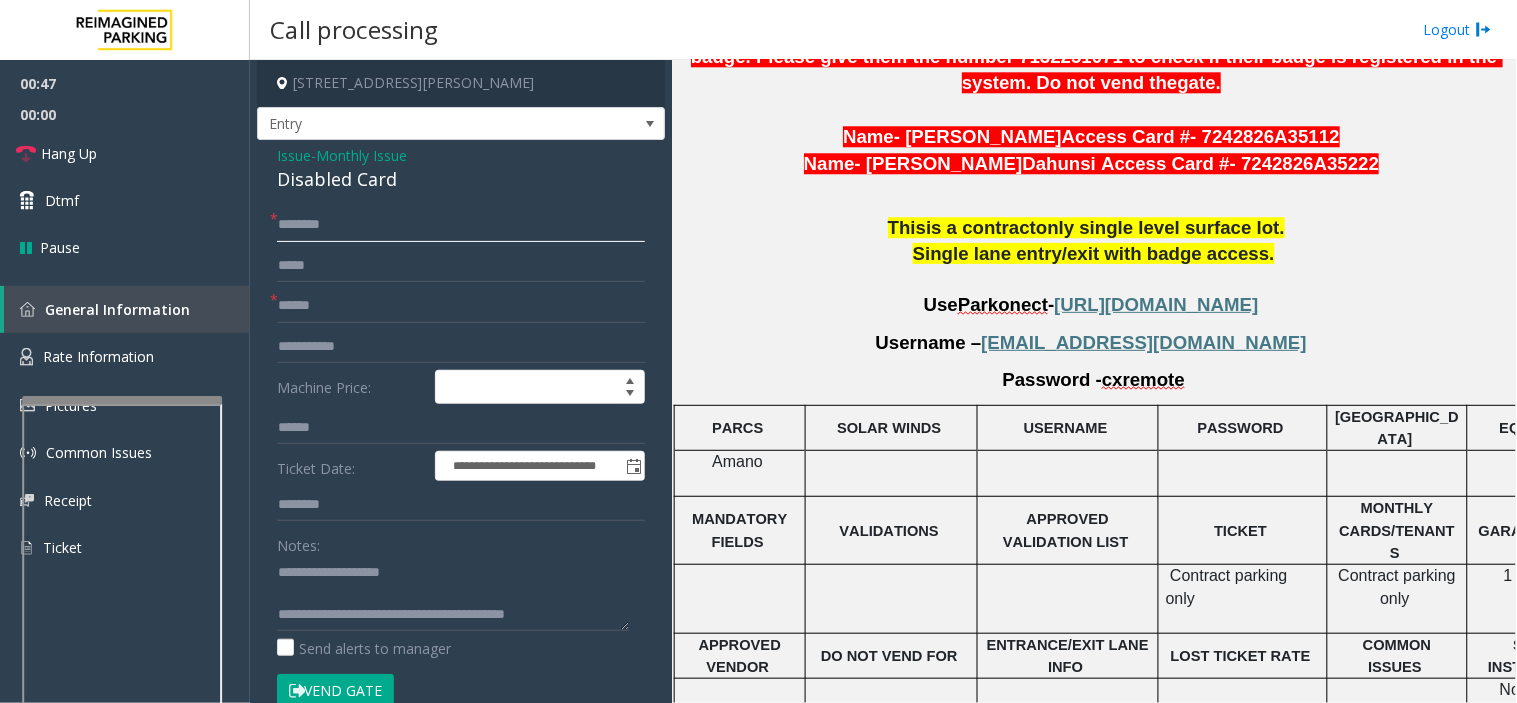 type on "*******" 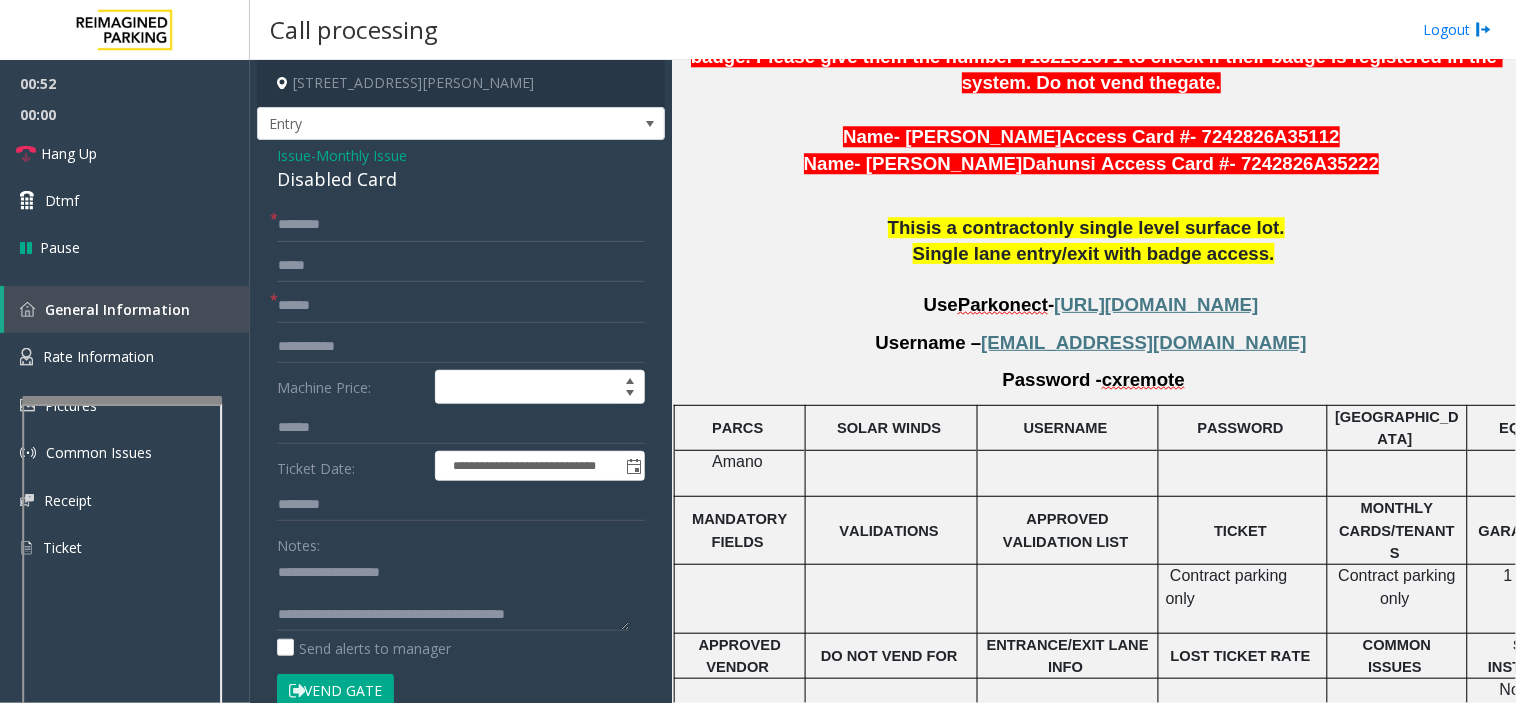 click on "Vend Gate" 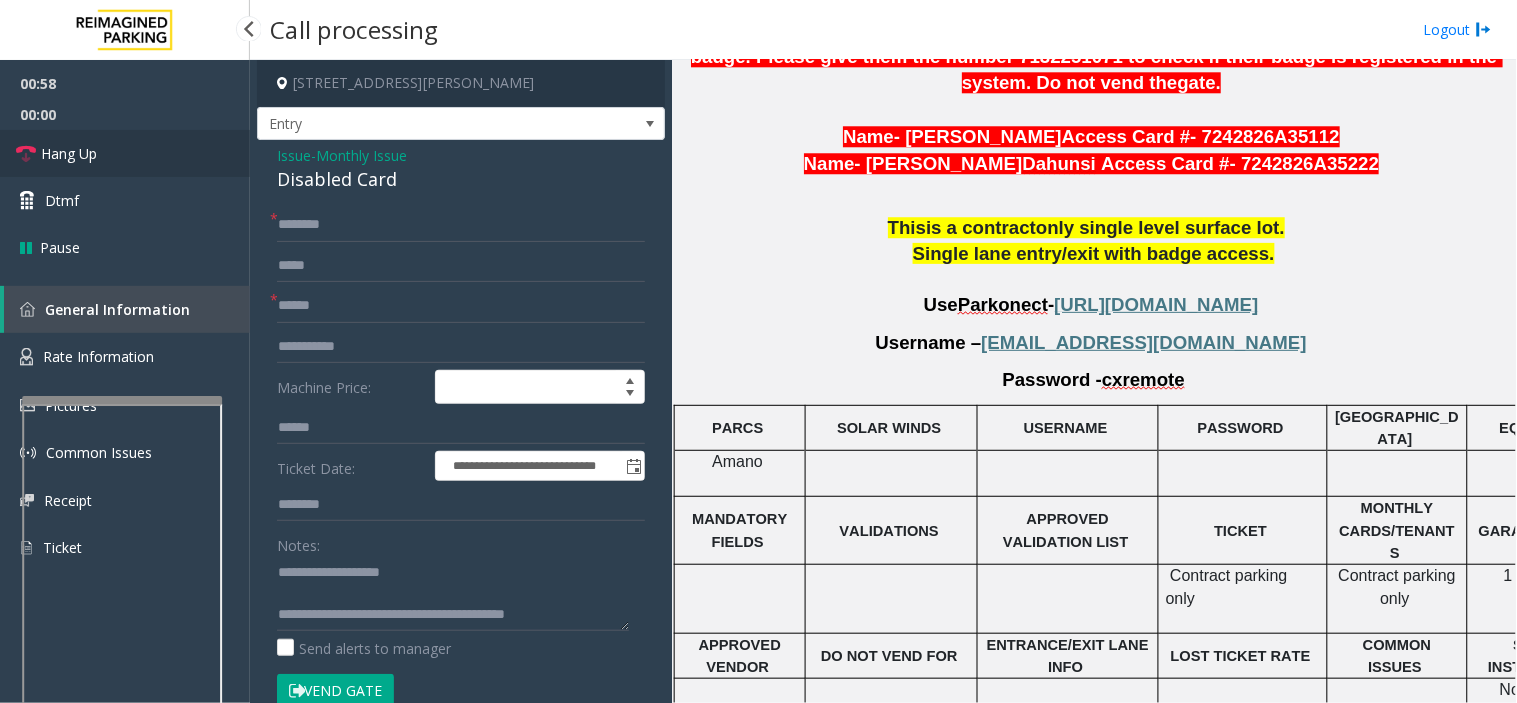click on "Hang Up" at bounding box center (125, 153) 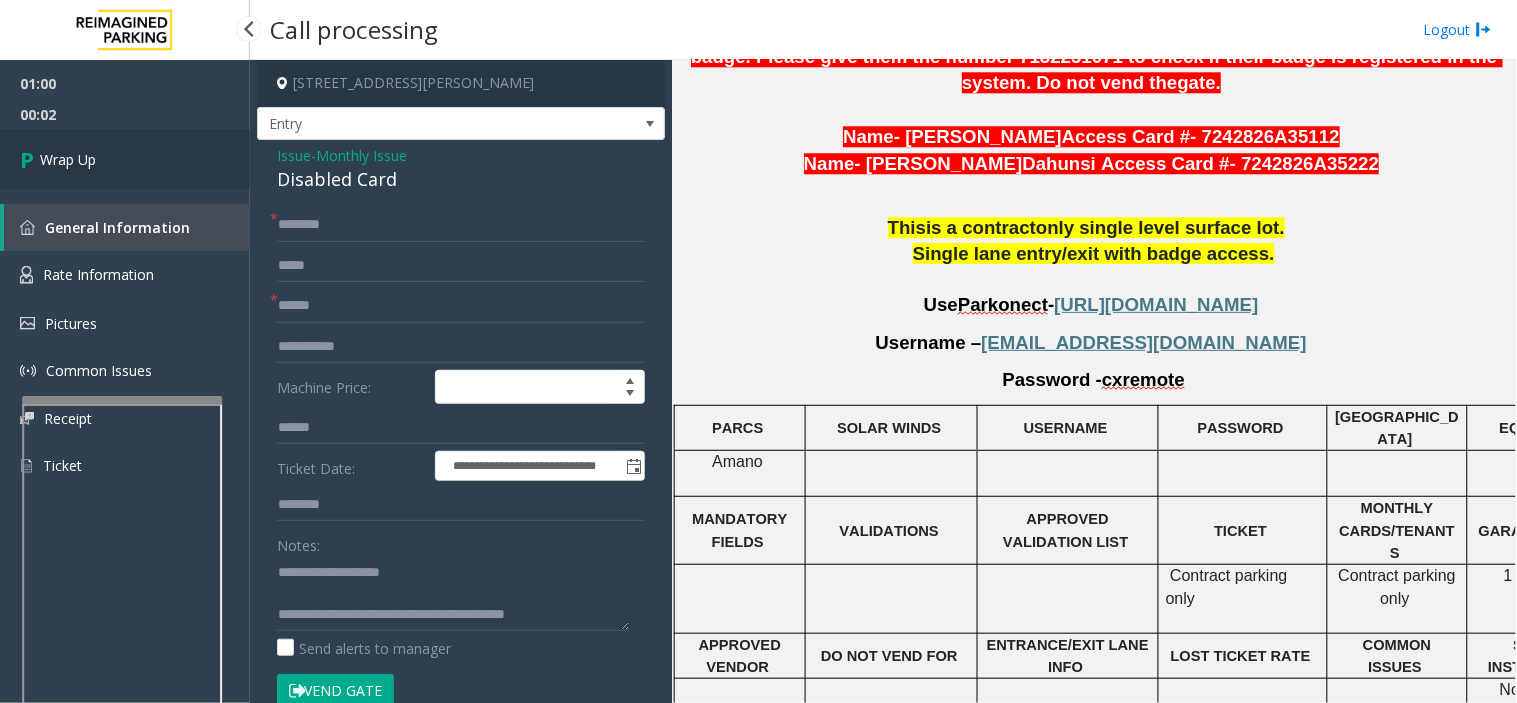 click on "Wrap Up" at bounding box center (68, 159) 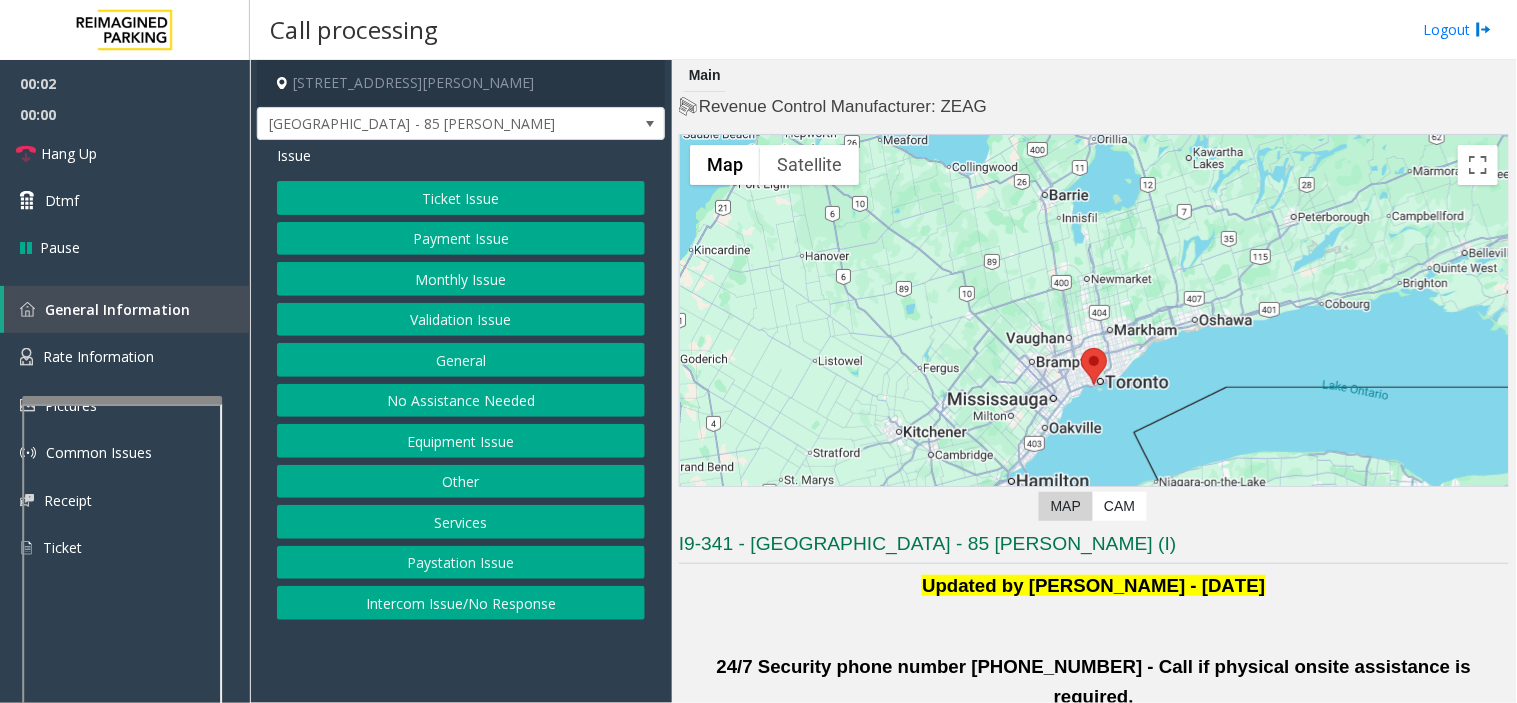 scroll, scrollTop: 666, scrollLeft: 0, axis: vertical 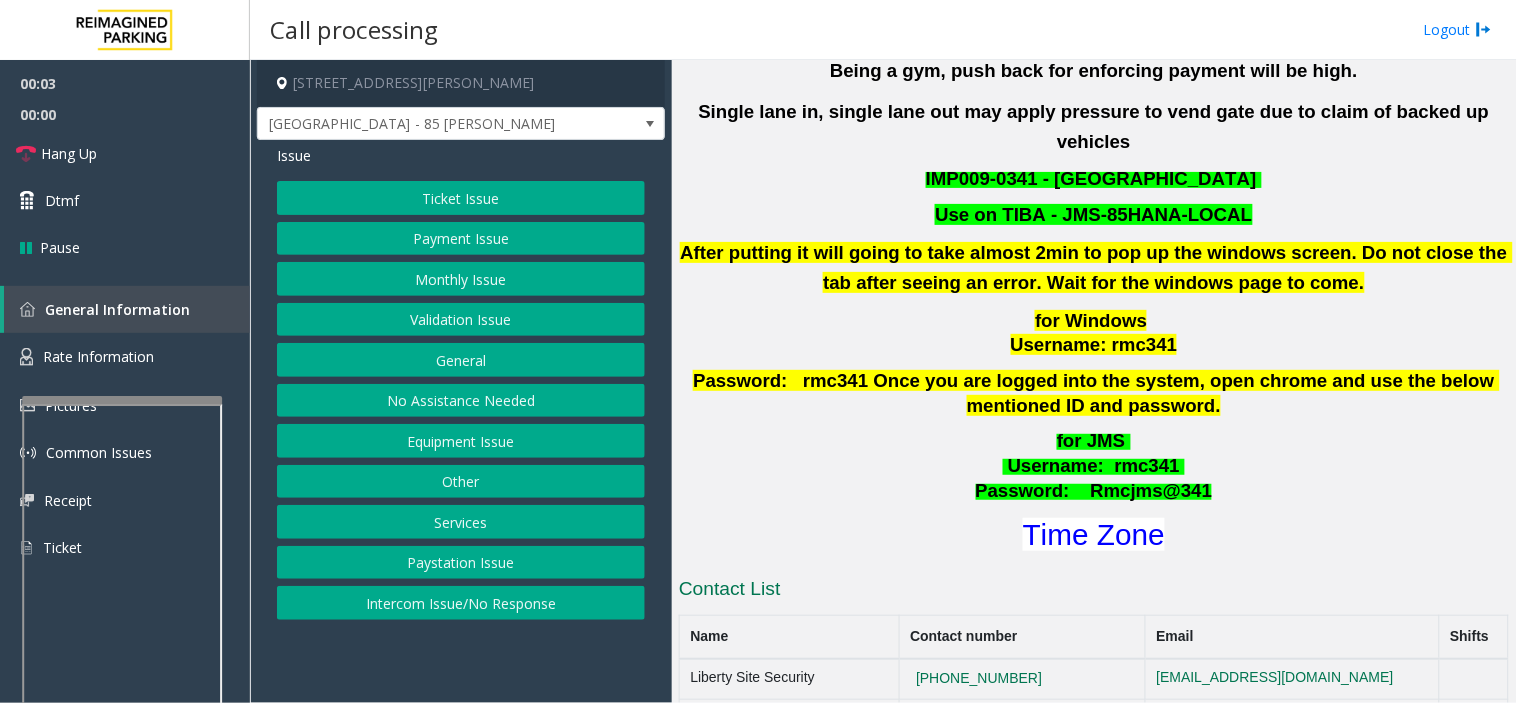 click on "Validation Issue" 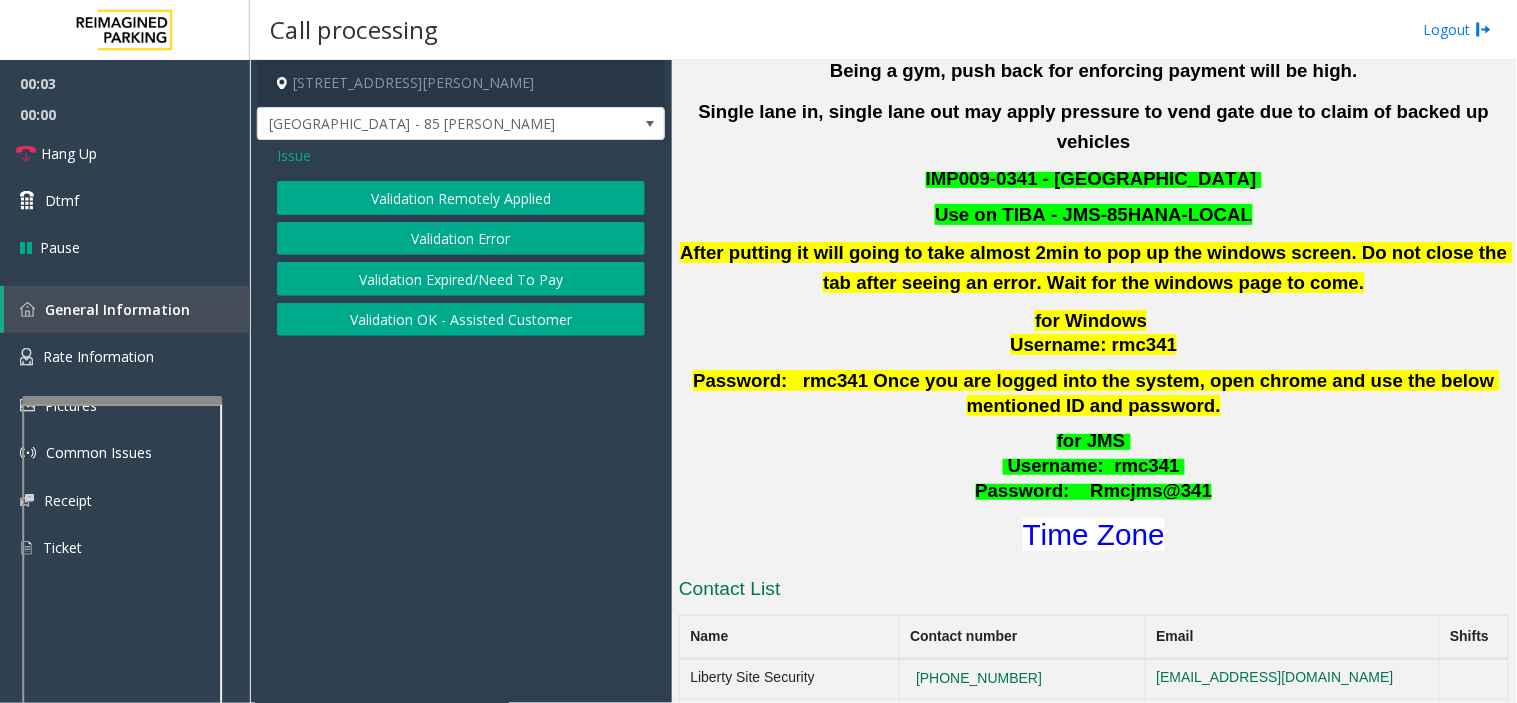 click on "Validation Error" 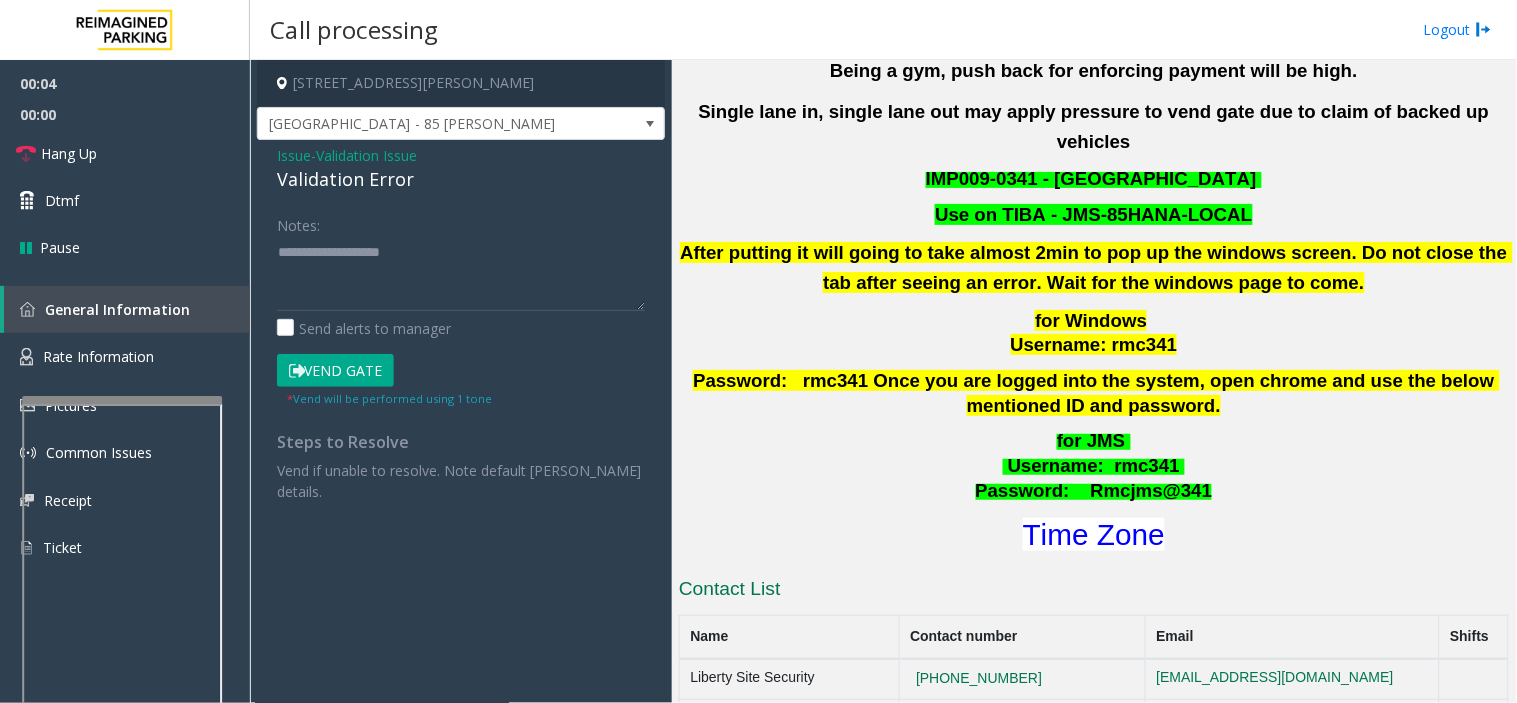 drag, startPoint x: 424, startPoint y: 235, endPoint x: 400, endPoint y: 268, distance: 40.804413 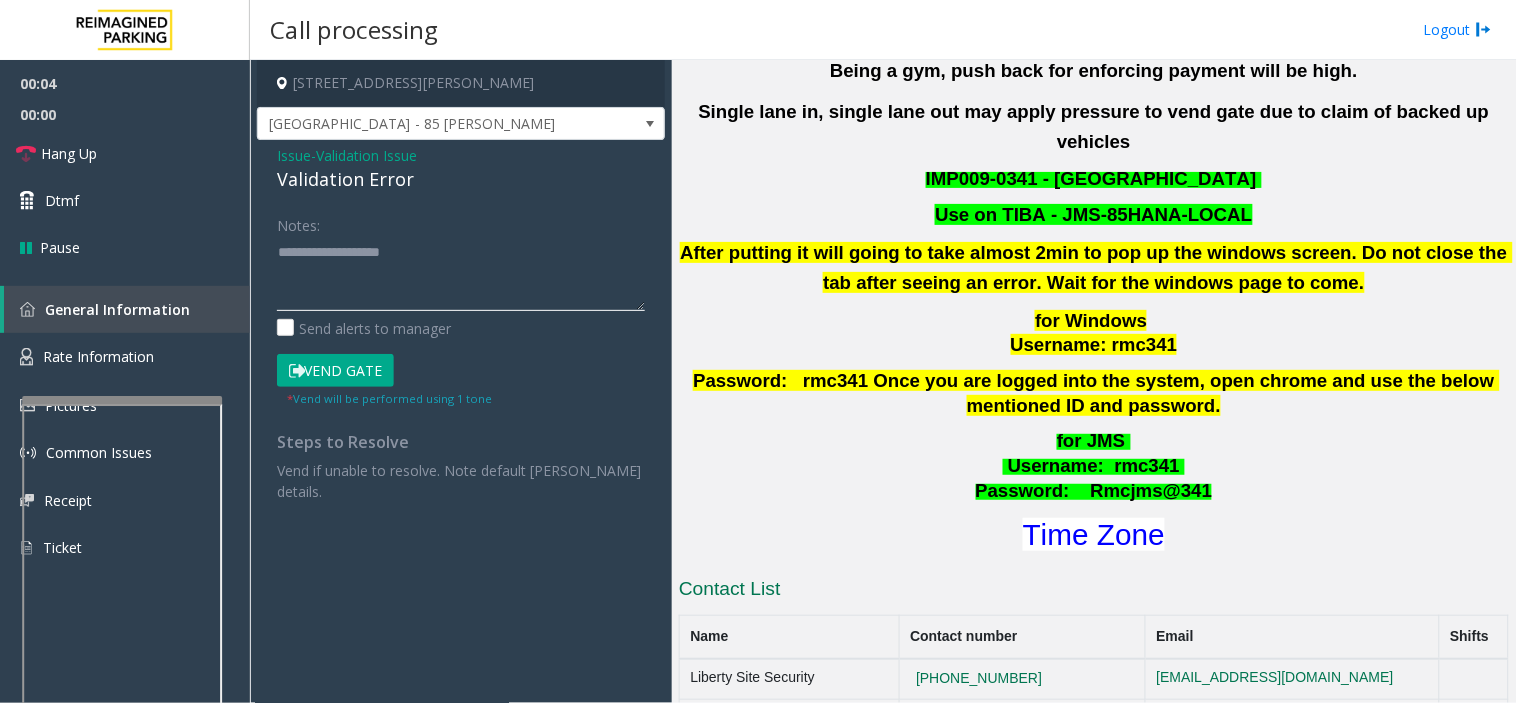 click 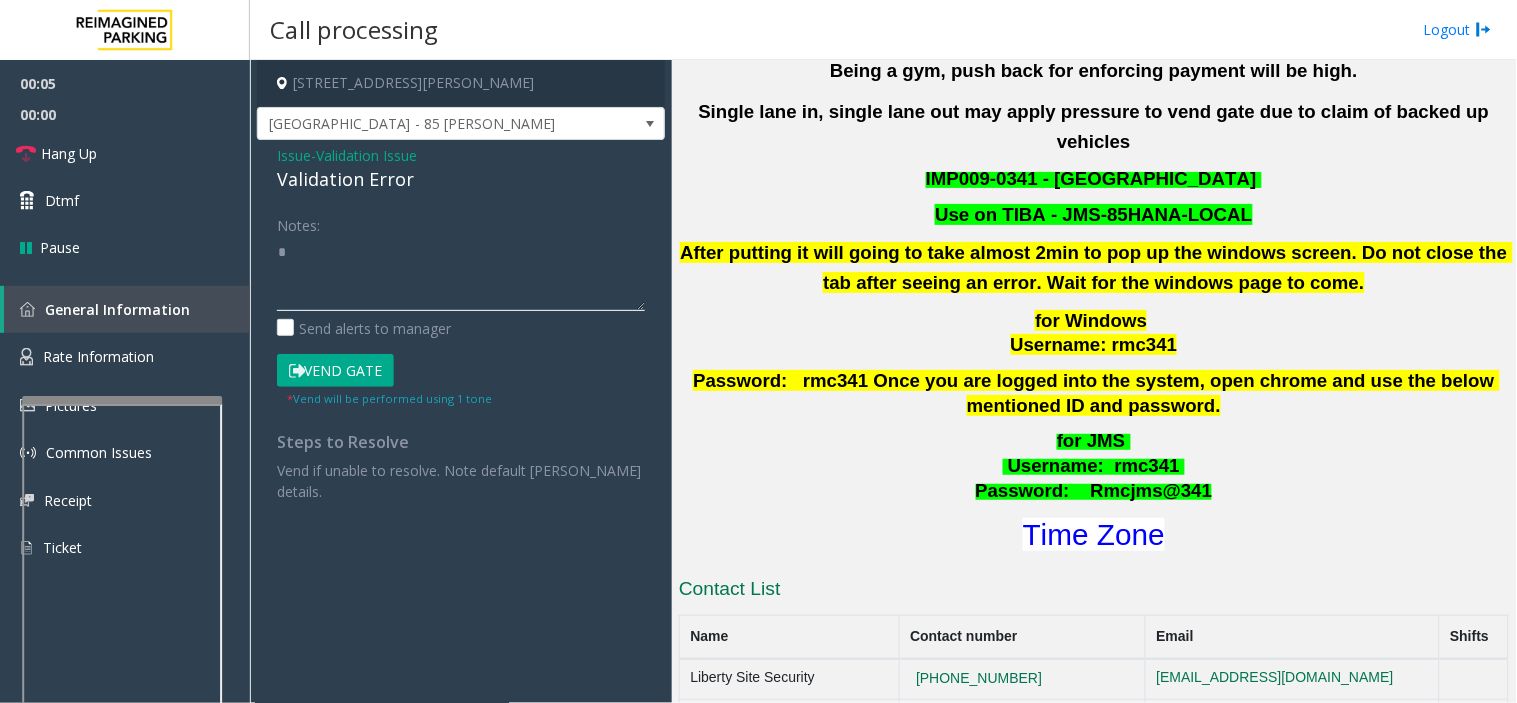 paste on "**********" 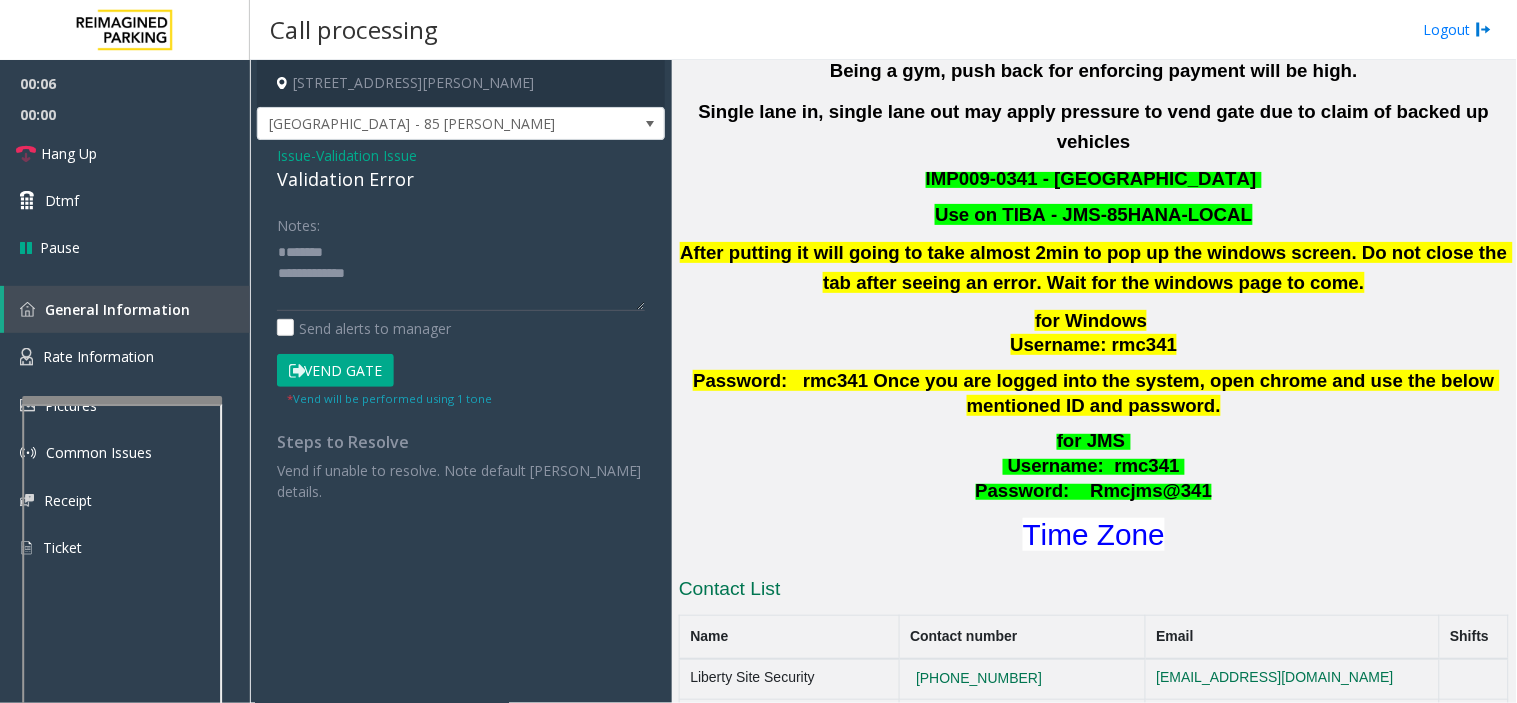 click on "Validation Error" 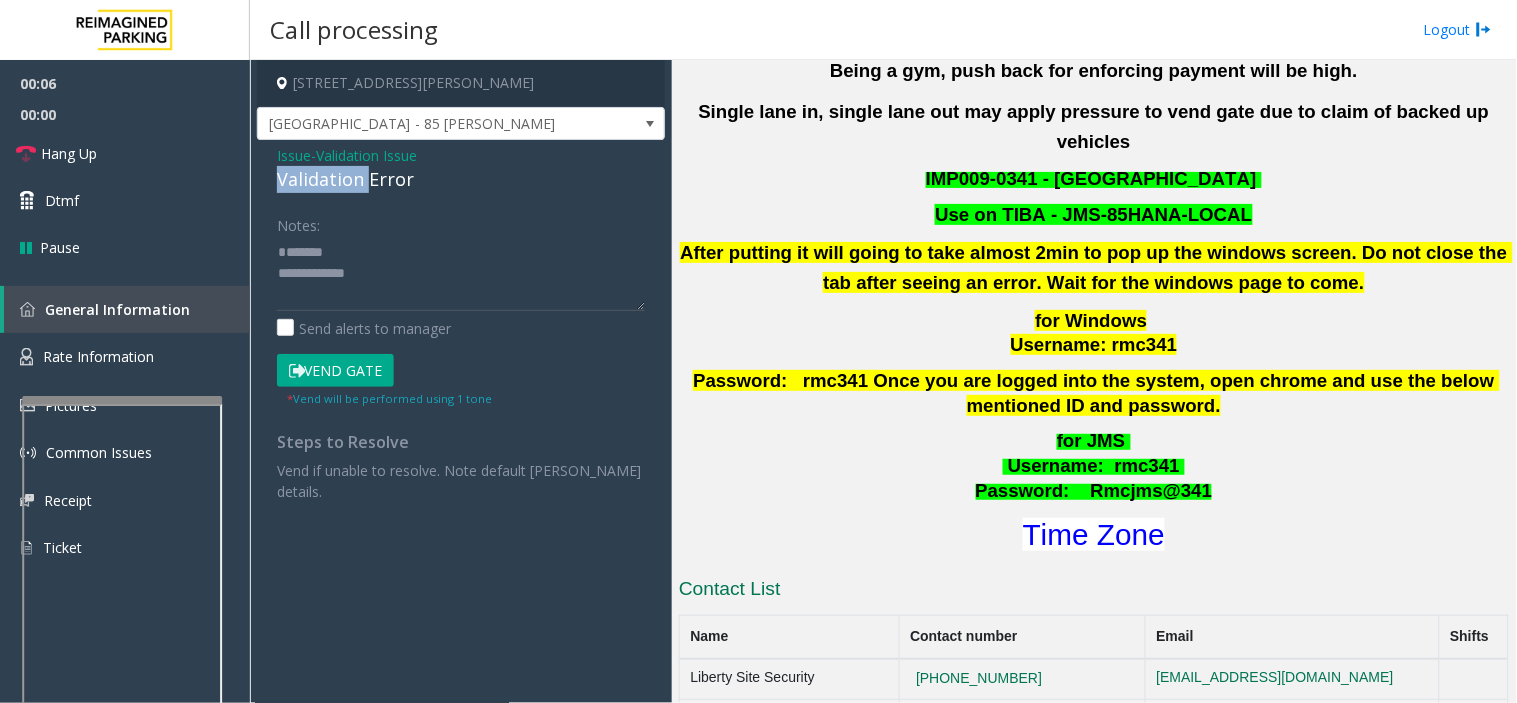 click on "Validation Error" 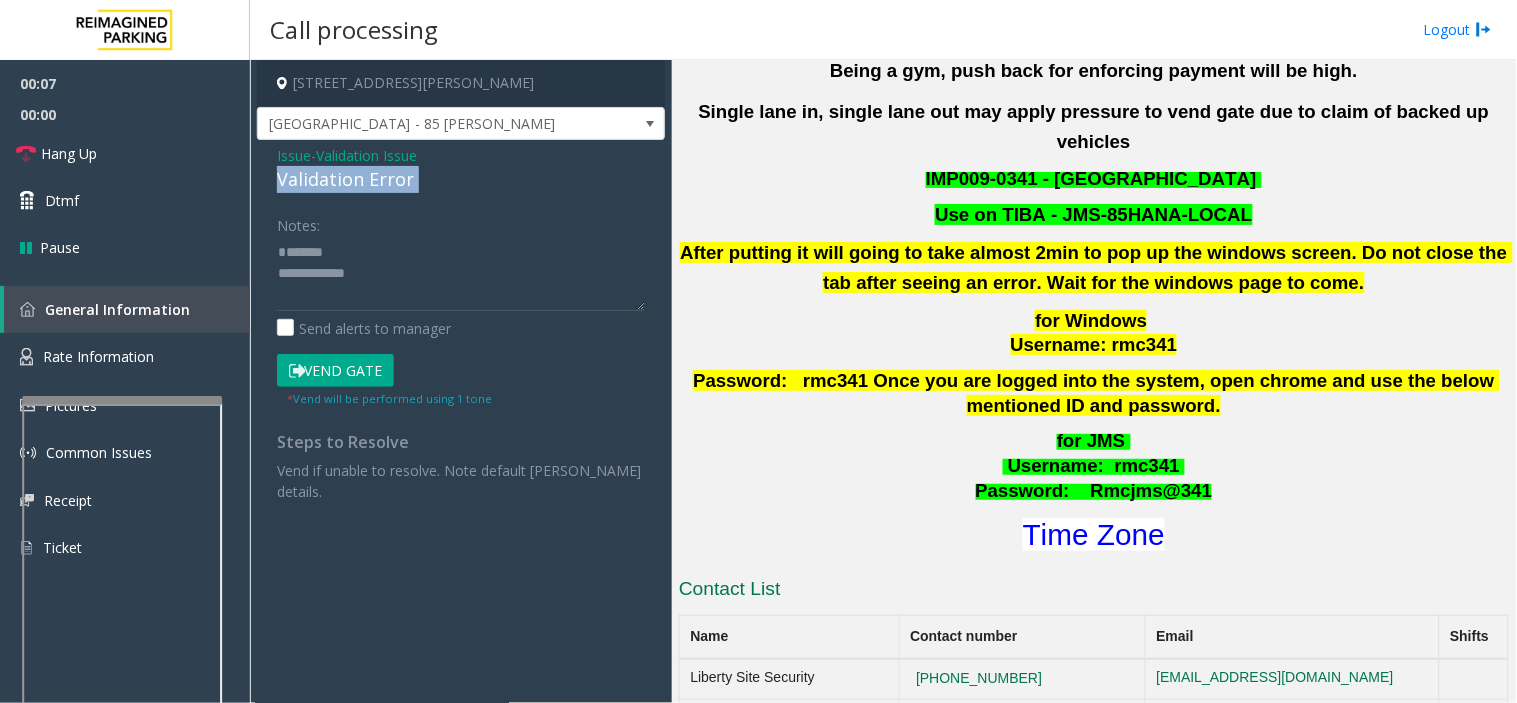 drag, startPoint x: 316, startPoint y: 182, endPoint x: 395, endPoint y: 256, distance: 108.245094 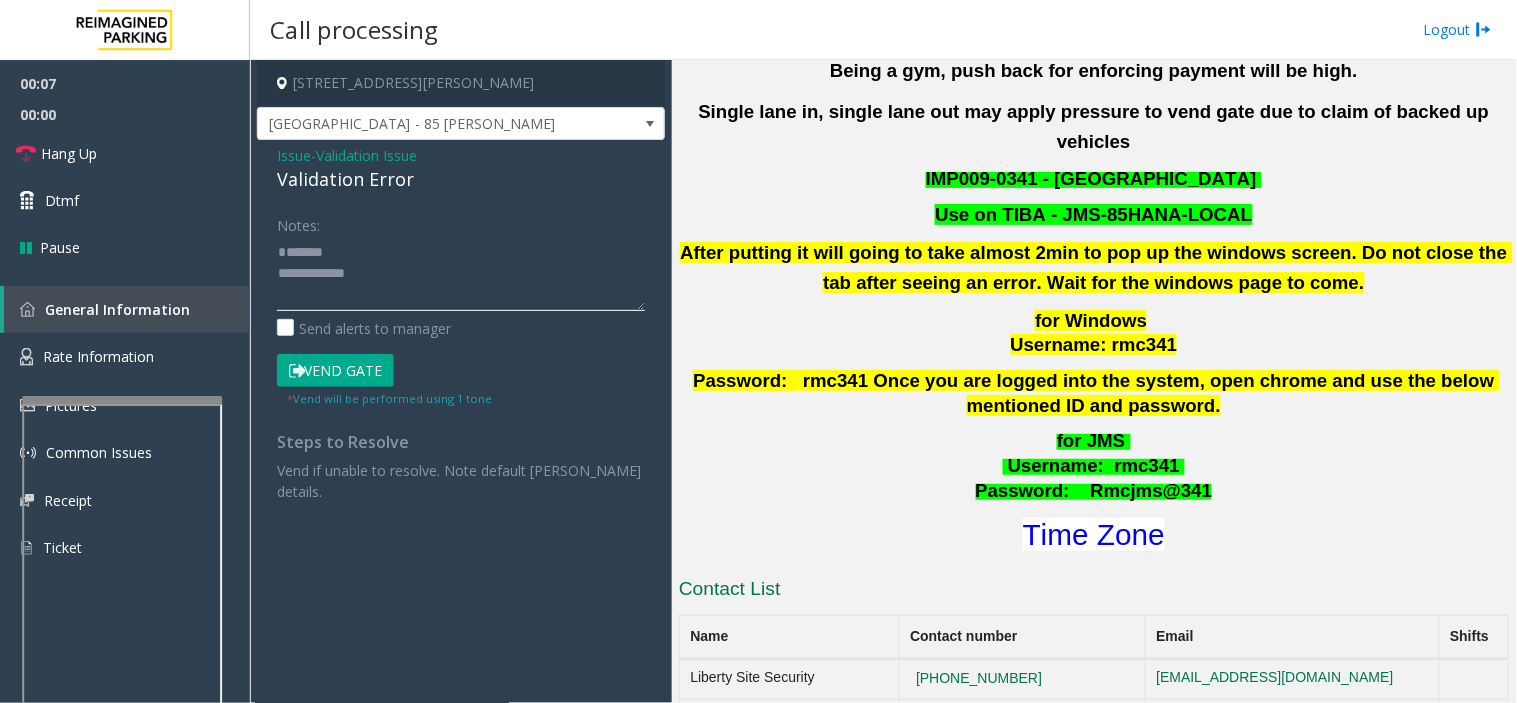 paste on "**********" 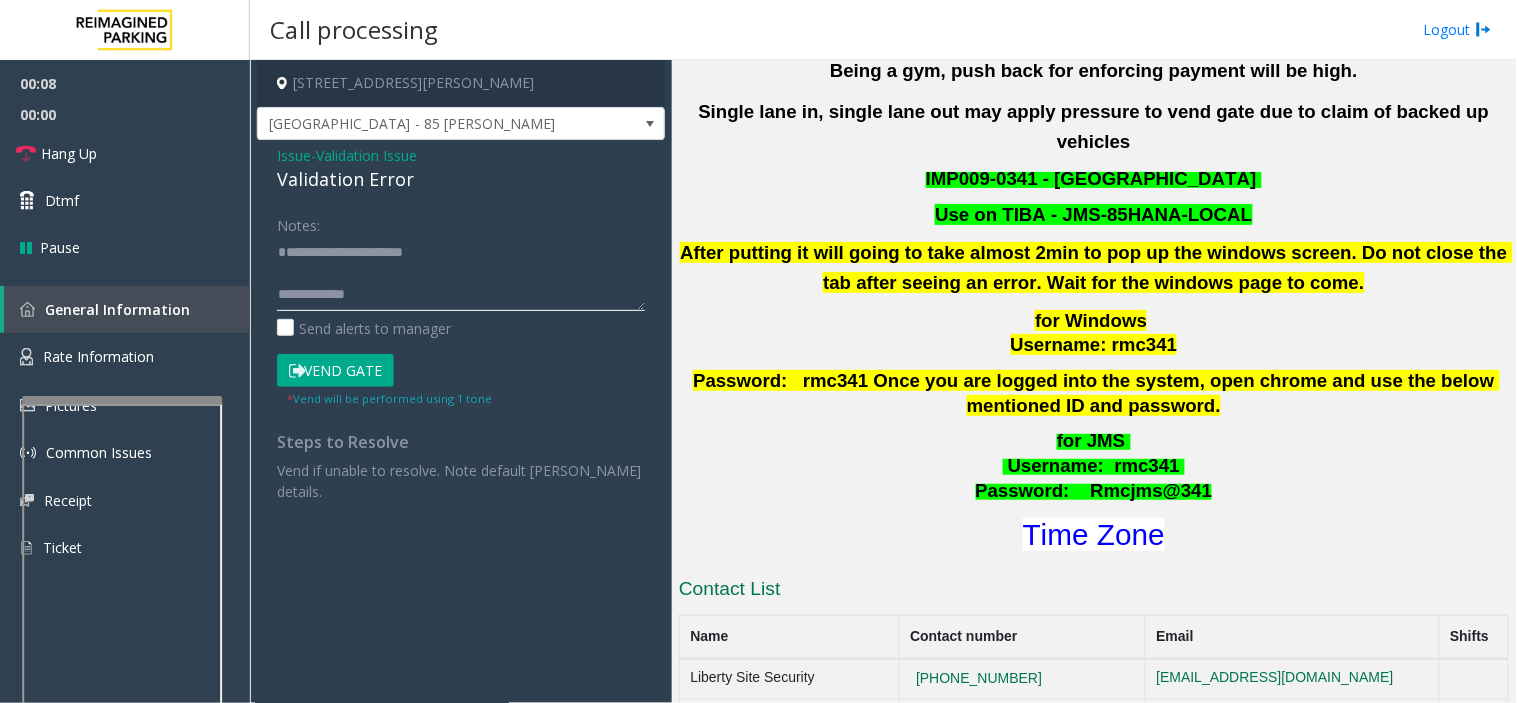 click 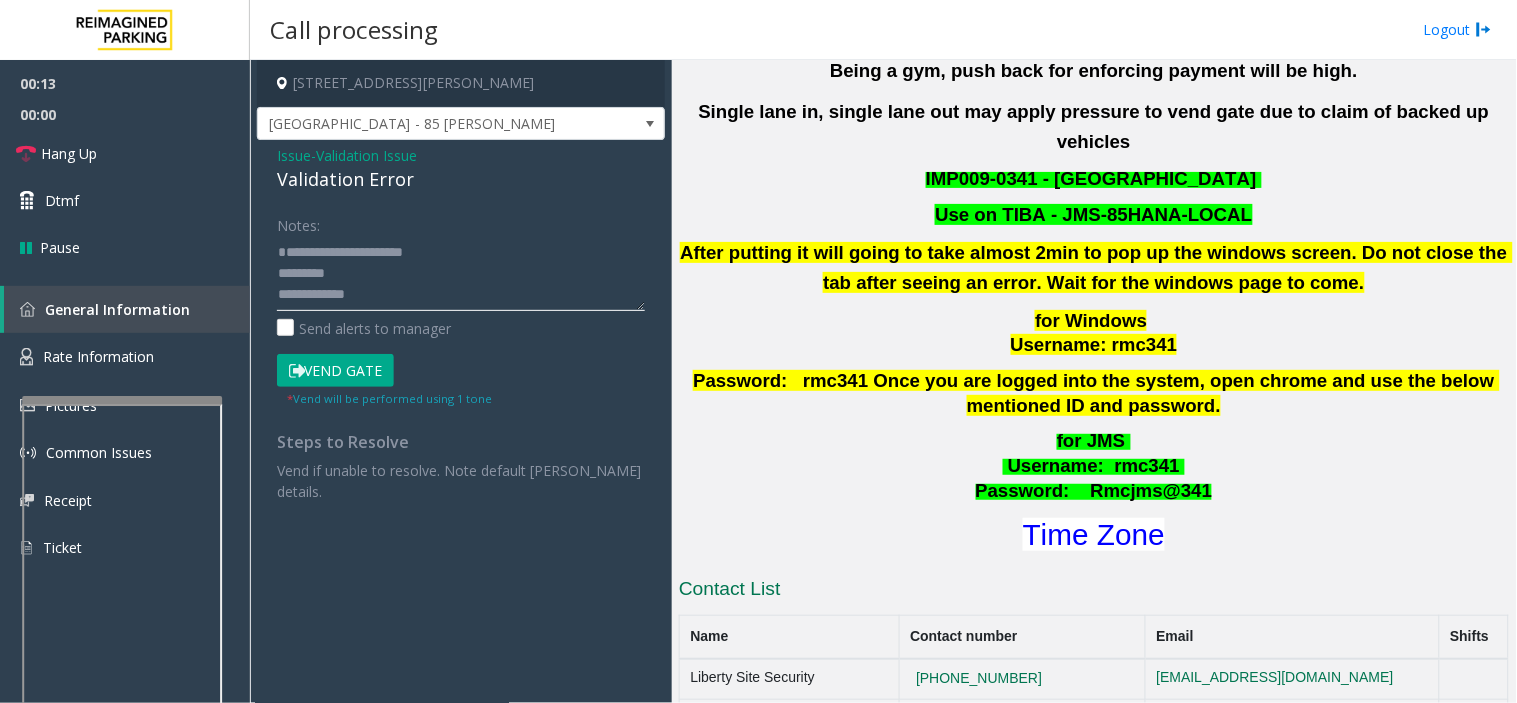 click 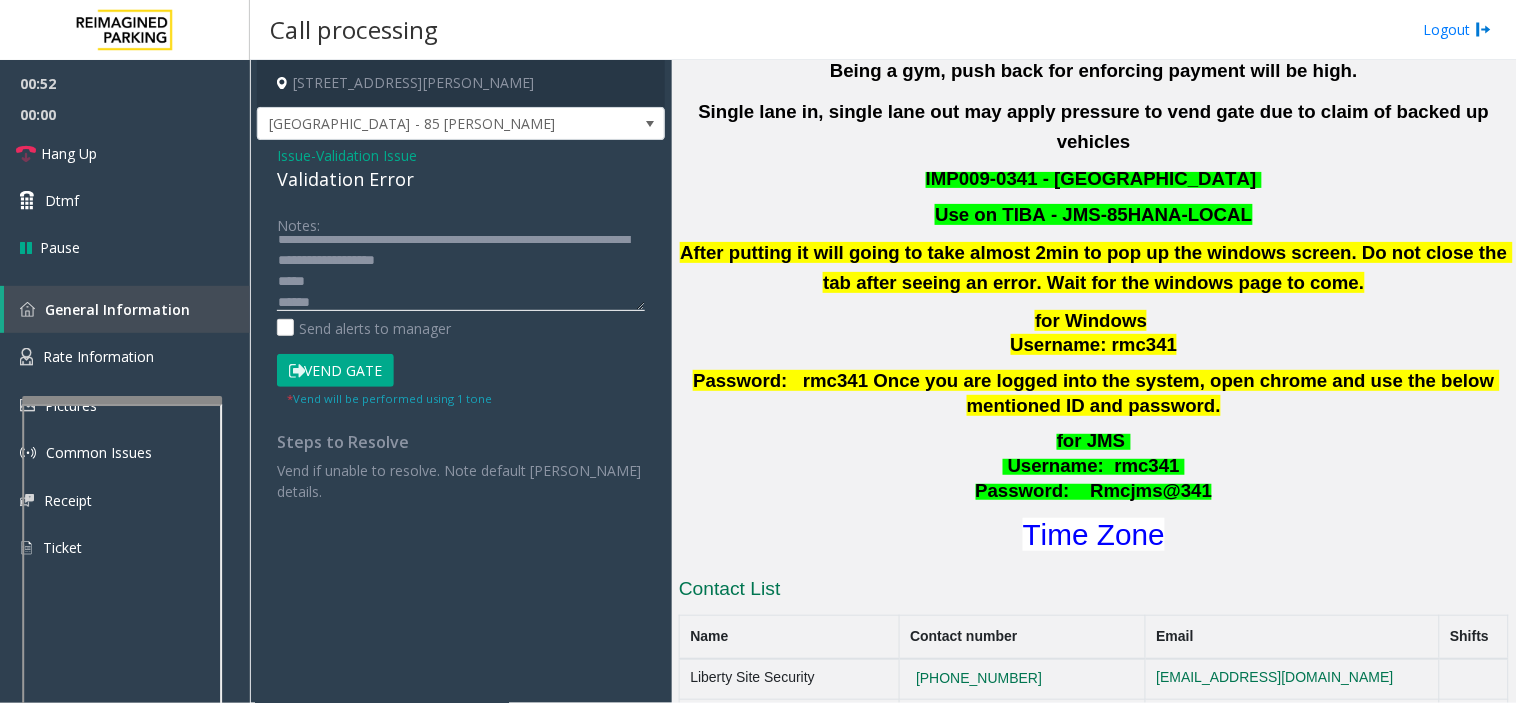scroll, scrollTop: 76, scrollLeft: 0, axis: vertical 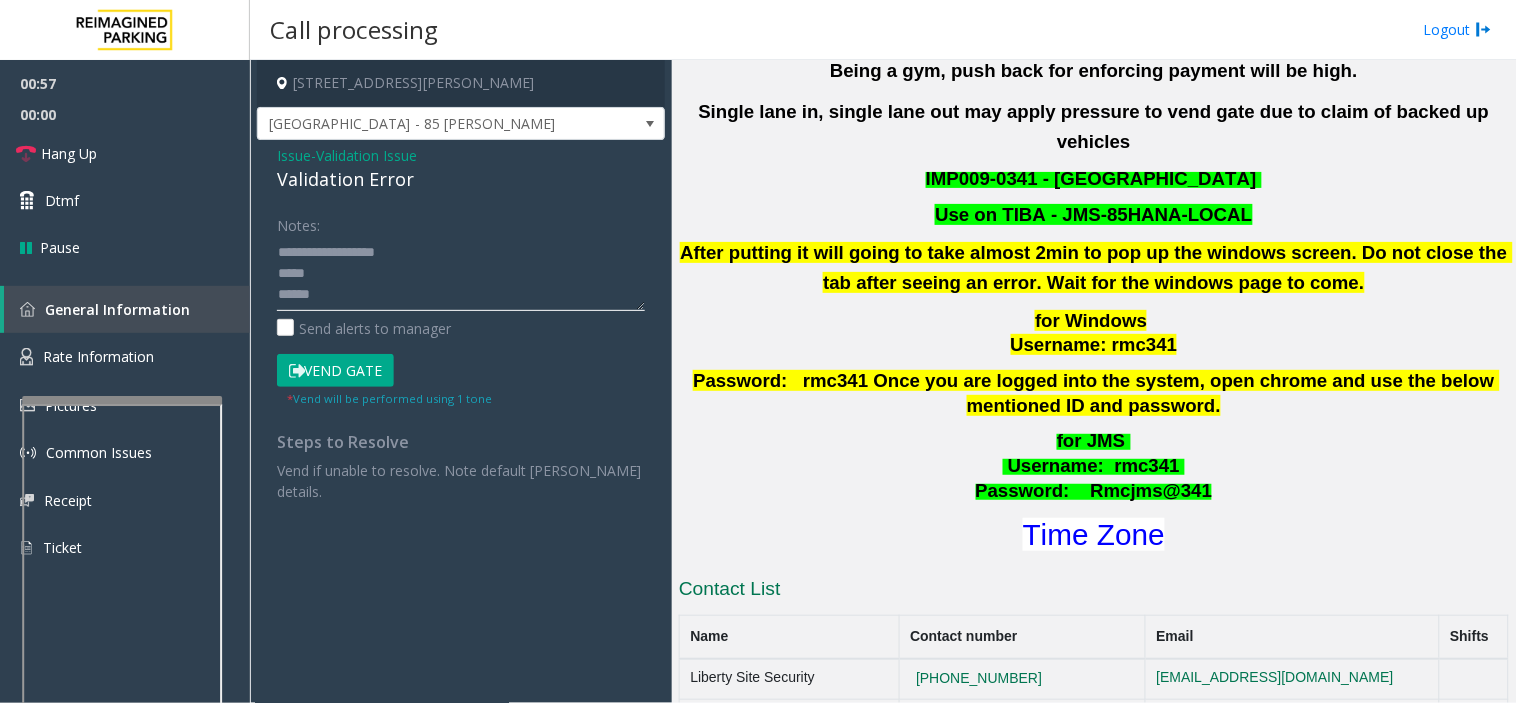 click 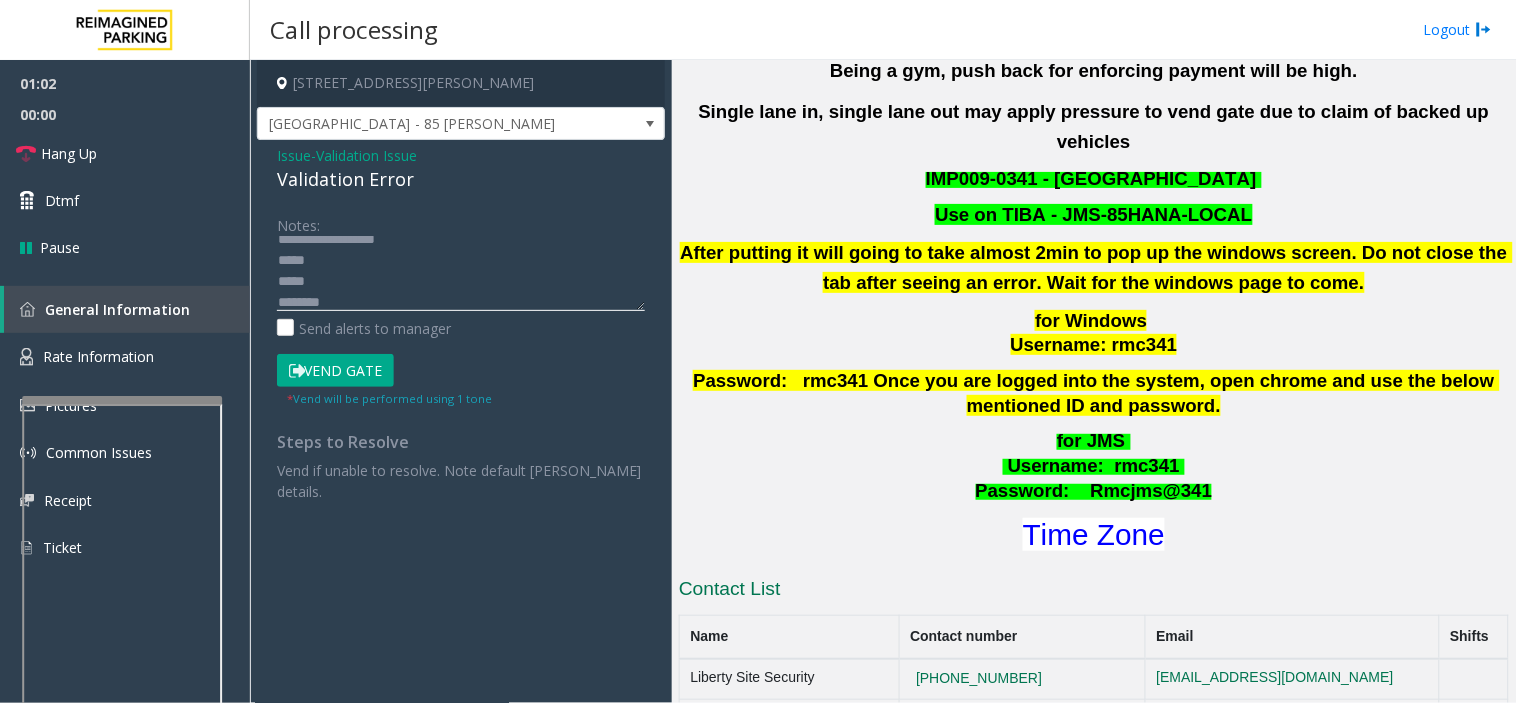 type on "**********" 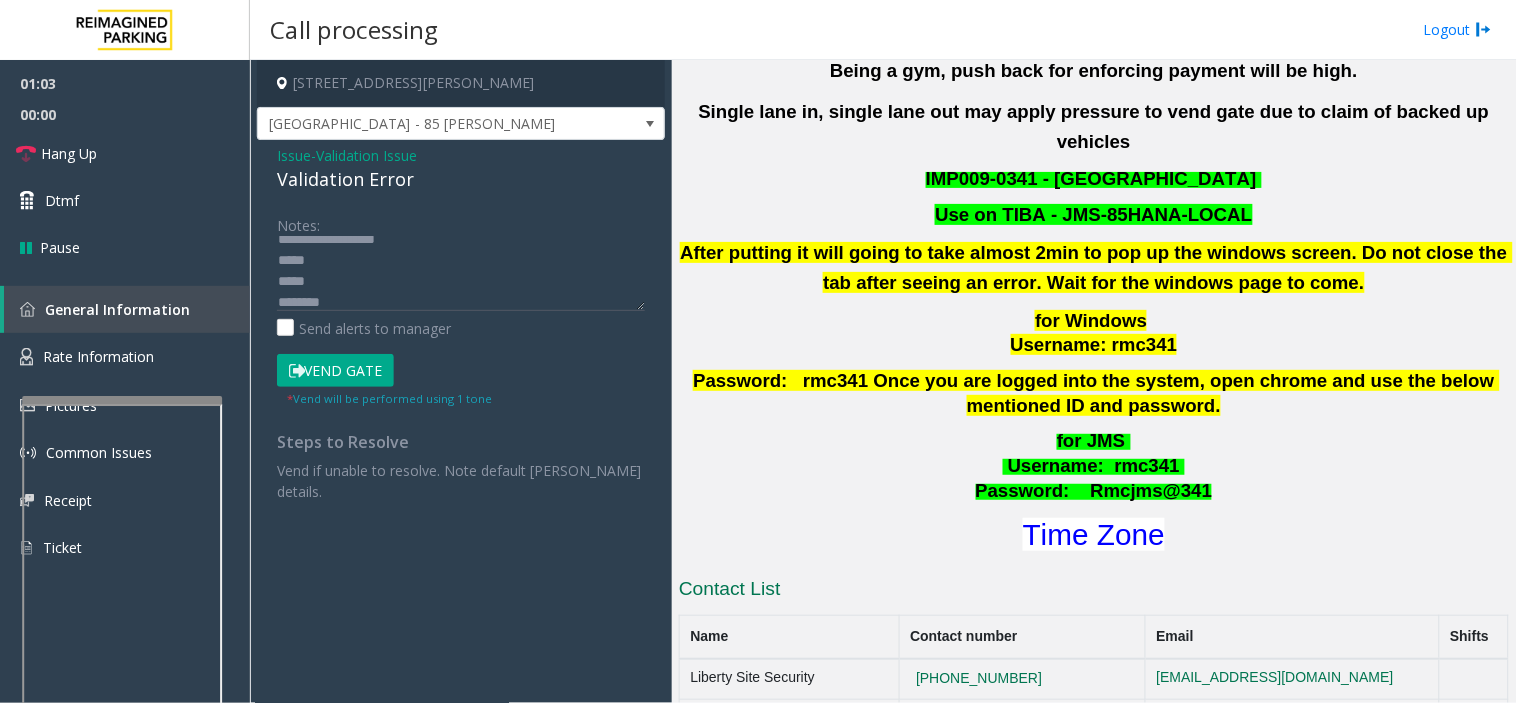 click on "Vend Gate" 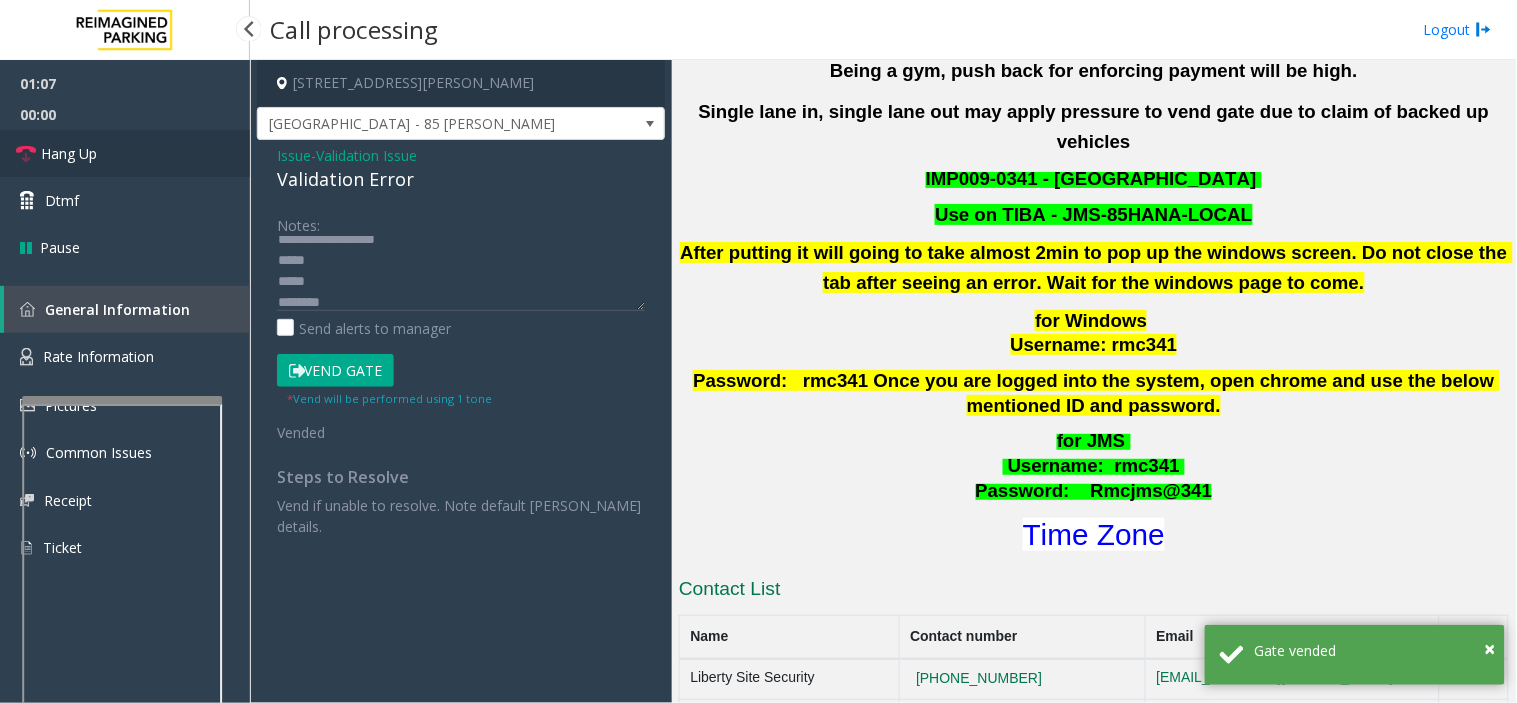 click on "Hang Up" at bounding box center [125, 153] 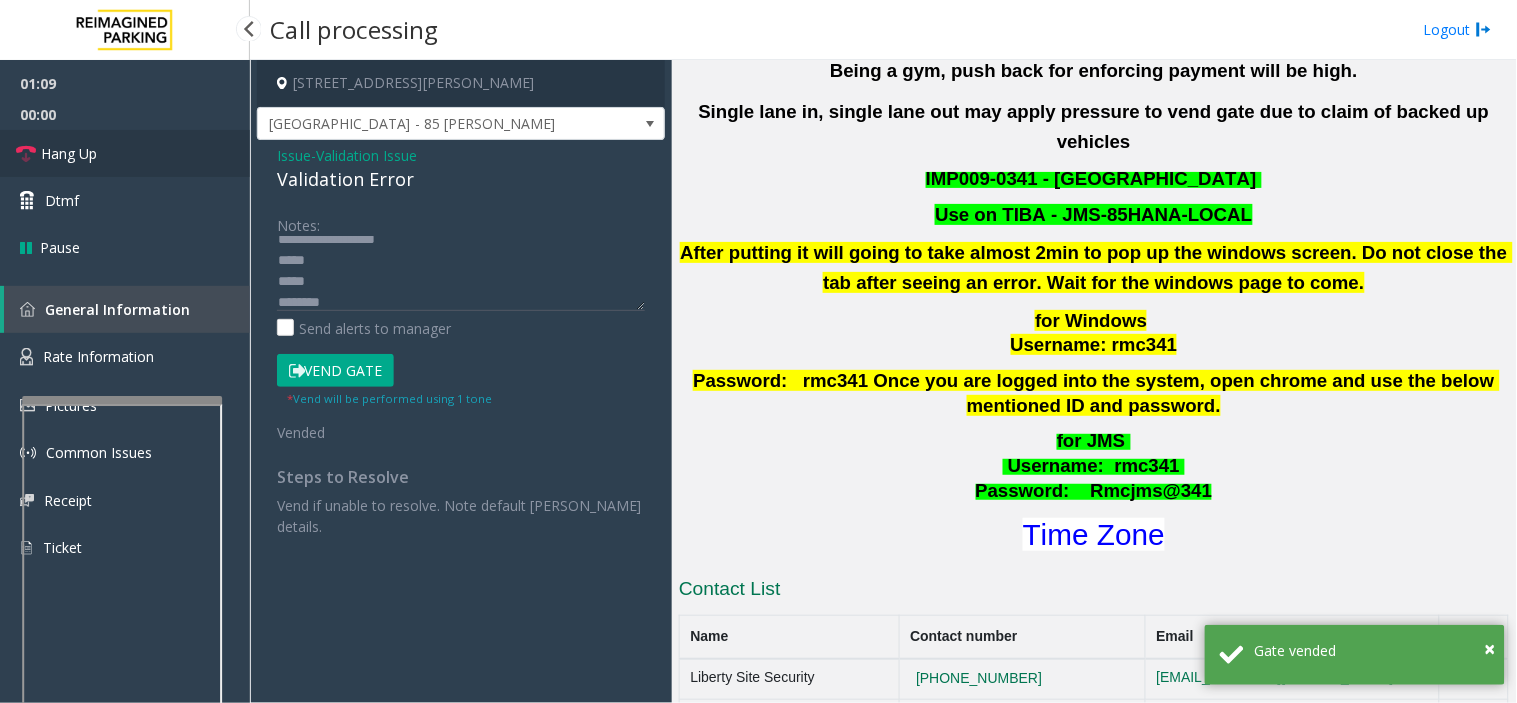 click on "Hang Up" at bounding box center (125, 153) 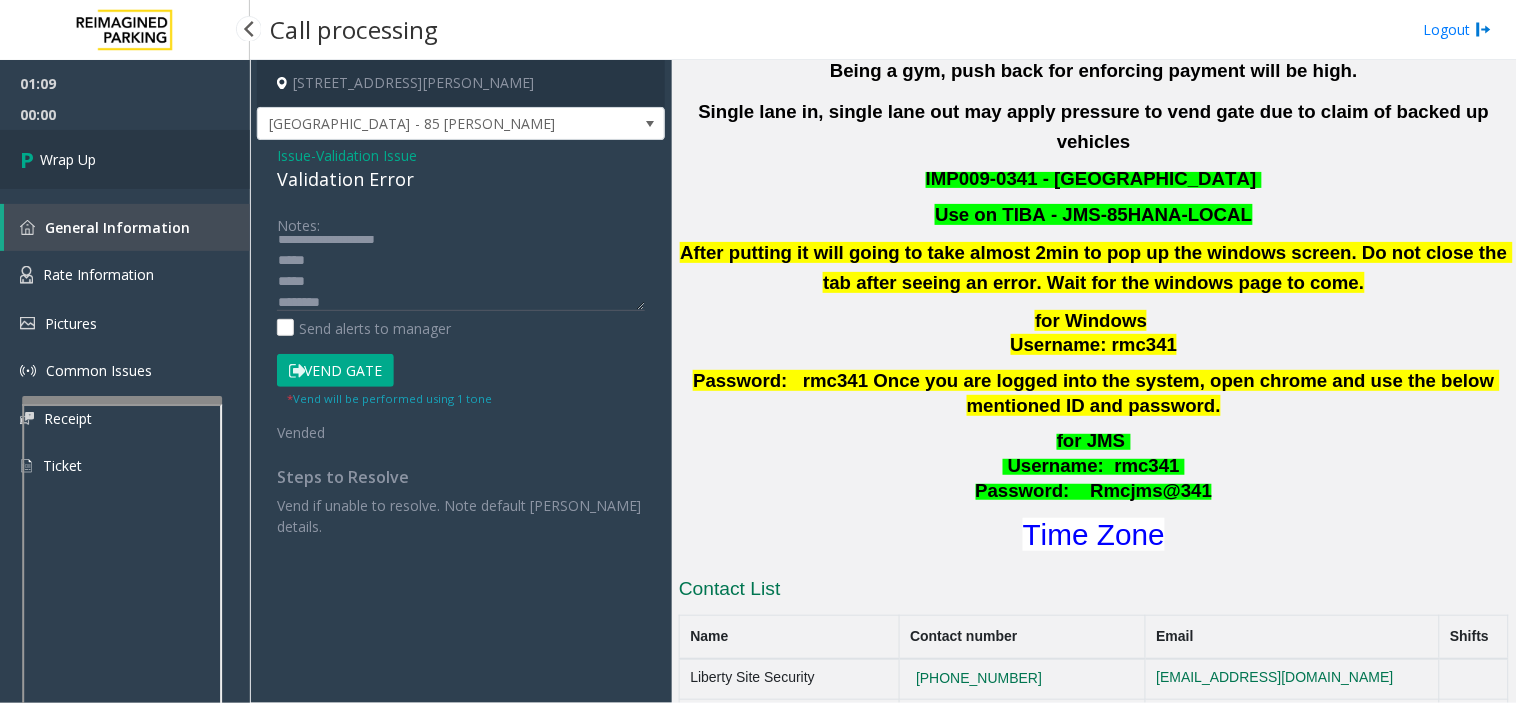 click on "Wrap Up" at bounding box center [125, 159] 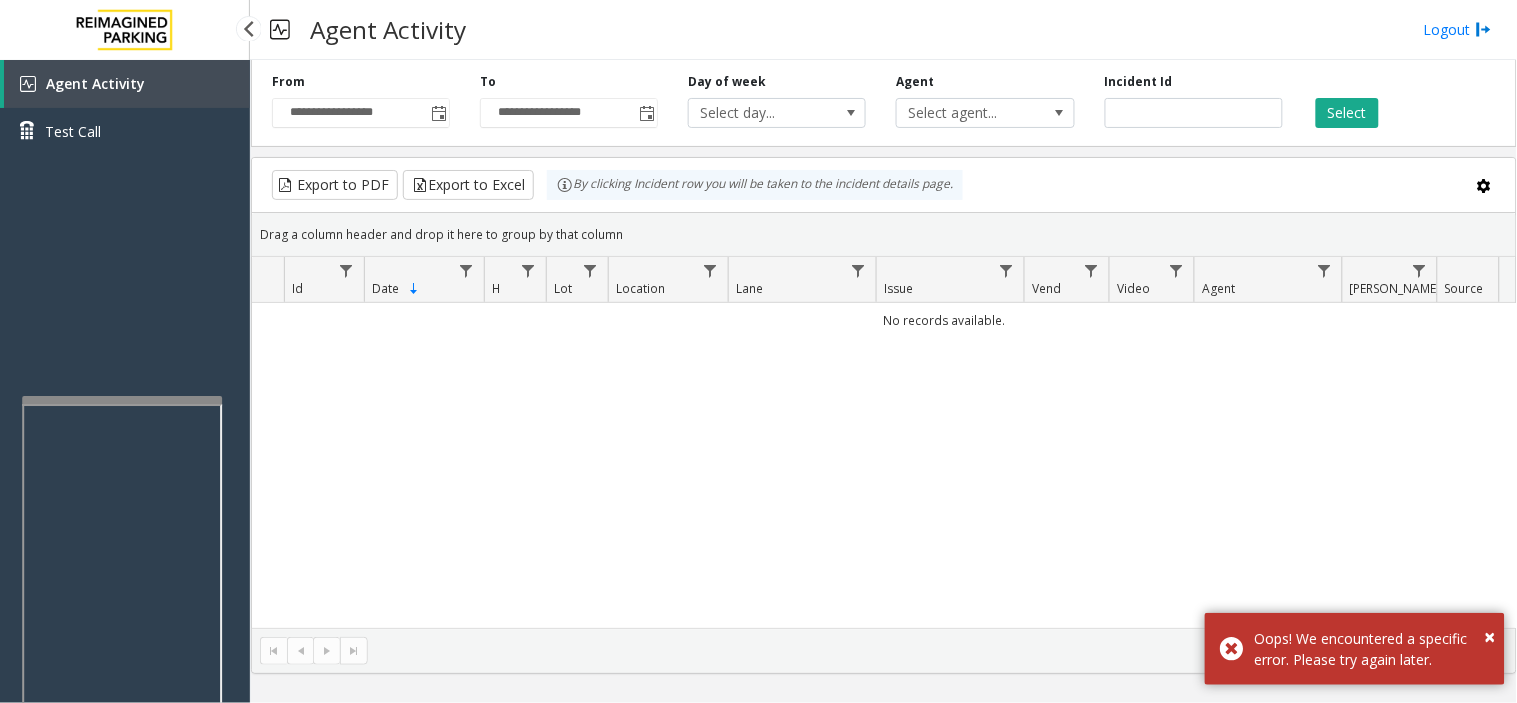 drag, startPoint x: 201, startPoint y: 301, endPoint x: 204, endPoint y: 287, distance: 14.3178215 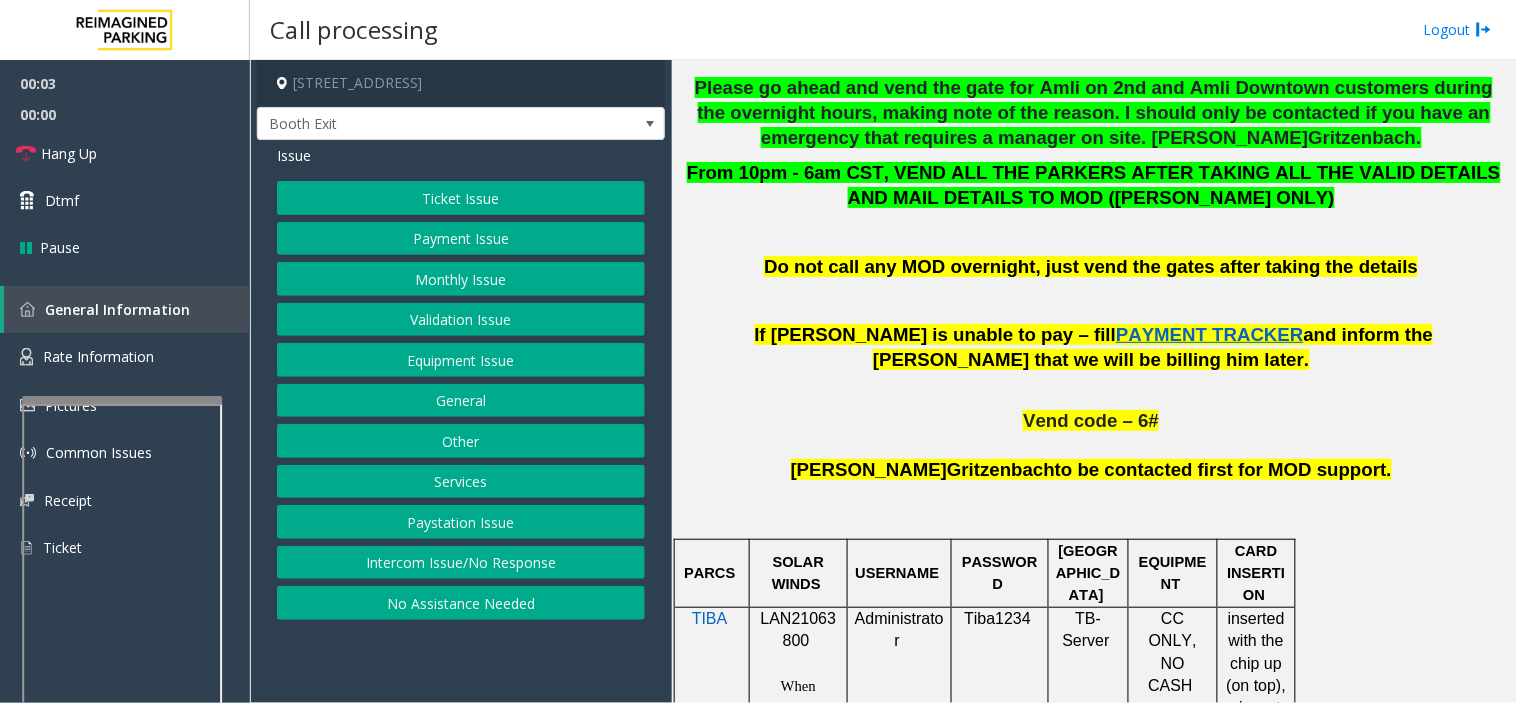 scroll, scrollTop: 1111, scrollLeft: 0, axis: vertical 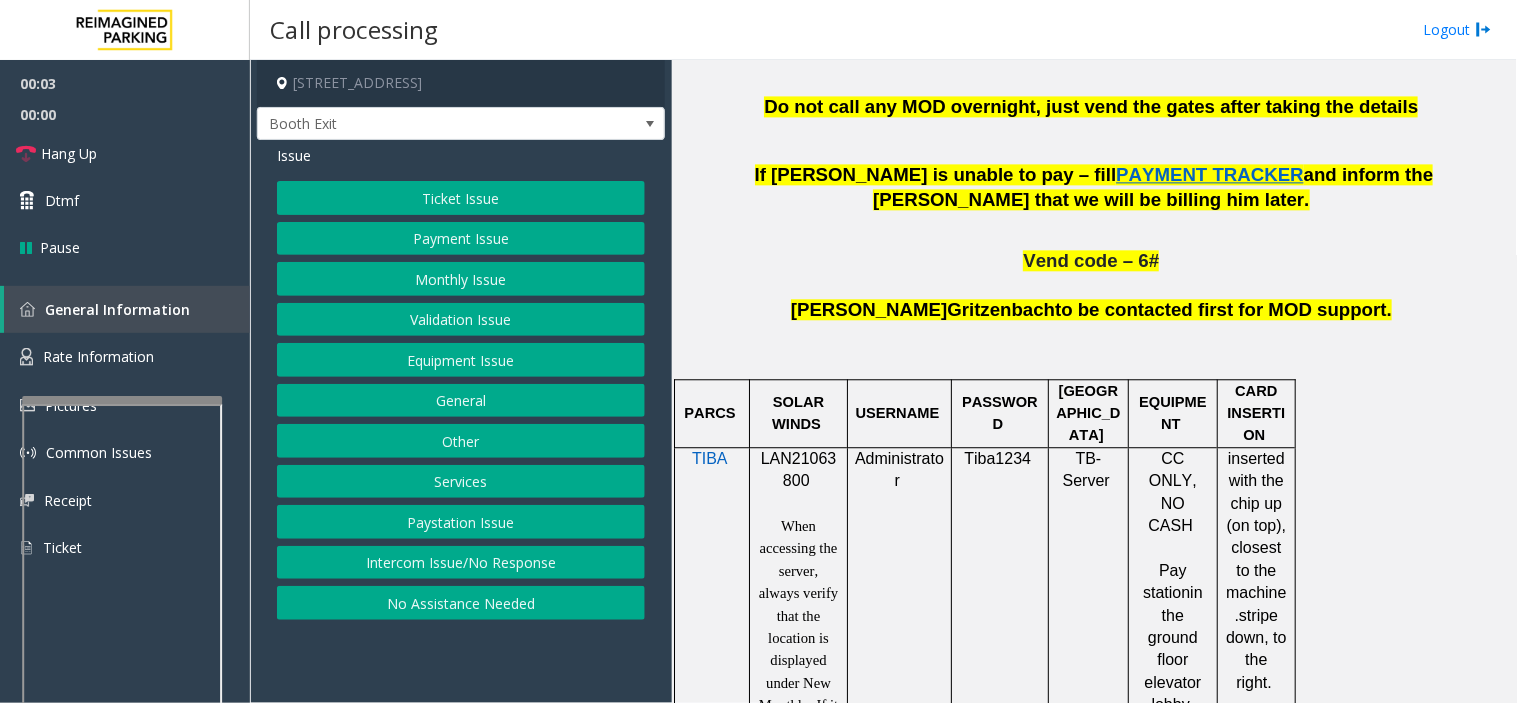click on "LAN21063800" 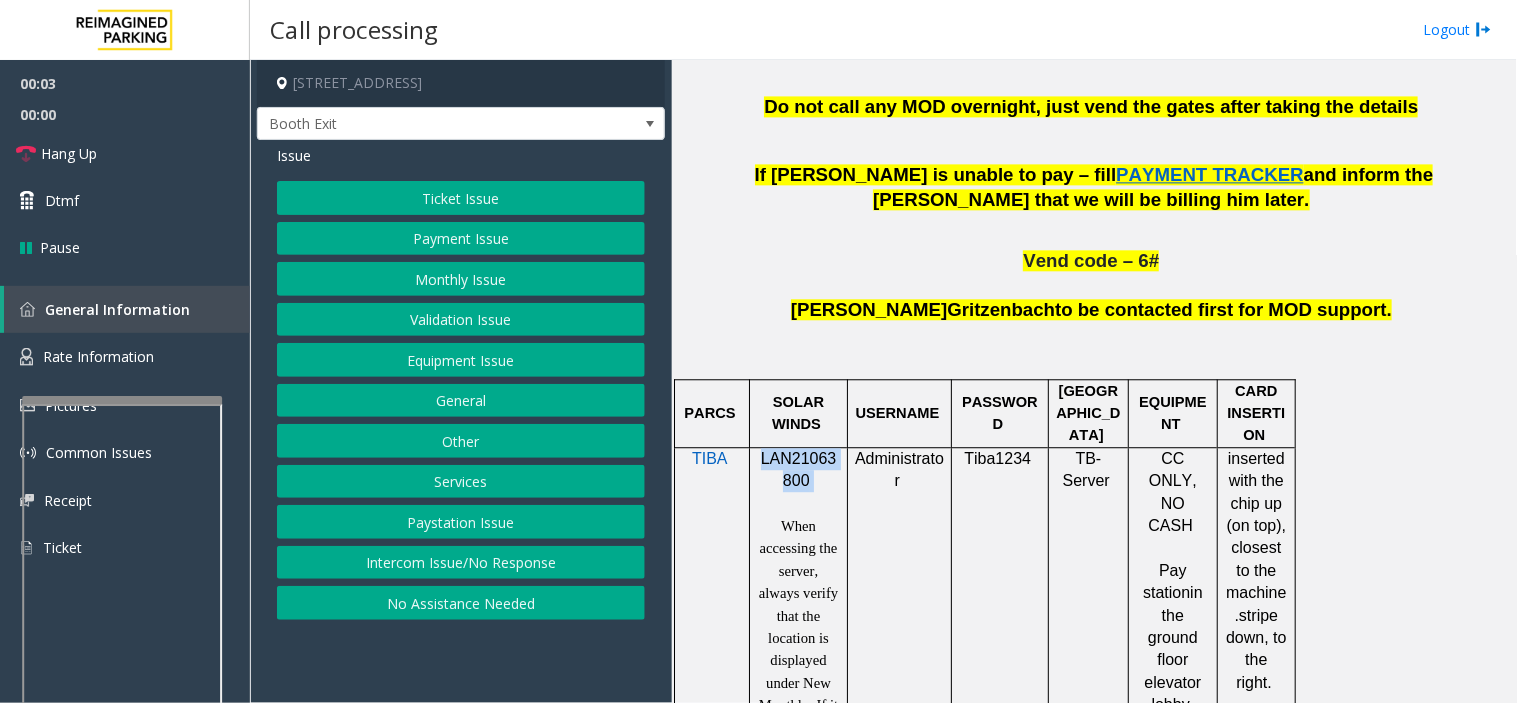 click on "LAN21063800" 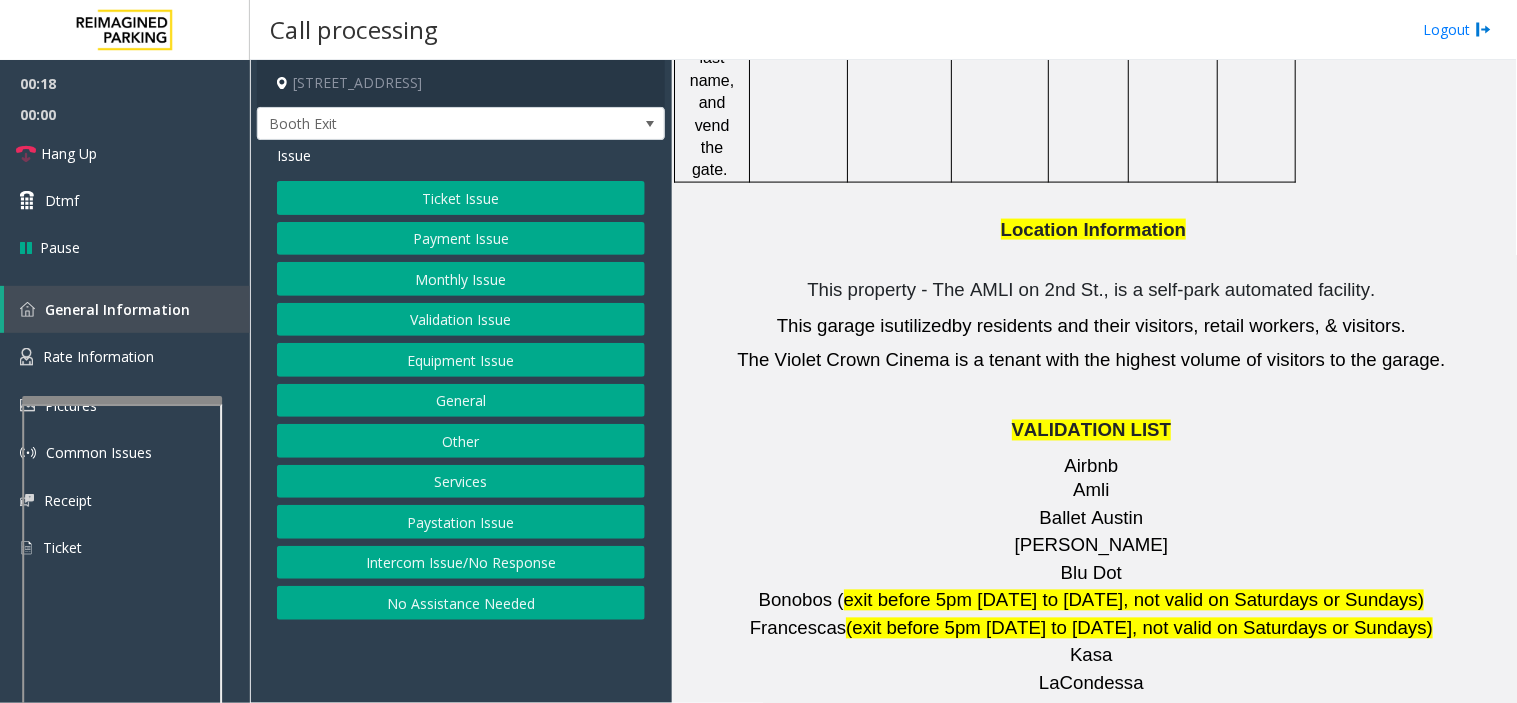 scroll, scrollTop: 2888, scrollLeft: 0, axis: vertical 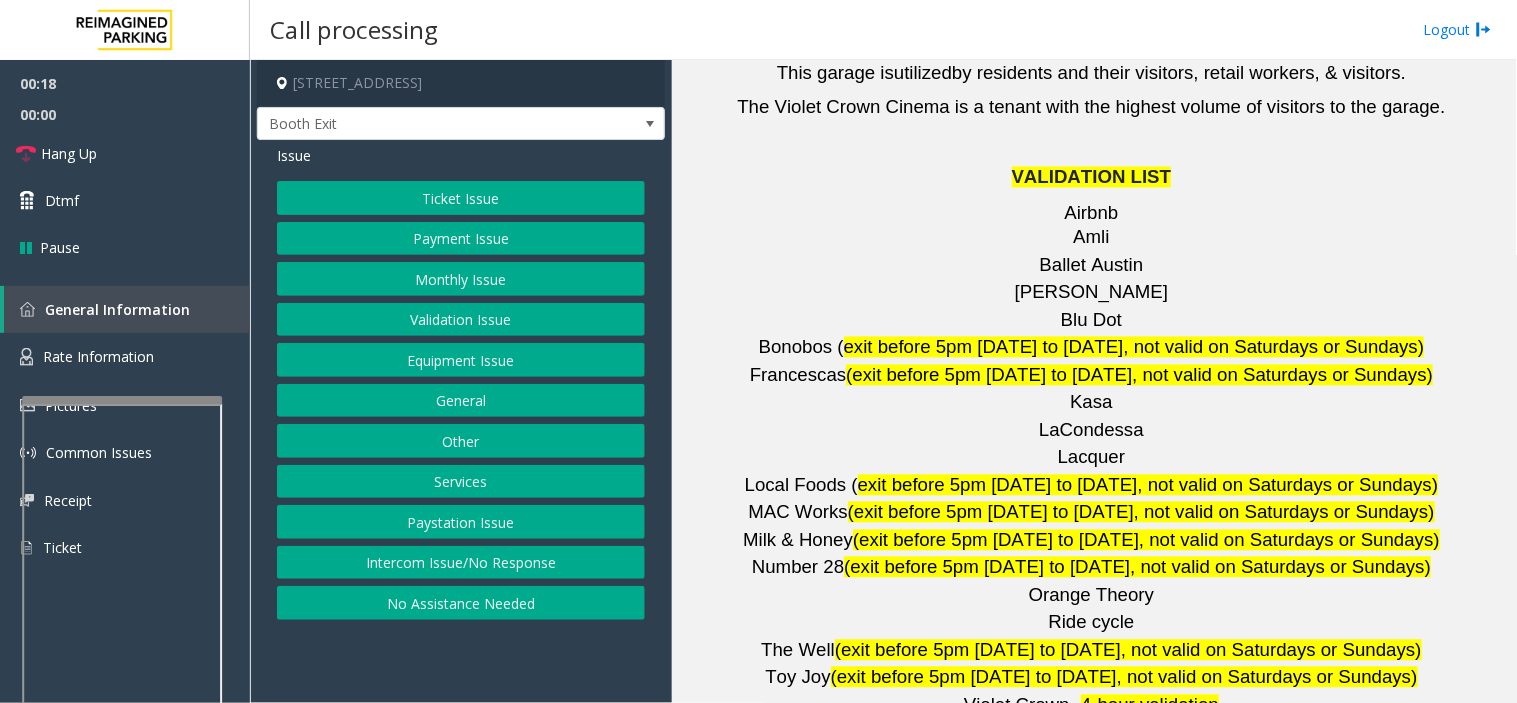 drag, startPoint x: 888, startPoint y: 482, endPoint x: 834, endPoint y: 507, distance: 59.5063 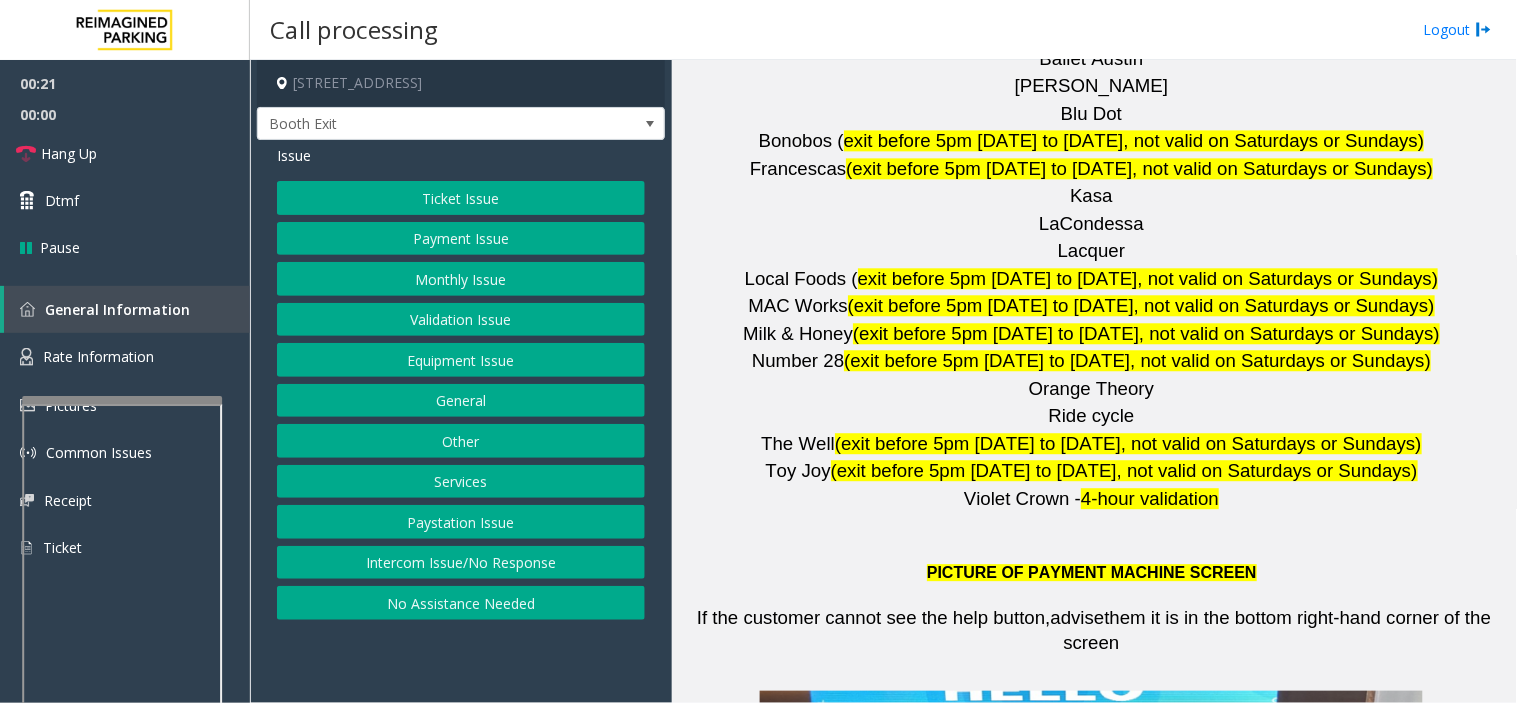scroll, scrollTop: 3333, scrollLeft: 0, axis: vertical 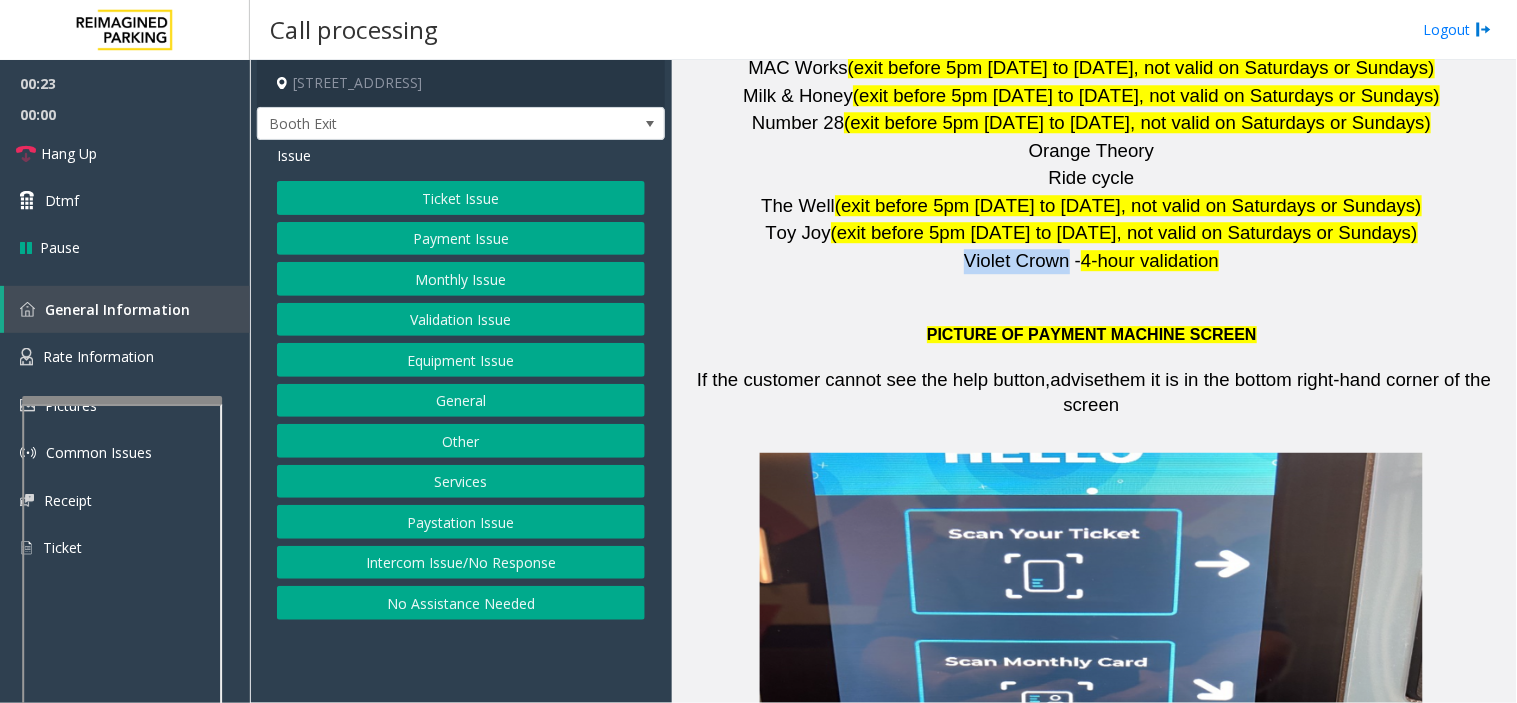 drag, startPoint x: 948, startPoint y: 142, endPoint x: 1061, endPoint y: 145, distance: 113.03982 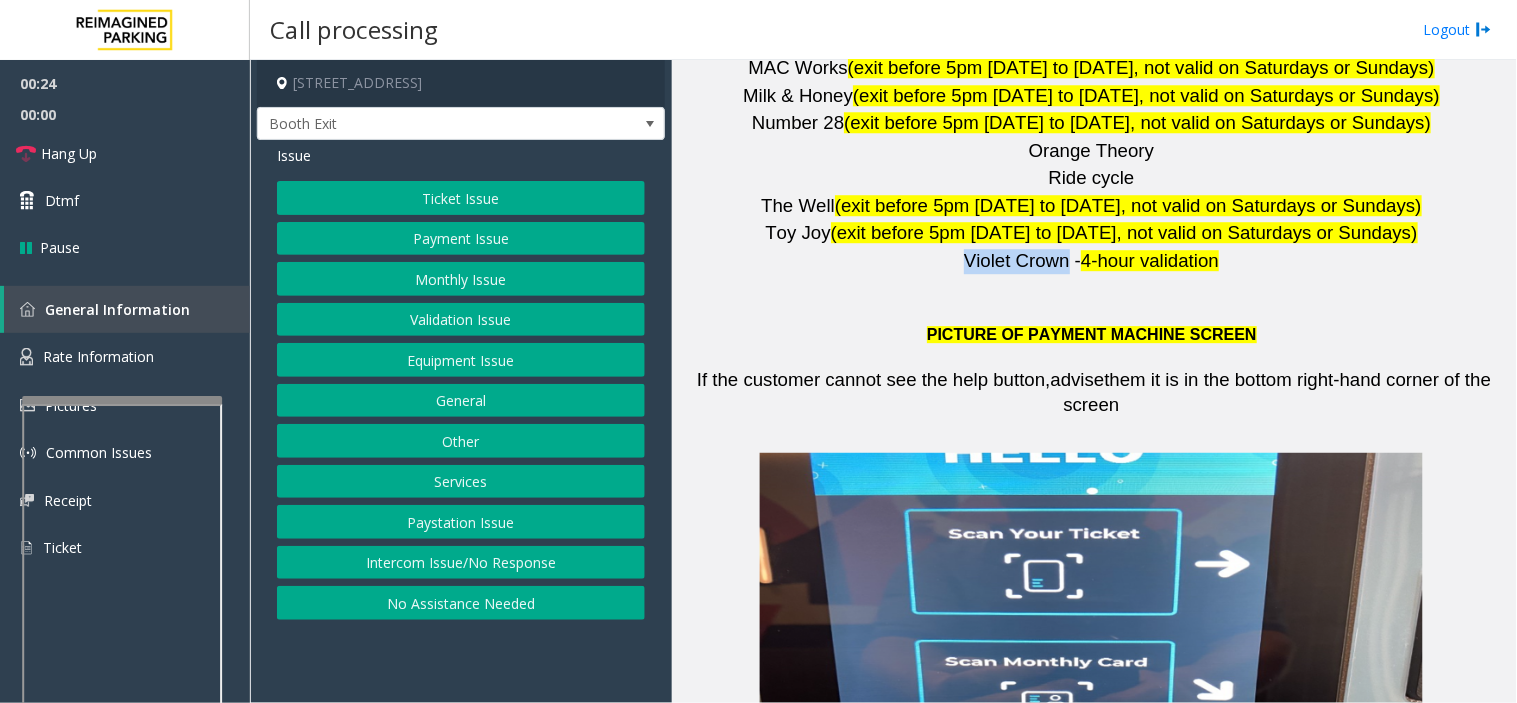 click on "Validation Issue" 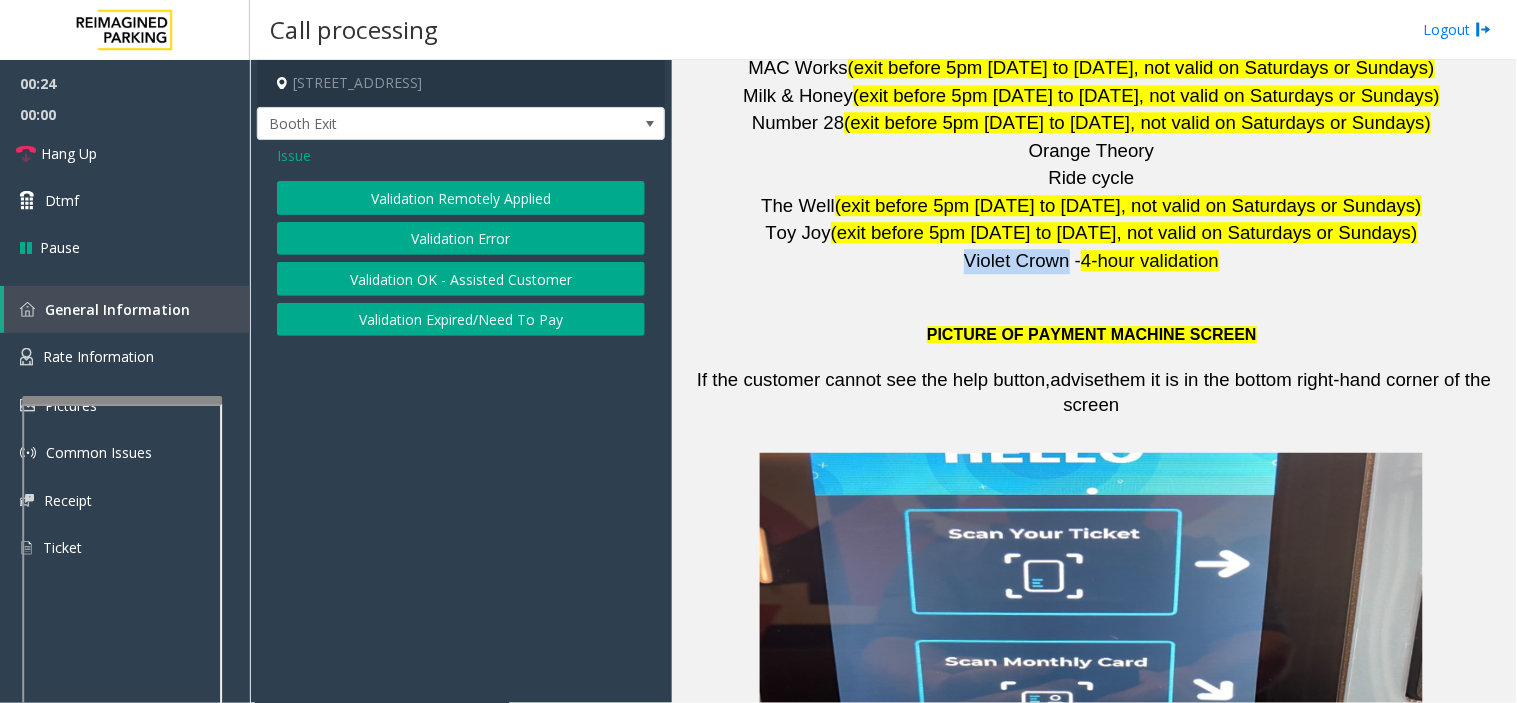 click on "Validation Error" 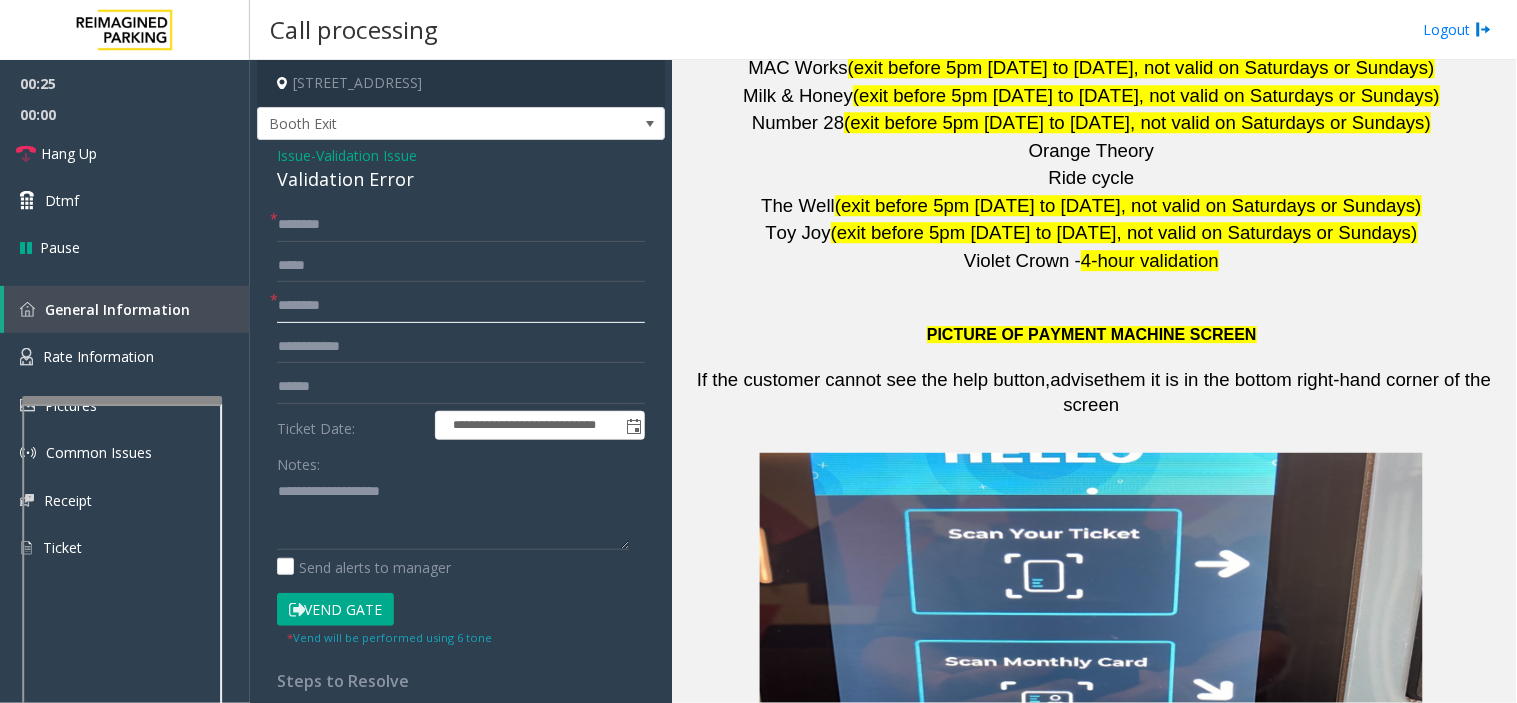 click 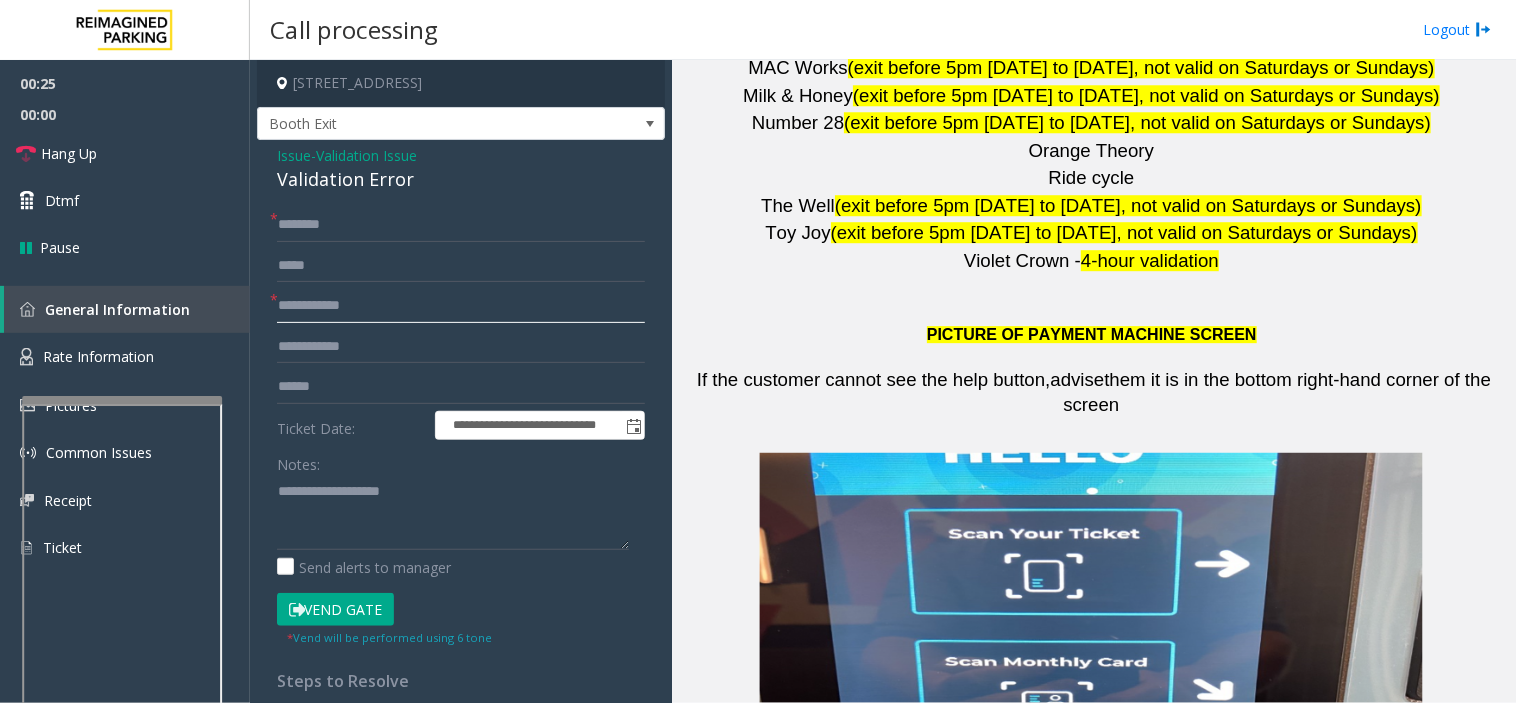 type on "**********" 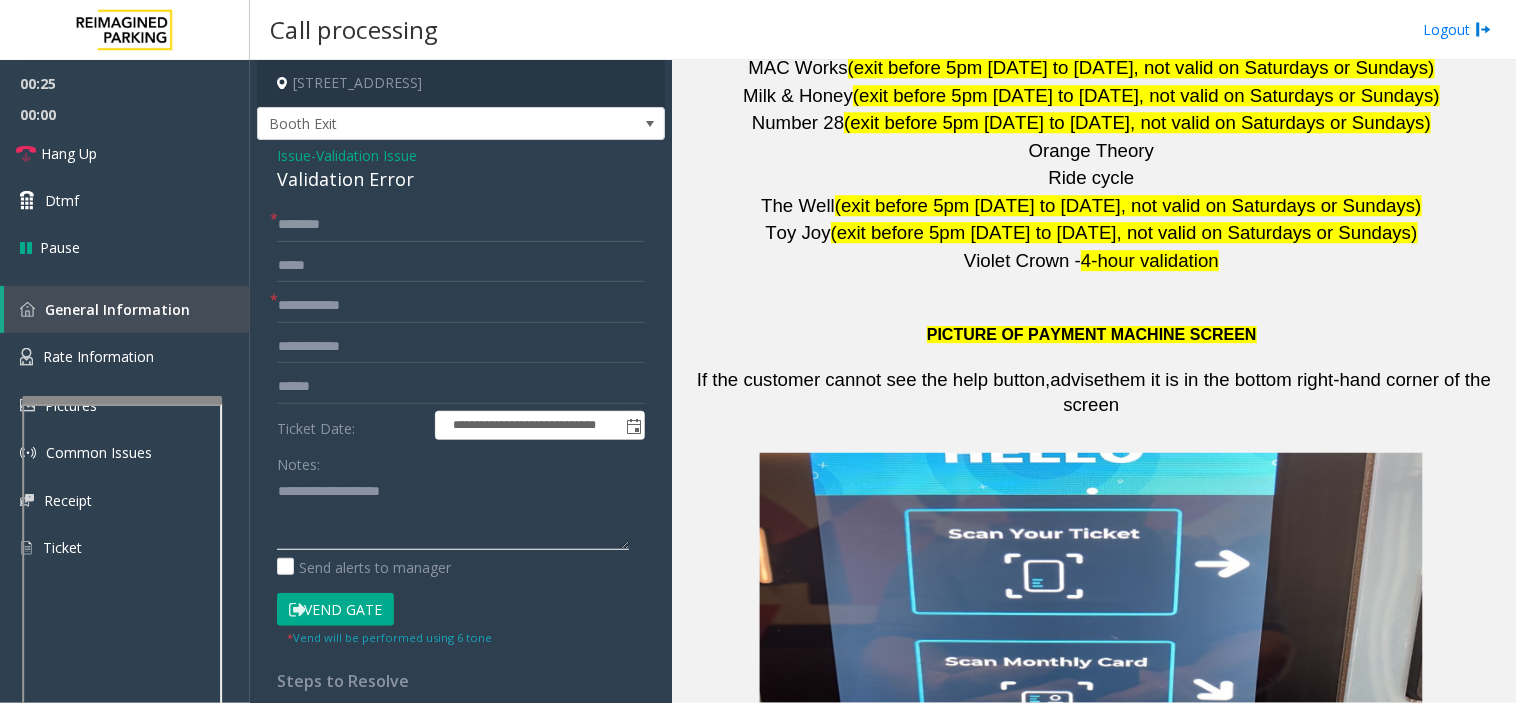 drag, startPoint x: 405, startPoint y: 485, endPoint x: 846, endPoint y: 250, distance: 499.7059 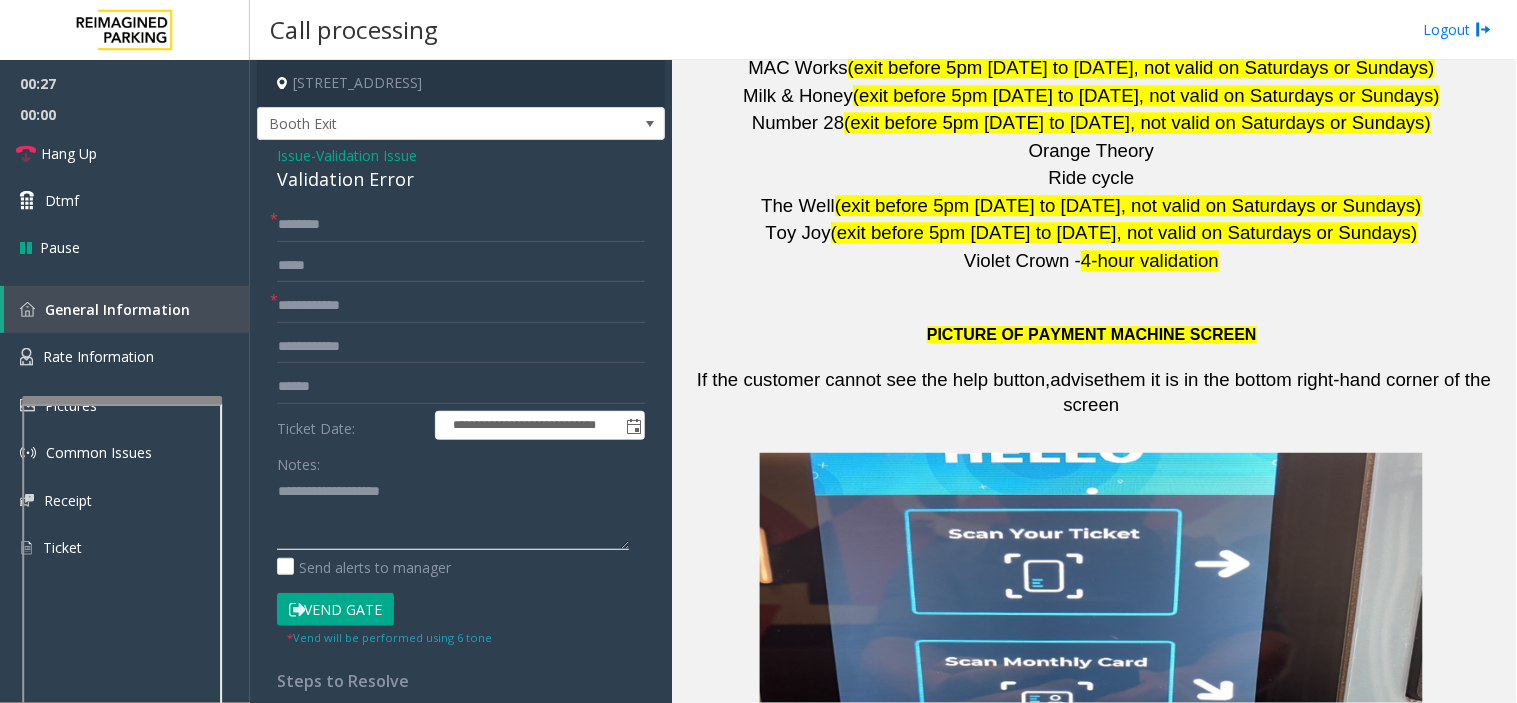 click 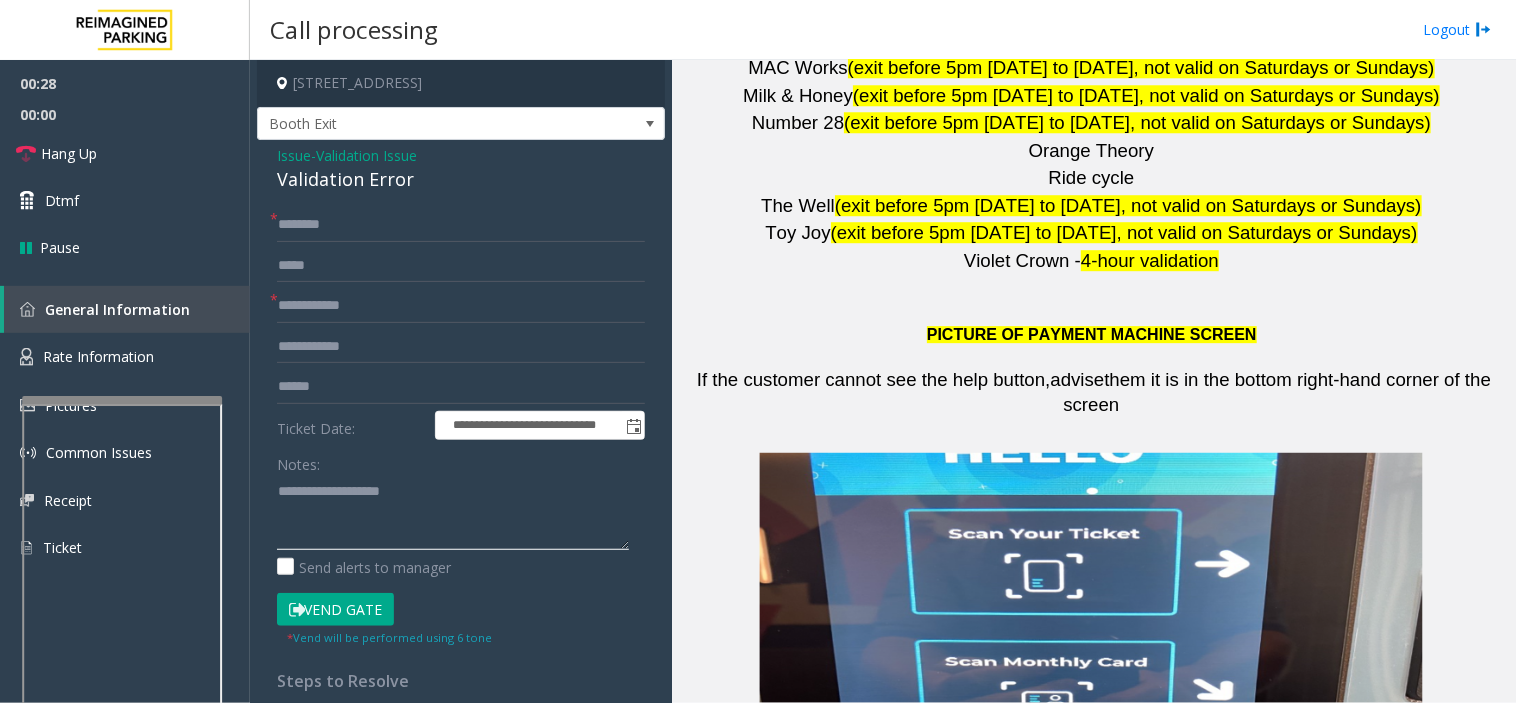 paste on "**********" 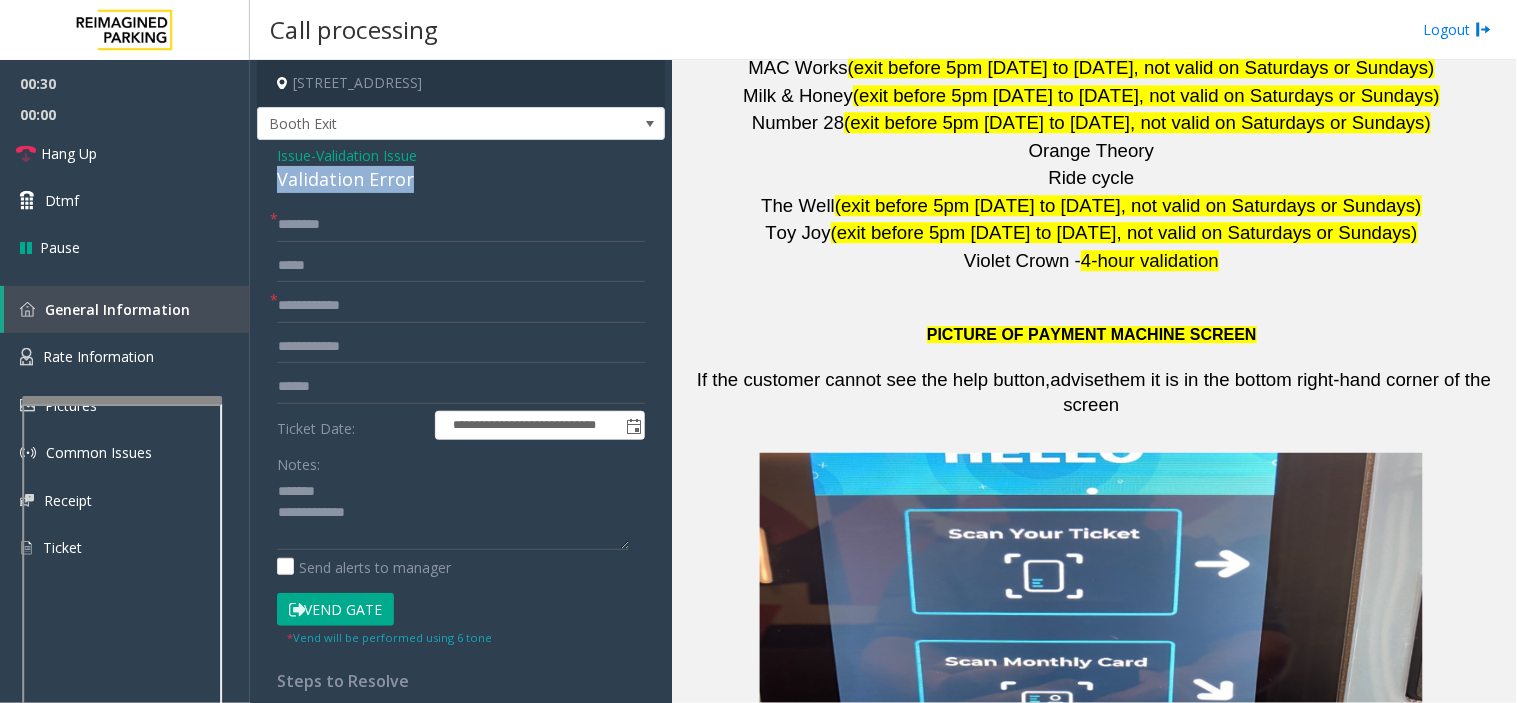 drag, startPoint x: 283, startPoint y: 183, endPoint x: 421, endPoint y: 178, distance: 138.09055 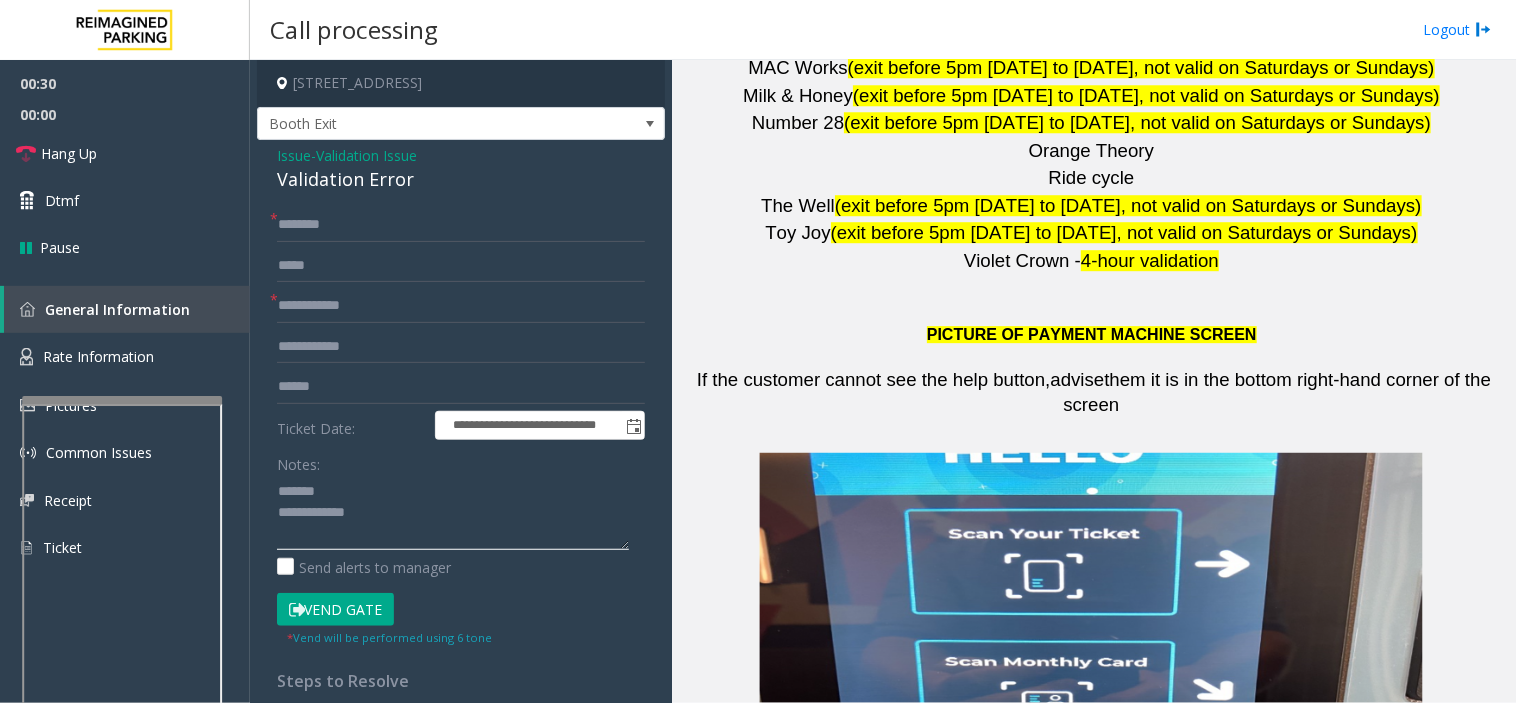 paste on "**********" 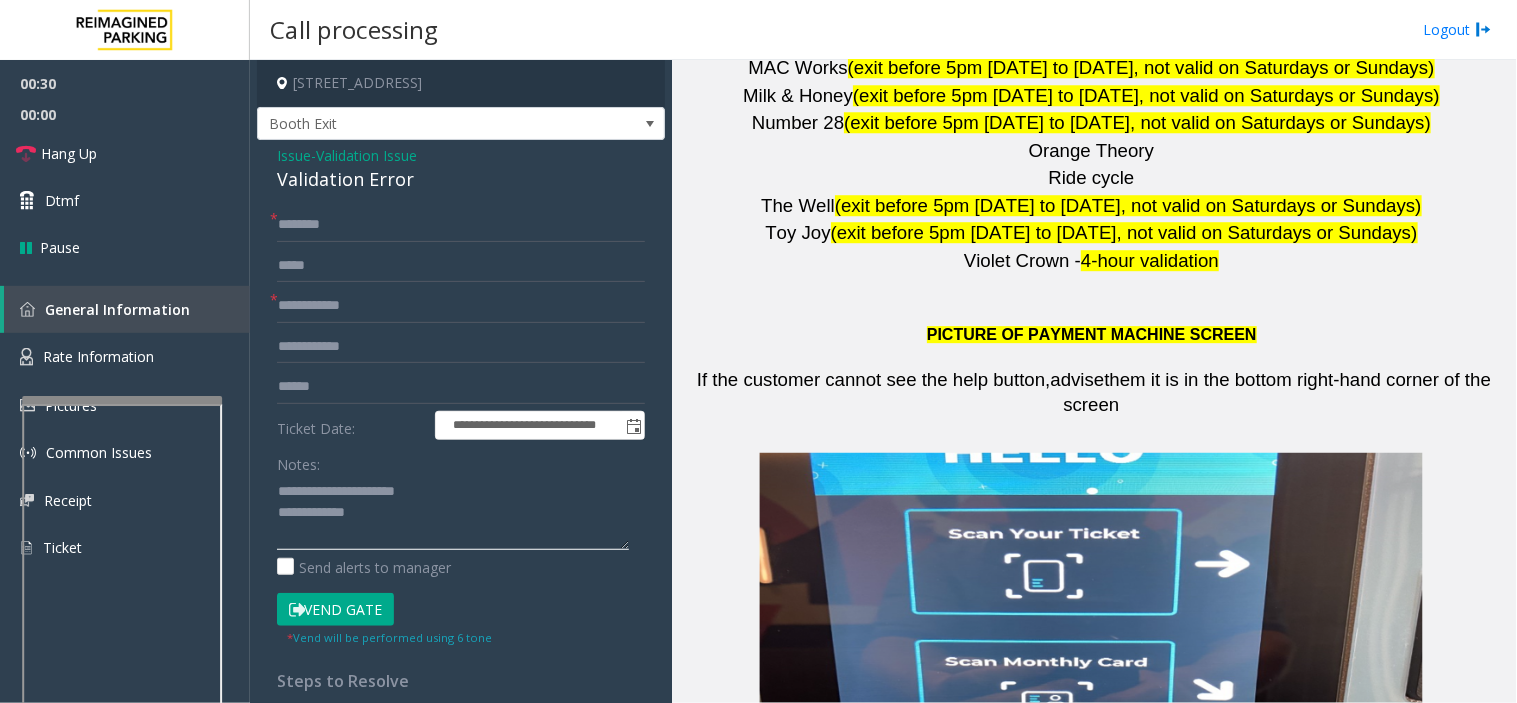 click 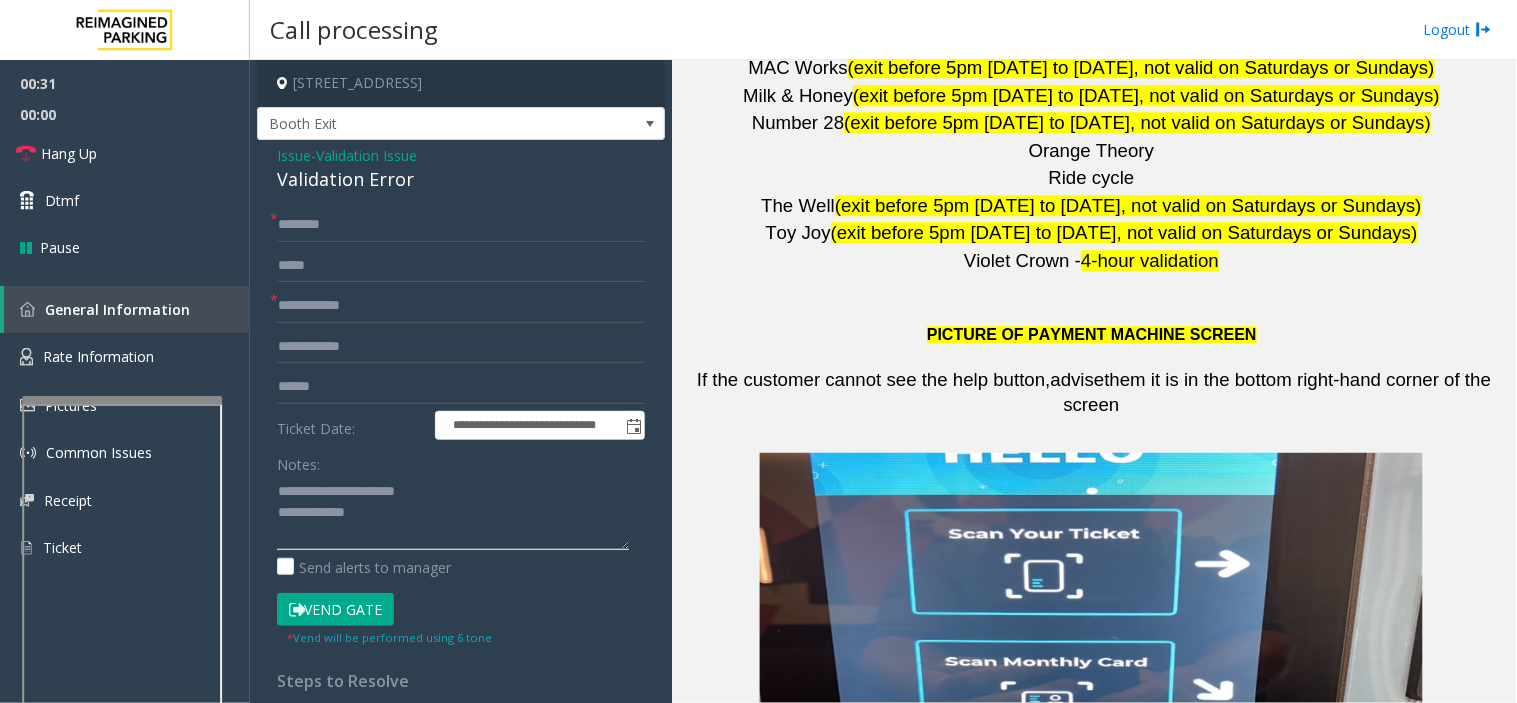 click 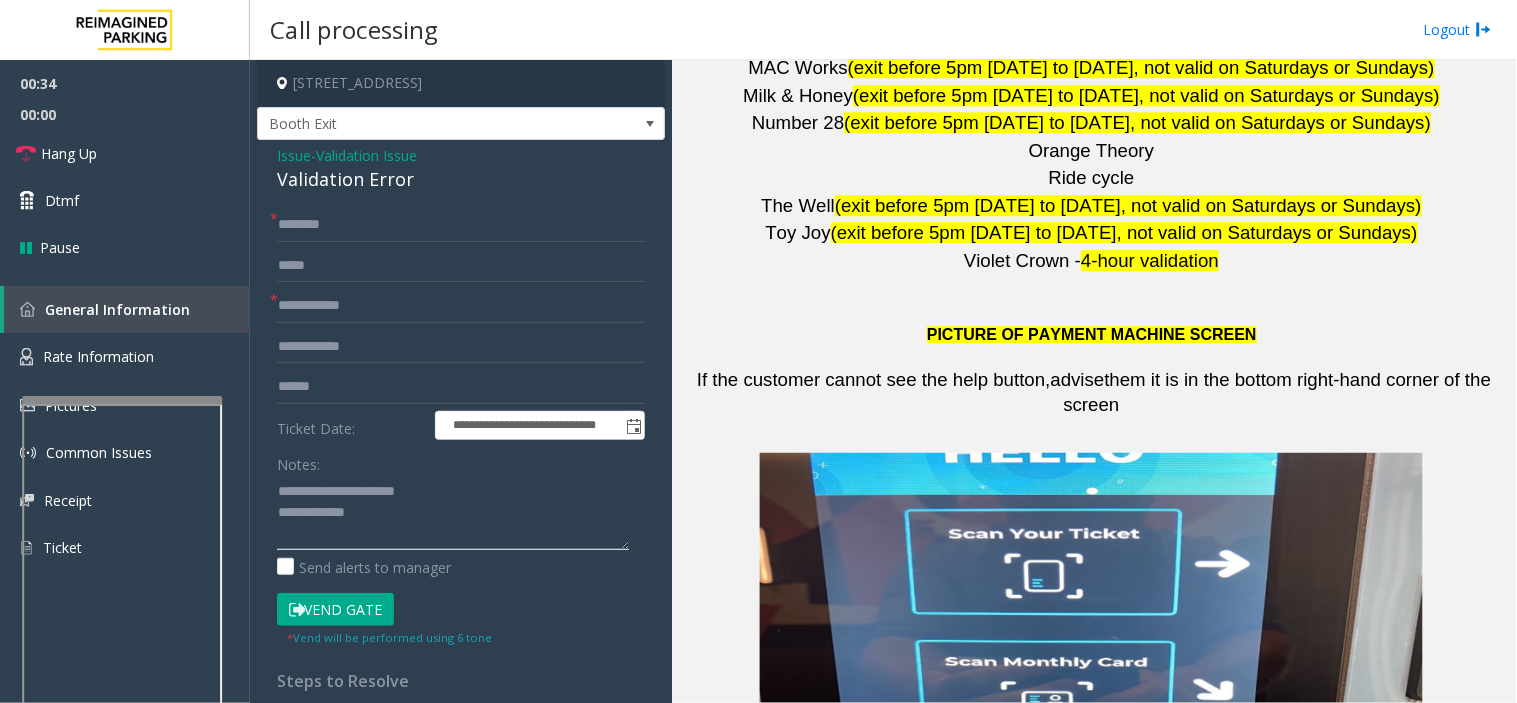 paste on "**********" 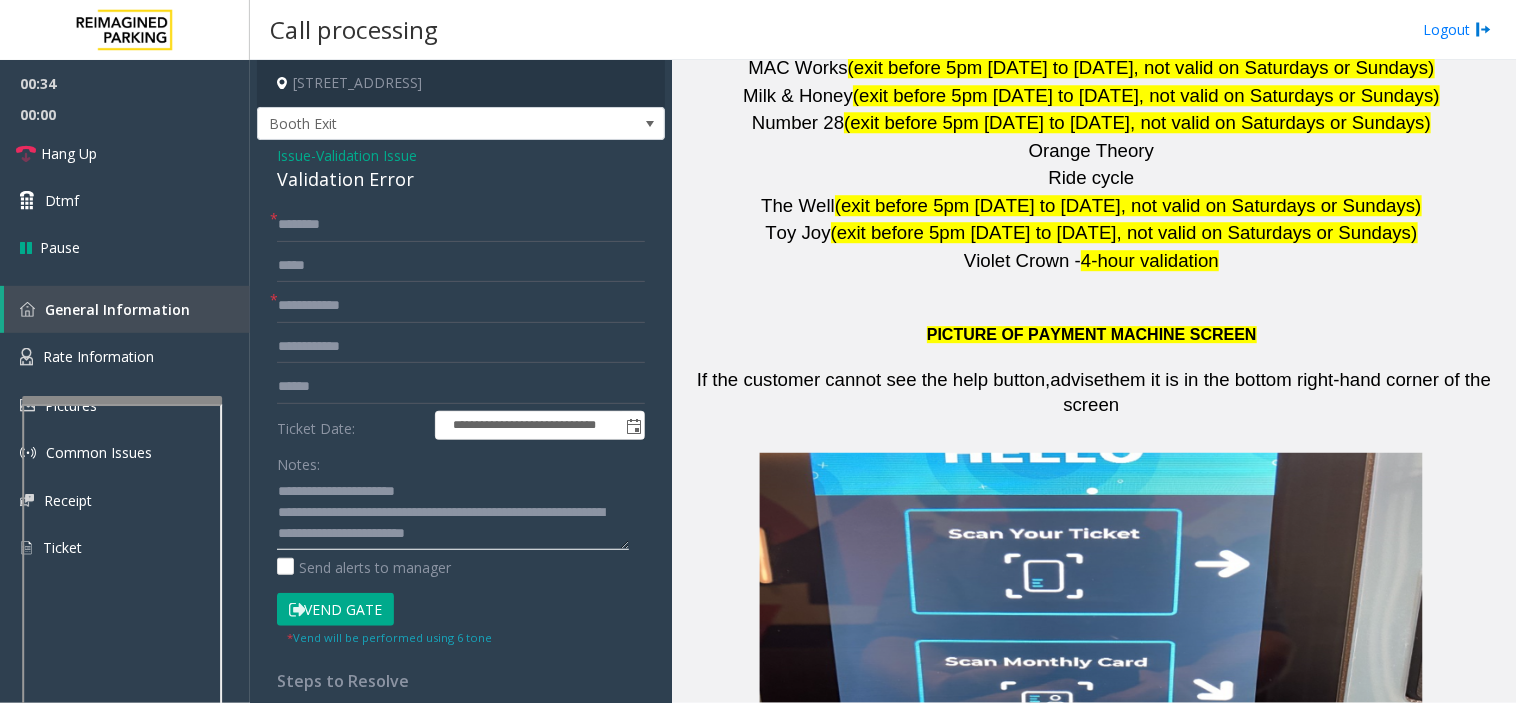 click 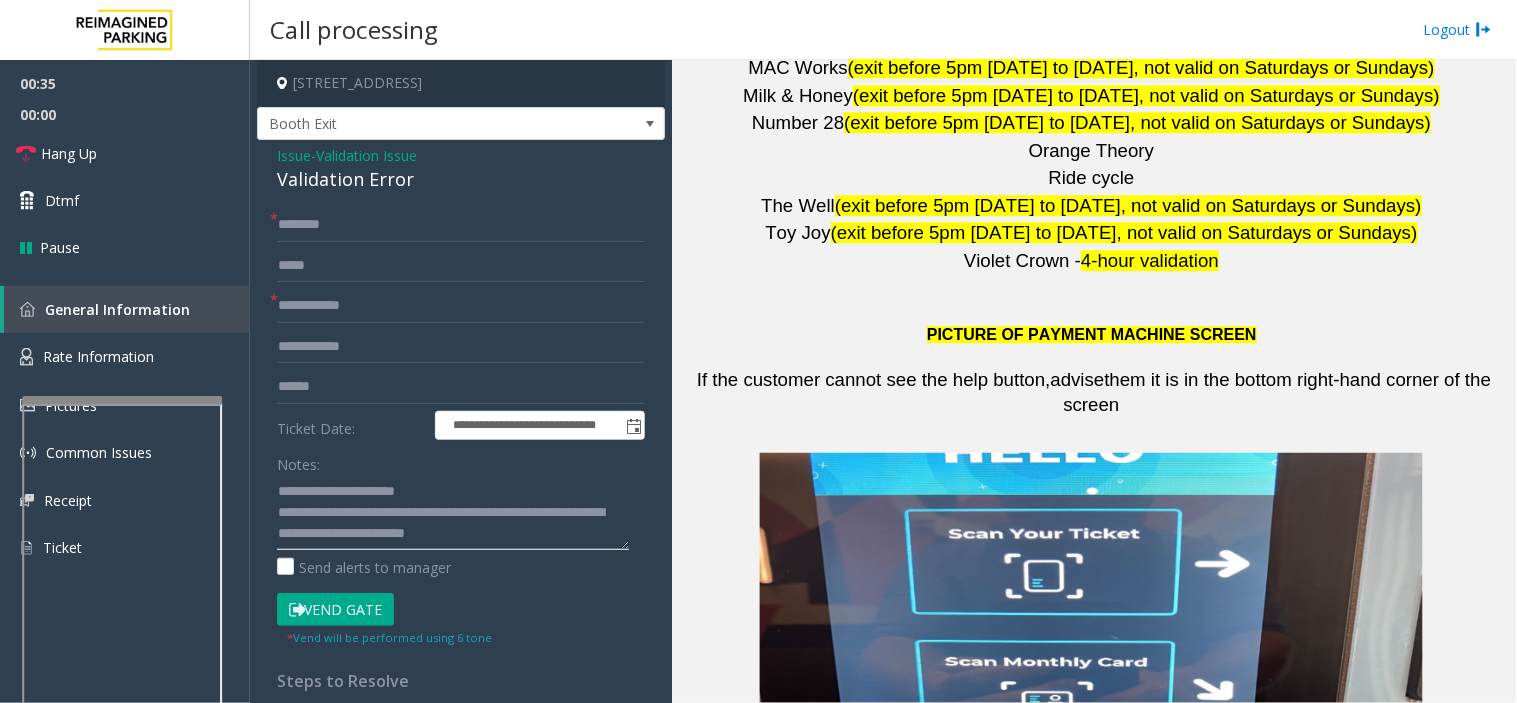 type on "**********" 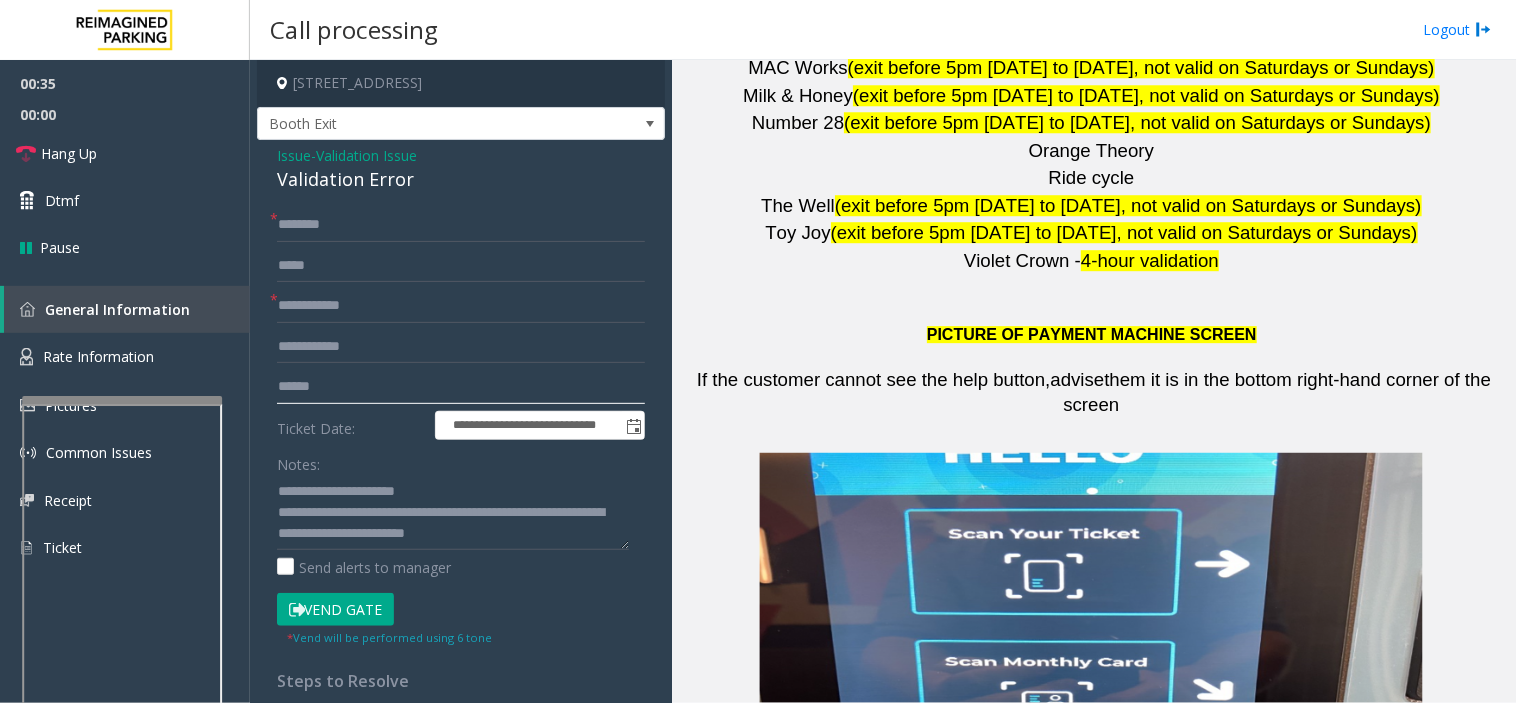 click 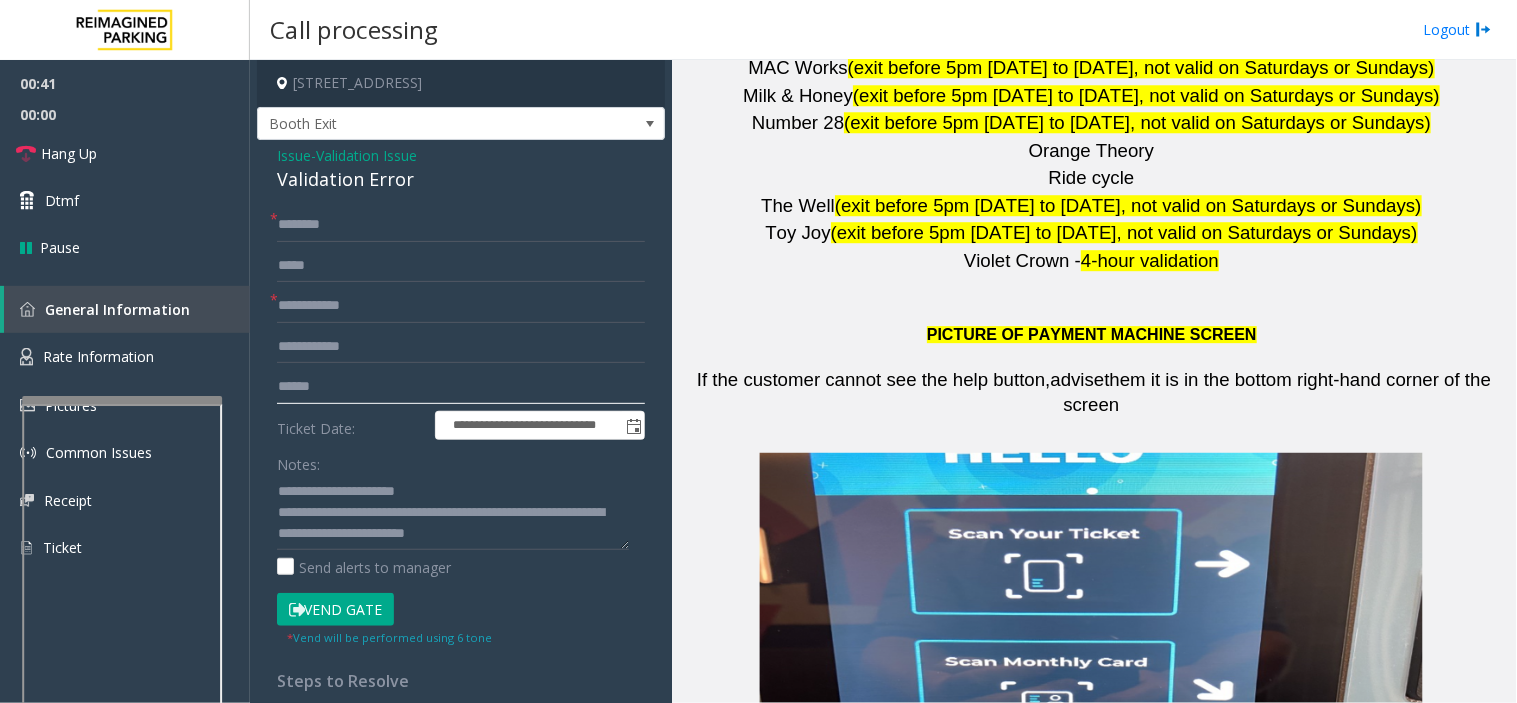 click 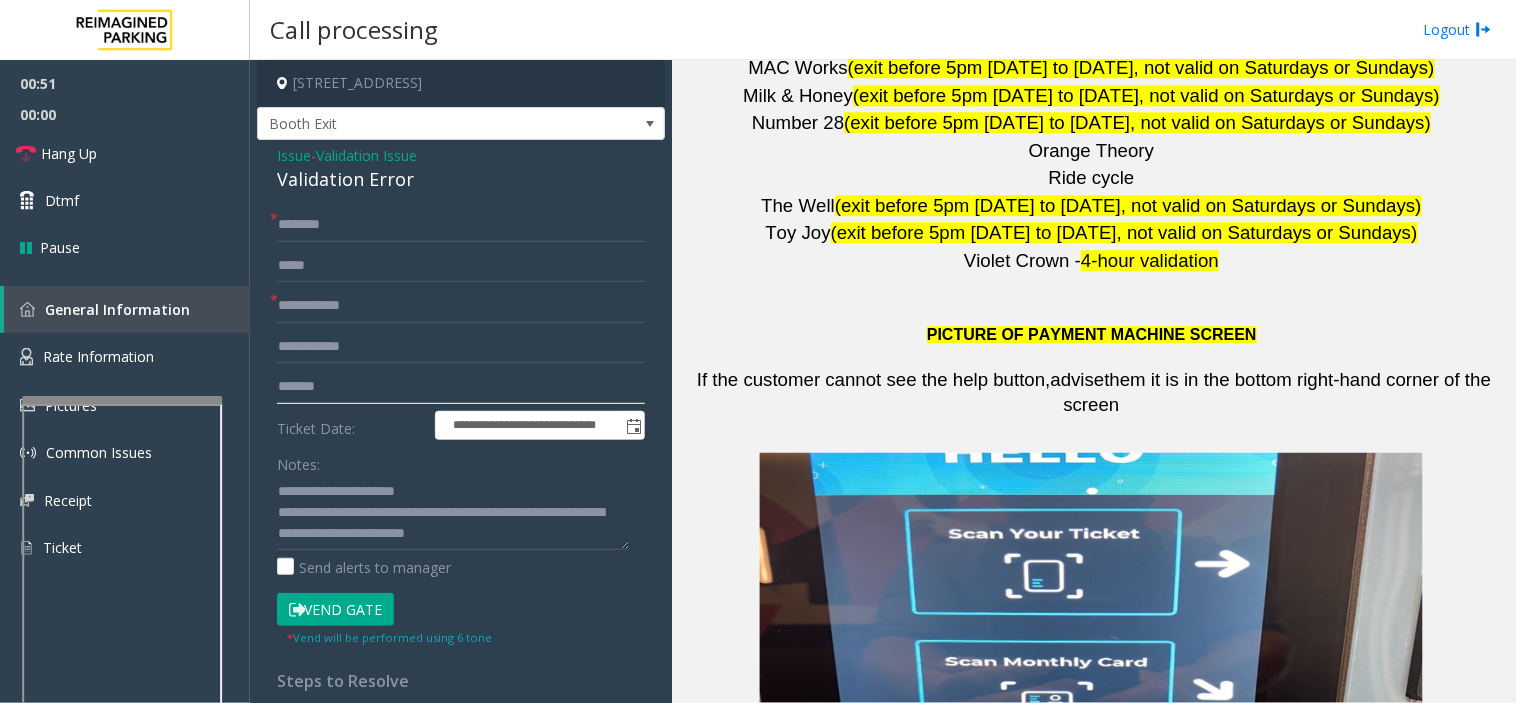 type on "*******" 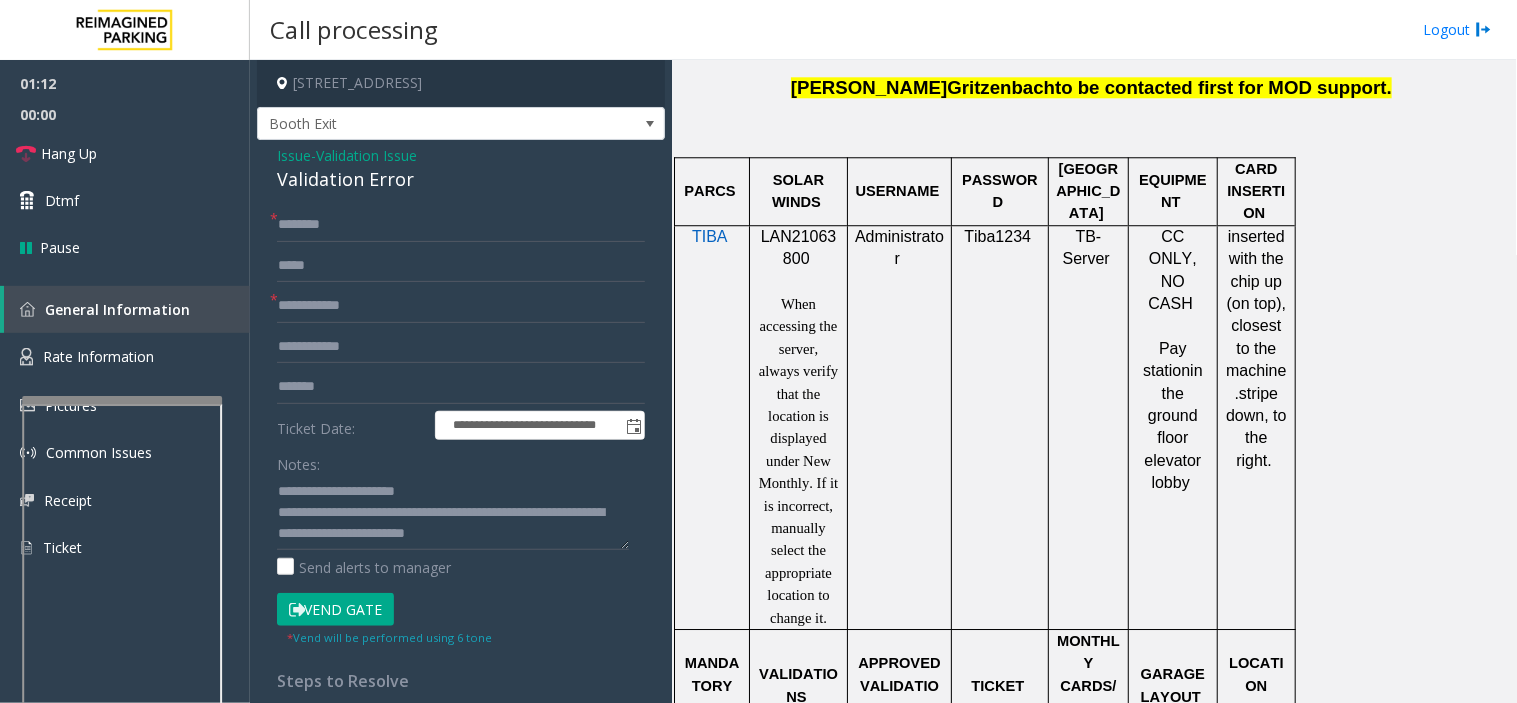 scroll, scrollTop: 1888, scrollLeft: 0, axis: vertical 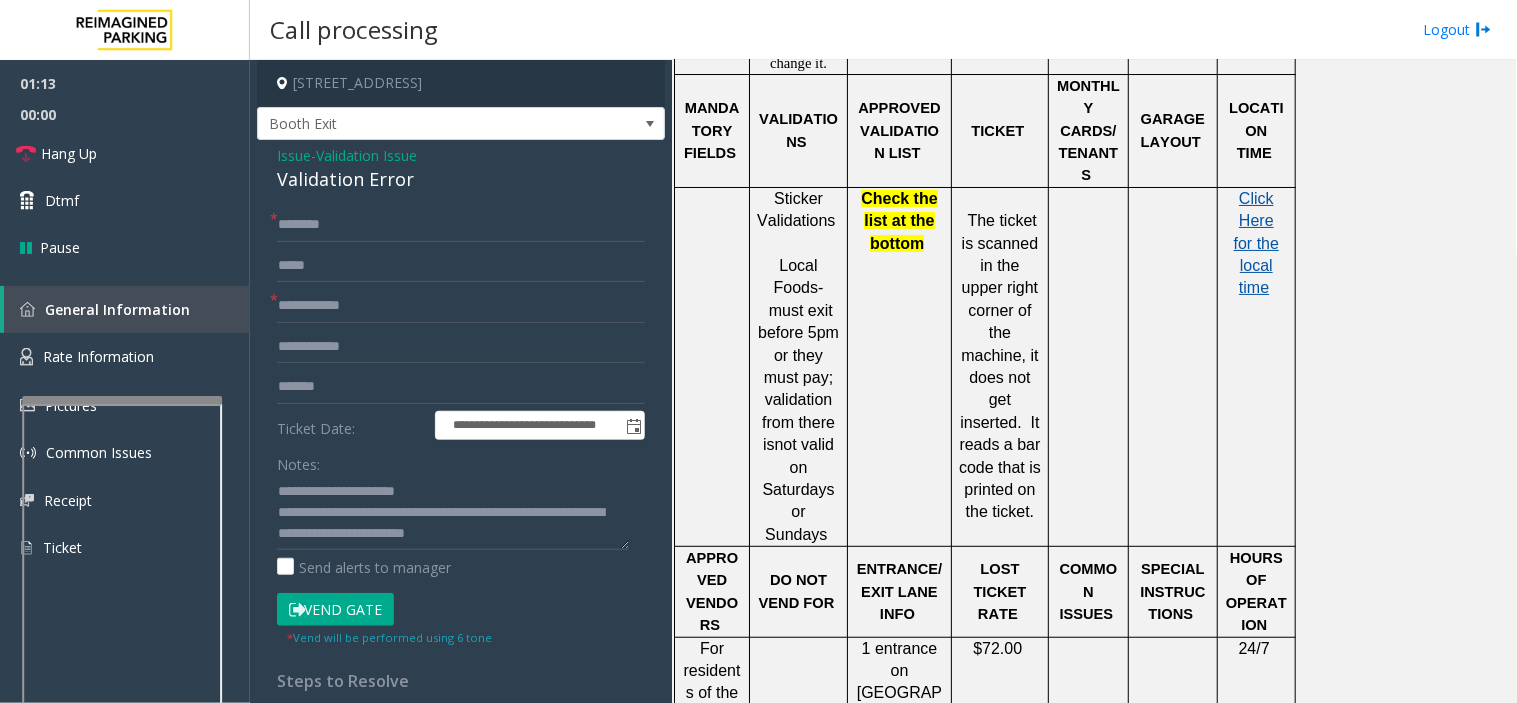 click on "Click Here for the local time" 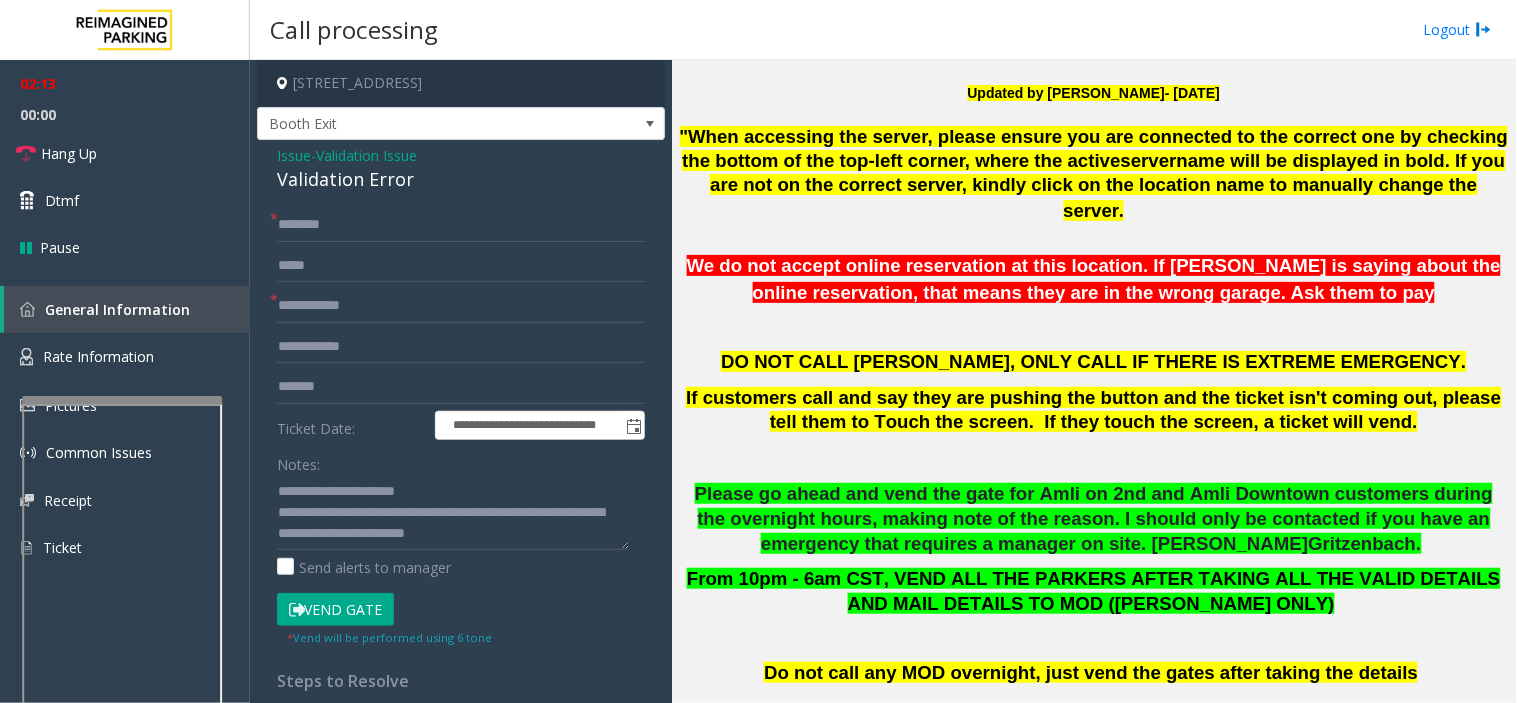 scroll, scrollTop: 555, scrollLeft: 0, axis: vertical 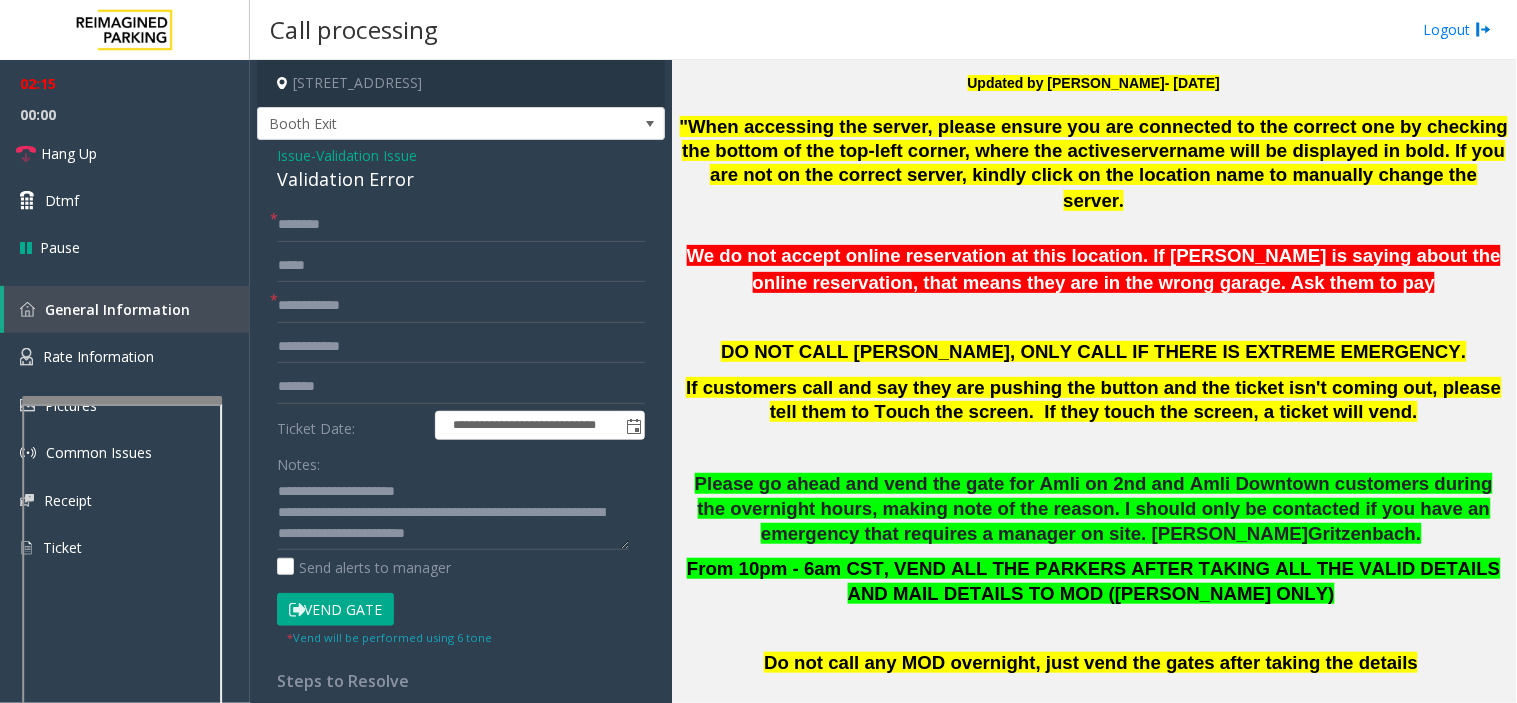 click on "Vend Gate" 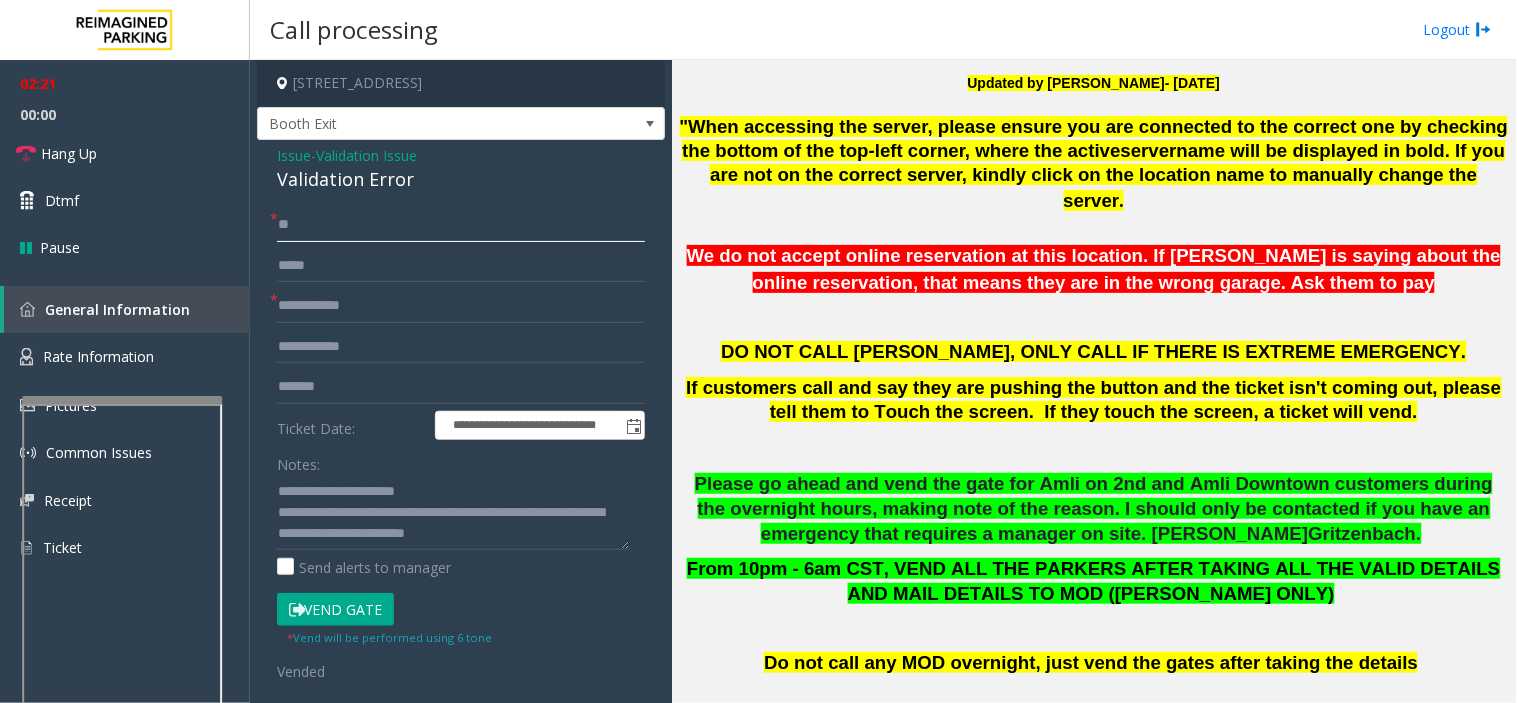 type on "**" 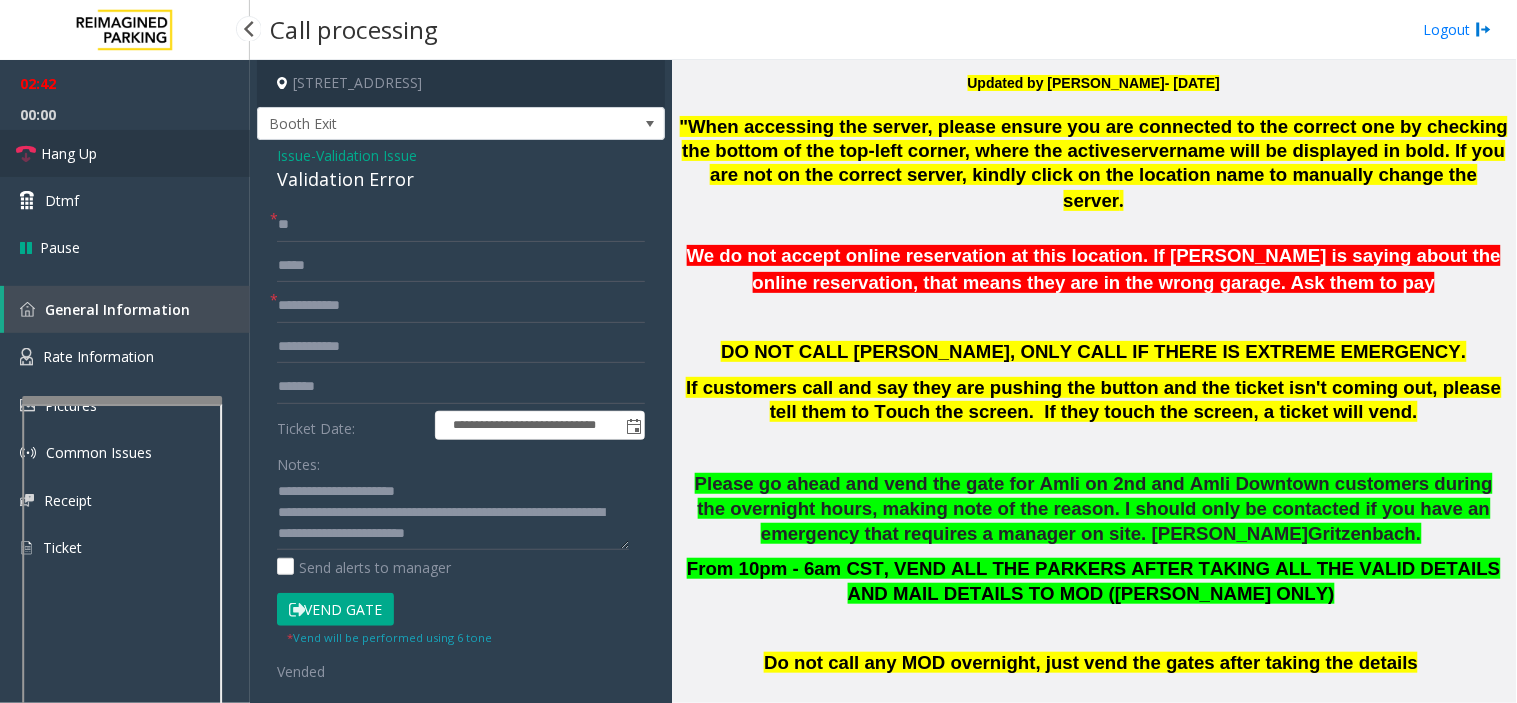 click on "Hang Up" at bounding box center (125, 153) 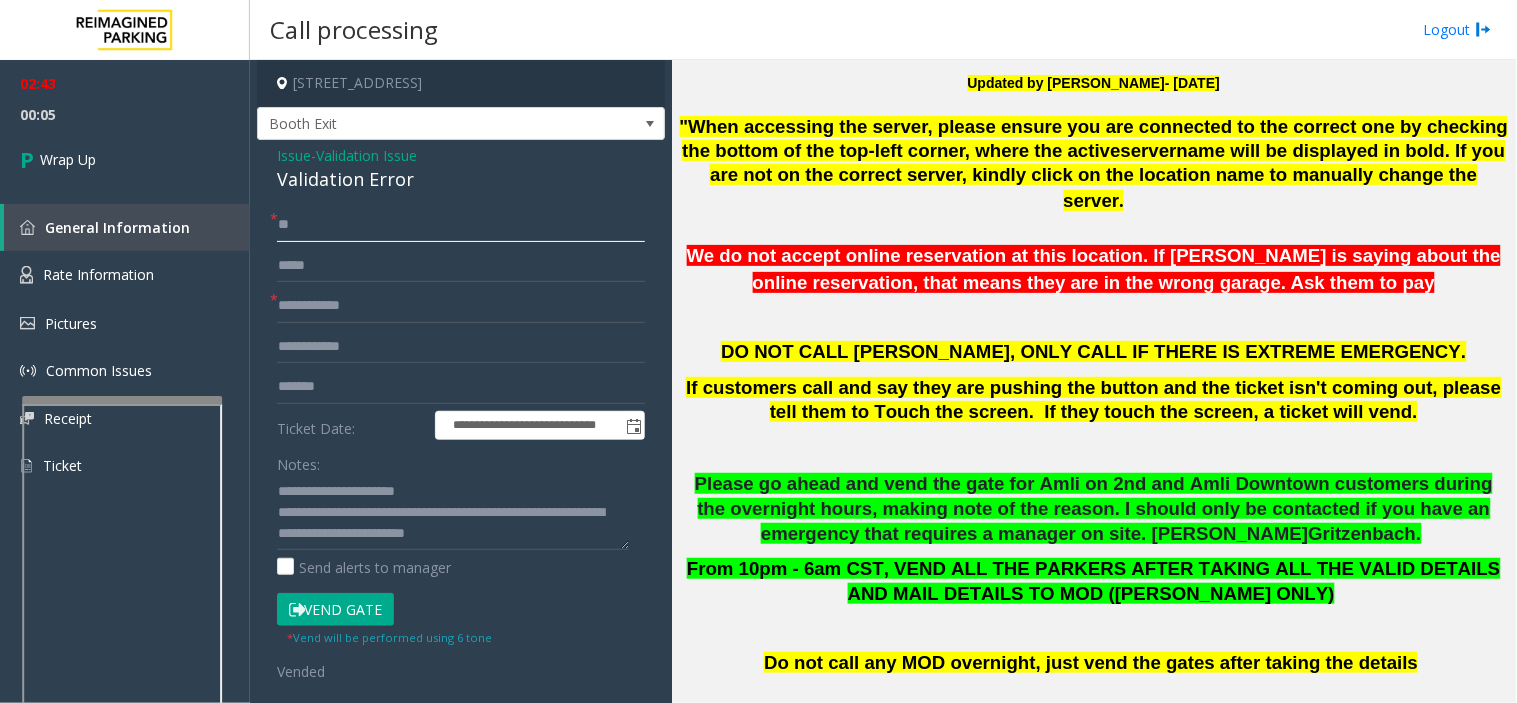 click on "**" 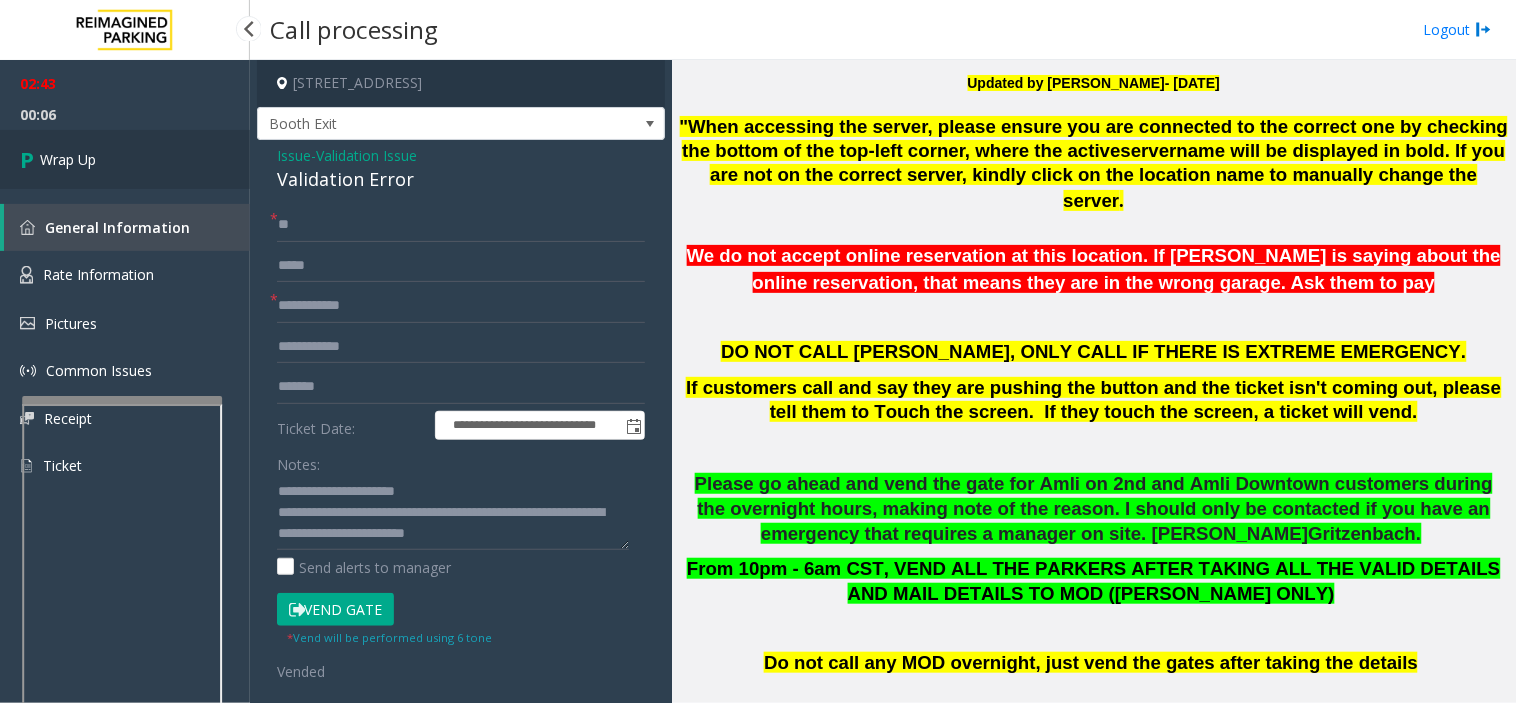 click on "Wrap Up" at bounding box center (125, 159) 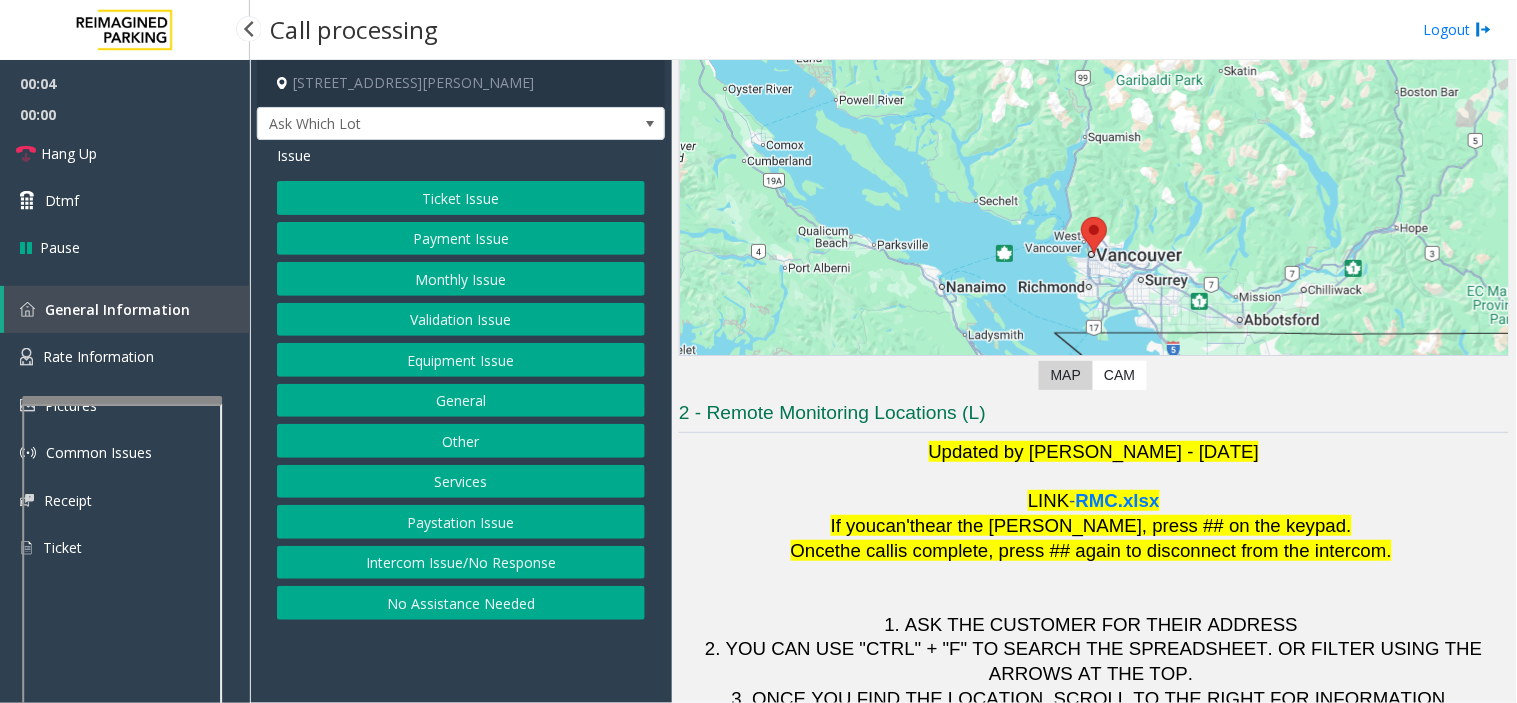 scroll, scrollTop: 210, scrollLeft: 0, axis: vertical 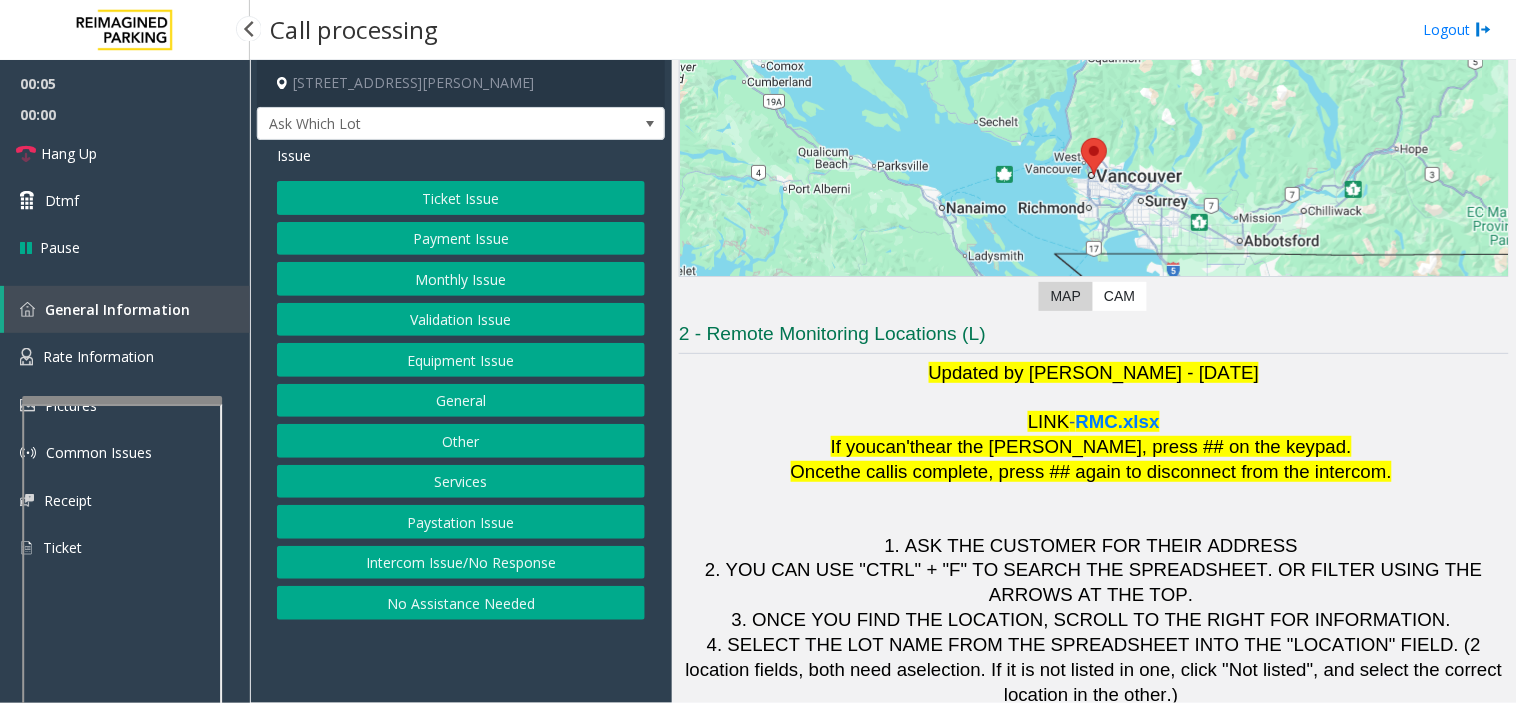drag, startPoint x: 555, startPoint y: 628, endPoint x: 547, endPoint y: 637, distance: 12.0415945 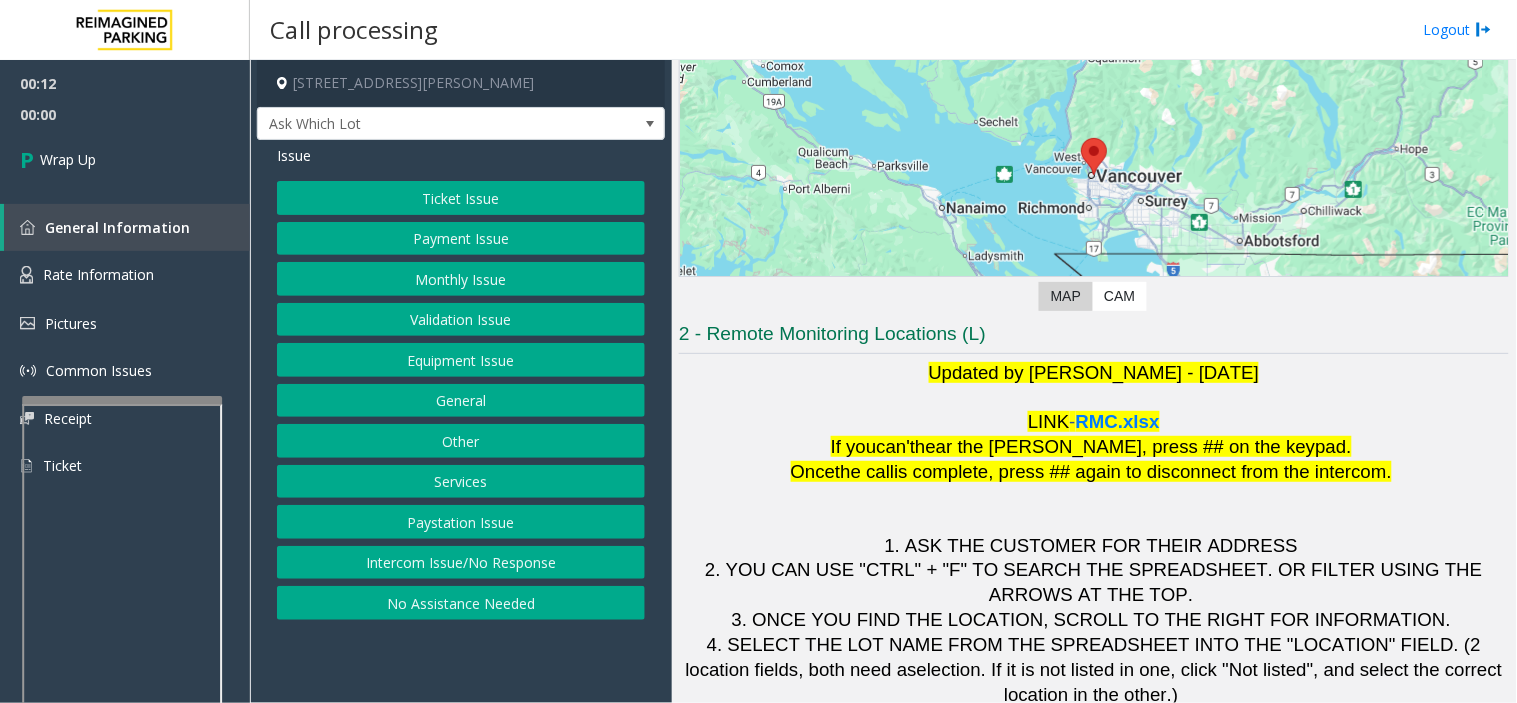 click on "Intercom Issue/No Response" 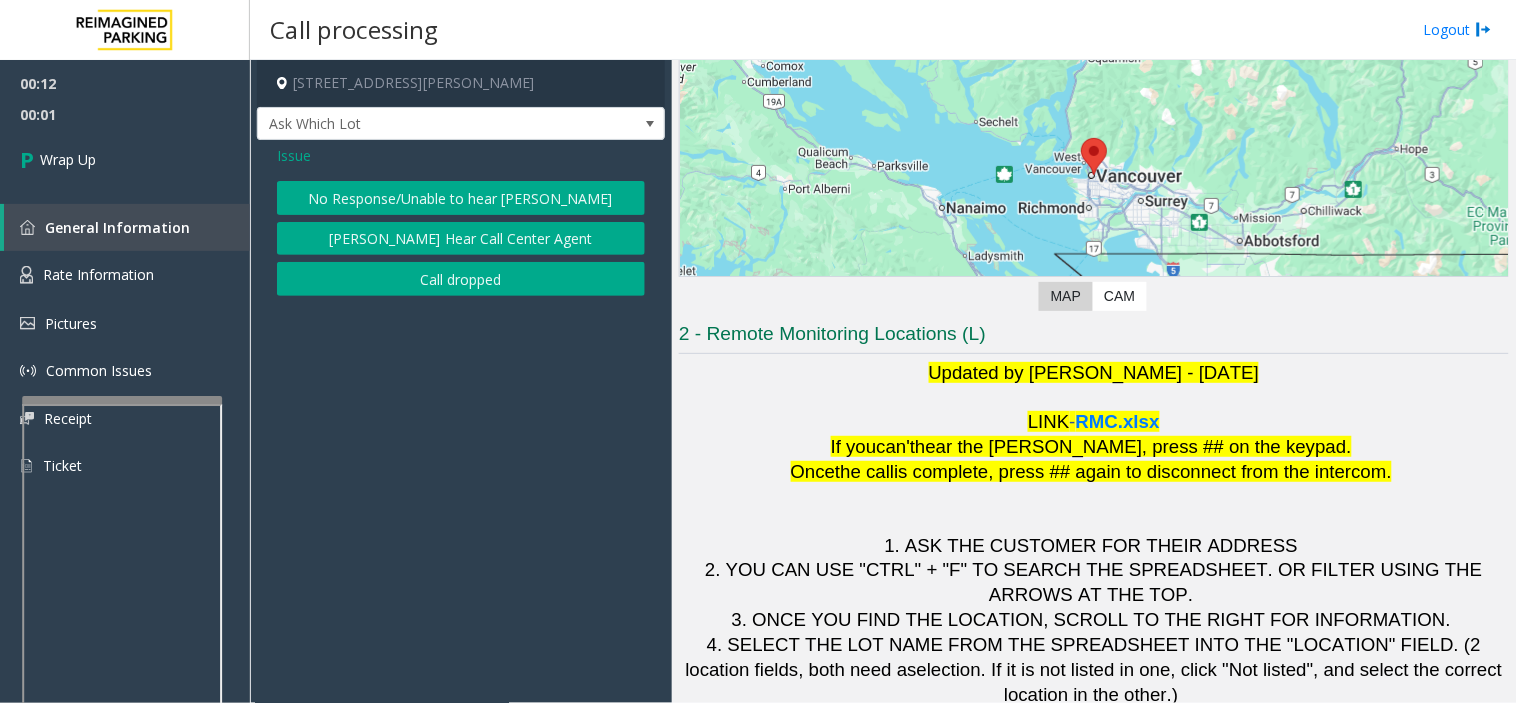 click on "Call dropped" 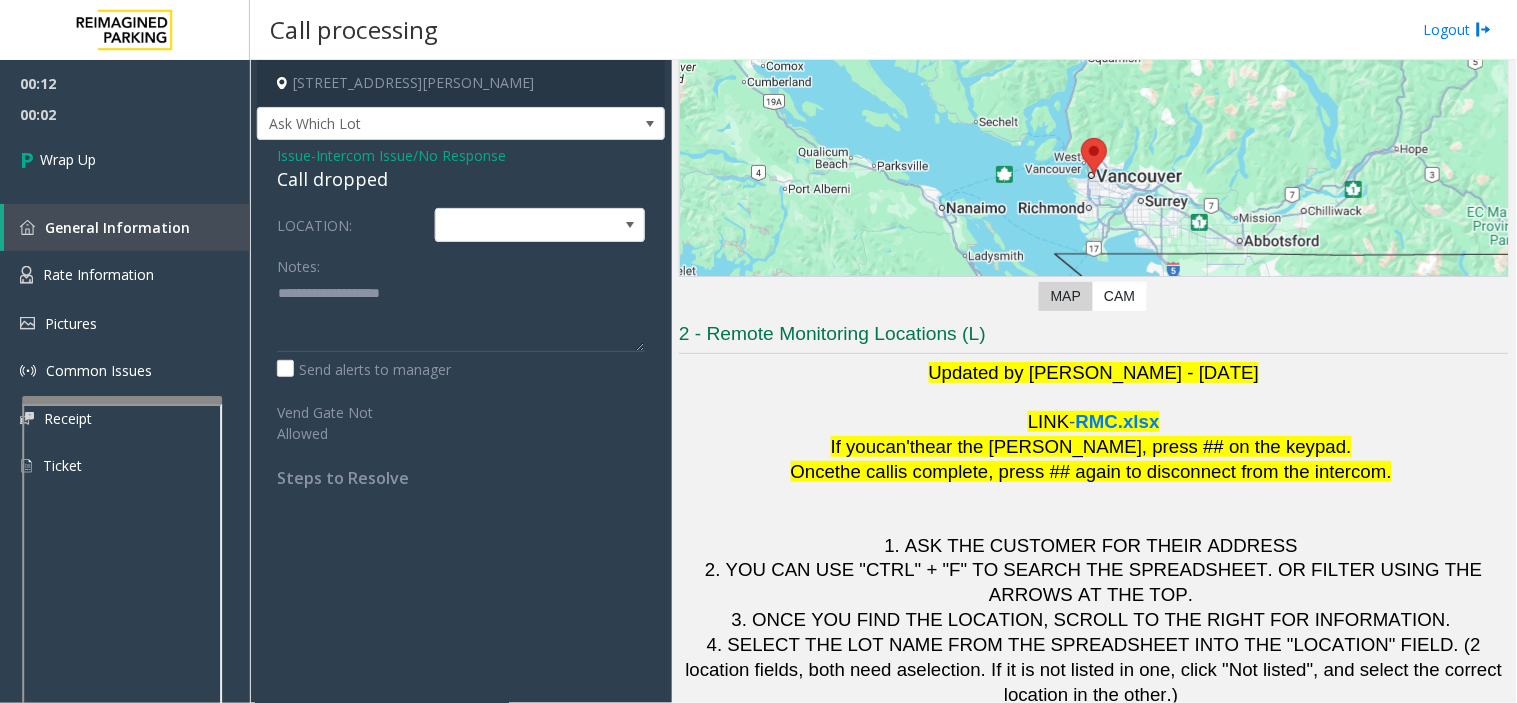 click on "Call dropped" 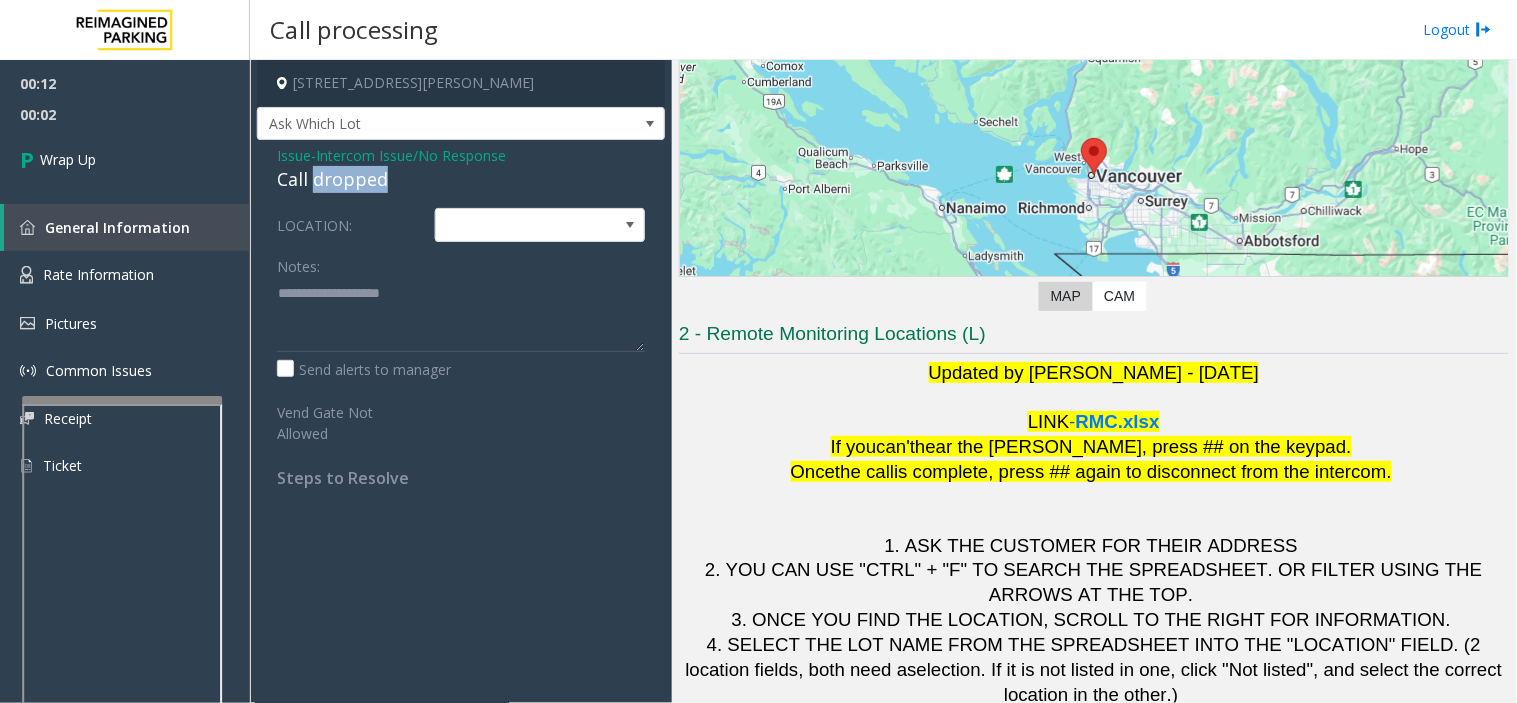 click on "Call dropped" 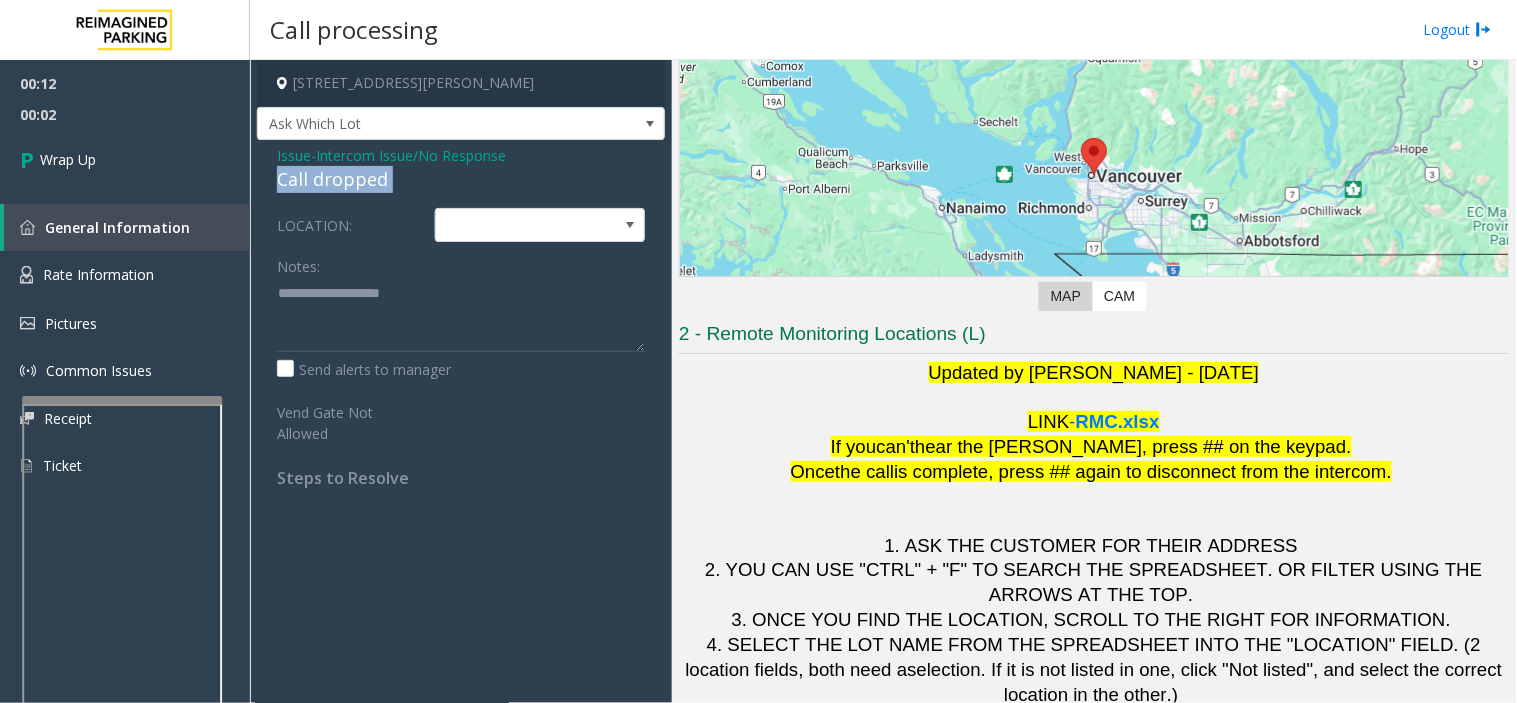 click on "Call dropped" 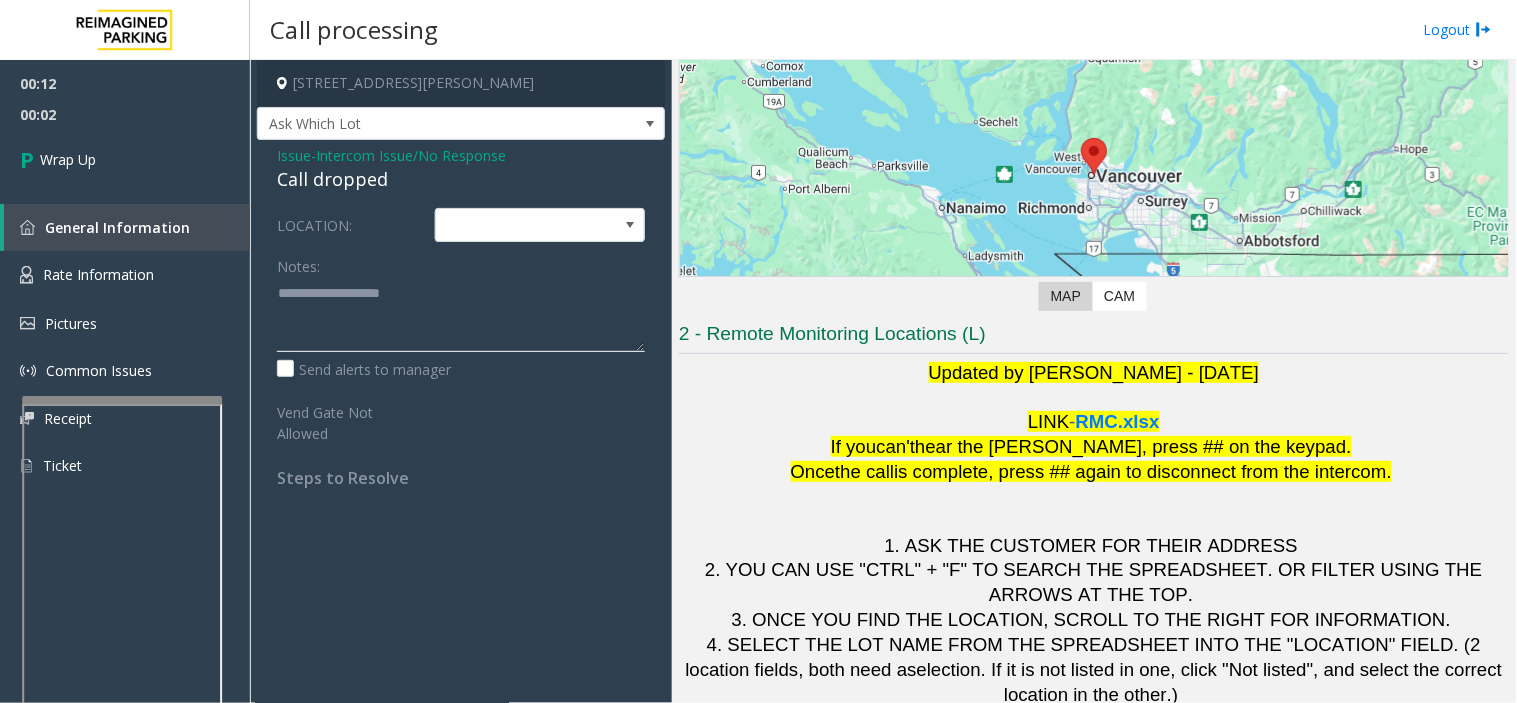 drag, startPoint x: 405, startPoint y: 346, endPoint x: 345, endPoint y: 317, distance: 66.64083 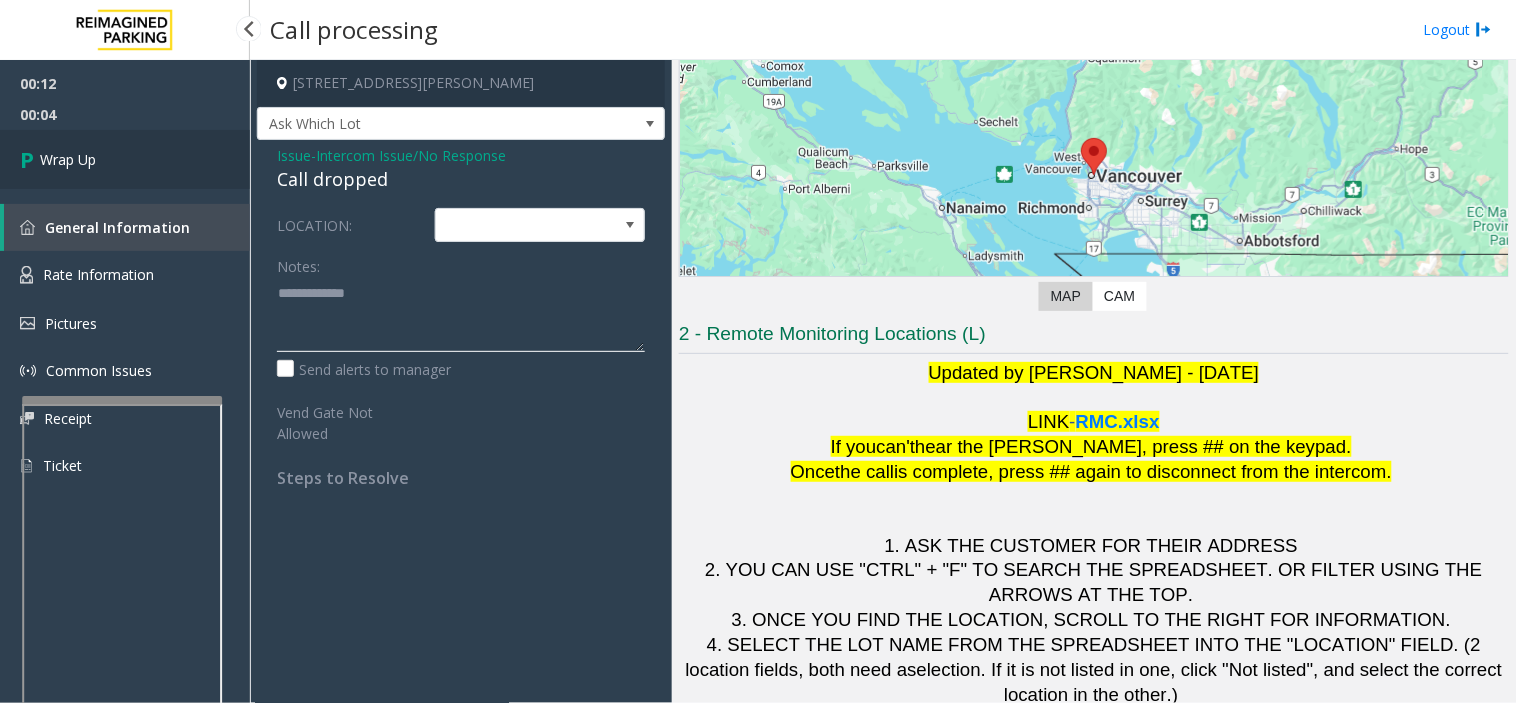 type on "**********" 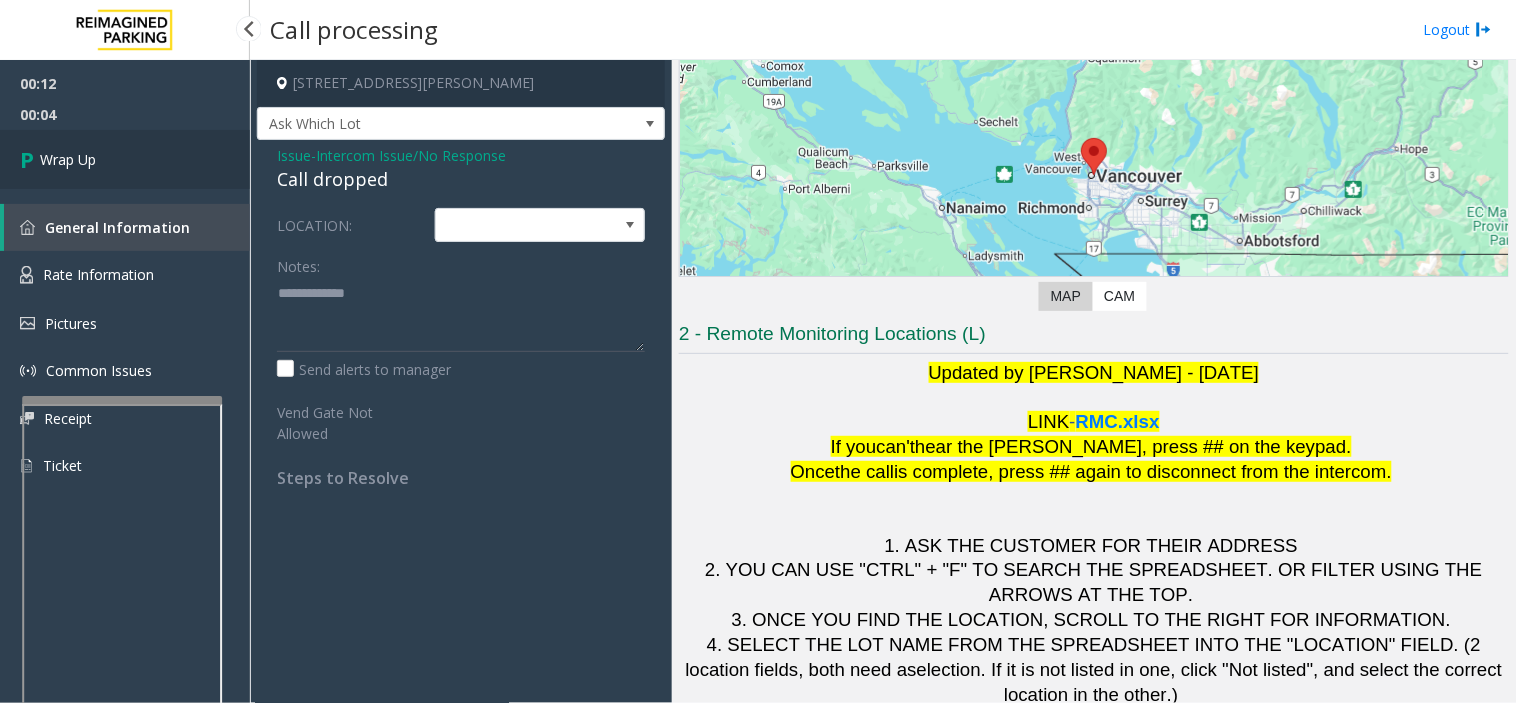 click on "Wrap Up" at bounding box center (125, 159) 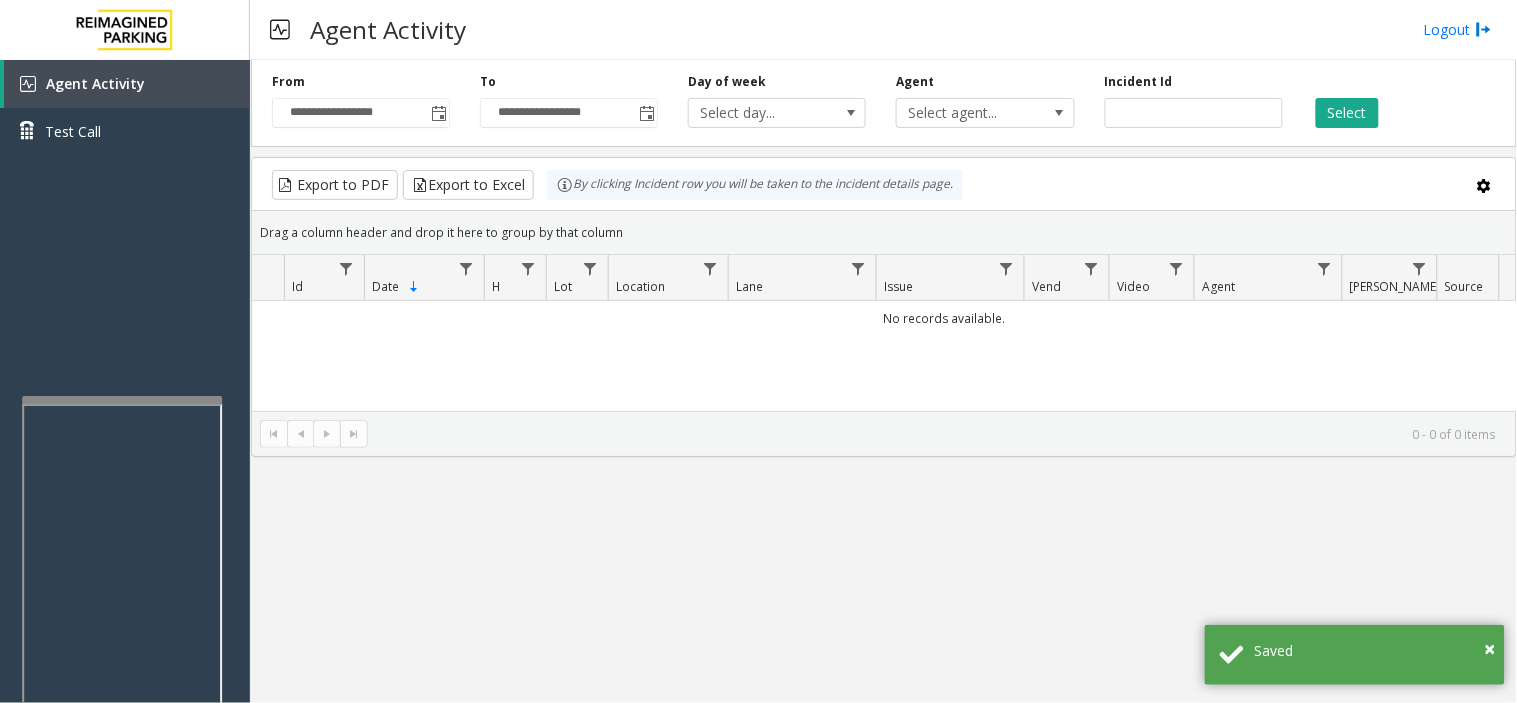 drag, startPoint x: 592, startPoint y: 477, endPoint x: 533, endPoint y: 511, distance: 68.09552 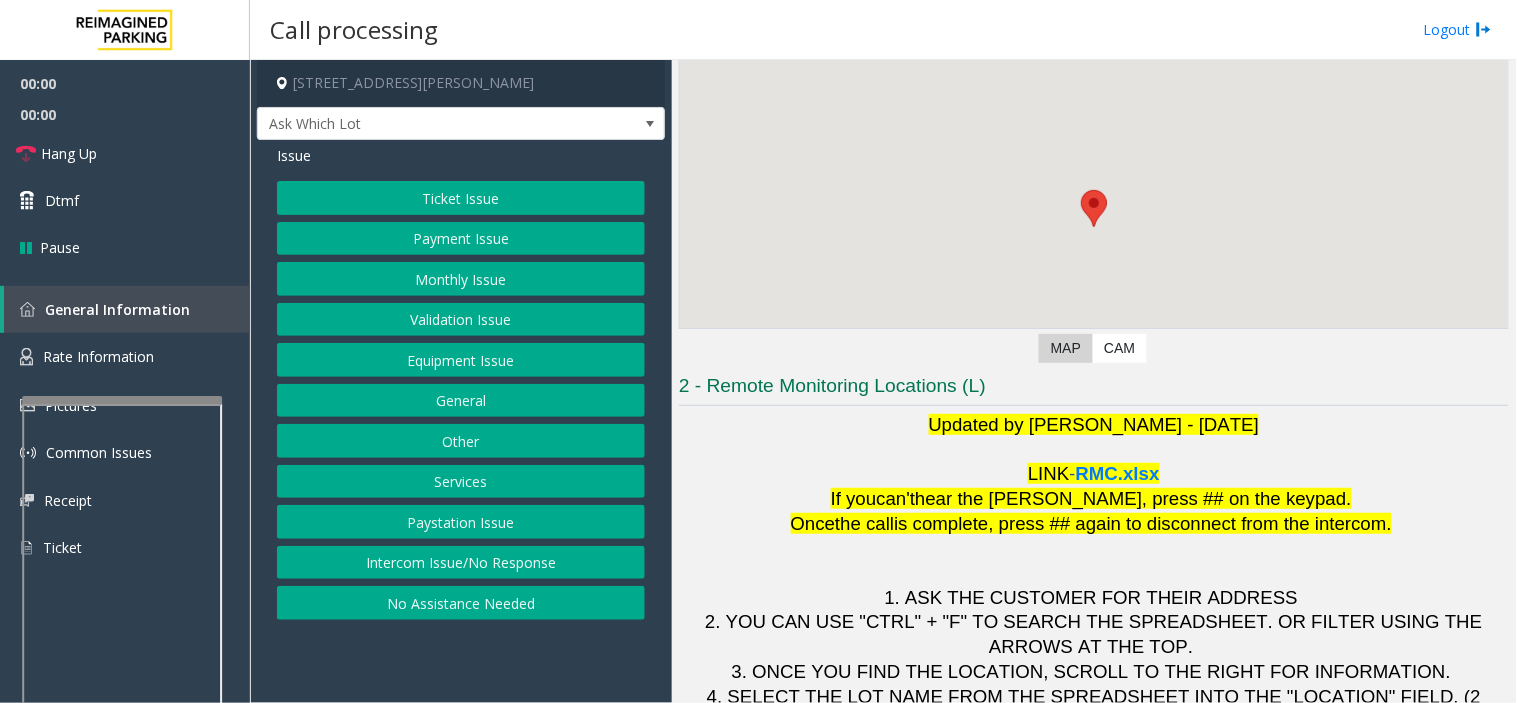 scroll, scrollTop: 210, scrollLeft: 0, axis: vertical 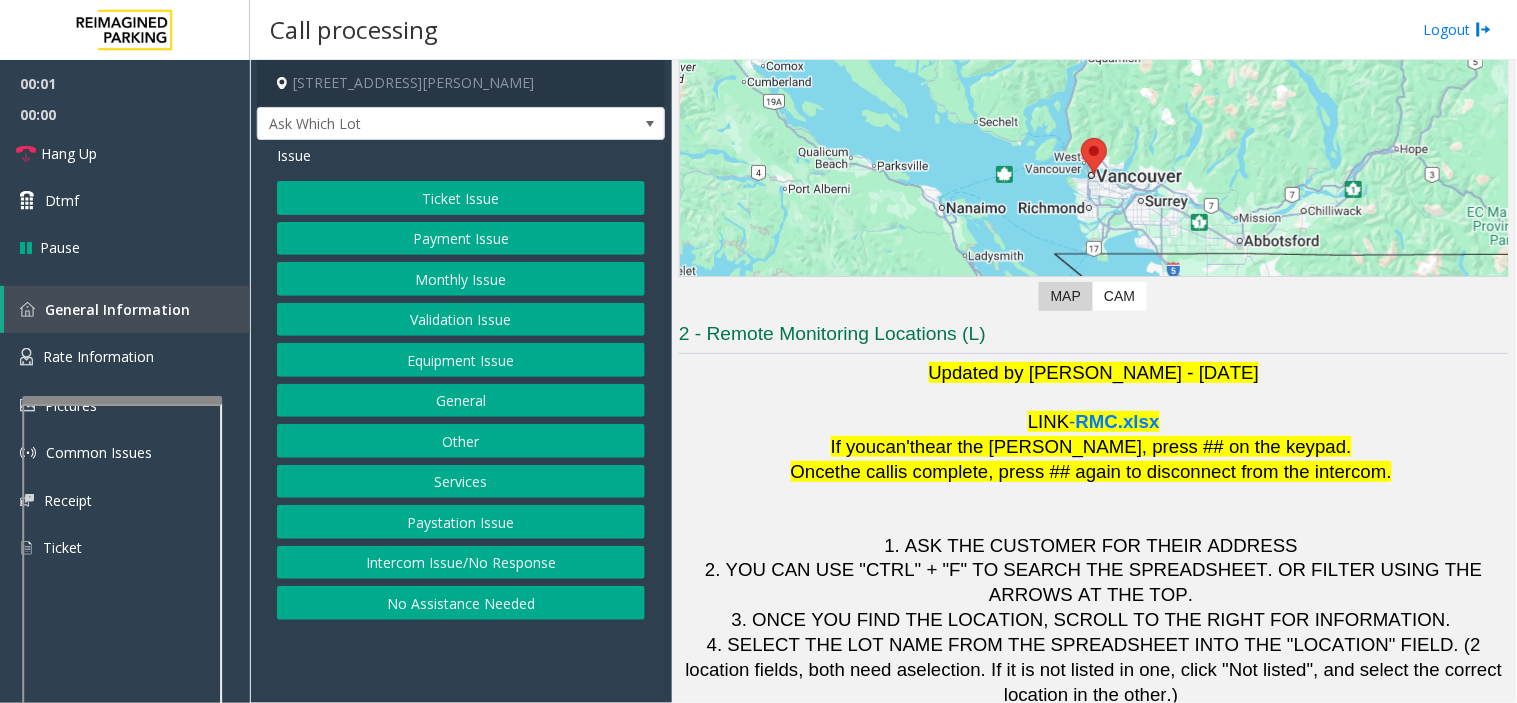 drag, startPoint x: 517, startPoint y: 646, endPoint x: 501, endPoint y: 655, distance: 18.35756 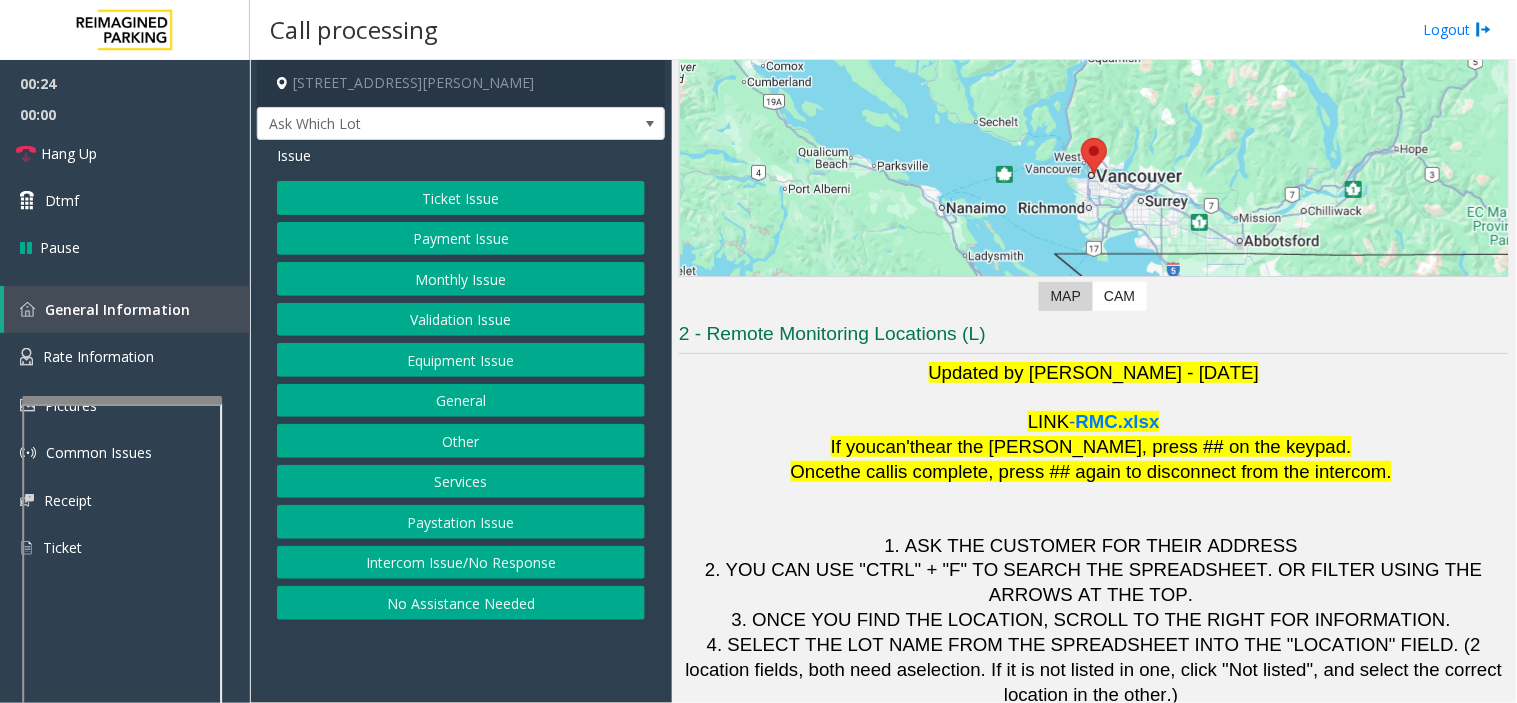 click on "Validation Issue" 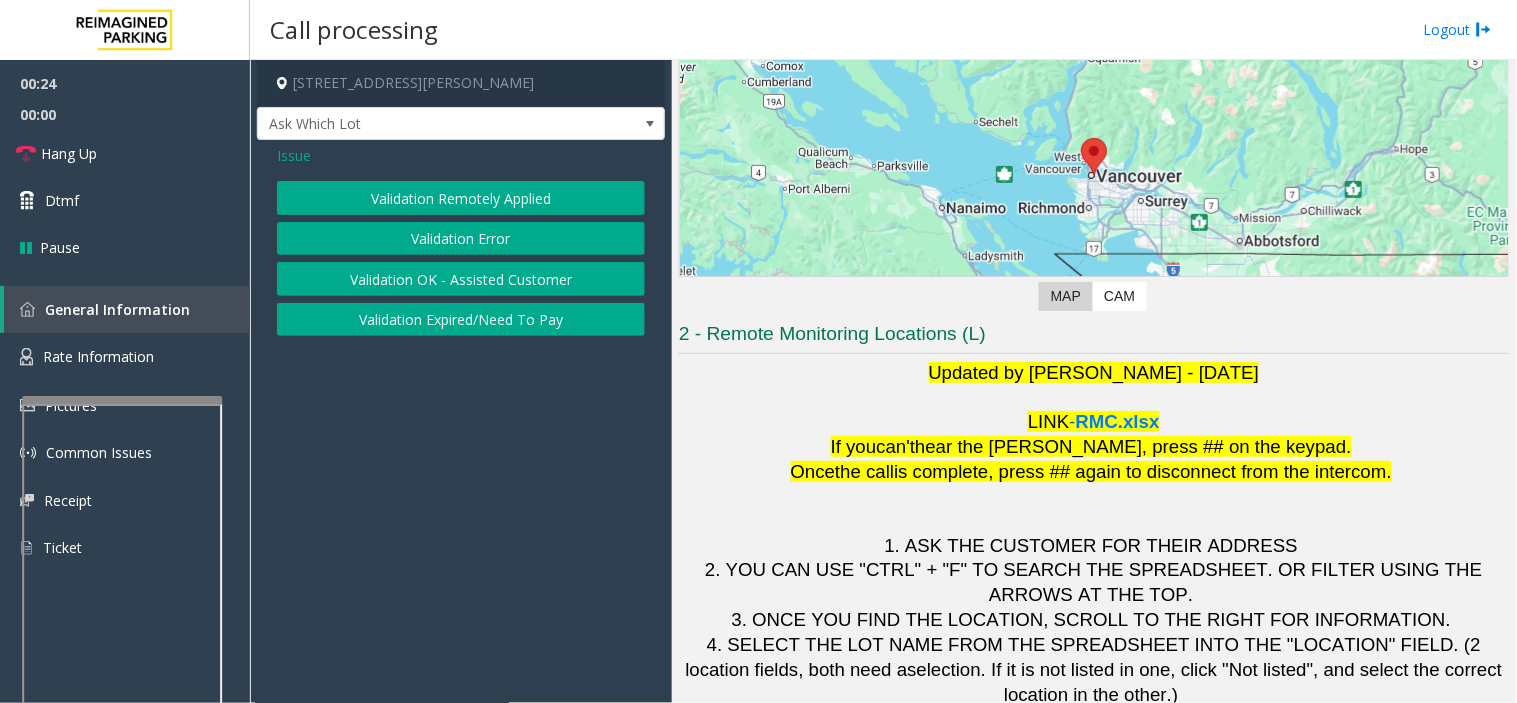 click on "Validation Error" 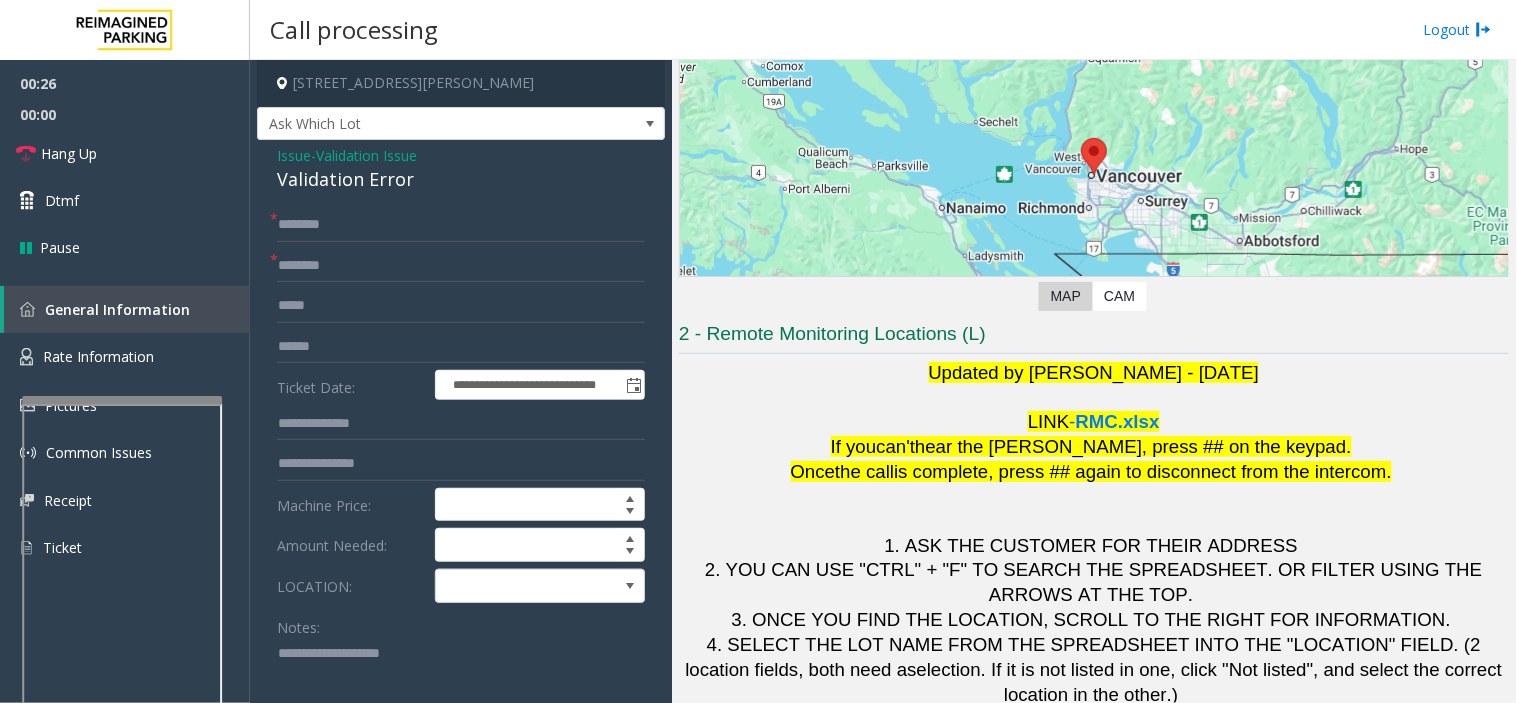 click on "Issue" 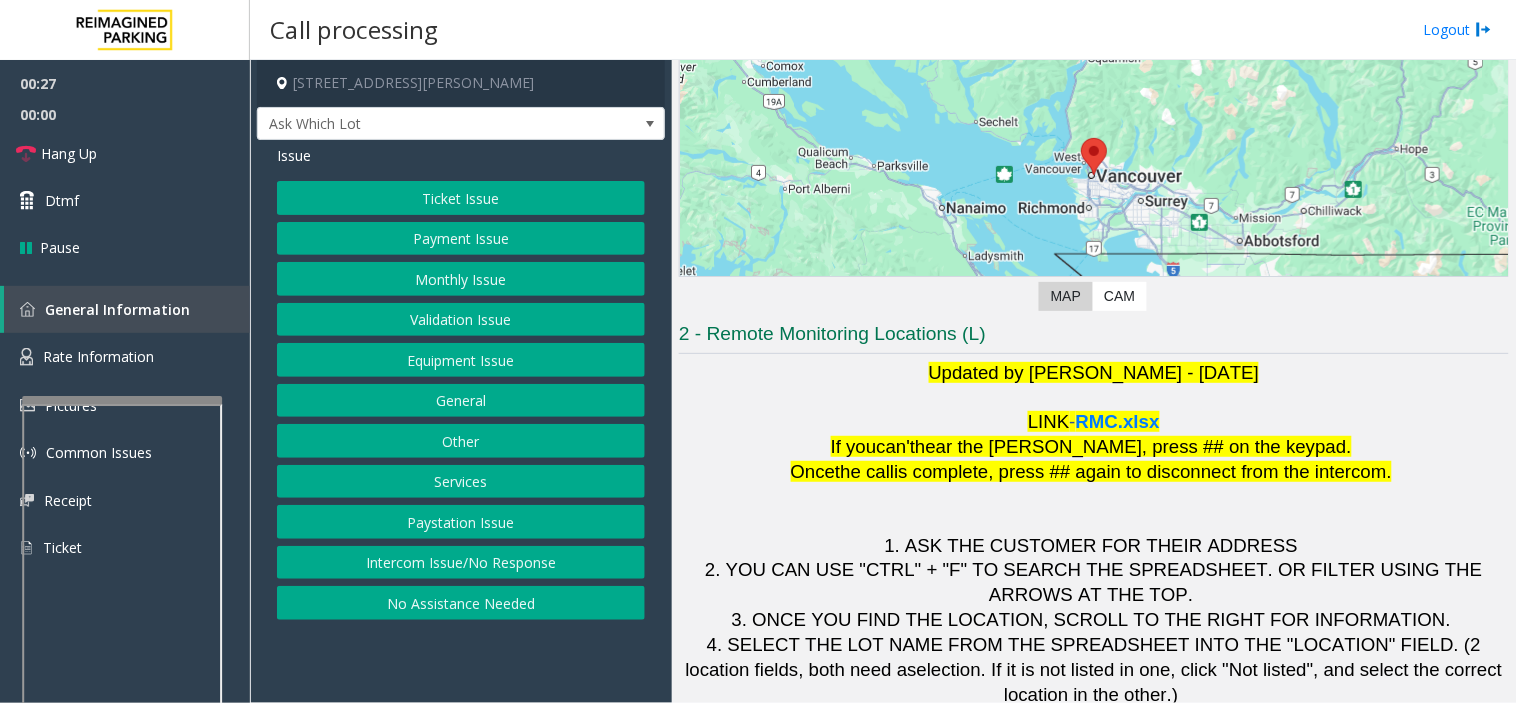 click on "Intercom Issue/No Response" 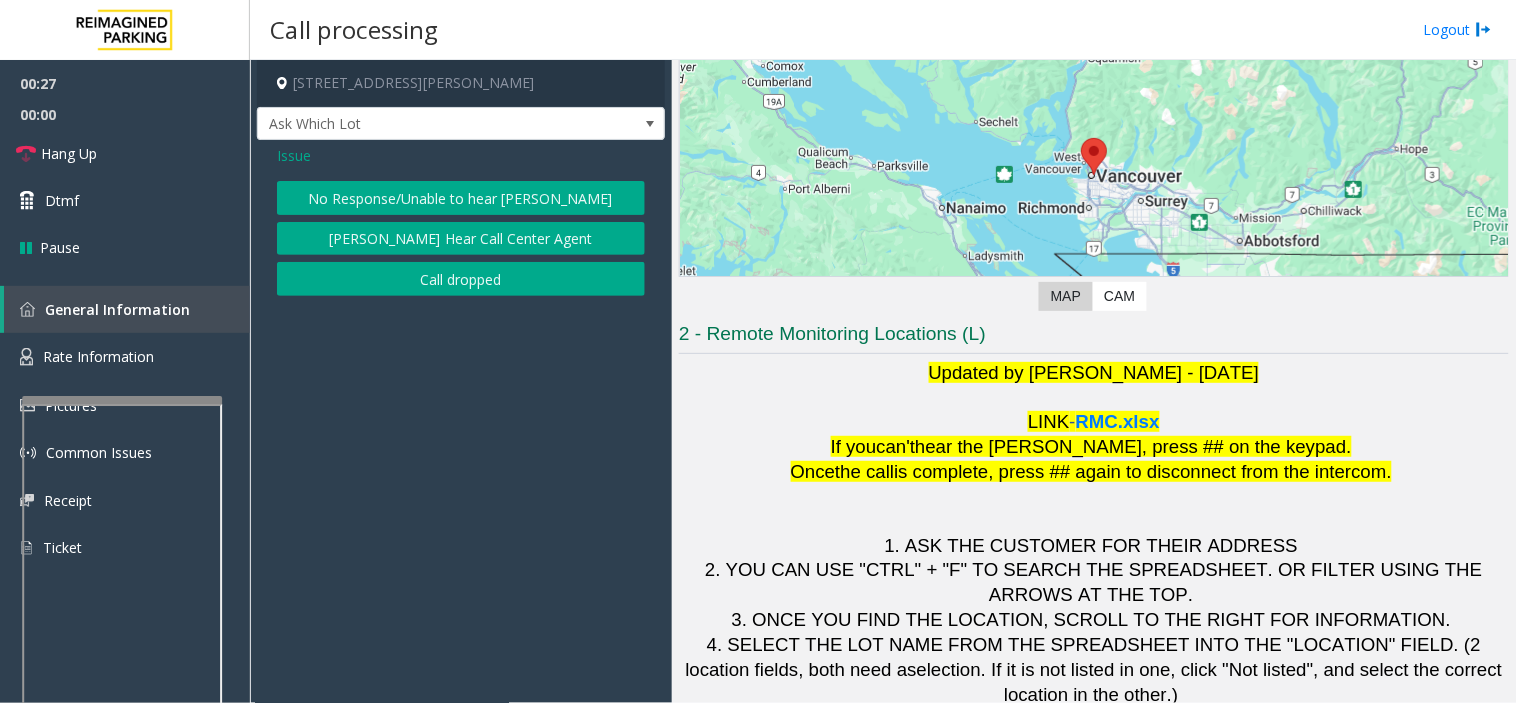 click on "No Response/Unable to hear [PERSON_NAME]" 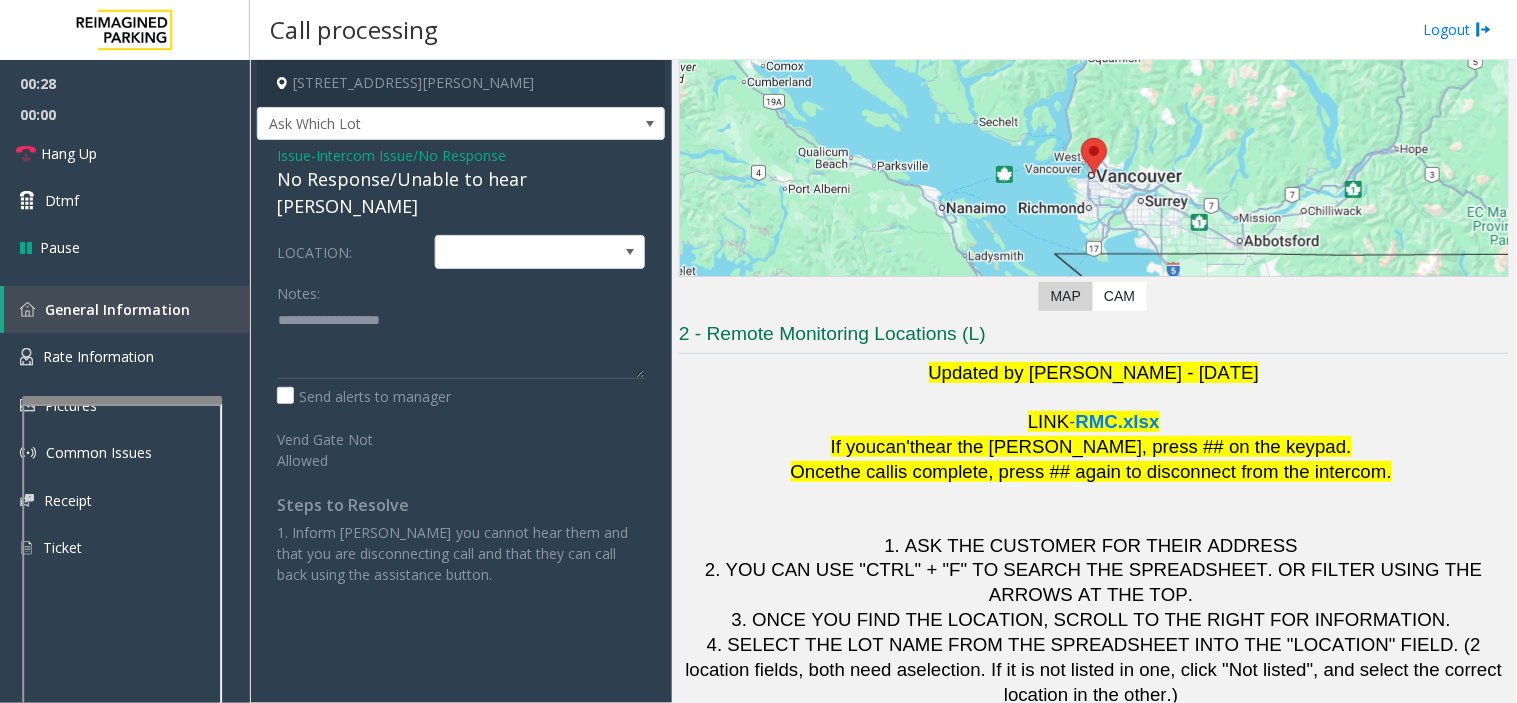 click on "No Response/Unable to hear [PERSON_NAME]" 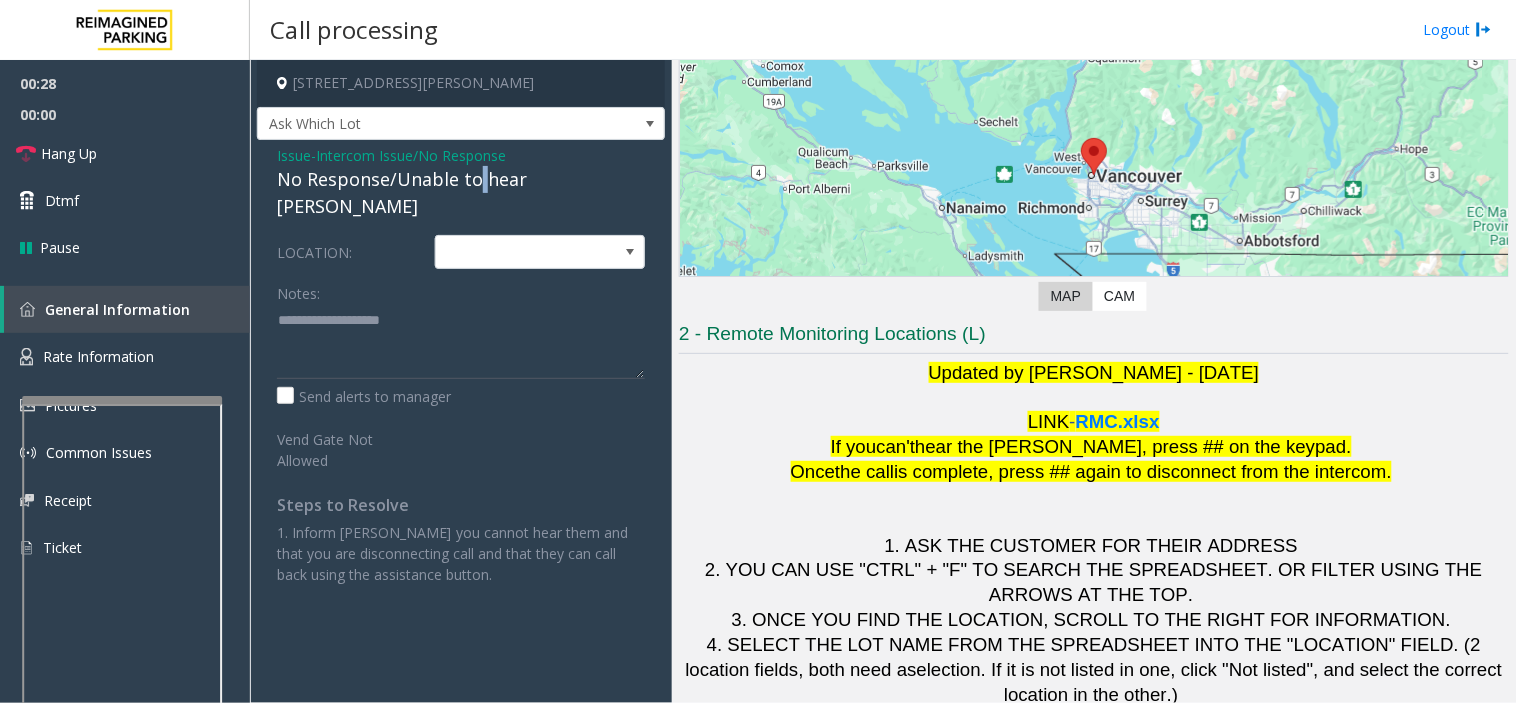 click on "No Response/Unable to hear [PERSON_NAME]" 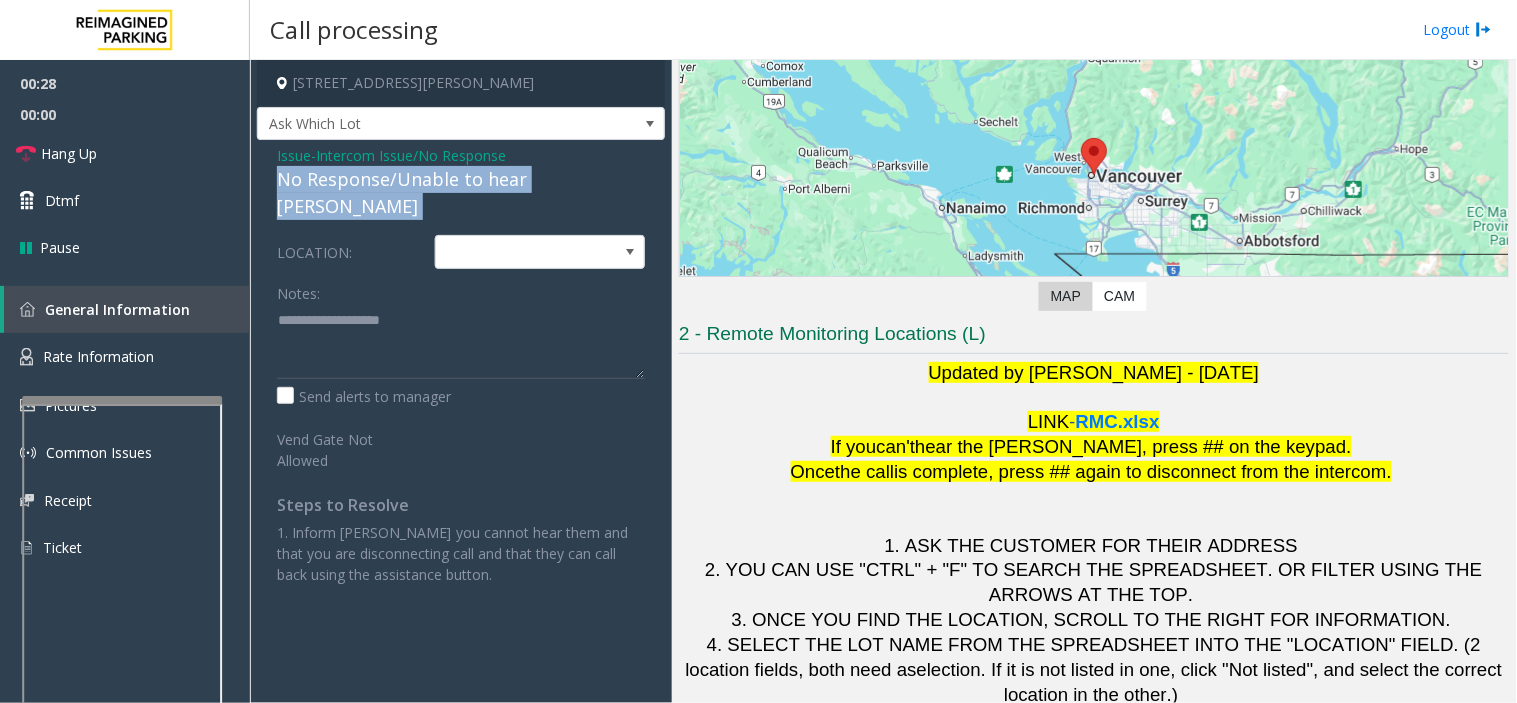 click on "No Response/Unable to hear [PERSON_NAME]" 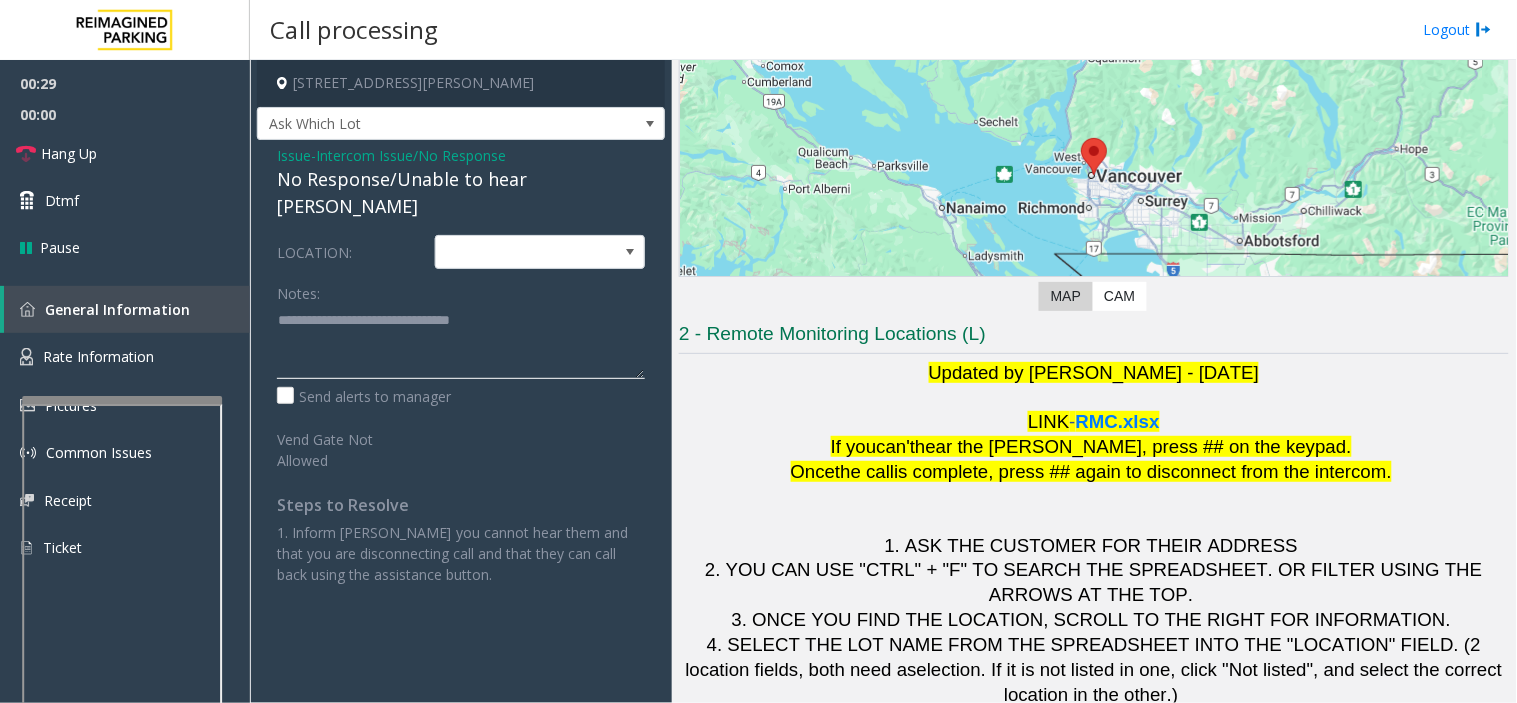 click 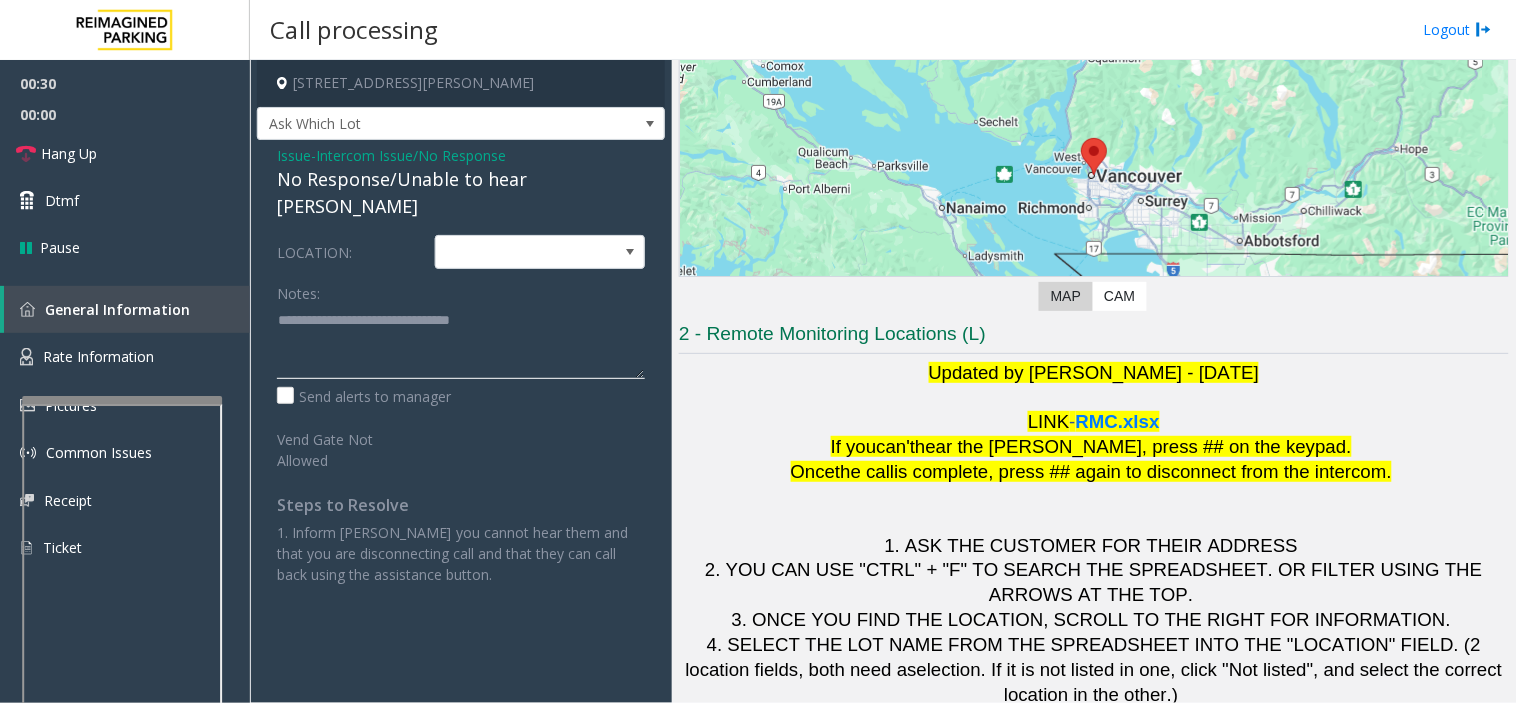 type on "**********" 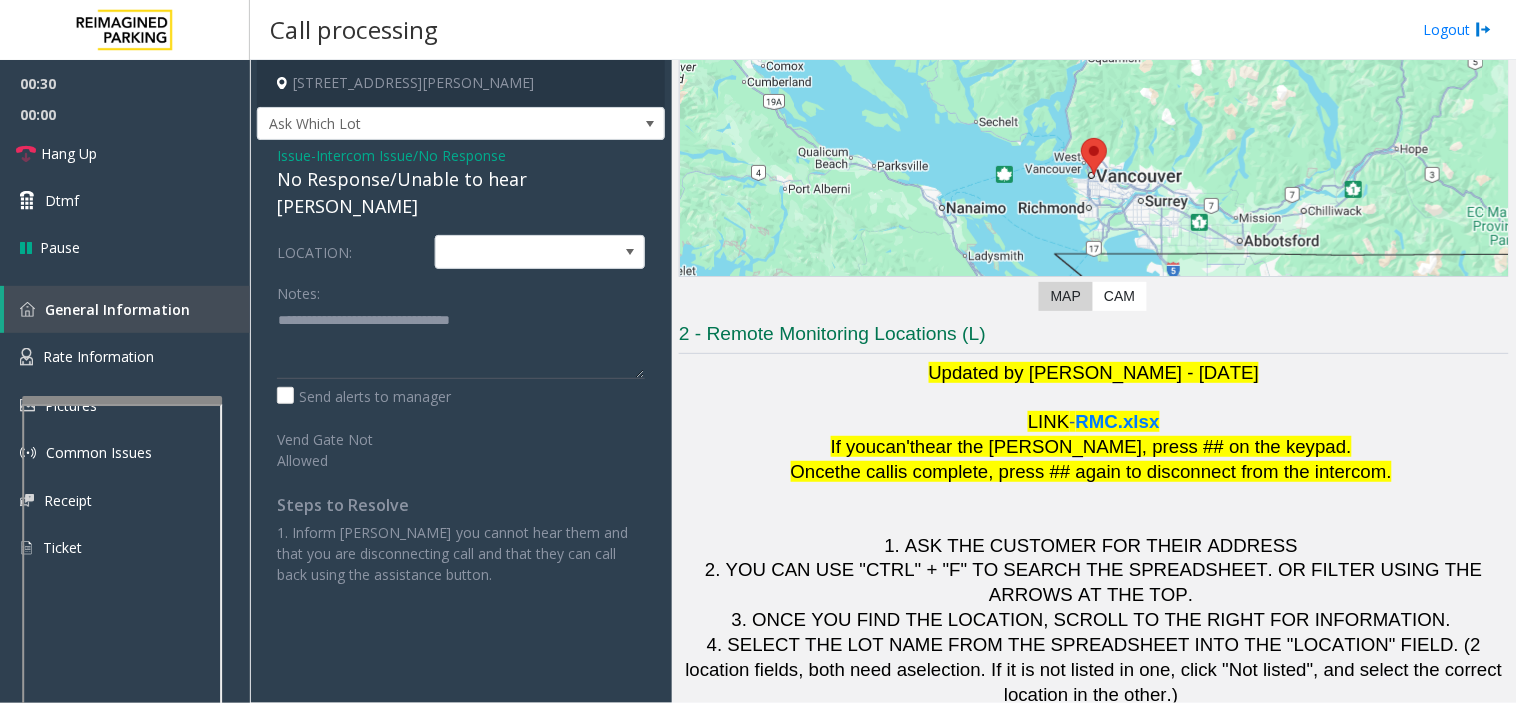 drag, startPoint x: 291, startPoint y: 166, endPoint x: 335, endPoint y: 226, distance: 74.404305 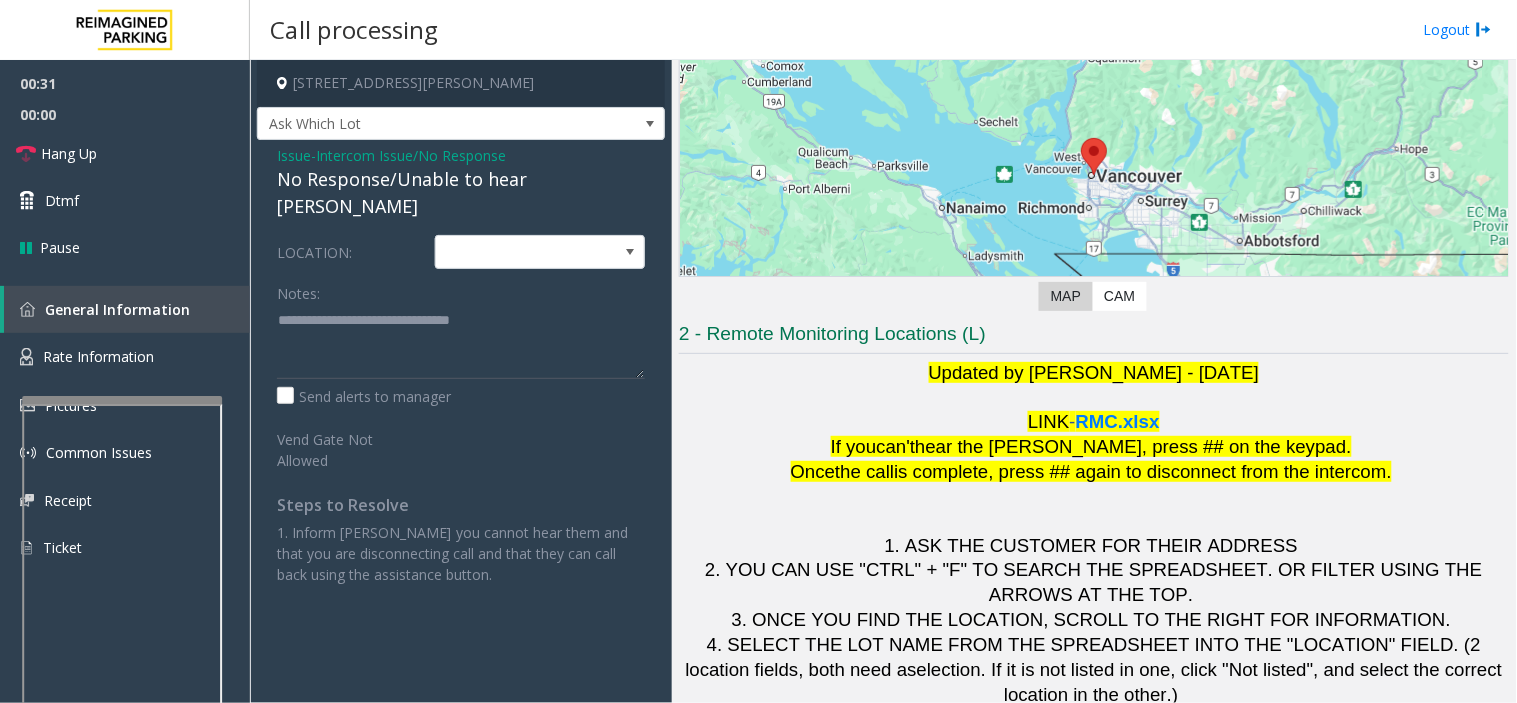 drag, startPoint x: 287, startPoint y: 161, endPoint x: 291, endPoint y: 176, distance: 15.524175 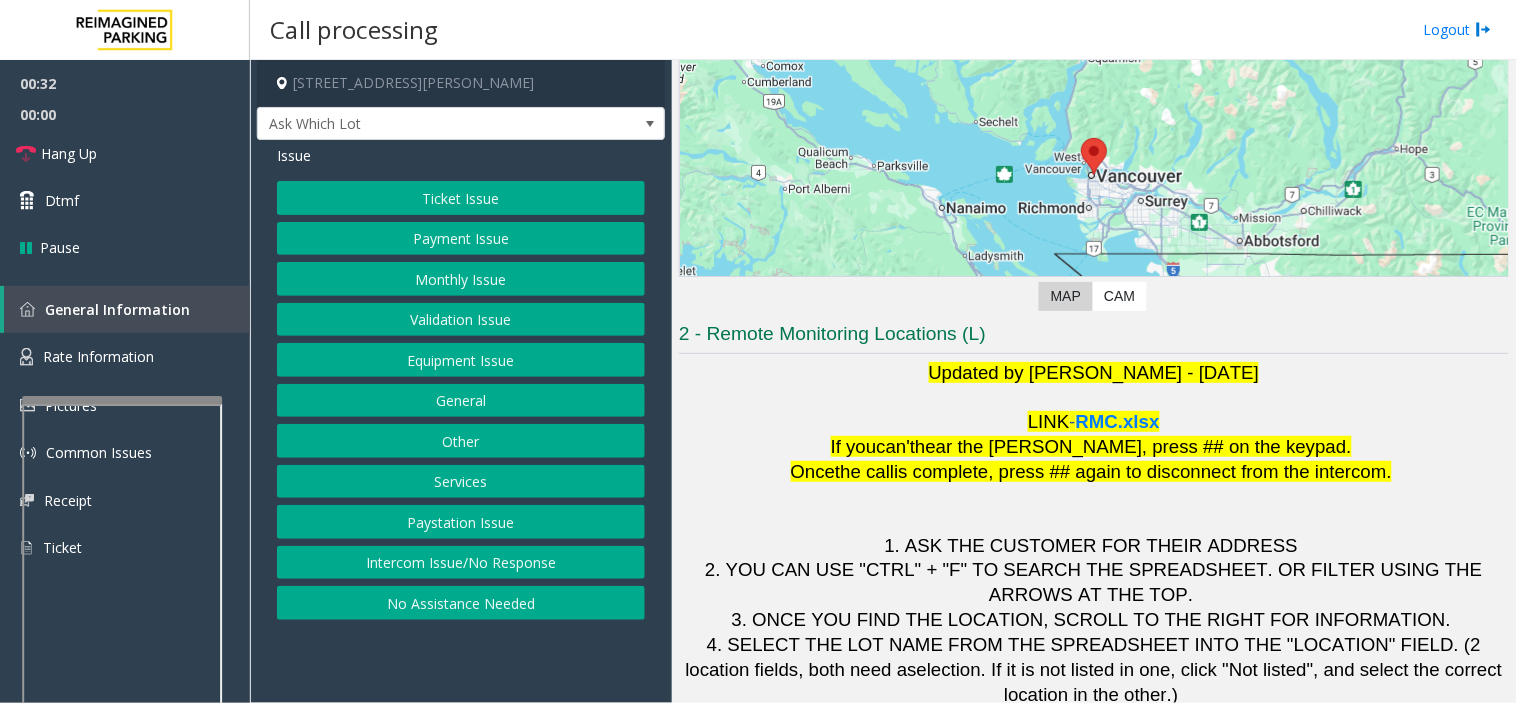 click on "Validation Issue" 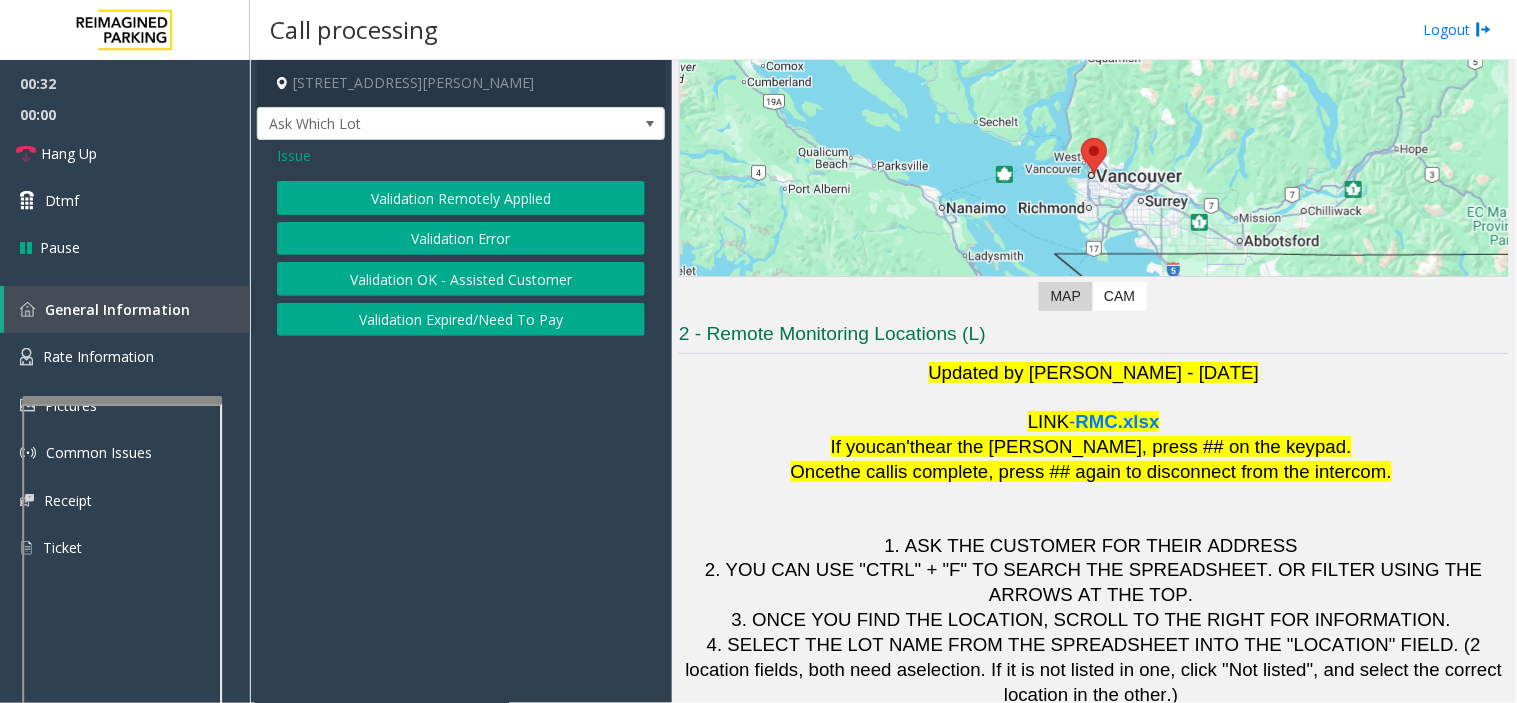 click on "Validation Error" 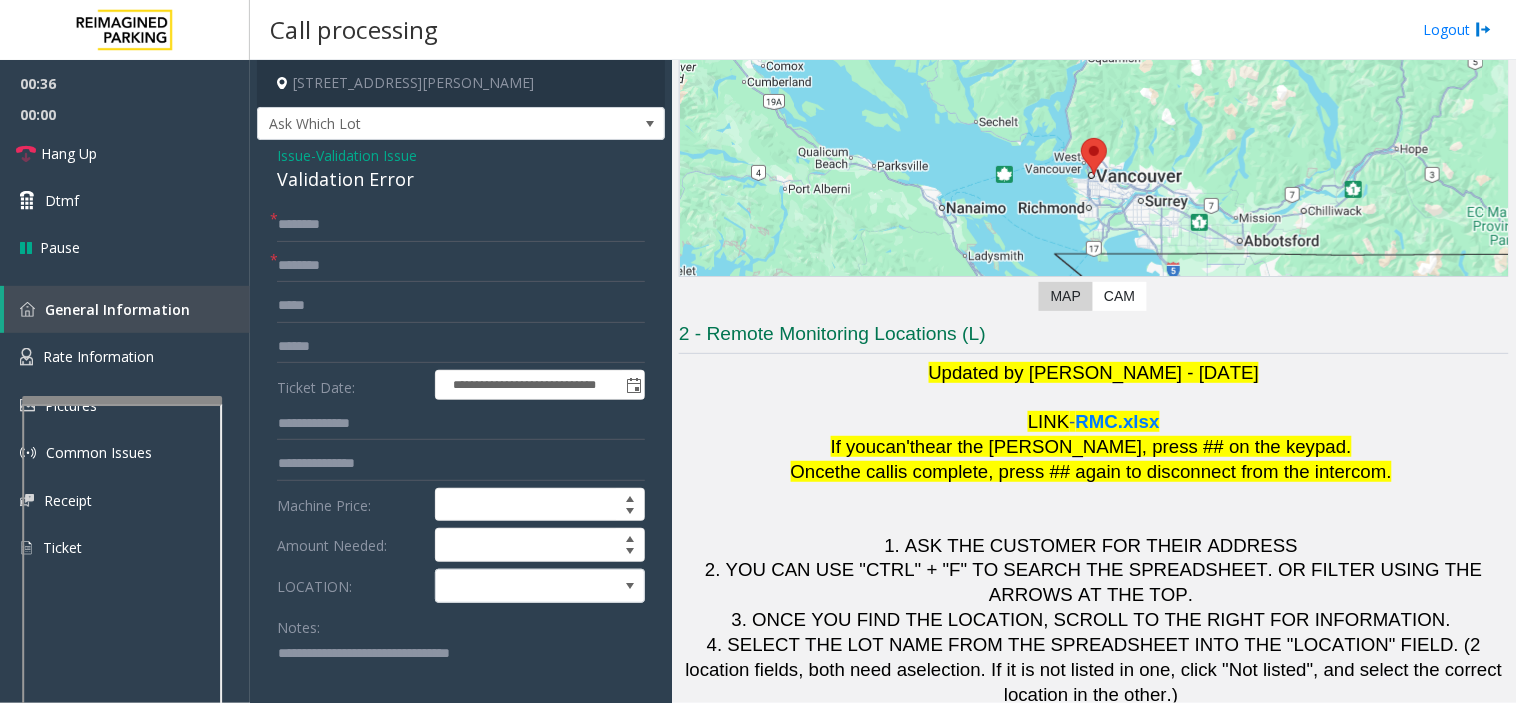 drag, startPoint x: 552, startPoint y: 657, endPoint x: 0, endPoint y: 695, distance: 553.3064 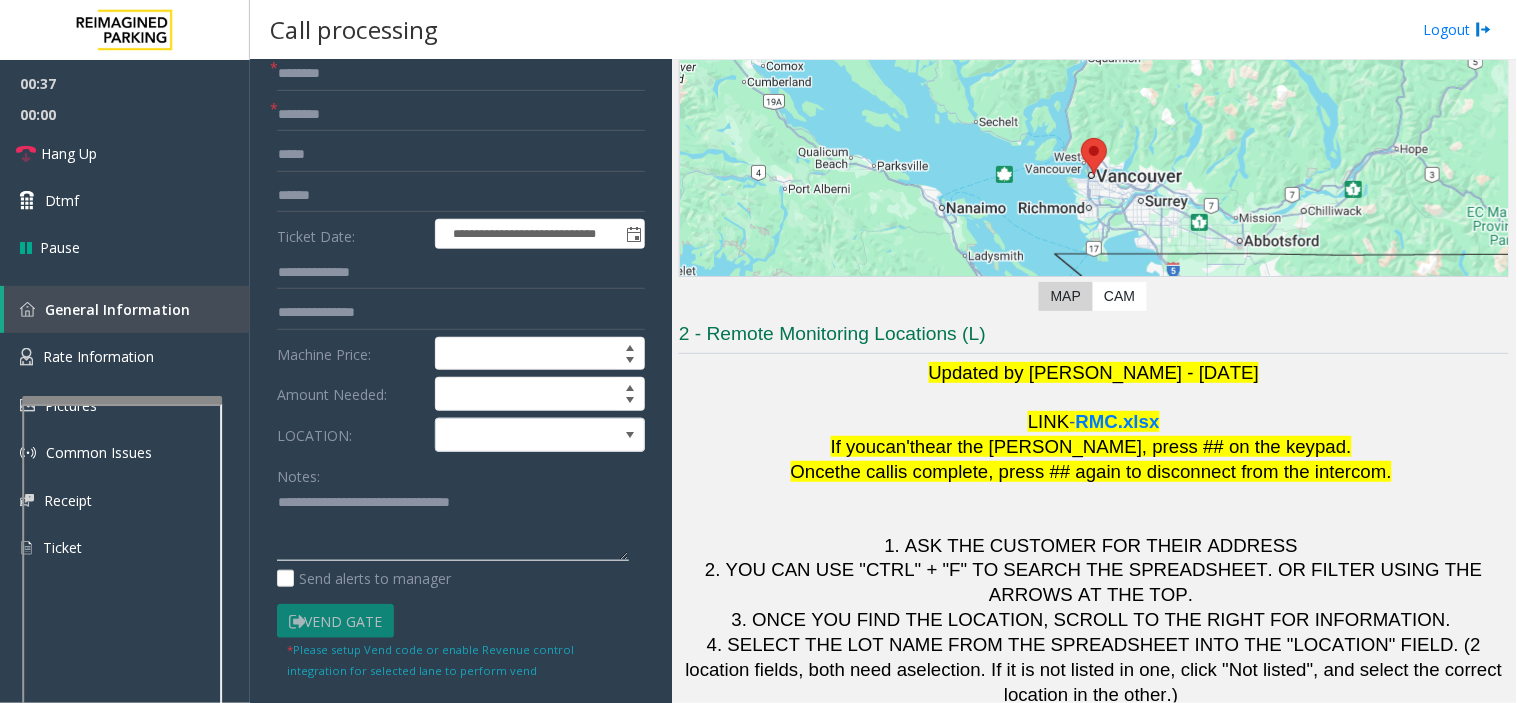 click 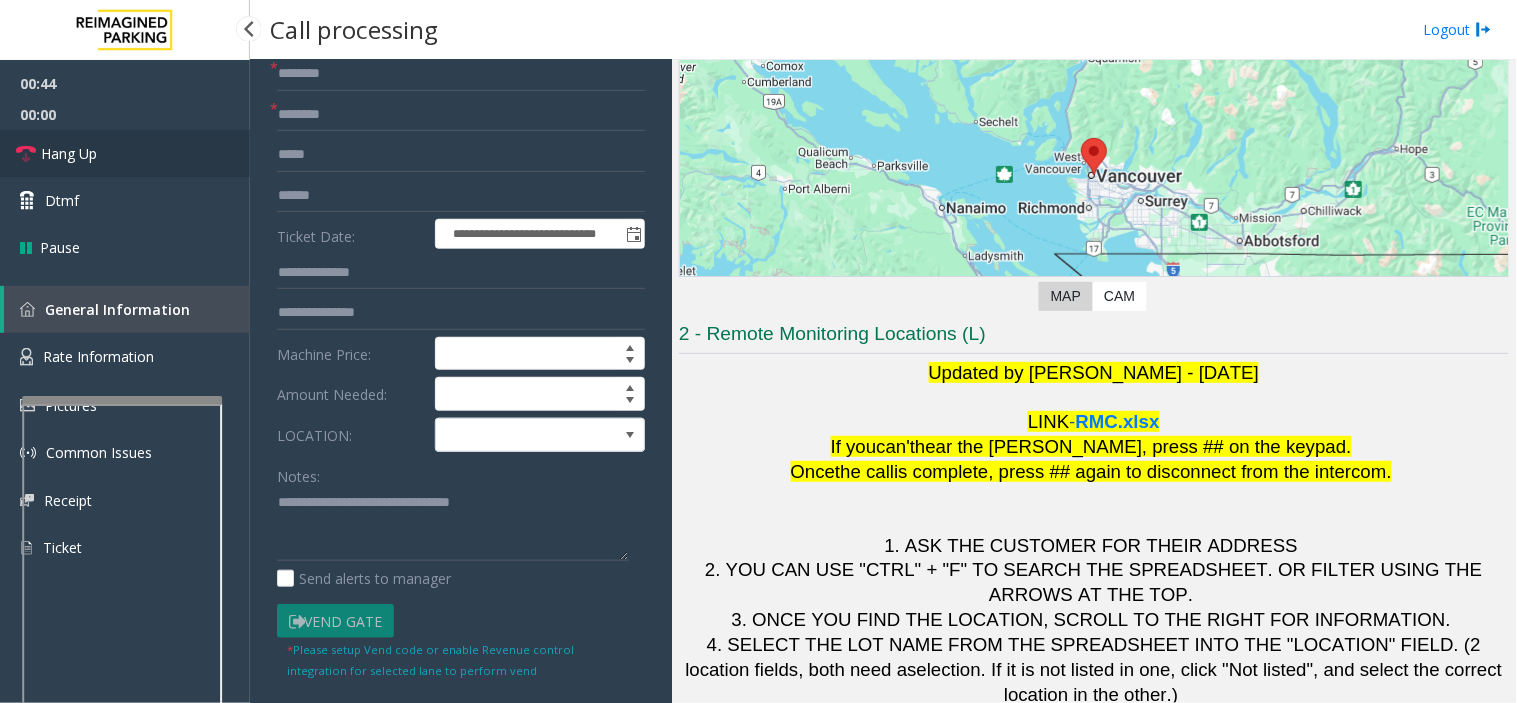 click on "Hang Up" at bounding box center (125, 153) 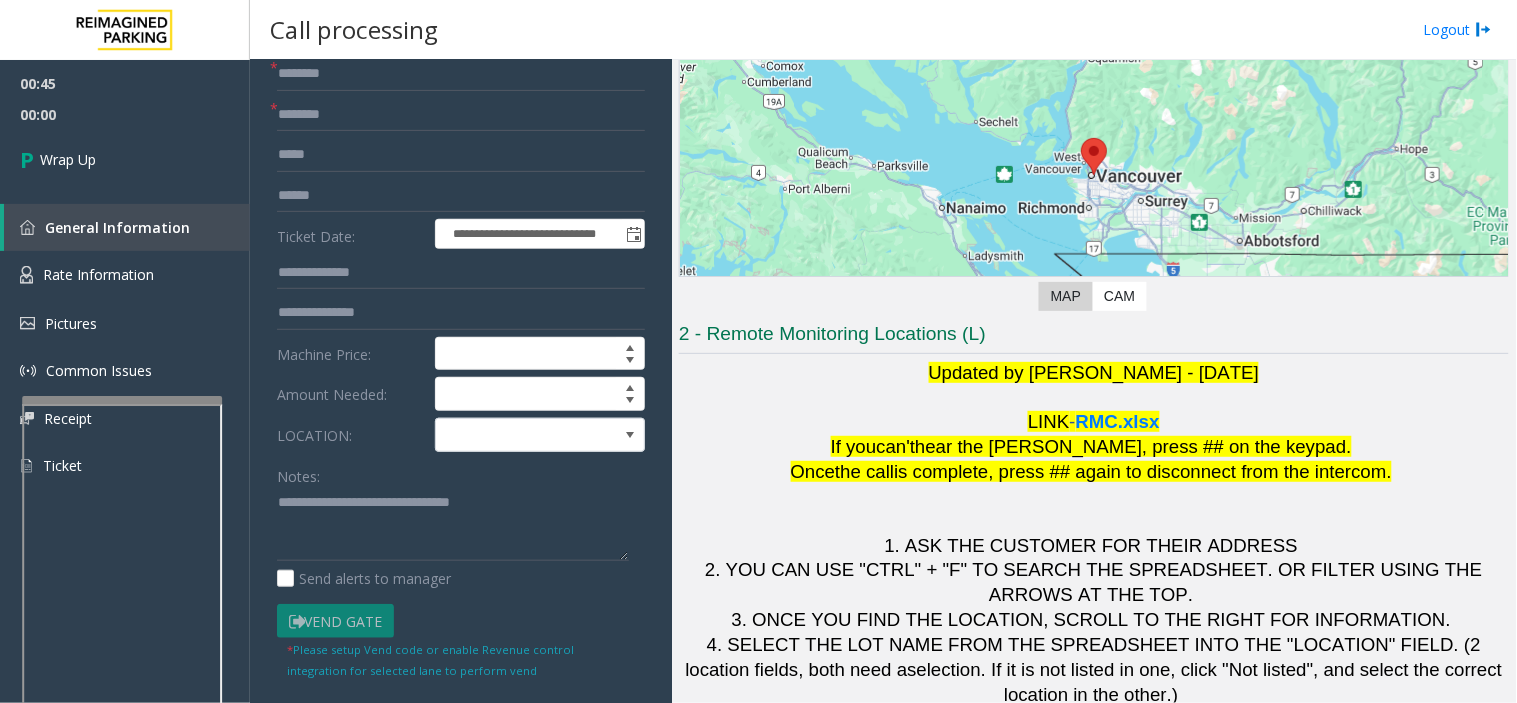 scroll, scrollTop: 0, scrollLeft: 0, axis: both 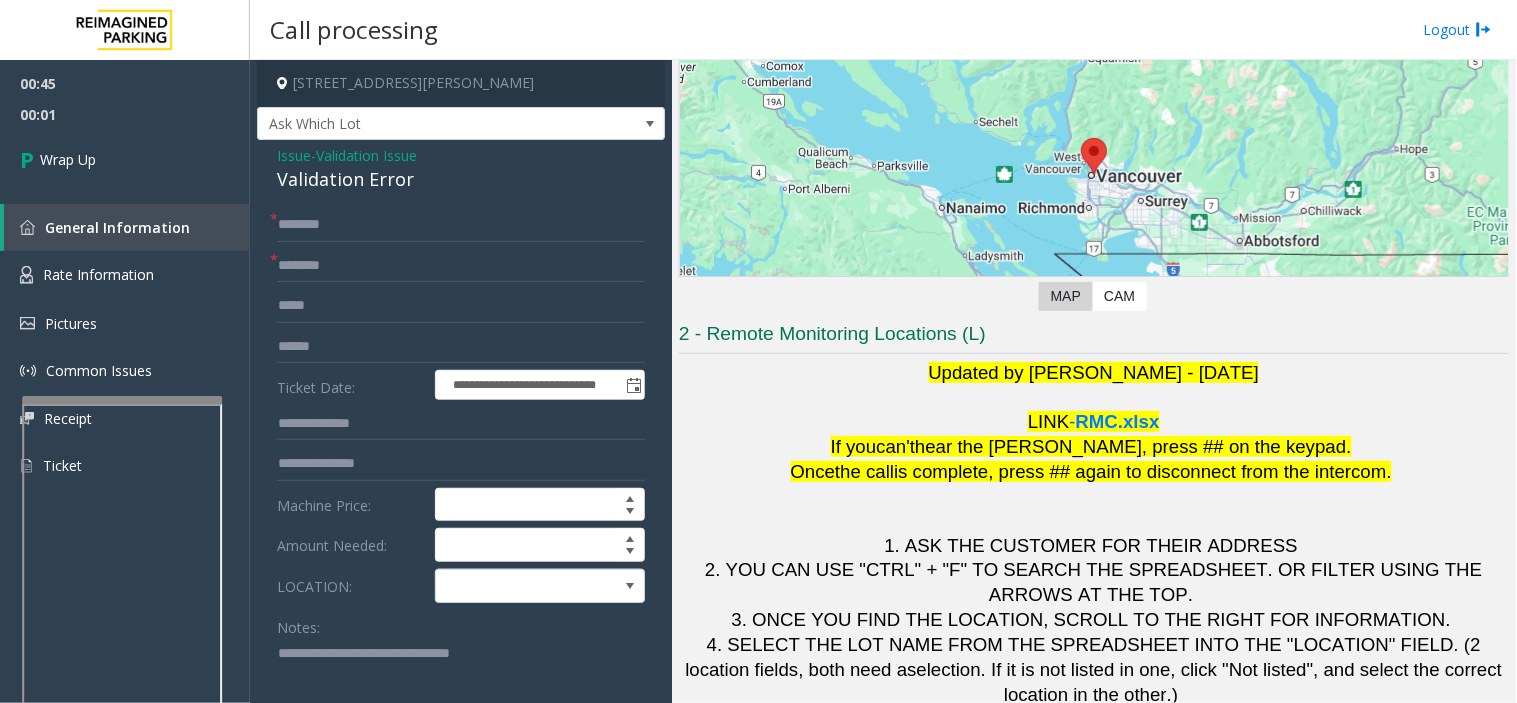 click on "Validation Issue" 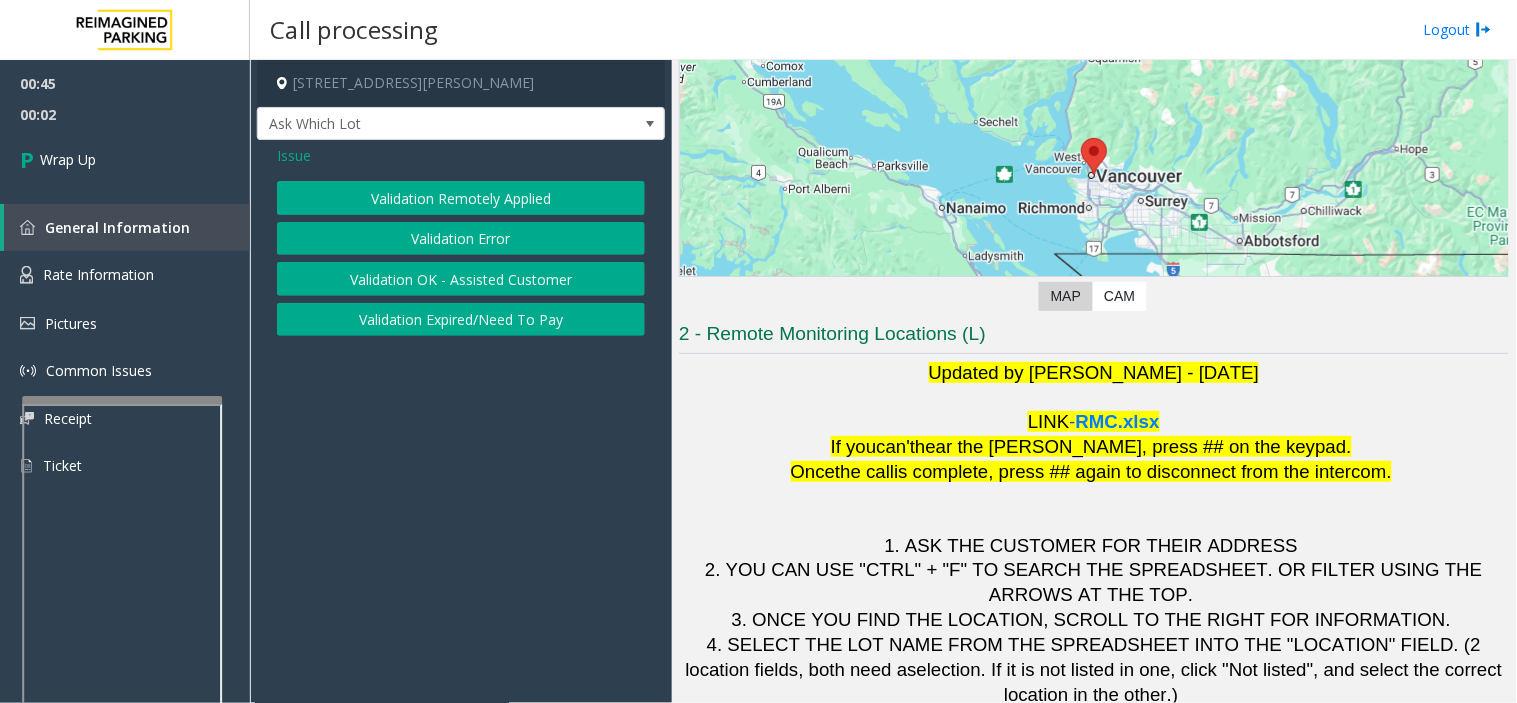 click on "Issue" 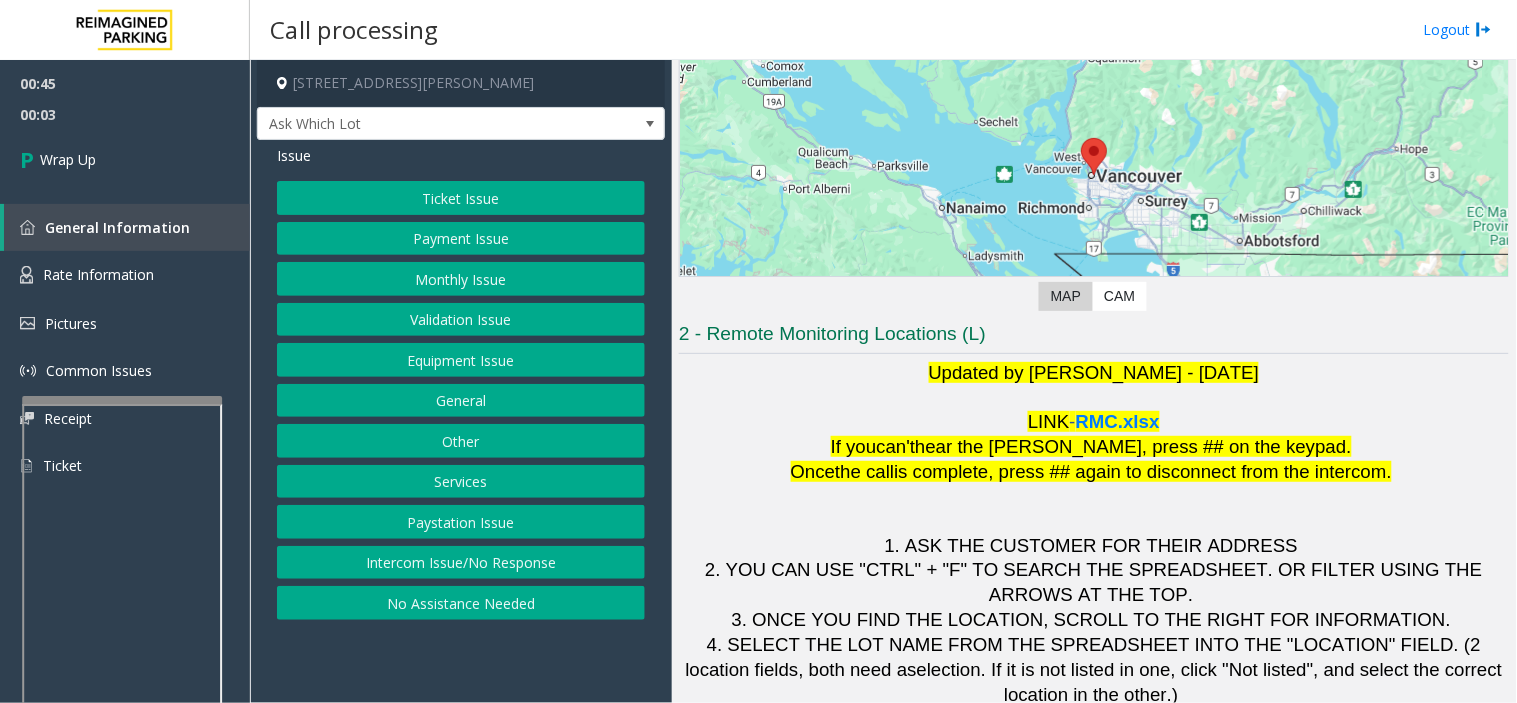 click on "Intercom Issue/No Response" 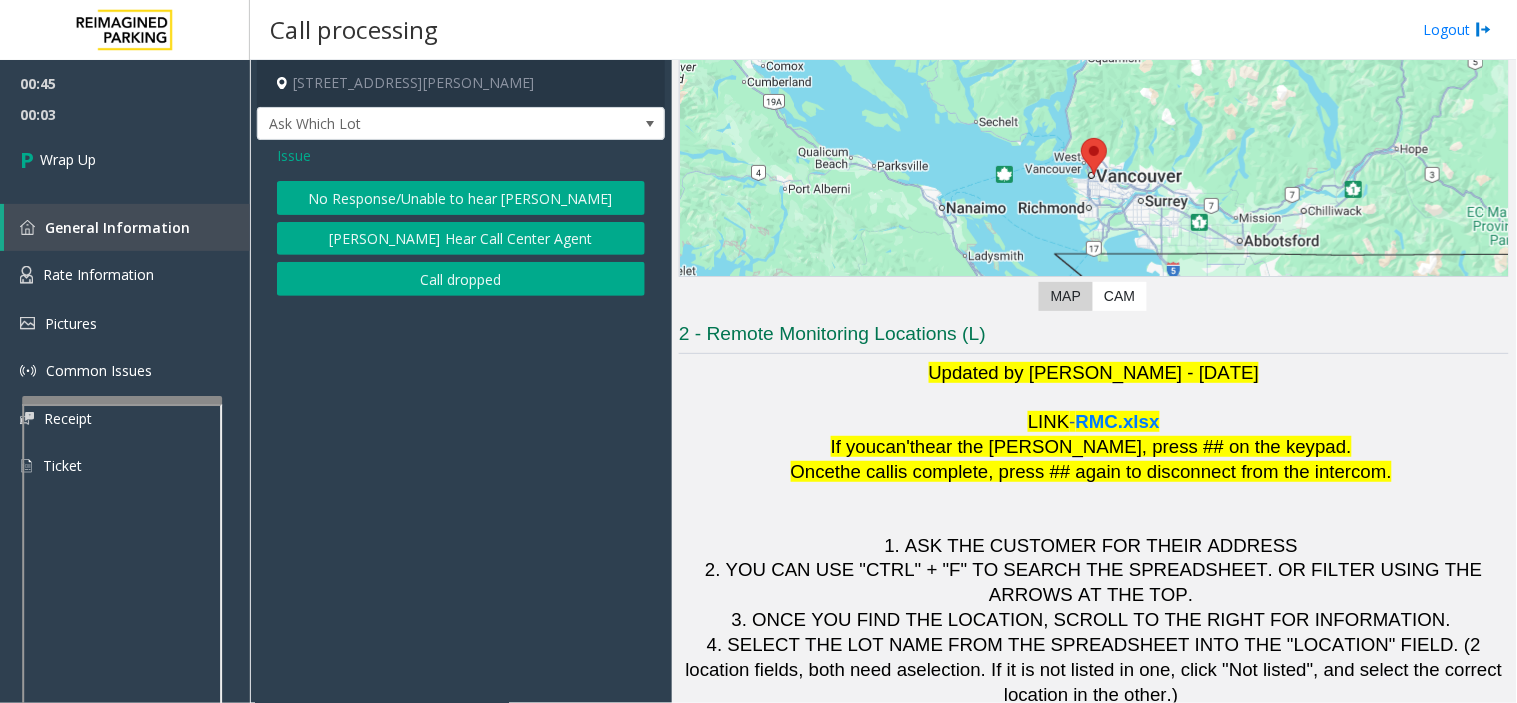 click on "No Response/Unable to hear [PERSON_NAME]" 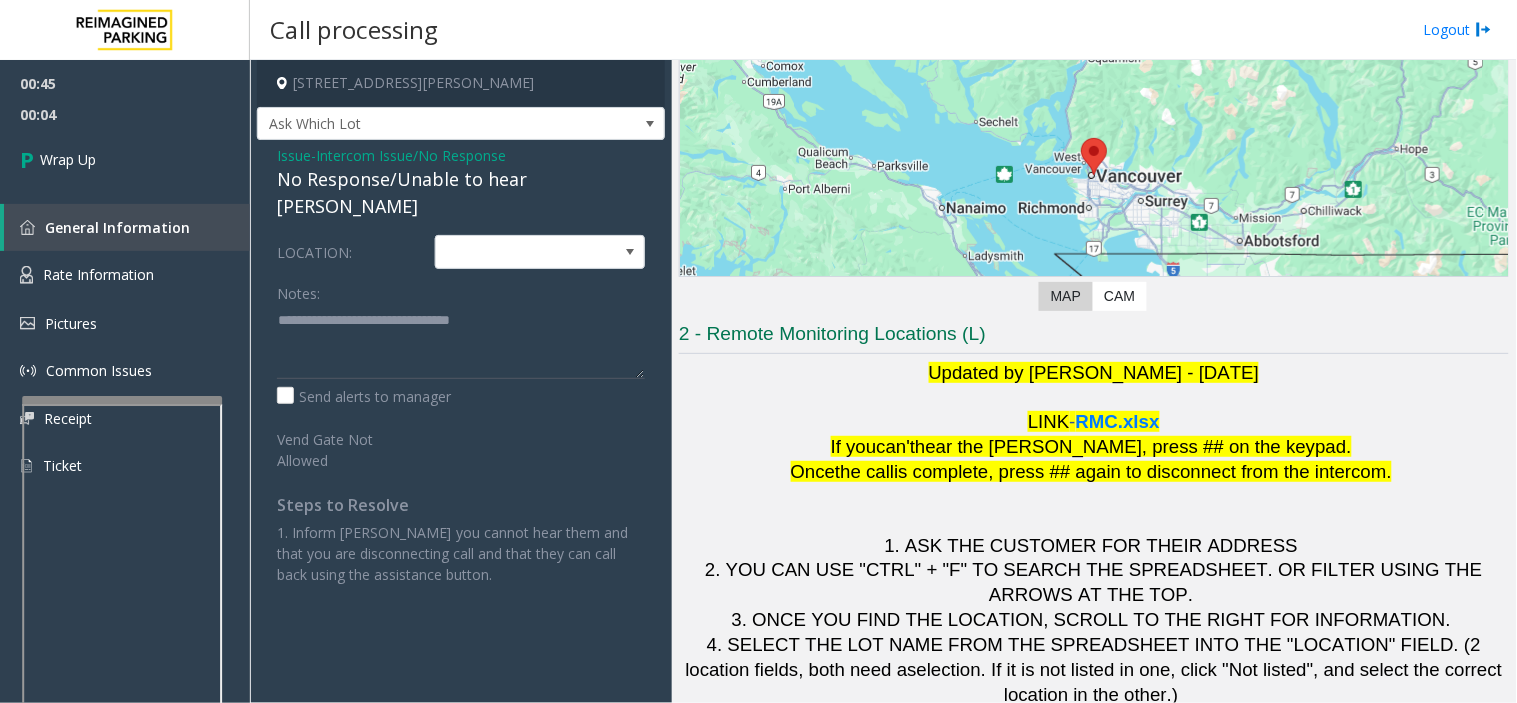 click on "No Response/Unable to hear [PERSON_NAME]" 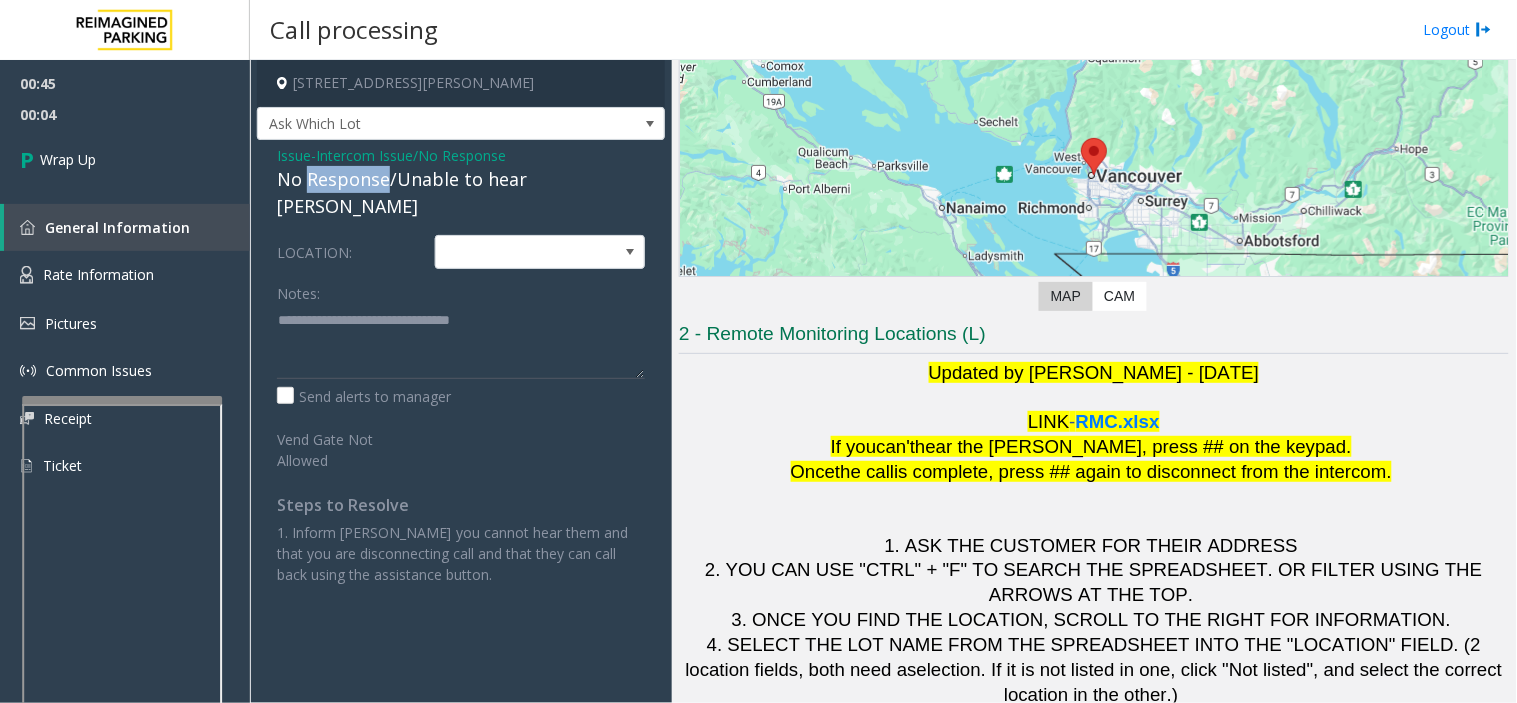 click on "No Response/Unable to hear [PERSON_NAME]" 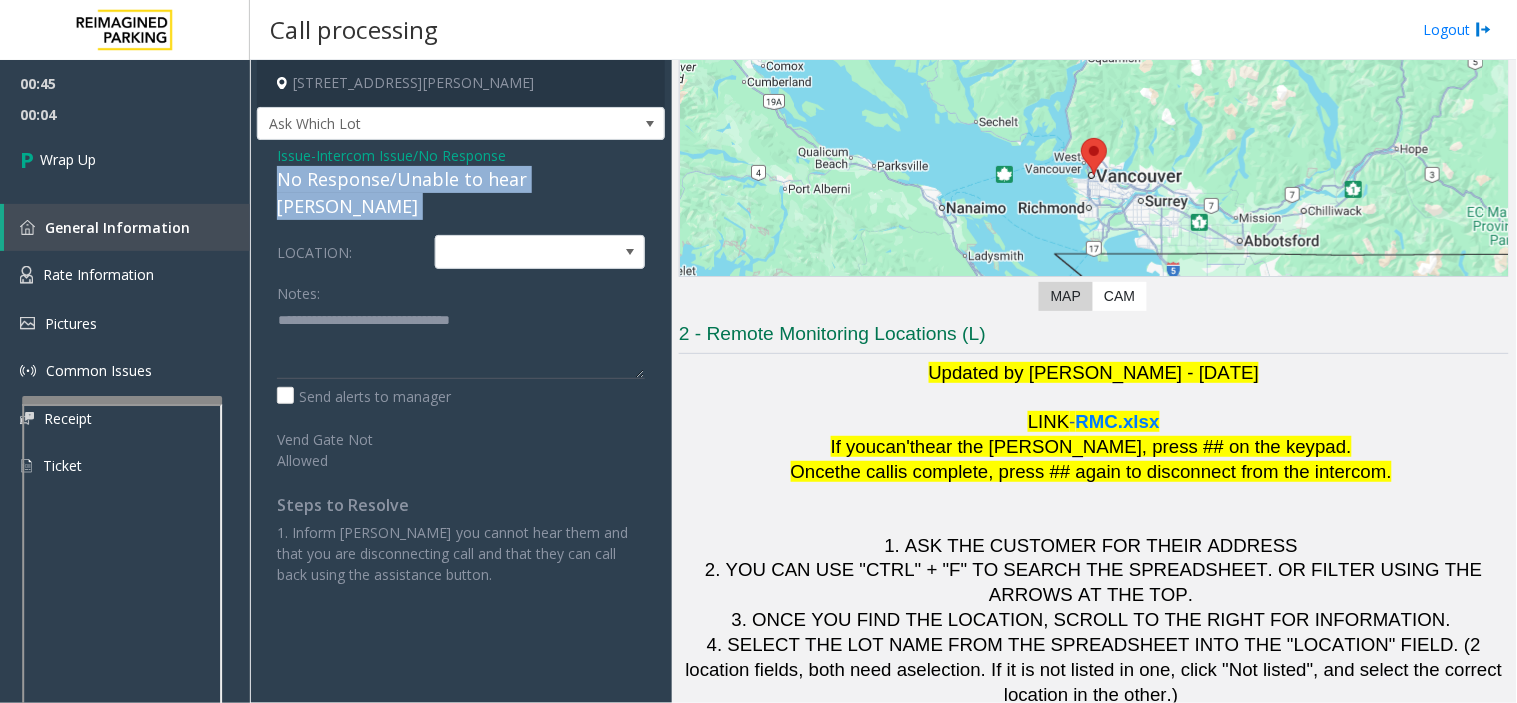 click on "No Response/Unable to hear [PERSON_NAME]" 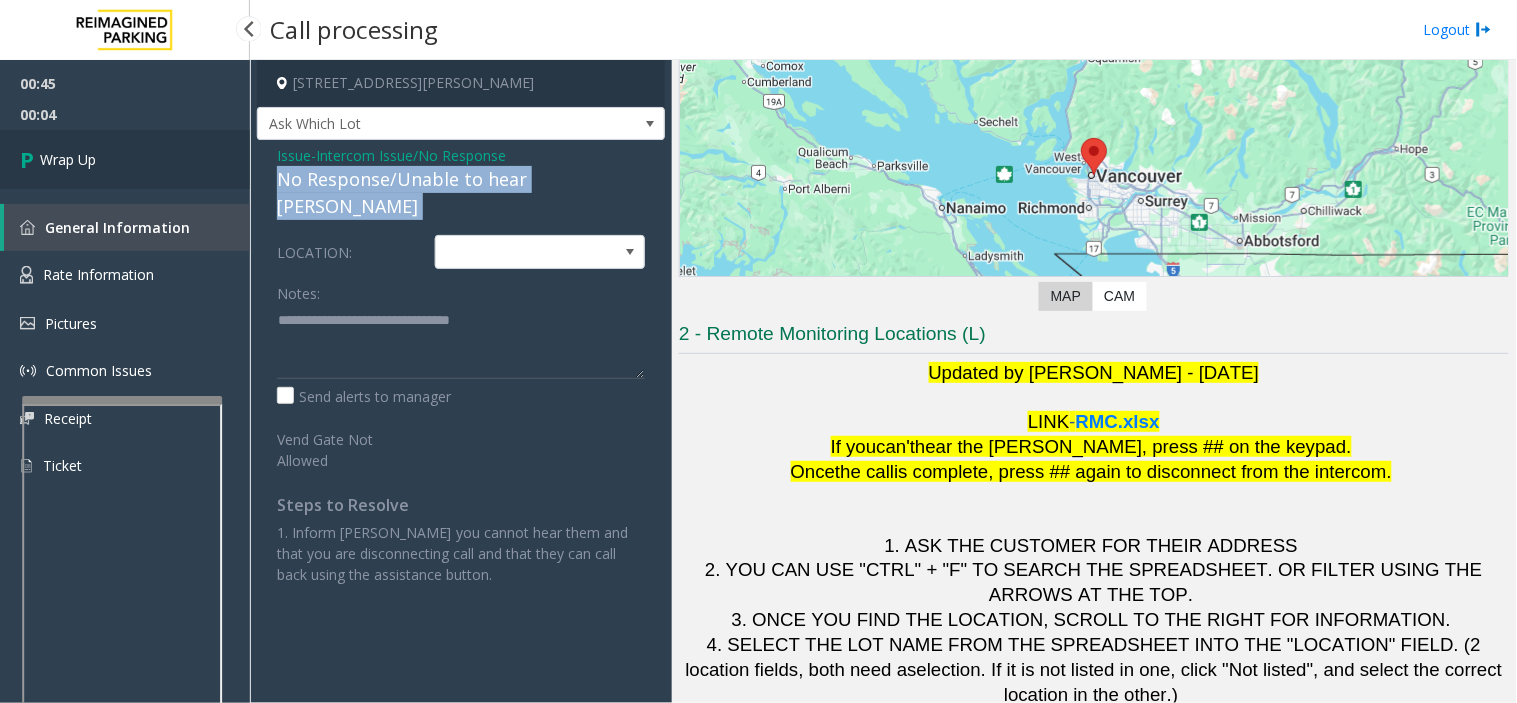 click on "Wrap Up" at bounding box center [125, 159] 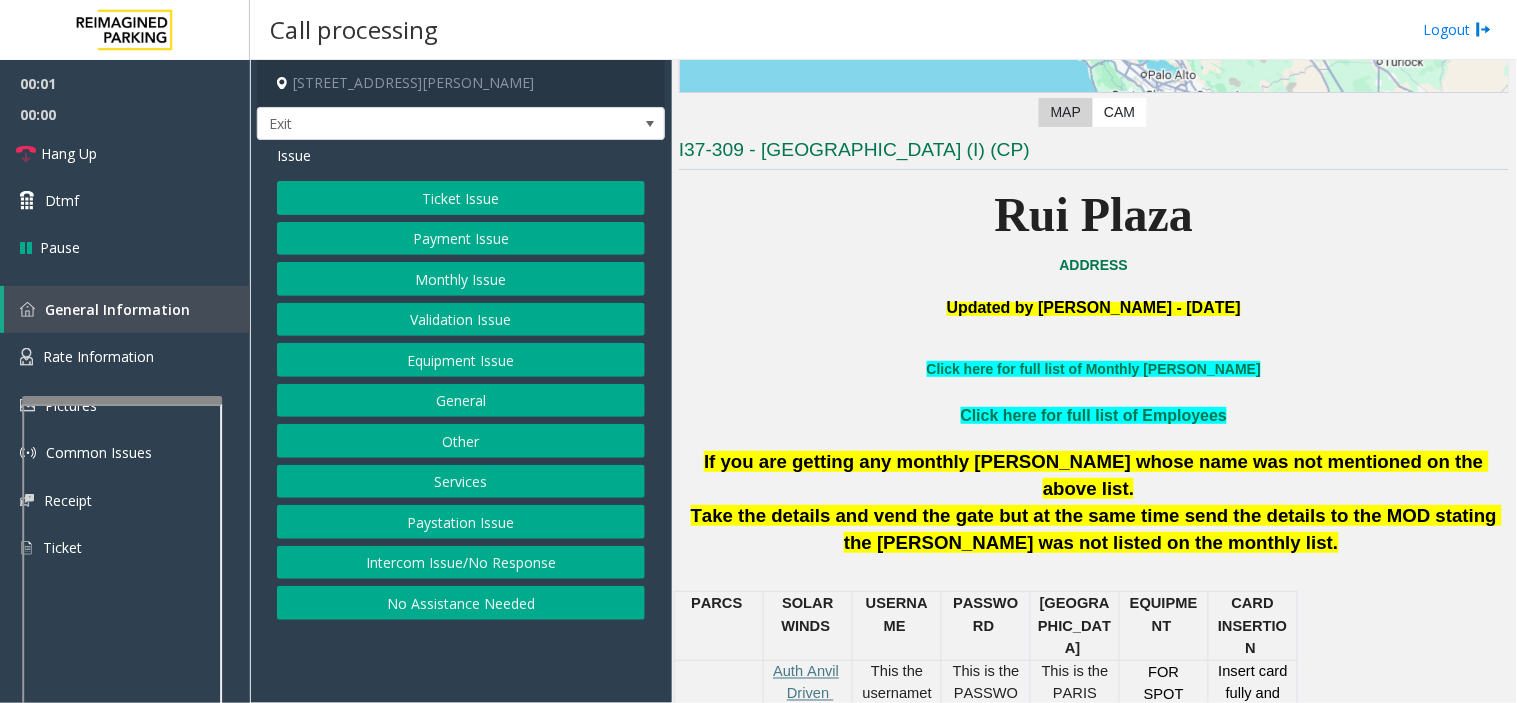 scroll, scrollTop: 555, scrollLeft: 0, axis: vertical 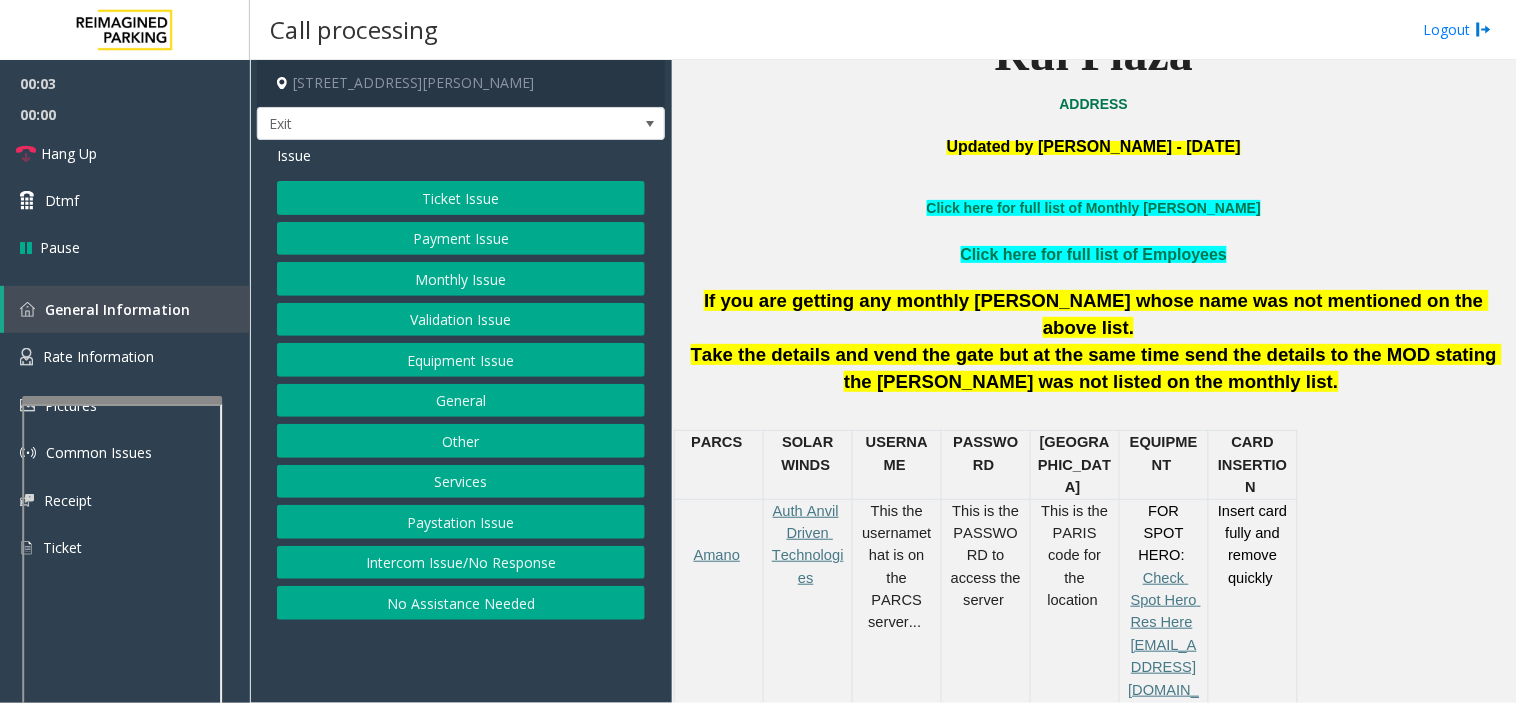 drag, startPoint x: 485, startPoint y: 475, endPoint x: 494, endPoint y: 467, distance: 12.0415945 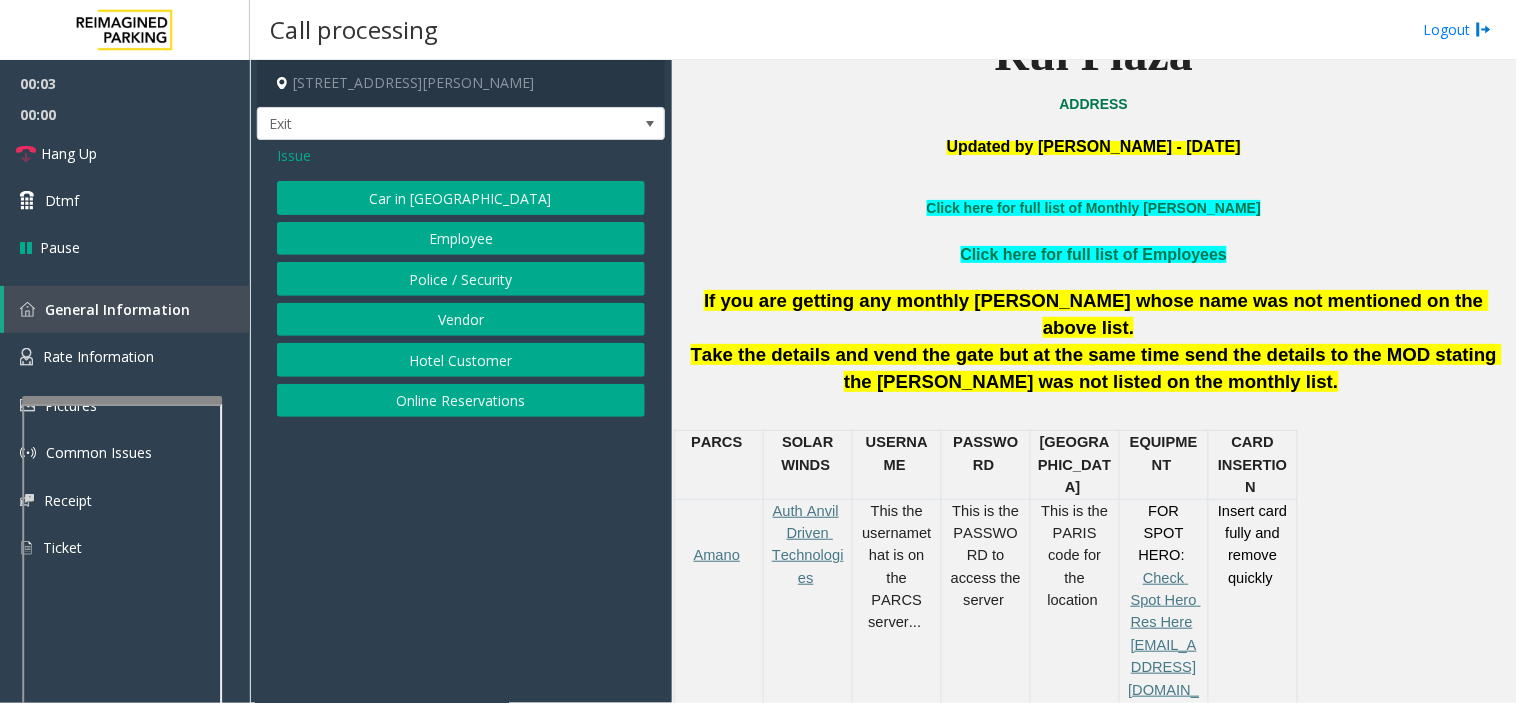 click on "Hotel Customer" 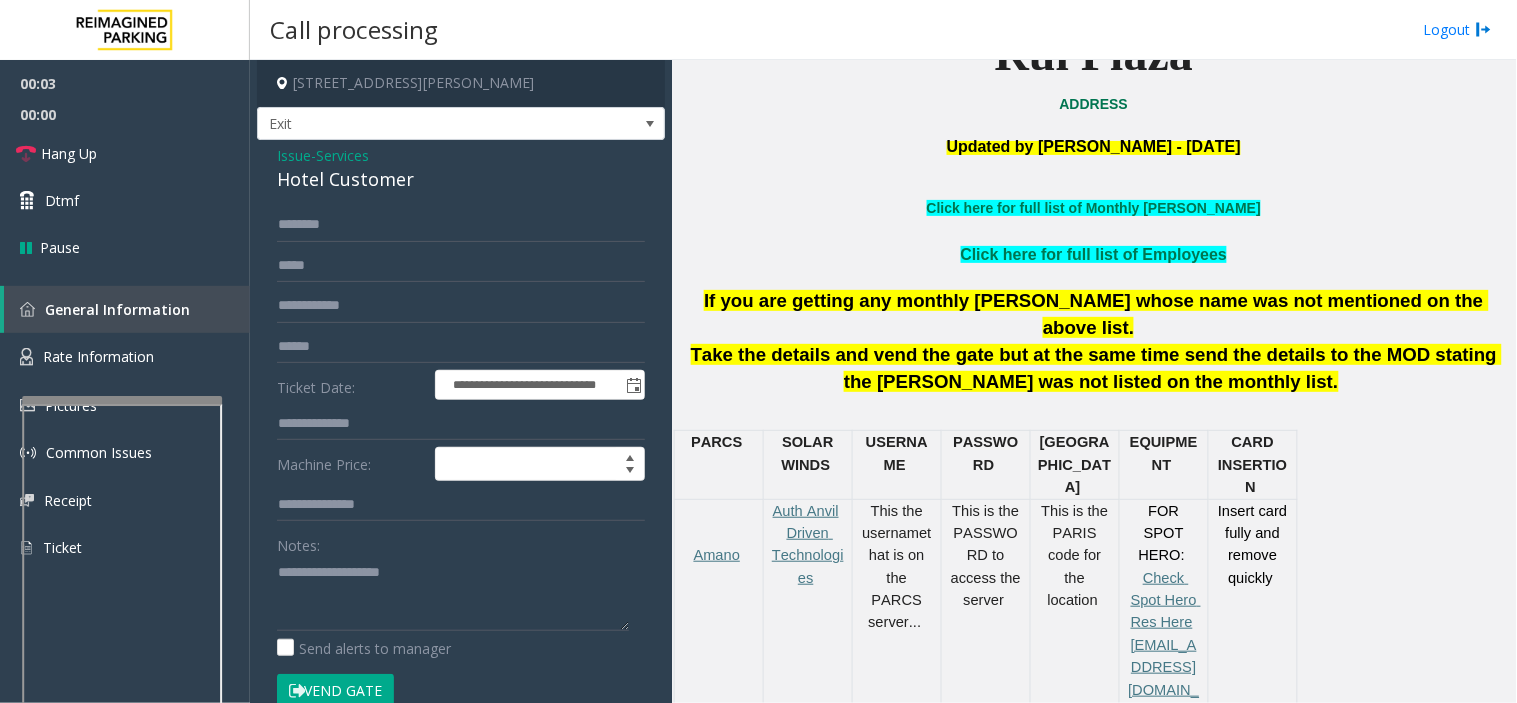 drag, startPoint x: 406, startPoint y: 374, endPoint x: 403, endPoint y: 423, distance: 49.09175 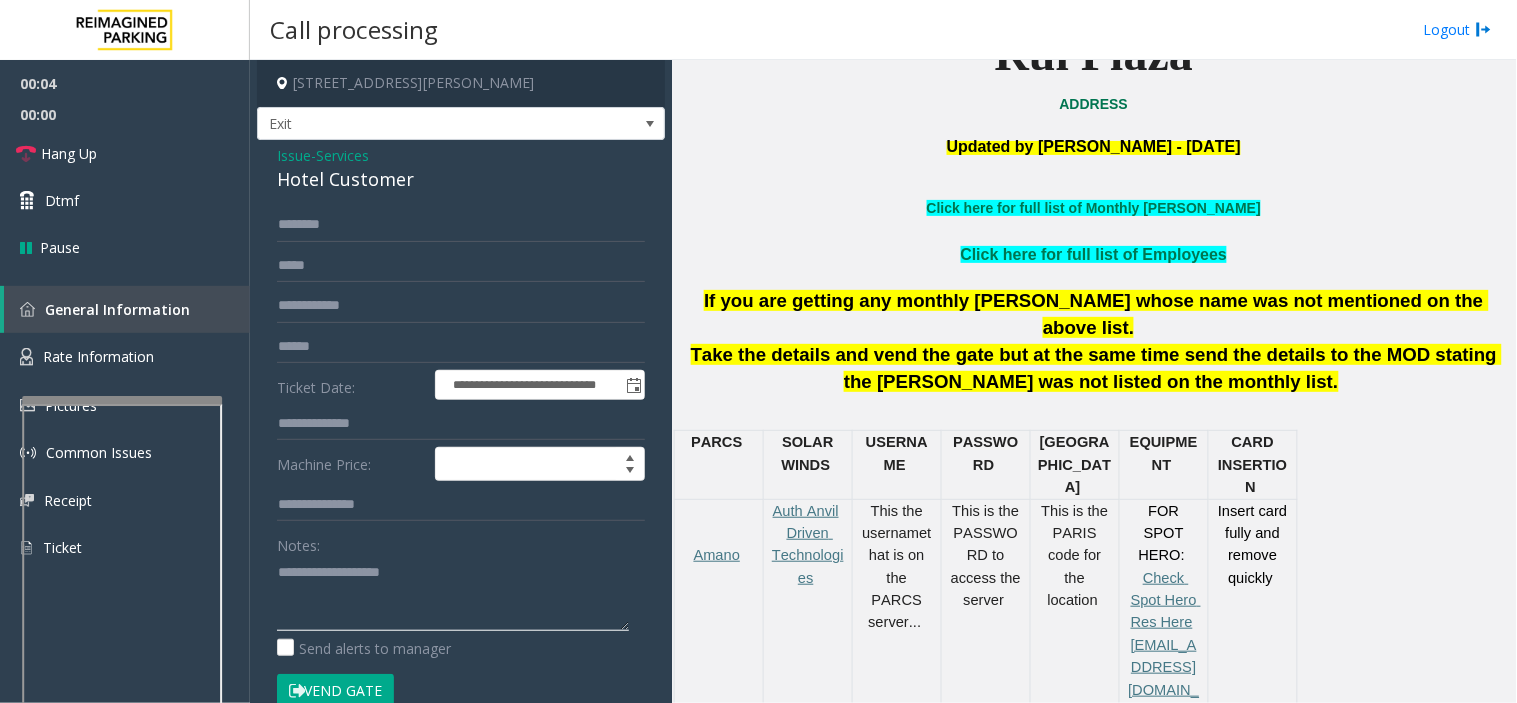 click 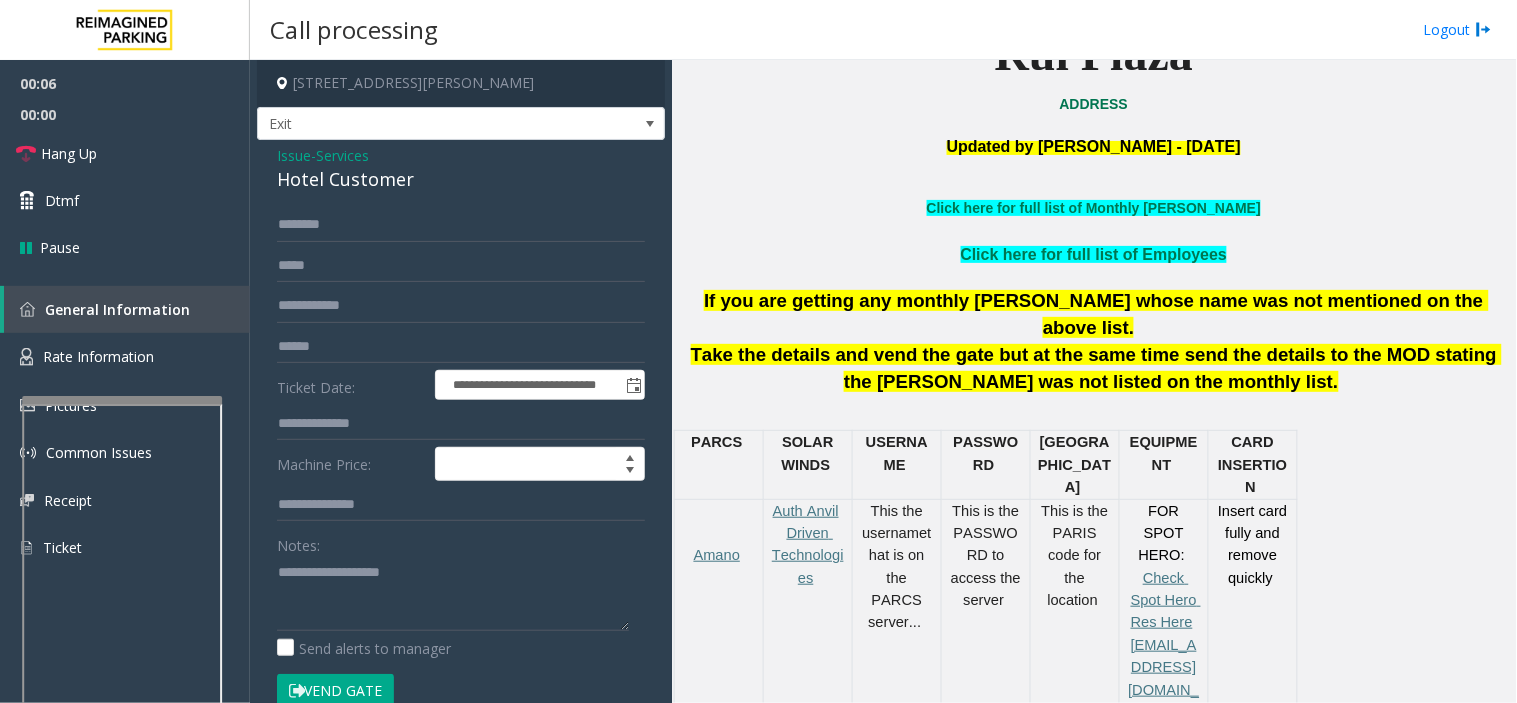 click on "Issue" 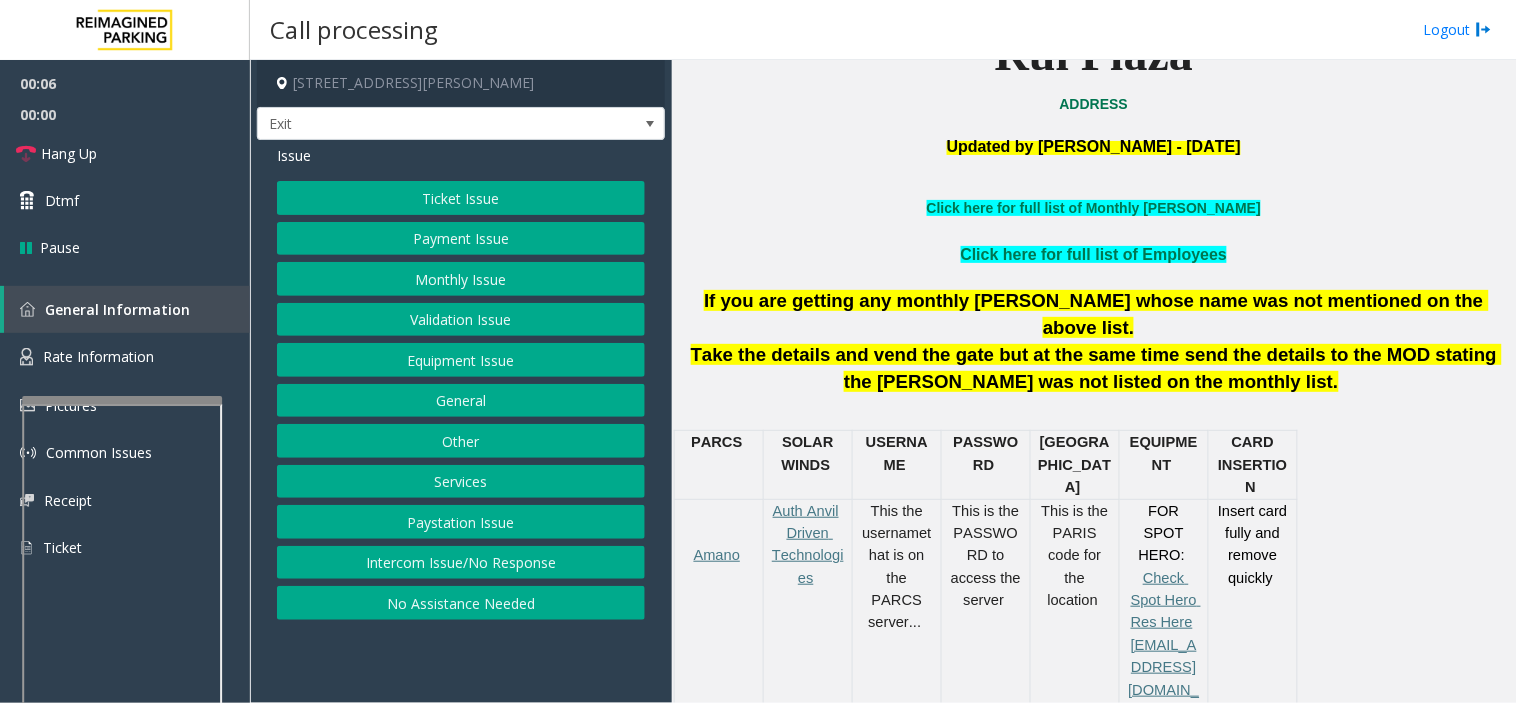 drag, startPoint x: 371, startPoint y: 174, endPoint x: 377, endPoint y: 183, distance: 10.816654 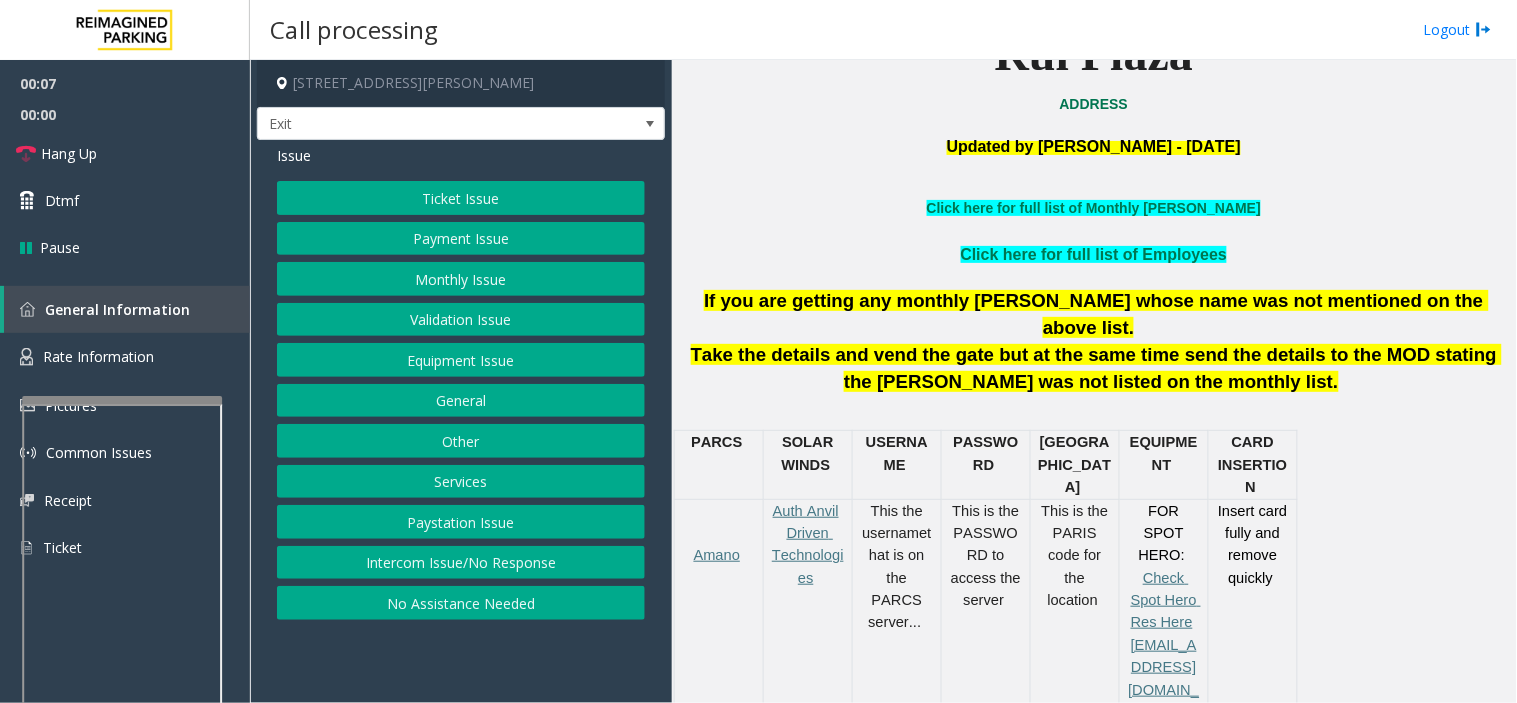 click on "Ticket Issue" 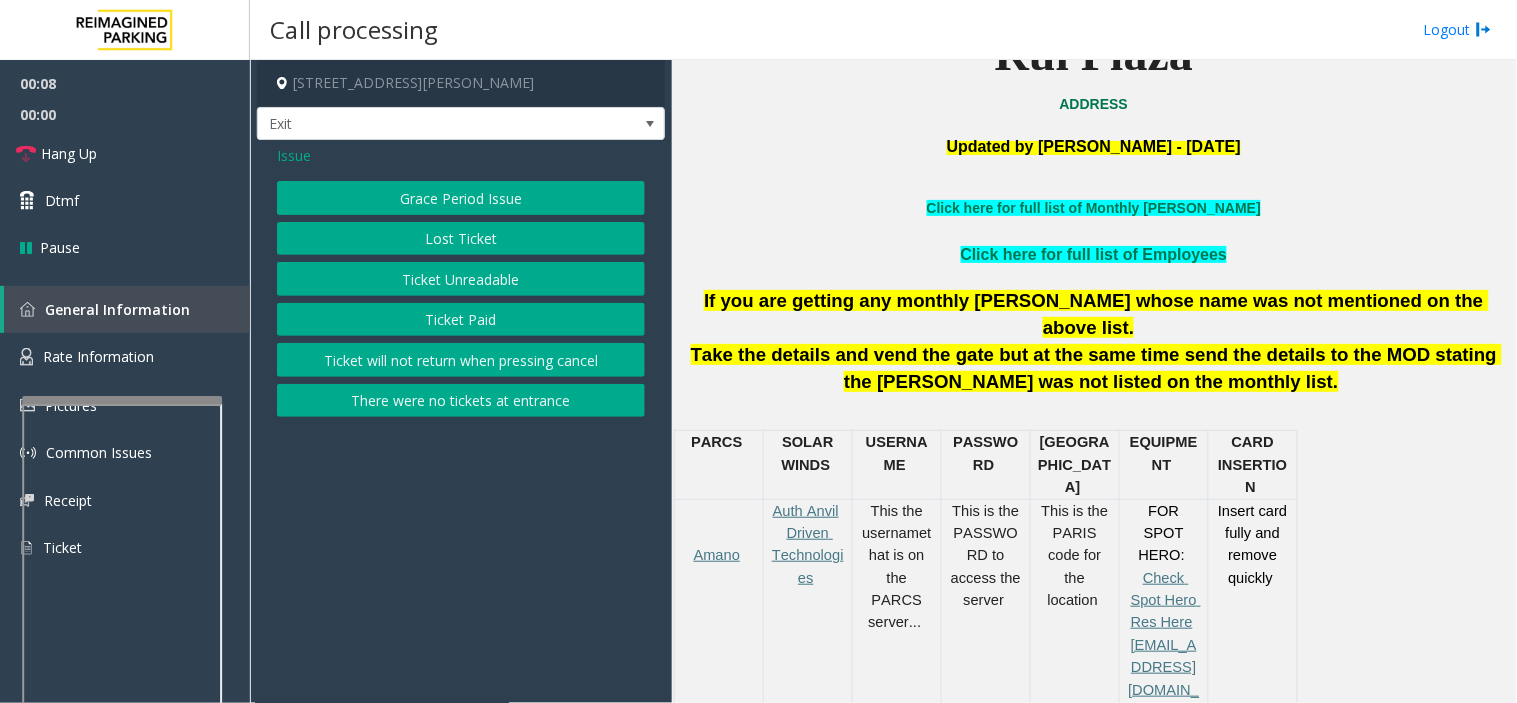click on "Issue" 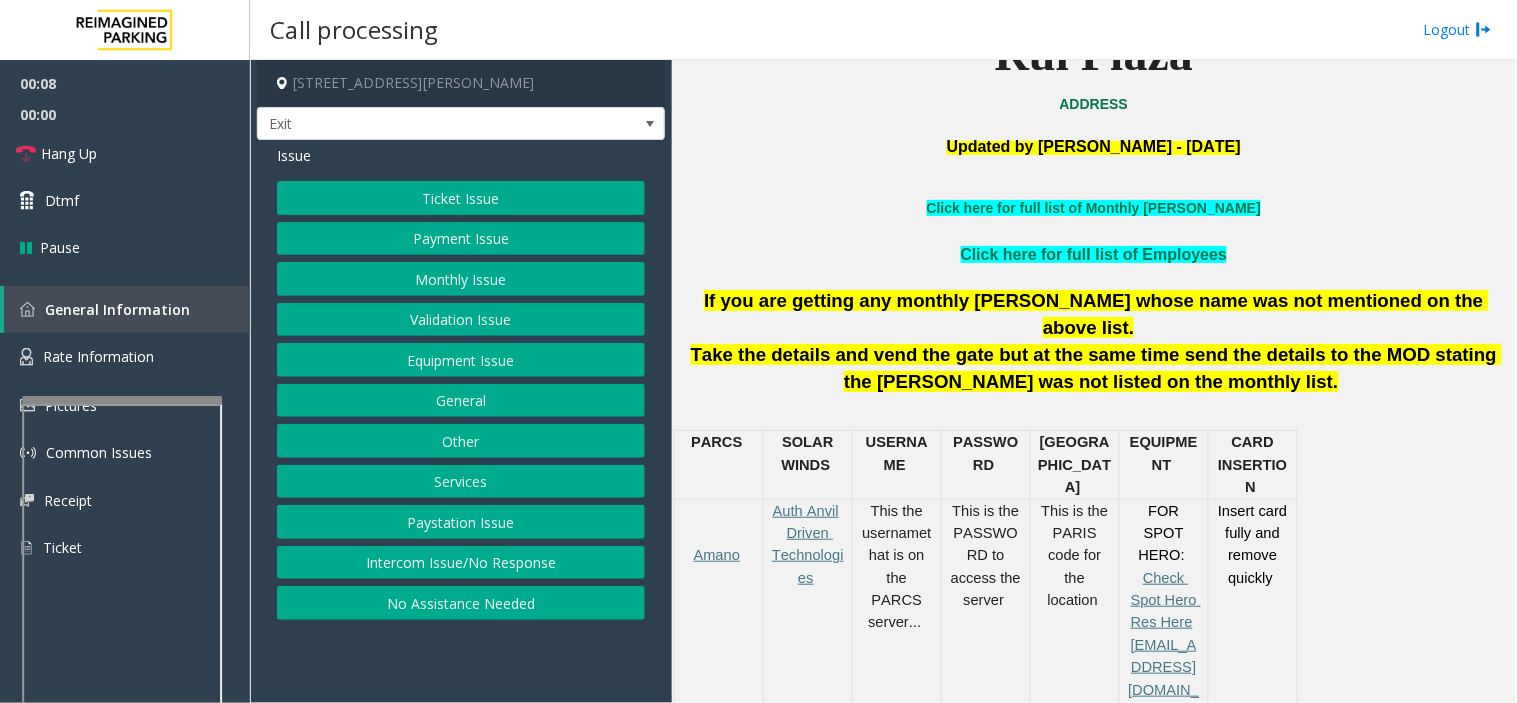 click on "Payment Issue" 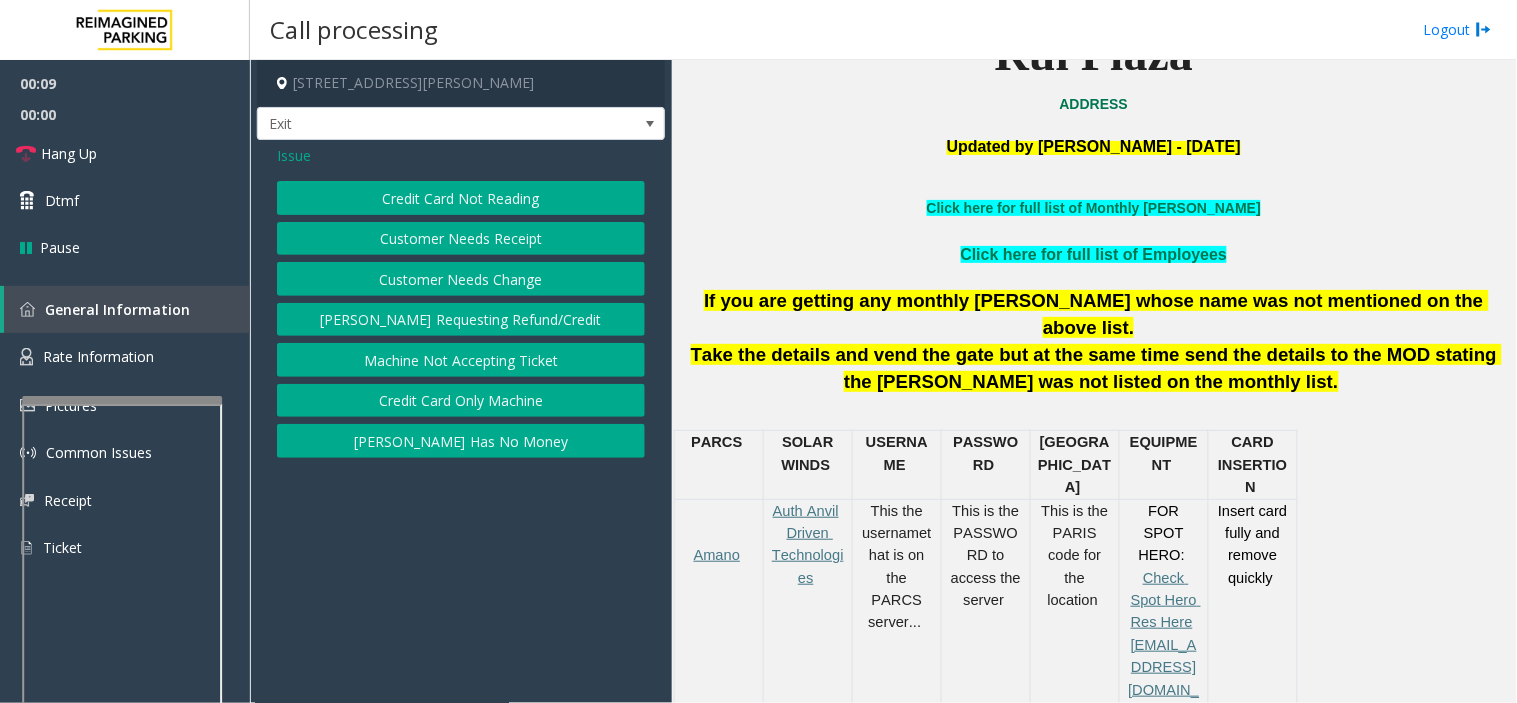 click on "Credit Card Not Reading" 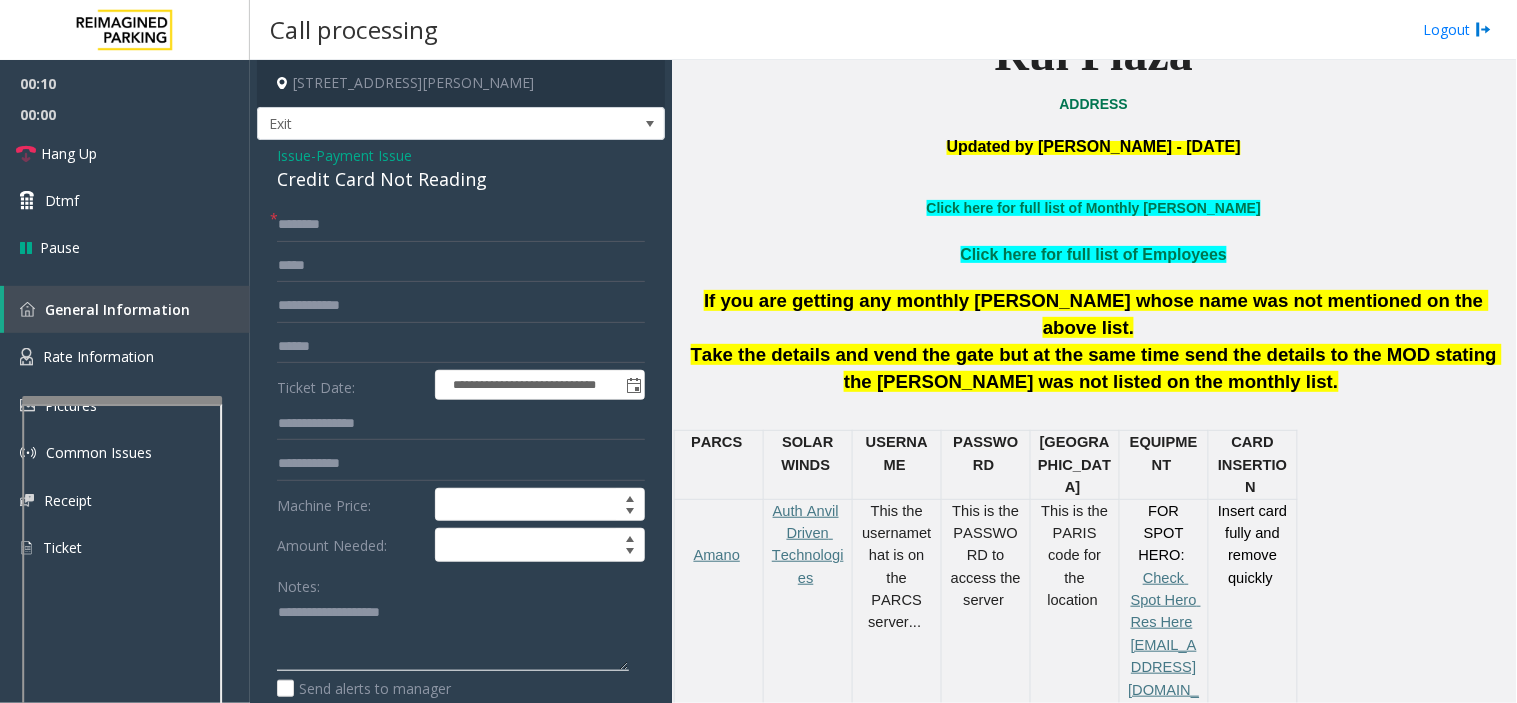 drag, startPoint x: 433, startPoint y: 672, endPoint x: 398, endPoint y: 635, distance: 50.931328 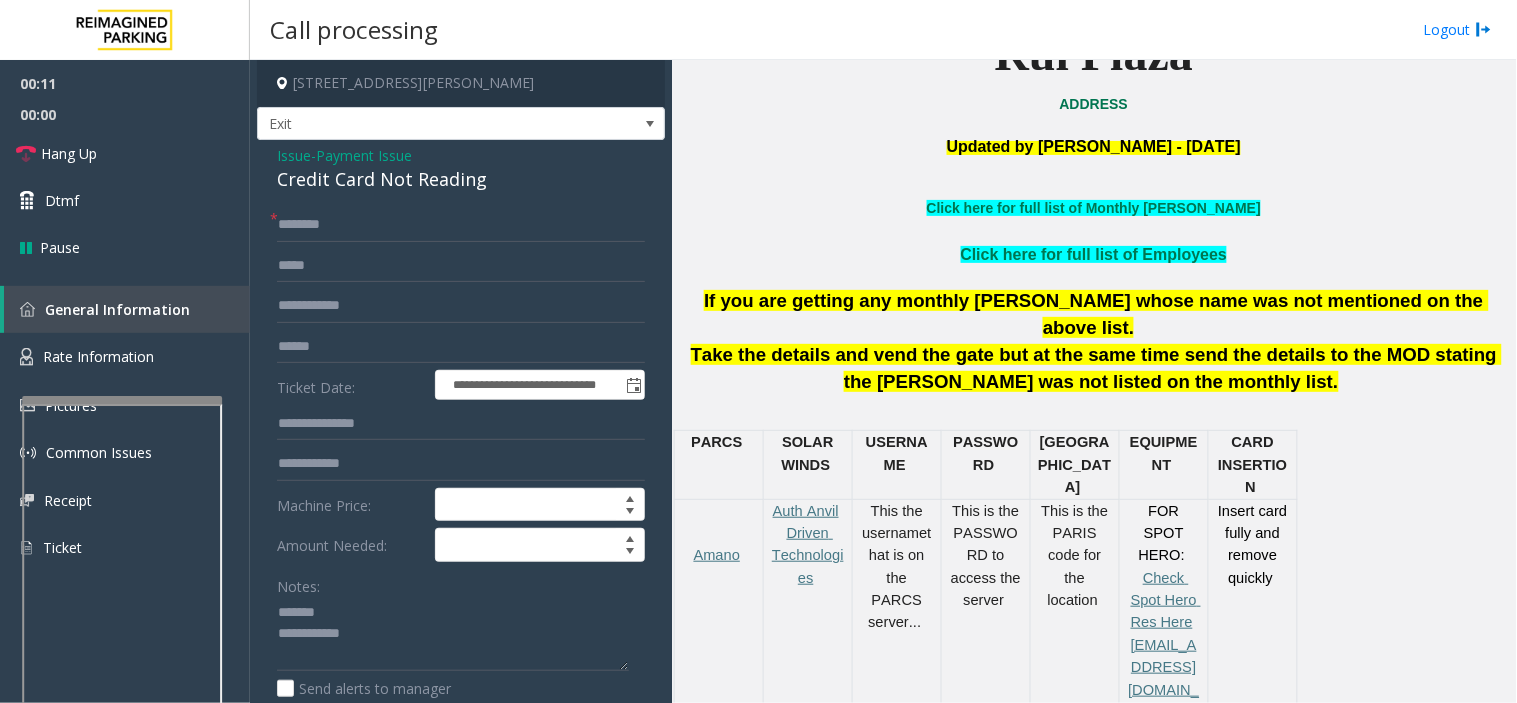 click on "Credit Card Not Reading" 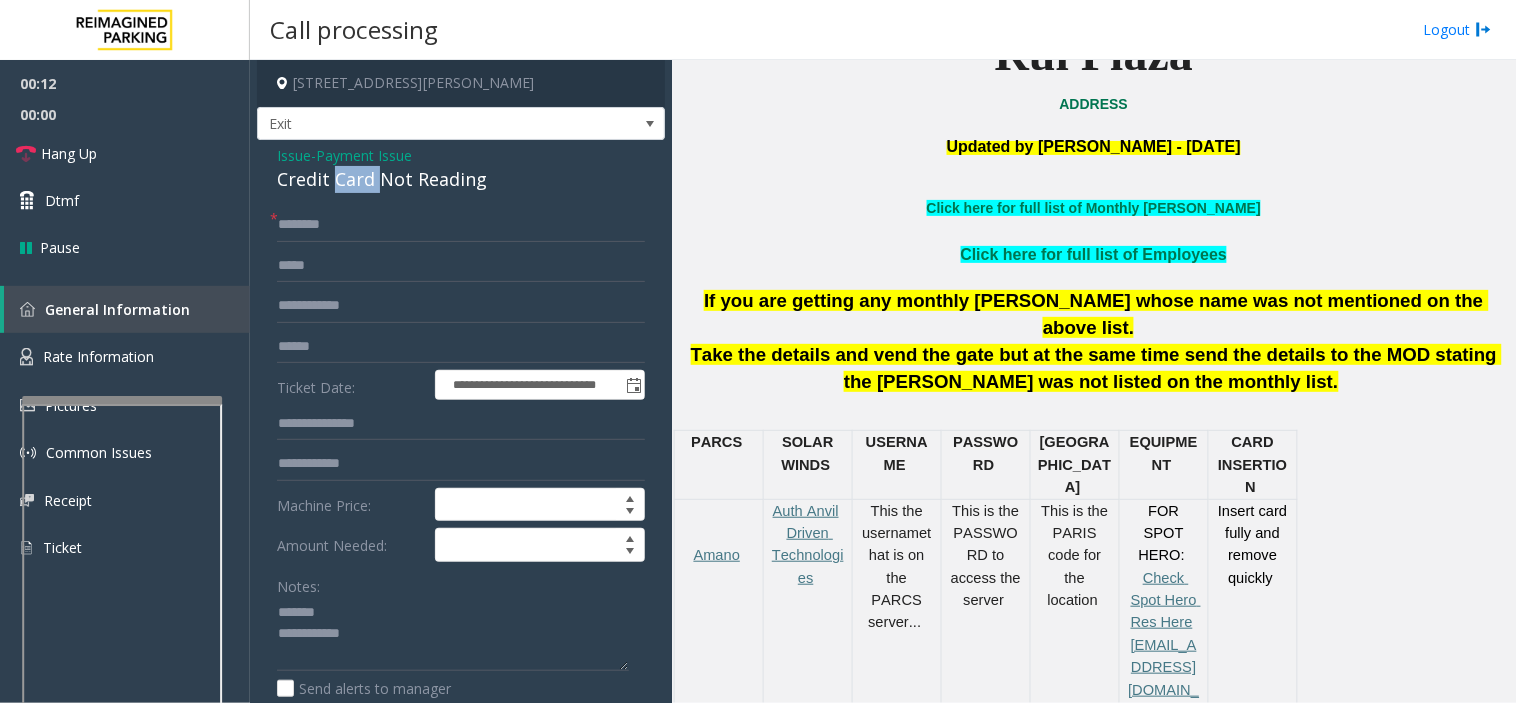 click on "Credit Card Not Reading" 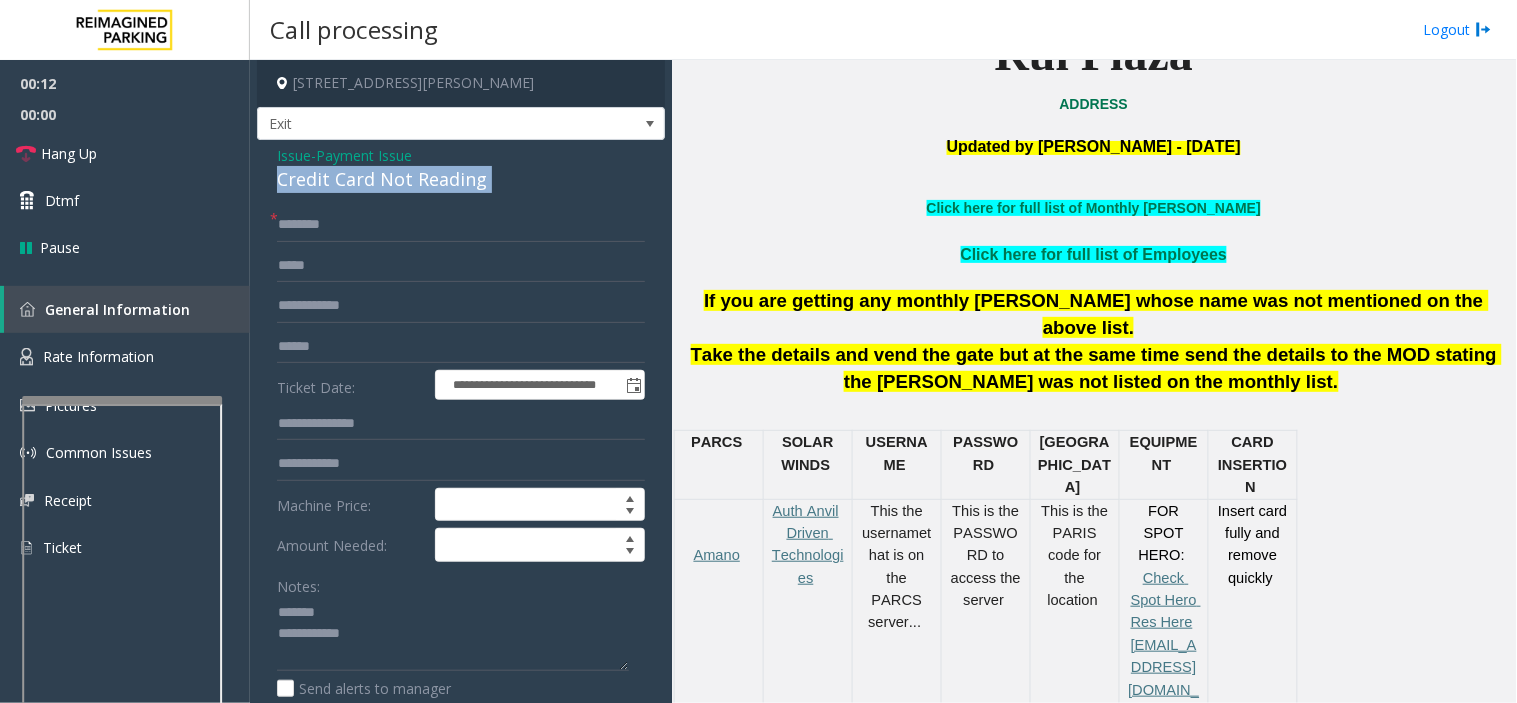 click on "Credit Card Not Reading" 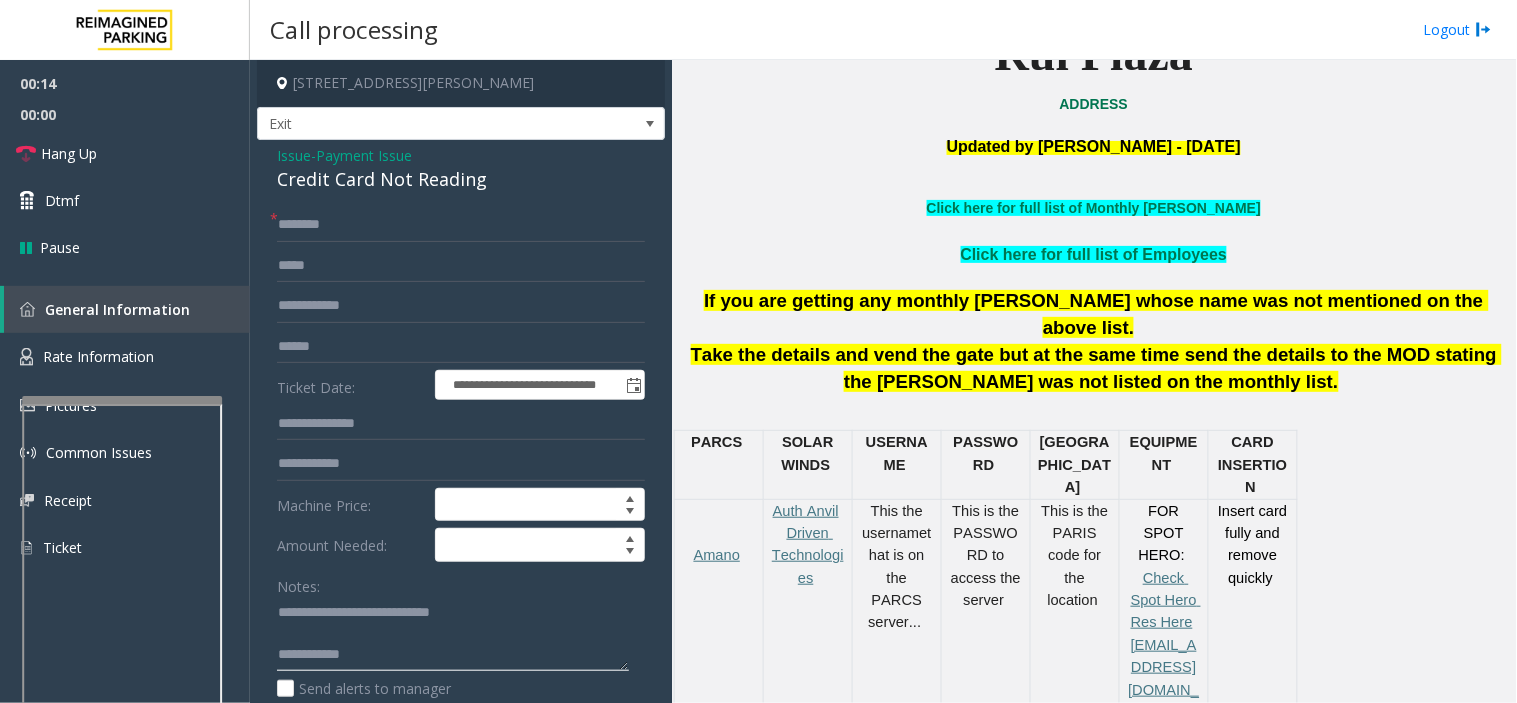 click 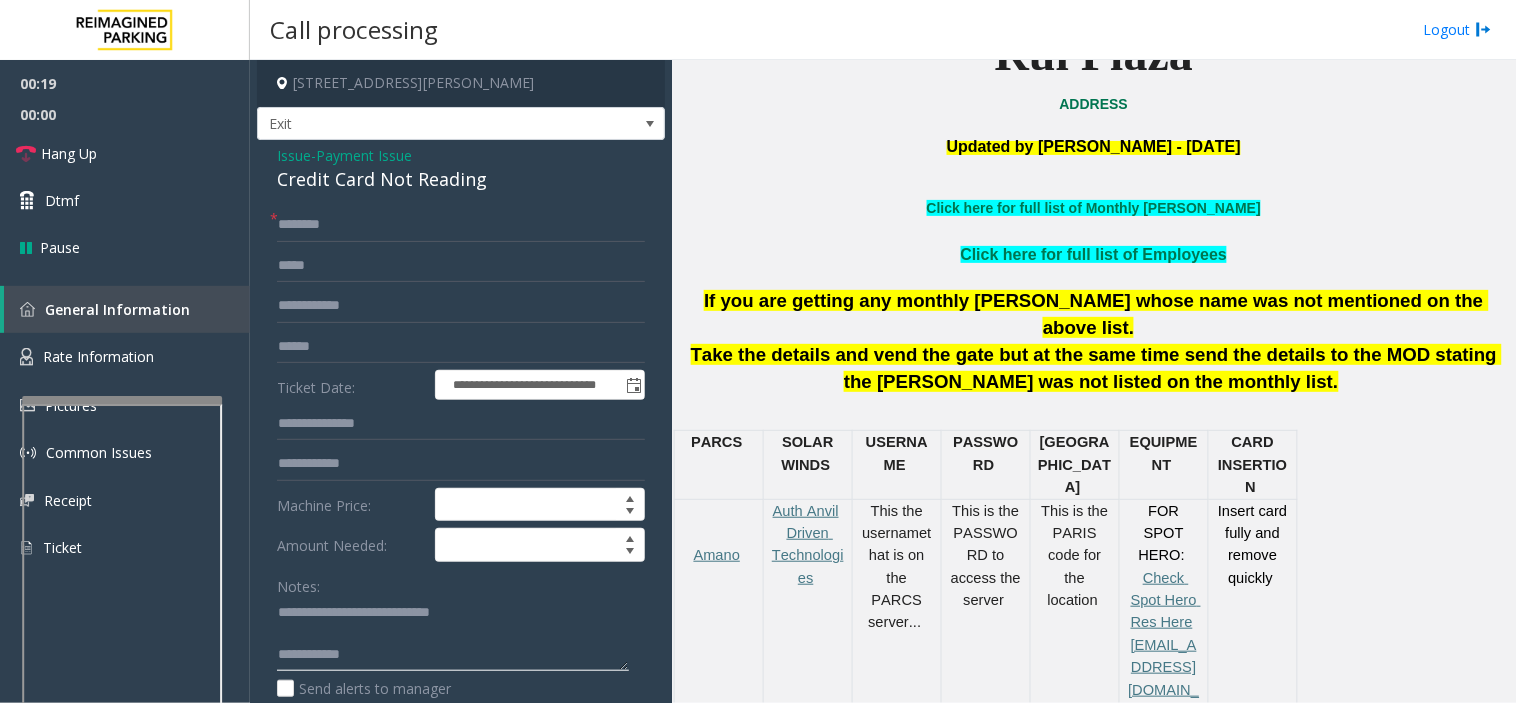paste on "**********" 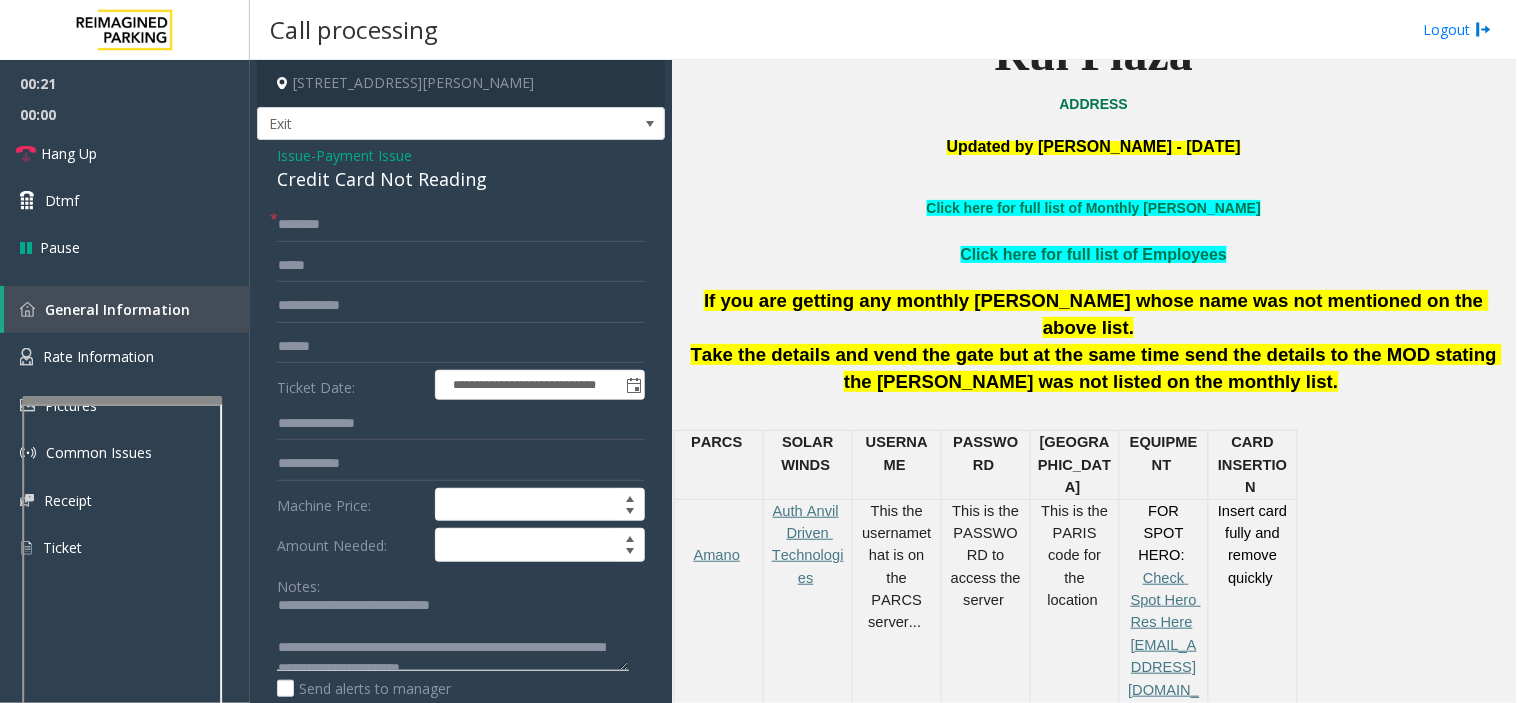 scroll, scrollTop: 0, scrollLeft: 0, axis: both 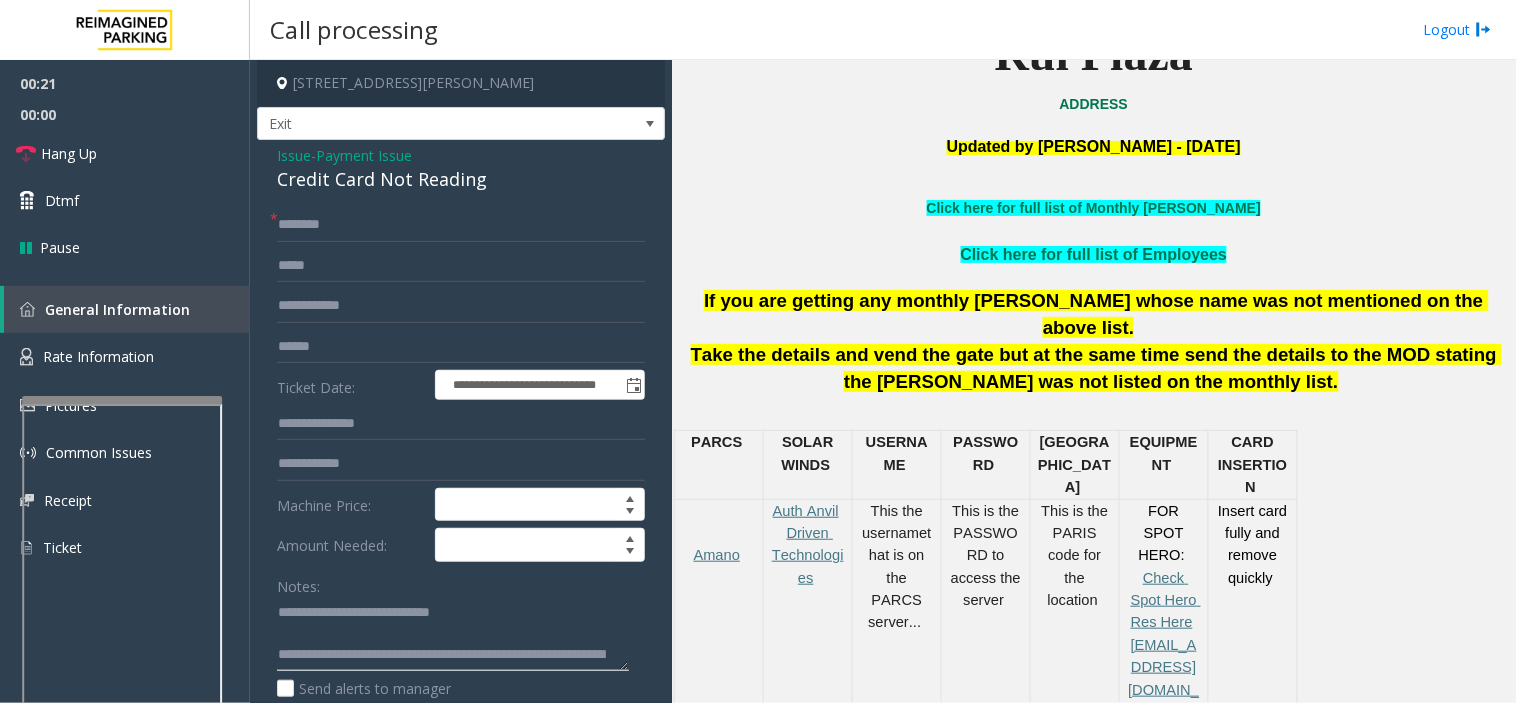 type on "**********" 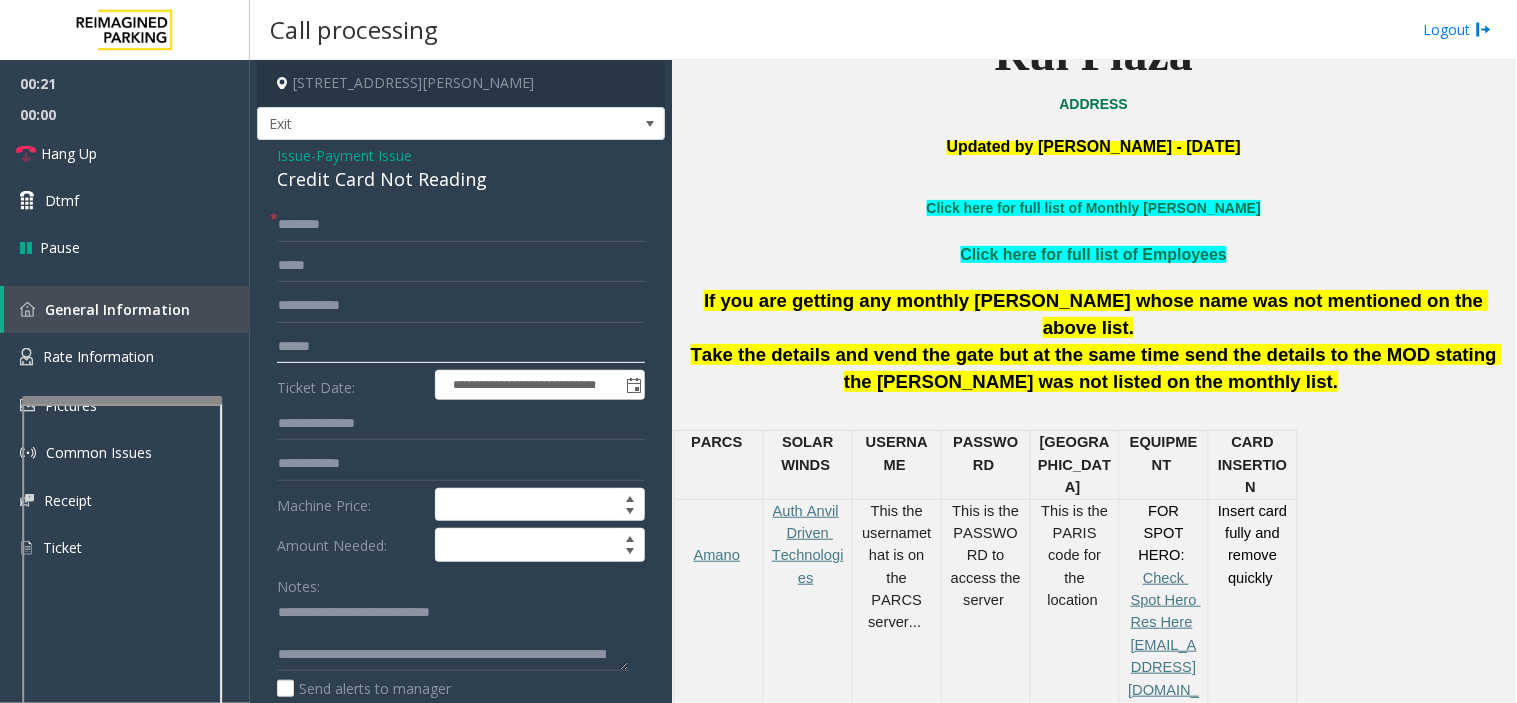 click 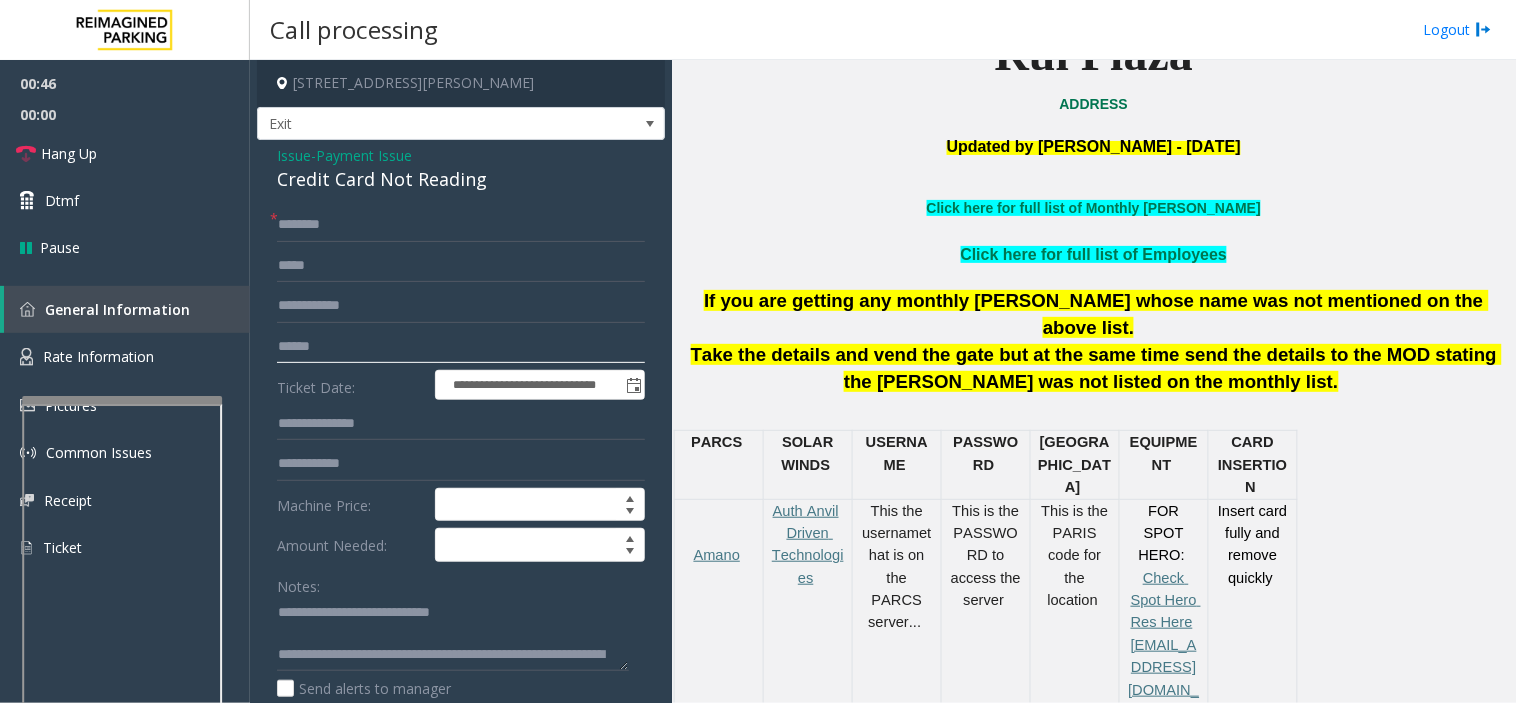 type on "******" 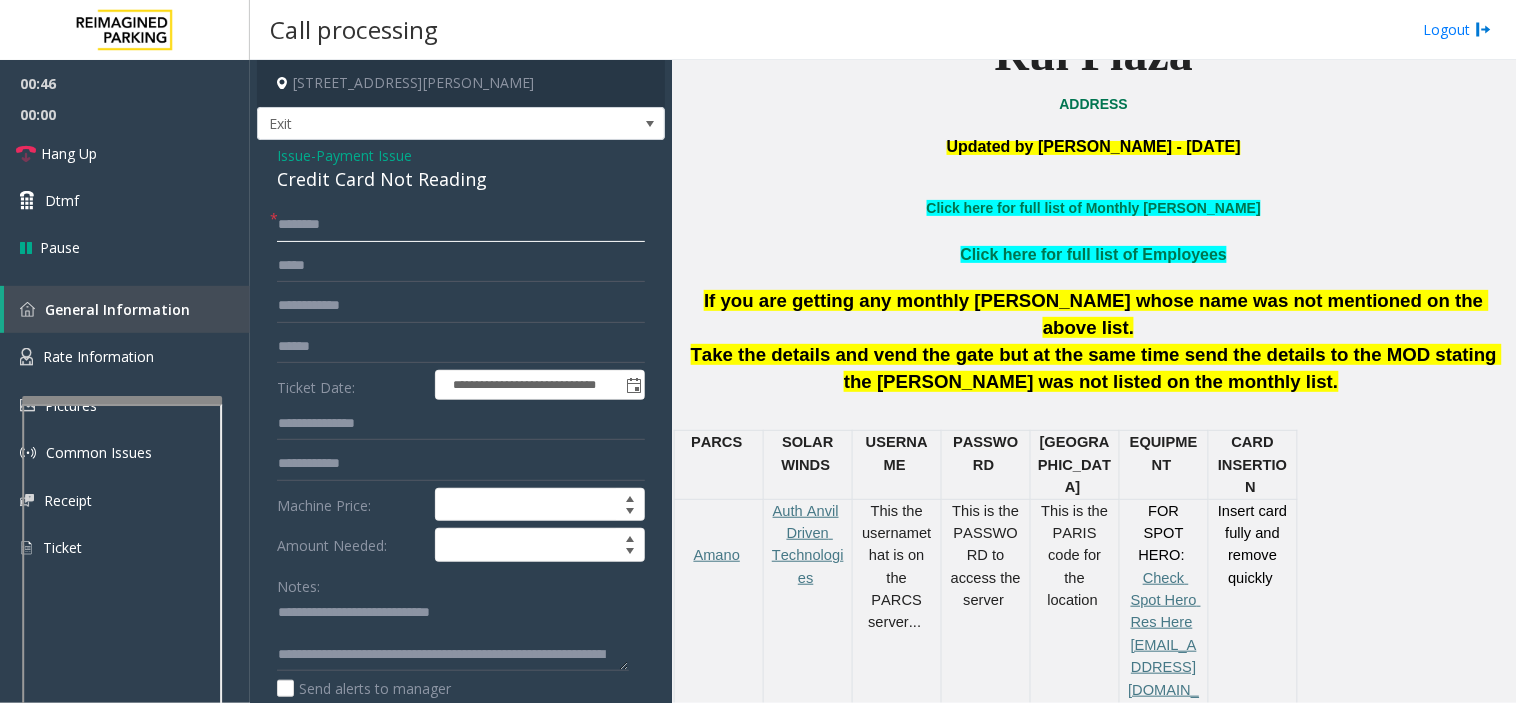 click 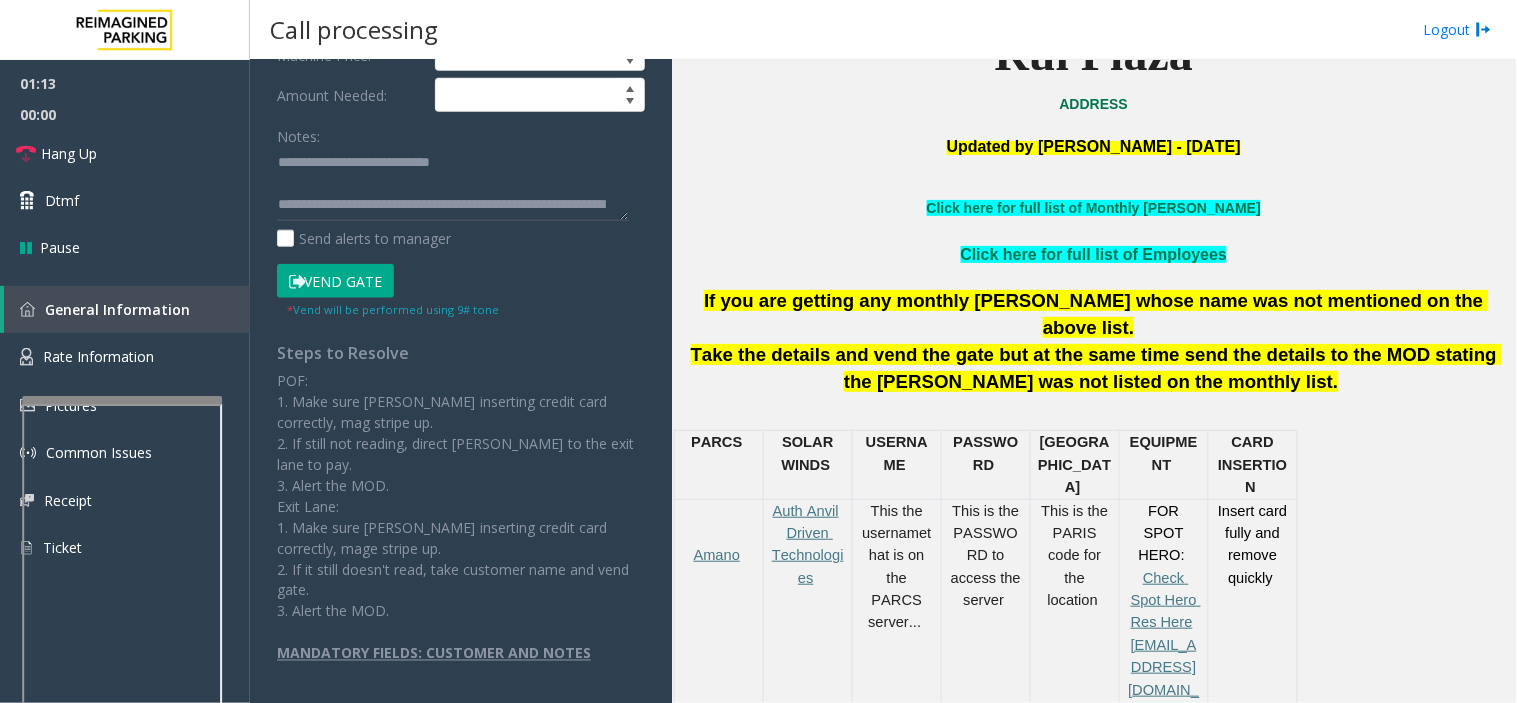 scroll, scrollTop: 452, scrollLeft: 0, axis: vertical 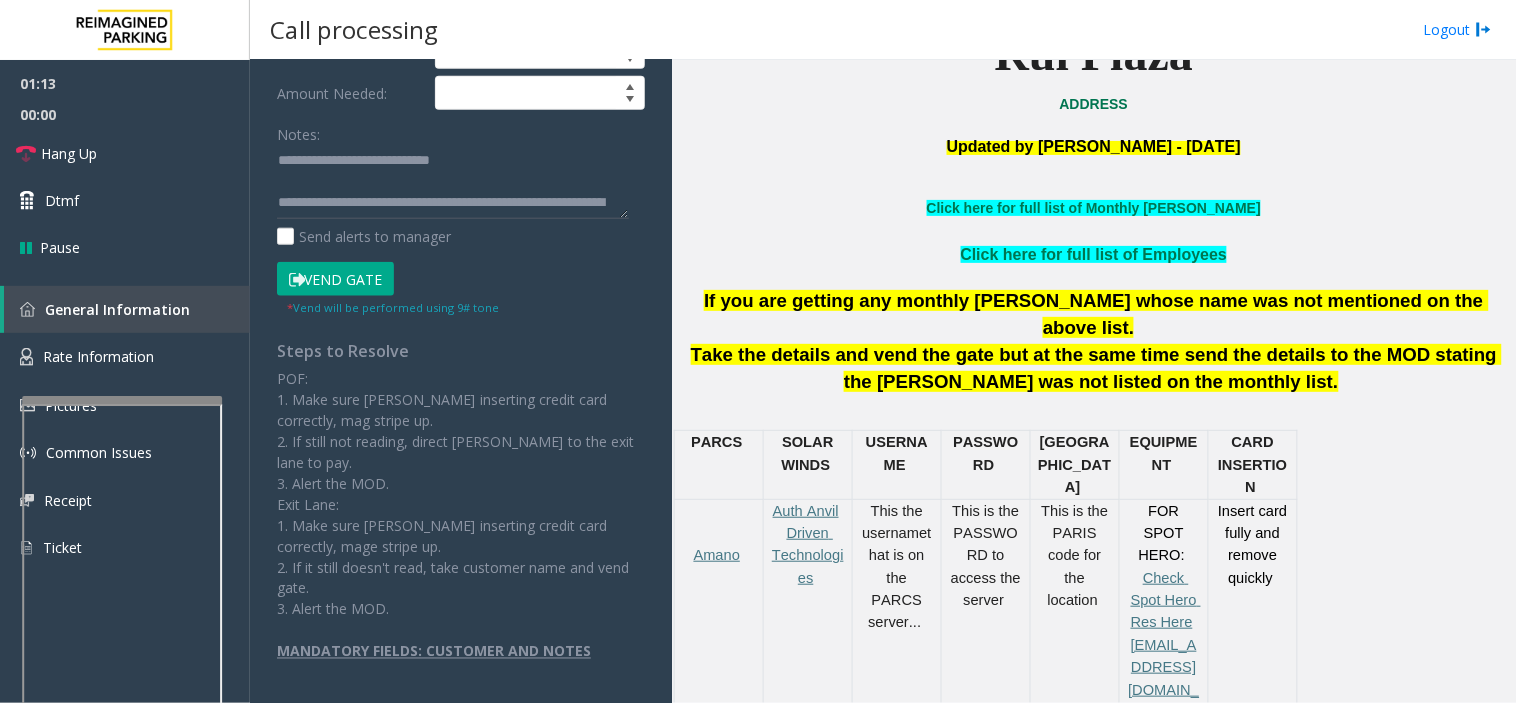 type on "*******" 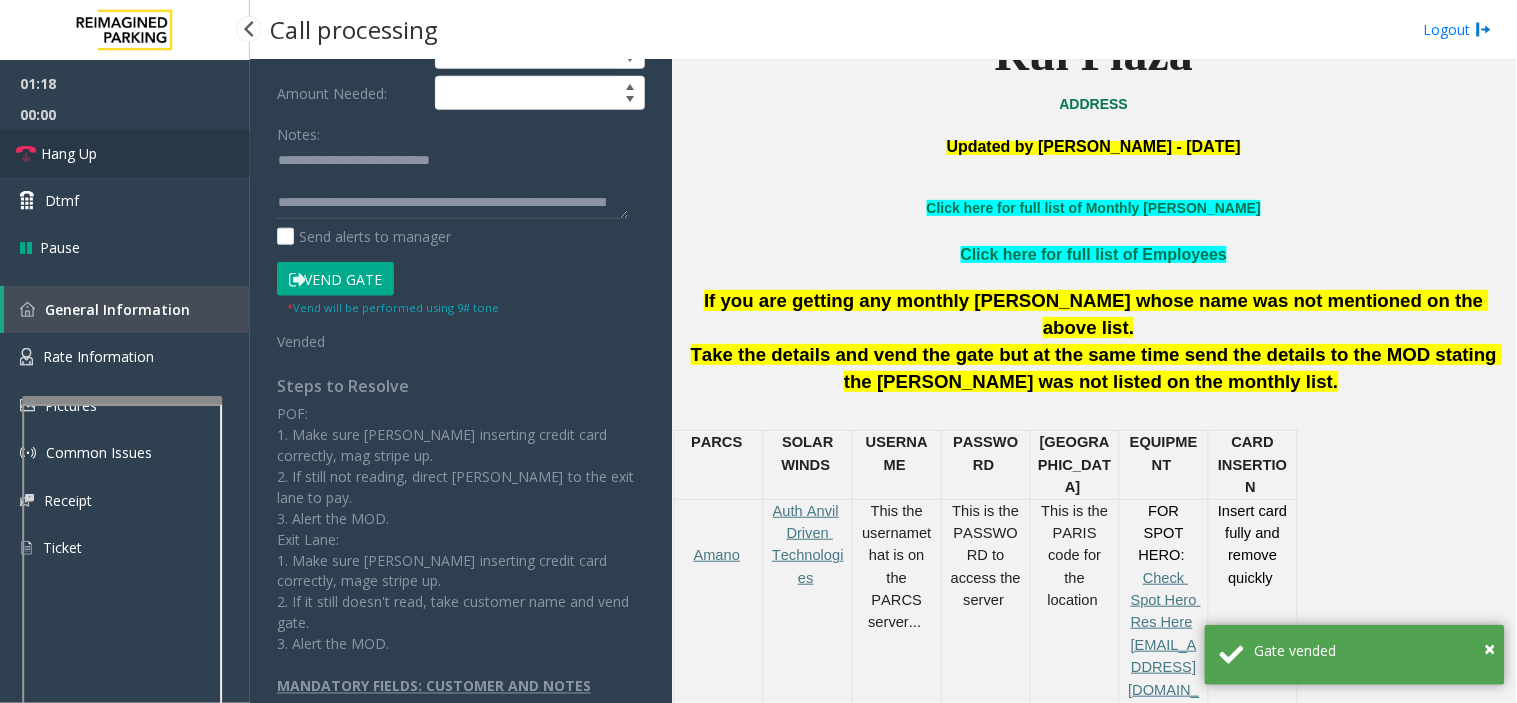 click on "Hang Up" at bounding box center (125, 153) 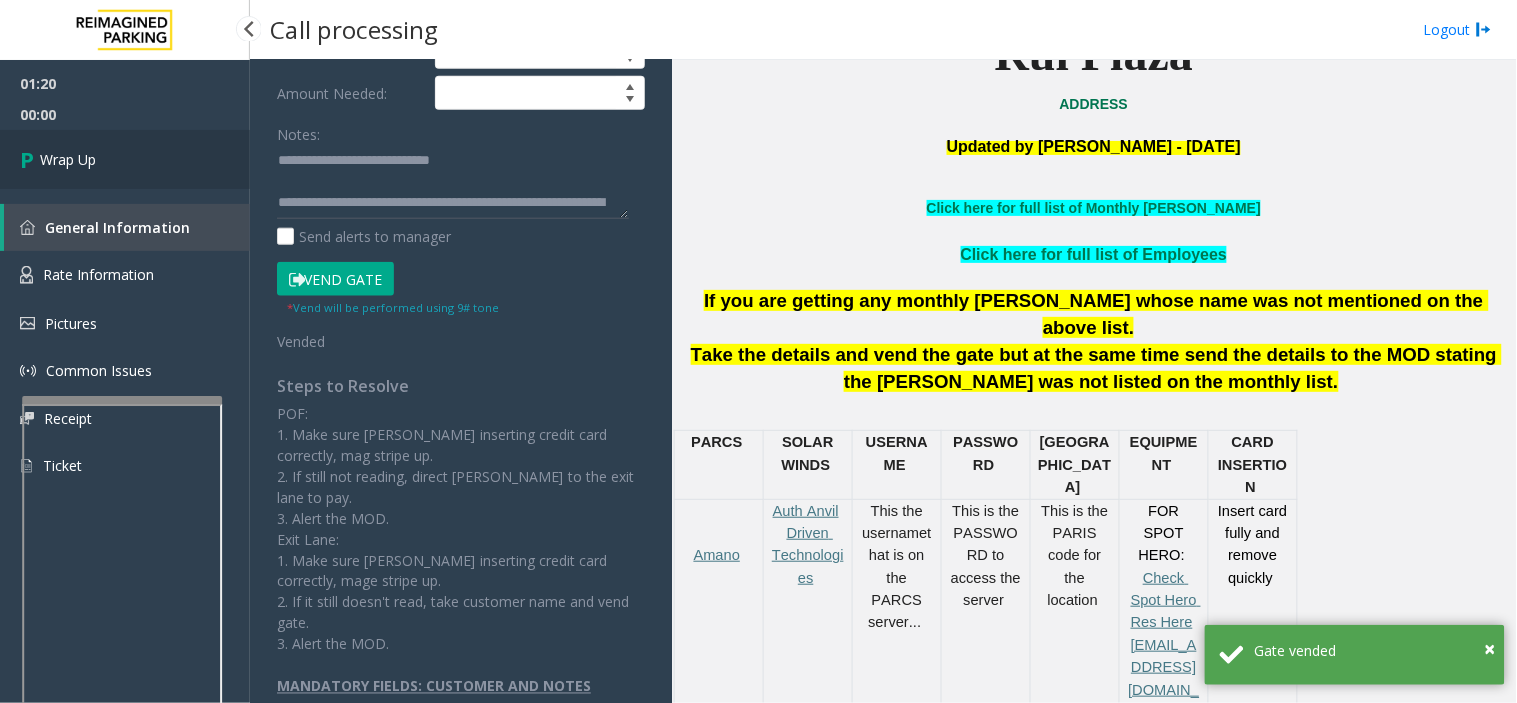 click on "Wrap Up" at bounding box center [125, 159] 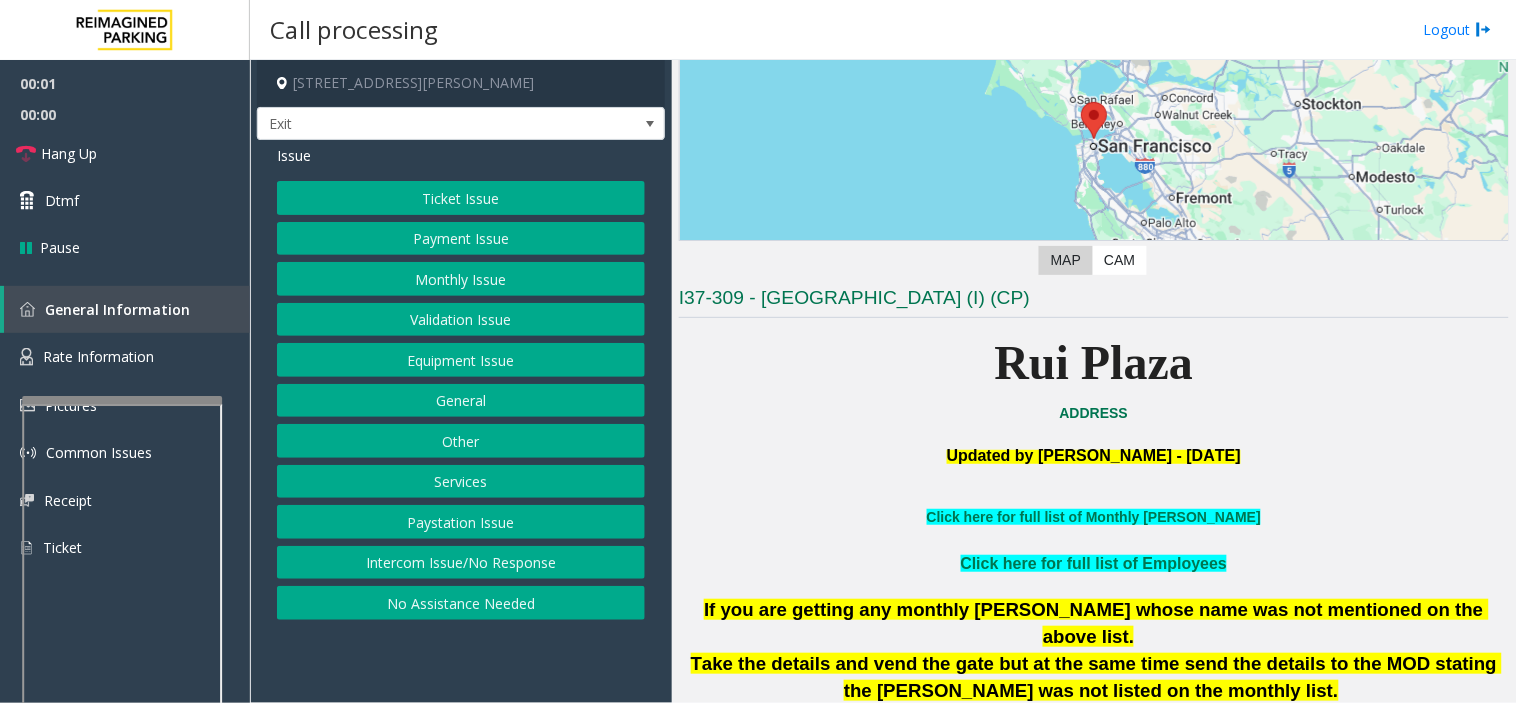scroll, scrollTop: 444, scrollLeft: 0, axis: vertical 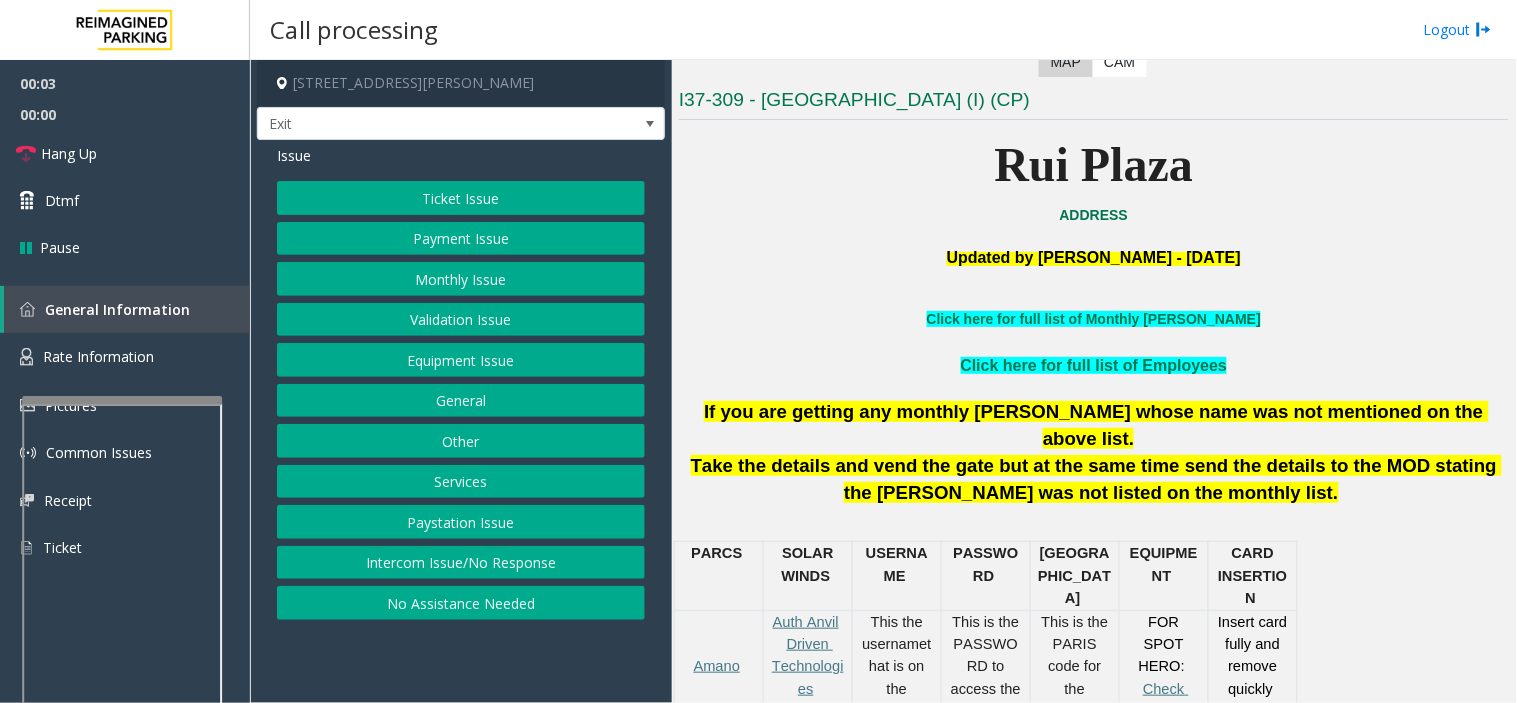 click on "Services" 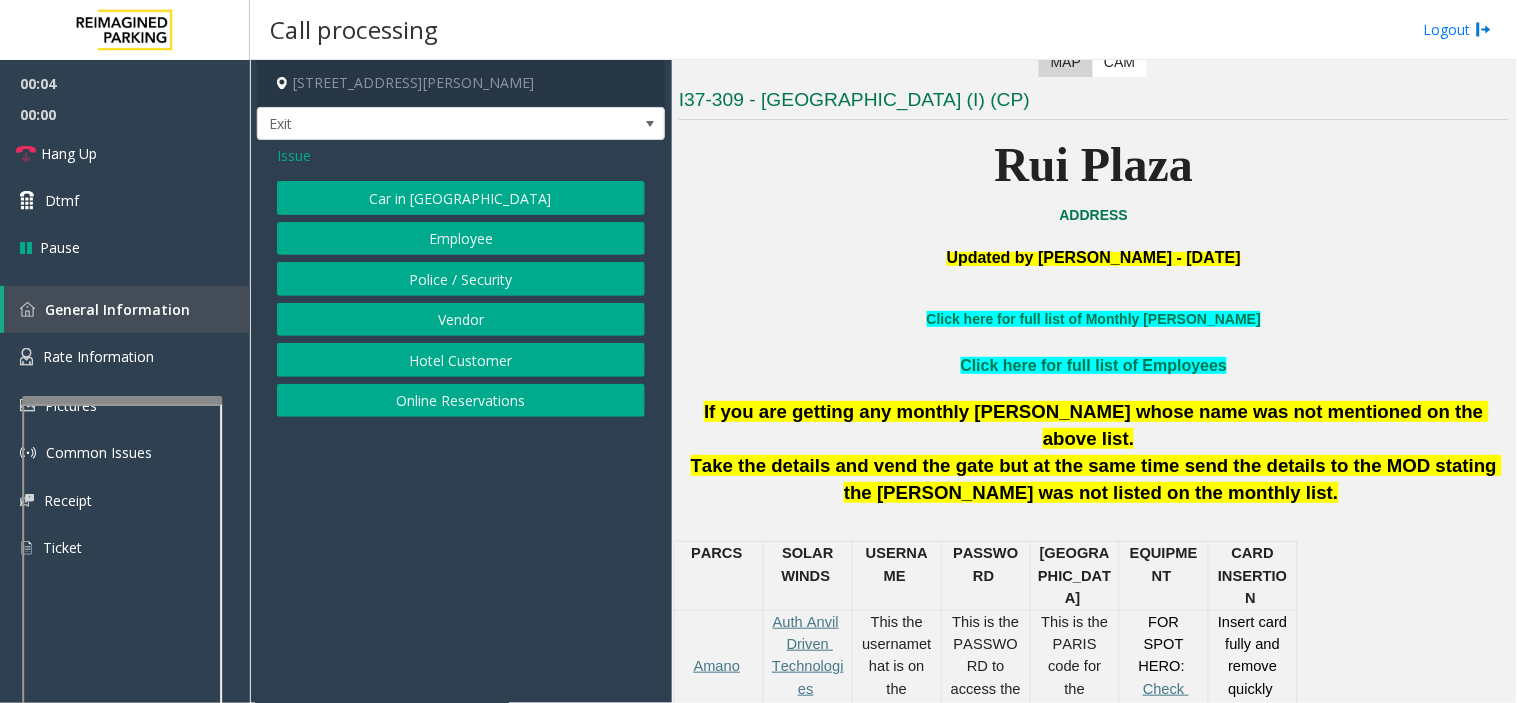click on "Online Reservations" 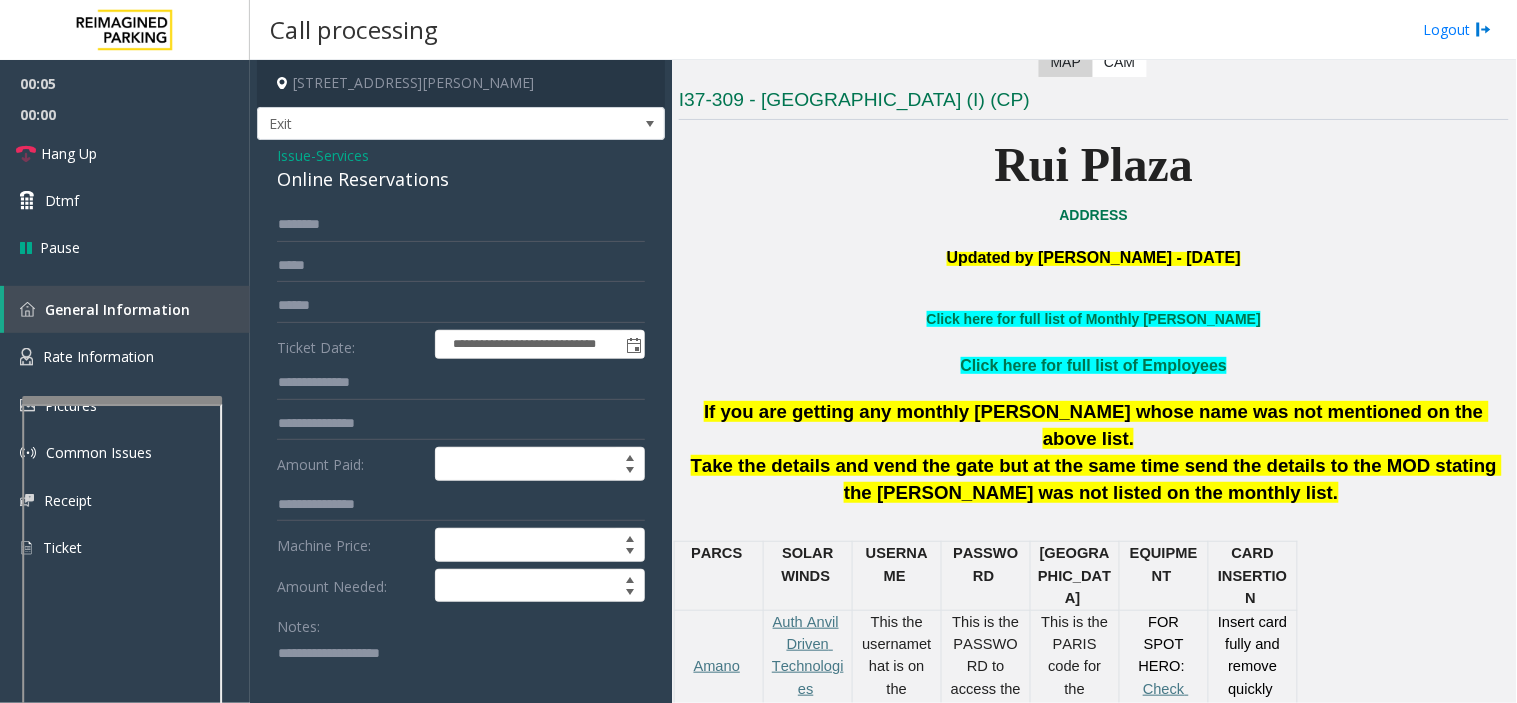 click on "Issue" 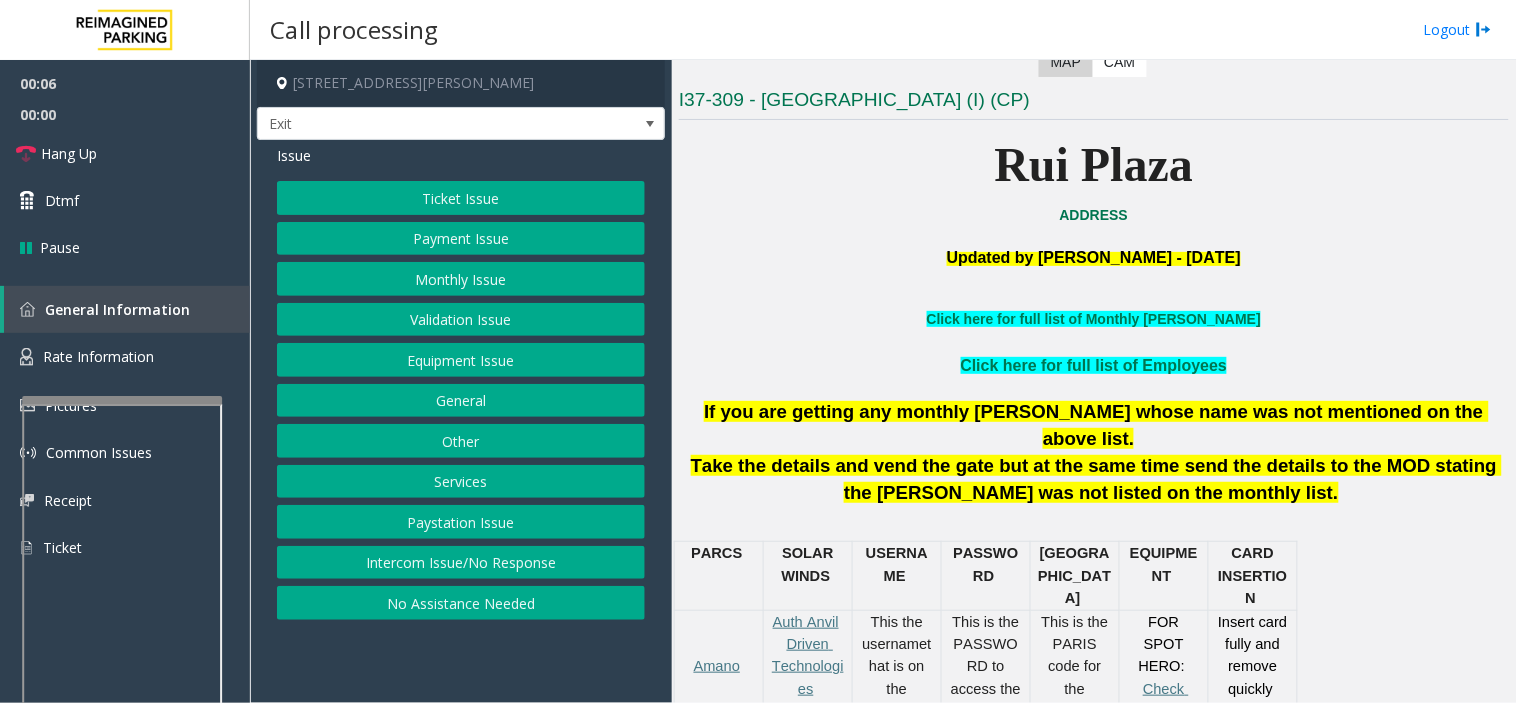 click on "Payment Issue" 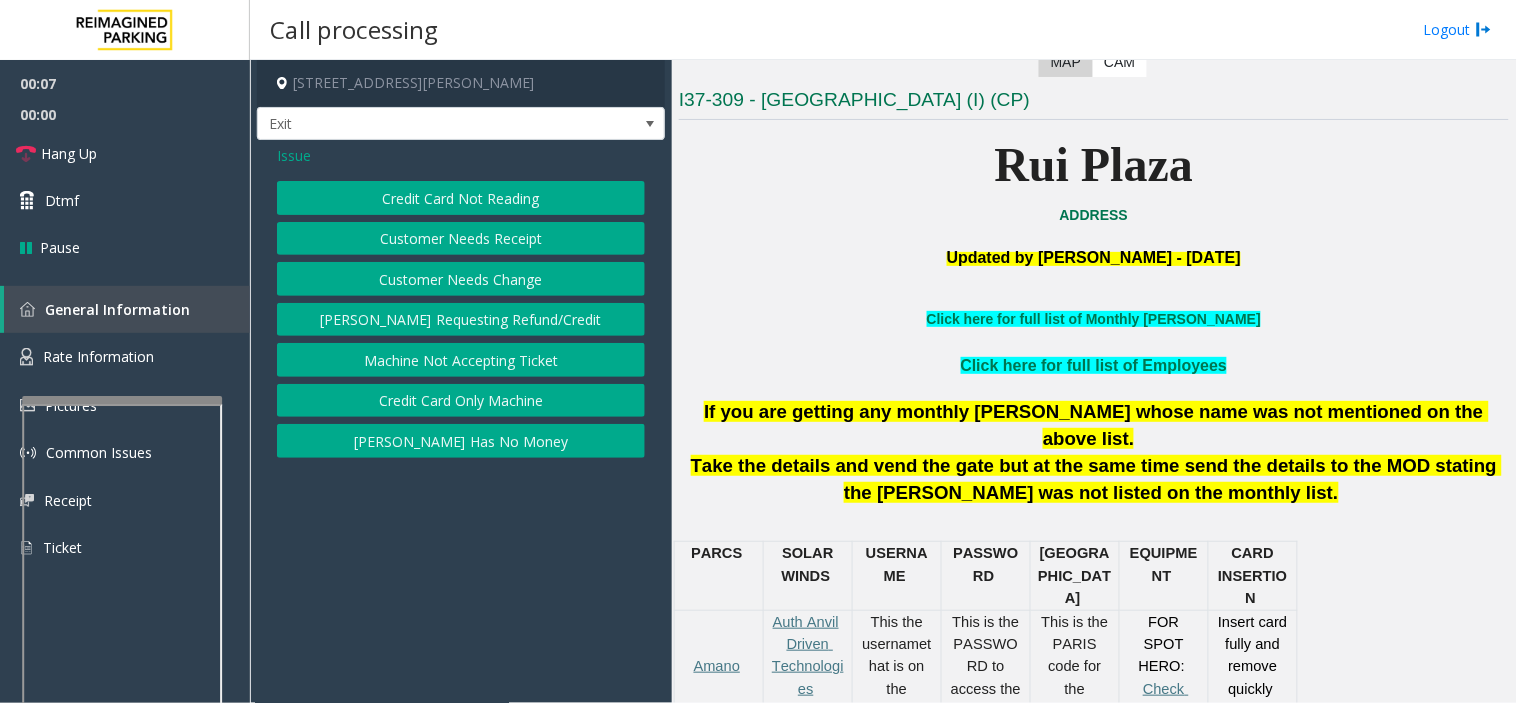 click on "Credit Card Not Reading" 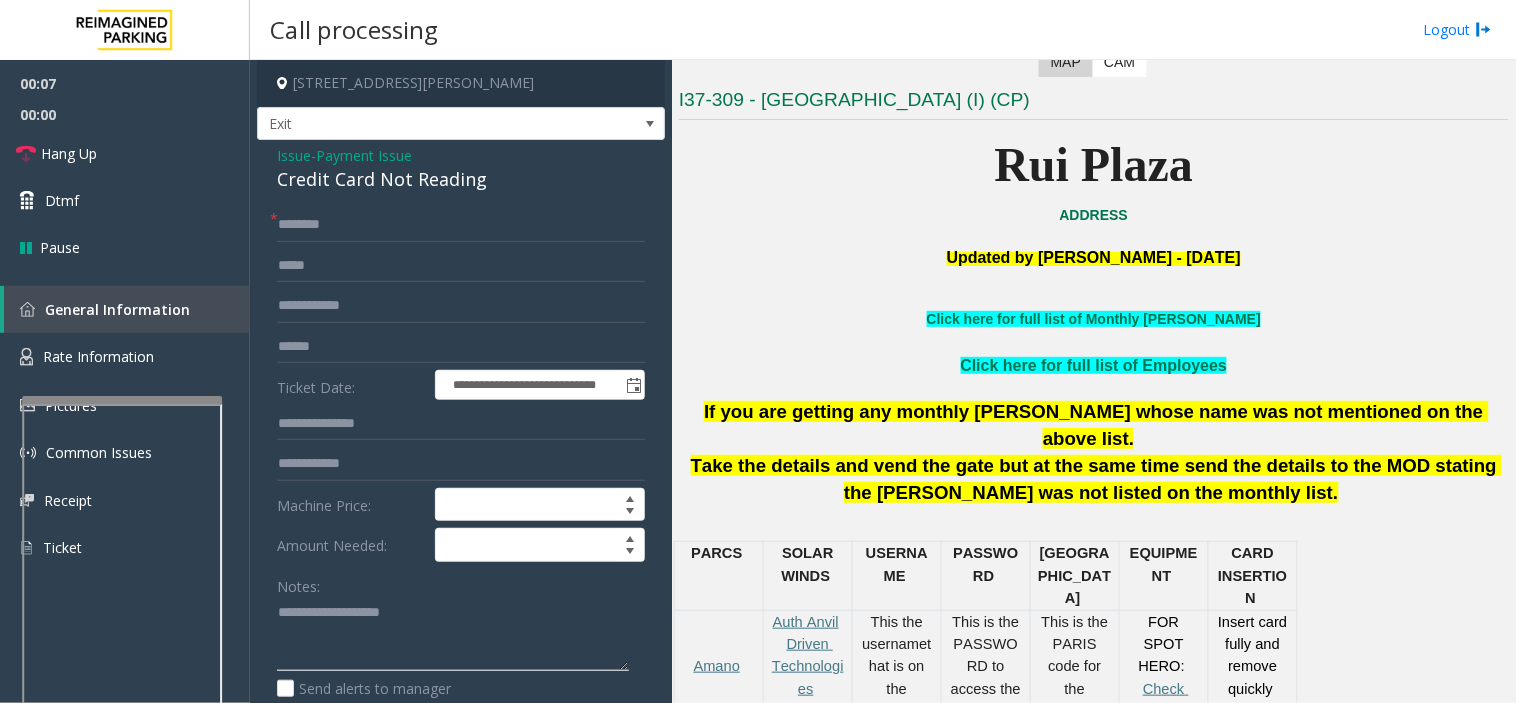 click 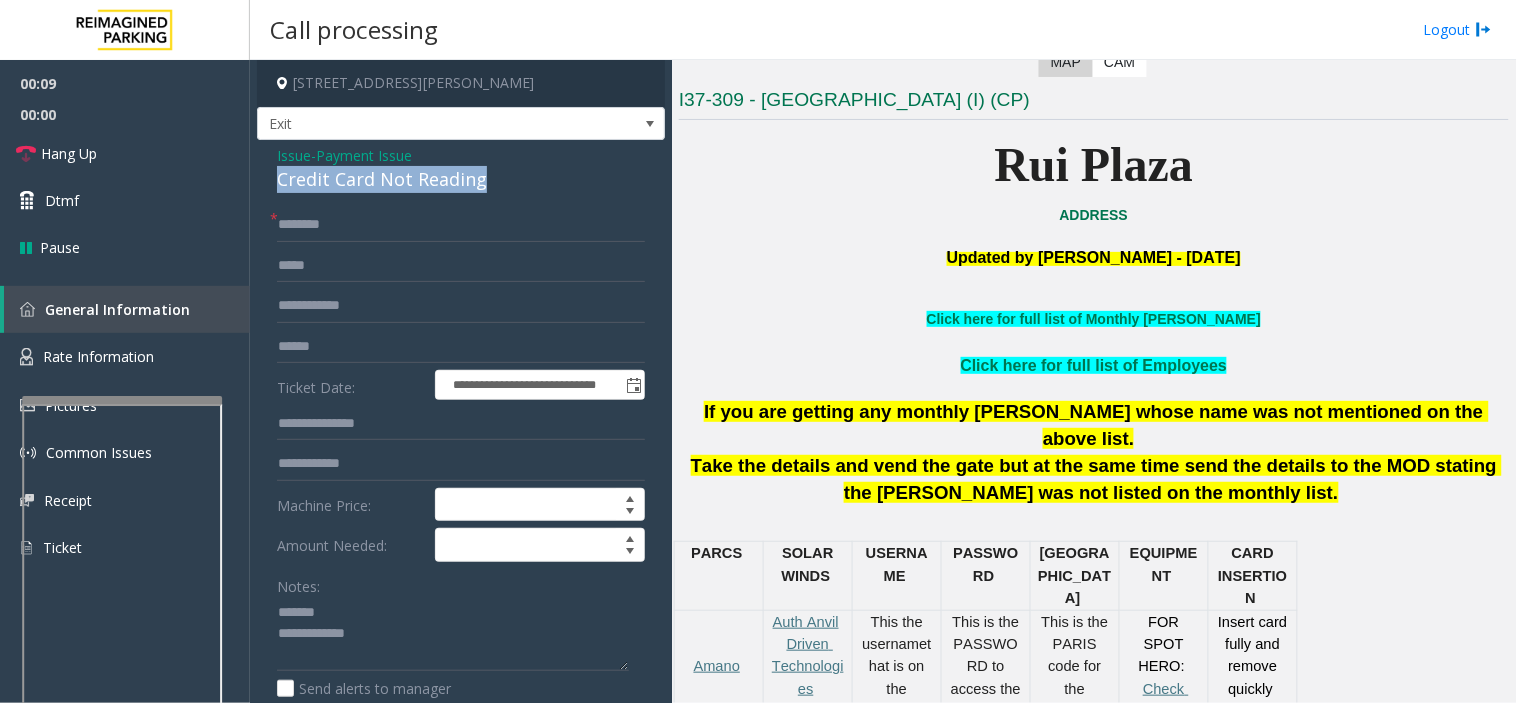 drag, startPoint x: 261, startPoint y: 178, endPoint x: 497, endPoint y: 191, distance: 236.35777 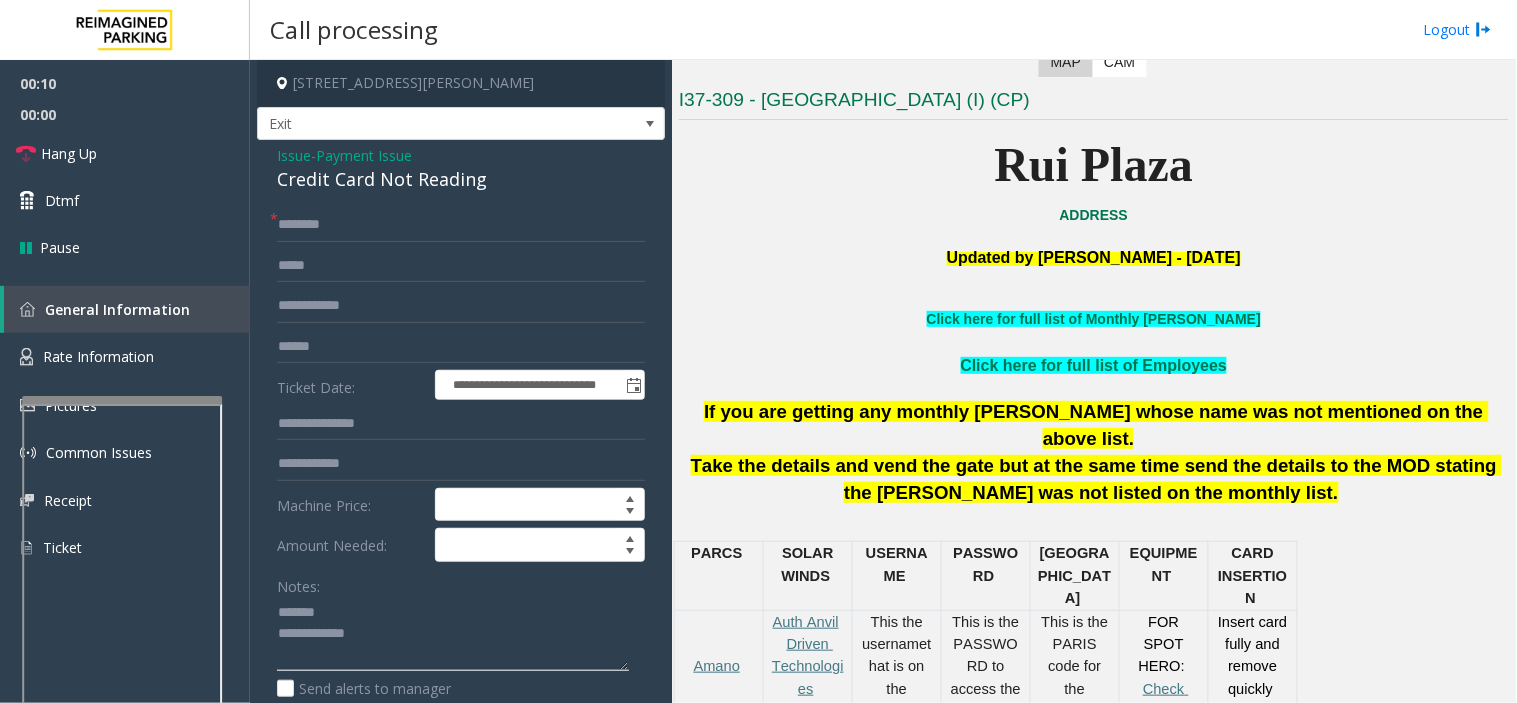 click 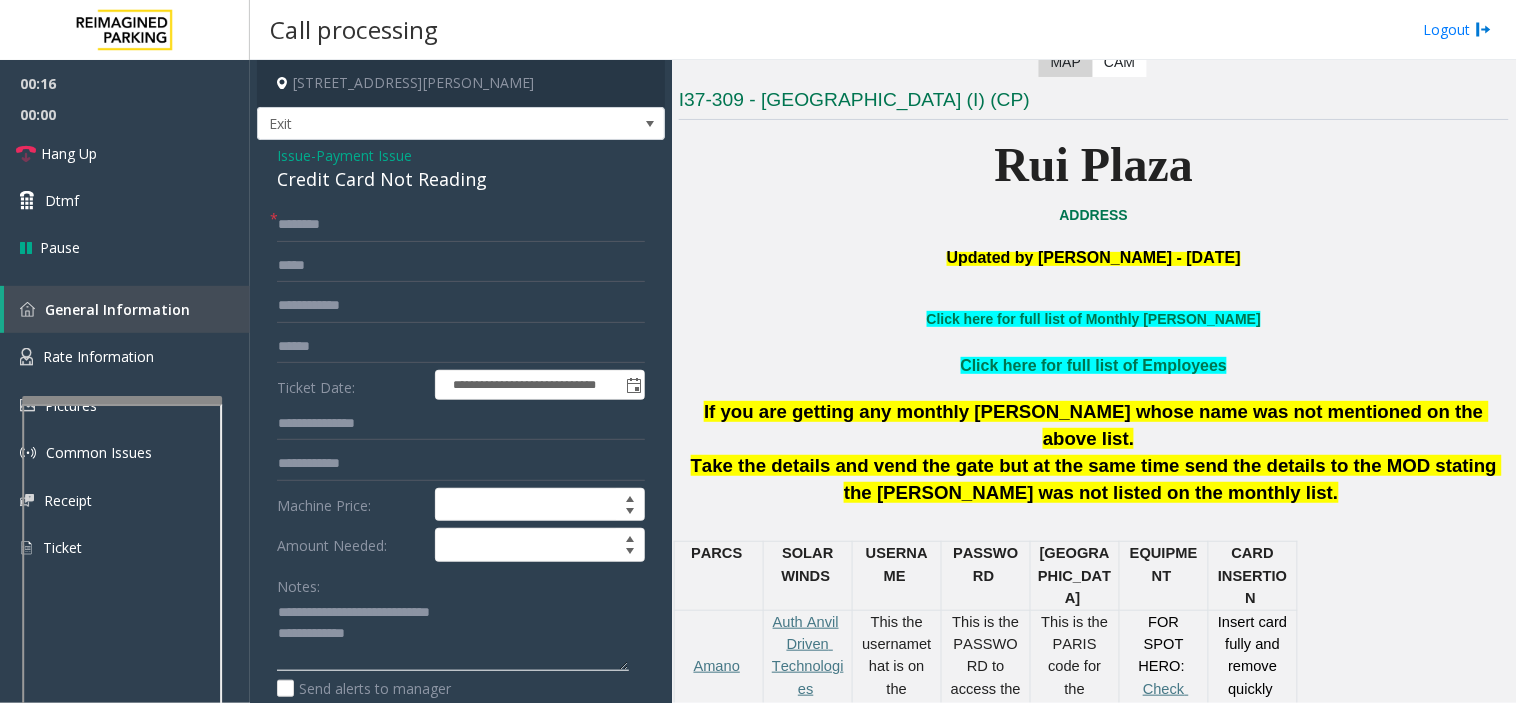 paste on "**********" 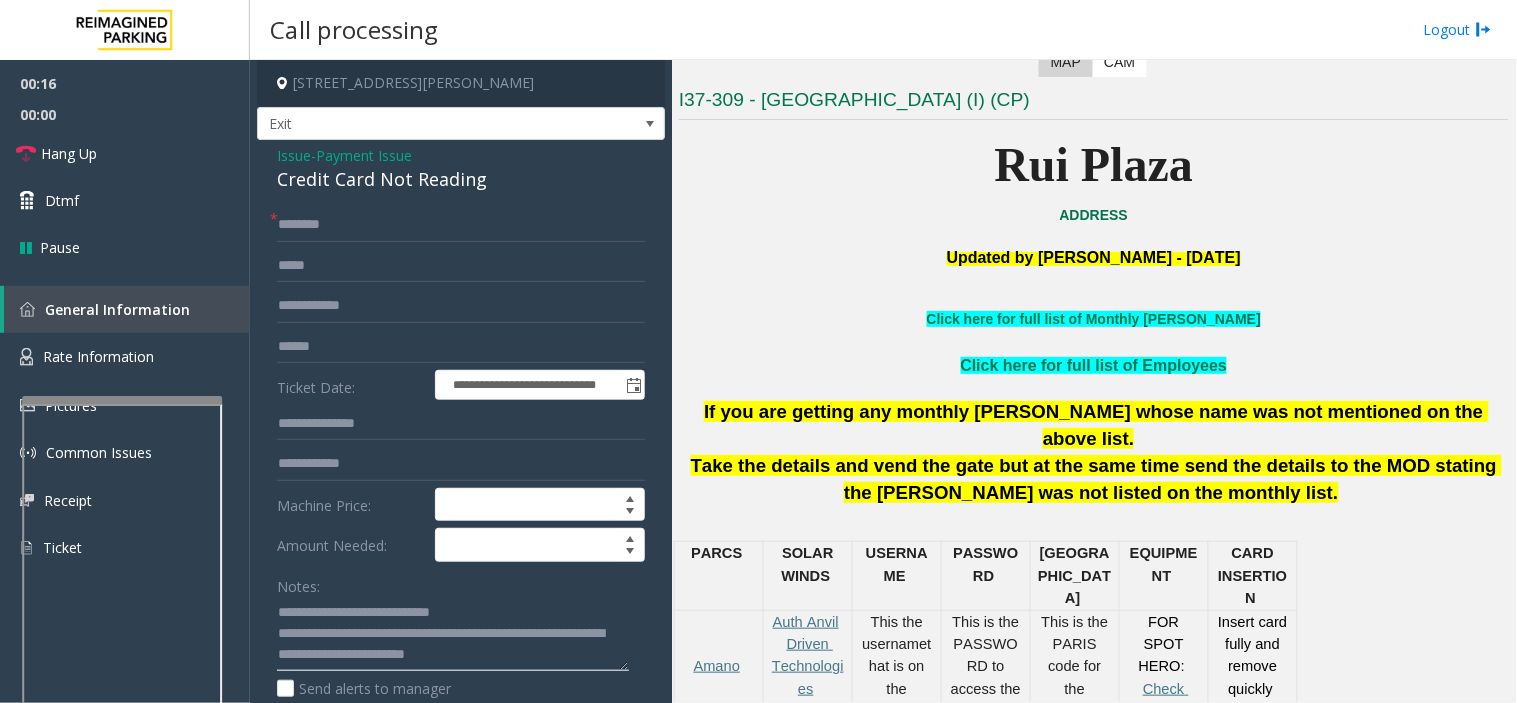 click 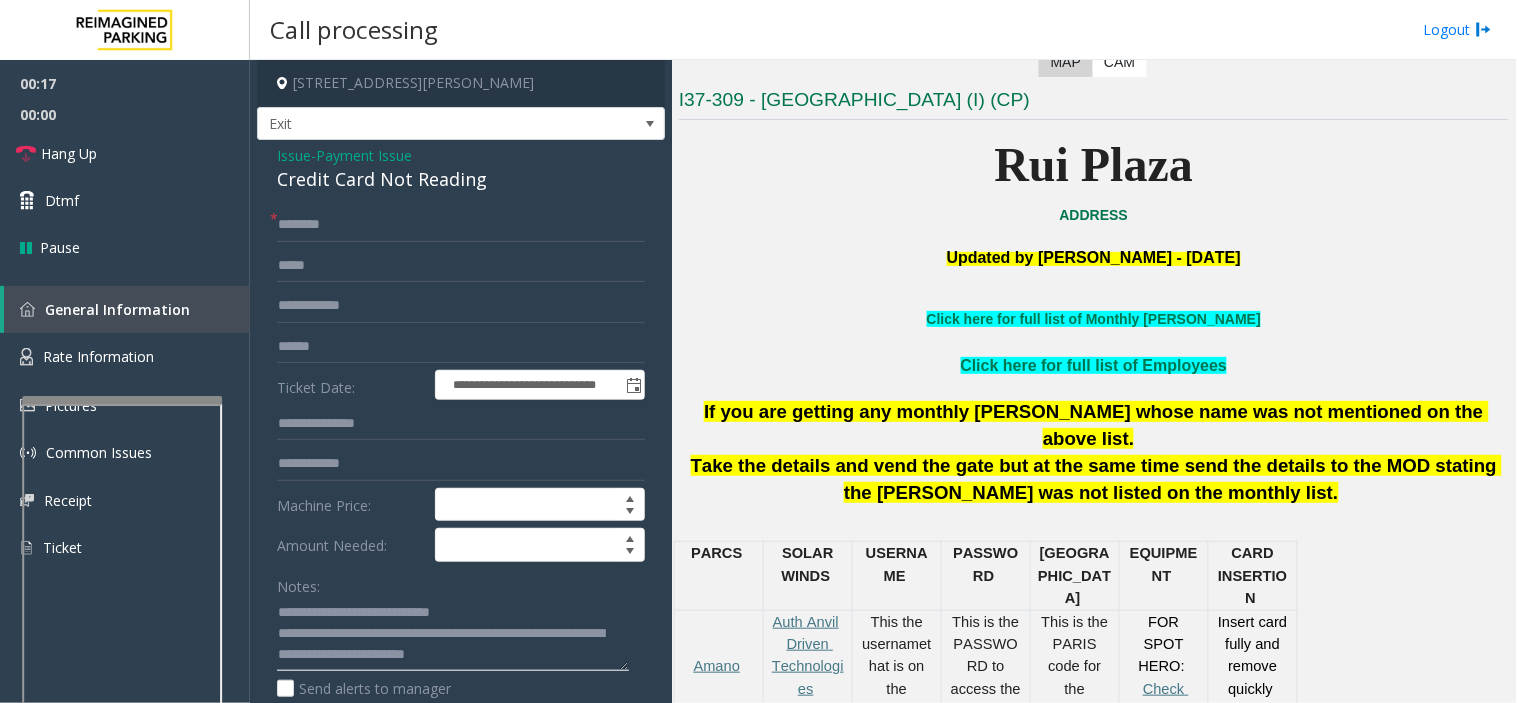 type on "**********" 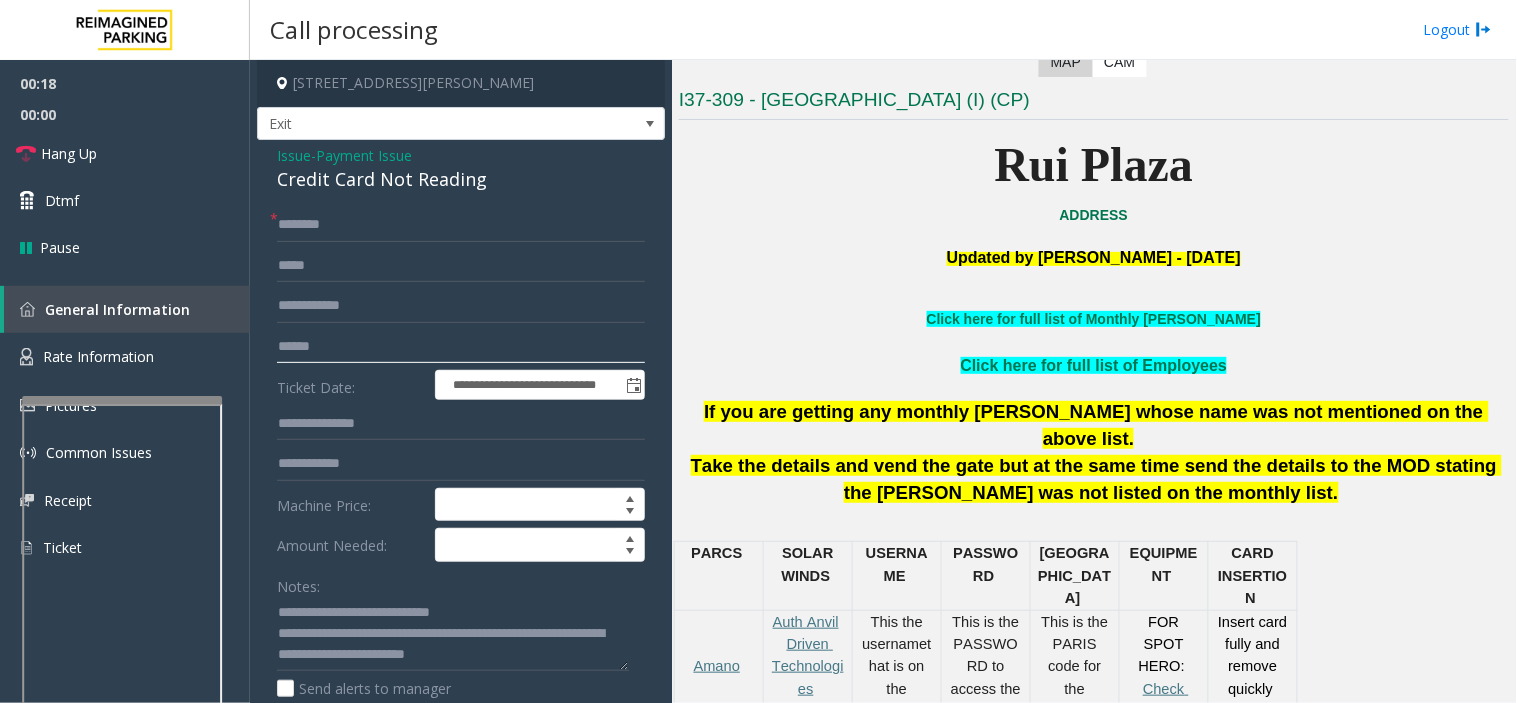 click 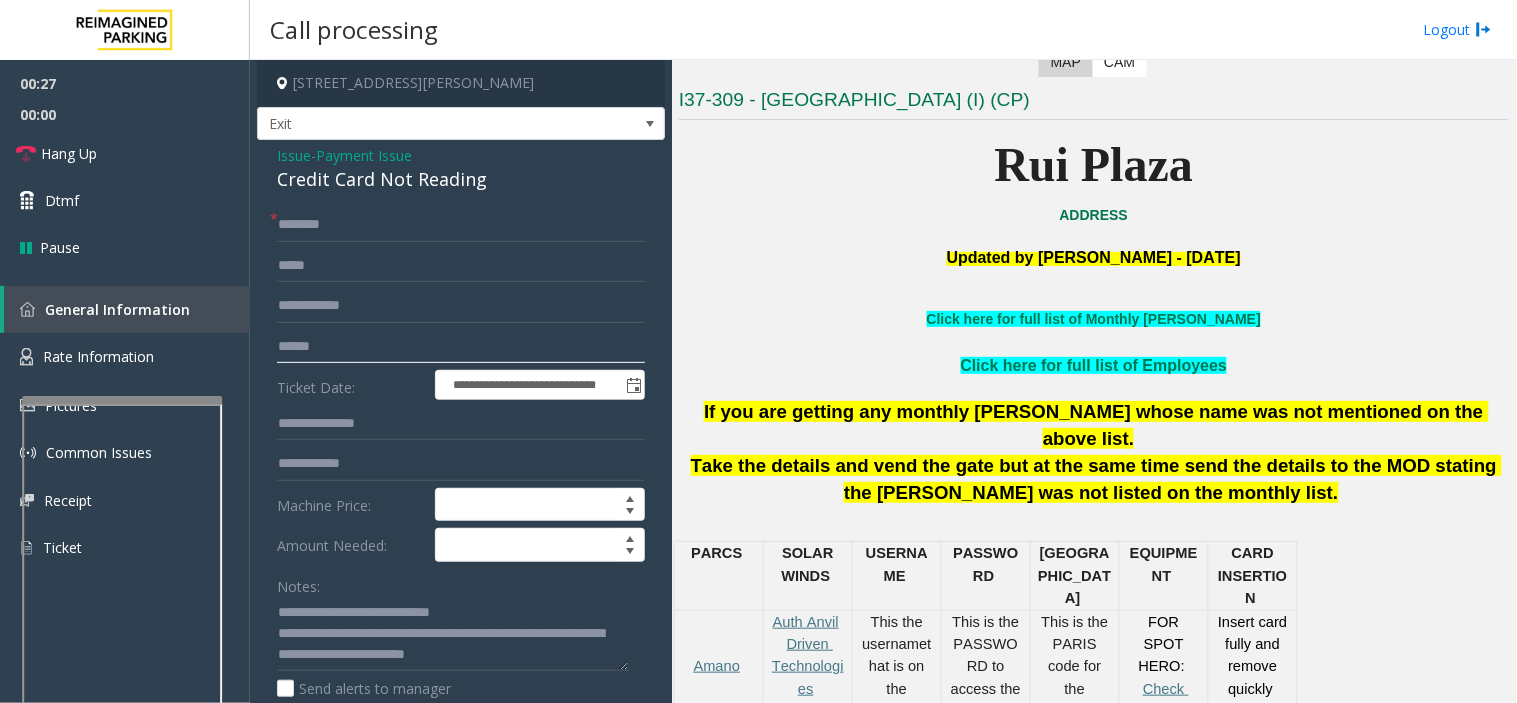 type on "******" 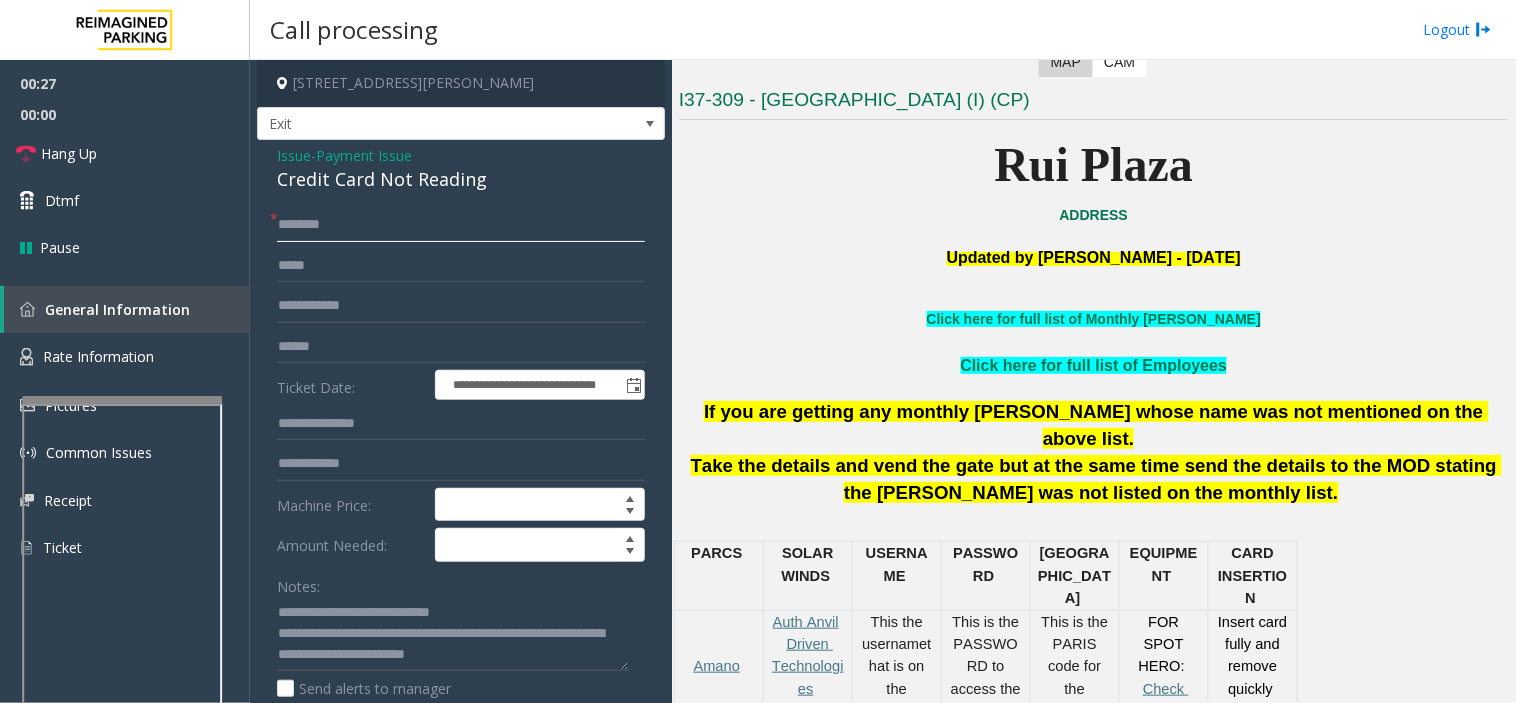 click 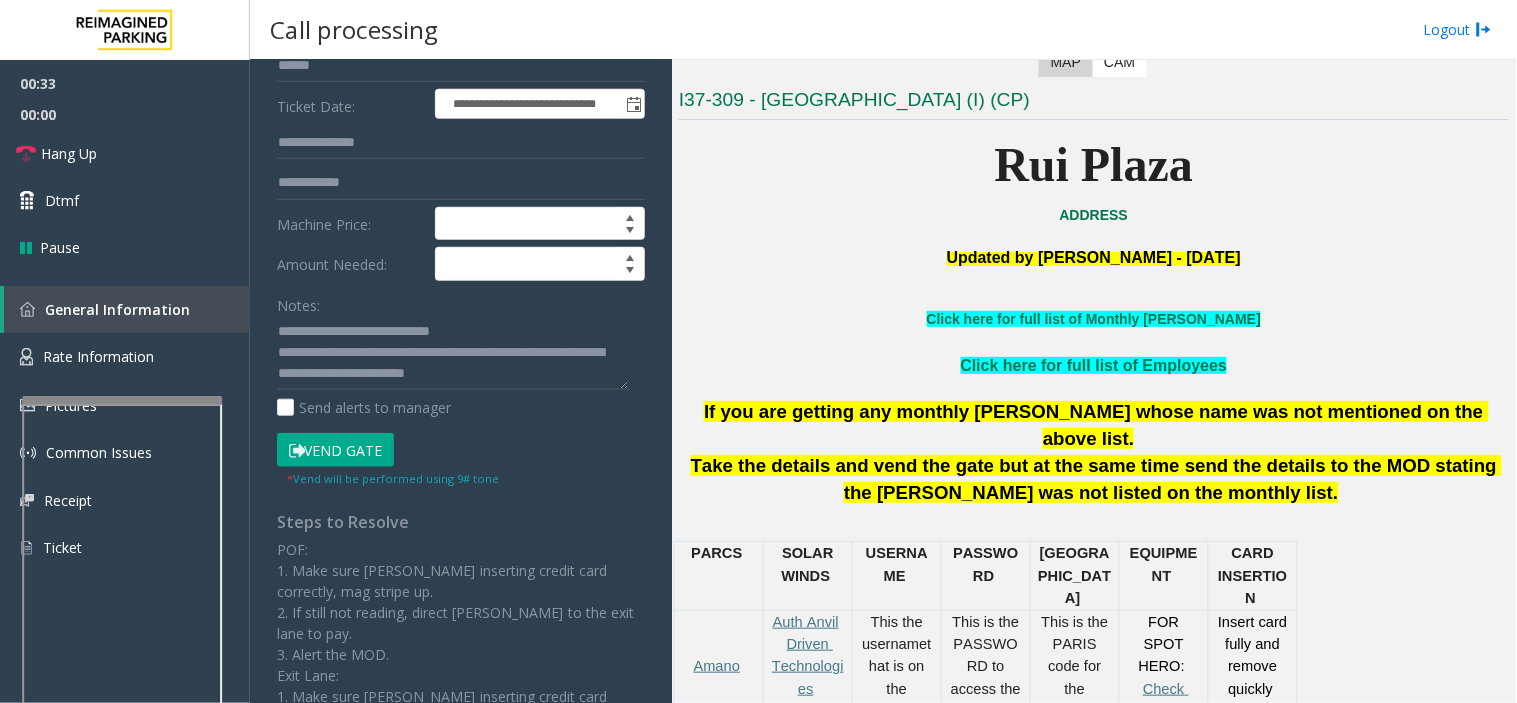 scroll, scrollTop: 444, scrollLeft: 0, axis: vertical 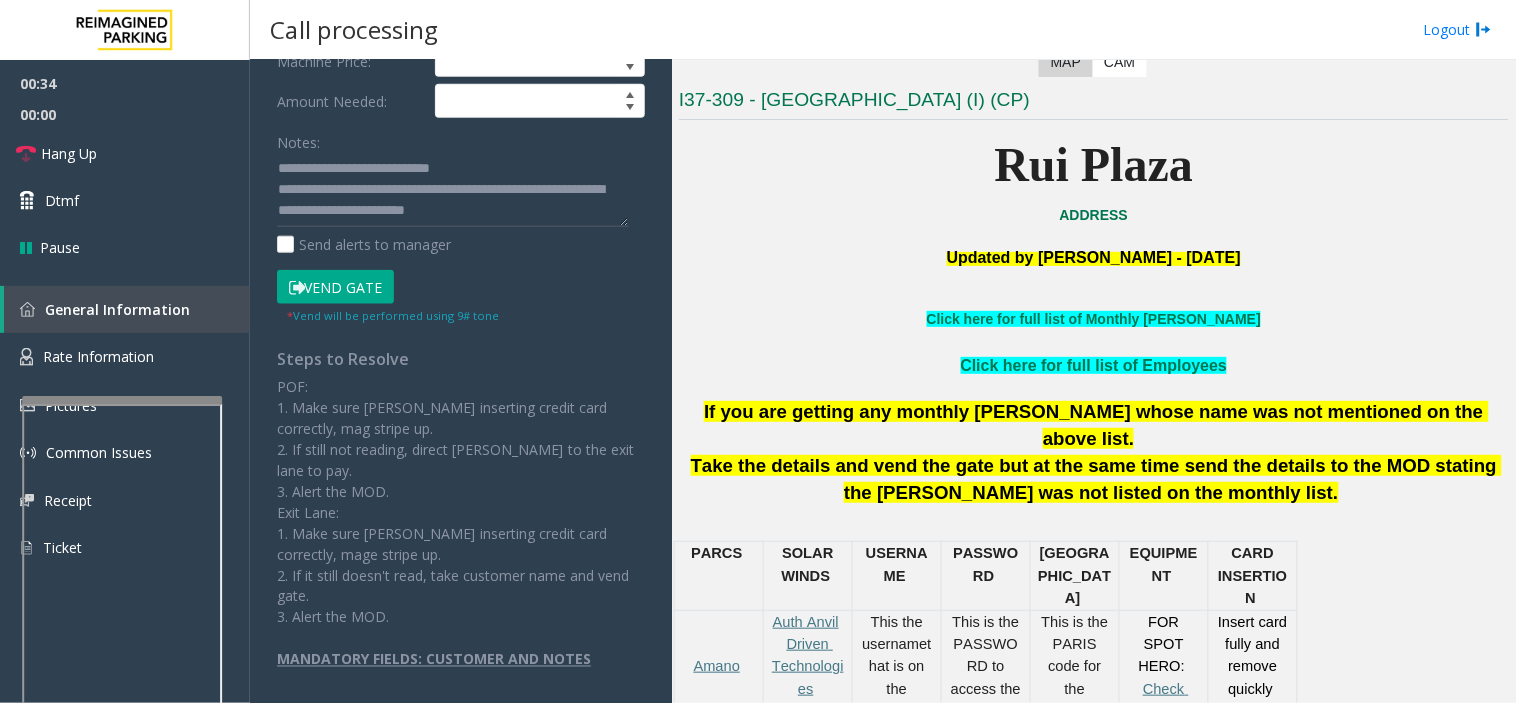 type on "*******" 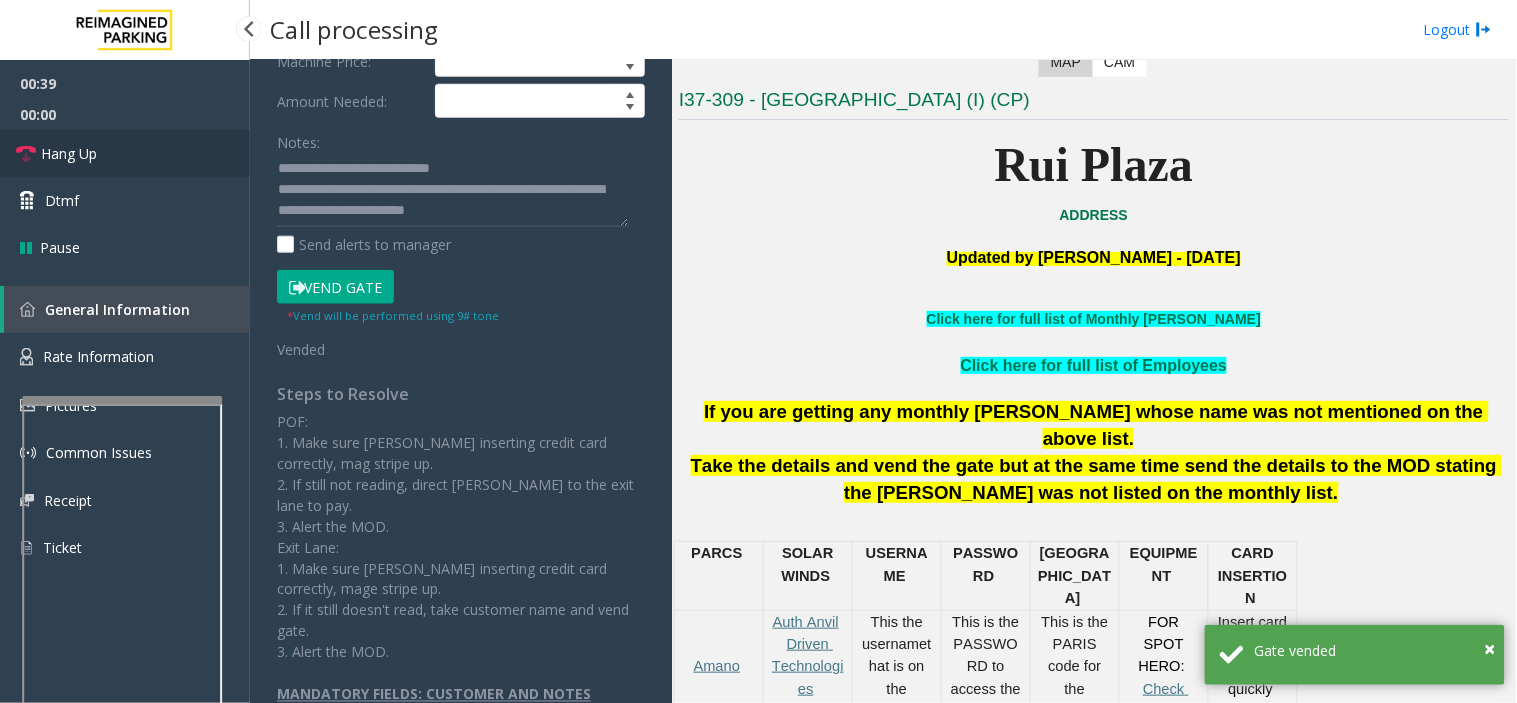 click on "Hang Up" at bounding box center (125, 153) 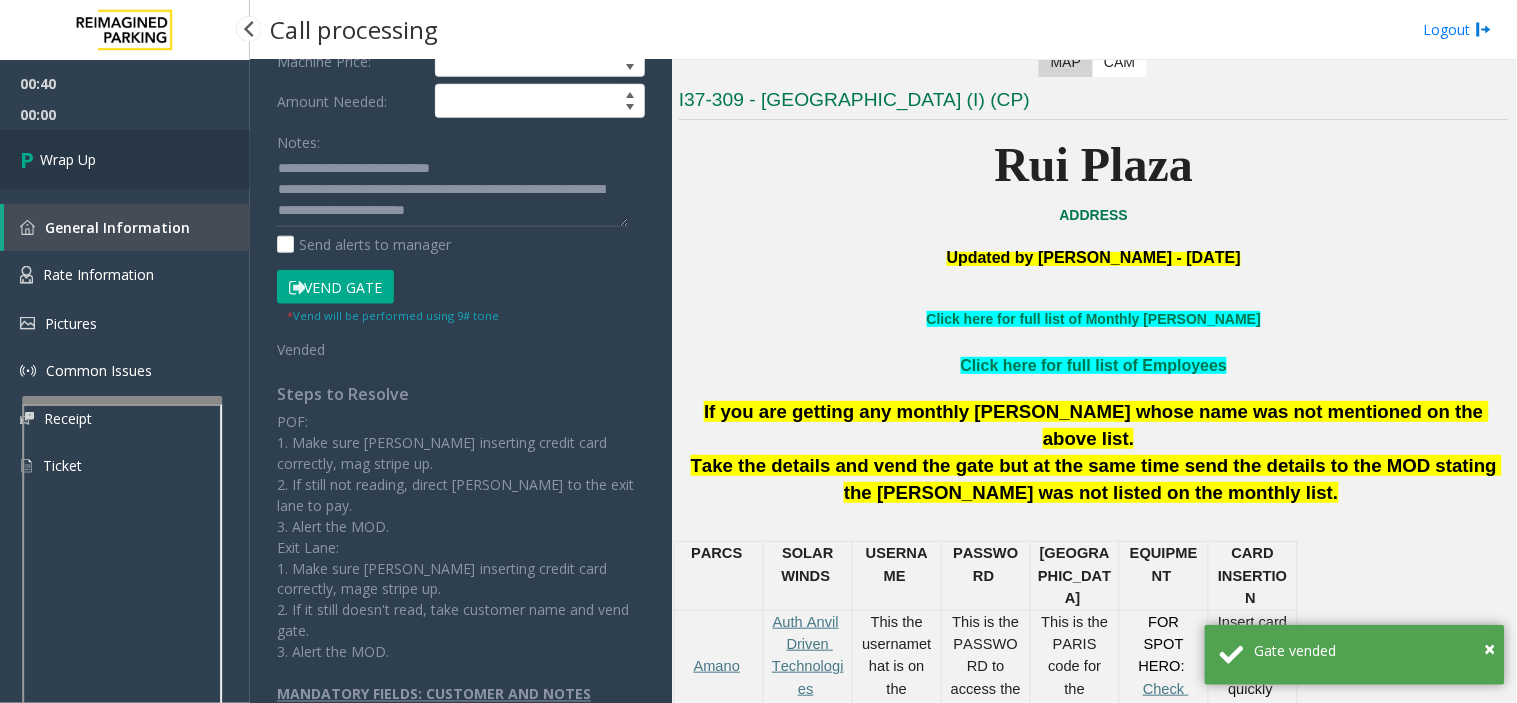click on "Wrap Up" at bounding box center (125, 159) 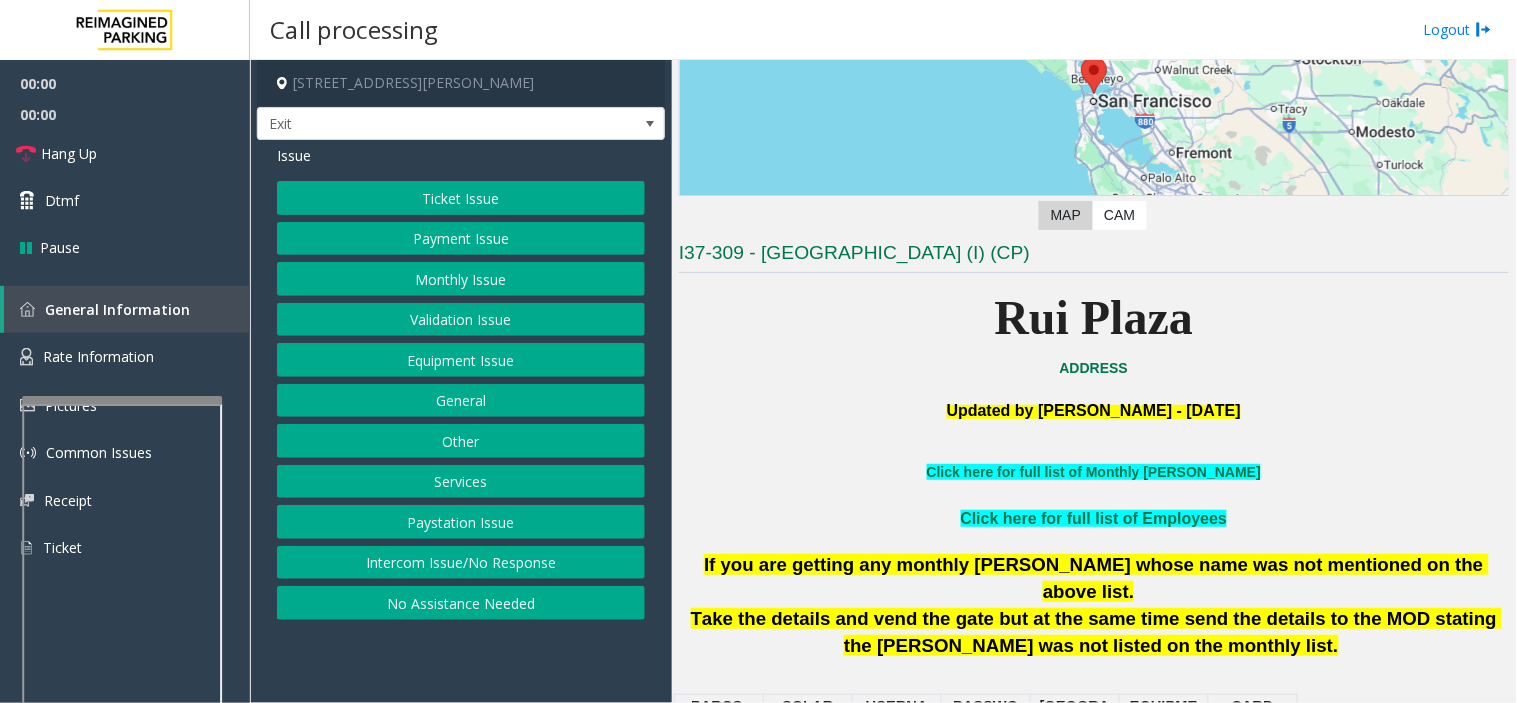 scroll, scrollTop: 444, scrollLeft: 0, axis: vertical 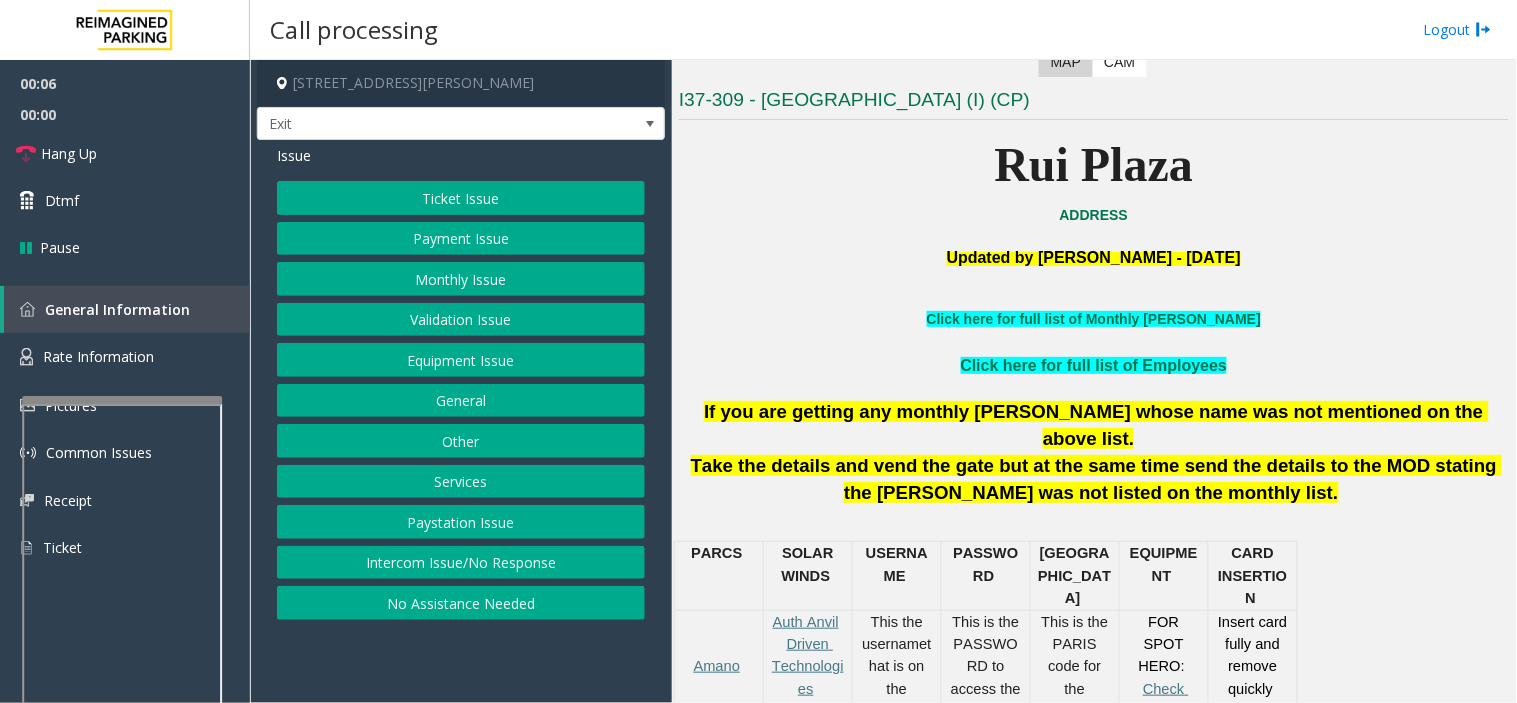 drag, startPoint x: 421, startPoint y: 661, endPoint x: 406, endPoint y: 654, distance: 16.552946 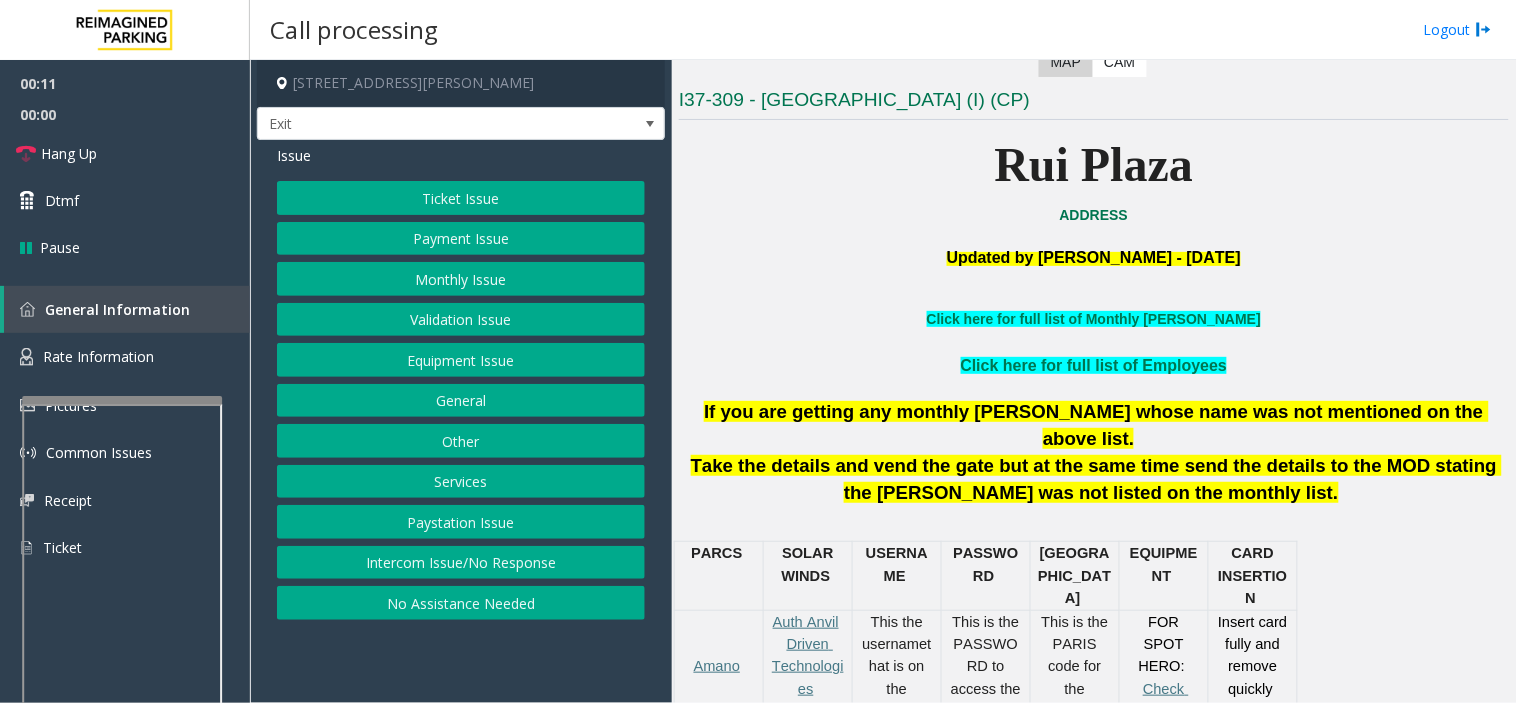 click on "[STREET_ADDRESS][PERSON_NAME] Exit Issue  Ticket Issue   Payment Issue   Monthly Issue   Validation Issue   Equipment Issue   General   Other   Services   Paystation Issue   Intercom Issue/No Response   No Assistance Needed" 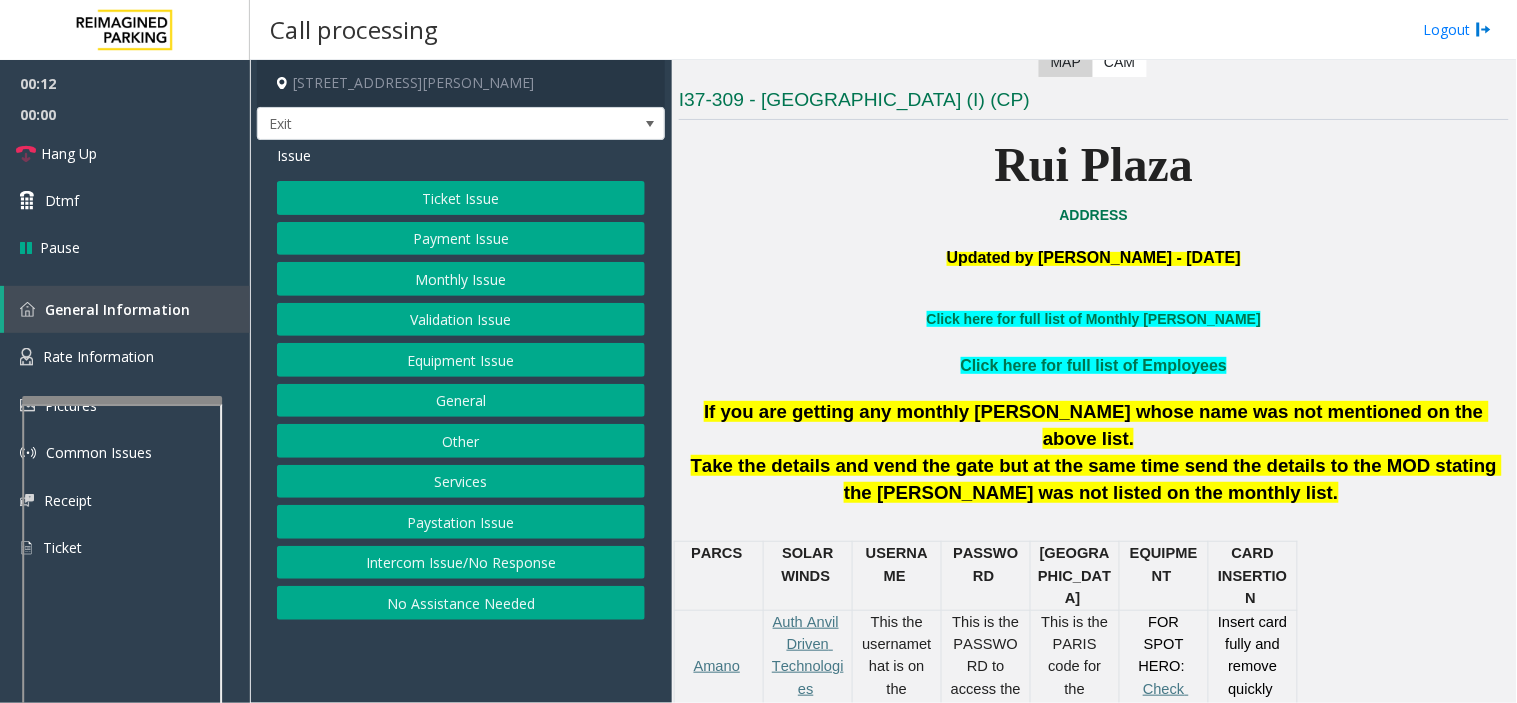 drag, startPoint x: 940, startPoint y: 304, endPoint x: 925, endPoint y: 332, distance: 31.764761 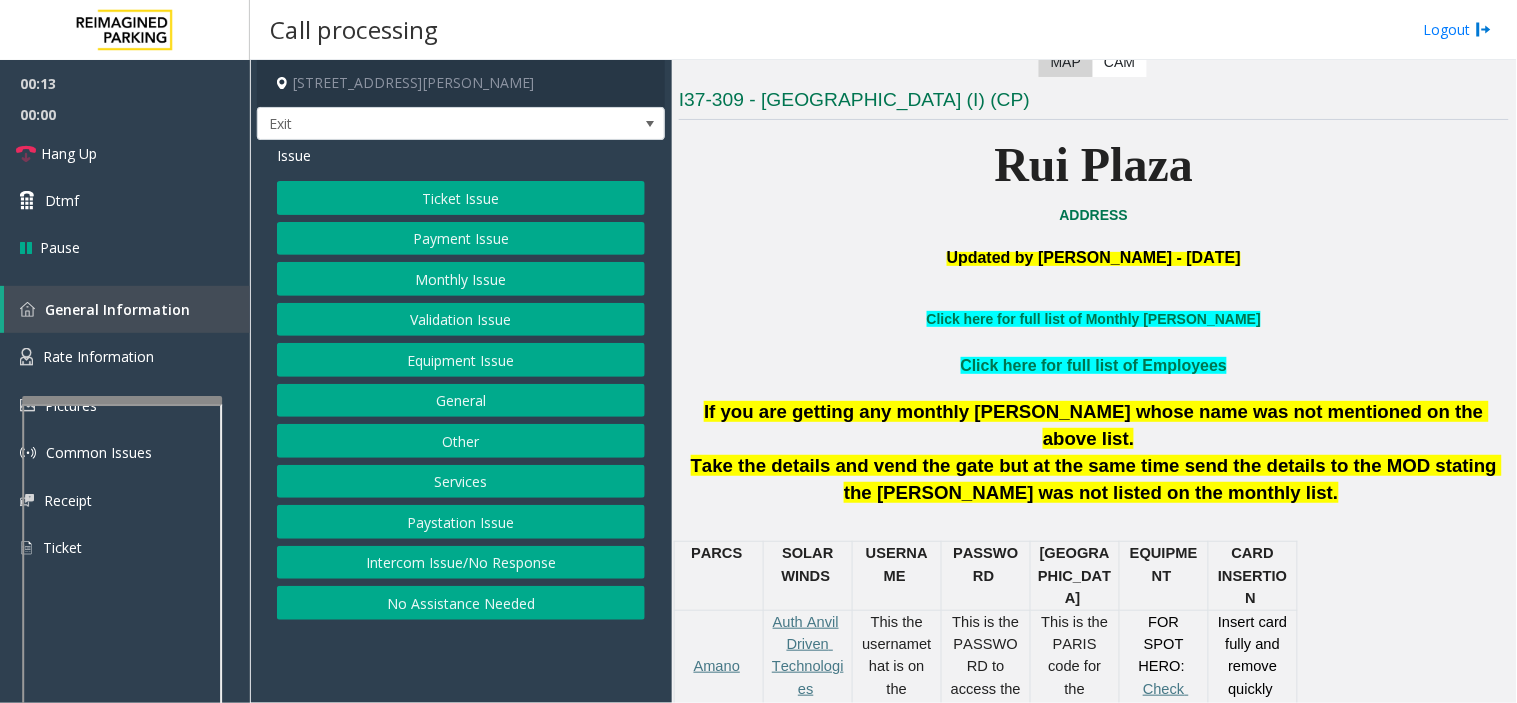 click on "Take the details and vend the gate but at the same time send the details to the MOD stating the [PERSON_NAME] was not listed on the monthly list" 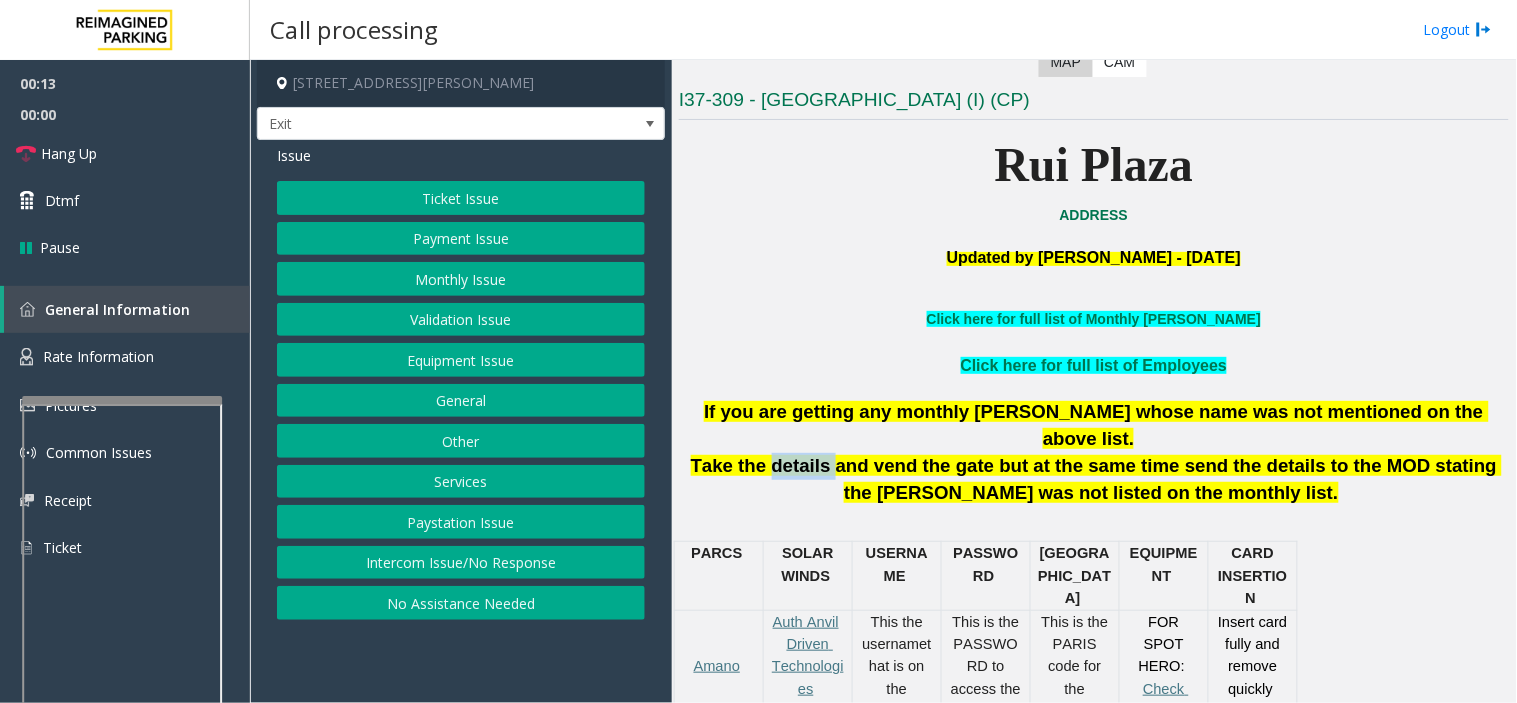 click on "Take the details and vend the gate but at the same time send the details to the MOD stating the [PERSON_NAME] was not listed on the monthly list" 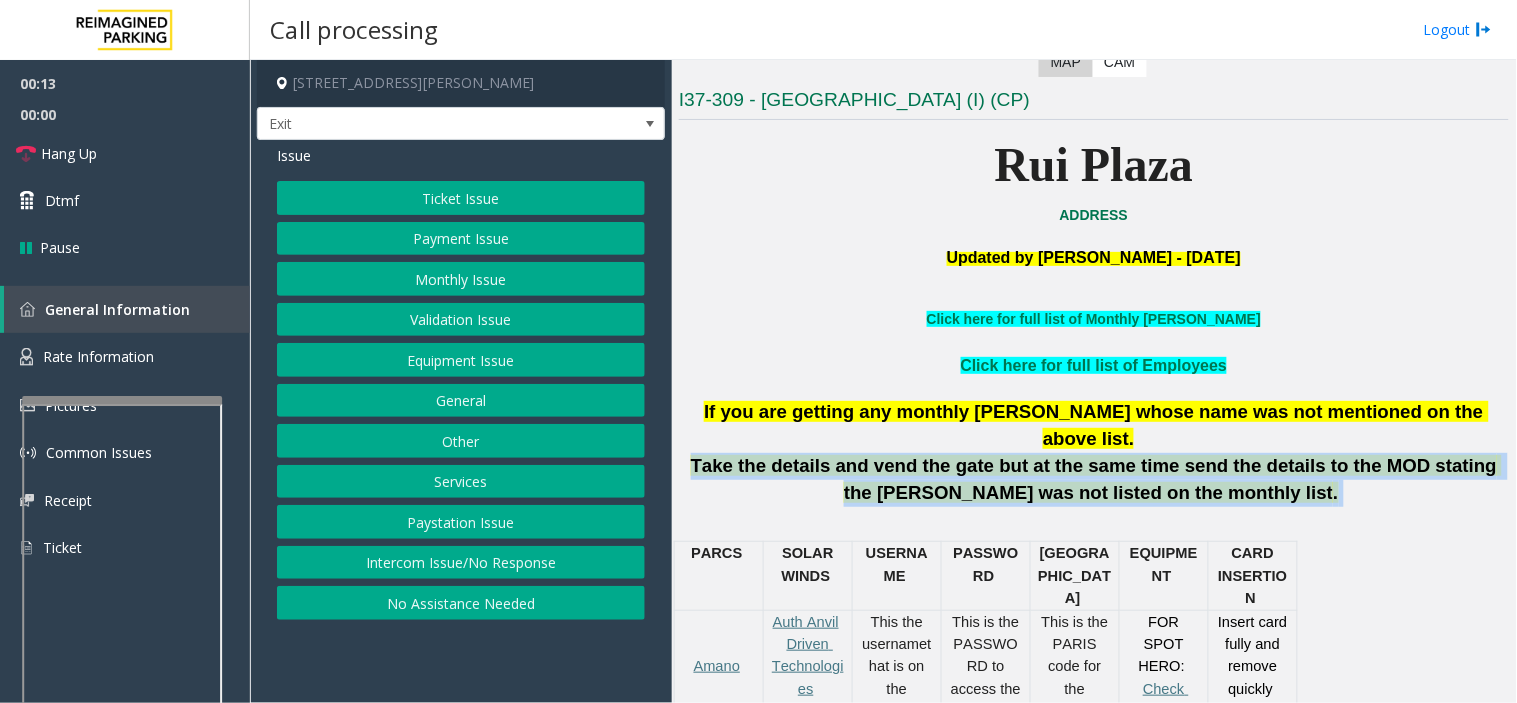 click on "Take the details and vend the gate but at the same time send the details to the MOD stating the [PERSON_NAME] was not listed on the monthly list" 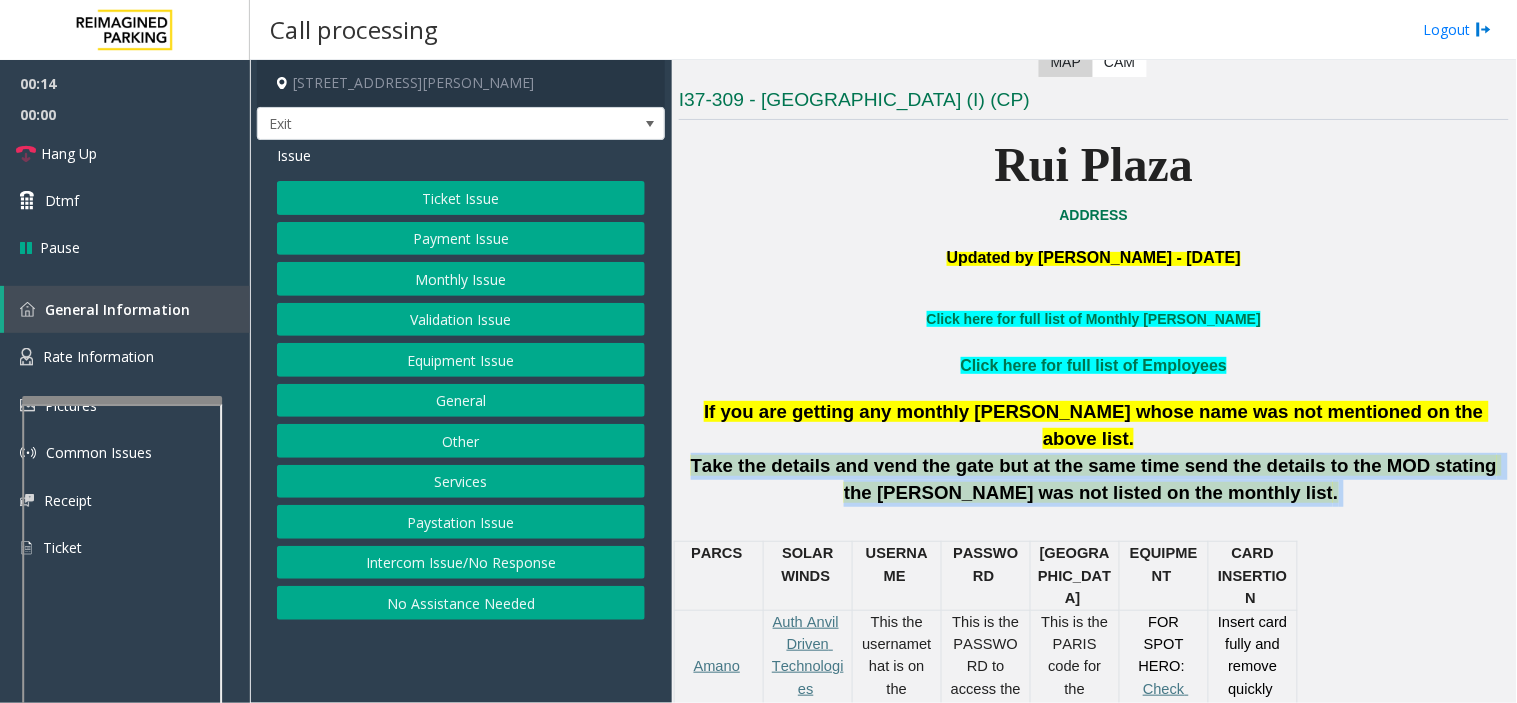 click on "Payment Issue" 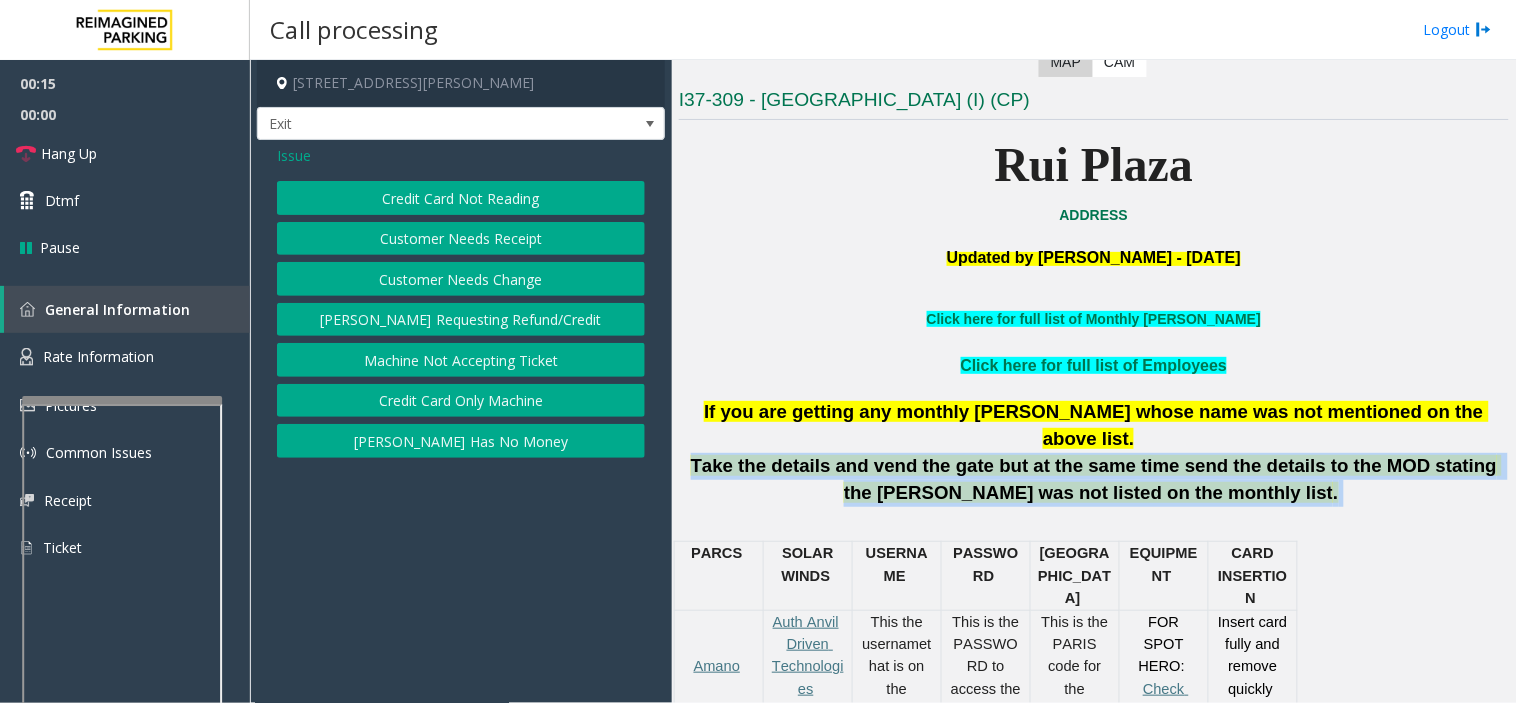 click on "Credit Card Not Reading" 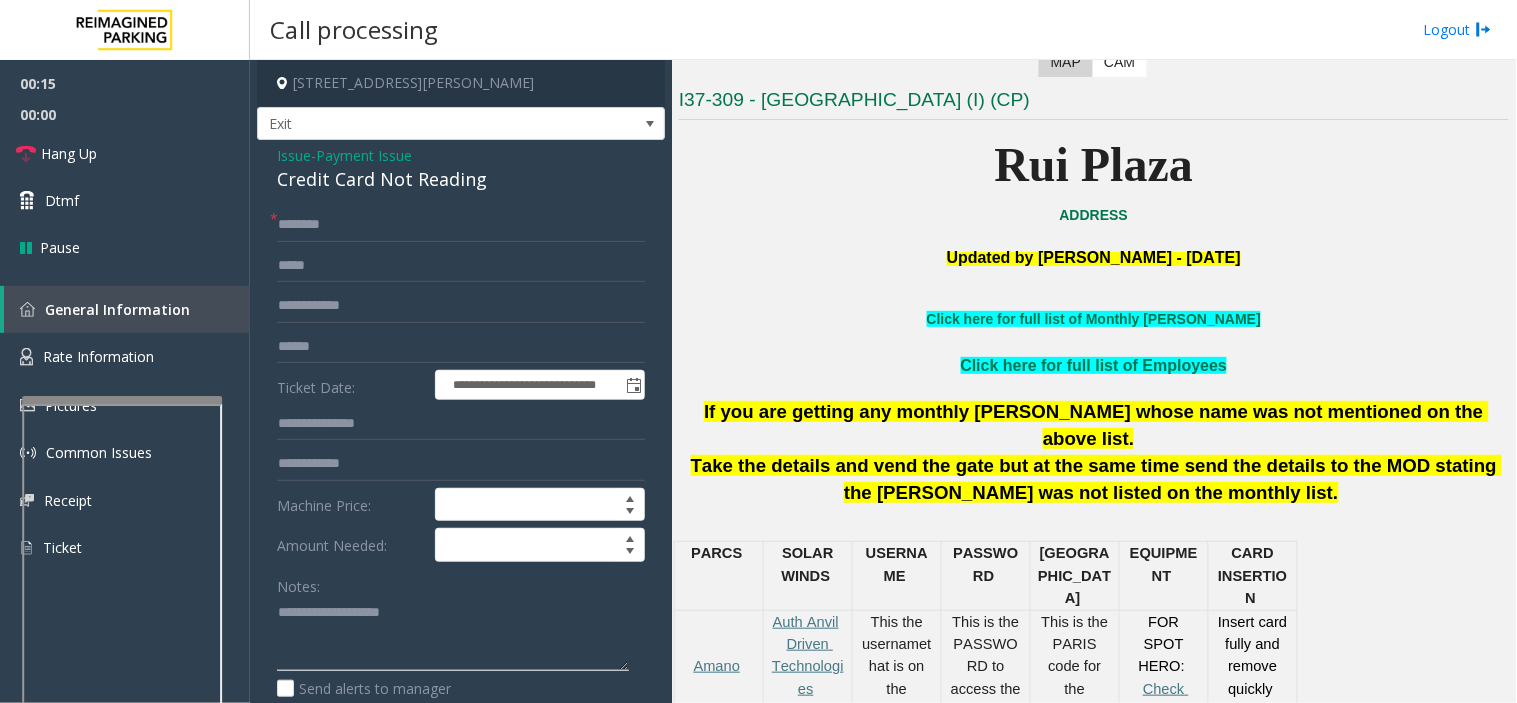 click 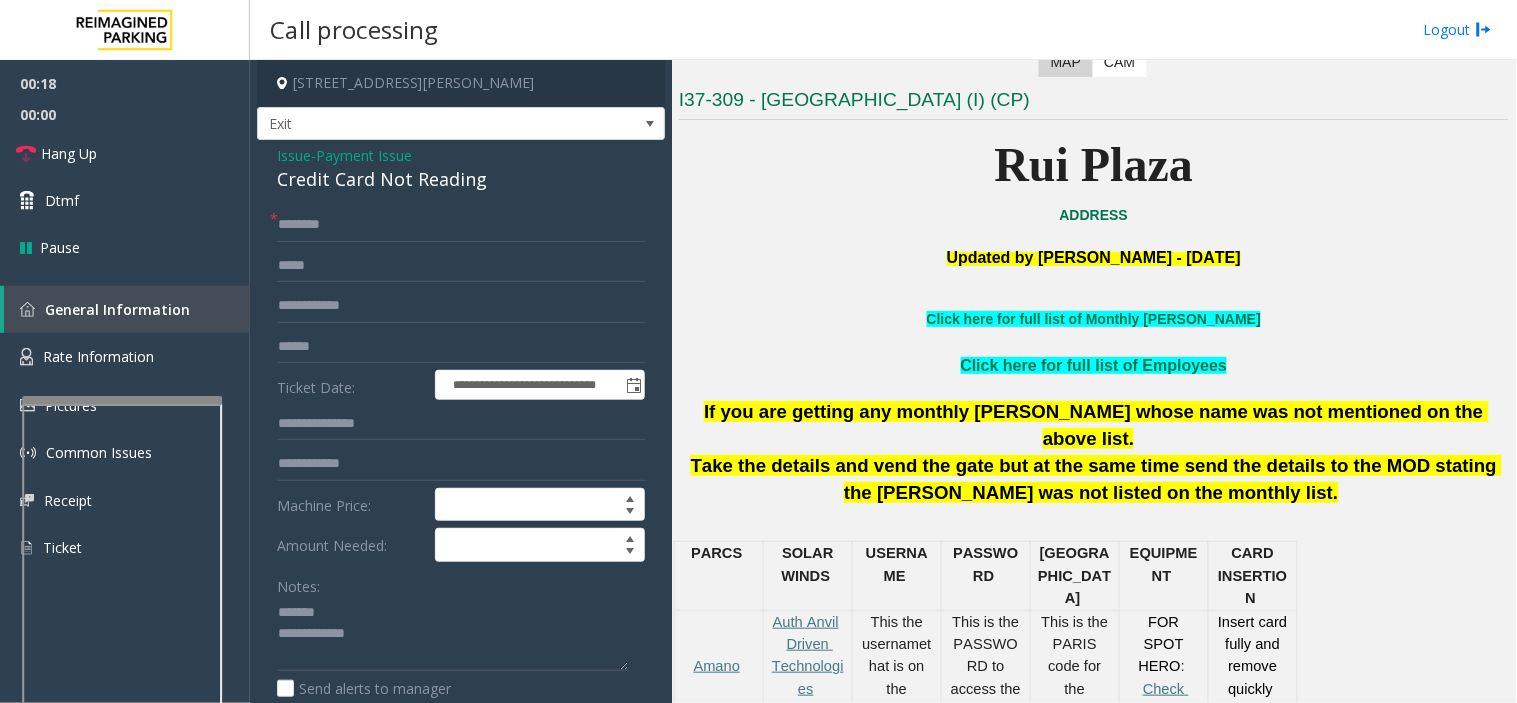 click on "Credit Card Not Reading" 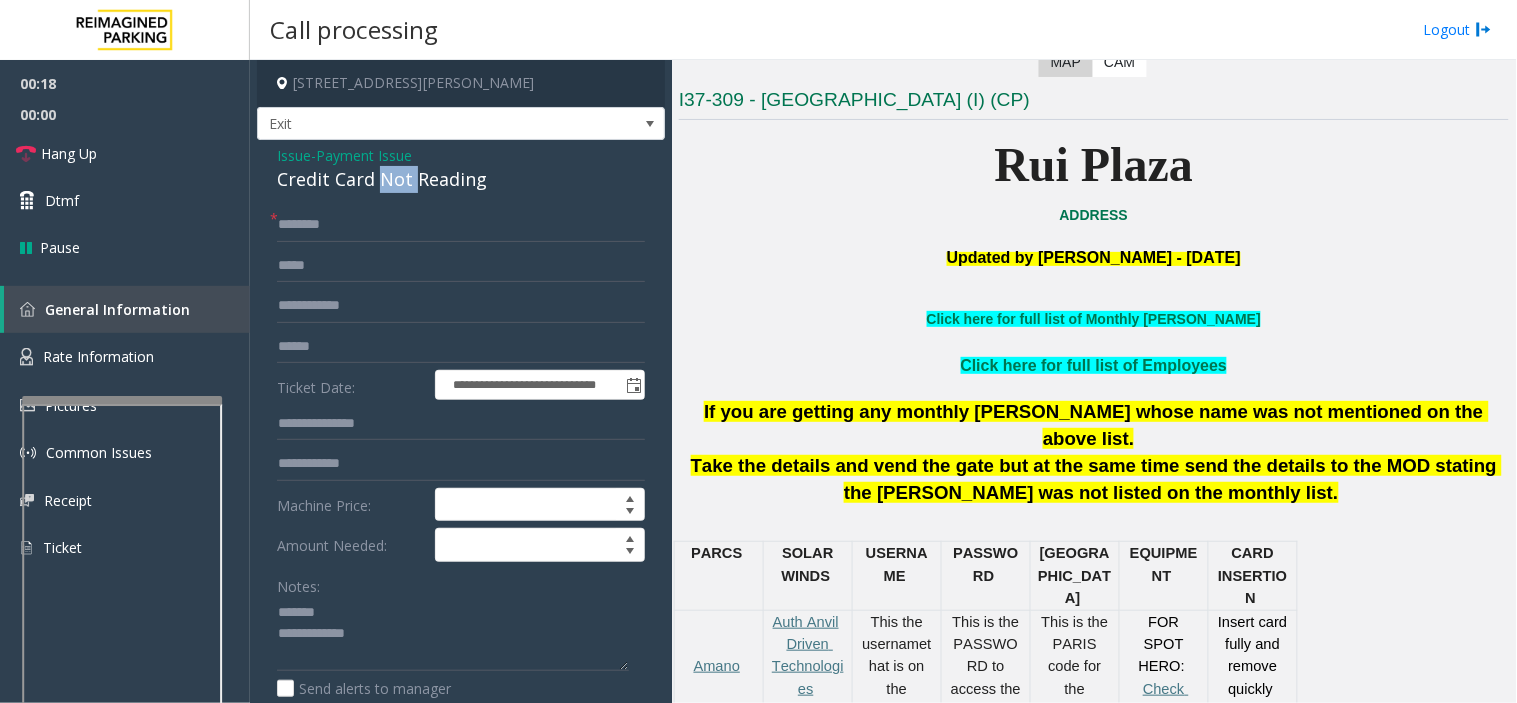 click on "Credit Card Not Reading" 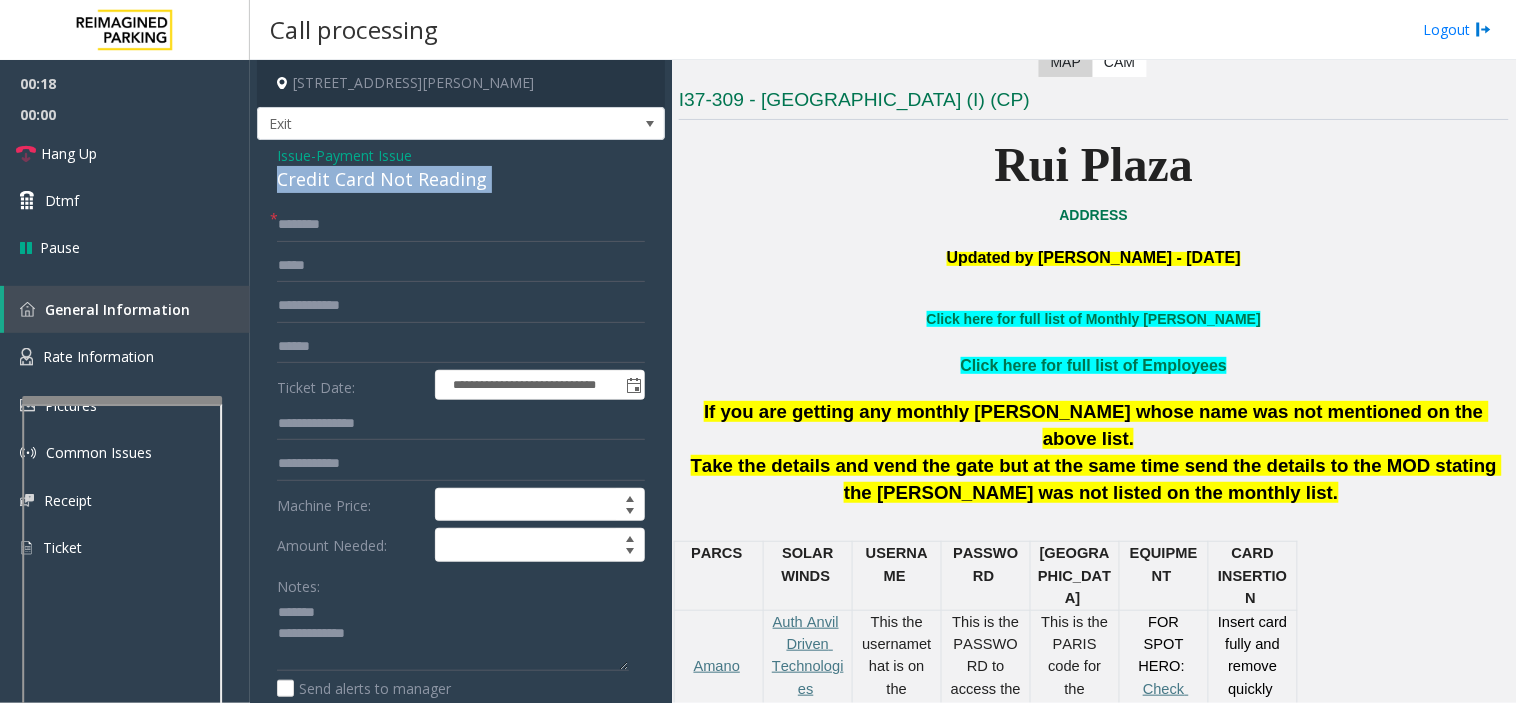 click on "Credit Card Not Reading" 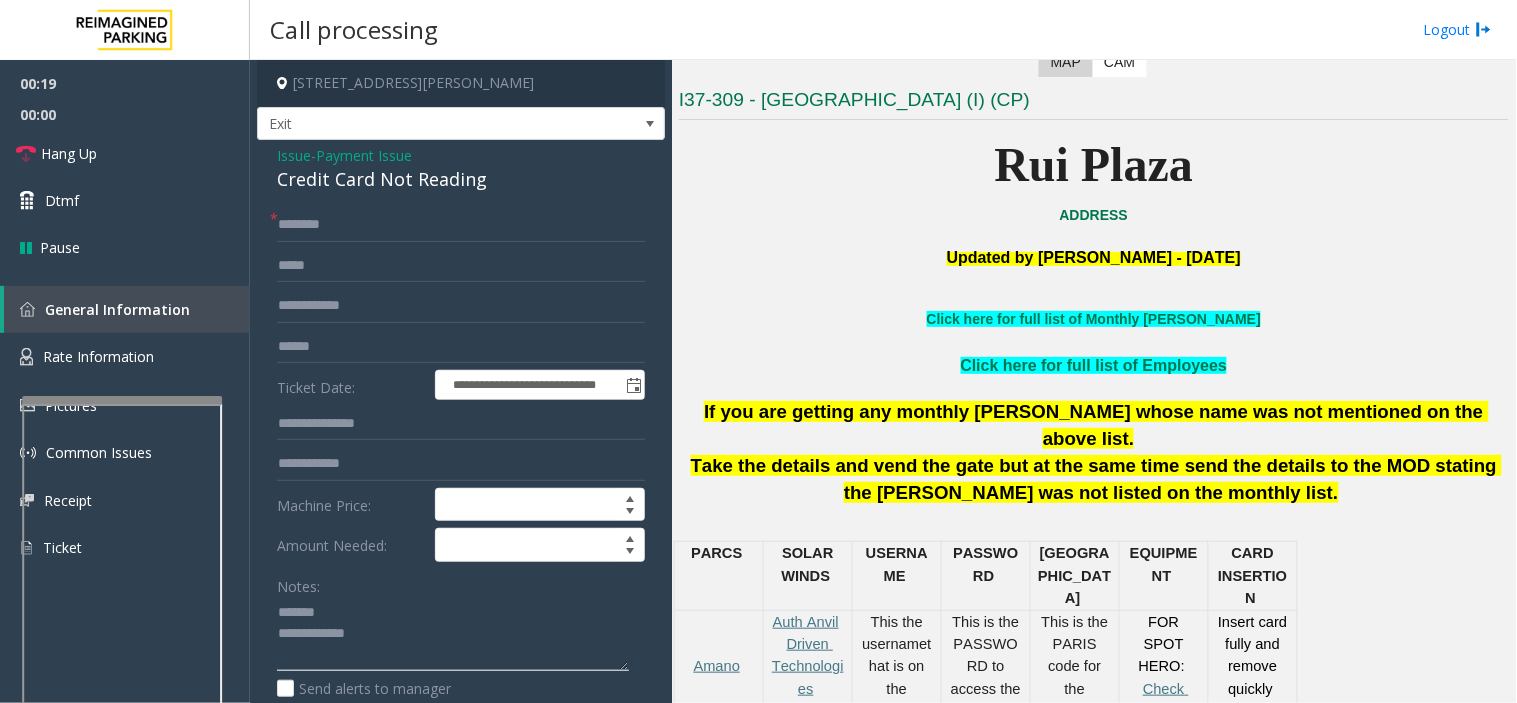 click 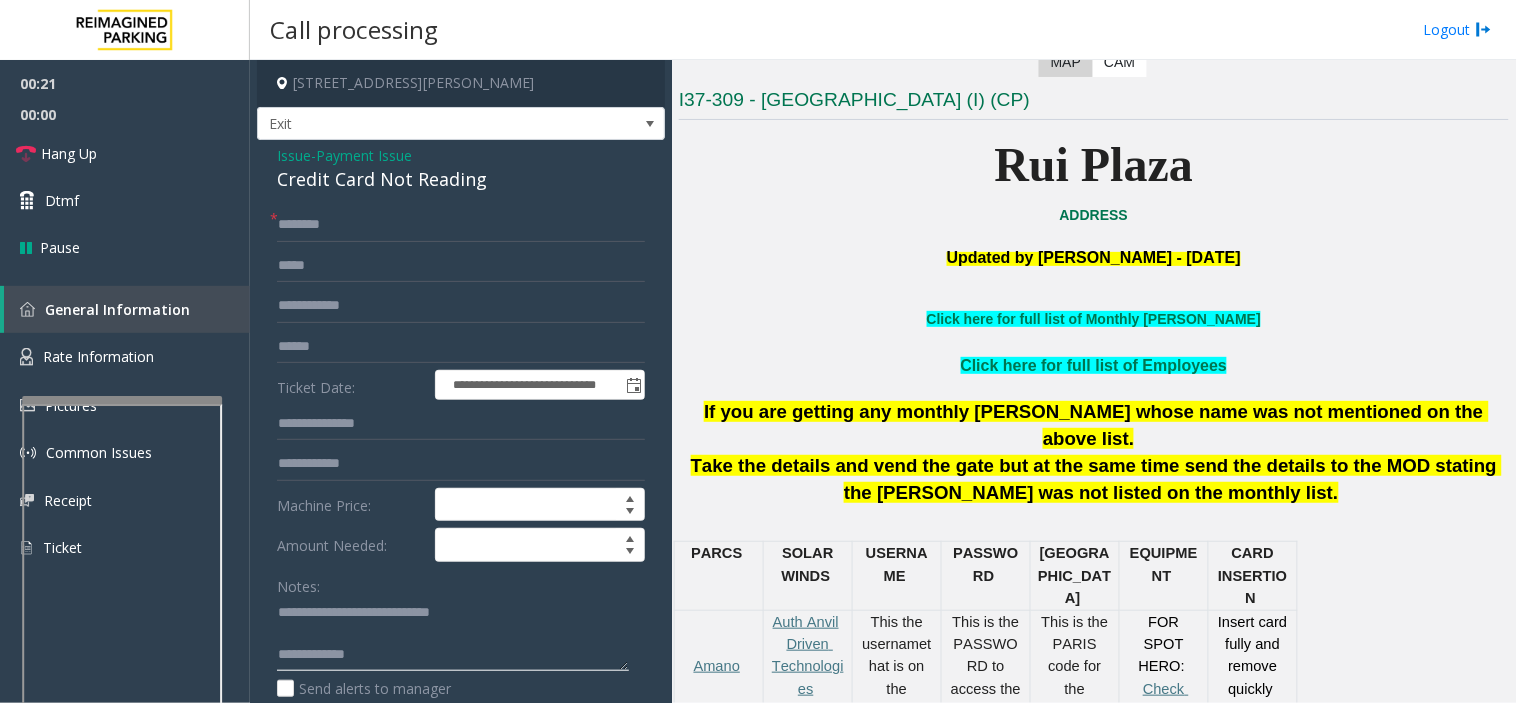 paste on "**********" 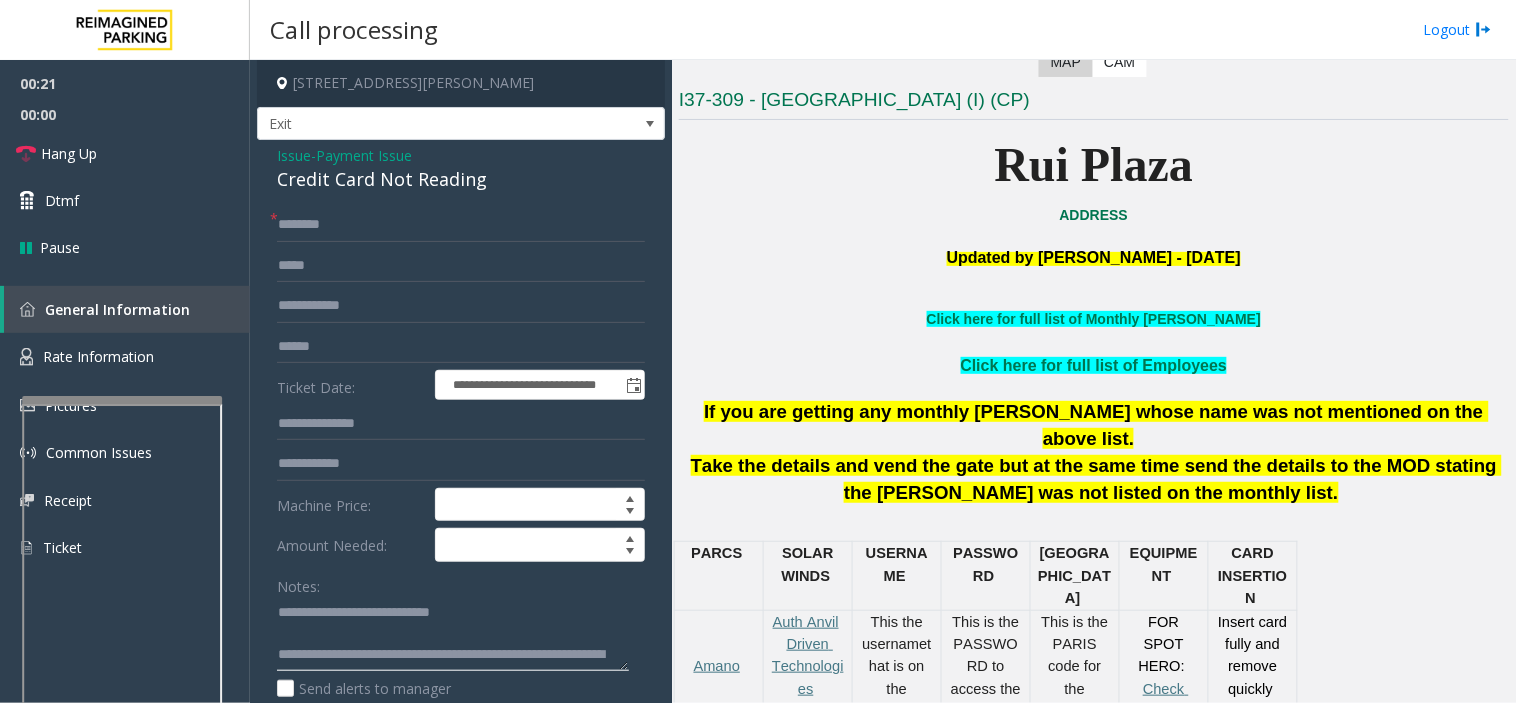 click 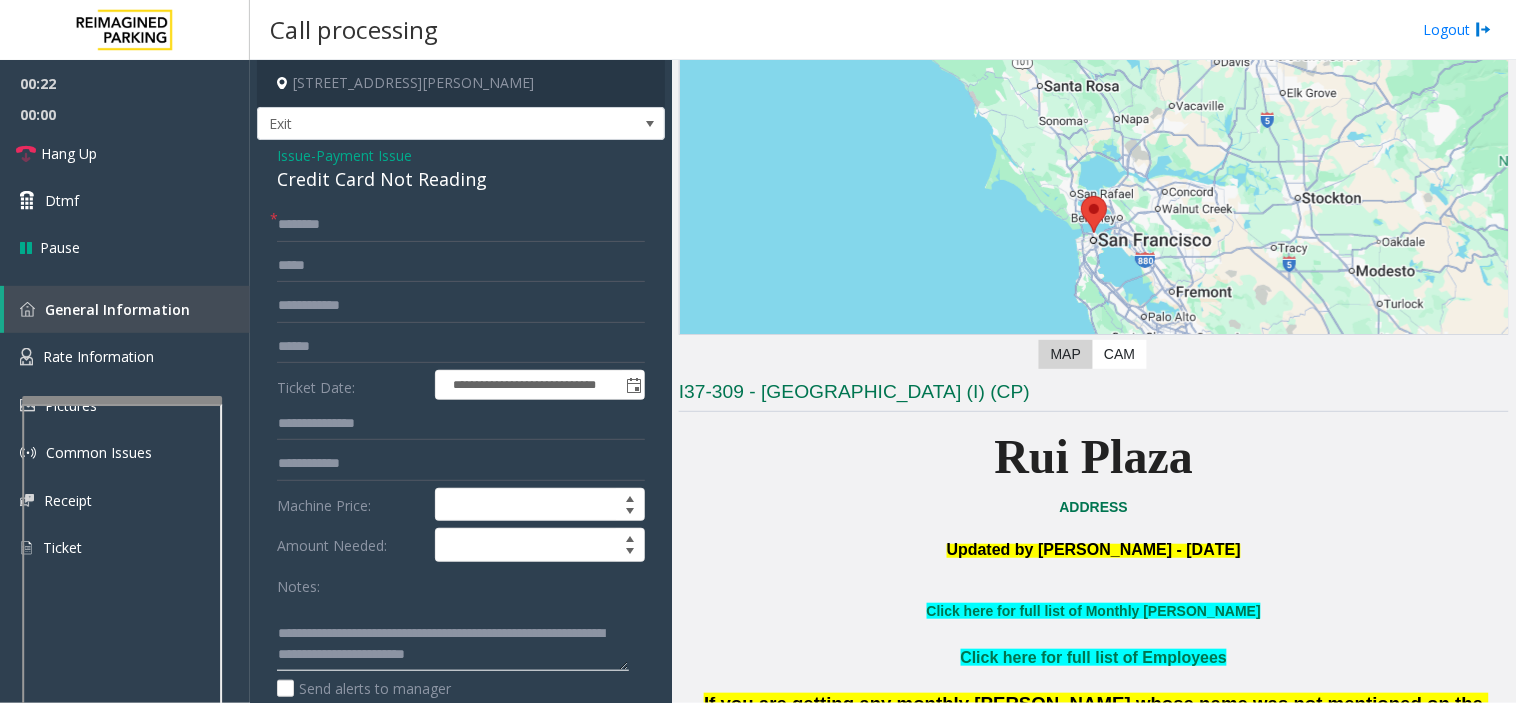 scroll, scrollTop: 444, scrollLeft: 0, axis: vertical 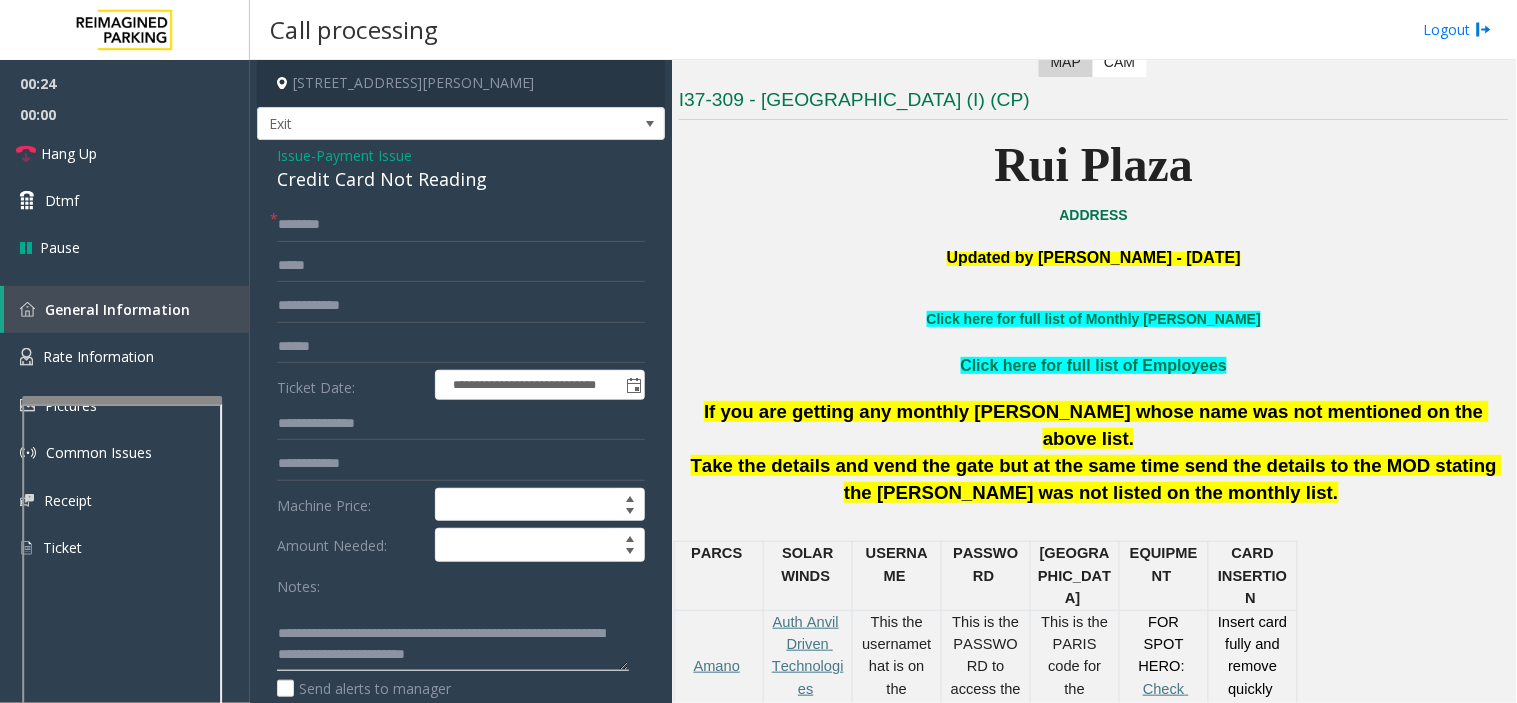 type on "**********" 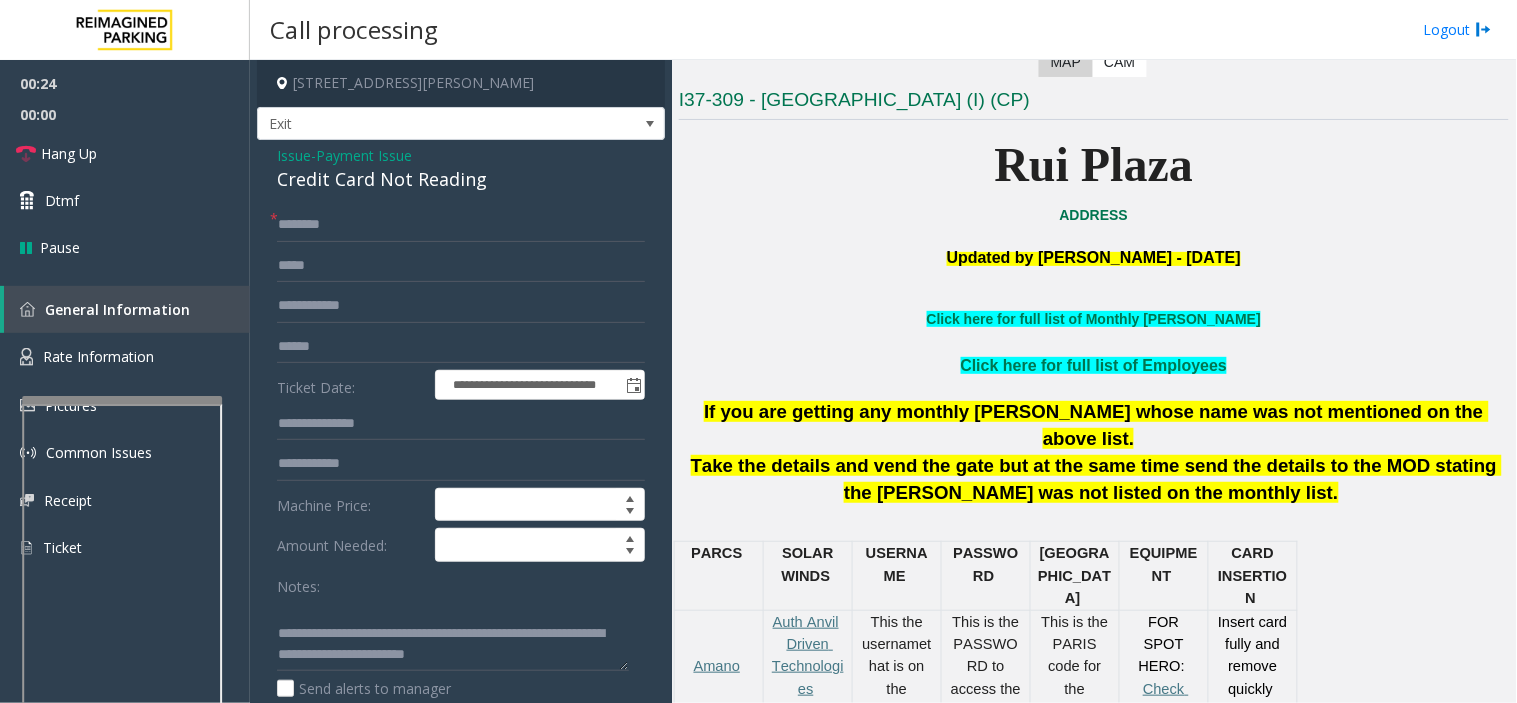 click on "Issue" 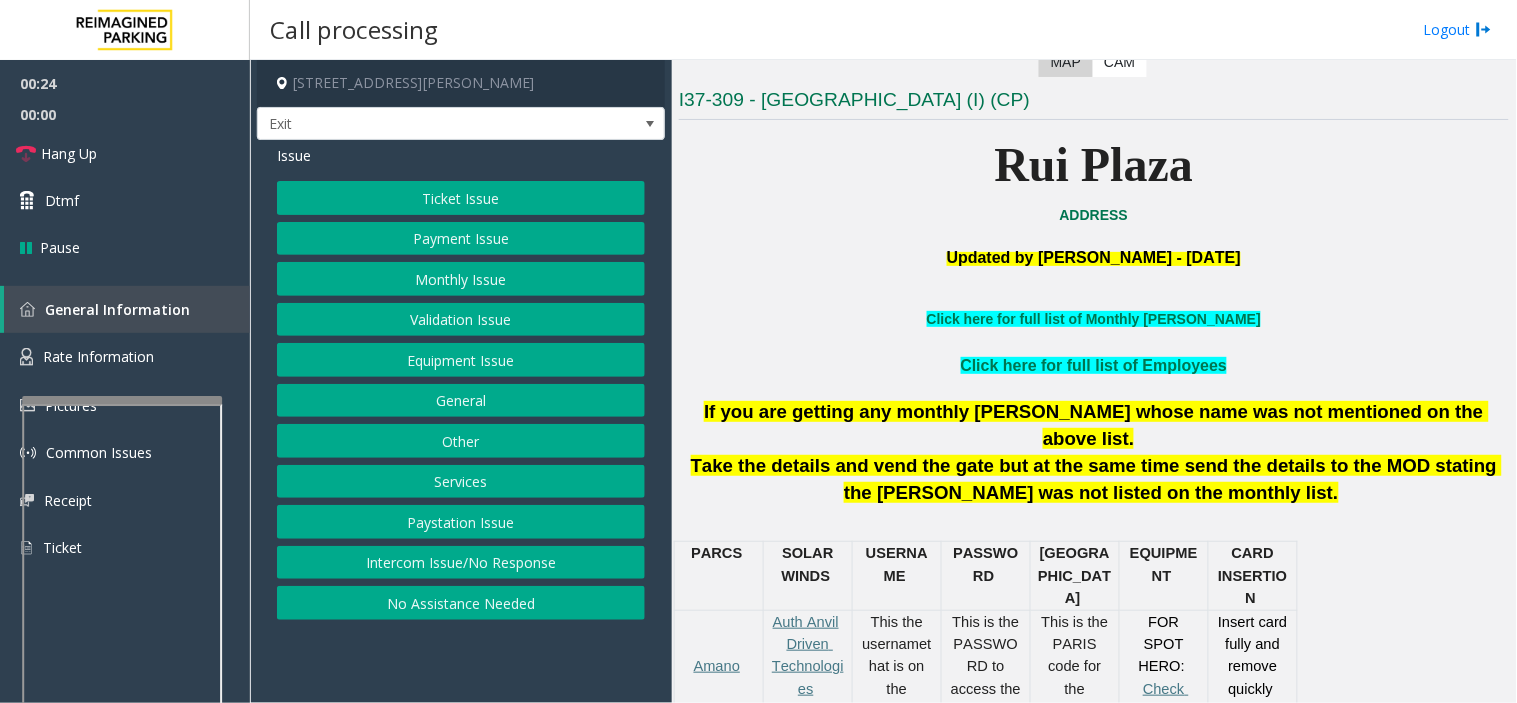 click on "Services" 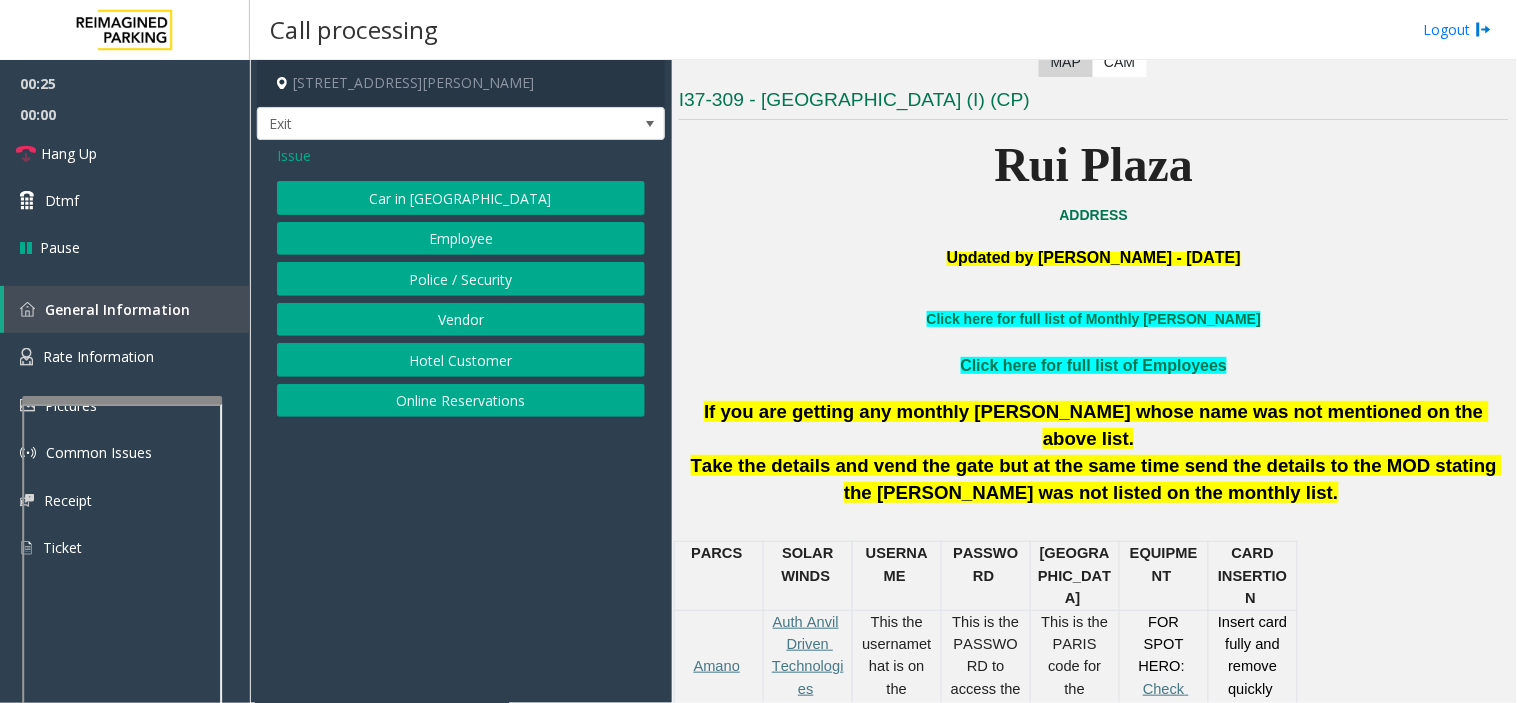 click on "Online Reservations" 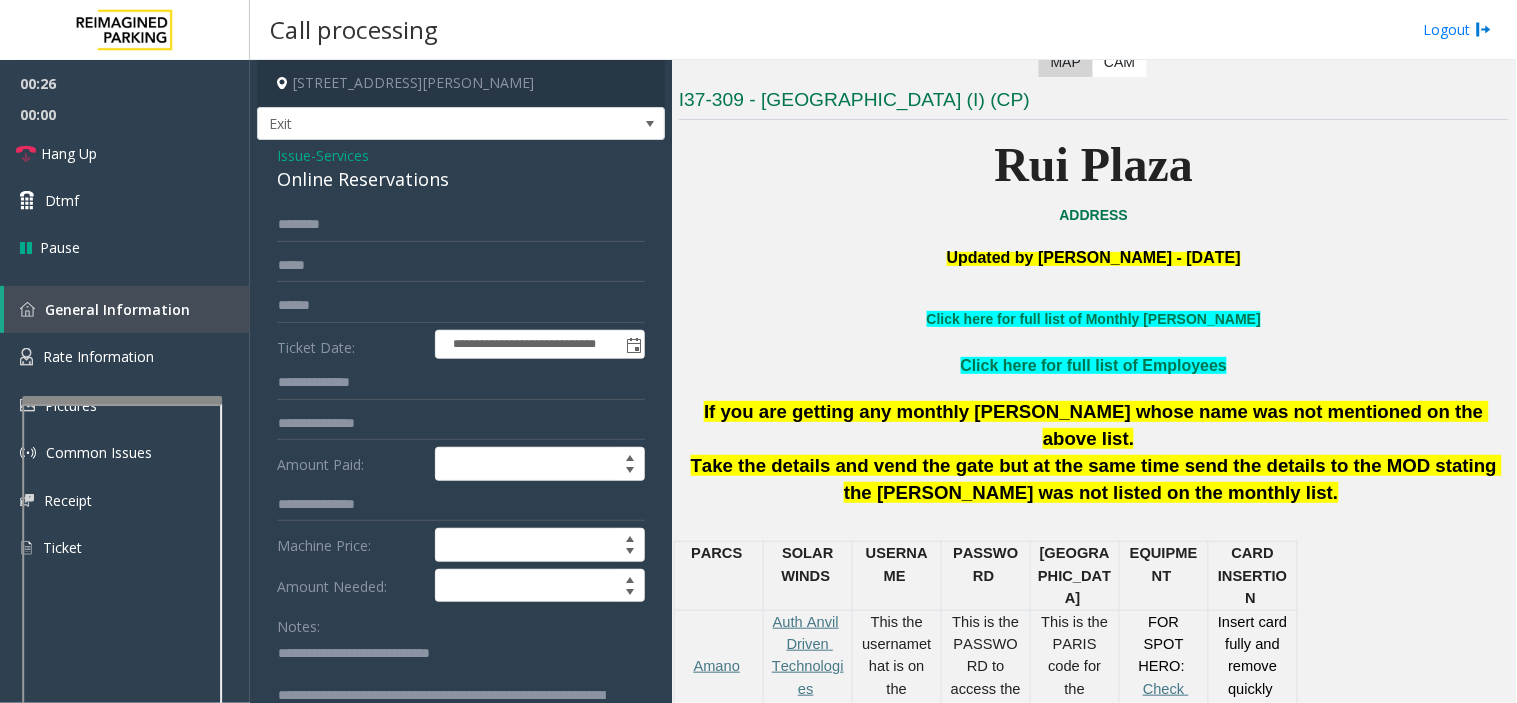 click on "Online Reservations" 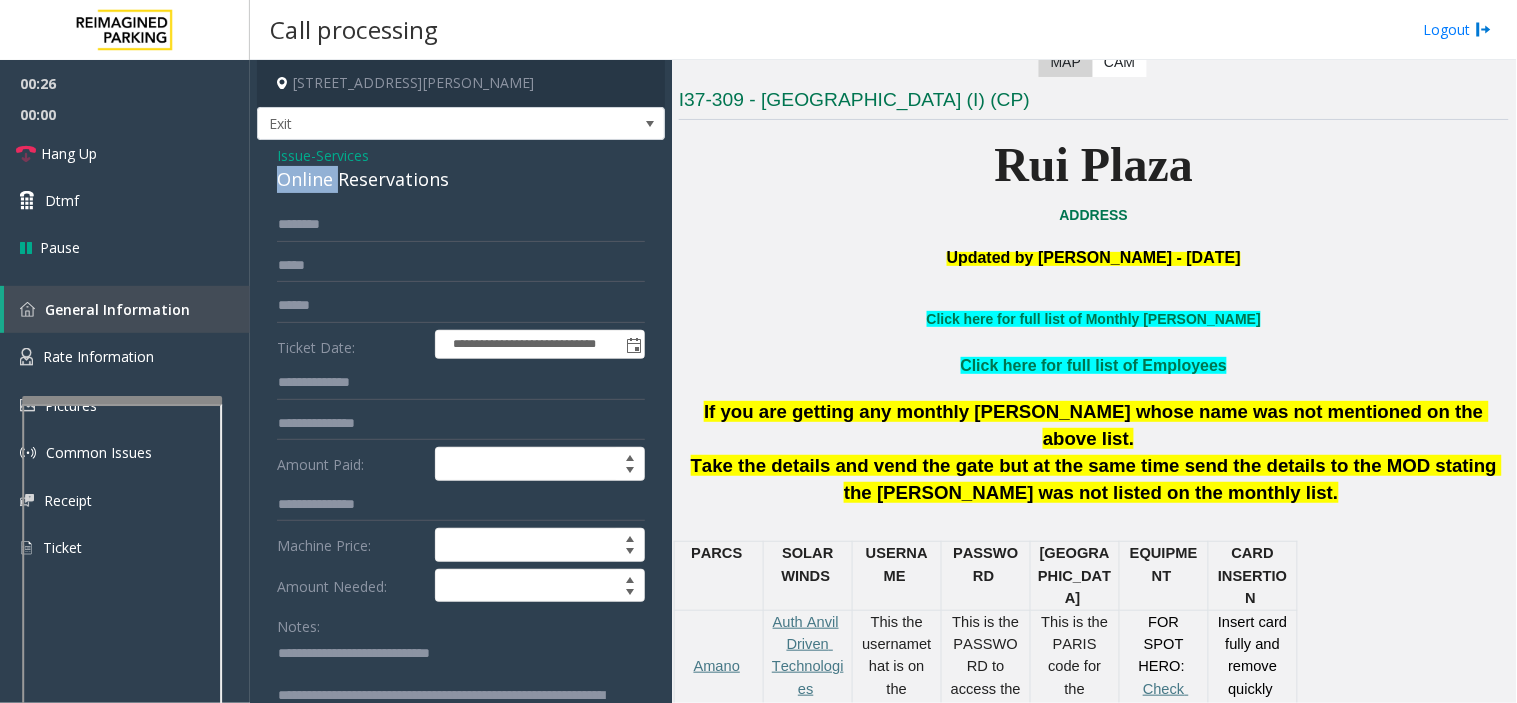 click on "Online Reservations" 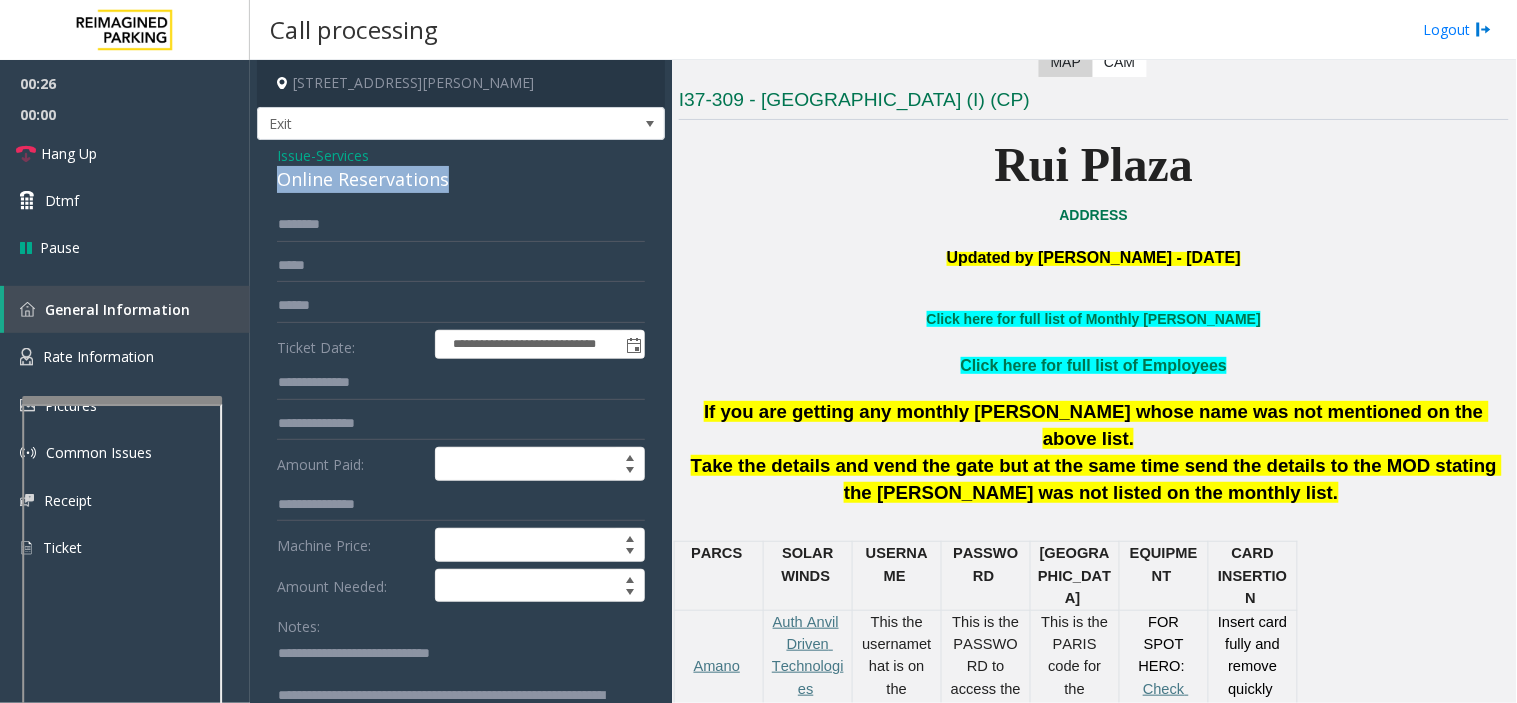 click on "Online Reservations" 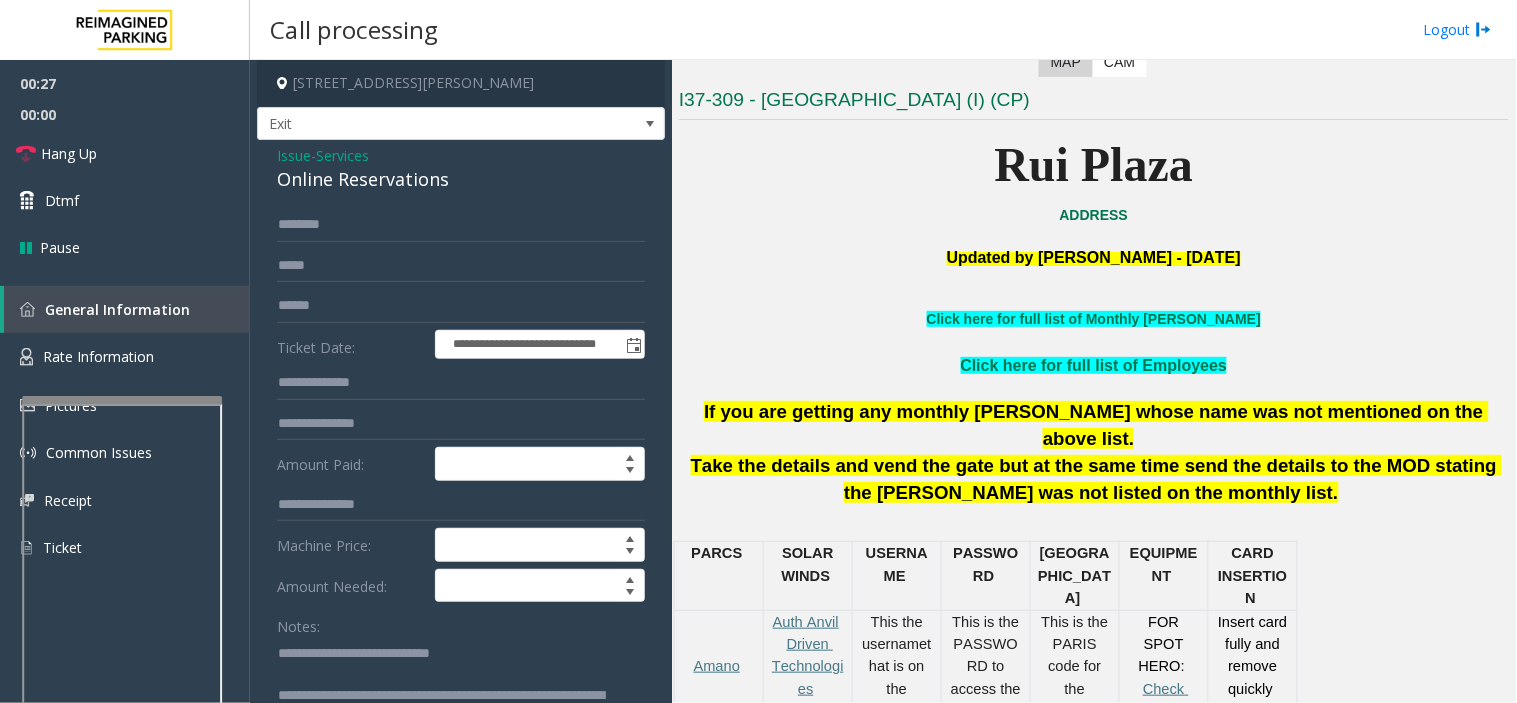 drag, startPoint x: 326, startPoint y: 650, endPoint x: 595, endPoint y: 645, distance: 269.04648 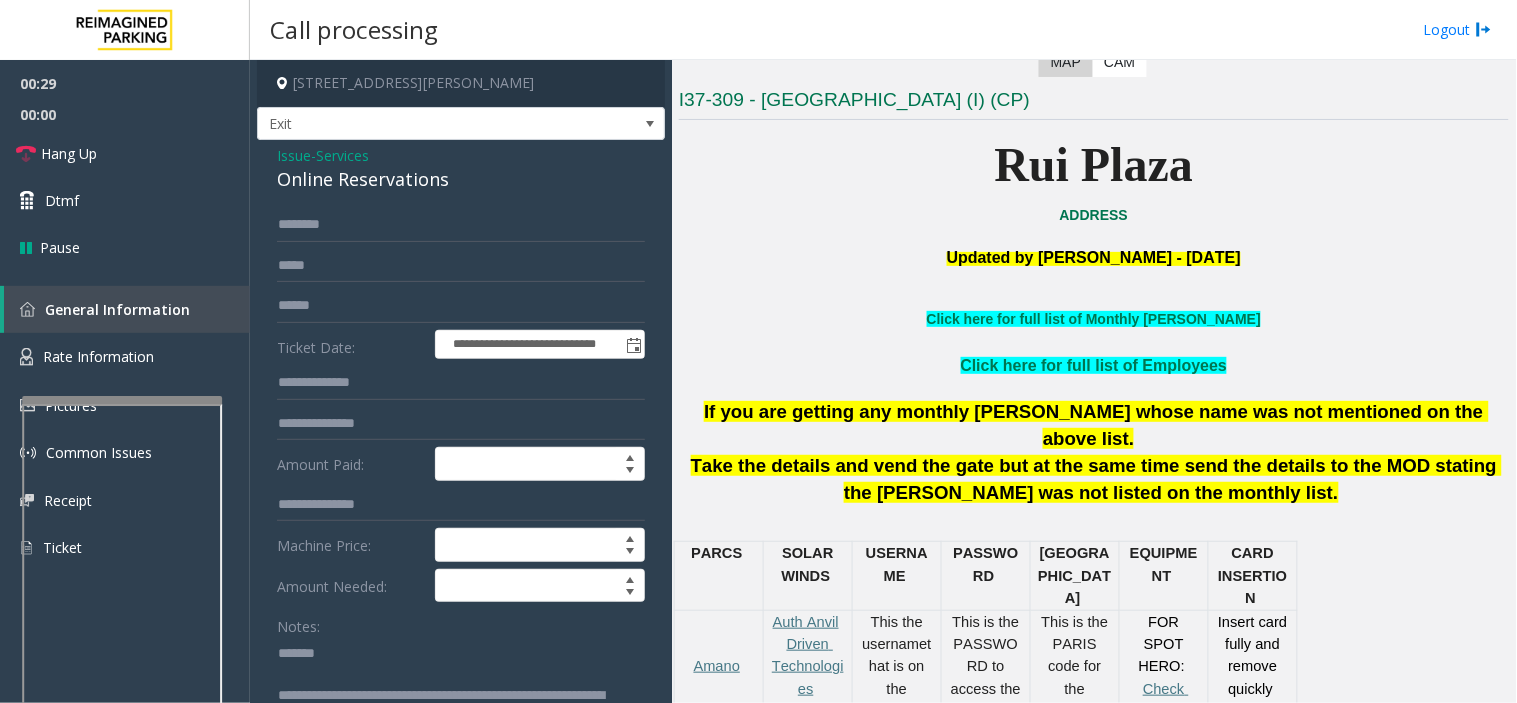 paste on "**********" 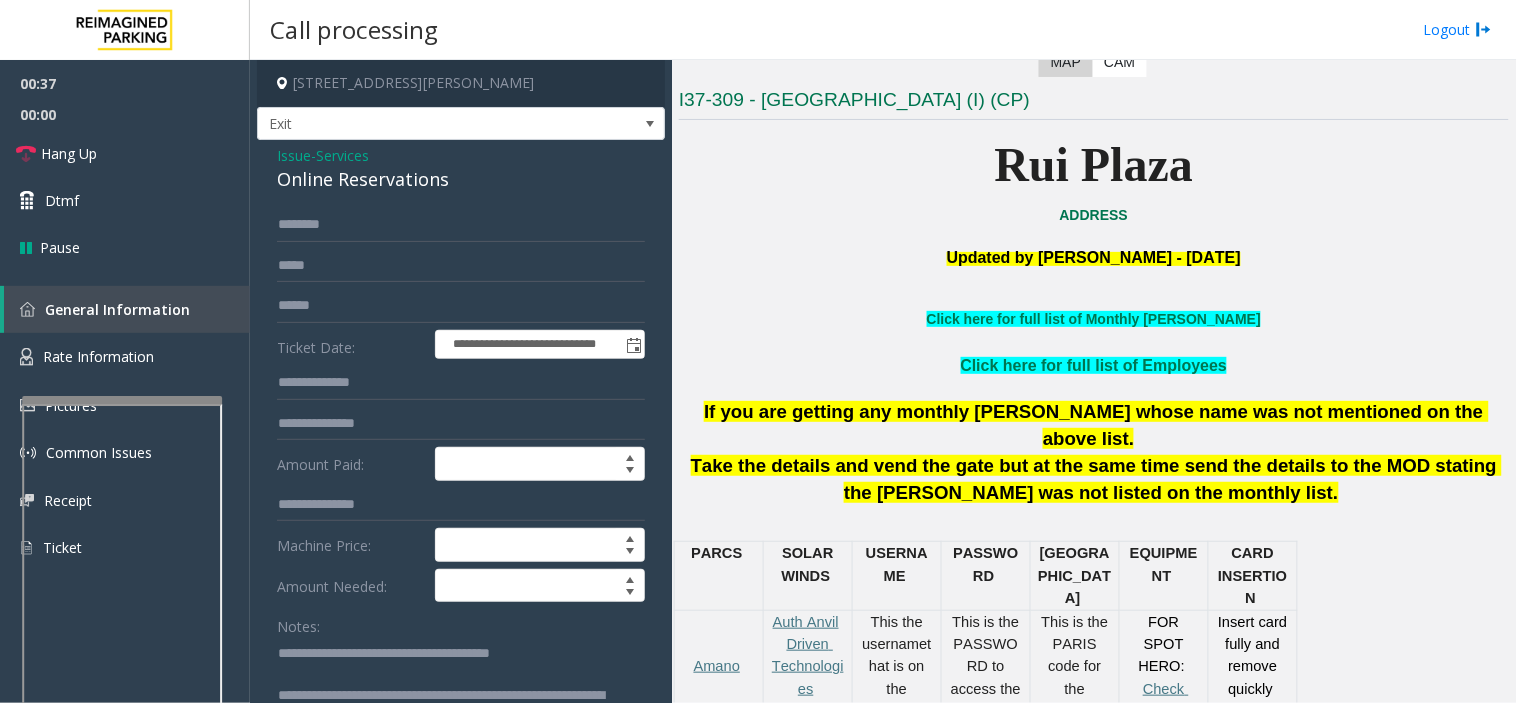 click 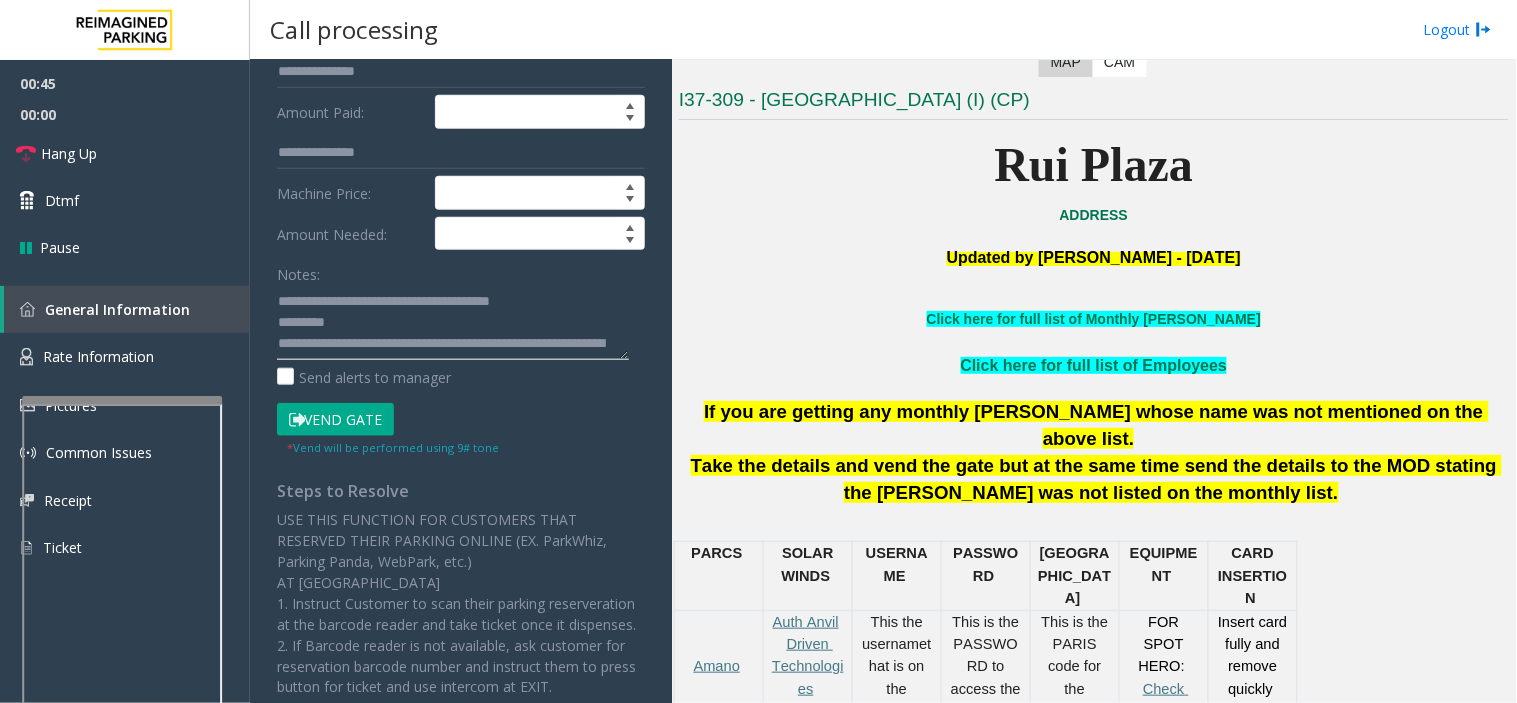 scroll, scrollTop: 666, scrollLeft: 0, axis: vertical 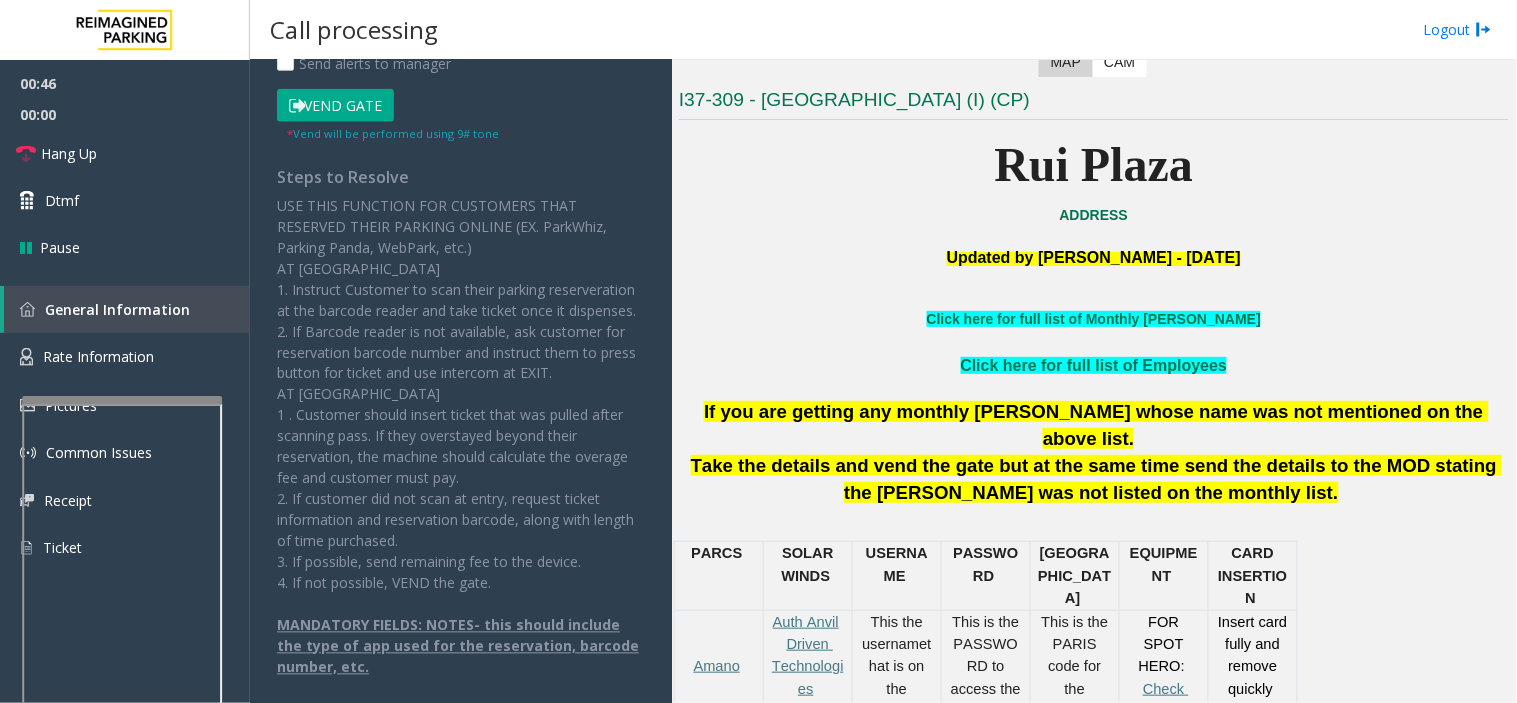 type on "**********" 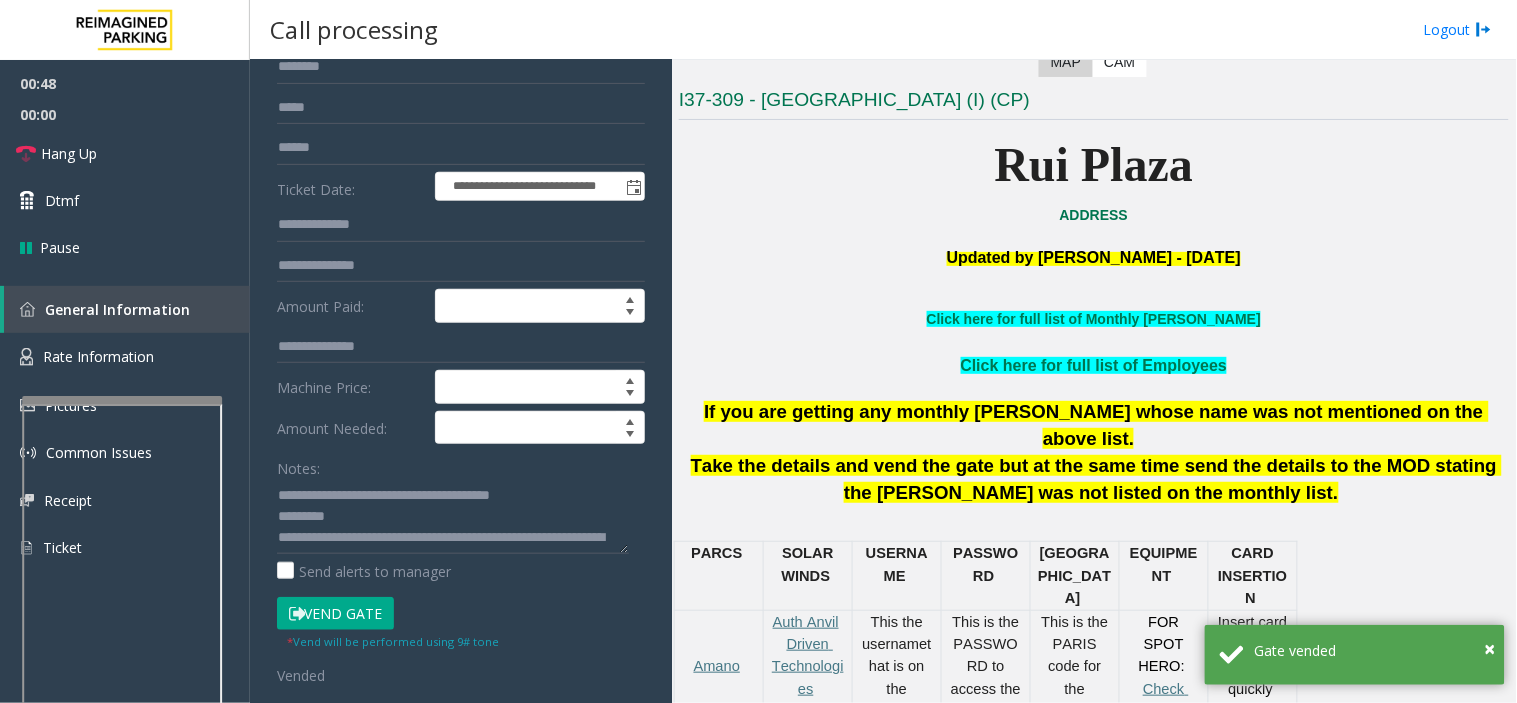 scroll, scrollTop: 111, scrollLeft: 0, axis: vertical 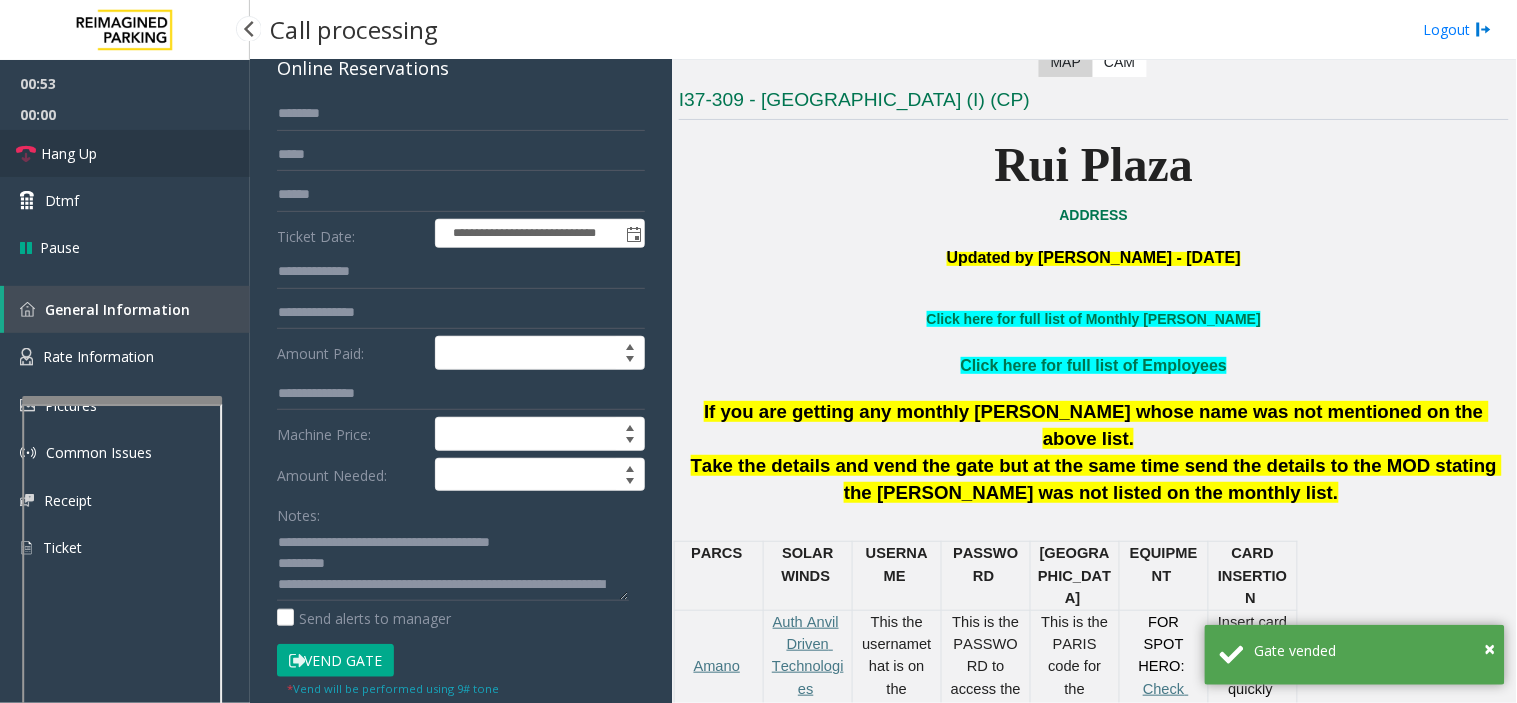 click on "Hang Up" at bounding box center [125, 153] 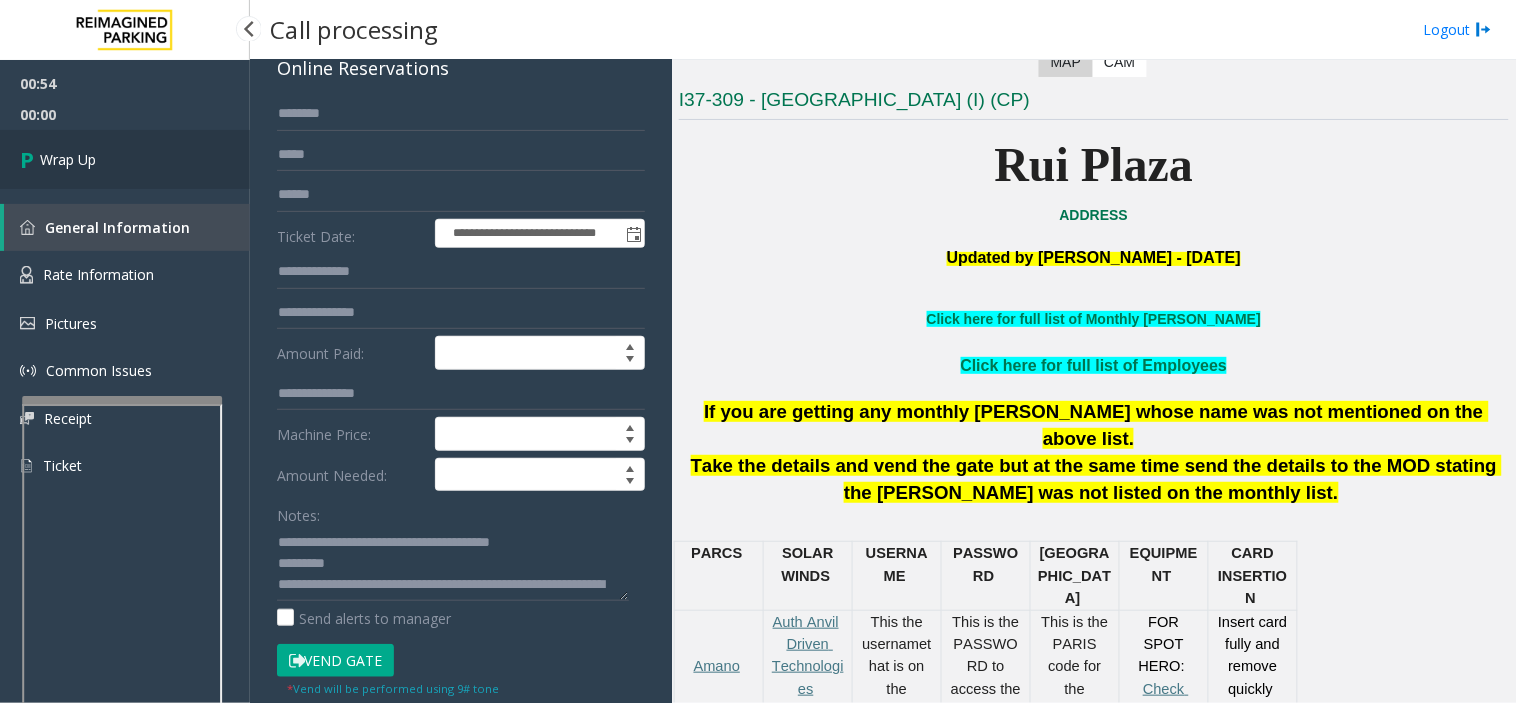 click on "Wrap Up" at bounding box center (125, 159) 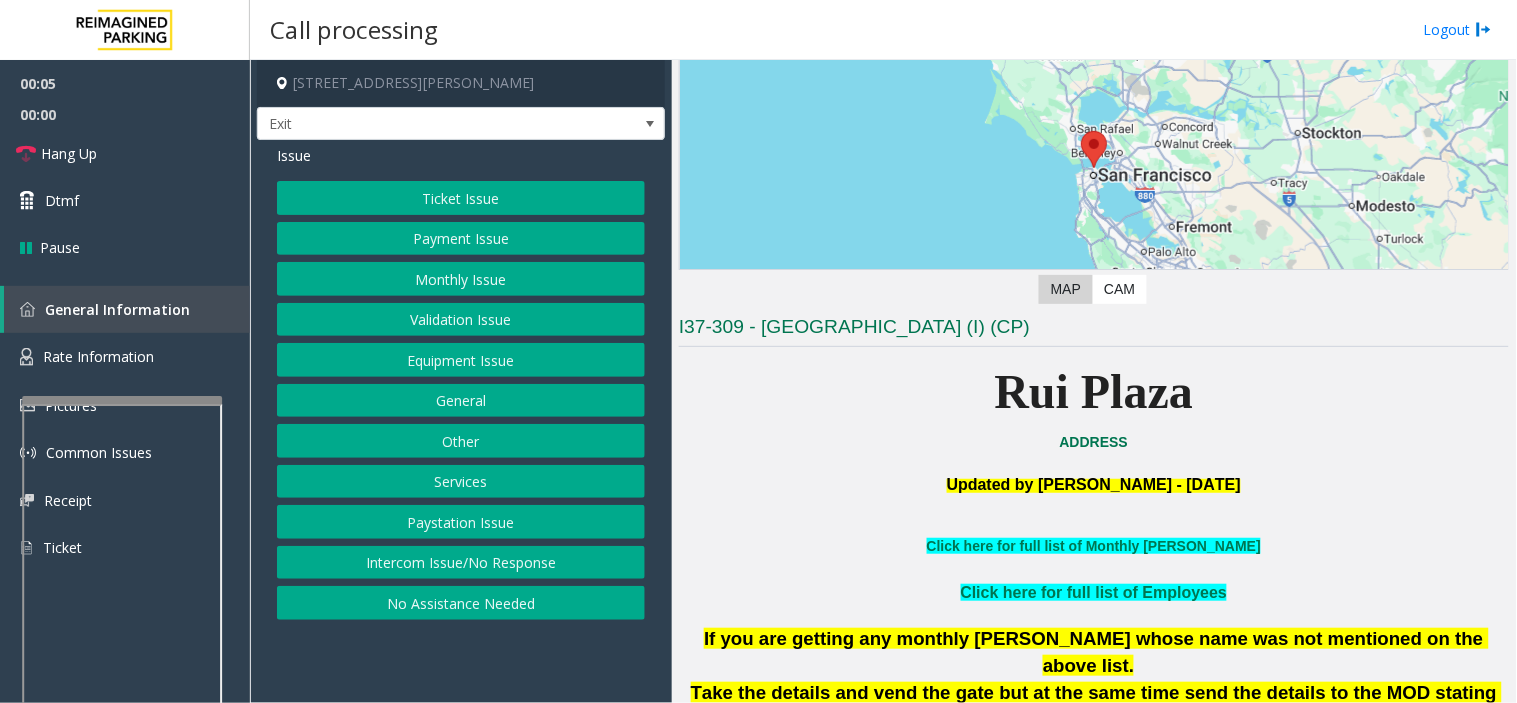 scroll, scrollTop: 555, scrollLeft: 0, axis: vertical 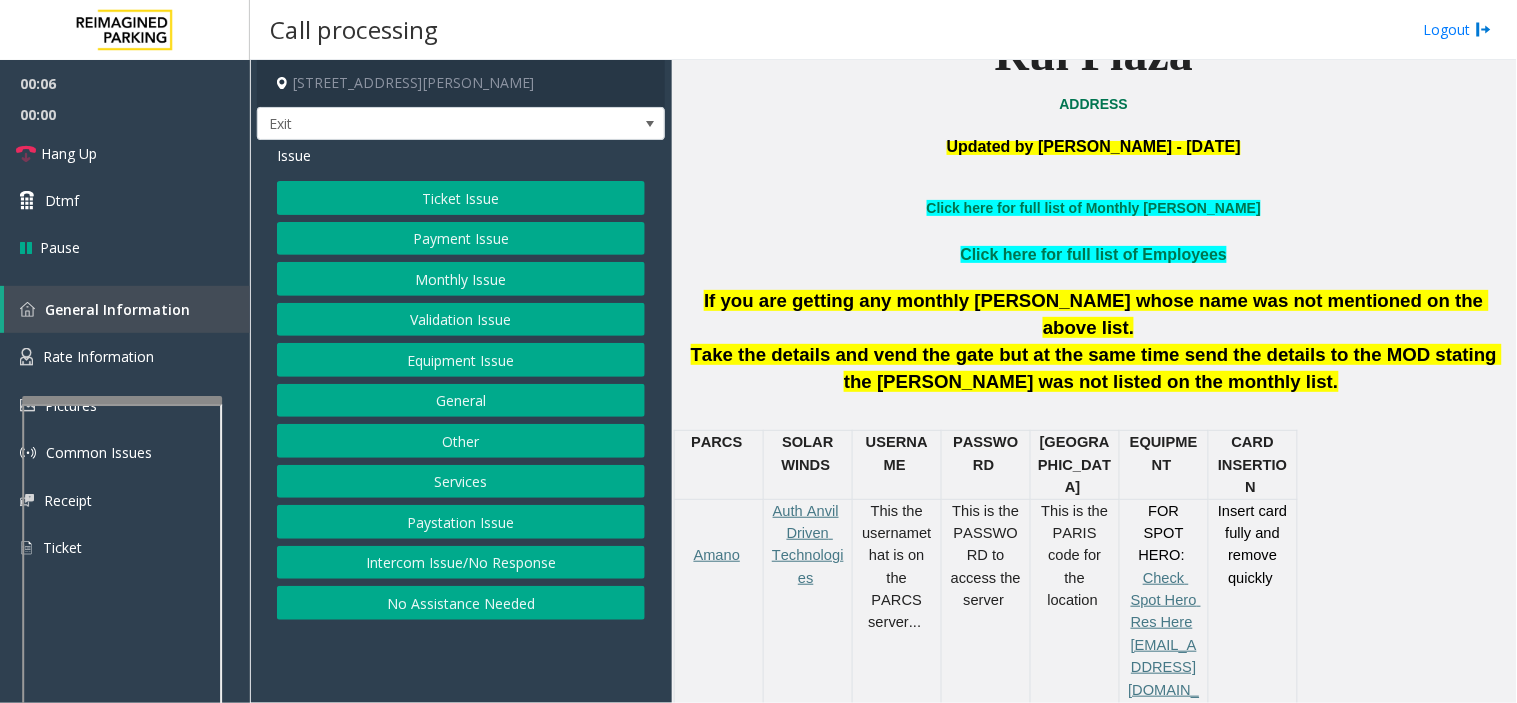 click on "Other" 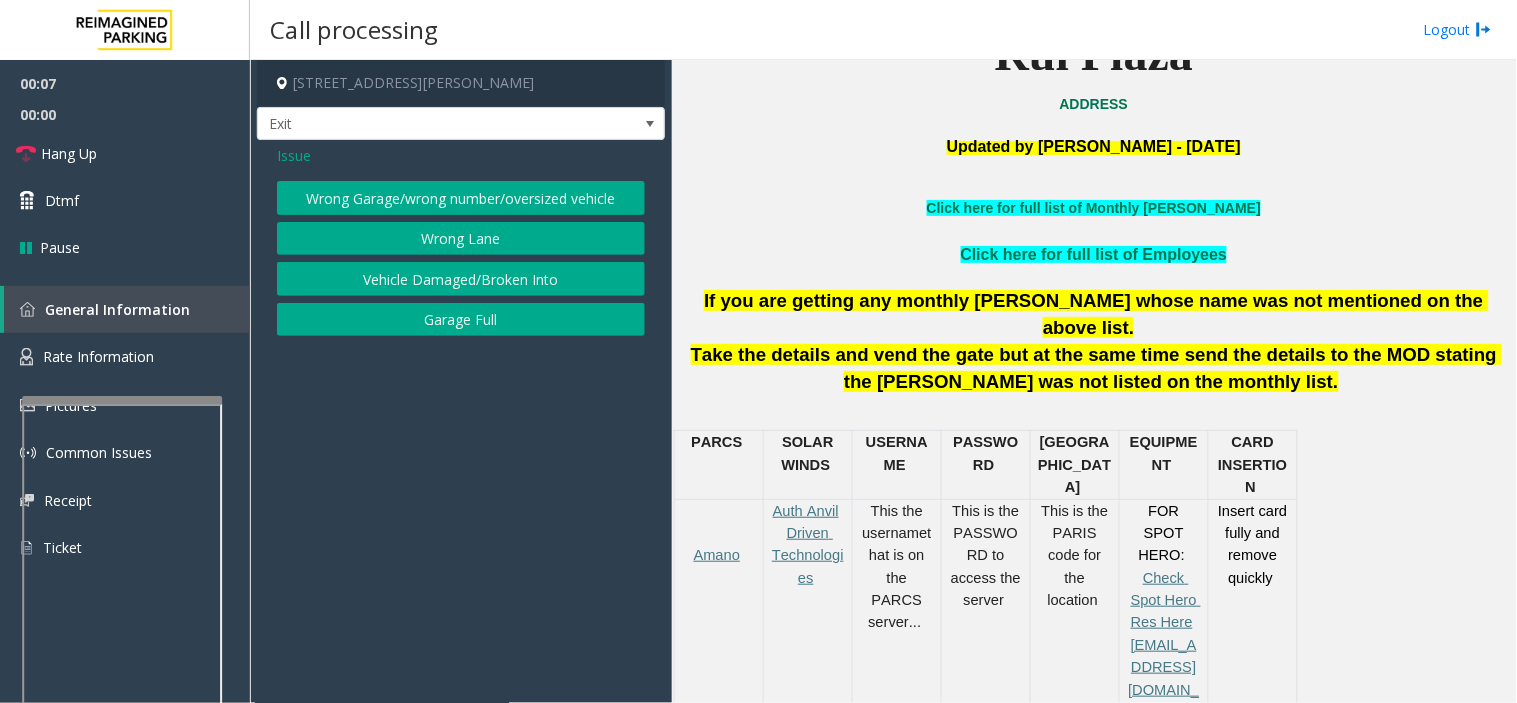 click on "Issue" 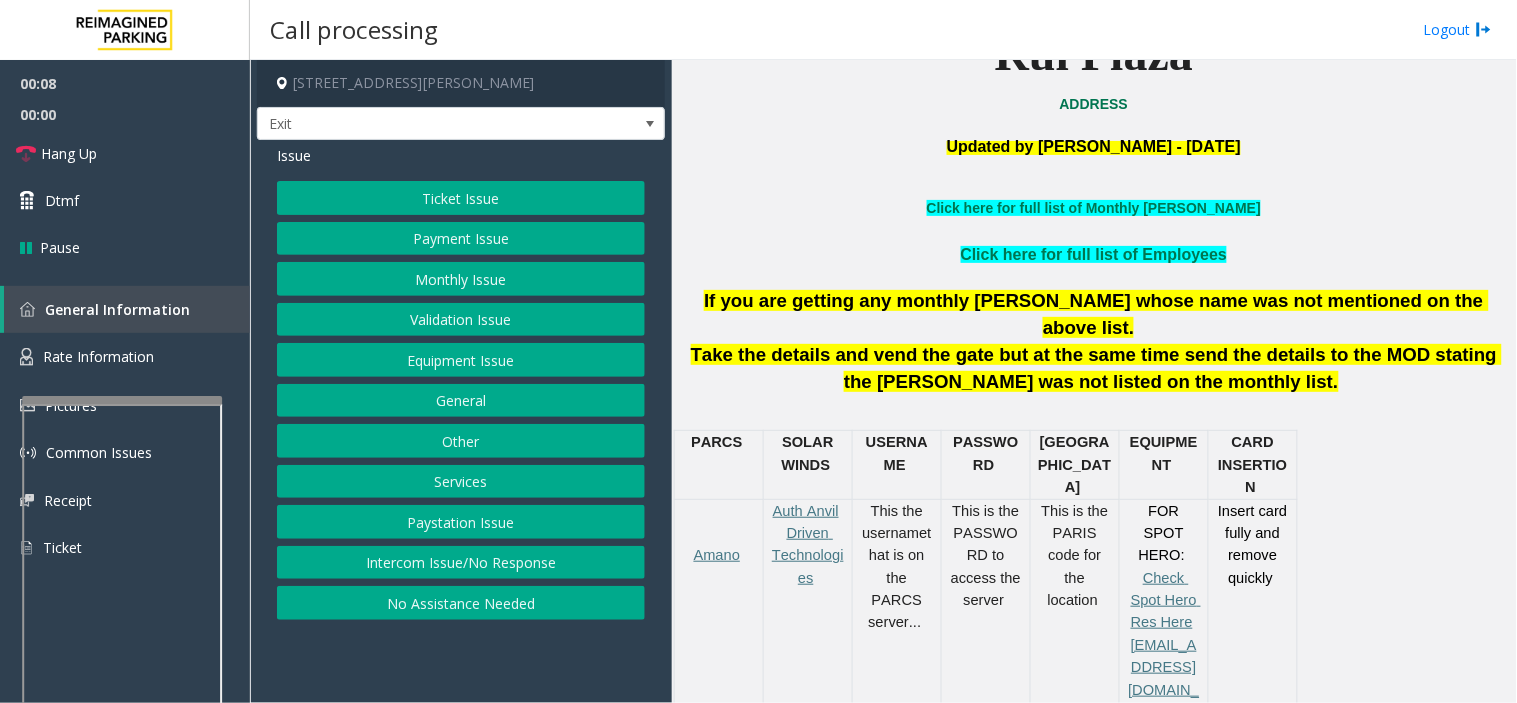 click on "Services" 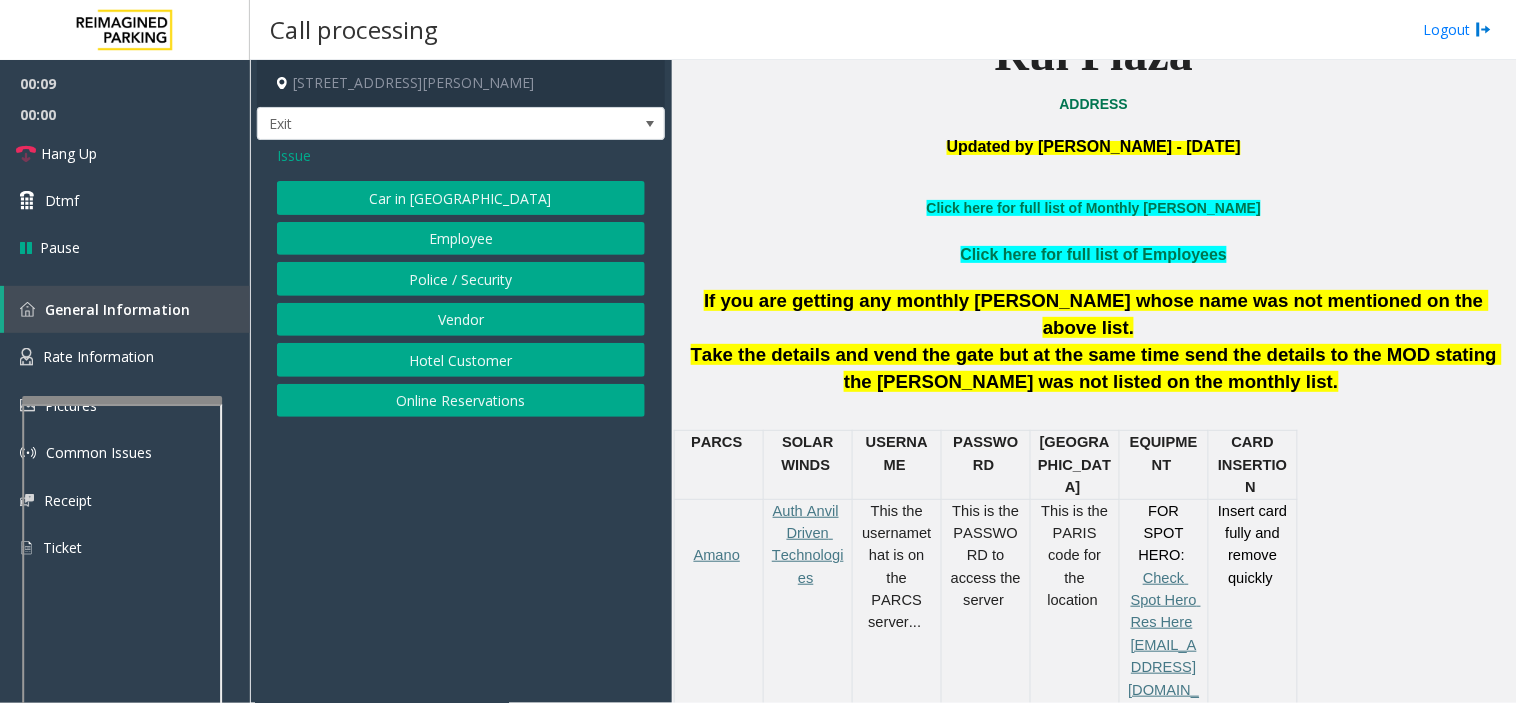 click on "Online Reservations" 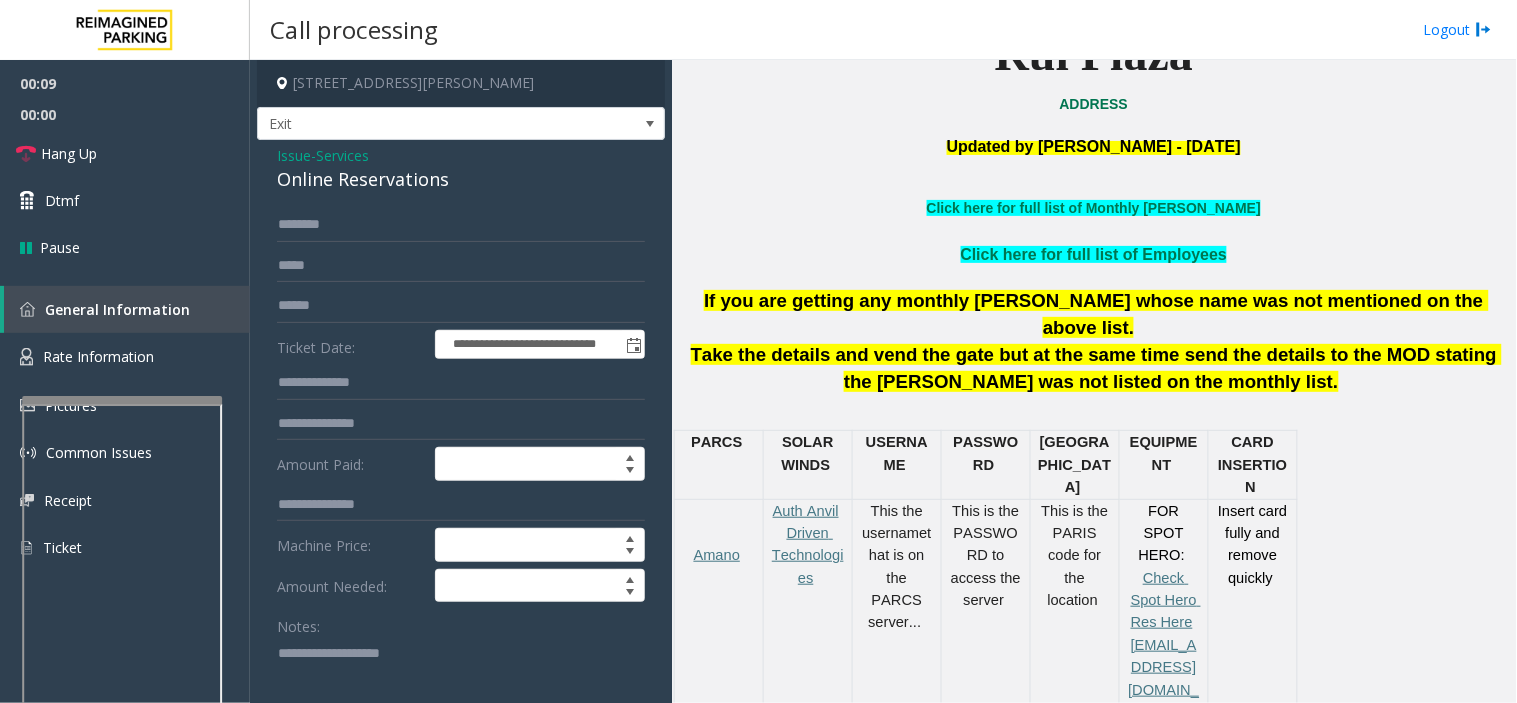 paste on "**********" 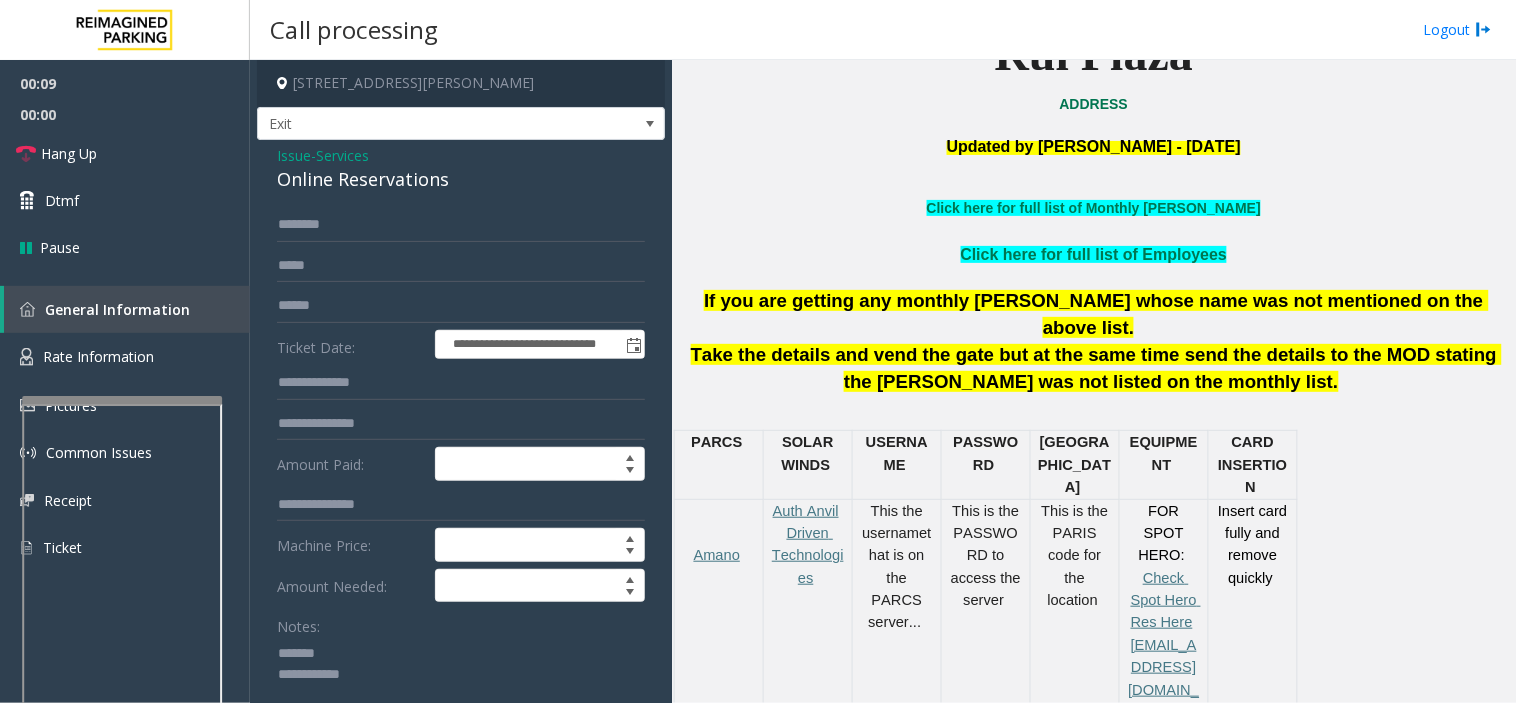 click 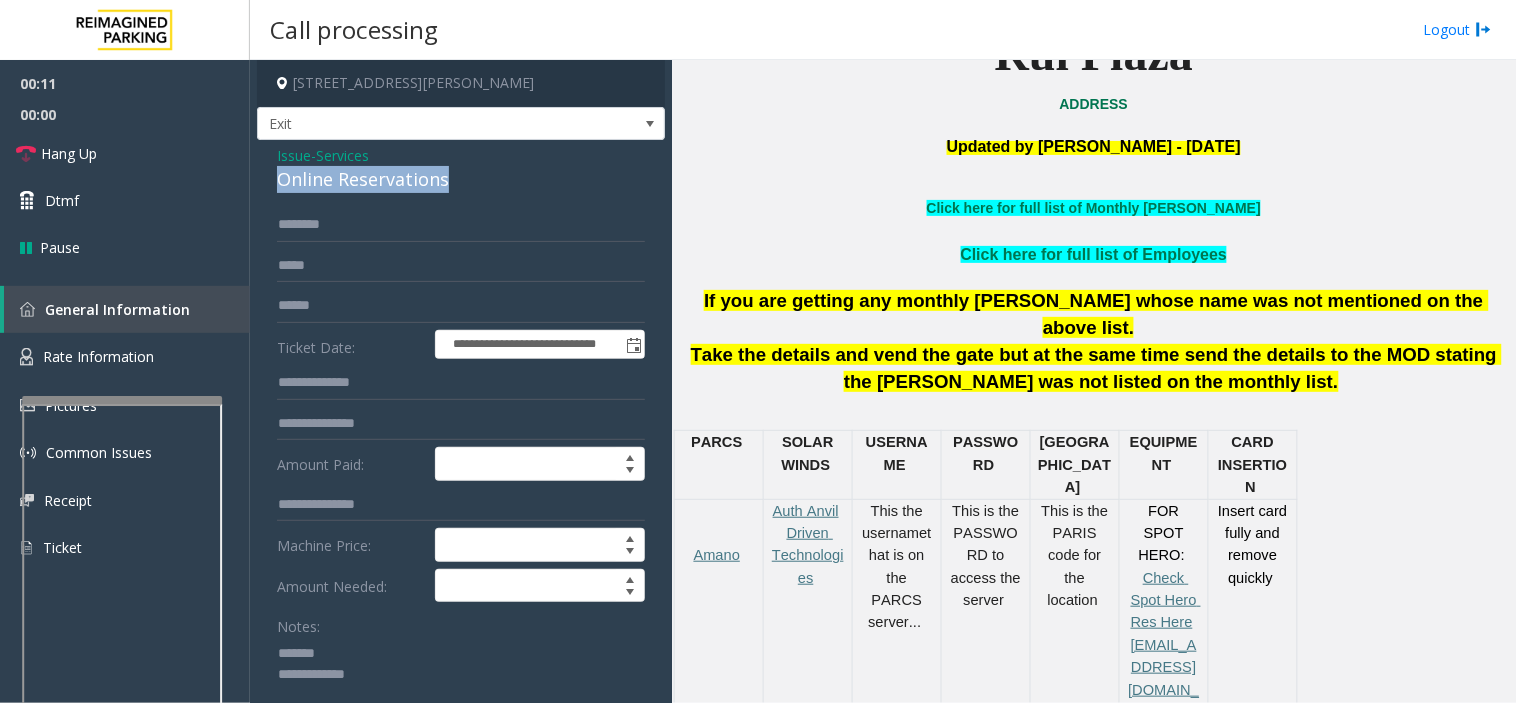 drag, startPoint x: 306, startPoint y: 185, endPoint x: 476, endPoint y: 186, distance: 170.00294 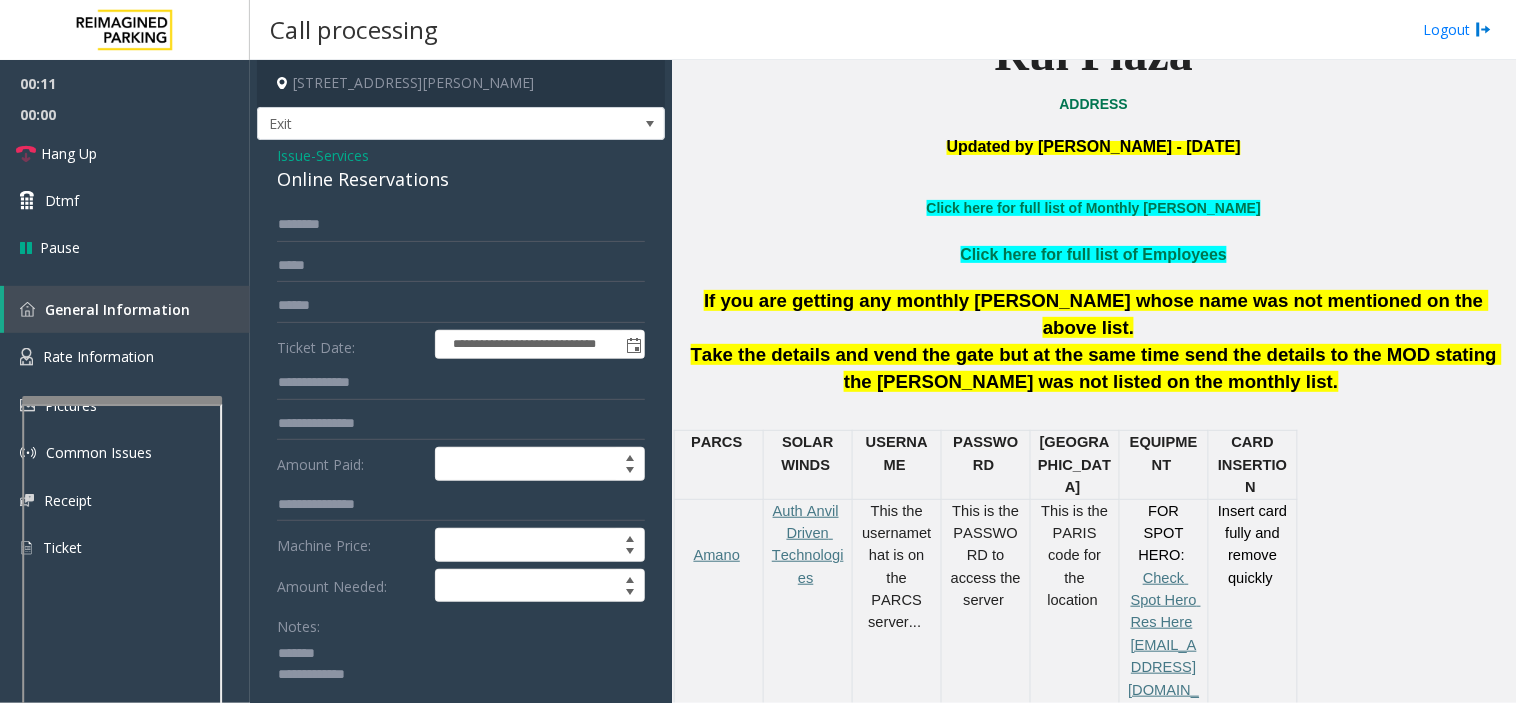 click 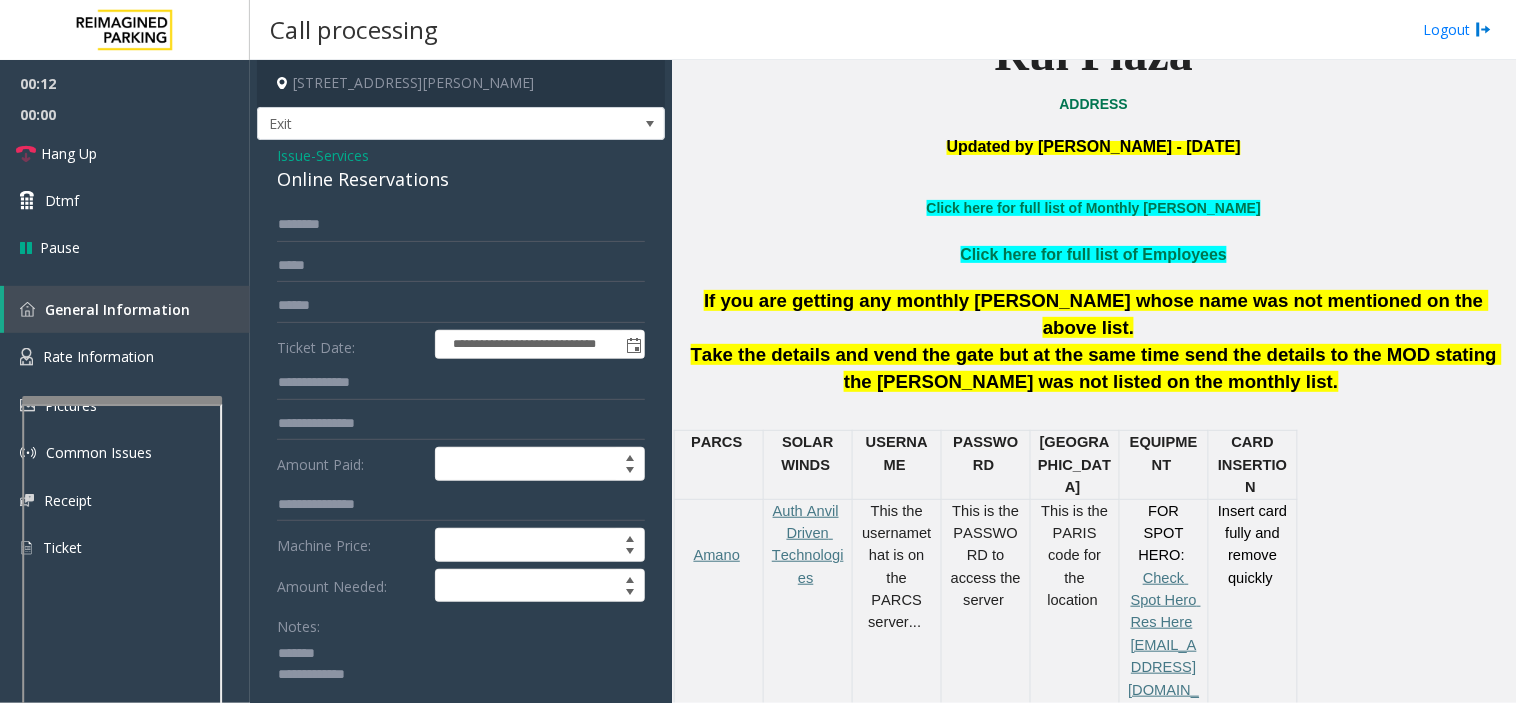 paste on "**********" 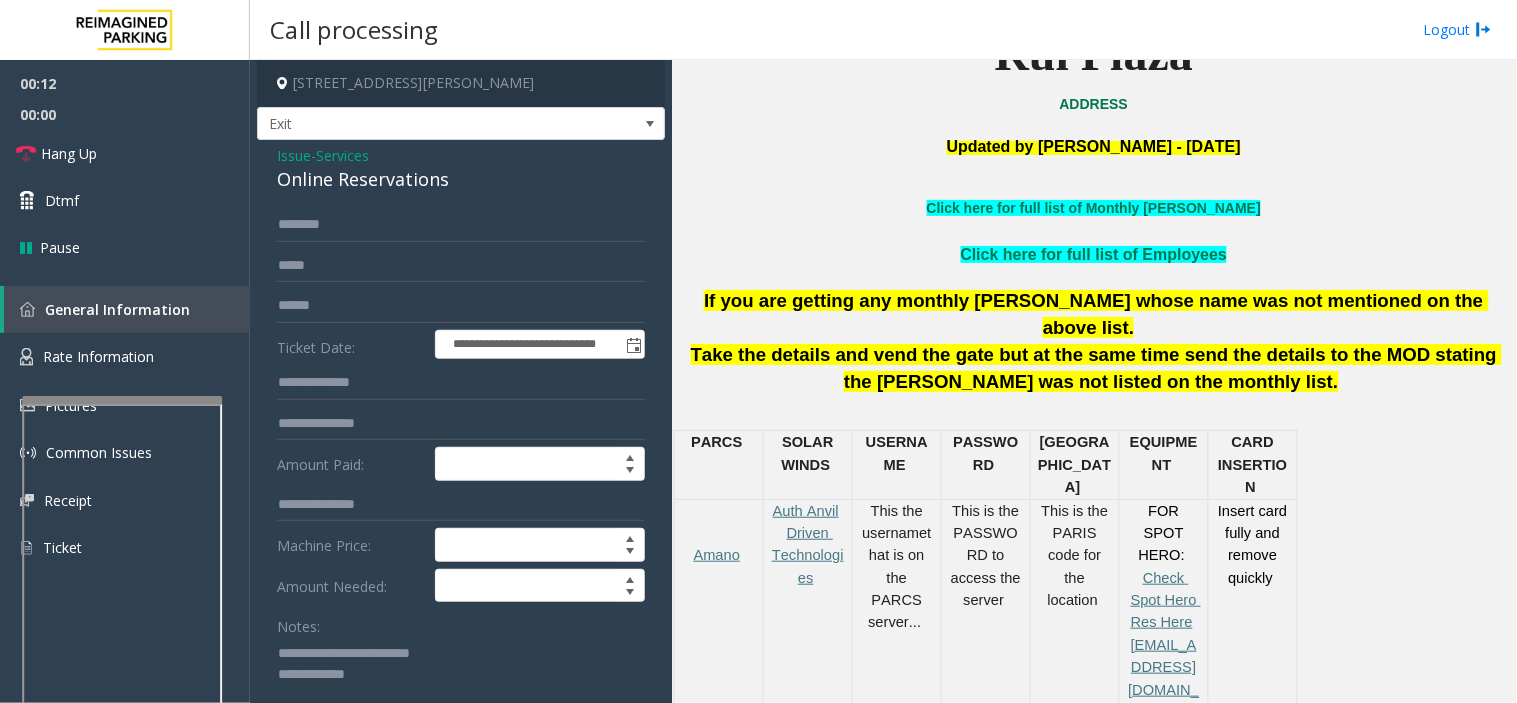 click 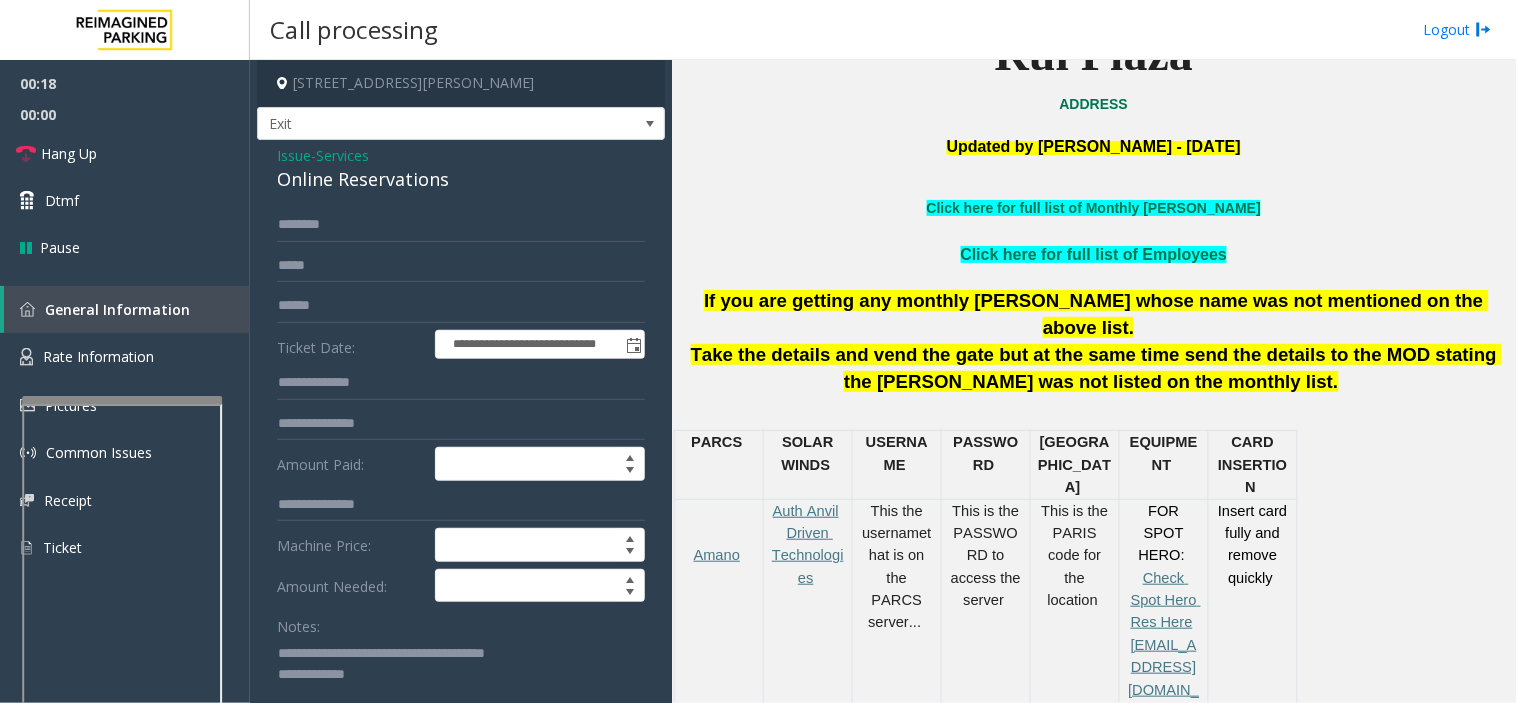 click 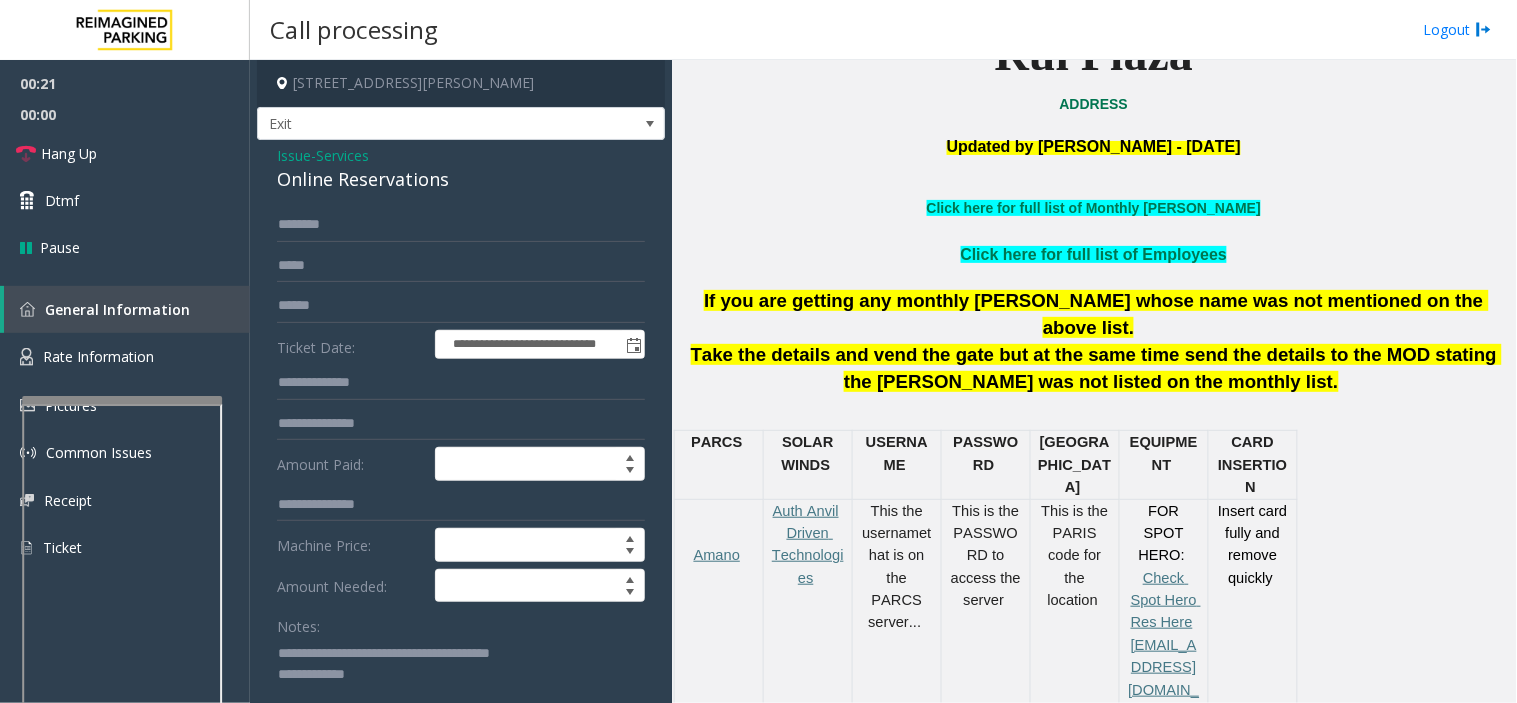 scroll, scrollTop: 222, scrollLeft: 0, axis: vertical 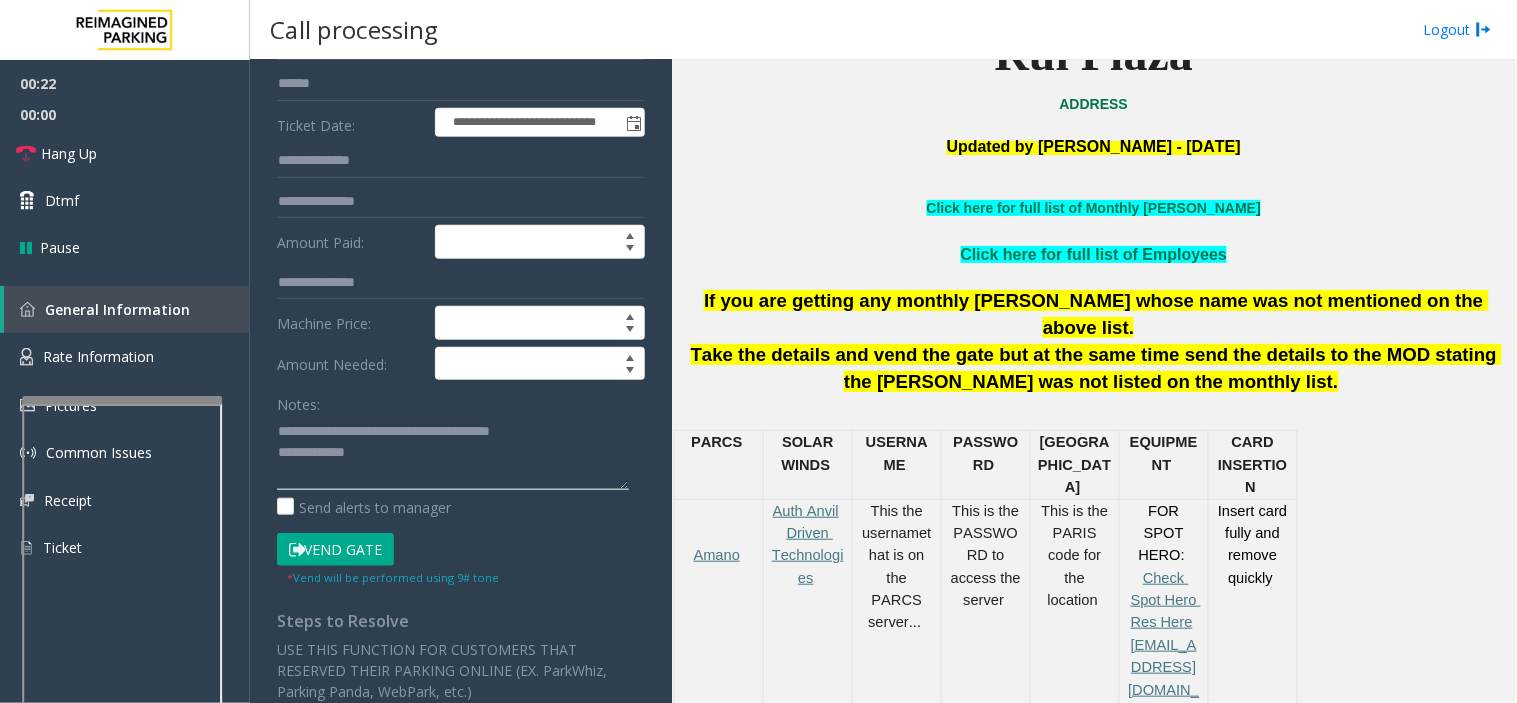 click 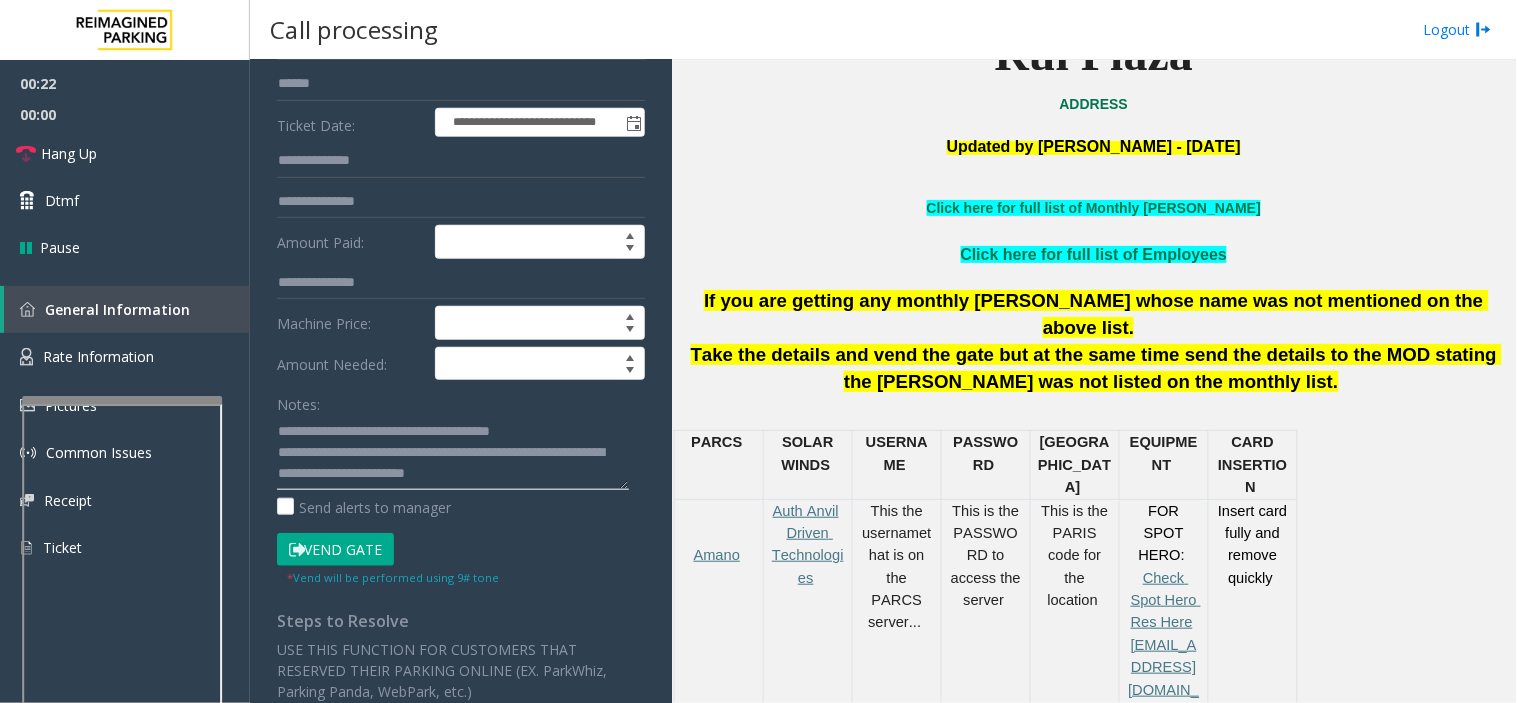 scroll, scrollTop: 13, scrollLeft: 0, axis: vertical 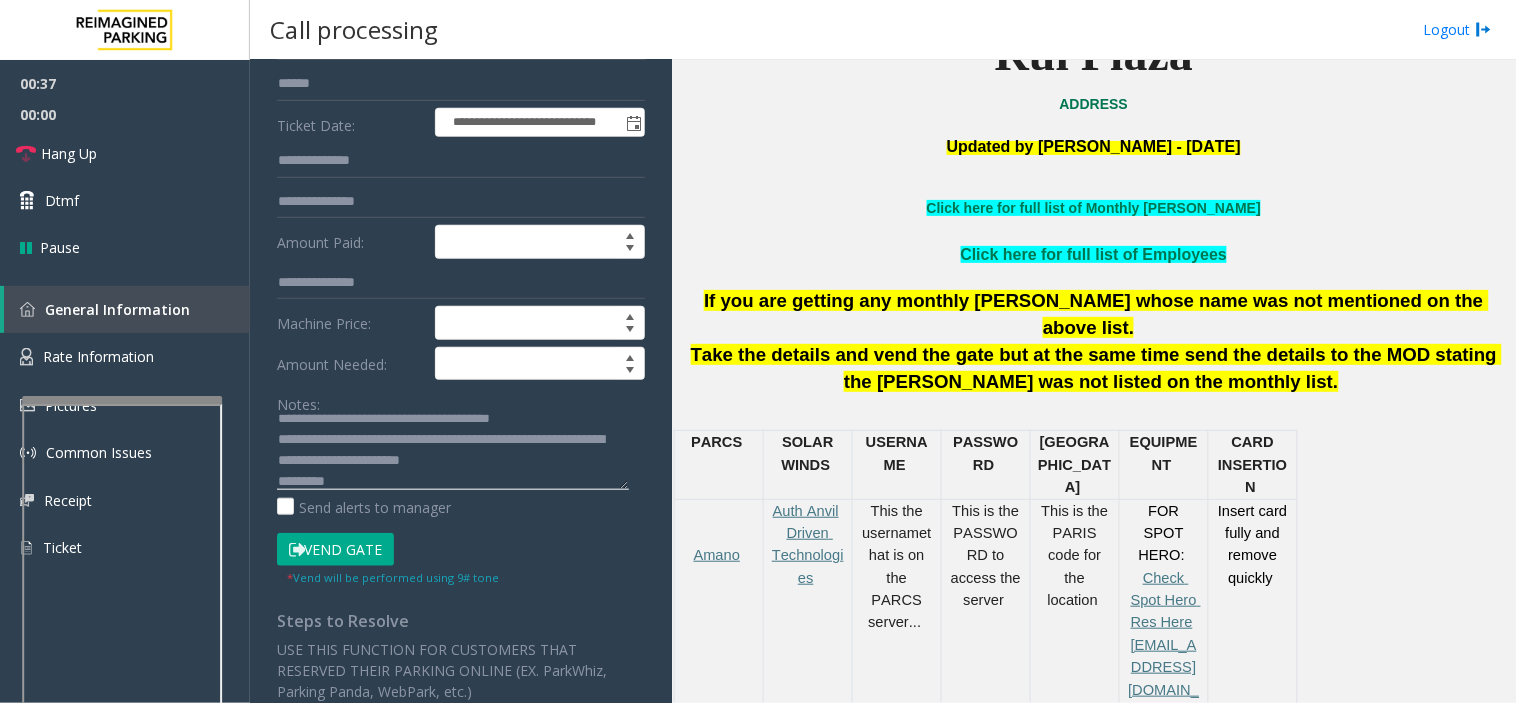 type on "**********" 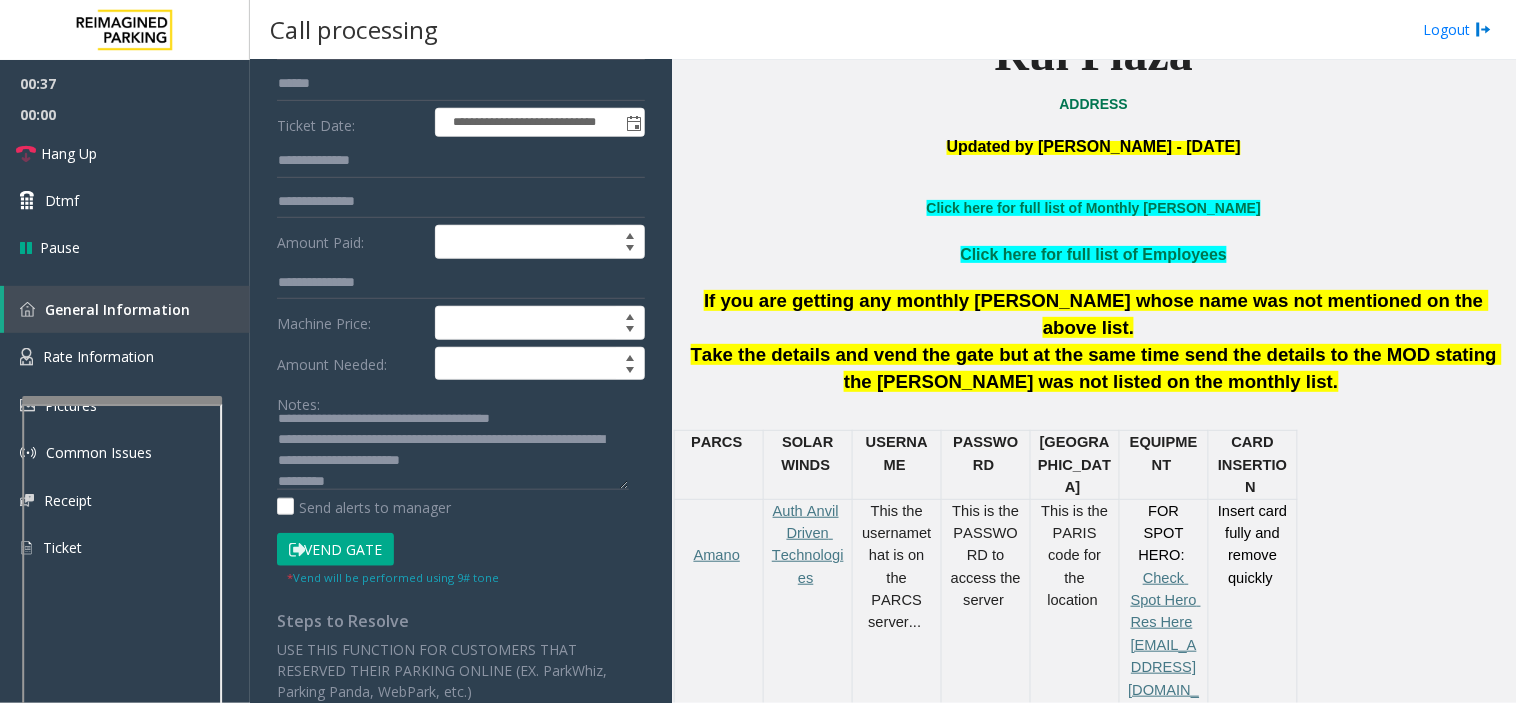 click on "Vend Gate" 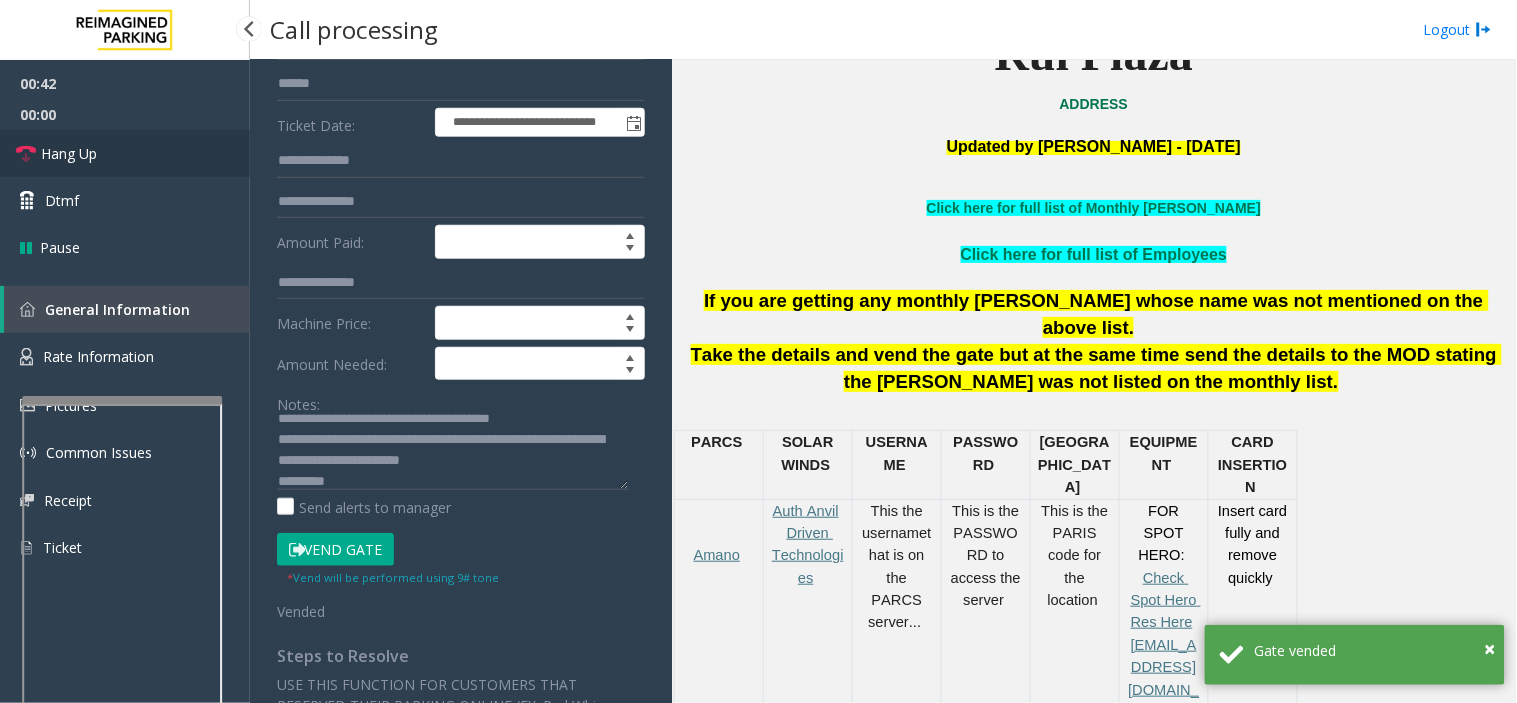 click on "Hang Up" at bounding box center [125, 153] 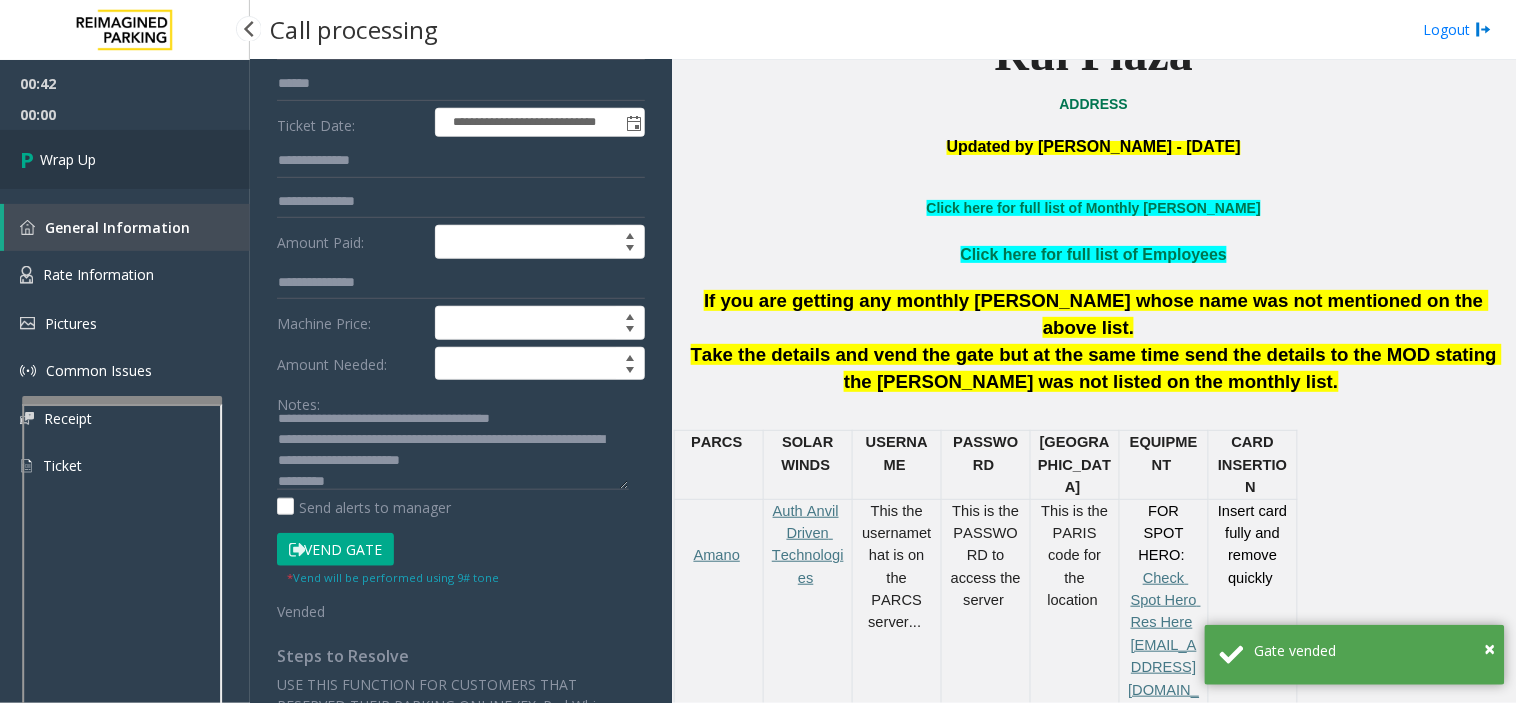 click on "Wrap Up" at bounding box center [125, 159] 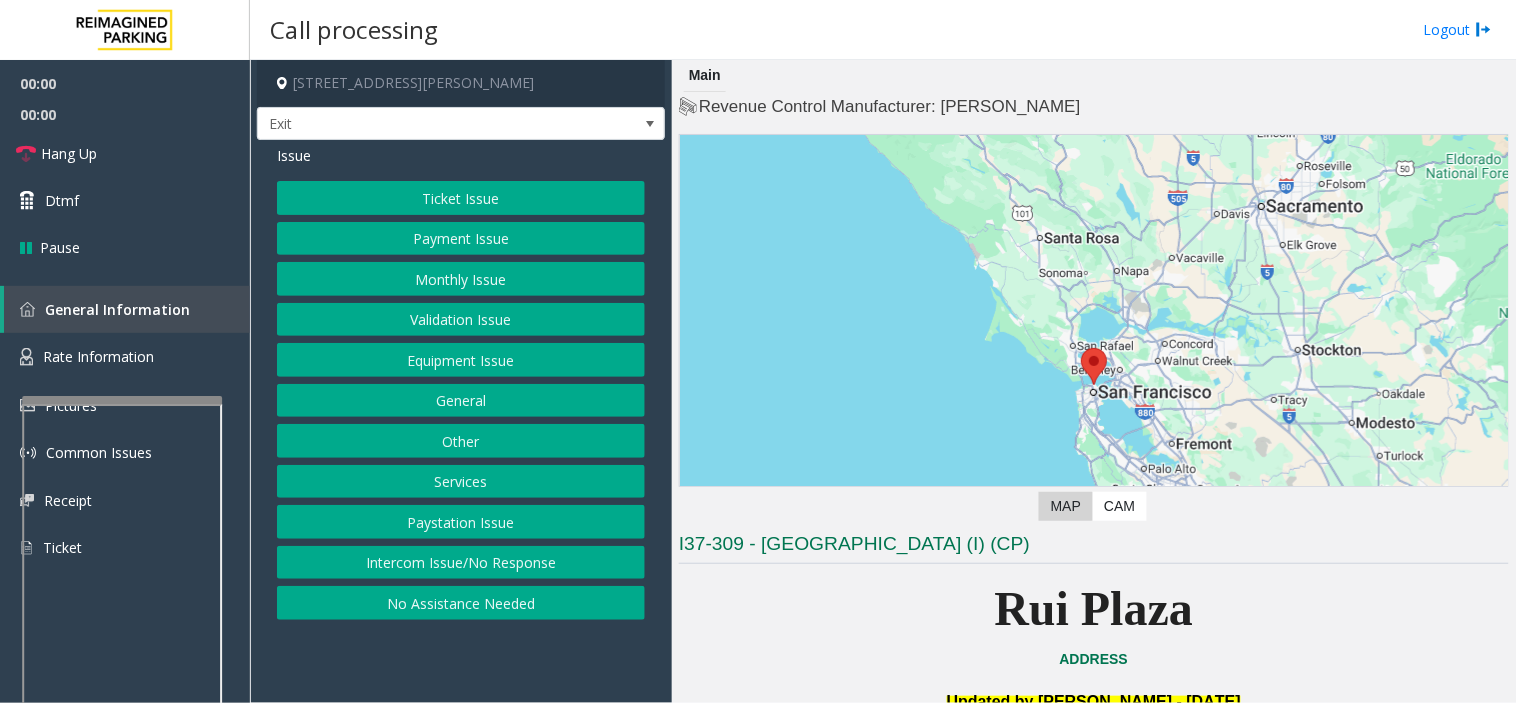 scroll, scrollTop: 444, scrollLeft: 0, axis: vertical 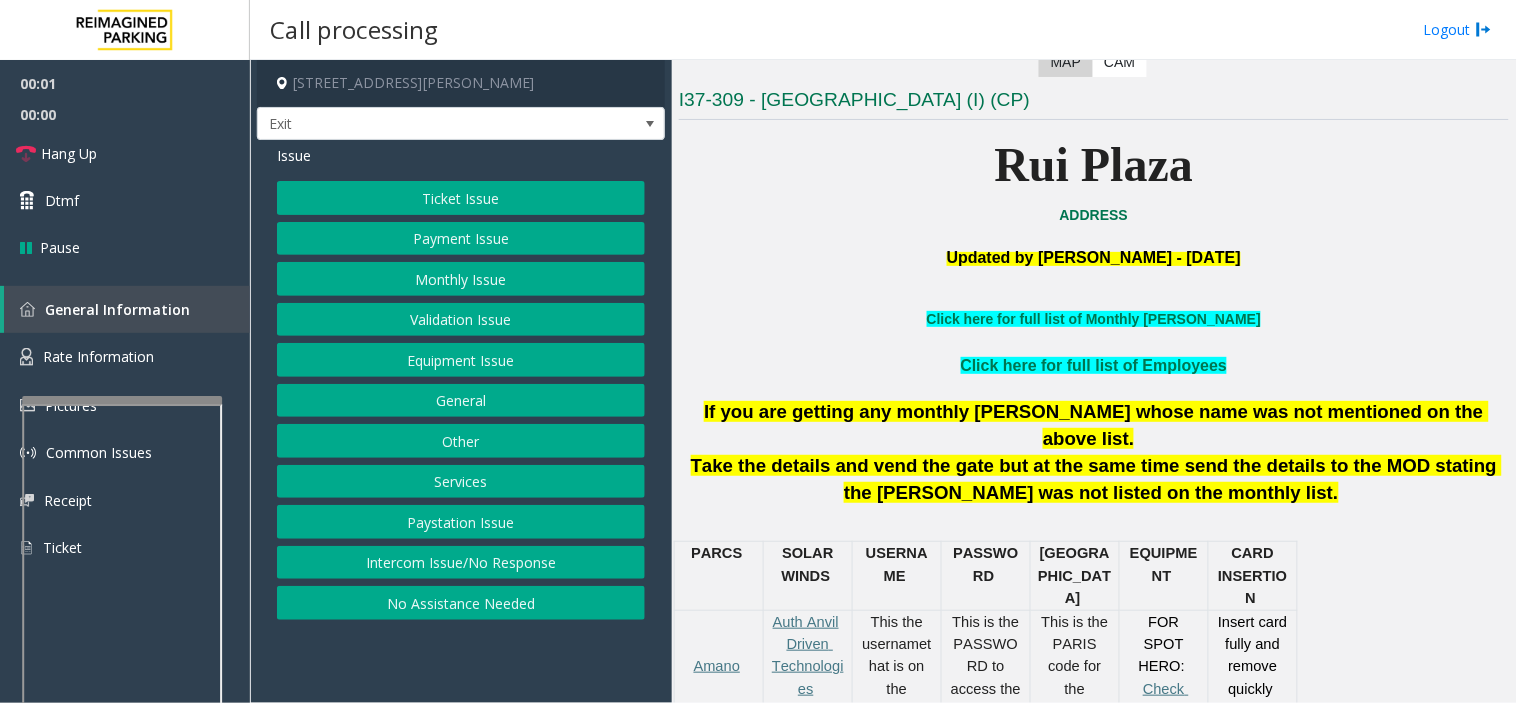 click on "Services" 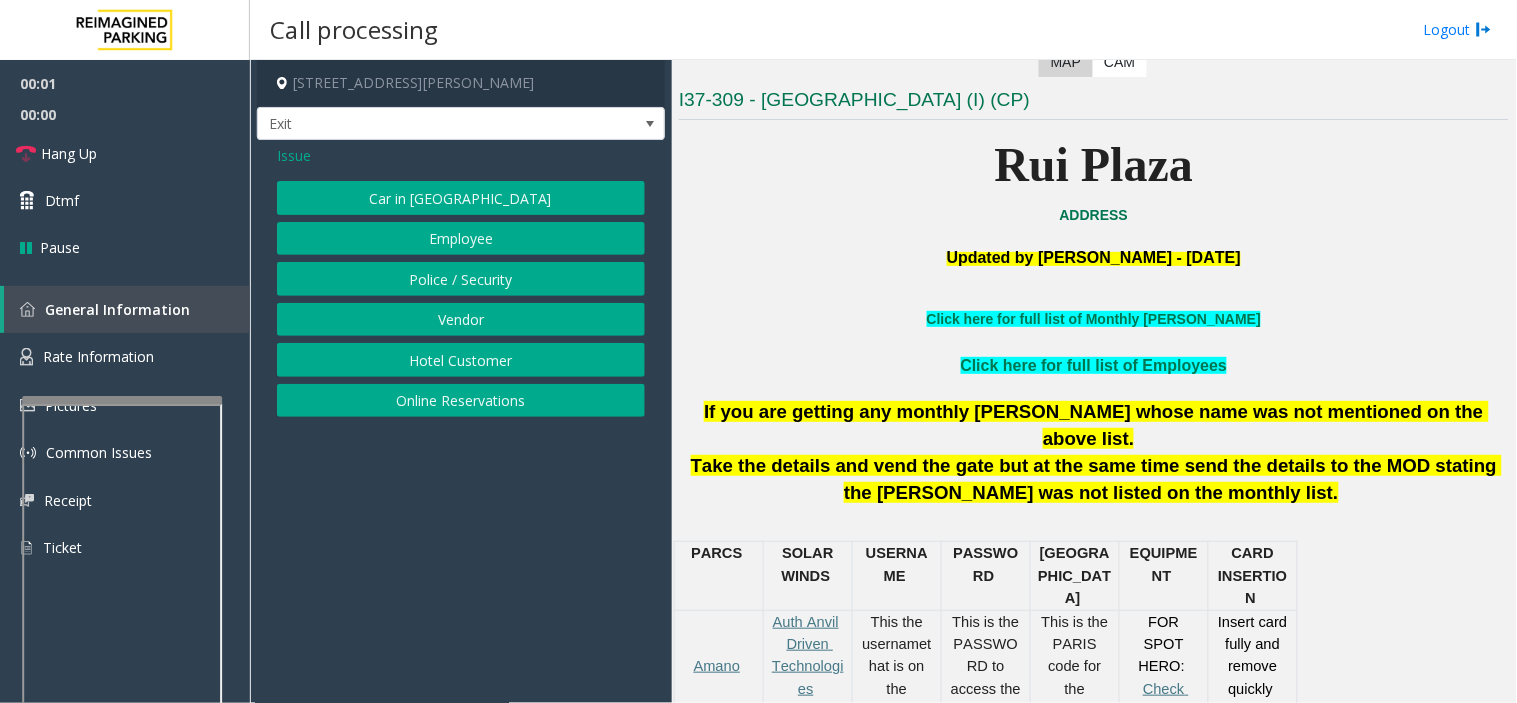 click on "Online Reservations" 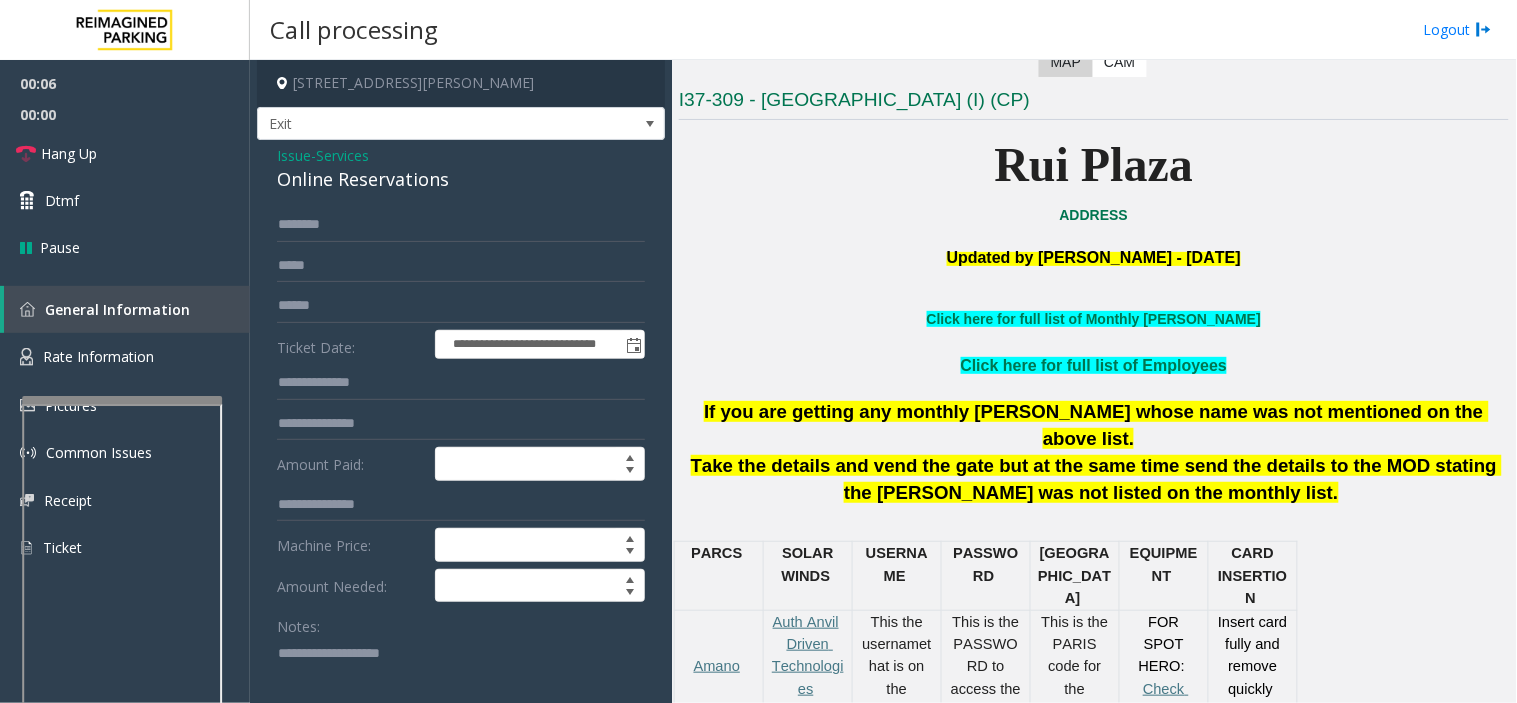 paste on "**********" 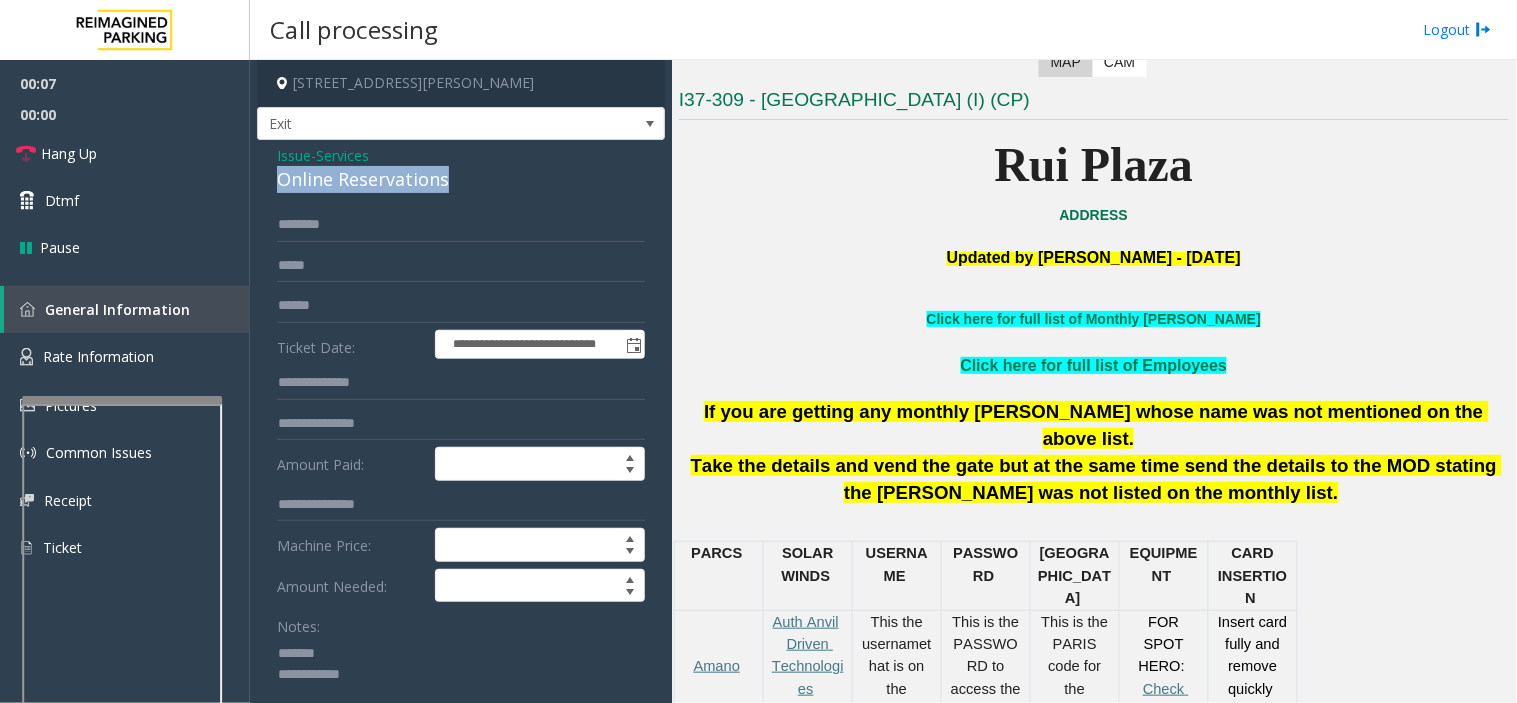 drag, startPoint x: 277, startPoint y: 174, endPoint x: 400, endPoint y: 176, distance: 123.01626 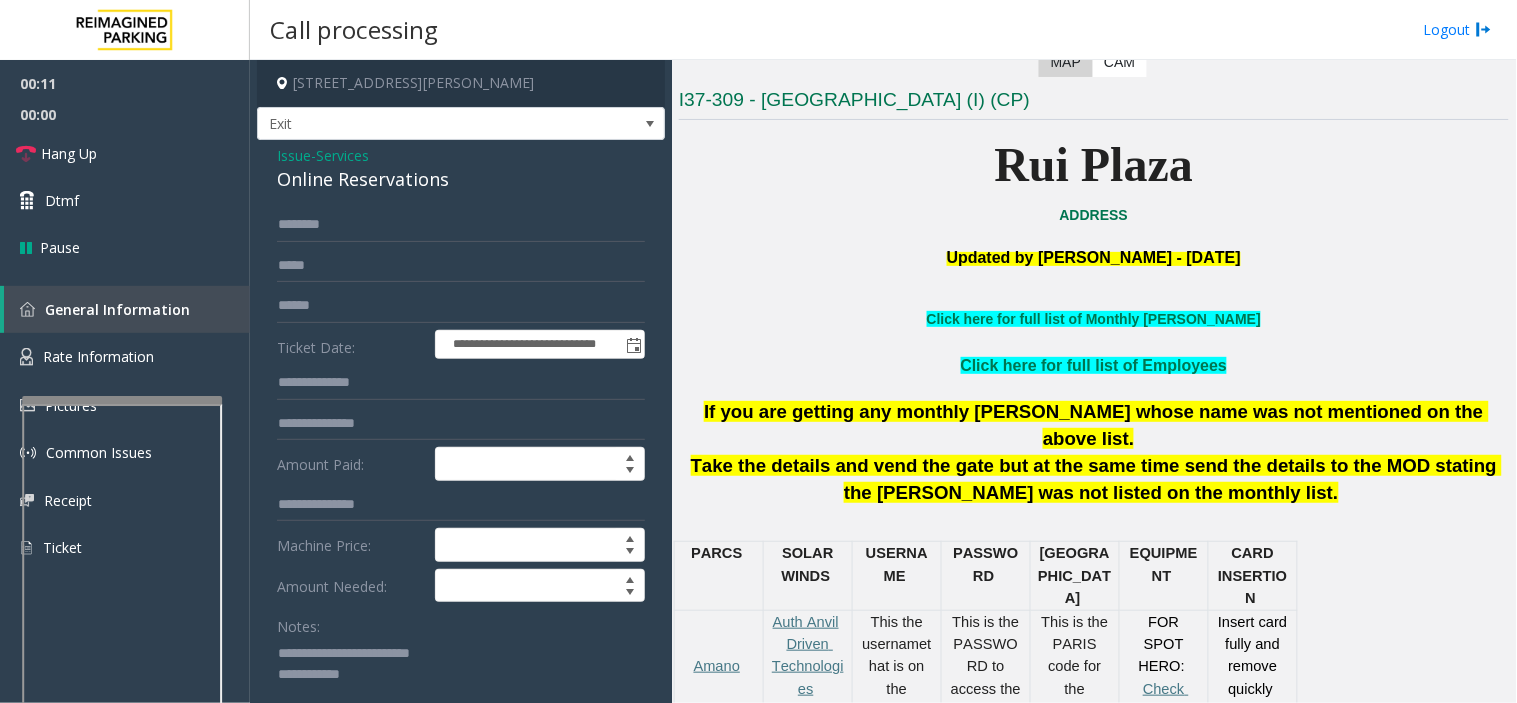 click 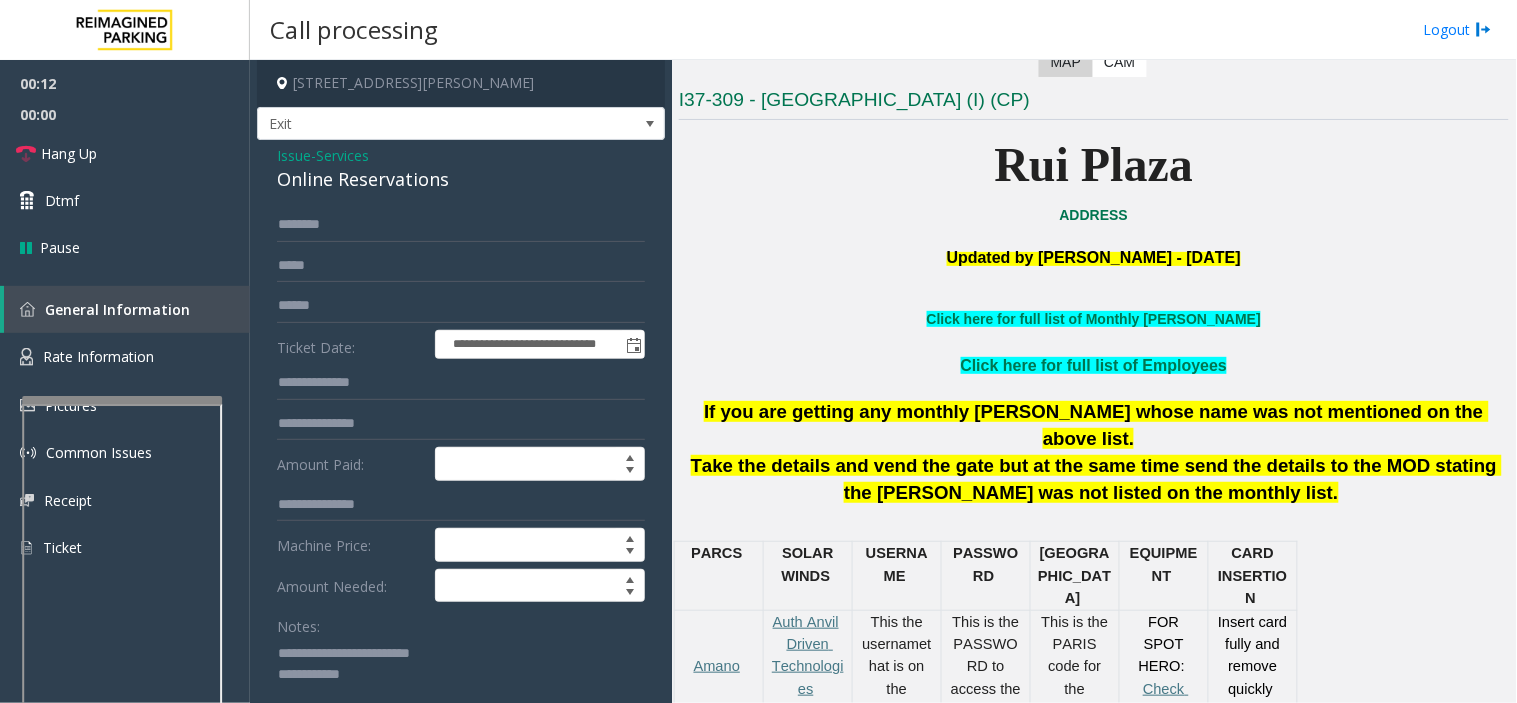 click 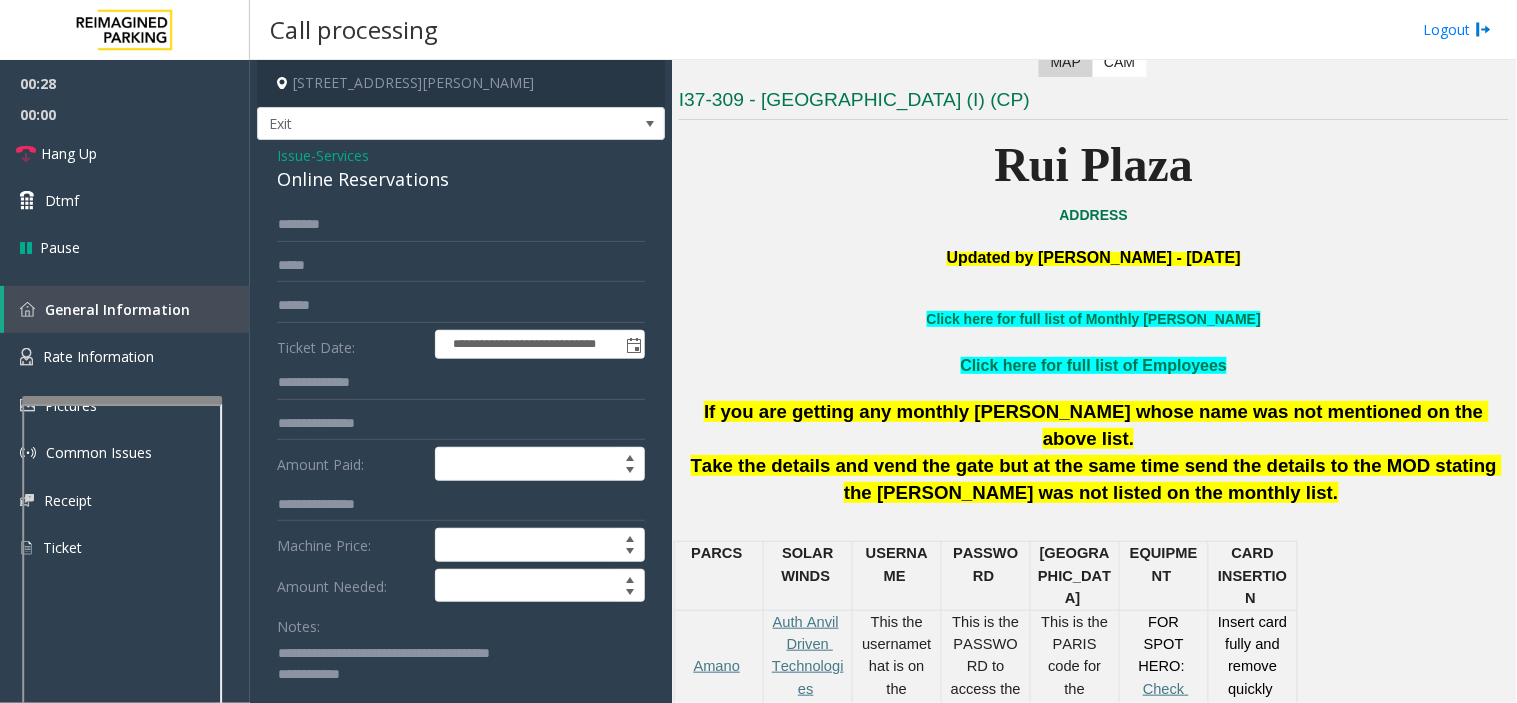 paste on "**********" 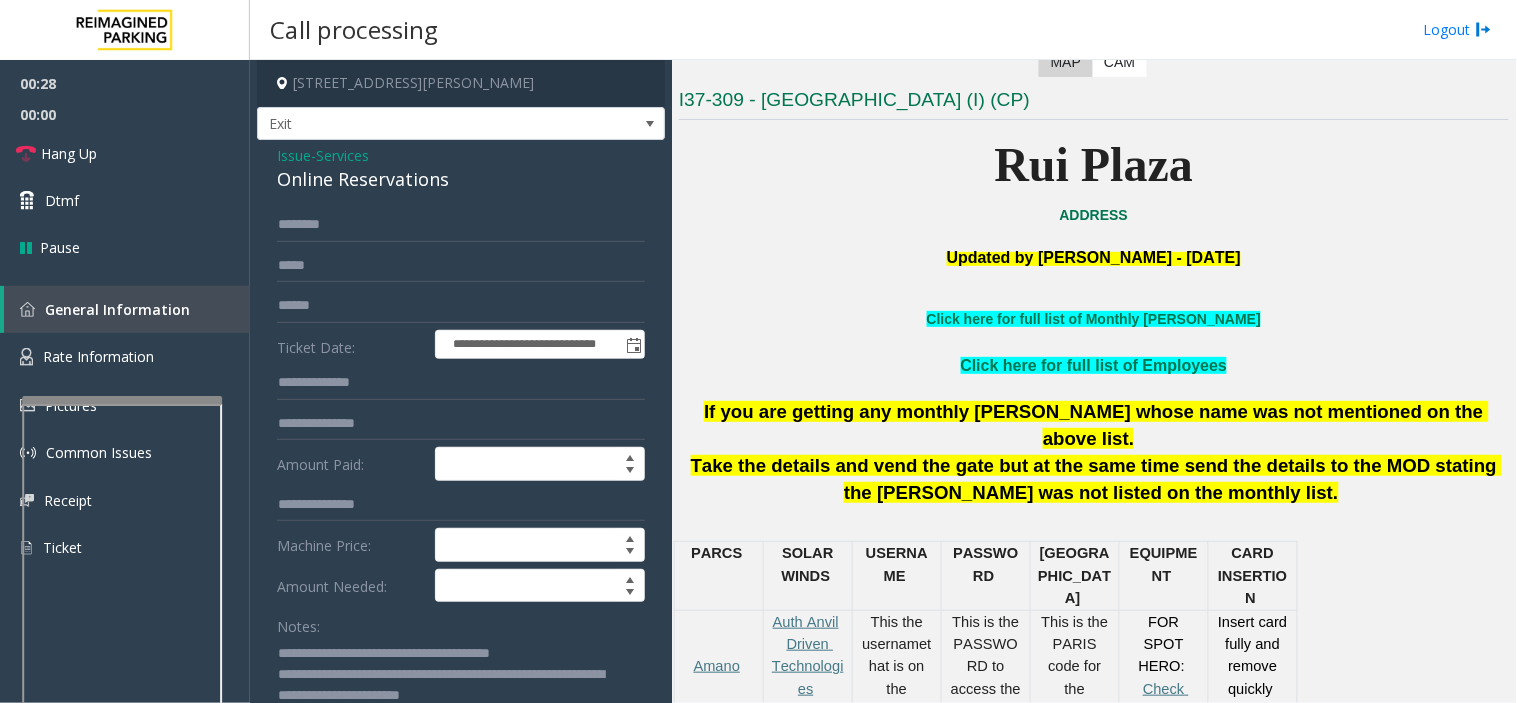 scroll, scrollTop: 13, scrollLeft: 0, axis: vertical 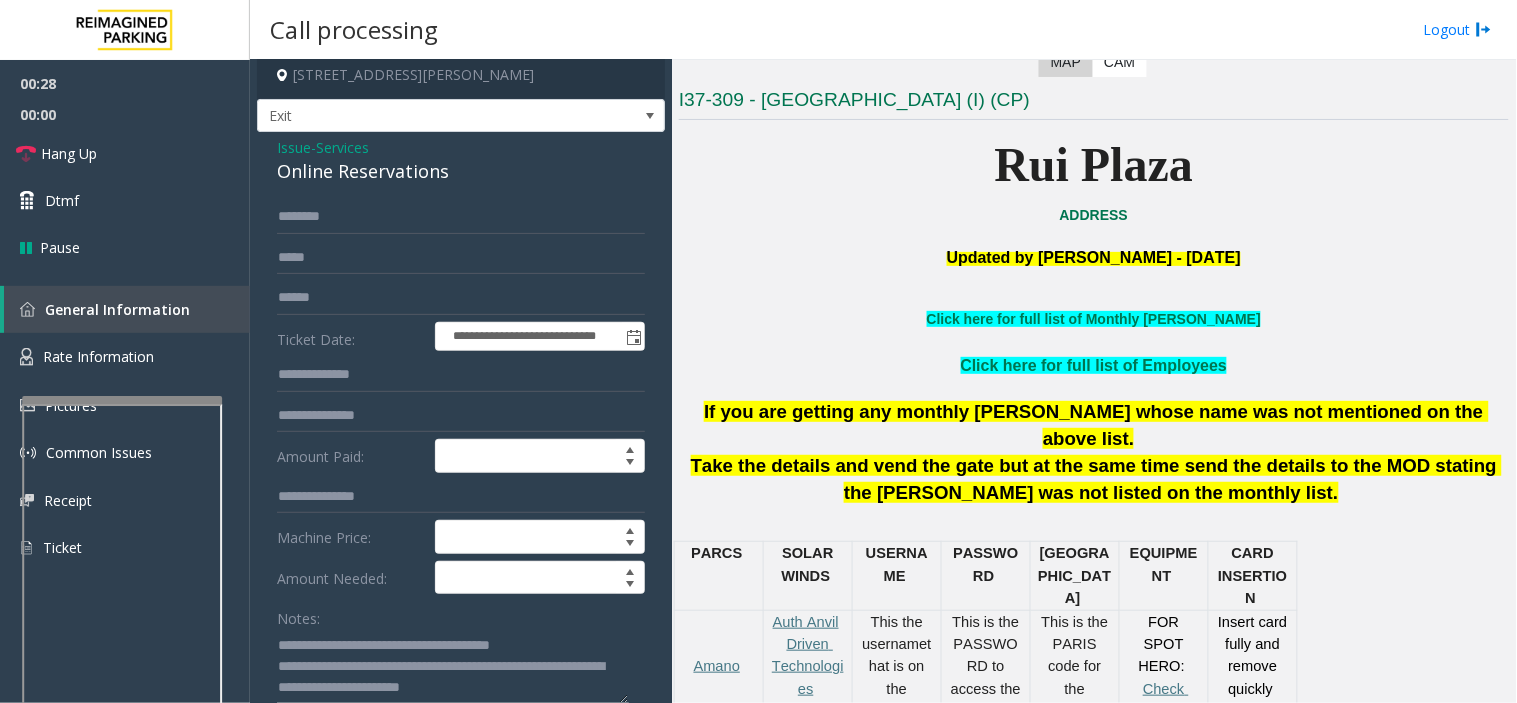 type on "**********" 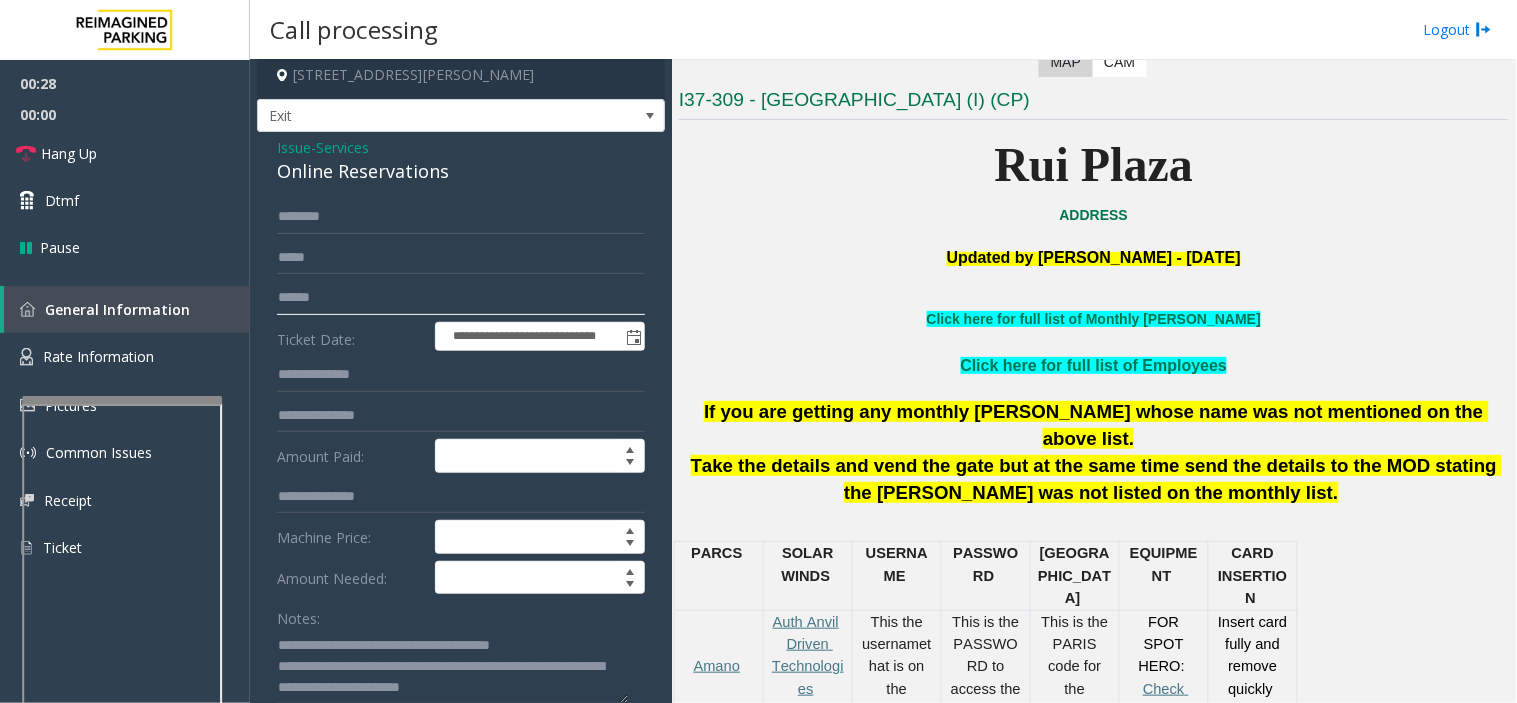 click 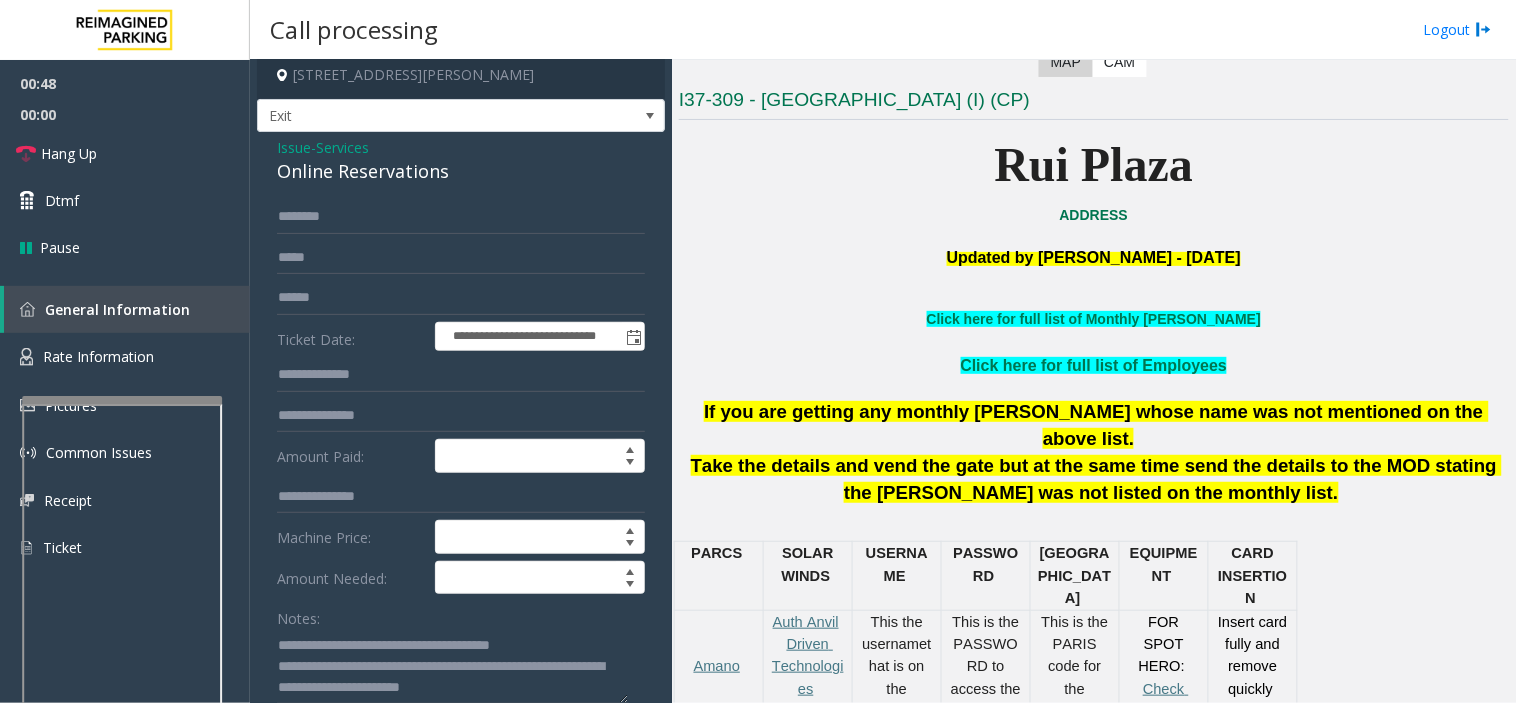 click on "Issue" 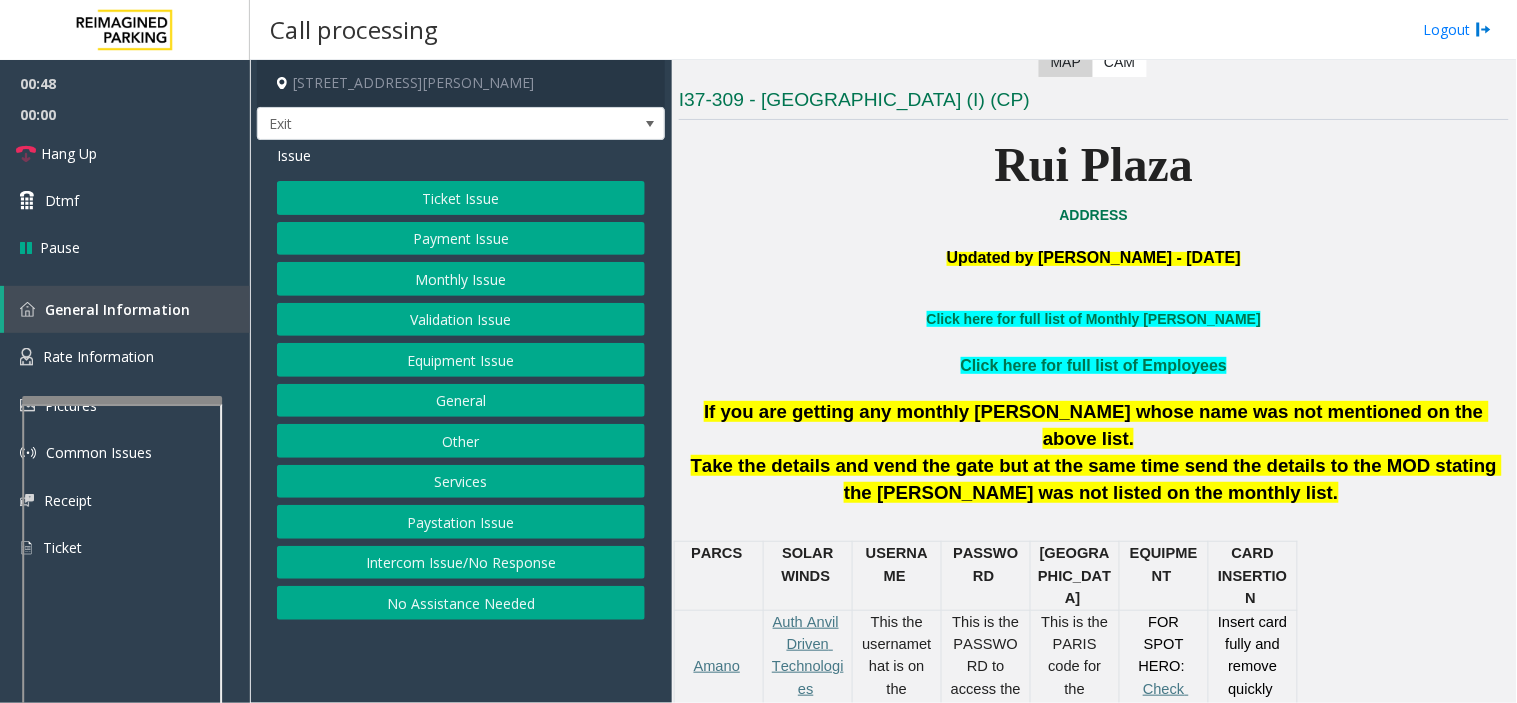 click on "Payment Issue" 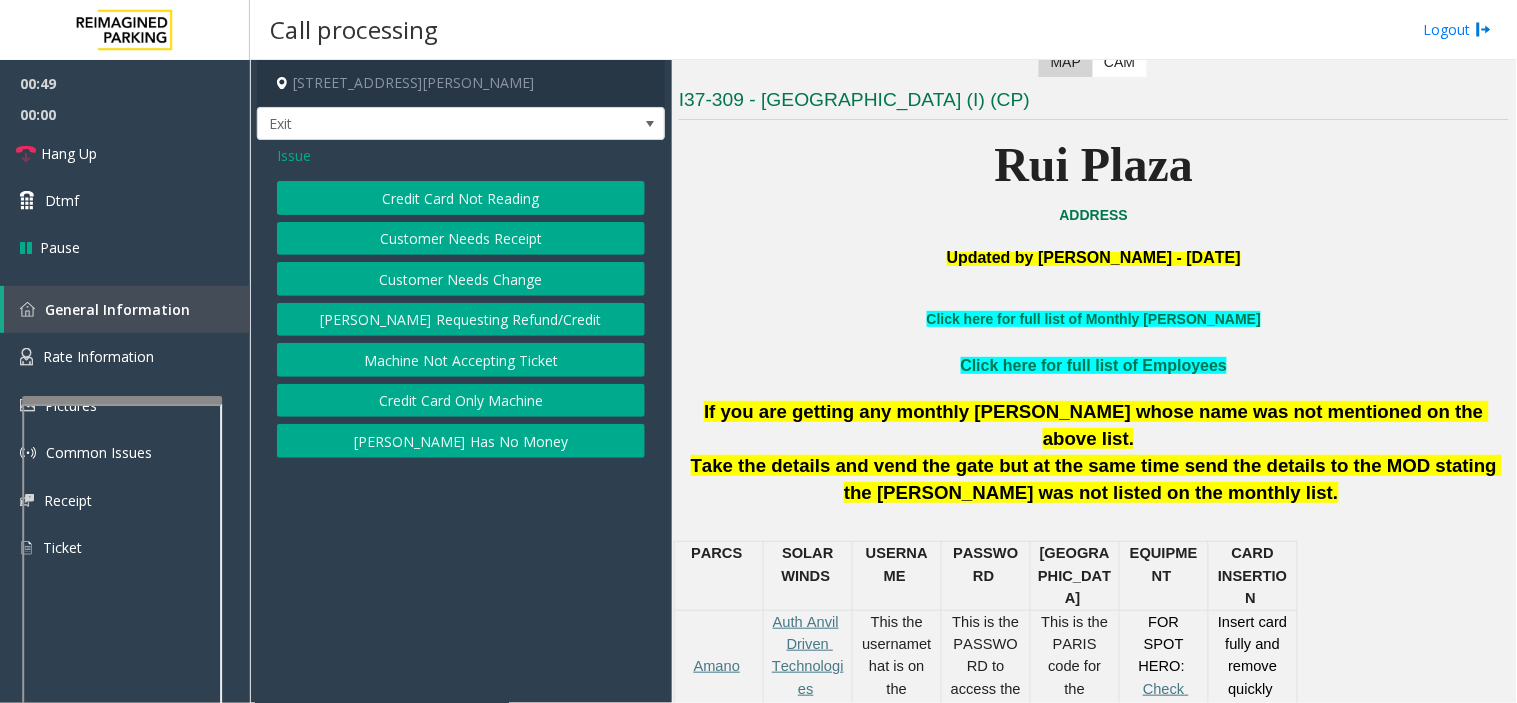 click on "Credit Card Not Reading" 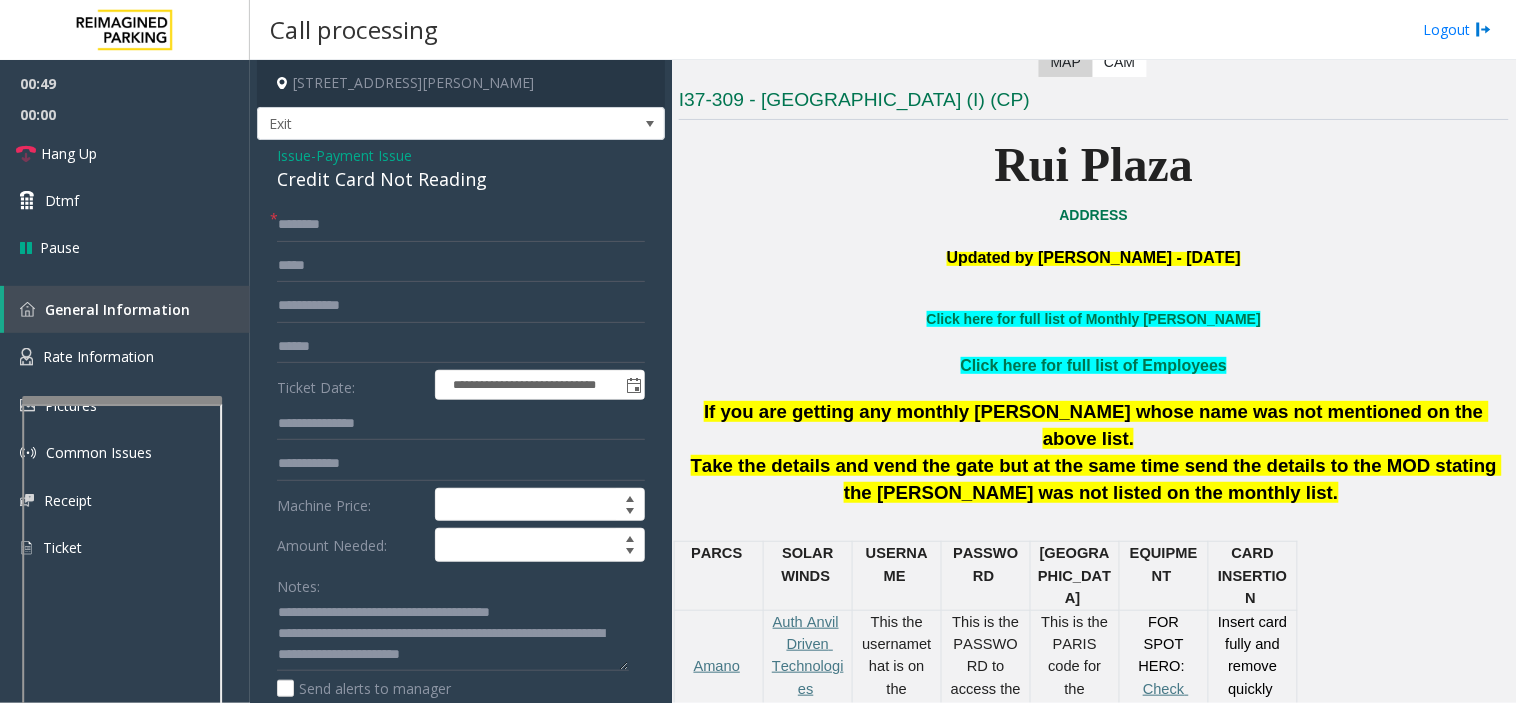 click on "Credit Card Not Reading" 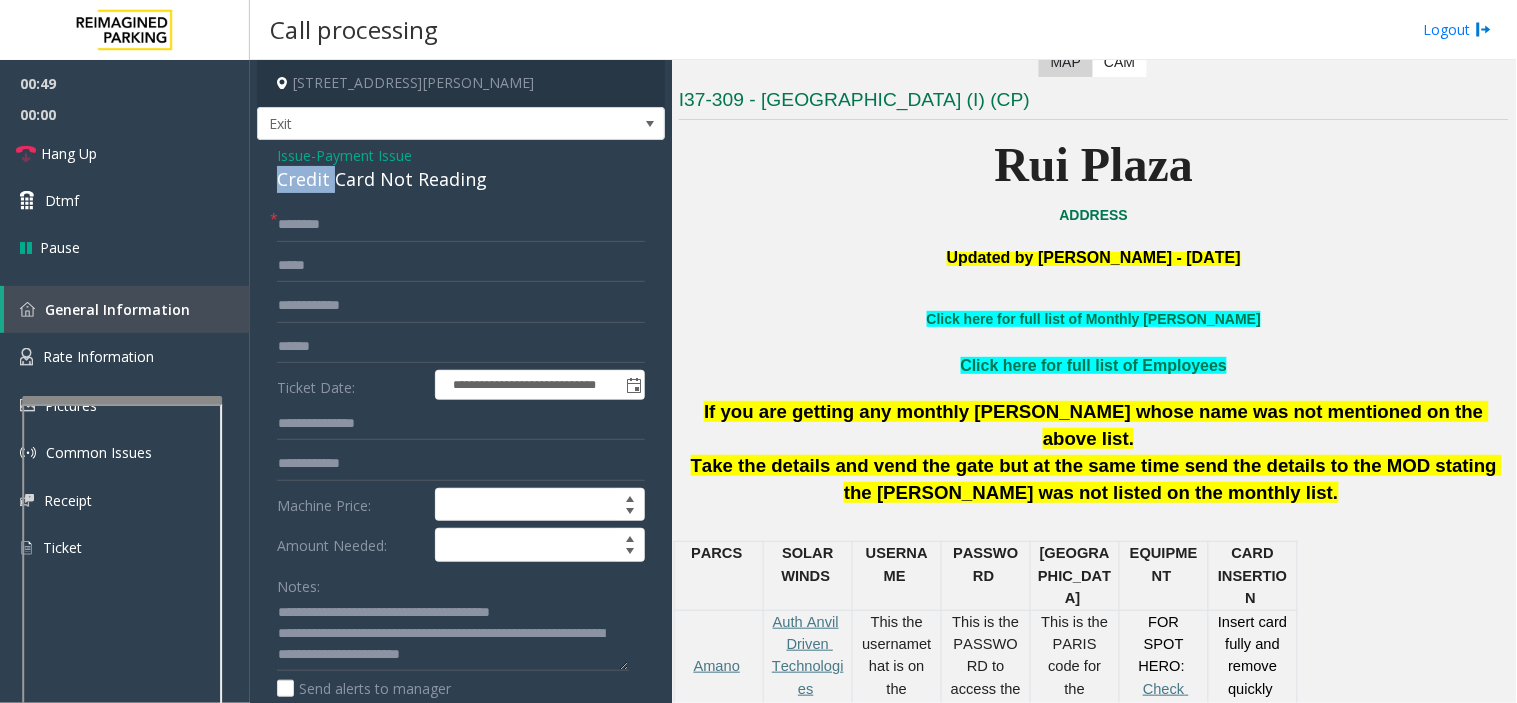 click on "Credit Card Not Reading" 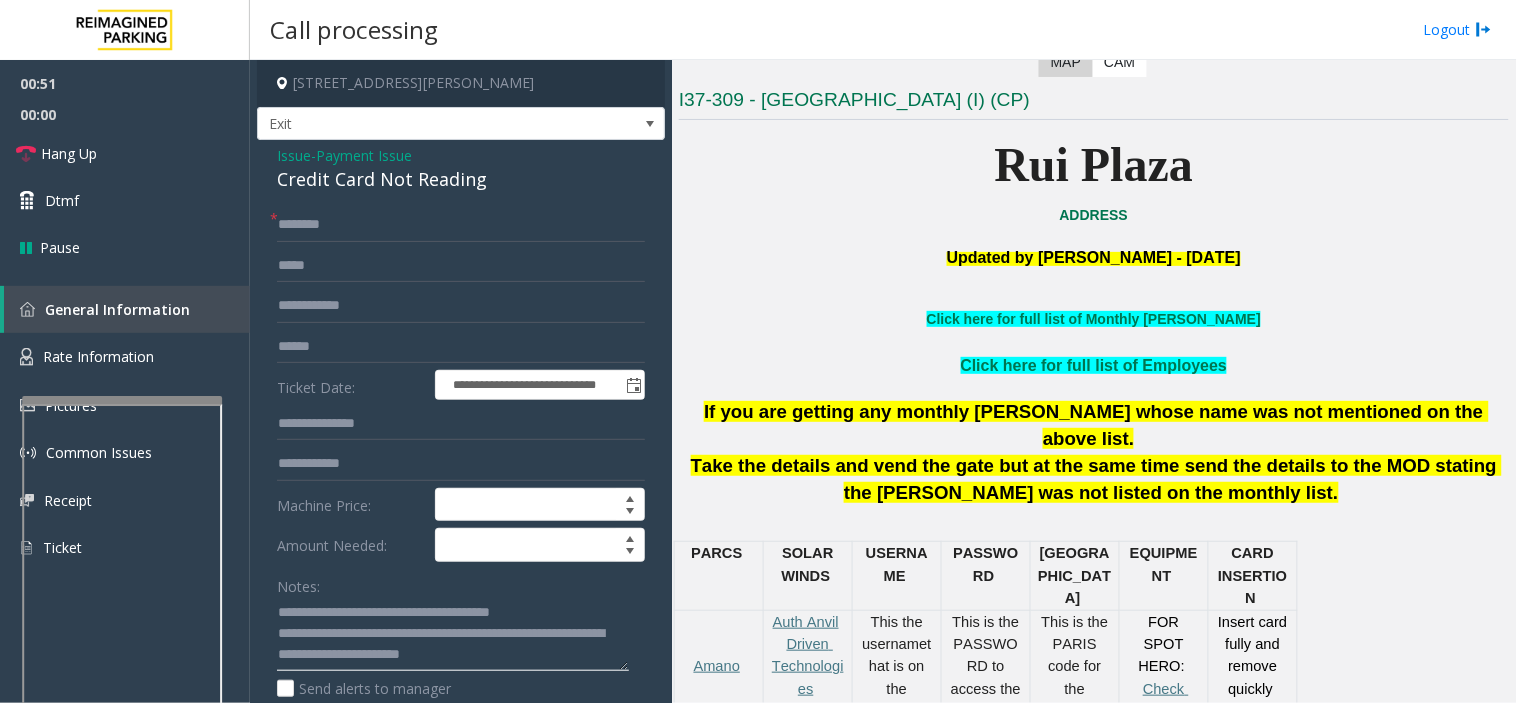 drag, startPoint x: 324, startPoint y: 612, endPoint x: 578, endPoint y: 603, distance: 254.1594 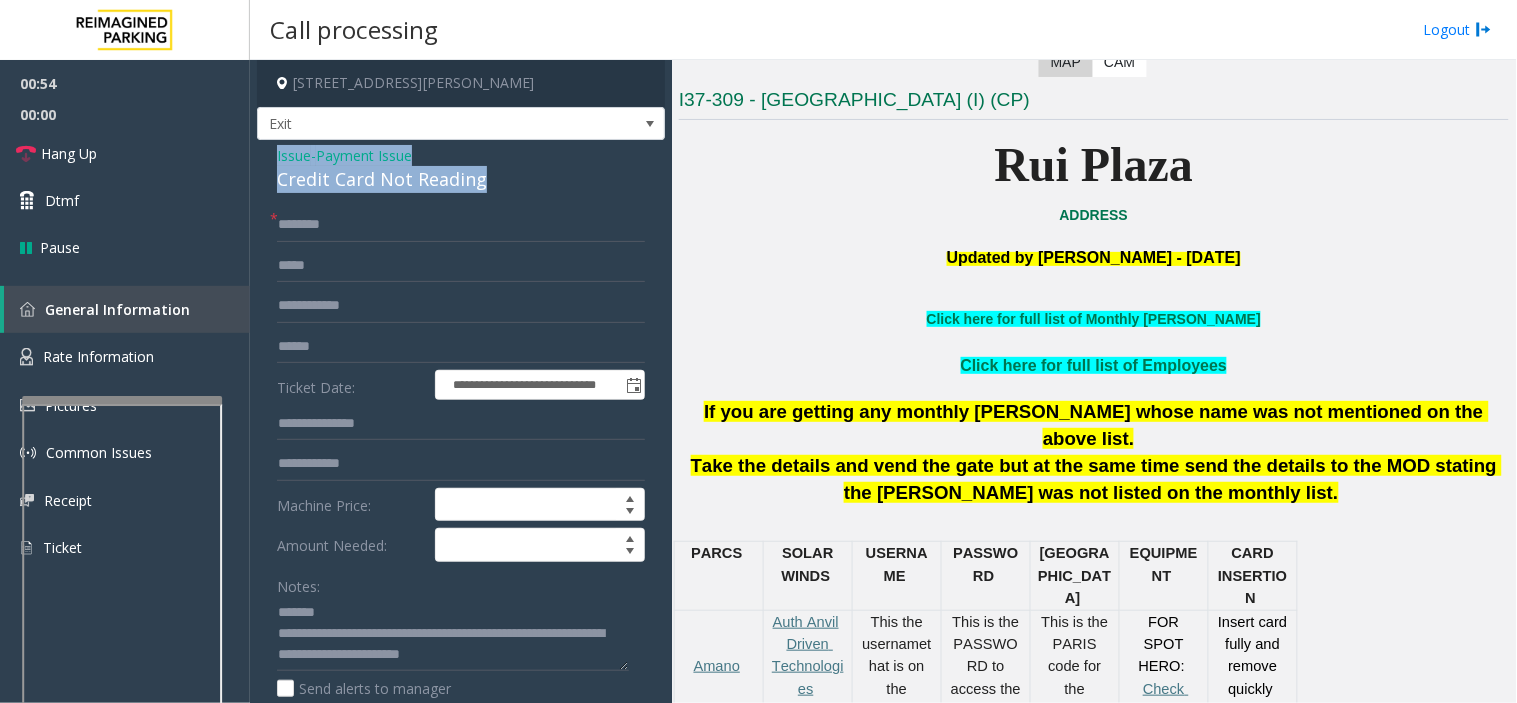 drag, startPoint x: 260, startPoint y: 164, endPoint x: 525, endPoint y: 183, distance: 265.68027 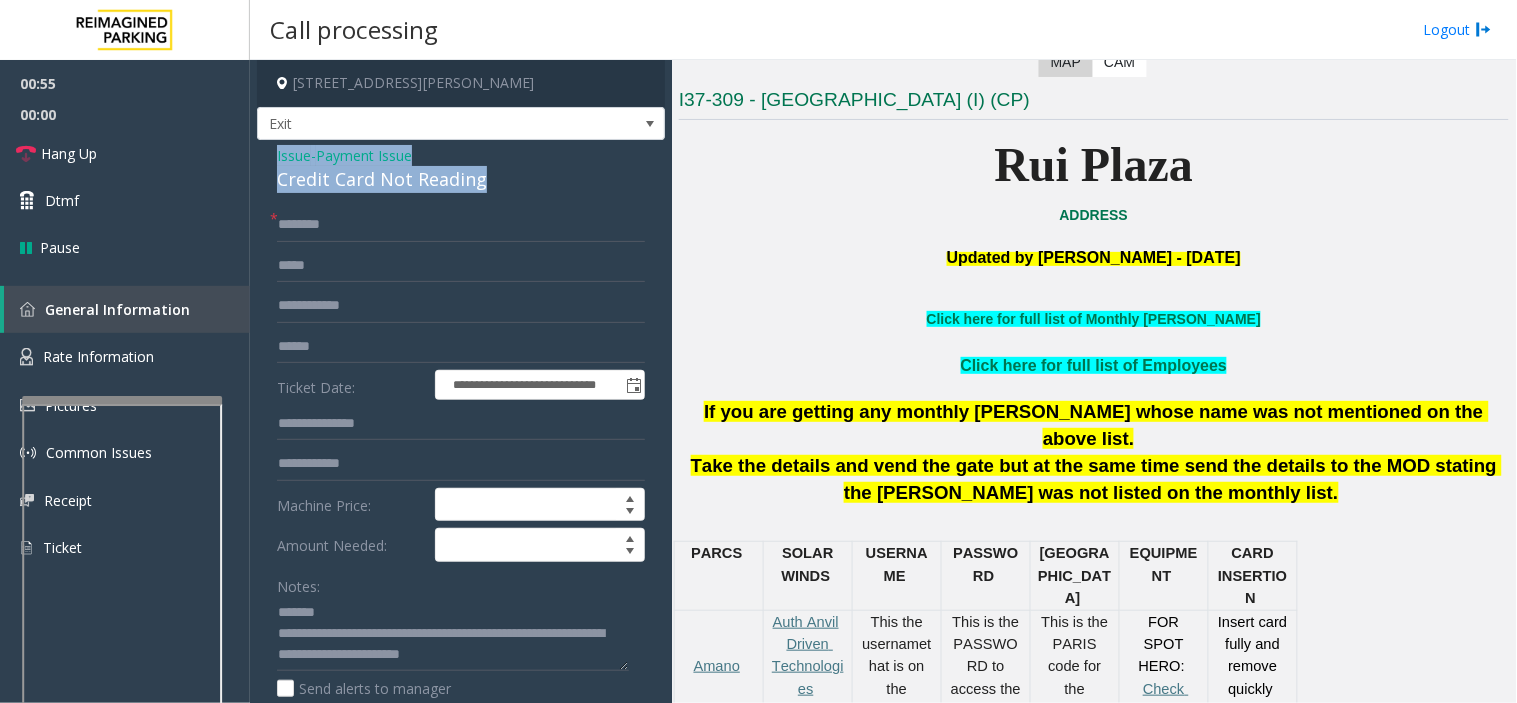 click on "Credit Card Not Reading" 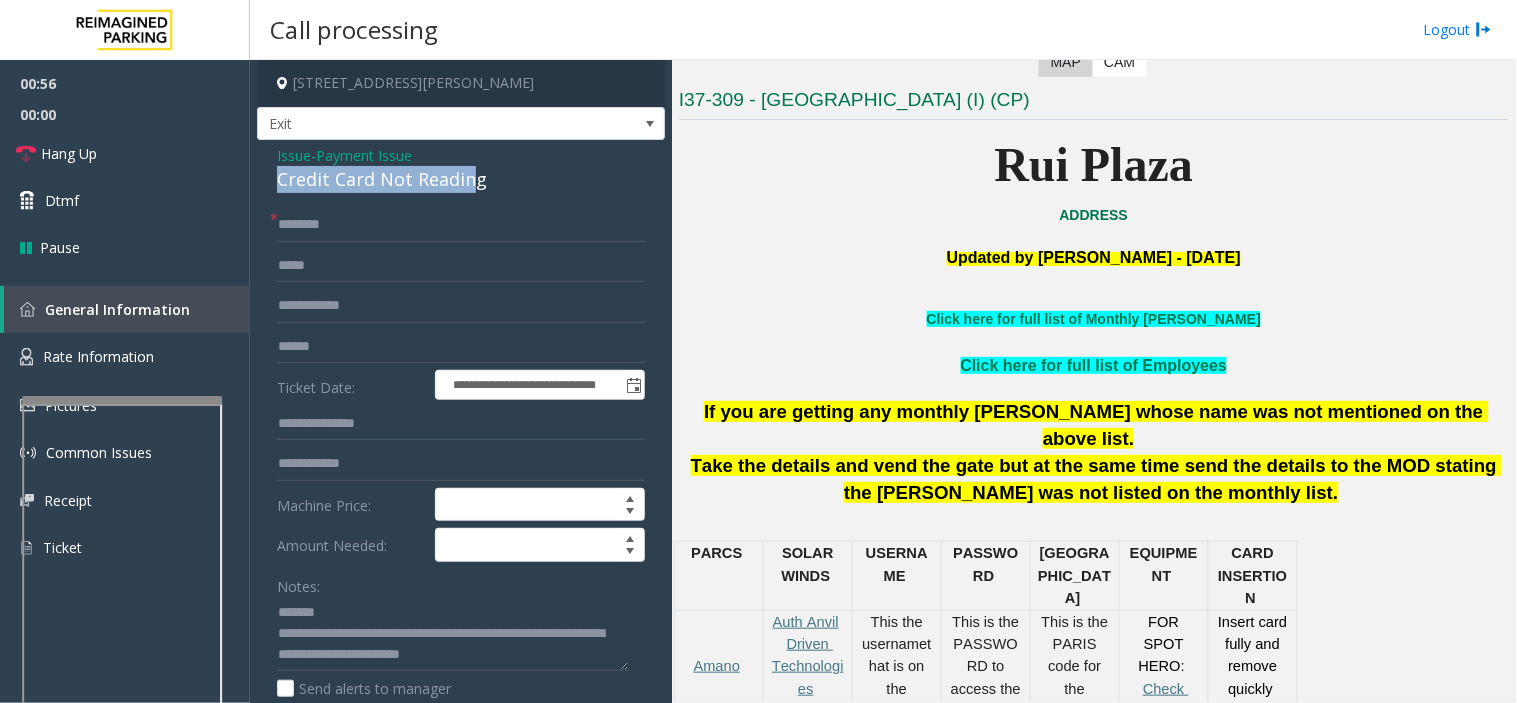 drag, startPoint x: 270, startPoint y: 181, endPoint x: 466, endPoint y: 174, distance: 196.12495 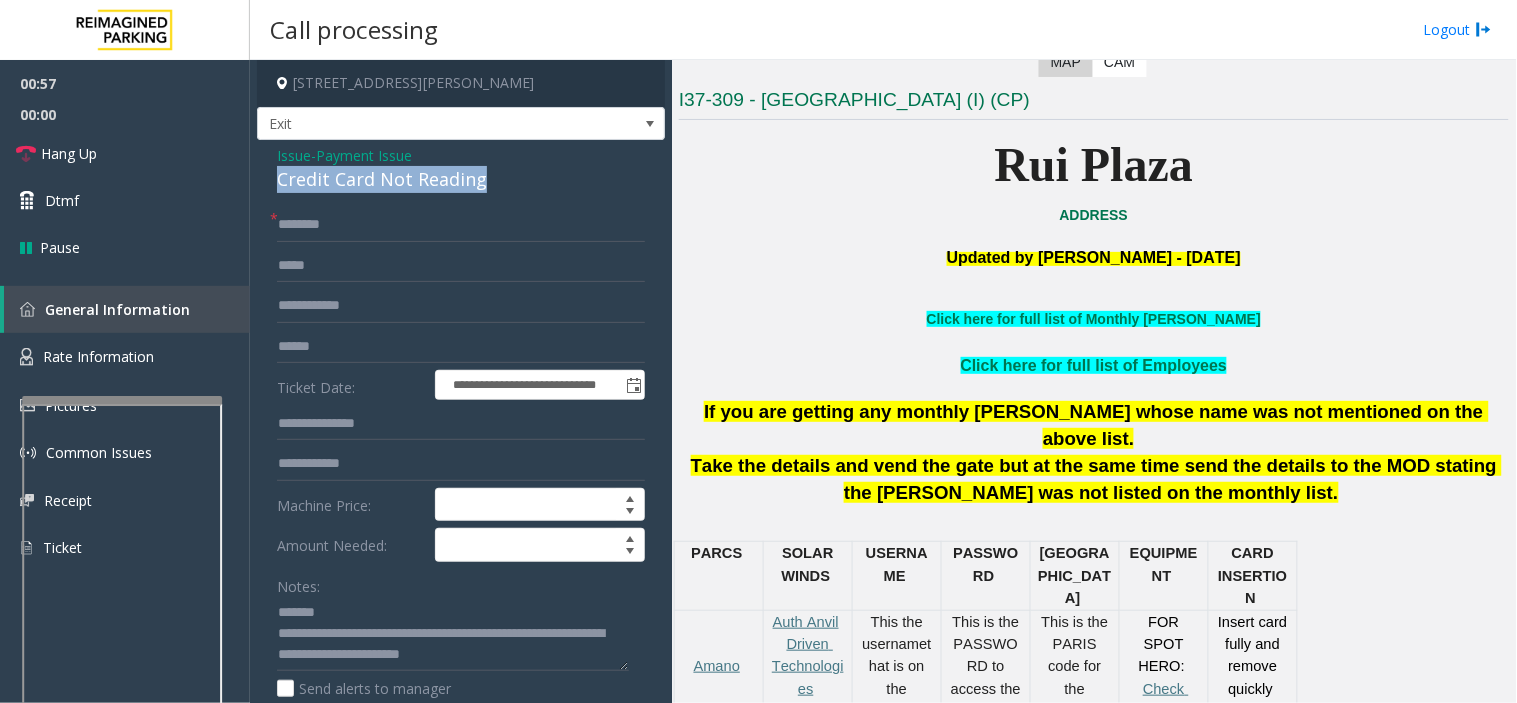 drag, startPoint x: 250, startPoint y: 186, endPoint x: 553, endPoint y: 186, distance: 303 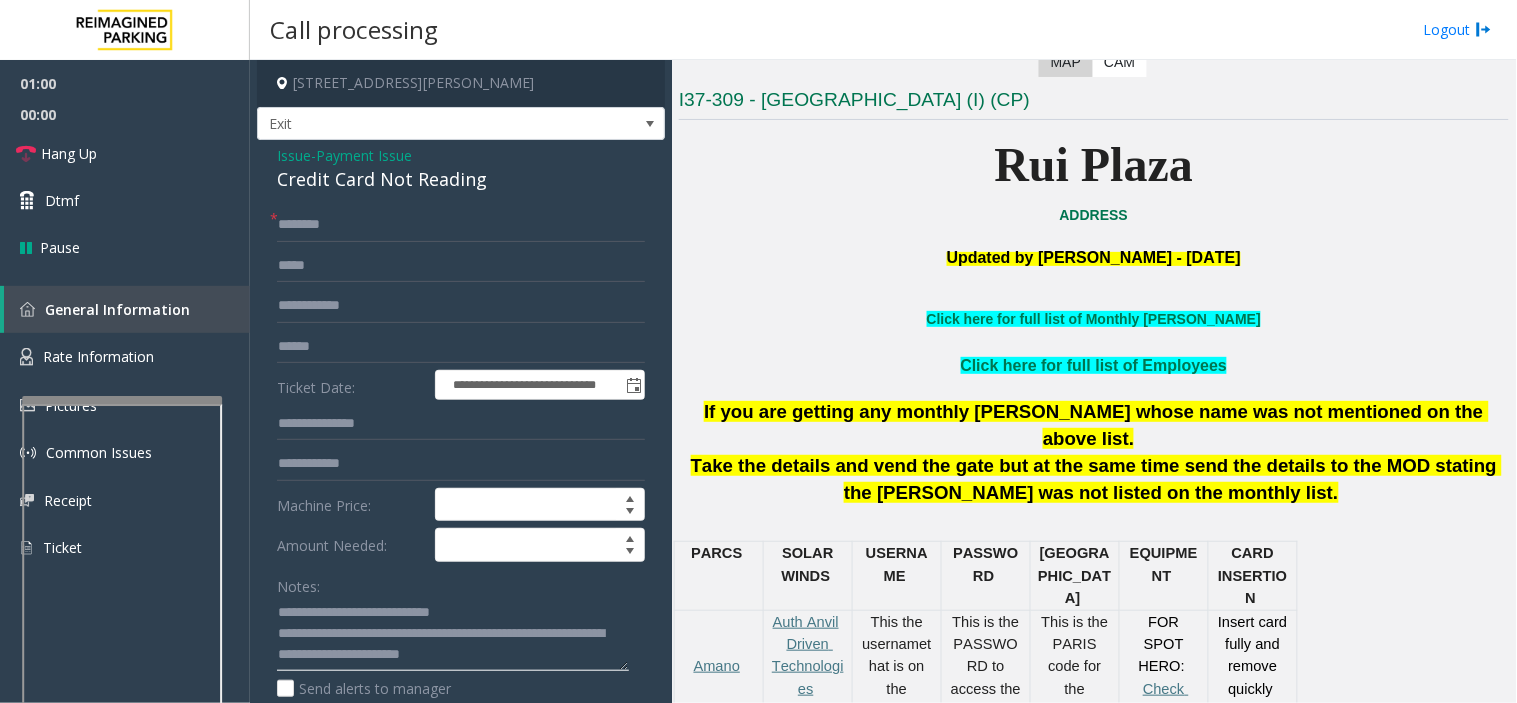 click 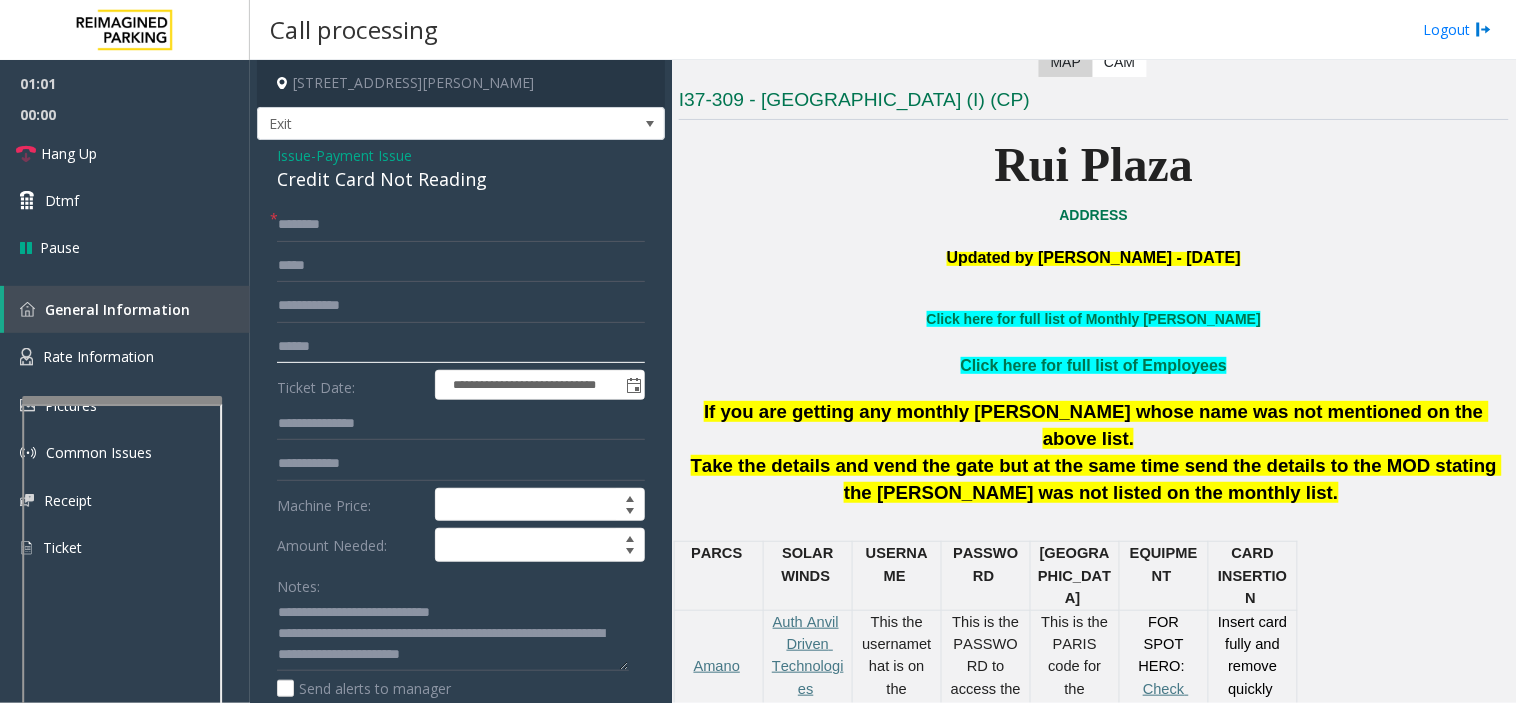 click 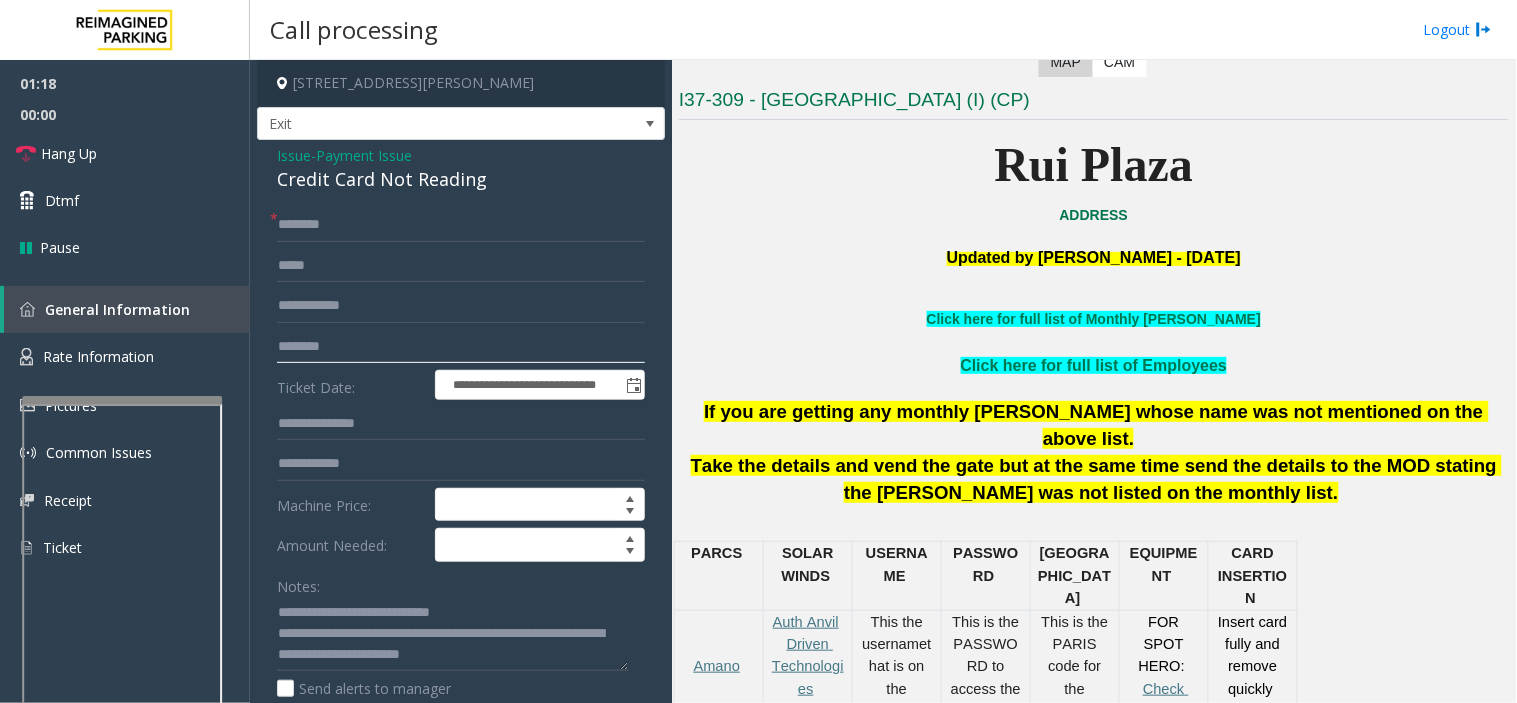 type on "********" 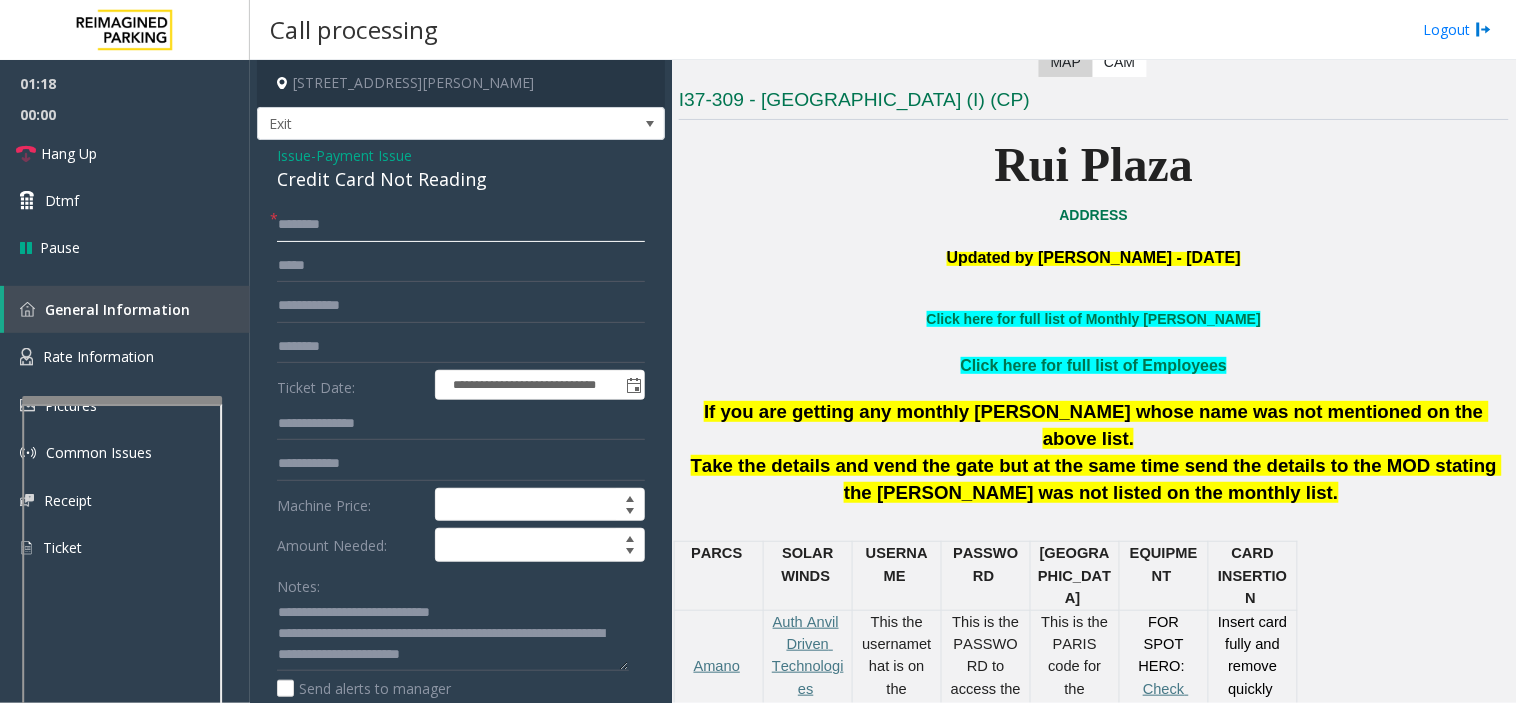 click 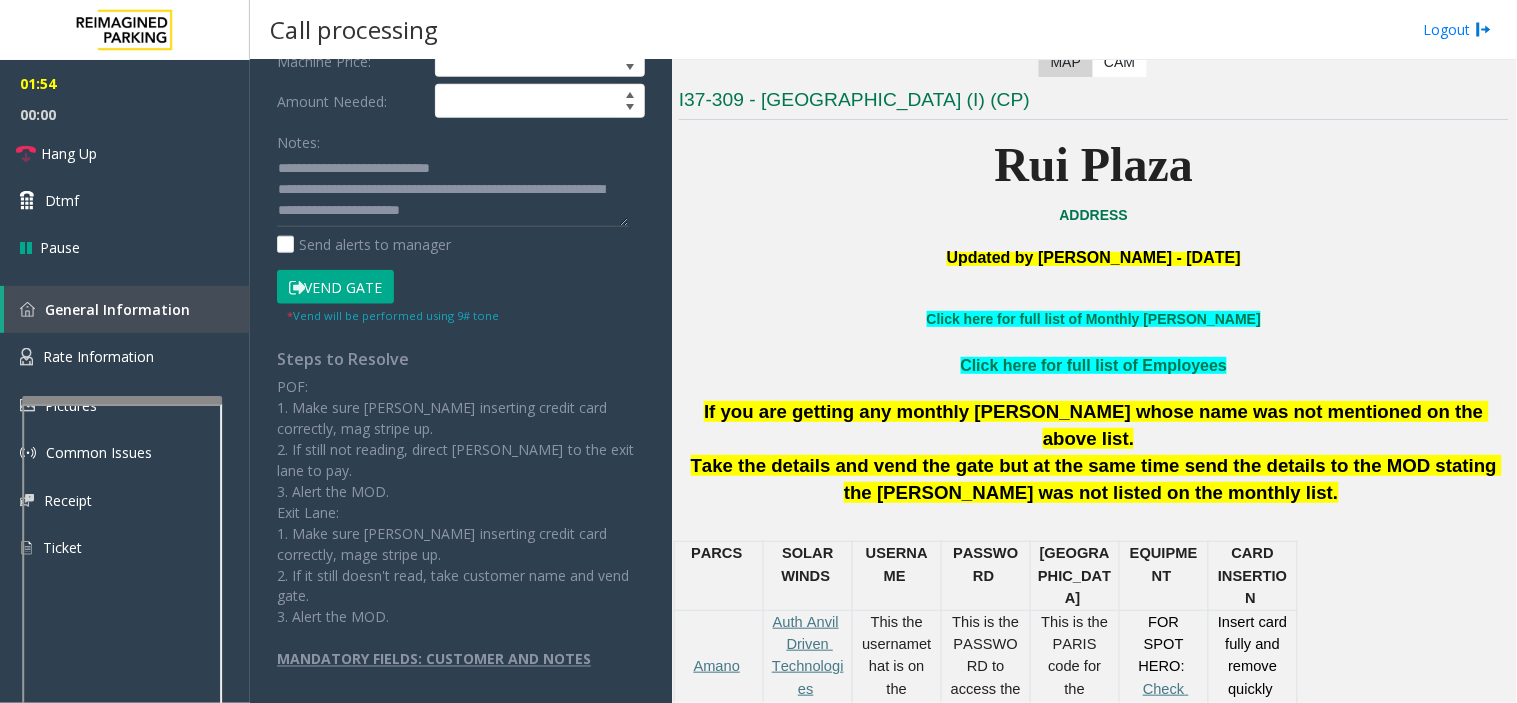 click on "Vend Gate" 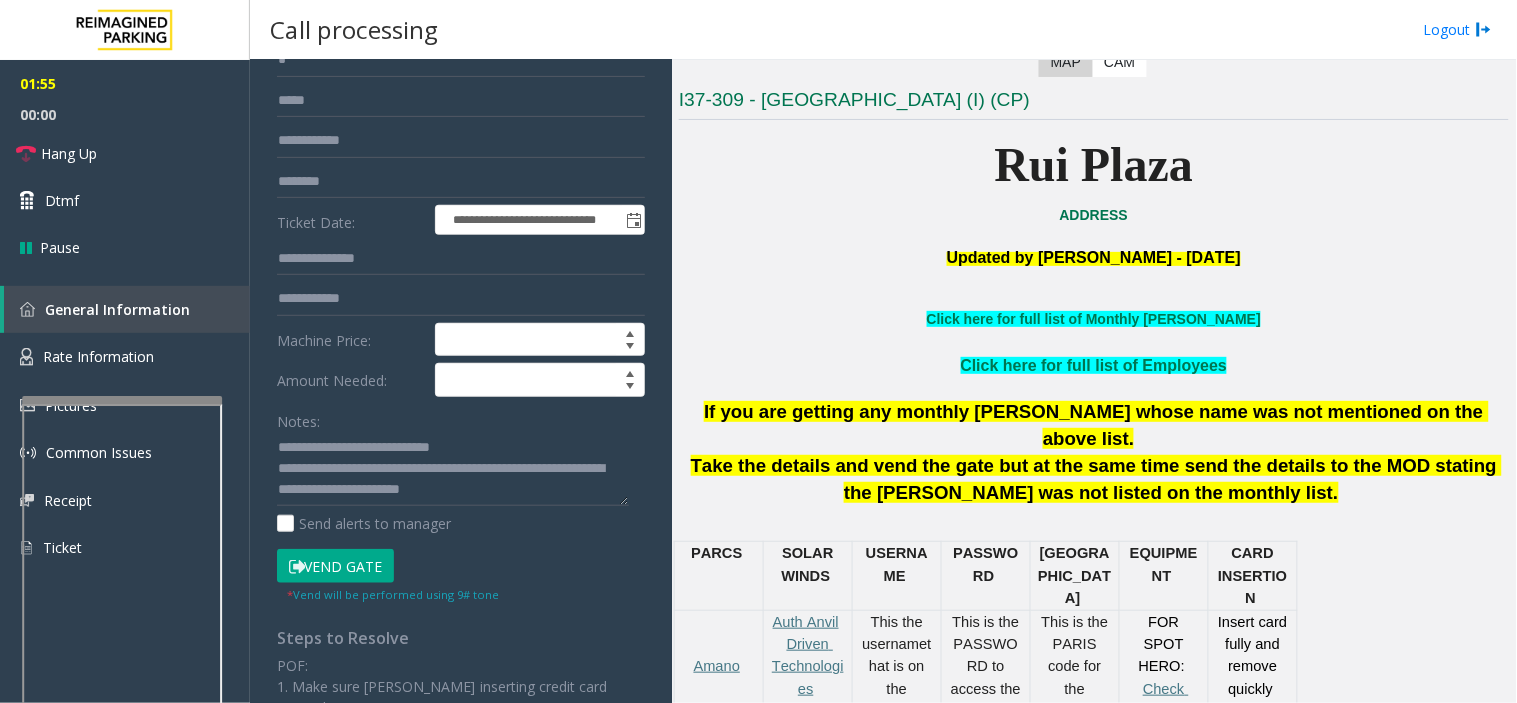 scroll, scrollTop: 0, scrollLeft: 0, axis: both 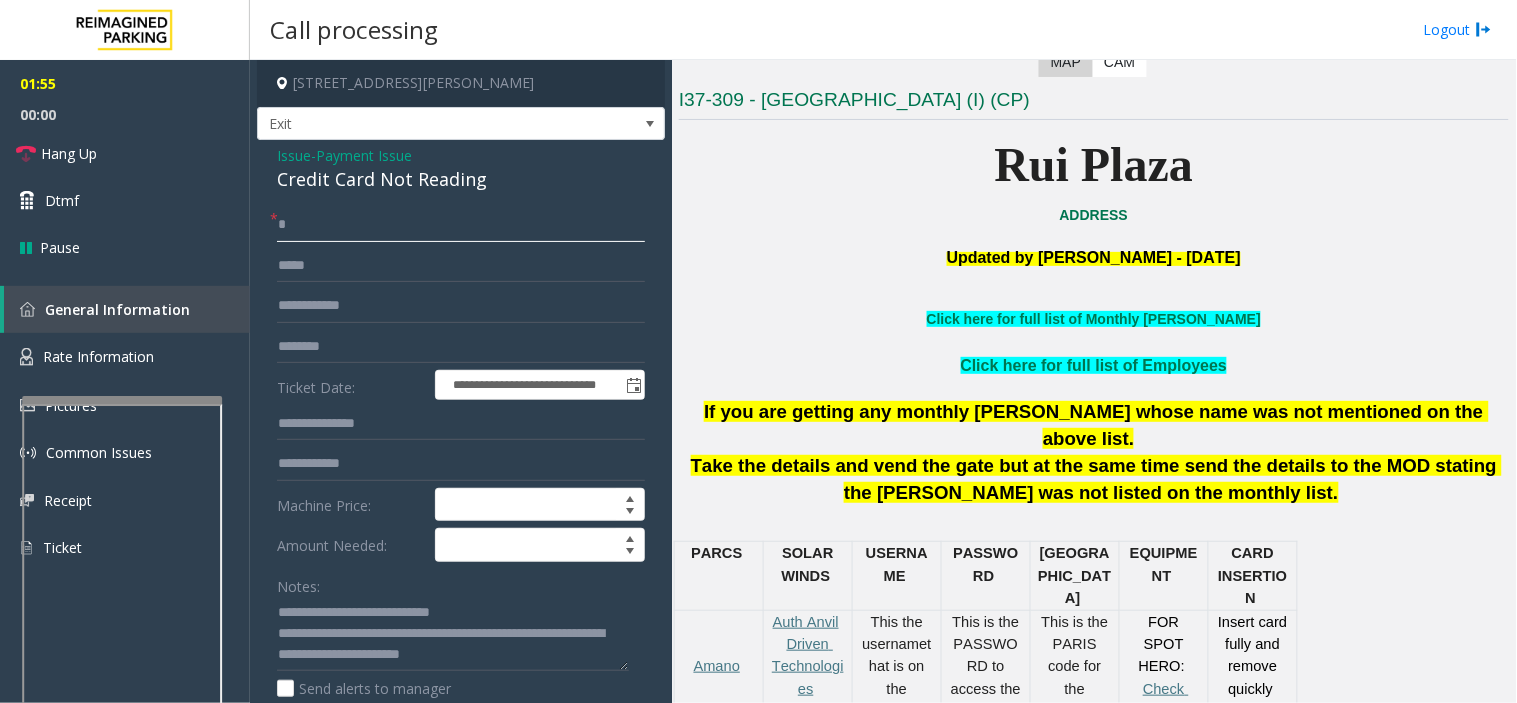 click 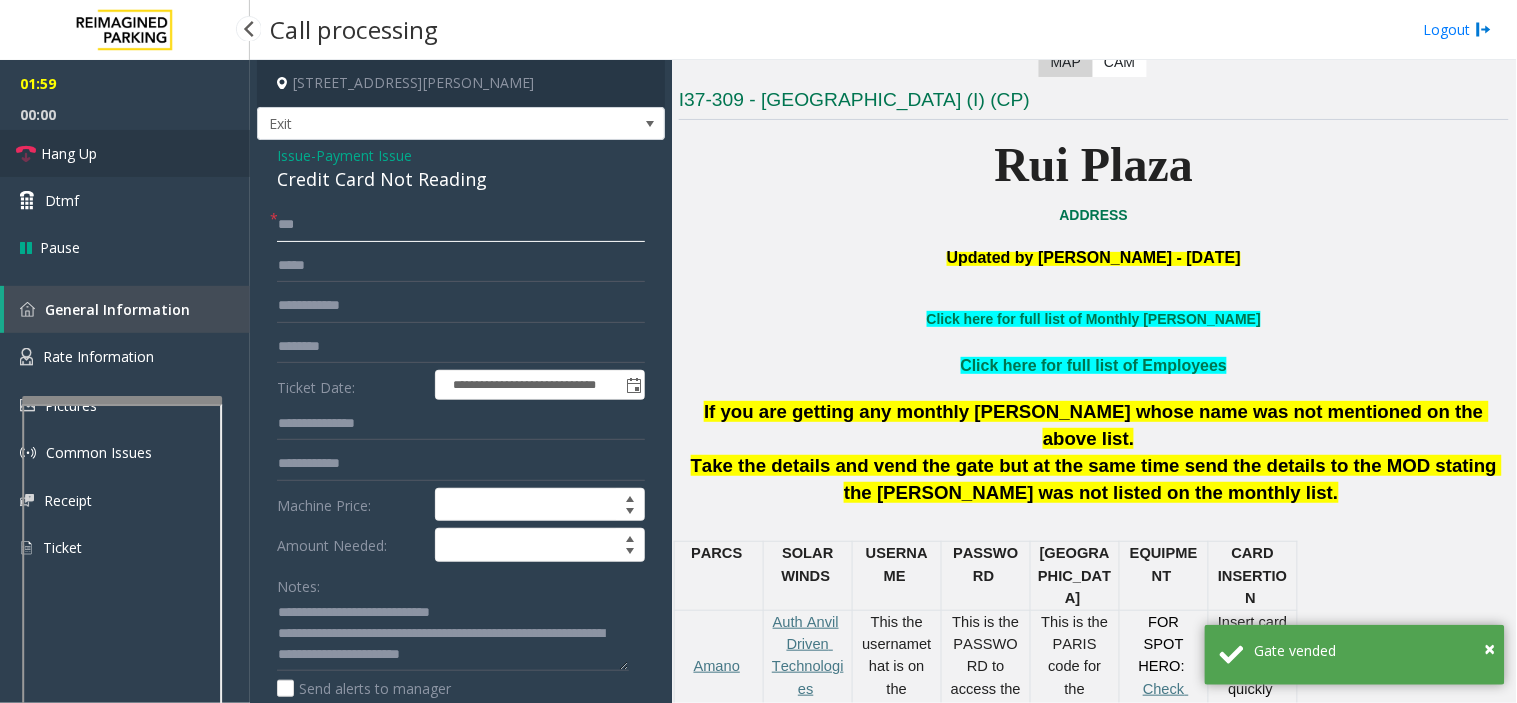 type on "**" 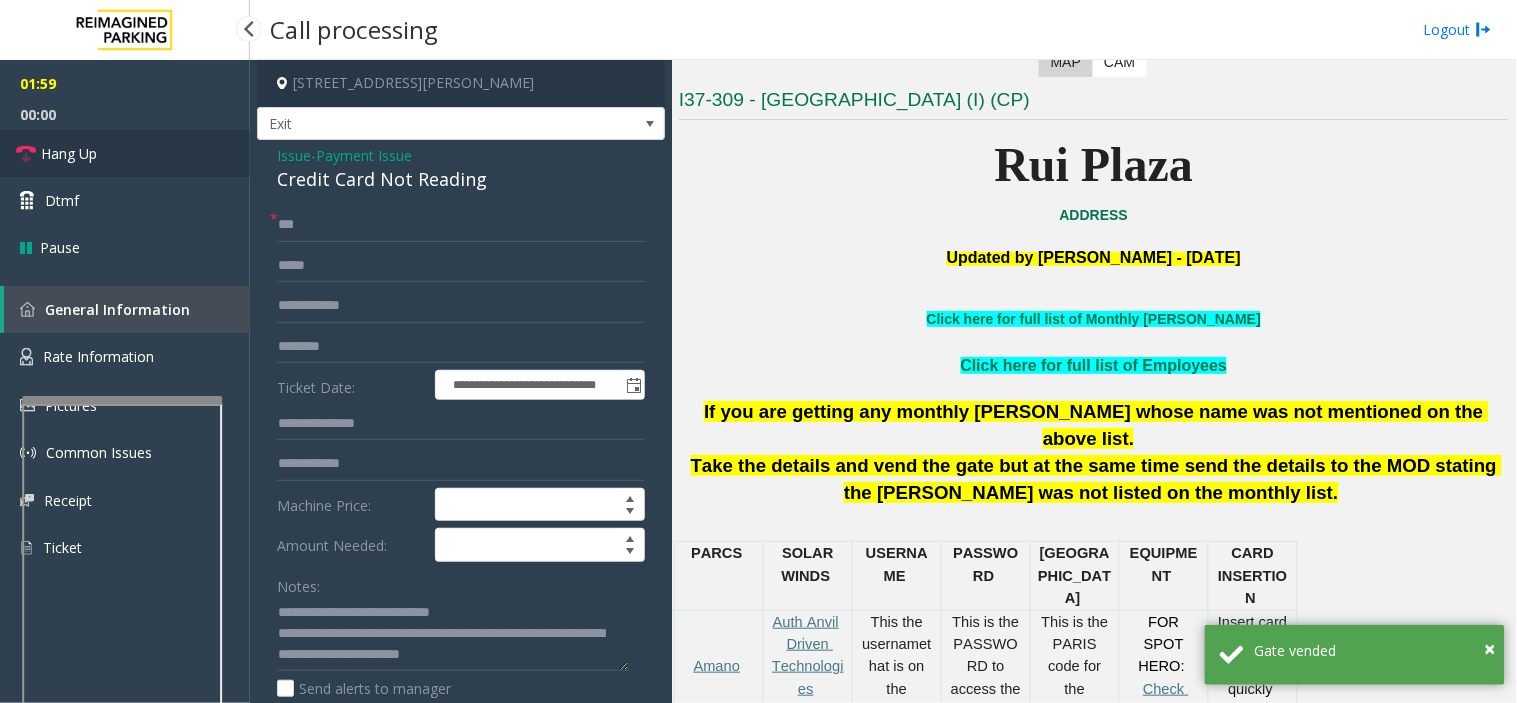 click on "Hang Up" at bounding box center (125, 153) 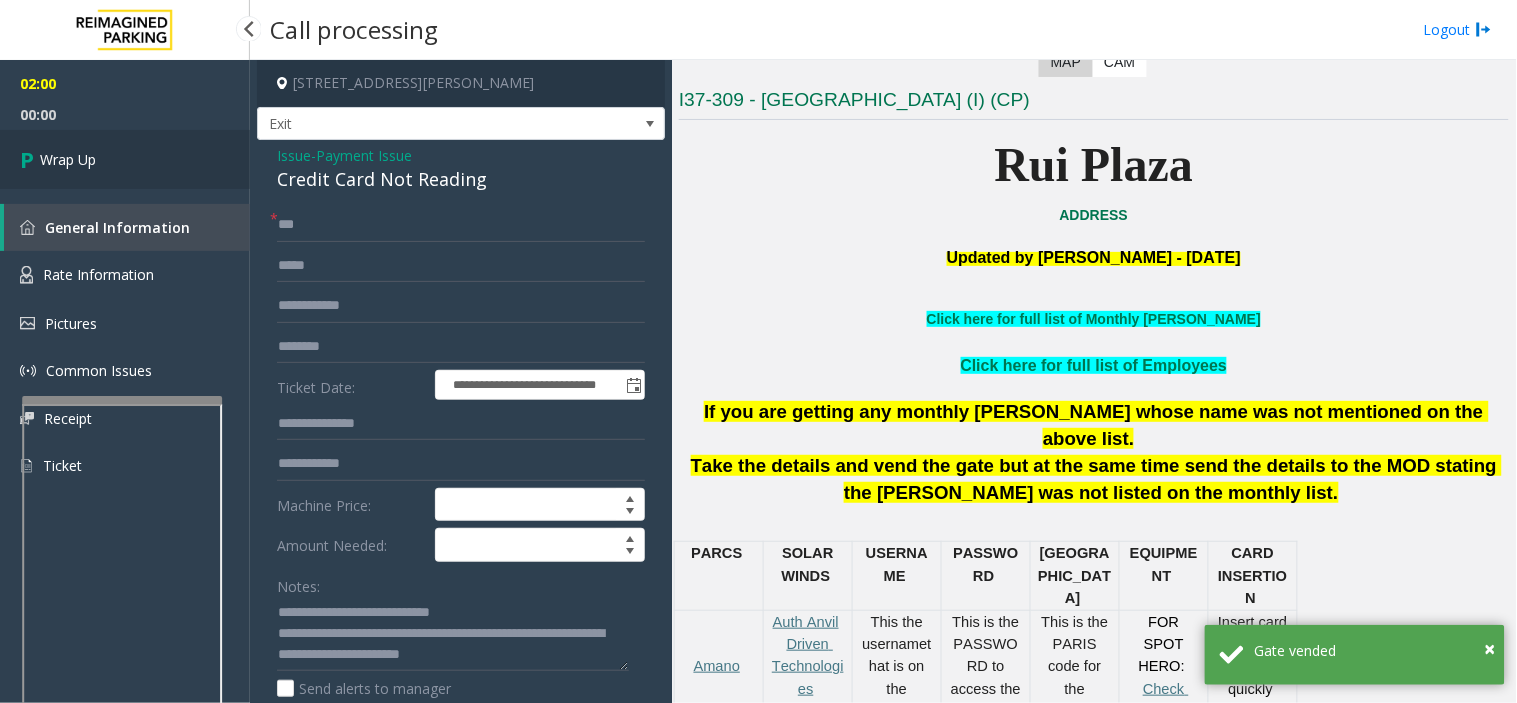 click on "Wrap Up" at bounding box center (125, 159) 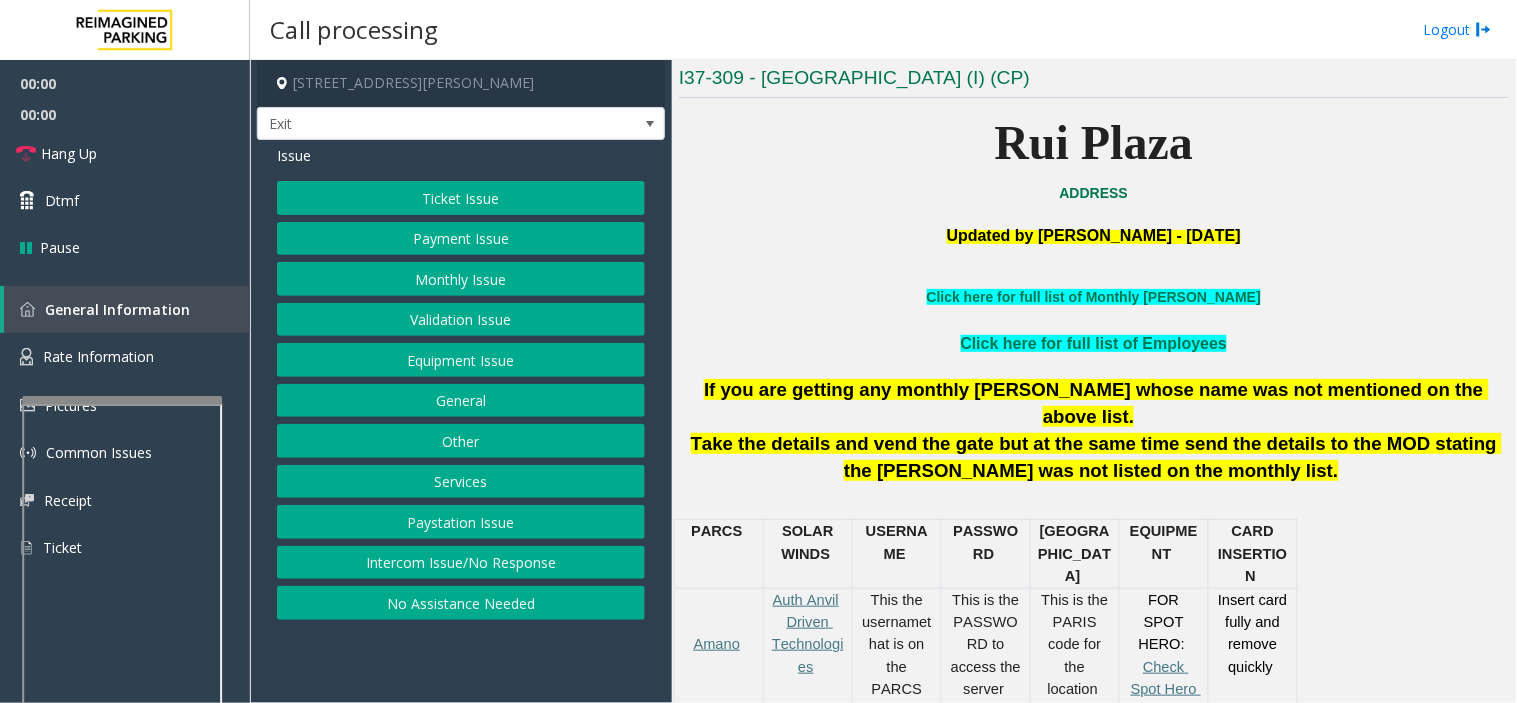 scroll, scrollTop: 777, scrollLeft: 0, axis: vertical 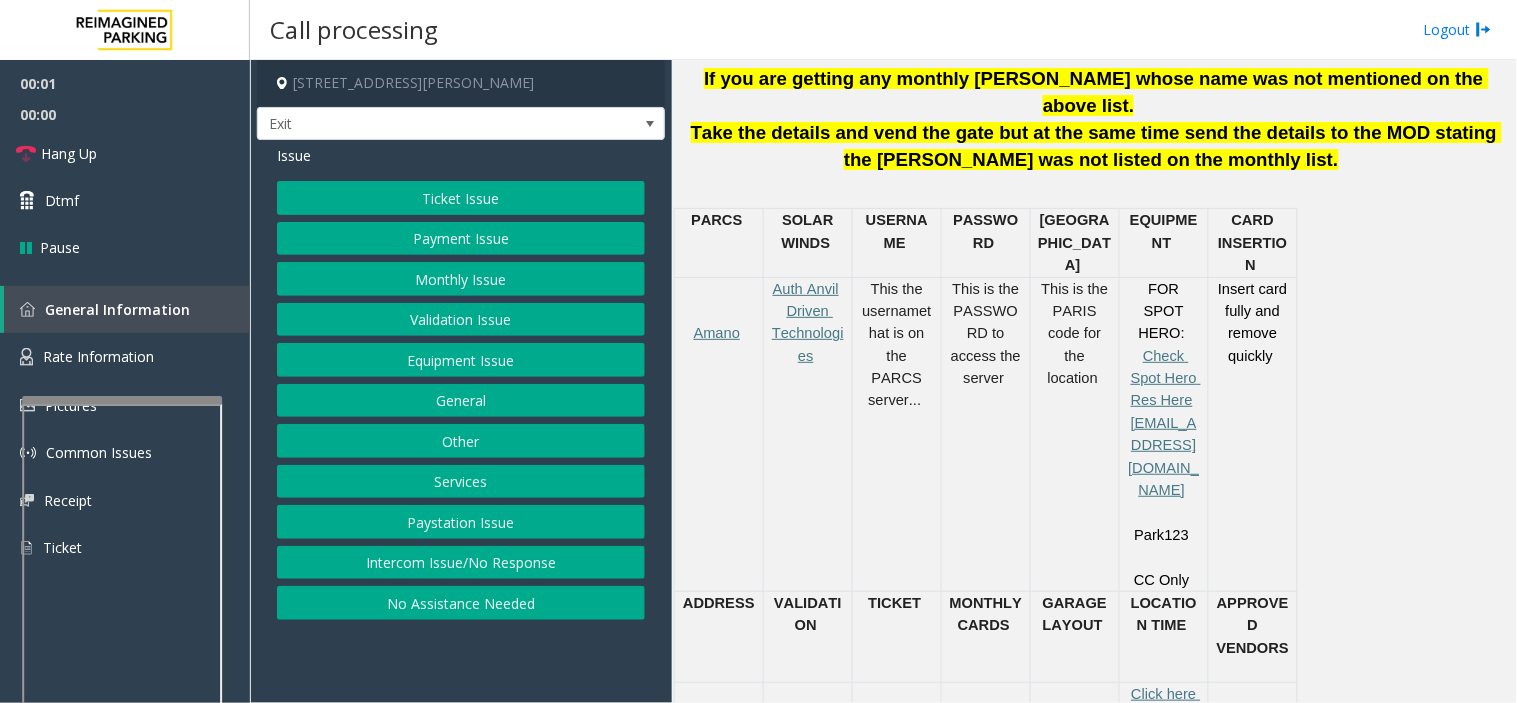 click on "Ticket Issue   Payment Issue   Monthly Issue   Validation Issue   Equipment Issue   General   Other   Services   Paystation Issue   Intercom Issue/No Response   No Assistance Needed" 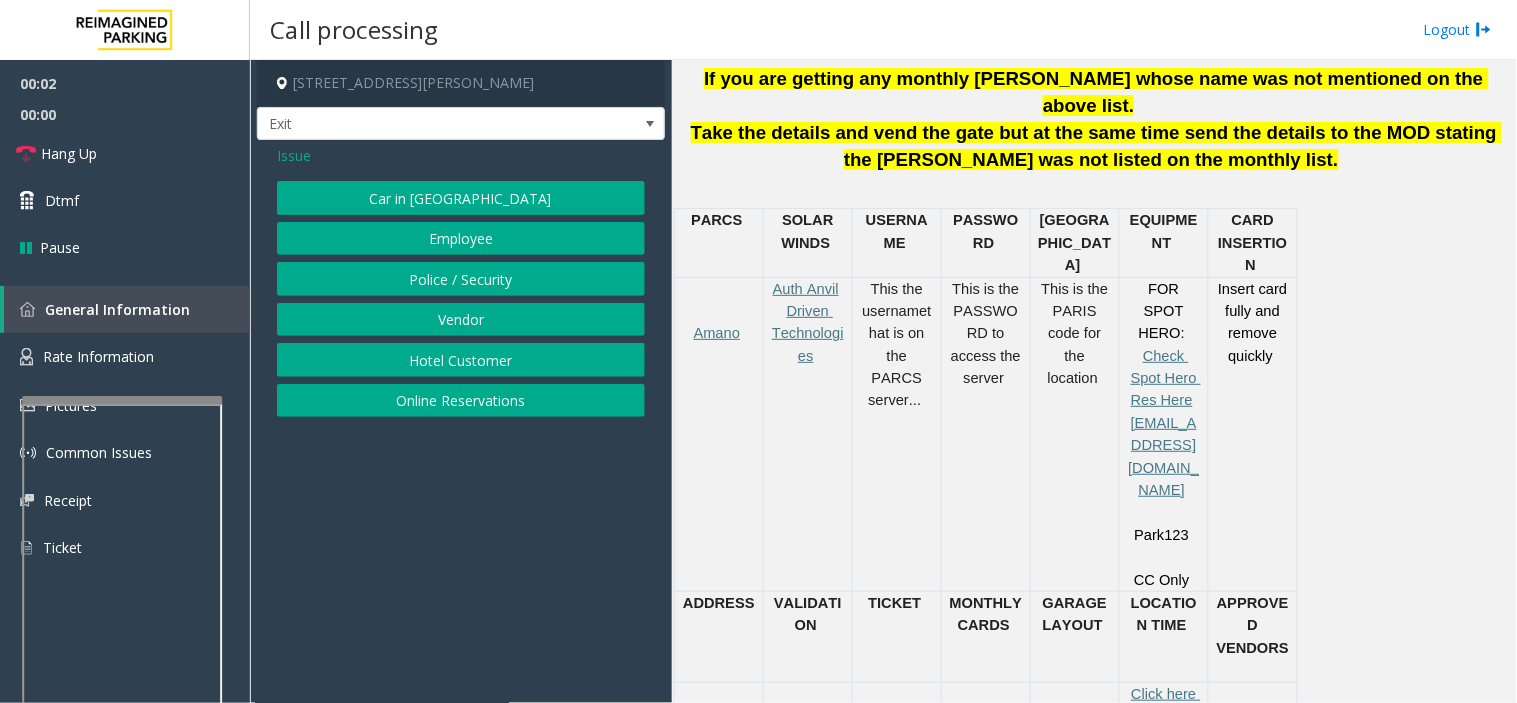 click on "Online Reservations" 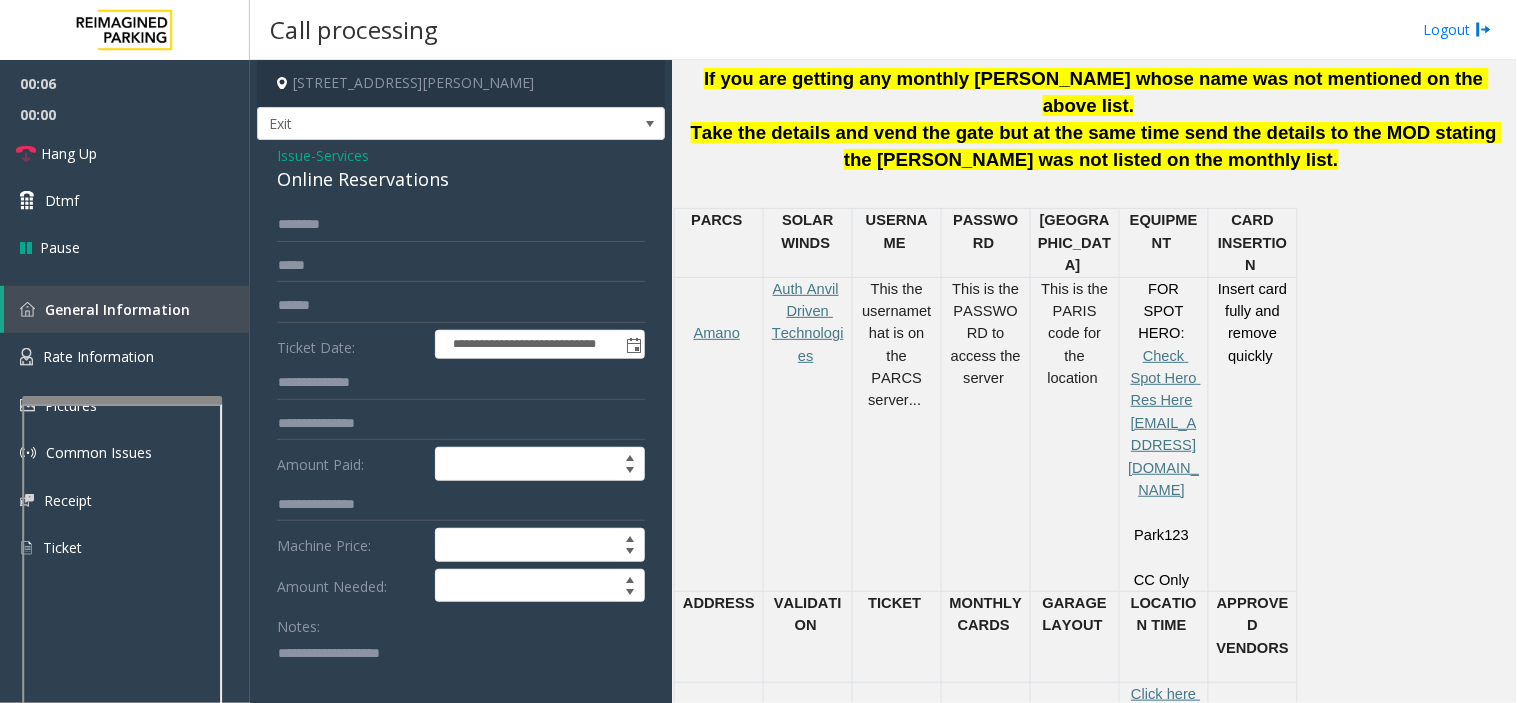 paste on "**********" 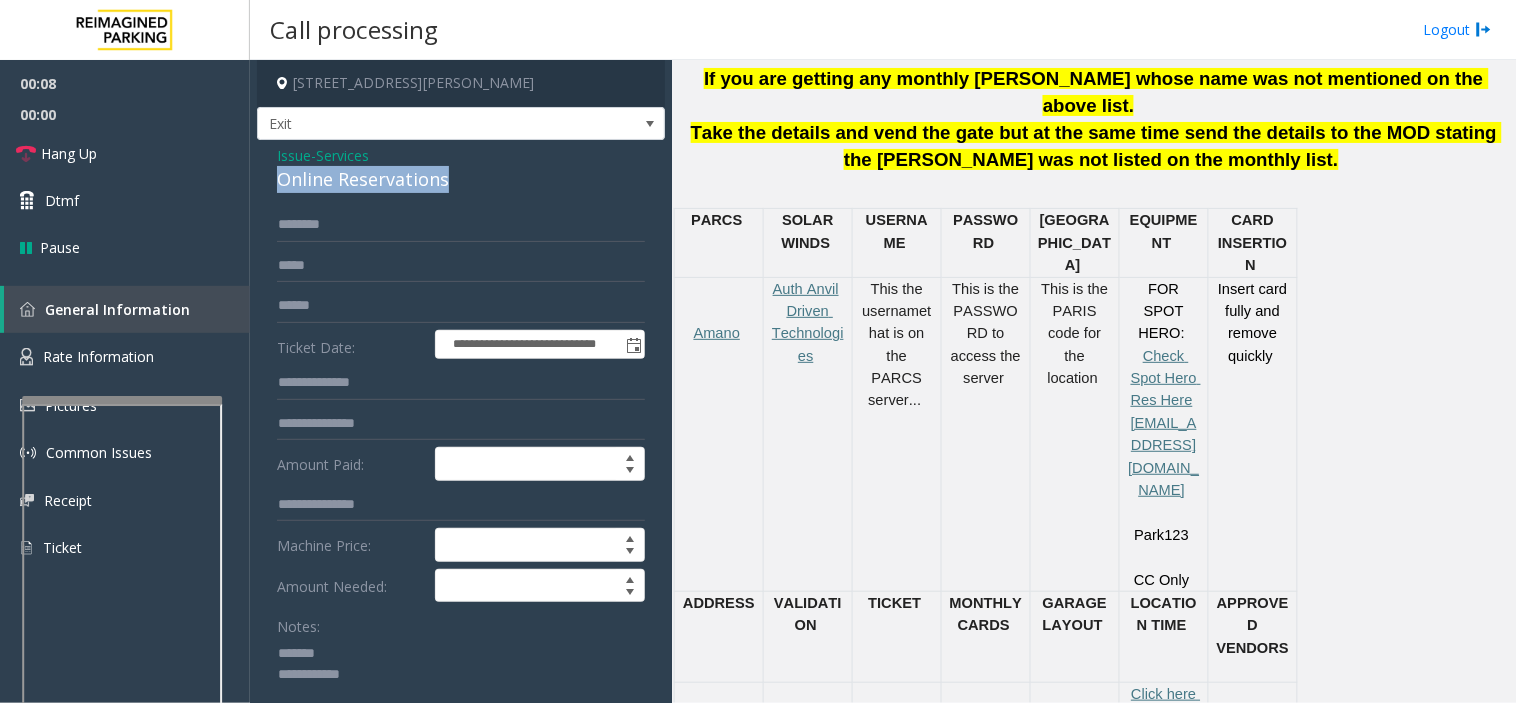 drag, startPoint x: 301, startPoint y: 181, endPoint x: 461, endPoint y: 178, distance: 160.02812 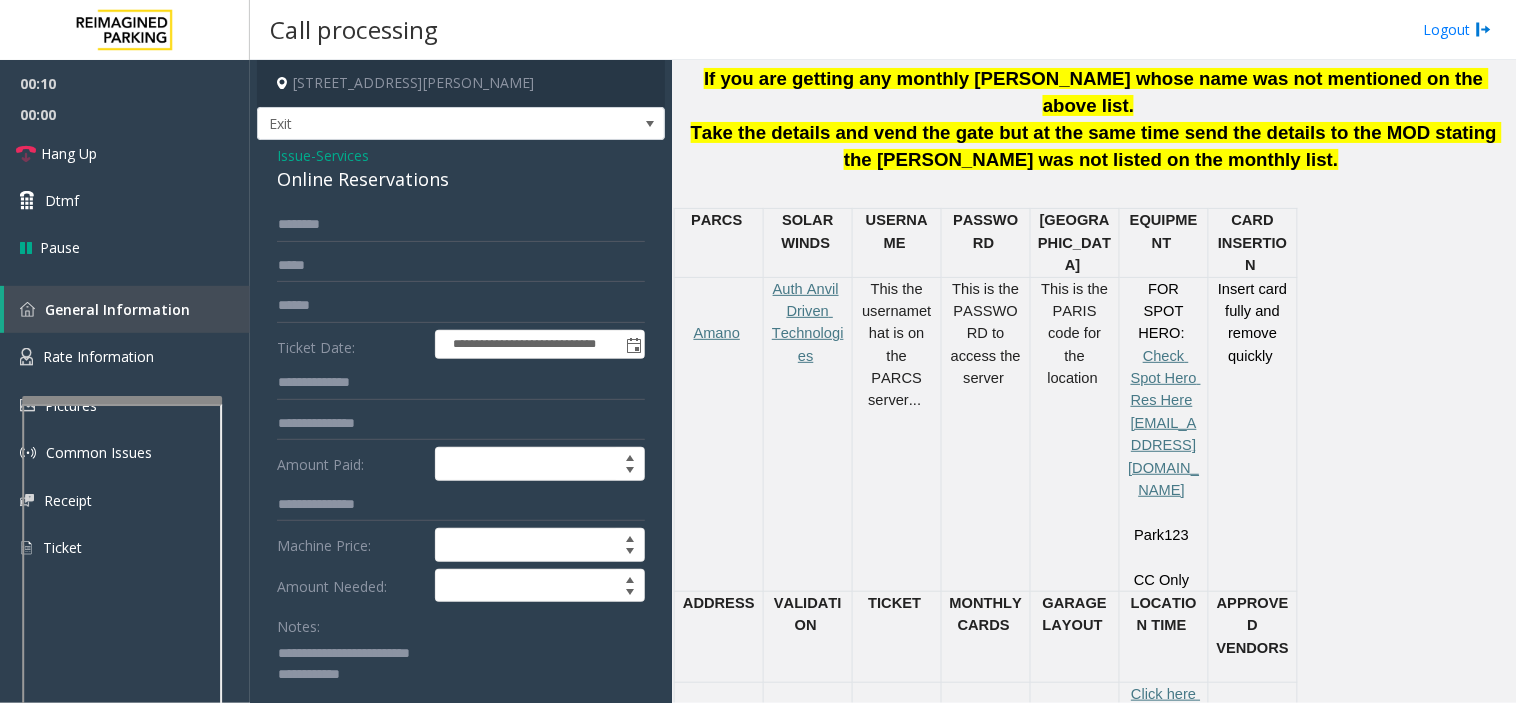 click 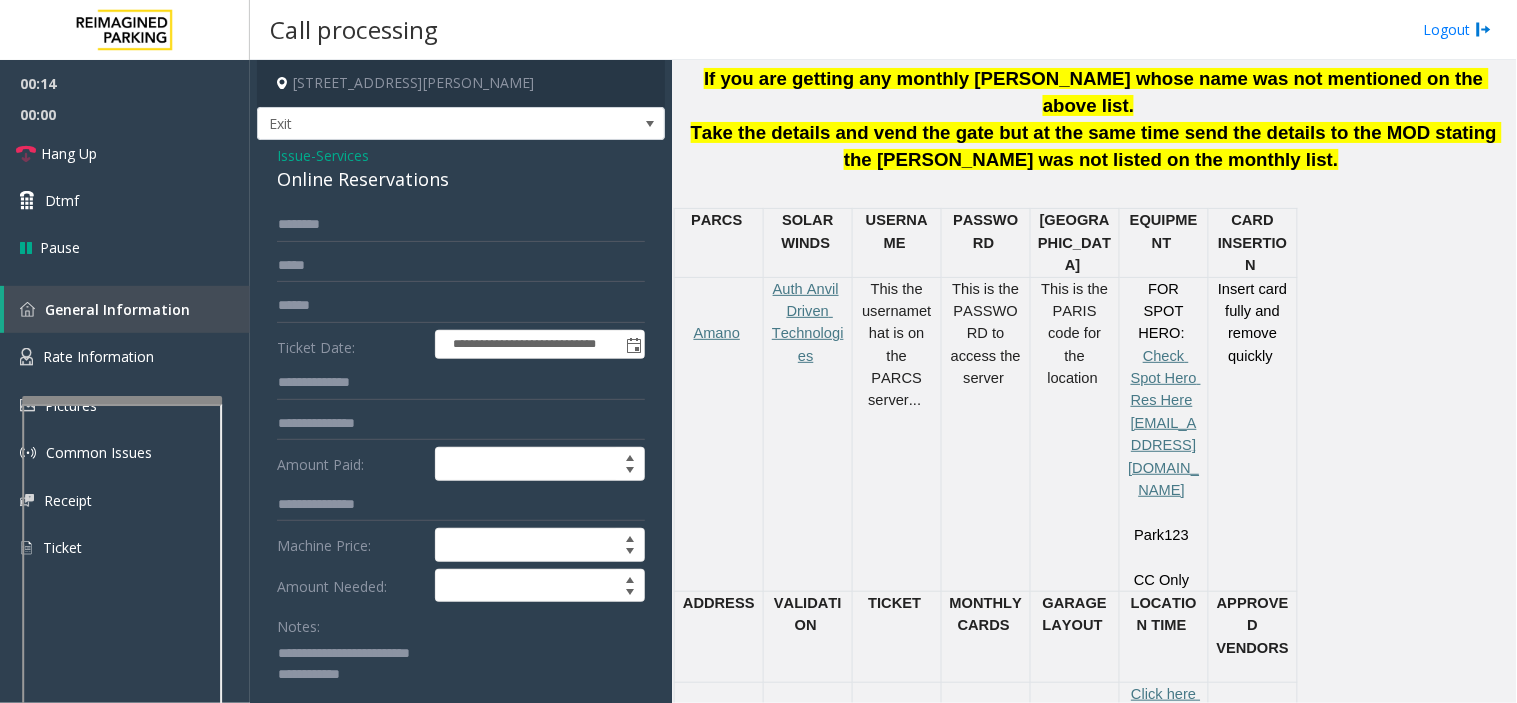 paste on "**********" 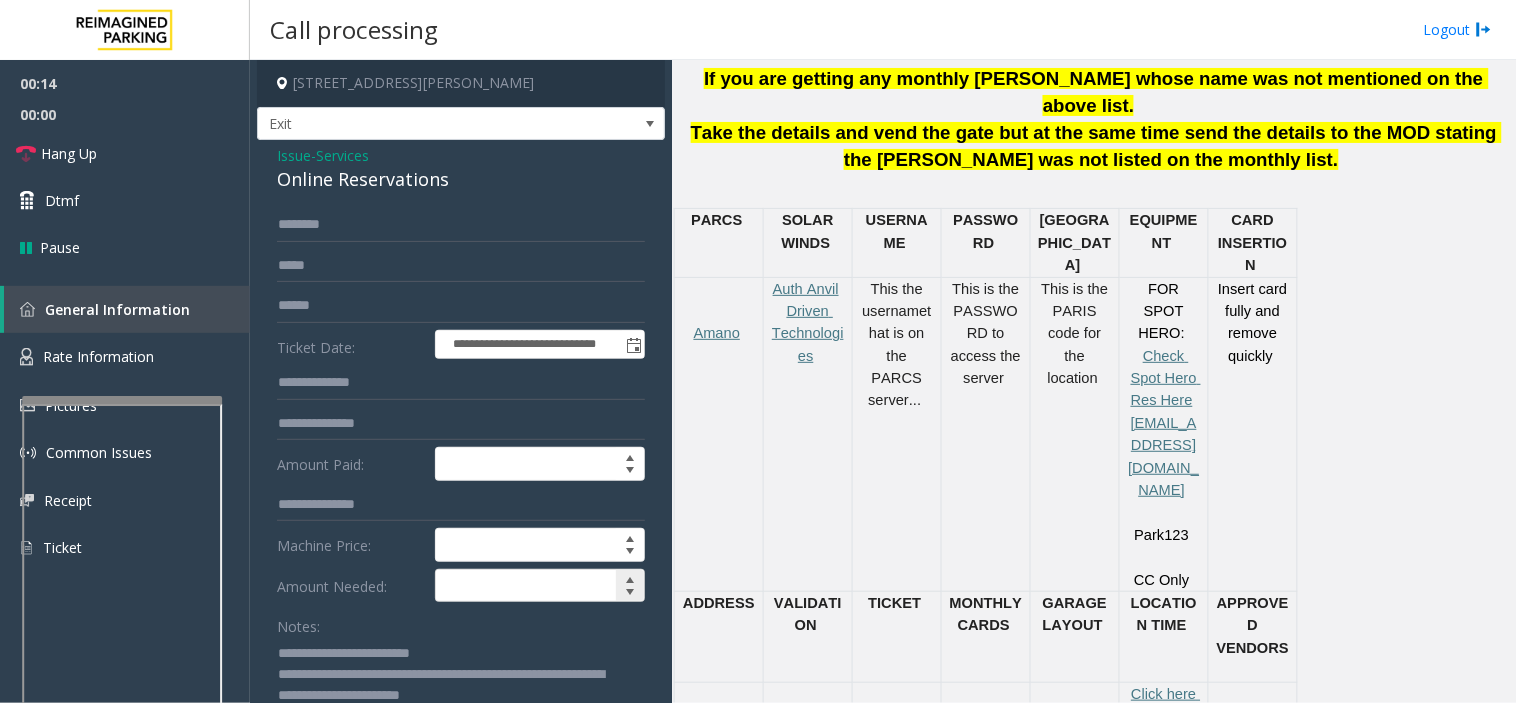 scroll, scrollTop: 13, scrollLeft: 0, axis: vertical 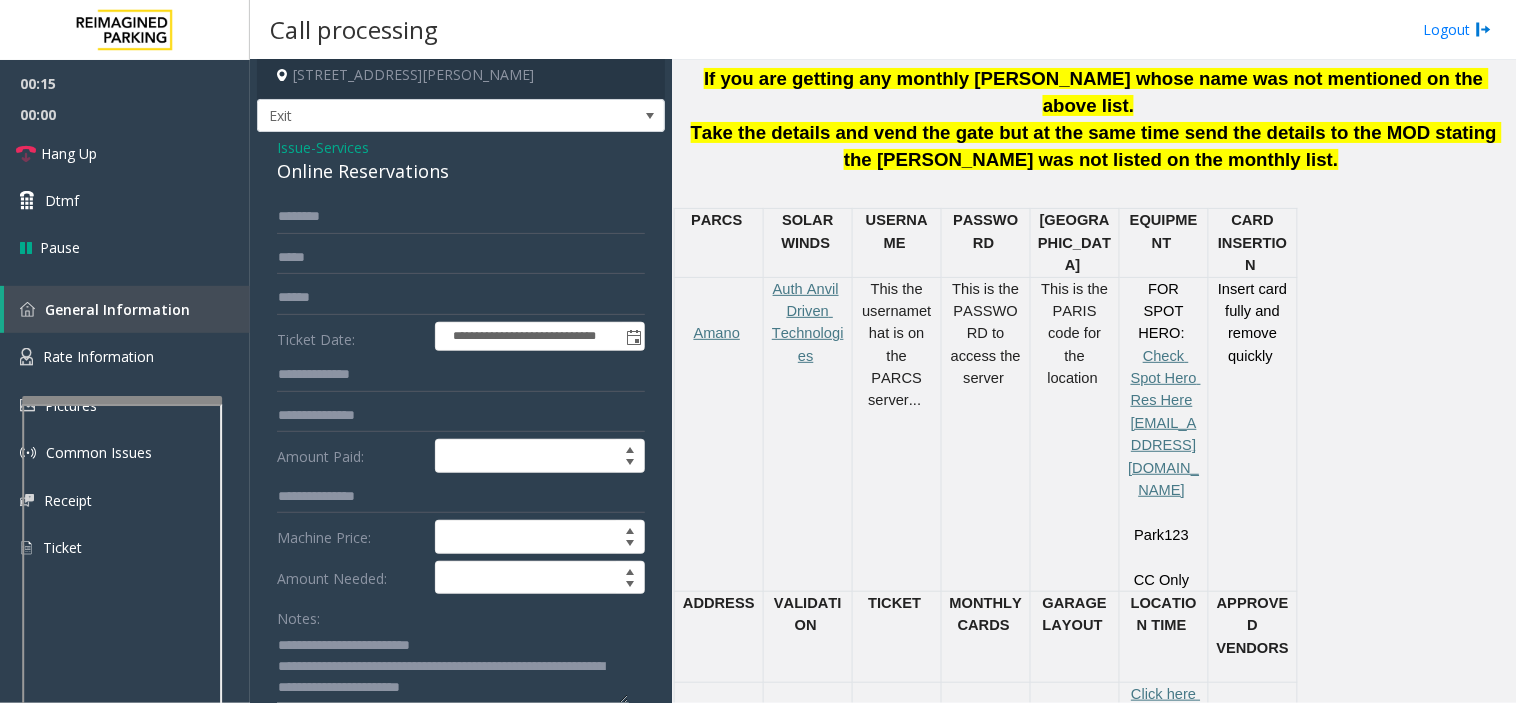 click 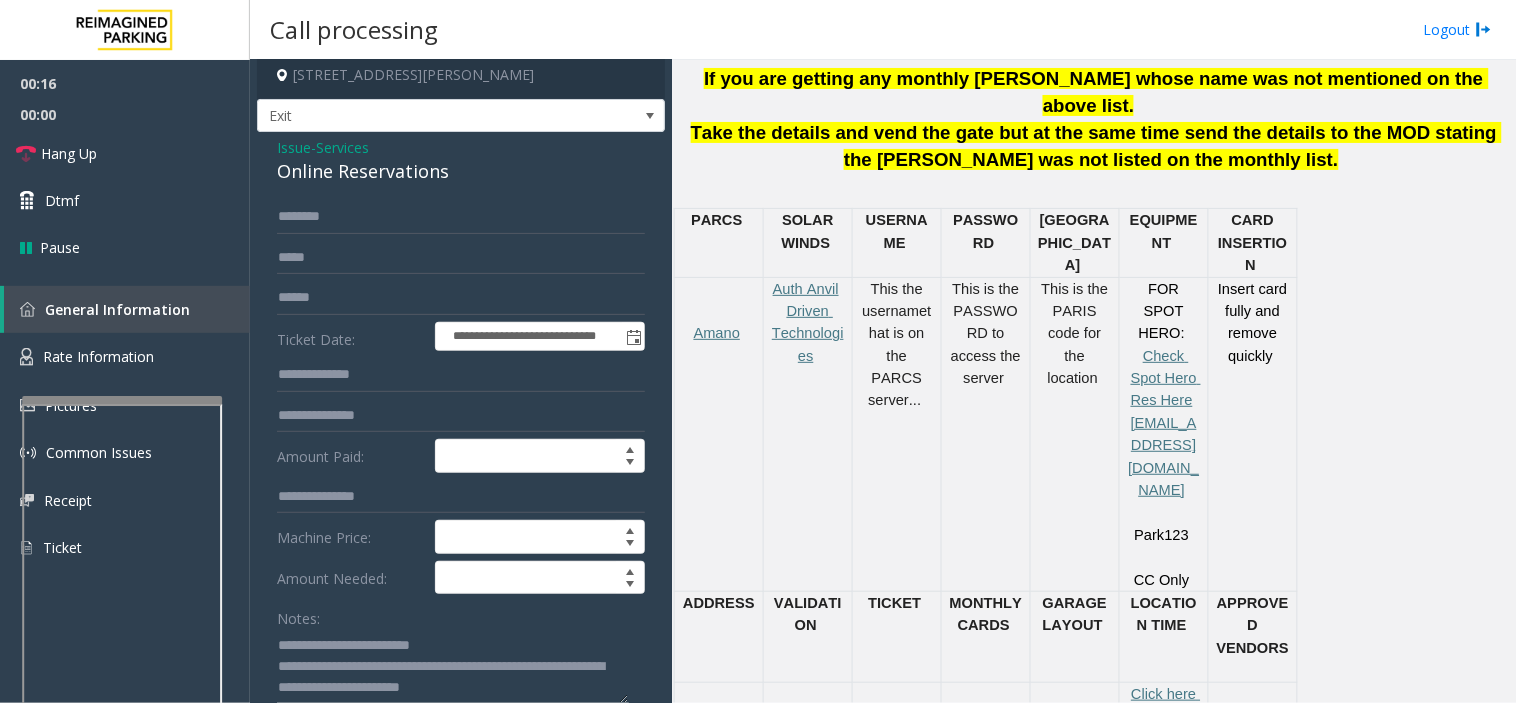 scroll, scrollTop: 0, scrollLeft: 0, axis: both 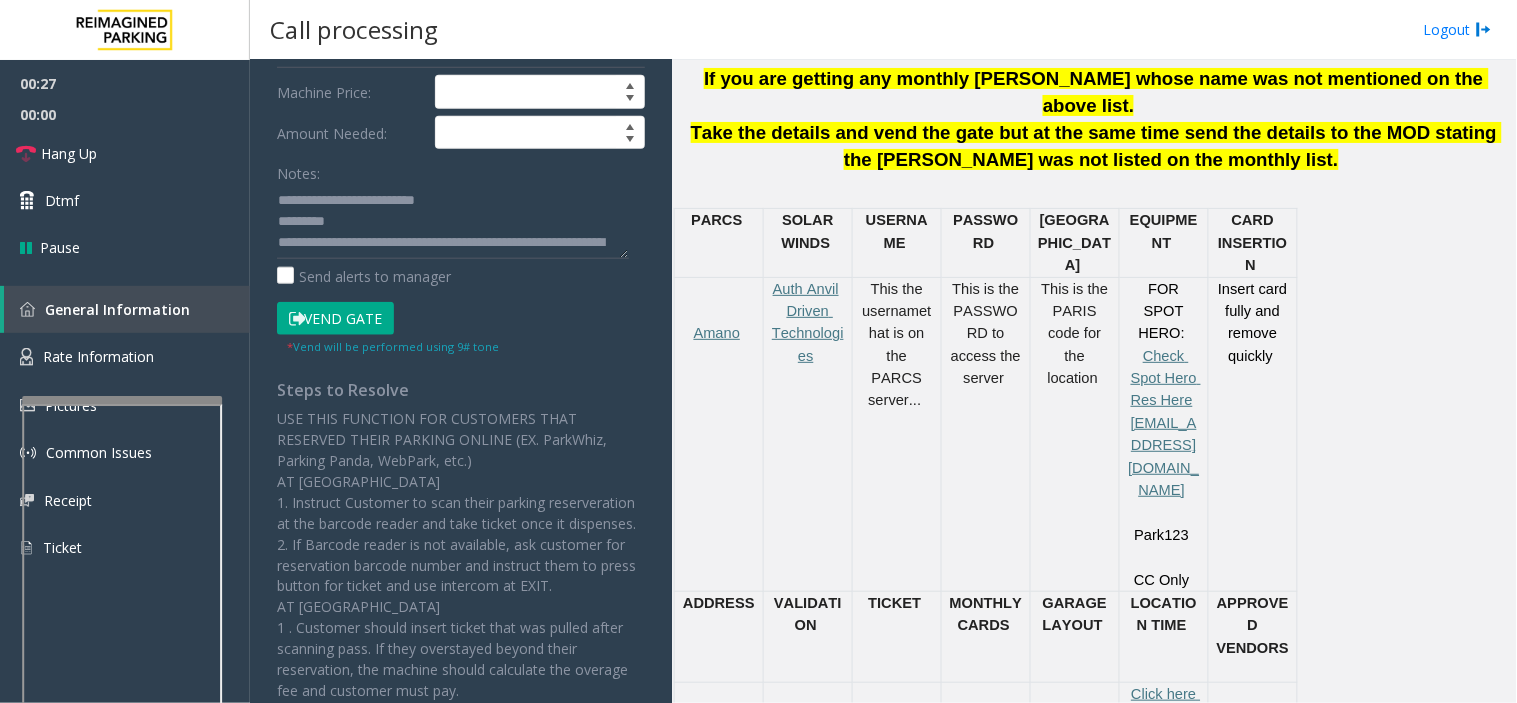click on "Vend Gate" 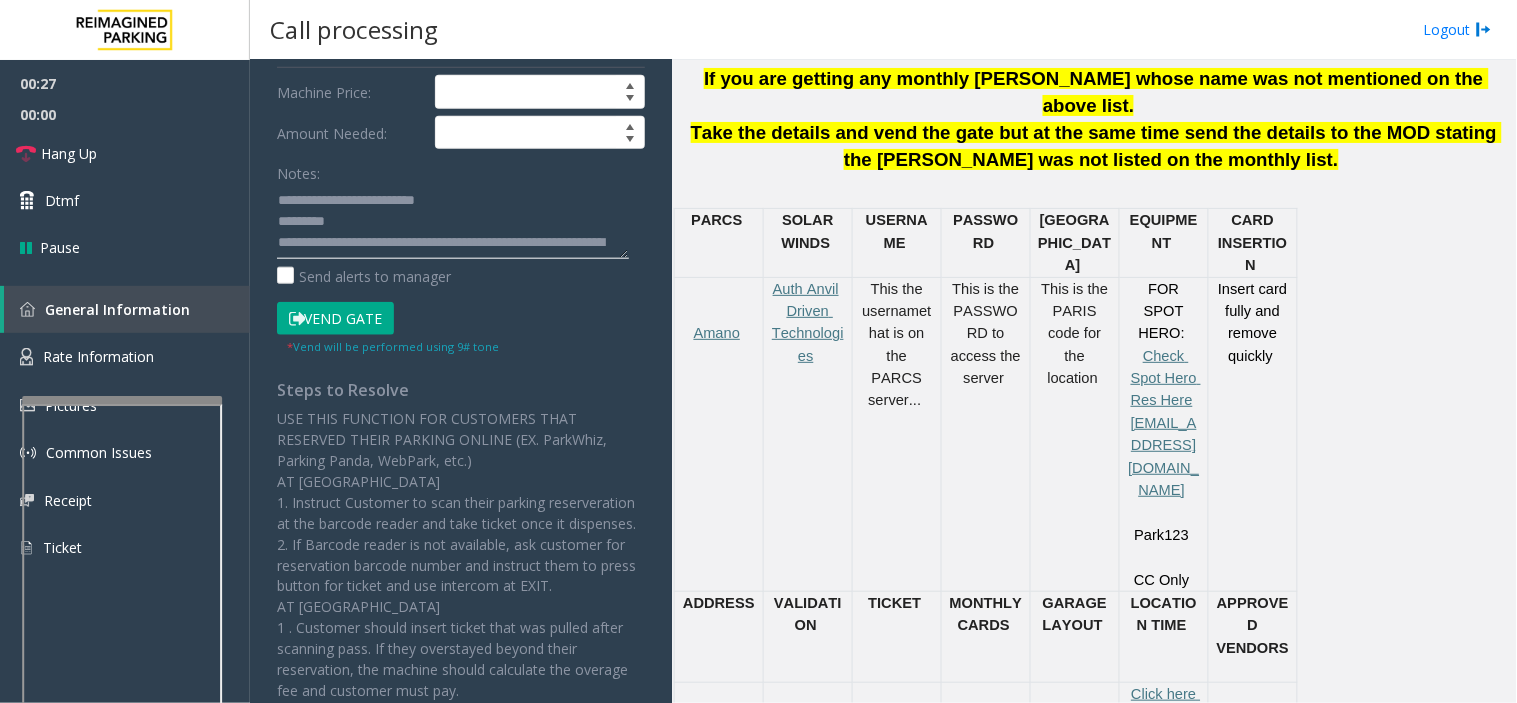 click 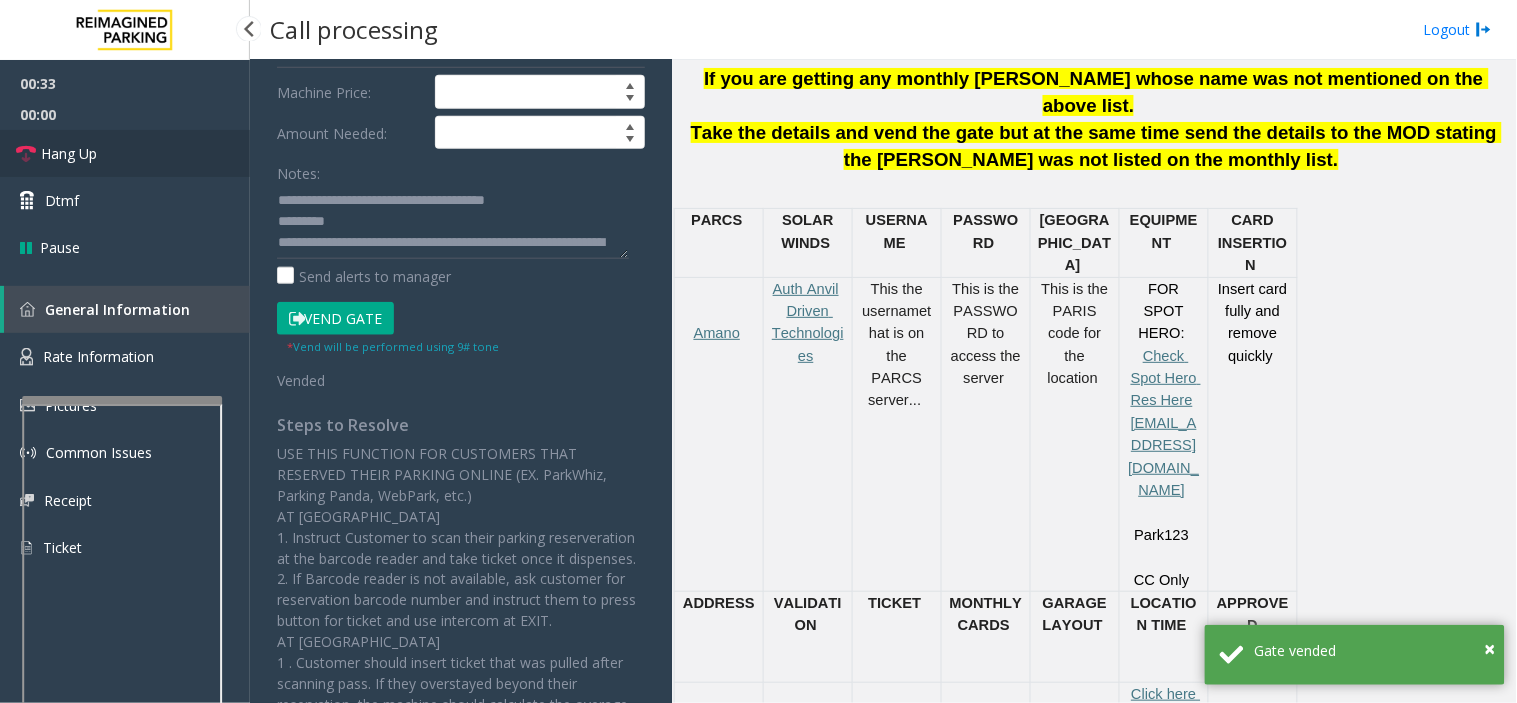 click on "Hang Up" at bounding box center (125, 153) 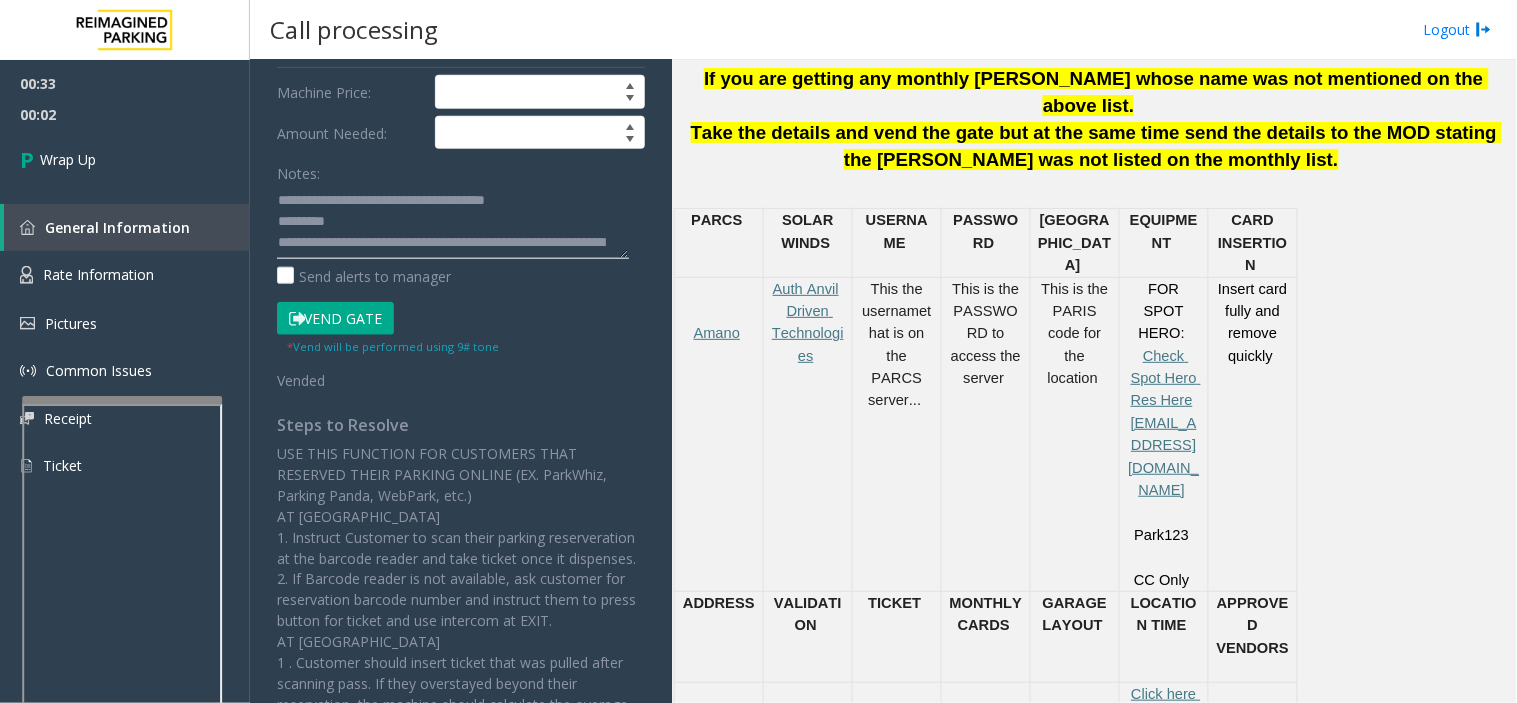 drag, startPoint x: 527, startPoint y: 203, endPoint x: 541, endPoint y: 216, distance: 19.104973 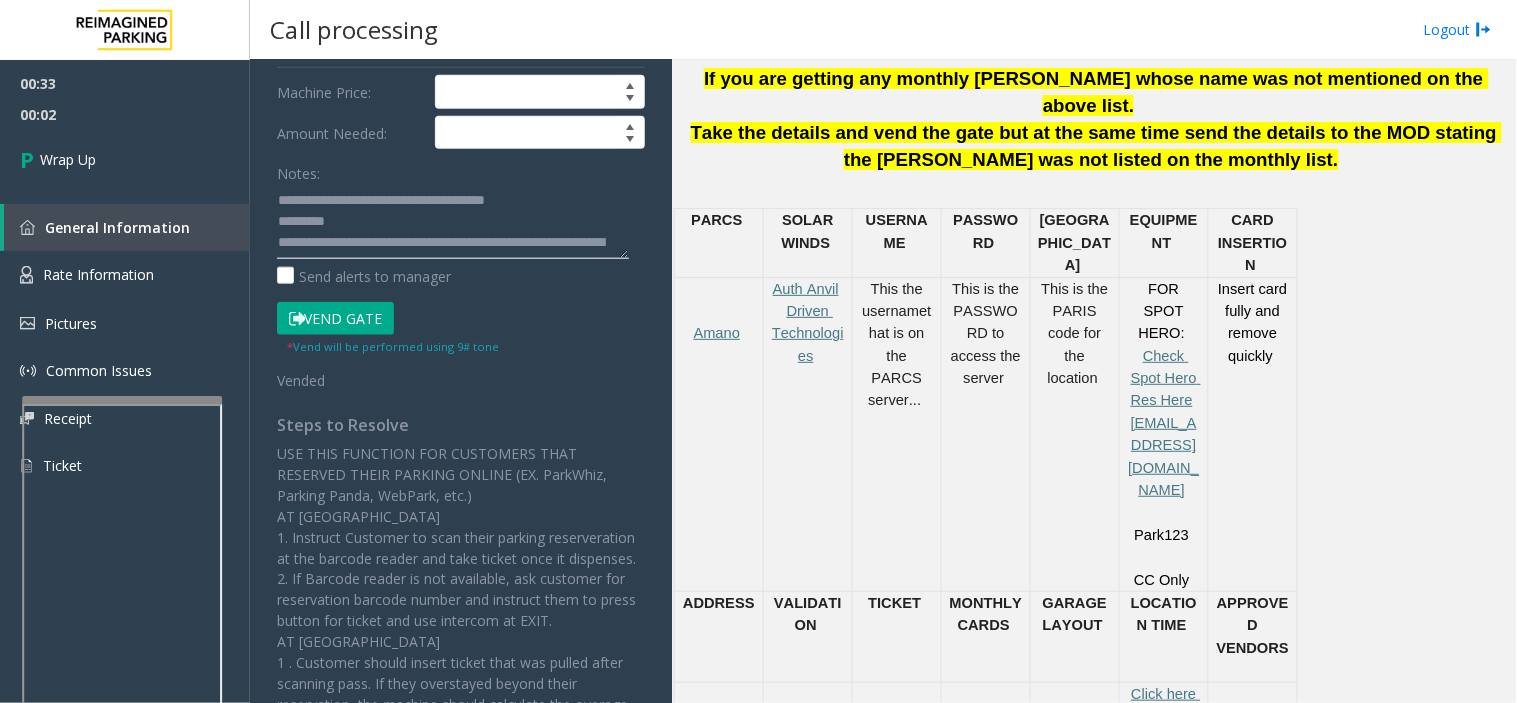 click 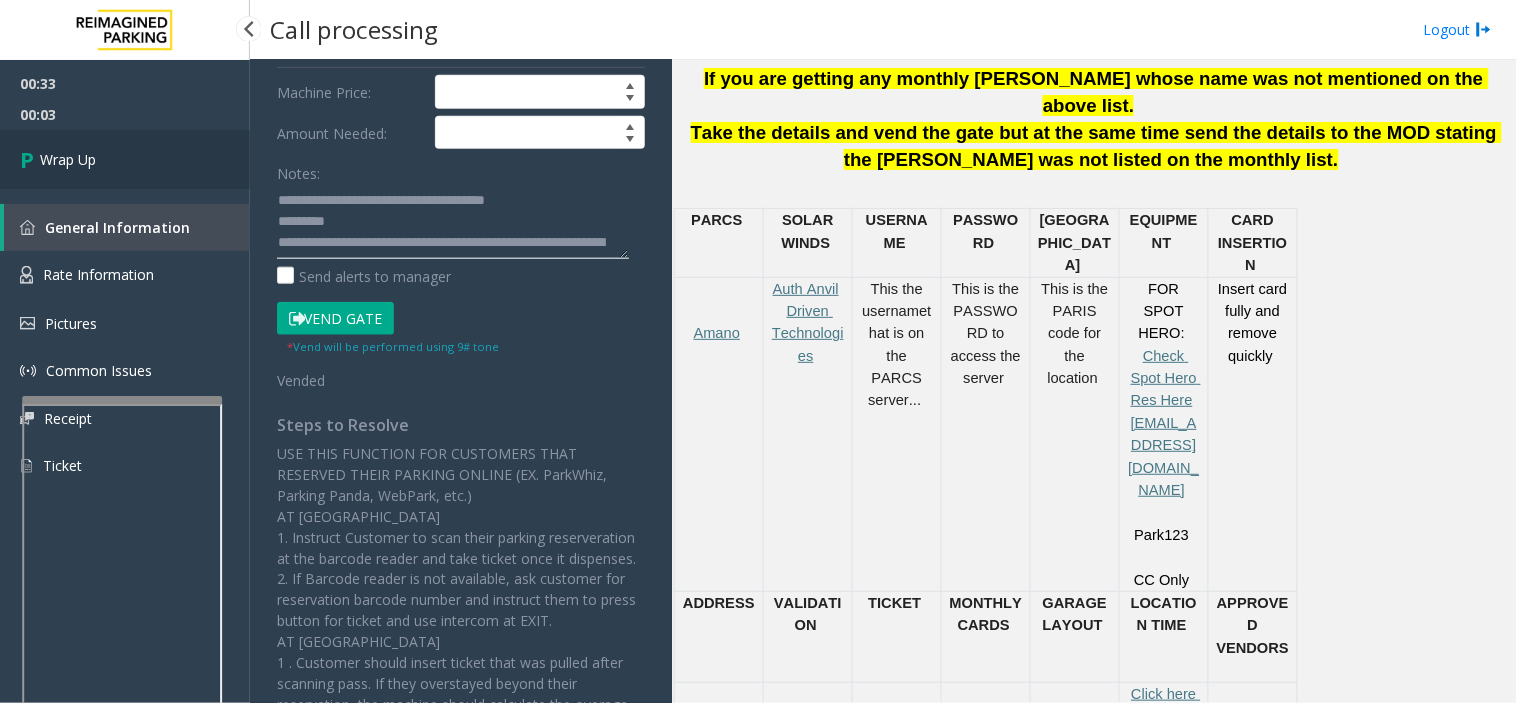 type on "**********" 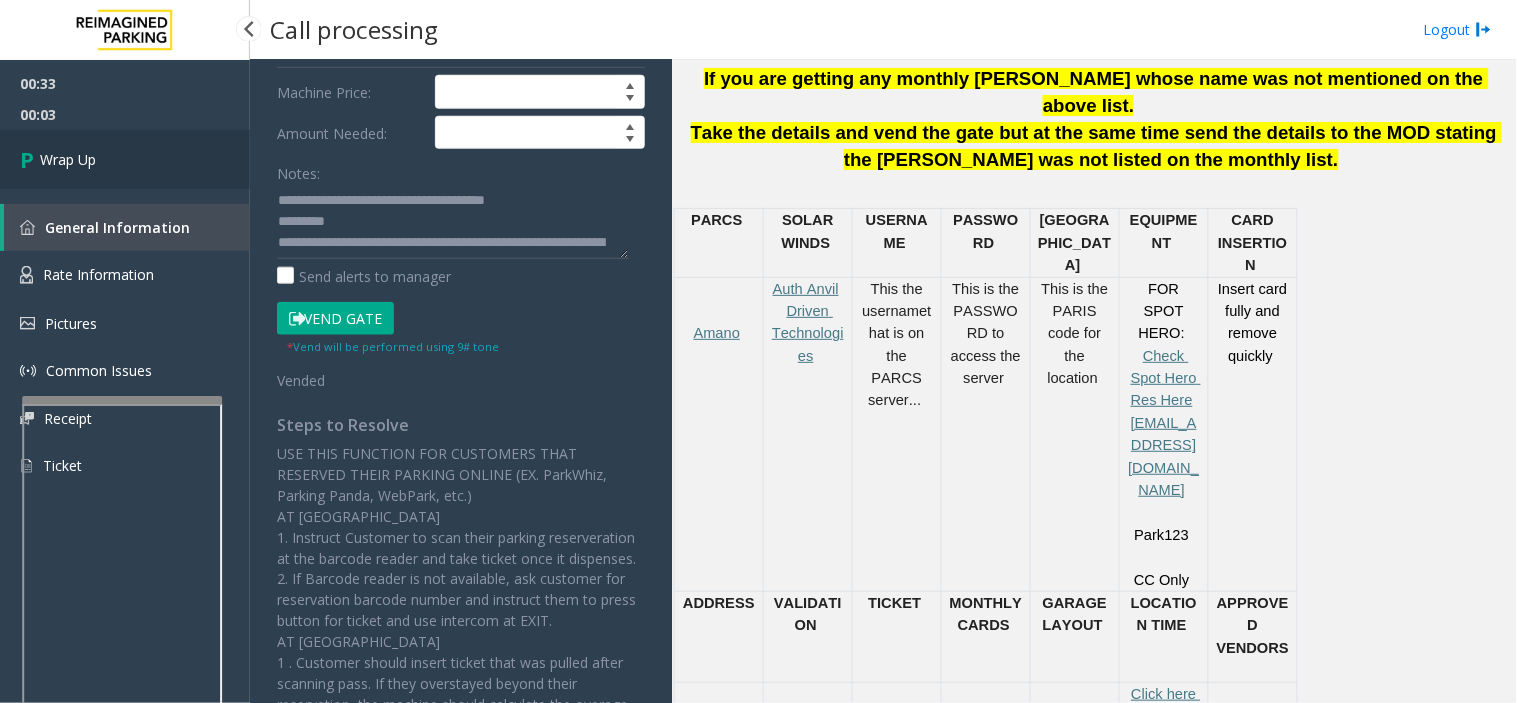 click on "Wrap Up" at bounding box center [125, 159] 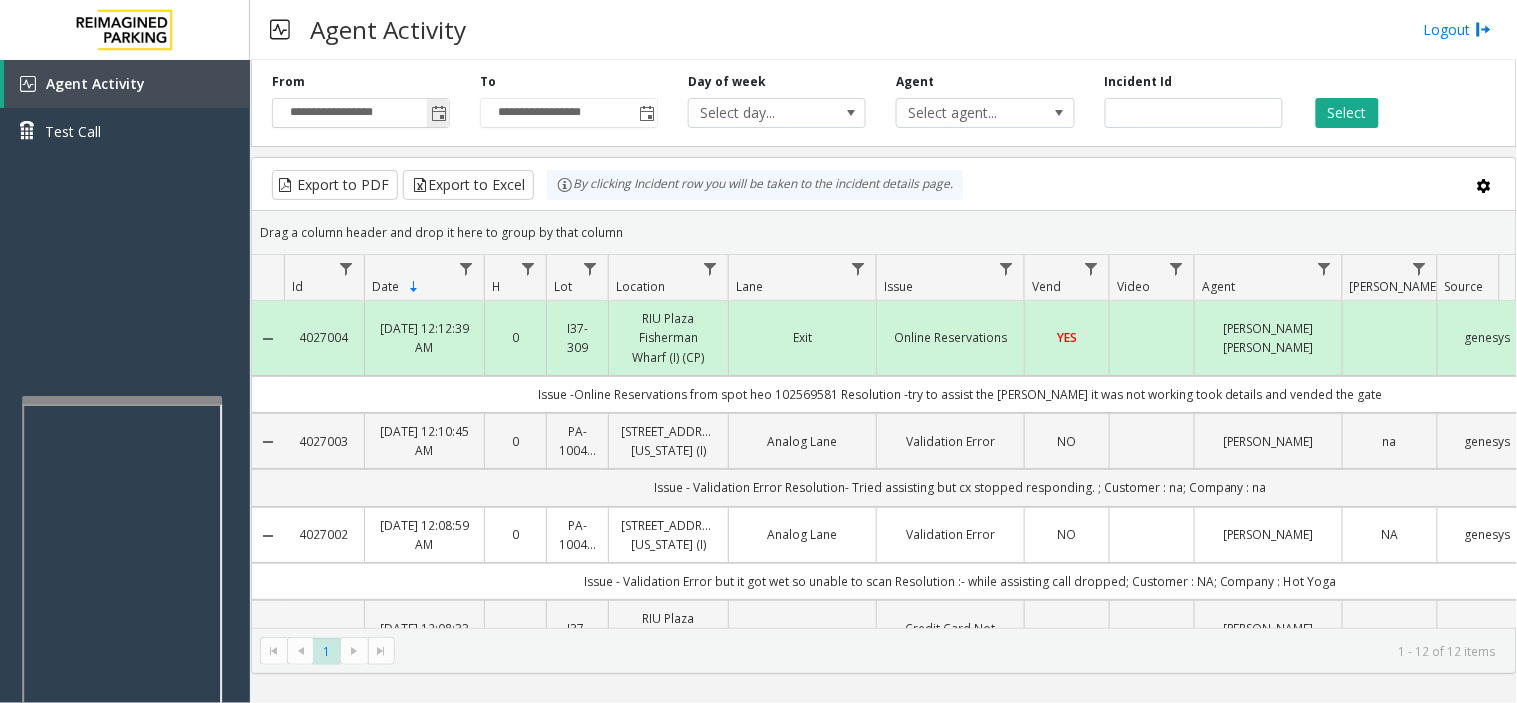 click 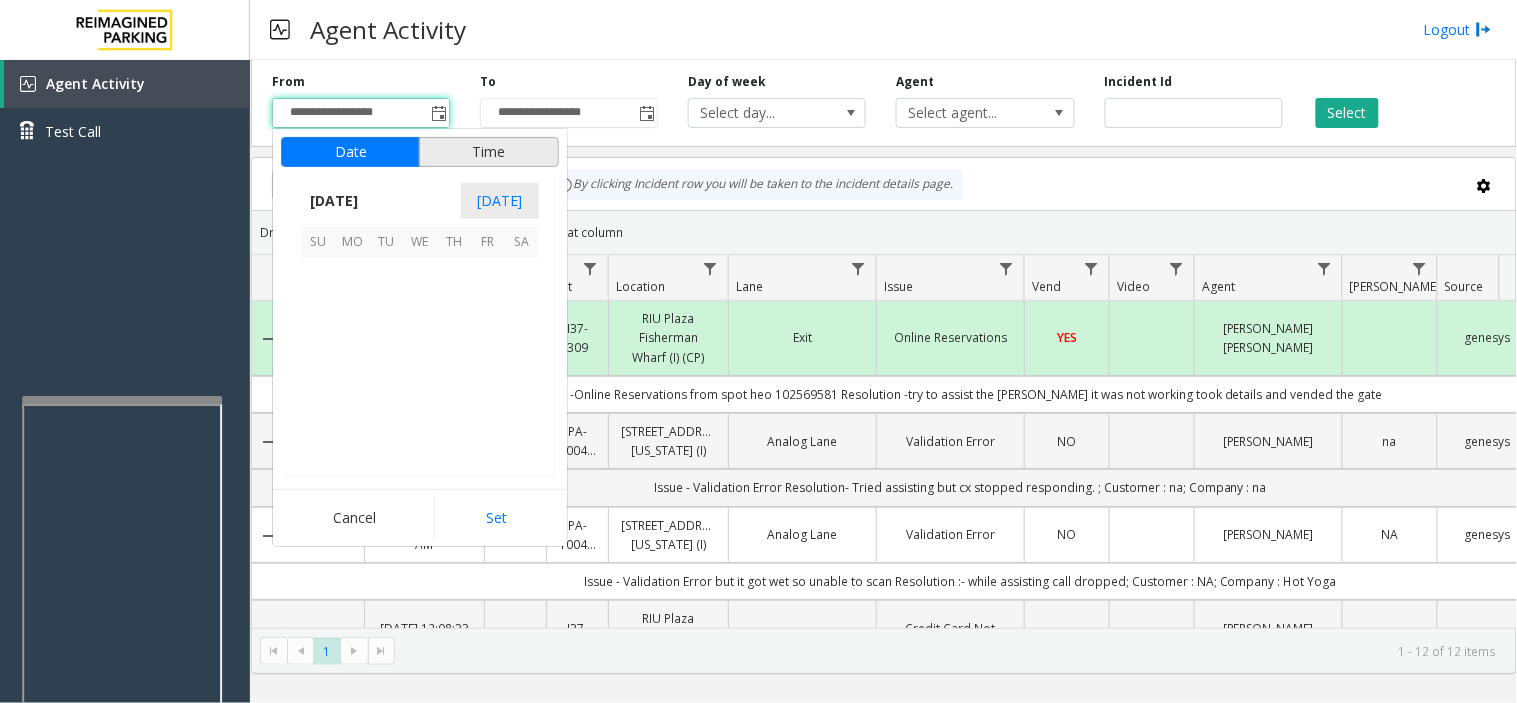 scroll, scrollTop: 358354, scrollLeft: 0, axis: vertical 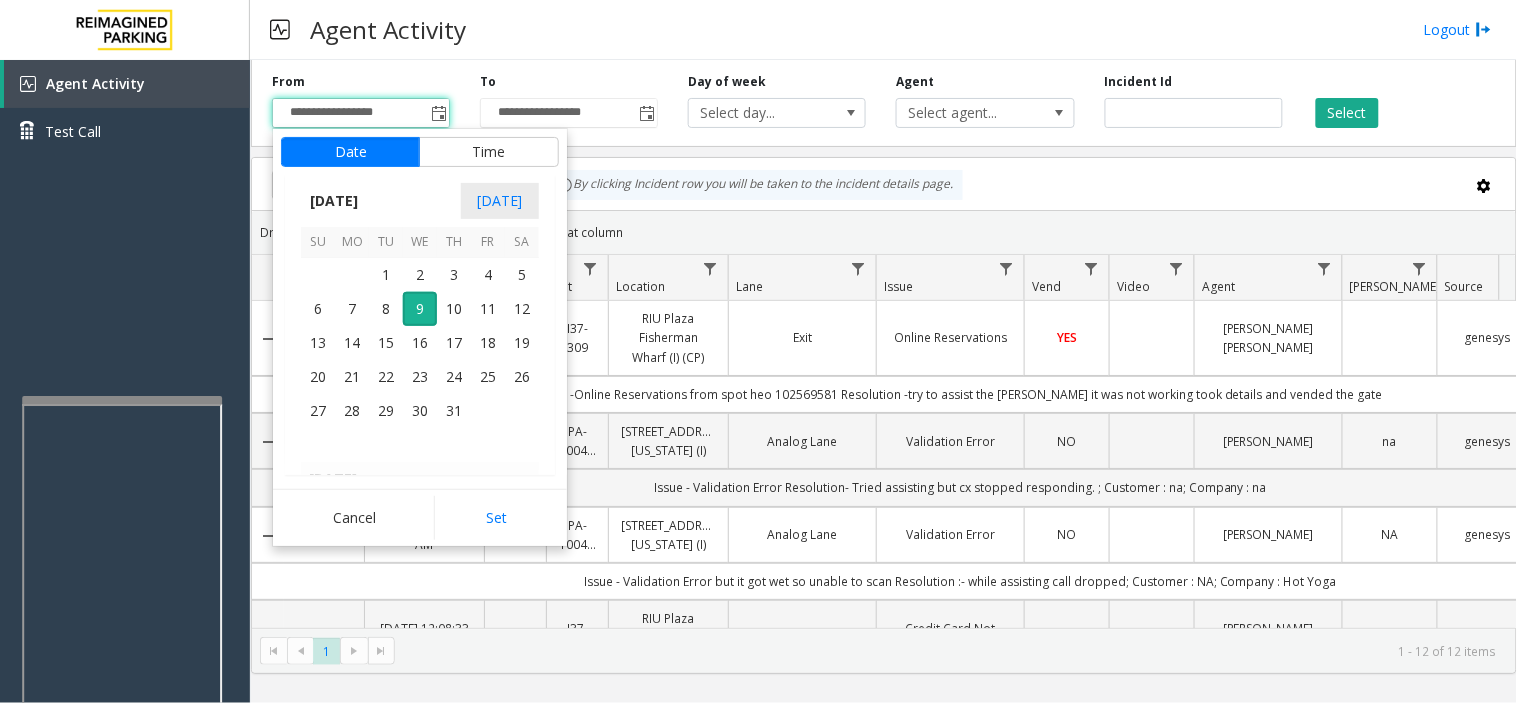 click on "YES" 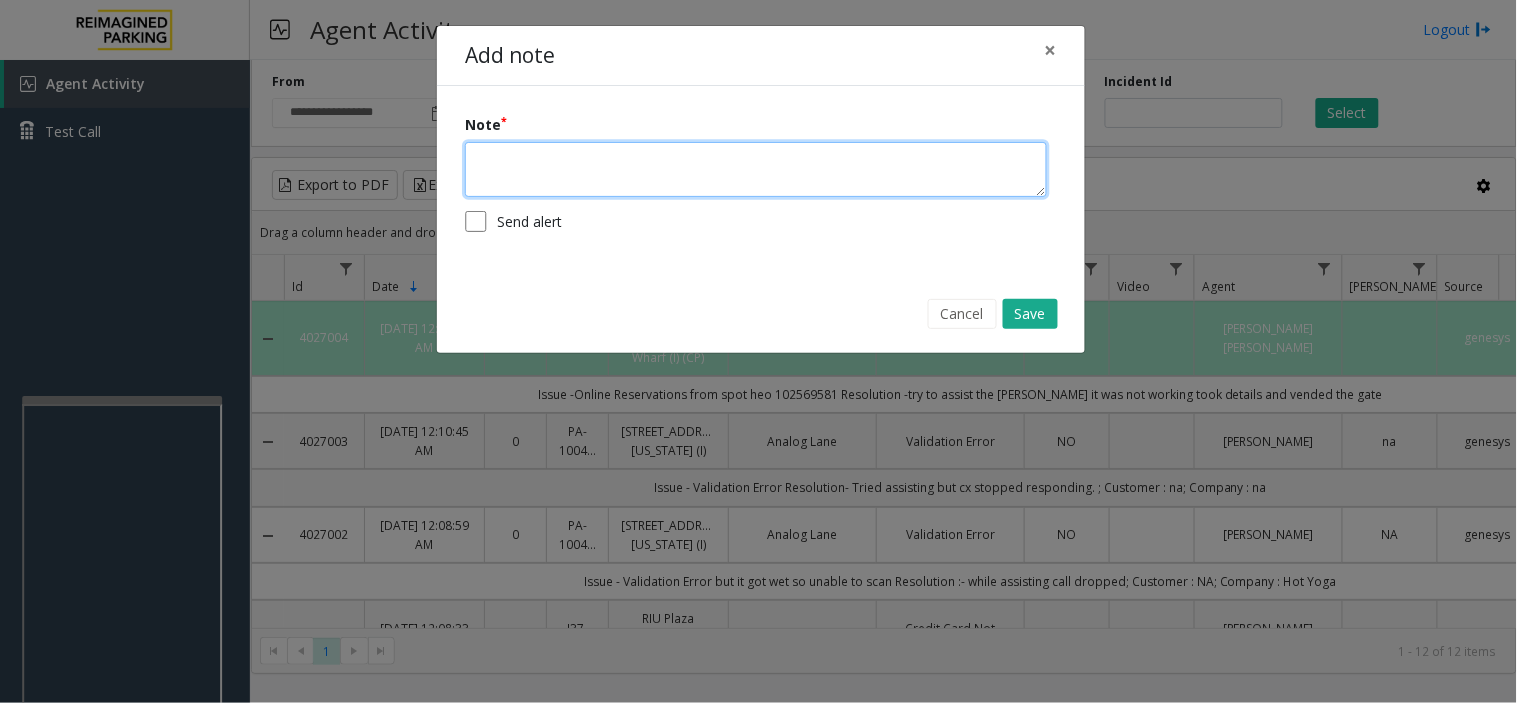 drag, startPoint x: 741, startPoint y: 177, endPoint x: 783, endPoint y: 174, distance: 42.107006 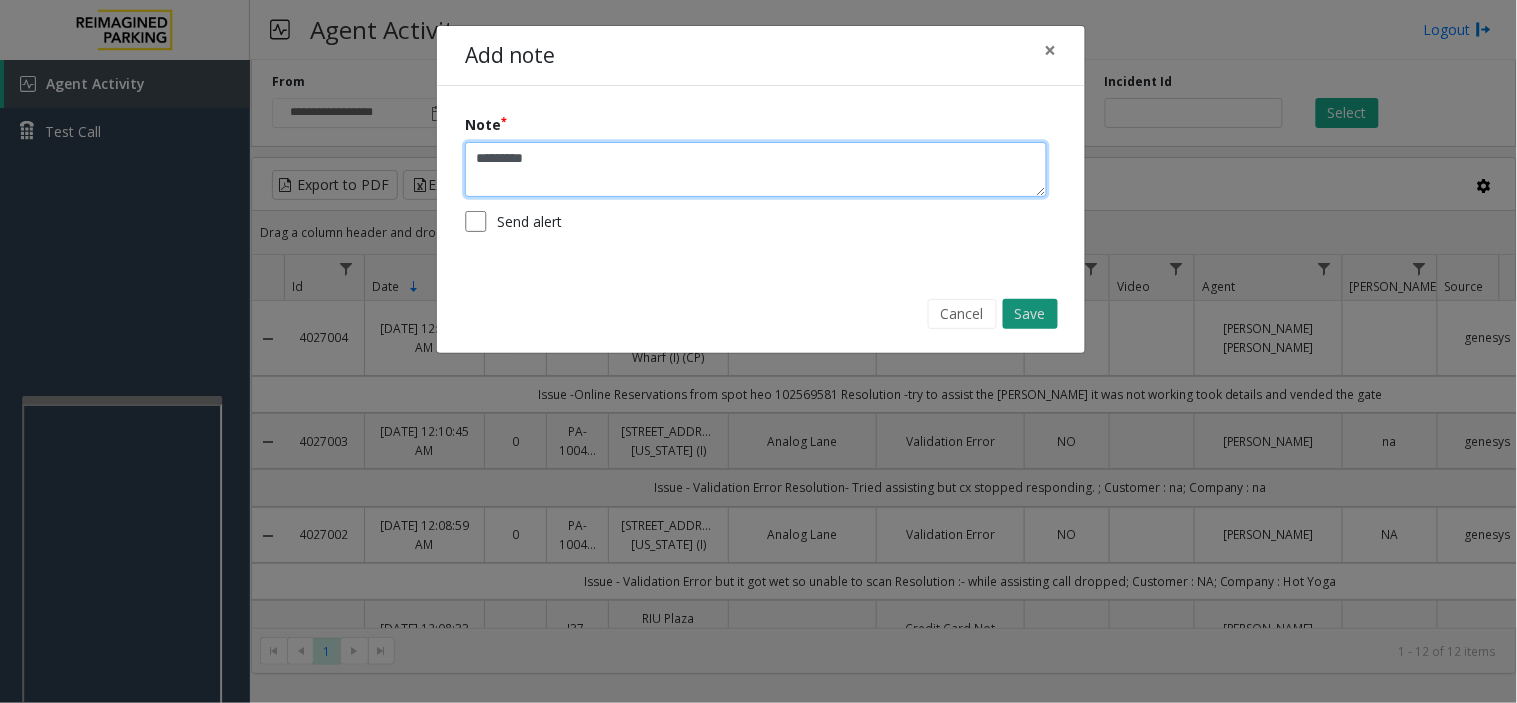 type on "*********" 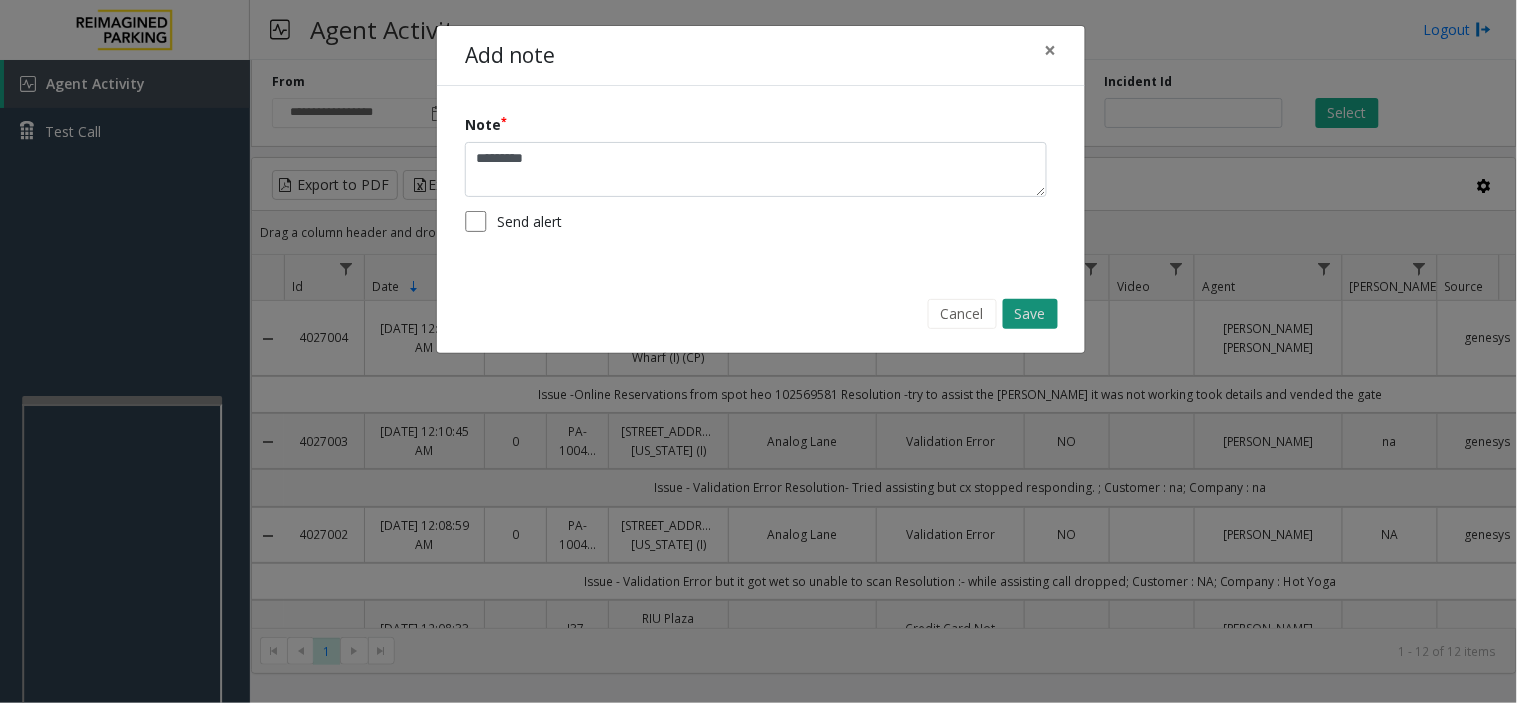 click on "Save" 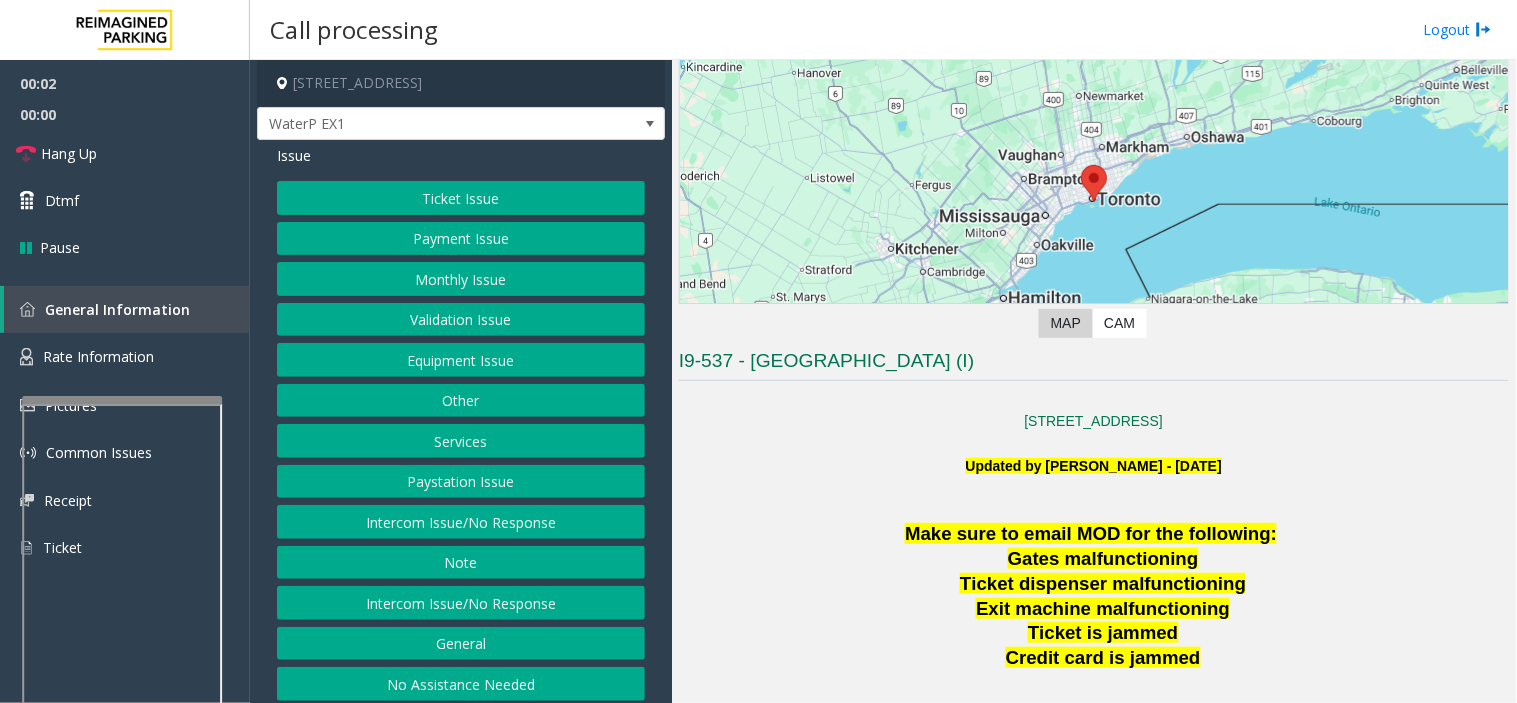 scroll, scrollTop: 555, scrollLeft: 0, axis: vertical 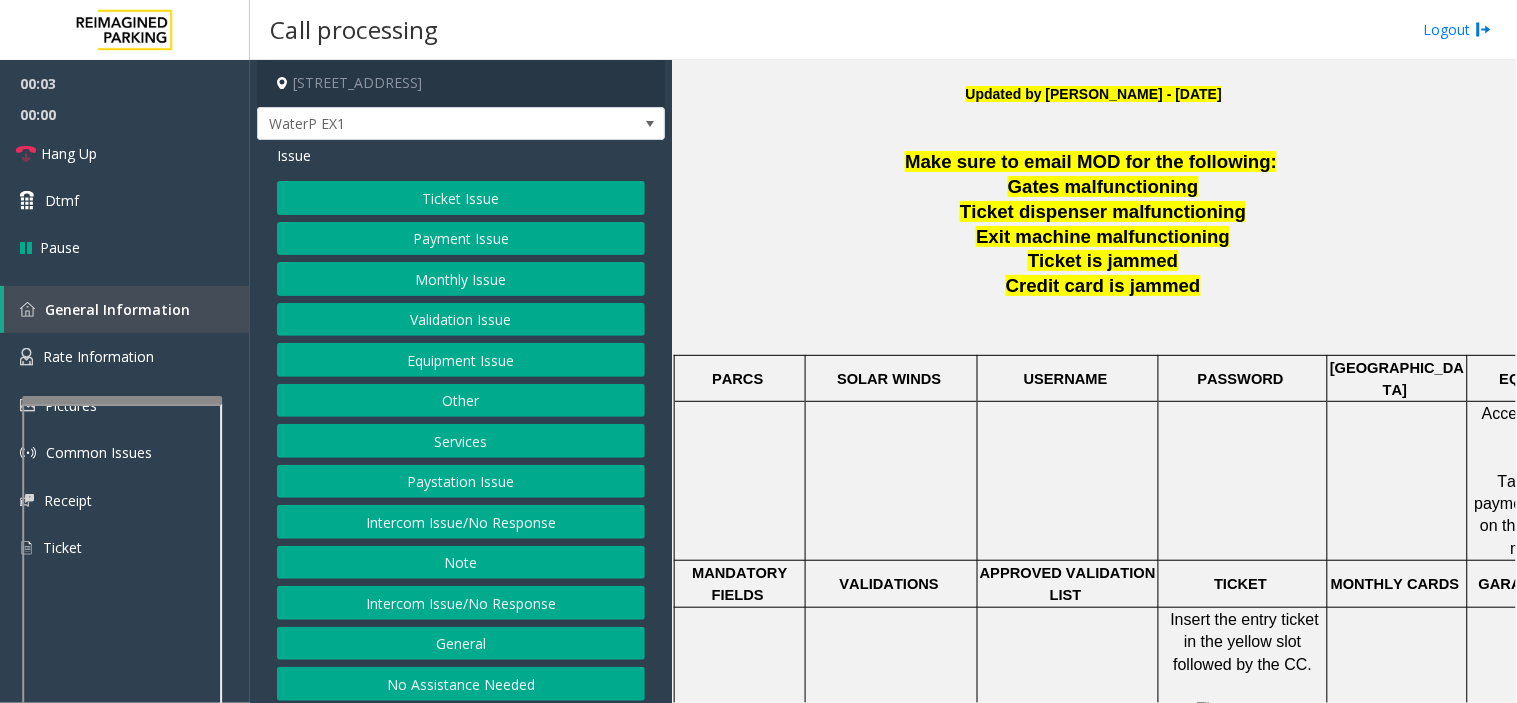 click on "Ticket Issue" 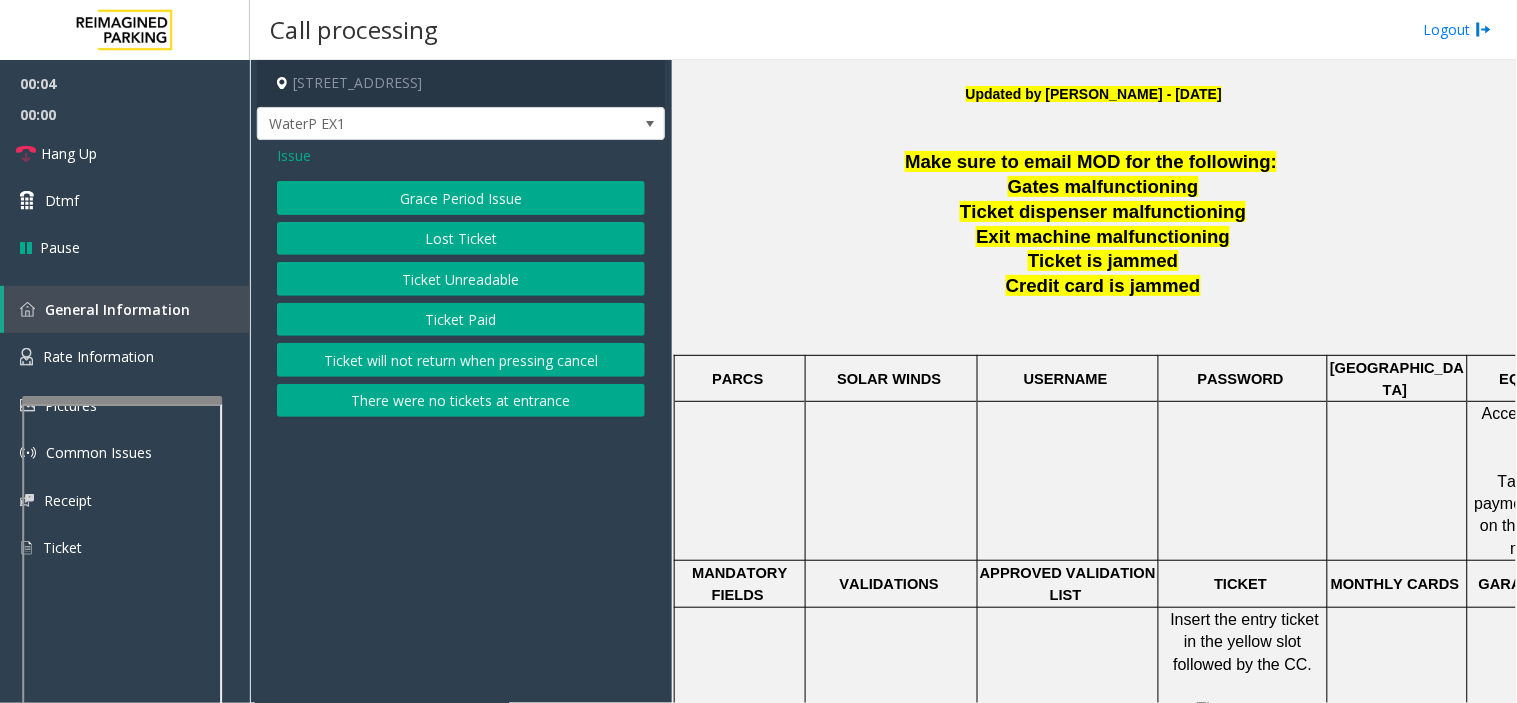 click on "Ticket Unreadable" 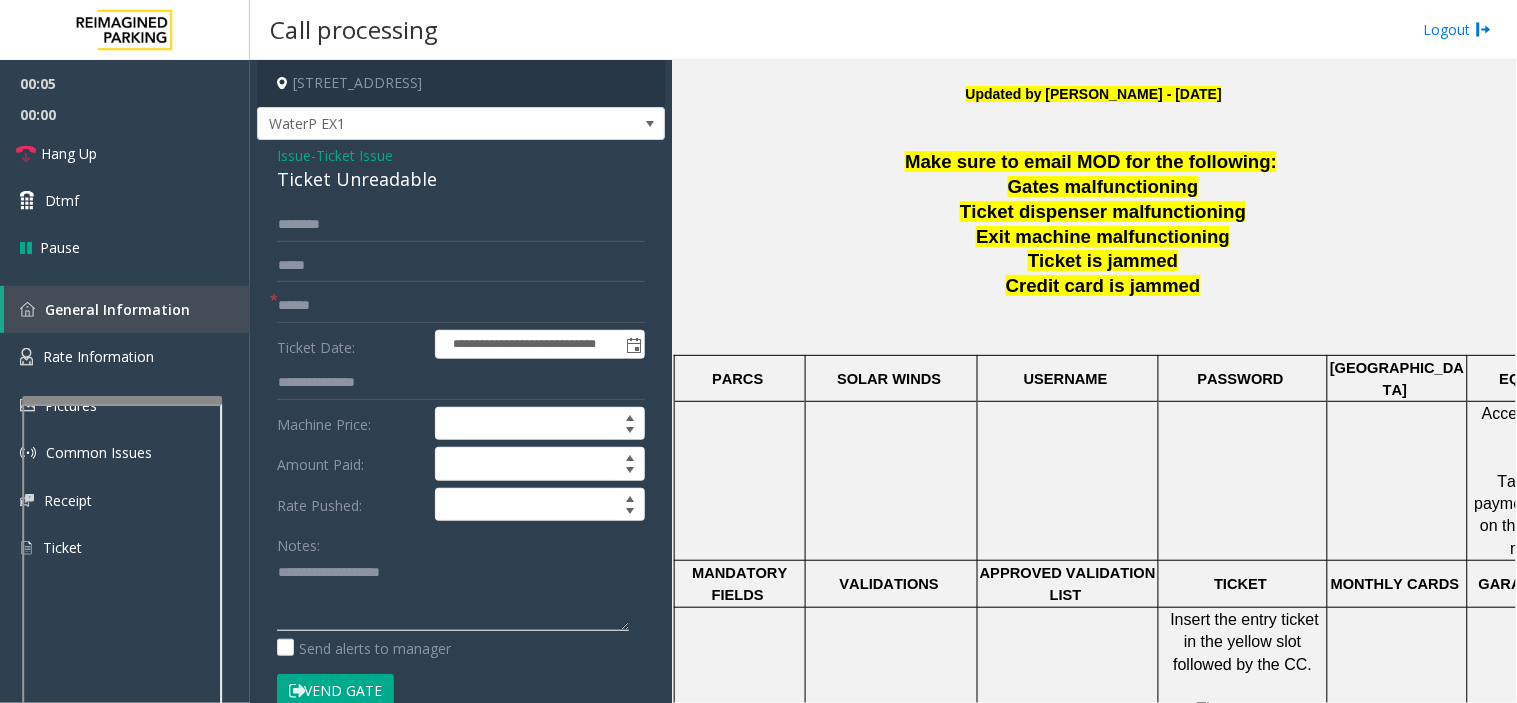 paste on "**********" 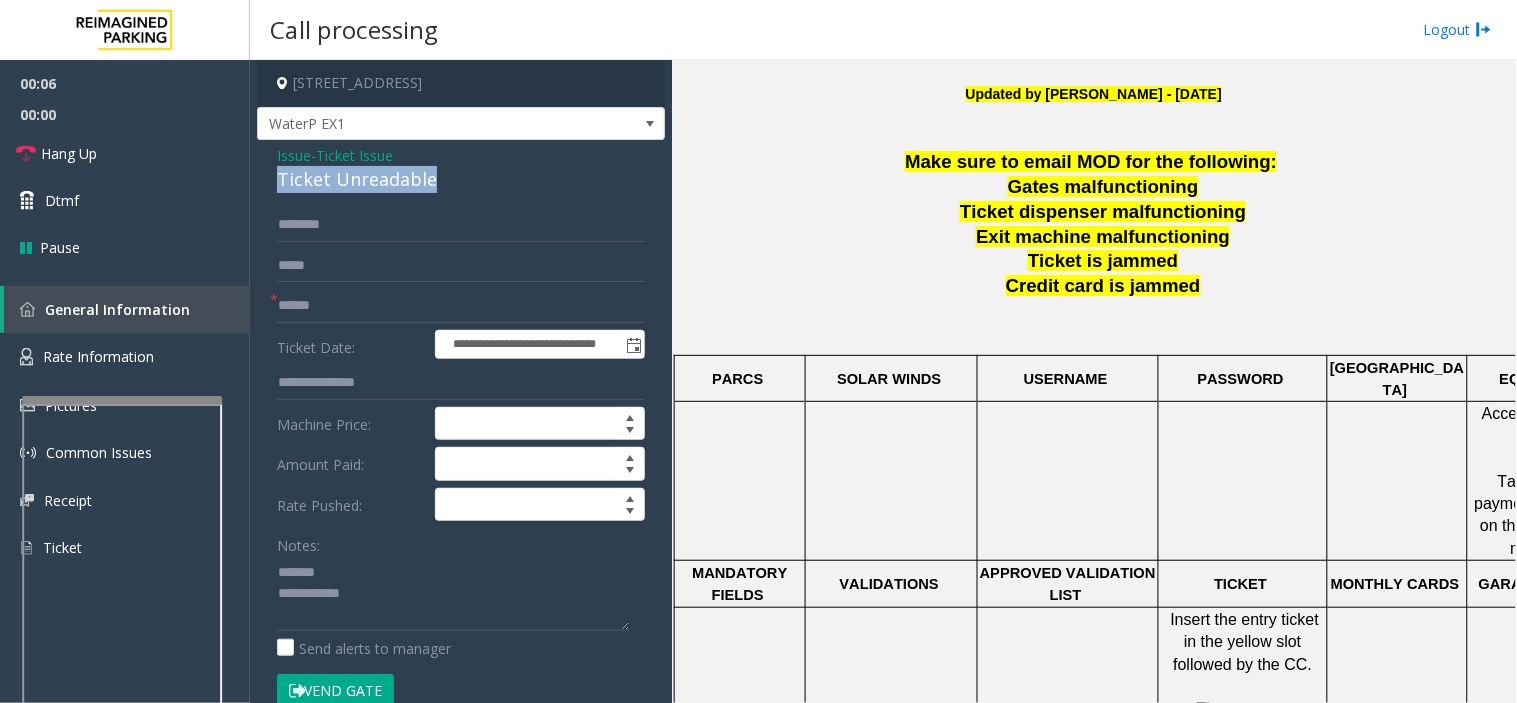 drag, startPoint x: 334, startPoint y: 183, endPoint x: 513, endPoint y: 195, distance: 179.40178 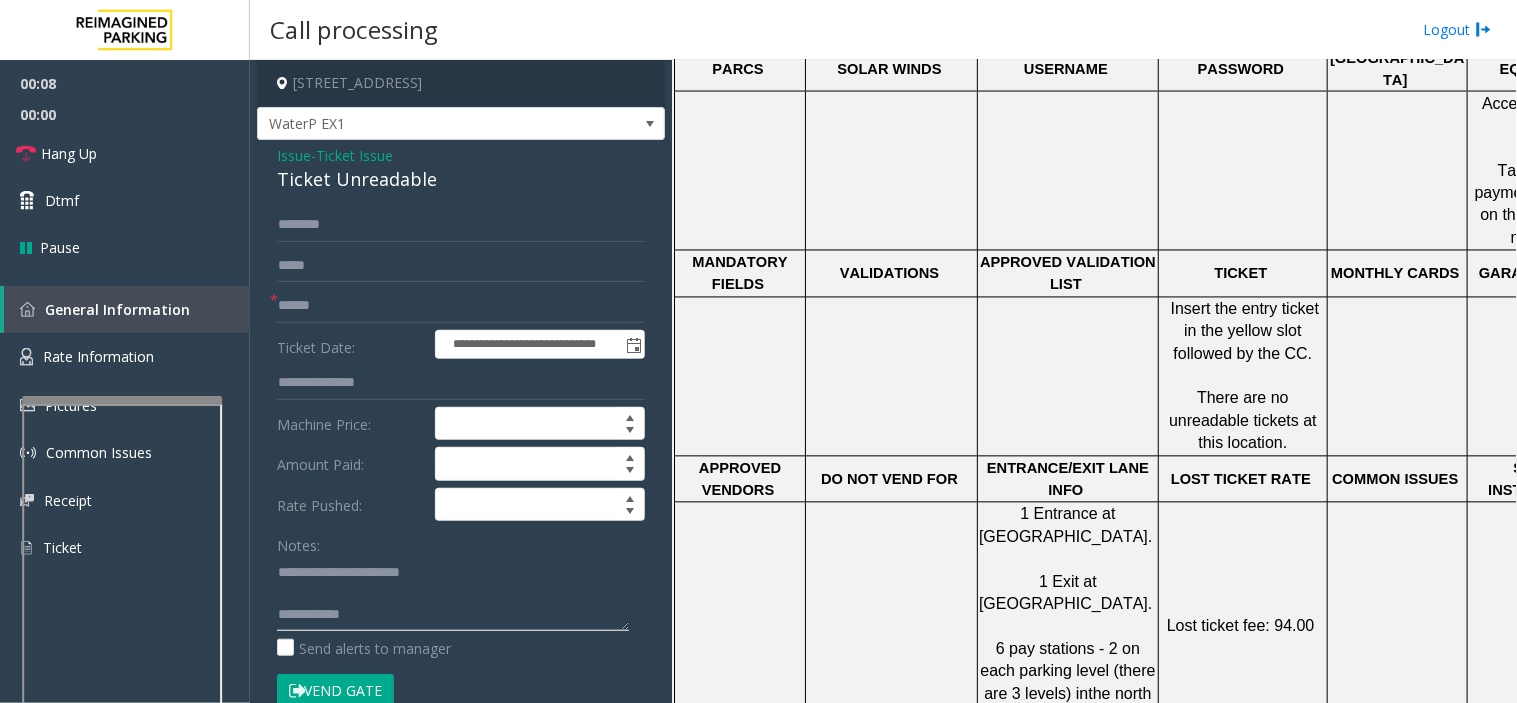 scroll, scrollTop: 888, scrollLeft: 0, axis: vertical 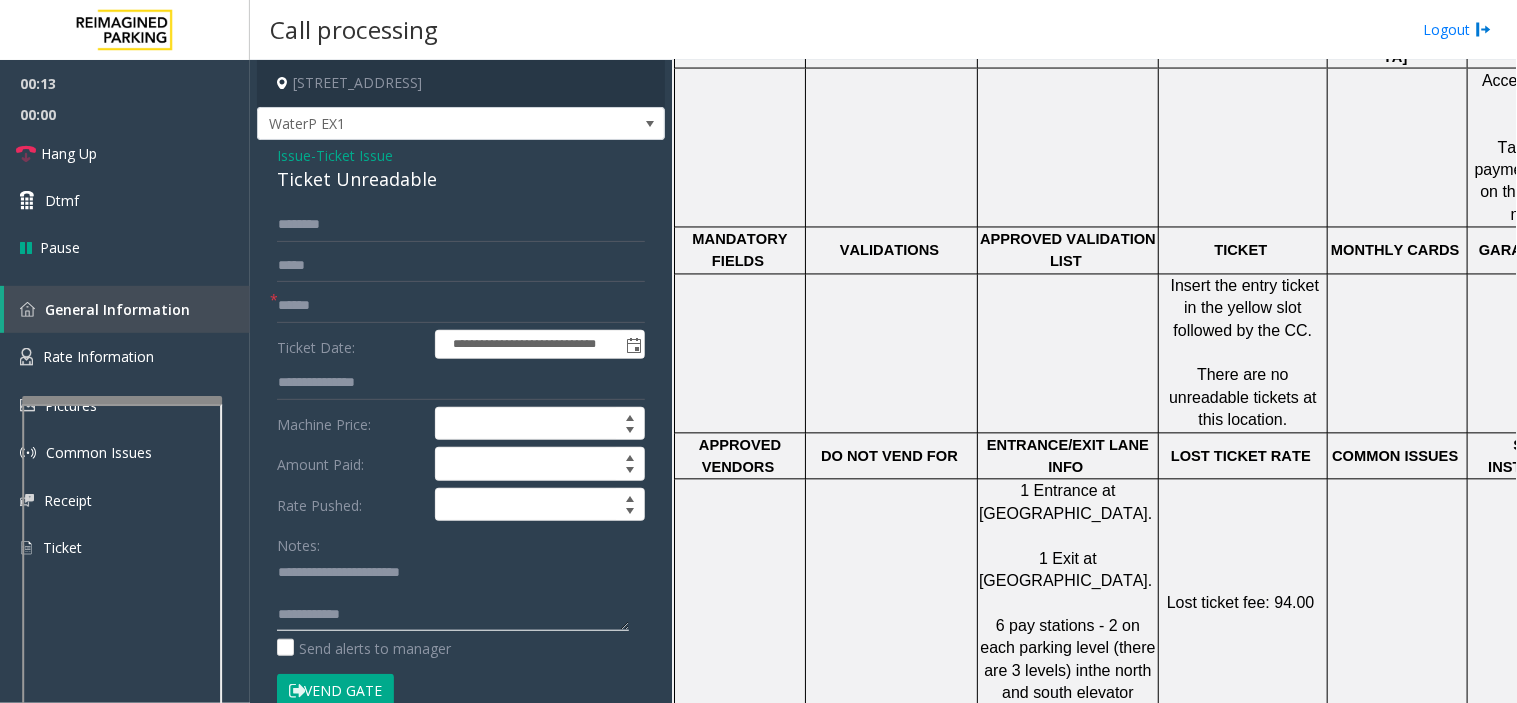 paste on "**********" 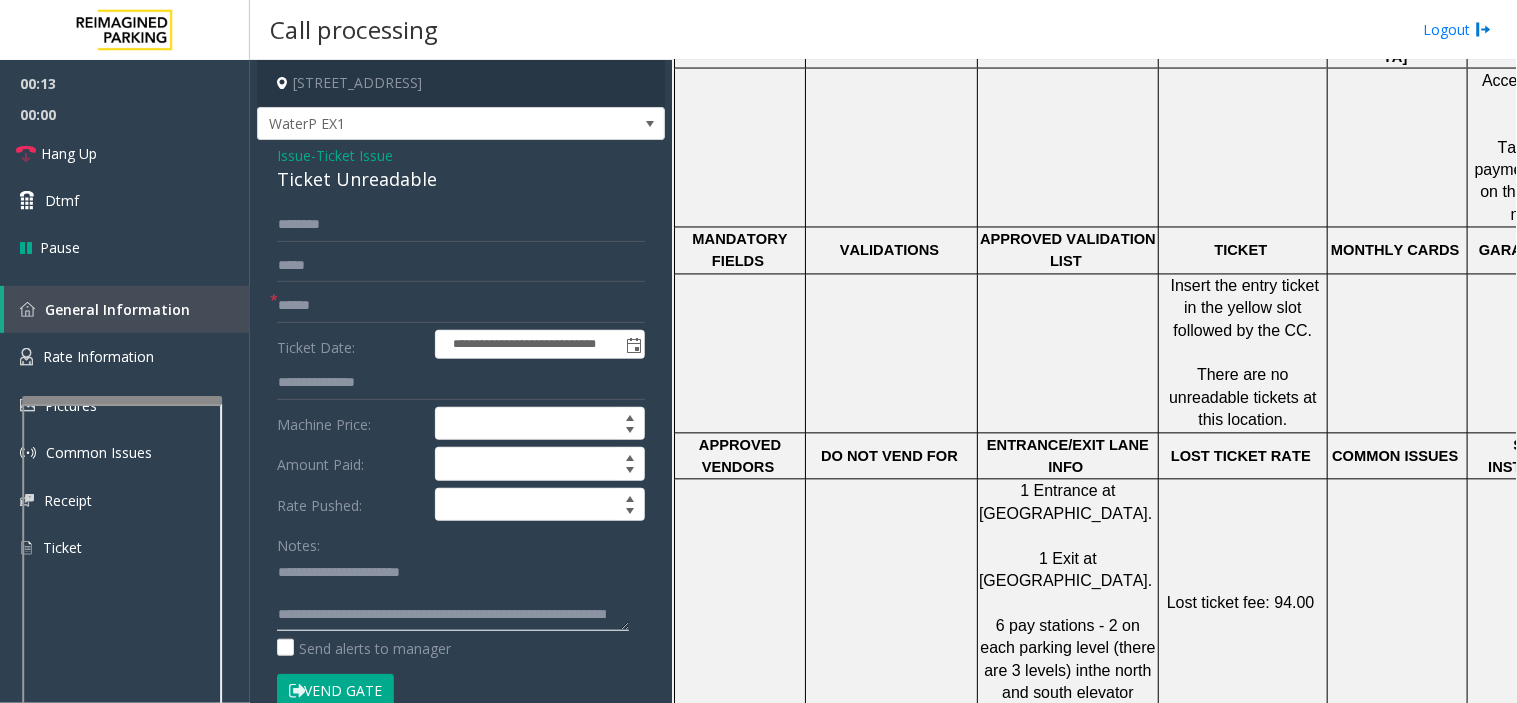 scroll, scrollTop: 34, scrollLeft: 0, axis: vertical 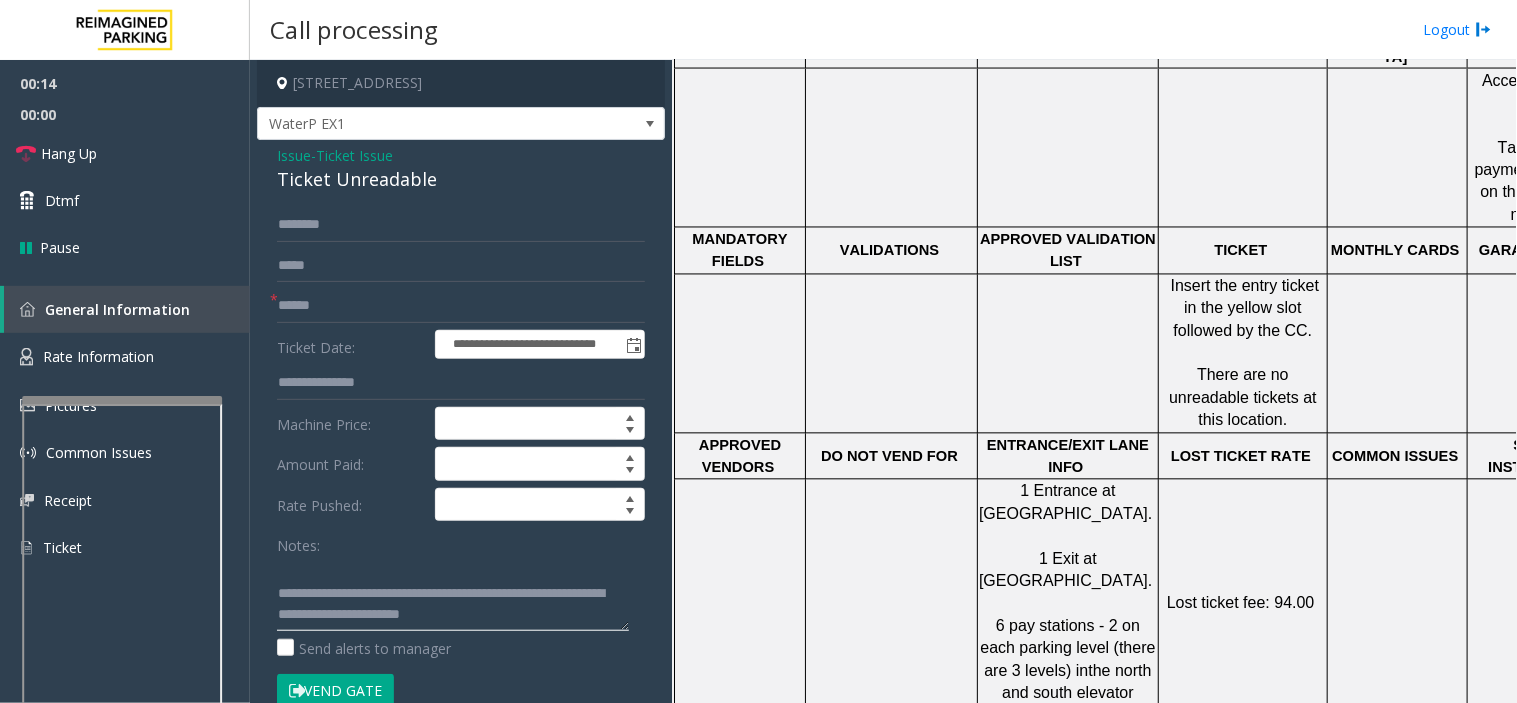 type on "**********" 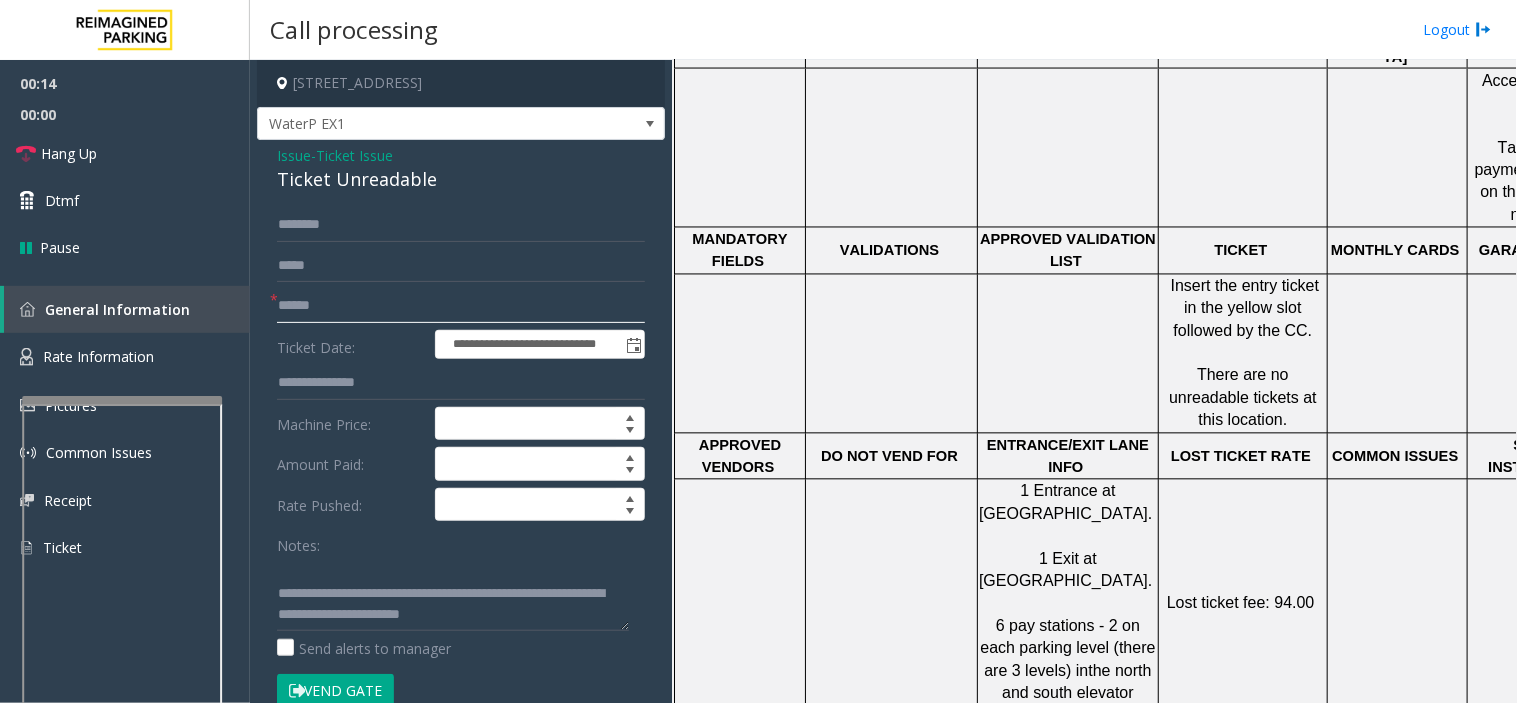 click 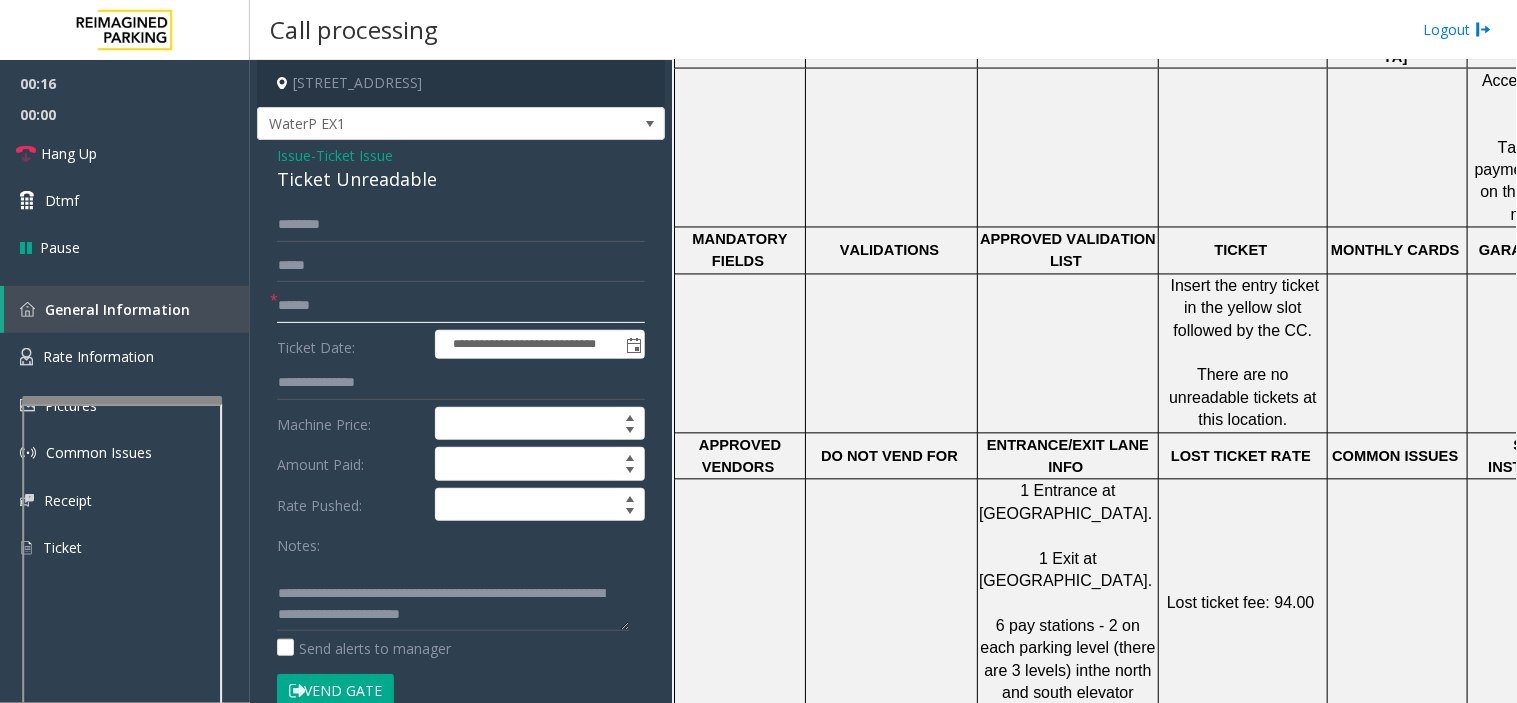 drag, startPoint x: 393, startPoint y: 298, endPoint x: 377, endPoint y: 298, distance: 16 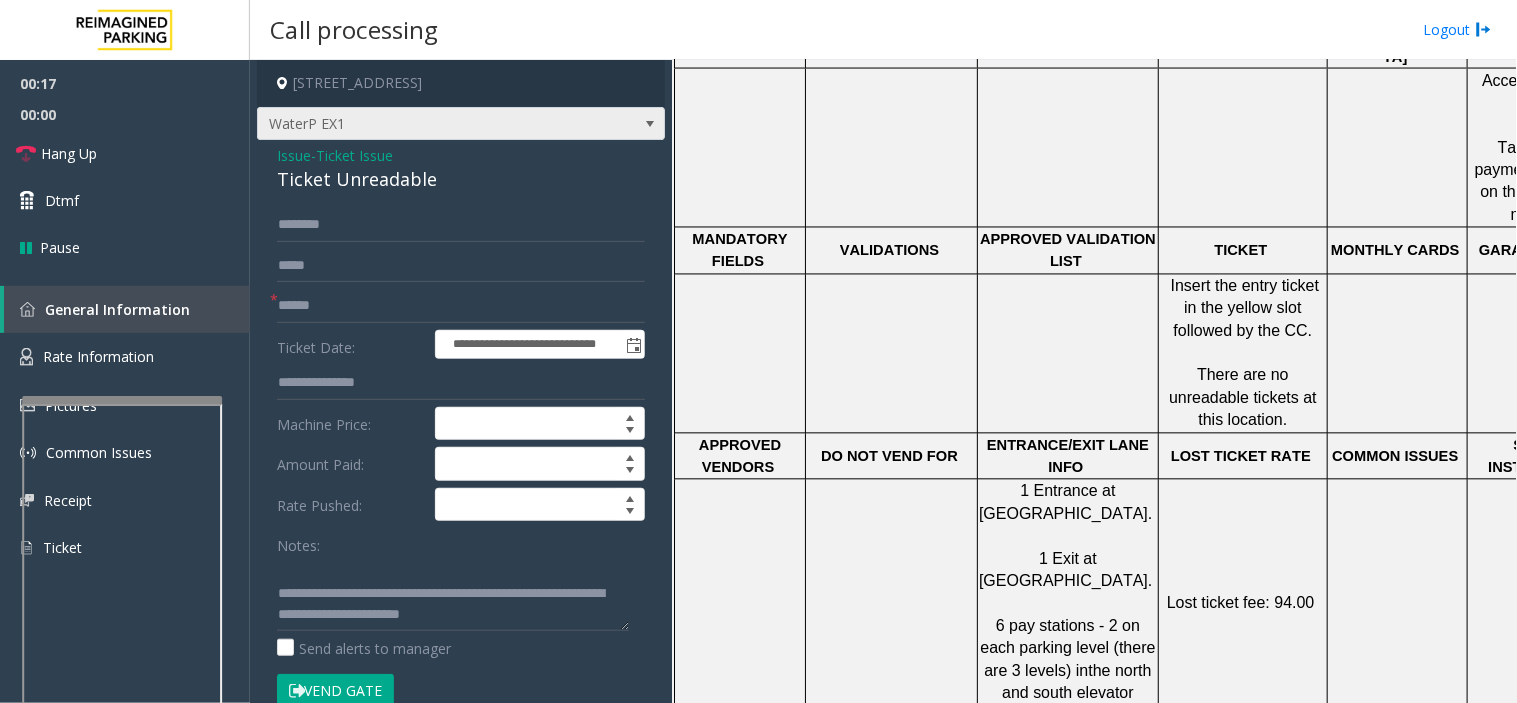 click on "WaterP EX1" at bounding box center (420, 124) 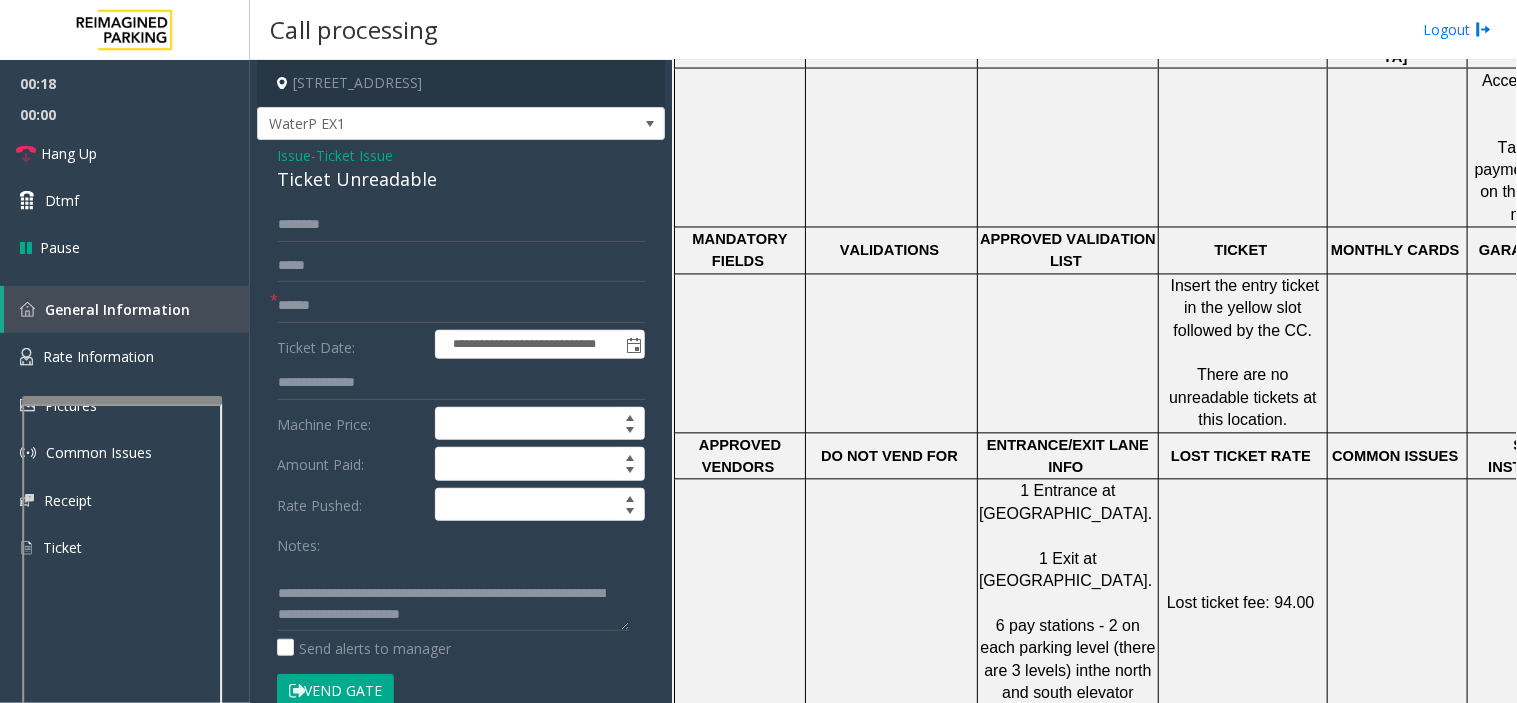click on "Amount Paid:" 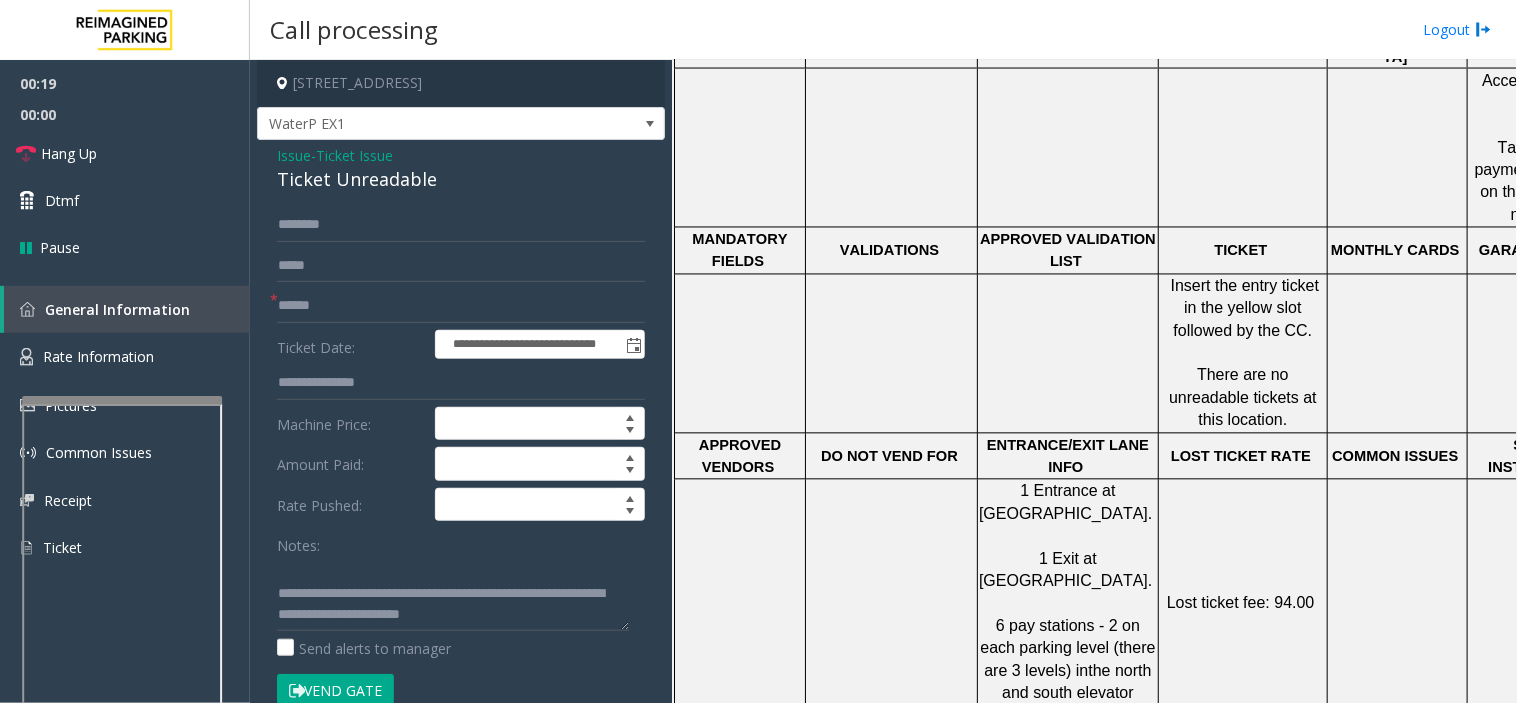 click on "Issue" 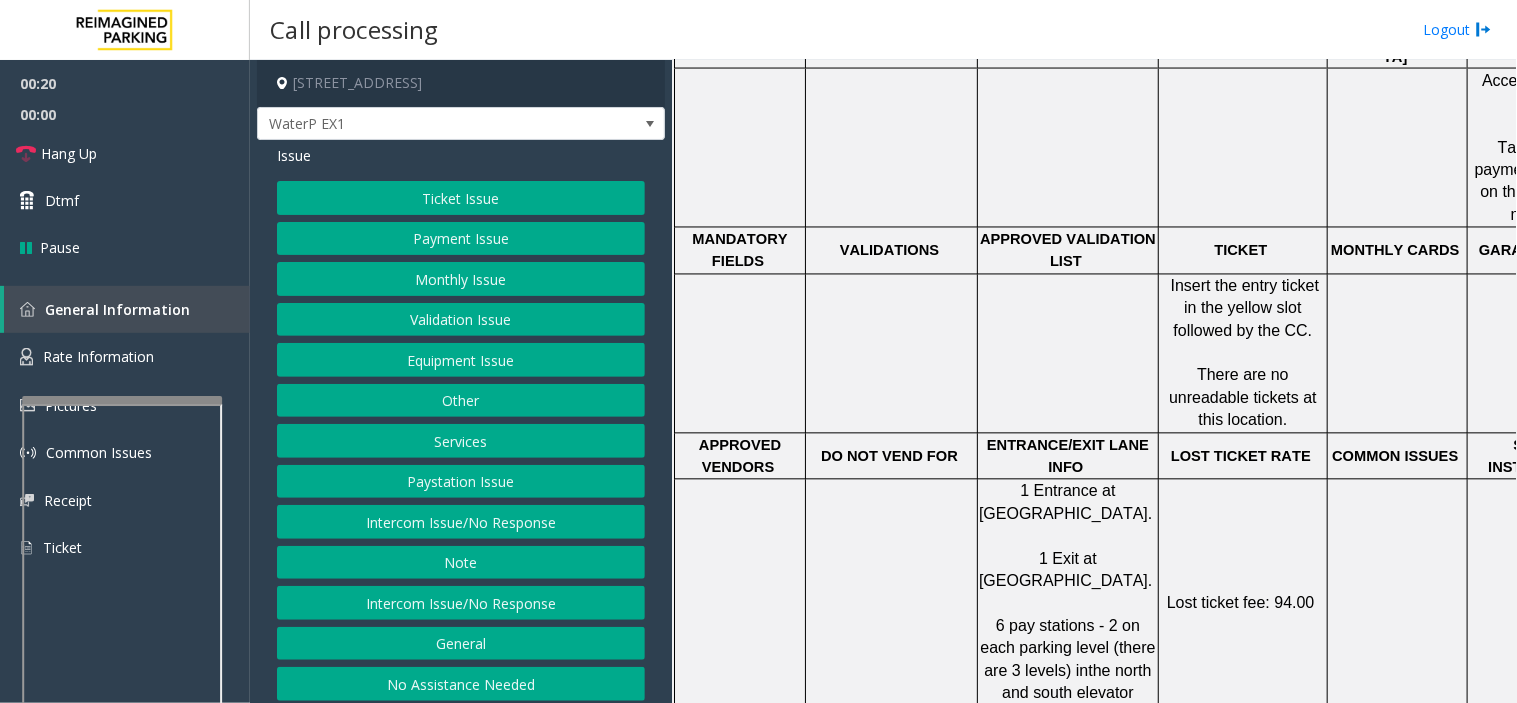 click on "Ticket Issue" 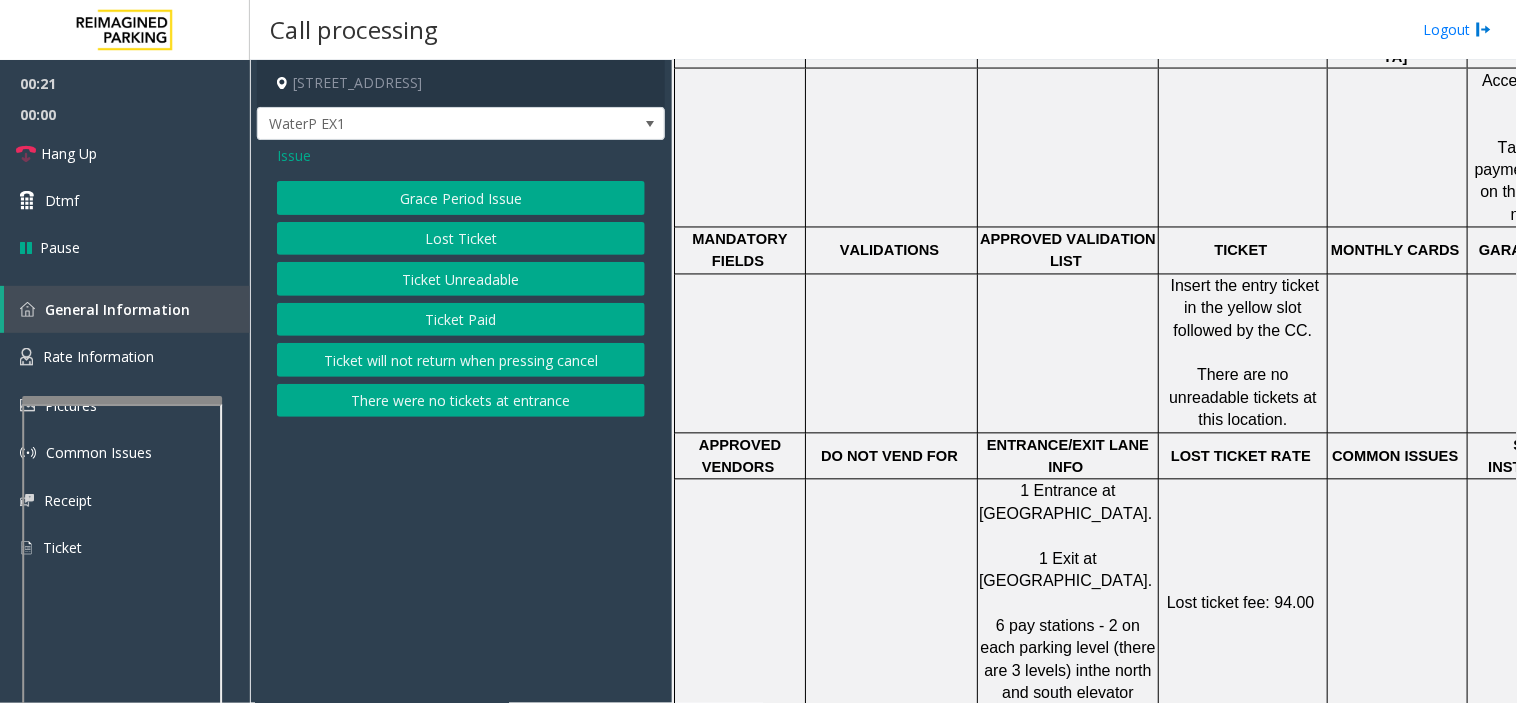 click on "Ticket Paid" 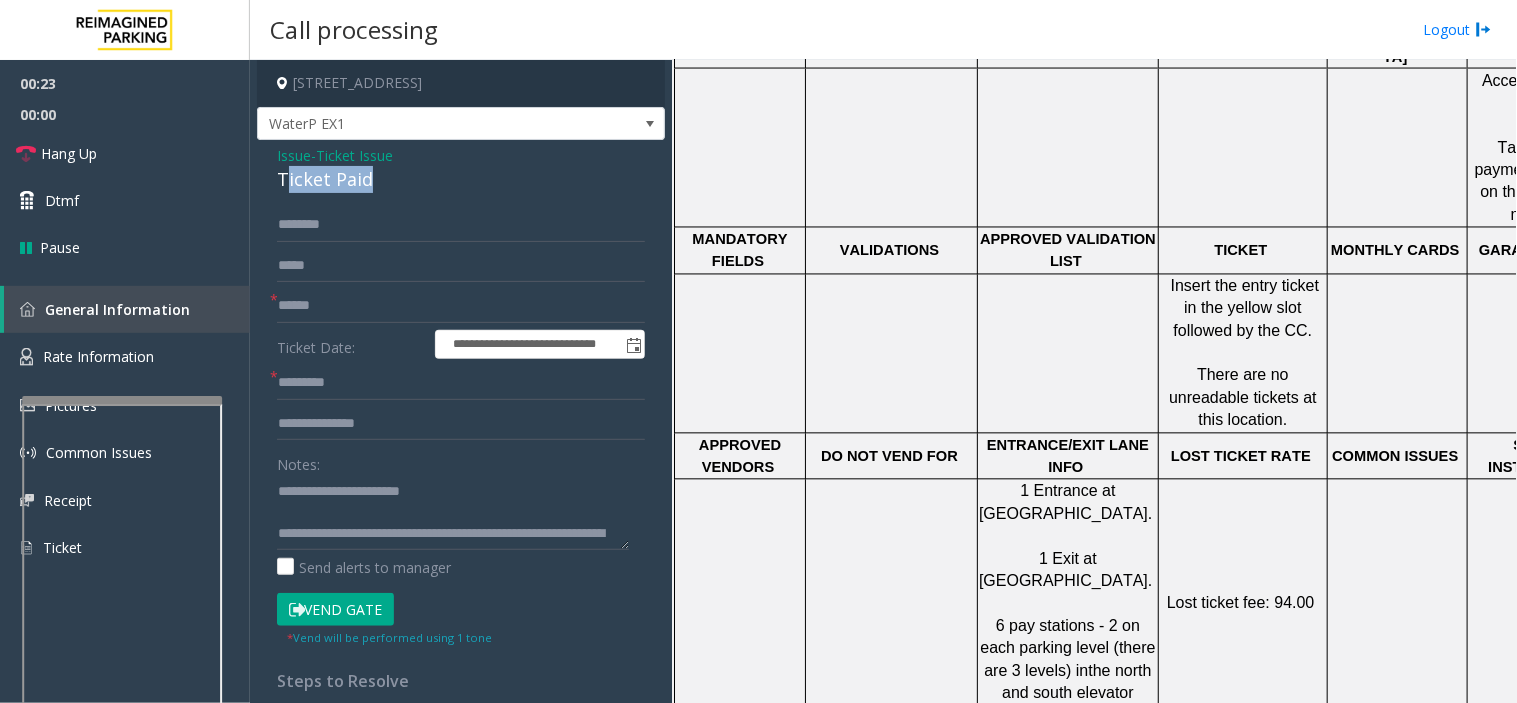 drag, startPoint x: 350, startPoint y: 188, endPoint x: 398, endPoint y: 193, distance: 48.259712 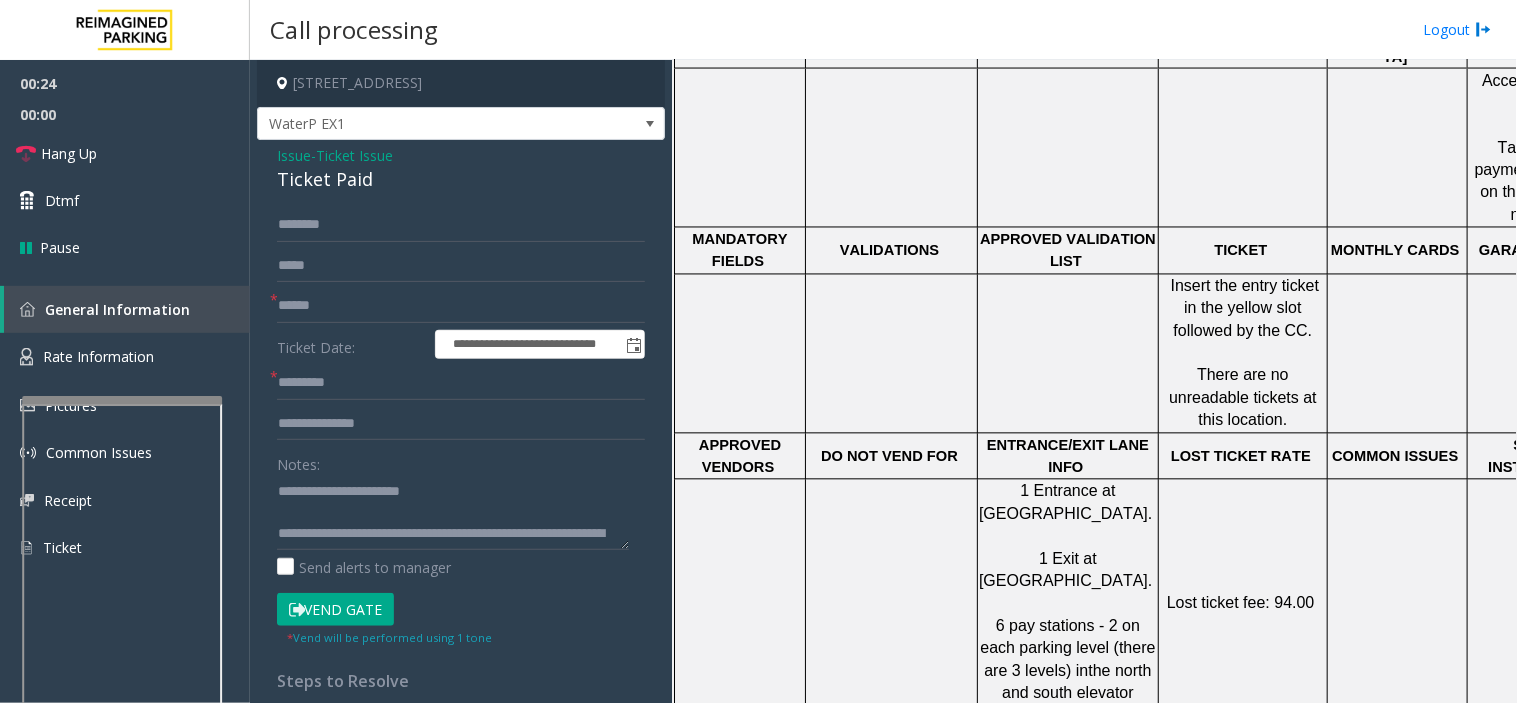 drag, startPoint x: 284, startPoint y: 204, endPoint x: 278, endPoint y: 184, distance: 20.880613 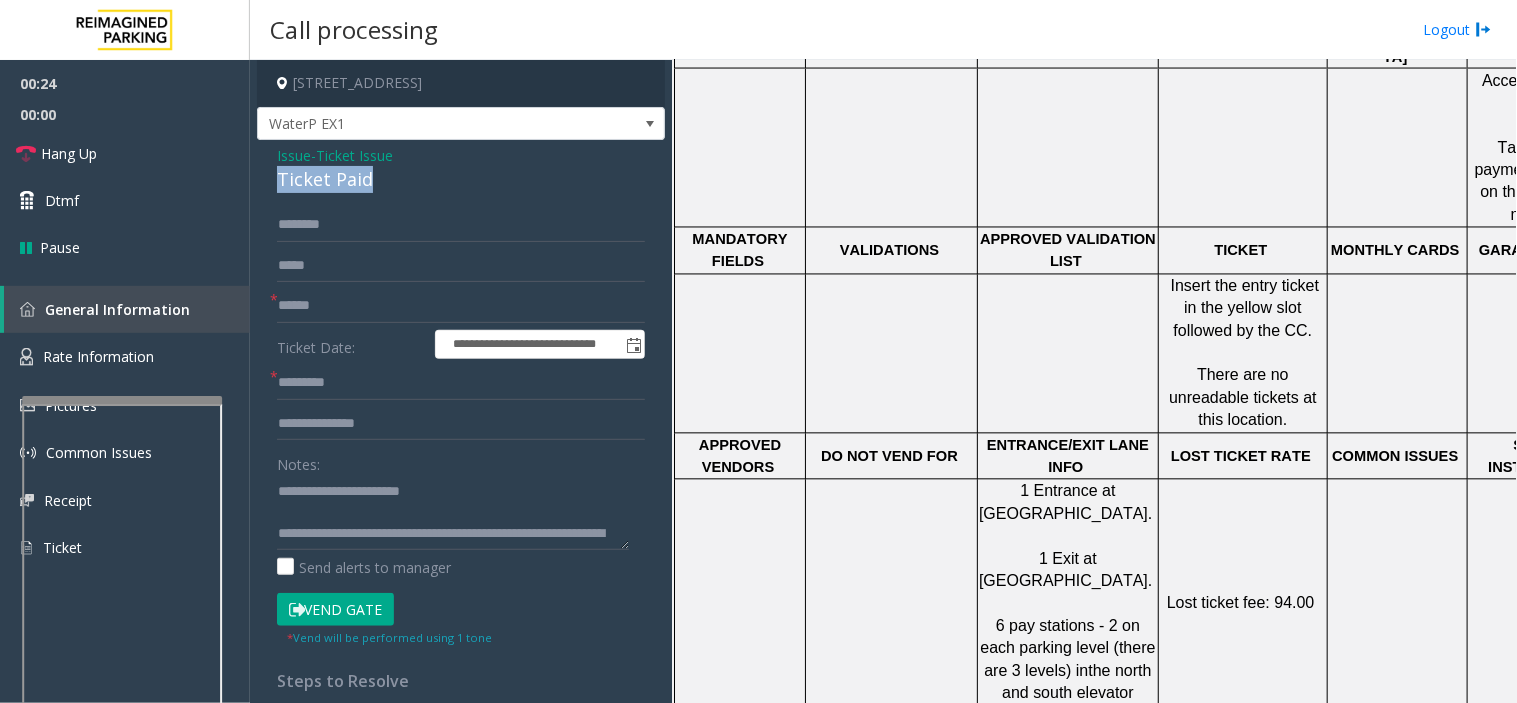 drag, startPoint x: 268, startPoint y: 181, endPoint x: 357, endPoint y: 441, distance: 274.81085 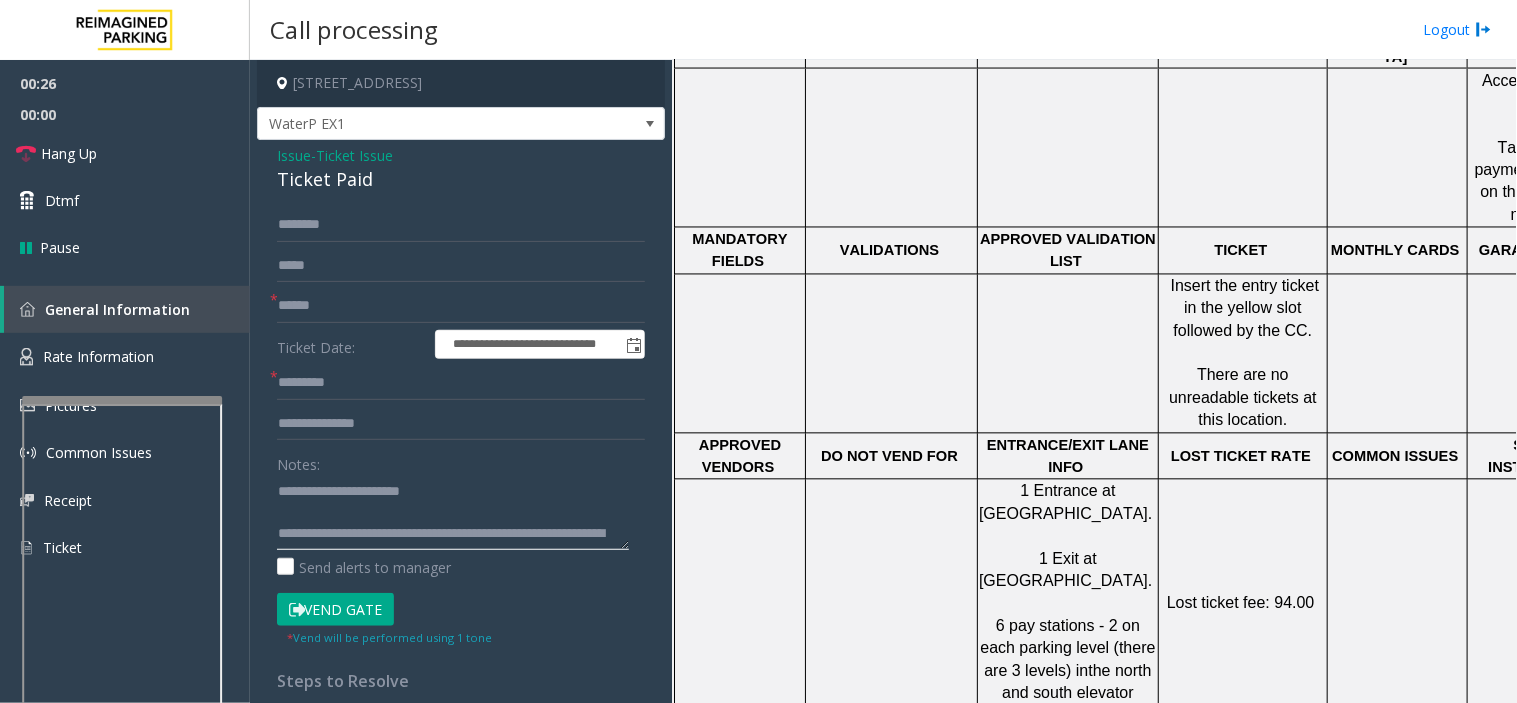 drag, startPoint x: 321, startPoint y: 492, endPoint x: 471, endPoint y: 494, distance: 150.01334 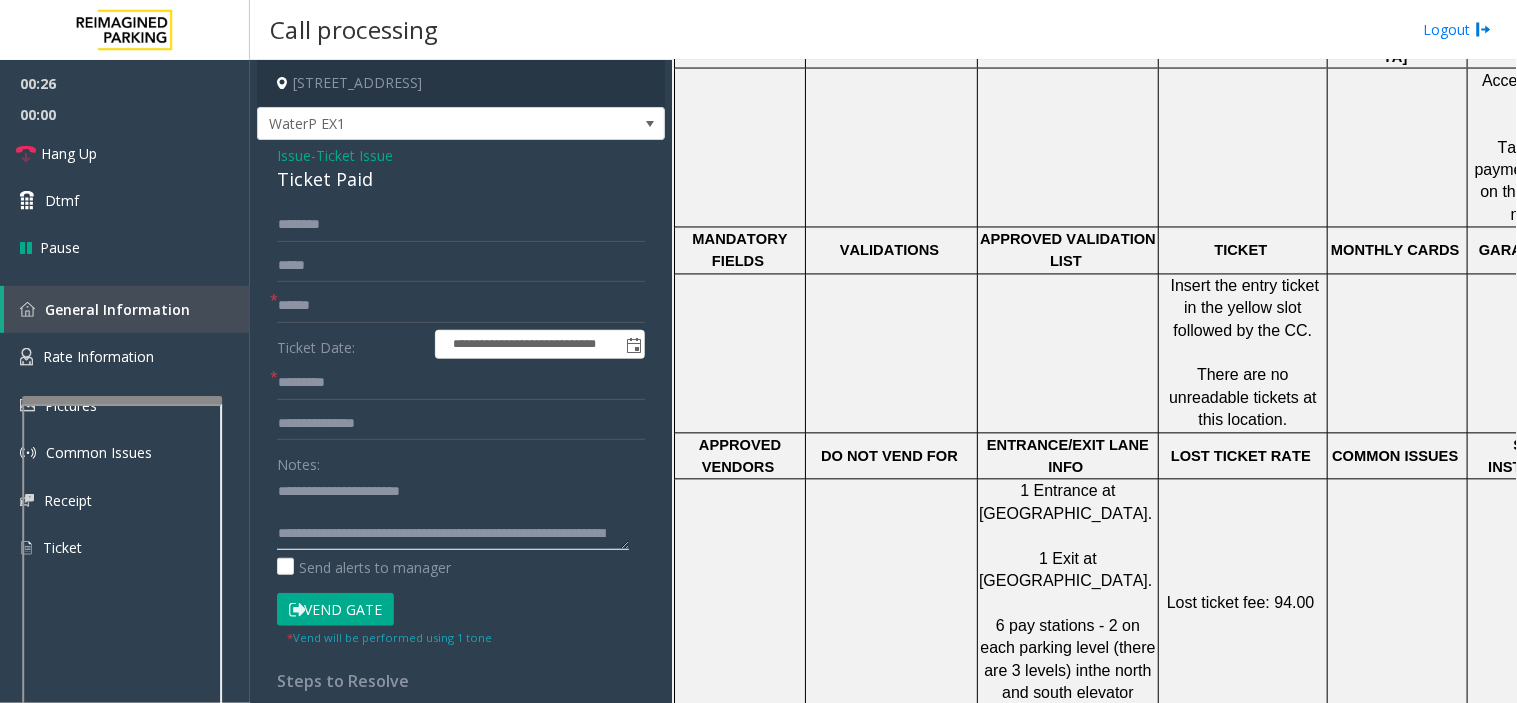 click 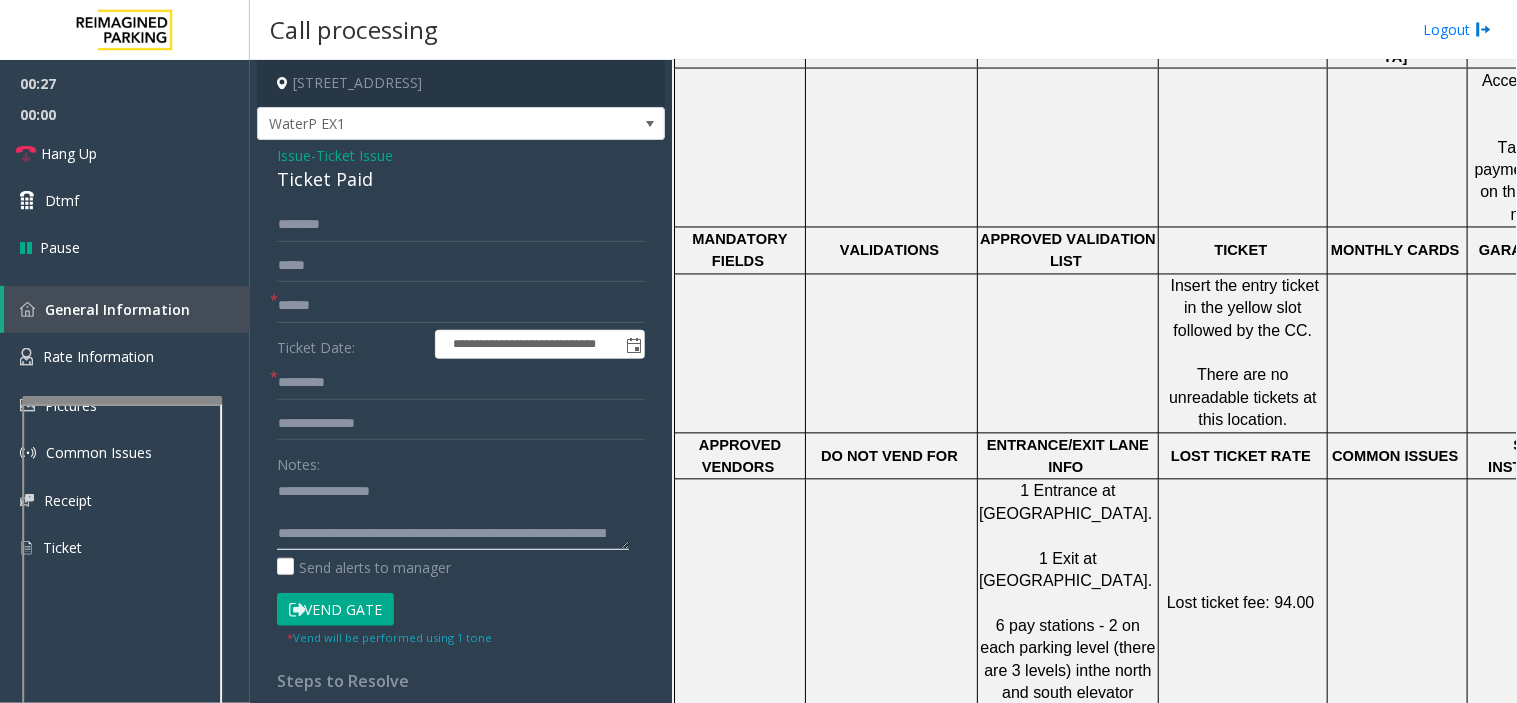 click 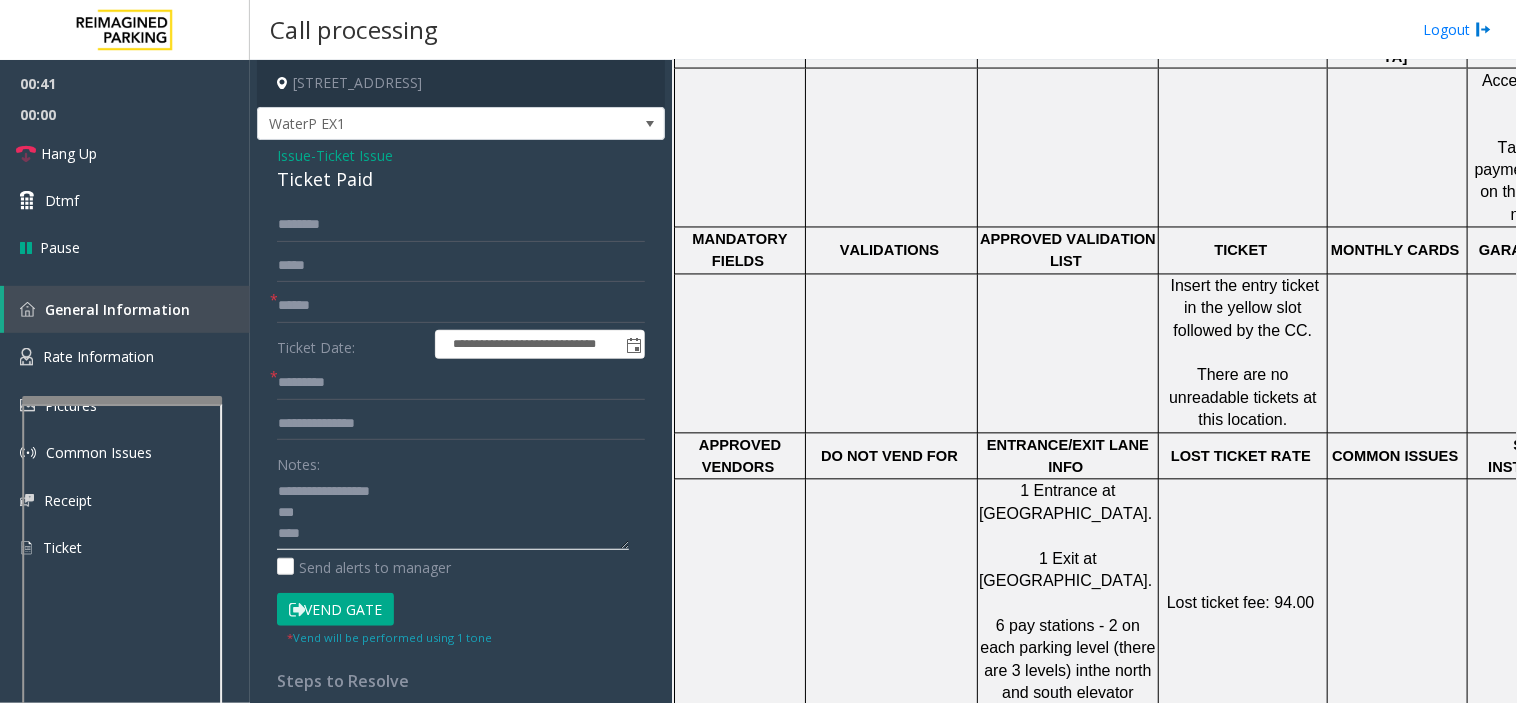 type on "**********" 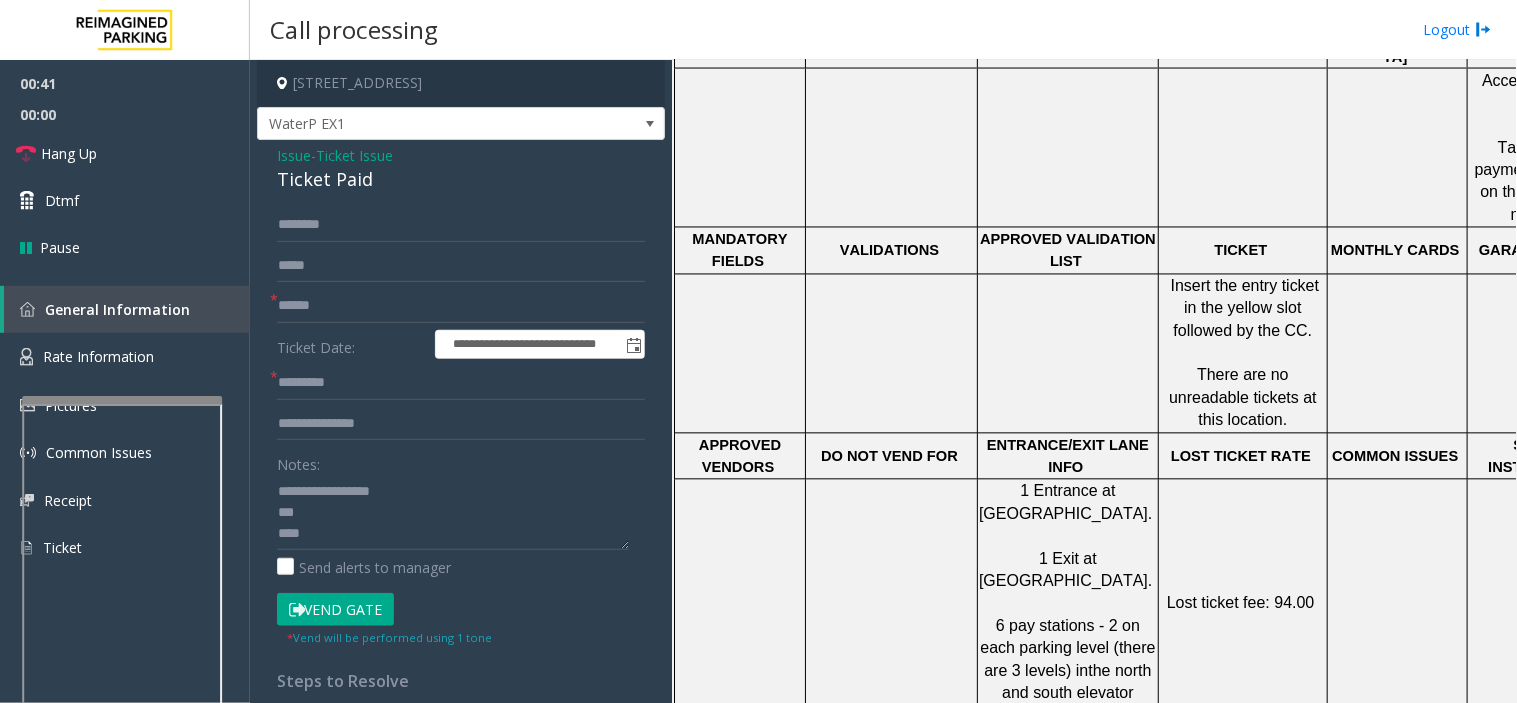 click on "**********" 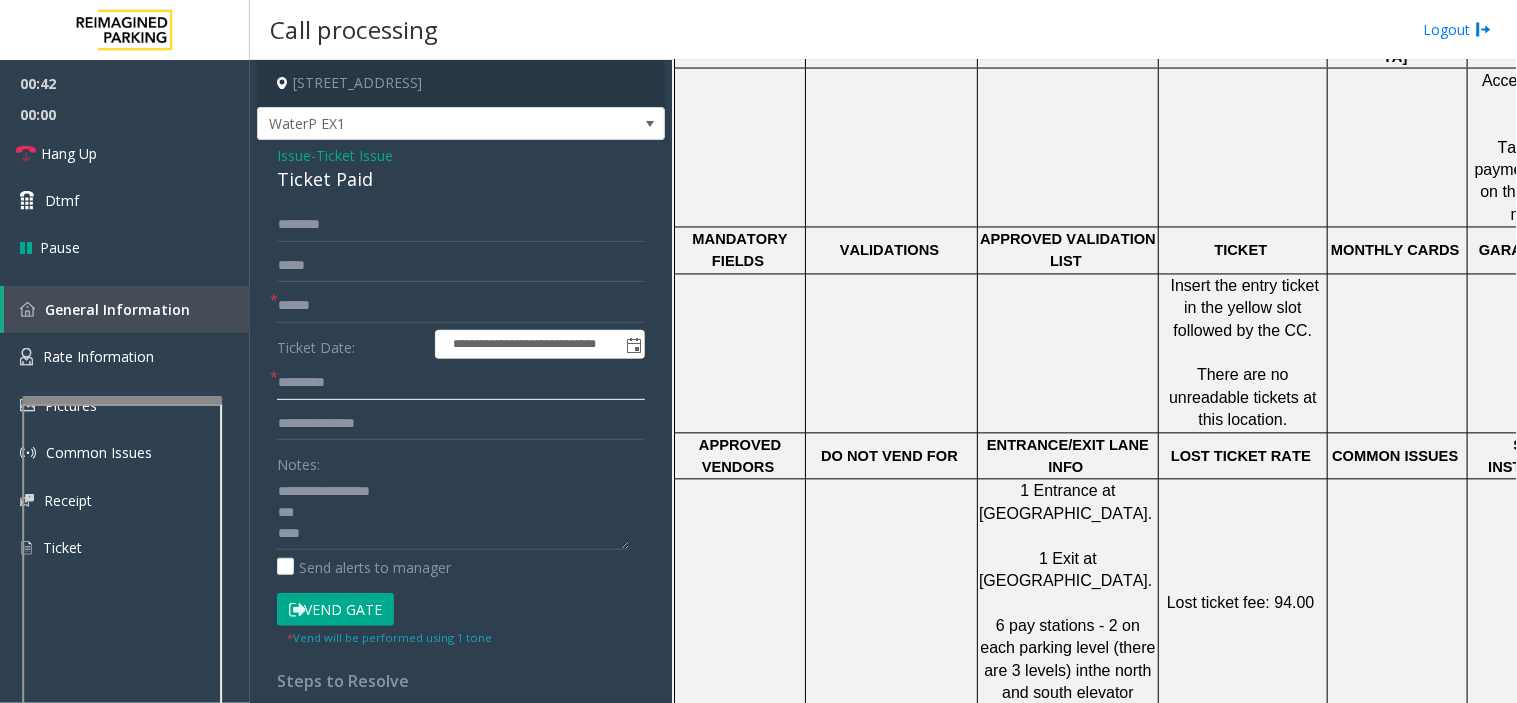 click 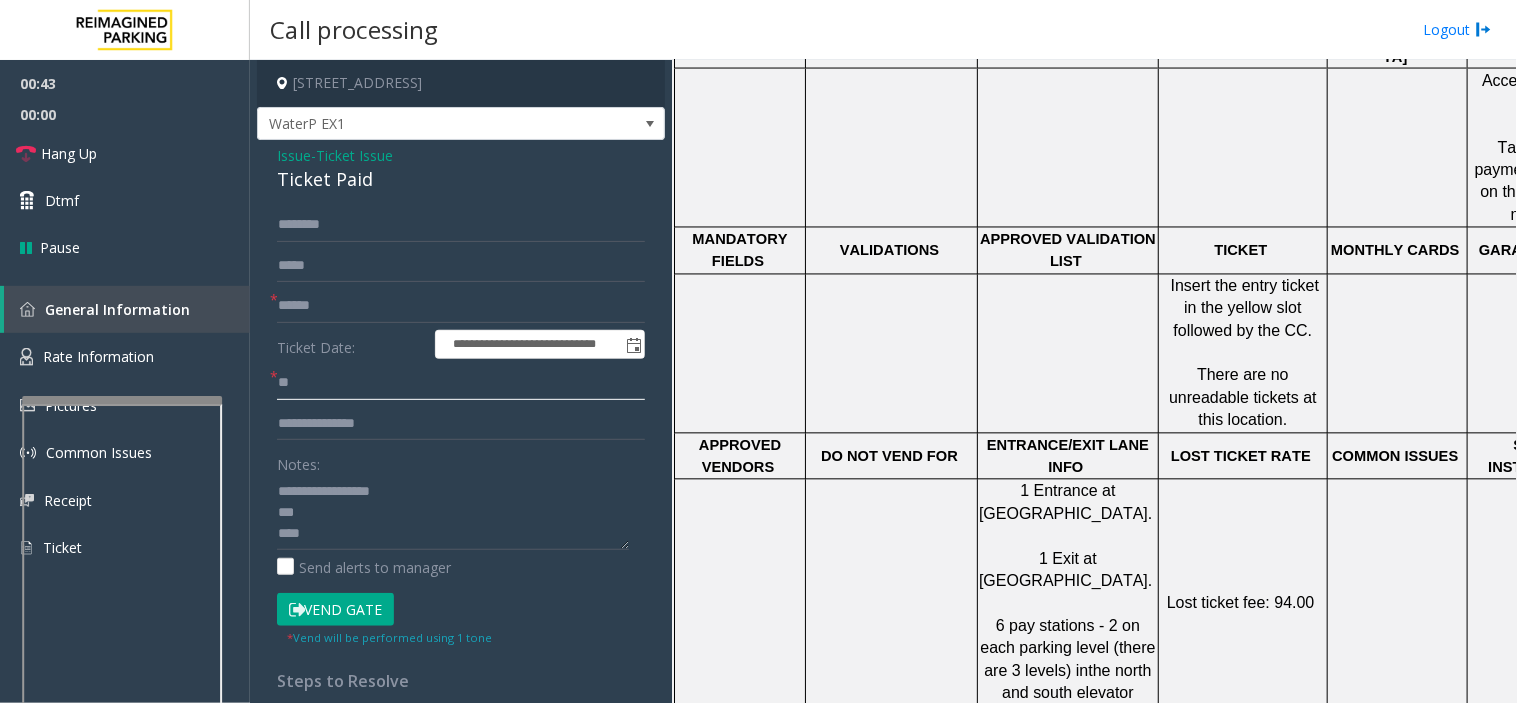 type on "**" 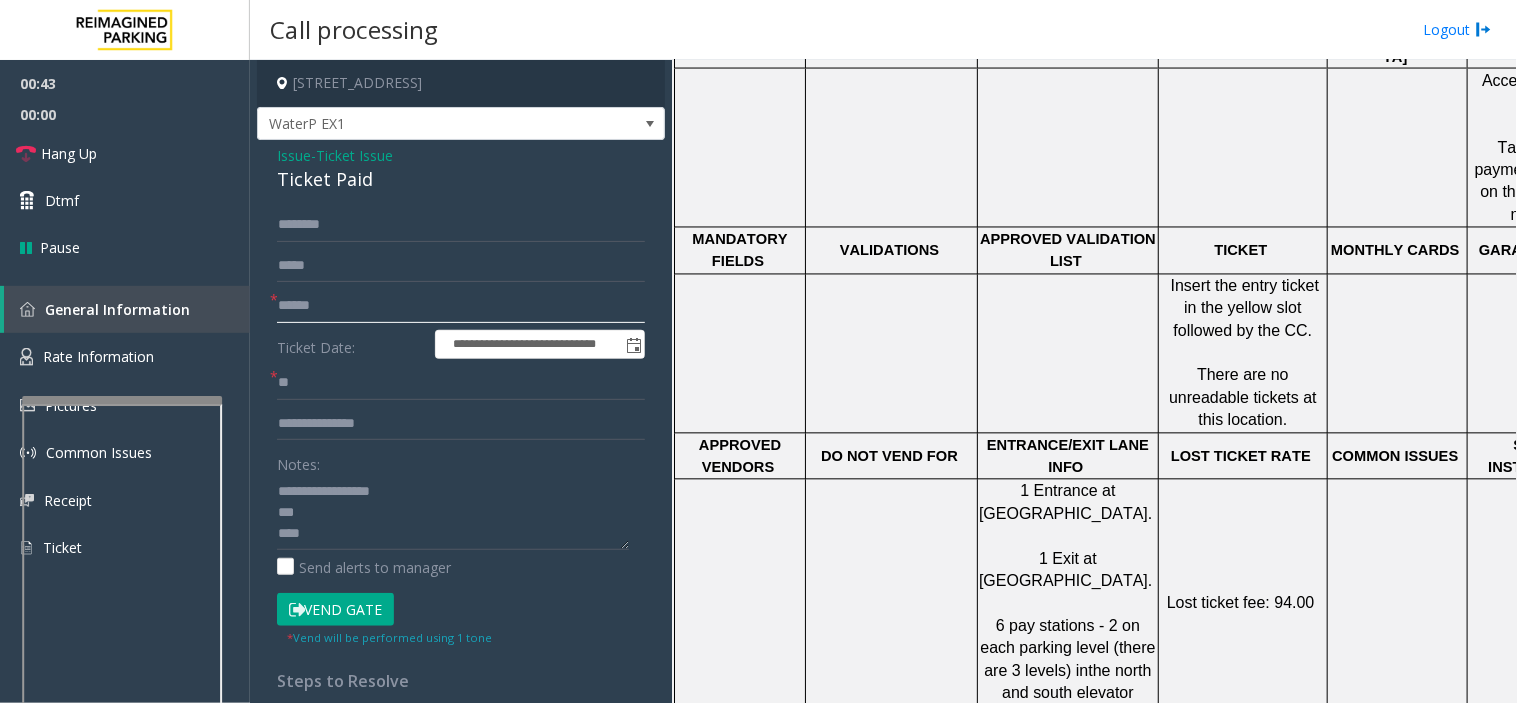 click 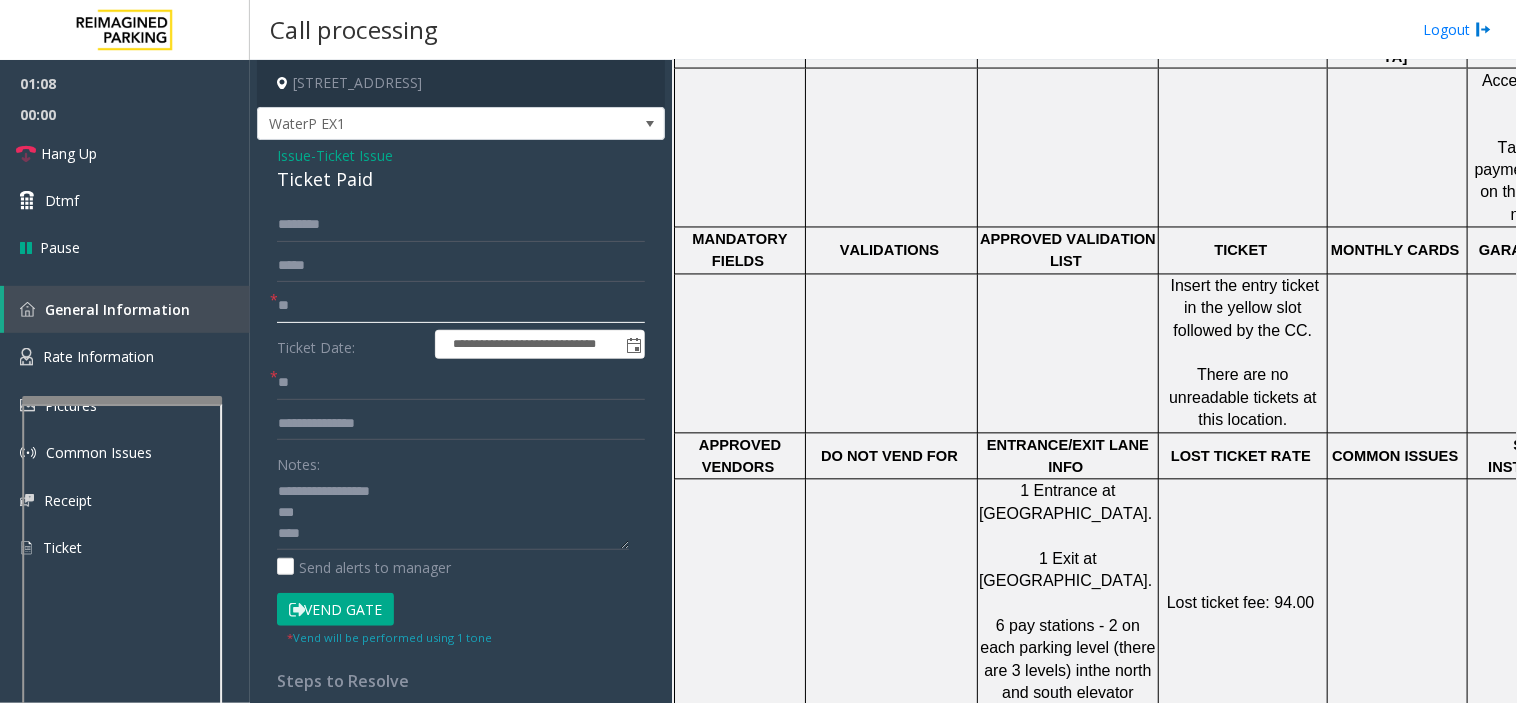 type on "*" 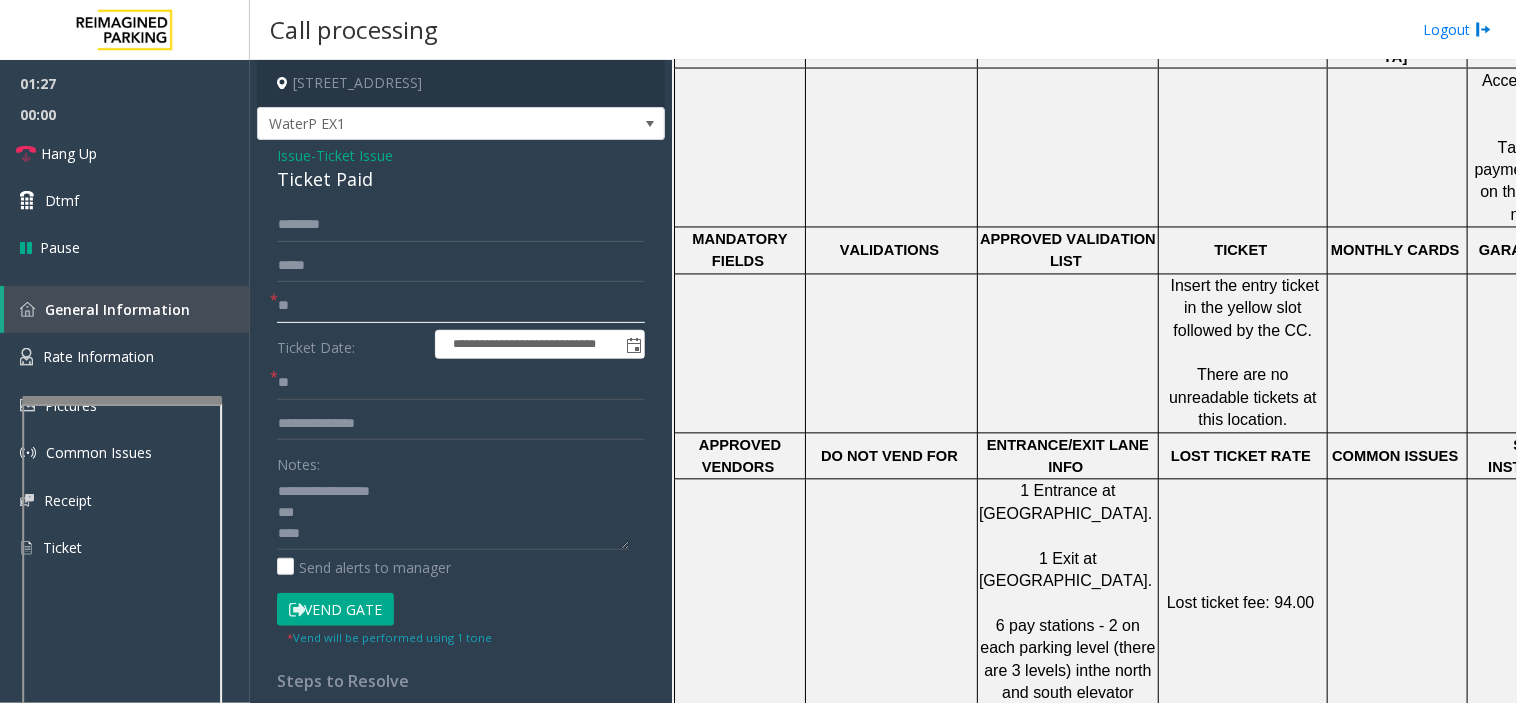 type on "**" 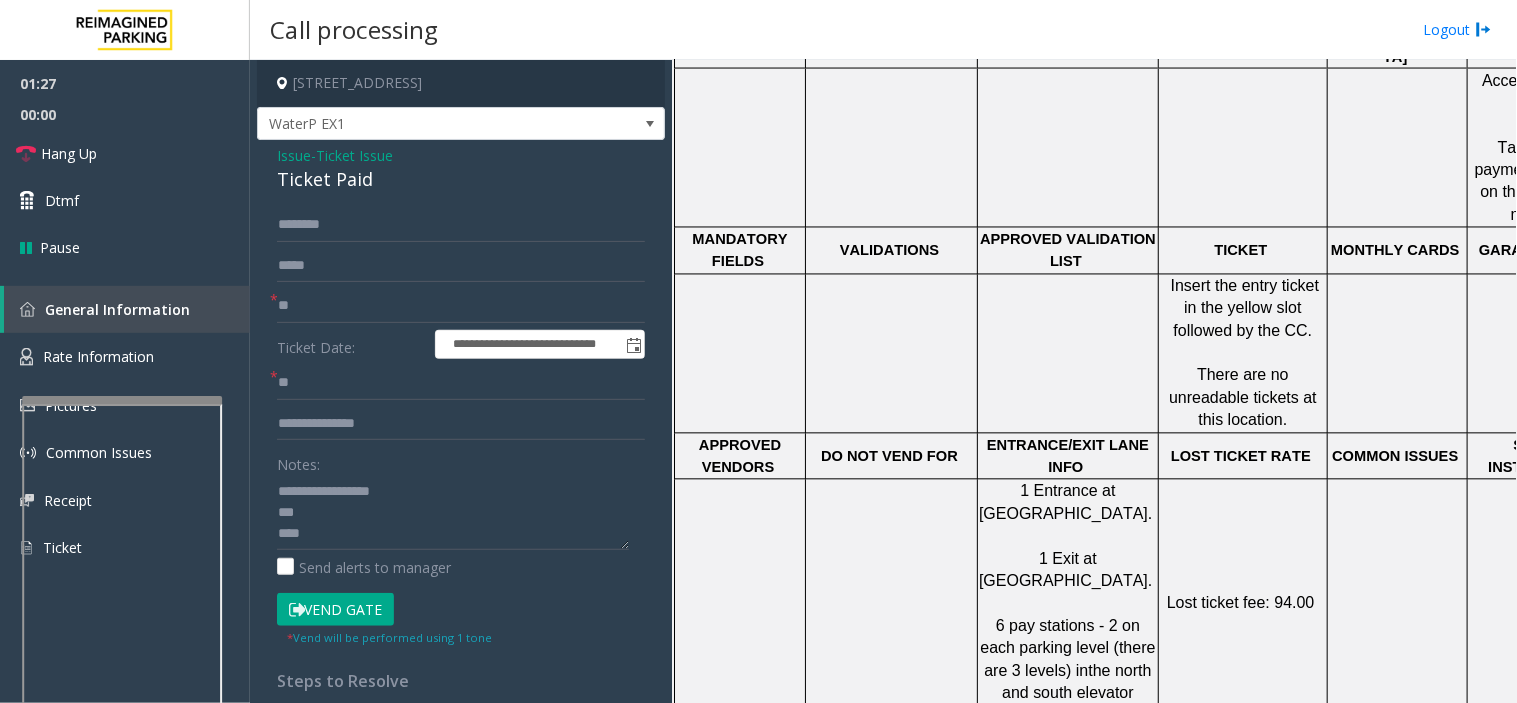 drag, startPoint x: 353, startPoint y: 601, endPoint x: 355, endPoint y: 425, distance: 176.01137 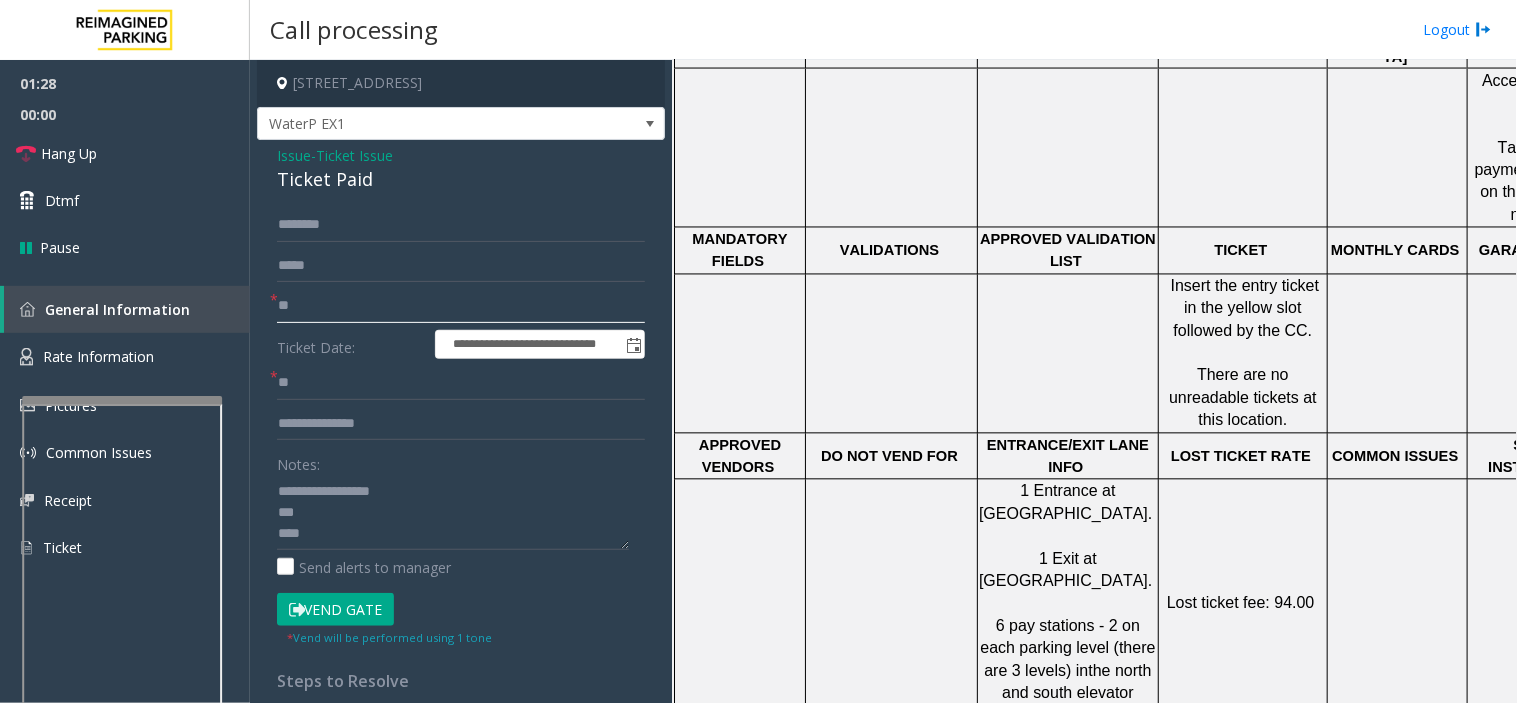 drag, startPoint x: 323, startPoint y: 306, endPoint x: 252, endPoint y: 306, distance: 71 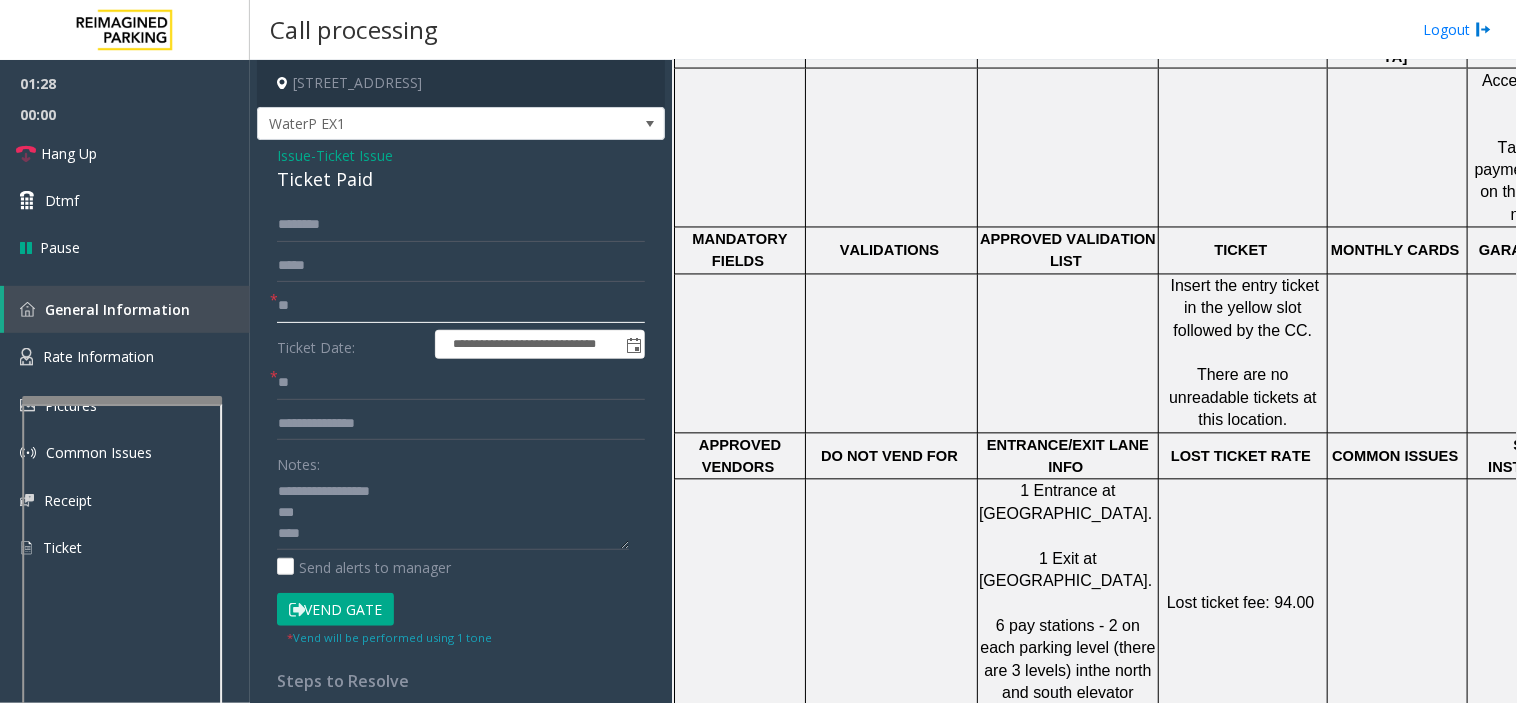 click on "**********" 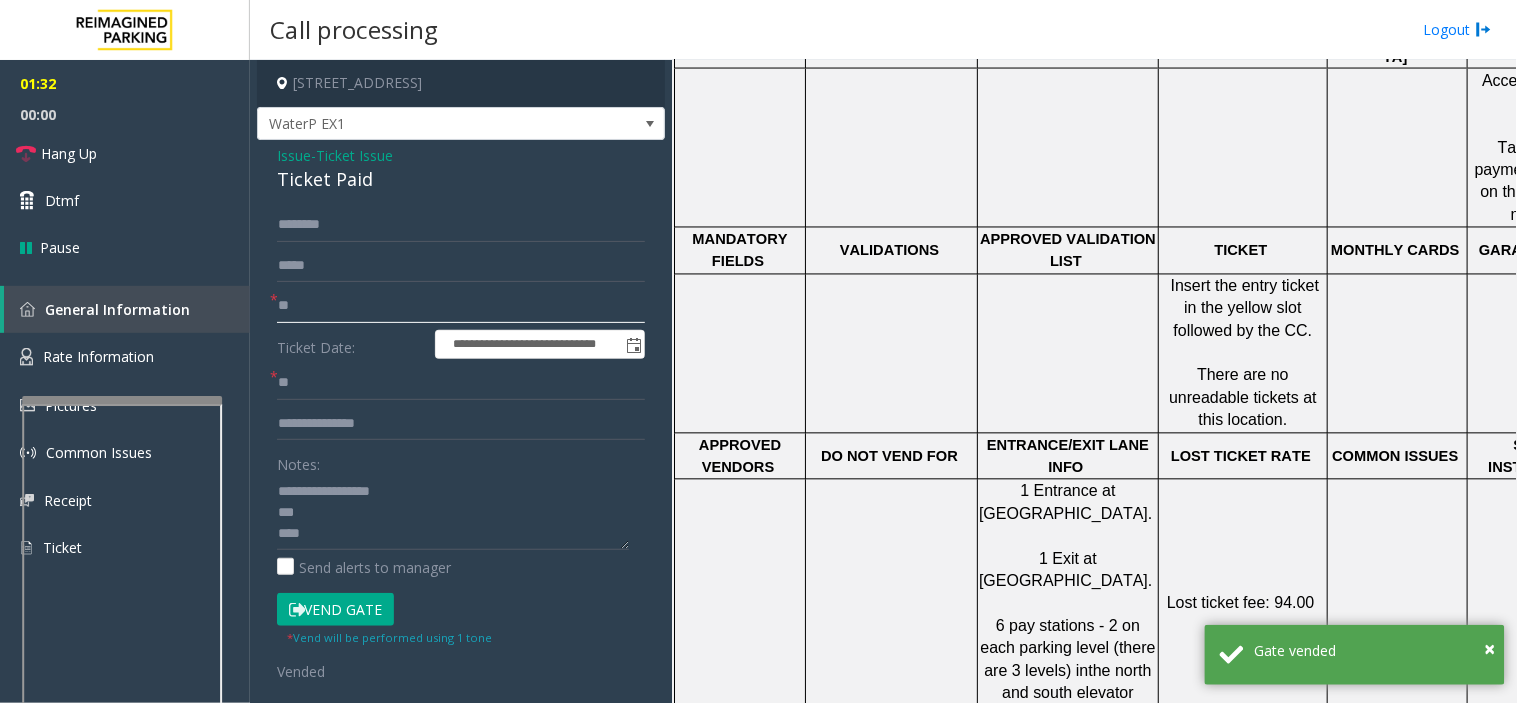 type on "*" 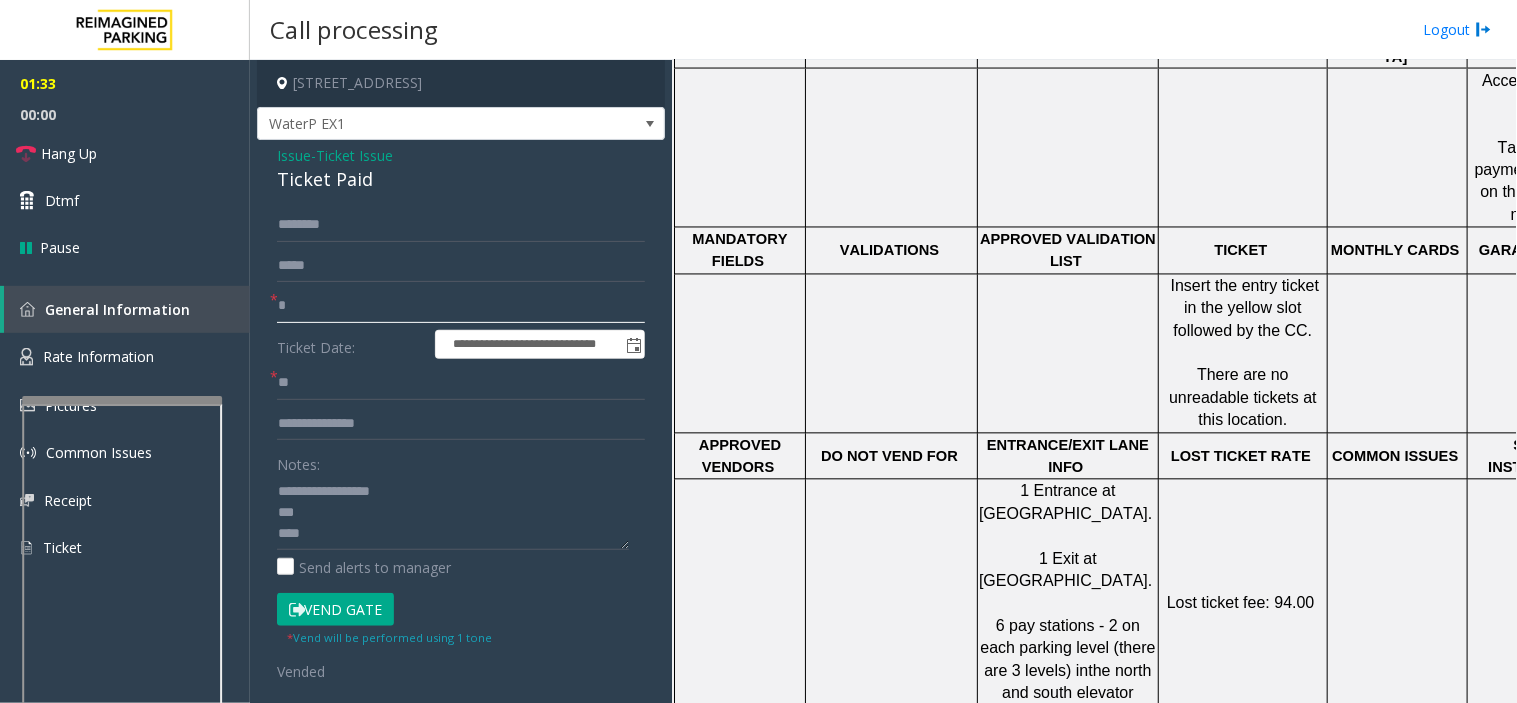 type on "**" 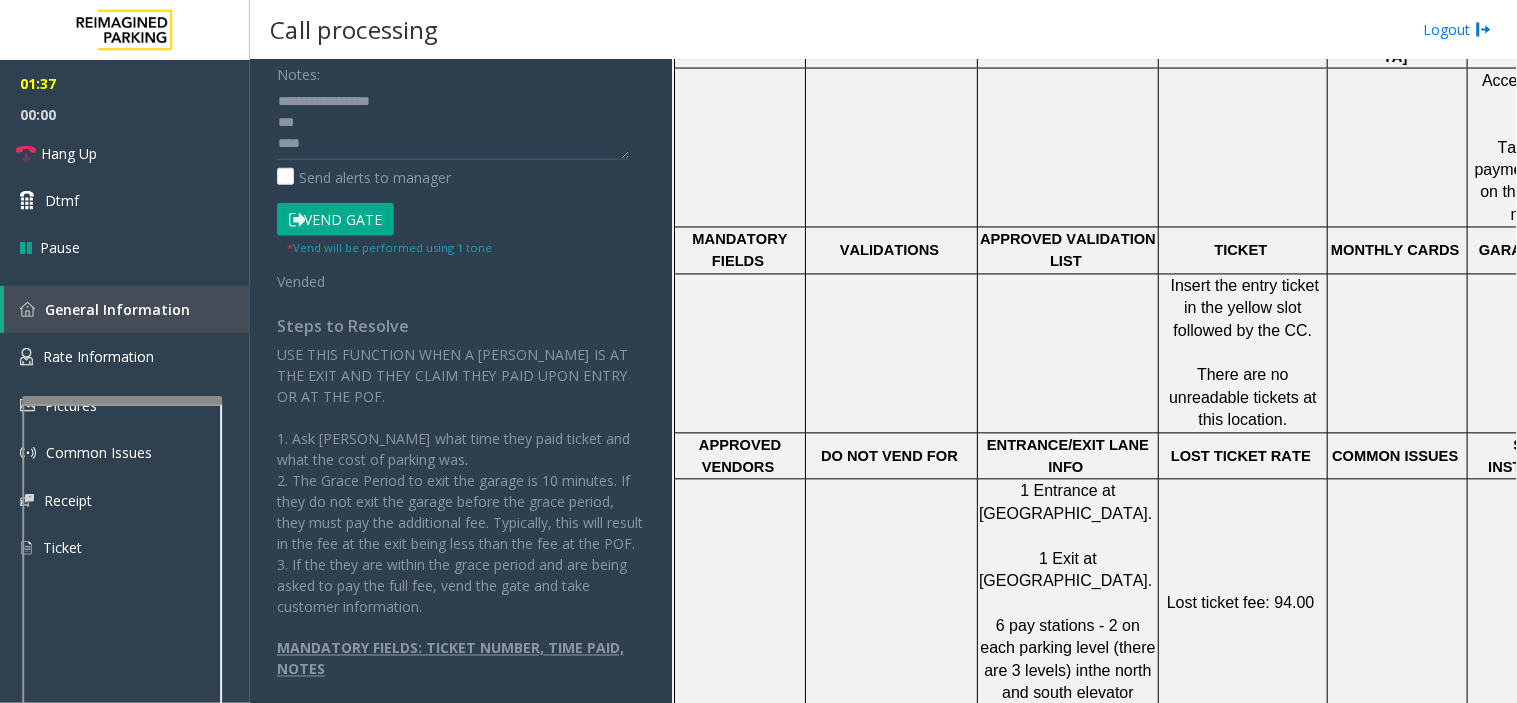 scroll, scrollTop: 428, scrollLeft: 0, axis: vertical 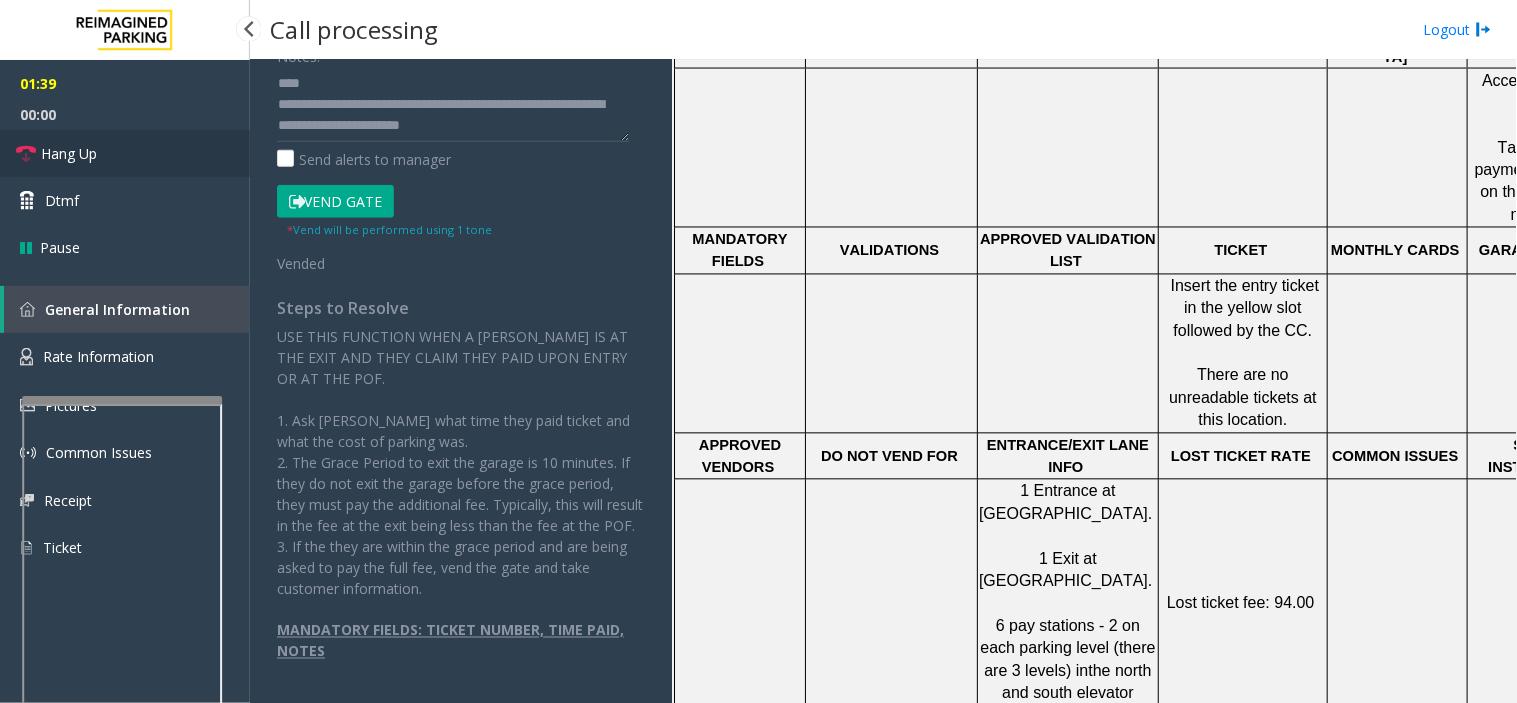 click on "Hang Up" at bounding box center [125, 153] 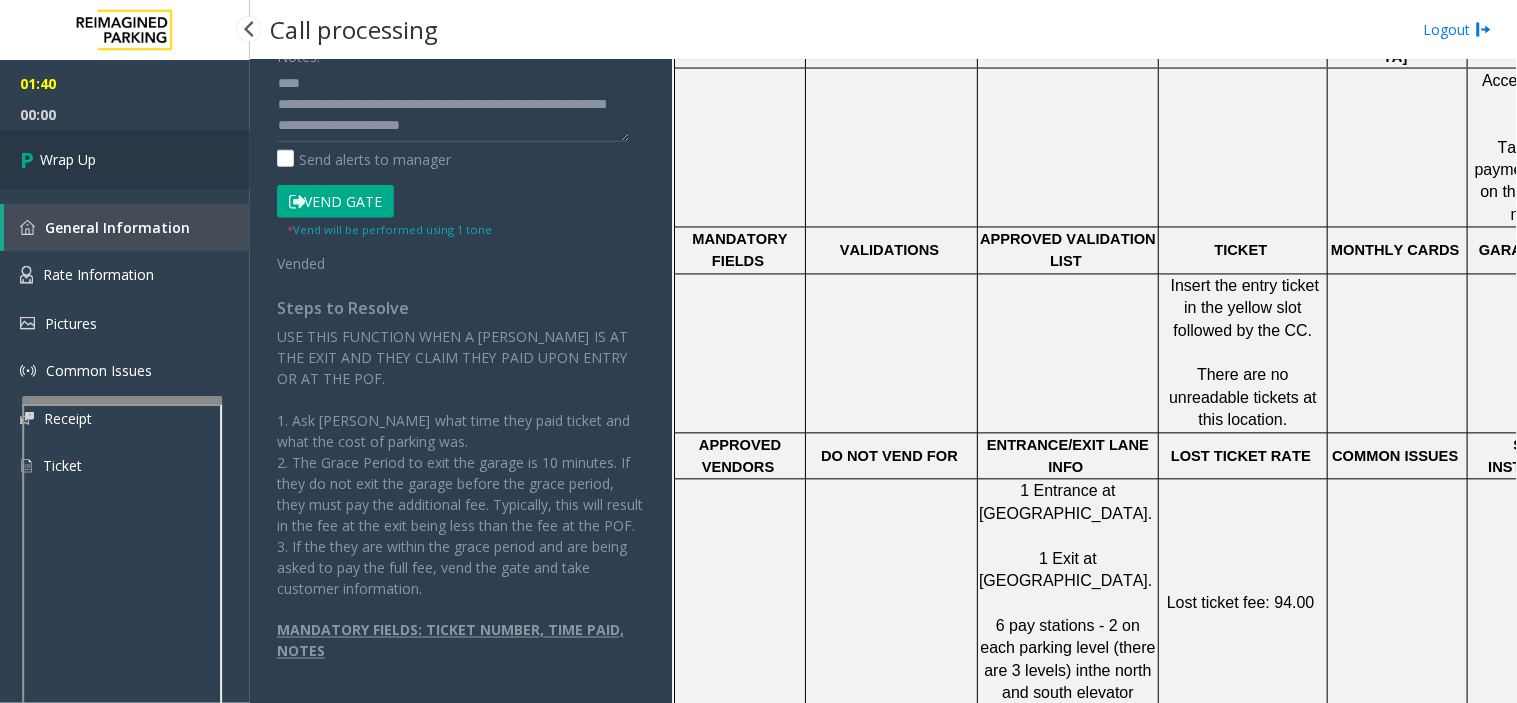 click on "Wrap Up" at bounding box center [125, 159] 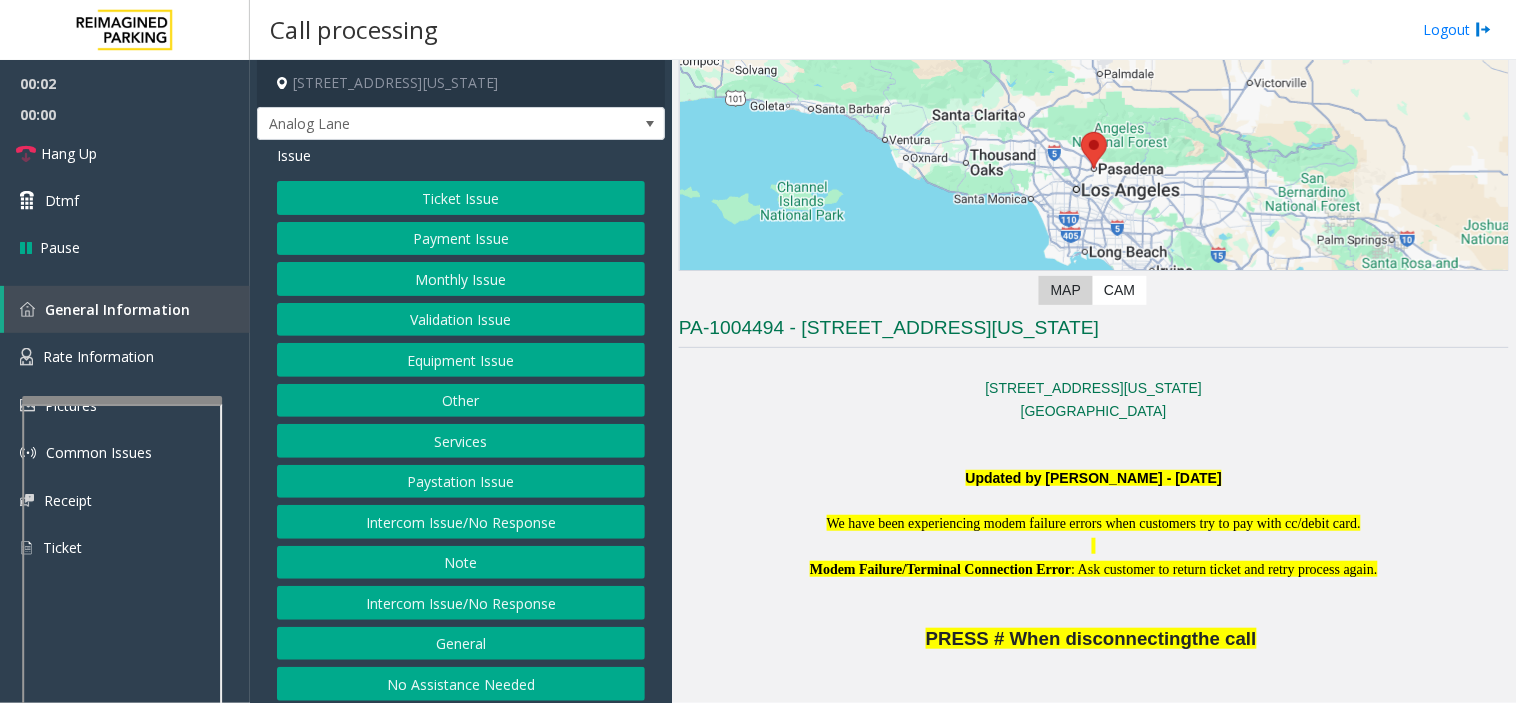 scroll, scrollTop: 444, scrollLeft: 0, axis: vertical 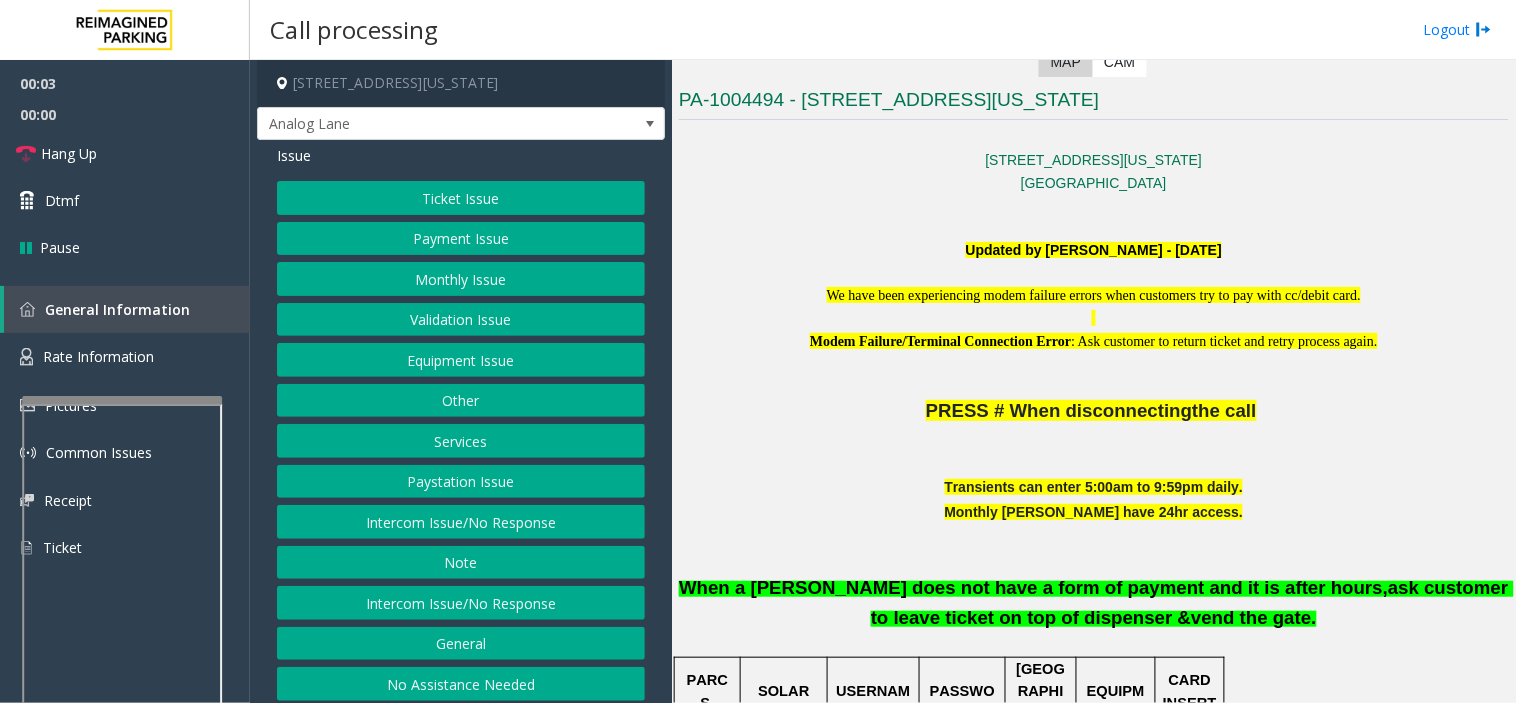 click on "Intercom Issue/No Response" 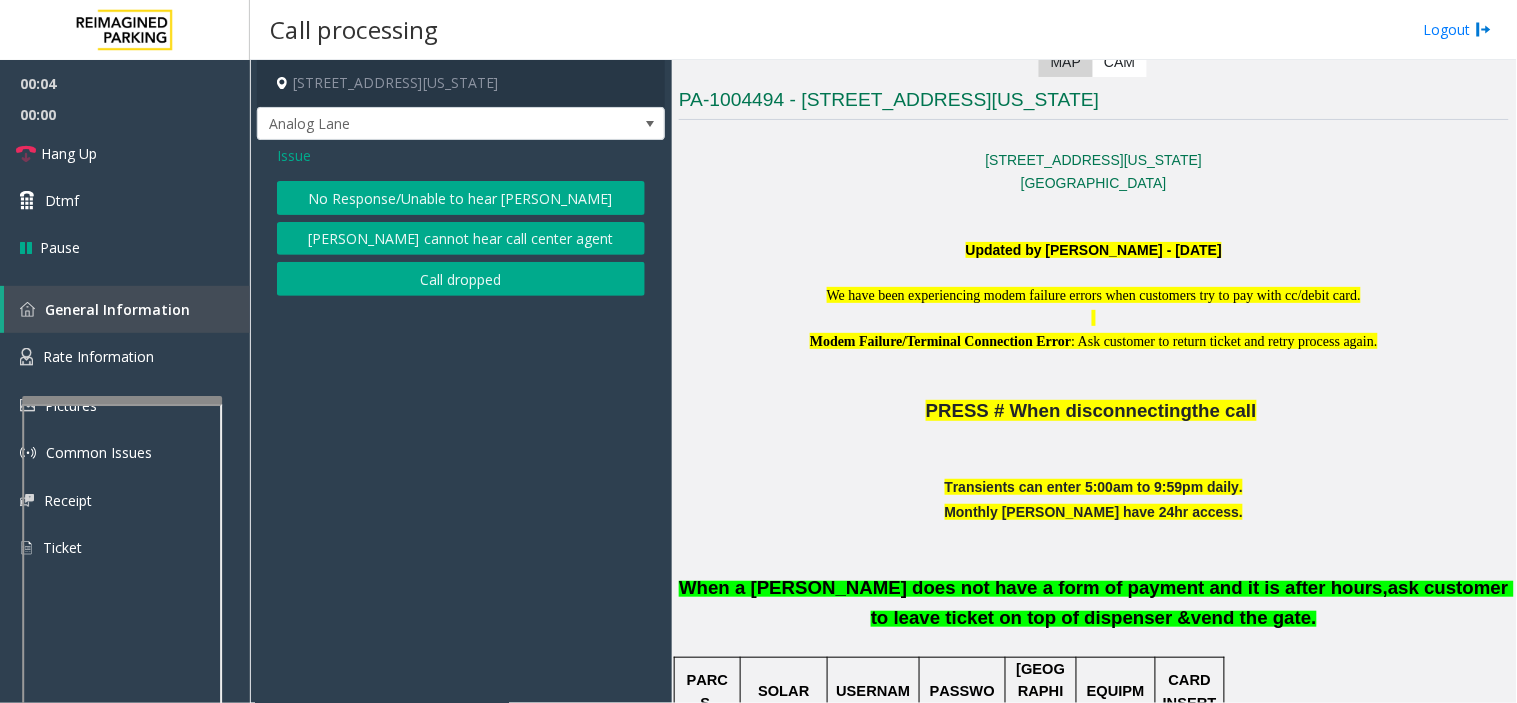 click on "No Response/Unable to hear [PERSON_NAME]" 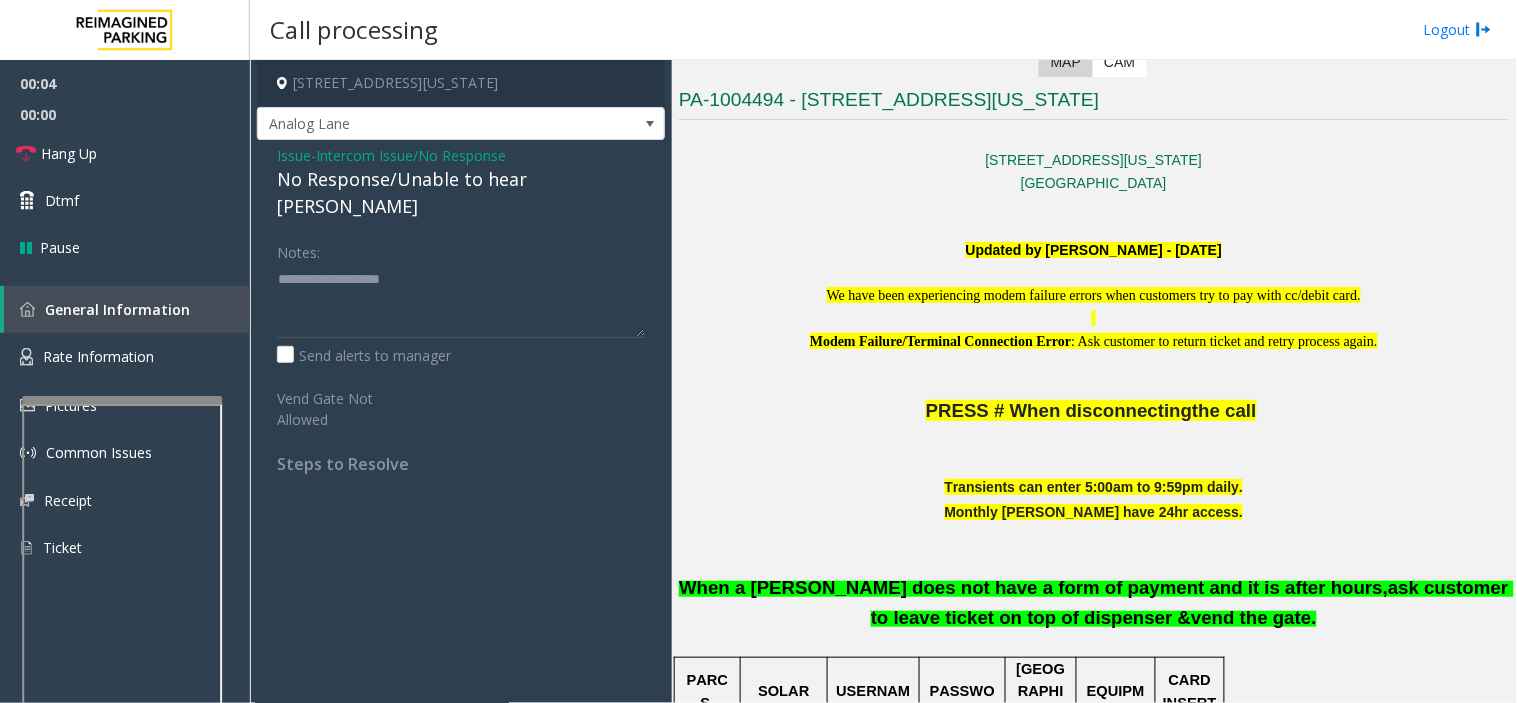 click on "No Response/Unable to hear [PERSON_NAME]" 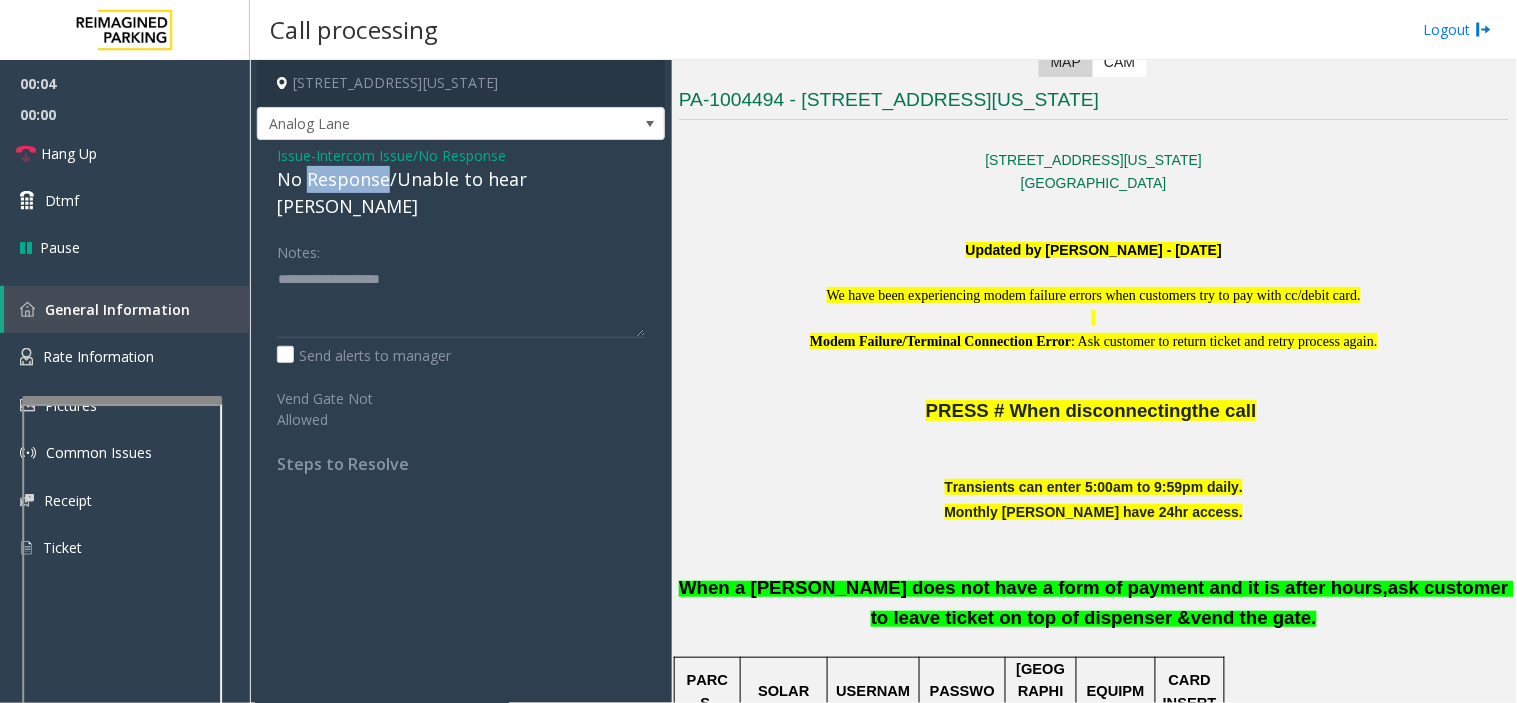 click on "No Response/Unable to hear [PERSON_NAME]" 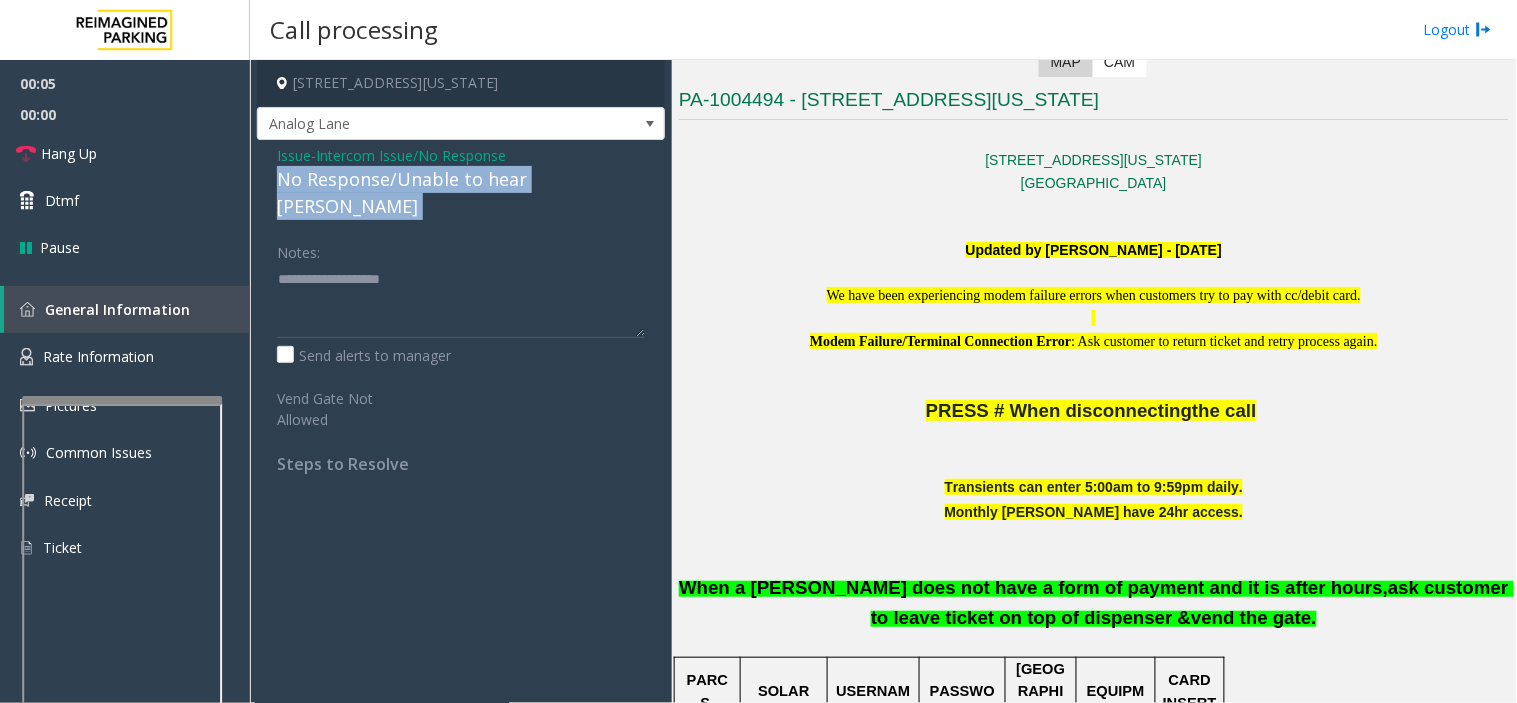 click on "No Response/Unable to hear [PERSON_NAME]" 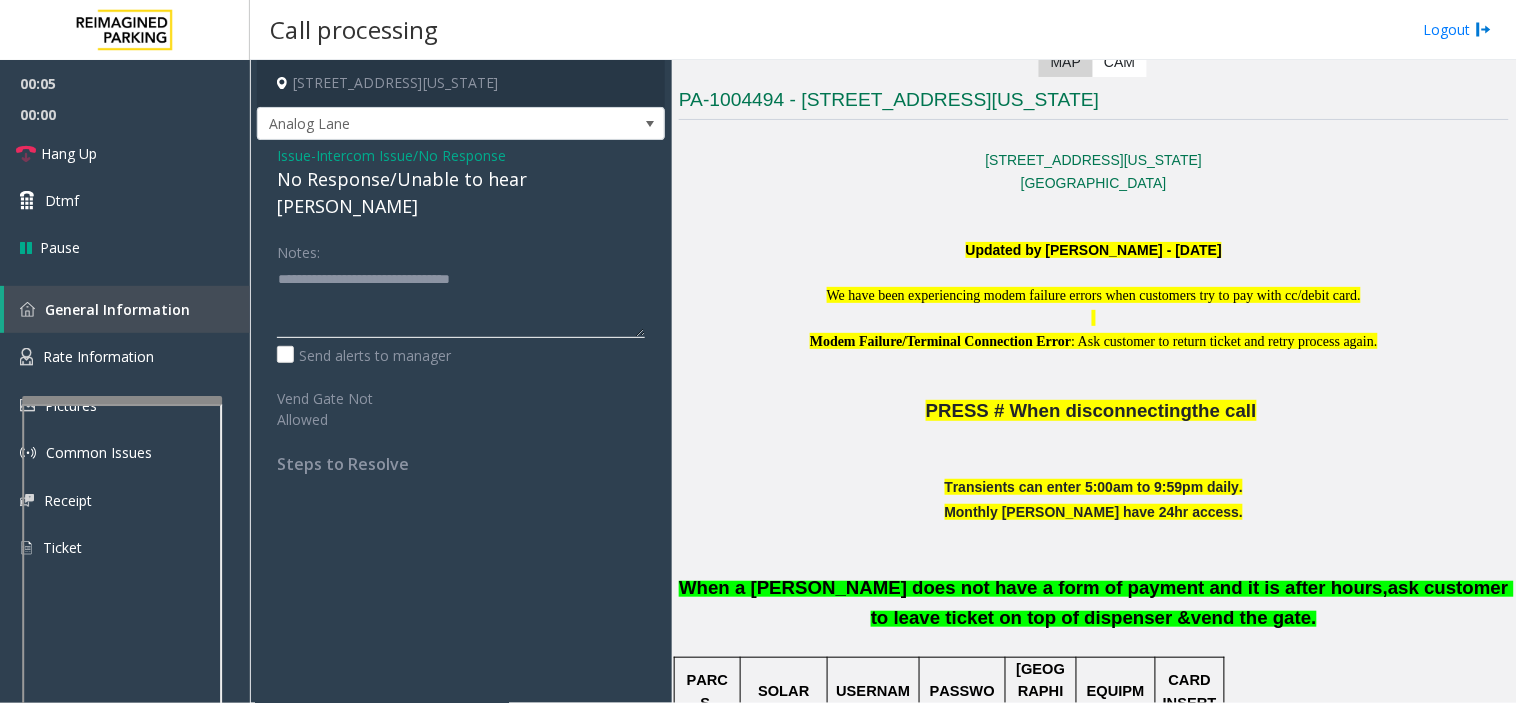 click 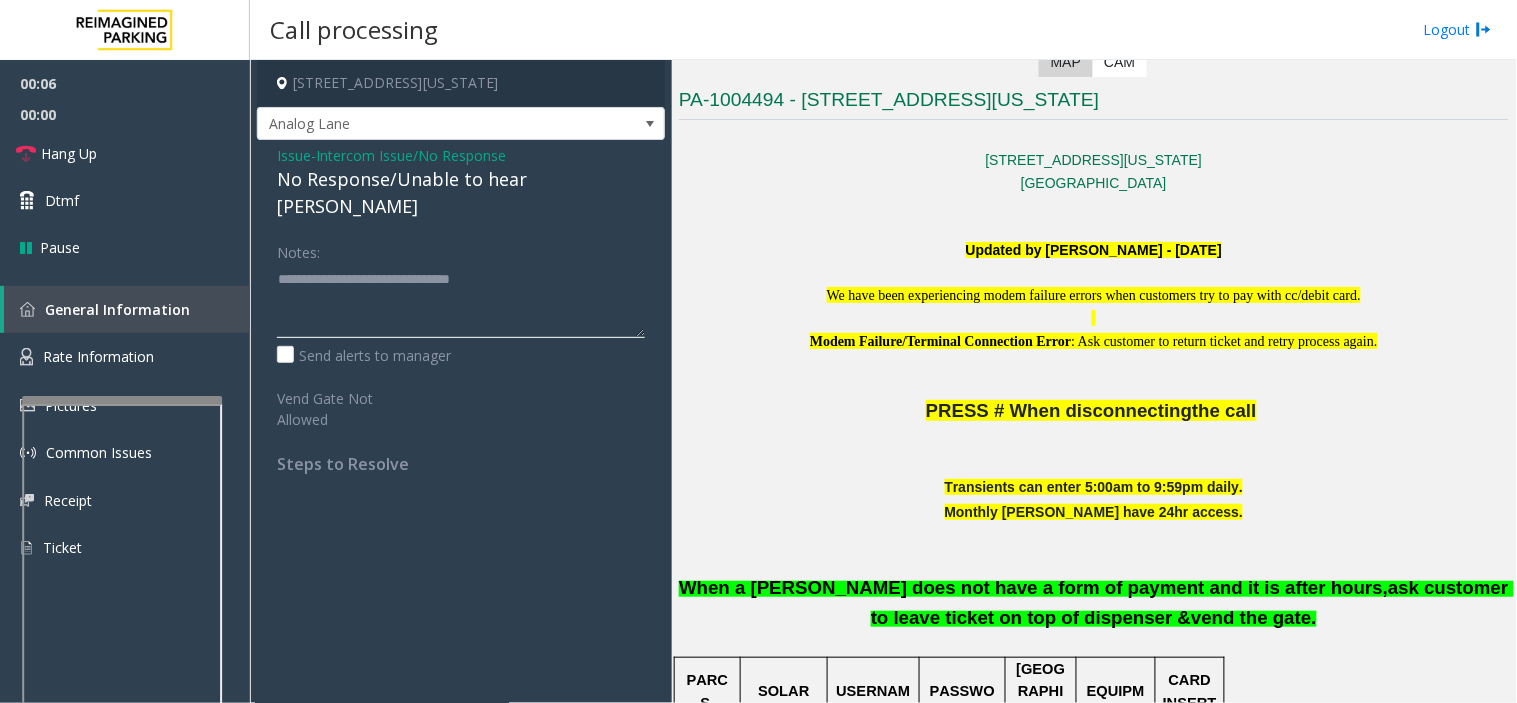 type on "**********" 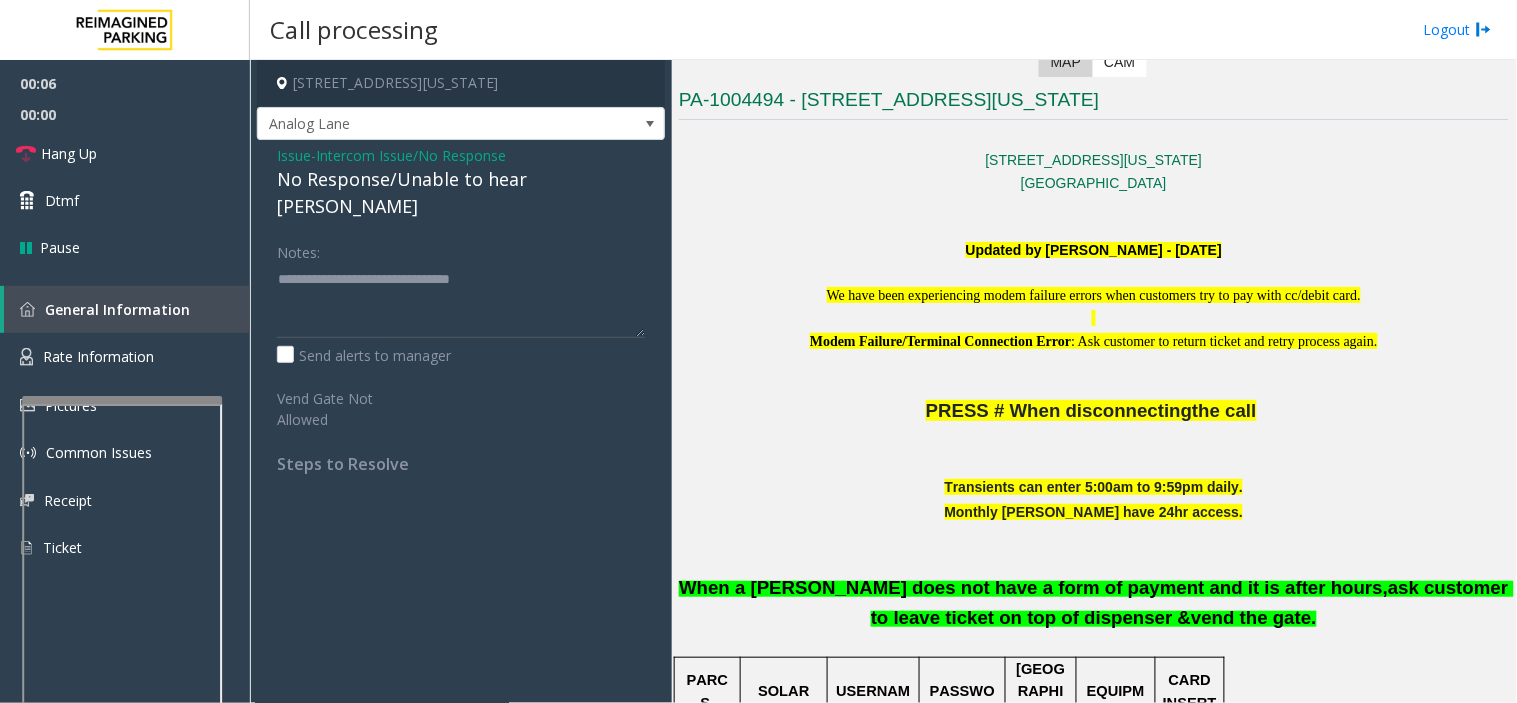 drag, startPoint x: 297, startPoint y: 162, endPoint x: 850, endPoint y: 345, distance: 582.4929 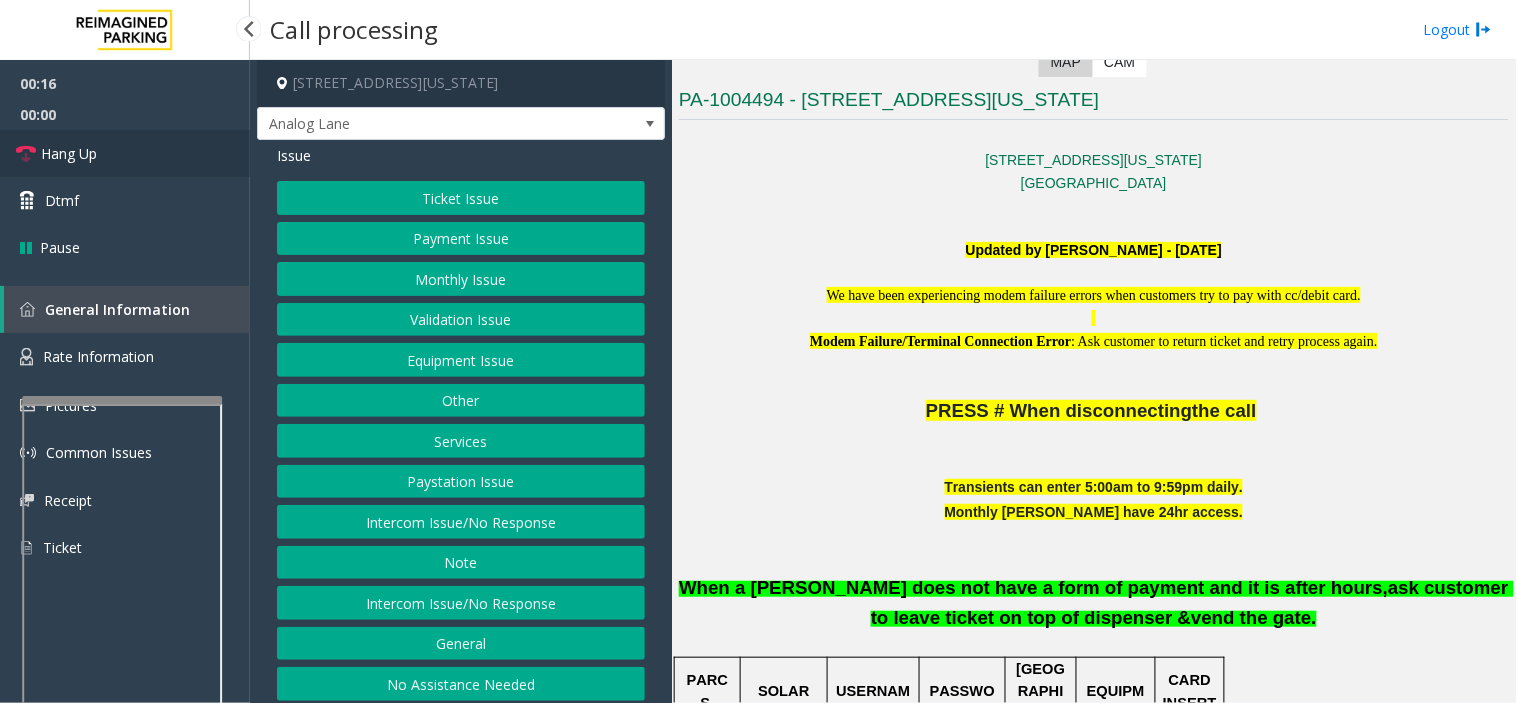 click on "Hang Up" at bounding box center [125, 153] 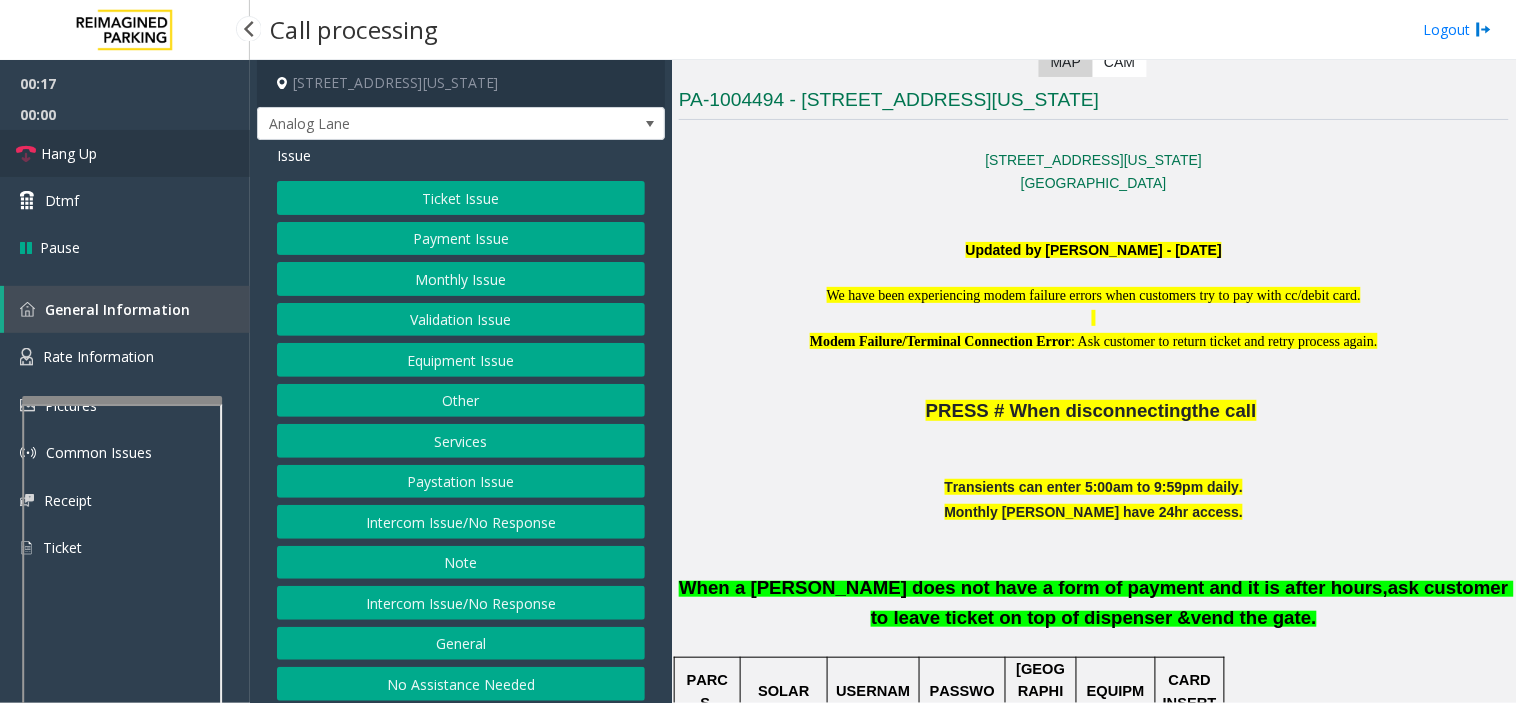 click on "Hang Up" at bounding box center [125, 153] 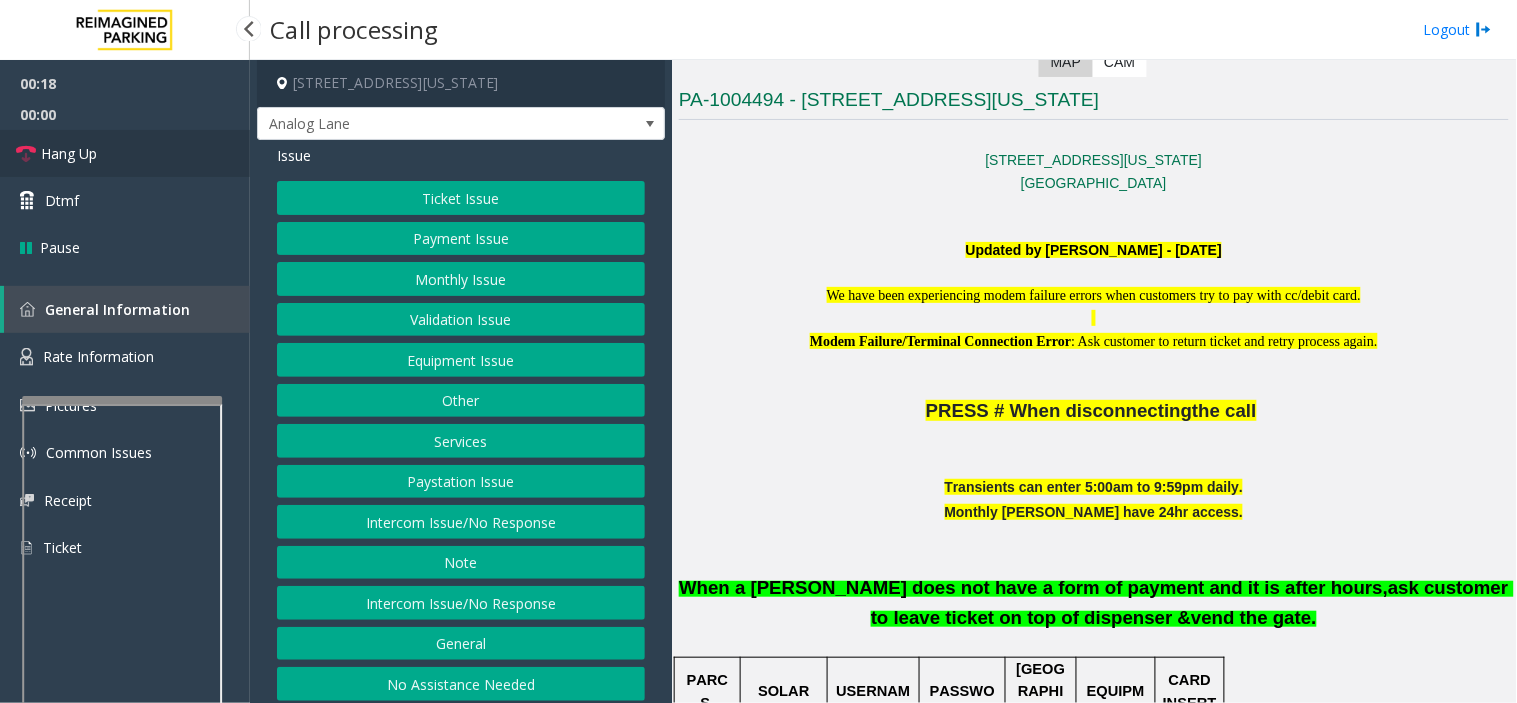 click on "Hang Up" at bounding box center [125, 153] 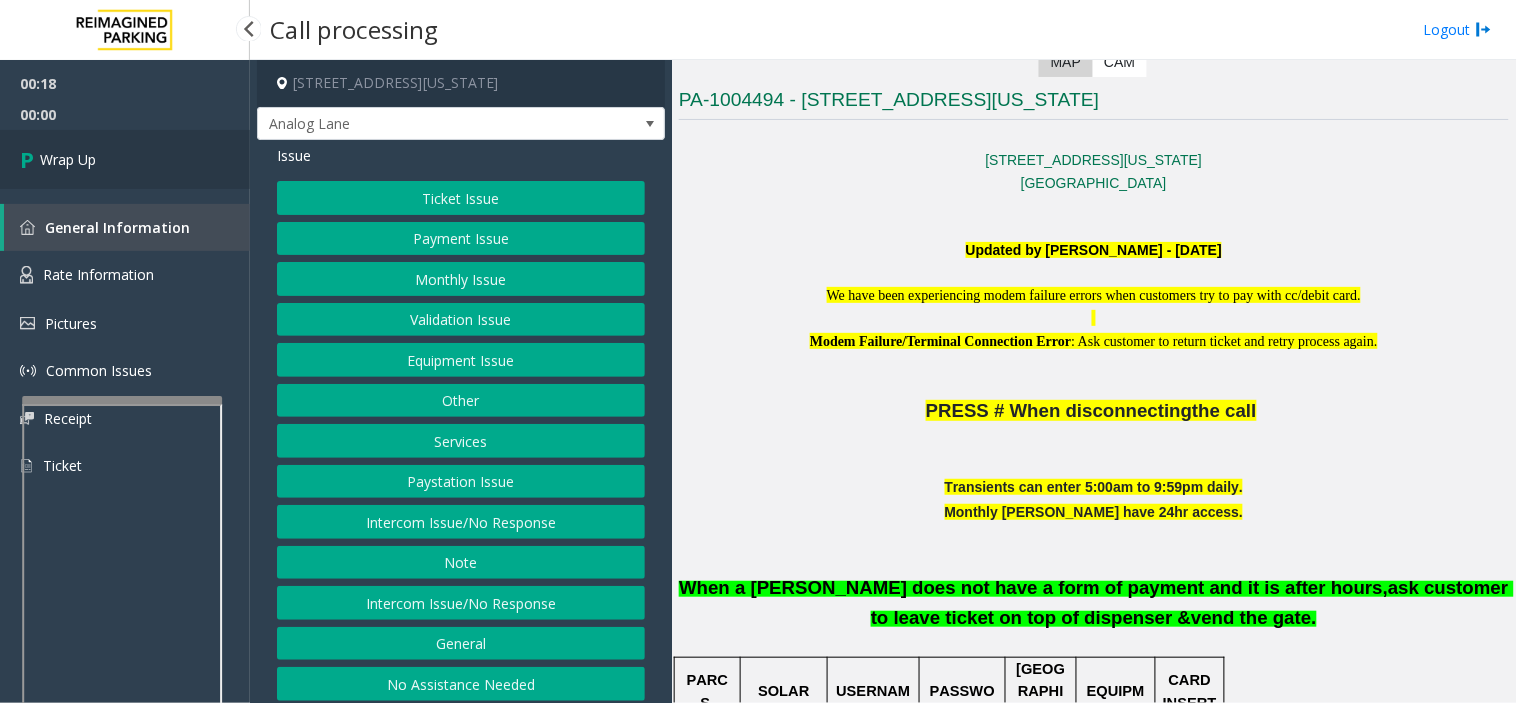 click on "Wrap Up" at bounding box center [125, 159] 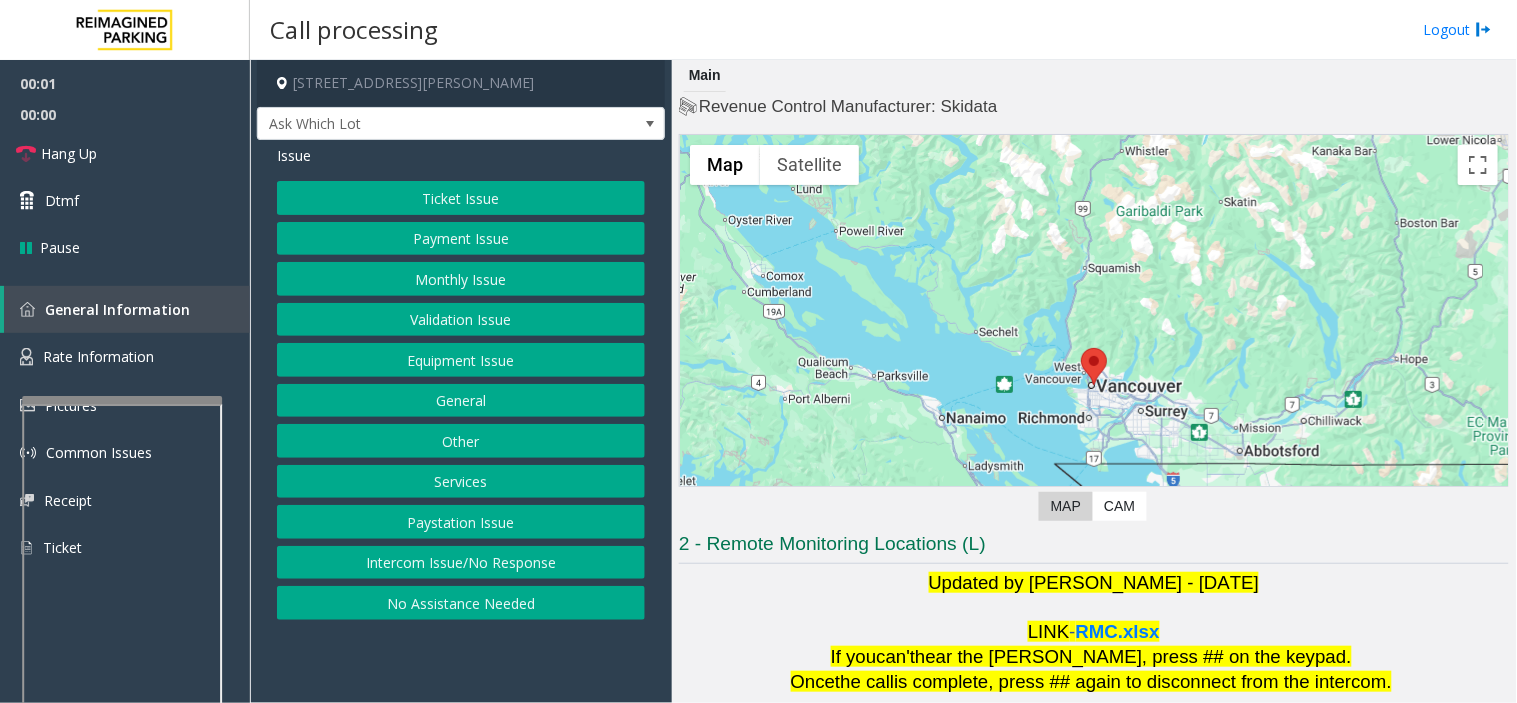 drag, startPoint x: 492, startPoint y: 633, endPoint x: 473, endPoint y: 611, distance: 29.068884 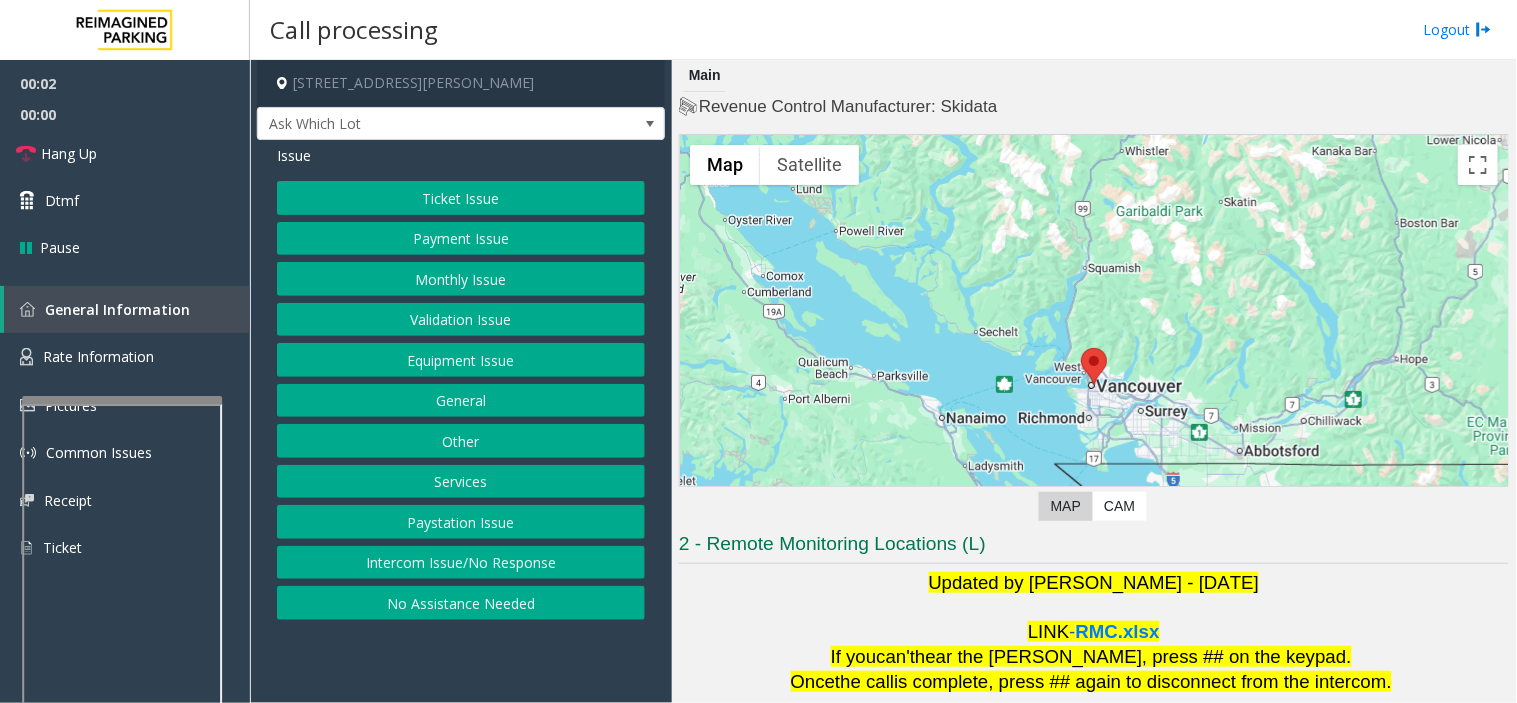 scroll, scrollTop: 210, scrollLeft: 0, axis: vertical 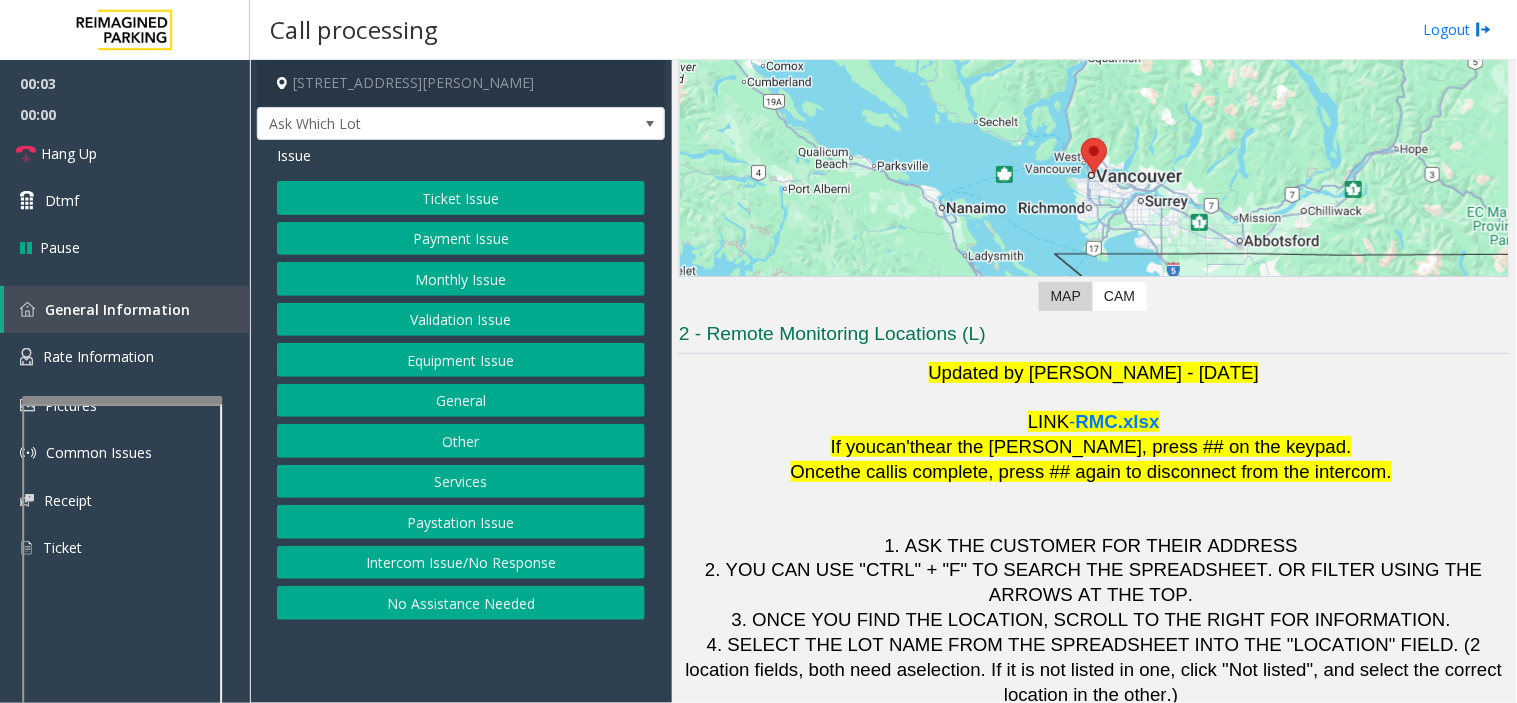 click on "Intercom Issue/No Response" 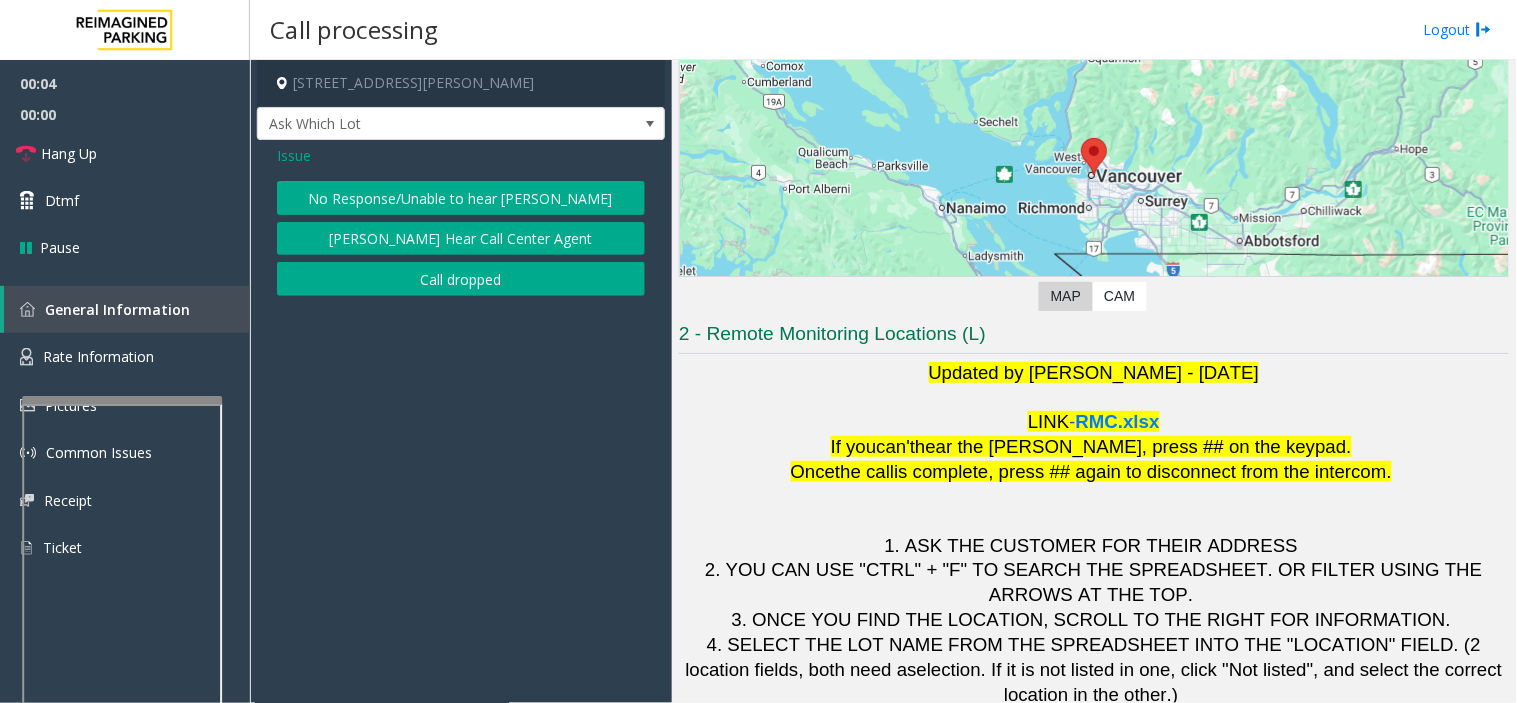 click on "Issue" 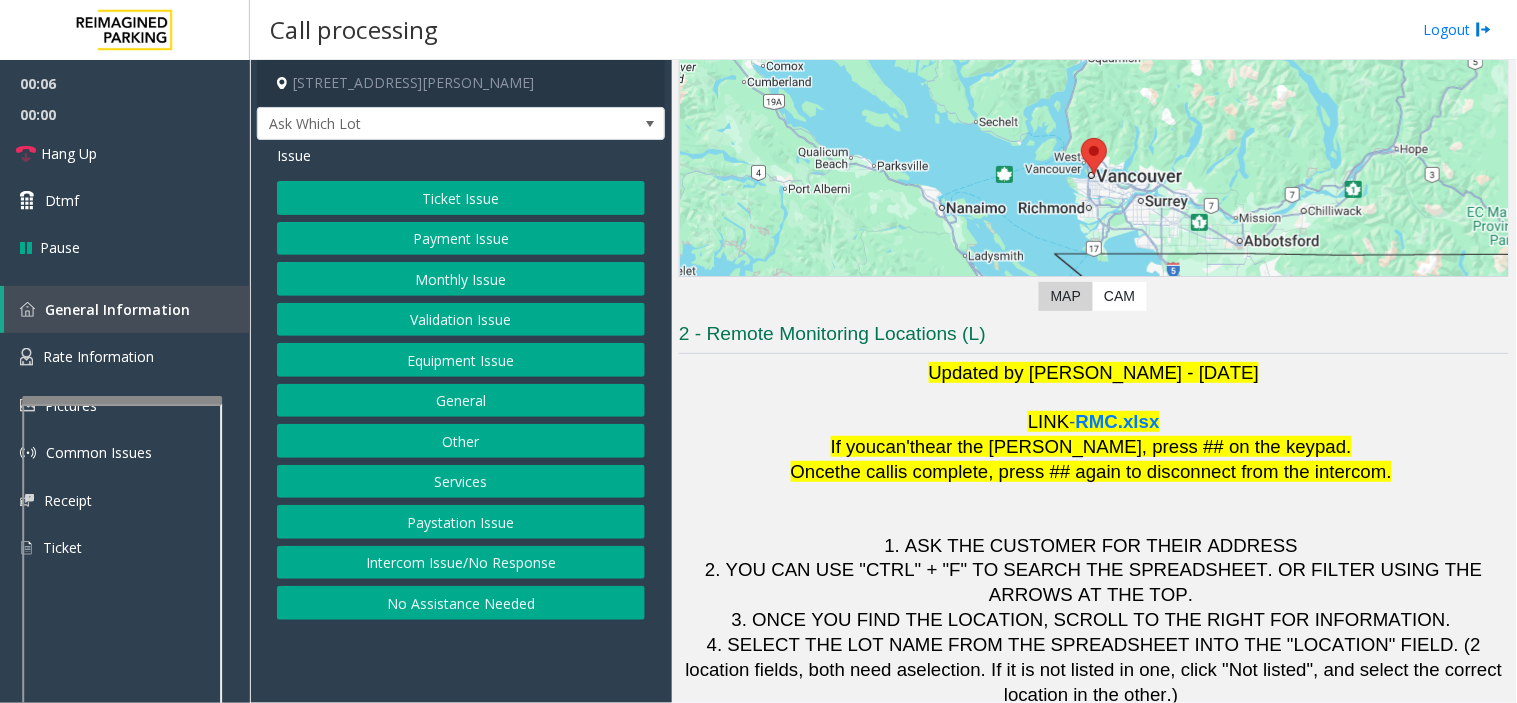 drag, startPoint x: 986, startPoint y: 534, endPoint x: 950, endPoint y: 566, distance: 48.166378 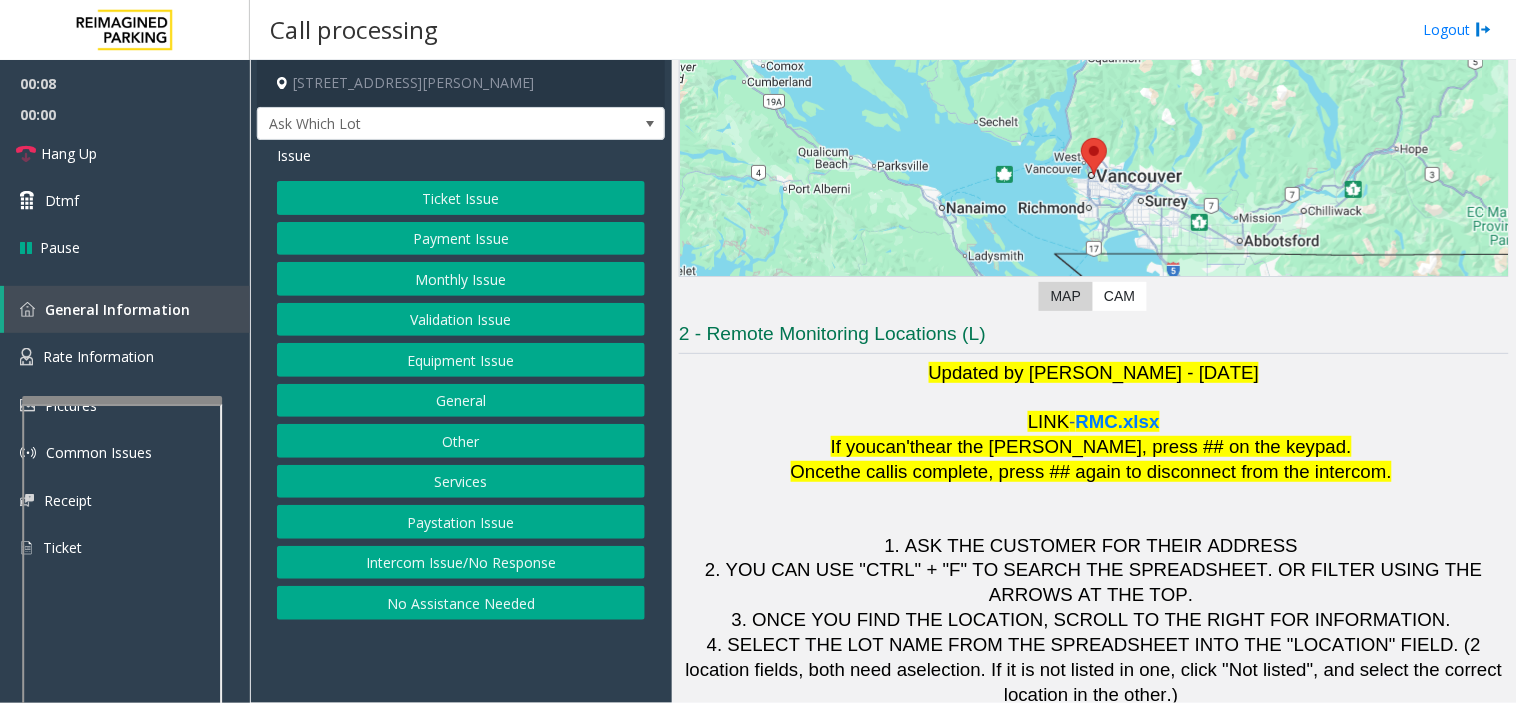 drag, startPoint x: 513, startPoint y: 671, endPoint x: 455, endPoint y: 682, distance: 59.03389 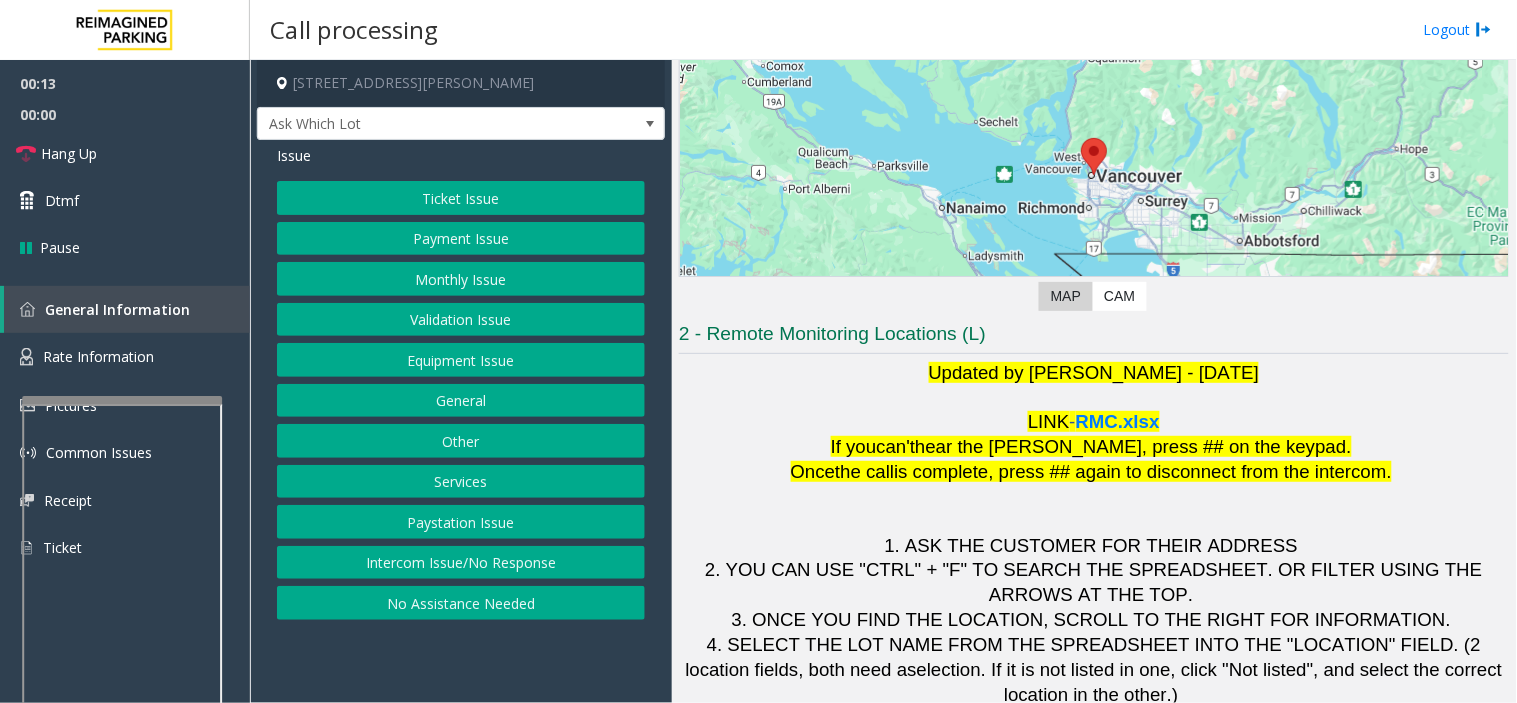 drag, startPoint x: 561, startPoint y: 663, endPoint x: 495, endPoint y: 642, distance: 69.260376 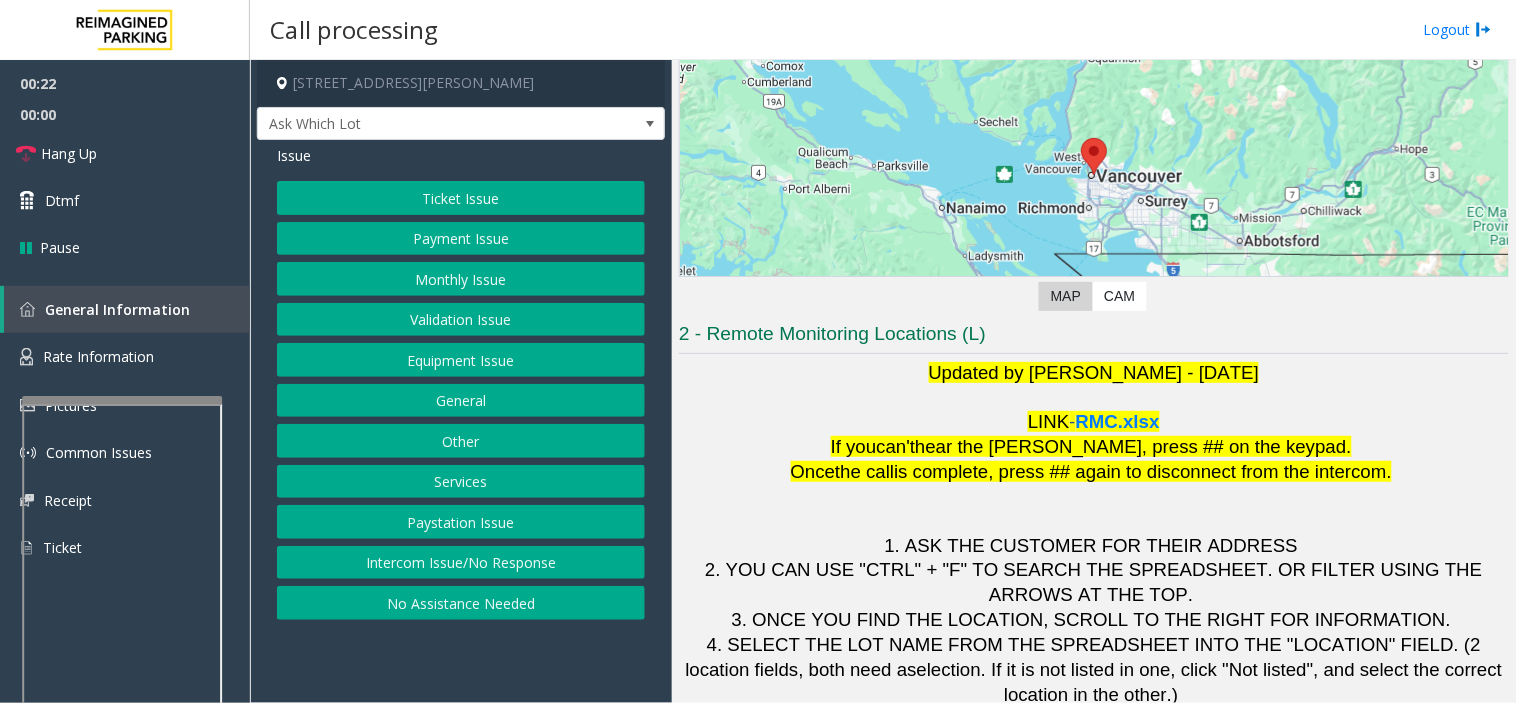 click on "Validation Issue" 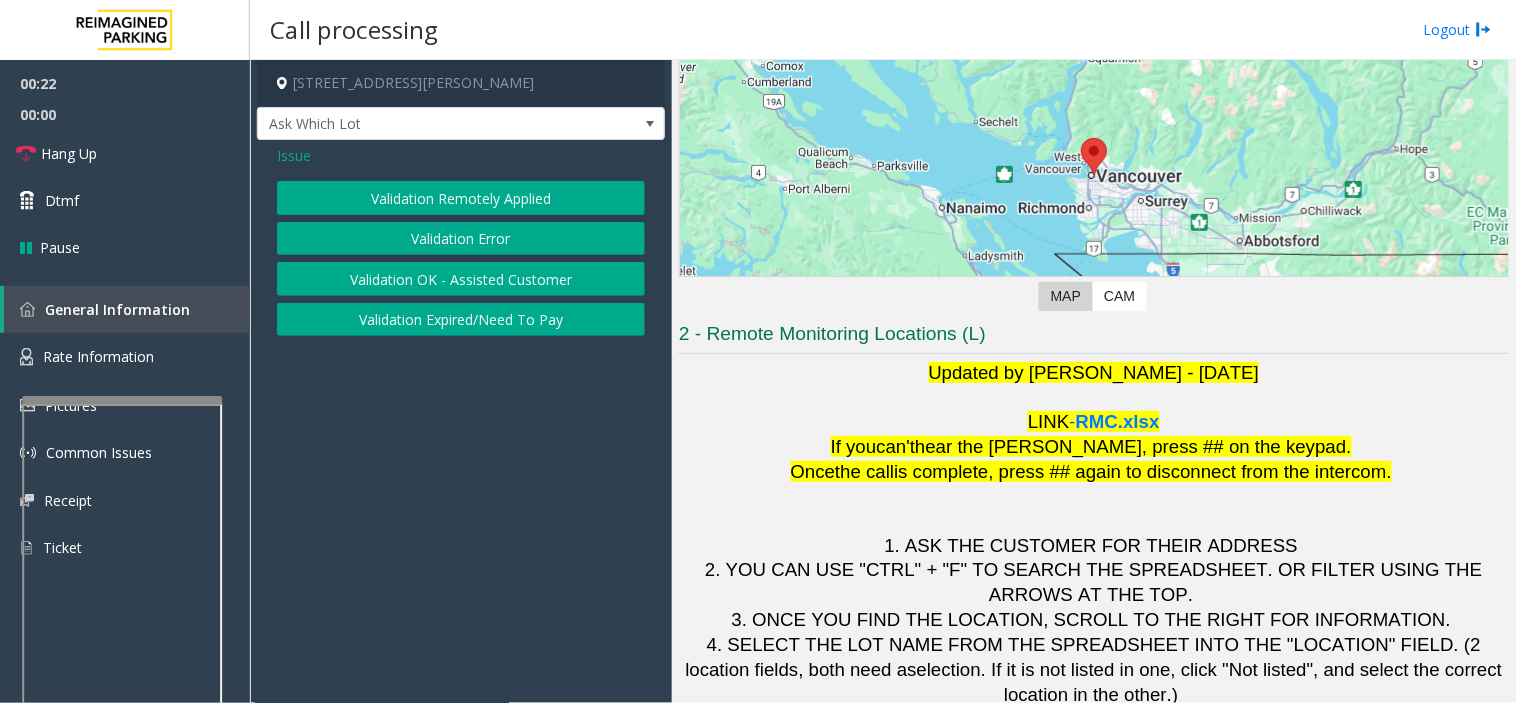 click on "Validation Error" 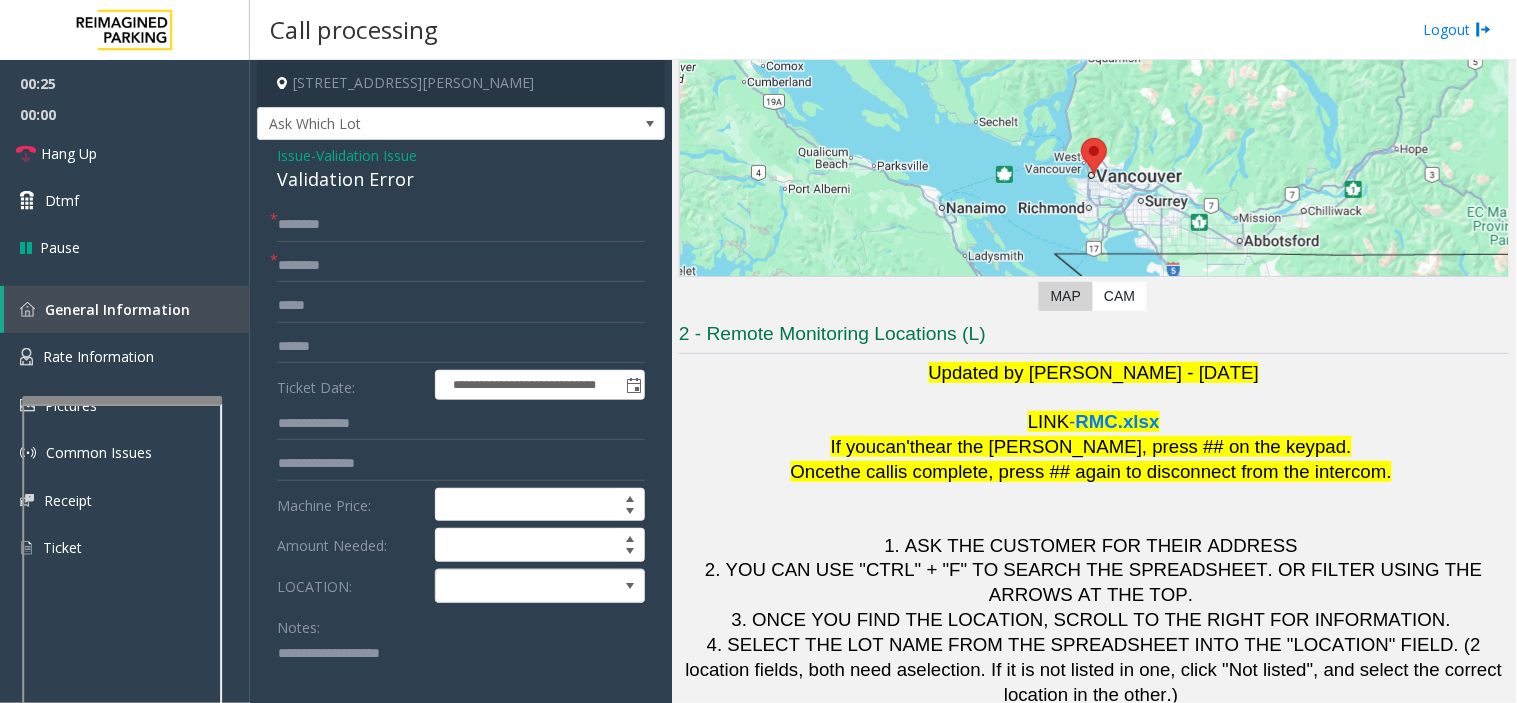 paste on "**********" 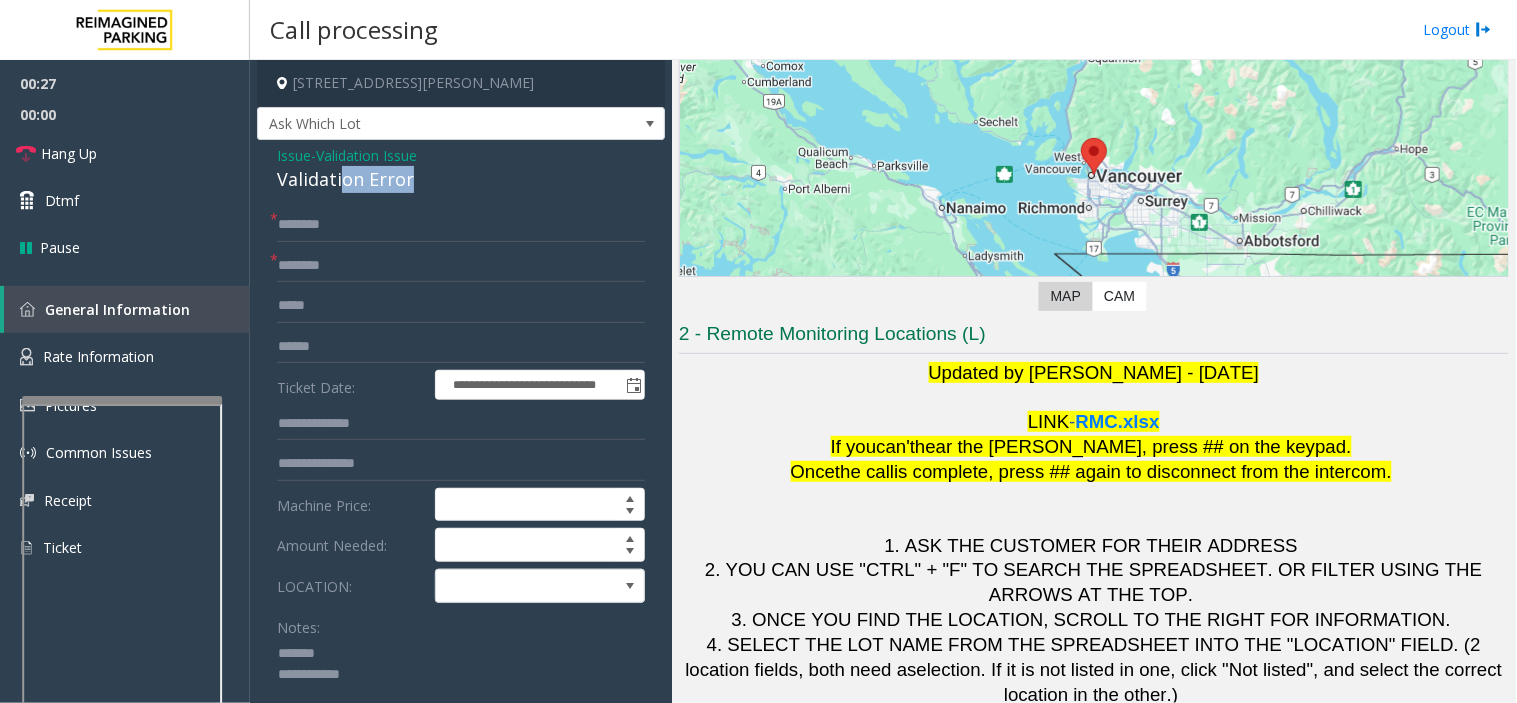 drag, startPoint x: 362, startPoint y: 182, endPoint x: 470, endPoint y: 177, distance: 108.11568 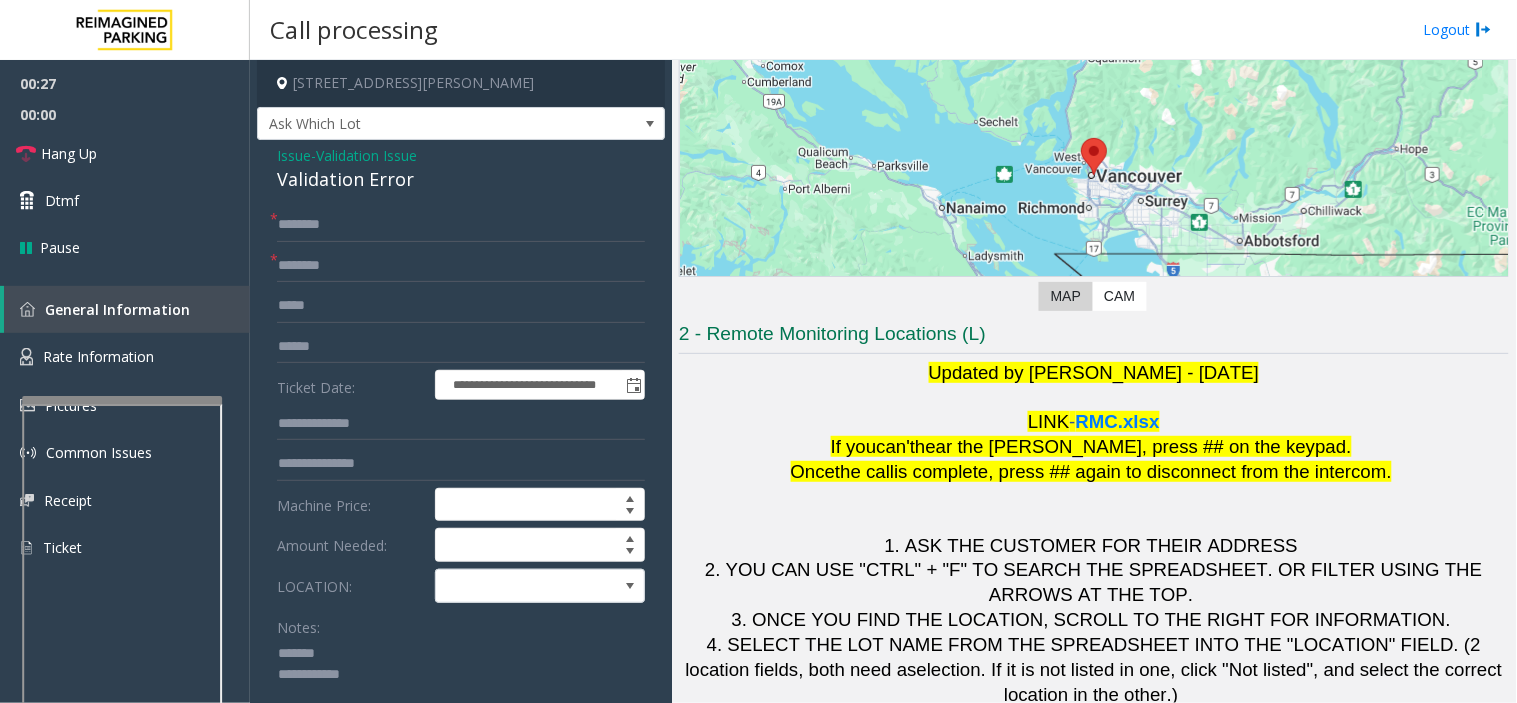 click on "Validation Error" 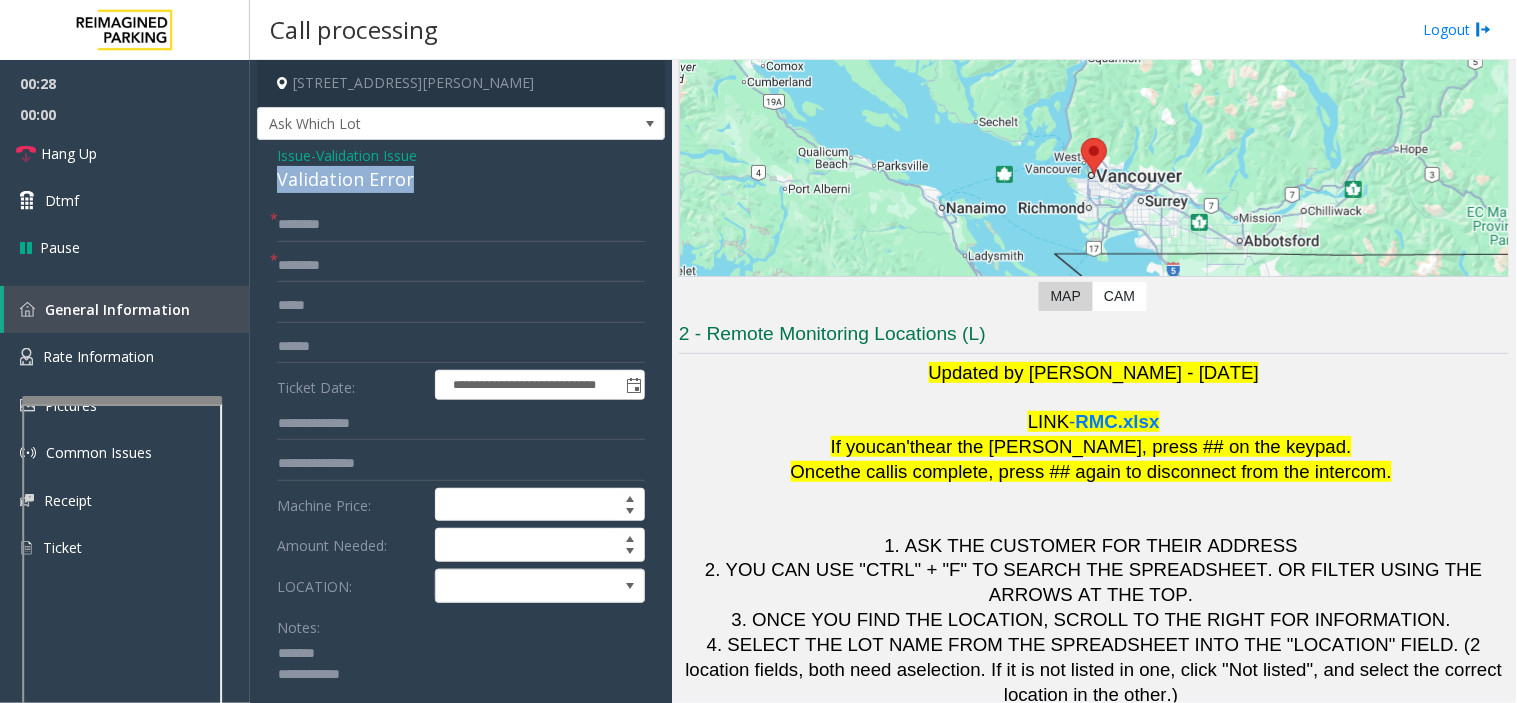 drag, startPoint x: 274, startPoint y: 182, endPoint x: 467, endPoint y: 182, distance: 193 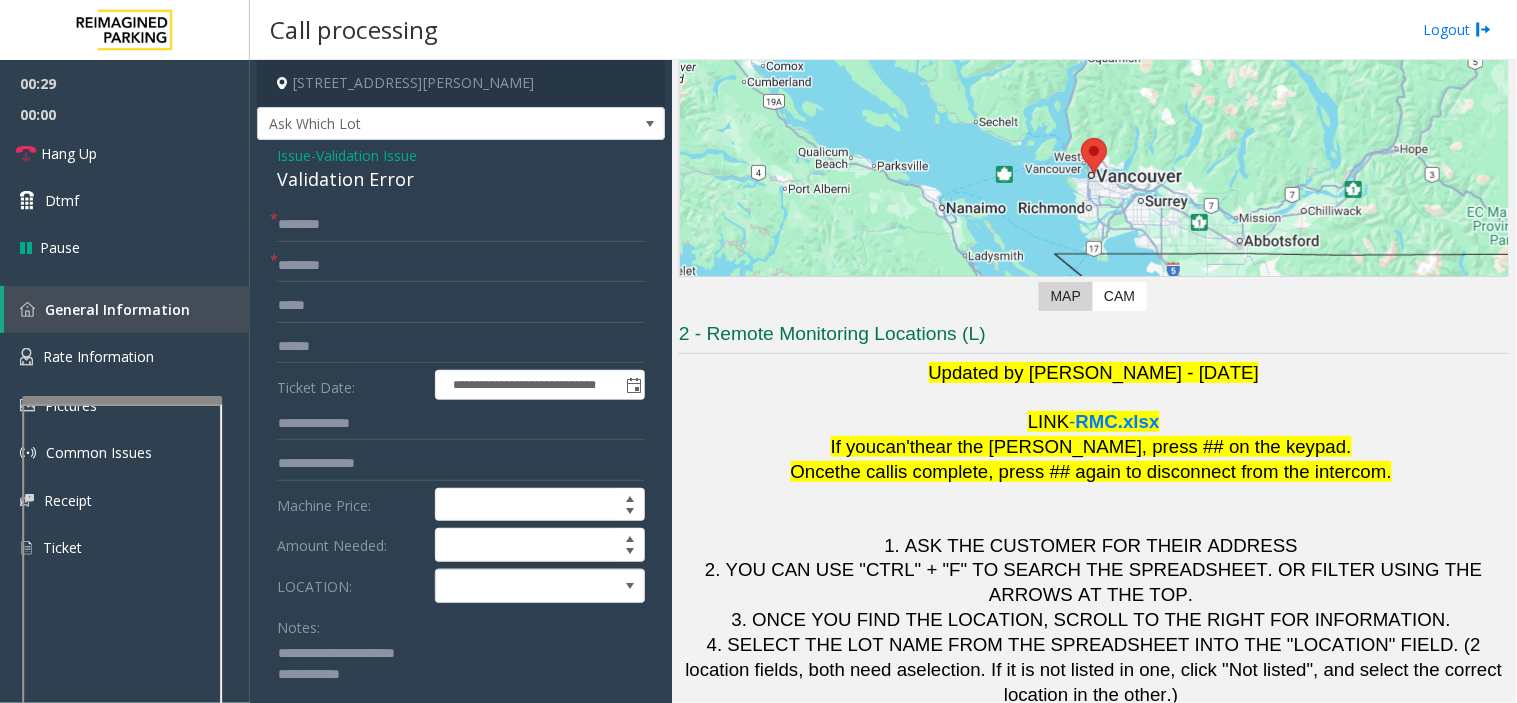 click 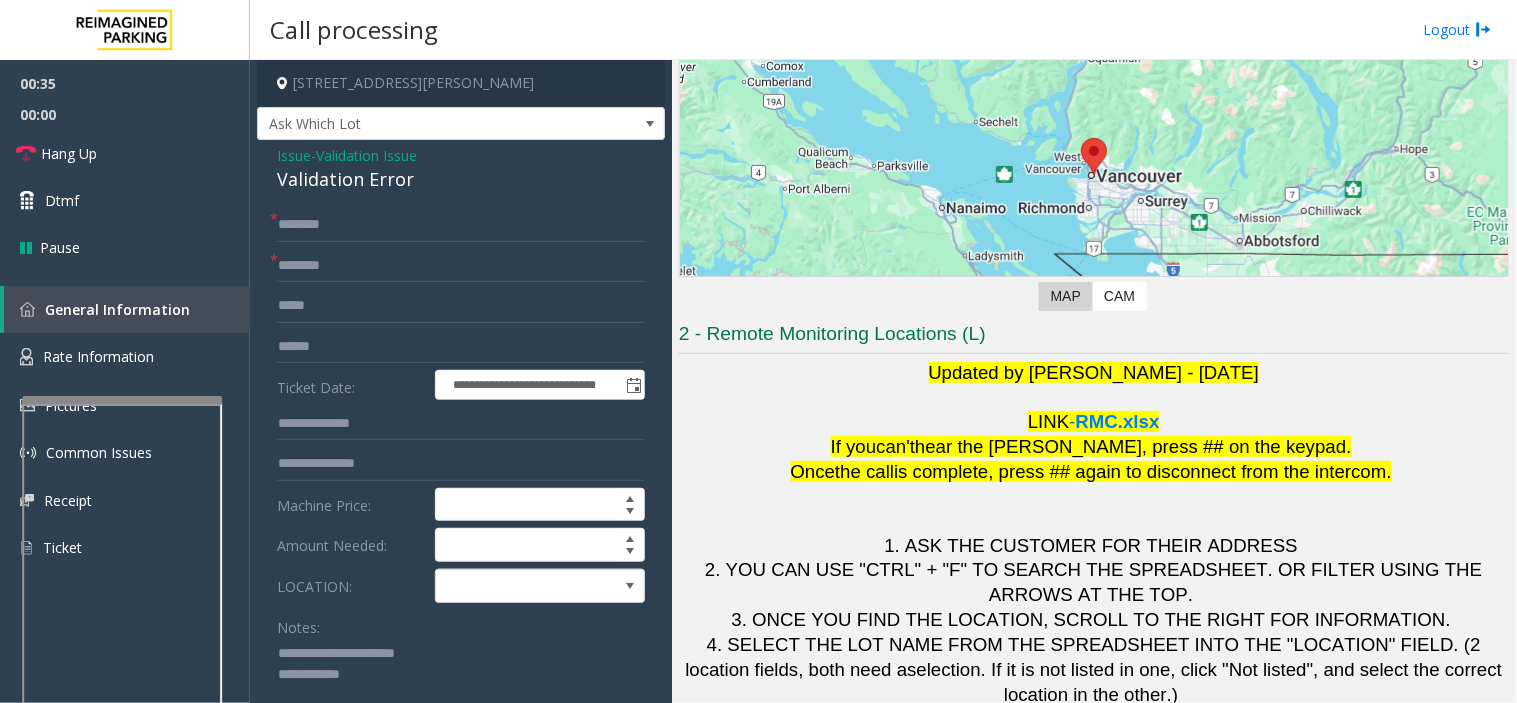 paste on "**********" 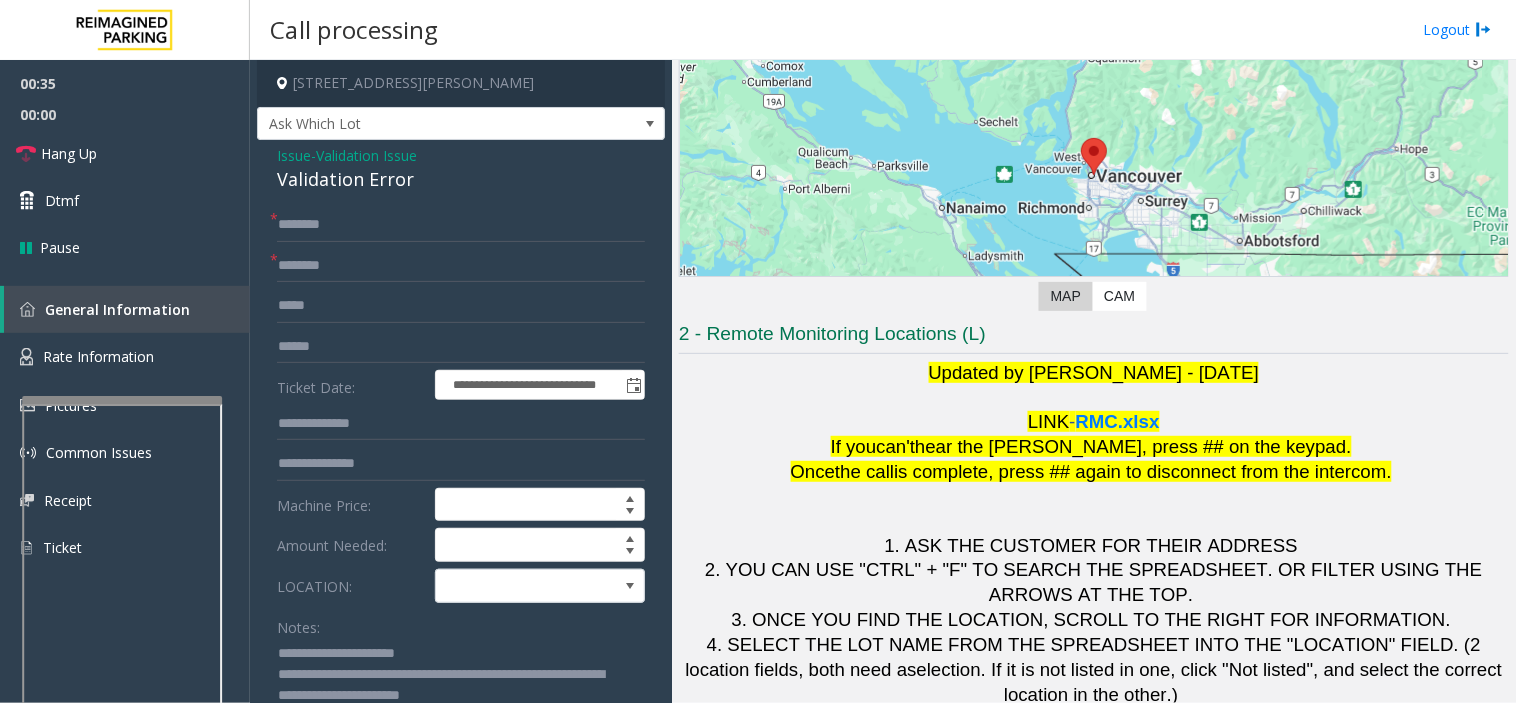 scroll, scrollTop: 14, scrollLeft: 0, axis: vertical 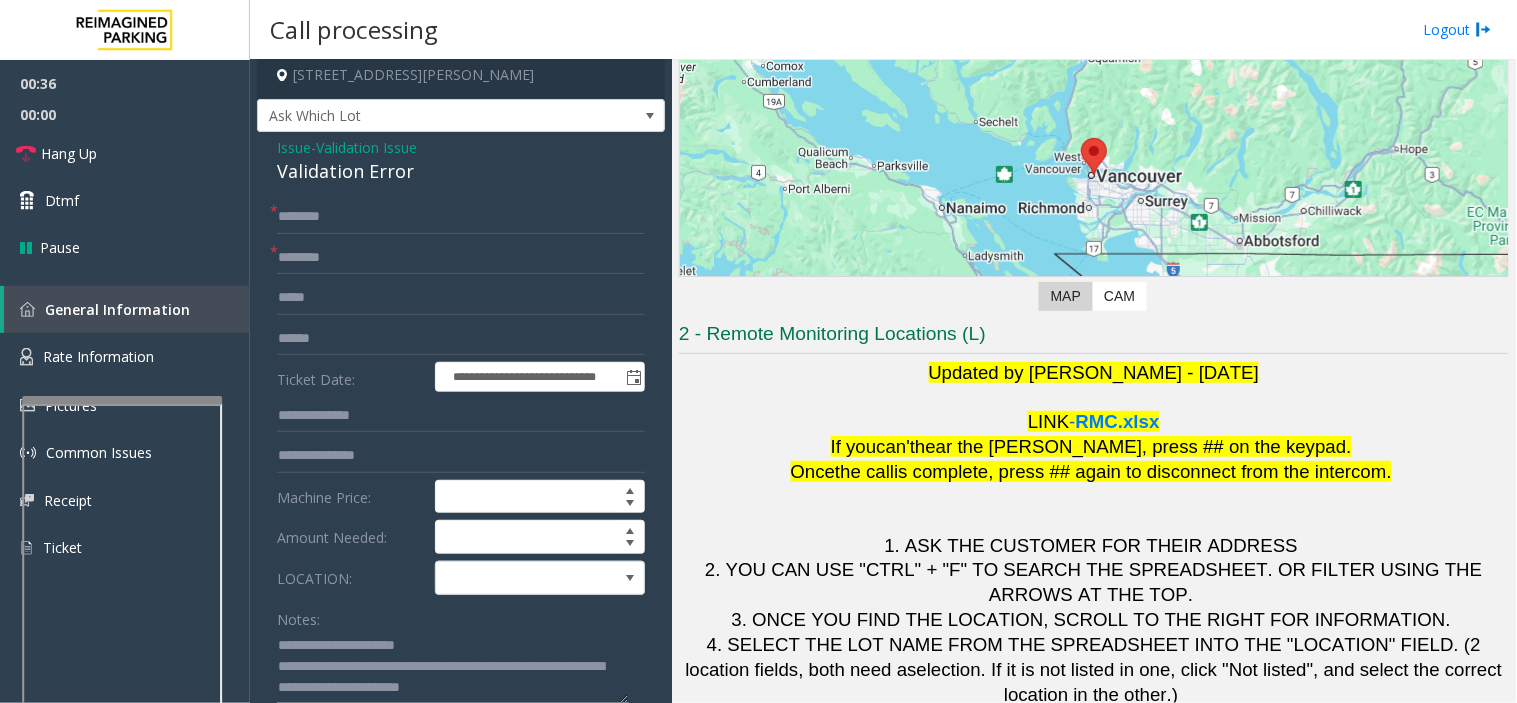 type on "**********" 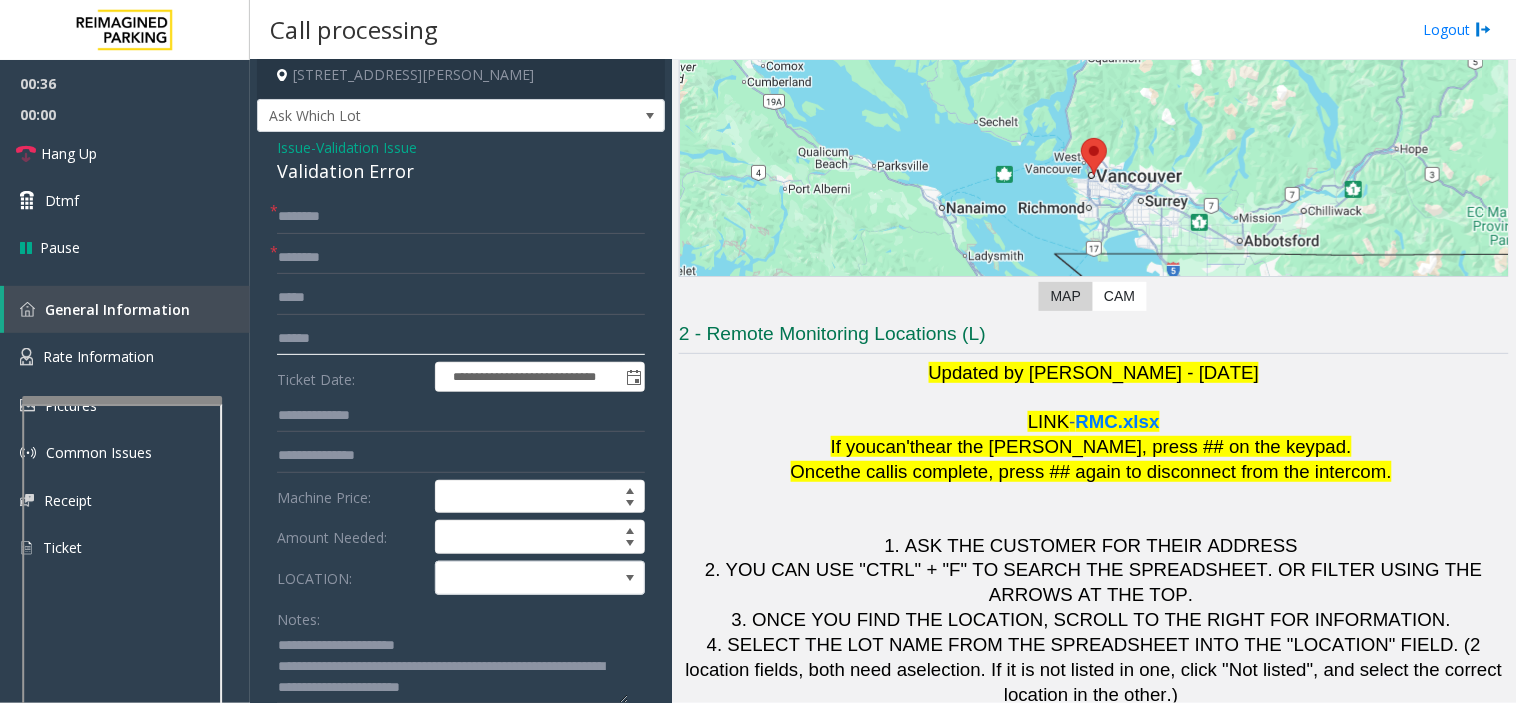 click 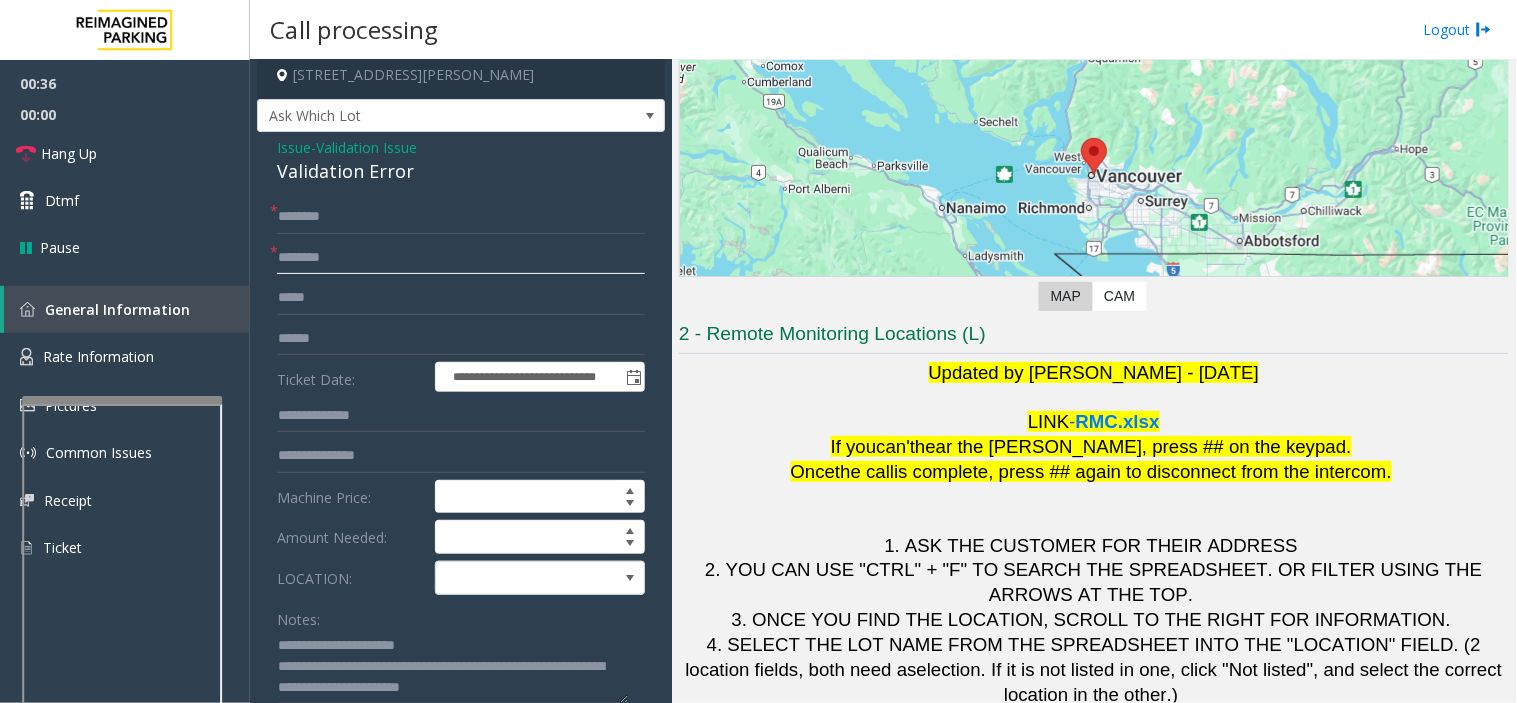 click 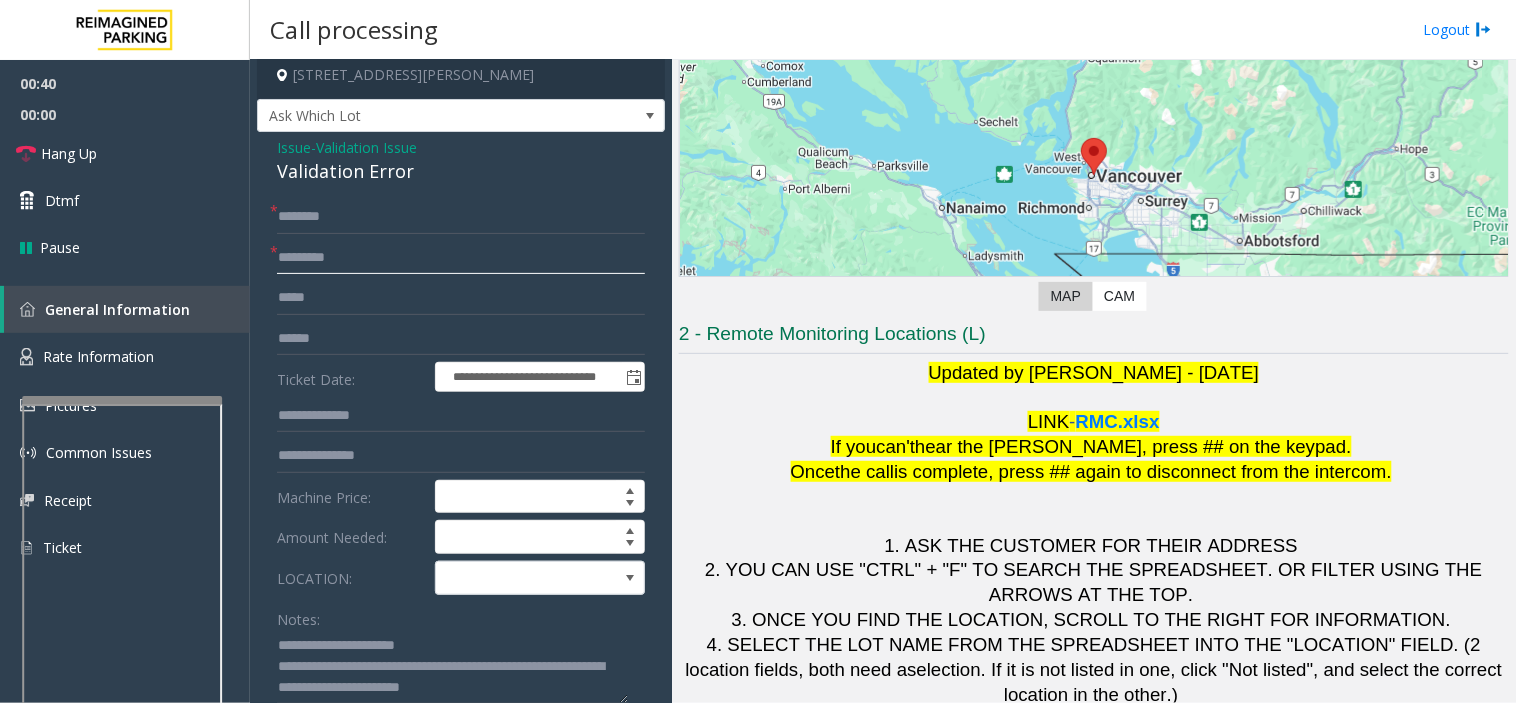 type on "********" 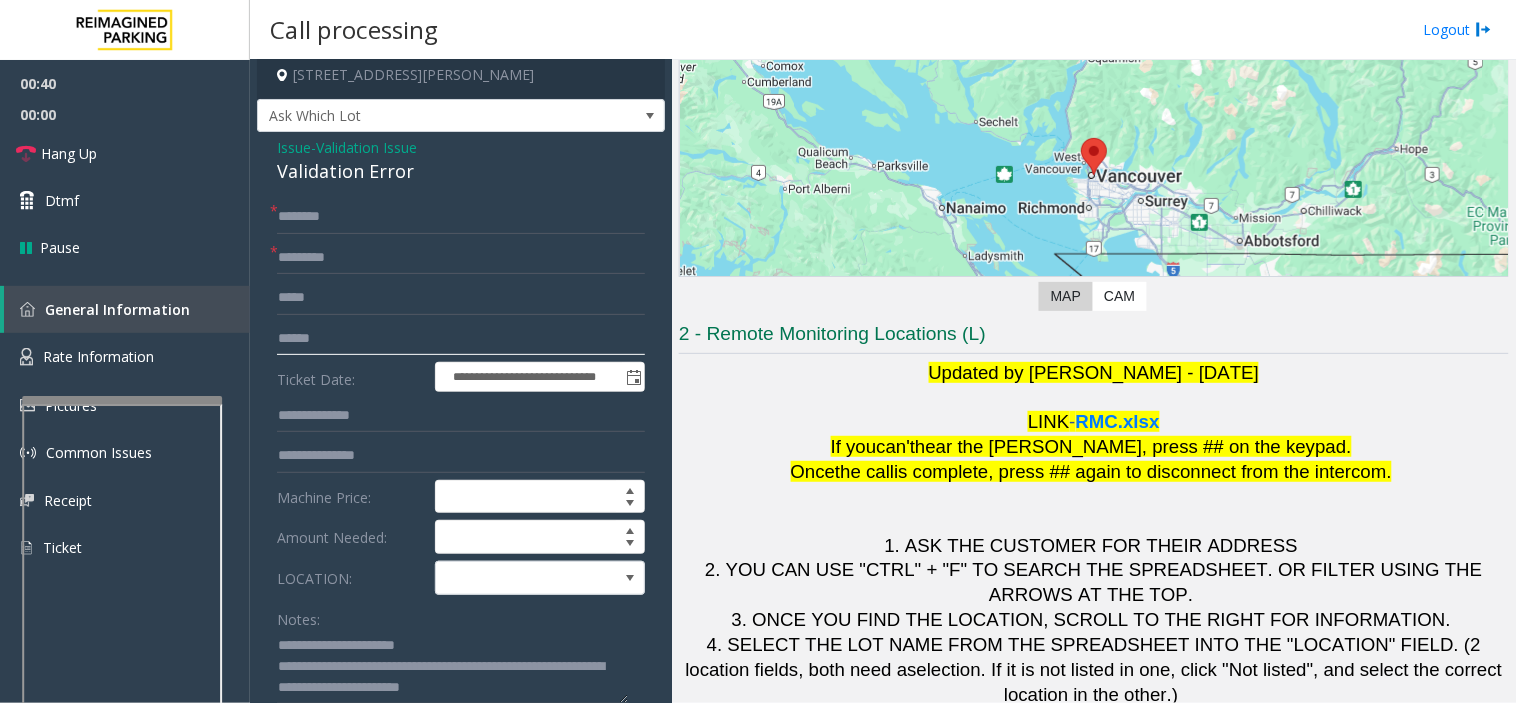 click 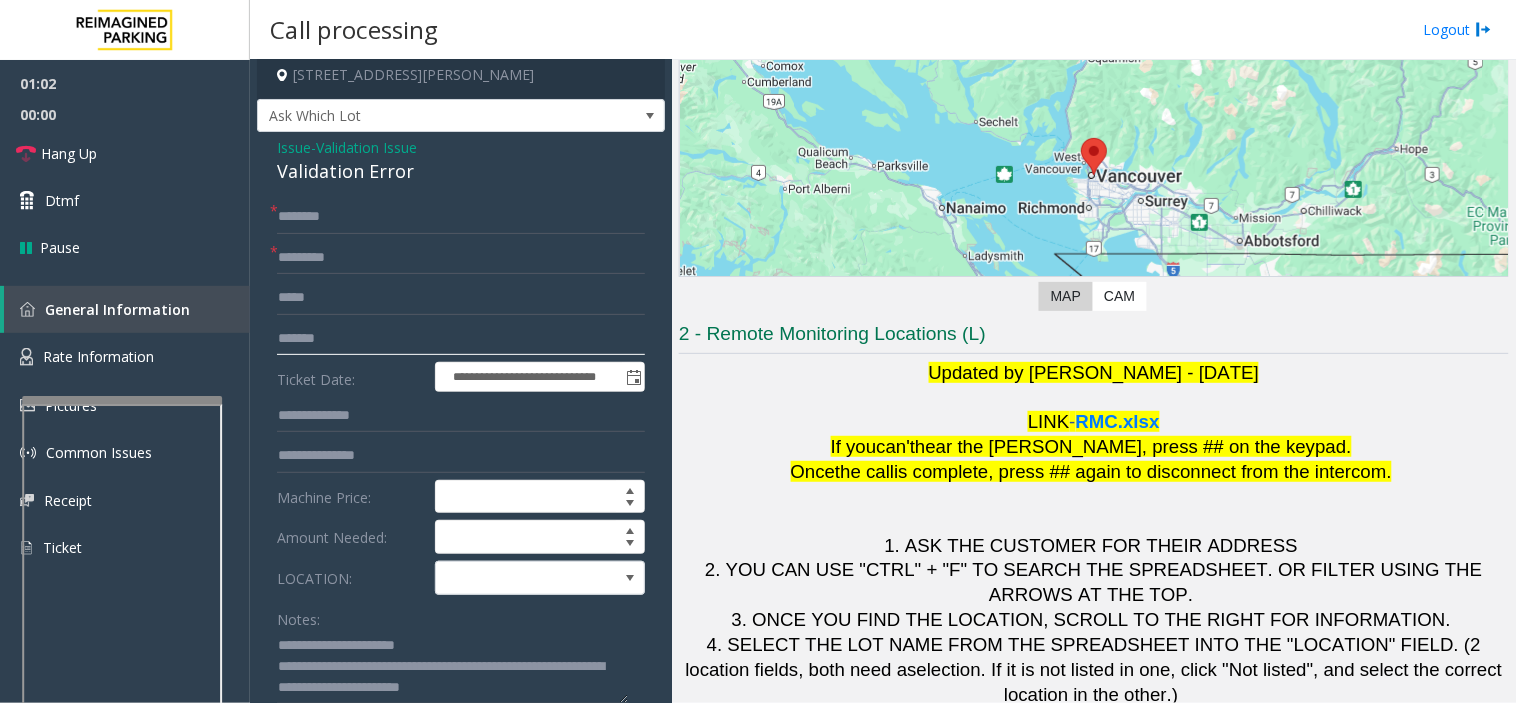 type on "*******" 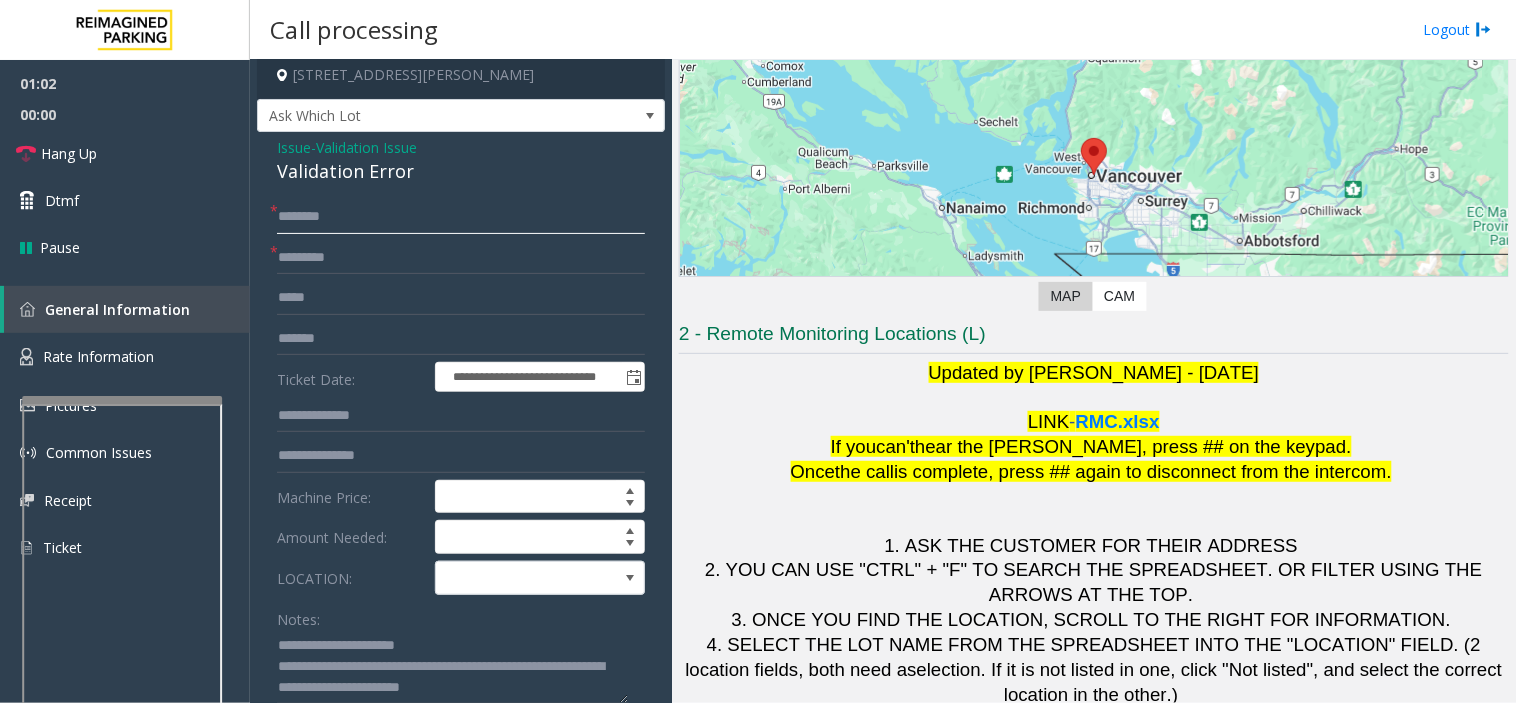 click 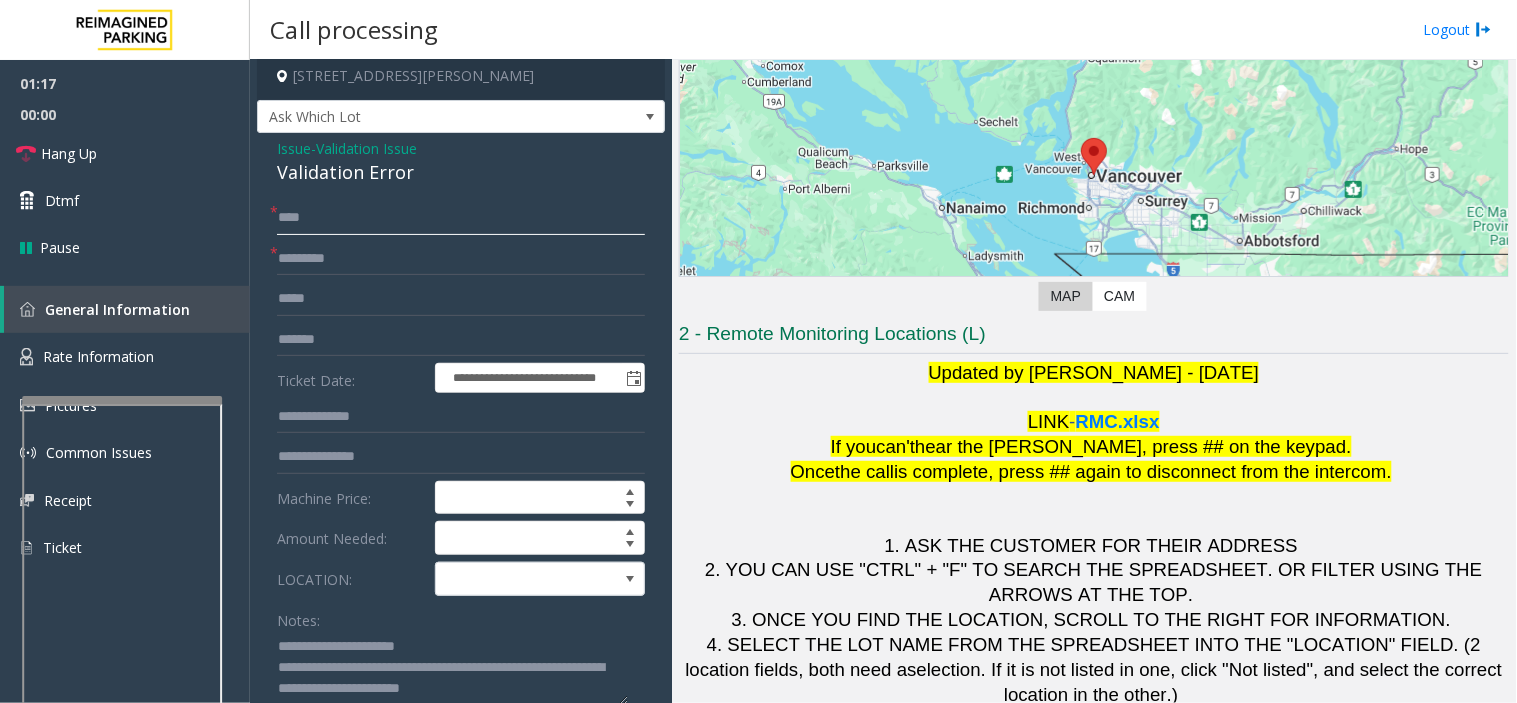 scroll, scrollTop: 0, scrollLeft: 0, axis: both 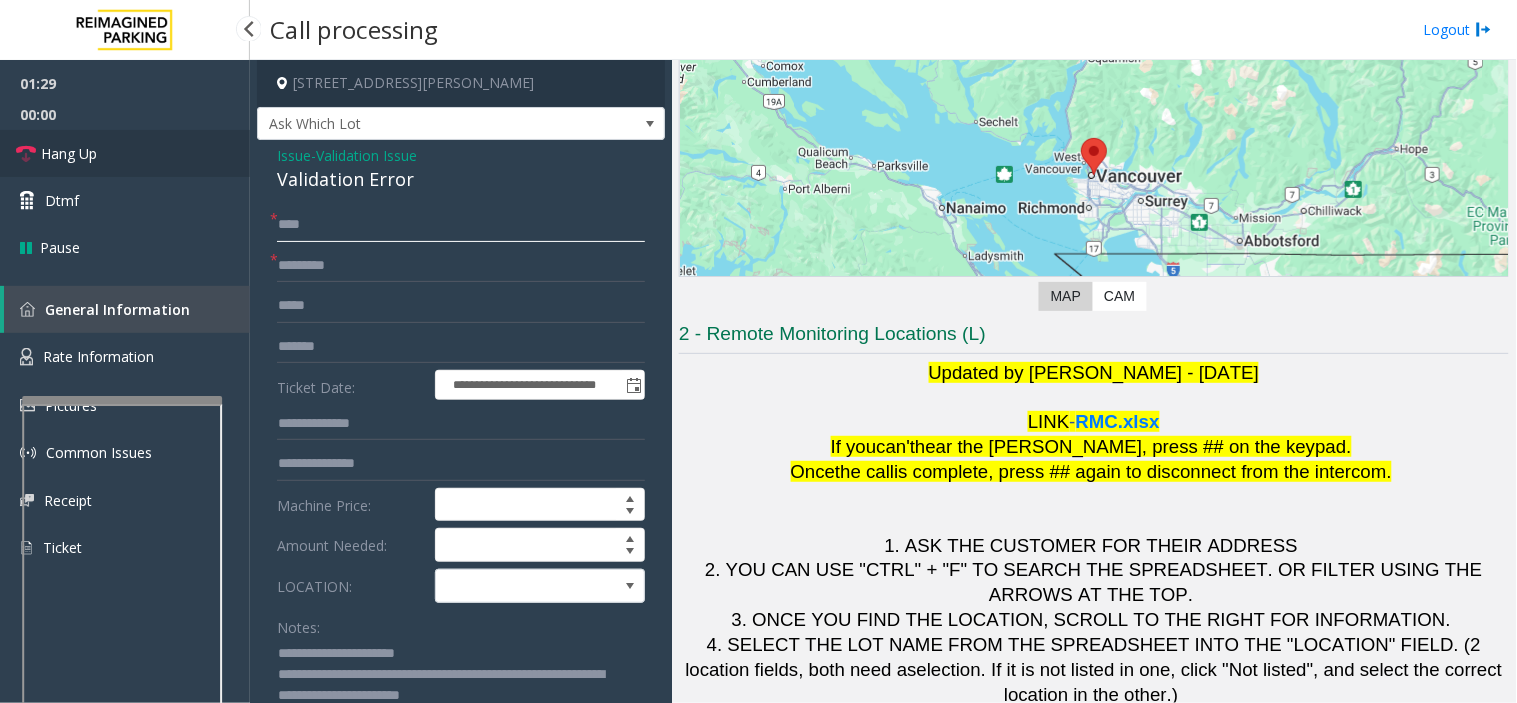 type on "****" 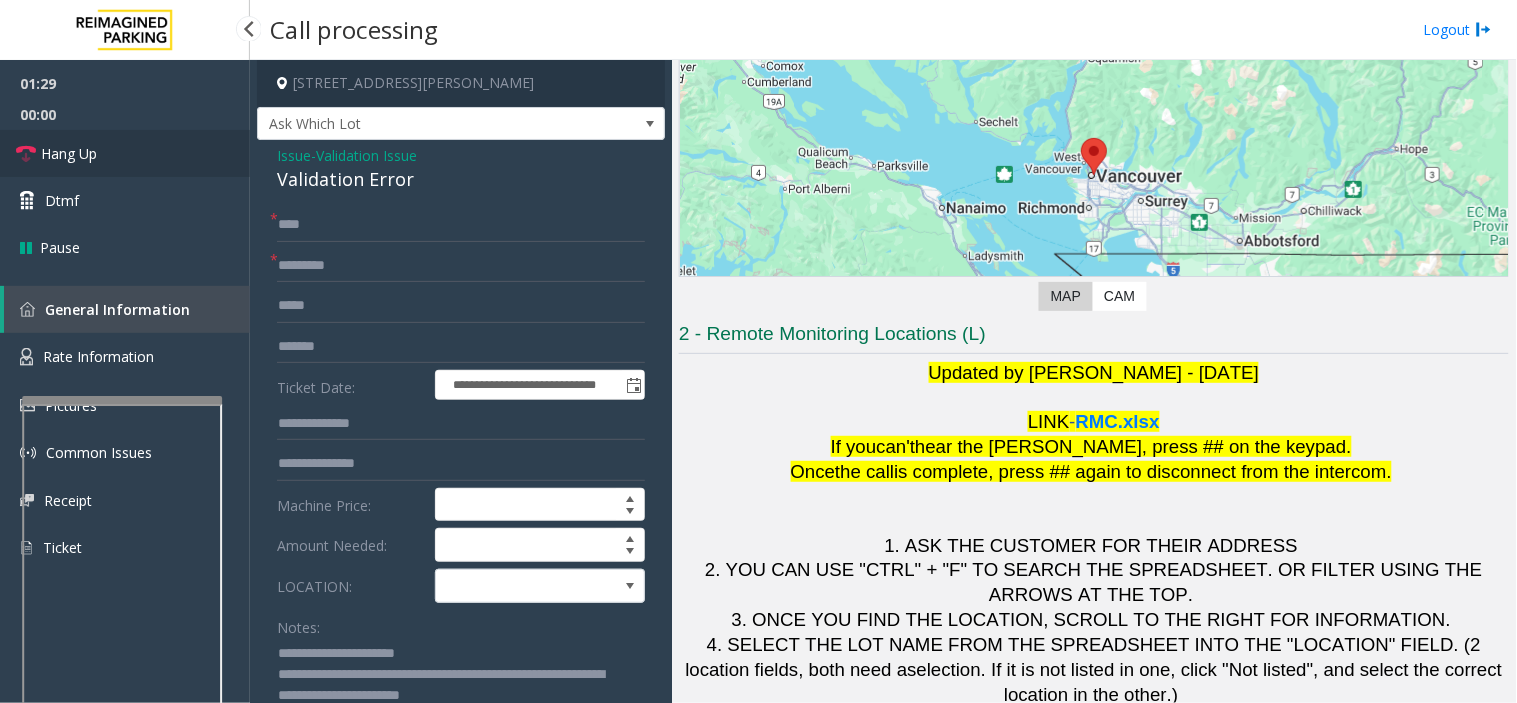 click on "Hang Up" at bounding box center (125, 153) 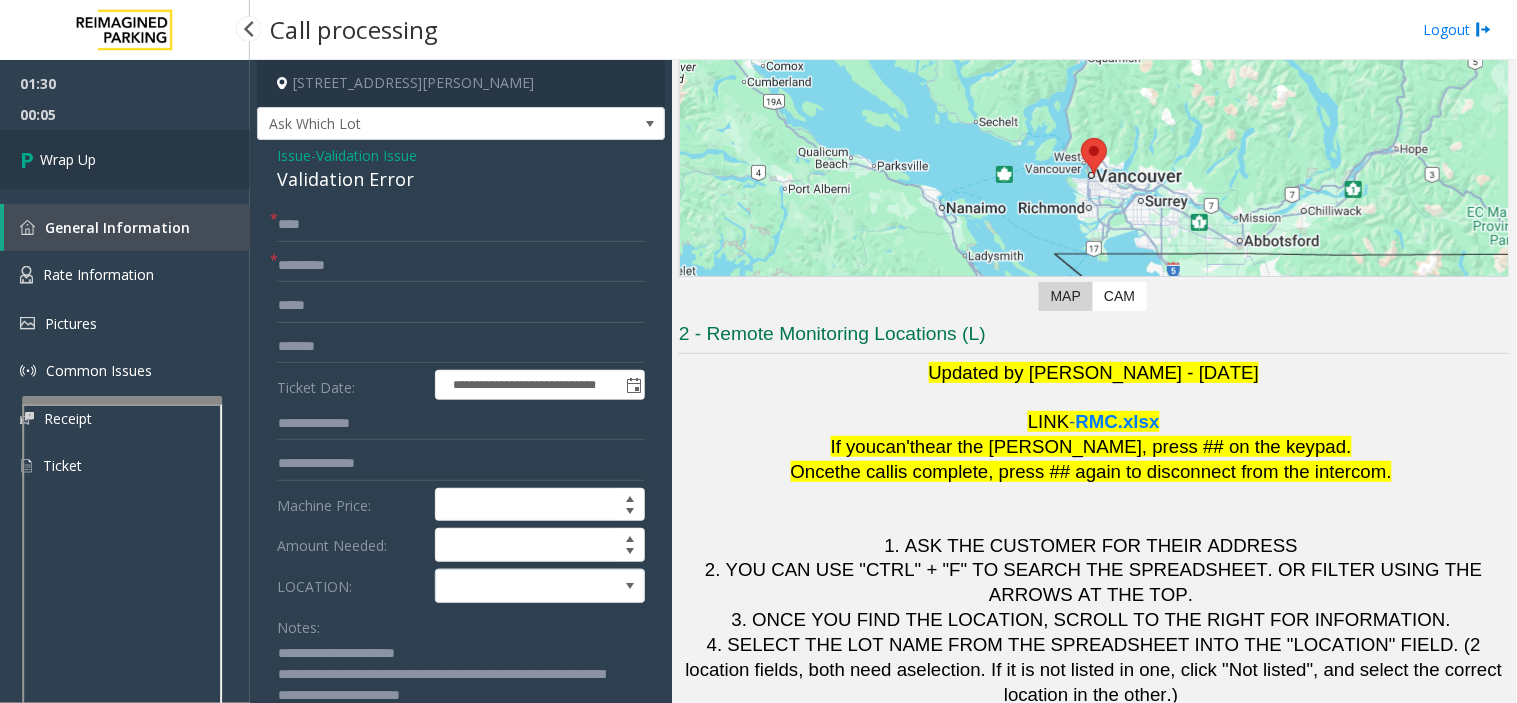 click on "Wrap Up" at bounding box center [125, 159] 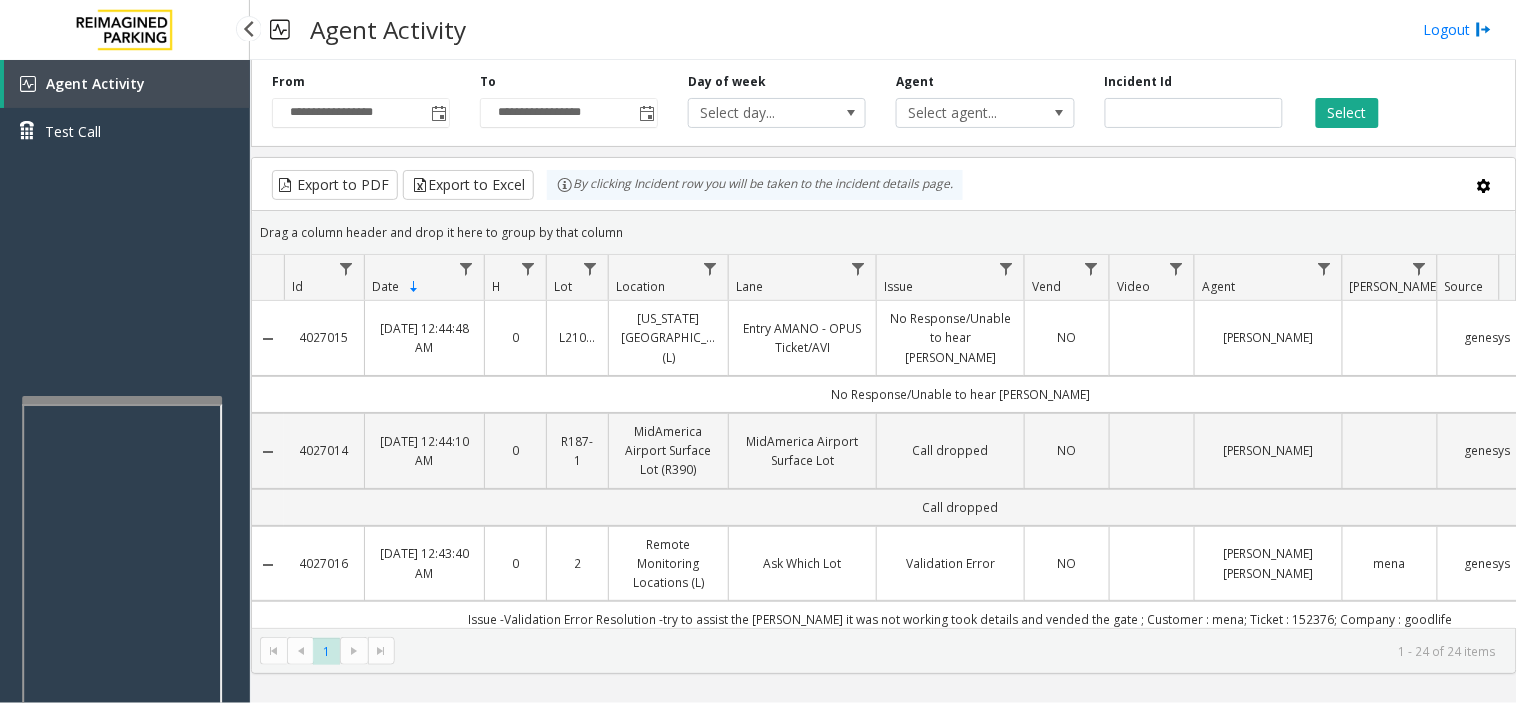 drag, startPoint x: 145, startPoint y: 270, endPoint x: 91, endPoint y: 273, distance: 54.08327 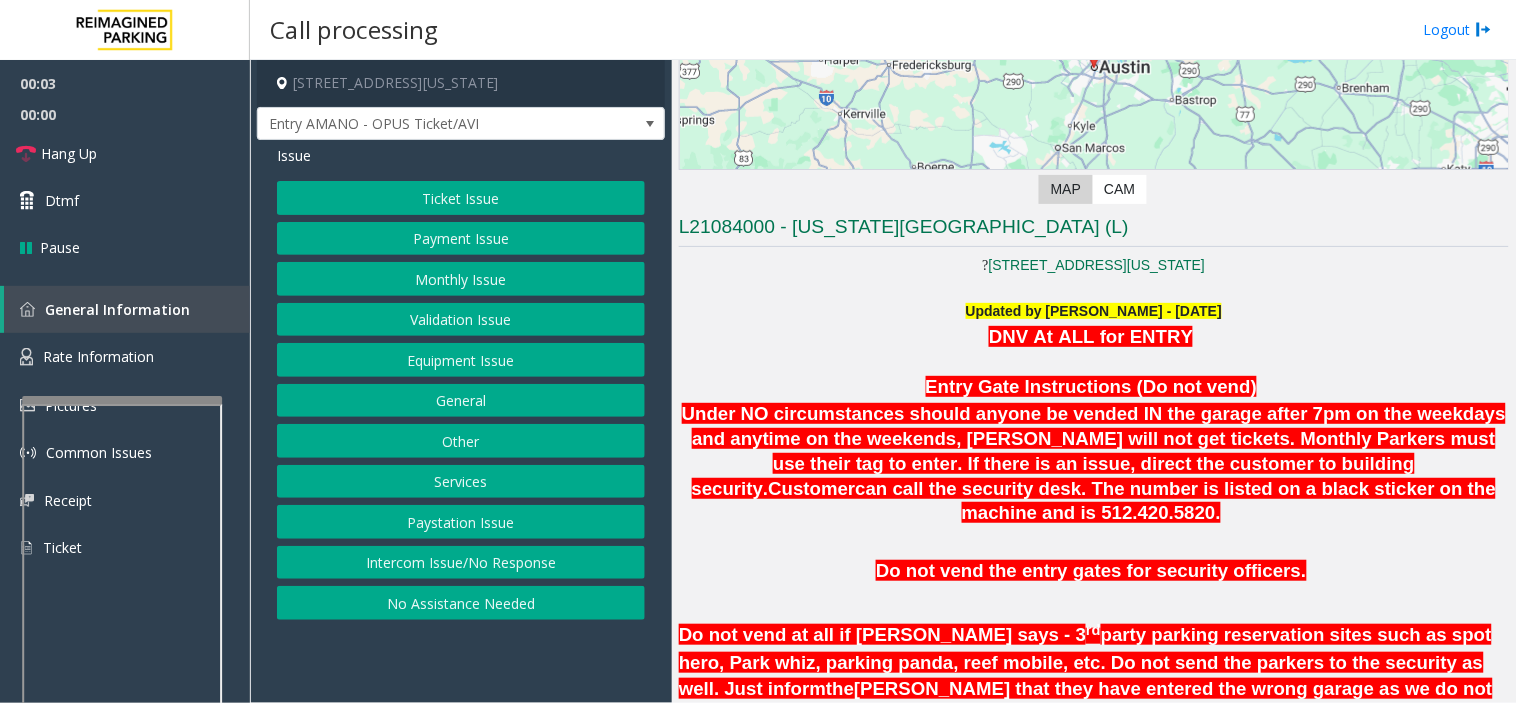 scroll, scrollTop: 444, scrollLeft: 0, axis: vertical 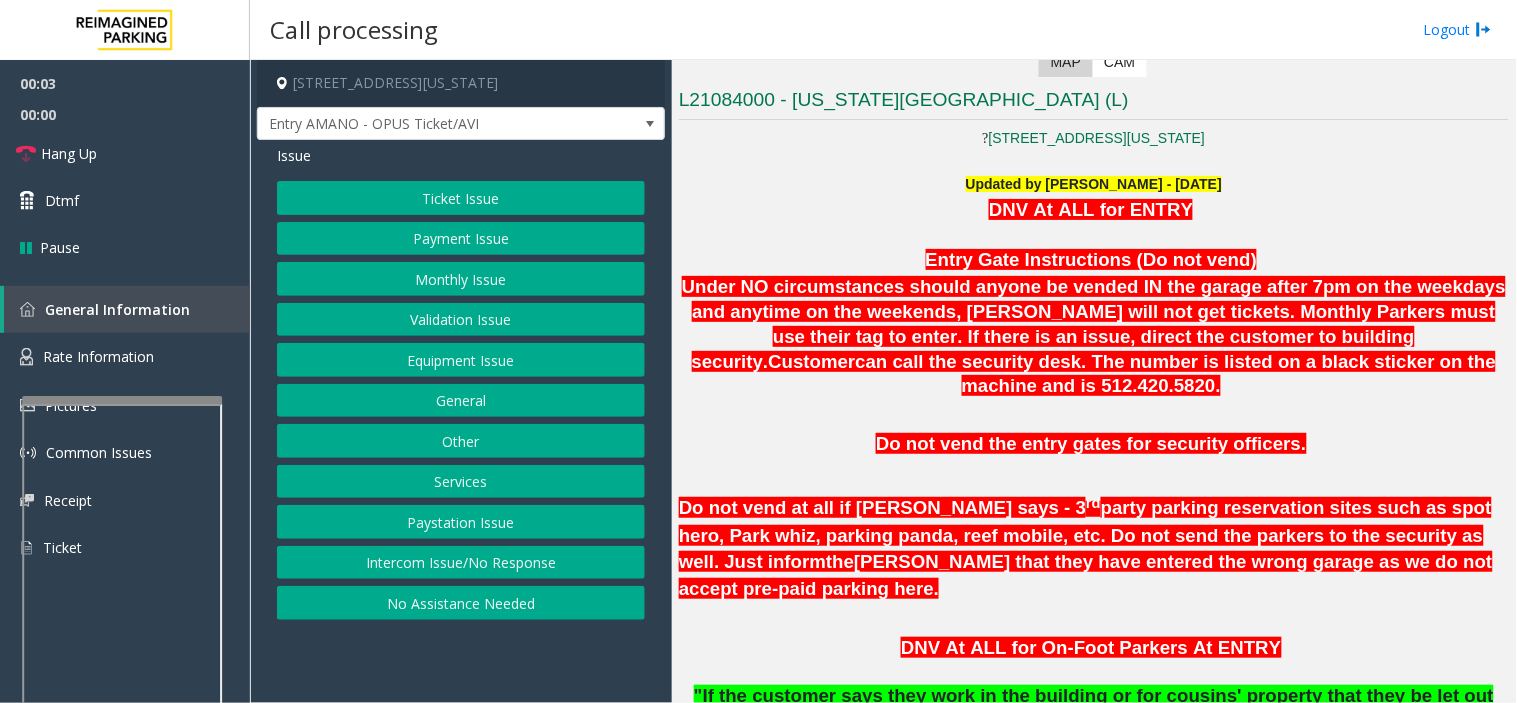 drag, startPoint x: 551, startPoint y: 566, endPoint x: 551, endPoint y: 553, distance: 13 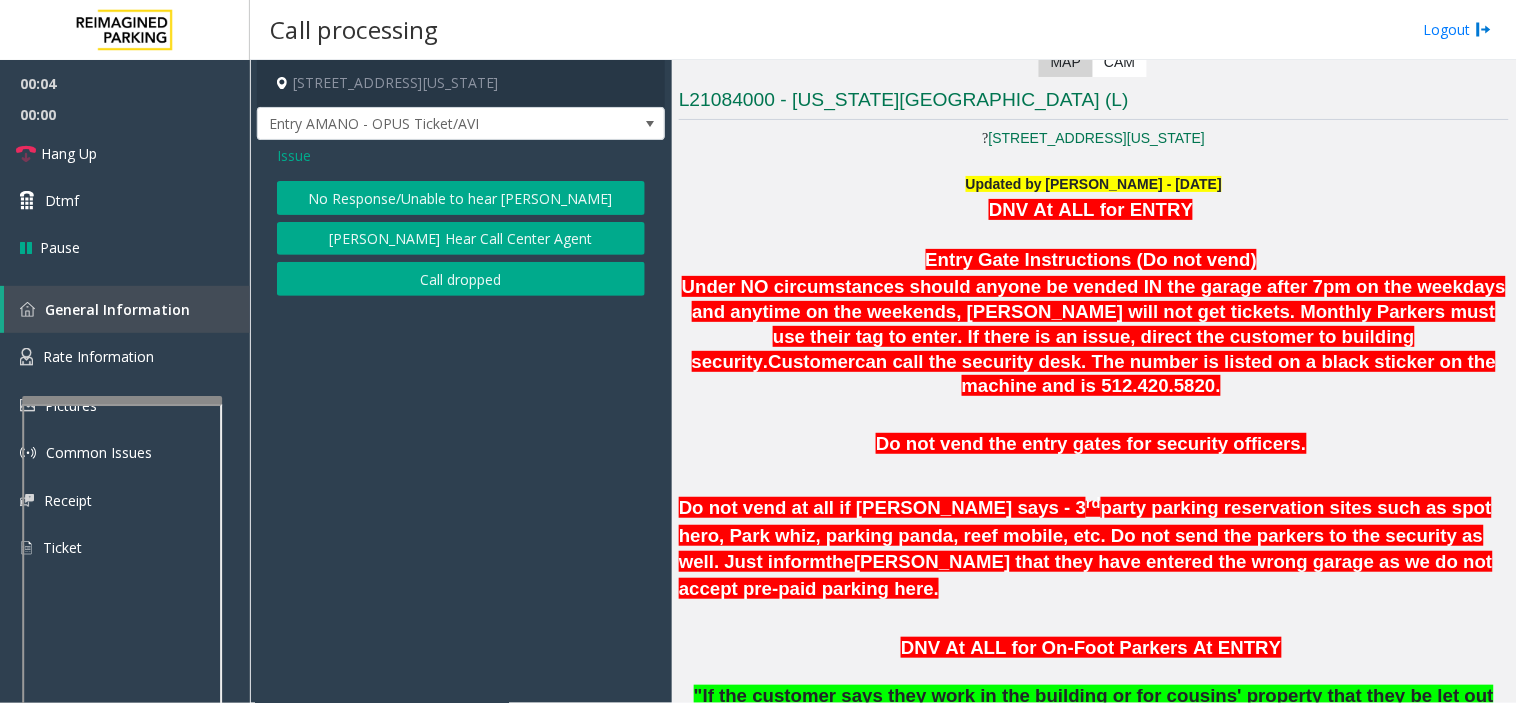 click on "No Response/Unable to hear [PERSON_NAME]" 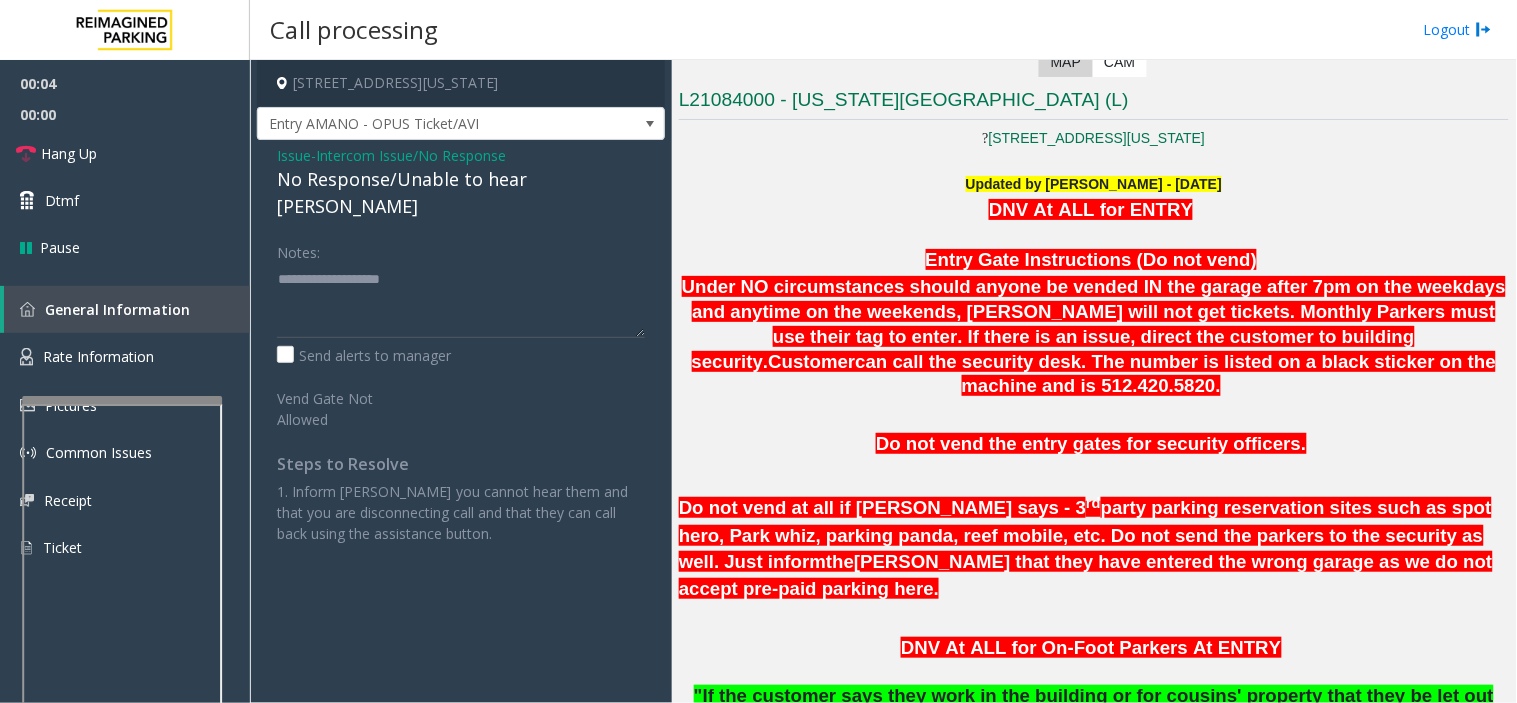 click on "No Response/Unable to hear [PERSON_NAME]" 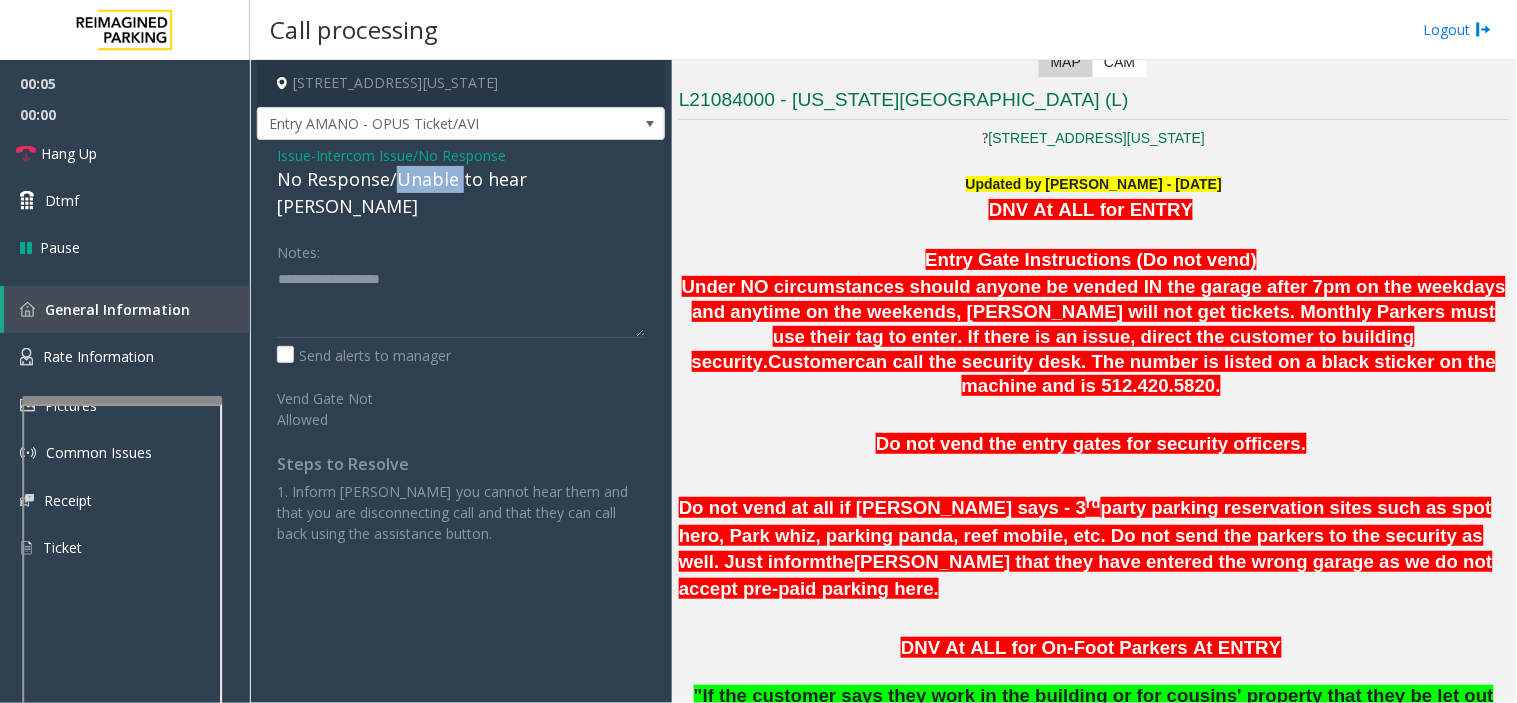 click on "No Response/Unable to hear [PERSON_NAME]" 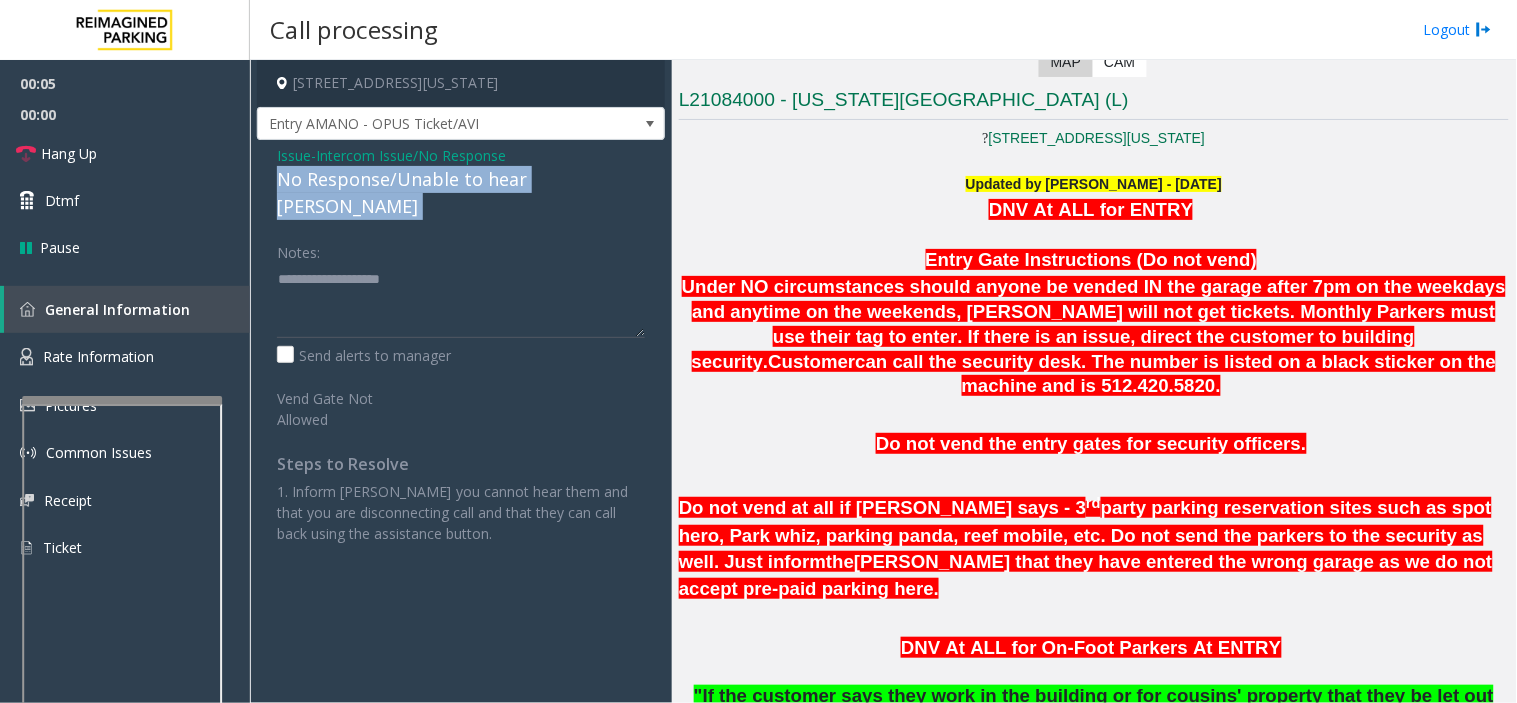 click on "No Response/Unable to hear [PERSON_NAME]" 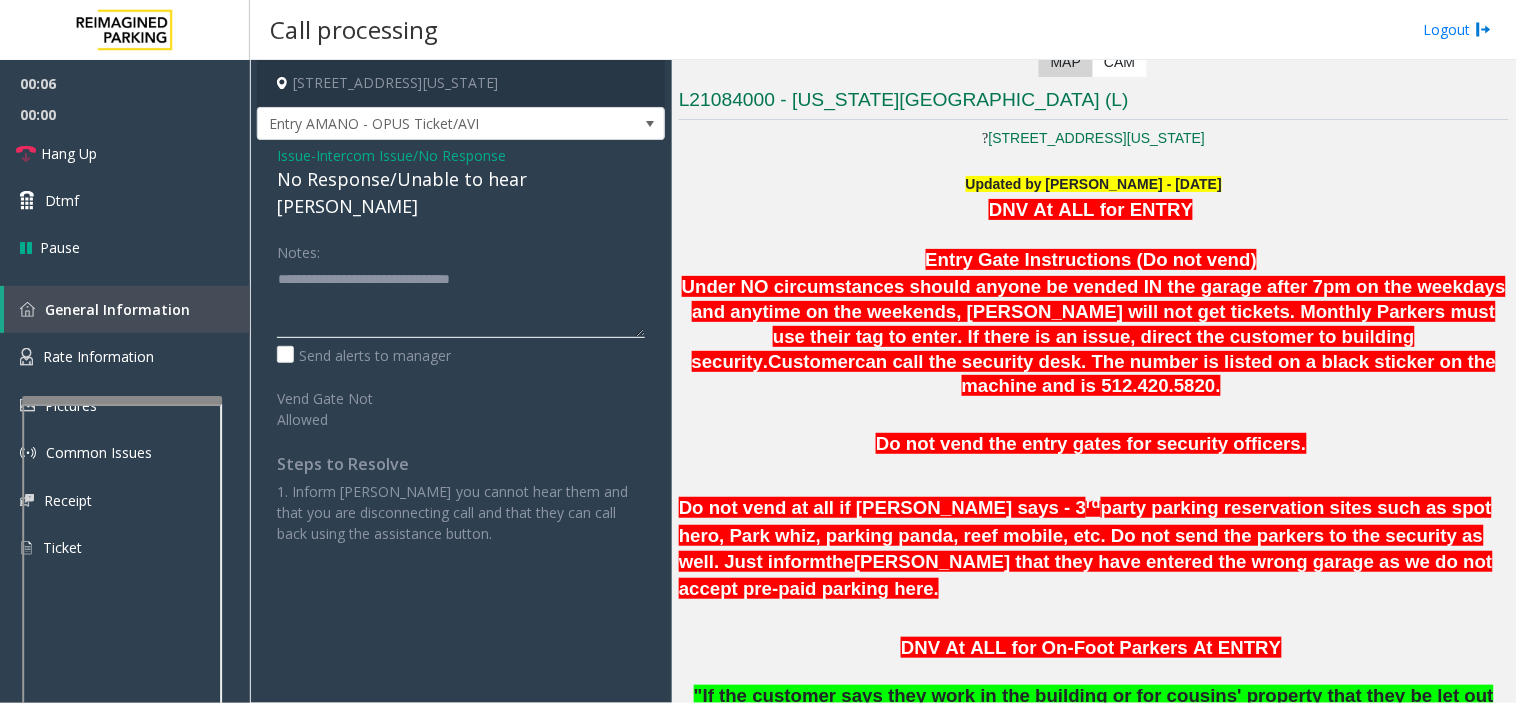 click 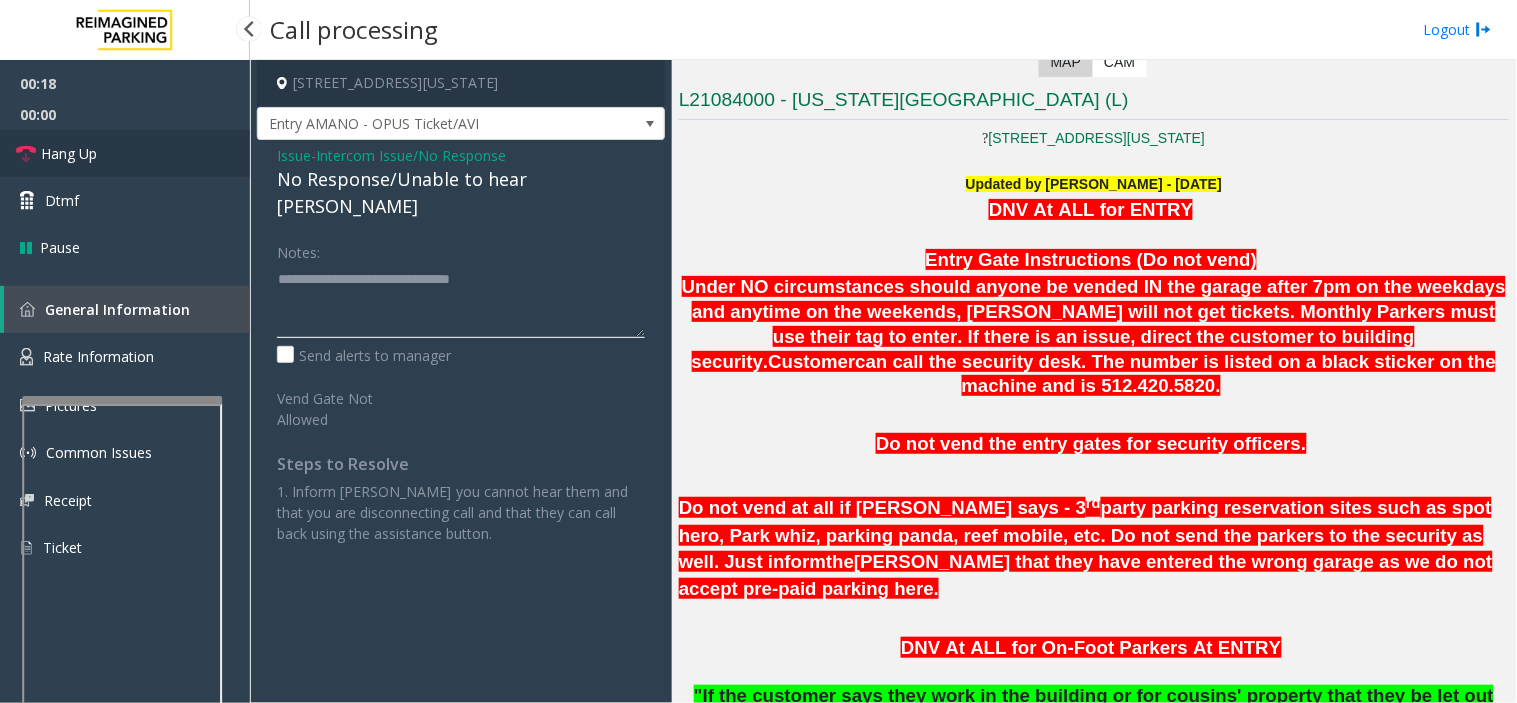 type on "**********" 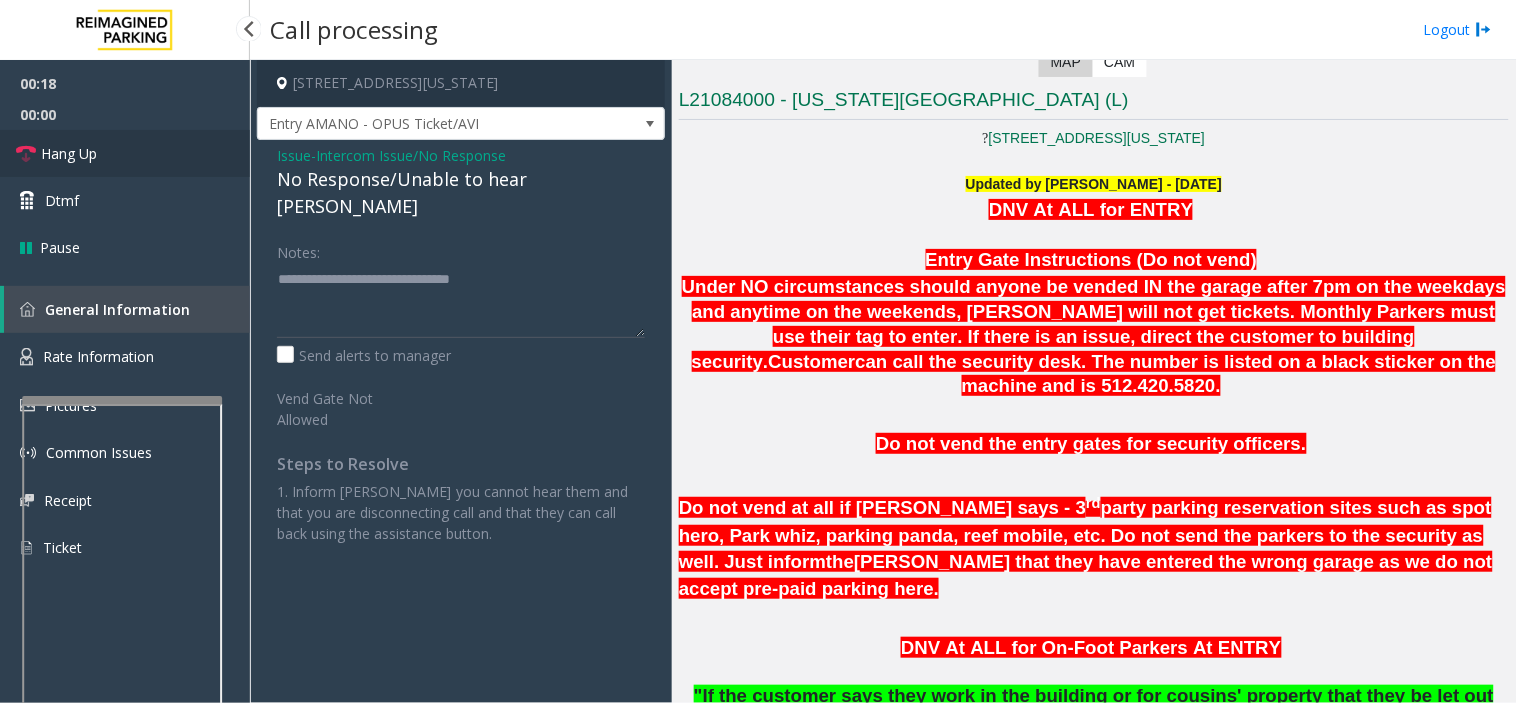 click on "Hang Up" at bounding box center [125, 153] 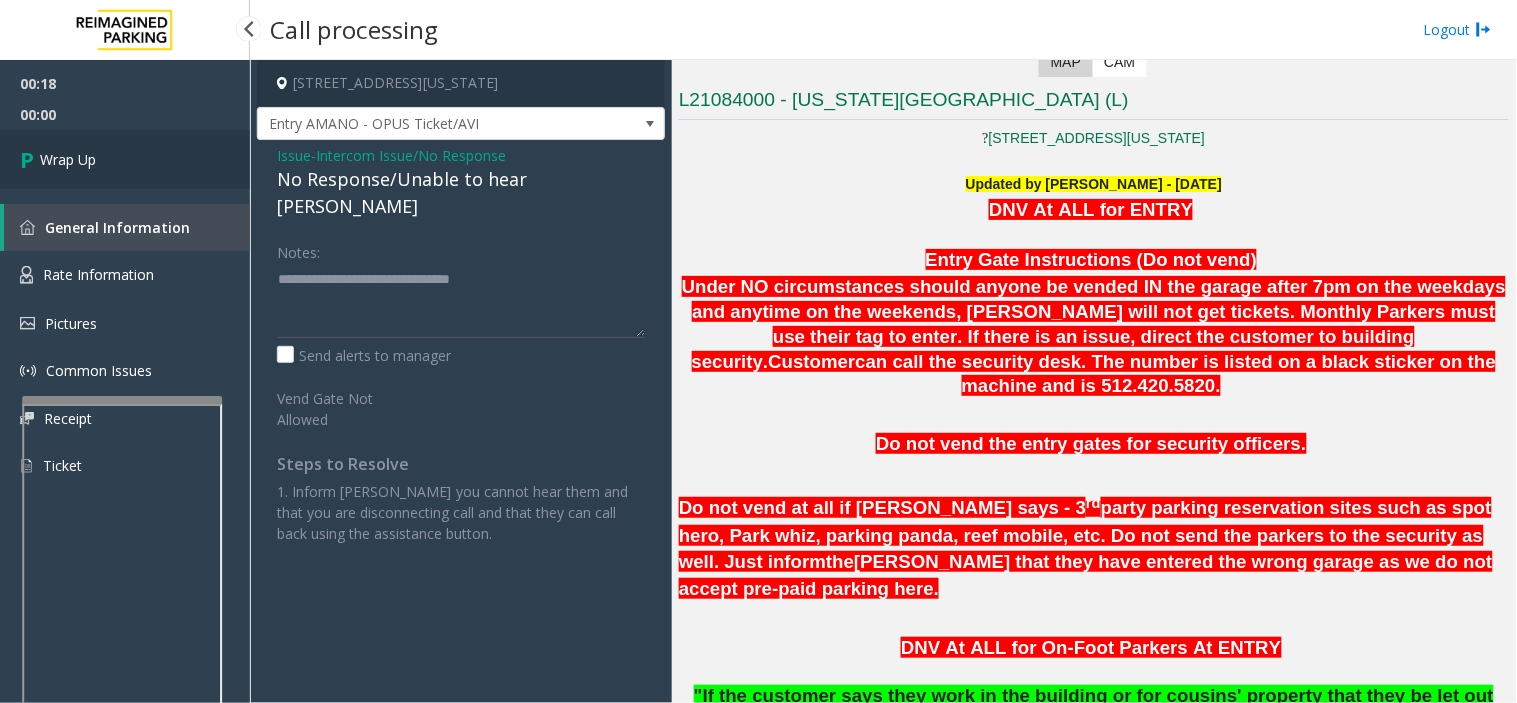 click on "Wrap Up" at bounding box center (125, 159) 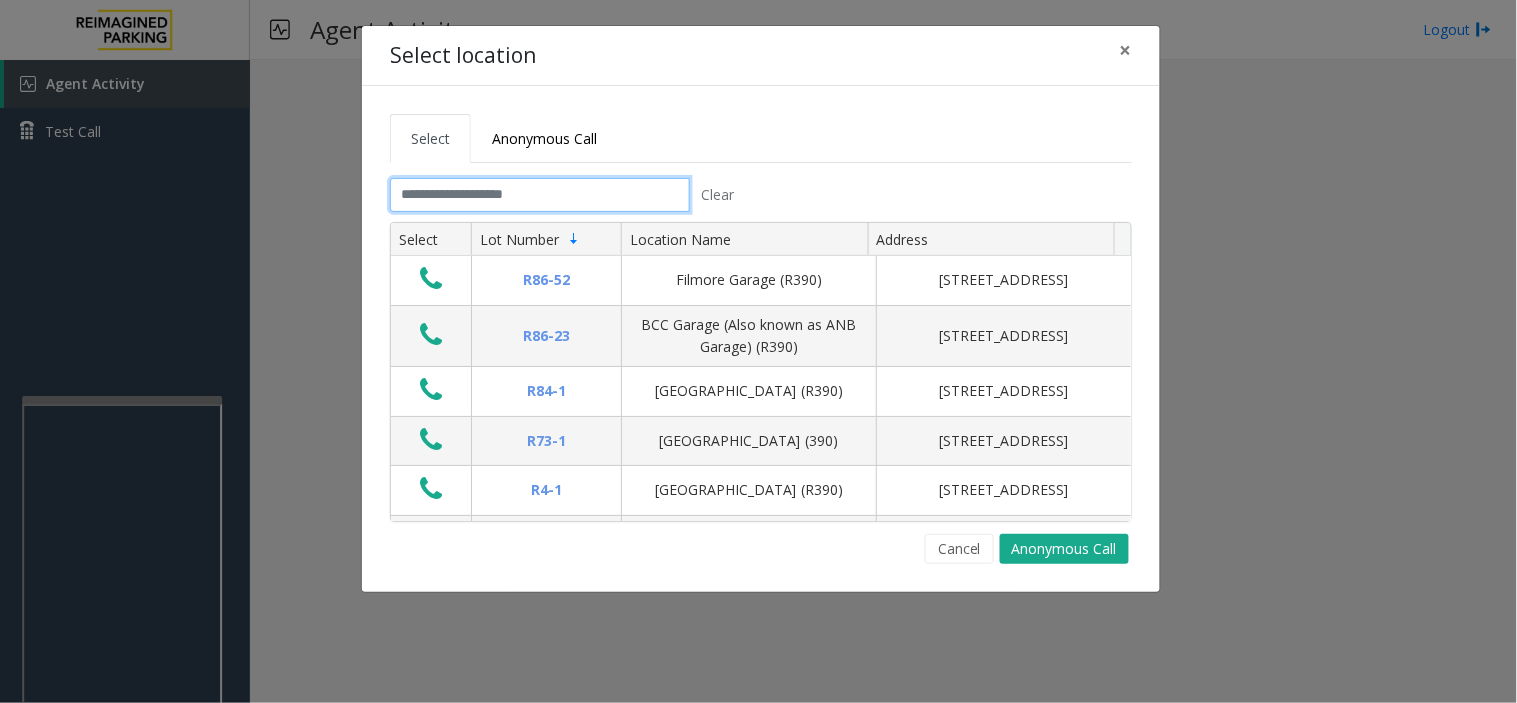 click 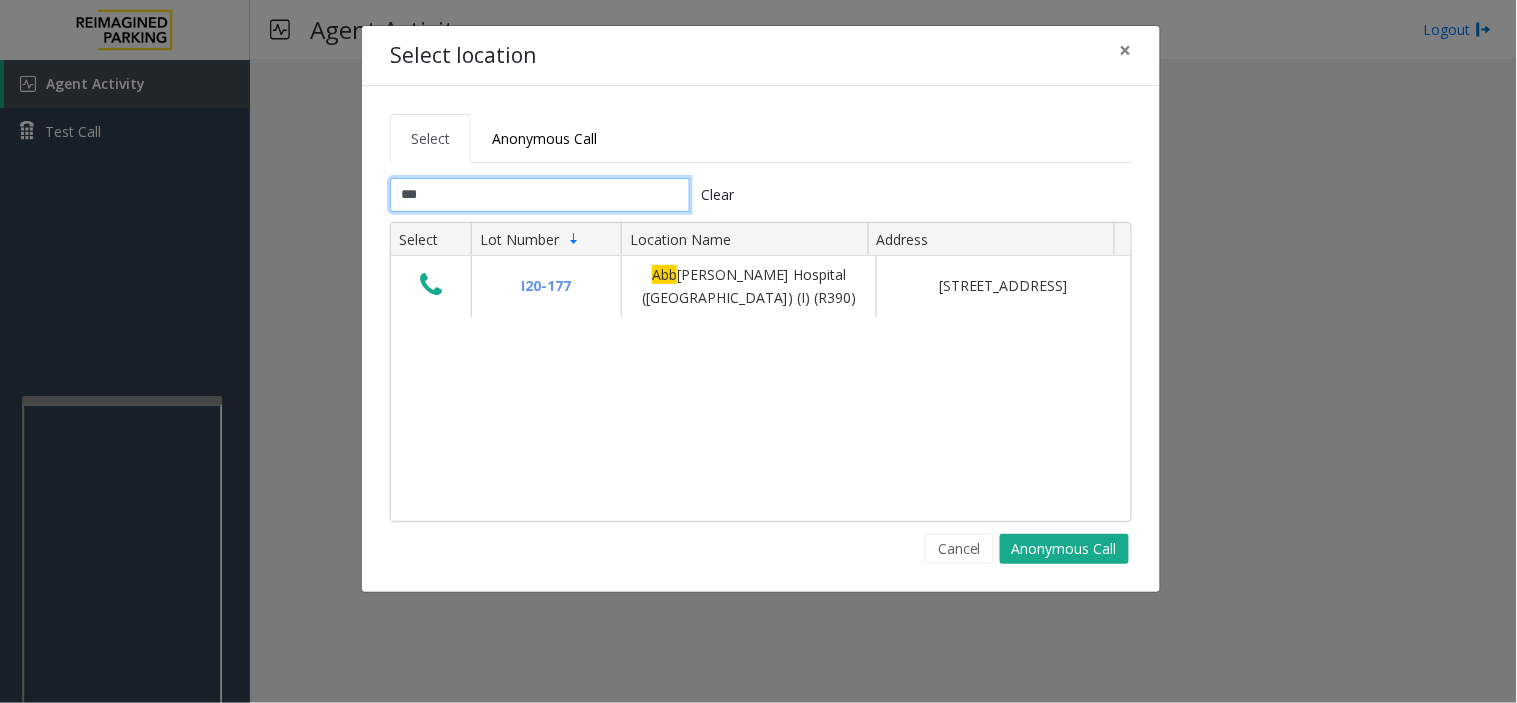 type on "***" 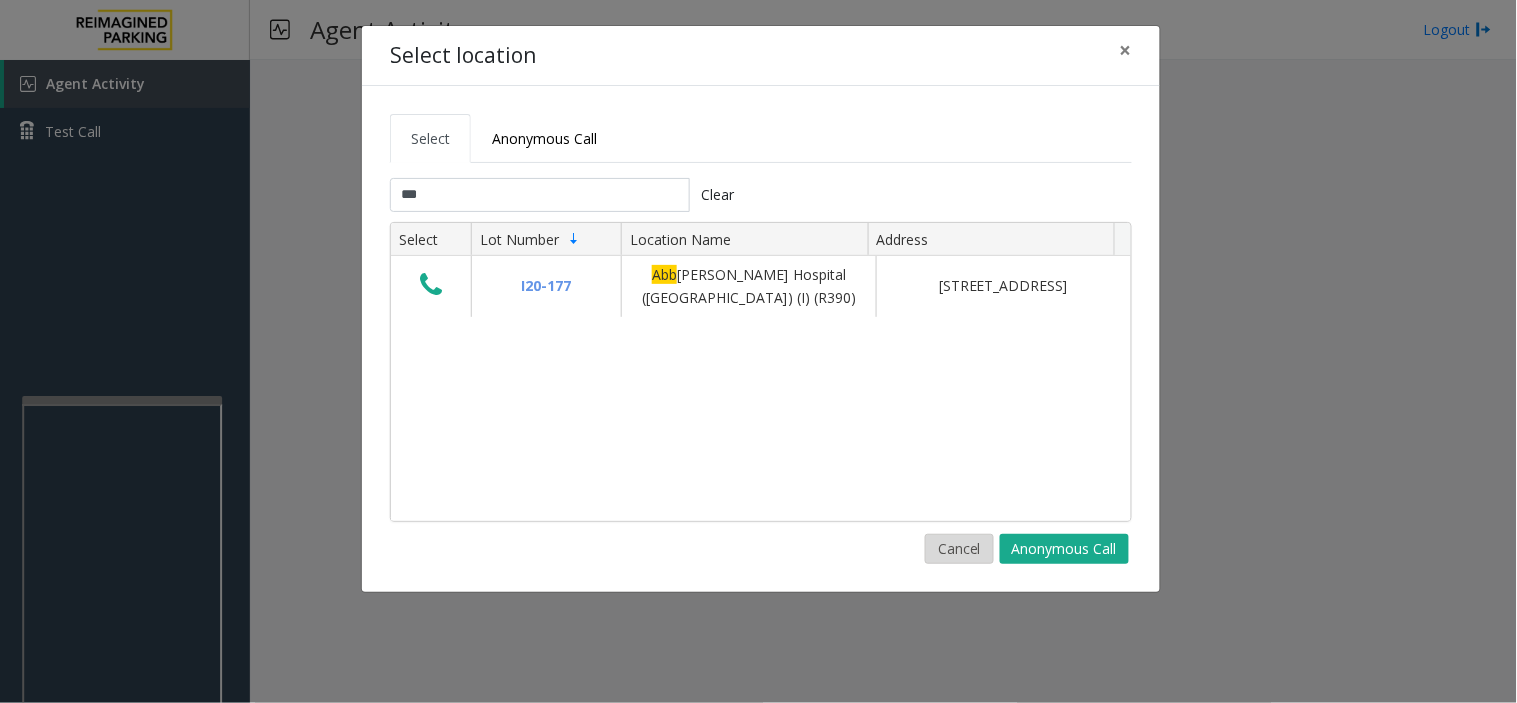 click on "Cancel" 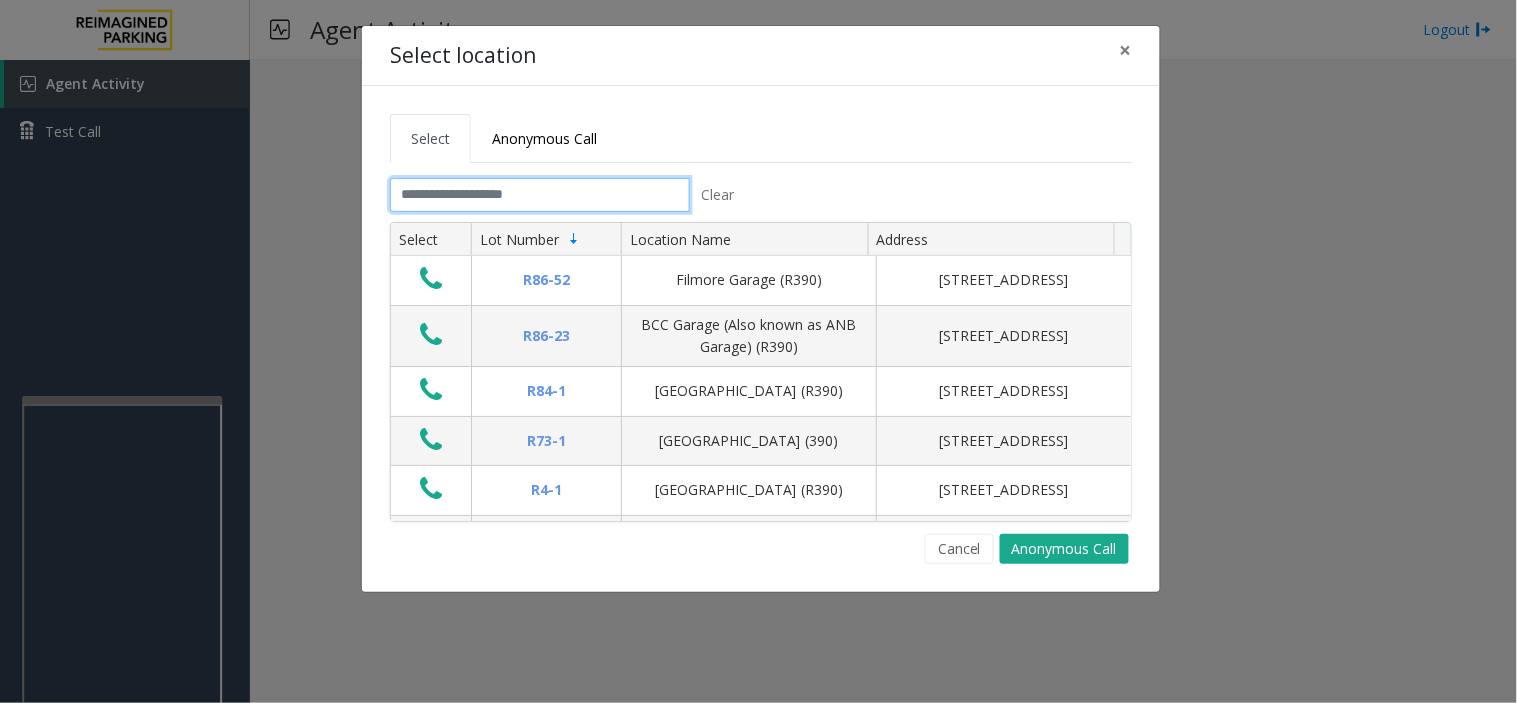 click 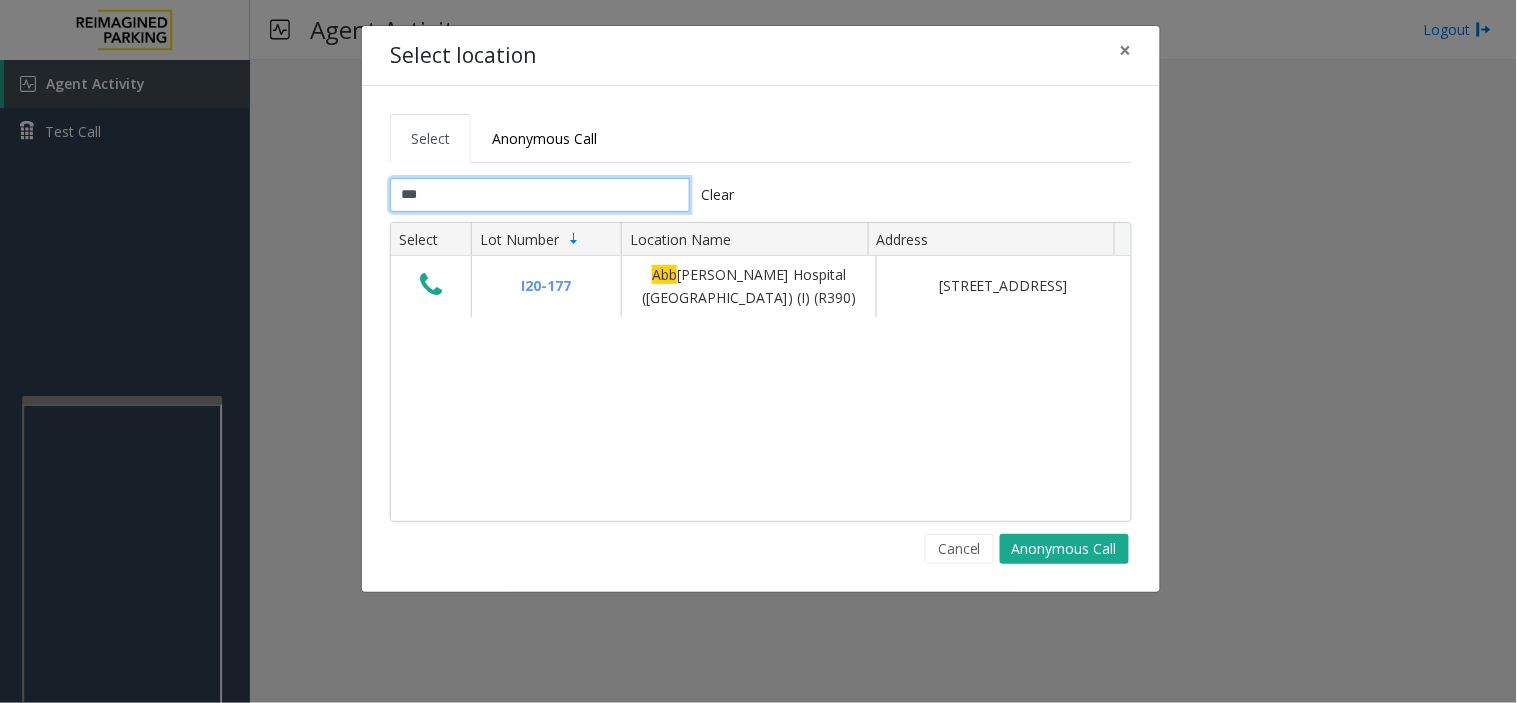 type on "***" 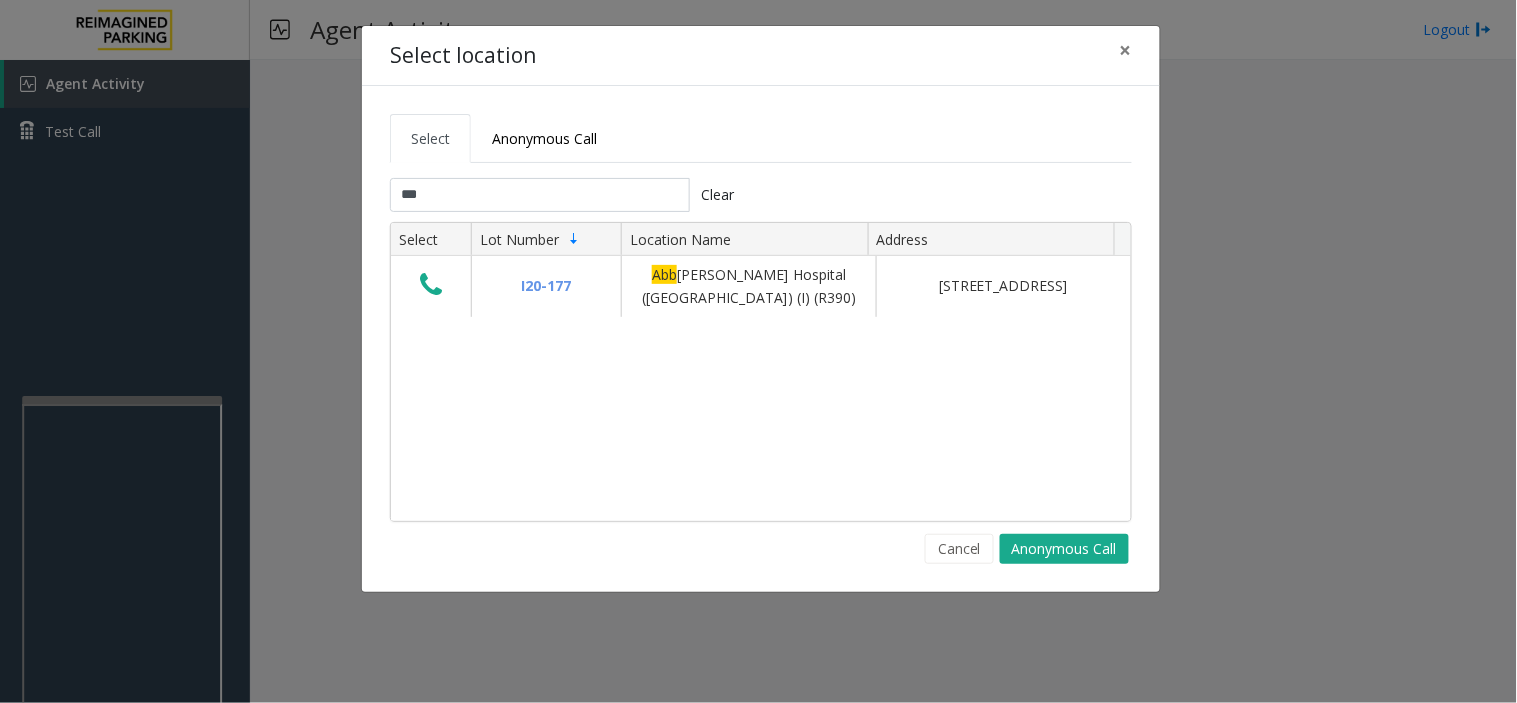 drag, startPoint x: 658, startPoint y: 573, endPoint x: 615, endPoint y: 592, distance: 47.010635 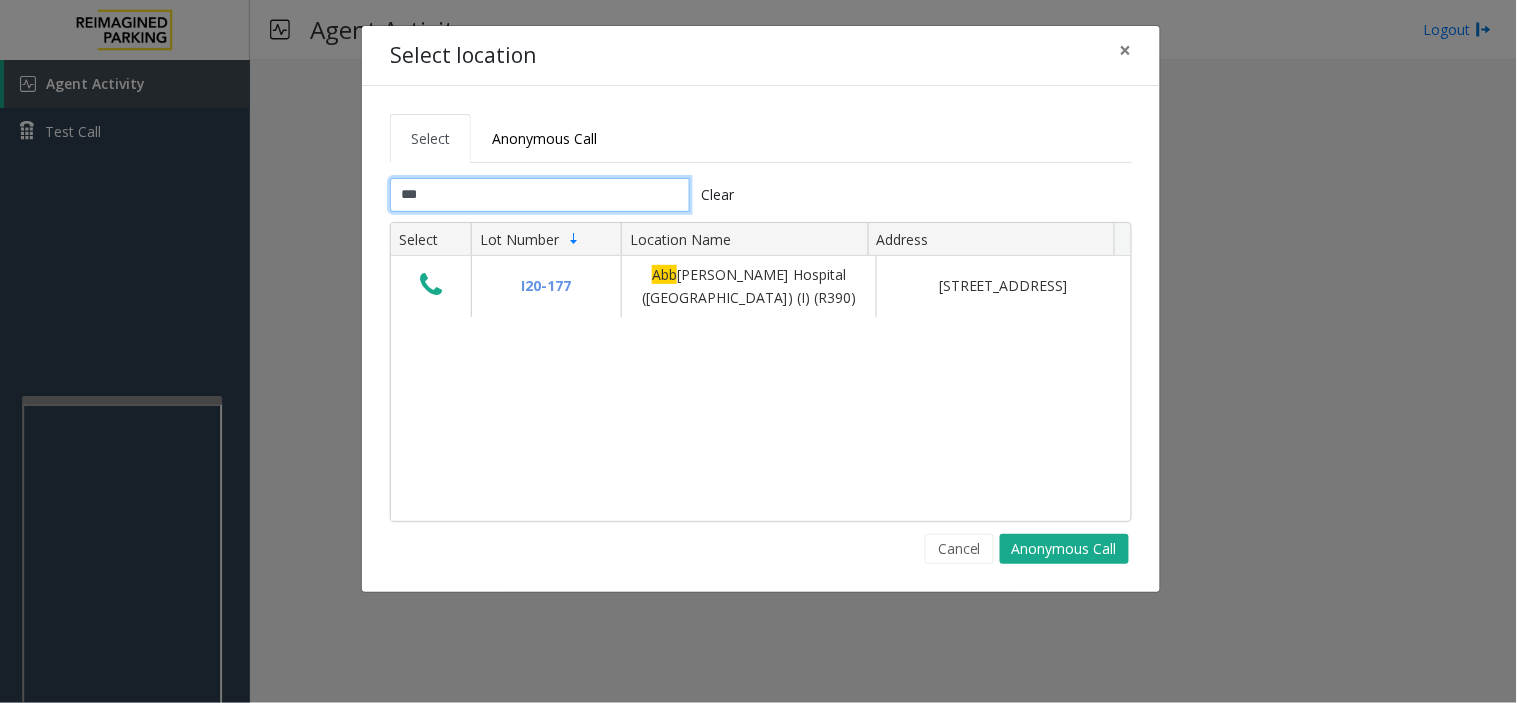click on "***" 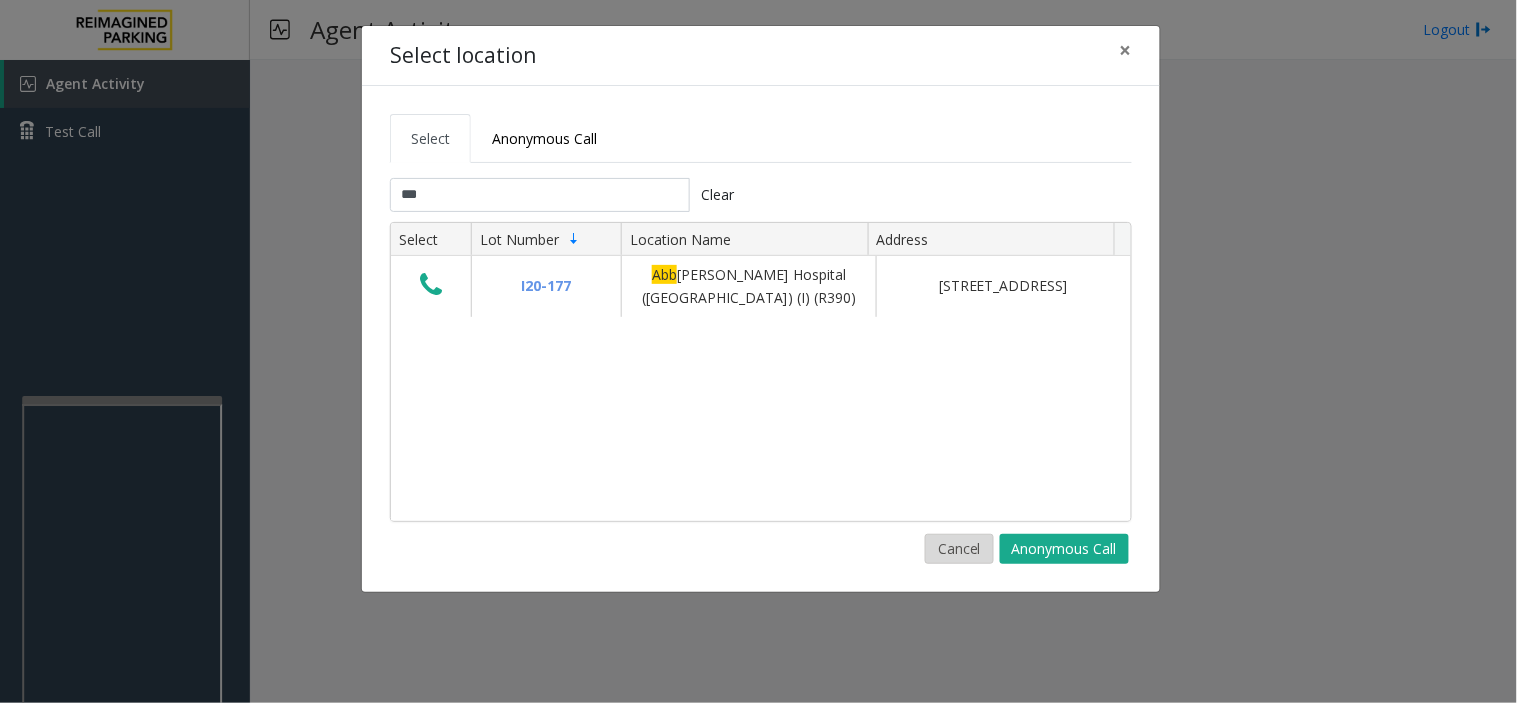 click on "Cancel" 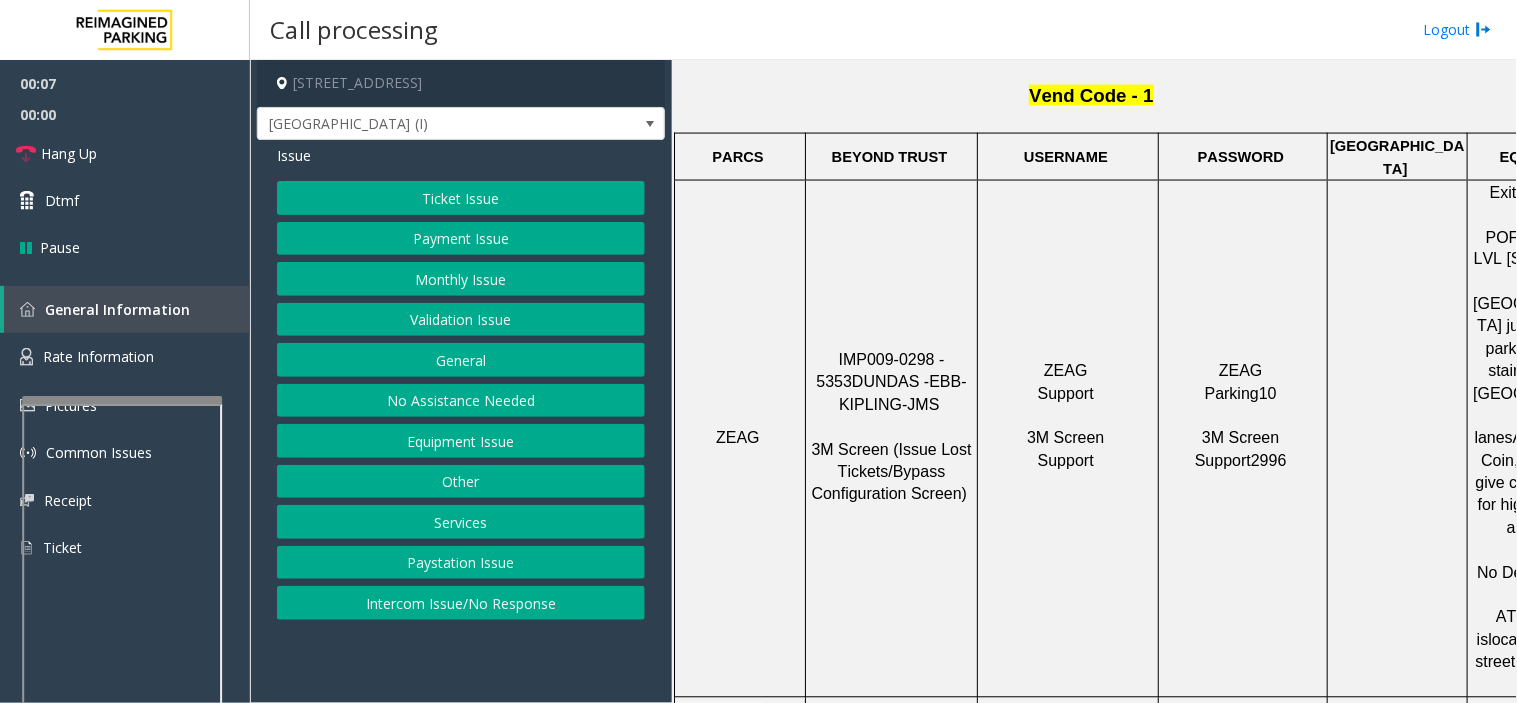 scroll, scrollTop: 444, scrollLeft: 0, axis: vertical 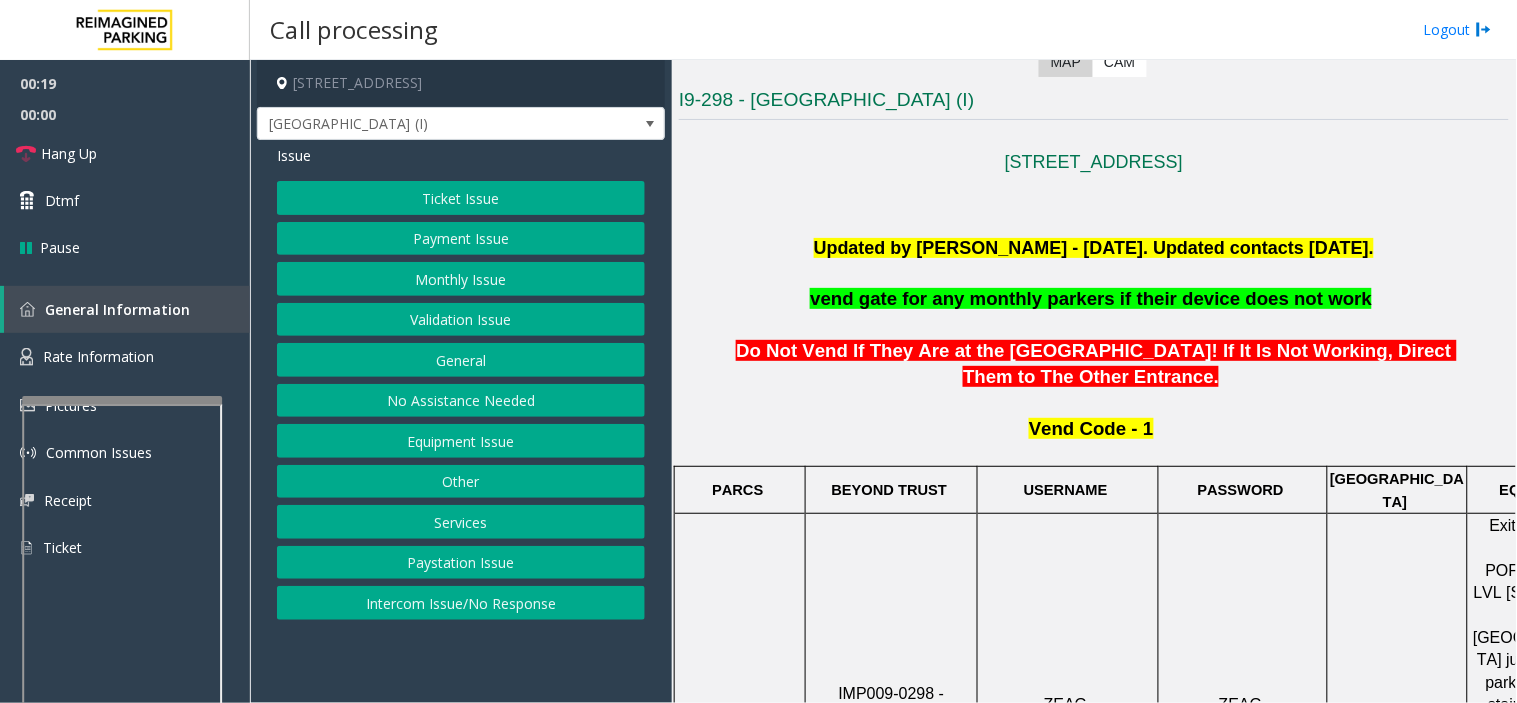 drag, startPoint x: 816, startPoint y: 494, endPoint x: 802, endPoint y: 530, distance: 38.626415 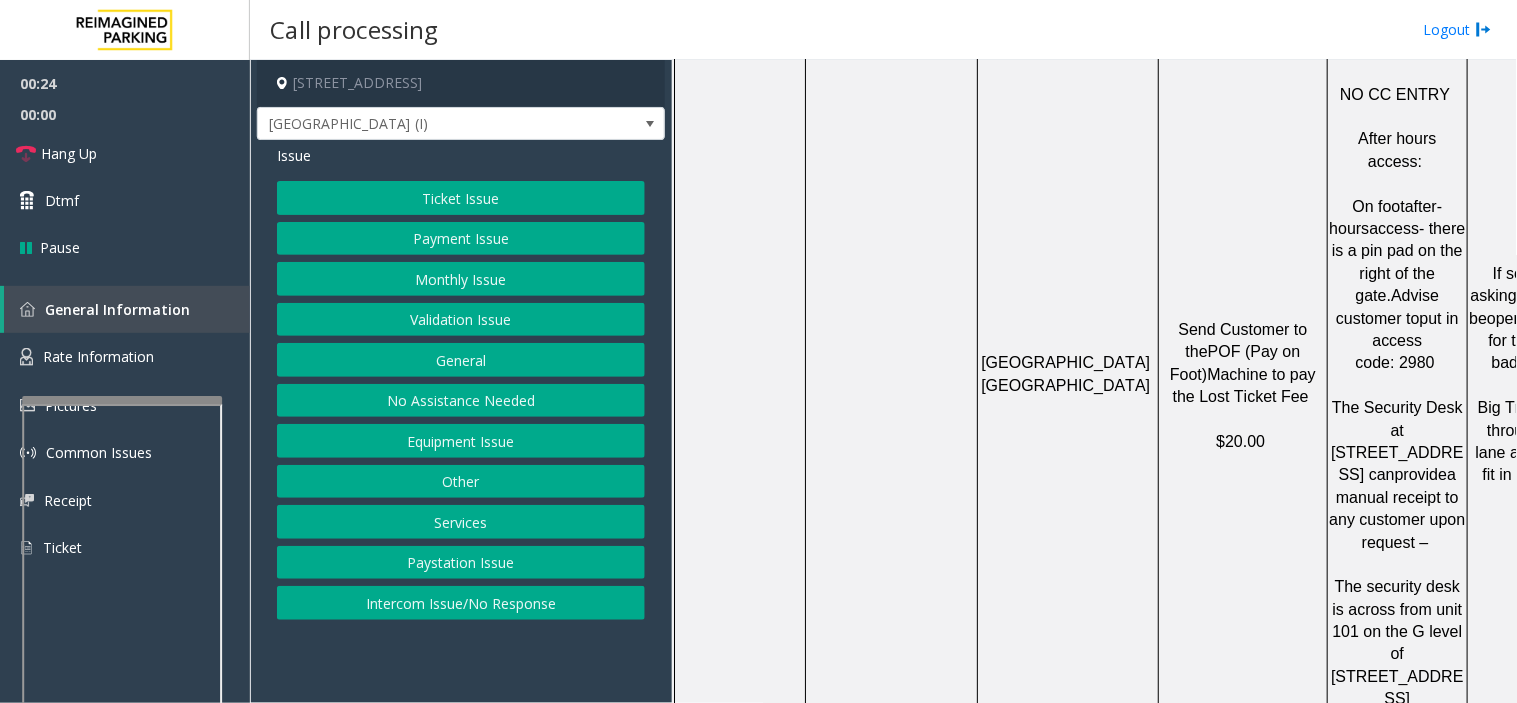 scroll, scrollTop: 1666, scrollLeft: 0, axis: vertical 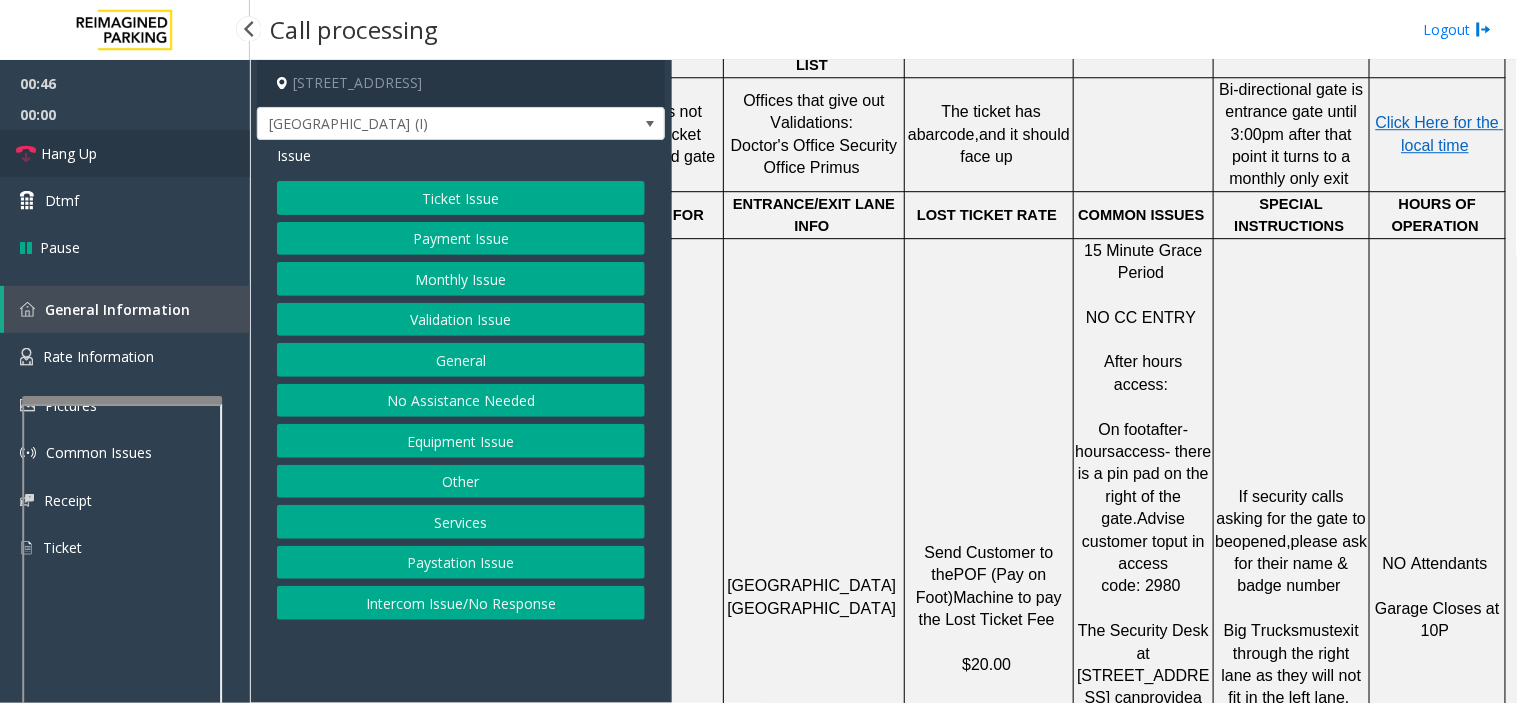 click on "Hang Up" at bounding box center (125, 153) 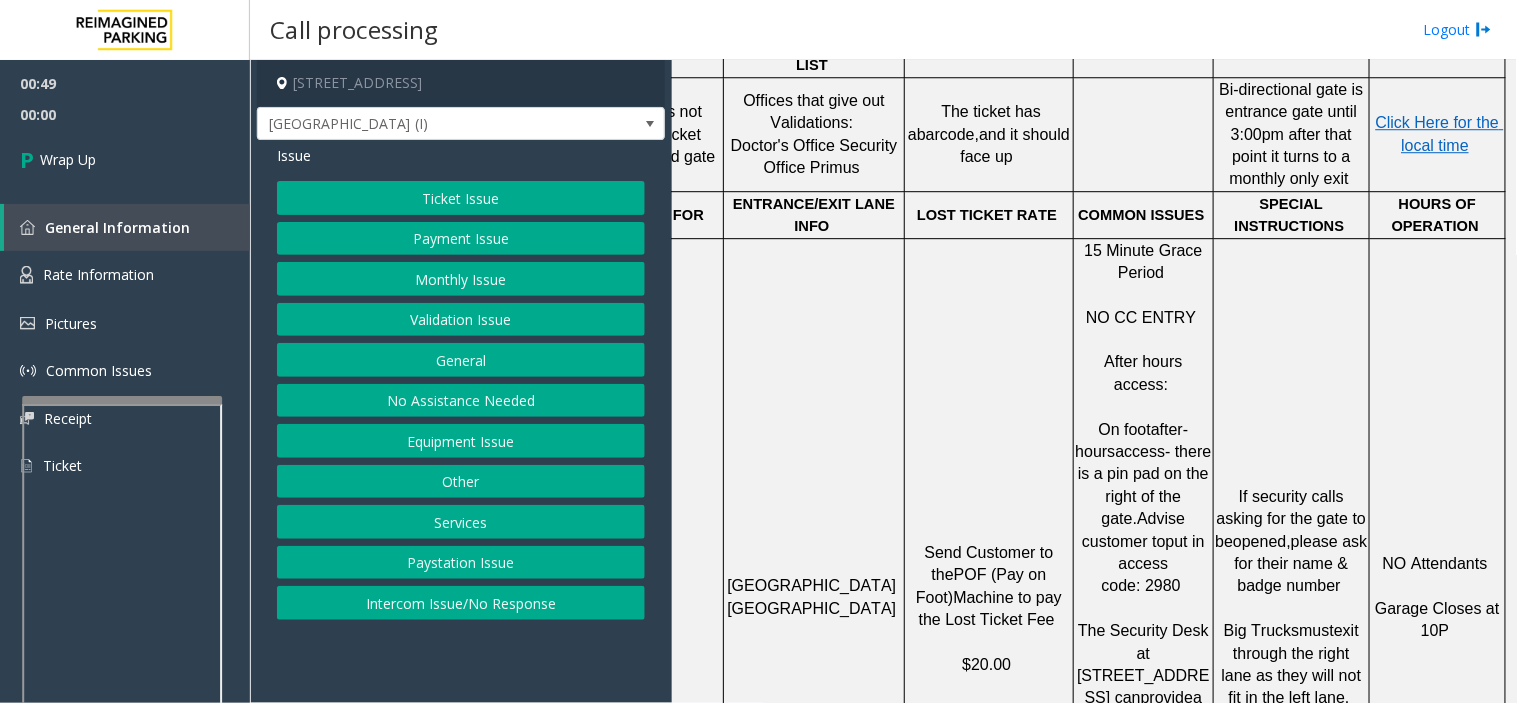 click on "Equipment Issue" 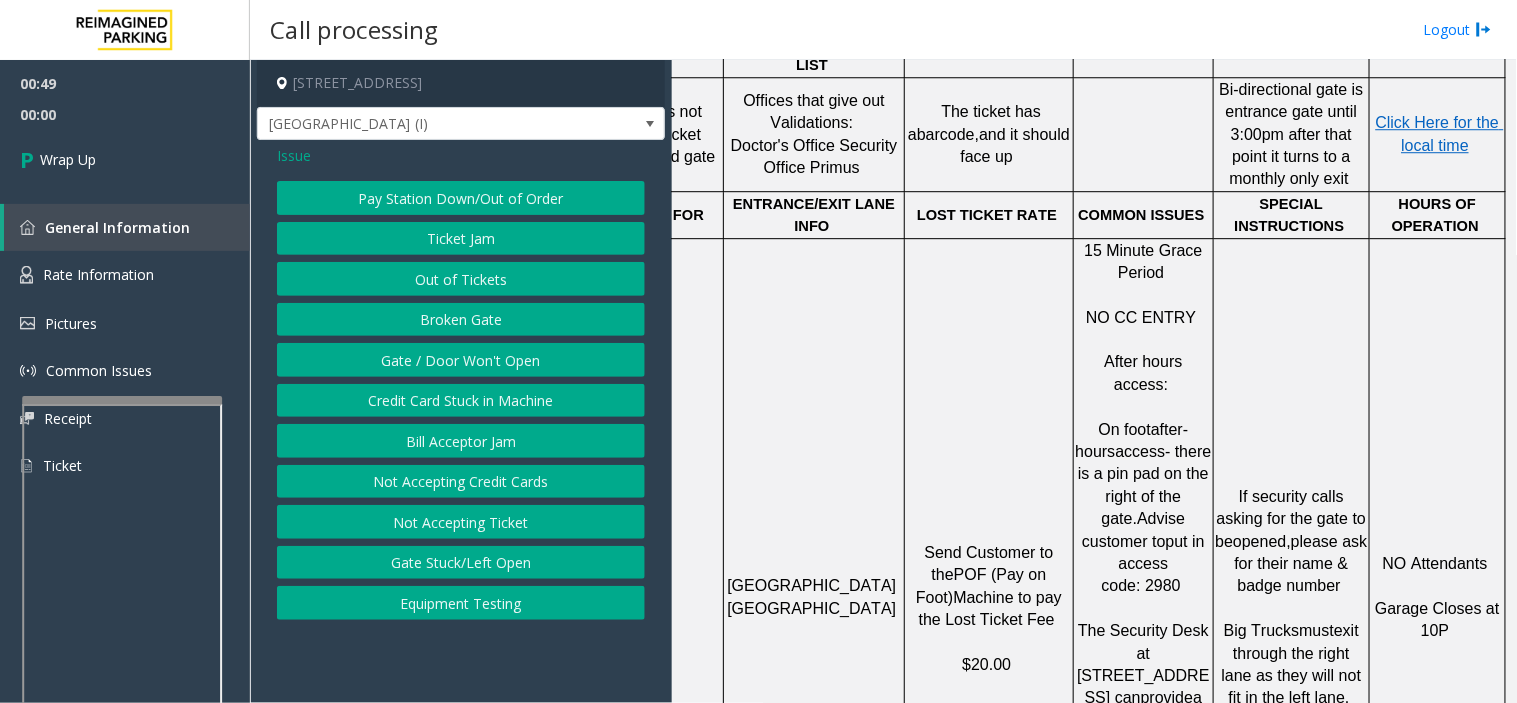 click on "Gate / Door Won't Open" 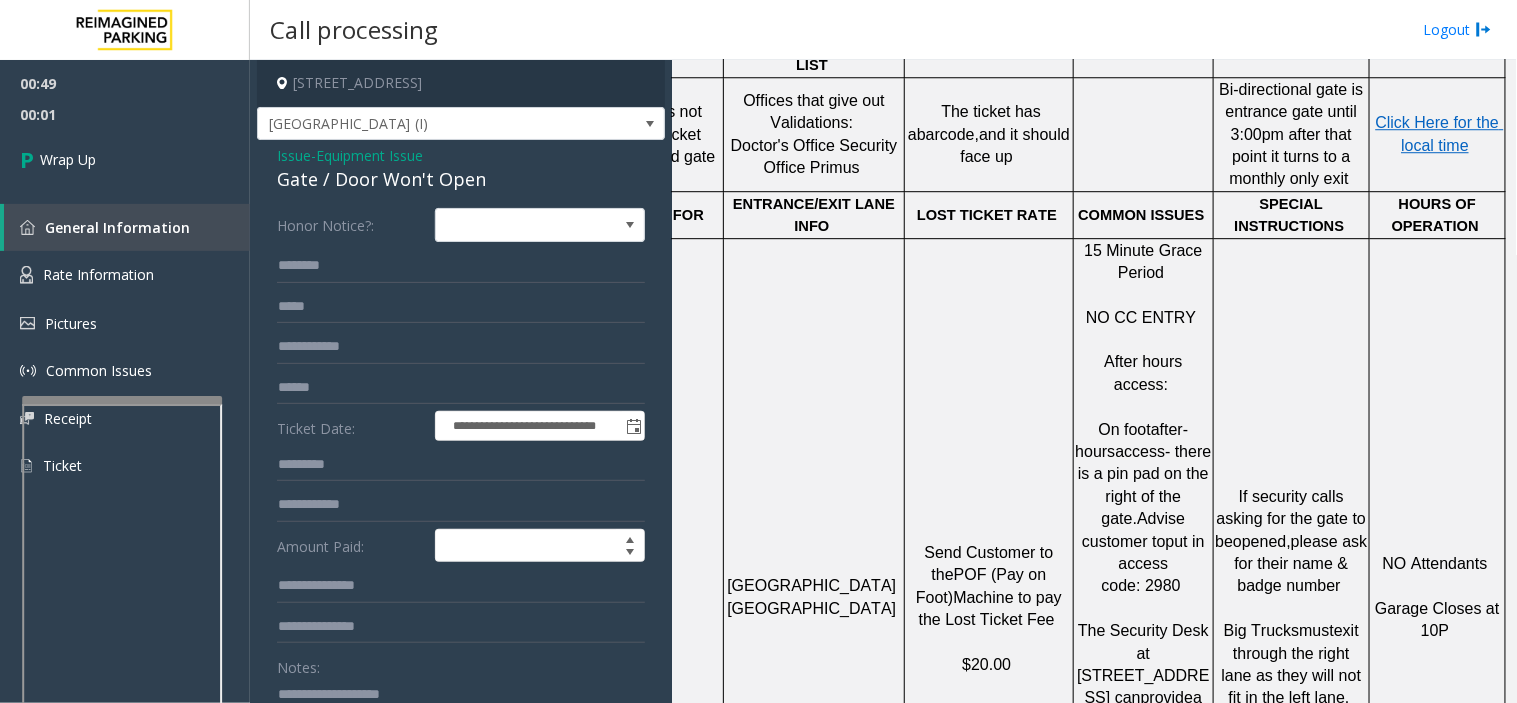 click 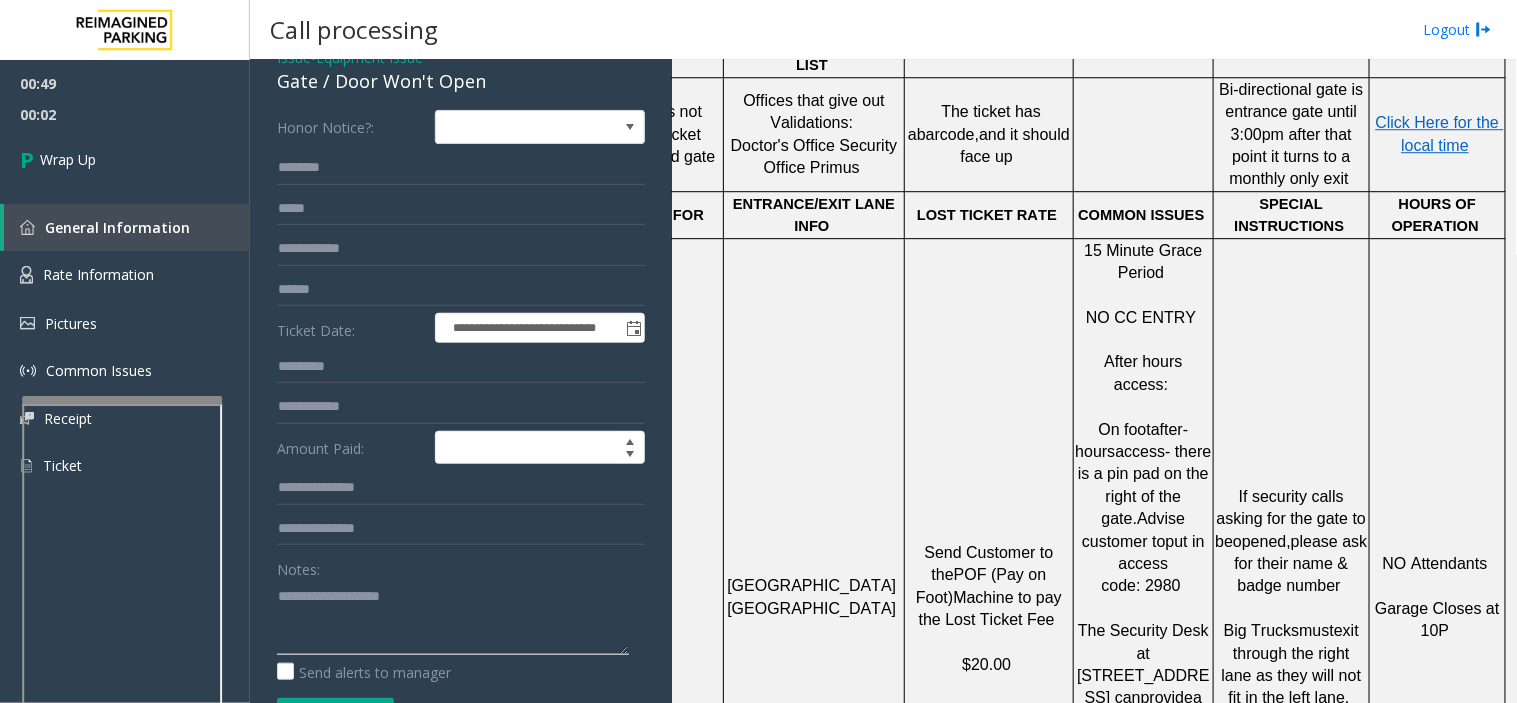 scroll, scrollTop: 222, scrollLeft: 0, axis: vertical 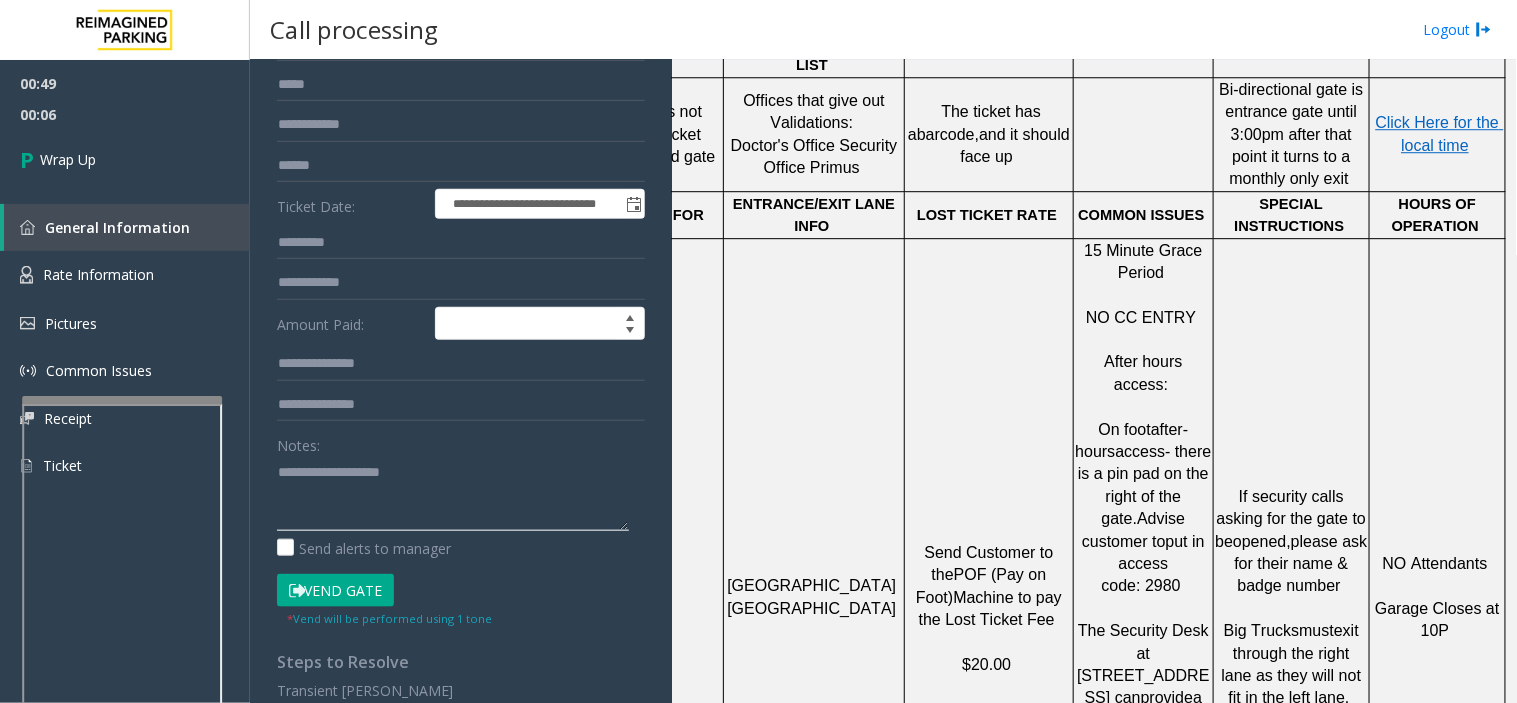 paste on "**********" 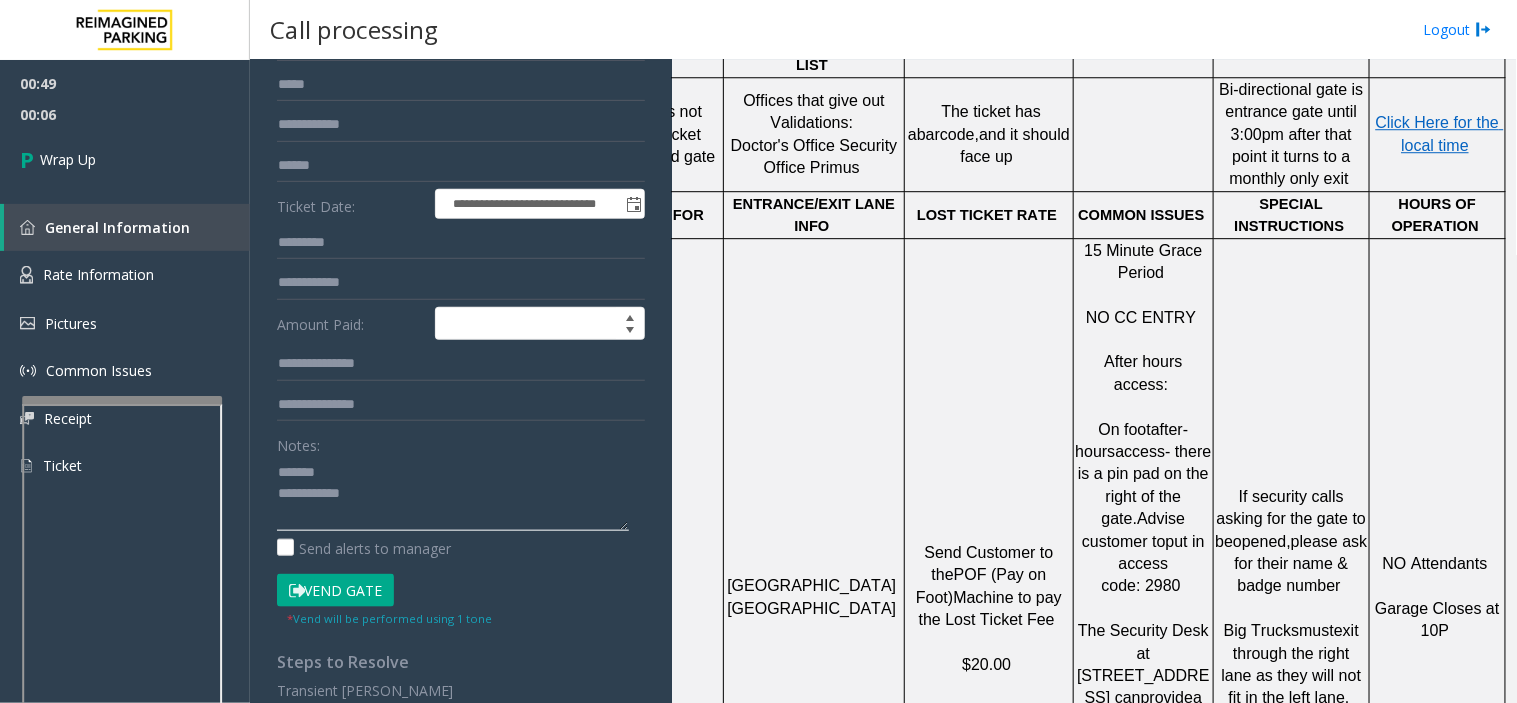 click 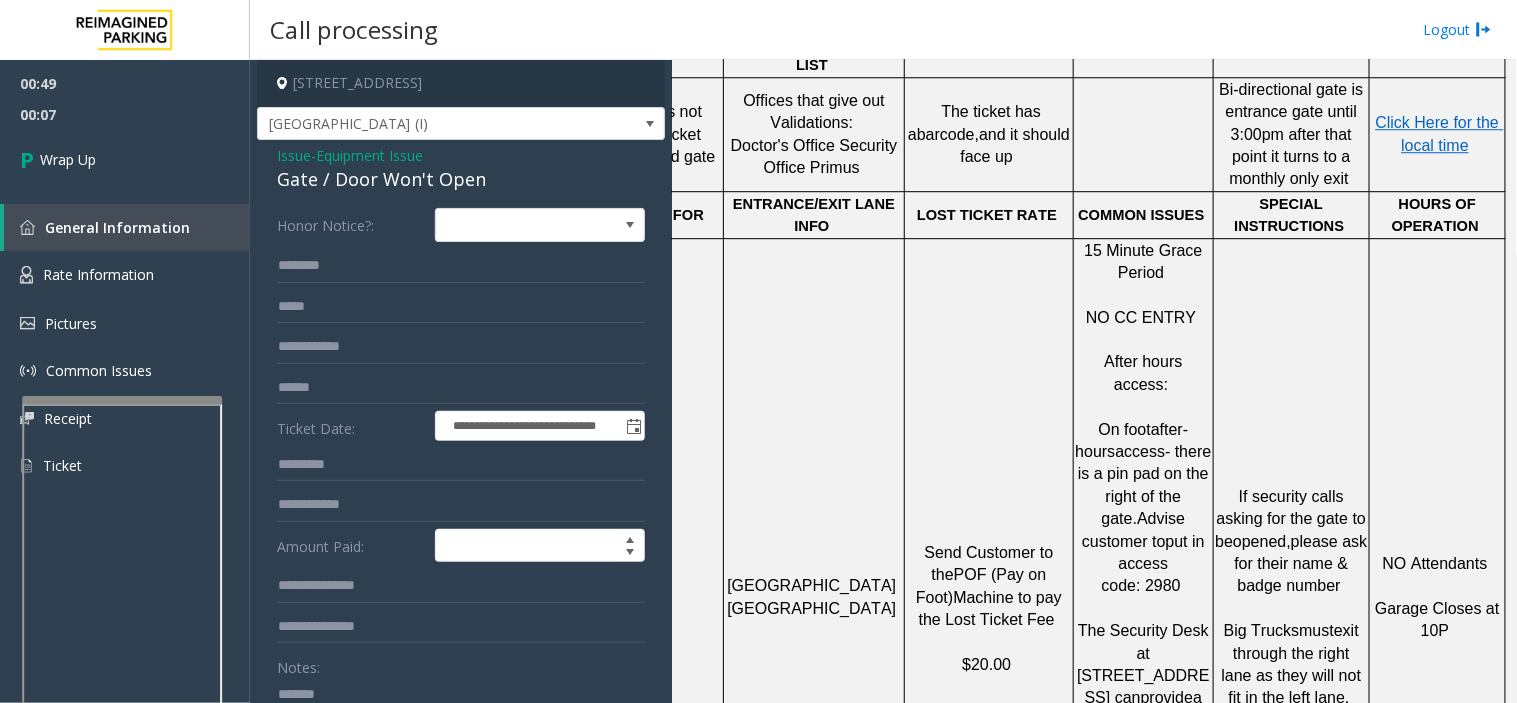 scroll, scrollTop: 222, scrollLeft: 0, axis: vertical 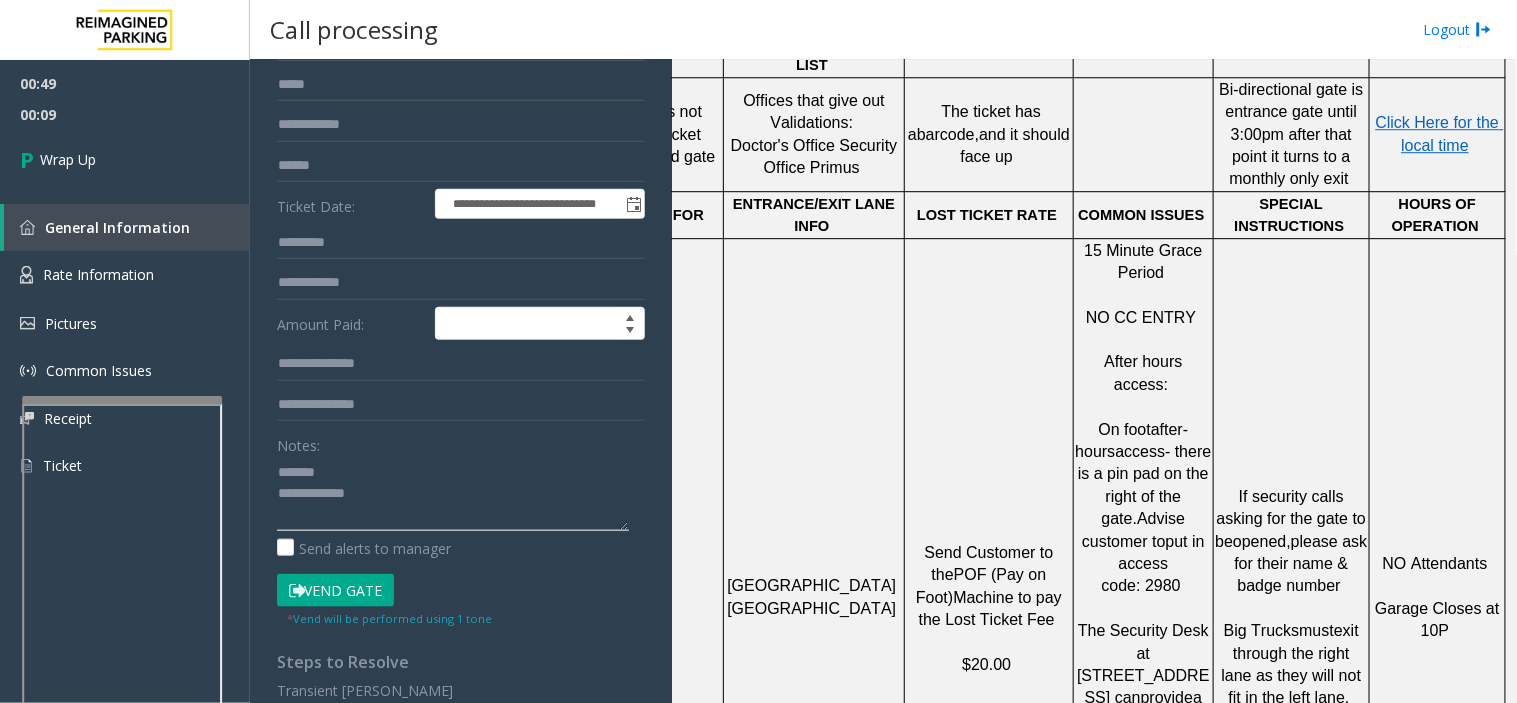 click 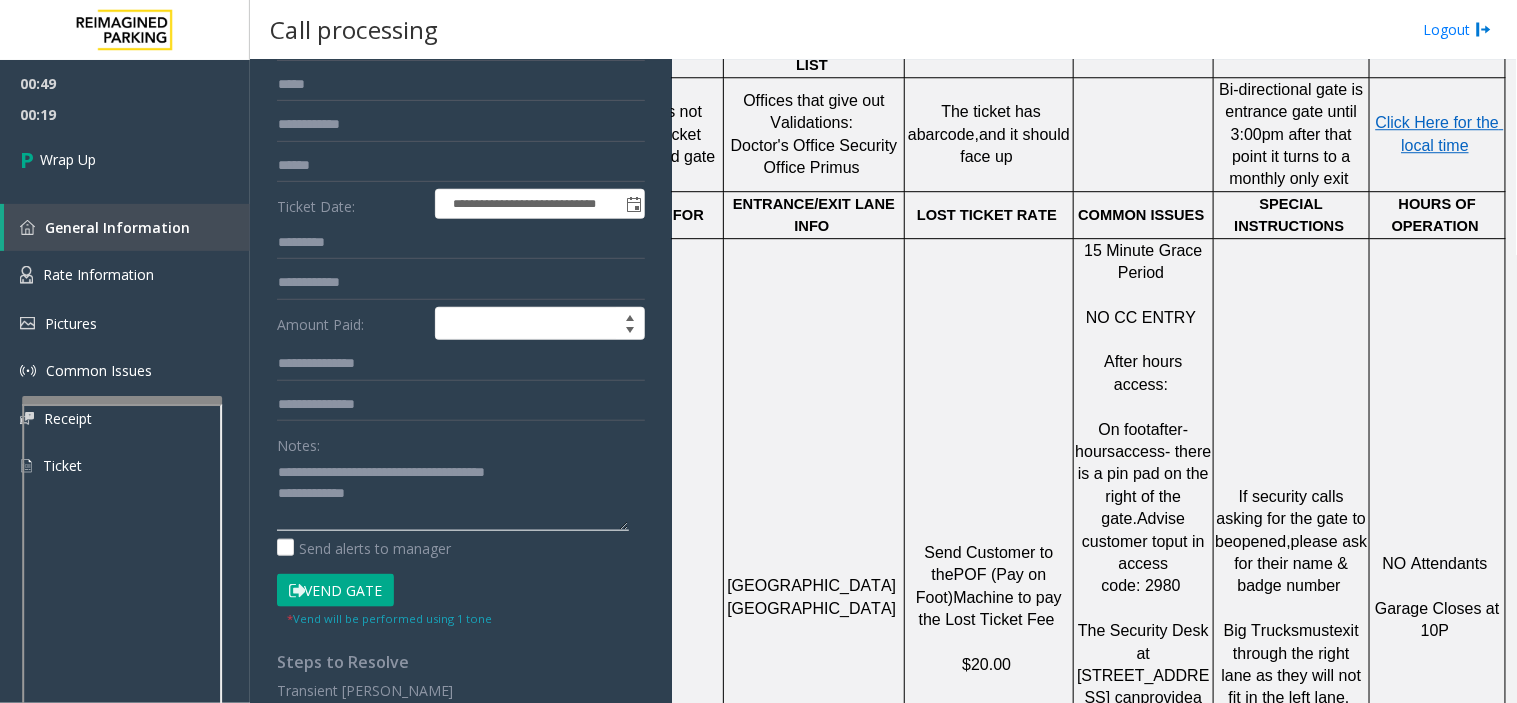 drag, startPoint x: 427, startPoint y: 484, endPoint x: 446, endPoint y: 516, distance: 37.215588 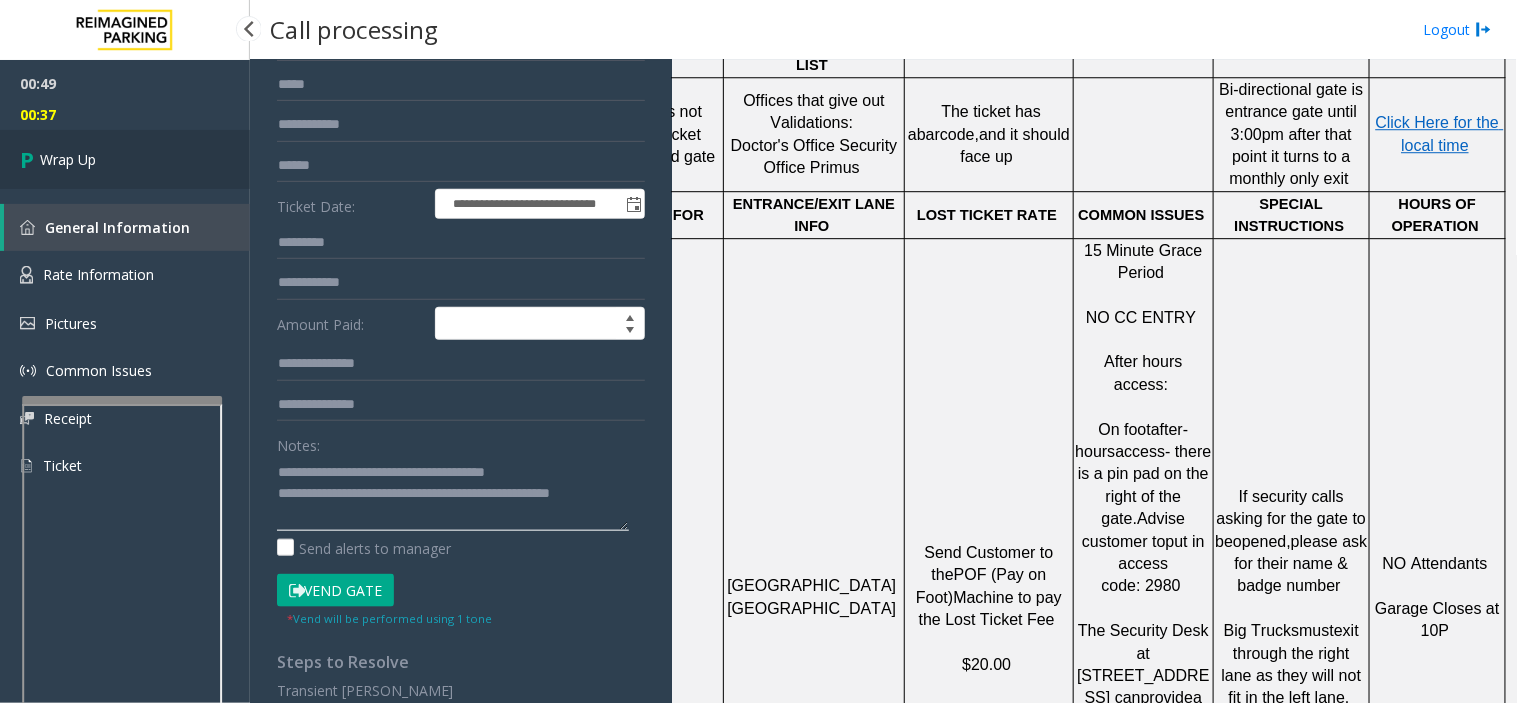 type on "**********" 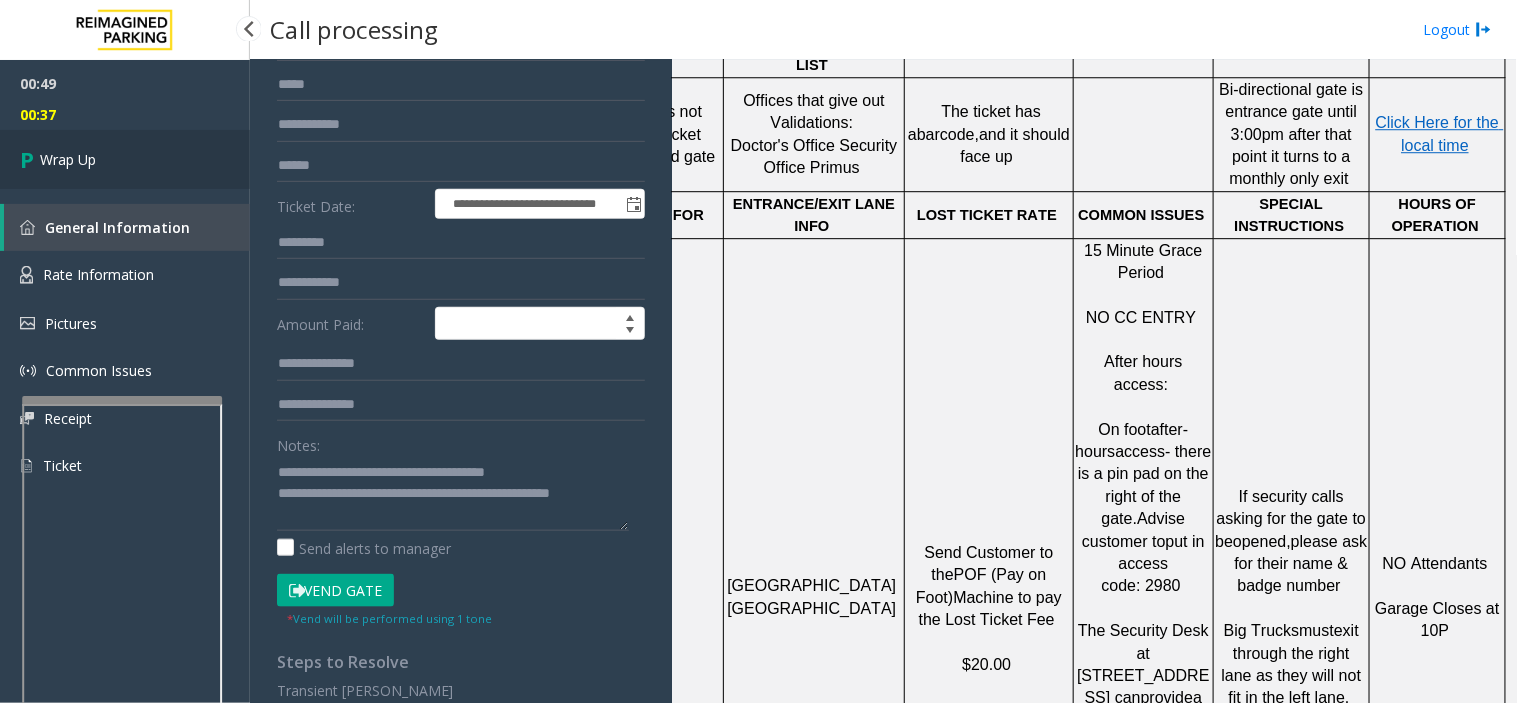 click on "Wrap Up" at bounding box center (125, 159) 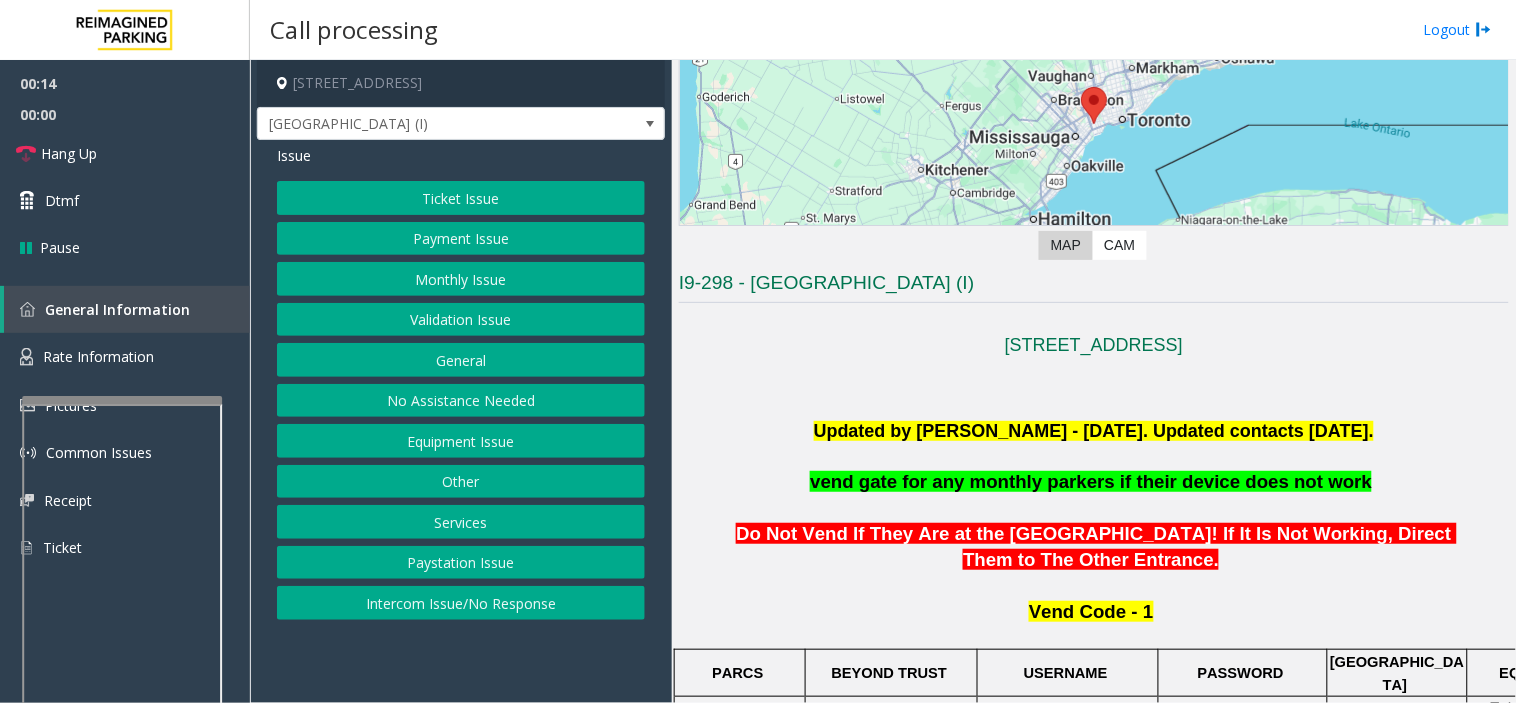 scroll, scrollTop: 666, scrollLeft: 0, axis: vertical 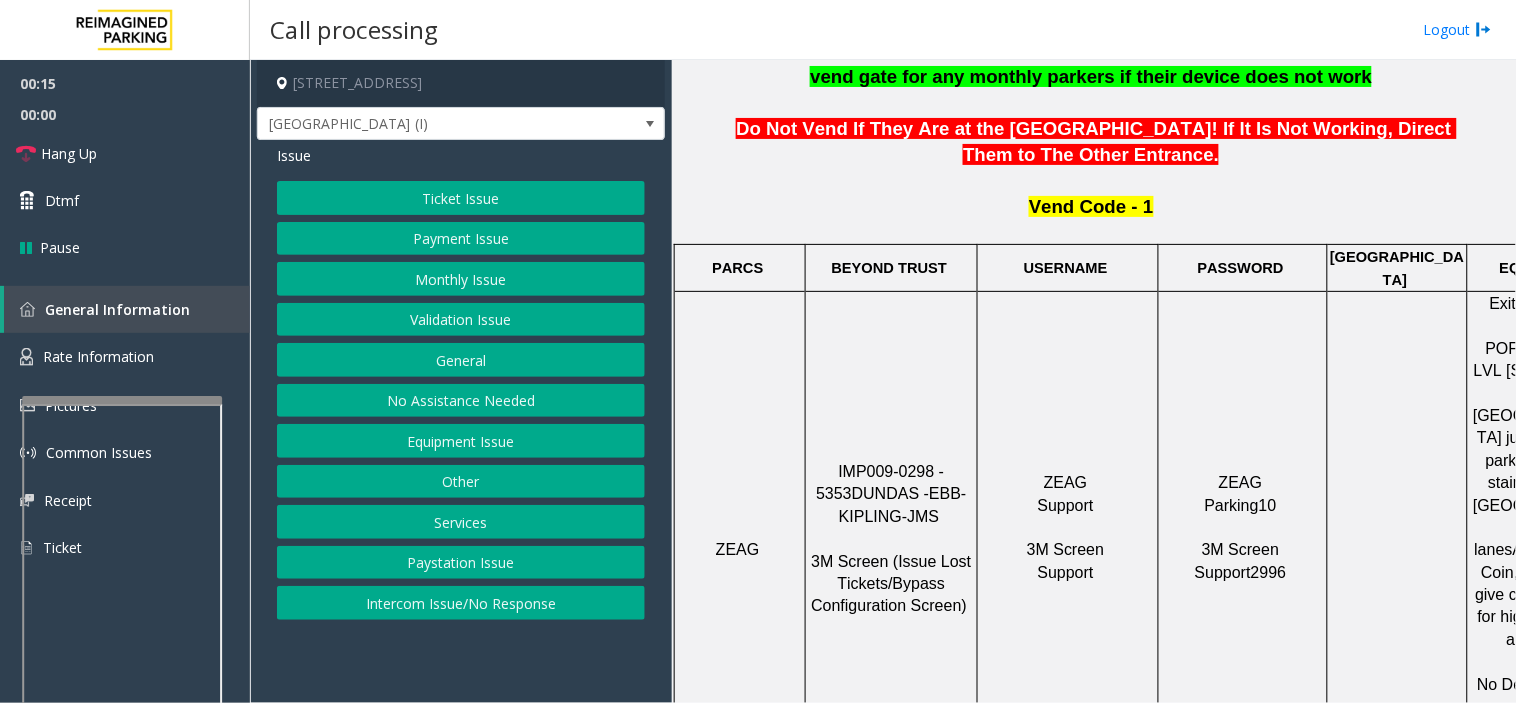 drag, startPoint x: 643, startPoint y: 661, endPoint x: 633, endPoint y: 663, distance: 10.198039 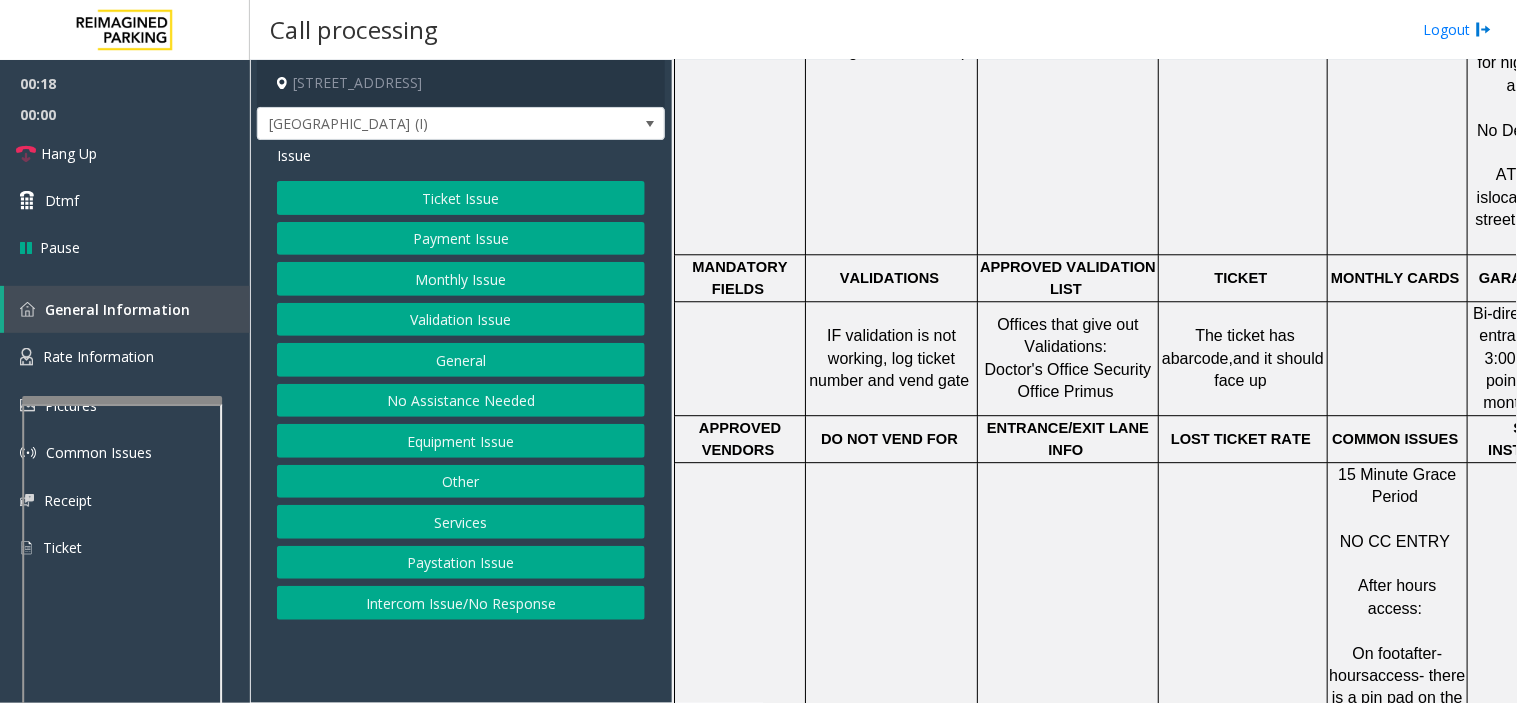 scroll, scrollTop: 1222, scrollLeft: 0, axis: vertical 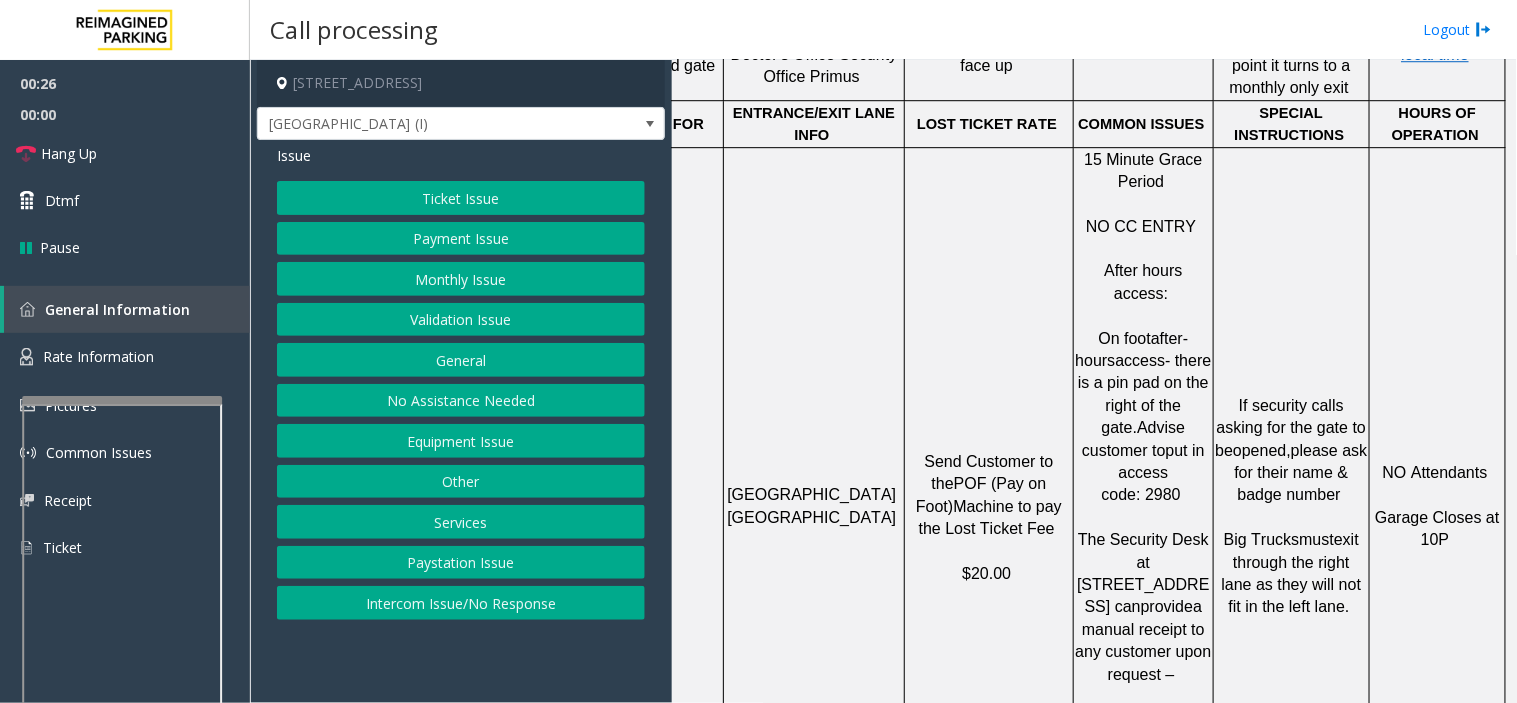 drag, startPoint x: 516, startPoint y: 661, endPoint x: 443, endPoint y: 676, distance: 74.52516 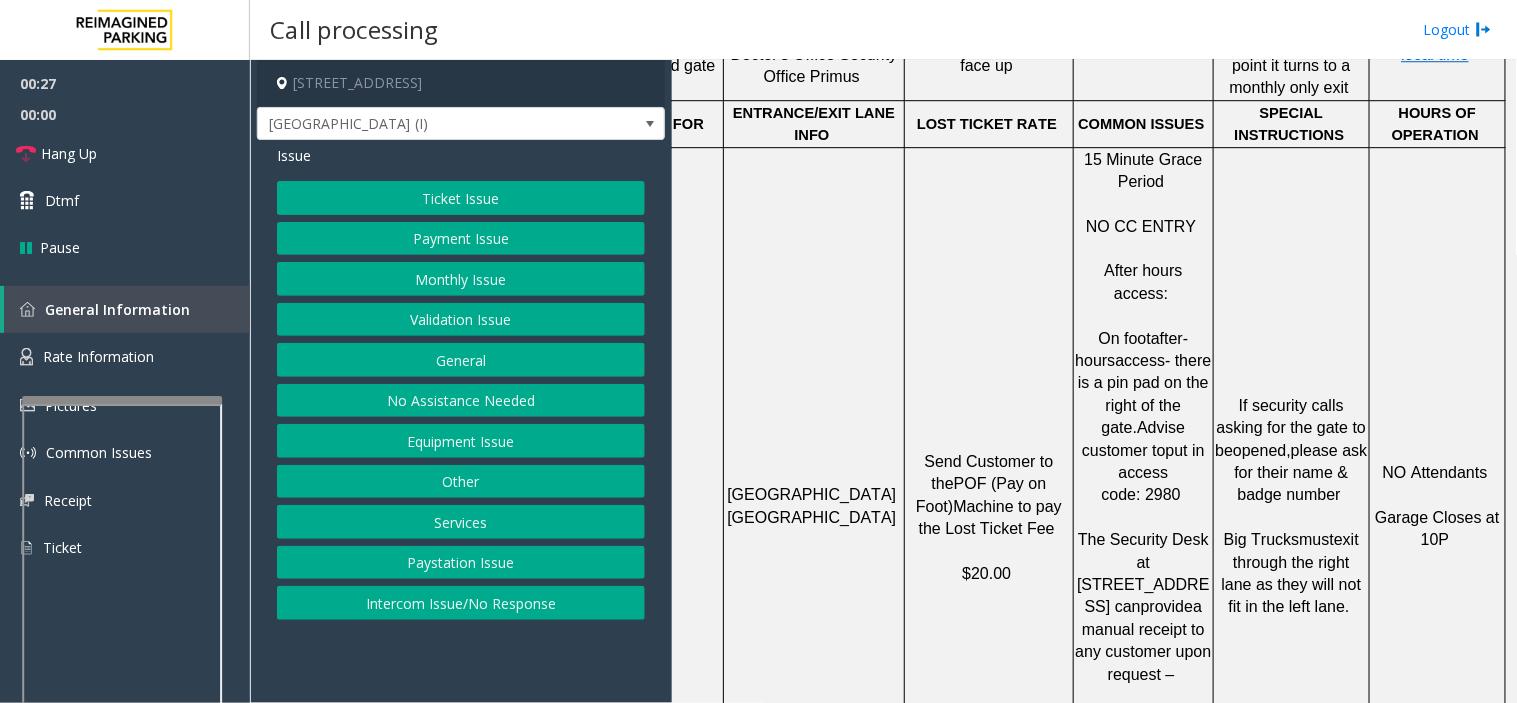 click on "Equipment Issue" 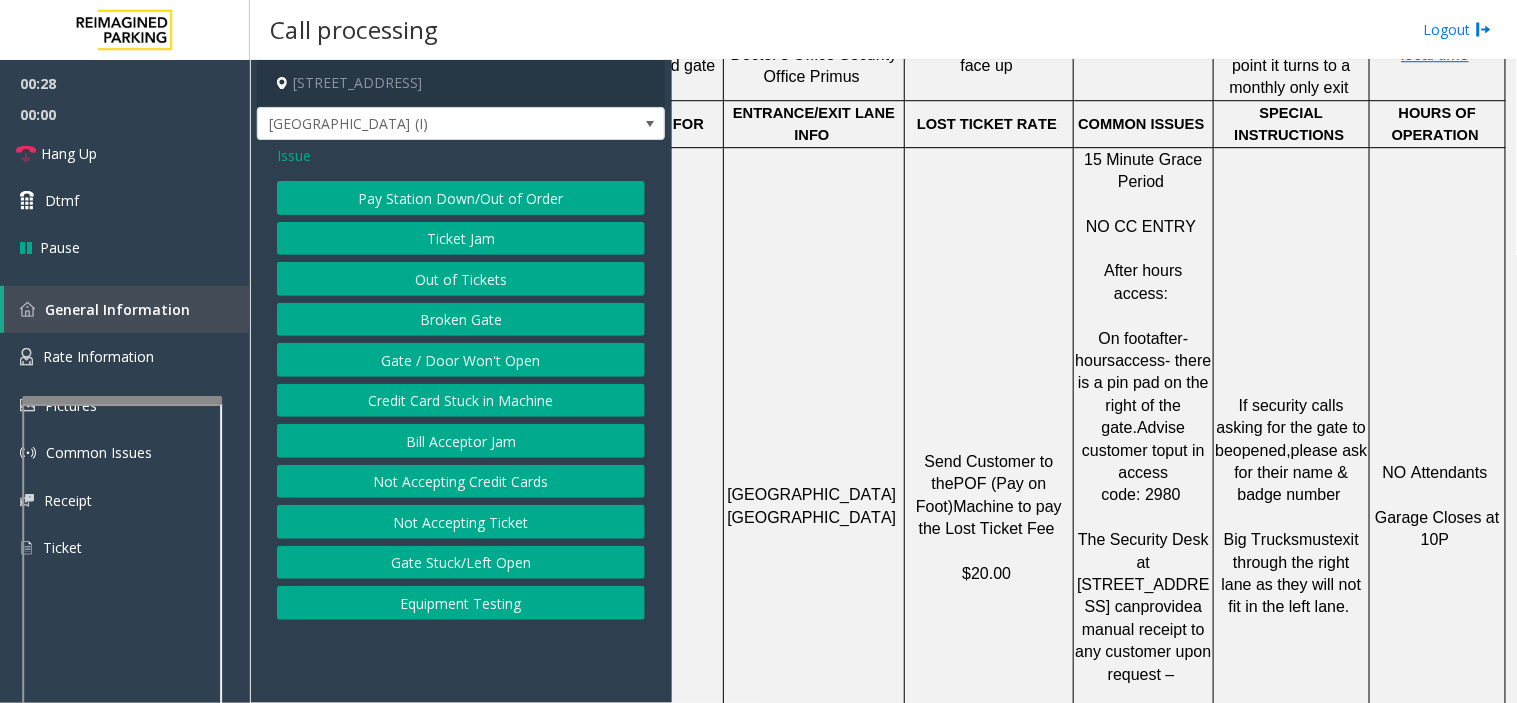 click on "Gate / Door Won't Open" 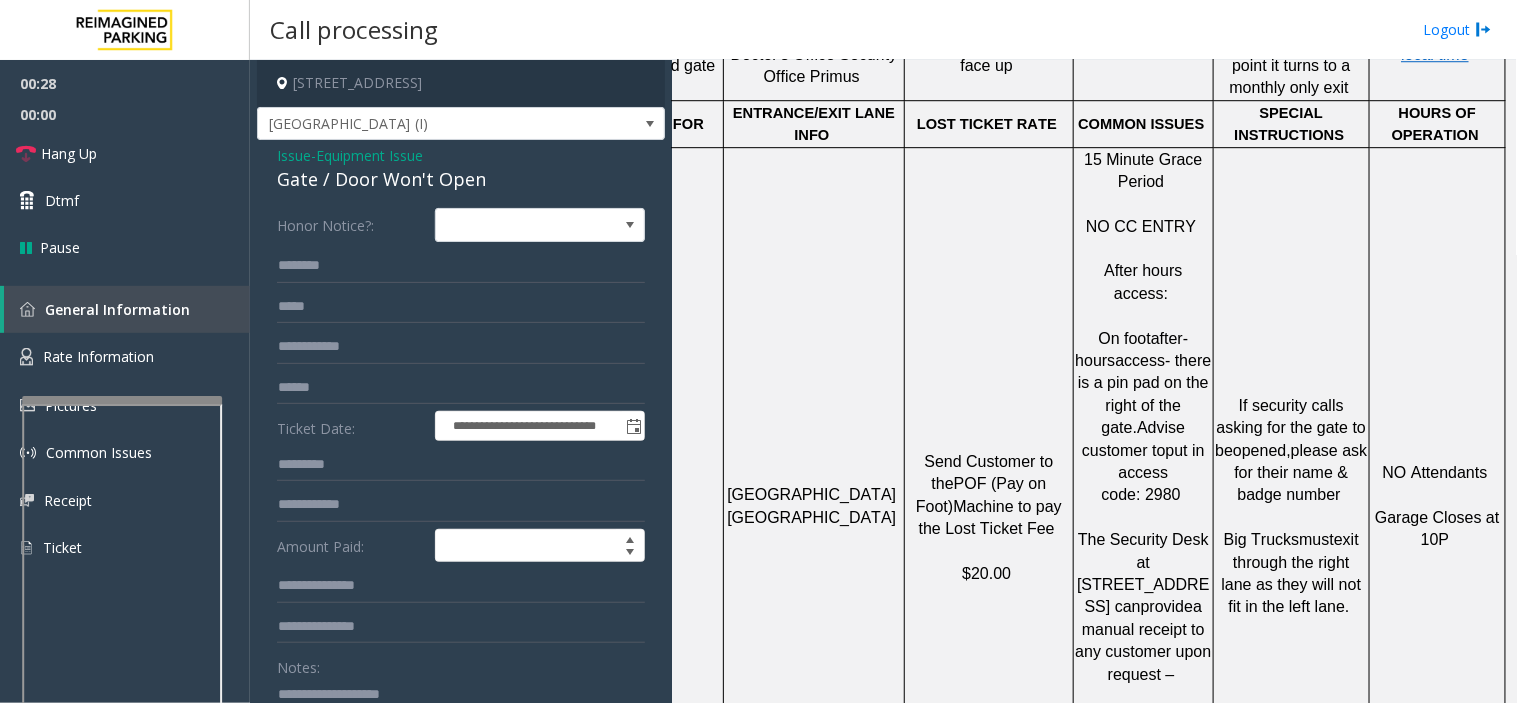 click 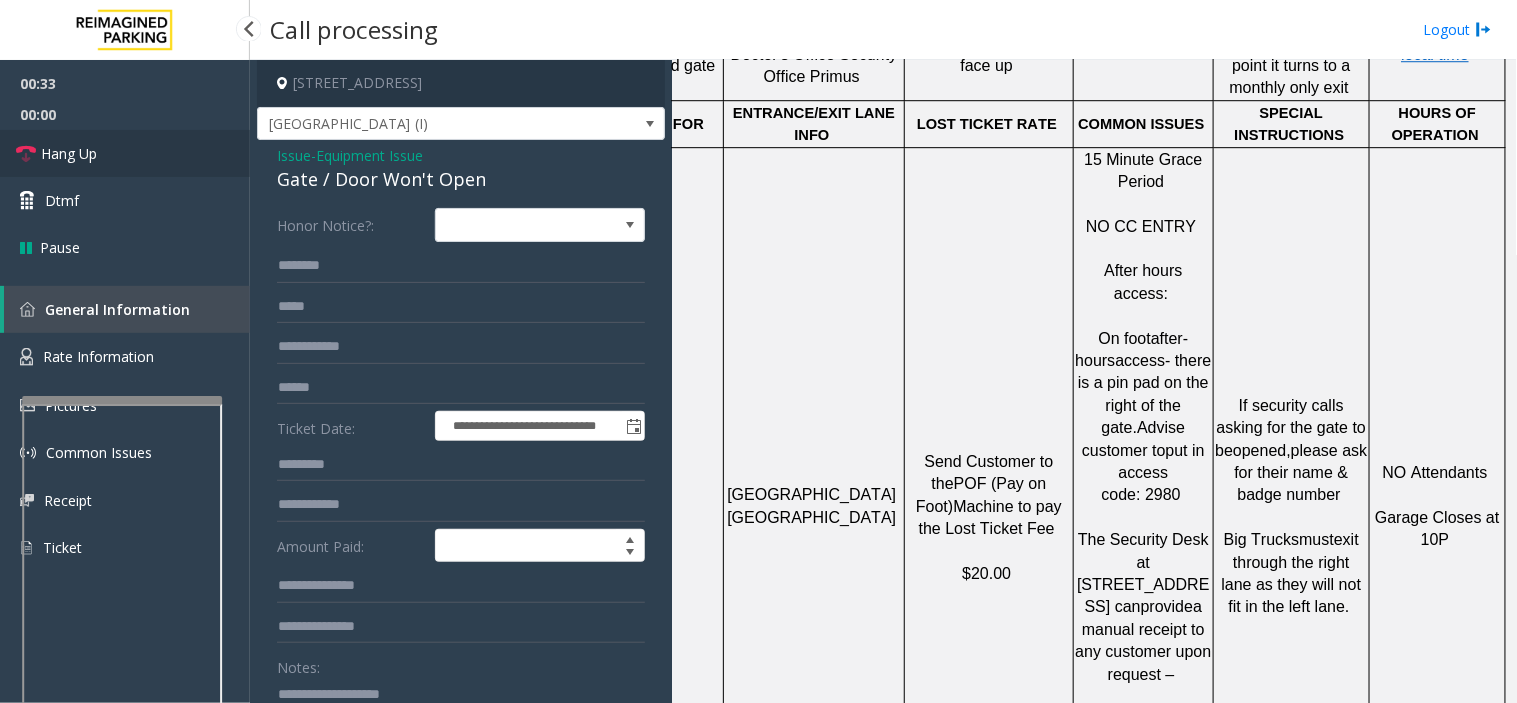 click on "Hang Up" at bounding box center [125, 153] 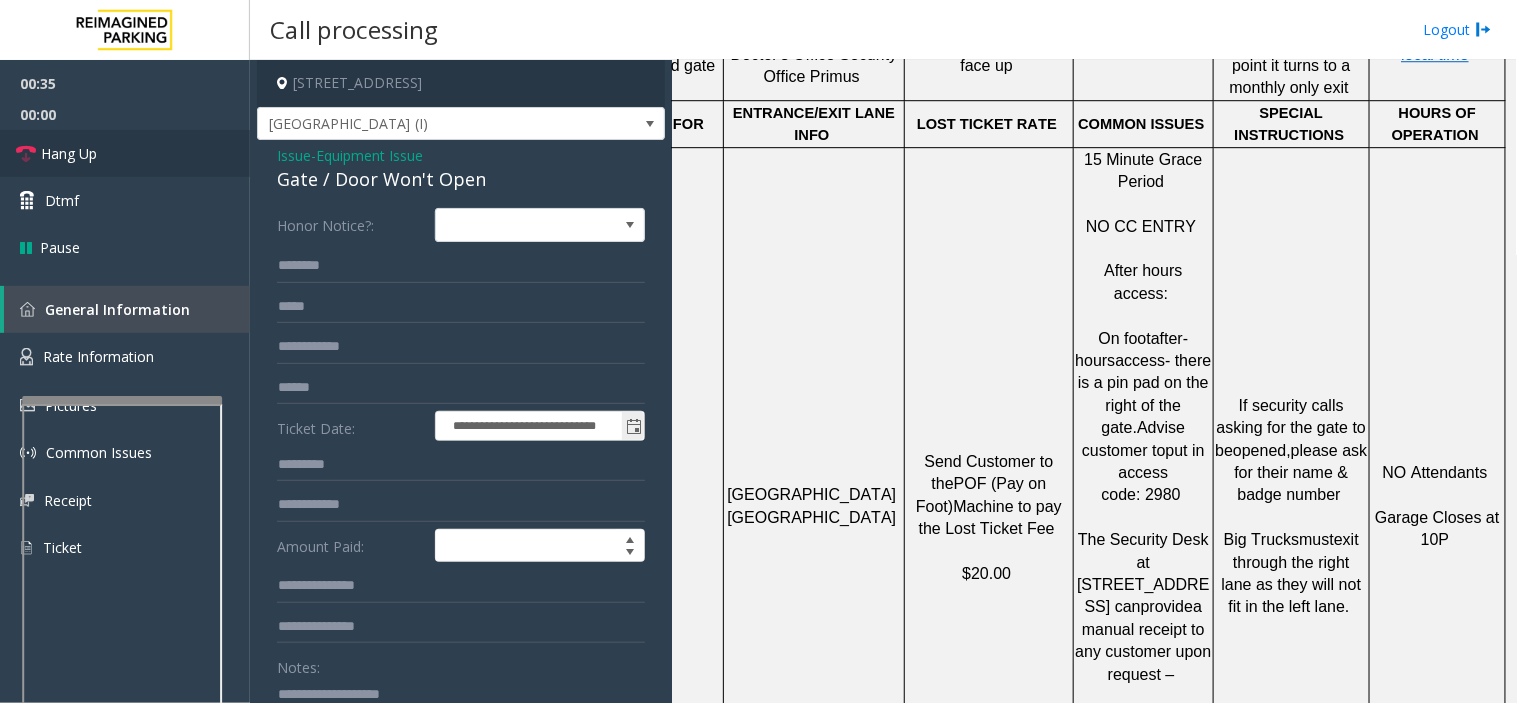 scroll, scrollTop: 222, scrollLeft: 0, axis: vertical 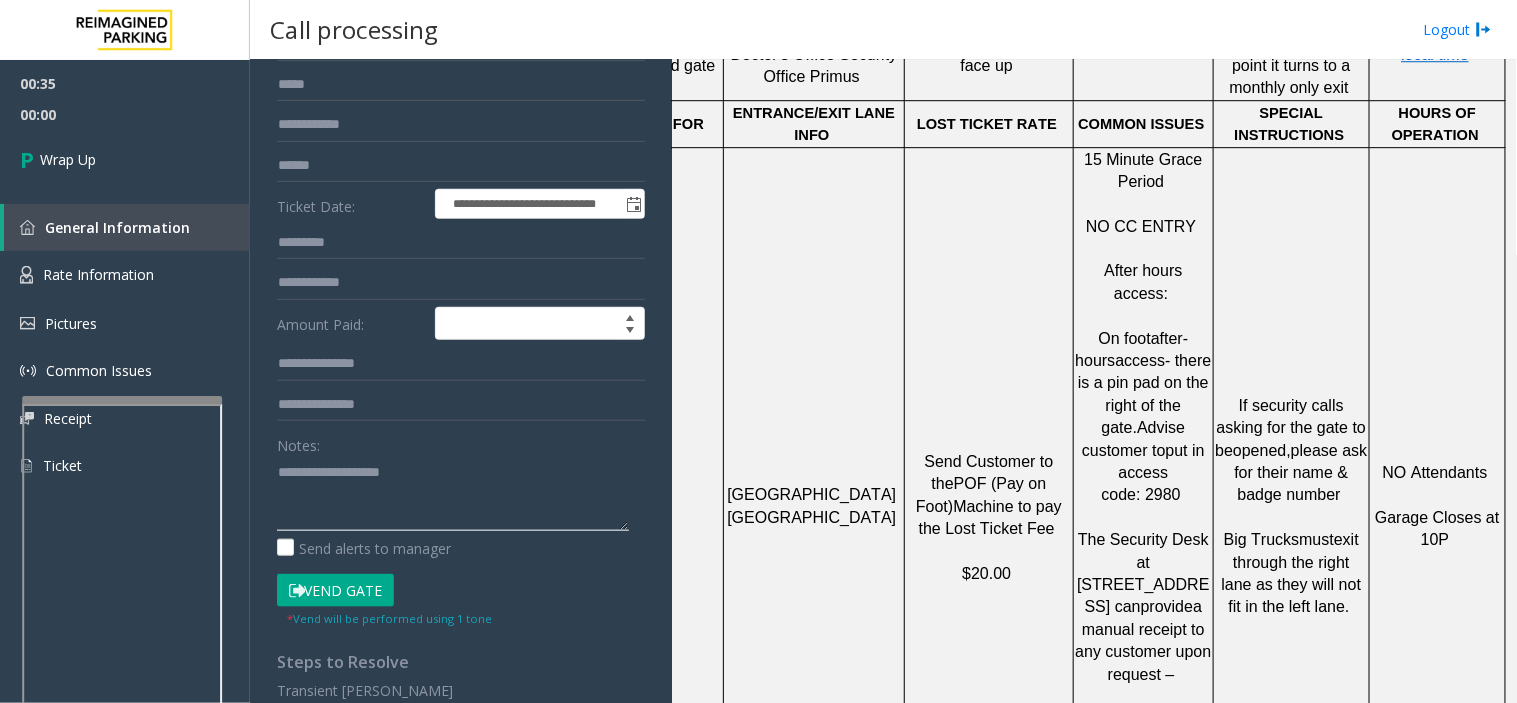 click 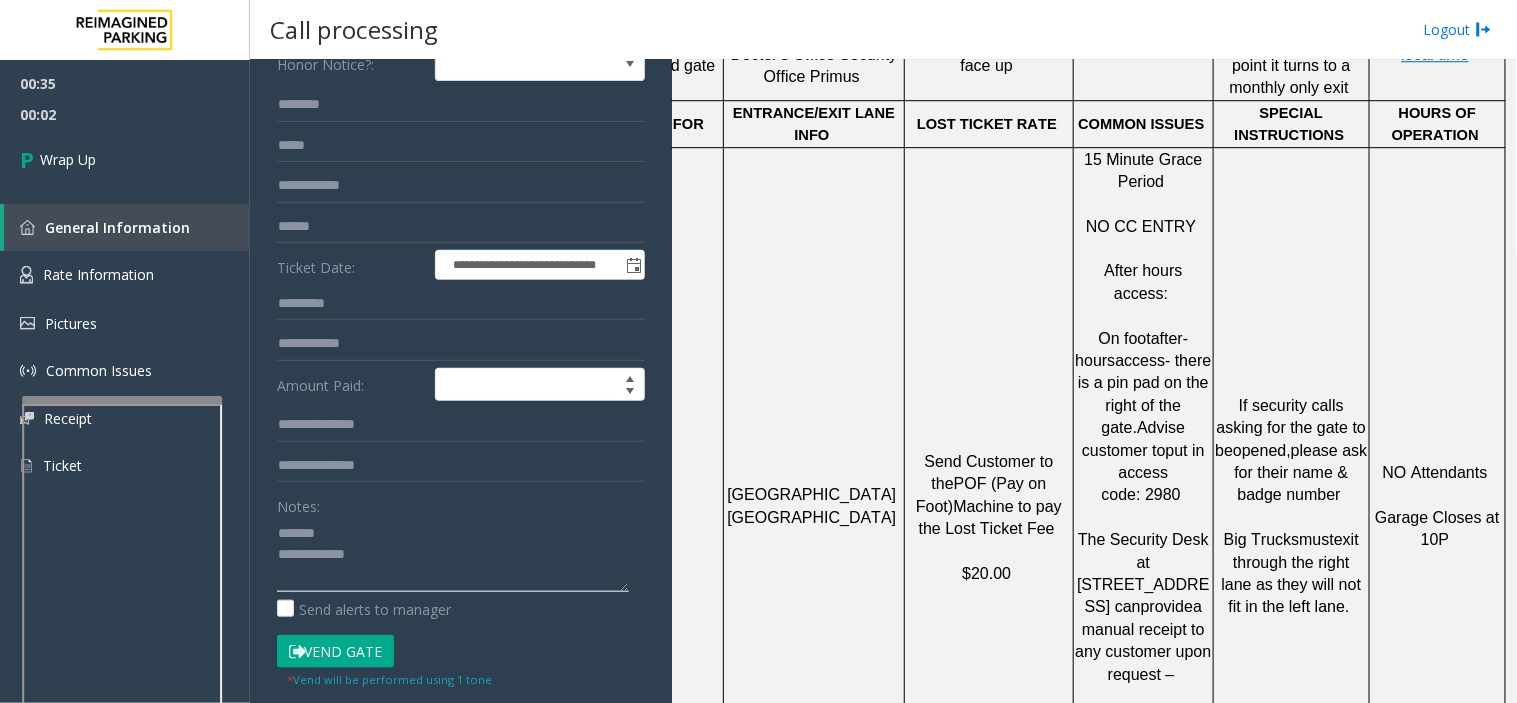 scroll, scrollTop: 333, scrollLeft: 0, axis: vertical 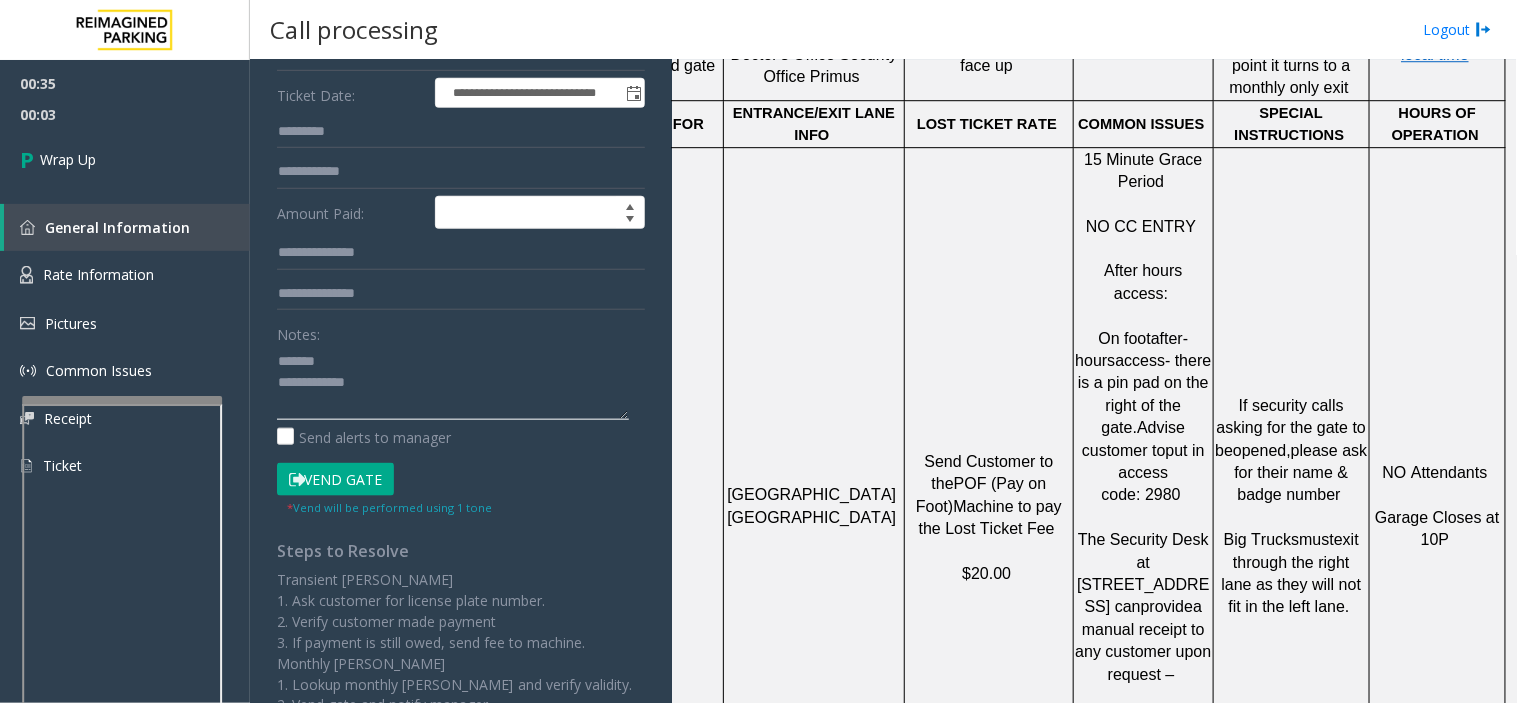 click 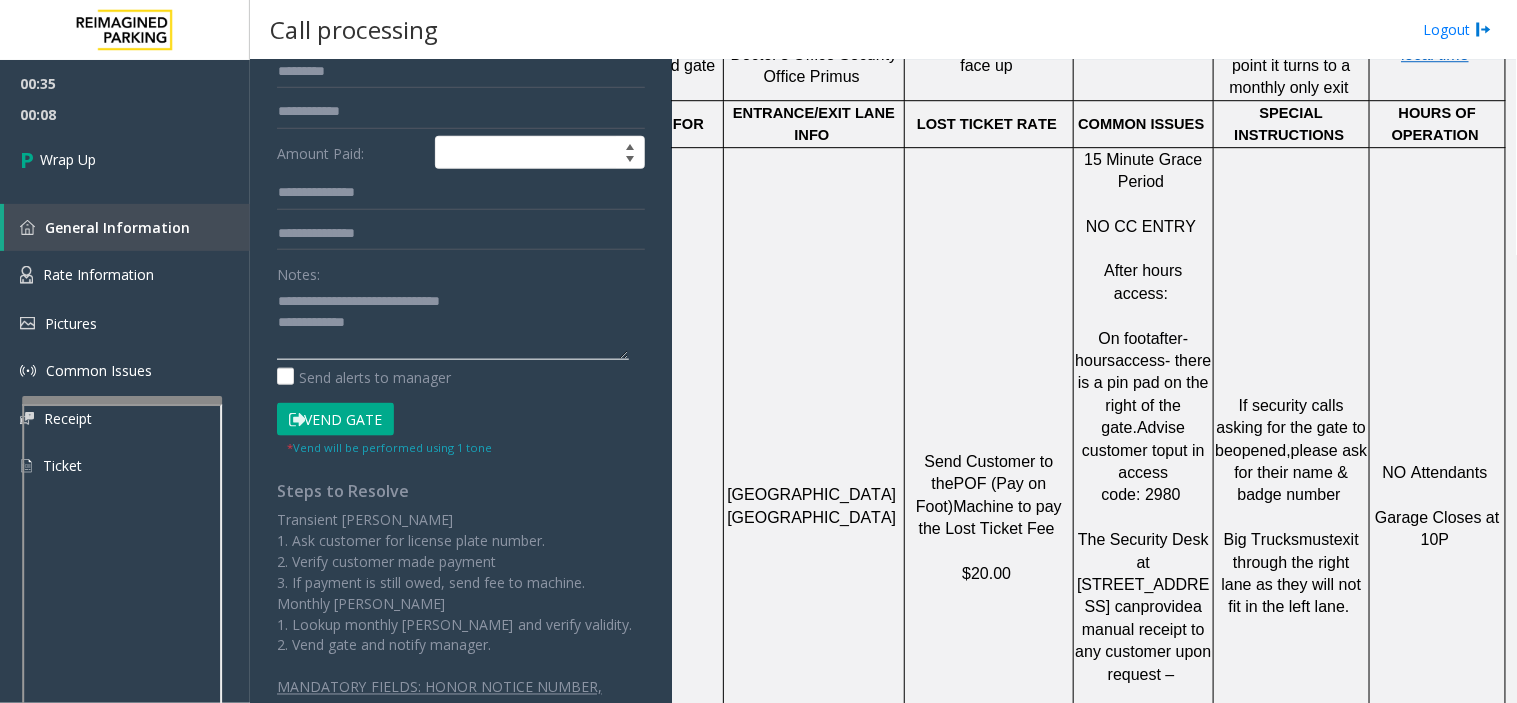 scroll, scrollTop: 450, scrollLeft: 0, axis: vertical 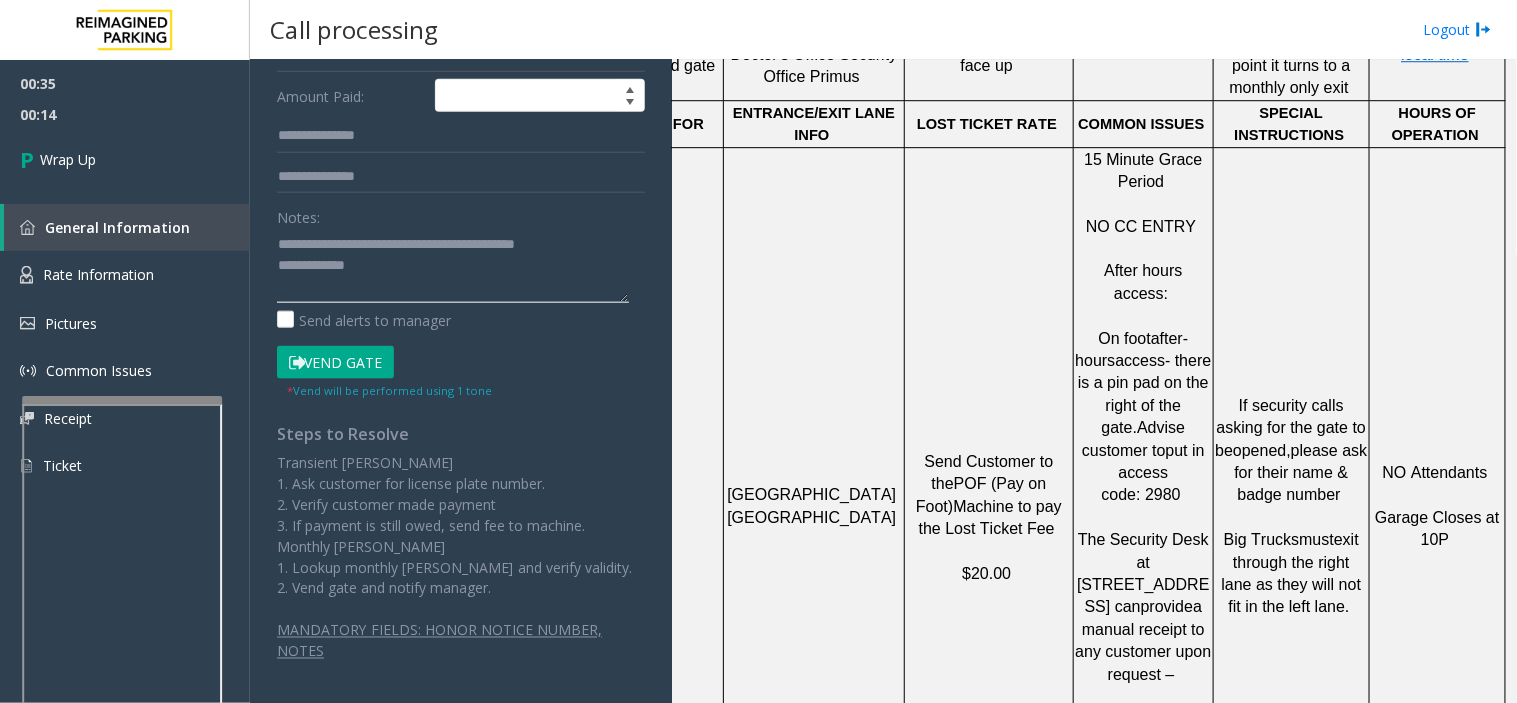 click 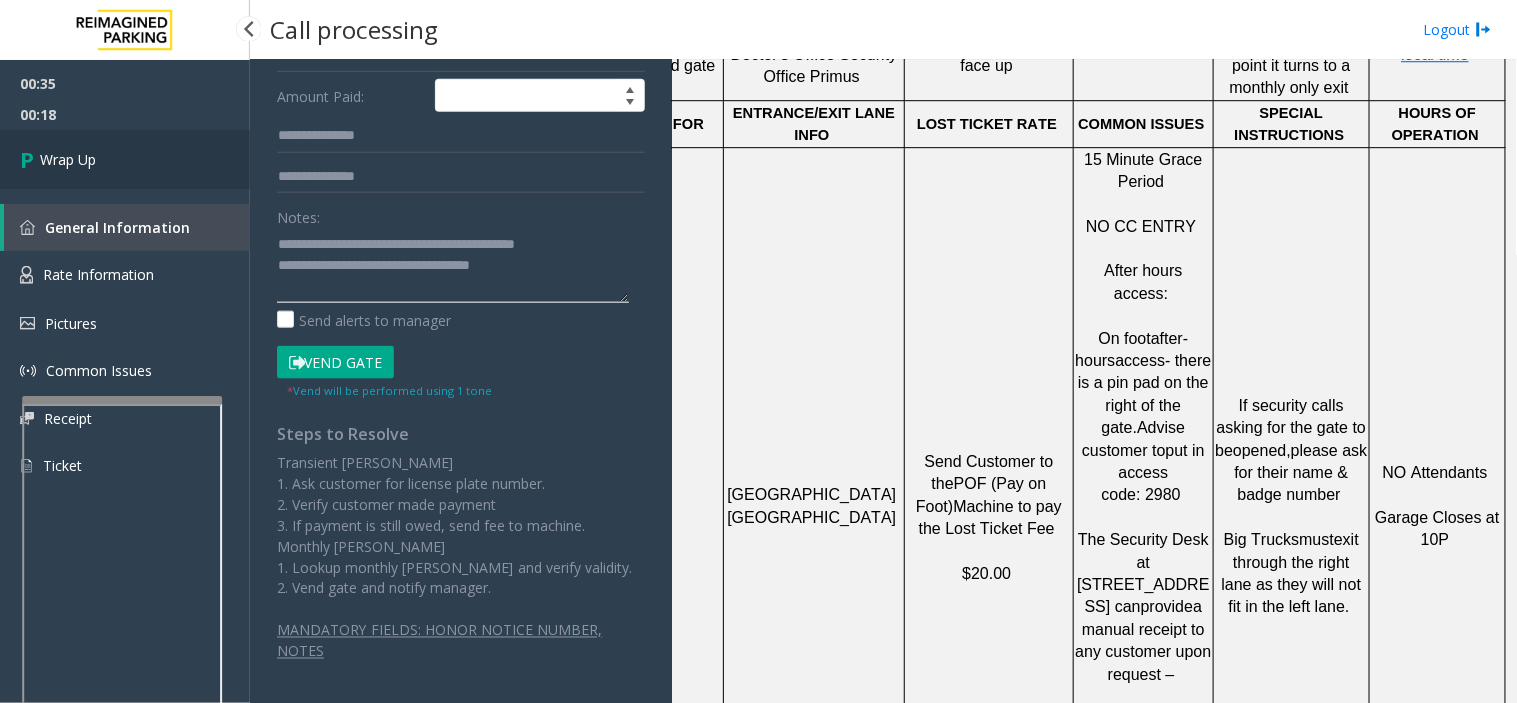 type on "**********" 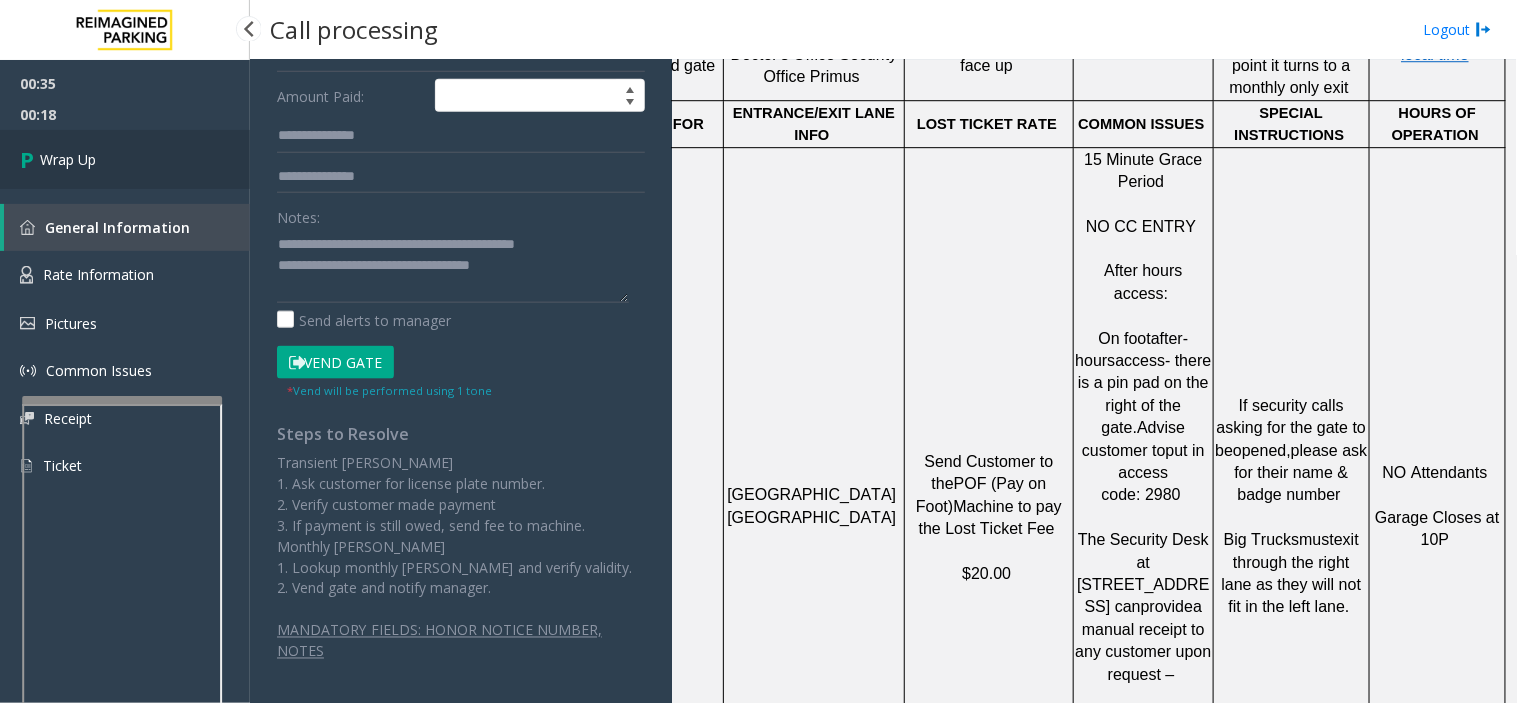 click on "Wrap Up" at bounding box center (125, 159) 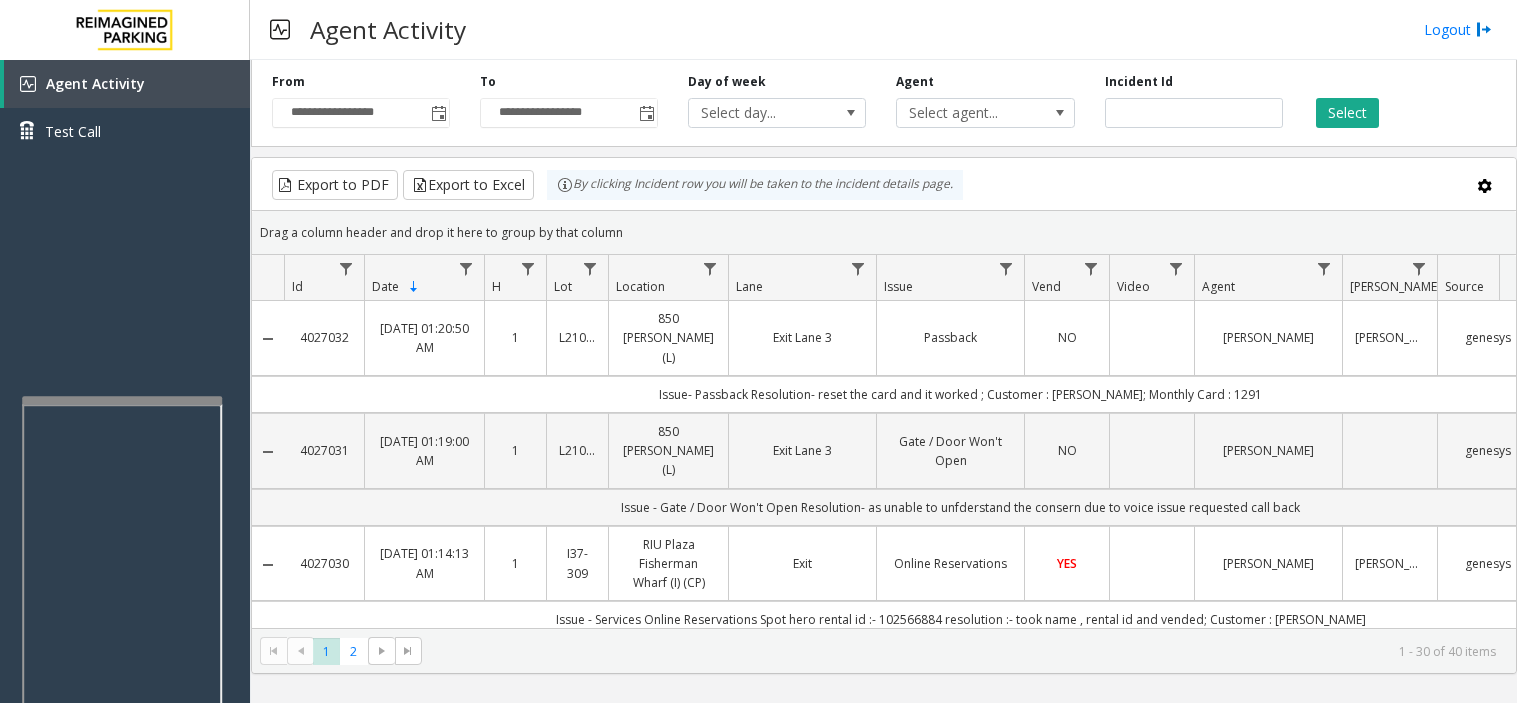 scroll, scrollTop: 0, scrollLeft: 0, axis: both 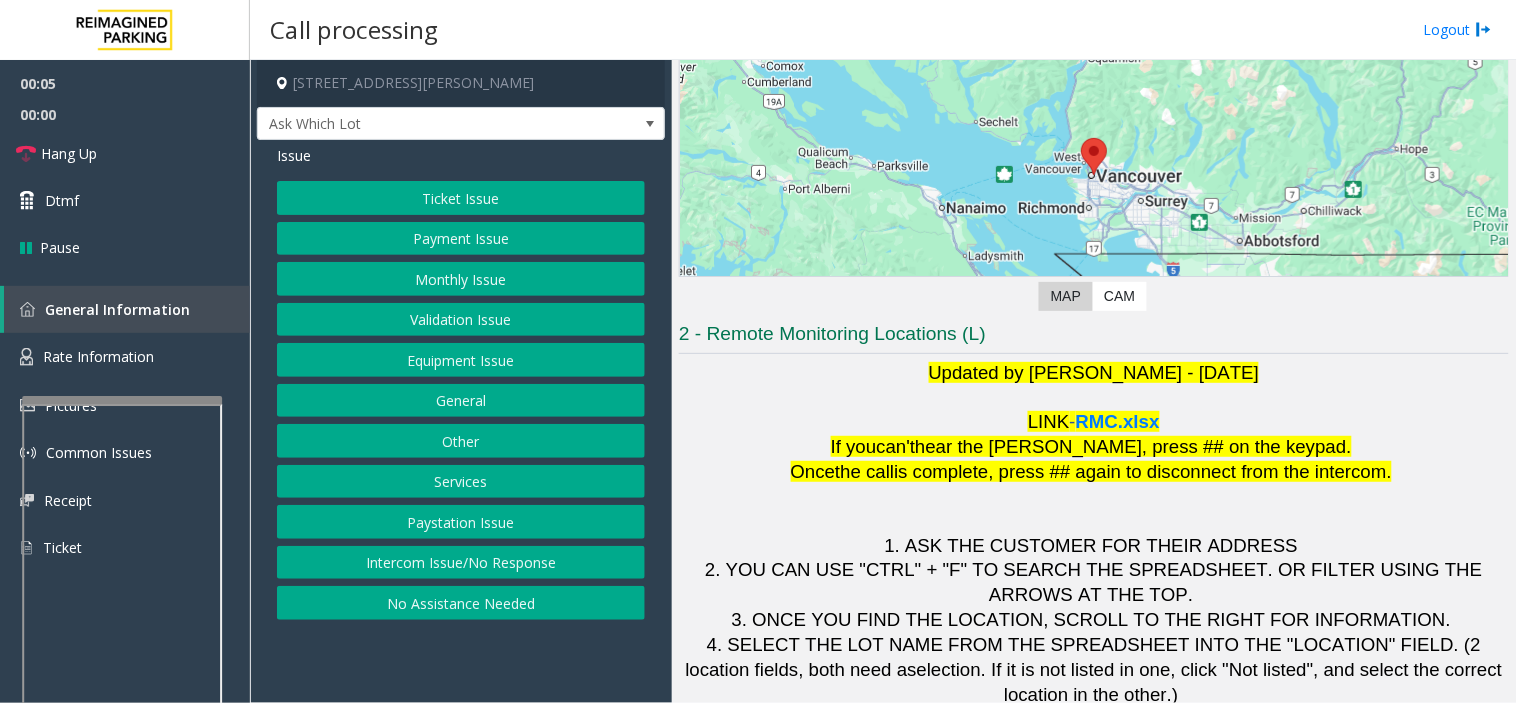 click on "[STREET_ADDRESS][PERSON_NAME] Ask Which Lot Issue  Ticket Issue   Payment Issue   Monthly Issue   Validation Issue   Equipment Issue   General   Other   Services   Paystation Issue   Intercom Issue/No Response   No Assistance Needed" 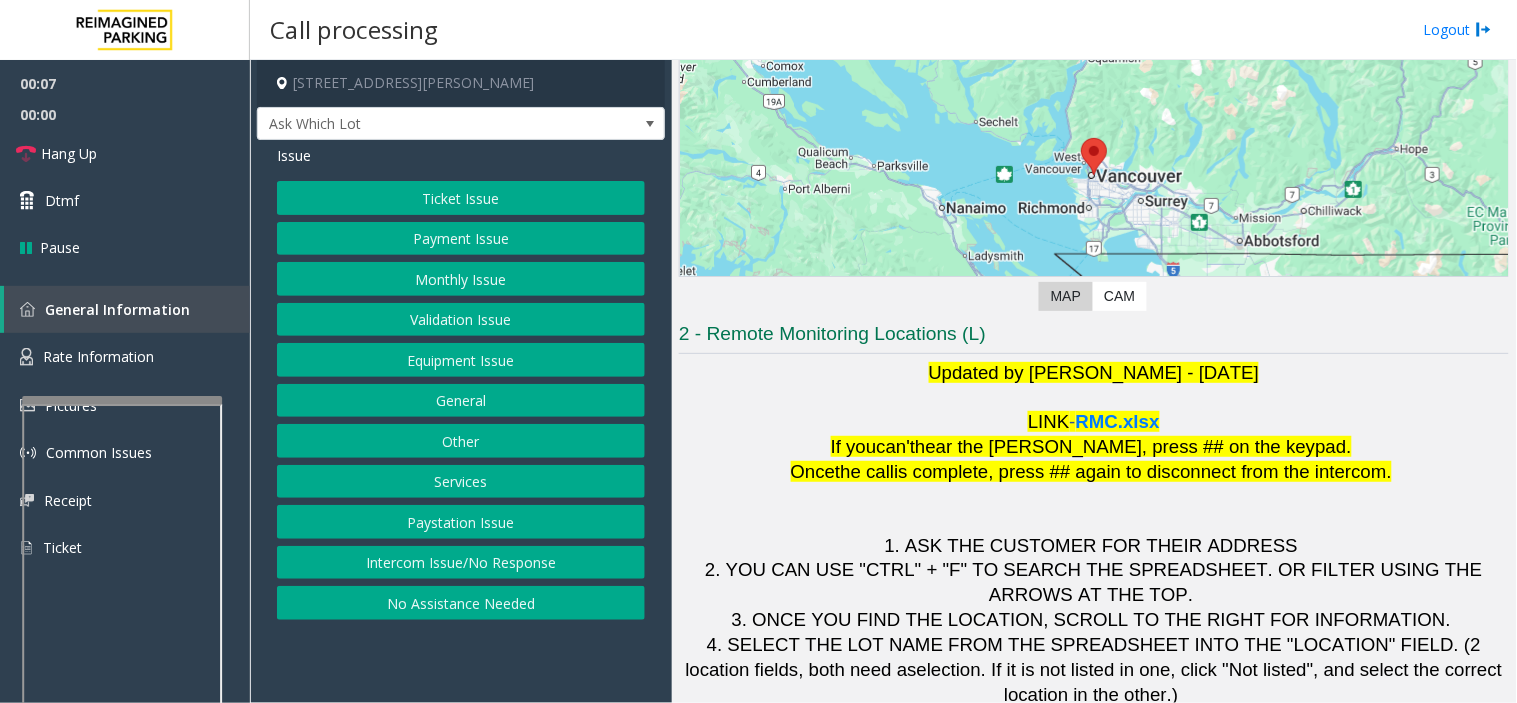 click on "Intercom Issue/No Response" 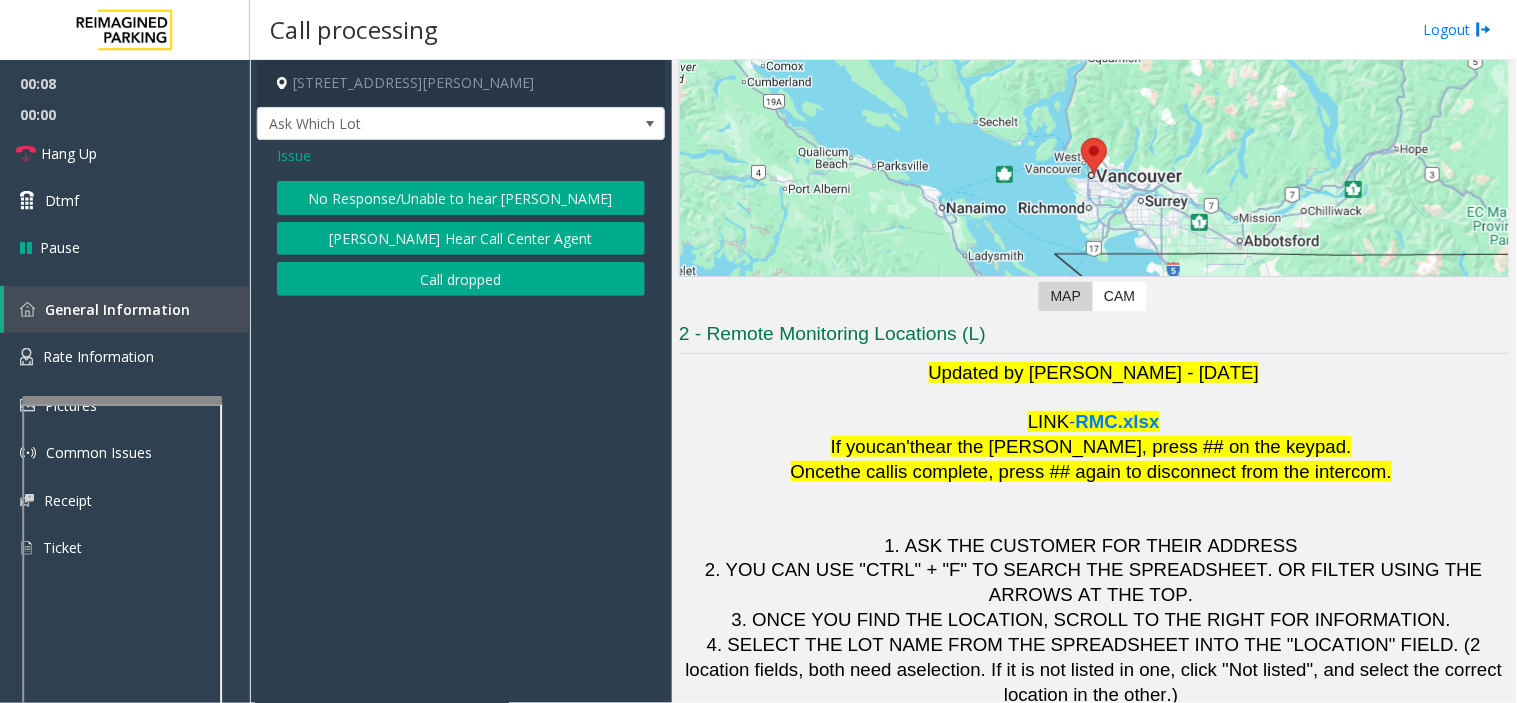 click on "No Response/Unable to hear [PERSON_NAME]" 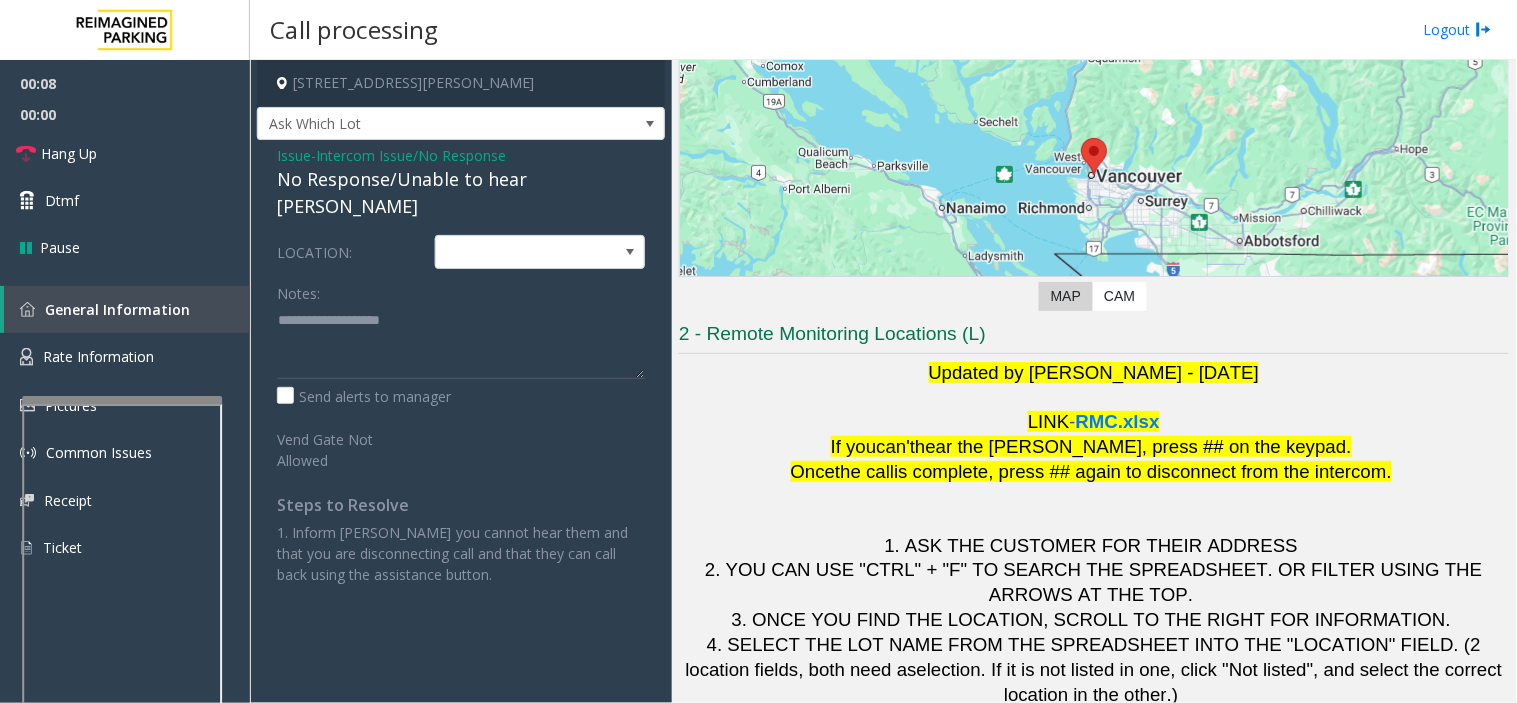 click on "No Response/Unable to hear [PERSON_NAME]" 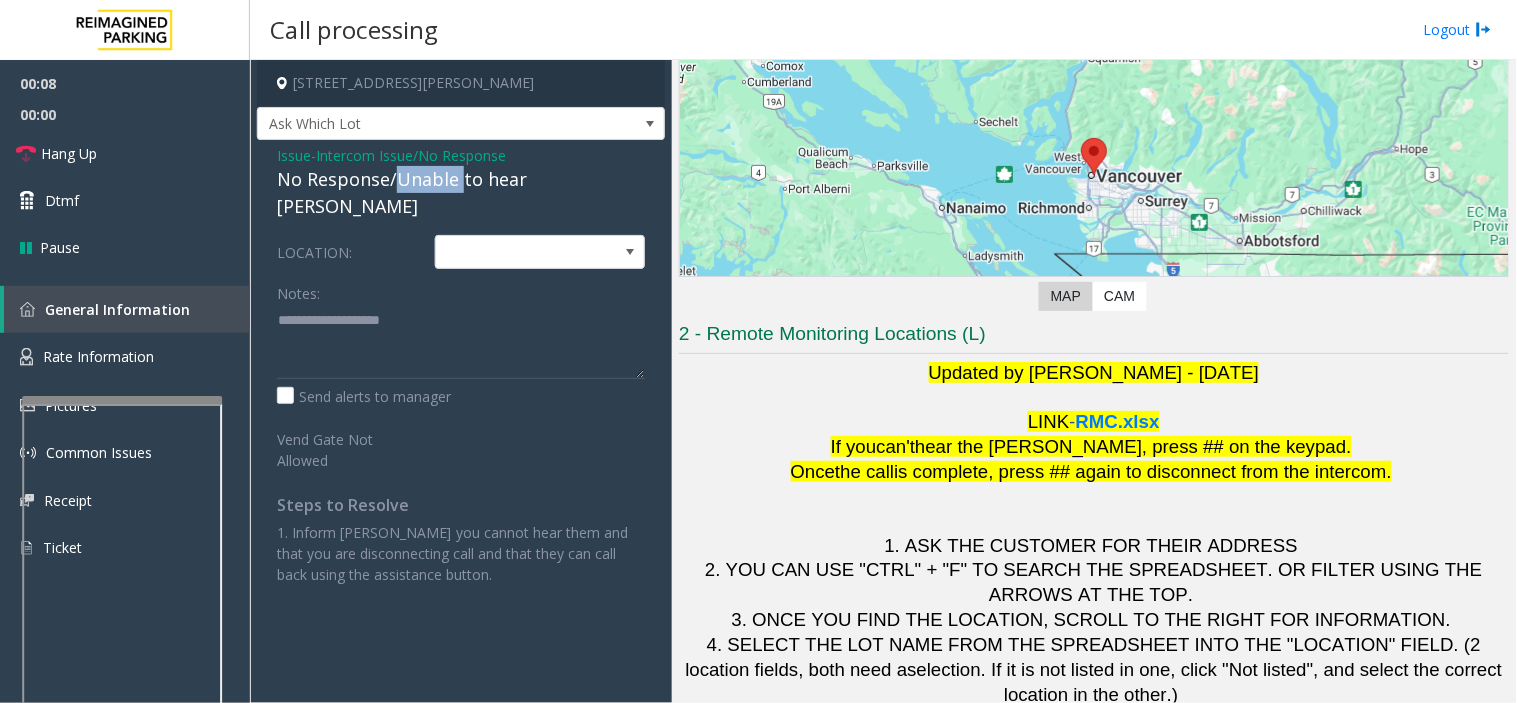 click on "No Response/Unable to hear [PERSON_NAME]" 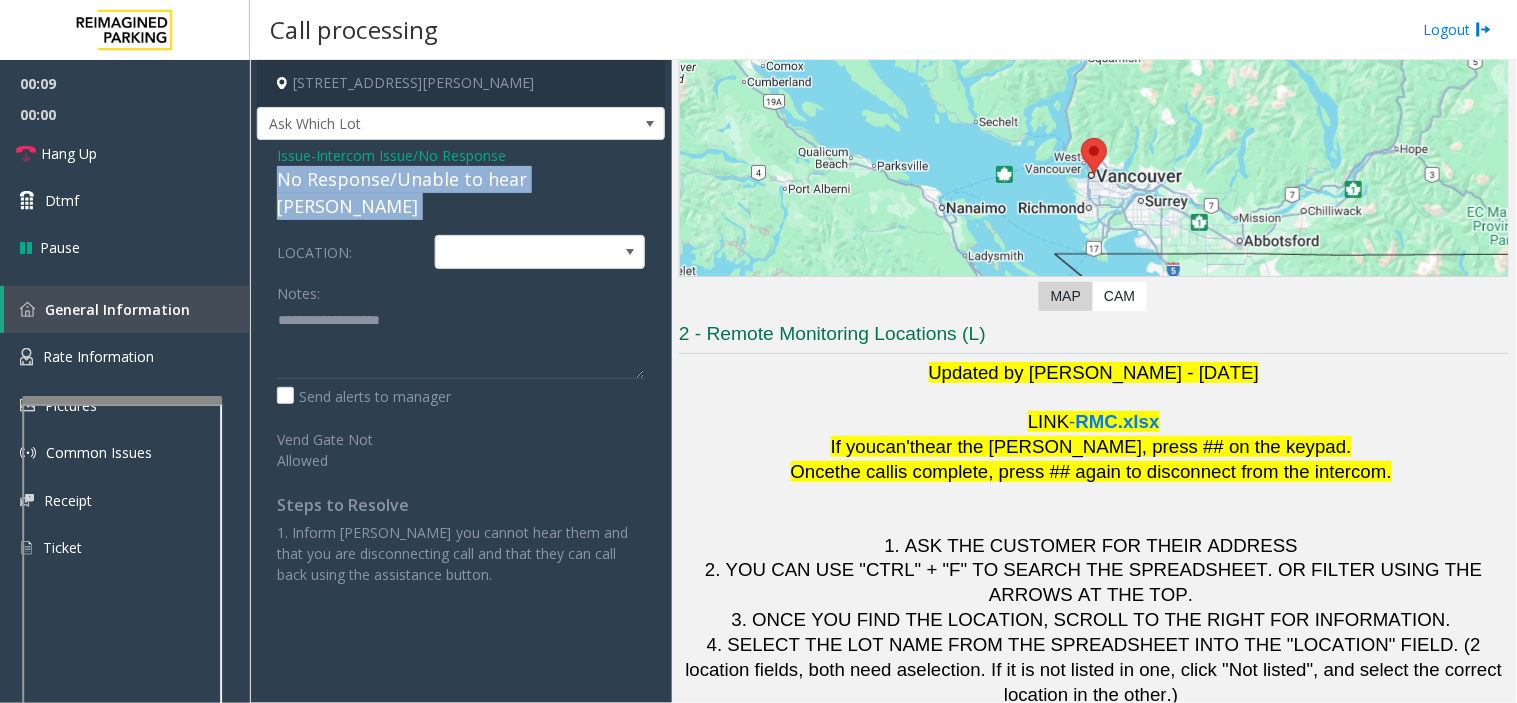 click on "No Response/Unable to hear [PERSON_NAME]" 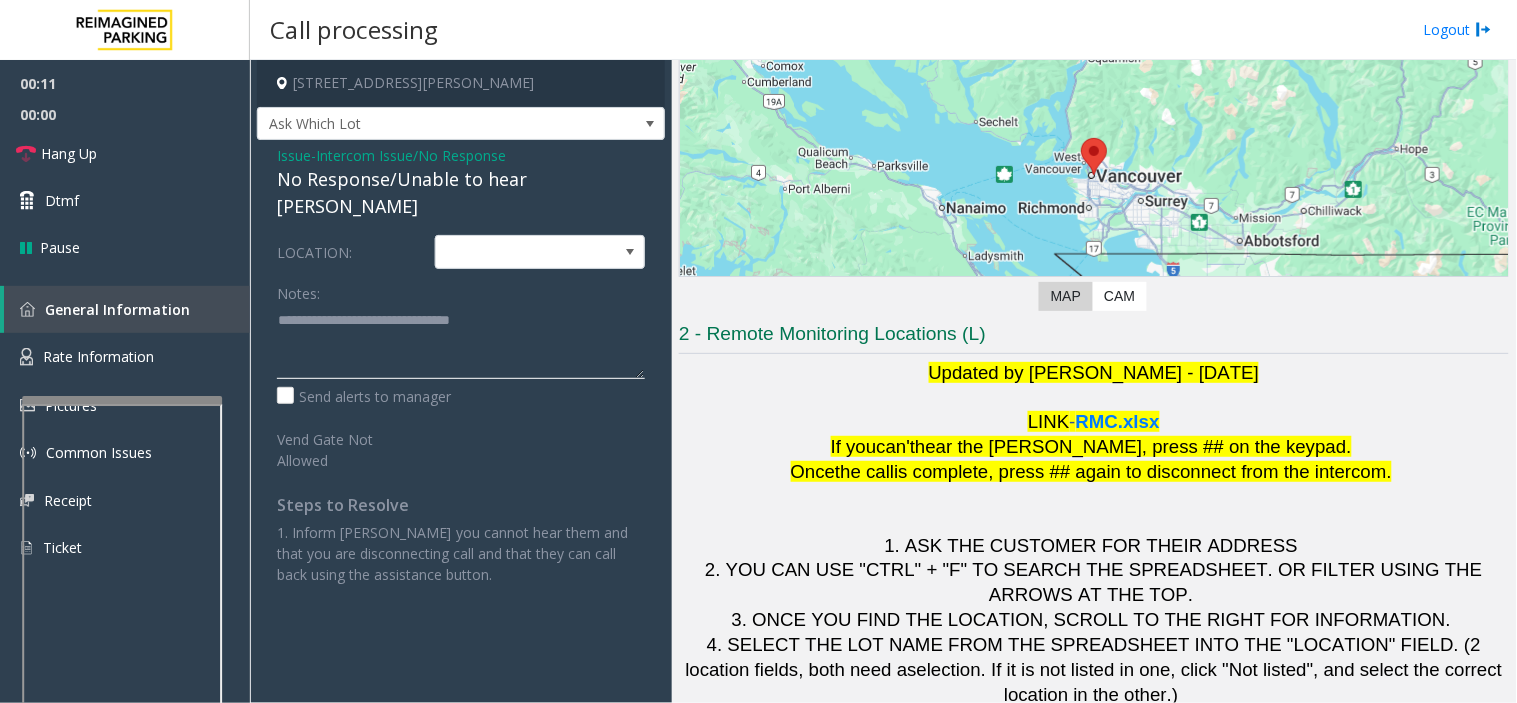 click 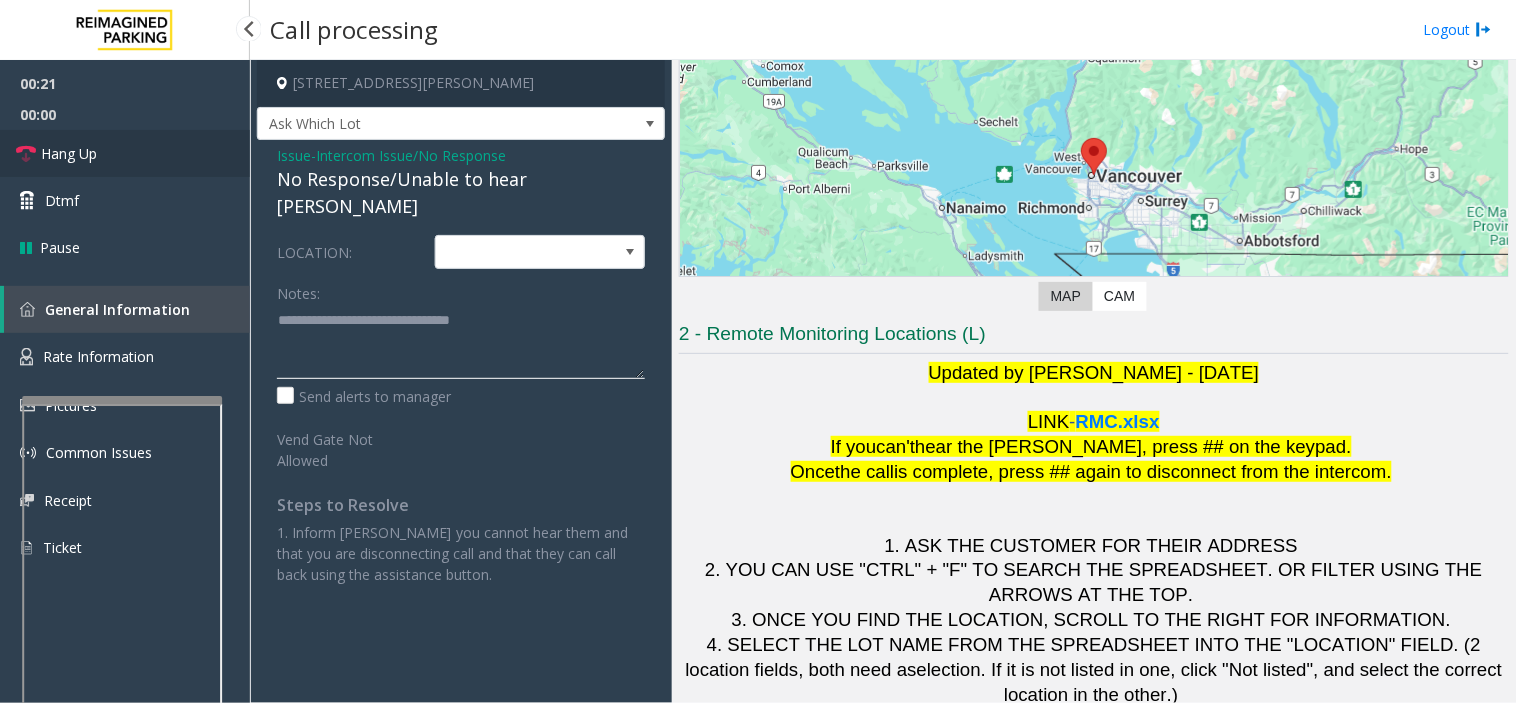 type on "**********" 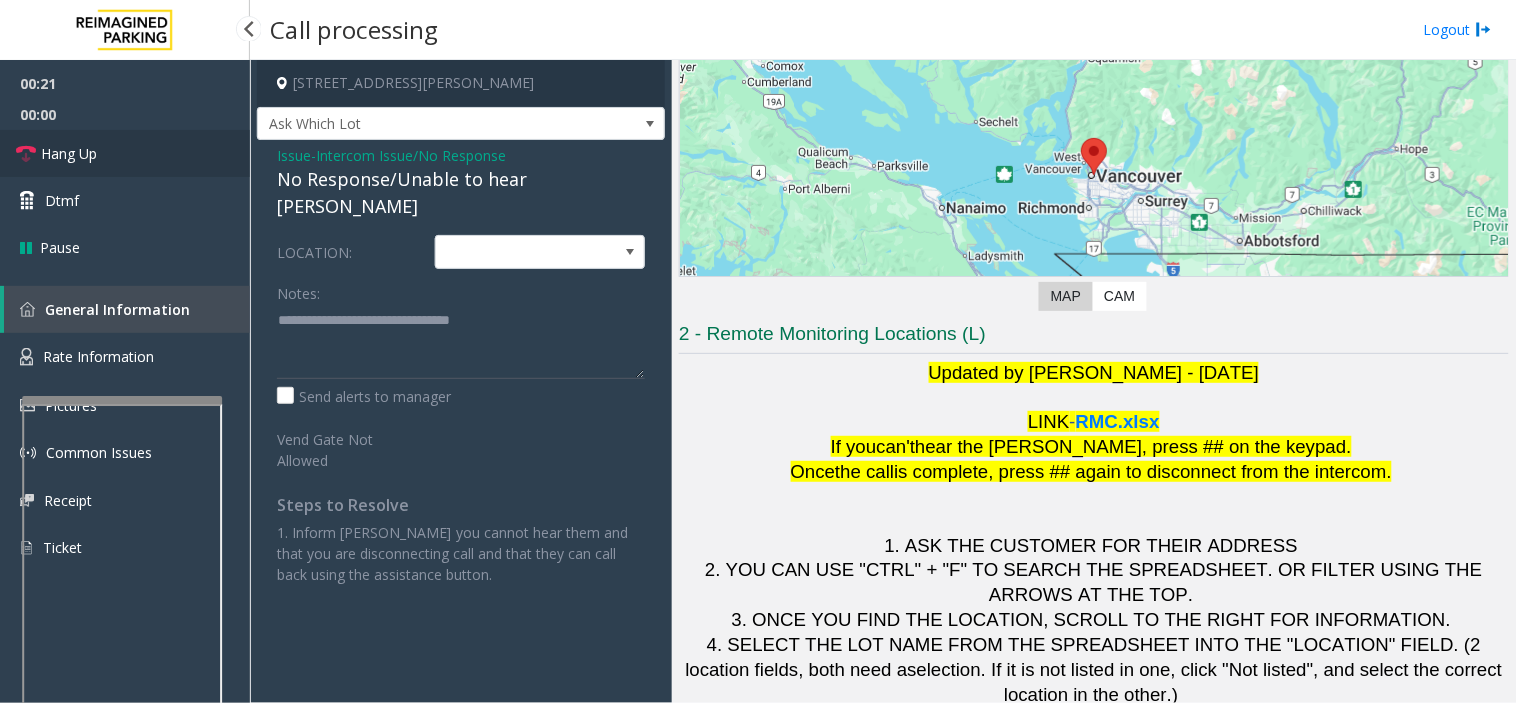 click on "Hang Up" at bounding box center (125, 153) 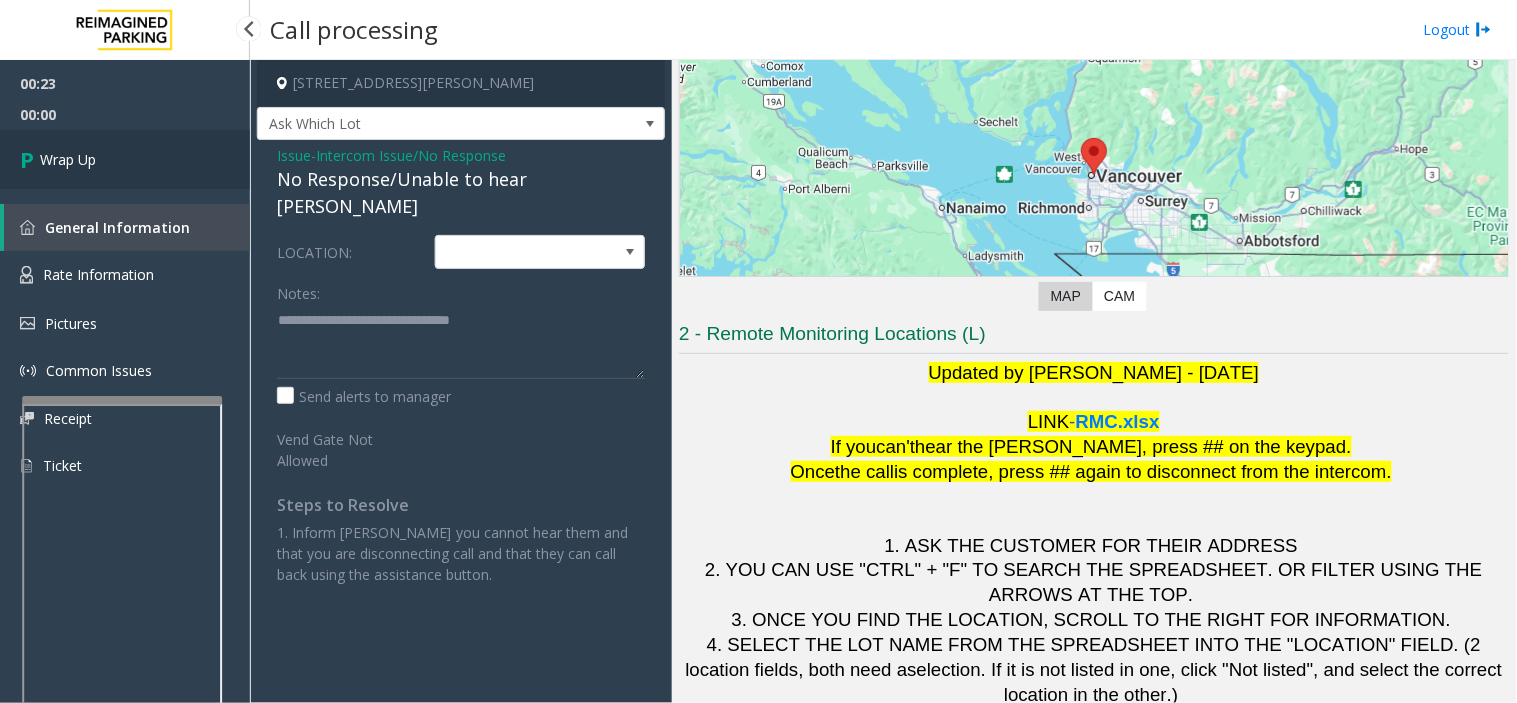 click on "Wrap Up" at bounding box center [125, 159] 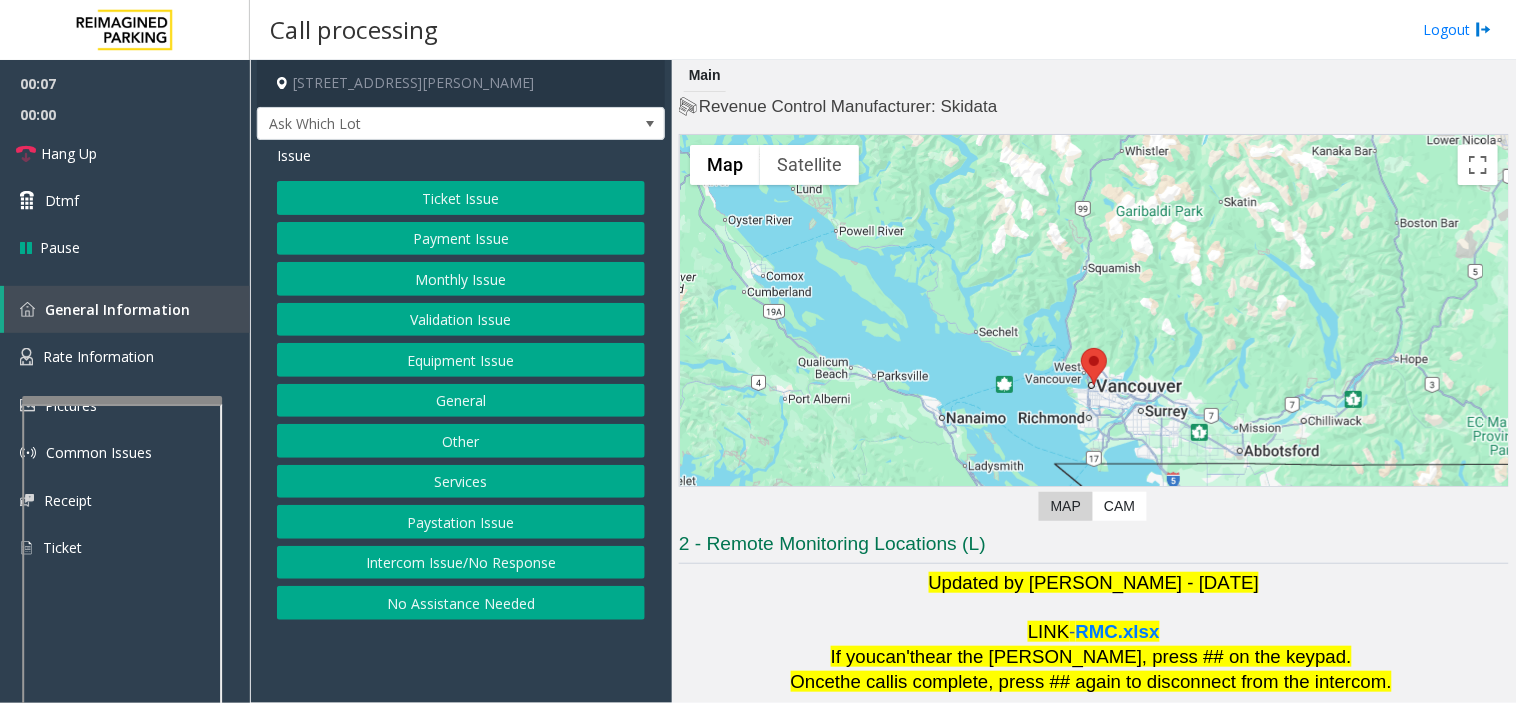click on "Validation Issue" 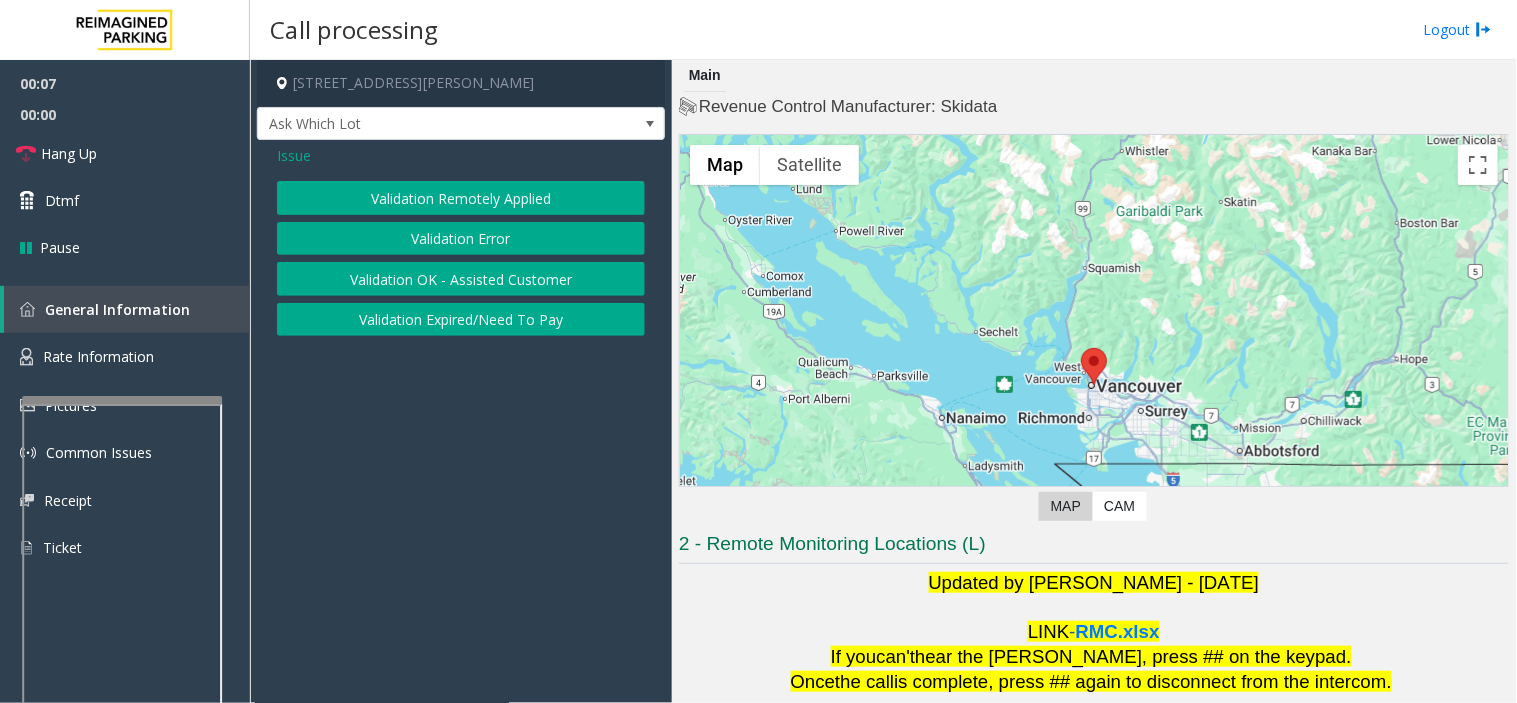 click on "Validation Error" 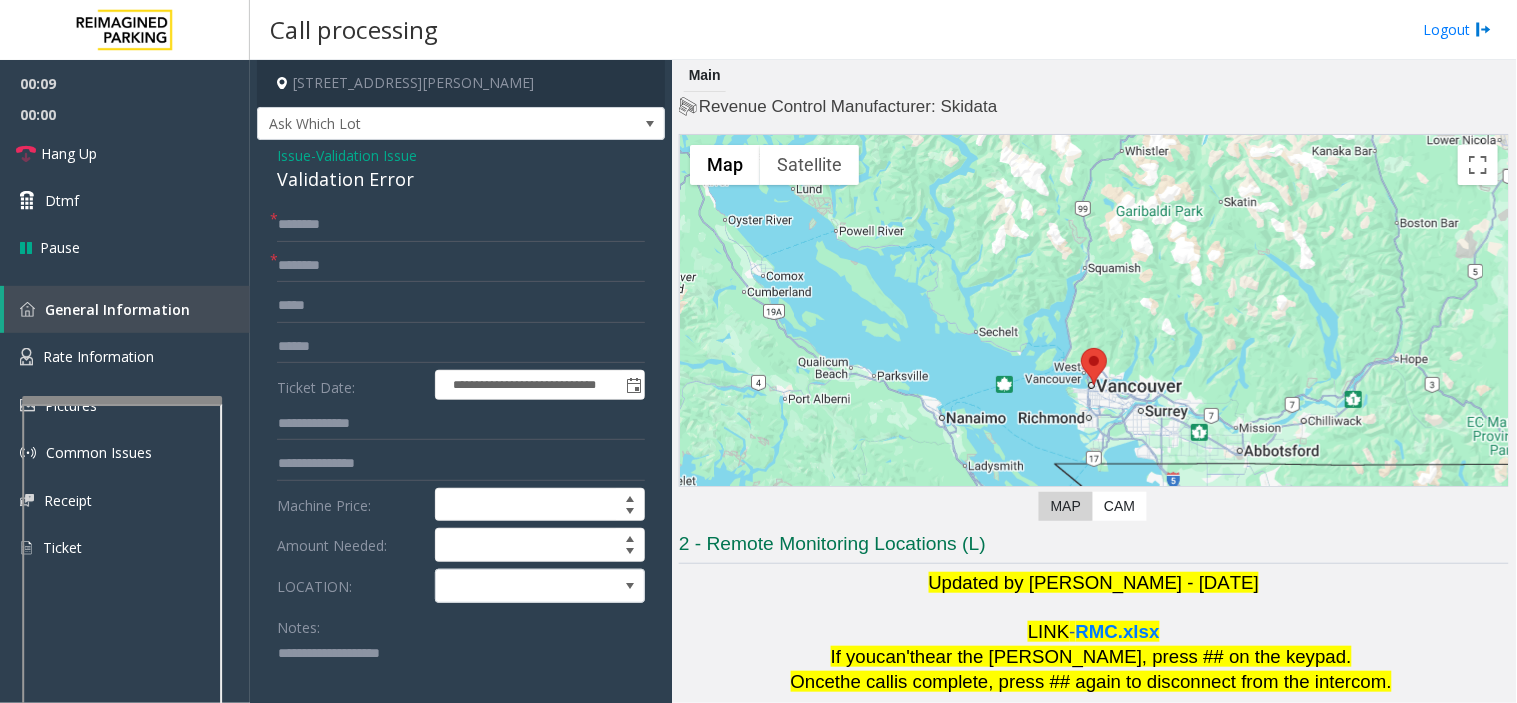 paste on "**********" 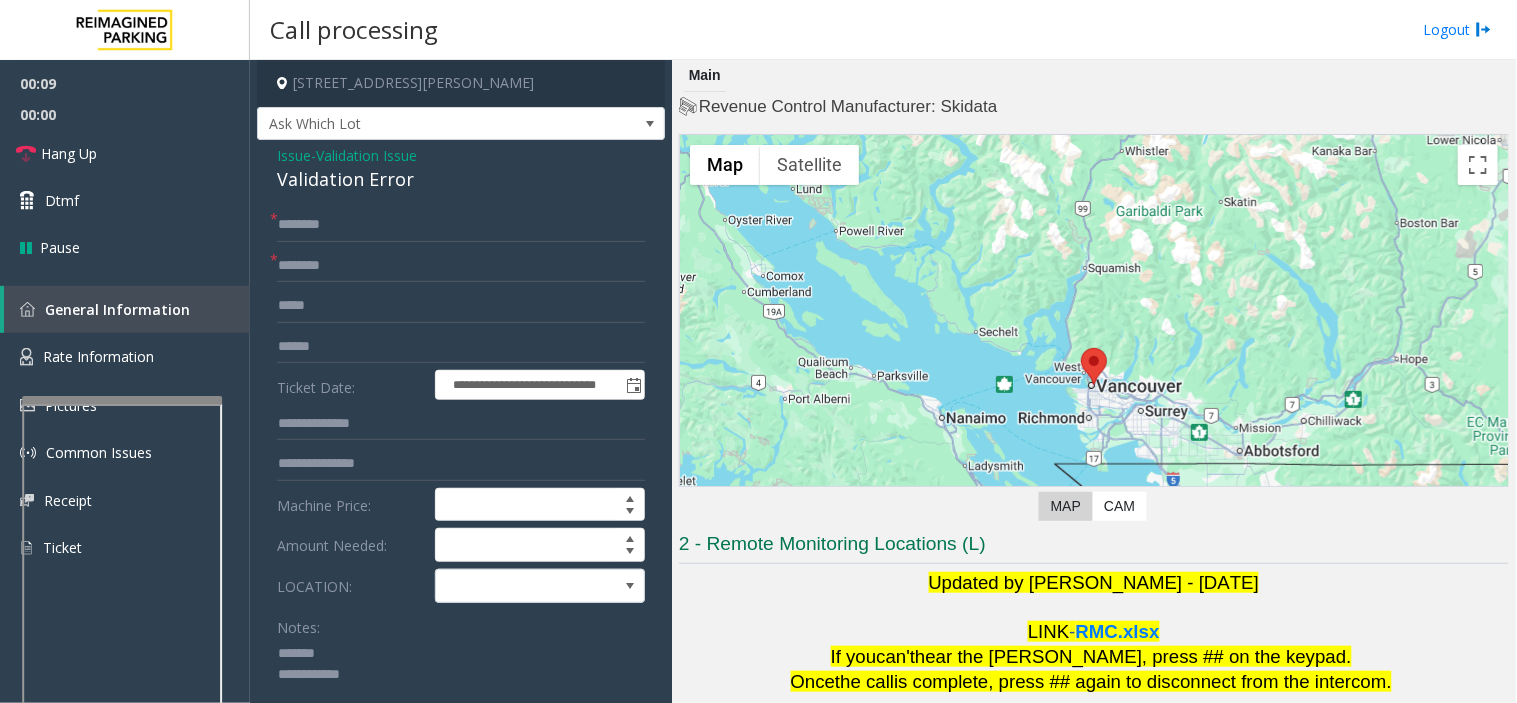 type on "**********" 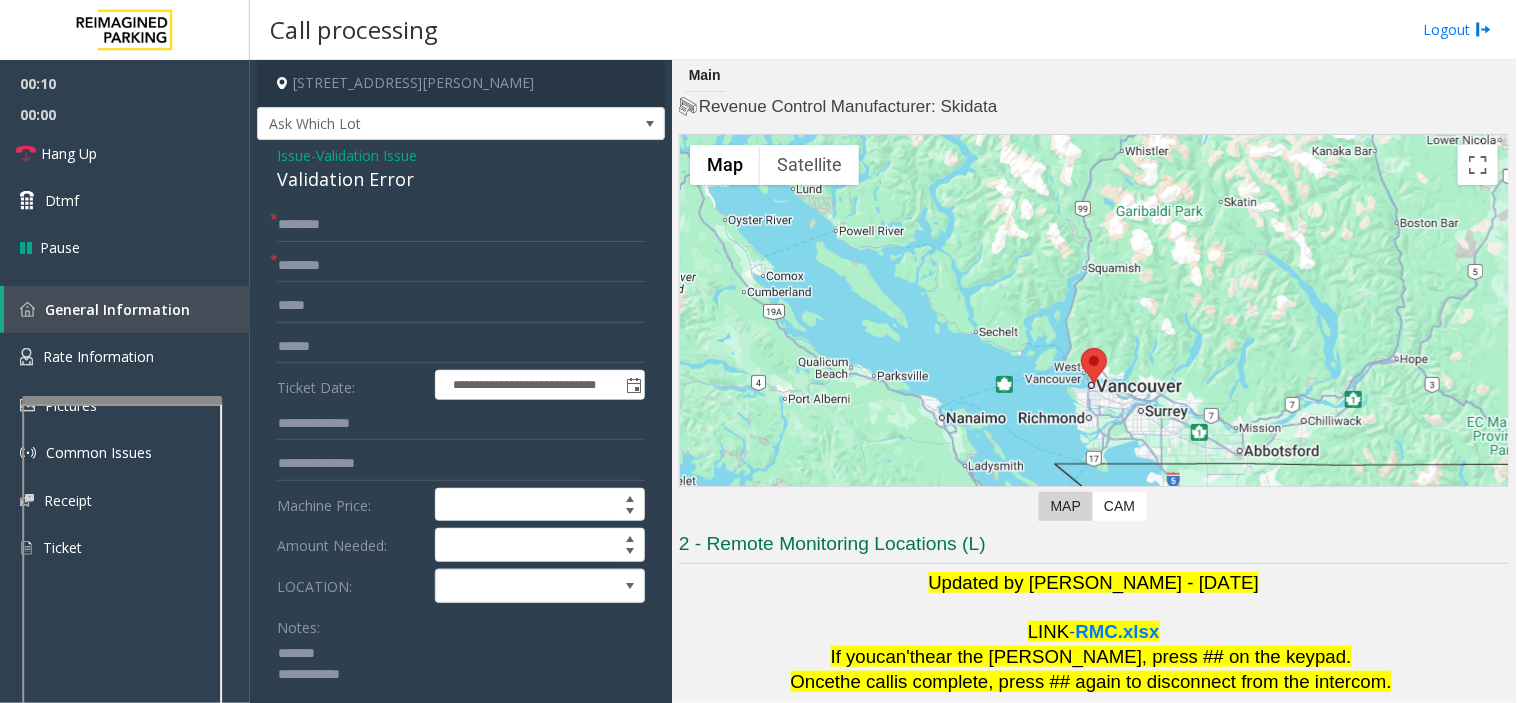 click on "Validation Error" 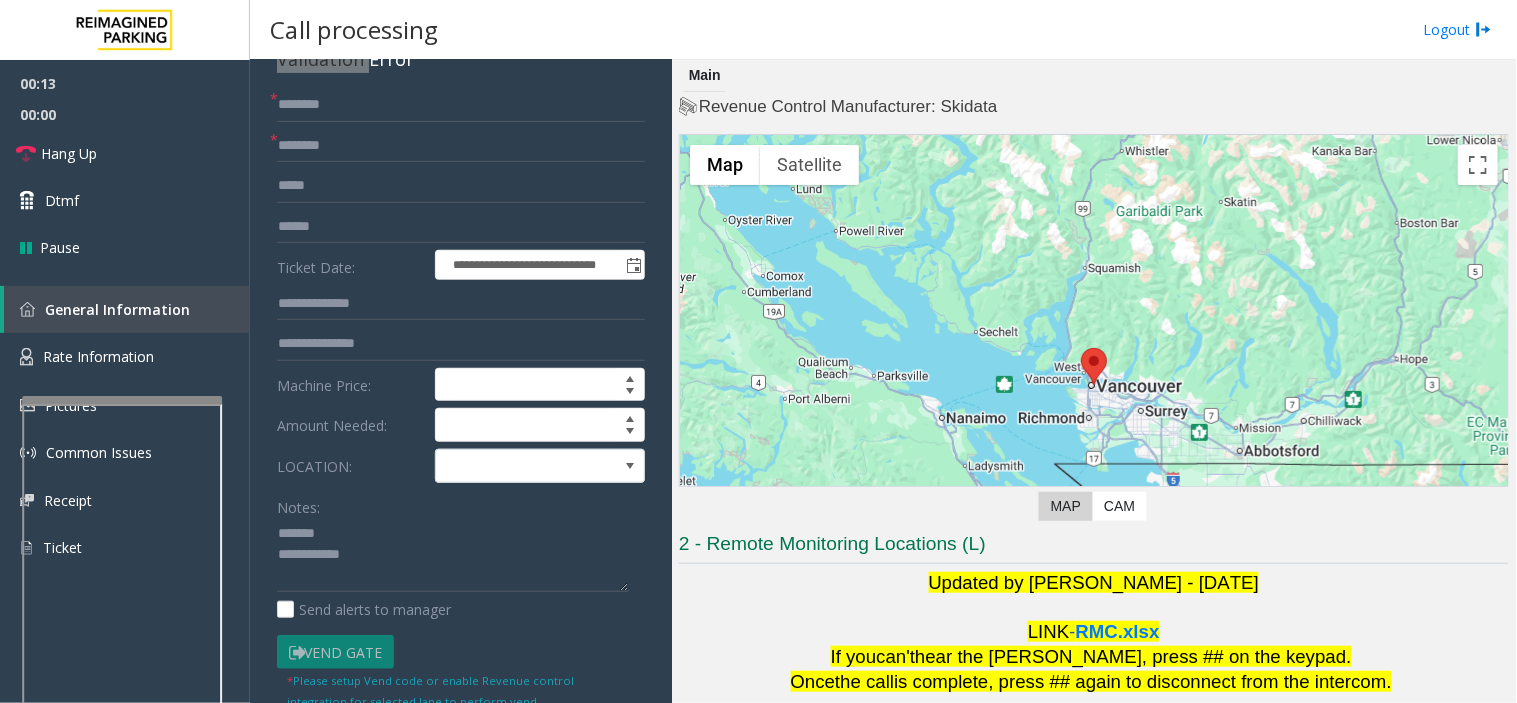 scroll, scrollTop: 0, scrollLeft: 0, axis: both 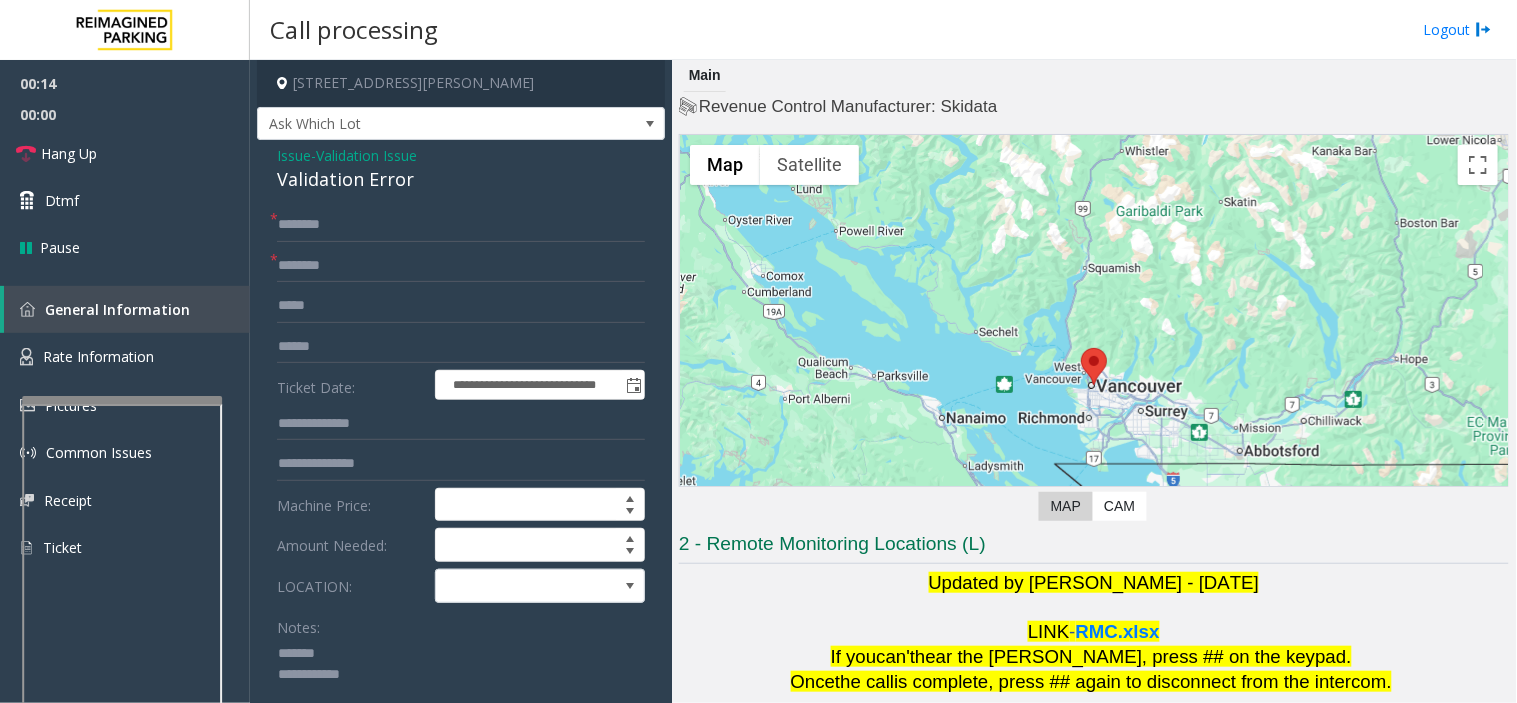 click on "Issue" 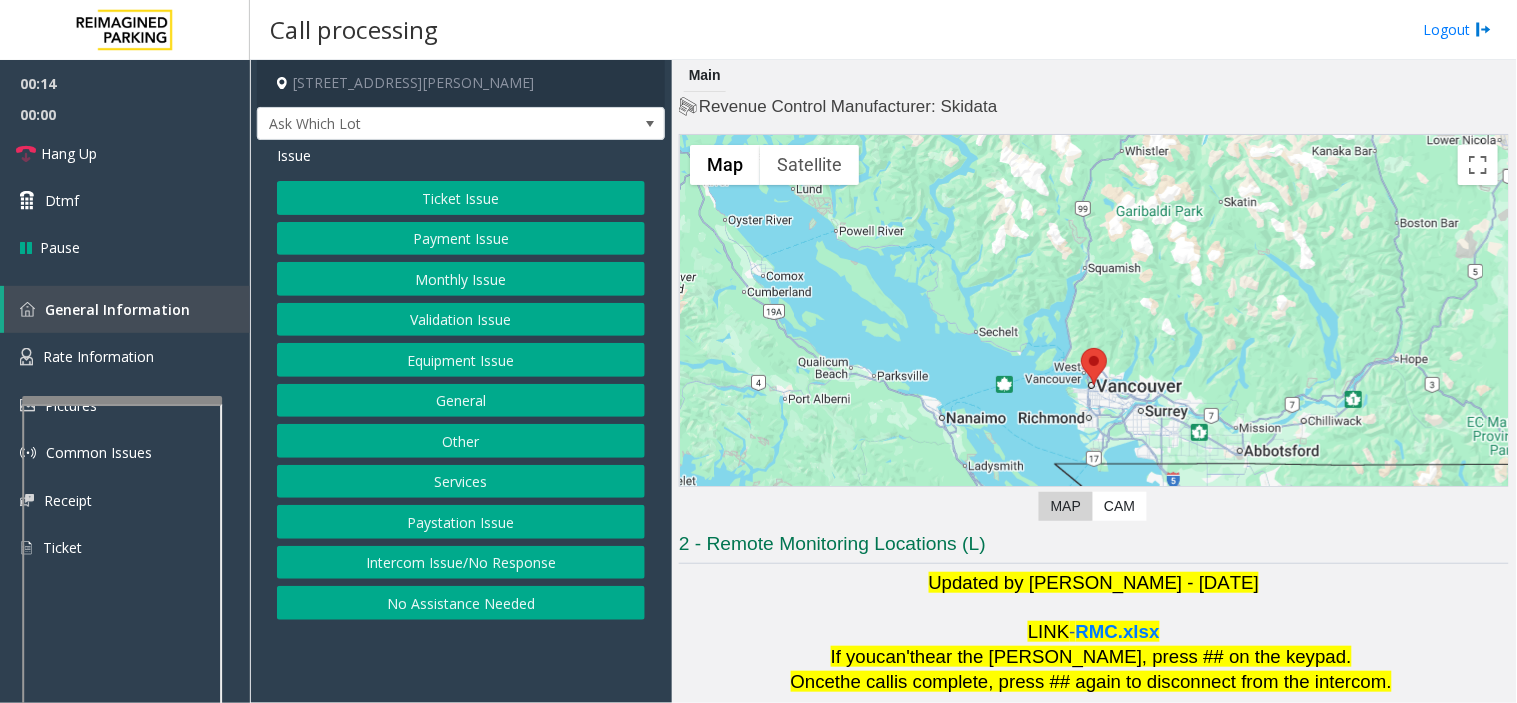 click on "Monthly Issue" 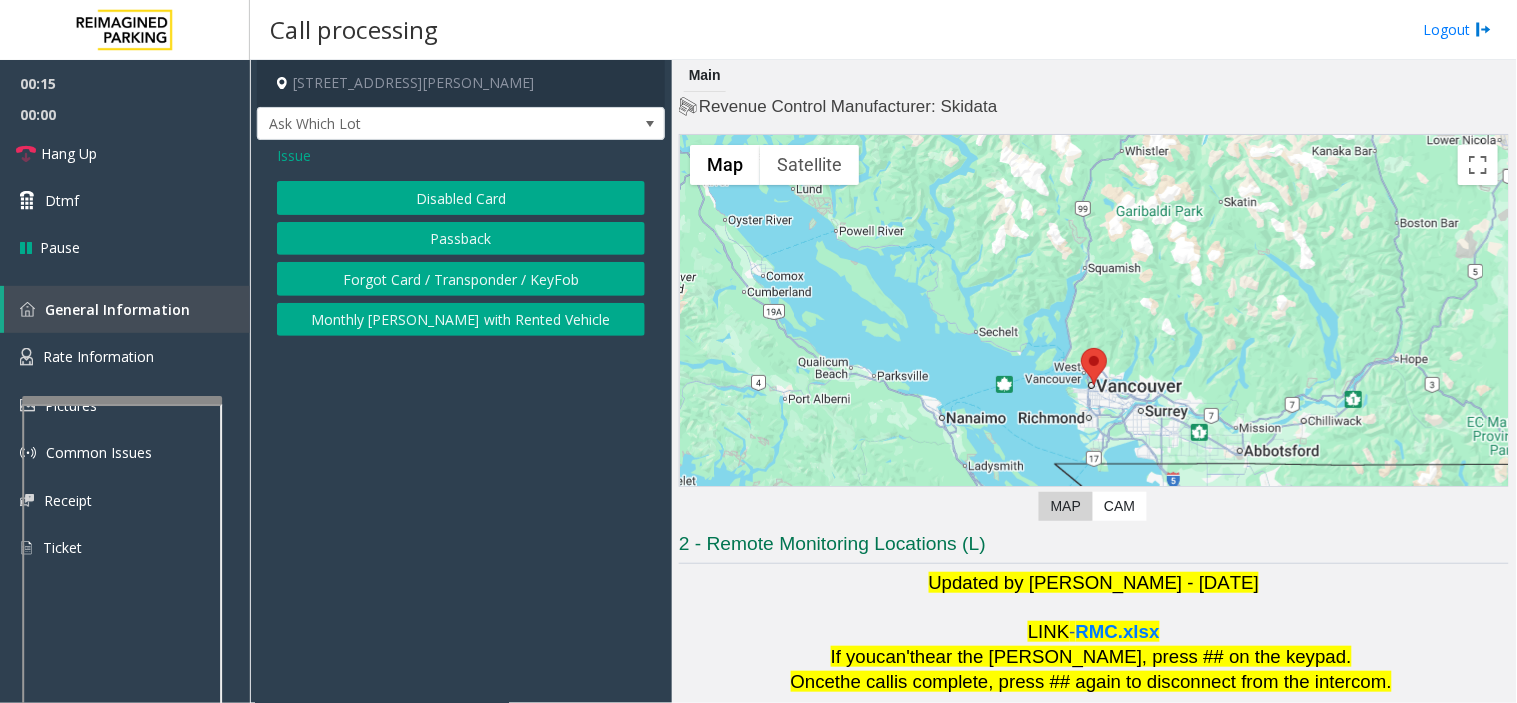 click on "Forgot Card / Transponder / KeyFob" 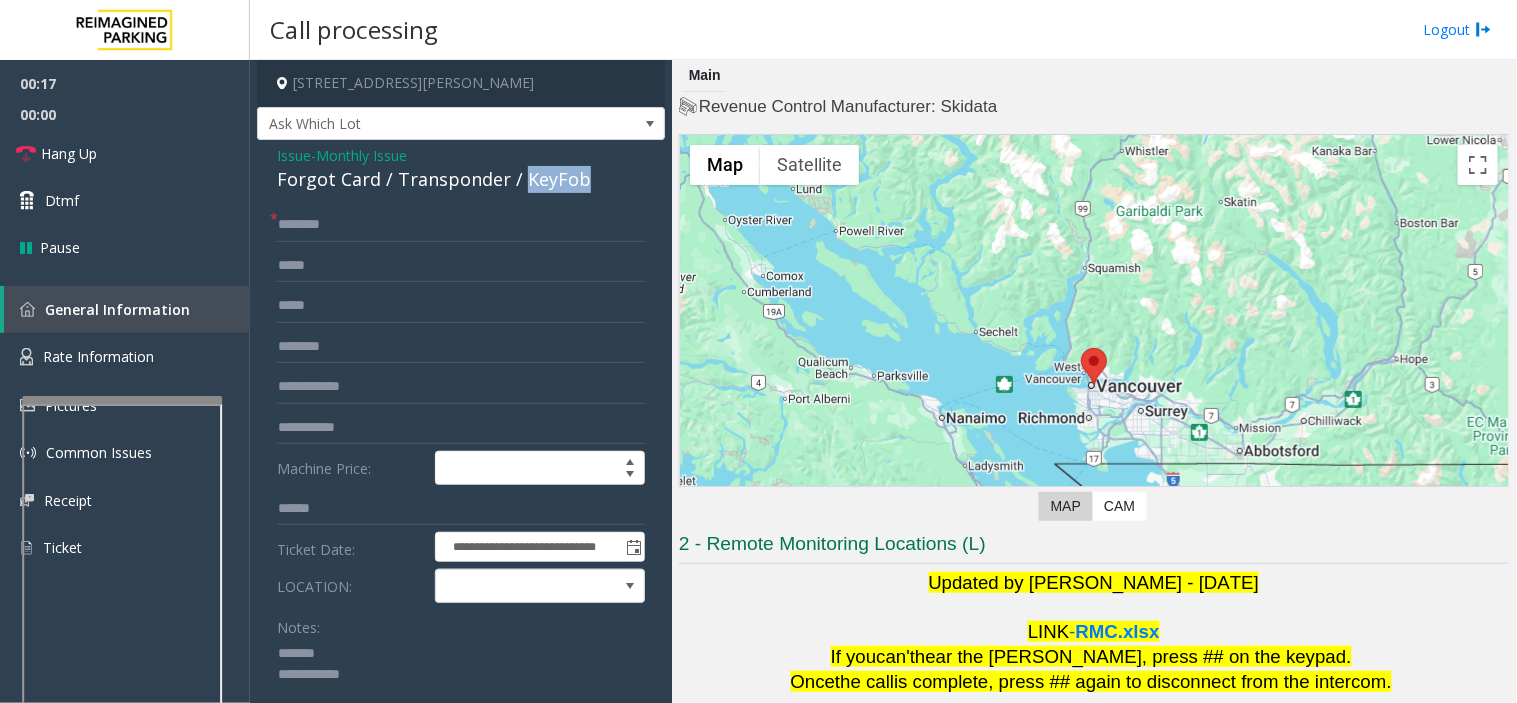 drag, startPoint x: 516, startPoint y: 177, endPoint x: 588, endPoint y: 190, distance: 73.1642 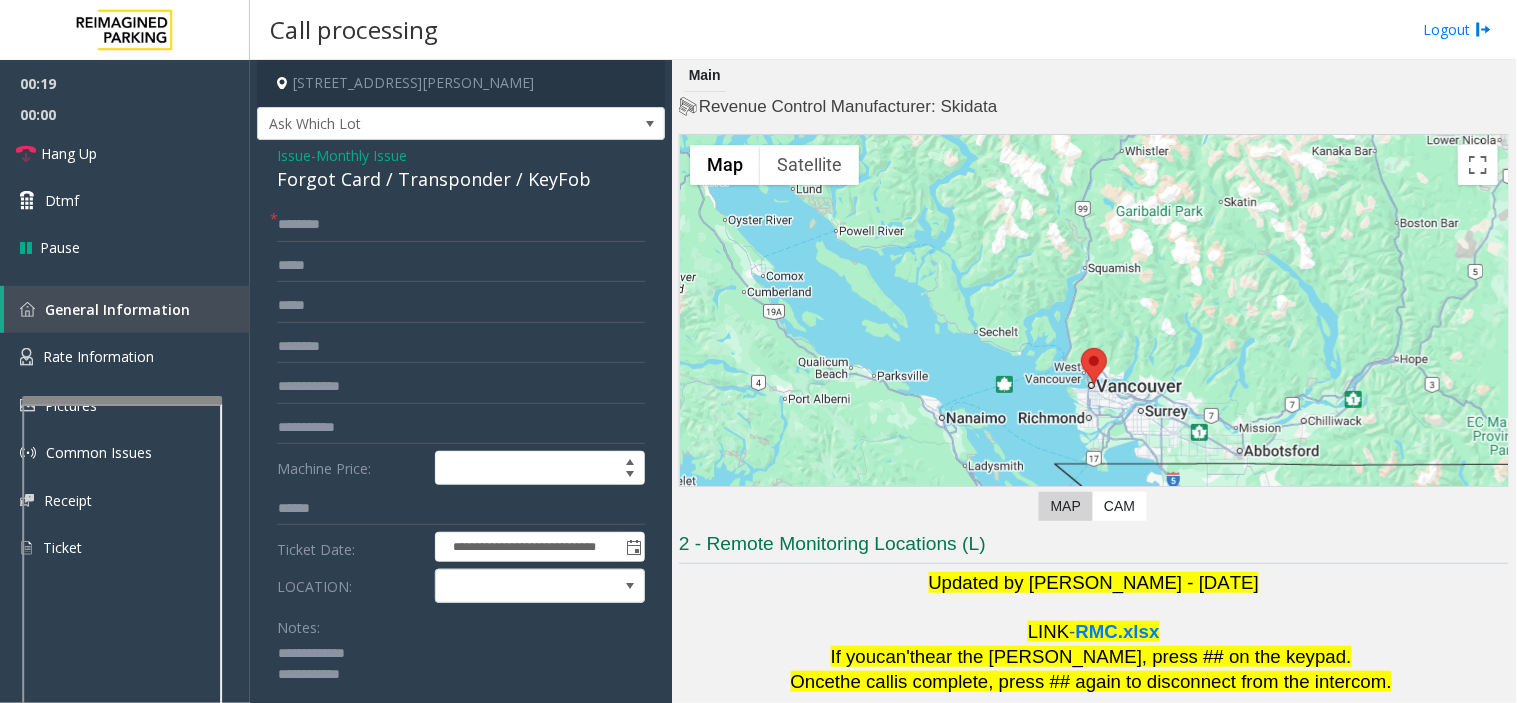 click 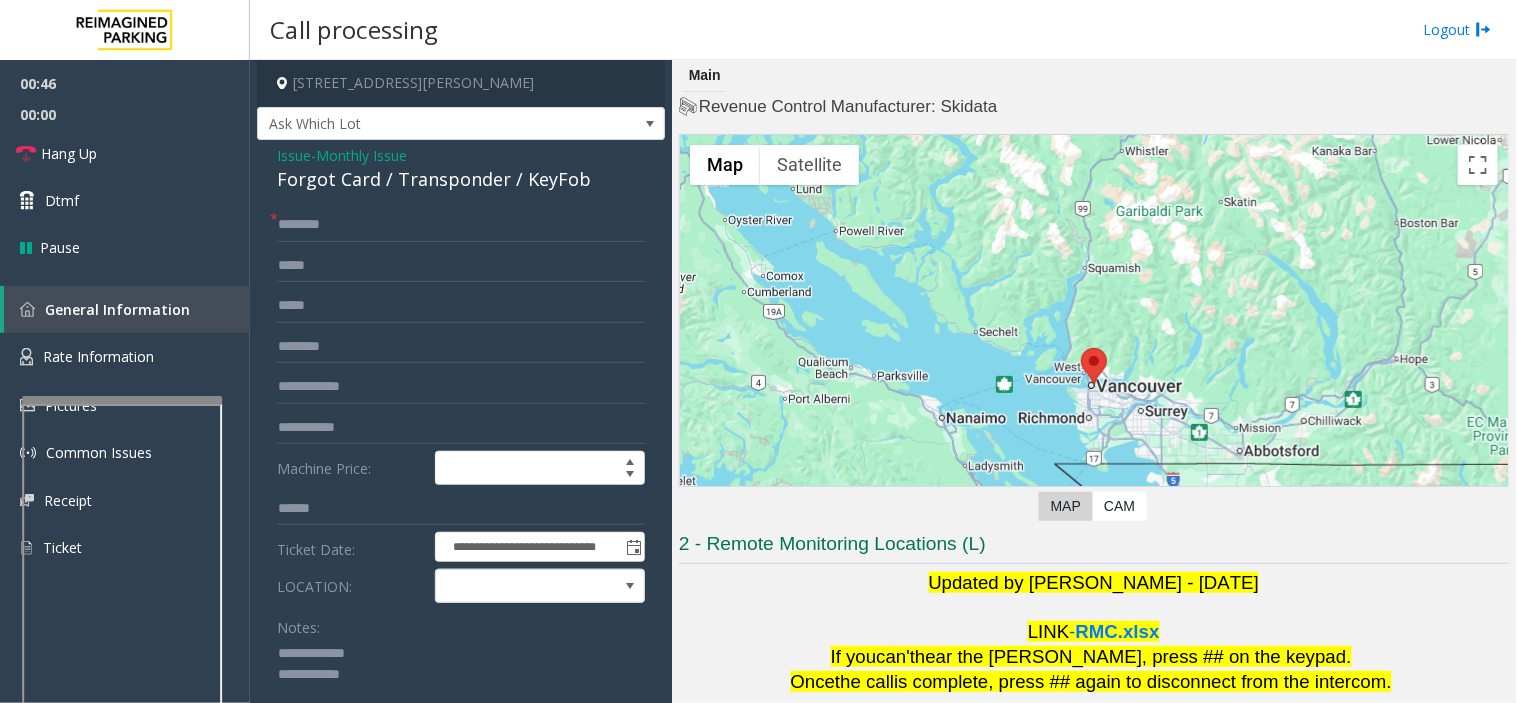 paste on "**********" 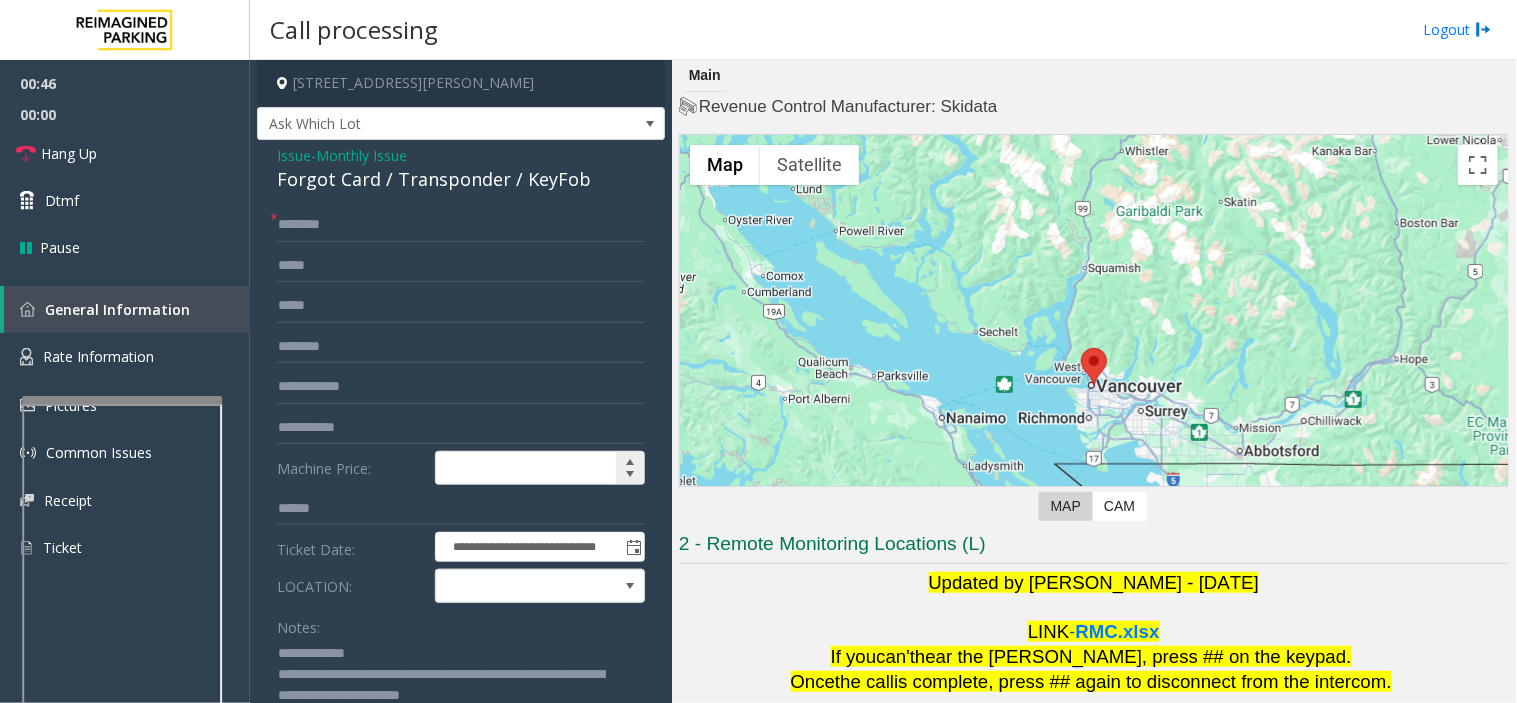 scroll, scrollTop: 13, scrollLeft: 0, axis: vertical 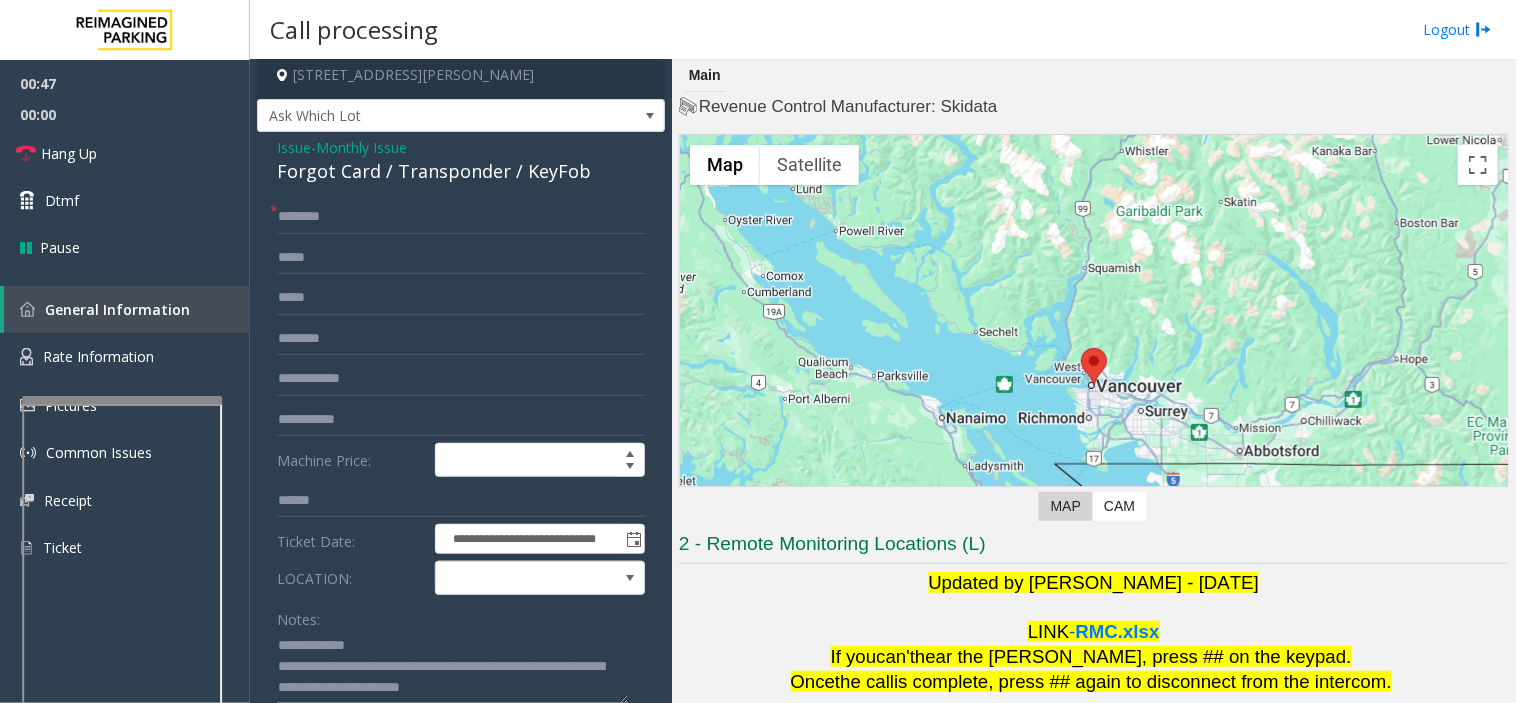 type on "**********" 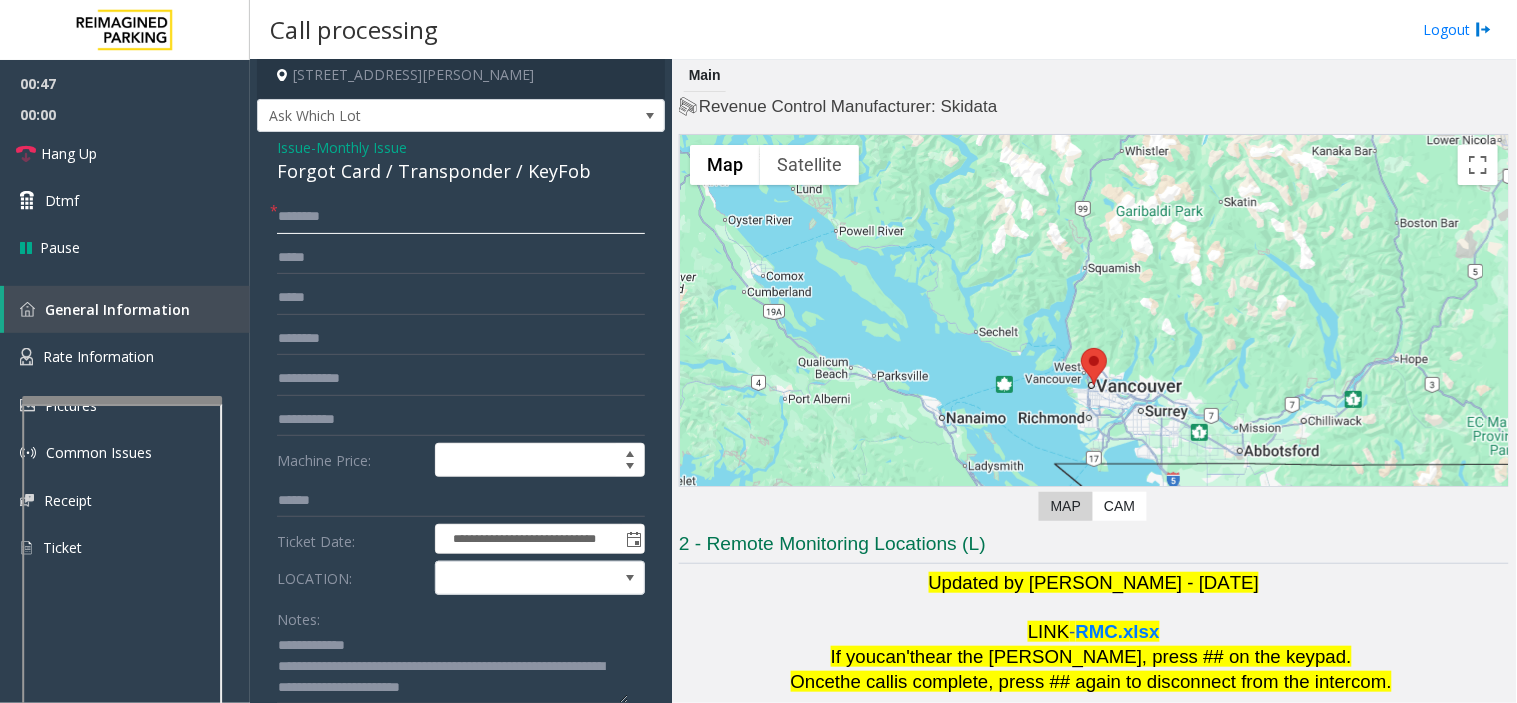 click 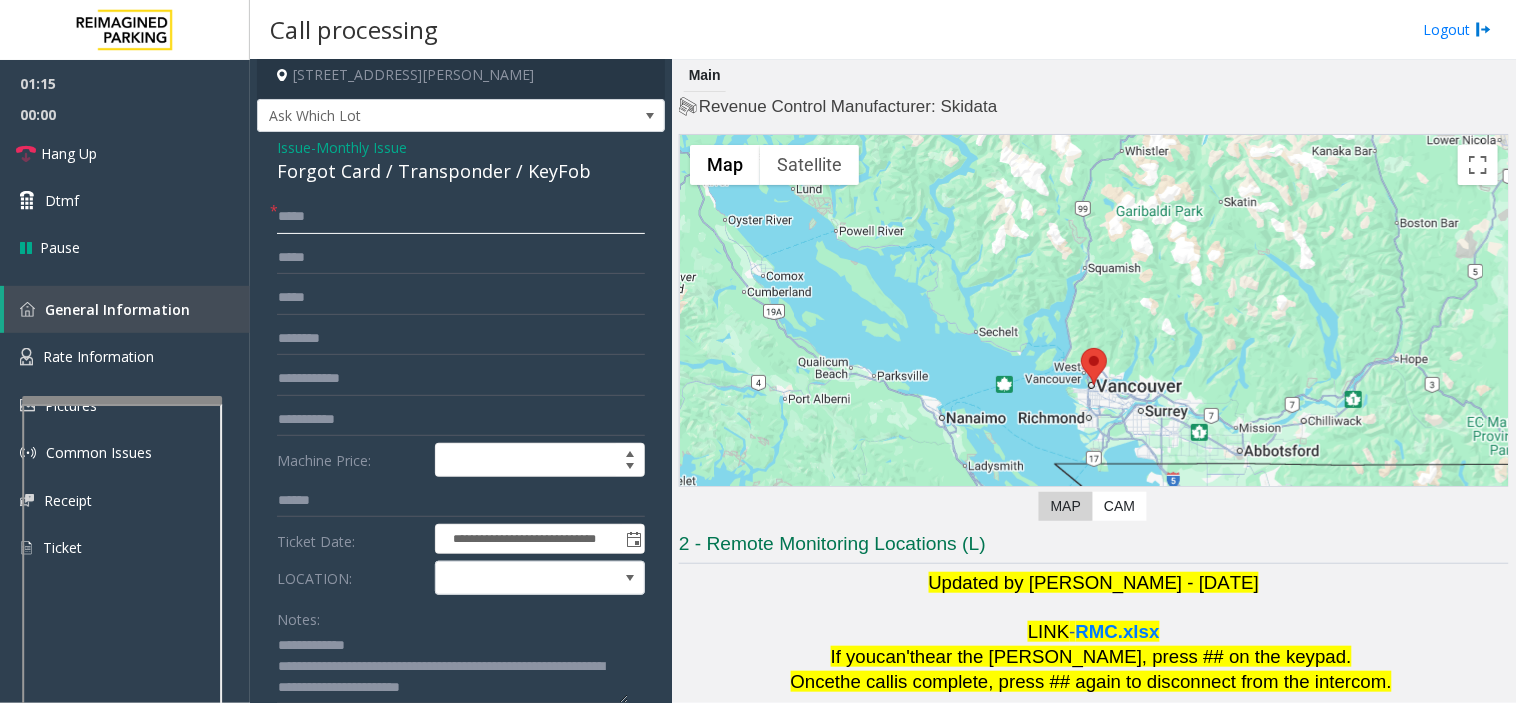 scroll, scrollTop: 21, scrollLeft: 0, axis: vertical 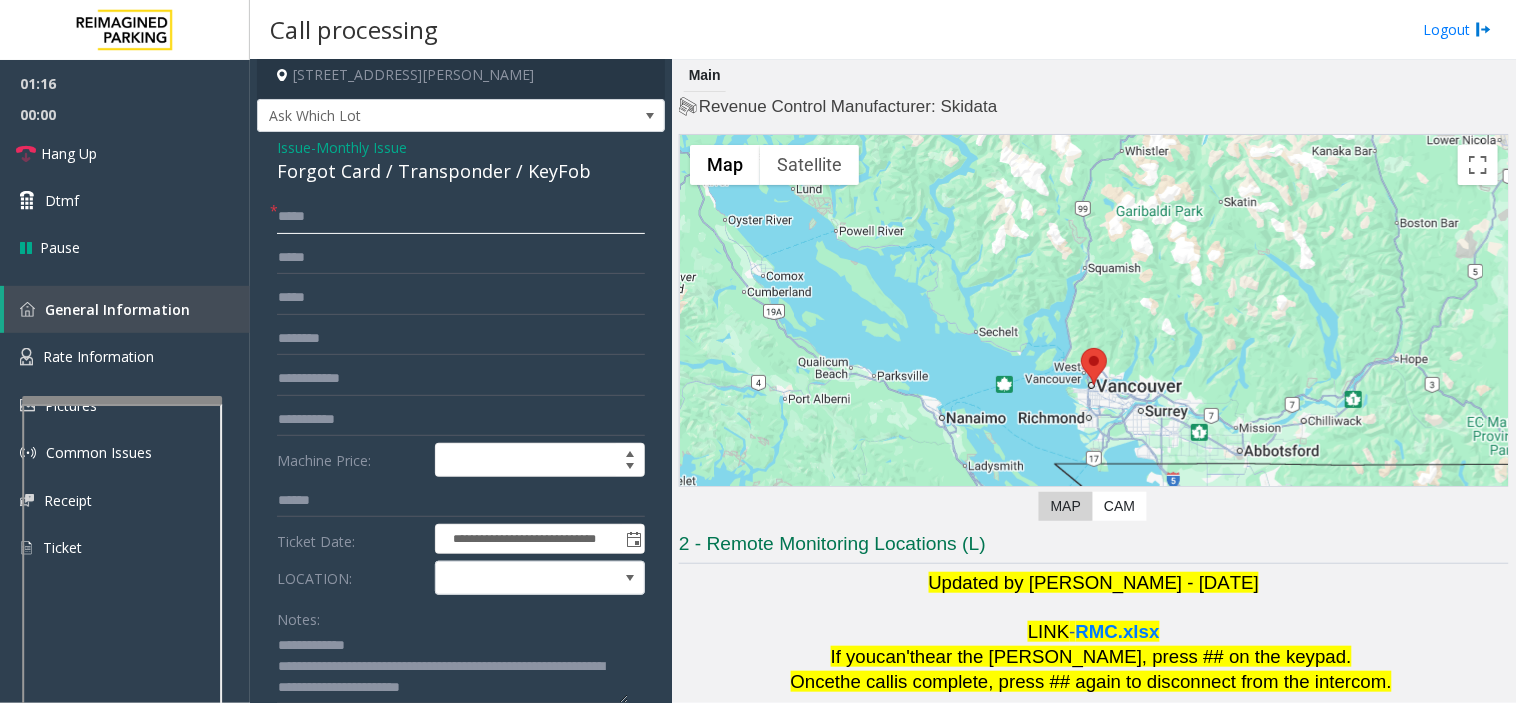 type on "*****" 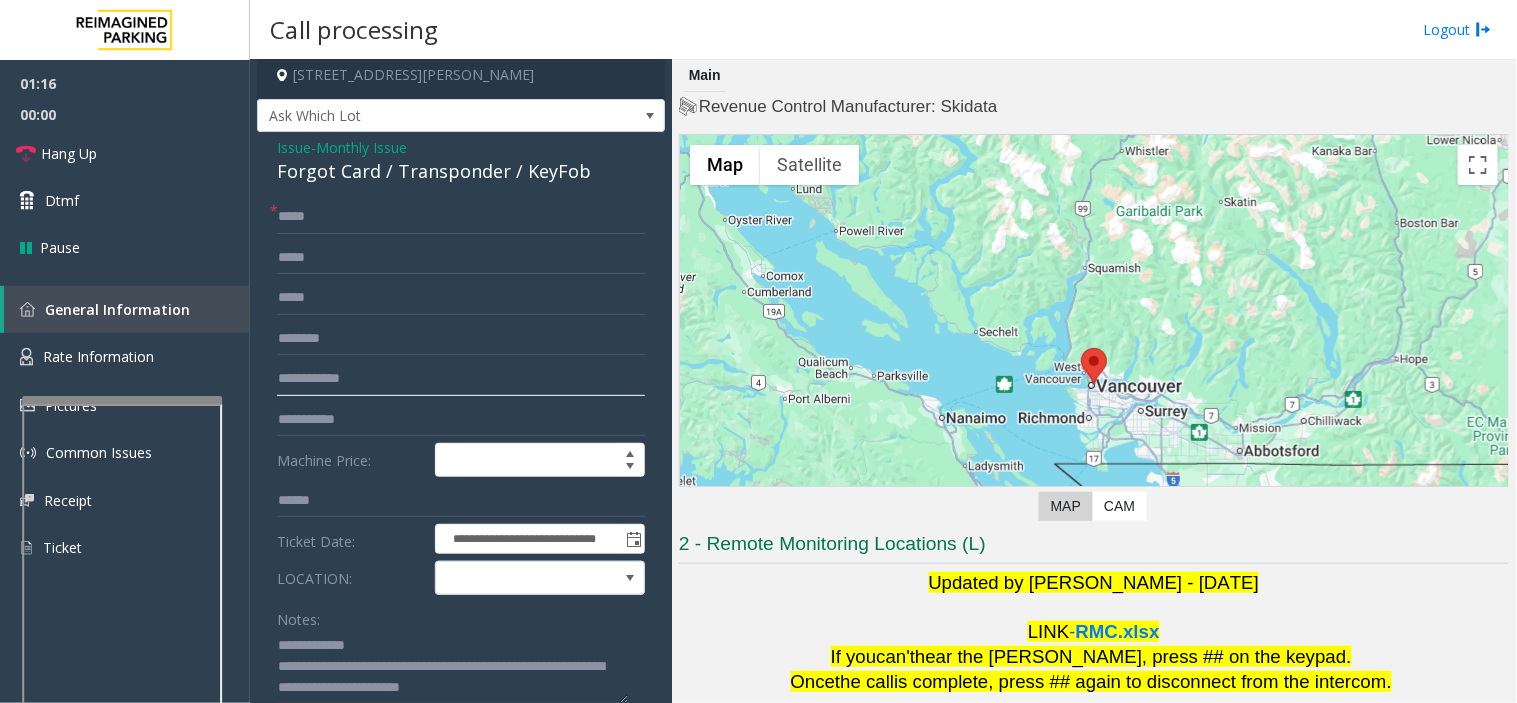 click 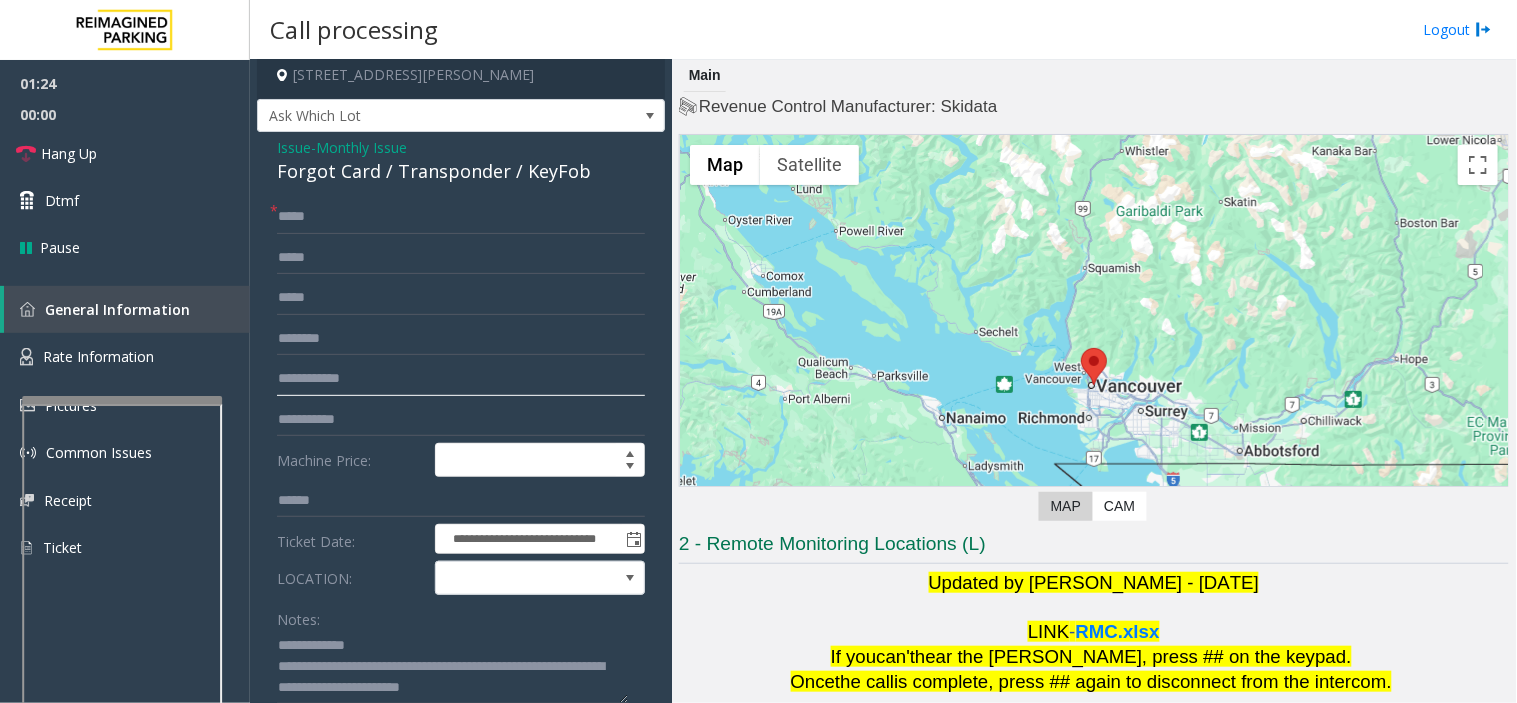 click 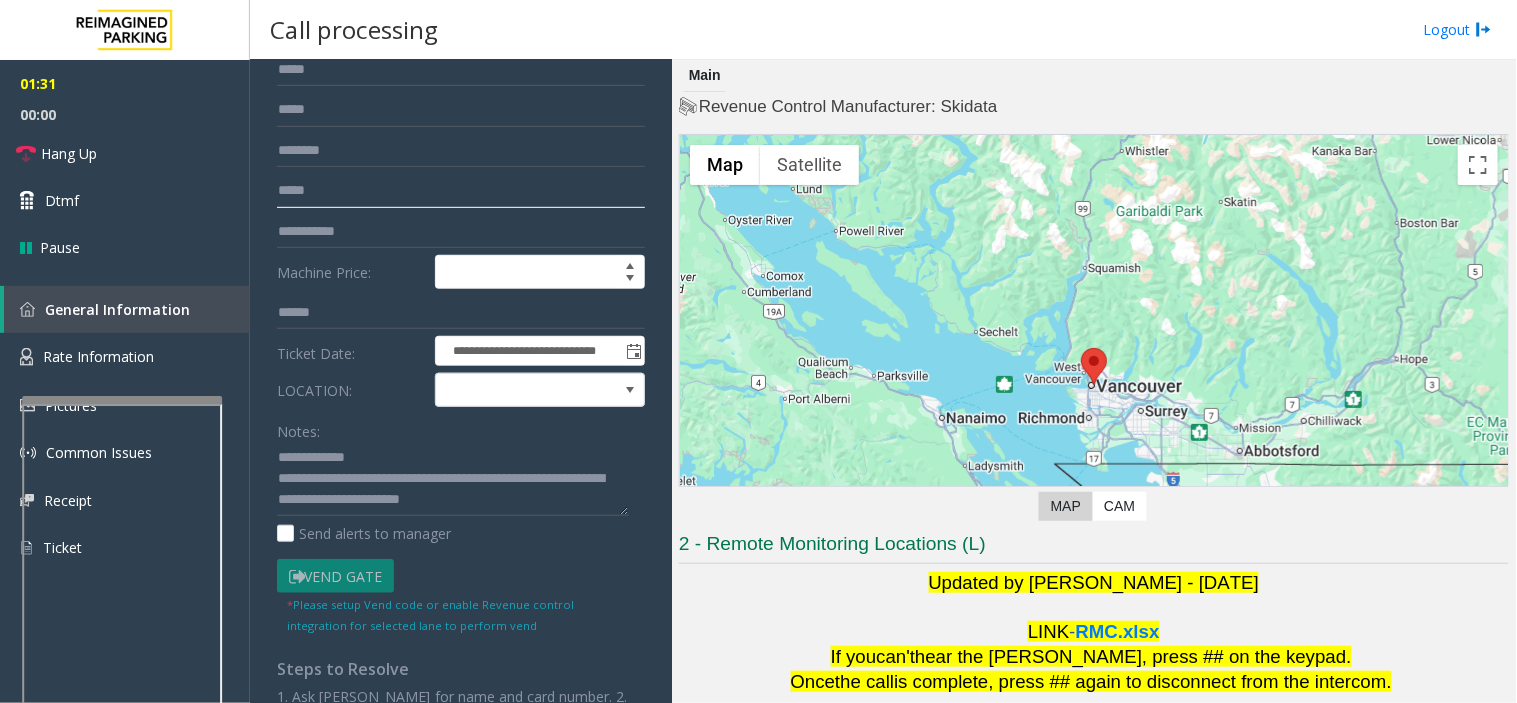 scroll, scrollTop: 388, scrollLeft: 0, axis: vertical 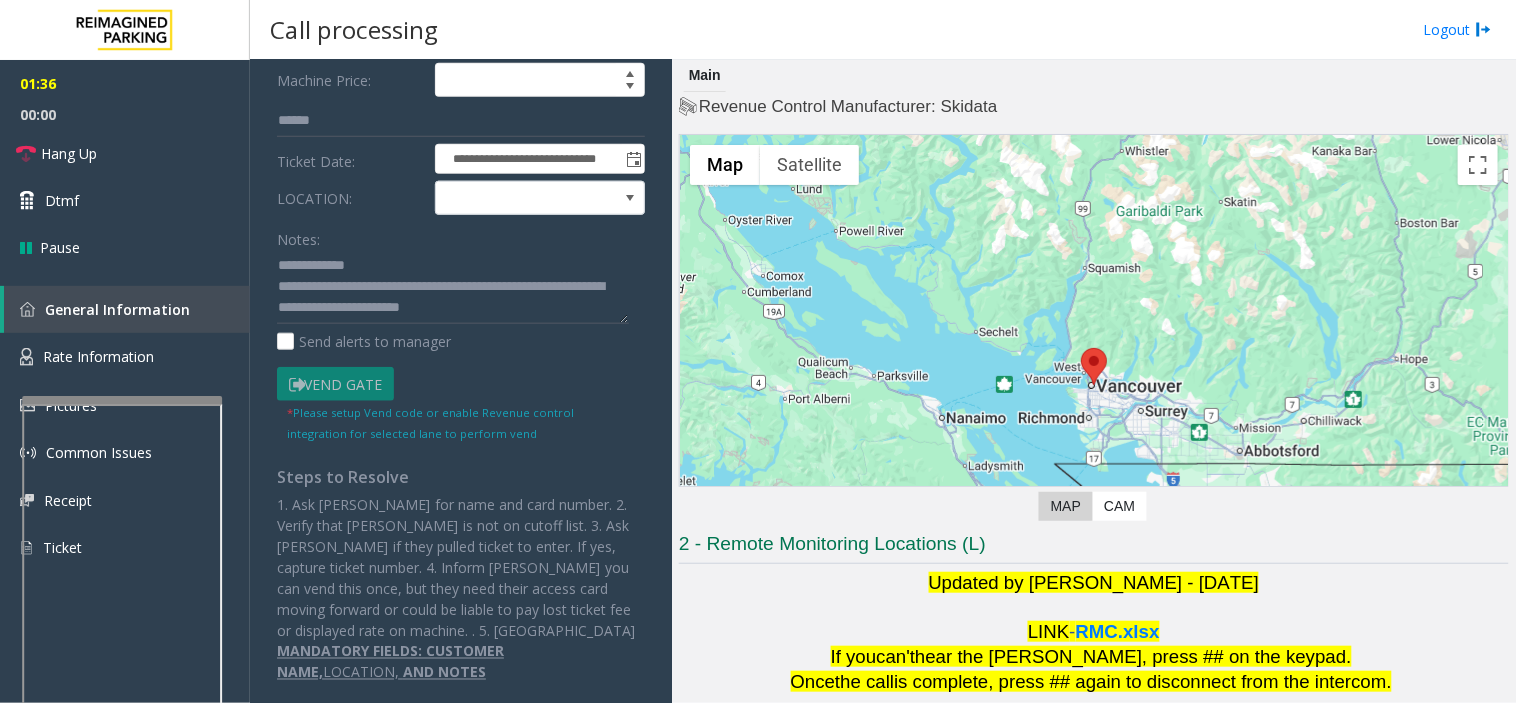 type on "*****" 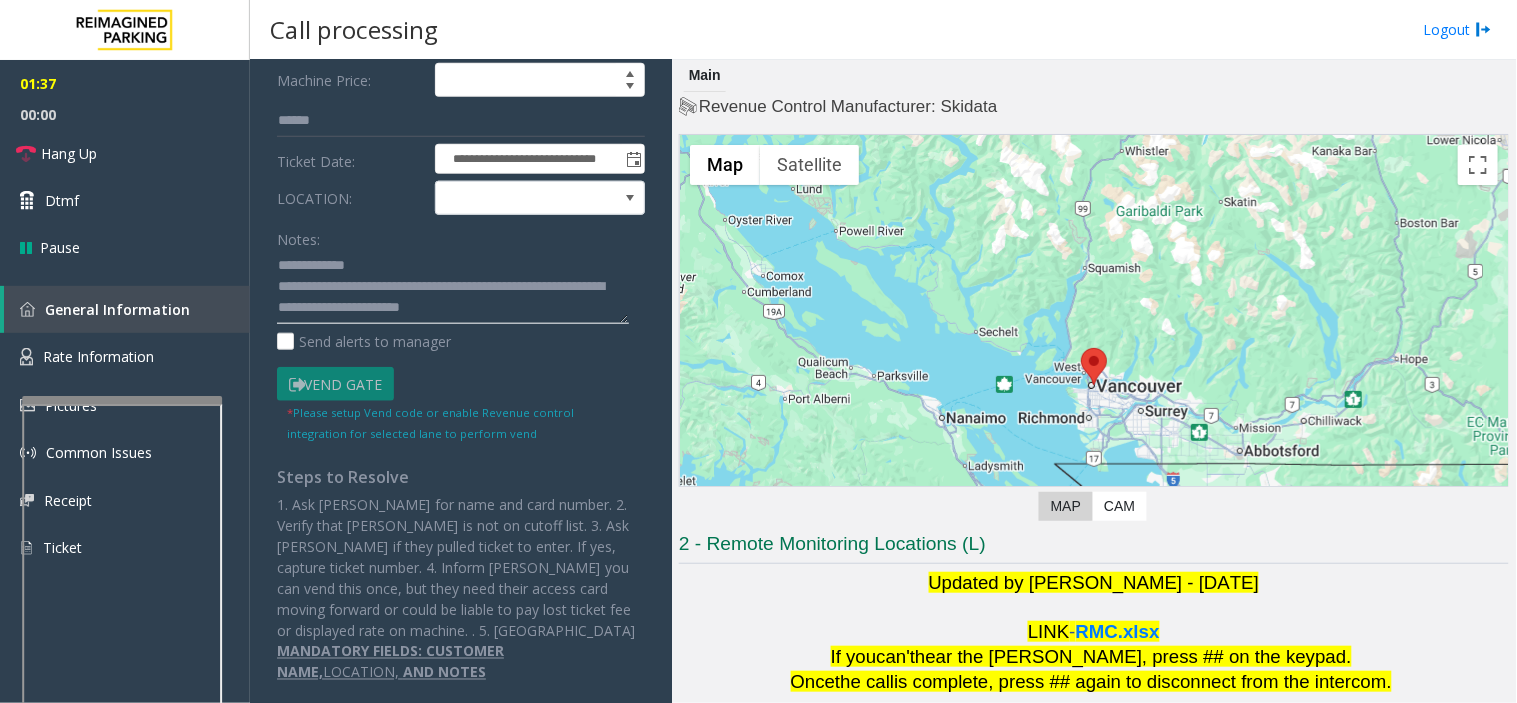 click 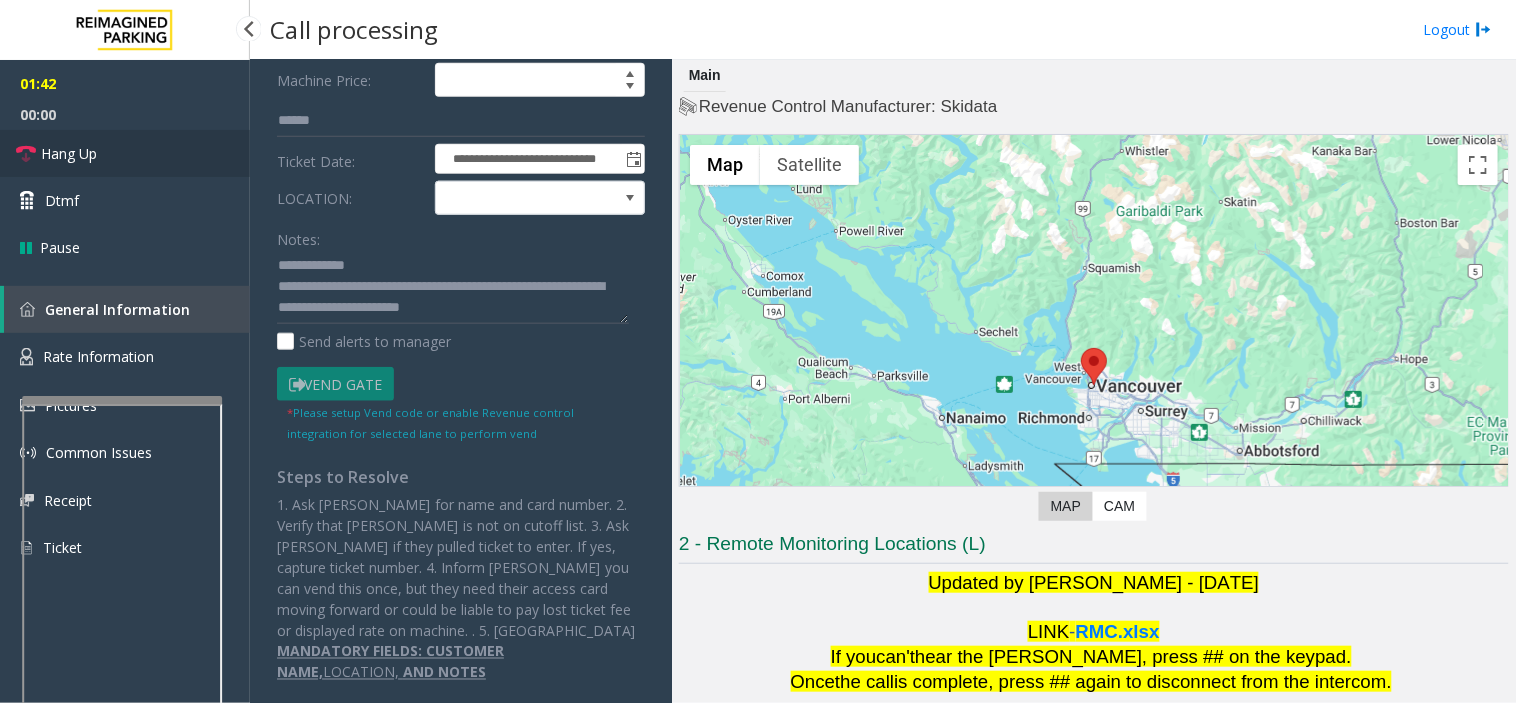 click on "Hang Up" at bounding box center (125, 153) 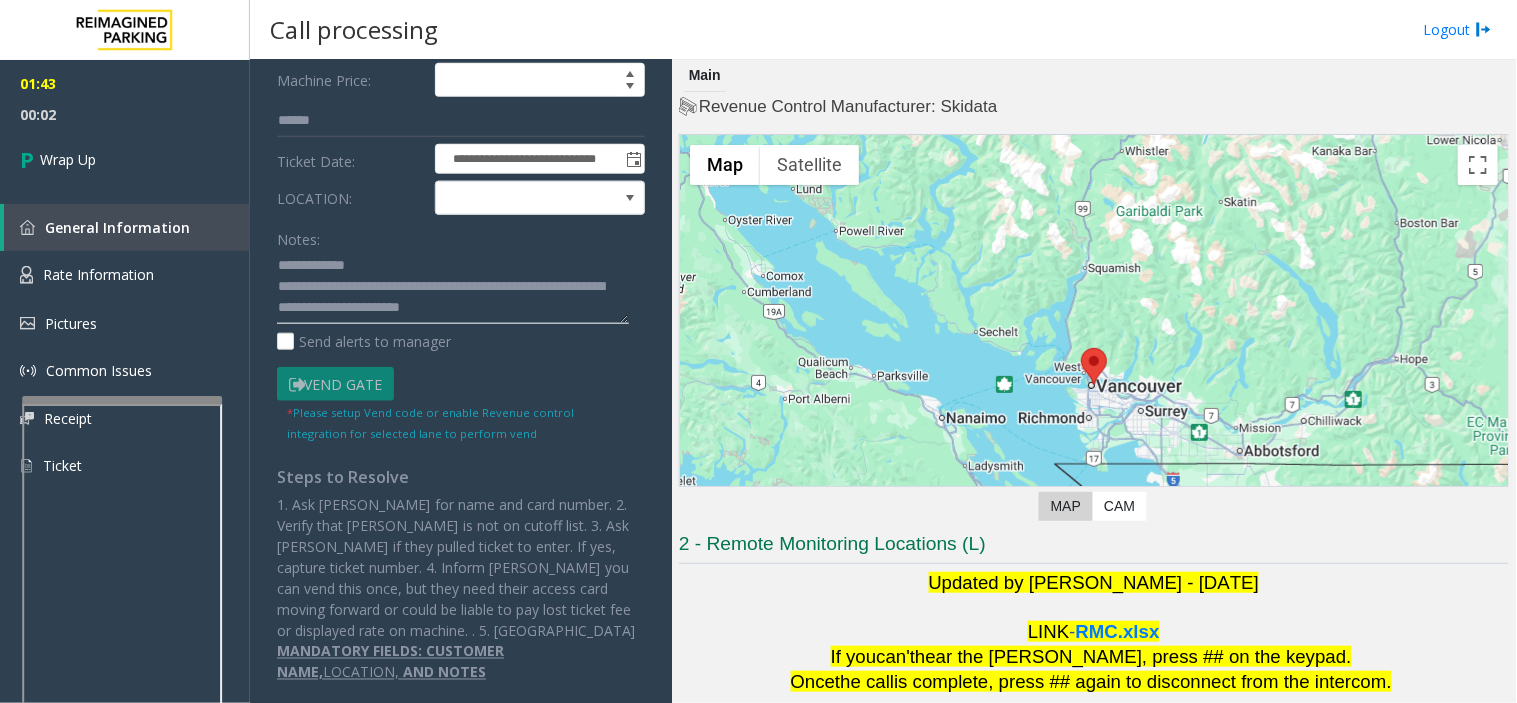 click 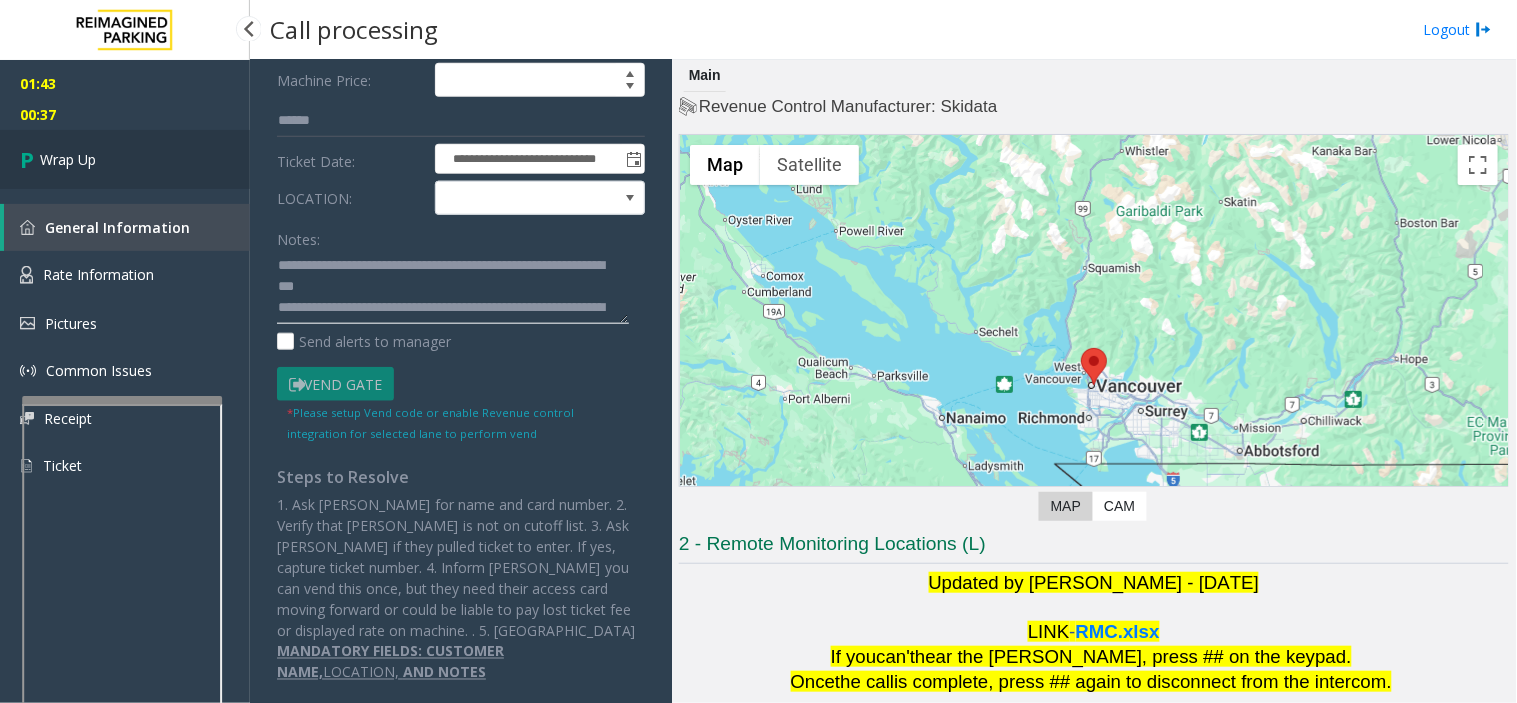 type on "**********" 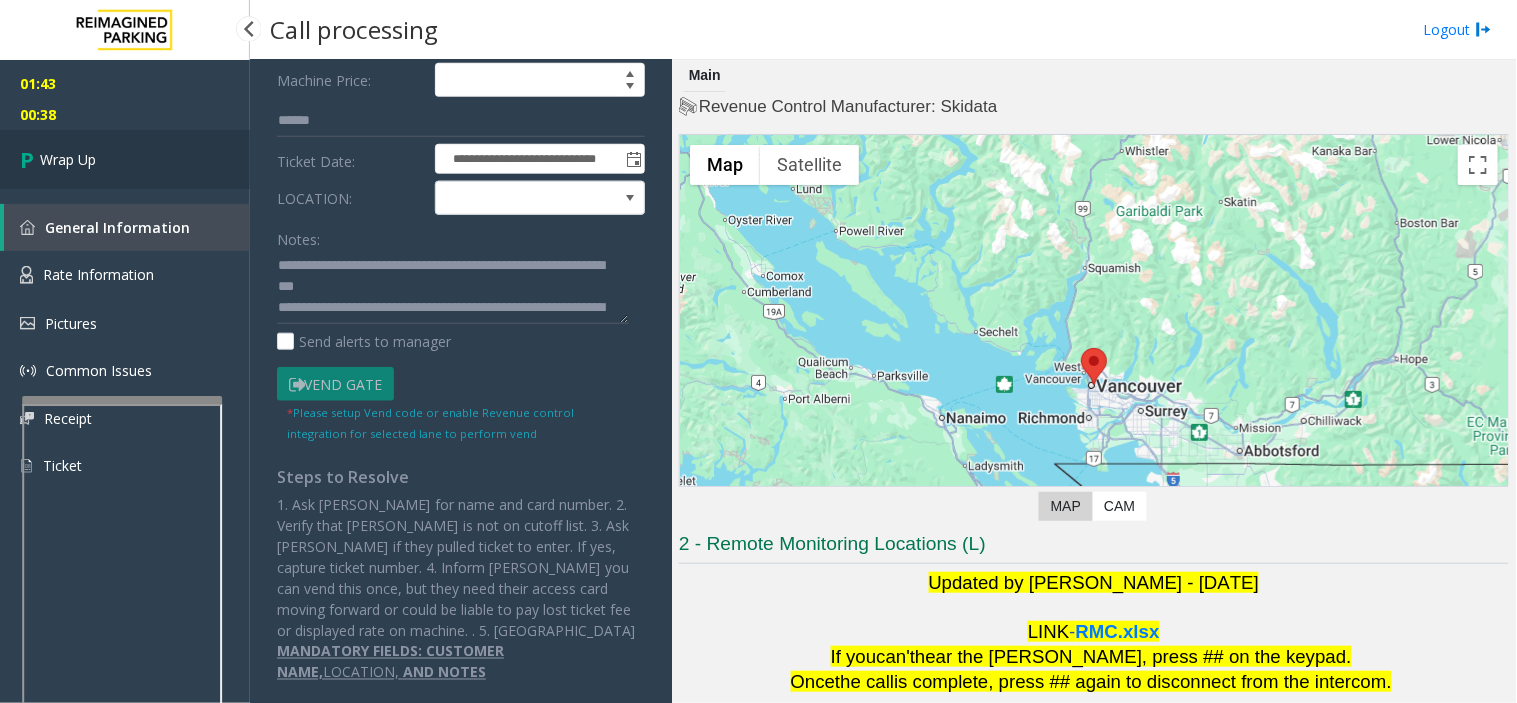 click on "Wrap Up" at bounding box center (125, 159) 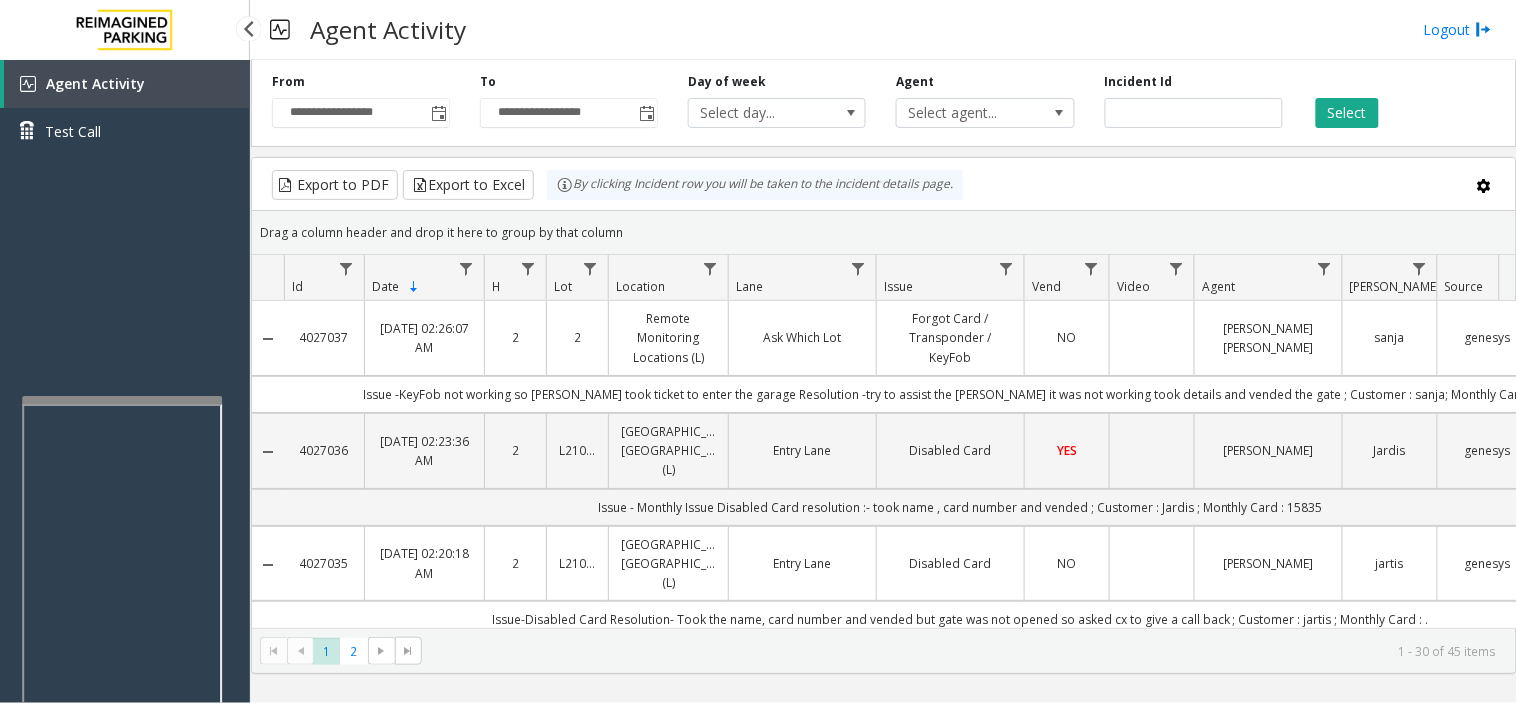 drag, startPoint x: 196, startPoint y: 304, endPoint x: 91, endPoint y: 321, distance: 106.36729 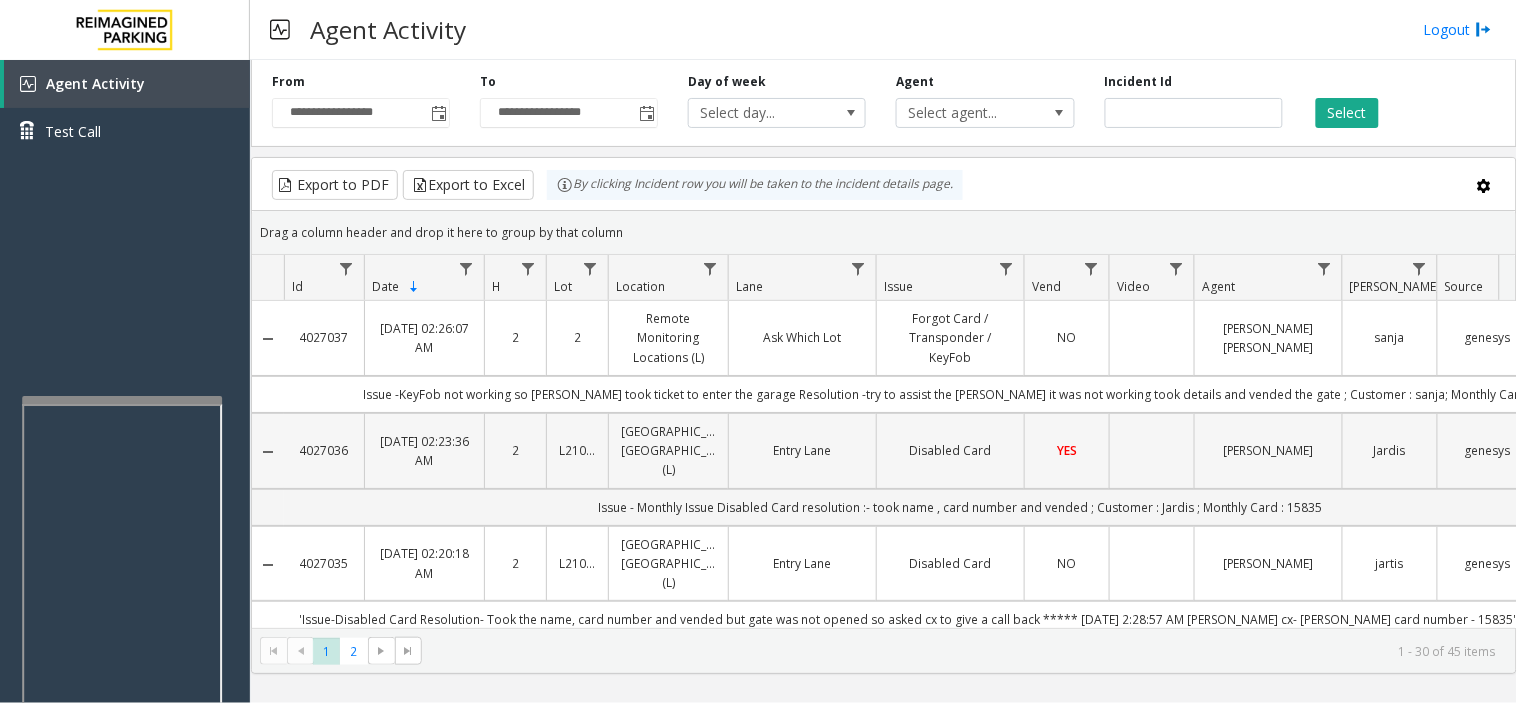 scroll, scrollTop: 111, scrollLeft: 0, axis: vertical 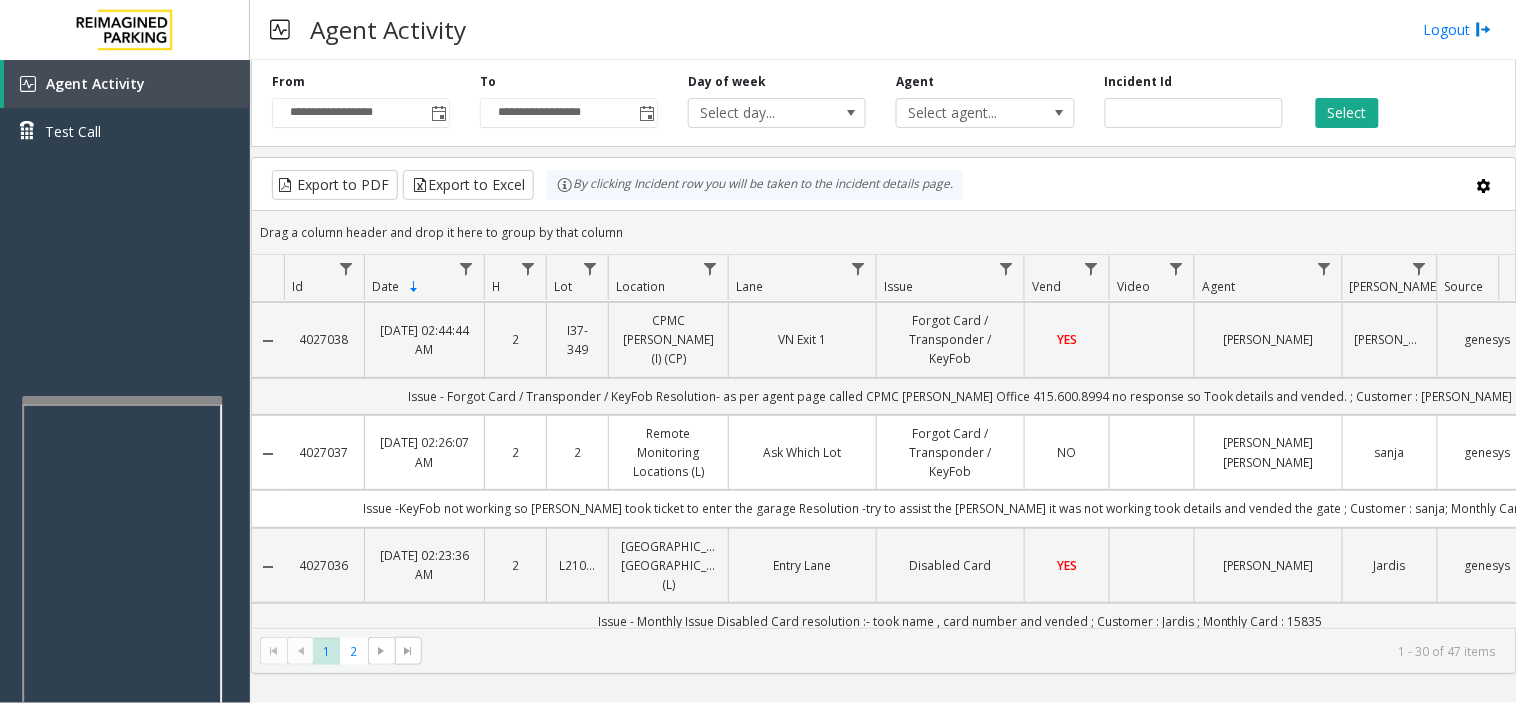 click on "Agent Activity Logout" at bounding box center (883, 30) 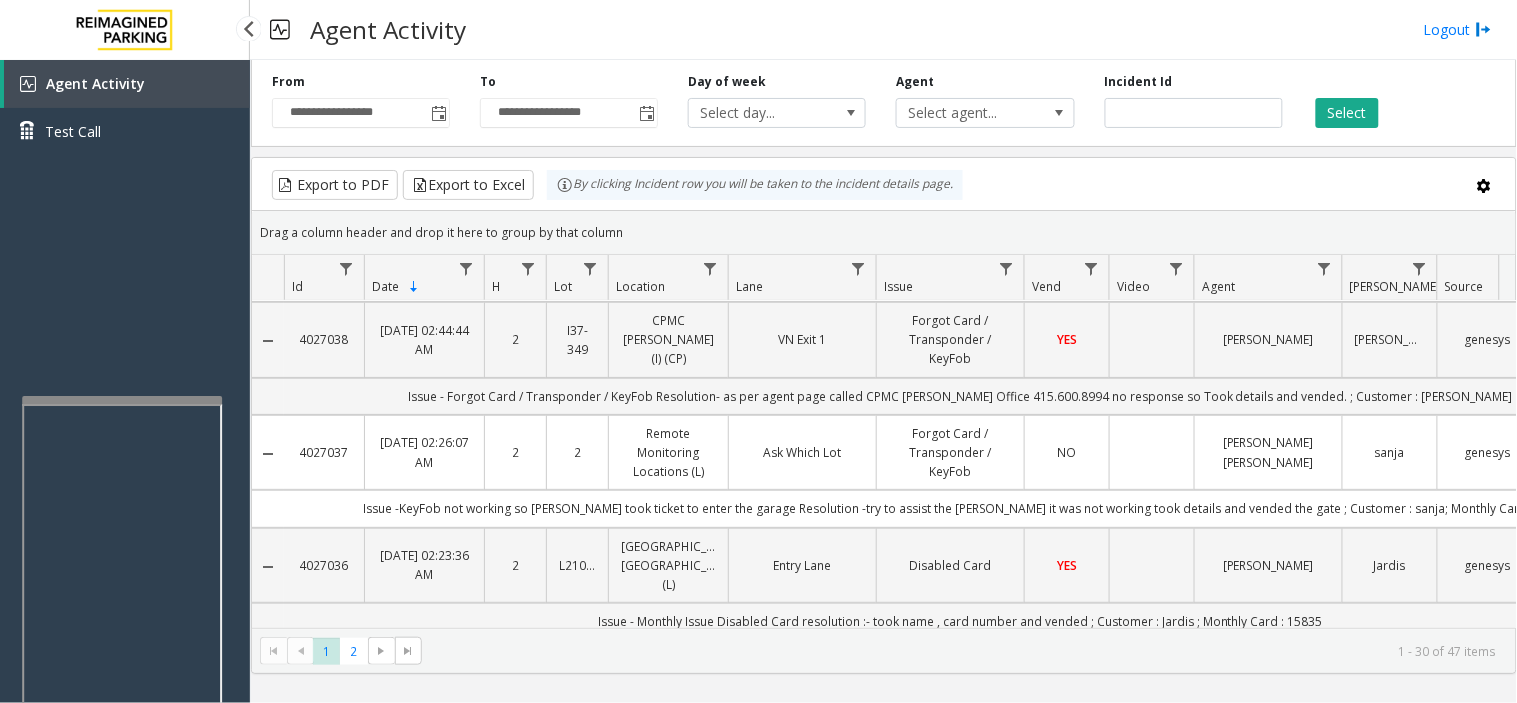 drag, startPoint x: 168, startPoint y: 320, endPoint x: 190, endPoint y: 310, distance: 24.166092 